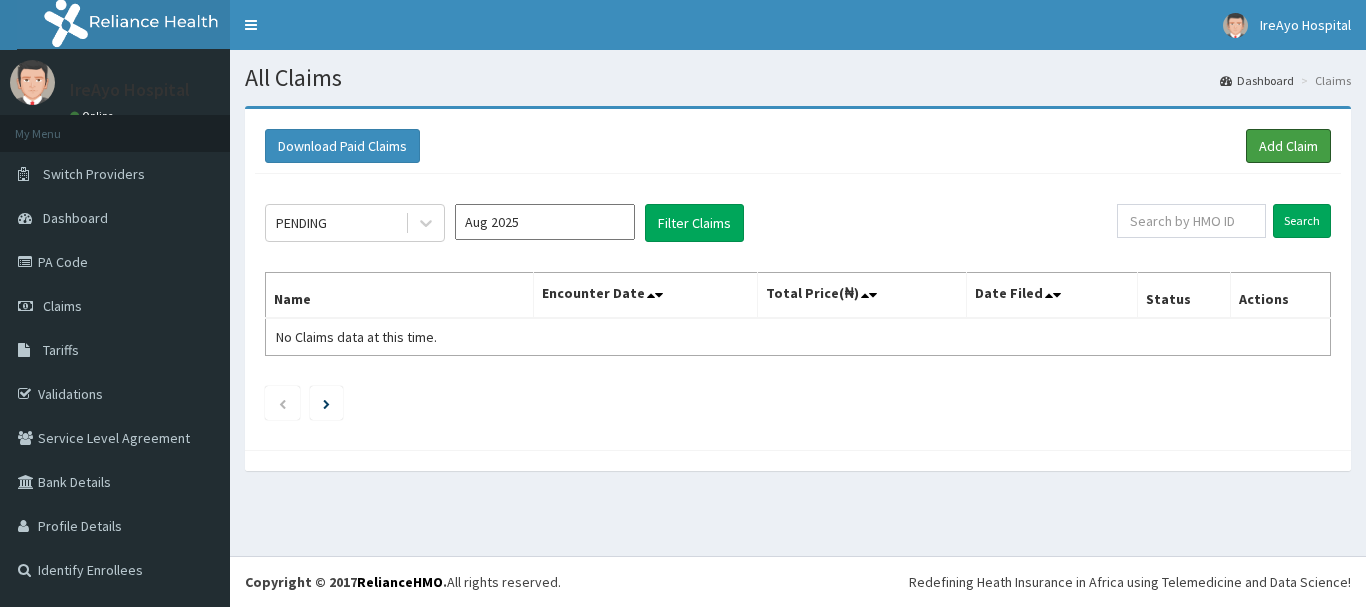 click on "Add Claim" at bounding box center [1288, 146] 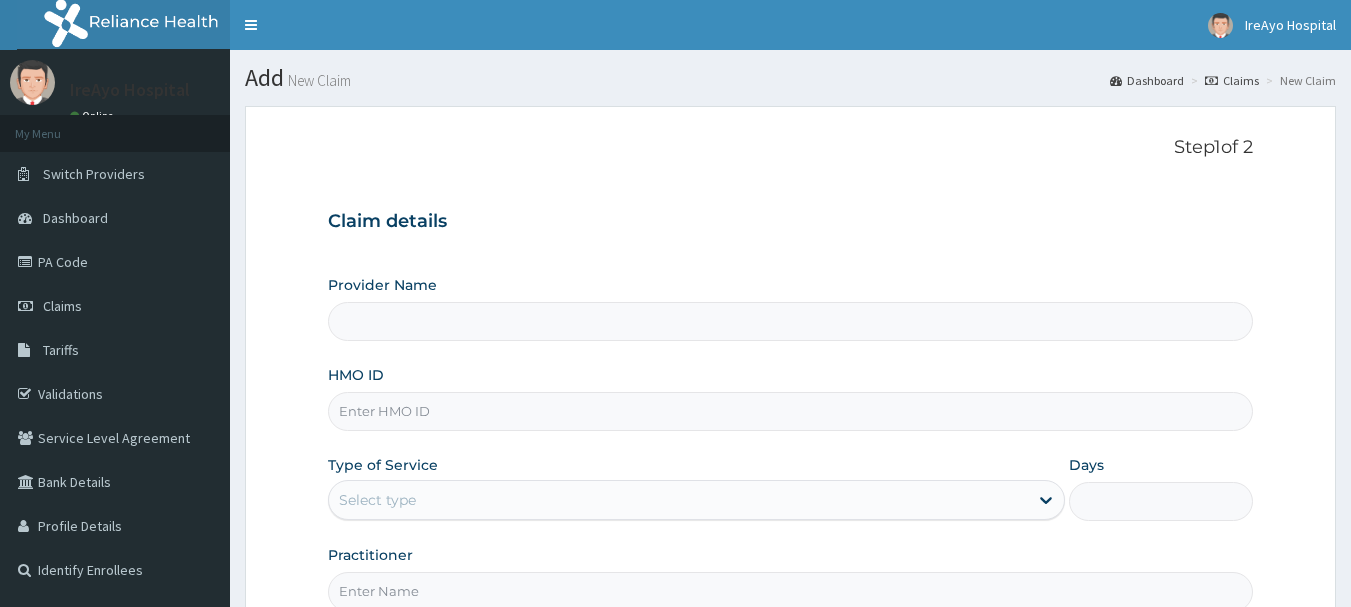 click on "HMO ID" at bounding box center (791, 411) 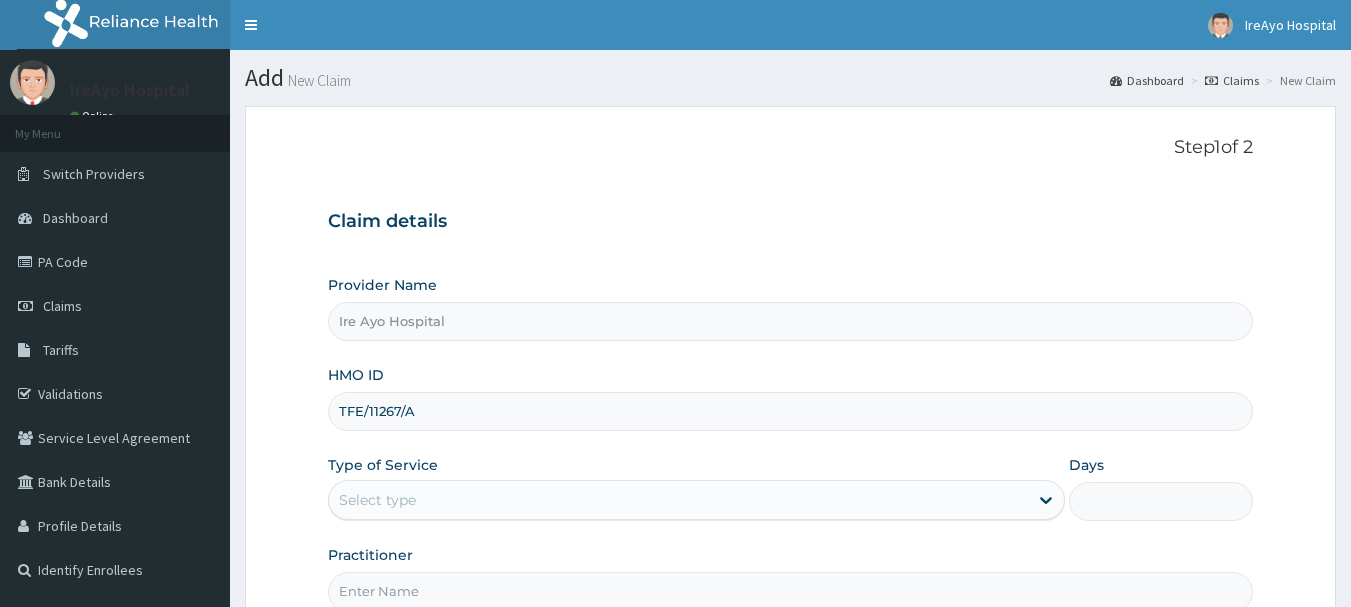 type on "TFE/11267/A" 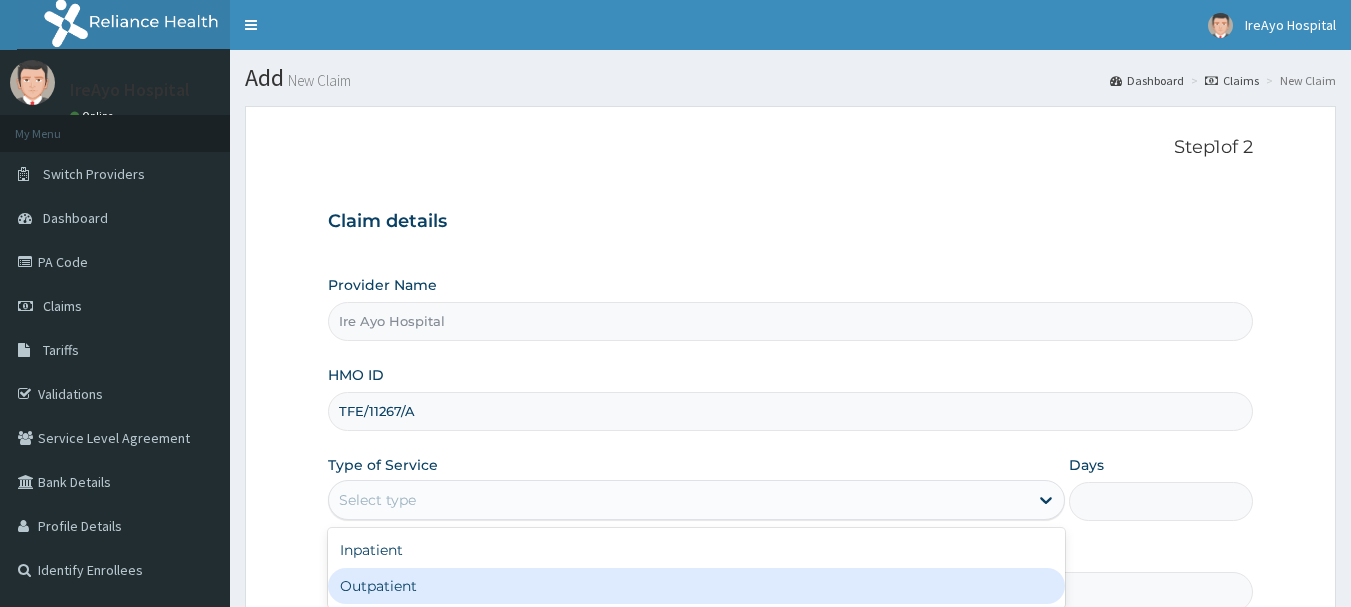 click on "Outpatient" at bounding box center (696, 586) 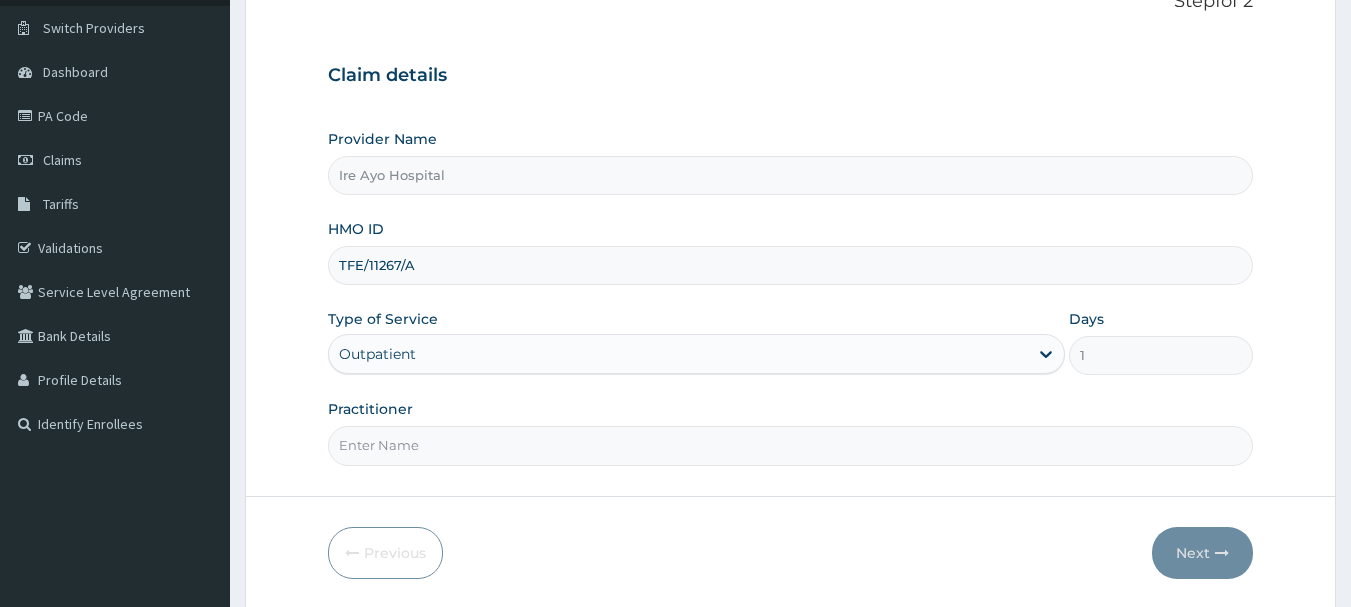 scroll, scrollTop: 215, scrollLeft: 0, axis: vertical 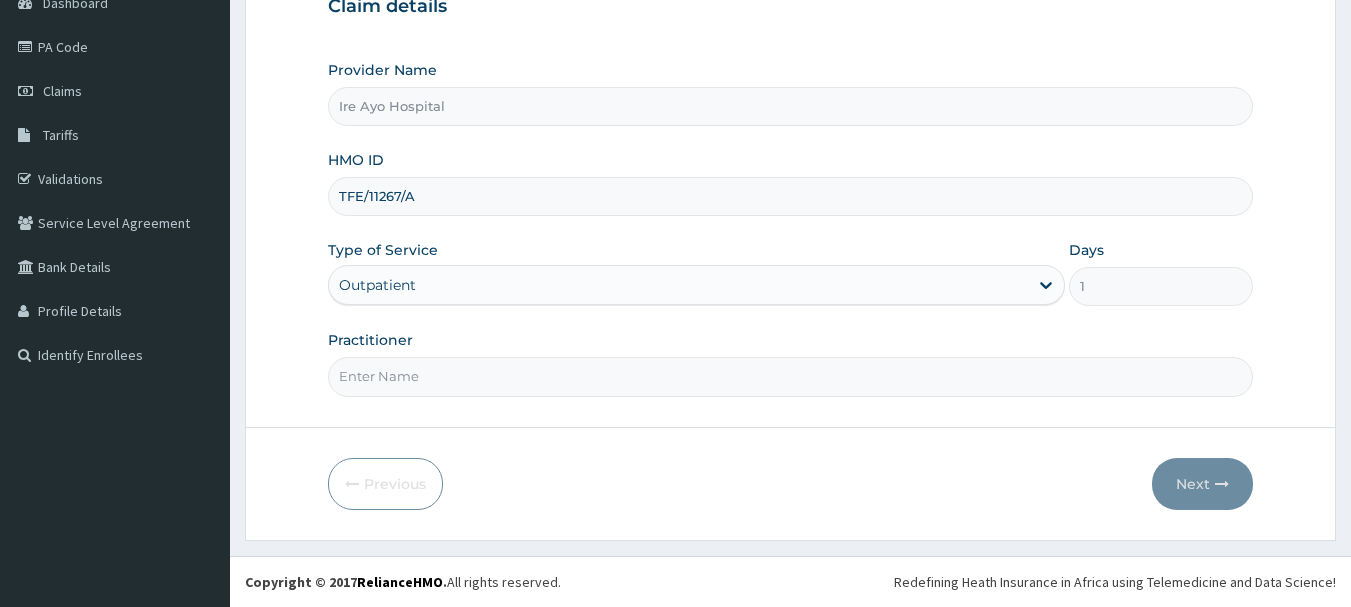 click on "Practitioner" at bounding box center (791, 376) 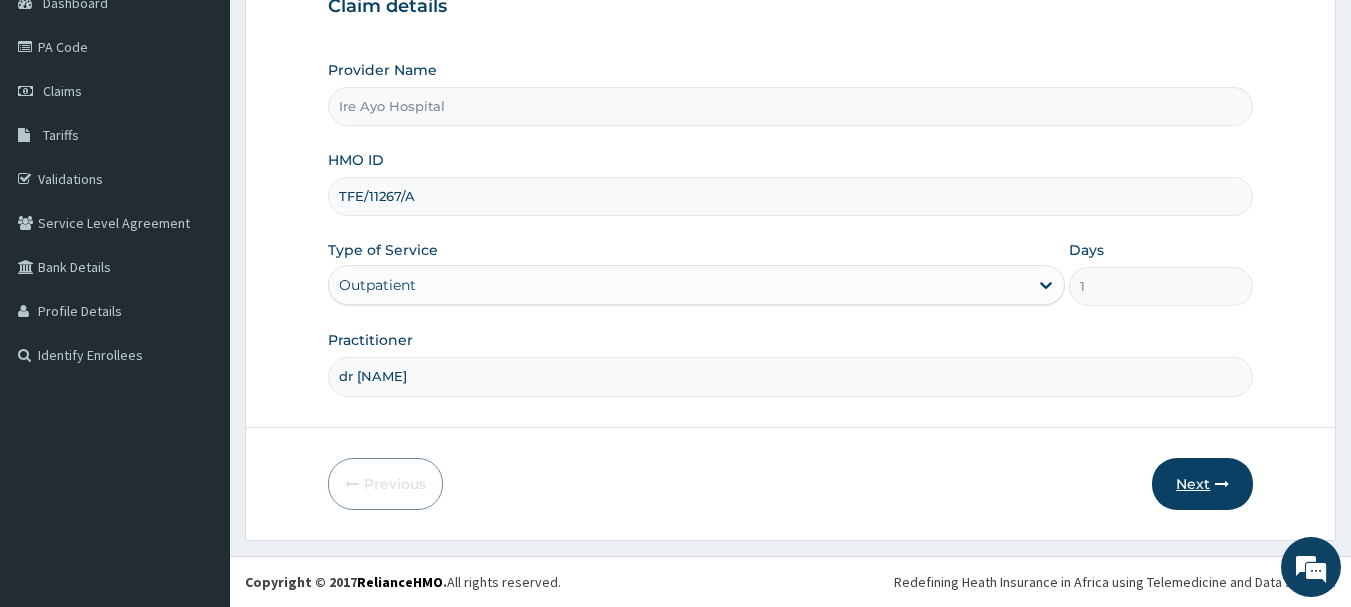 click on "Next" at bounding box center [1202, 484] 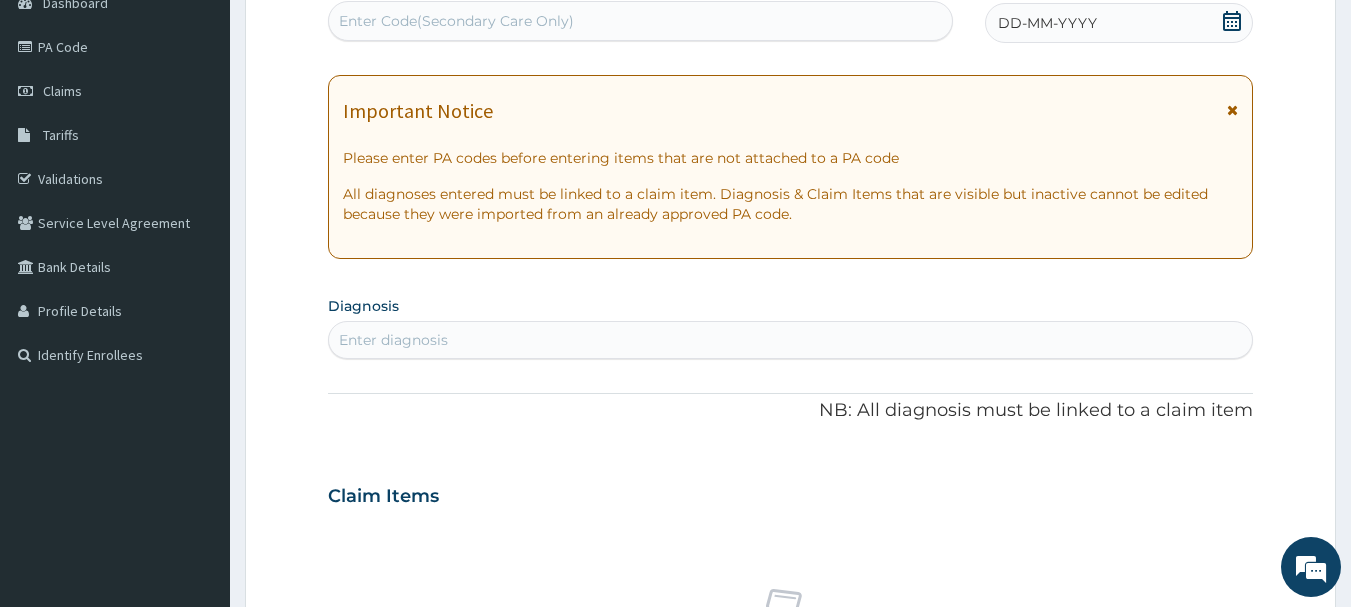click 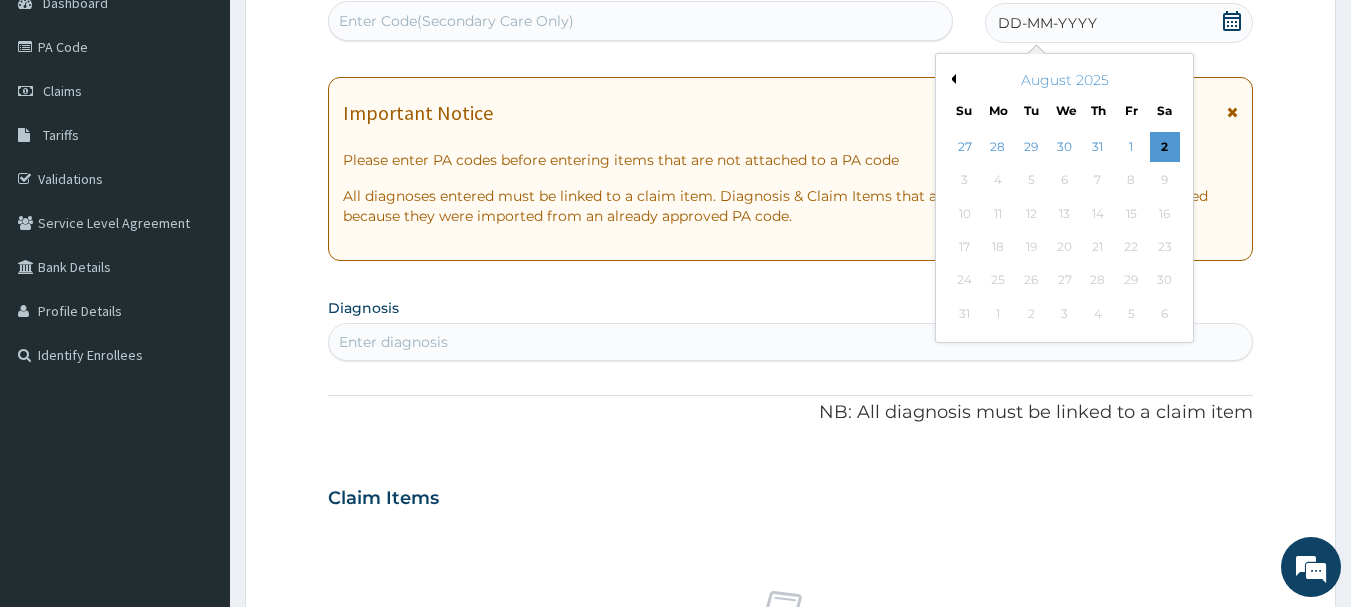 click on "Previous Month" at bounding box center (951, 79) 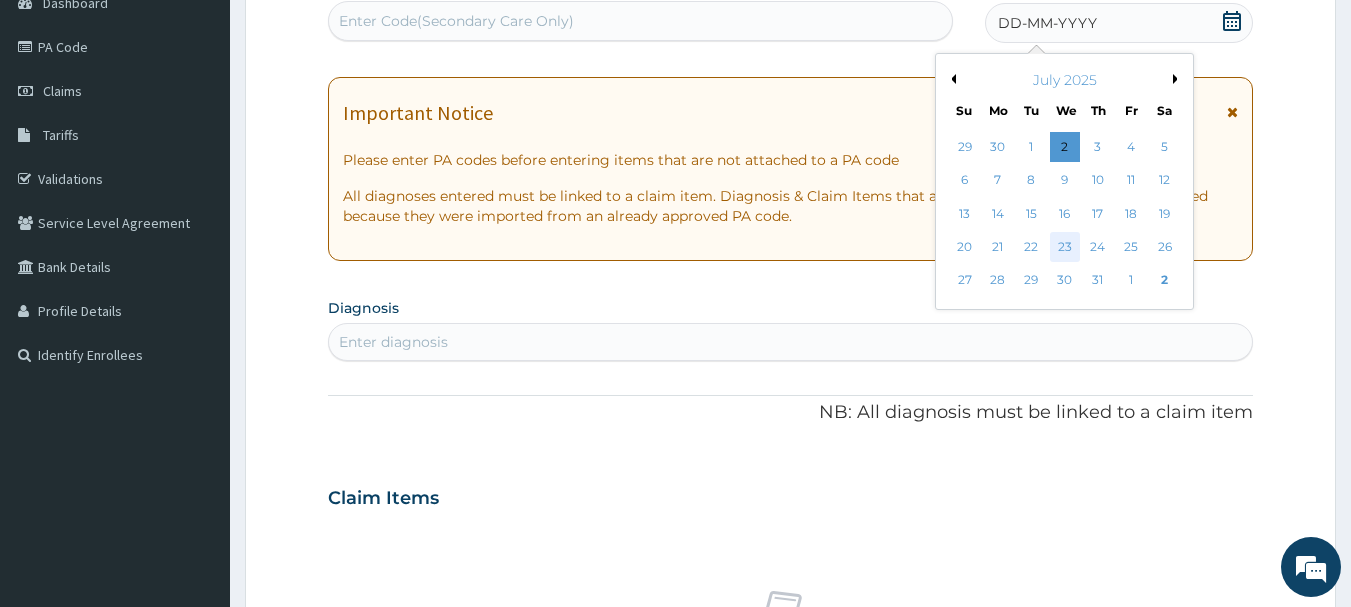 click on "23" at bounding box center (1065, 247) 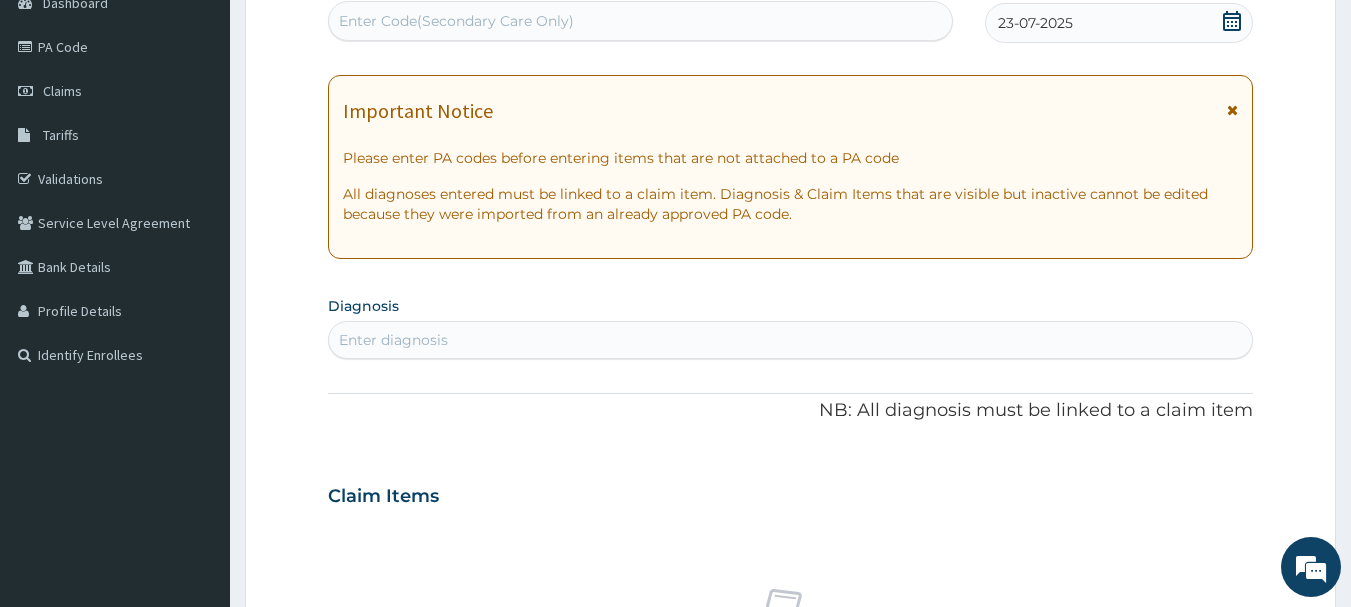 click on "Enter diagnosis" at bounding box center [791, 340] 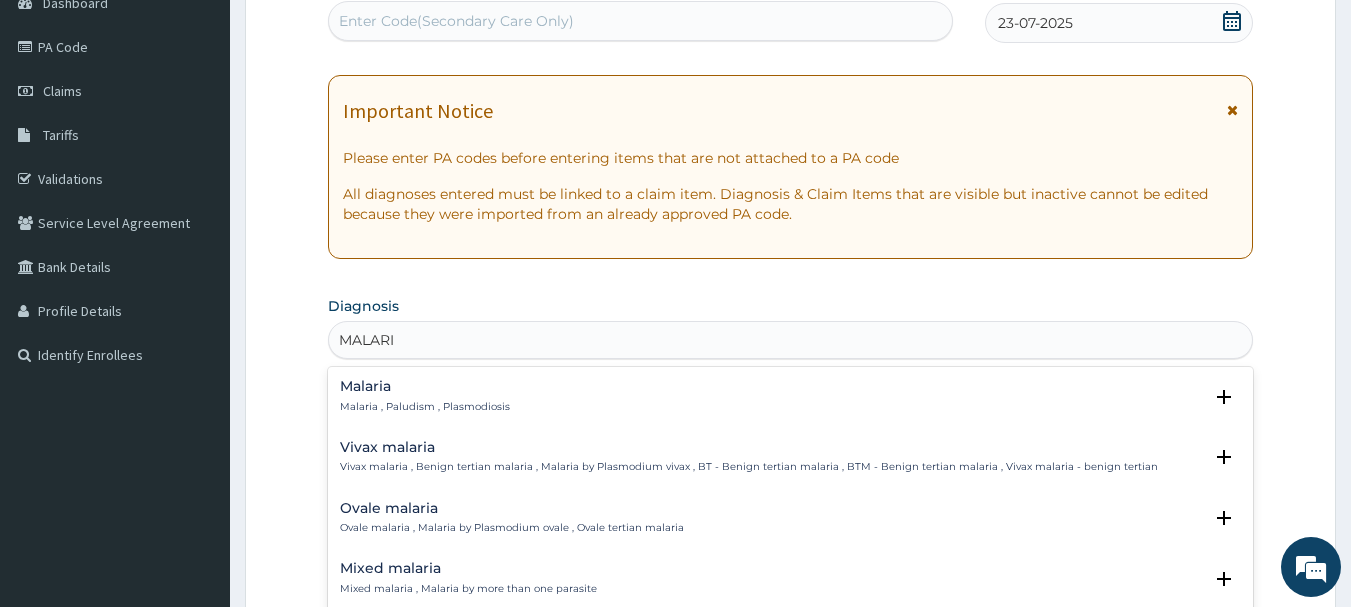 scroll, scrollTop: 0, scrollLeft: 0, axis: both 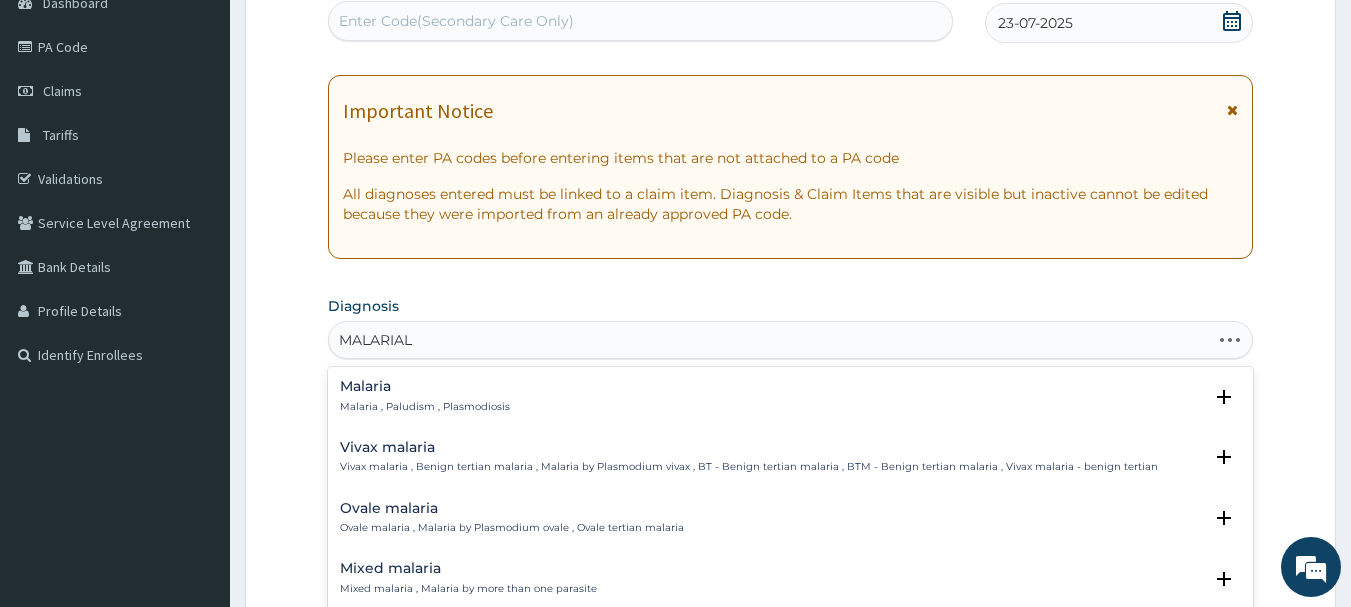 type on "MALARIAL F" 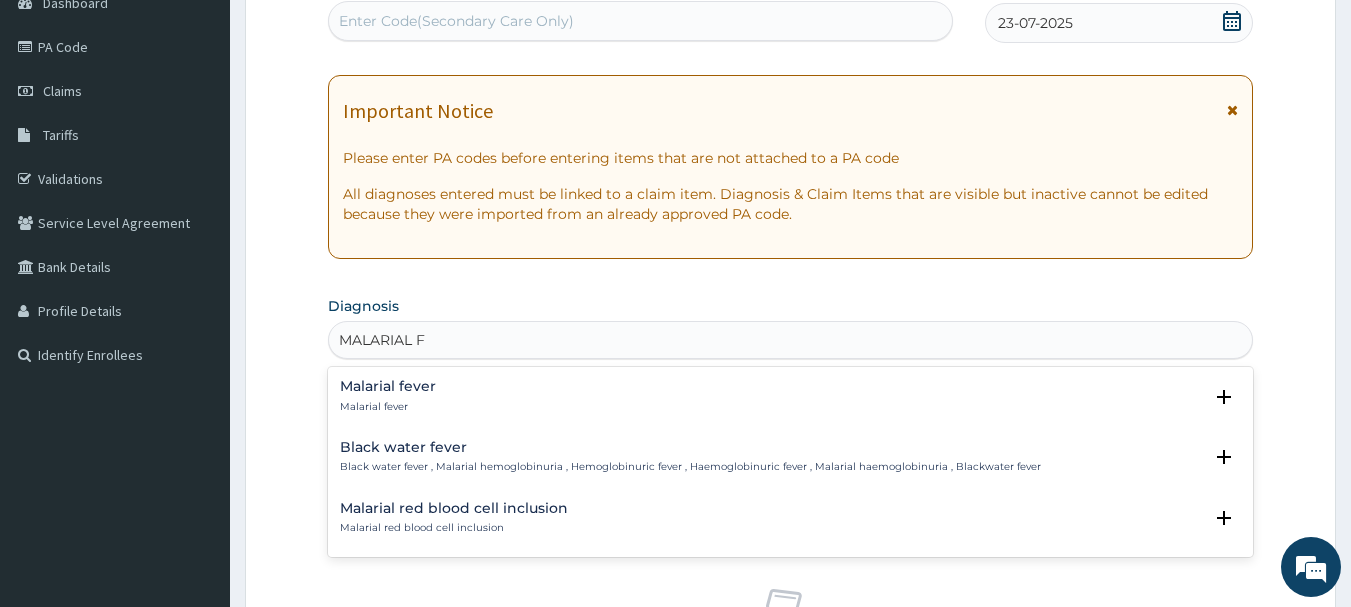 click on "Malarial fever Malarial fever" at bounding box center [791, 396] 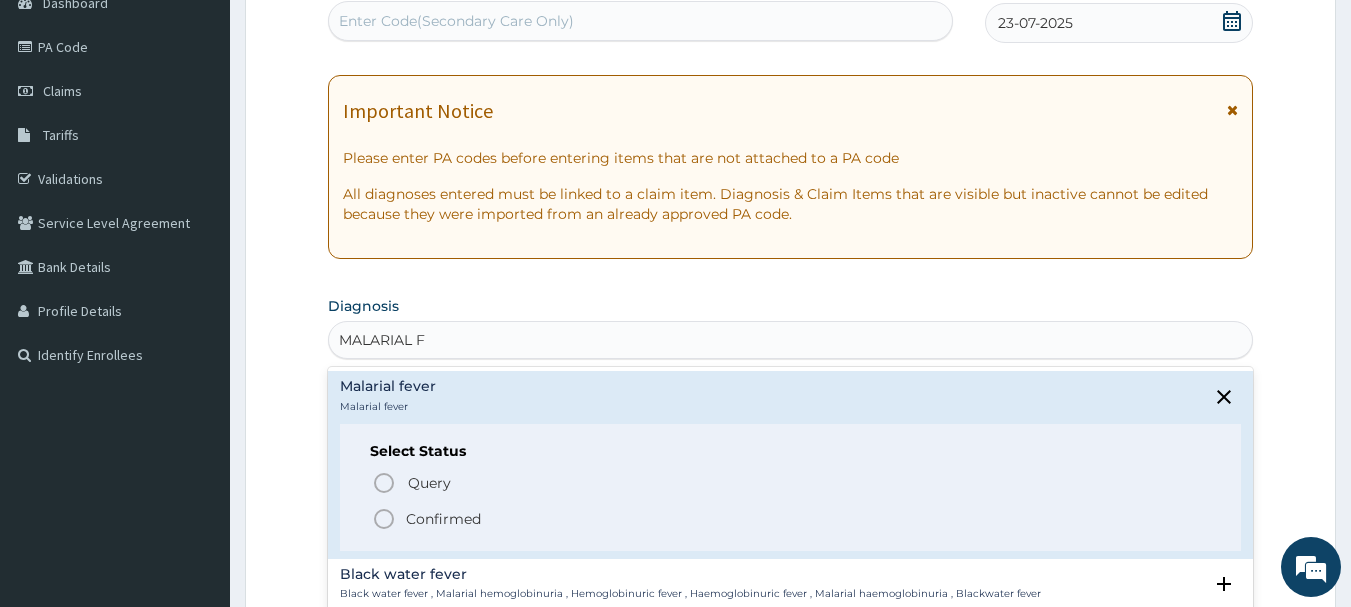 click 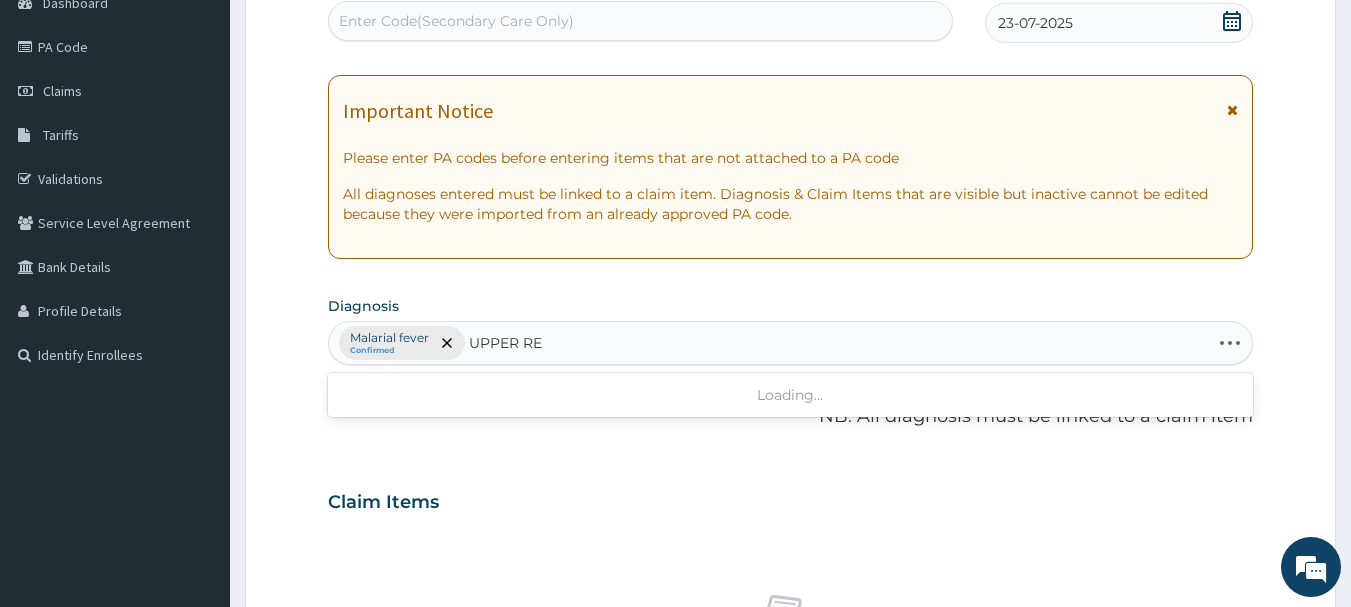 type on "UPPER RES" 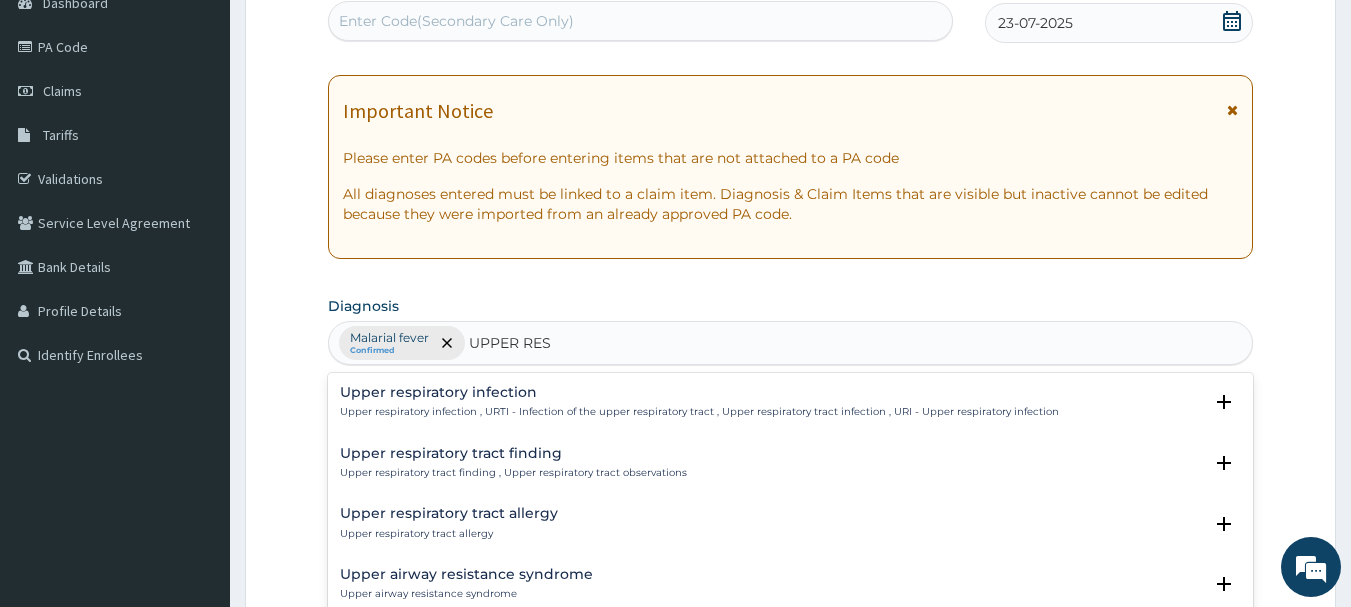 click on "Upper respiratory infection Upper respiratory infection , URTI - Infection of the upper respiratory tract , Upper respiratory tract infection , URI - Upper respiratory infection" at bounding box center (699, 402) 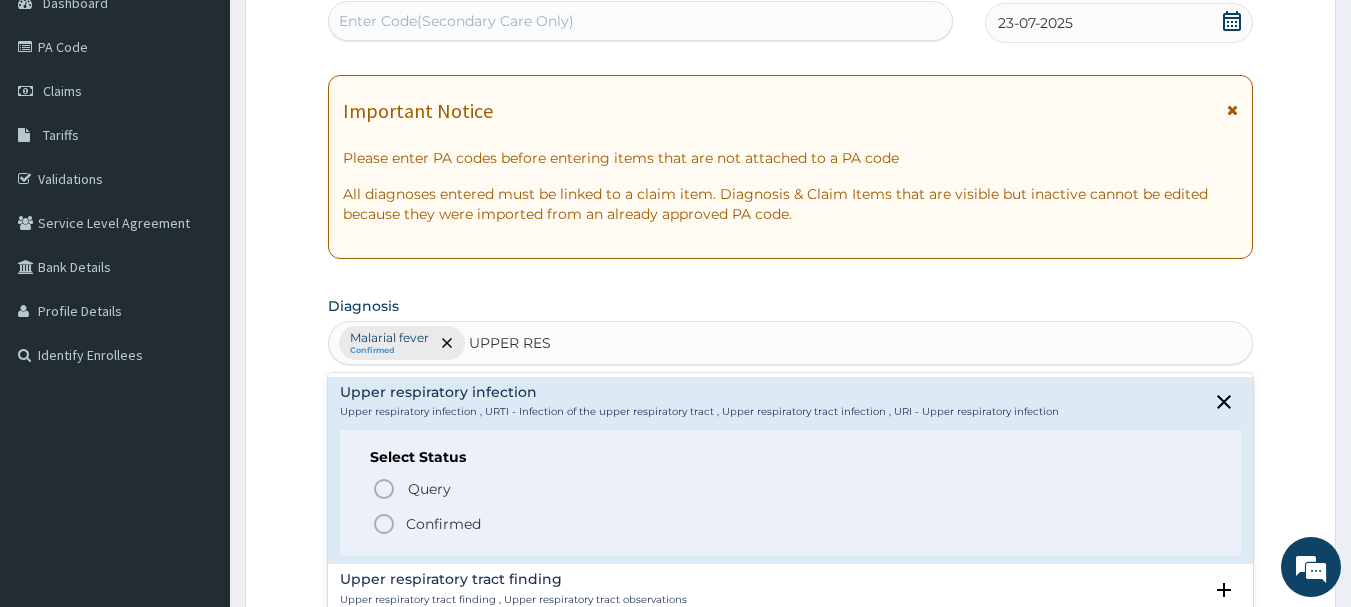 click 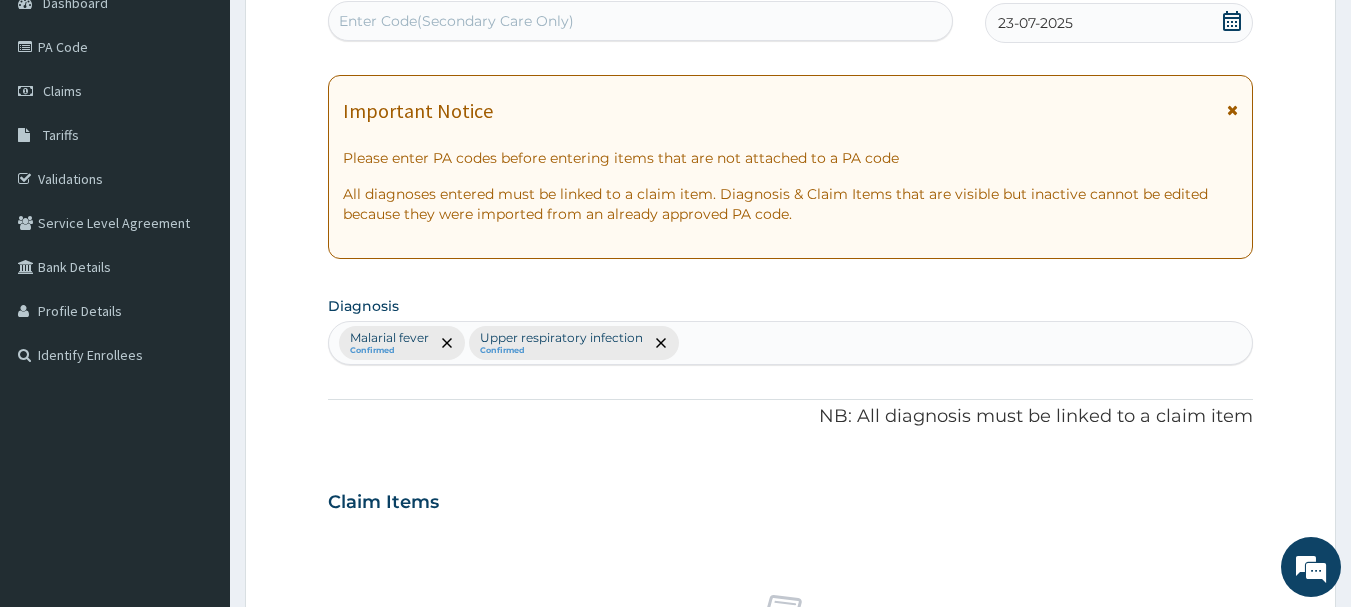 scroll, scrollTop: 746, scrollLeft: 0, axis: vertical 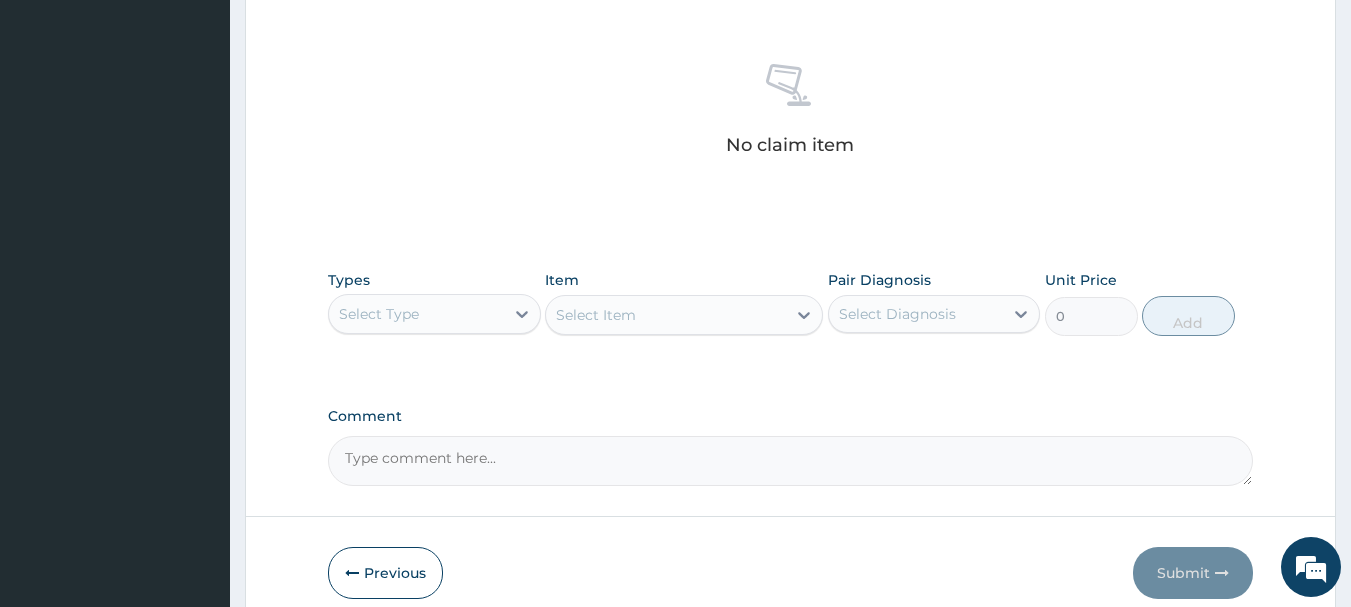 click on "Select Type" at bounding box center (416, 314) 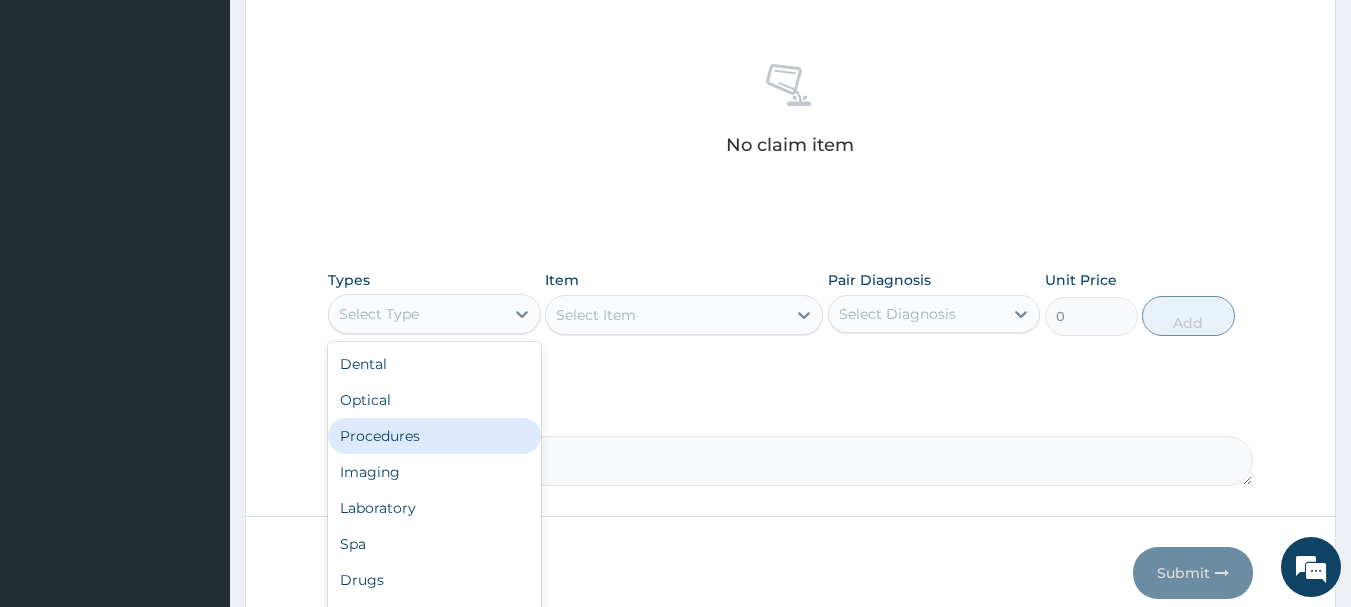 click on "Procedures" at bounding box center (434, 436) 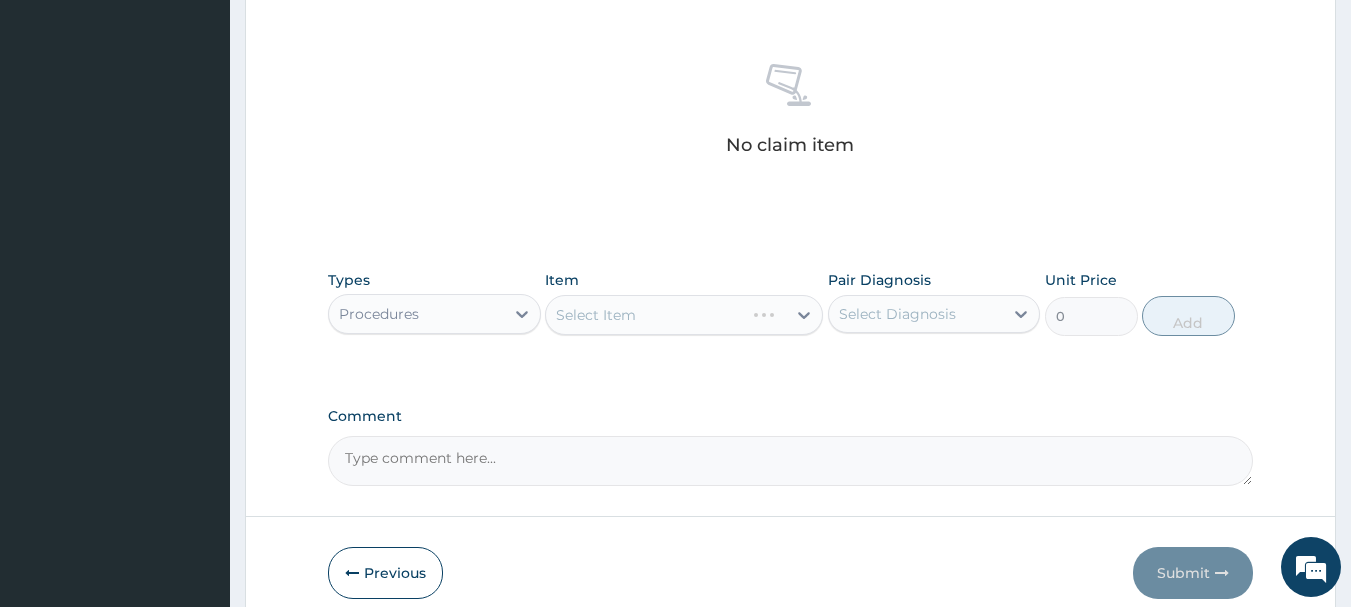 click on "Select Item" at bounding box center [684, 315] 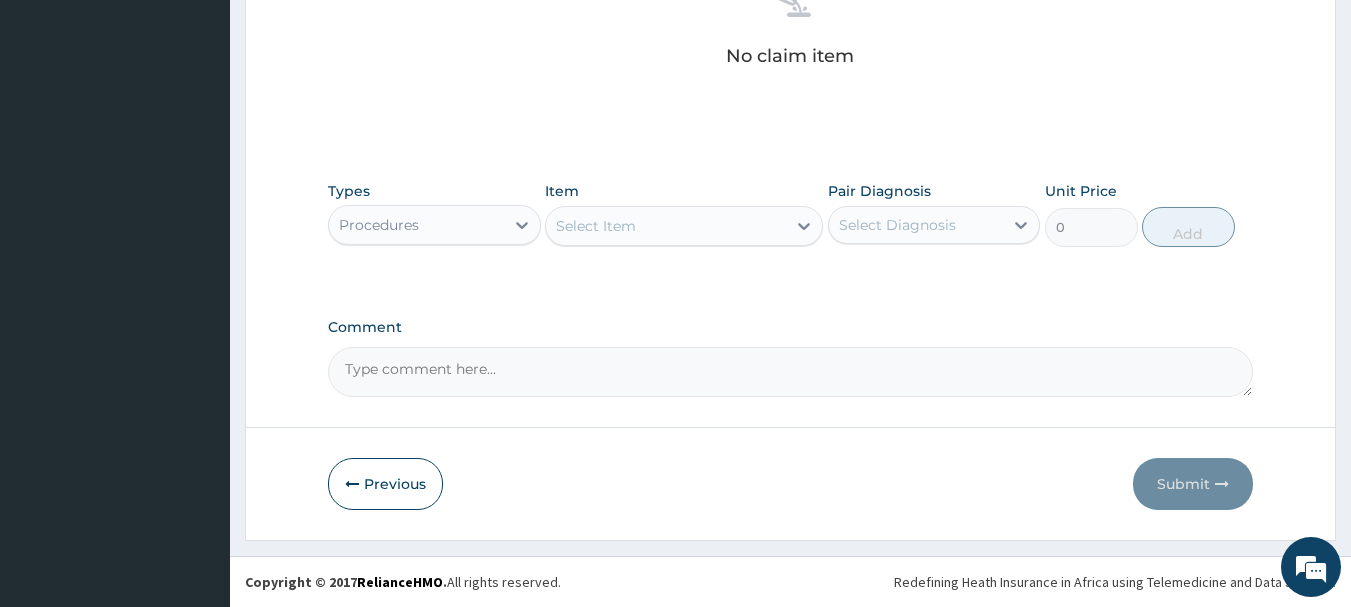 click on "Select Item" at bounding box center (666, 226) 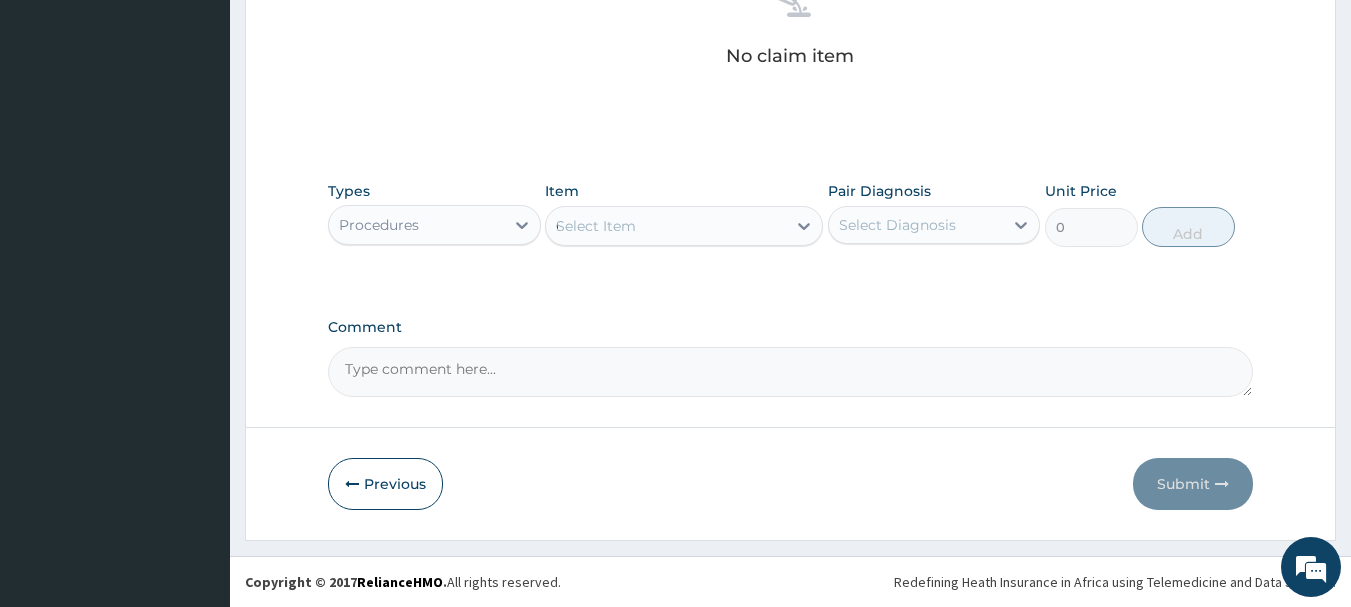type on "GENERAL P" 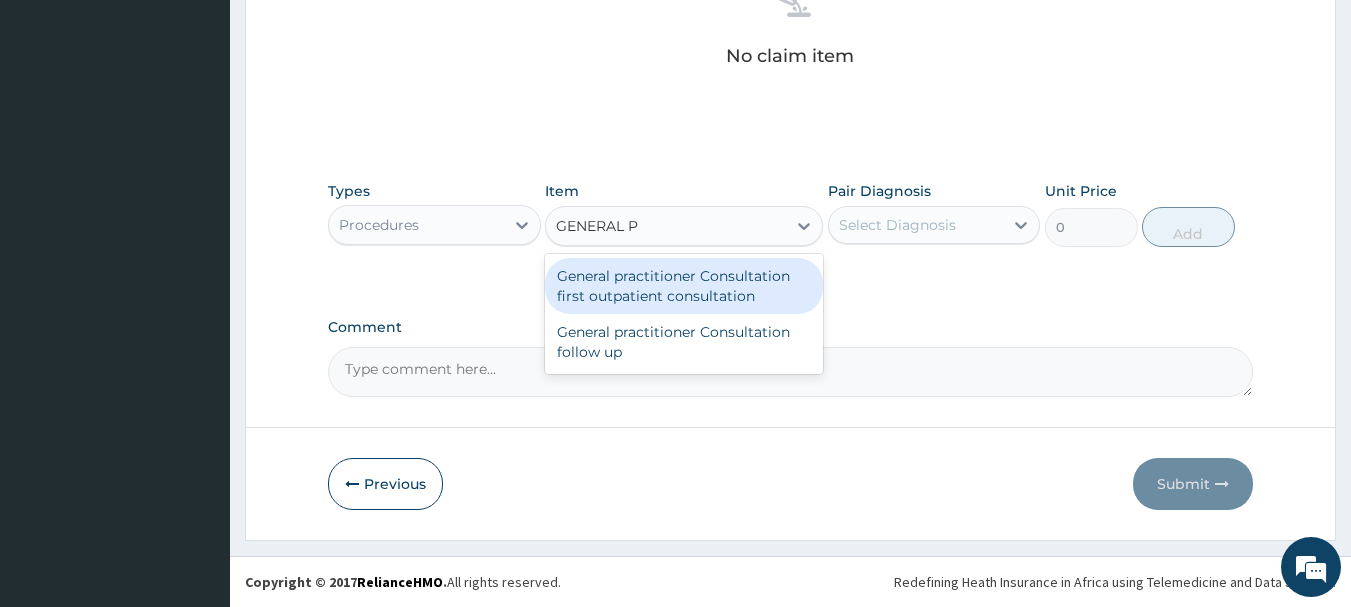 click on "General practitioner Consultation first outpatient consultation" at bounding box center (684, 286) 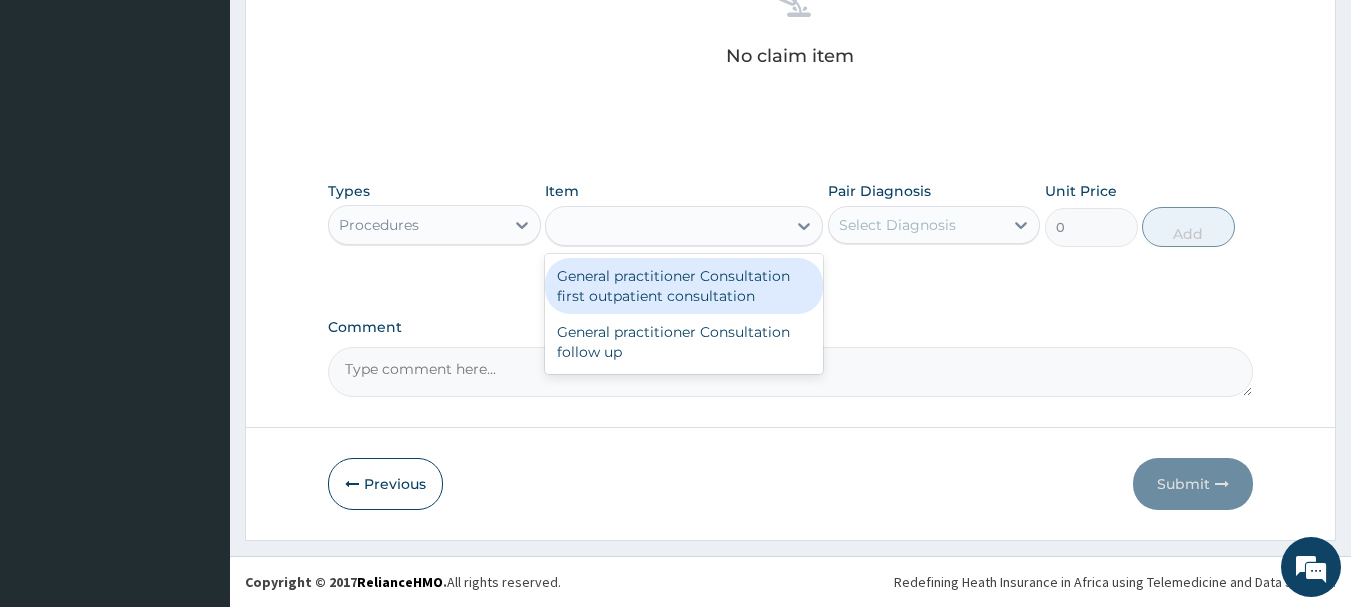 type on "2400" 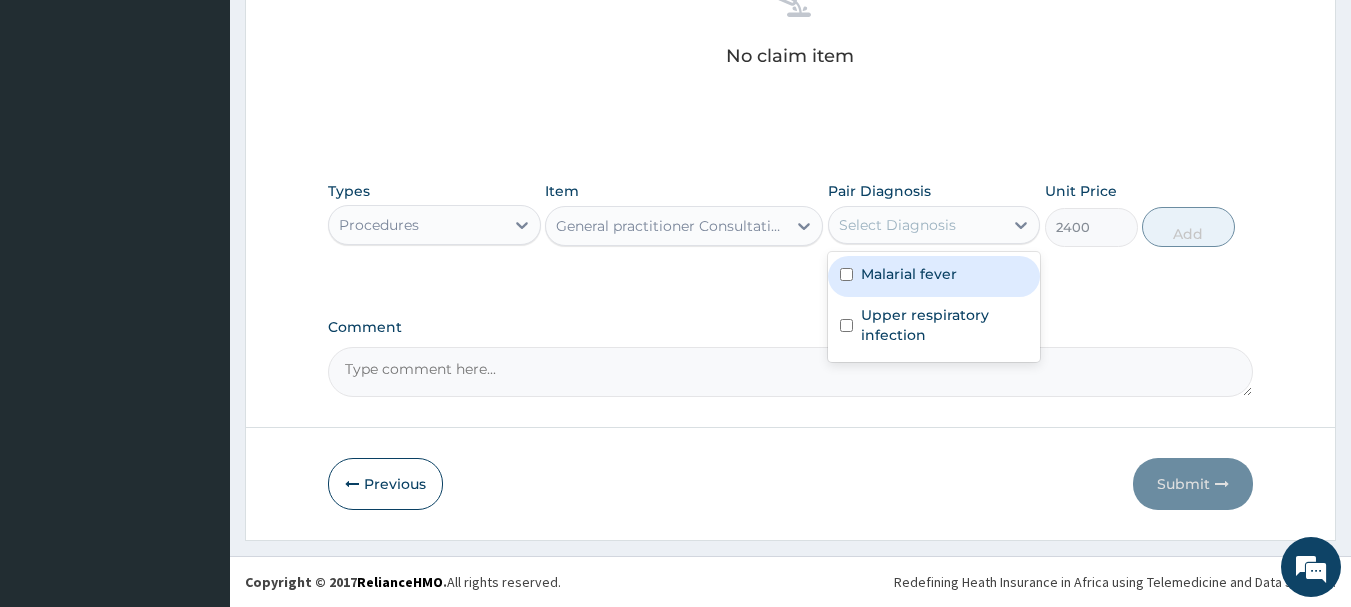 click on "Select Diagnosis" at bounding box center (897, 225) 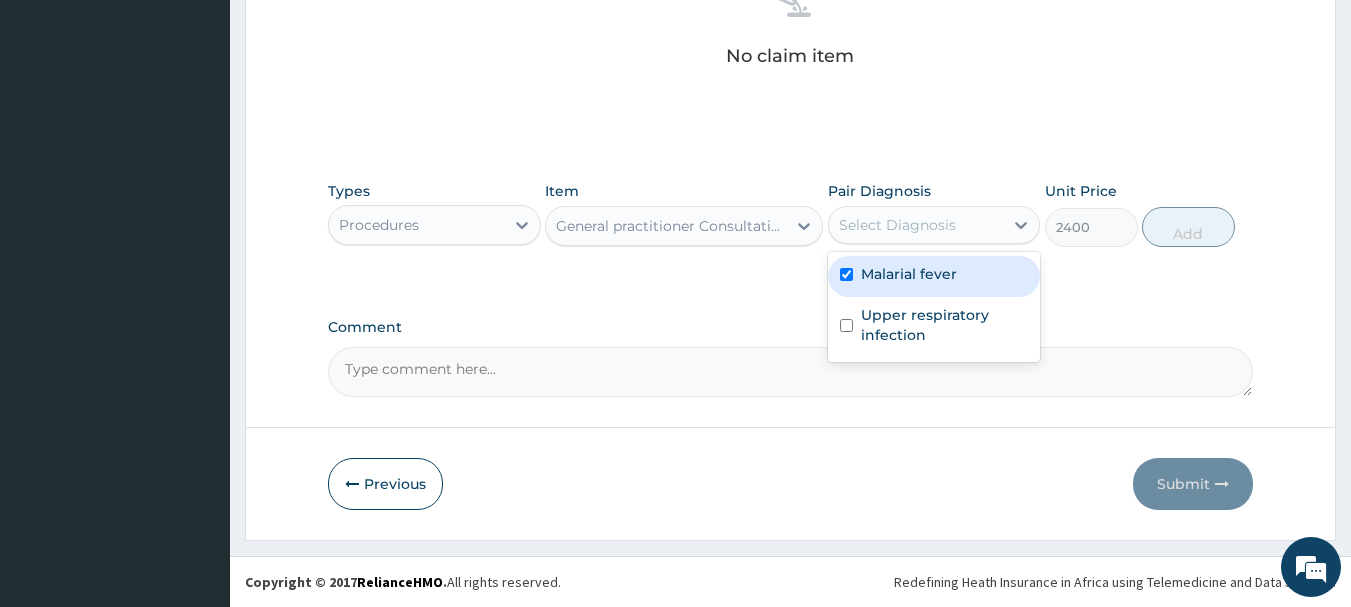 checkbox on "true" 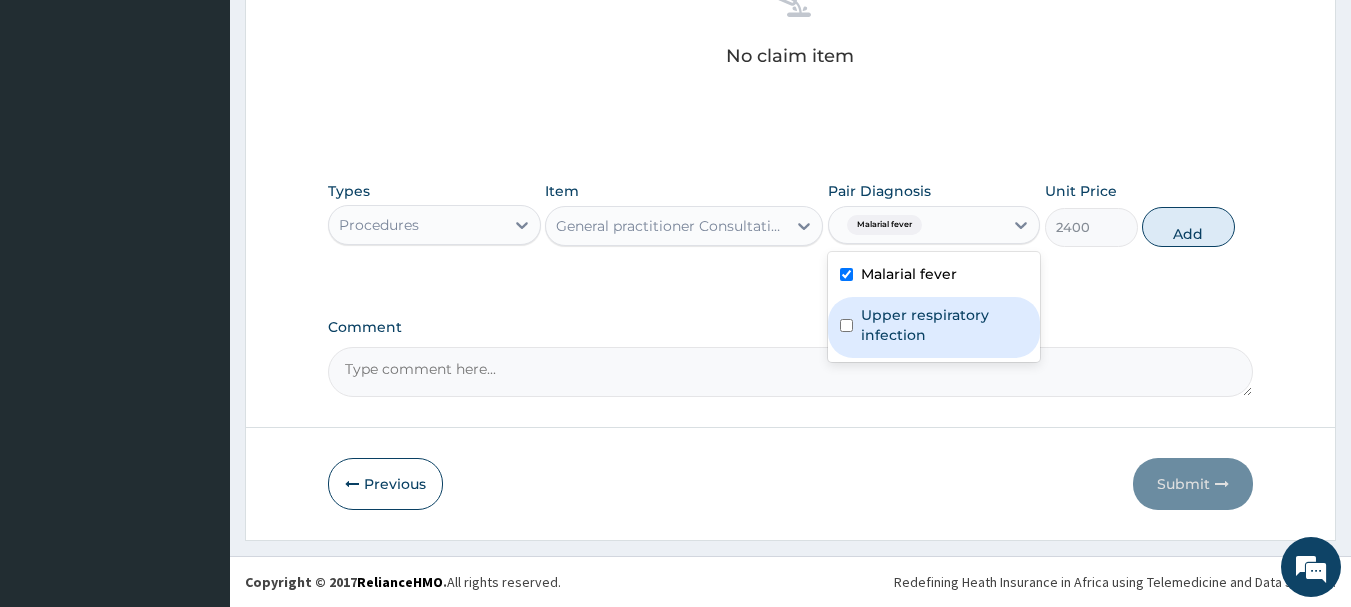 click on "Upper respiratory infection" at bounding box center [945, 325] 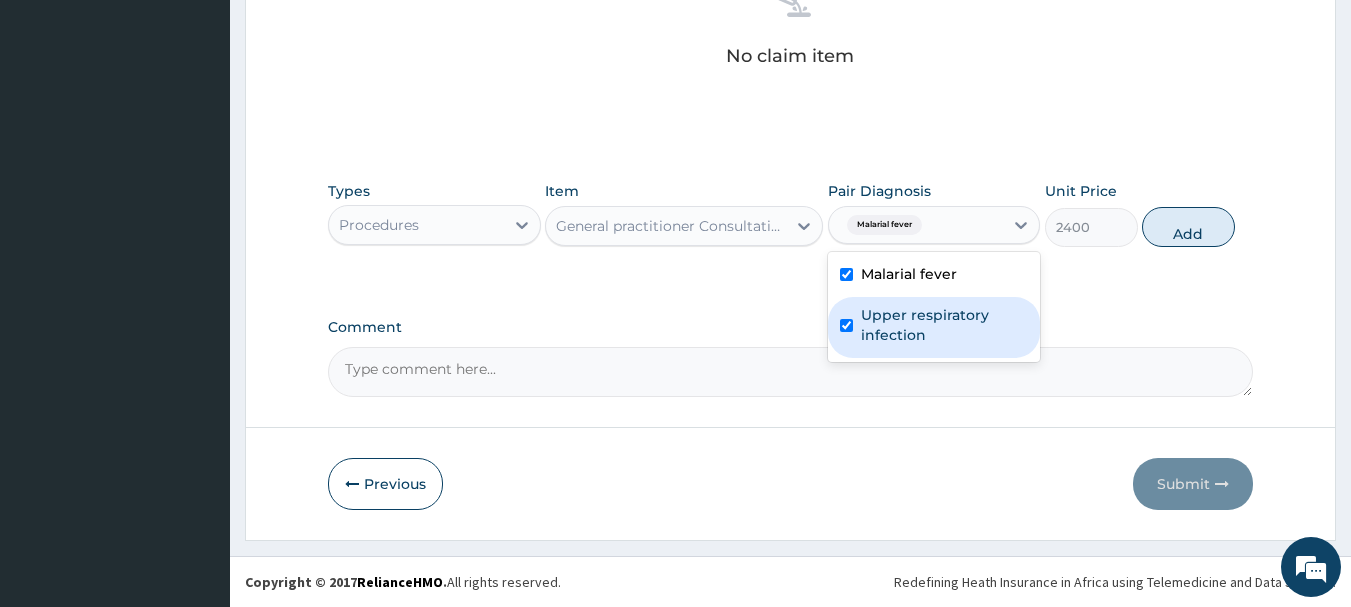 checkbox on "true" 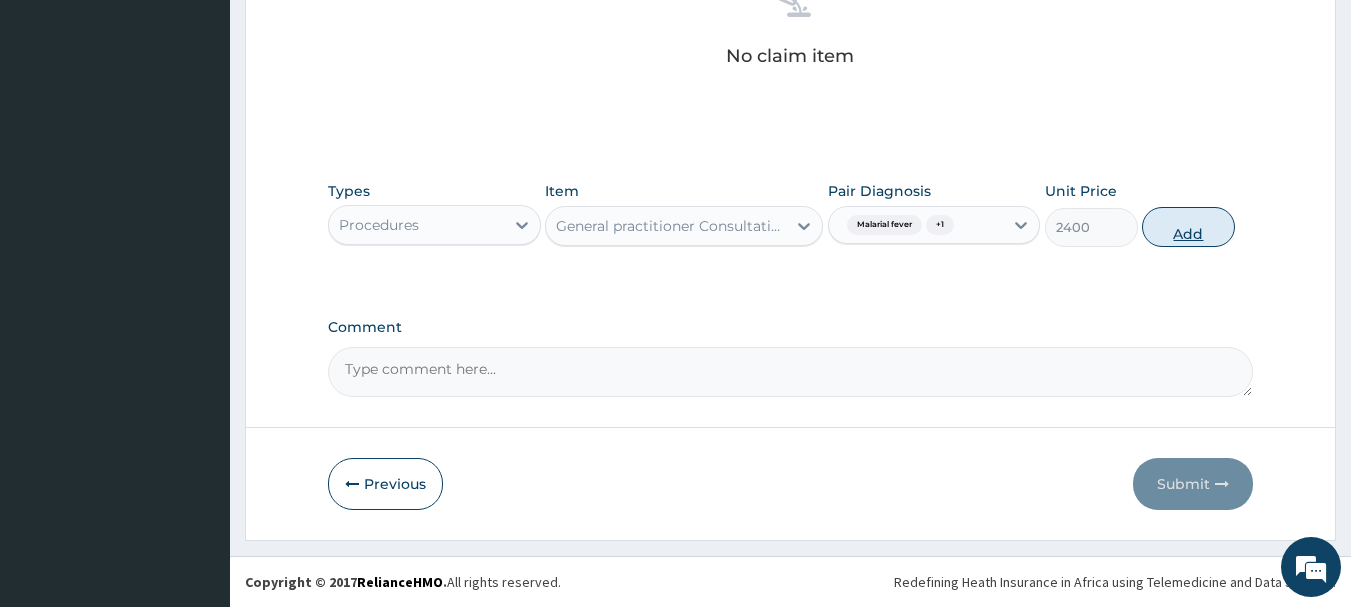 click on "Add" at bounding box center [1188, 227] 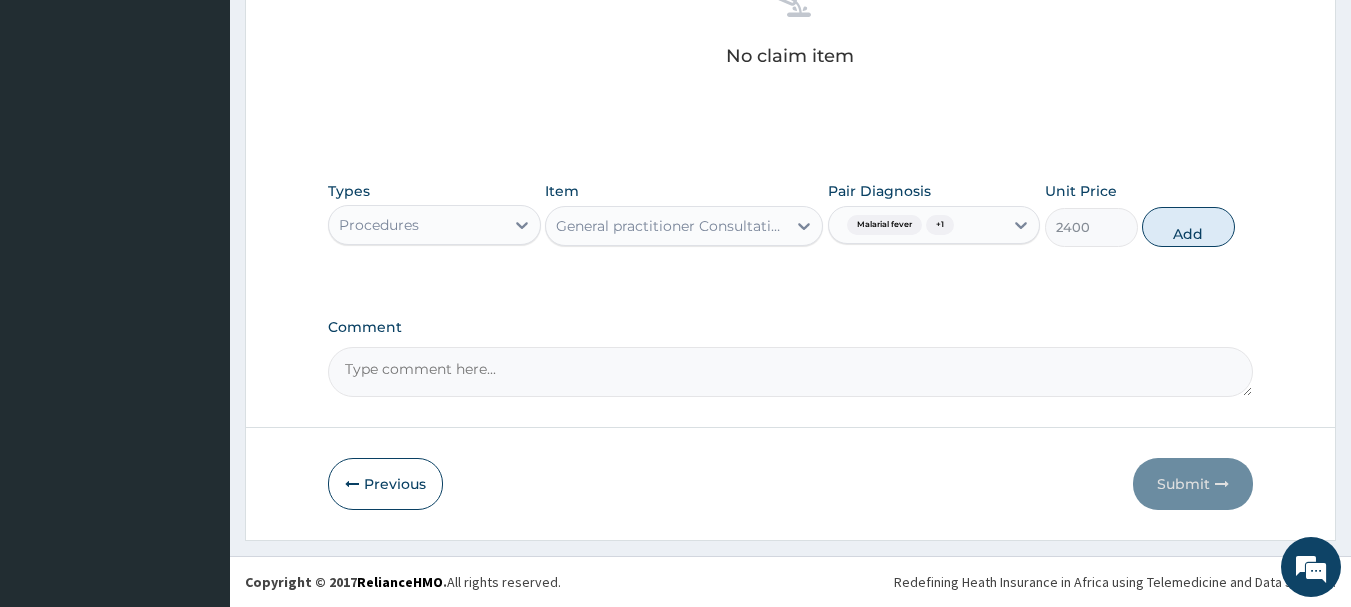 type on "0" 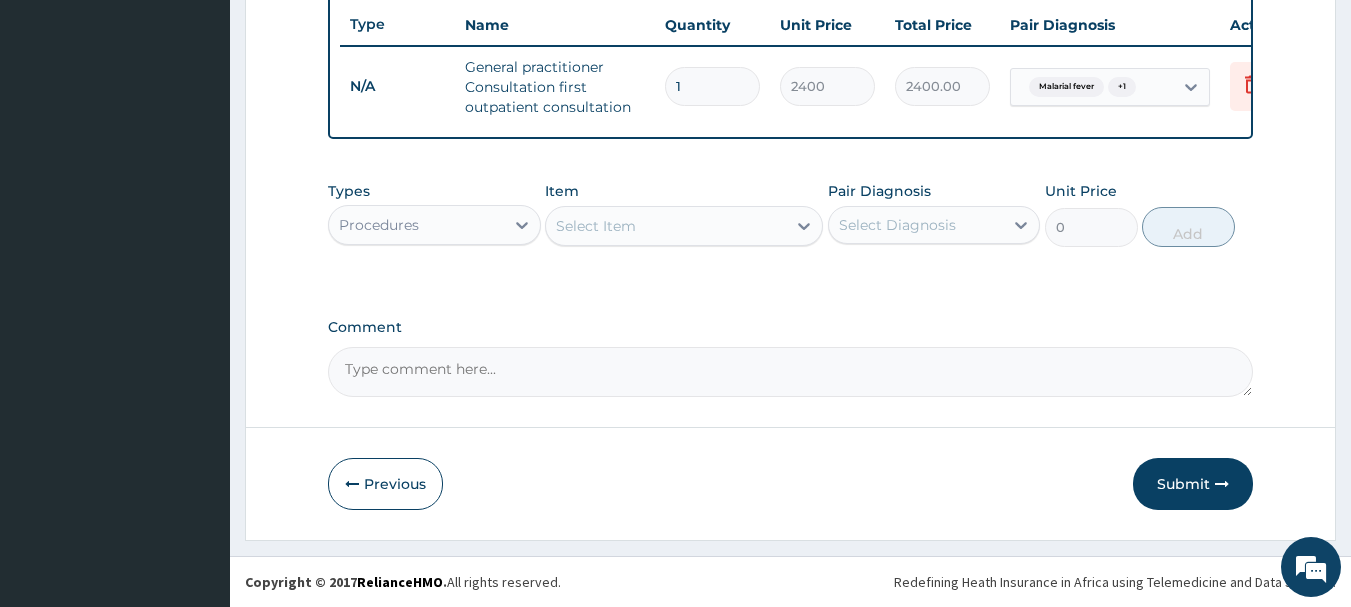 scroll, scrollTop: 766, scrollLeft: 0, axis: vertical 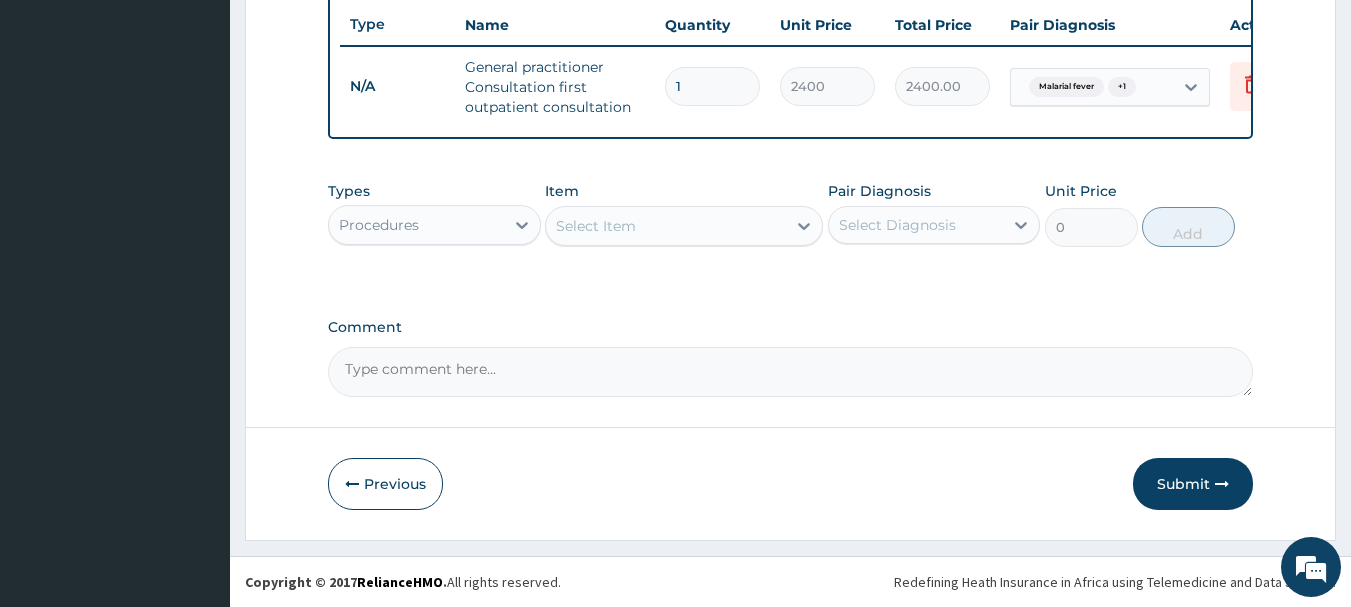 click on "Procedures" at bounding box center (416, 225) 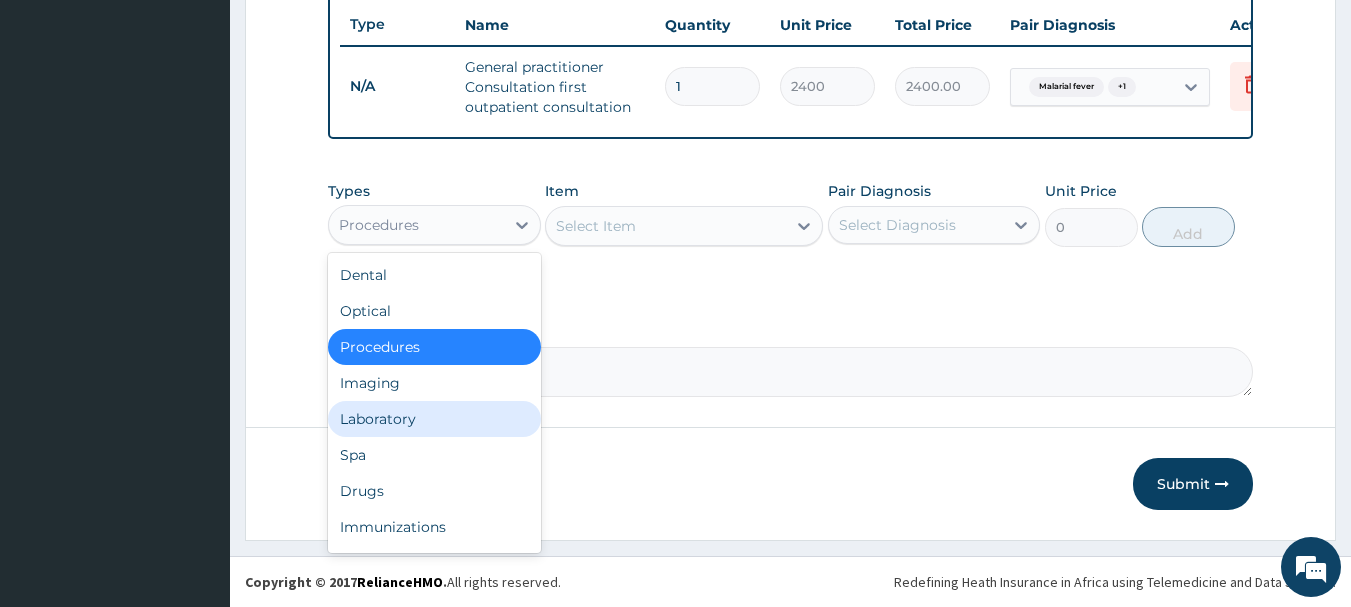 click on "Laboratory" at bounding box center (434, 419) 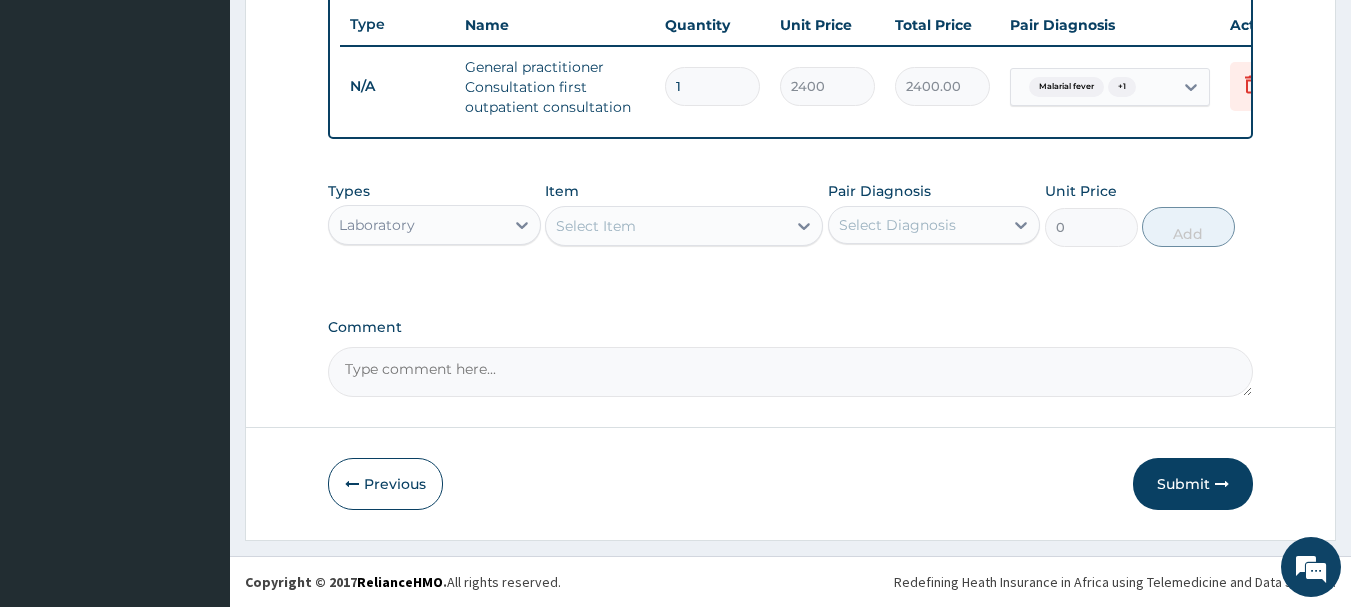 click on "Select Item" at bounding box center (596, 226) 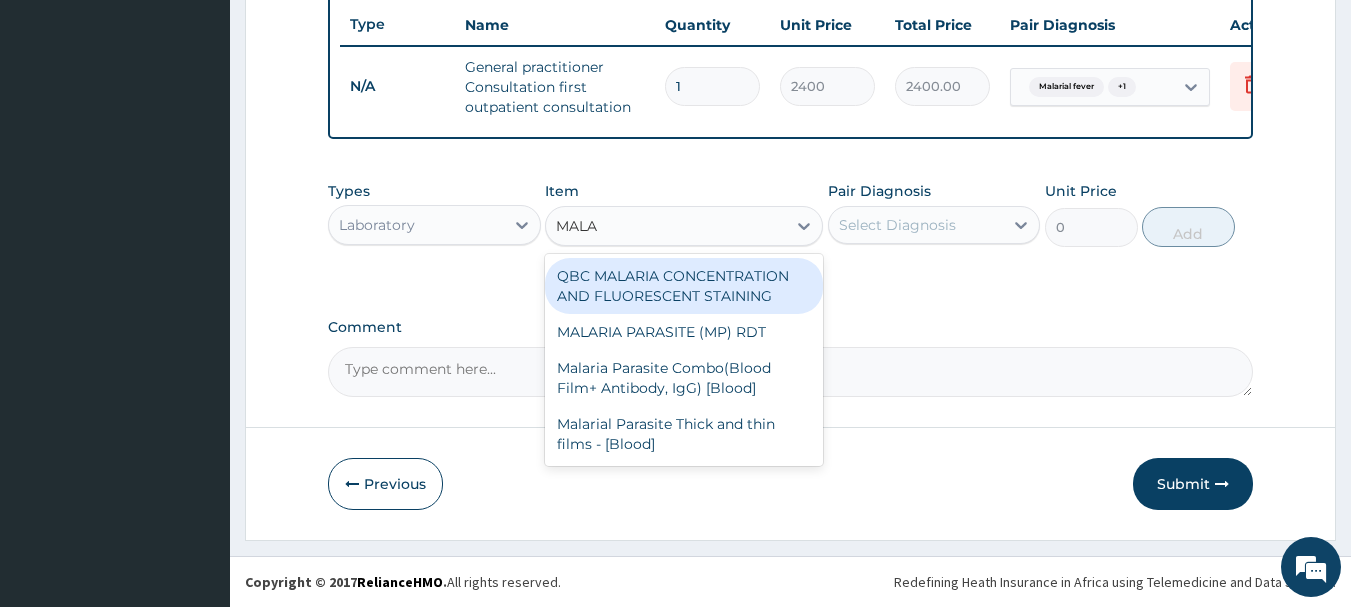 type on "MALAR" 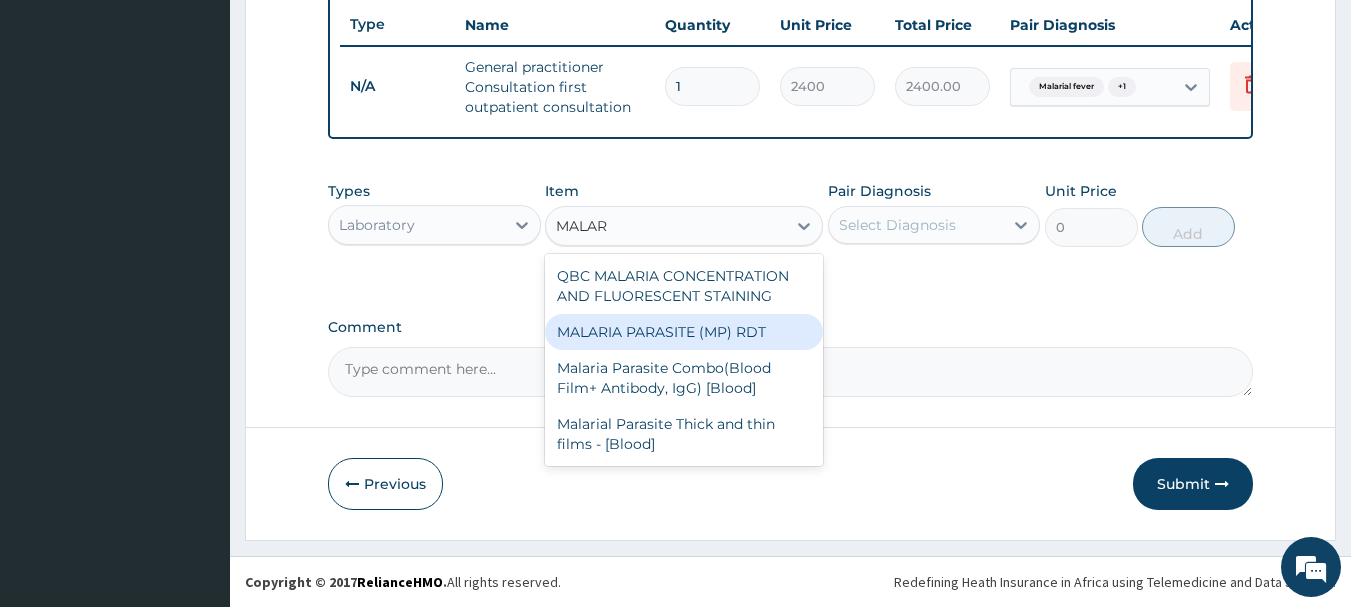 click on "MALARIA PARASITE (MP) RDT" at bounding box center [684, 332] 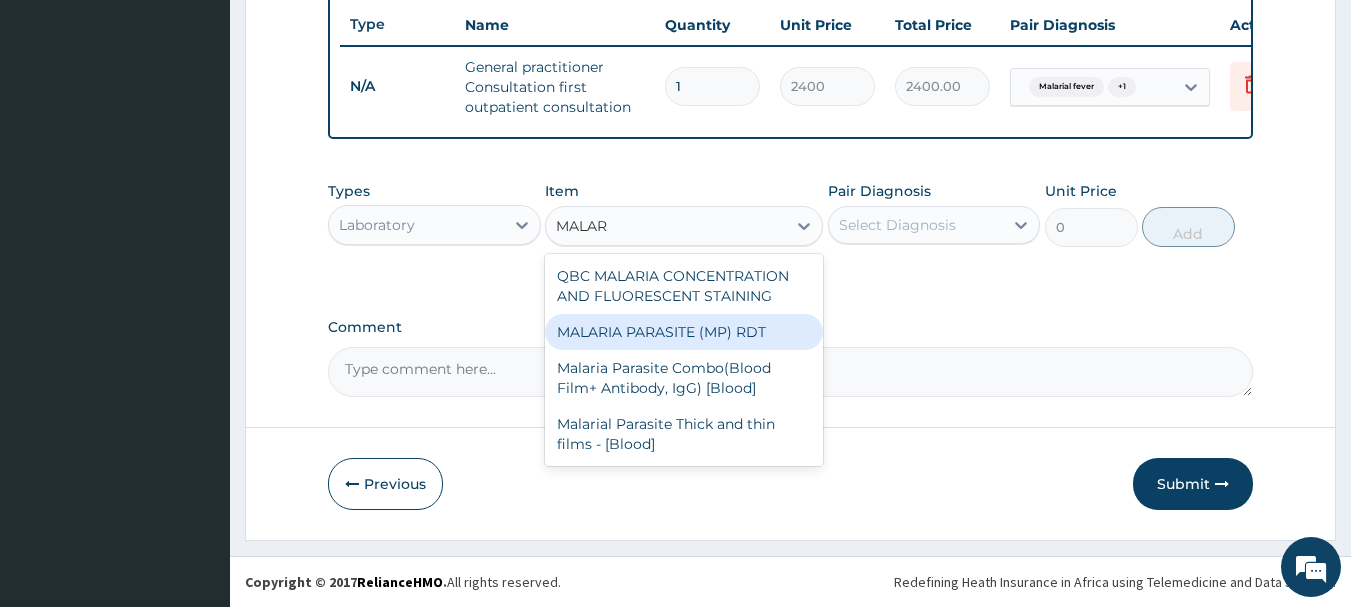 type 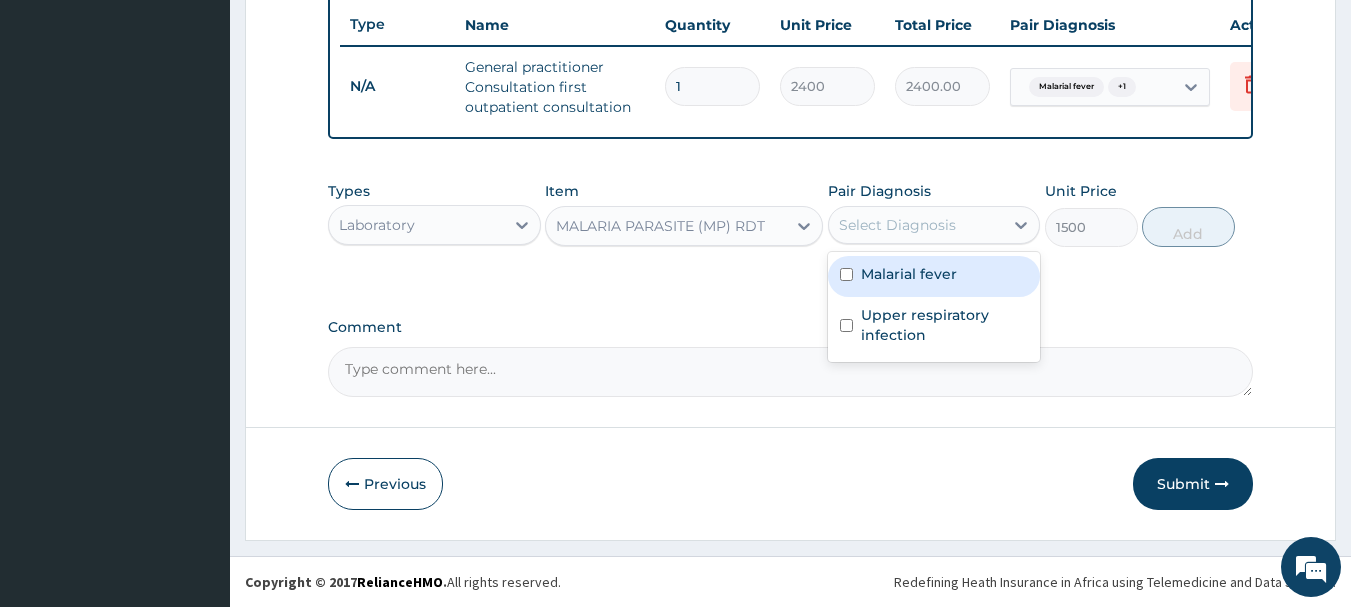 click on "Select Diagnosis" at bounding box center (897, 225) 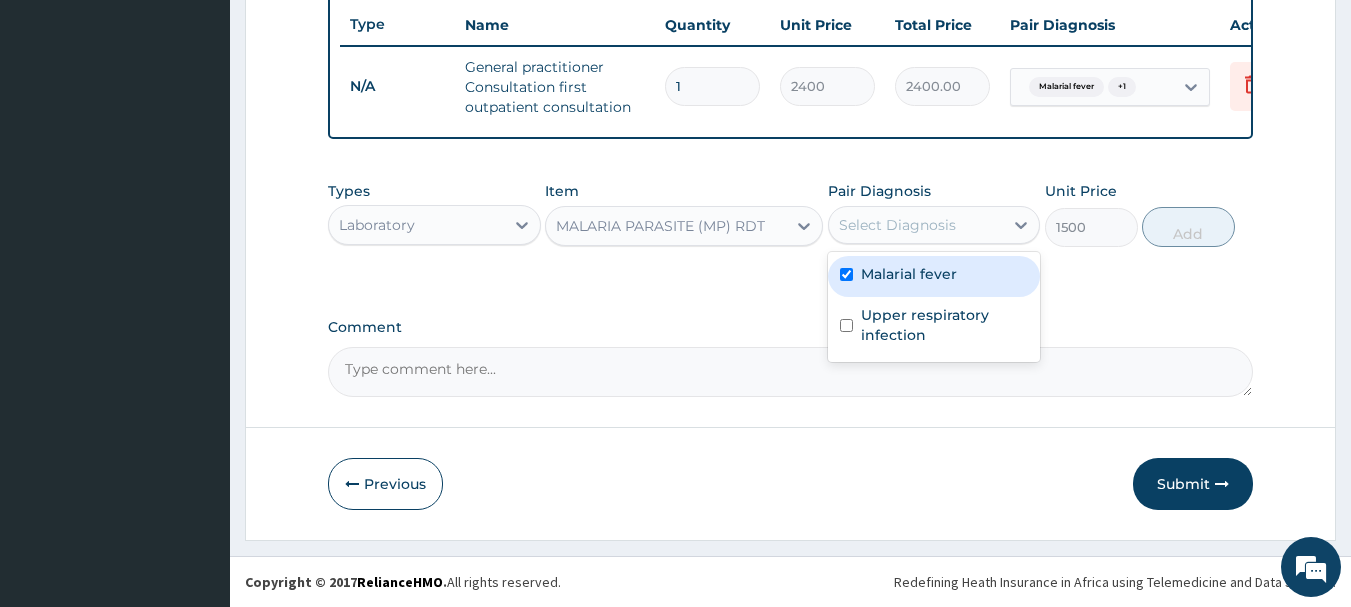 checkbox on "true" 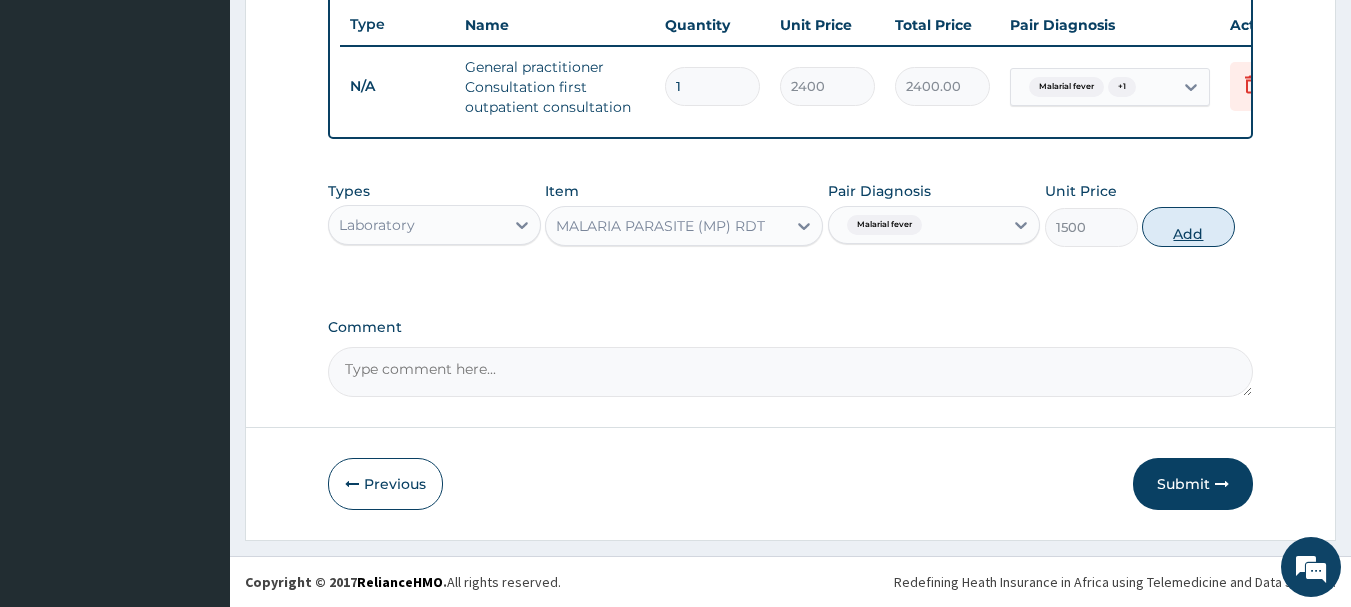 click on "Add" at bounding box center (1188, 227) 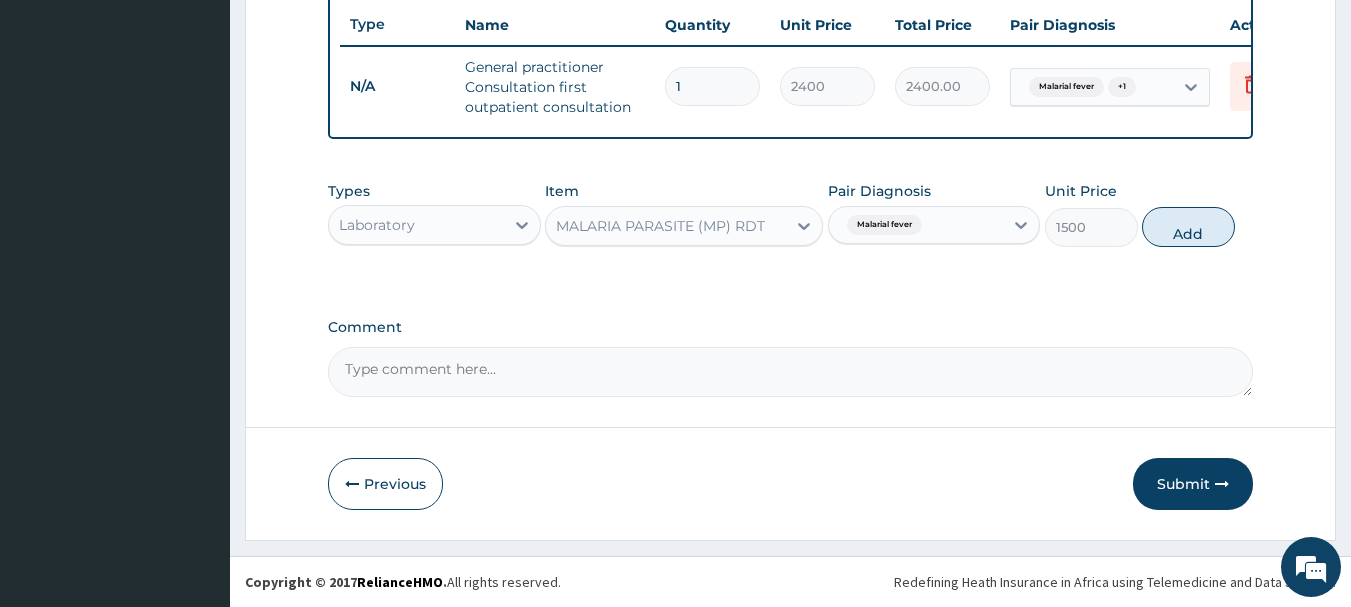 type on "0" 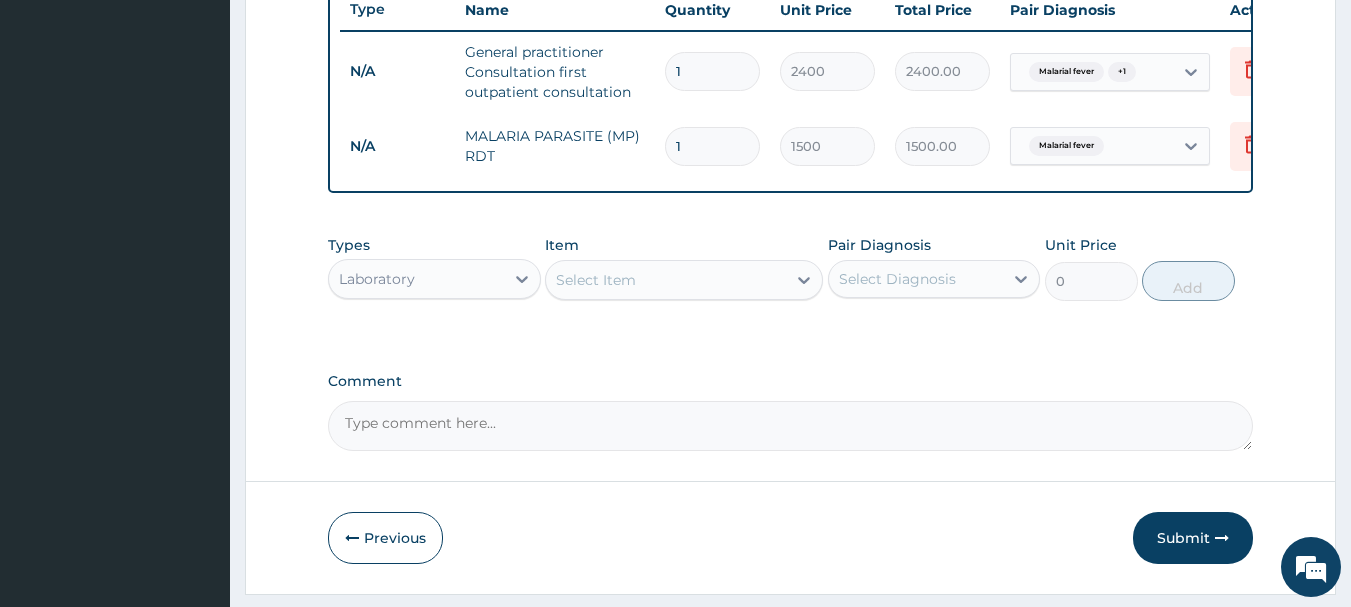 click on "Laboratory" at bounding box center [416, 279] 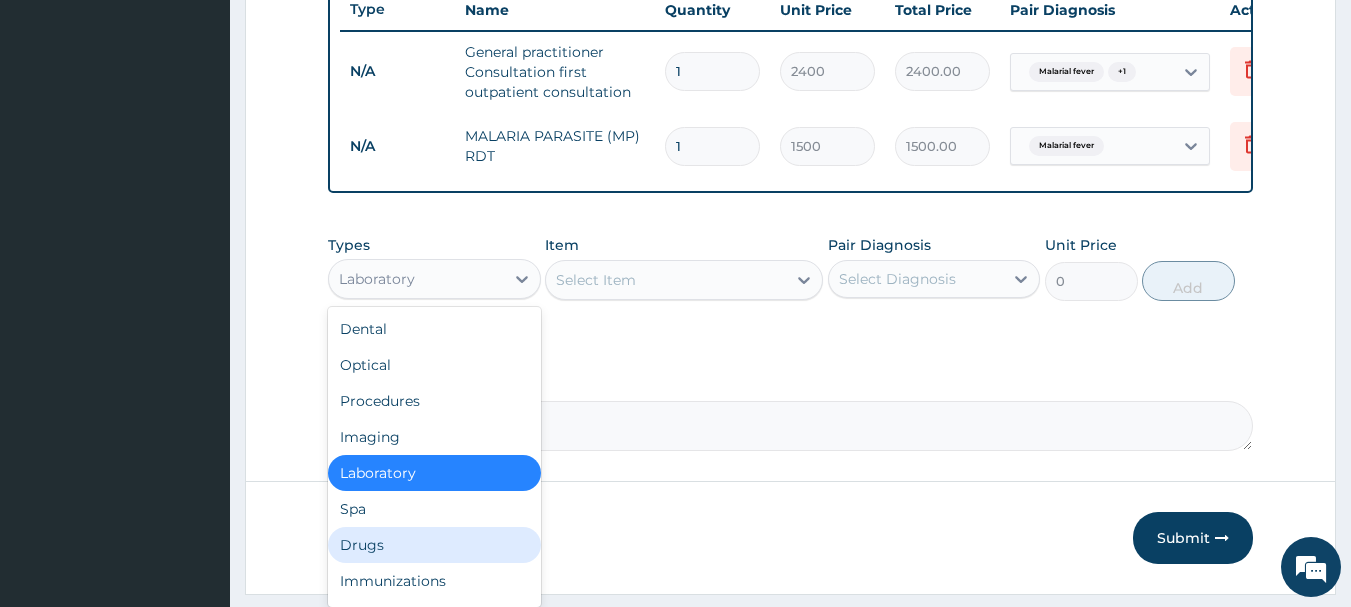 click on "Drugs" at bounding box center (434, 545) 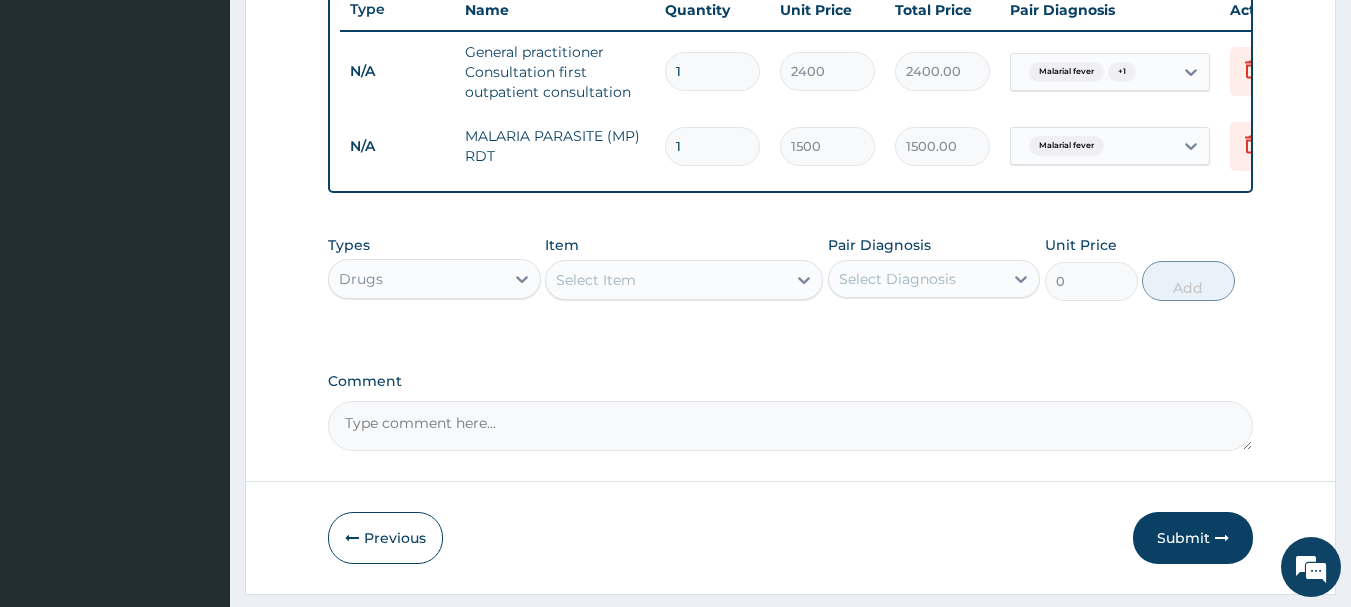 click on "Select Item" at bounding box center (666, 280) 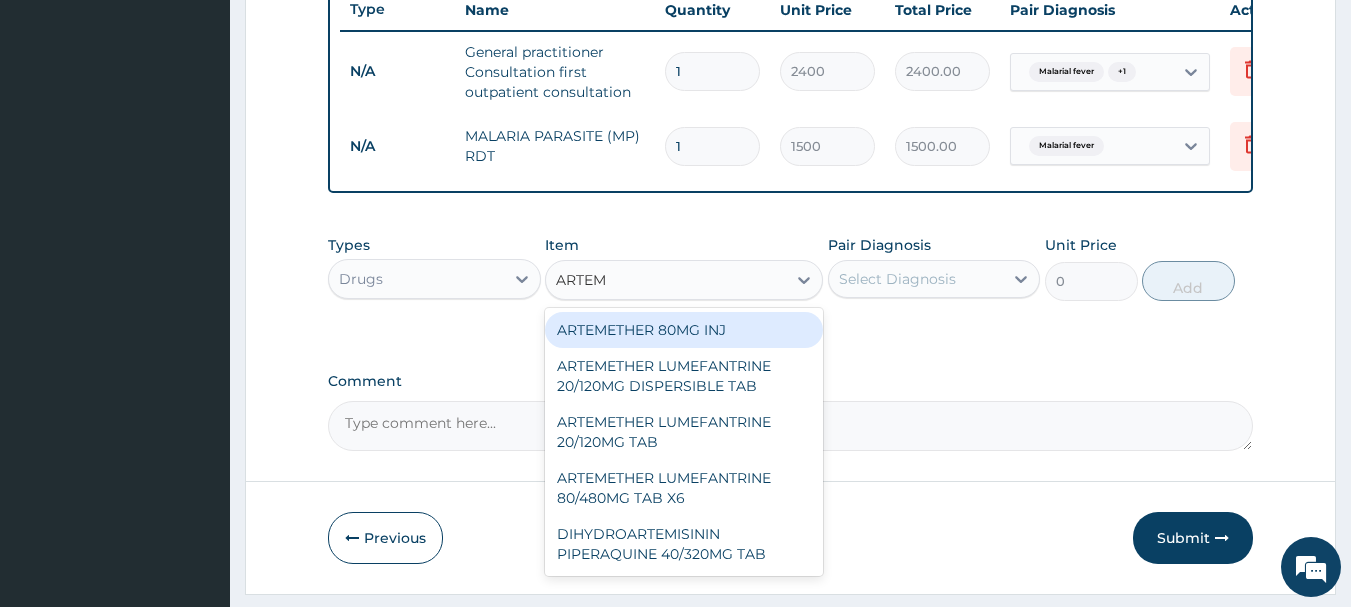 type on "ARTEME" 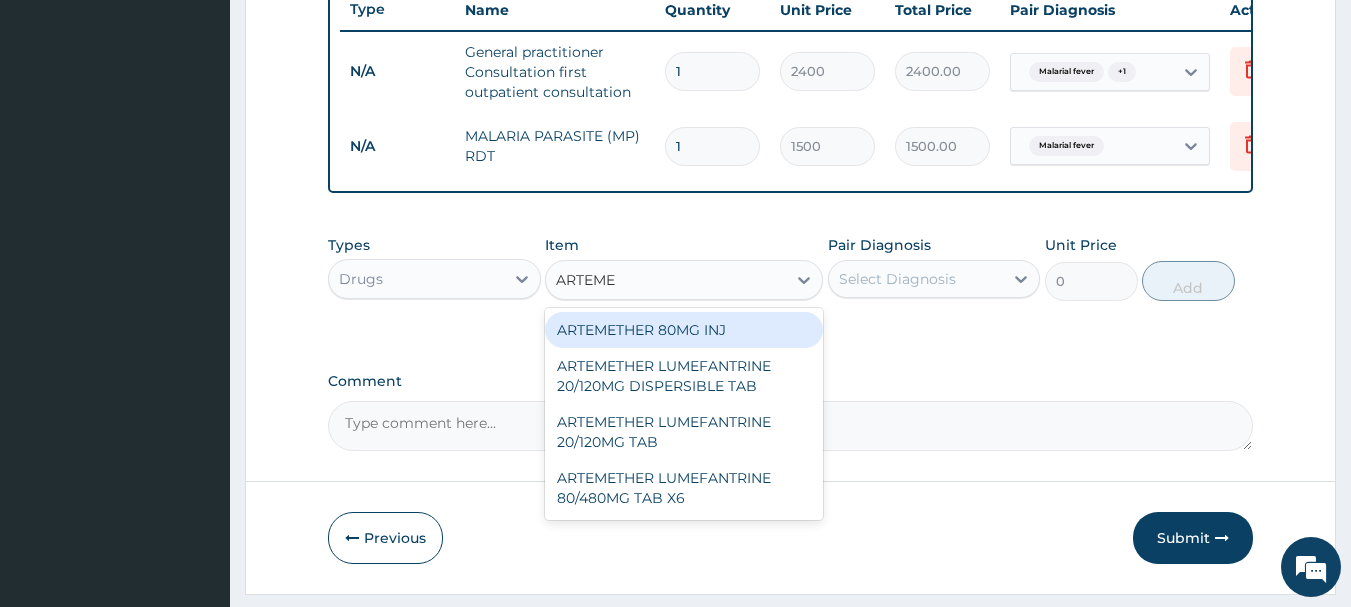 click on "ARTEMETHER 80MG INJ" at bounding box center [684, 330] 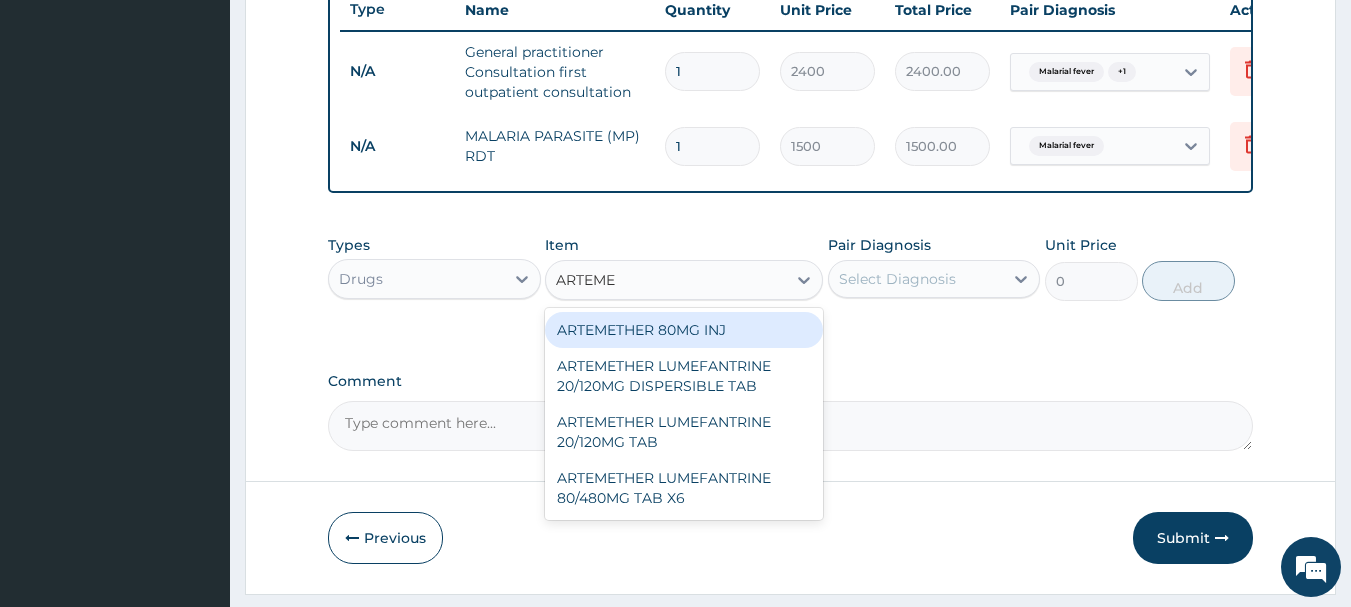 type 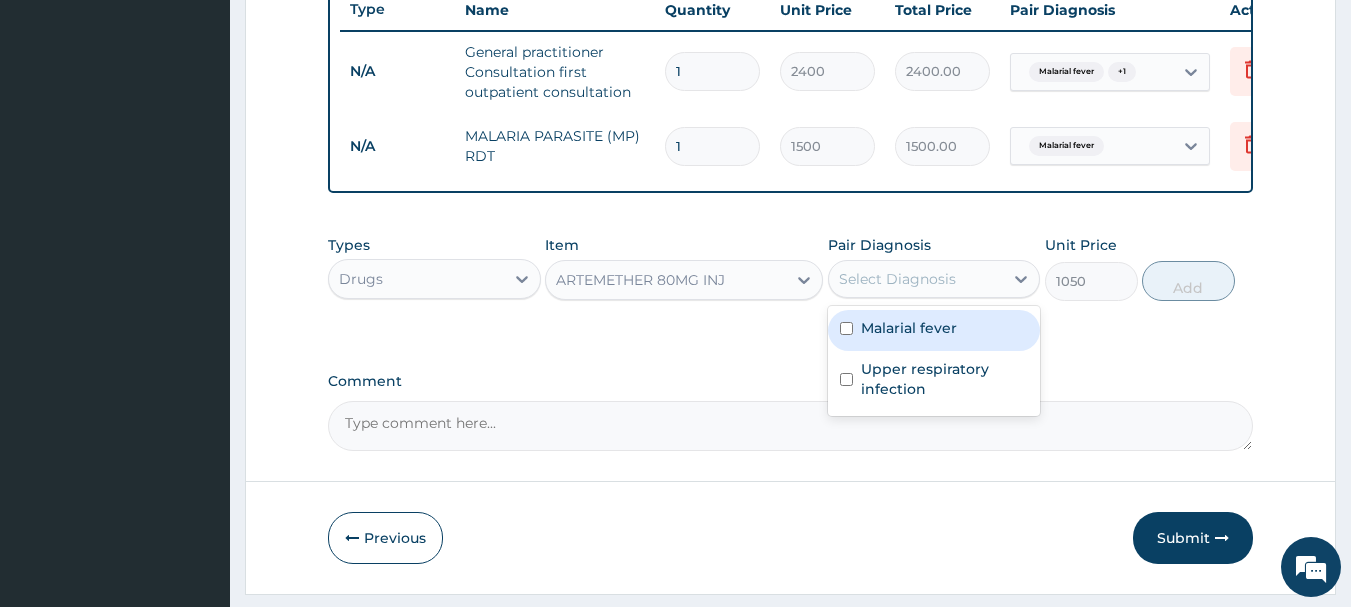 click on "Select Diagnosis" at bounding box center (897, 279) 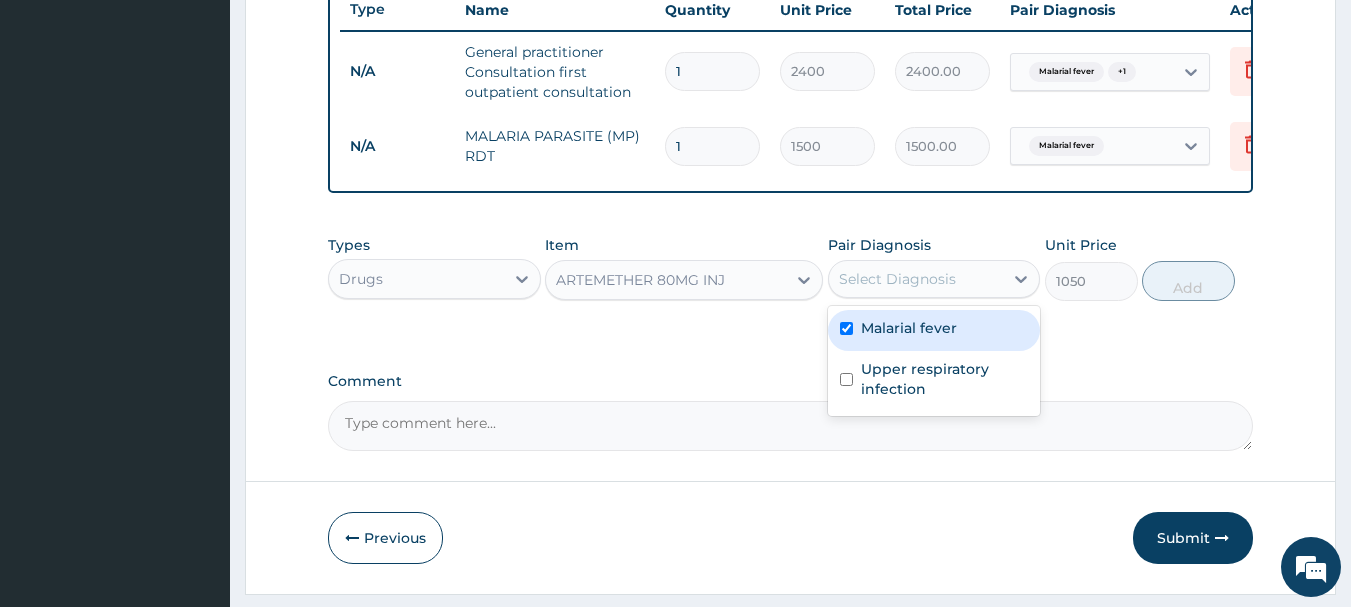 checkbox on "true" 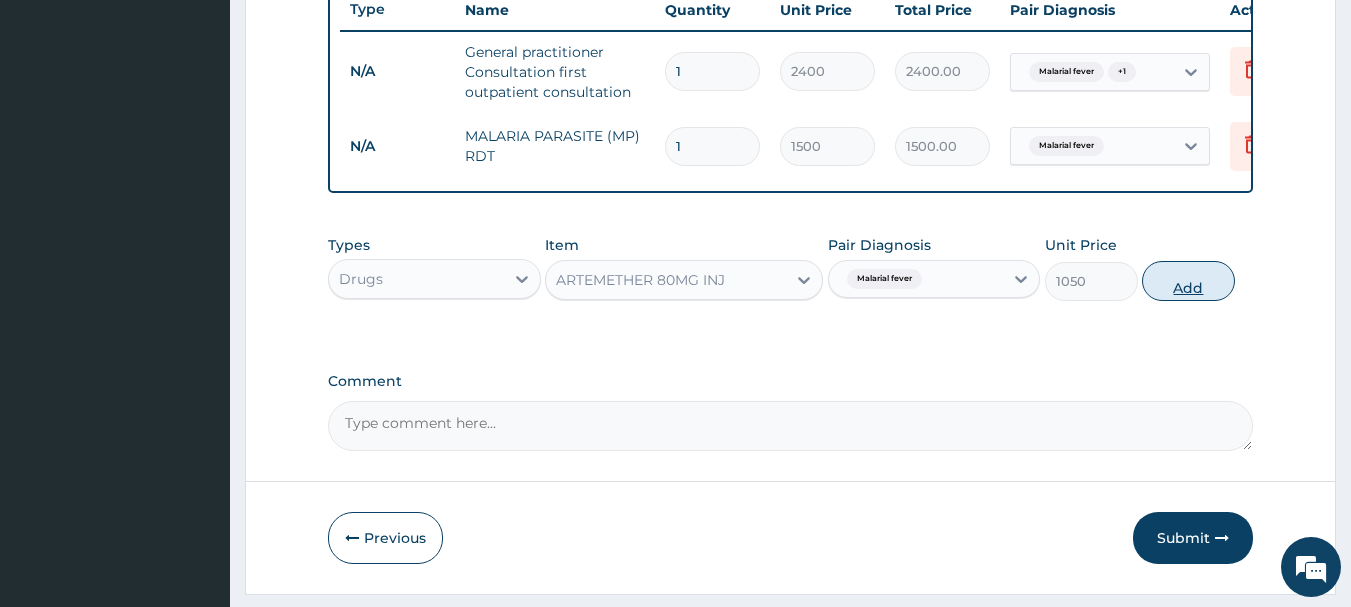click on "Add" at bounding box center (1188, 281) 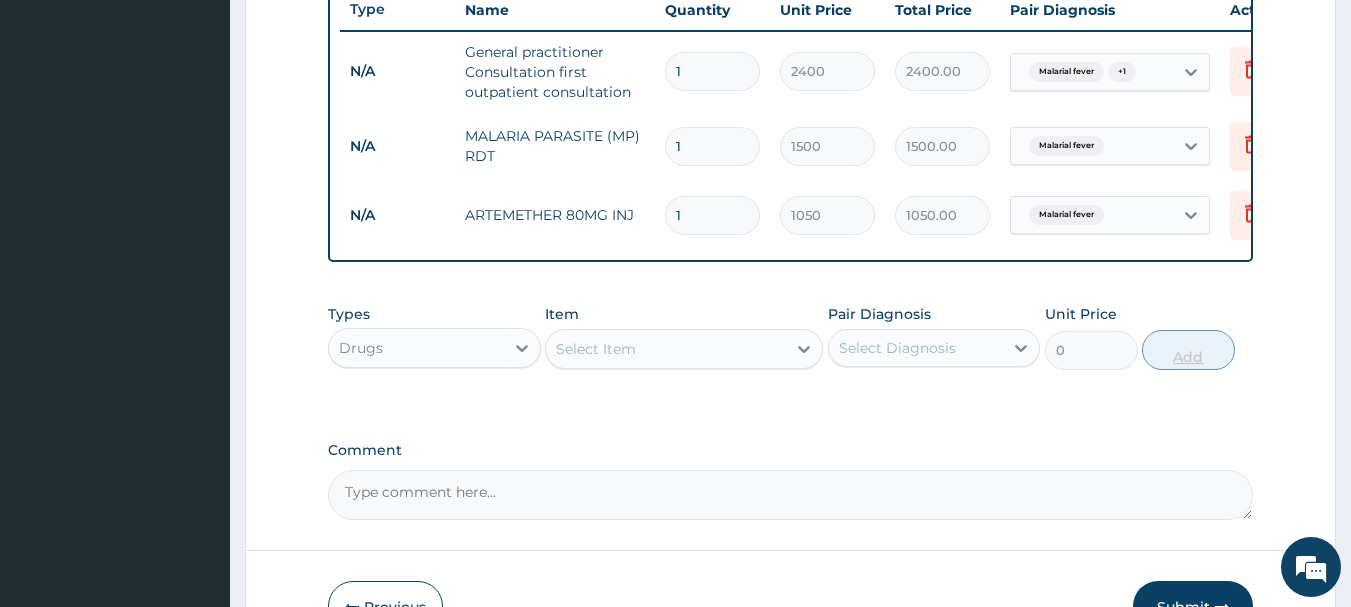 type on "16" 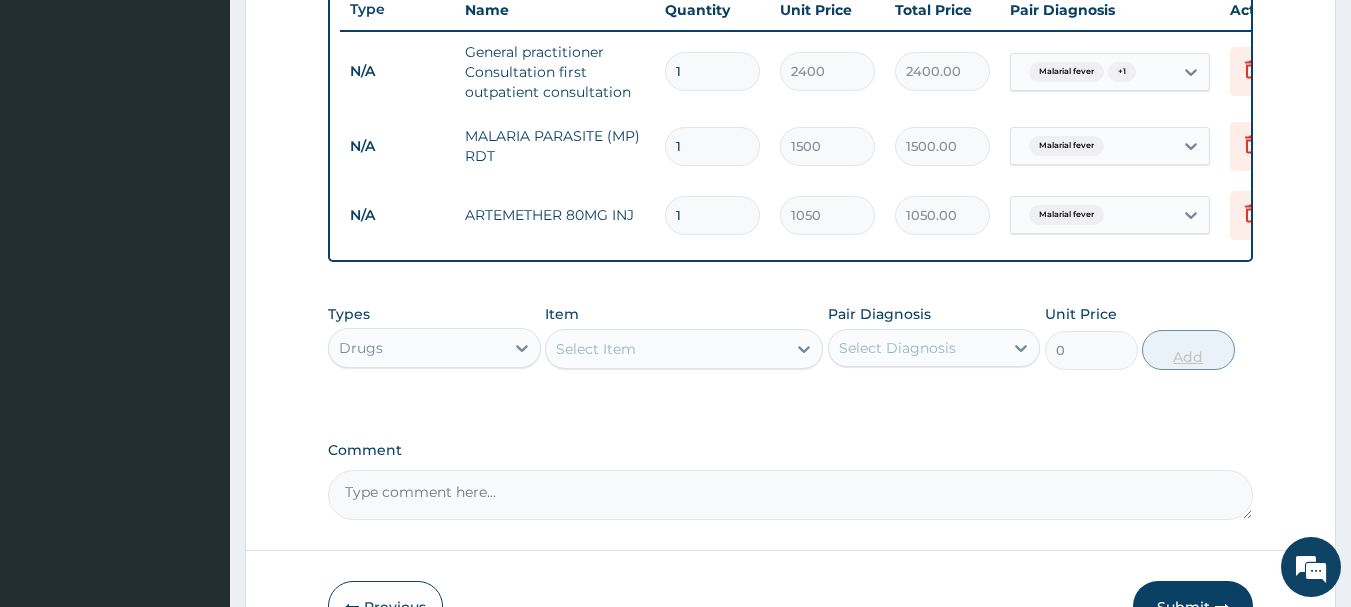 type on "16800.00" 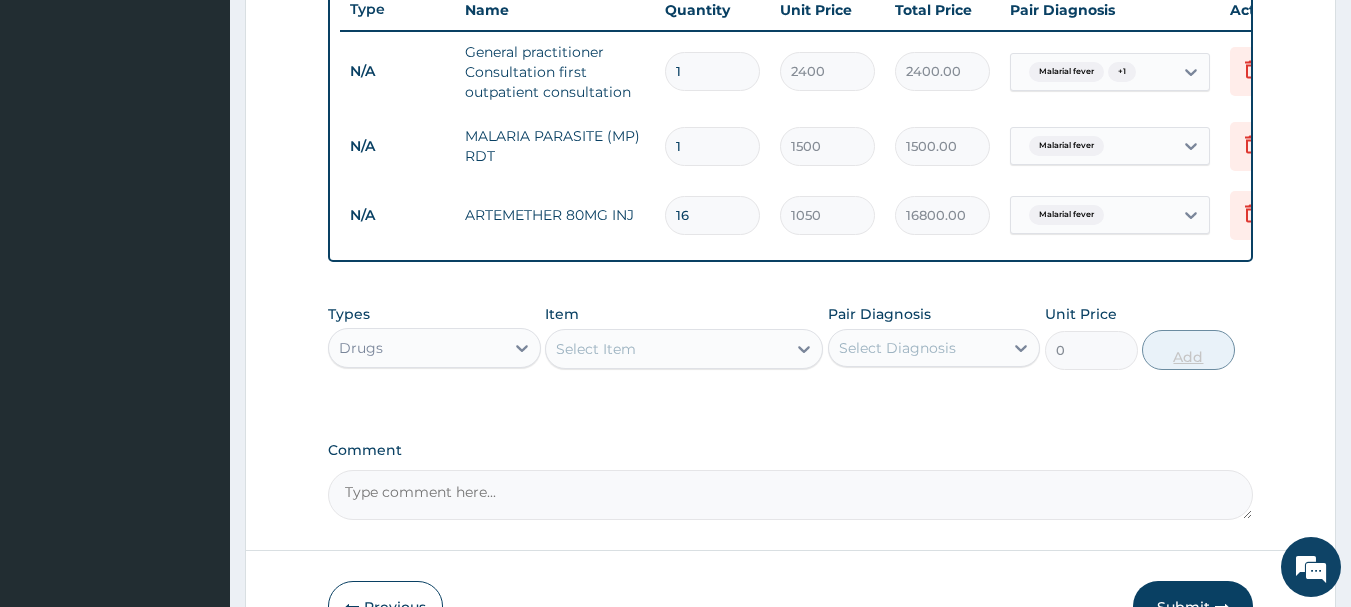 type on "1" 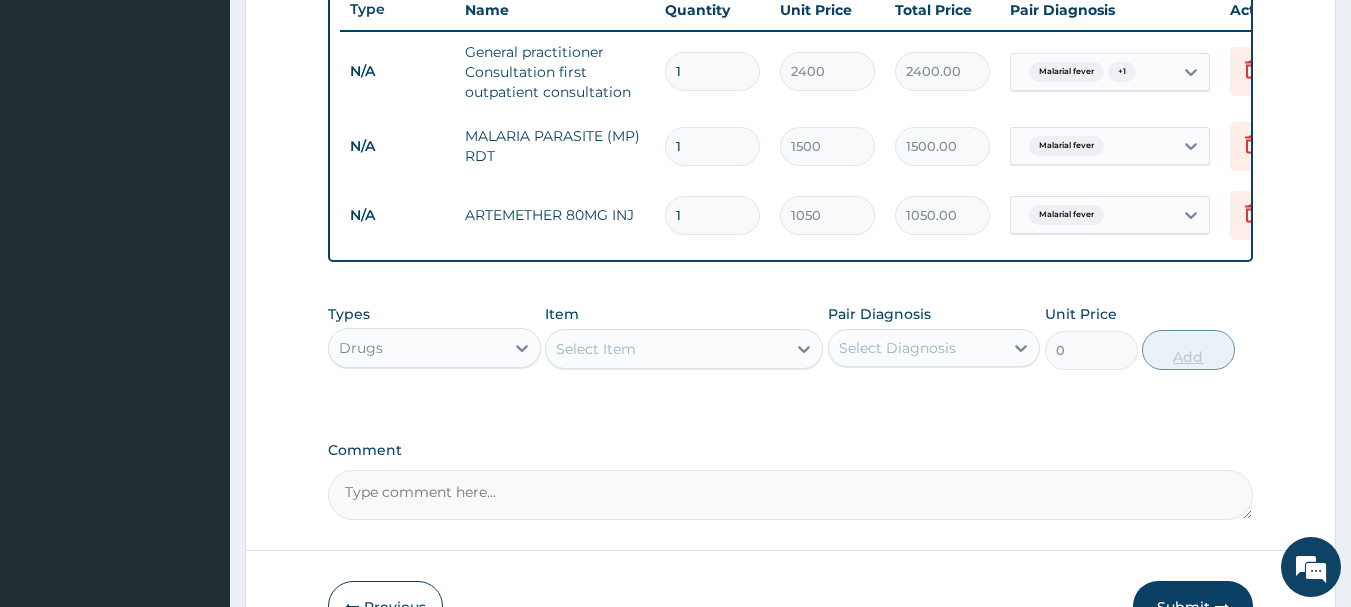 type on "16" 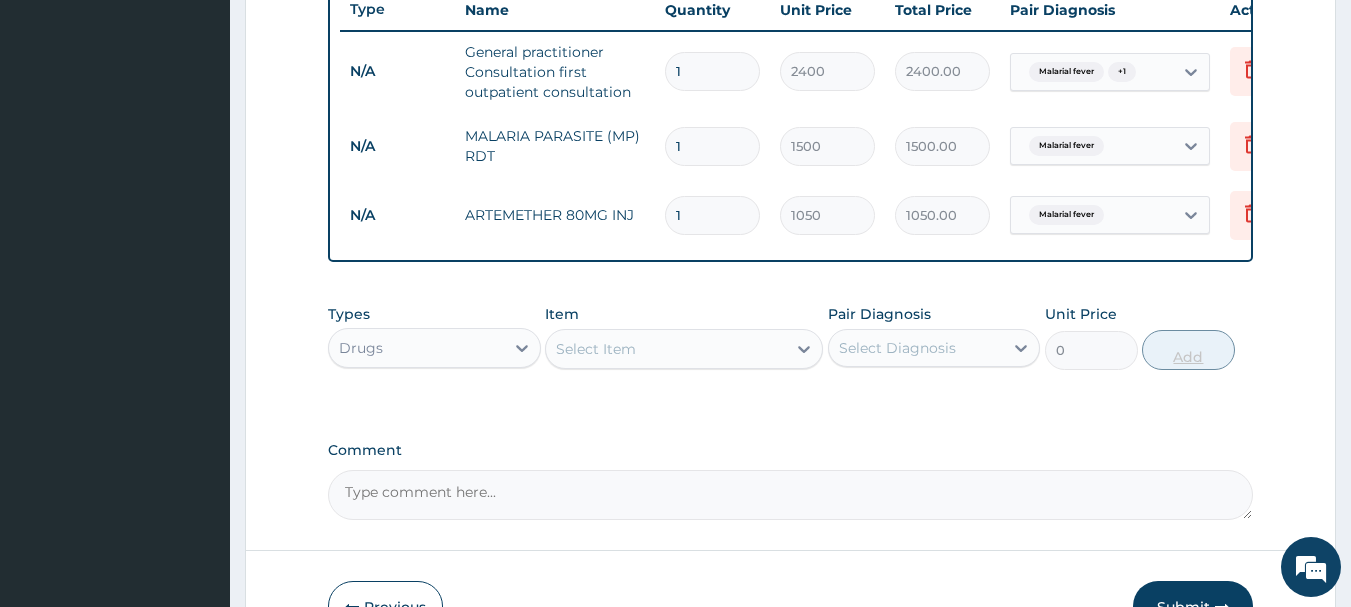 type on "16800.00" 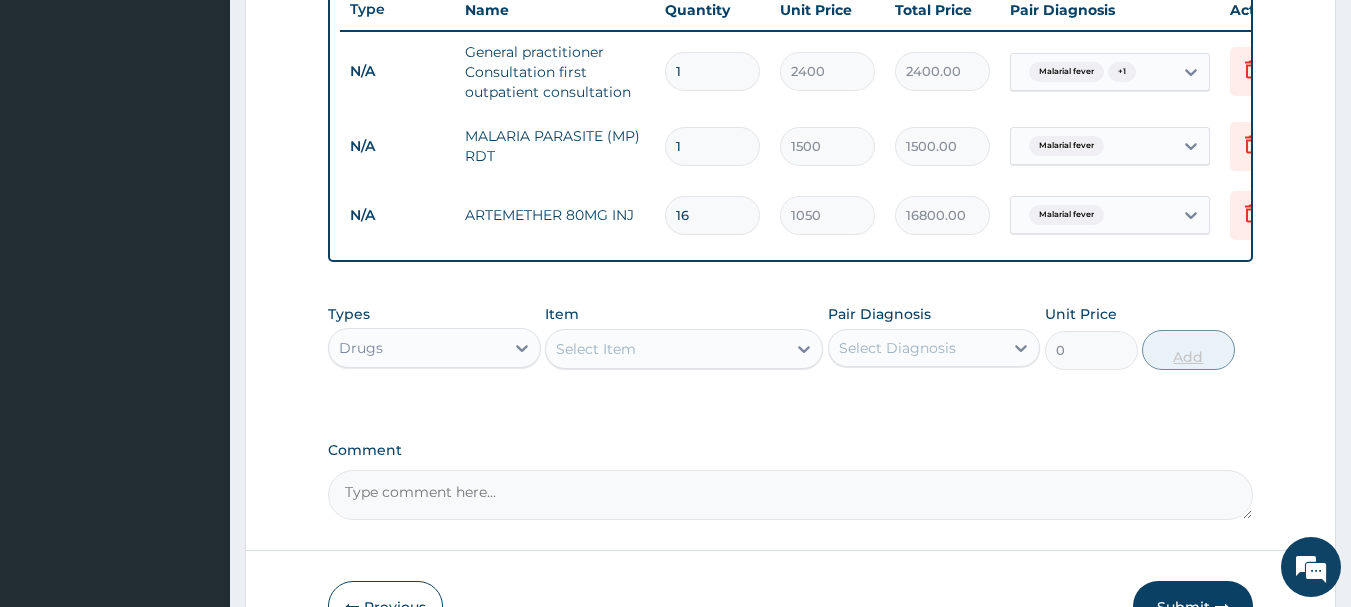 type on "1" 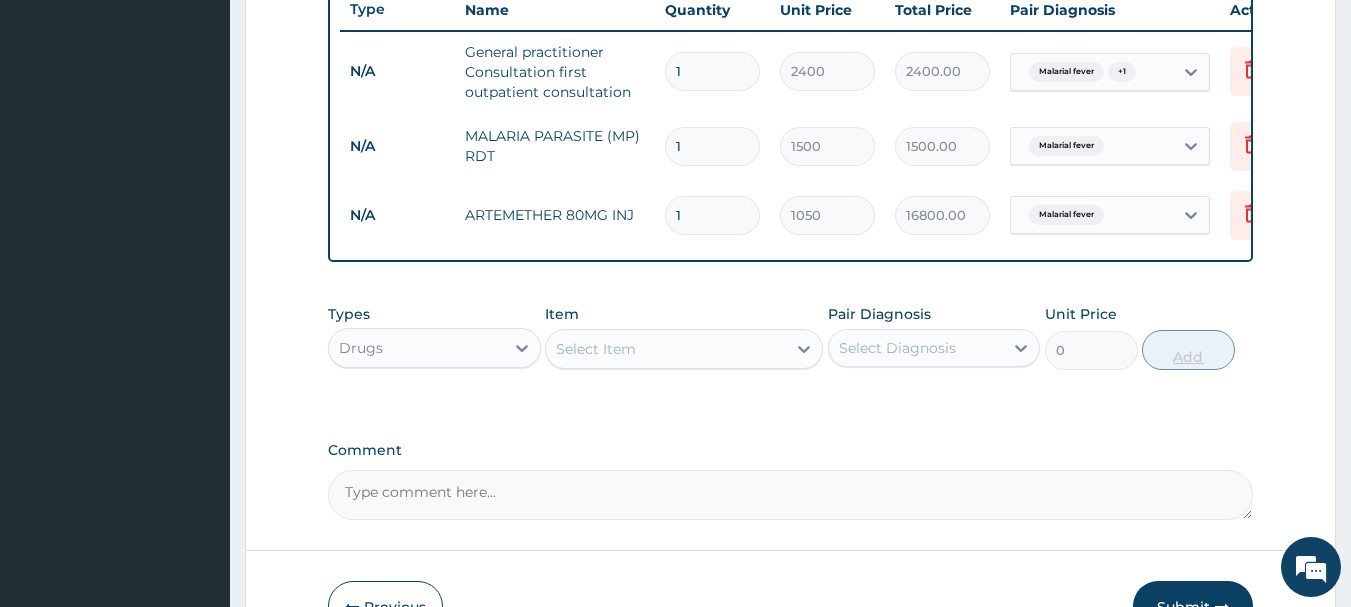 type on "1050.00" 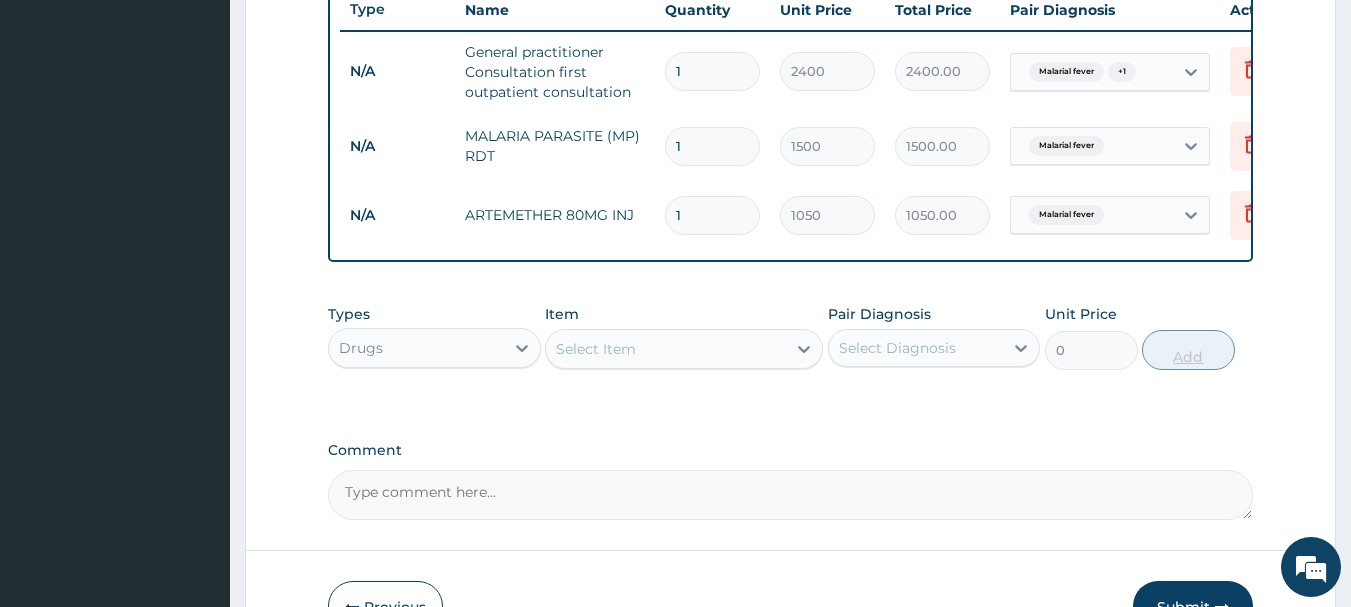 type 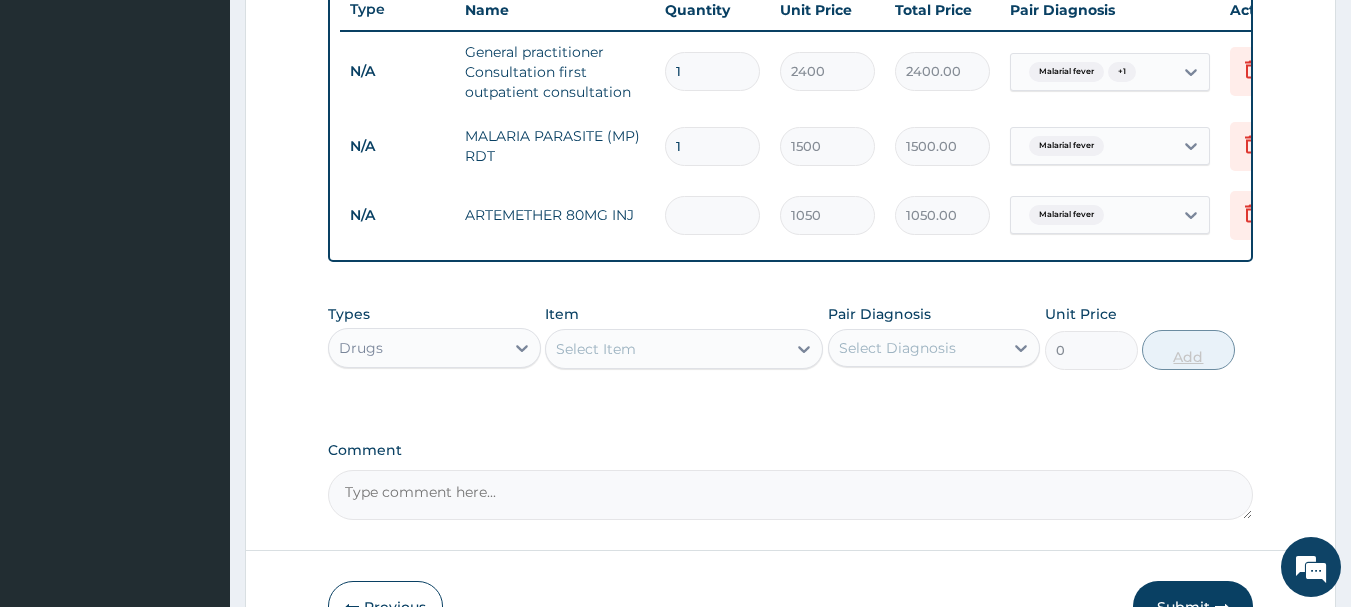 type on "0.00" 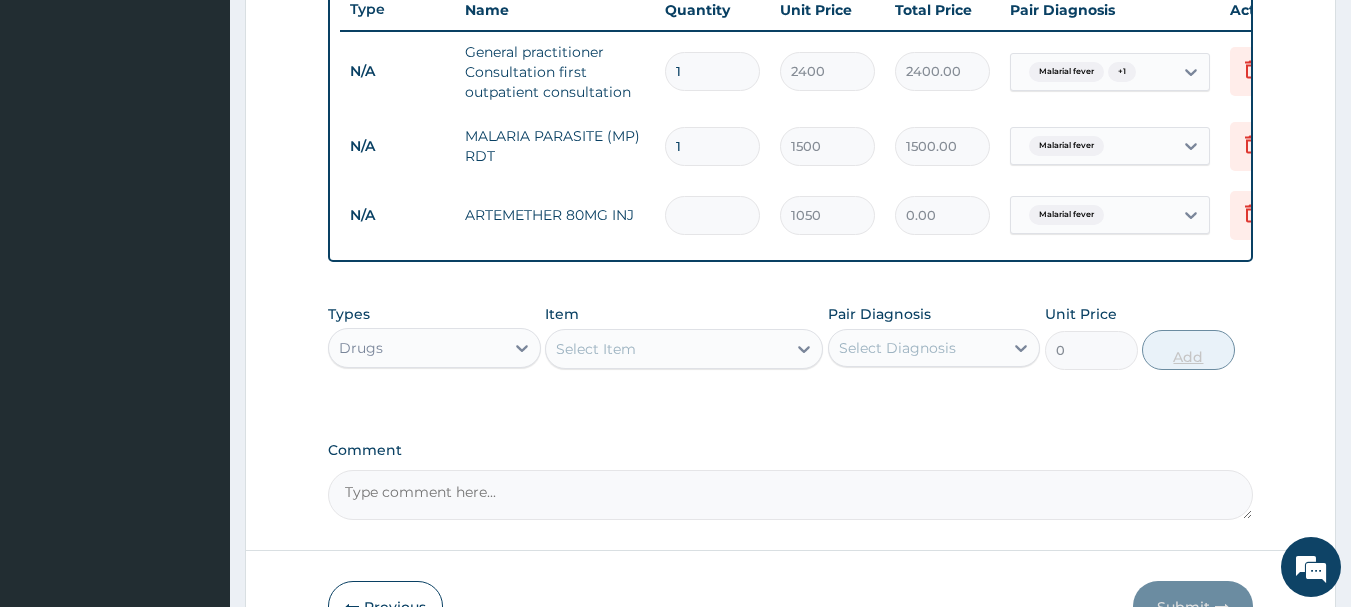 type on "6" 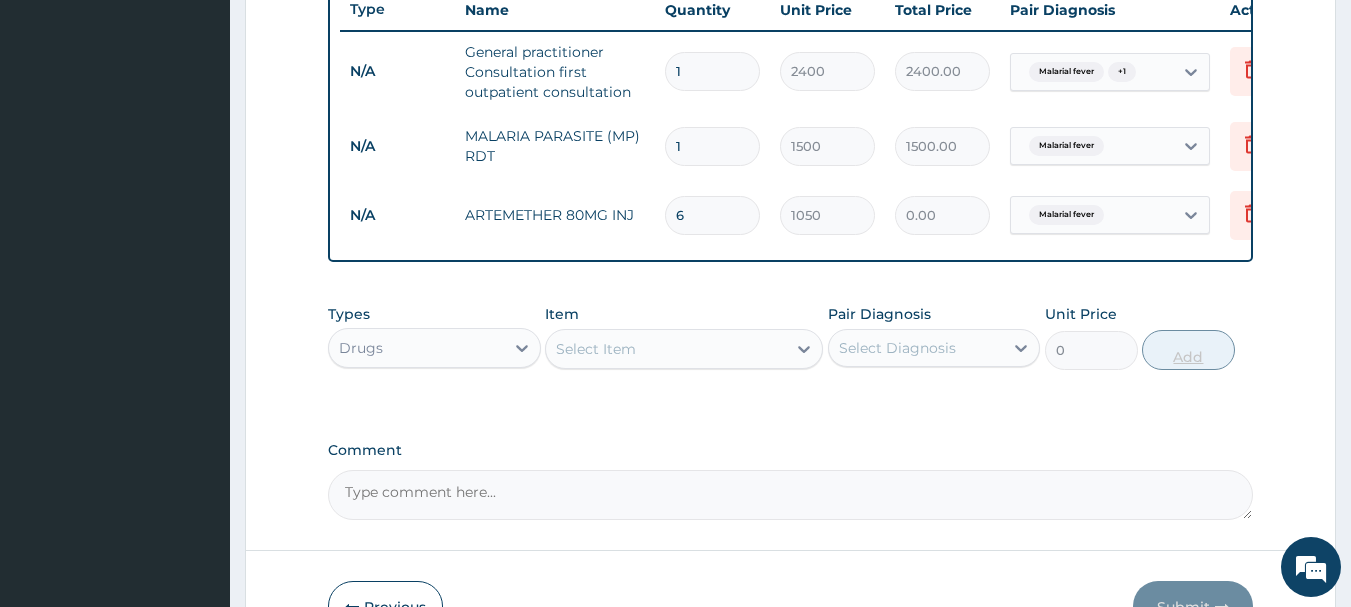 type on "6300.00" 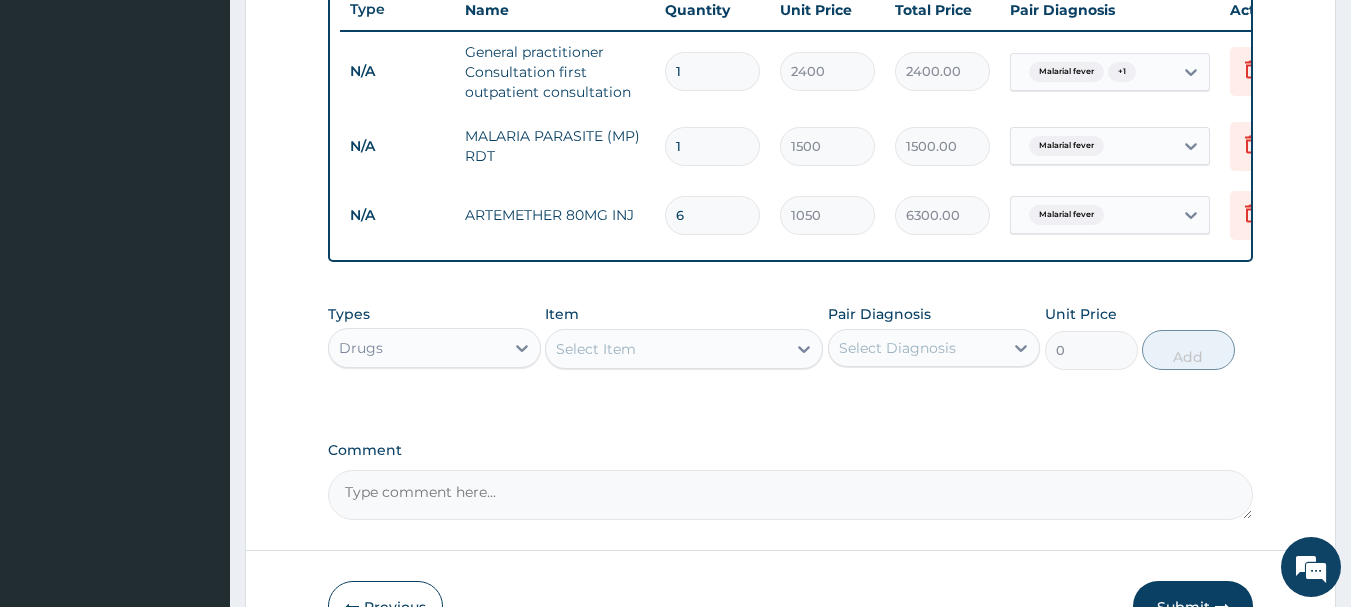 type on "6" 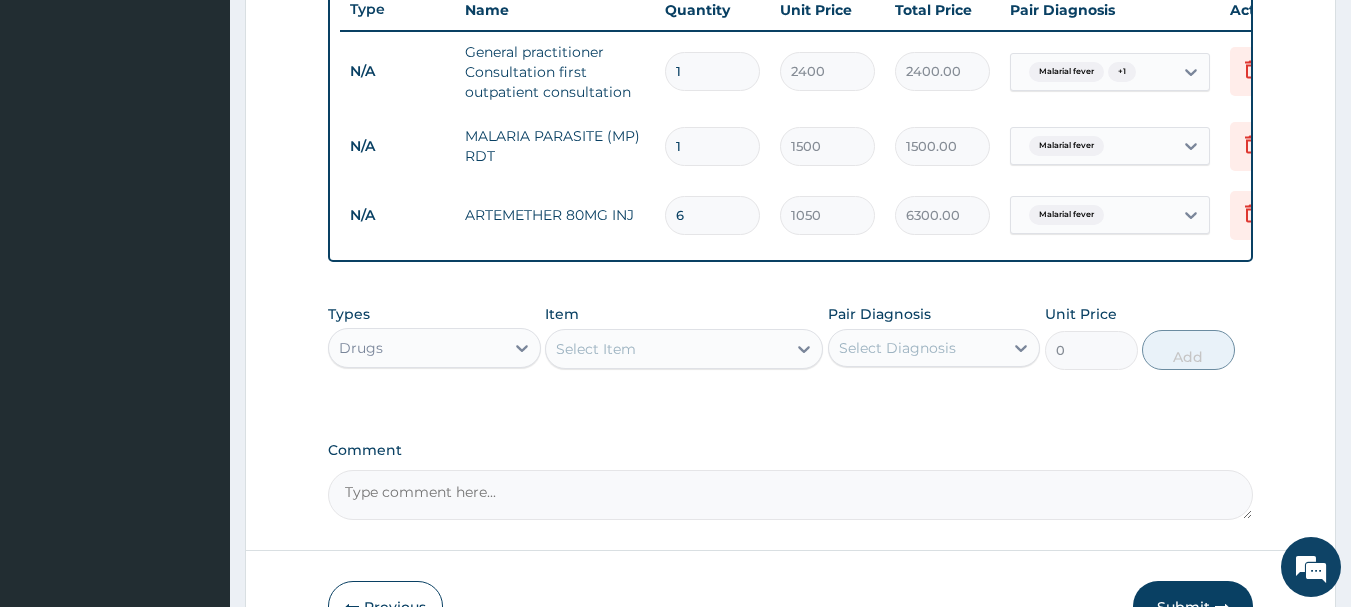 click on "Select Item" at bounding box center (666, 349) 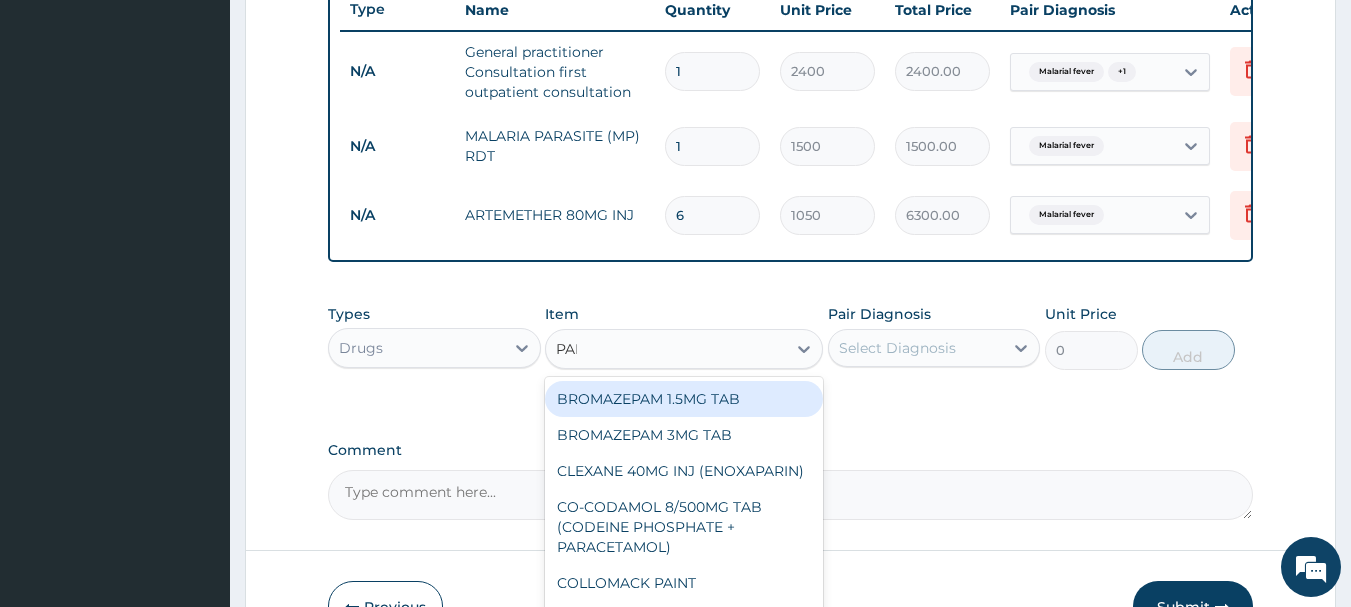 type on "PARACE" 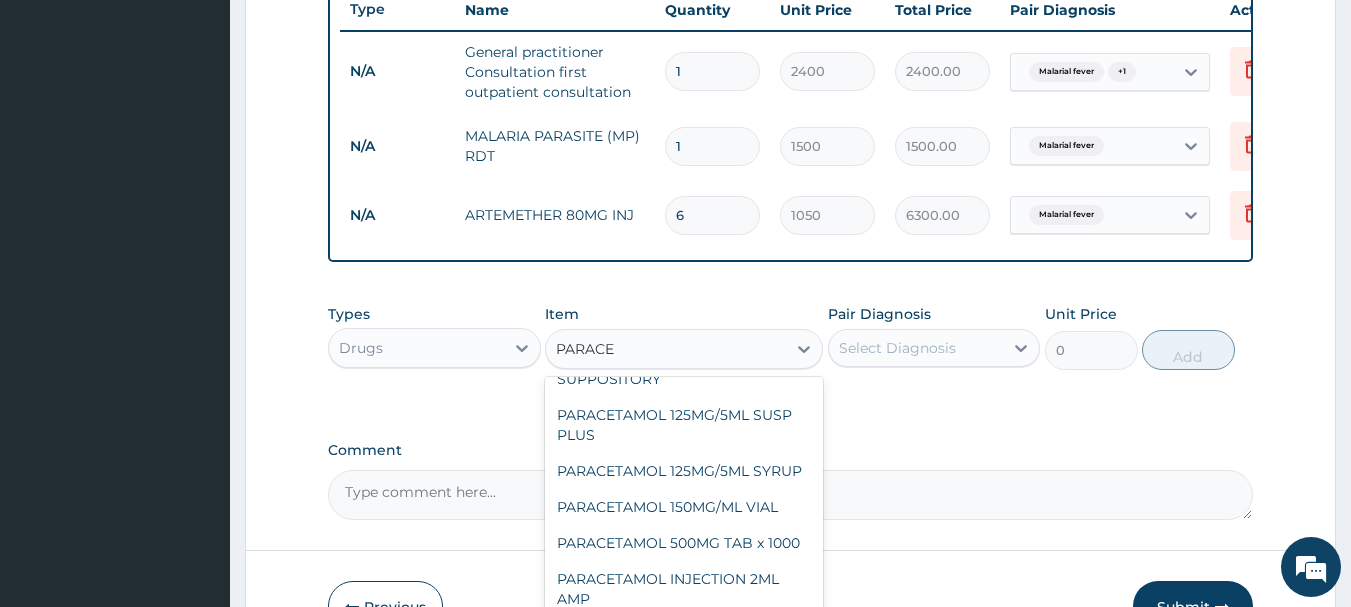 scroll, scrollTop: 248, scrollLeft: 0, axis: vertical 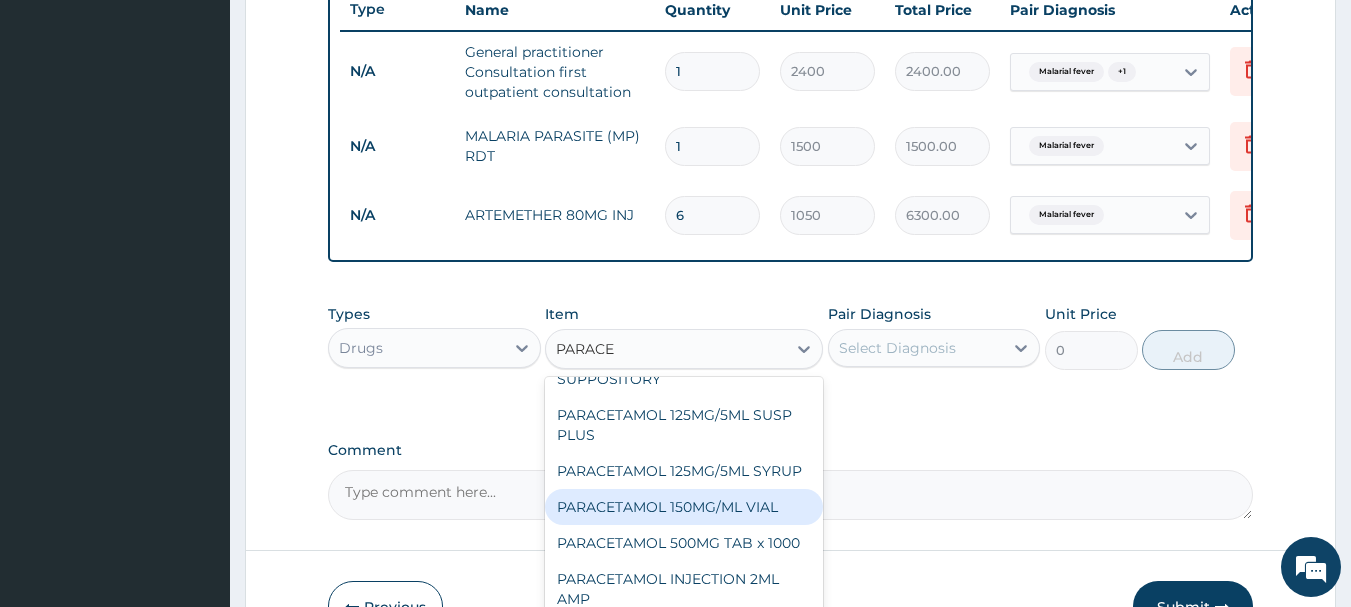 click on "PARACETAMOL 150MG/ML VIAL" at bounding box center (684, 507) 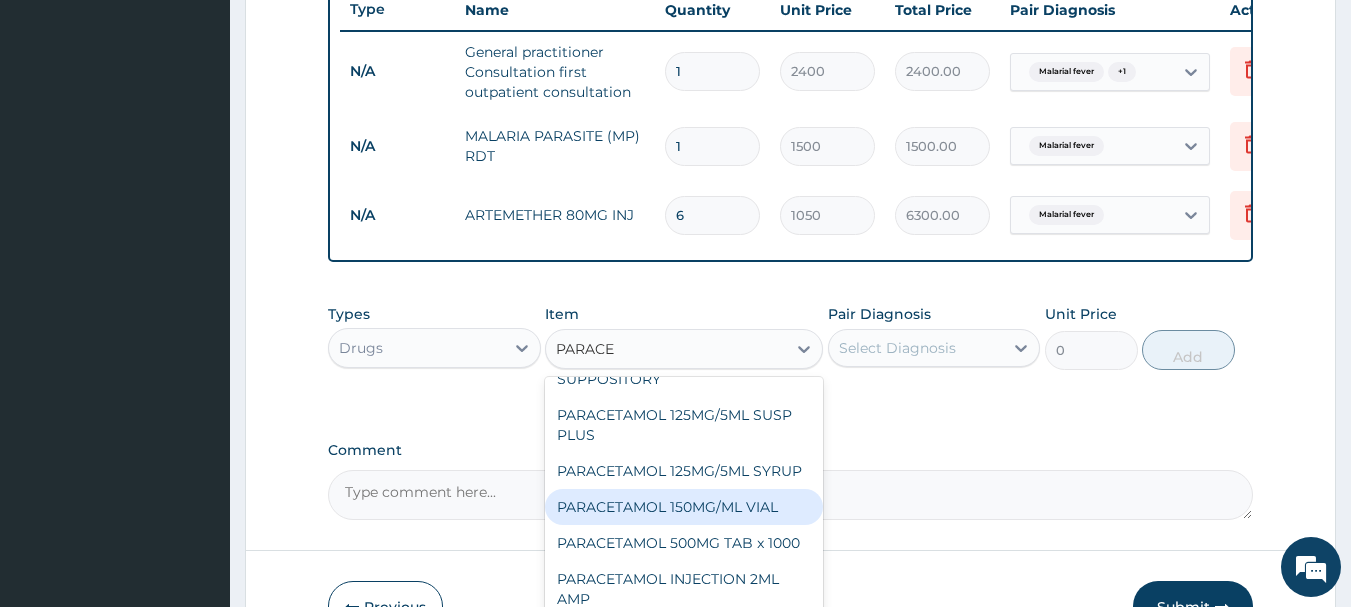 type 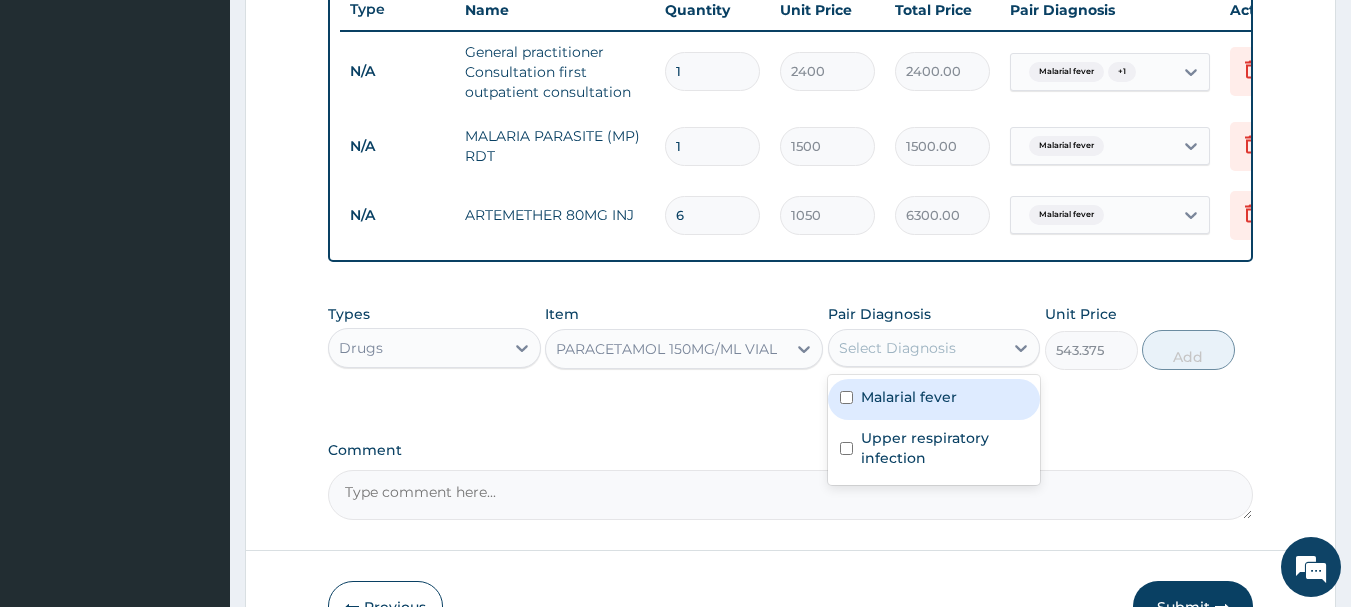 click on "Select Diagnosis" at bounding box center [916, 348] 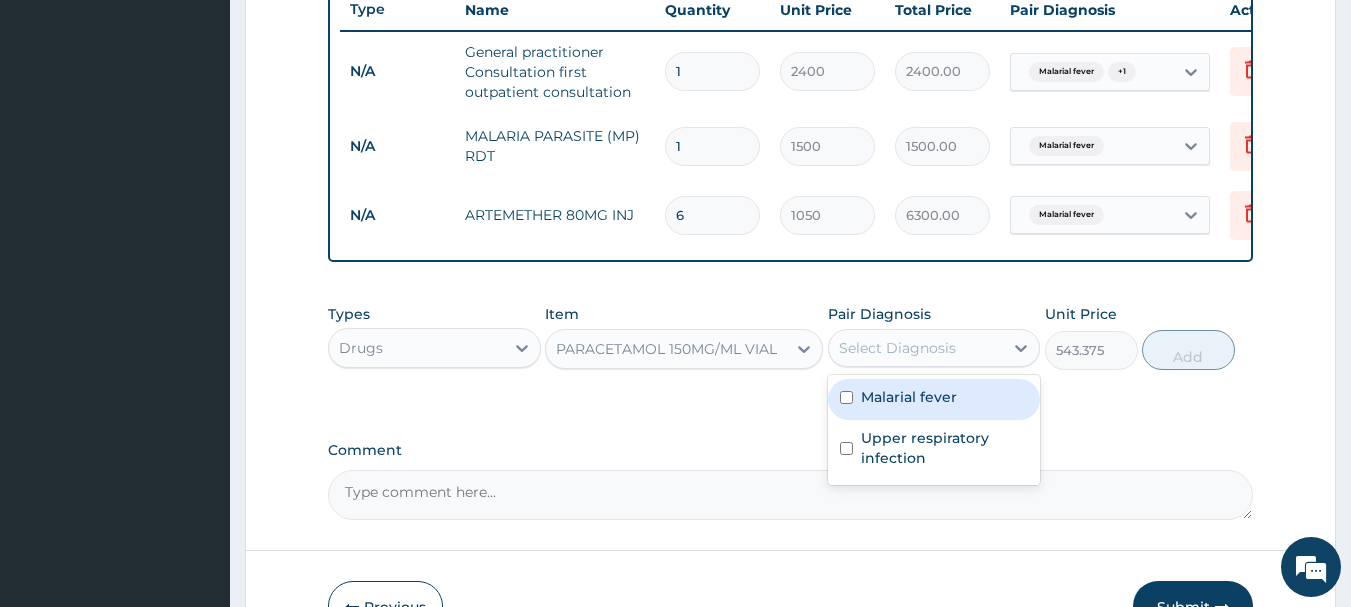 click on "Malarial fever" at bounding box center [909, 397] 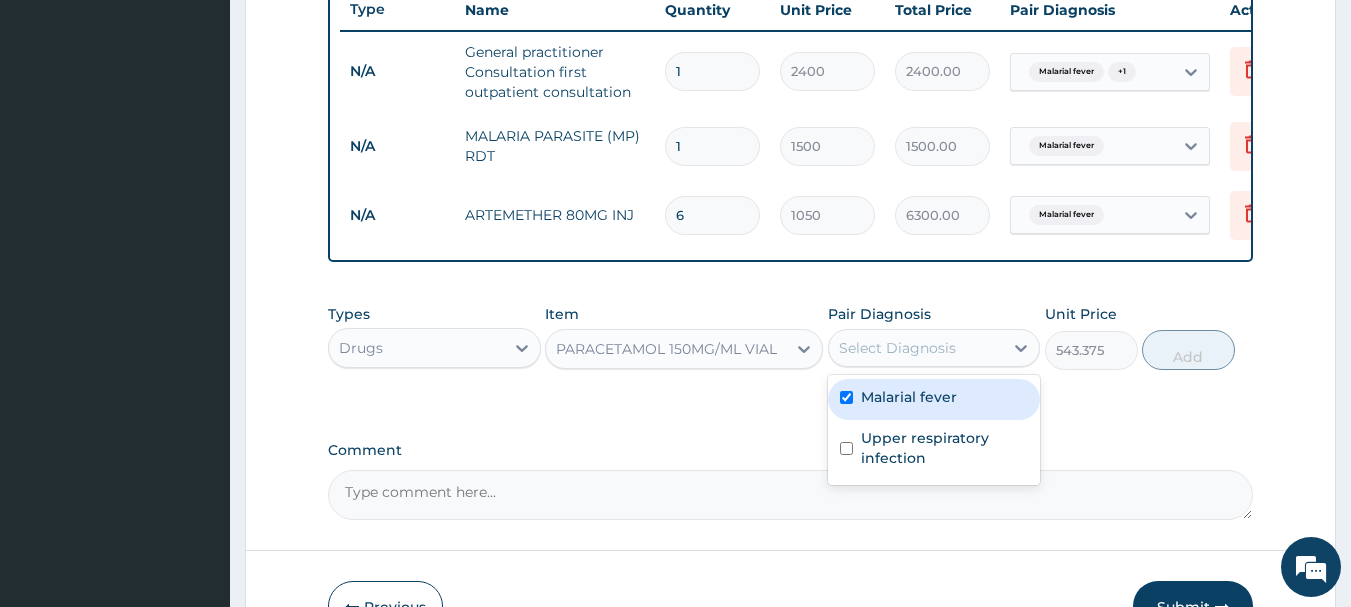 checkbox on "true" 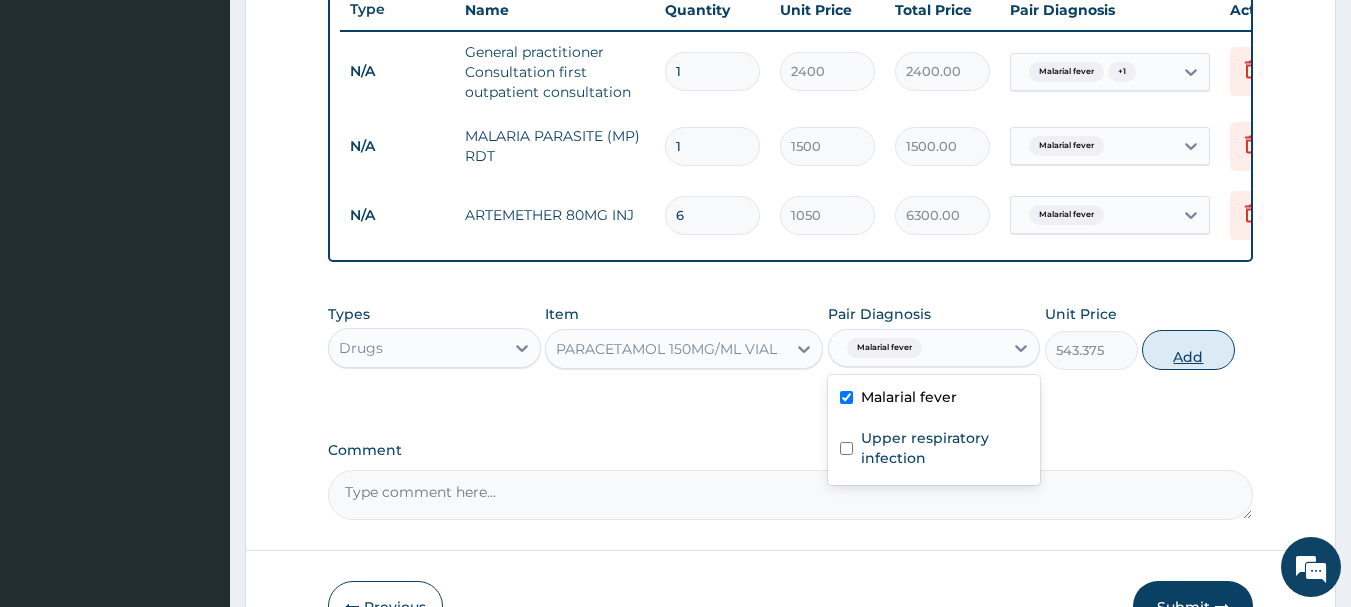 click on "Add" at bounding box center (1188, 350) 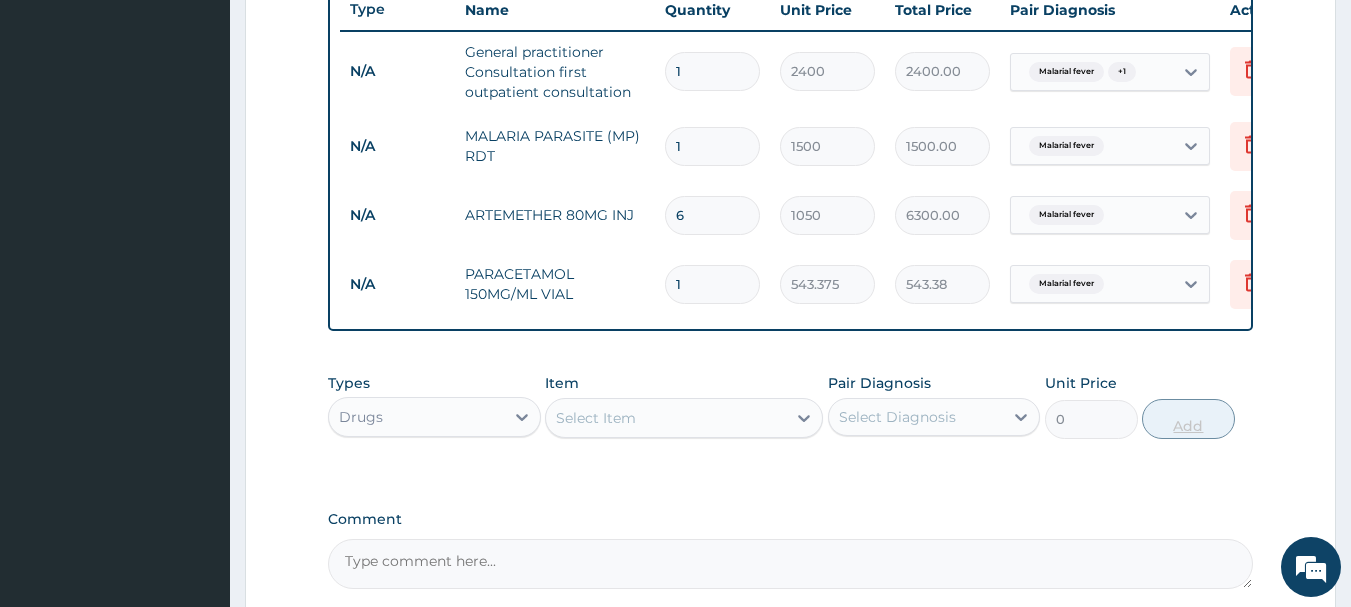 type 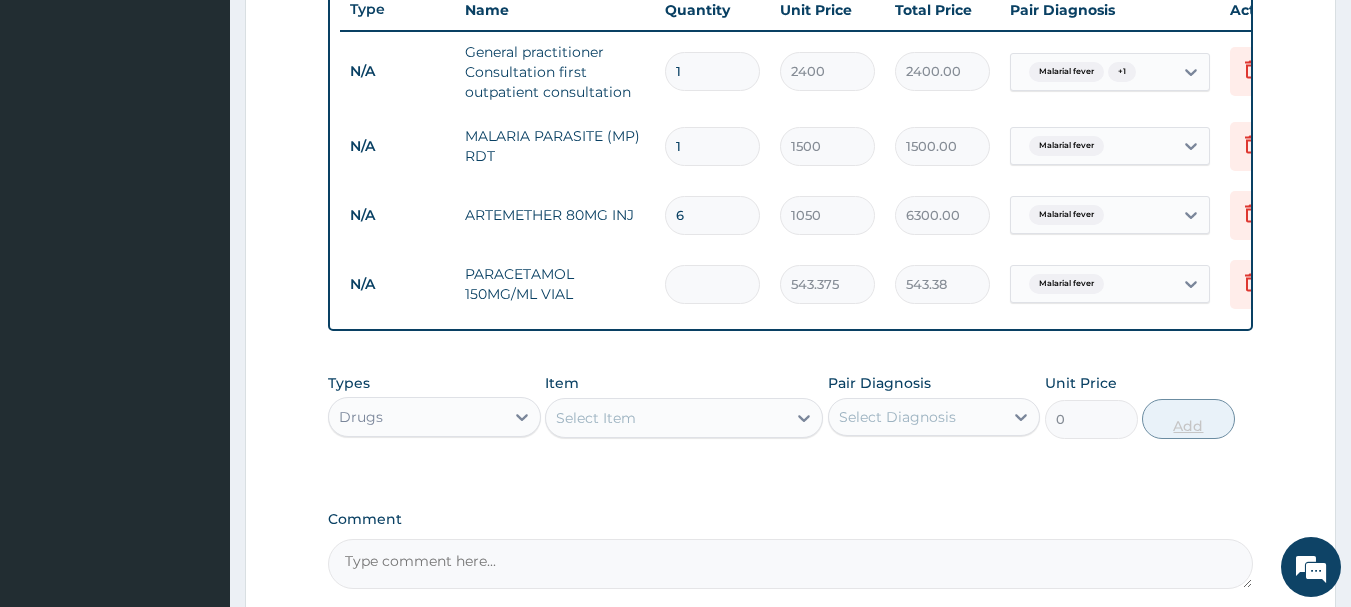 type on "0.00" 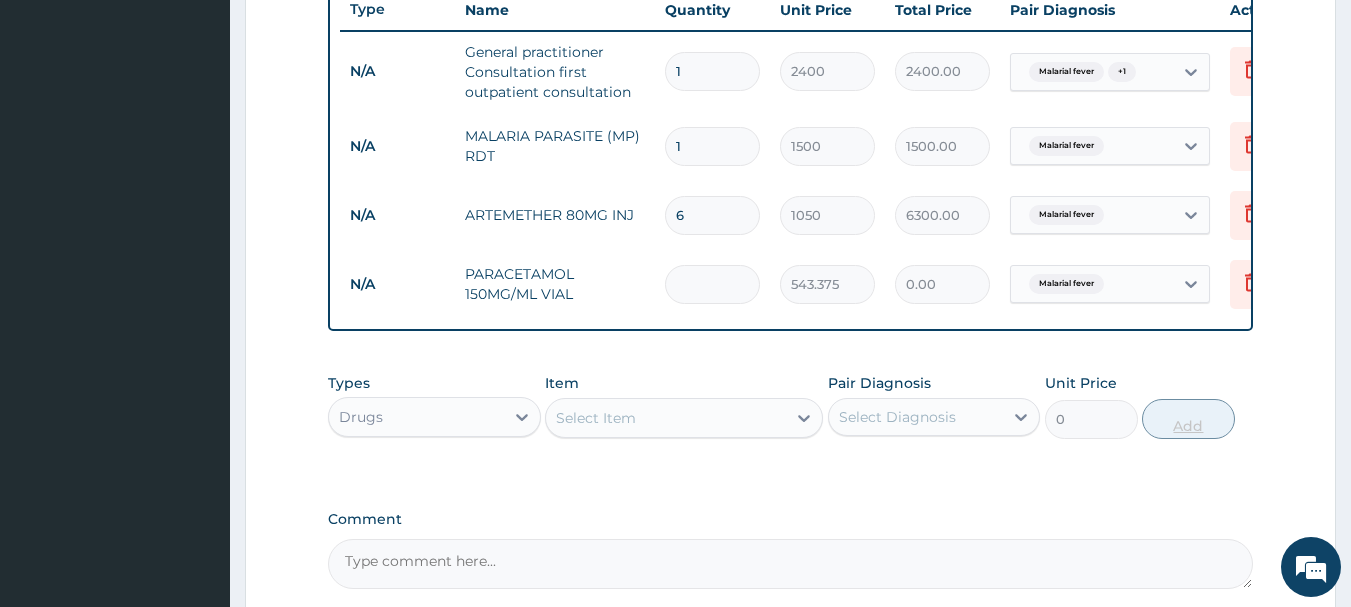 type on "4" 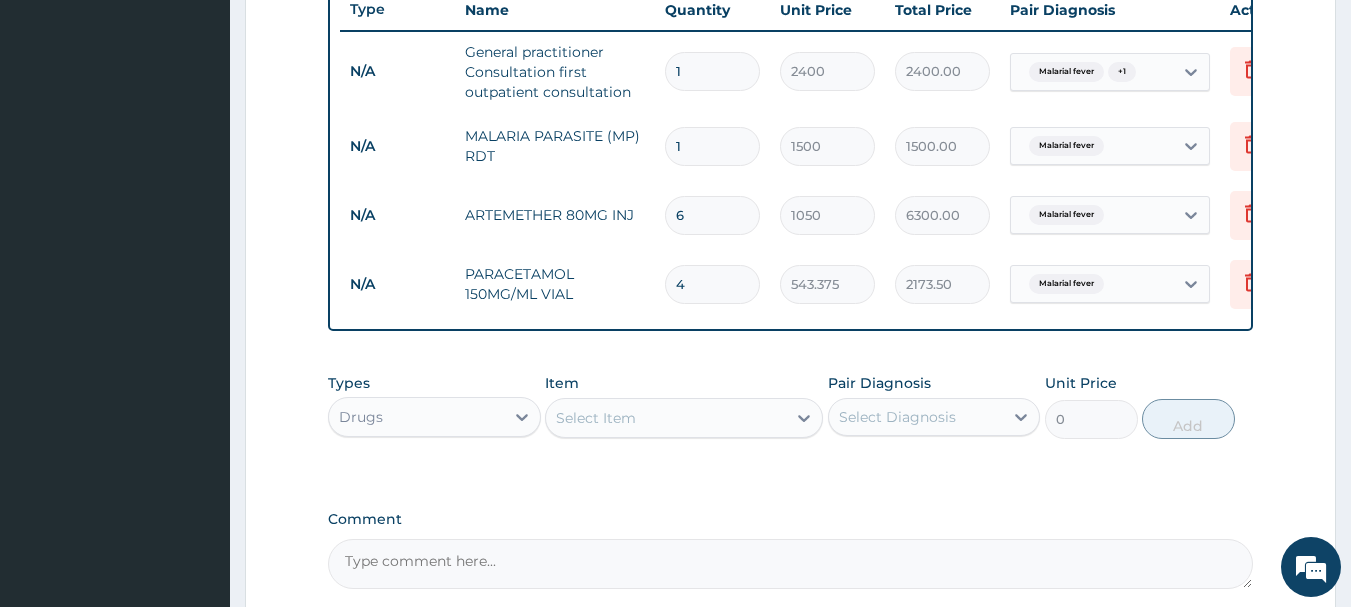 type on "4" 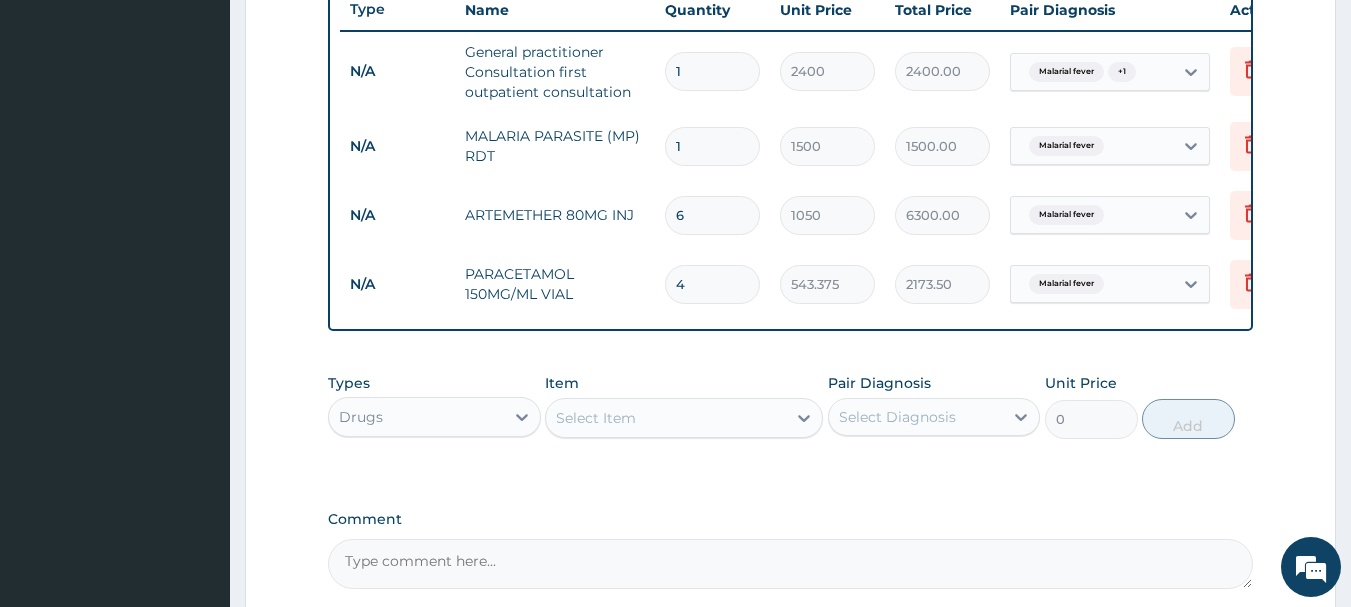 click on "Select Item" at bounding box center [666, 418] 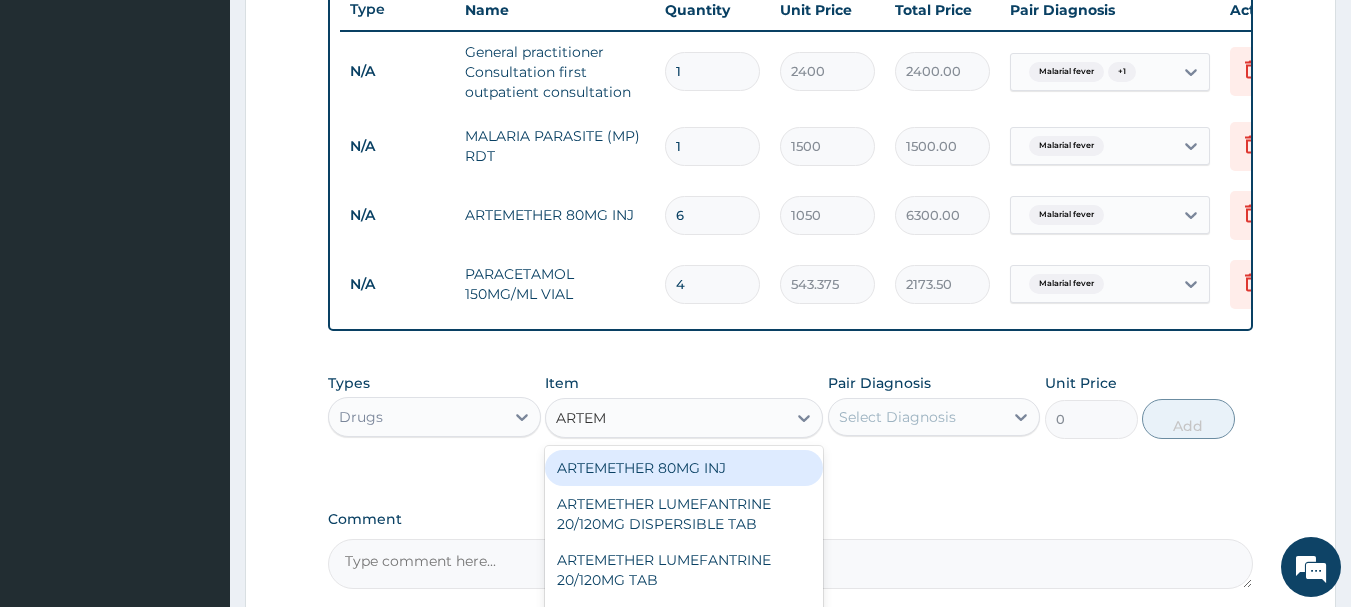 type on "ARTEME" 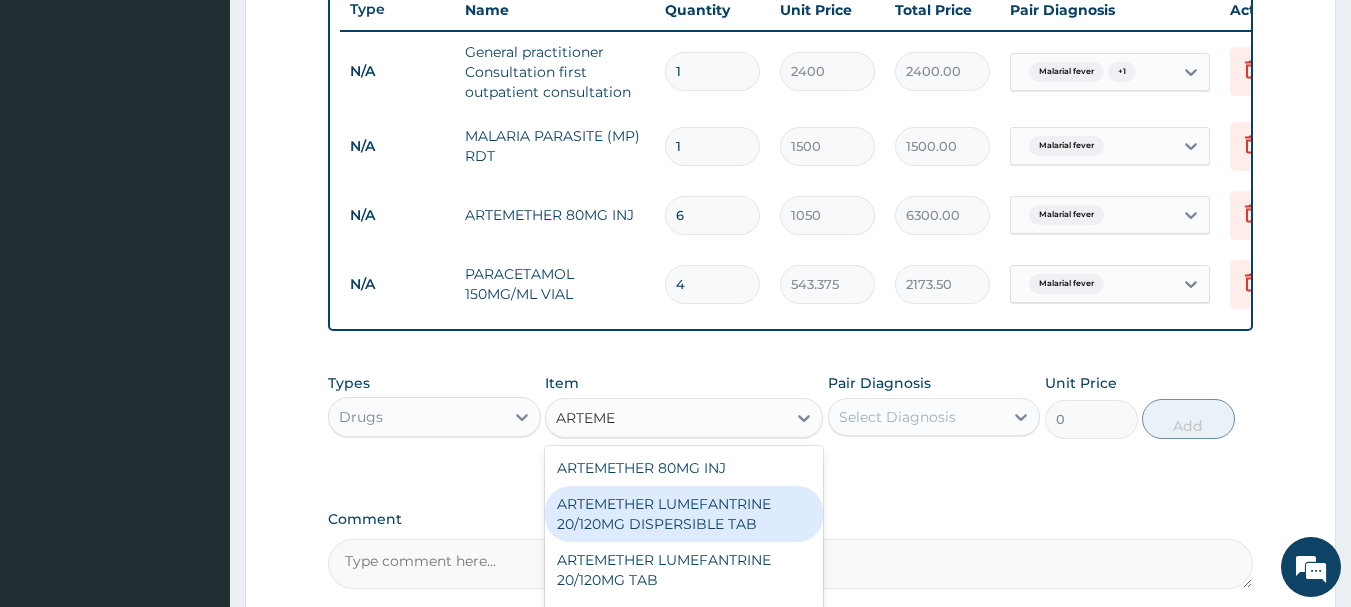 scroll, scrollTop: 973, scrollLeft: 0, axis: vertical 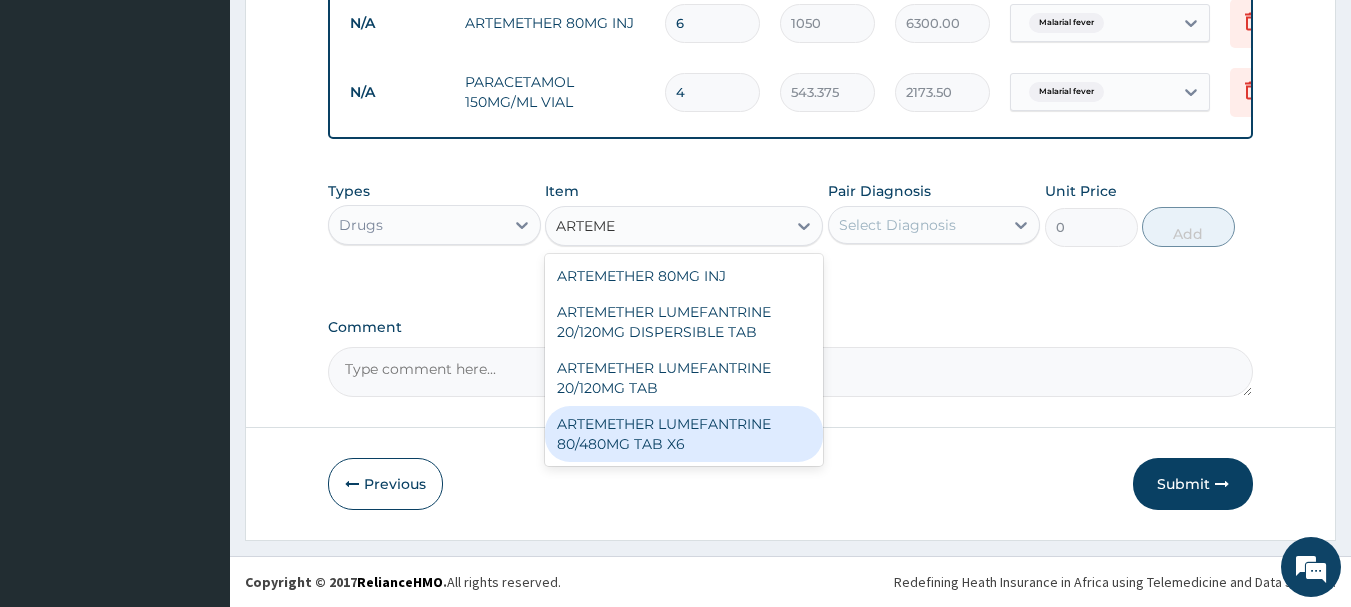 click on "ARTEMETHER LUMEFANTRINE 80/480MG TAB X6" at bounding box center [684, 434] 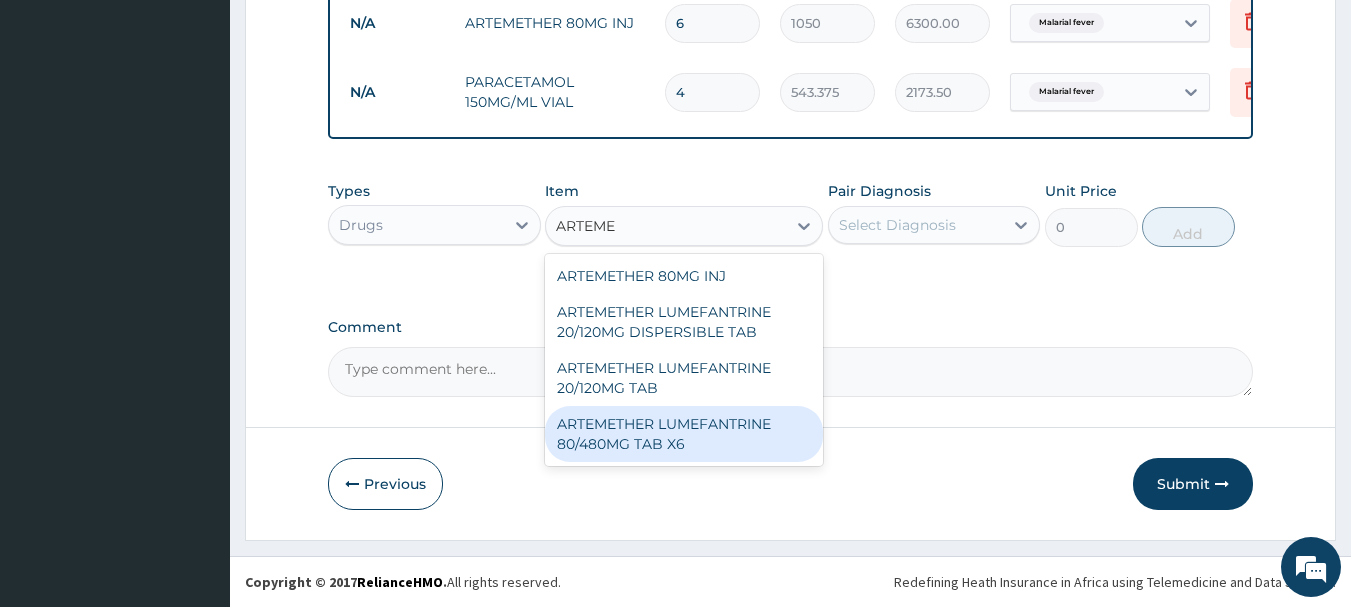 type 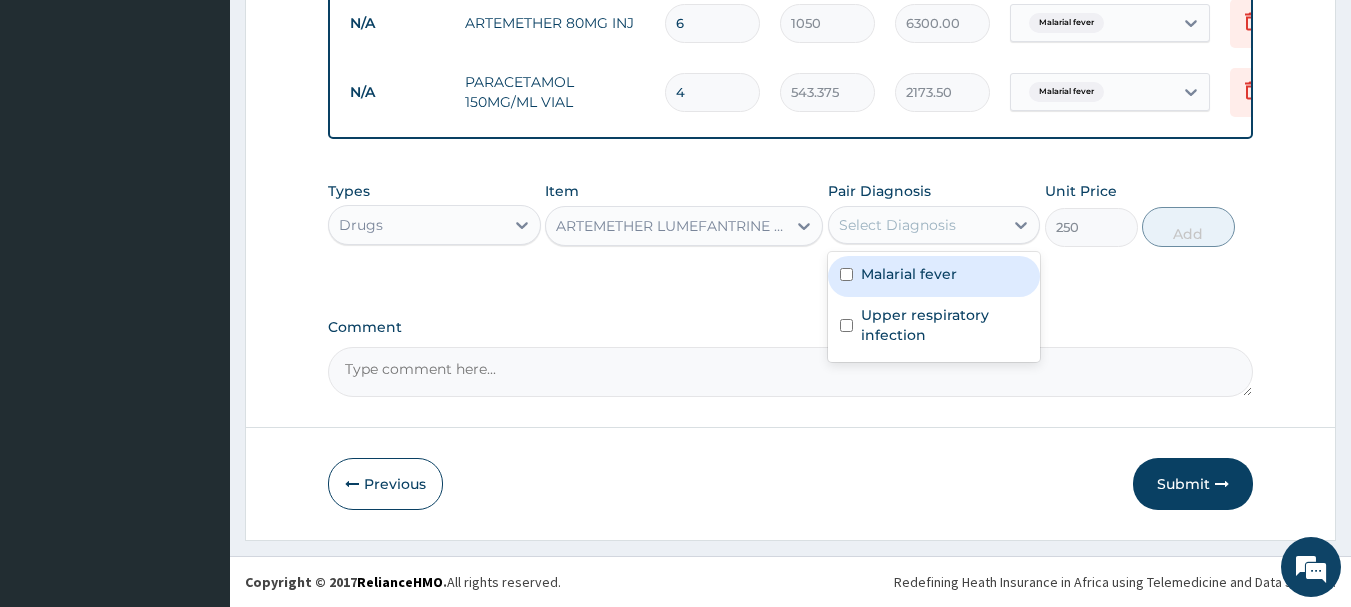 click on "Select Diagnosis" at bounding box center (897, 225) 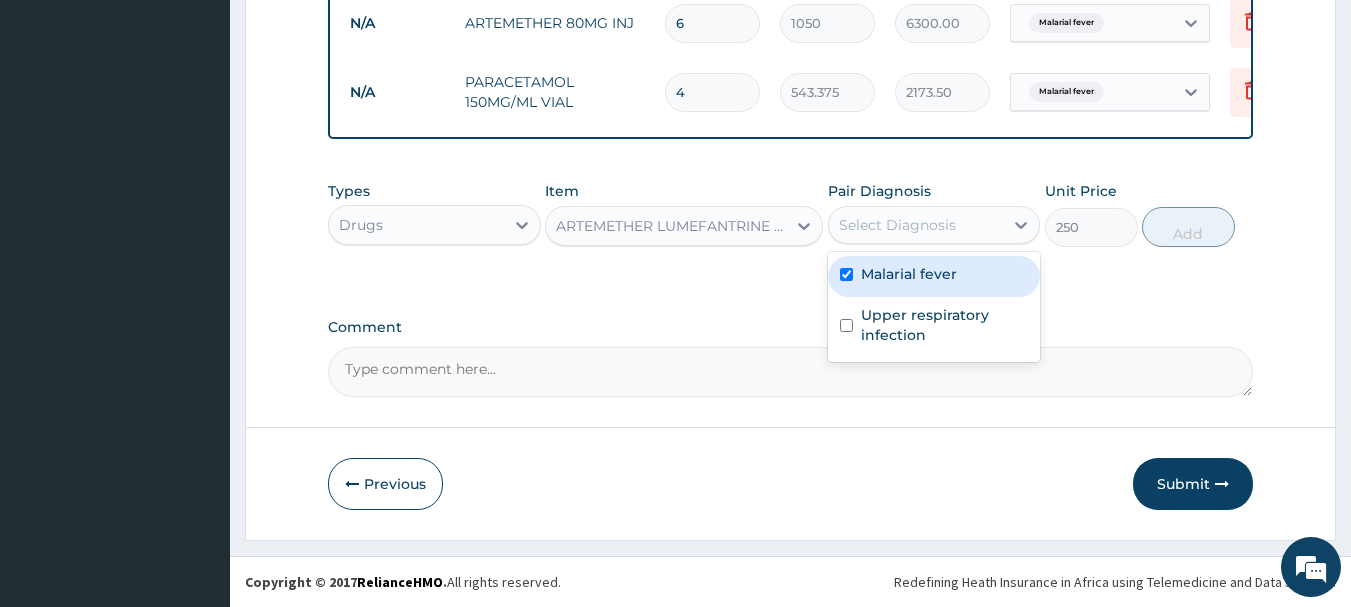 checkbox on "true" 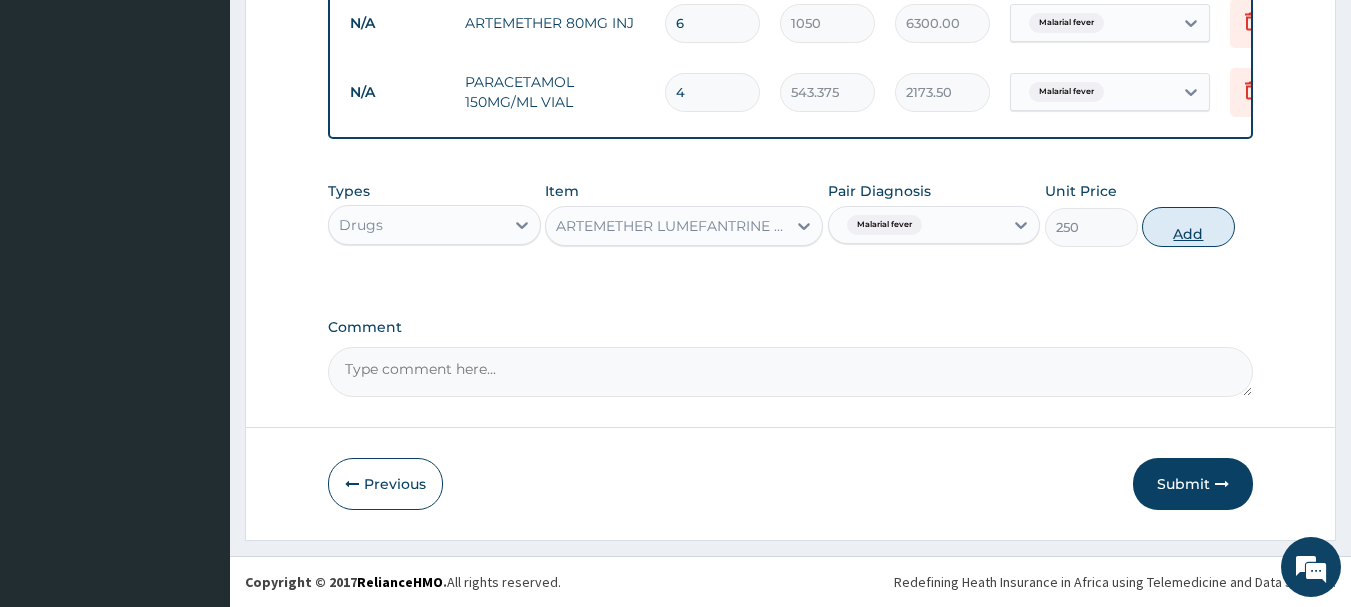 click on "Add" at bounding box center (1188, 227) 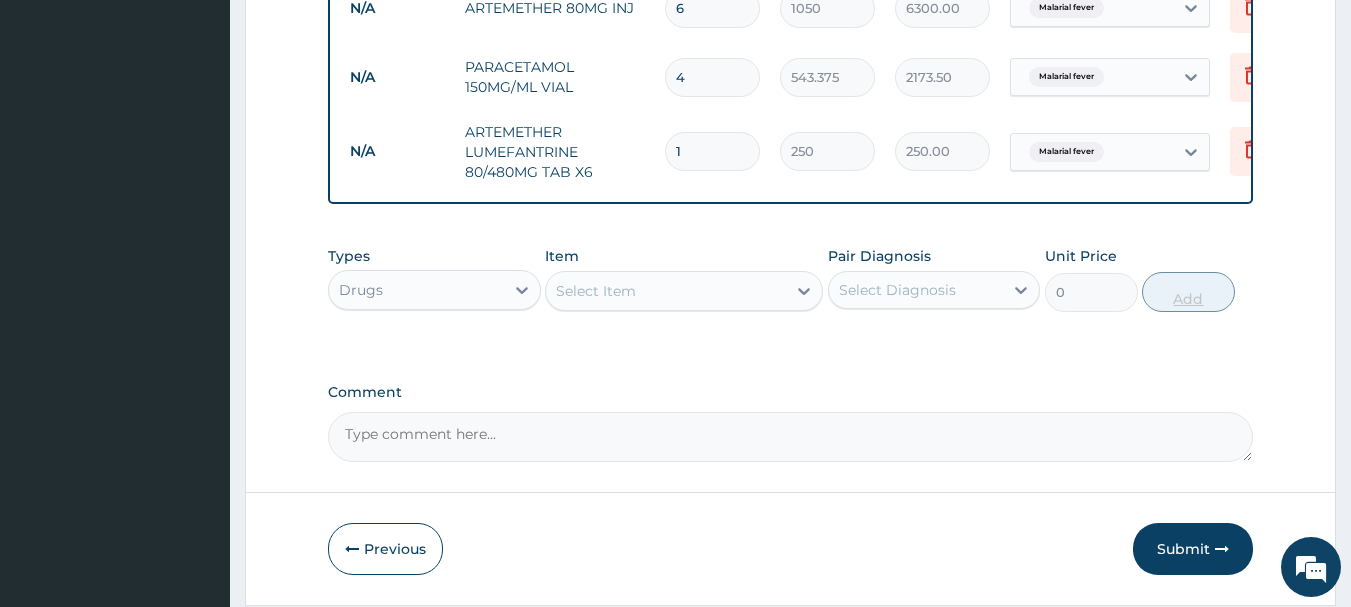 type 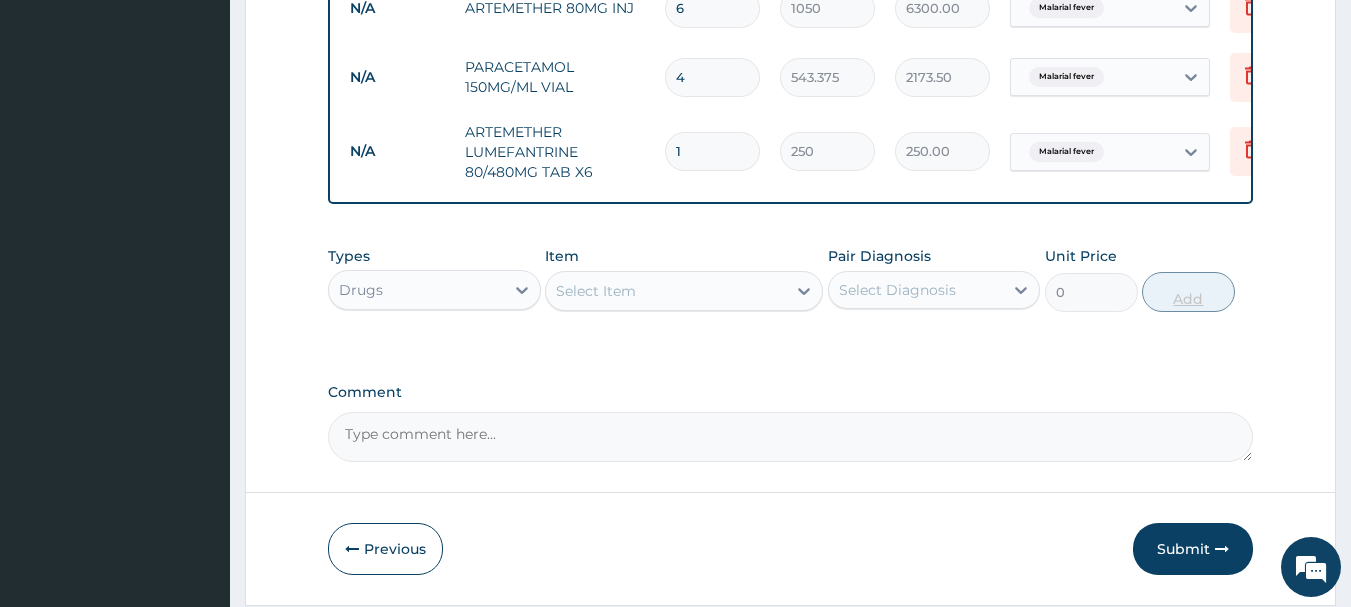 type on "0.00" 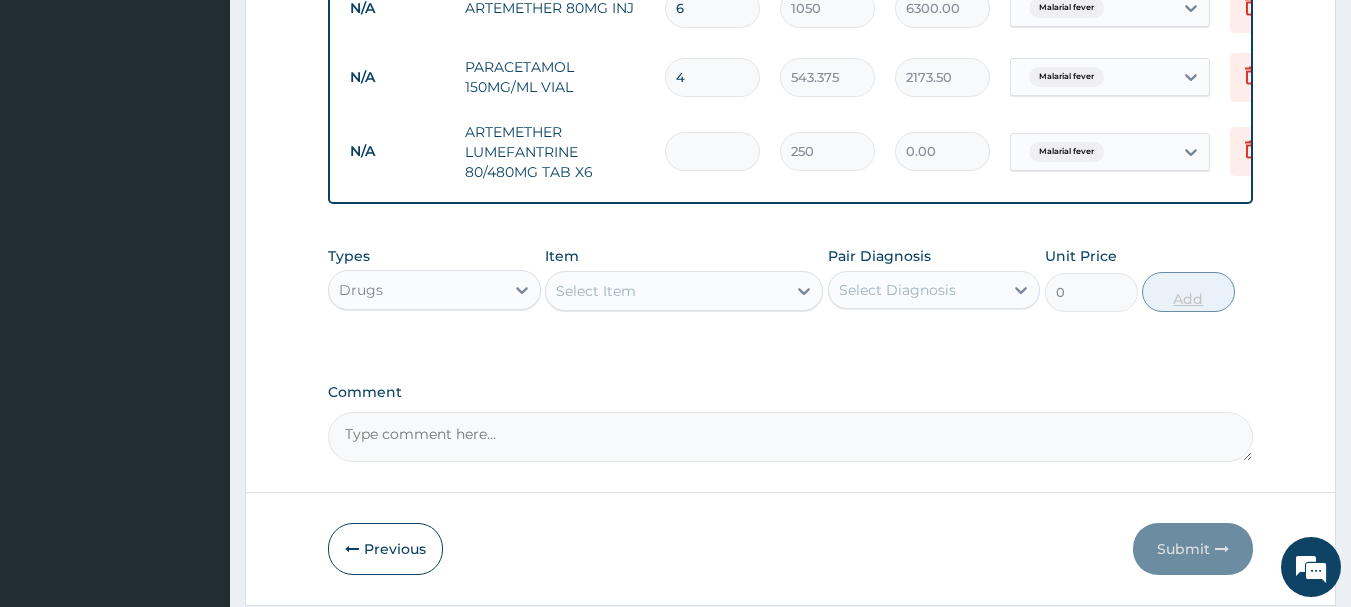 type on "6" 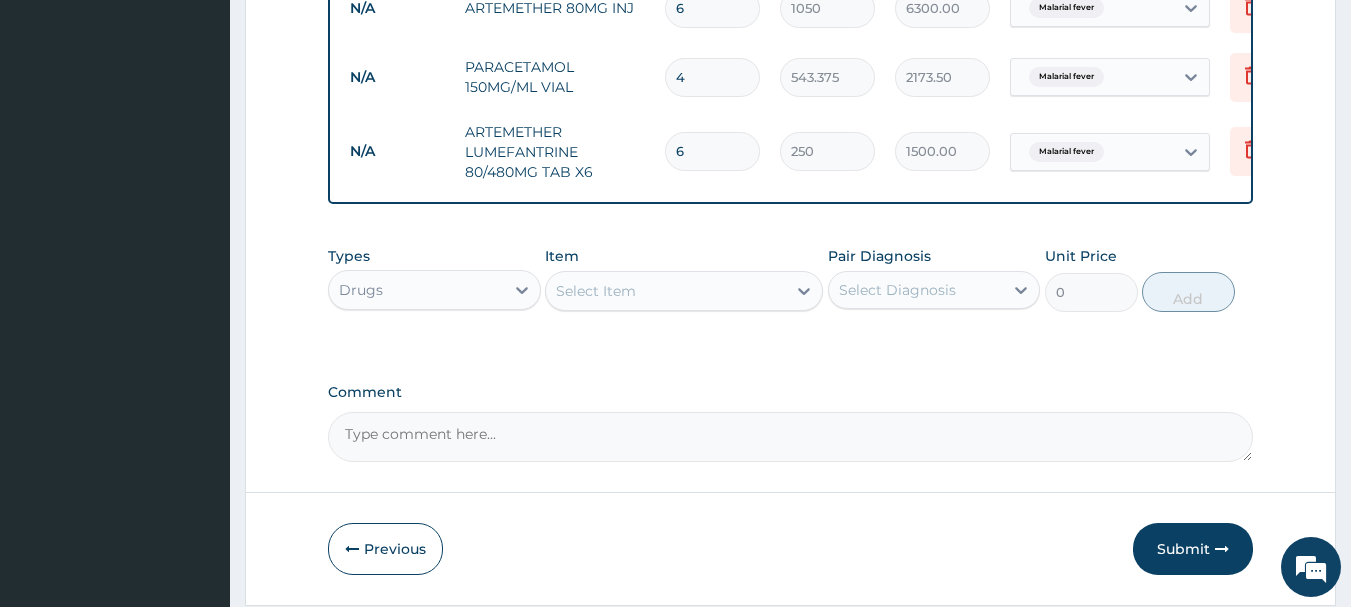 type on "6" 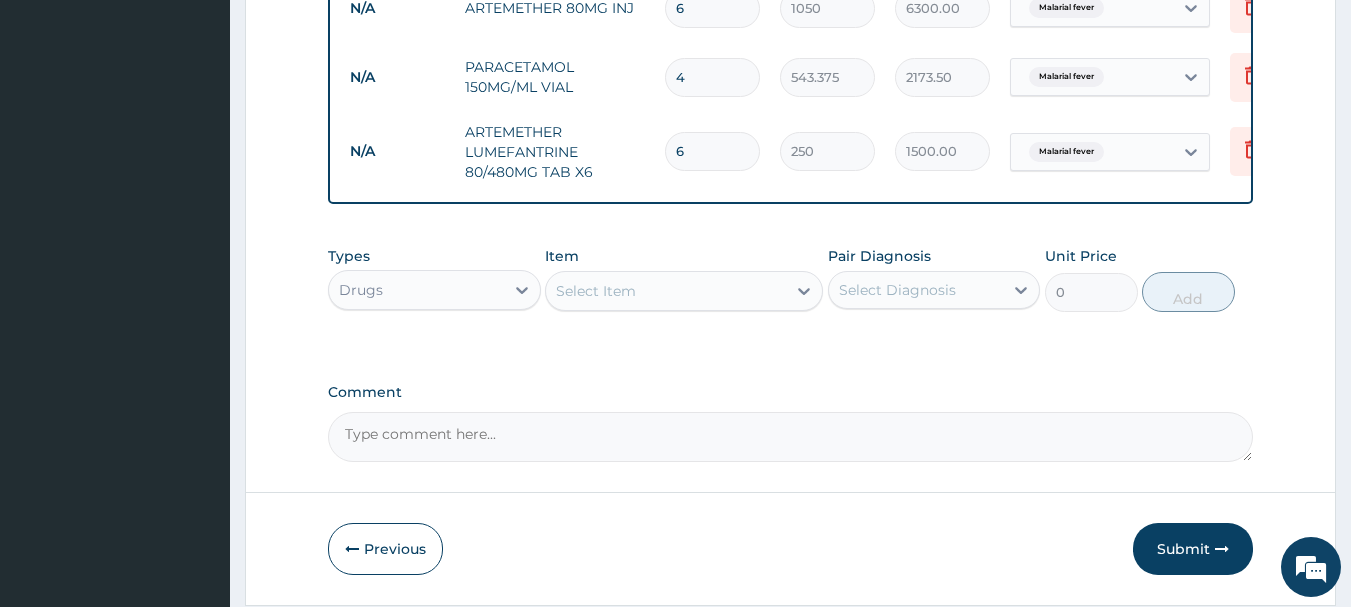 click on "Select Item" at bounding box center (666, 291) 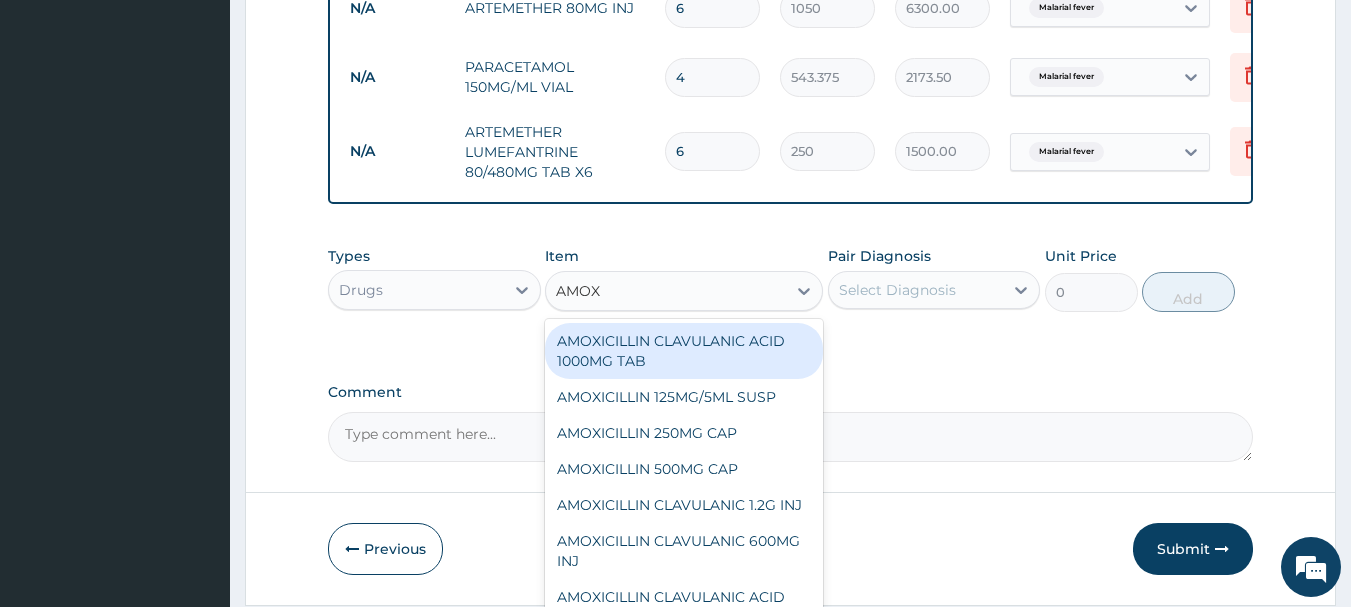 type on "AMOXI" 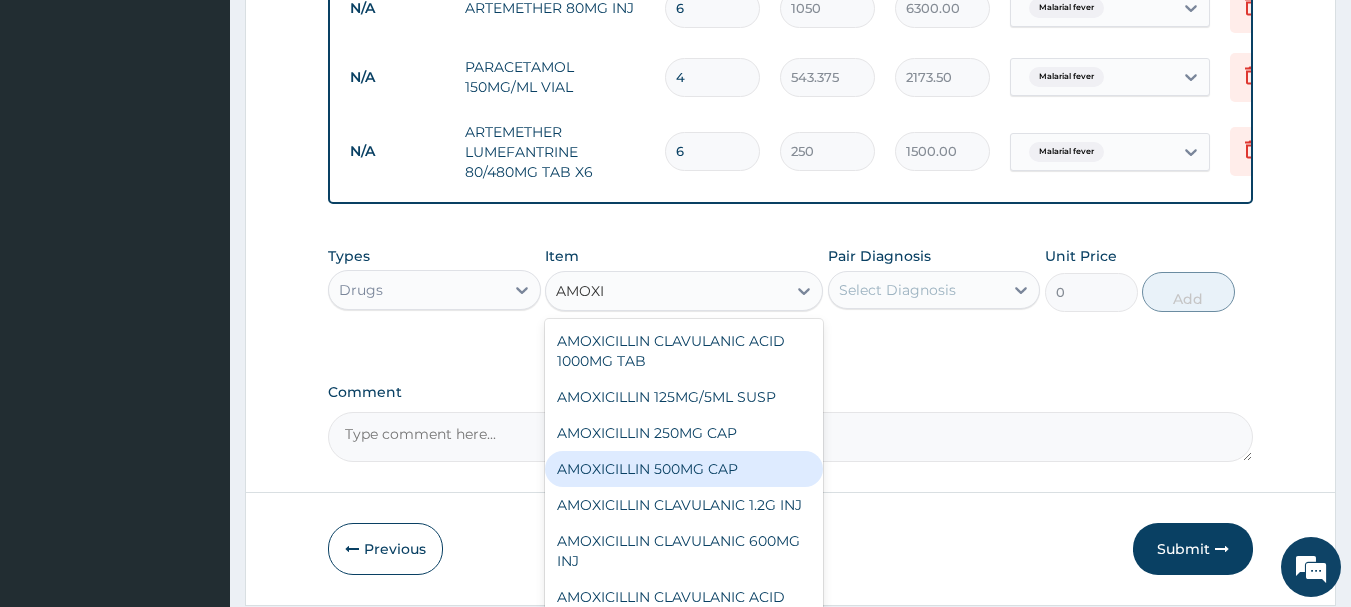 click on "AMOXICILLIN 500MG CAP" at bounding box center (684, 469) 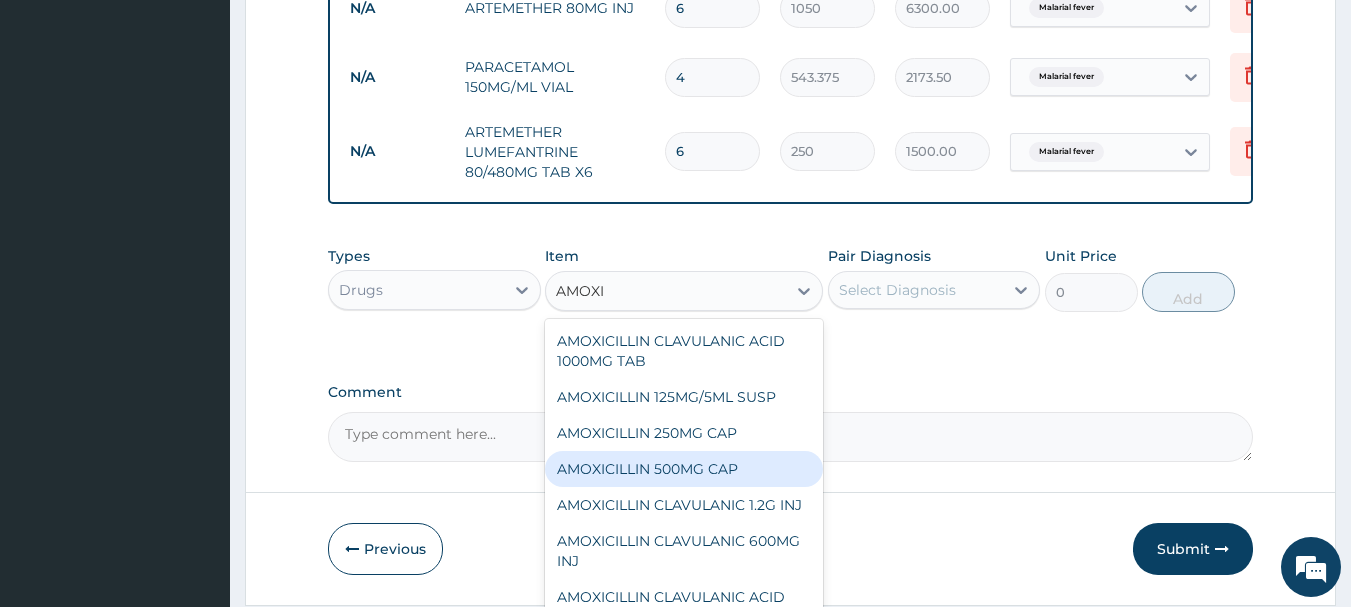 type 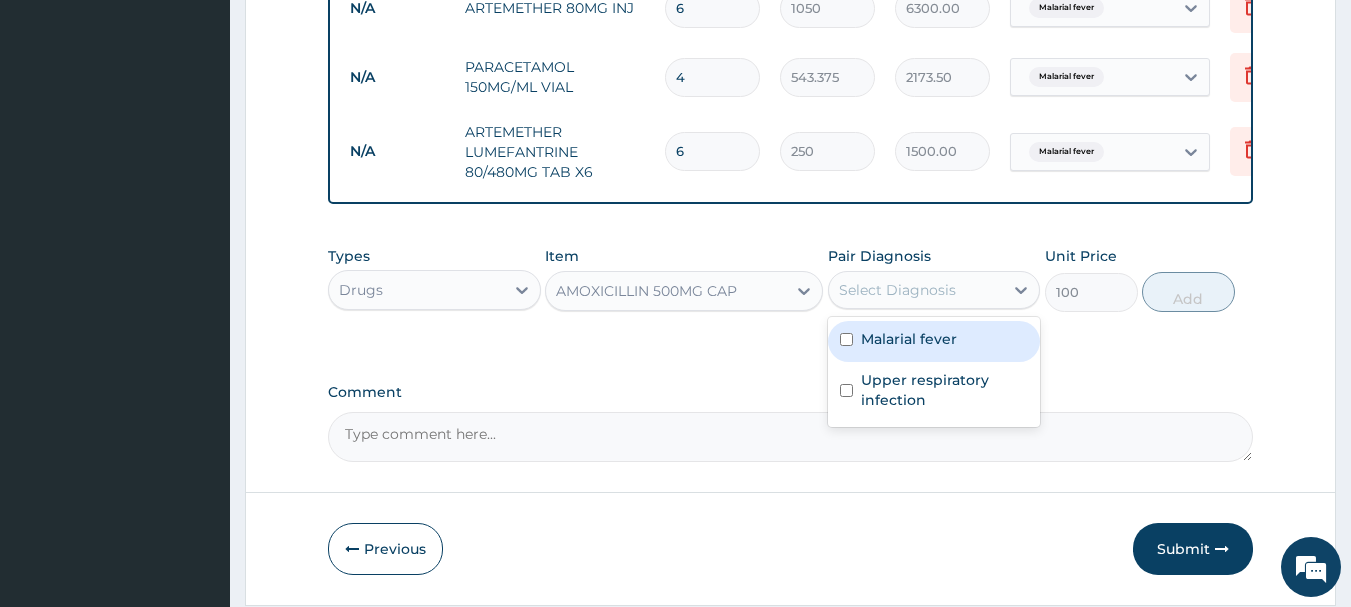 click on "Select Diagnosis" at bounding box center (897, 290) 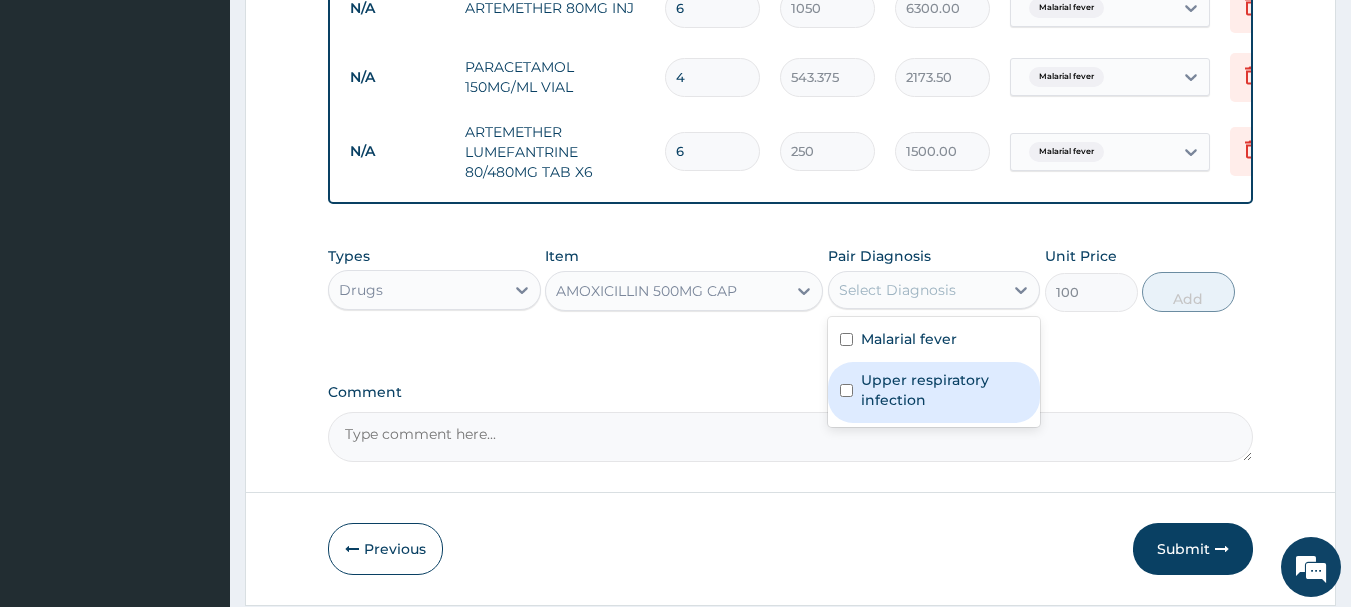 click on "Upper respiratory infection" at bounding box center (945, 390) 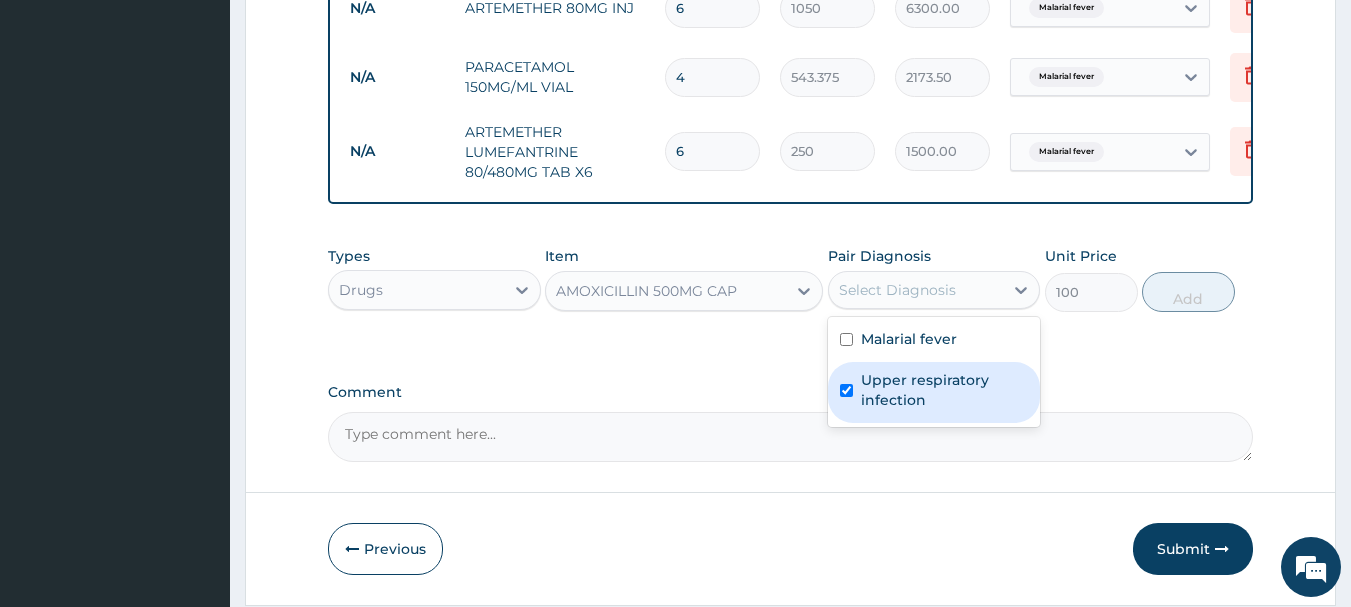 checkbox on "true" 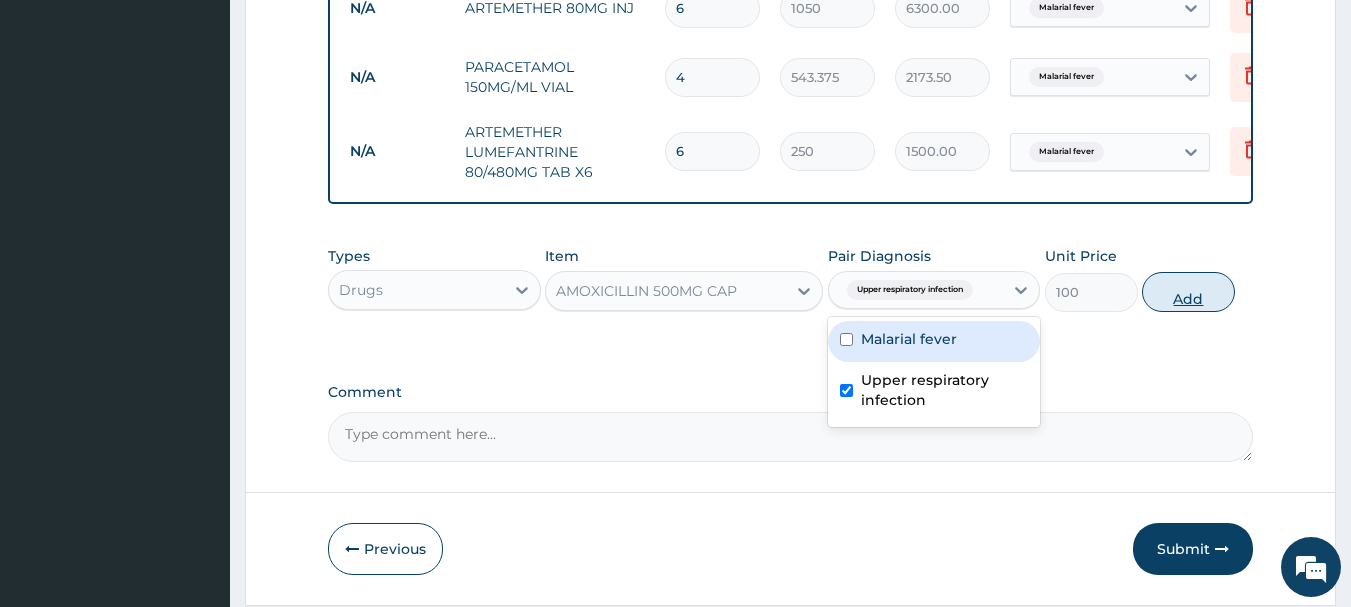 click on "Add" at bounding box center (1188, 292) 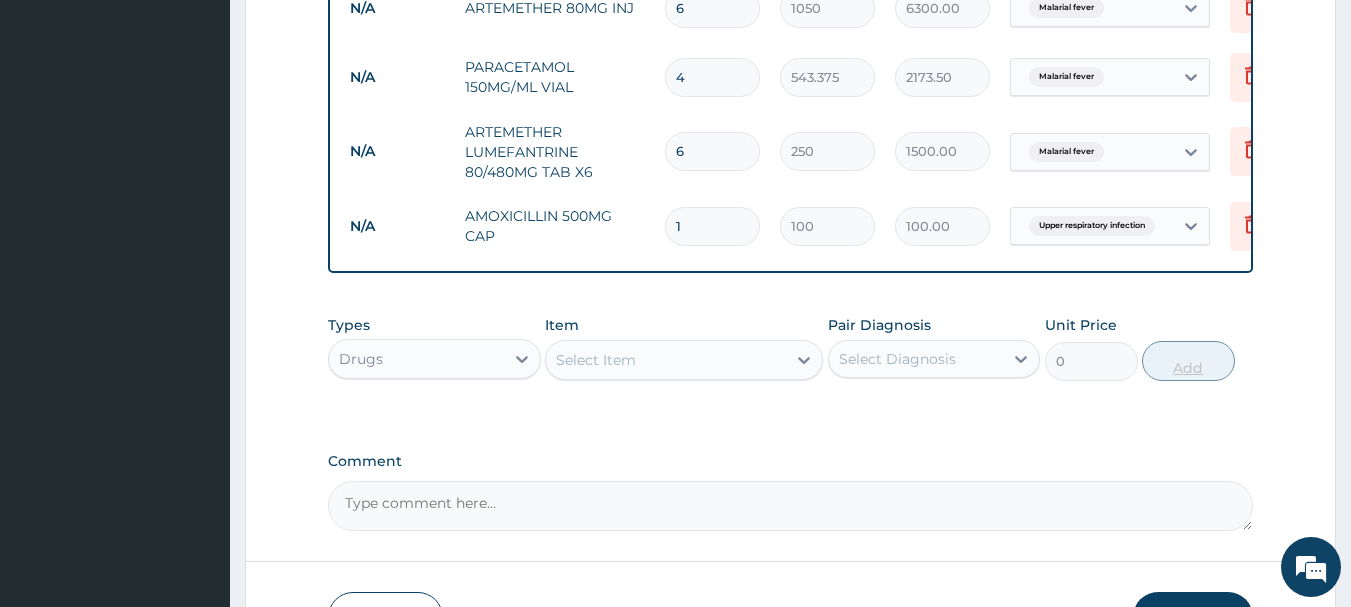 type 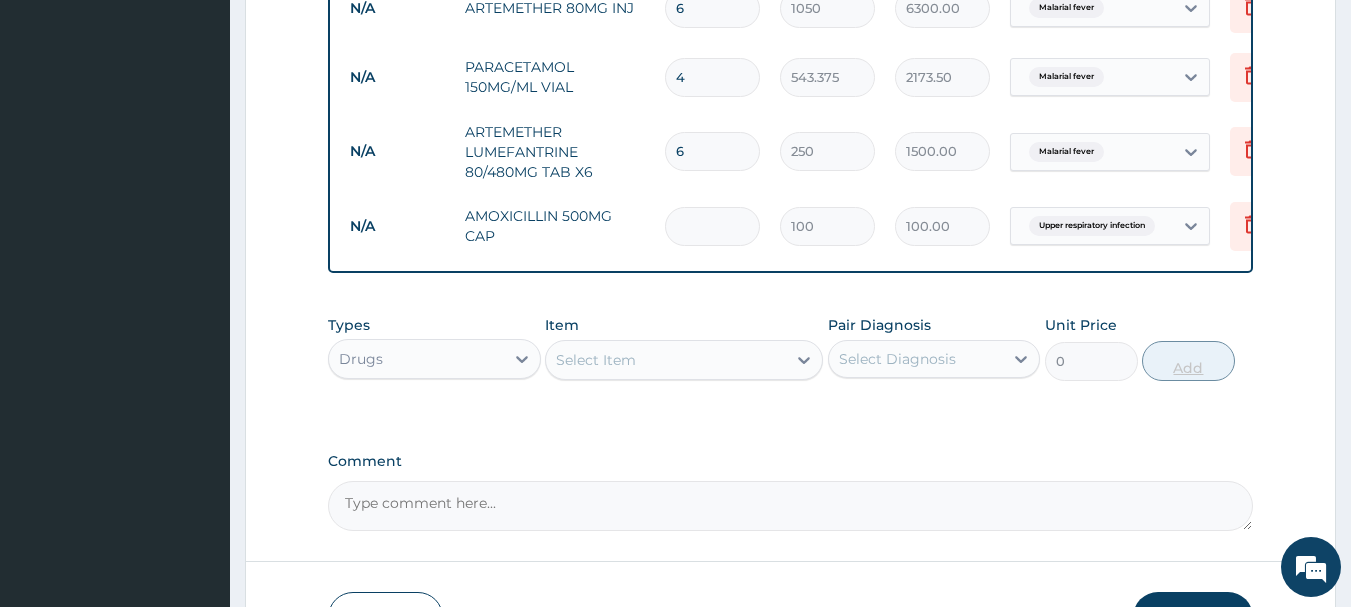 type on "0.00" 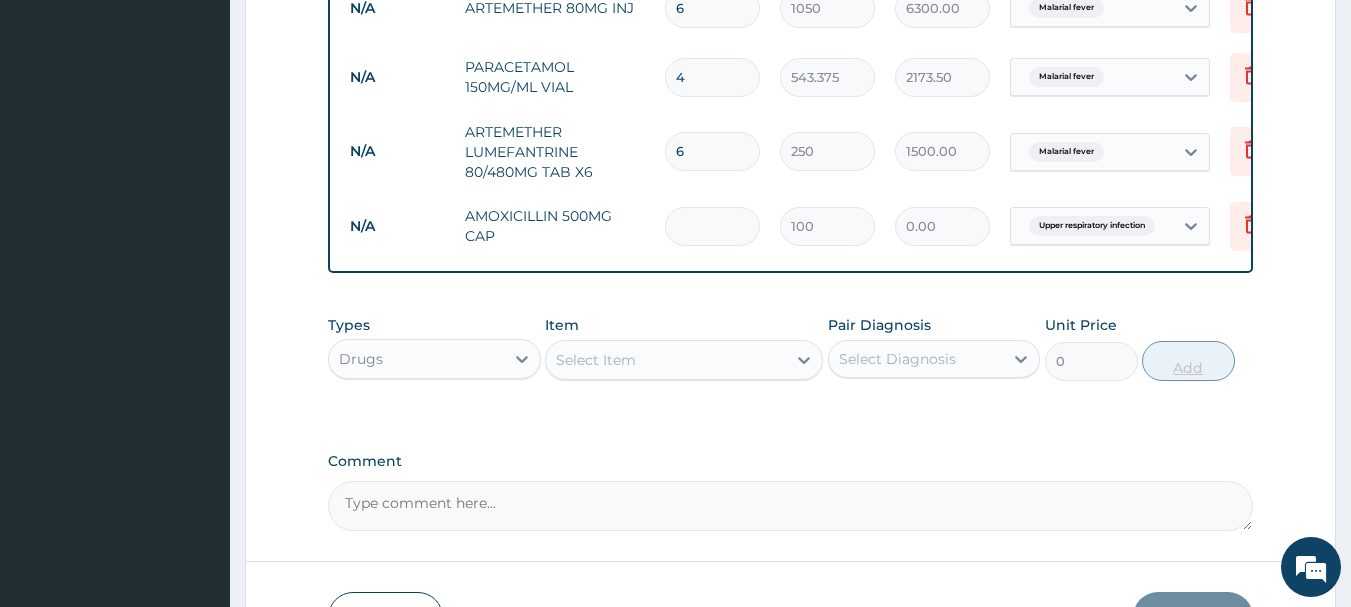 type on "2" 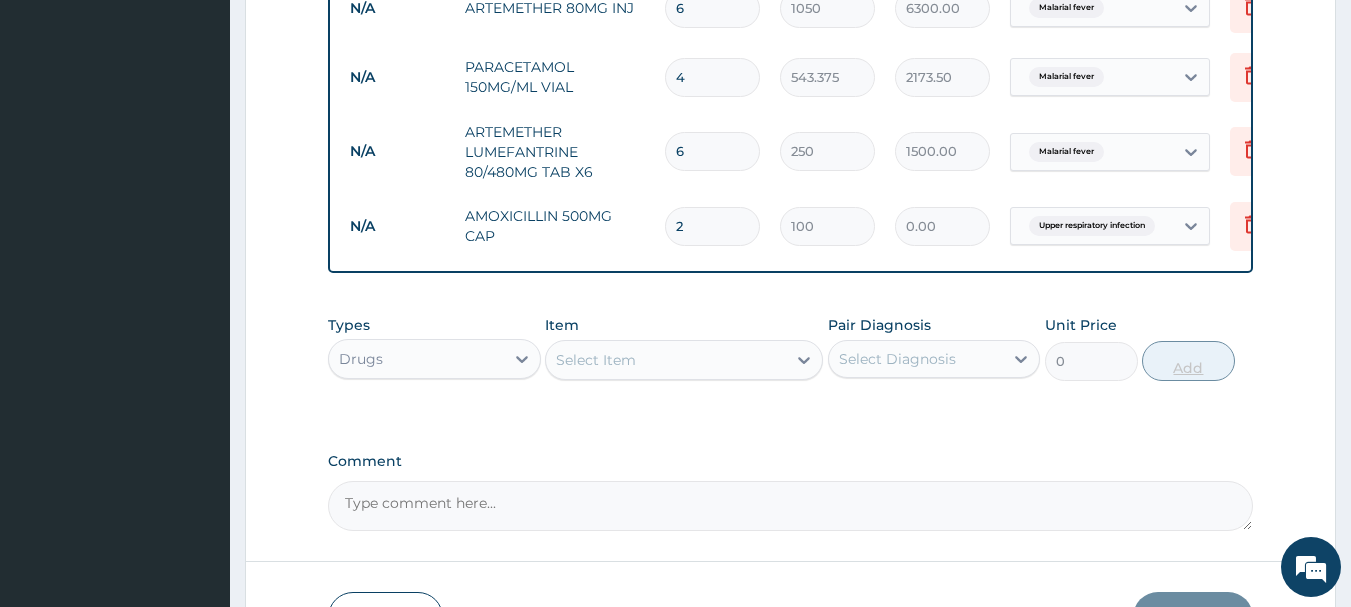 type on "200.00" 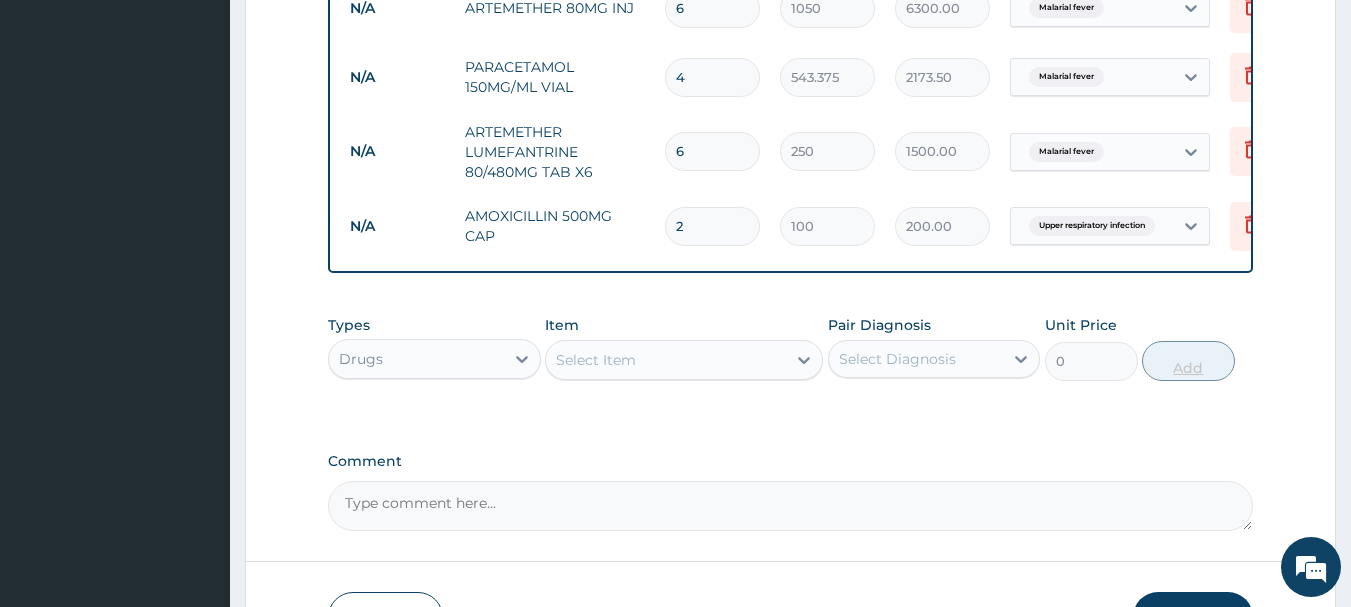 type on "20" 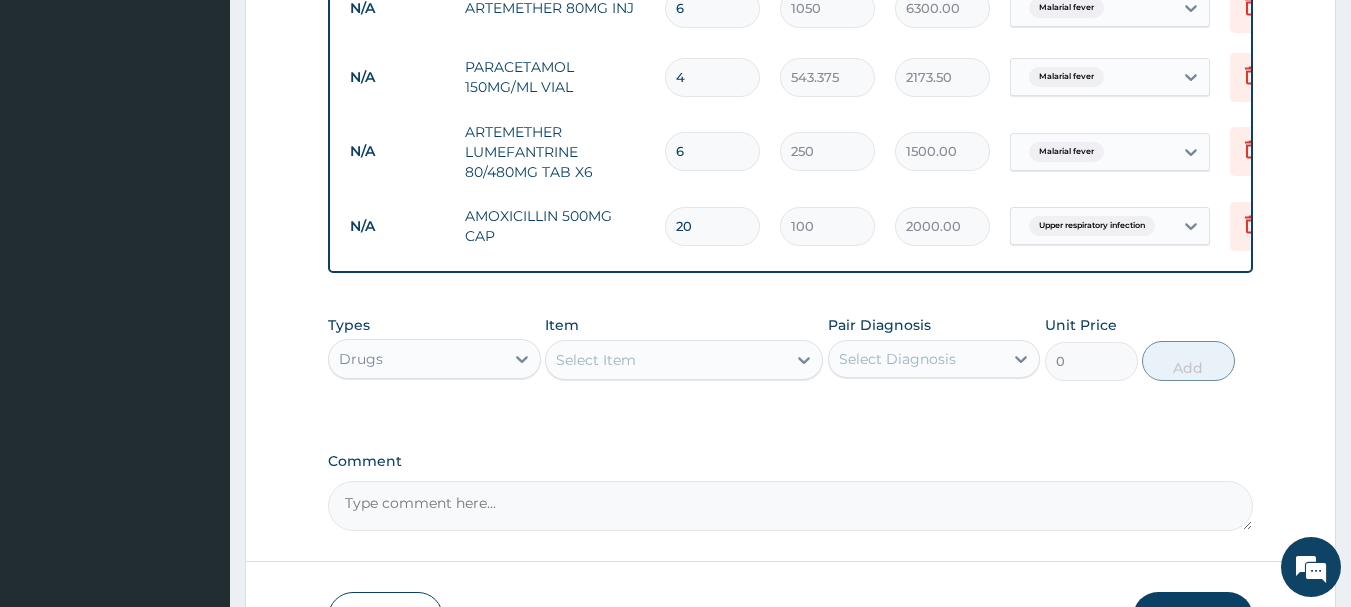 type on "20" 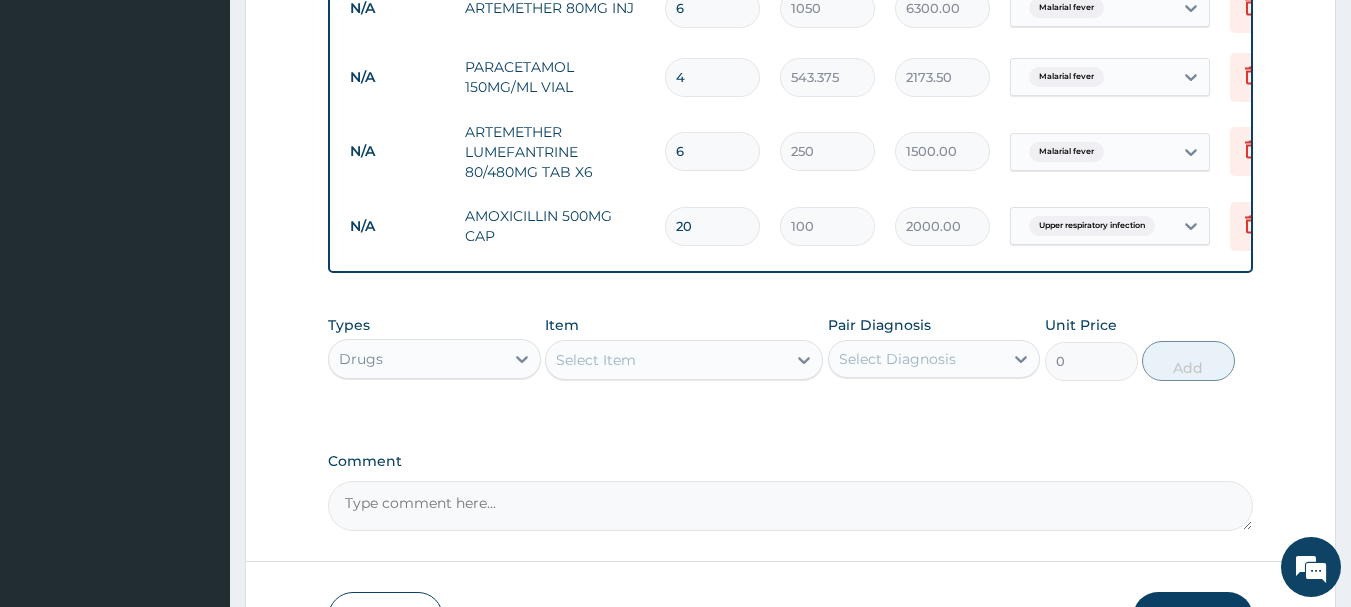 click on "Select Item" at bounding box center (666, 360) 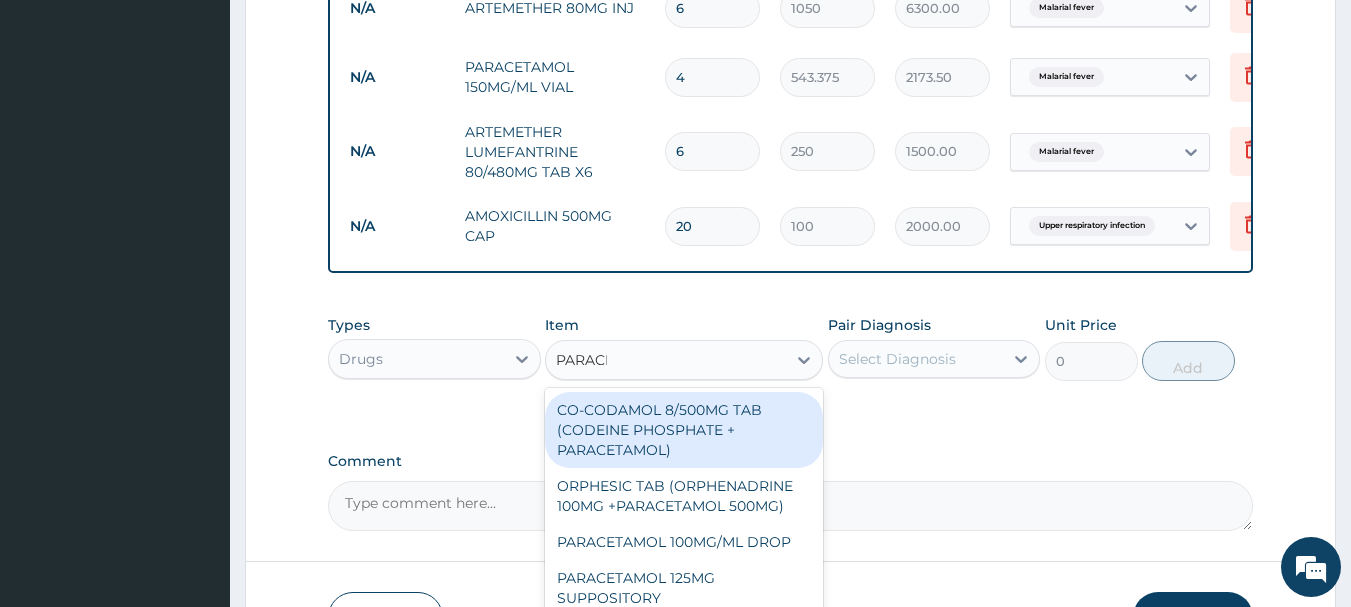 type on "PARACET" 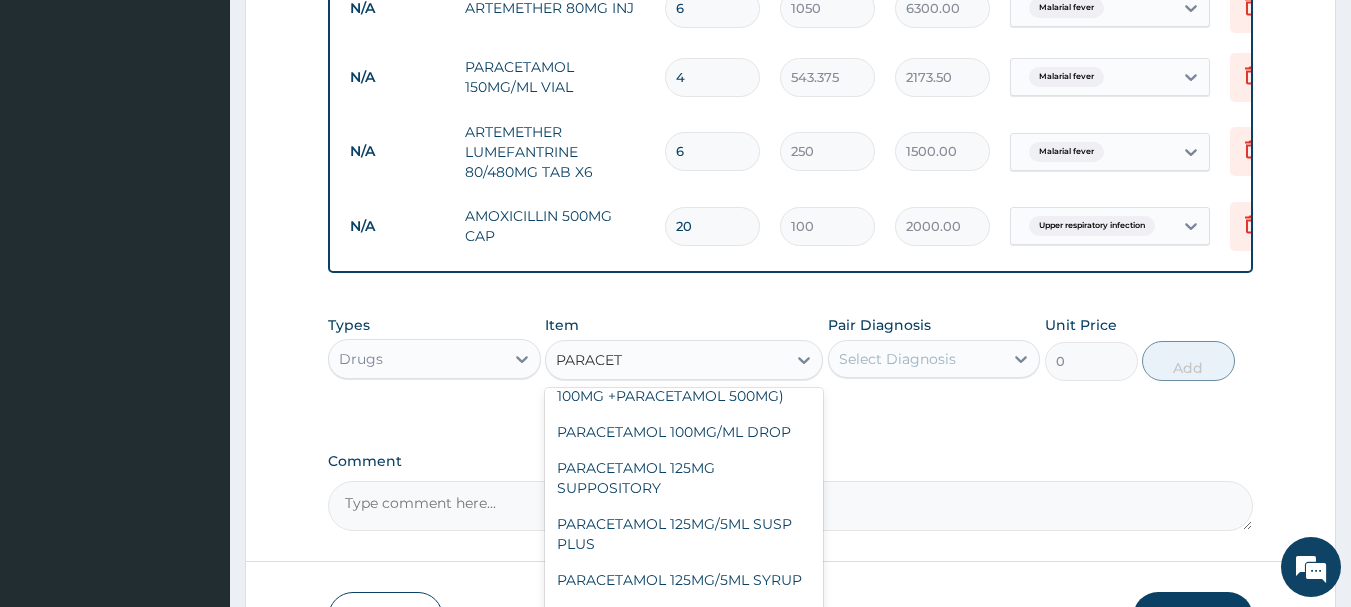 scroll, scrollTop: 248, scrollLeft: 0, axis: vertical 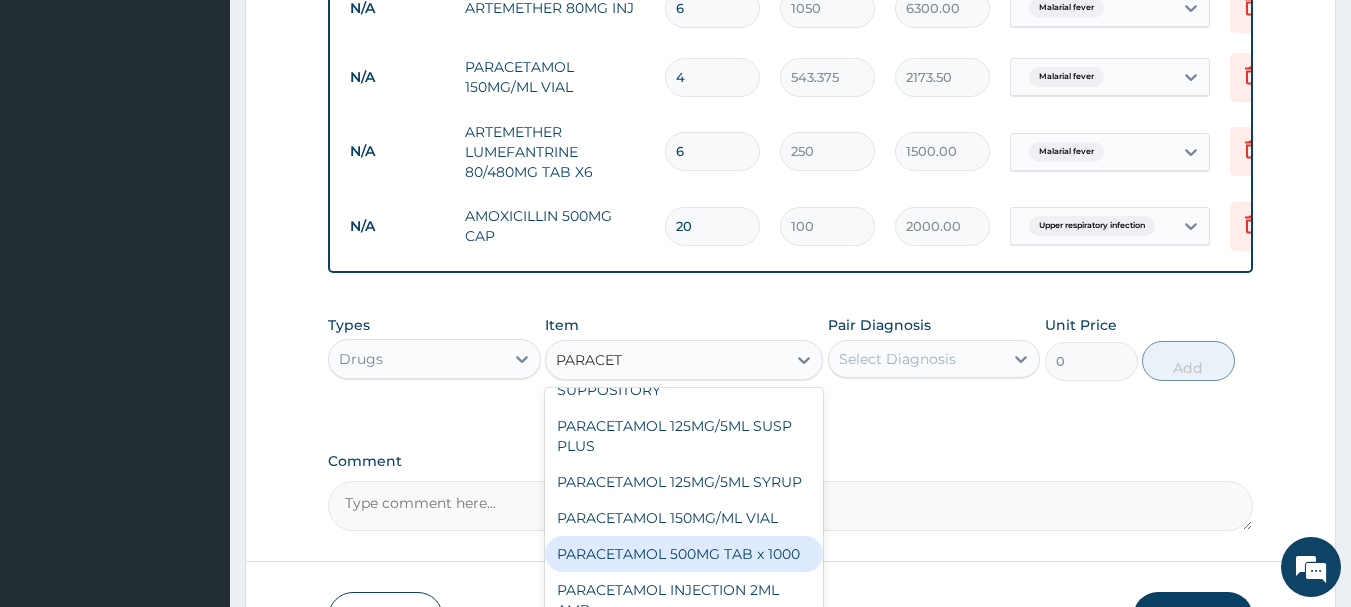 click on "PARACETAMOL 500MG TAB x 1000" at bounding box center (684, 554) 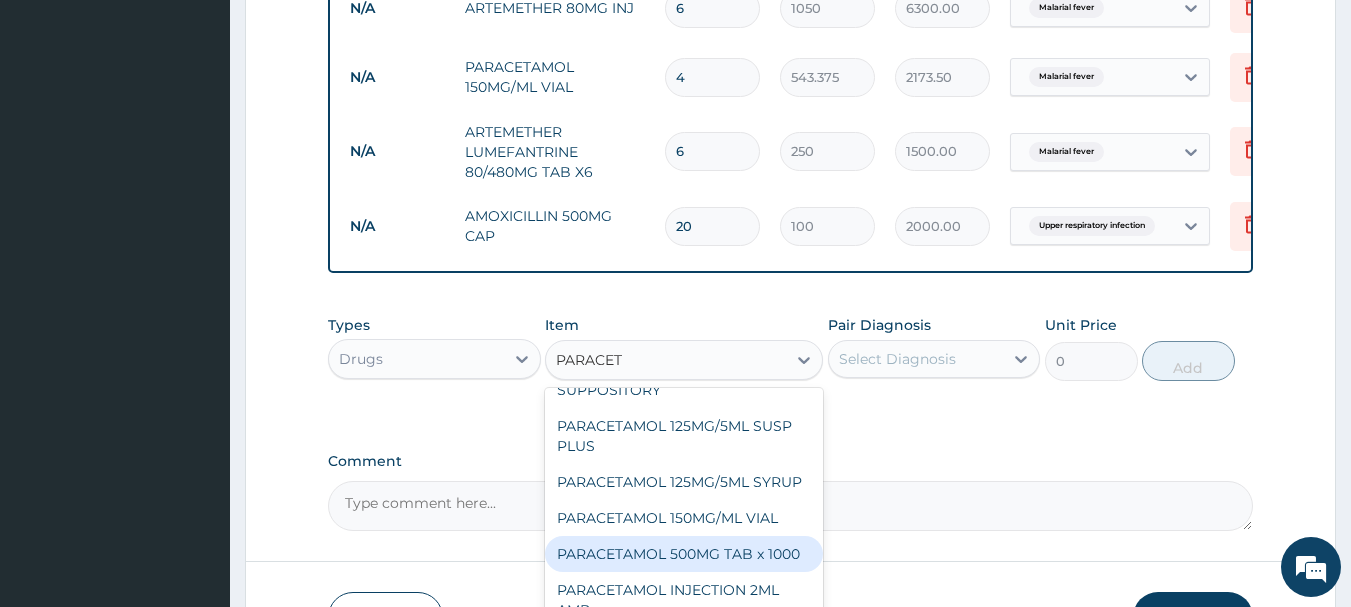 type 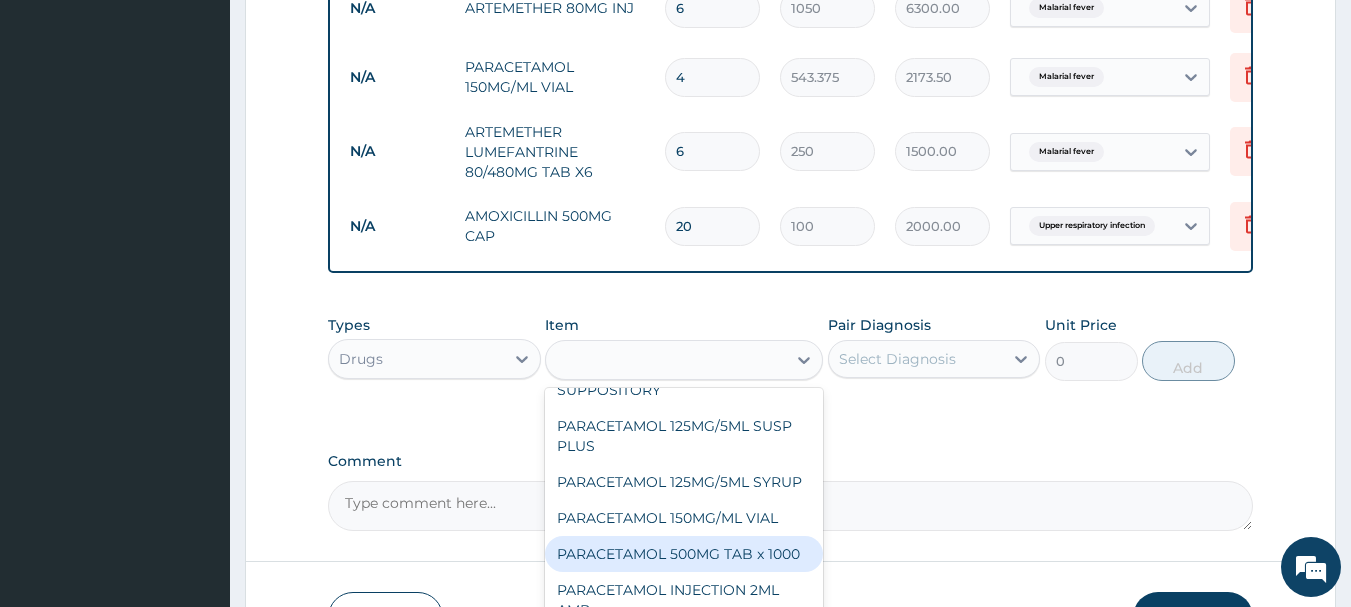 type on "15" 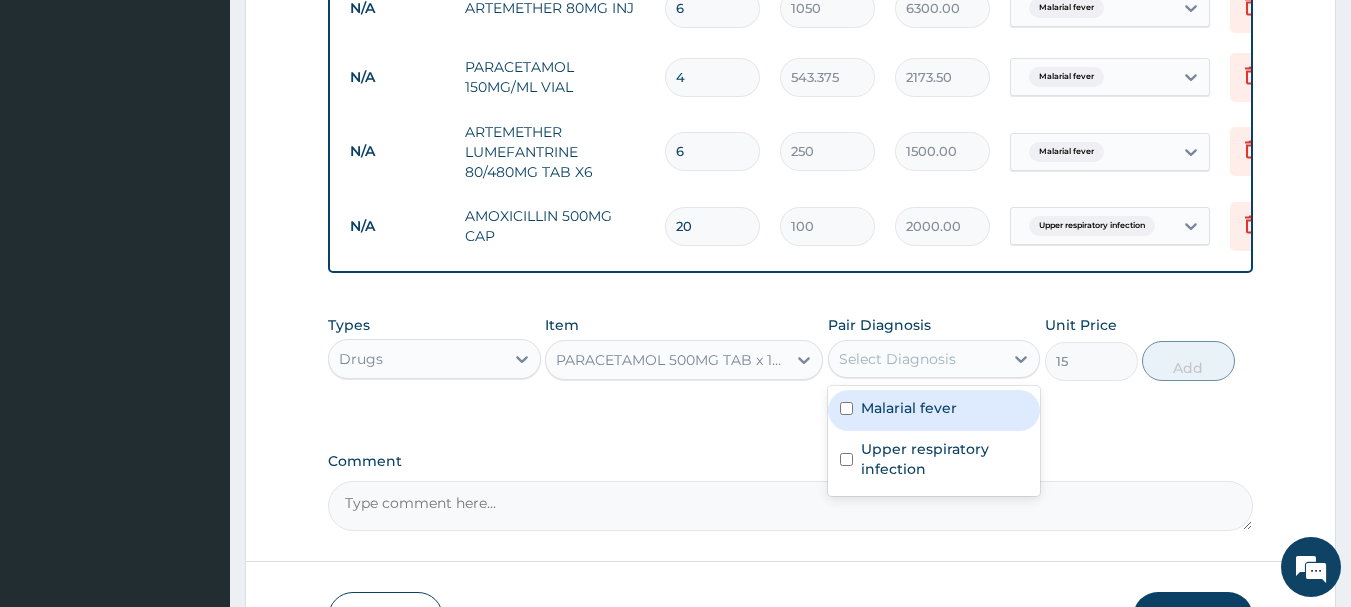 click on "Select Diagnosis" at bounding box center (897, 359) 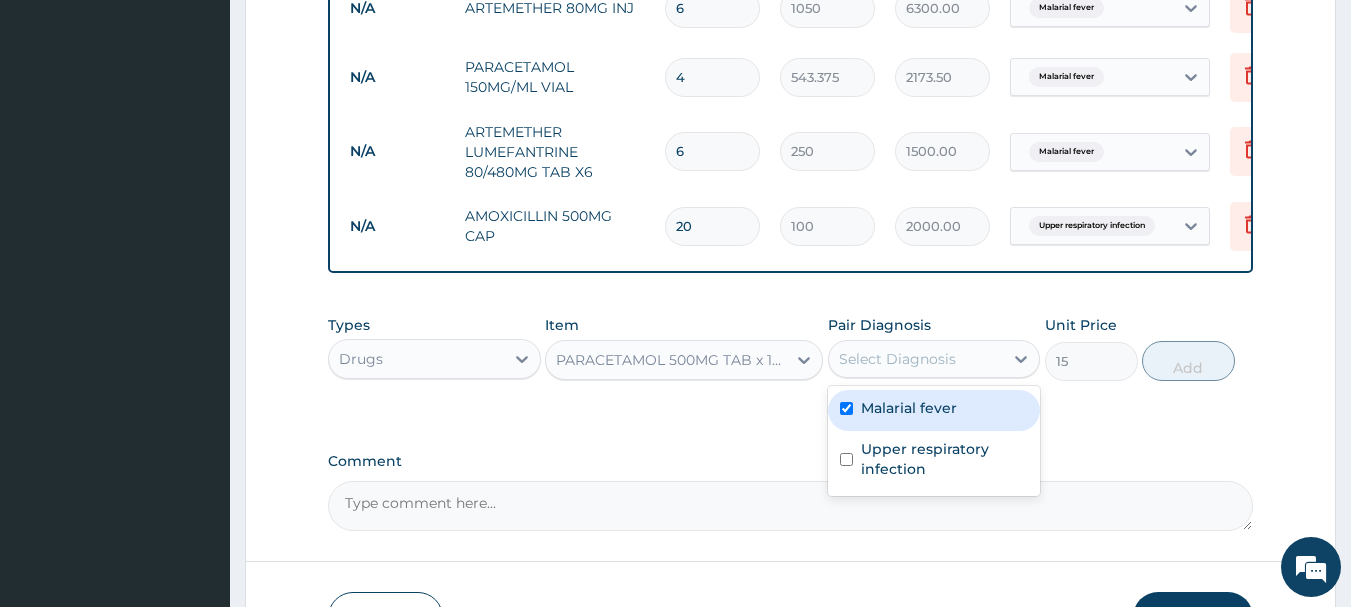 checkbox on "true" 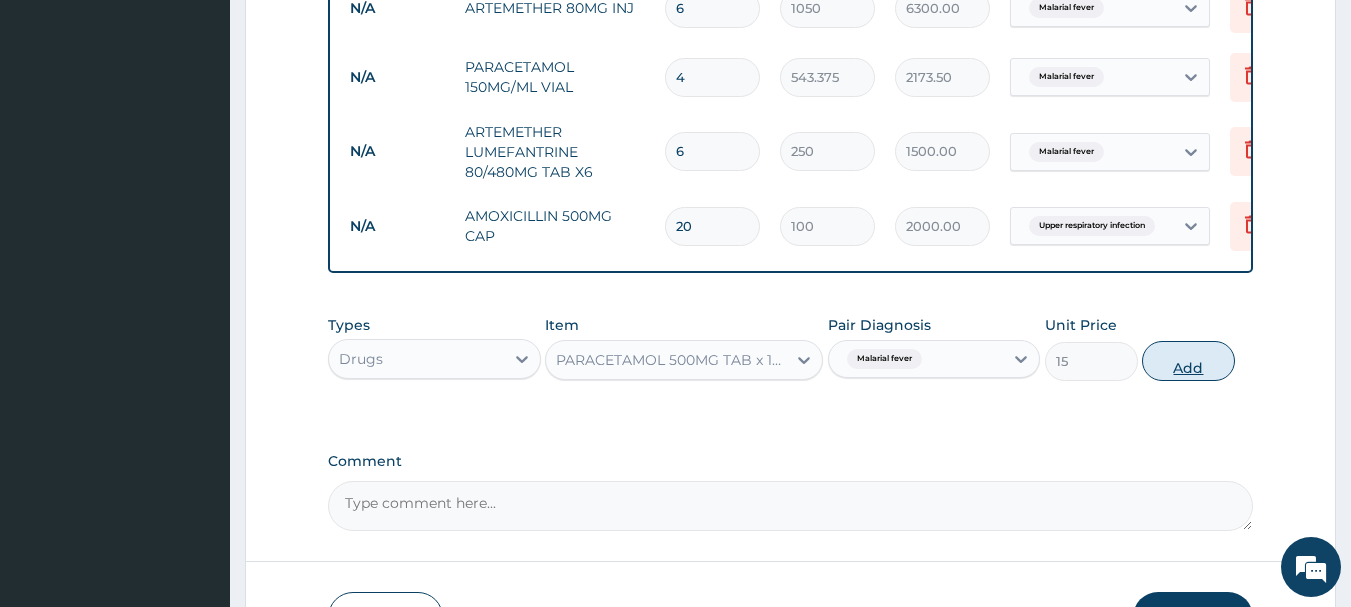 click on "Add" at bounding box center [1188, 361] 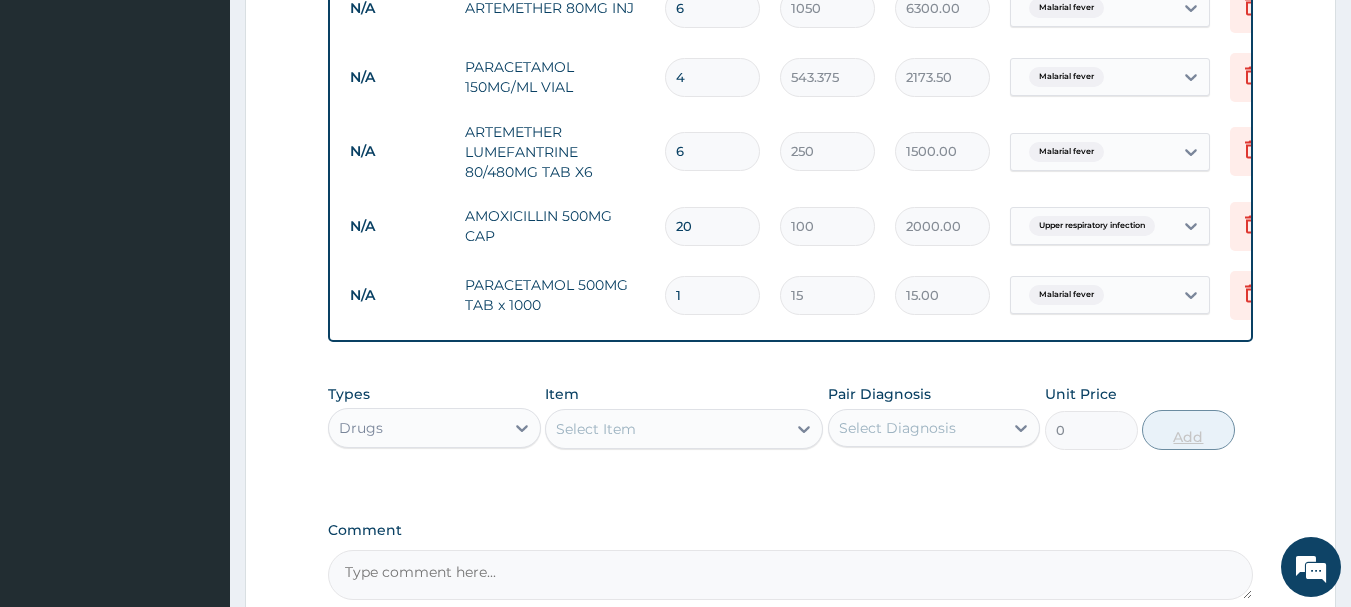 type 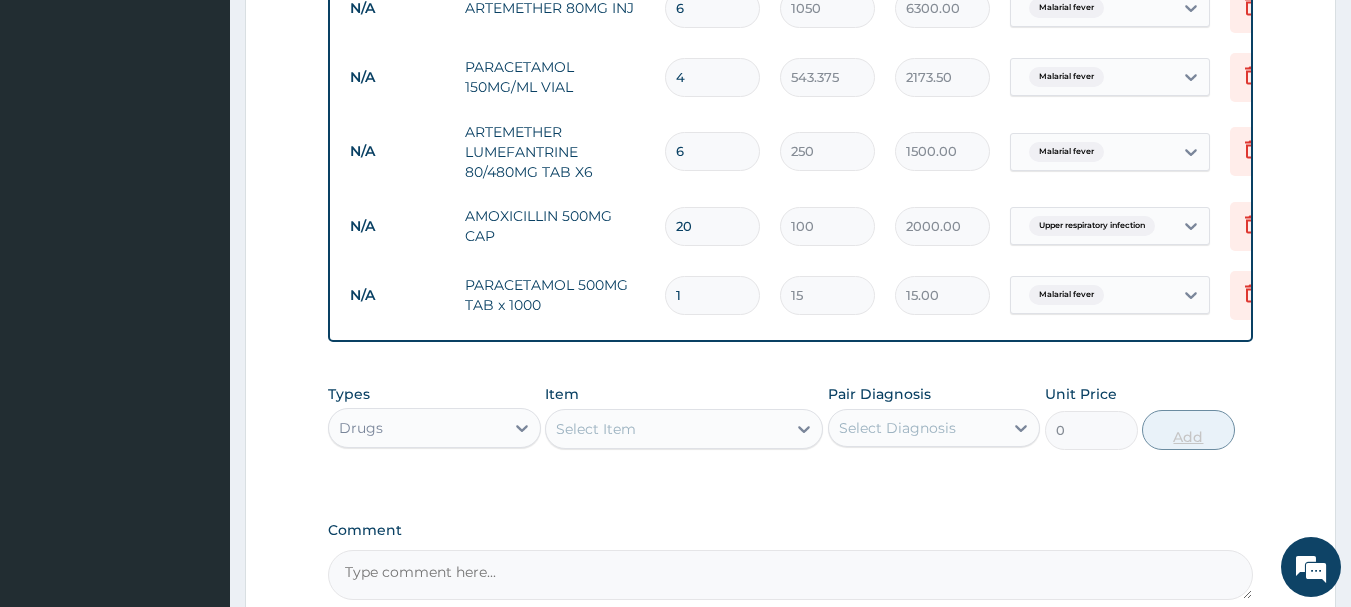type on "0.00" 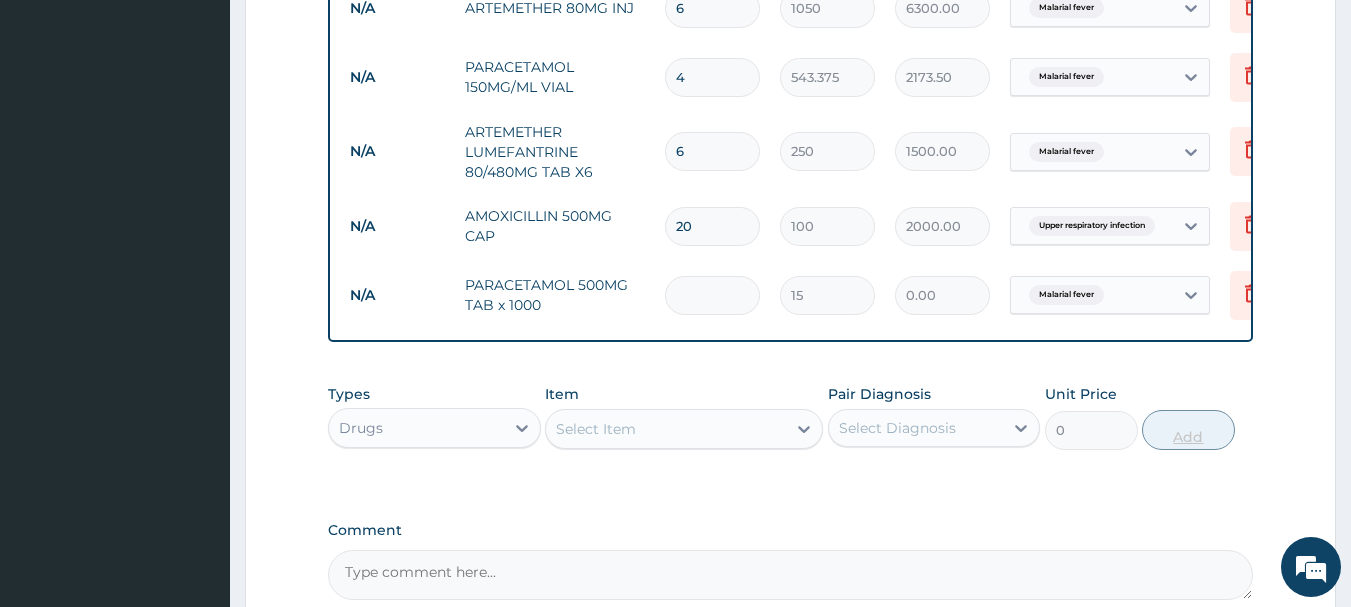 type on "3" 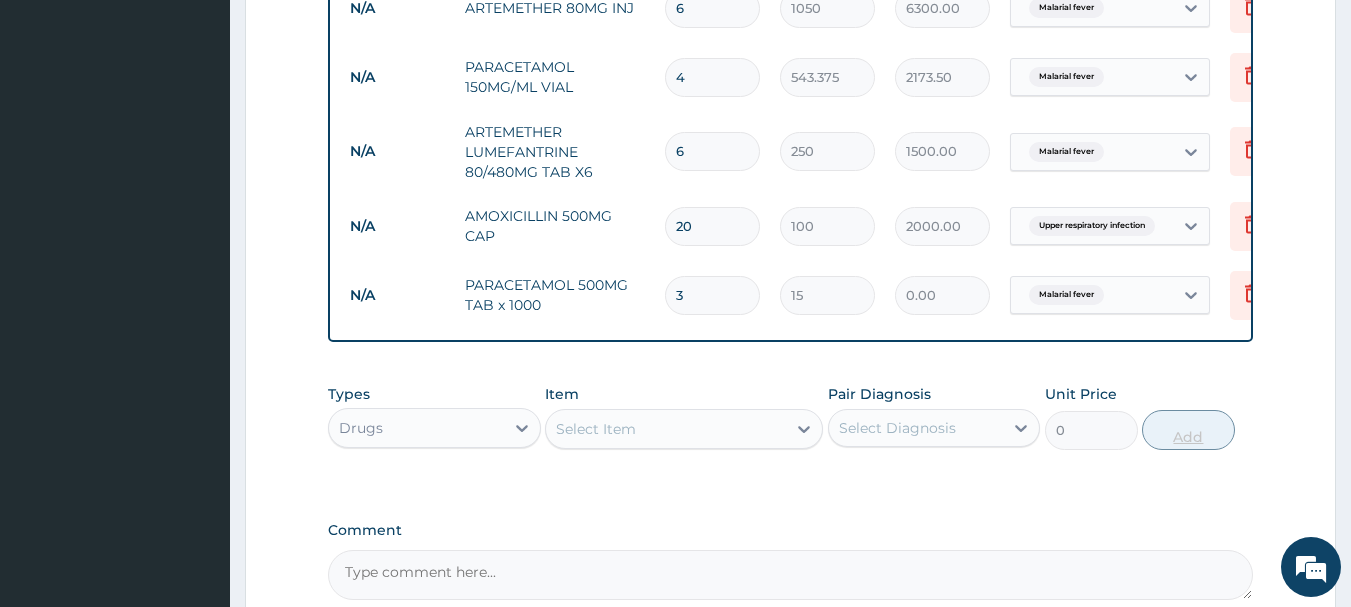 type on "45.00" 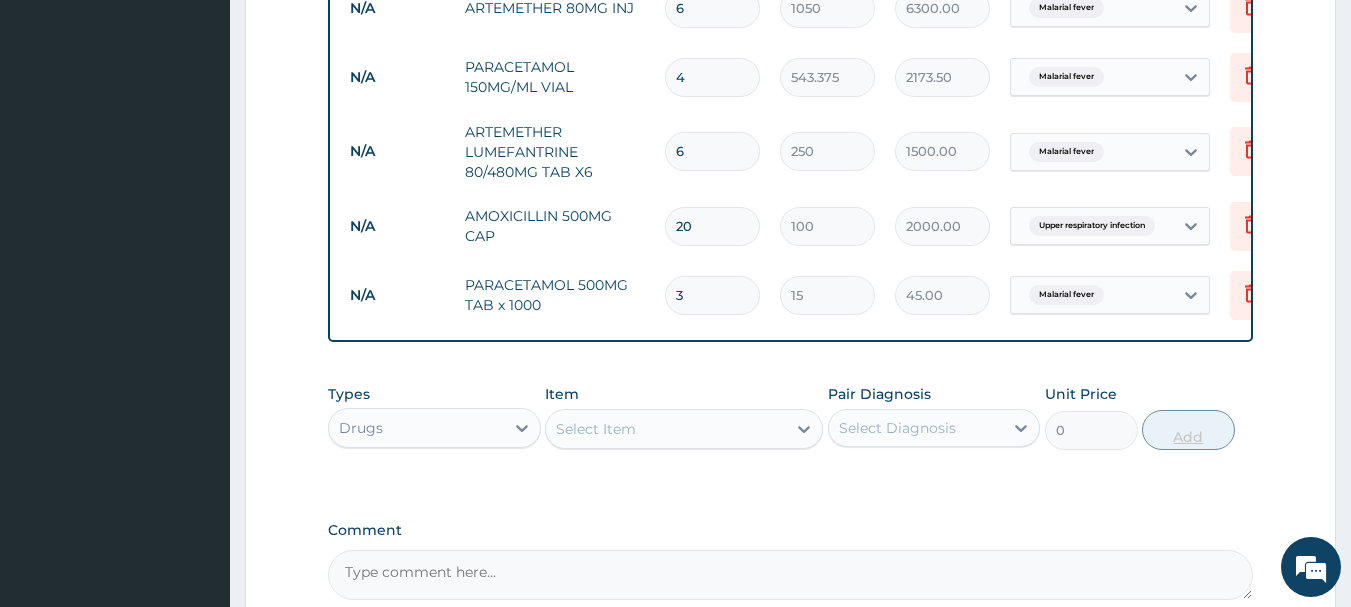 type on "30" 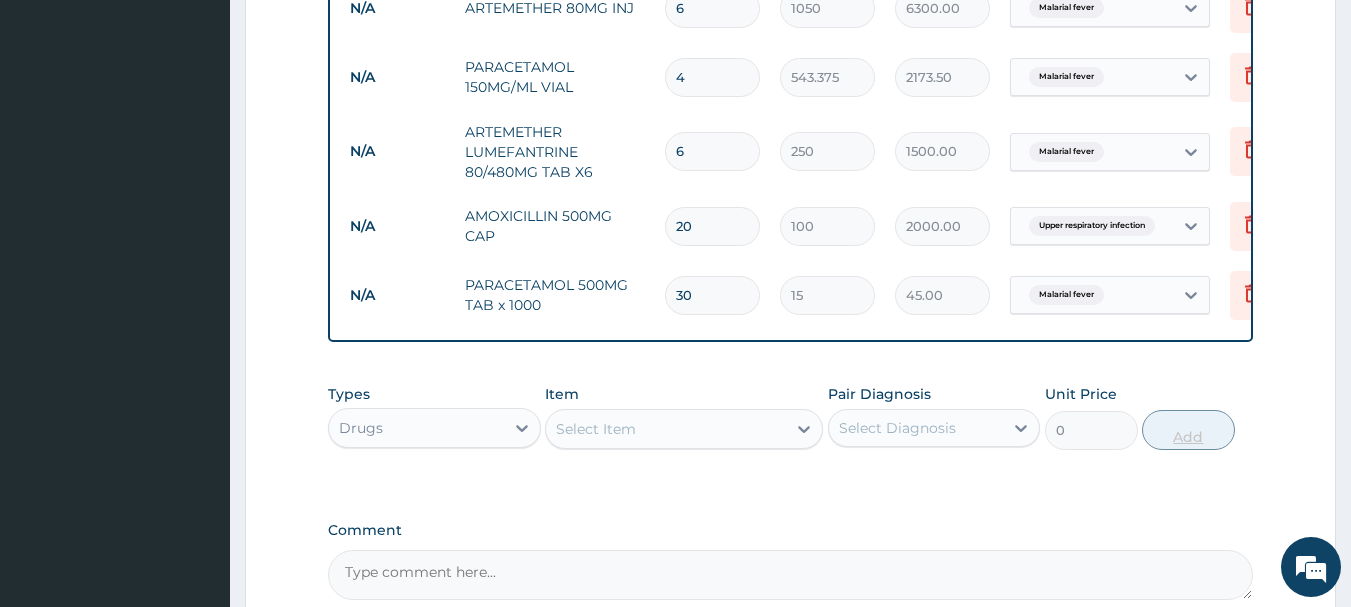 type on "450.00" 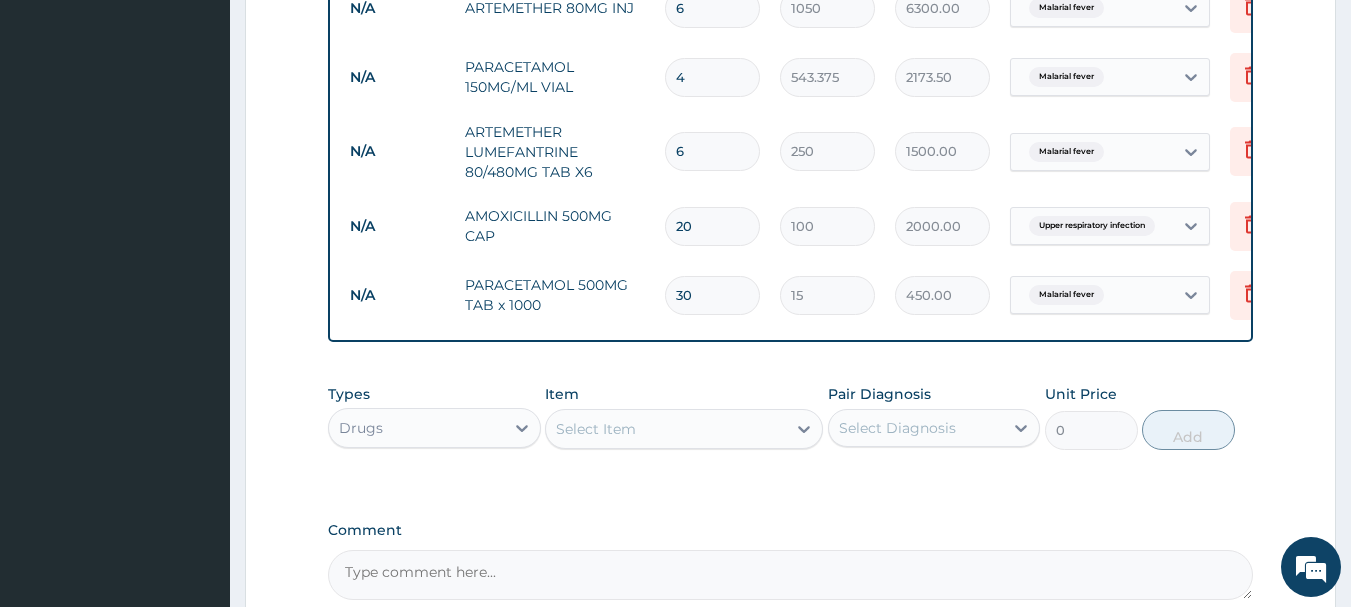 type on "30" 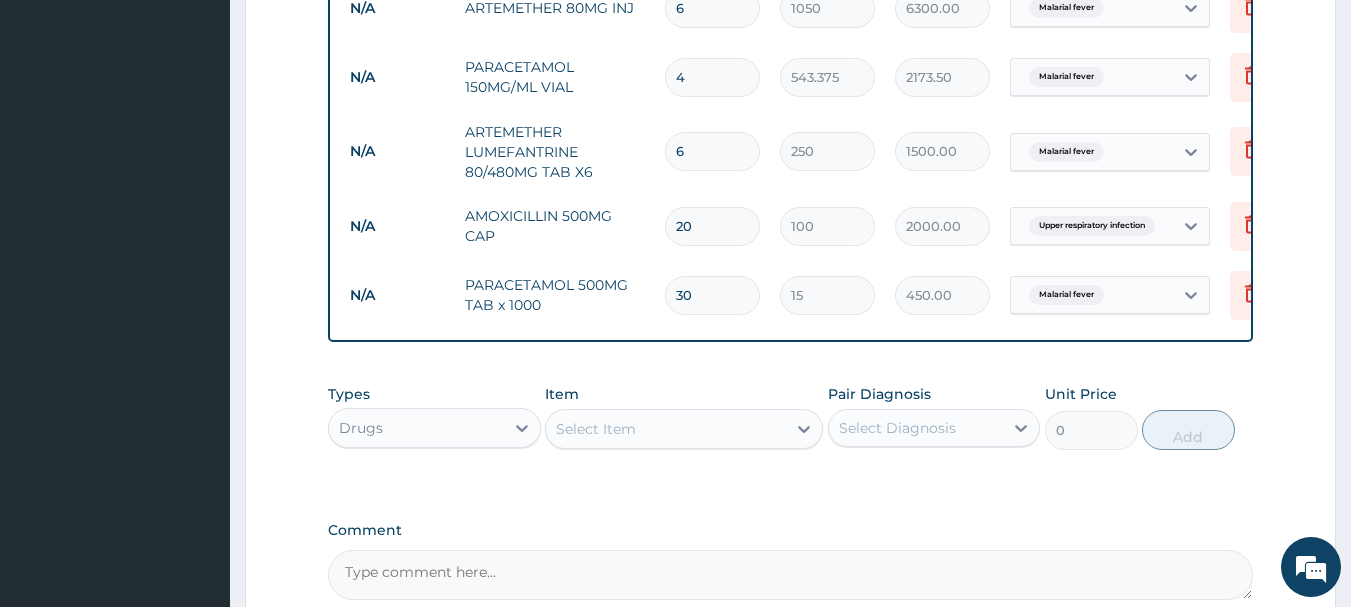 click on "Select Item" at bounding box center (666, 429) 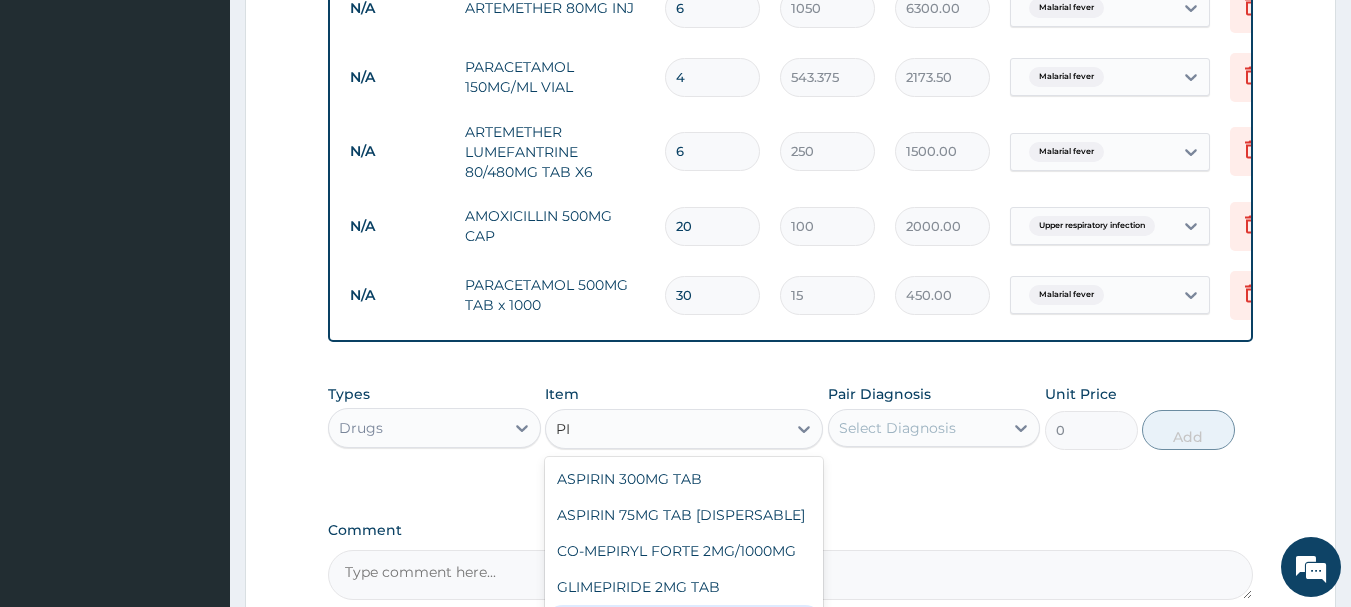 type on "P" 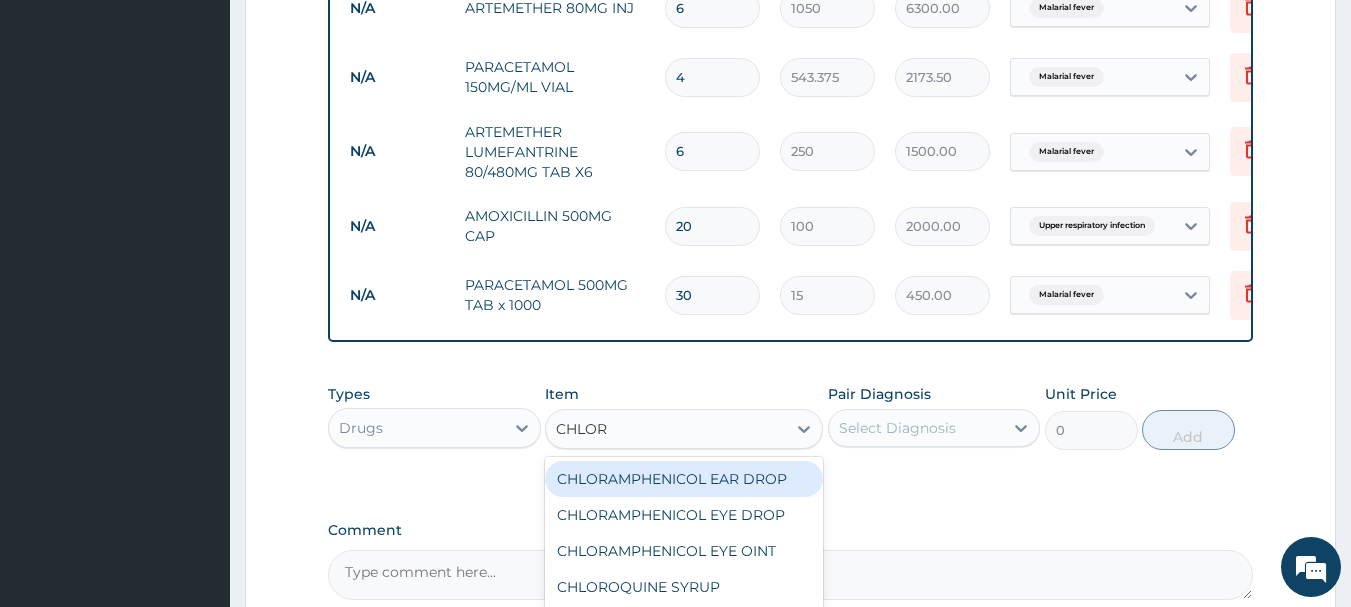 type on "CHLORP" 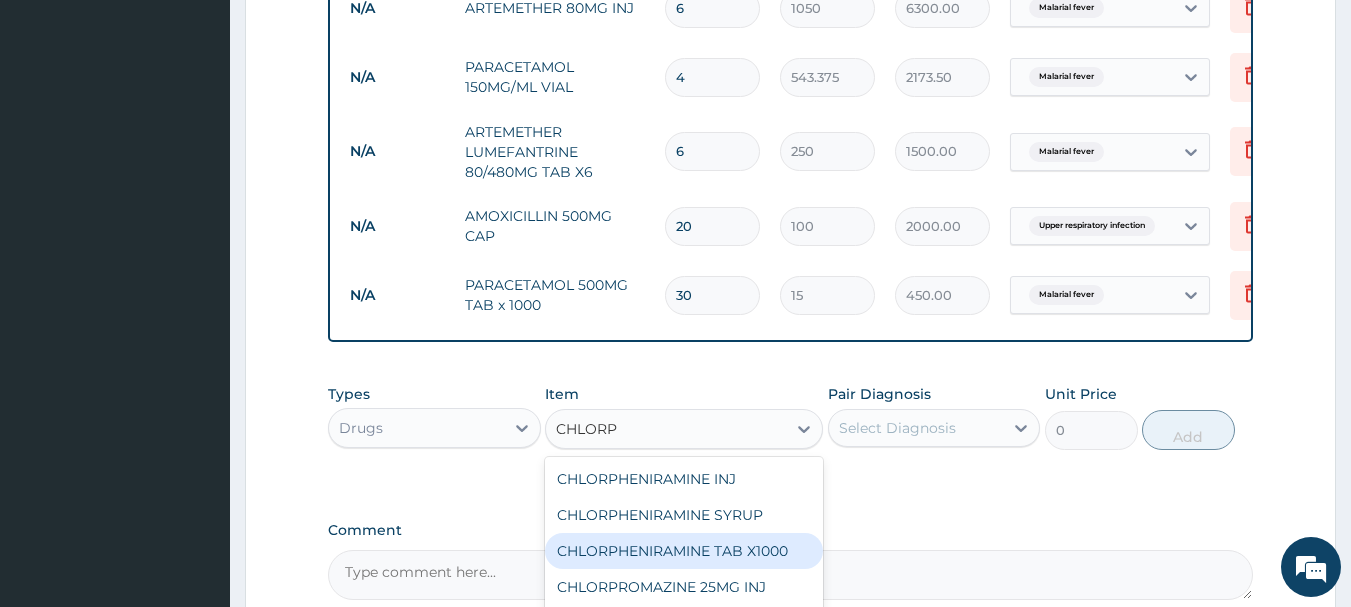 click on "CHLORPHENIRAMINE TAB X1000" at bounding box center [684, 551] 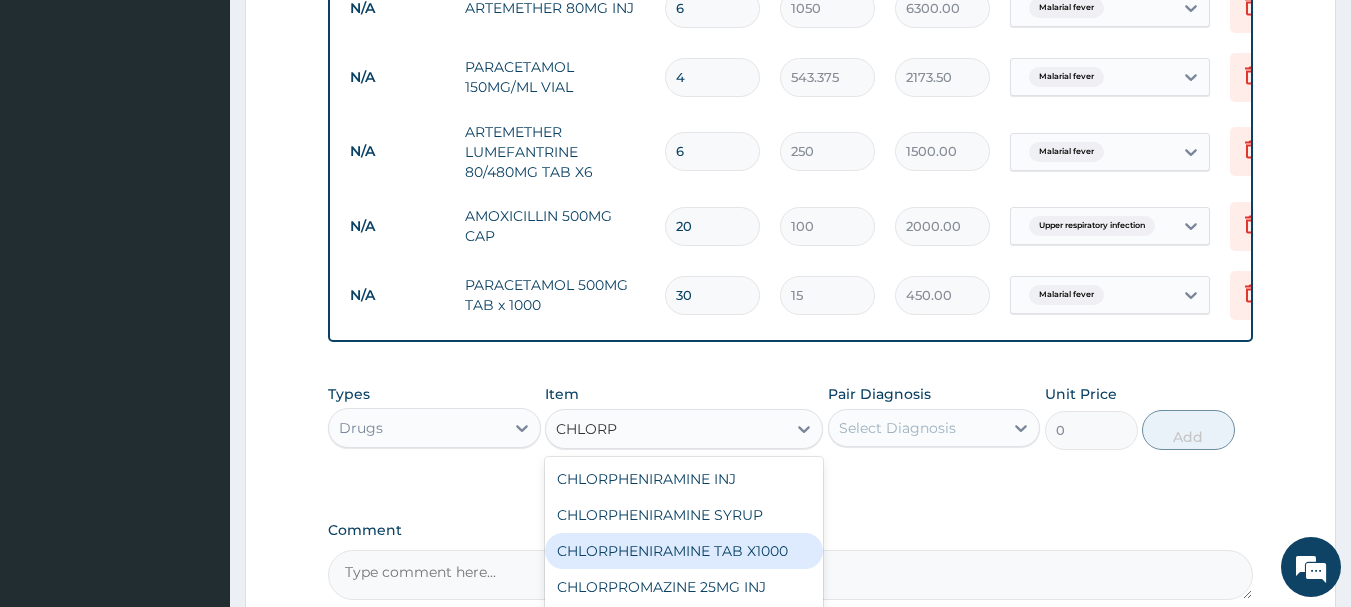 type 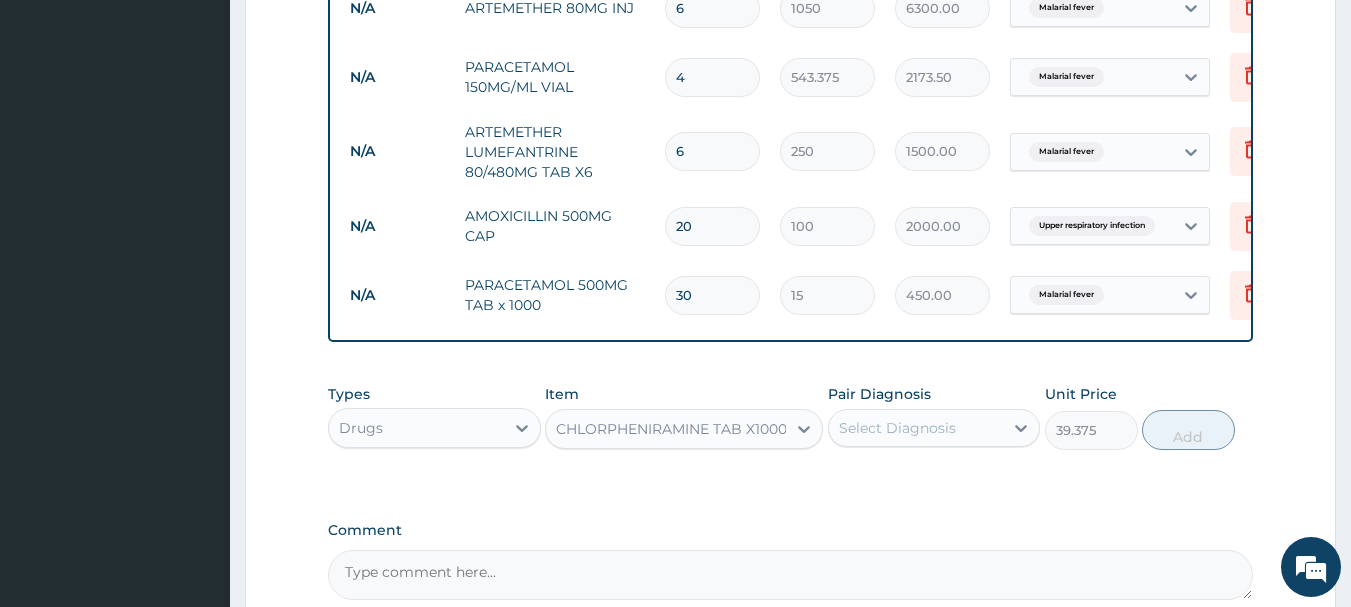 click on "Select Diagnosis" at bounding box center [897, 428] 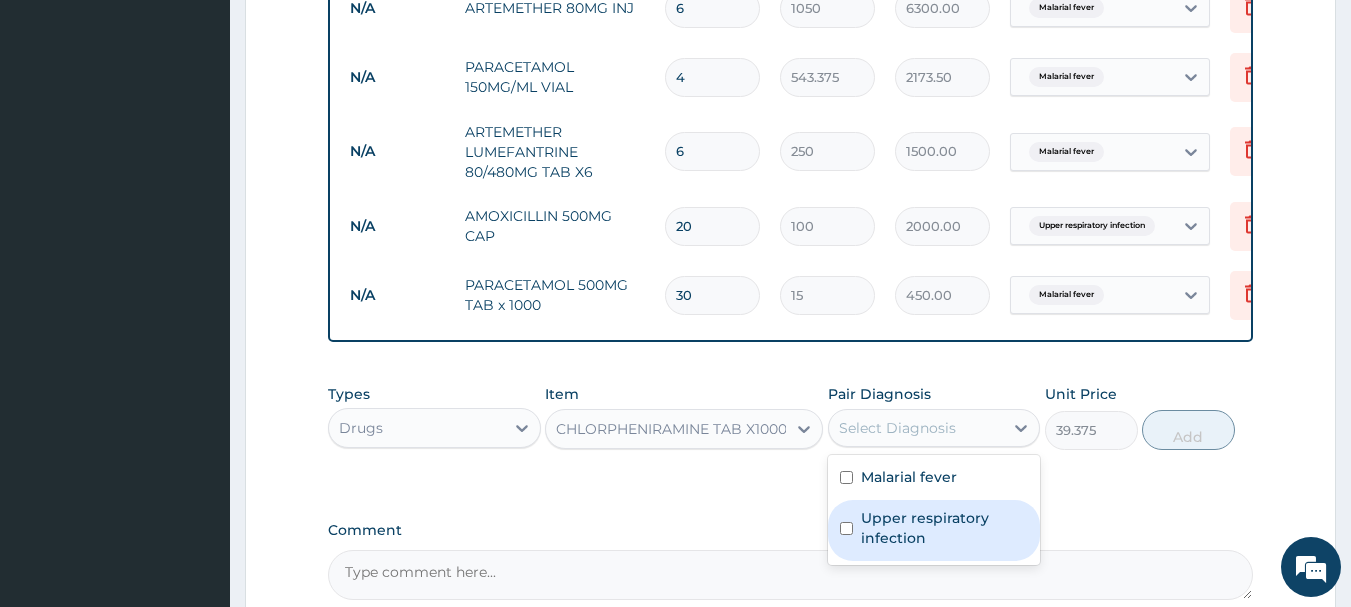 click on "Upper respiratory infection" at bounding box center [945, 528] 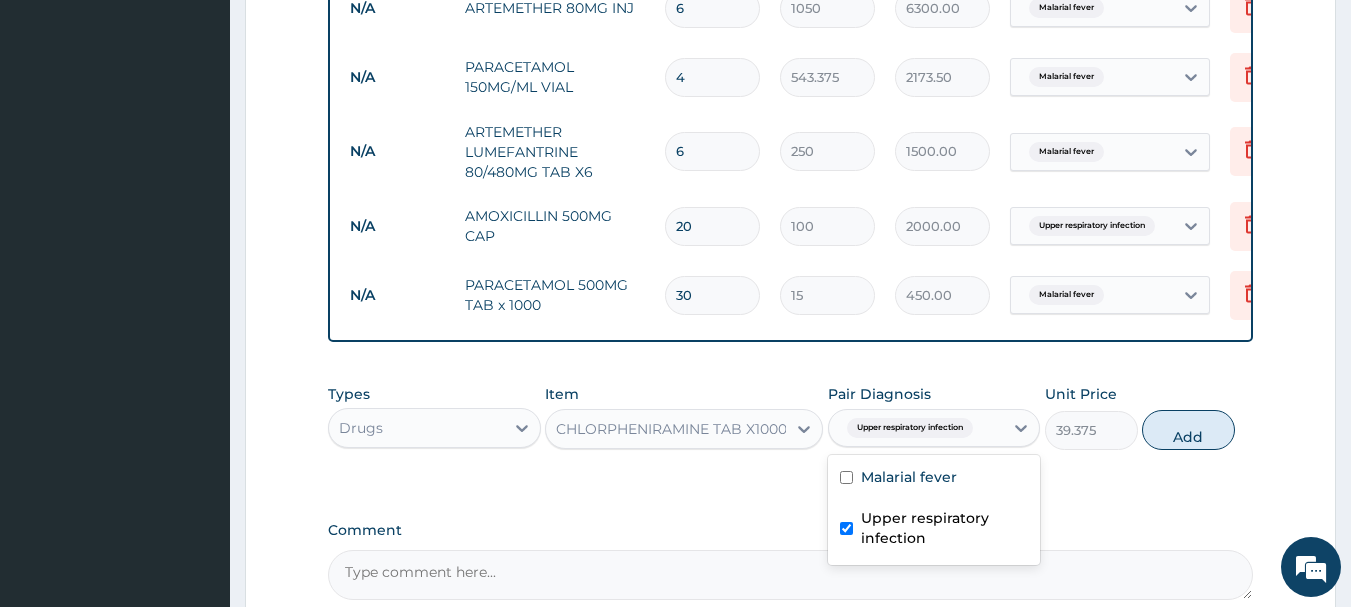 checkbox on "true" 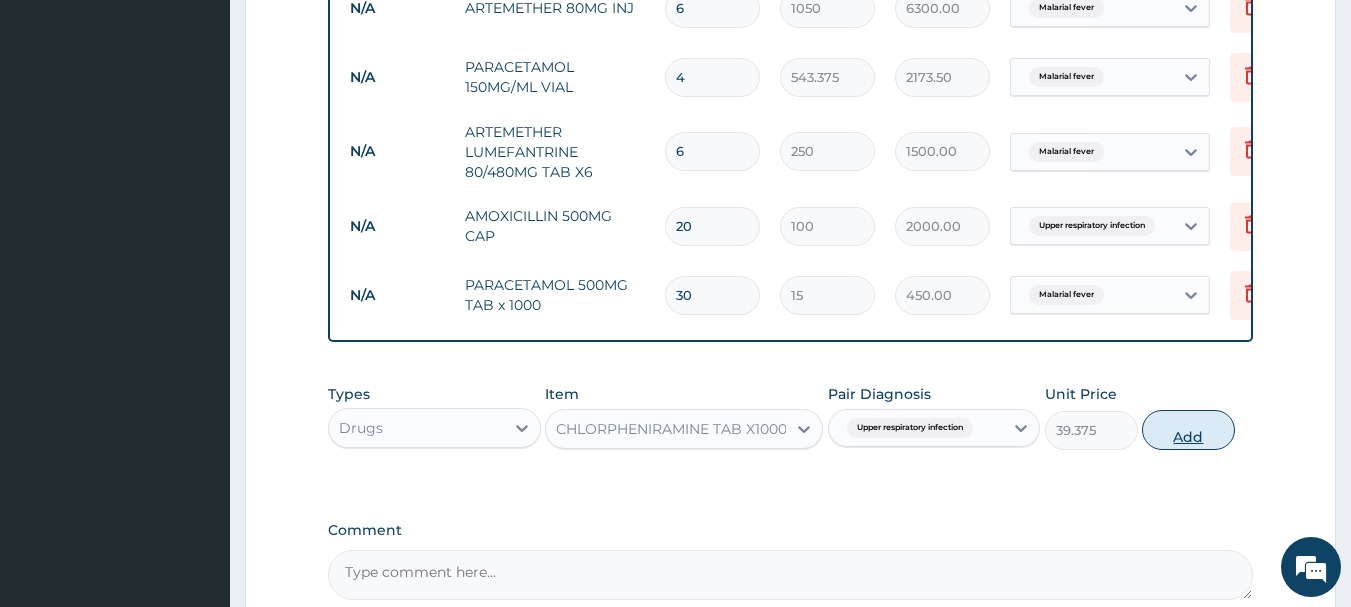 click on "Add" at bounding box center (1188, 430) 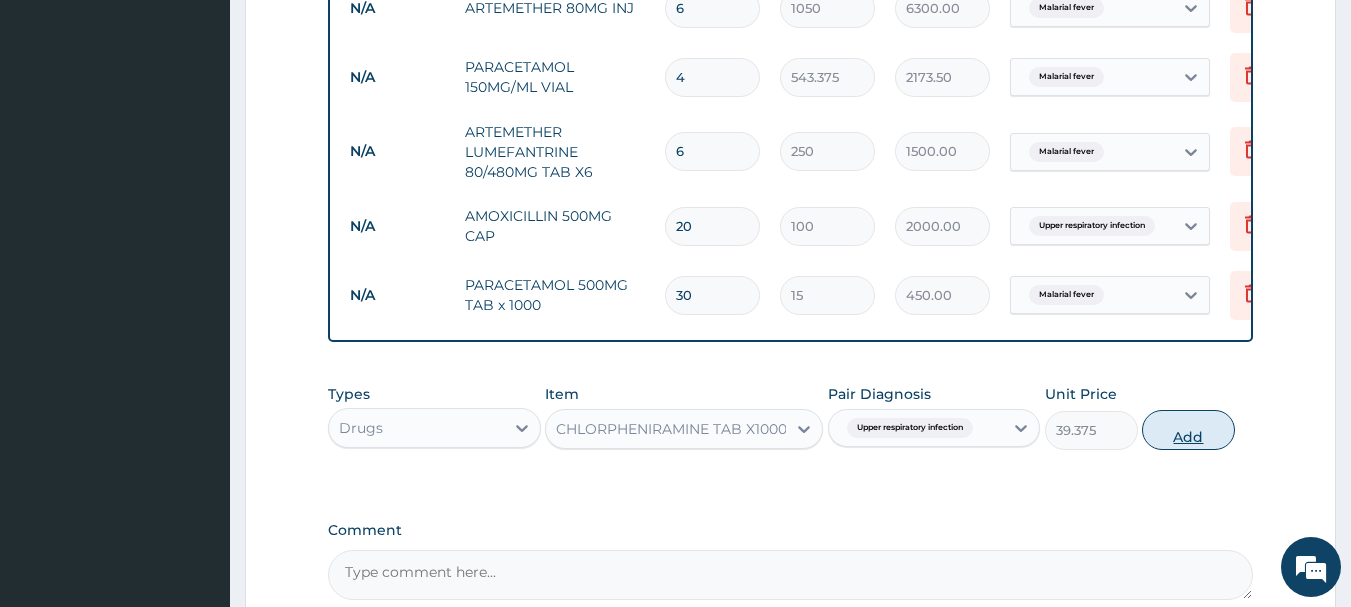 type on "0" 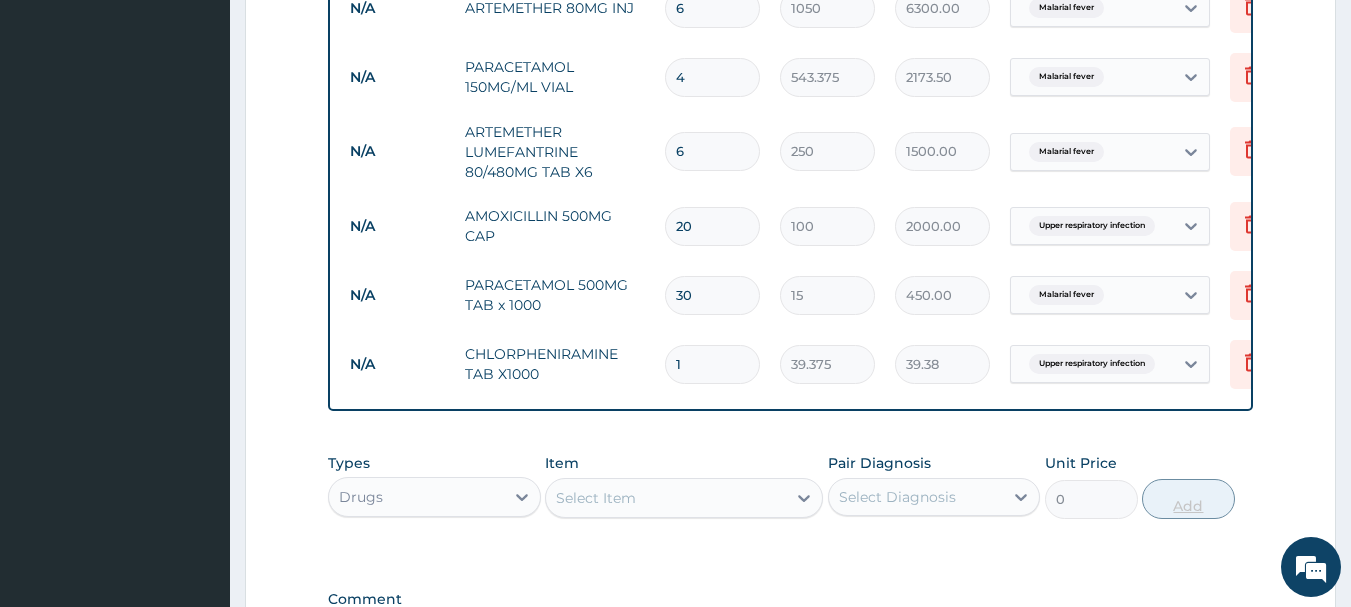 type 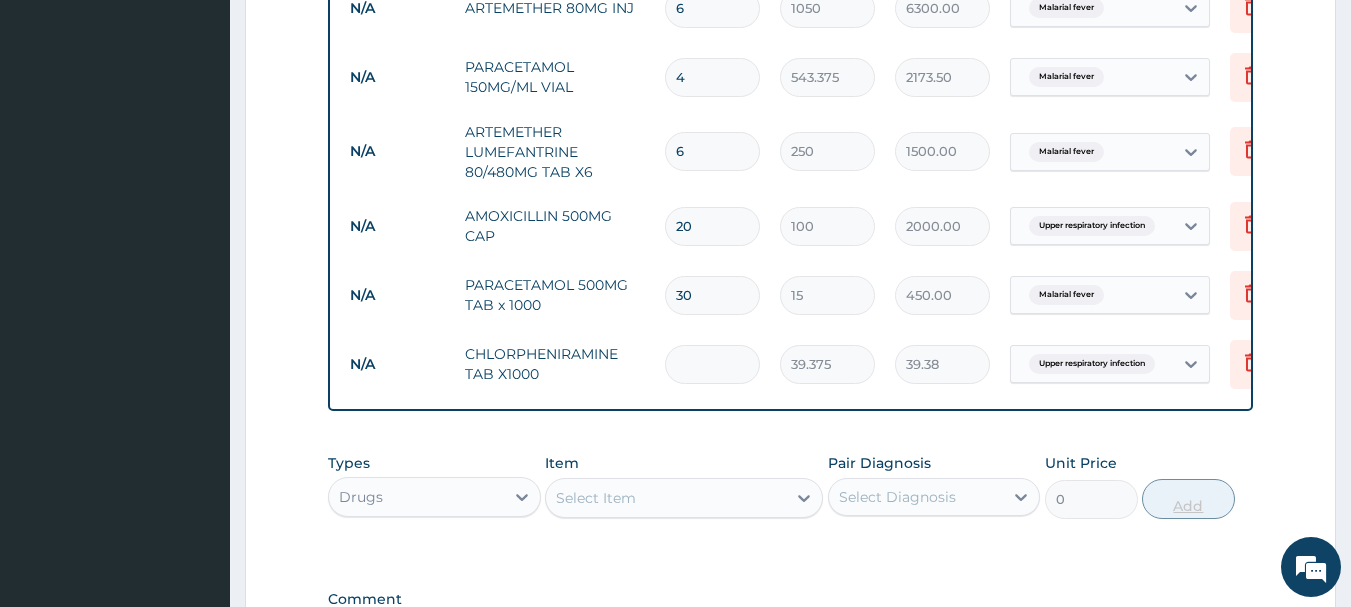type on "0.00" 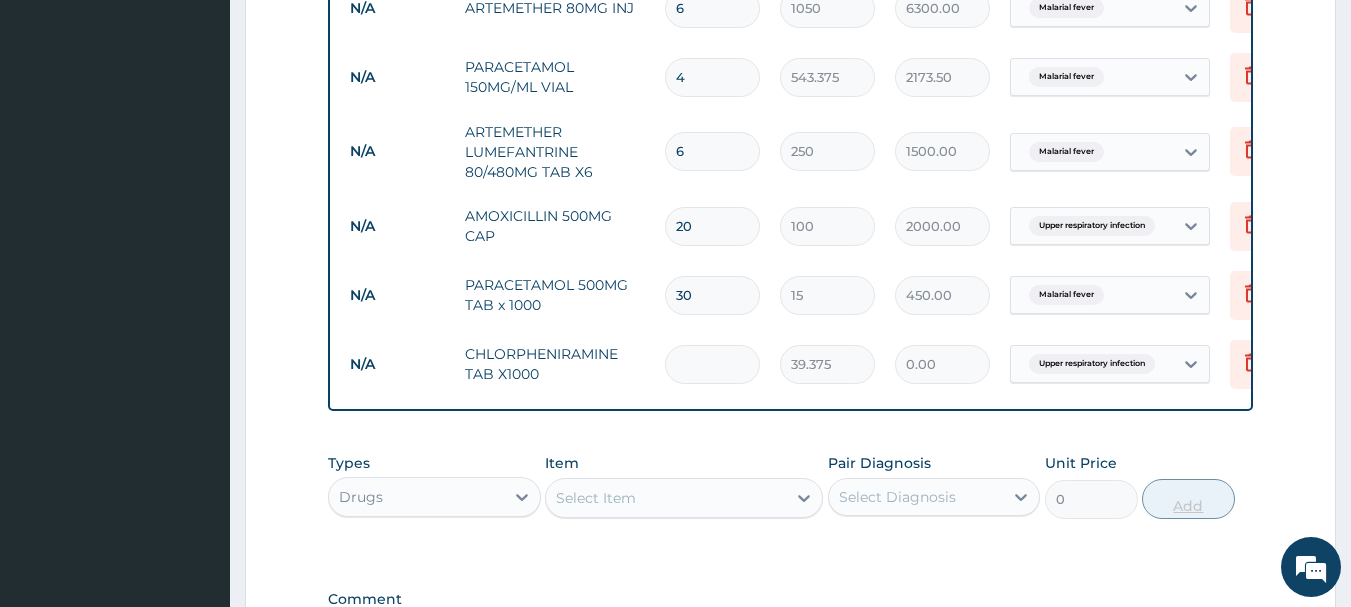 type on "5" 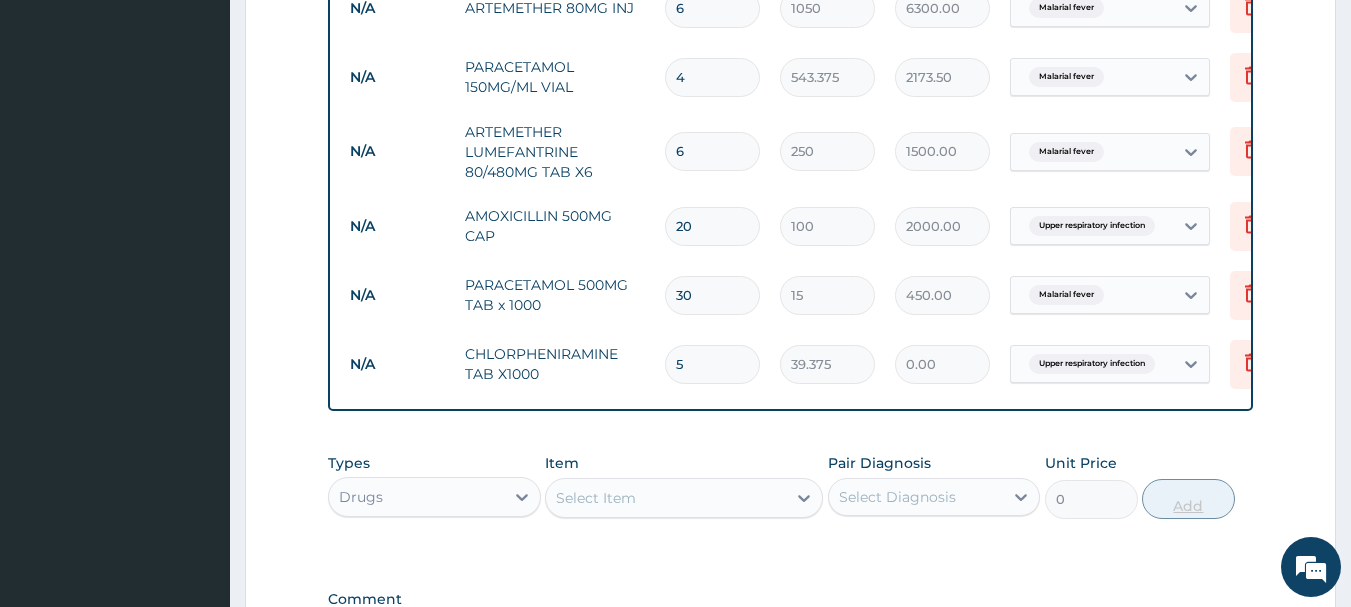 type on "196.88" 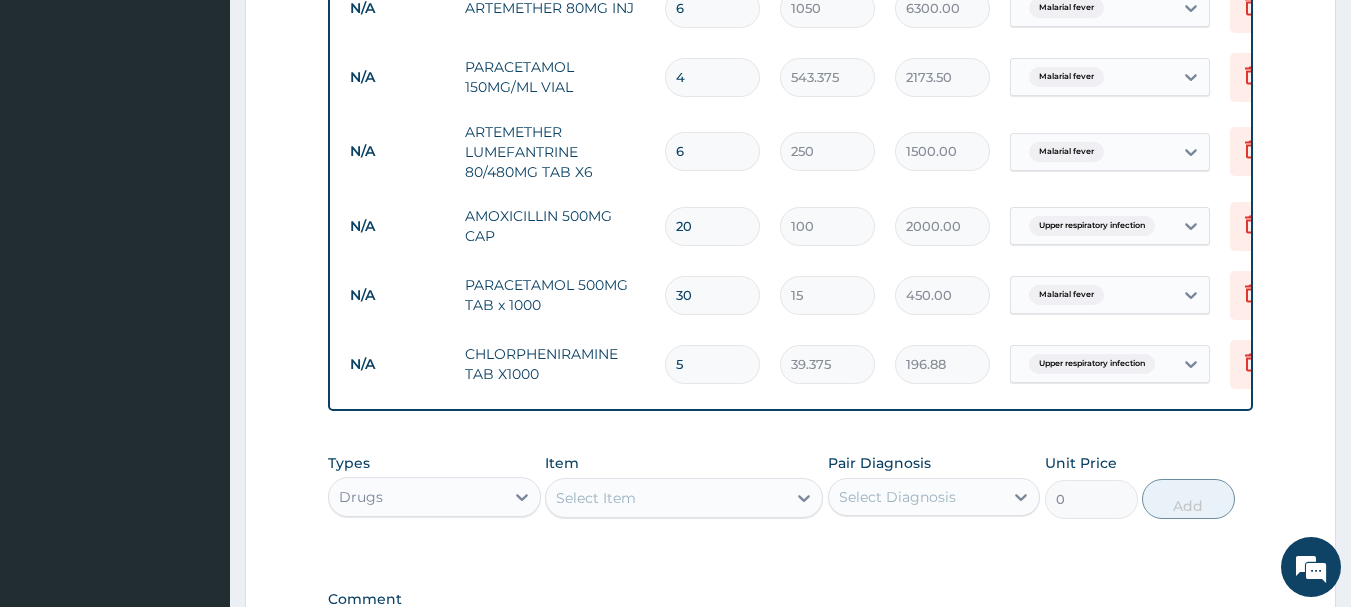 scroll, scrollTop: 1260, scrollLeft: 0, axis: vertical 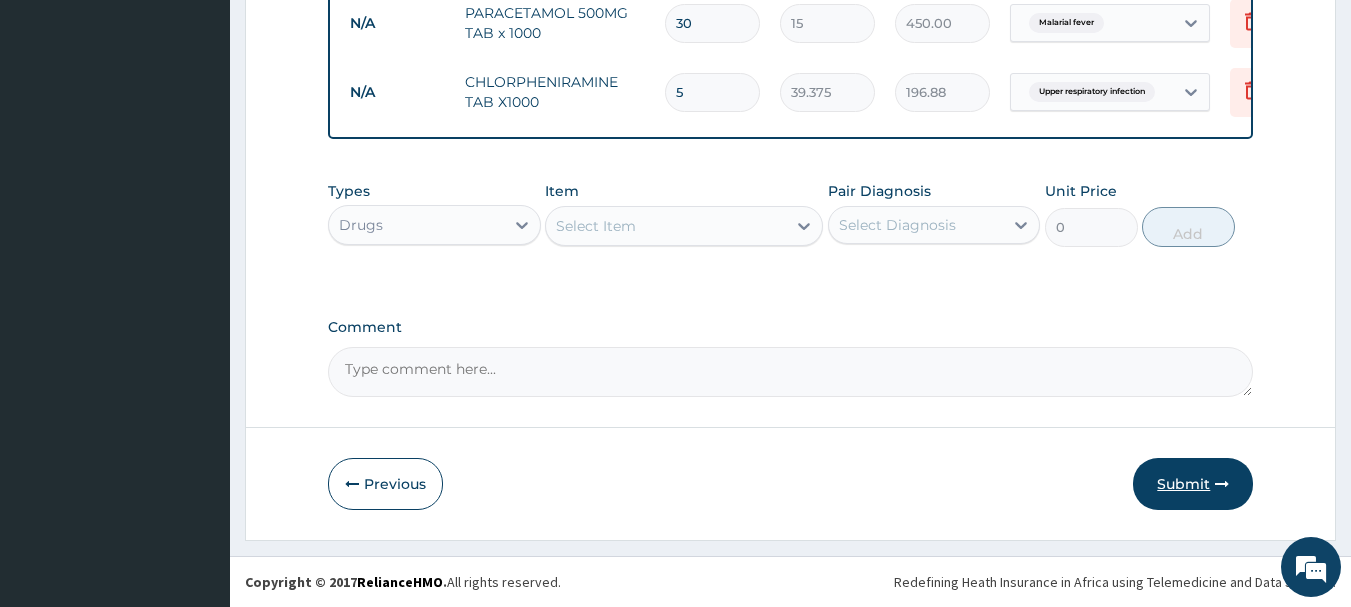 type on "5" 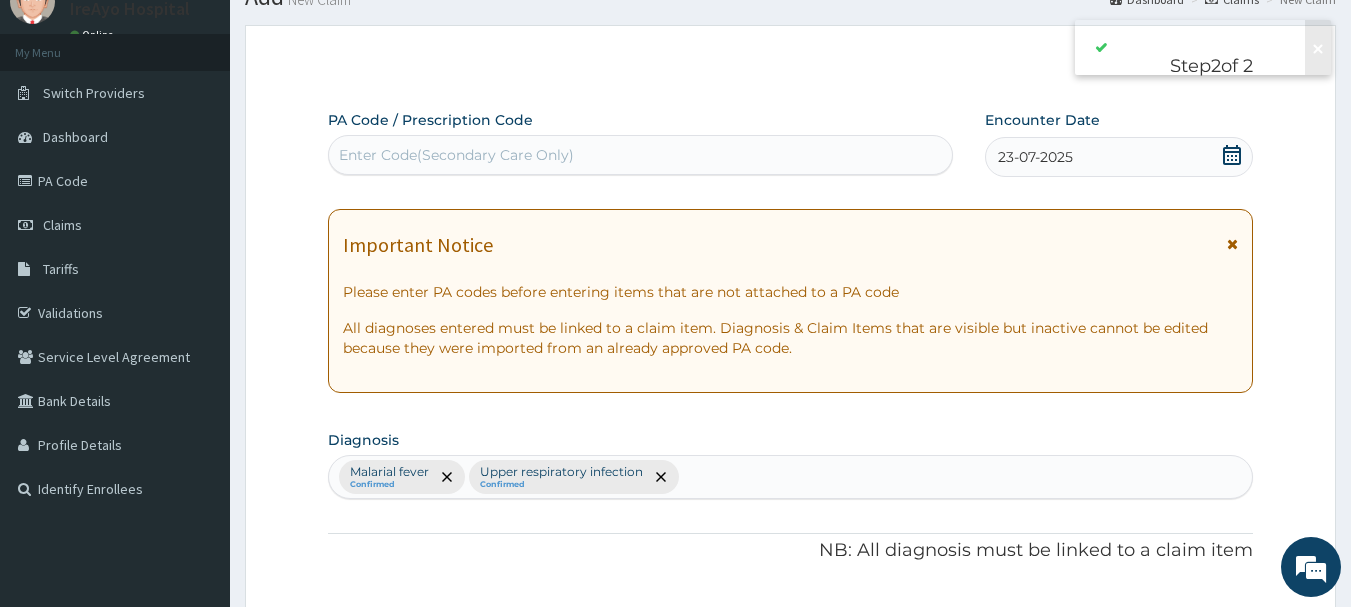 scroll, scrollTop: 1260, scrollLeft: 0, axis: vertical 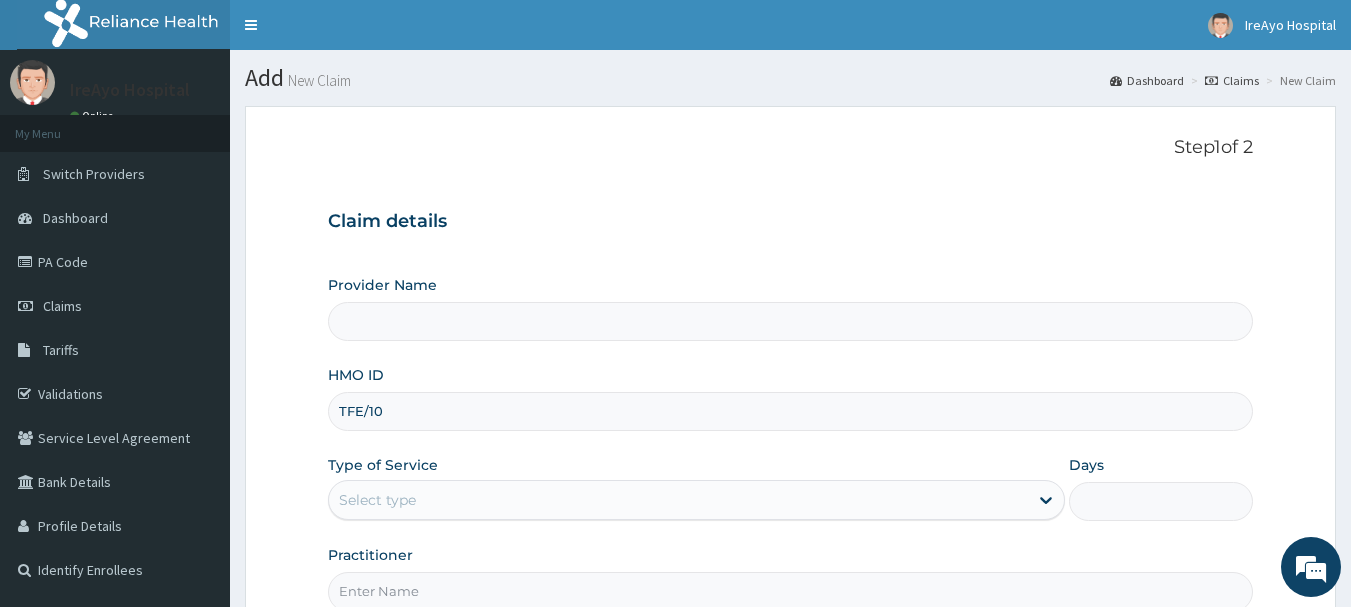 type on "TFE/109" 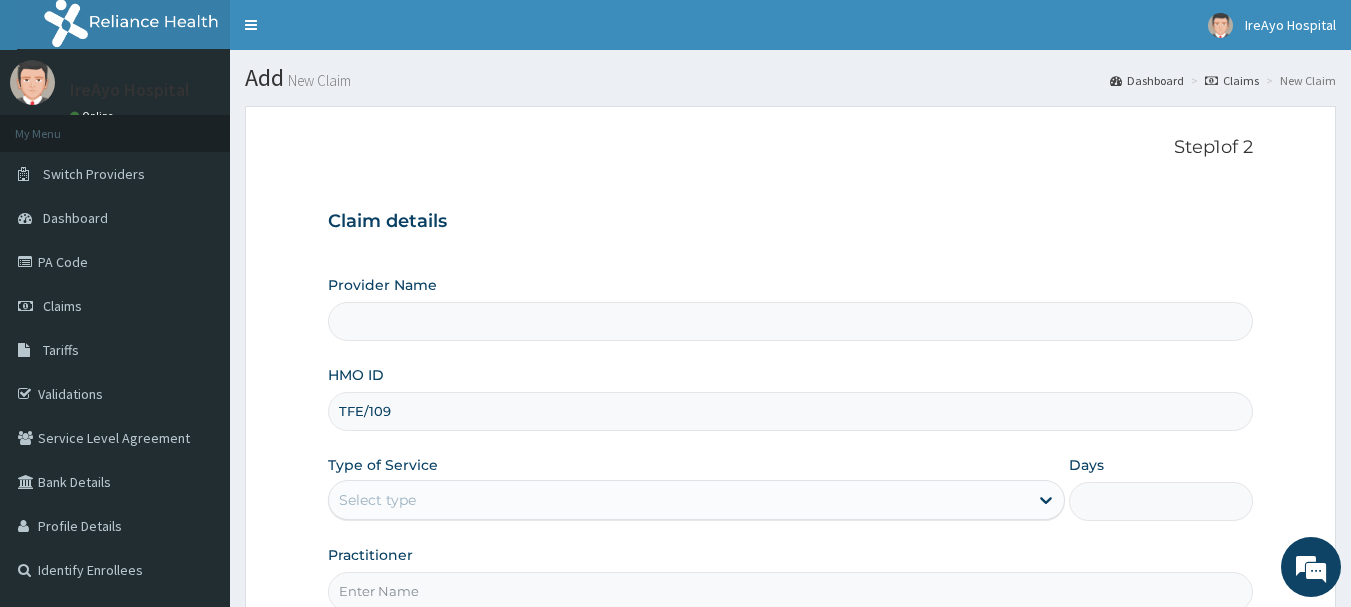 type on "Ire Ayo Hospital" 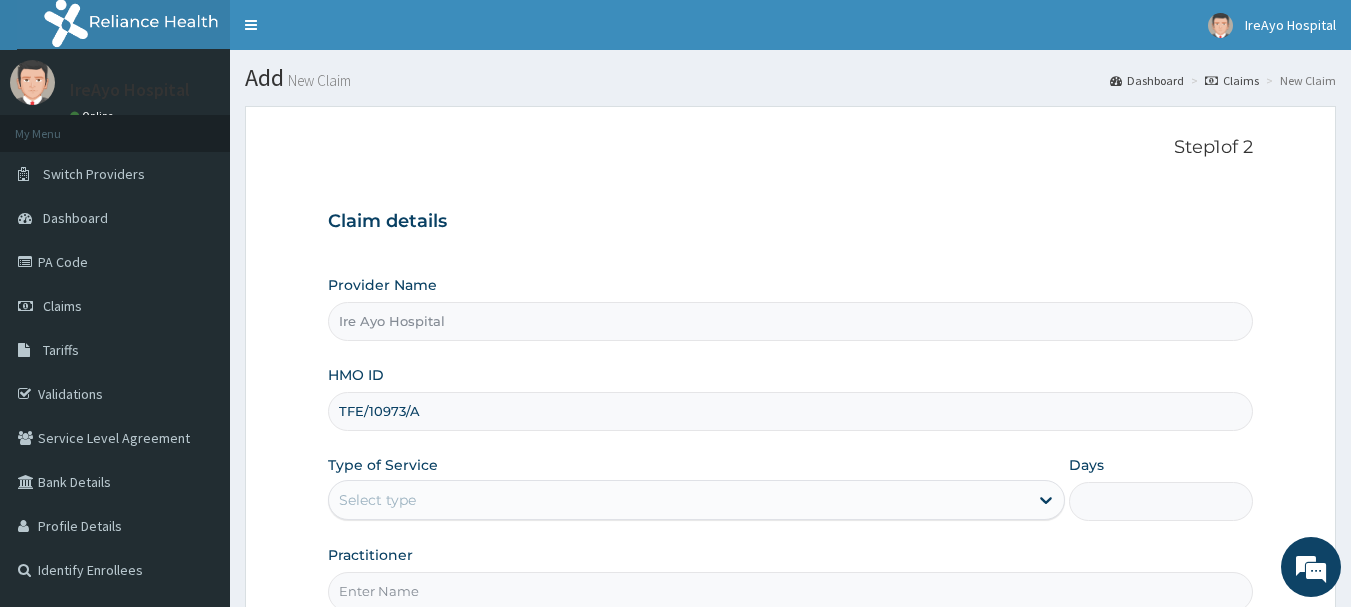 type on "TFE/10973/A" 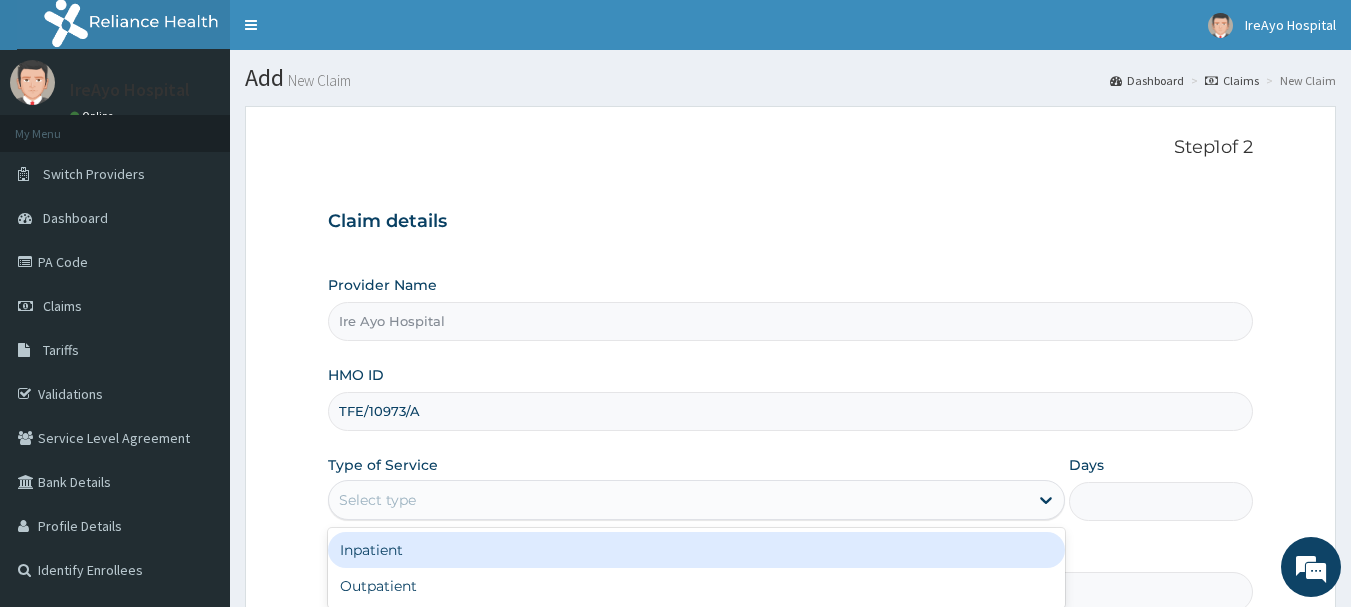 click on "Select type" at bounding box center [678, 500] 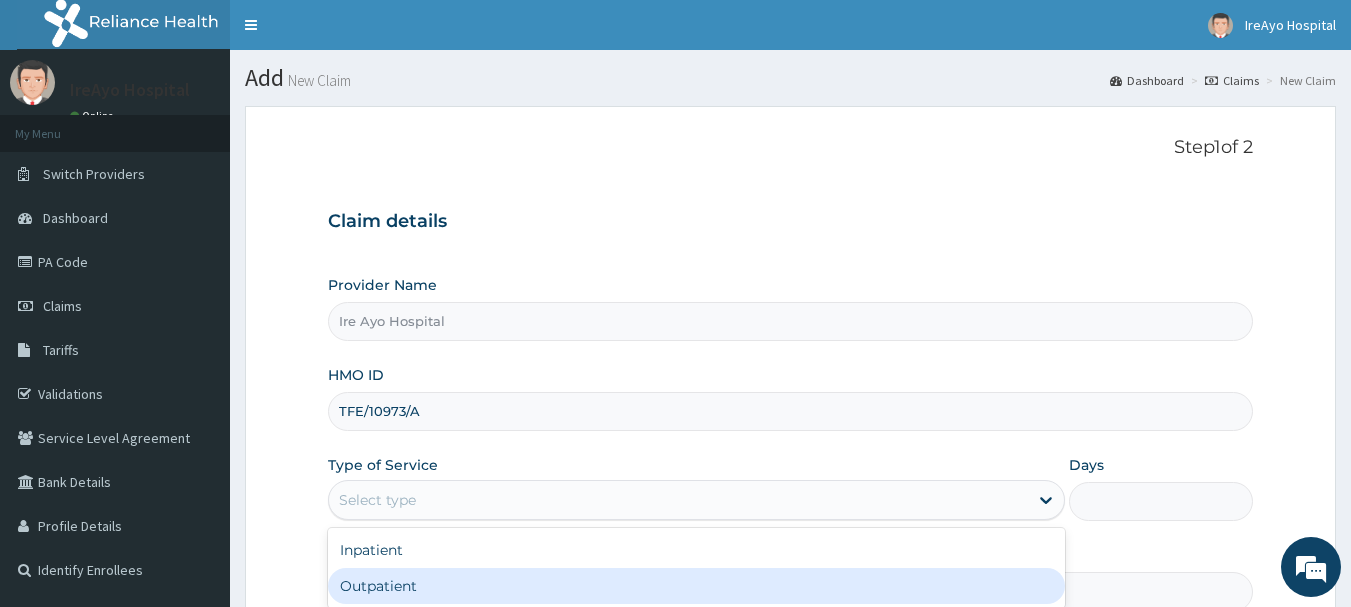 click on "Outpatient" at bounding box center (696, 586) 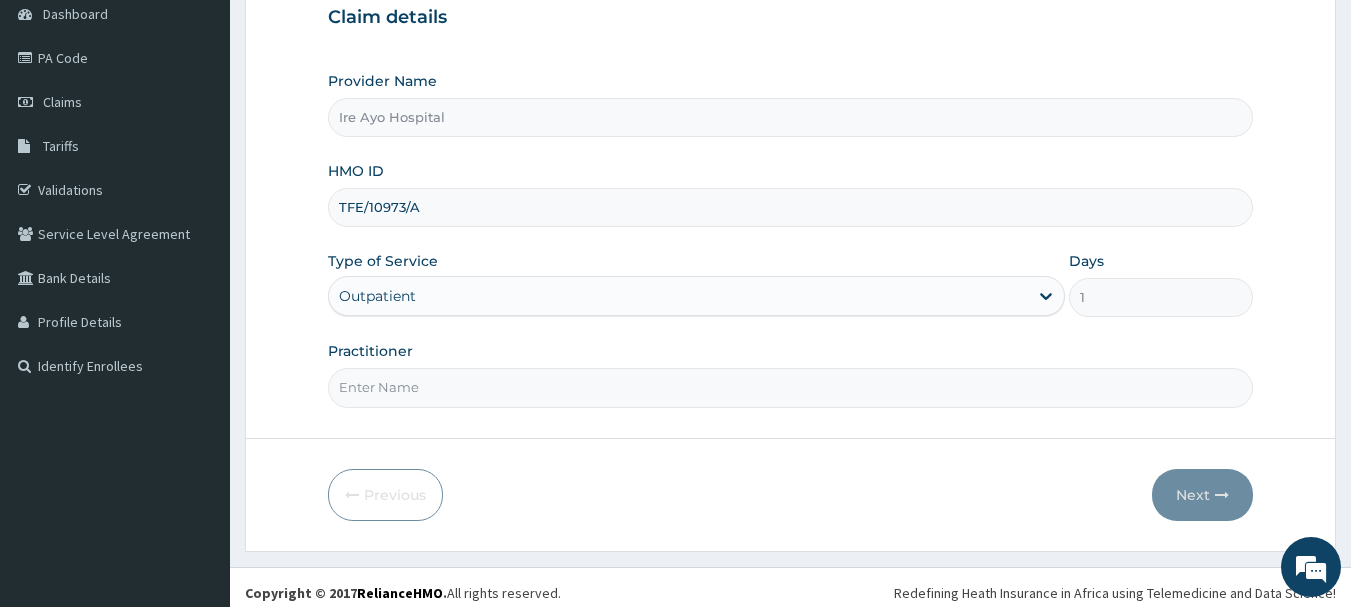 scroll, scrollTop: 215, scrollLeft: 0, axis: vertical 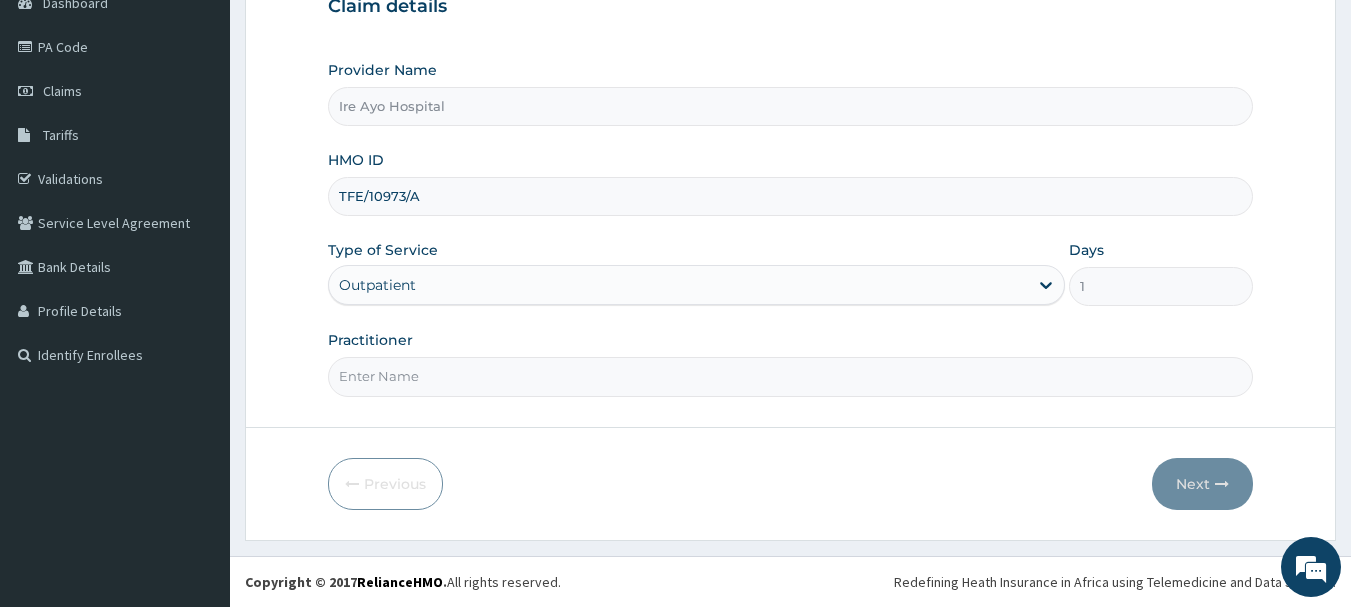 click on "Practitioner" at bounding box center (791, 376) 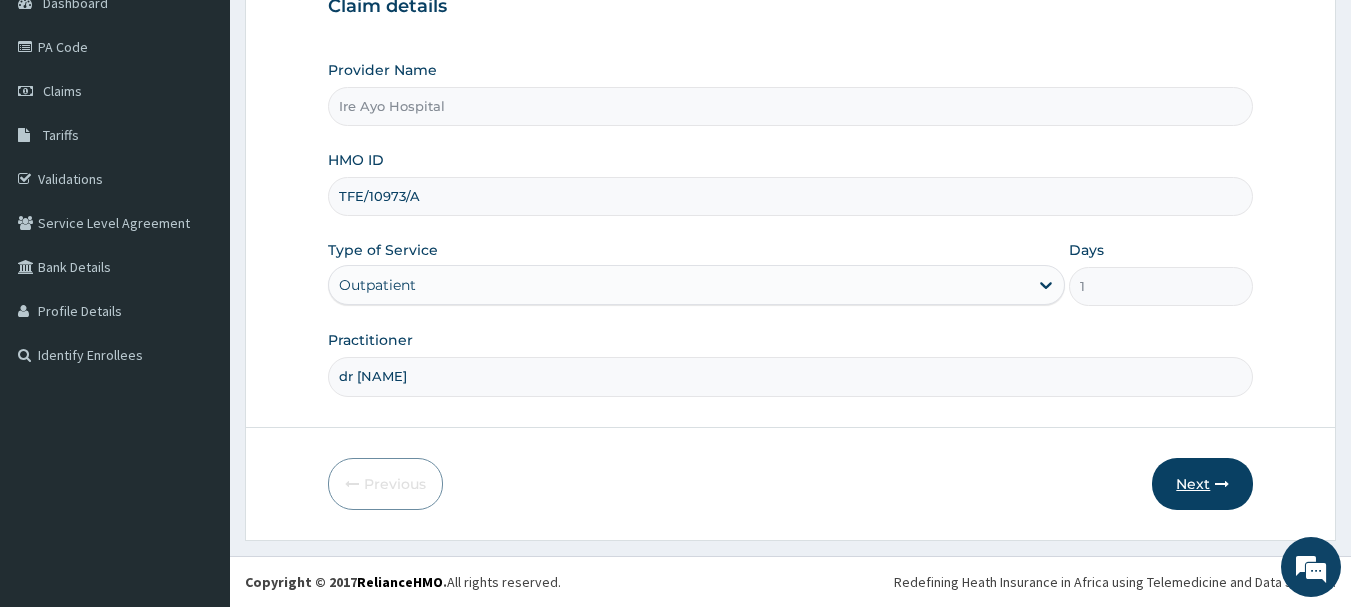 click on "Next" at bounding box center (1202, 484) 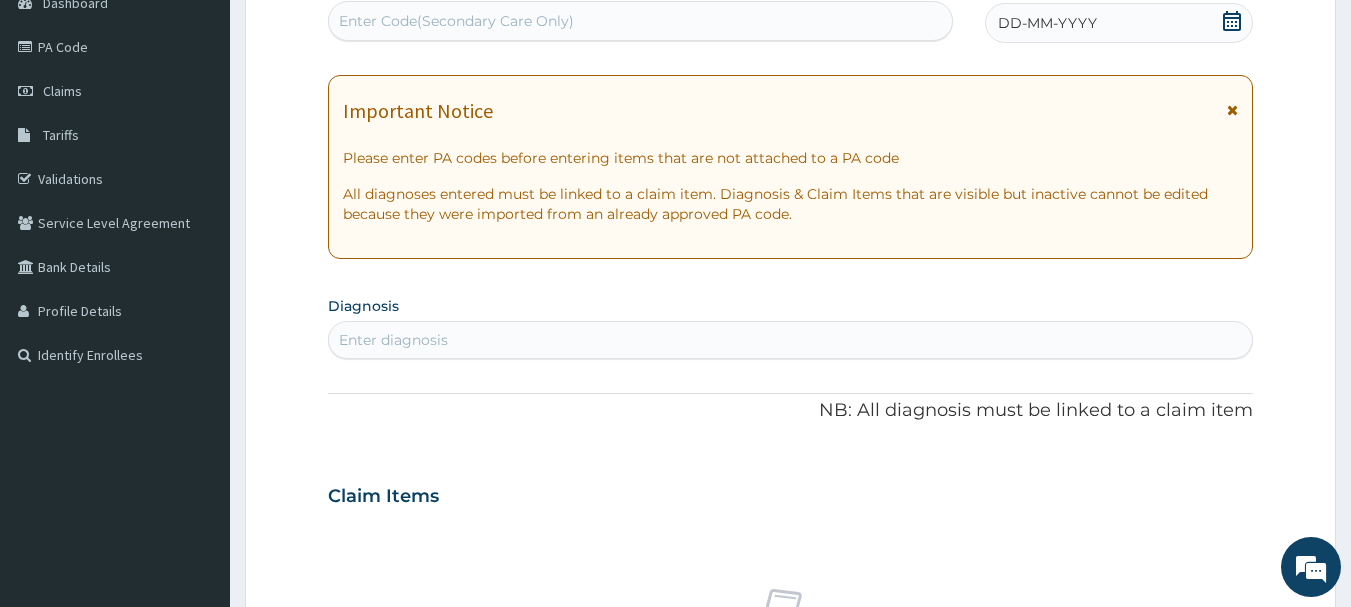 scroll, scrollTop: 0, scrollLeft: 0, axis: both 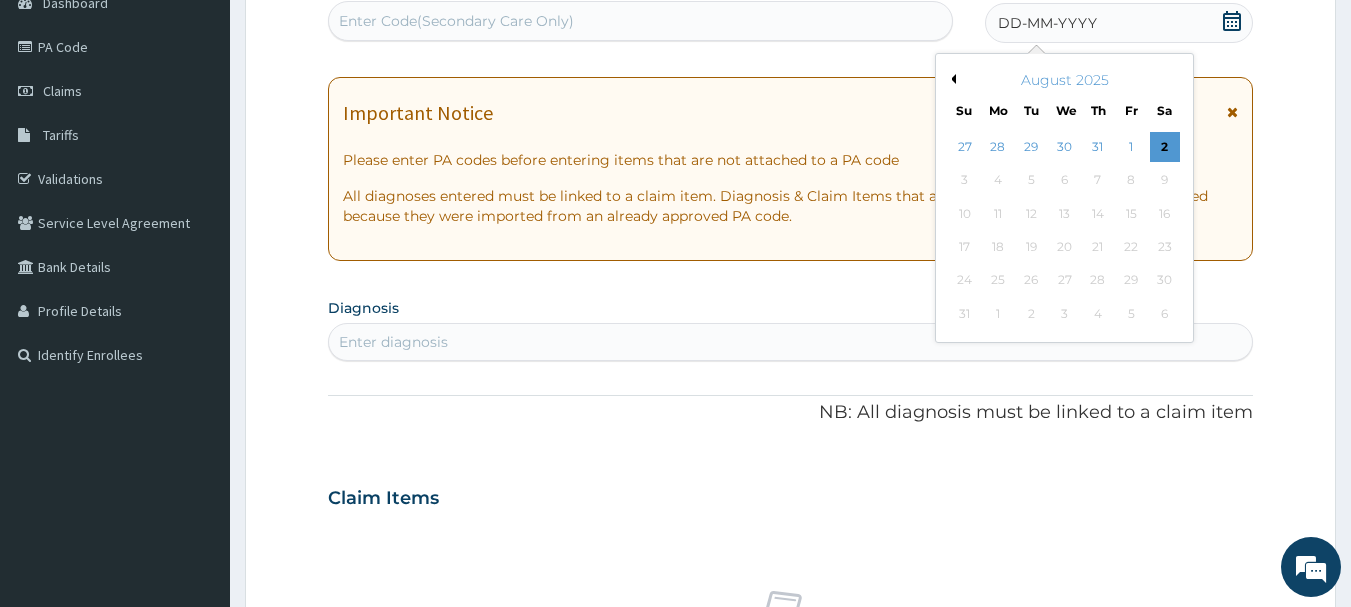 click on "Previous Month" at bounding box center (951, 79) 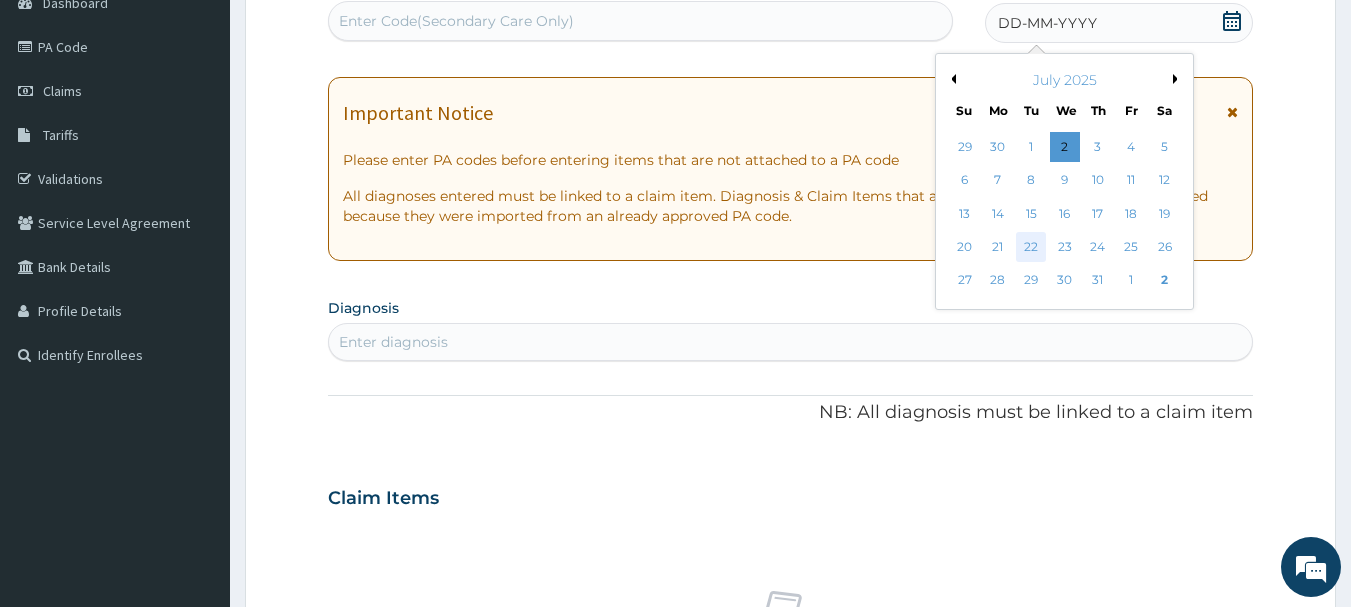 click on "22" at bounding box center (1032, 247) 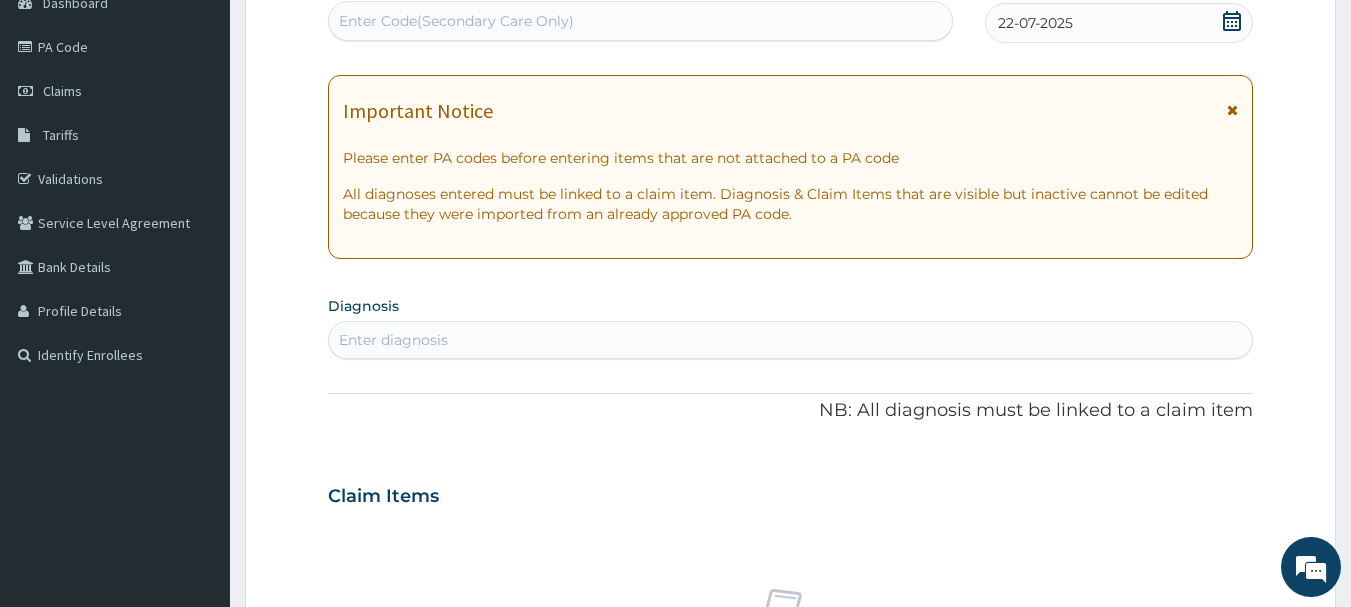 click on "Enter diagnosis" at bounding box center (791, 340) 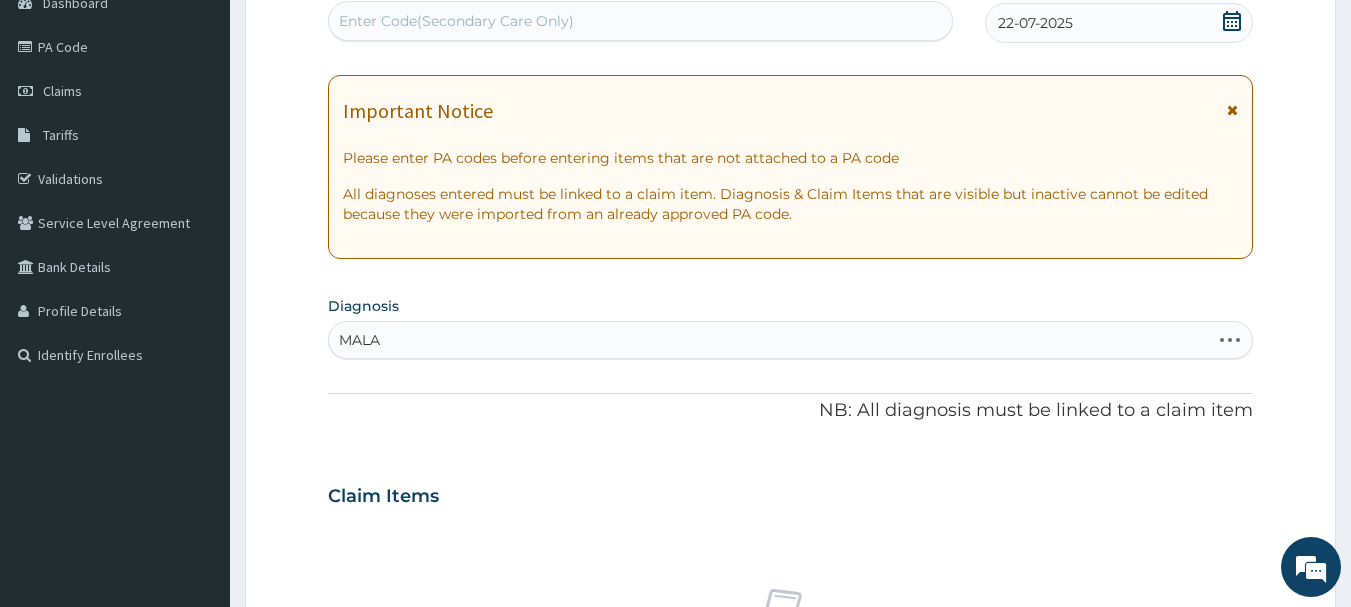type on "MALAR" 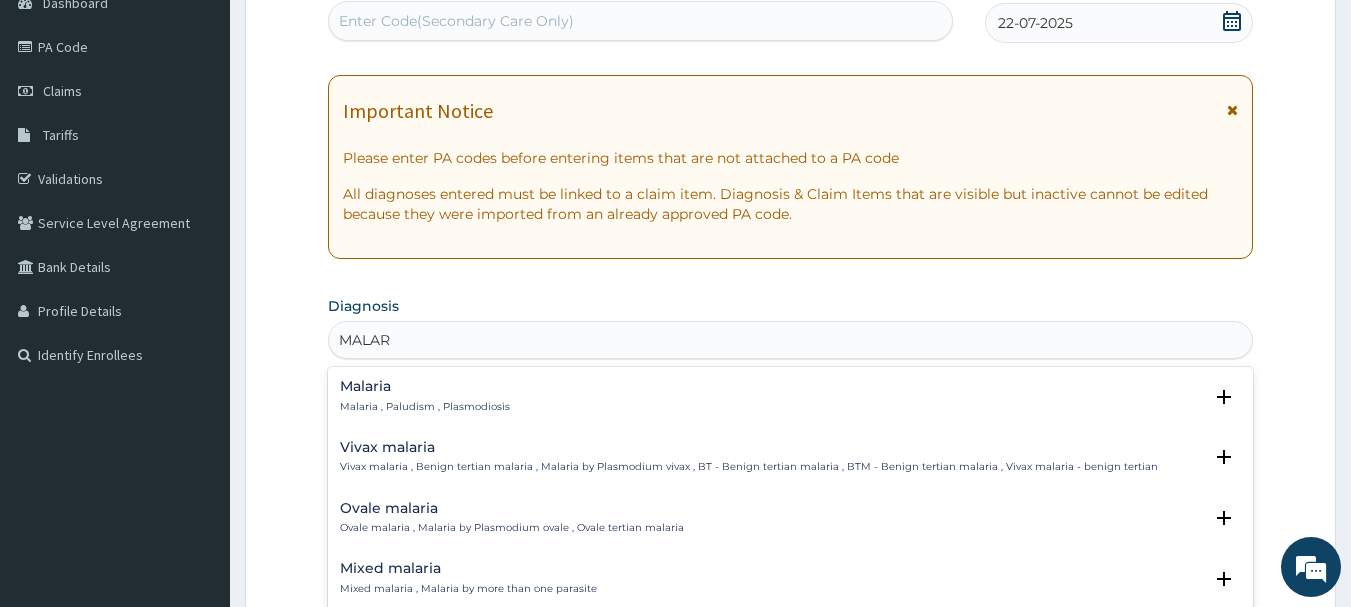 click on "Malaria" at bounding box center [425, 386] 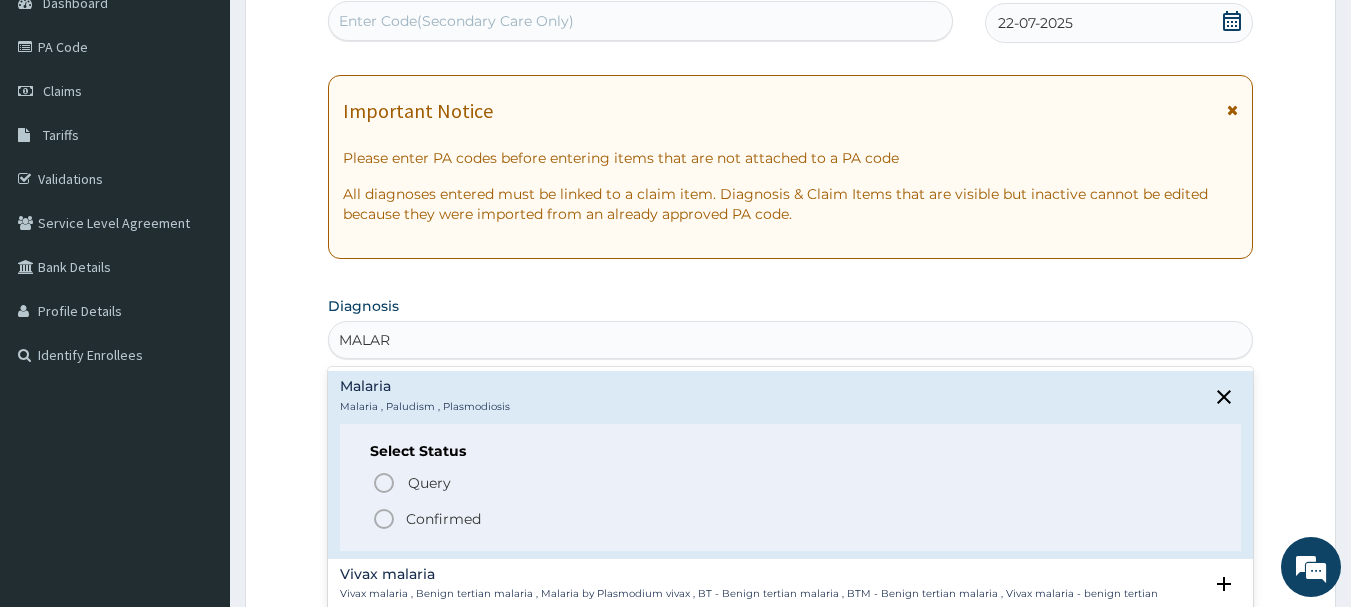 click 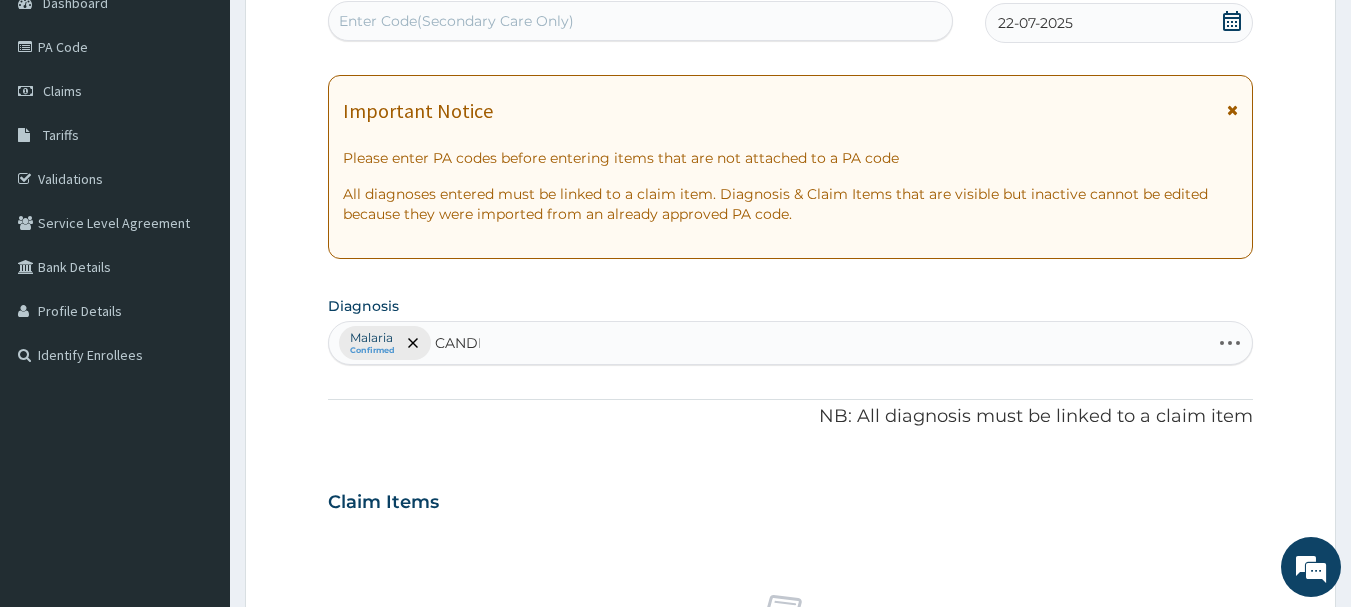 type on "CANDID" 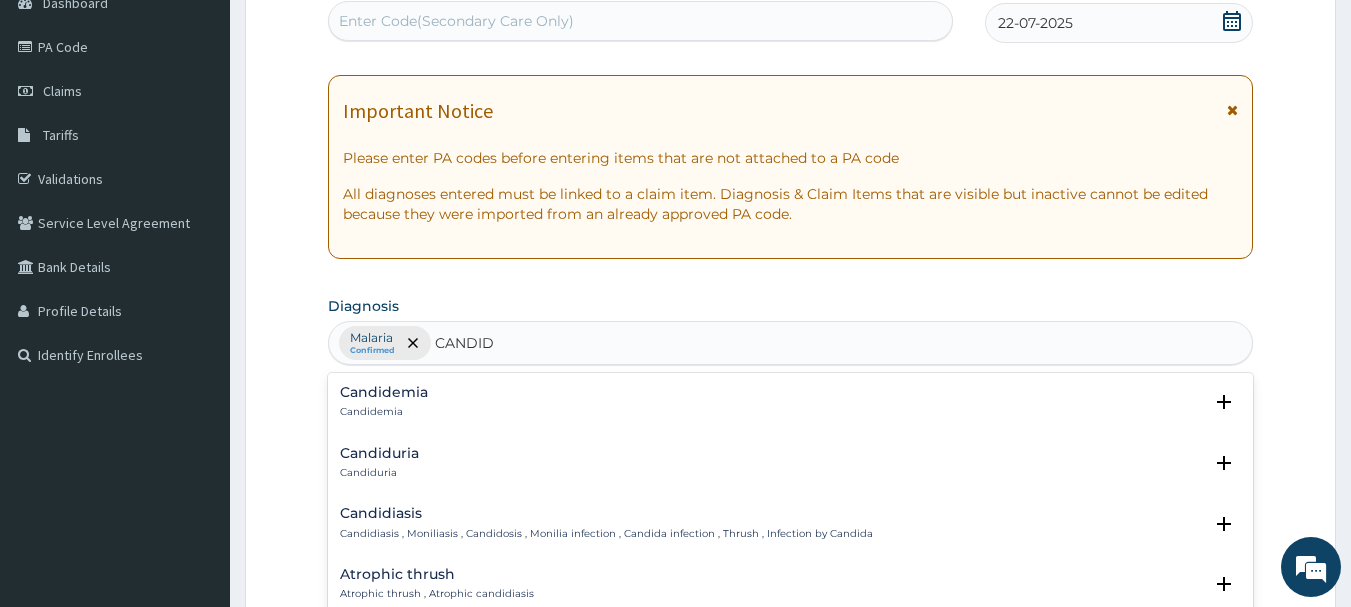 click on "Candidiasis" at bounding box center (606, 513) 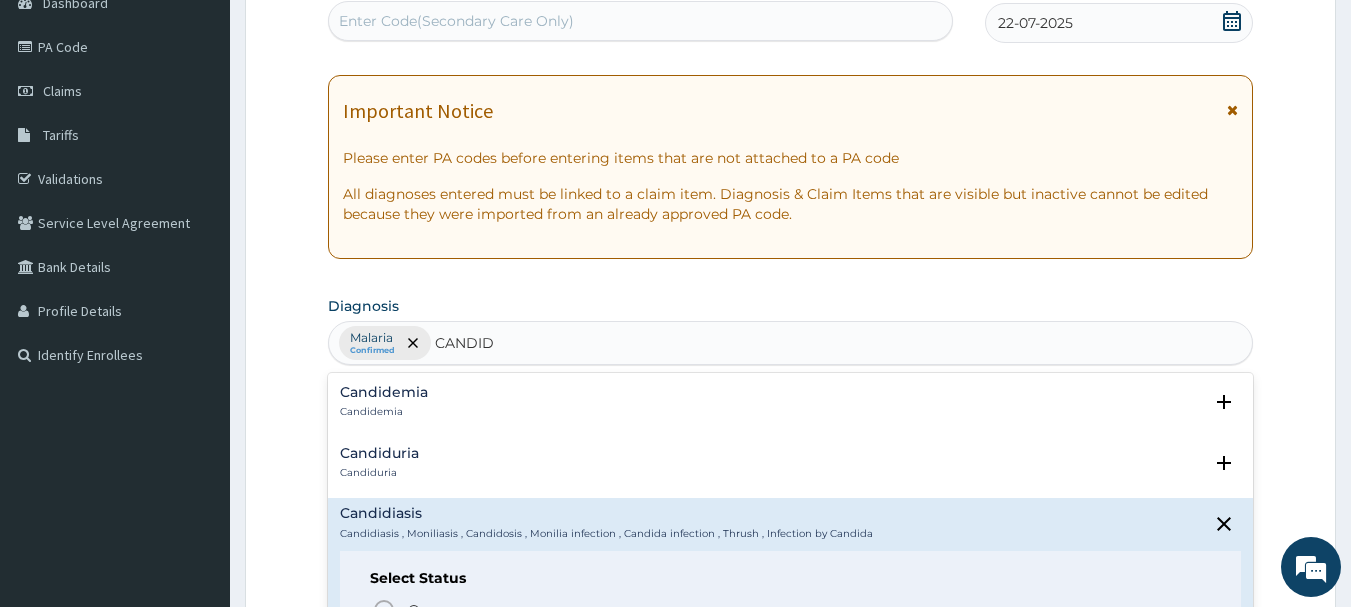 scroll, scrollTop: 262, scrollLeft: 0, axis: vertical 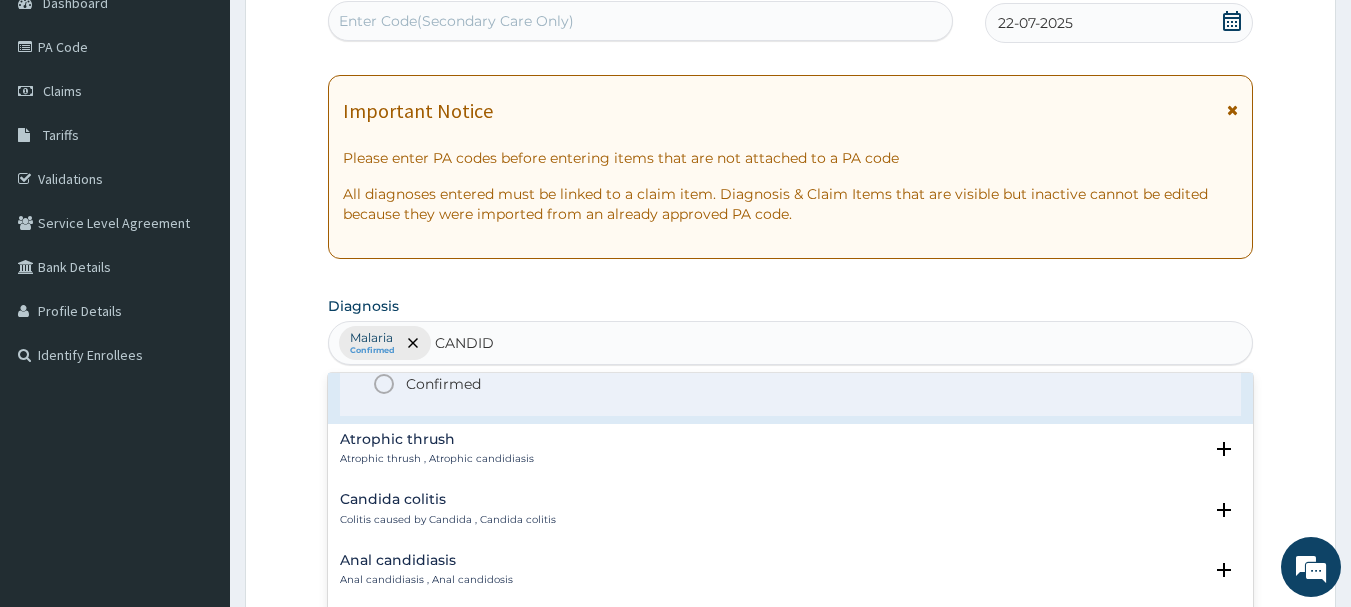 click 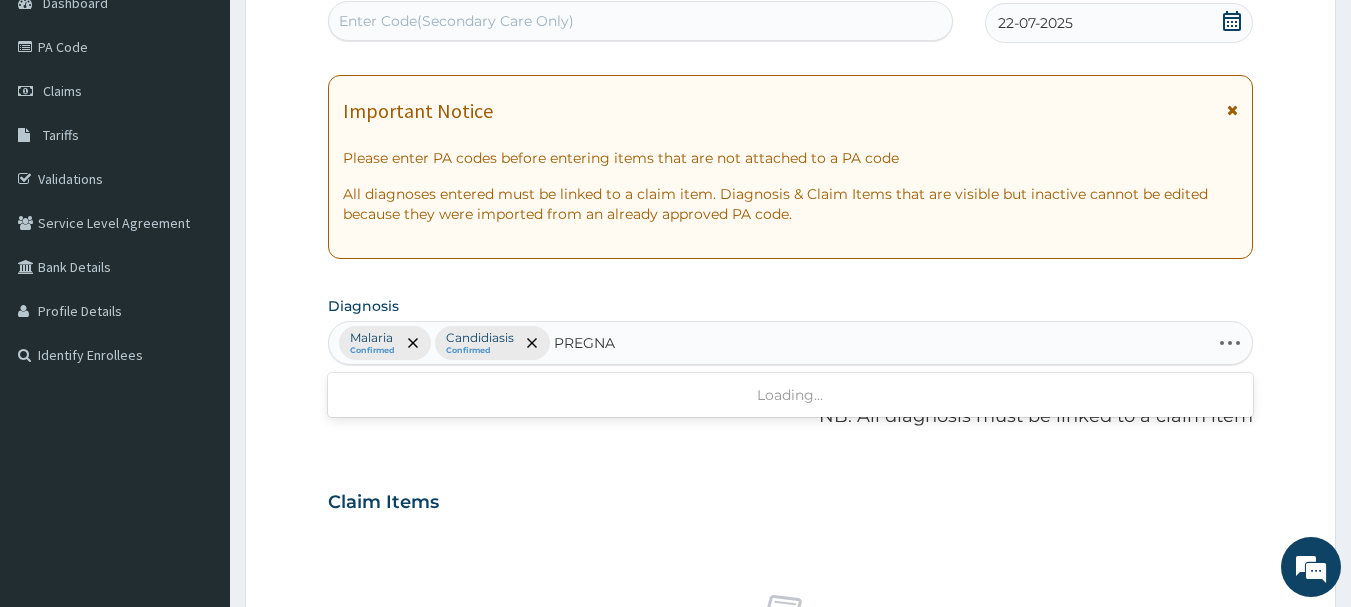 type on "PREGNAN" 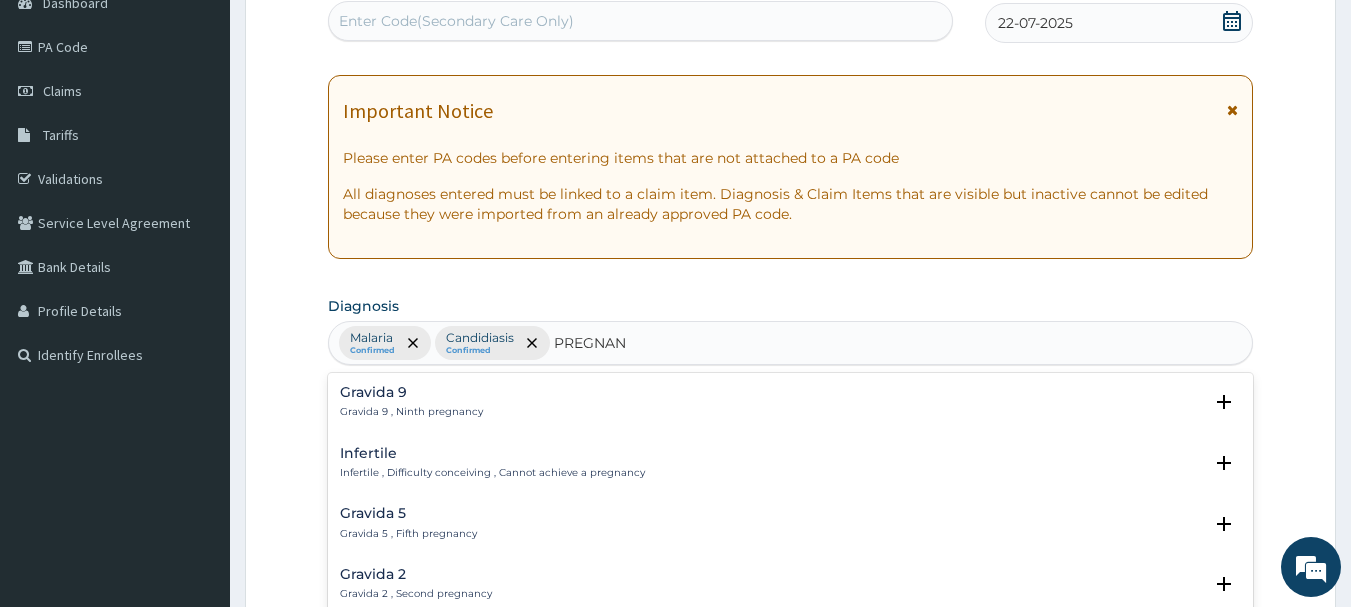 scroll, scrollTop: 262, scrollLeft: 0, axis: vertical 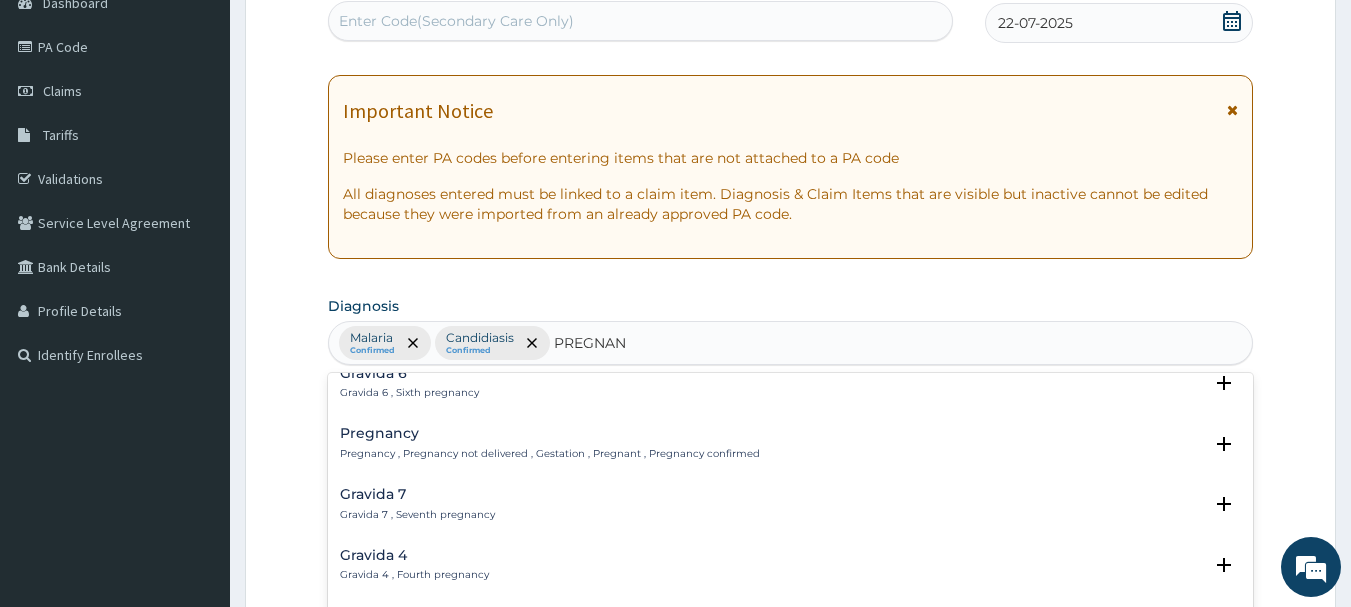 click on "Pregnancy , Pregnancy not delivered , Gestation , Pregnant , Pregnancy confirmed" at bounding box center (550, 454) 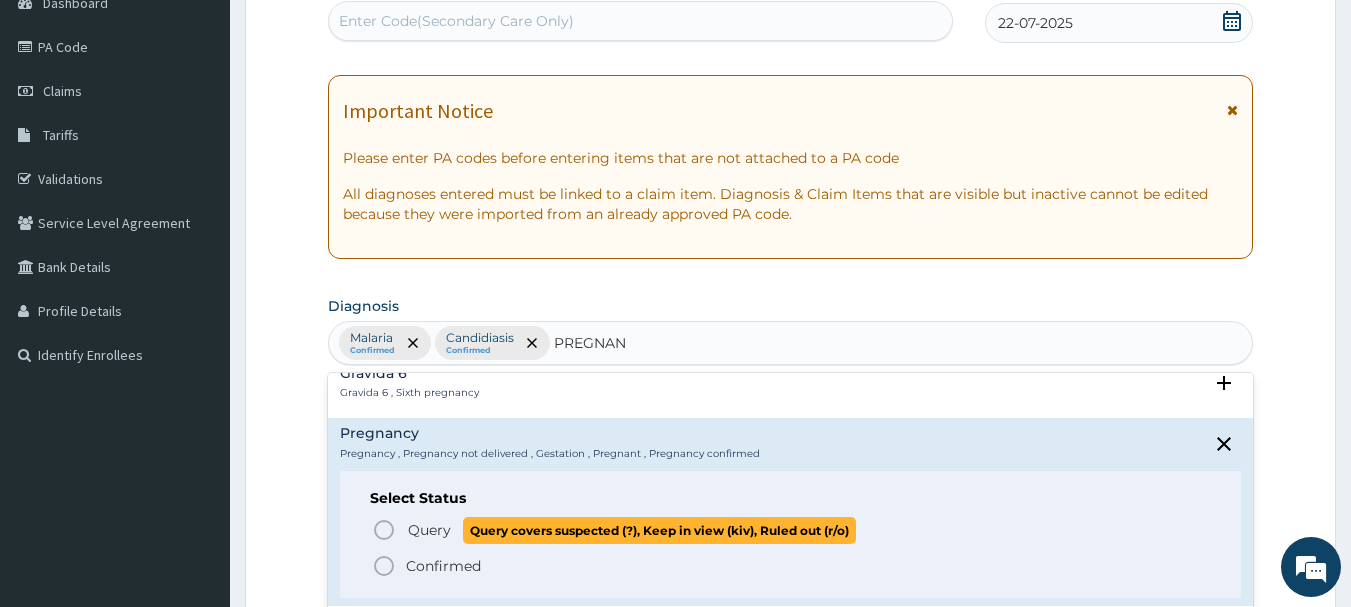 click on "Query" at bounding box center (429, 530) 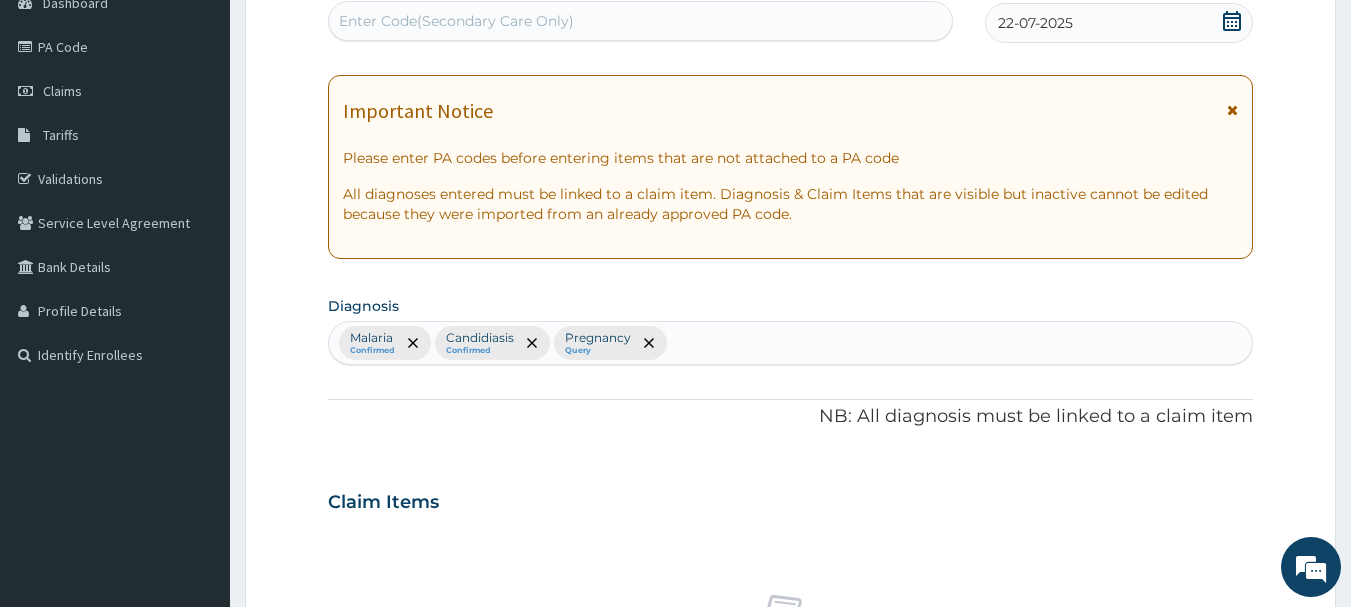scroll, scrollTop: 746, scrollLeft: 0, axis: vertical 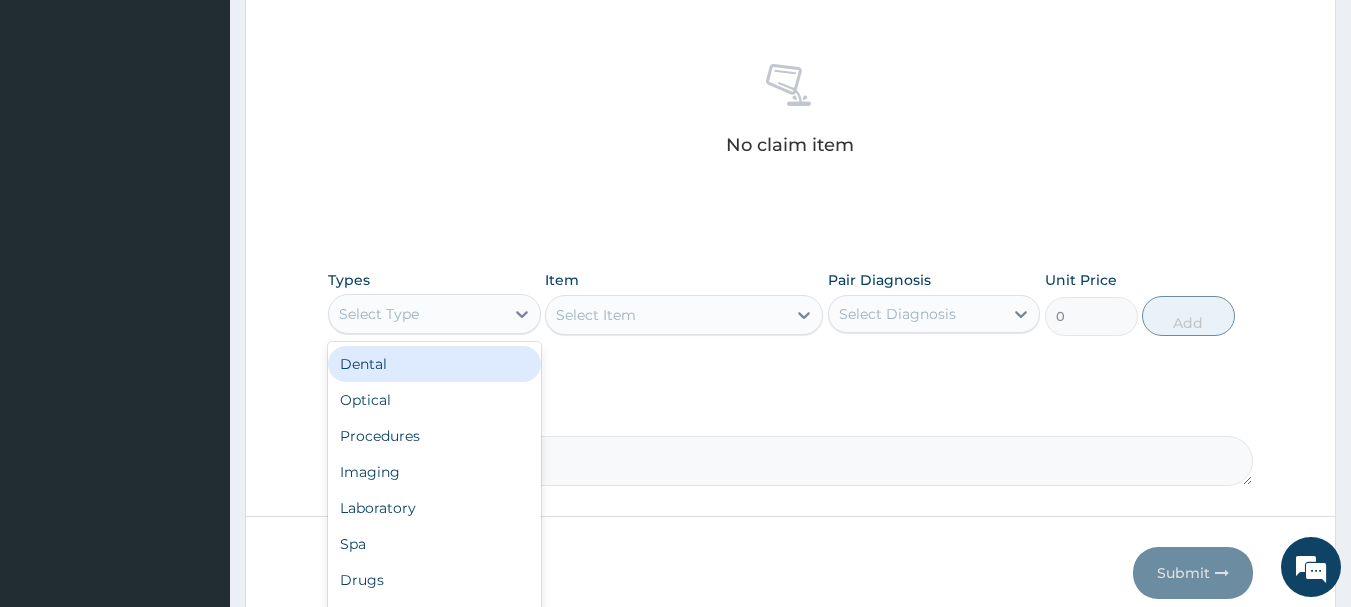 click on "Select Type" at bounding box center (416, 314) 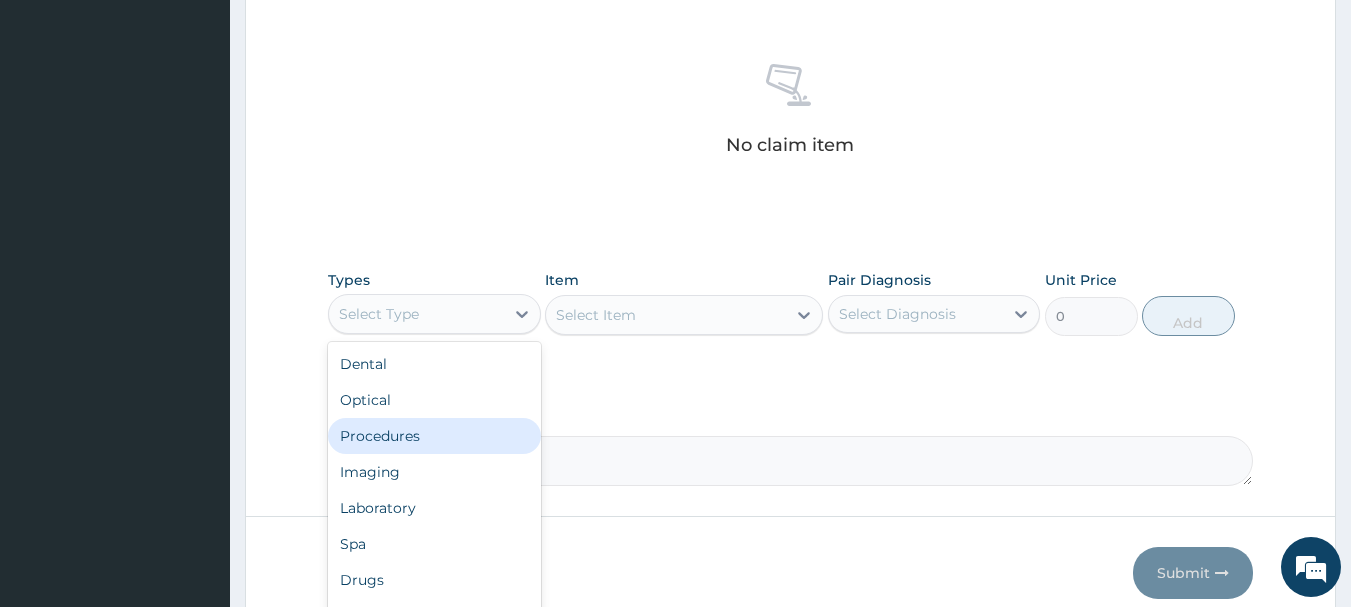 click on "Procedures" at bounding box center (434, 436) 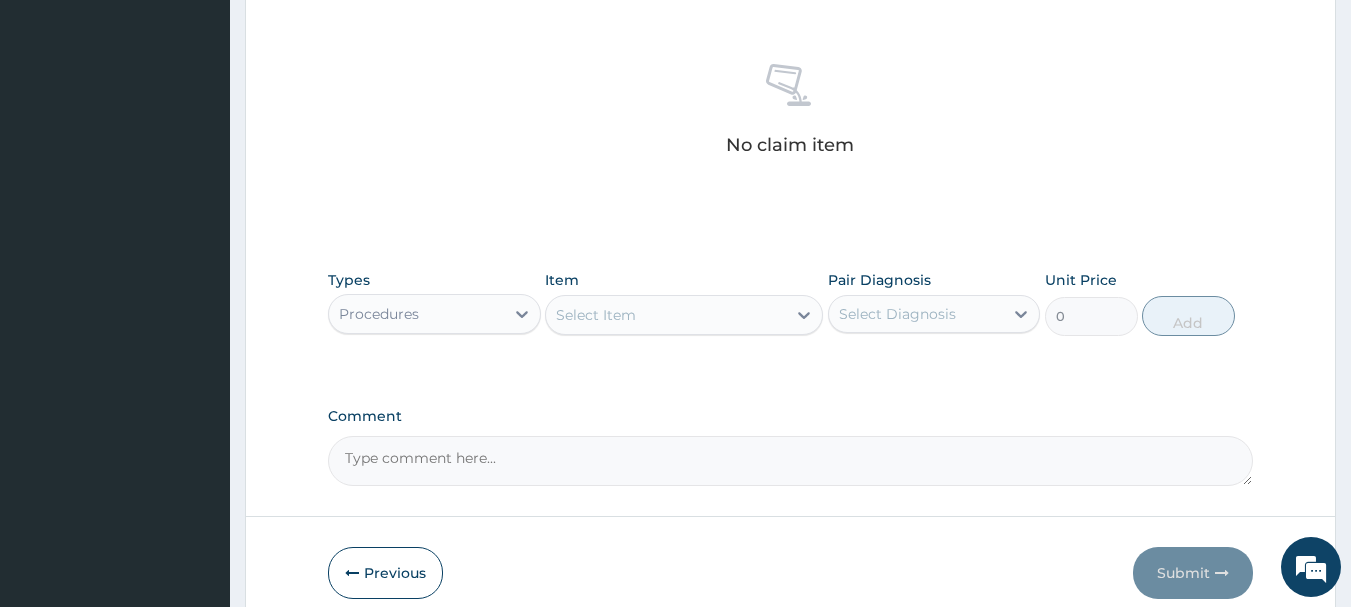 click on "Select Item" at bounding box center [666, 315] 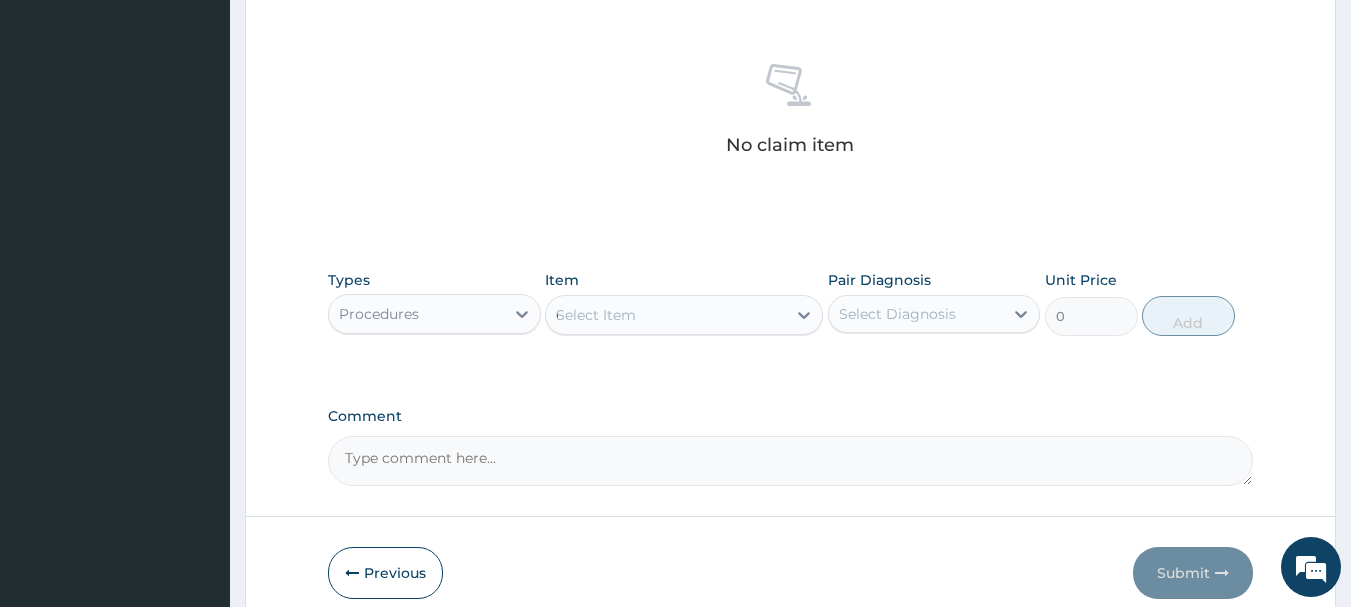 type on "GENERAL P" 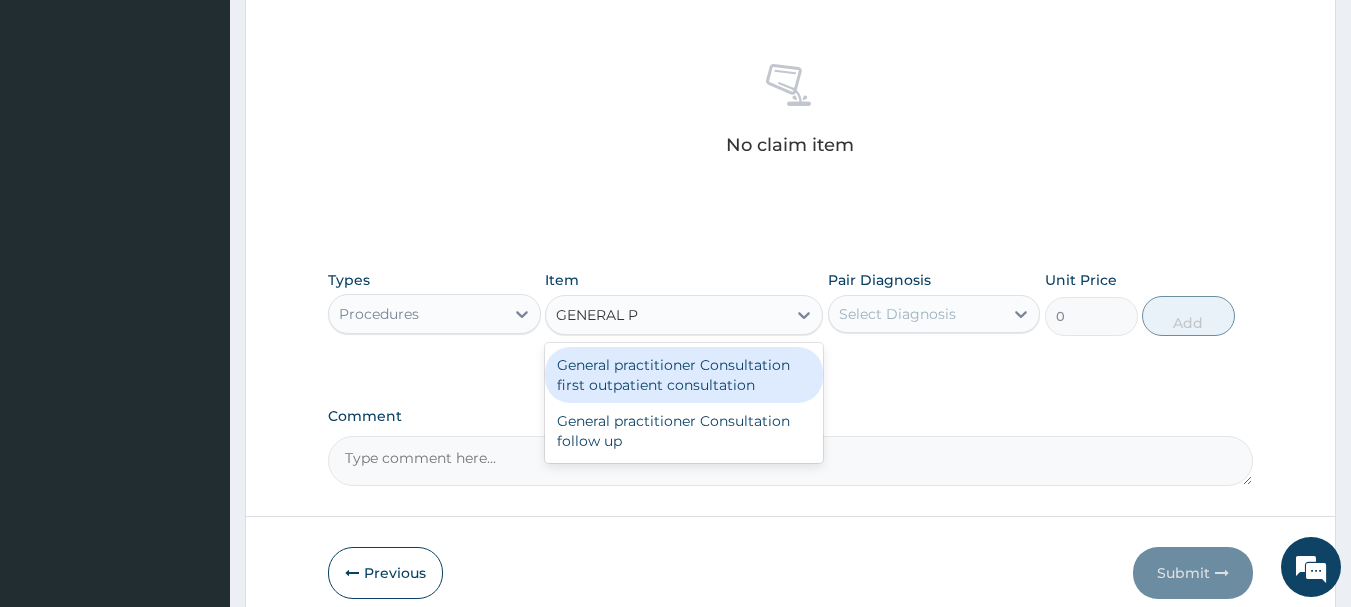 click on "General practitioner Consultation first outpatient consultation" at bounding box center [684, 375] 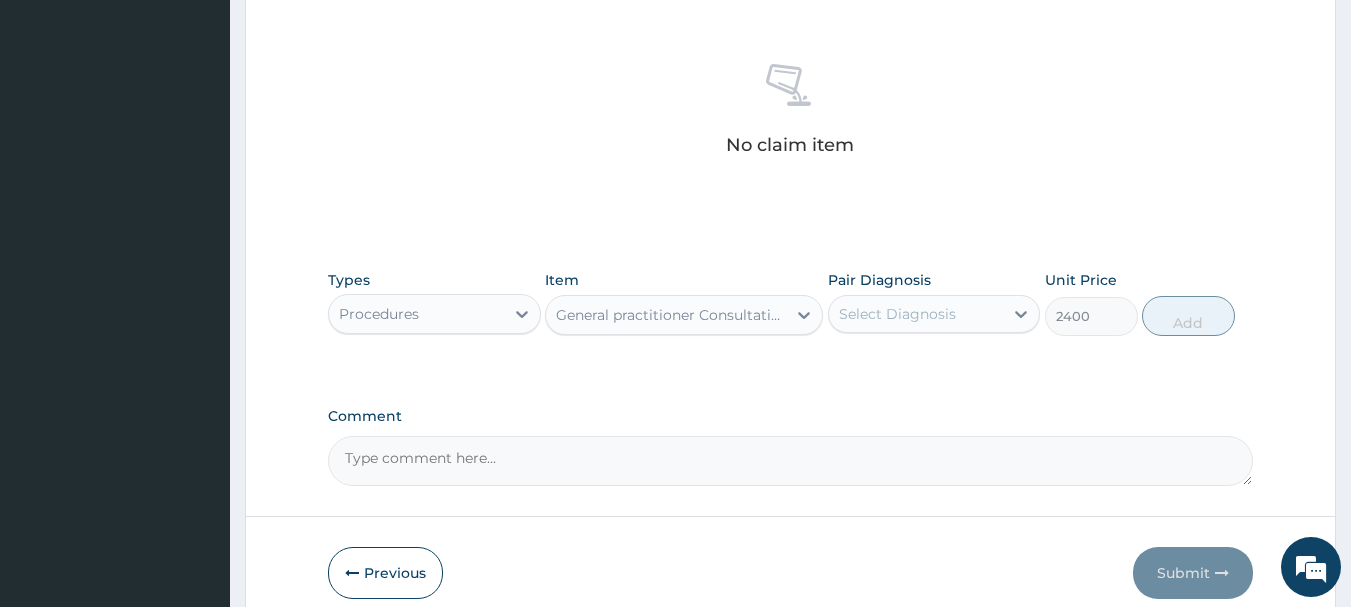 click on "Select Diagnosis" at bounding box center (897, 314) 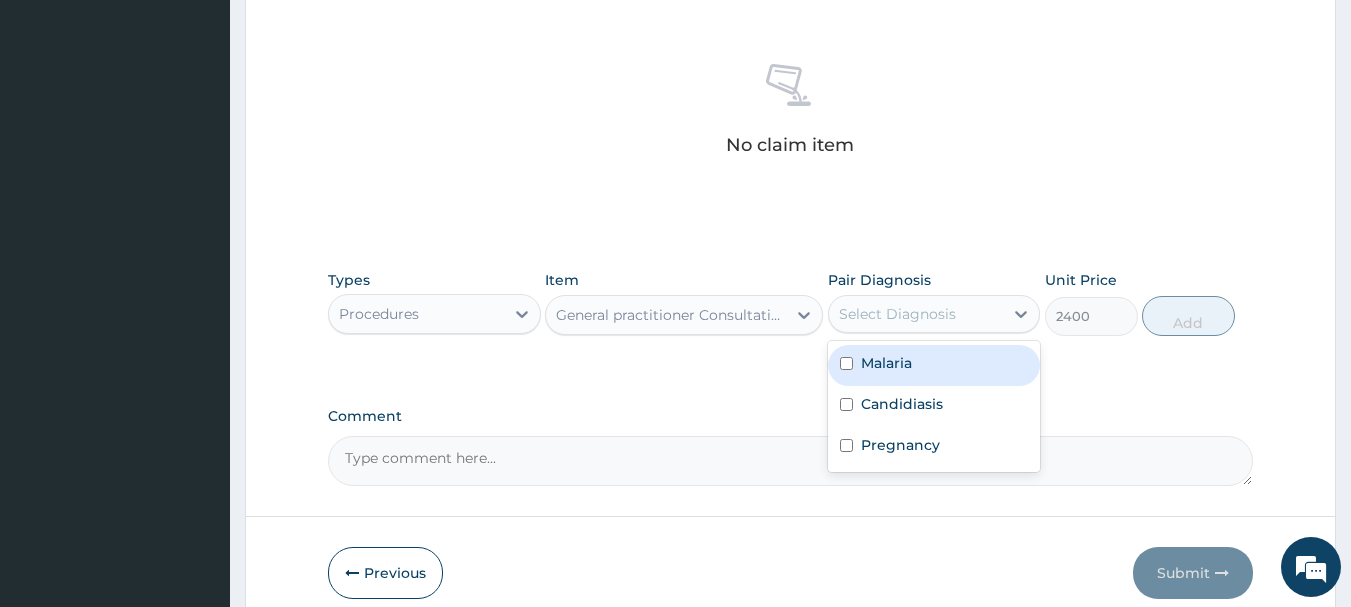 click on "Malaria" at bounding box center (934, 365) 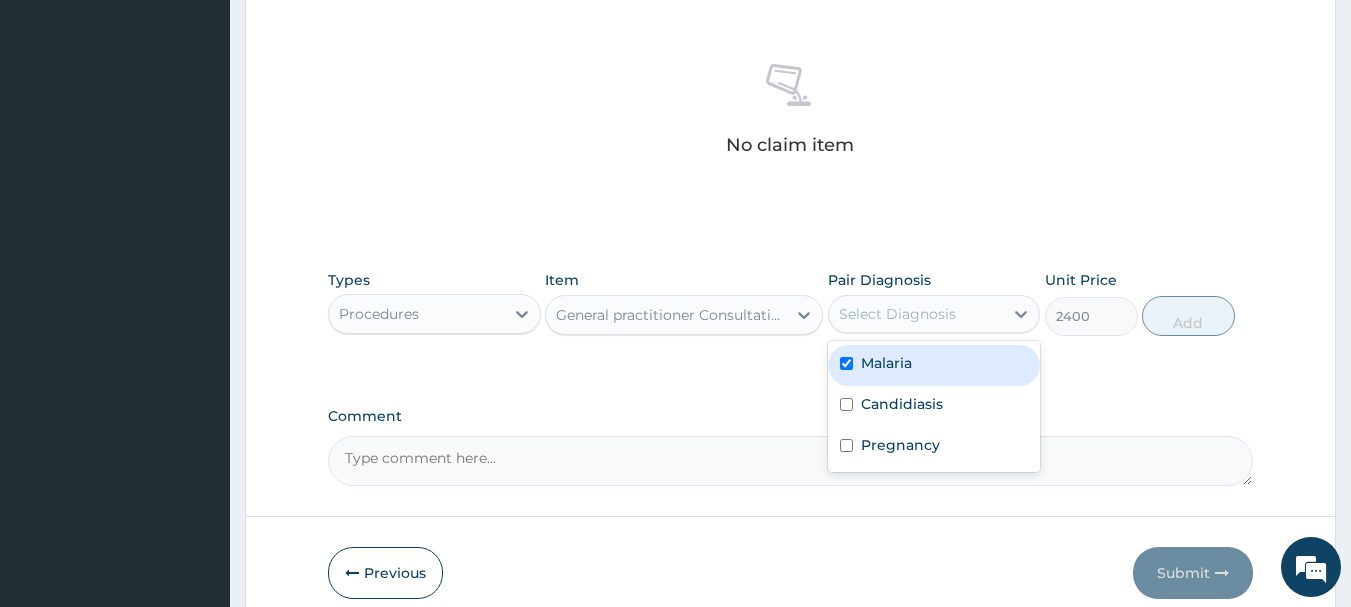 checkbox on "true" 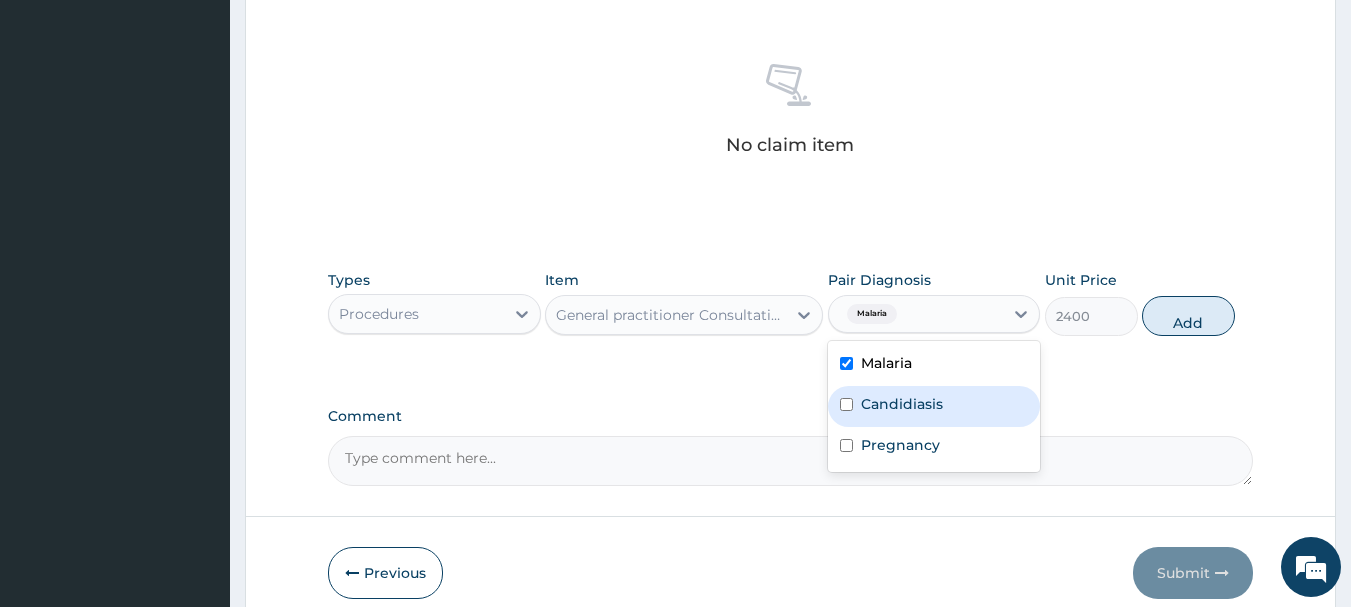 click on "Candidiasis" at bounding box center [902, 404] 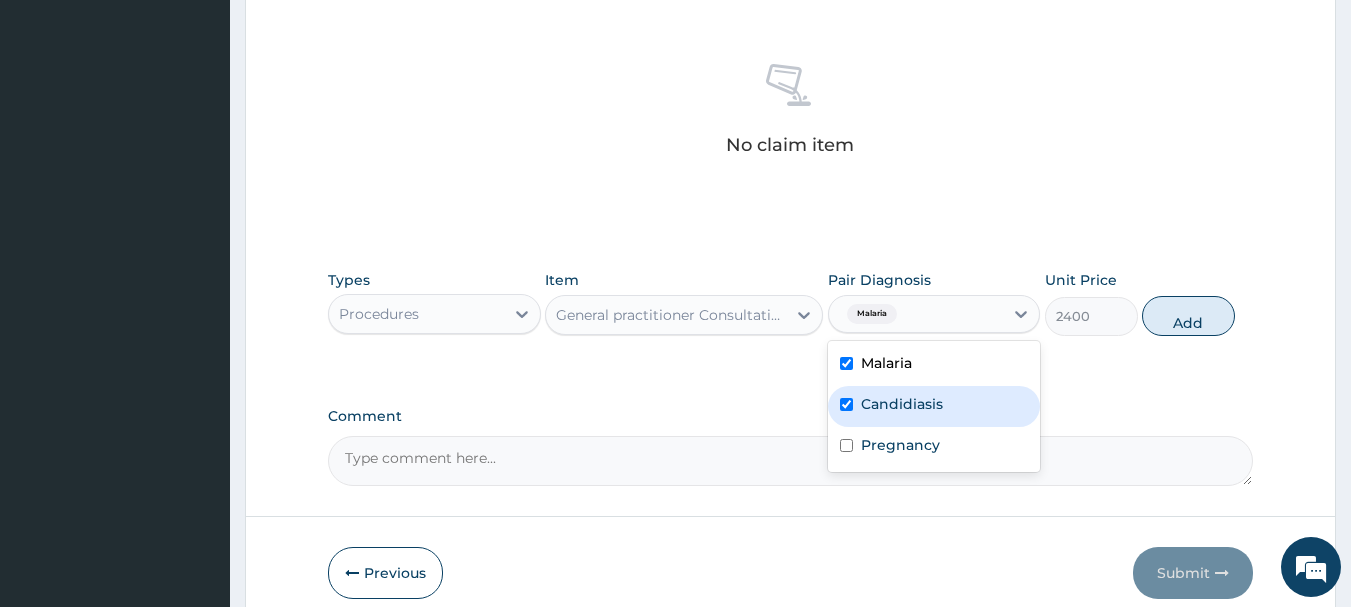 checkbox on "true" 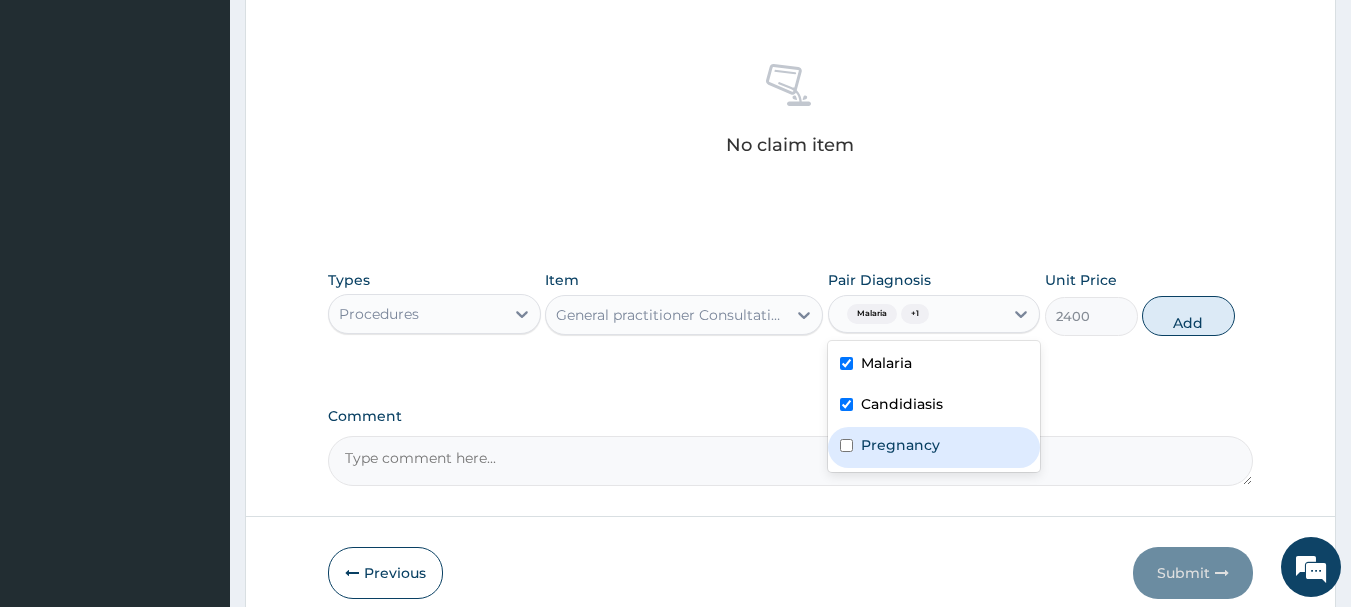 click on "Pregnancy" at bounding box center (900, 445) 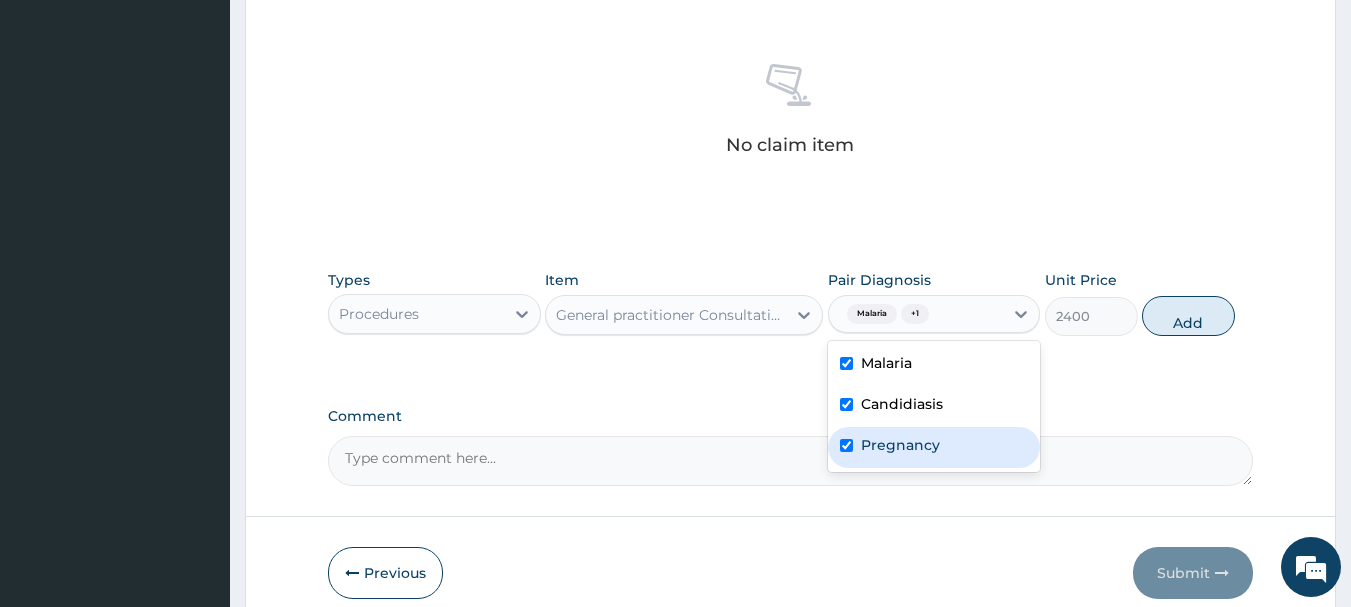 checkbox on "true" 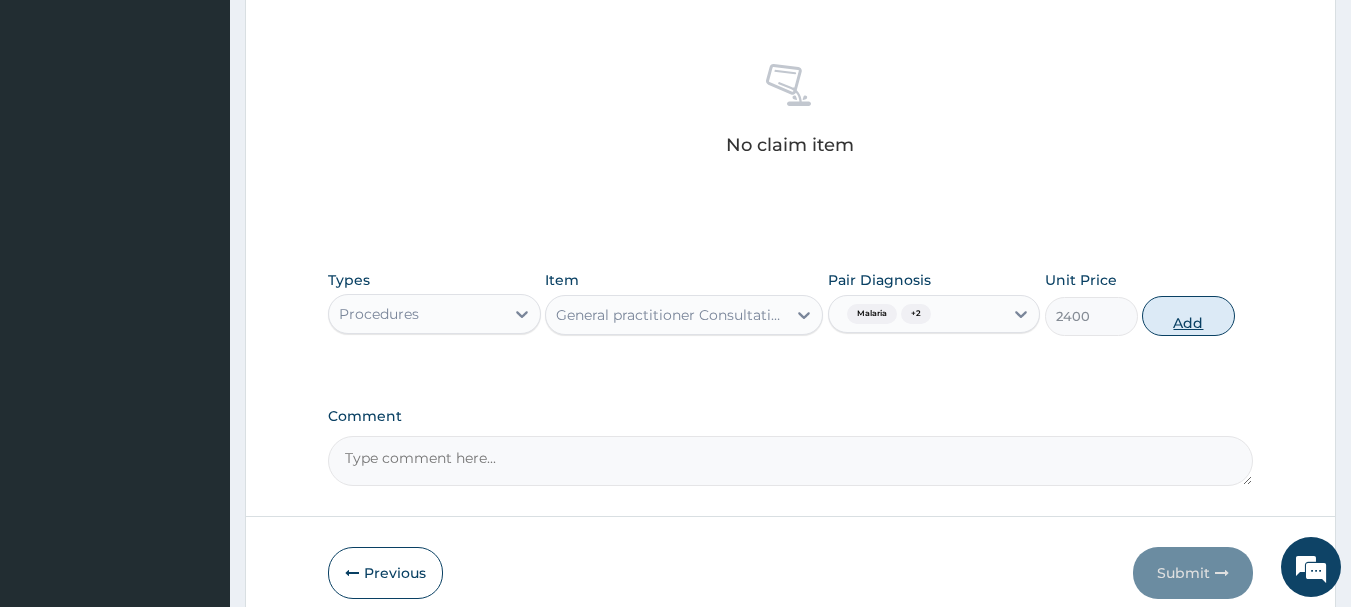 click on "Add" at bounding box center [1188, 316] 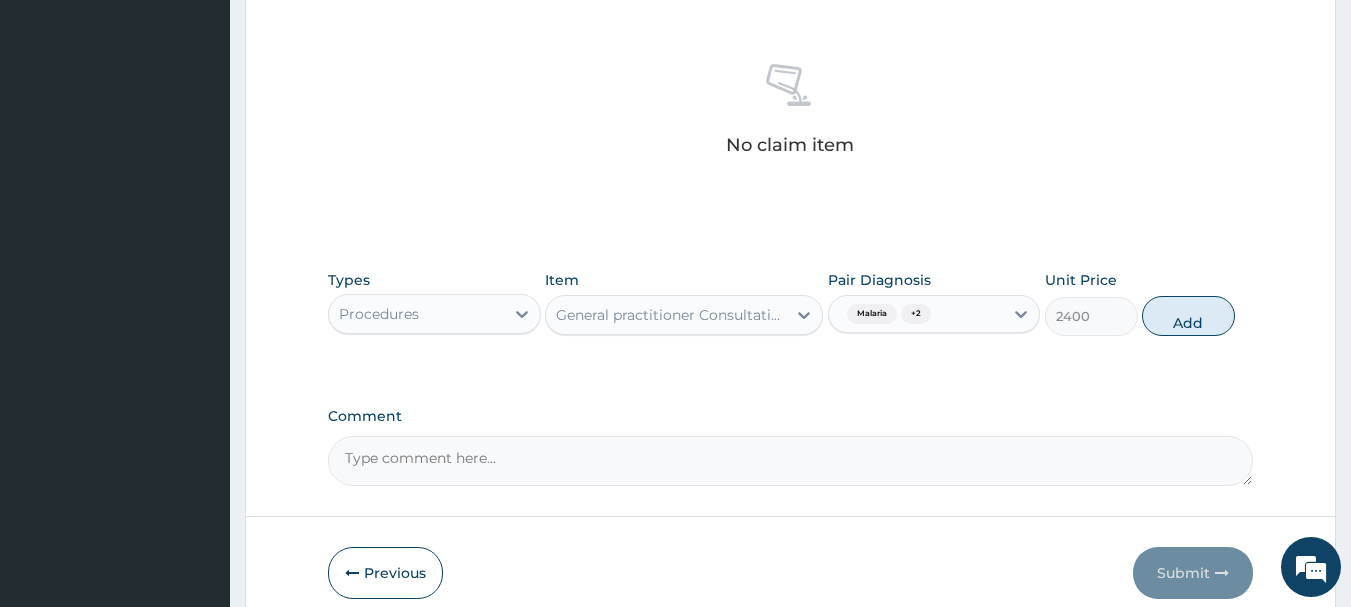 type on "0" 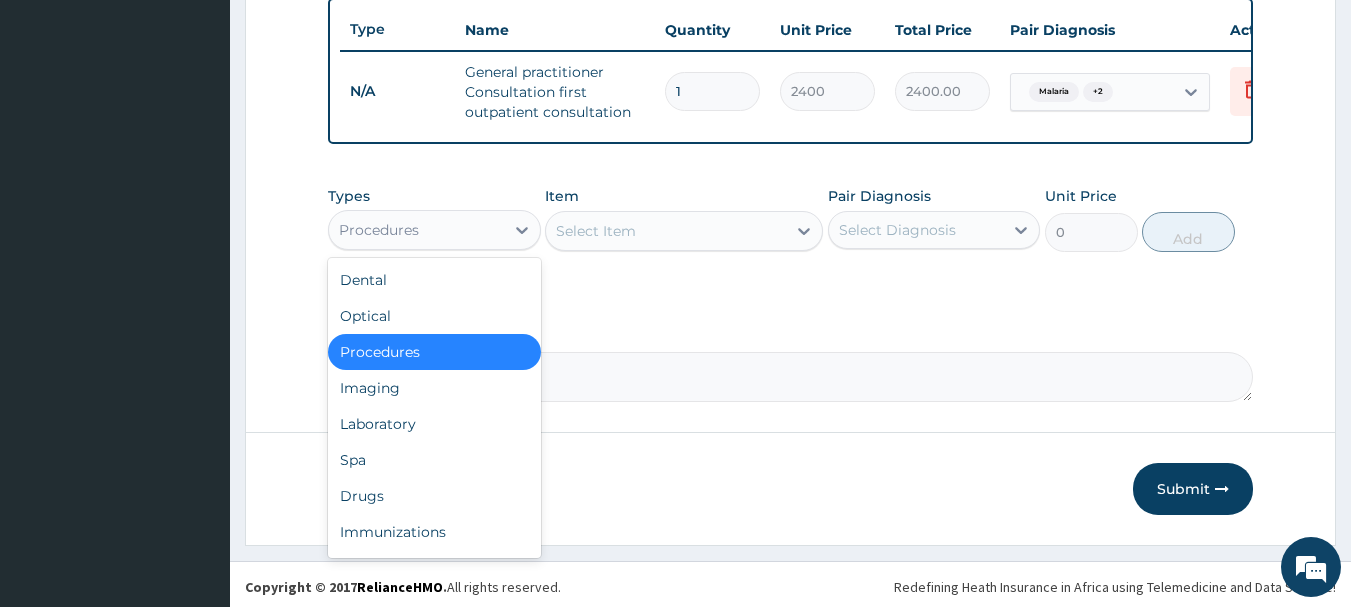 click on "Procedures" at bounding box center [379, 230] 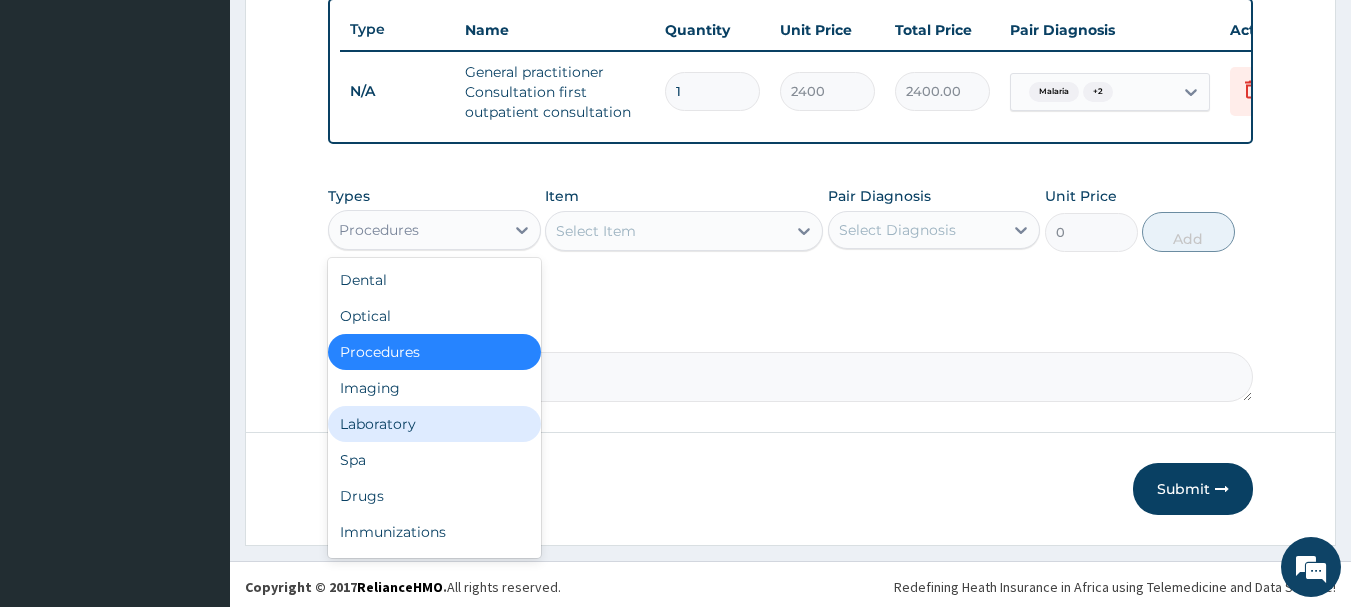 click on "Laboratory" at bounding box center [434, 424] 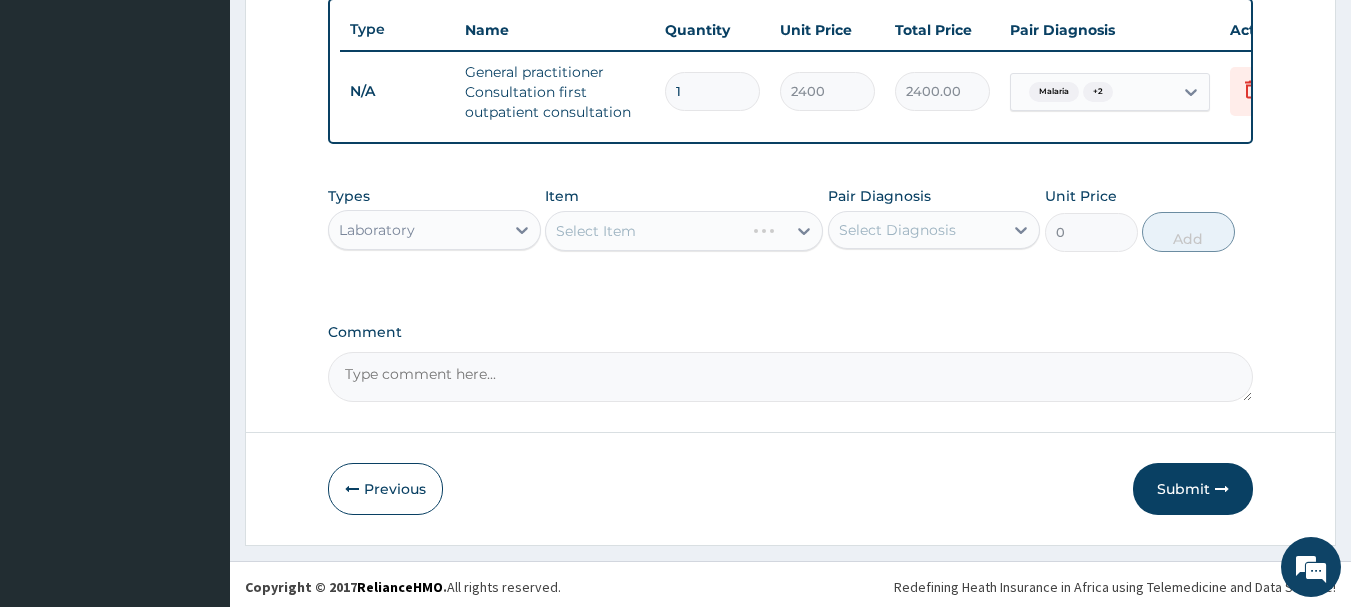 click on "Select Item" at bounding box center (684, 231) 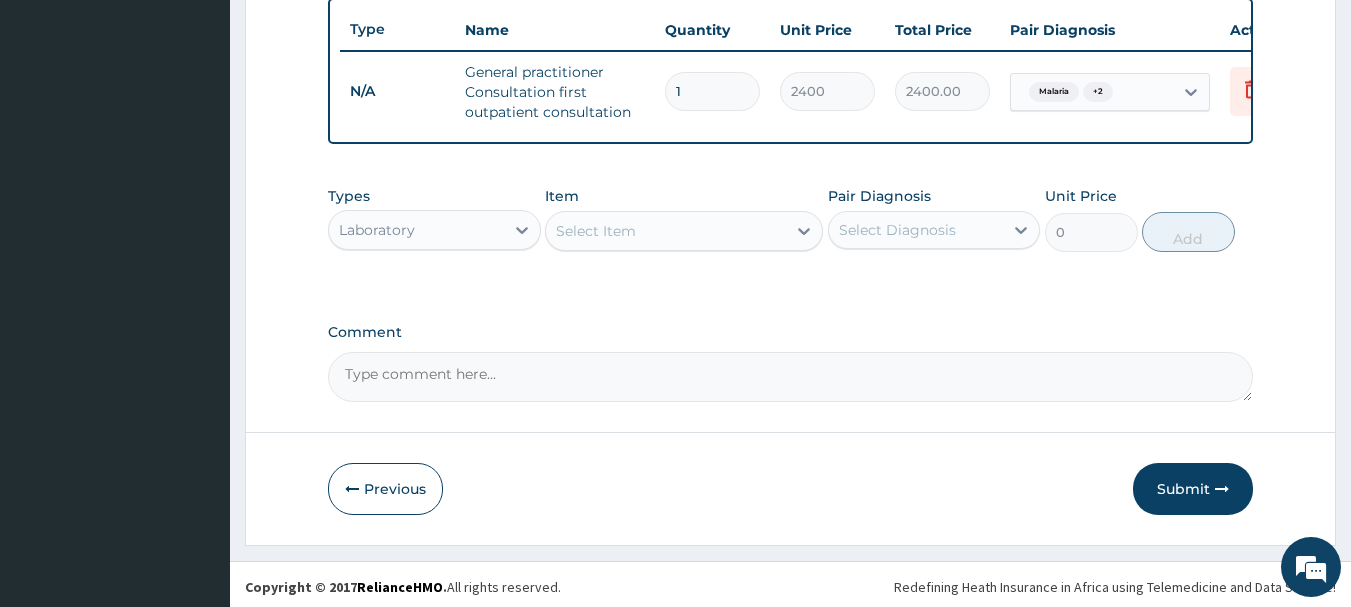 click on "Select Item" at bounding box center [666, 231] 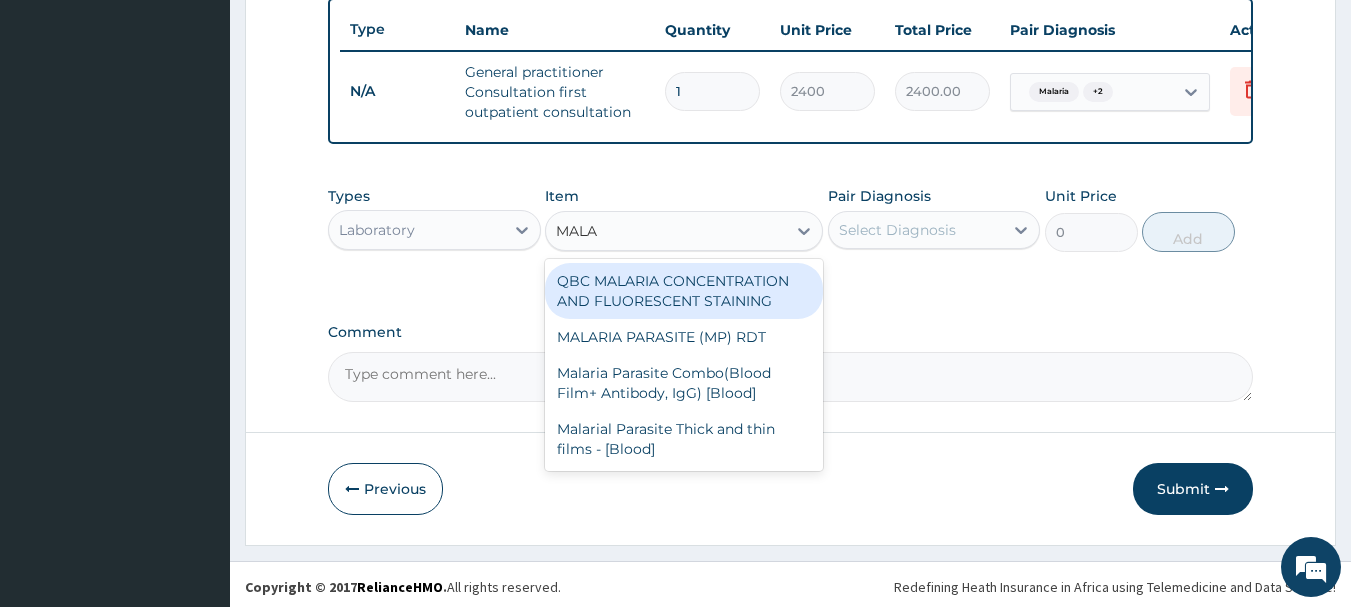 type on "MALAR" 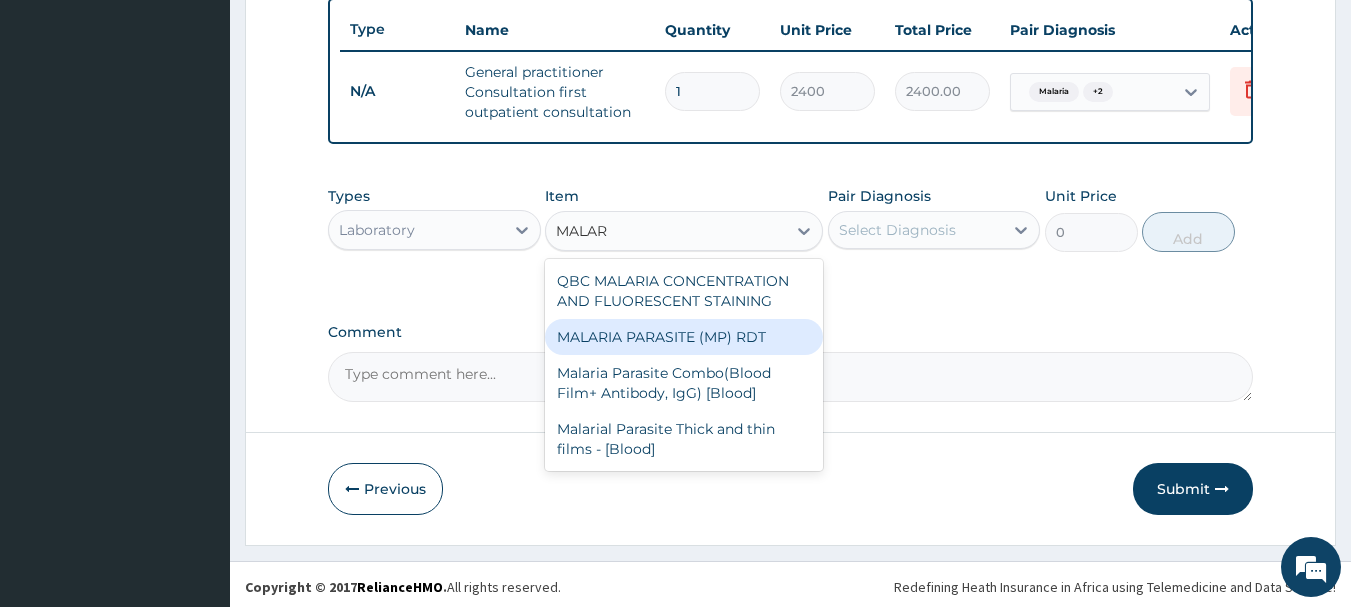 click on "MALARIA PARASITE (MP) RDT" at bounding box center (684, 337) 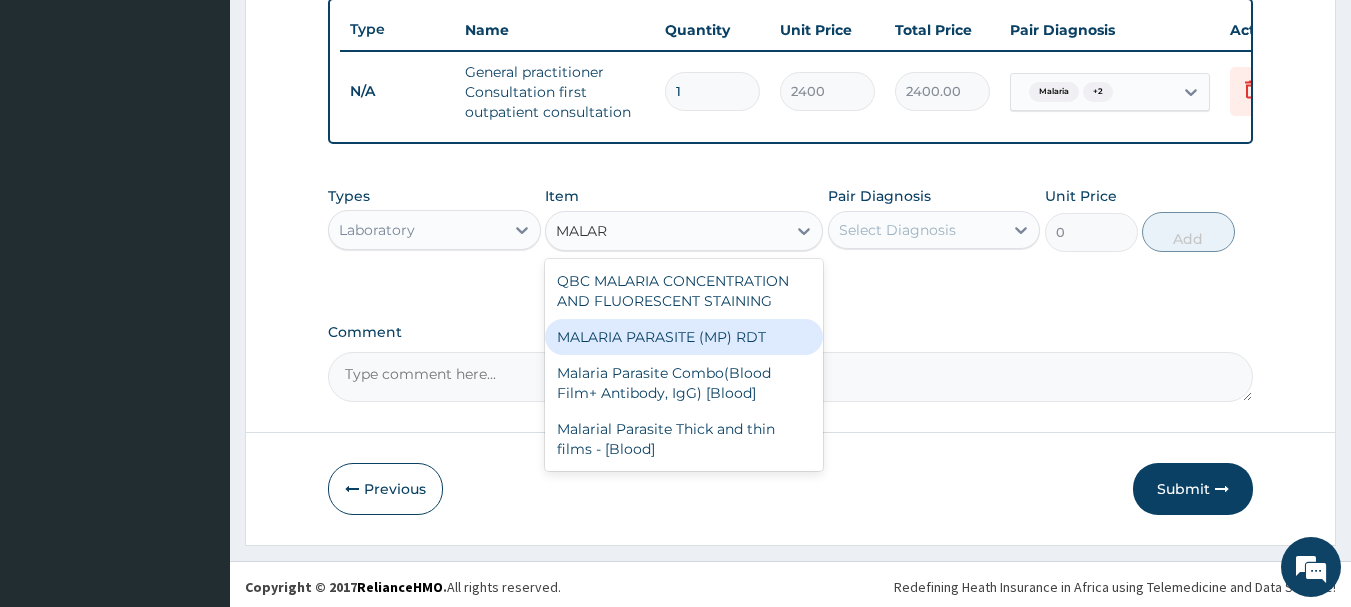 type 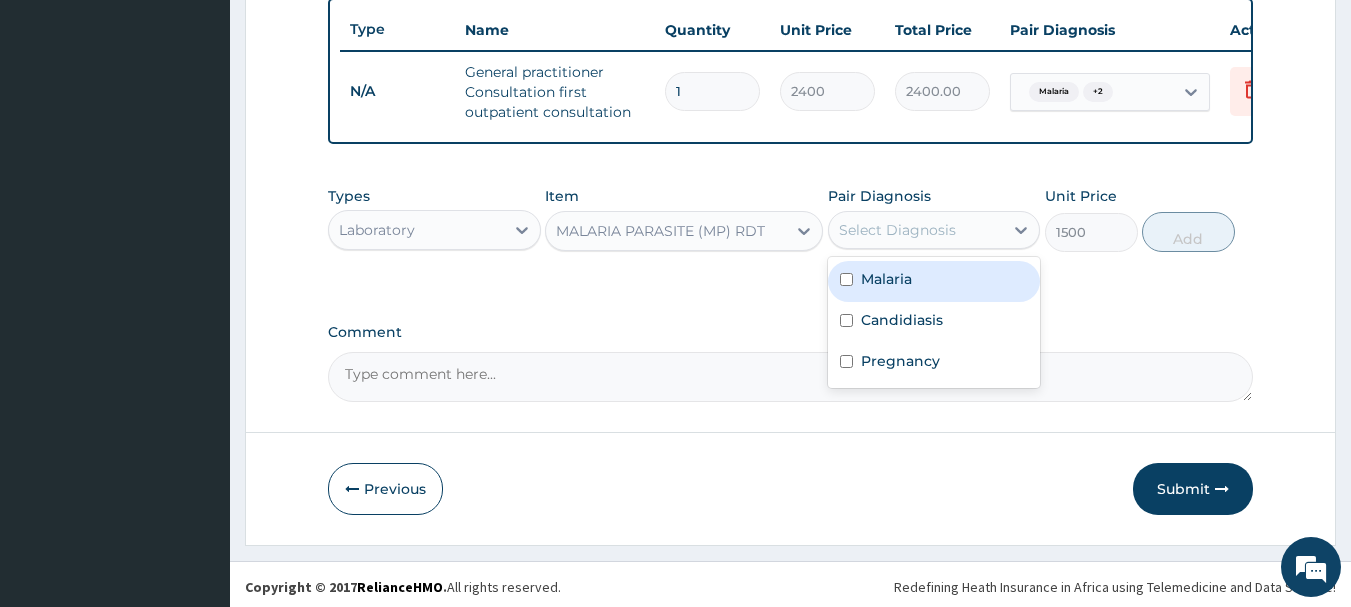 click on "Select Diagnosis" at bounding box center [897, 230] 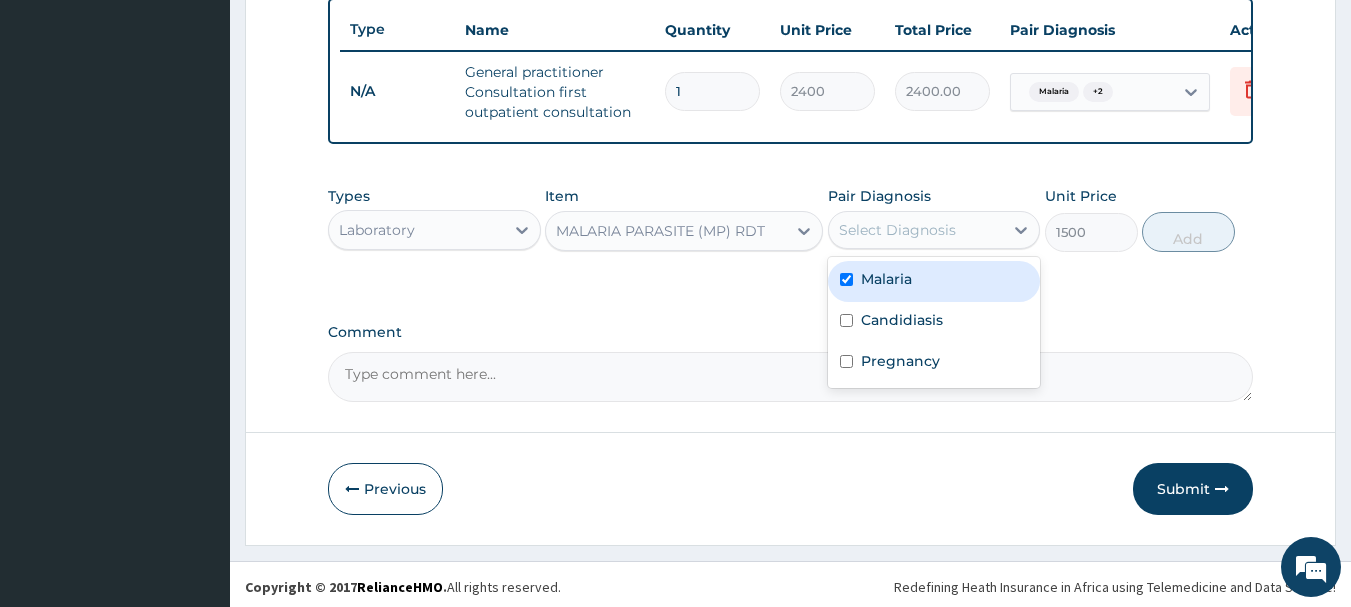 checkbox on "true" 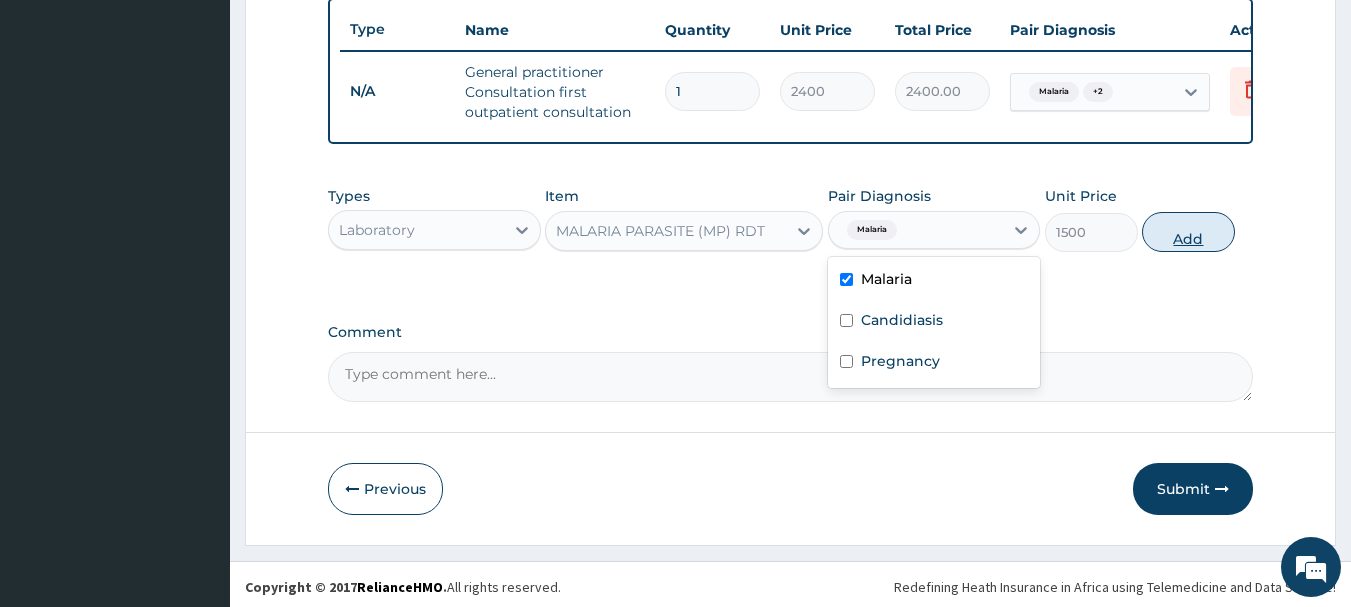 click on "Add" at bounding box center [1188, 232] 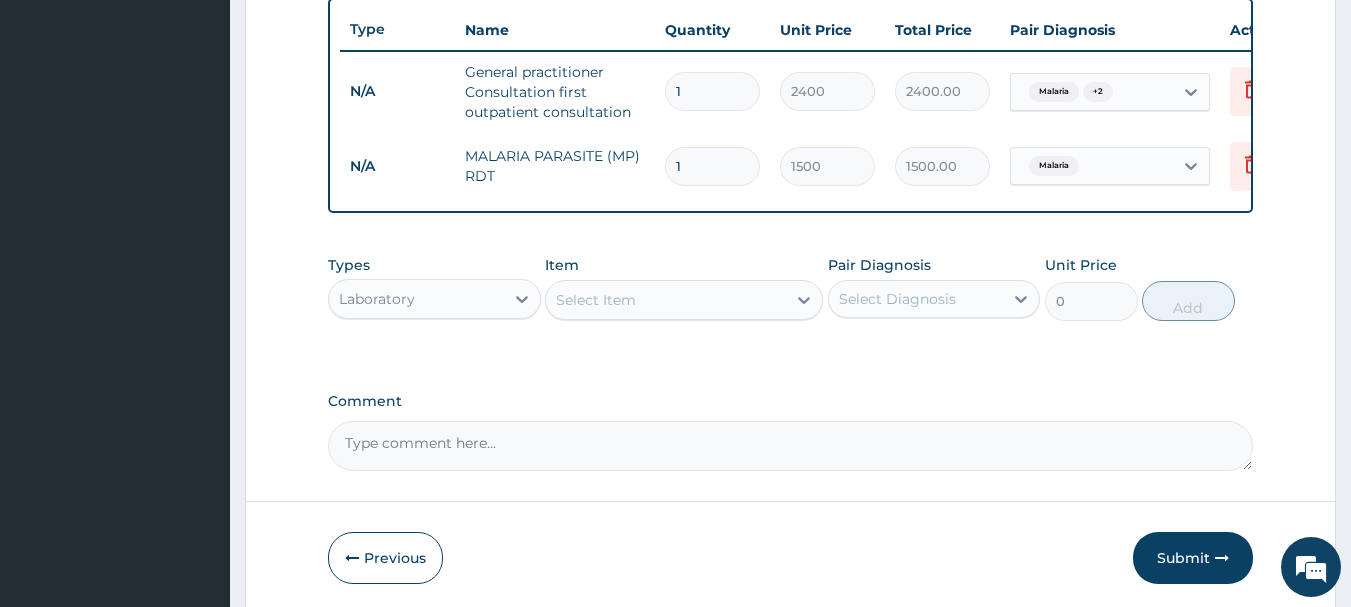 click on "Select Item" at bounding box center (666, 300) 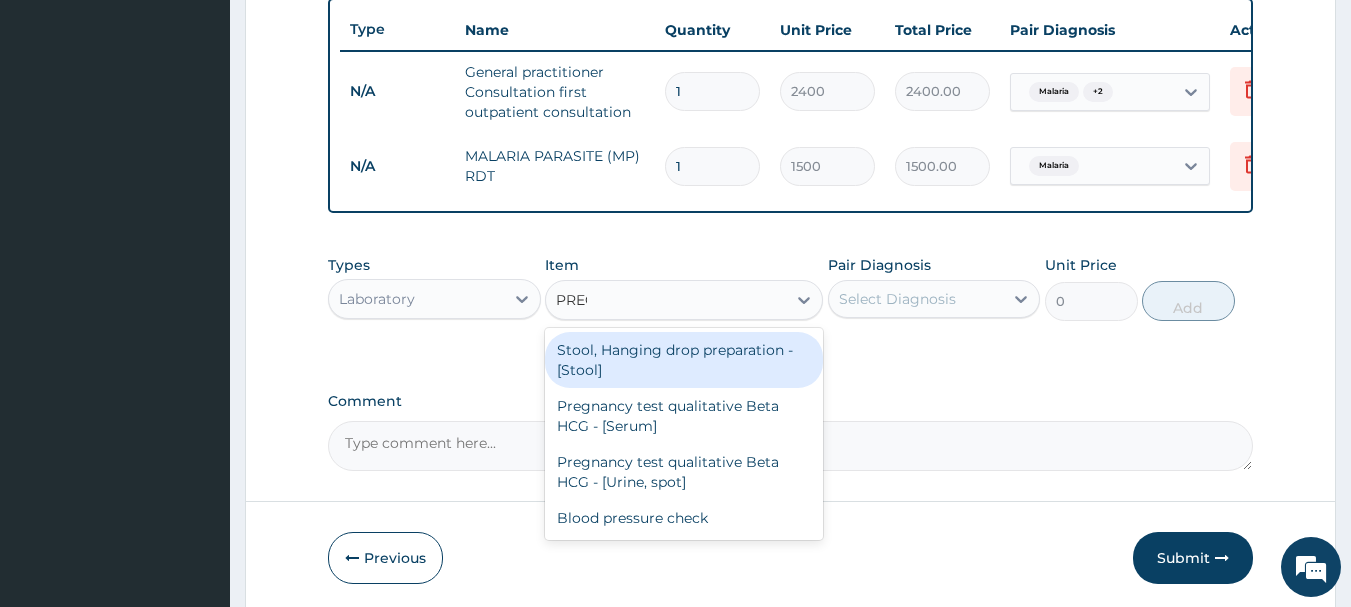 type on "PREGN" 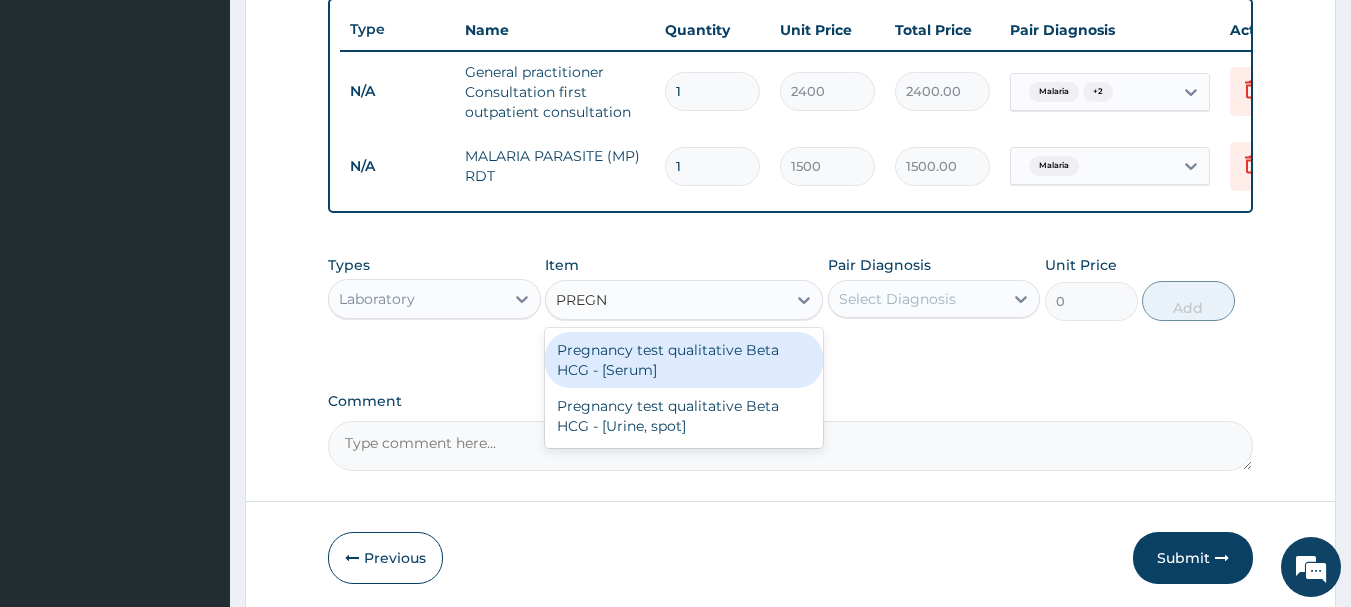 click on "Pregnancy test qualitative Beta HCG - [Serum]" at bounding box center [684, 360] 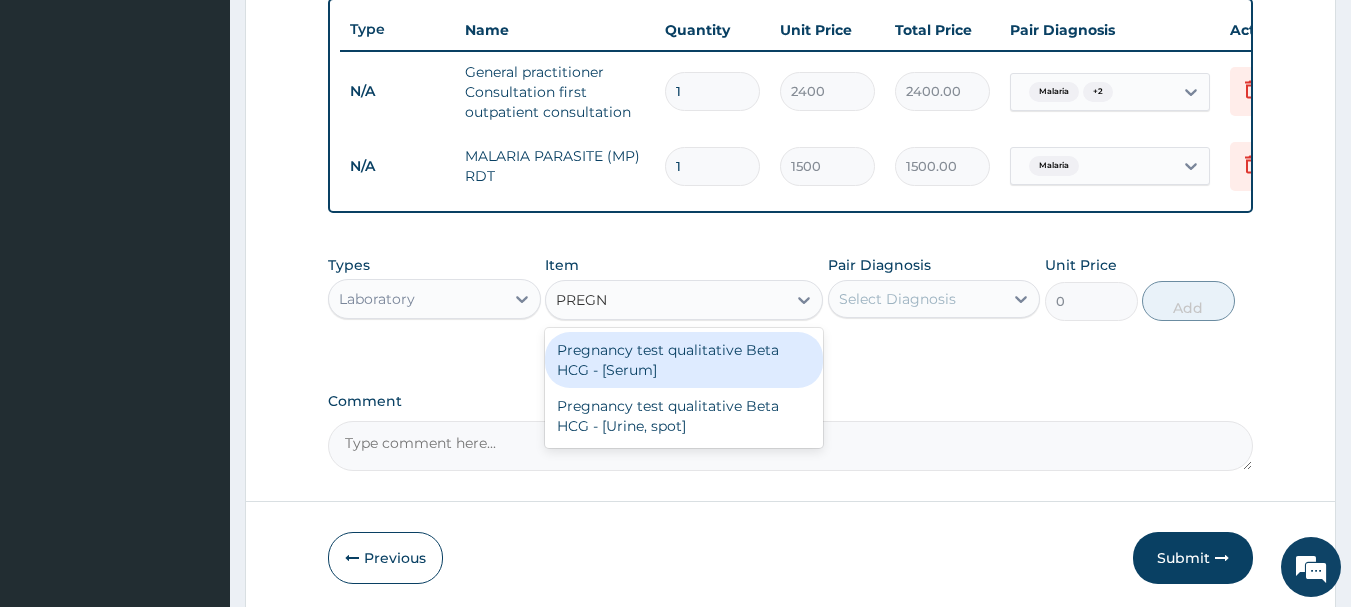 type 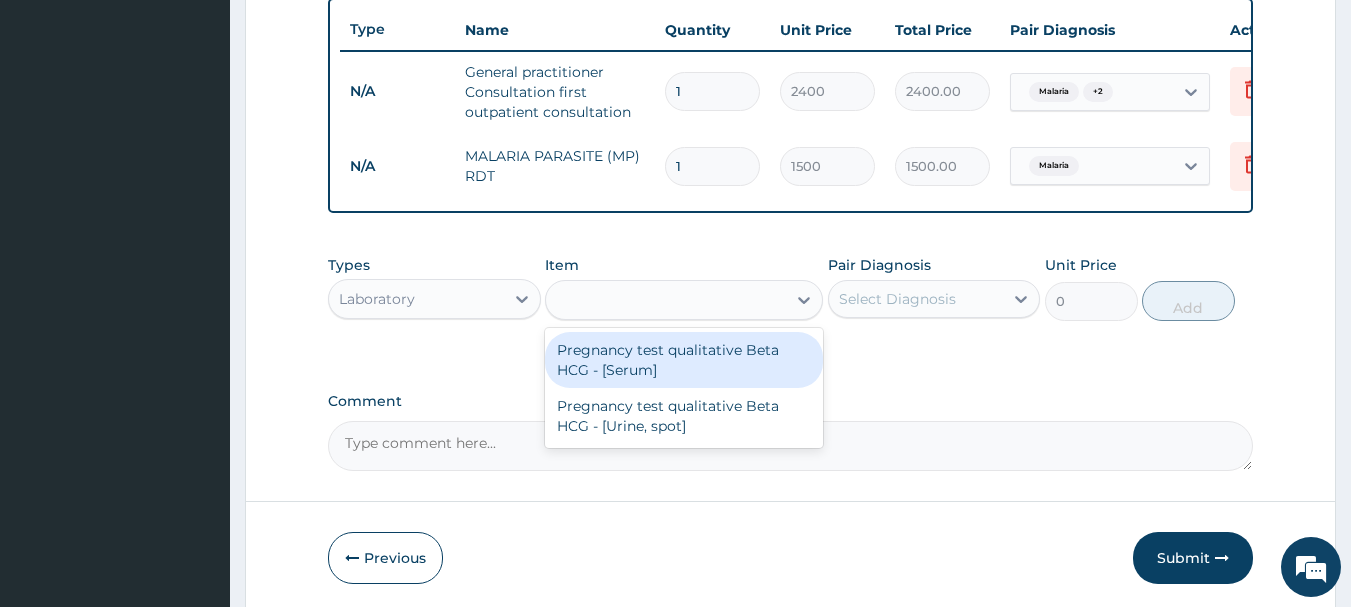 type on "2500" 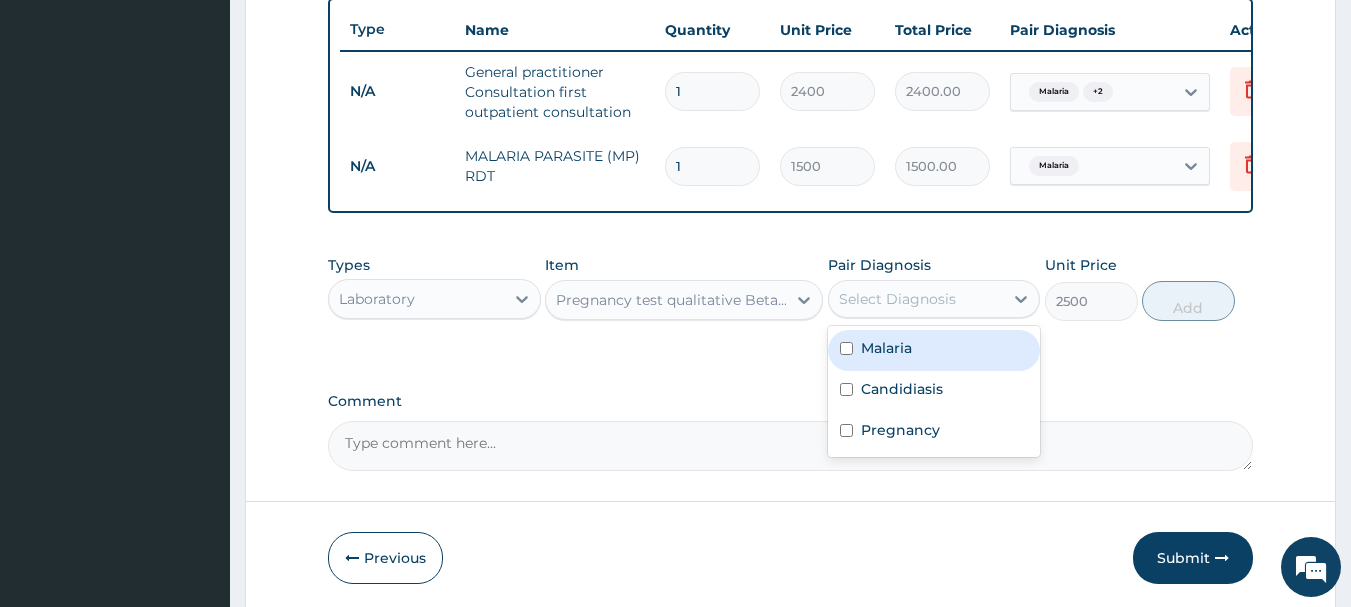 click on "Select Diagnosis" at bounding box center [897, 299] 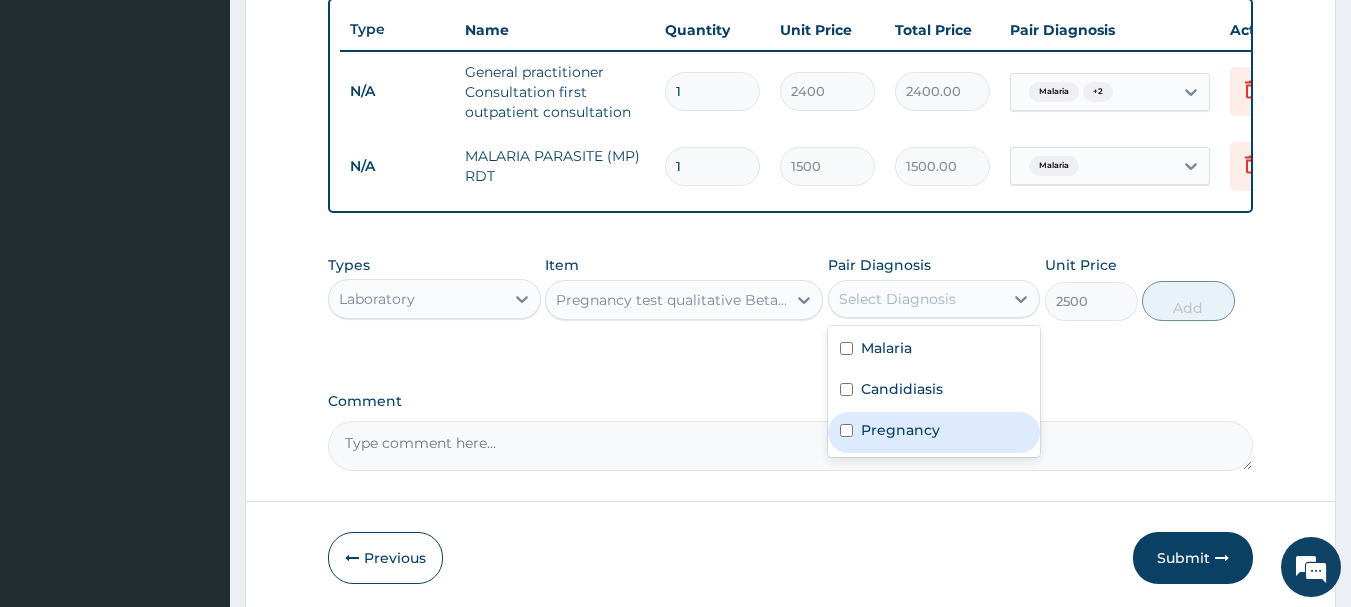 click on "Pregnancy" at bounding box center [934, 432] 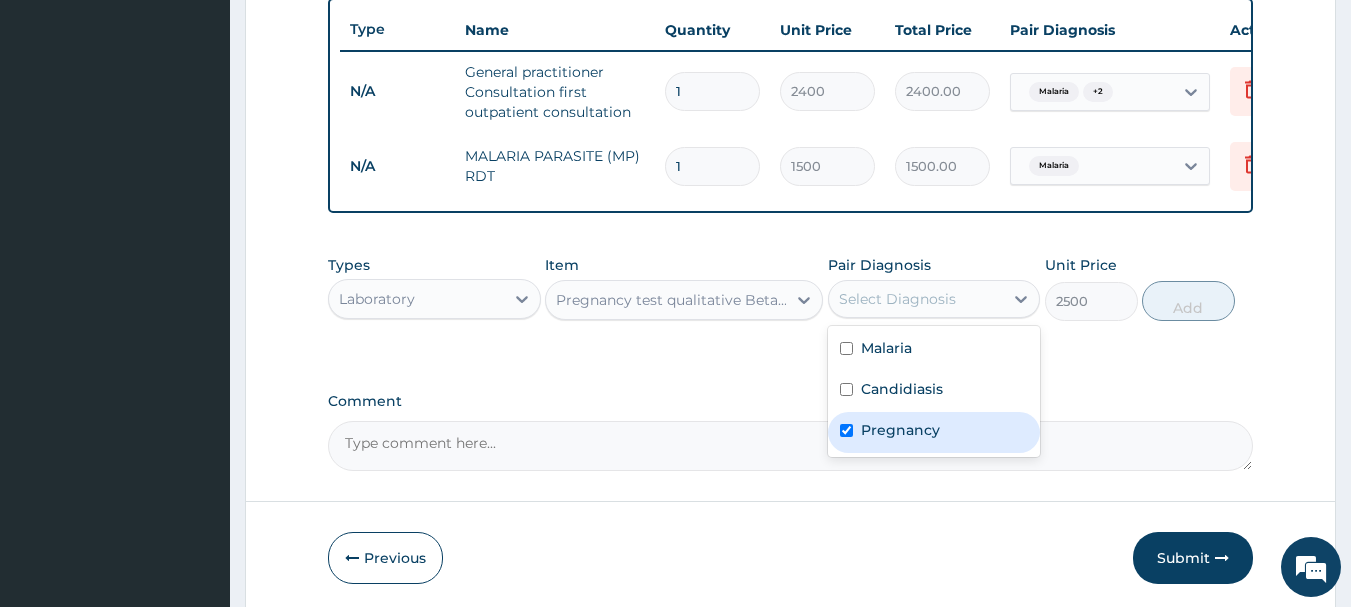 checkbox on "true" 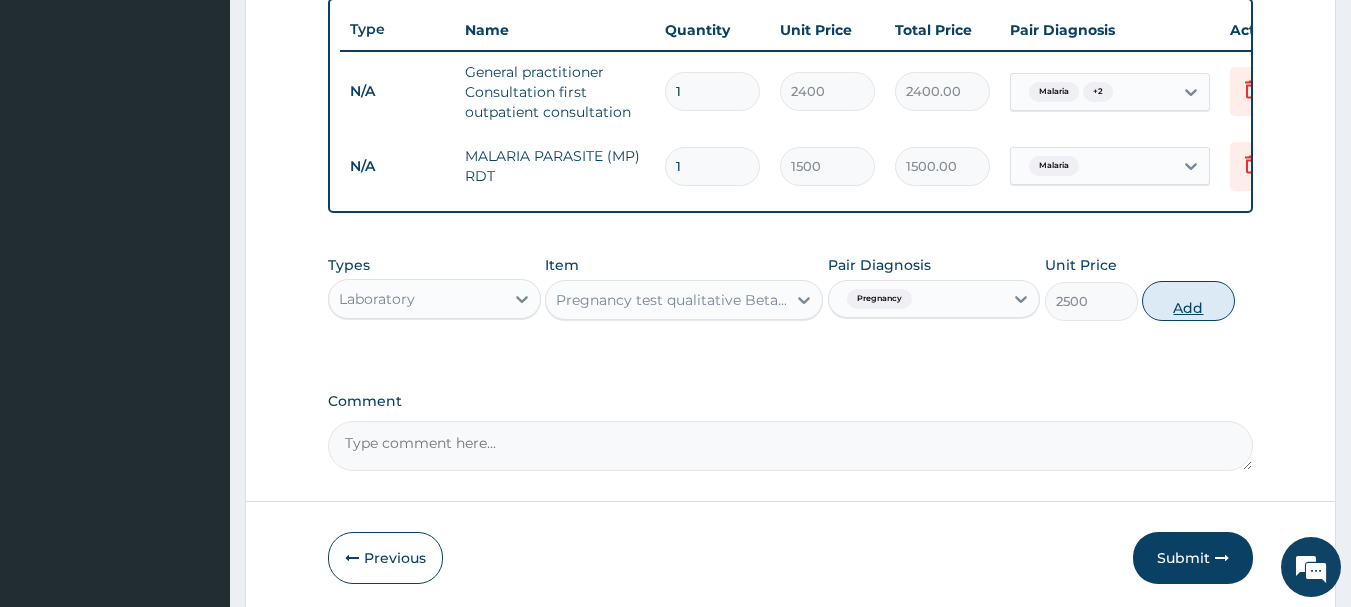 click on "Add" at bounding box center (1188, 301) 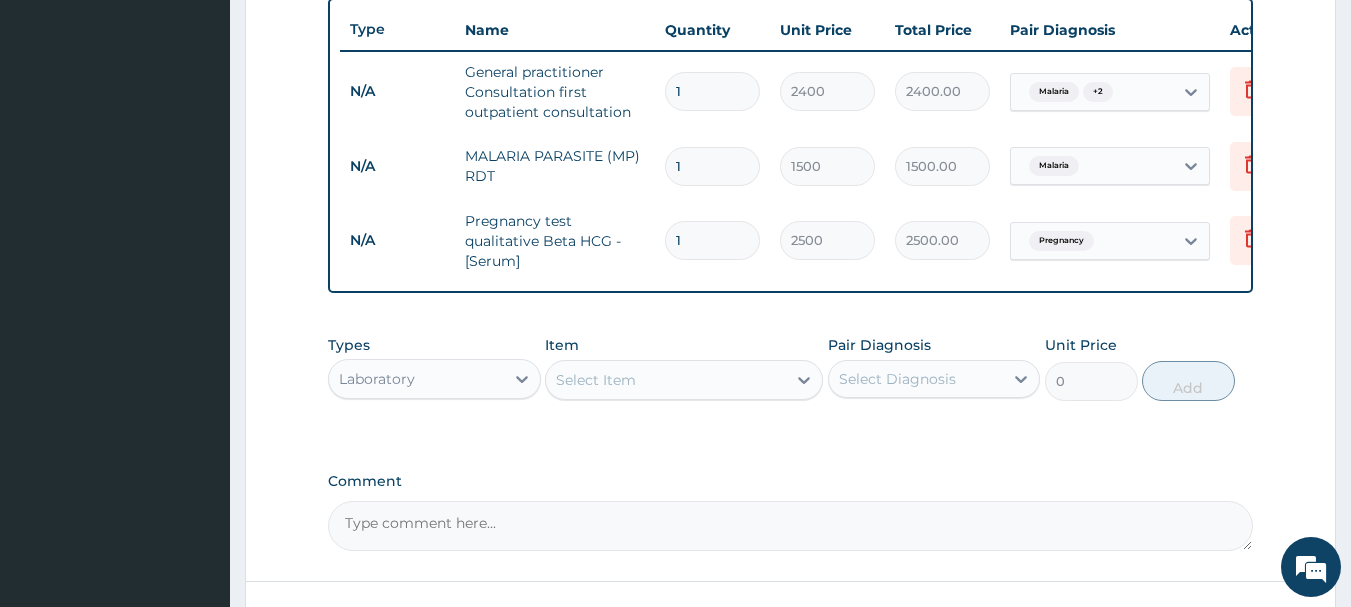 click on "Laboratory" at bounding box center [416, 379] 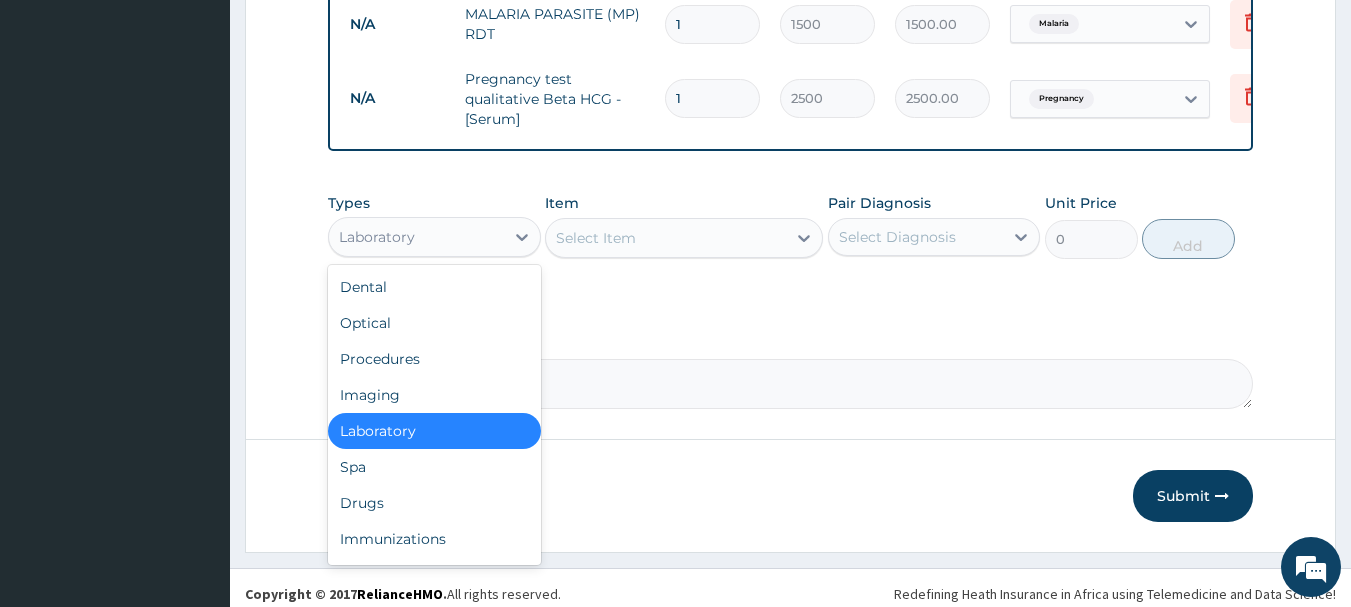 scroll, scrollTop: 915, scrollLeft: 0, axis: vertical 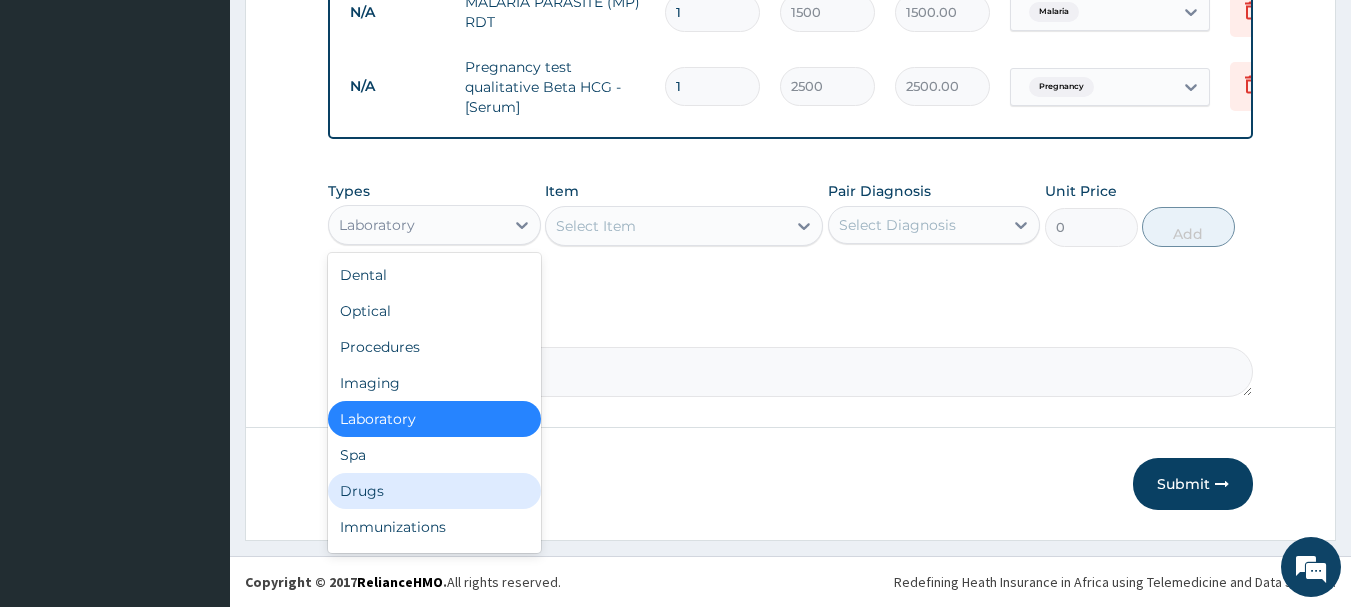 click on "Drugs" at bounding box center [434, 491] 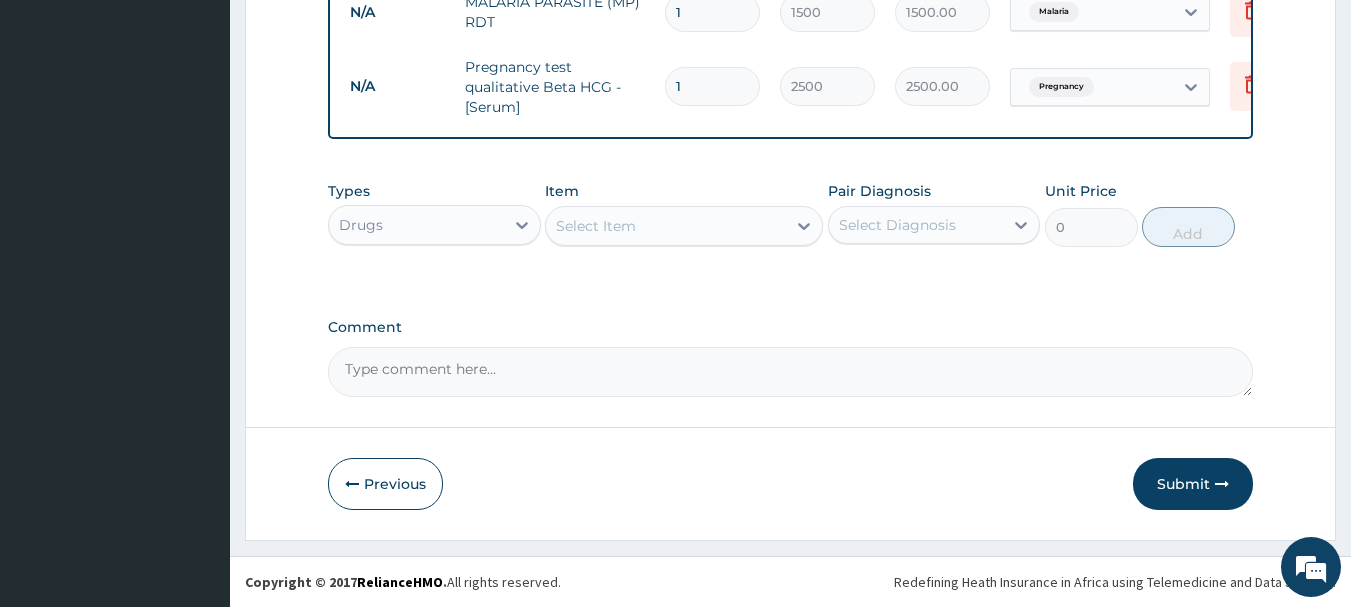 click on "Select Item" at bounding box center [666, 226] 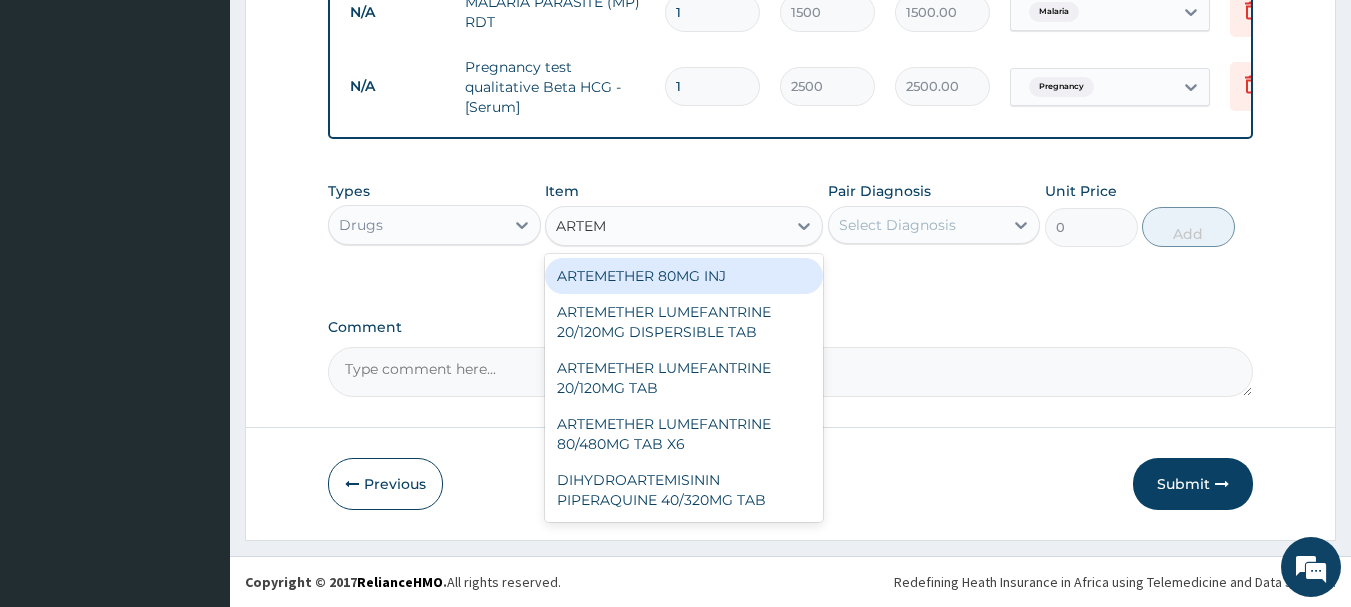 type on "ARTEME" 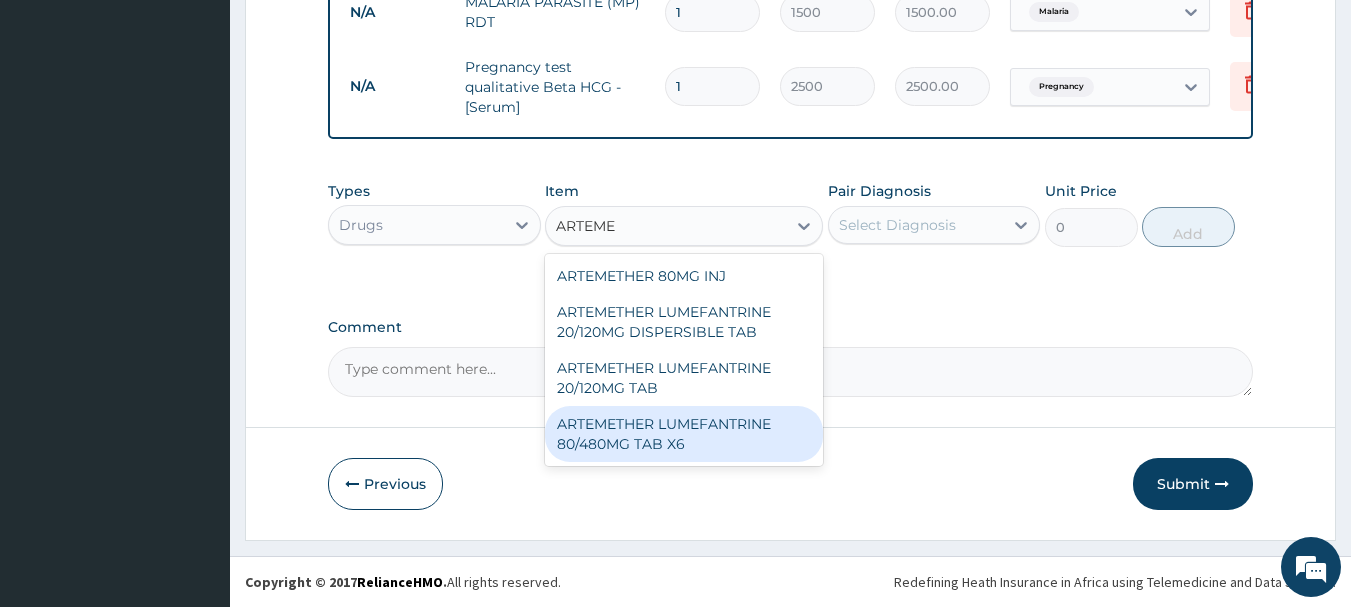 click on "ARTEMETHER LUMEFANTRINE 80/480MG TAB X6" at bounding box center [684, 434] 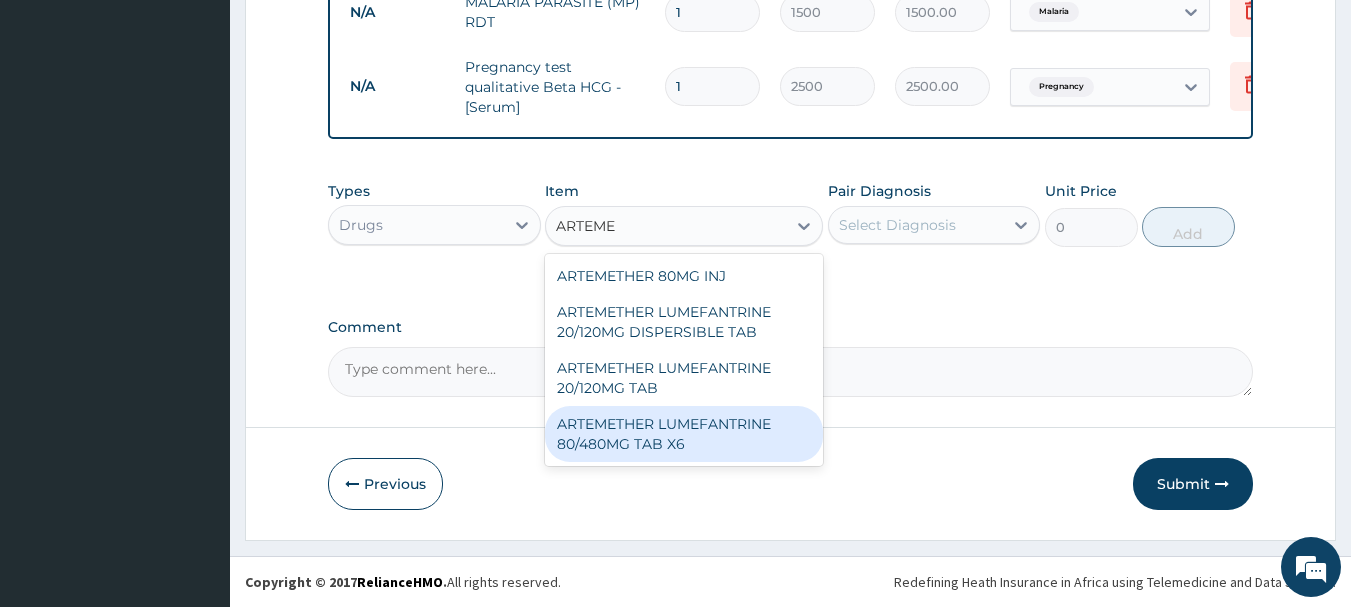 type 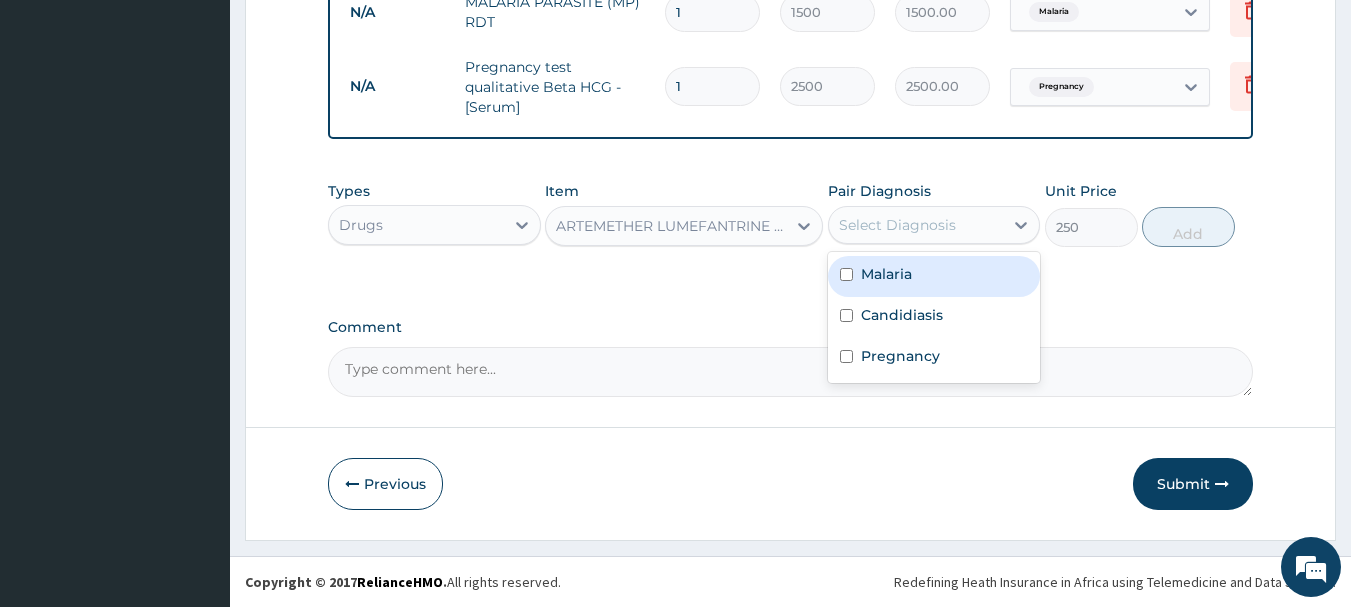 click on "Select Diagnosis" at bounding box center [897, 225] 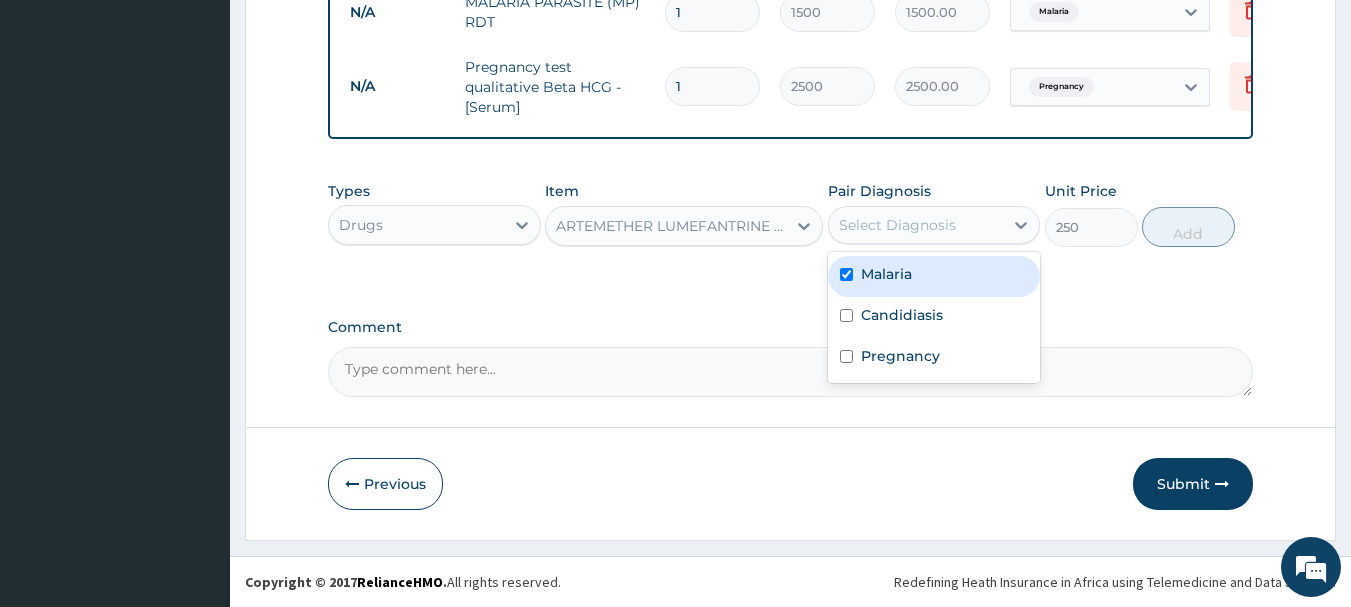 checkbox on "true" 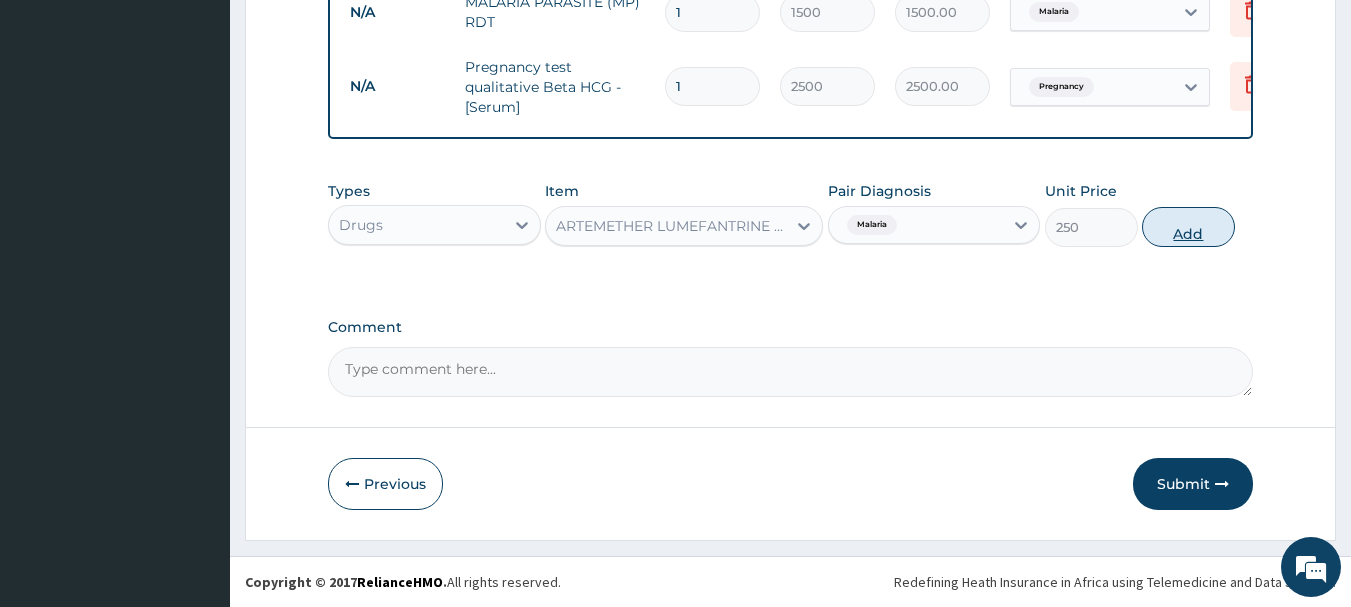 click on "Add" at bounding box center [1188, 227] 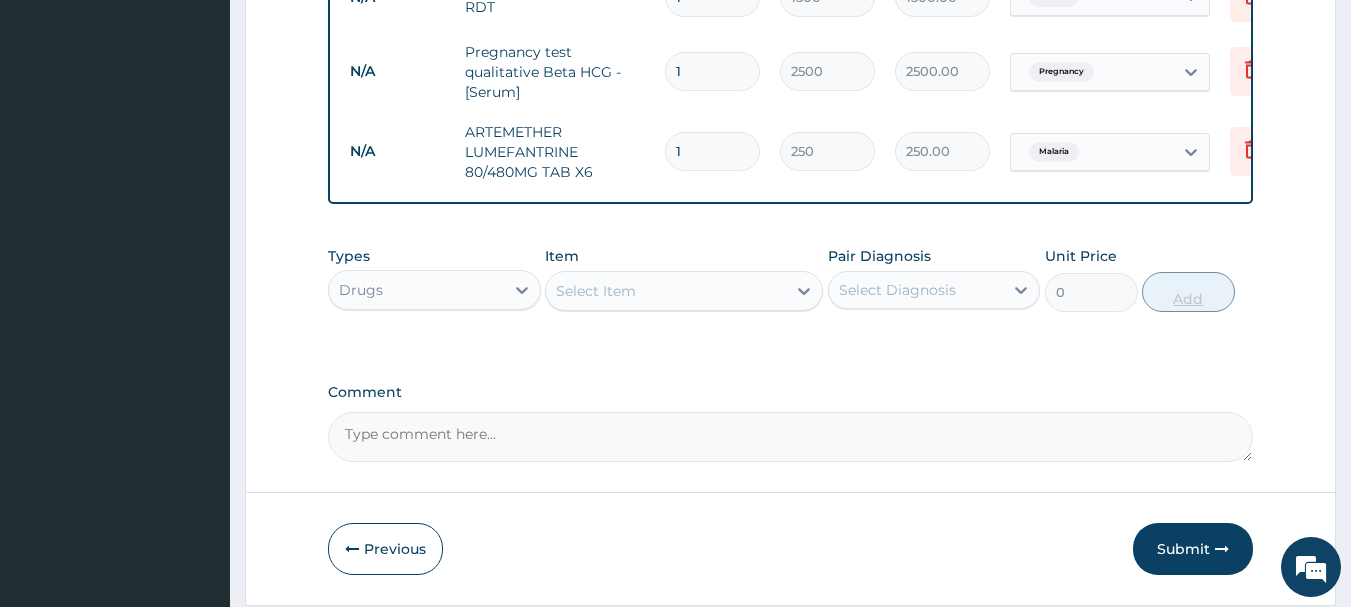 type 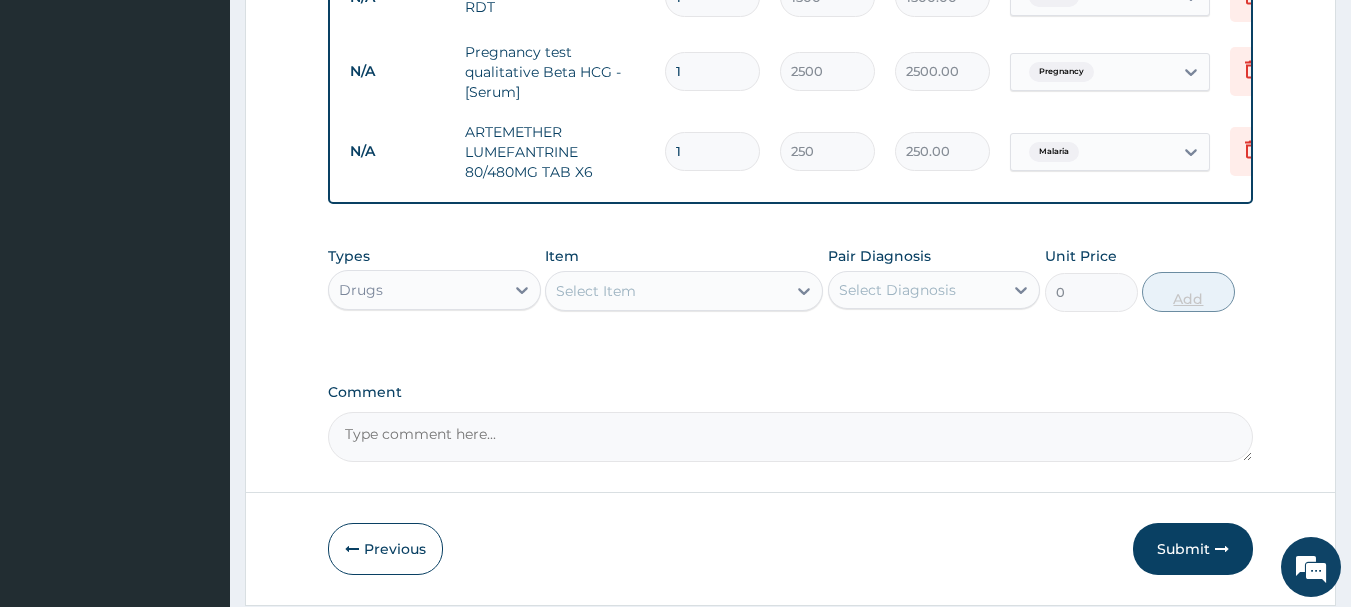 type on "0.00" 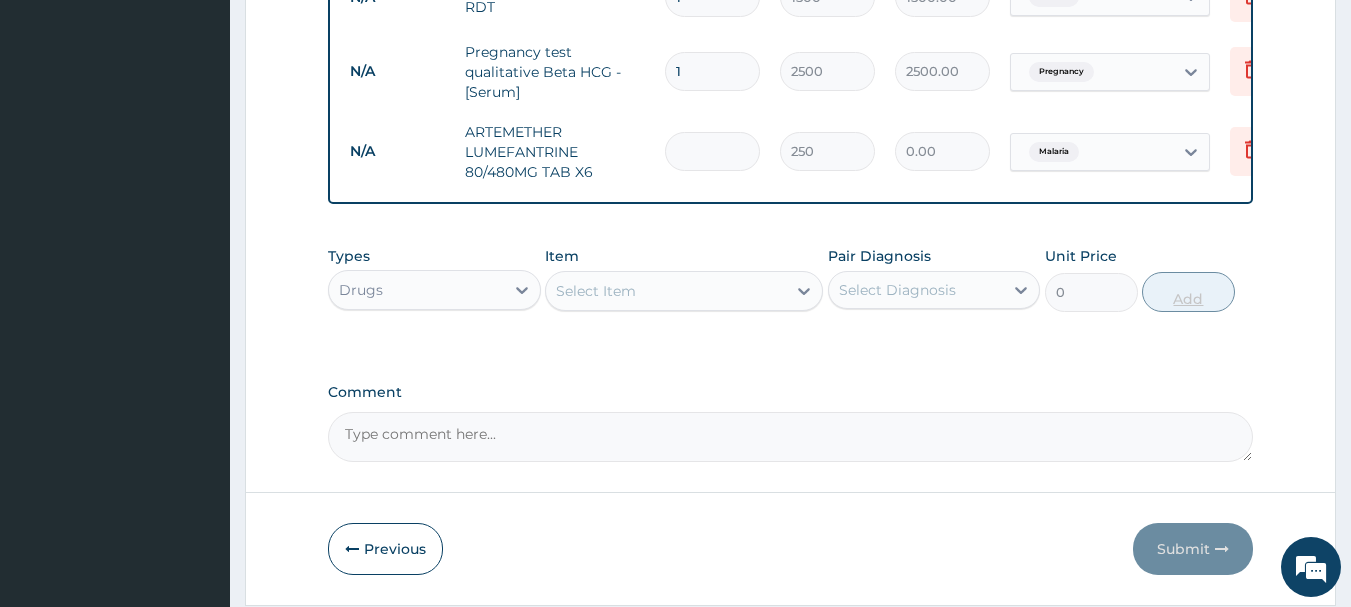 type on "6" 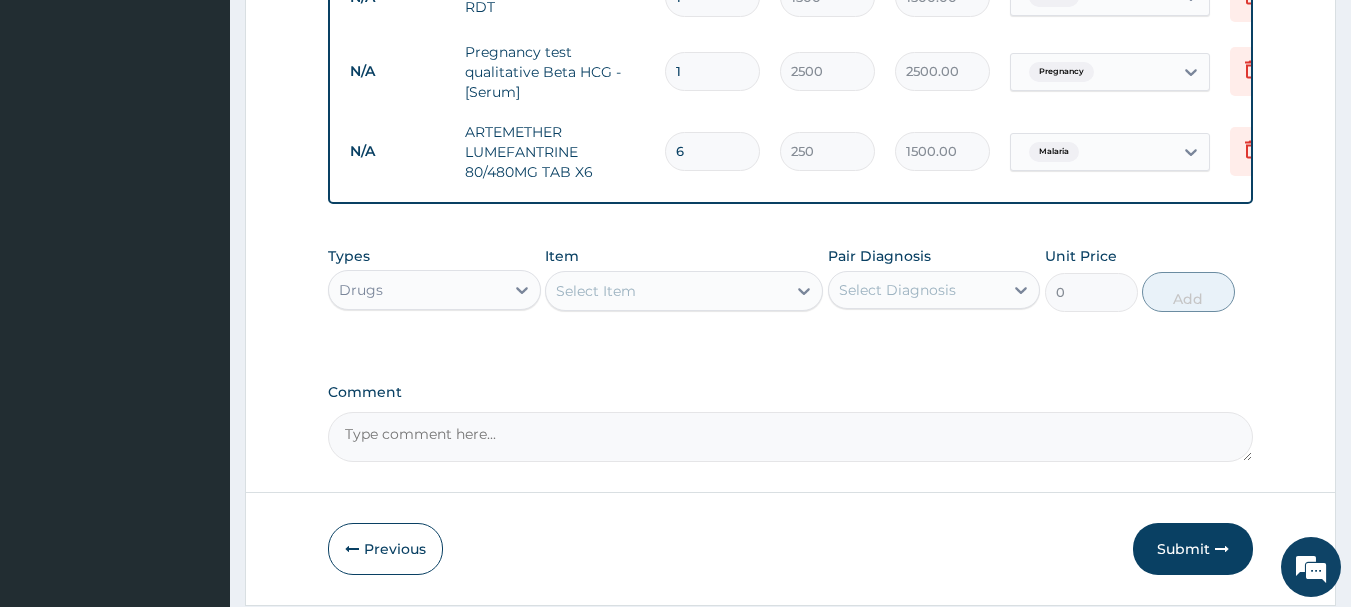type on "6" 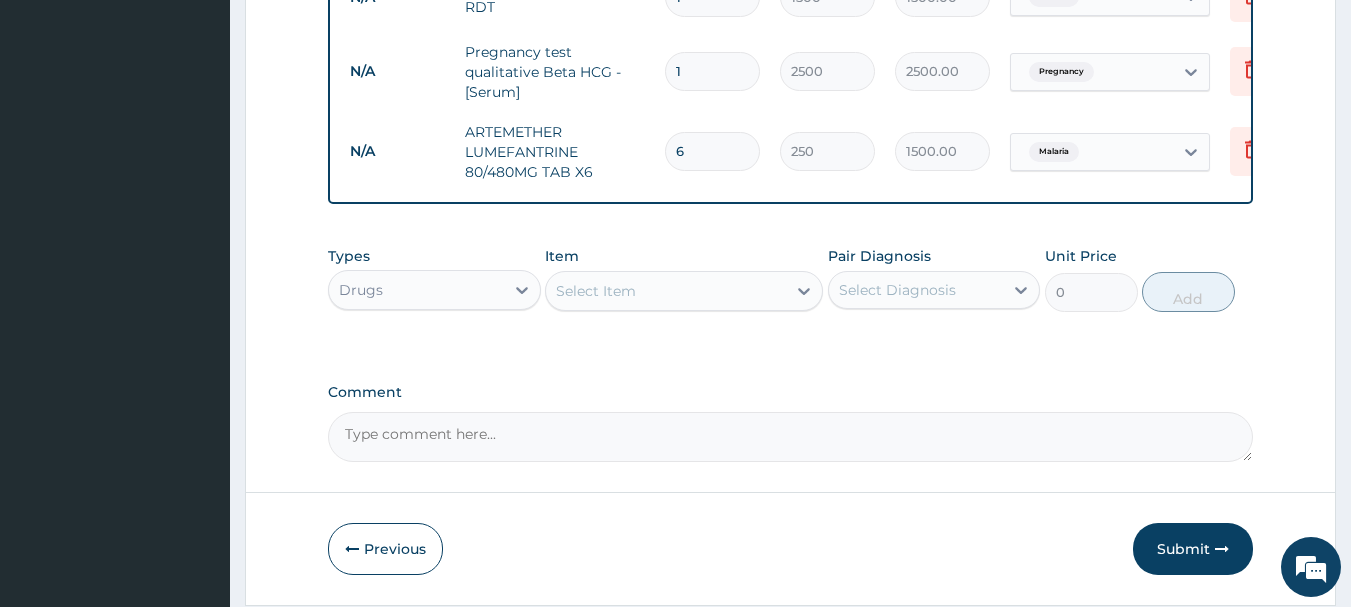 click on "Select Item" at bounding box center (596, 291) 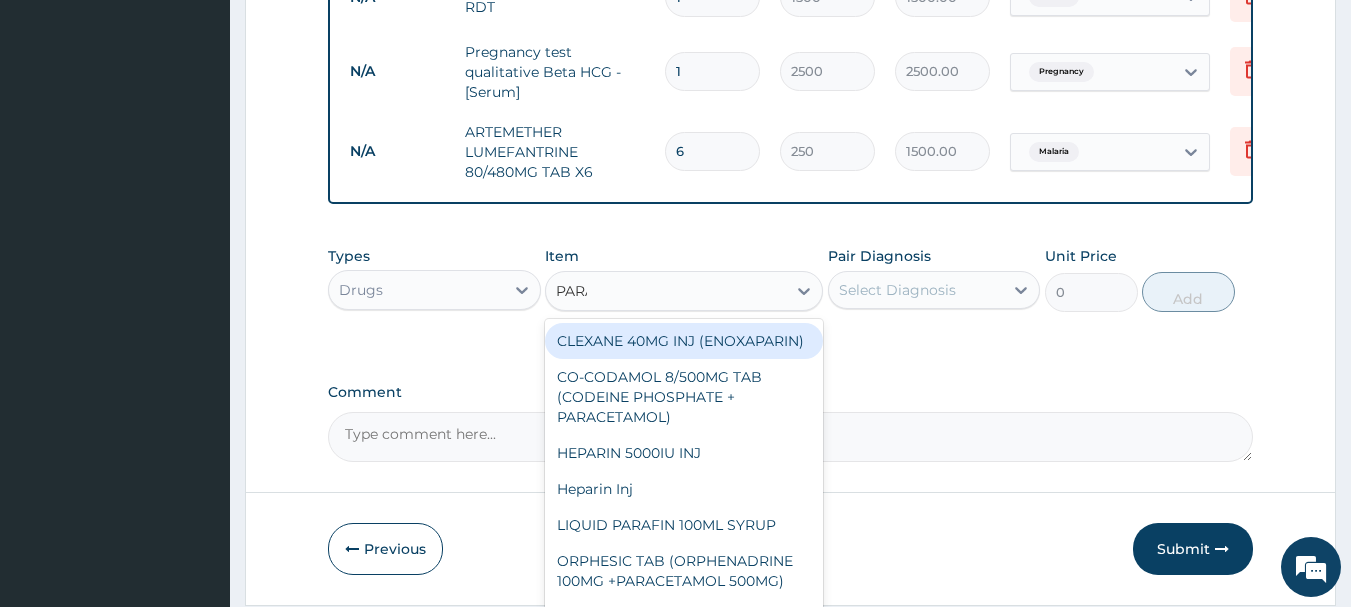 type on "PARACET" 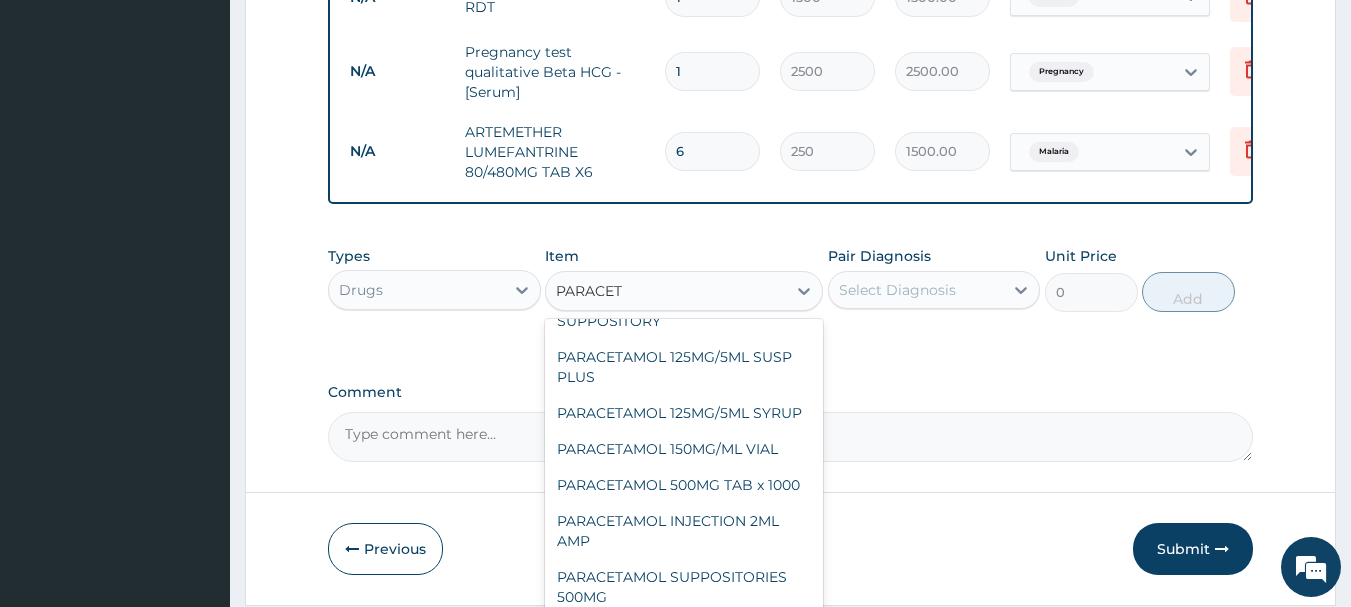 scroll, scrollTop: 248, scrollLeft: 0, axis: vertical 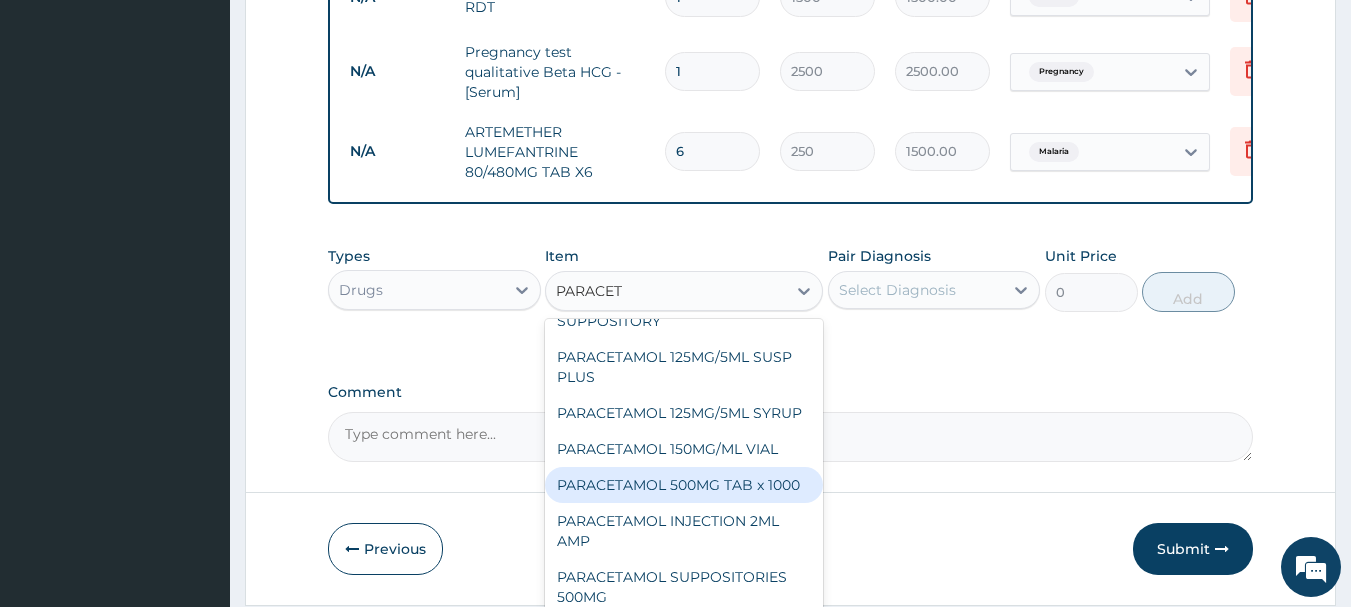 click on "PARACETAMOL 500MG TAB x 1000" at bounding box center [684, 485] 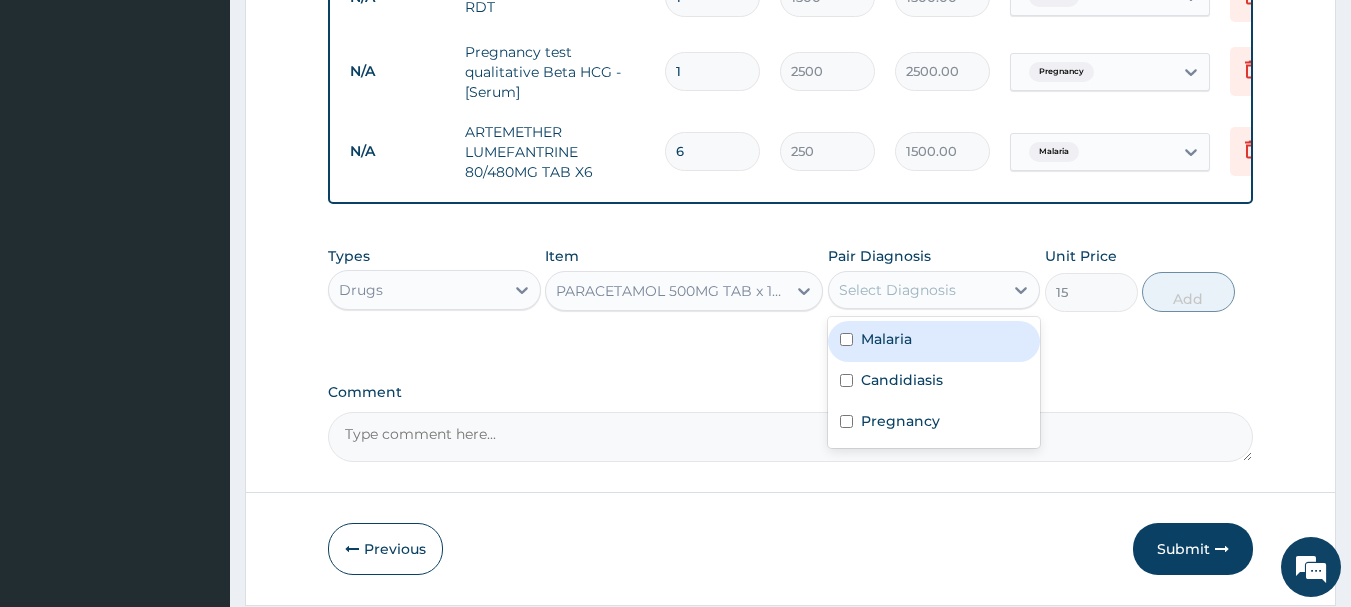 click on "Select Diagnosis" at bounding box center (897, 290) 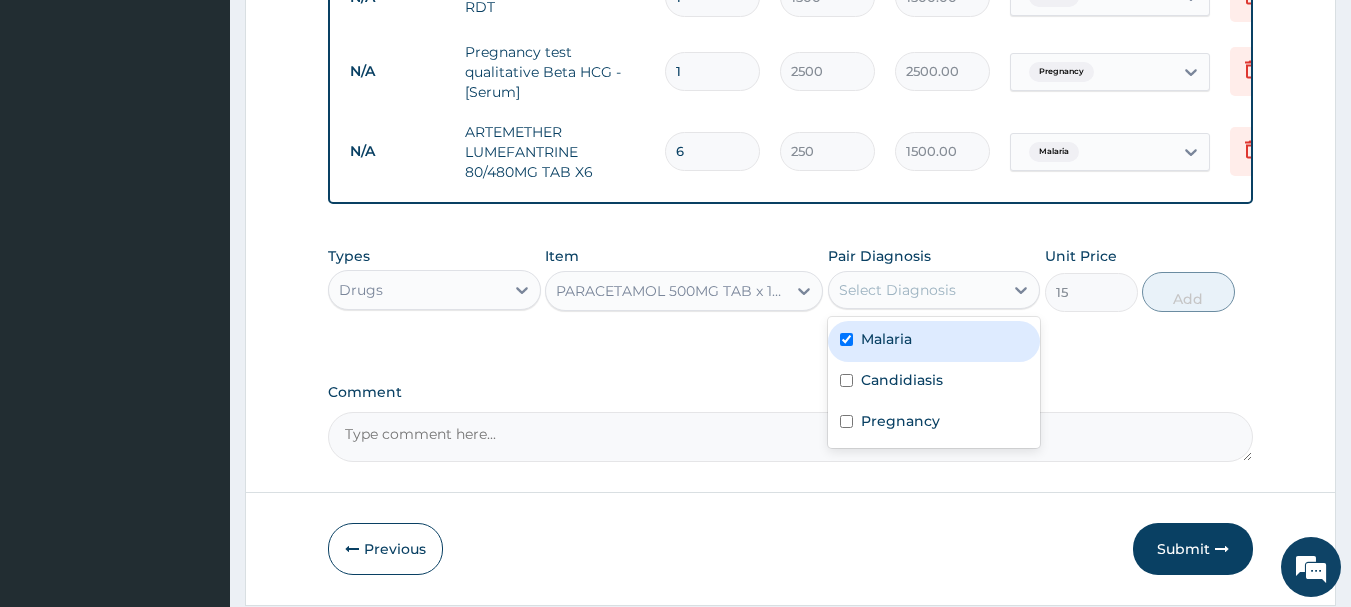checkbox on "true" 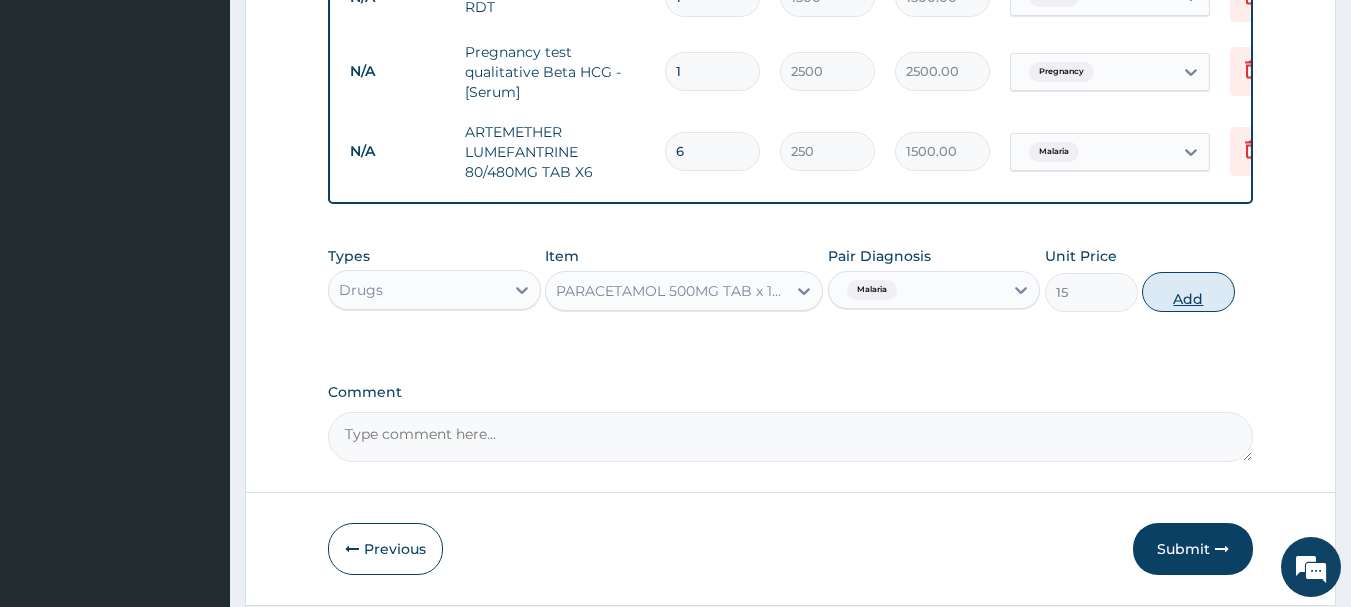 click on "Add" at bounding box center (1188, 292) 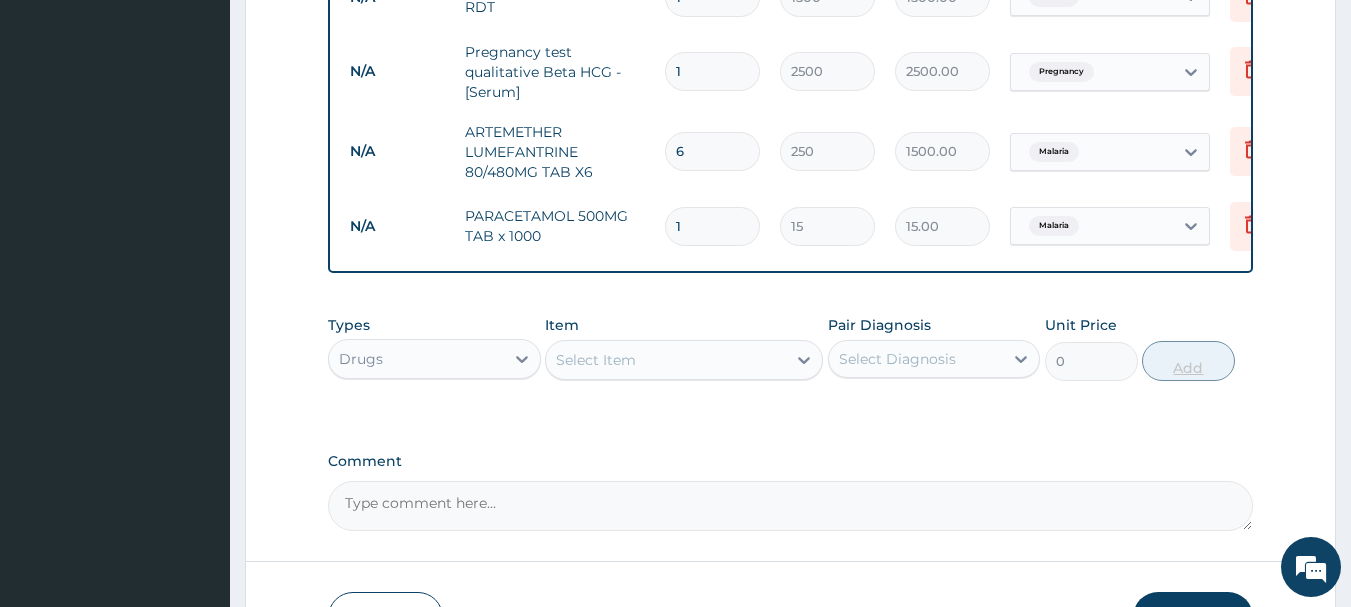 type 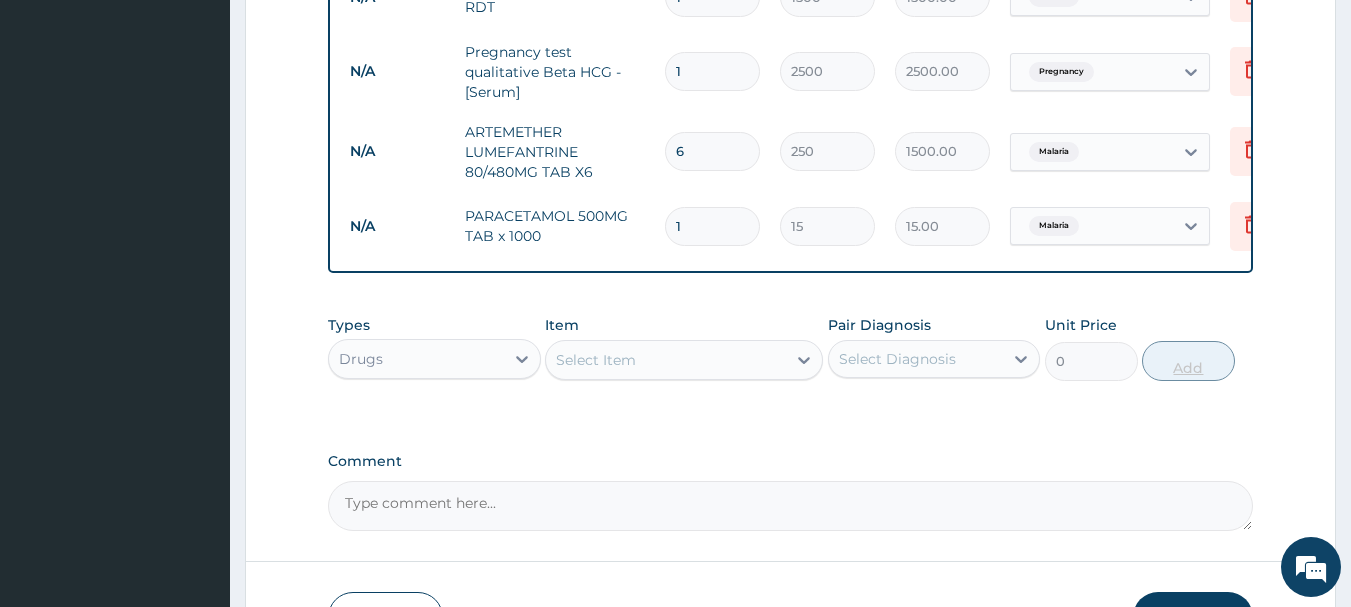 type on "0.00" 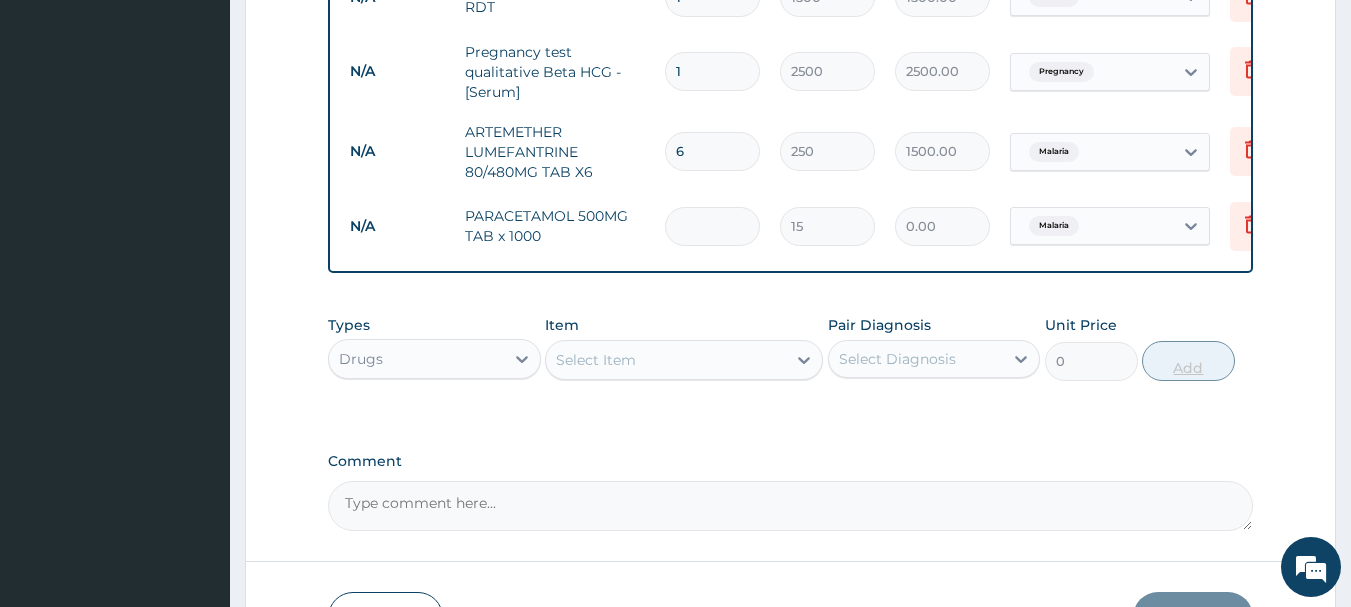 type on "3" 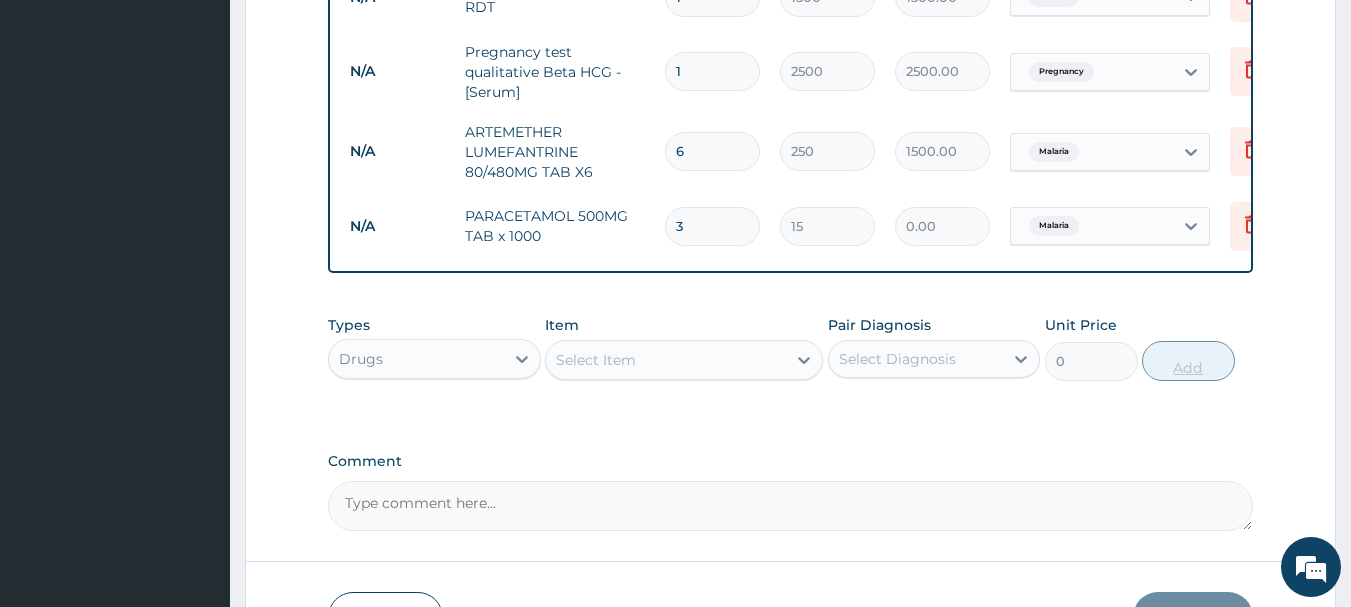 type on "45.00" 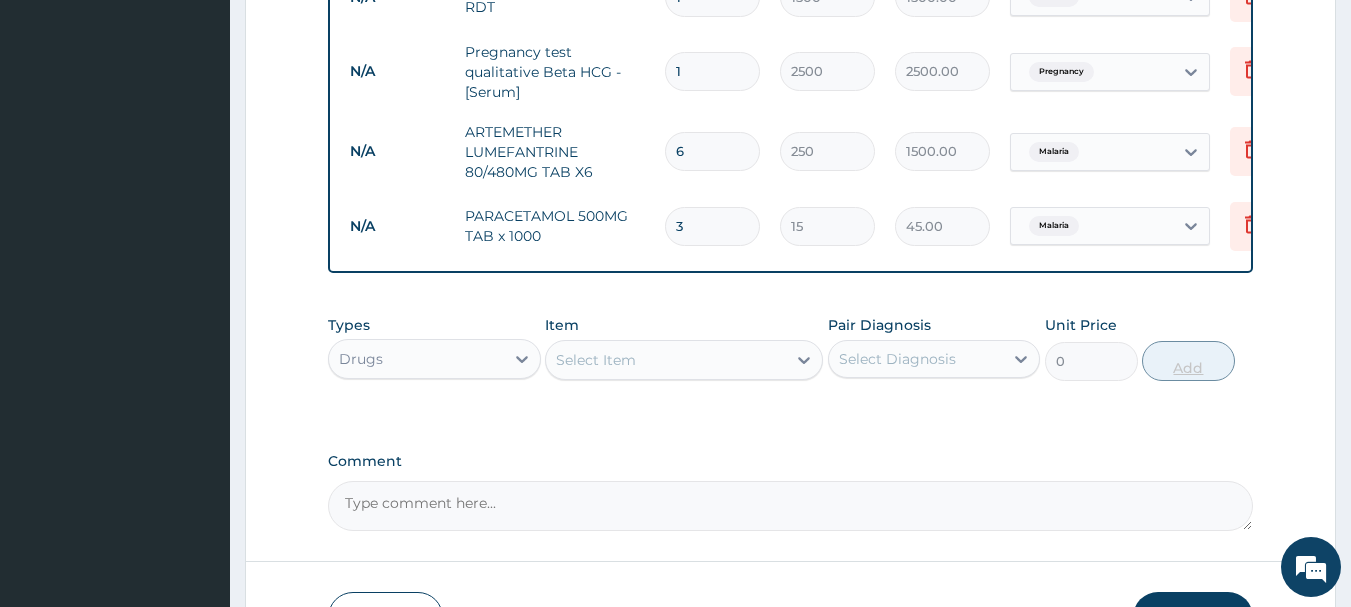 type on "30" 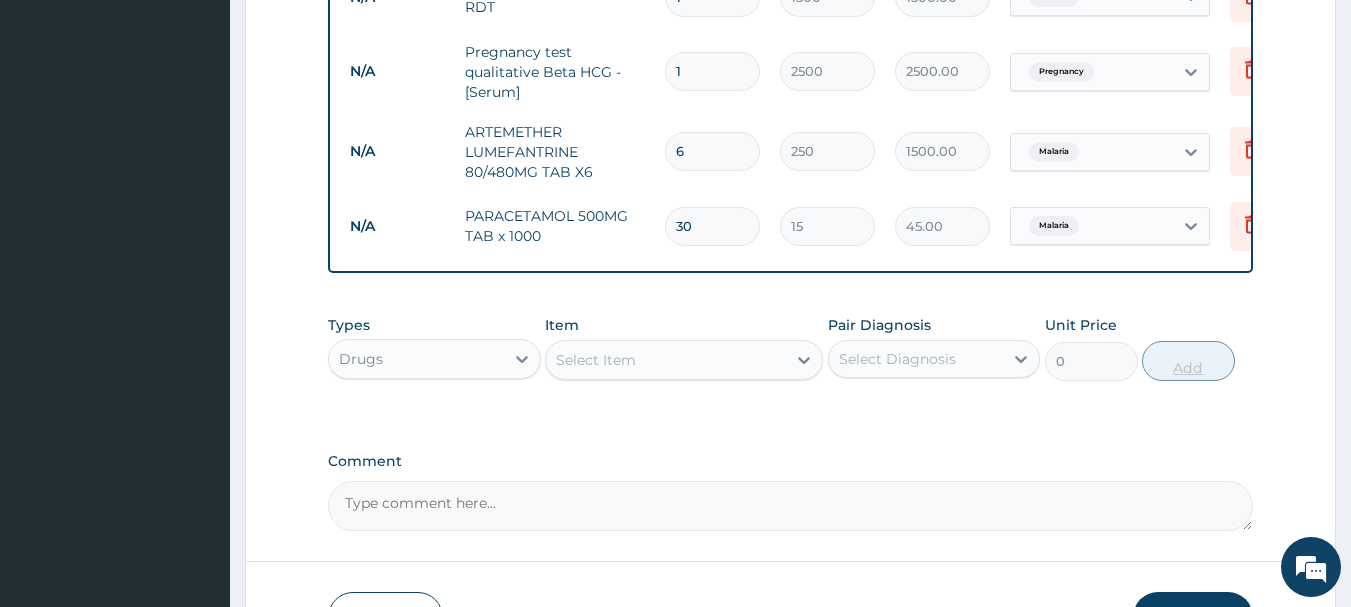 type on "450.00" 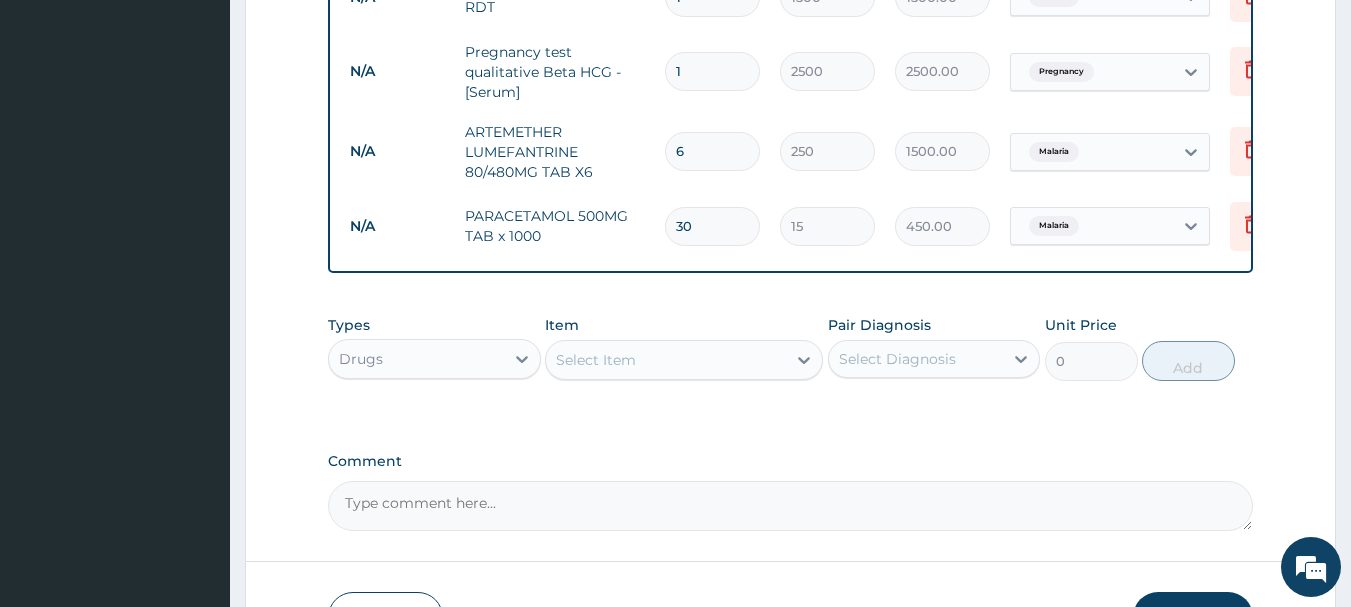 type on "30" 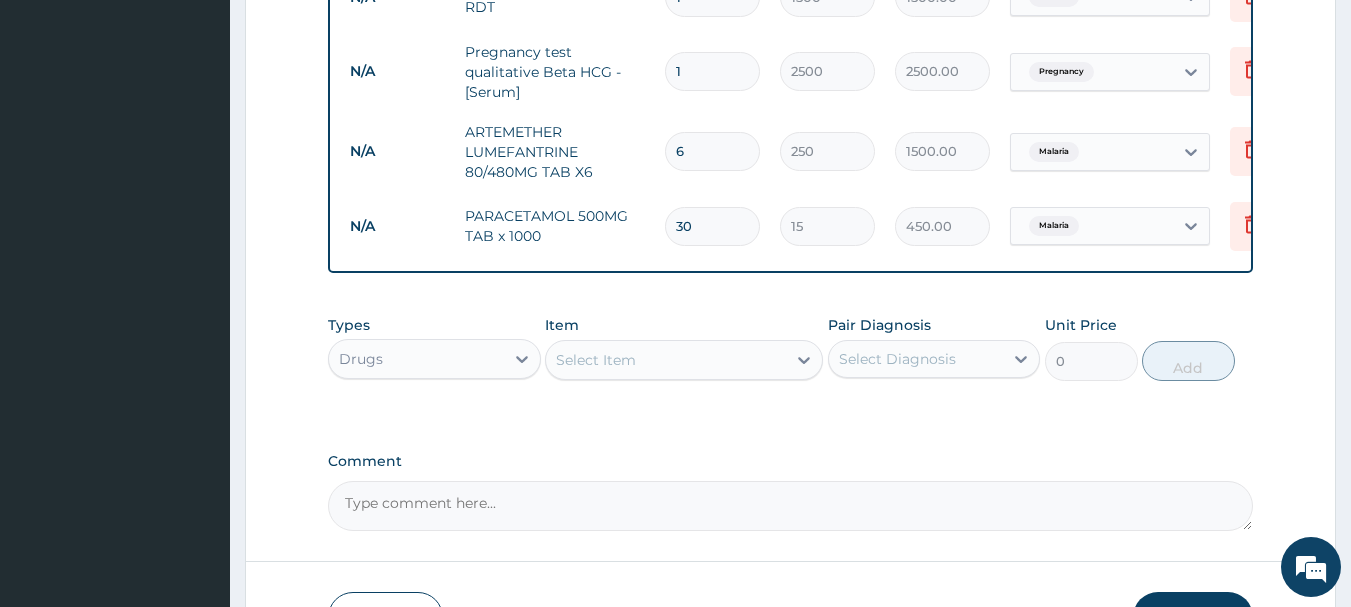 click on "Select Item" at bounding box center (666, 360) 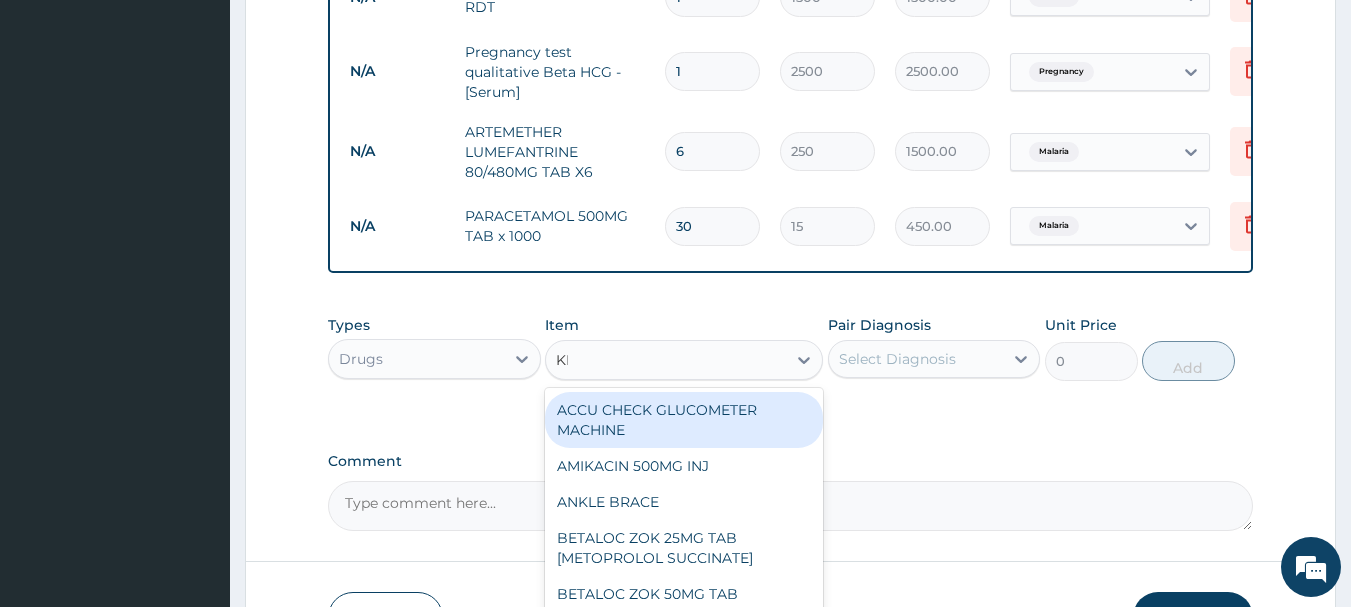 type on "KLO" 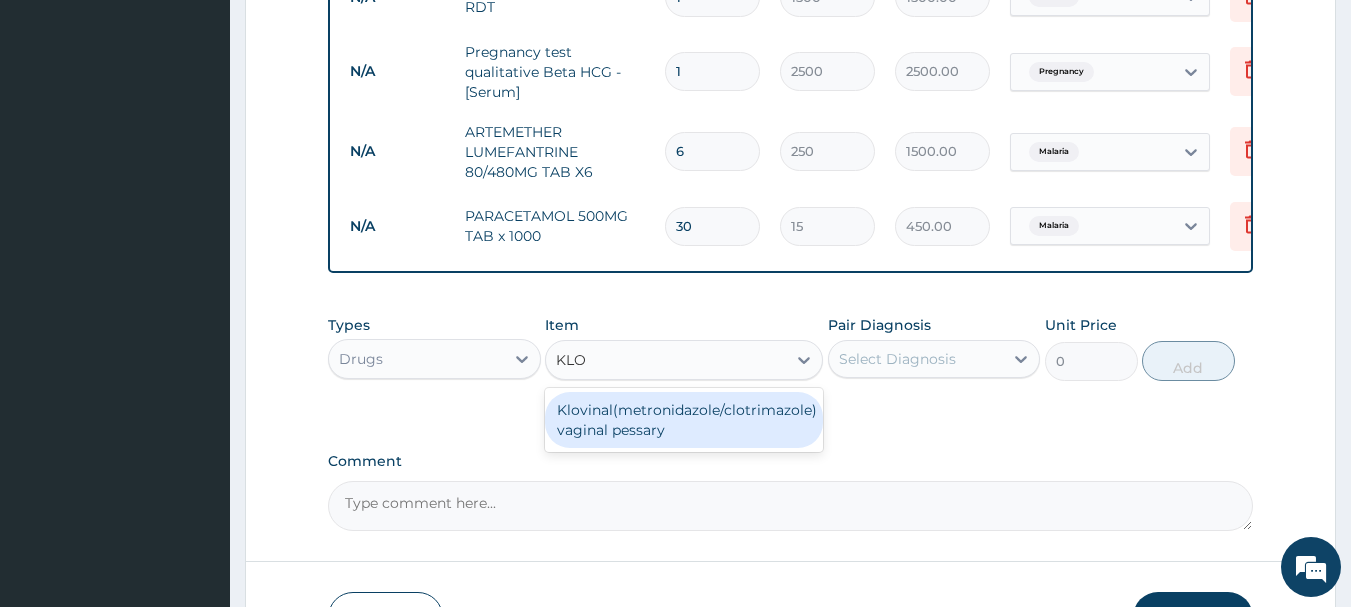 click on "Klovinal(metronidazole/clotrimazole) vaginal pessary" at bounding box center (684, 420) 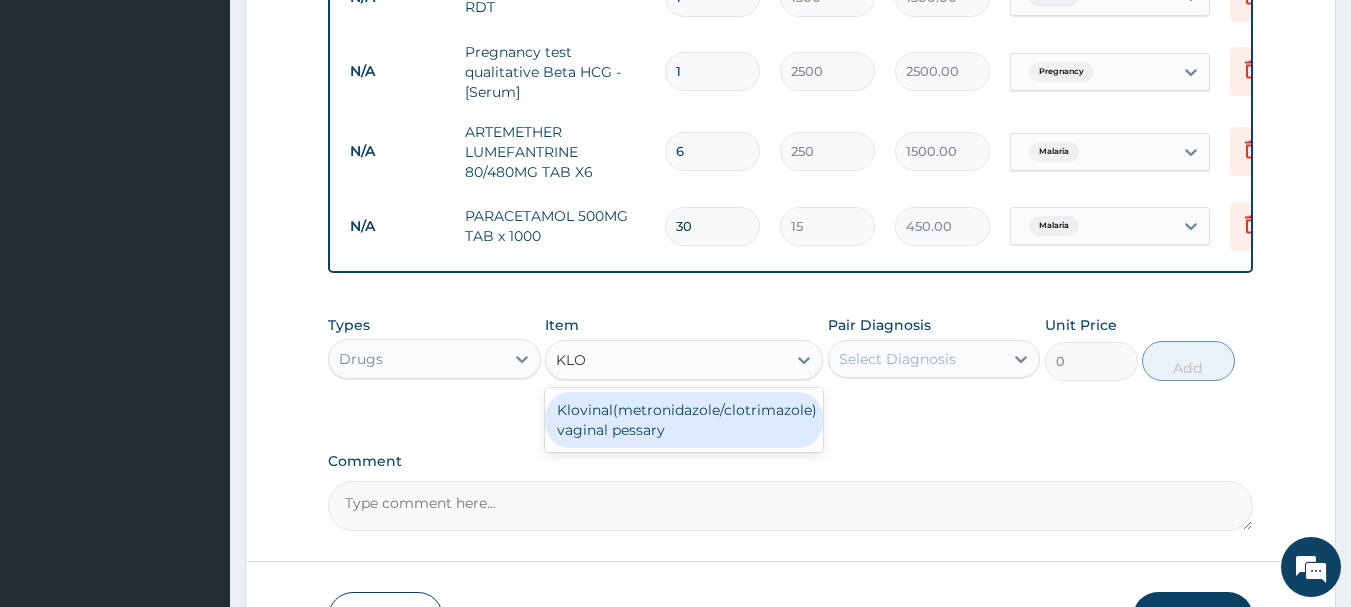 type 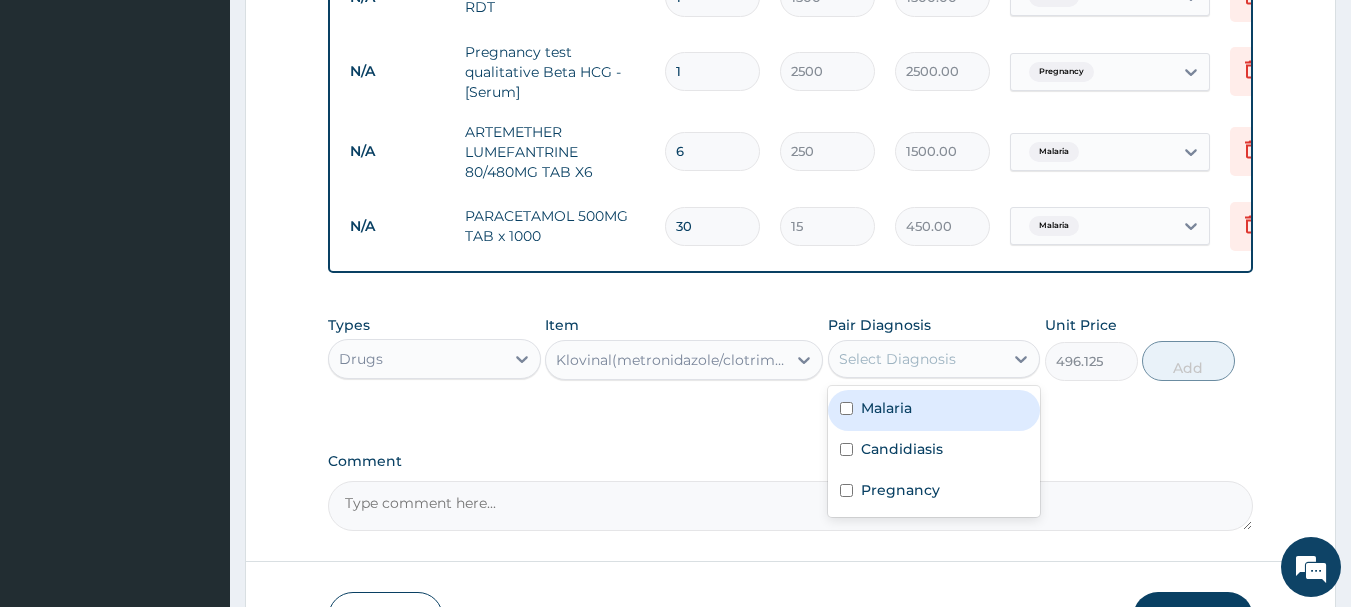click on "Select Diagnosis" at bounding box center [897, 359] 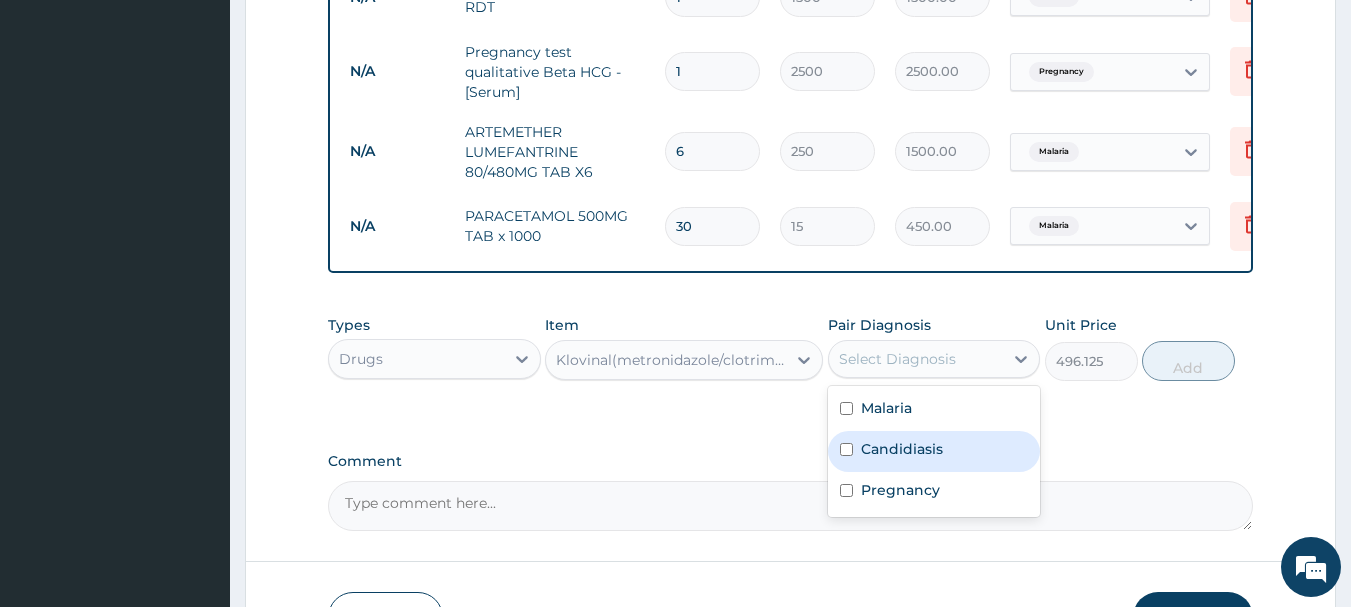 click on "Candidiasis" at bounding box center [902, 449] 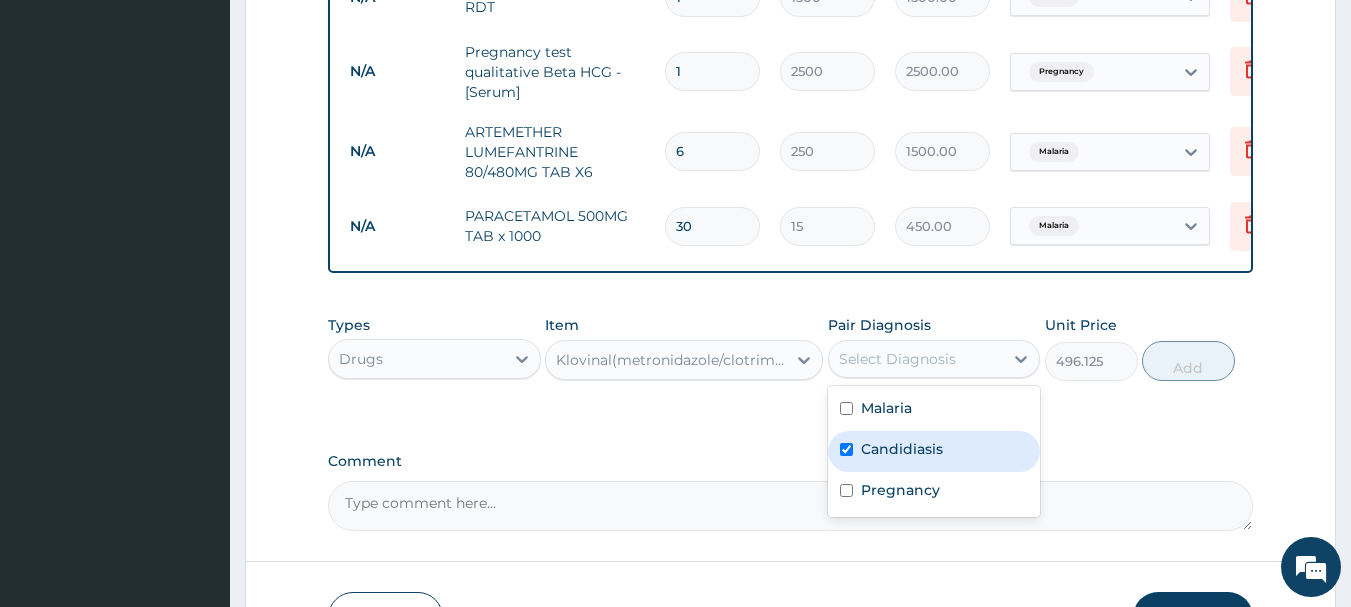 checkbox on "true" 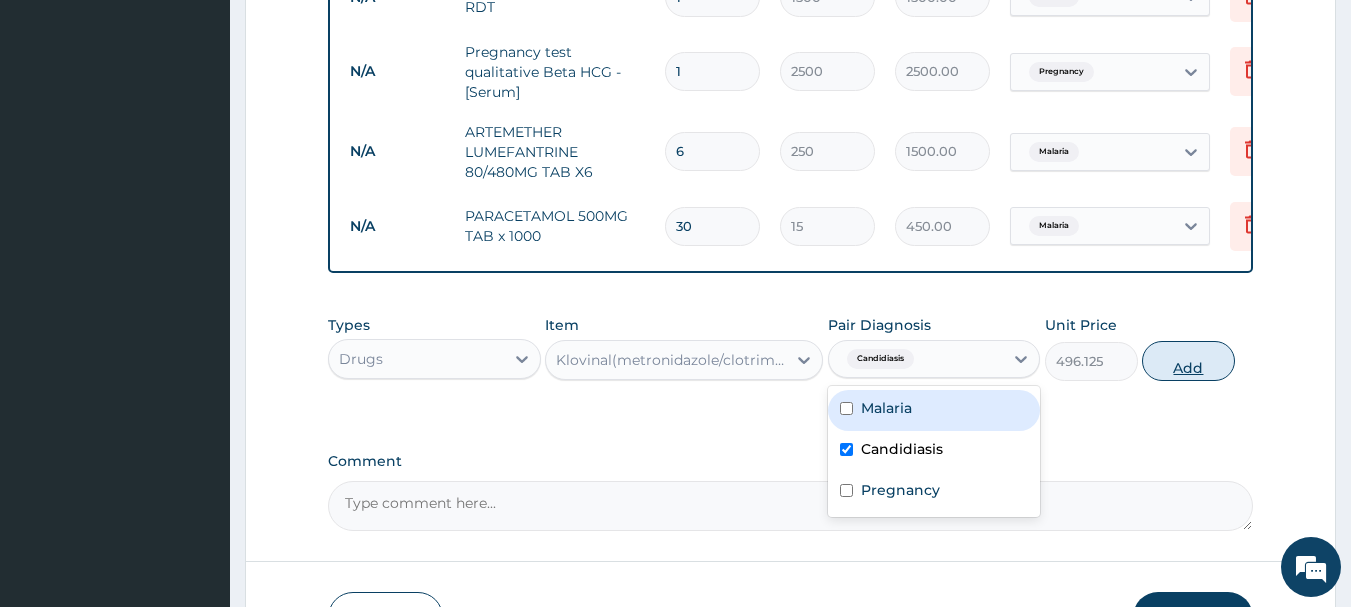 click on "Add" at bounding box center [1188, 361] 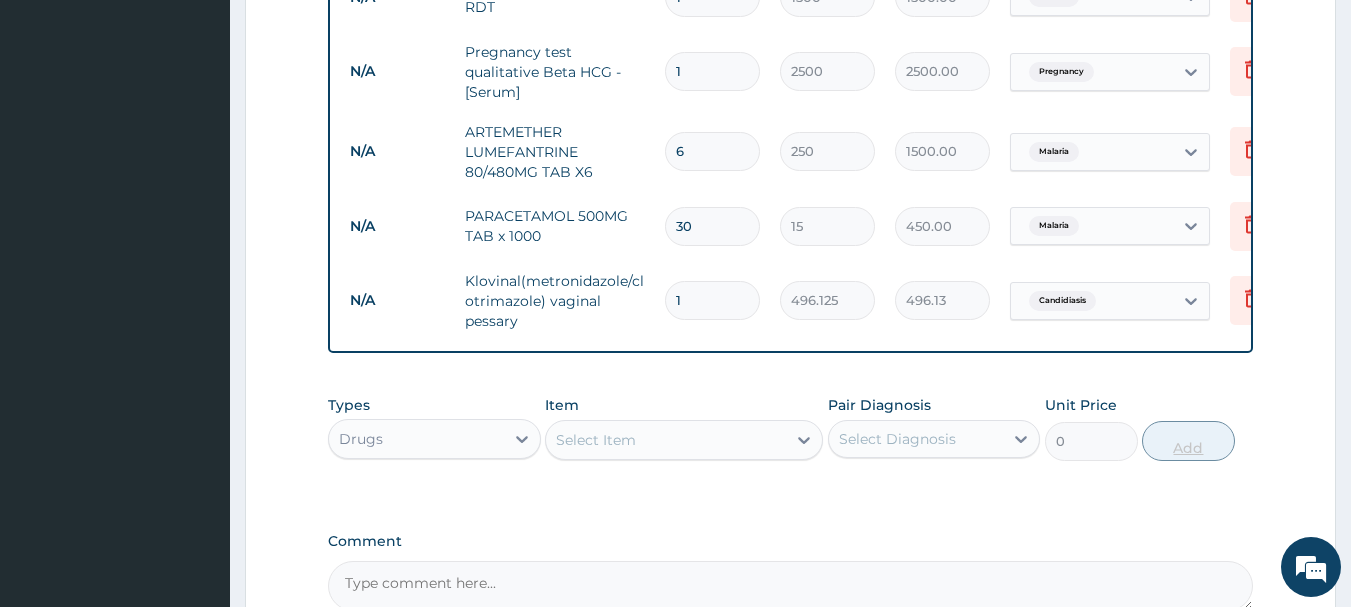 type on "10" 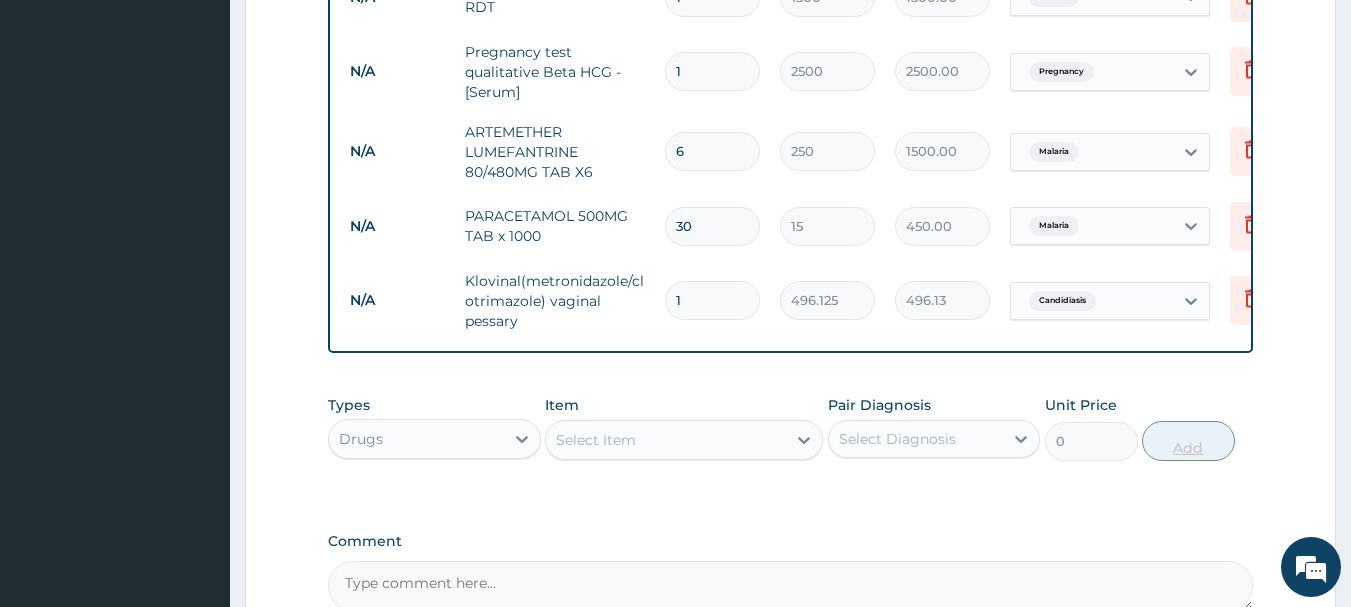 type on "4961.25" 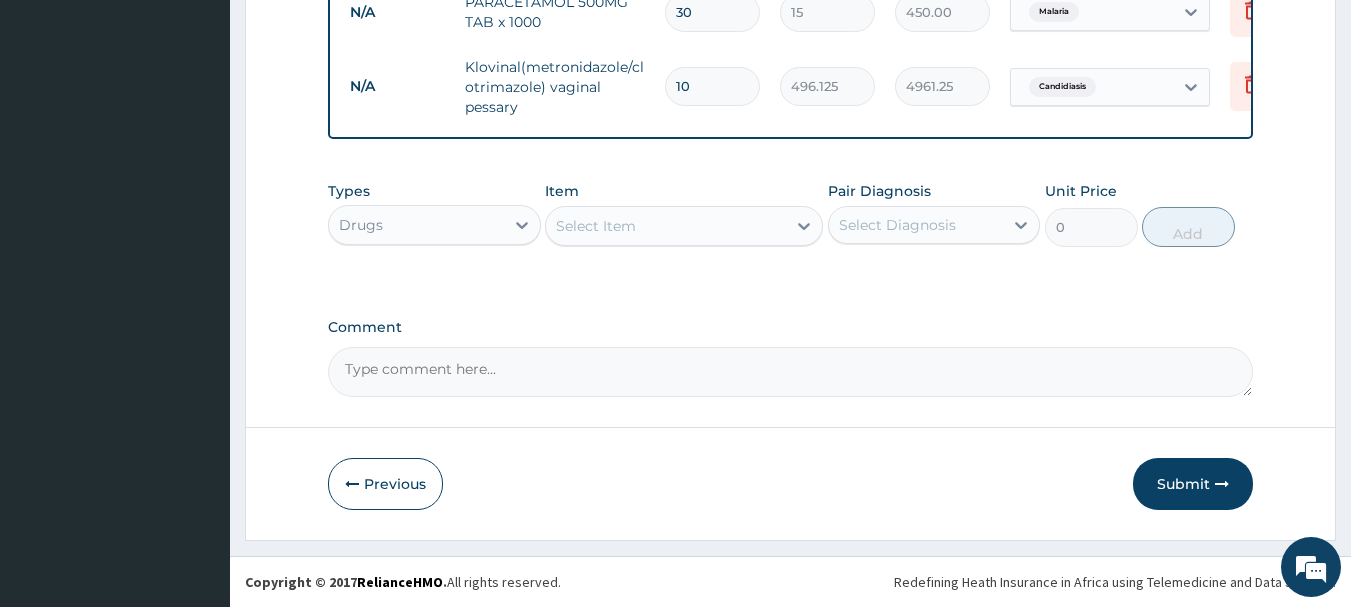scroll, scrollTop: 1144, scrollLeft: 0, axis: vertical 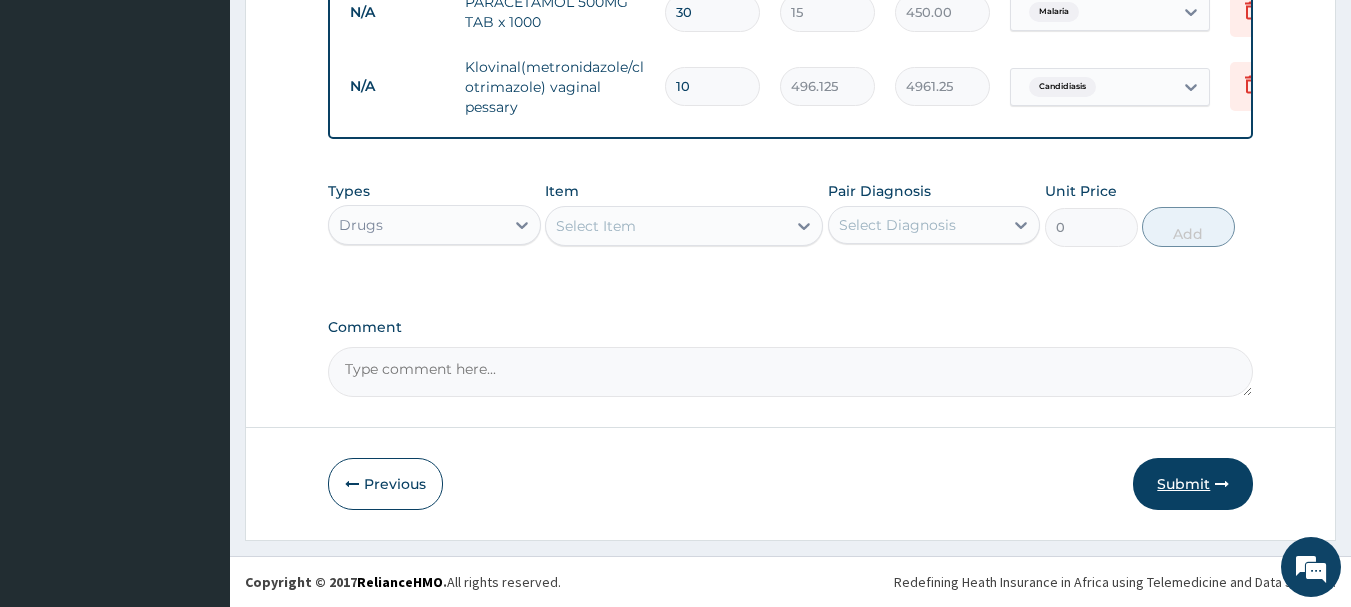 type on "10" 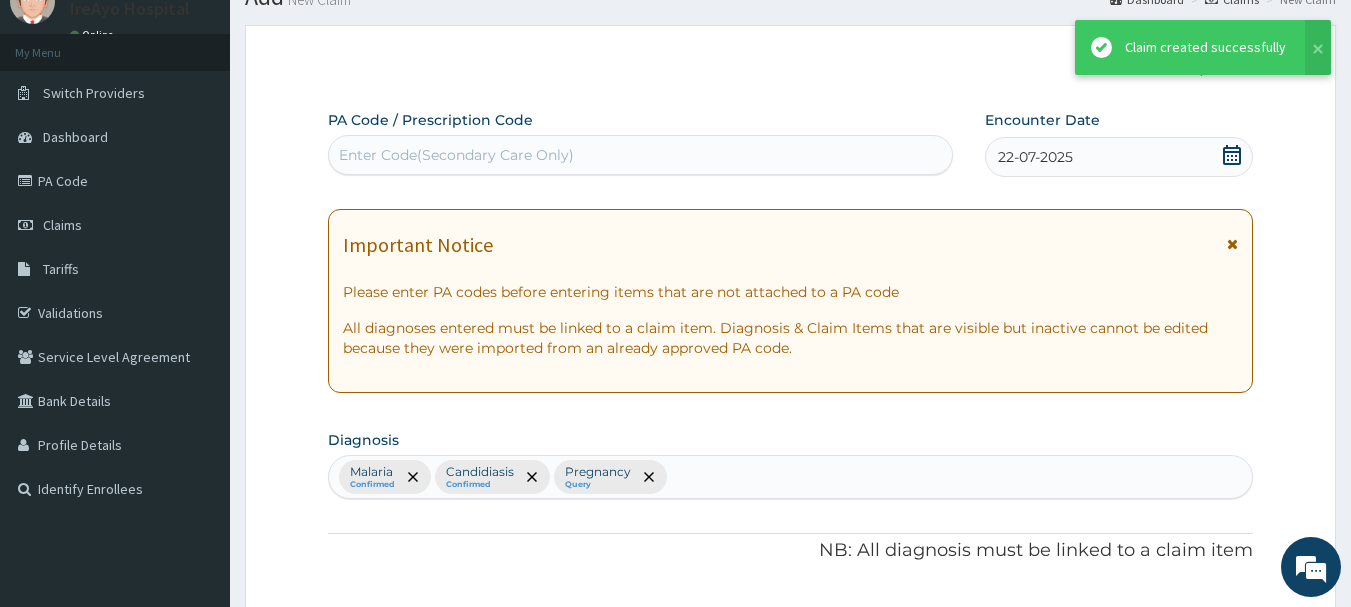 scroll, scrollTop: 1144, scrollLeft: 0, axis: vertical 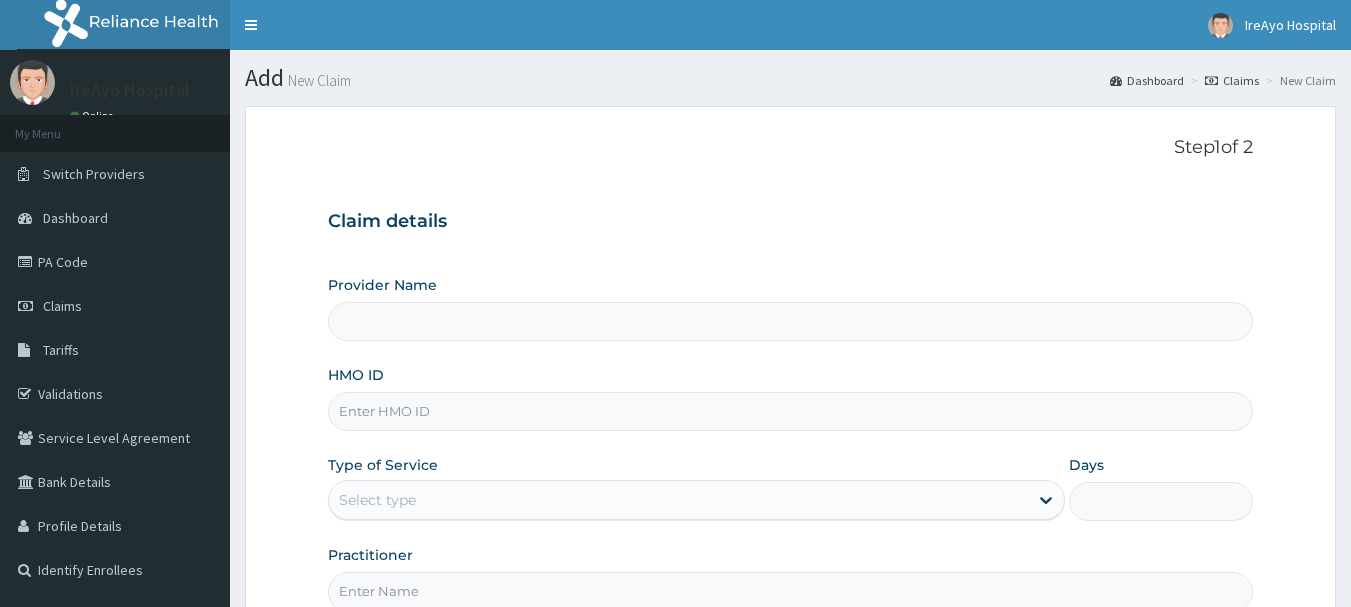 click on "HMO ID" at bounding box center [791, 411] 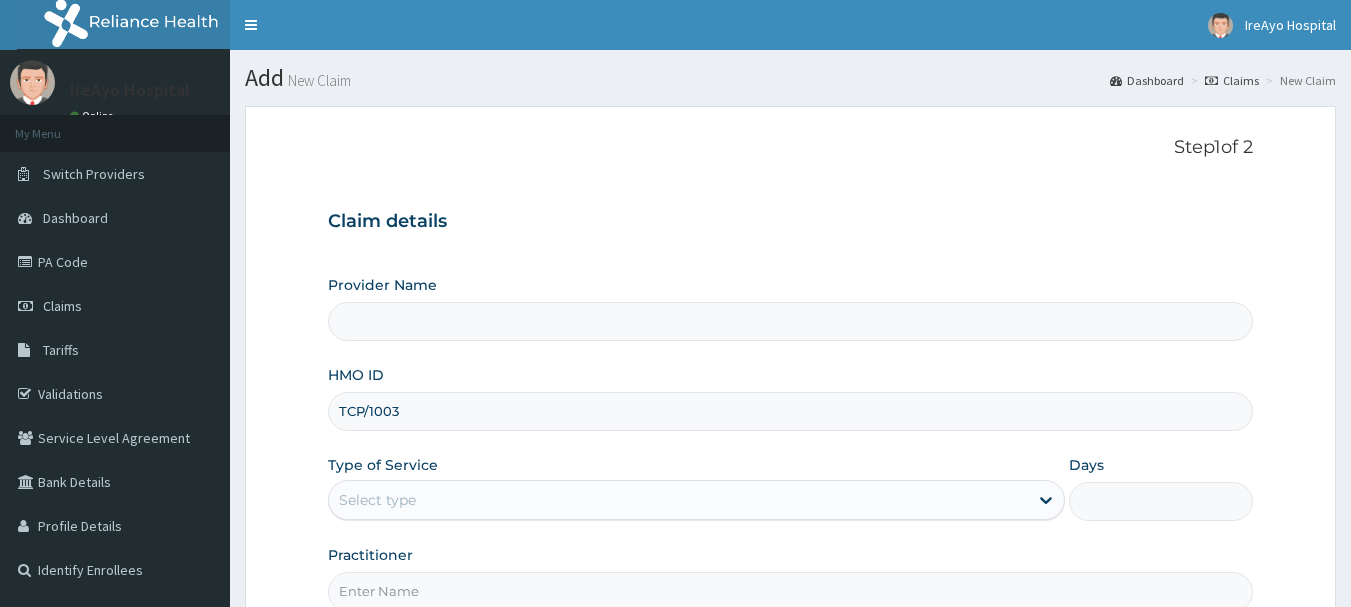 type on "TCP/10035" 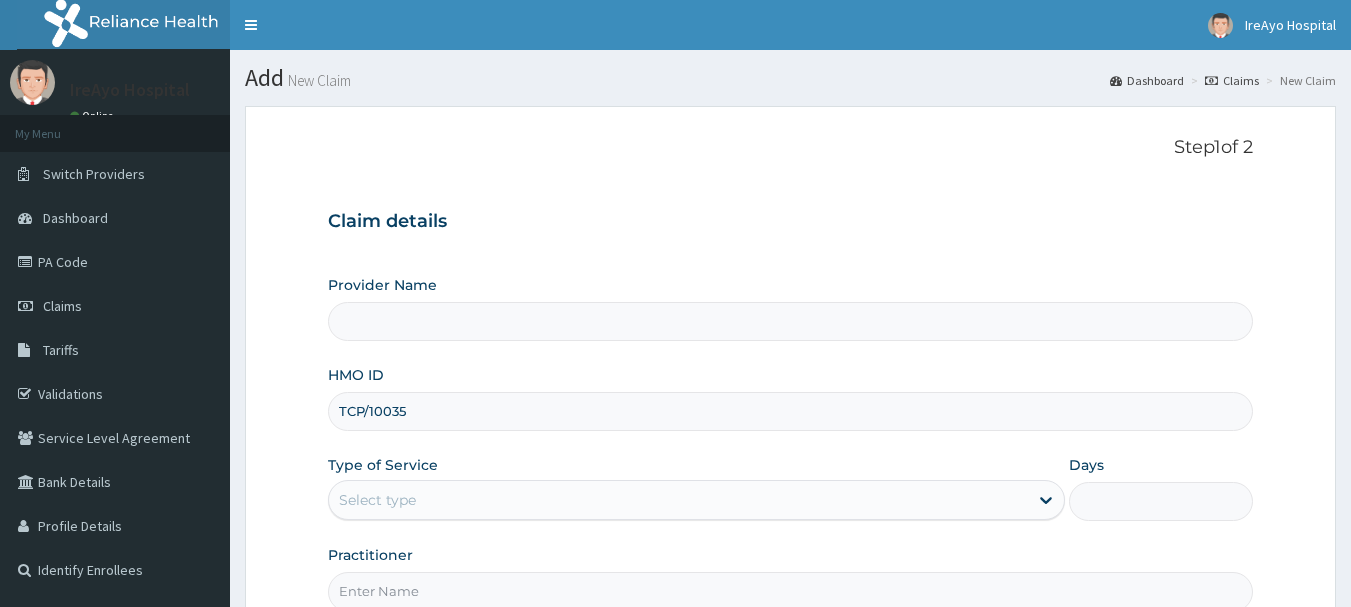 type on "Ire Ayo Hospital" 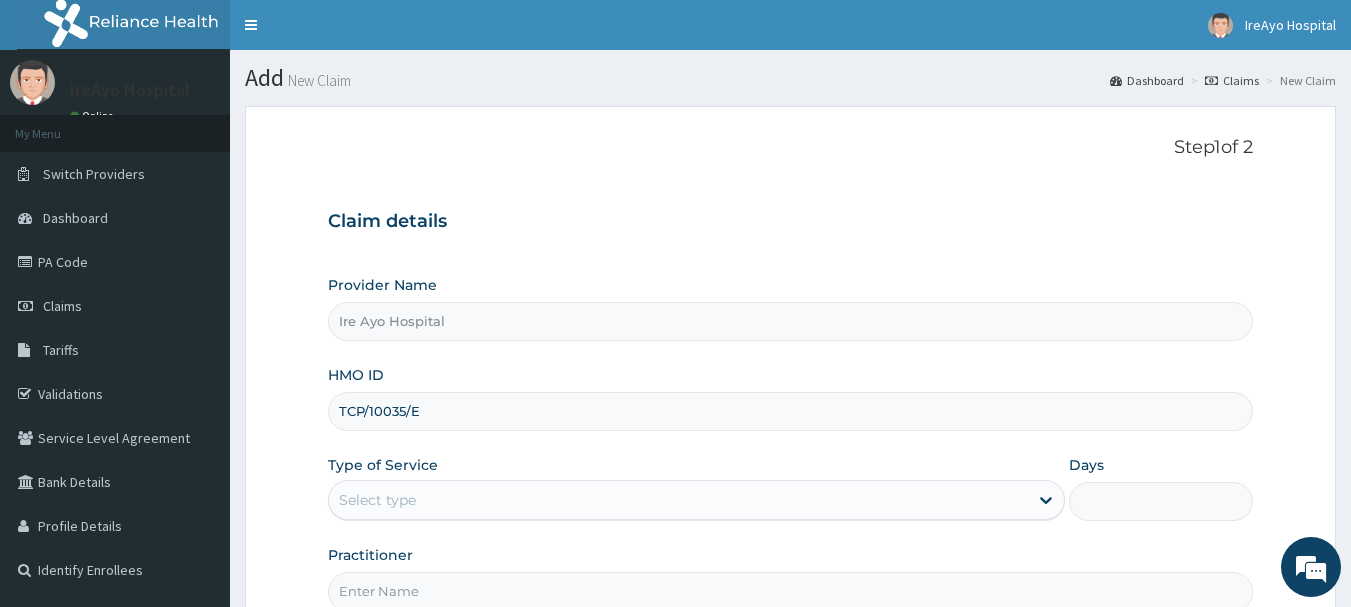 type on "TCP/10035/E" 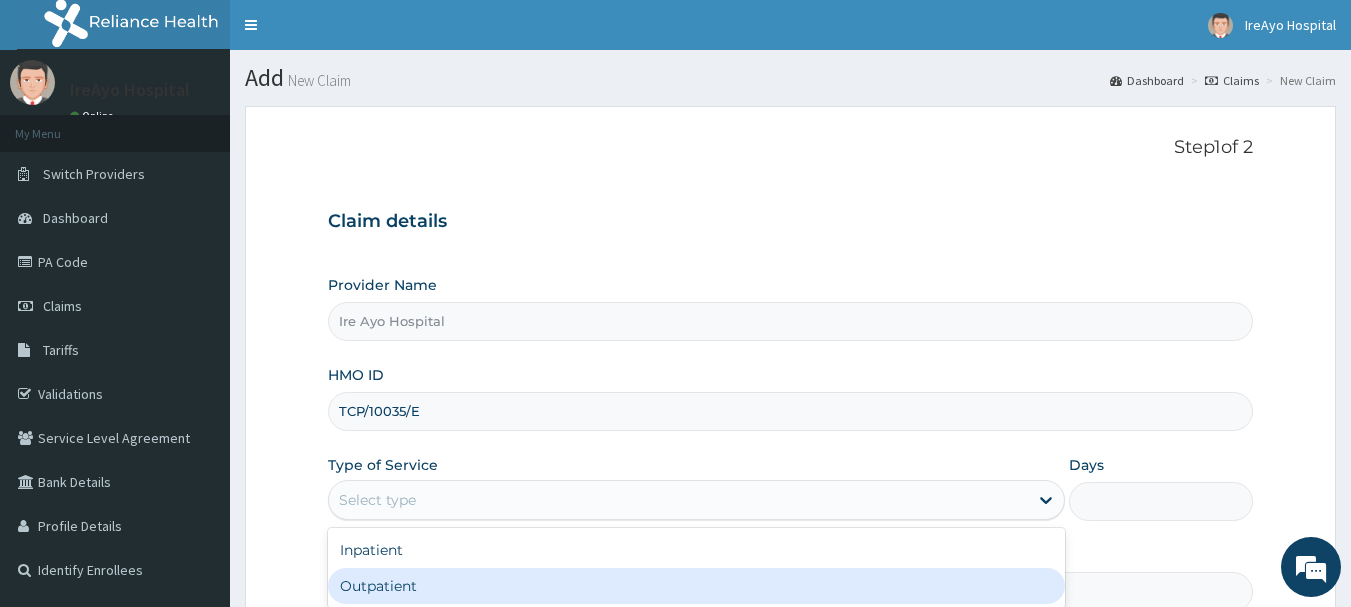 click on "Outpatient" at bounding box center (696, 586) 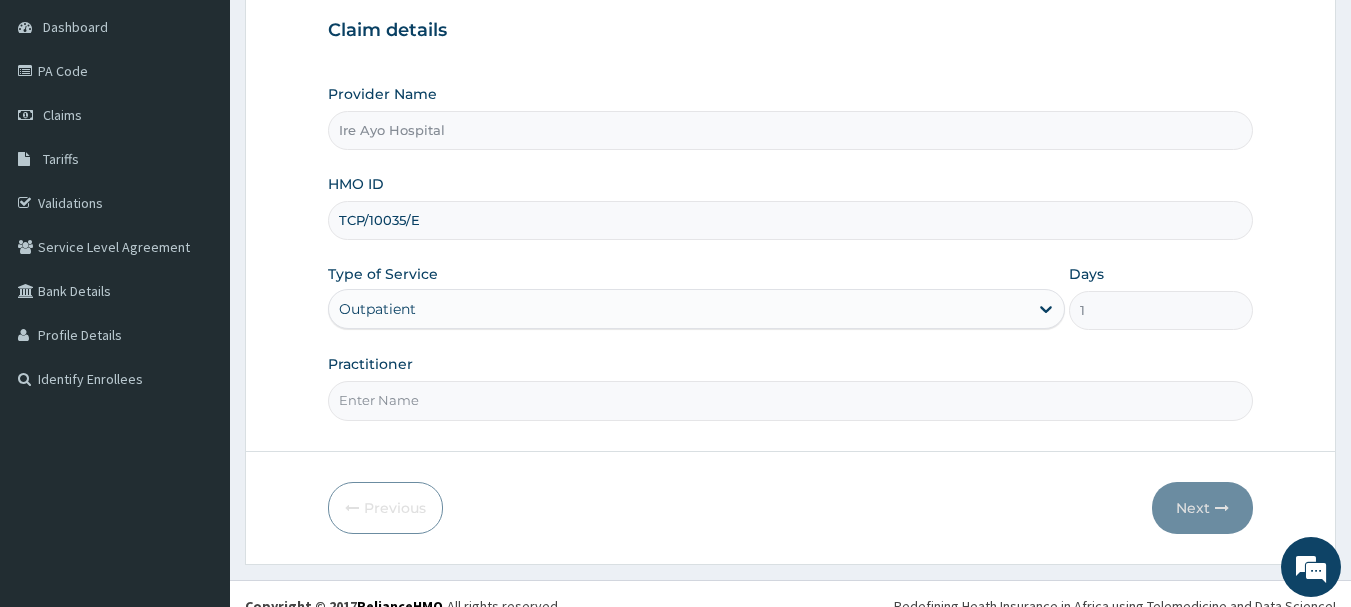 scroll, scrollTop: 215, scrollLeft: 0, axis: vertical 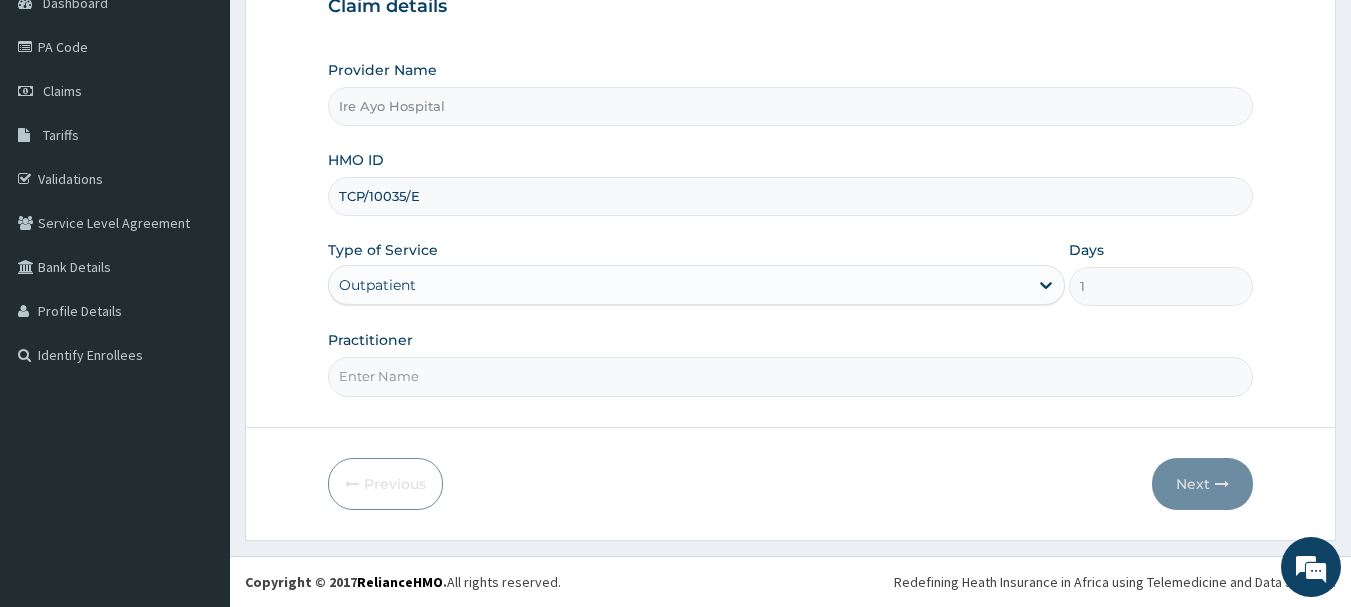 click on "Practitioner" at bounding box center [791, 376] 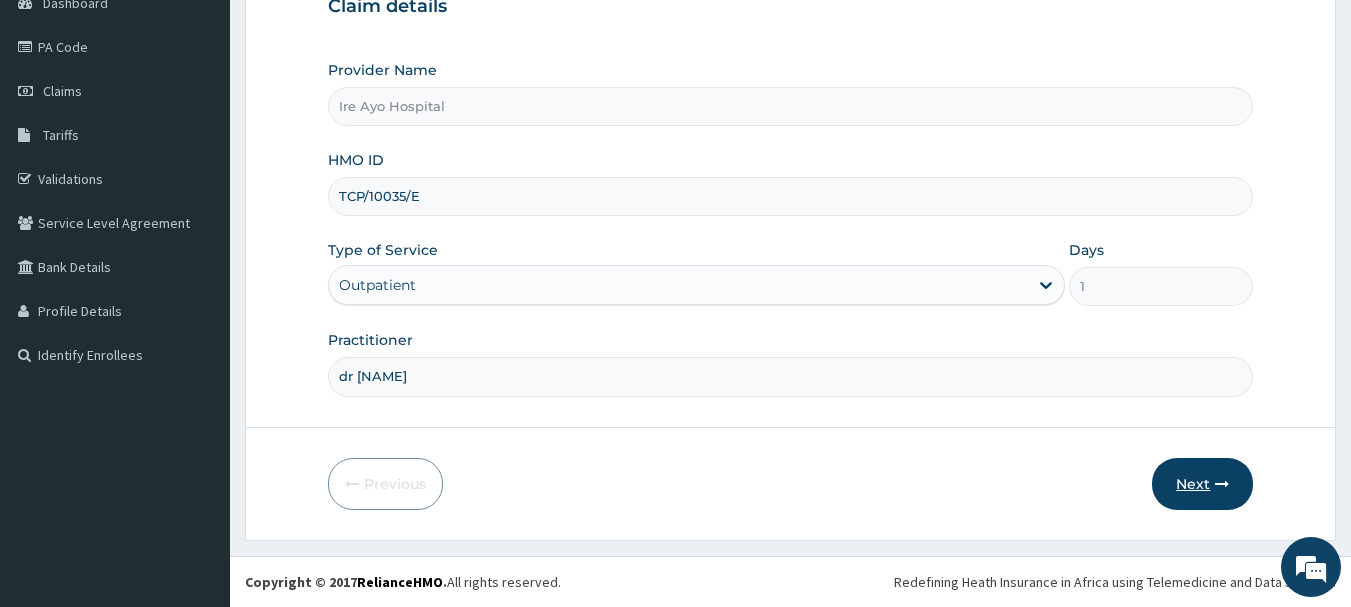 click on "Next" at bounding box center [1202, 484] 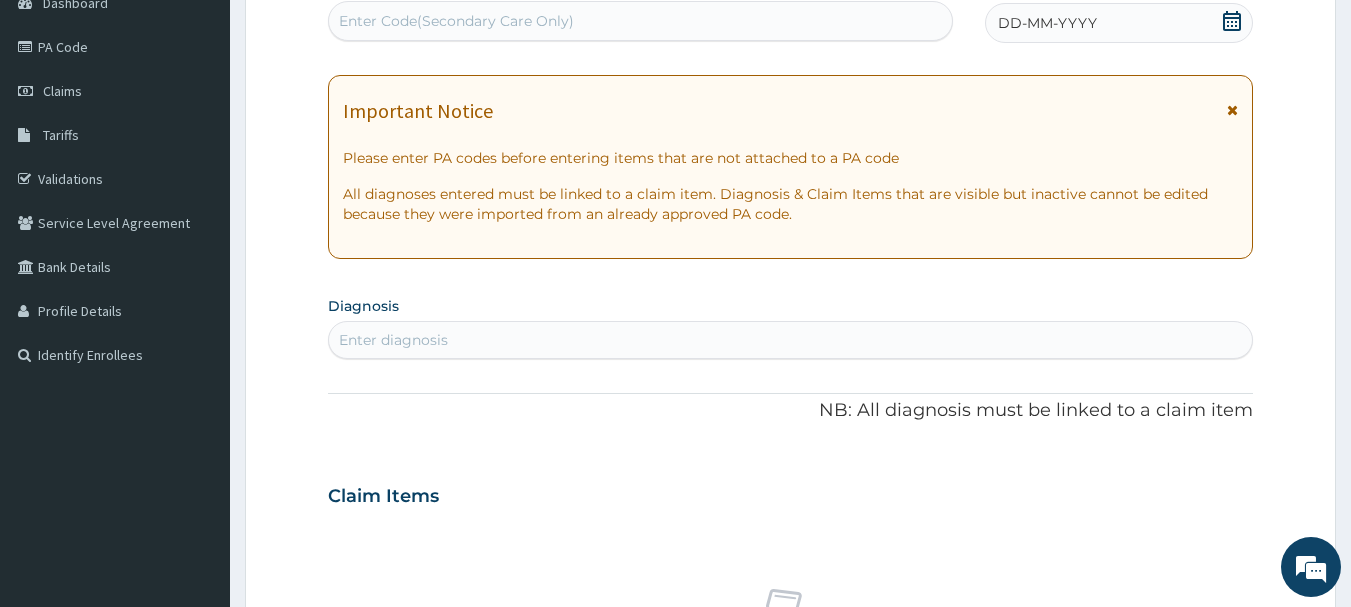 click 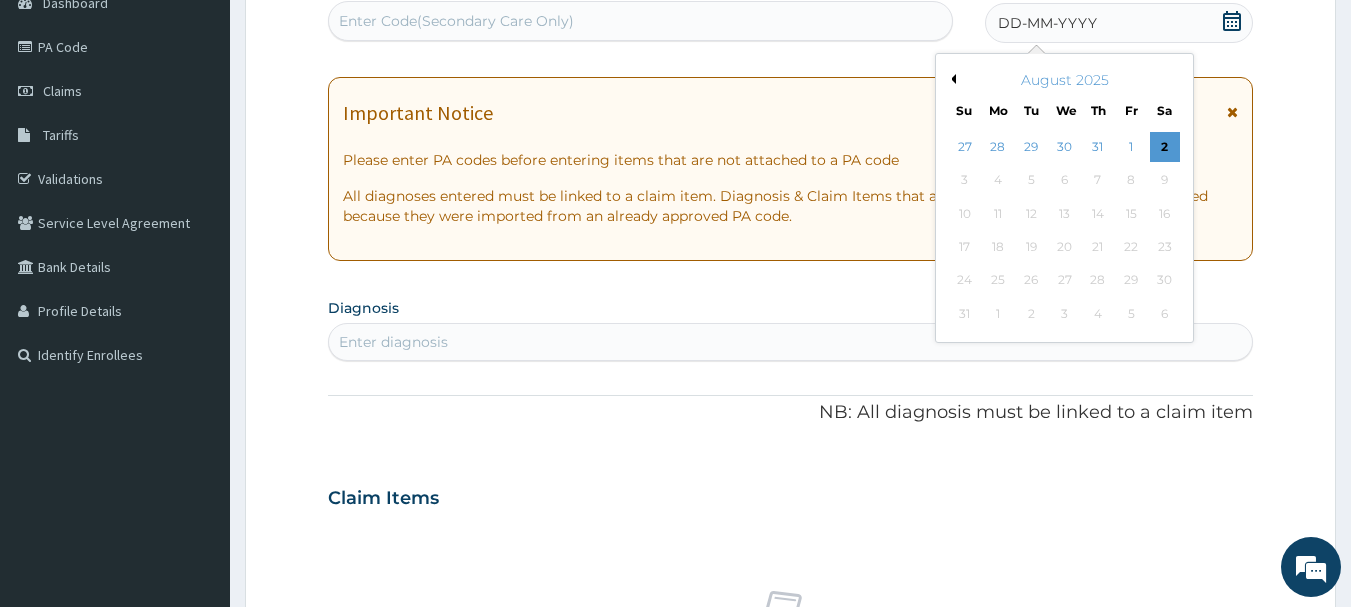 click on "Previous Month" at bounding box center [951, 79] 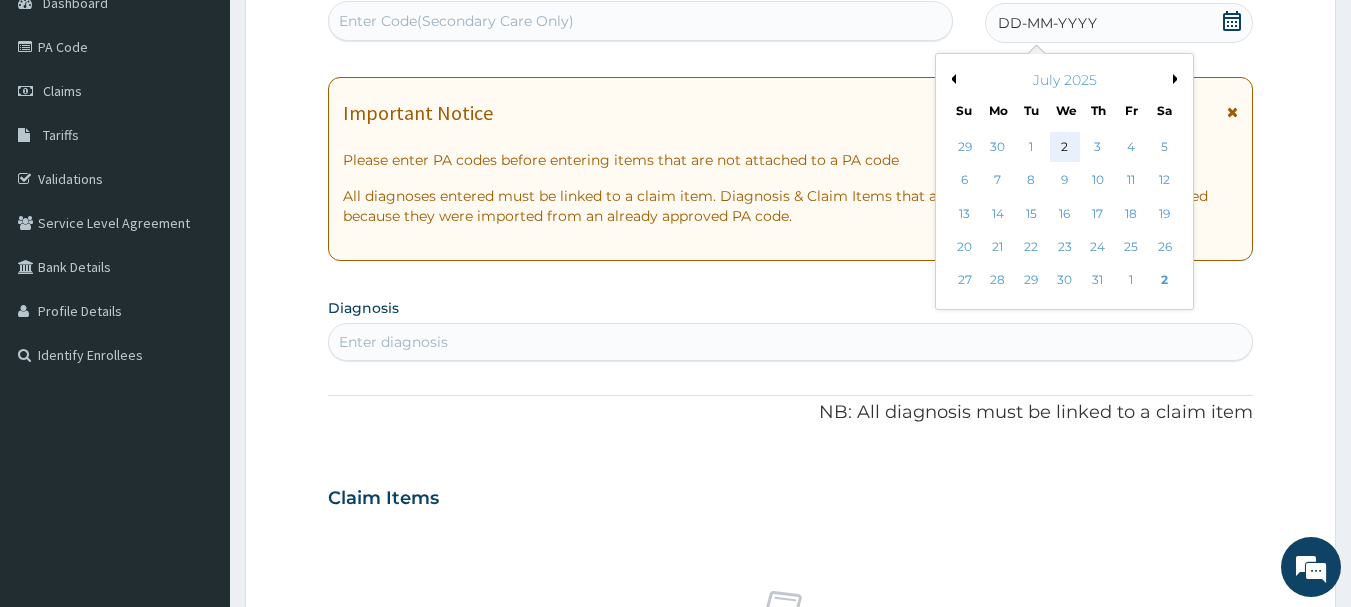 scroll, scrollTop: 0, scrollLeft: 0, axis: both 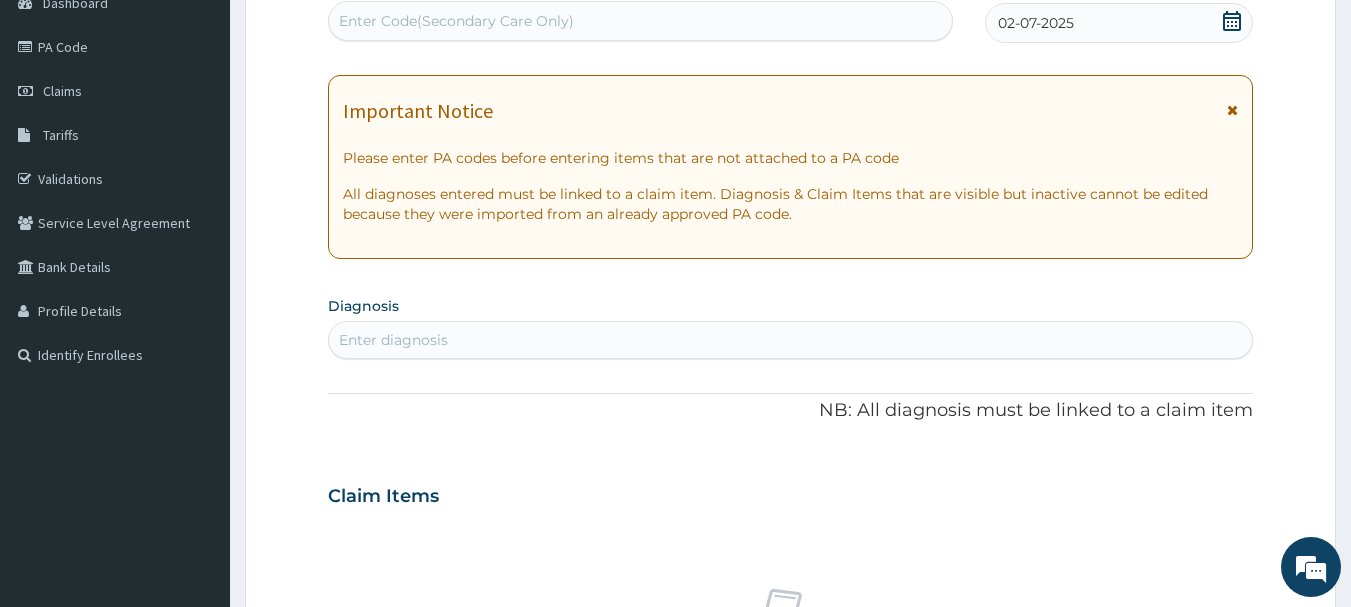 click on "Enter diagnosis" at bounding box center (791, 340) 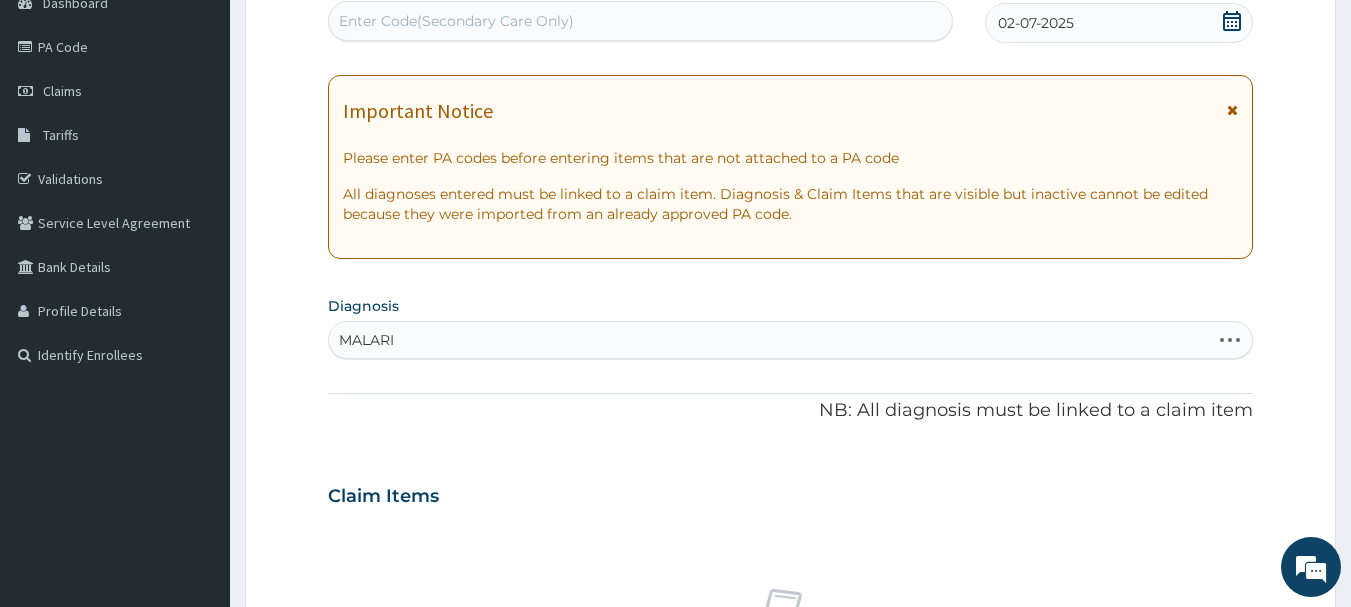 type on "MALARIA" 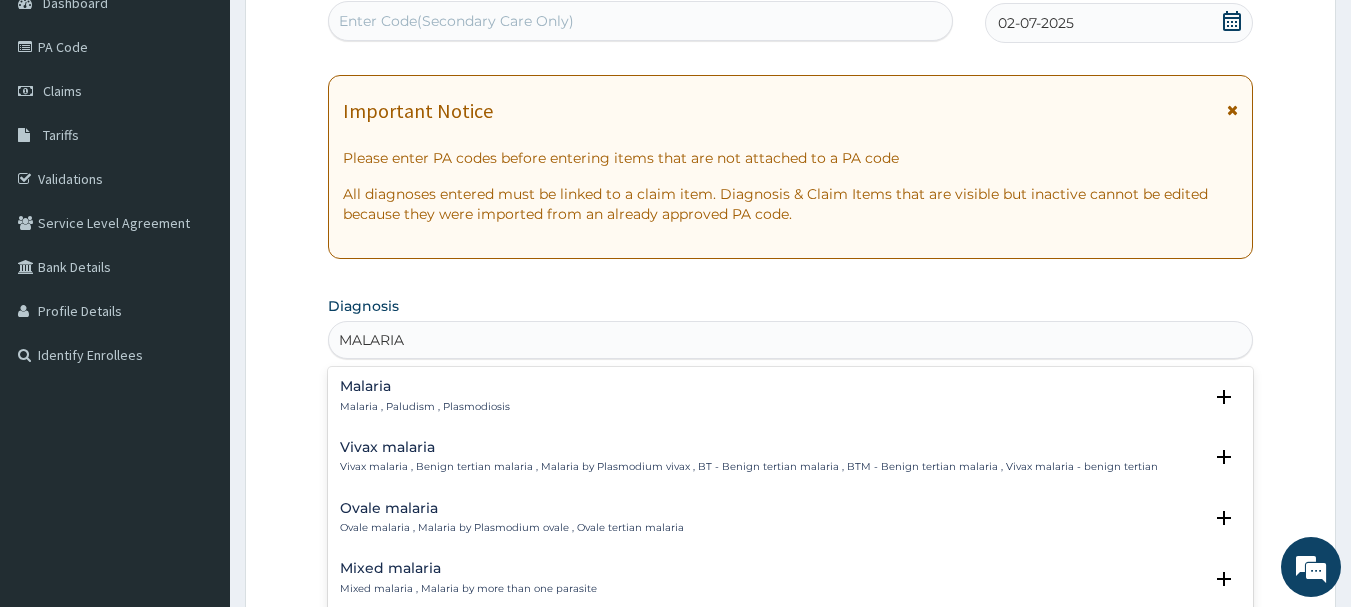 click on "Malaria" at bounding box center [425, 386] 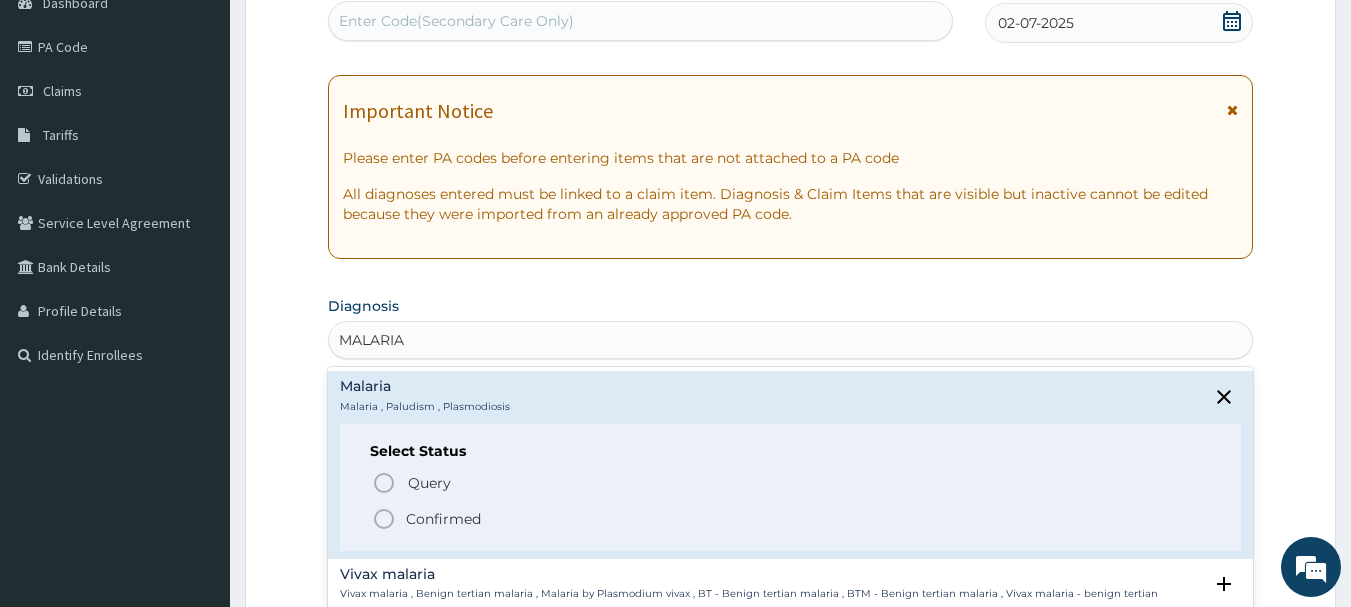 click 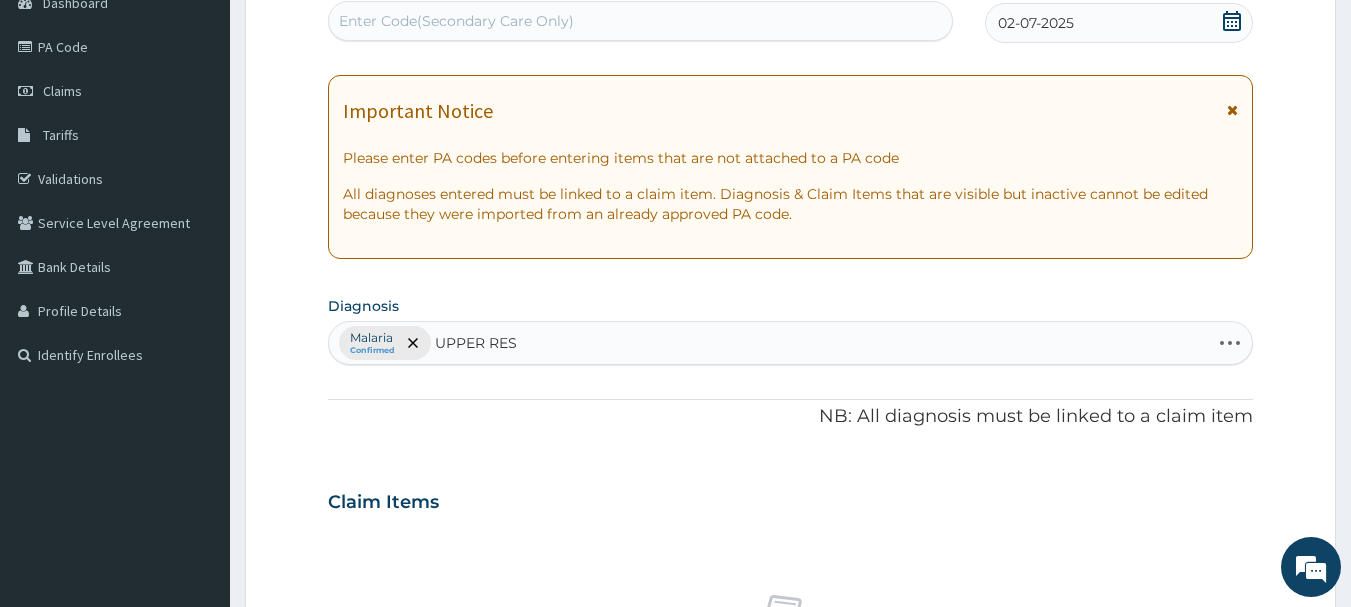 type on "UPPER RESP" 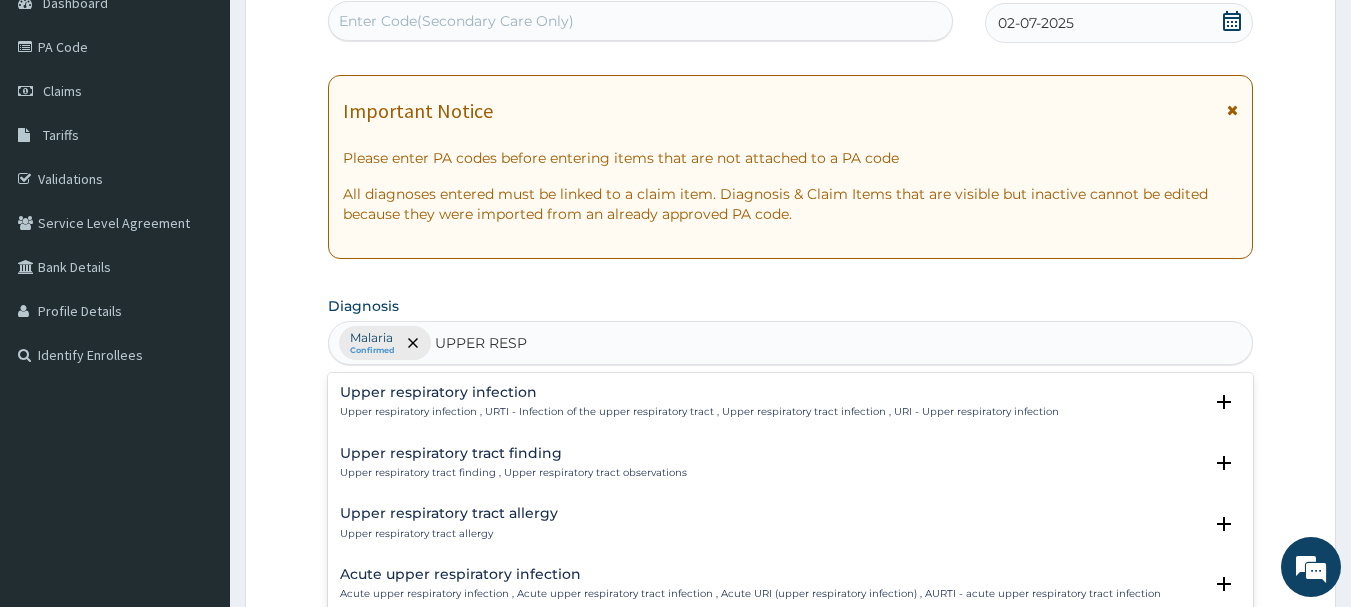click on "Upper respiratory infection , URTI - Infection of the upper respiratory tract , Upper respiratory tract infection , URI - Upper respiratory infection" at bounding box center [699, 412] 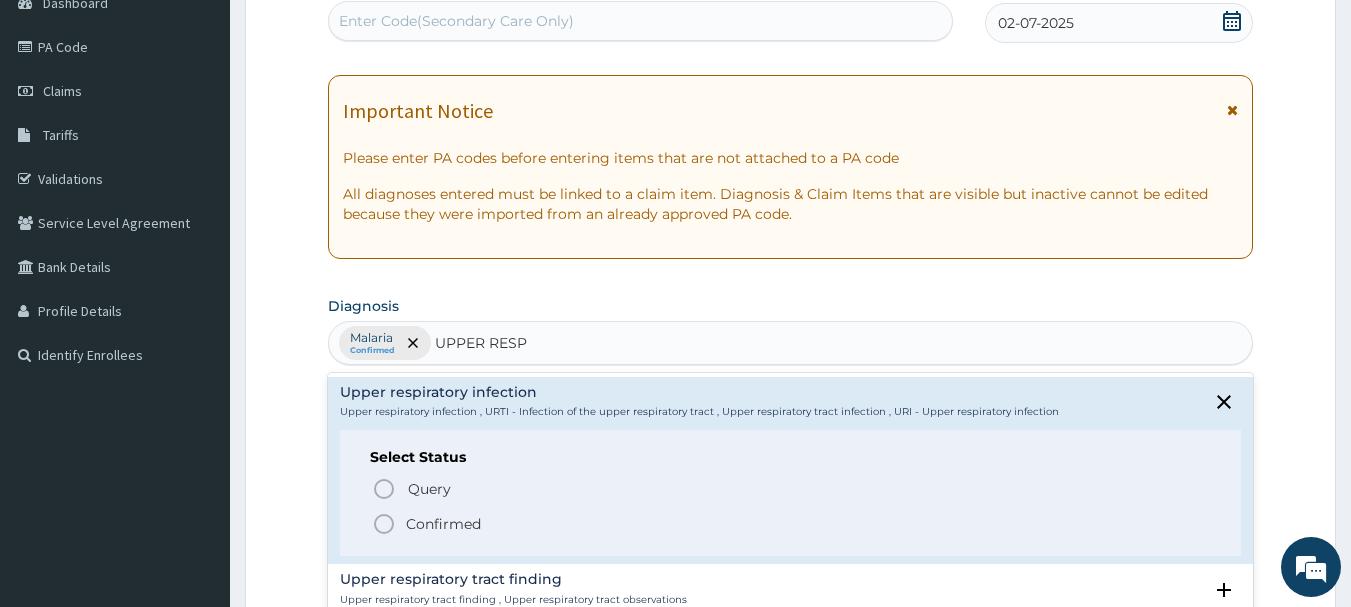 click 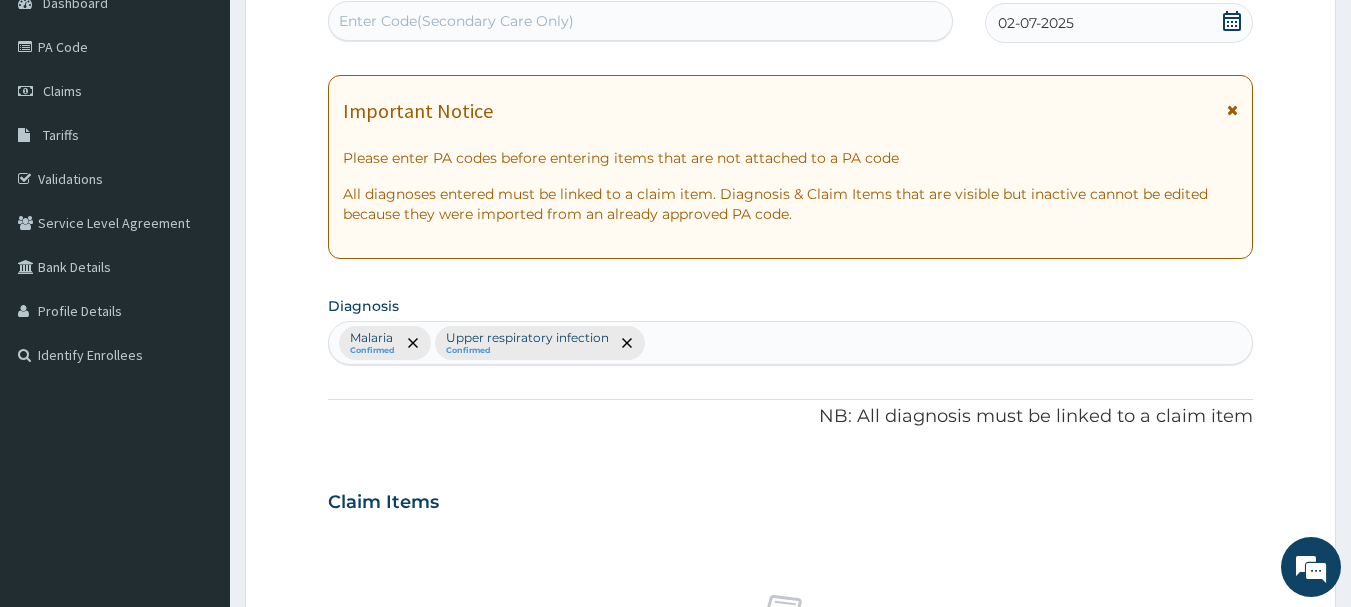 scroll, scrollTop: 746, scrollLeft: 0, axis: vertical 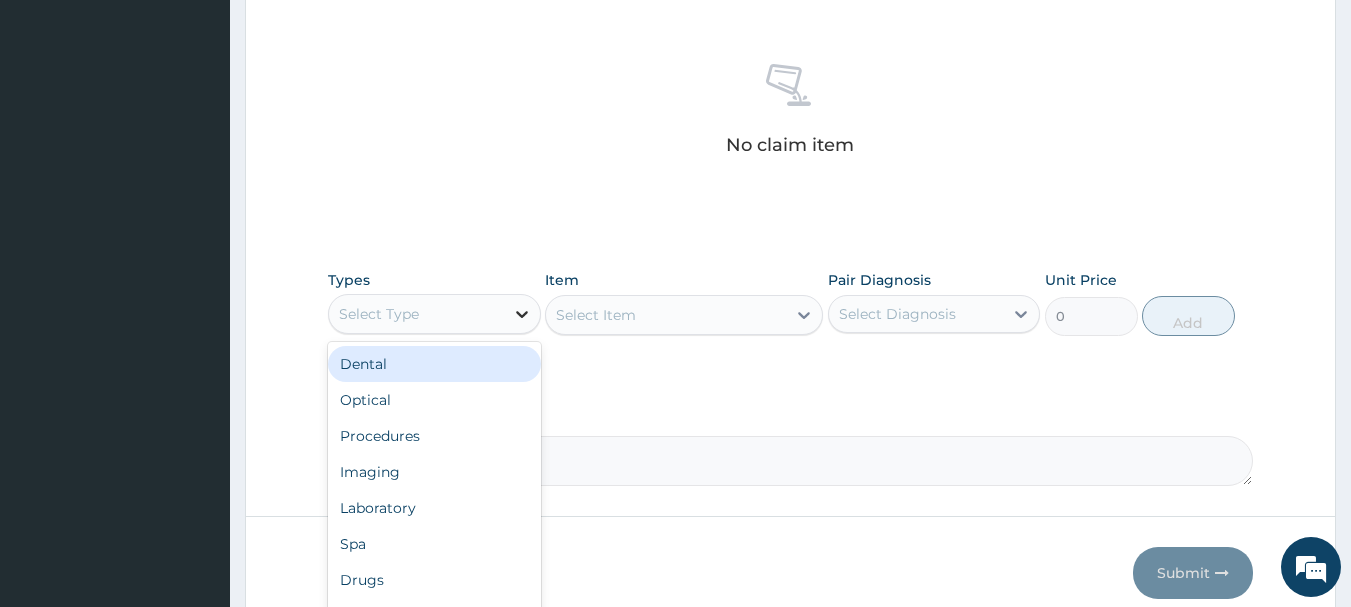 click at bounding box center [522, 314] 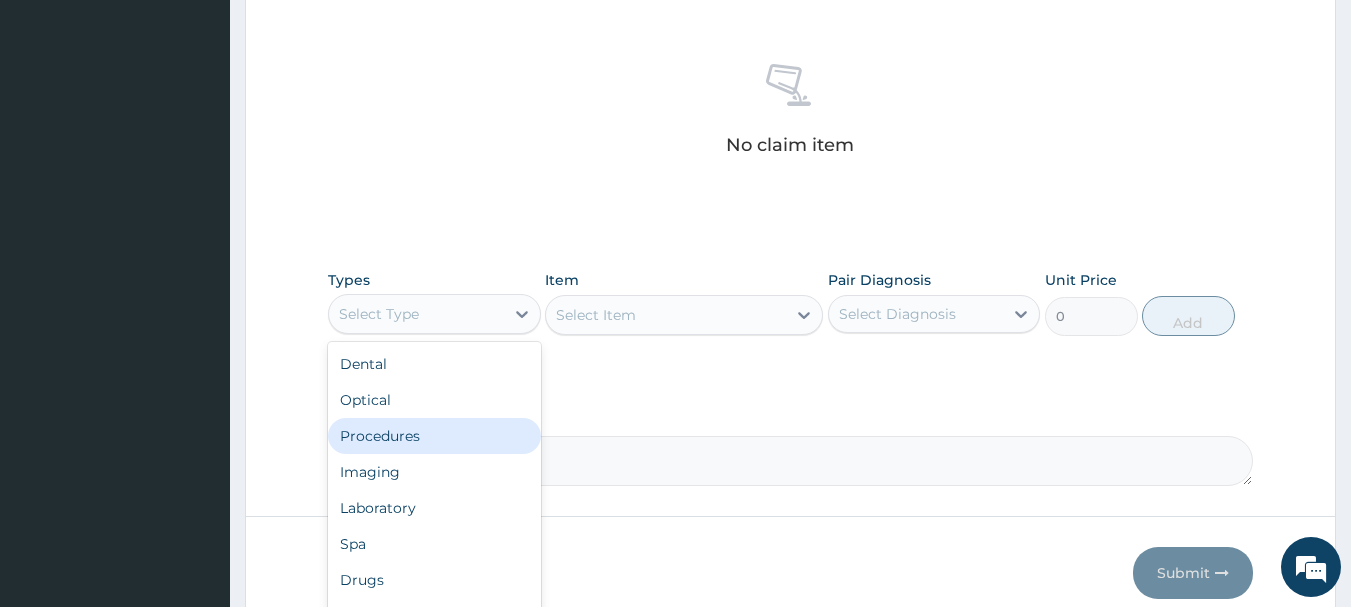 click on "Procedures" at bounding box center [434, 436] 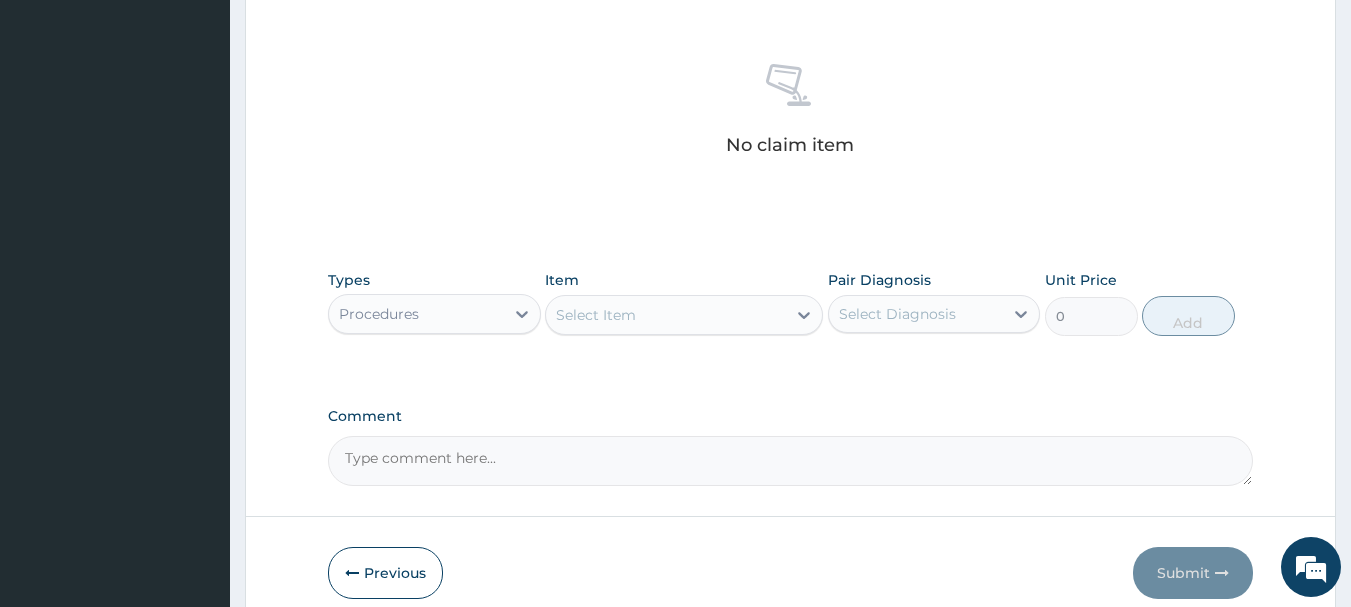 click on "Select Item" at bounding box center (596, 315) 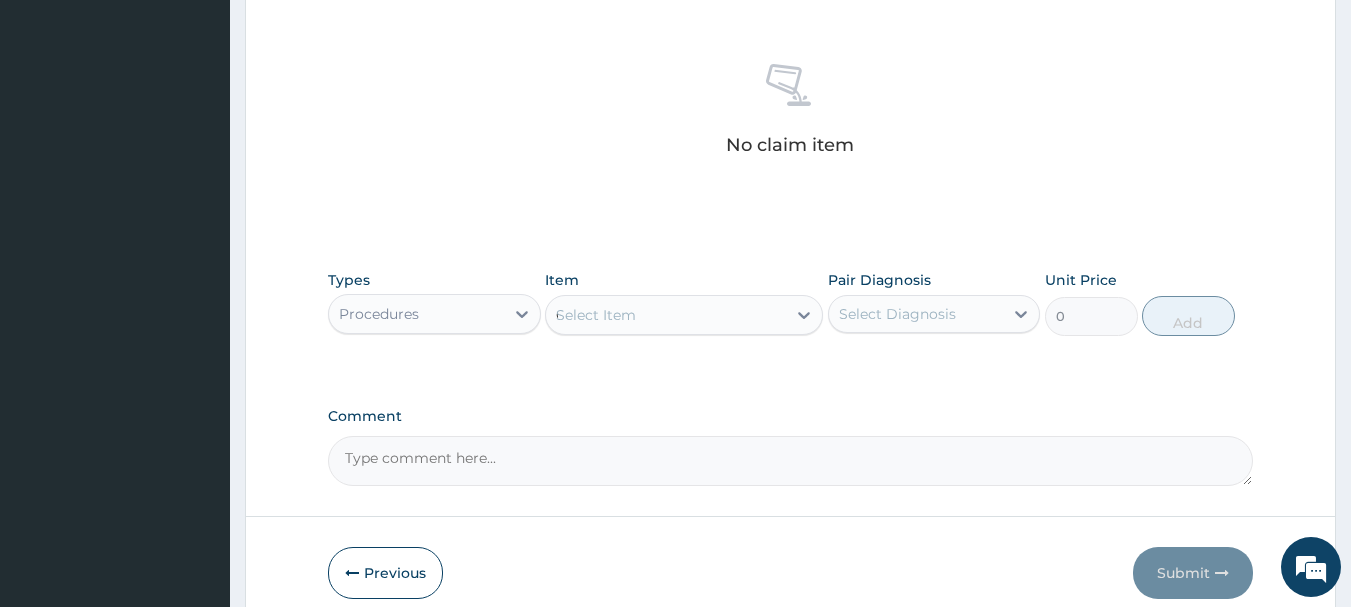 type on "GENERAL P" 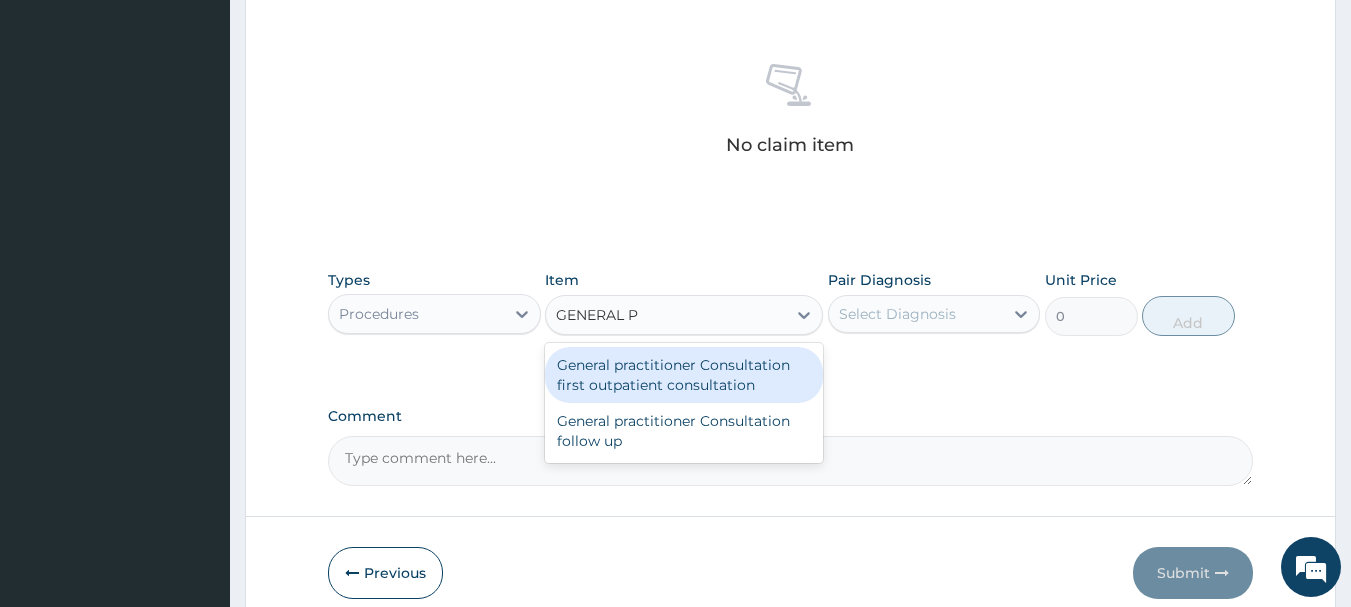 click on "General practitioner Consultation first outpatient consultation" at bounding box center (684, 375) 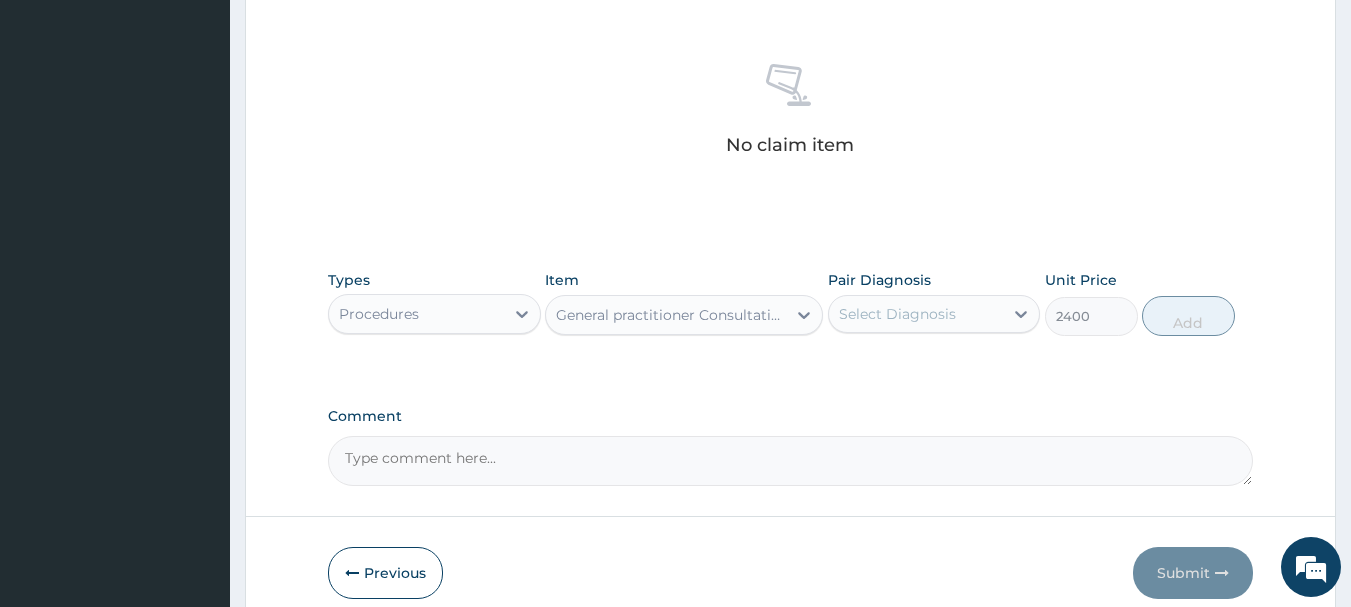 click on "Select Diagnosis" at bounding box center [897, 314] 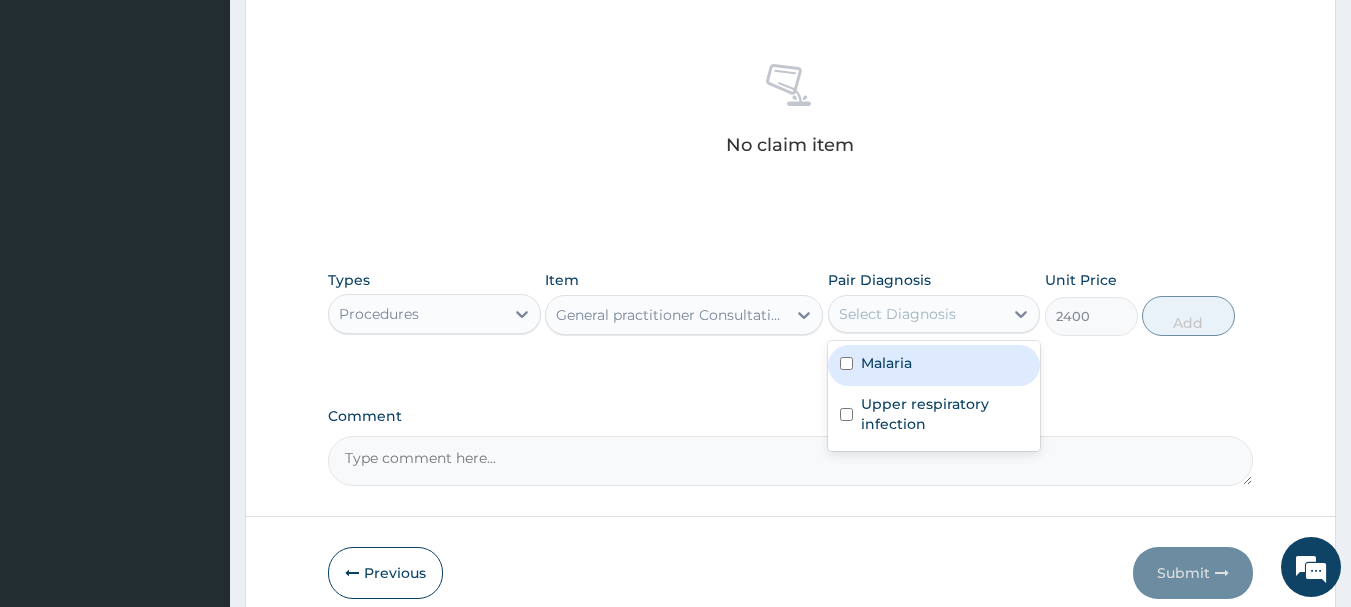click on "Malaria" at bounding box center (934, 365) 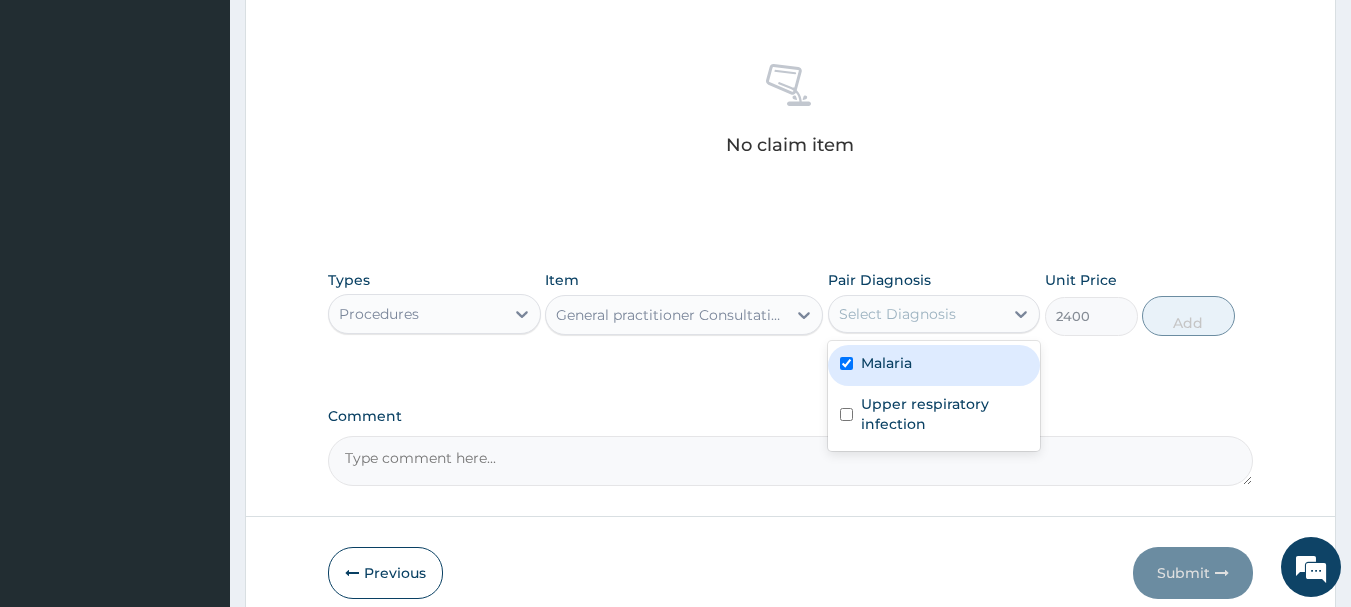 checkbox on "true" 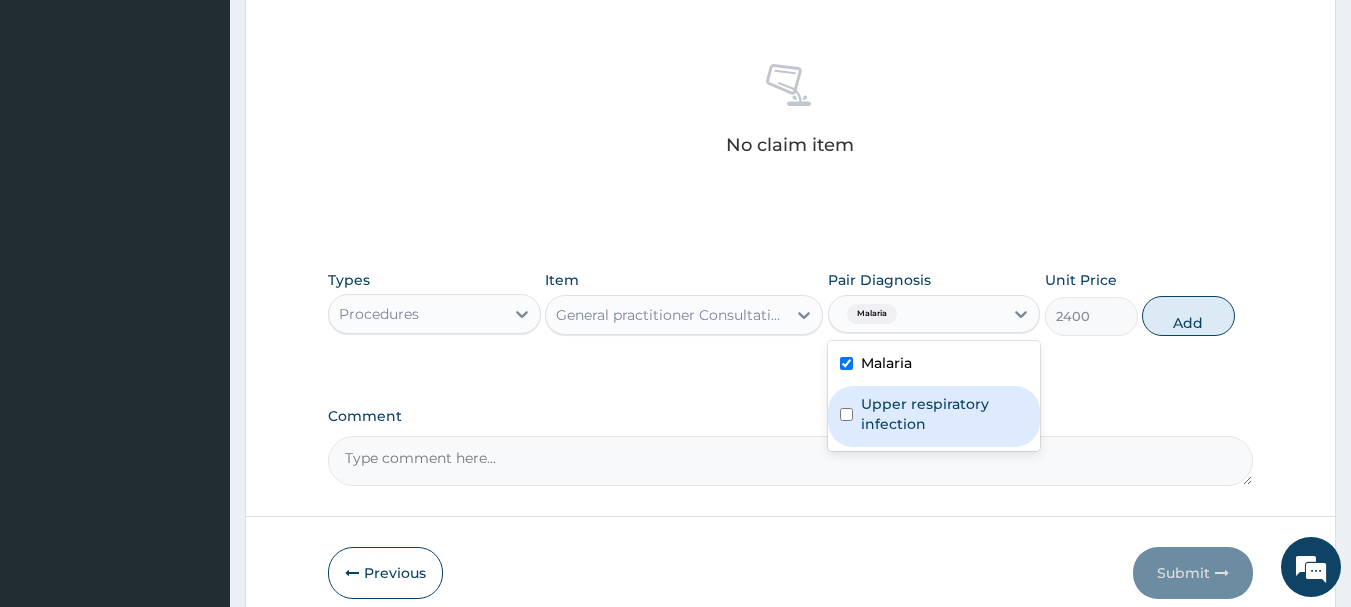 click on "Upper respiratory infection" at bounding box center (934, 416) 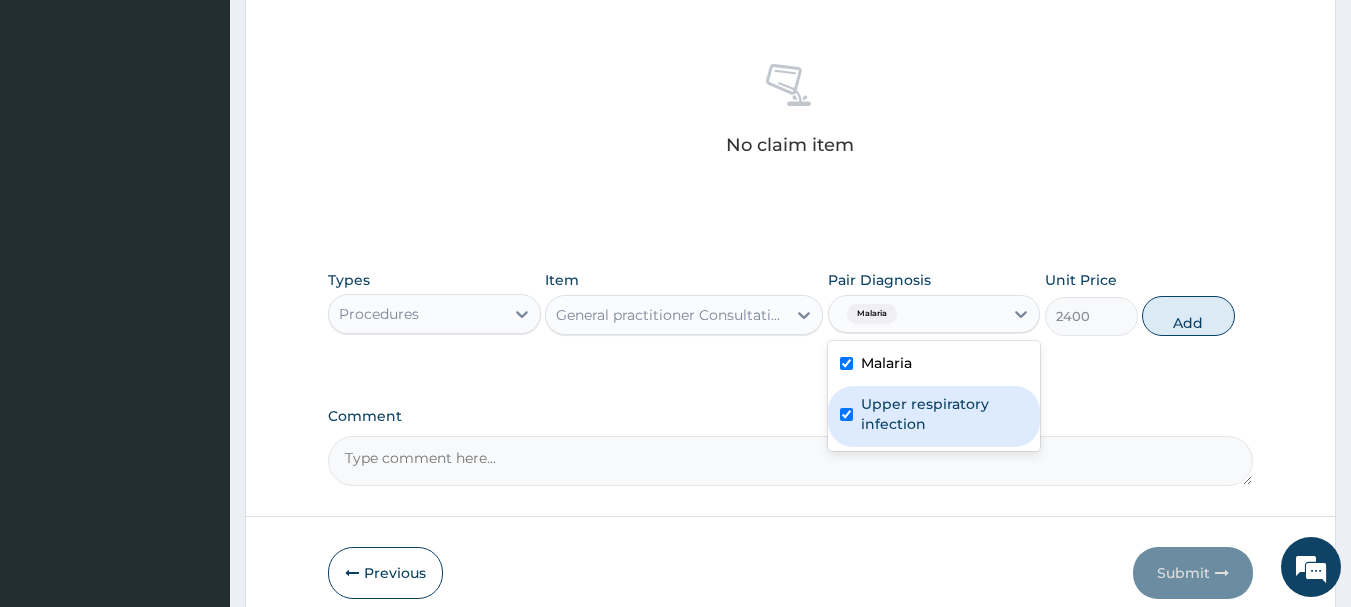 checkbox on "true" 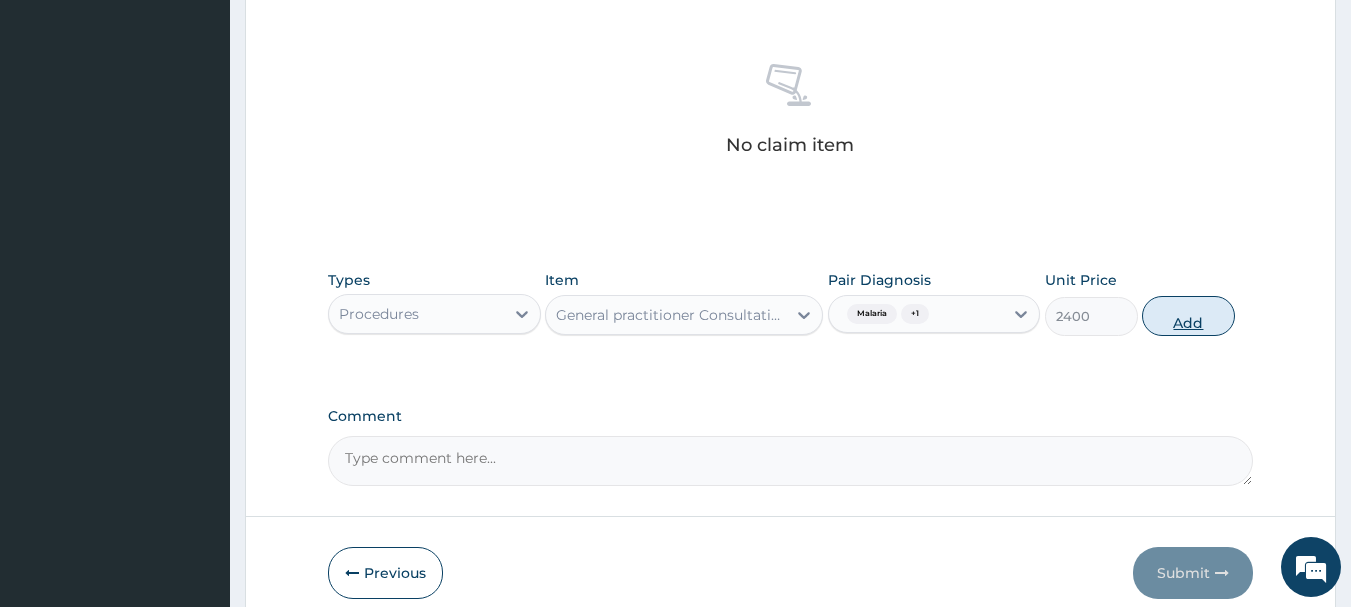click on "Add" at bounding box center (1188, 316) 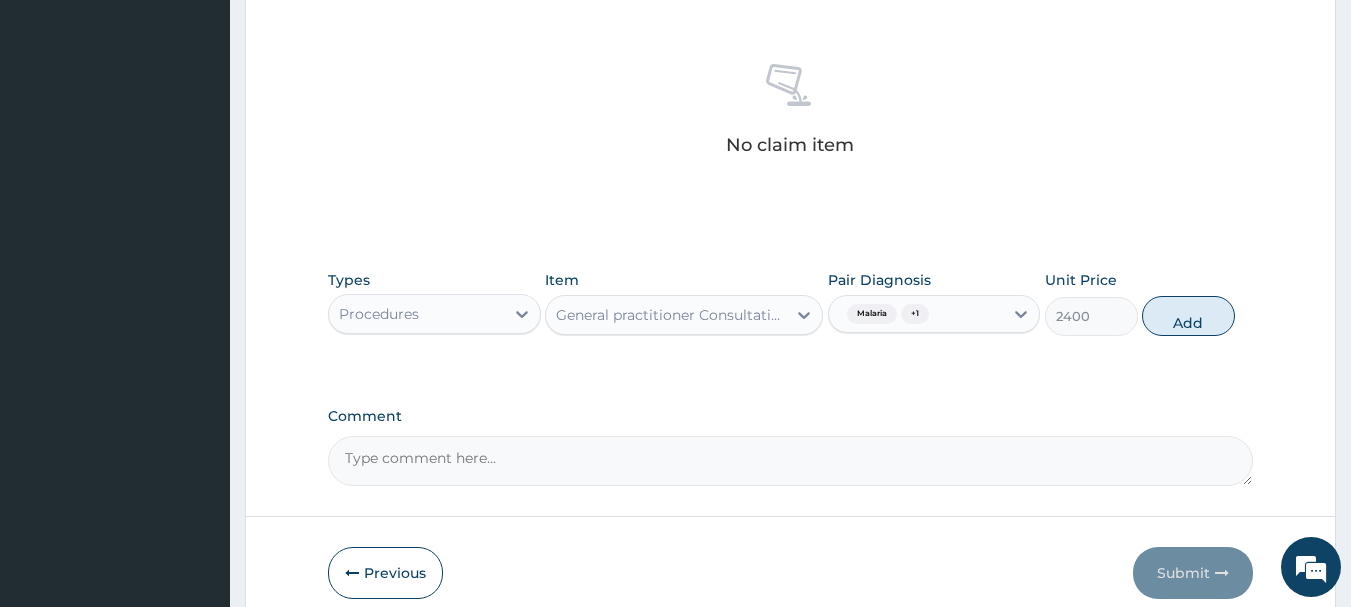 type on "0" 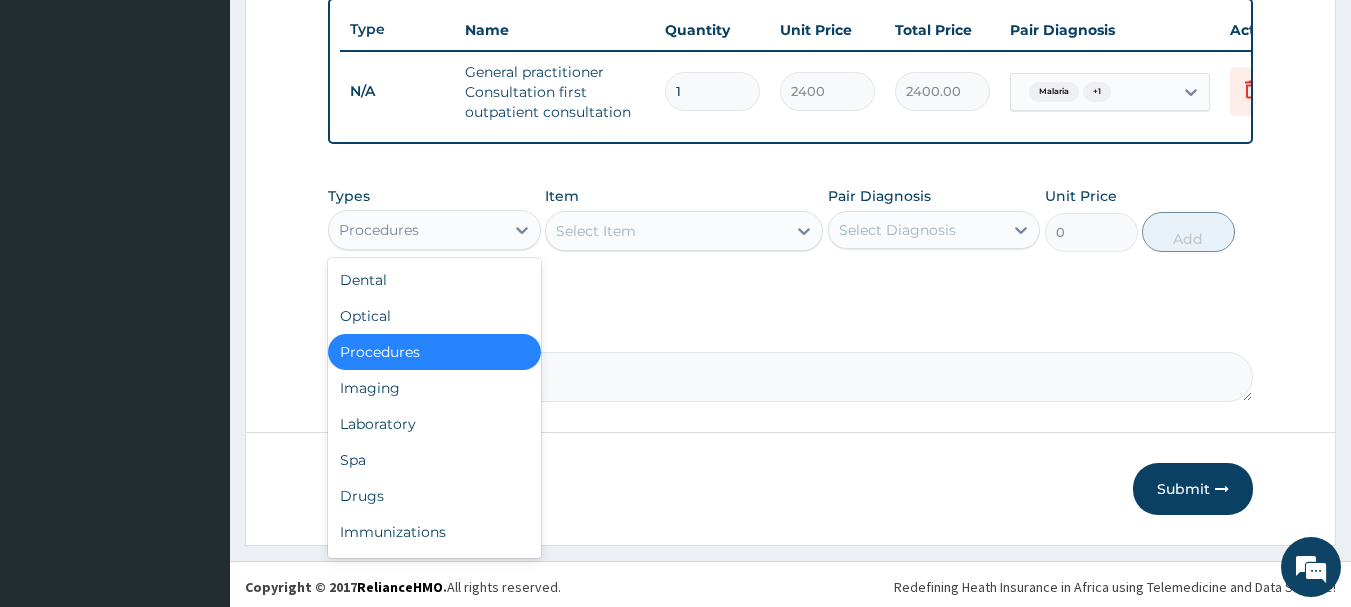 click on "Procedures" at bounding box center [379, 230] 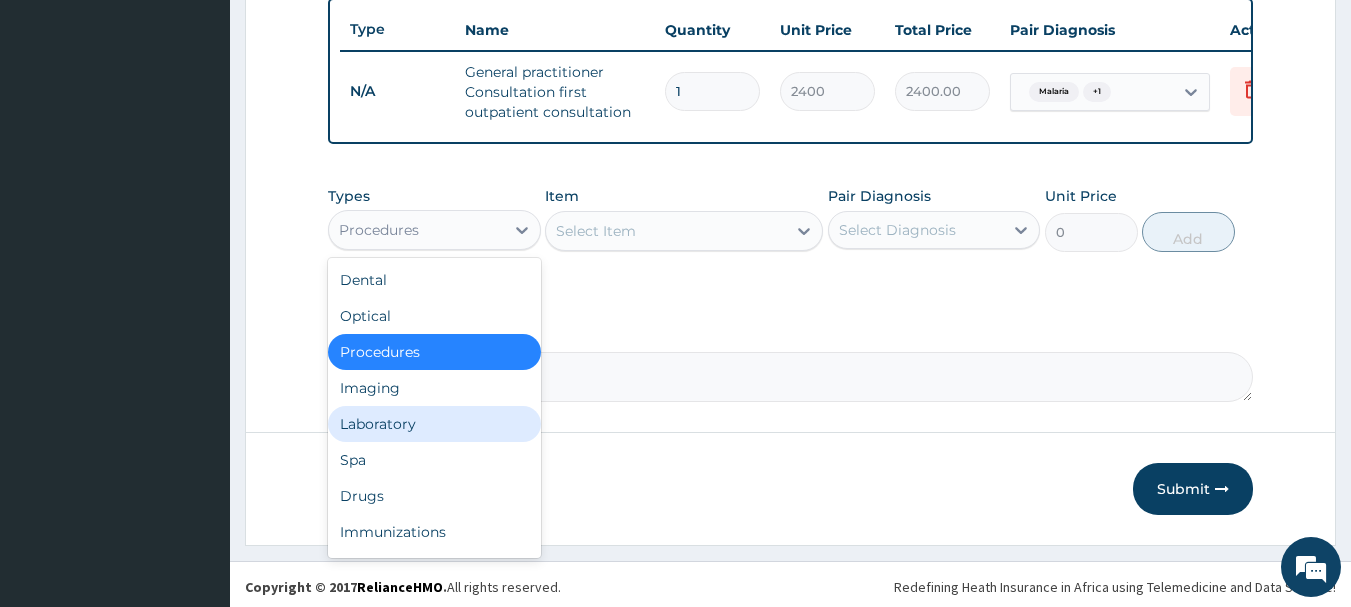 click on "Laboratory" at bounding box center (434, 424) 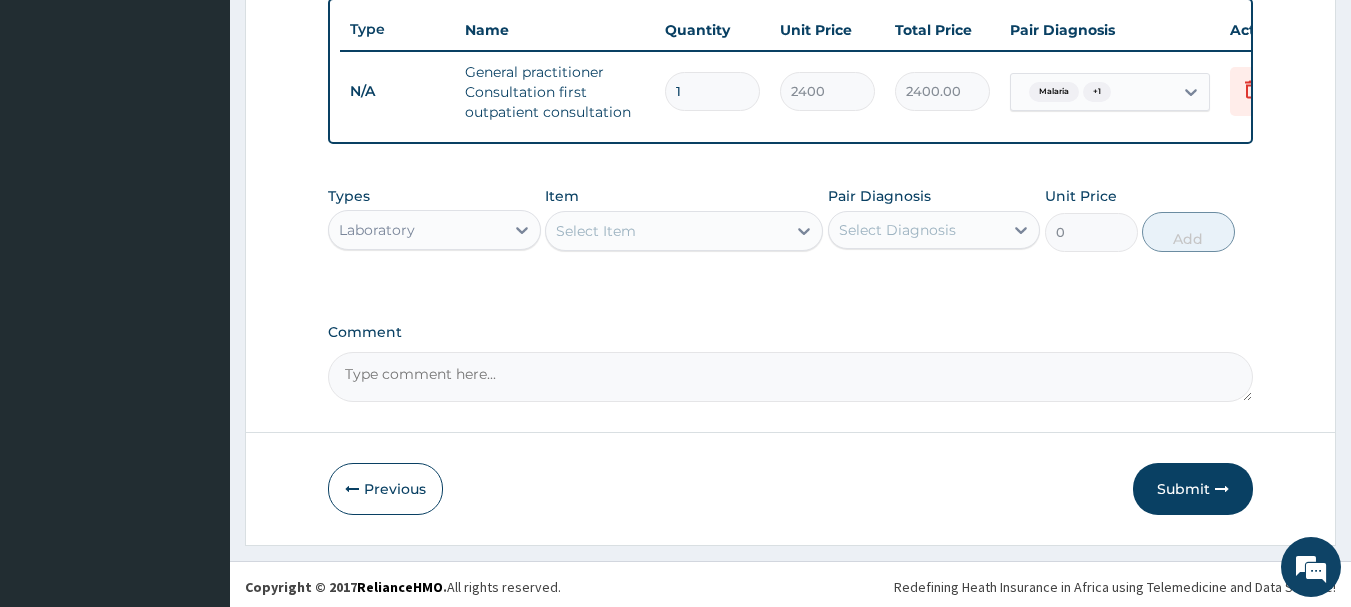 click on "Select Item" at bounding box center (666, 231) 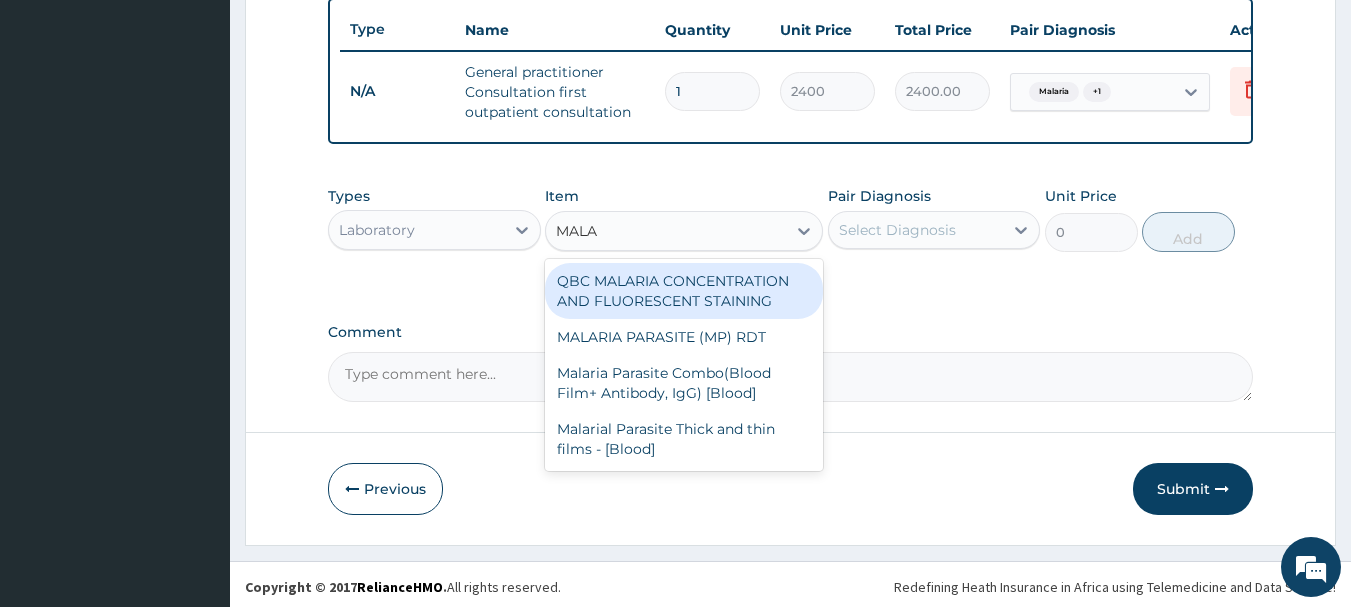 type on "MALAR" 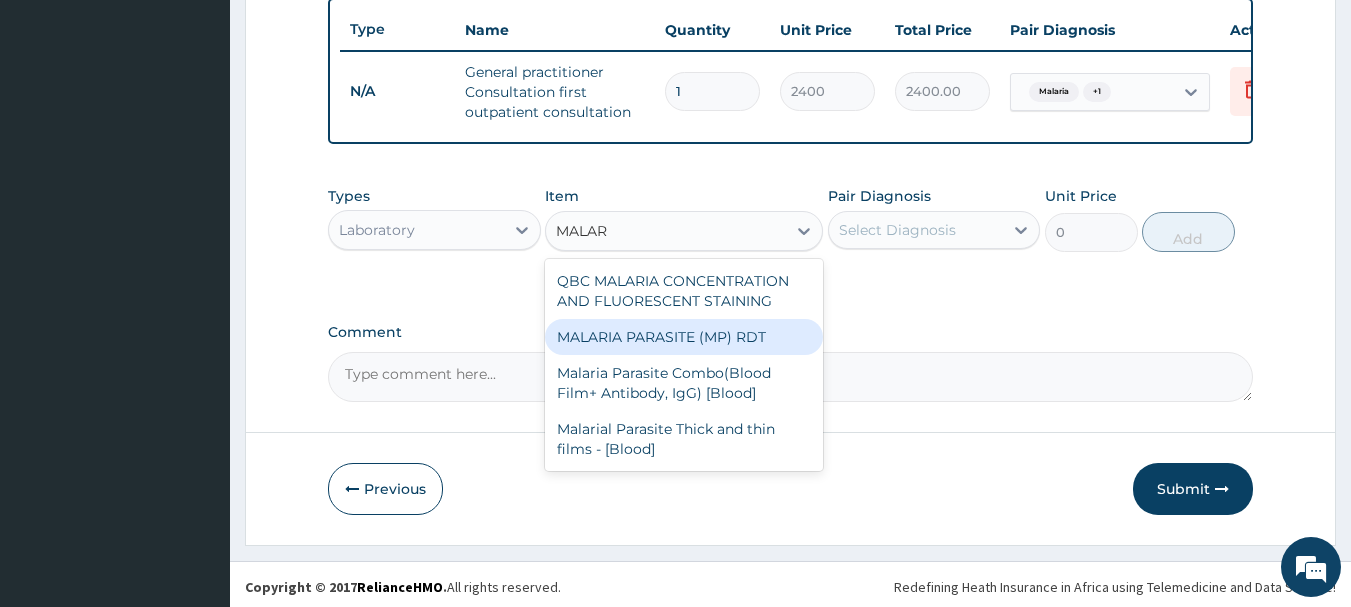 click on "MALARIA PARASITE (MP) RDT" at bounding box center (684, 337) 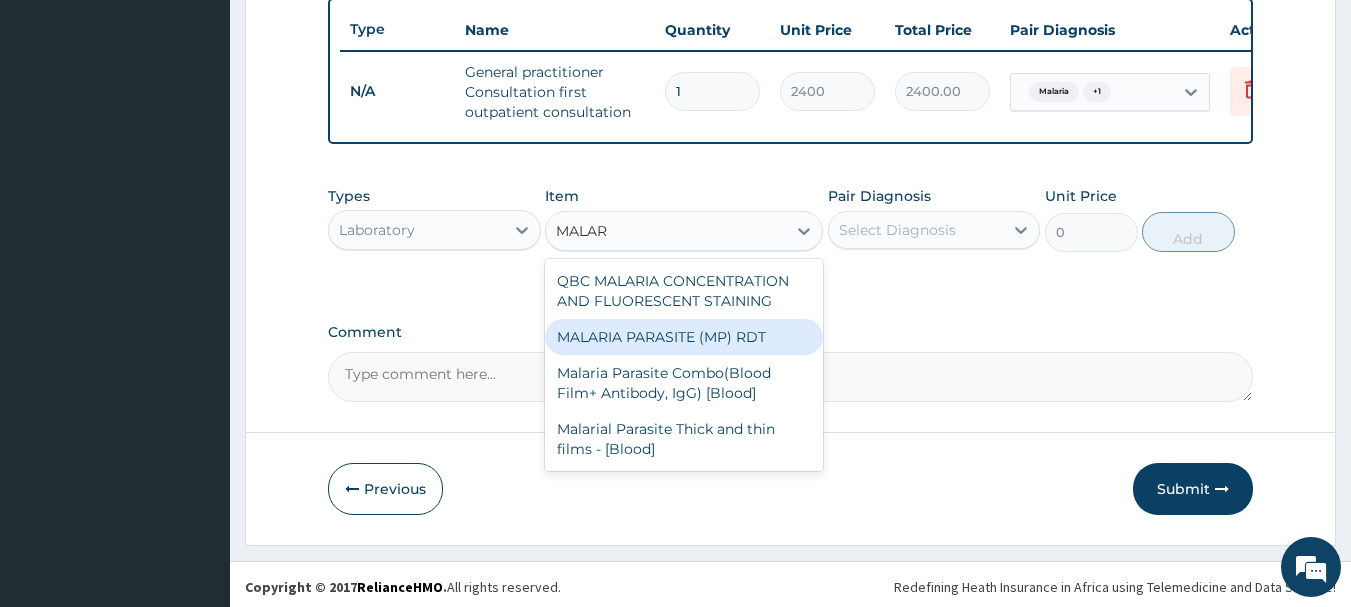 type 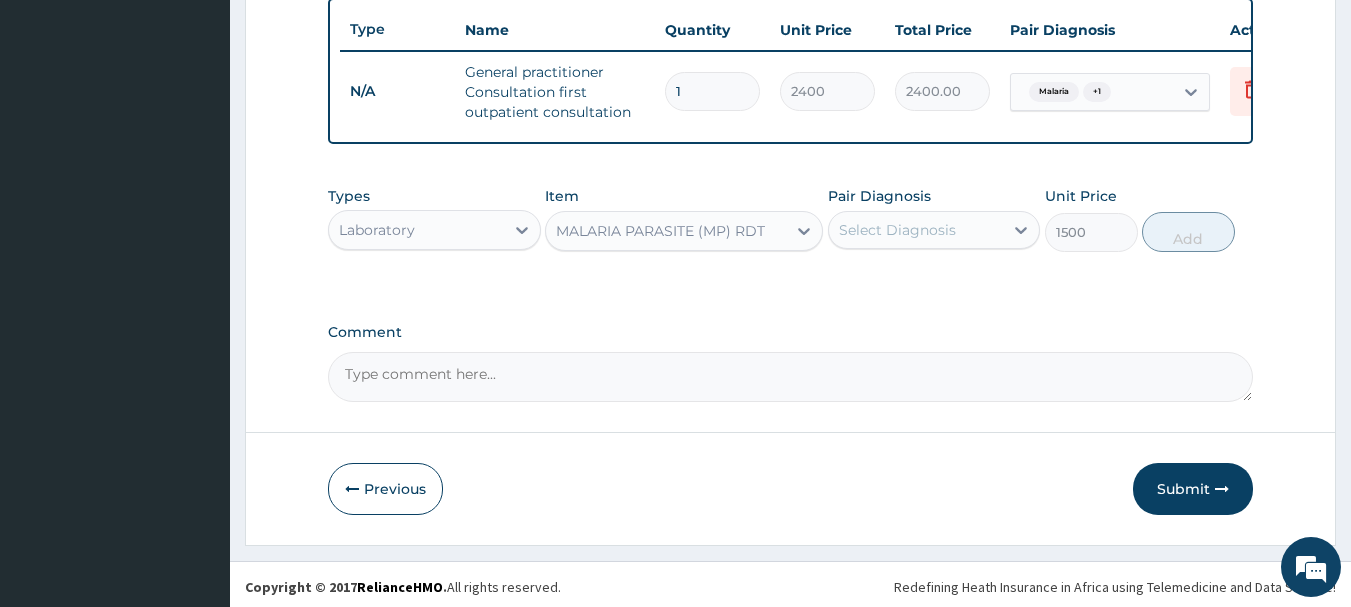 click on "Select Diagnosis" at bounding box center (916, 230) 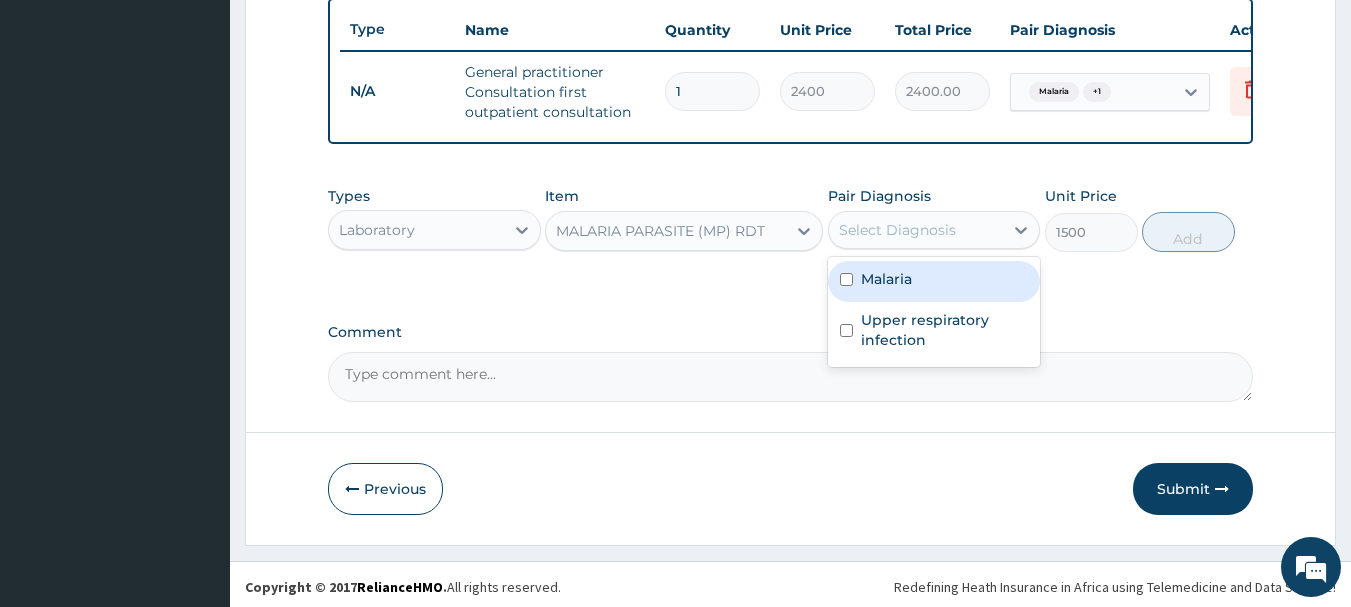click on "Malaria" at bounding box center (934, 281) 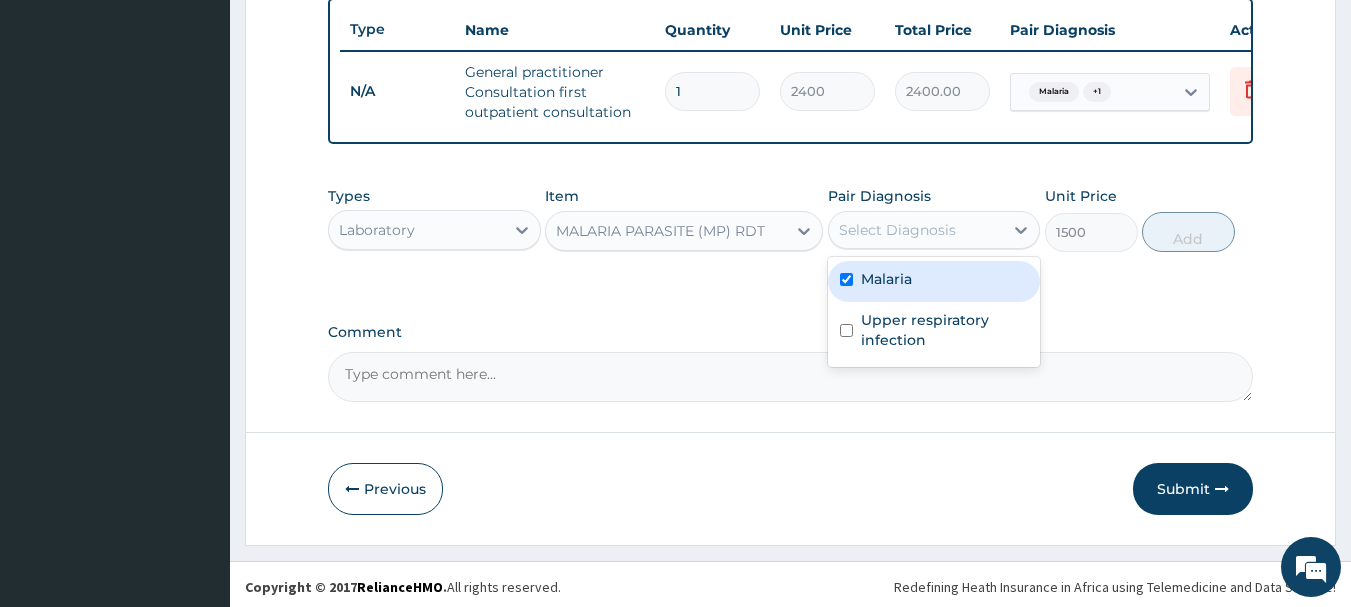 checkbox on "true" 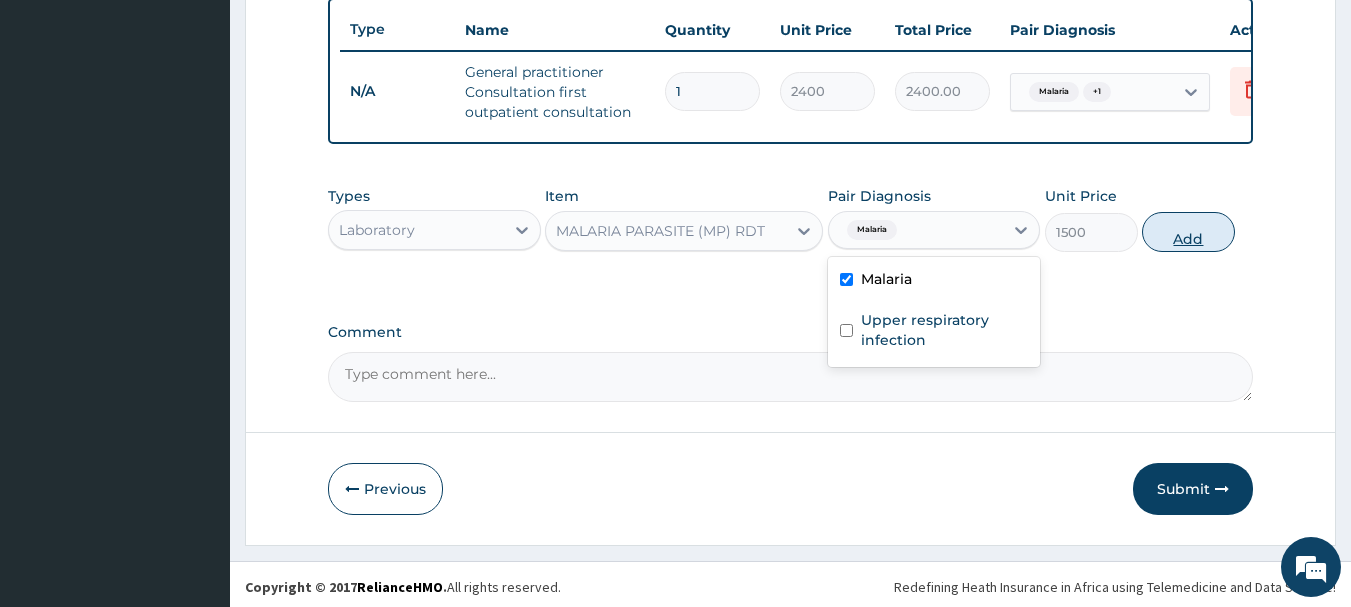 click on "Add" at bounding box center [1188, 232] 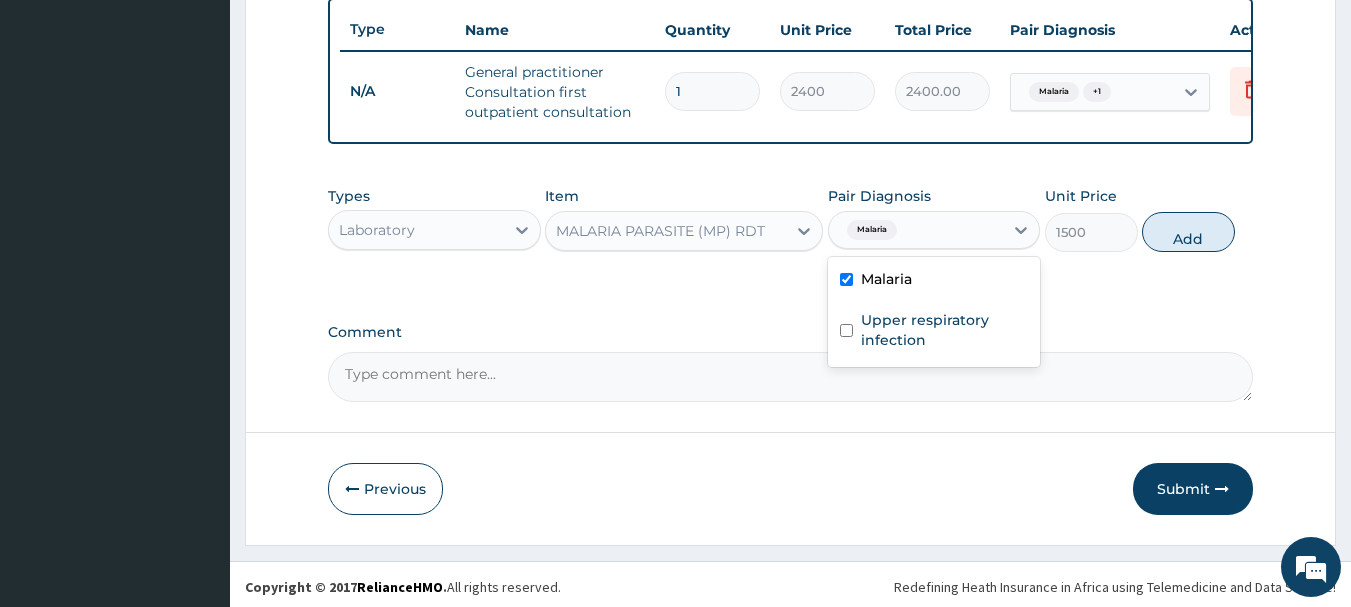 type on "0" 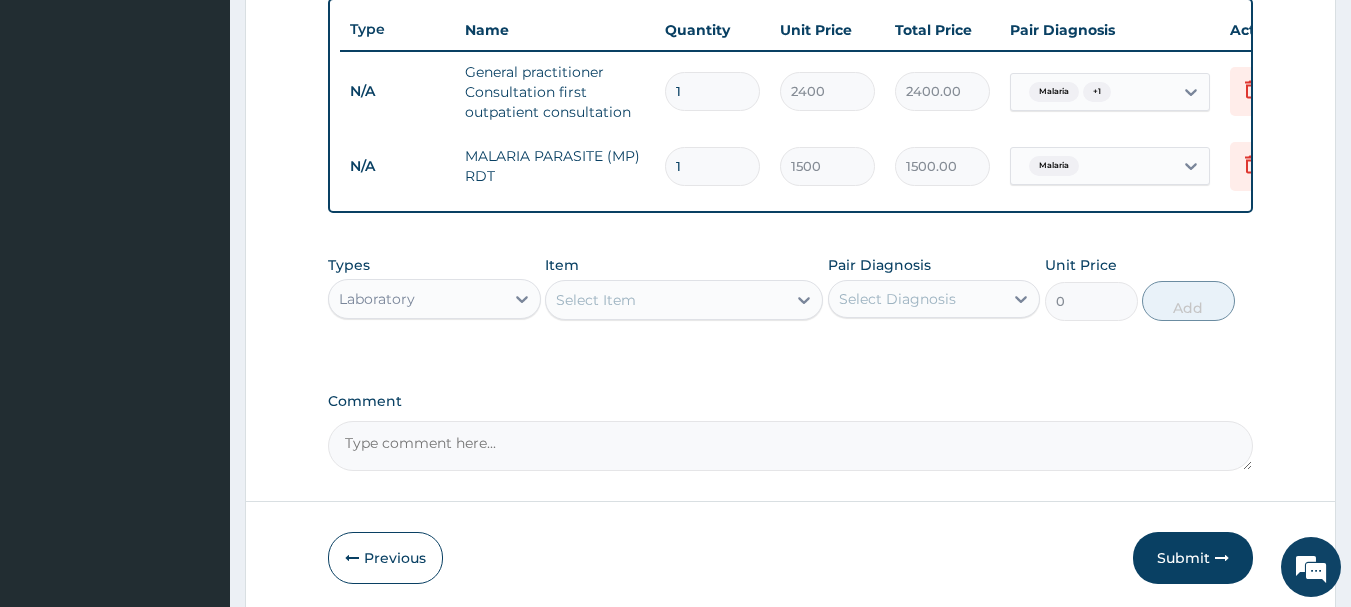 click on "Laboratory" at bounding box center [434, 299] 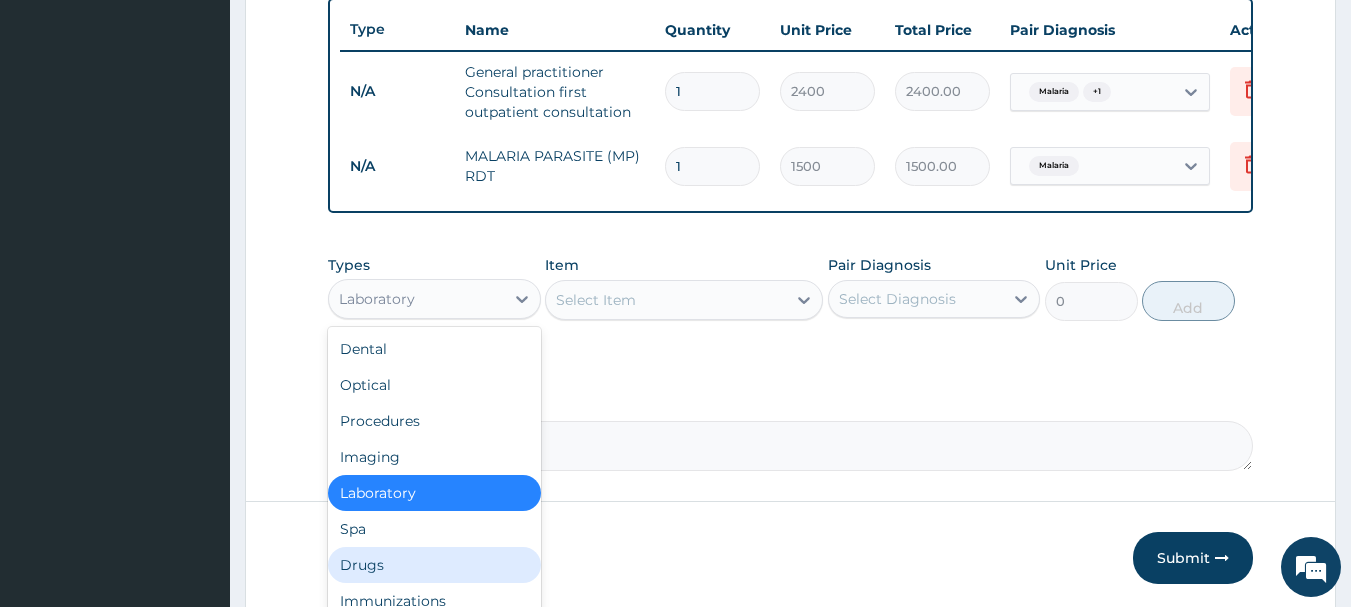 click on "Drugs" at bounding box center (434, 565) 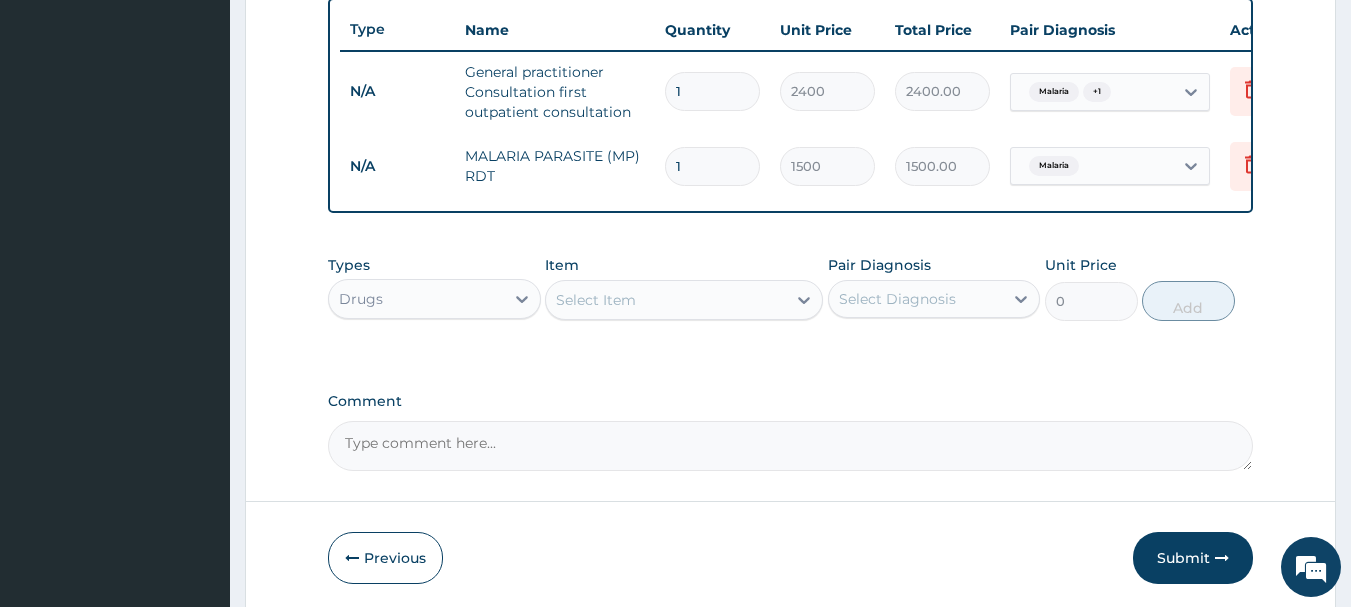 click on "Select Item" at bounding box center (666, 300) 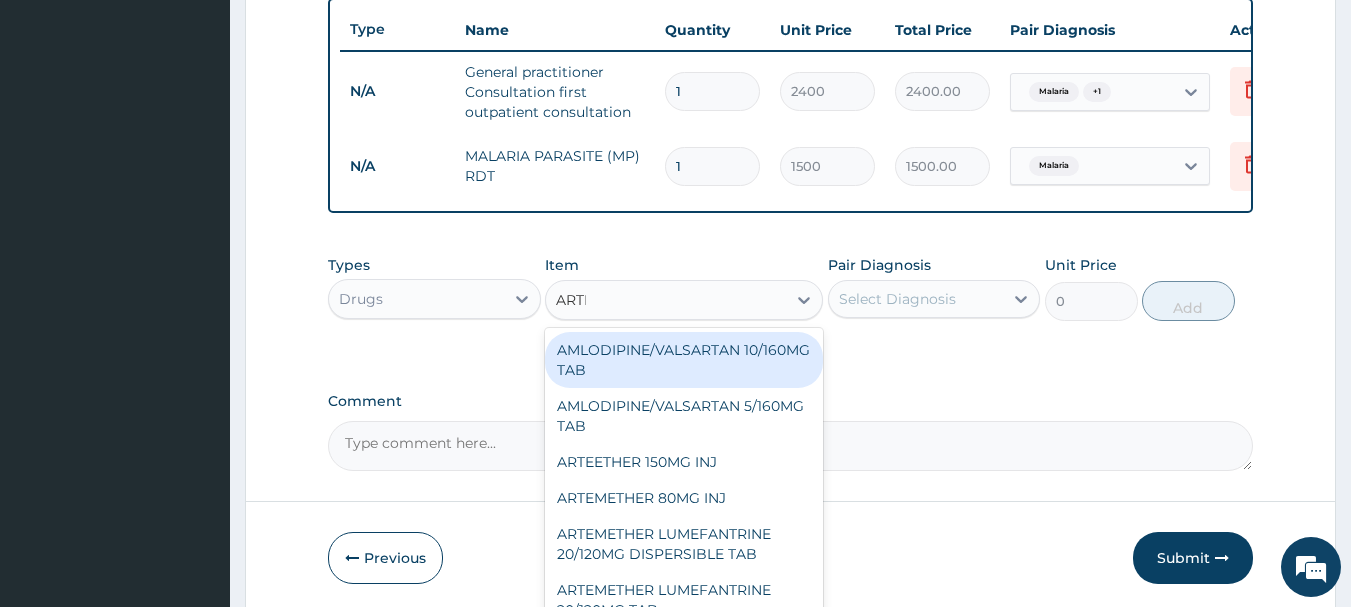 type on "ARTEME" 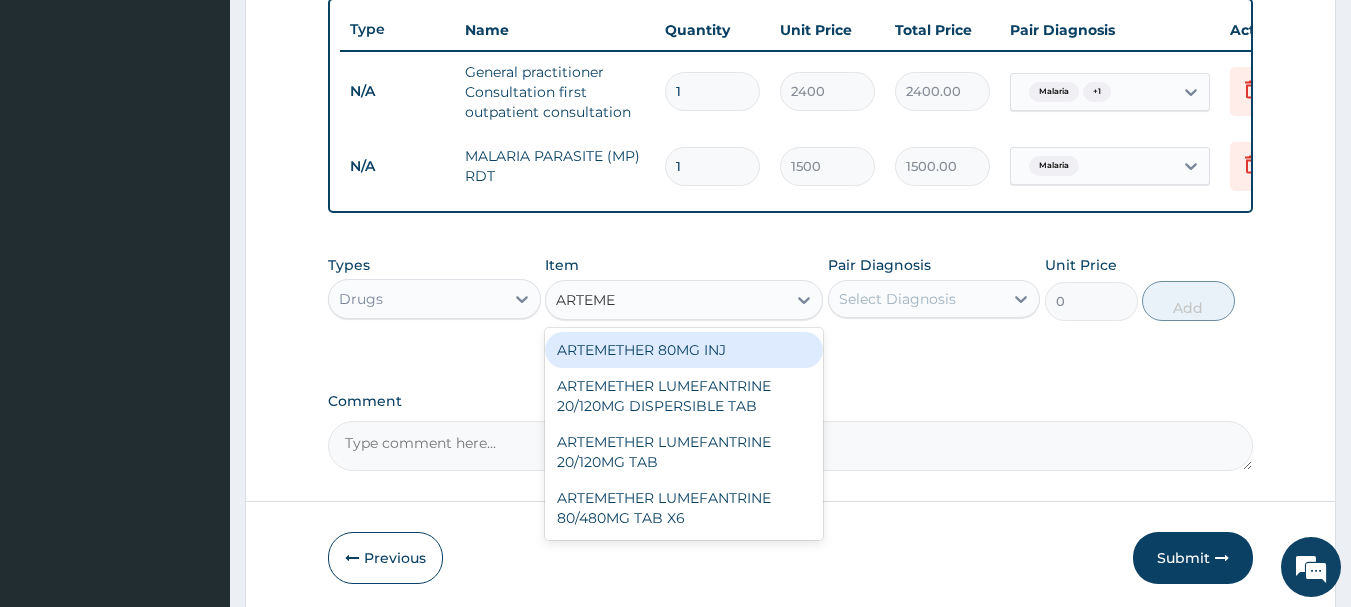 click on "ARTEMETHER 80MG INJ" at bounding box center (684, 350) 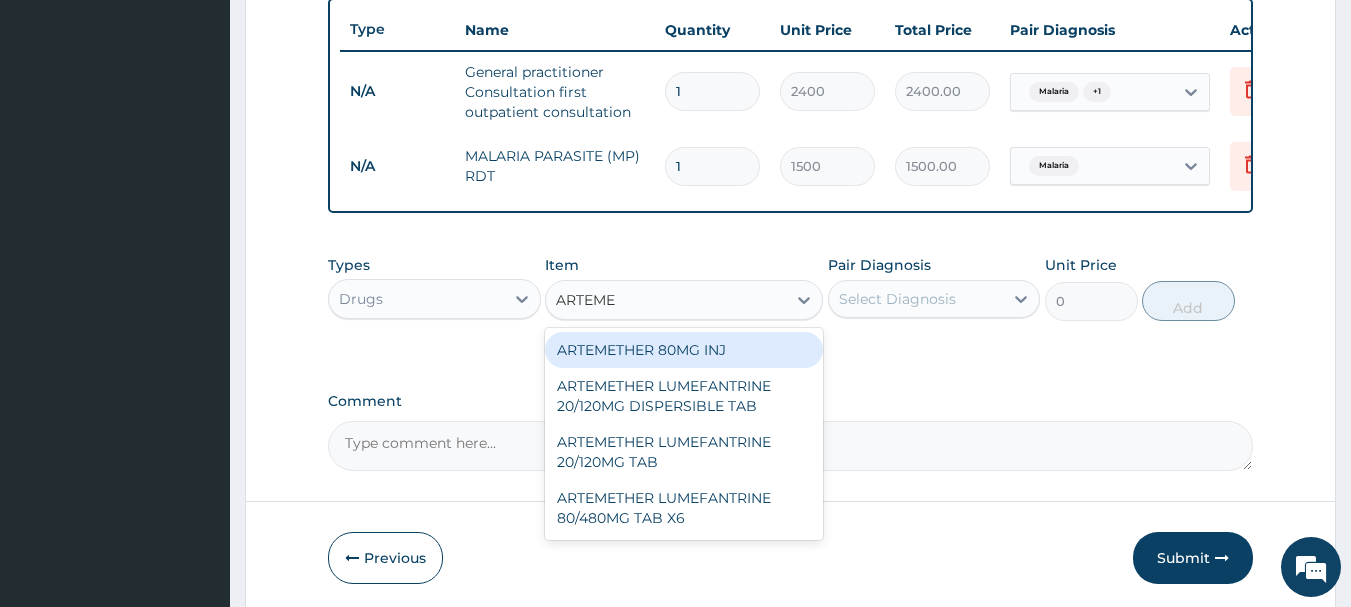 type 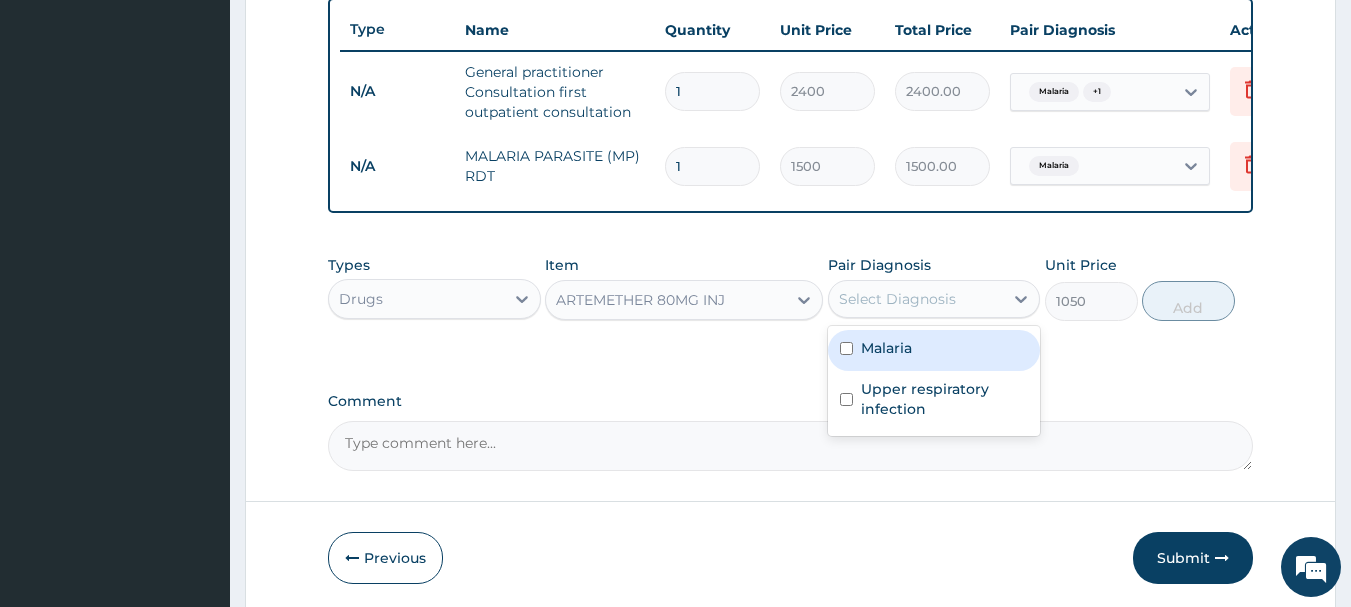 click on "Select Diagnosis" at bounding box center [897, 299] 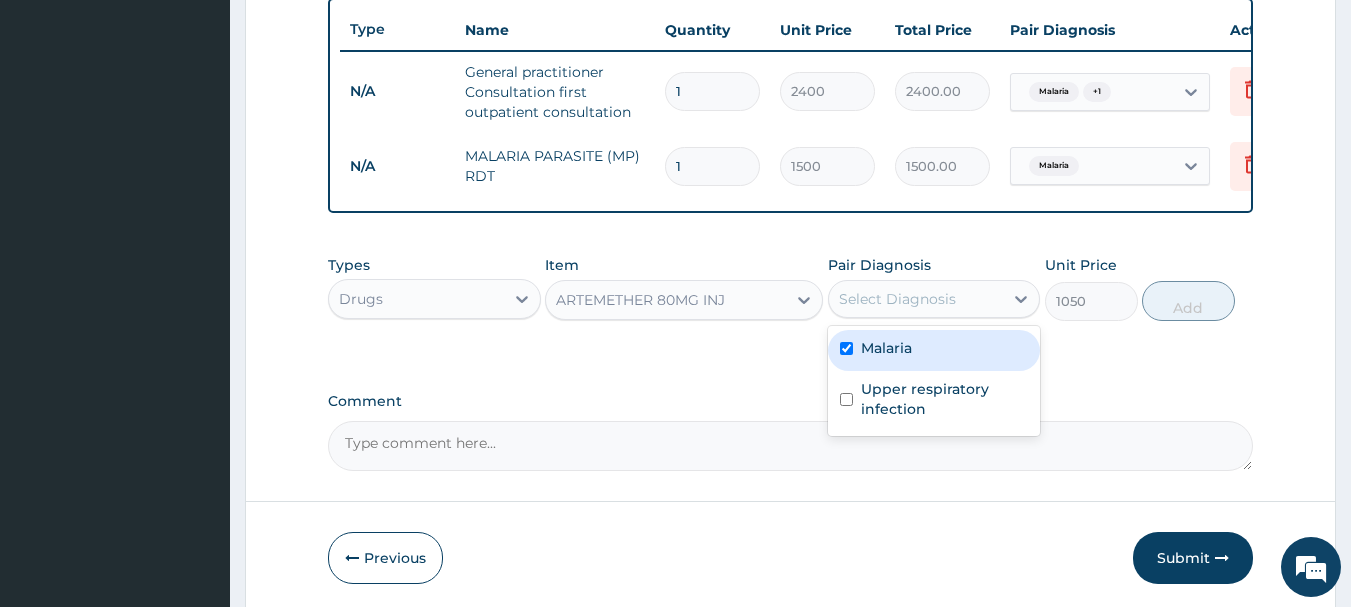 checkbox on "true" 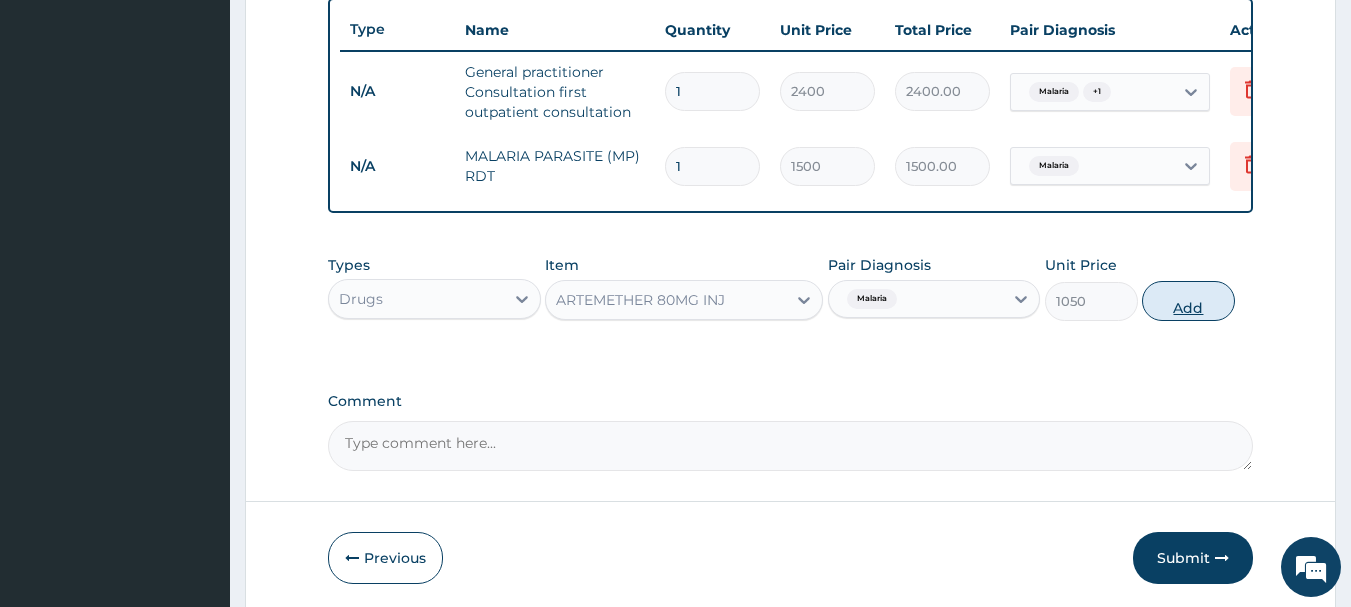 click on "Add" at bounding box center [1188, 301] 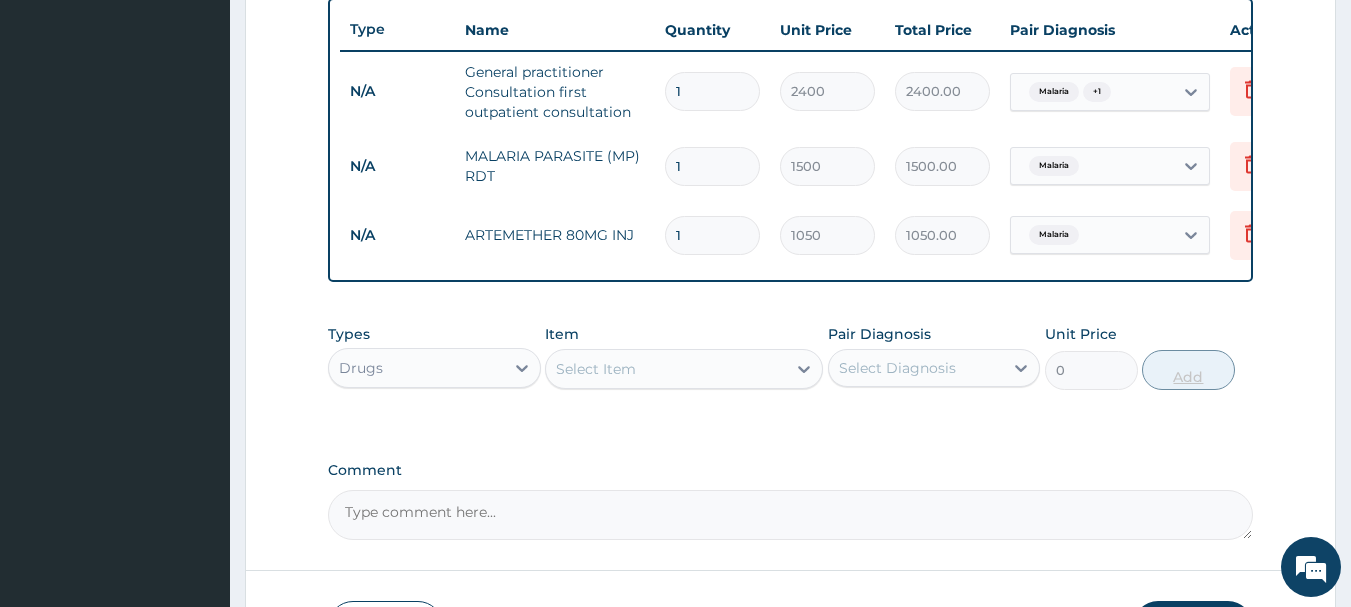 type 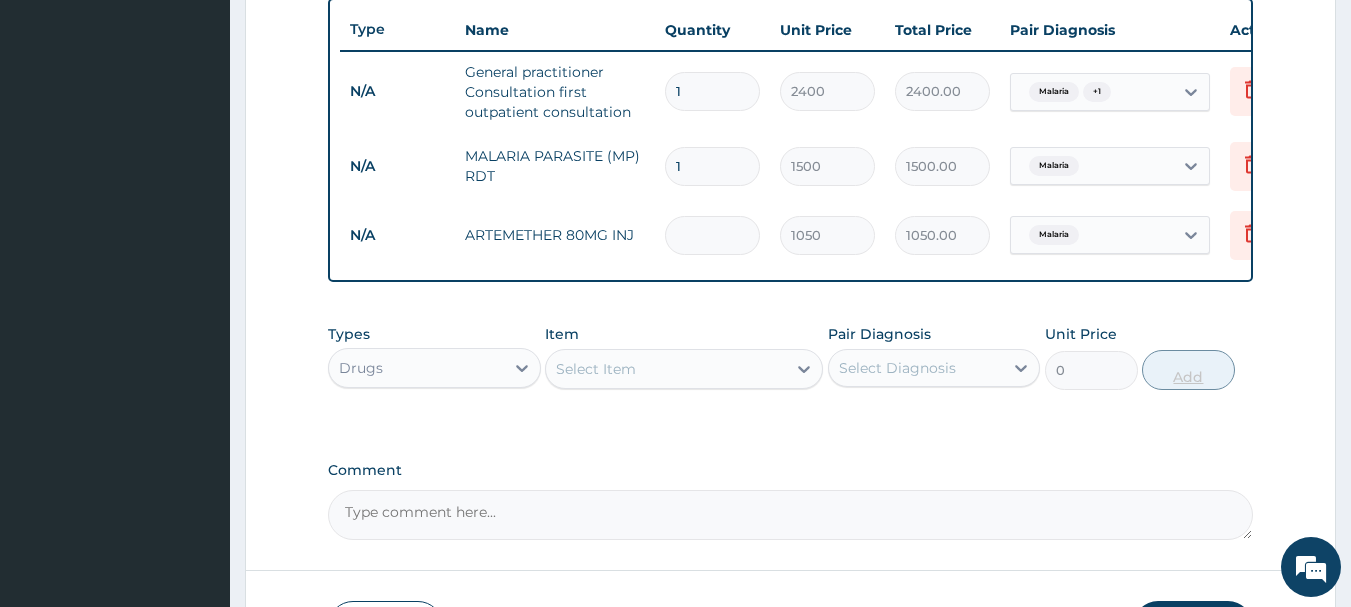 type on "0.00" 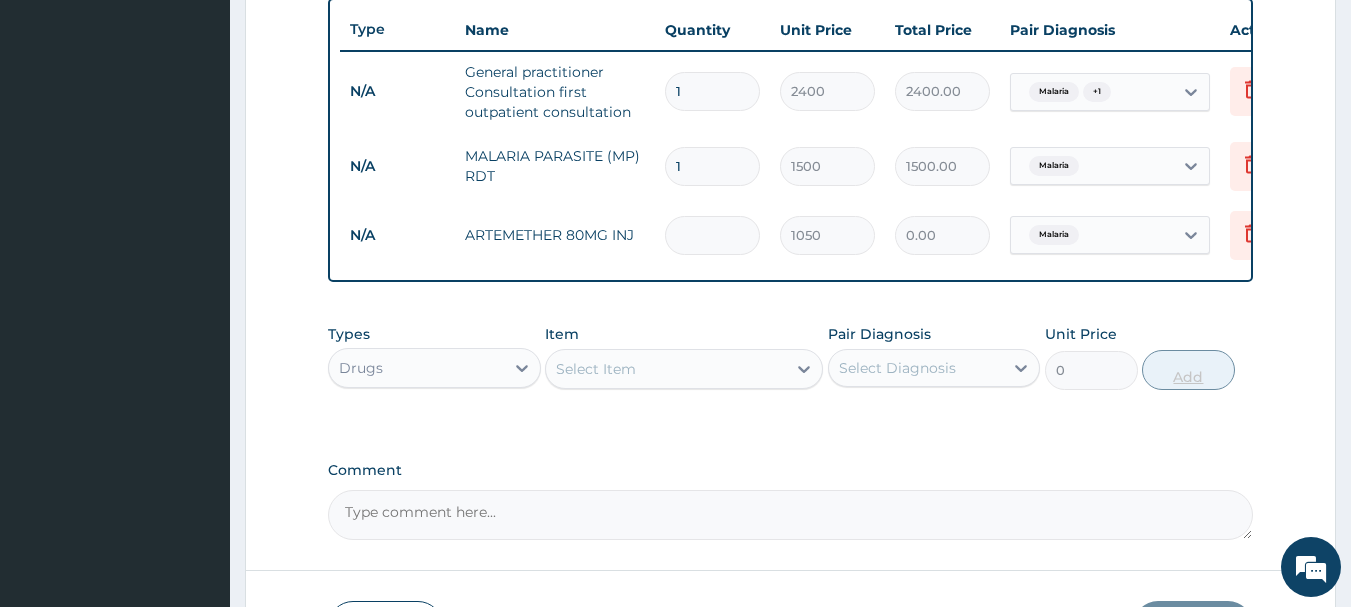 type on "6" 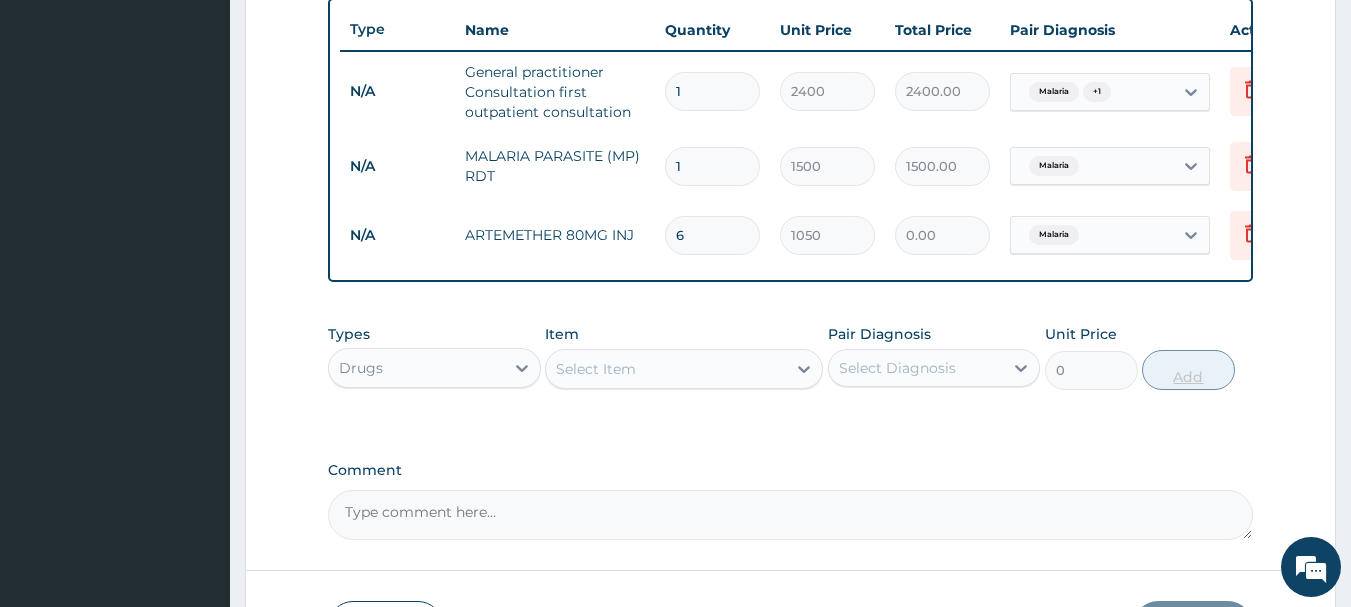 type on "6300.00" 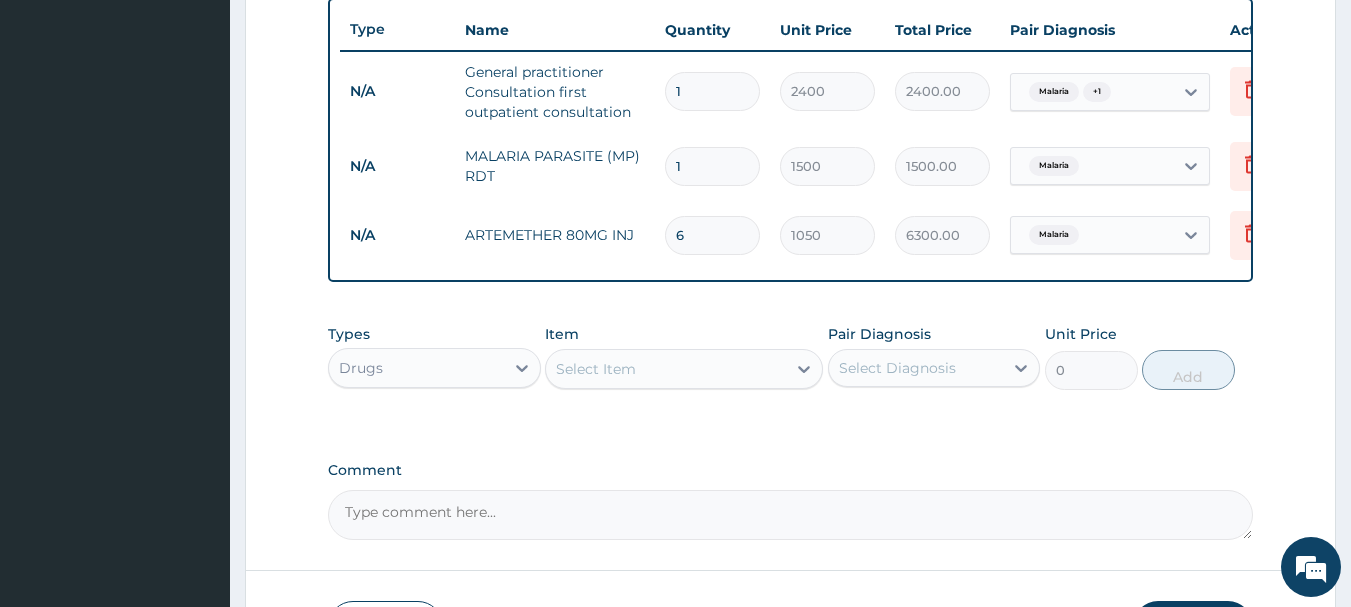 type on "6" 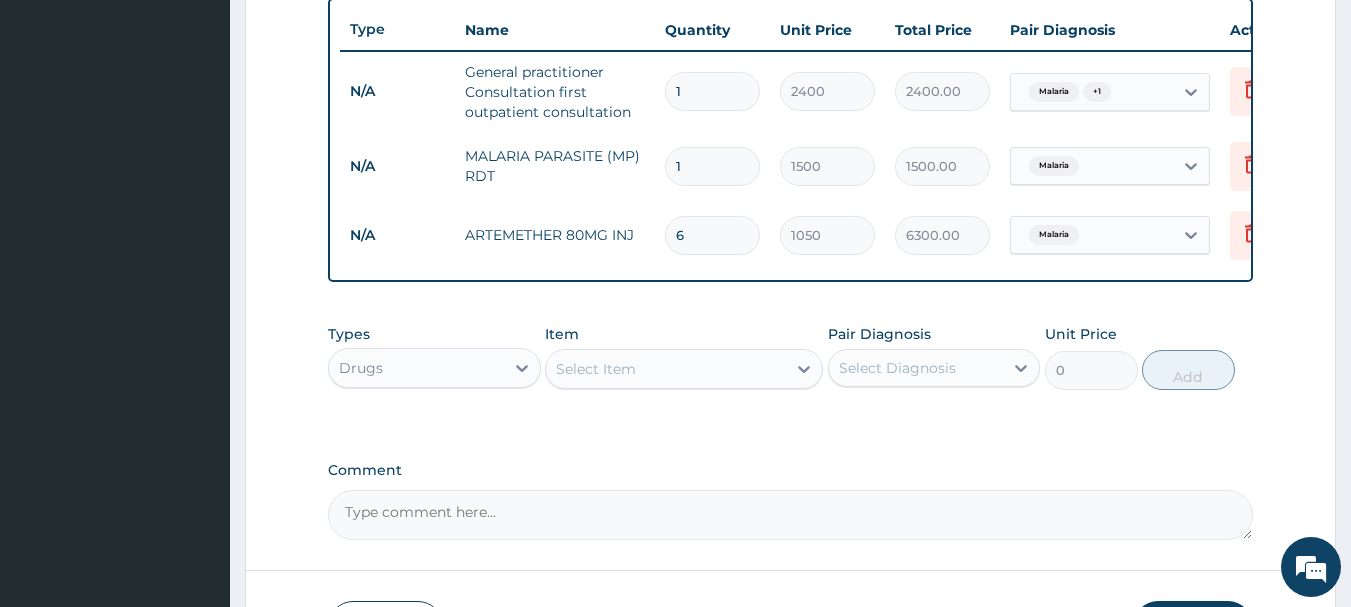 click on "Select Item" at bounding box center [666, 369] 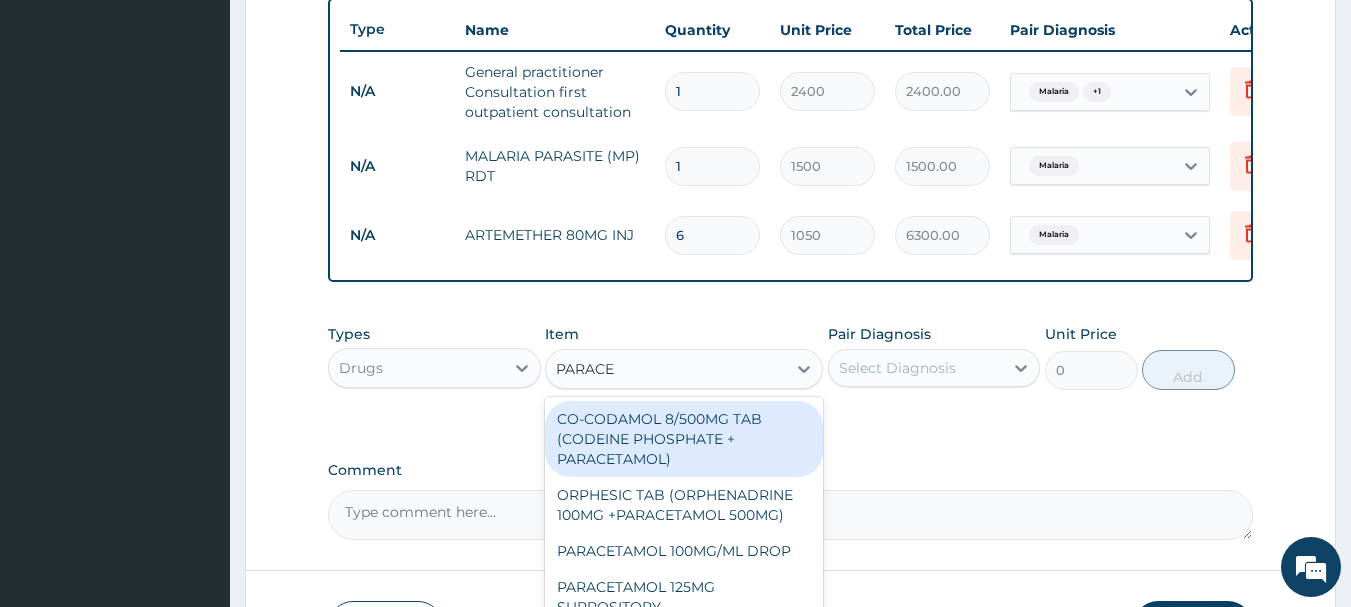 type on "PARACET" 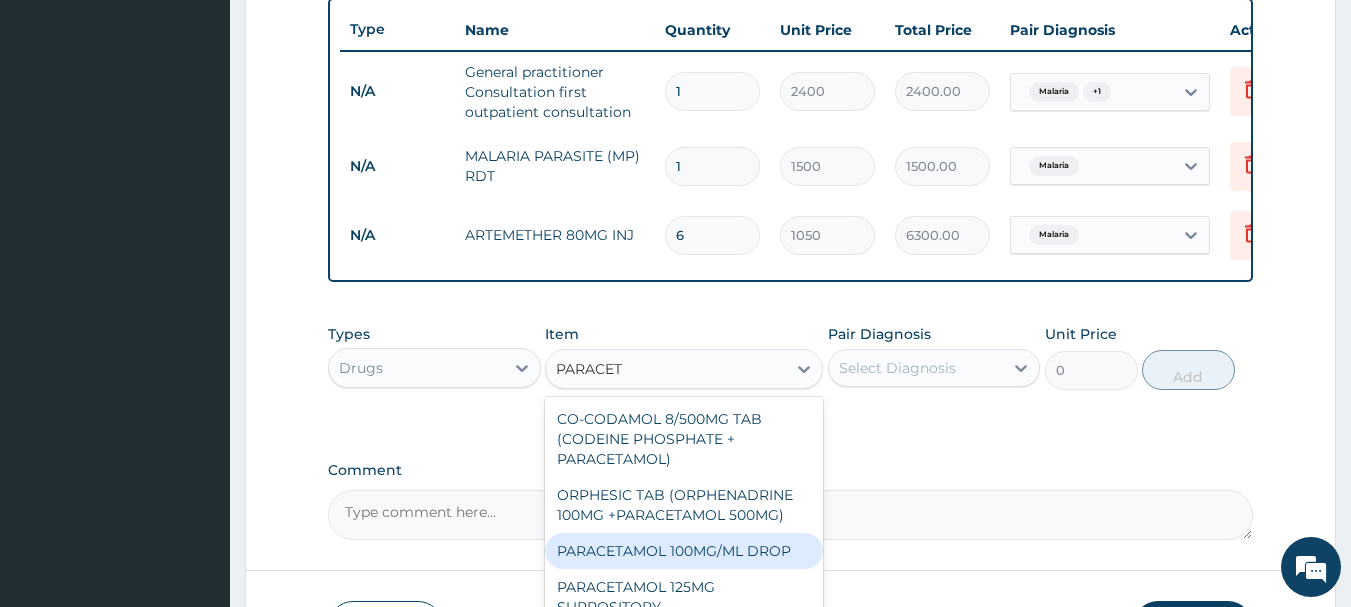 scroll, scrollTop: 248, scrollLeft: 0, axis: vertical 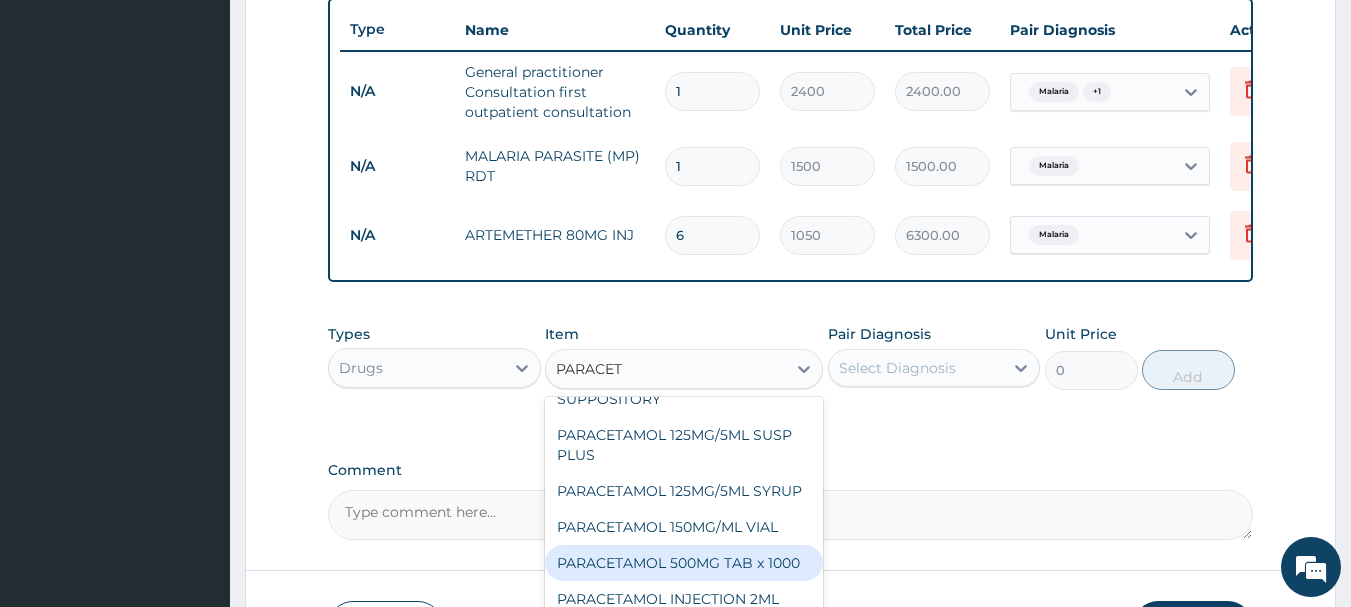 click on "PARACETAMOL 500MG TAB x 1000" at bounding box center (684, 563) 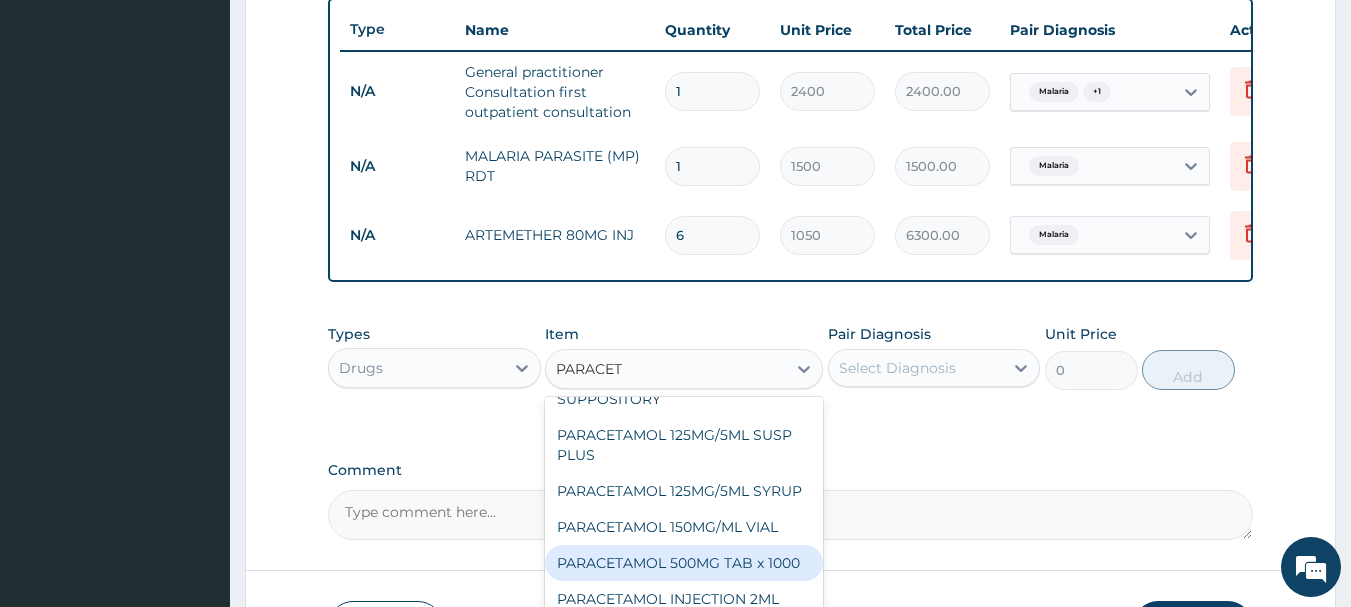 type 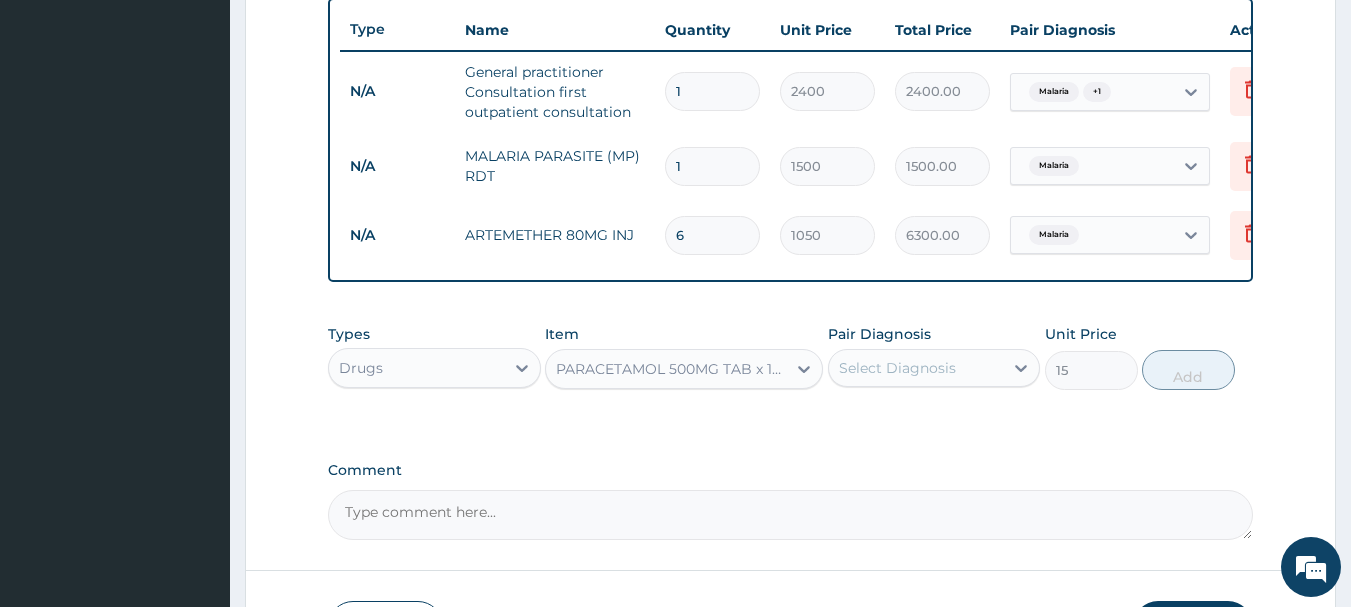 click on "Select Diagnosis" at bounding box center (897, 368) 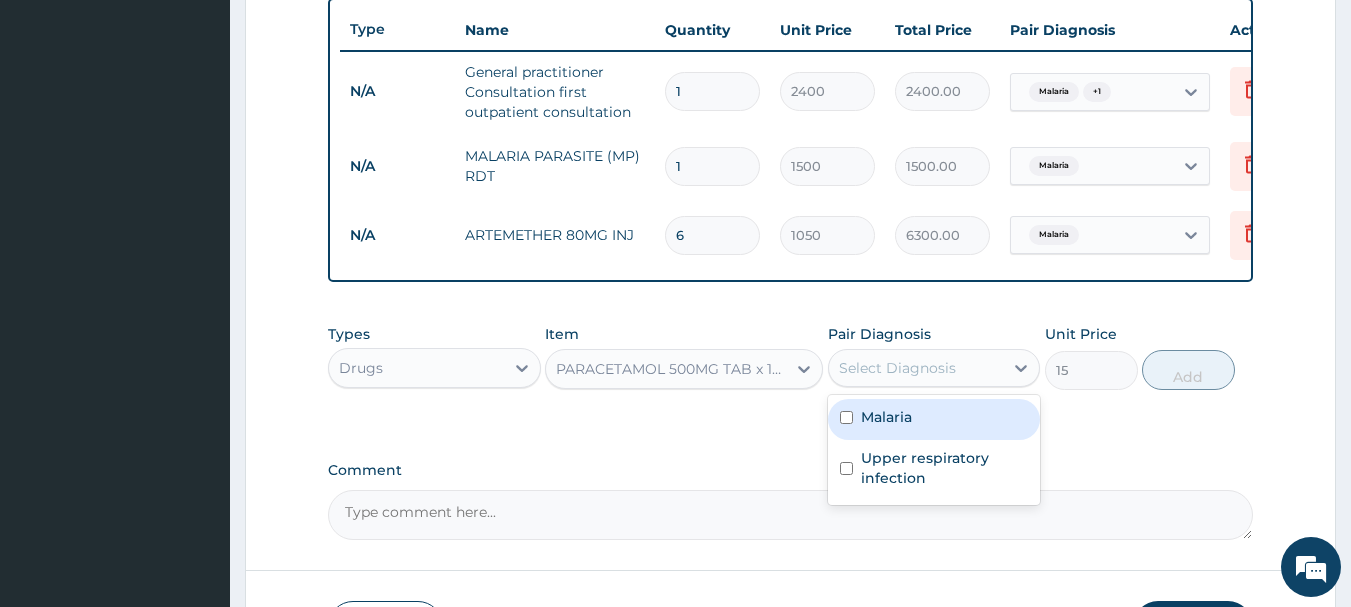 click on "Malaria" at bounding box center [934, 419] 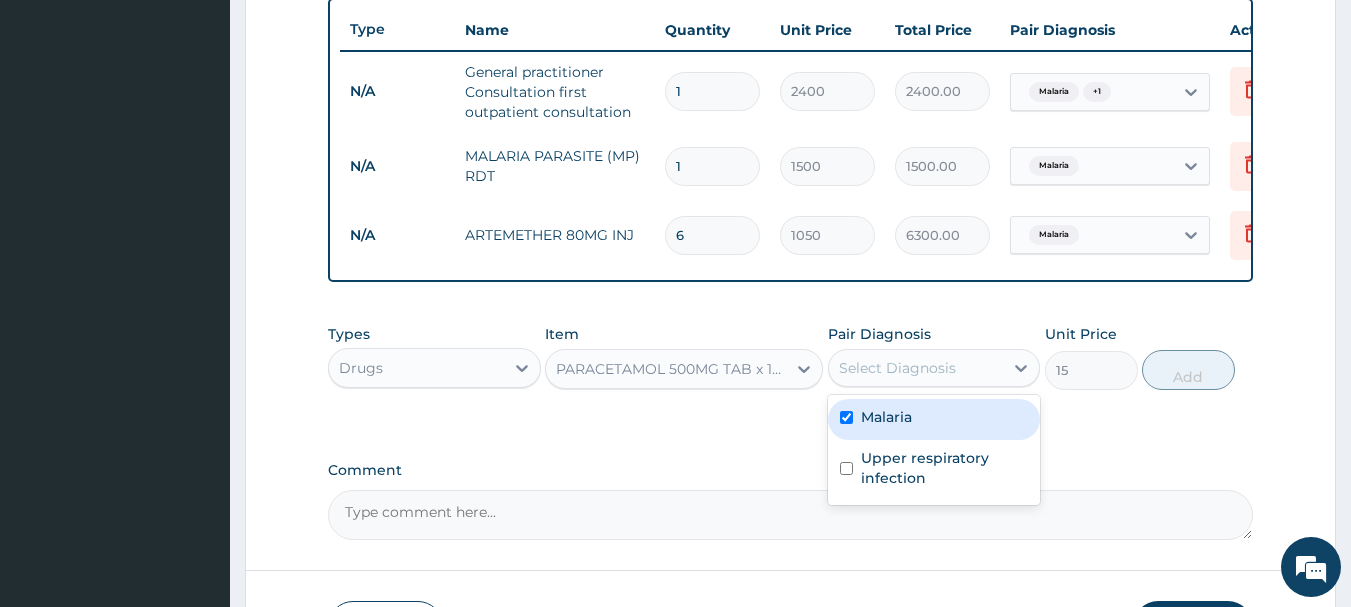 checkbox on "true" 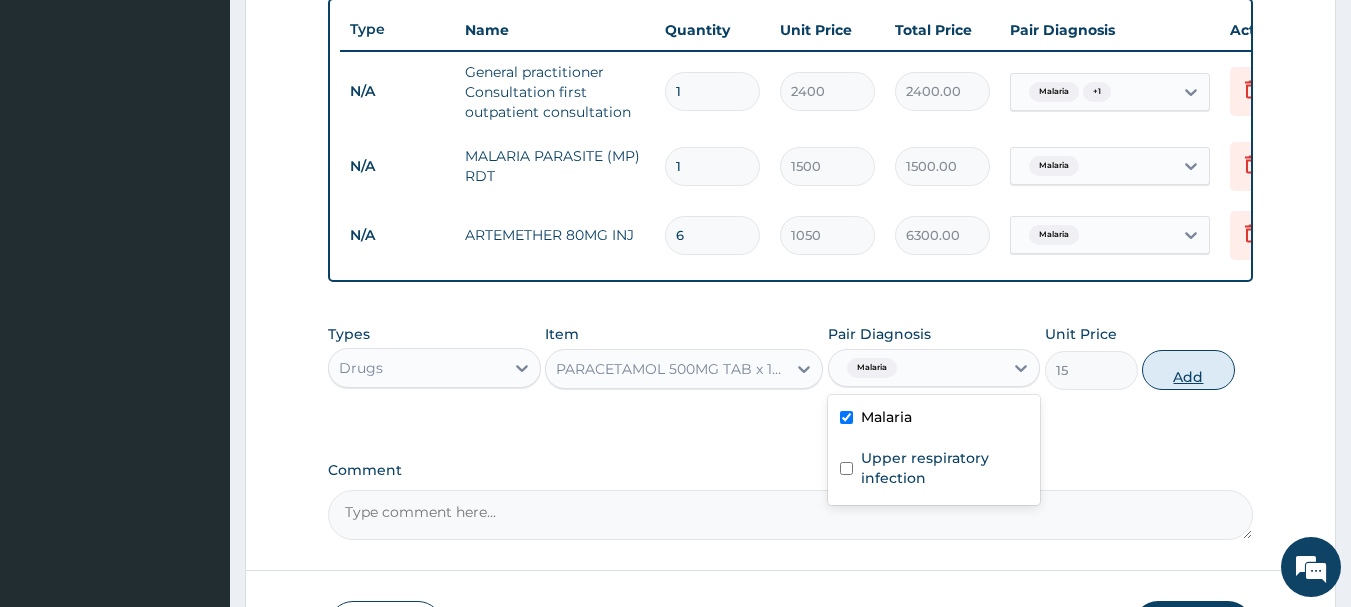 click on "Add" at bounding box center [1188, 370] 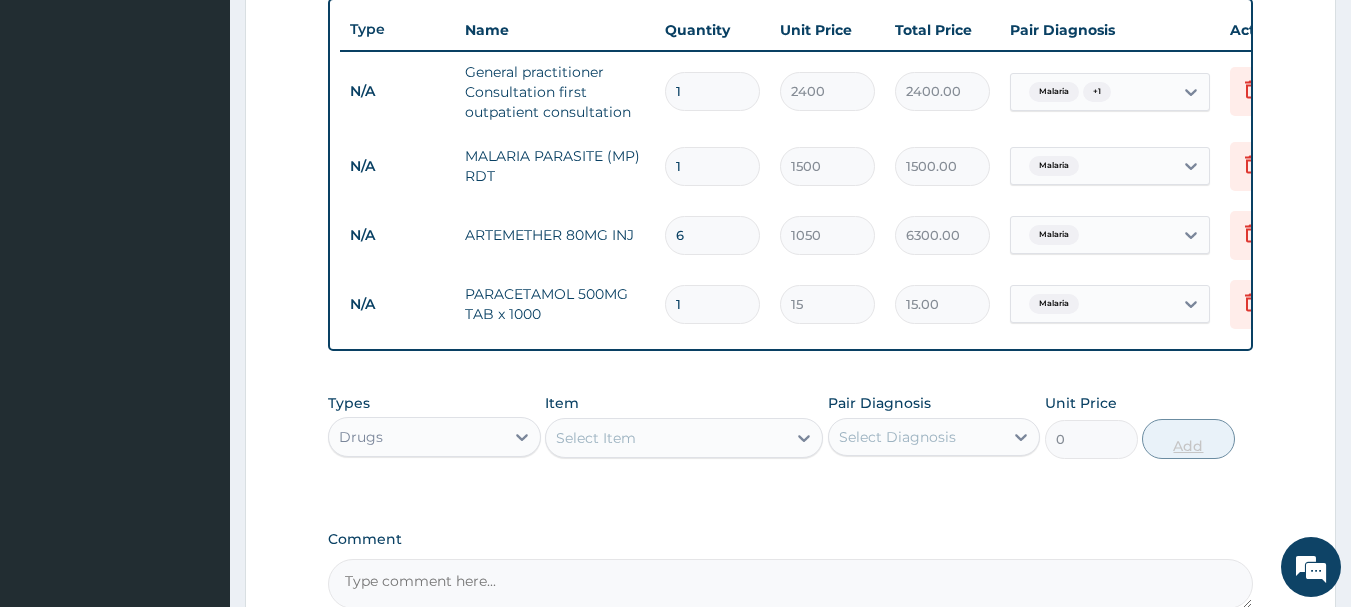 type 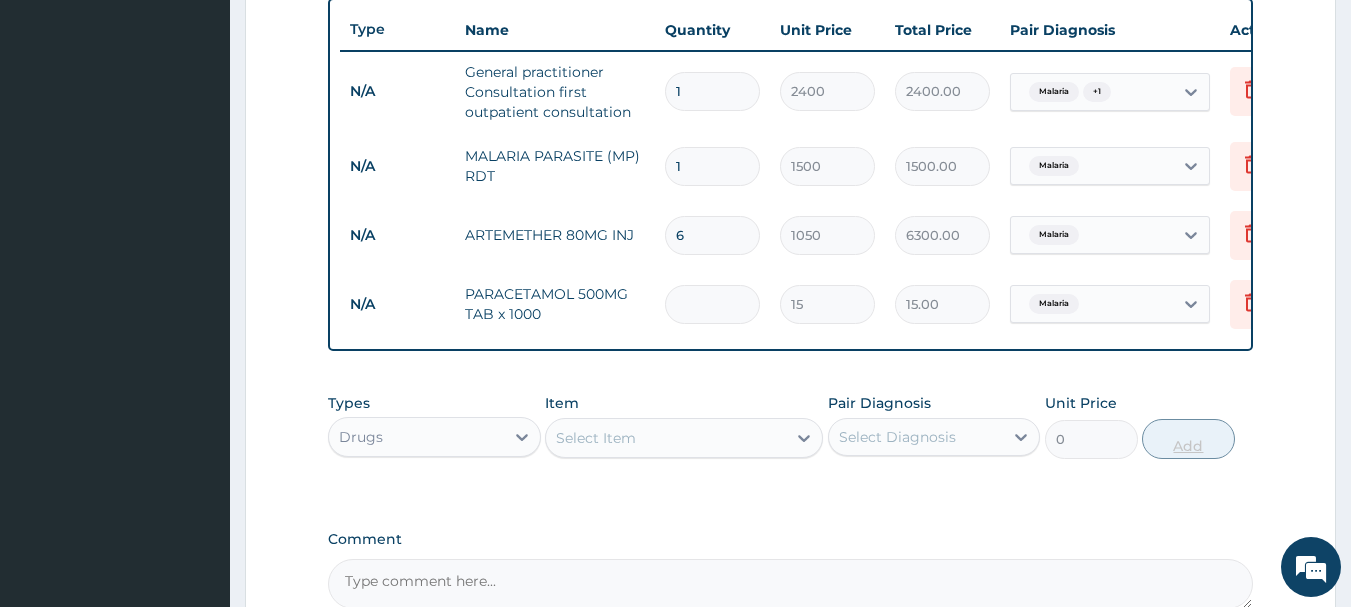 type on "0.00" 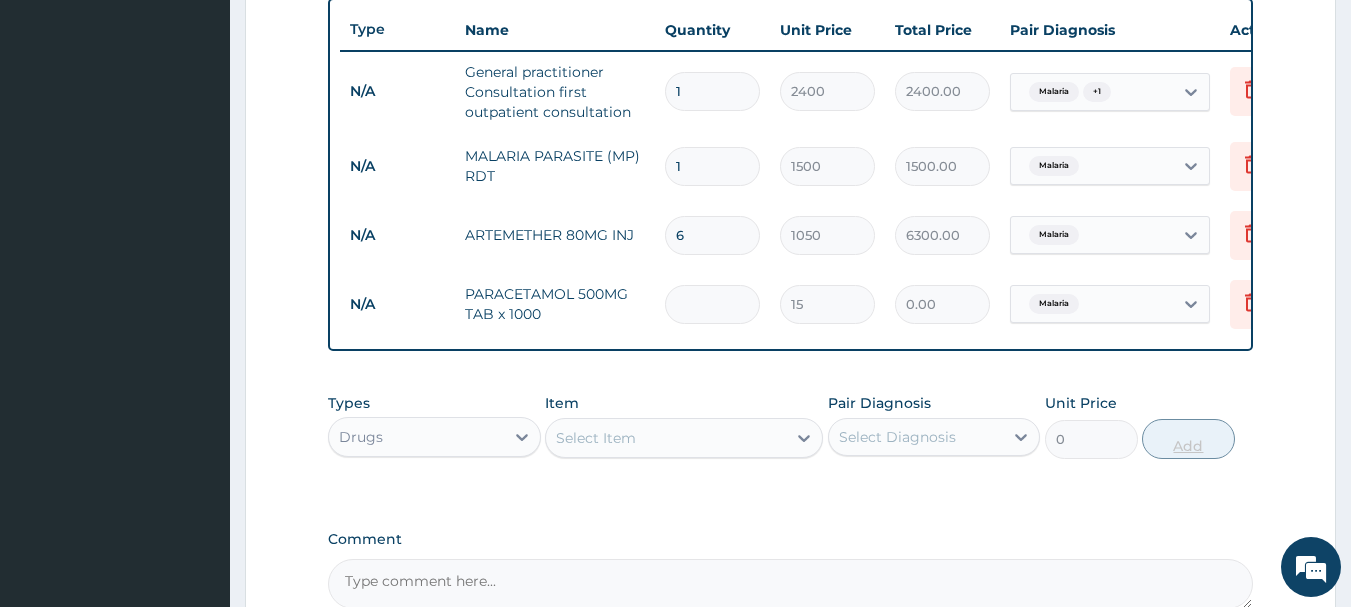 type on "3" 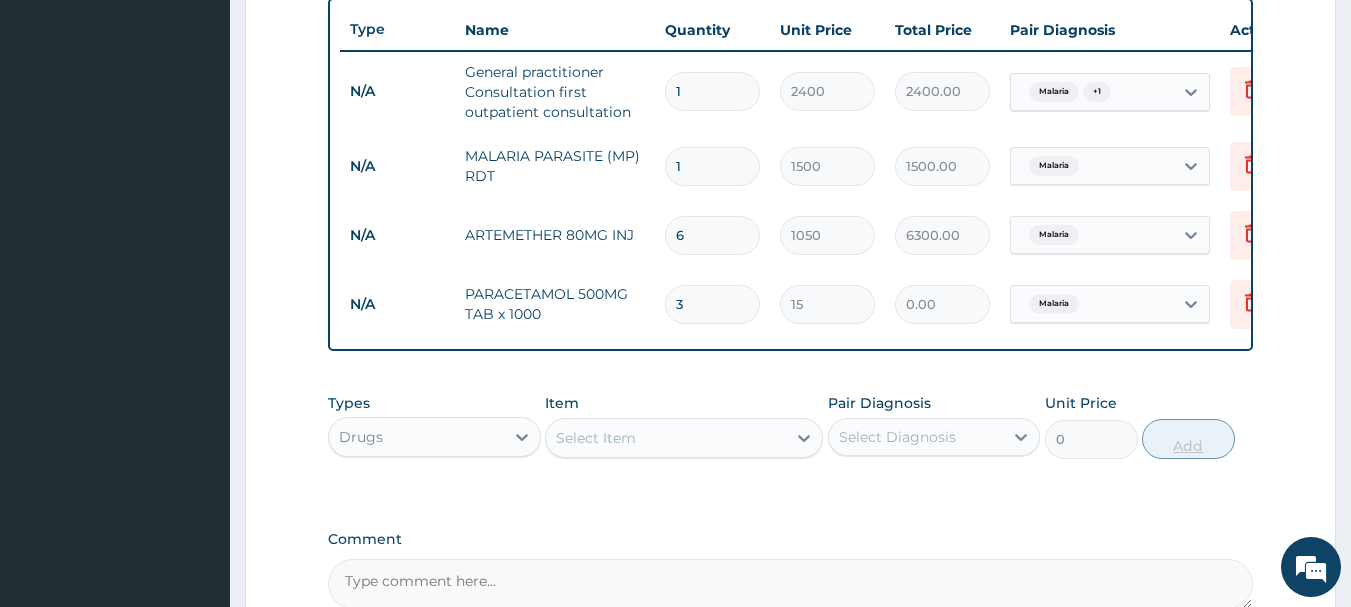 type on "45.00" 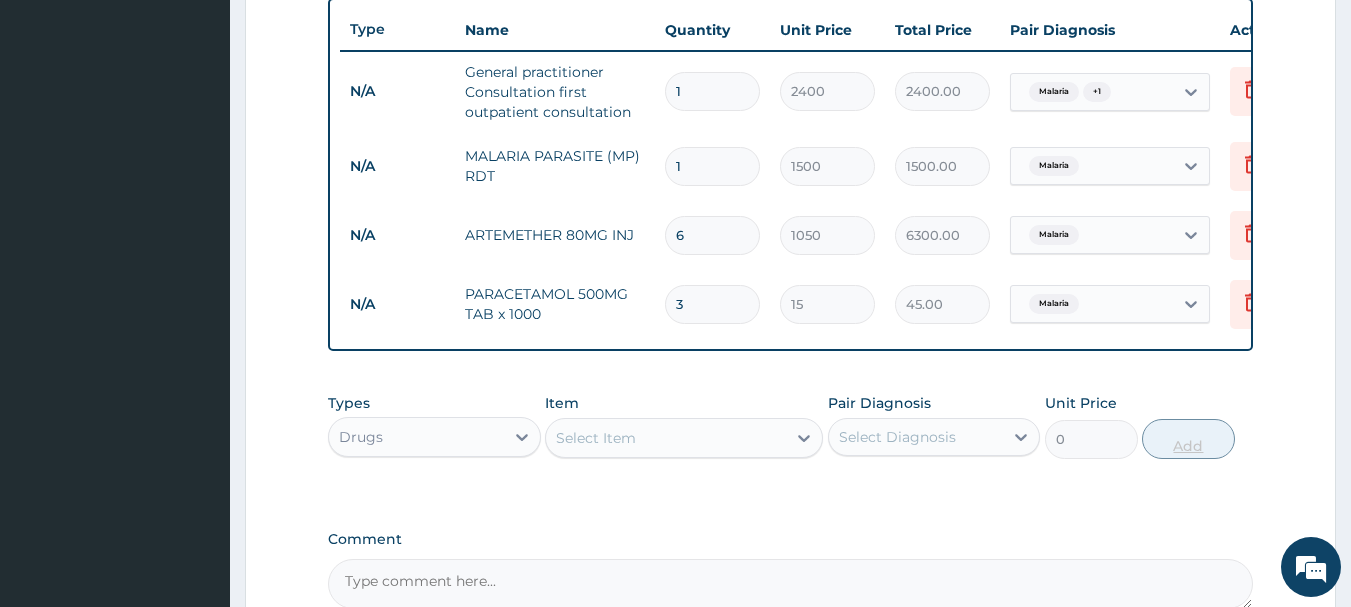 type on "30" 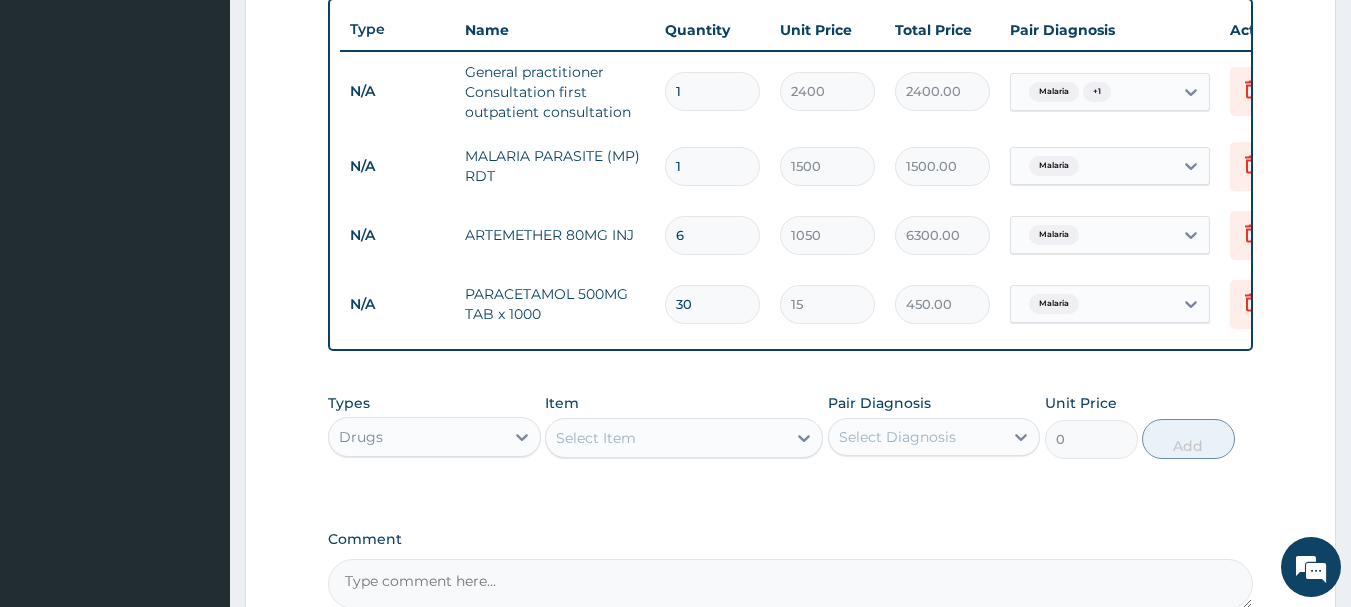 type on "30" 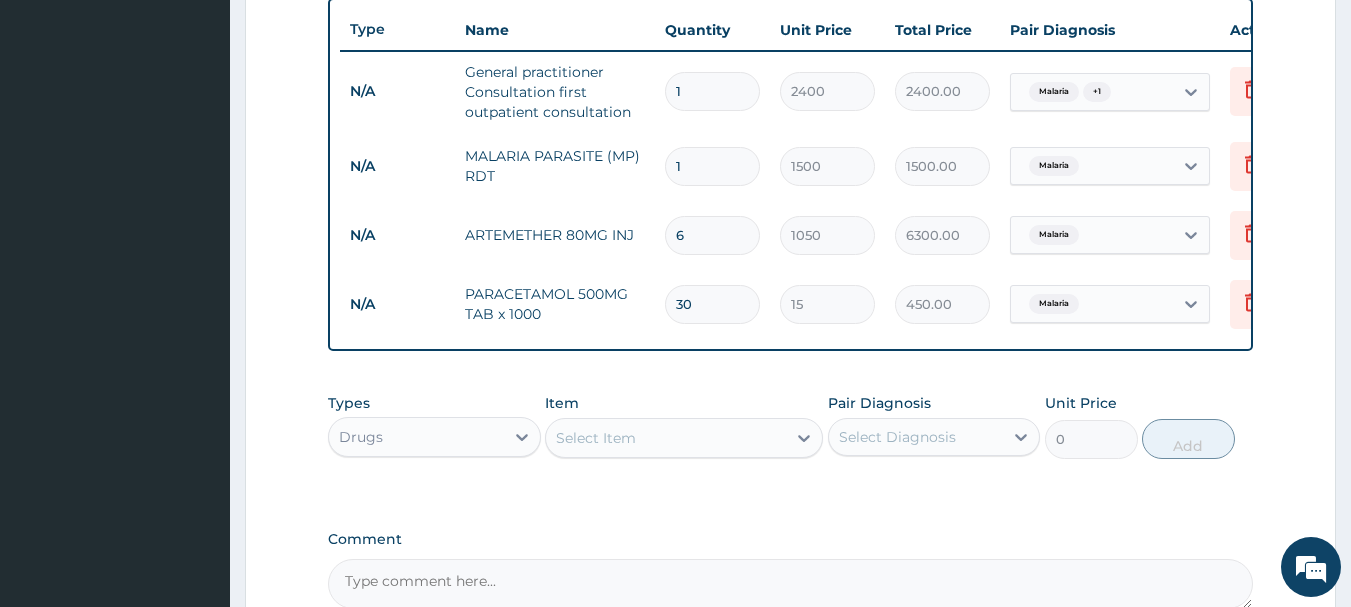click on "Select Item" at bounding box center (666, 438) 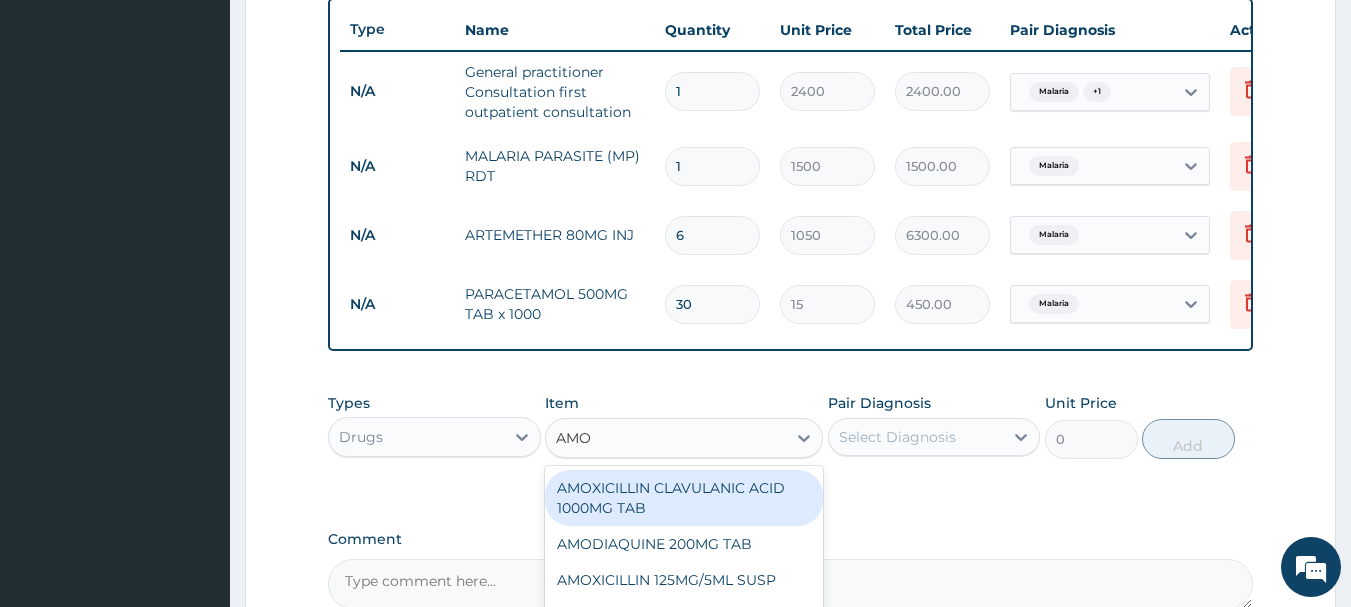 type on "AMOX" 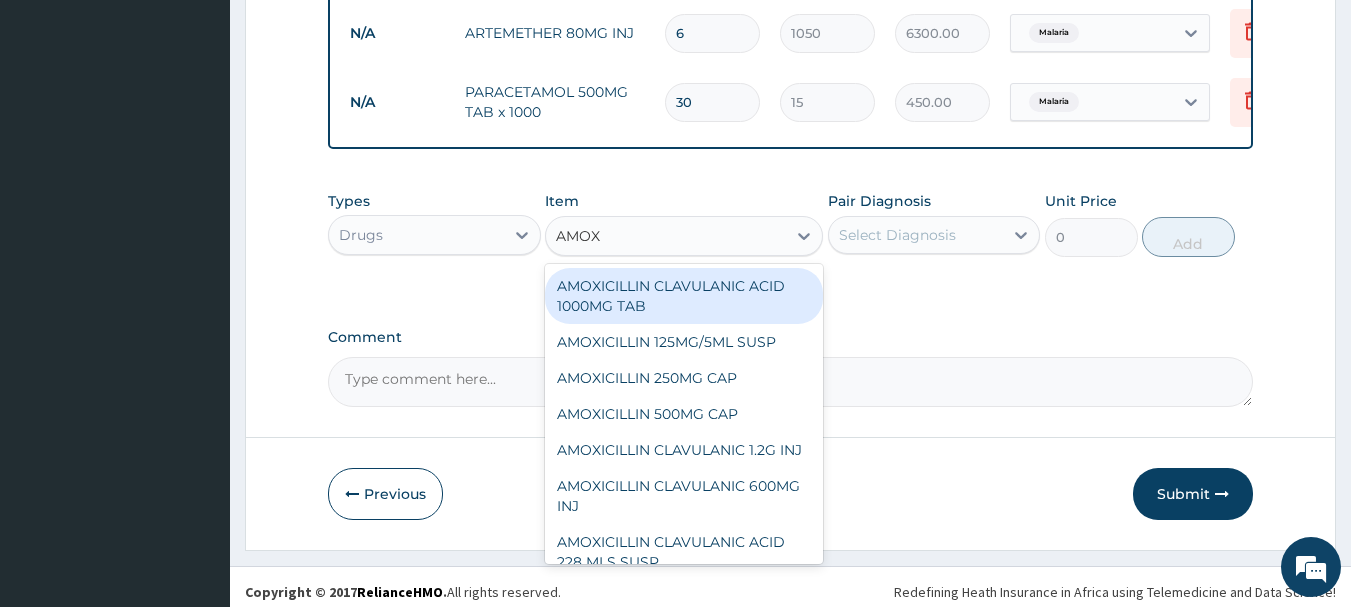 scroll, scrollTop: 973, scrollLeft: 0, axis: vertical 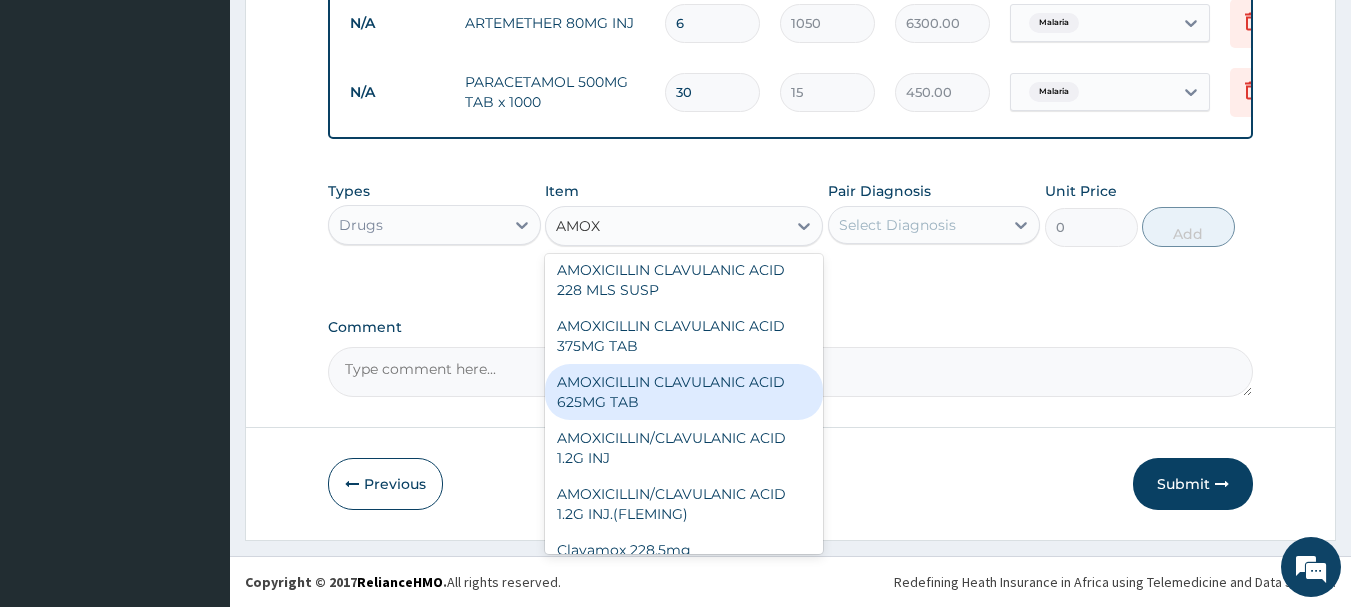 click on "AMOXICILLIN CLAVULANIC ACID 625MG TAB" at bounding box center [684, 392] 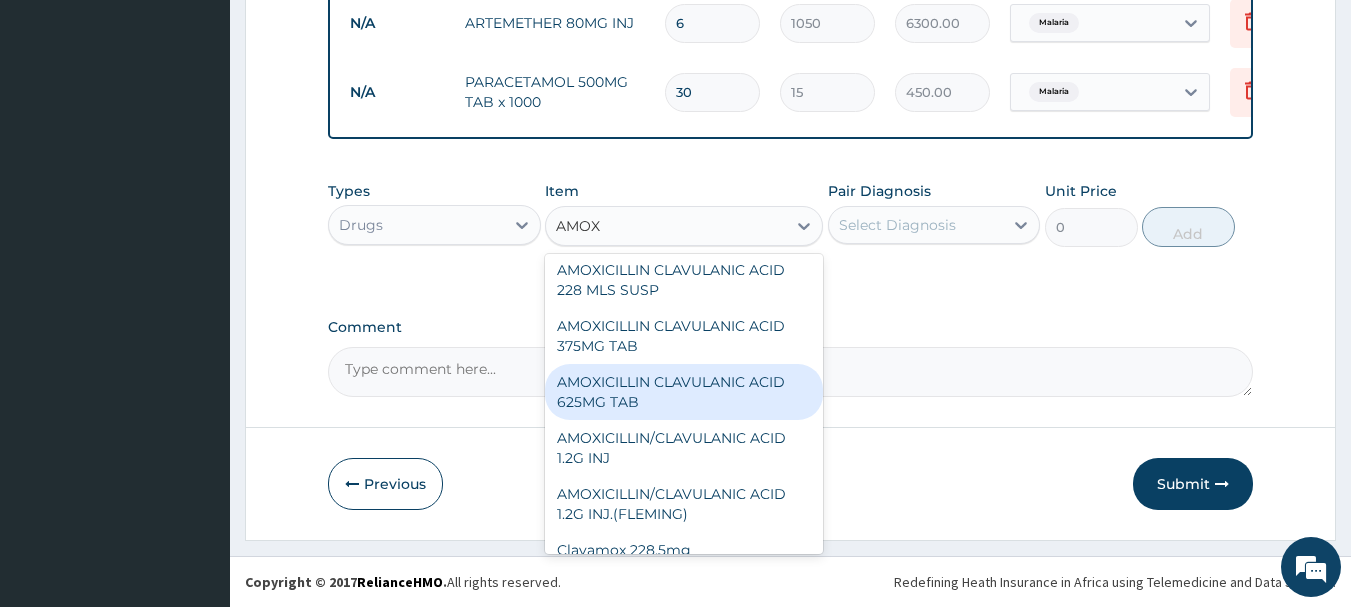 type 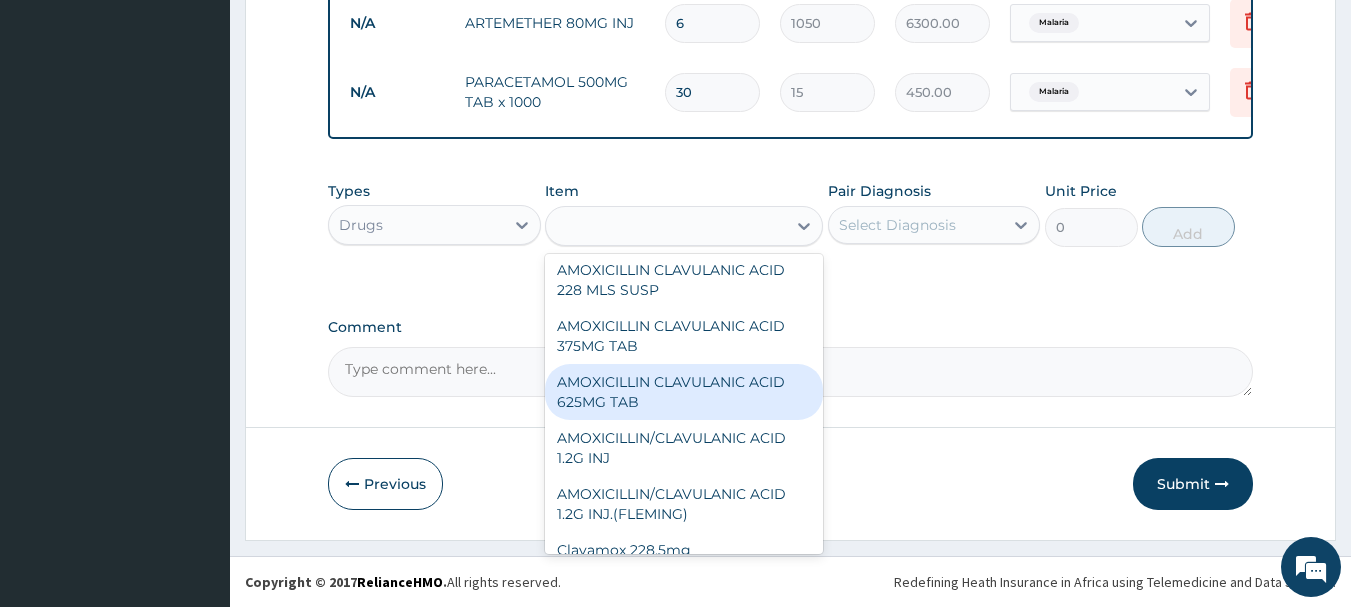 type on "450" 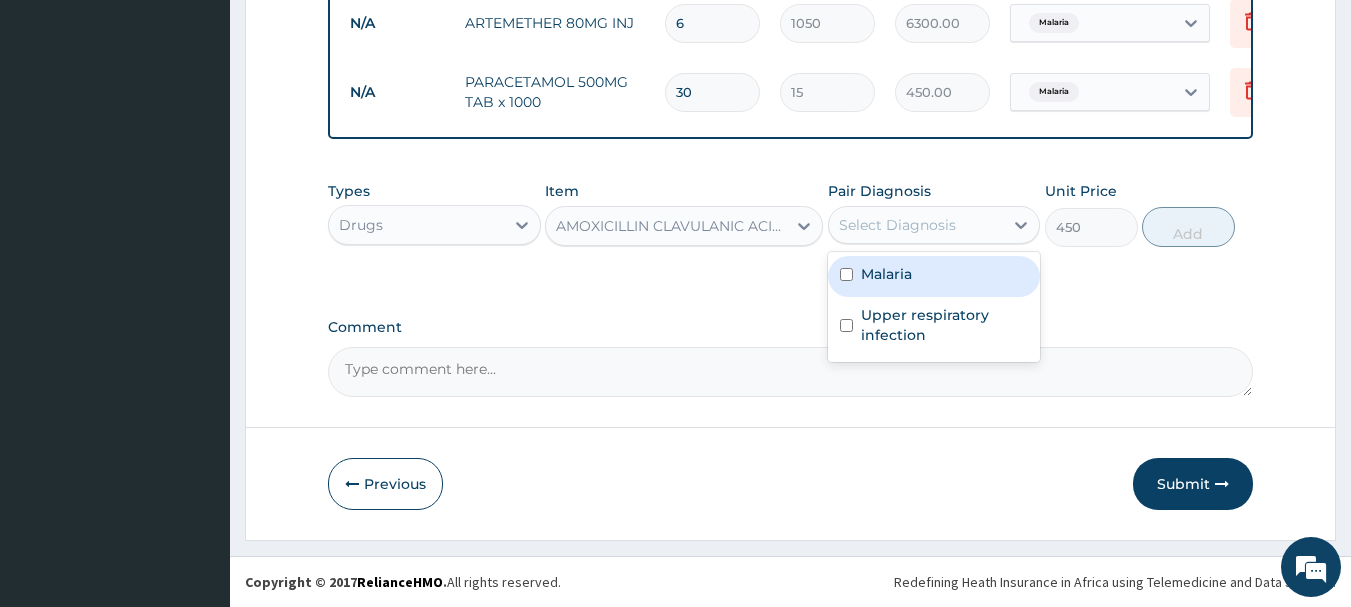 click on "Select Diagnosis" at bounding box center (934, 225) 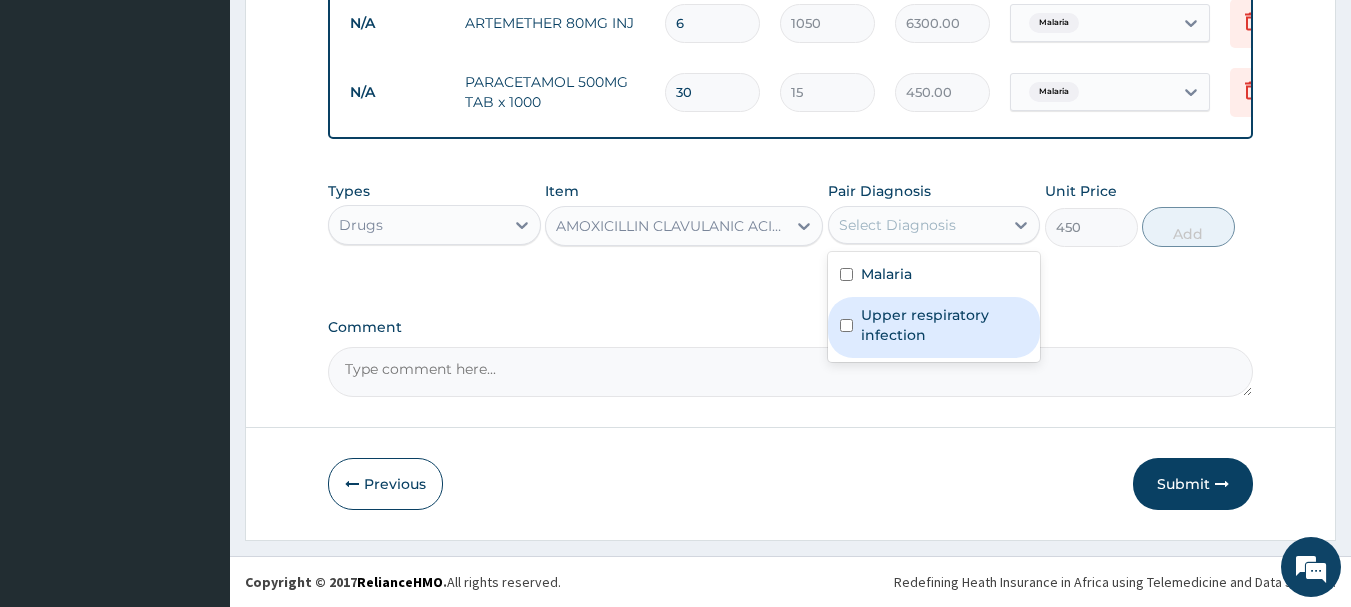 click on "Upper respiratory infection" at bounding box center (945, 325) 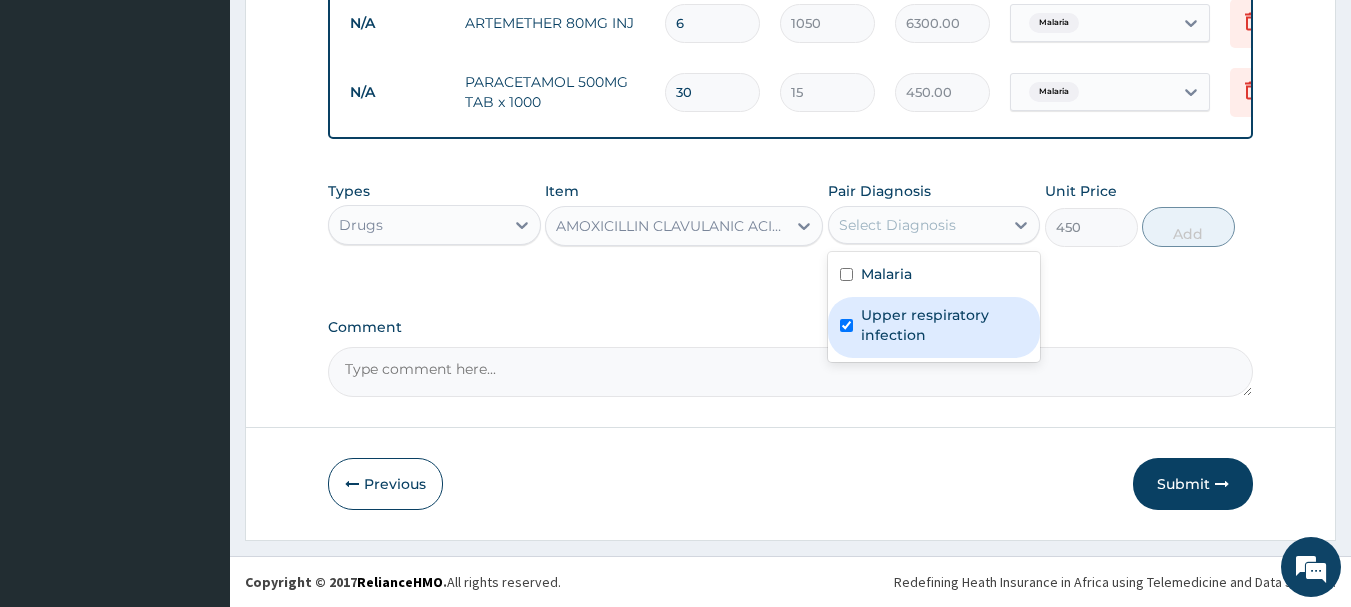 checkbox on "true" 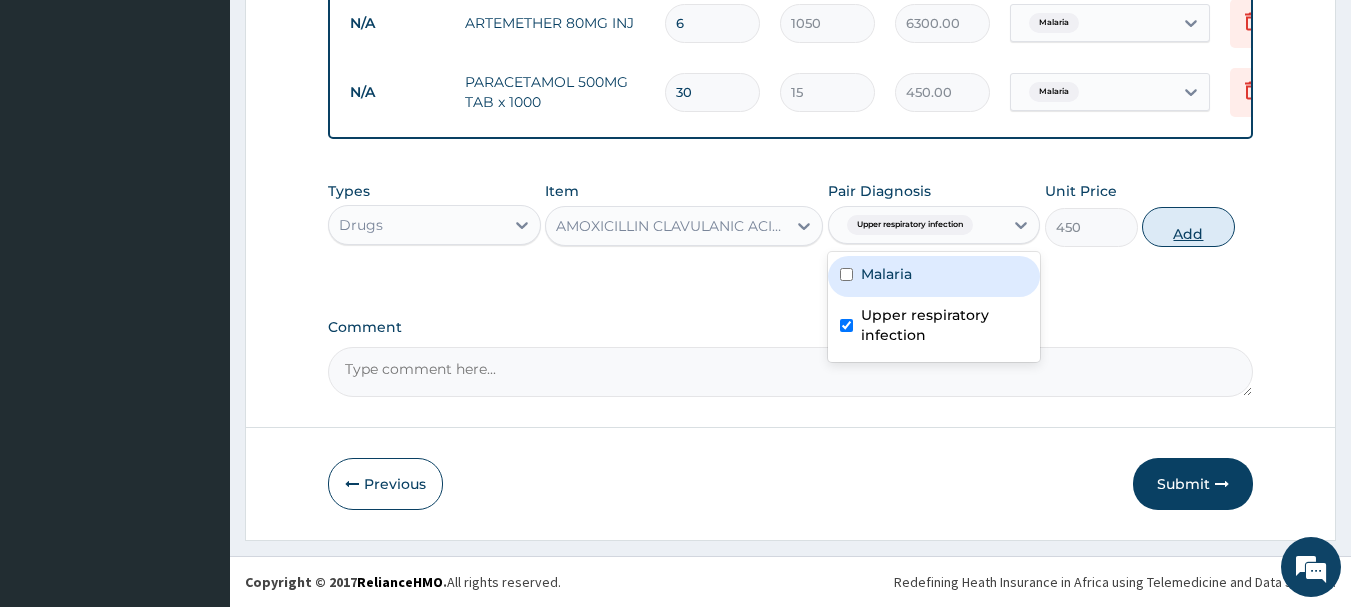 click on "Add" at bounding box center [1188, 227] 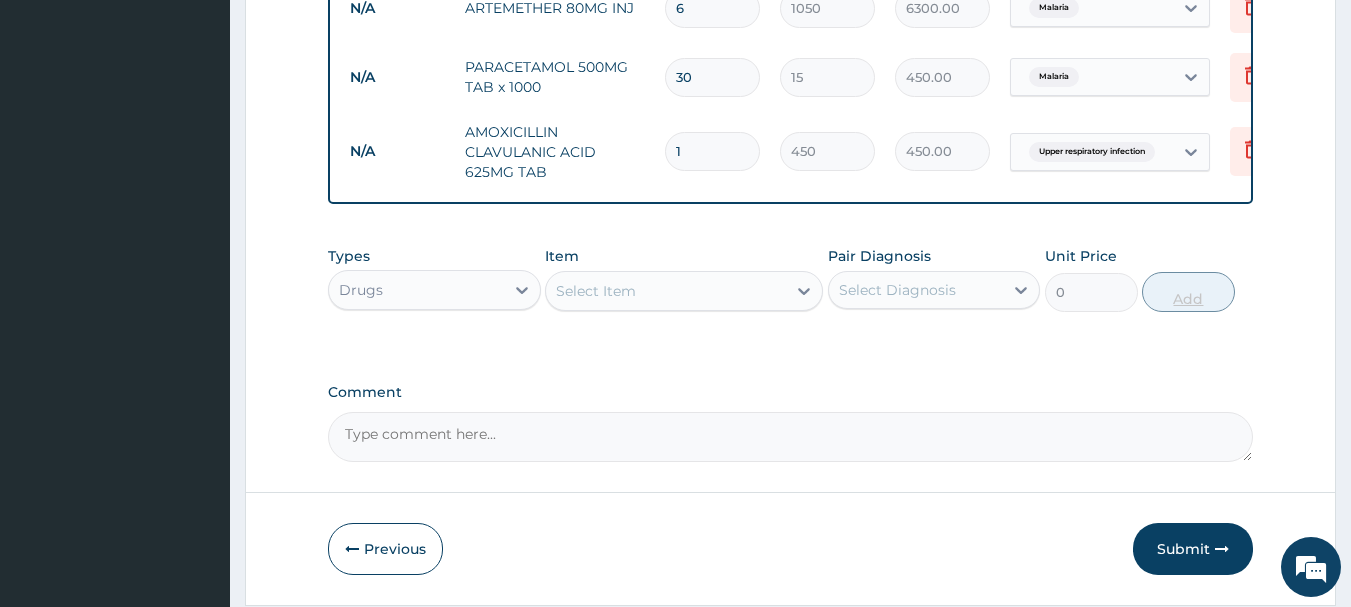 type on "14" 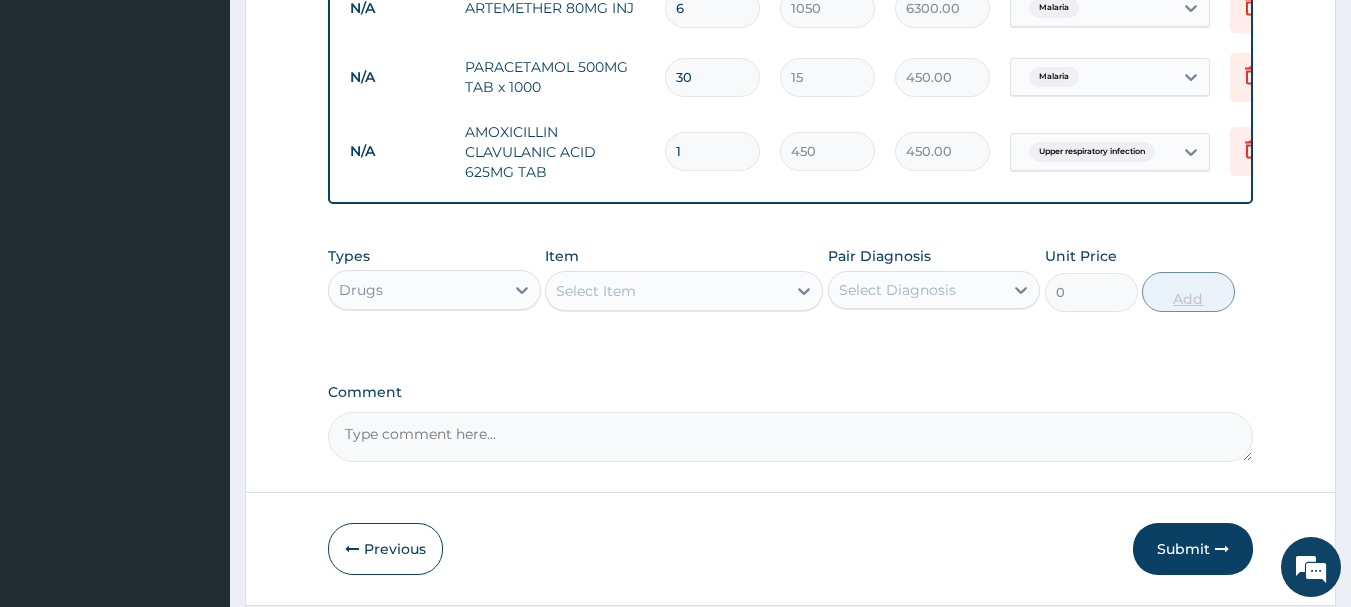 type on "6300.00" 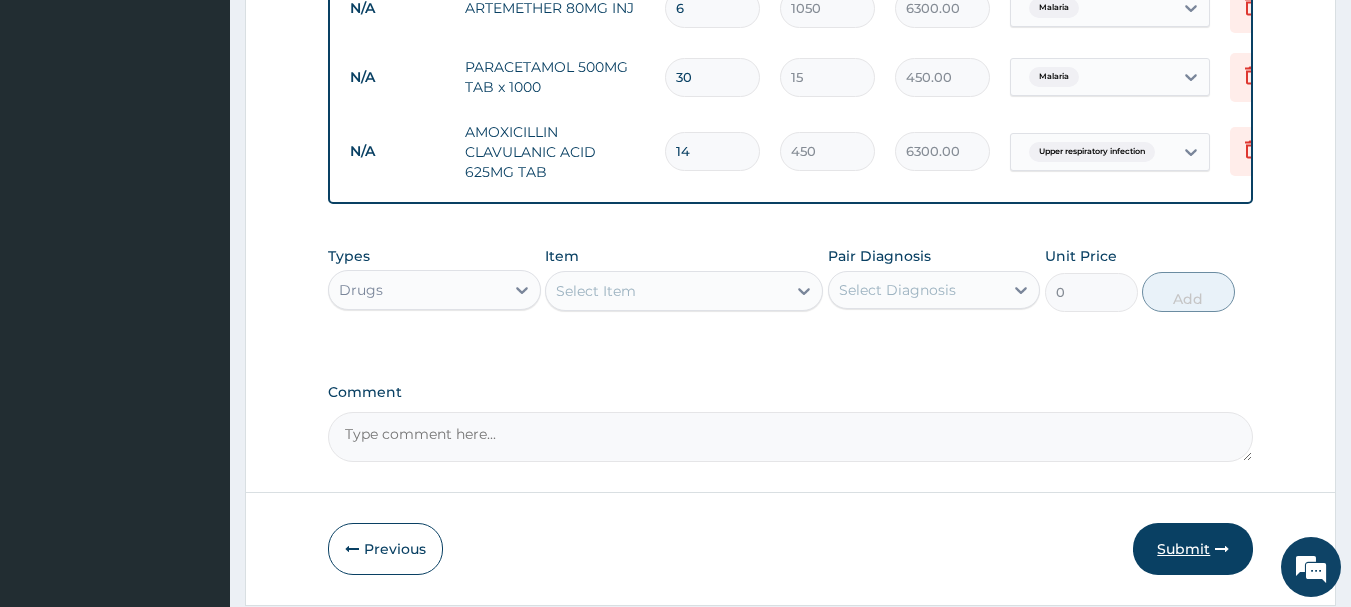 type on "14" 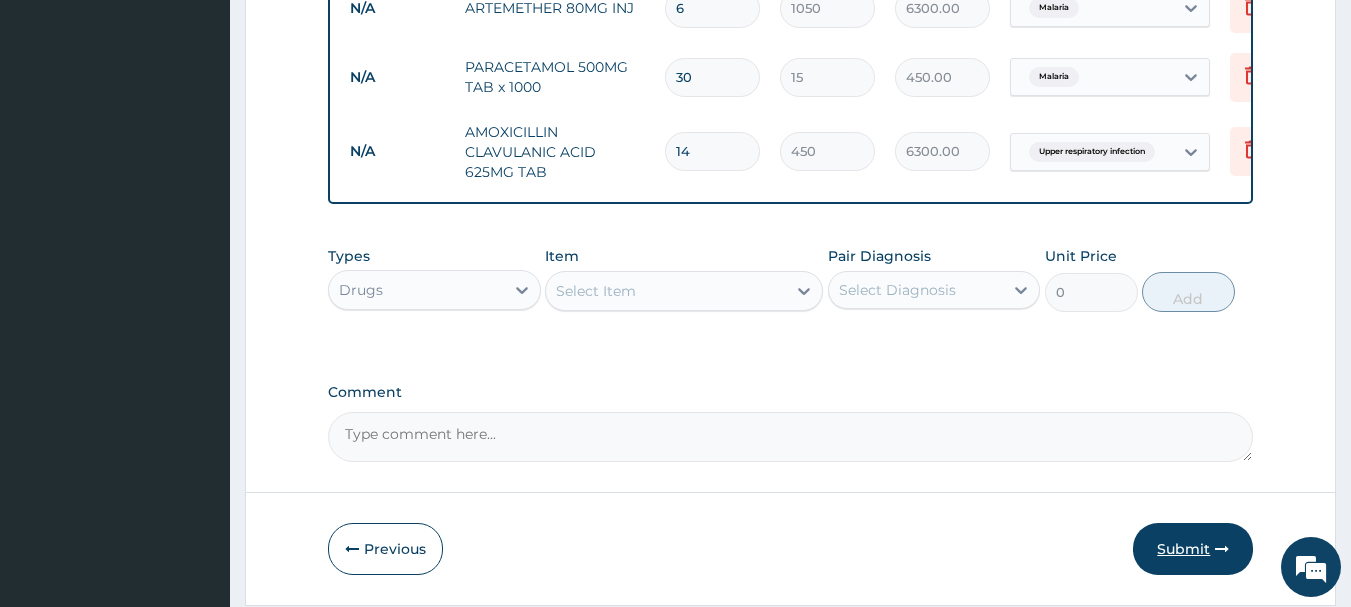 click on "Submit" at bounding box center [1193, 549] 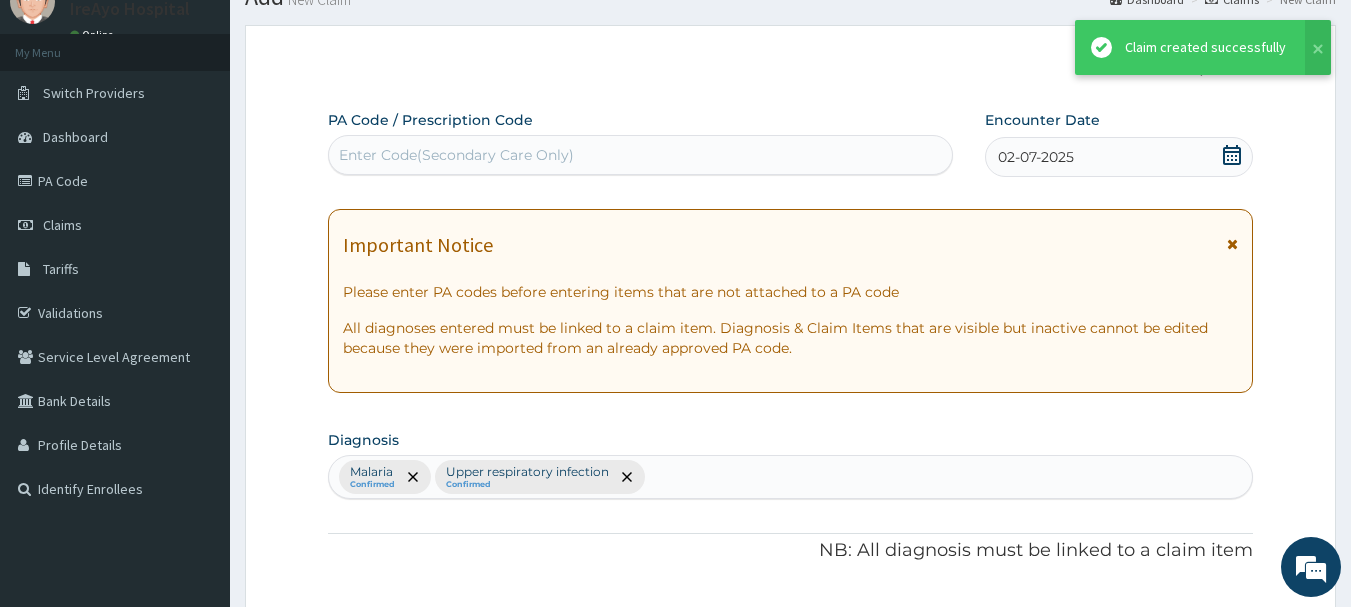 scroll, scrollTop: 973, scrollLeft: 0, axis: vertical 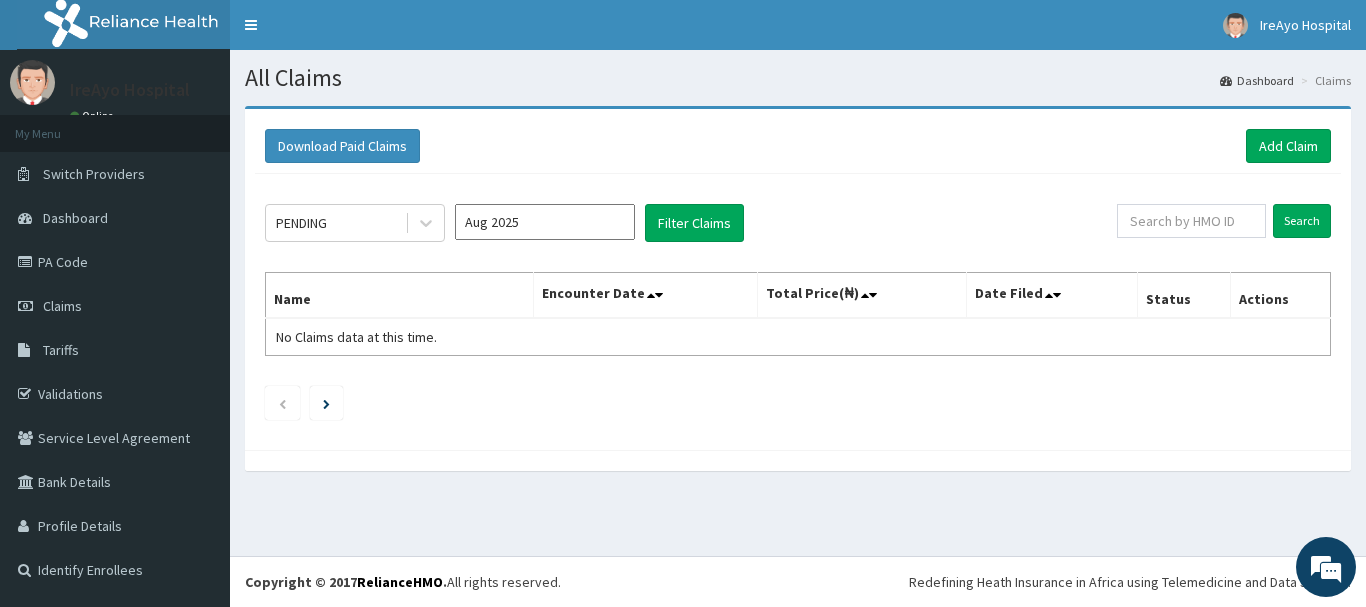 click on "Download Paid Claims Add Claim" at bounding box center (798, 146) 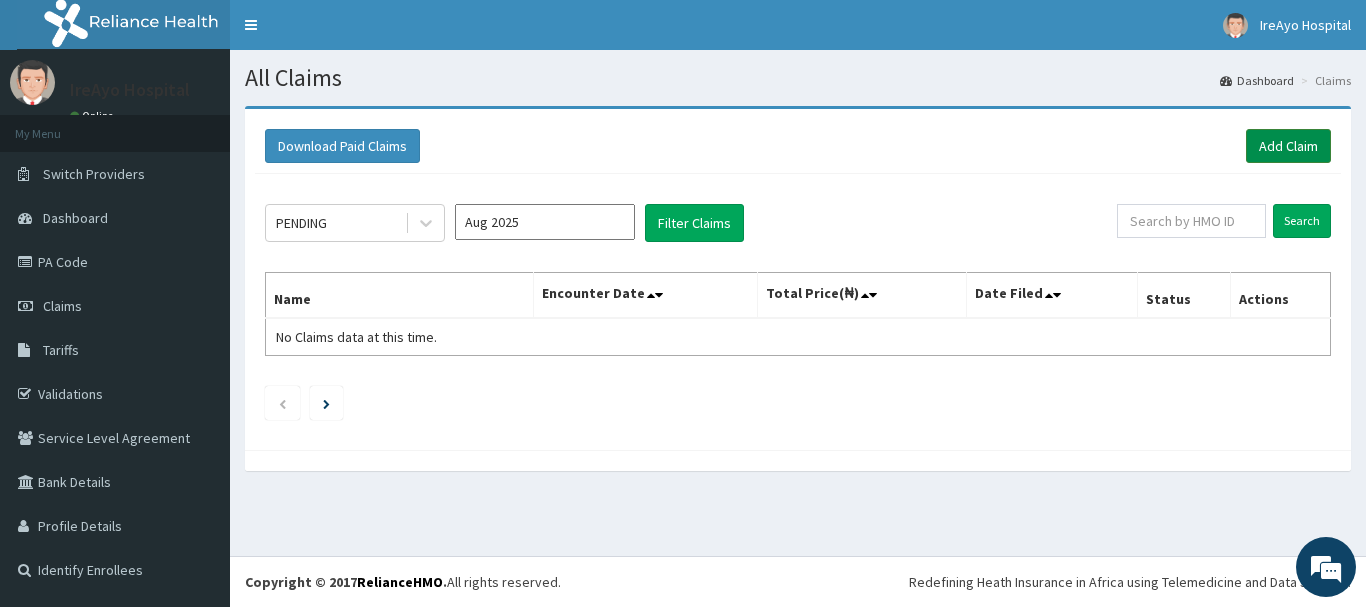 click on "Add Claim" at bounding box center [1288, 146] 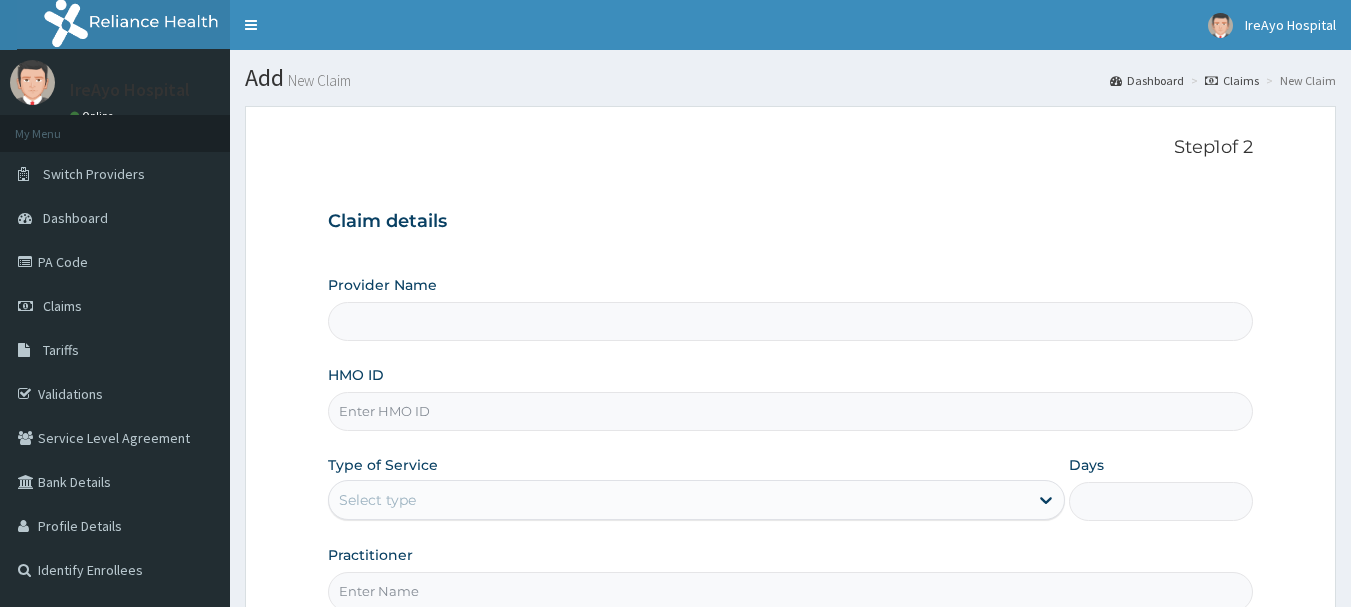 scroll, scrollTop: 0, scrollLeft: 0, axis: both 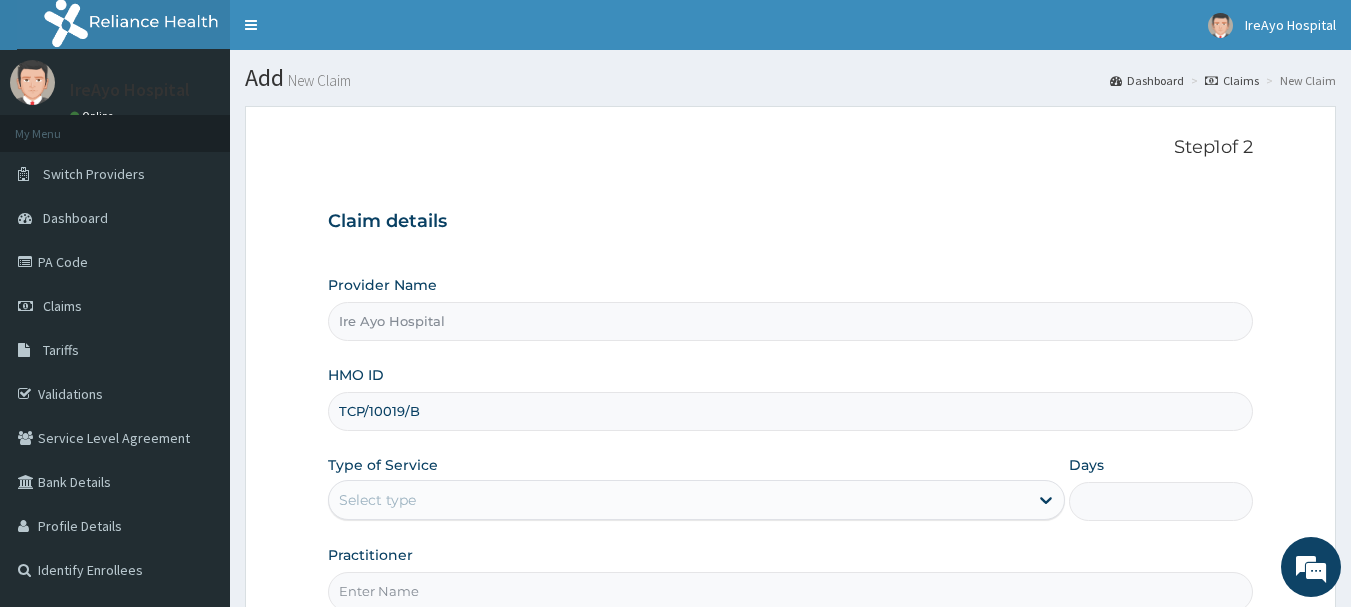 type on "TCP/10019/B" 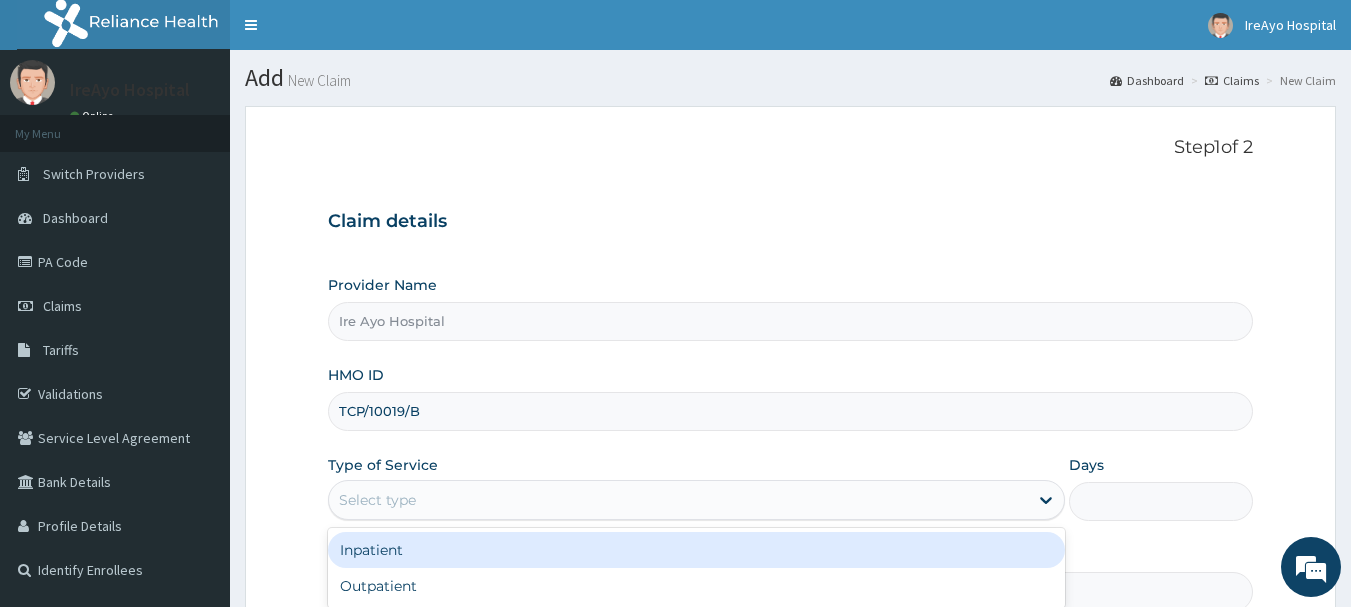 click on "Select type" at bounding box center [678, 500] 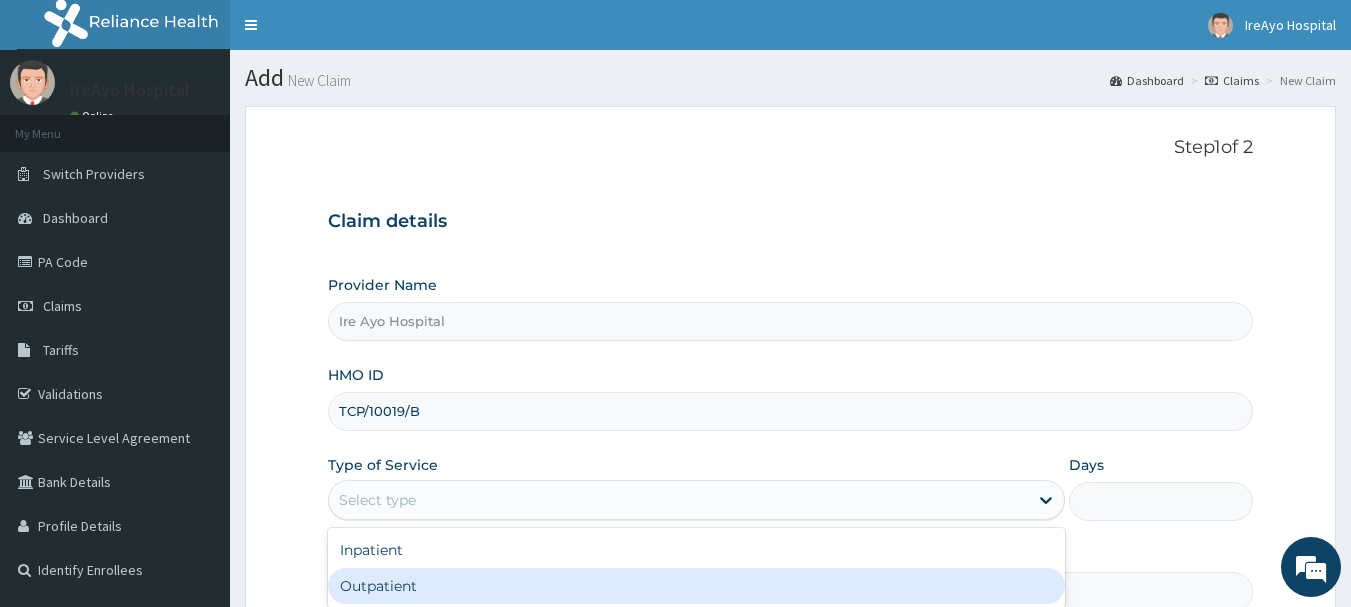 click on "Outpatient" at bounding box center [696, 586] 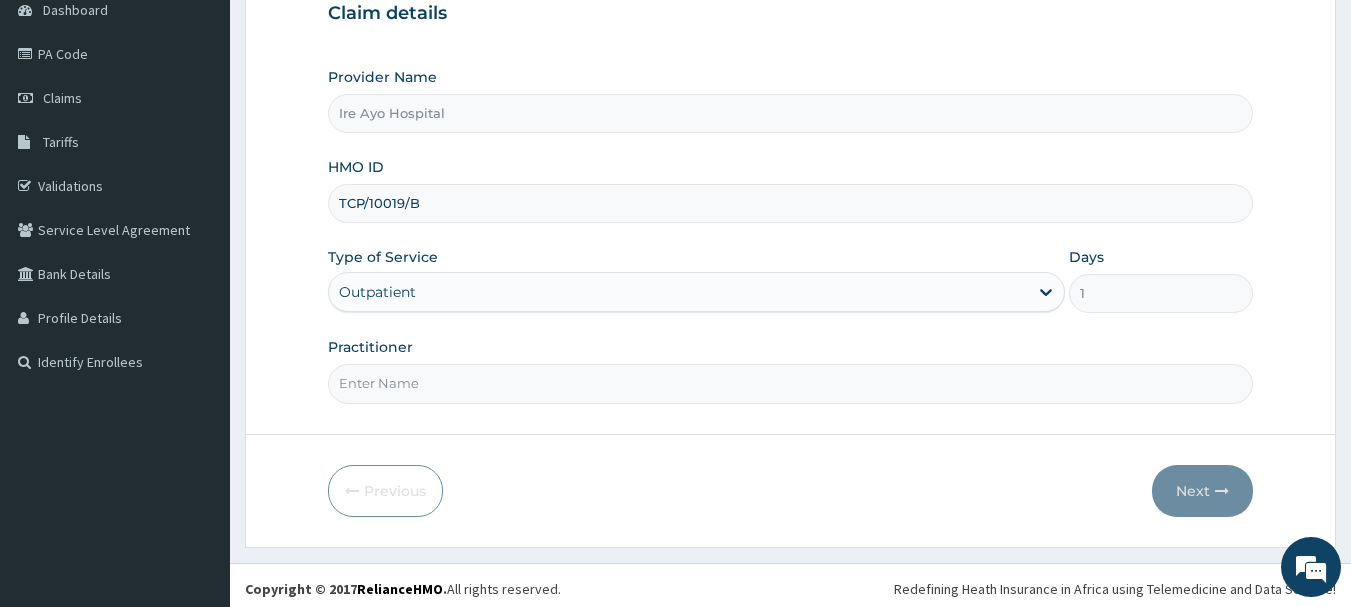 scroll, scrollTop: 215, scrollLeft: 0, axis: vertical 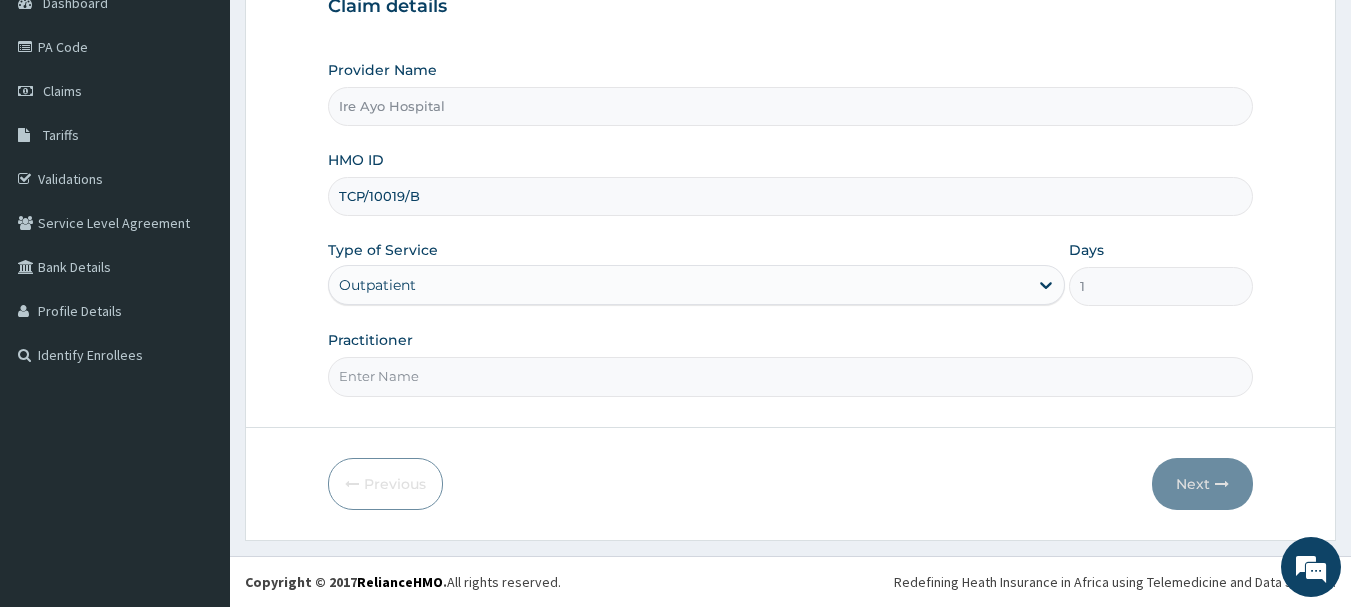 drag, startPoint x: 600, startPoint y: 381, endPoint x: 492, endPoint y: 395, distance: 108.903625 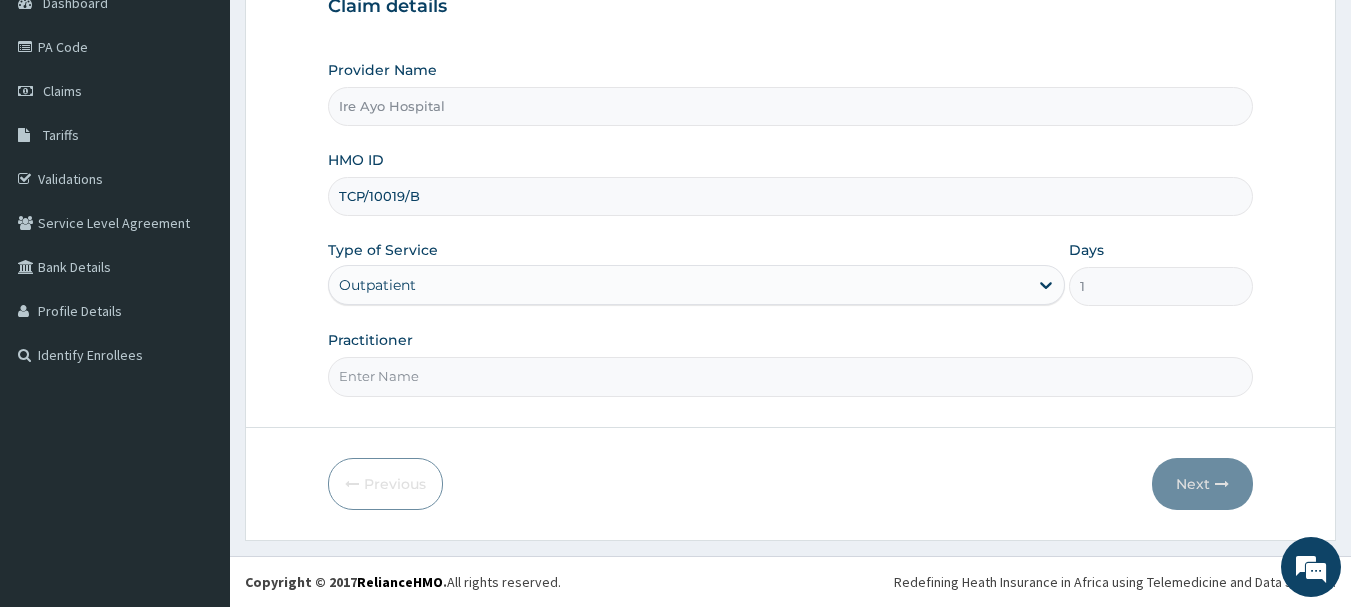 type on "dr [LAST]" 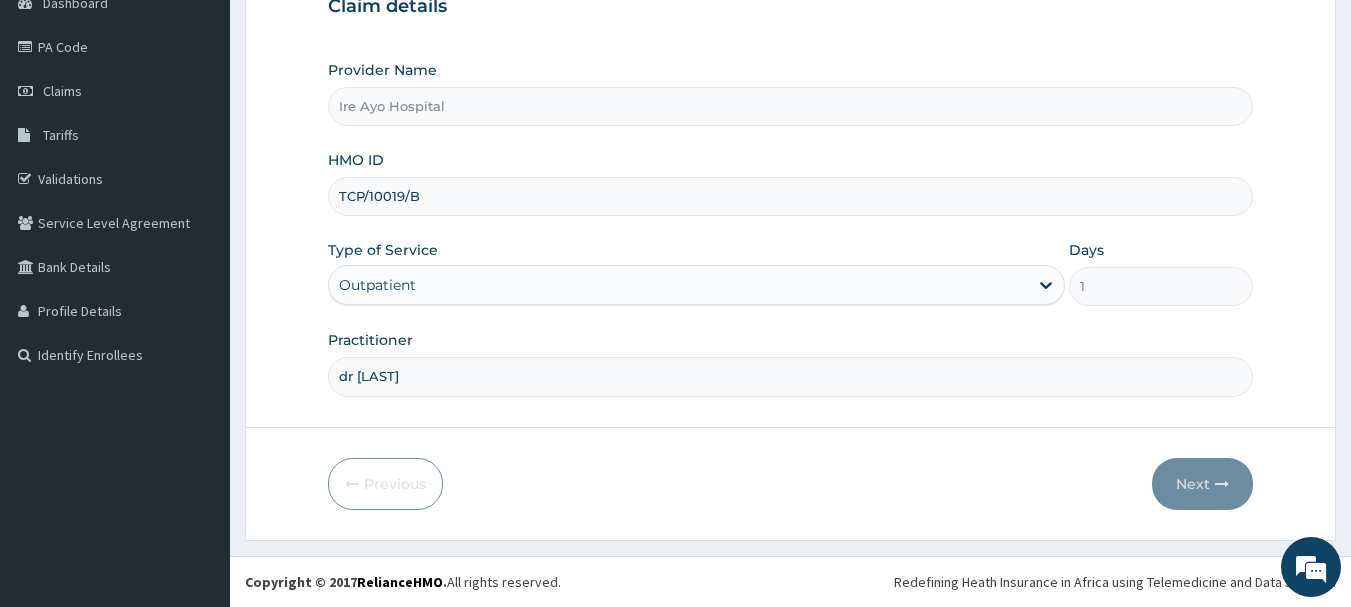scroll, scrollTop: 0, scrollLeft: 0, axis: both 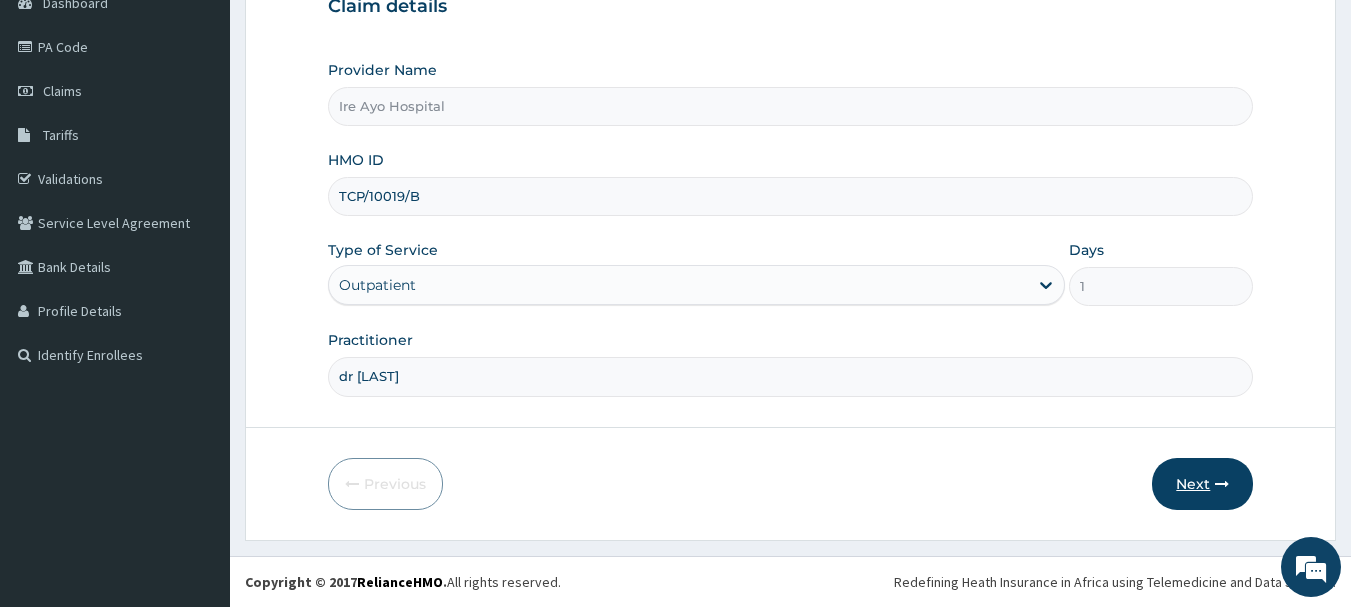 click on "Next" at bounding box center (1202, 484) 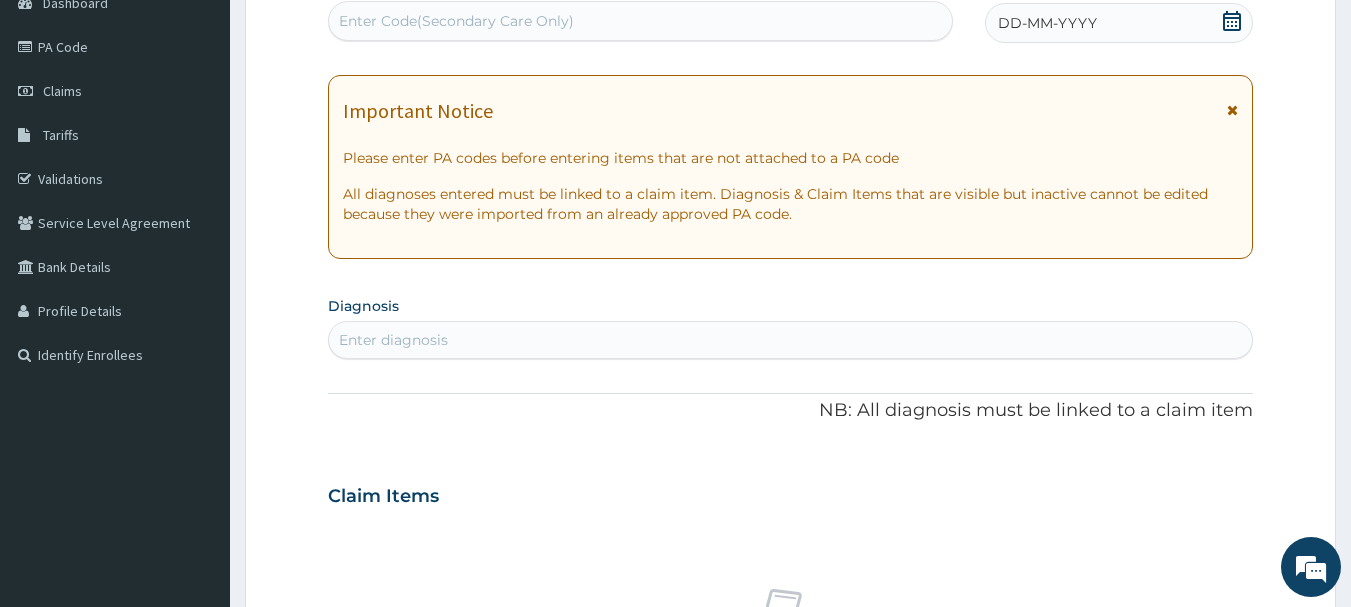 click 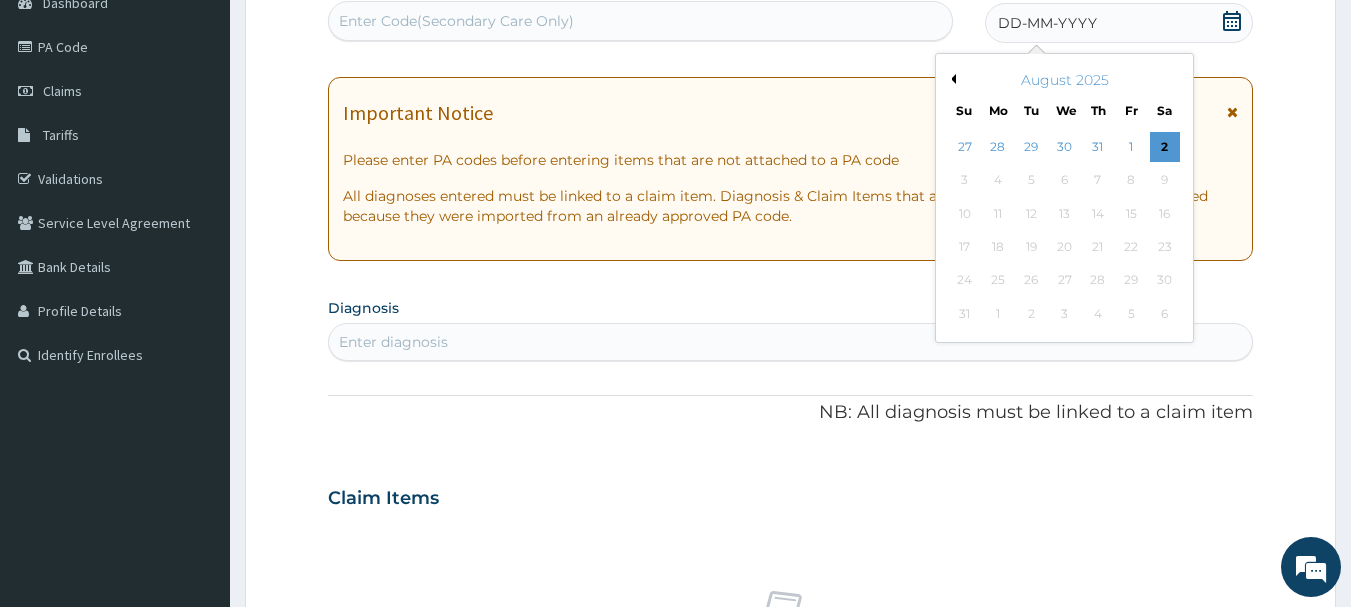 click on "Previous Month" at bounding box center (951, 79) 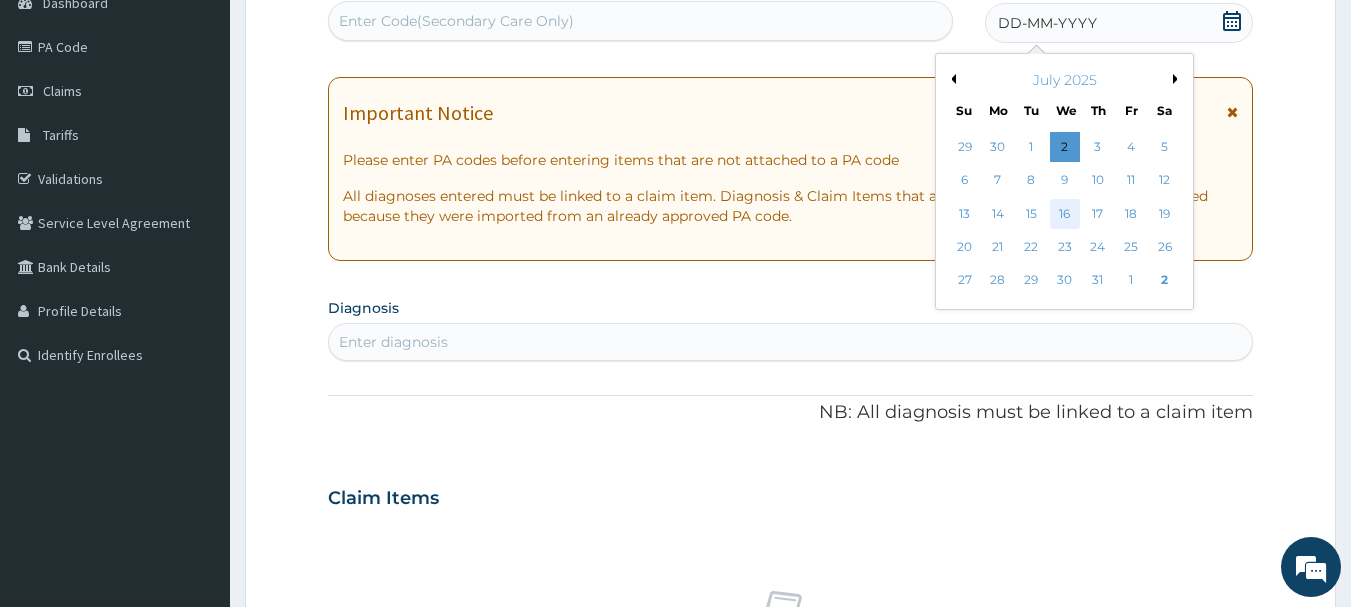 click on "16" at bounding box center (1065, 214) 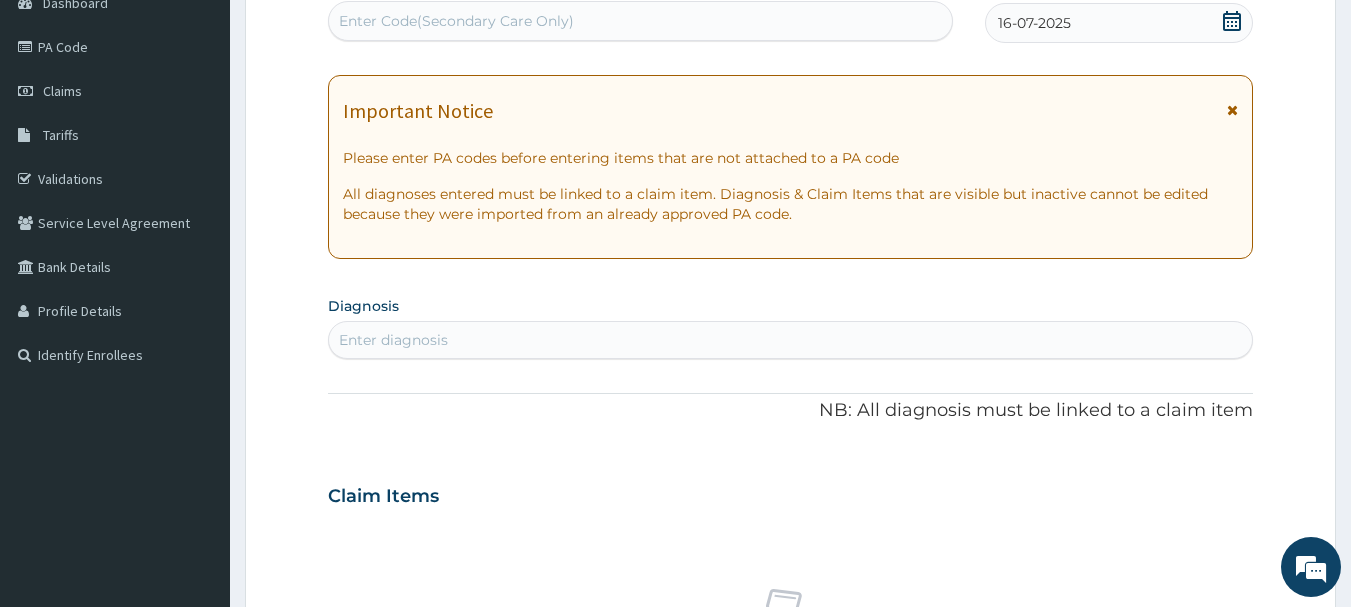 click on "Enter diagnosis" at bounding box center (791, 340) 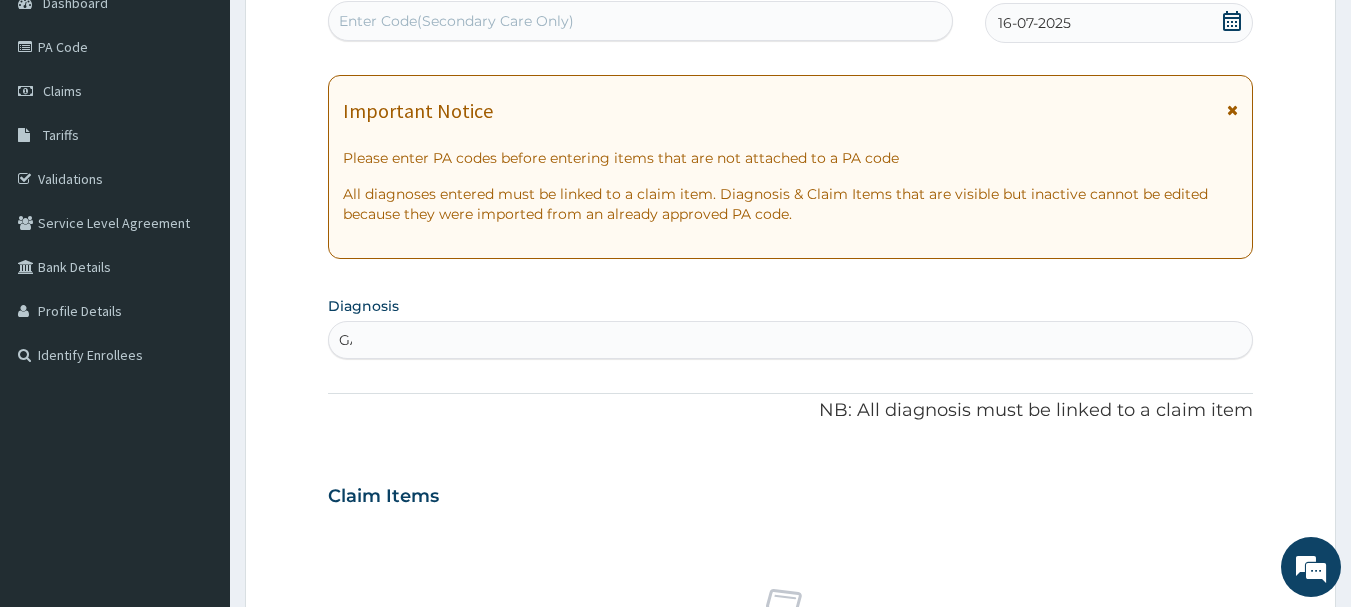 type on "G" 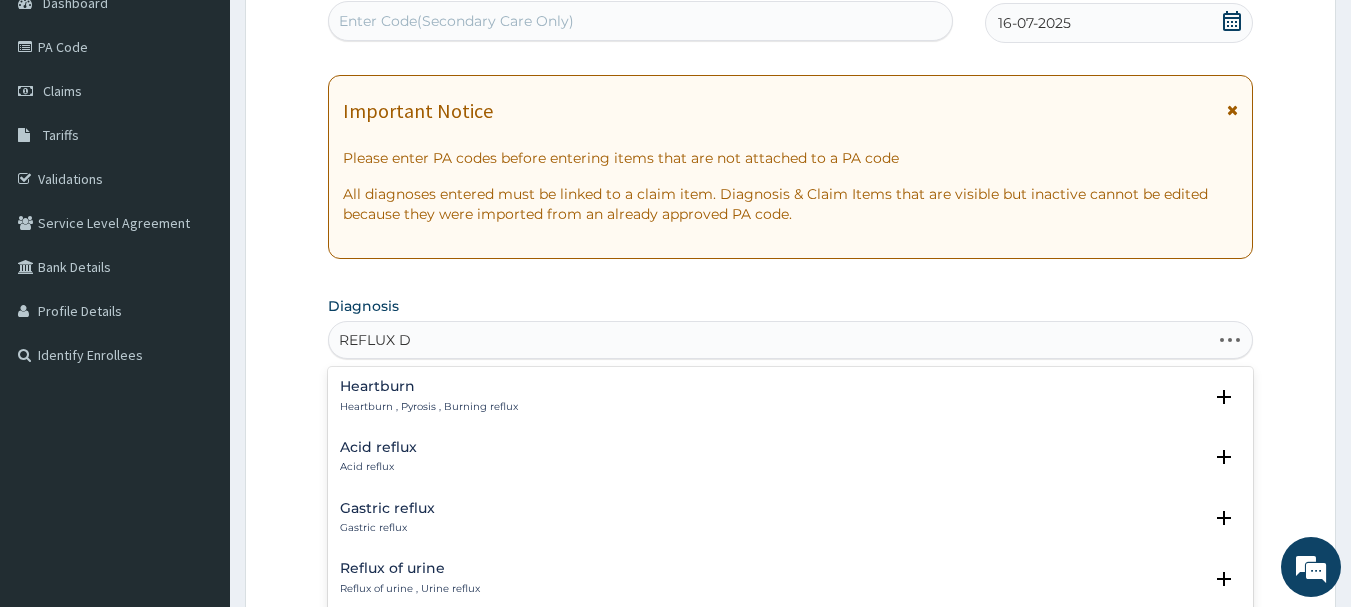 type on "REFLUX DI" 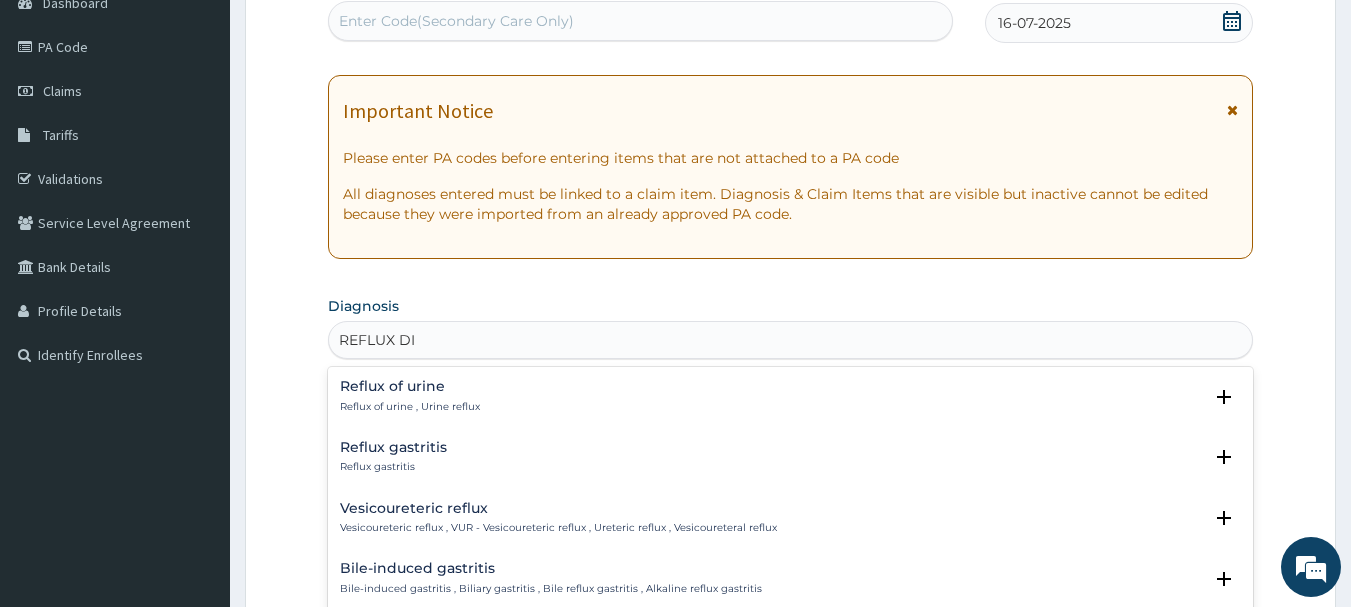 scroll, scrollTop: 262, scrollLeft: 0, axis: vertical 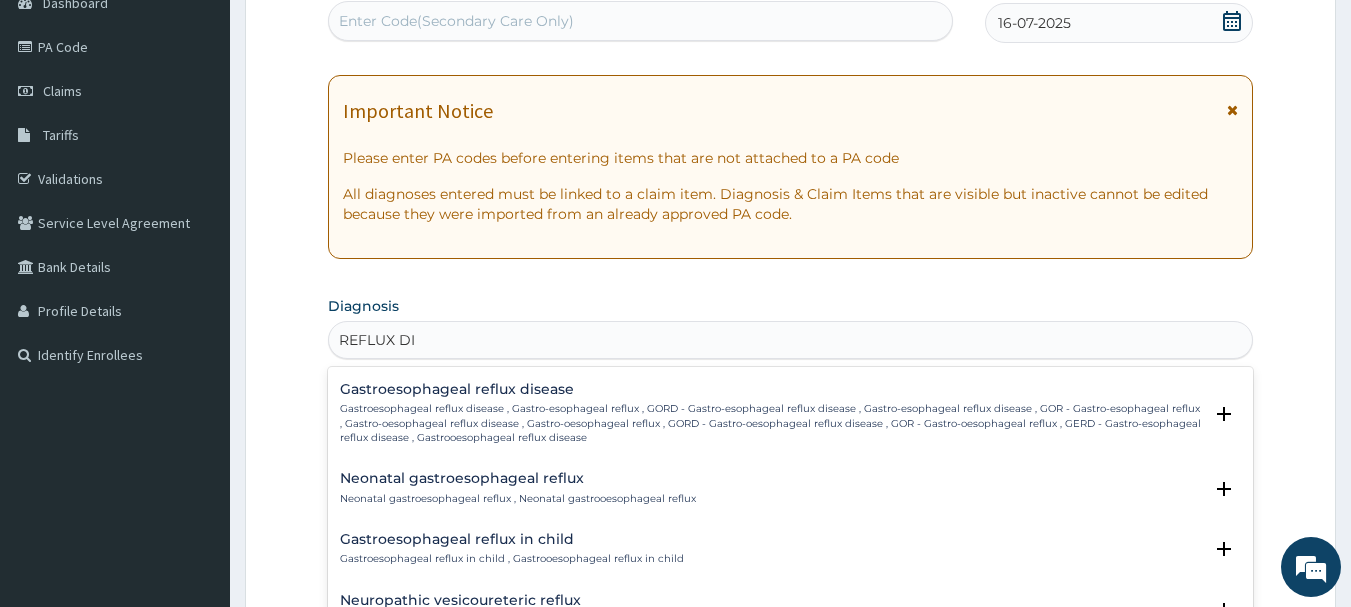 click on "Gastroesophageal reflux disease , Gastro-esophageal reflux , GORD - Gastro-esophageal reflux disease , Gastro-esophageal reflux disease , GOR - Gastro-esophageal reflux , Gastro-oesophageal reflux disease , Gastro-oesophageal reflux , GORD - Gastro-oesophageal reflux disease , GOR - Gastro-oesophageal reflux , GERD - Gastro-esophageal reflux disease , Gastrooesophageal reflux disease" at bounding box center (771, 423) 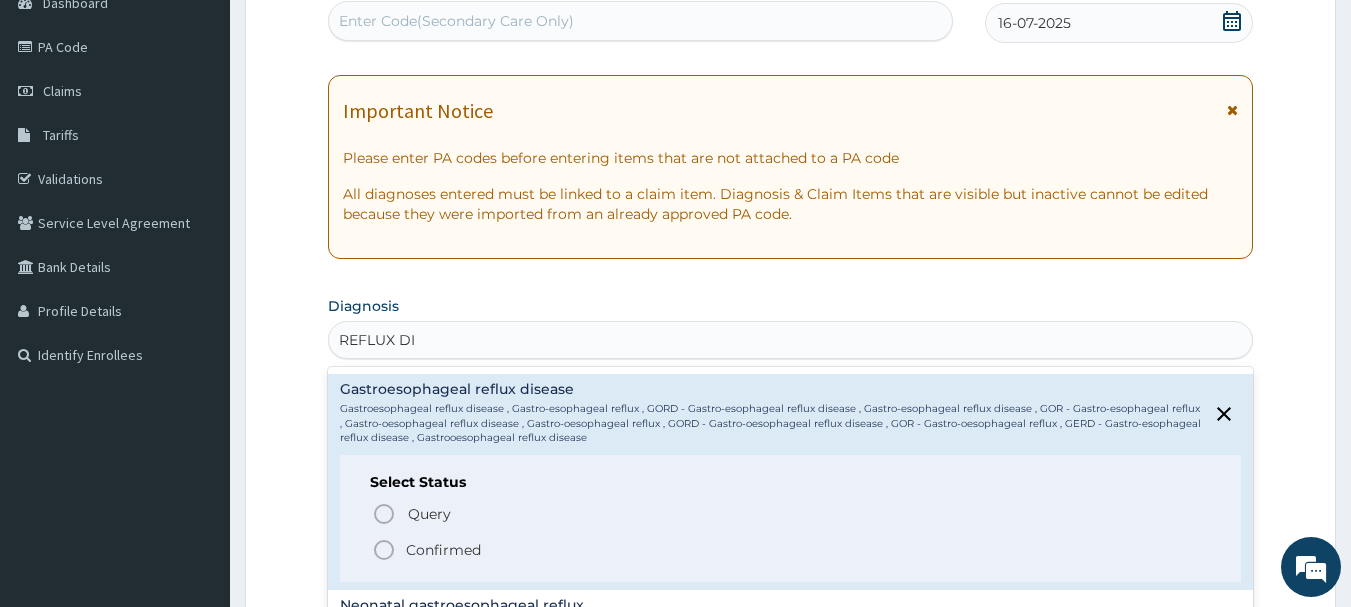 click 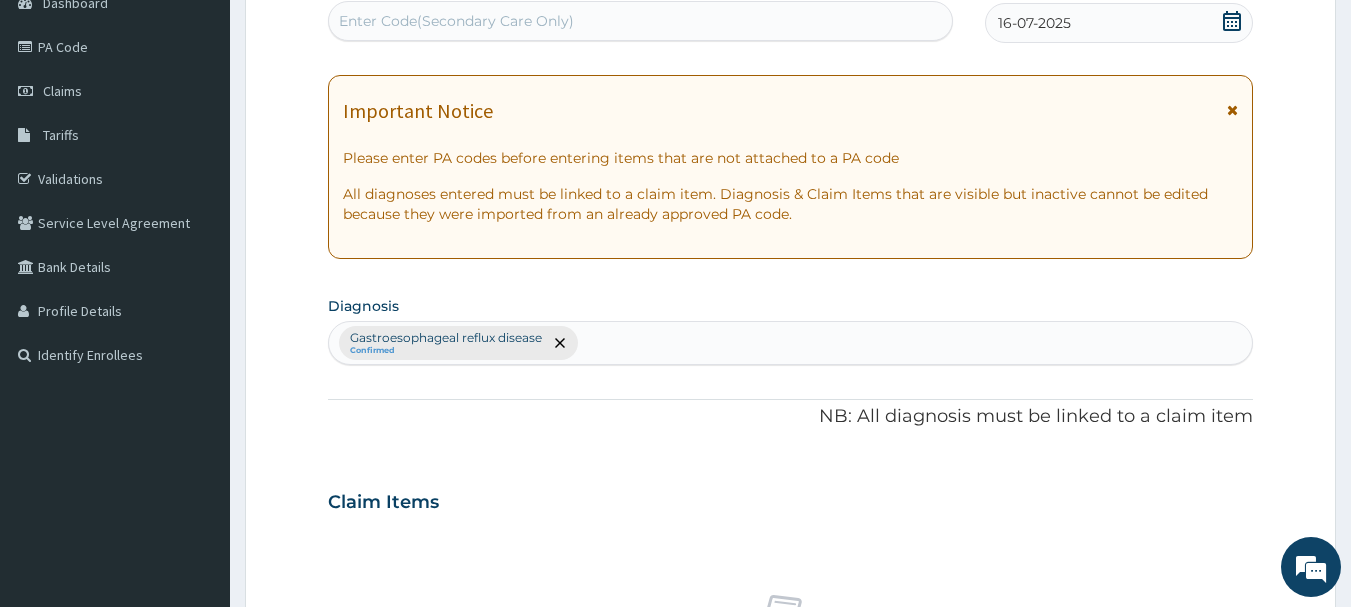 scroll, scrollTop: 746, scrollLeft: 0, axis: vertical 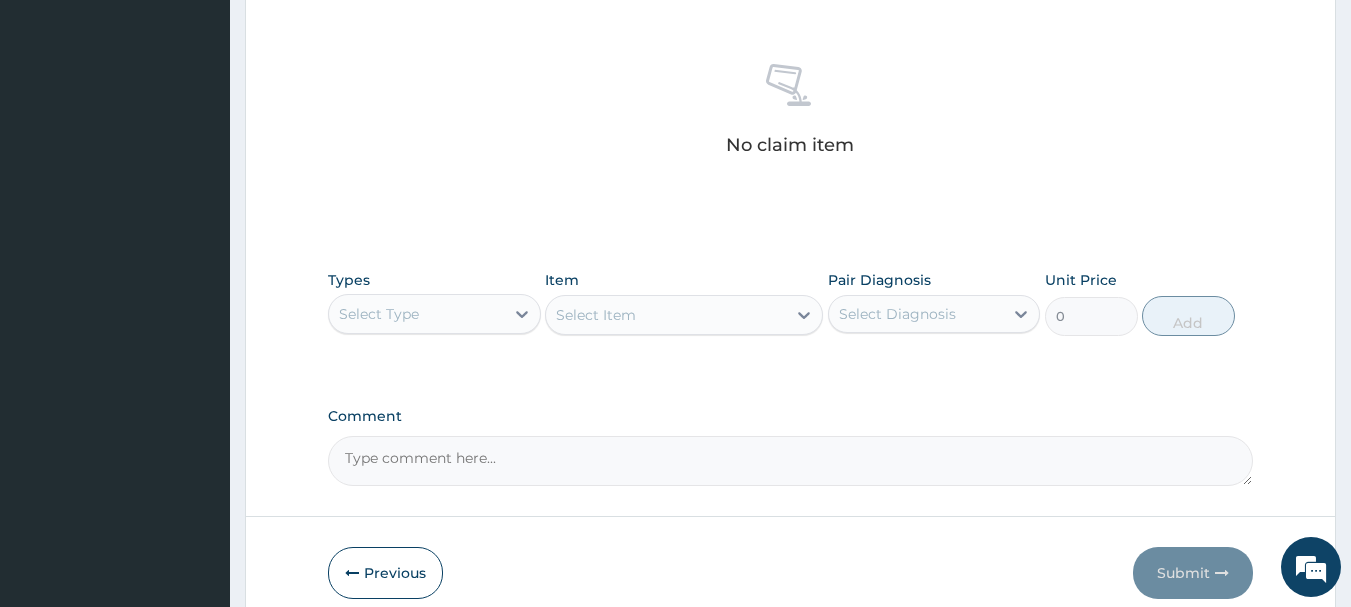 click on "Select Type" at bounding box center (379, 314) 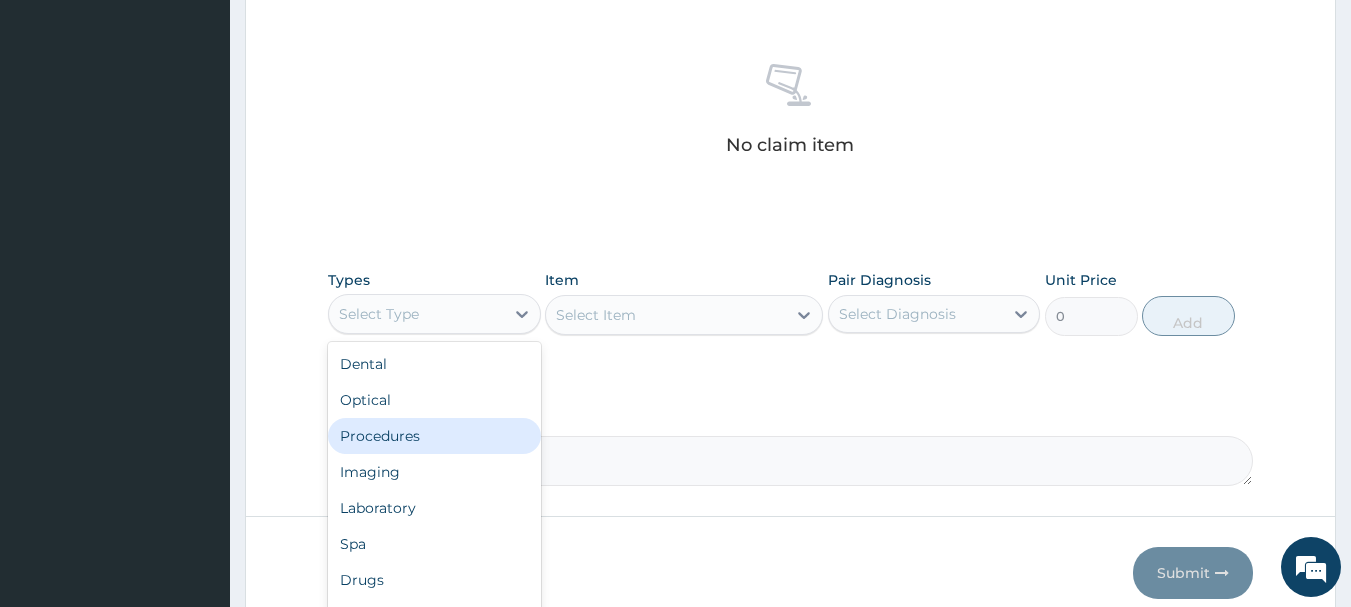 click on "Procedures" at bounding box center (434, 436) 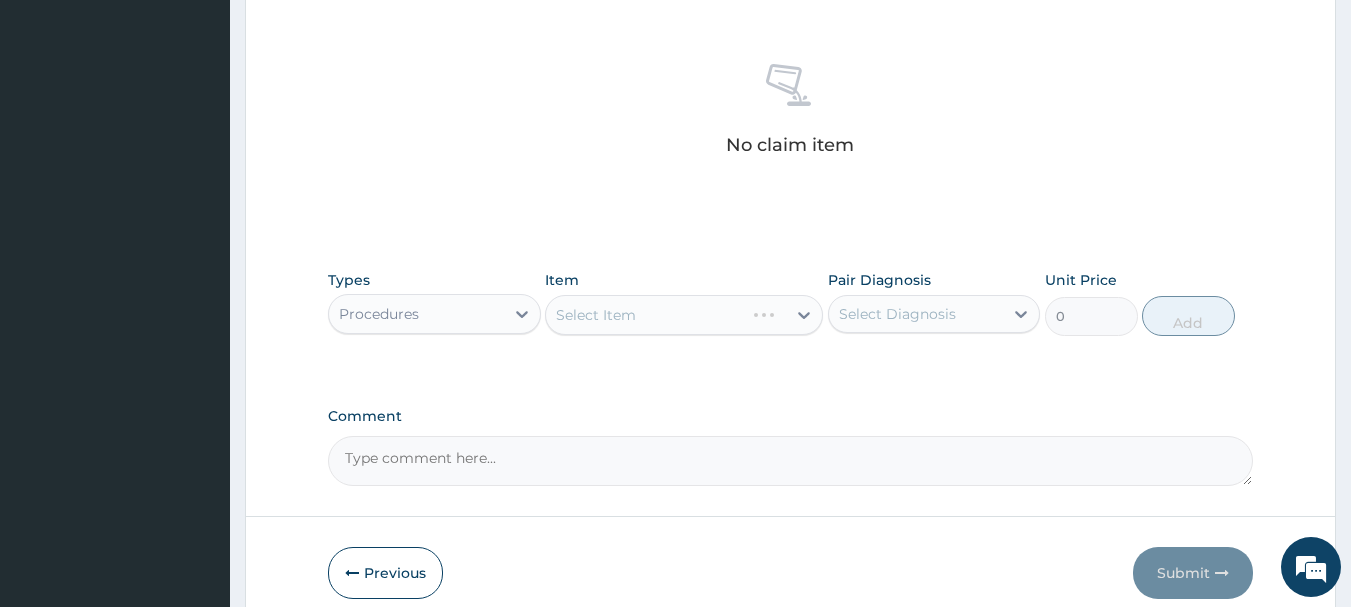 click on "Select Item" at bounding box center [645, 315] 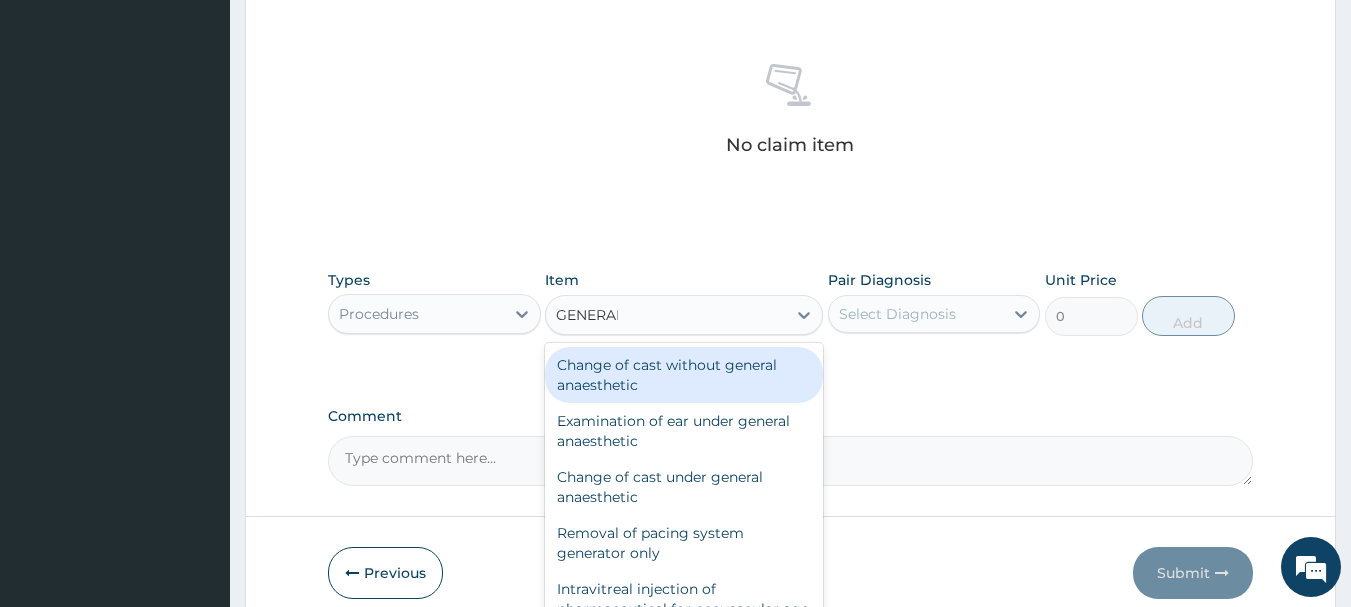 type on "GENERAL P" 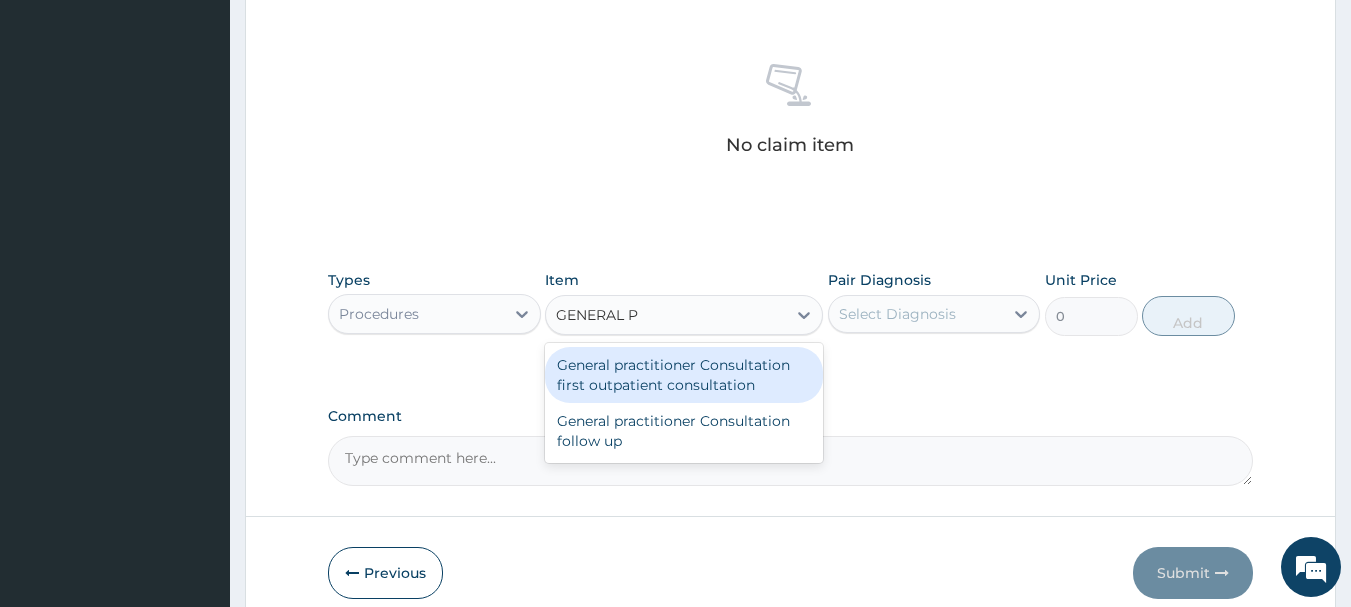click on "General practitioner Consultation first outpatient consultation" at bounding box center (684, 375) 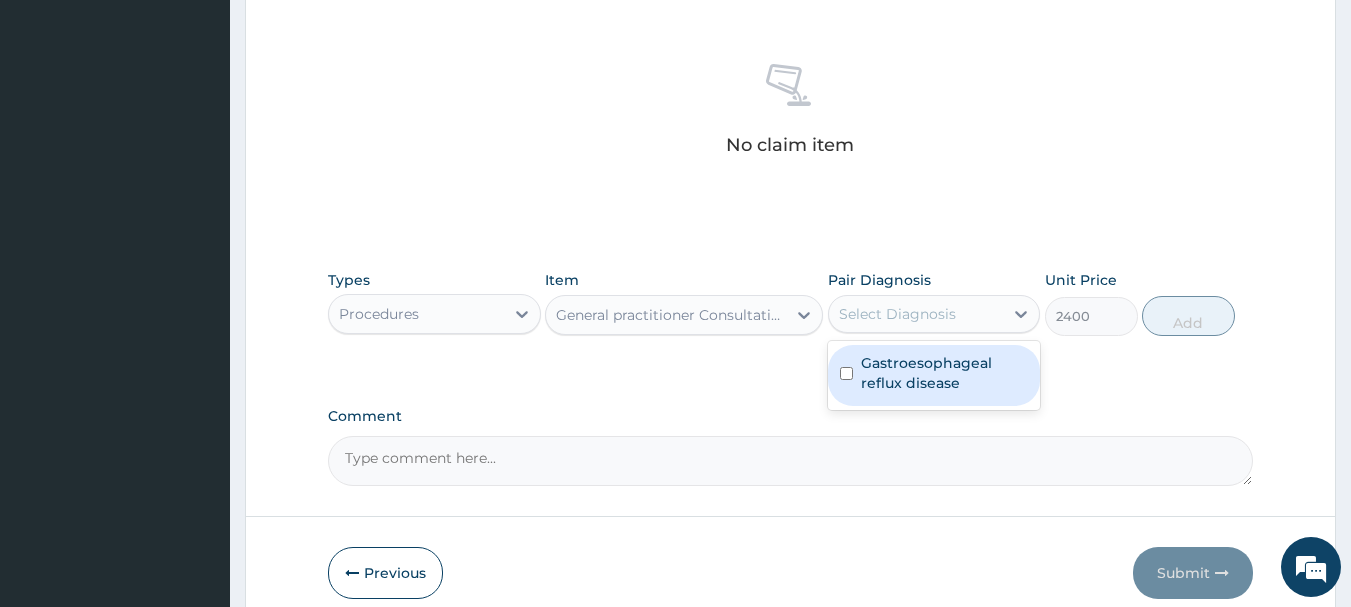 click on "Select Diagnosis" at bounding box center [897, 314] 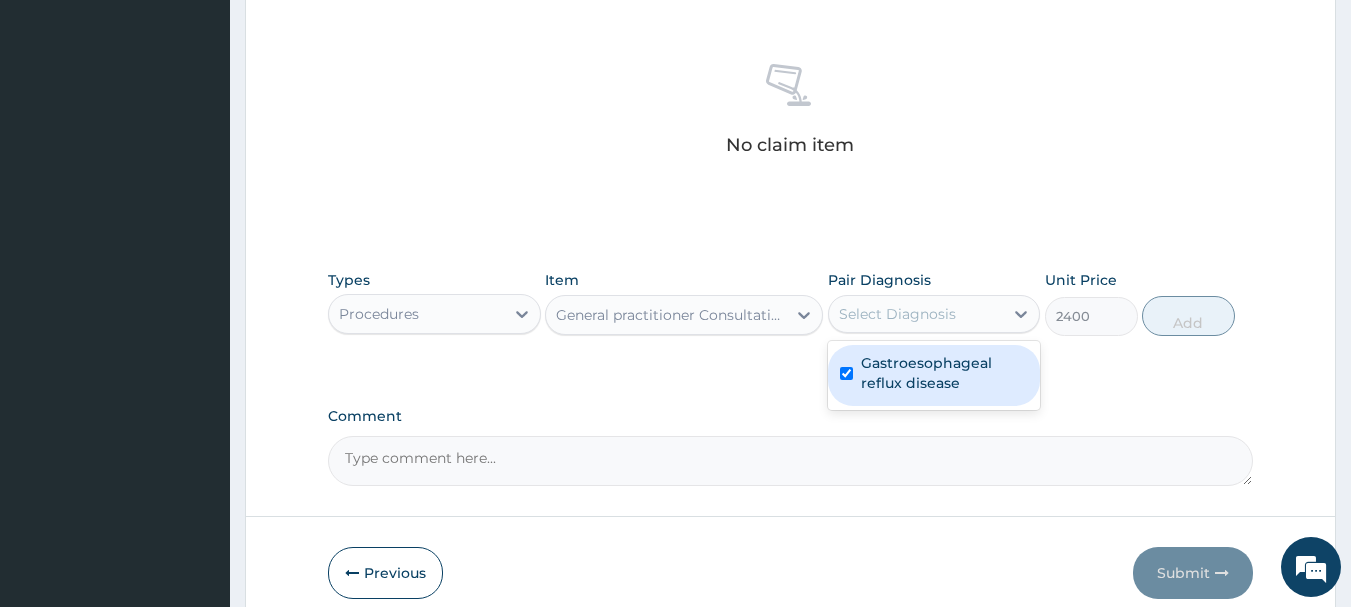 checkbox on "true" 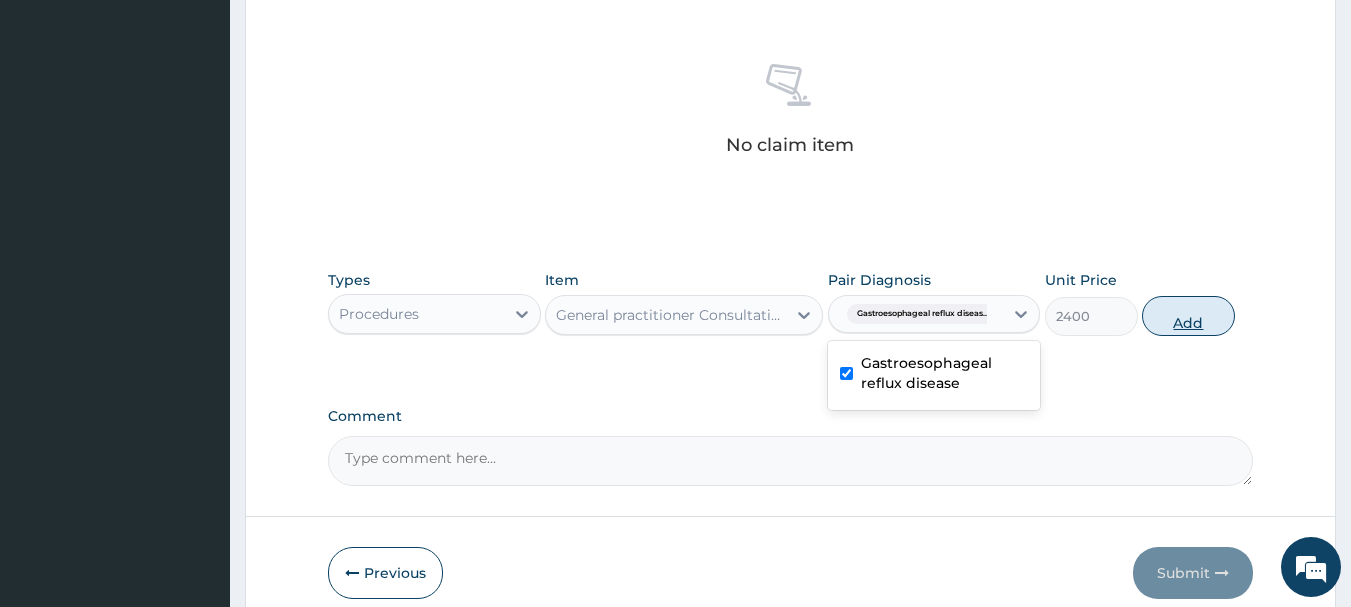 click on "Add" at bounding box center (1188, 316) 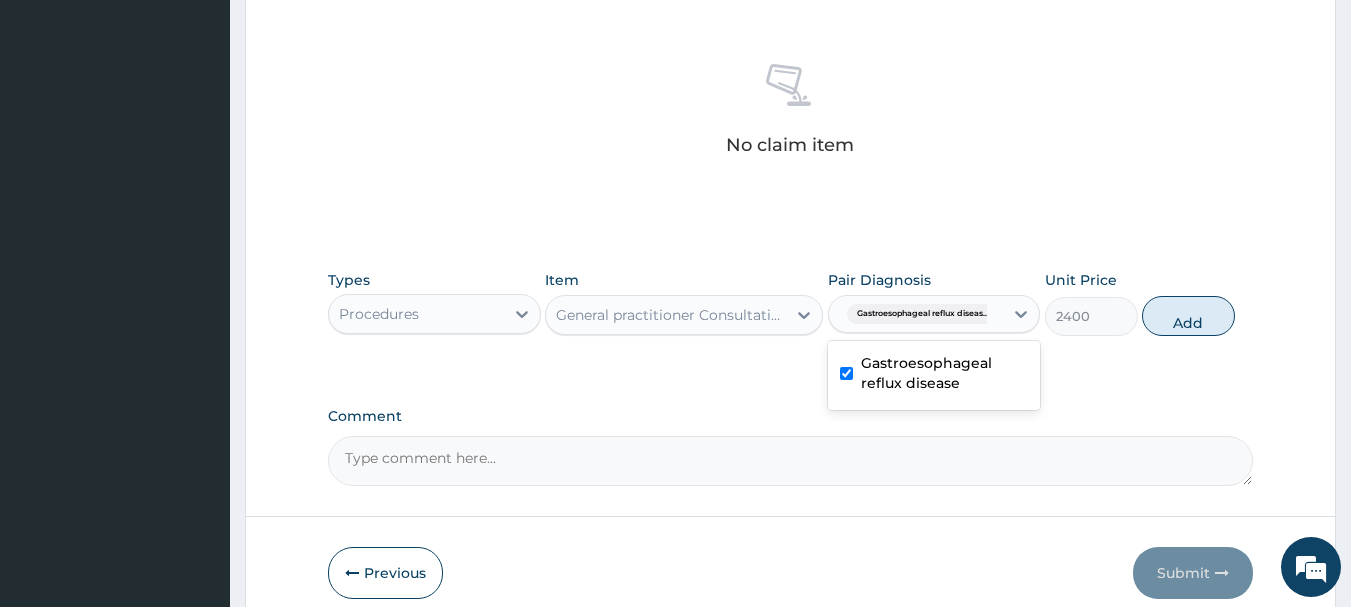 type on "0" 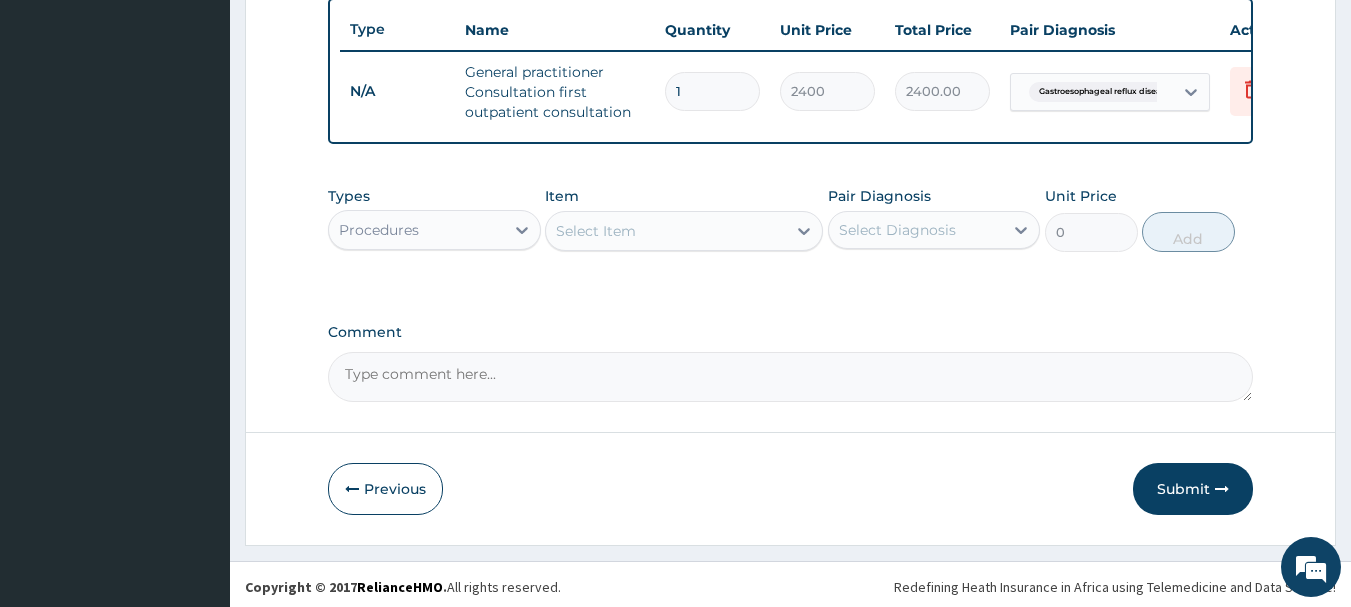 click on "Procedures" at bounding box center (416, 230) 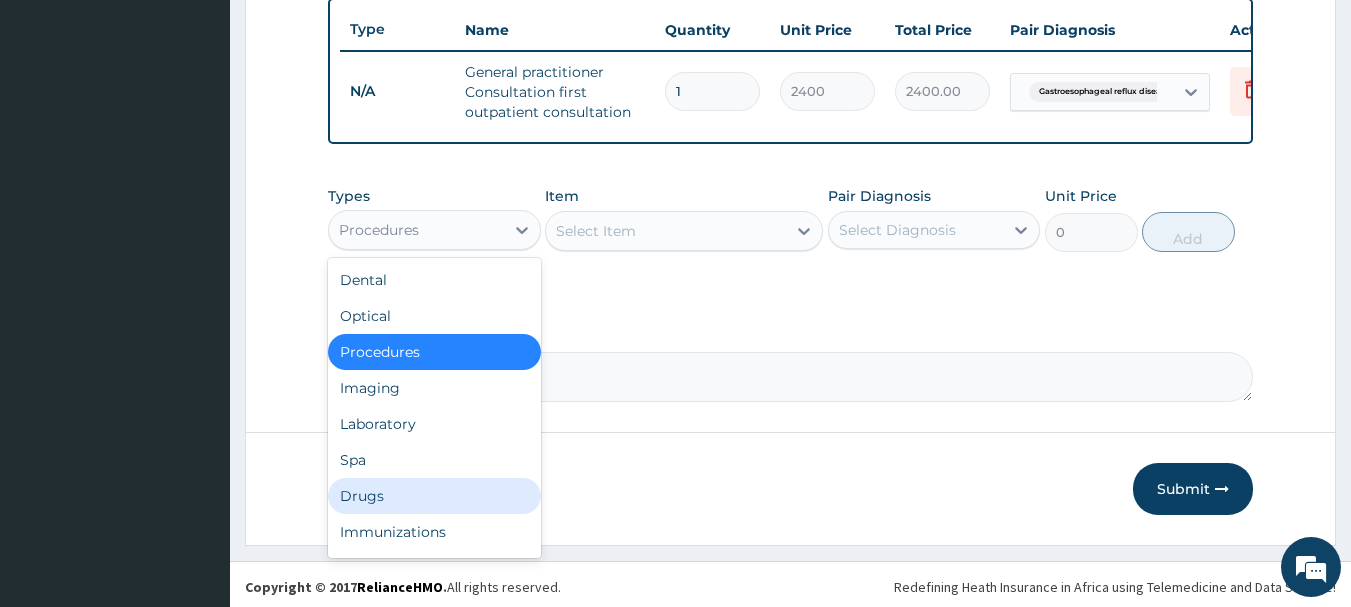 click on "Drugs" at bounding box center [434, 496] 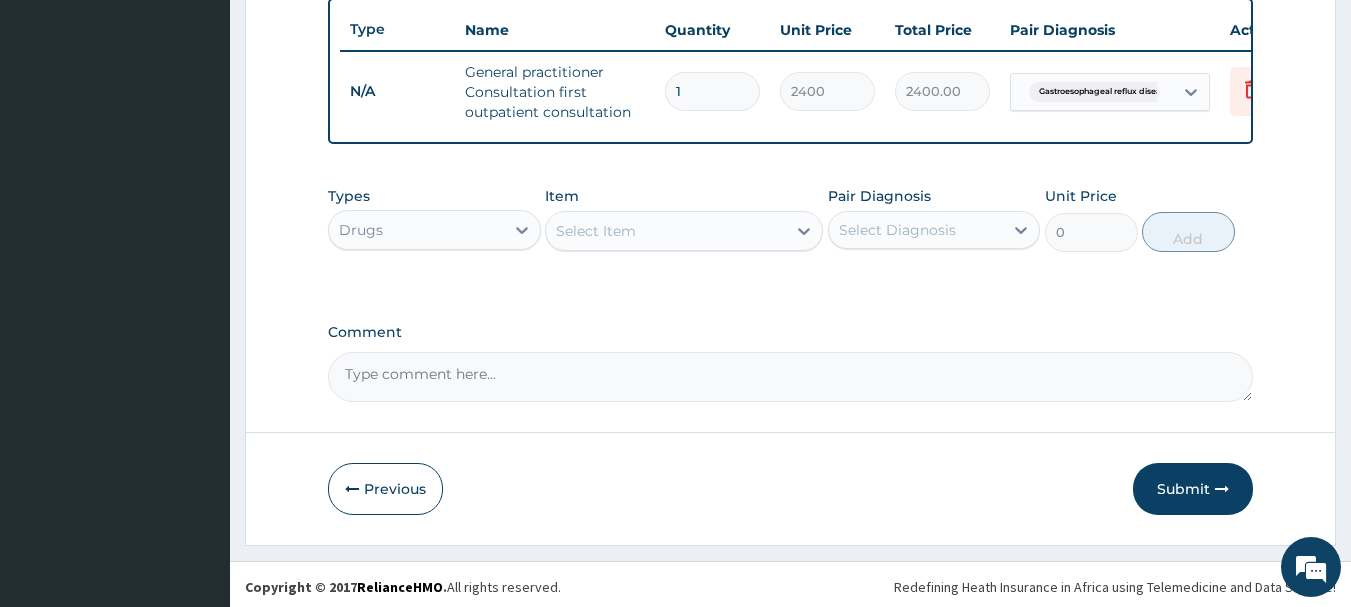 click on "Select Item" at bounding box center (666, 231) 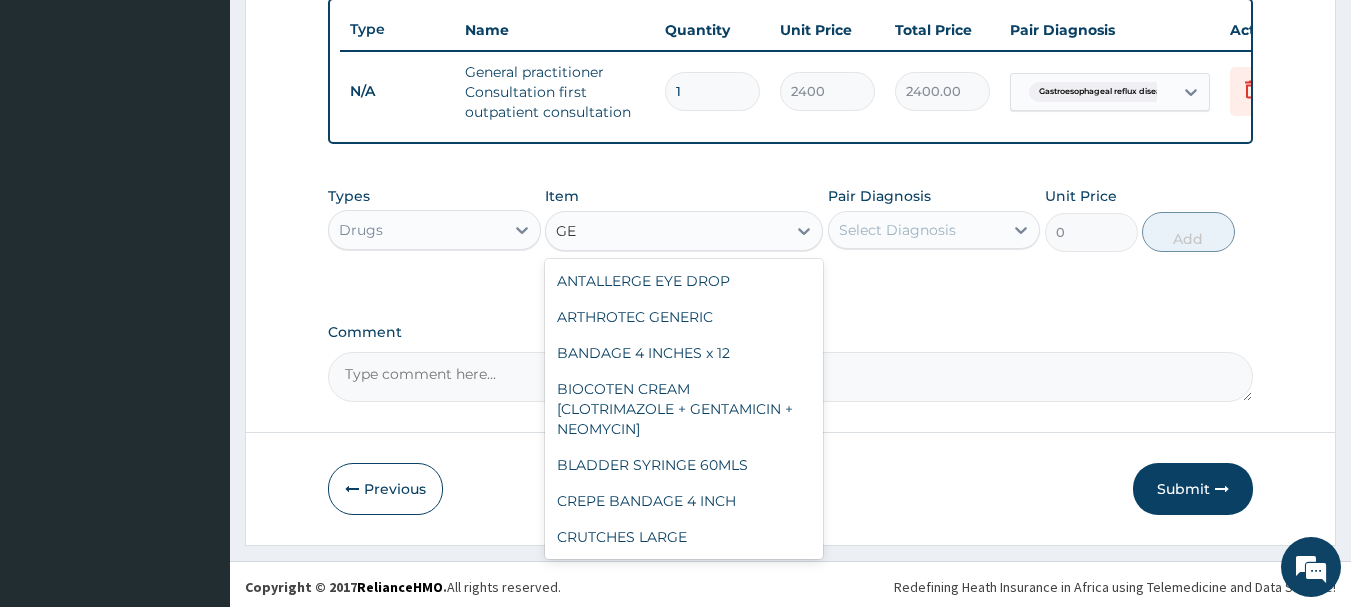 type on "G" 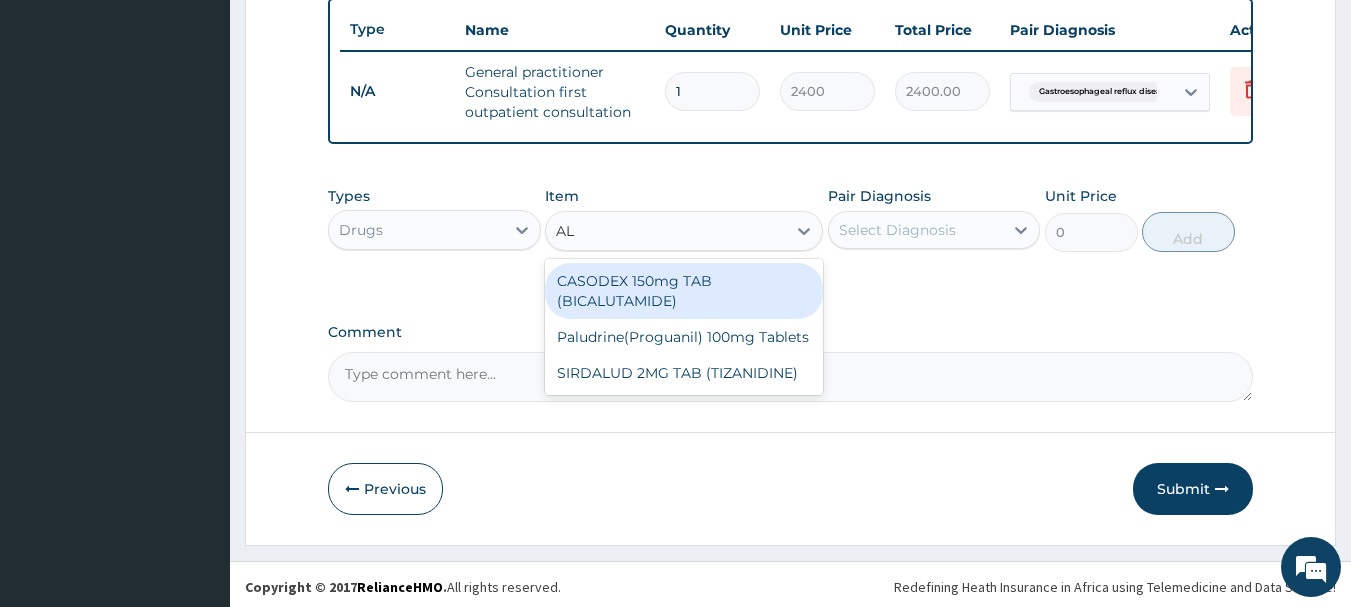 type on "A" 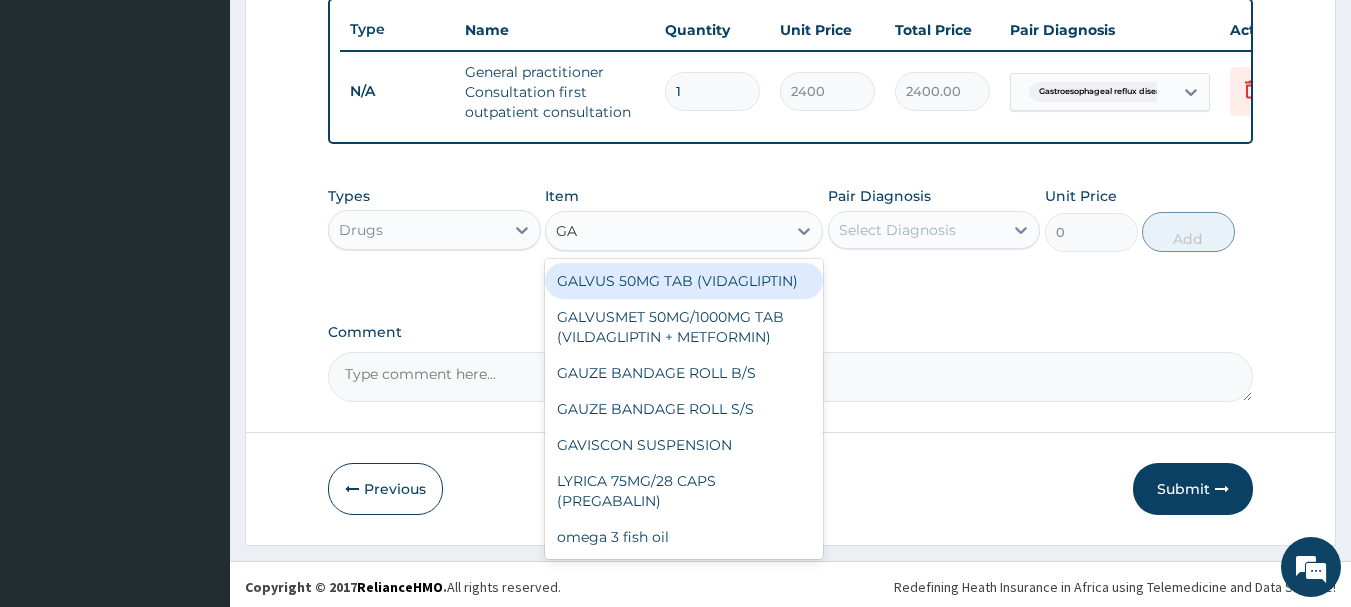 type on "G" 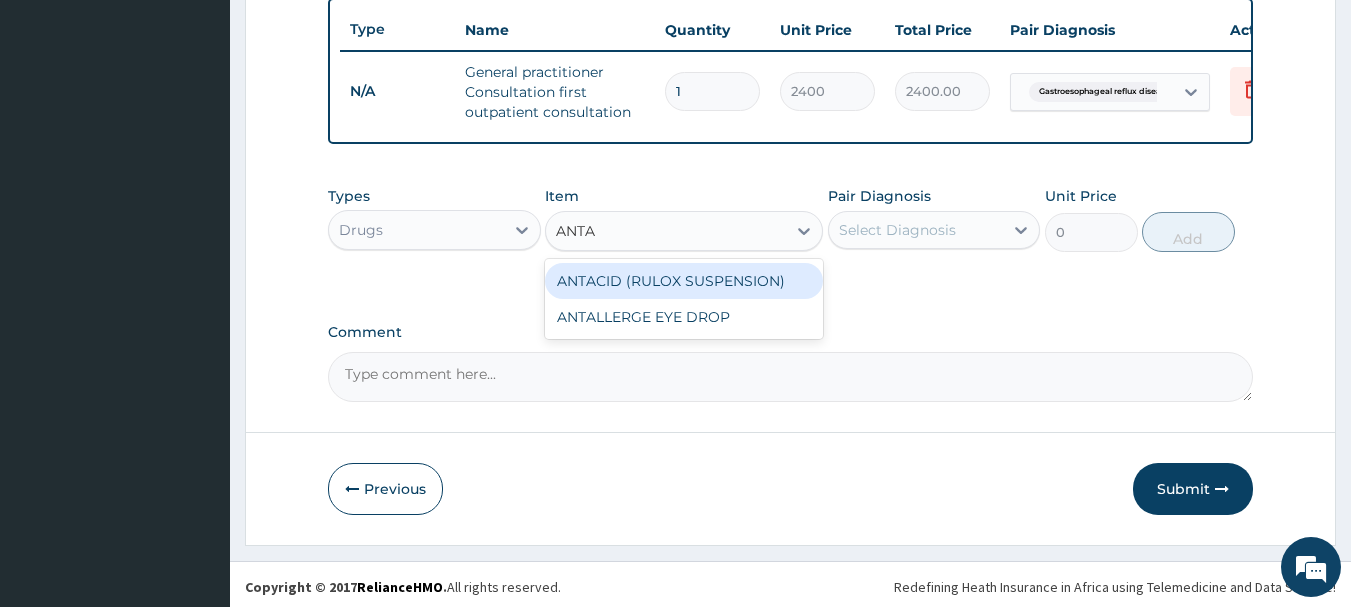 type on "ANTAC" 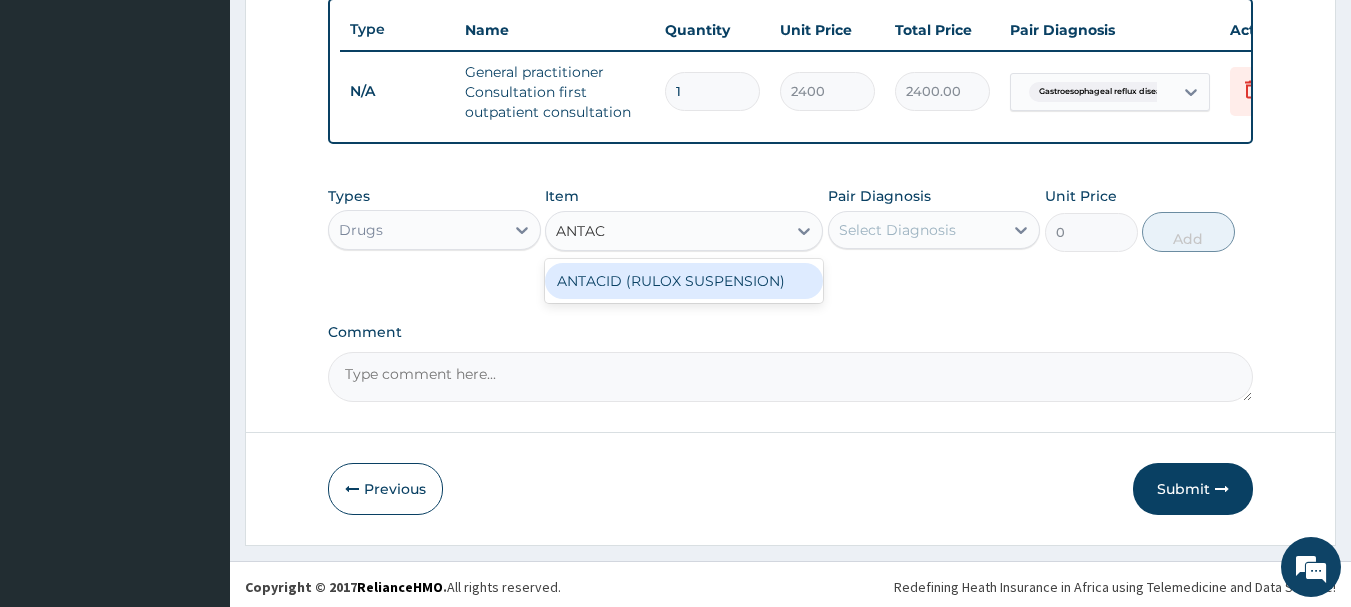 click on "ANTACID (RULOX SUSPENSION)" at bounding box center (684, 281) 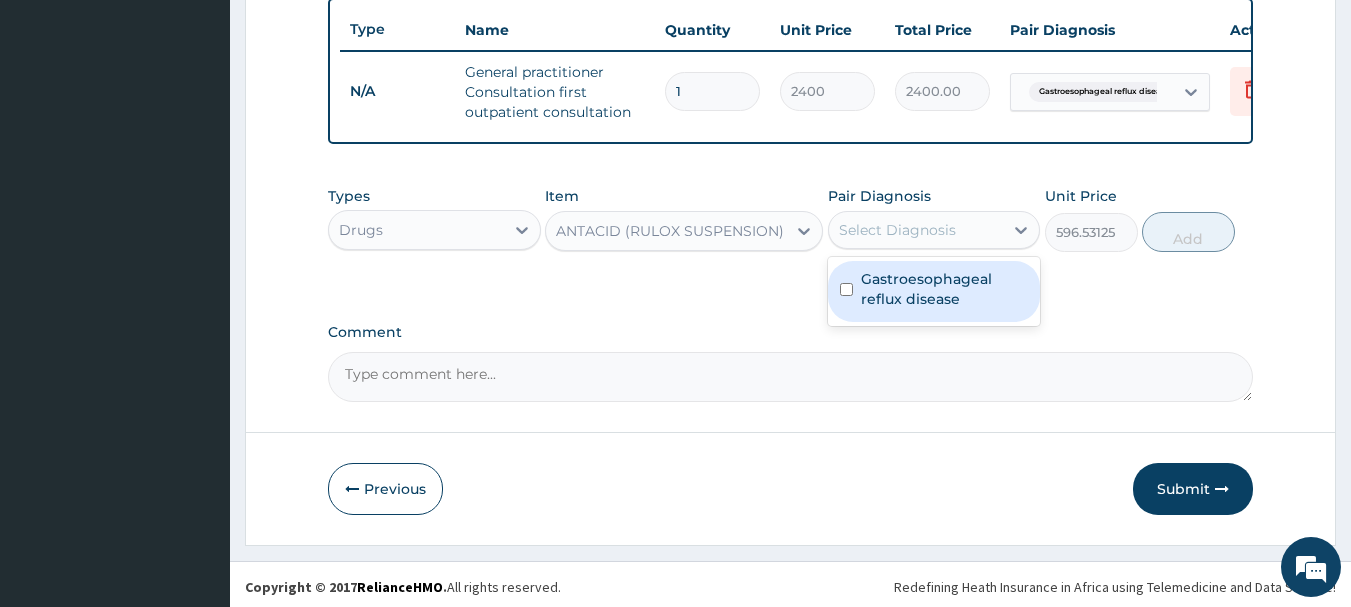 click on "Select Diagnosis" at bounding box center [897, 230] 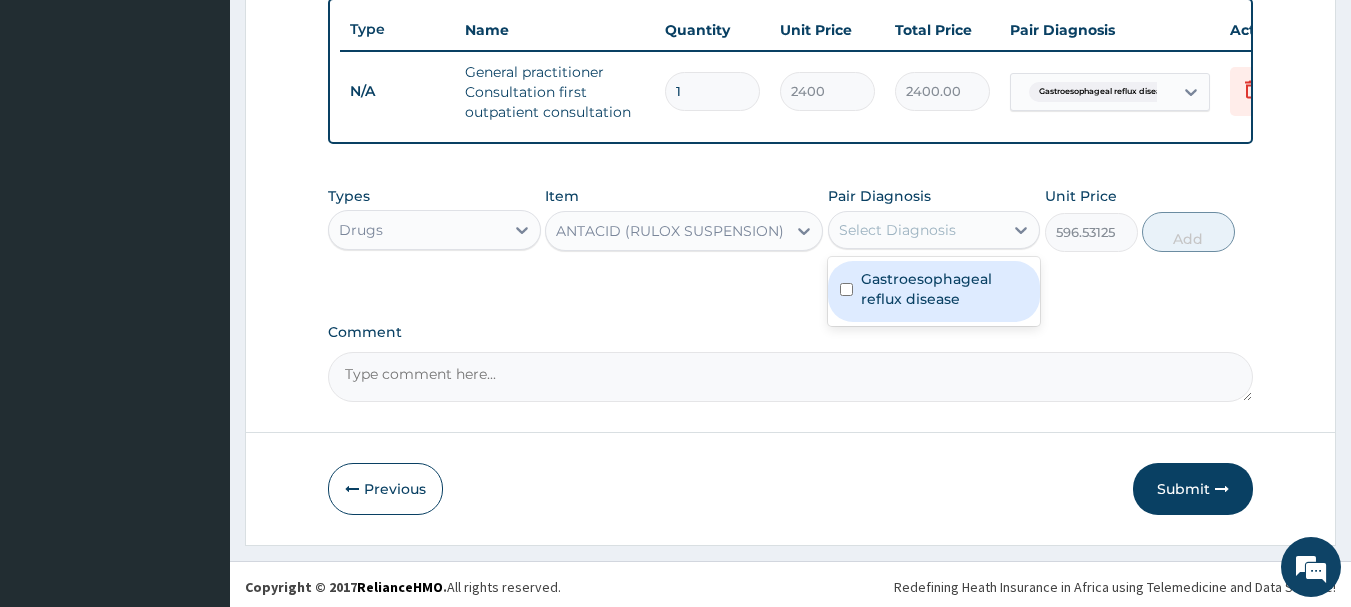 click on "Gastroesophageal reflux disease" at bounding box center [945, 289] 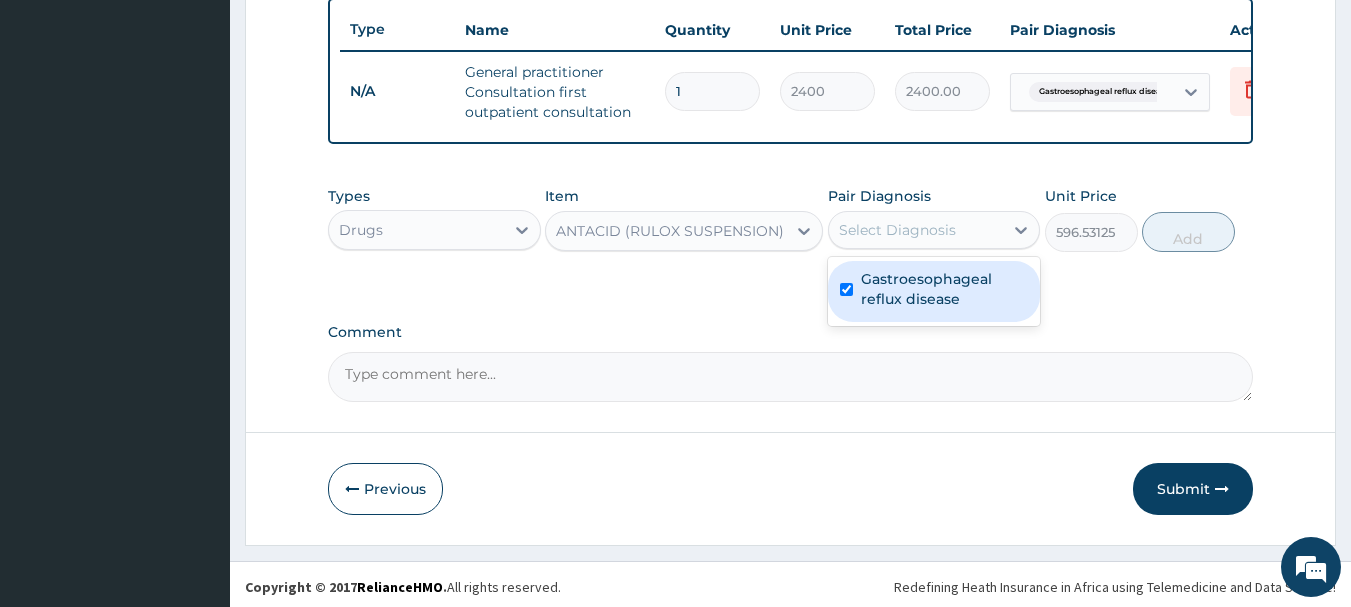 checkbox on "true" 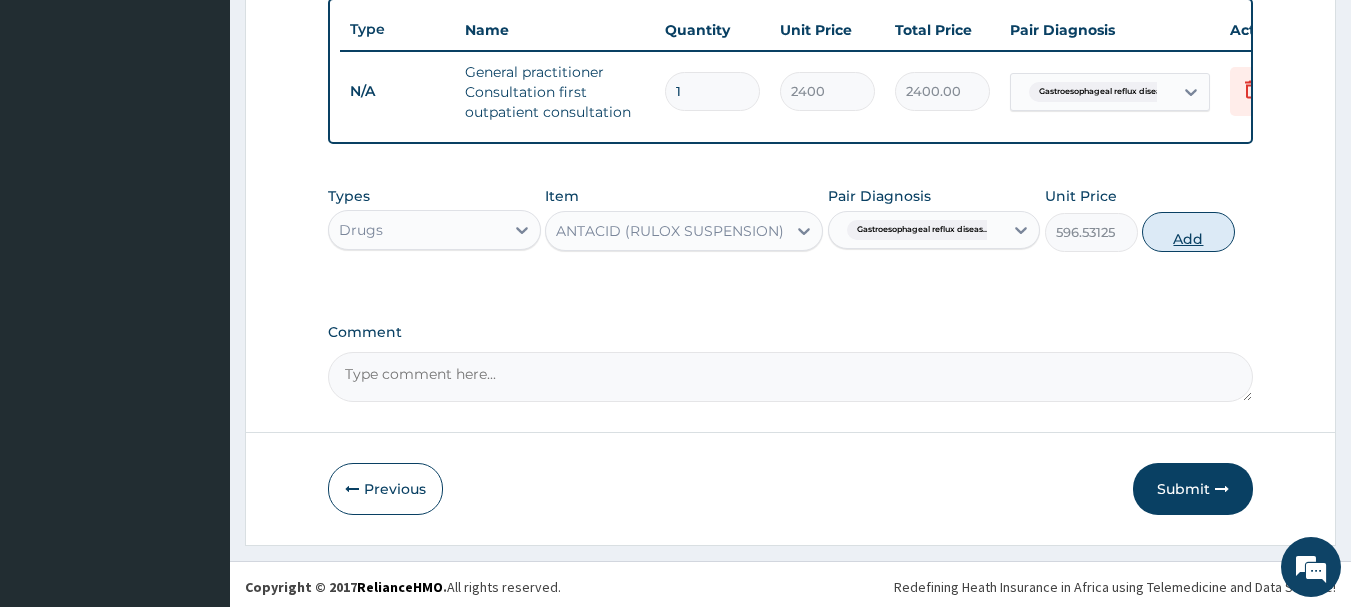click on "Add" at bounding box center (1188, 232) 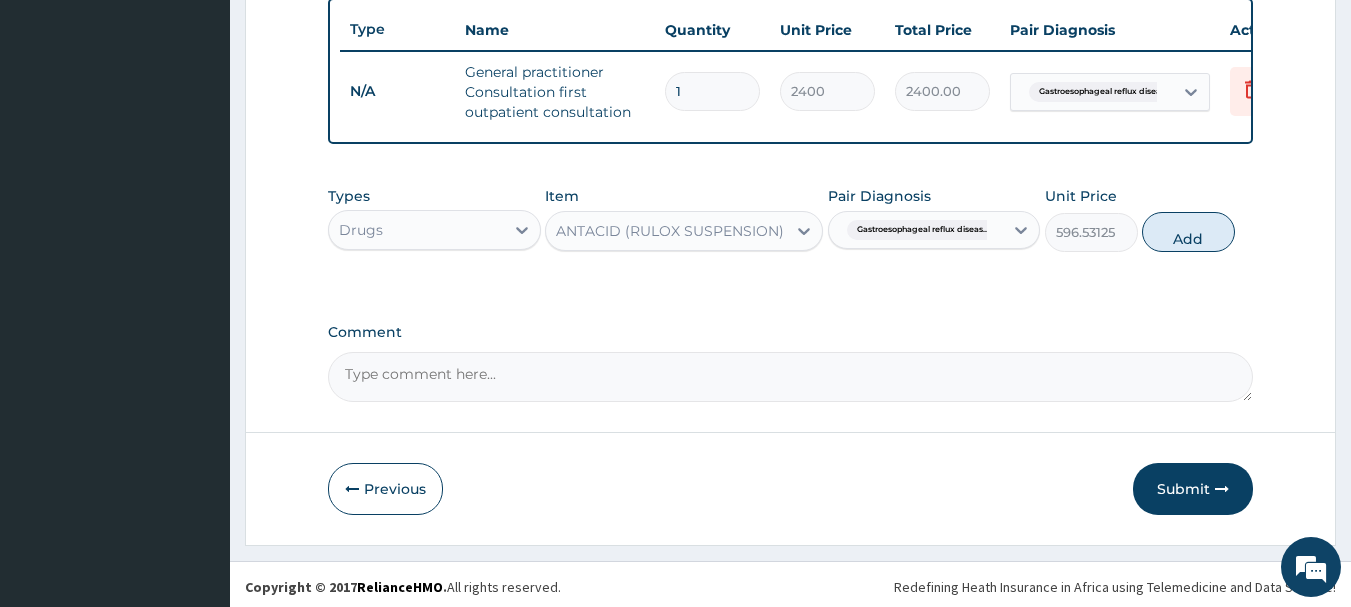 type on "0" 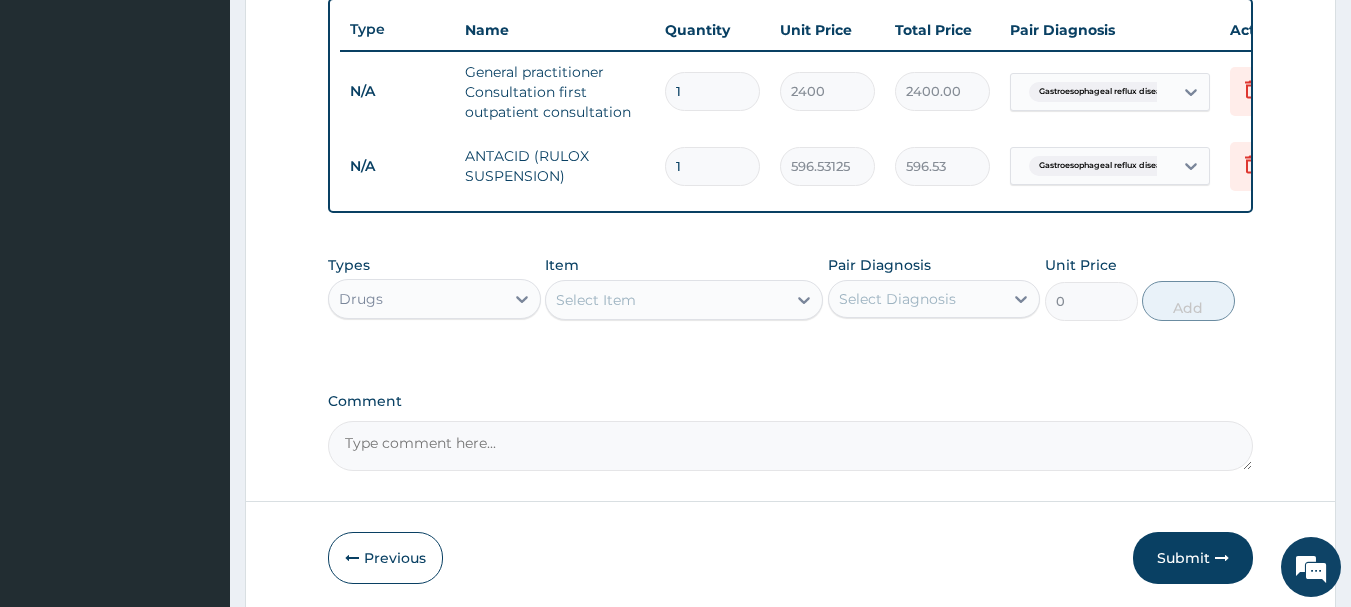 click on "Select Item" at bounding box center (666, 300) 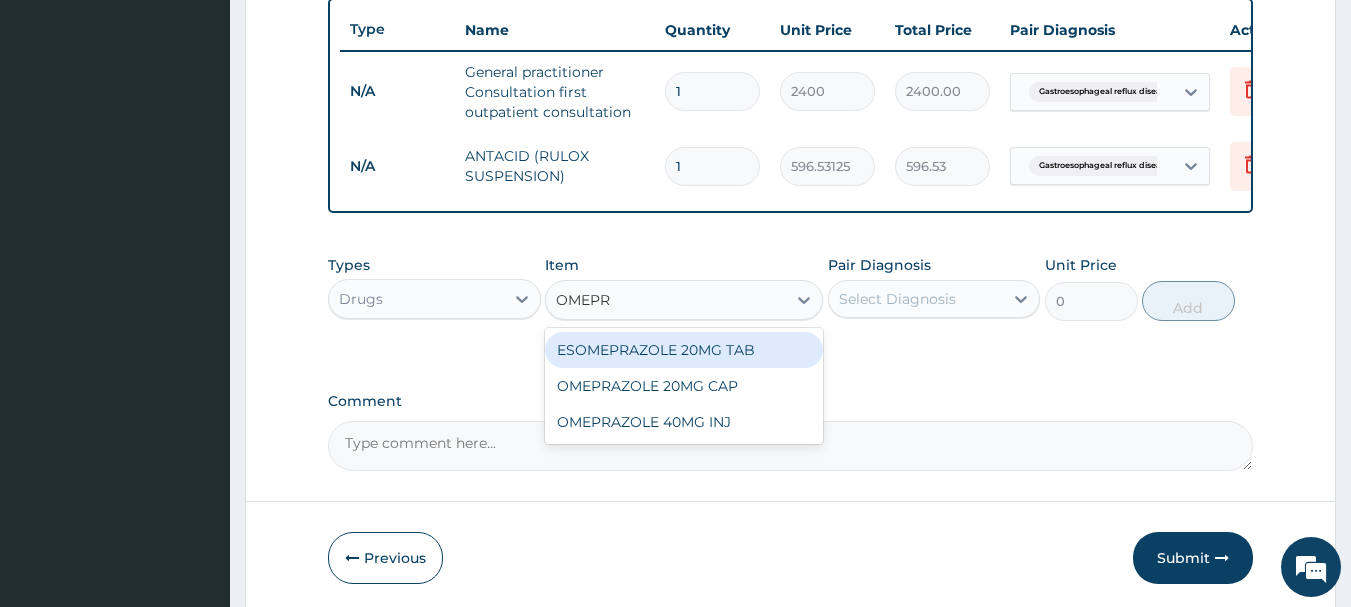 type on "OMEPRA" 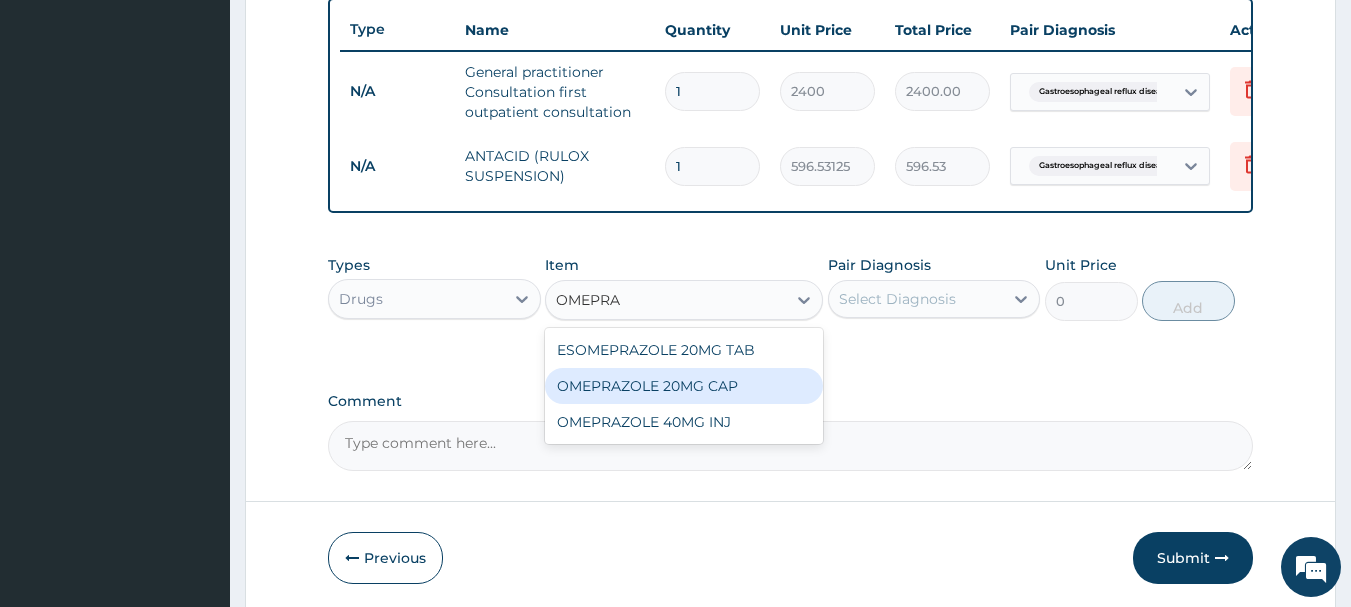 click on "OMEPRAZOLE 20MG CAP" at bounding box center [684, 386] 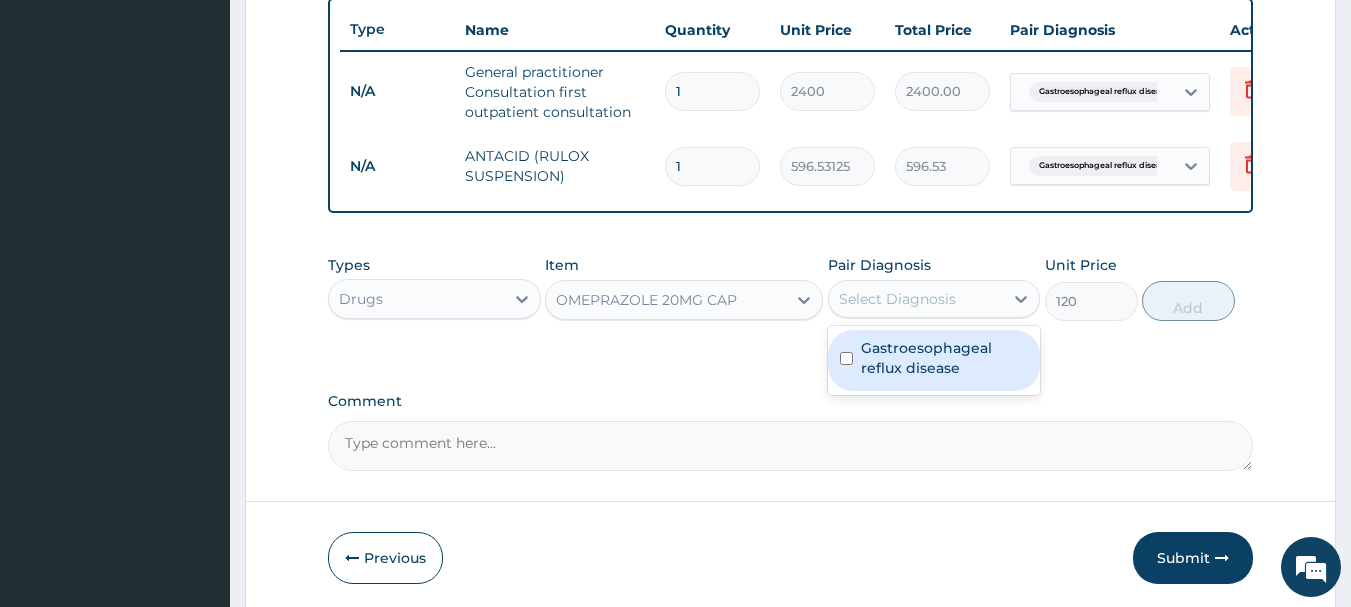 click on "Select Diagnosis" at bounding box center (897, 299) 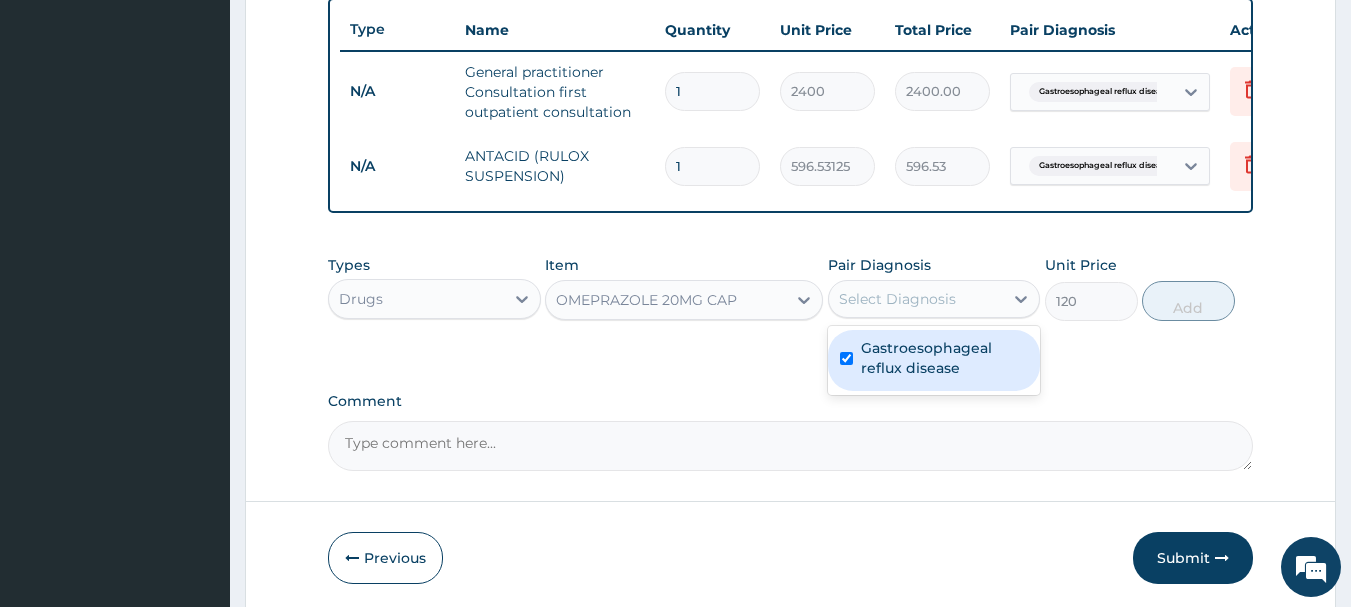 checkbox on "true" 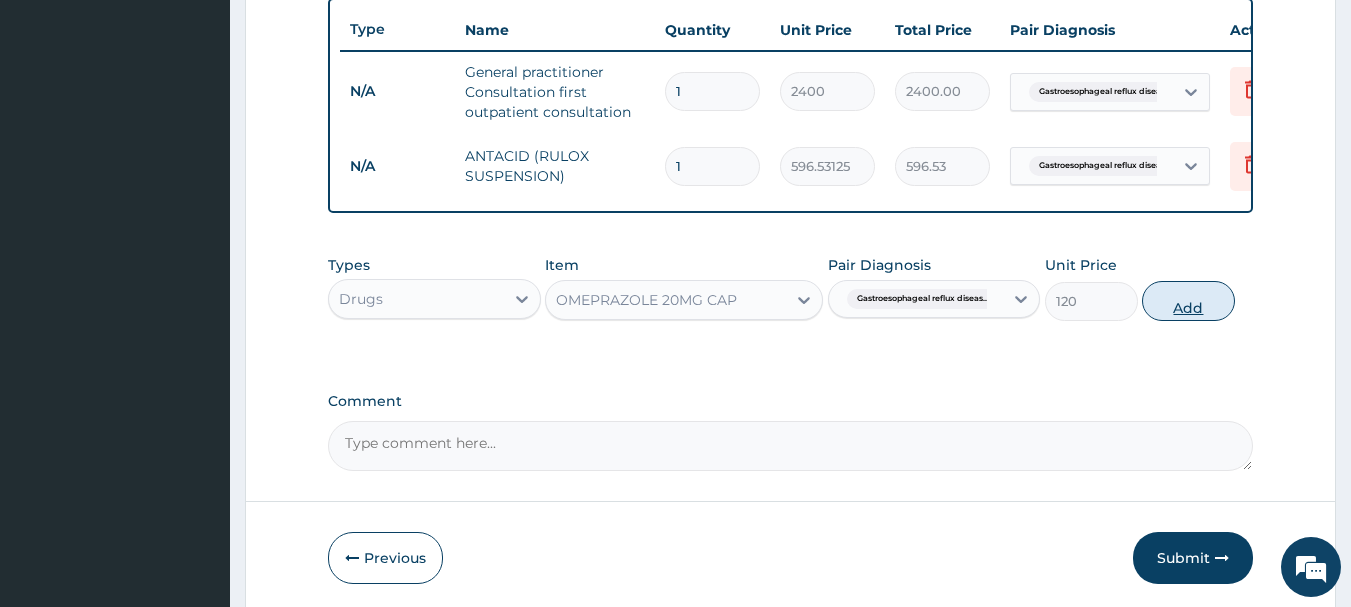 click on "Add" at bounding box center [1188, 301] 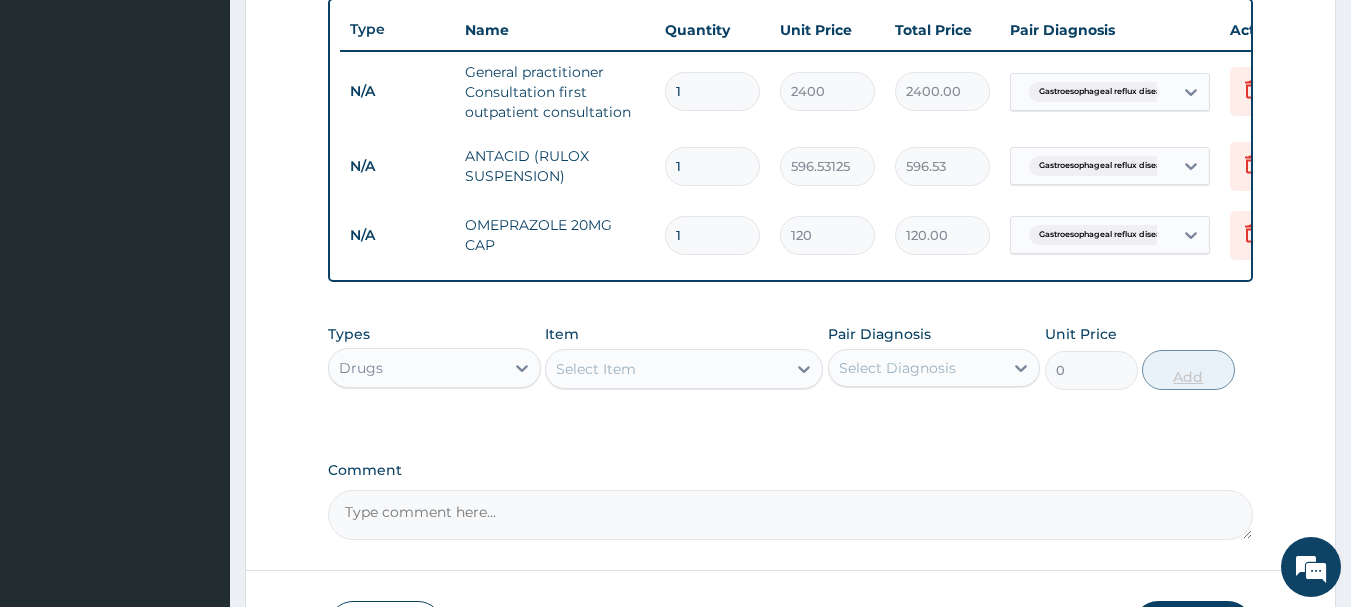 type on "14" 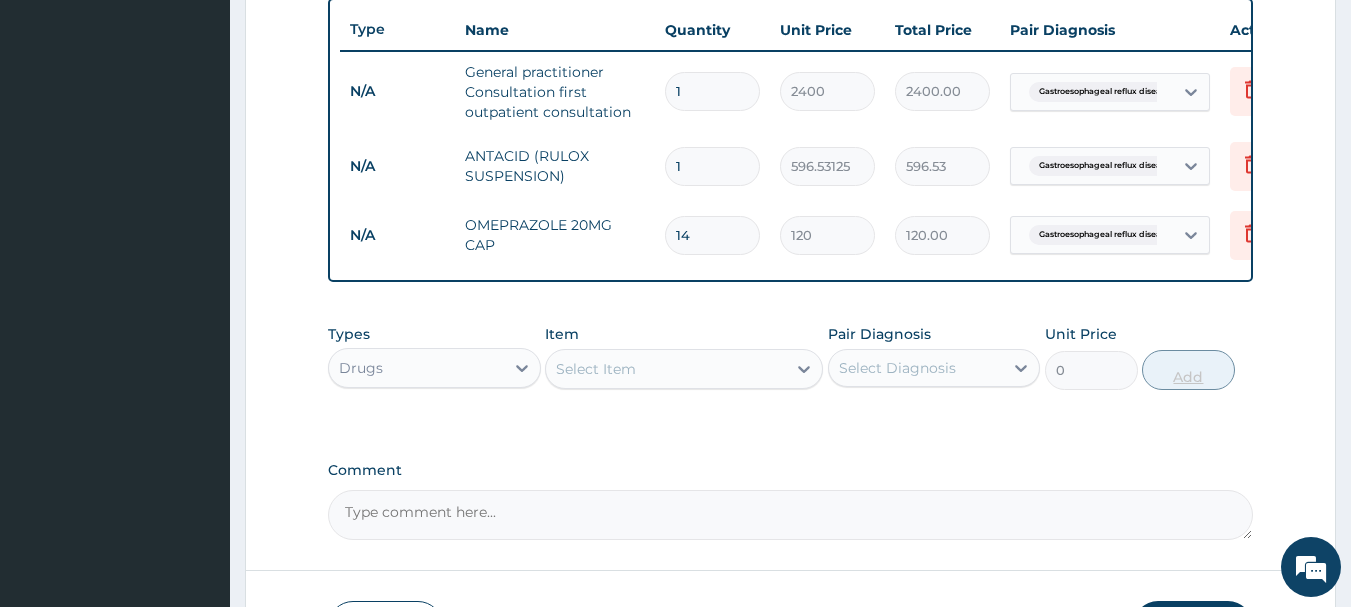 type on "1680.00" 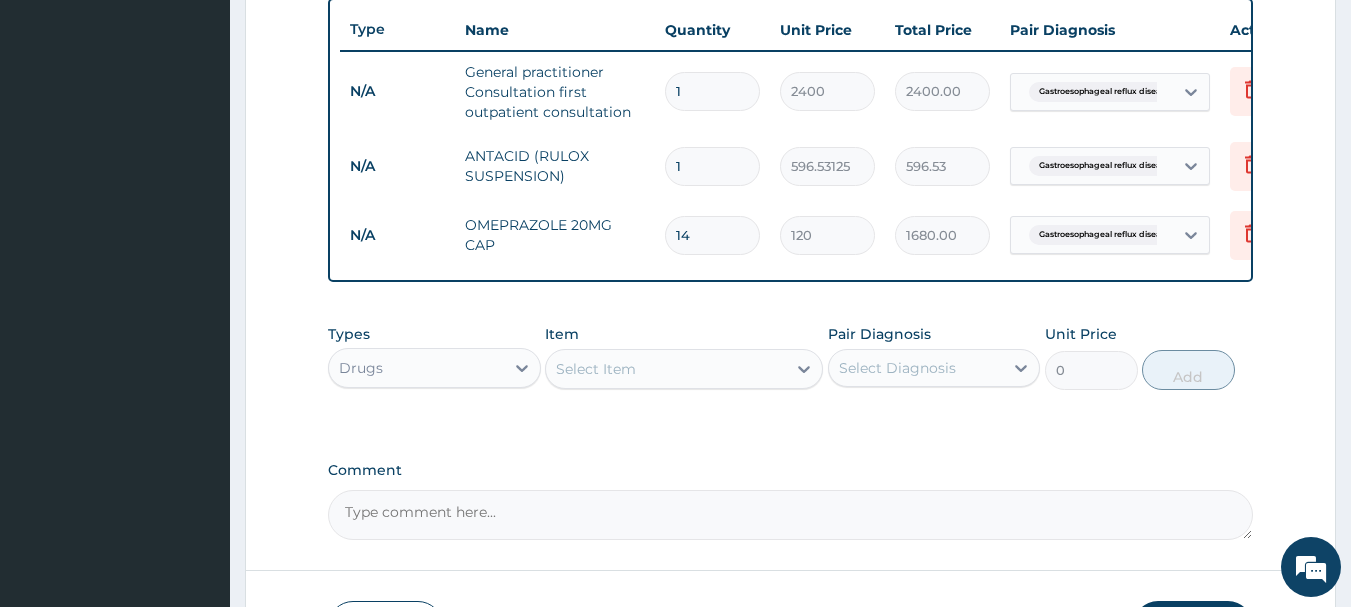 type on "14" 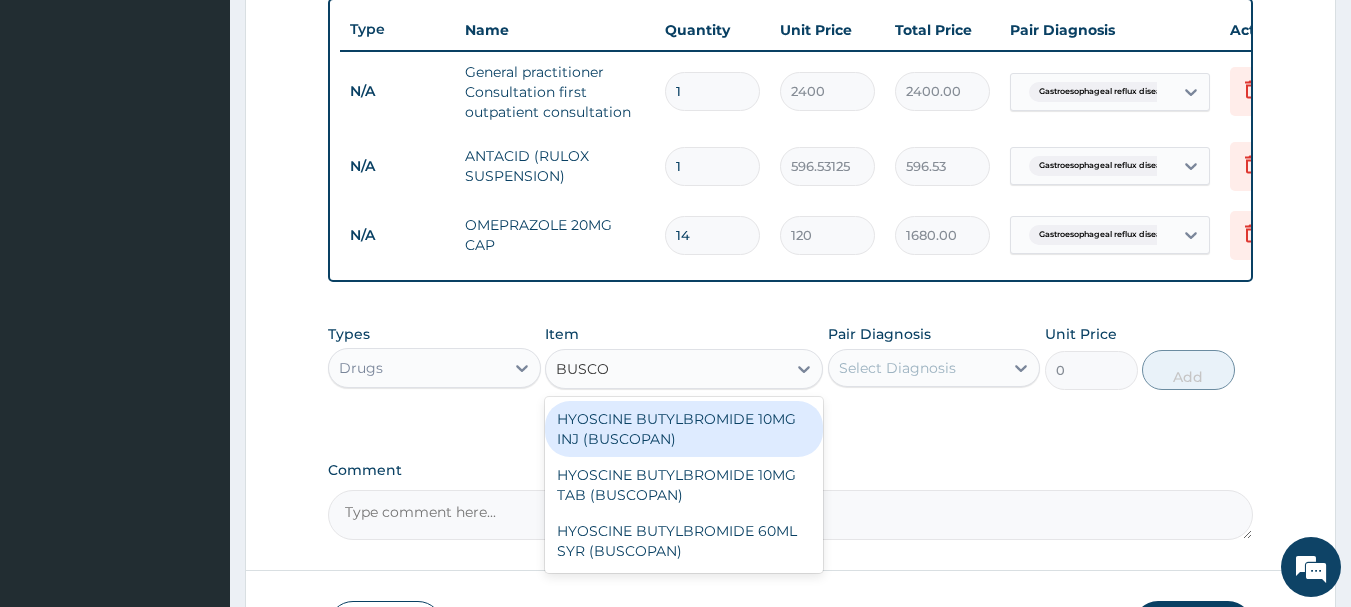 type on "BUSCOP" 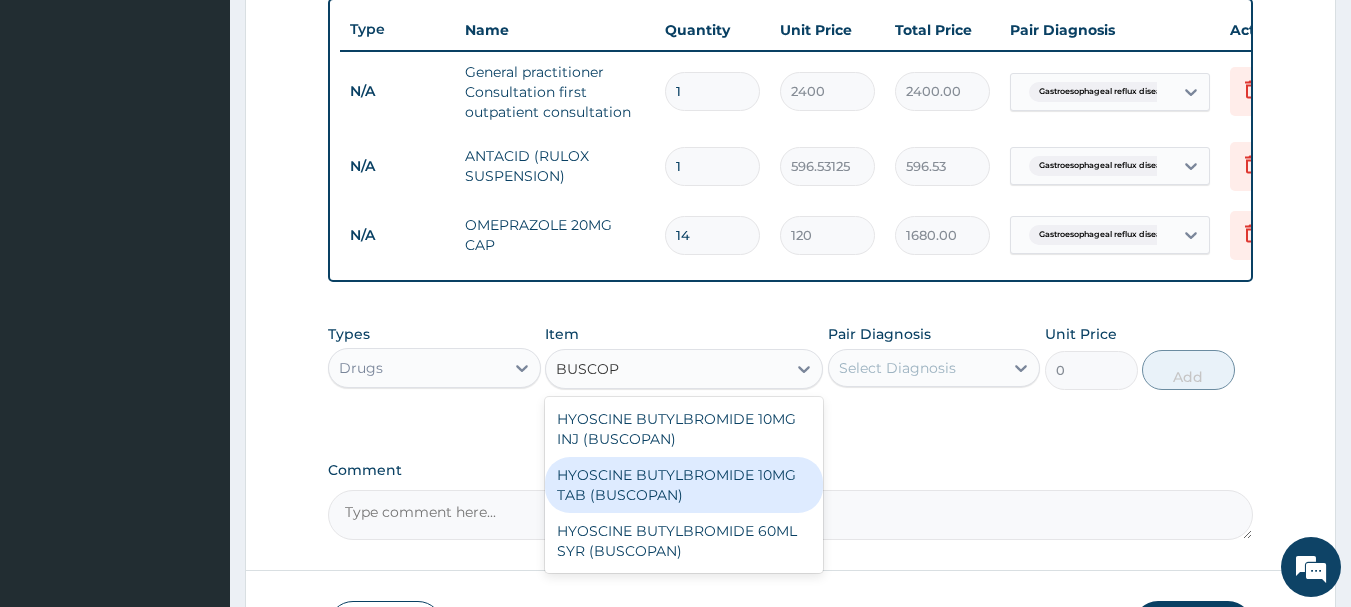 click on "HYOSCINE BUTYLBROMIDE 10MG TAB (BUSCOPAN)" at bounding box center (684, 485) 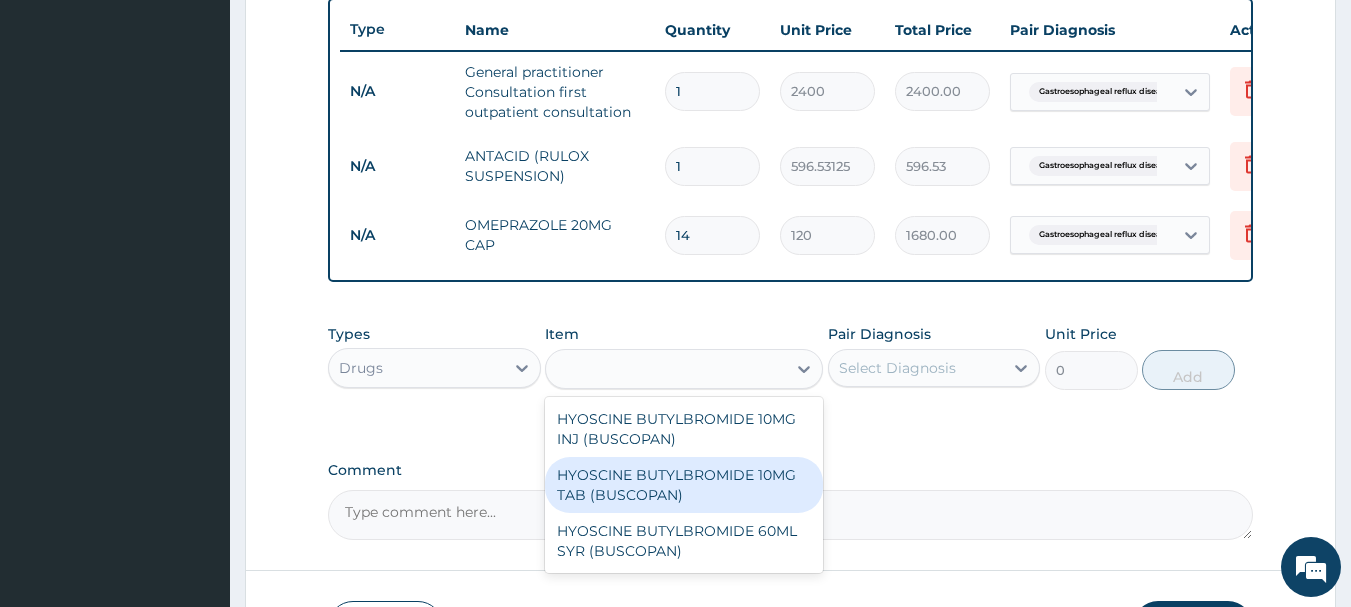 type on "50" 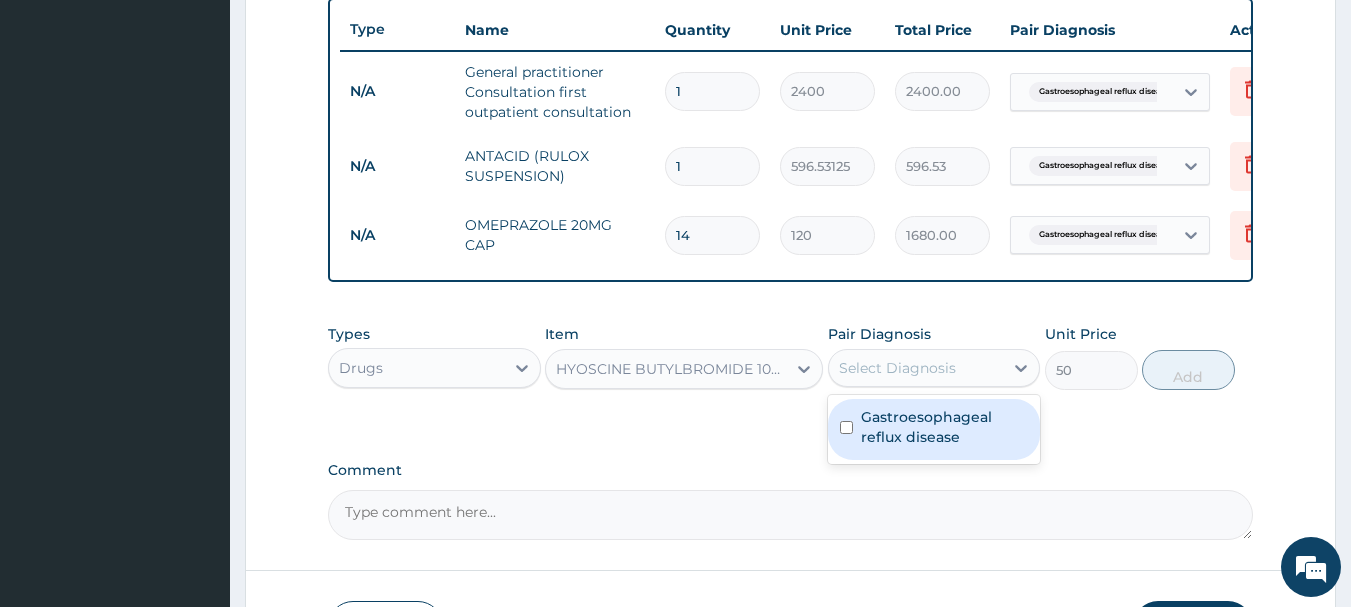 click on "Select Diagnosis" at bounding box center [897, 368] 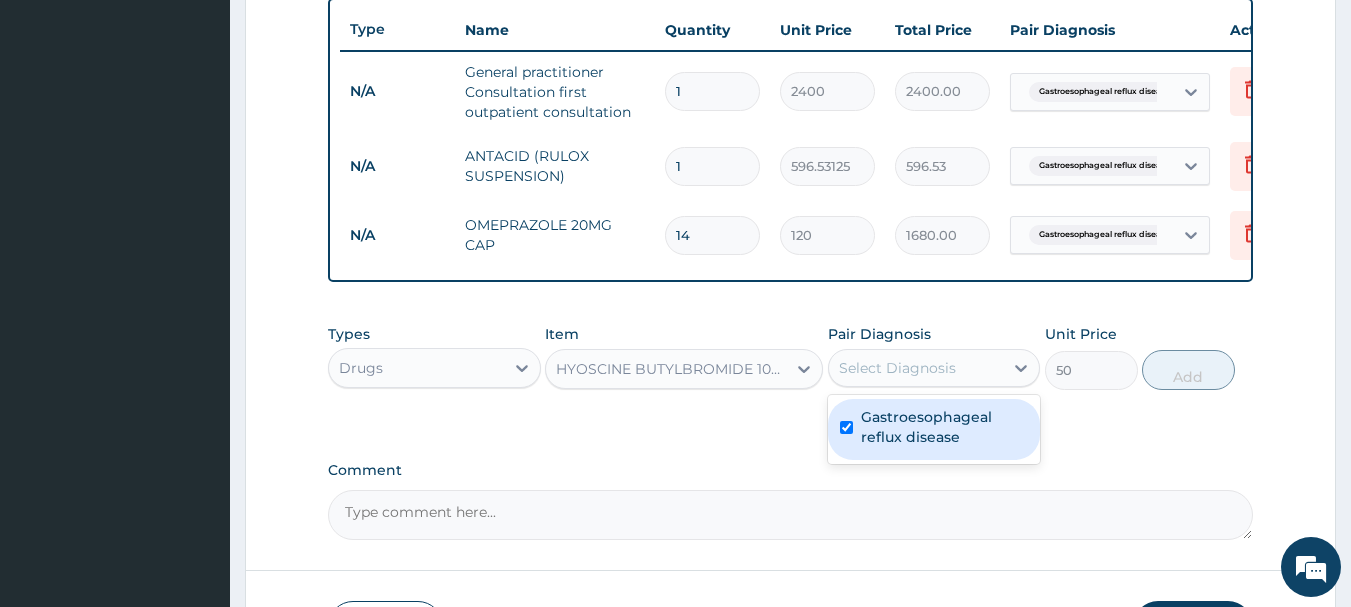 checkbox on "true" 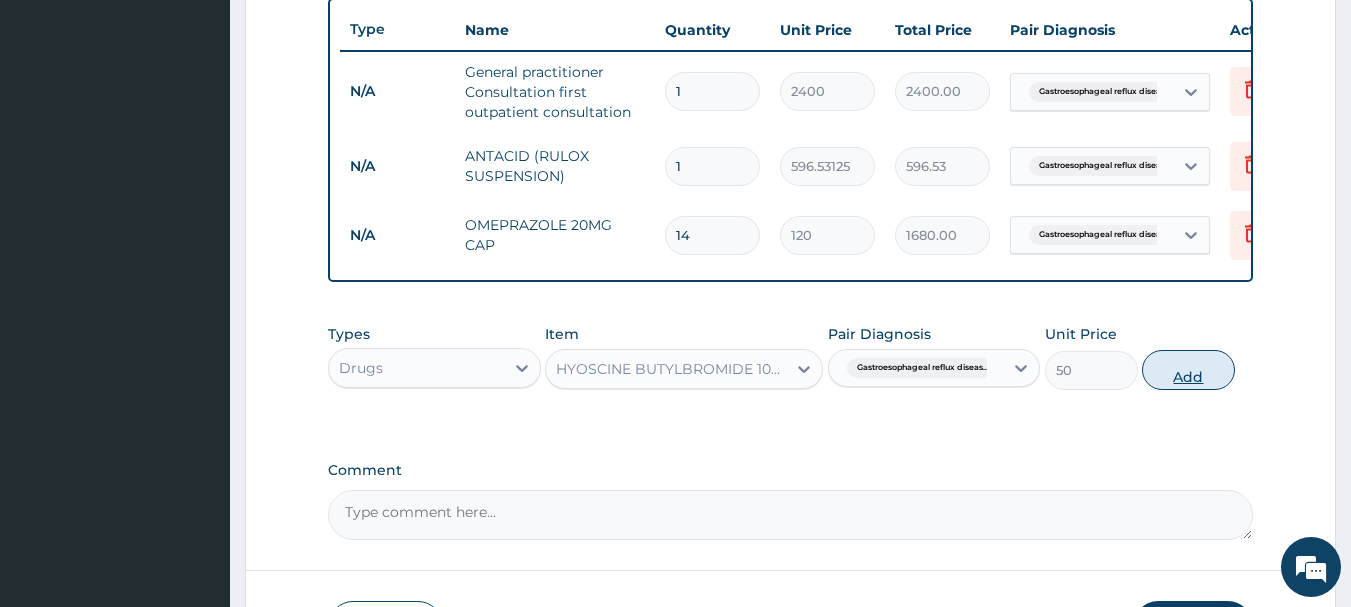 click on "Add" at bounding box center [1188, 370] 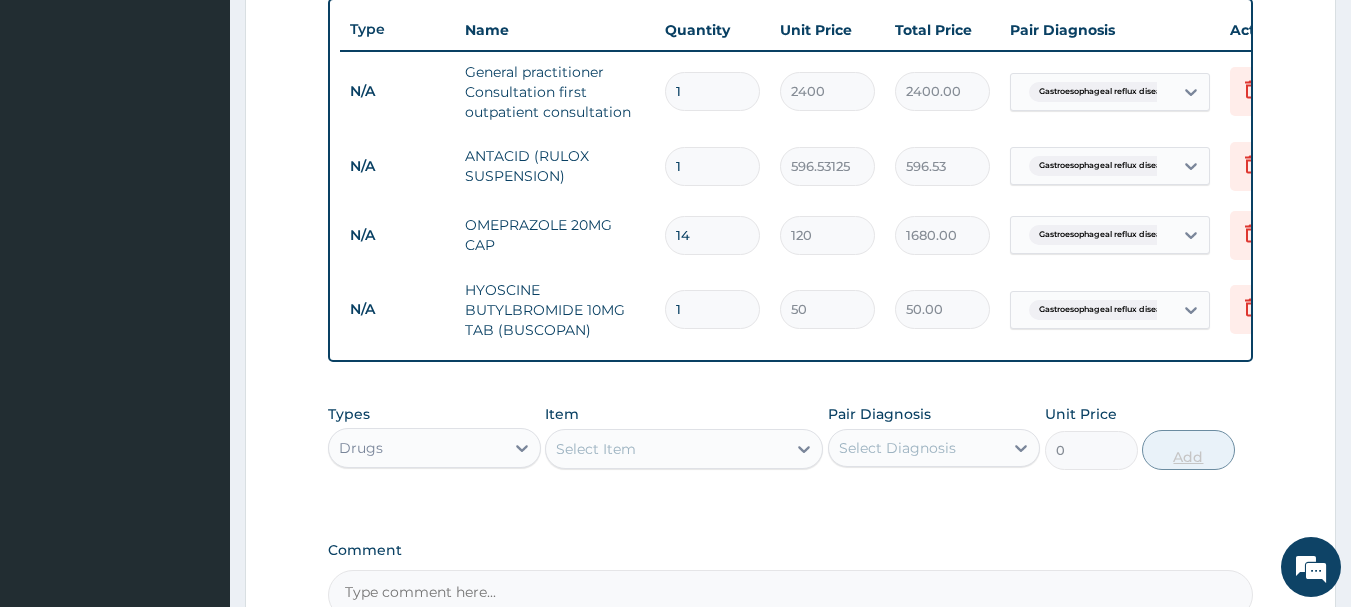 type on "10" 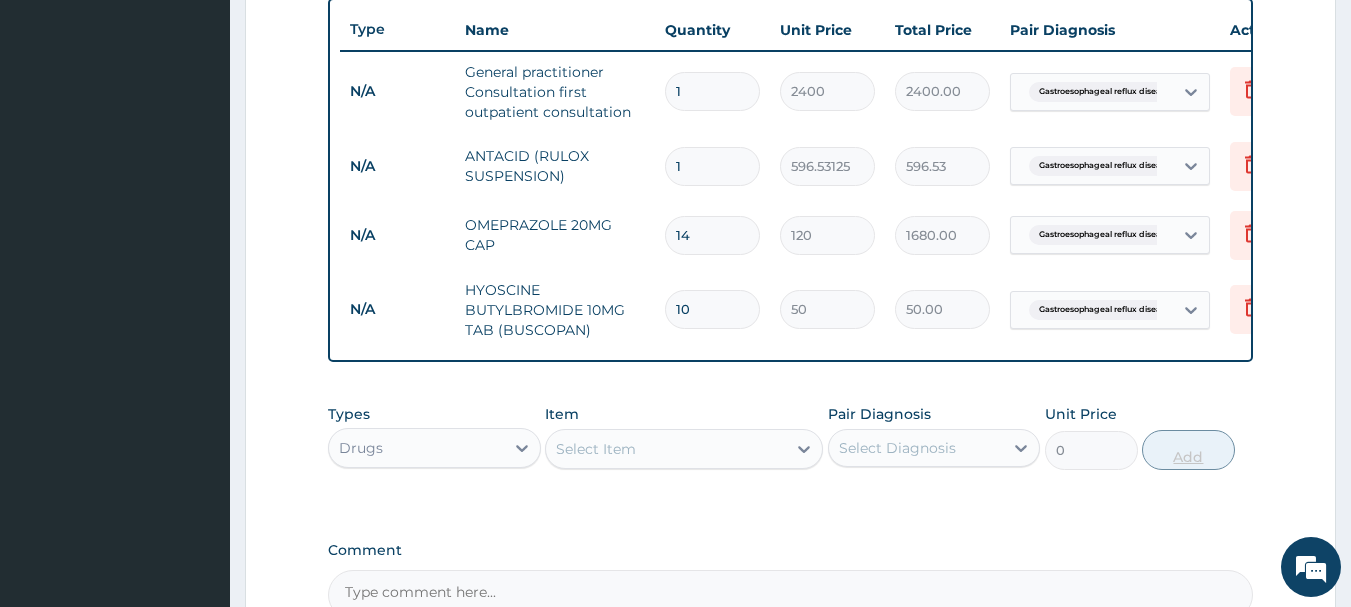 type on "500.00" 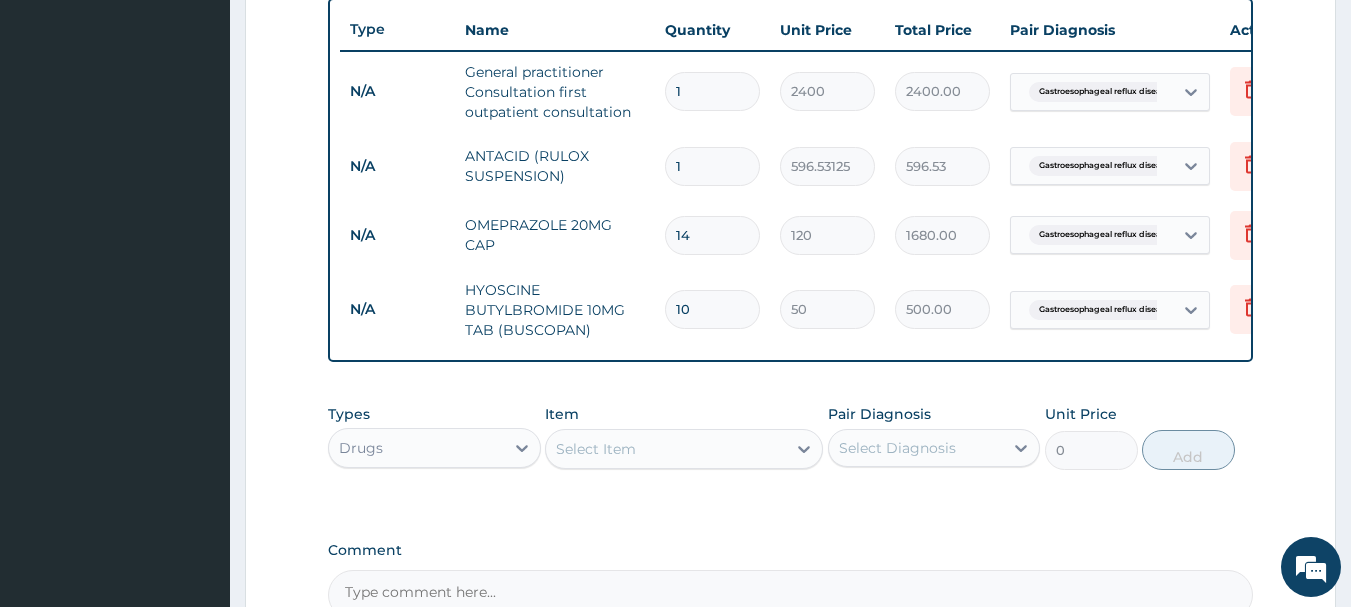 type on "10" 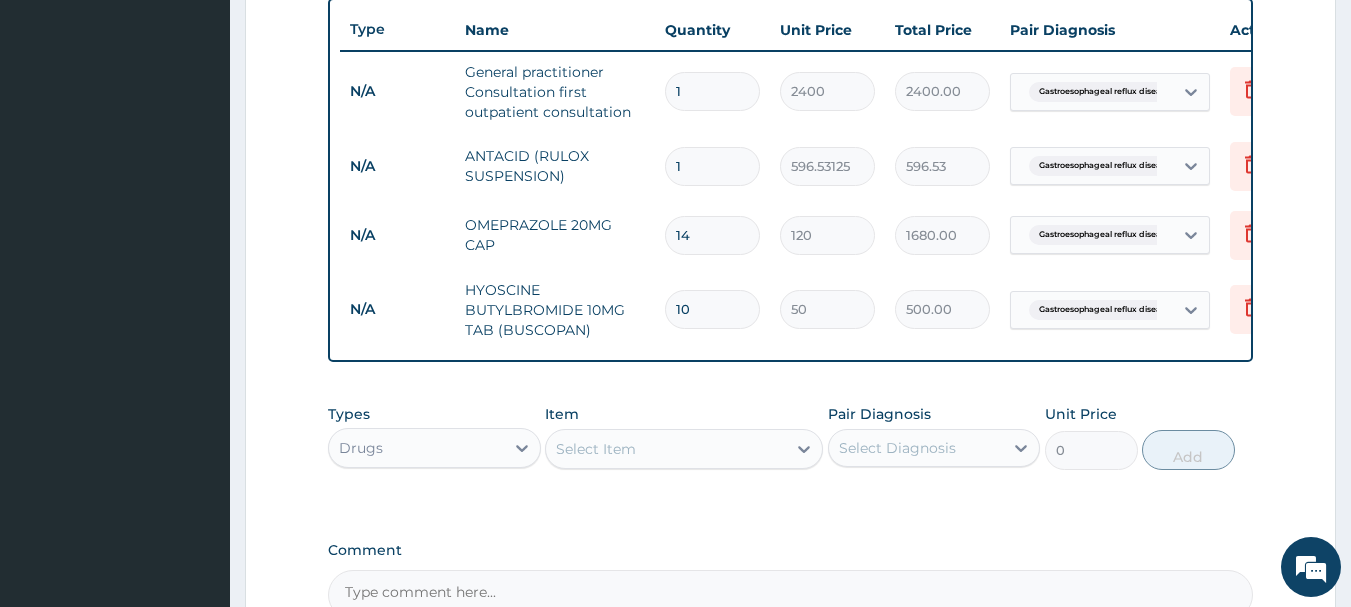 click on "Types Drugs Item Select Item Pair Diagnosis Select Diagnosis Unit Price 0 Add" at bounding box center (791, 437) 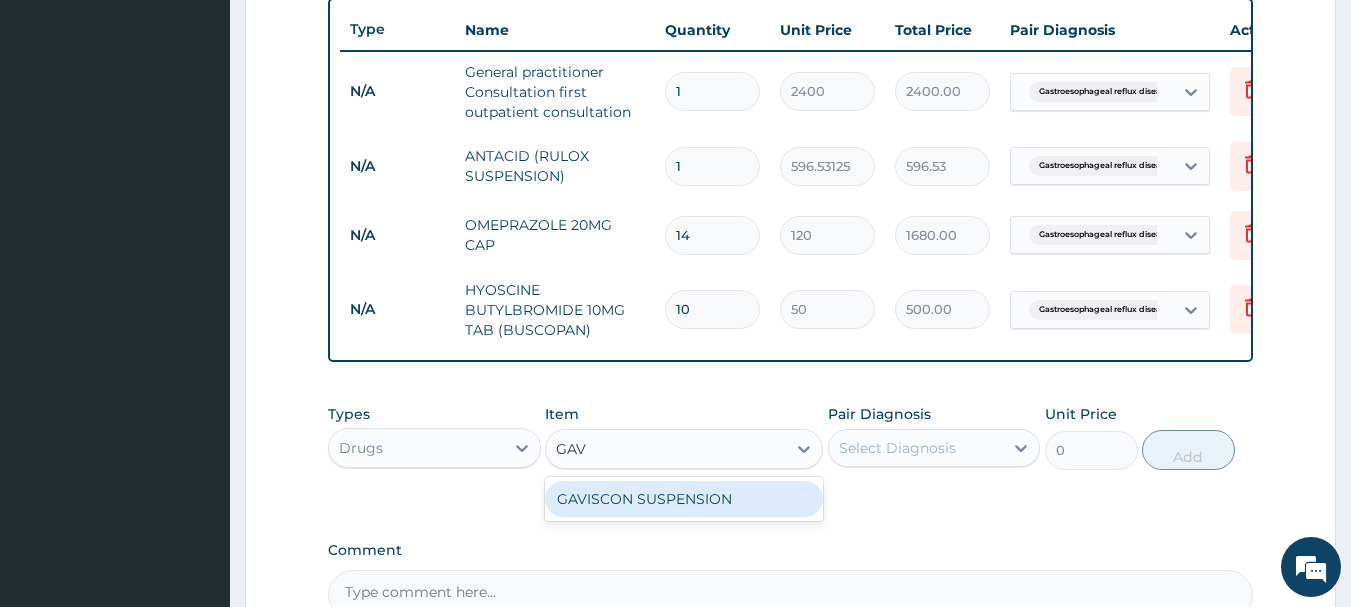 type on "GAVI" 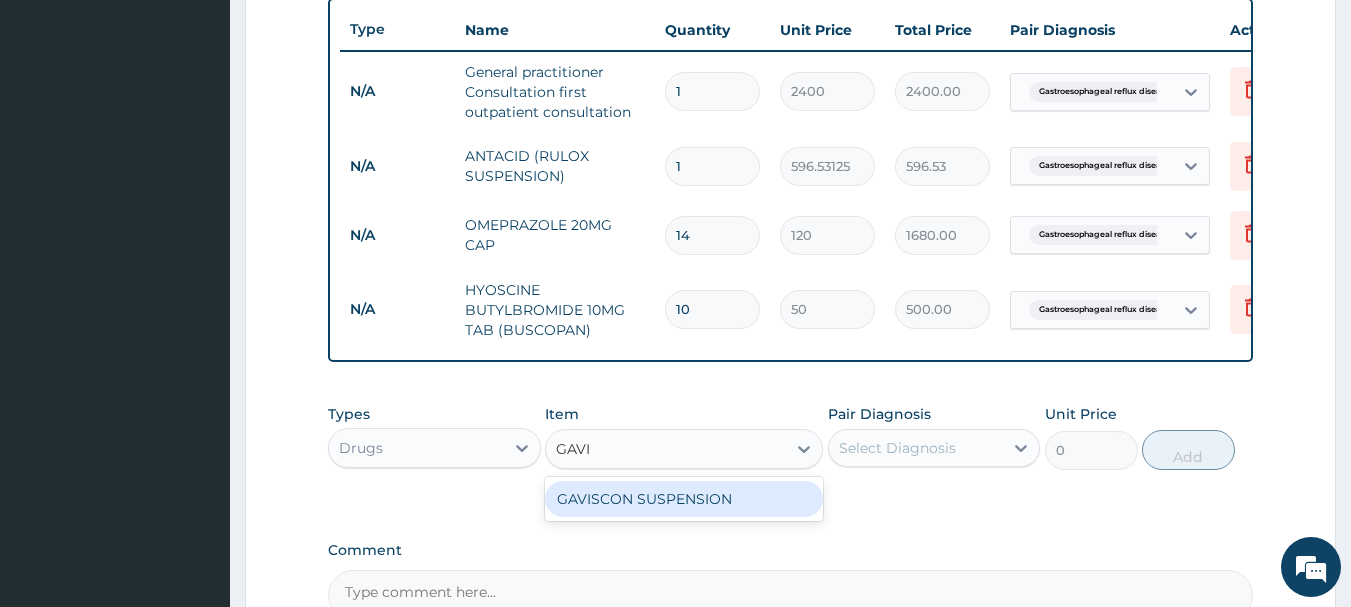 click on "GAVISCON SUSPENSION" at bounding box center [684, 499] 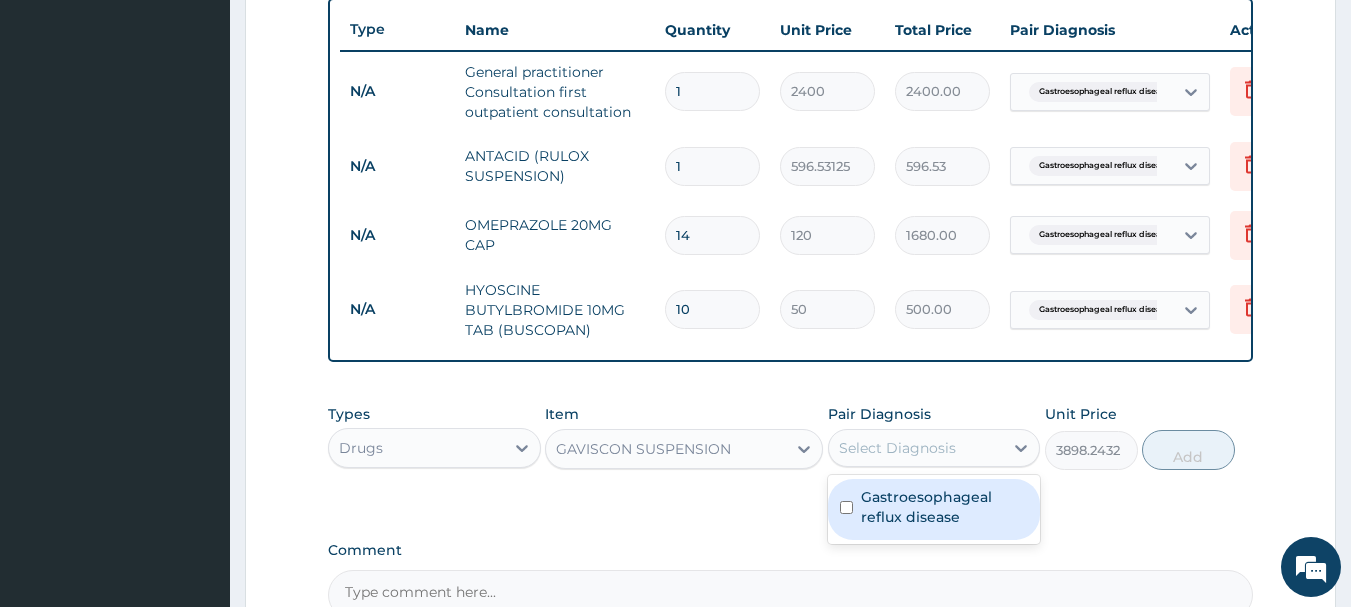 click on "Select Diagnosis" at bounding box center [897, 448] 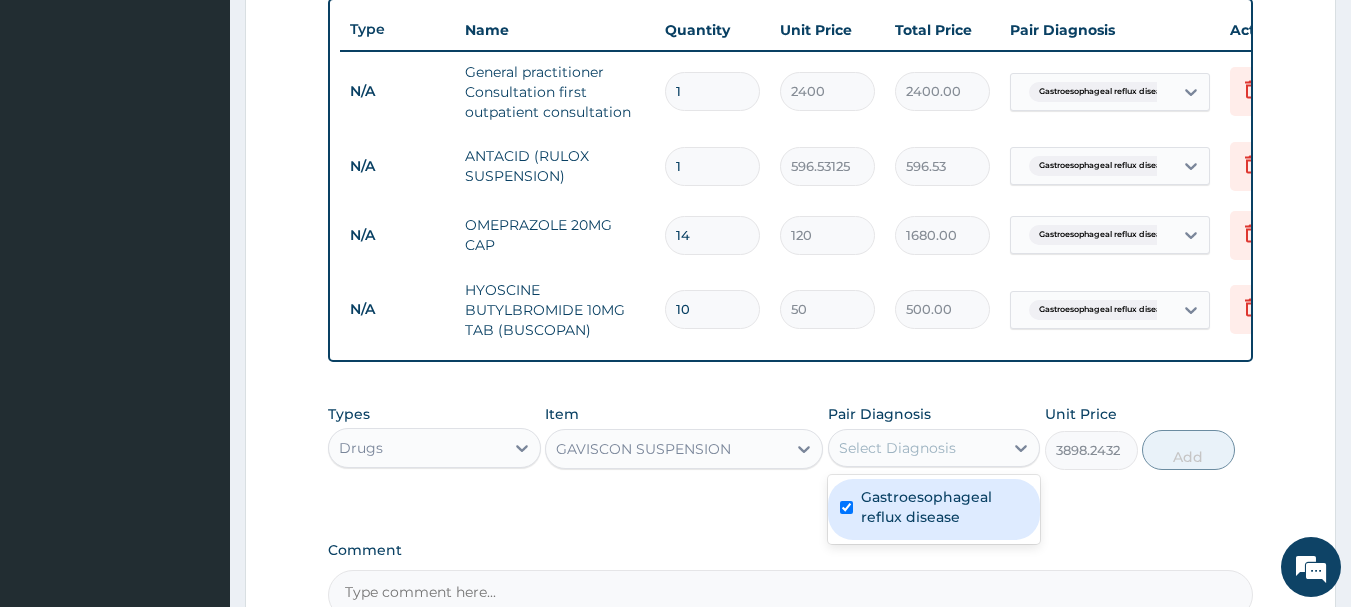 checkbox on "true" 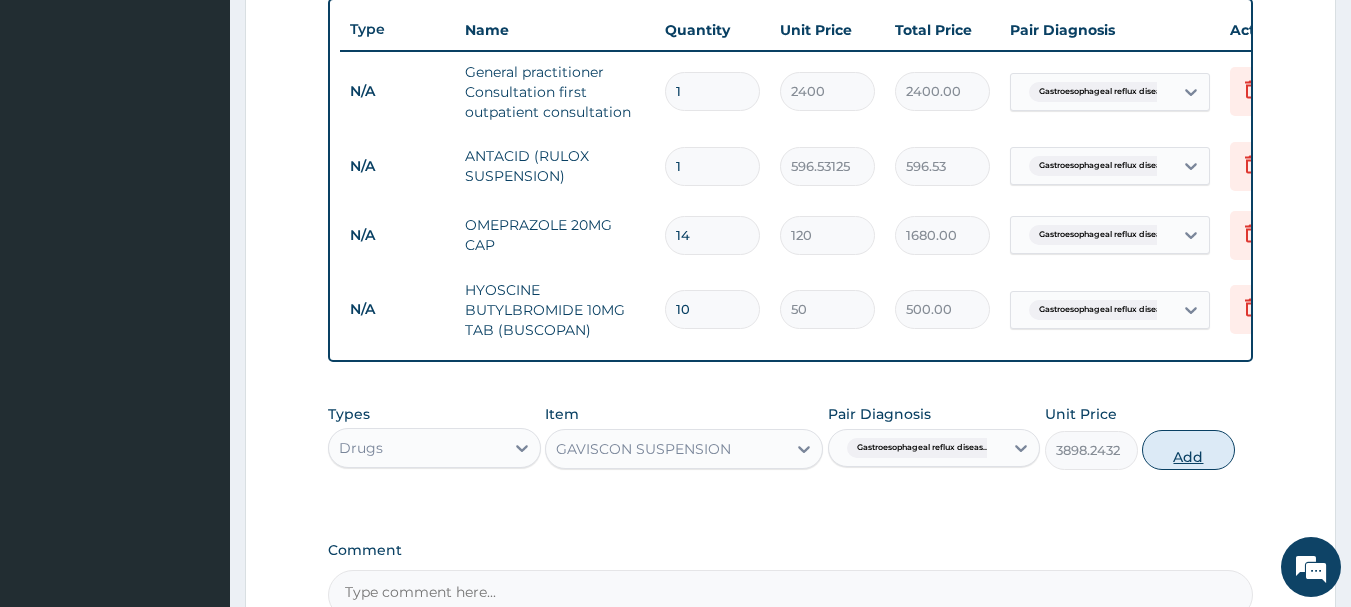 click on "Add" at bounding box center [1188, 450] 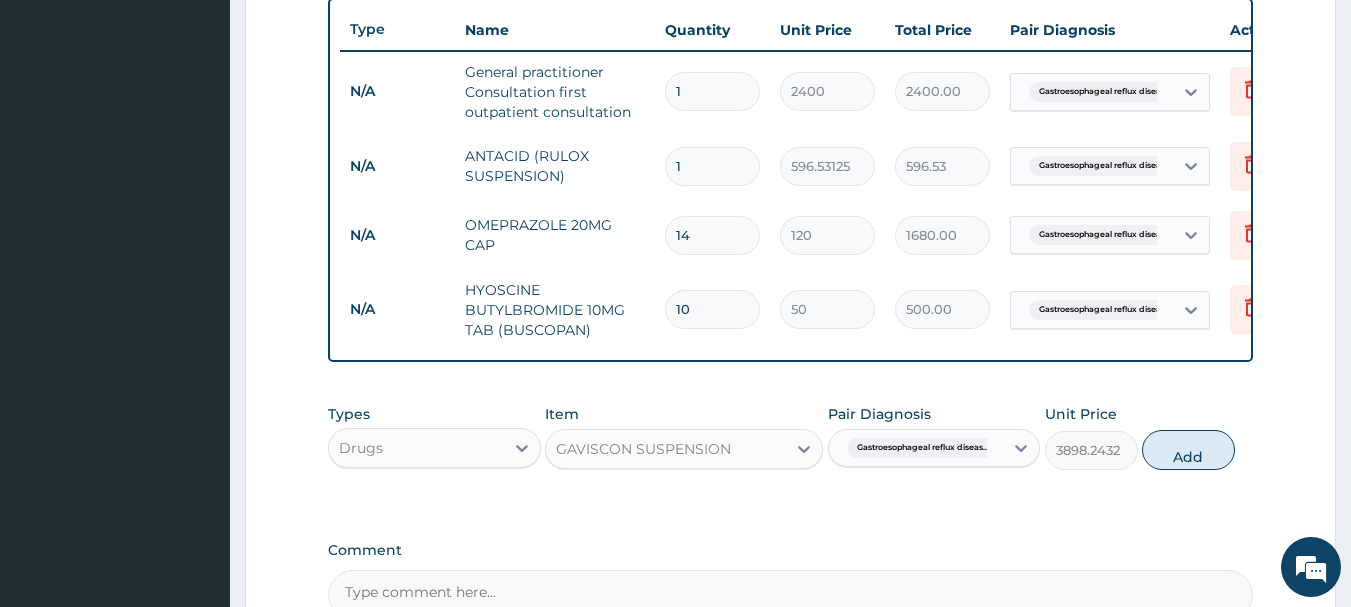 type on "0" 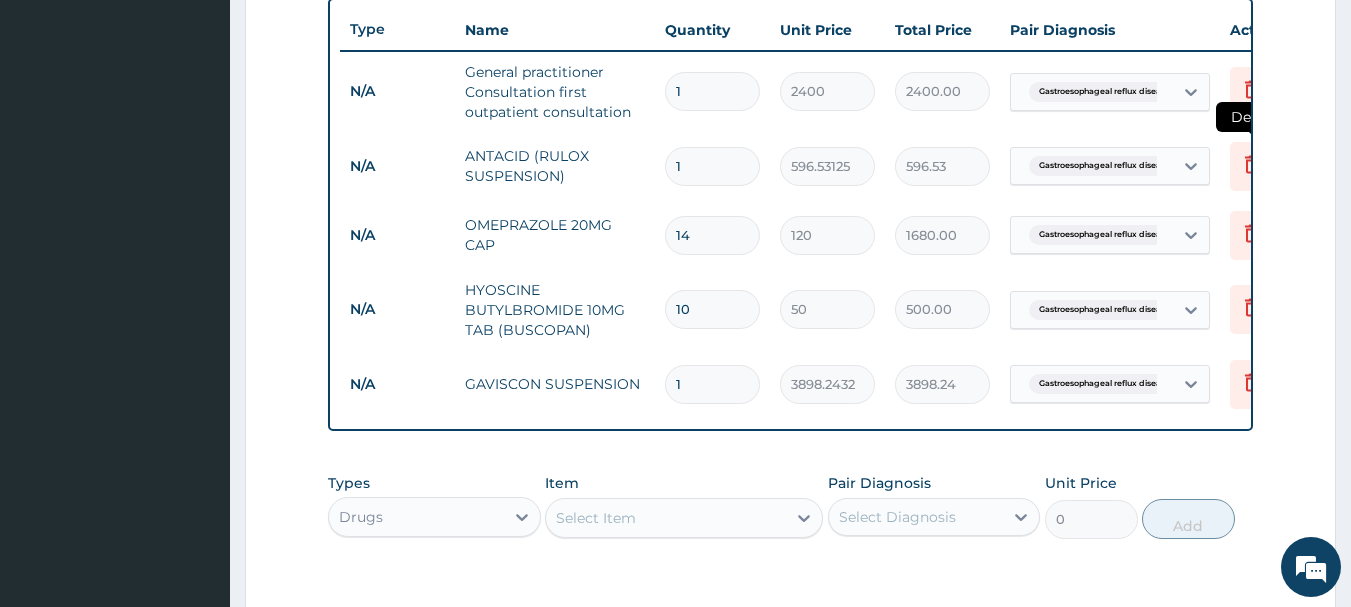 click 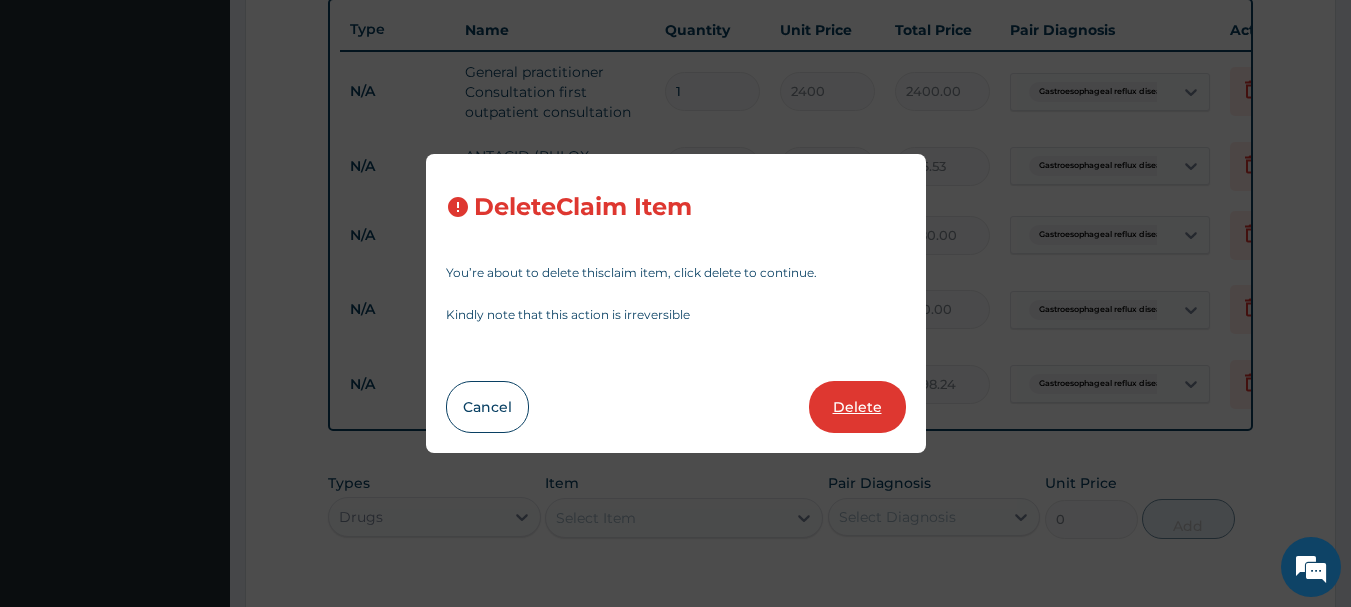 click on "Delete" at bounding box center [857, 407] 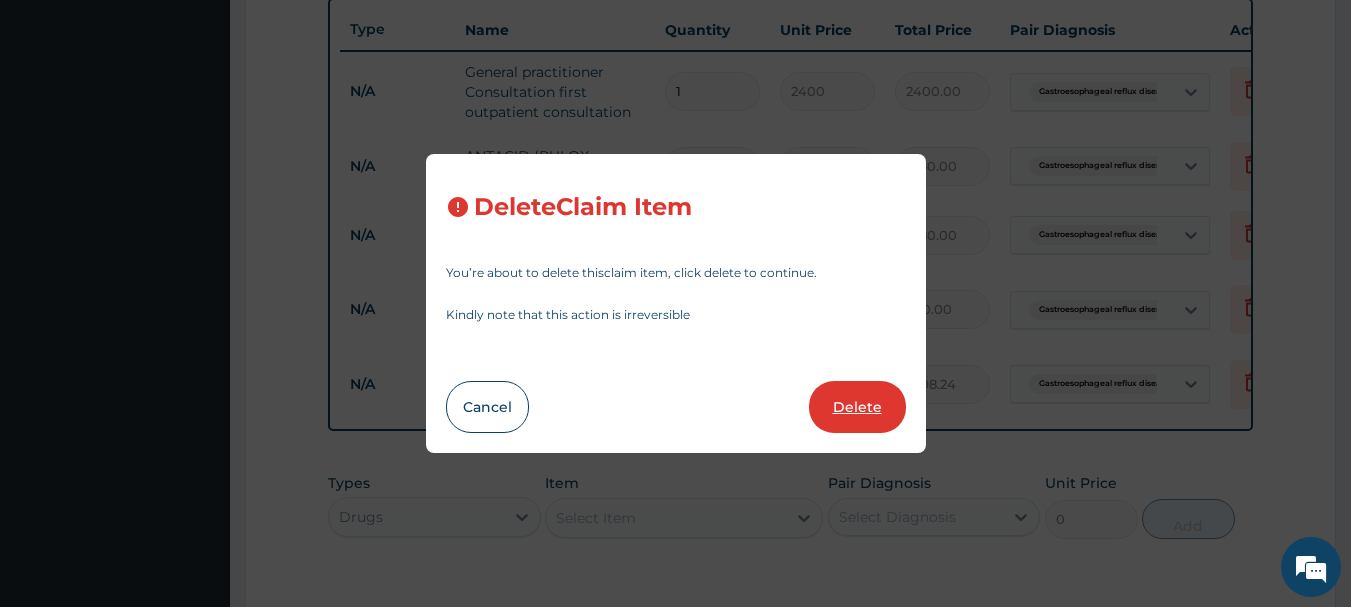 type on "10" 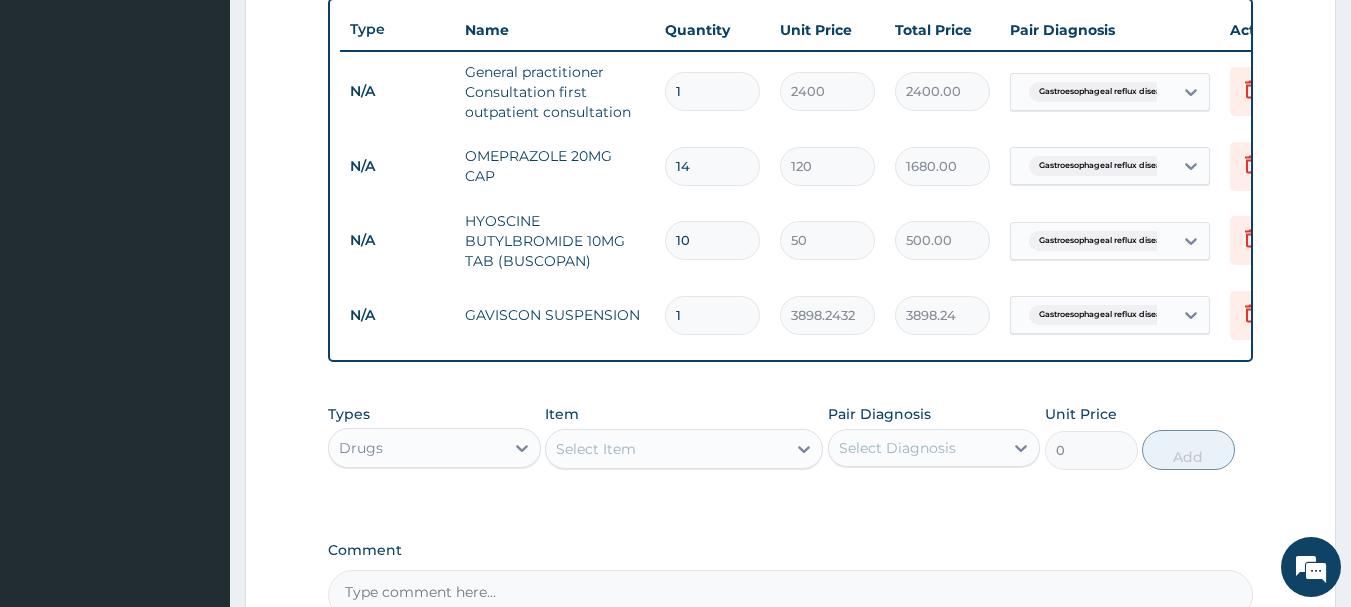 scroll, scrollTop: 984, scrollLeft: 0, axis: vertical 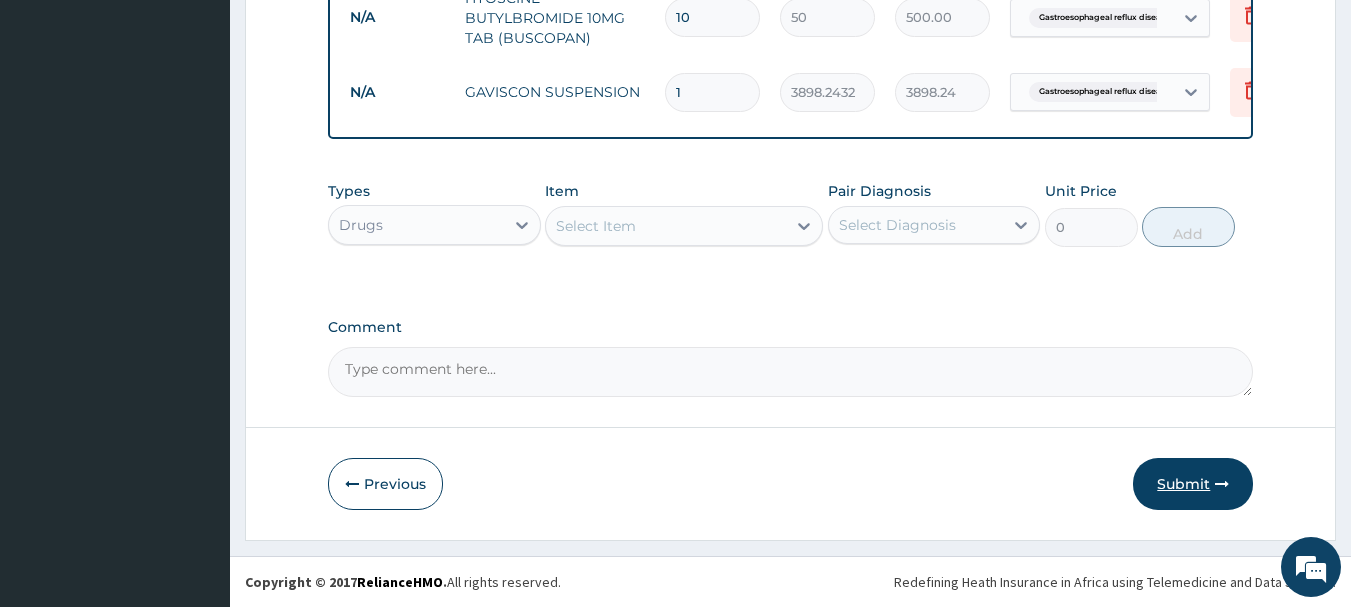 click on "Submit" at bounding box center [1193, 484] 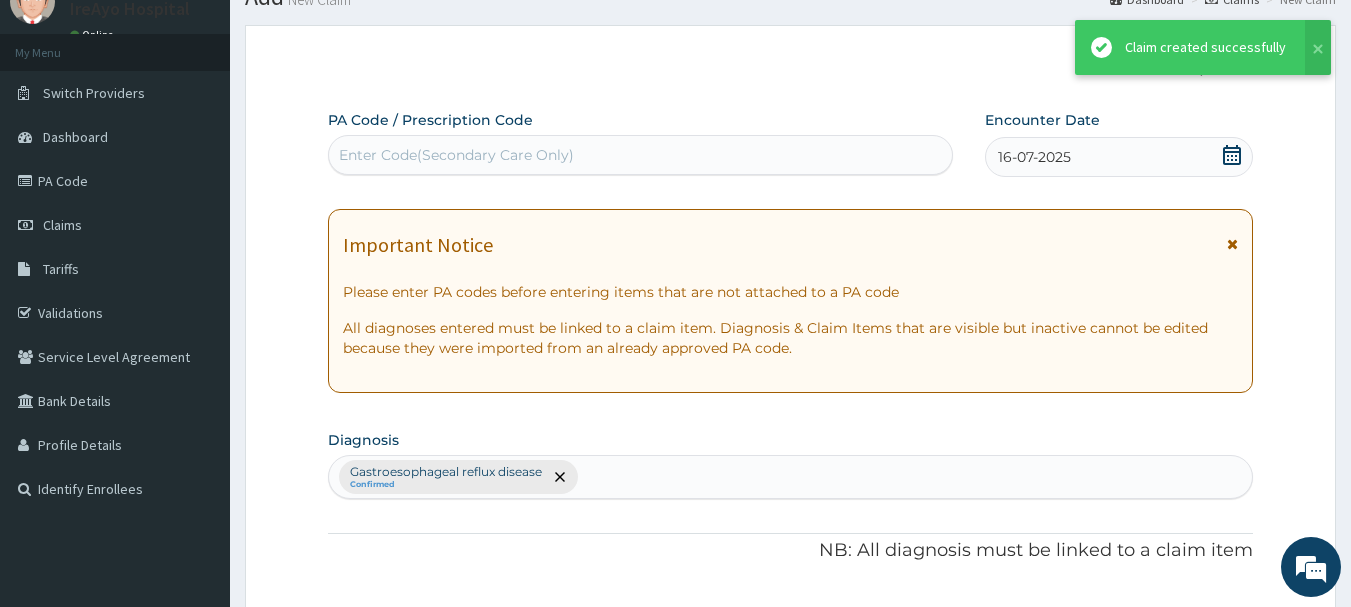scroll, scrollTop: 984, scrollLeft: 0, axis: vertical 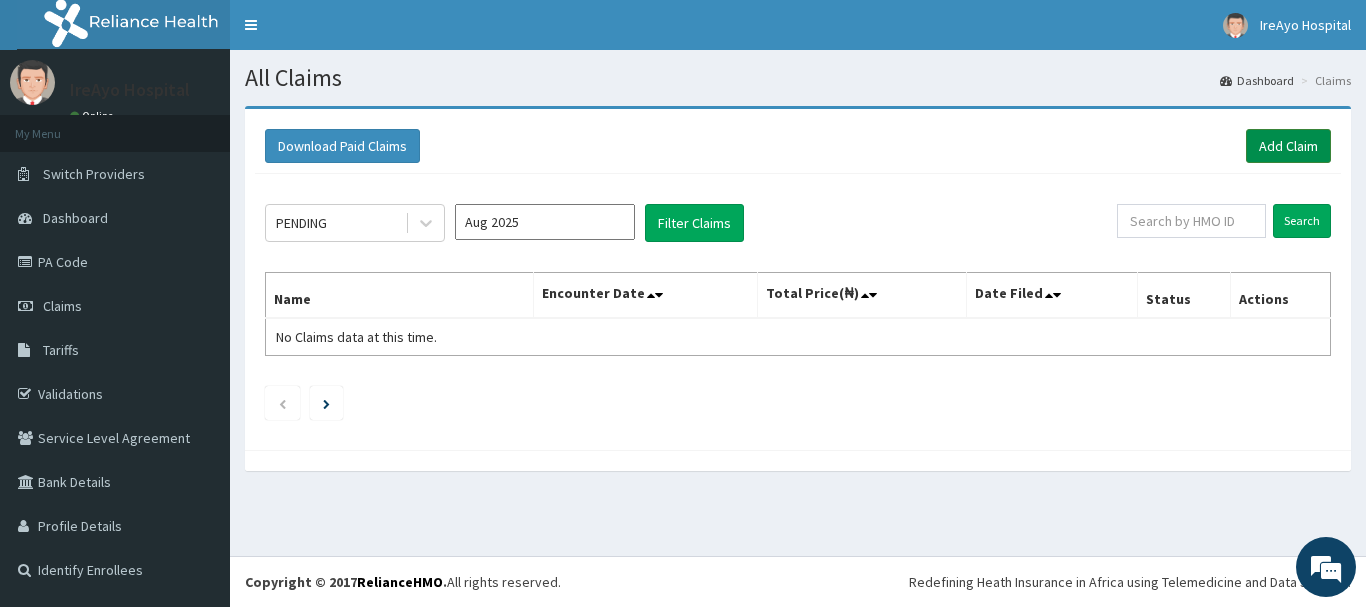 click on "Add Claim" at bounding box center [1288, 146] 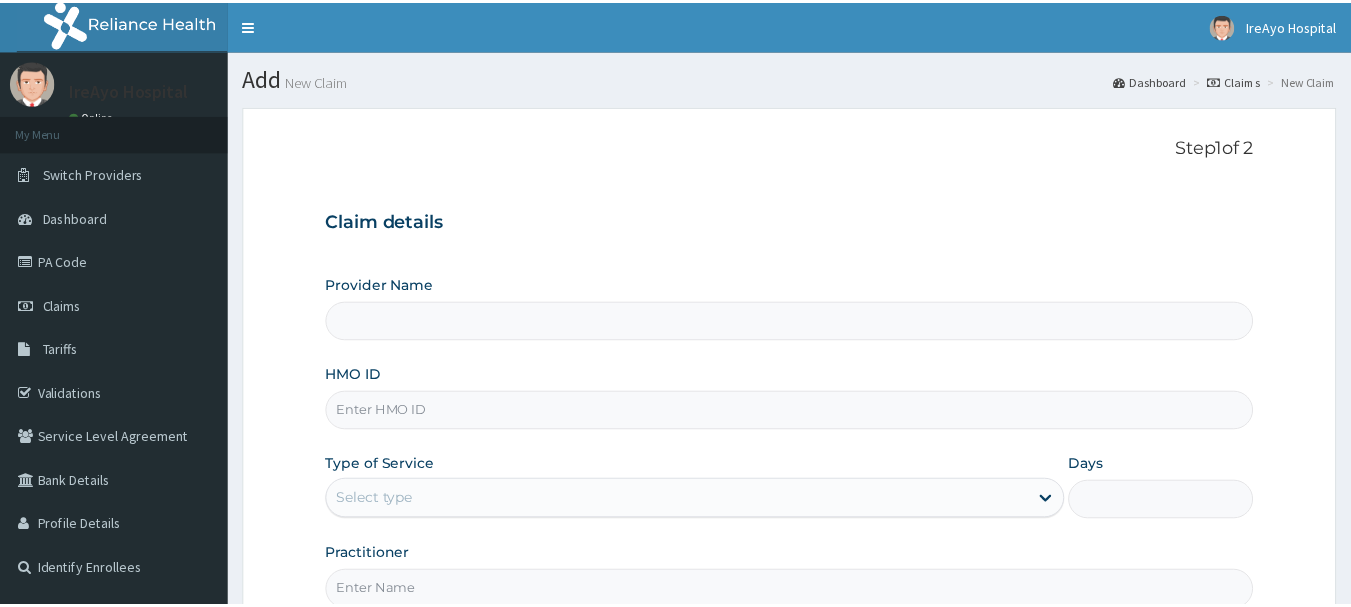 scroll, scrollTop: 0, scrollLeft: 0, axis: both 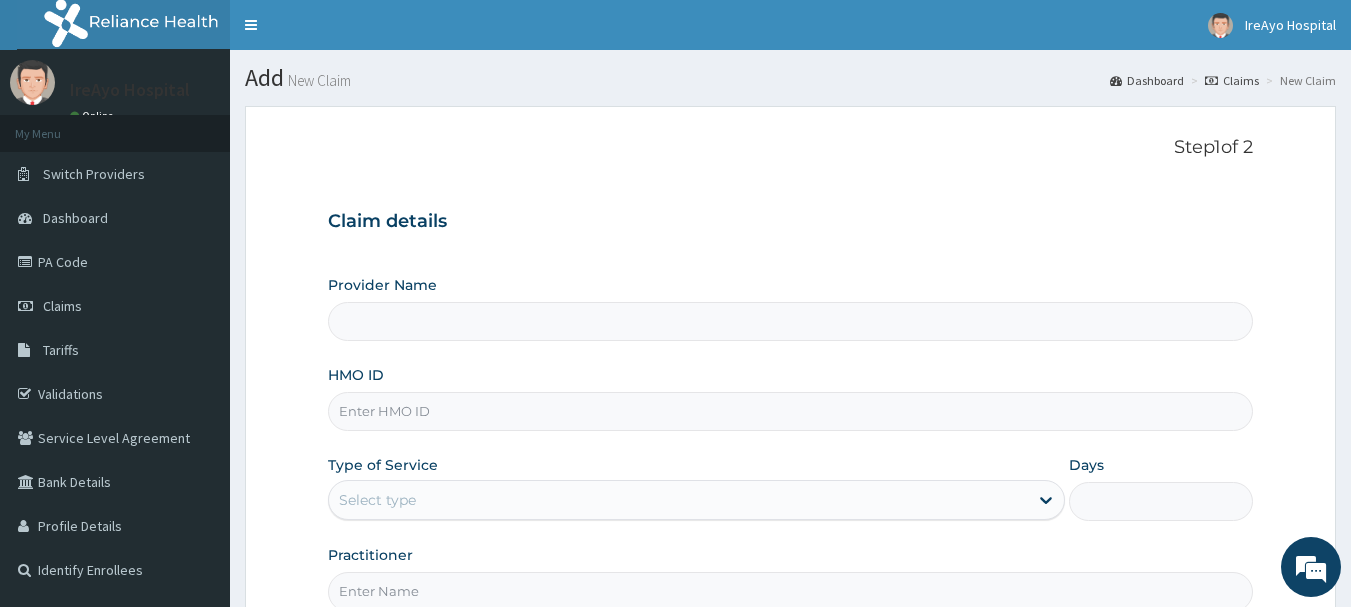 type on "Ire Ayo Hospital" 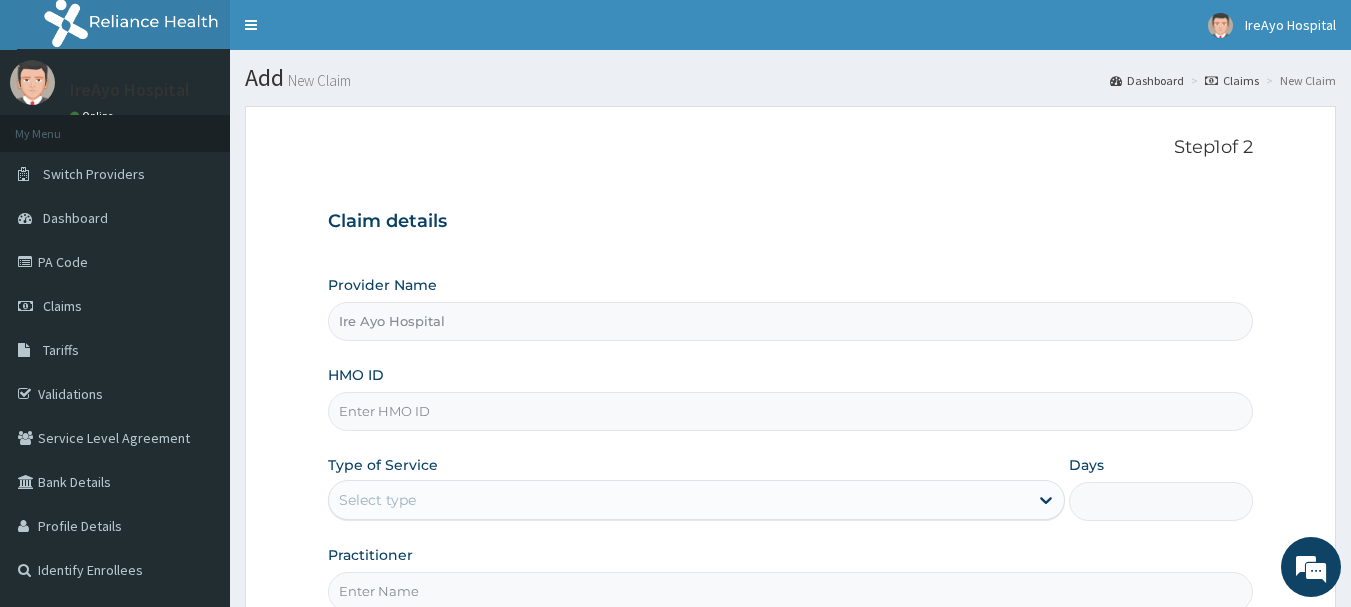 scroll, scrollTop: 0, scrollLeft: 0, axis: both 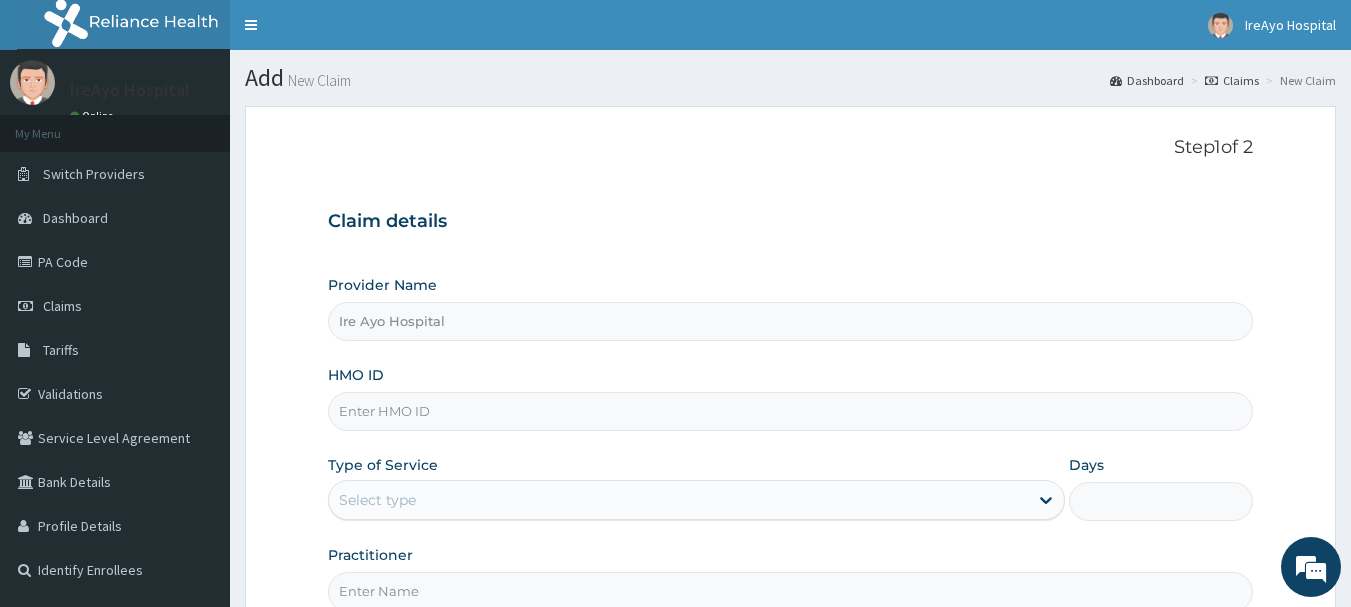click on "HMO ID" at bounding box center [791, 411] 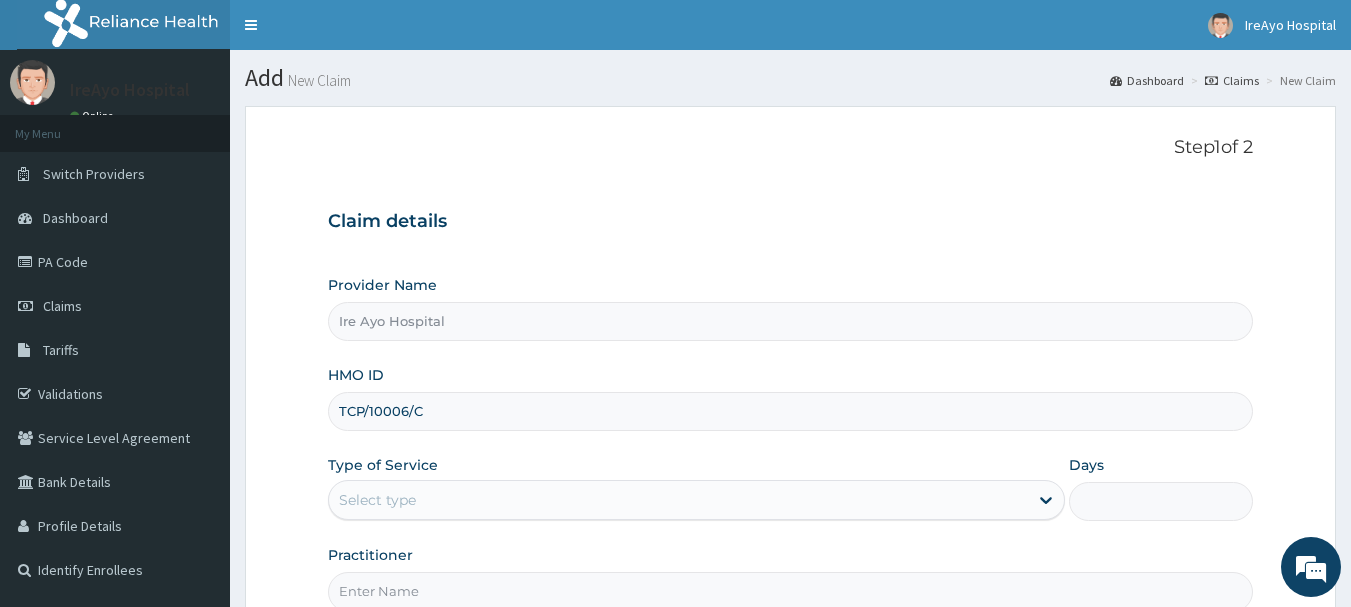 type on "TCP/10006/C" 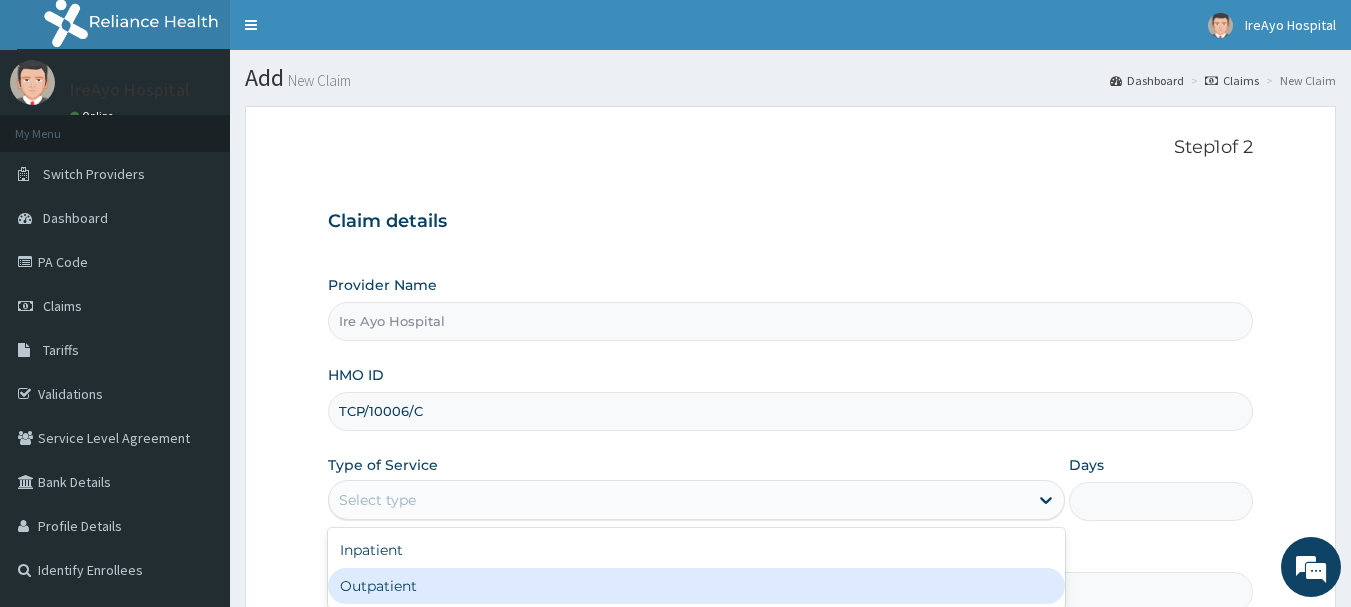 click on "Outpatient" at bounding box center [696, 586] 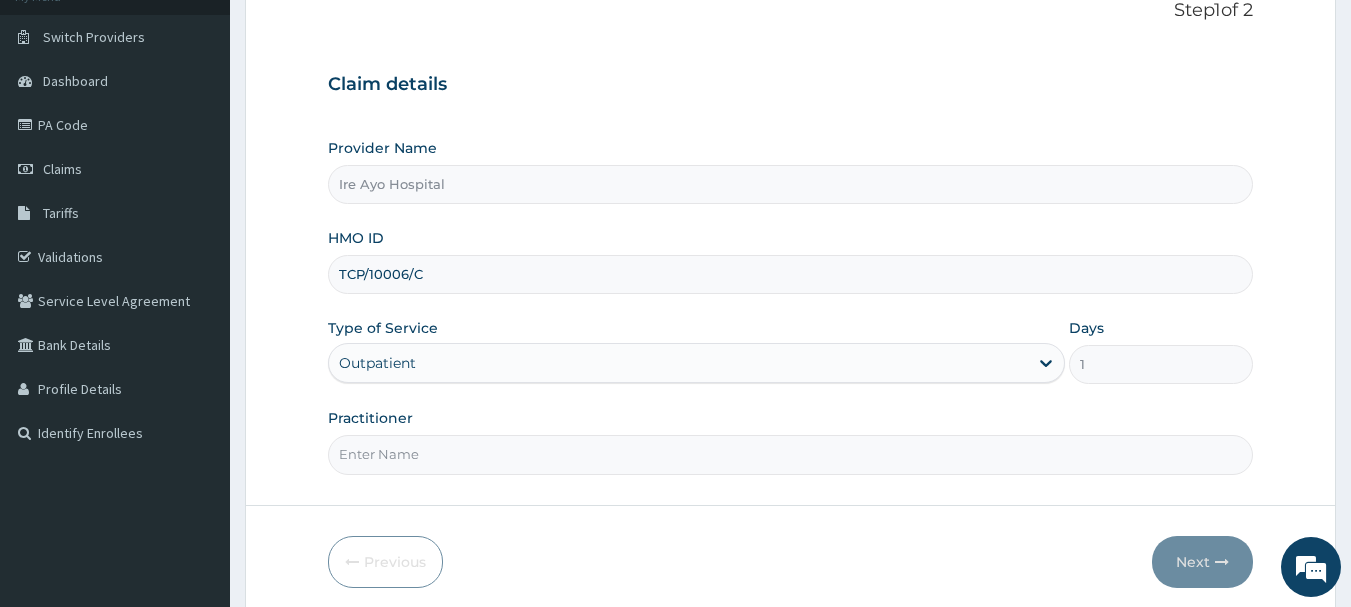 scroll, scrollTop: 215, scrollLeft: 0, axis: vertical 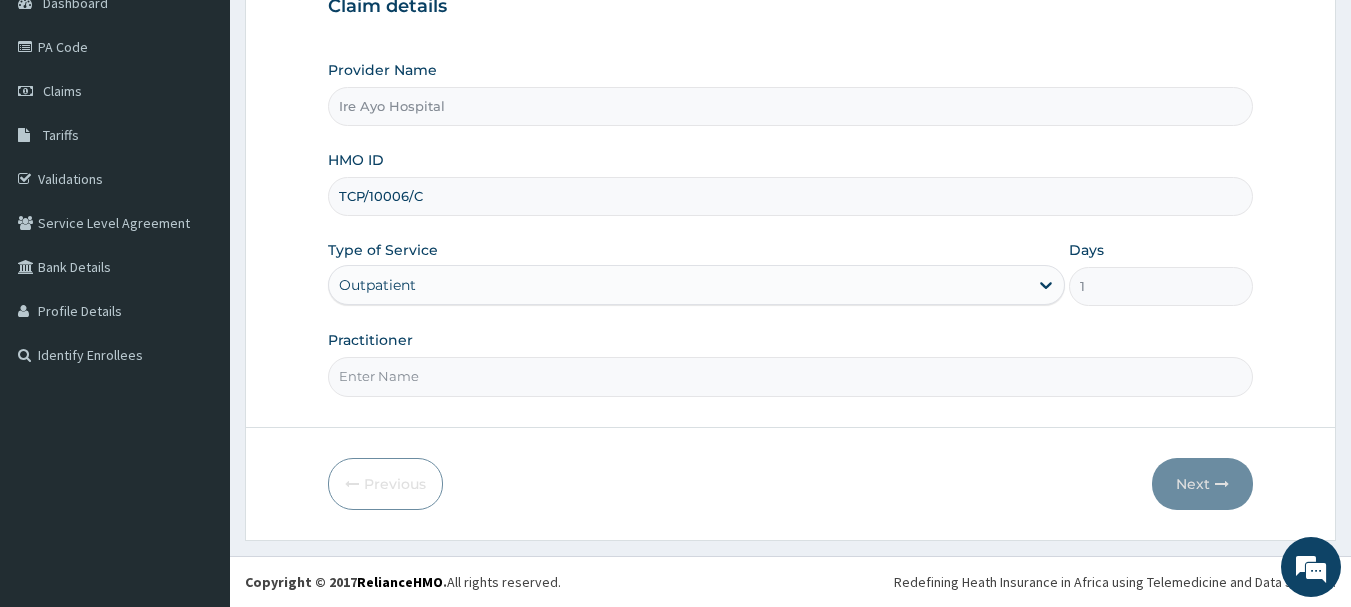click on "Practitioner" at bounding box center [791, 376] 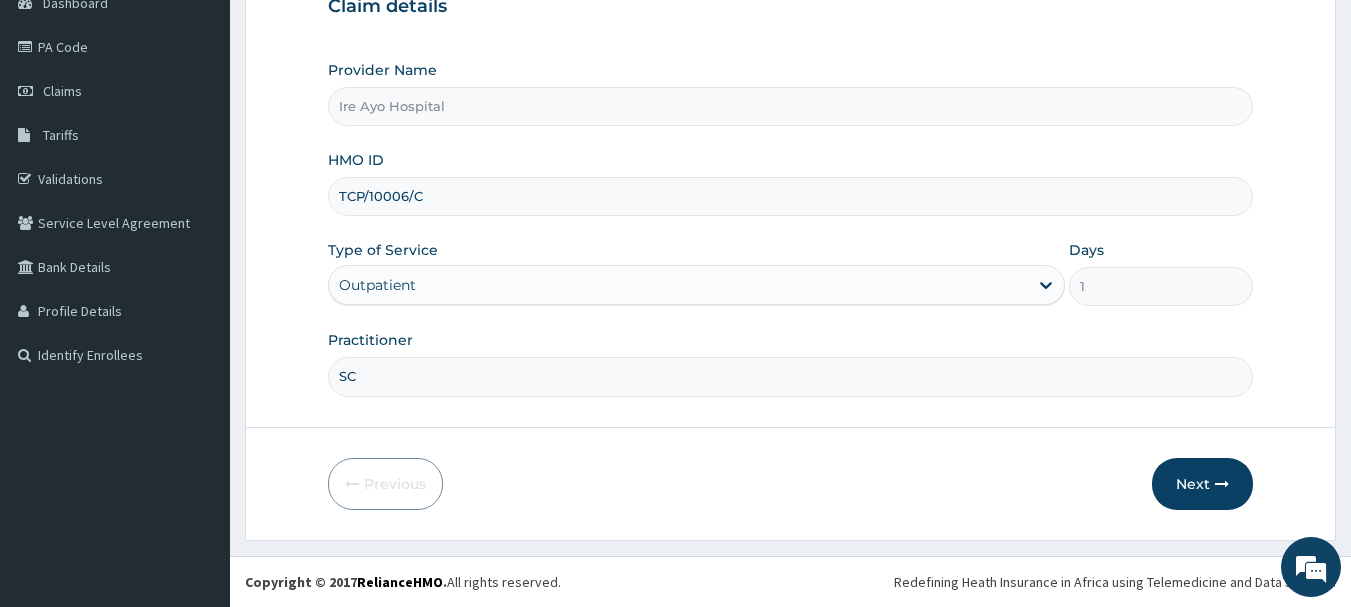 type on "S" 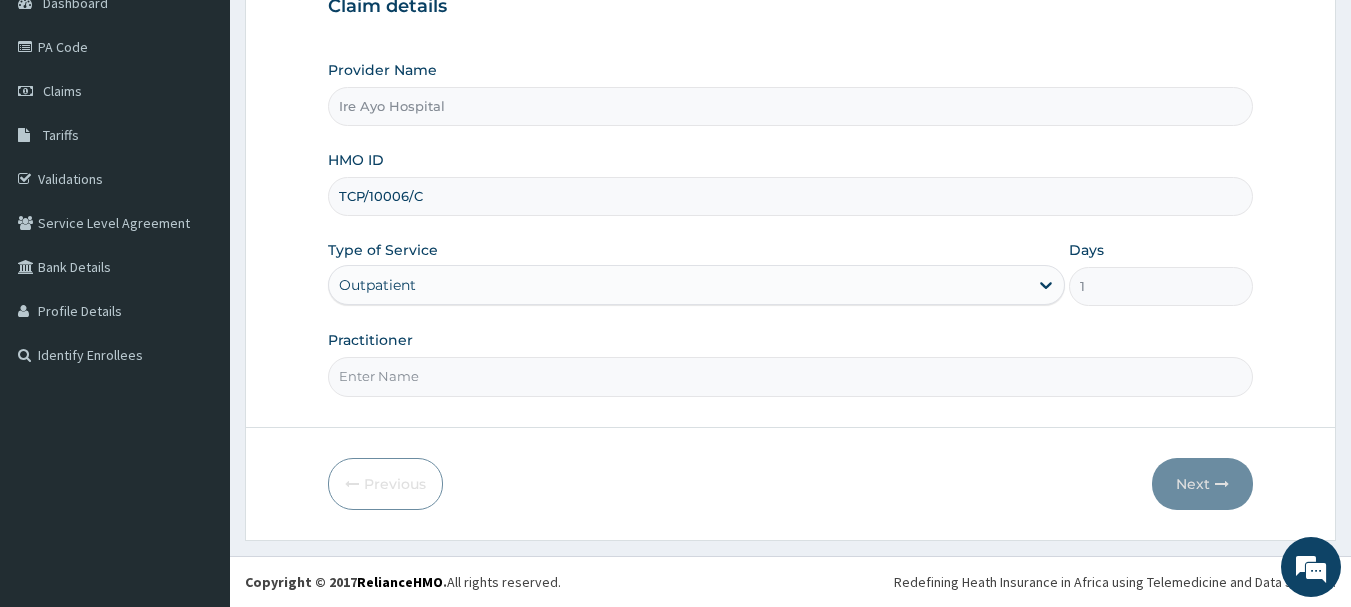 click on "Practitioner" at bounding box center (791, 376) 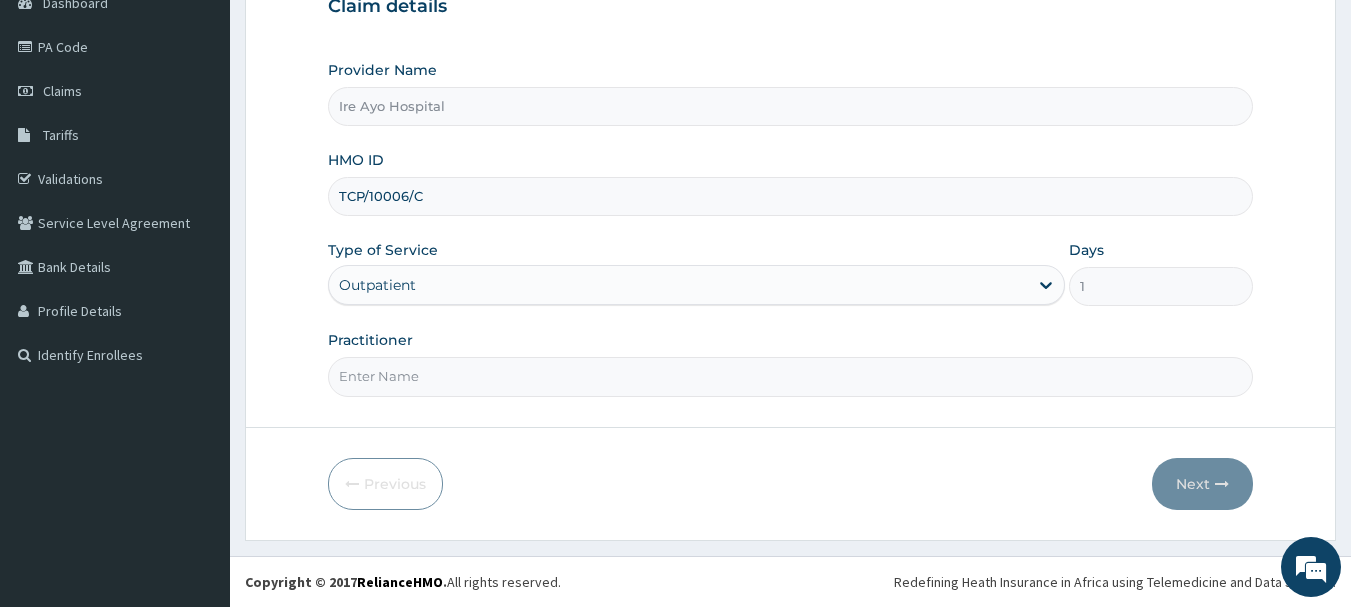 type on "[TITLE] [LAST]" 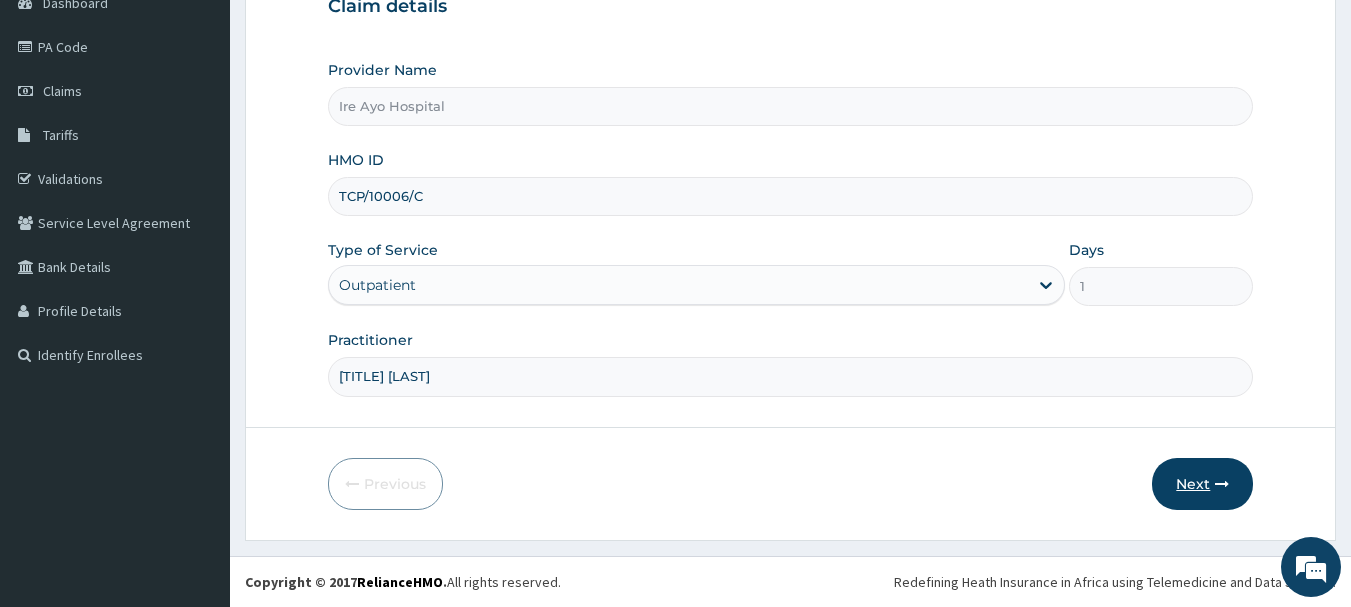 click on "Next" at bounding box center [1202, 484] 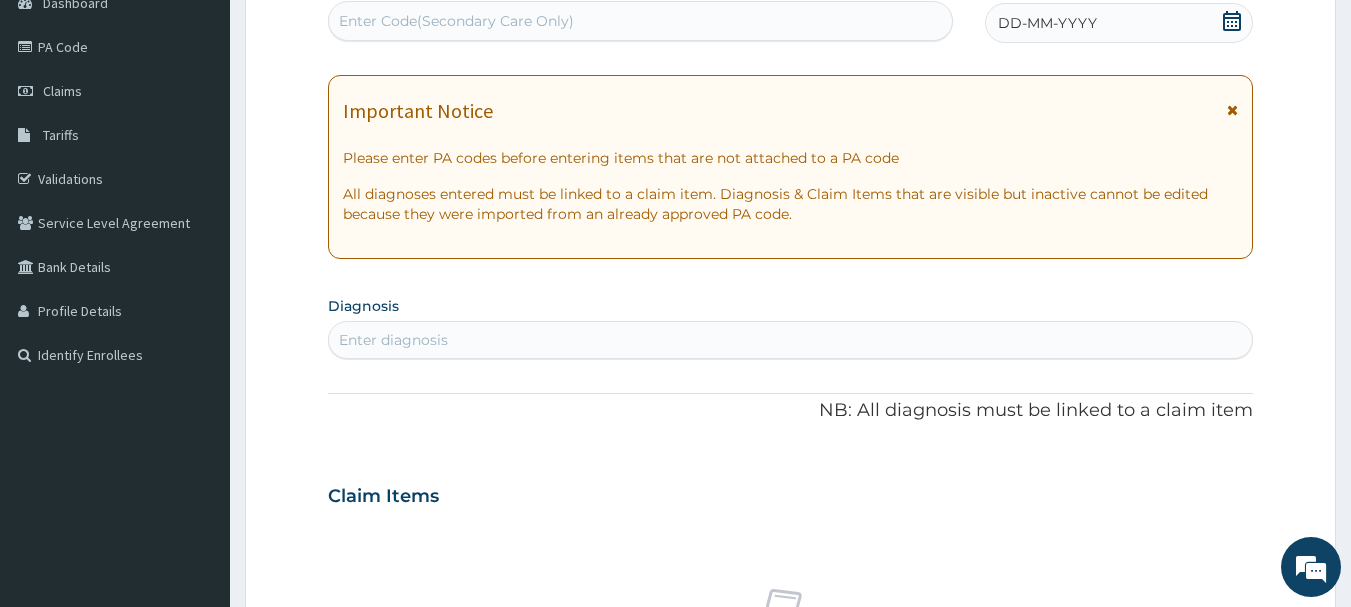 click 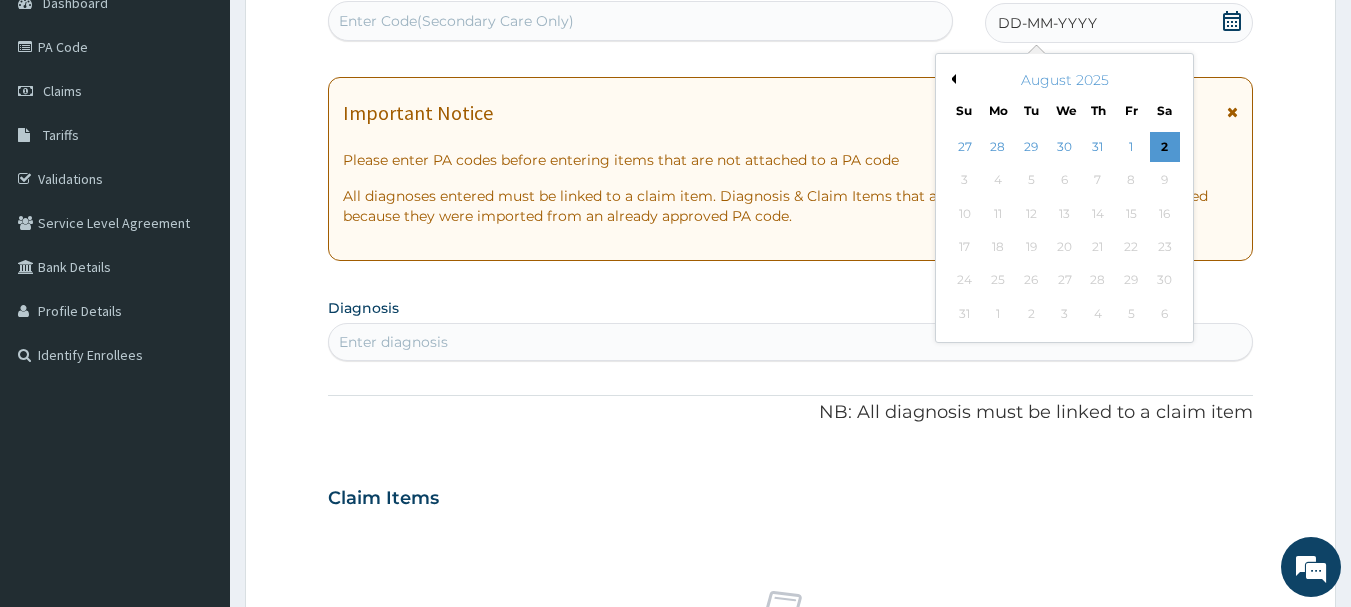 click on "Previous Month" at bounding box center [951, 79] 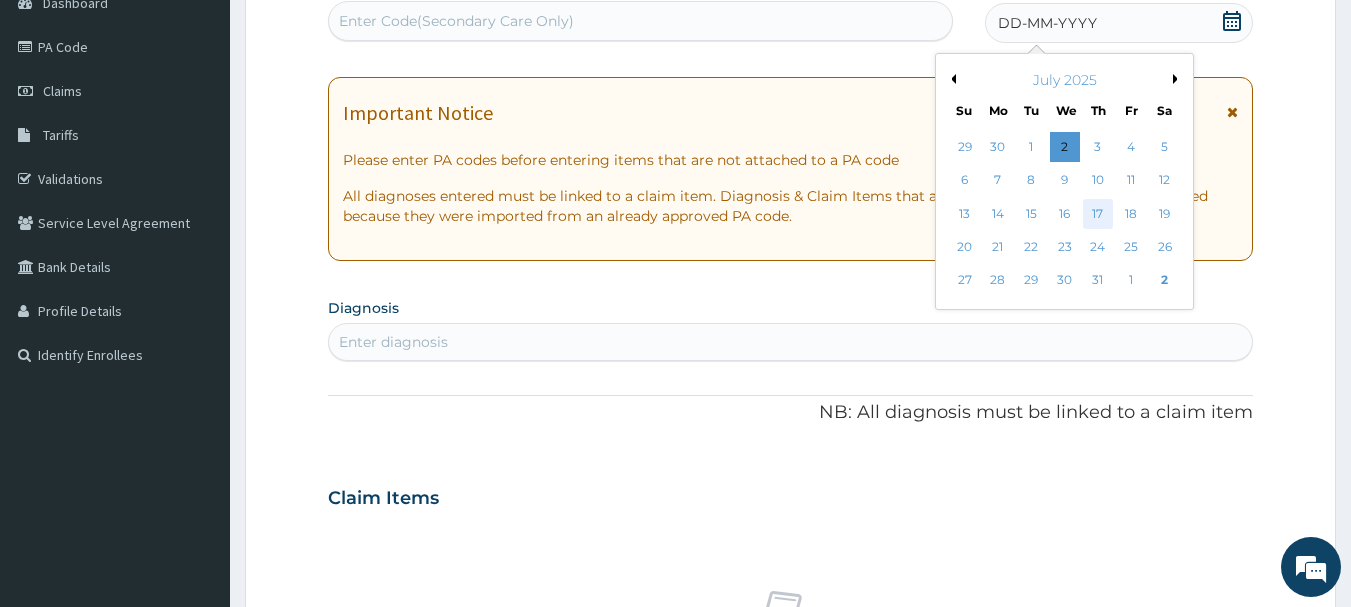 click on "17" at bounding box center [1098, 214] 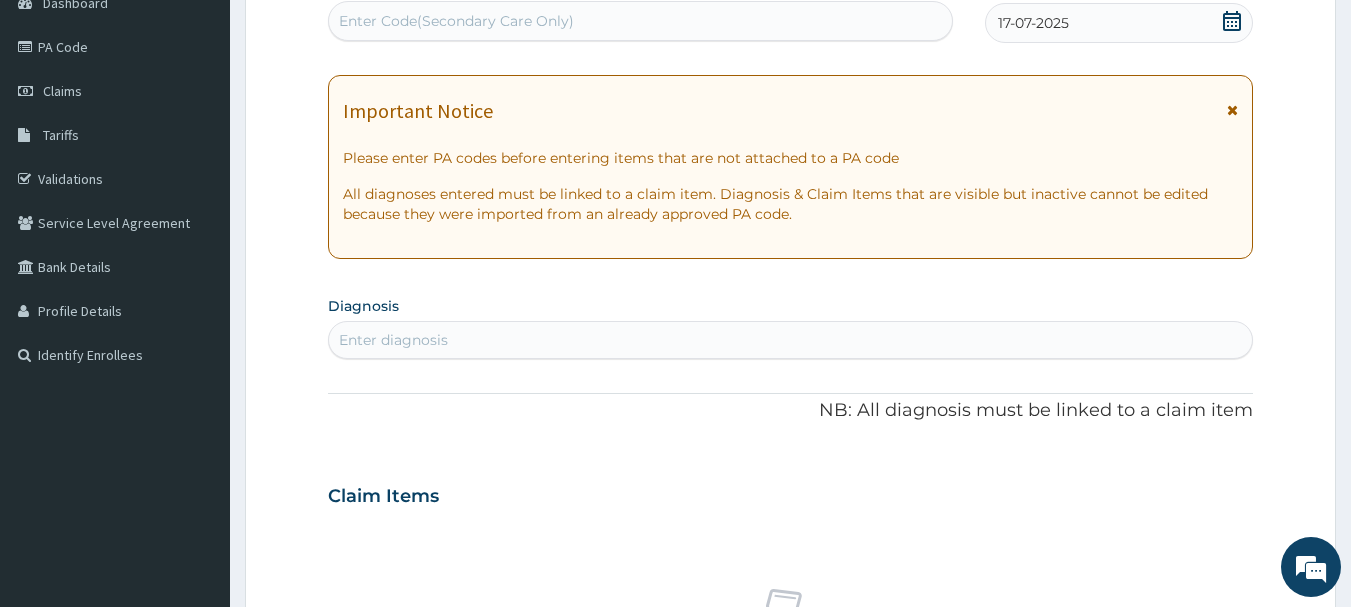 click on "Enter diagnosis" at bounding box center (791, 340) 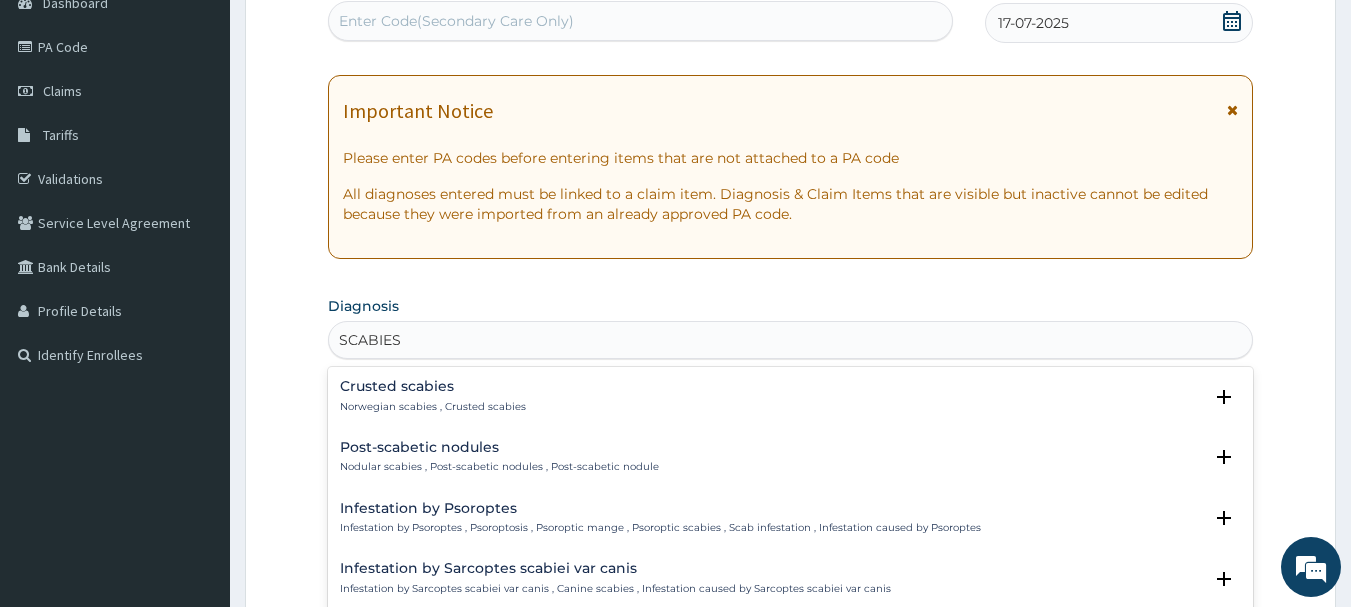 scroll, scrollTop: 746, scrollLeft: 0, axis: vertical 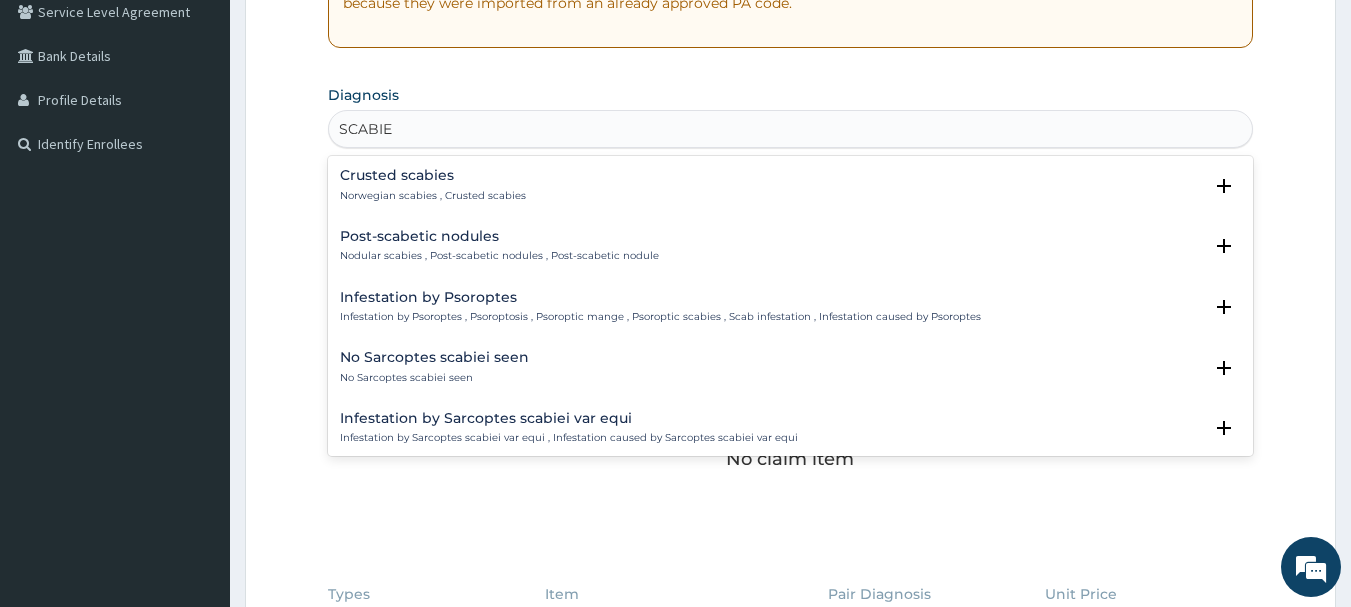 type on "SCABI" 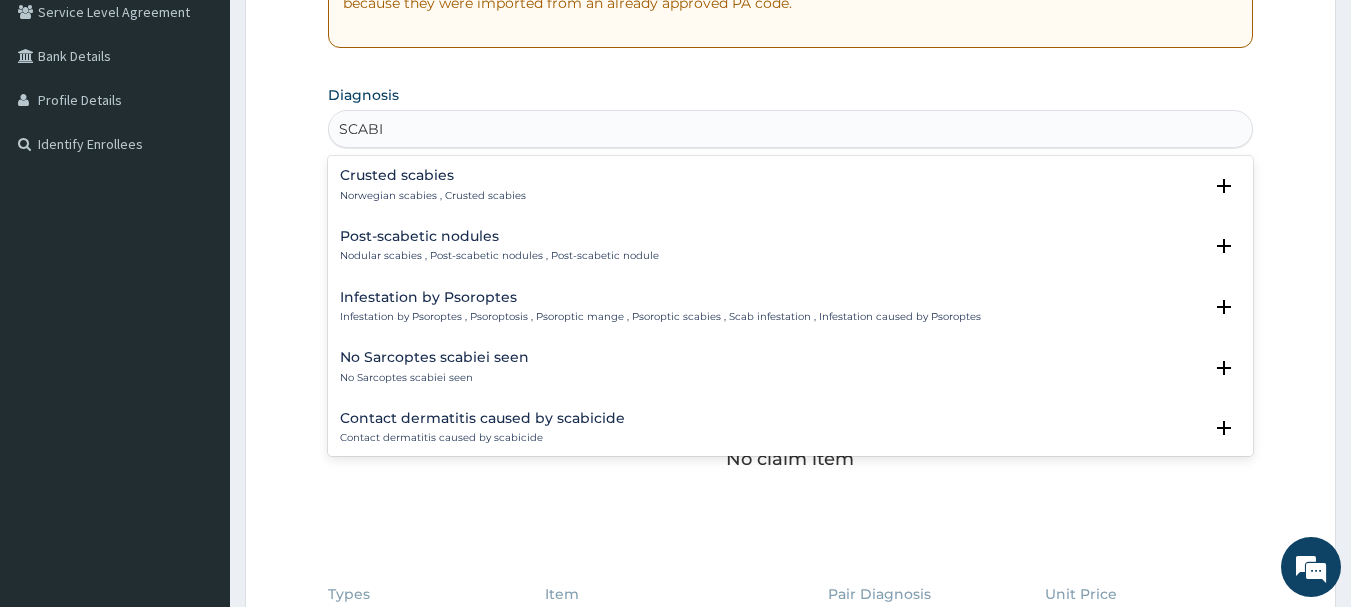 click on "Nodular scabies , Post-scabetic nodules , Post-scabetic nodule" at bounding box center (499, 256) 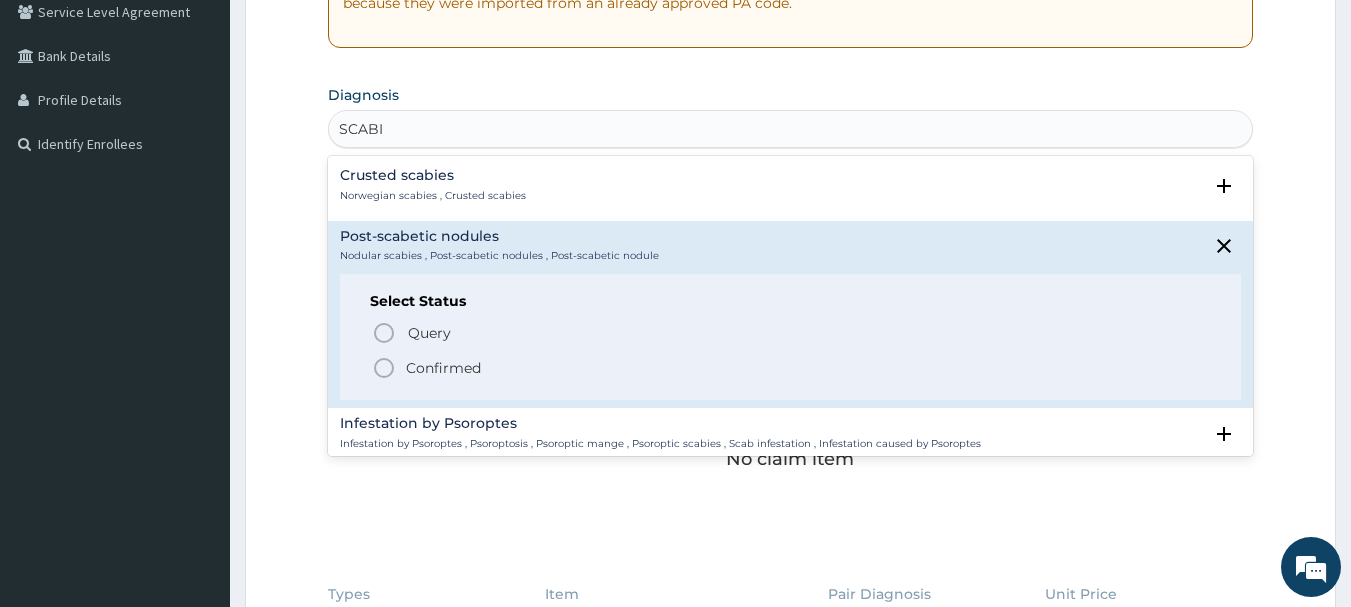 click on "Crusted scabies Norwegian scabies , Crusted scabies Select Status Query Query covers suspected (?), Keep in view (kiv), Ruled out (r/o) Confirmed" at bounding box center [791, 190] 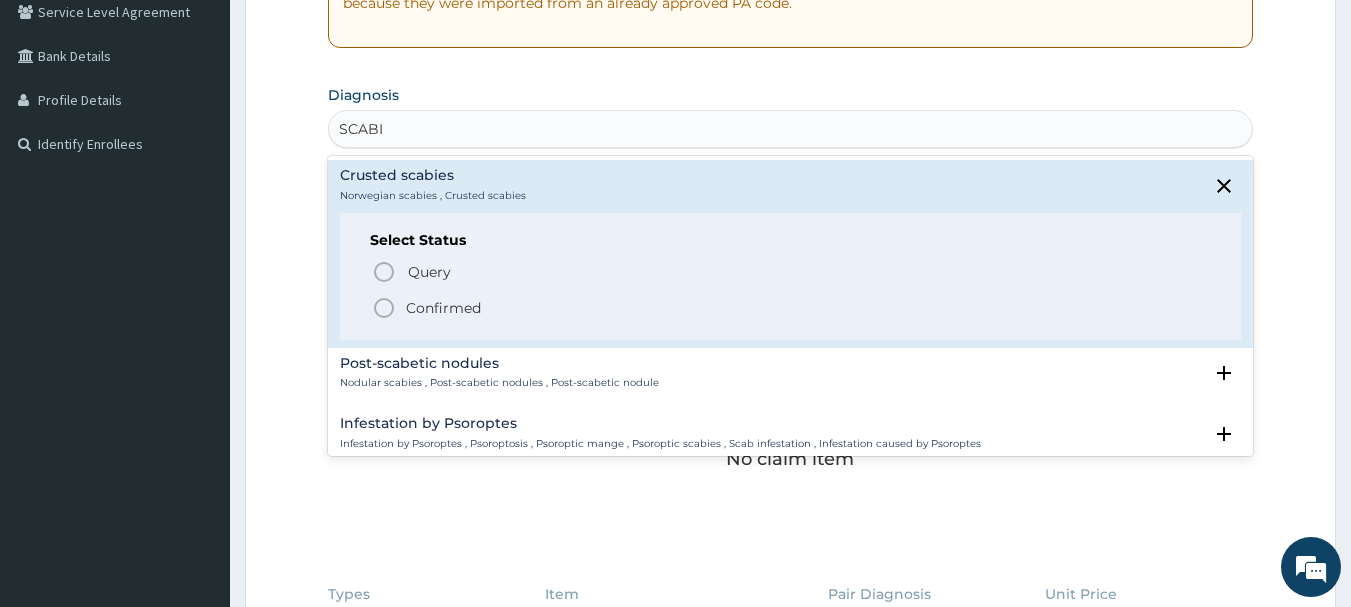 click 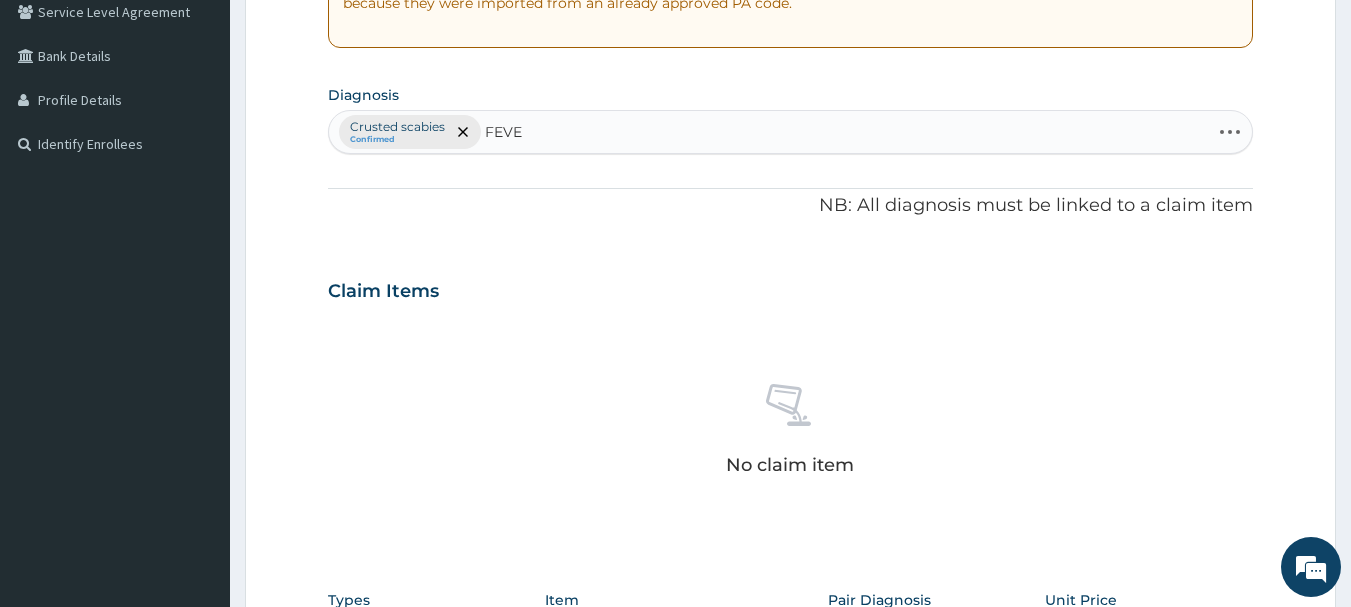 type on "FEVER" 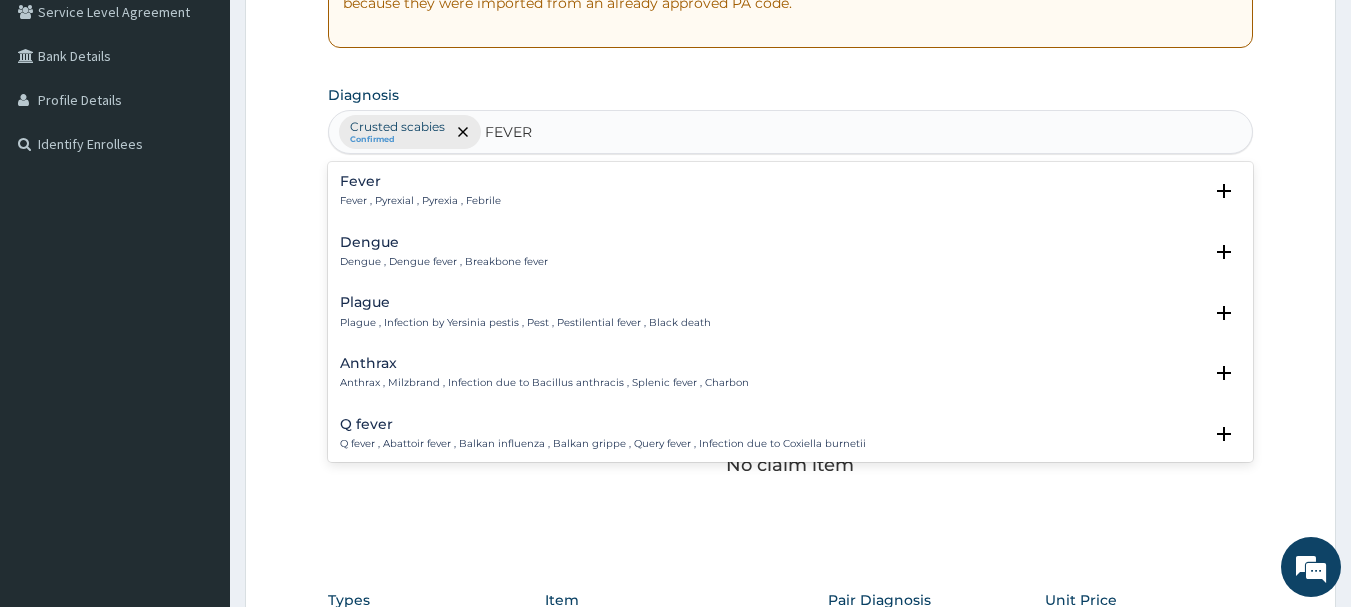 click on "Fever , Pyrexial , Pyrexia , Febrile" at bounding box center [420, 201] 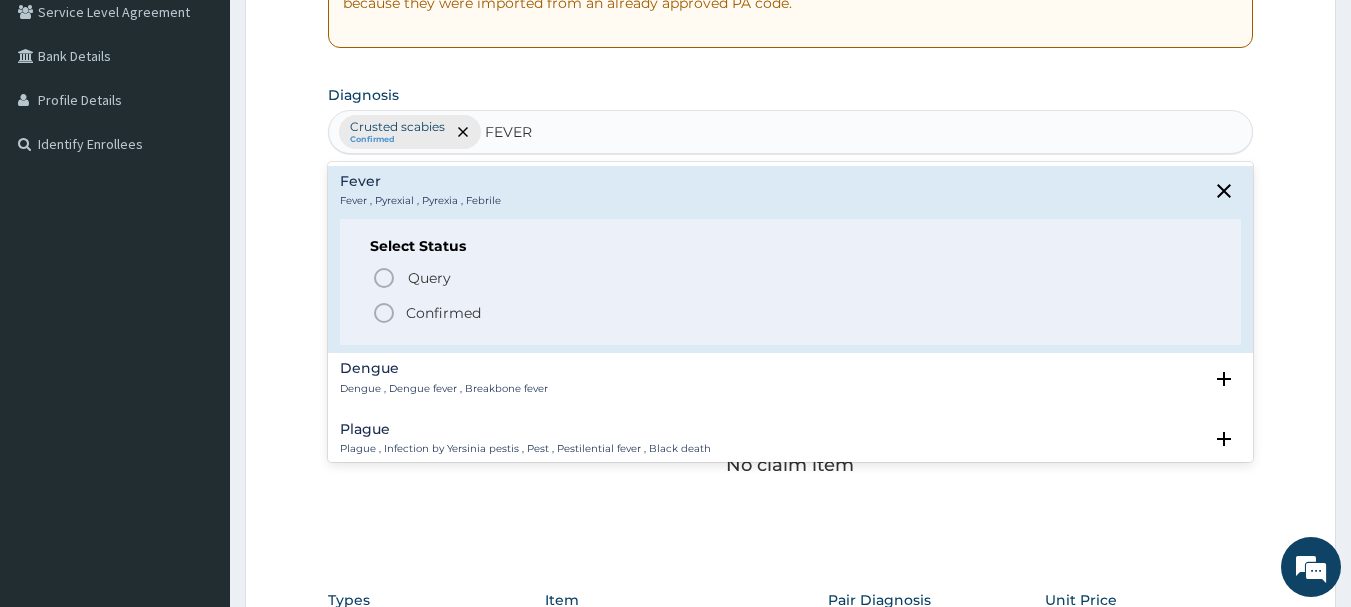 click 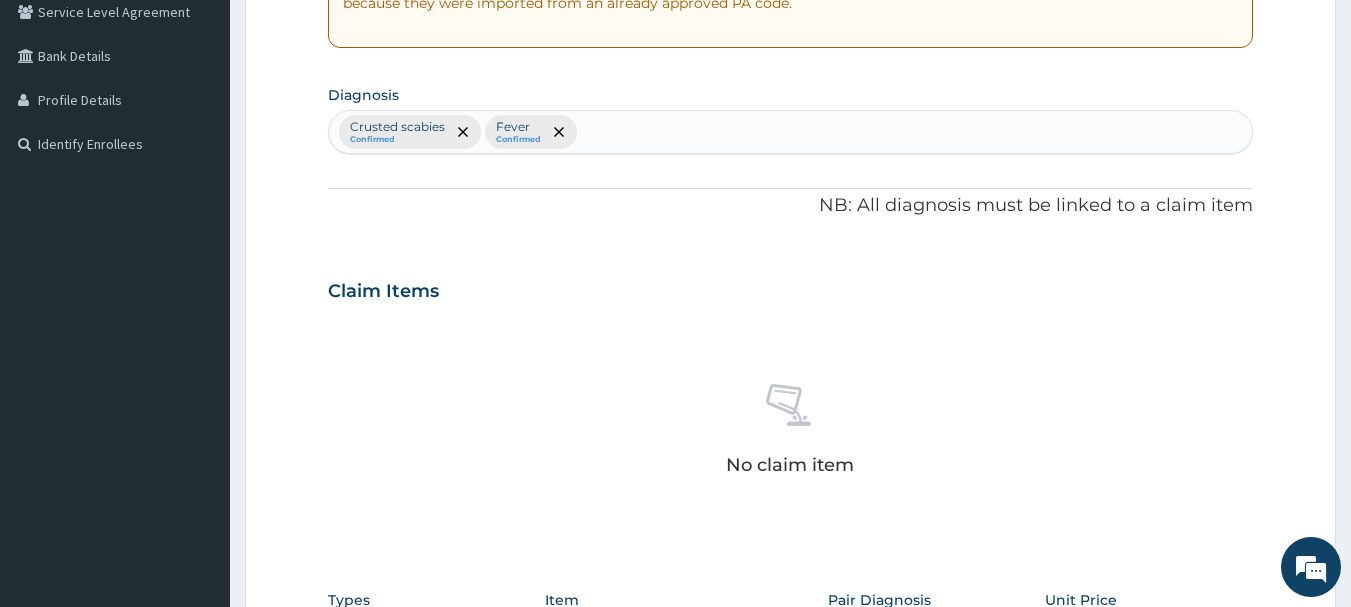 scroll, scrollTop: 835, scrollLeft: 0, axis: vertical 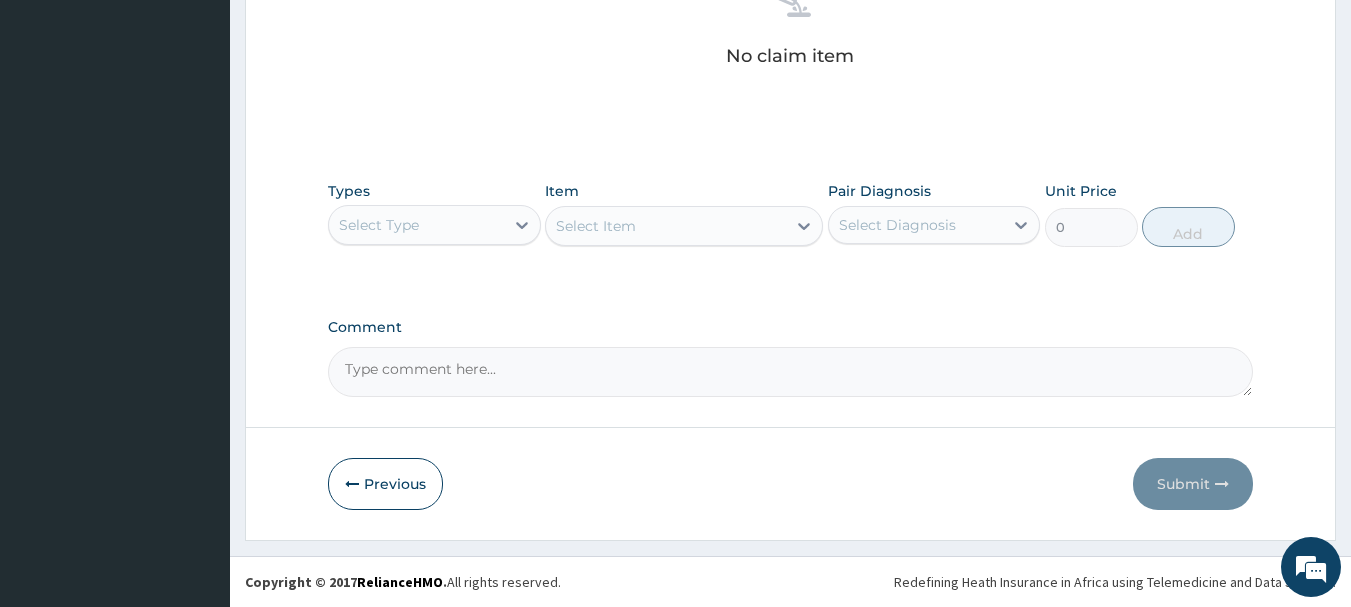 click on "Select Type" at bounding box center (416, 225) 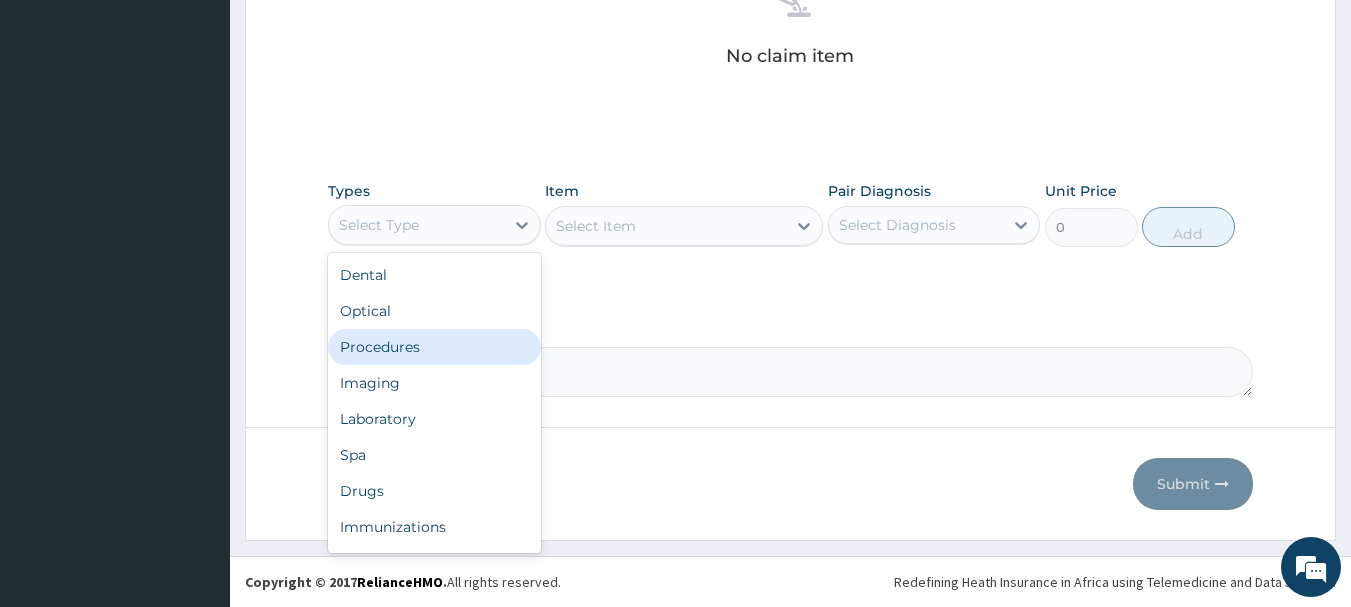 click on "Procedures" at bounding box center [434, 347] 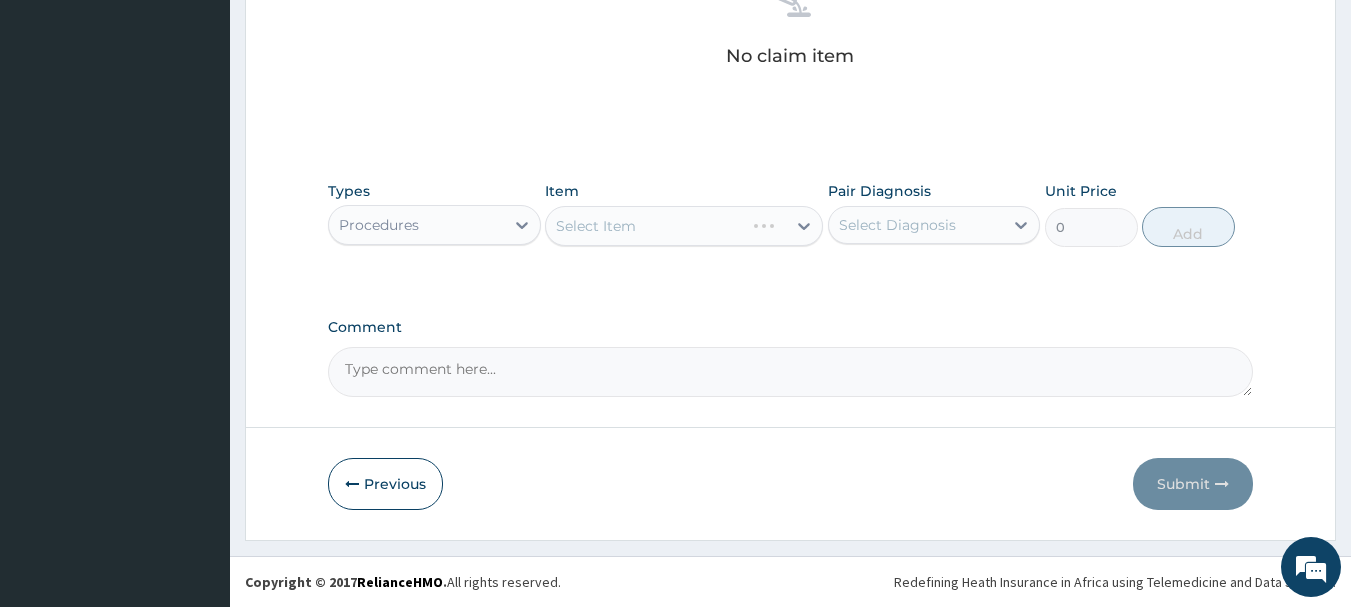 click on "Select Item" at bounding box center (684, 226) 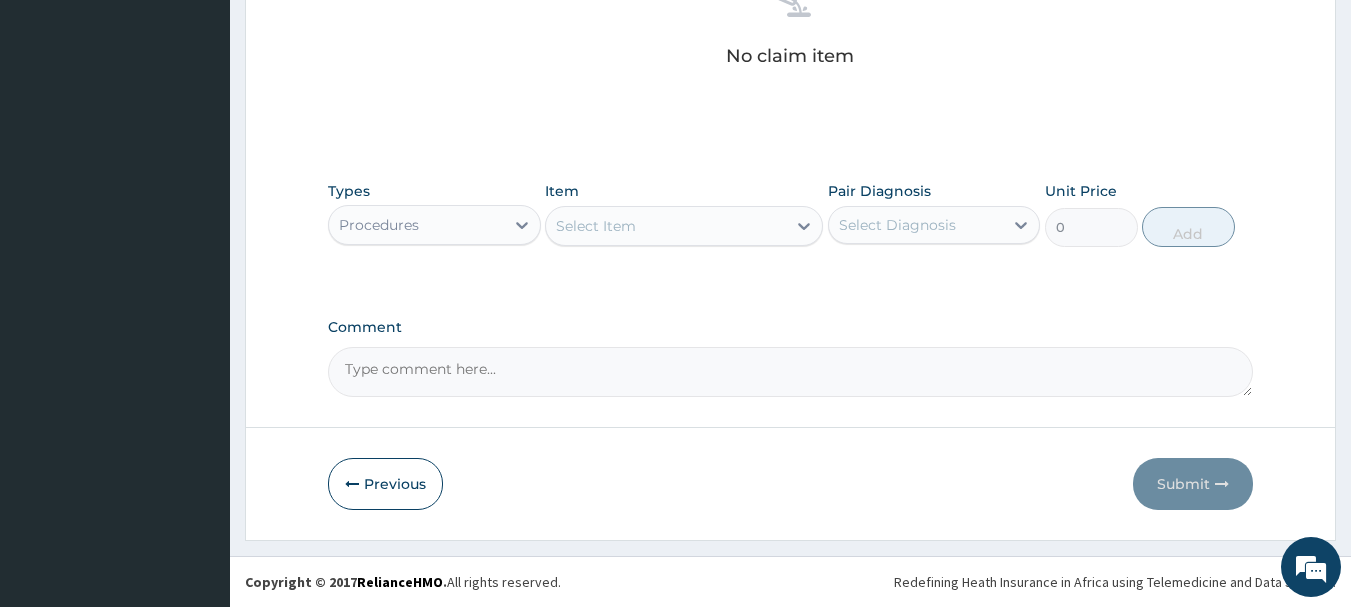 click on "Select Item" at bounding box center (666, 226) 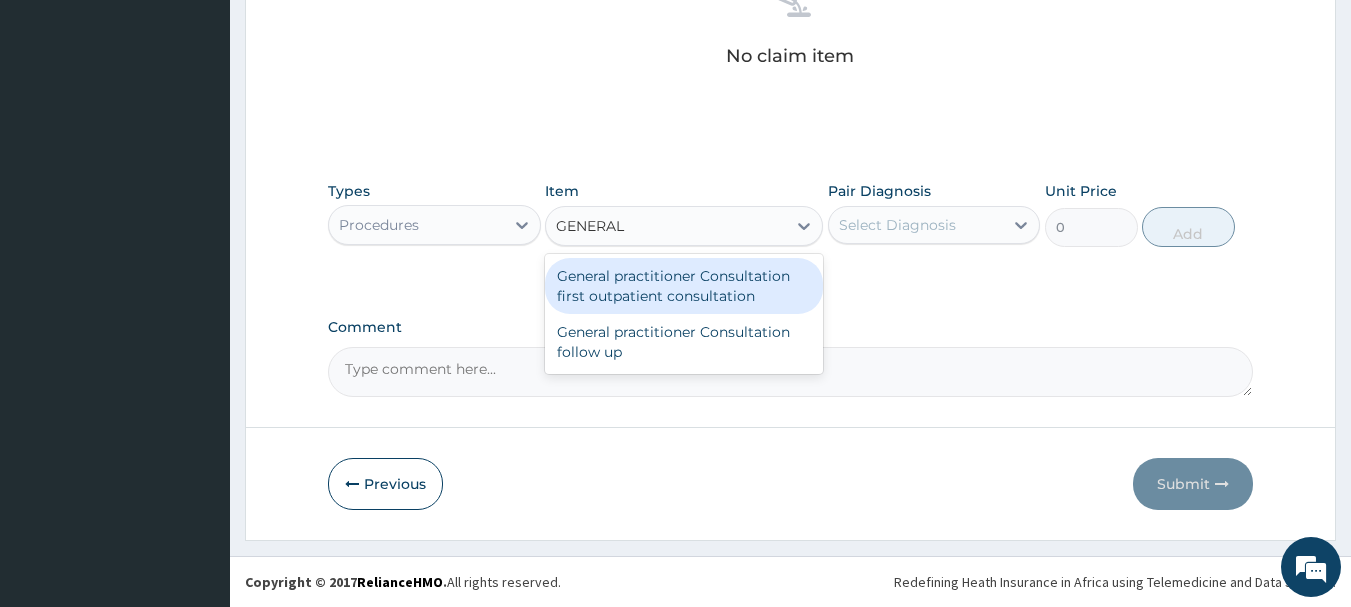 type on "GENERAL P" 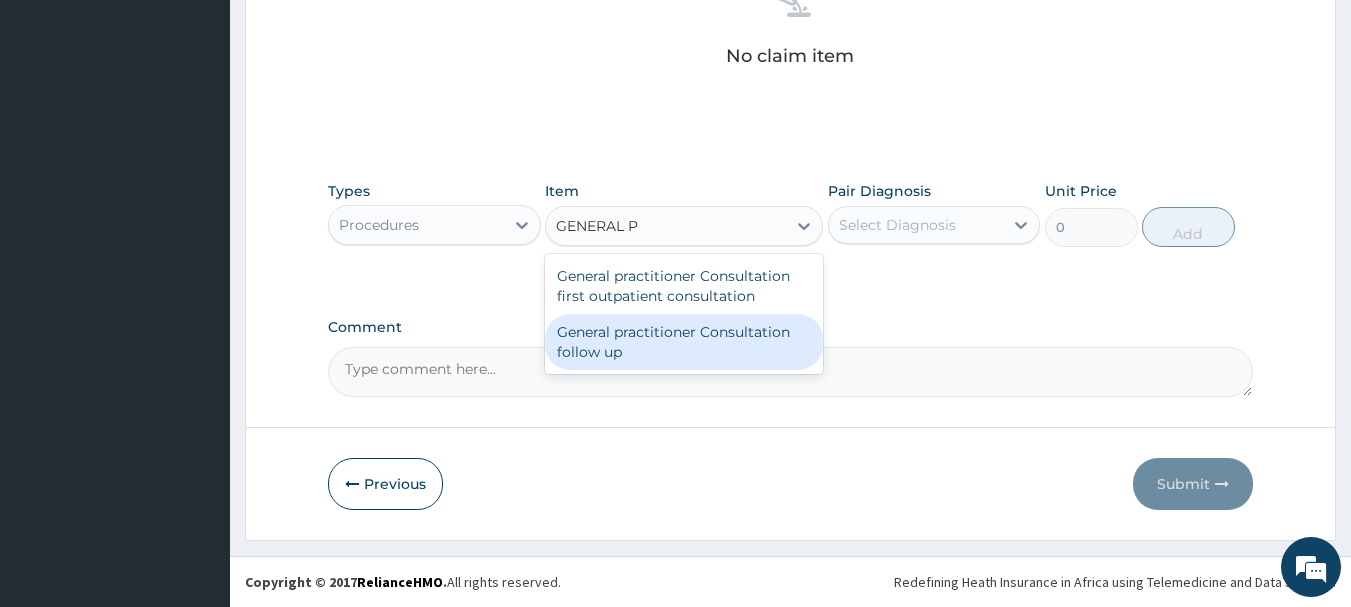 click on "General practitioner Consultation follow up" at bounding box center (684, 342) 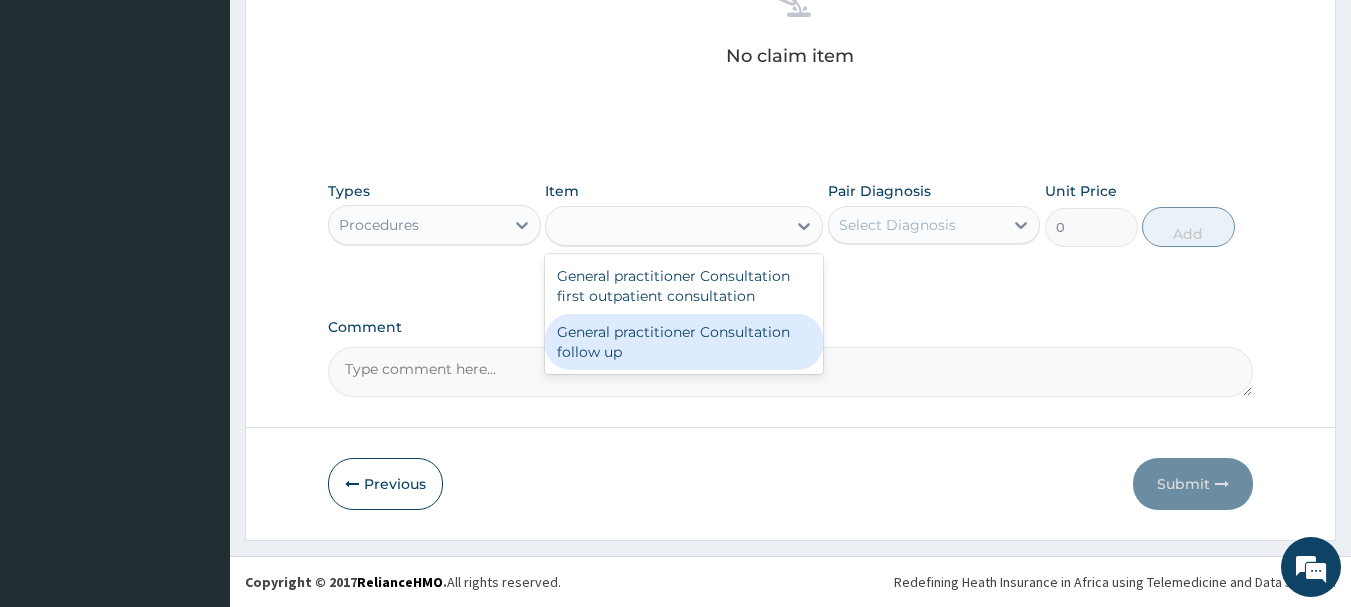 type on "2000" 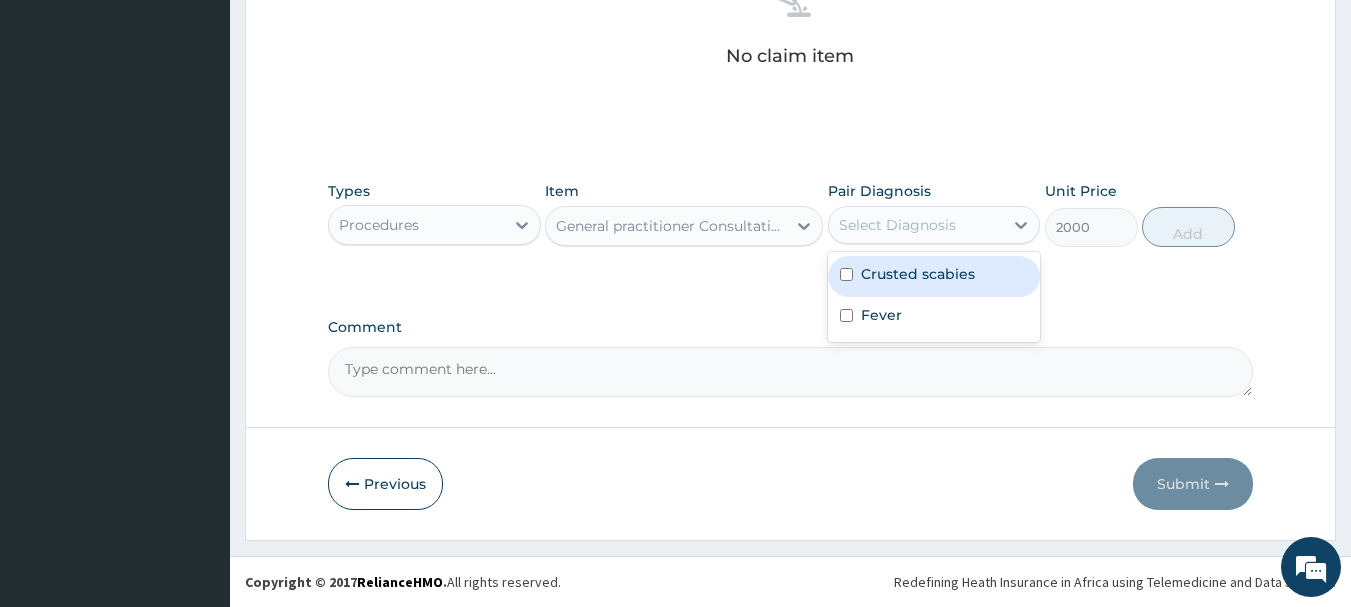 click on "Select Diagnosis" at bounding box center (897, 225) 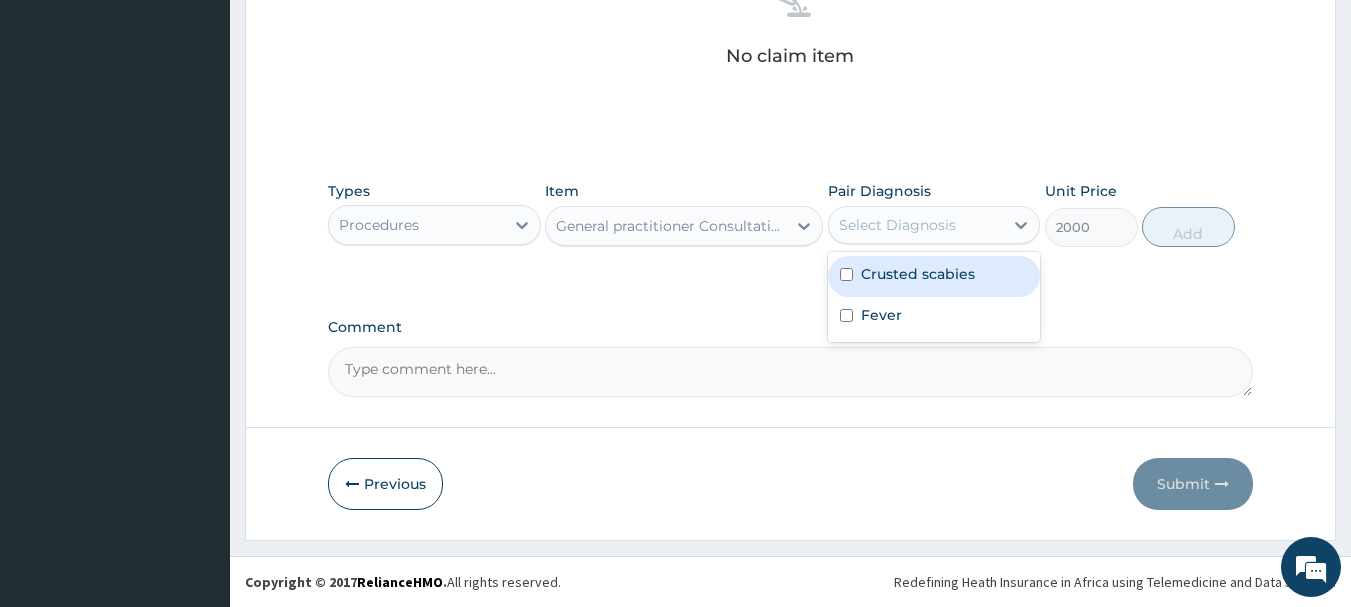 click on "Crusted scabies" at bounding box center [918, 274] 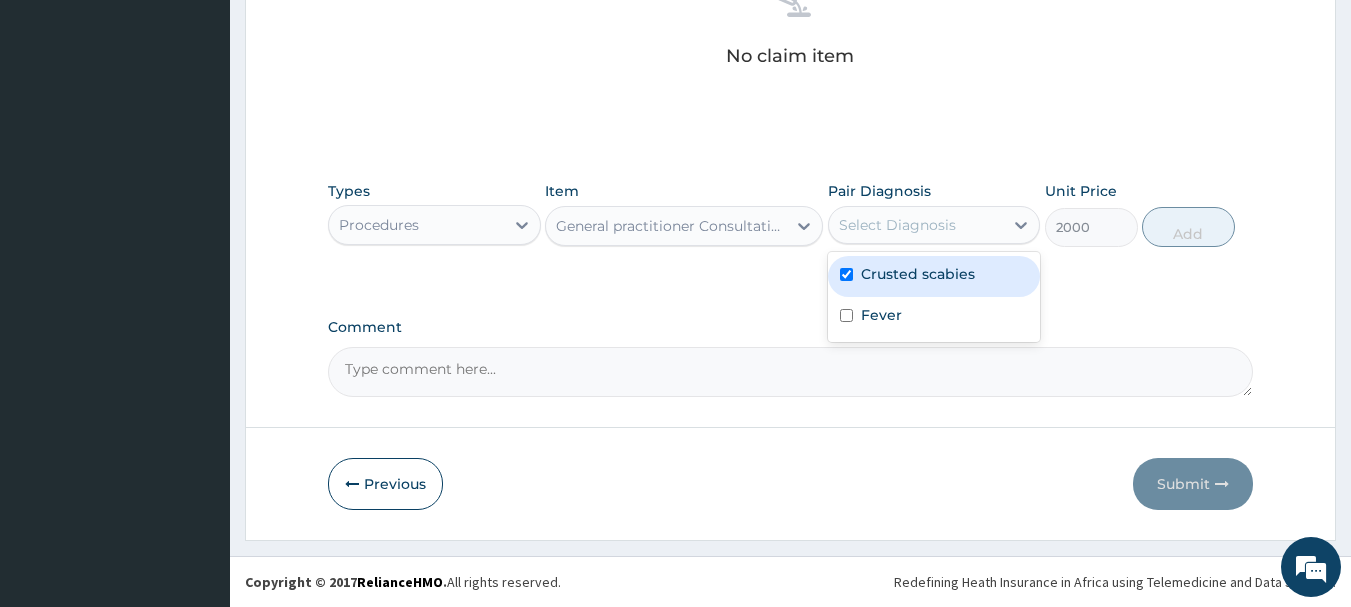 checkbox on "true" 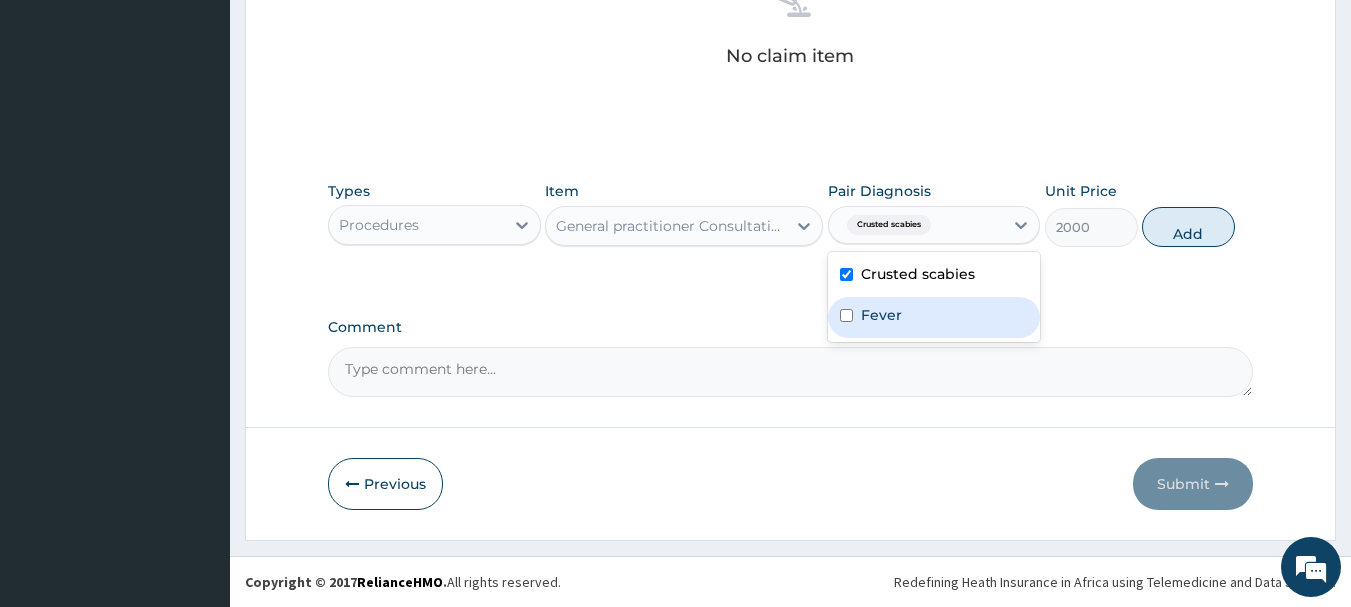 click on "Fever" at bounding box center (934, 317) 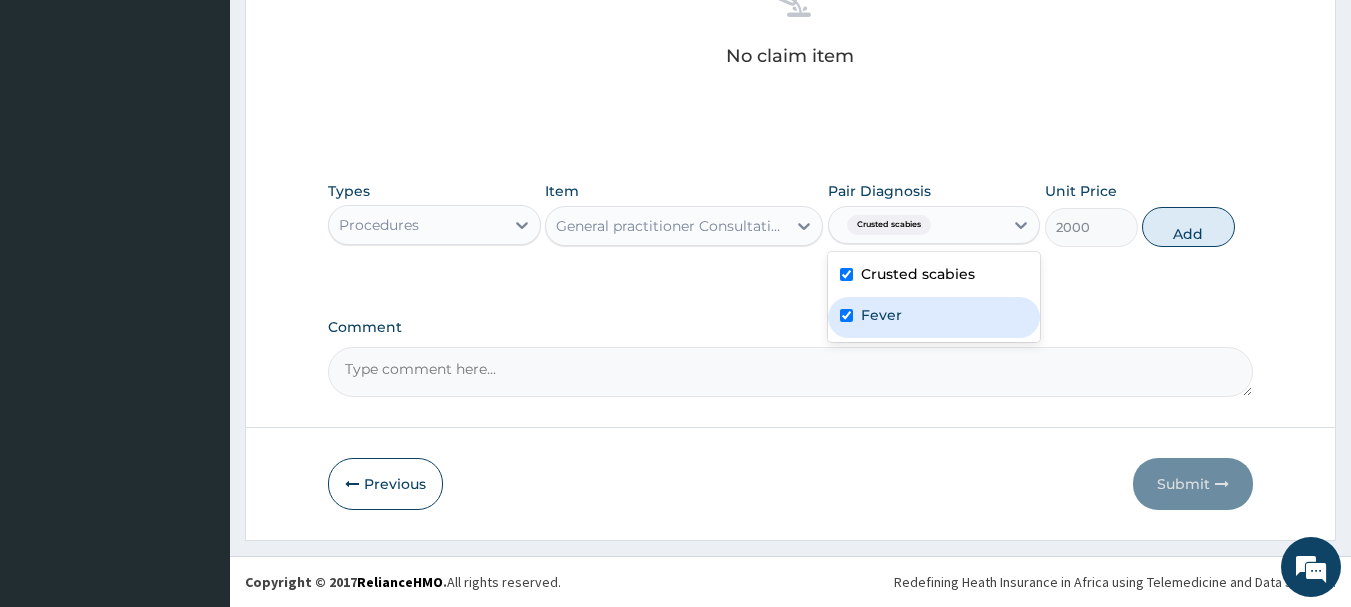 checkbox on "true" 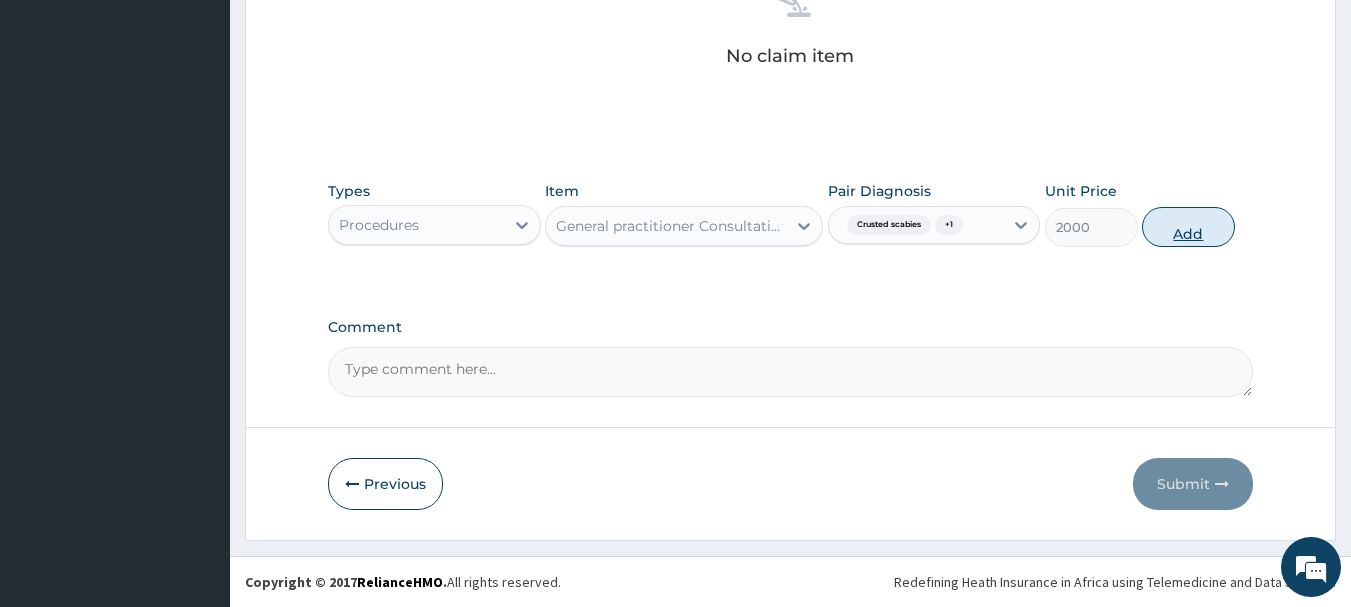 click on "Add" at bounding box center (1188, 227) 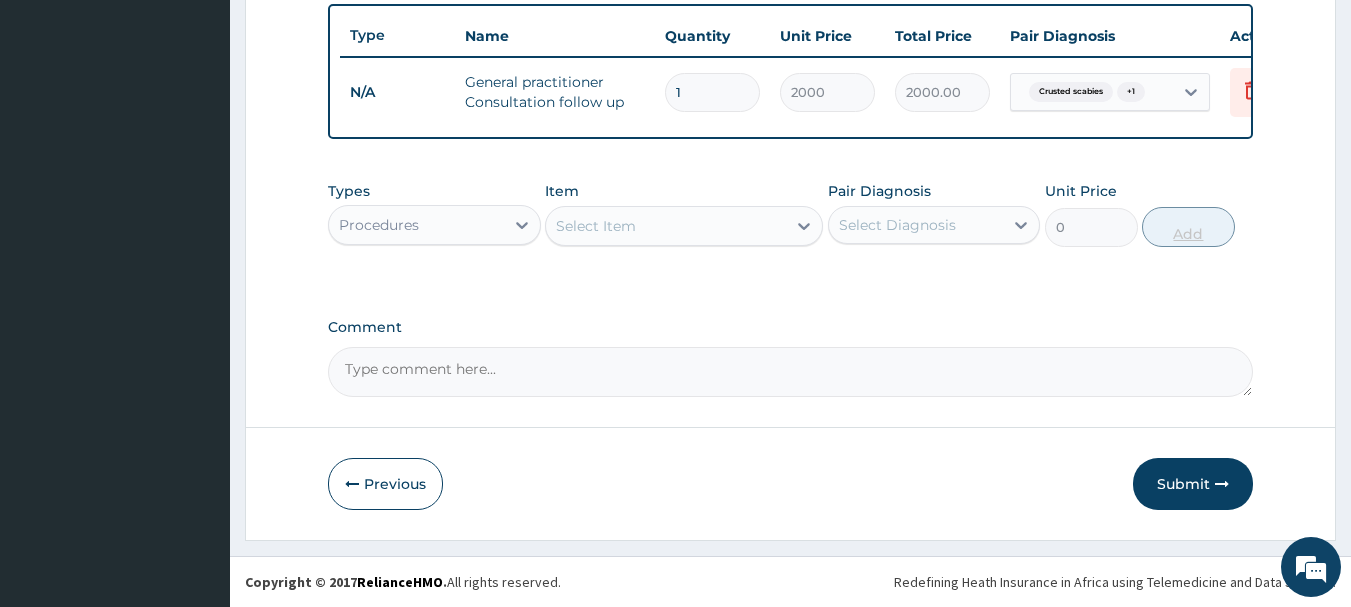 scroll, scrollTop: 755, scrollLeft: 0, axis: vertical 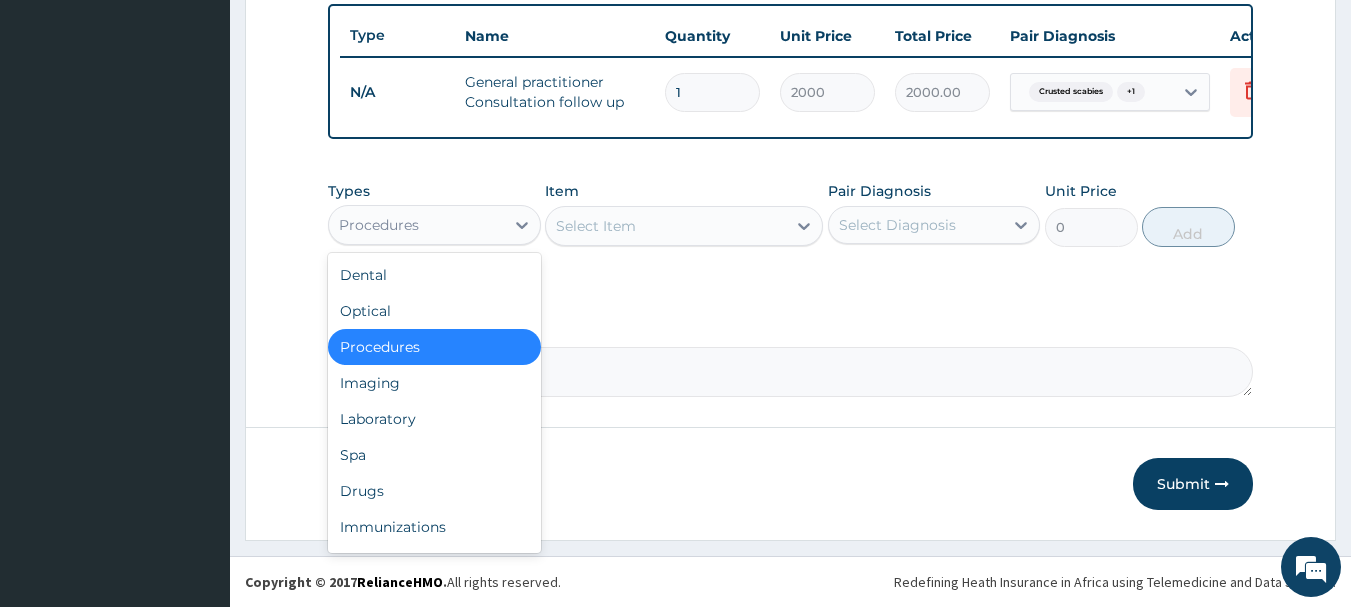 click on "Procedures" at bounding box center [416, 225] 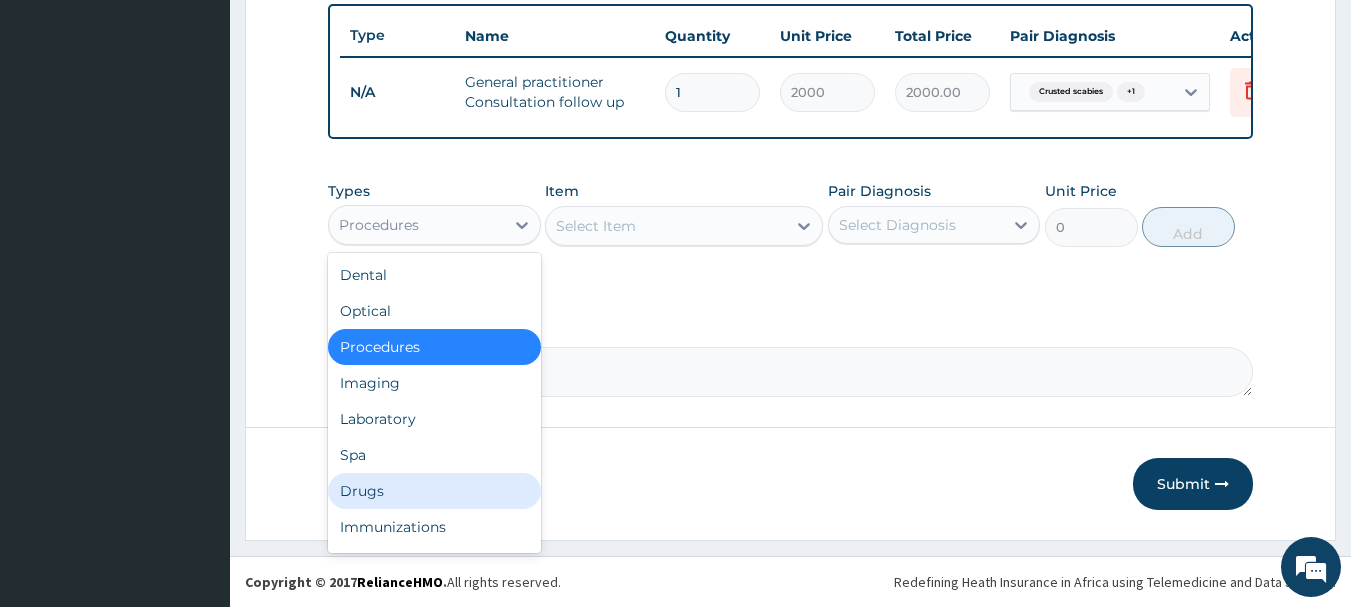 click on "Drugs" at bounding box center (434, 491) 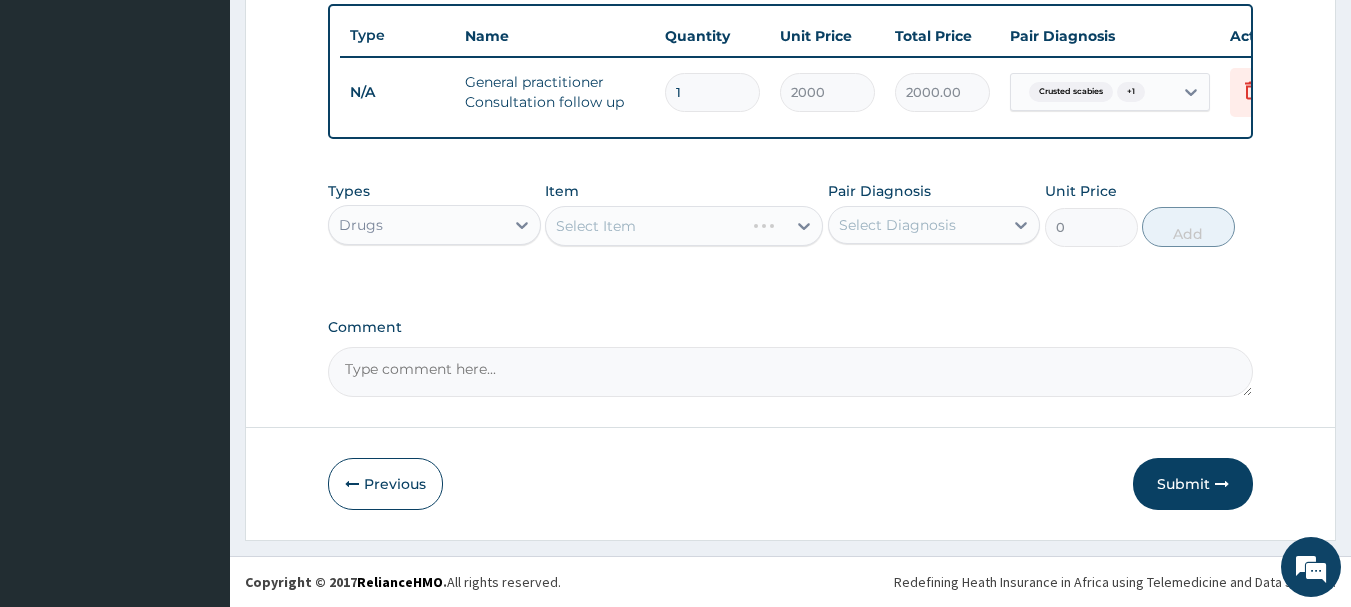 click on "Select Item" at bounding box center [645, 226] 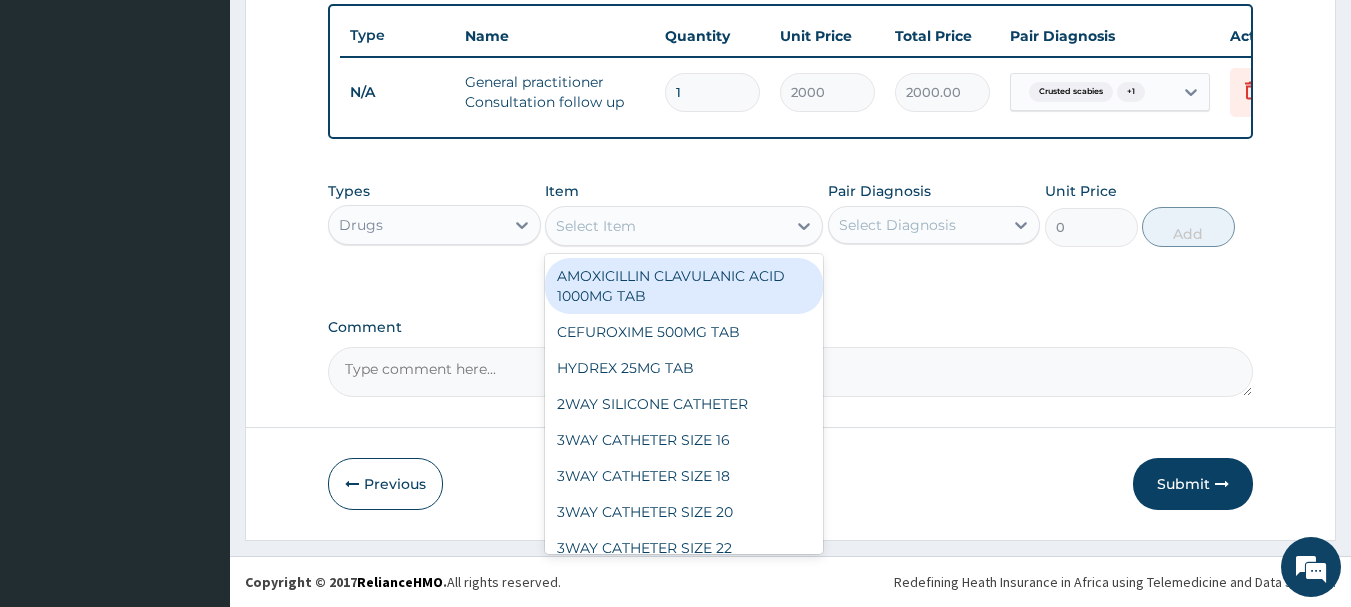 scroll, scrollTop: 224, scrollLeft: 0, axis: vertical 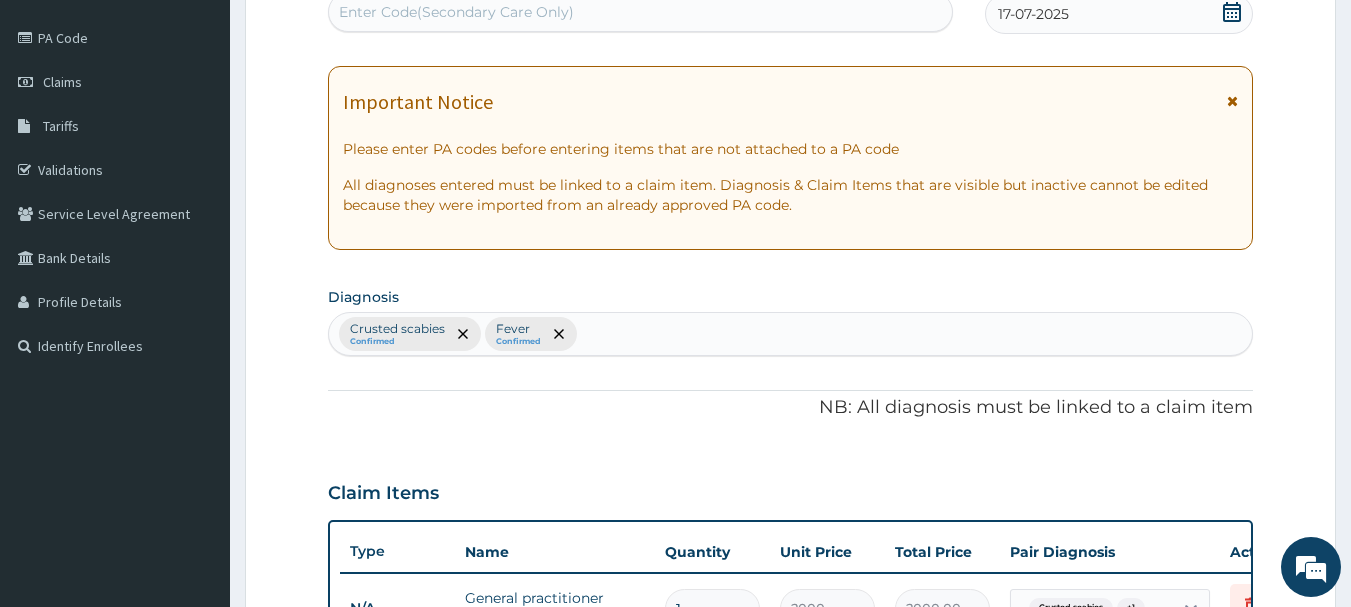 click on "Crusted scabies Confirmed Fever Confirmed" at bounding box center [791, 334] 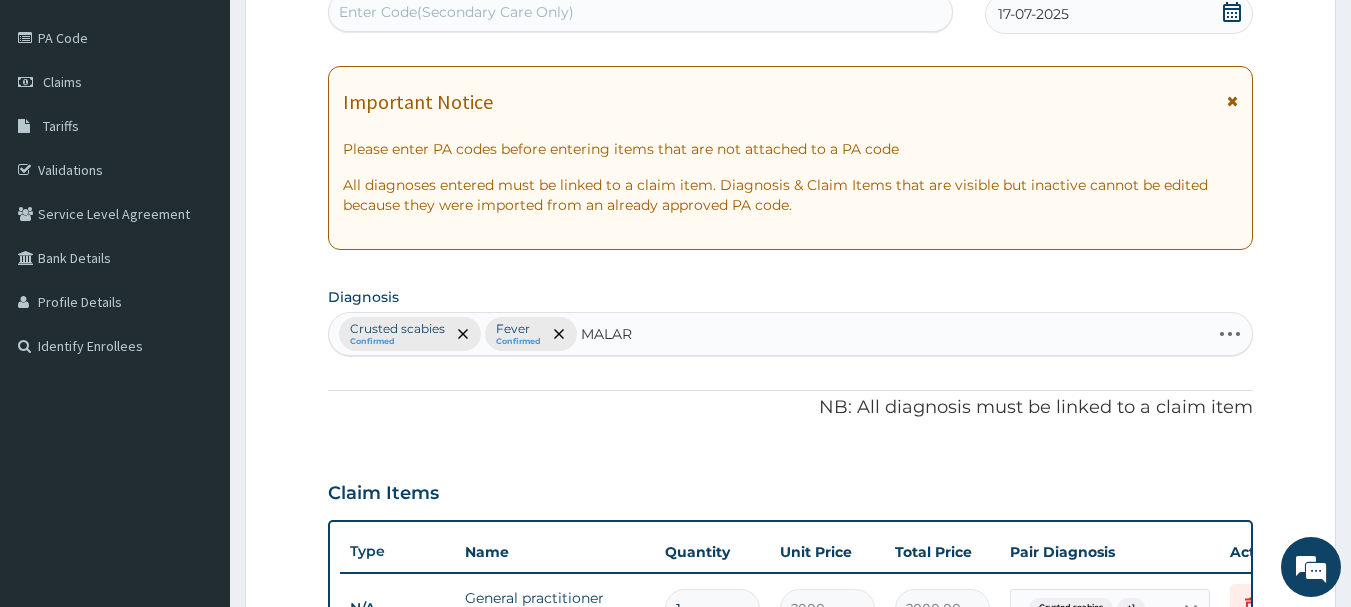 type on "MALARI" 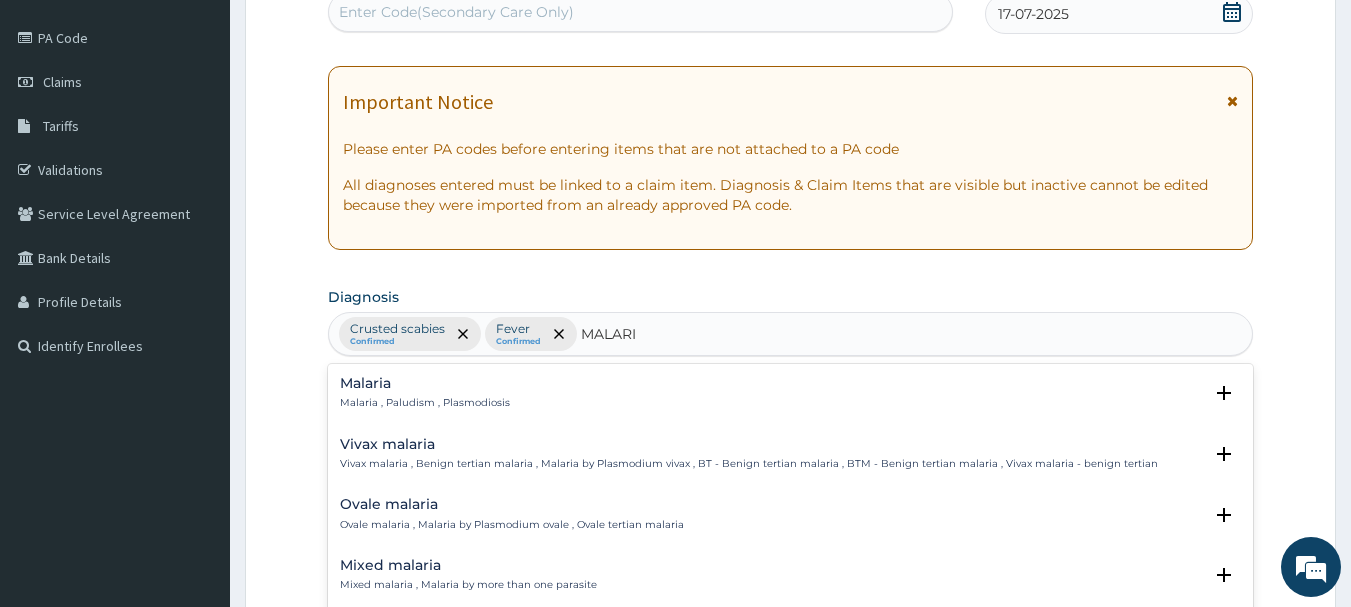 click on "Malaria Malaria , Paludism , Plasmodiosis Select Status Query Query covers suspected (?), Keep in view (kiv), Ruled out (r/o) Confirmed" at bounding box center (791, 398) 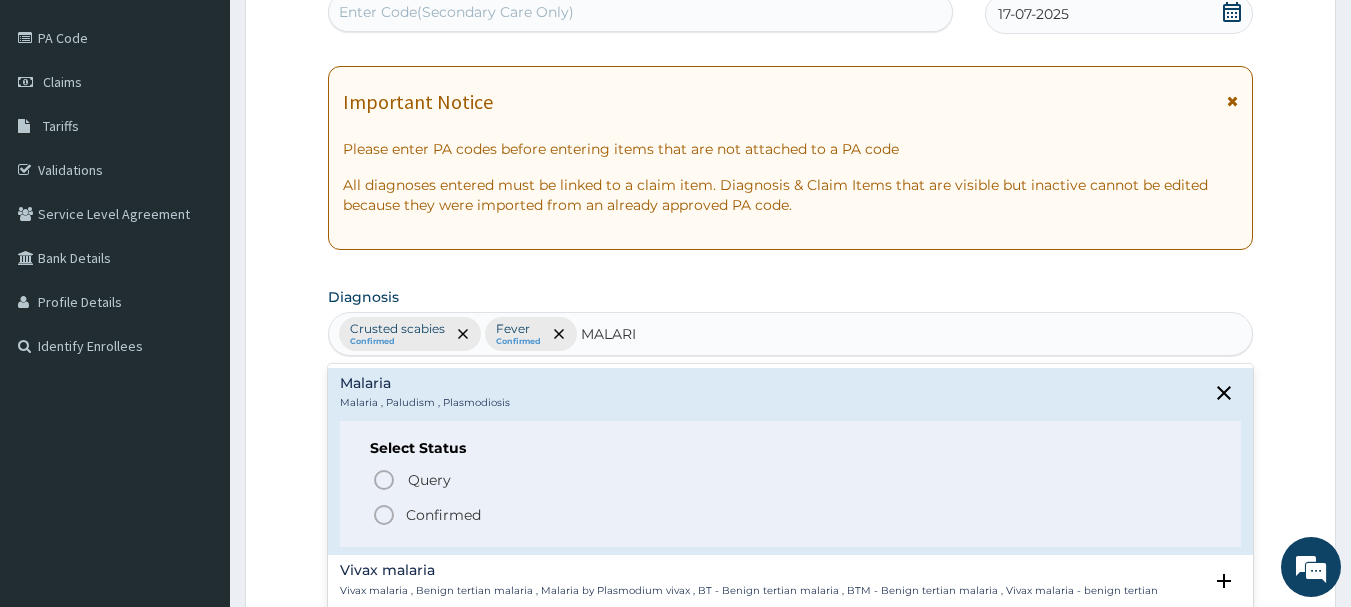 click 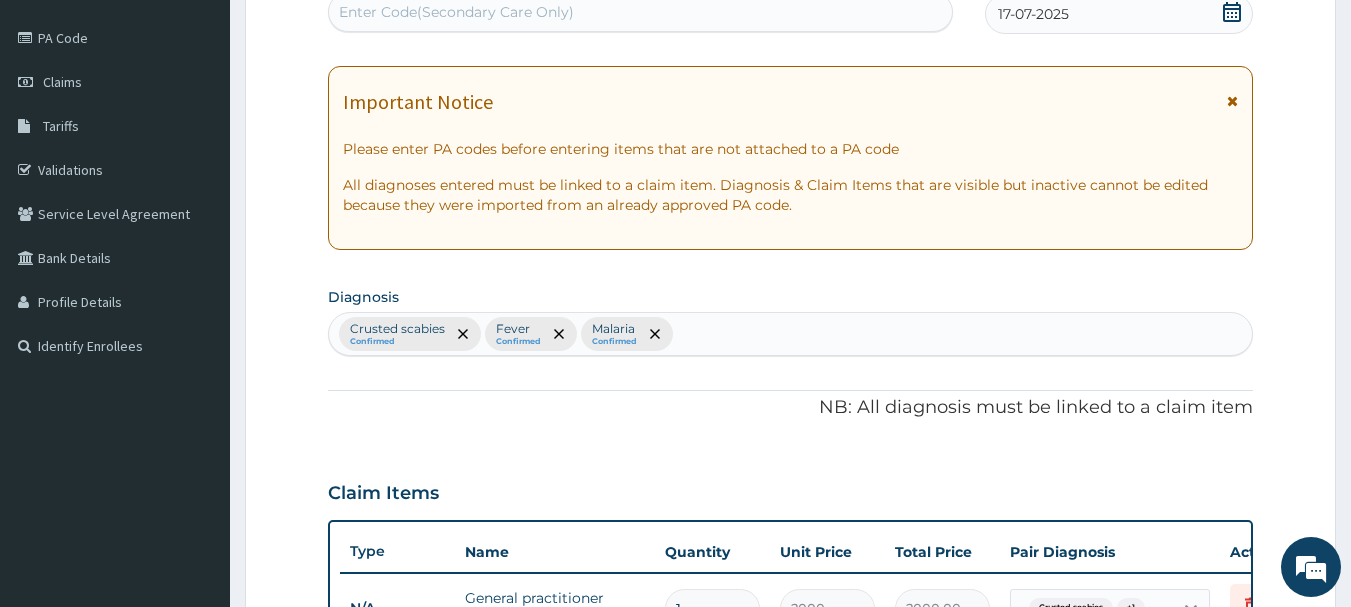 scroll, scrollTop: 755, scrollLeft: 0, axis: vertical 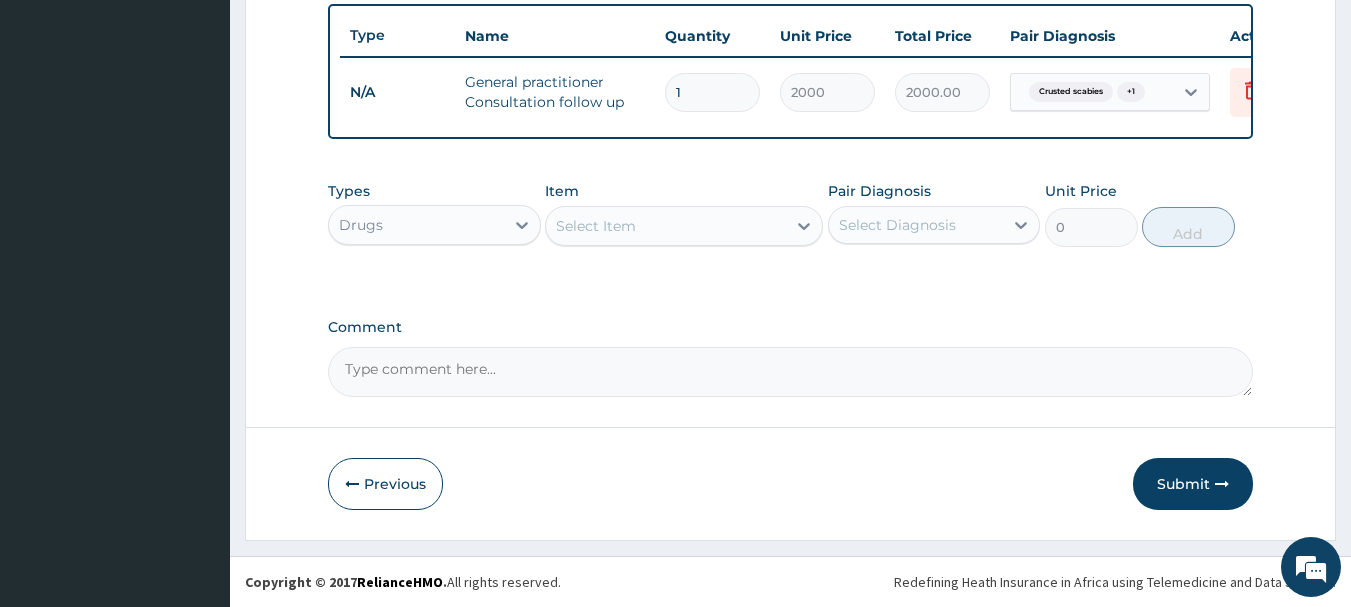 click on "Select Item" at bounding box center (684, 226) 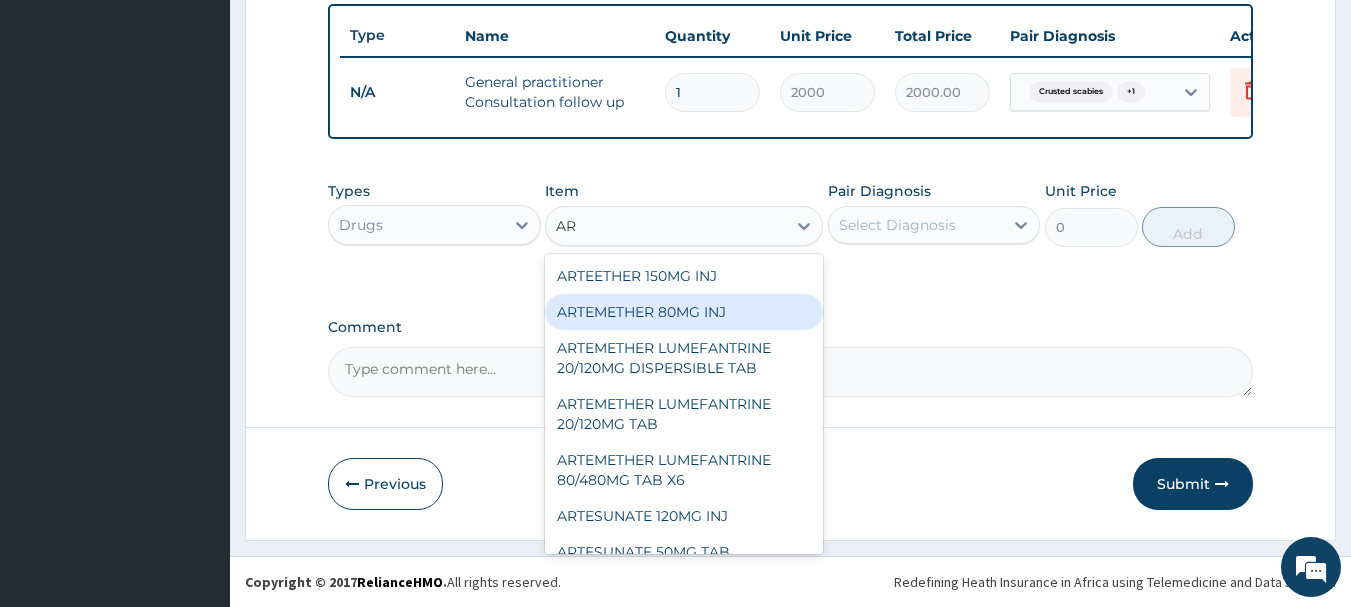 type on "A" 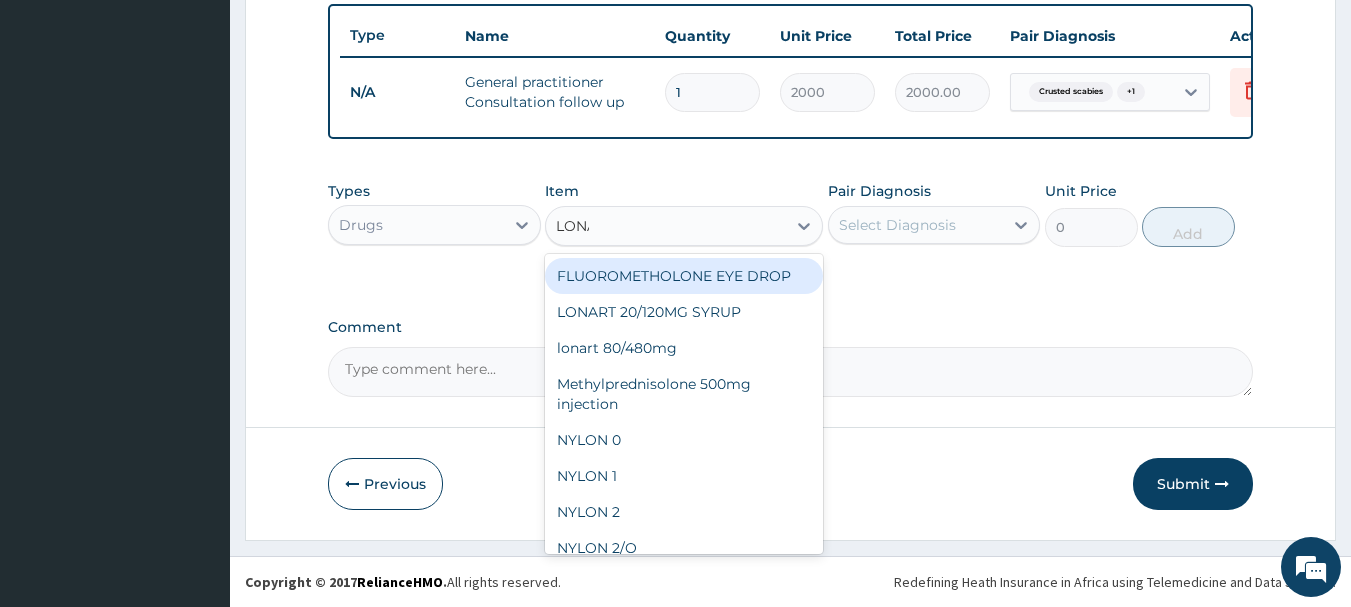 type on "LONAR" 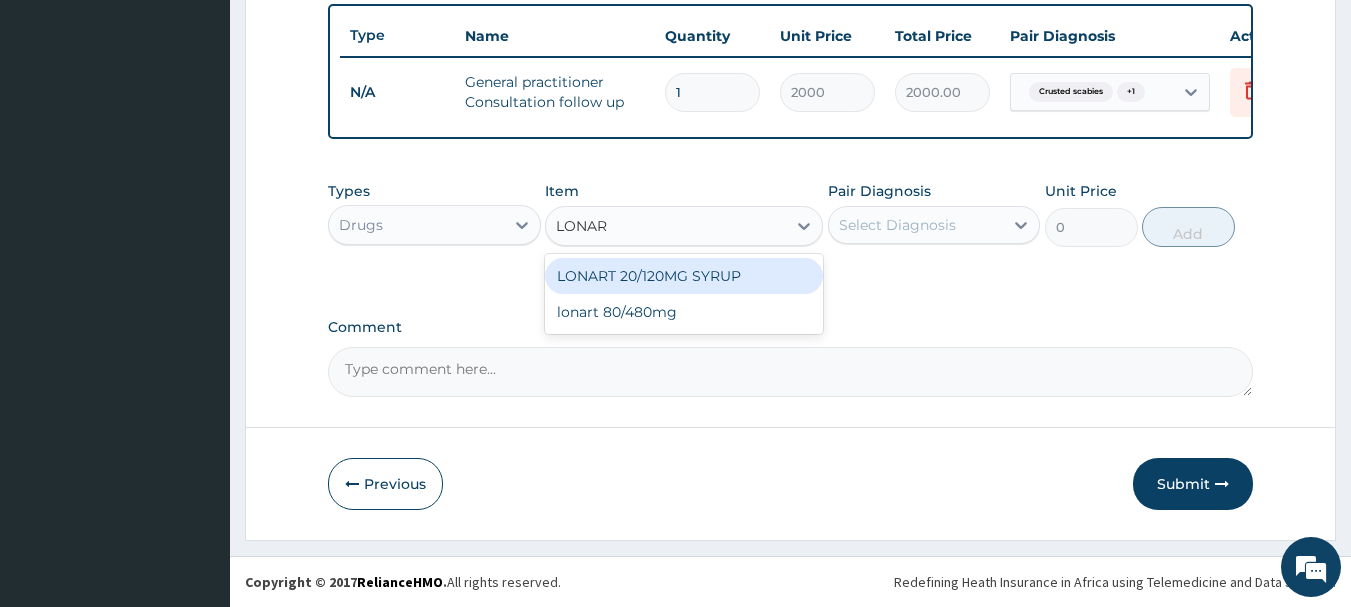 click on "LONART 20/120MG SYRUP" at bounding box center (684, 276) 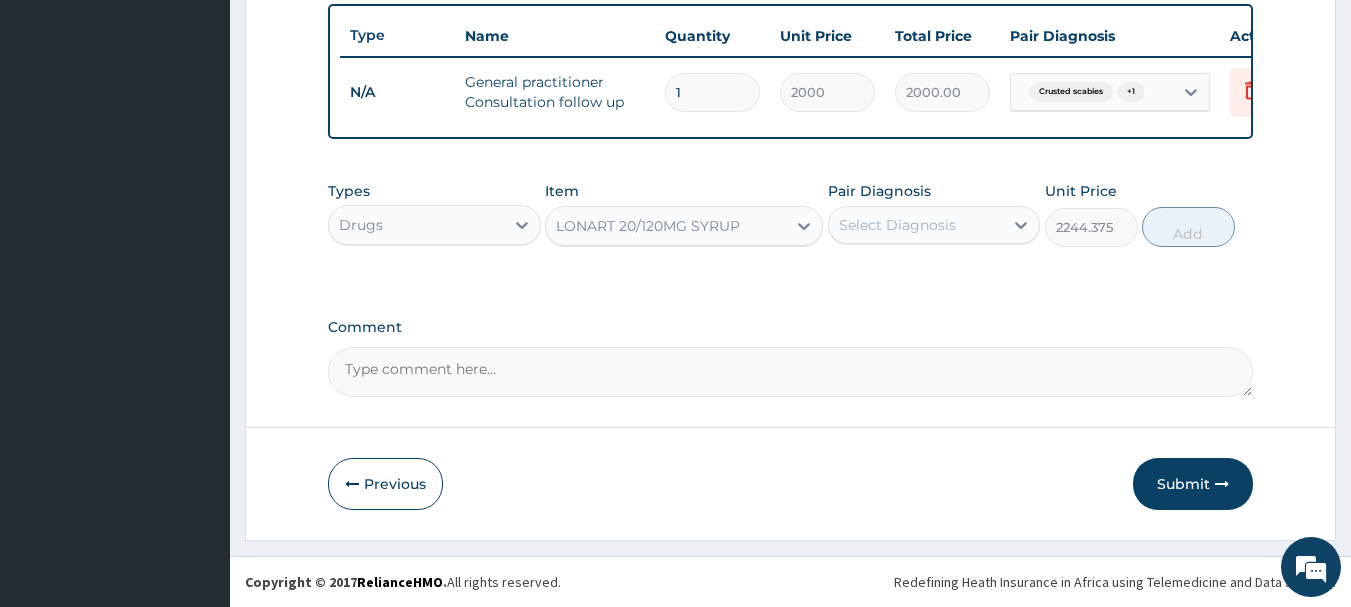 click on "Select Diagnosis" at bounding box center (897, 225) 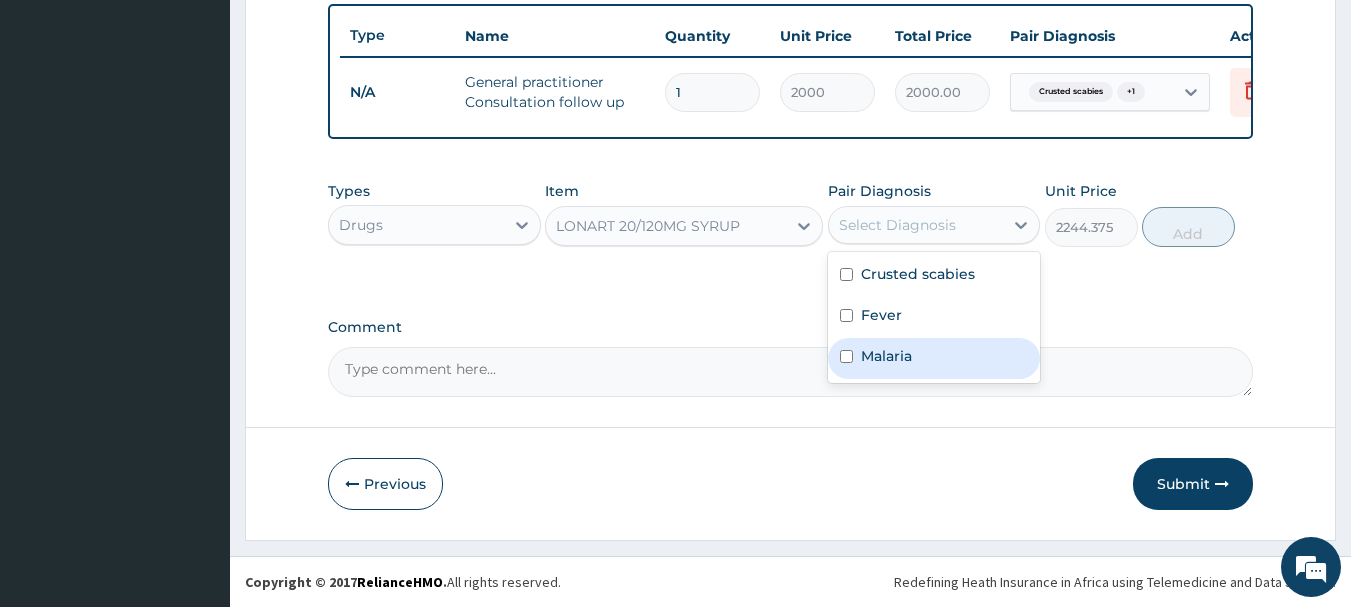 click on "Malaria" at bounding box center [934, 358] 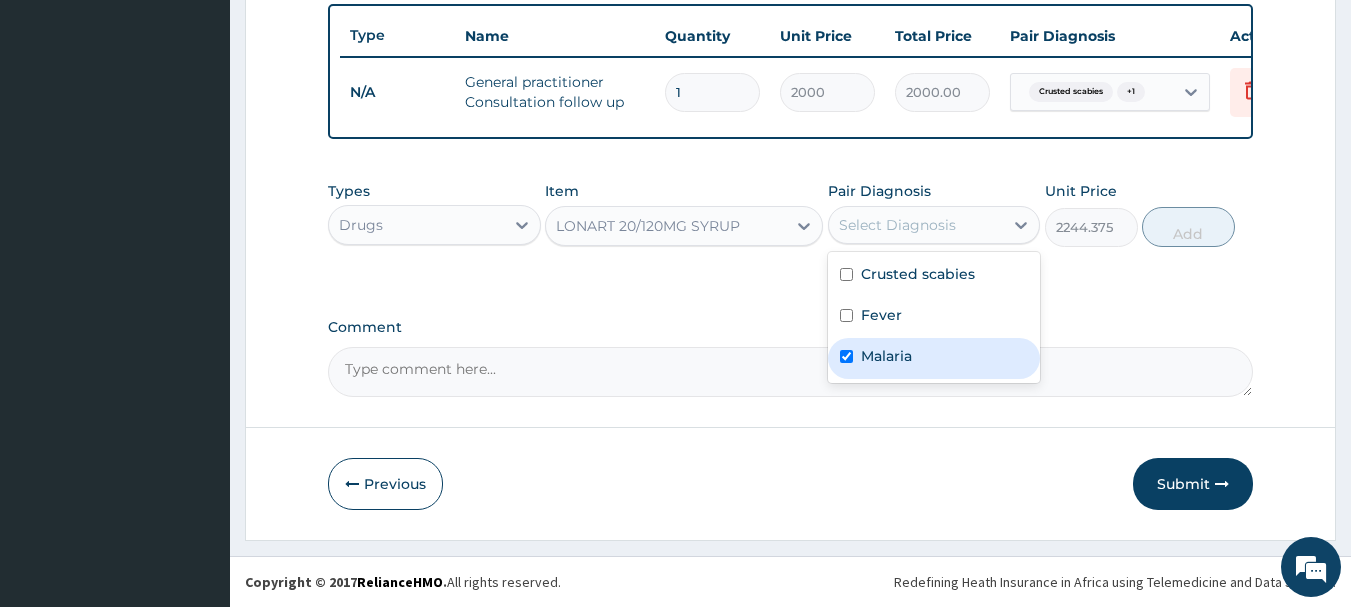 checkbox on "true" 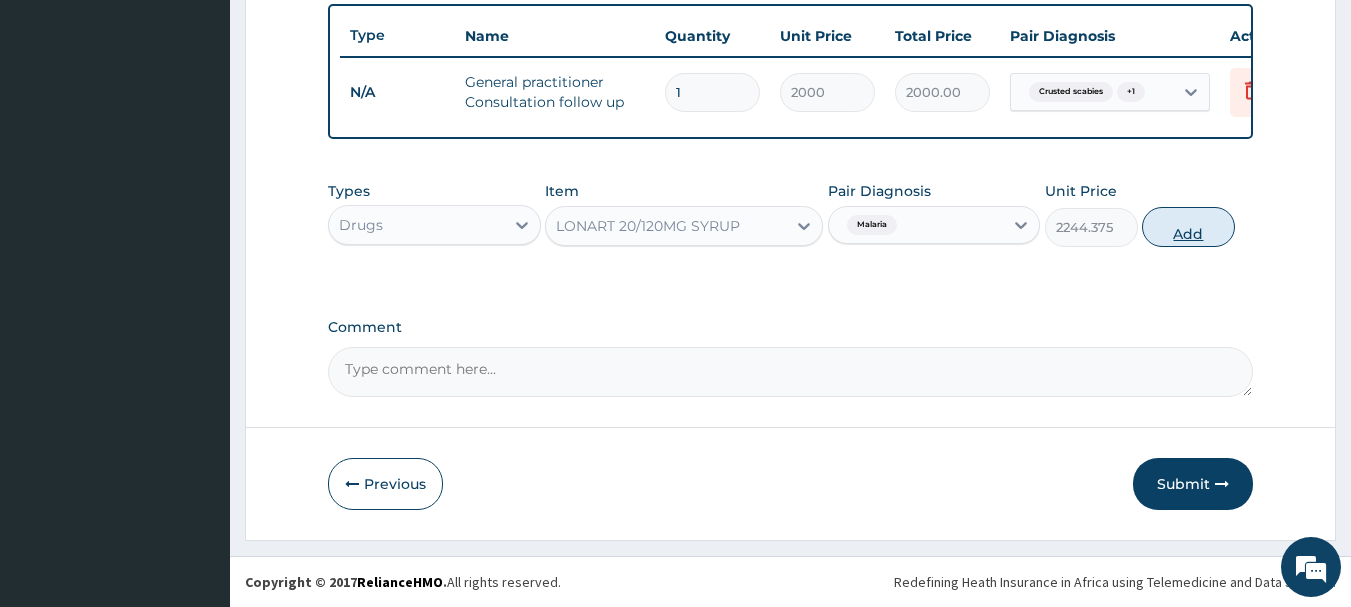 click on "Add" at bounding box center [1188, 227] 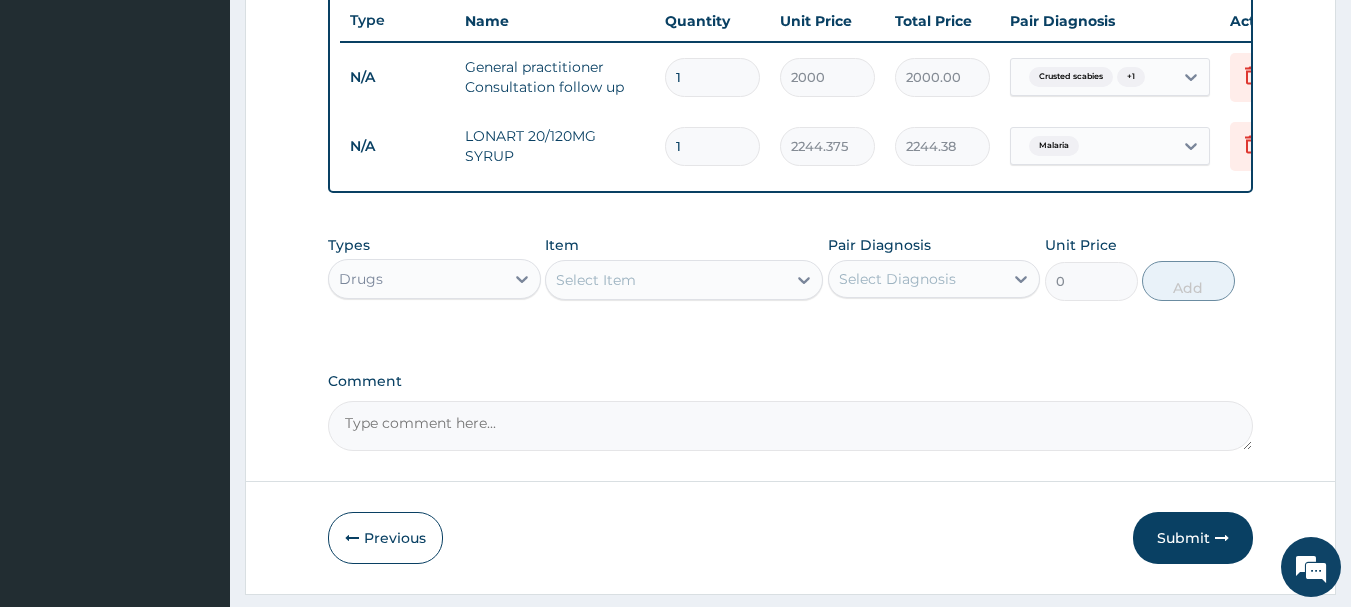 click on "Select Item" at bounding box center (666, 280) 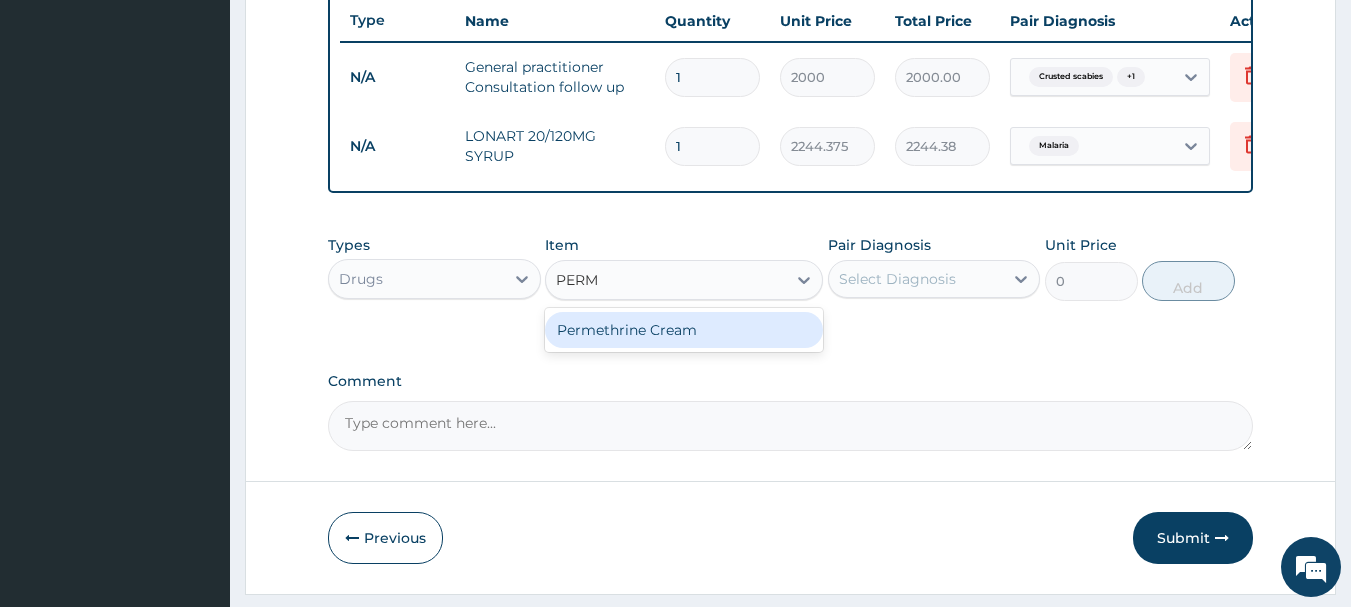 type on "PERME" 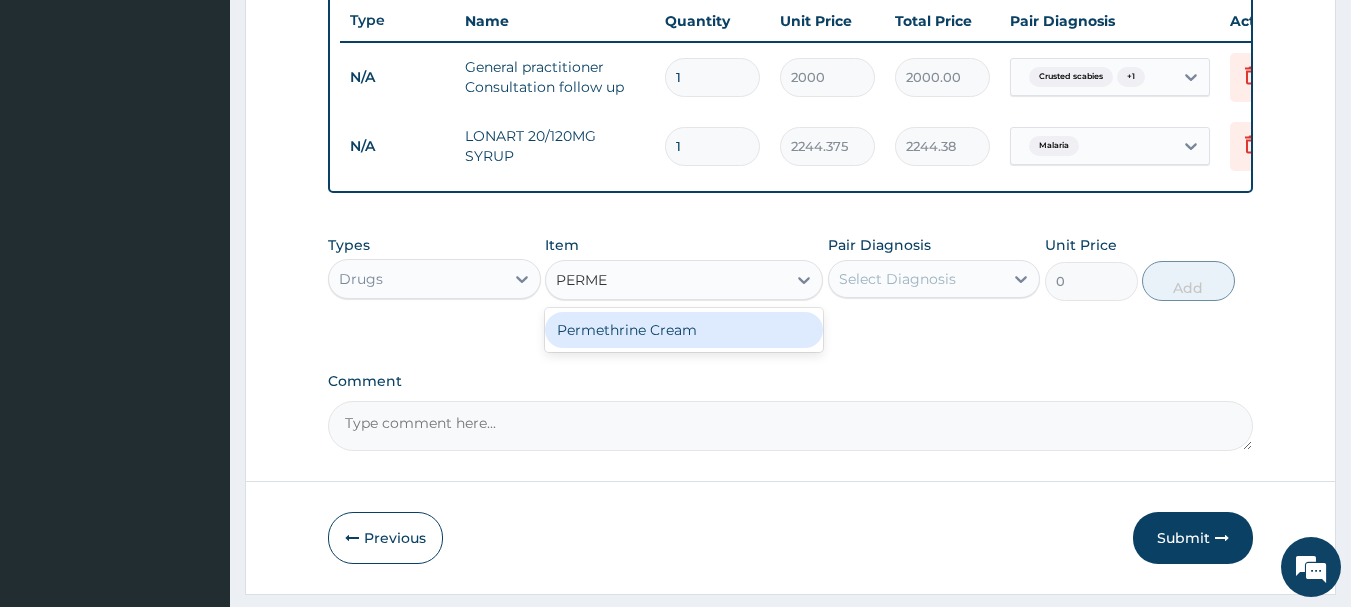 click on "Permethrine Cream" at bounding box center [684, 330] 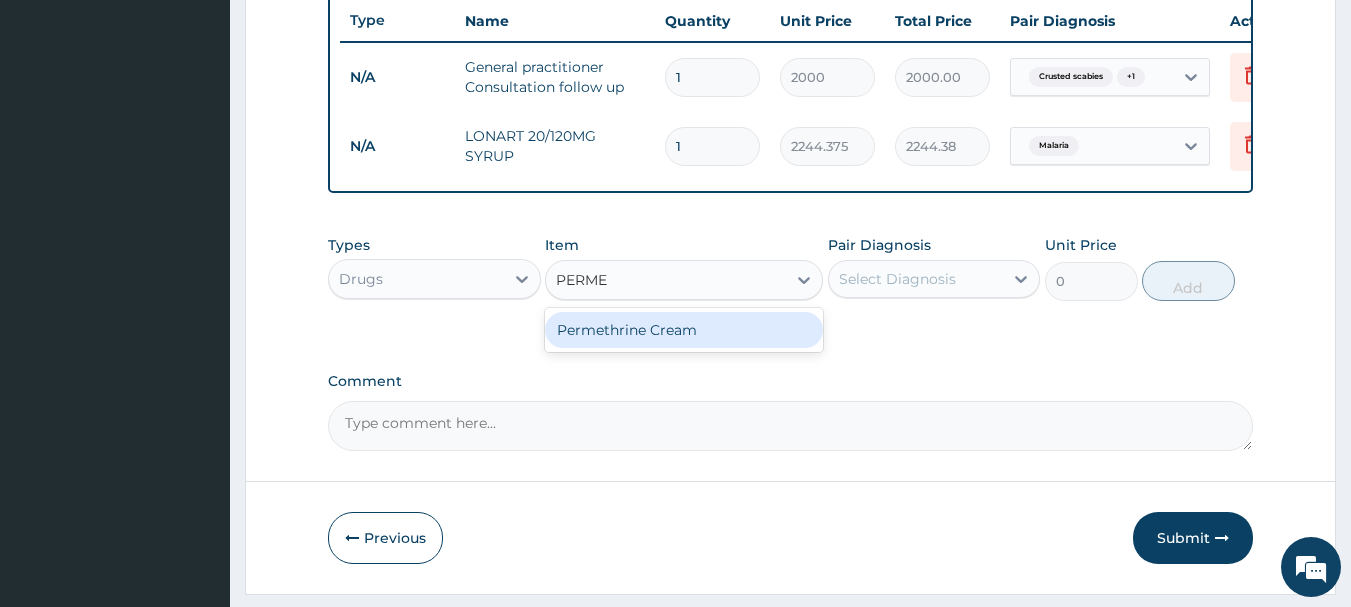 type 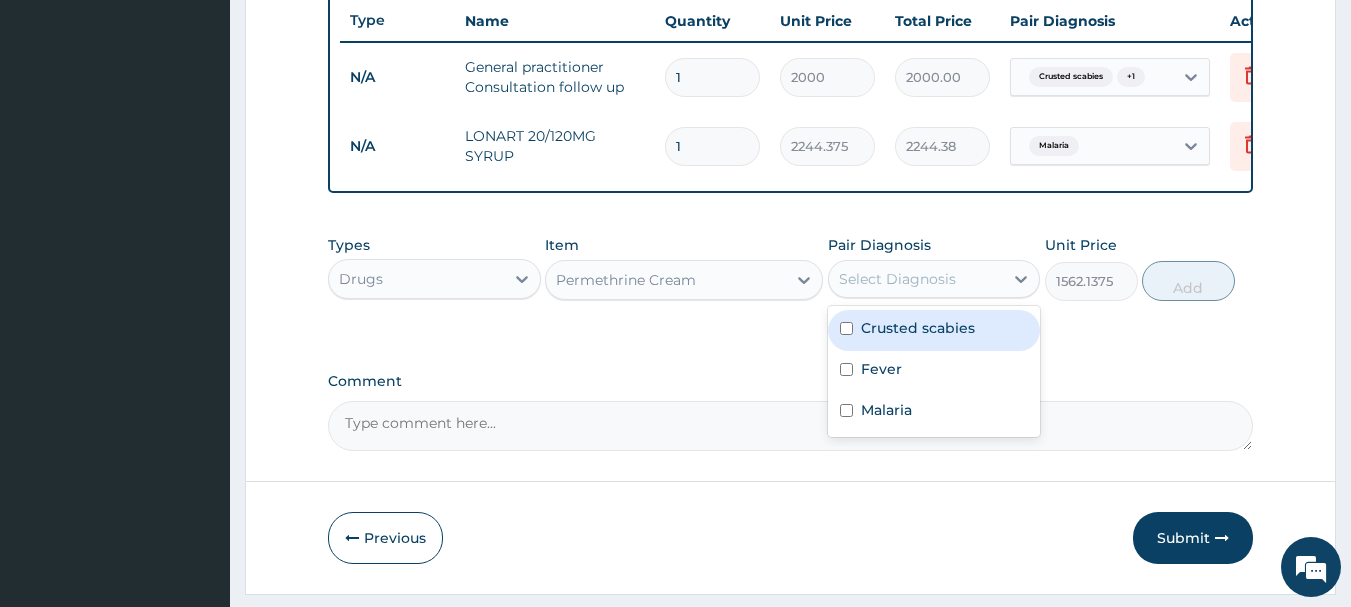 click on "Select Diagnosis" at bounding box center [897, 279] 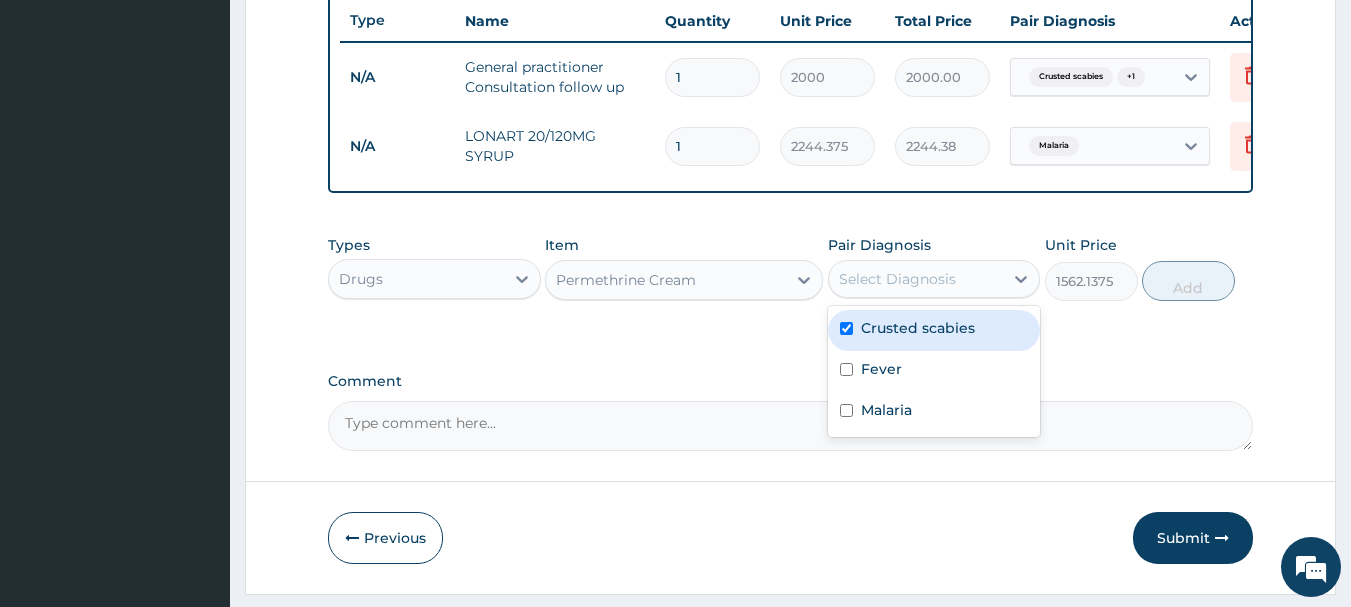 checkbox on "true" 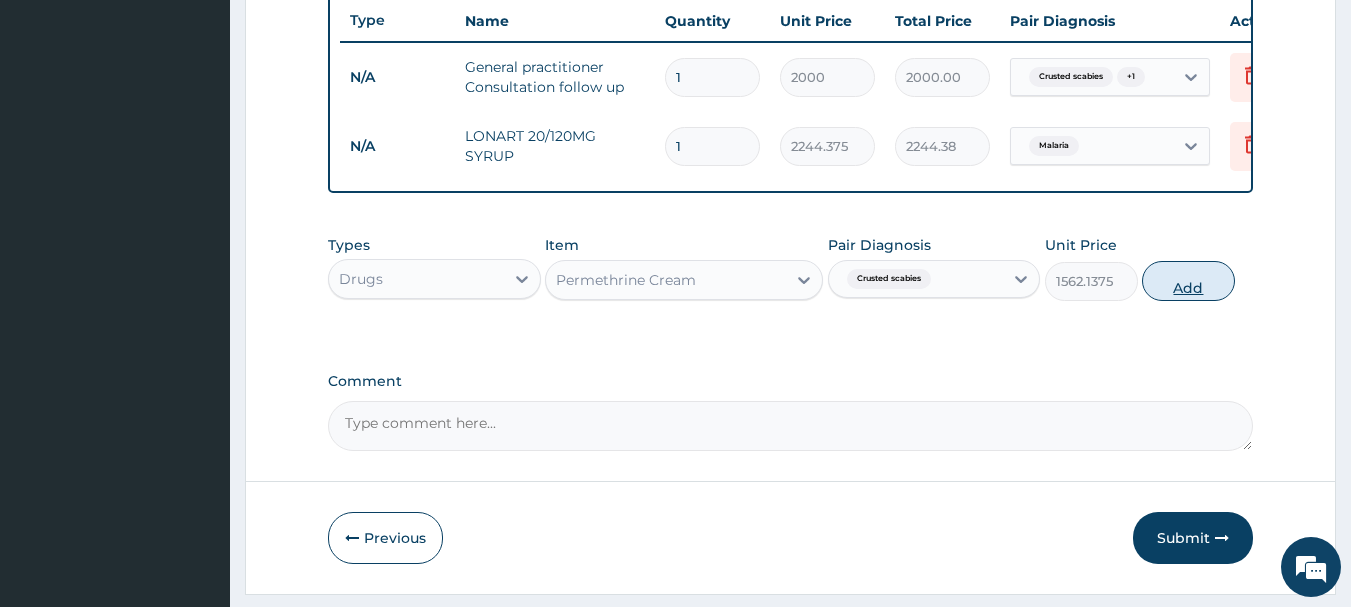 click on "Add" at bounding box center (1188, 281) 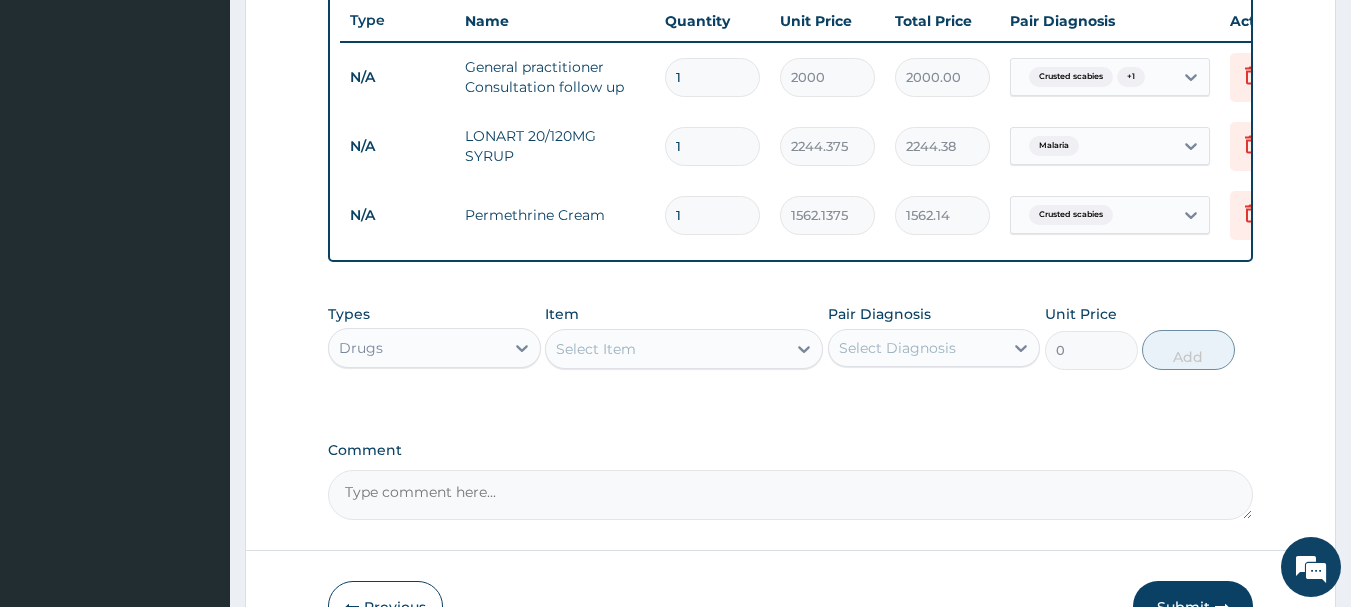 click on "Types Drugs Item Select Item Pair Diagnosis Select Diagnosis Unit Price 0 Add" at bounding box center [791, 337] 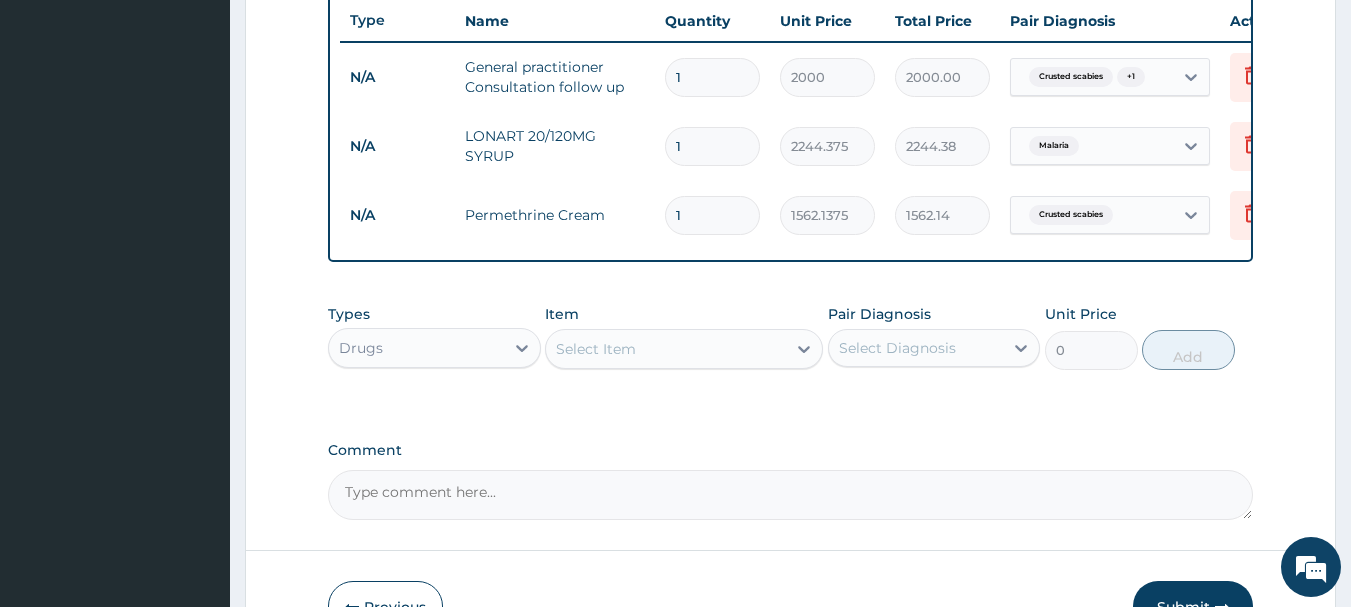 click on "Select Item" at bounding box center [596, 349] 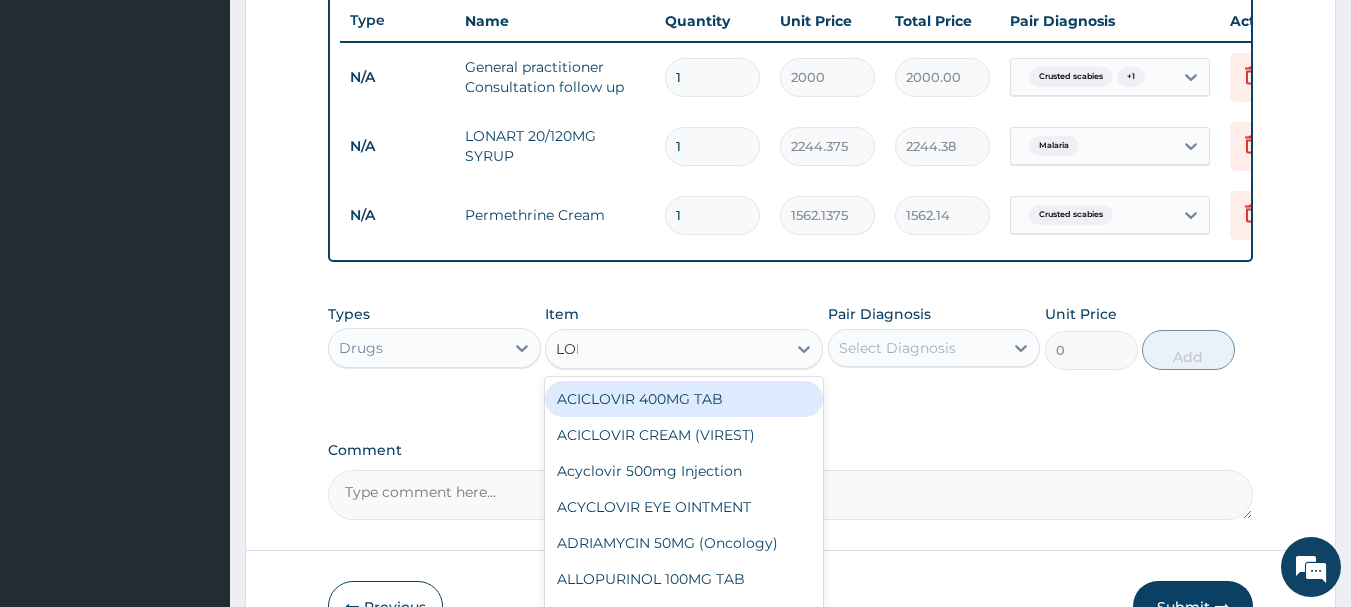 type on "LORAT" 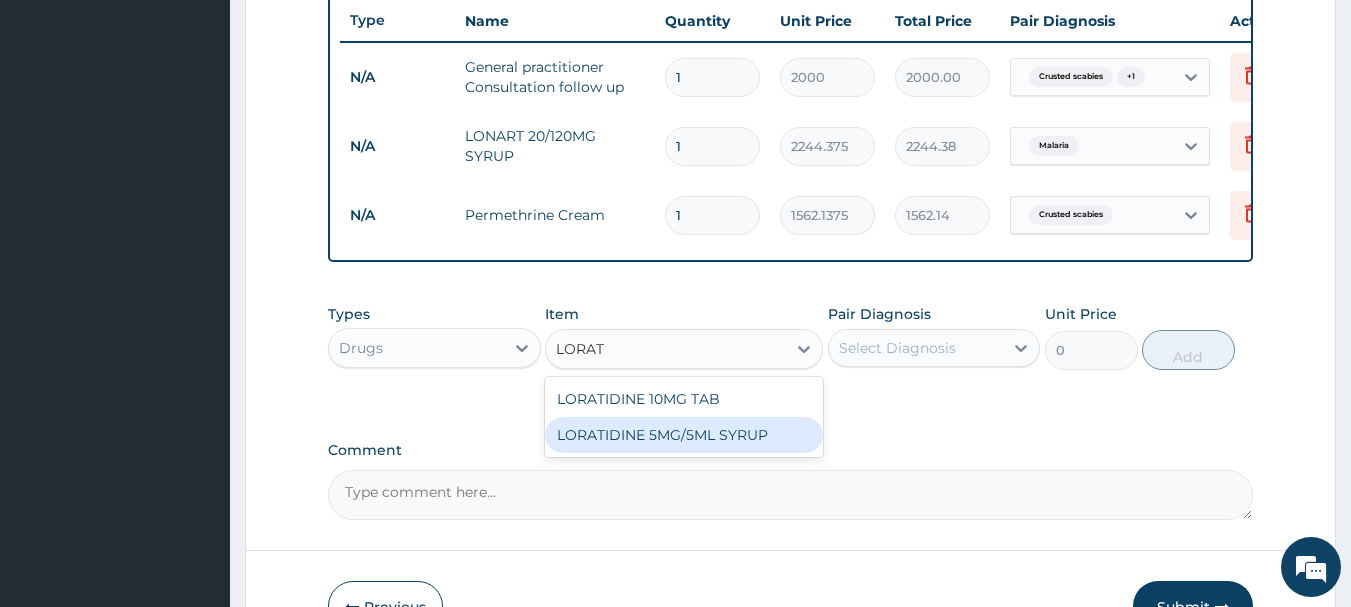 click on "LORATIDINE 5MG/5ML SYRUP" at bounding box center [684, 435] 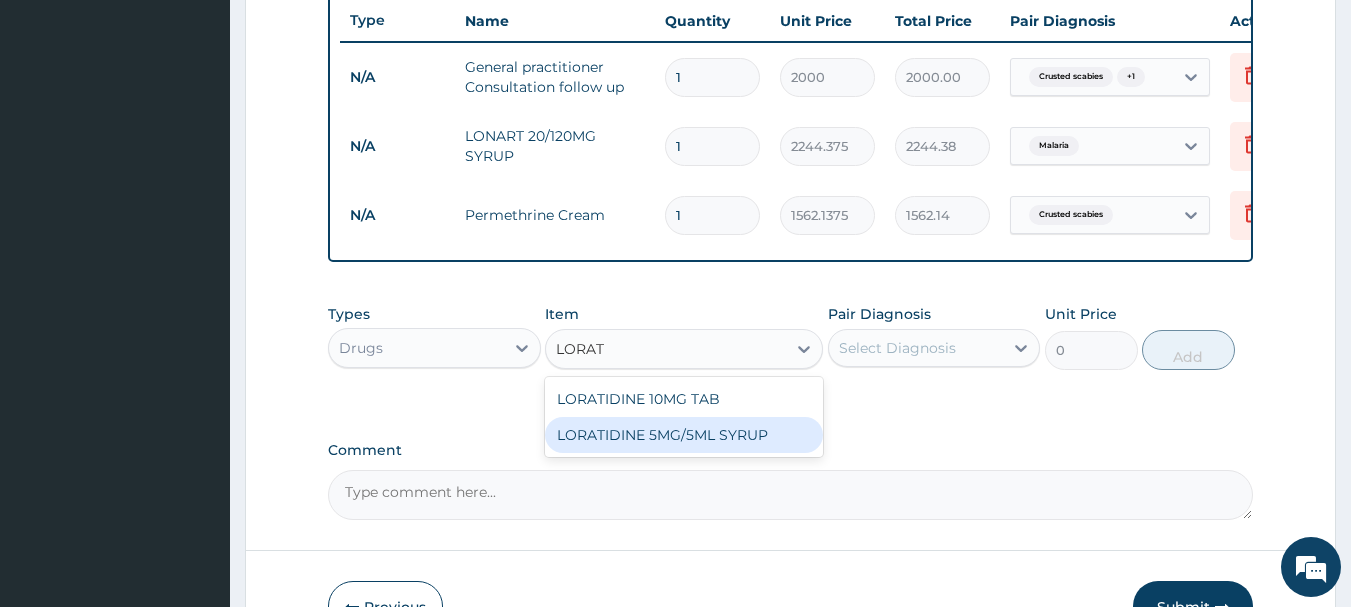 type 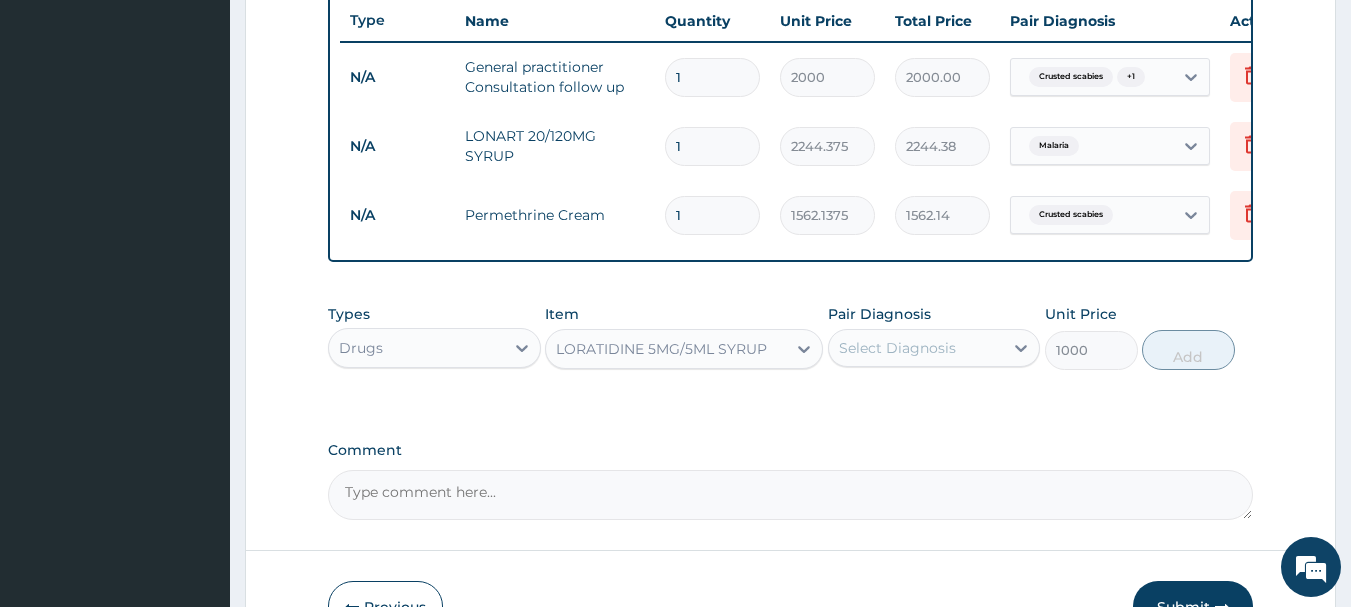 click on "Select Diagnosis" at bounding box center (916, 348) 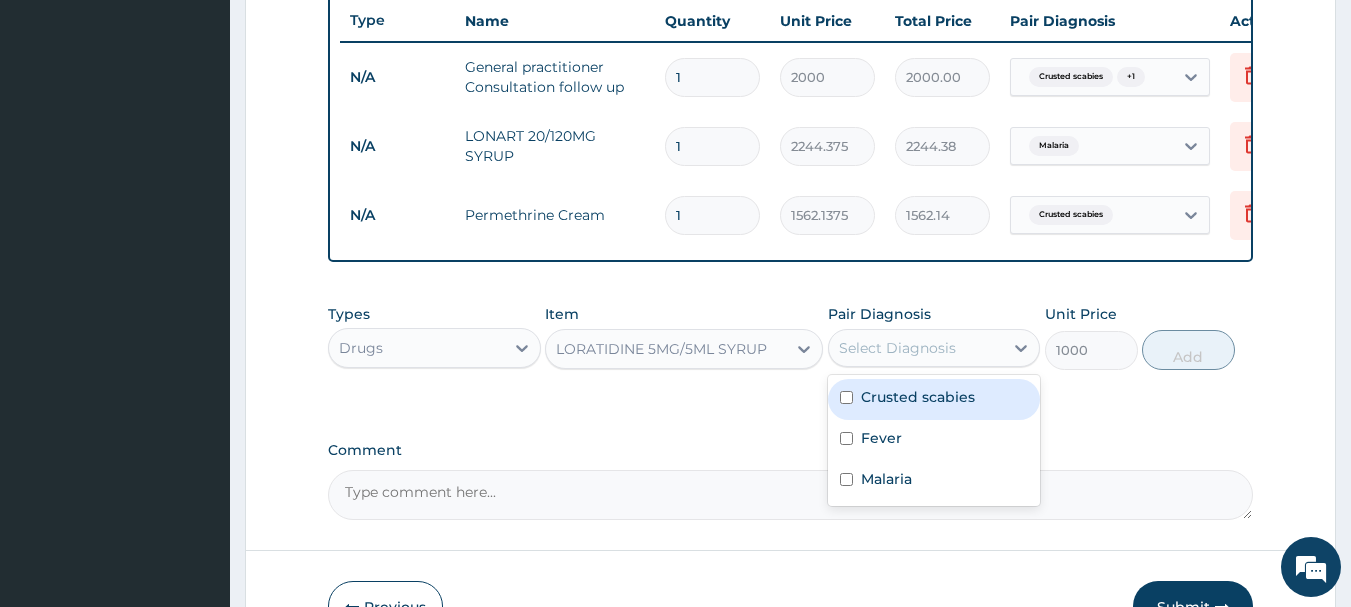 click on "Crusted scabies" at bounding box center [918, 397] 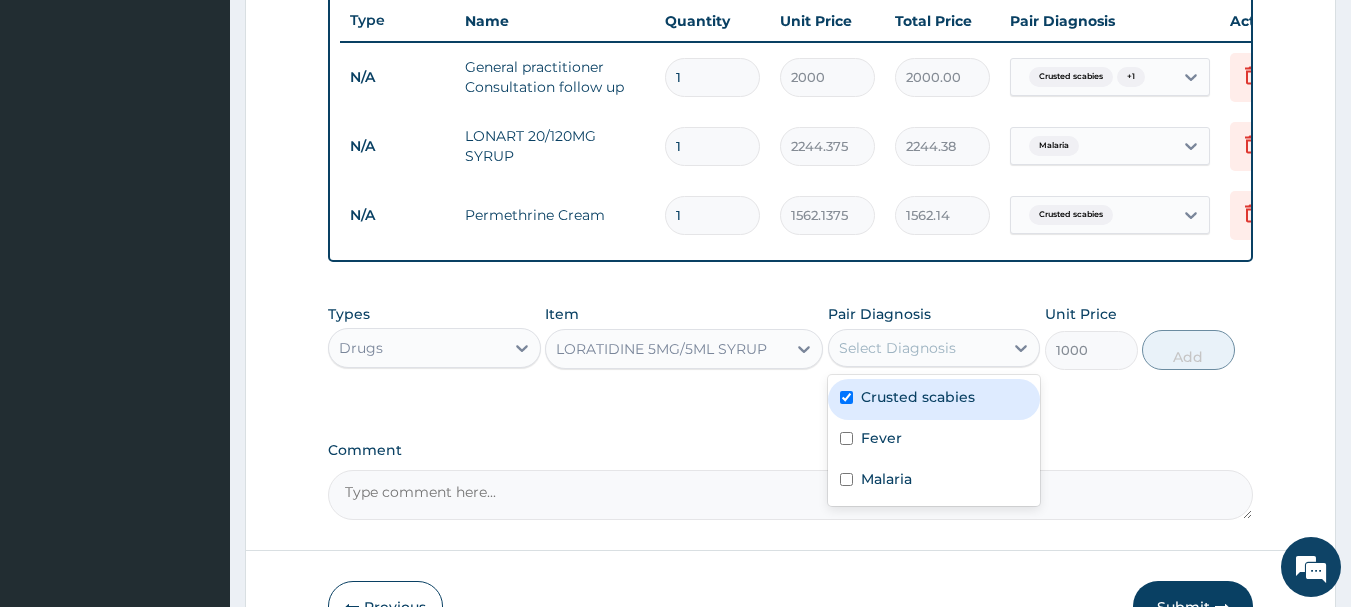 checkbox on "true" 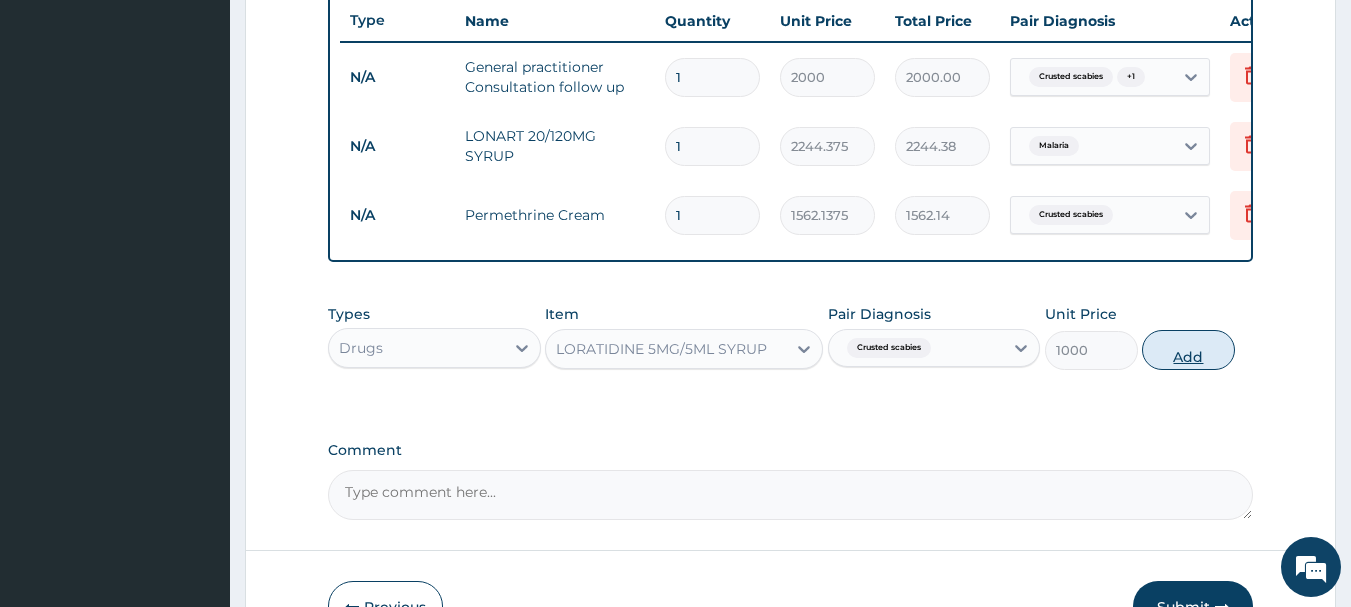 click on "Add" at bounding box center (1188, 350) 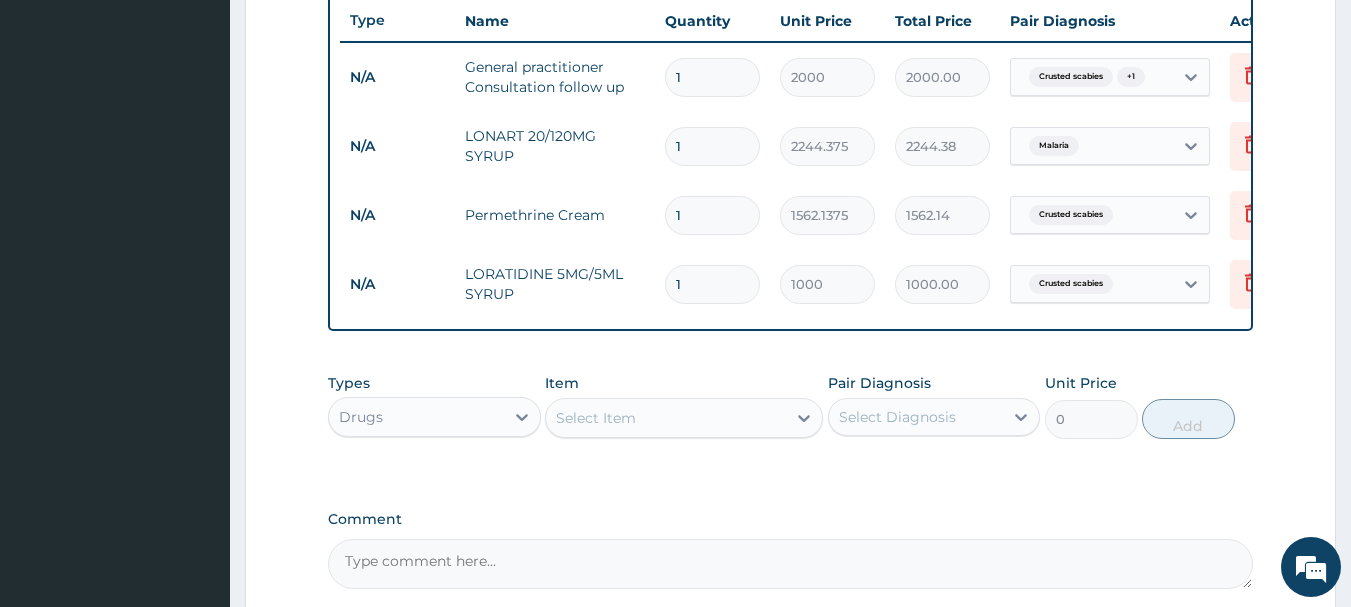 click on "Select Item" at bounding box center [596, 418] 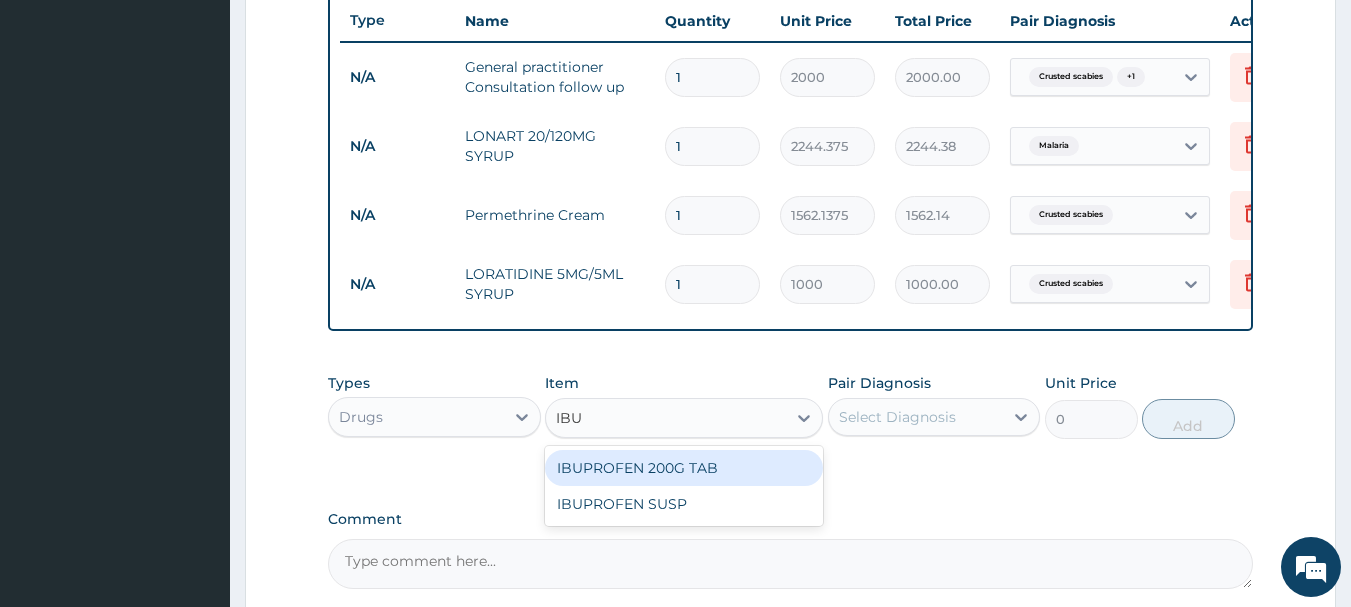 type on "IBUP" 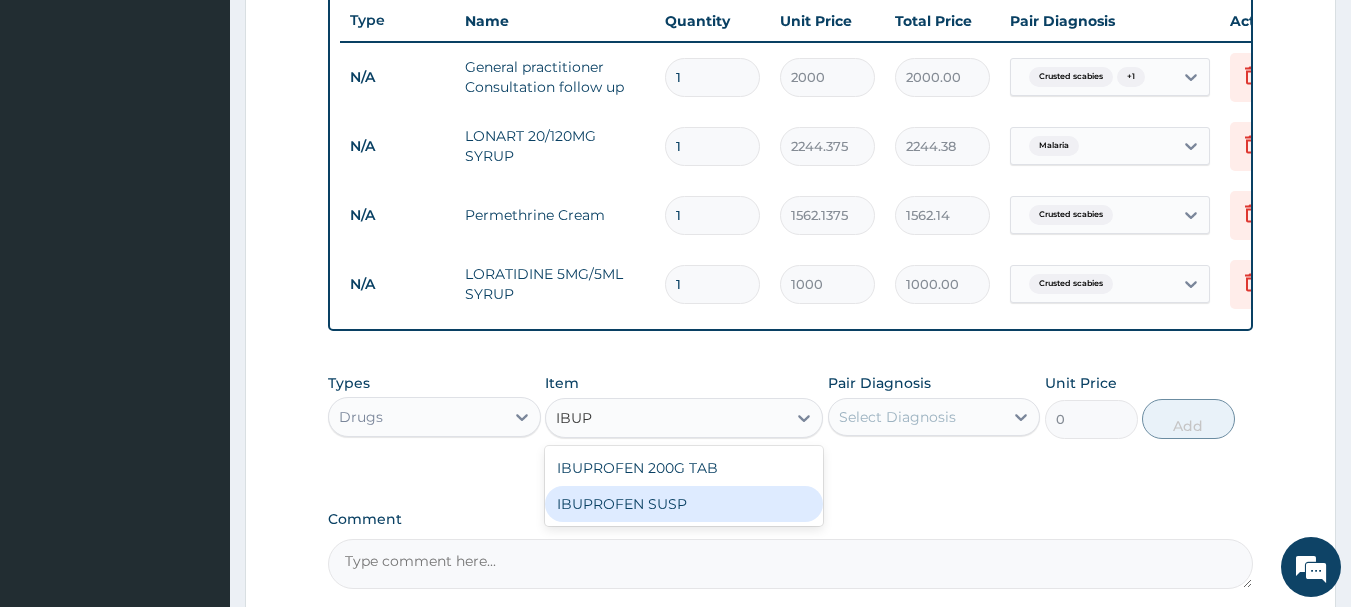 click on "IBUPROFEN SUSP" at bounding box center [684, 504] 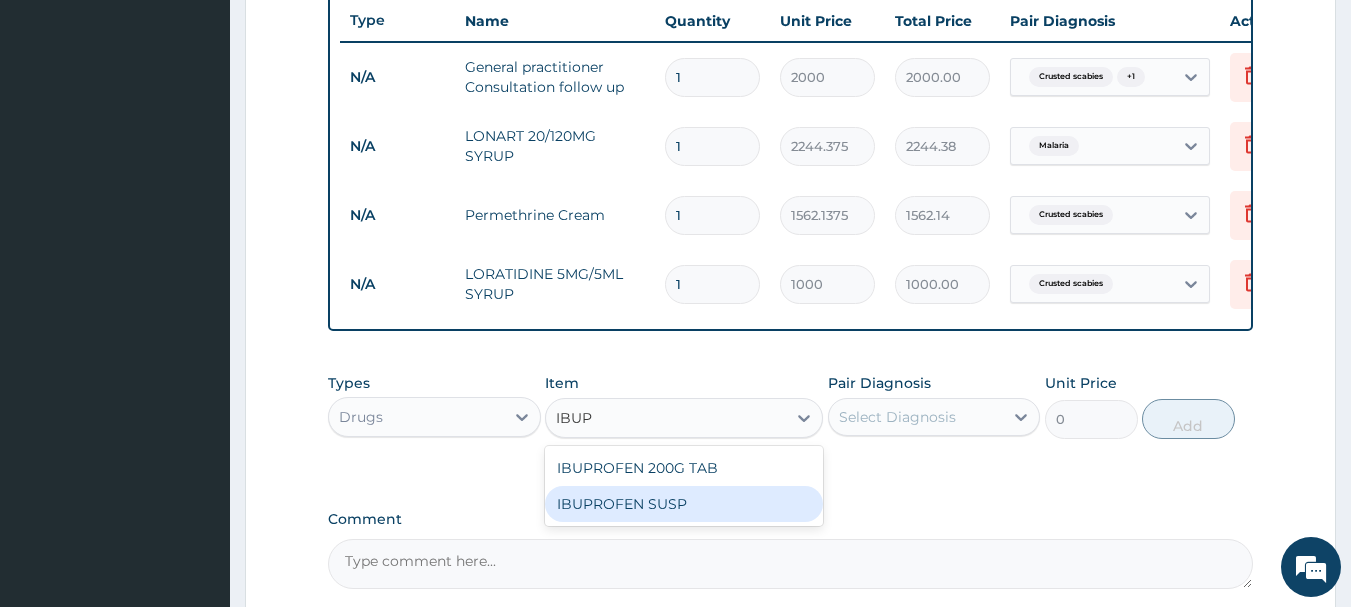 type 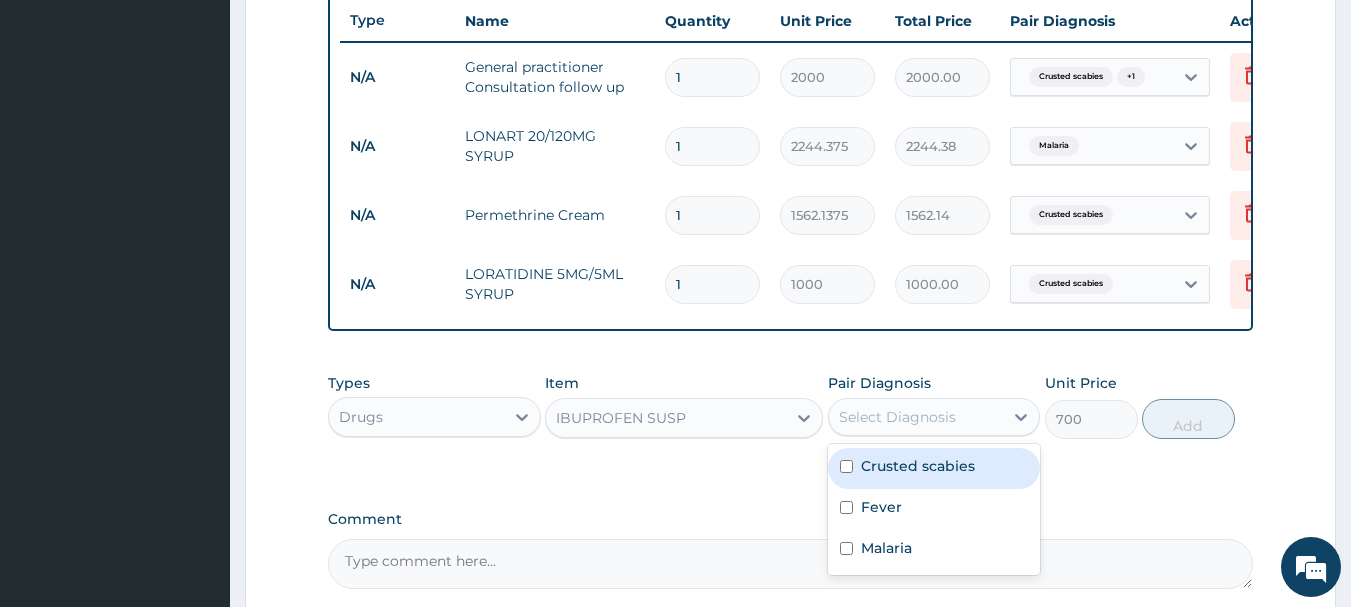 click on "Select Diagnosis" at bounding box center [897, 417] 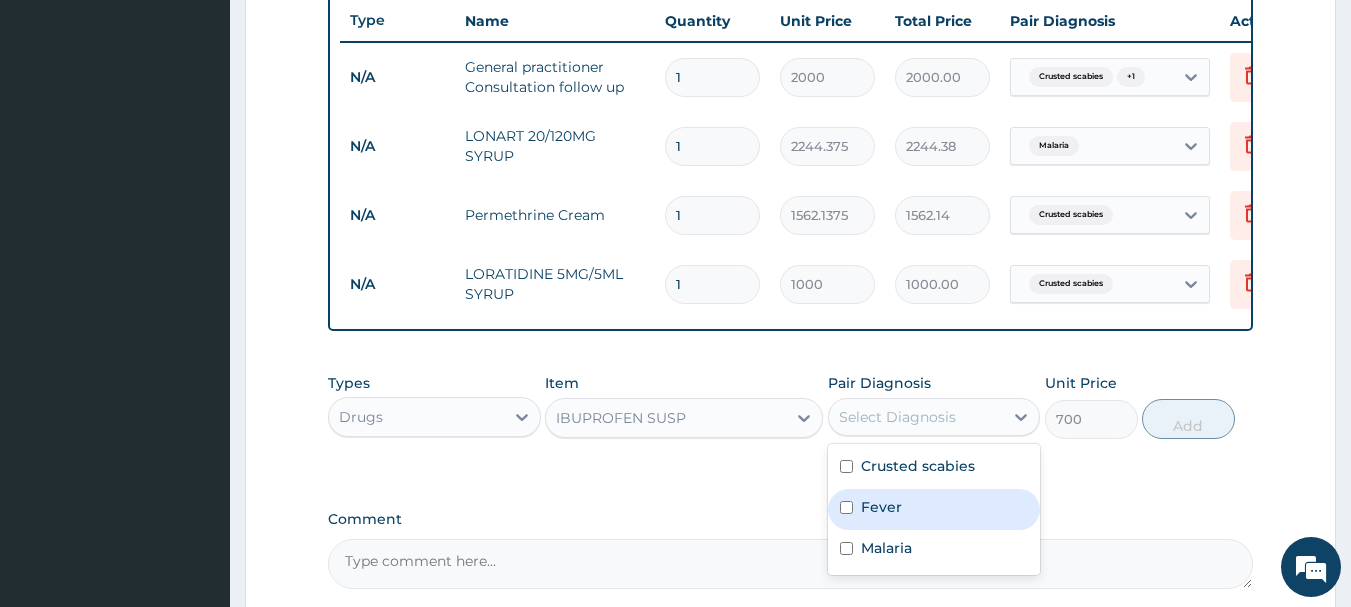 click on "Fever" at bounding box center (934, 509) 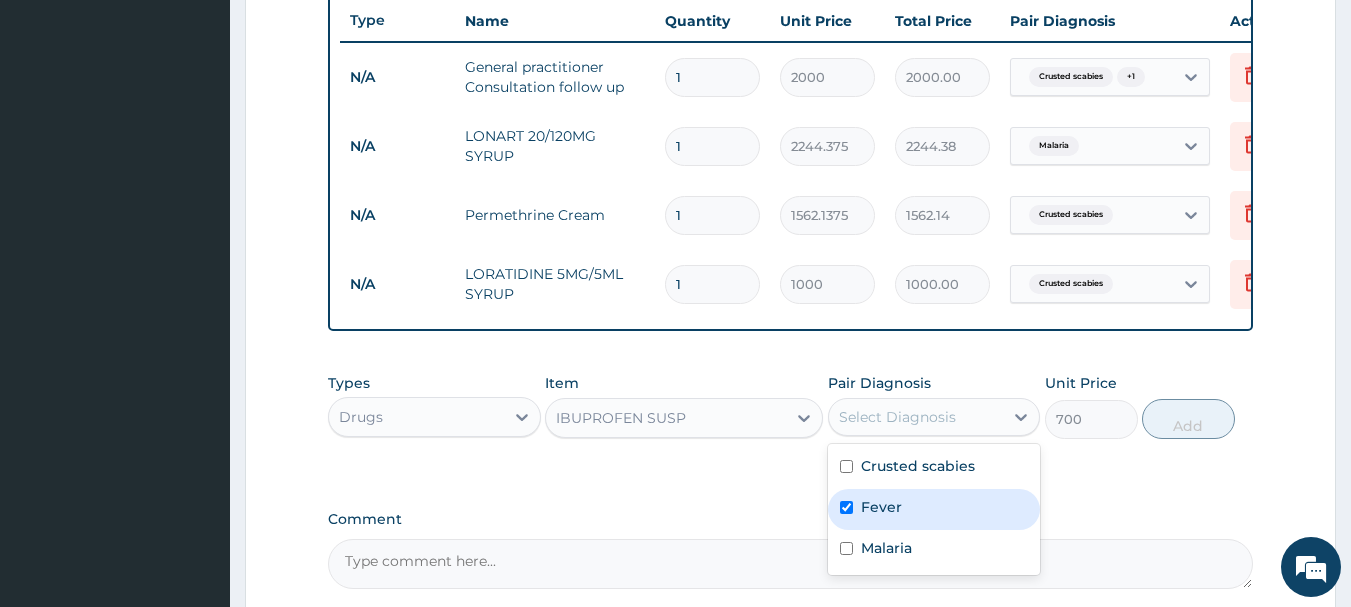 checkbox on "true" 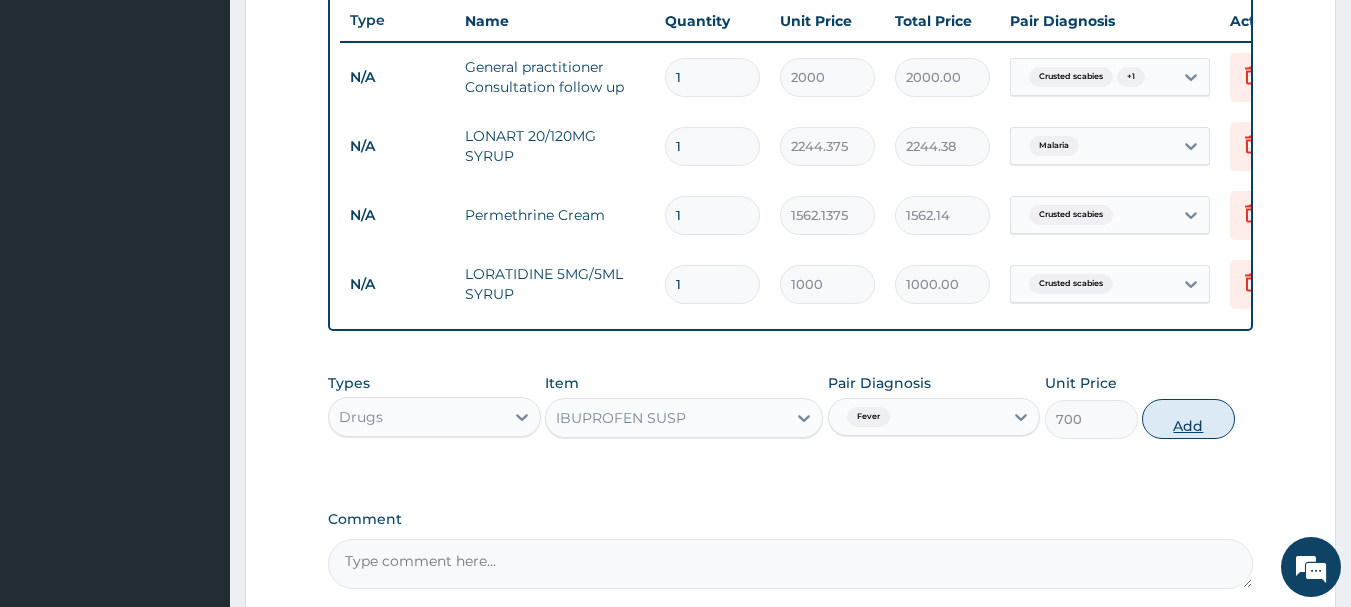 click on "Add" at bounding box center (1188, 419) 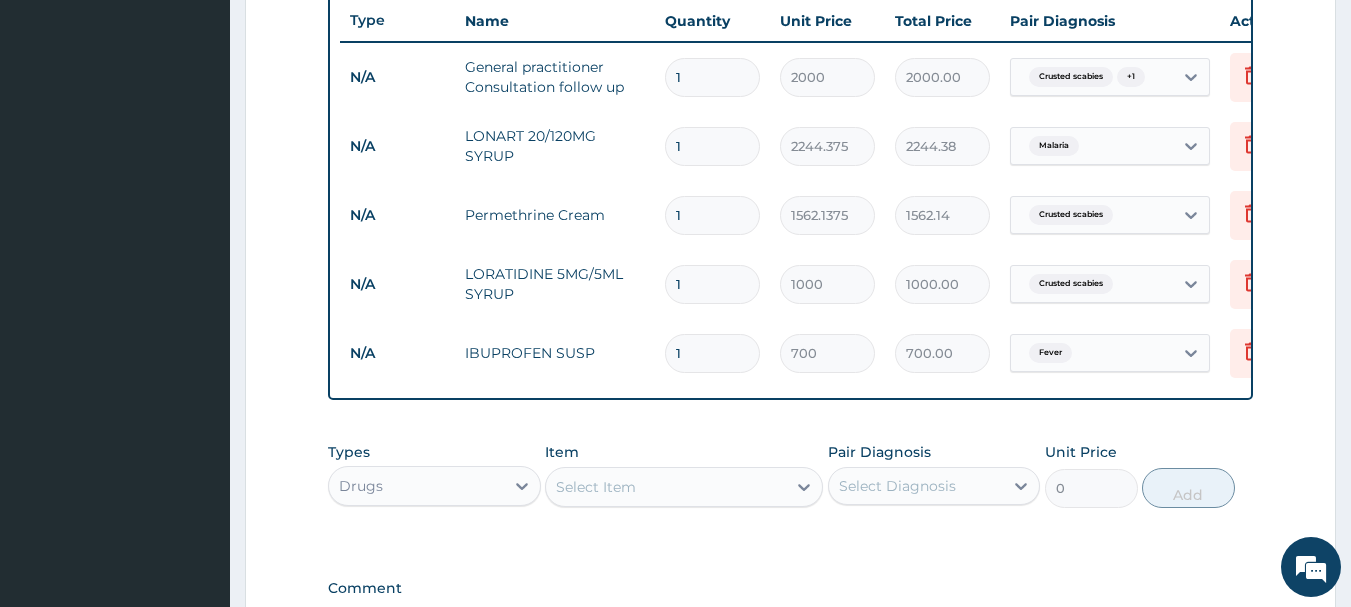 scroll, scrollTop: 1031, scrollLeft: 0, axis: vertical 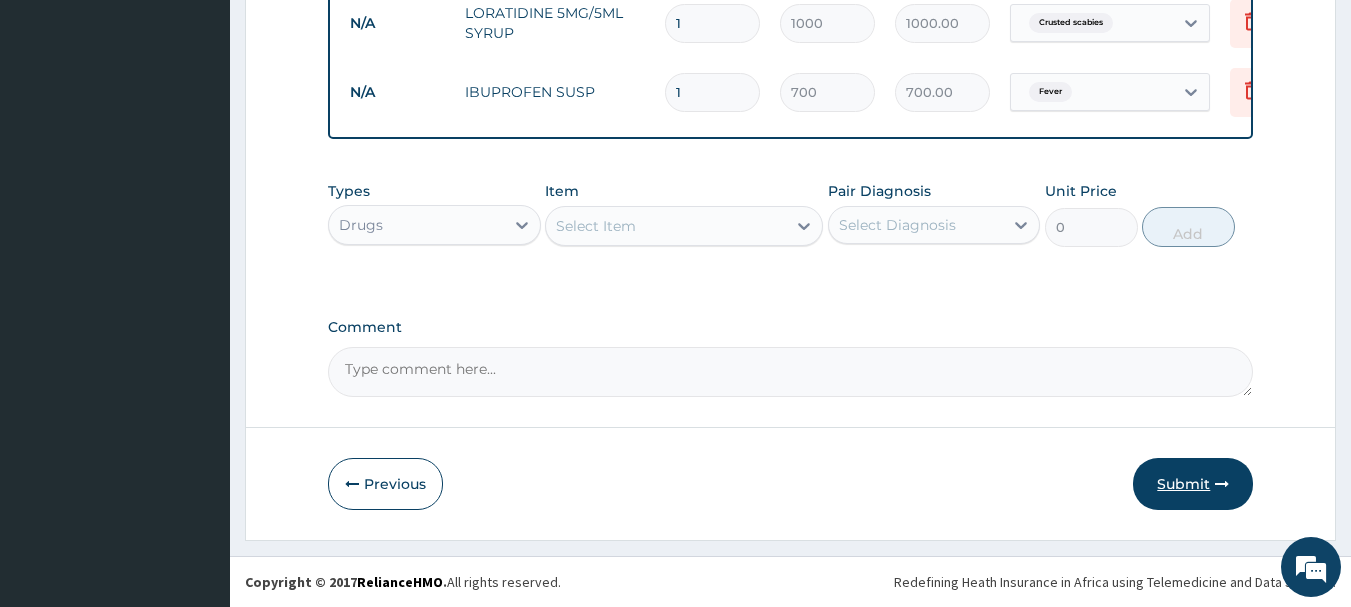 click on "Submit" at bounding box center [1193, 484] 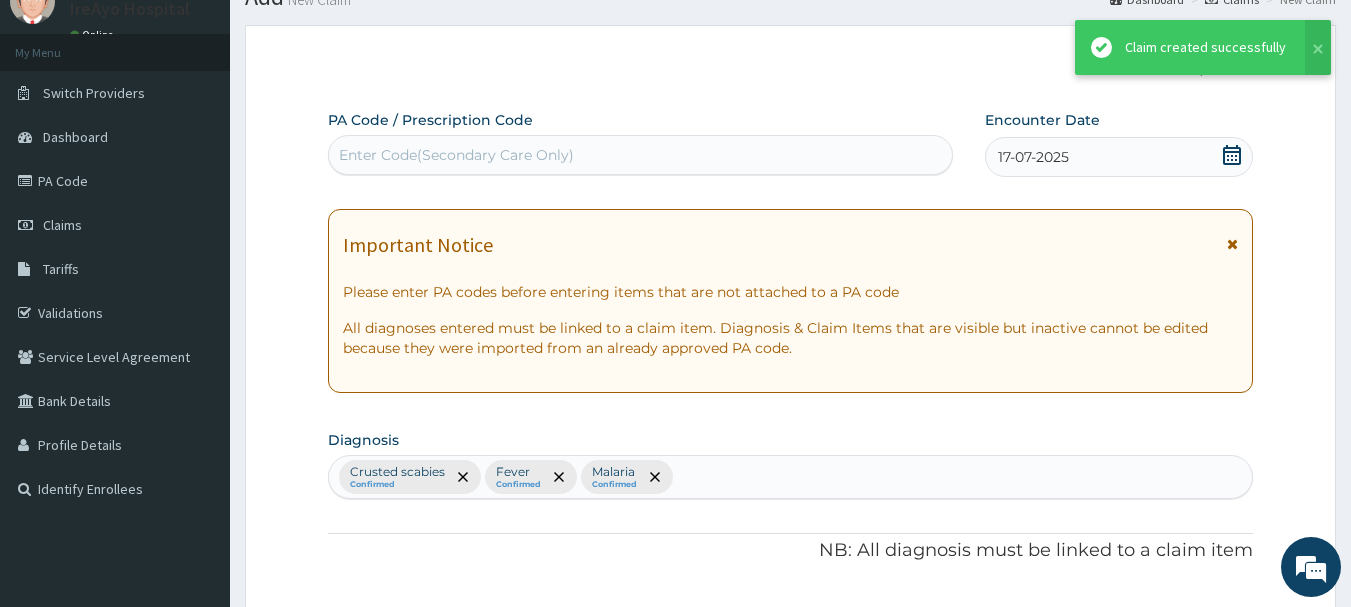 scroll, scrollTop: 1031, scrollLeft: 0, axis: vertical 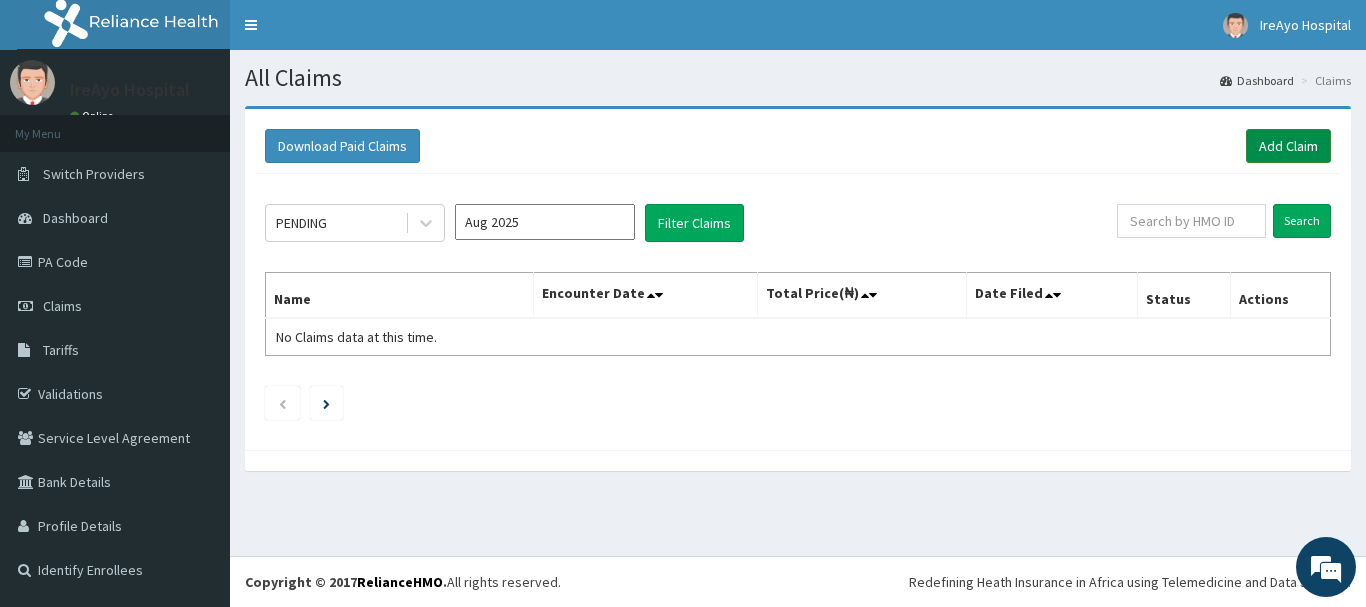 click on "Add Claim" at bounding box center [1288, 146] 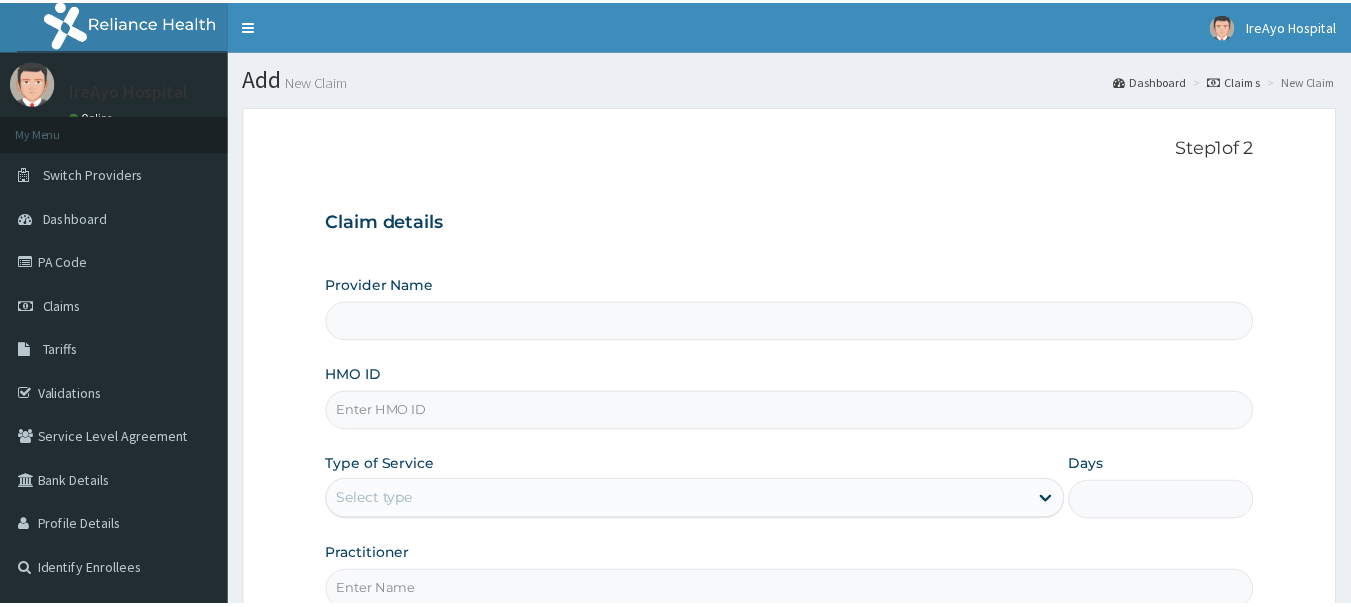 scroll, scrollTop: 0, scrollLeft: 0, axis: both 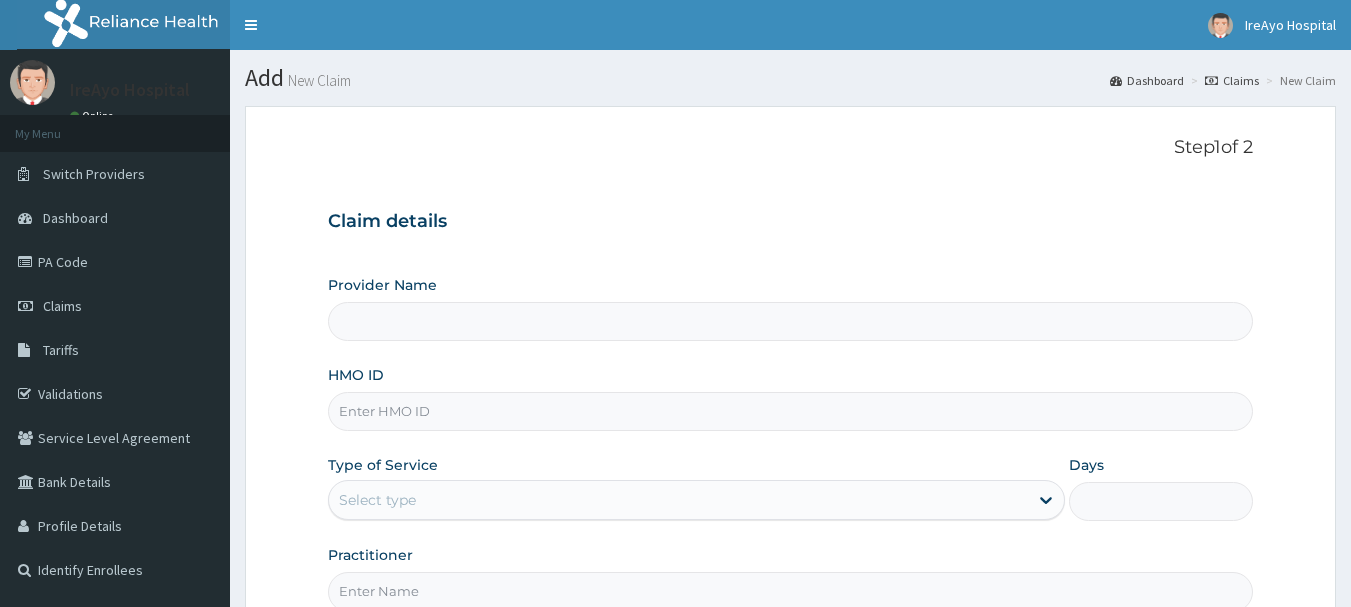 type on "Ire Ayo Hospital" 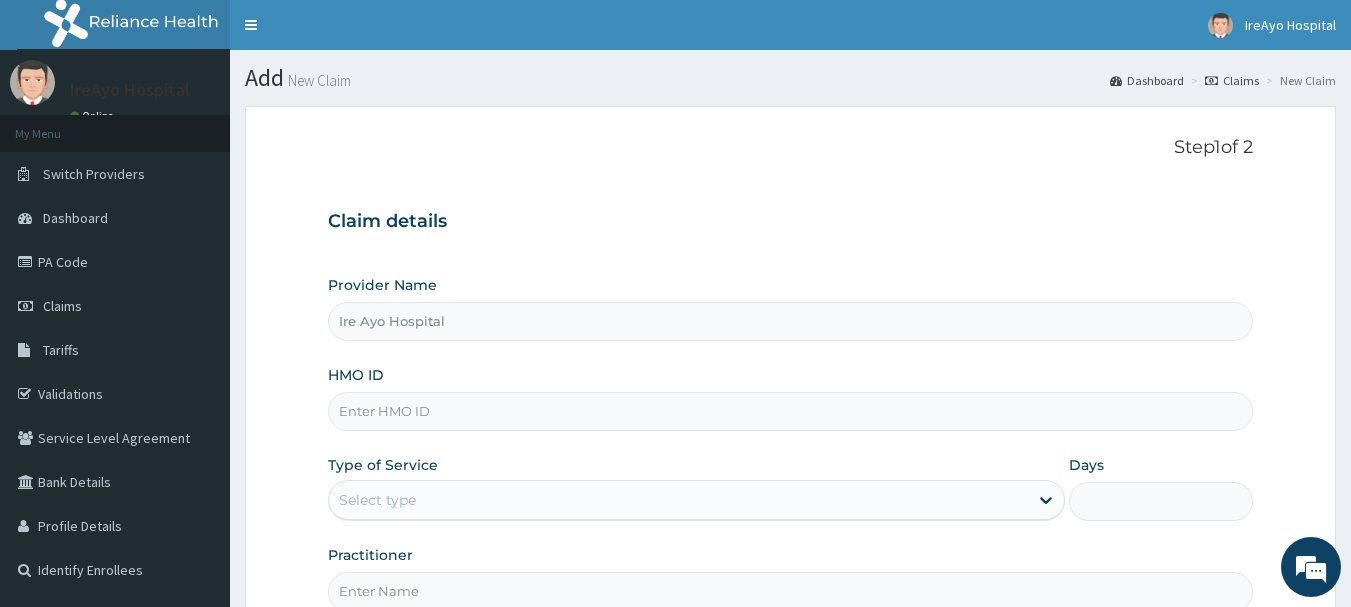 scroll, scrollTop: 0, scrollLeft: 0, axis: both 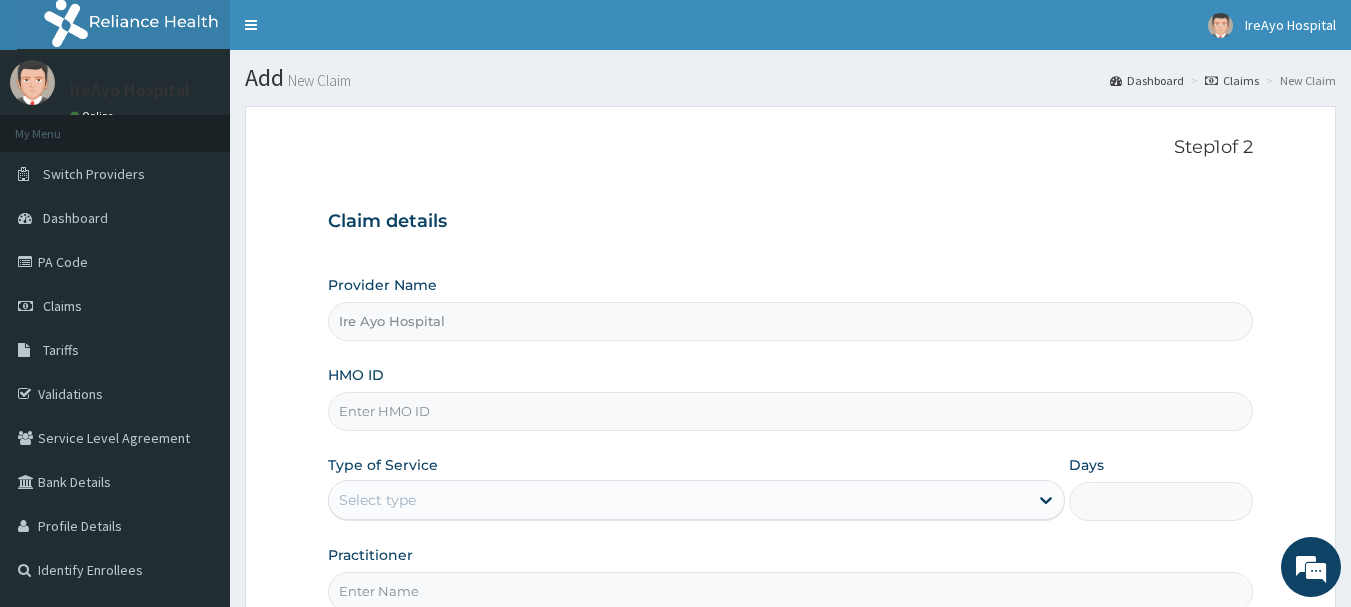 click on "HMO ID" at bounding box center [791, 411] 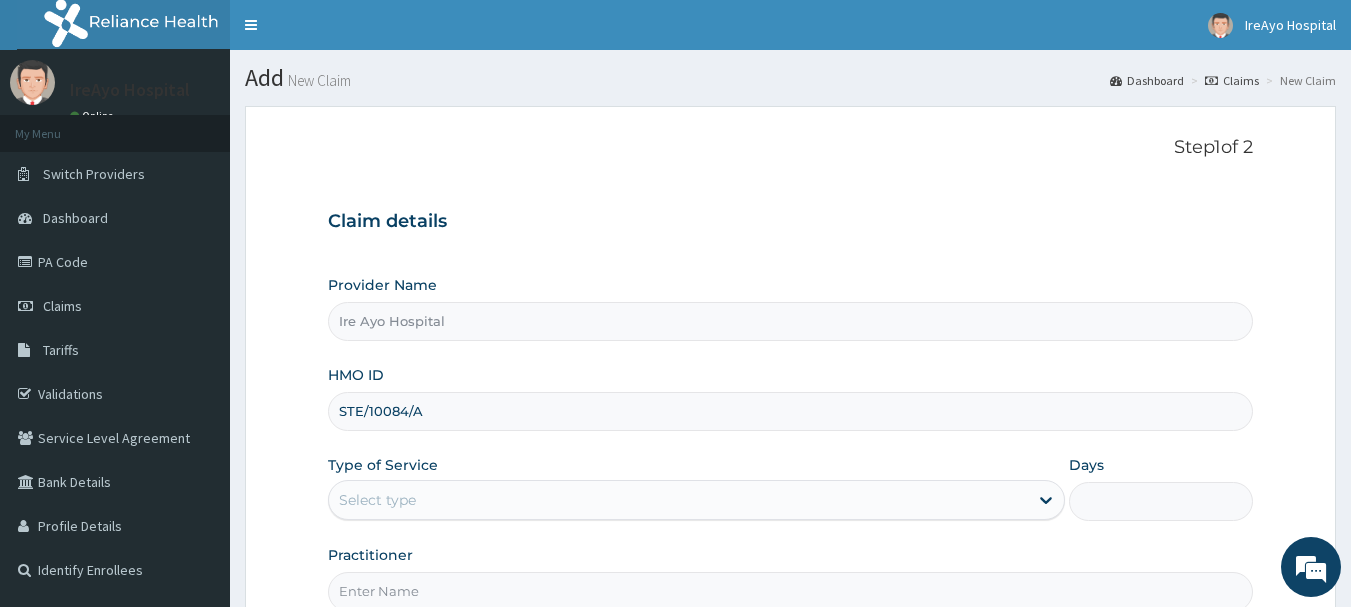 type on "STE/10084/A" 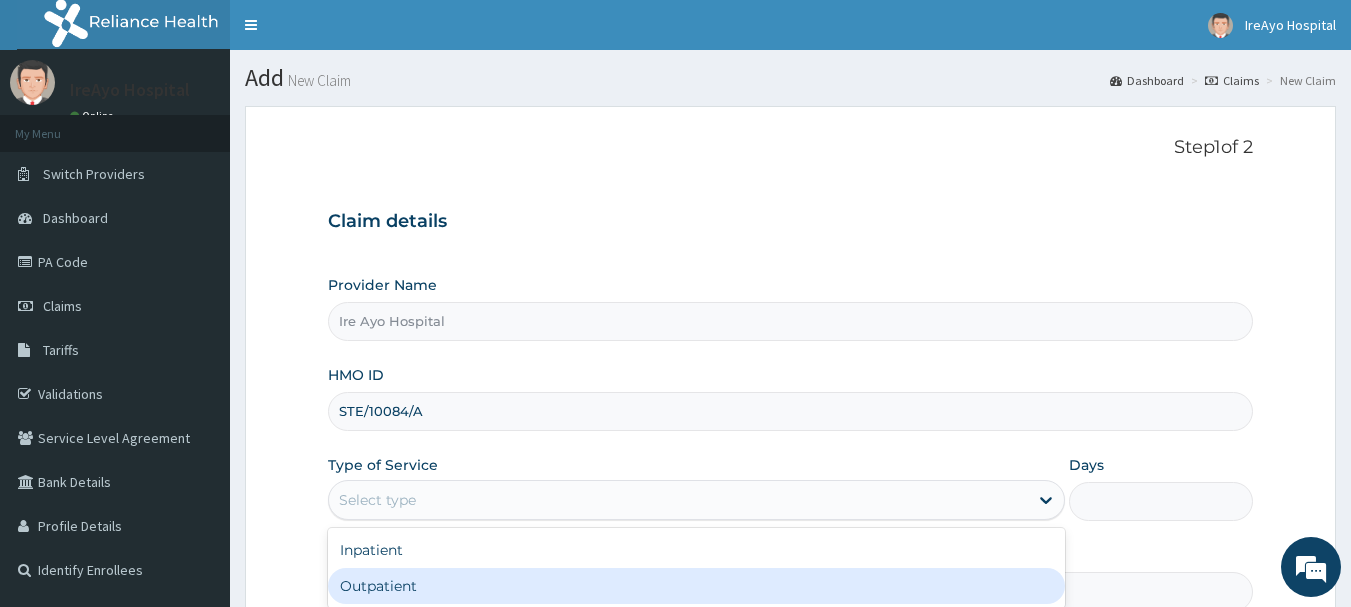 click on "Outpatient" at bounding box center [696, 586] 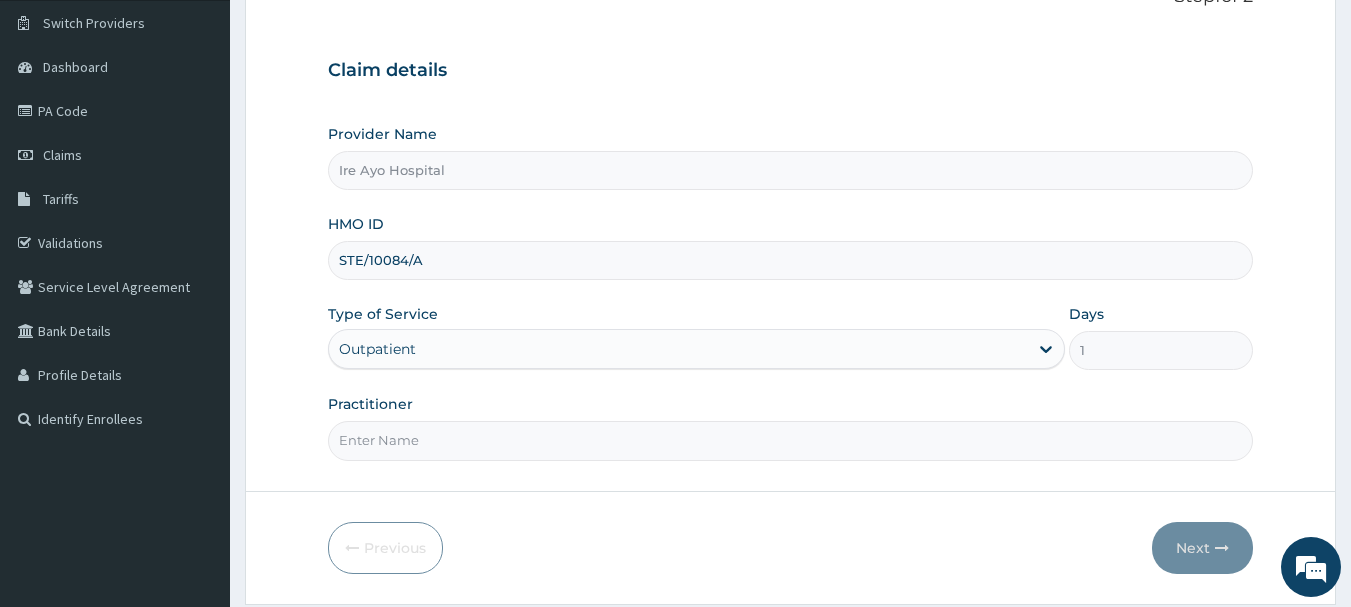 scroll, scrollTop: 215, scrollLeft: 0, axis: vertical 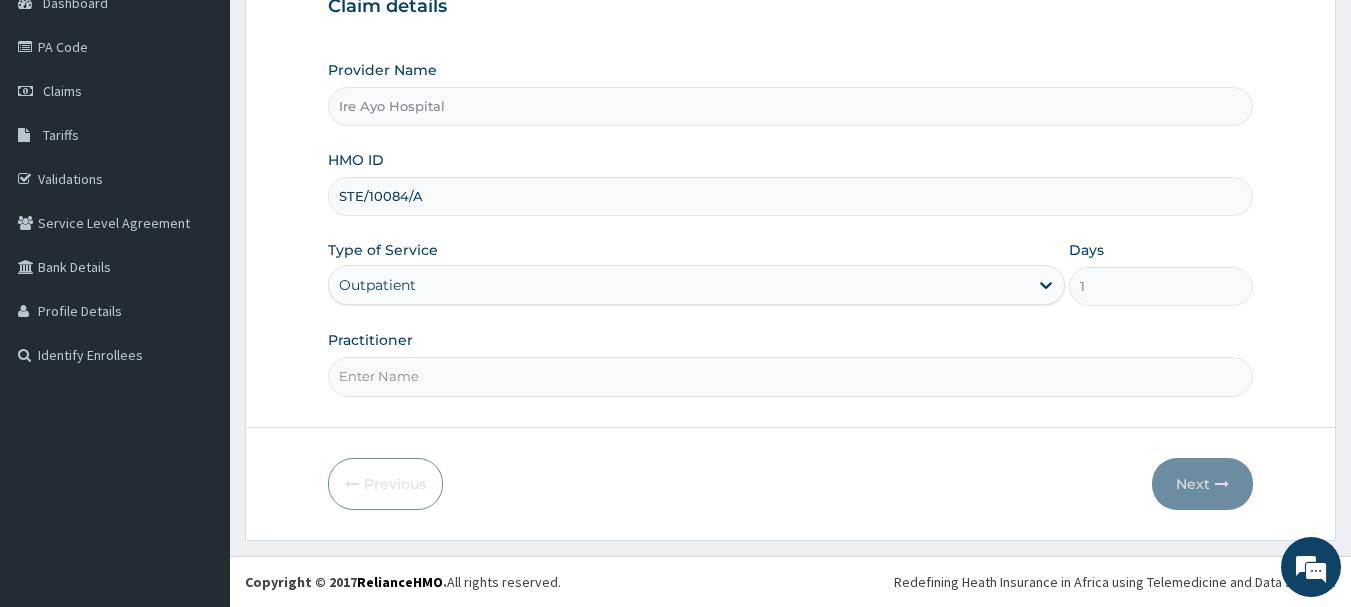 click on "Practitioner" at bounding box center [791, 376] 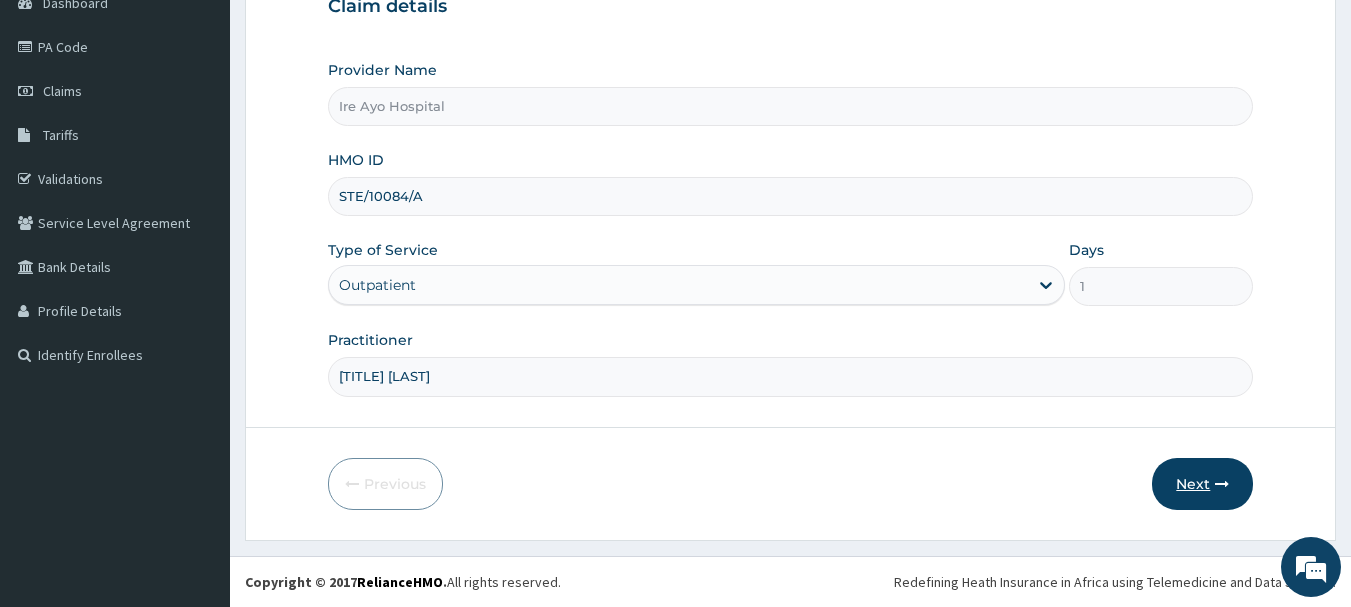 click on "Next" at bounding box center (1202, 484) 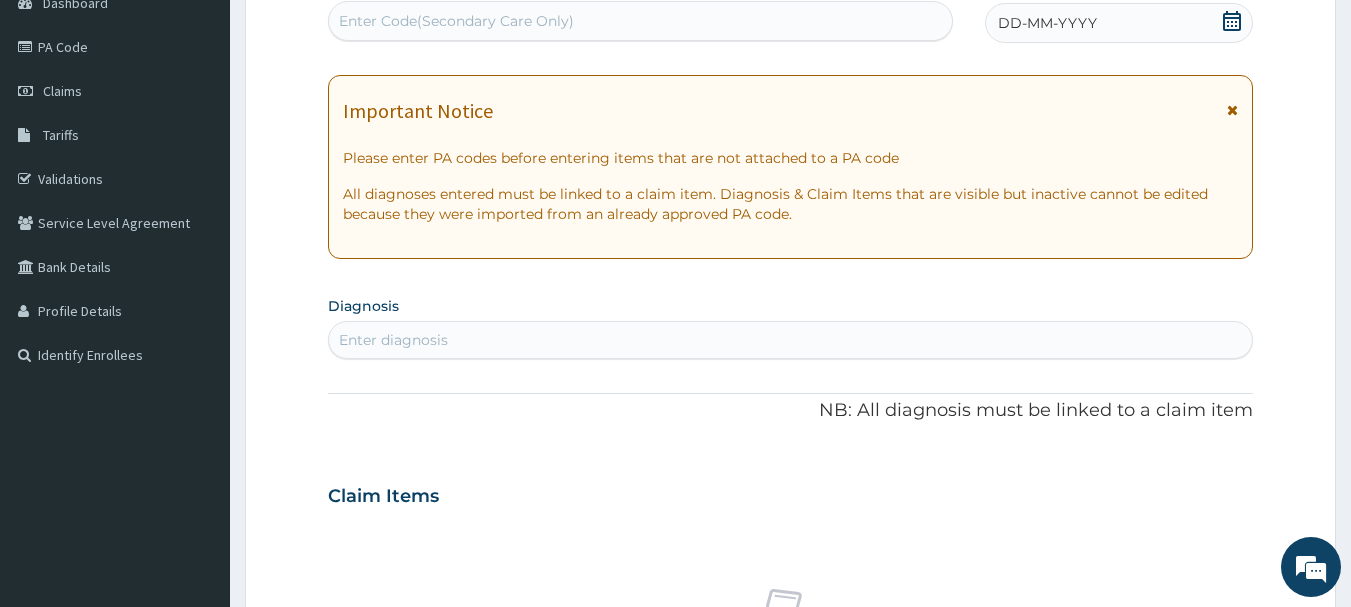 click 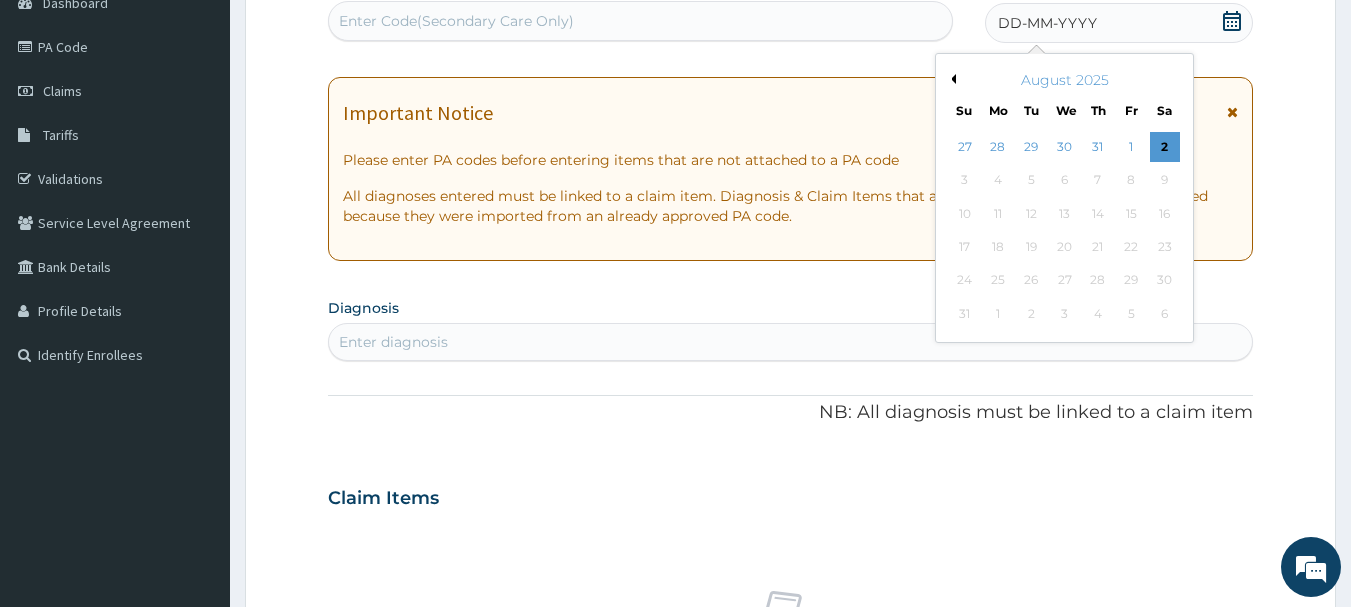 click on "Previous Month" at bounding box center [951, 79] 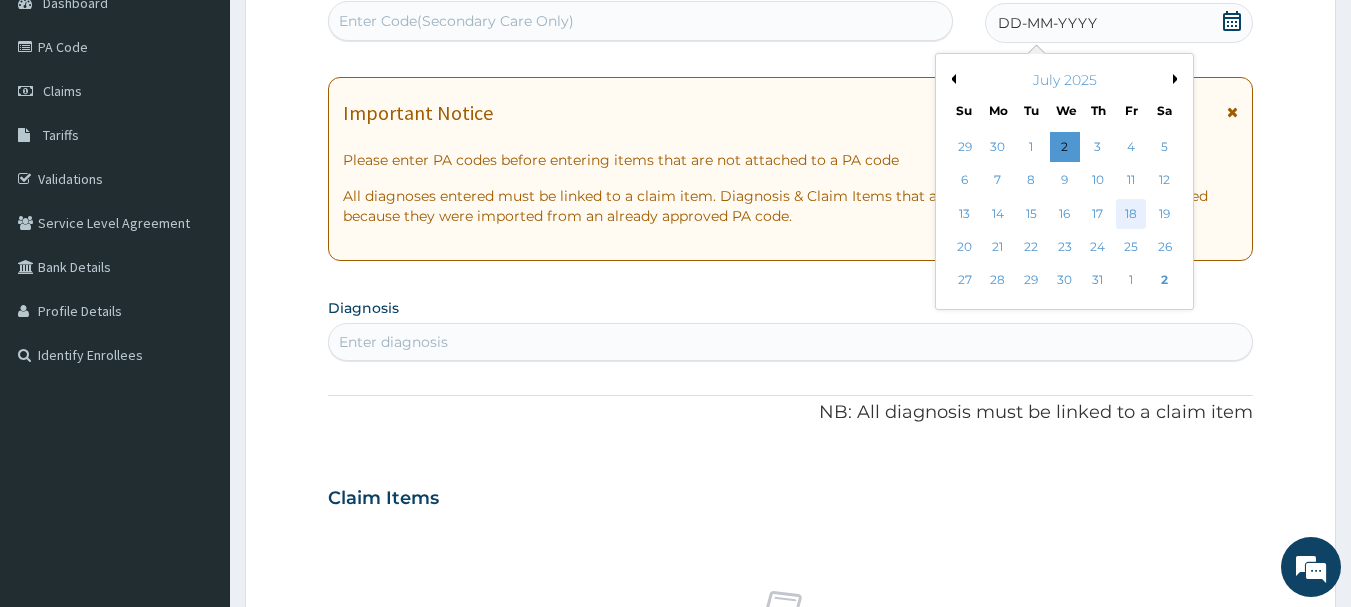 click on "18" at bounding box center (1131, 214) 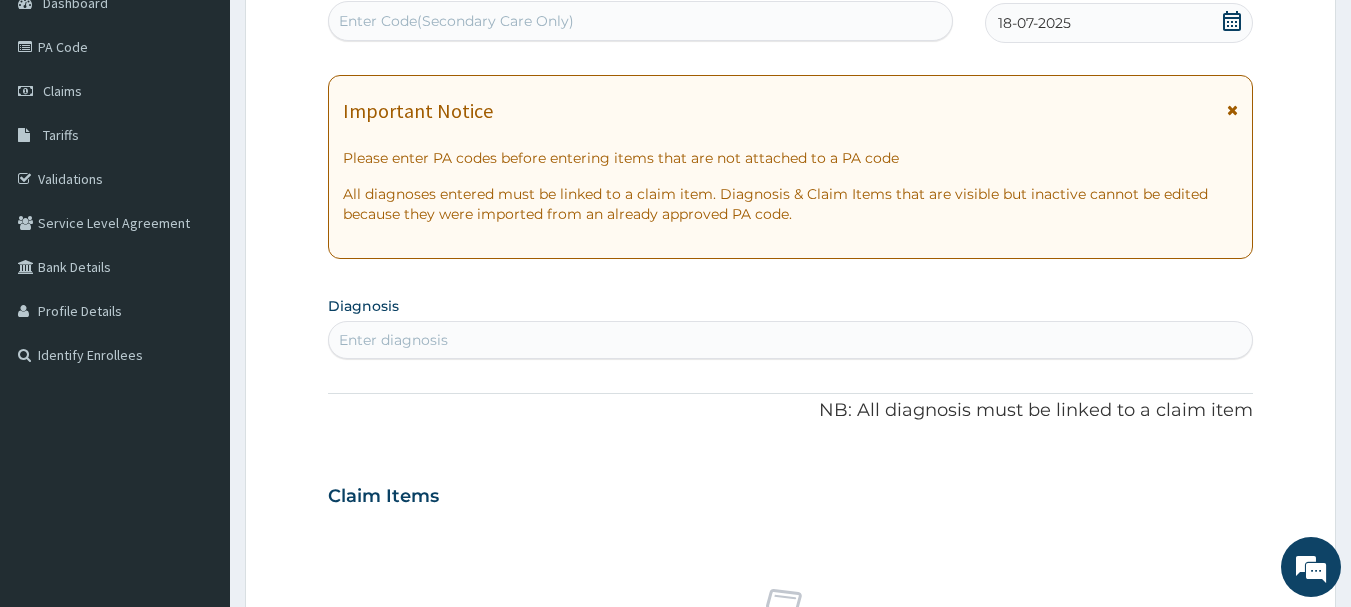 click on "Enter diagnosis" at bounding box center [791, 340] 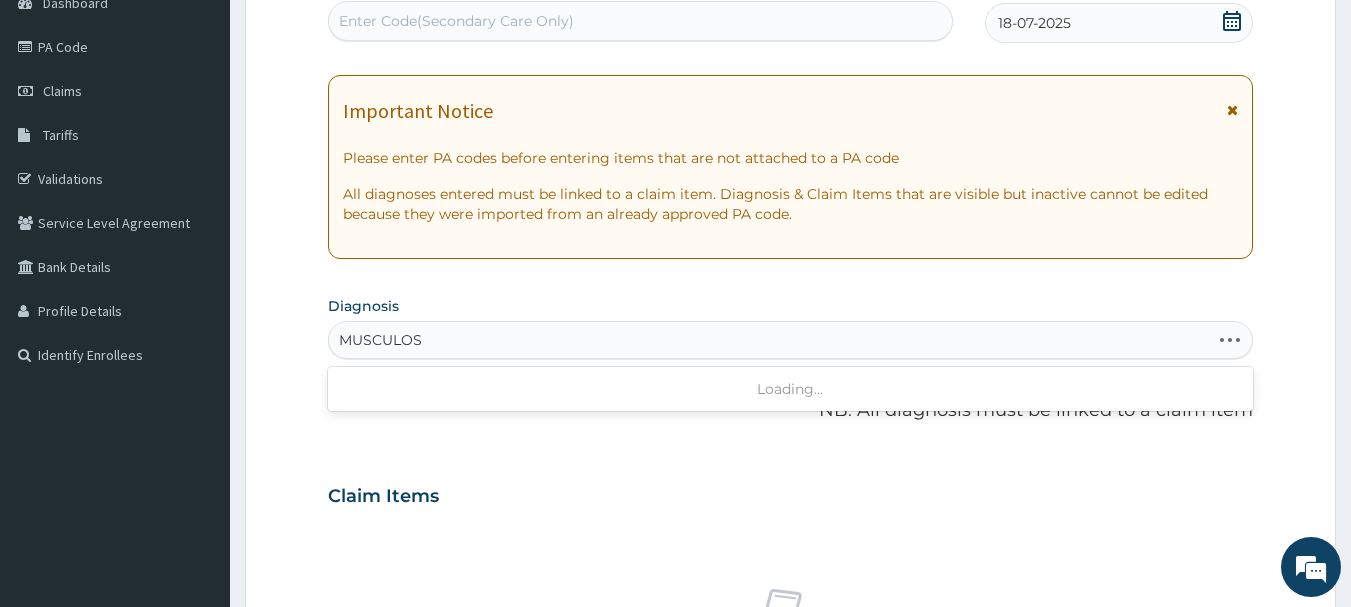 type on "MUSCULOSK" 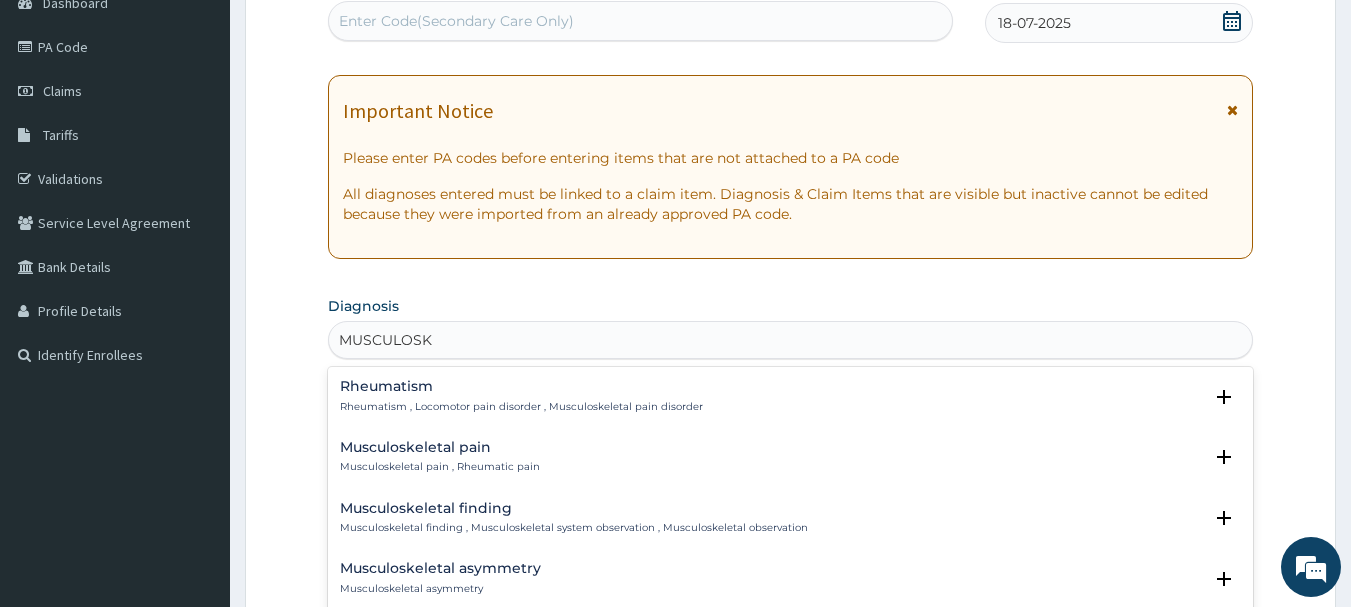 click on "Musculoskeletal pain" at bounding box center [440, 447] 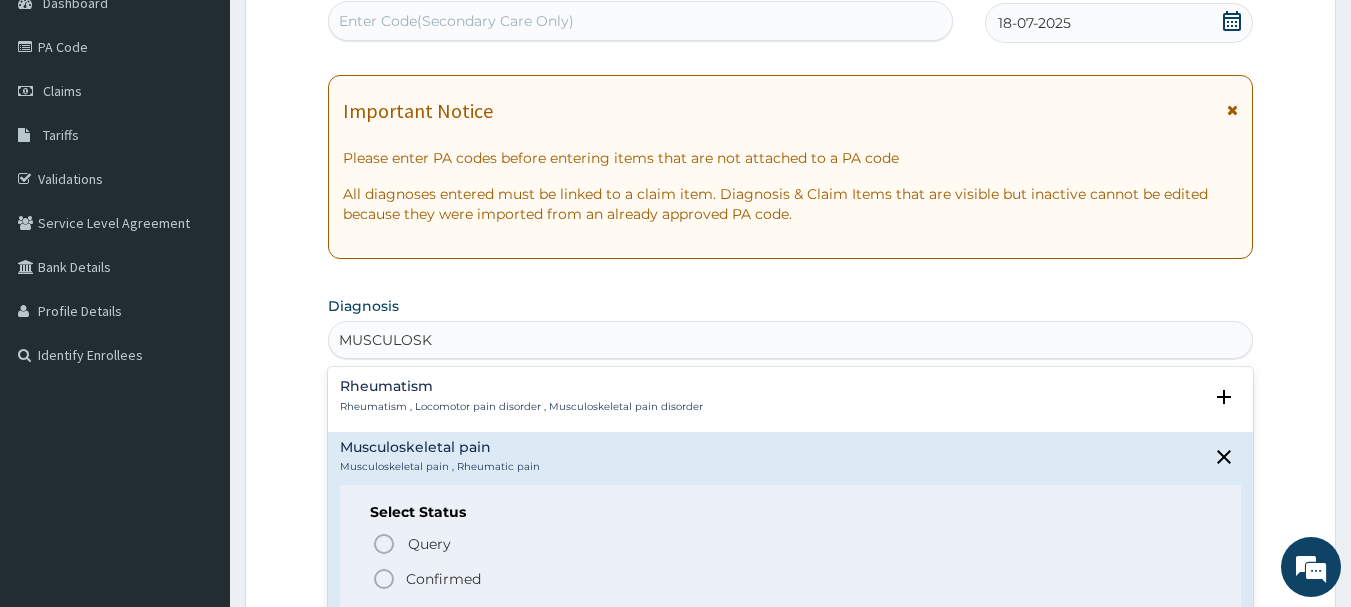 click 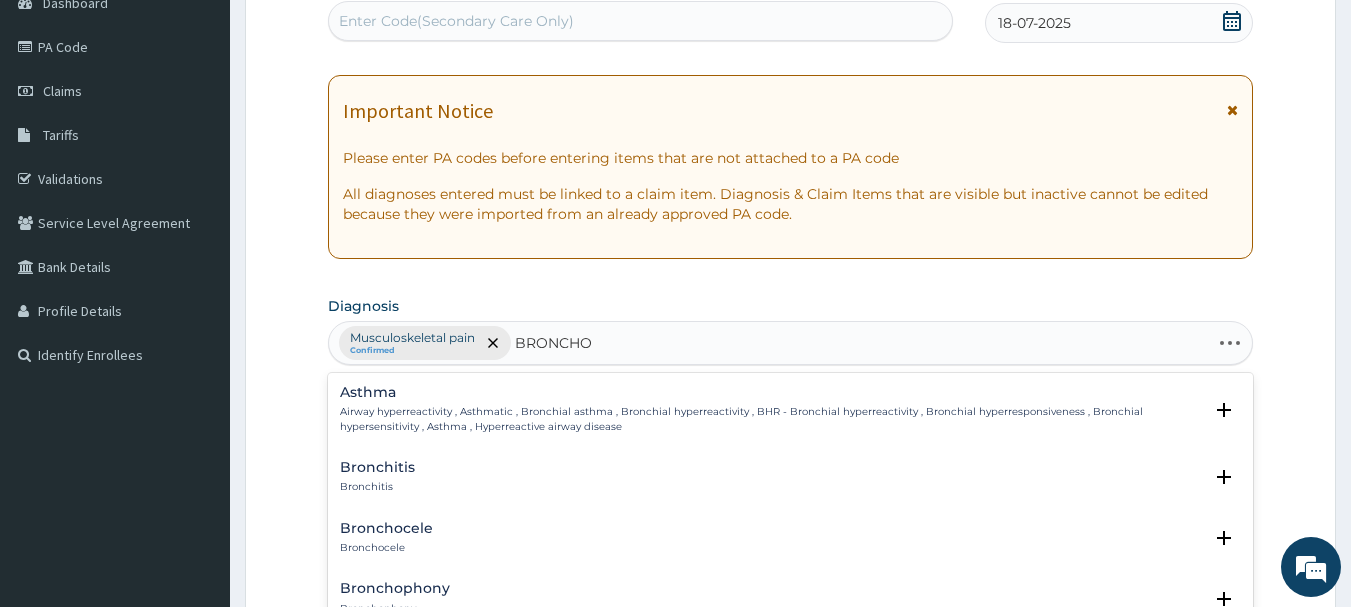 type on "BRONCHOP" 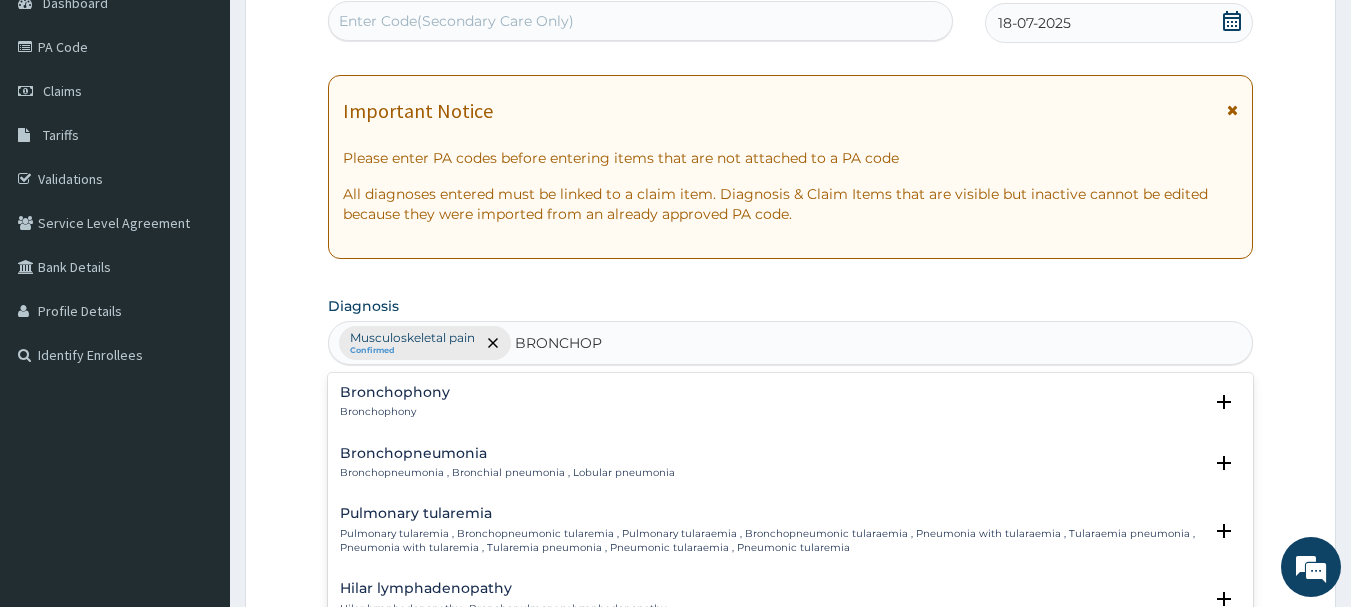 click on "Bronchopneumonia Bronchopneumonia , Bronchial pneumonia , Lobular pneumonia" at bounding box center [507, 463] 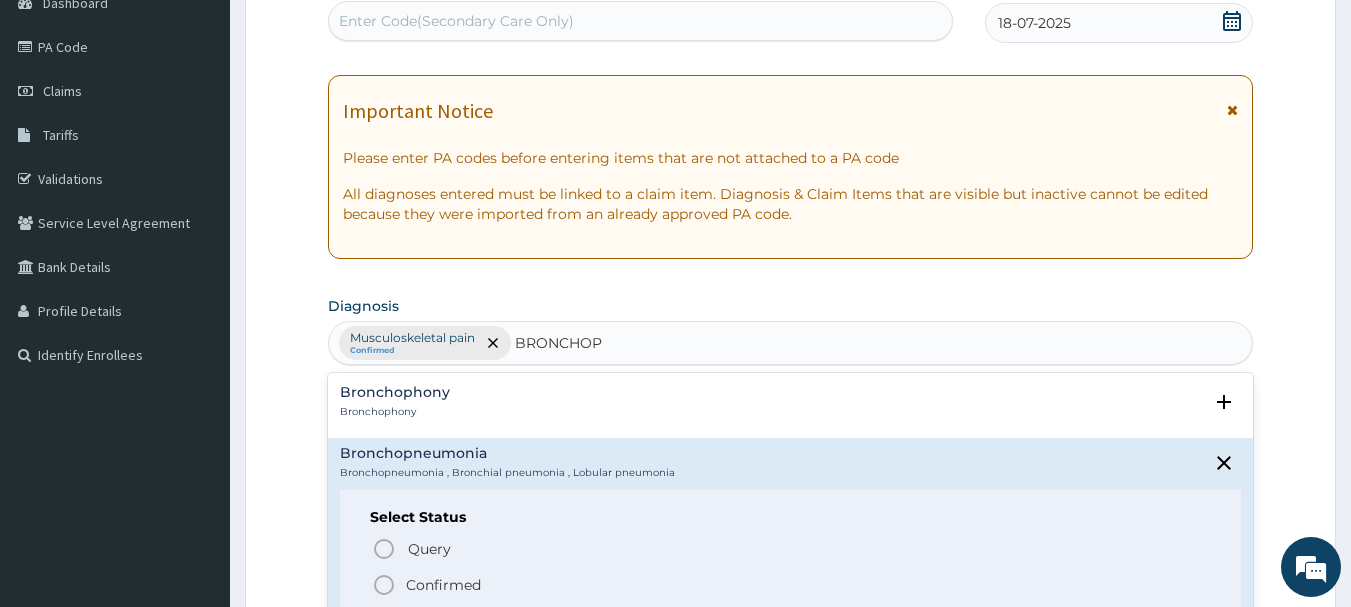 click 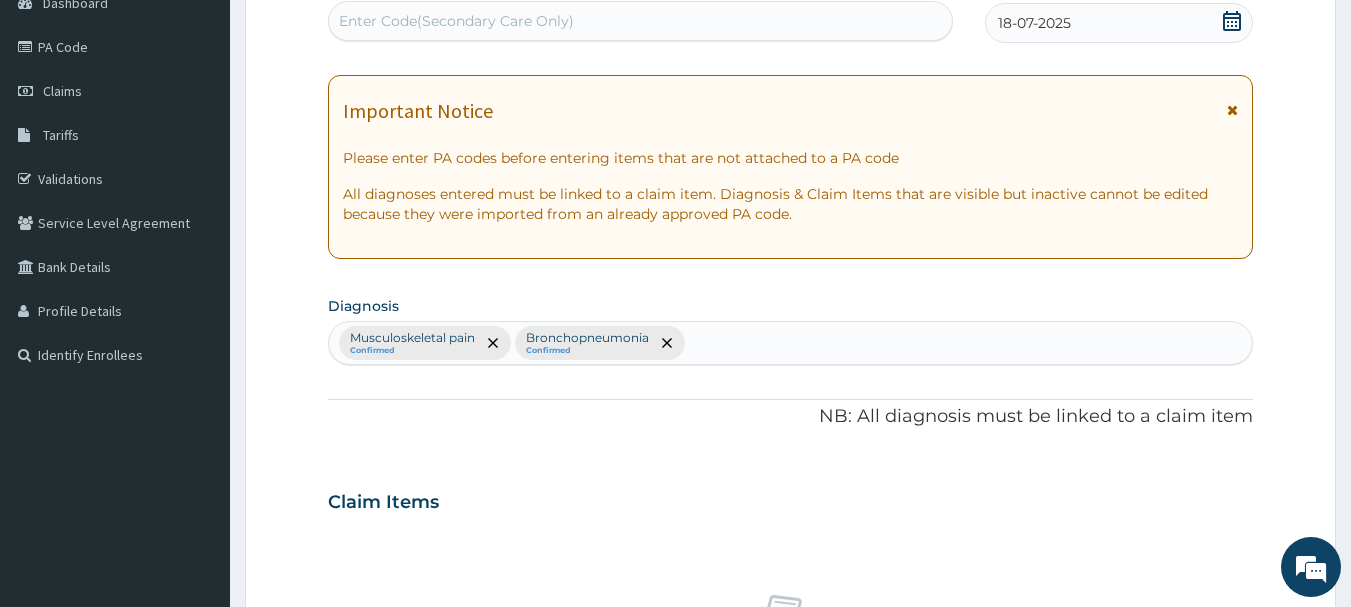 scroll, scrollTop: 746, scrollLeft: 0, axis: vertical 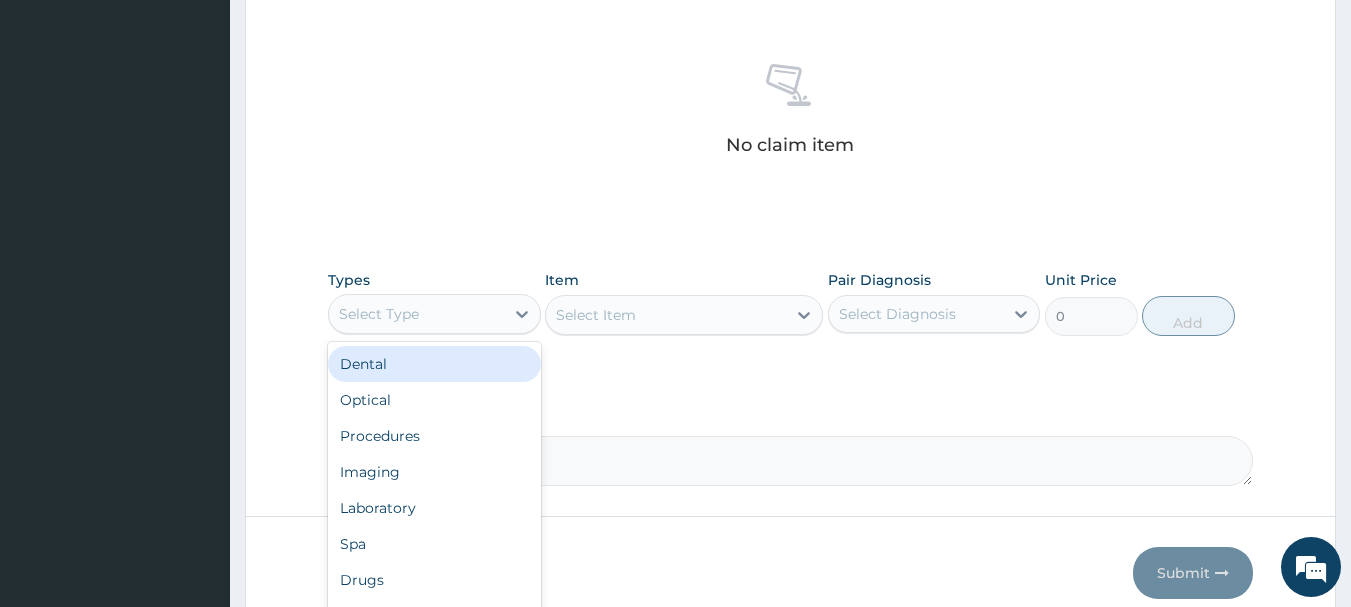 click on "Select Type" at bounding box center (416, 314) 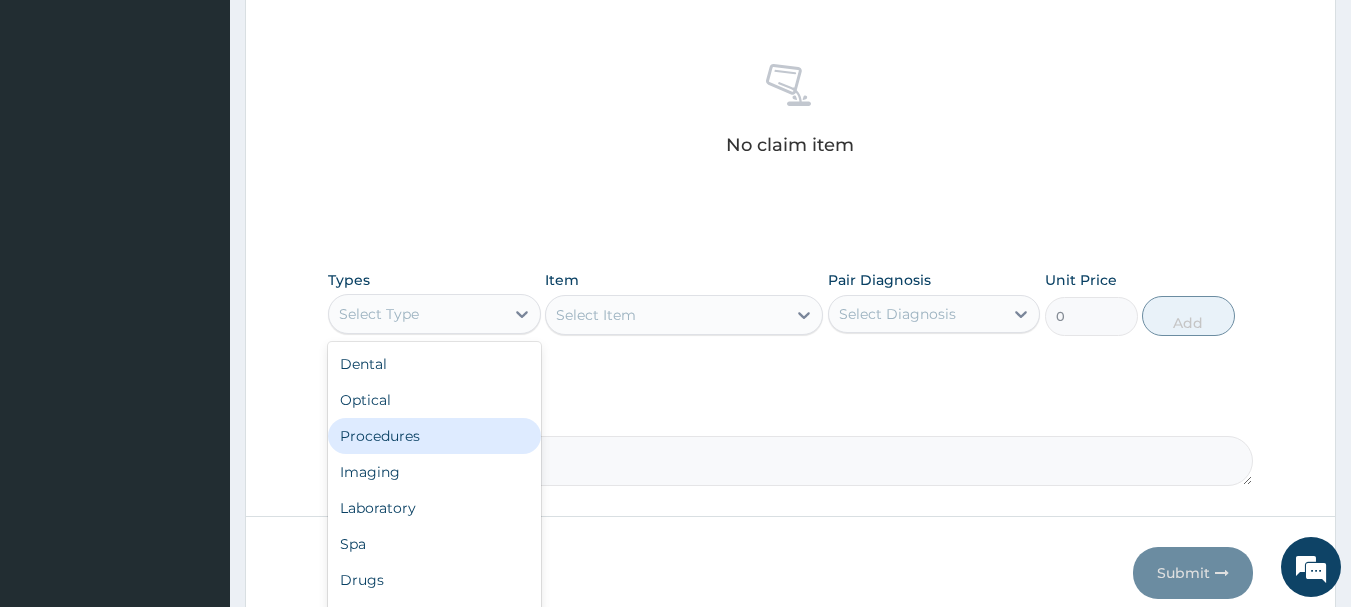 click on "Procedures" at bounding box center (434, 436) 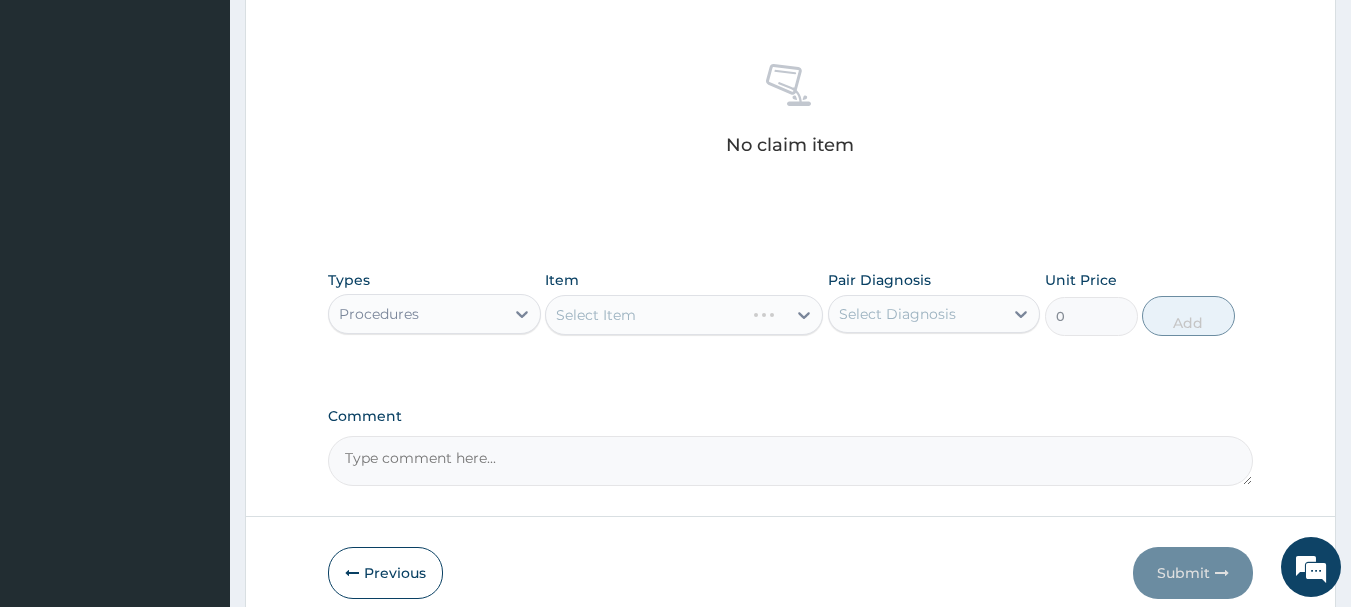 click on "Select Item" at bounding box center [596, 315] 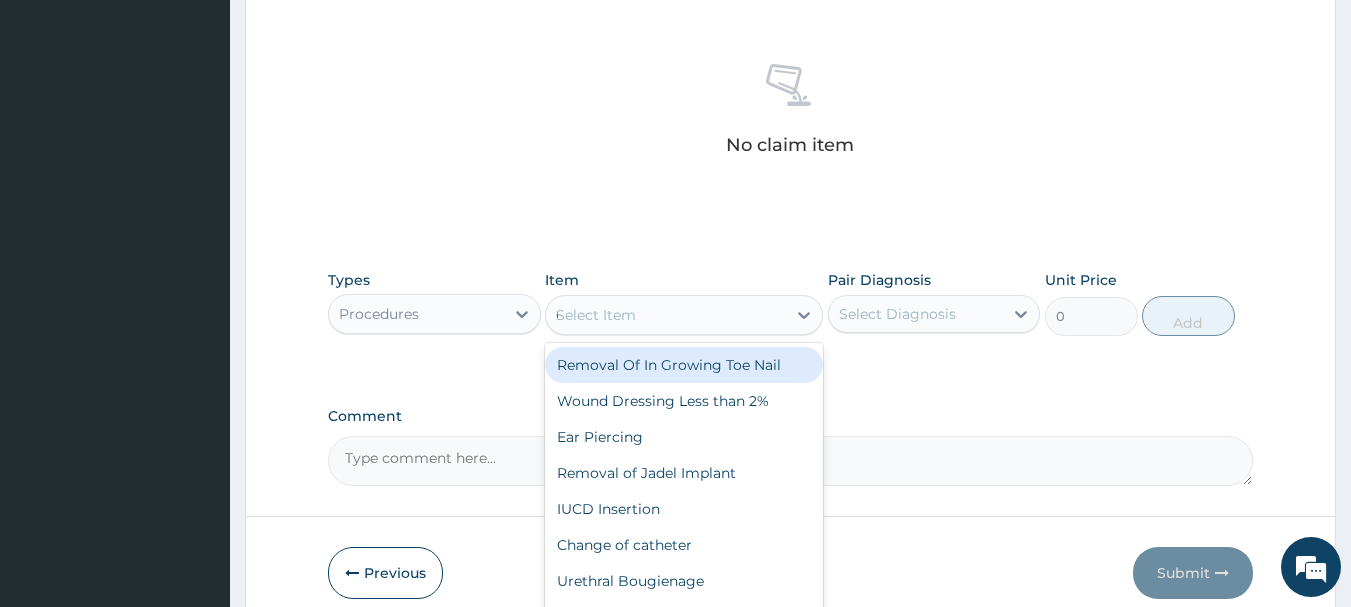 type on "GENERAL P" 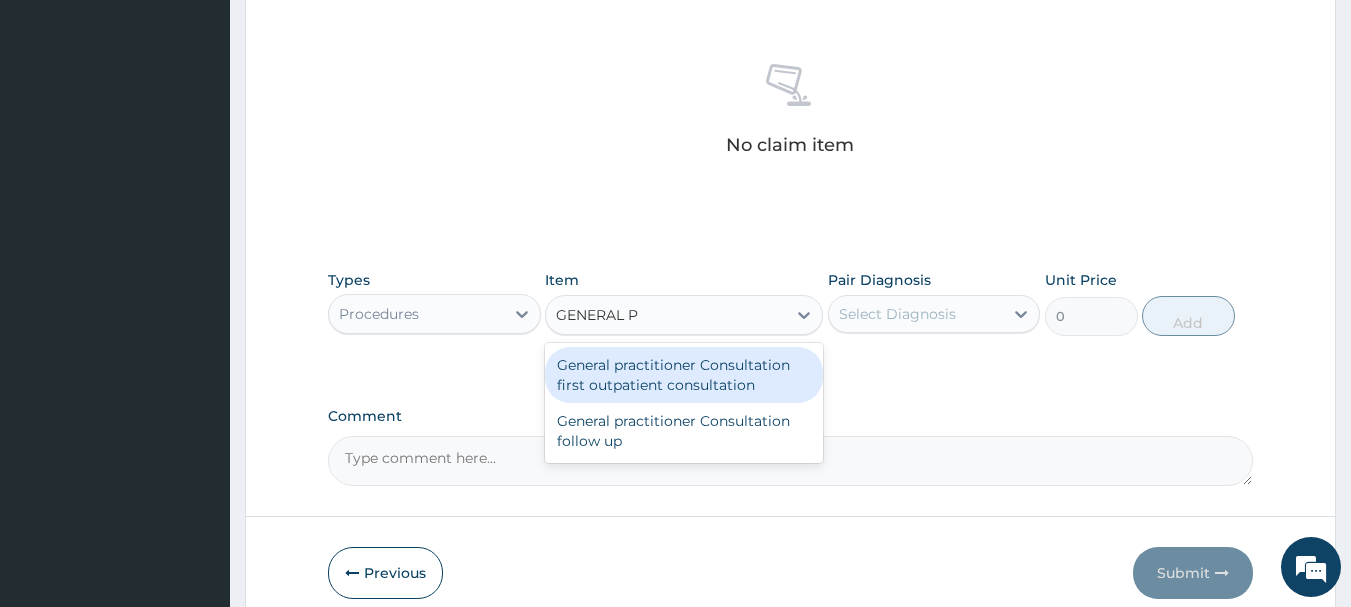 click on "General practitioner Consultation first outpatient consultation" at bounding box center (684, 375) 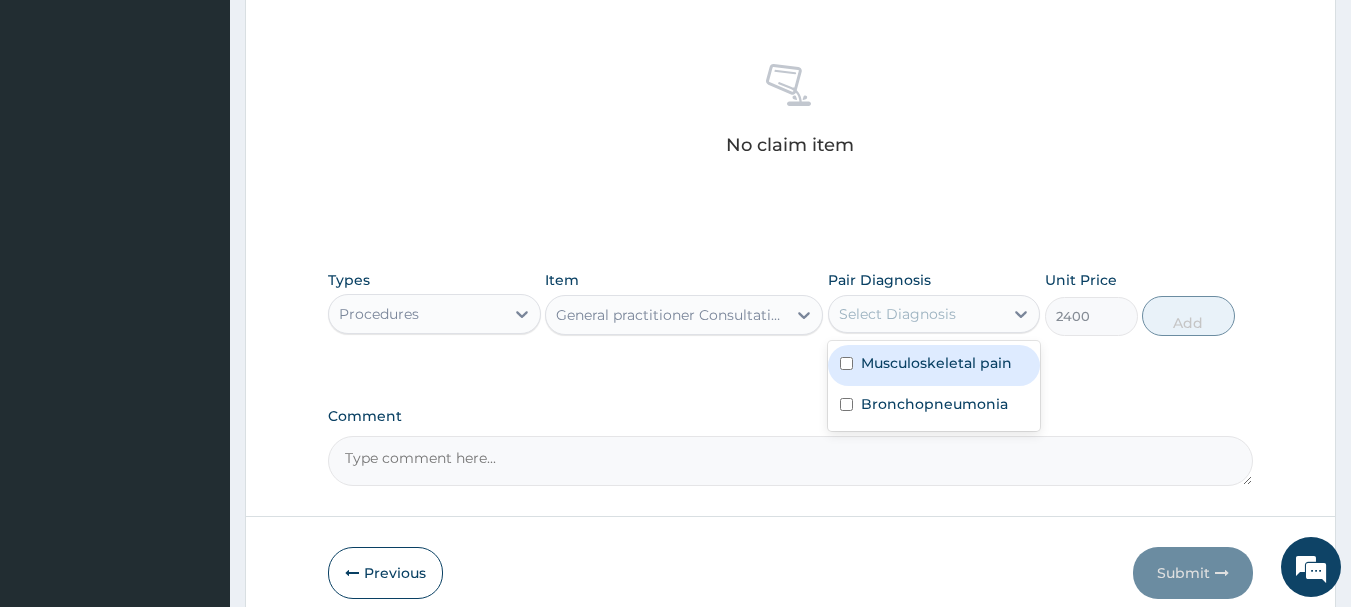 click on "Select Diagnosis" at bounding box center [897, 314] 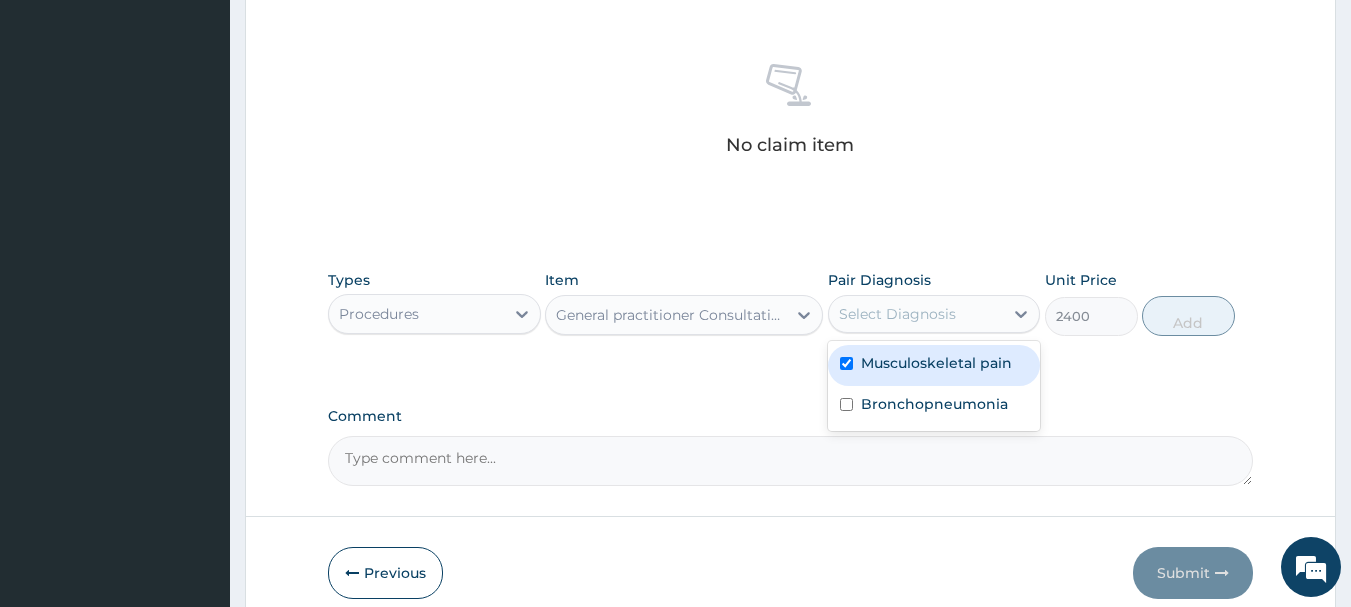 checkbox on "true" 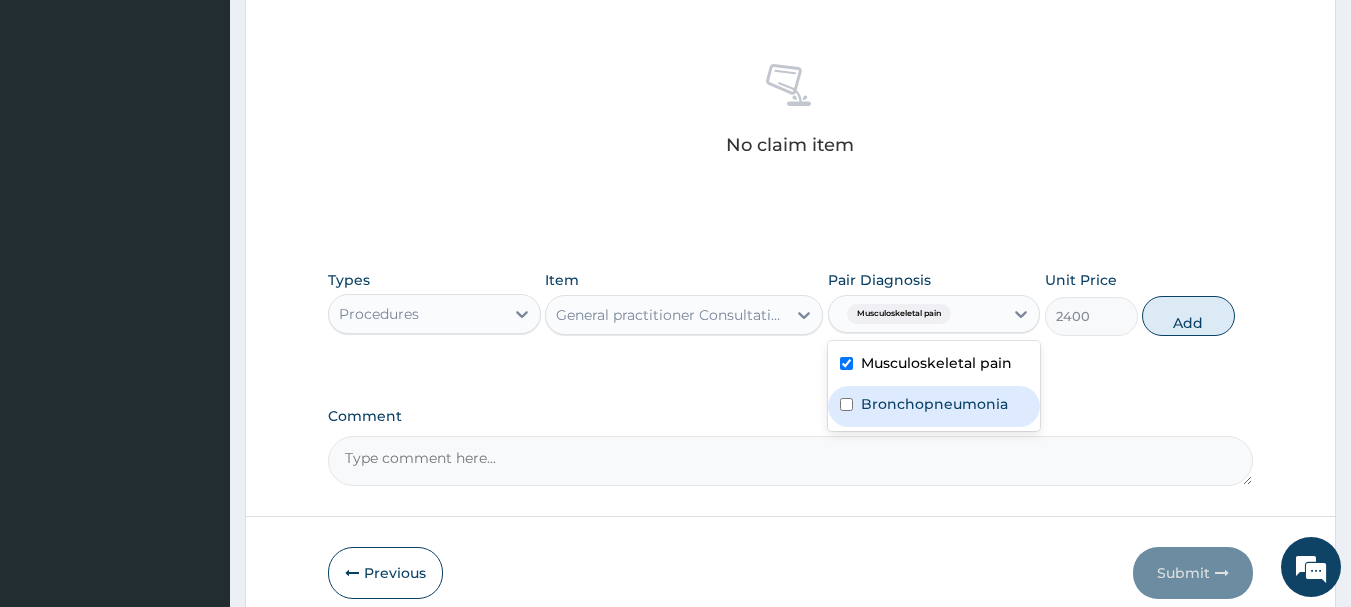 click on "Bronchopneumonia" at bounding box center [934, 406] 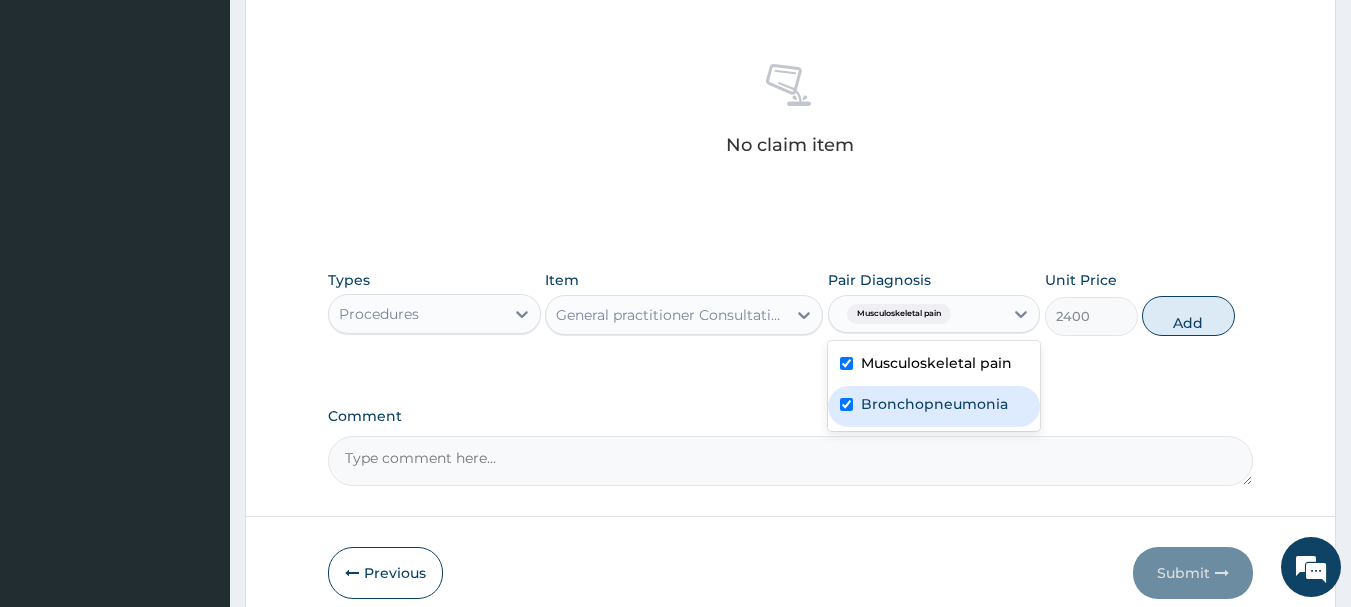 checkbox on "true" 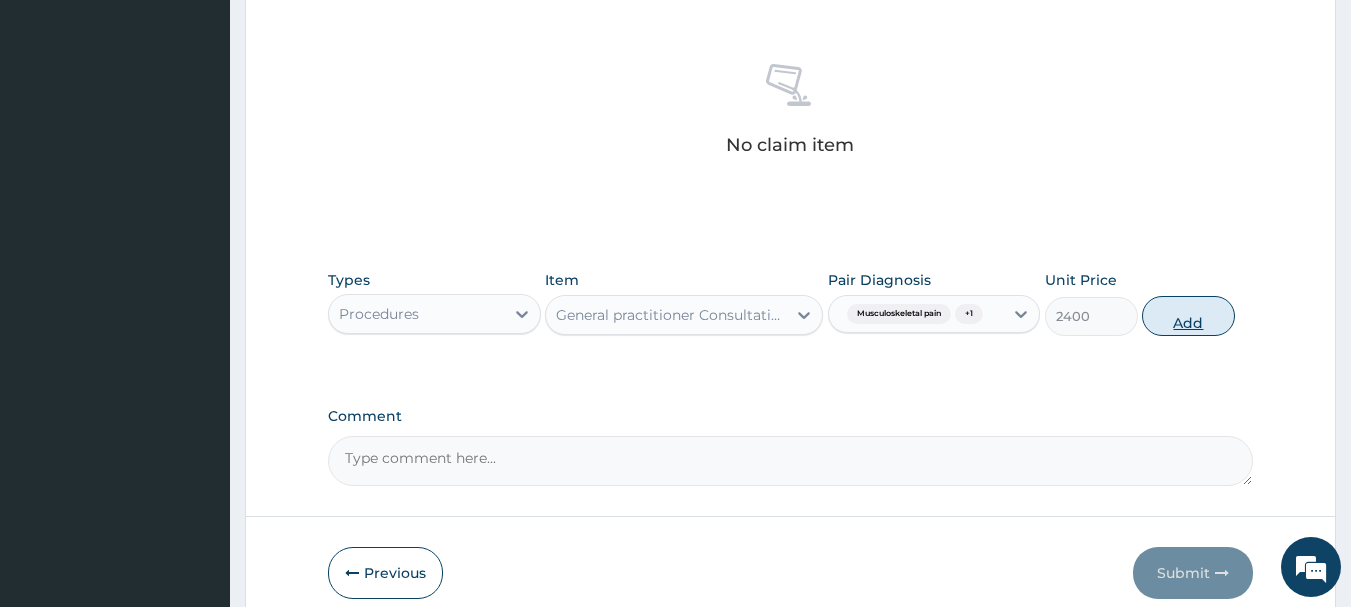 click on "Add" at bounding box center [1188, 316] 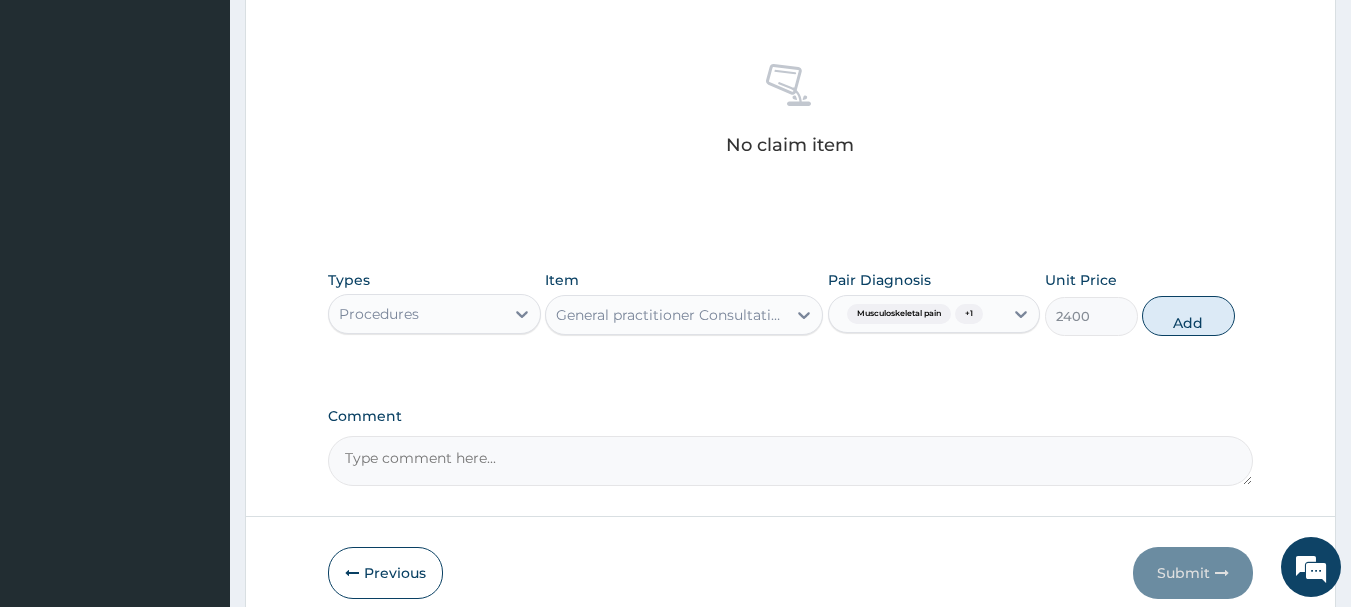 type on "0" 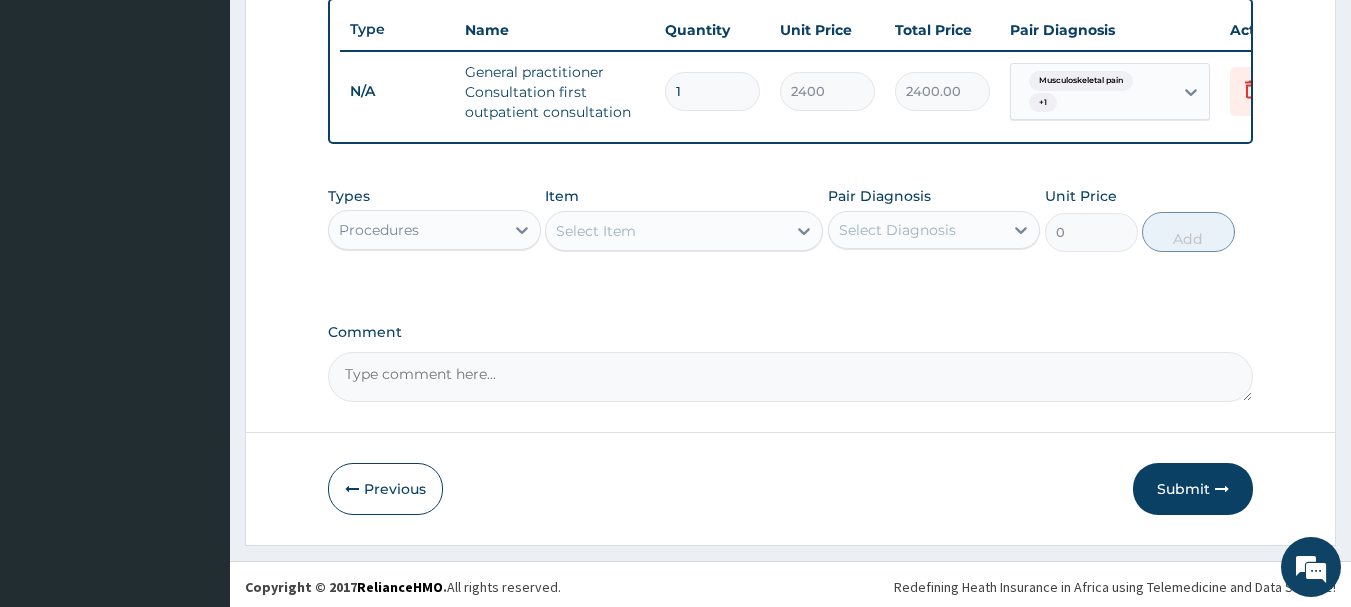 click on "Procedures" at bounding box center [379, 230] 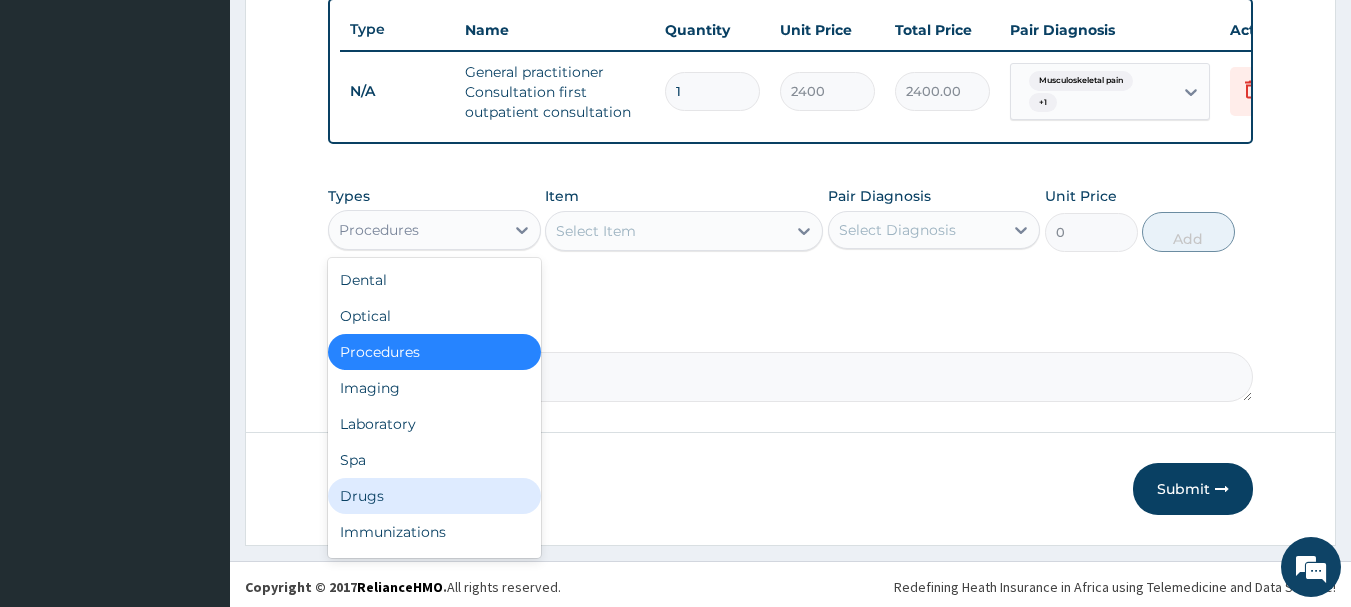 click on "Drugs" at bounding box center (434, 496) 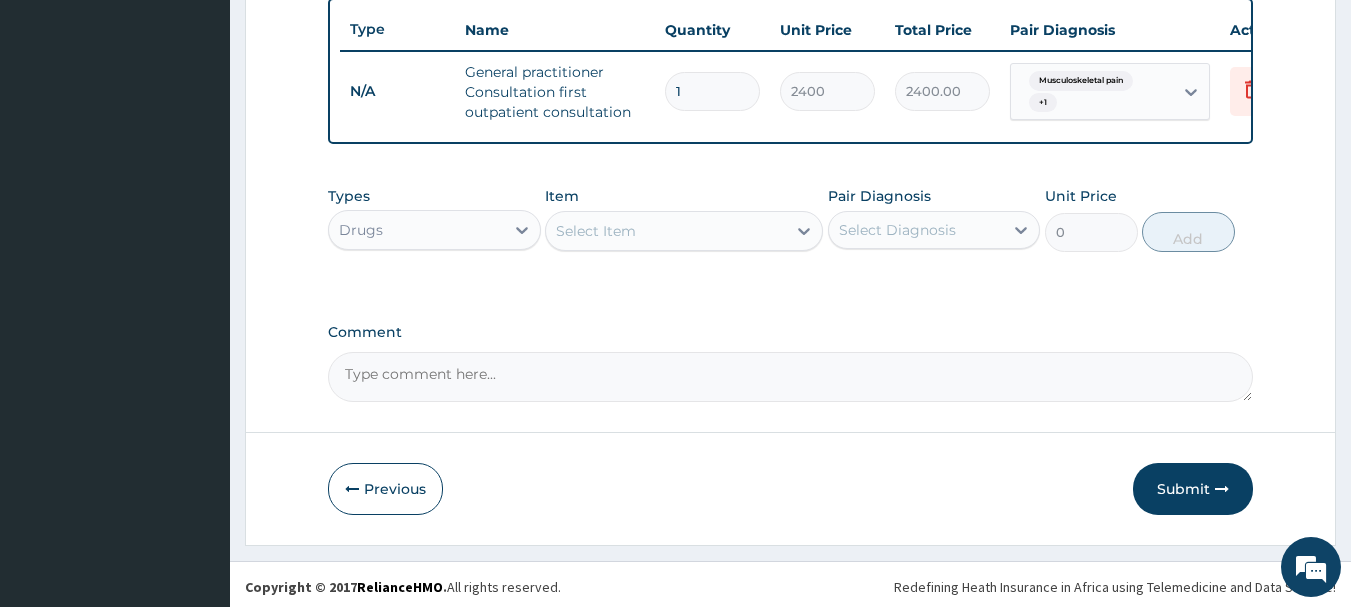 click on "Select Item" at bounding box center (684, 231) 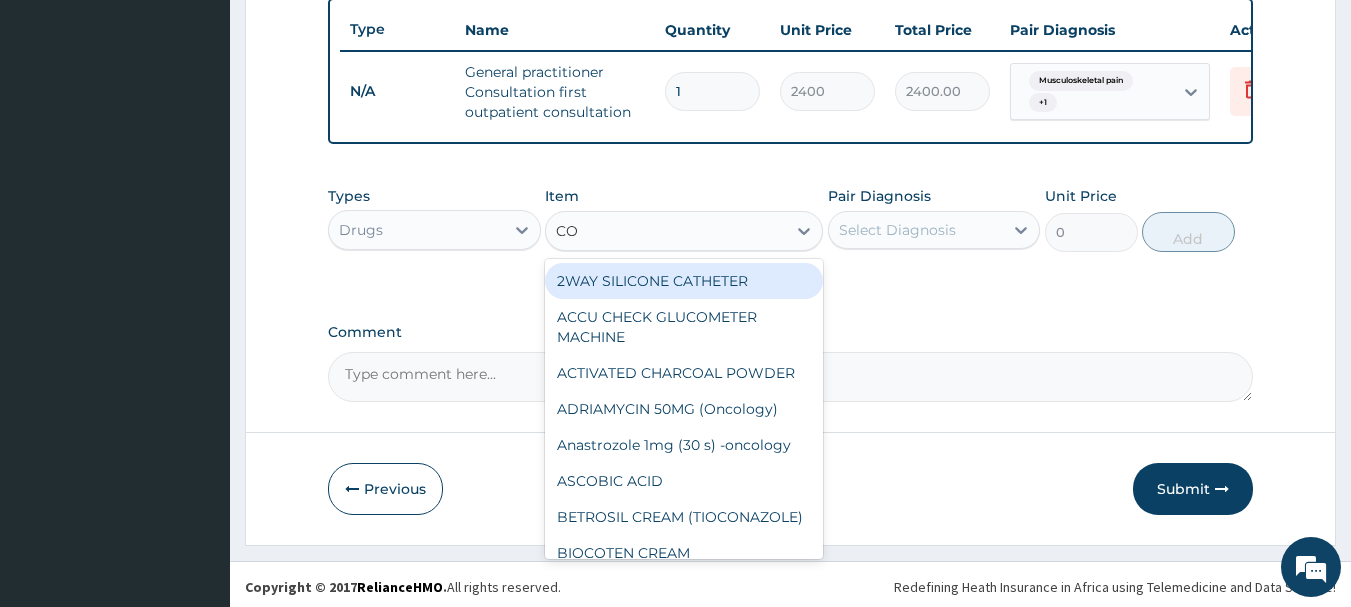 type on "C" 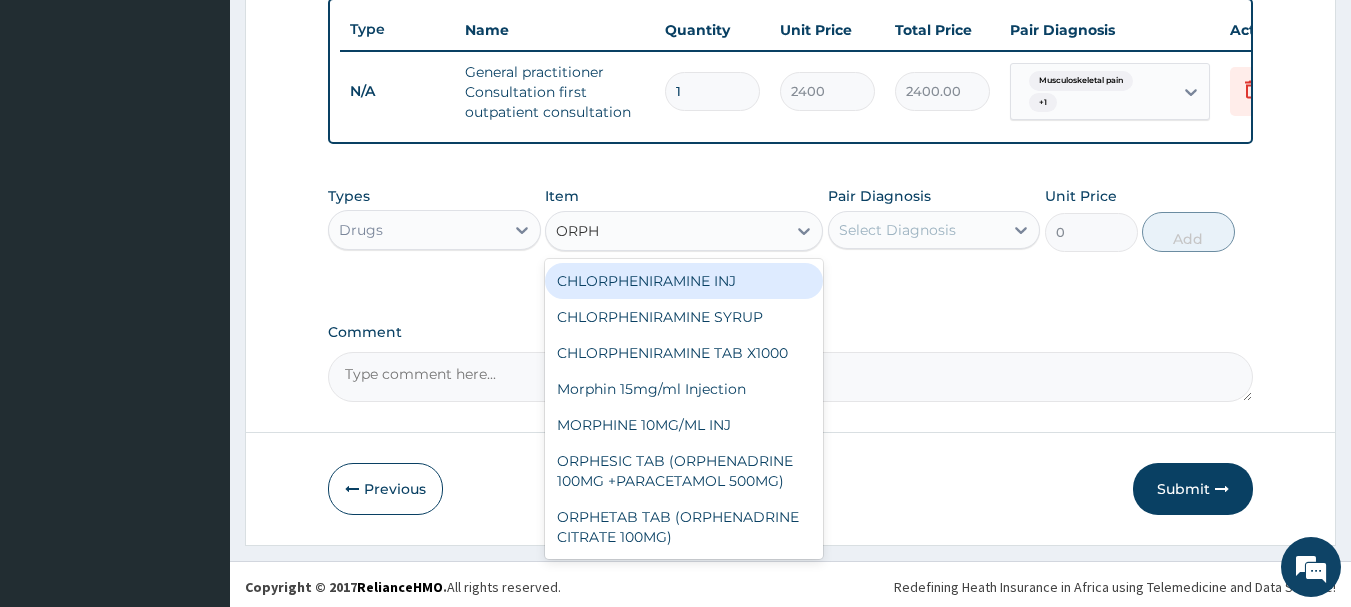 type on "ORPHE" 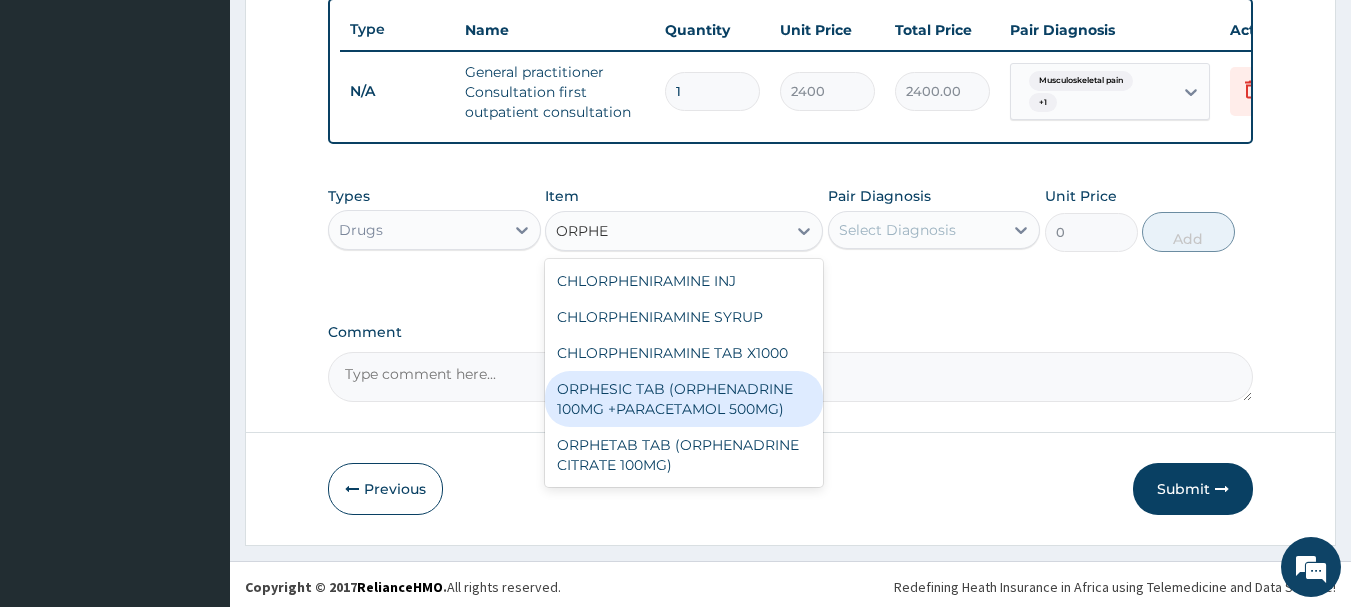 click on "ORPHESIC TAB (ORPHENADRINE 100MG +PARACETAMOL 500MG)" at bounding box center (684, 399) 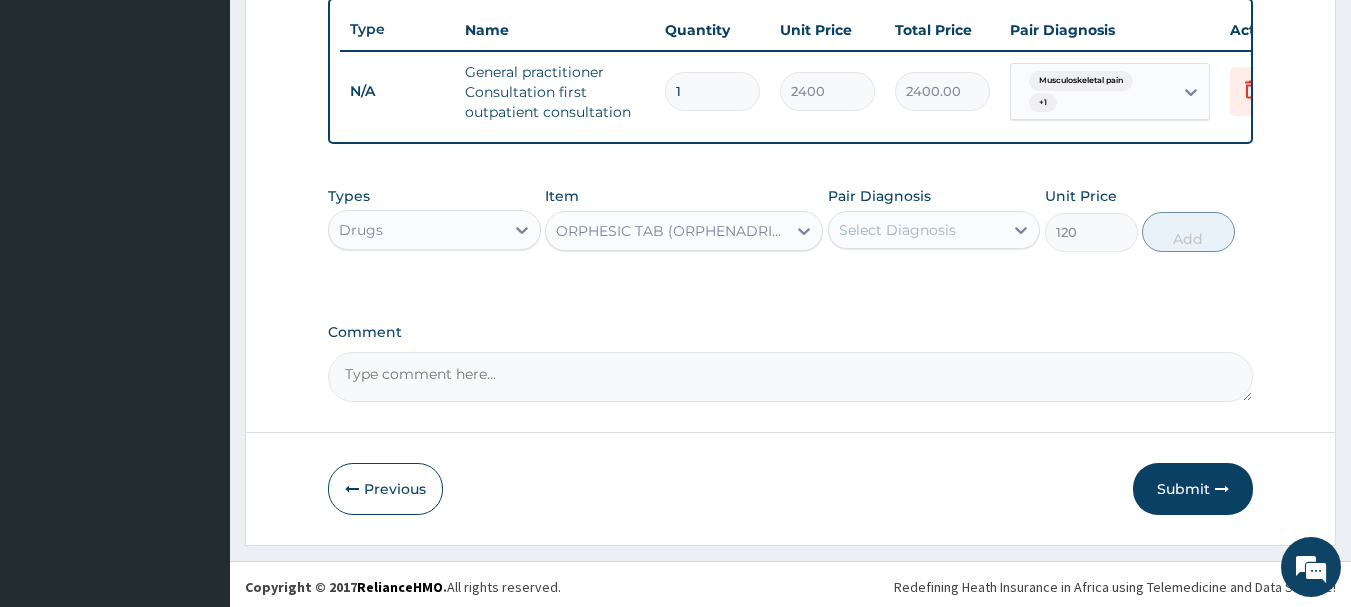 click on "Select Diagnosis" at bounding box center [897, 230] 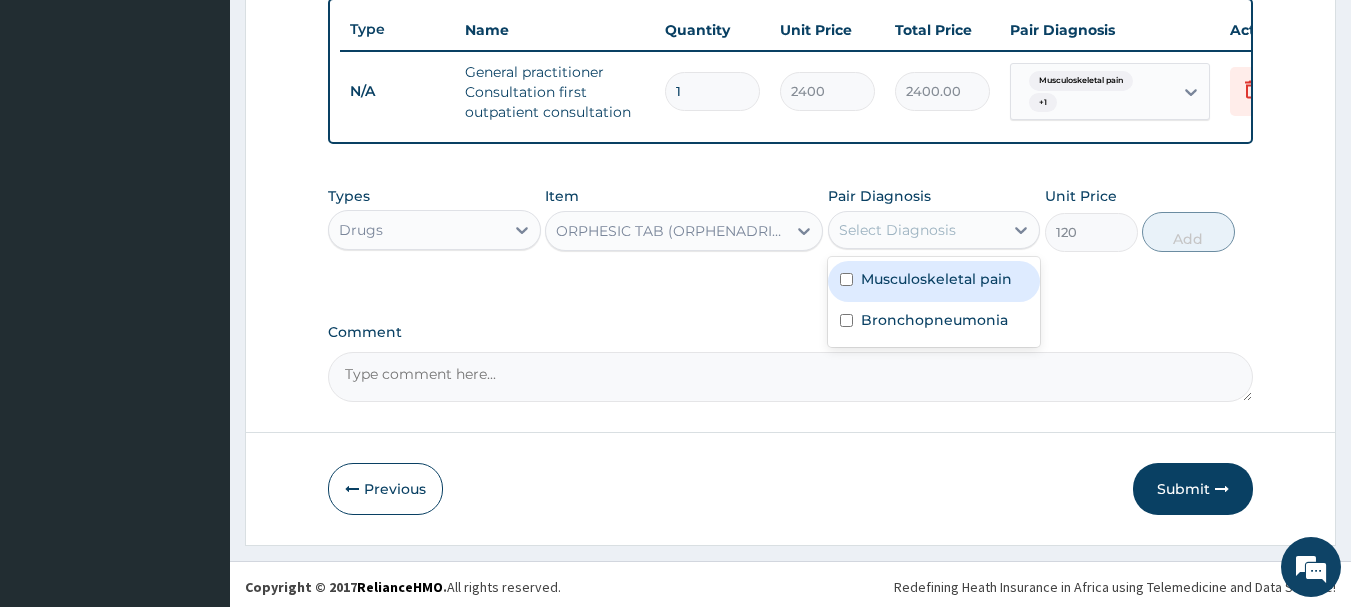 click on "Musculoskeletal pain" at bounding box center [936, 279] 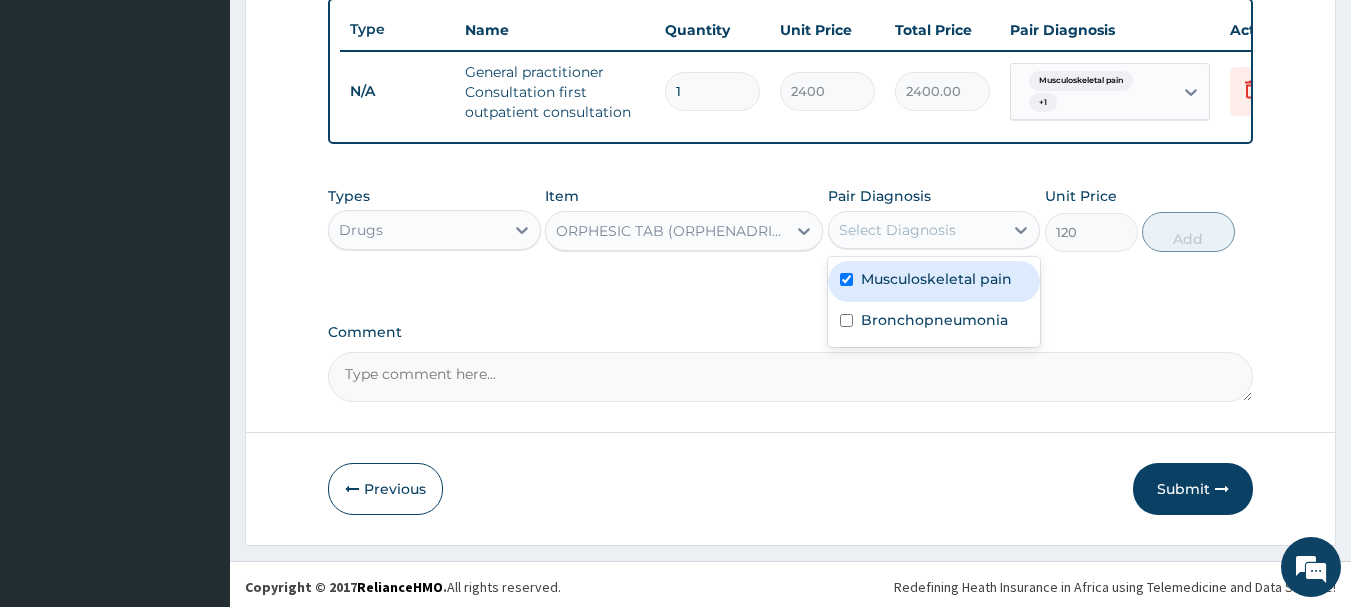 checkbox on "true" 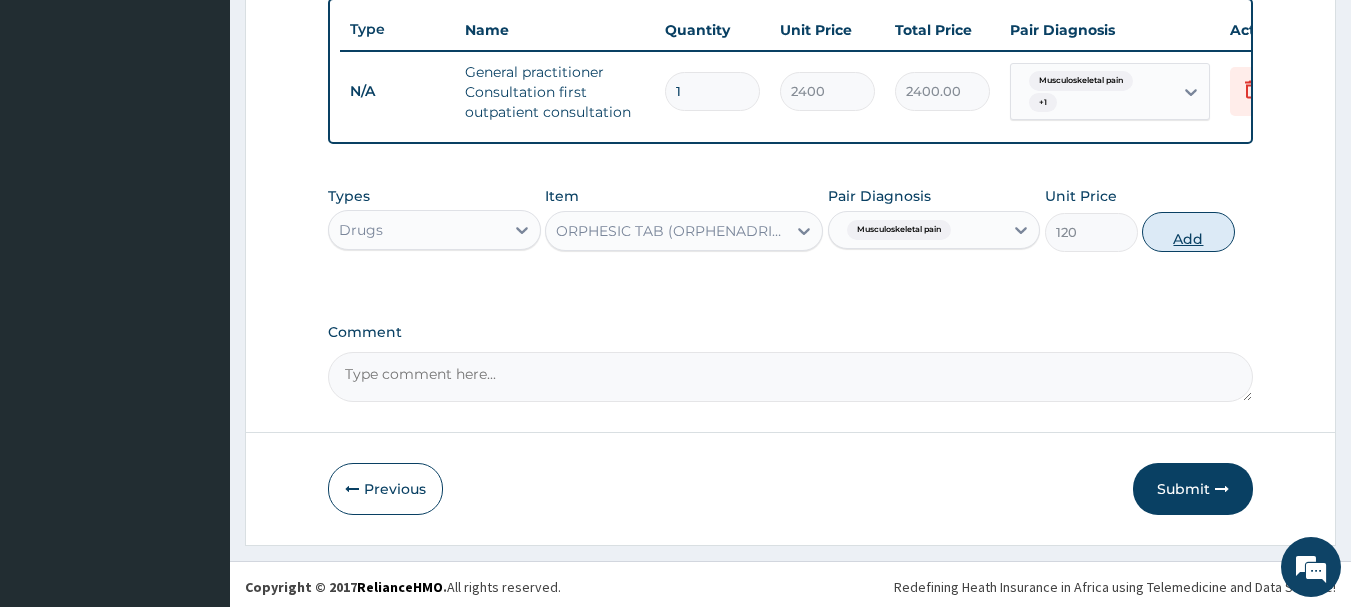 click on "Add" at bounding box center [1188, 232] 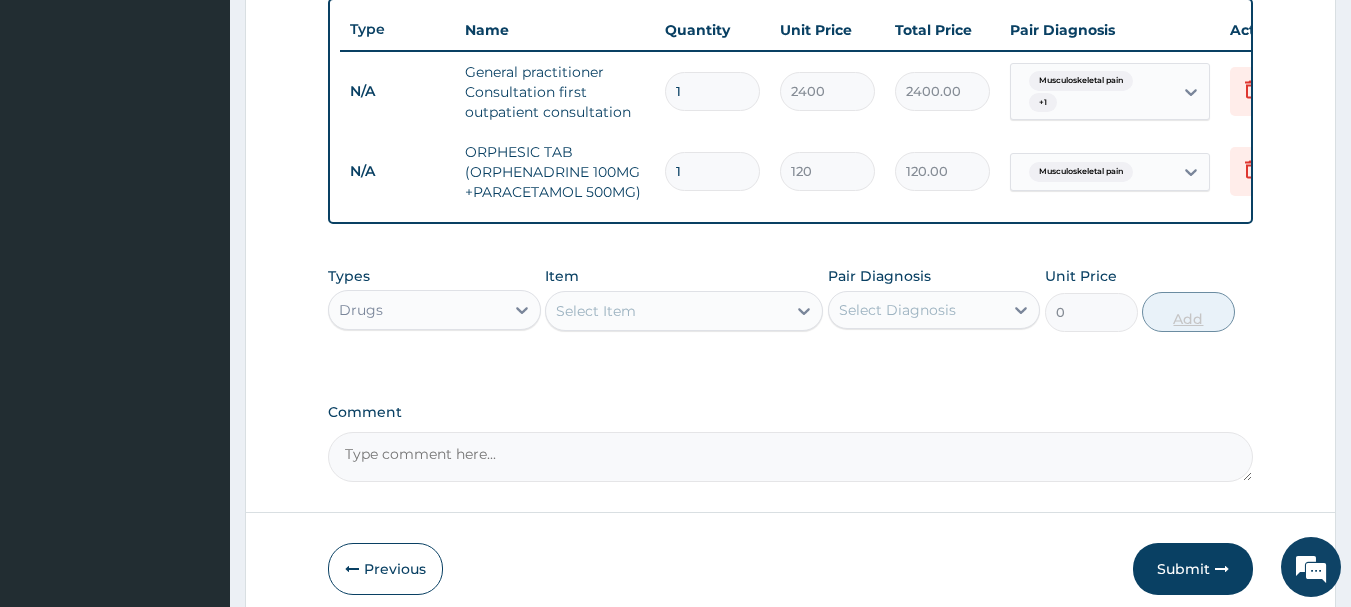 type on "10" 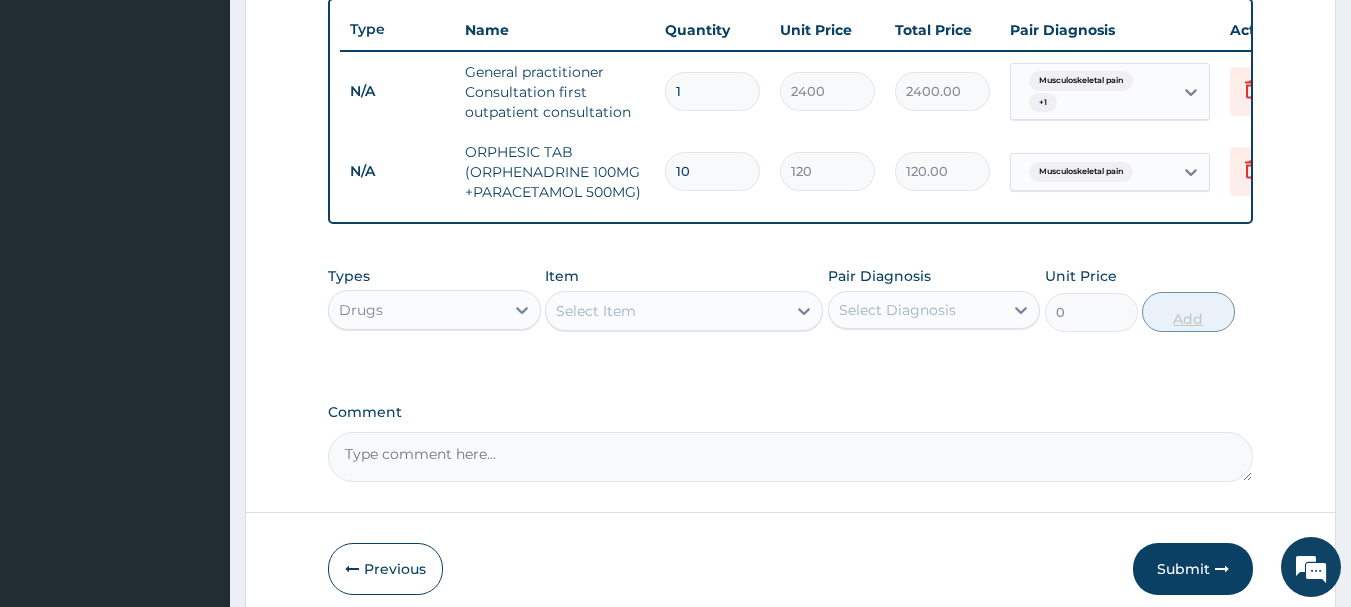 type on "1200.00" 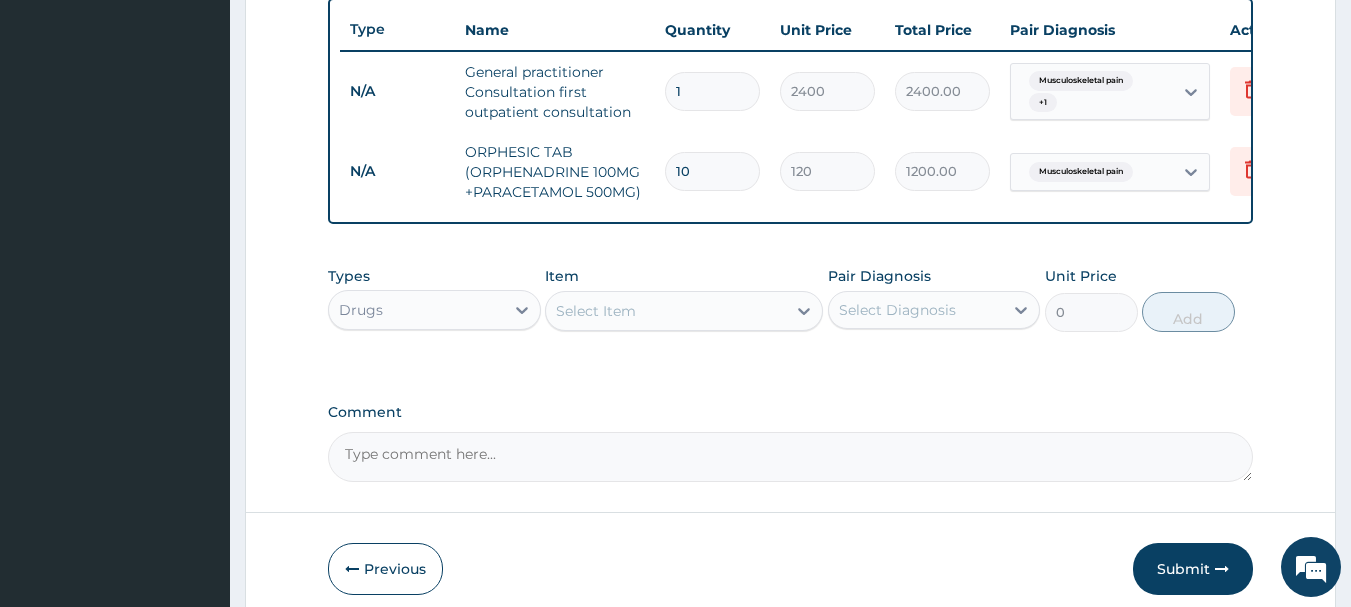 type on "10" 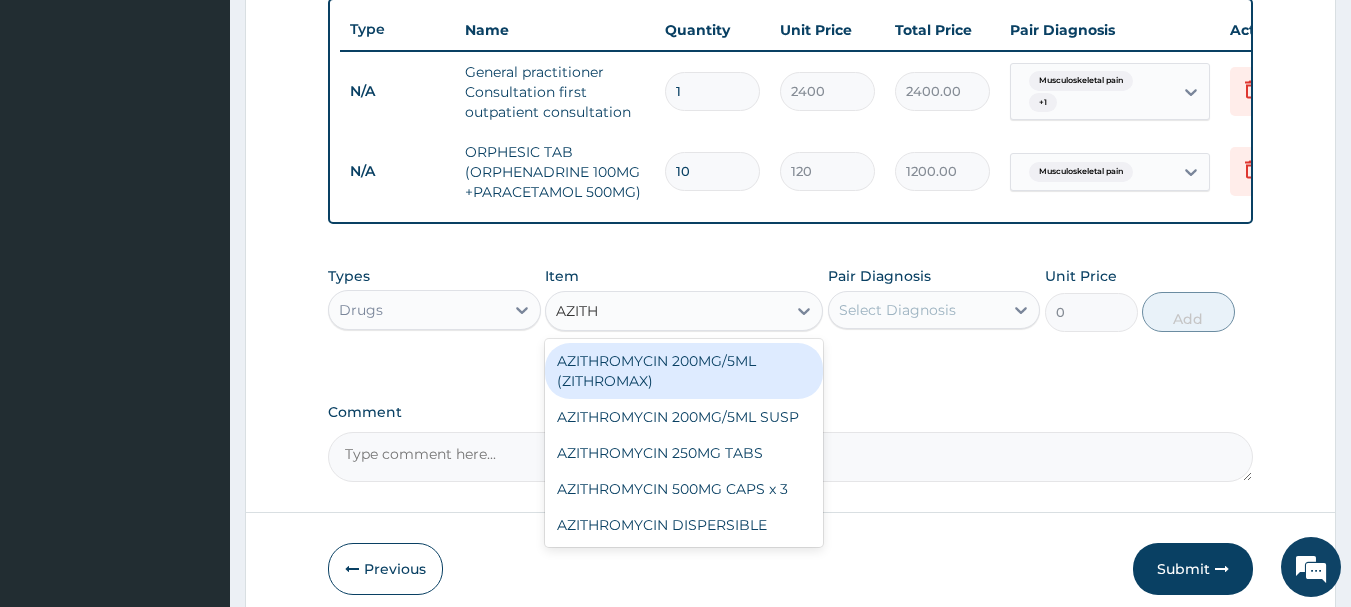 type on "AZITHR" 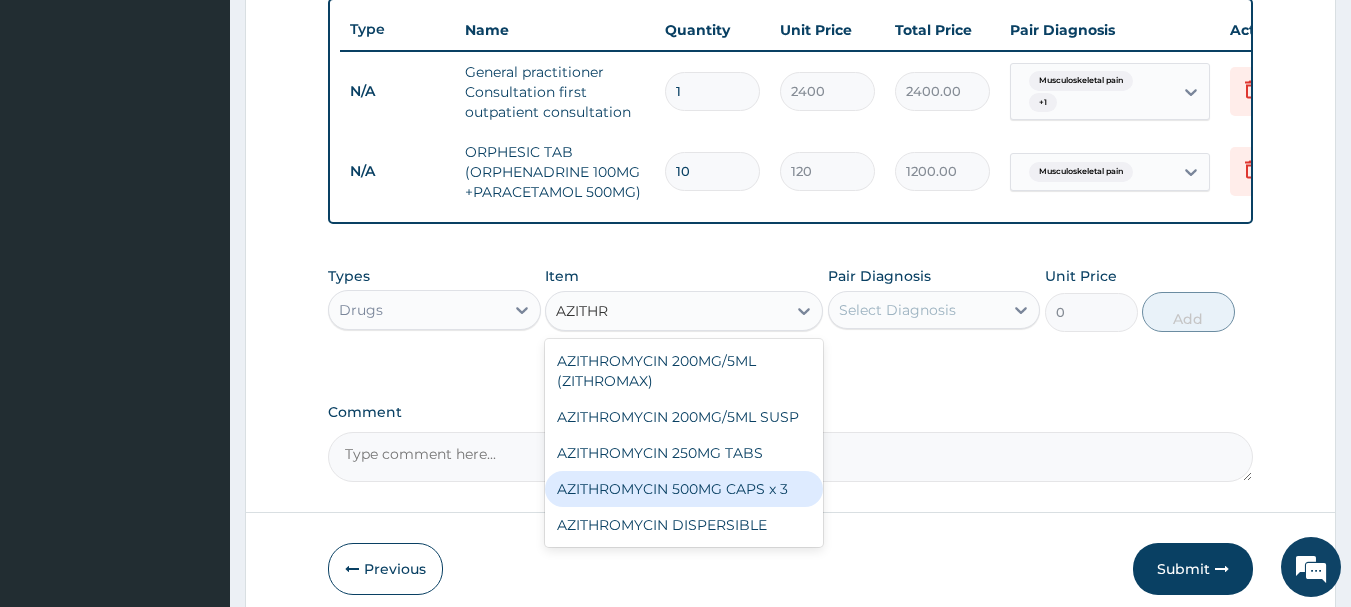 click on "AZITHROMYCIN 500MG CAPS x 3" at bounding box center (684, 489) 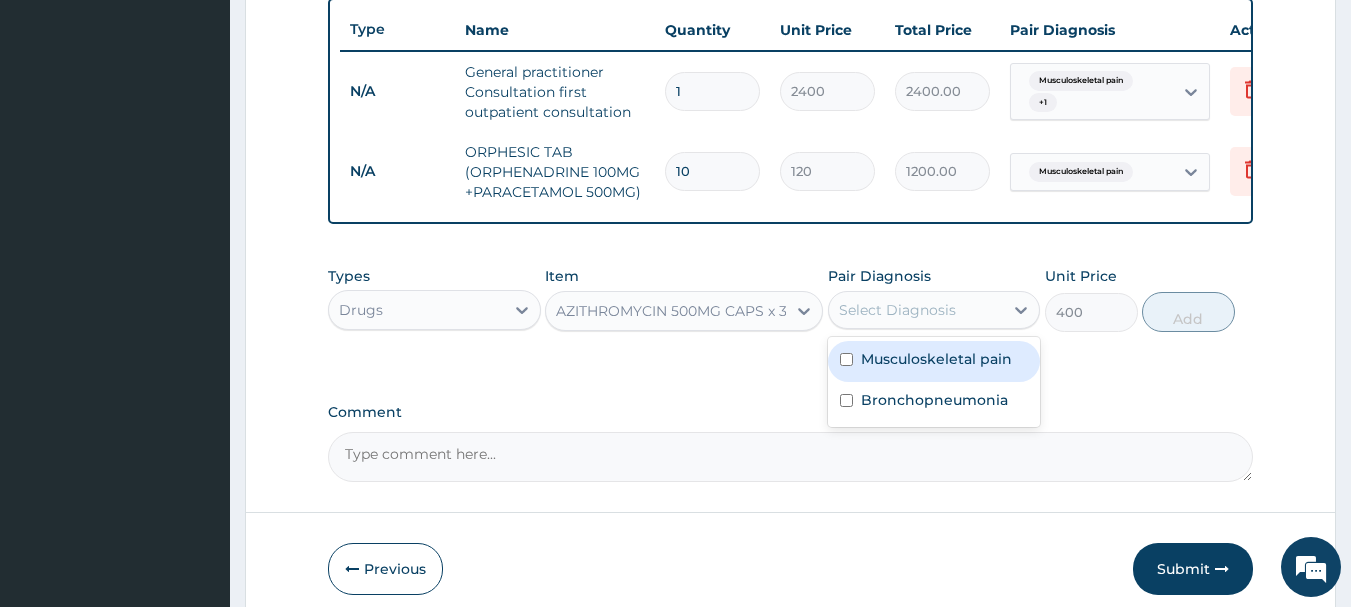 click on "Select Diagnosis" at bounding box center [897, 310] 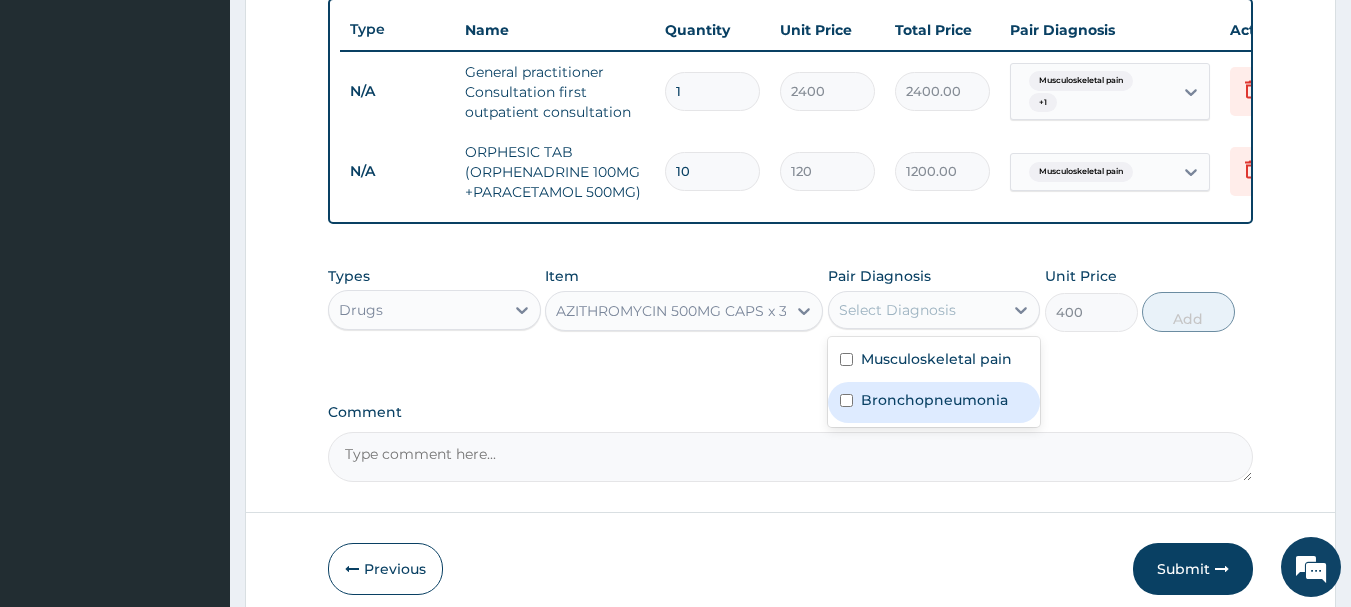 click on "Bronchopneumonia" at bounding box center [934, 400] 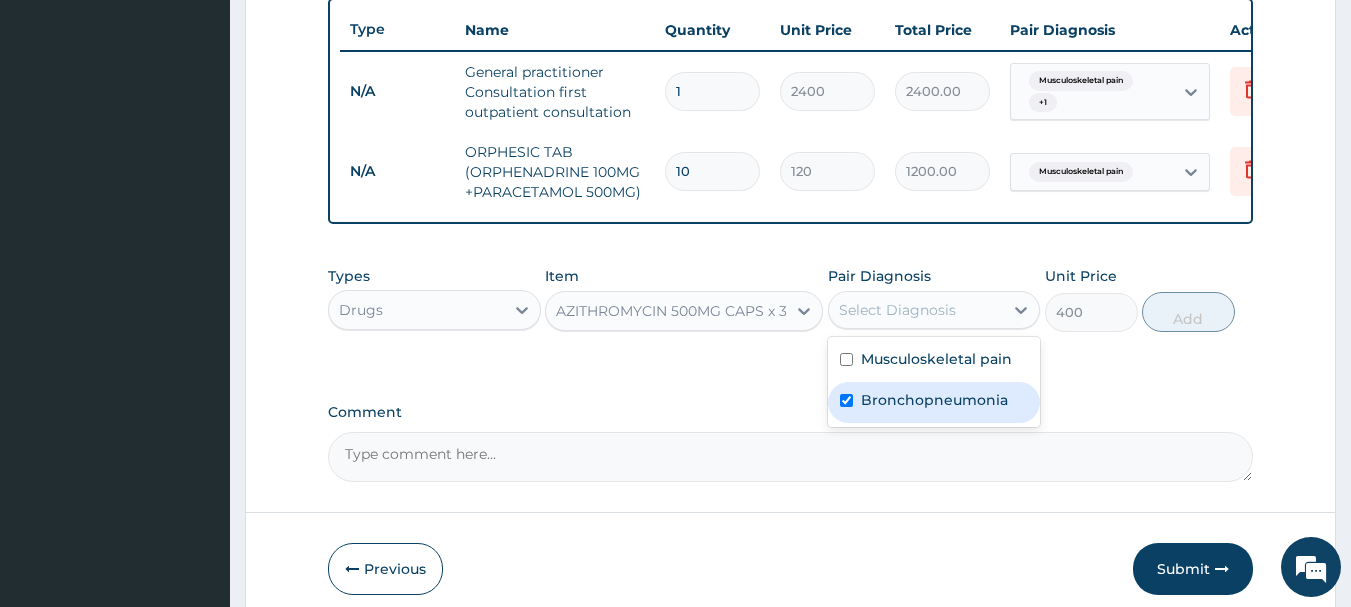 checkbox on "true" 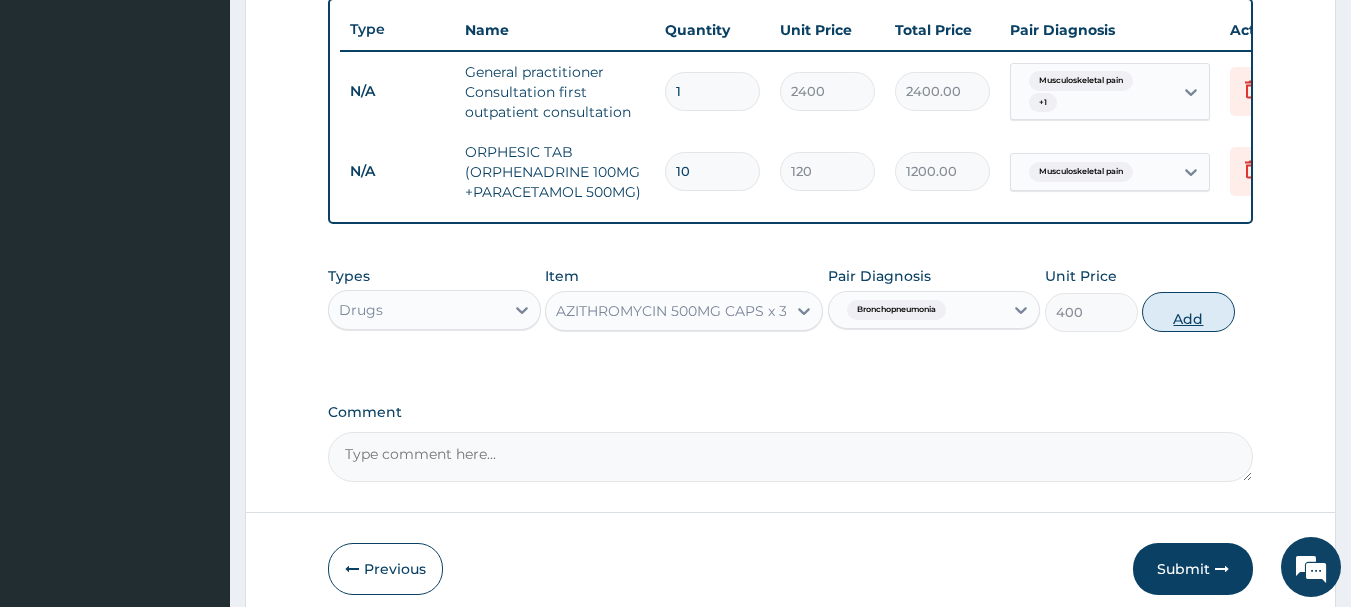 click on "Add" at bounding box center (1188, 312) 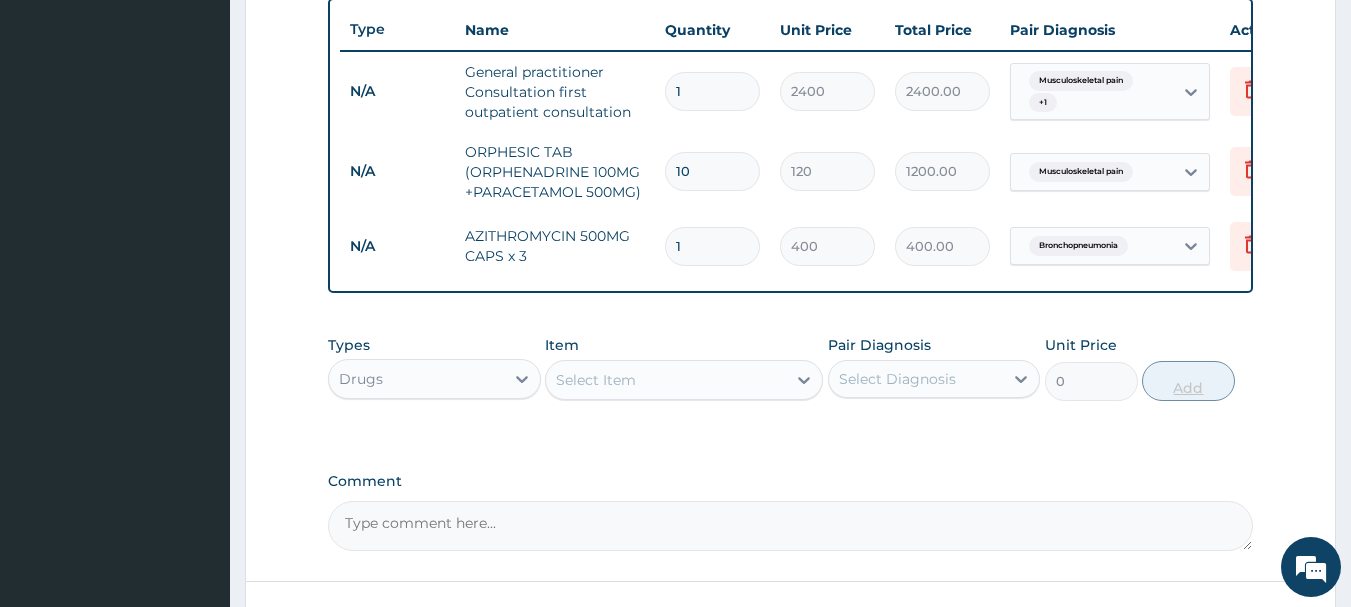 type 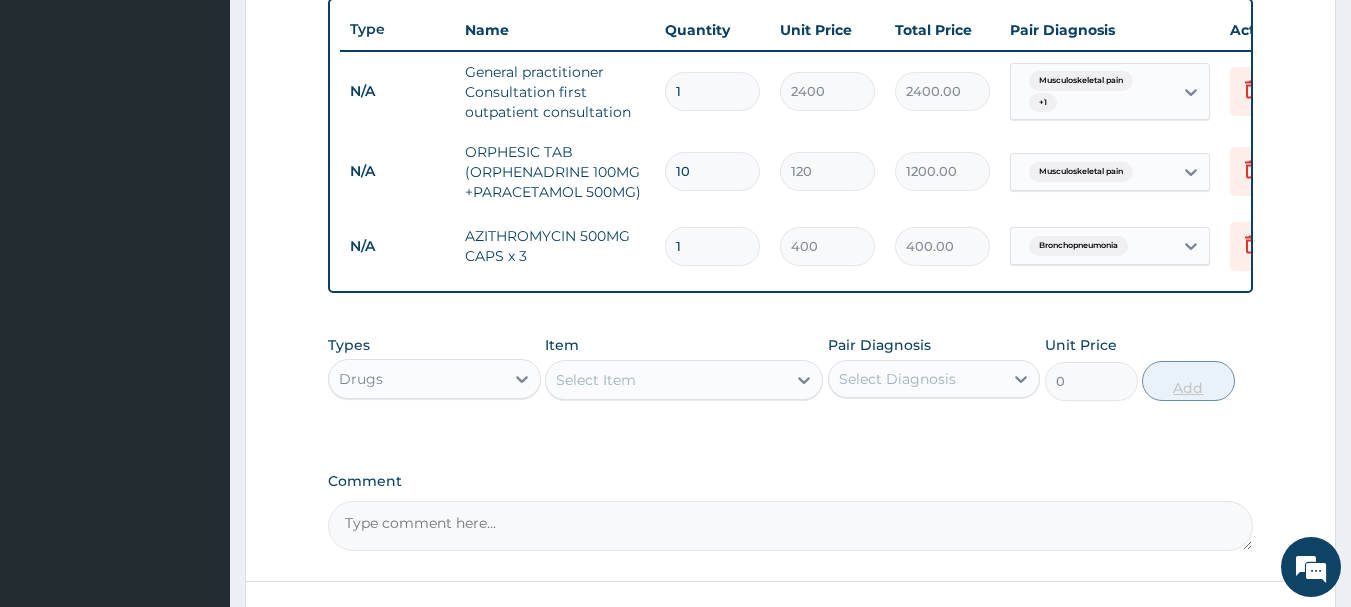 type on "0.00" 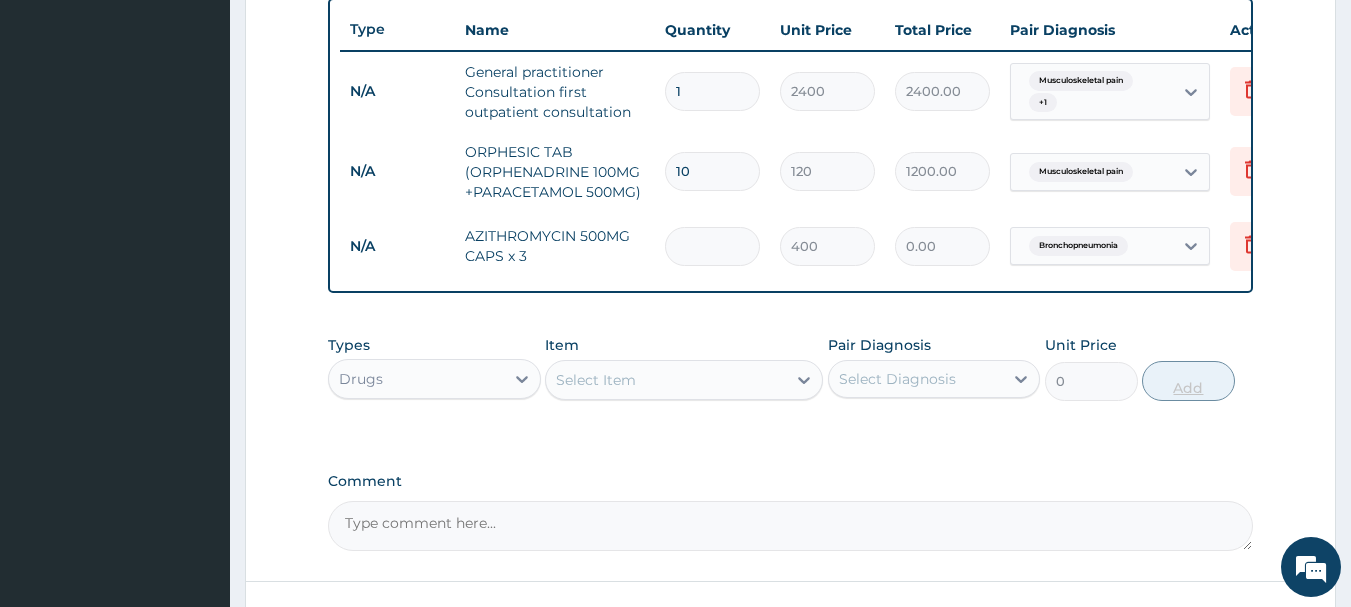 type on "5" 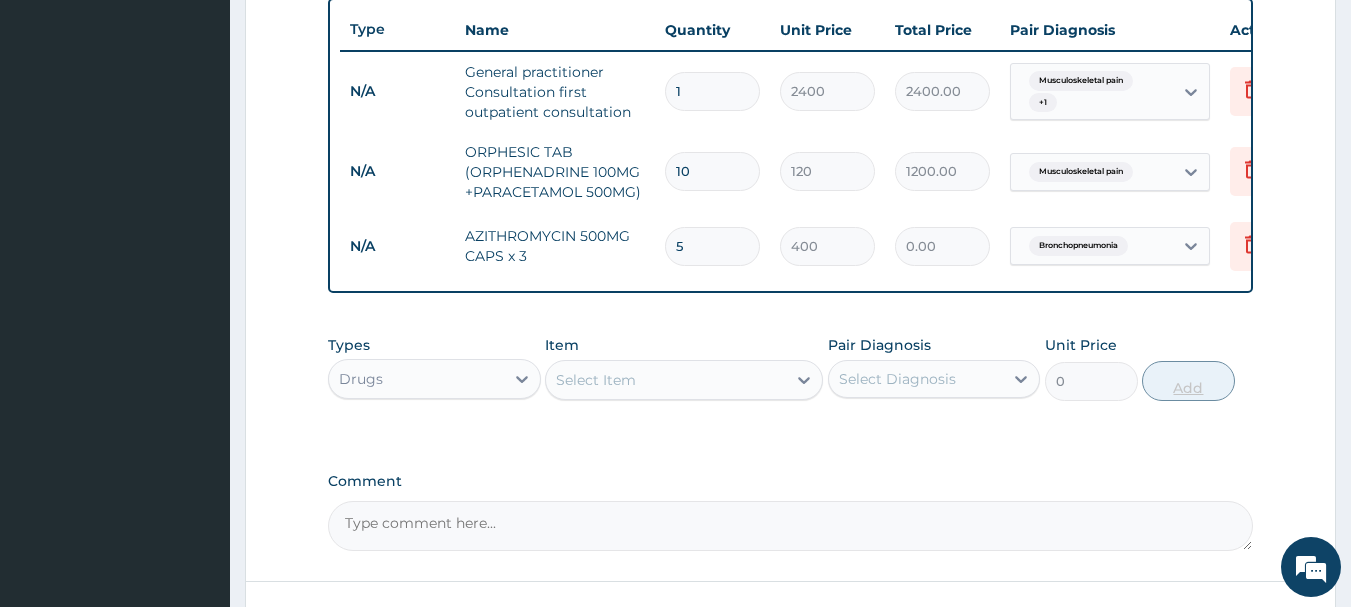 type on "2000.00" 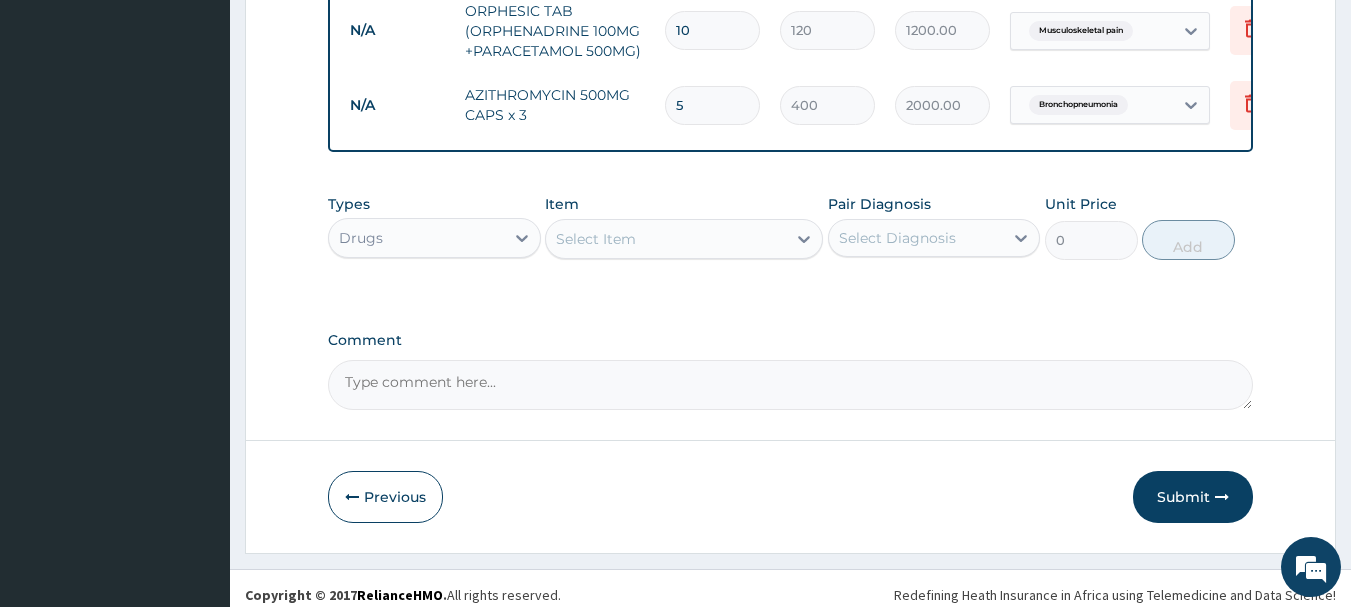 scroll, scrollTop: 915, scrollLeft: 0, axis: vertical 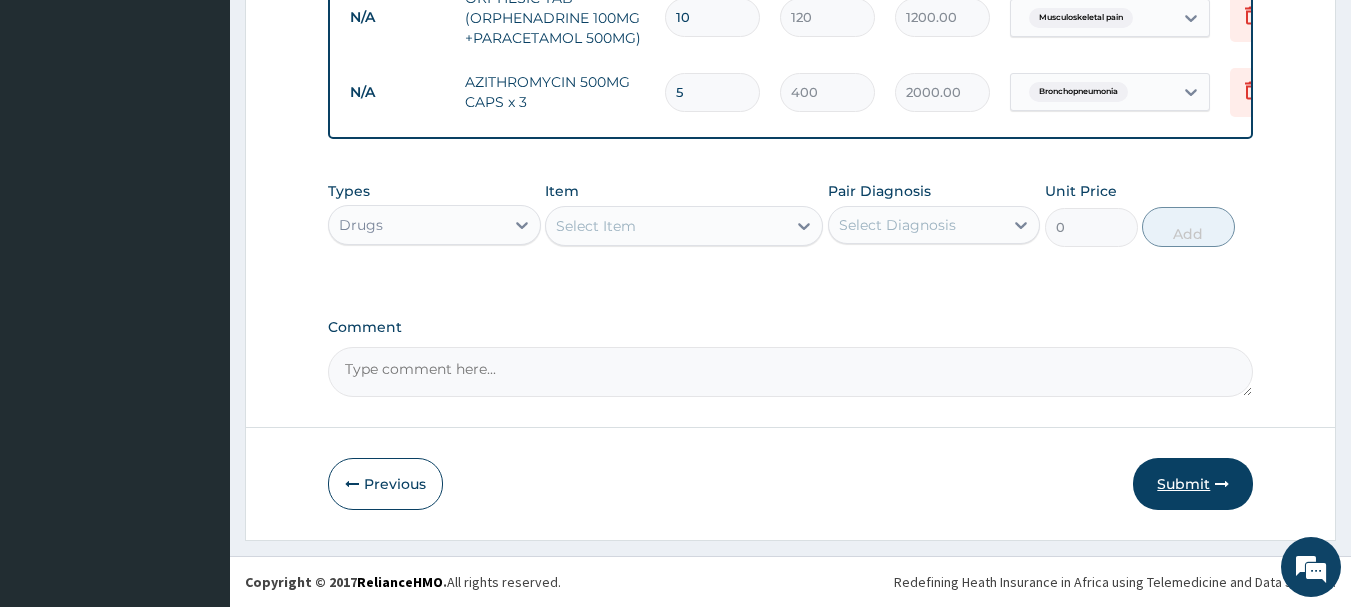 type on "5" 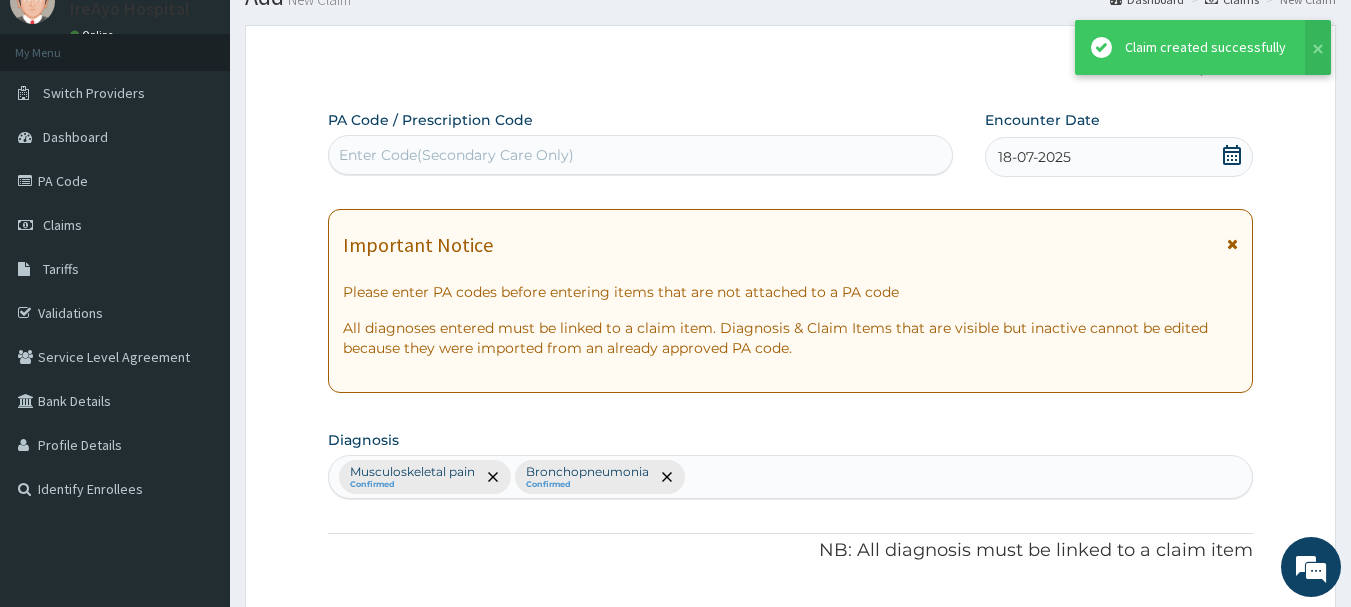 scroll, scrollTop: 915, scrollLeft: 0, axis: vertical 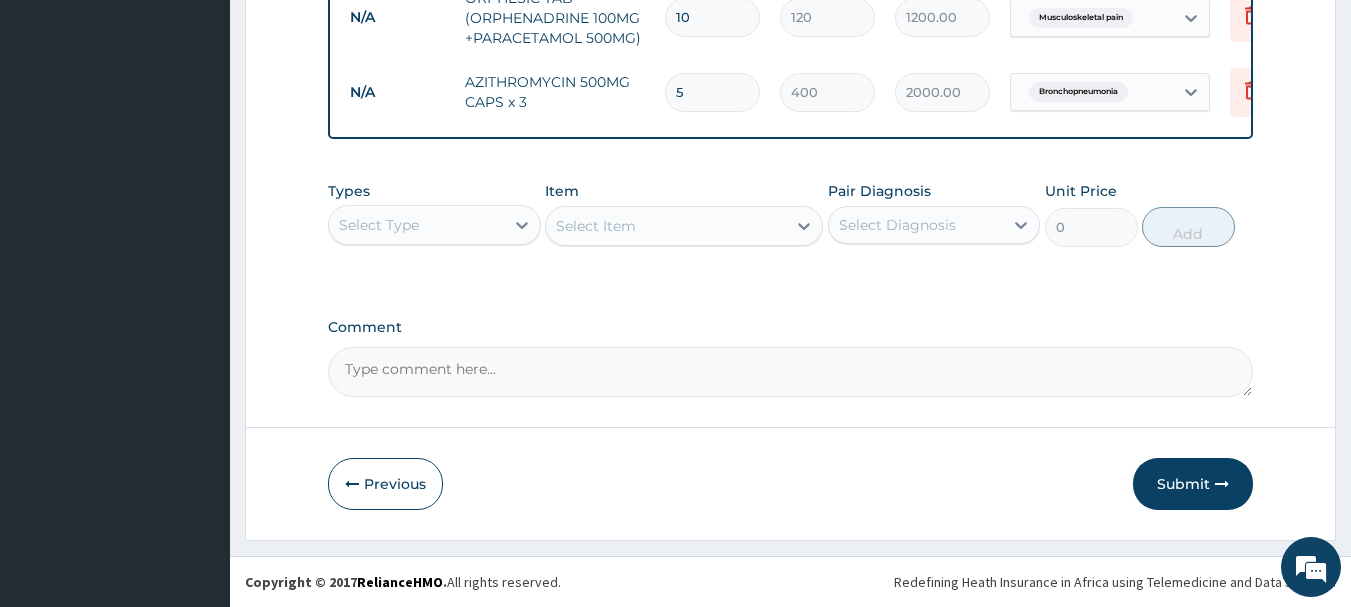 click on "Submit" at bounding box center [1193, 484] 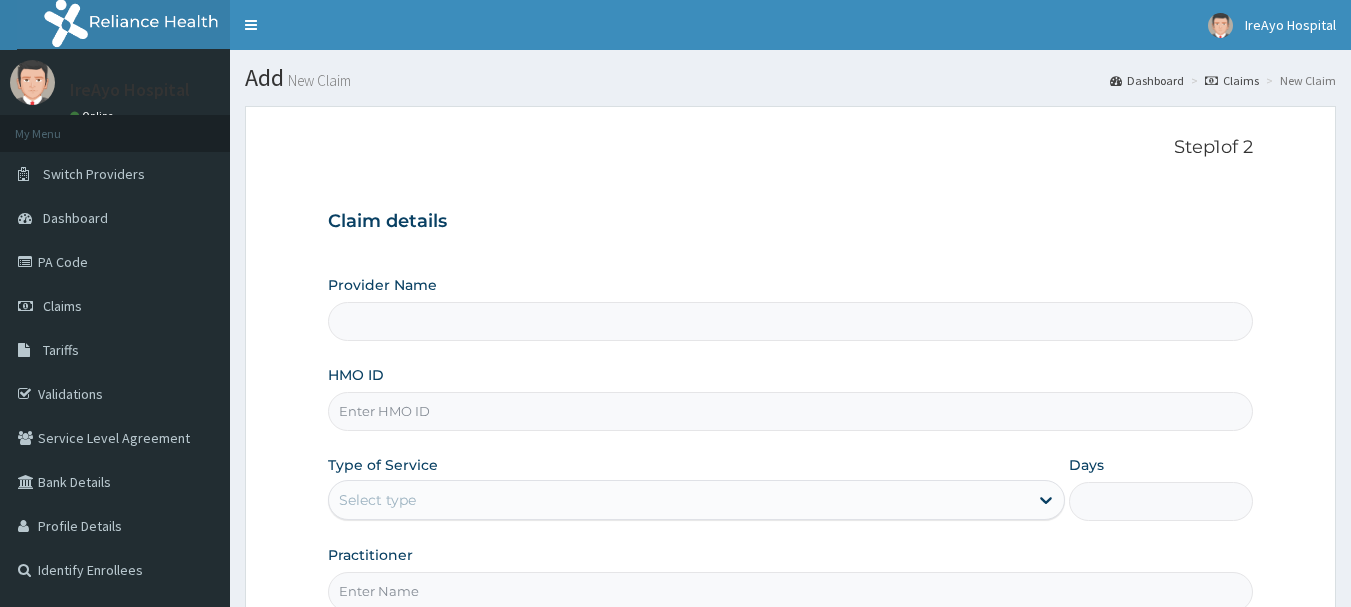 scroll, scrollTop: 0, scrollLeft: 0, axis: both 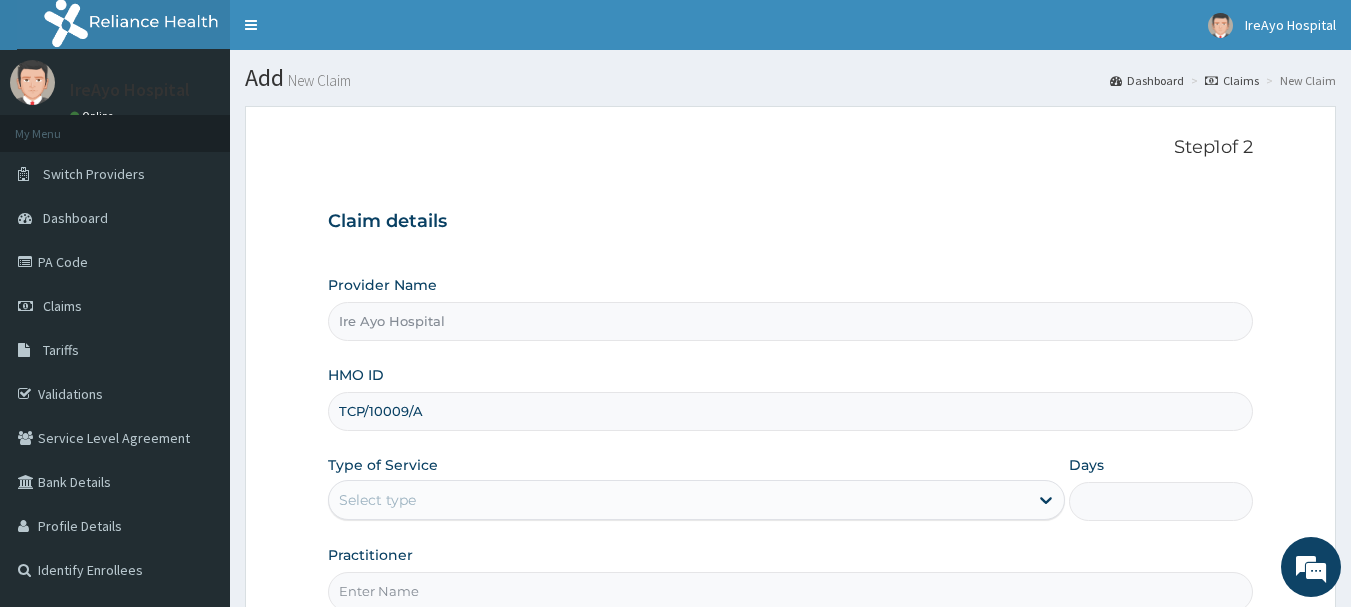 type on "TCP/10009/A" 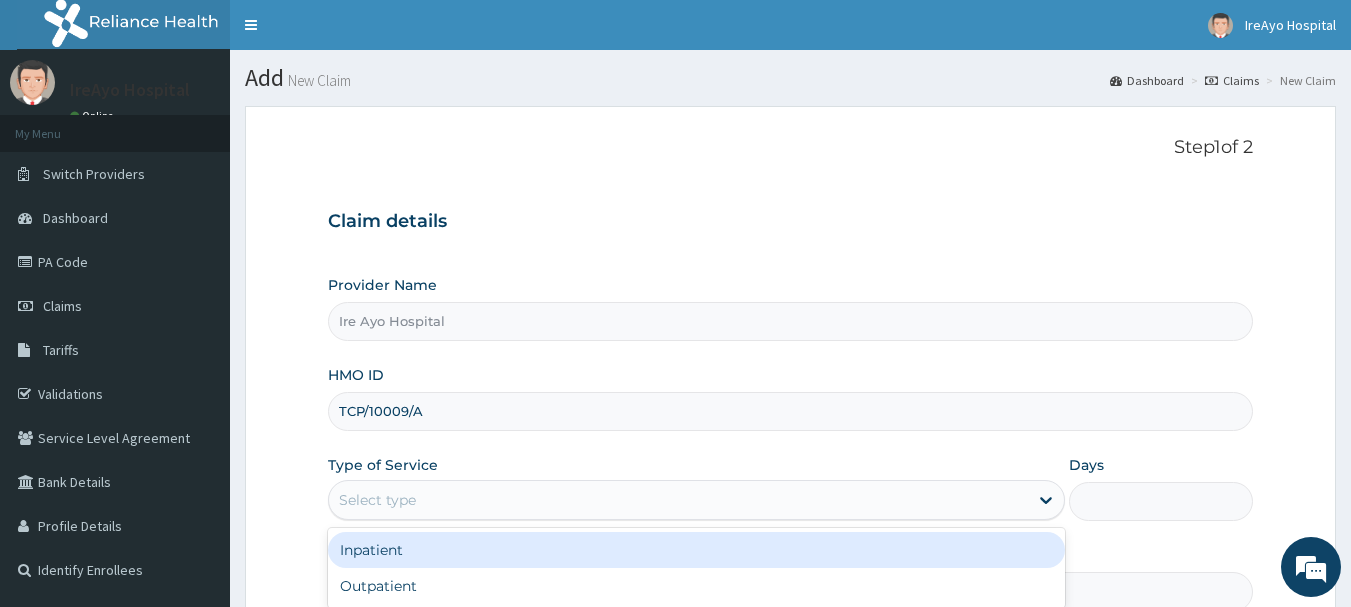 click on "Select type" at bounding box center (678, 500) 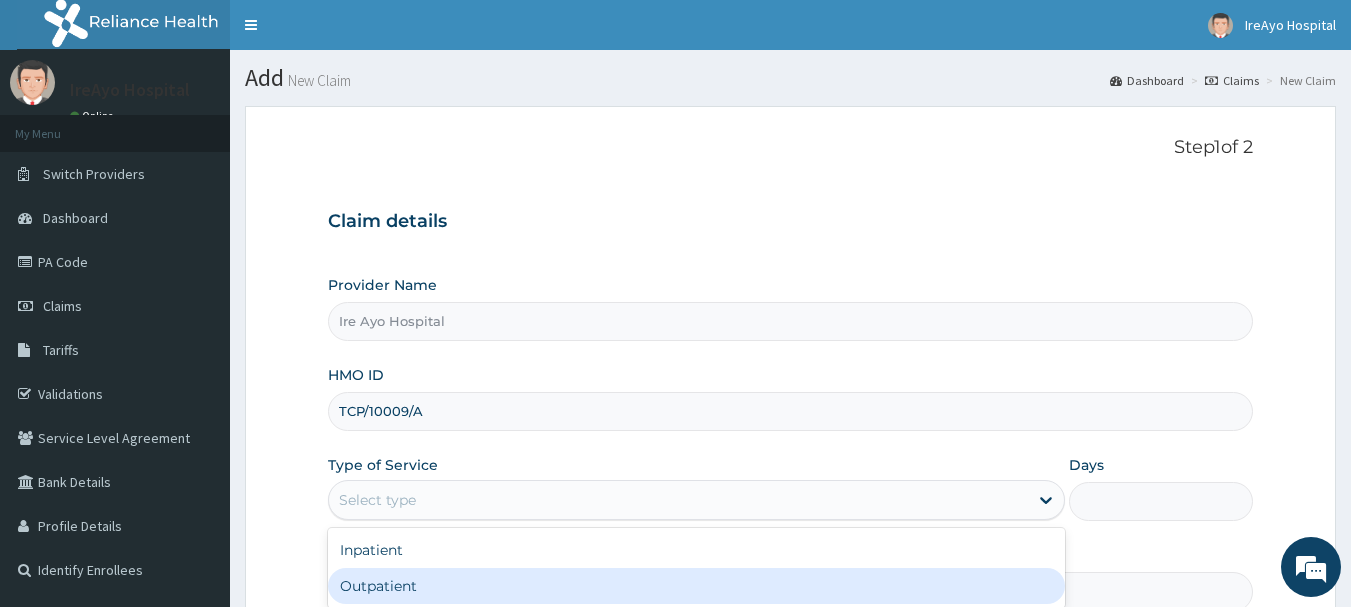 click on "Outpatient" at bounding box center (696, 586) 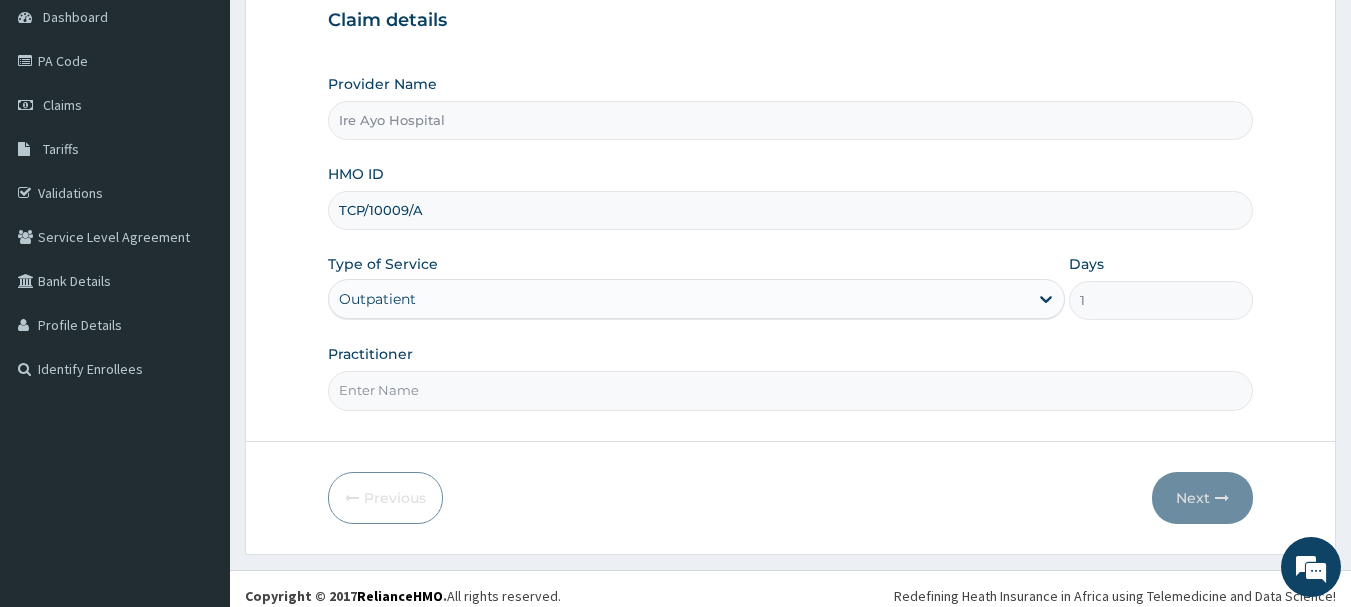 scroll, scrollTop: 215, scrollLeft: 0, axis: vertical 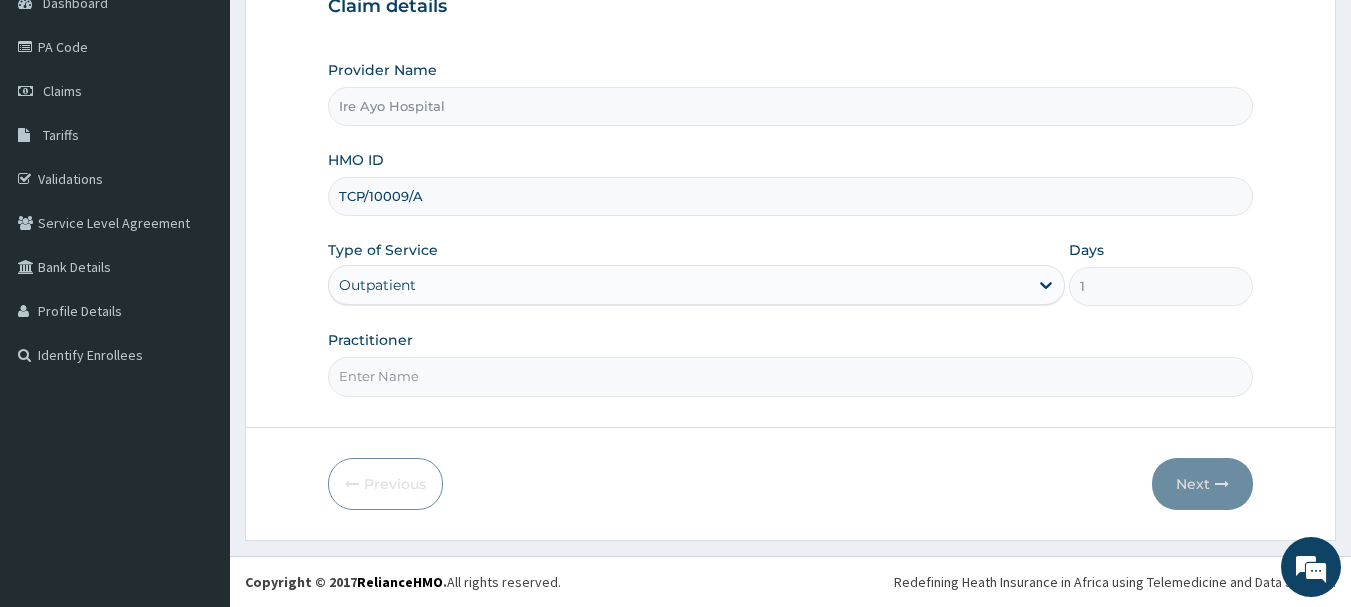 click on "Practitioner" at bounding box center (791, 376) 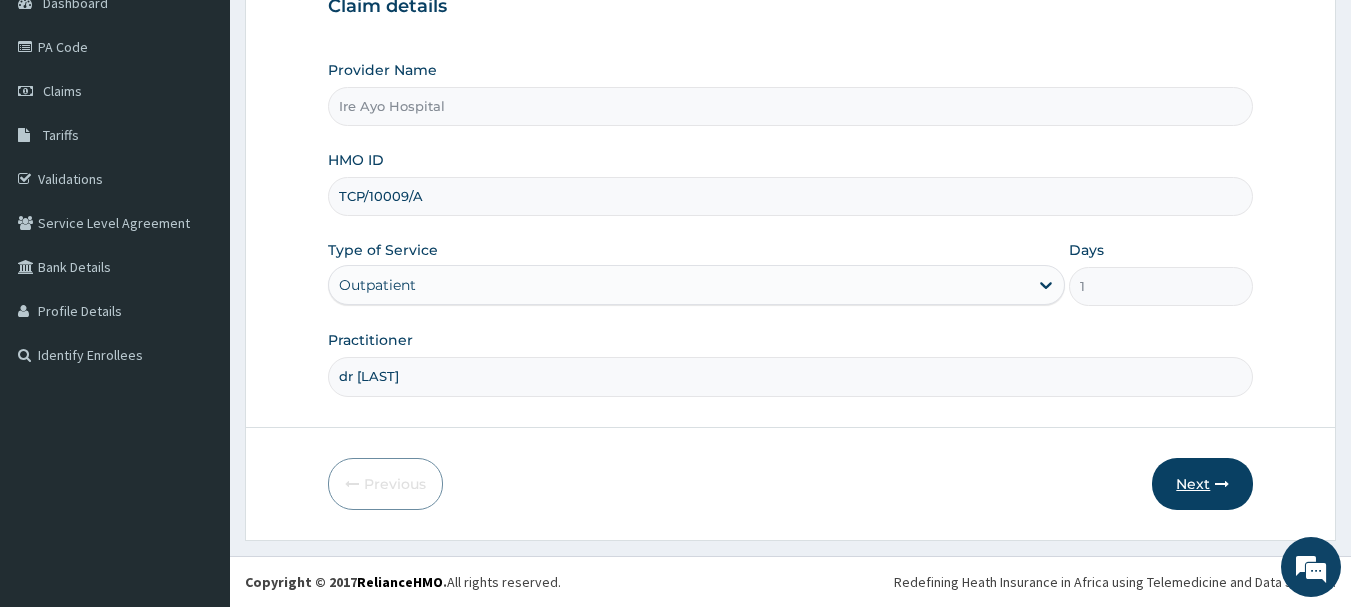 scroll, scrollTop: 0, scrollLeft: 0, axis: both 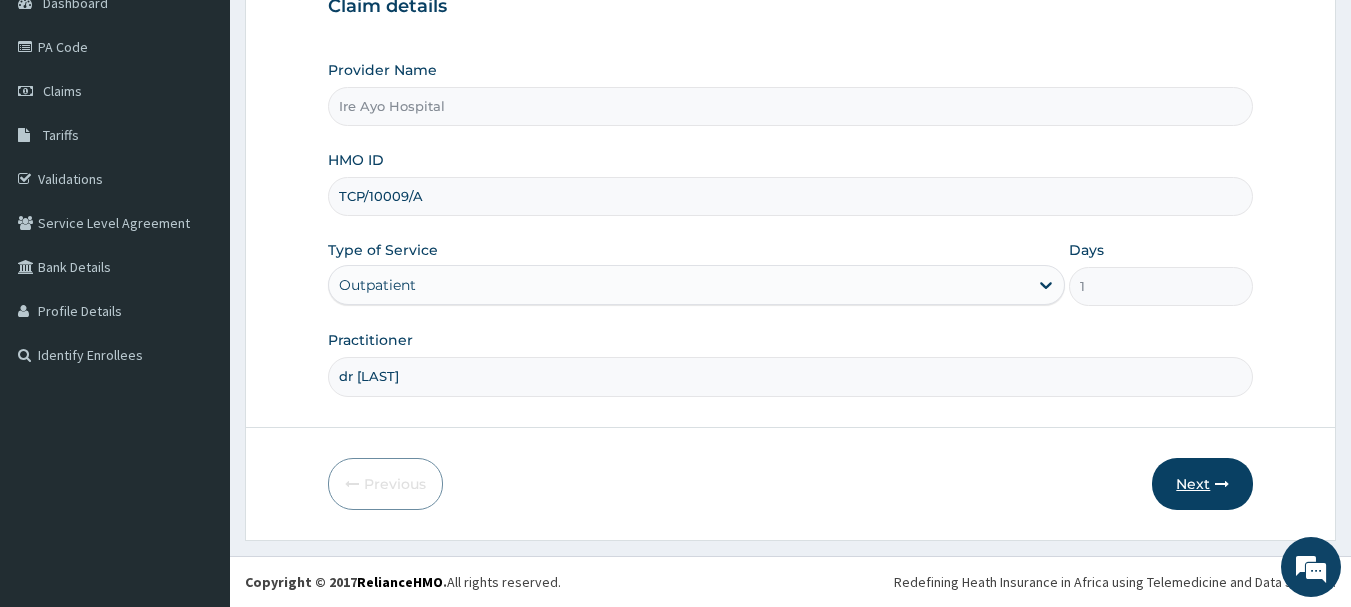 click on "Next" at bounding box center [1202, 484] 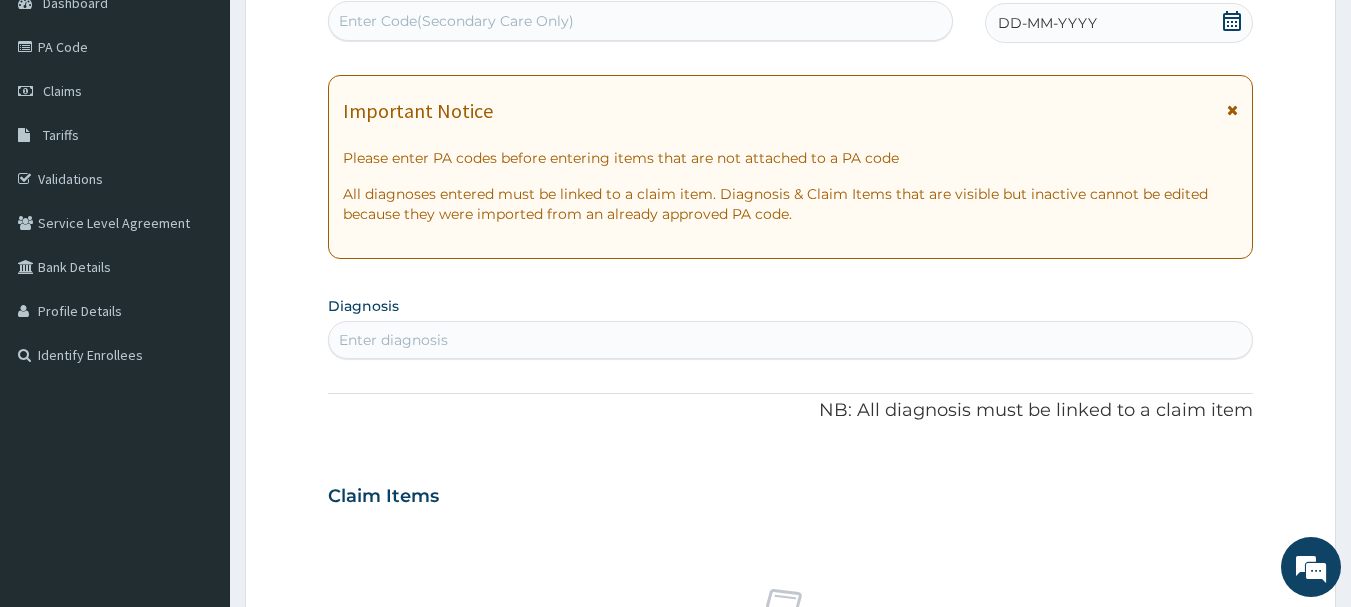 click 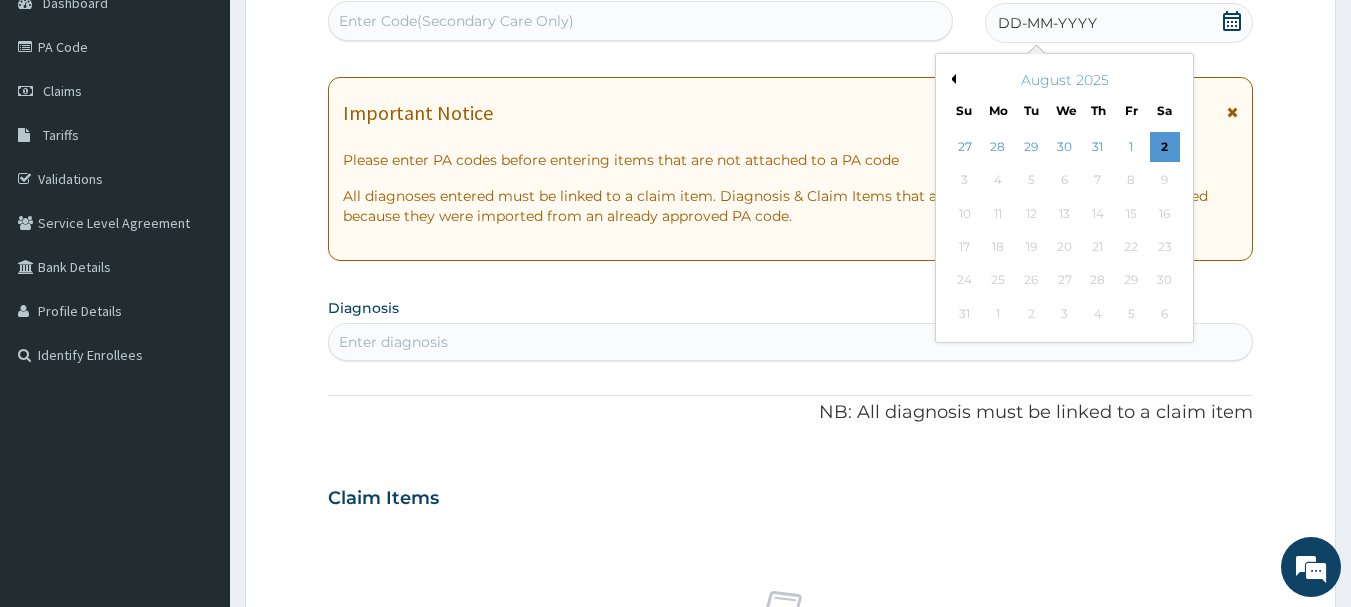 click on "Previous Month" at bounding box center [951, 79] 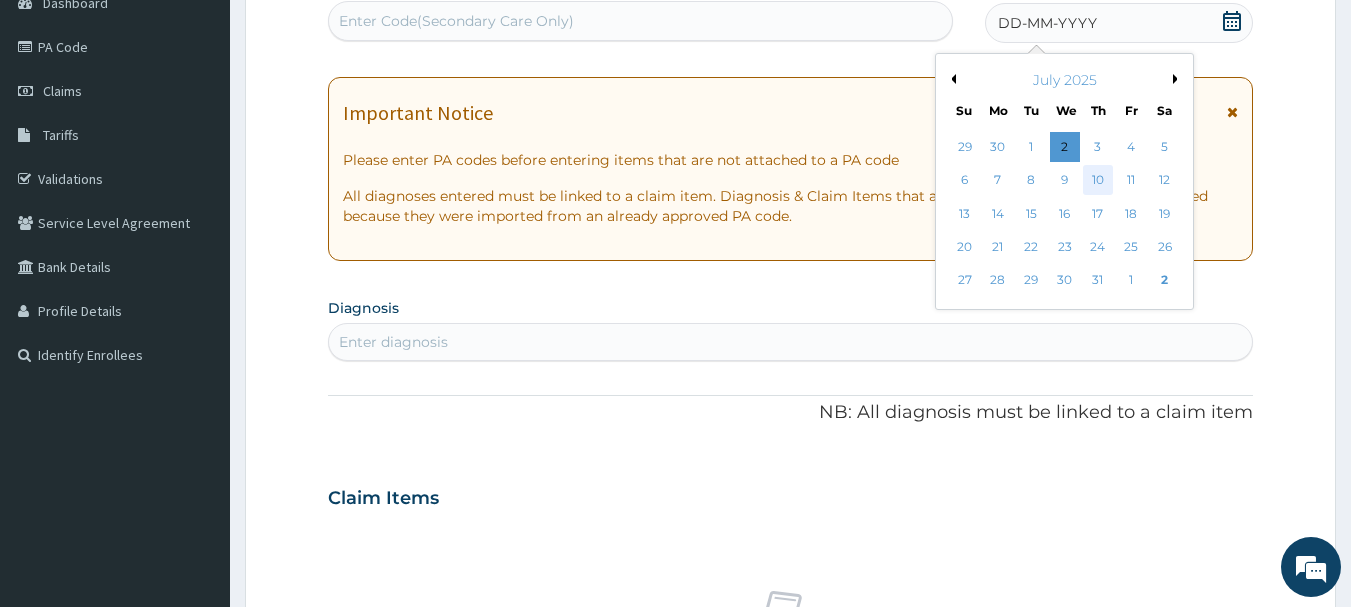 click on "10" at bounding box center (1098, 181) 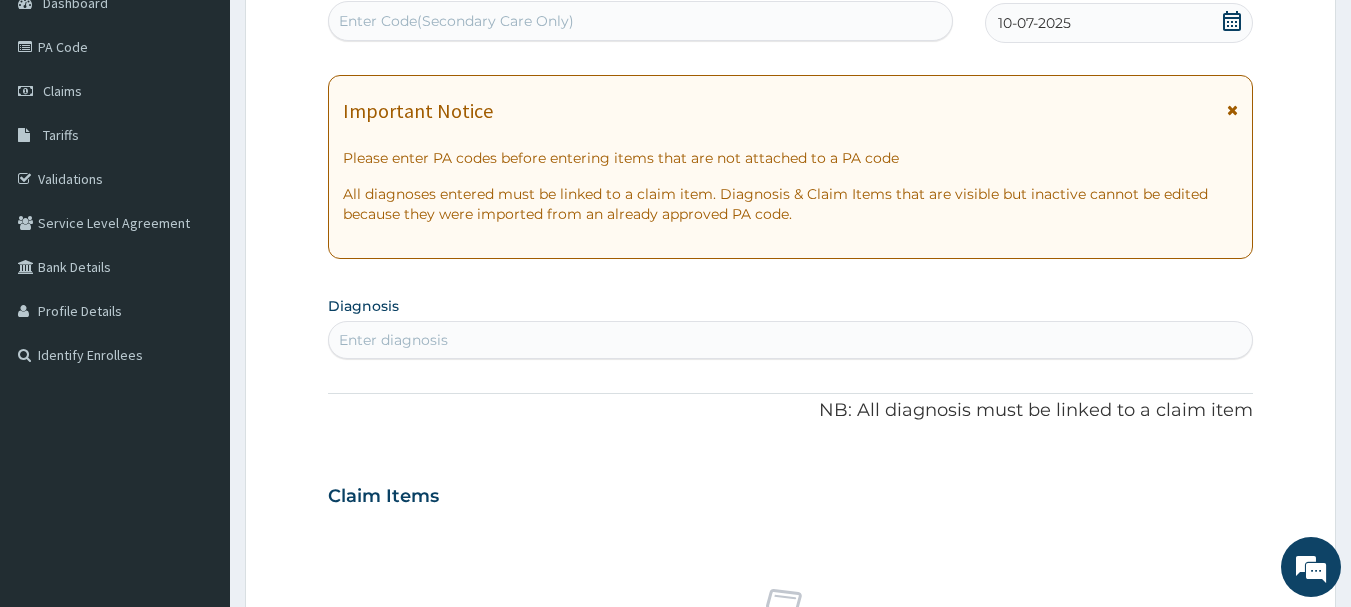 click on "Enter diagnosis" at bounding box center (791, 340) 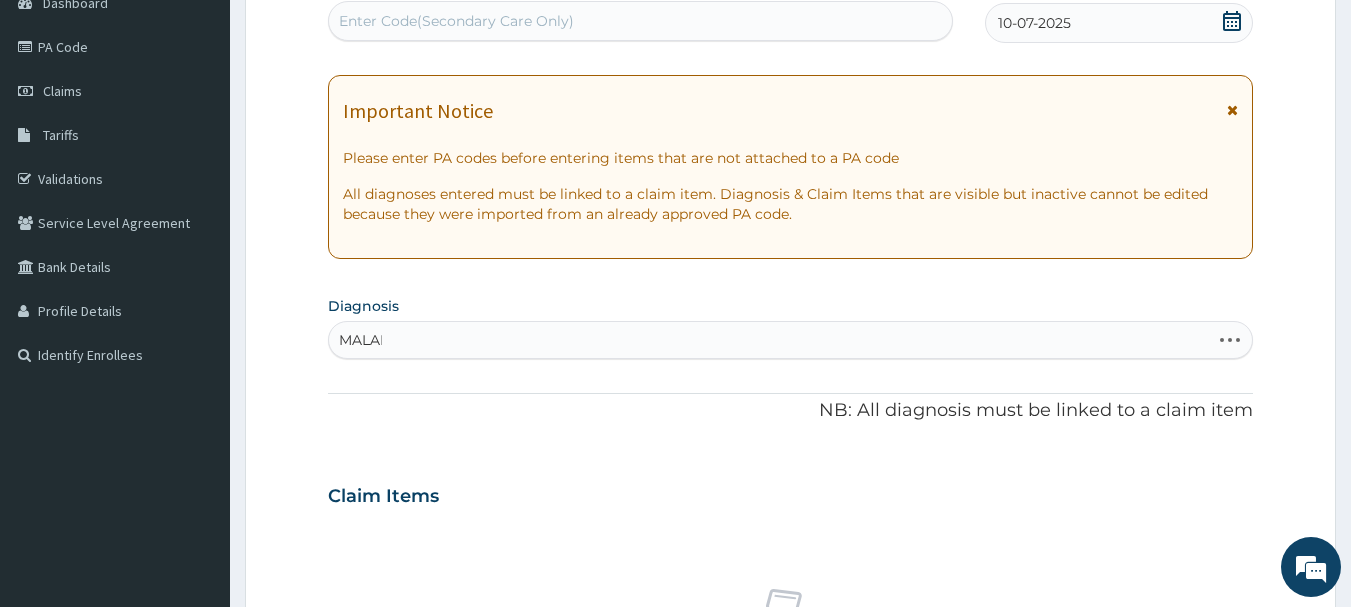 type on "MALARI" 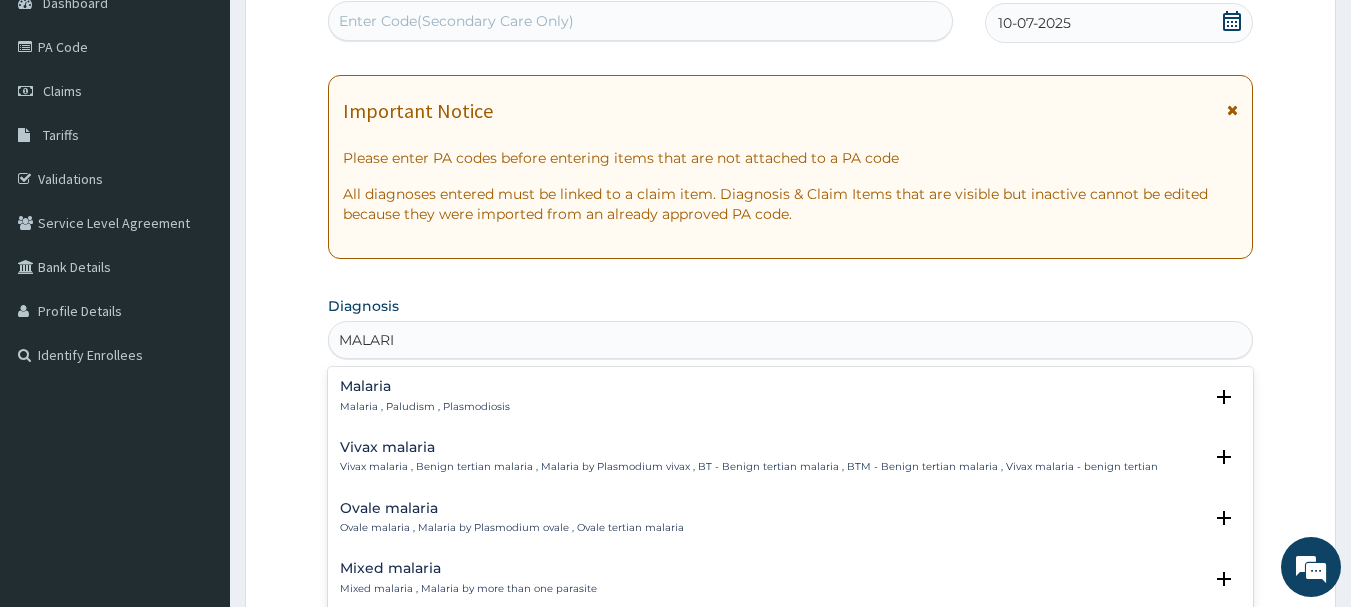click on "Malaria , Paludism , Plasmodiosis" at bounding box center [425, 407] 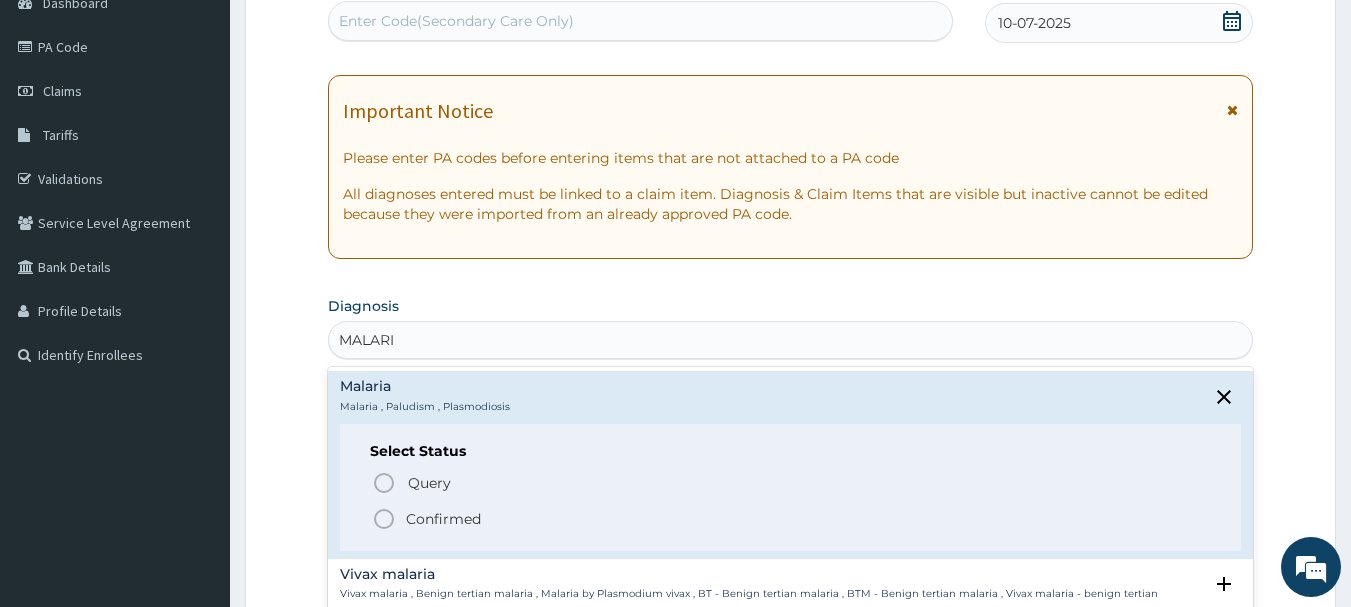 click 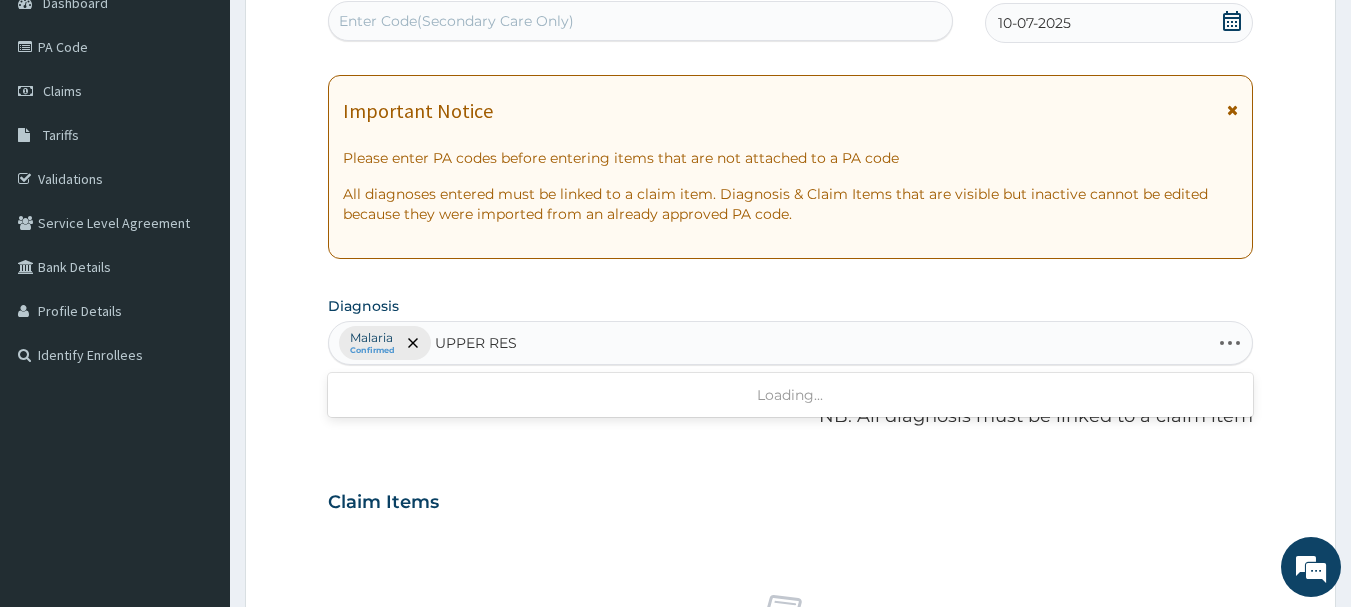 type on "UPPER RESP" 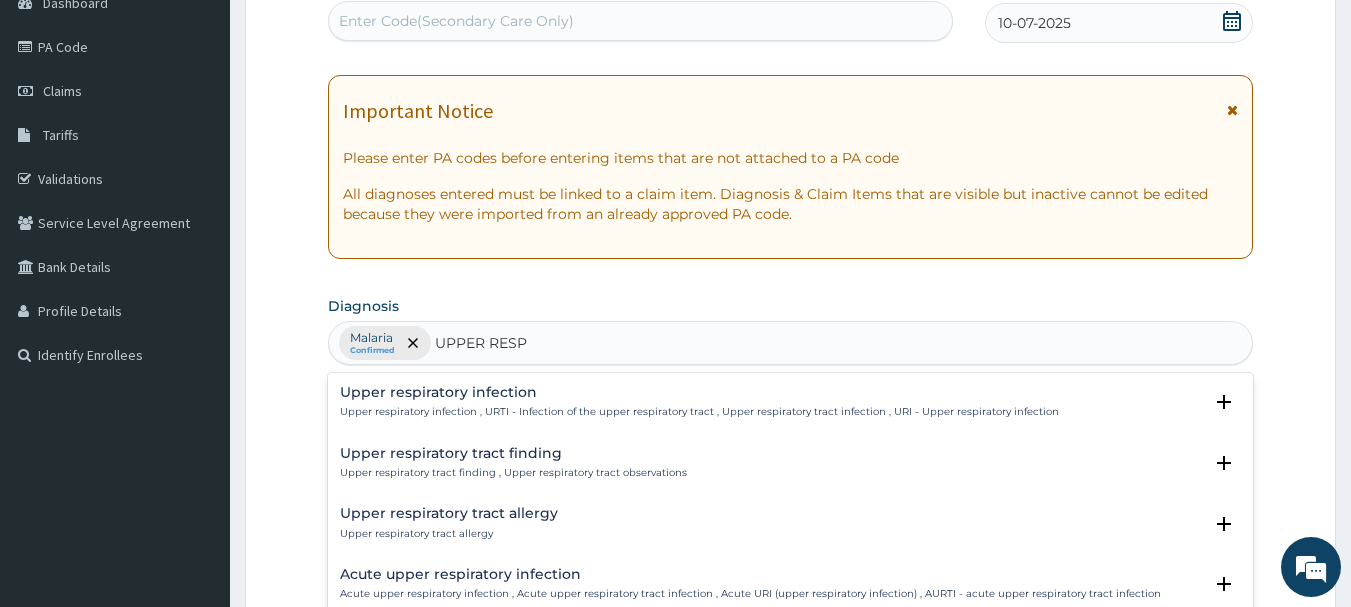 click on "Upper respiratory infection" at bounding box center (699, 392) 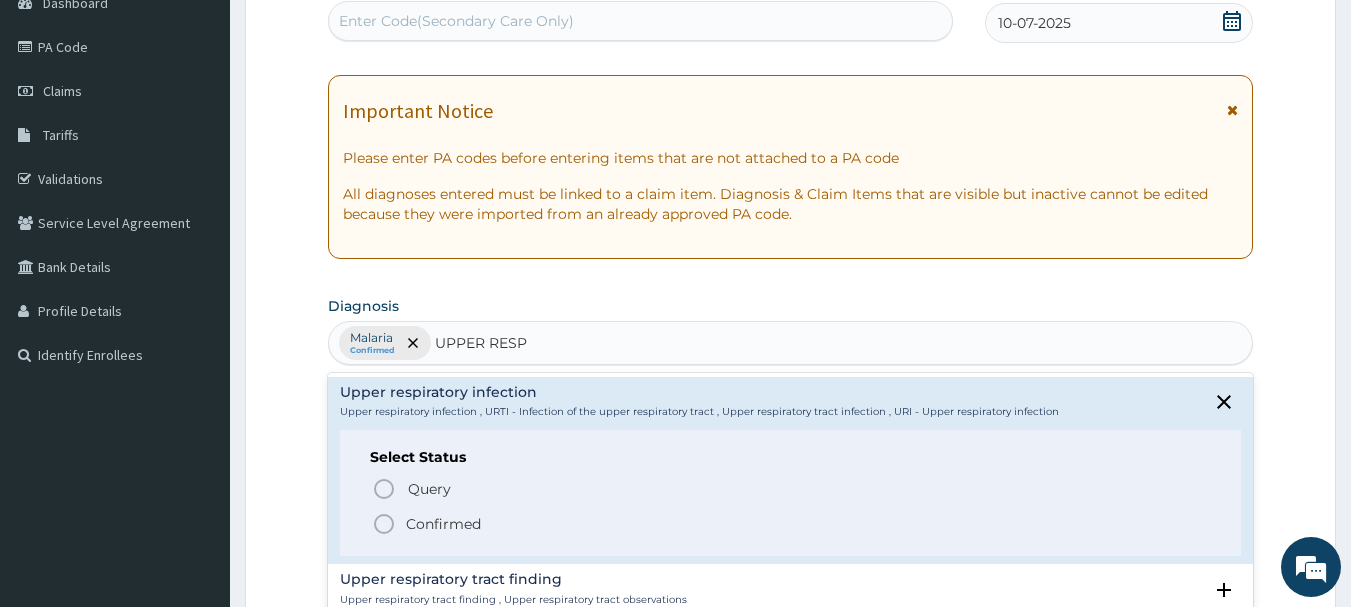 click 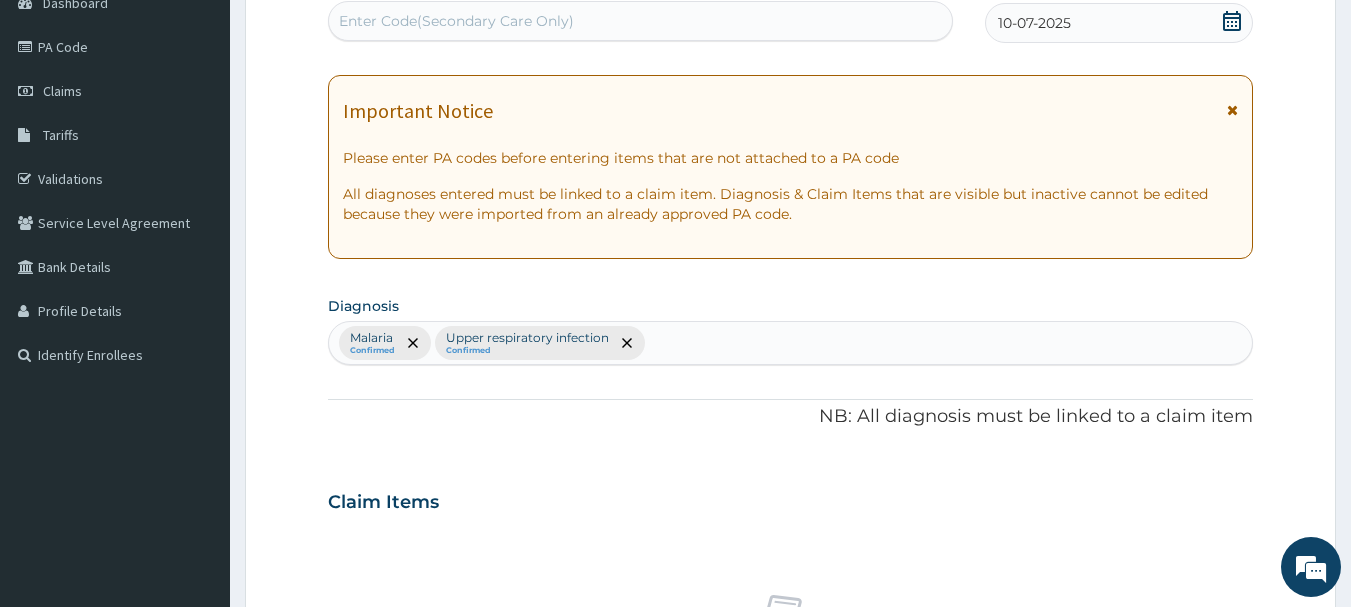 scroll, scrollTop: 746, scrollLeft: 0, axis: vertical 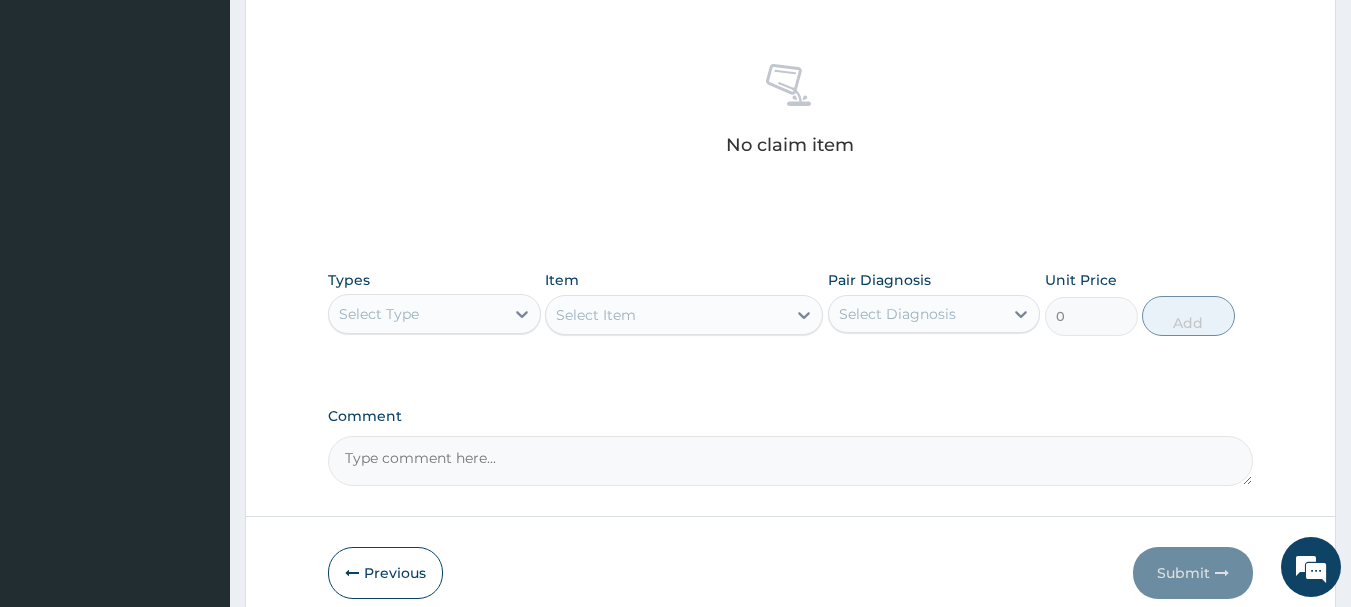 click on "Select Type" at bounding box center [416, 314] 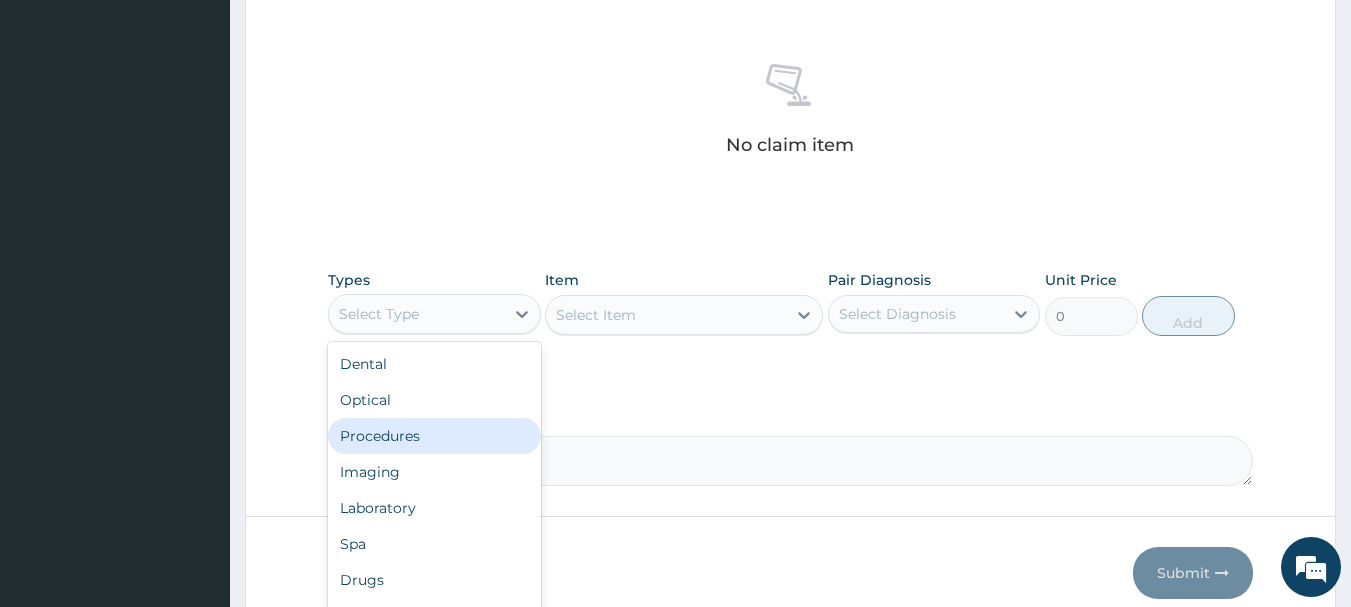 click on "Procedures" at bounding box center [434, 436] 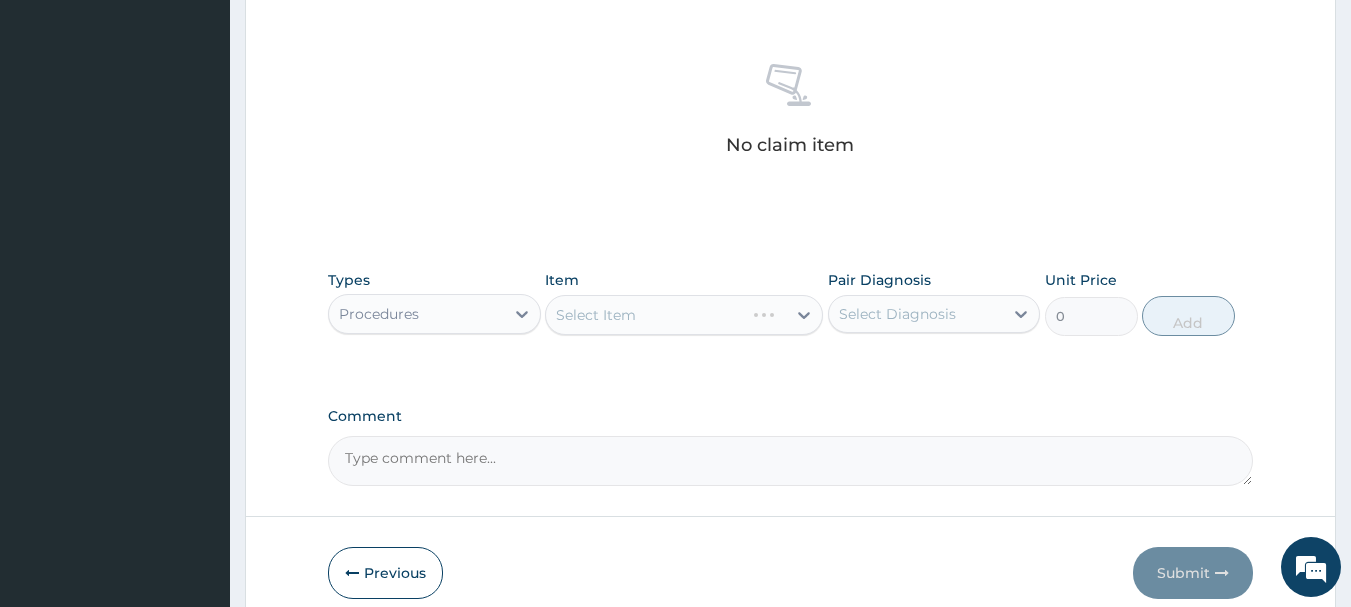 click on "Select Item" at bounding box center (596, 315) 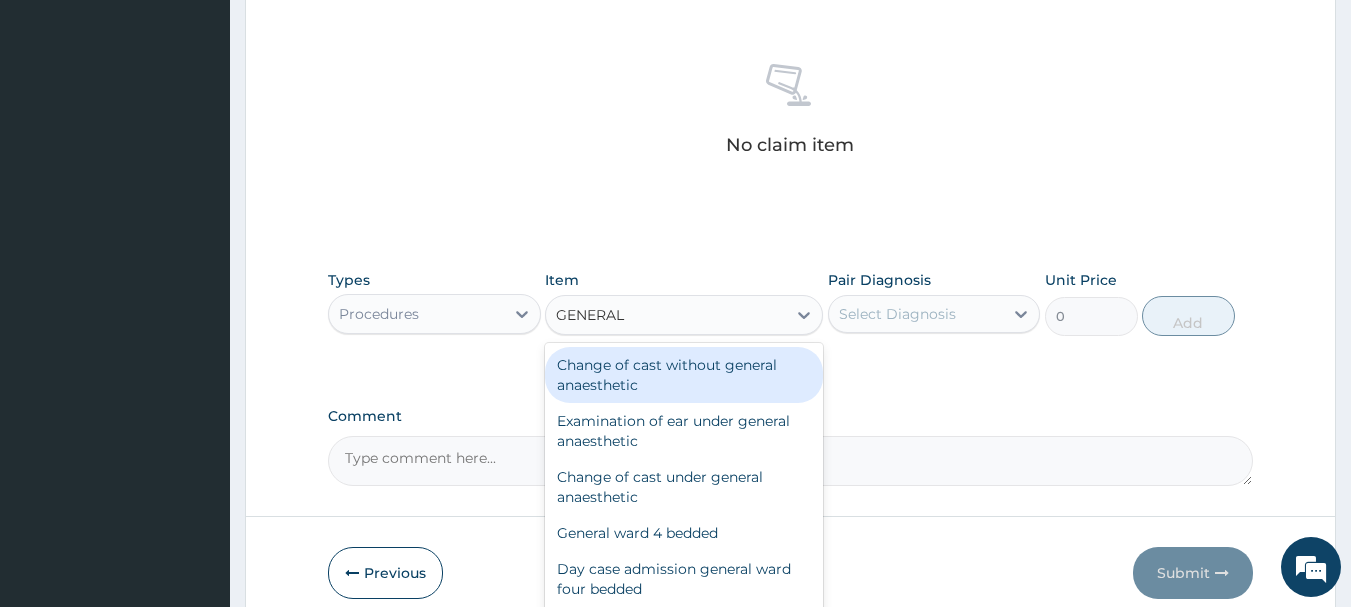 type on "GENERAL P" 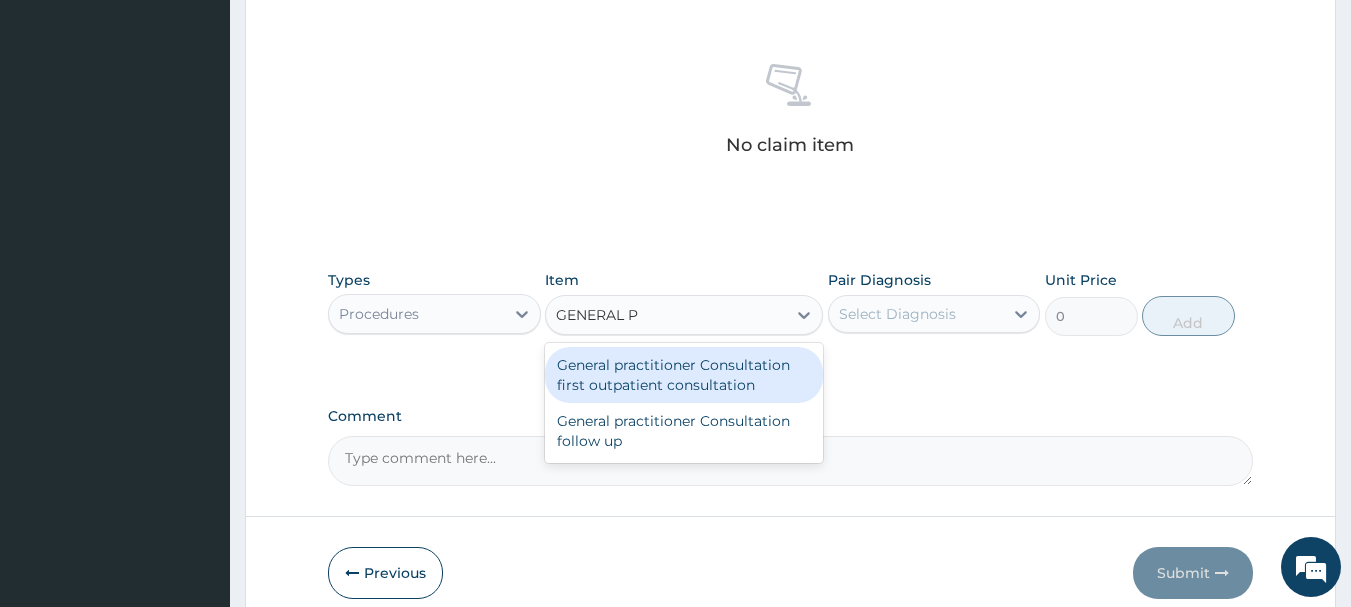 click on "General practitioner Consultation first outpatient consultation" at bounding box center (684, 375) 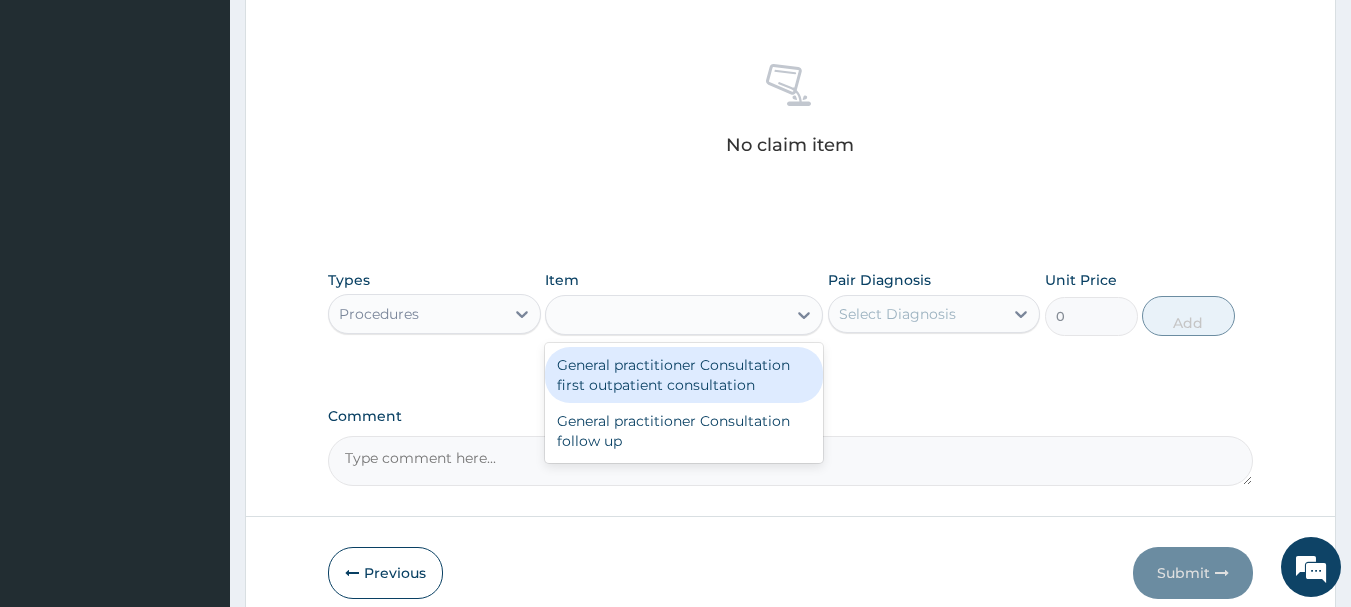 type on "2400" 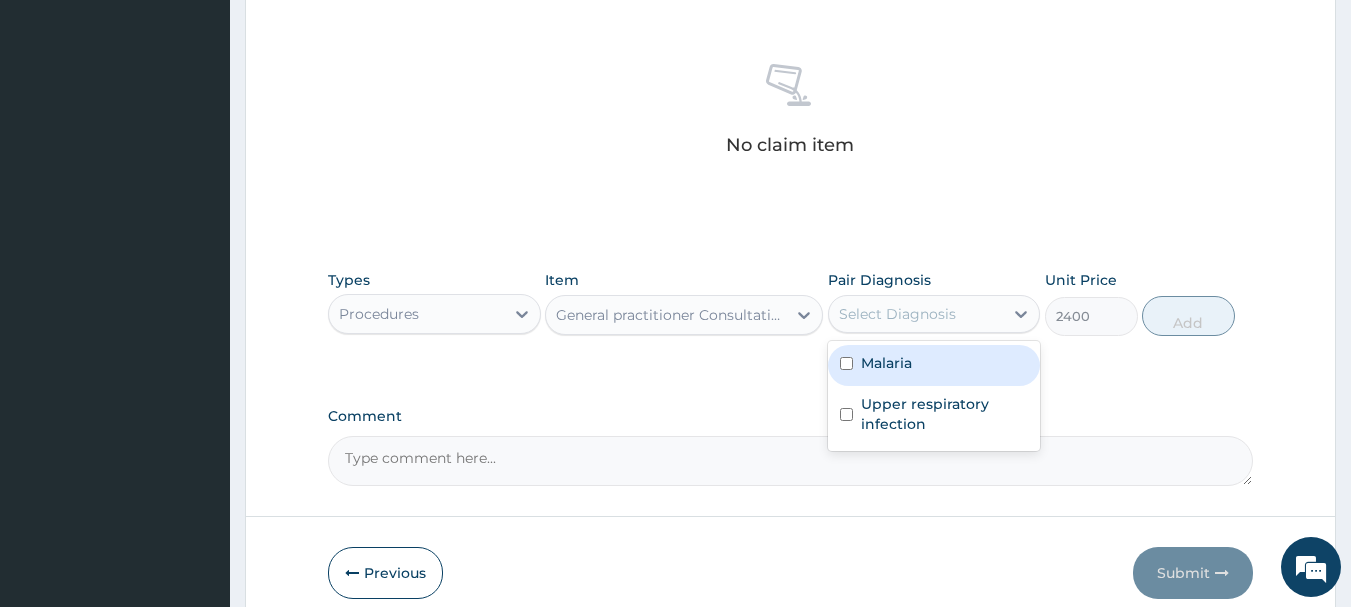 click on "Select Diagnosis" at bounding box center [916, 314] 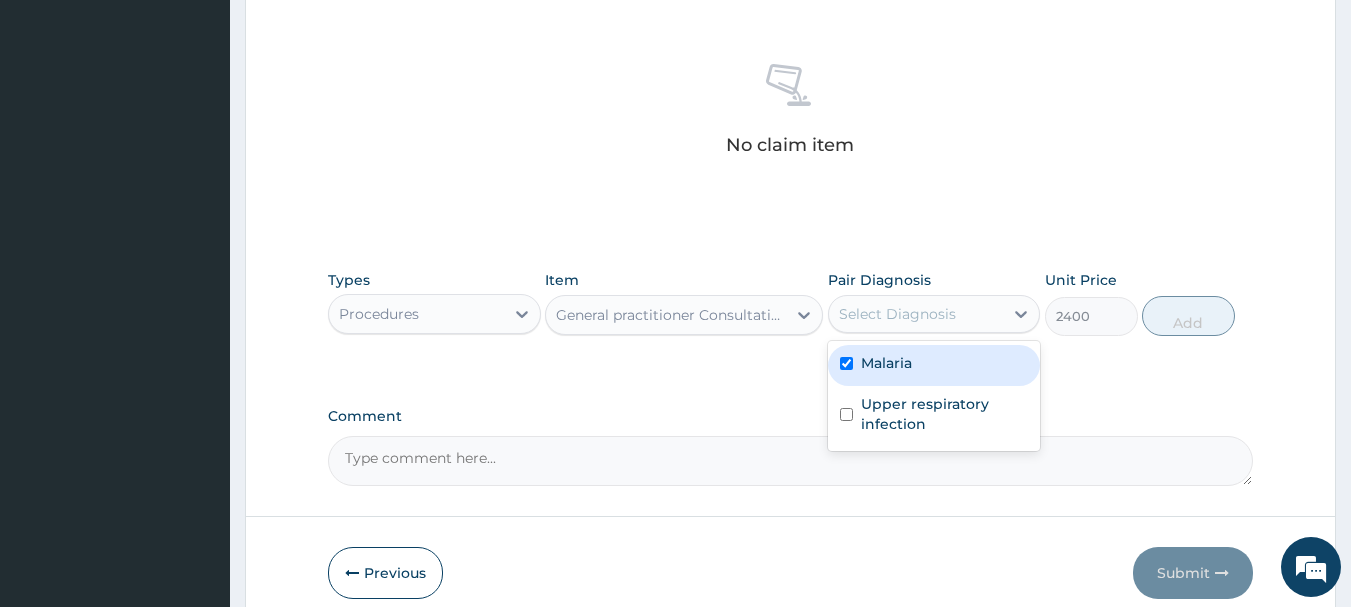 checkbox on "true" 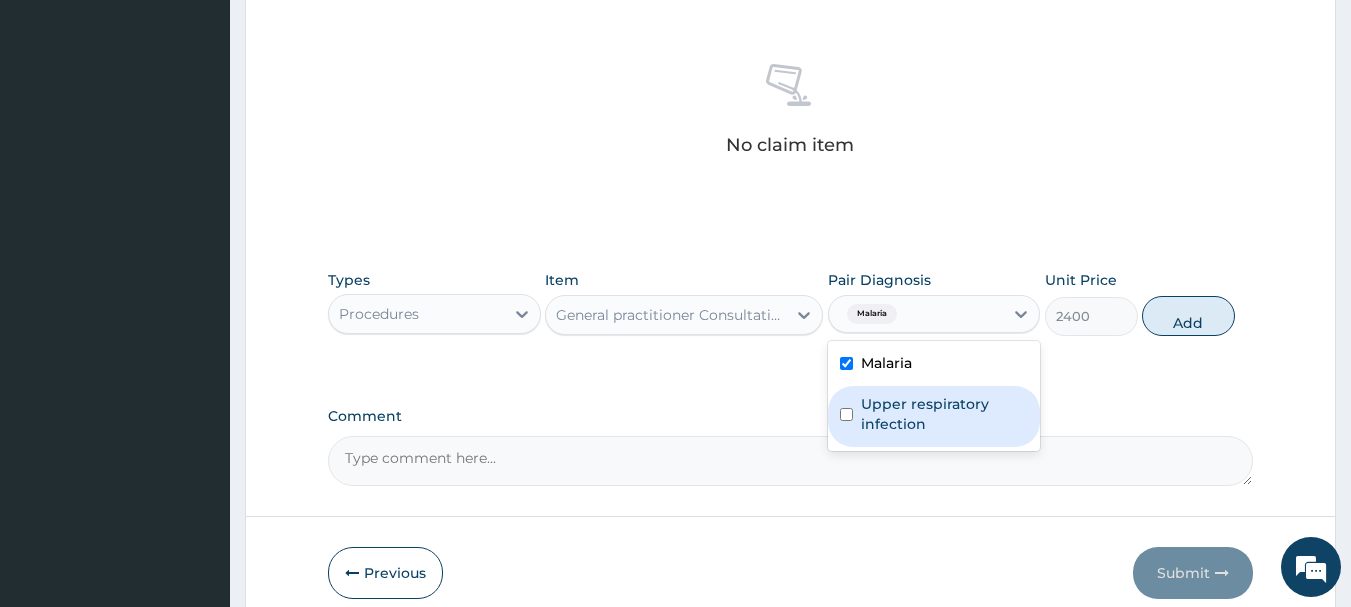 click on "Upper respiratory infection" at bounding box center [945, 414] 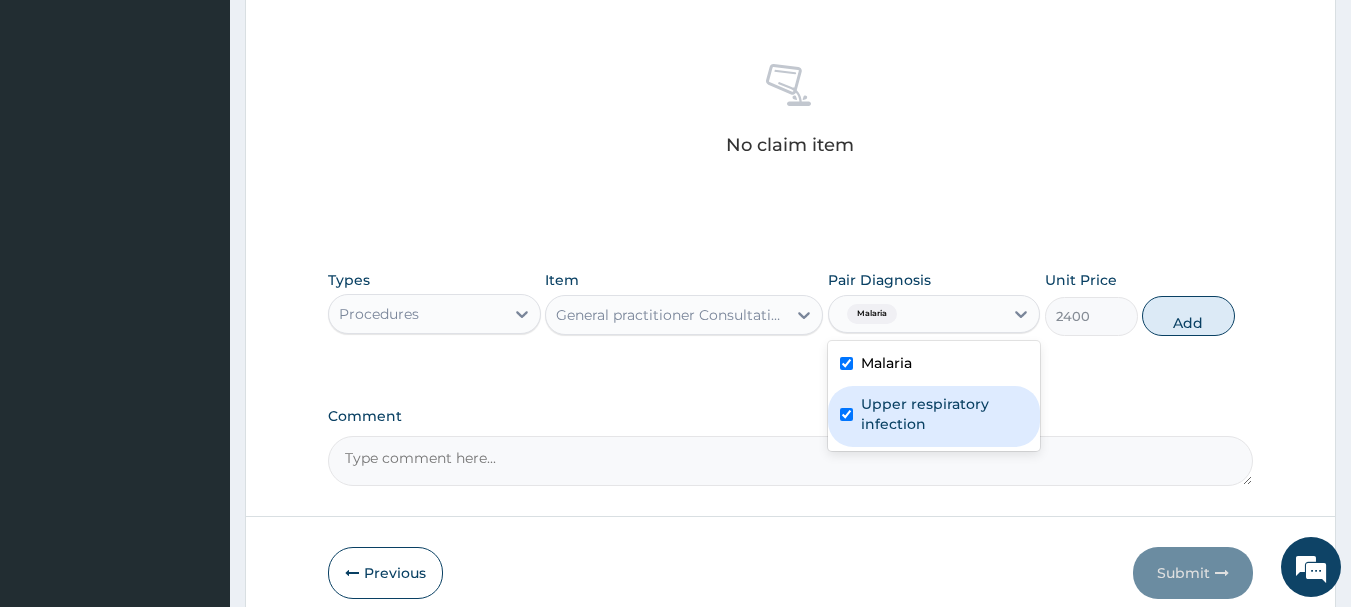 checkbox on "true" 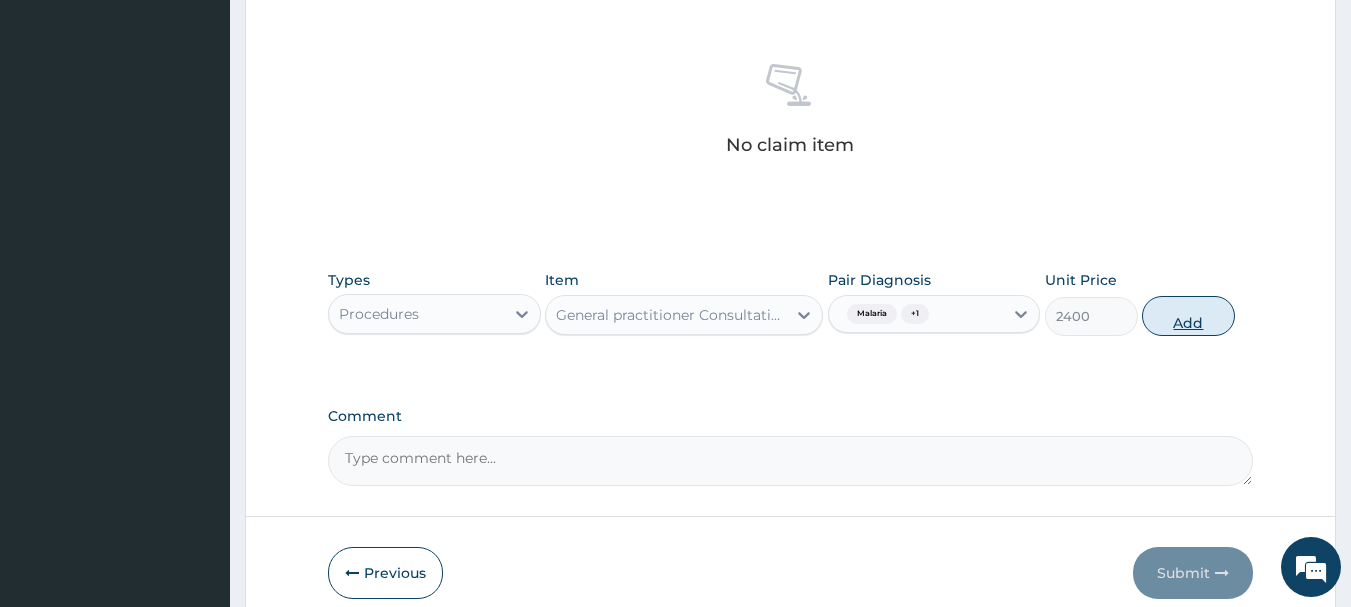 click on "Add" at bounding box center (1188, 316) 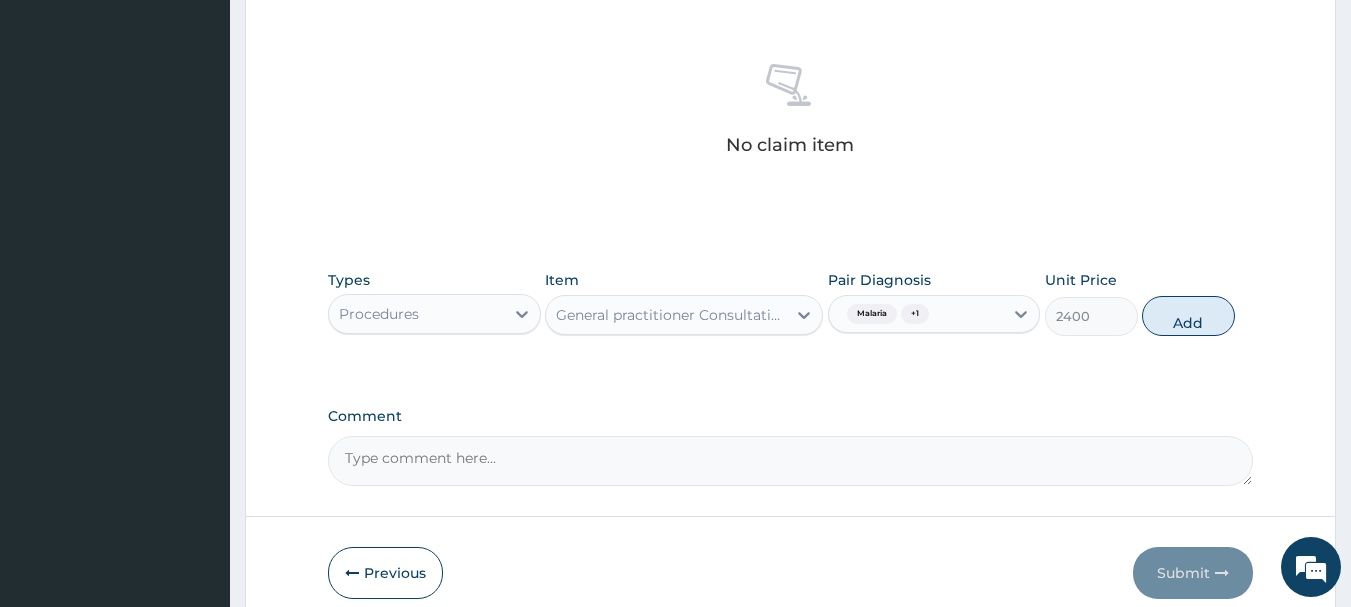 type on "0" 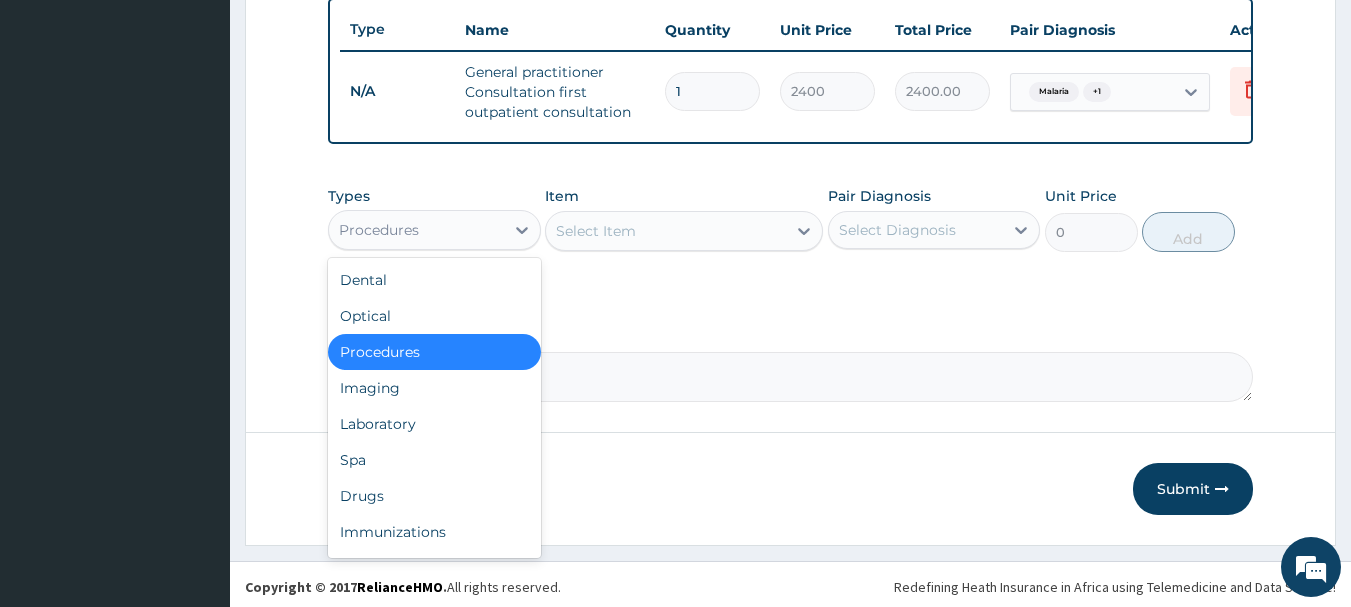 click on "Procedures" at bounding box center (416, 230) 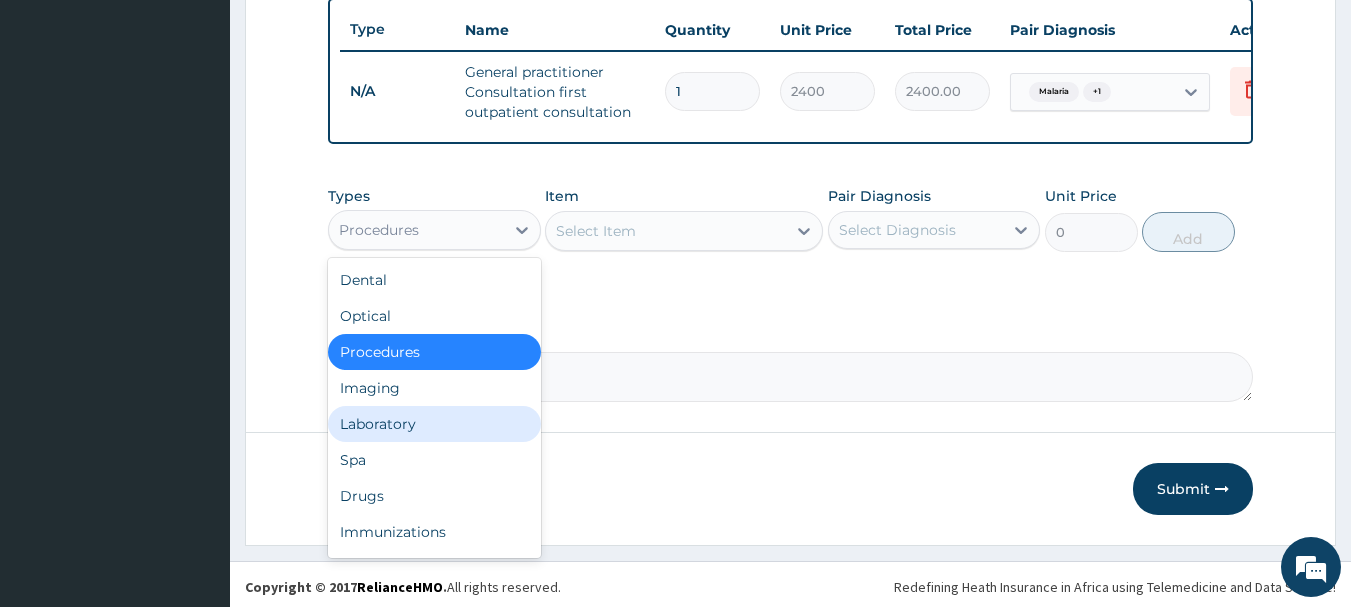 click on "Laboratory" at bounding box center [434, 424] 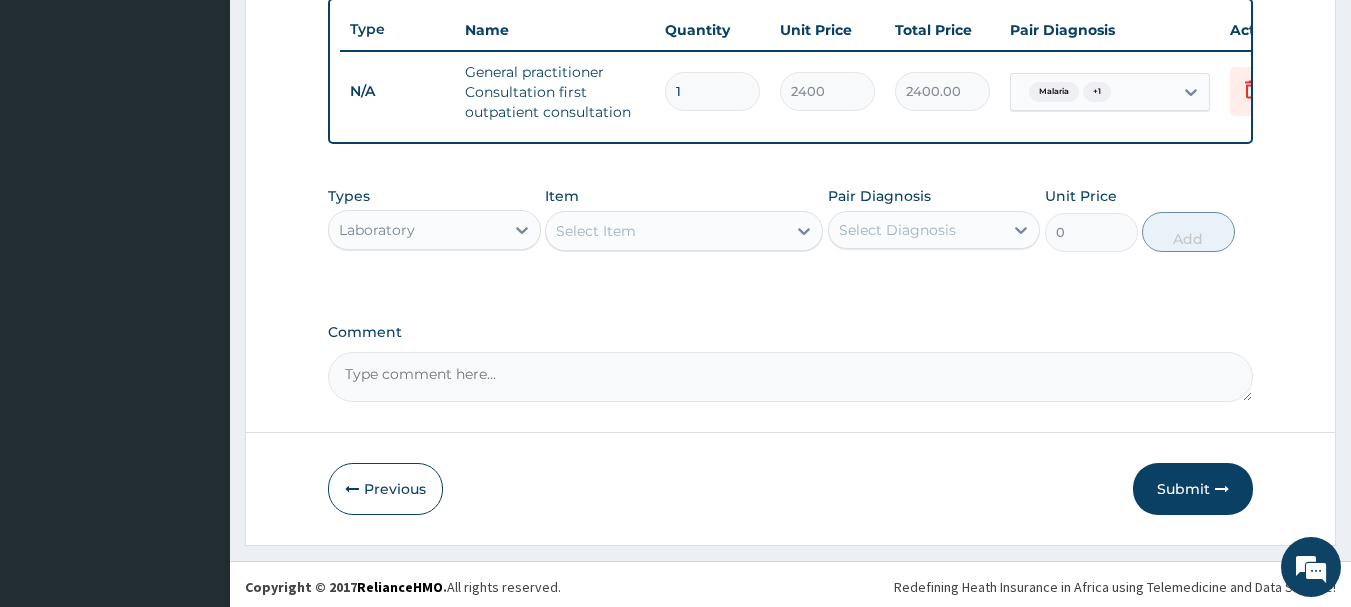 click on "Select Item" at bounding box center [596, 231] 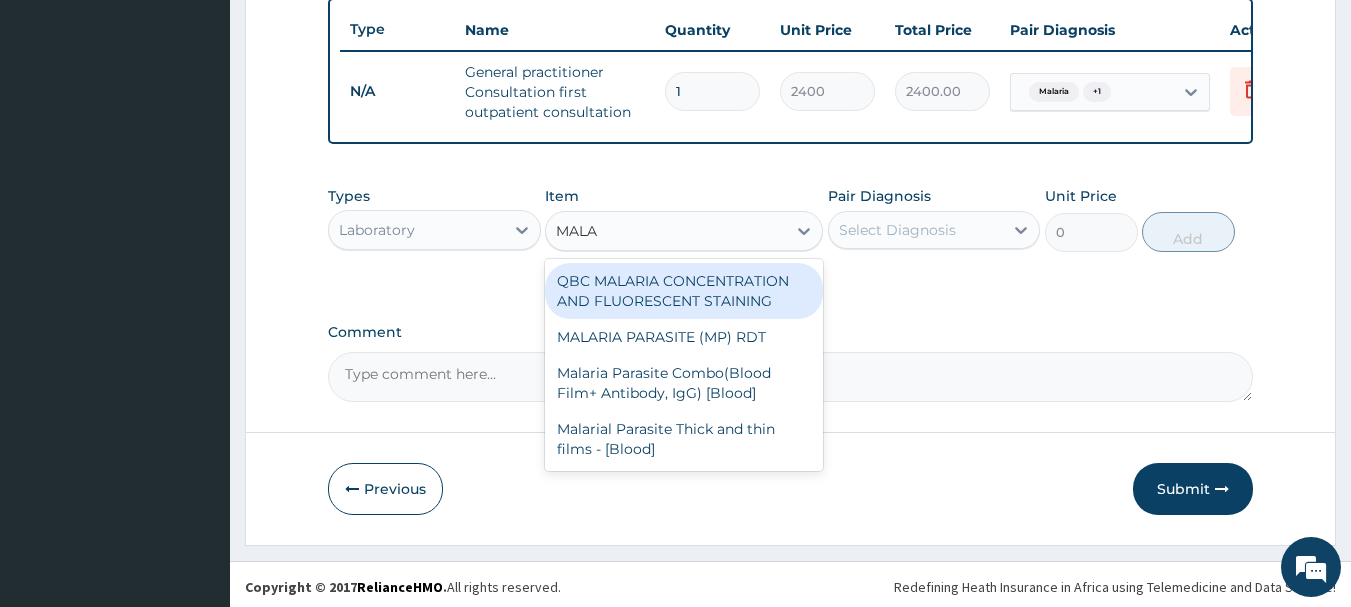 type on "MALAR" 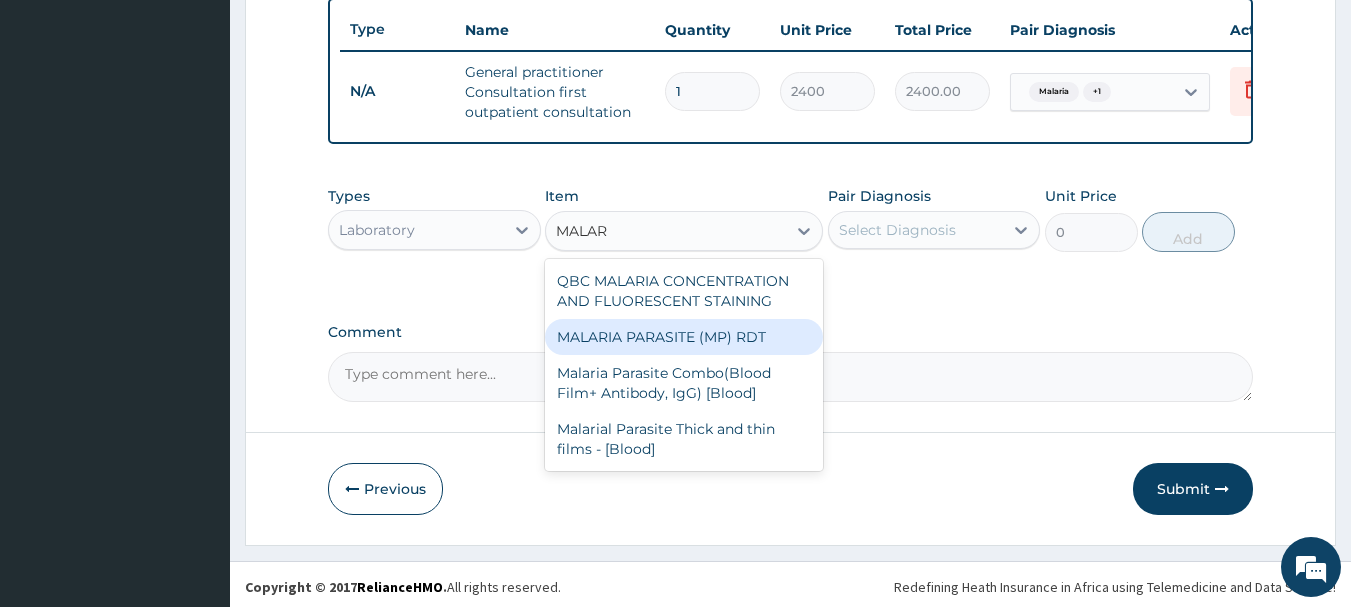 click on "MALARIA PARASITE (MP) RDT" at bounding box center [684, 337] 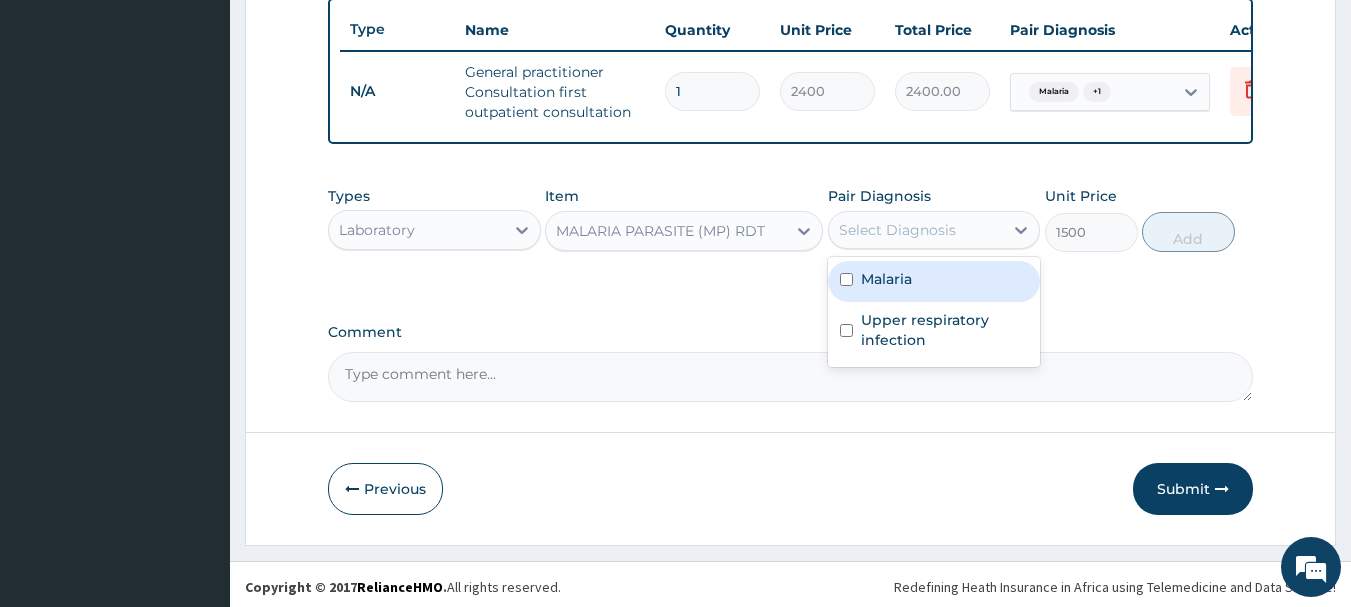 click on "Select Diagnosis" at bounding box center [897, 230] 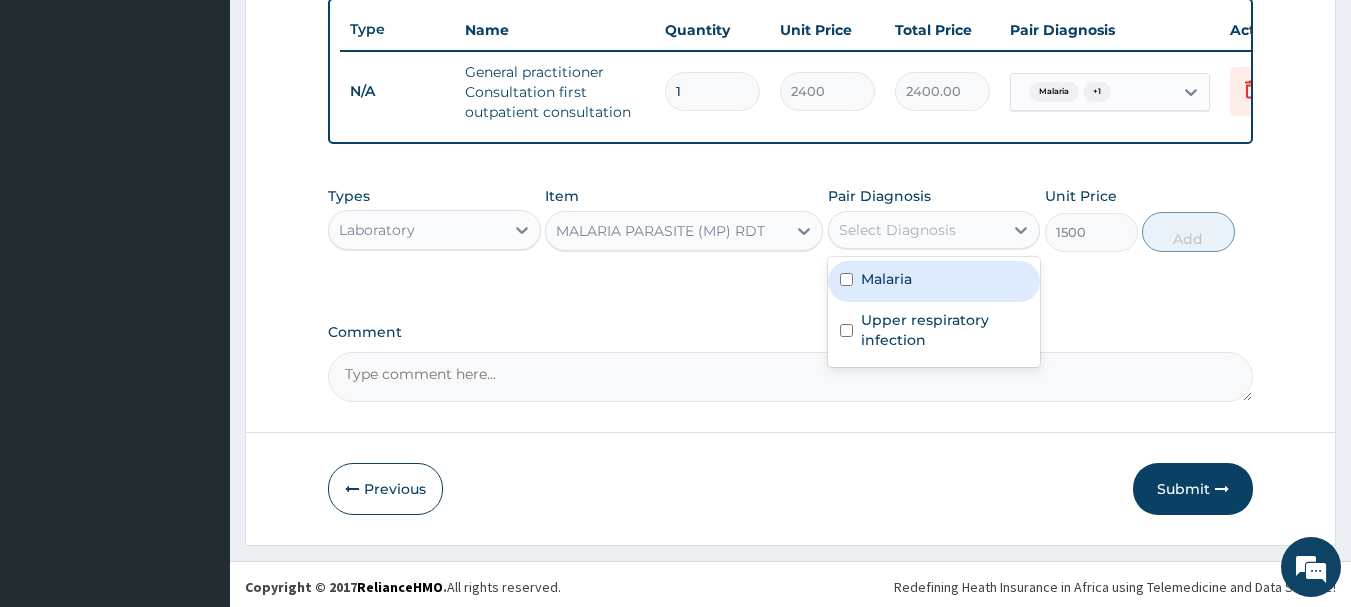 click on "Malaria" at bounding box center (934, 281) 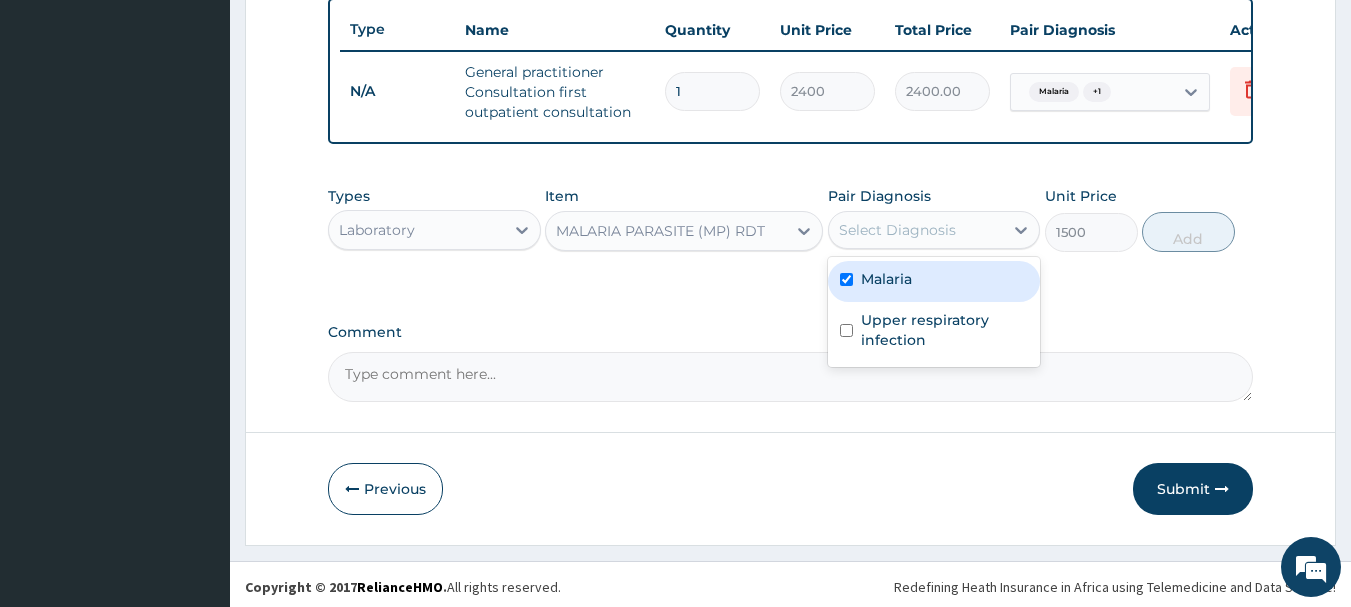 checkbox on "true" 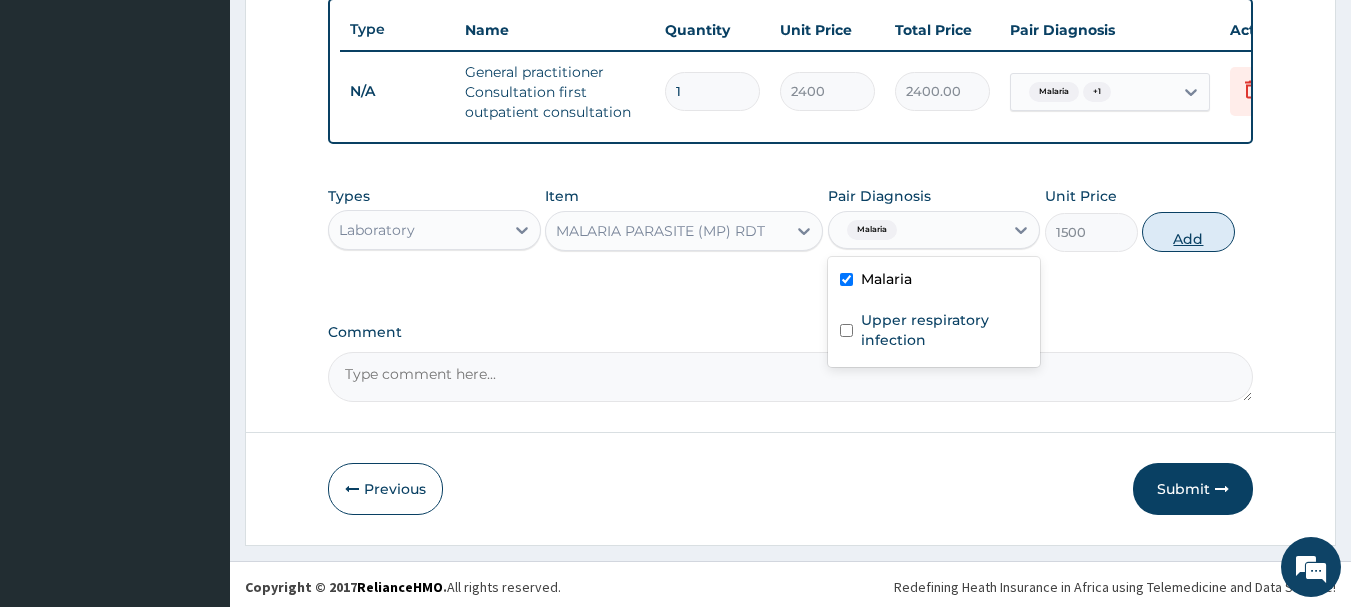click on "Add" at bounding box center (1188, 232) 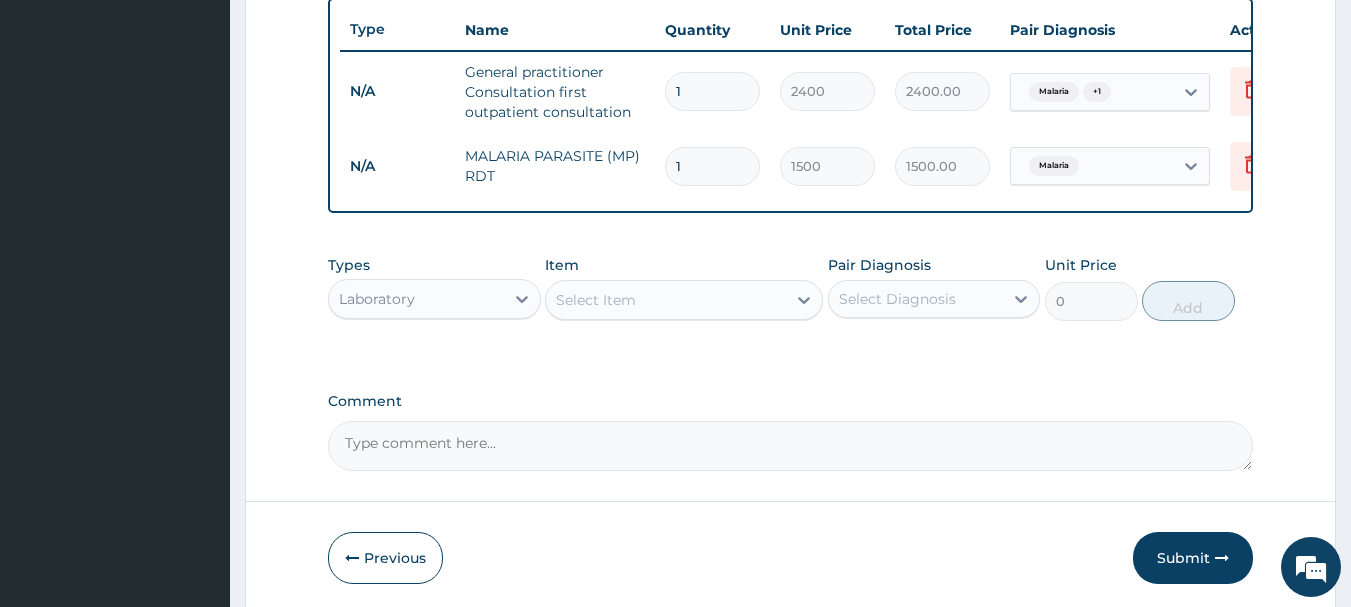 click on "Laboratory" at bounding box center [416, 299] 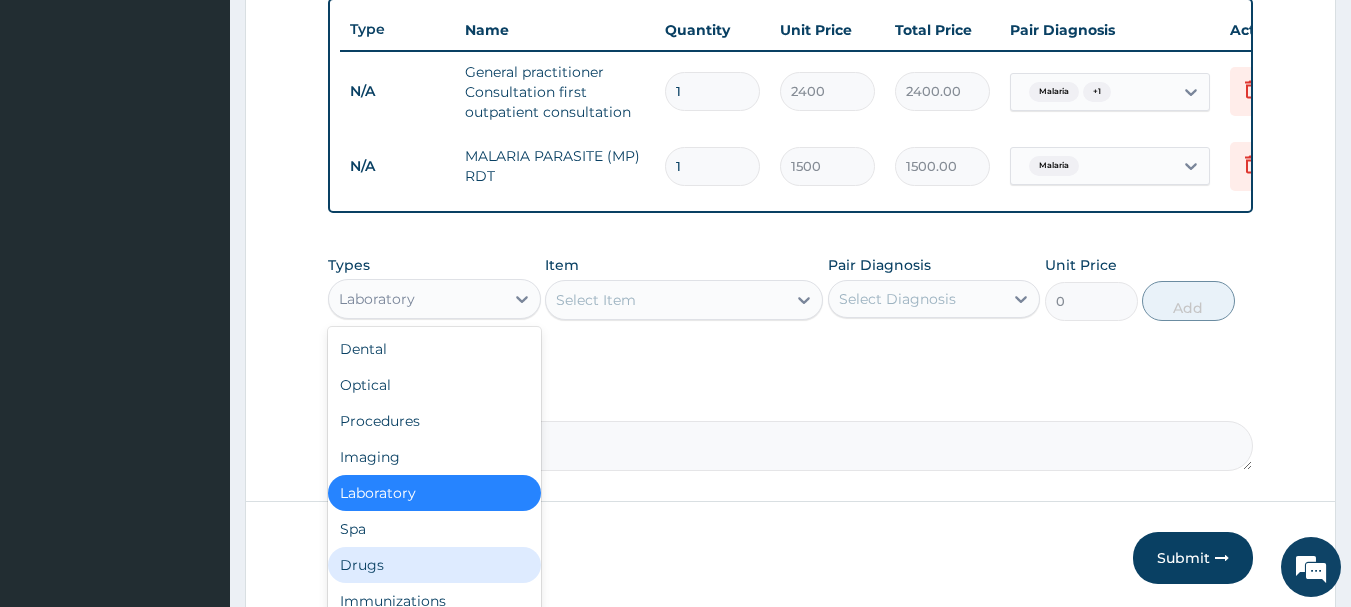 click on "Drugs" at bounding box center (434, 565) 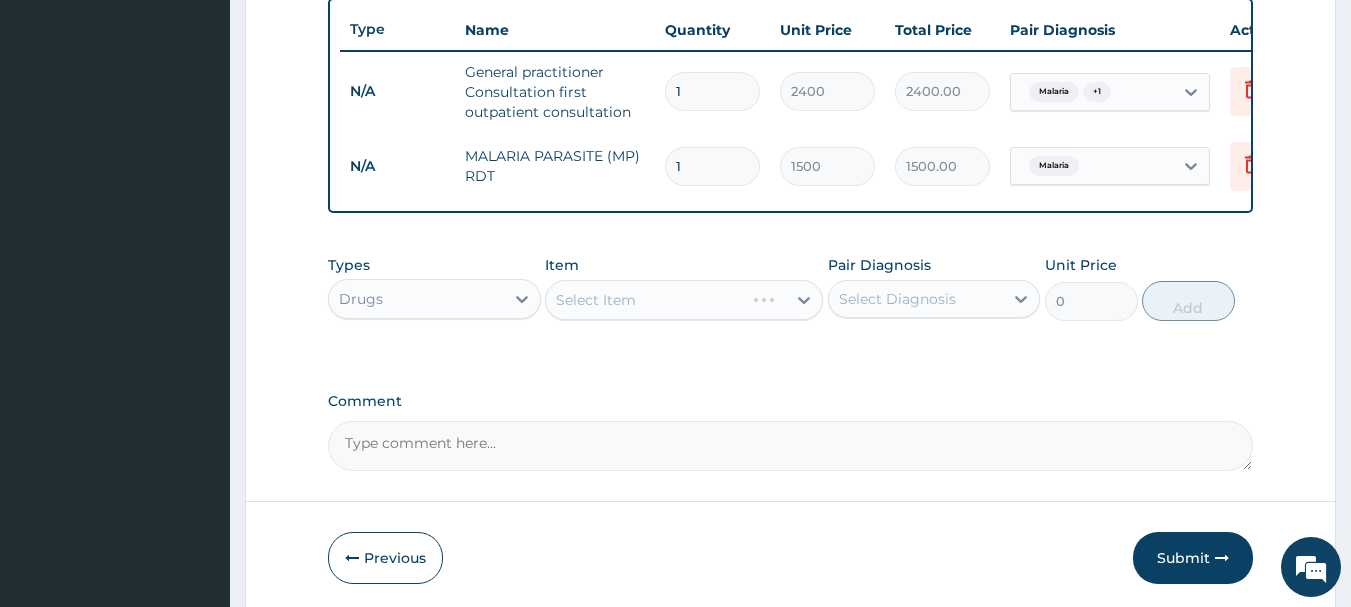 click on "Select Item" at bounding box center (684, 300) 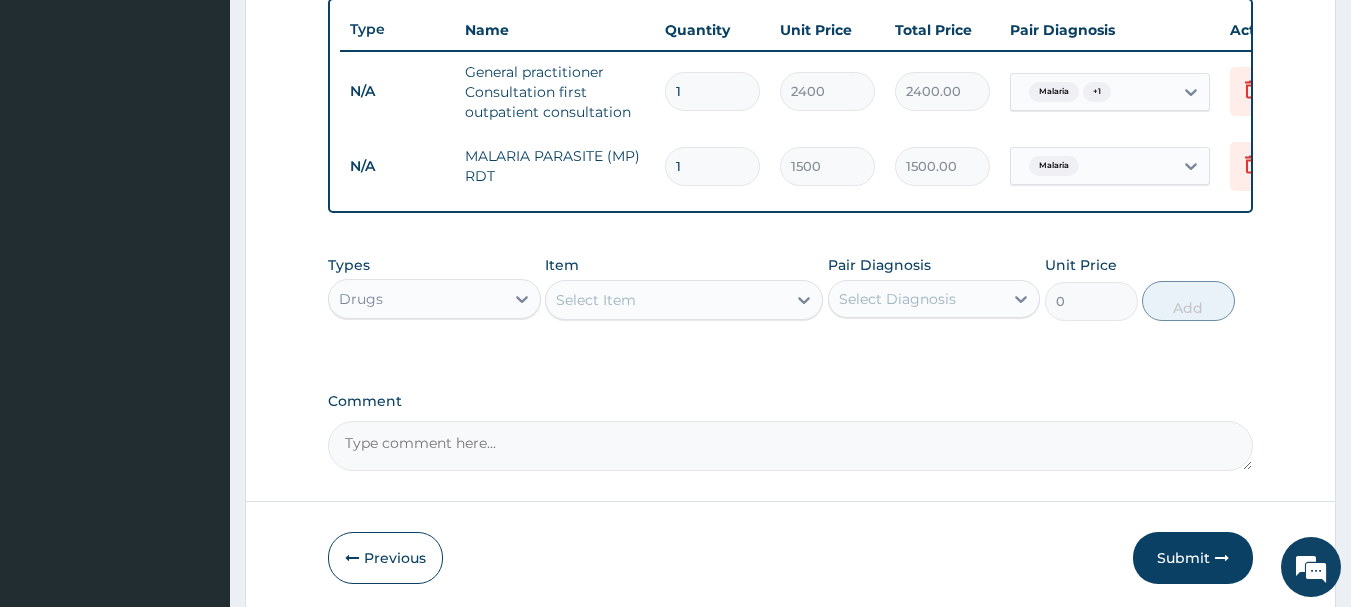 click on "Select Item" at bounding box center [666, 300] 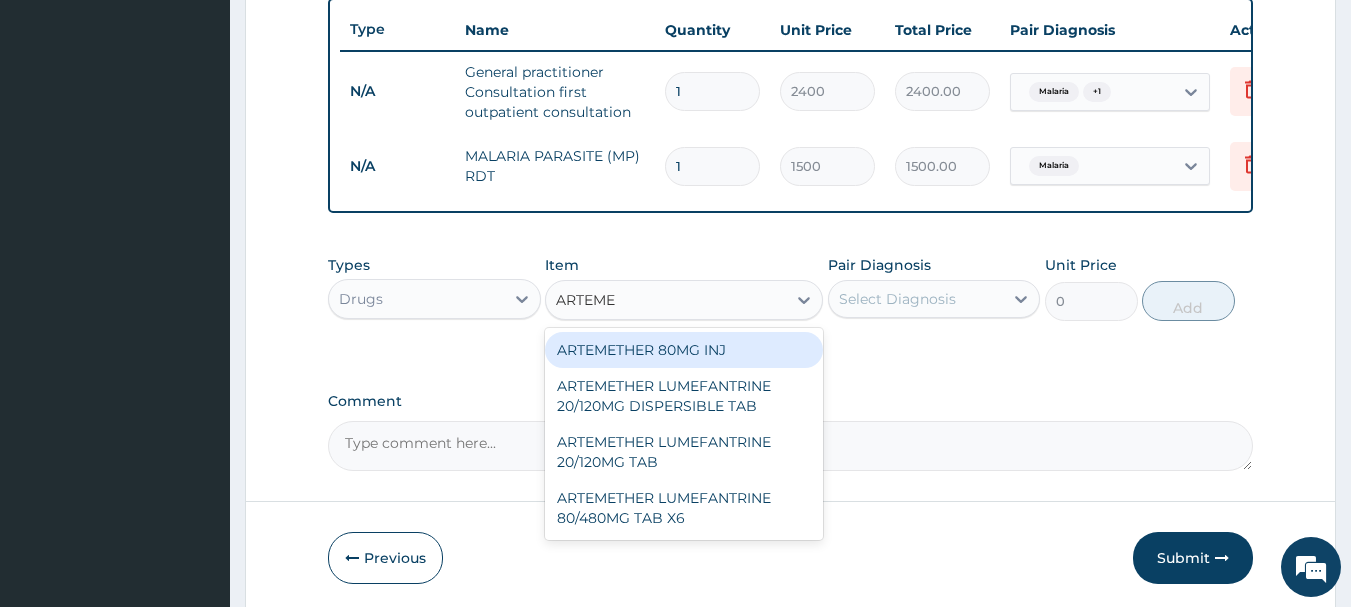 click on "ARTEMETHER 80MG INJ" at bounding box center [684, 350] 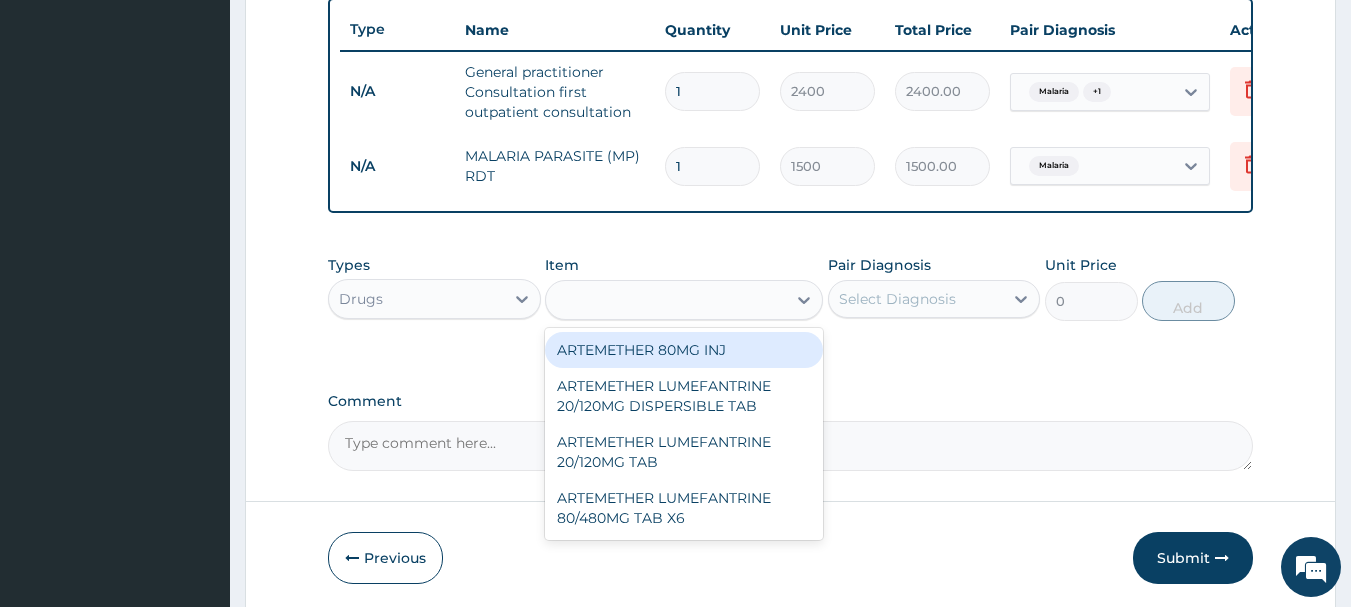 type on "1050" 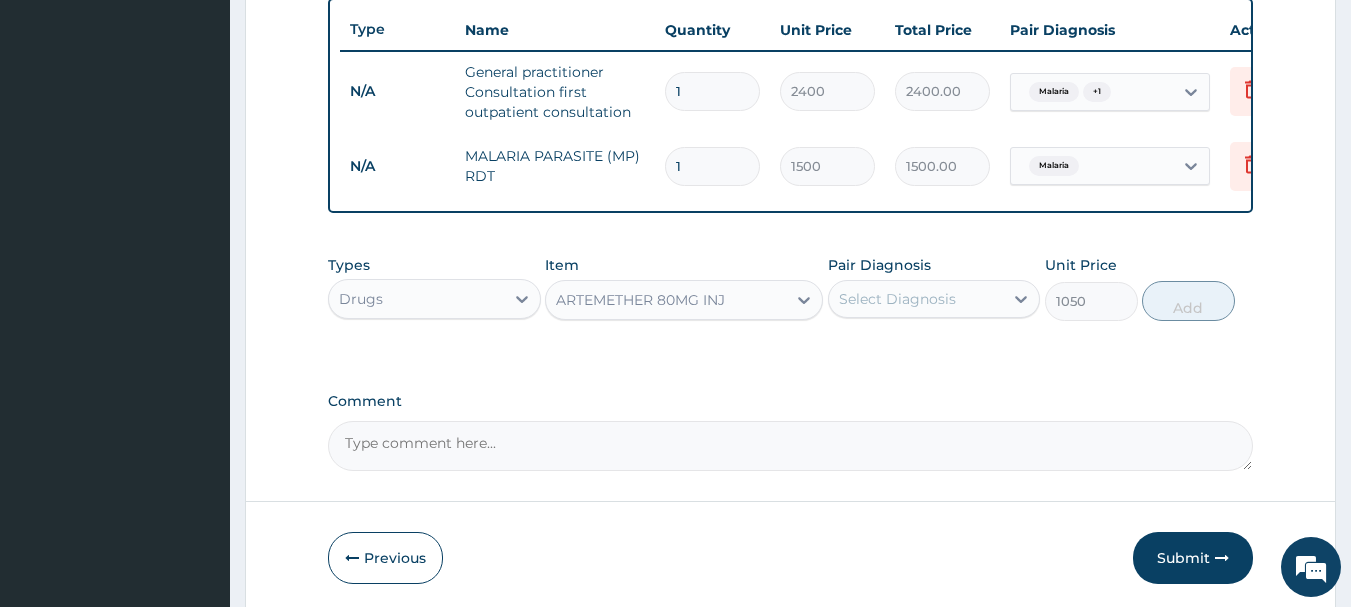 click on "Select Diagnosis" at bounding box center (916, 299) 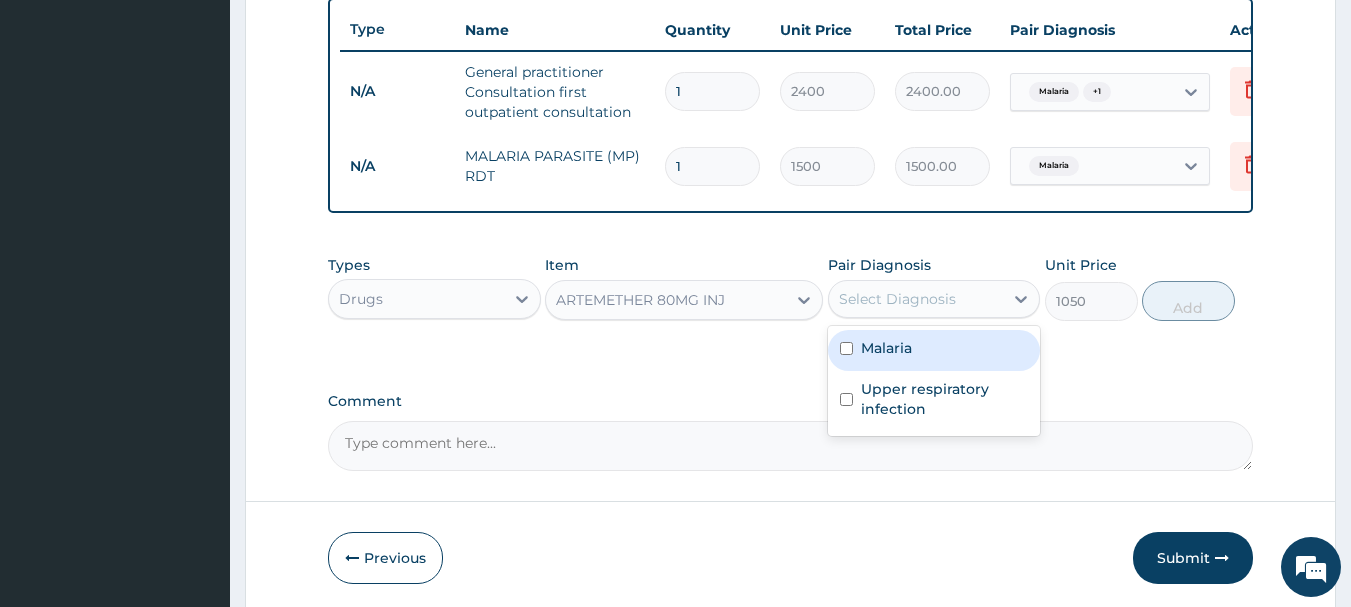 click on "Malaria" at bounding box center [934, 350] 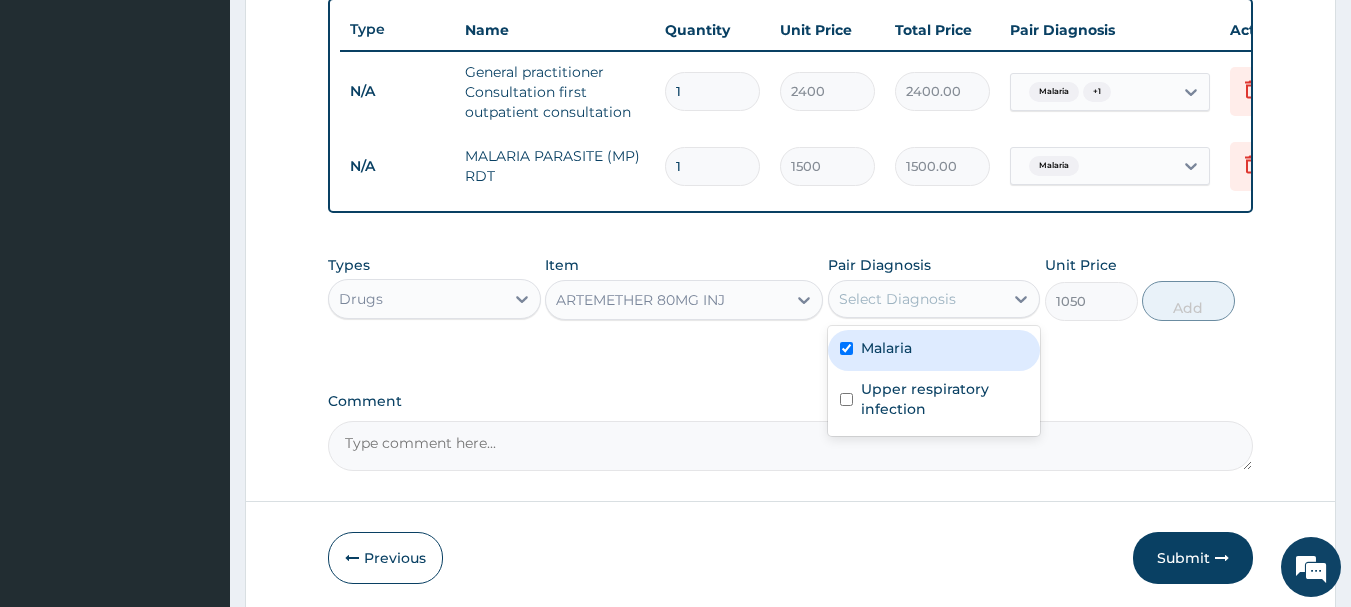 checkbox on "true" 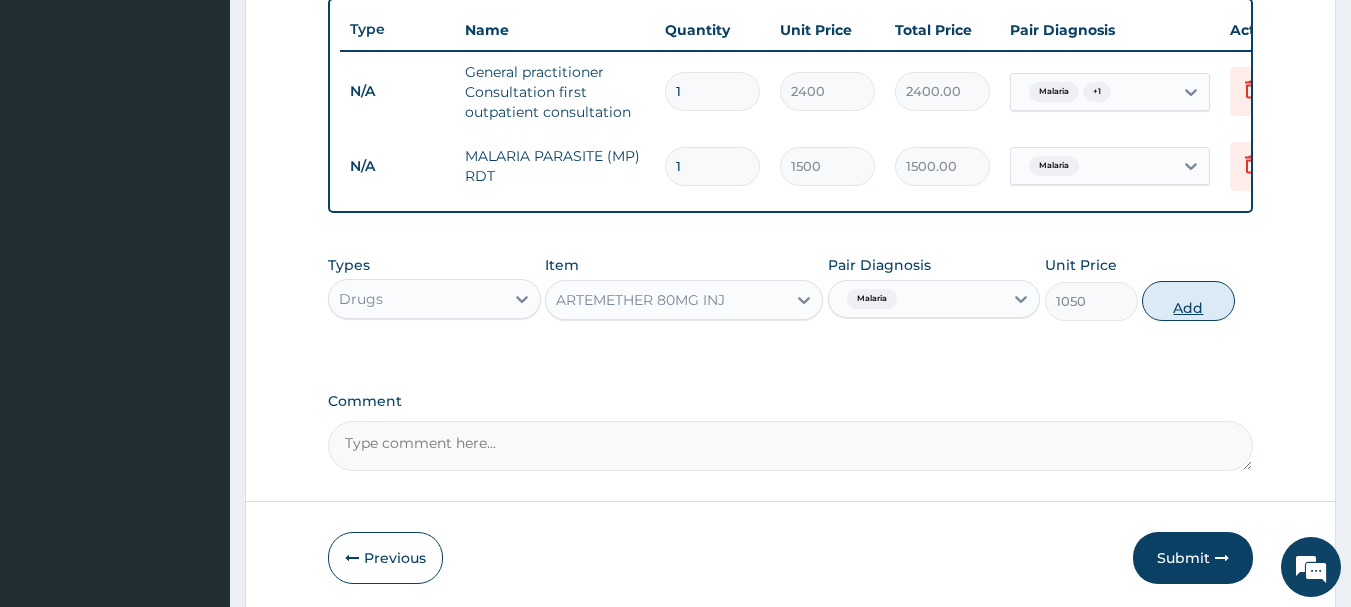 click on "Add" at bounding box center (1188, 301) 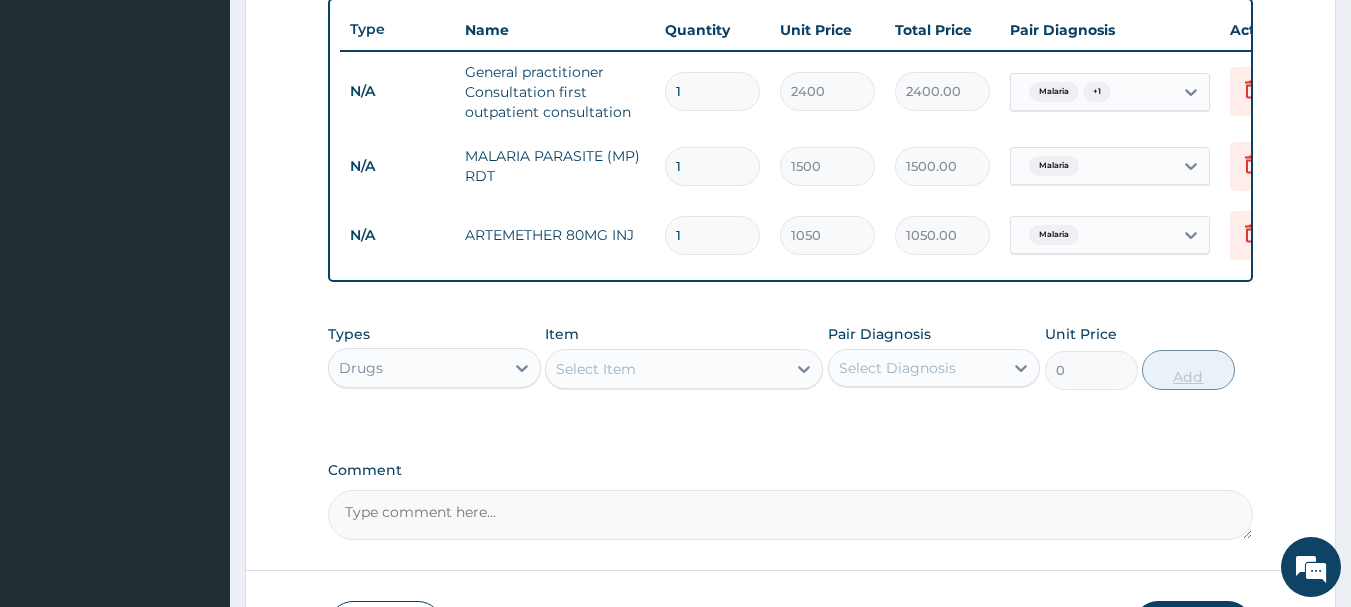 type 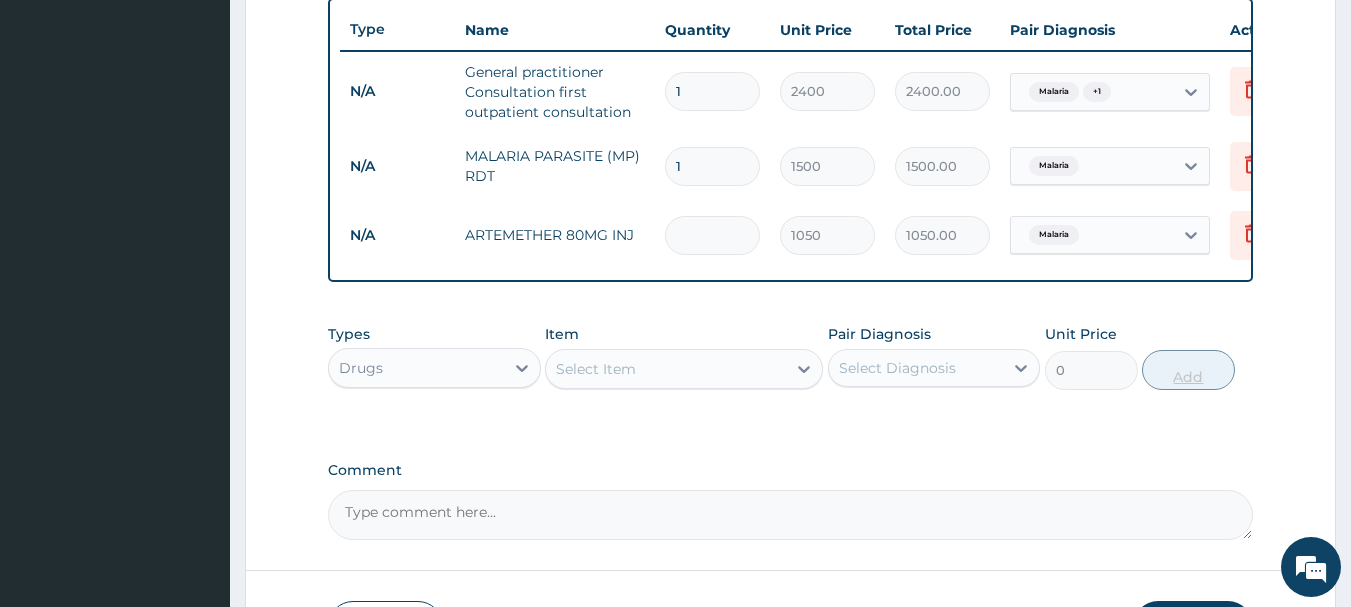 type on "0.00" 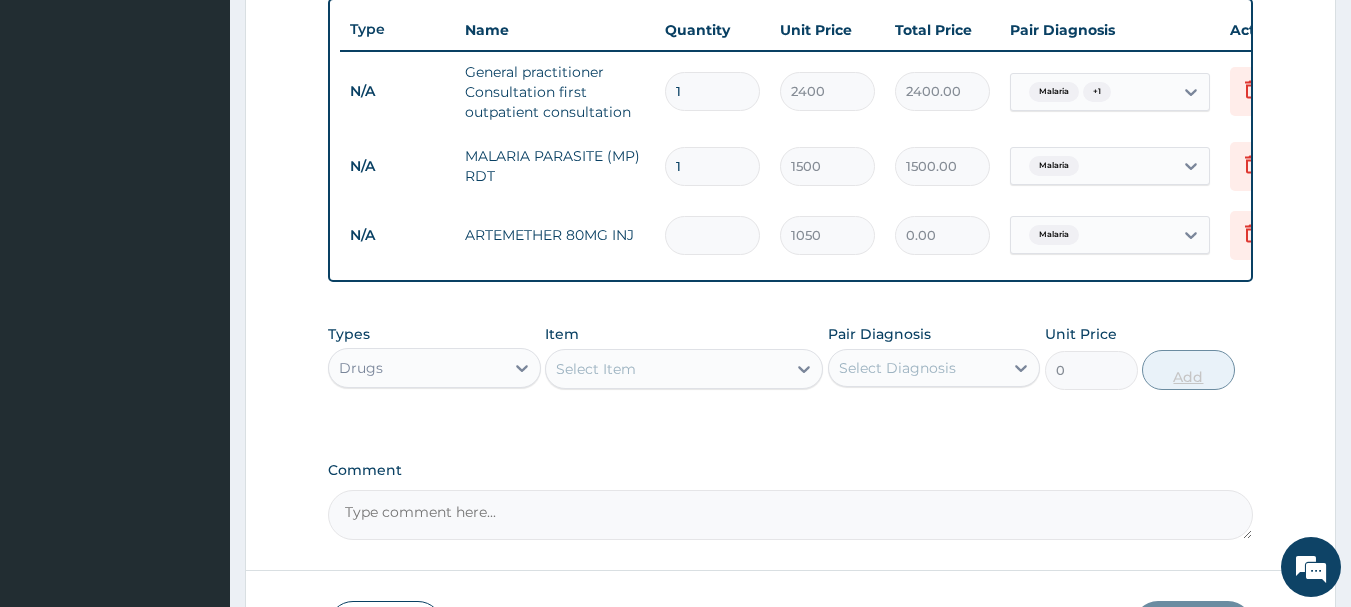 type on "2" 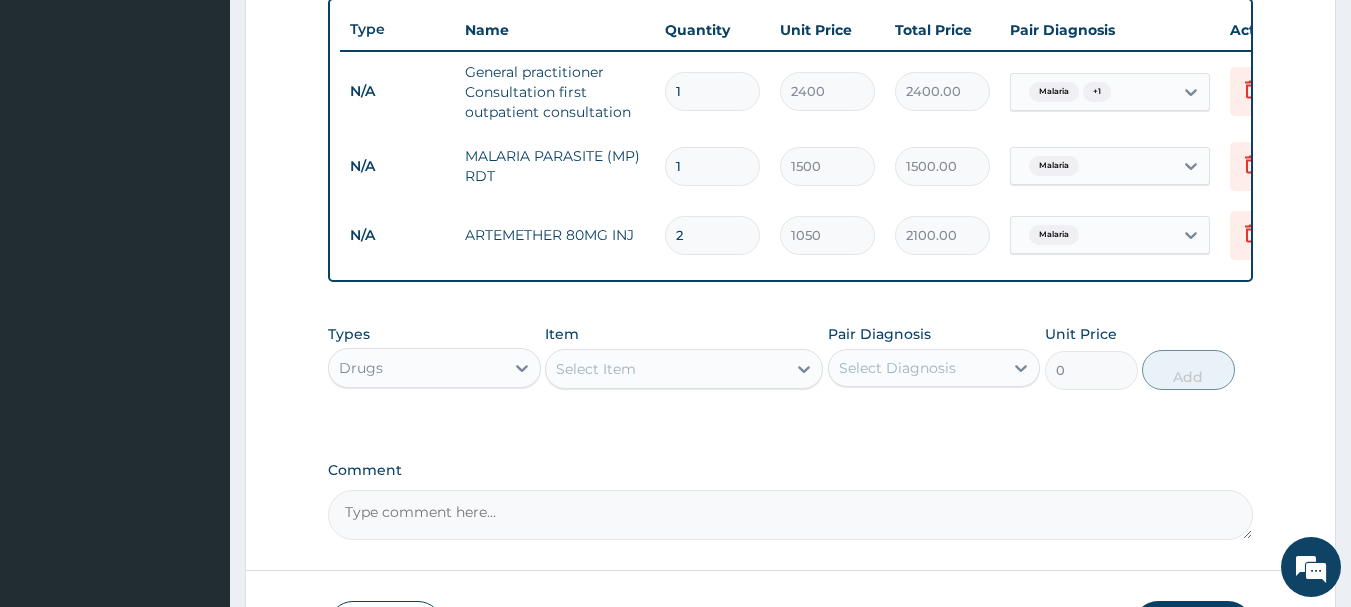 type on "2" 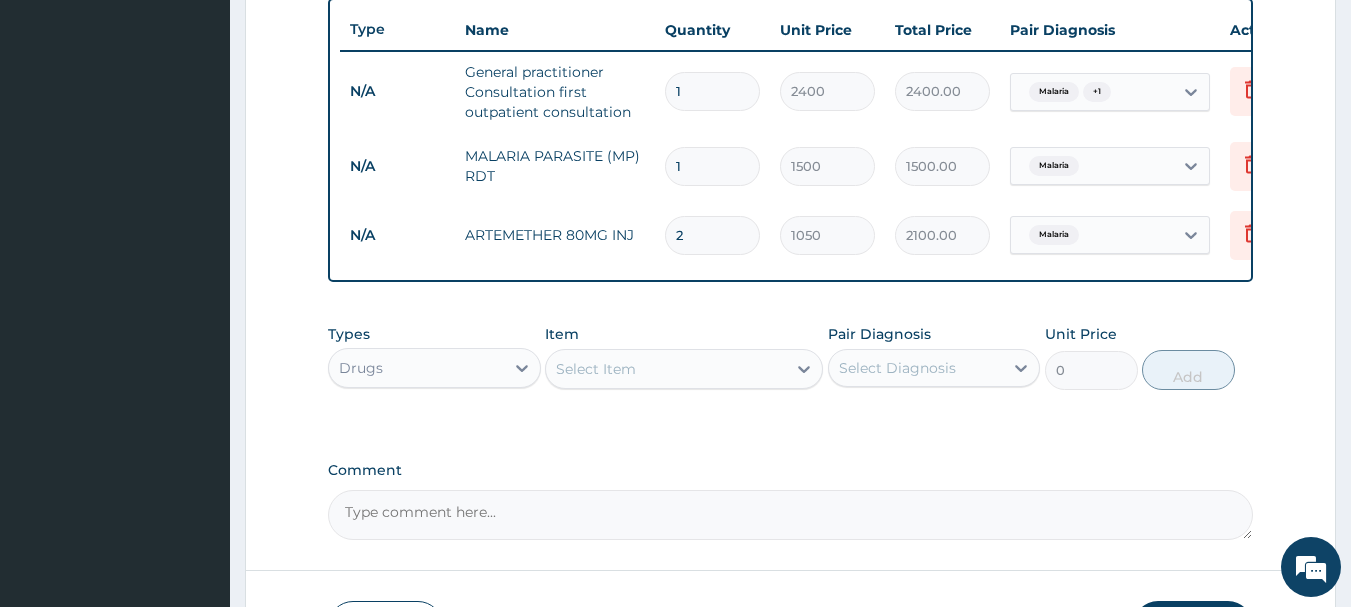 click on "Select Item" at bounding box center (666, 369) 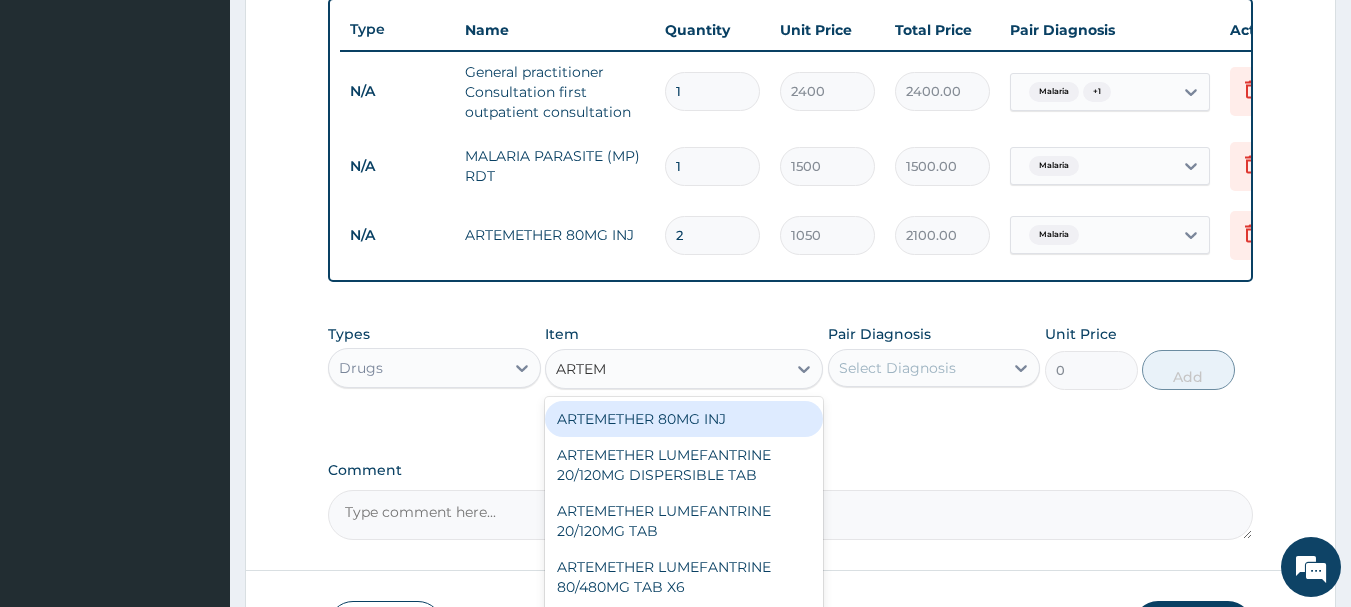 type on "ARTEME" 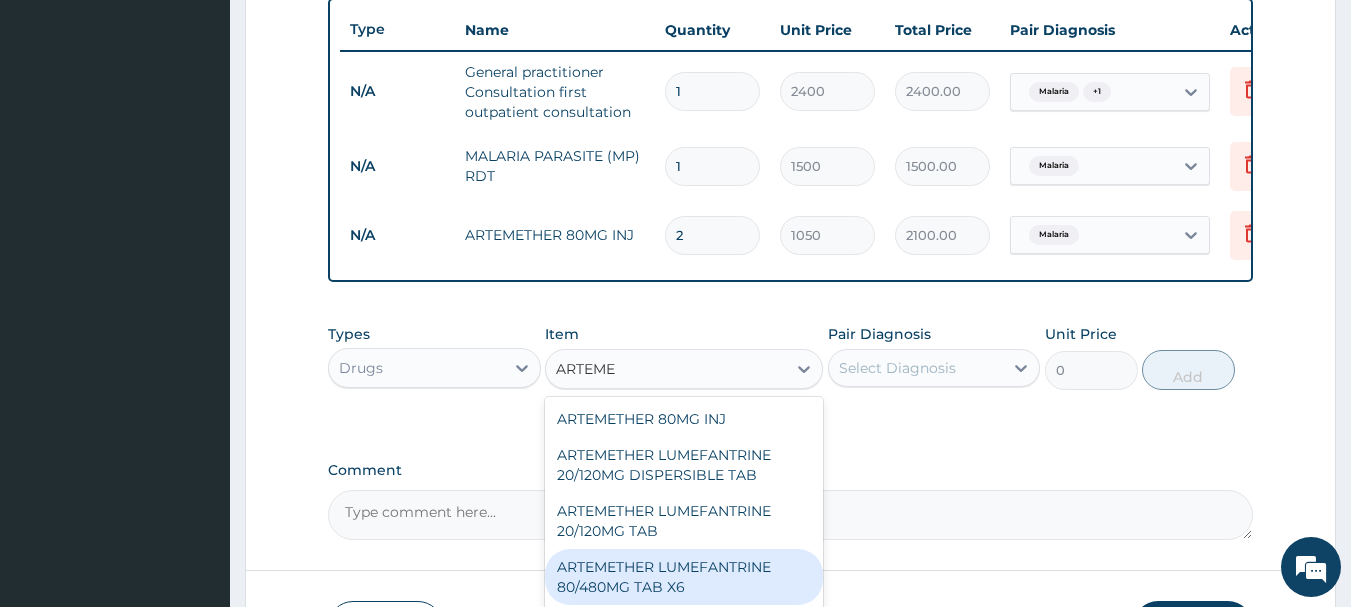 click on "ARTEMETHER LUMEFANTRINE 80/480MG TAB X6" at bounding box center [684, 577] 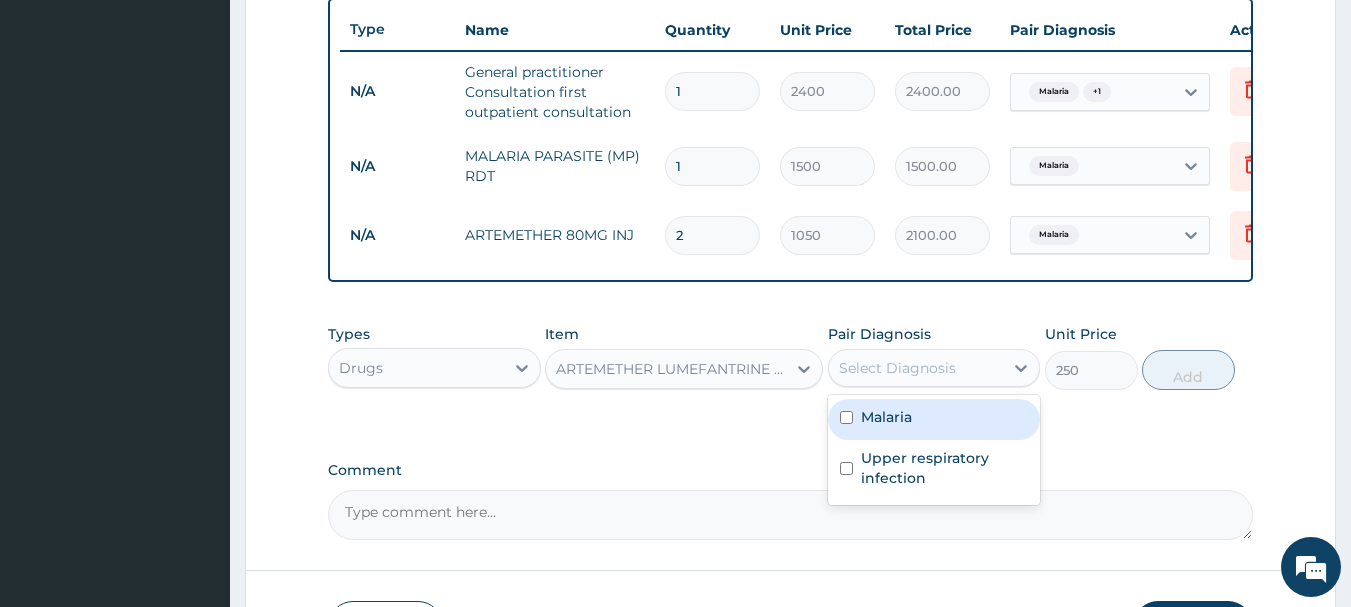 click on "Select Diagnosis" at bounding box center (897, 368) 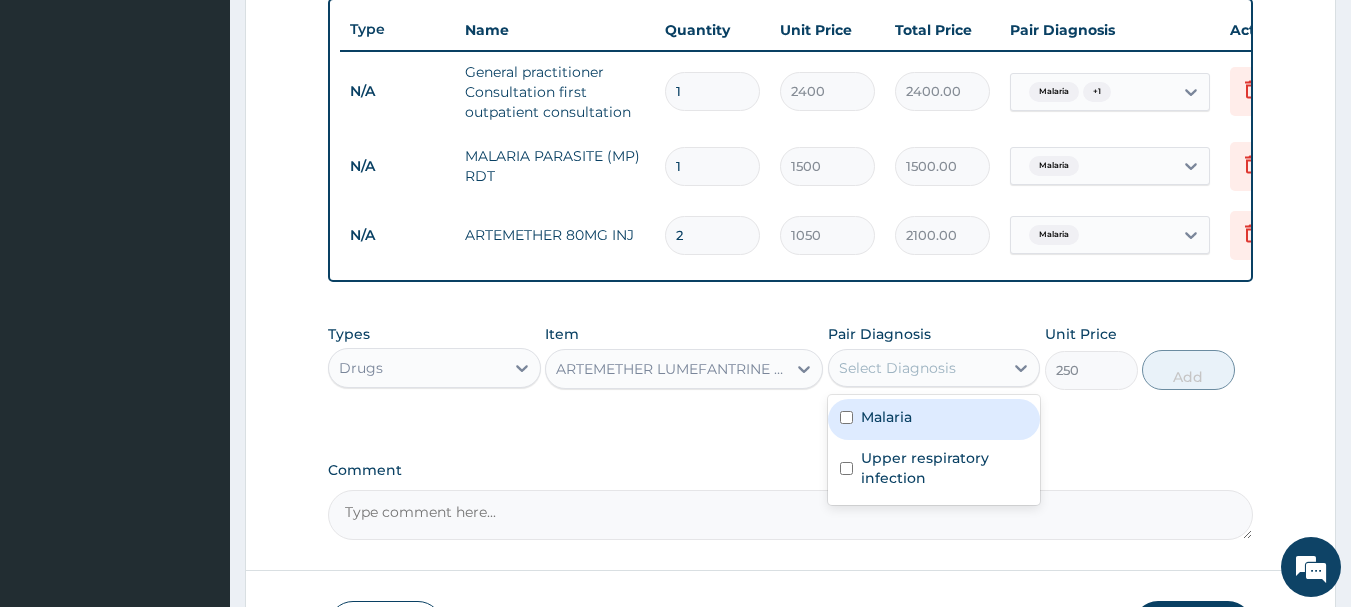 click on "Malaria" at bounding box center [934, 419] 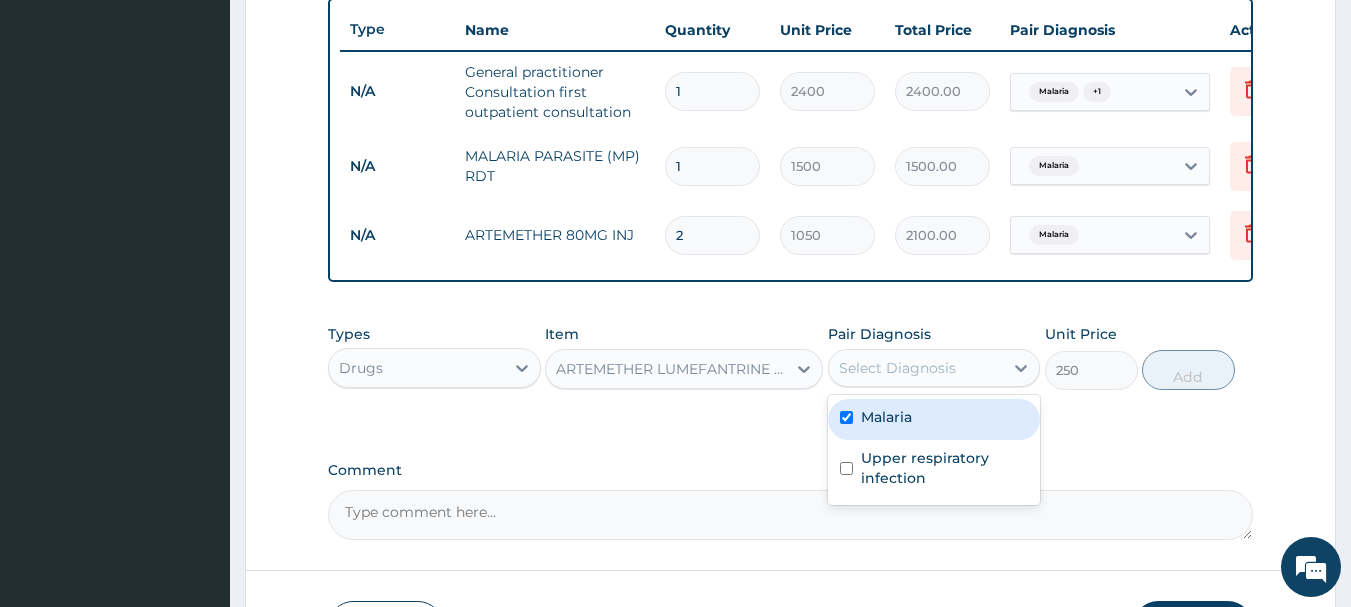 checkbox on "true" 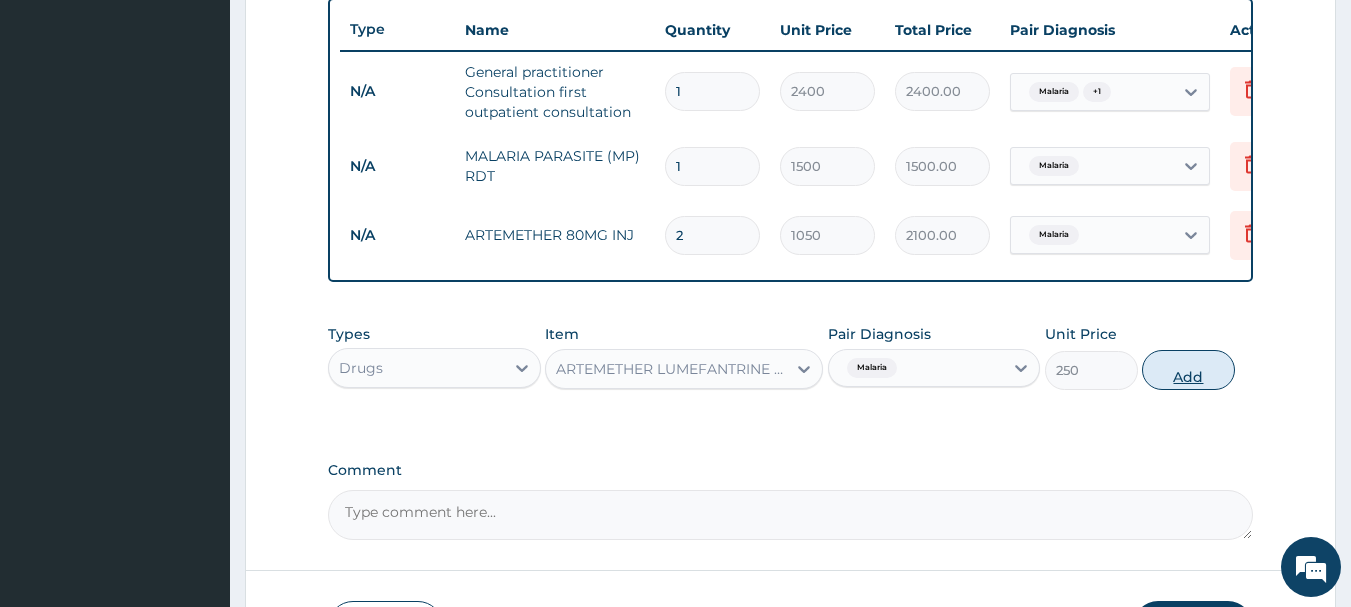 click on "Add" at bounding box center [1188, 370] 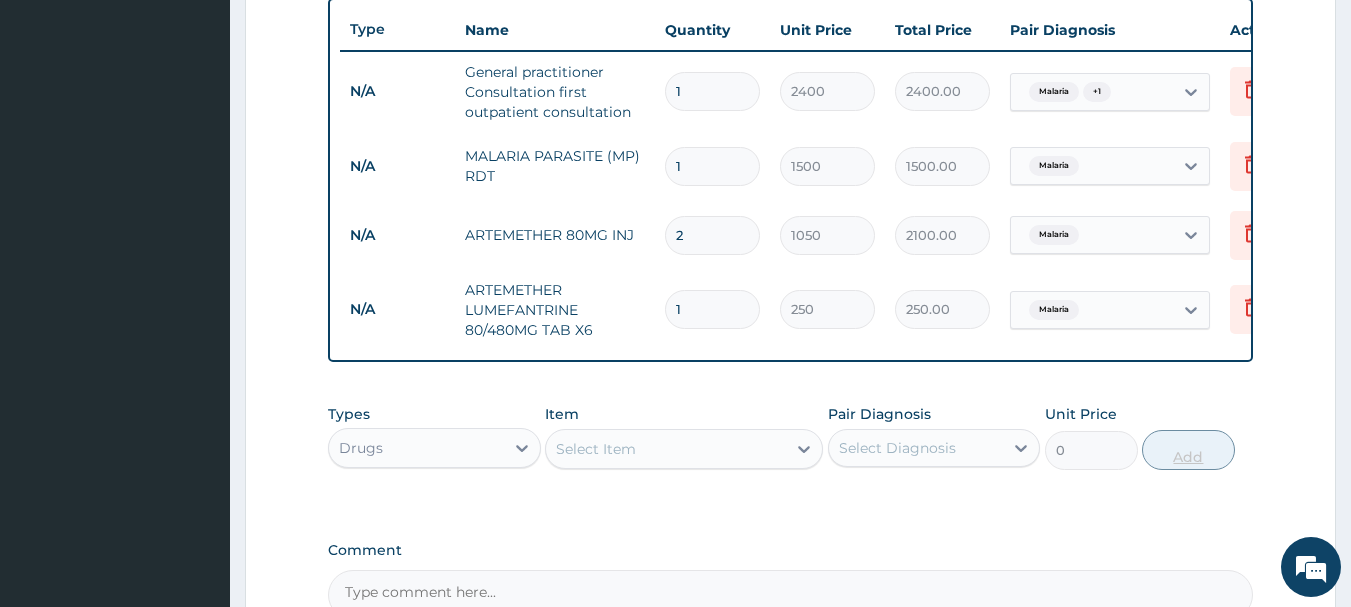 type 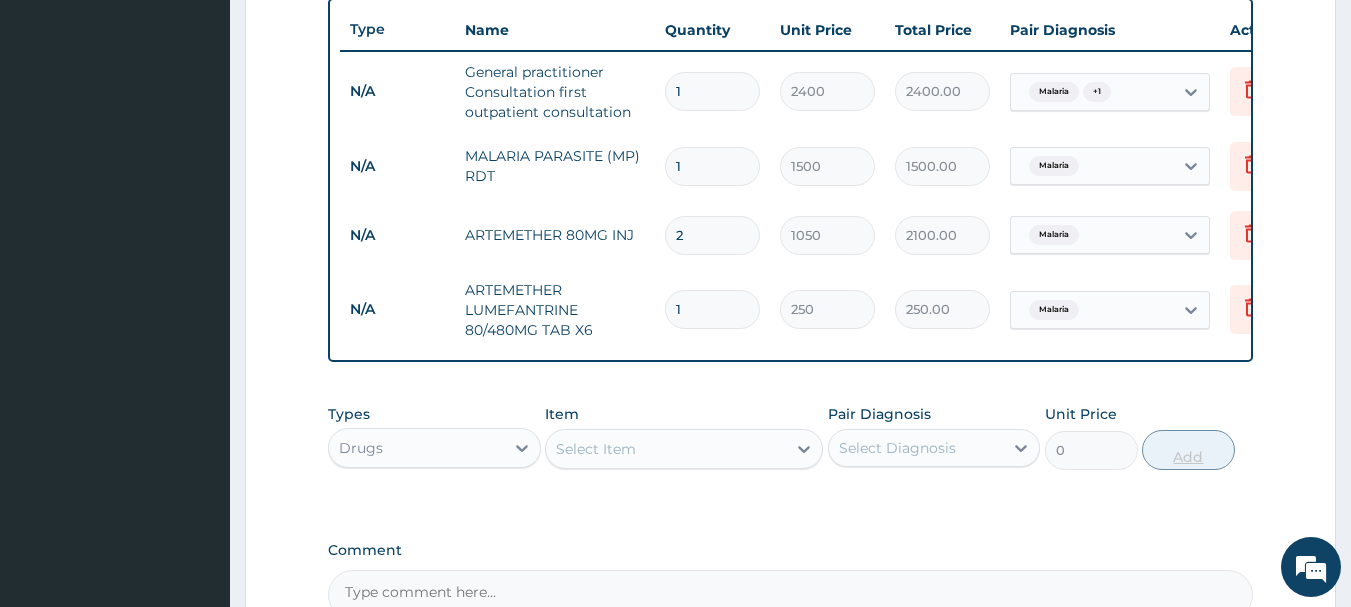 type on "0.00" 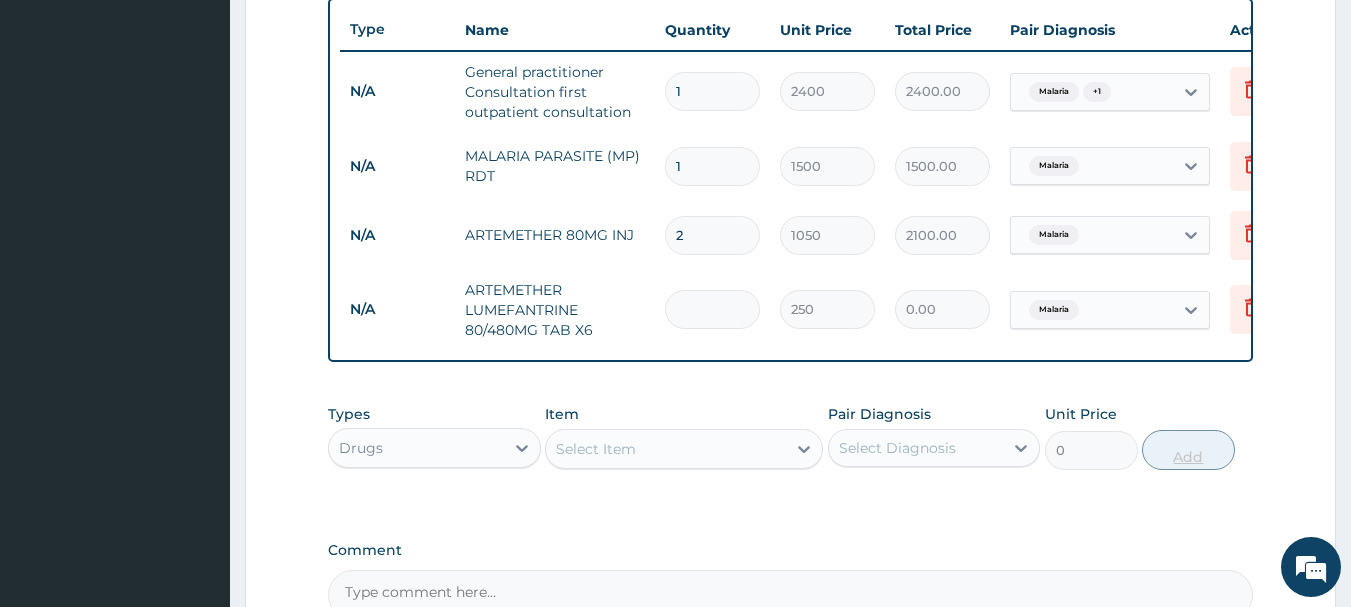 type on "6" 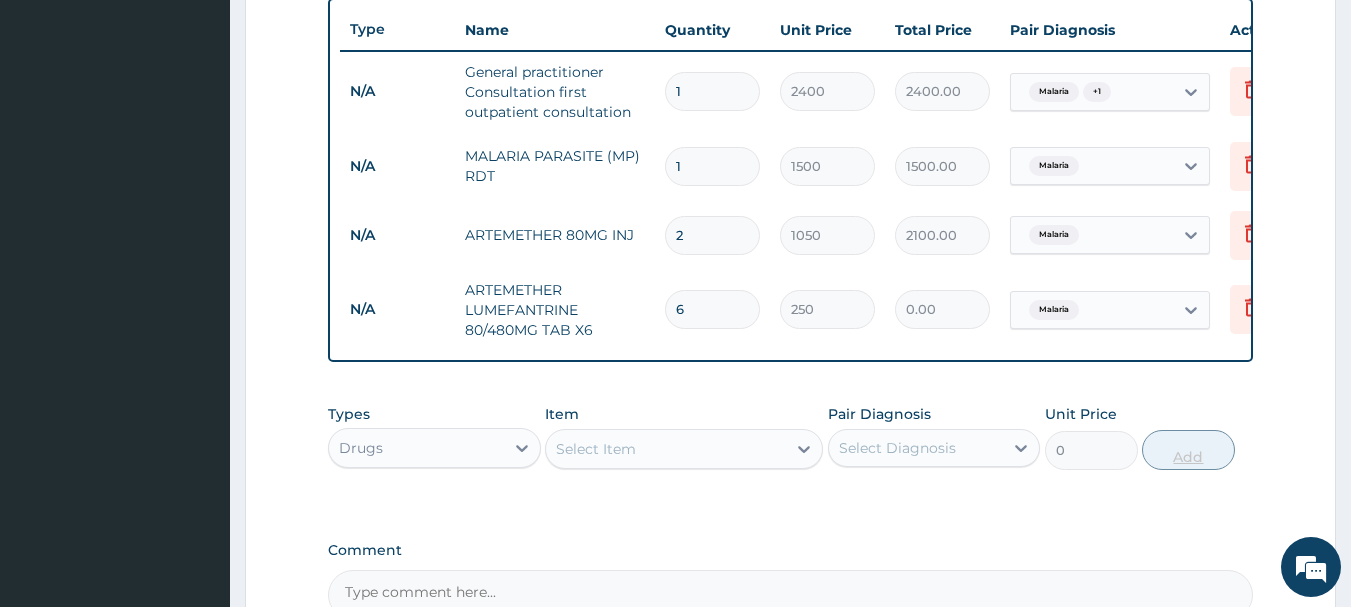 type on "1500.00" 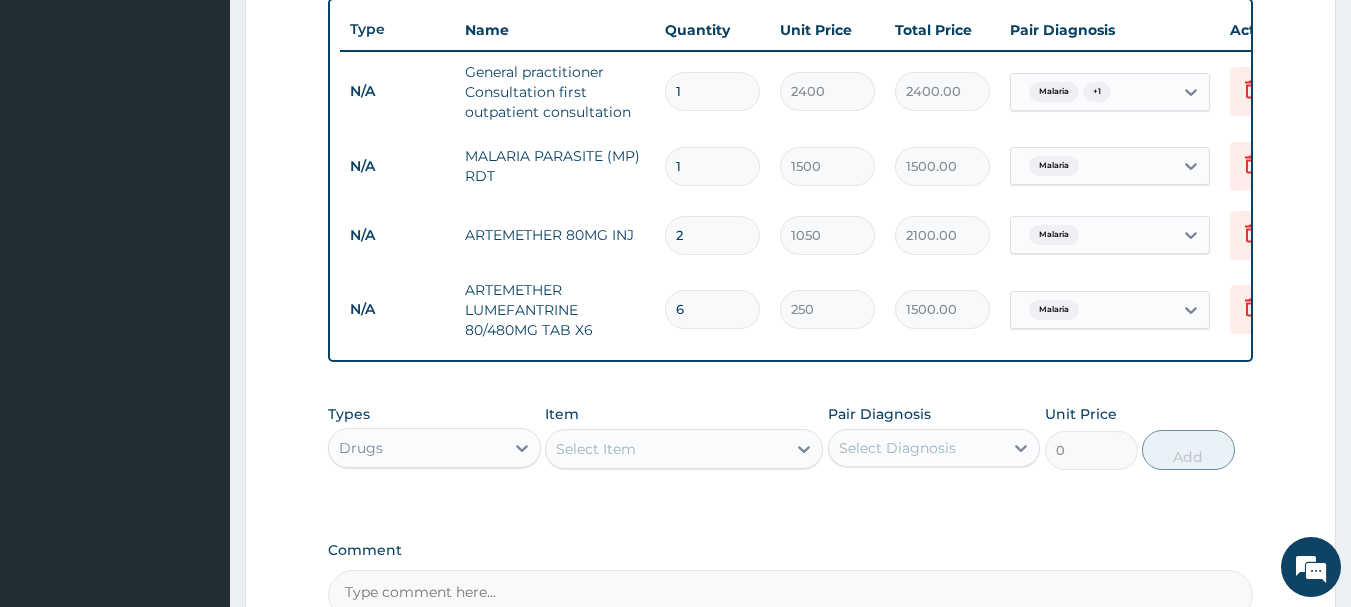 type on "6" 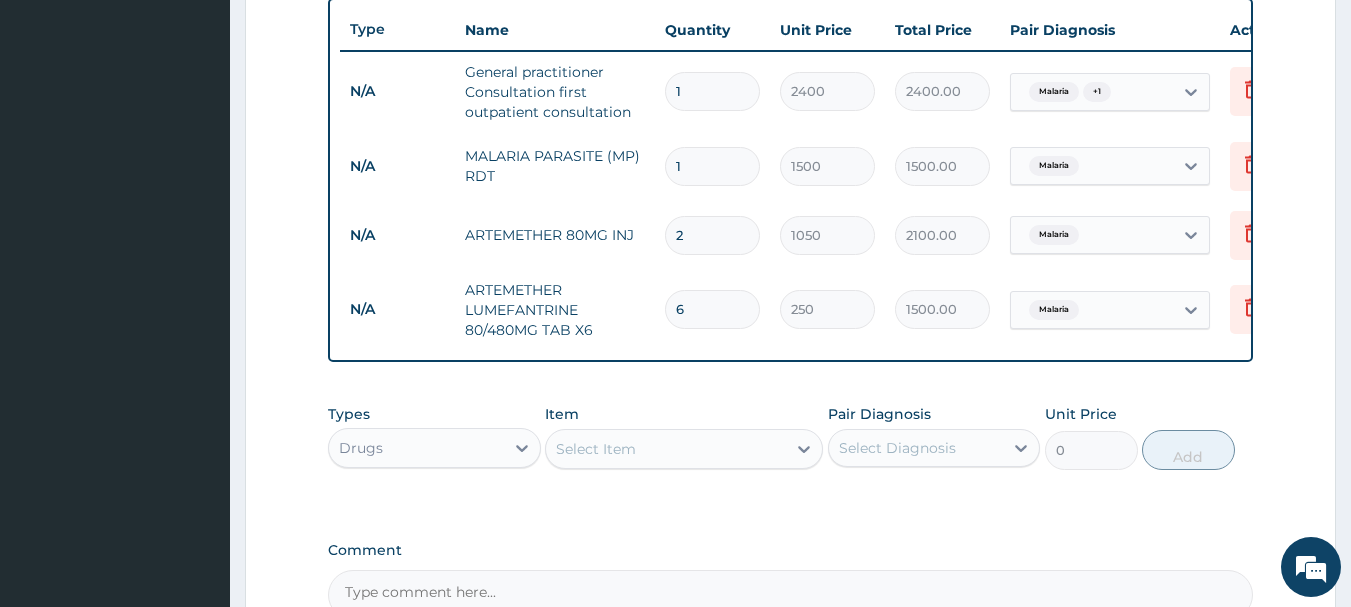 click on "Select Item" at bounding box center (666, 449) 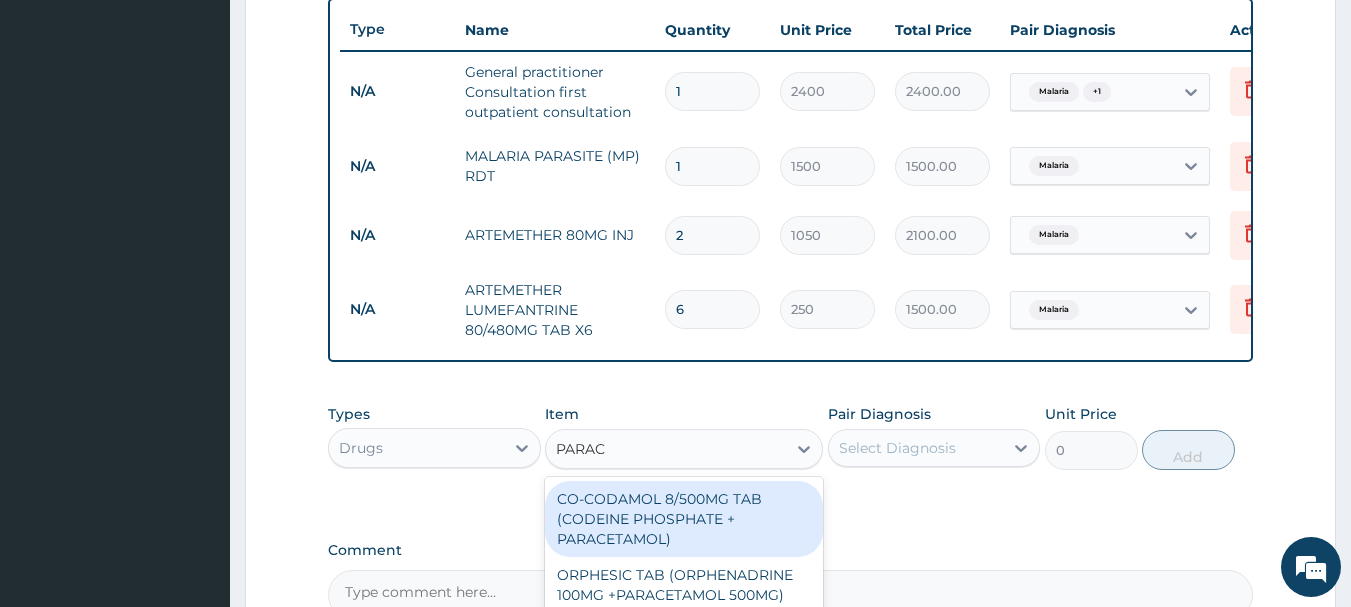 type on "PARACE" 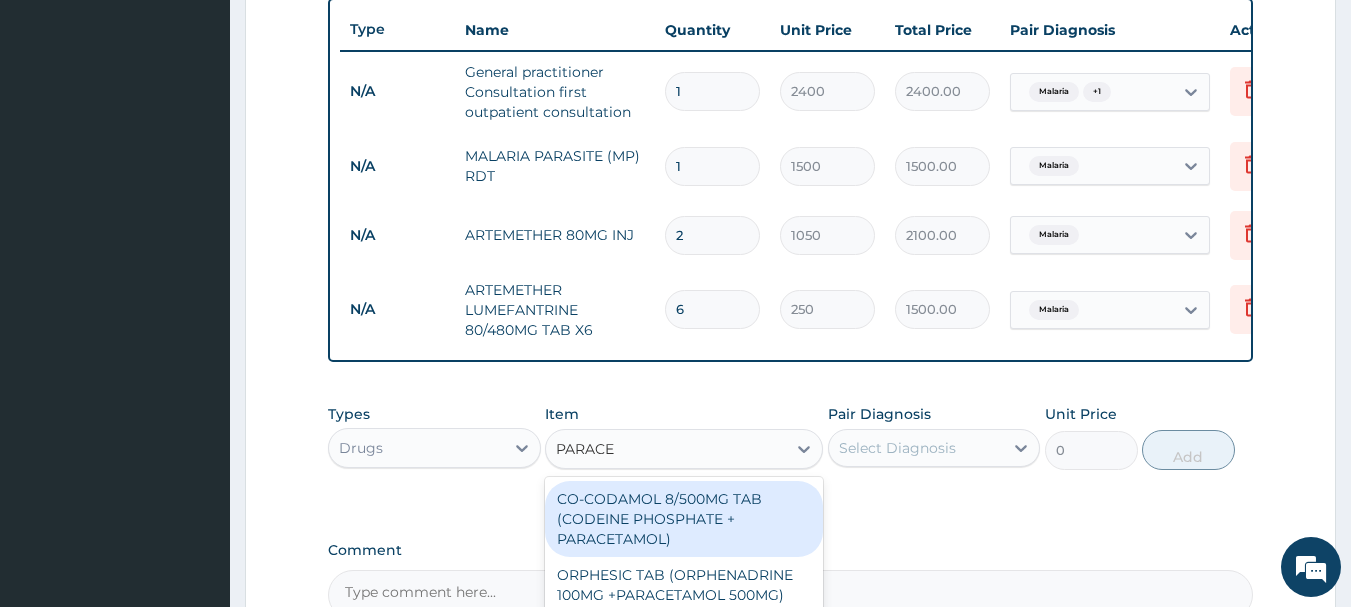 scroll, scrollTop: 984, scrollLeft: 0, axis: vertical 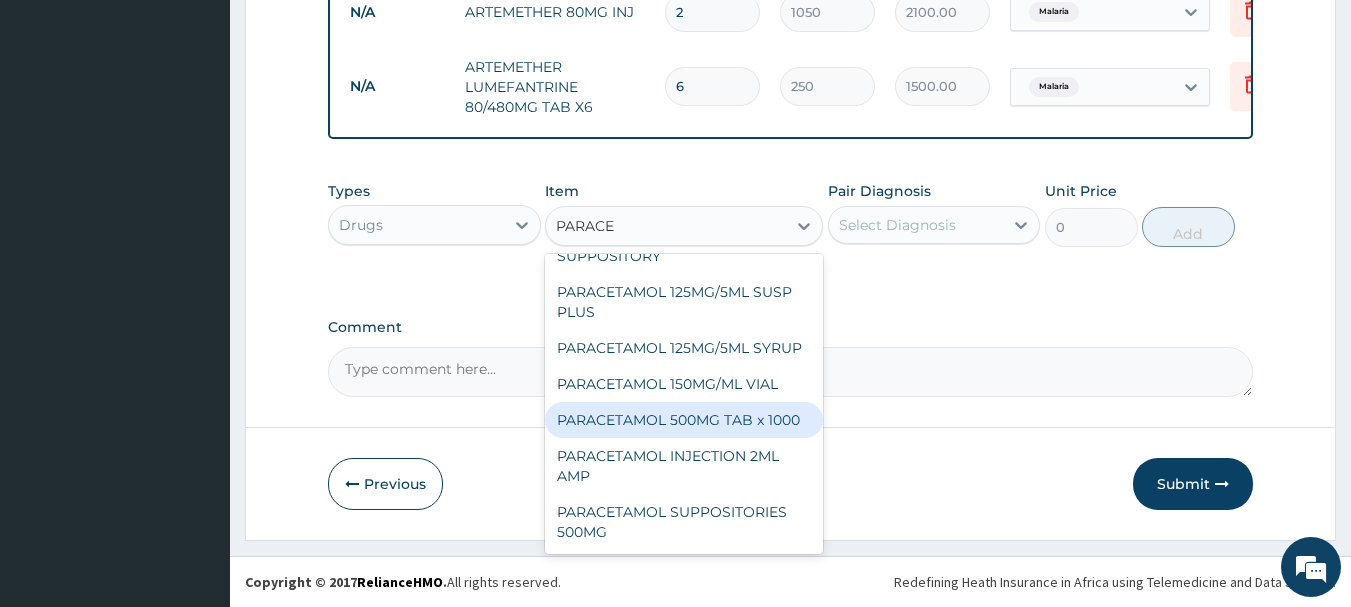 click on "PARACETAMOL 500MG TAB x 1000" at bounding box center [684, 420] 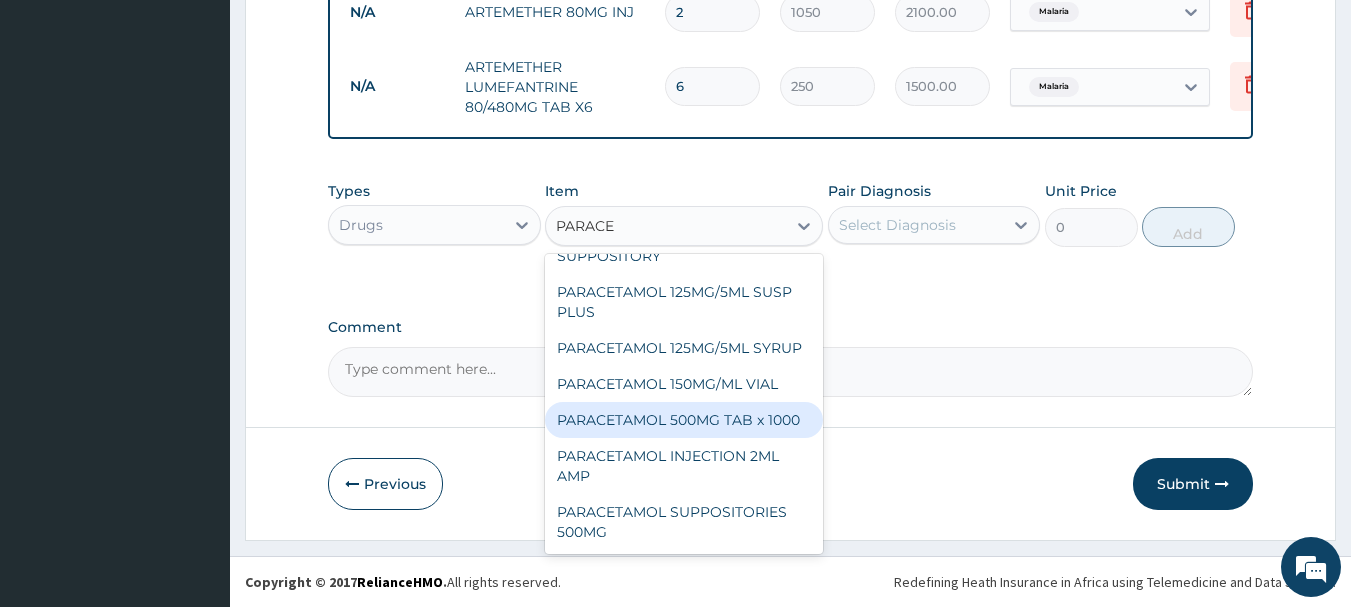 type 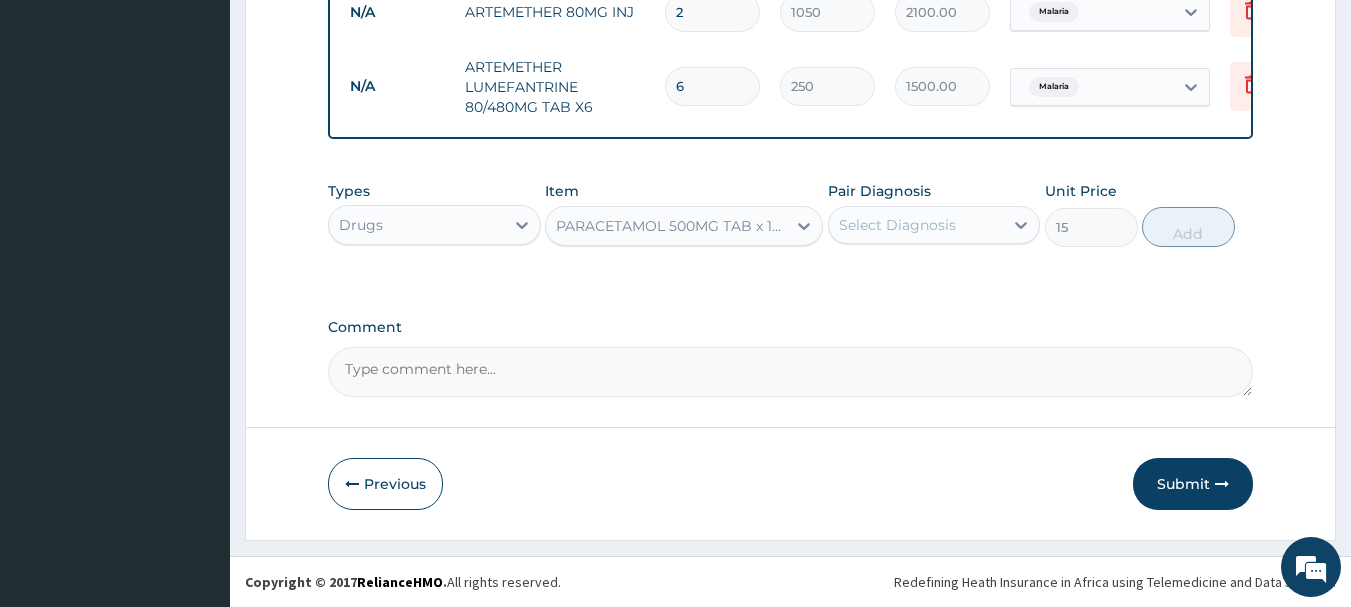 click on "Select Diagnosis" at bounding box center [897, 225] 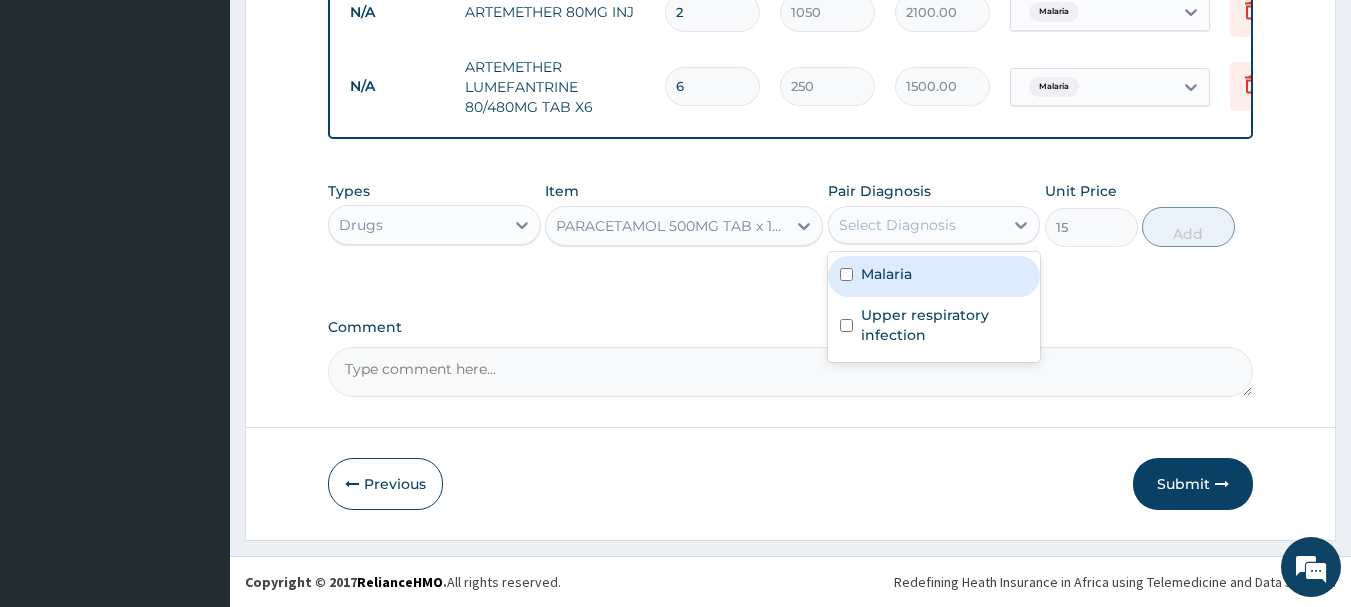 click on "Malaria" at bounding box center (934, 276) 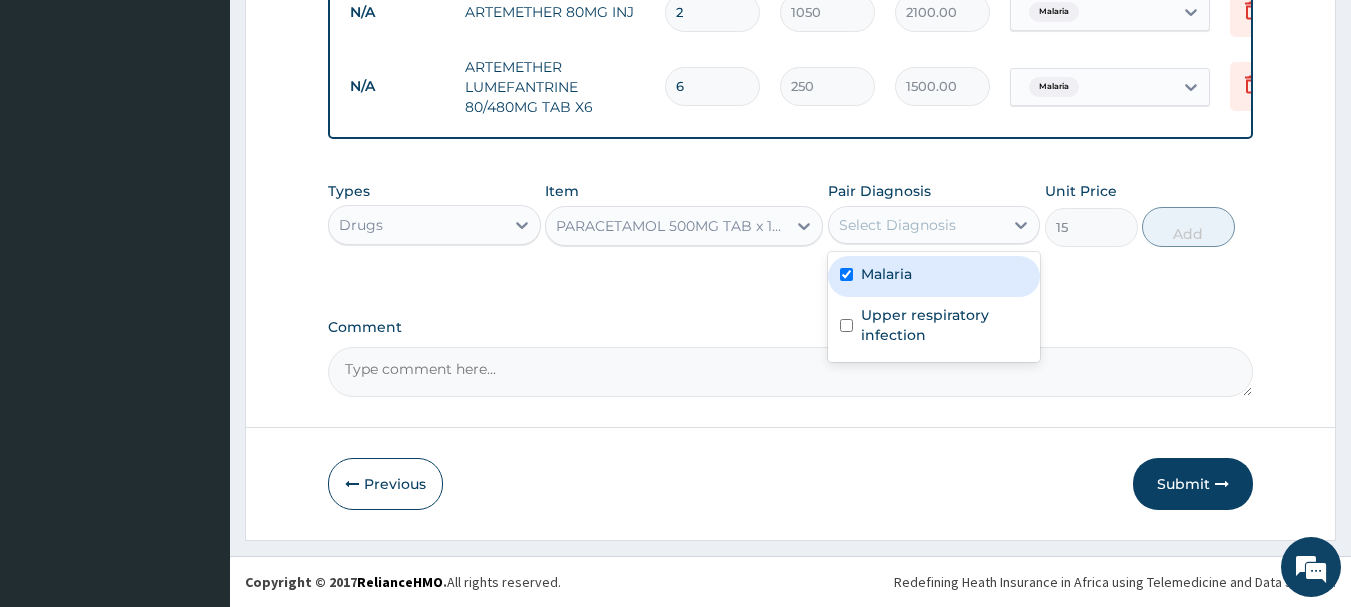 checkbox on "true" 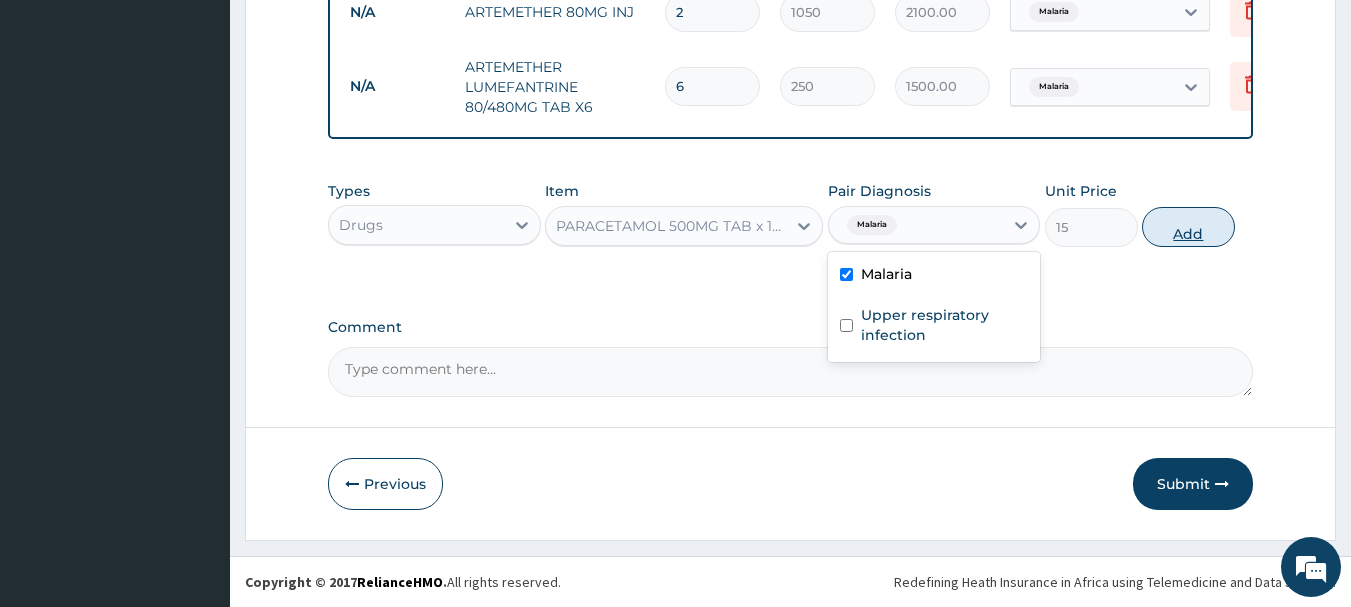 click on "Add" at bounding box center [1188, 227] 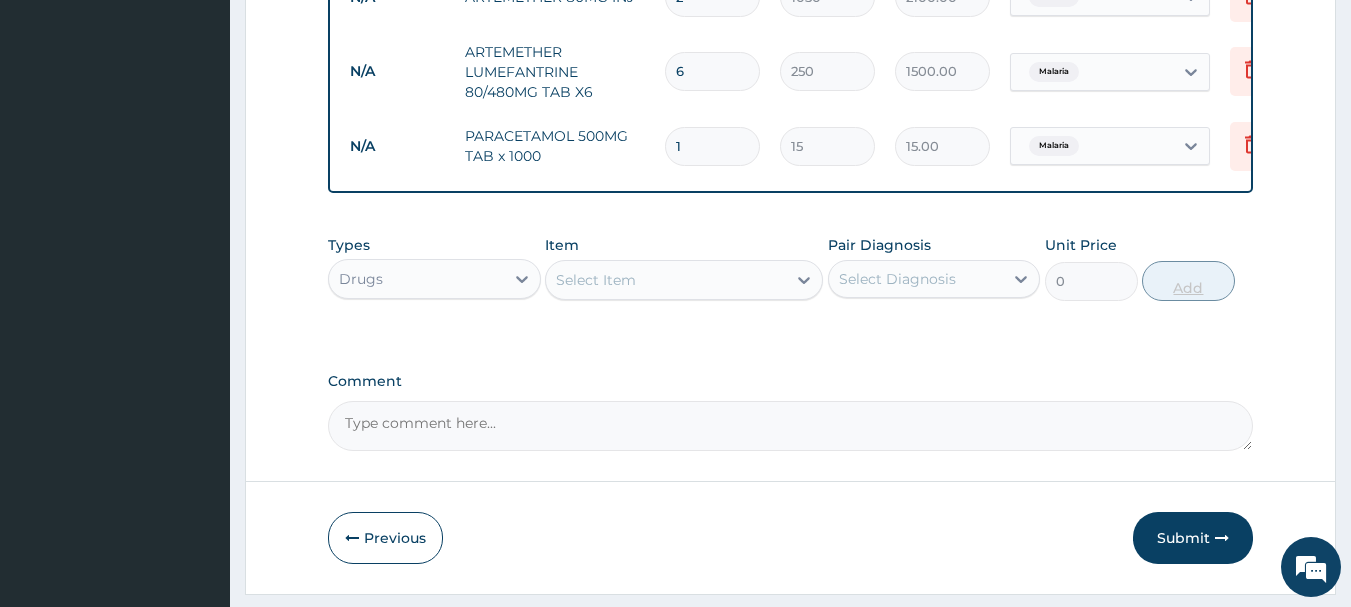 type on "13" 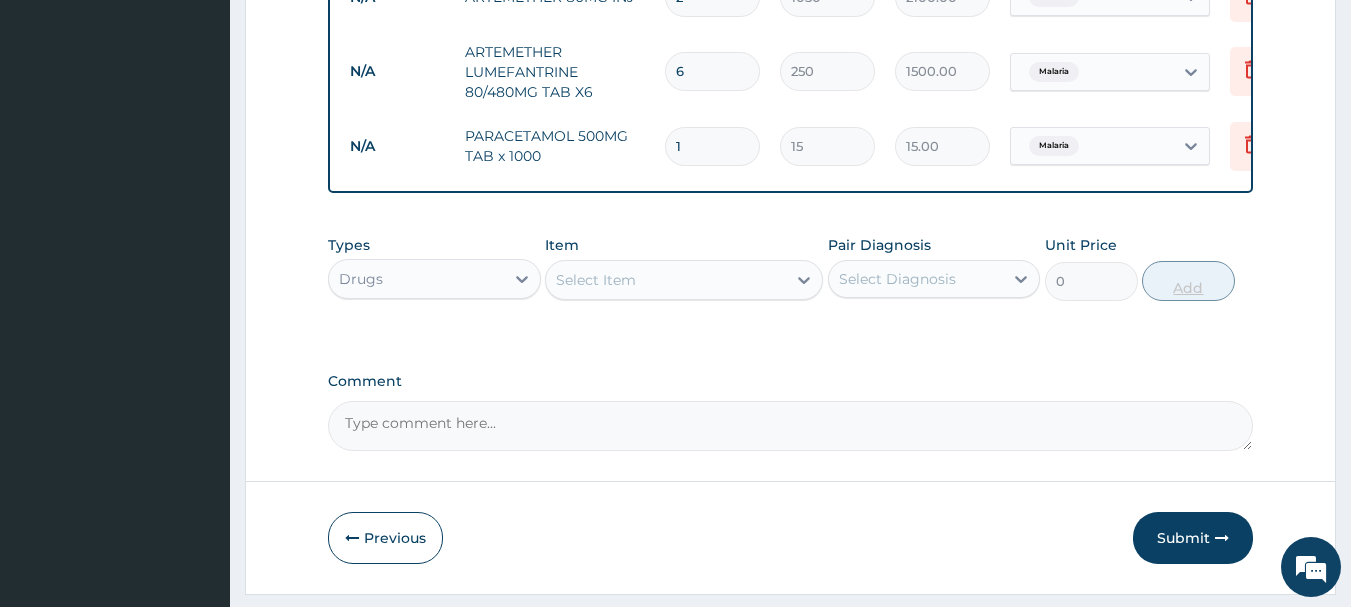 type on "195.00" 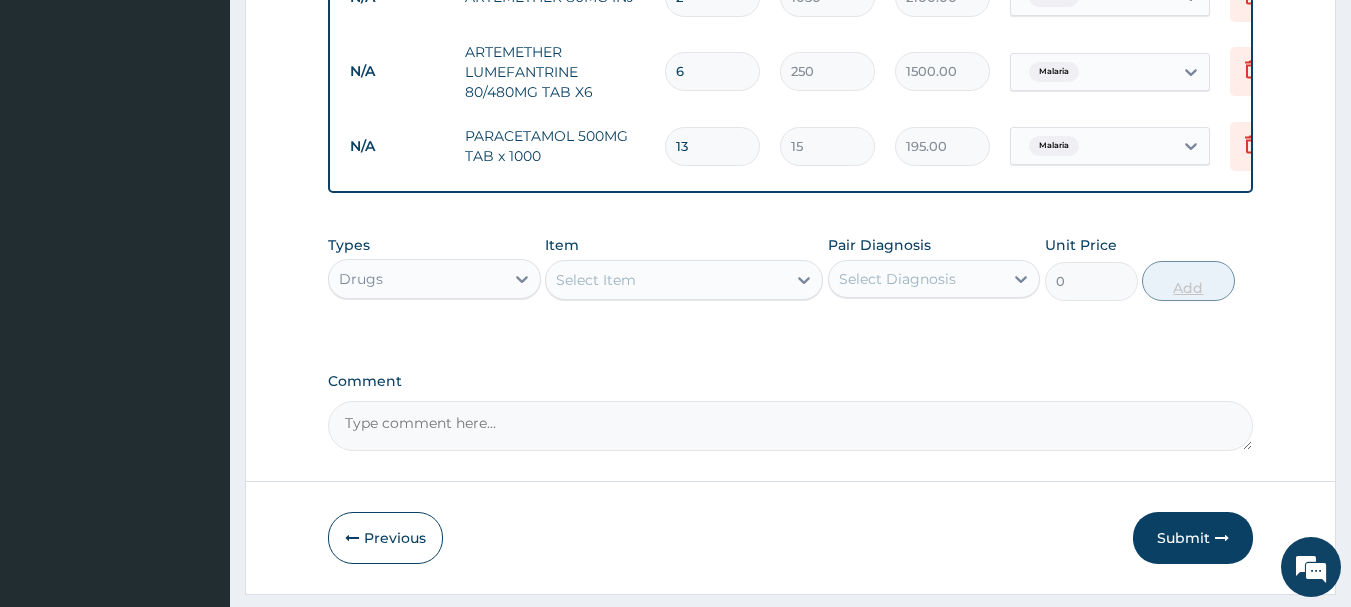type on "130" 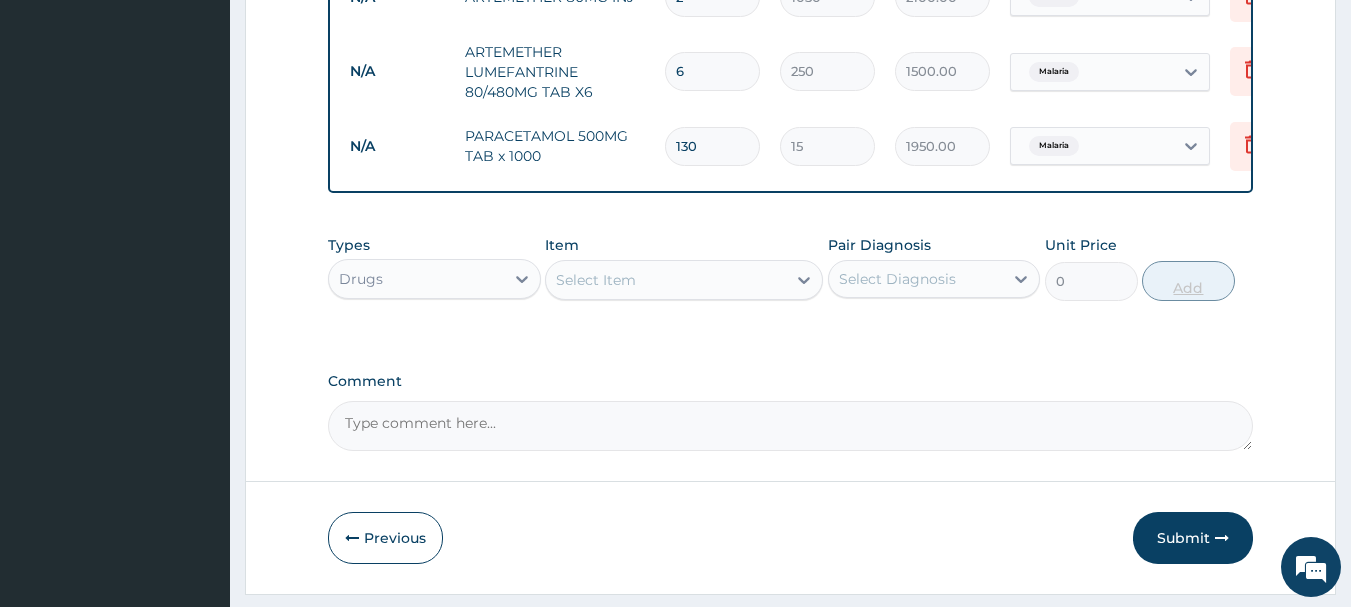 type on "13" 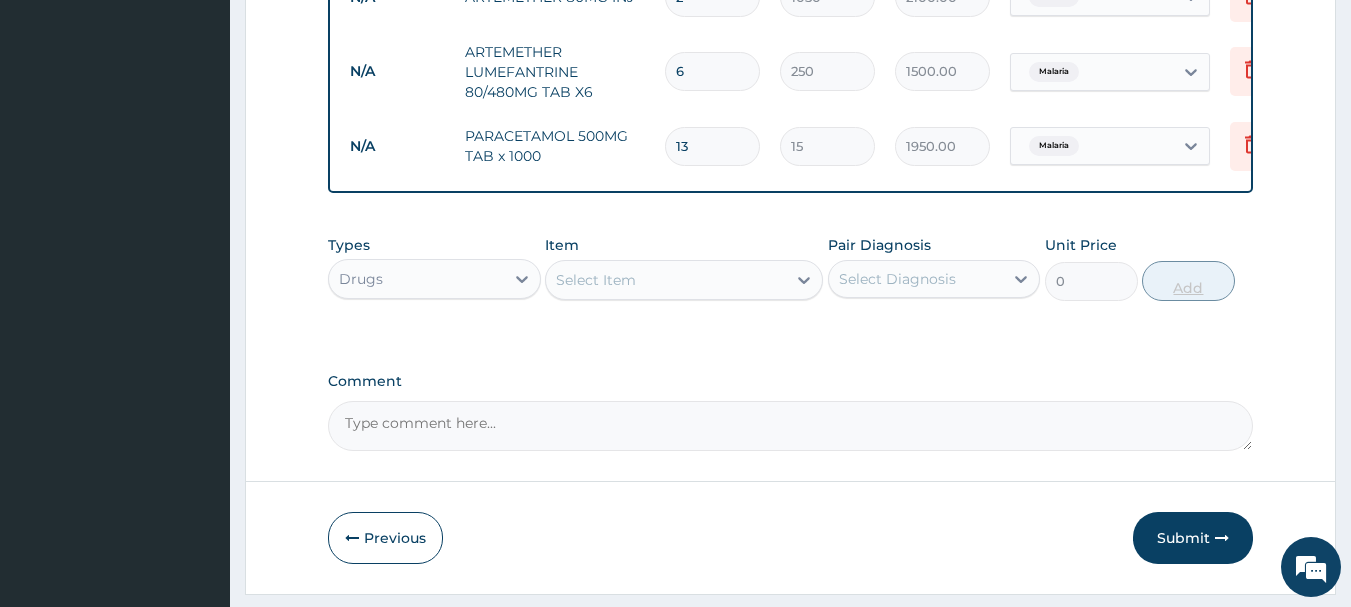 type on "195.00" 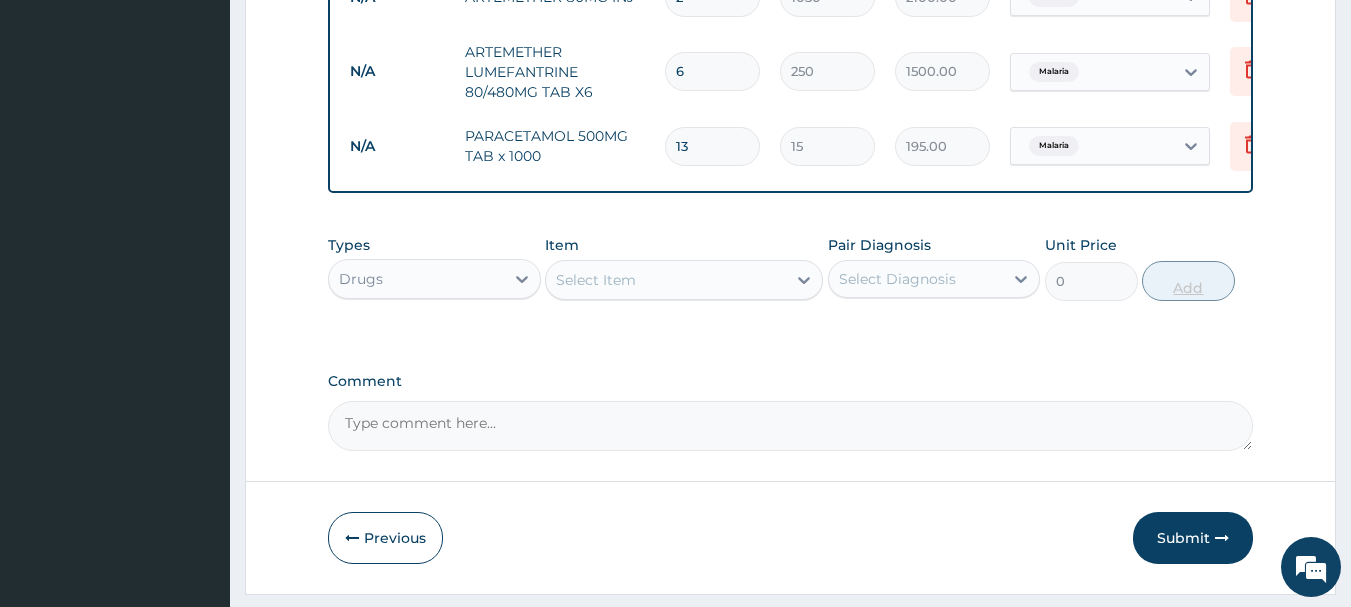 type on "1" 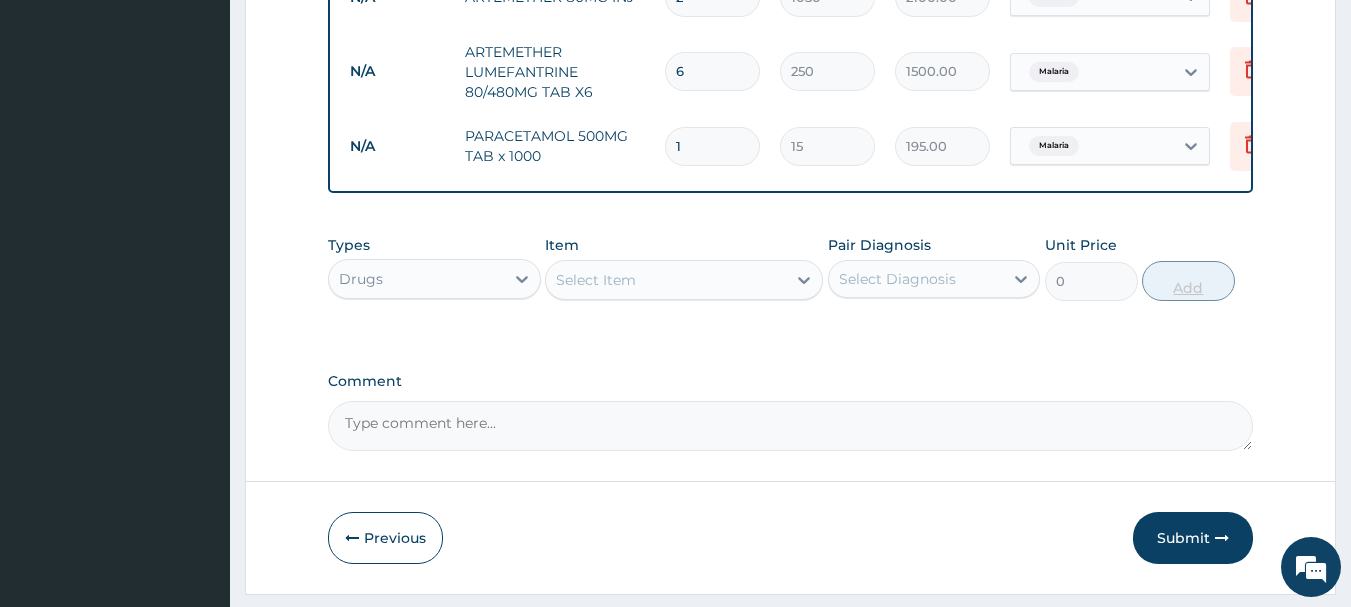 type on "15.00" 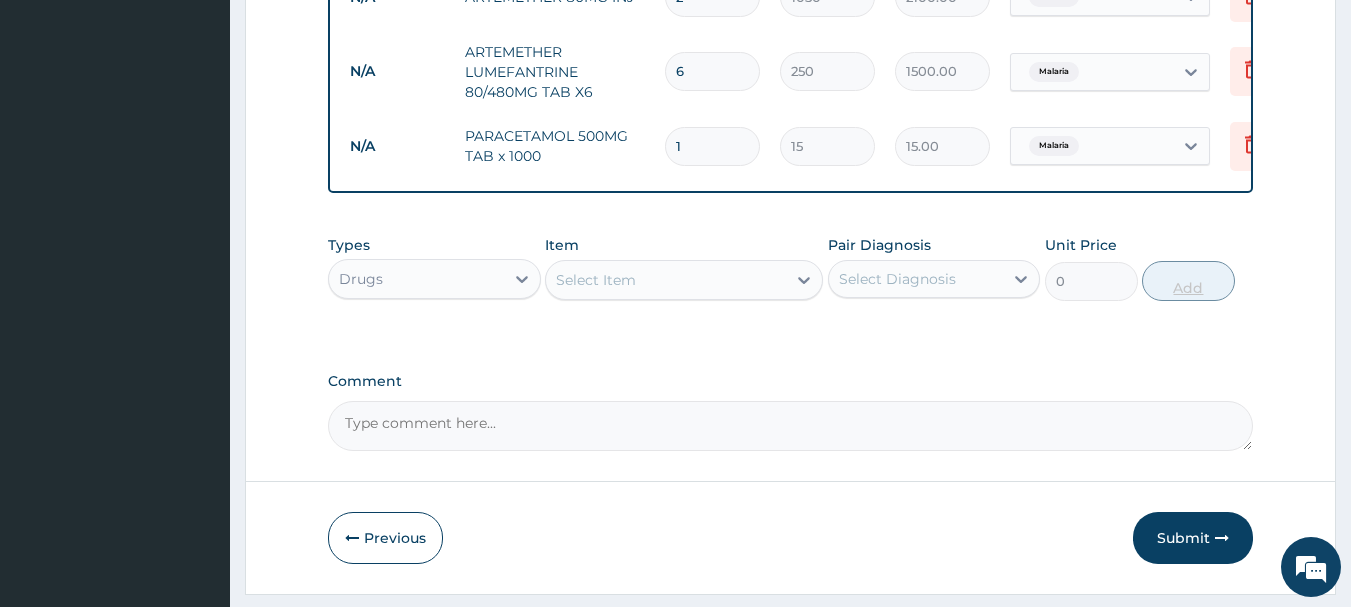 type 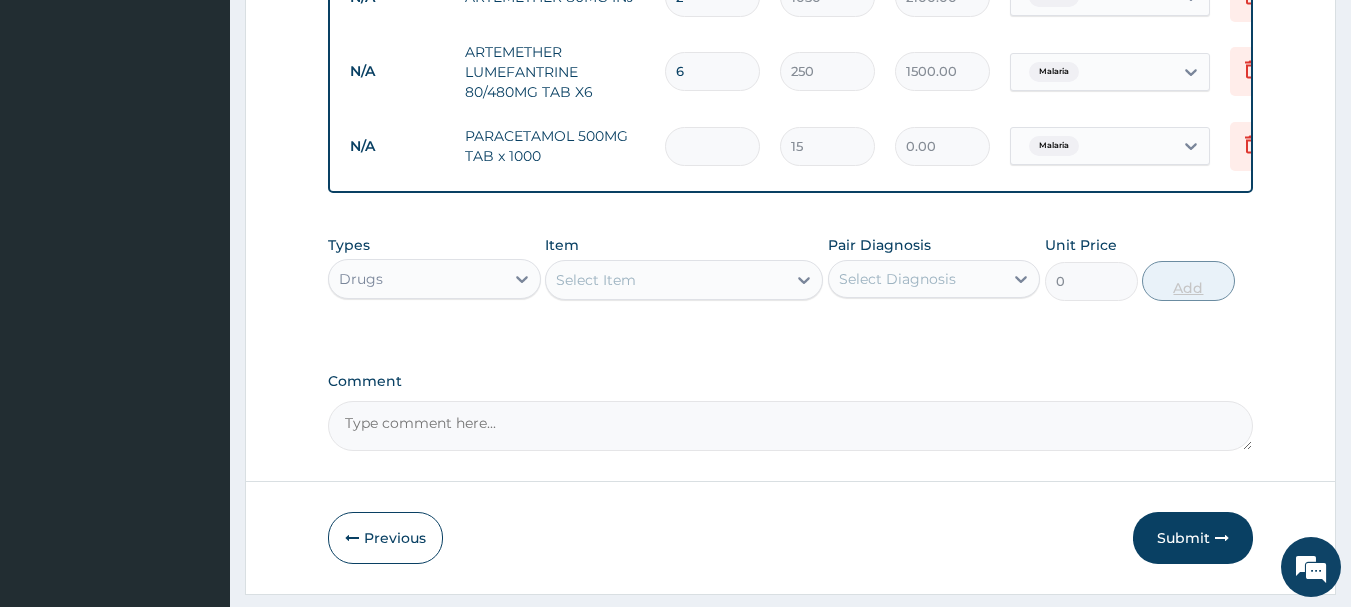 type on "3" 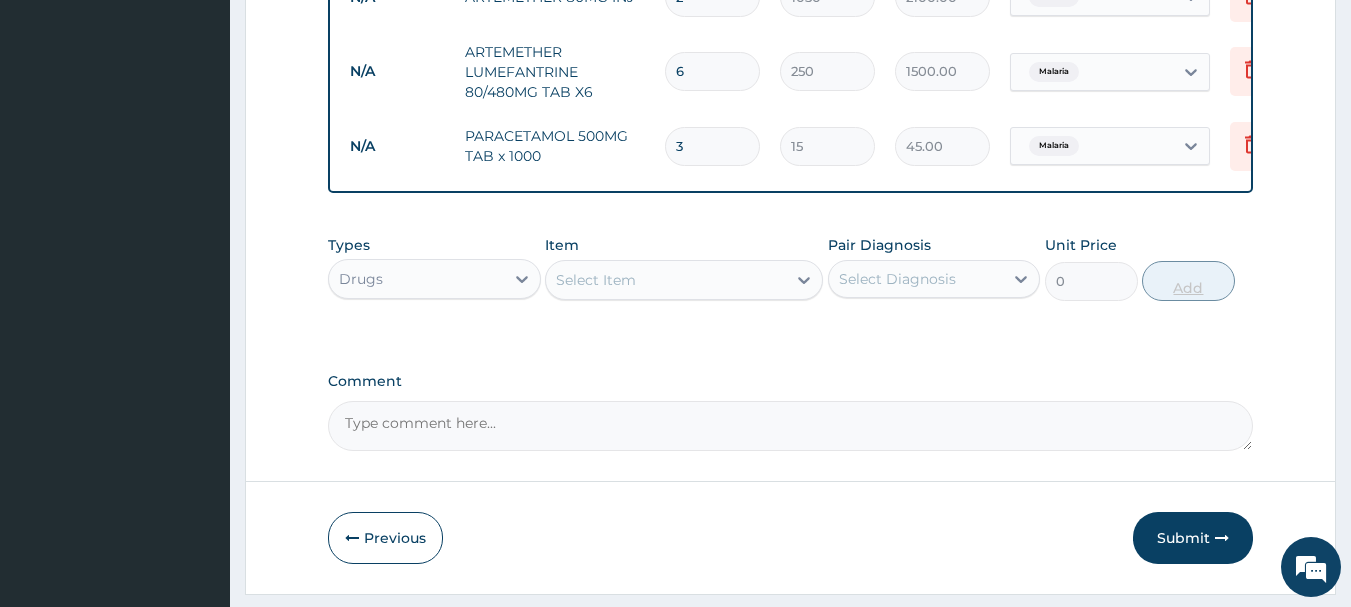 type on "30" 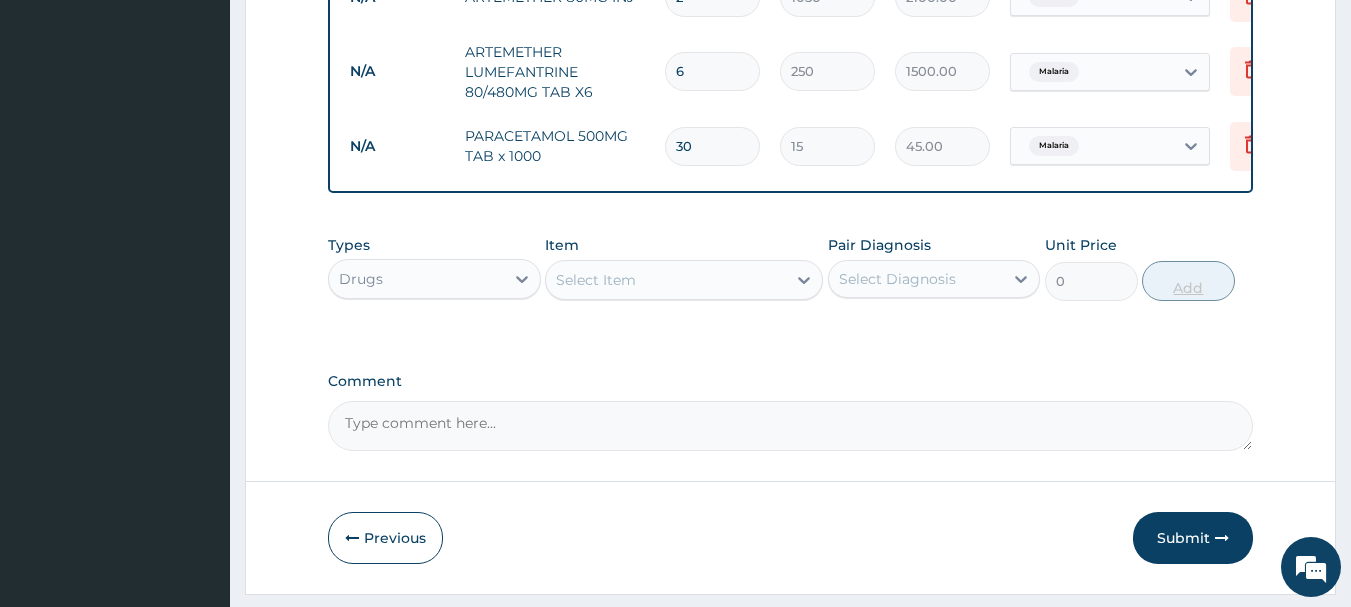 type on "450.00" 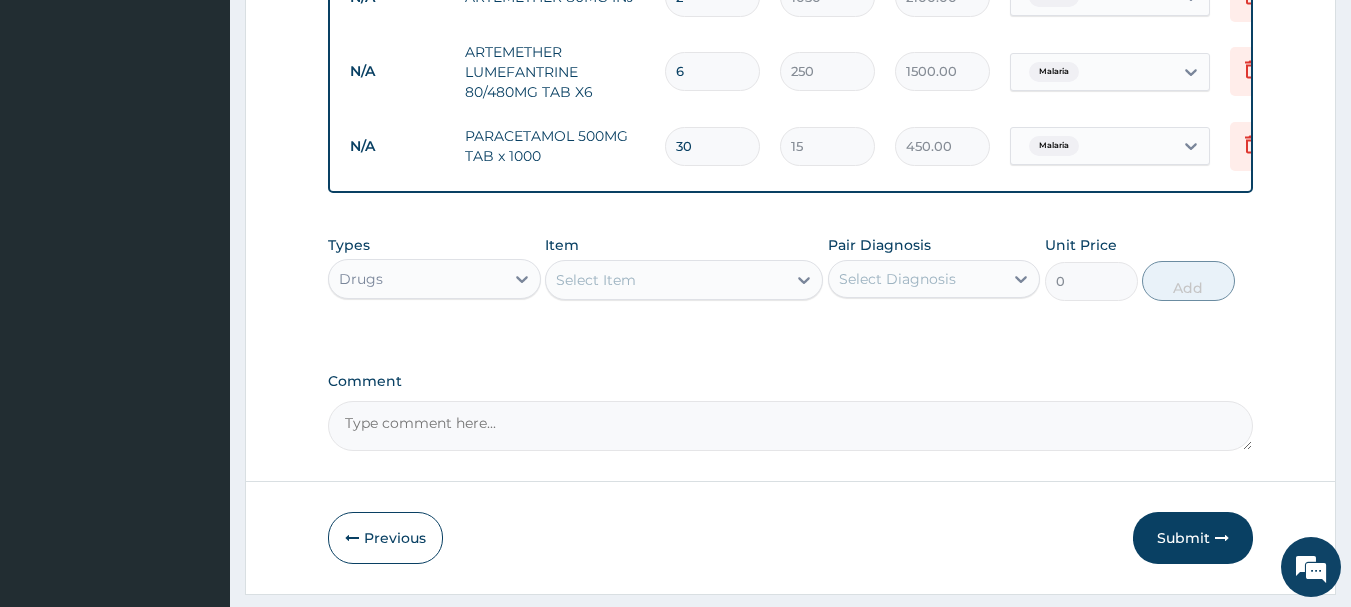 type on "30" 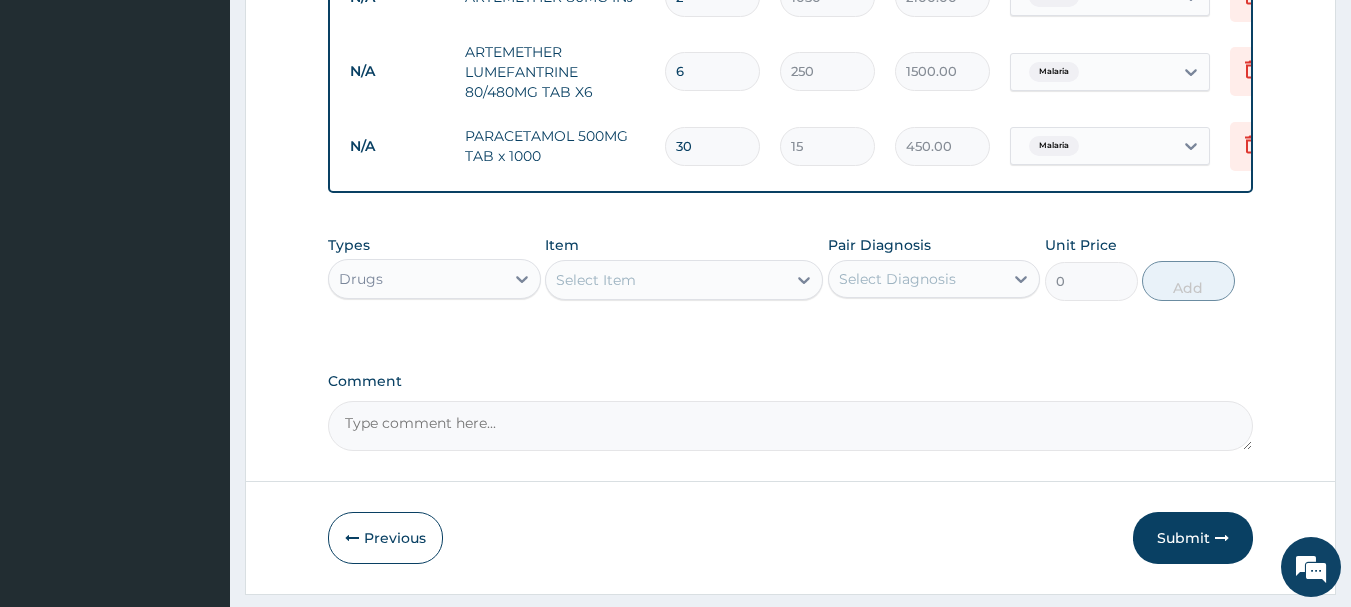 click on "Select Item" at bounding box center [666, 280] 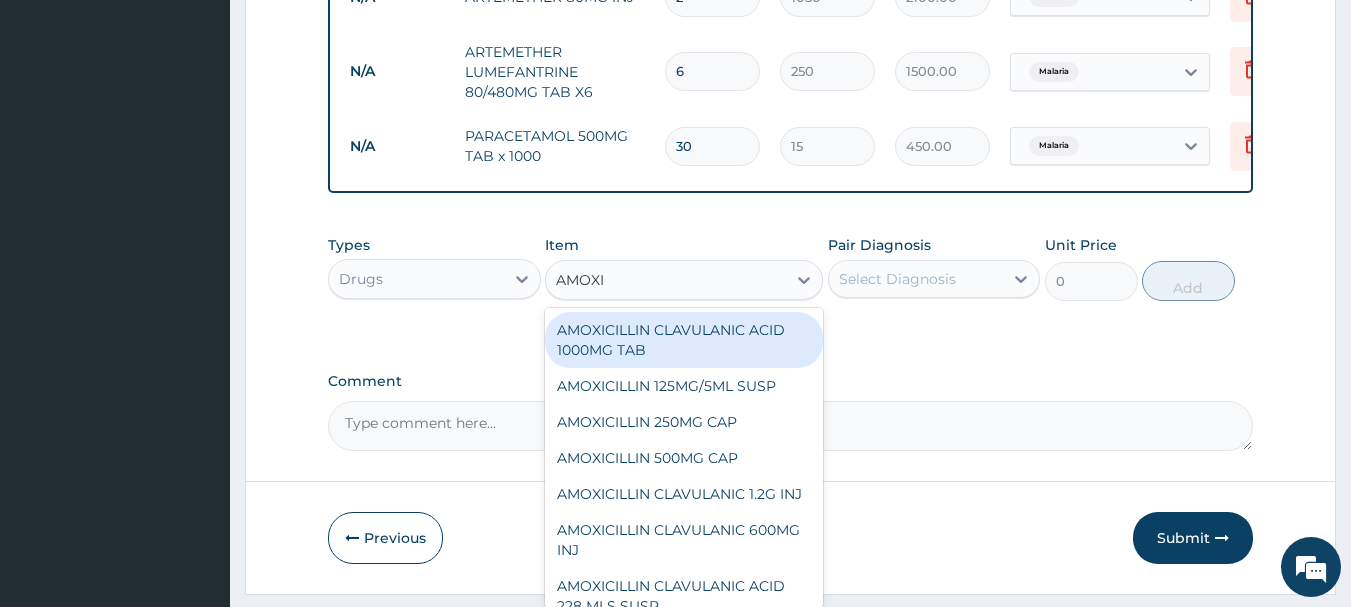 type on "AMOXIC" 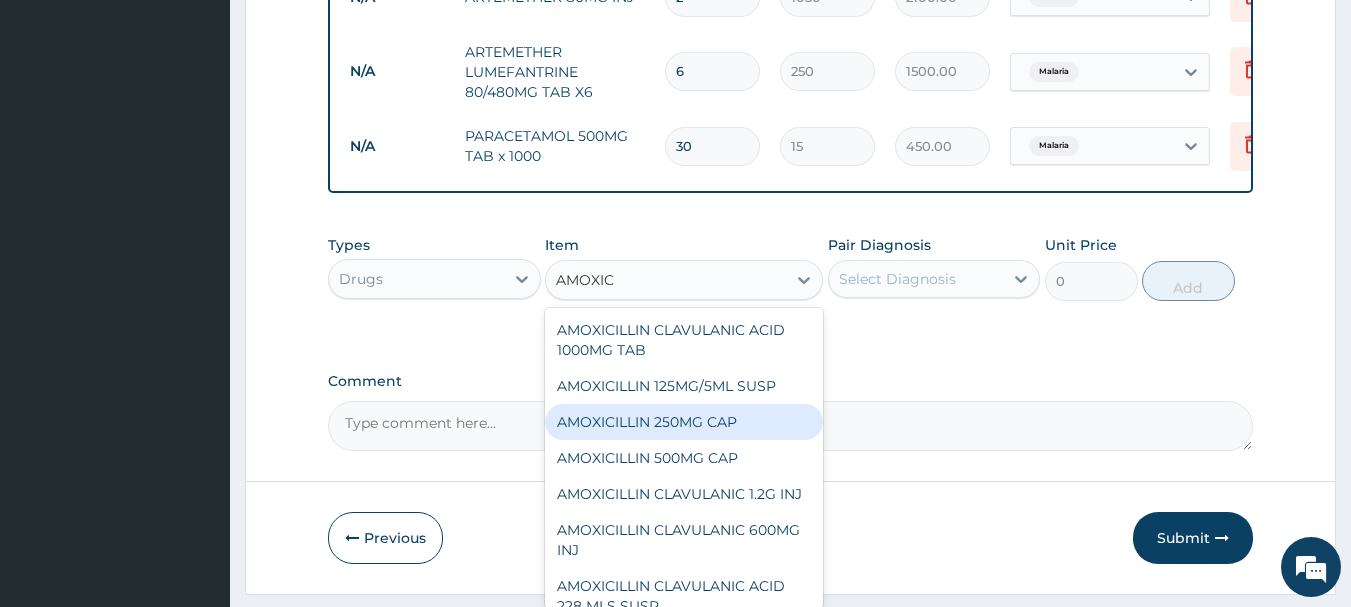 scroll, scrollTop: 262, scrollLeft: 0, axis: vertical 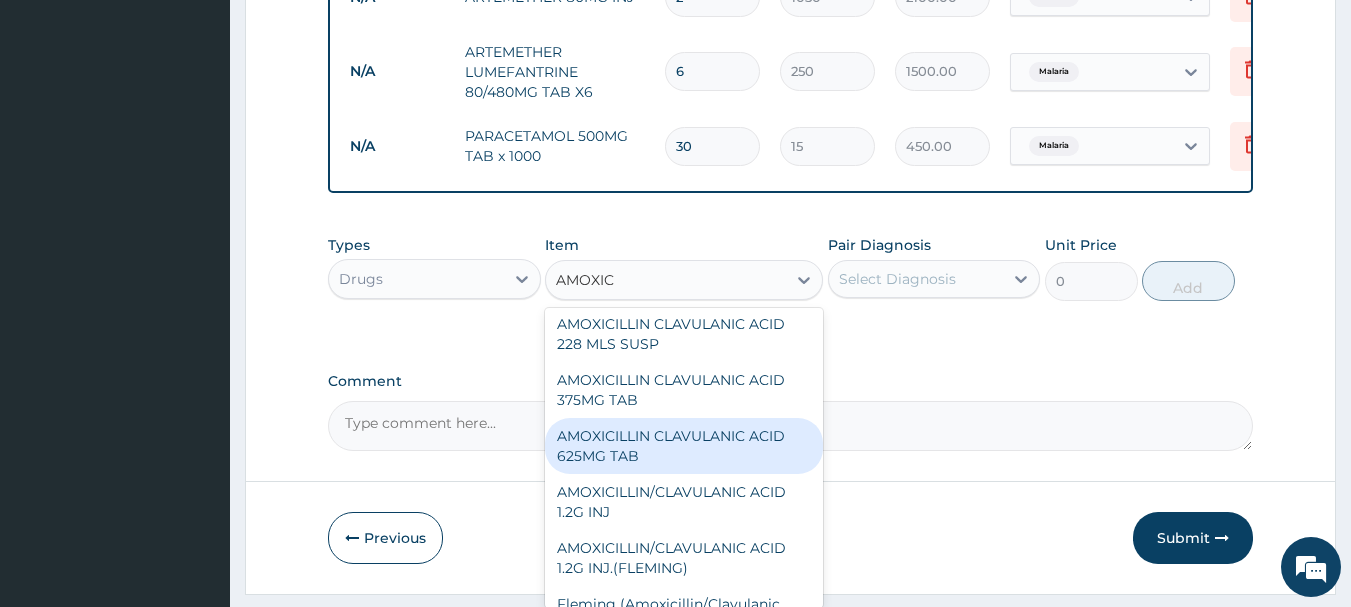 click on "AMOXICILLIN CLAVULANIC ACID 625MG TAB" at bounding box center (684, 446) 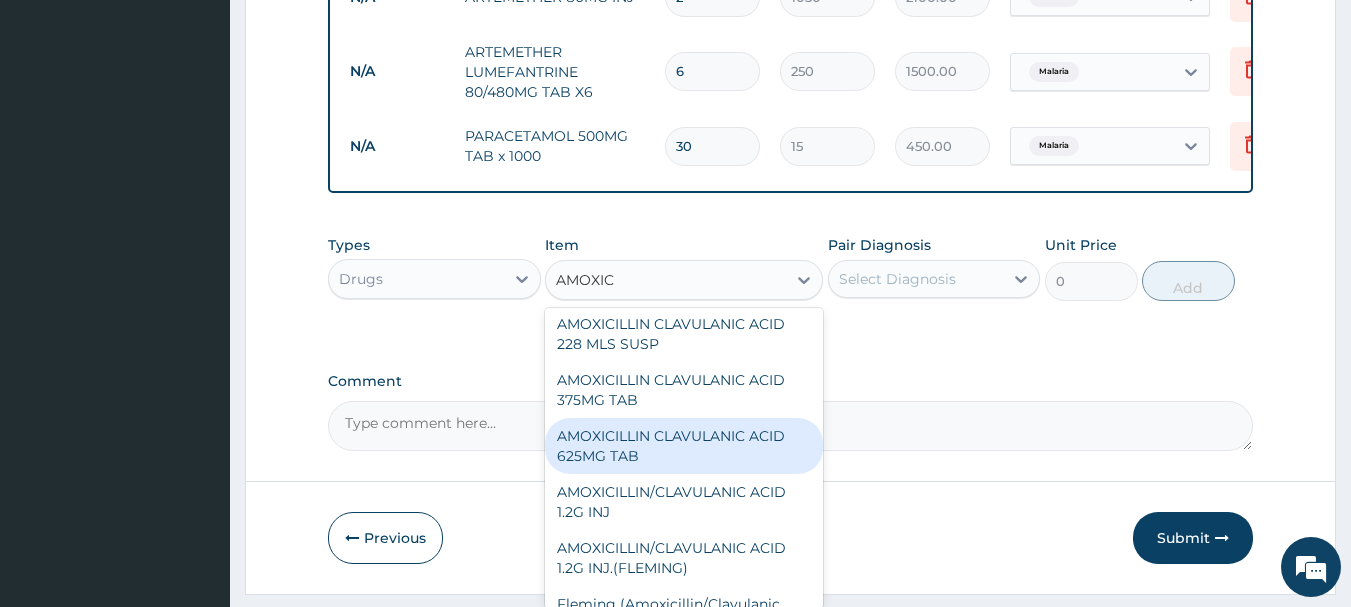 type 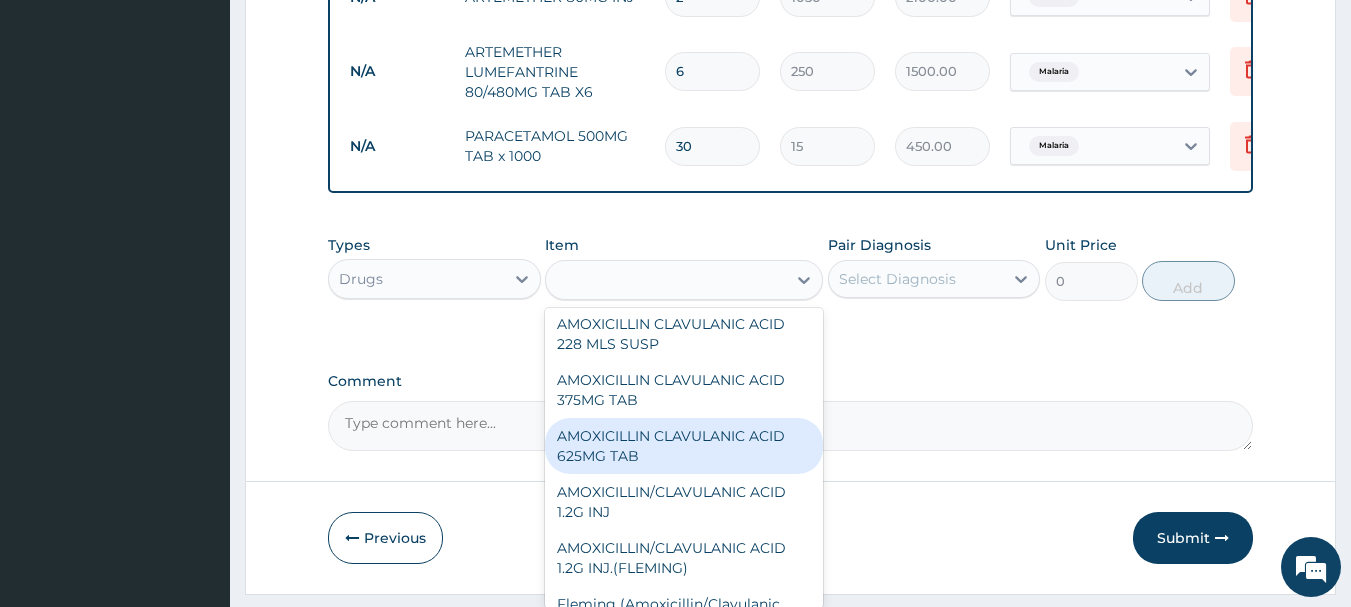 type on "450" 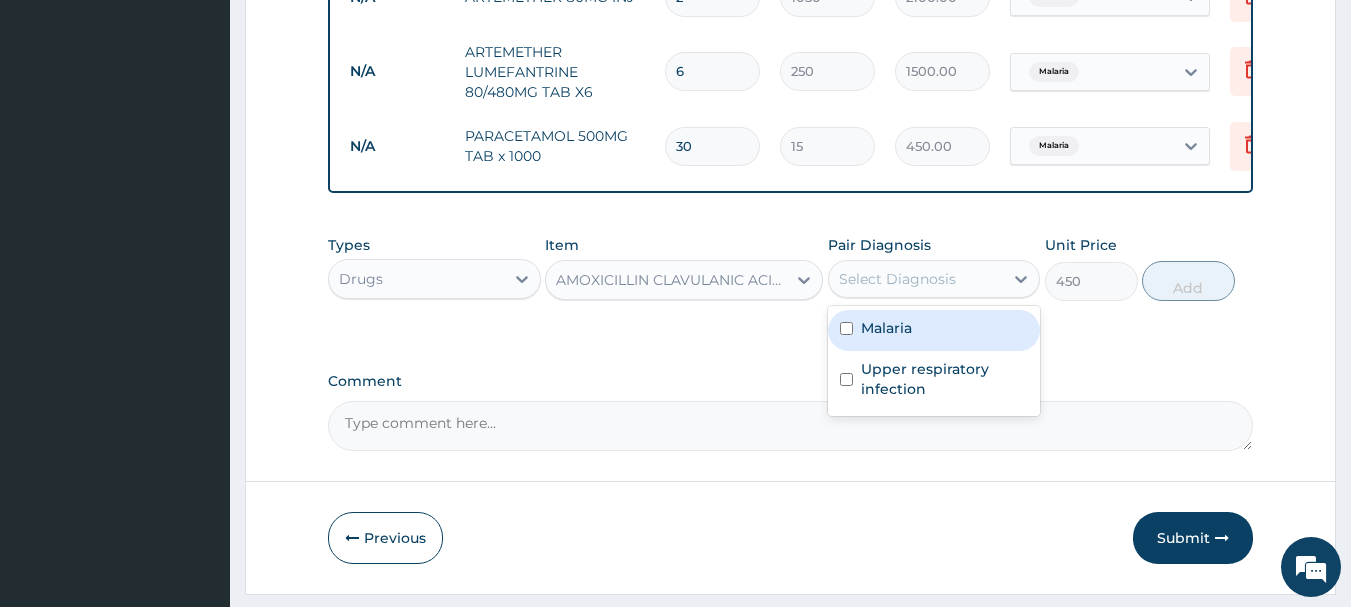 click on "Select Diagnosis" at bounding box center (897, 279) 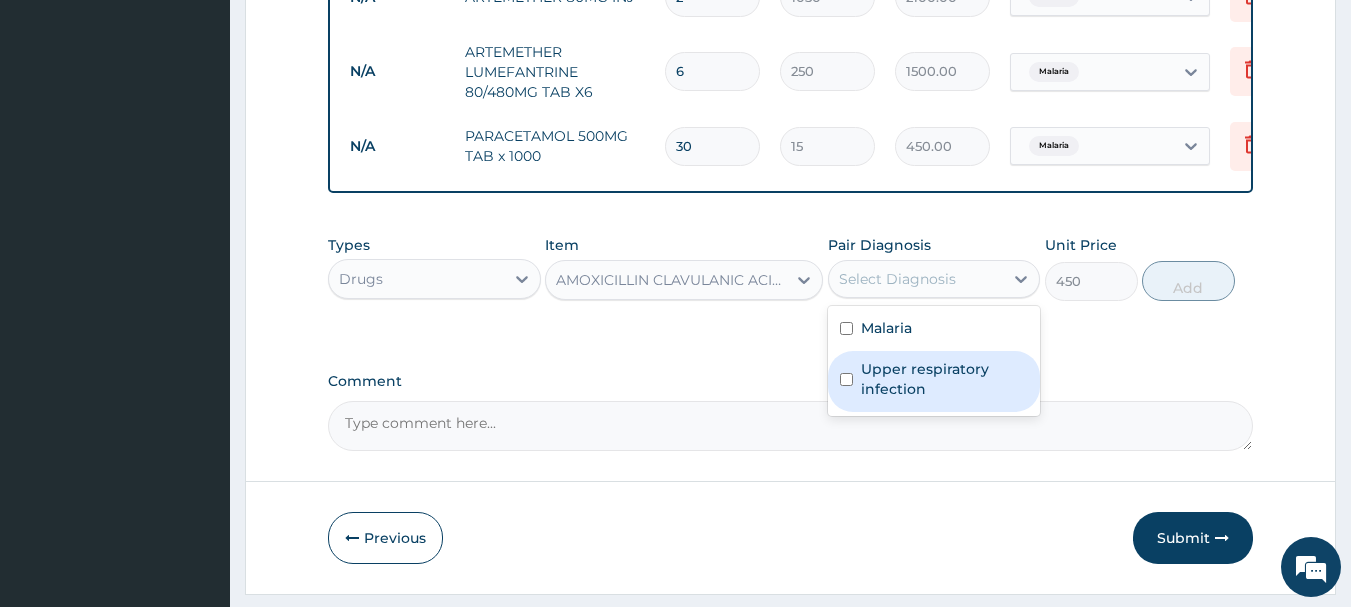 click on "Upper respiratory infection" at bounding box center (945, 379) 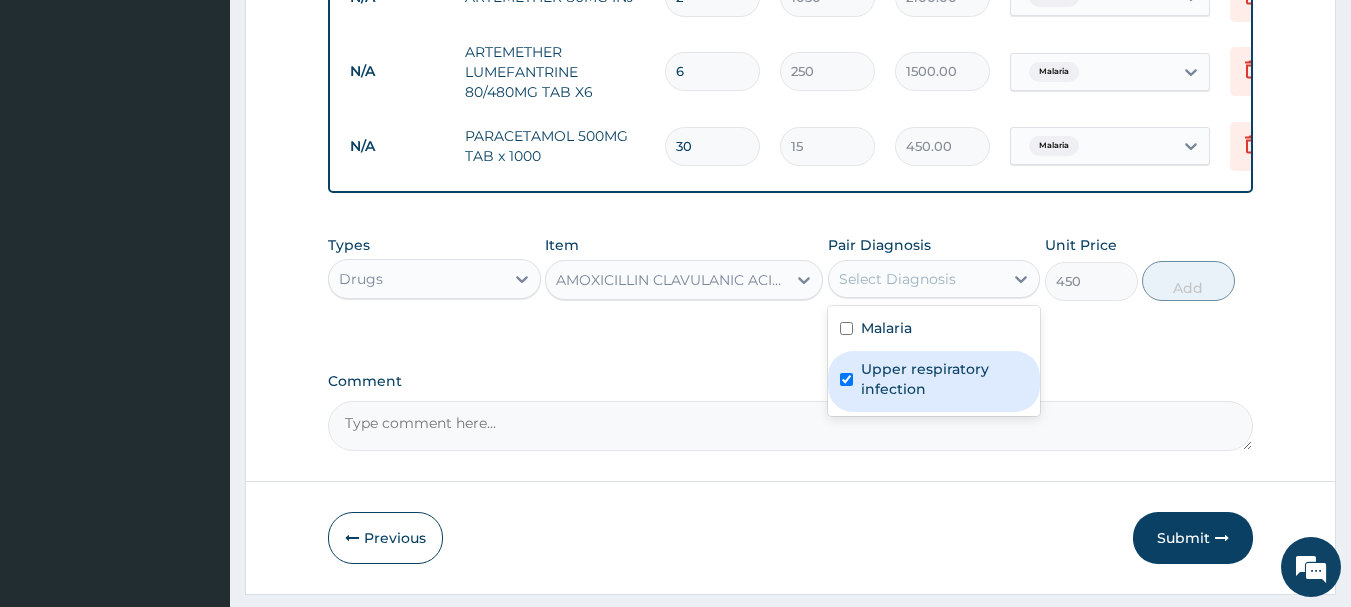 checkbox on "true" 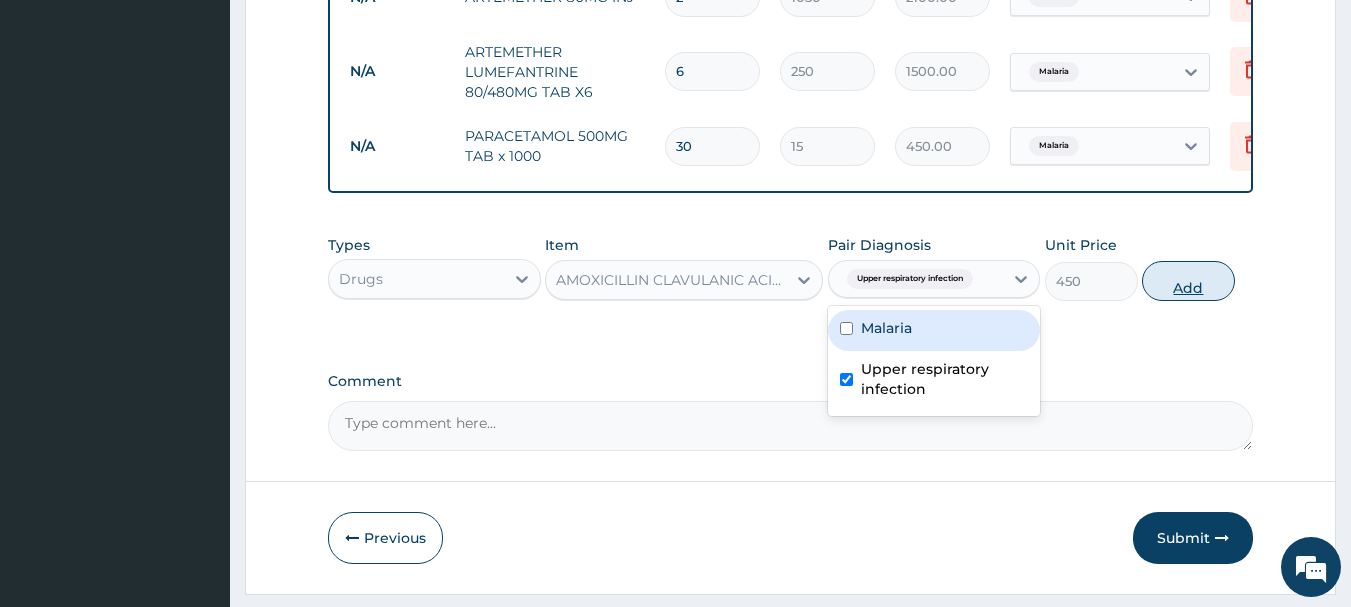 click on "Add" at bounding box center (1188, 281) 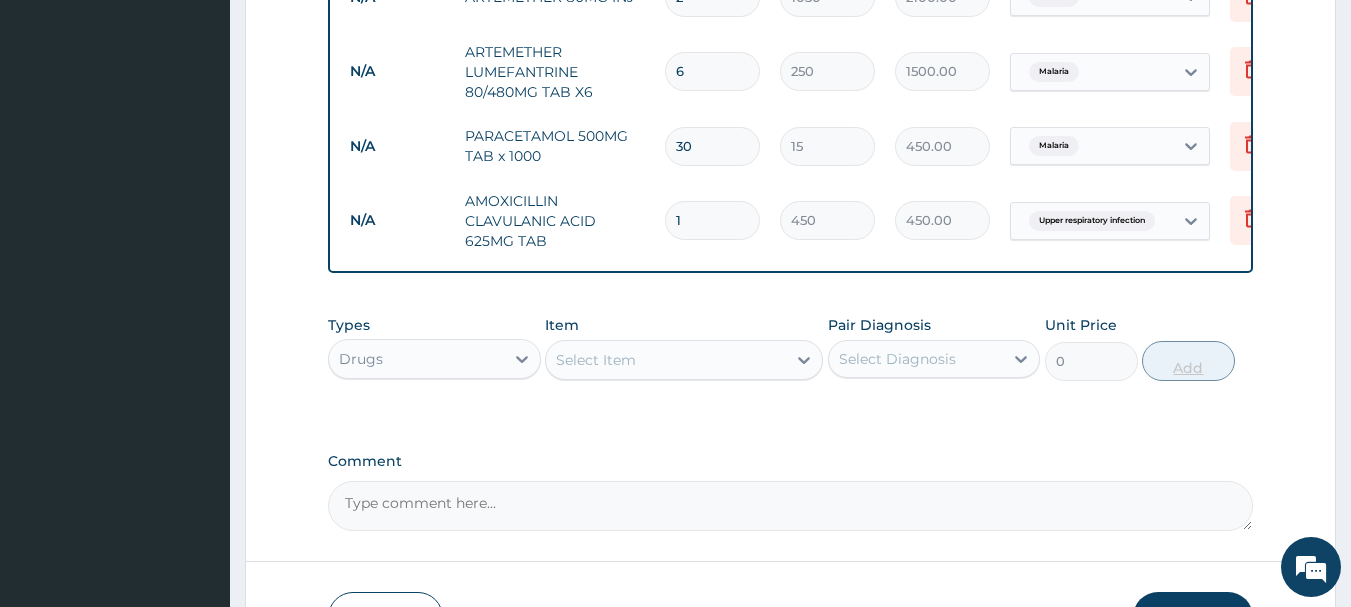 type on "14" 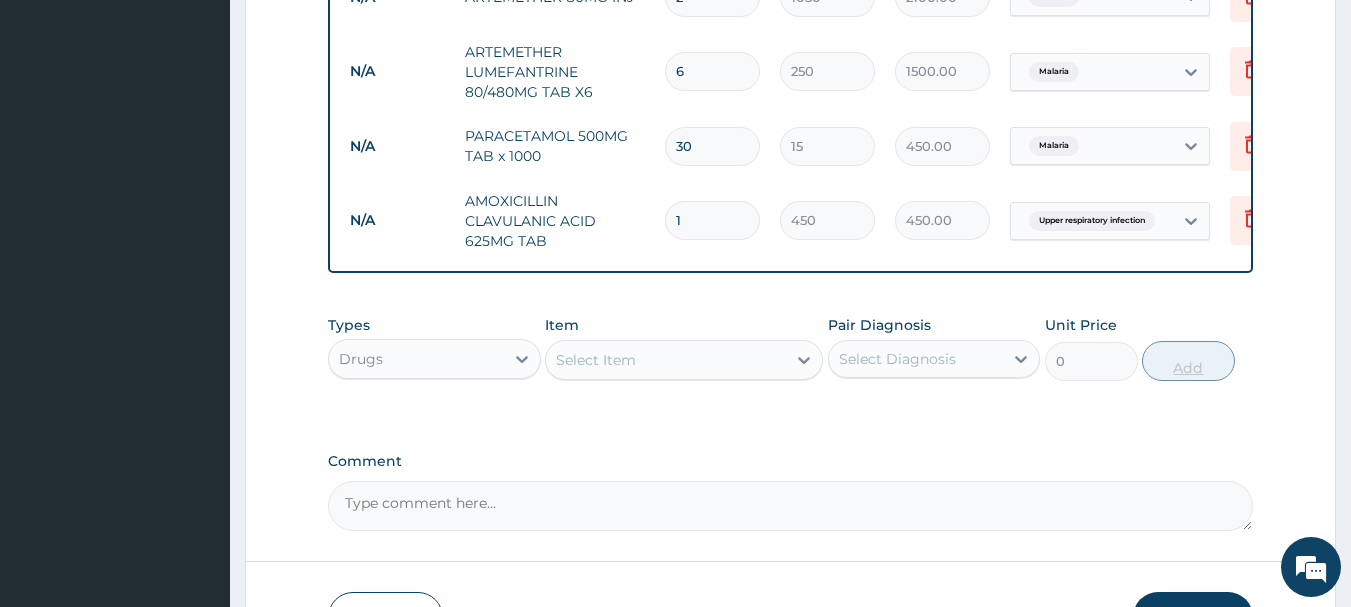 type on "6300.00" 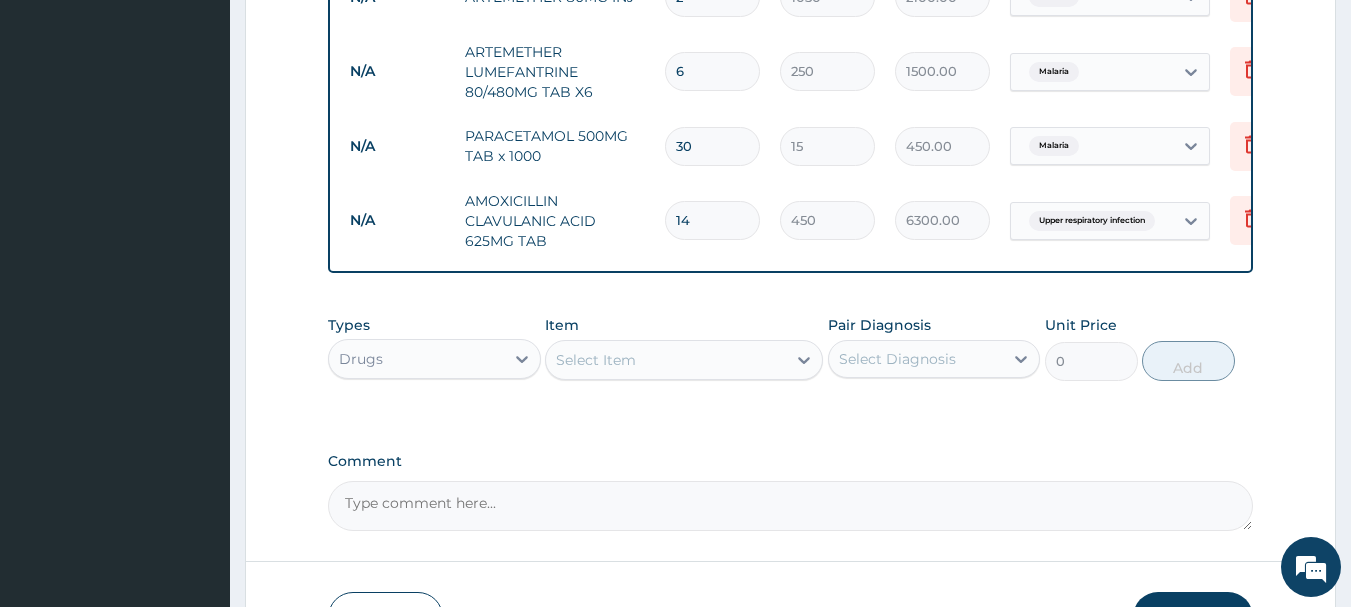 type on "14" 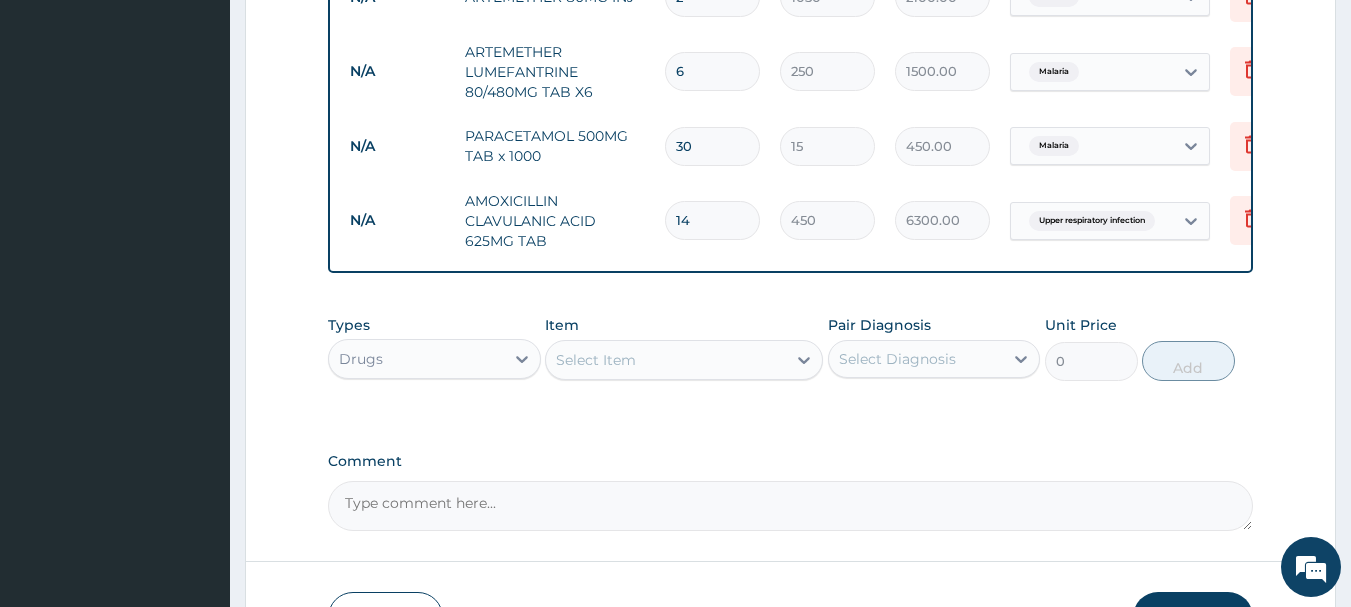 click on "Select Item" at bounding box center [666, 360] 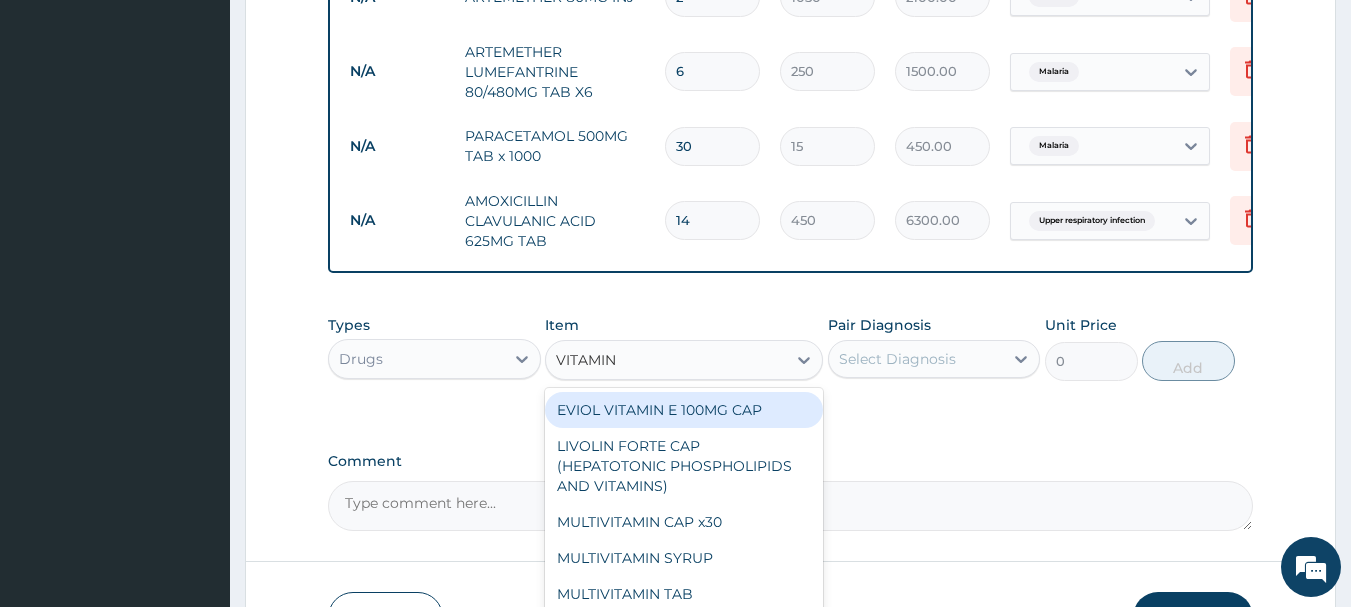 type on "VITAMIN C" 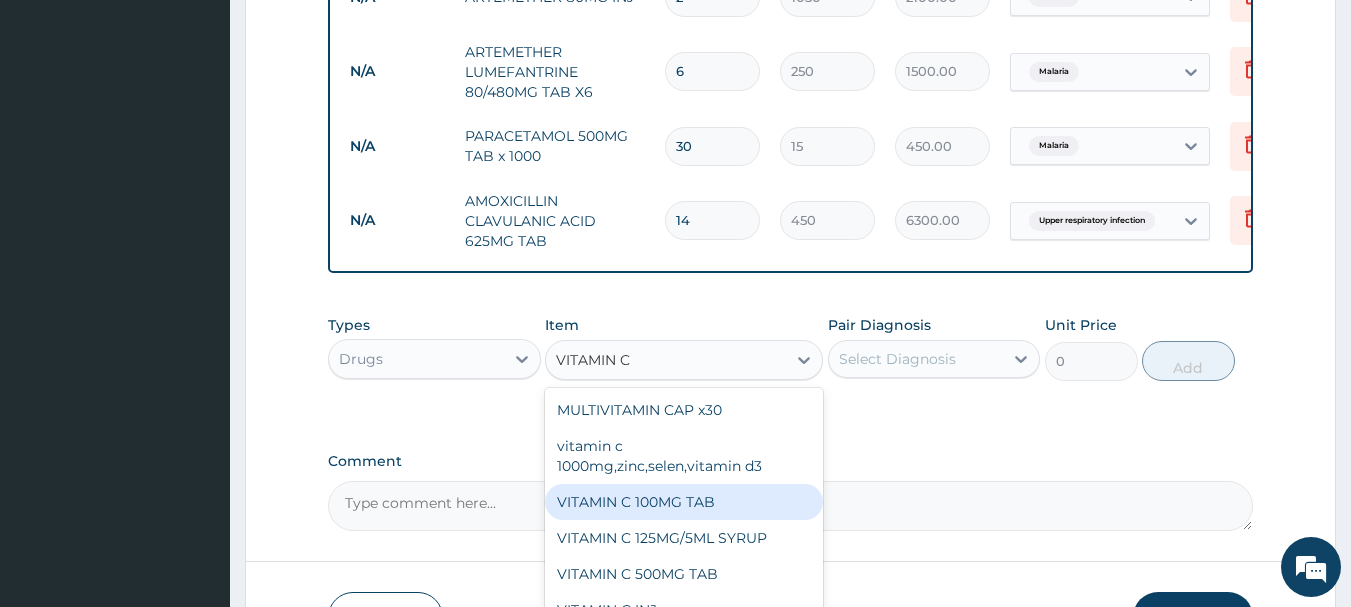 click on "VITAMIN C 100MG TAB" at bounding box center [684, 502] 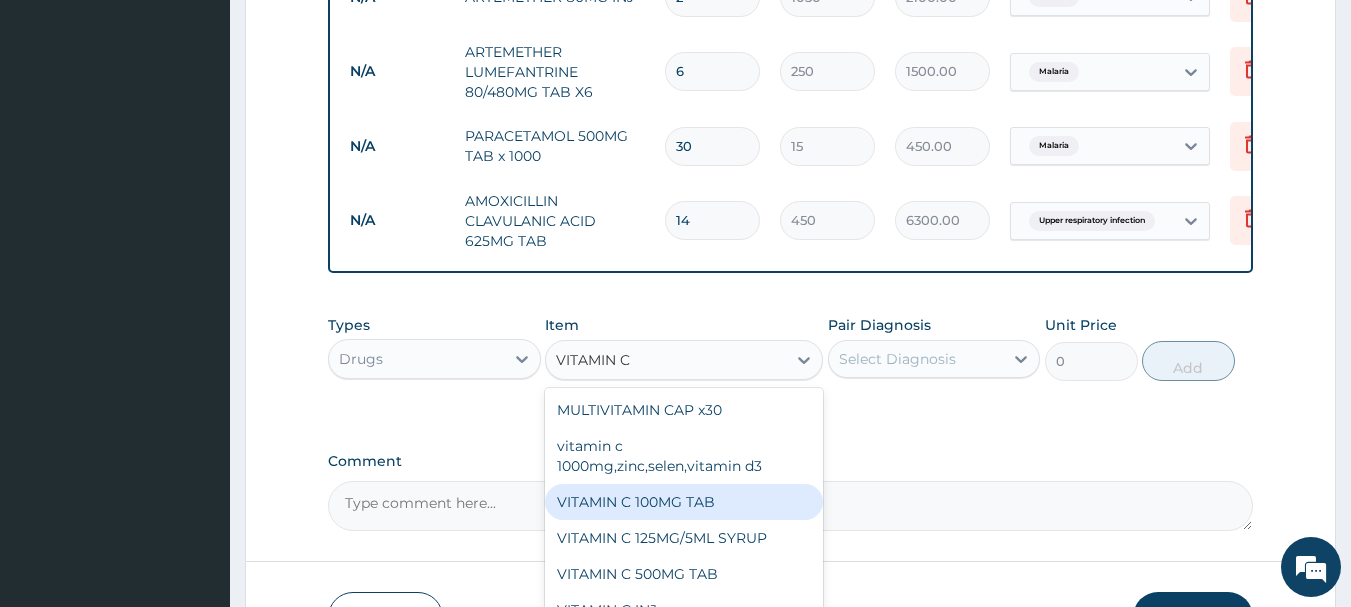 type 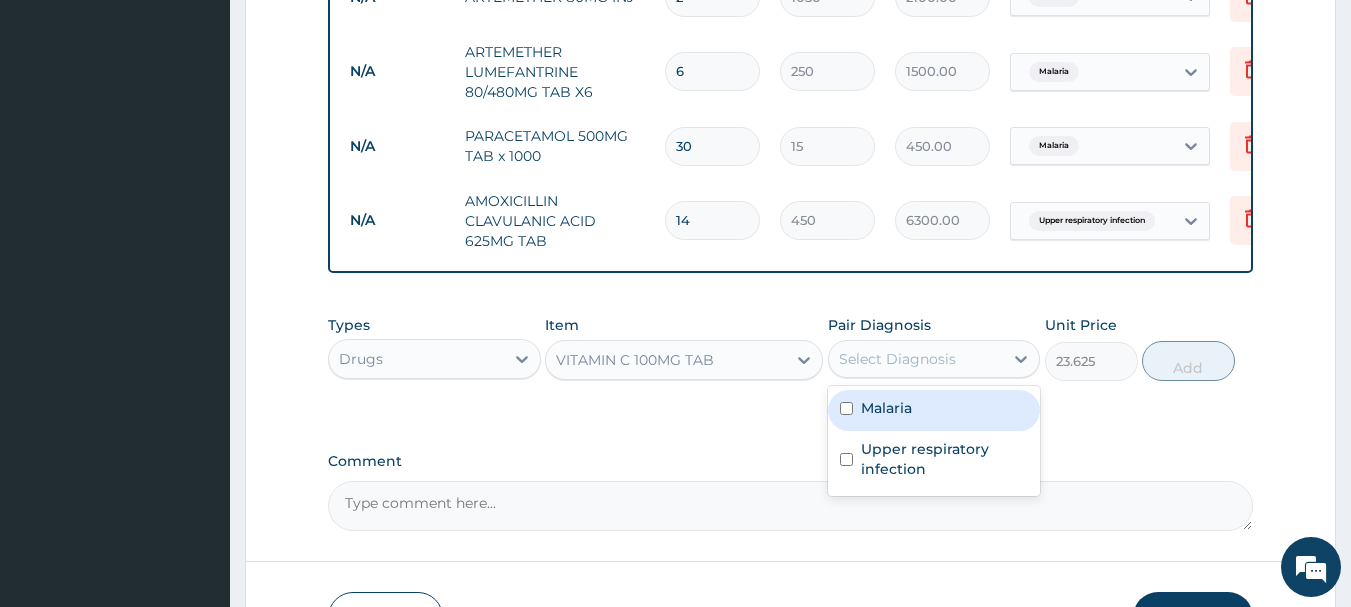 click on "Select Diagnosis" at bounding box center (897, 359) 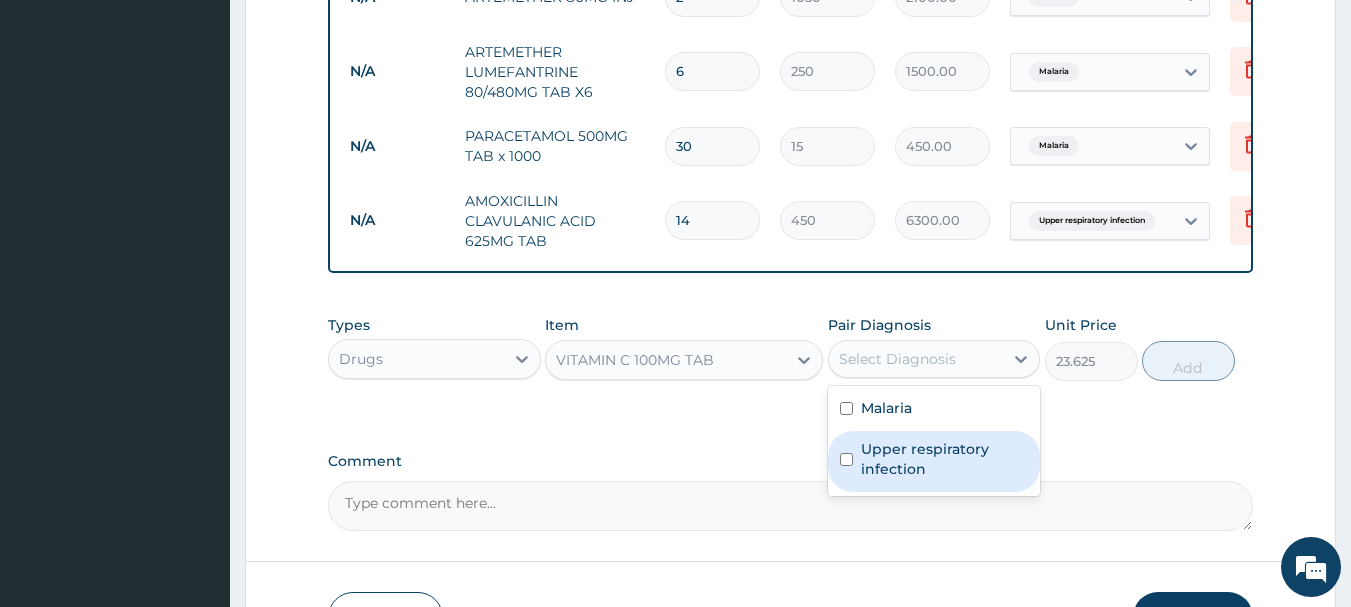 click on "Upper respiratory infection" at bounding box center (945, 459) 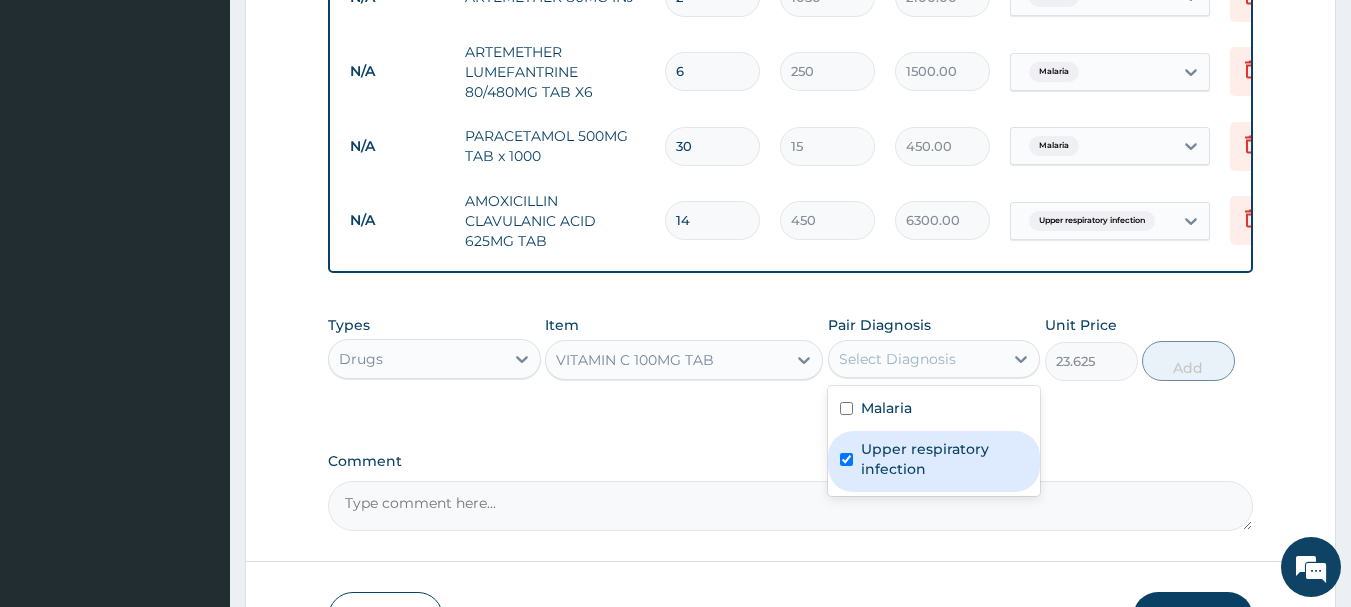 checkbox on "true" 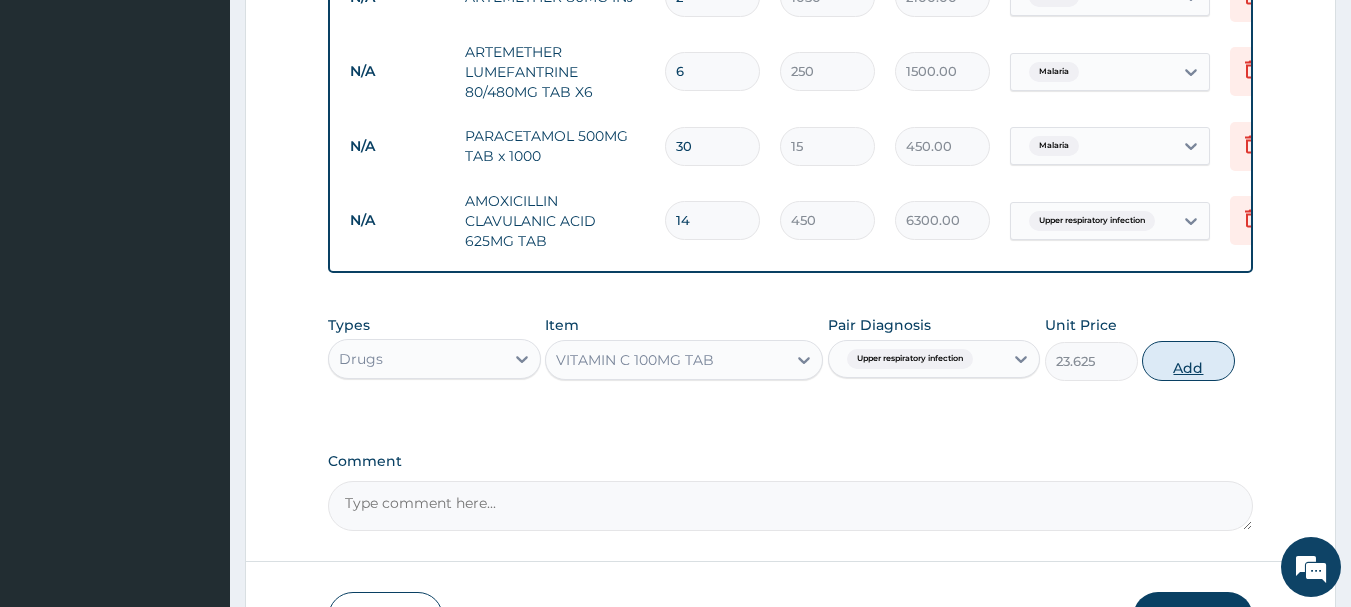 click on "Add" at bounding box center (1188, 361) 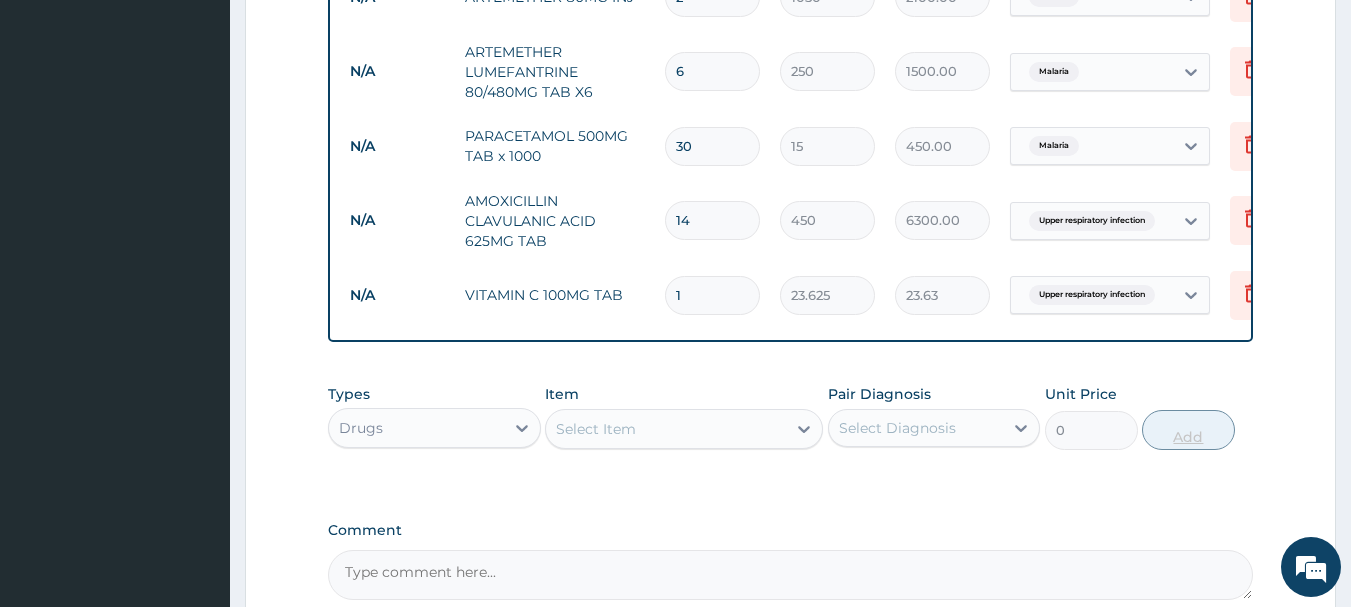 type on "21" 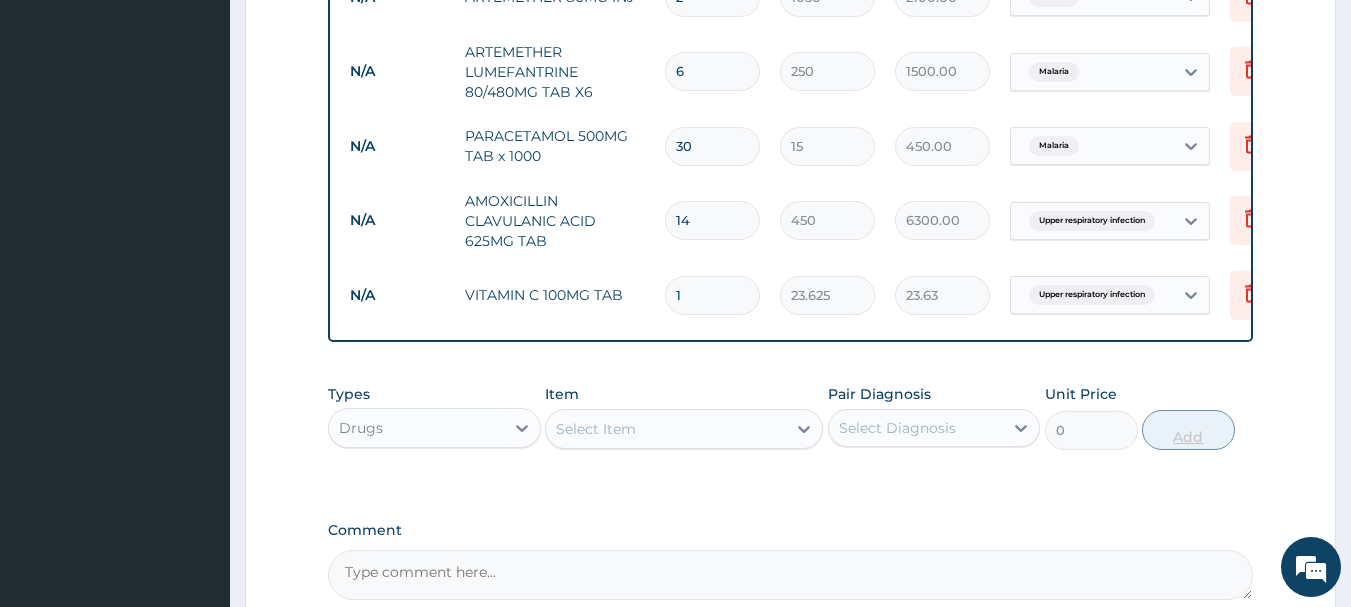type on "496.13" 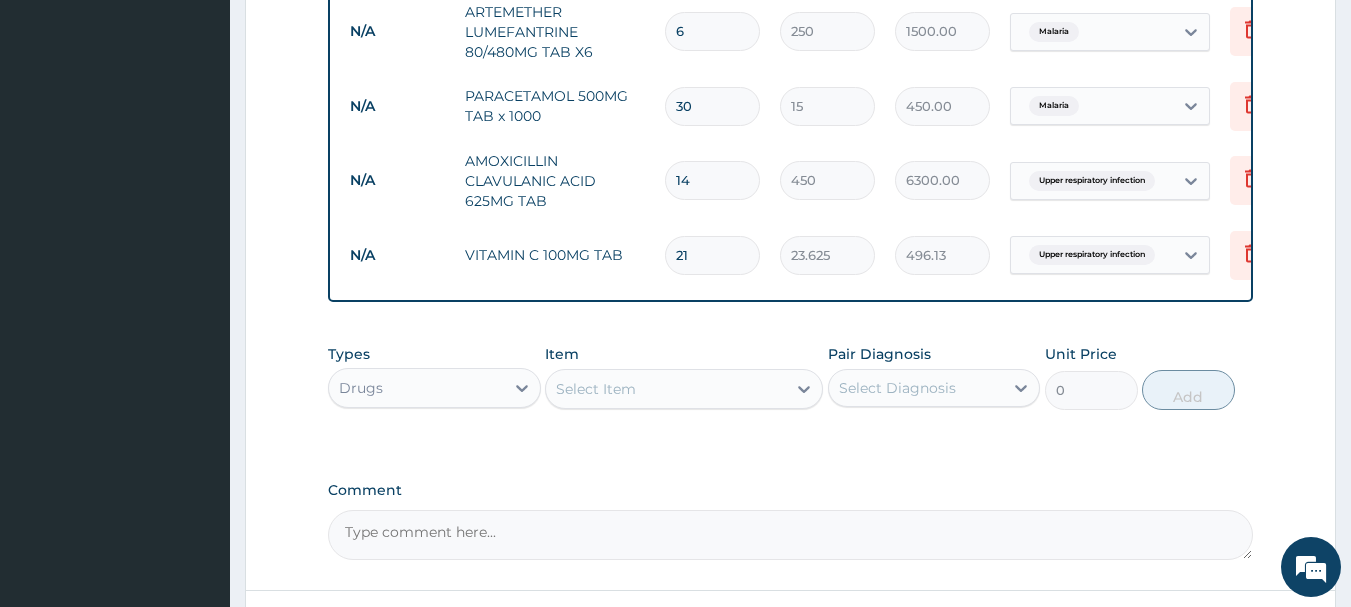 scroll, scrollTop: 1202, scrollLeft: 0, axis: vertical 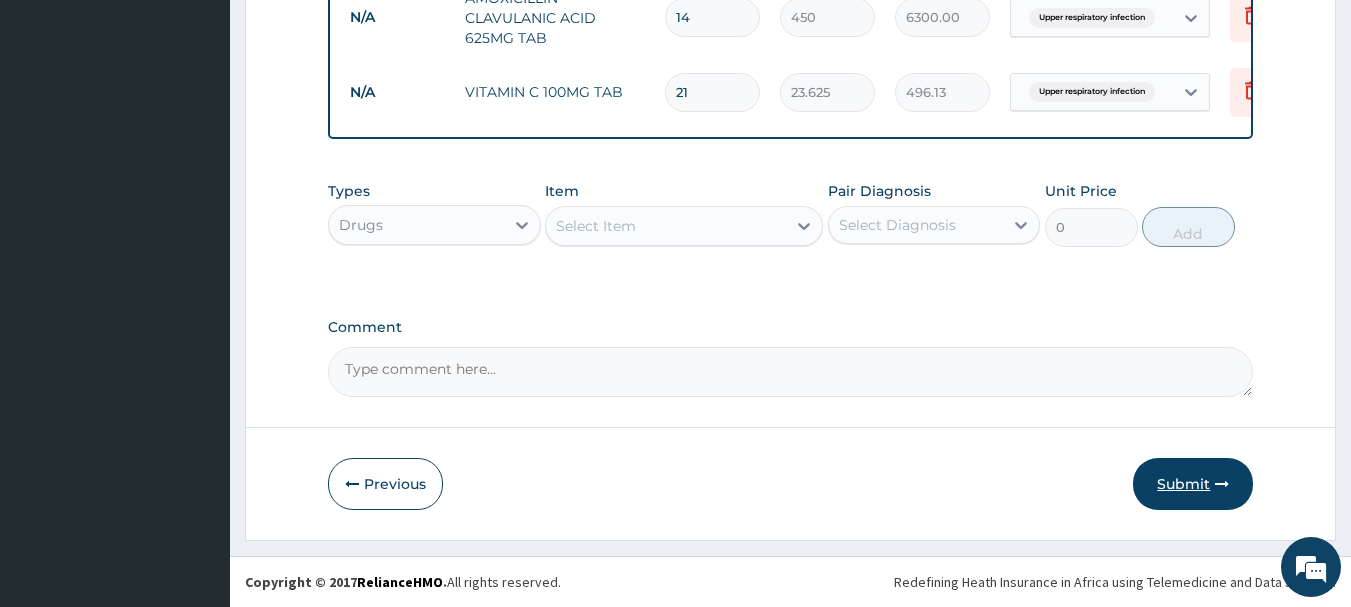 type on "21" 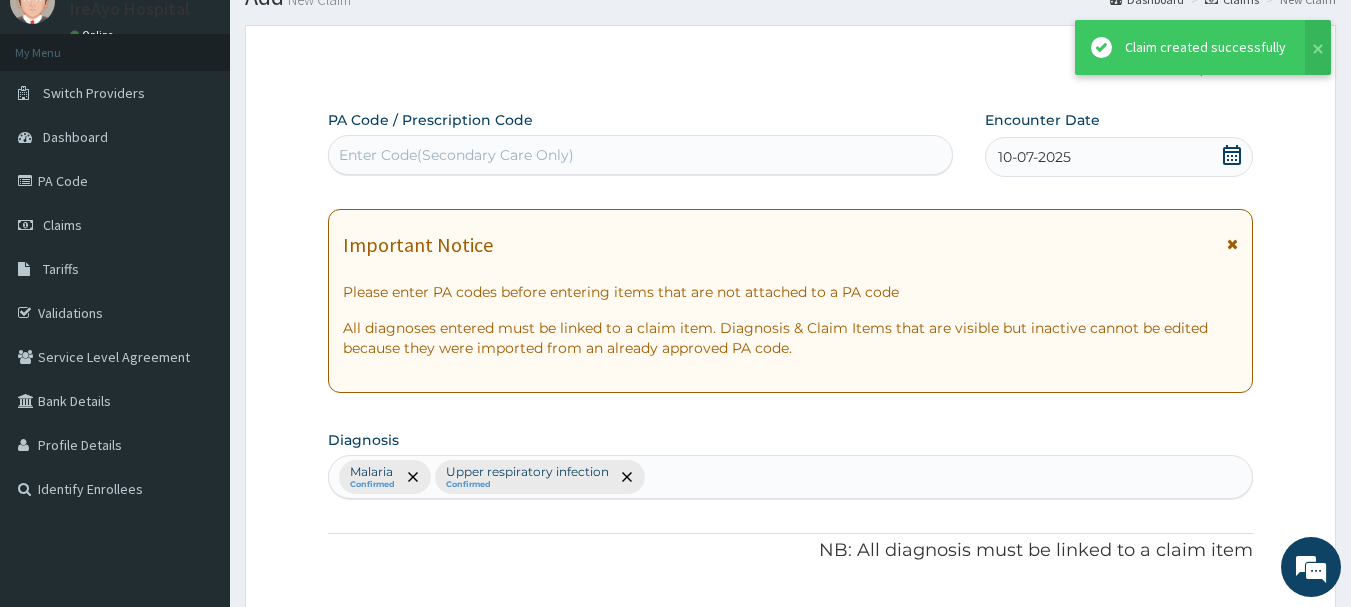 scroll, scrollTop: 1202, scrollLeft: 0, axis: vertical 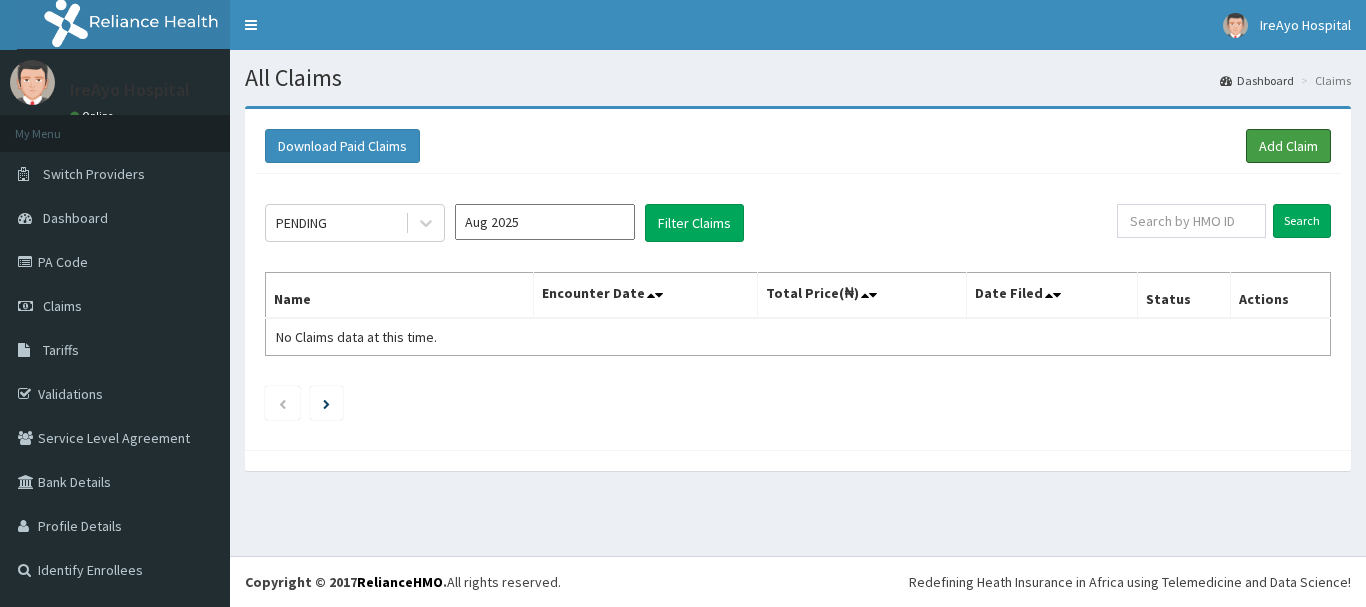 click on "Add Claim" at bounding box center [1288, 146] 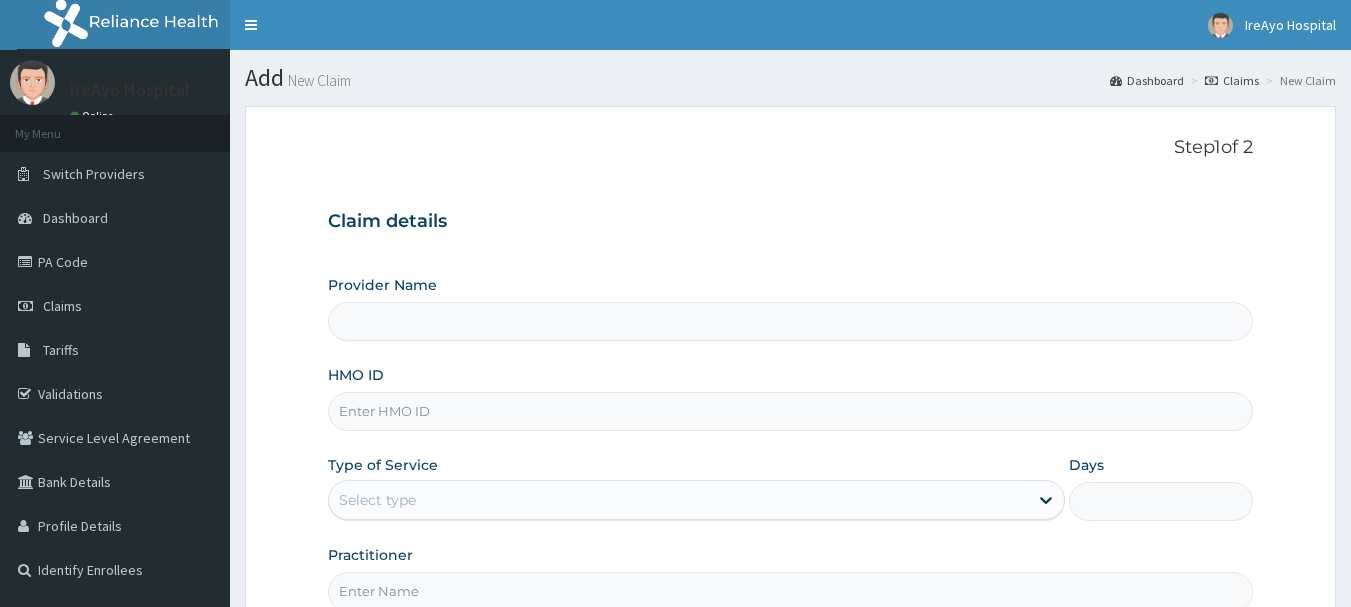 scroll, scrollTop: 0, scrollLeft: 0, axis: both 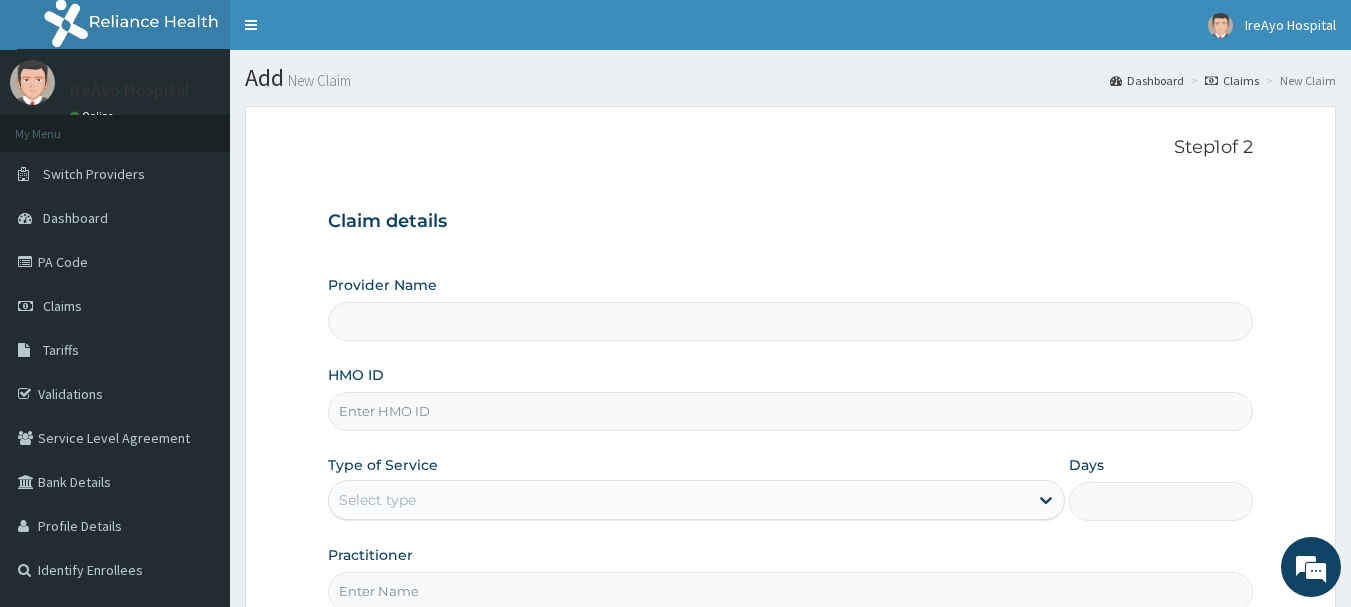 type on "Ire Ayo Hospital" 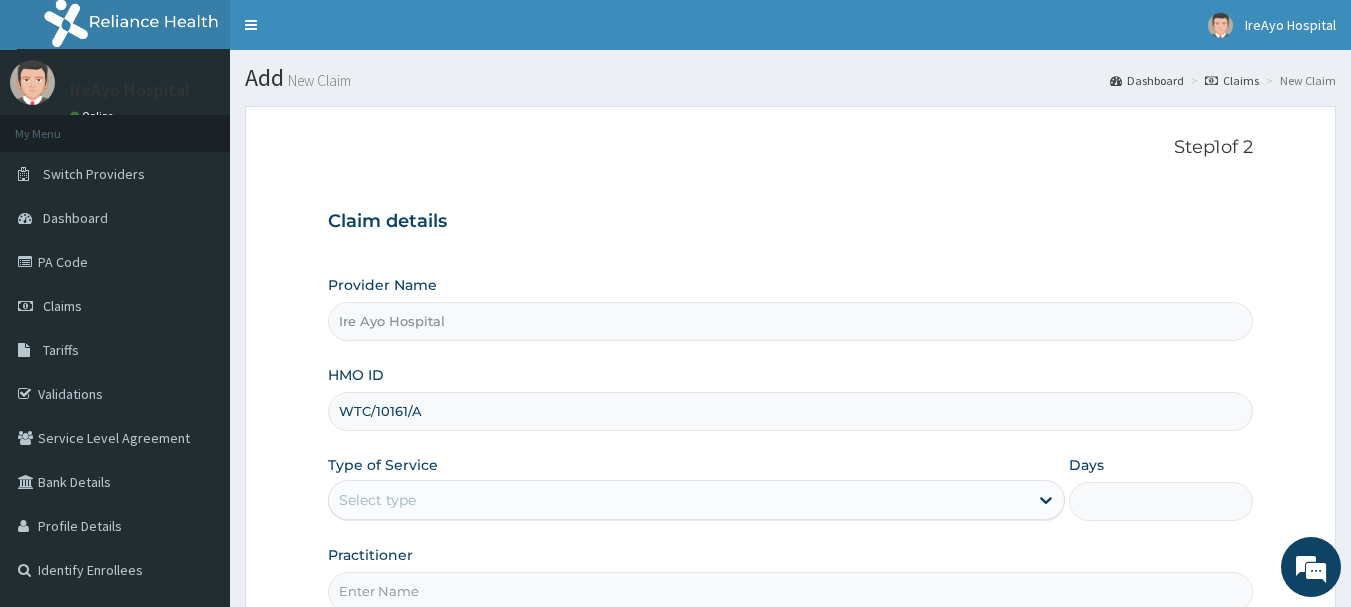 type on "WTC/10161/A" 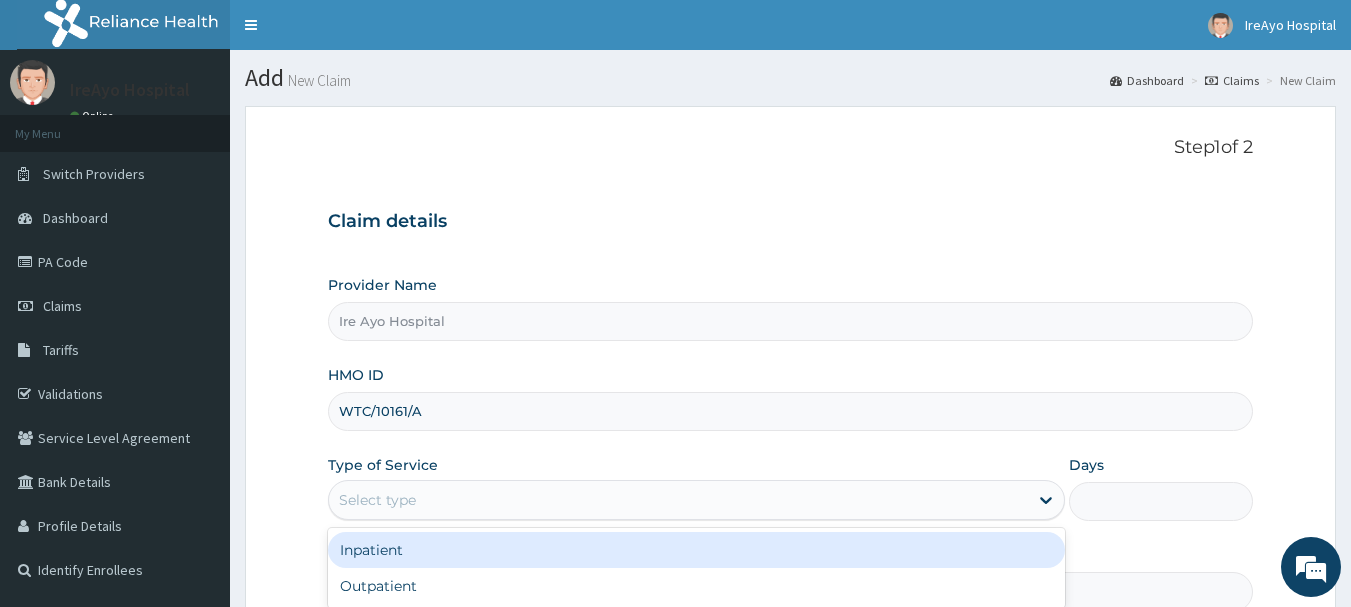 click on "Select type" at bounding box center (696, 500) 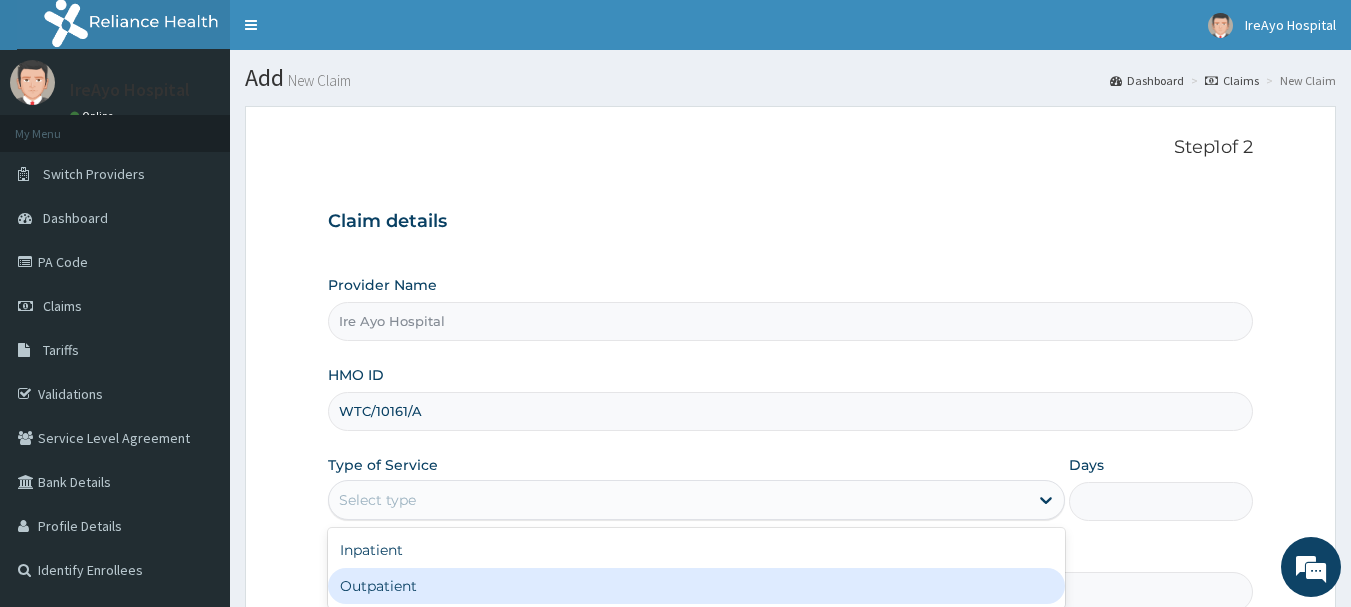 click on "Outpatient" at bounding box center [696, 586] 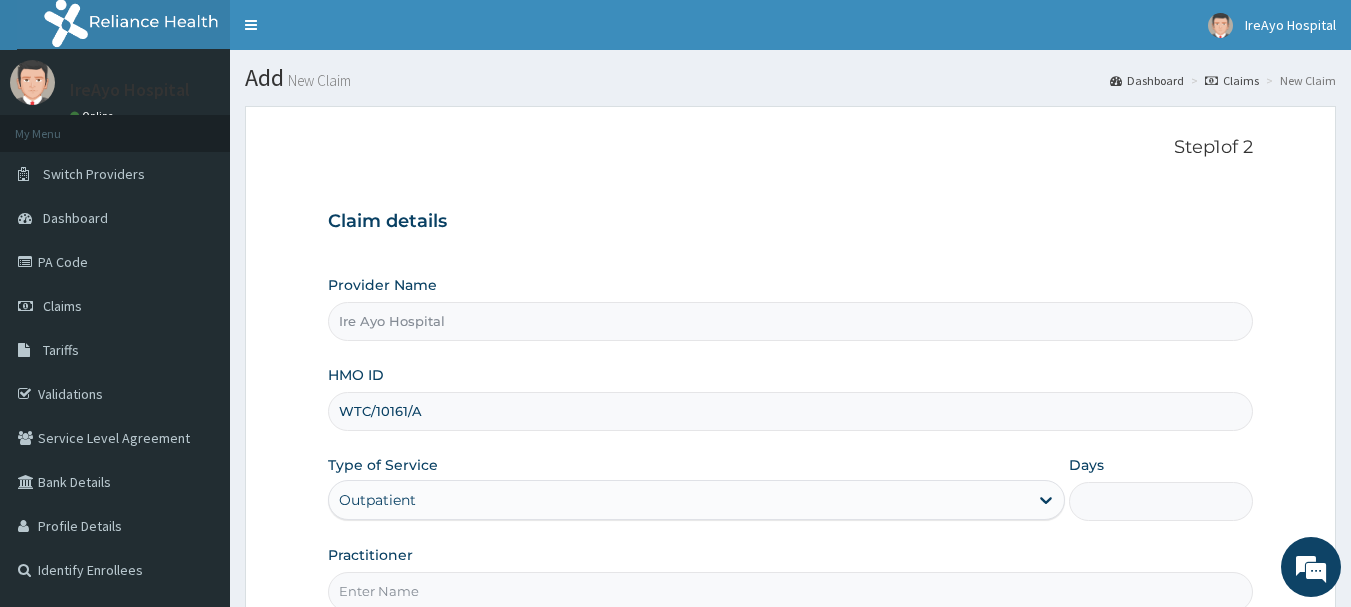 type on "1" 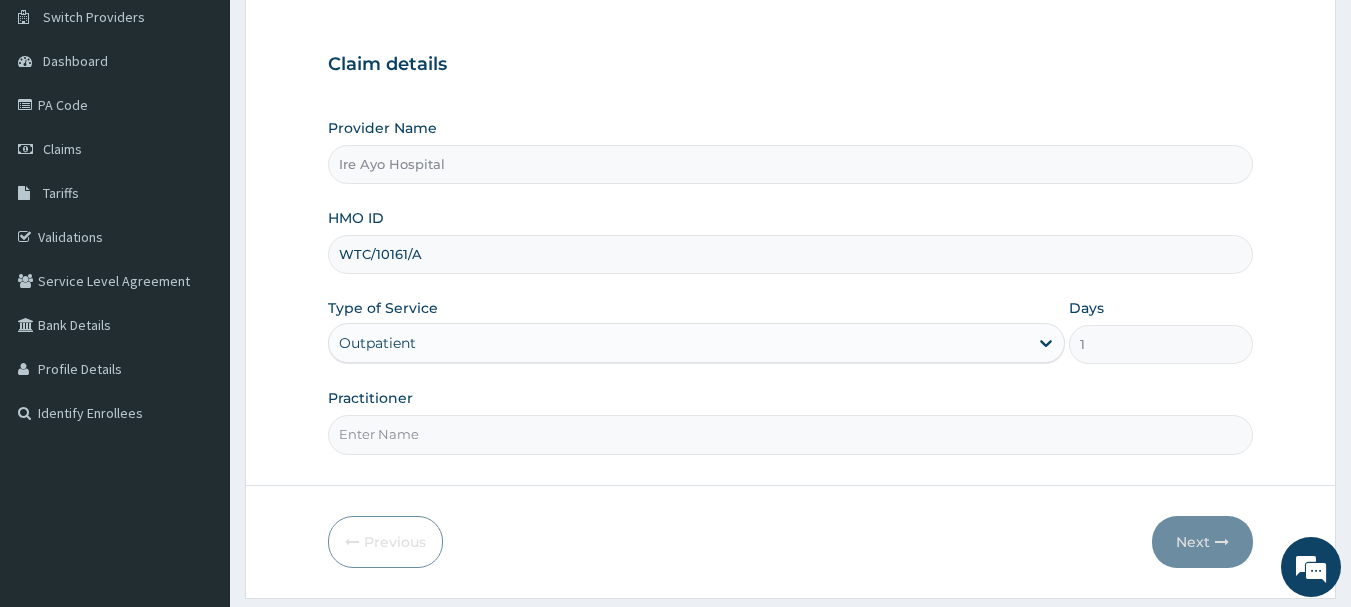 scroll, scrollTop: 215, scrollLeft: 0, axis: vertical 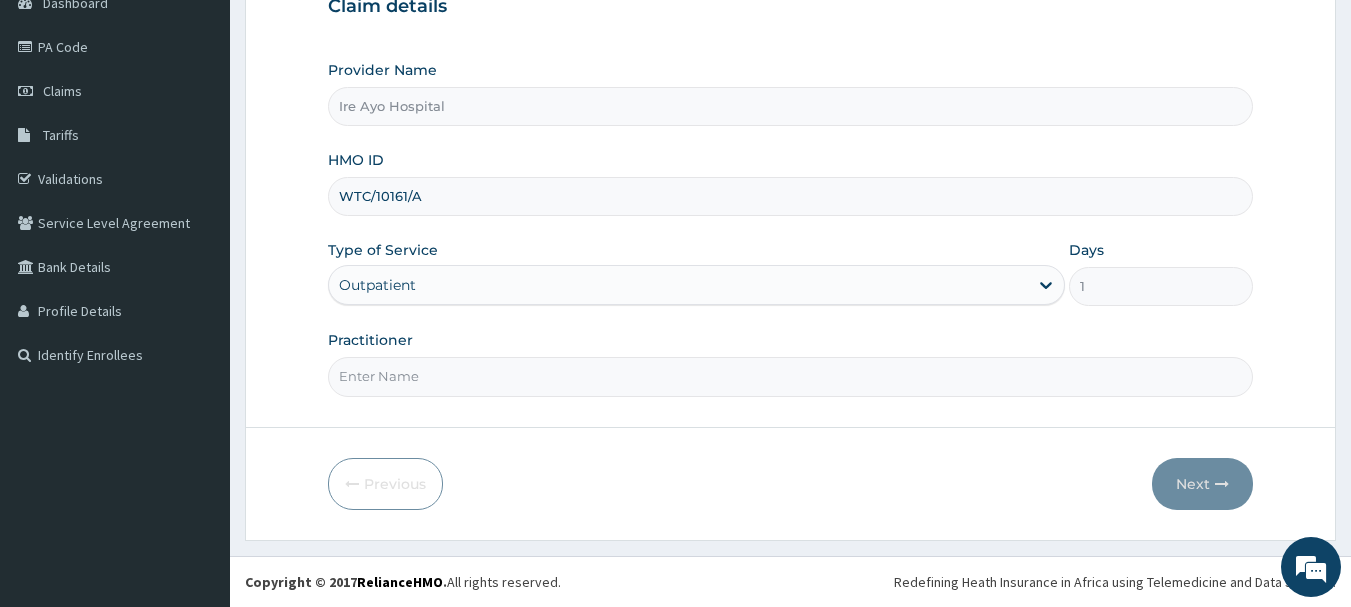 click on "Practitioner" at bounding box center (791, 376) 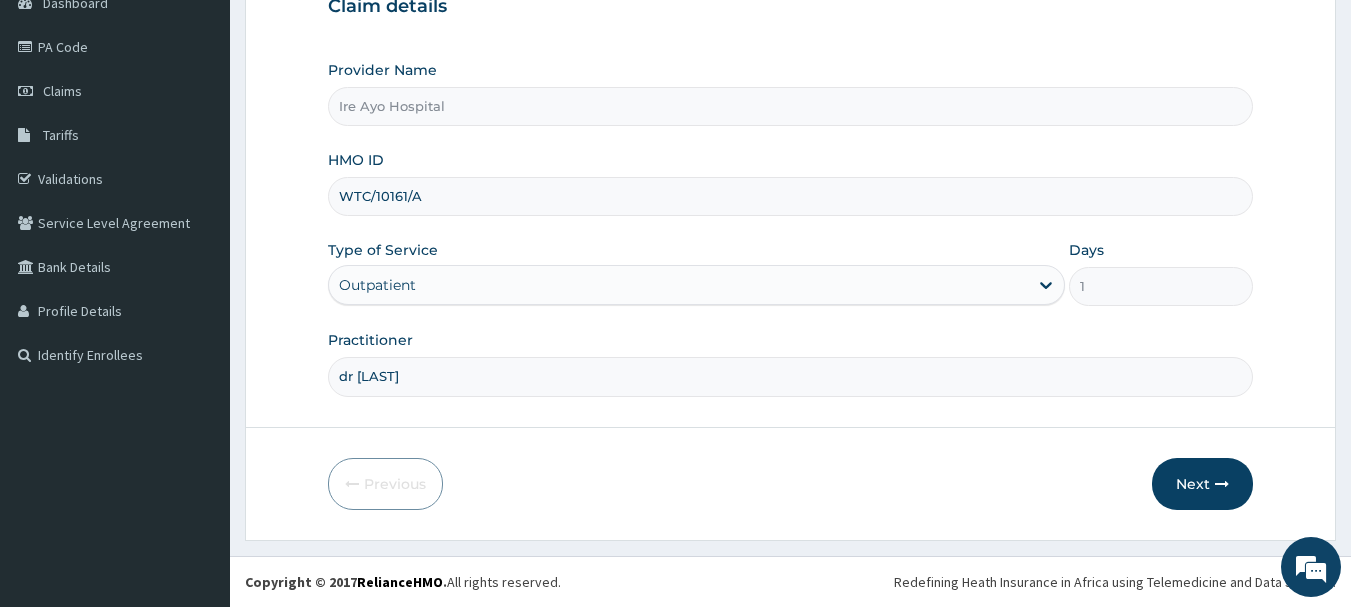 scroll, scrollTop: 0, scrollLeft: 0, axis: both 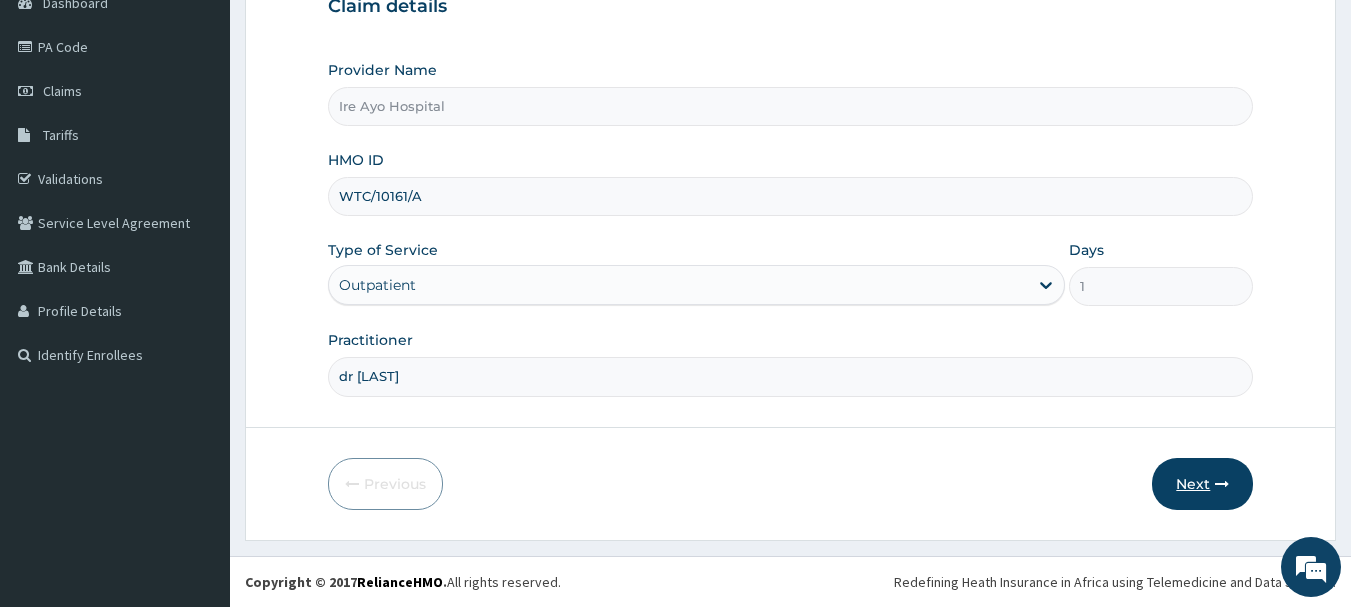 click on "Next" at bounding box center (1202, 484) 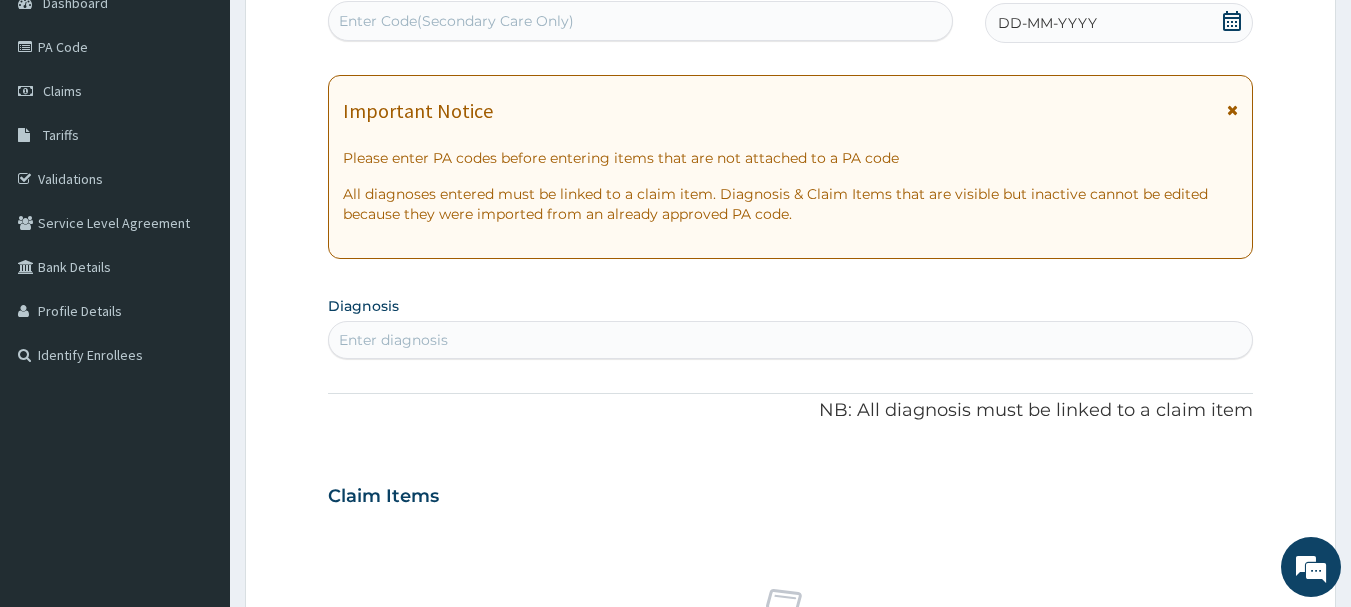 click 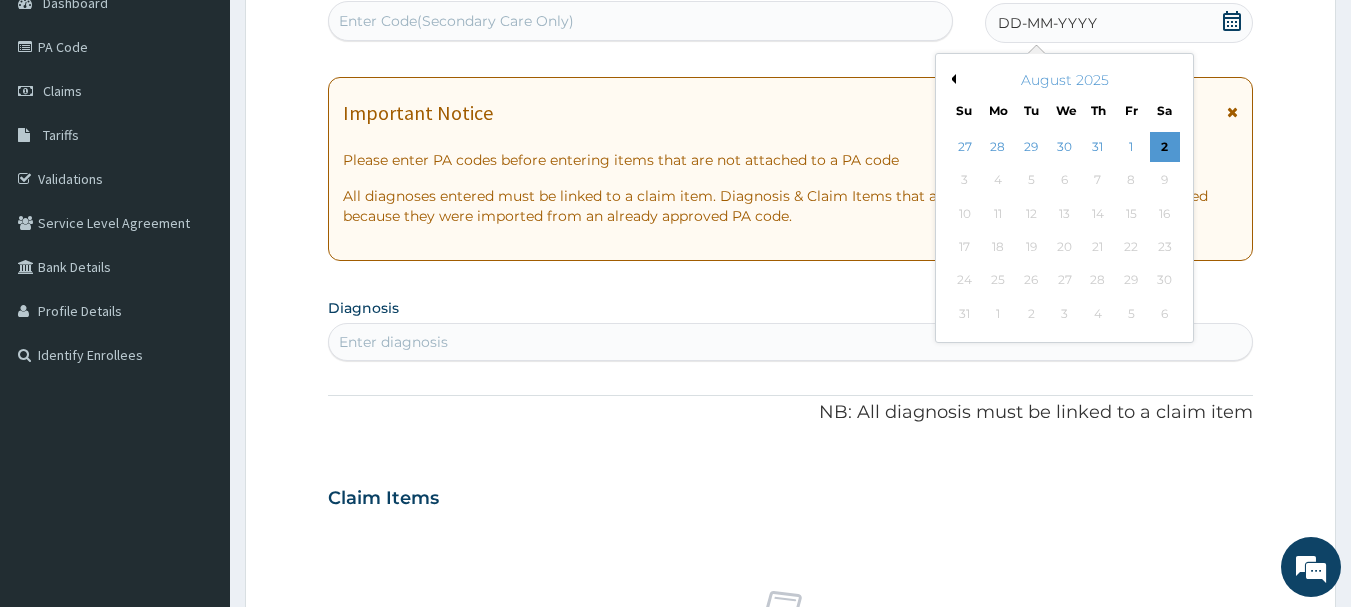 click on "Previous Month" at bounding box center [951, 79] 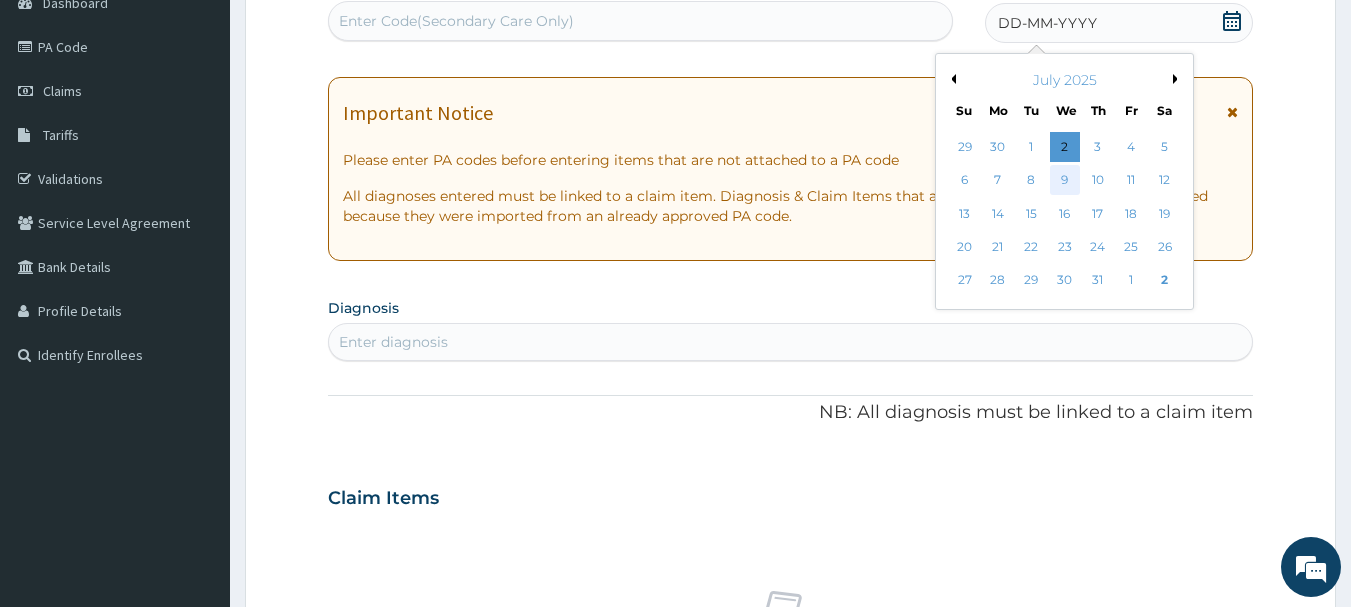 click on "9" at bounding box center [1065, 181] 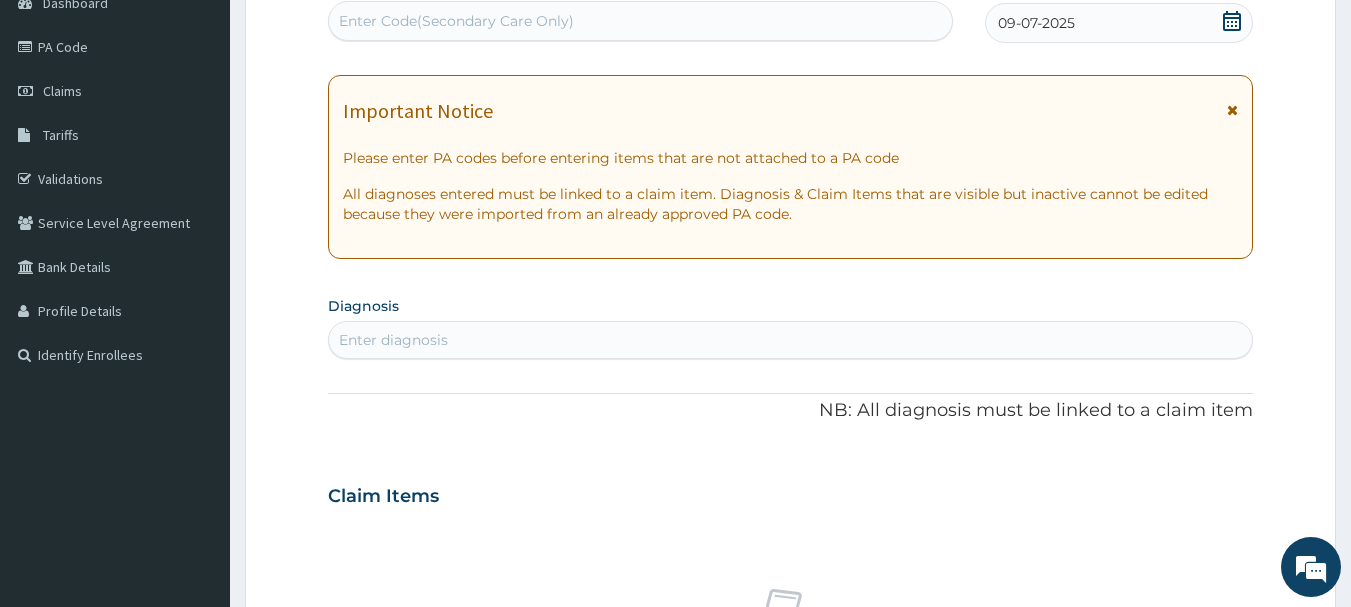 click on "Enter diagnosis" at bounding box center [791, 340] 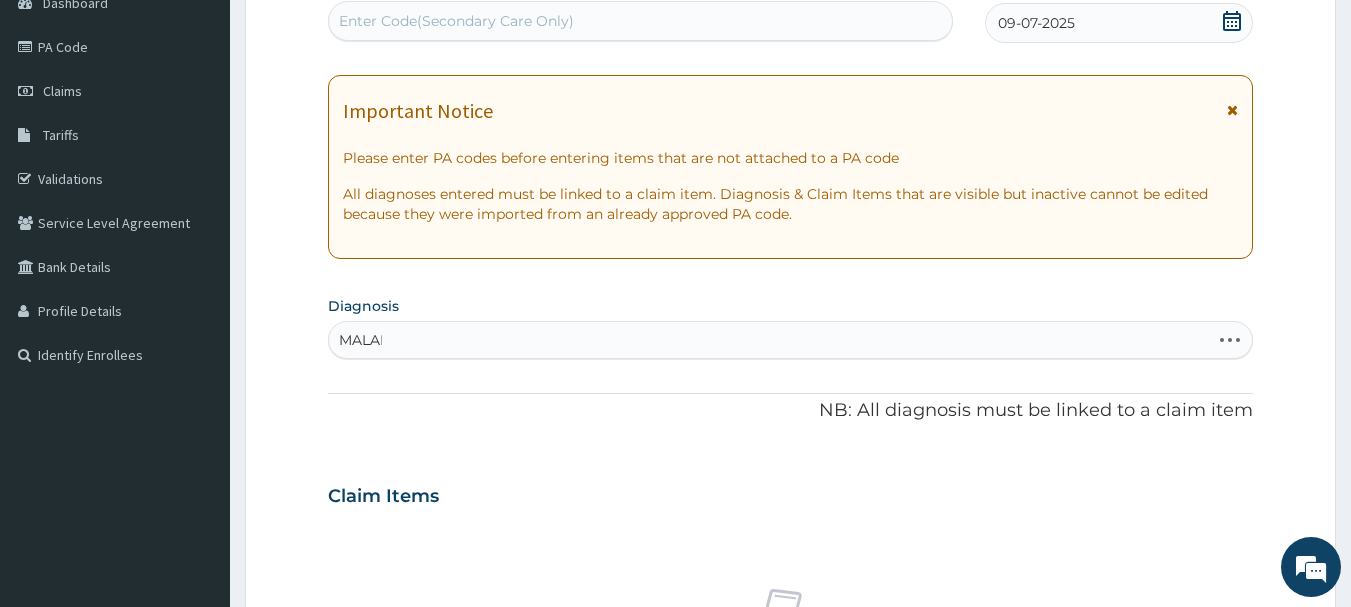 type on "MALARI" 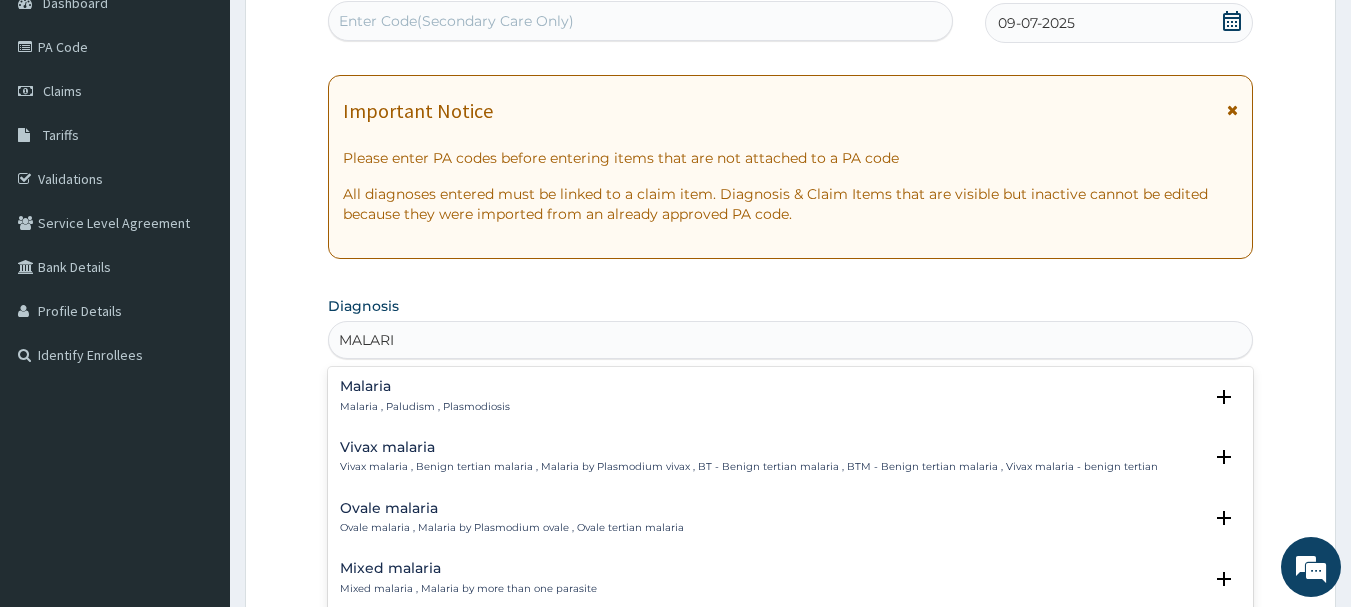 click on "Malaria , Paludism , Plasmodiosis" at bounding box center [425, 407] 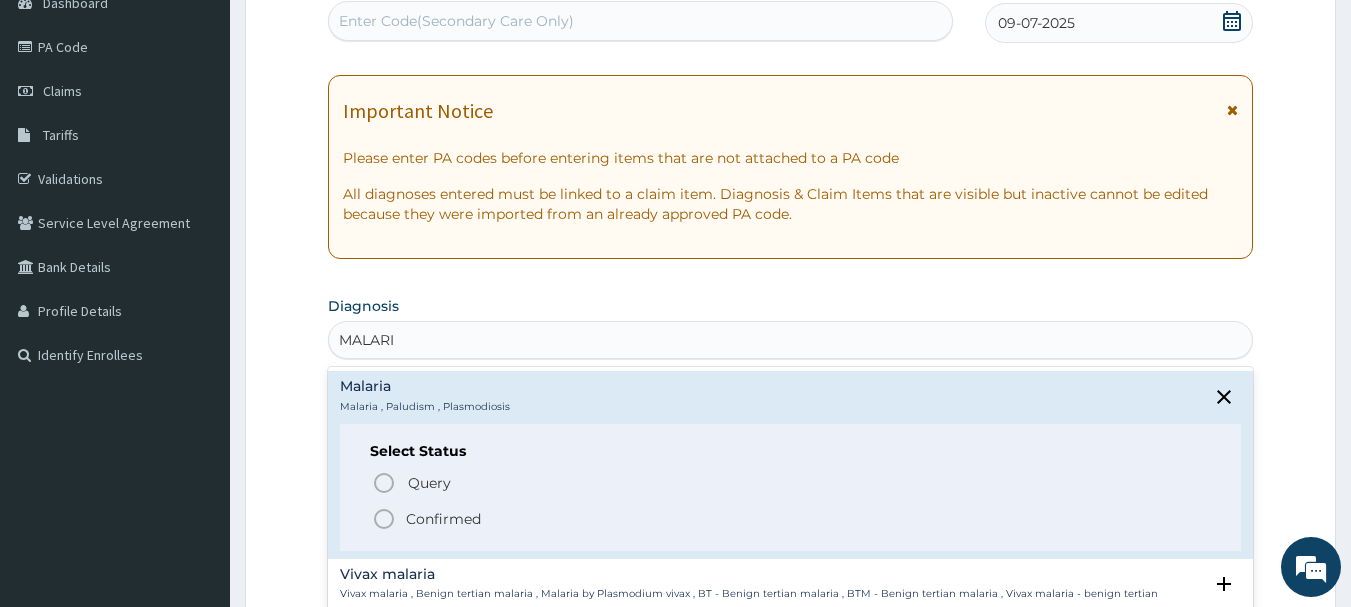 click 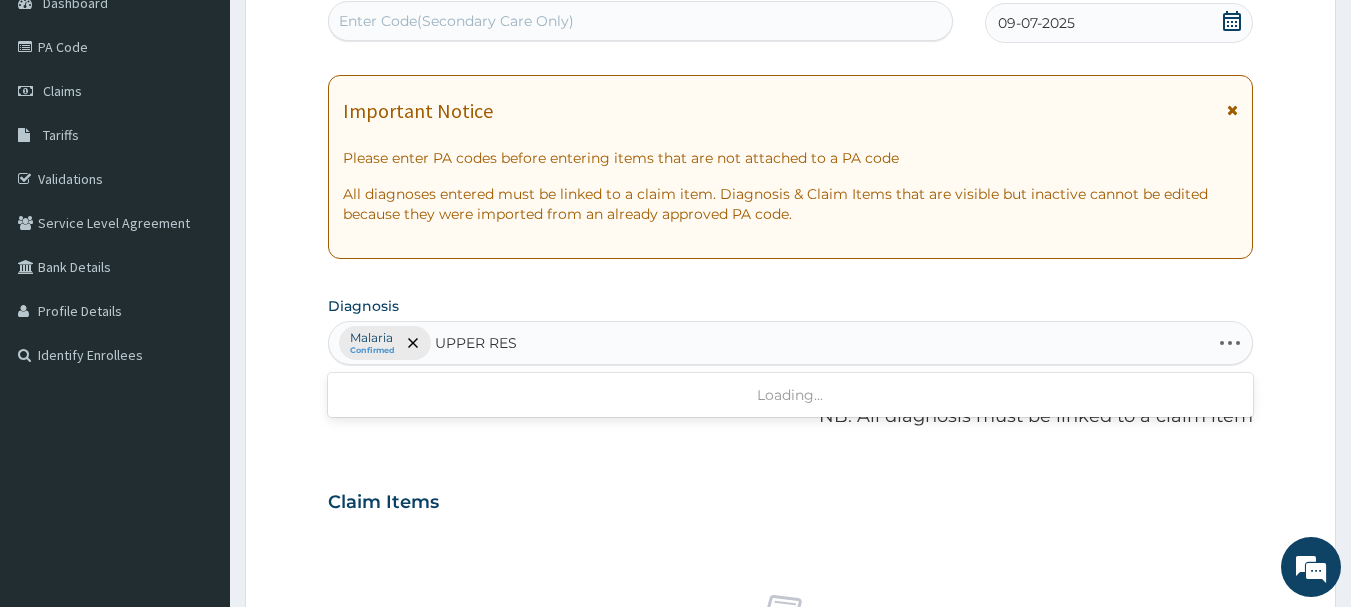 type on "UPPER RESP" 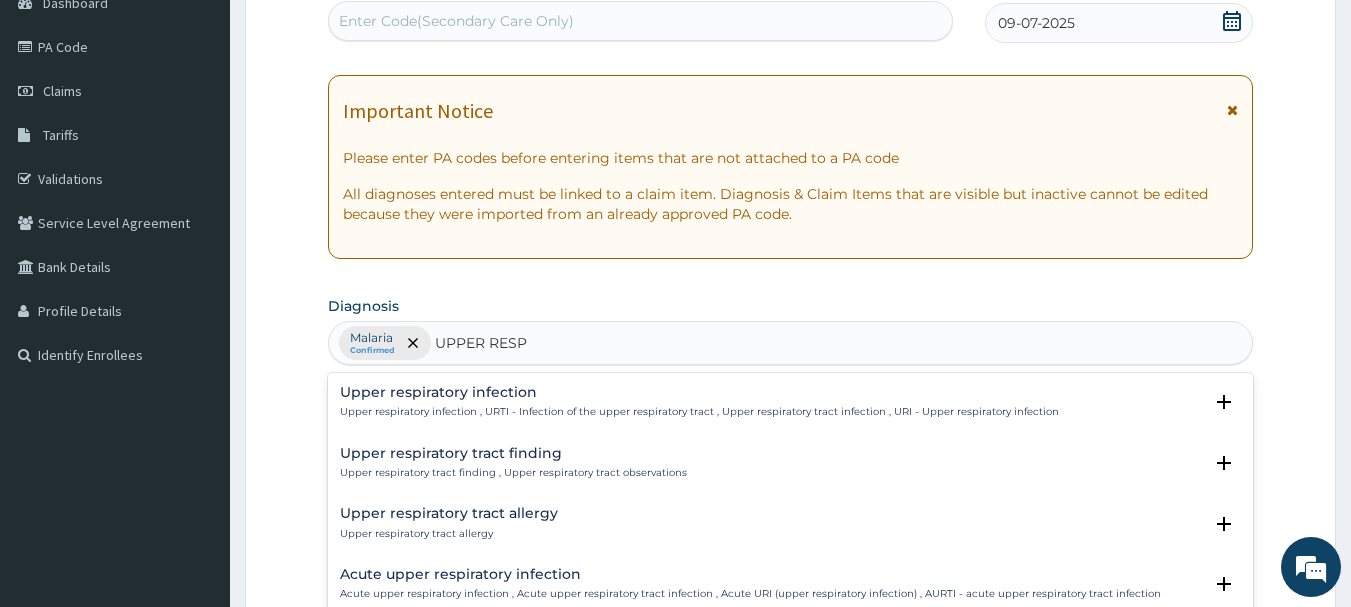 click on "Upper respiratory infection" at bounding box center [699, 392] 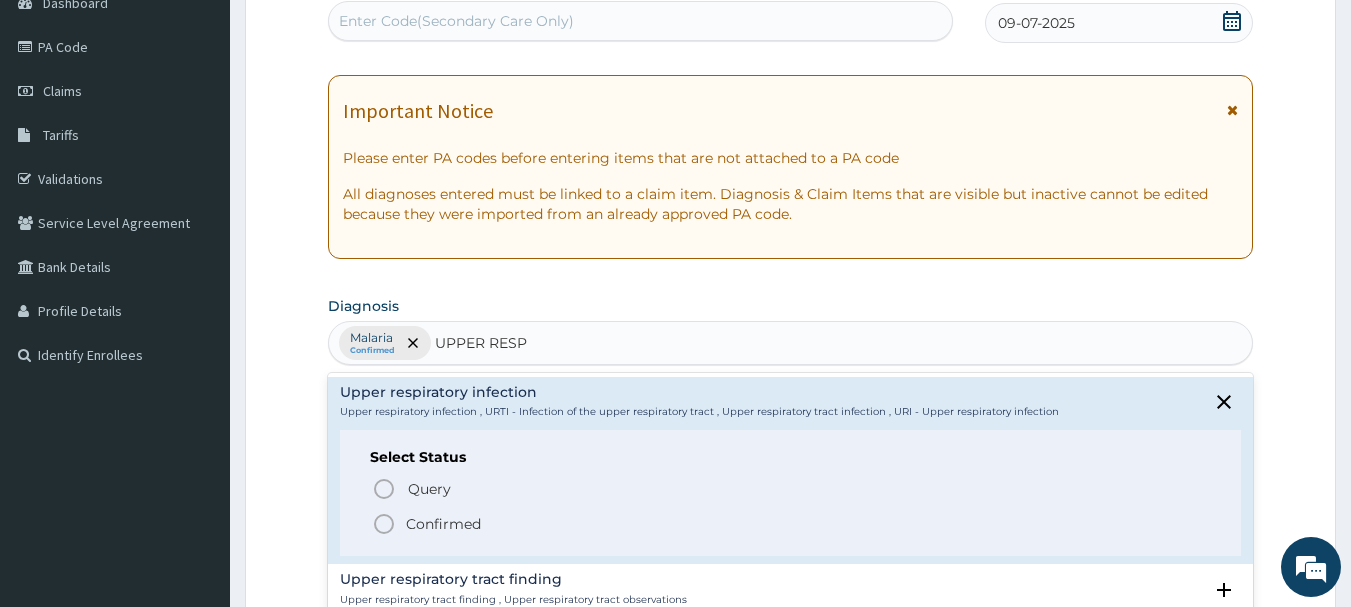 click 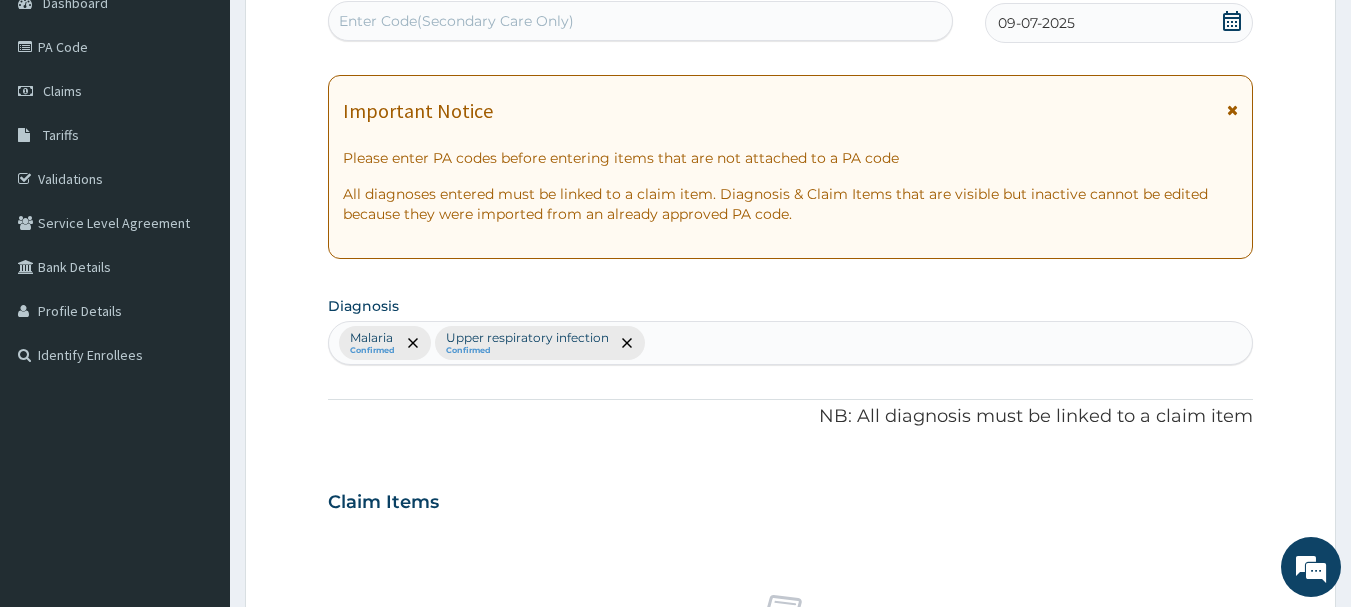 scroll, scrollTop: 746, scrollLeft: 0, axis: vertical 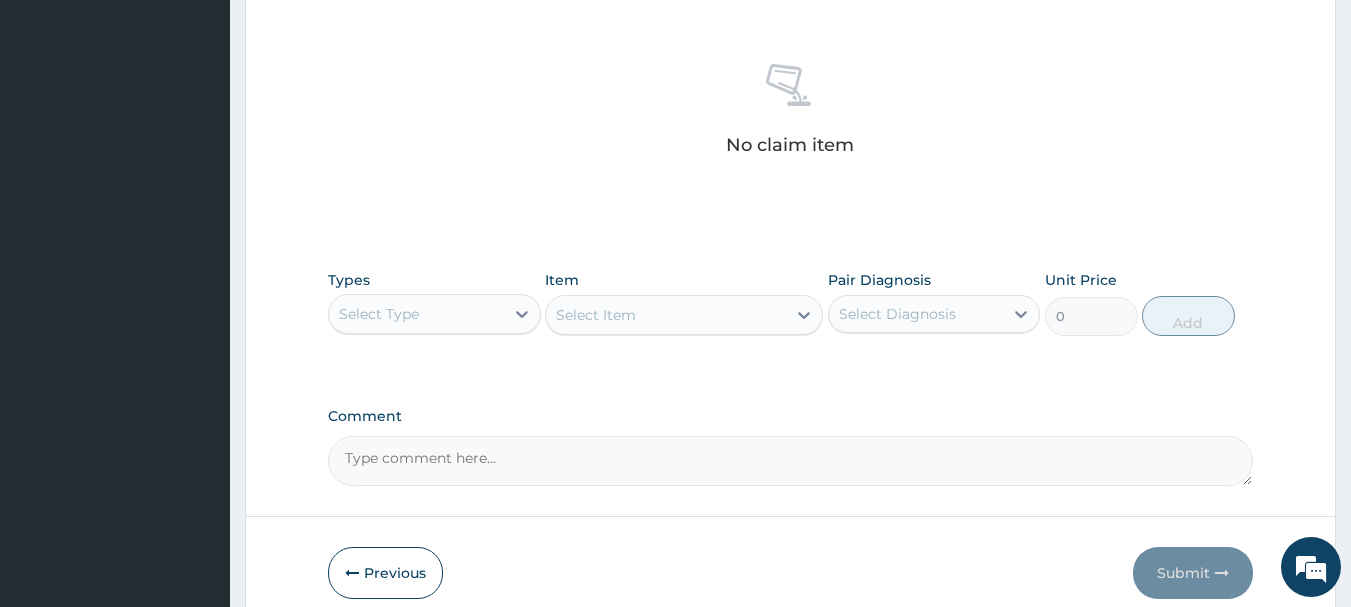 click on "Select Type" at bounding box center (416, 314) 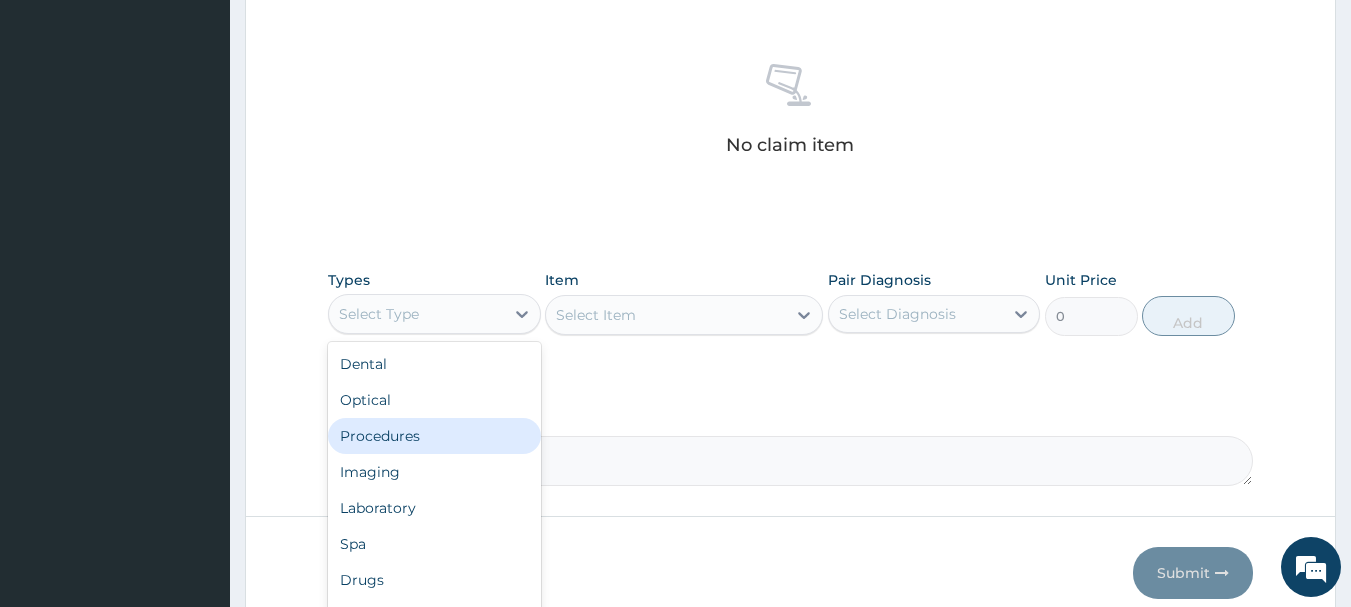click on "Procedures" at bounding box center (434, 436) 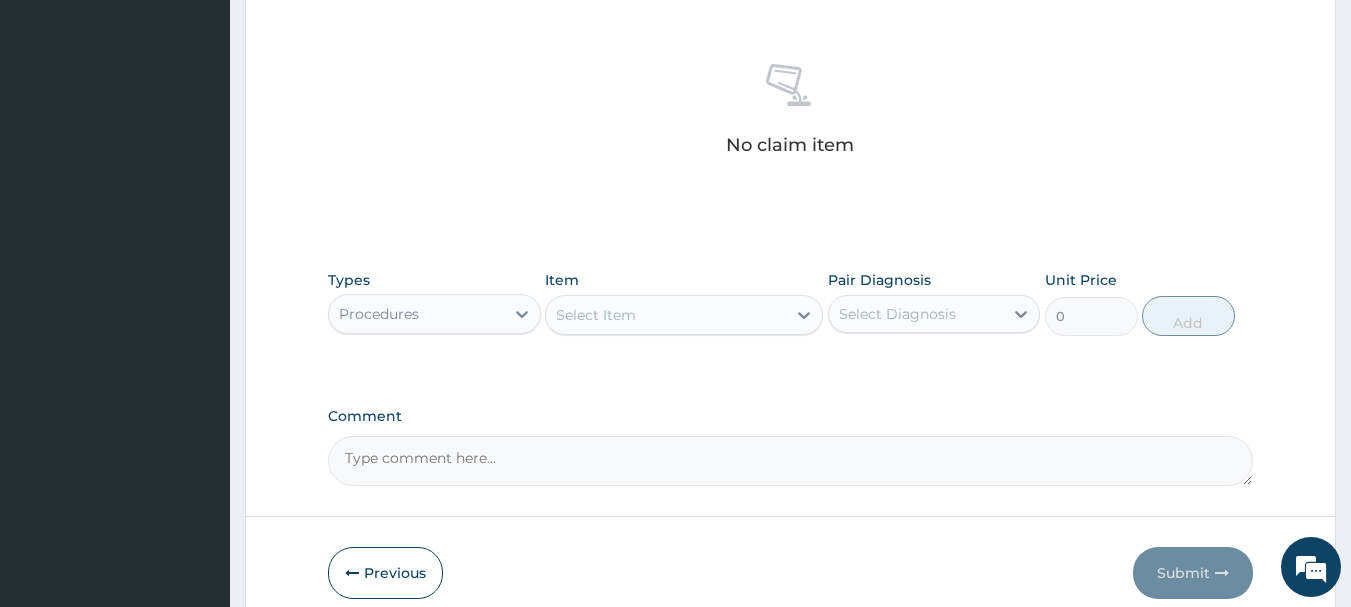 click on "Select Item" at bounding box center (596, 315) 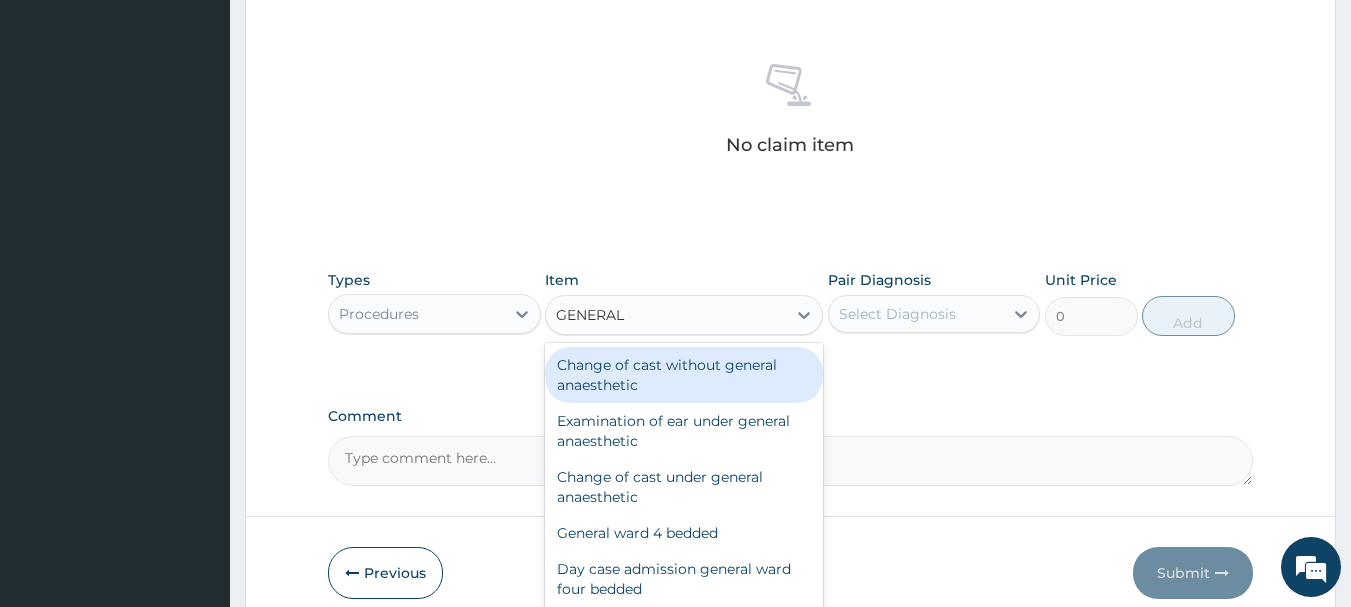 type on "GENERAL P" 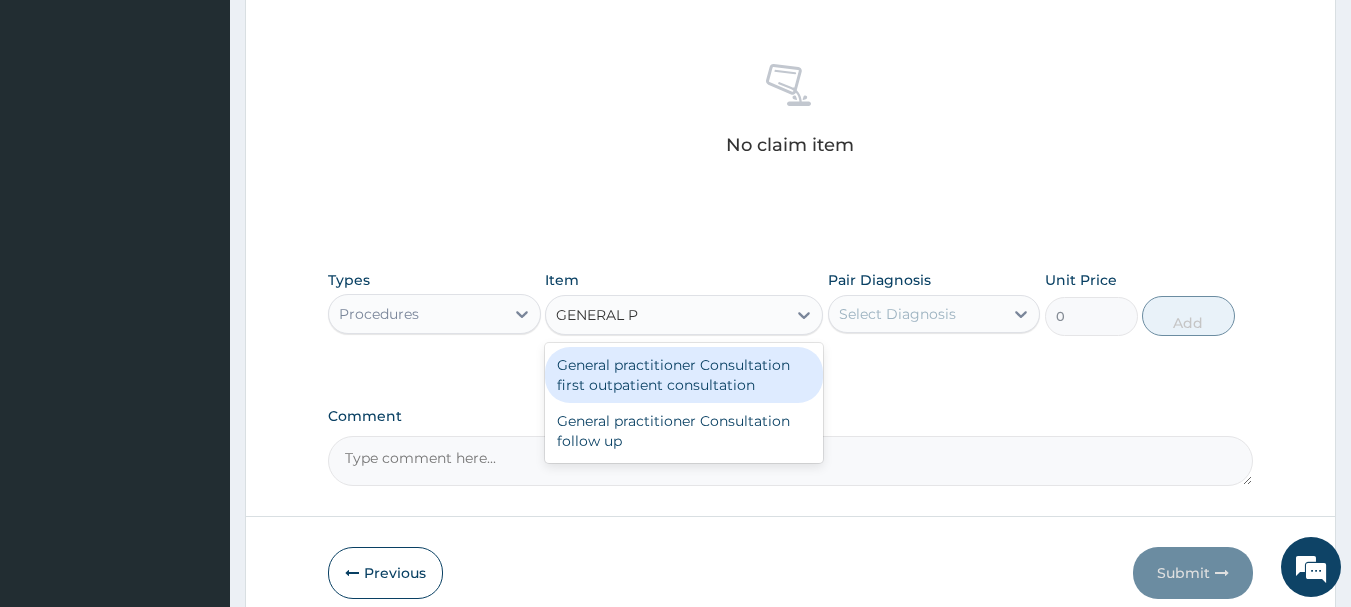 click on "General practitioner Consultation first outpatient consultation" at bounding box center [684, 375] 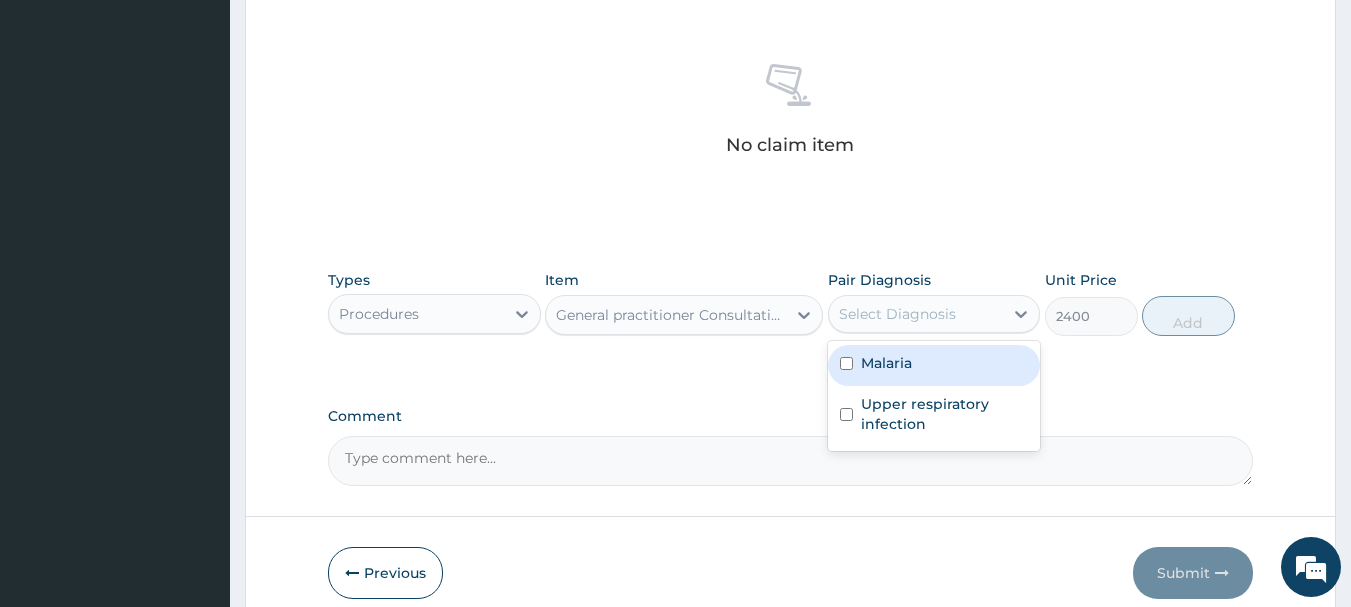 click on "Select Diagnosis" at bounding box center (897, 314) 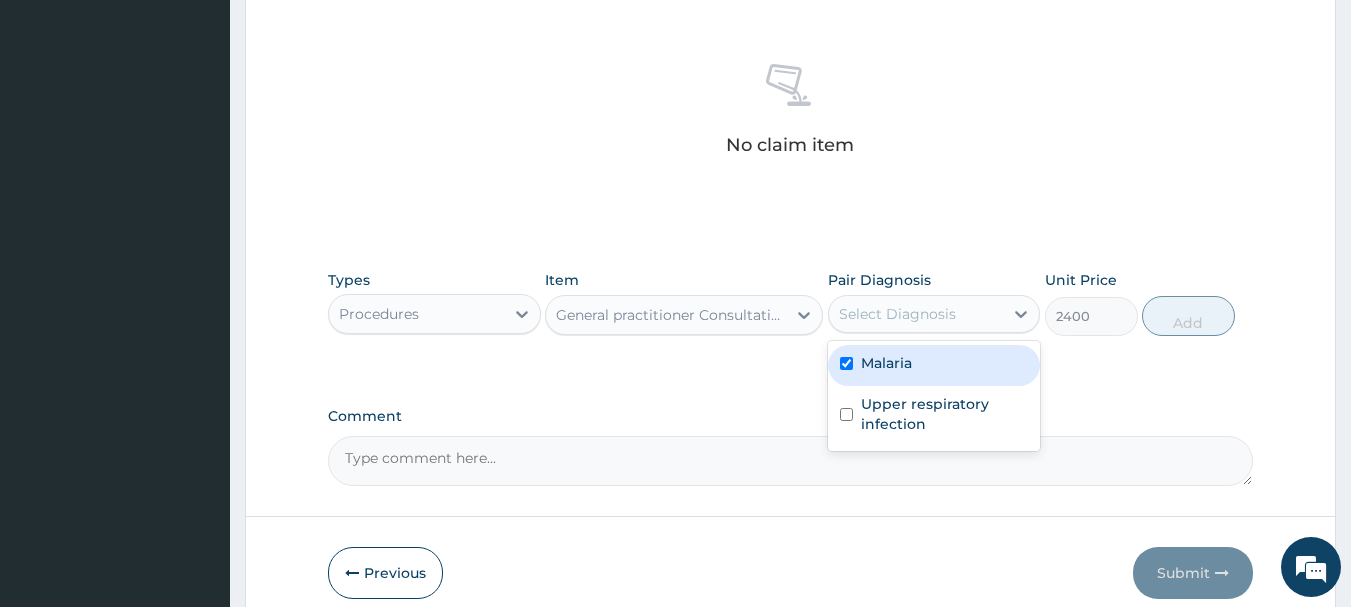 checkbox on "true" 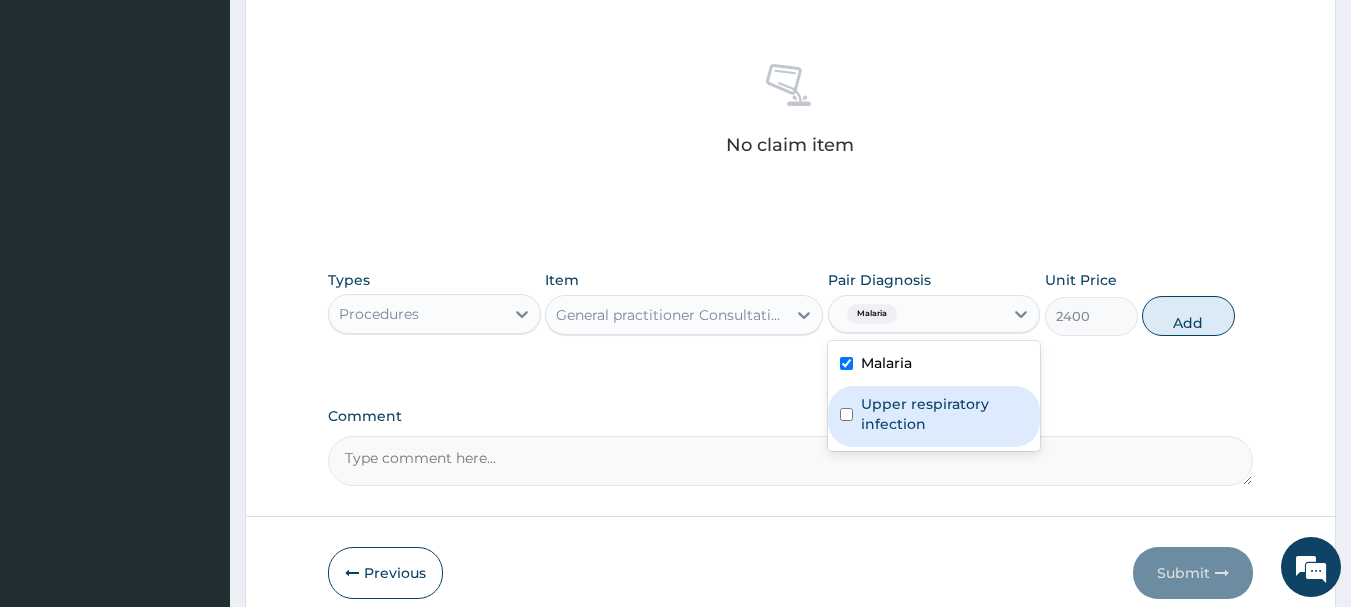 click on "Upper respiratory infection" at bounding box center (945, 414) 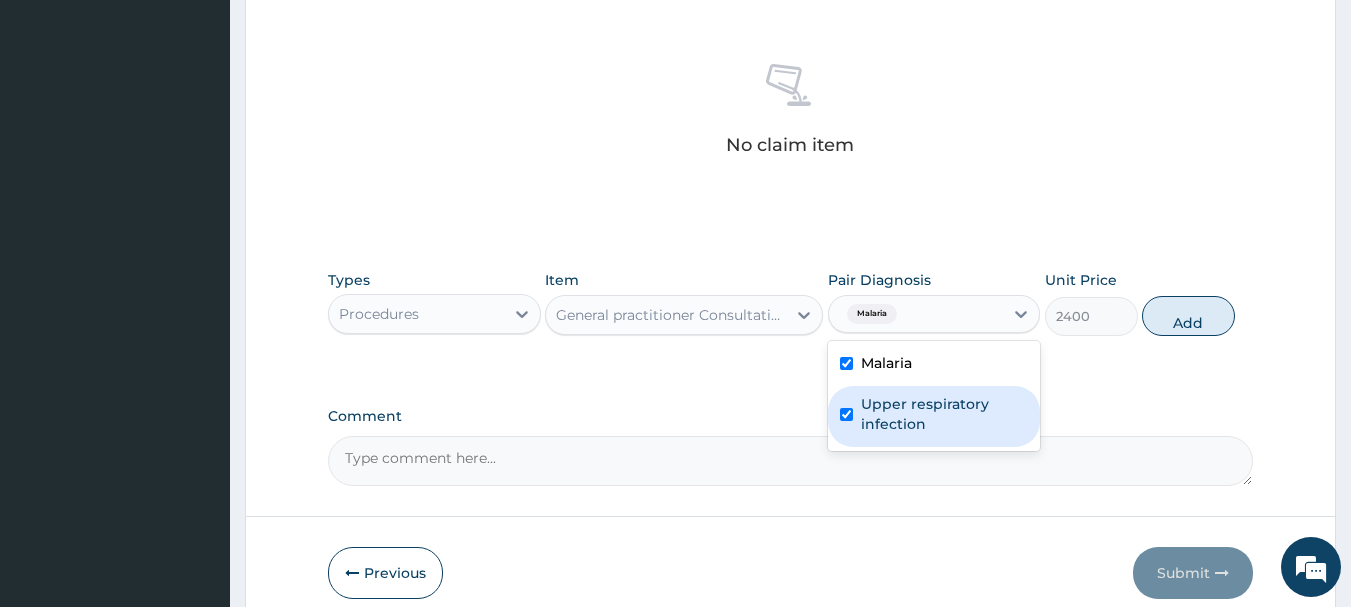 checkbox on "true" 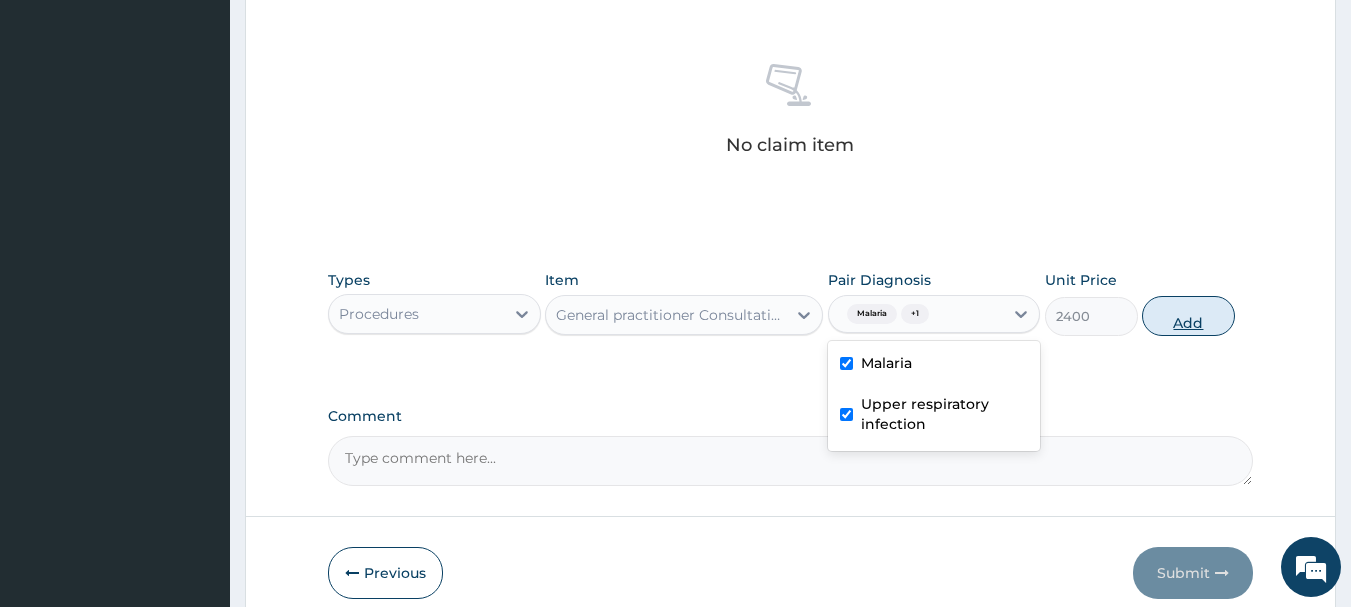 click on "Add" at bounding box center [1188, 316] 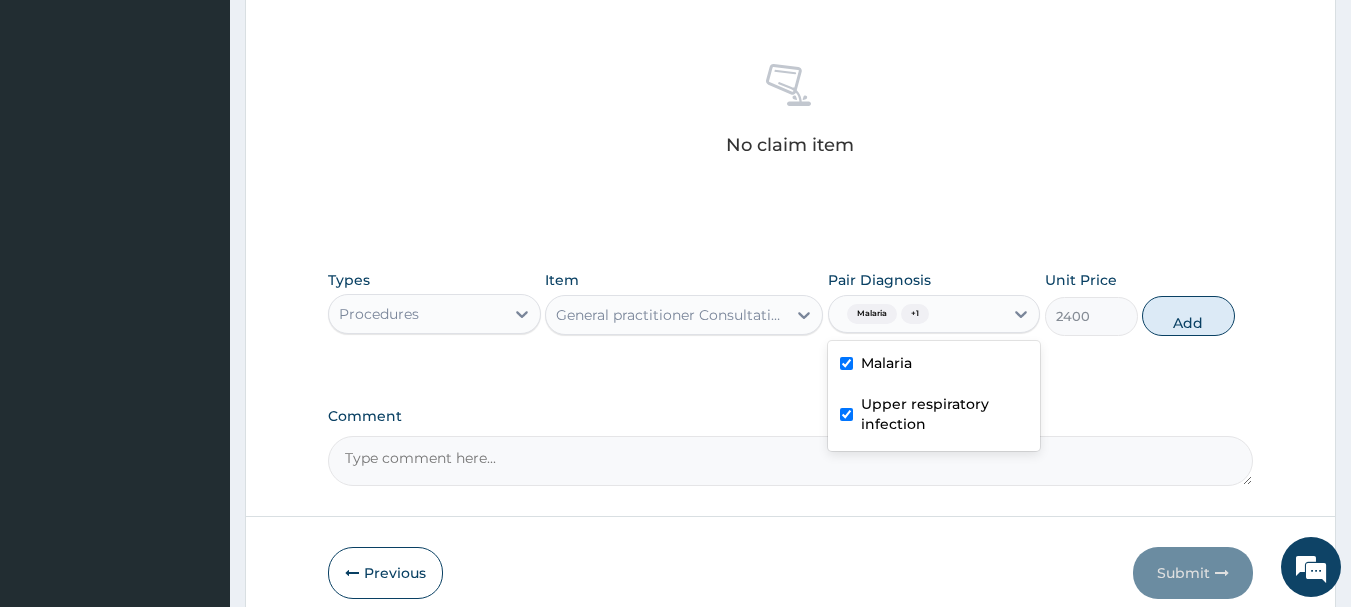 type on "0" 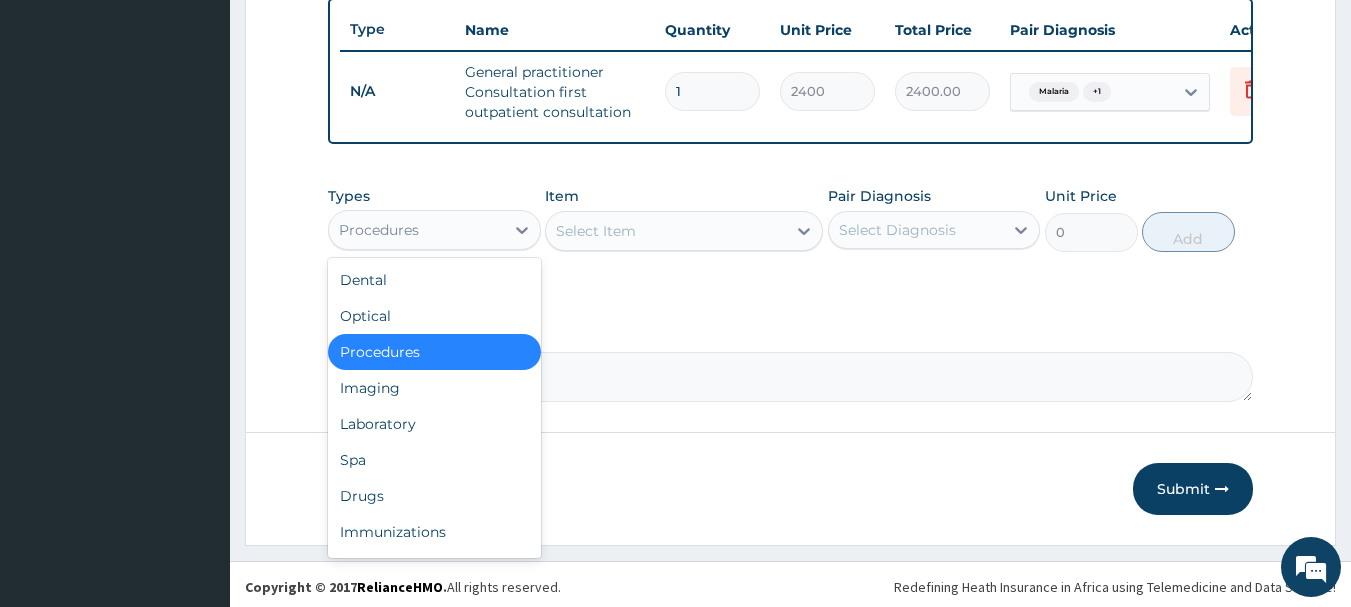 click on "Procedures" at bounding box center (416, 230) 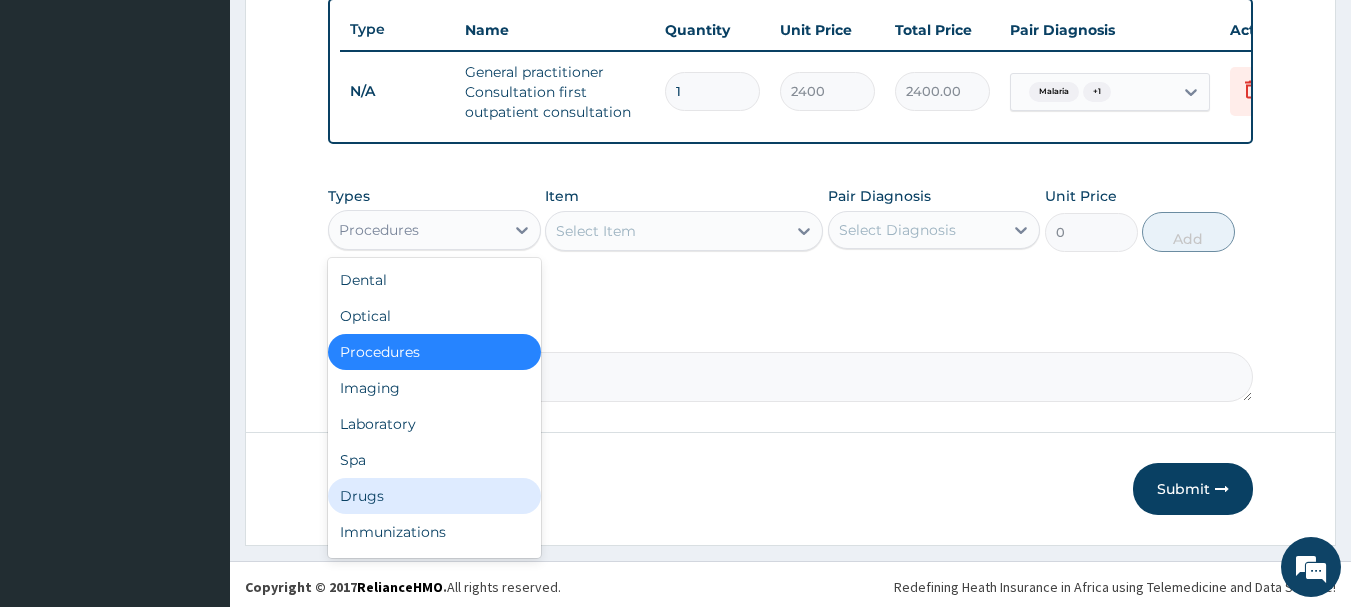 click on "Drugs" at bounding box center [434, 496] 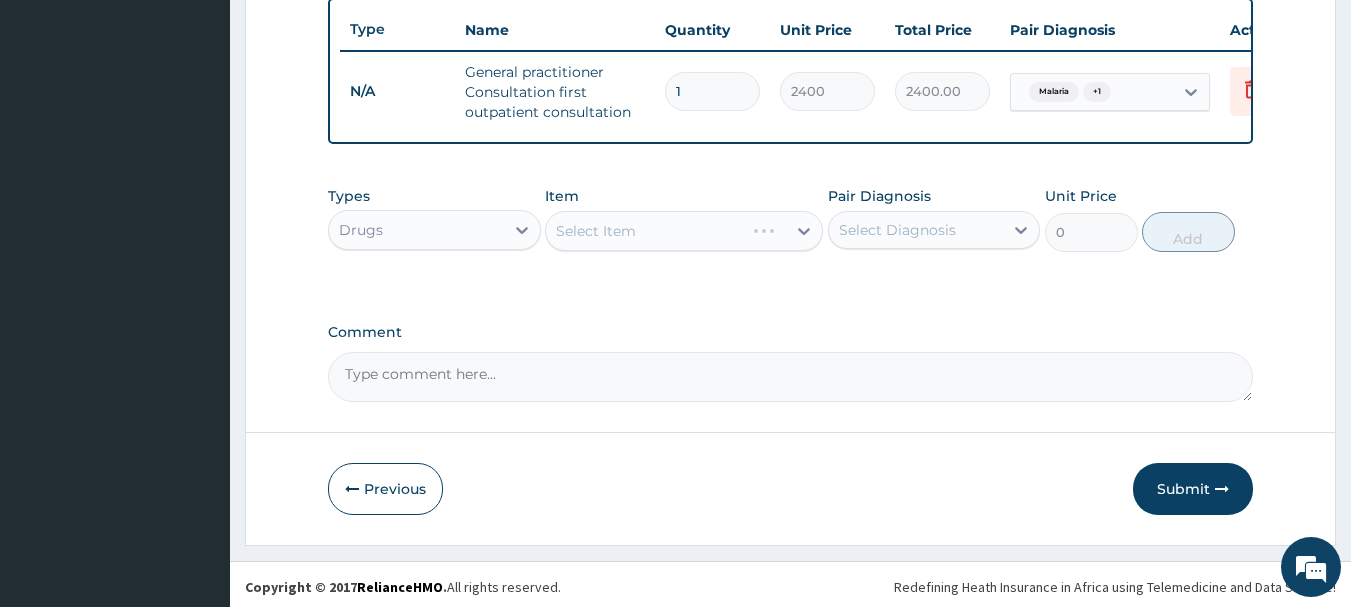 click on "Select Item" at bounding box center (684, 231) 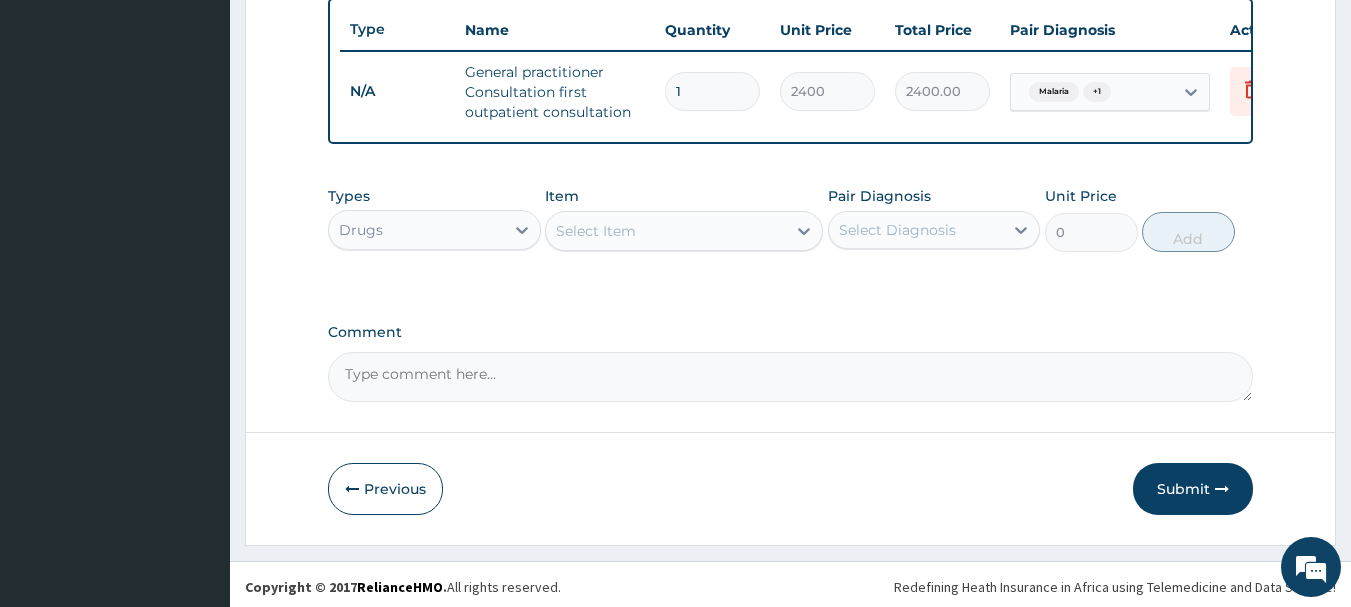 click on "Select Item" at bounding box center (666, 231) 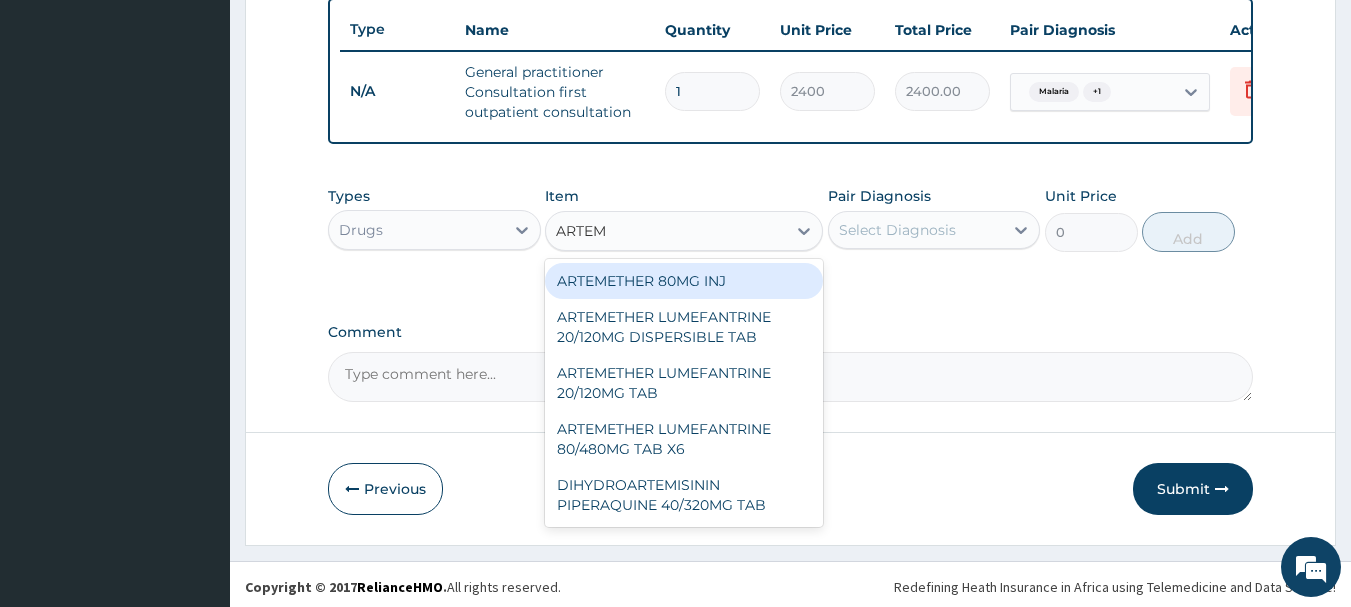 type on "ARTEME" 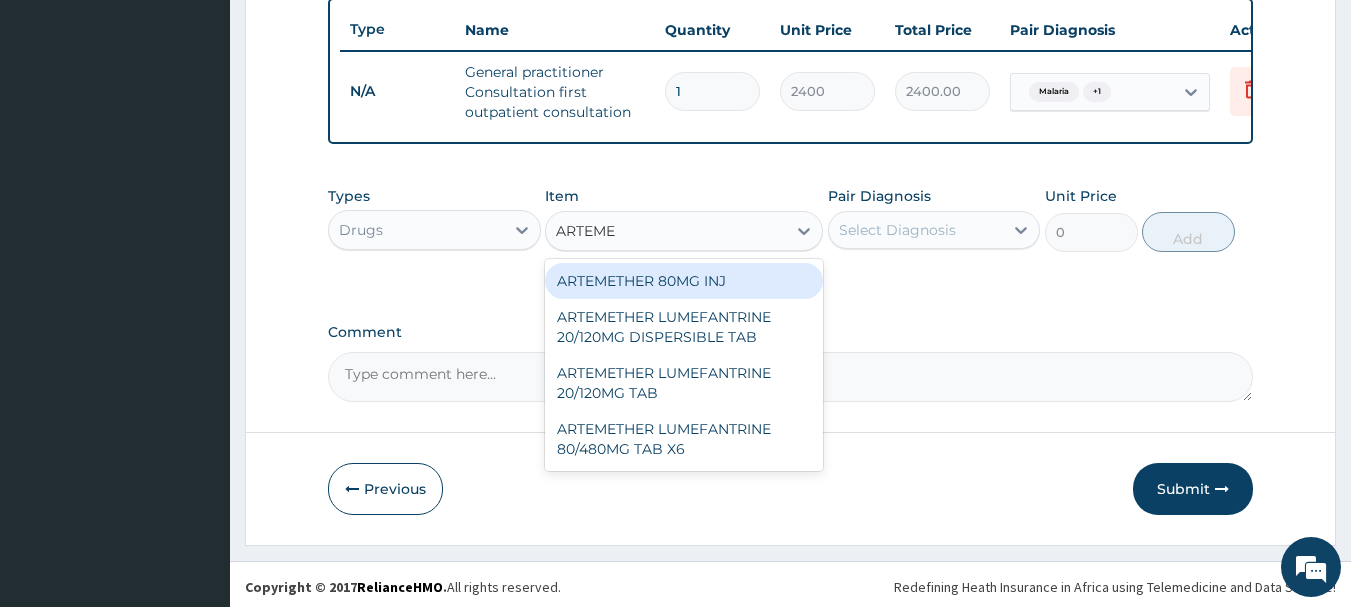 click on "ARTEMETHER 80MG INJ" at bounding box center (684, 281) 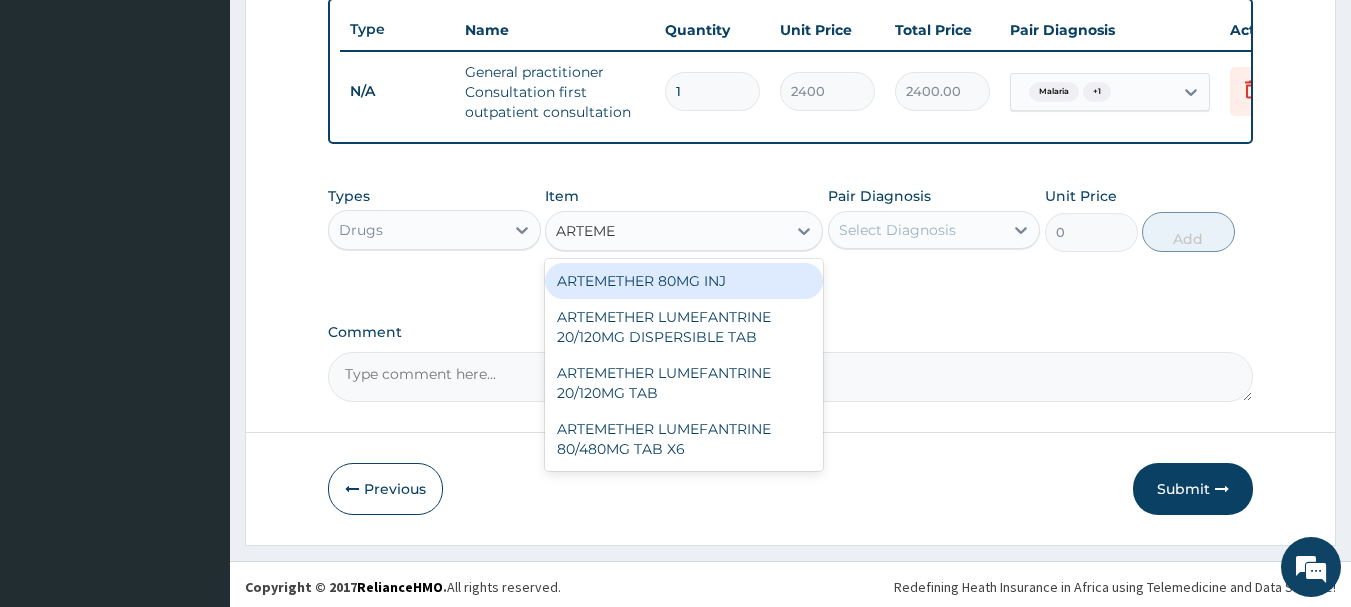 type 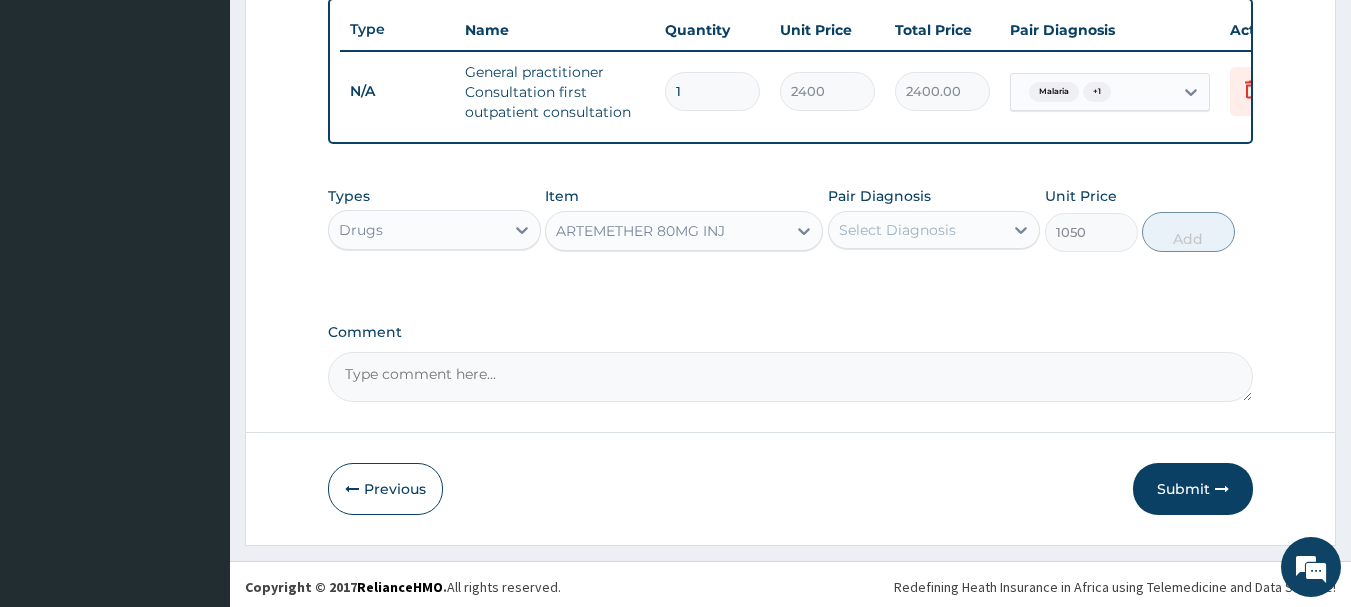 click on "Select Diagnosis" at bounding box center (897, 230) 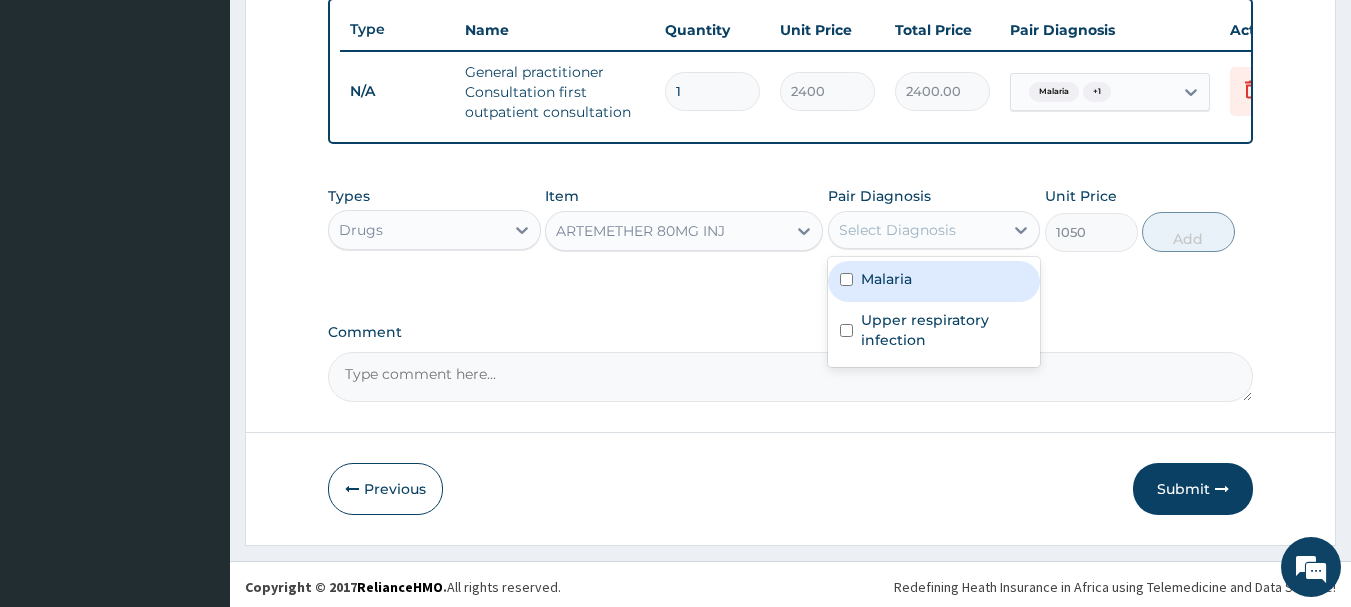 click on "Malaria" at bounding box center [886, 279] 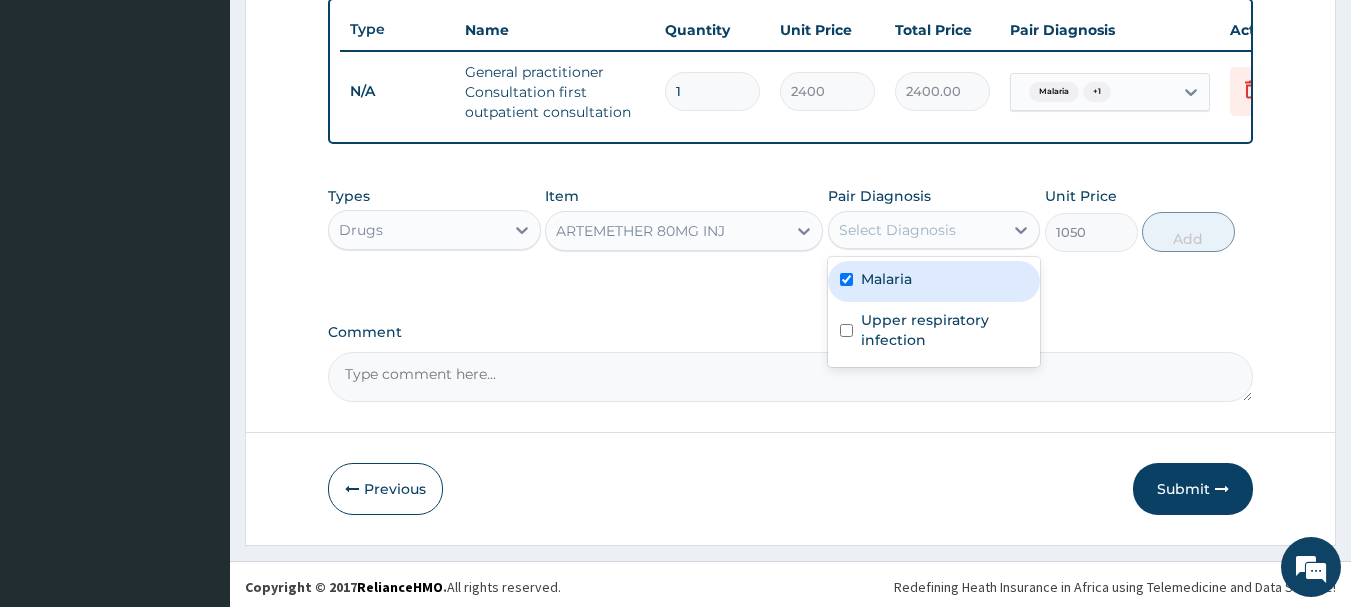 checkbox on "true" 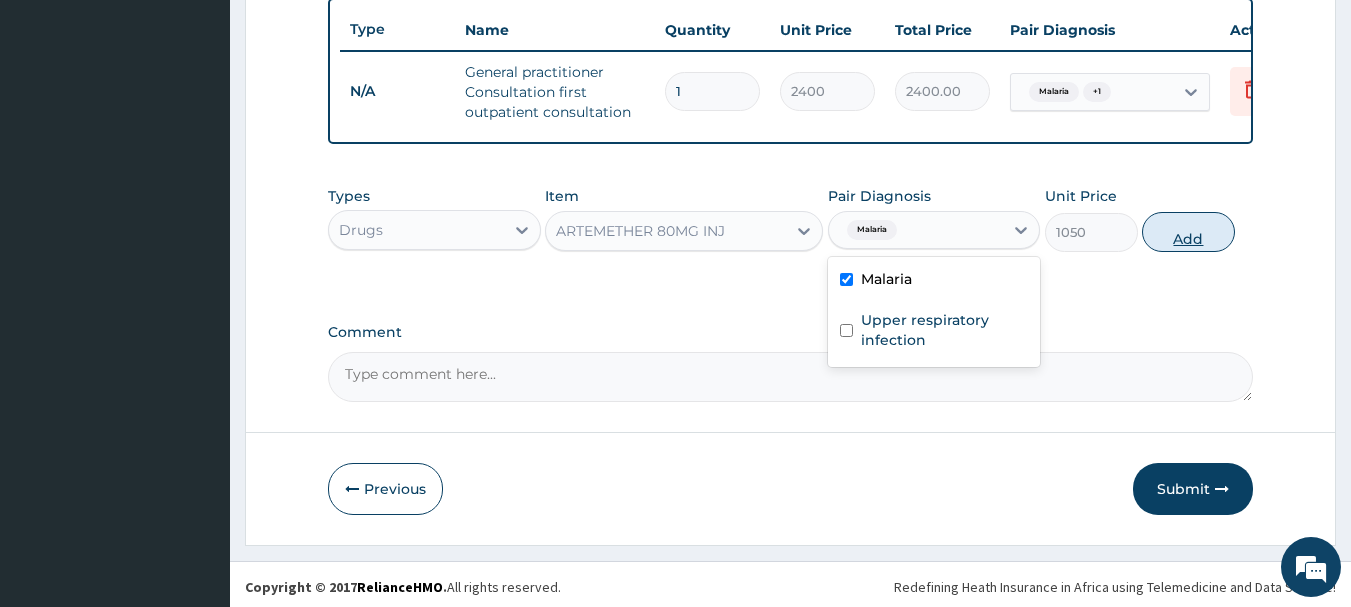 click on "Add" at bounding box center (1188, 232) 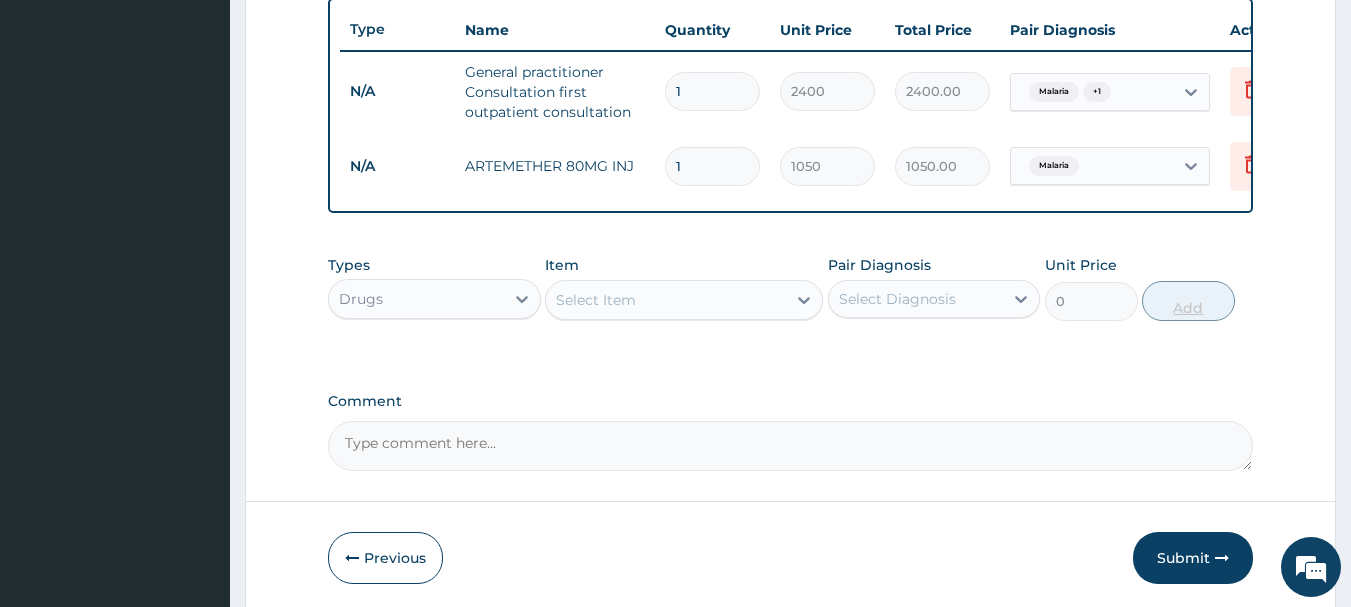type 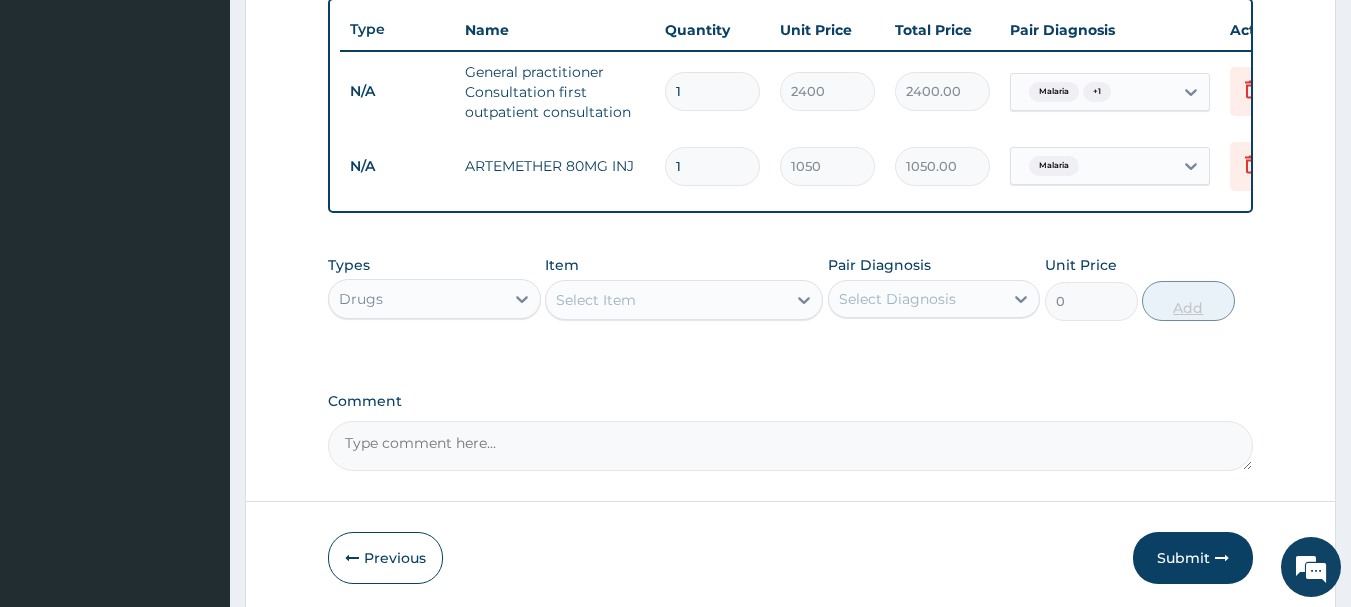 type on "0.00" 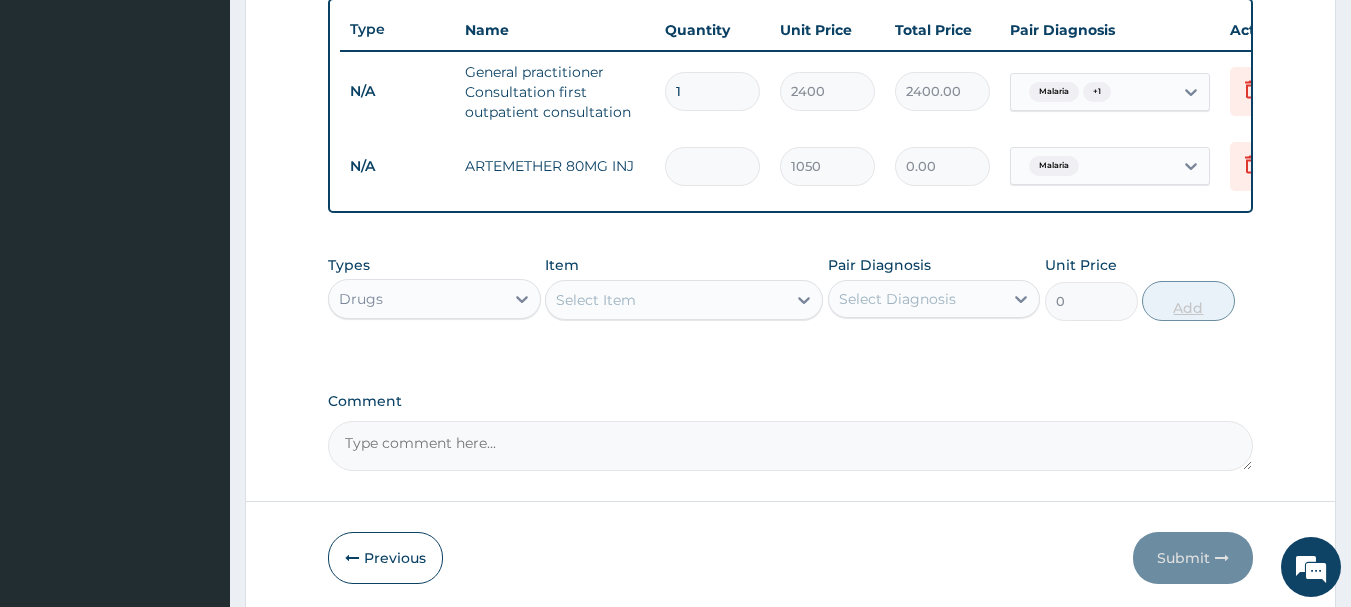 type on "6" 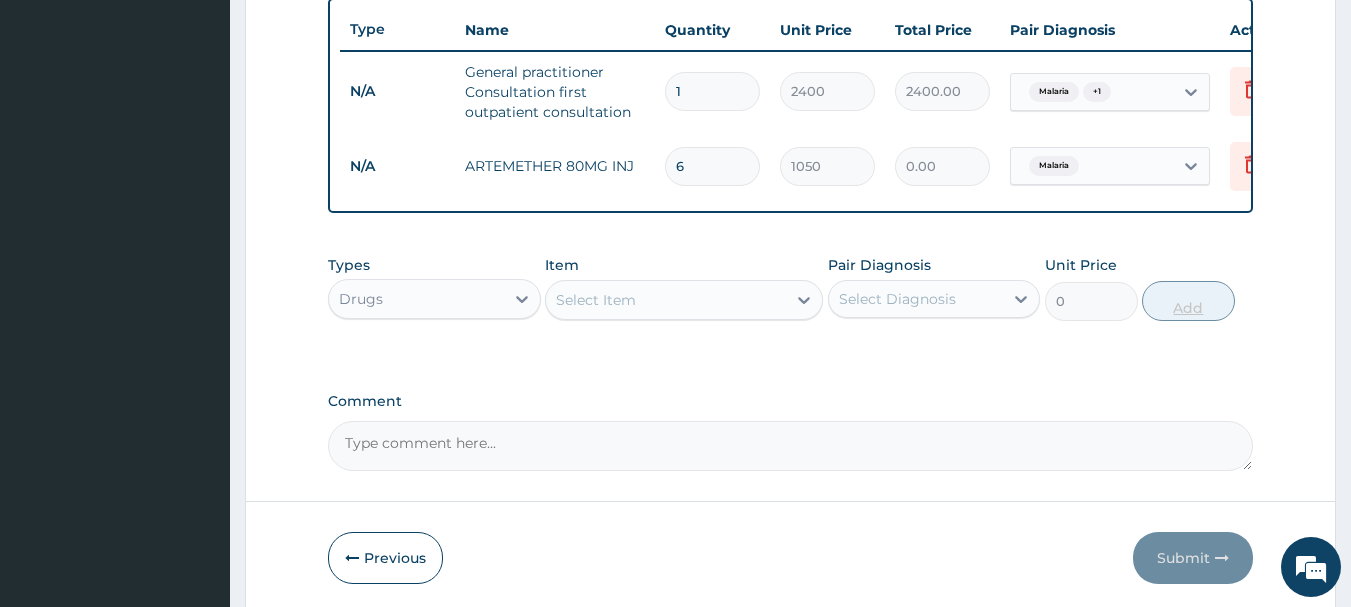 type on "6300.00" 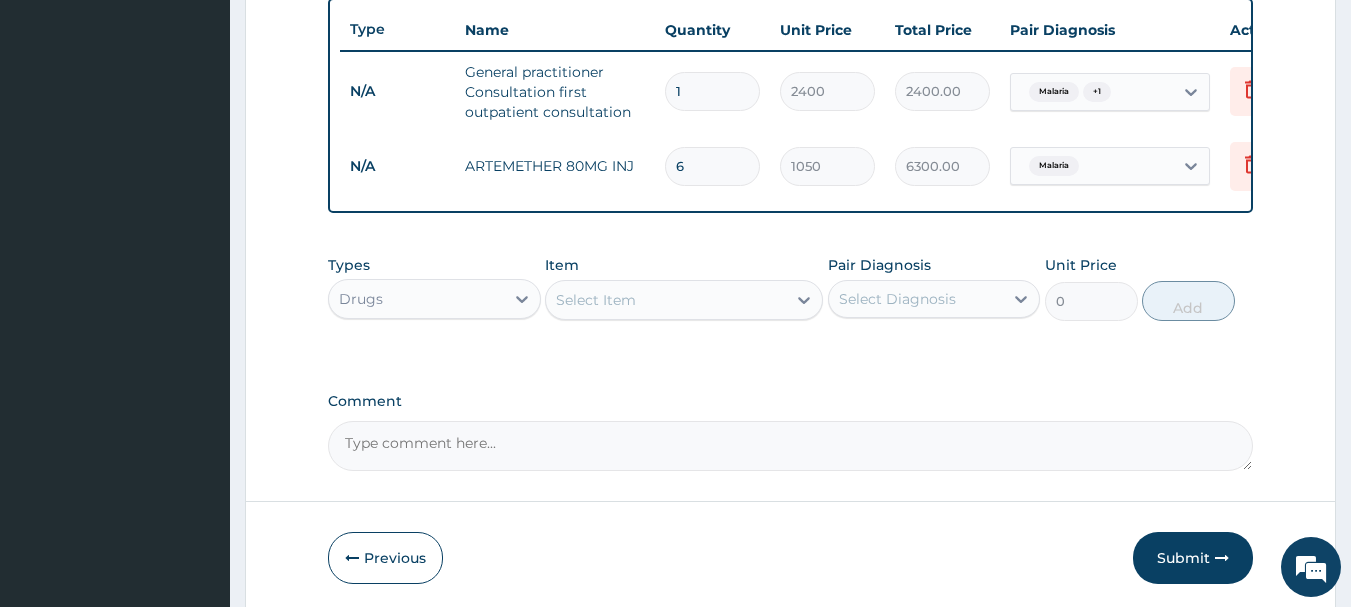 type on "6" 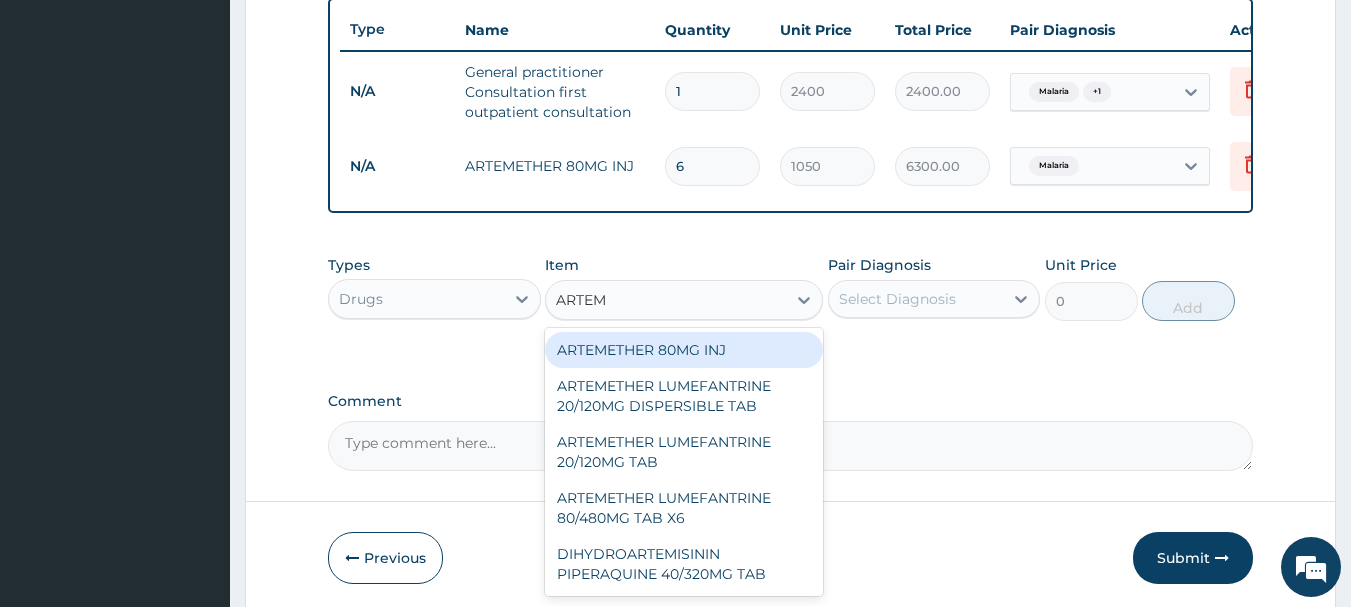 type on "ARTEME" 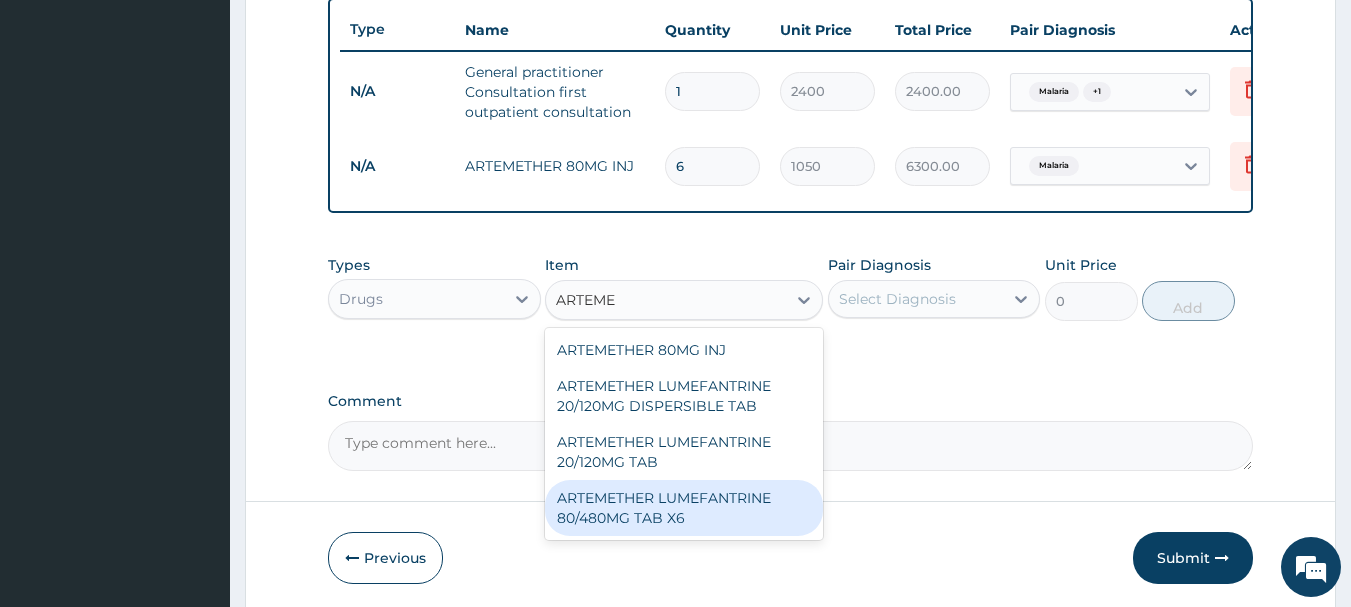 click on "ARTEMETHER LUMEFANTRINE 80/480MG TAB X6" at bounding box center (684, 508) 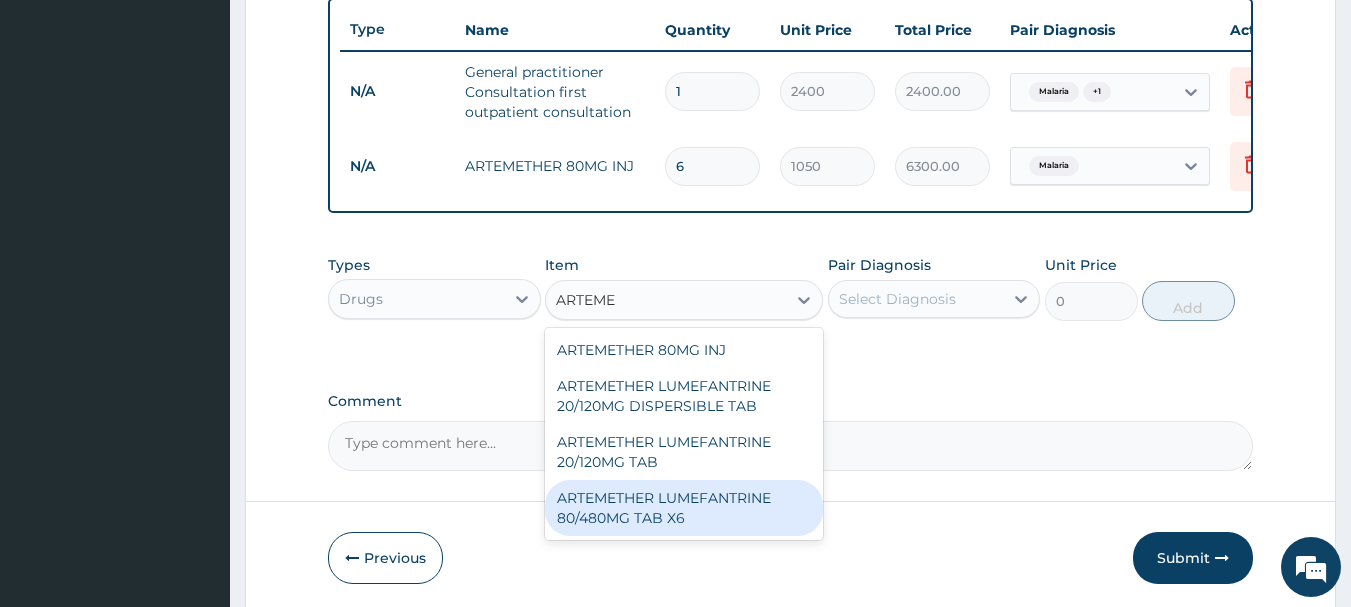 type 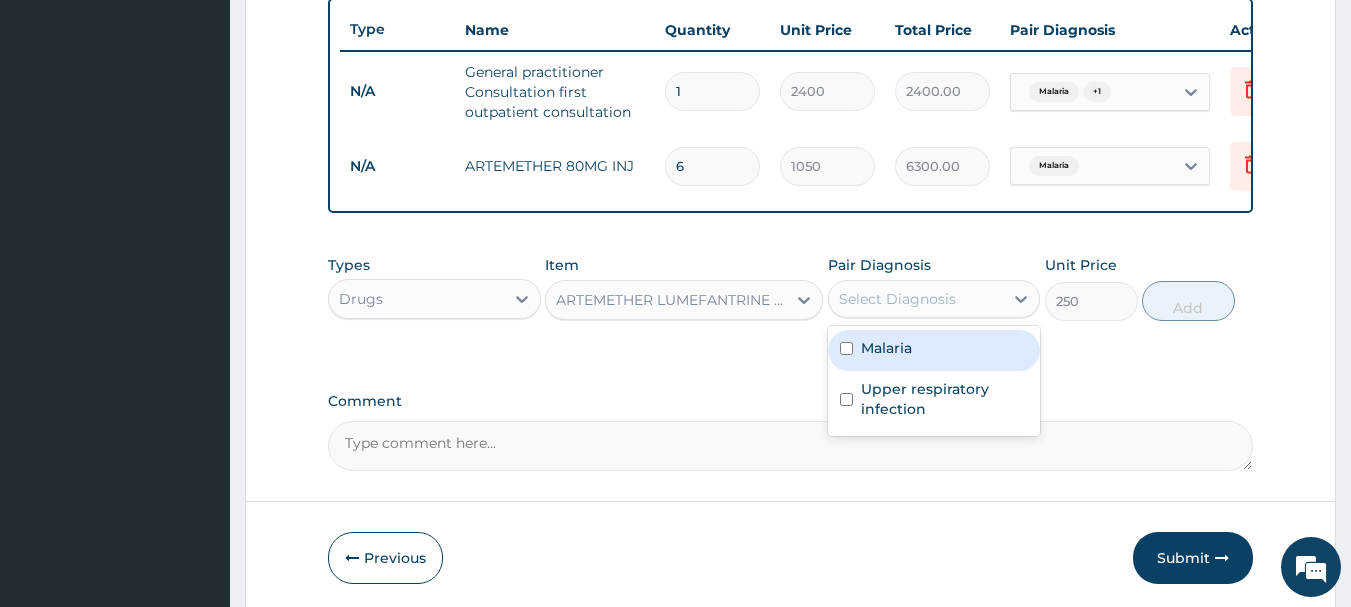 click on "Select Diagnosis" at bounding box center (897, 299) 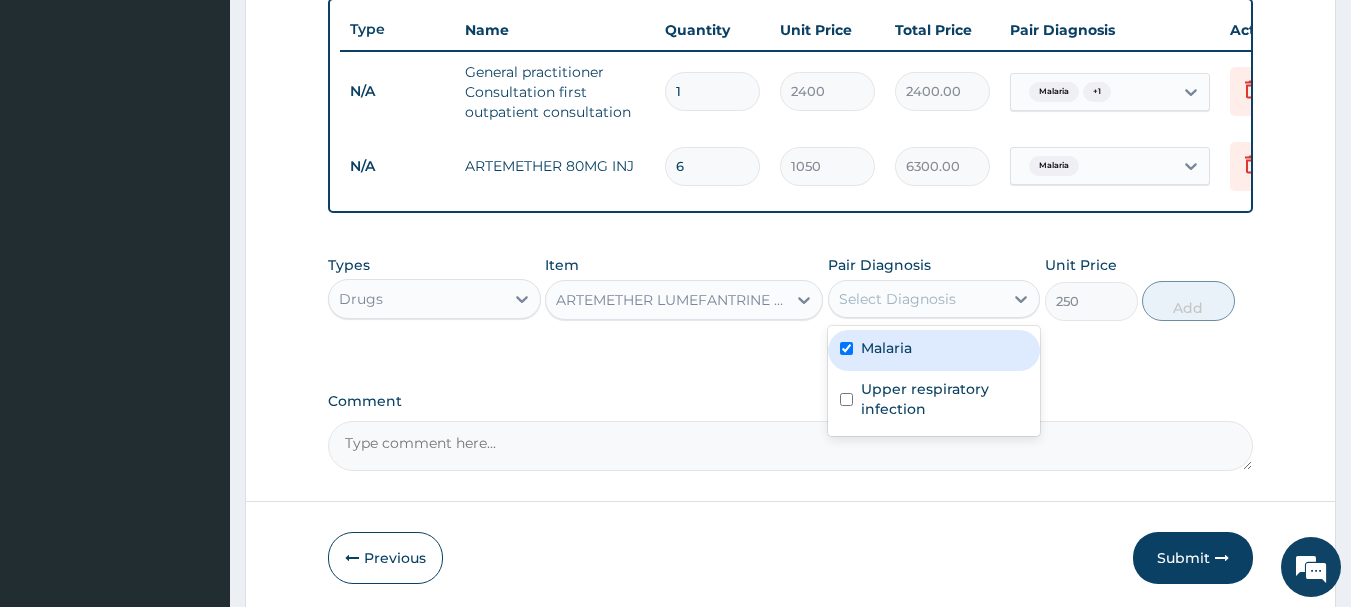 checkbox on "true" 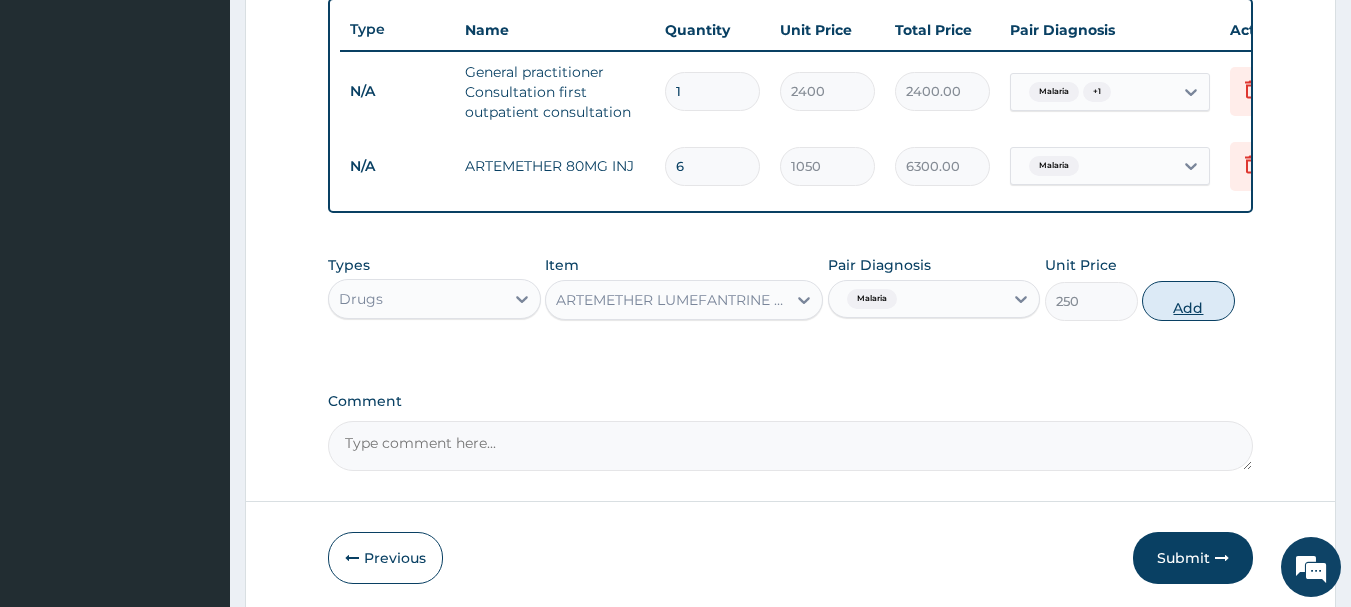 click on "Add" at bounding box center (1188, 301) 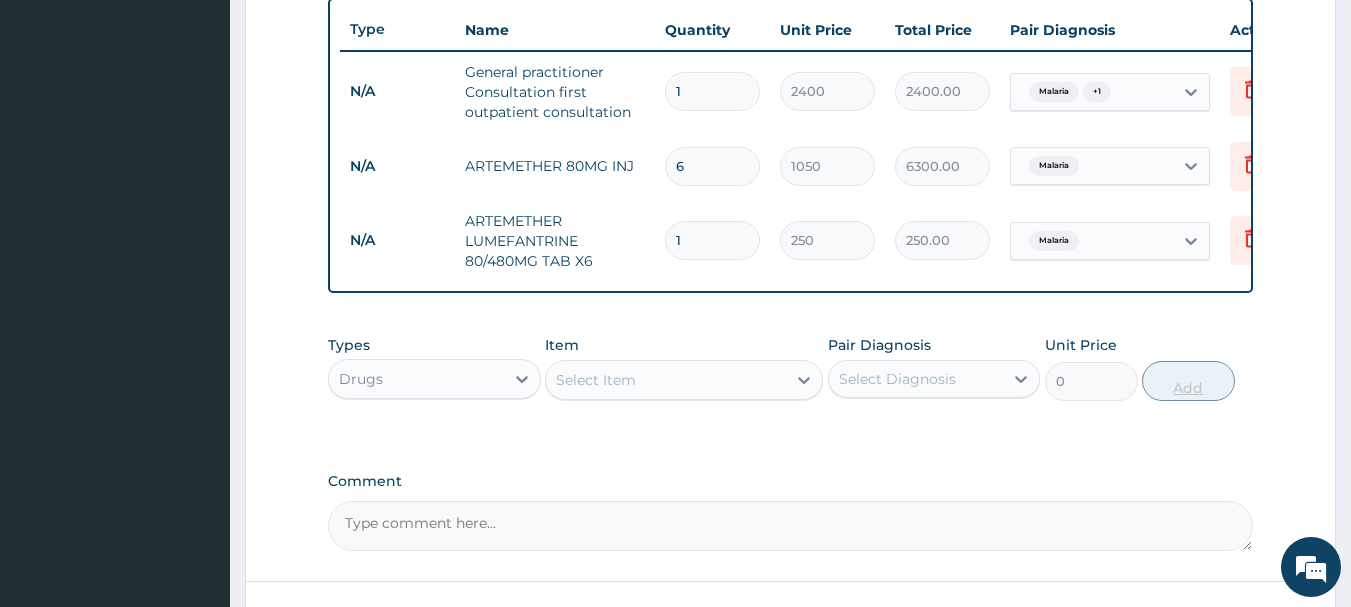 type 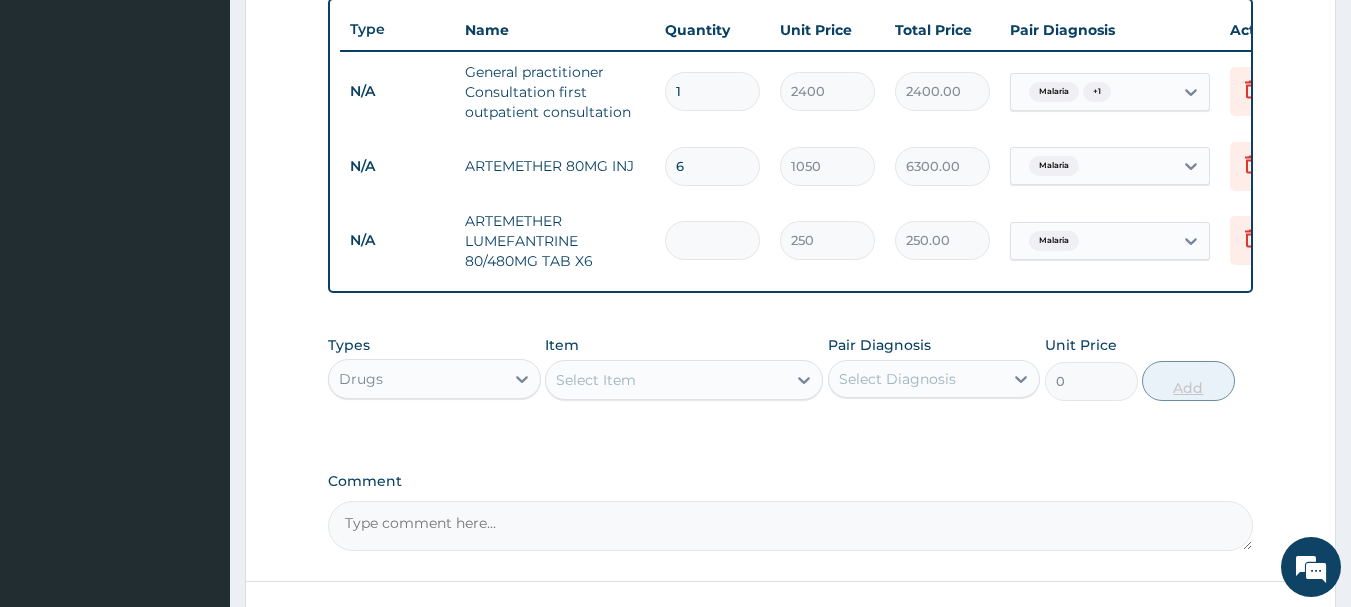 type on "0.00" 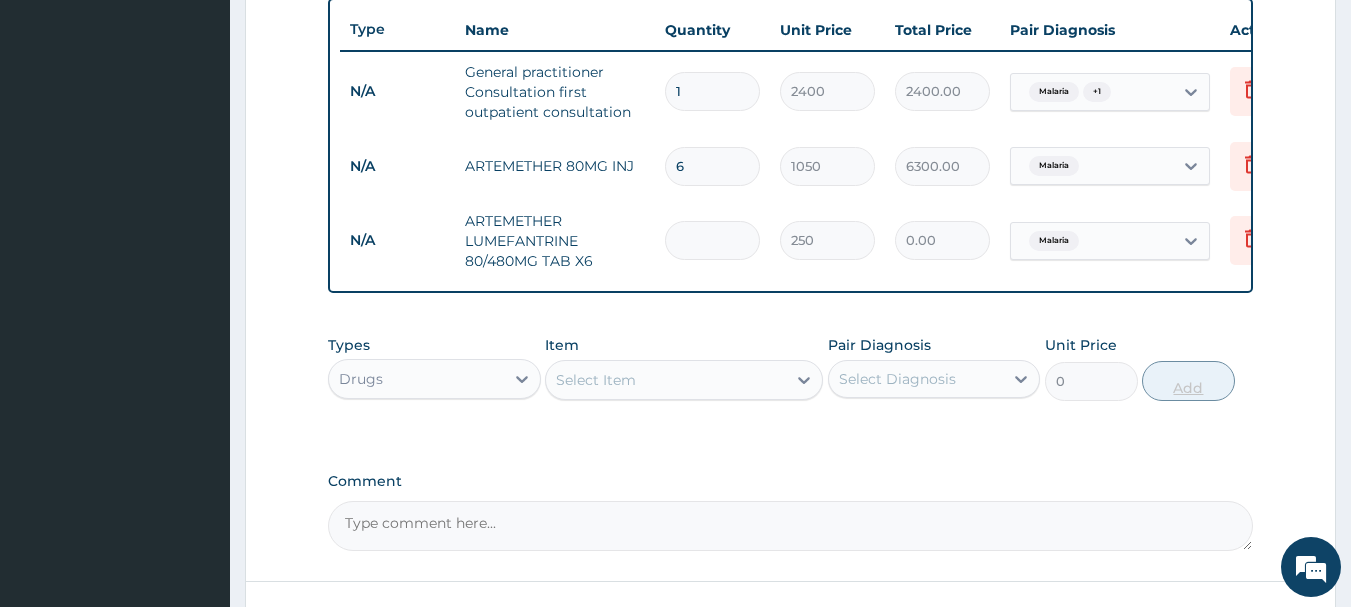 type on "6" 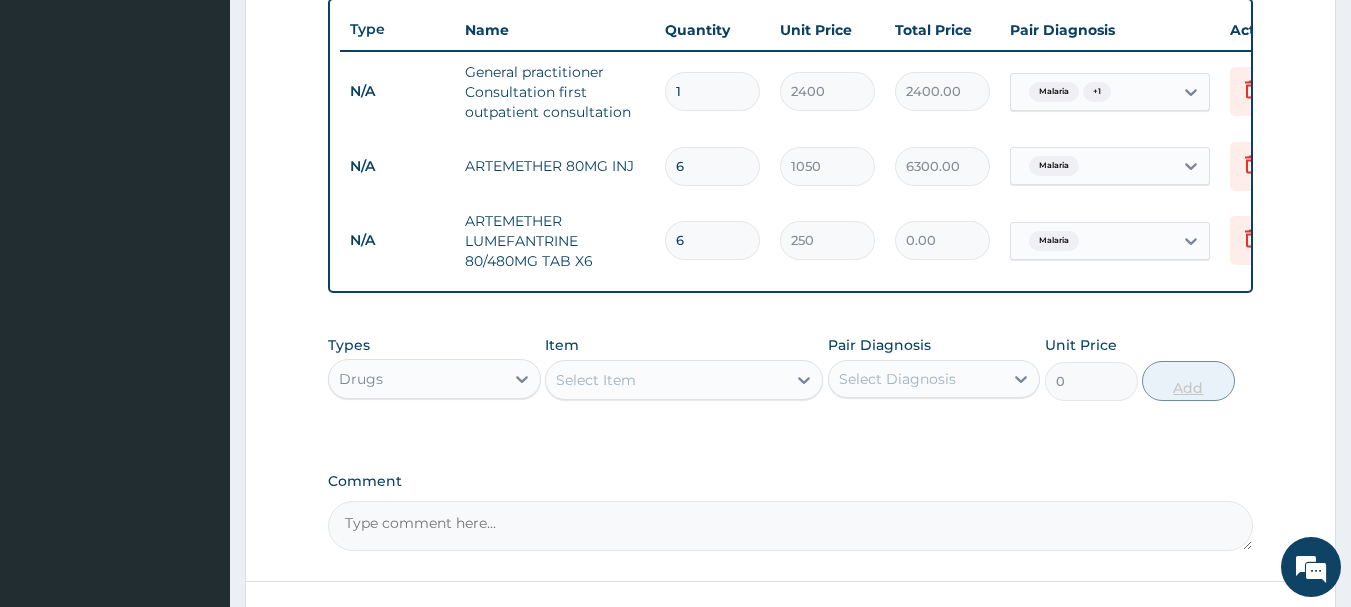 type on "1500.00" 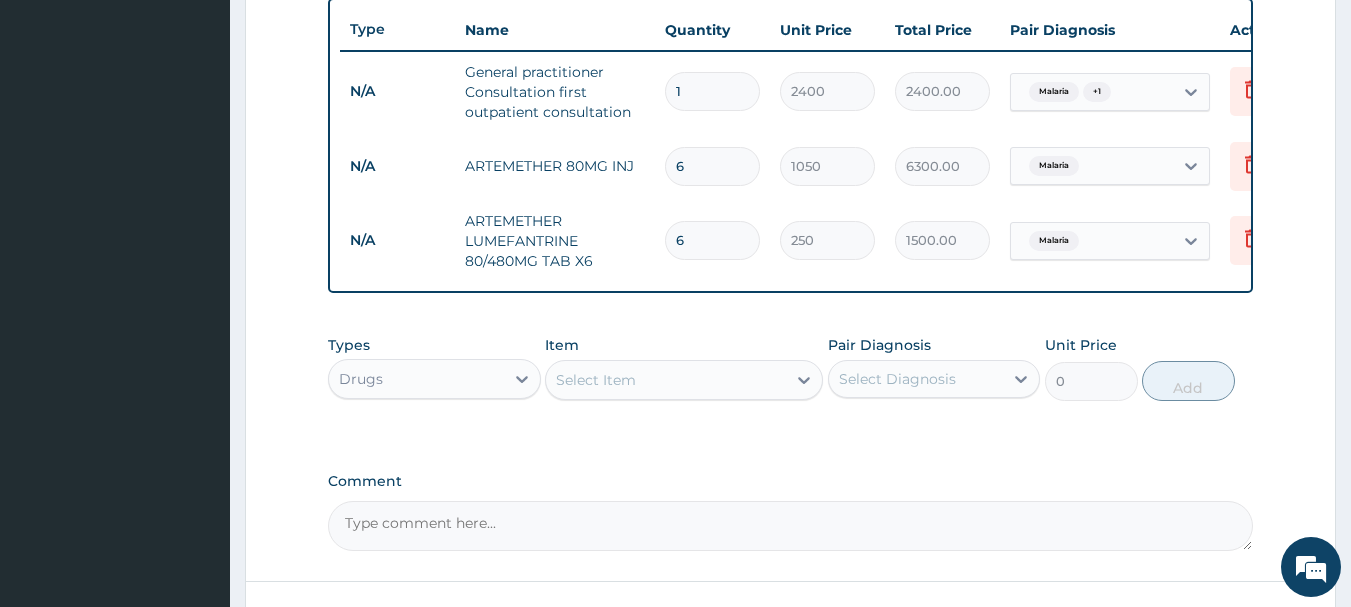 type on "6" 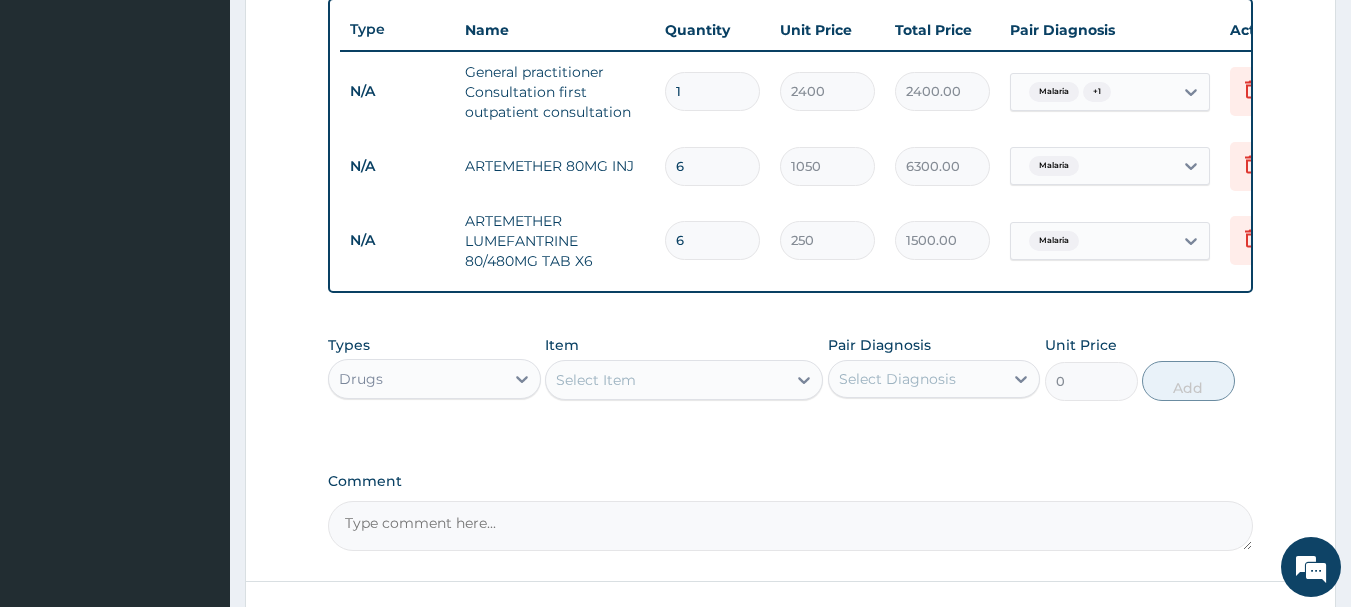 click on "Select Item" at bounding box center [596, 380] 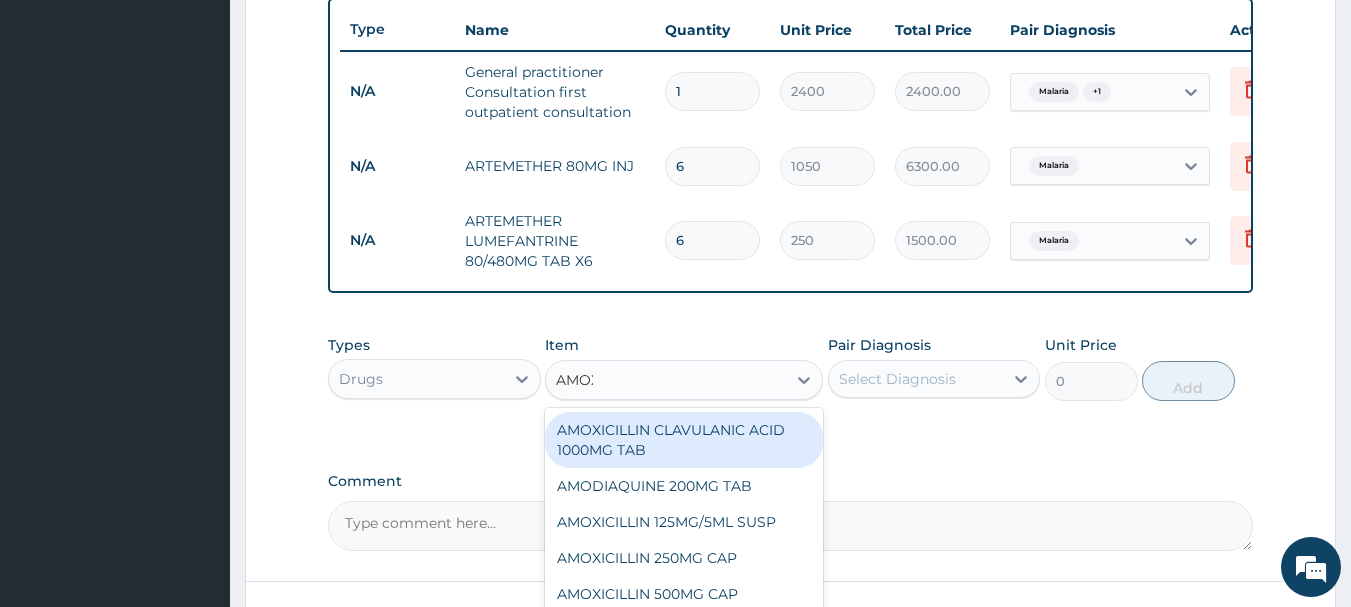 type on "AMOXI" 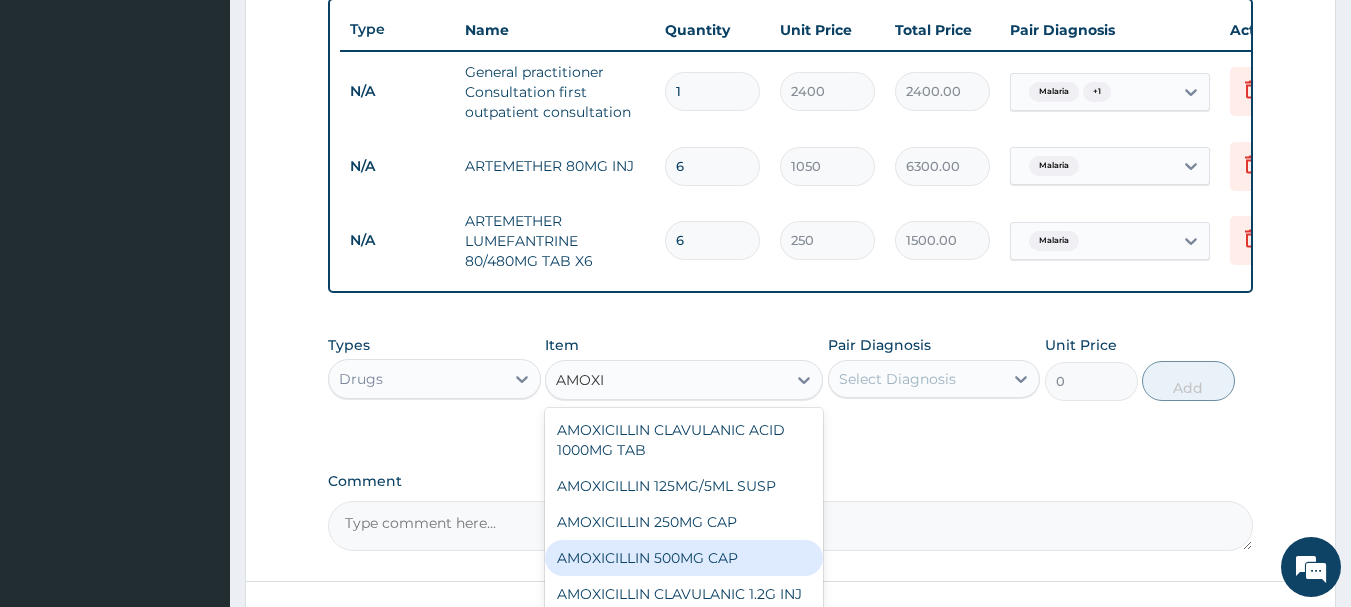 click on "AMOXICILLIN 500MG CAP" at bounding box center (684, 558) 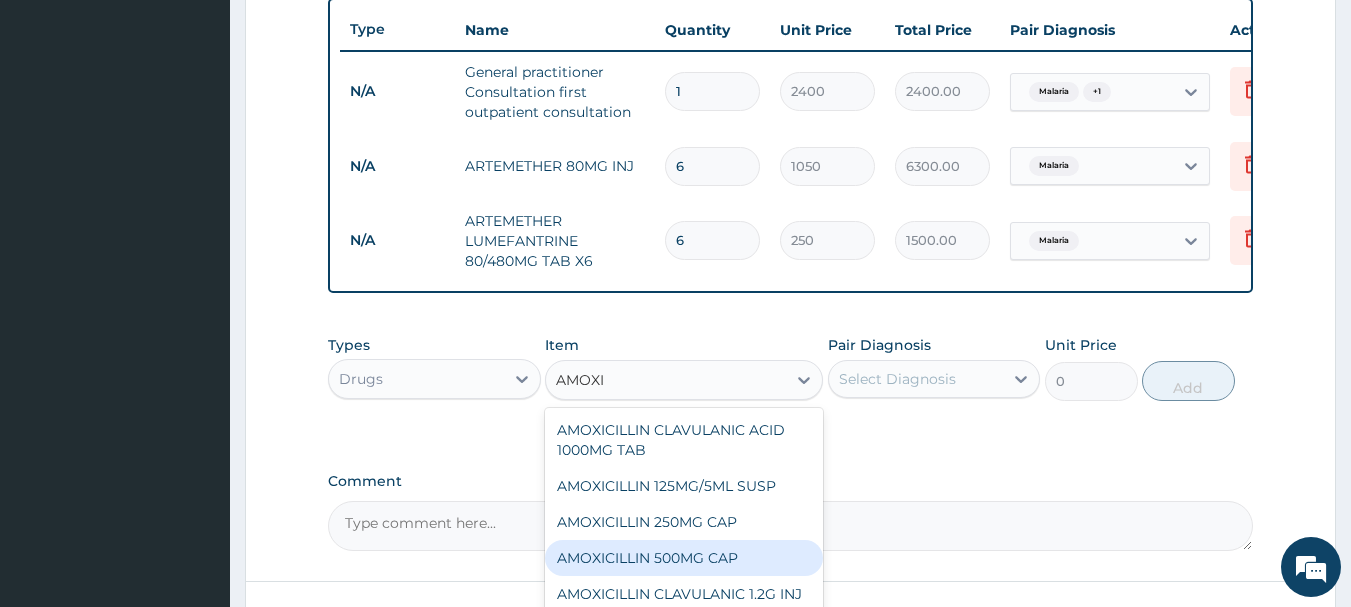 type 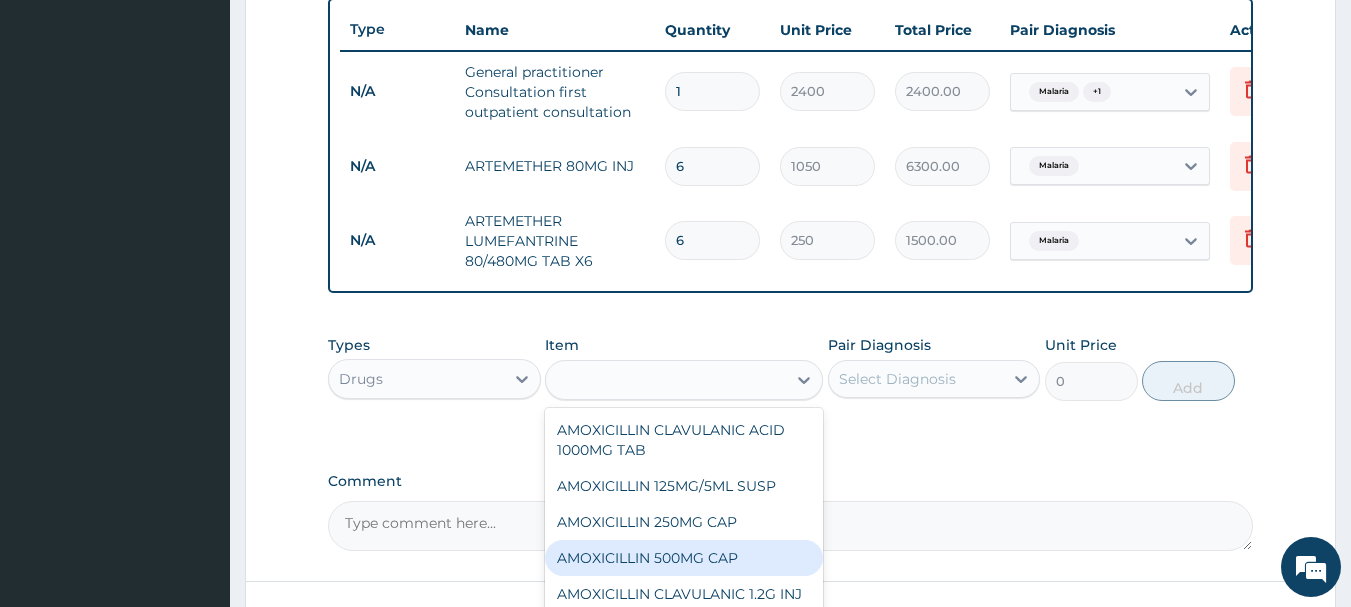 type on "100" 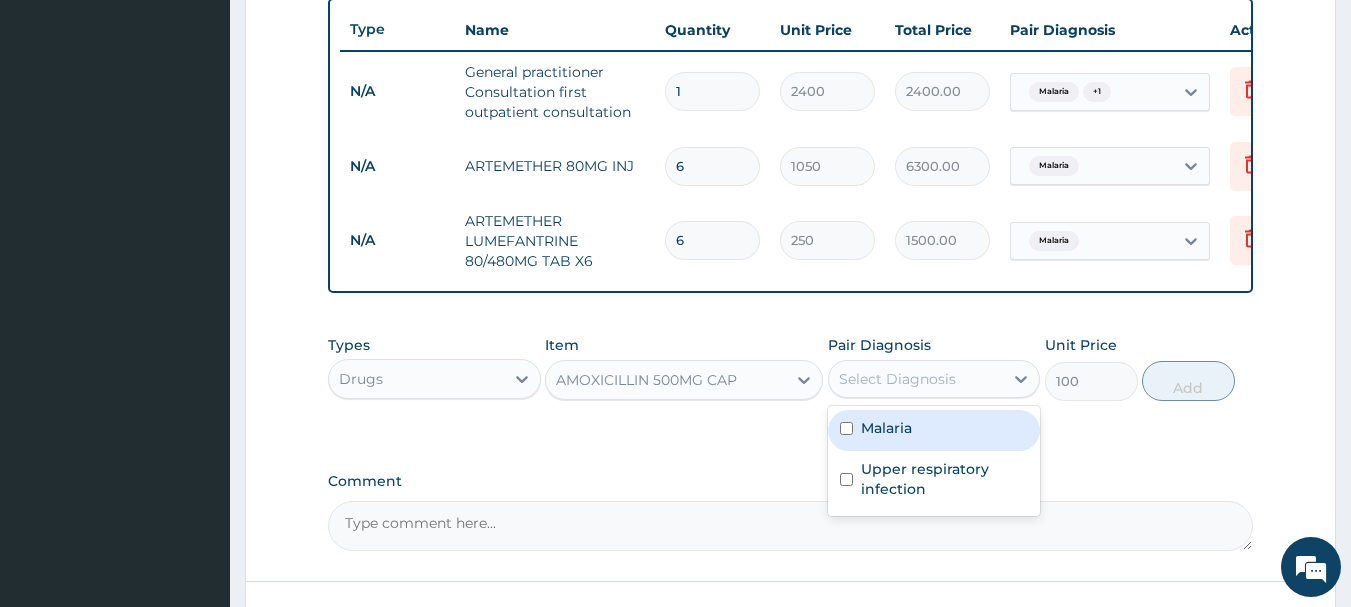 click on "Select Diagnosis" at bounding box center (897, 379) 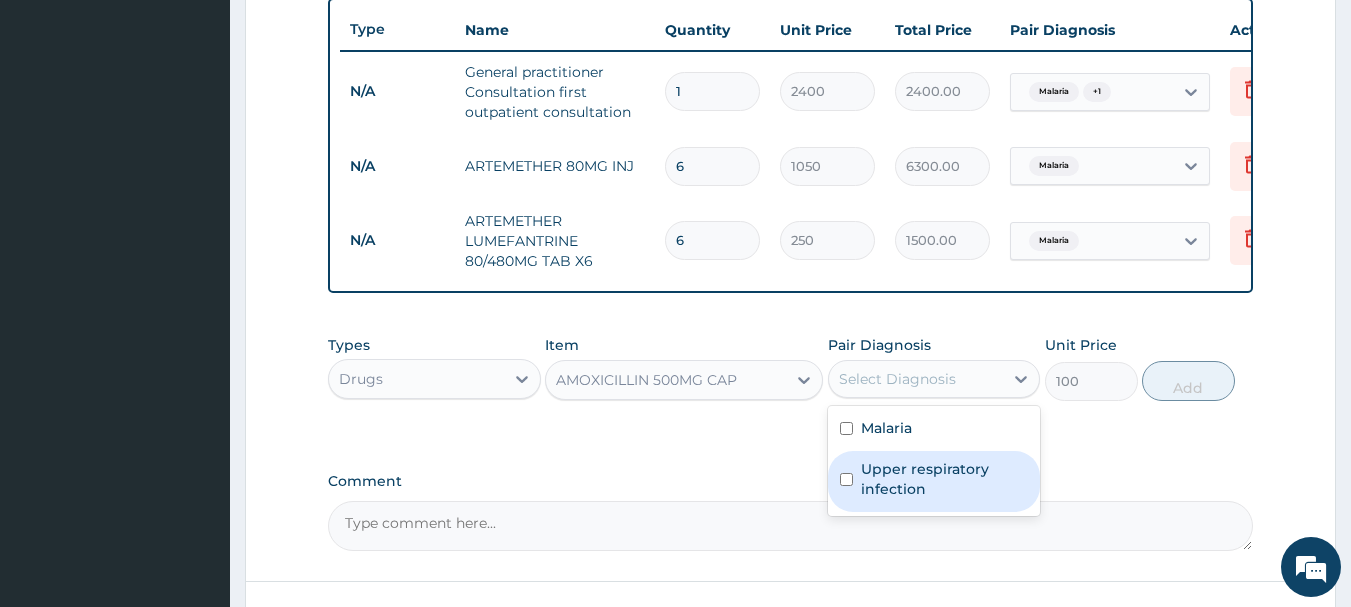 click on "Upper respiratory infection" at bounding box center (945, 479) 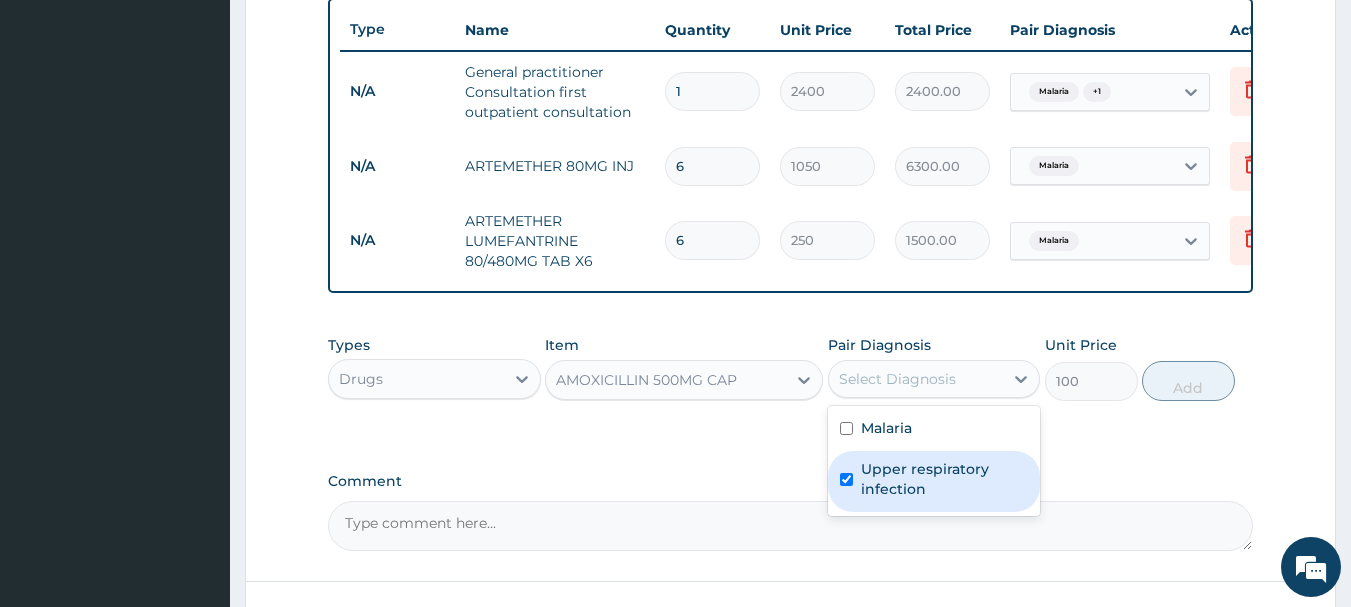 checkbox on "true" 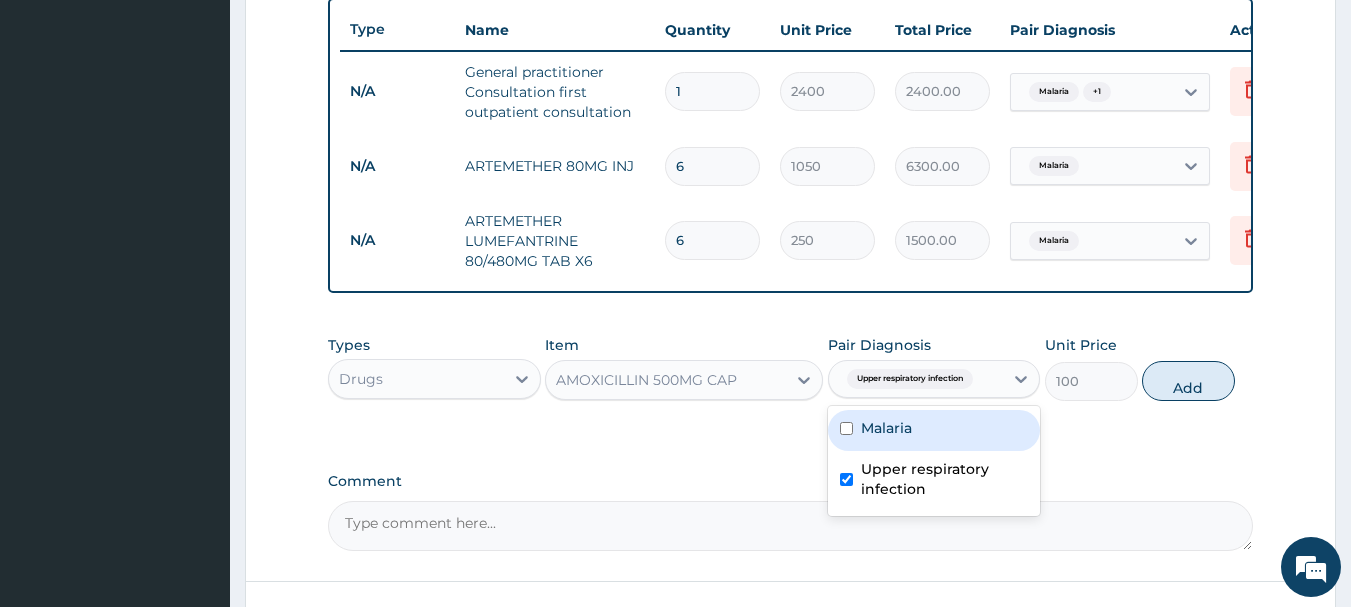 click on "Types Drugs Item AMOXICILLIN 500MG CAP Pair Diagnosis option Upper respiratory infection, selected. option Malaria focused, 1 of 2. 2 results available. Use Up and Down to choose options, press Enter to select the currently focused option, press Escape to exit the menu, press Tab to select the option and exit the menu. Upper respiratory infection Malaria Upper respiratory infection Unit Price 100 Add" at bounding box center [791, 368] 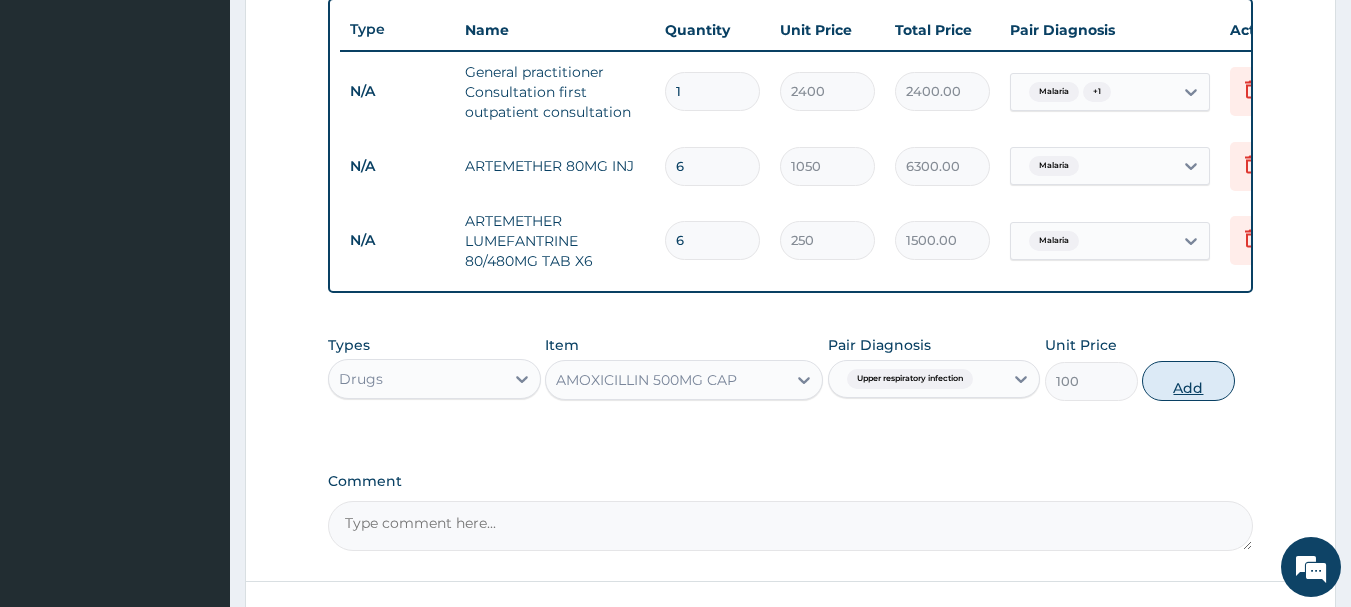 click on "Add" at bounding box center (1188, 381) 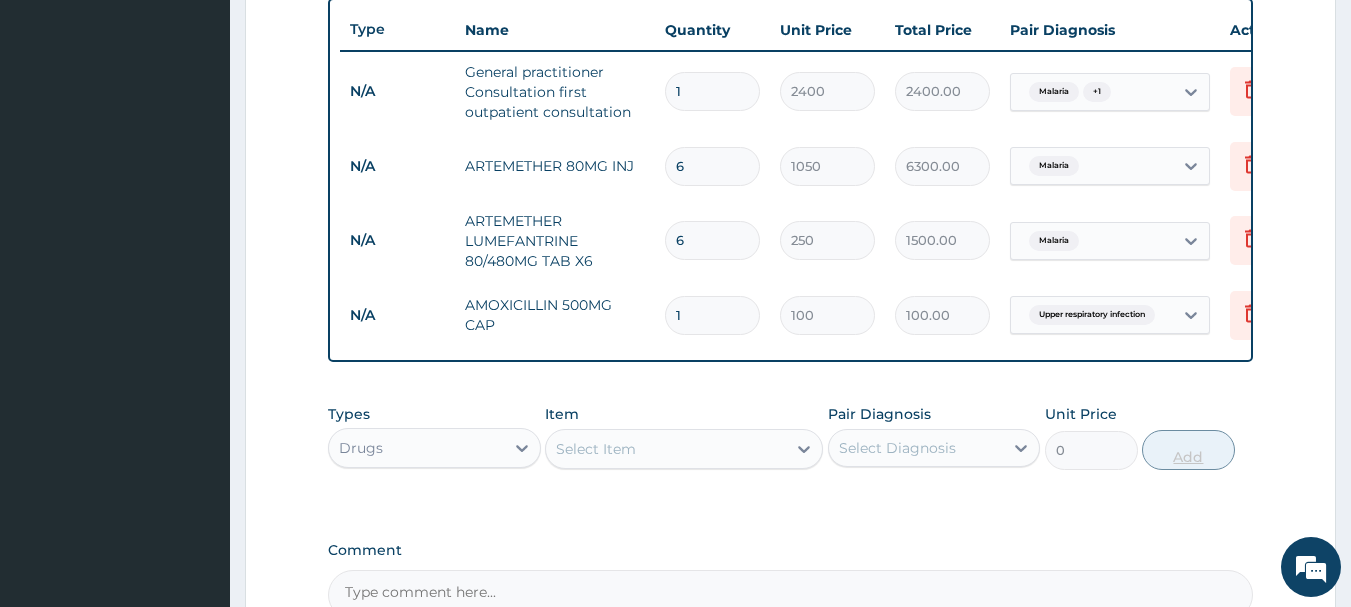 type 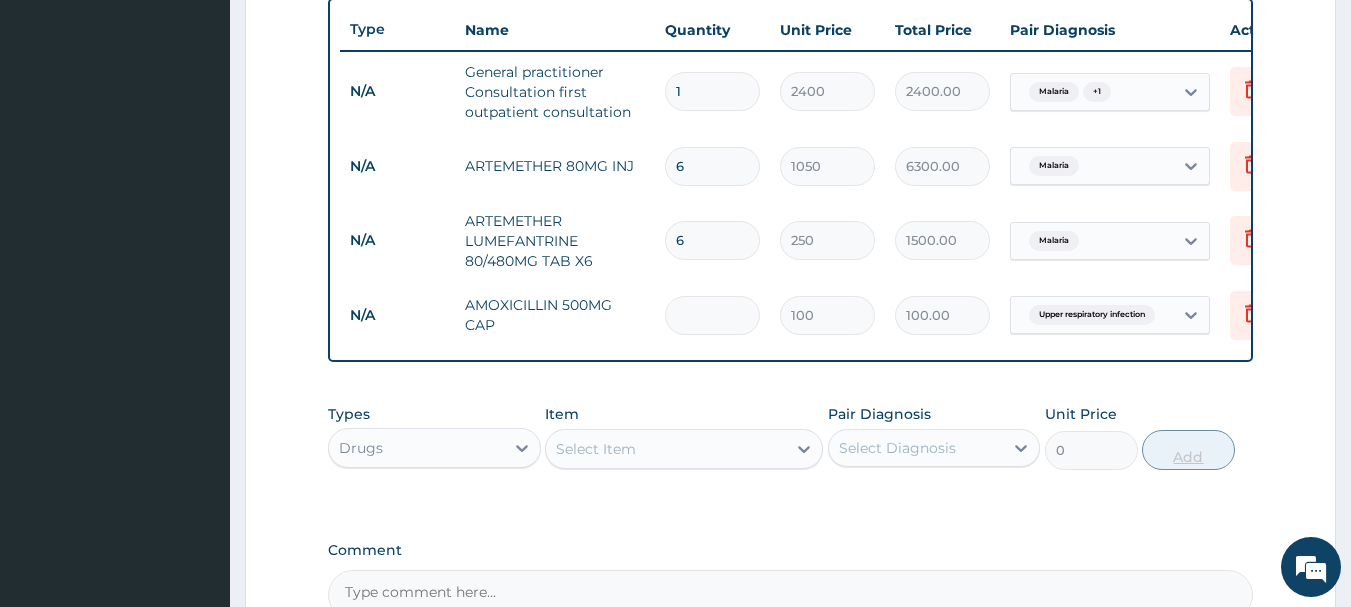 type on "0.00" 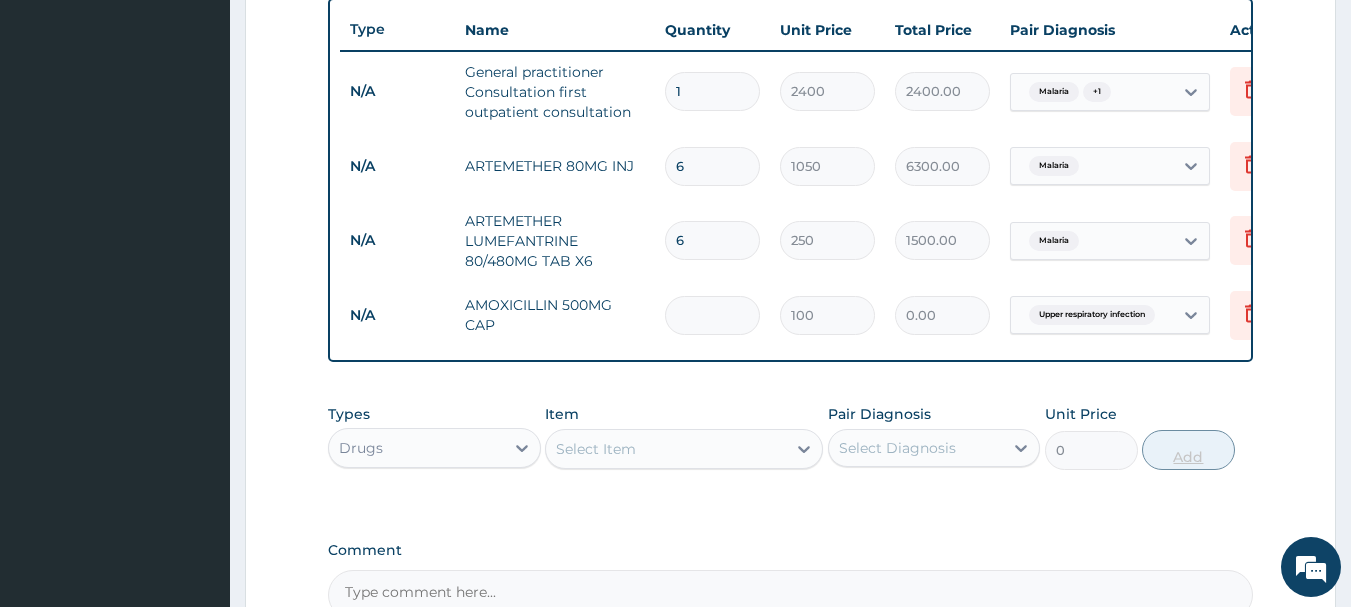 type on "2" 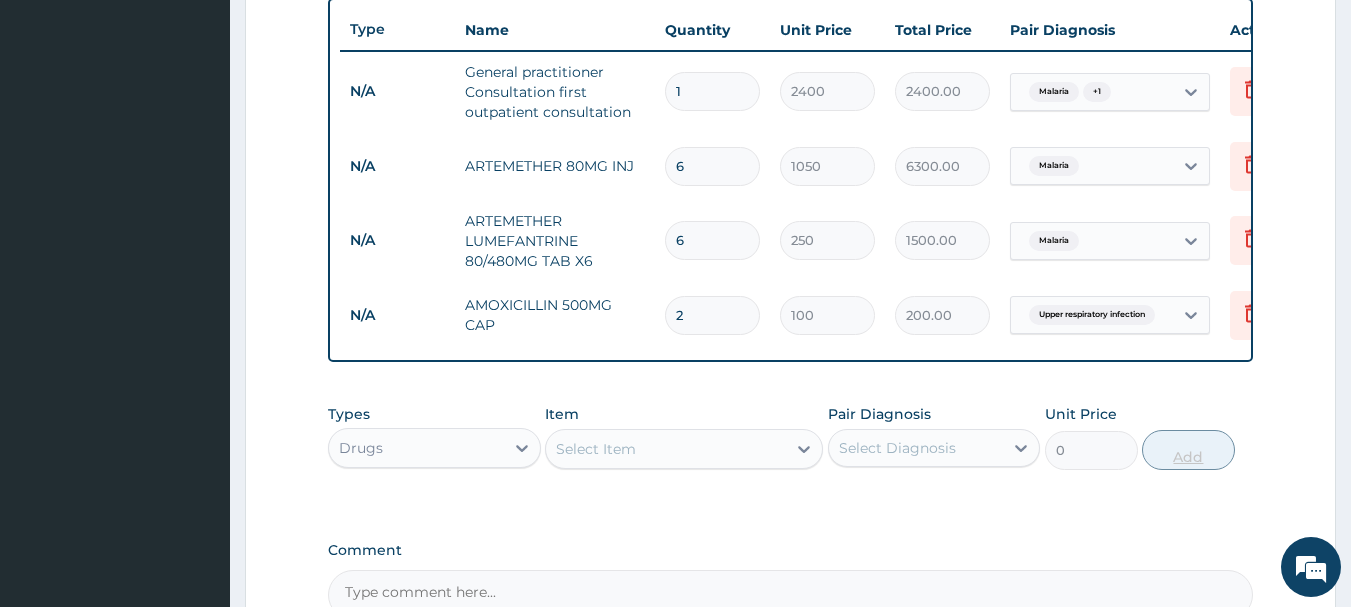 type on "20" 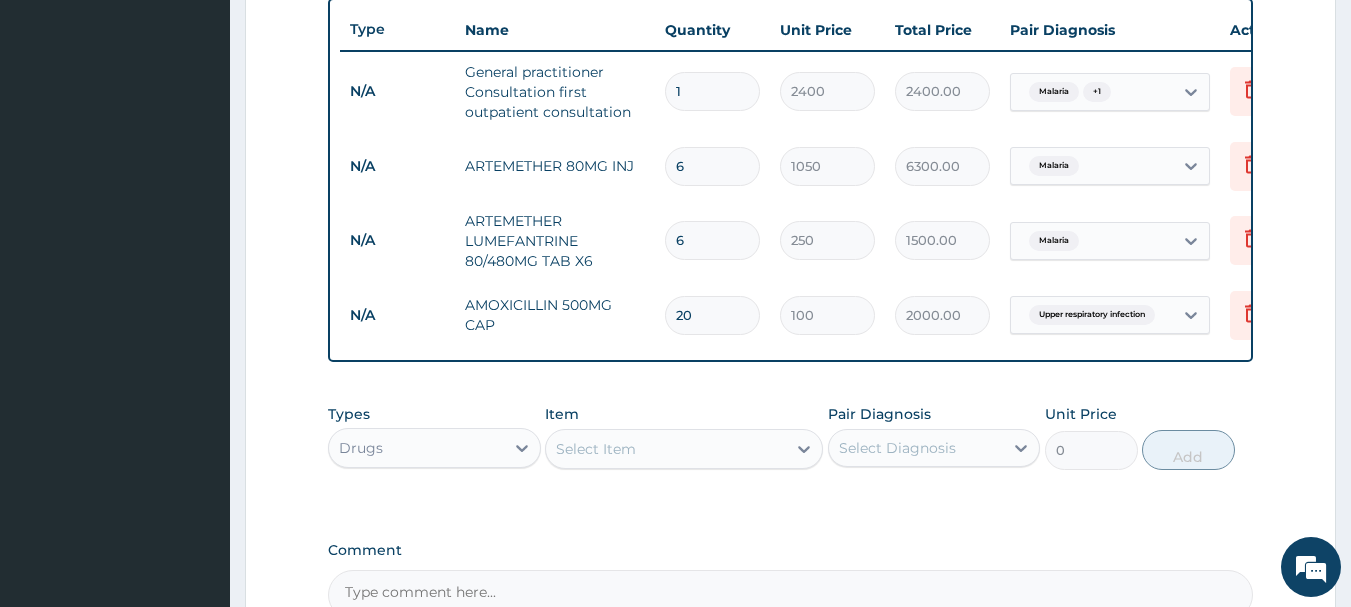 type on "20" 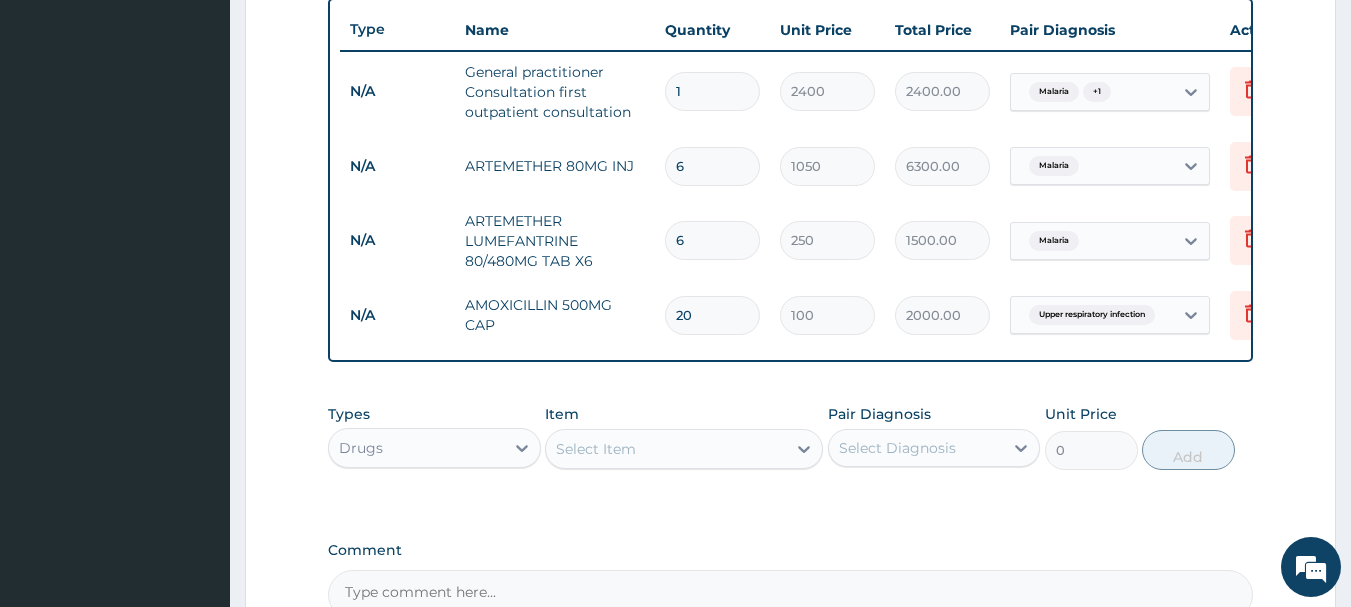 click on "Select Item" at bounding box center (666, 449) 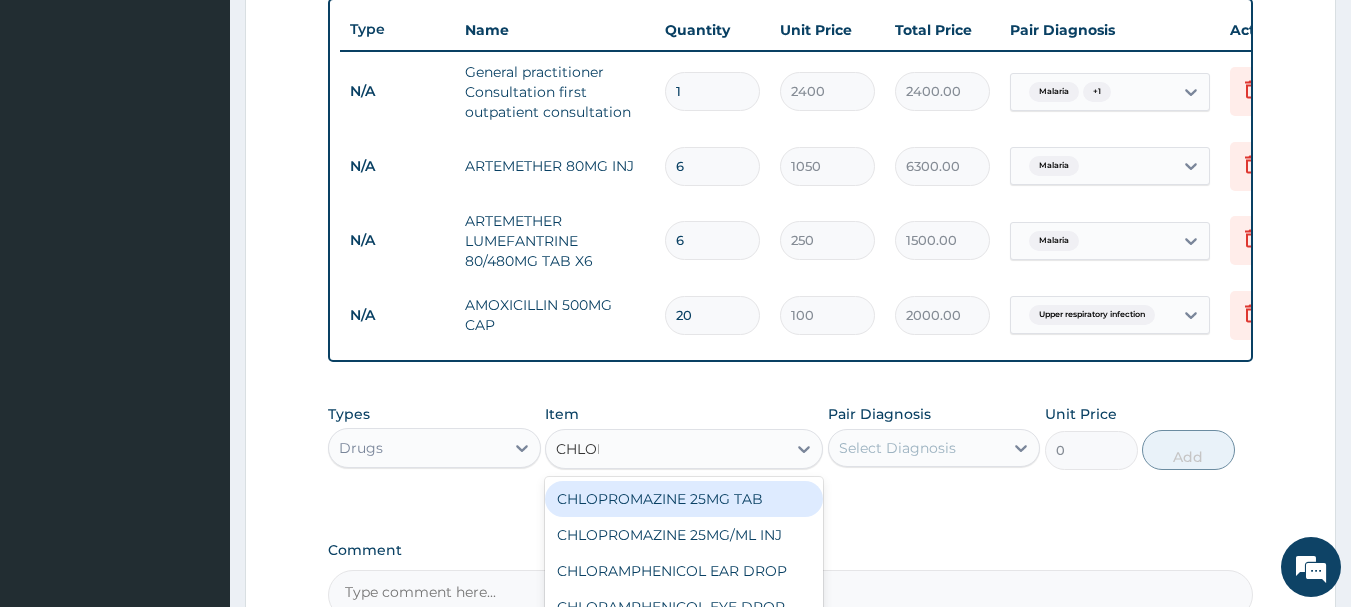 type on "CHLORP" 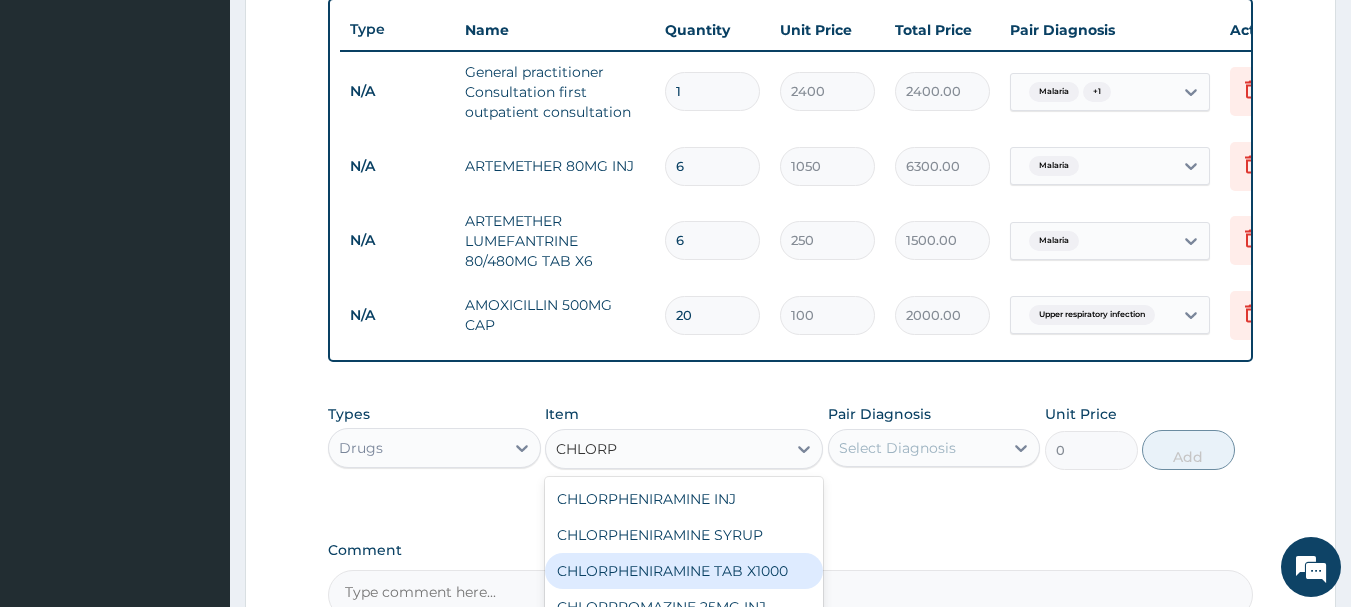 click on "CHLORPHENIRAMINE TAB X1000" at bounding box center (684, 571) 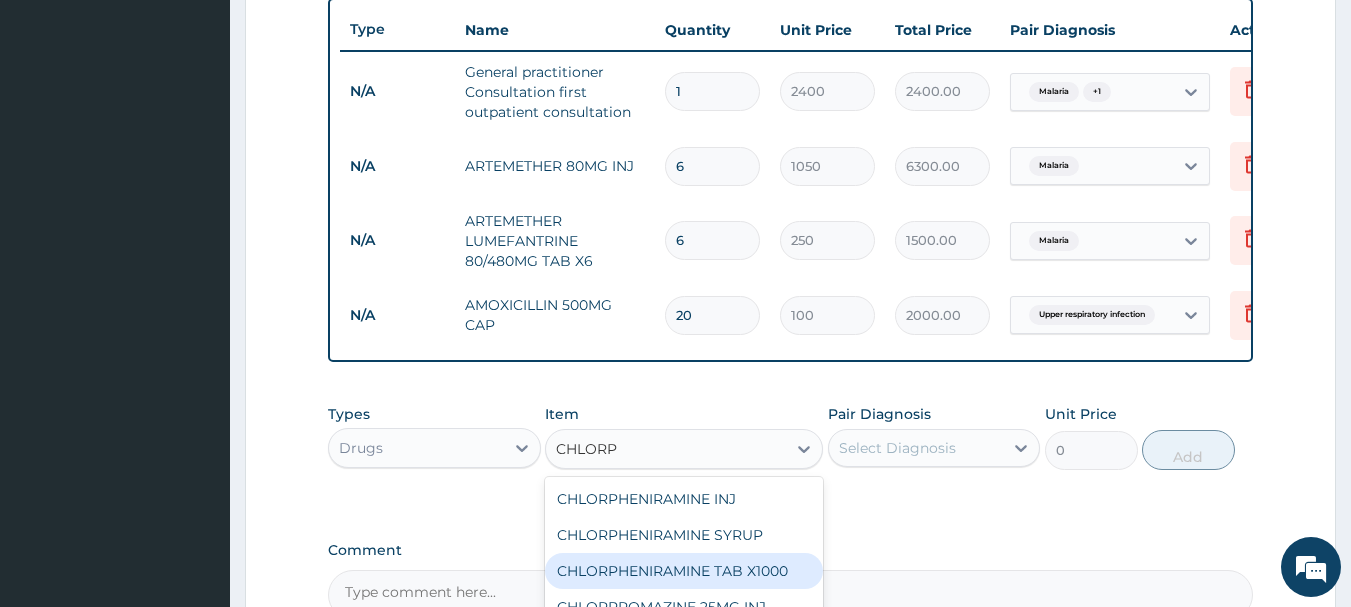 type 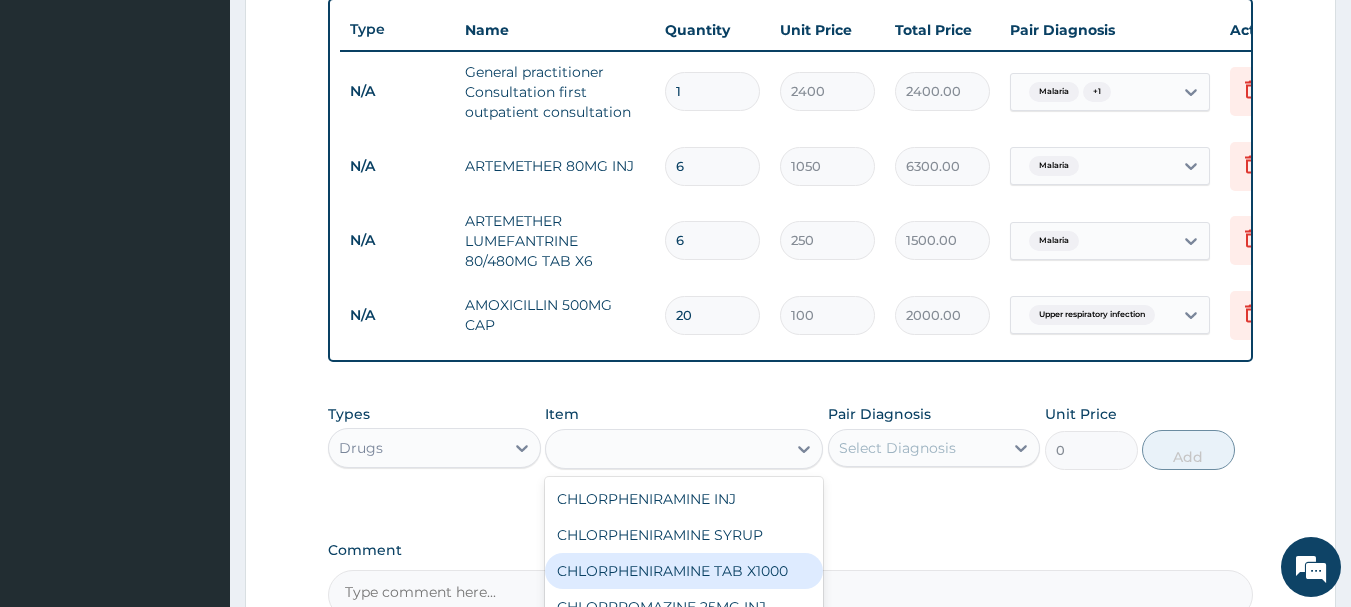type on "39.375" 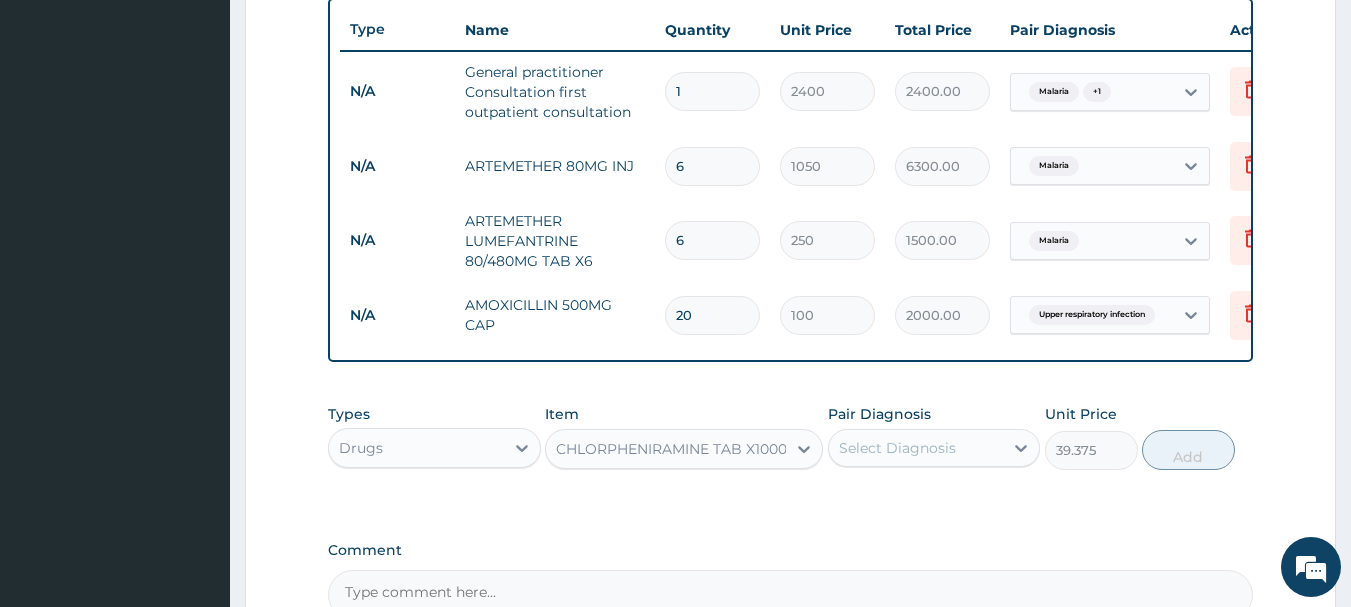 click on "Select Diagnosis" at bounding box center [897, 448] 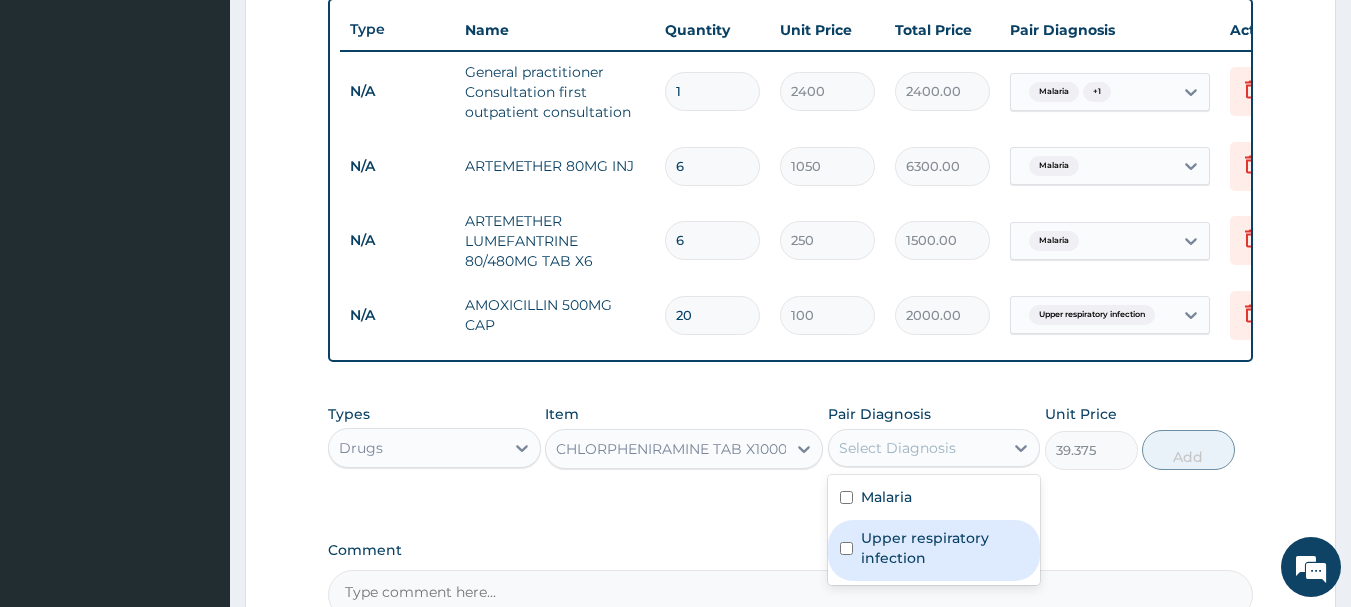 click on "Upper respiratory infection" at bounding box center [945, 548] 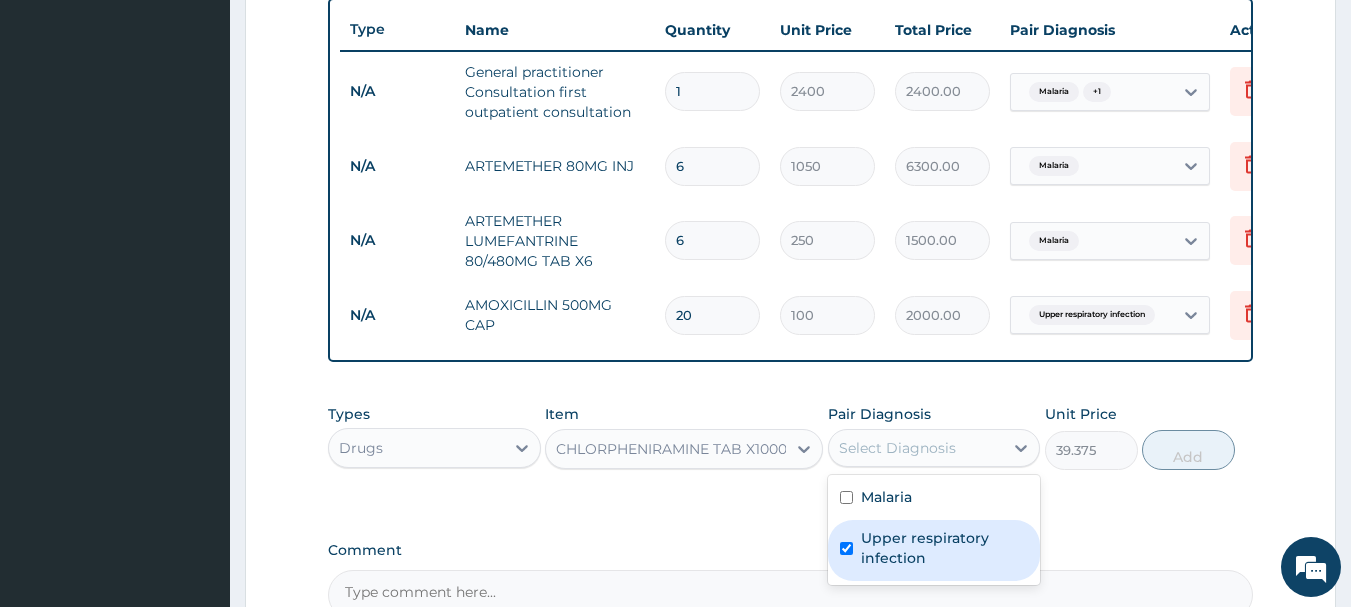 checkbox on "true" 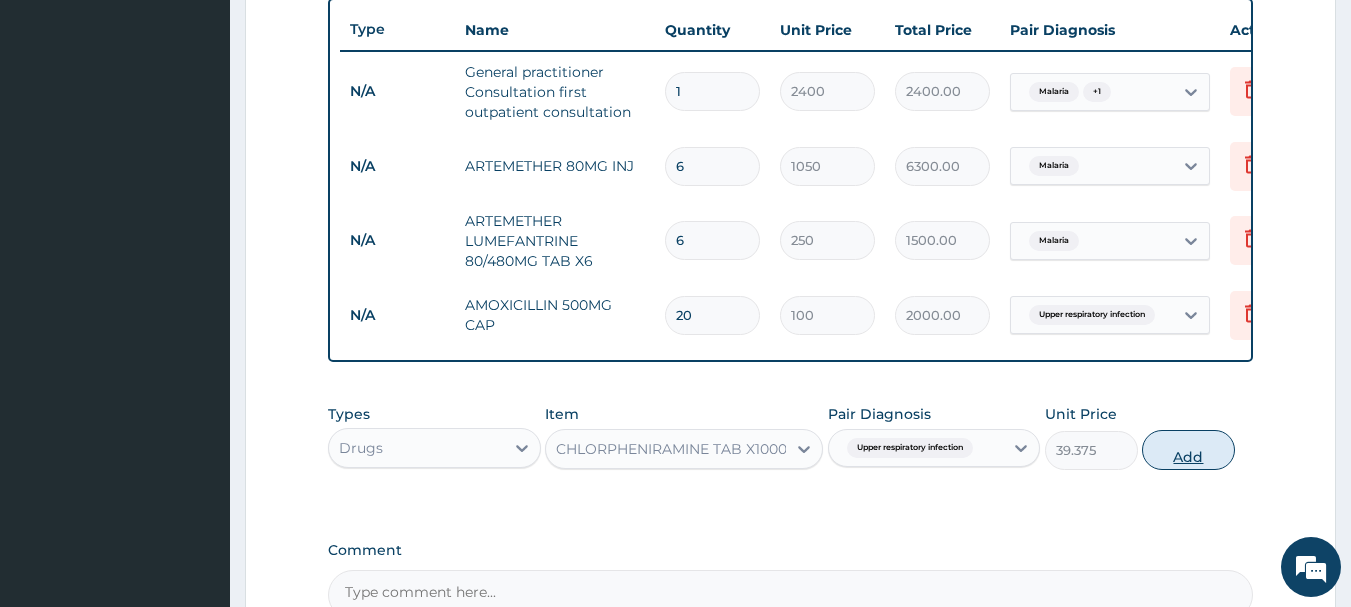 click on "Add" at bounding box center (1188, 450) 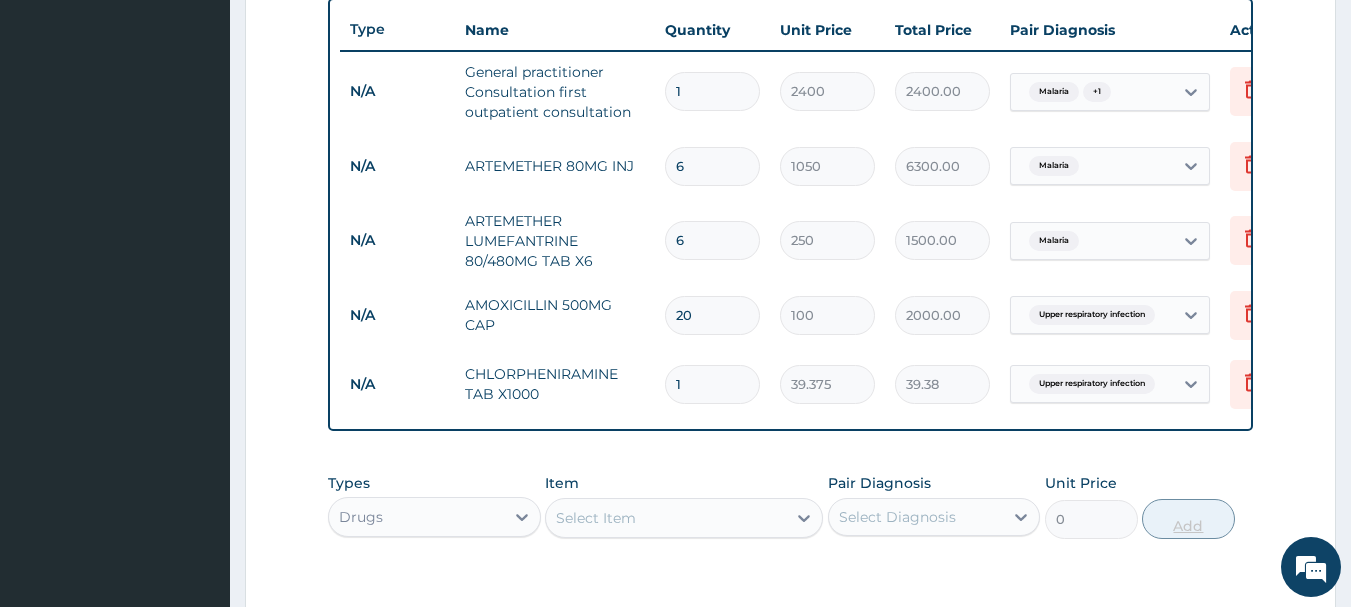 type on "10" 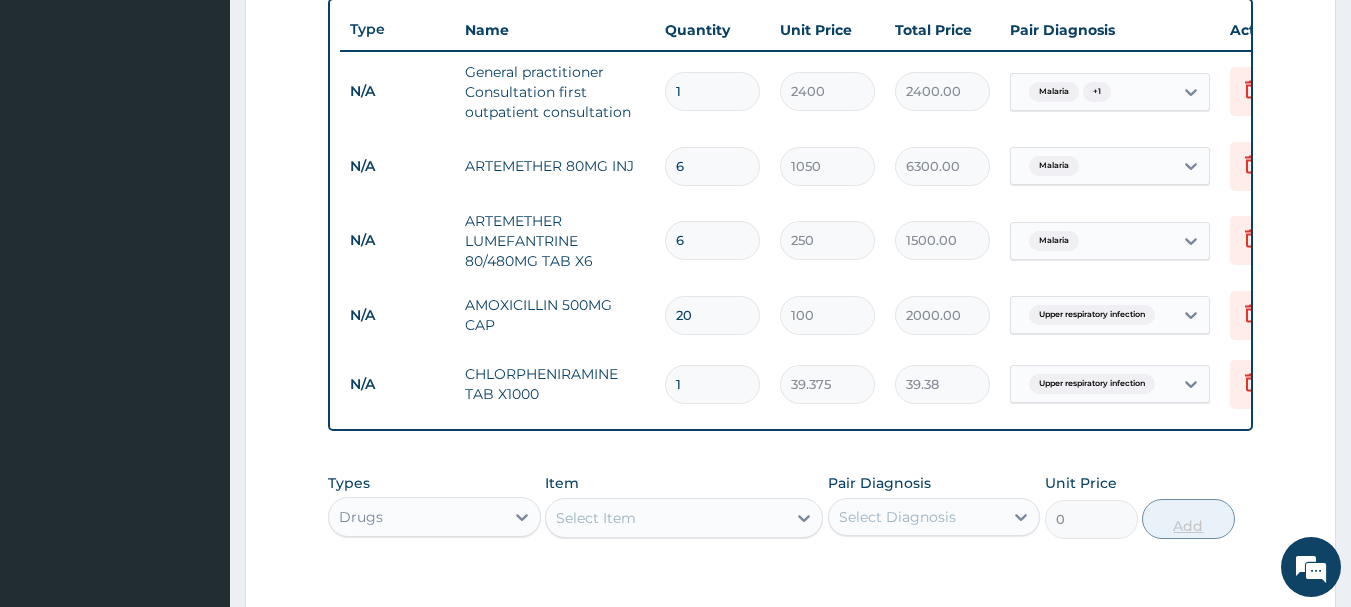type on "393.75" 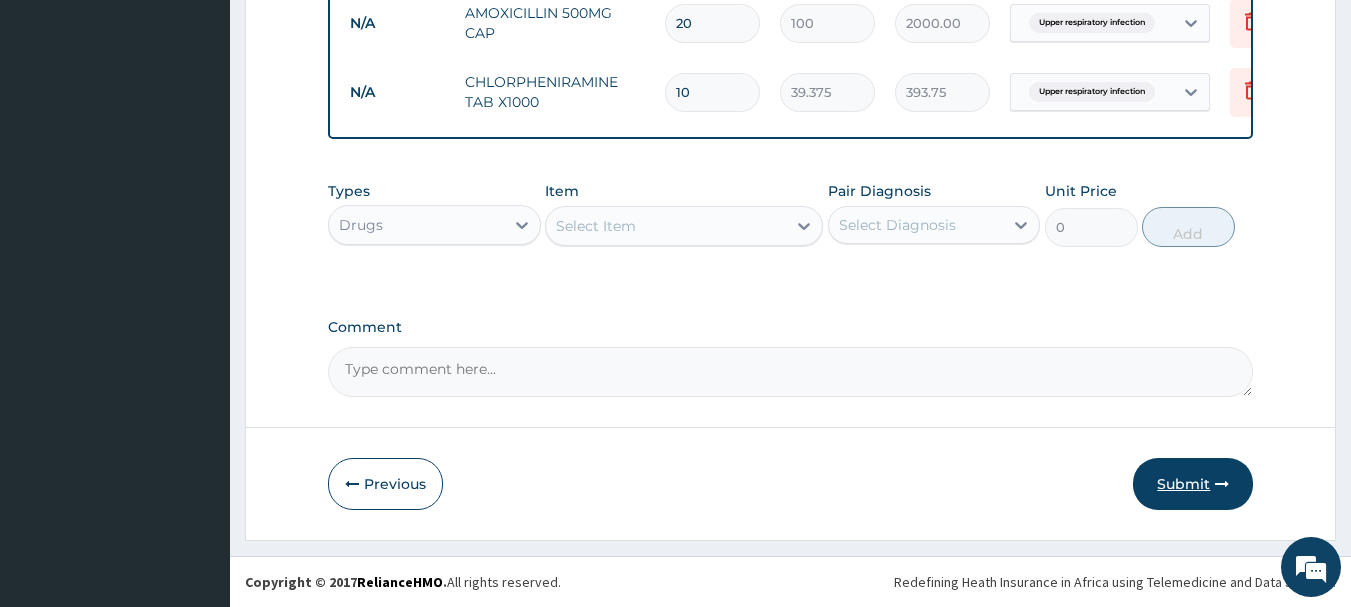 scroll, scrollTop: 1053, scrollLeft: 0, axis: vertical 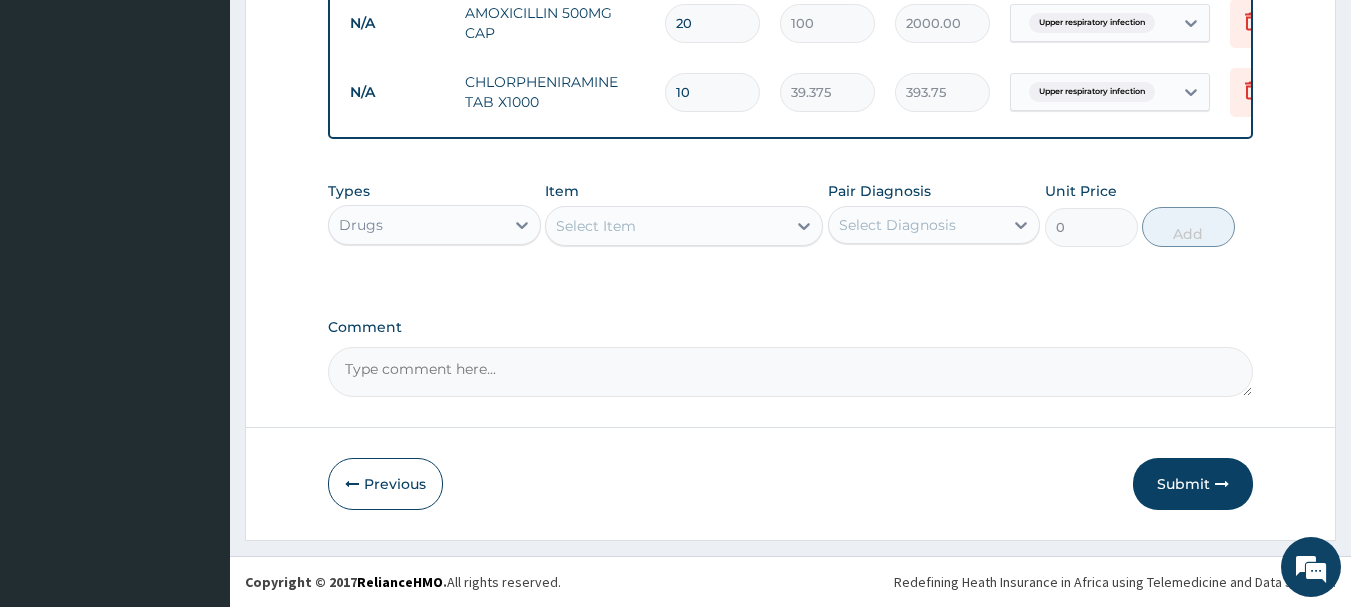 type on "10" 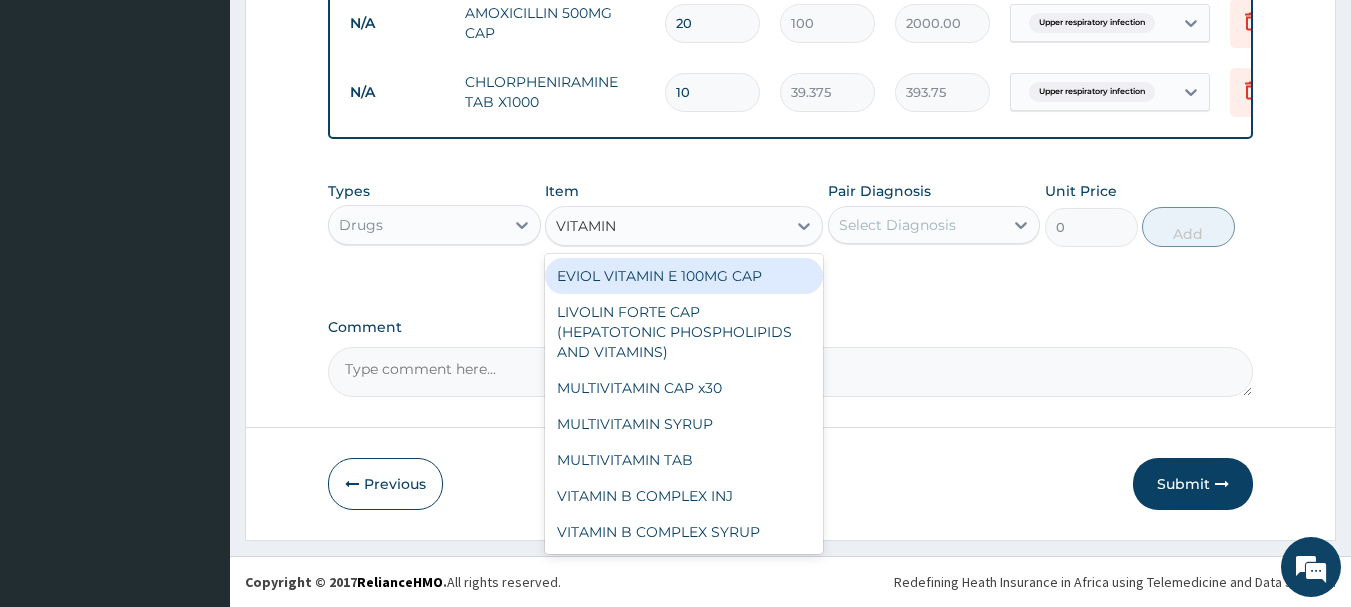 type on "VITAMIN C" 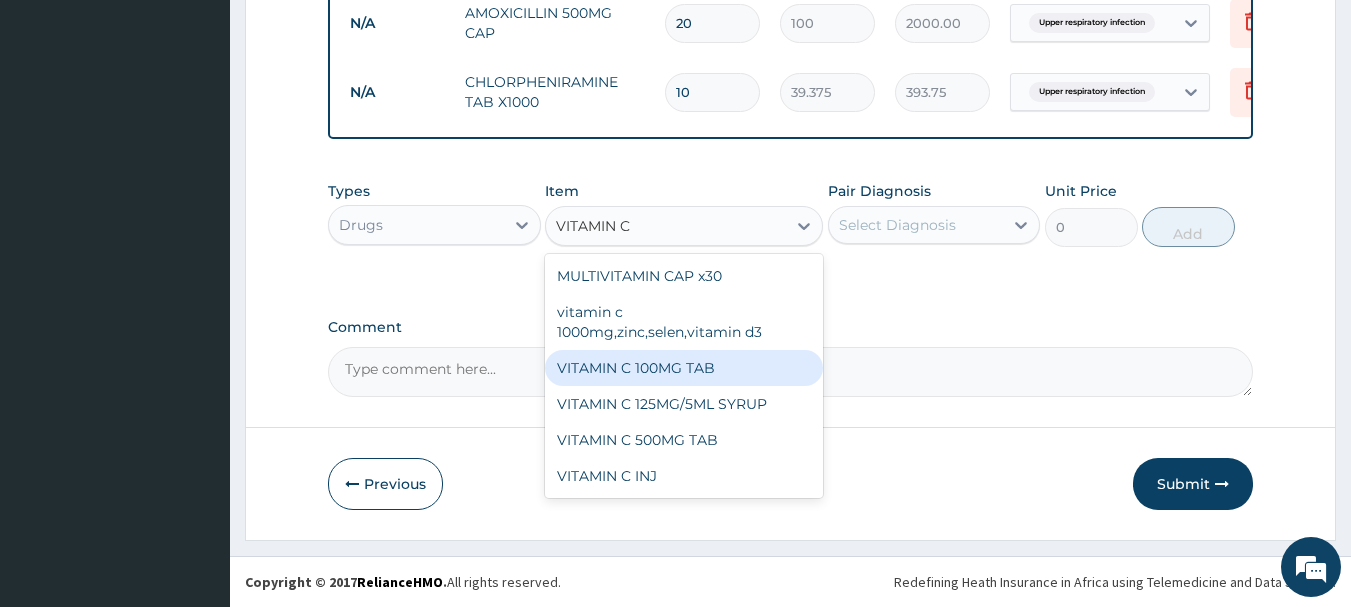 click on "VITAMIN C 100MG TAB" at bounding box center [684, 368] 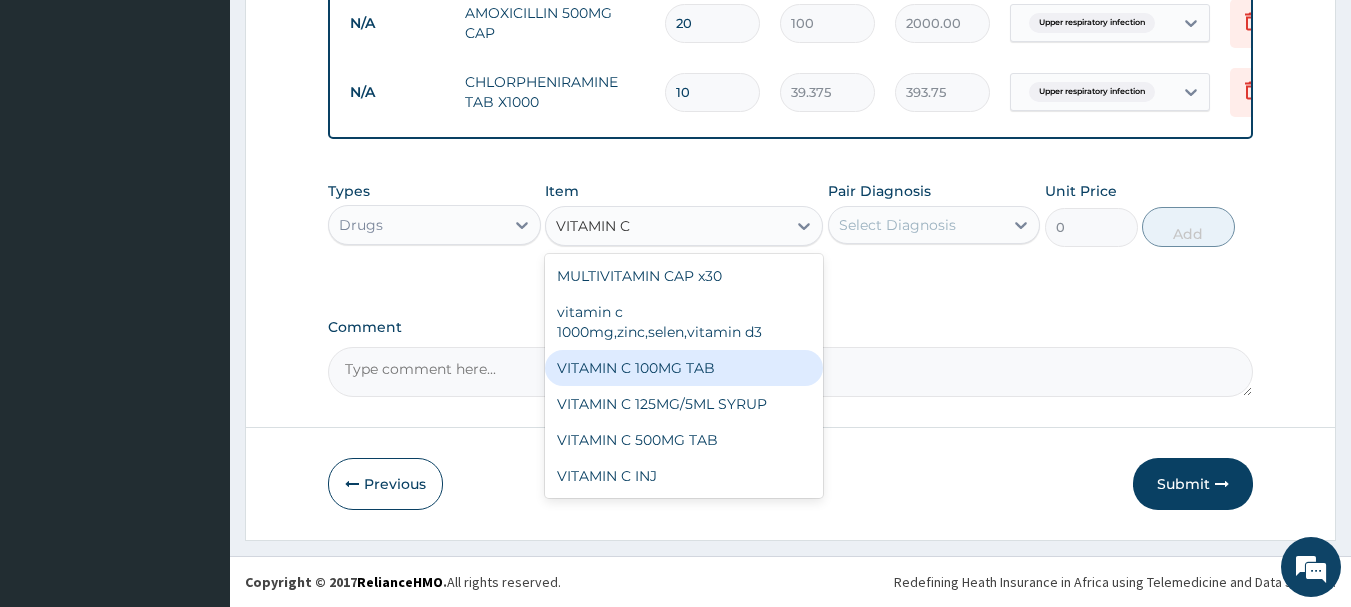 type 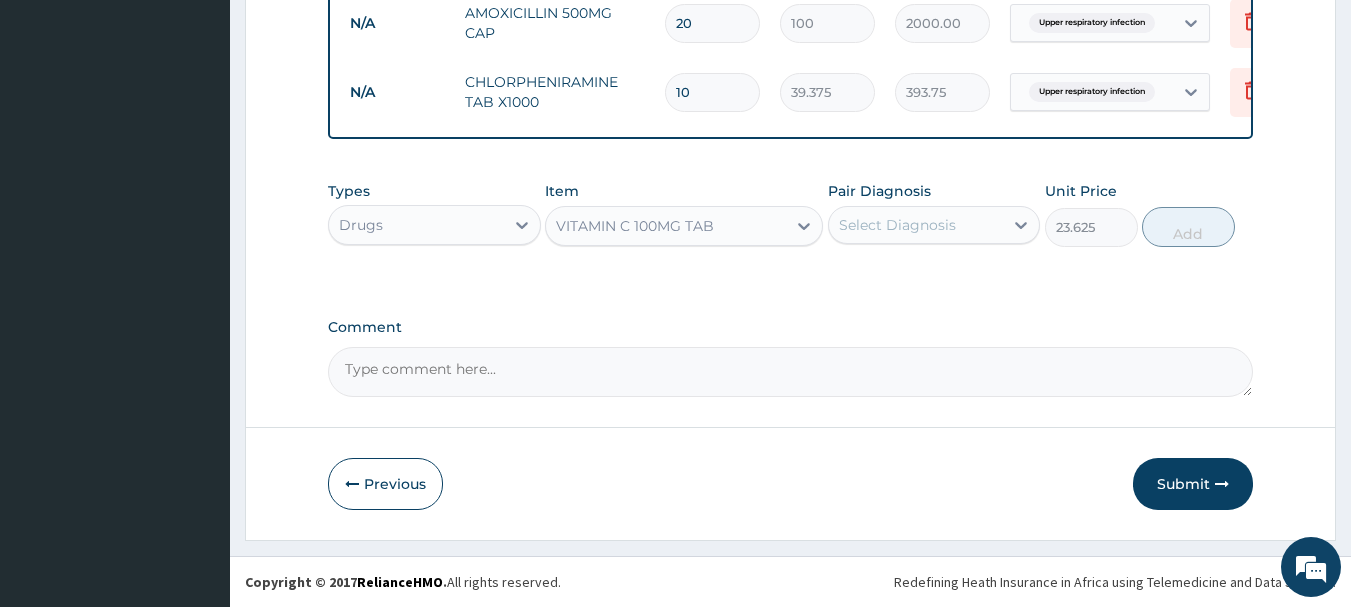 click on "Select Diagnosis" at bounding box center [897, 225] 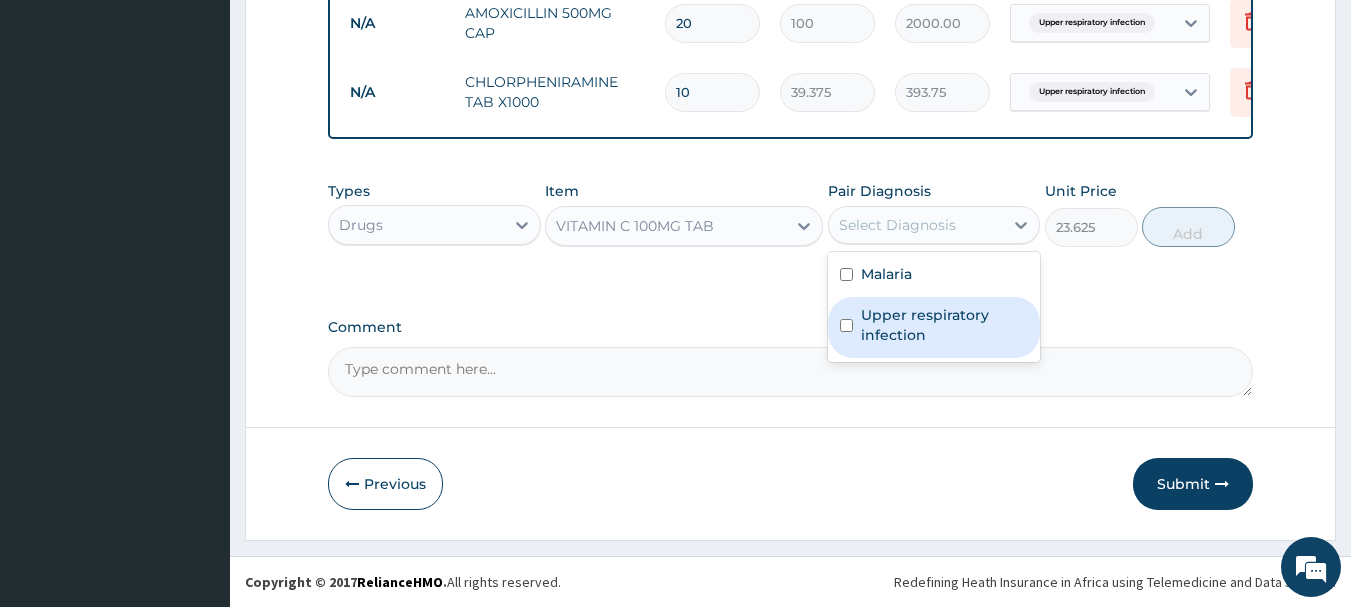click on "Upper respiratory infection" at bounding box center [945, 325] 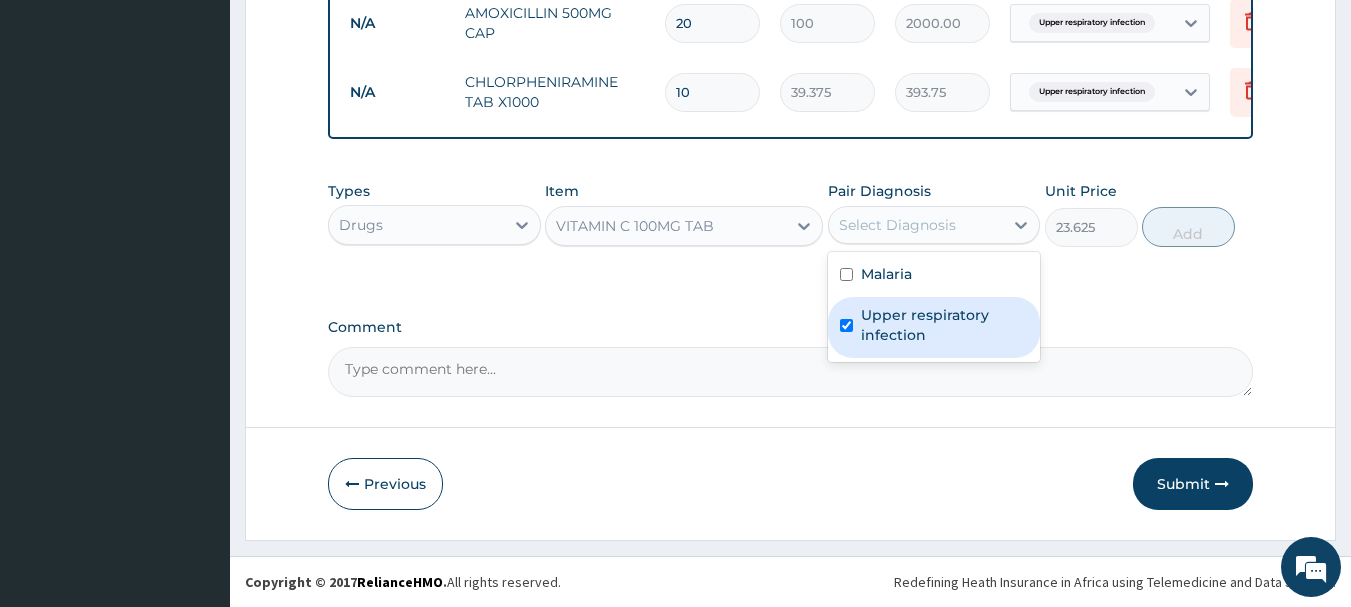 checkbox on "true" 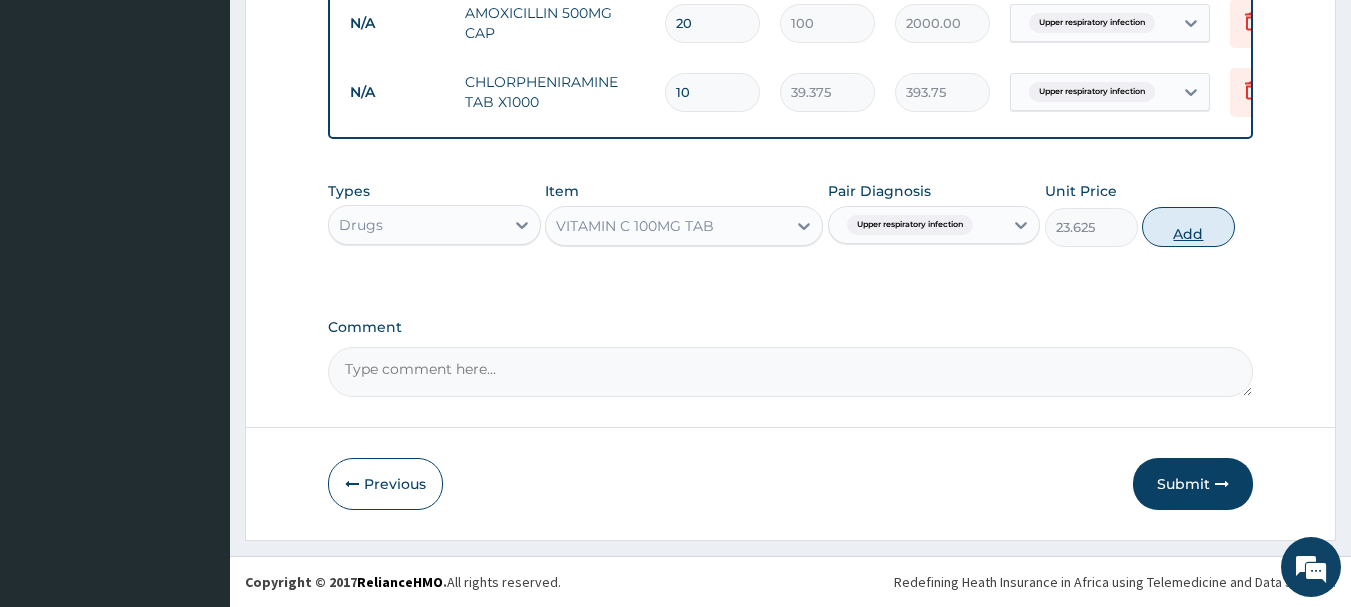 click on "Add" at bounding box center (1188, 227) 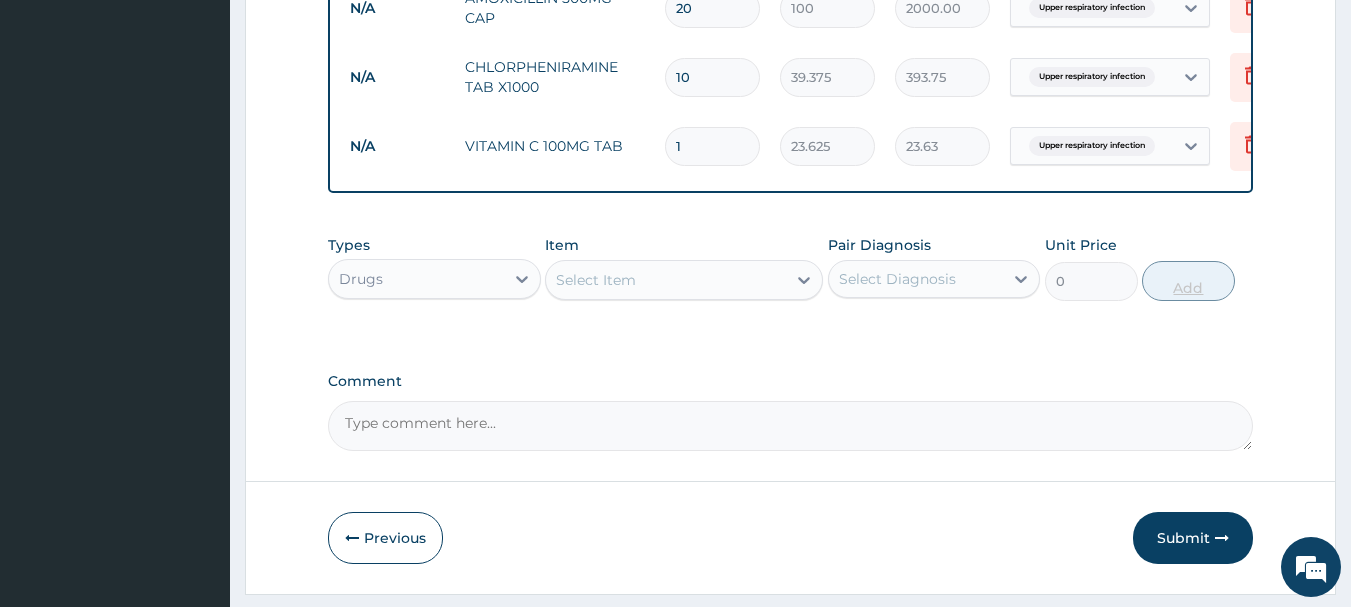 type on "21" 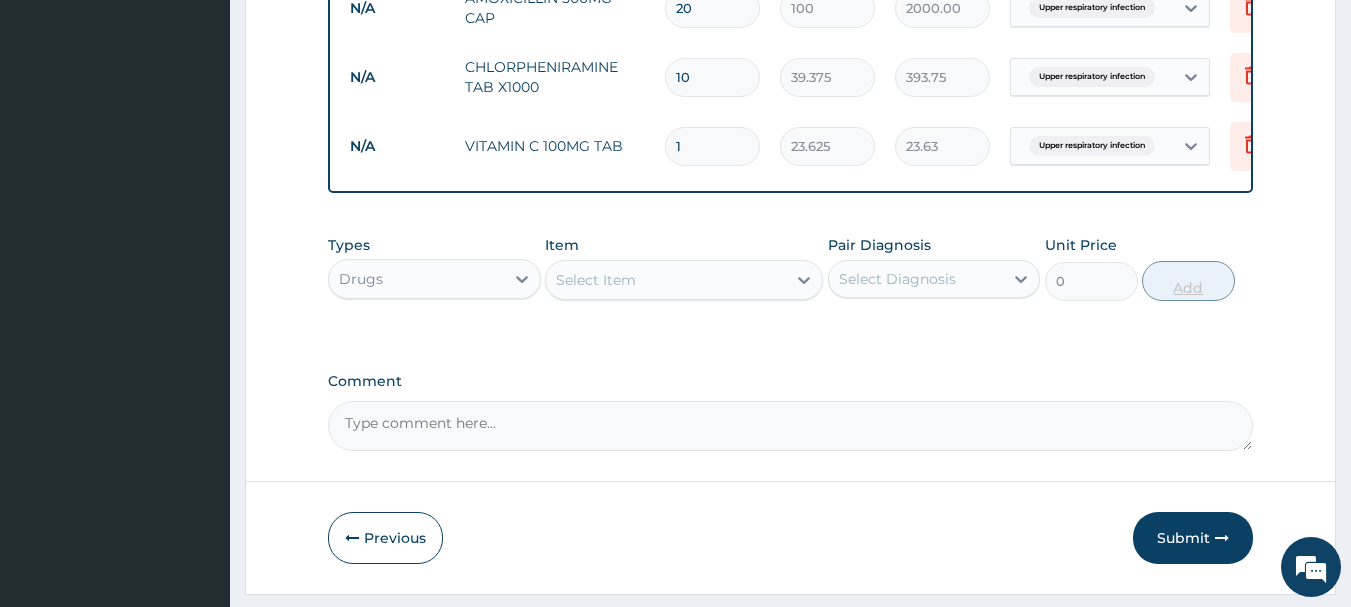 type on "496.13" 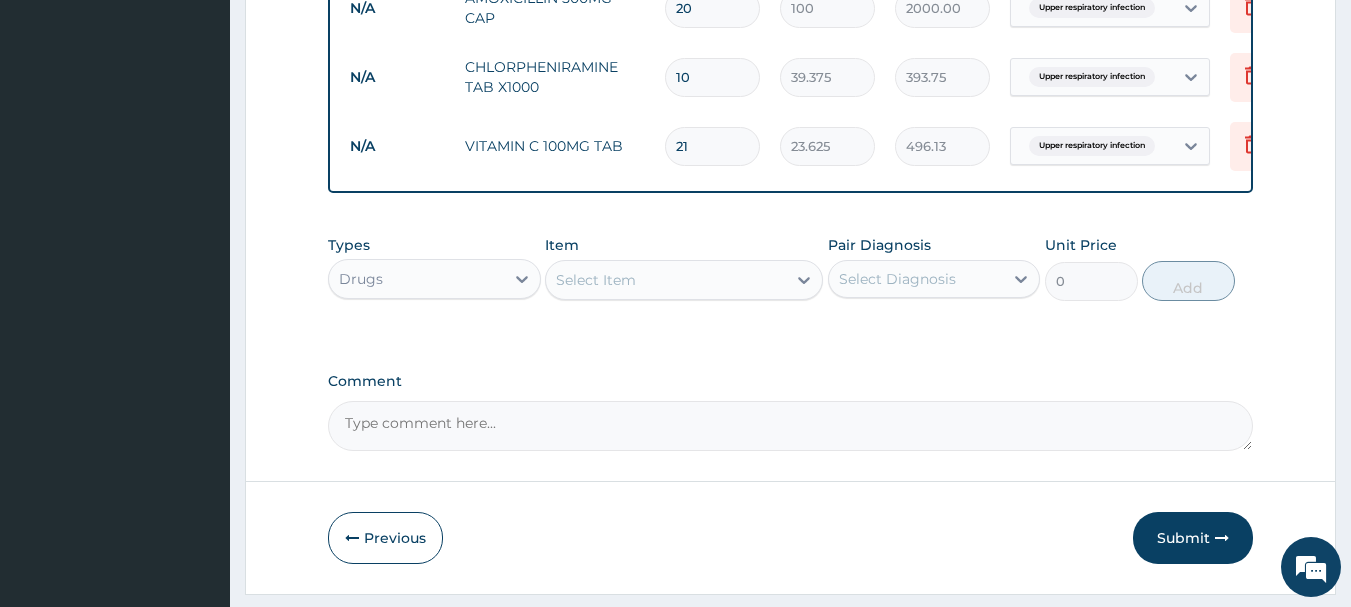 type on "21" 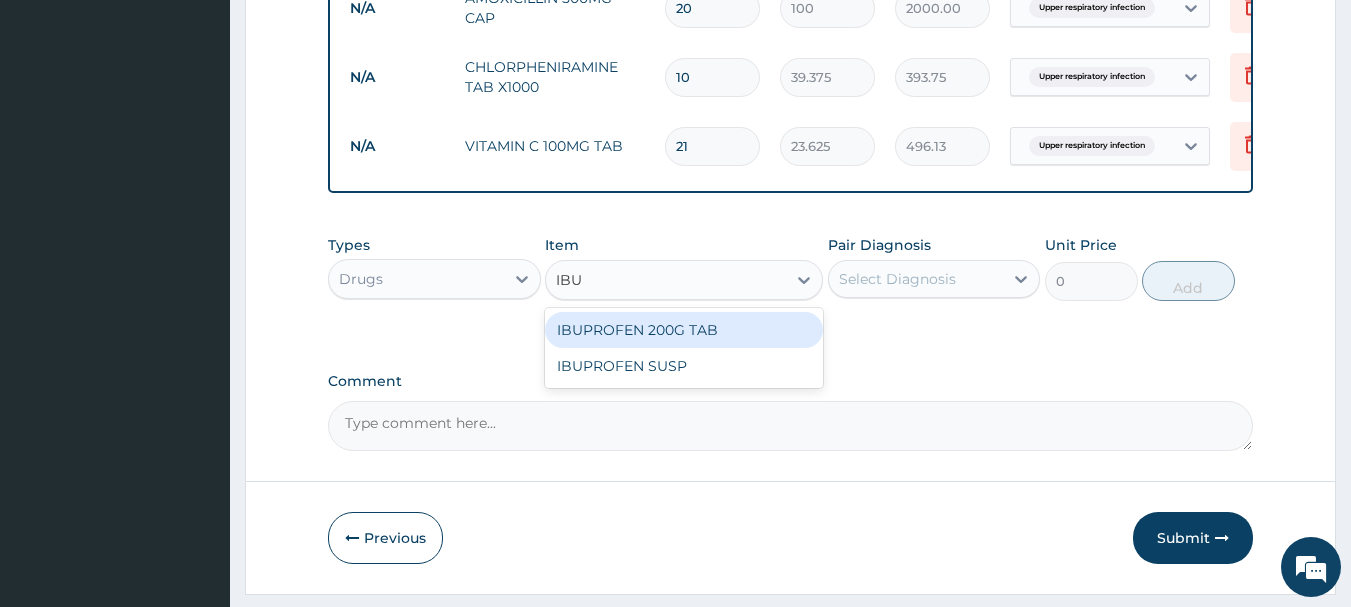 type on "IBUP" 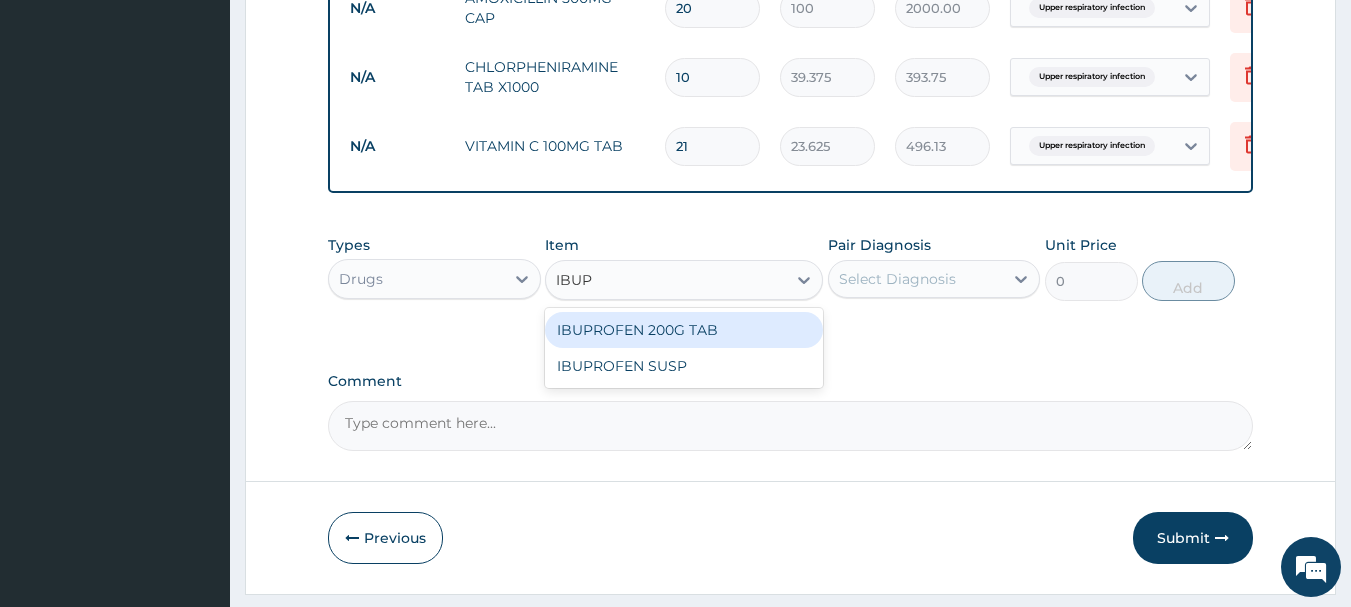click on "IBUPROFEN 200G TAB" at bounding box center (684, 330) 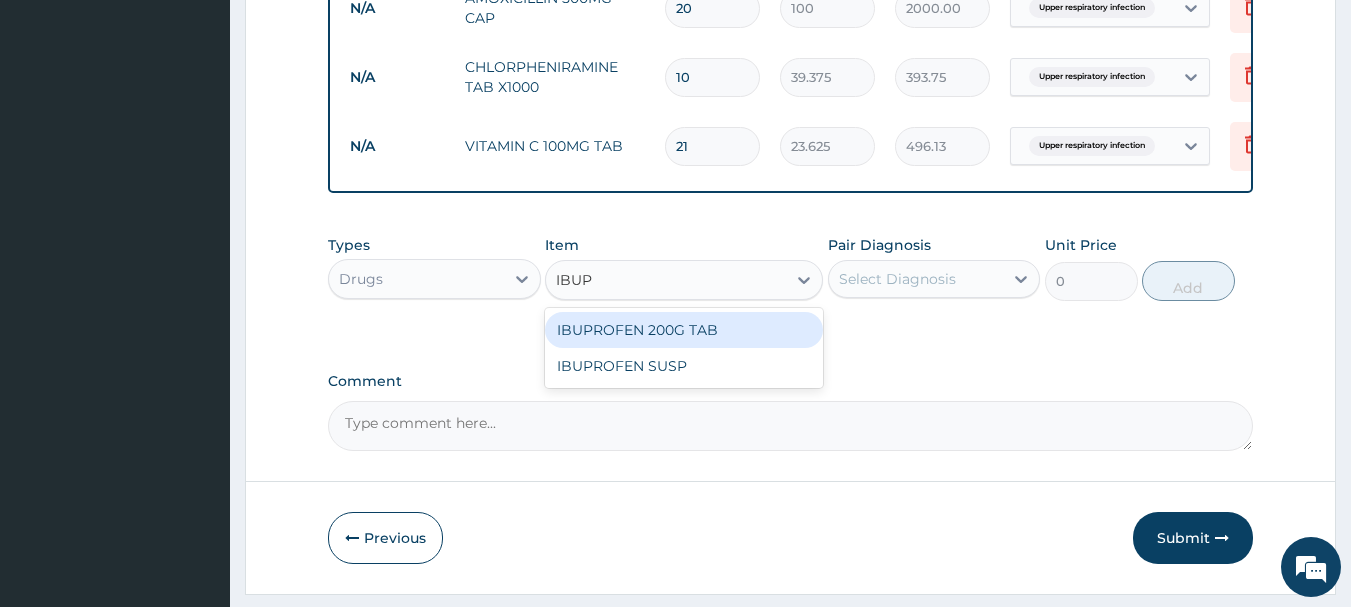 type 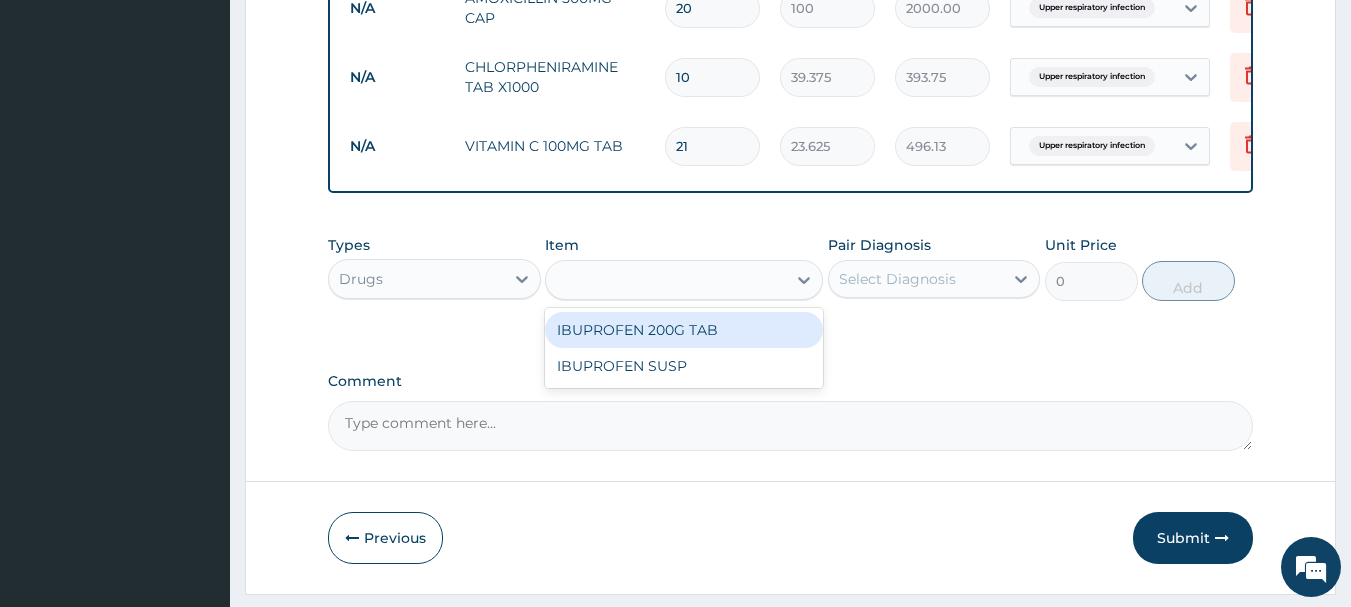 type on "39.375" 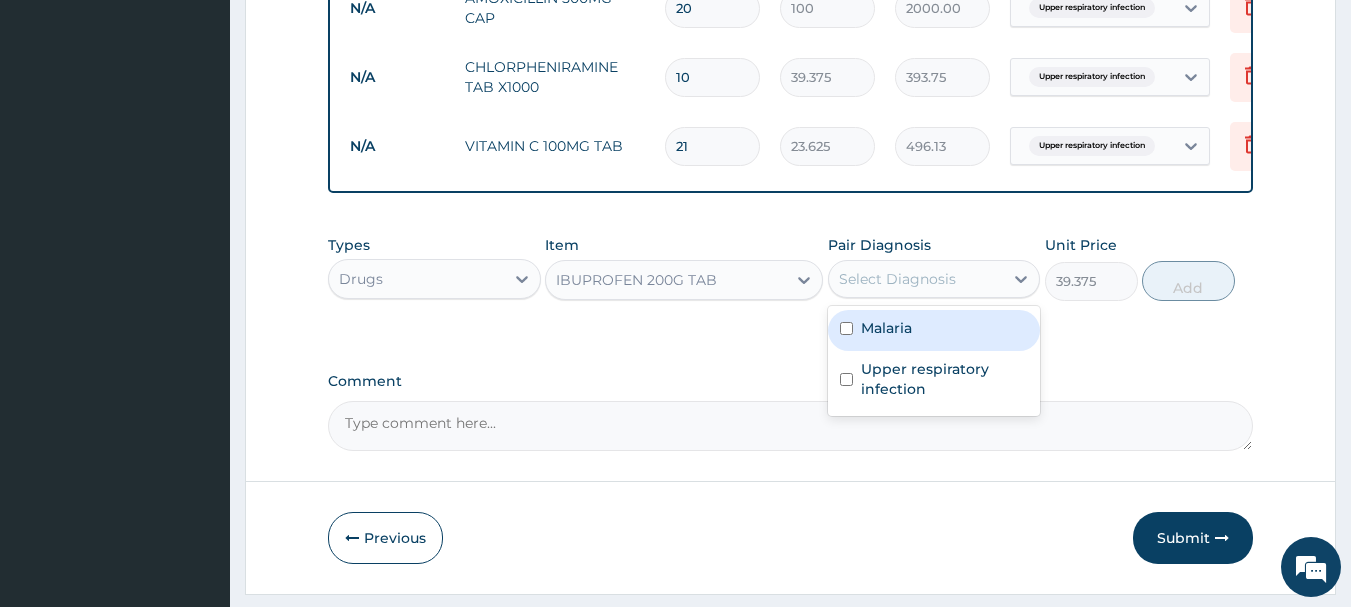click on "Select Diagnosis" at bounding box center (897, 279) 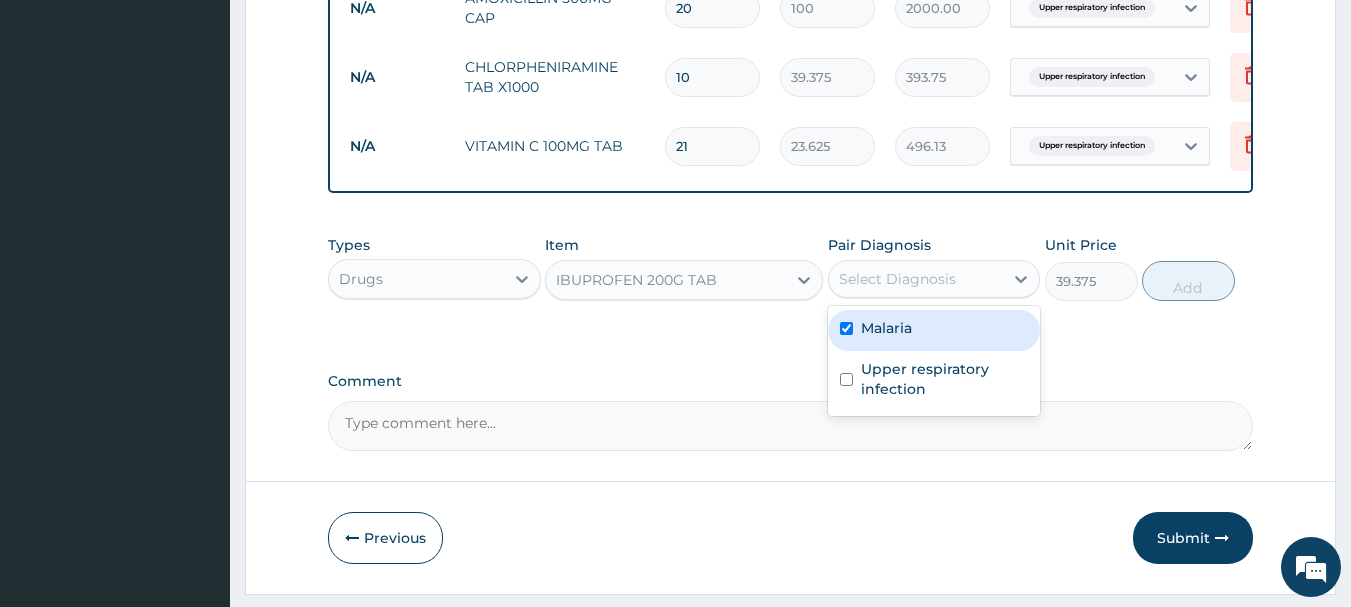 checkbox on "true" 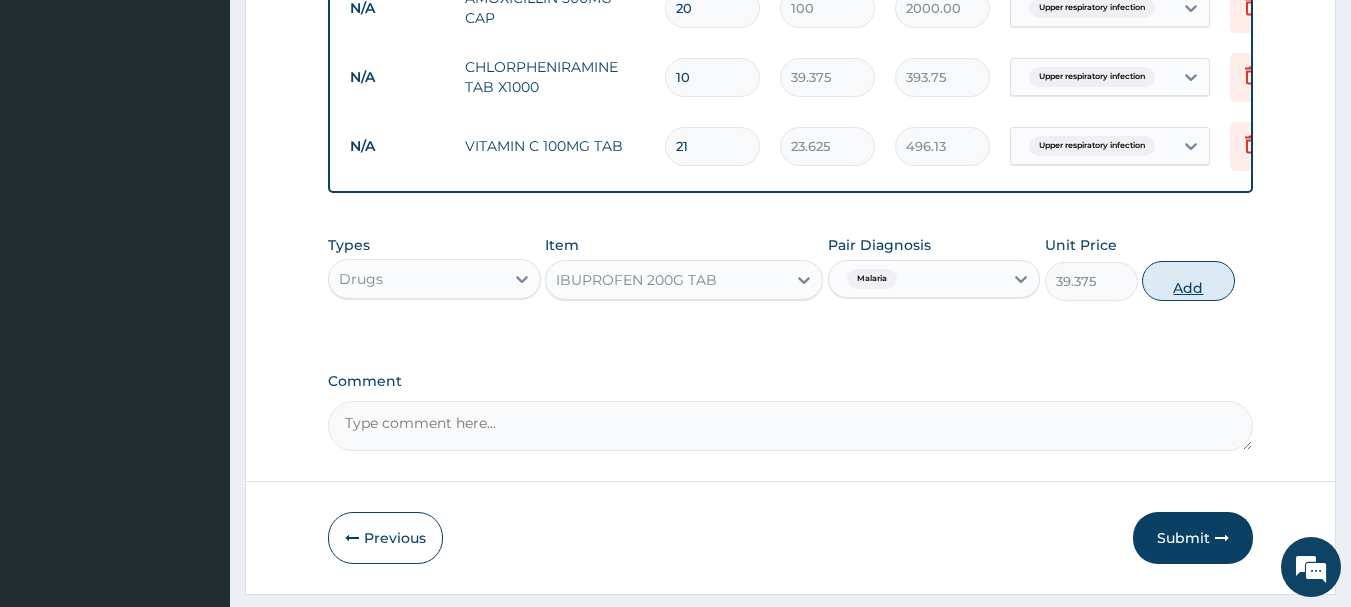 click on "Add" at bounding box center (1188, 281) 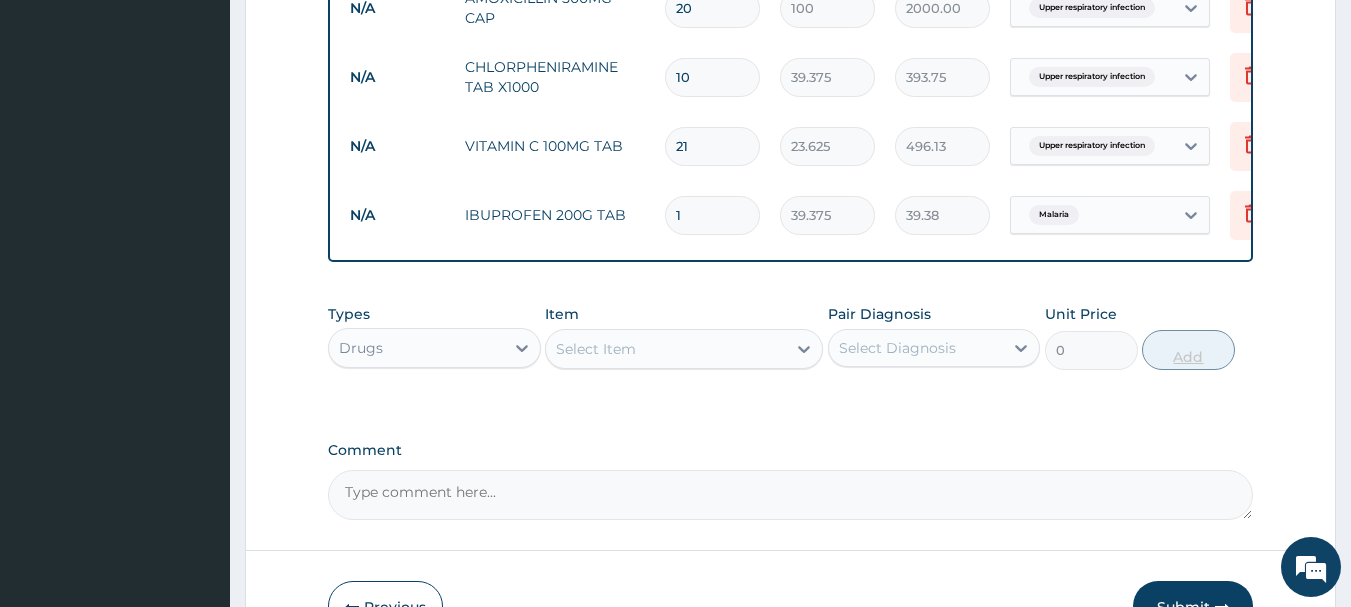 type 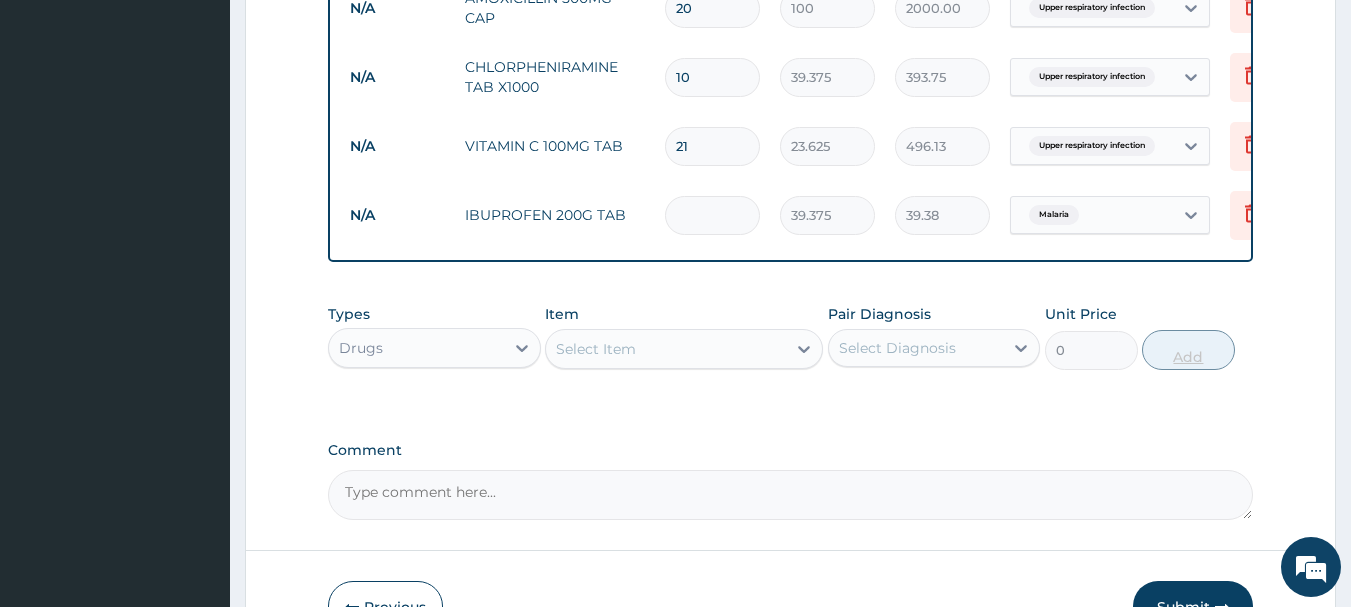 type on "0.00" 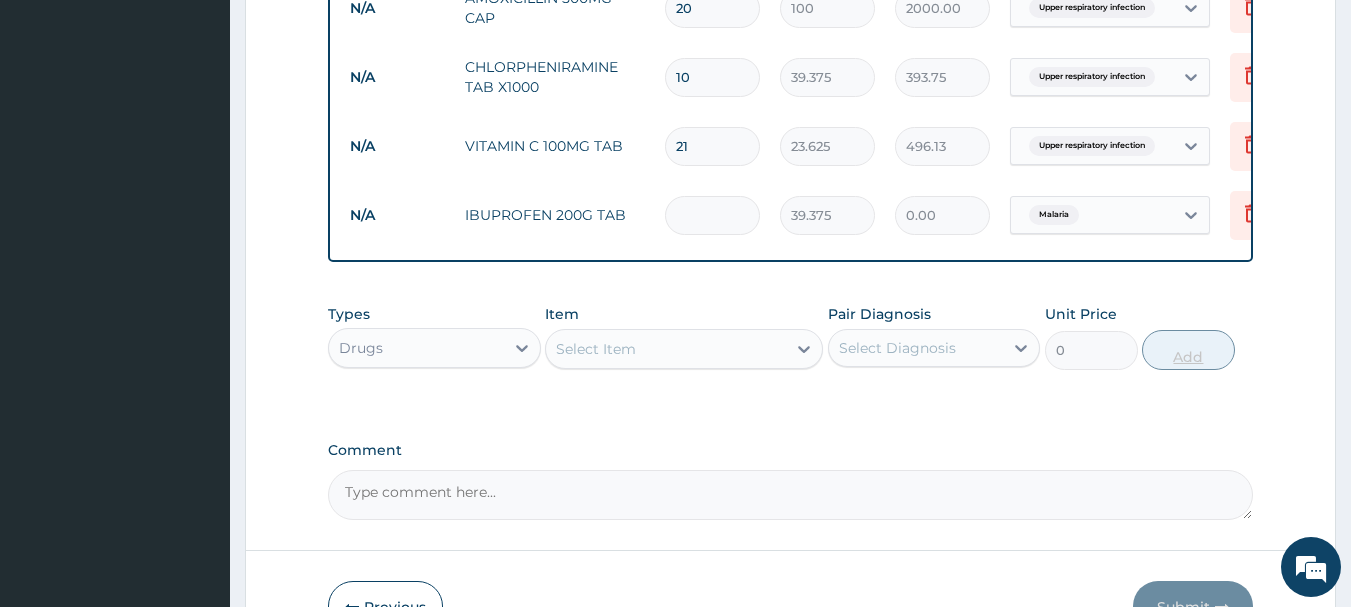 type on "2" 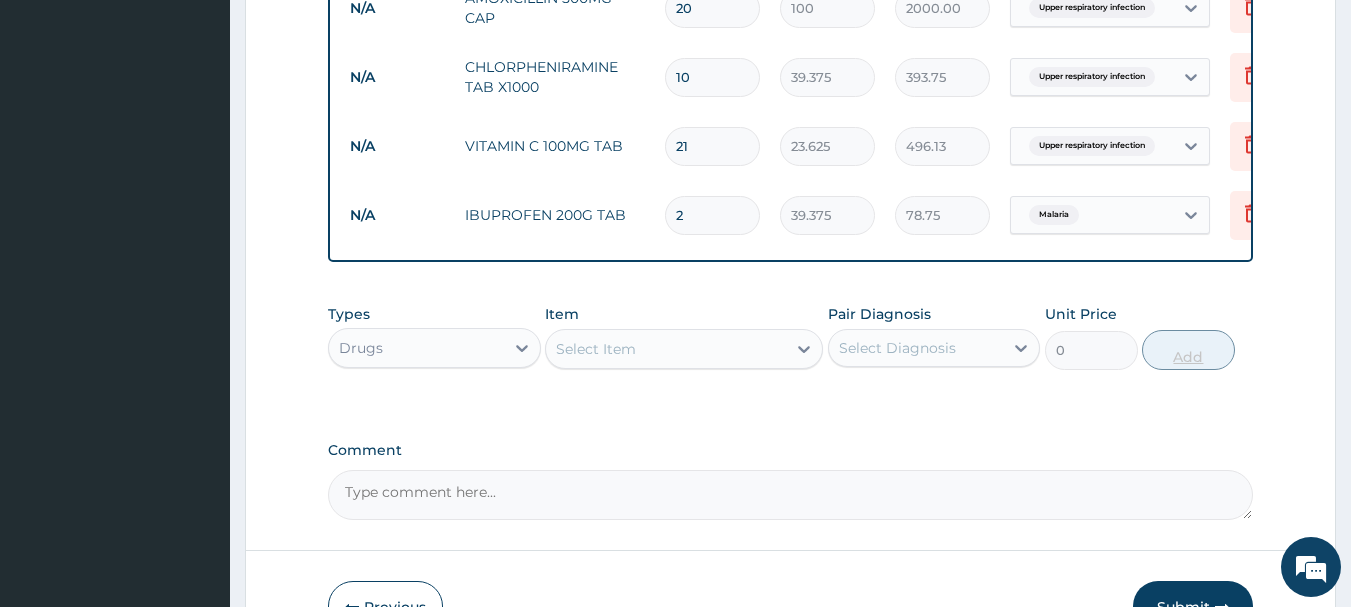 type on "20" 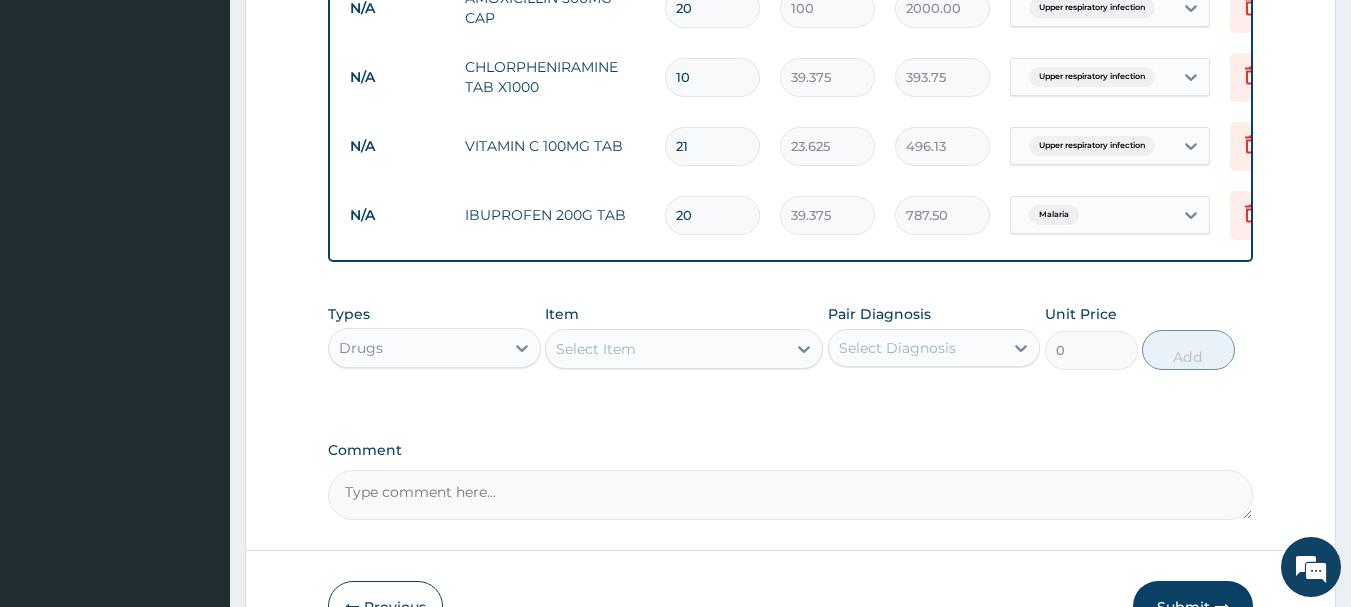 scroll, scrollTop: 1191, scrollLeft: 0, axis: vertical 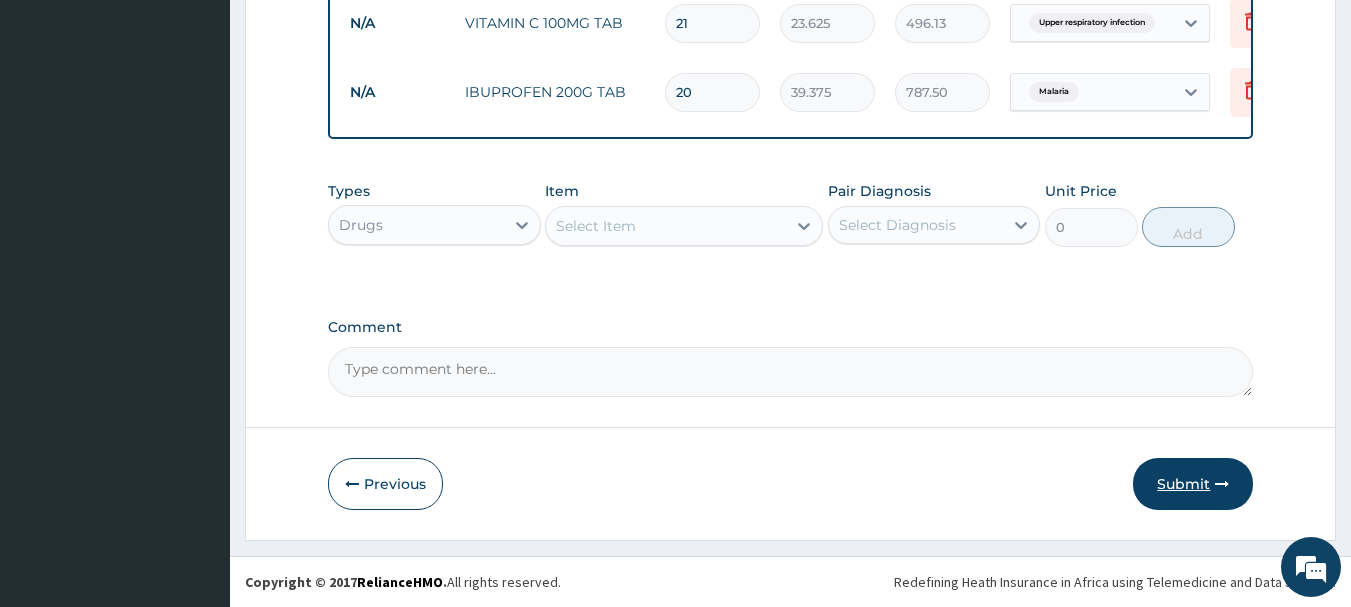 type on "20" 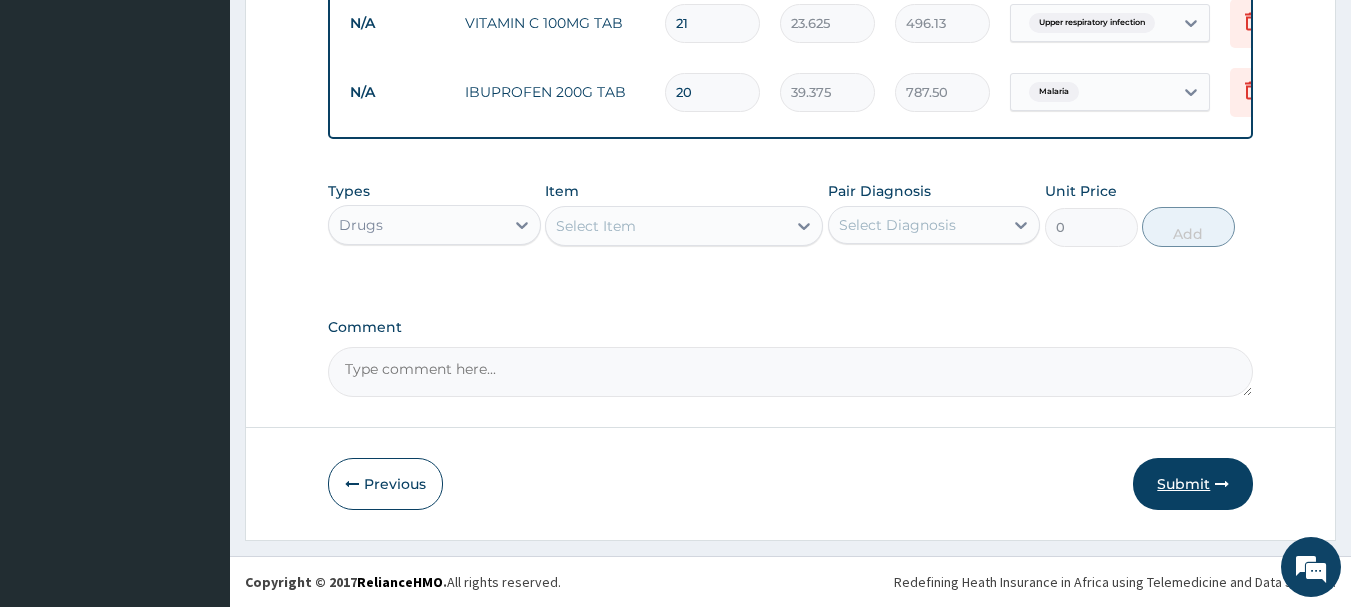 click on "Submit" at bounding box center (1193, 484) 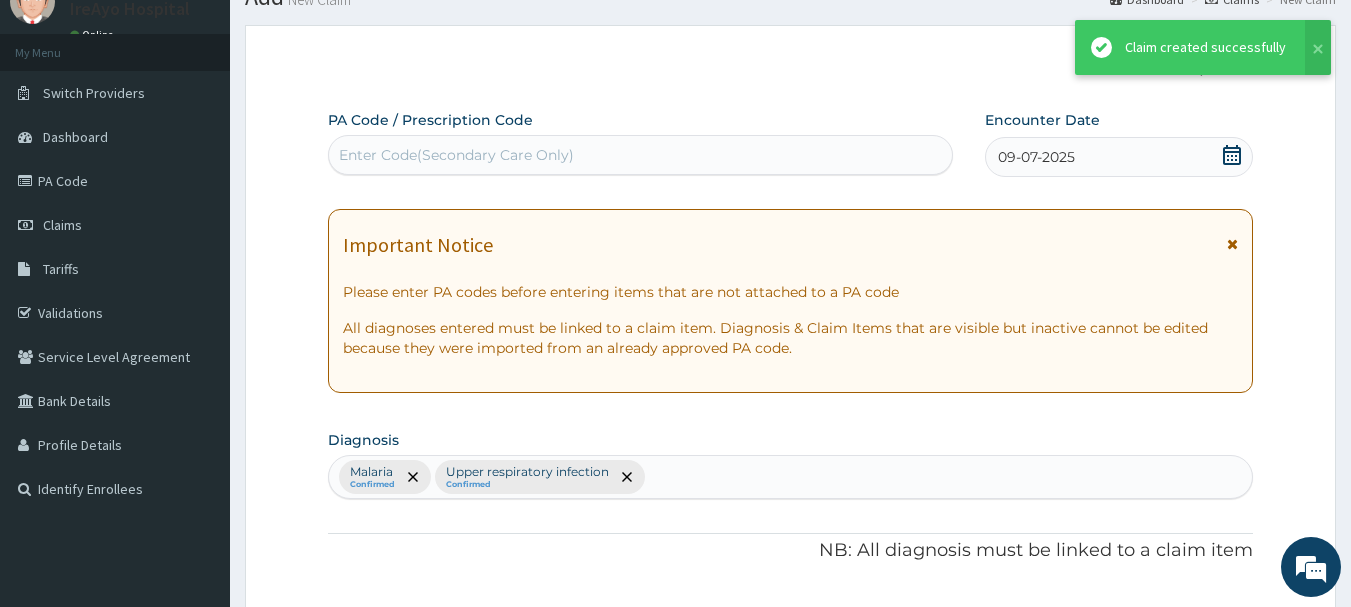 scroll, scrollTop: 1191, scrollLeft: 0, axis: vertical 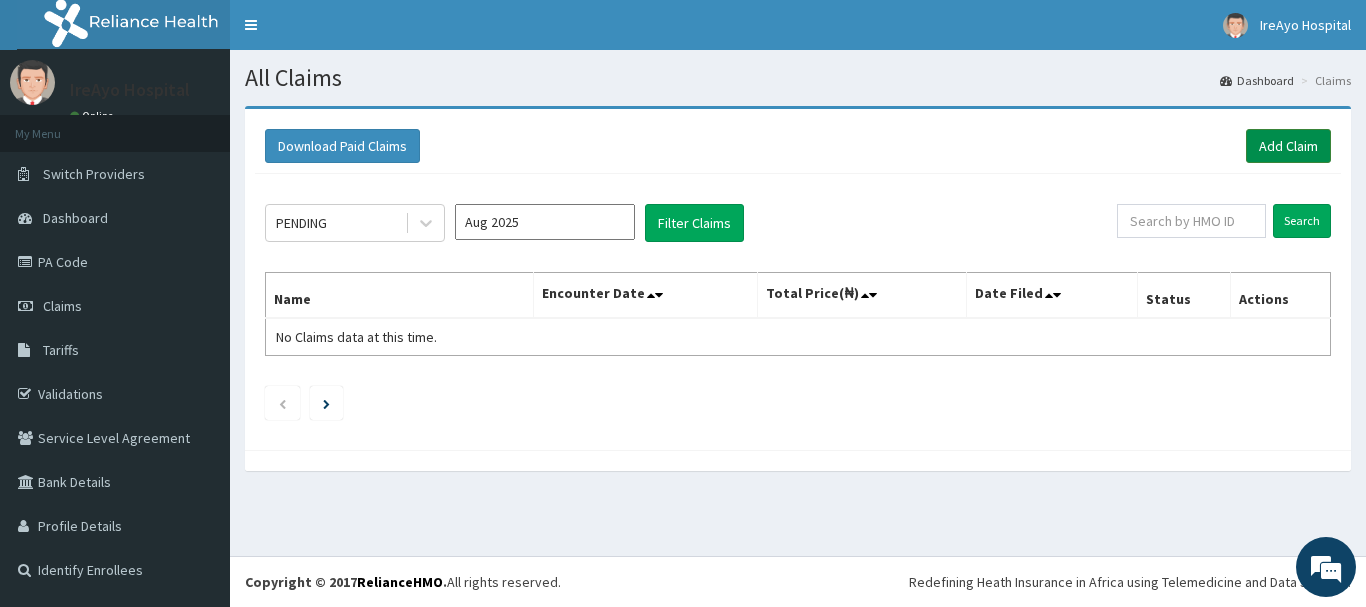 click on "Add Claim" at bounding box center [1288, 146] 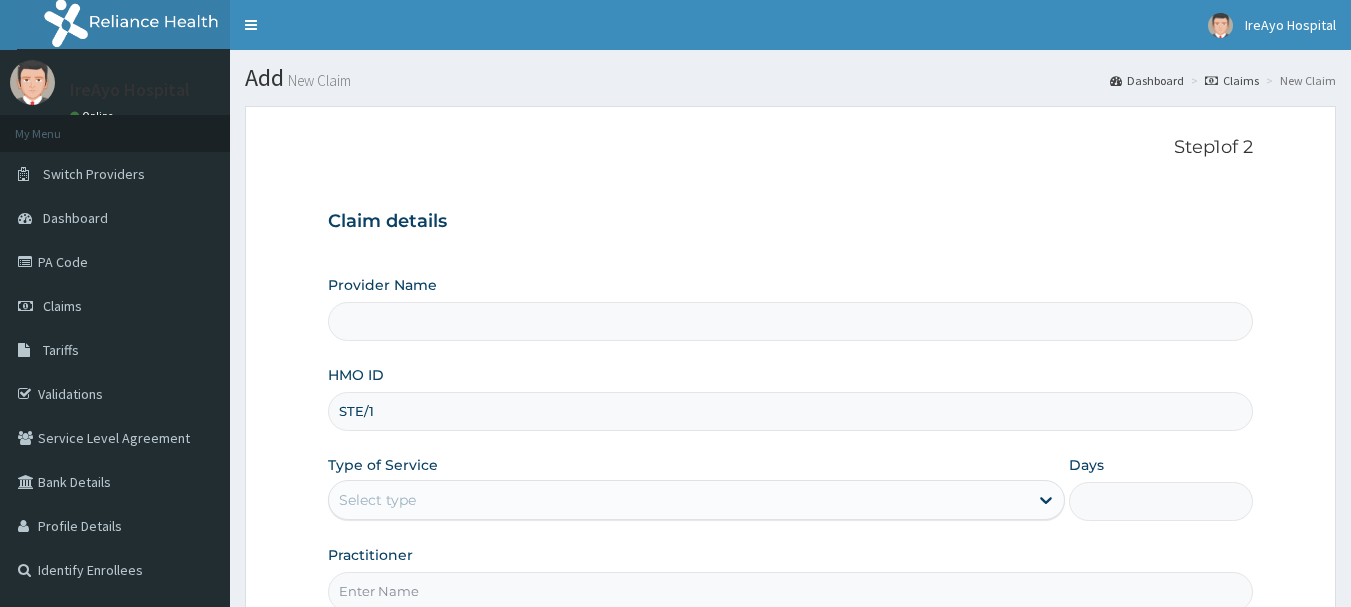 scroll, scrollTop: 0, scrollLeft: 0, axis: both 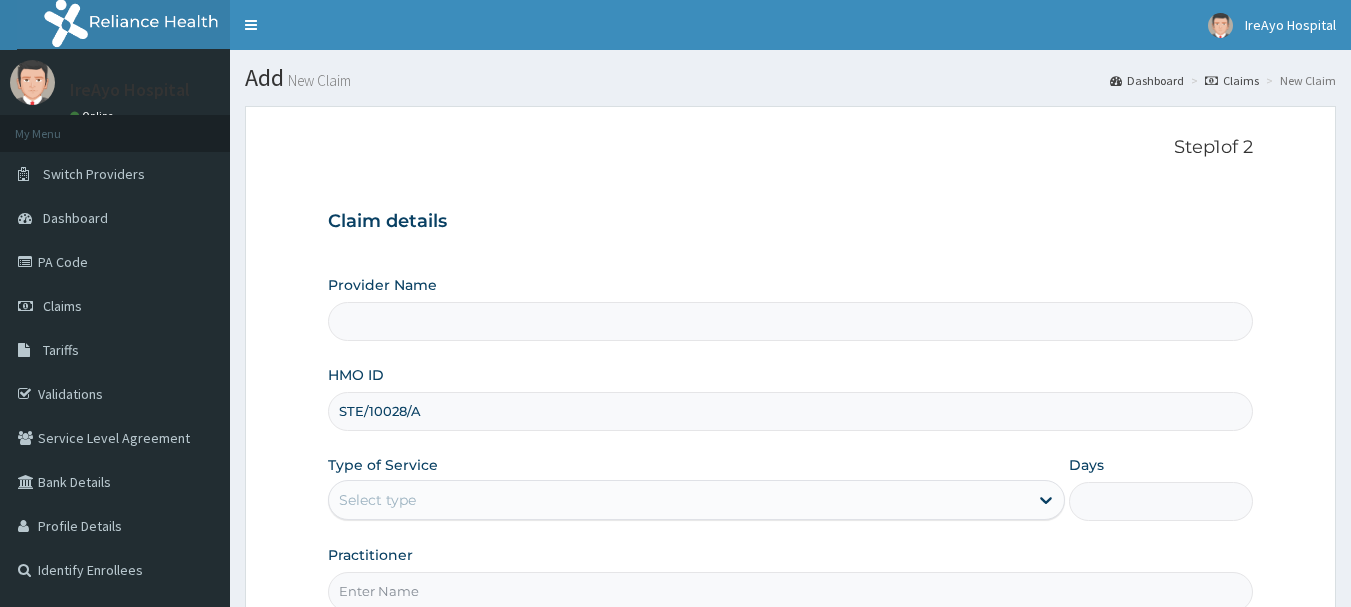 type on "STE/10028/A" 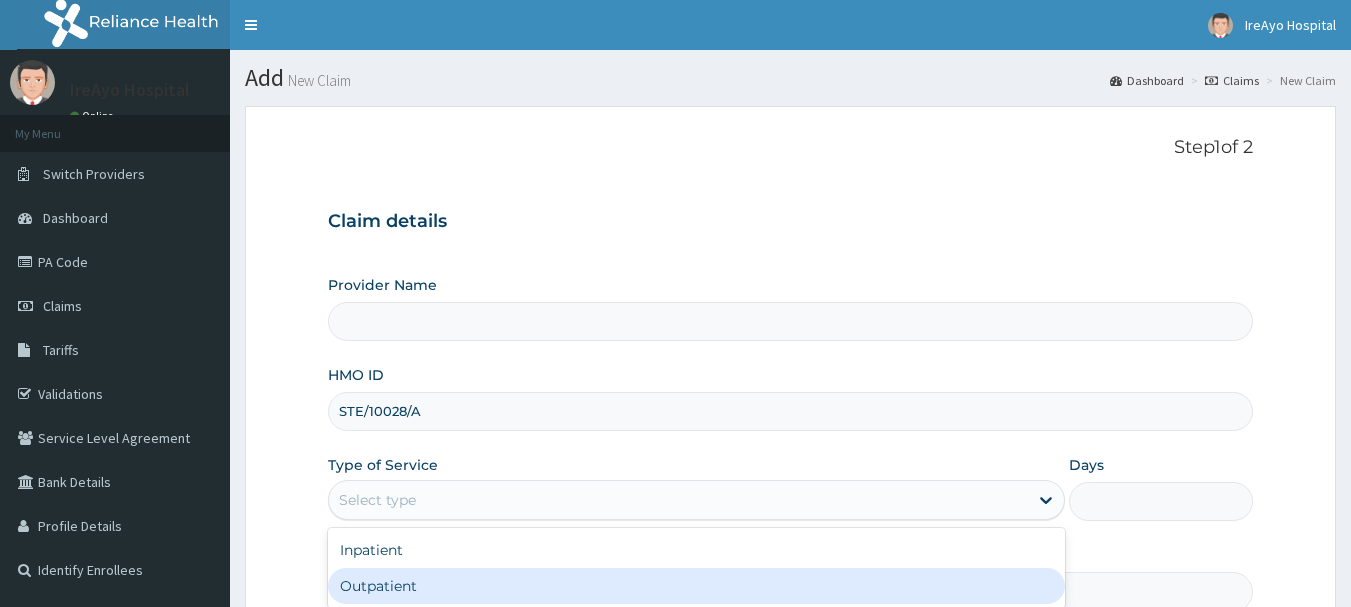 click on "Outpatient" at bounding box center [696, 586] 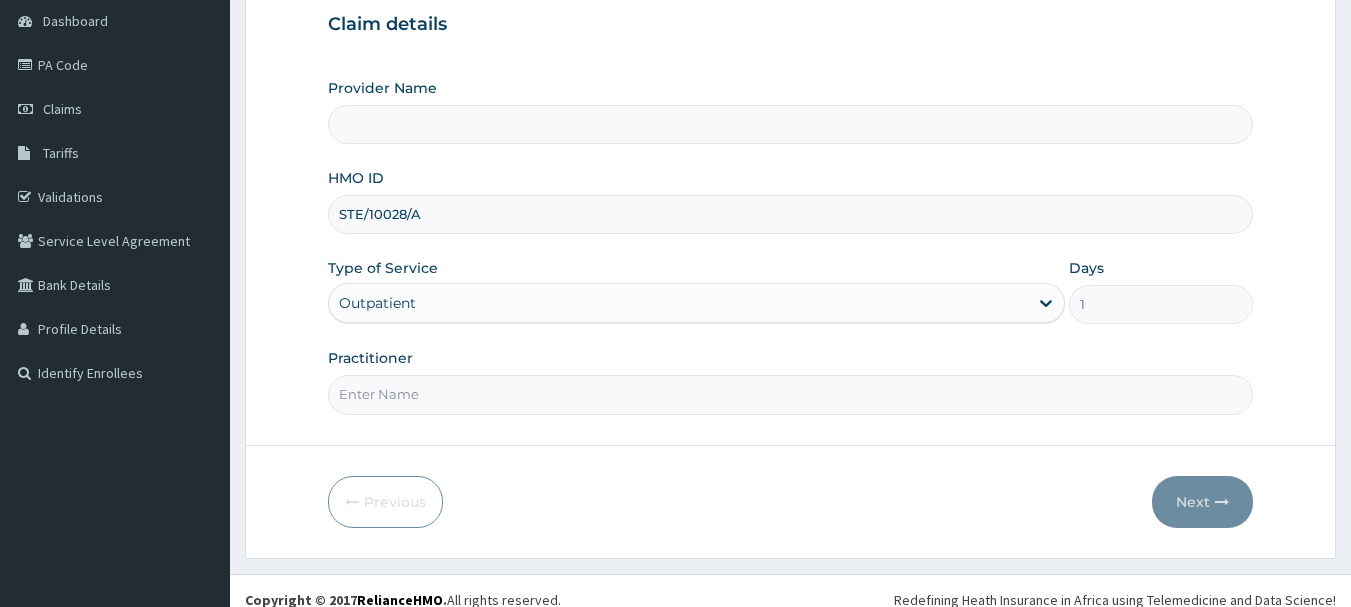 scroll, scrollTop: 215, scrollLeft: 0, axis: vertical 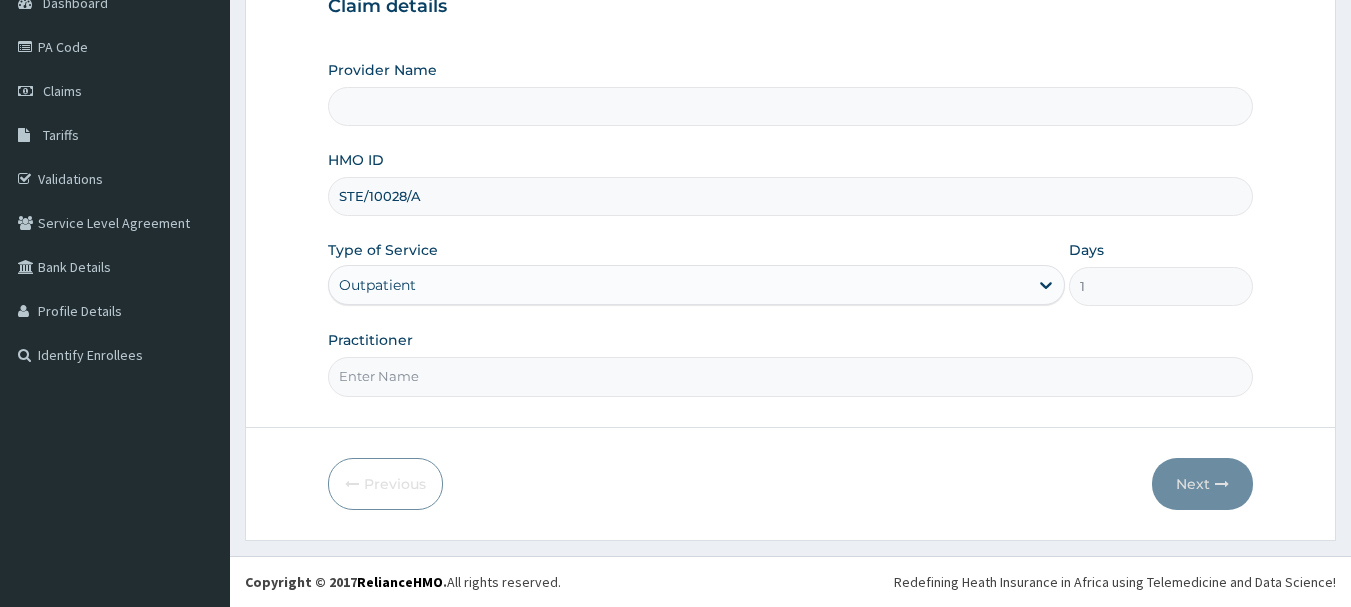 click on "Practitioner" at bounding box center (791, 376) 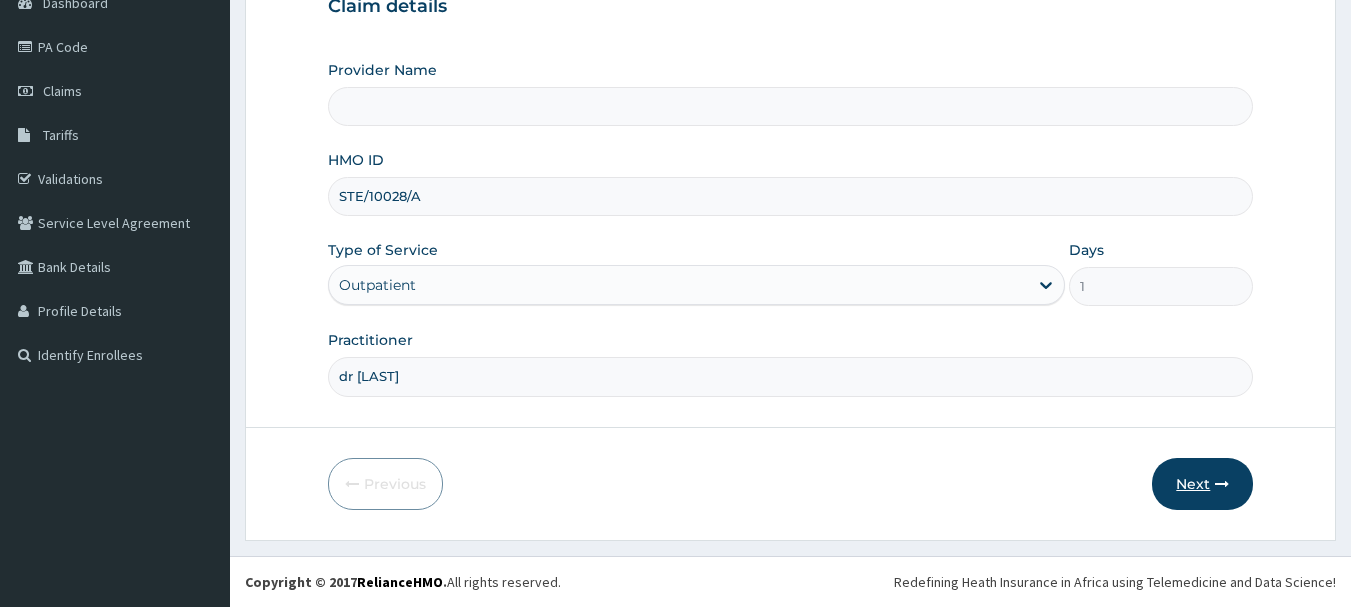 click at bounding box center (1222, 484) 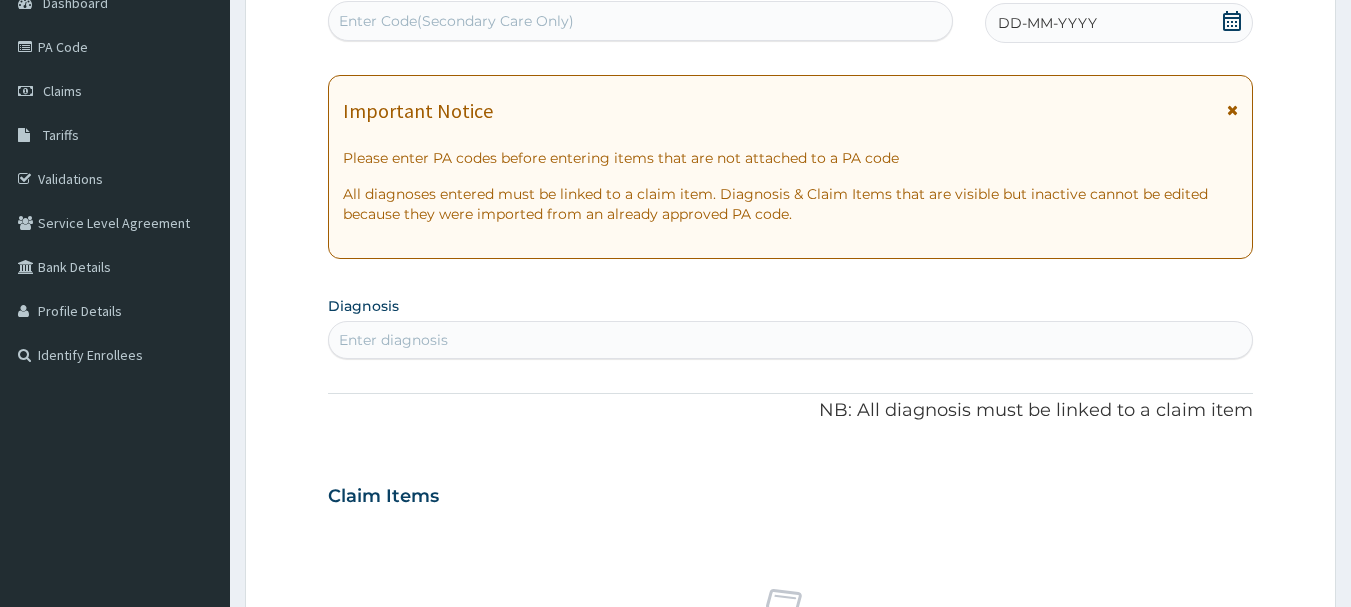 click 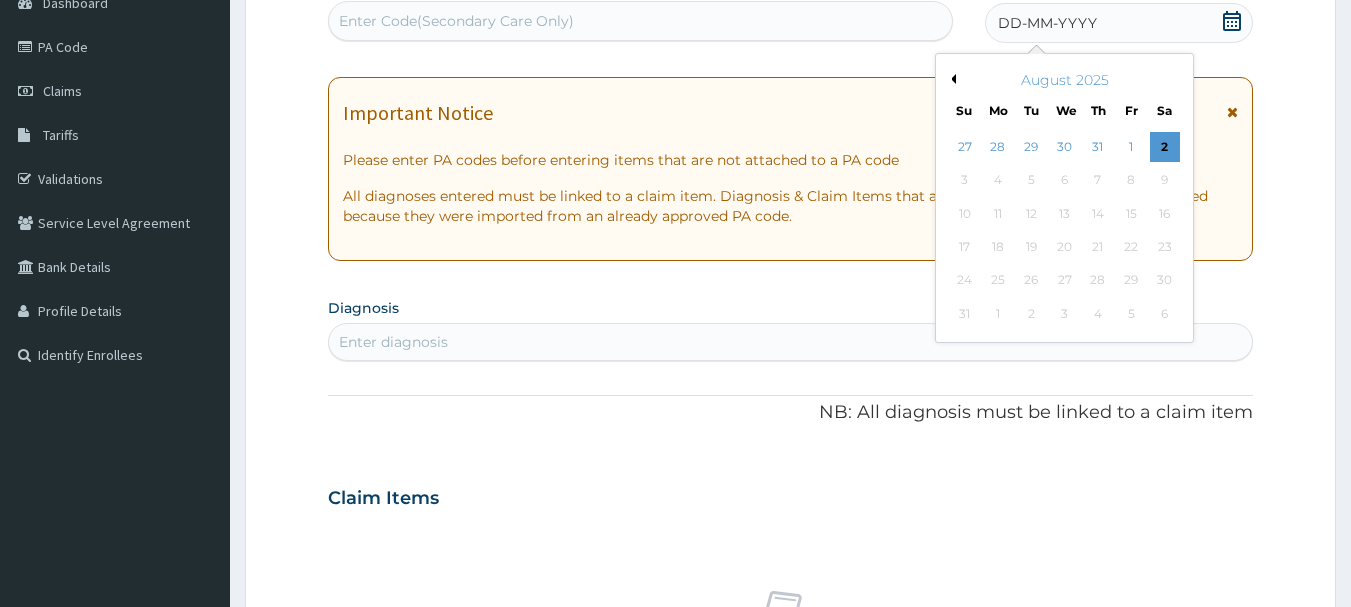 click on "Previous Month" at bounding box center (951, 79) 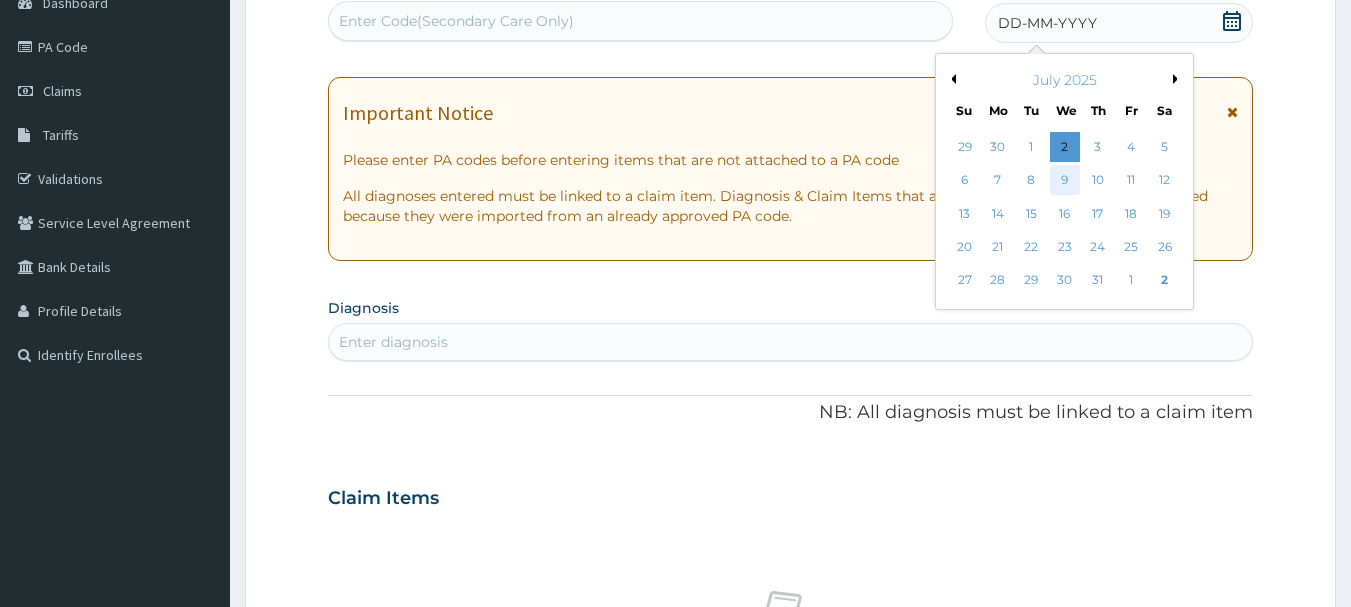 click on "9" at bounding box center [1065, 181] 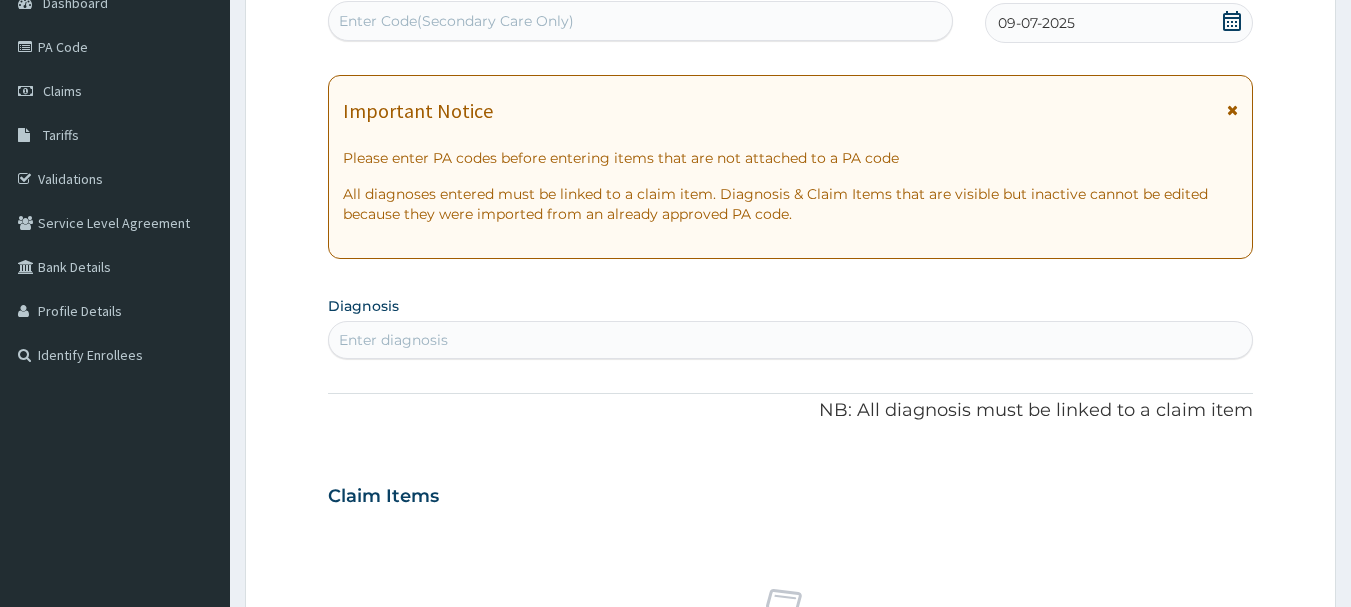 click on "Enter diagnosis" at bounding box center (791, 340) 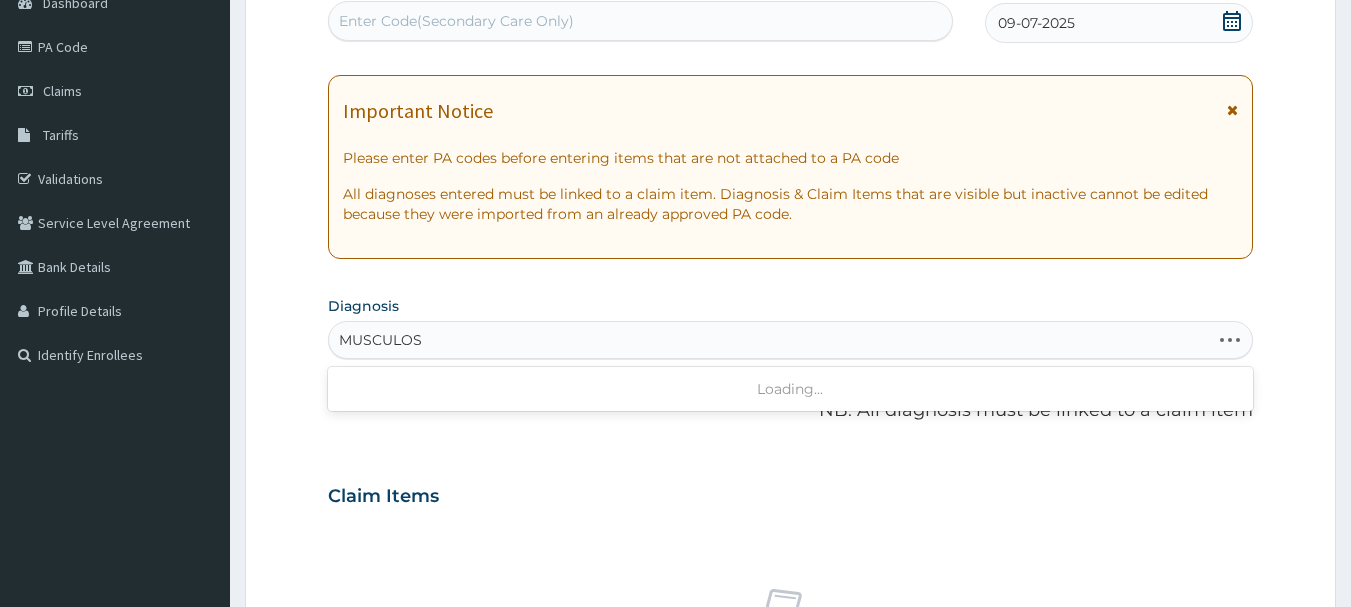type on "MUSCULOSK" 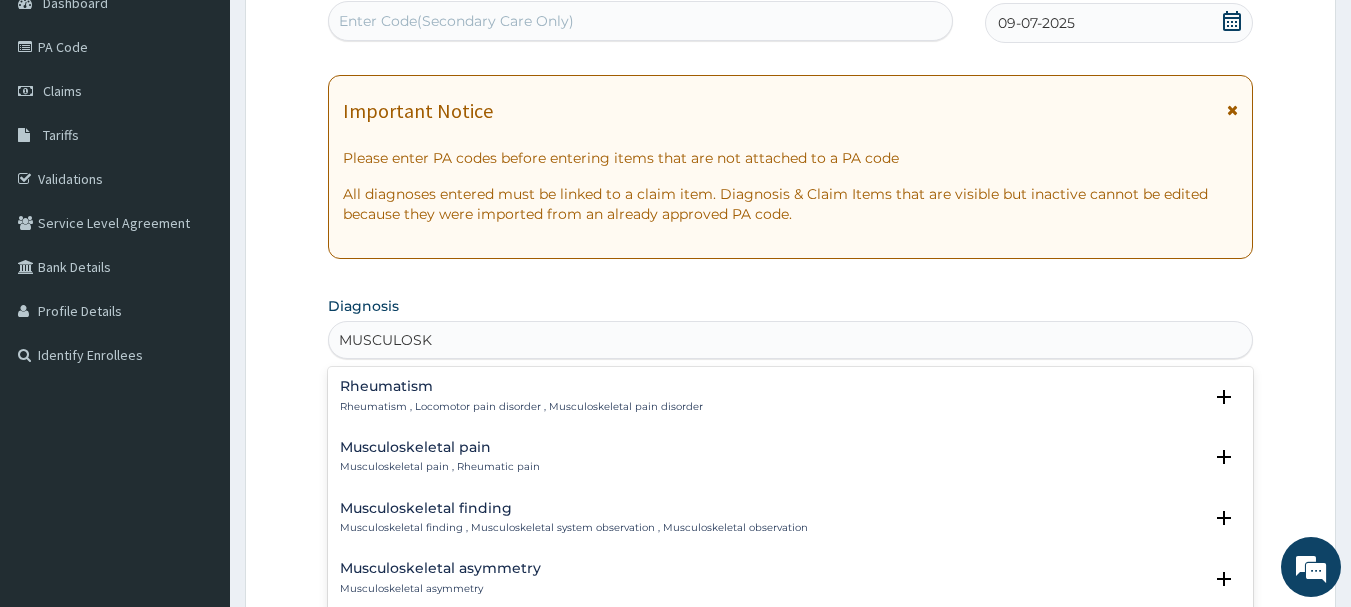 click on "Musculoskeletal pain" at bounding box center [440, 447] 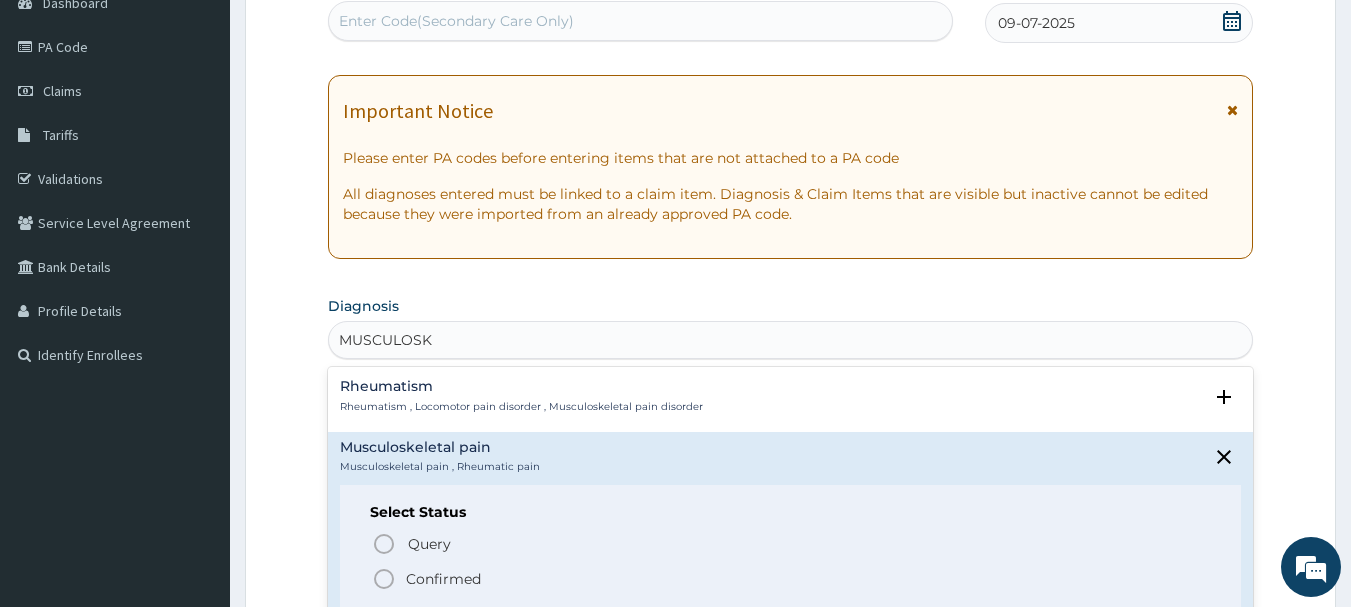 click 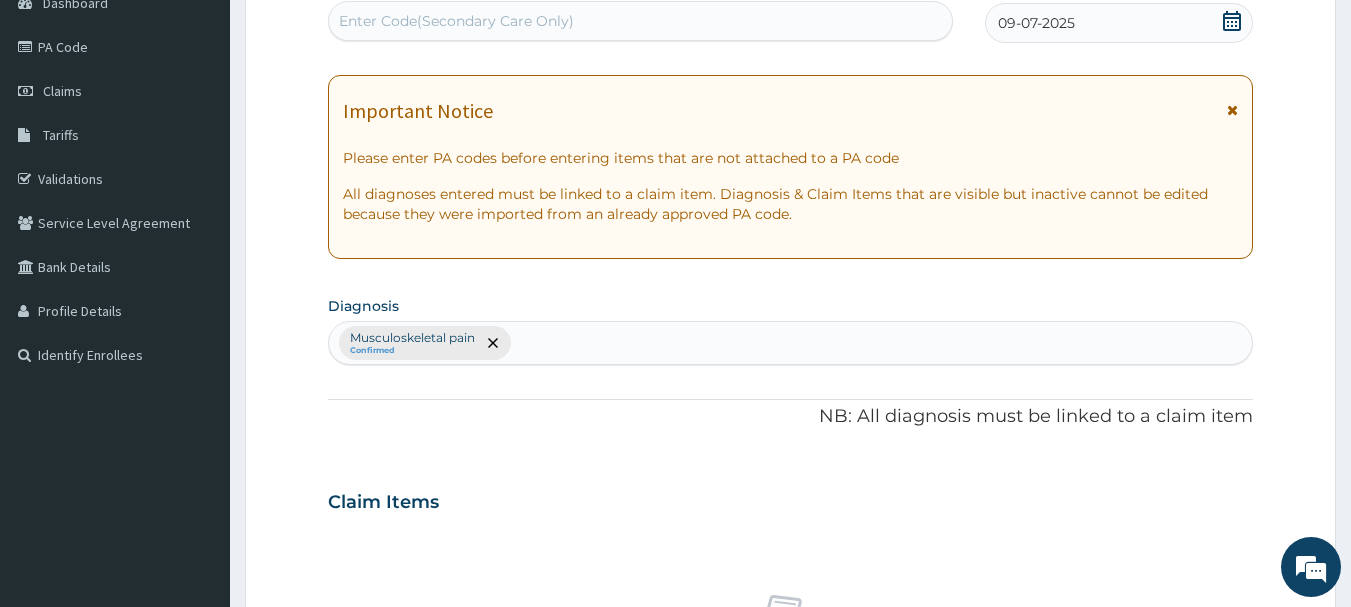 scroll, scrollTop: 746, scrollLeft: 0, axis: vertical 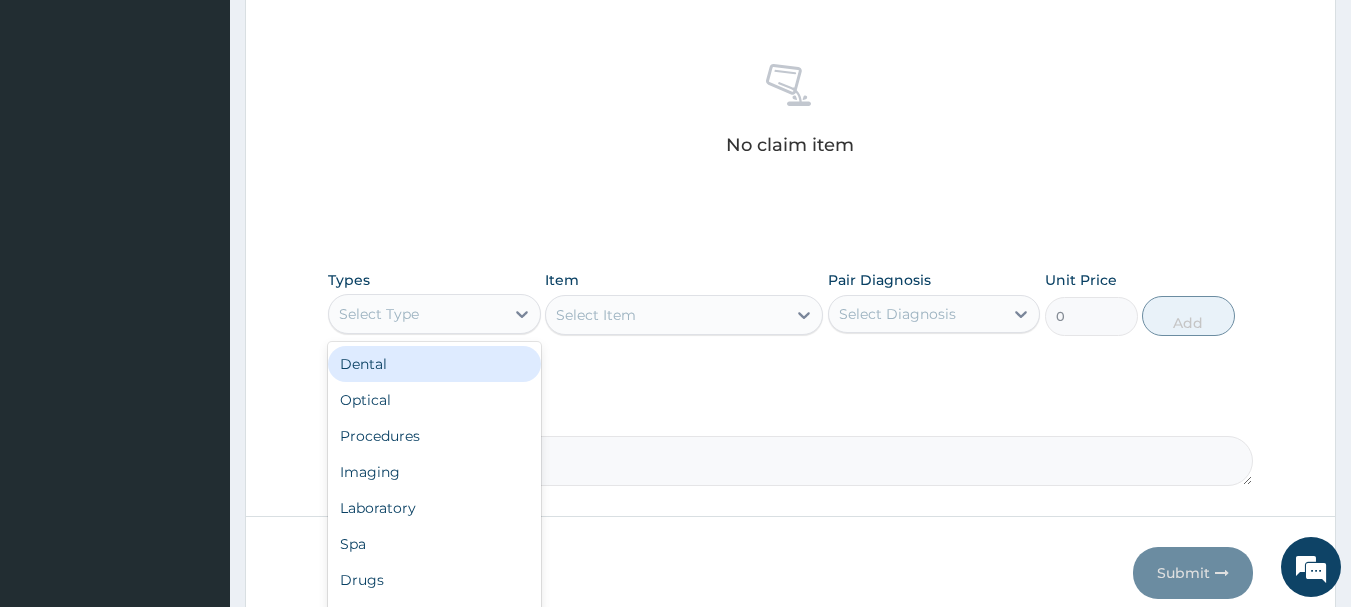 click on "Select Type" at bounding box center [416, 314] 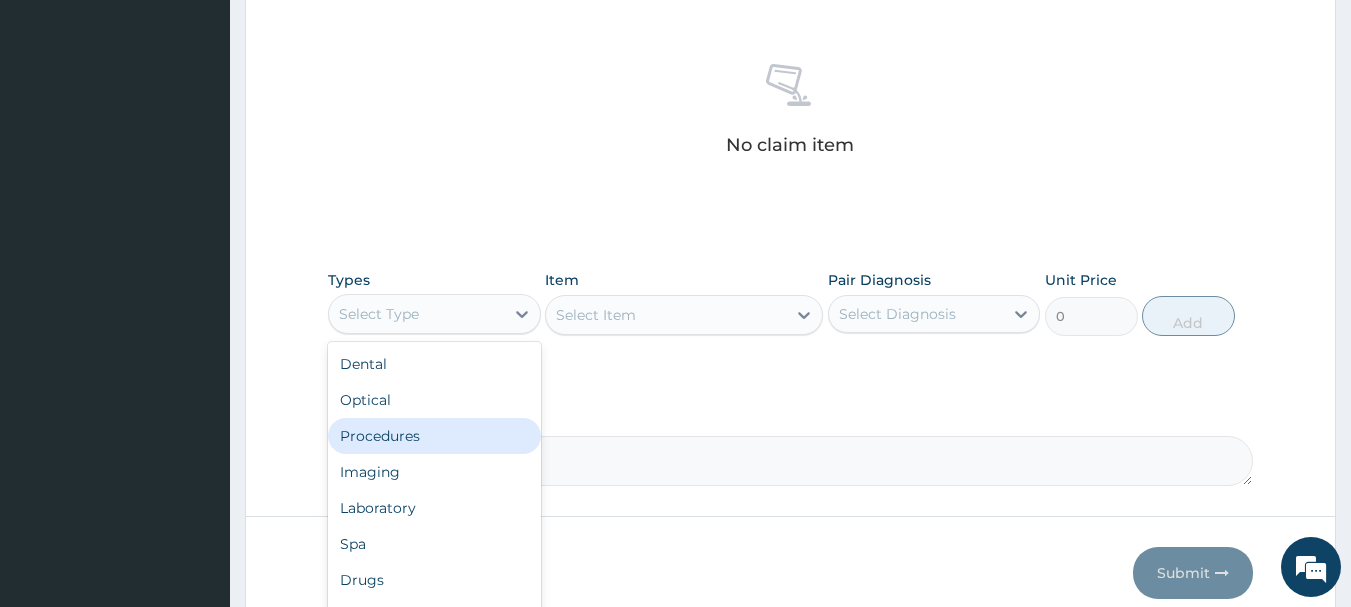 click on "Procedures" at bounding box center [434, 436] 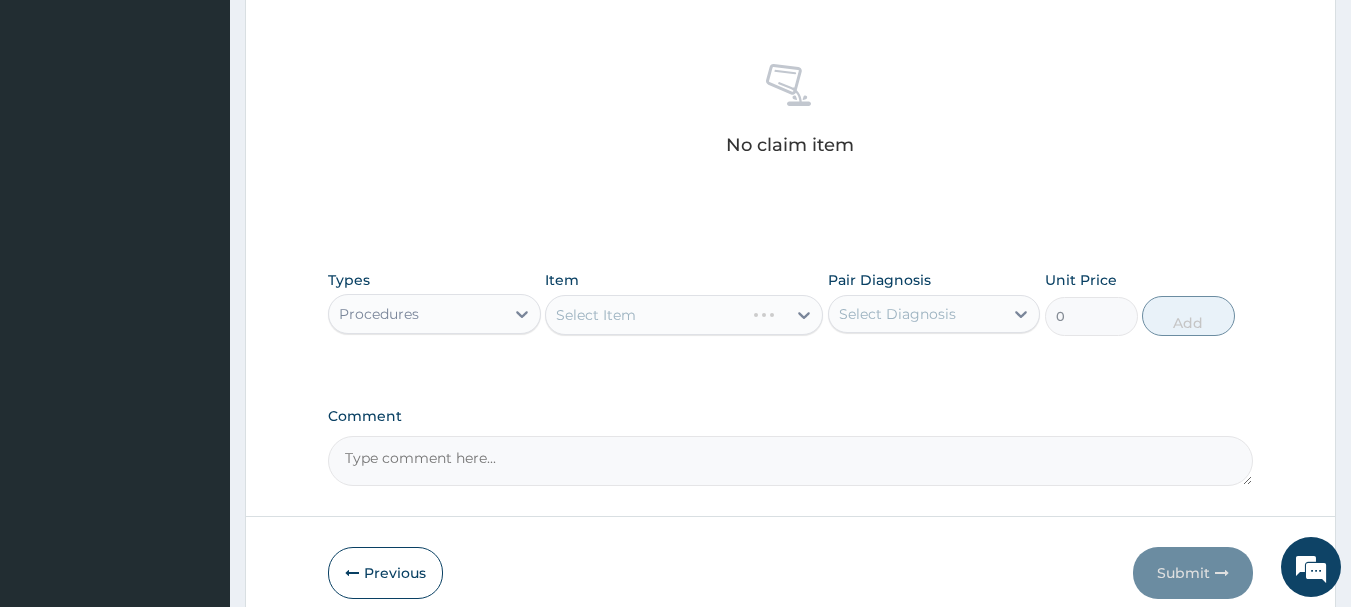 click on "Select Item" at bounding box center (684, 315) 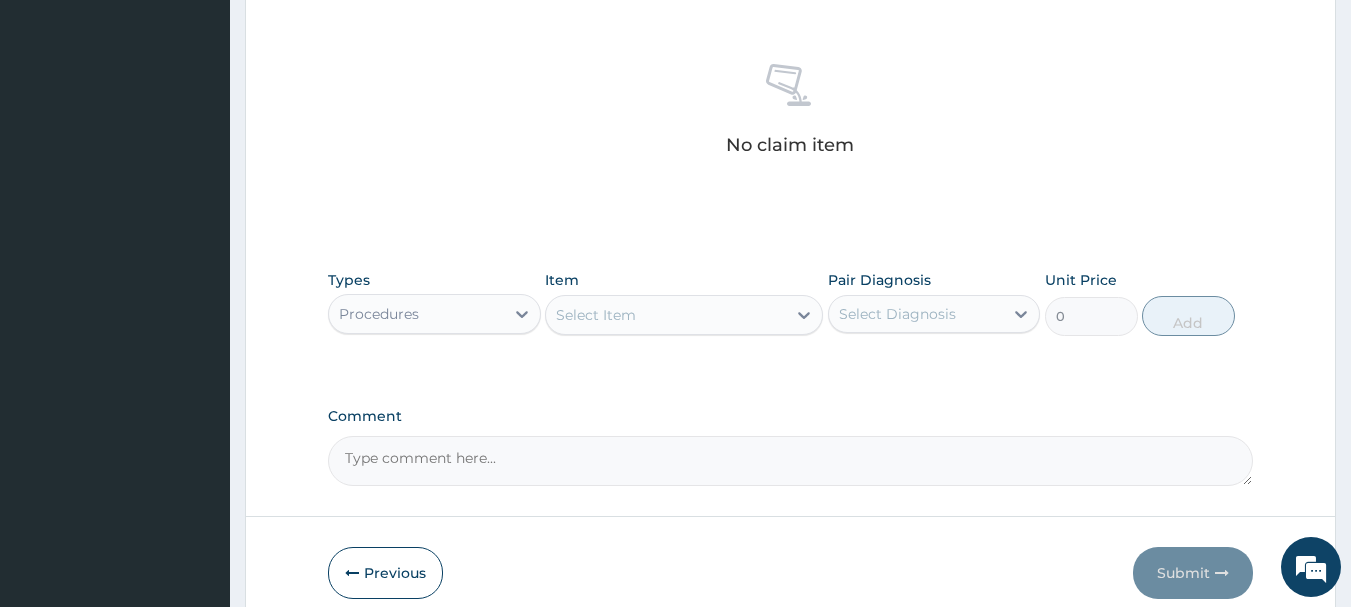 click on "Select Item" at bounding box center (596, 315) 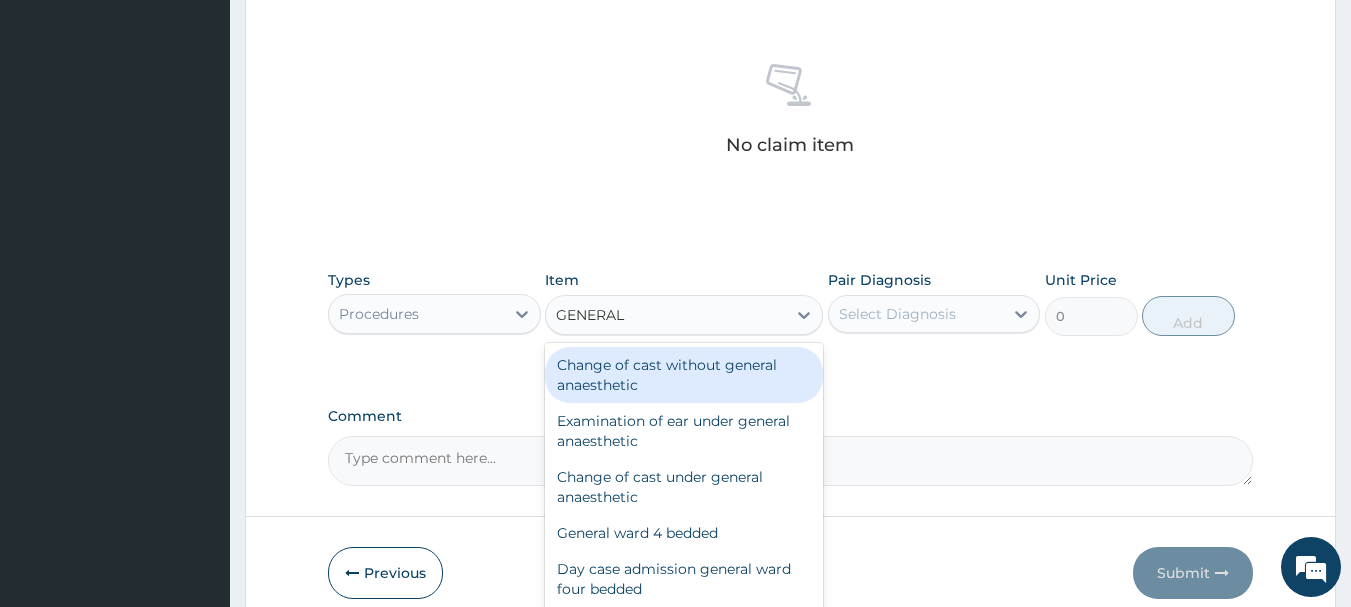 type on "GENERAL P" 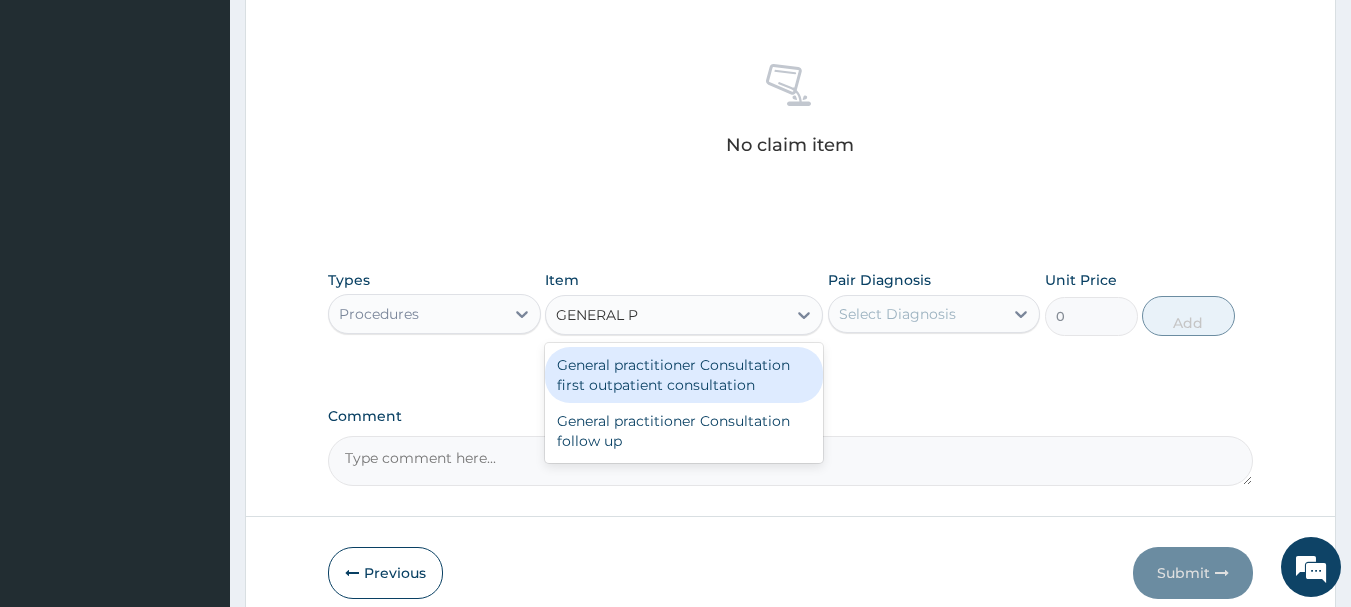 click on "General practitioner Consultation first outpatient consultation" at bounding box center [684, 375] 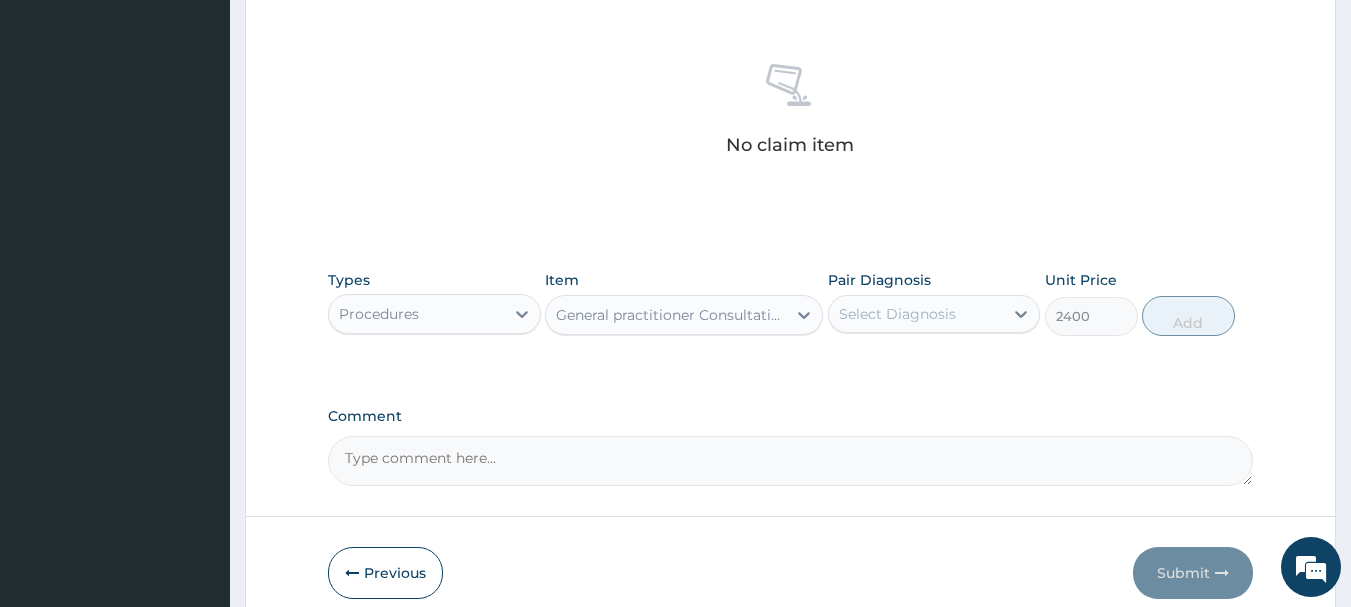 click on "Select Diagnosis" at bounding box center [897, 314] 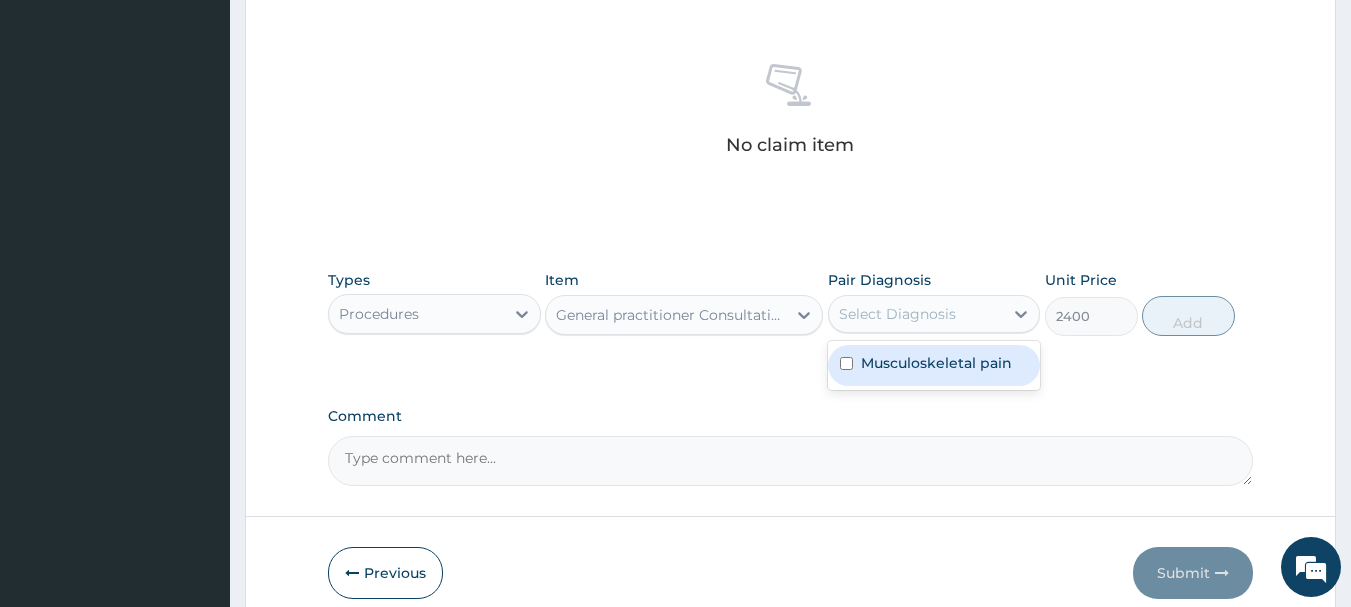 click on "Musculoskeletal pain" at bounding box center (934, 365) 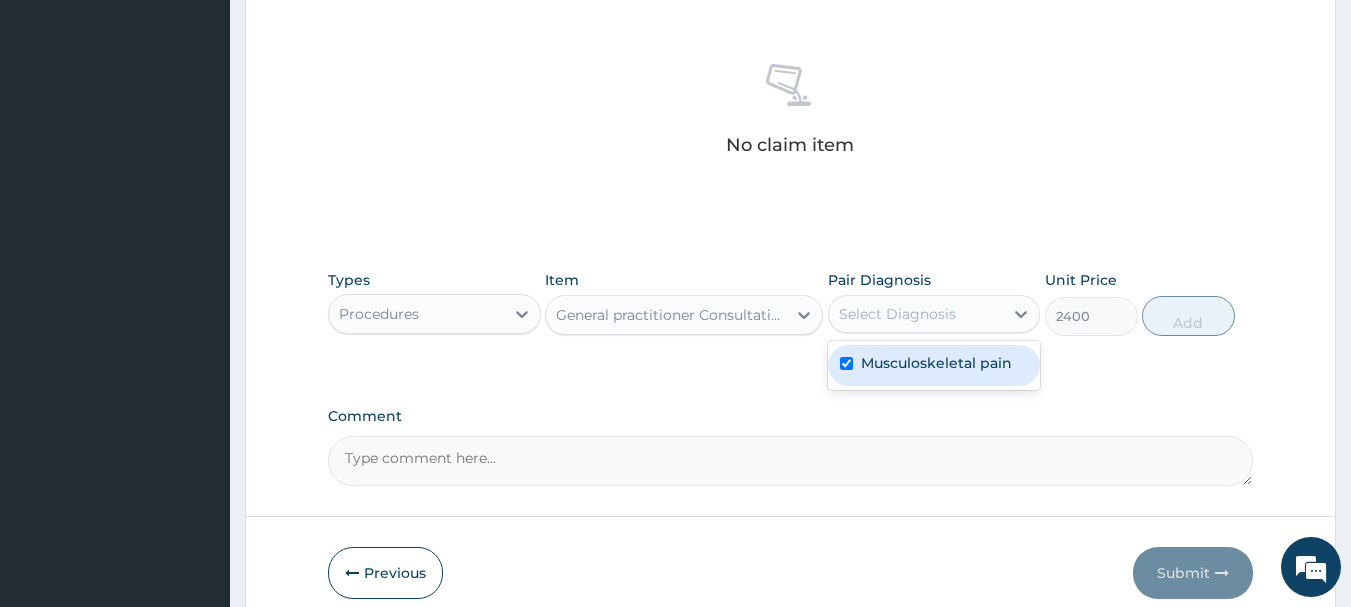 checkbox on "true" 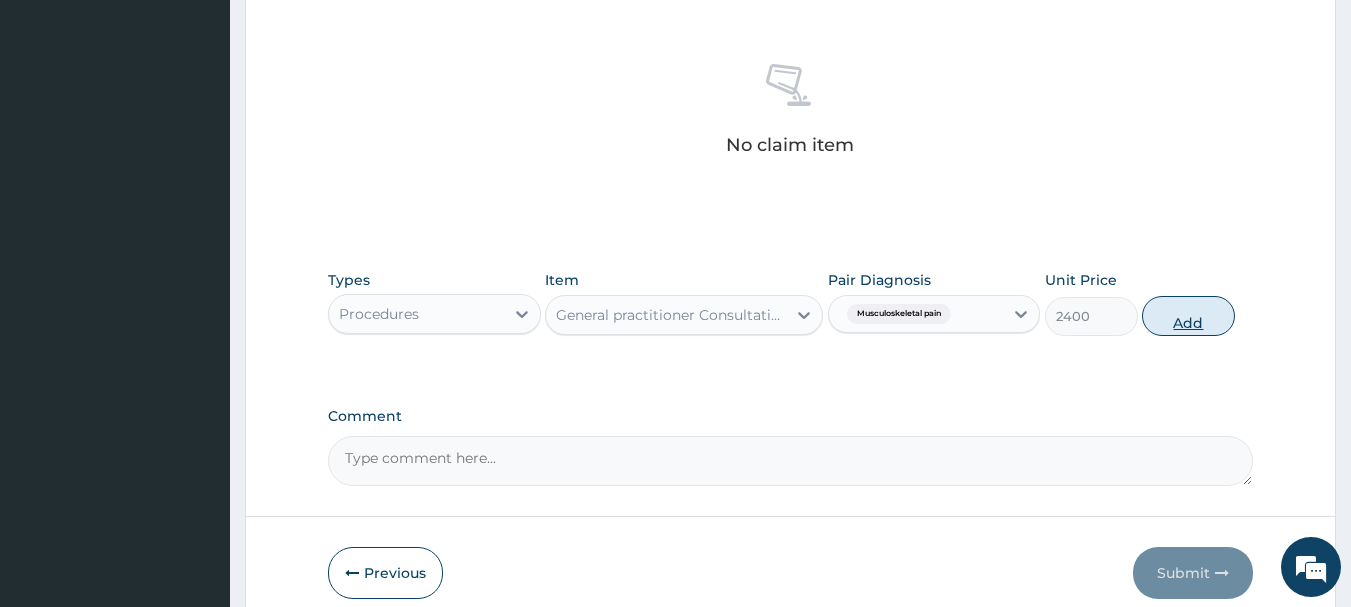 click on "Add" at bounding box center [1188, 316] 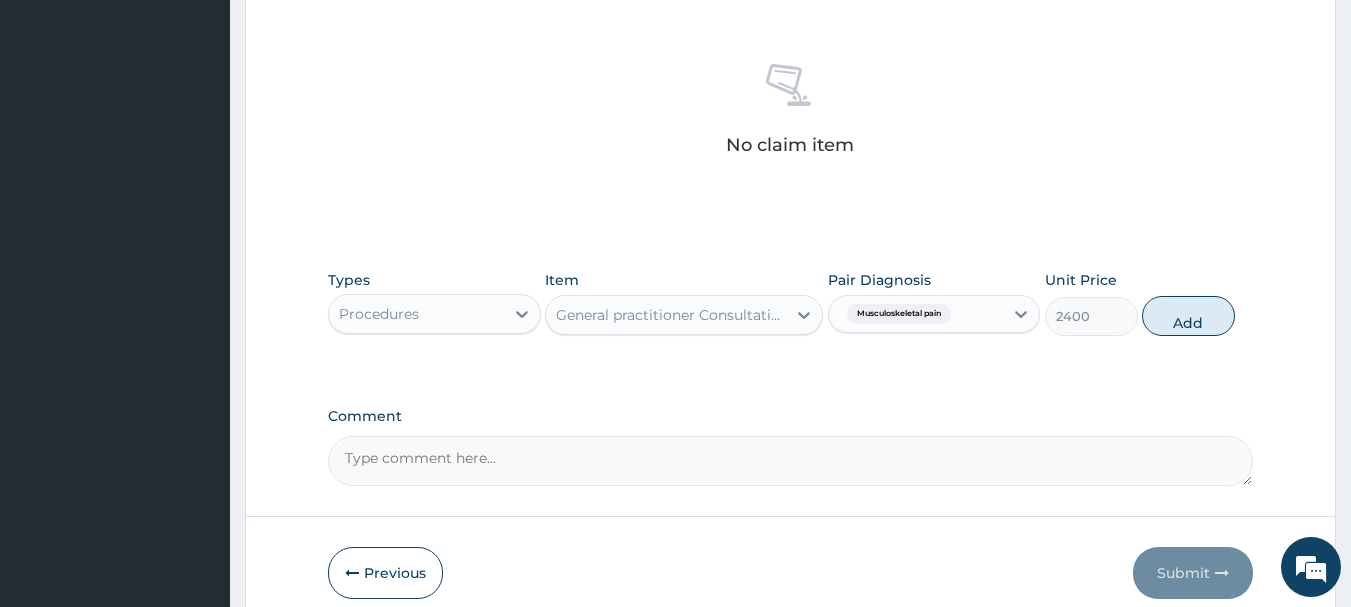 type on "0" 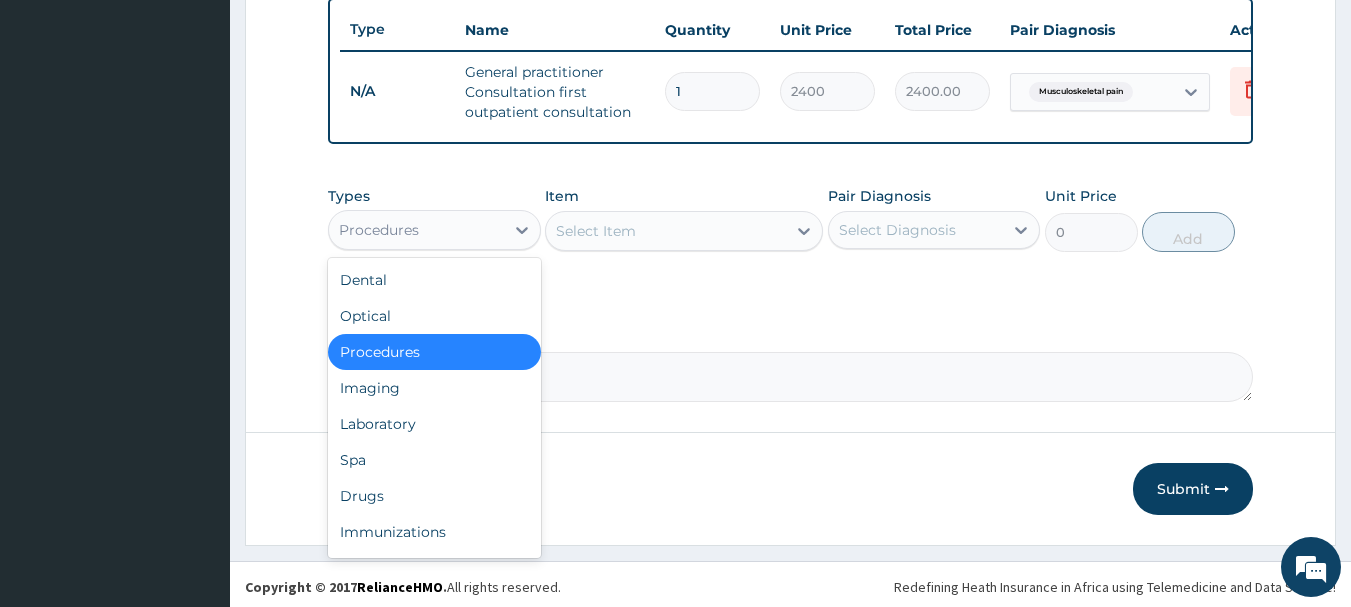 click on "Procedures" at bounding box center (416, 230) 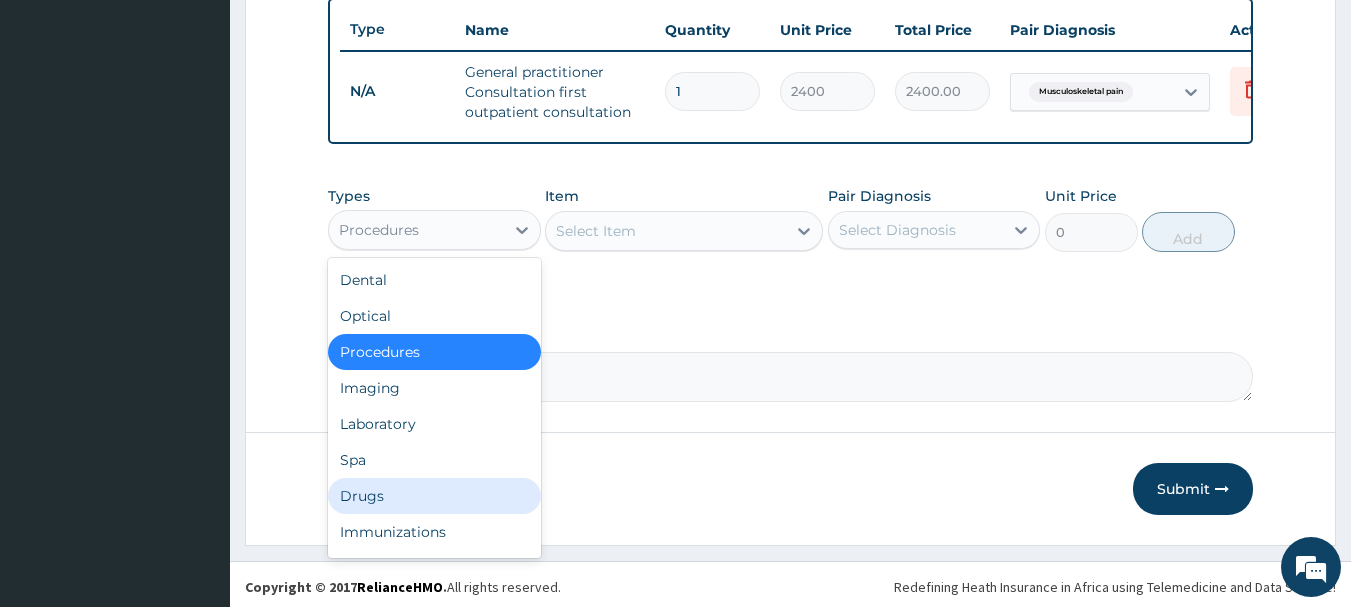 click on "Drugs" at bounding box center (434, 496) 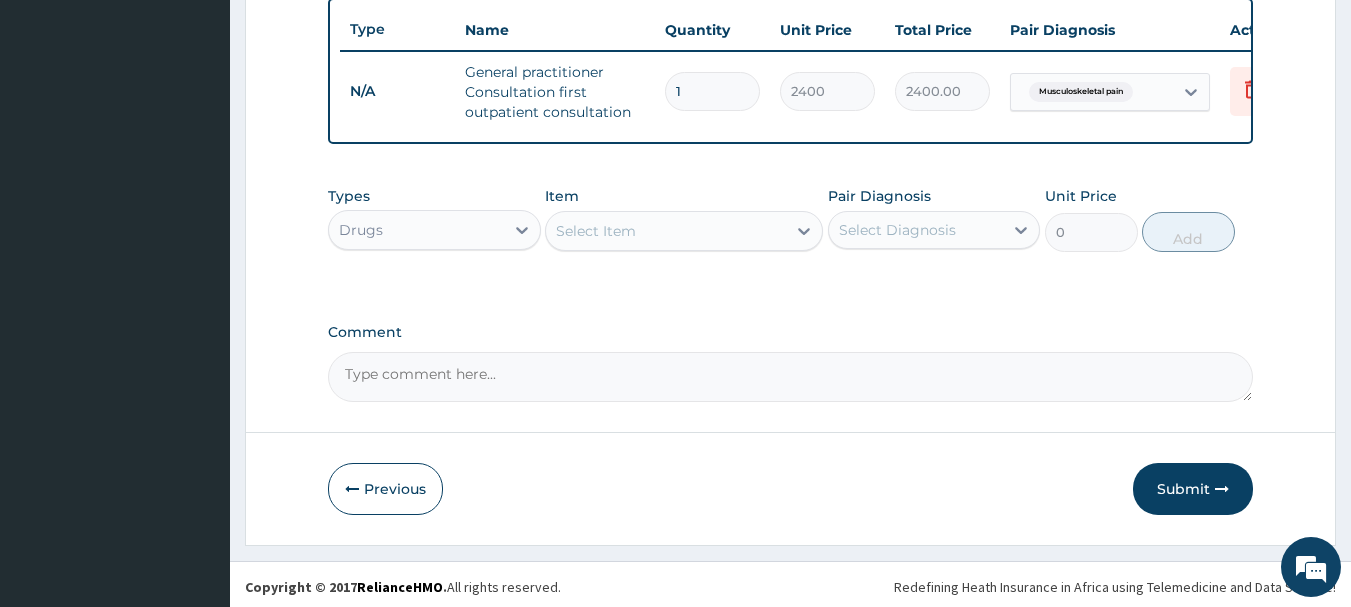 click on "Select Item" at bounding box center (666, 231) 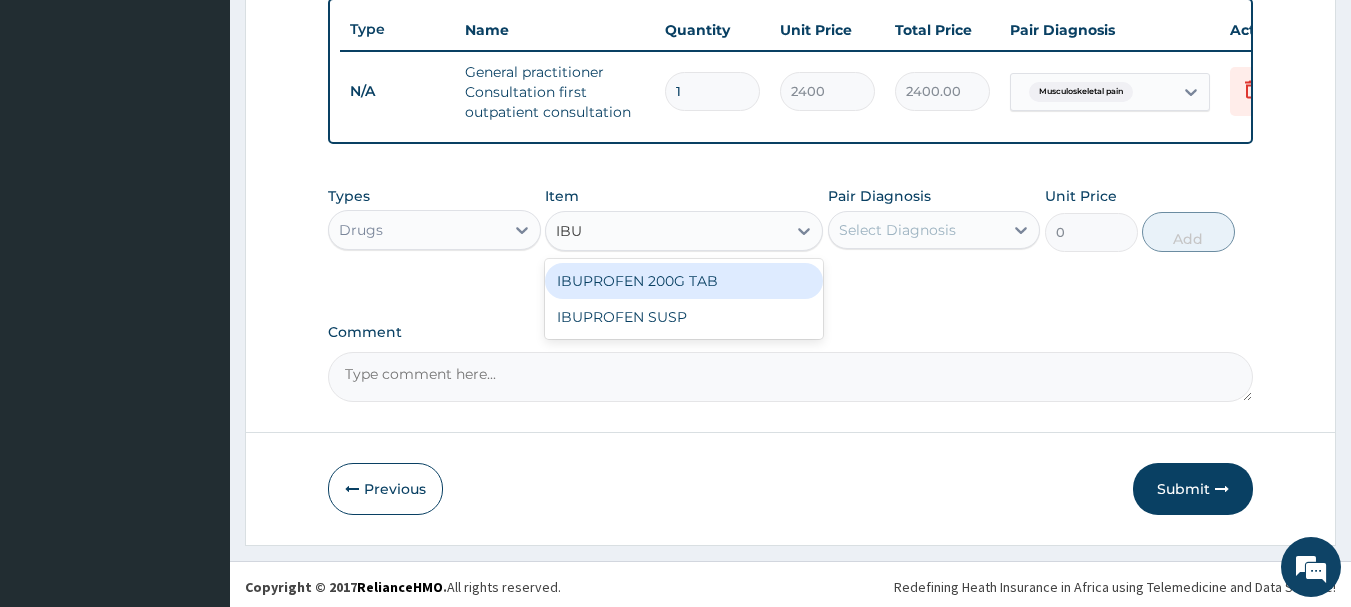 type on "IBUP" 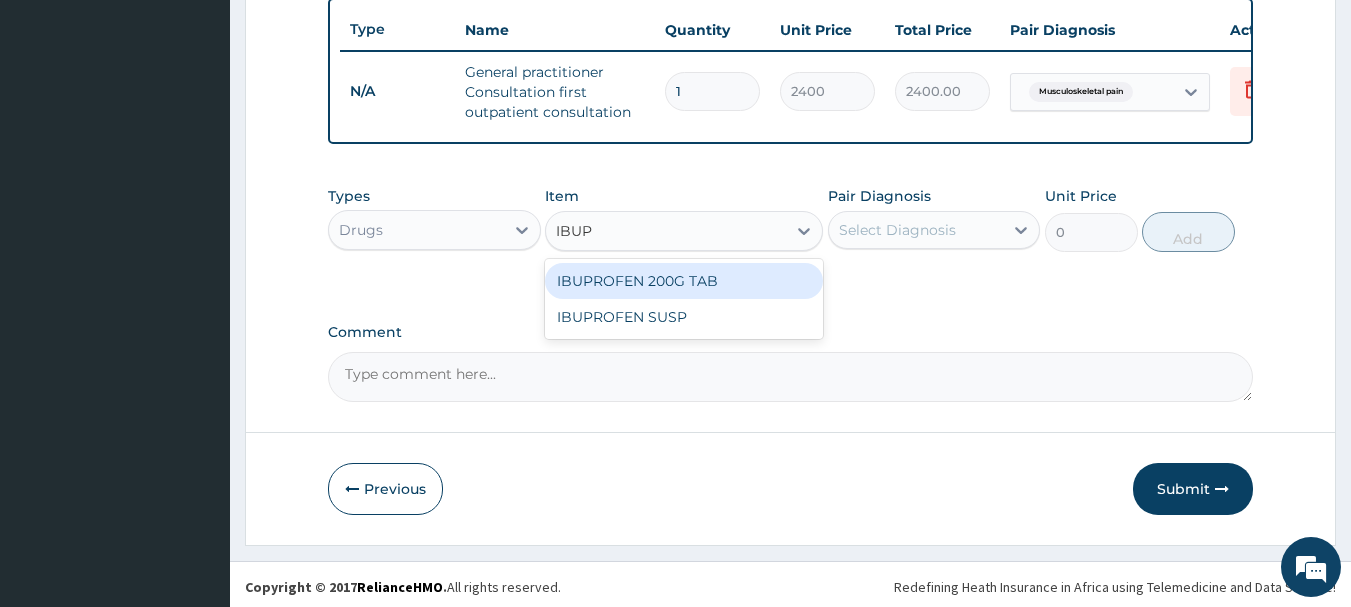 click on "IBUPROFEN 200G TAB" at bounding box center [684, 281] 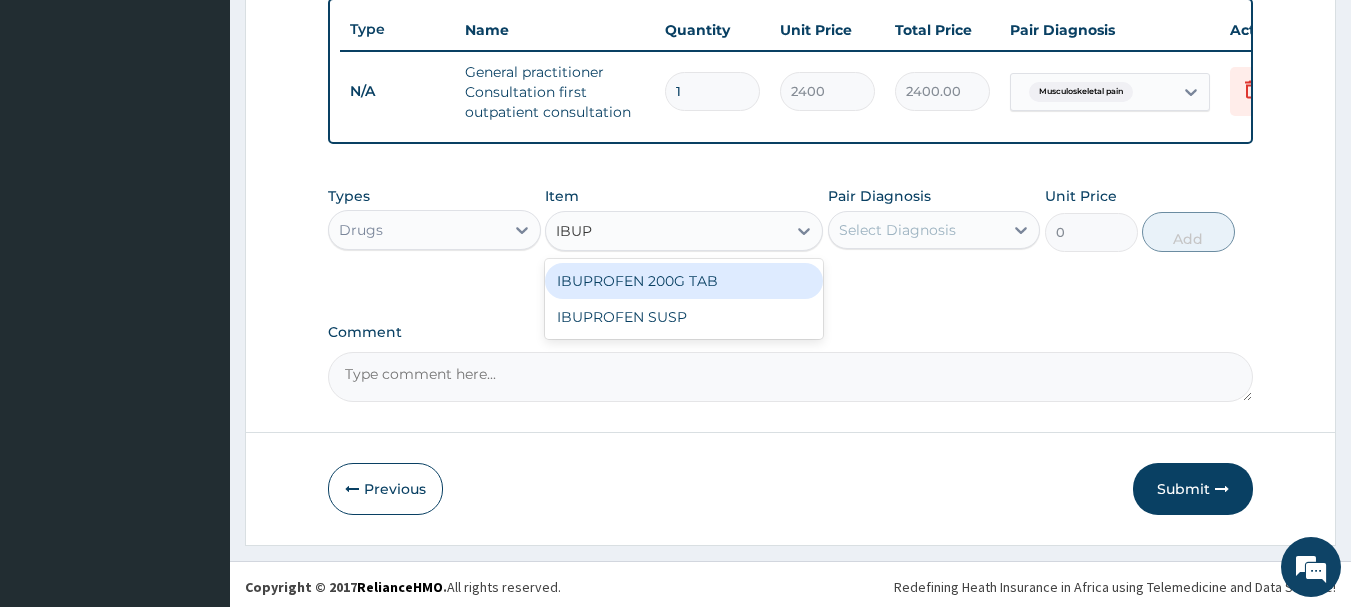 type 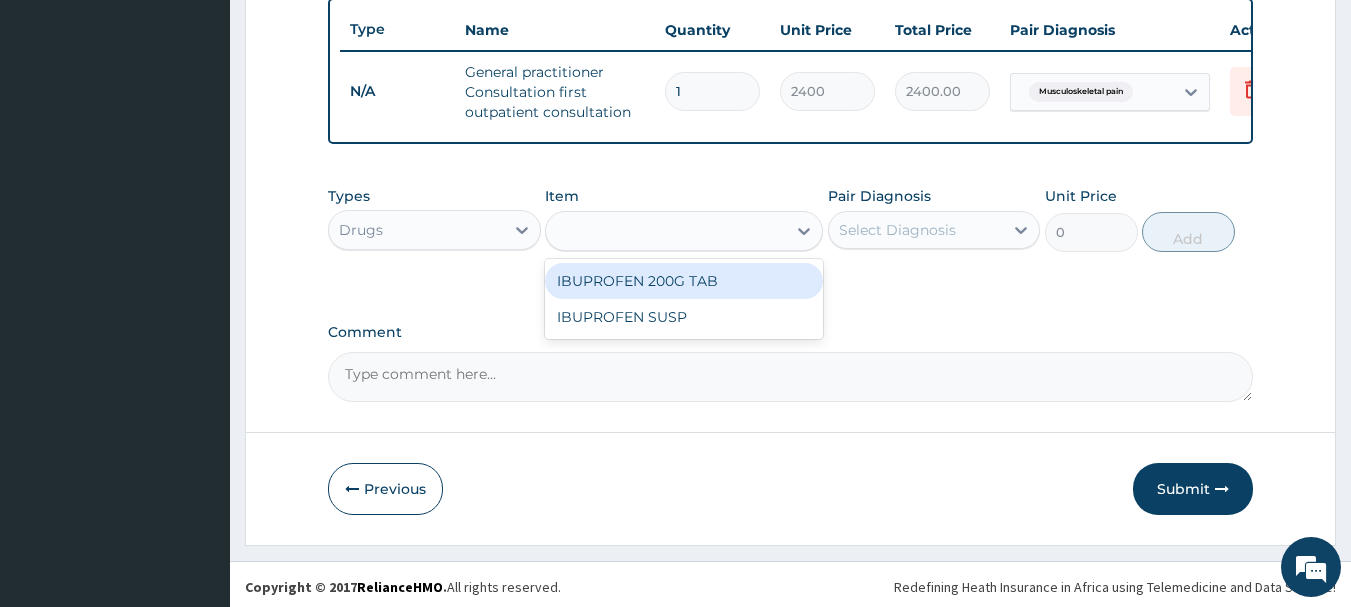 type on "39.375" 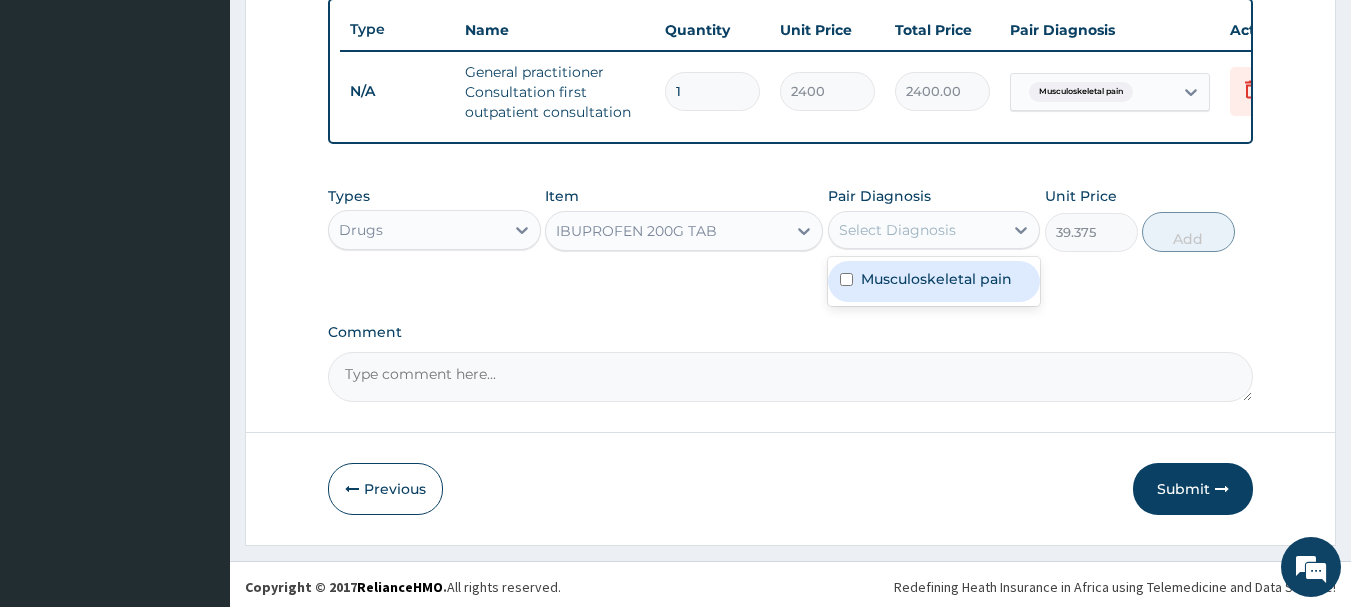 click on "Select Diagnosis" at bounding box center (897, 230) 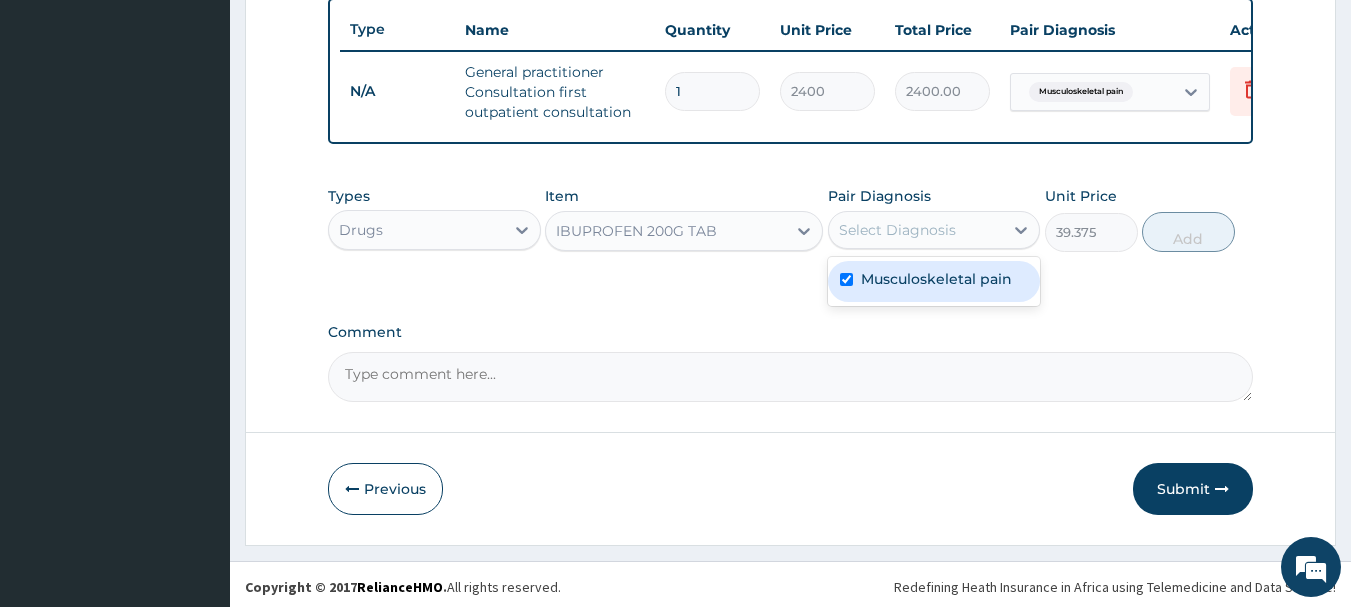 checkbox on "true" 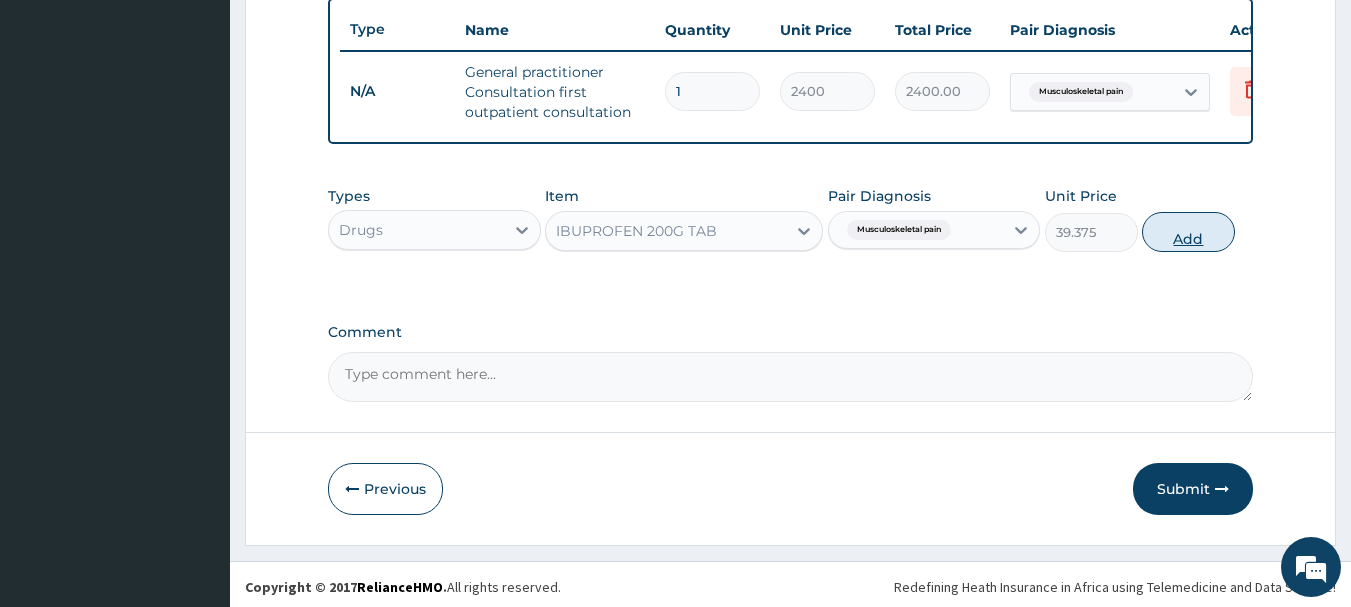 click on "Add" at bounding box center [1188, 232] 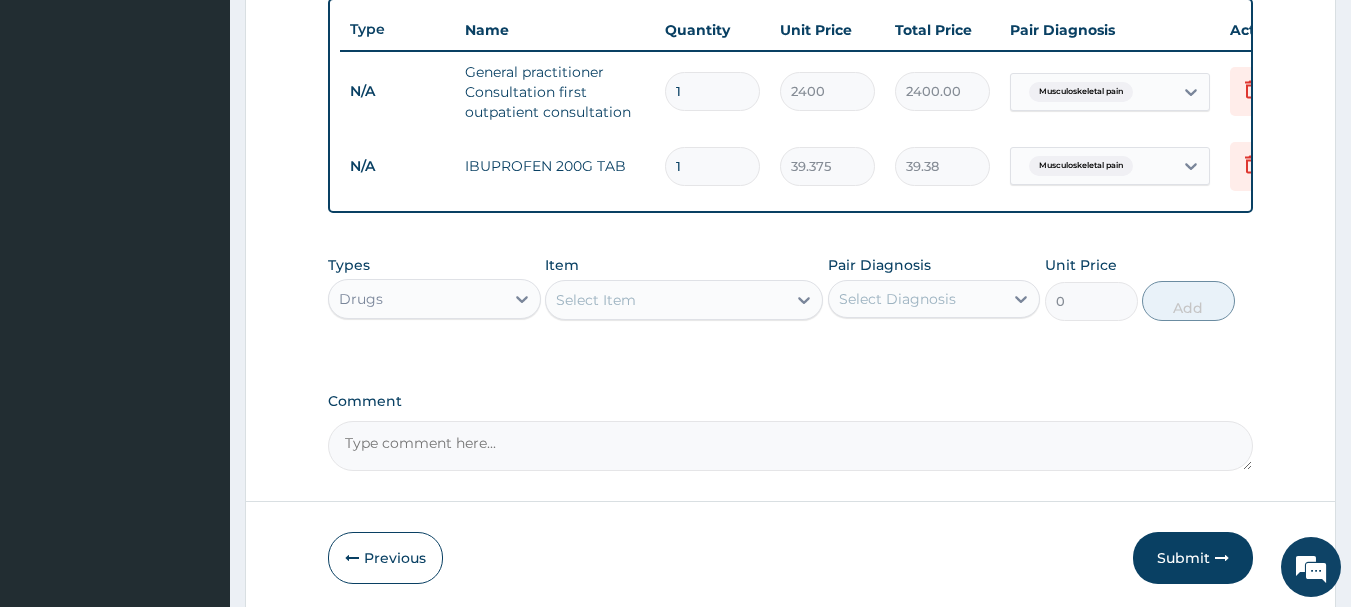 type 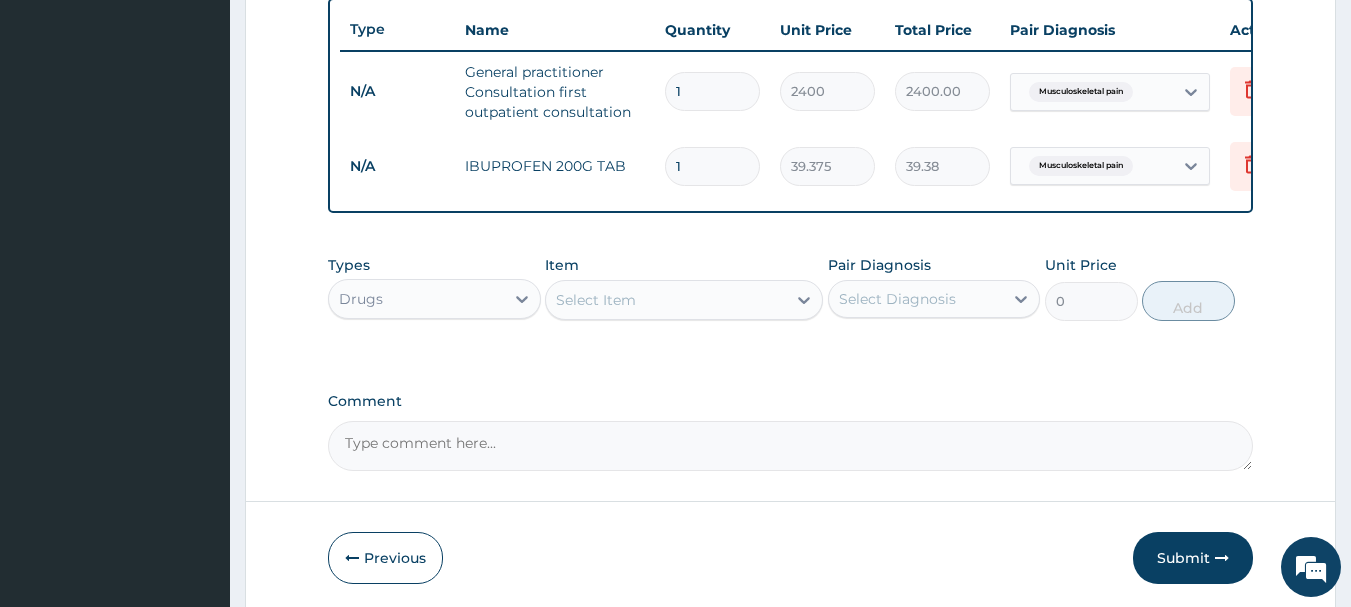 type on "0.00" 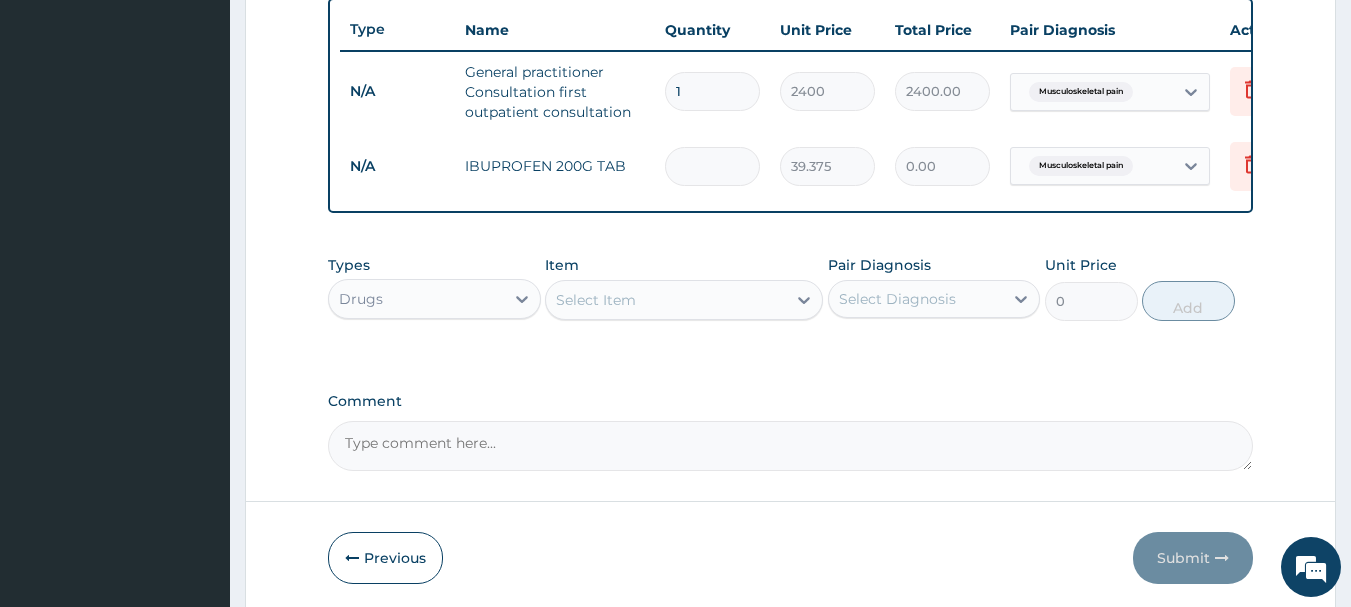 type on "2" 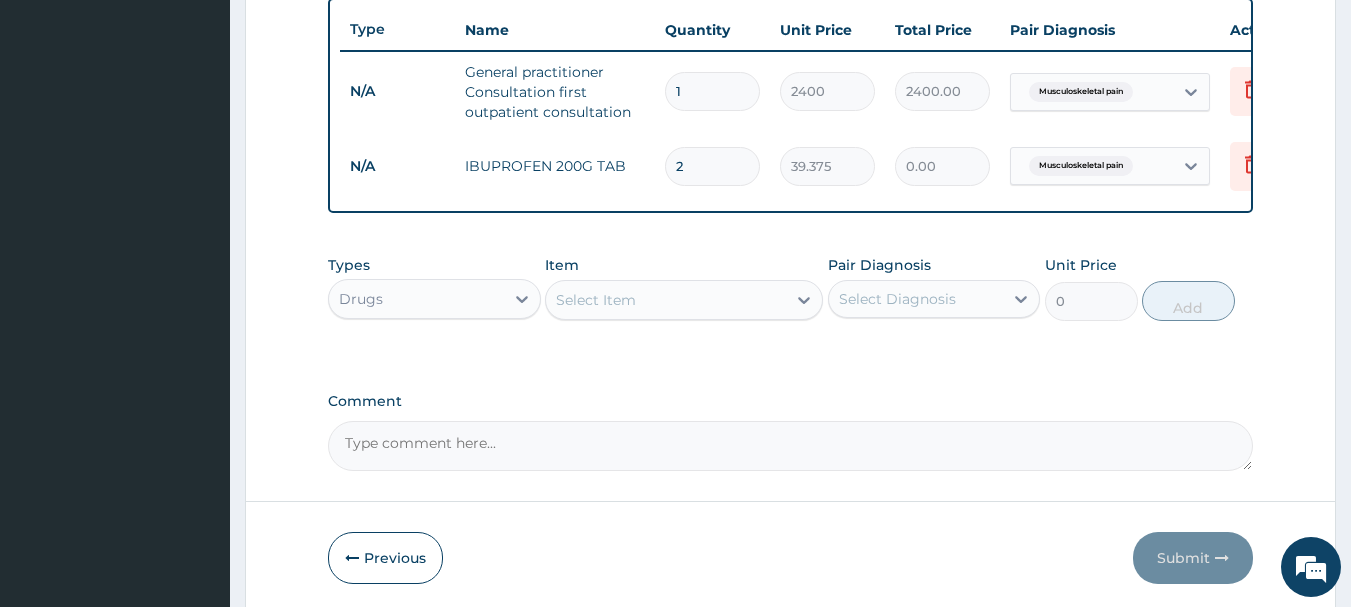 type on "78.75" 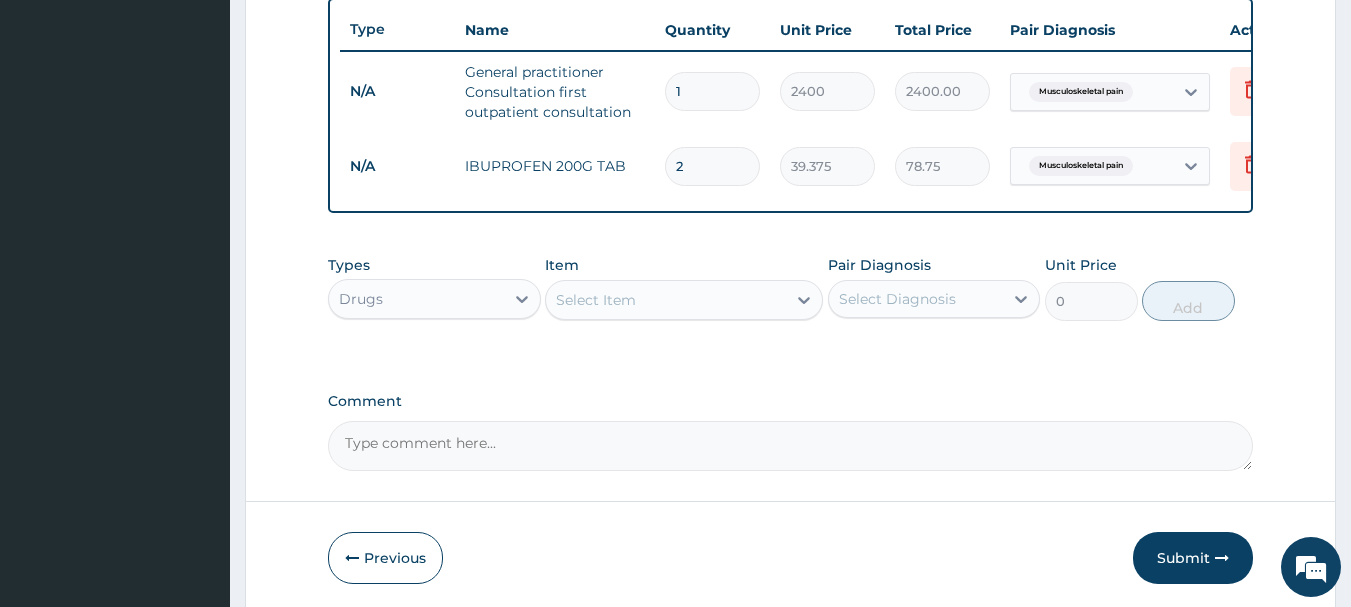 type on "28" 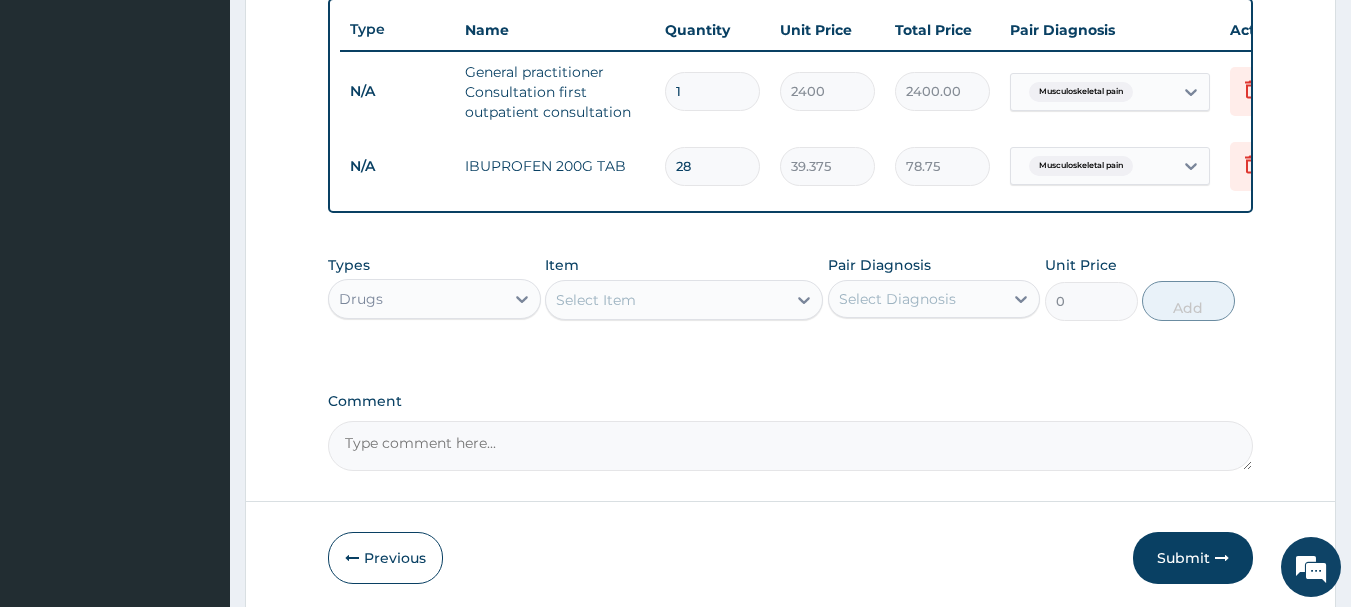 type on "1102.50" 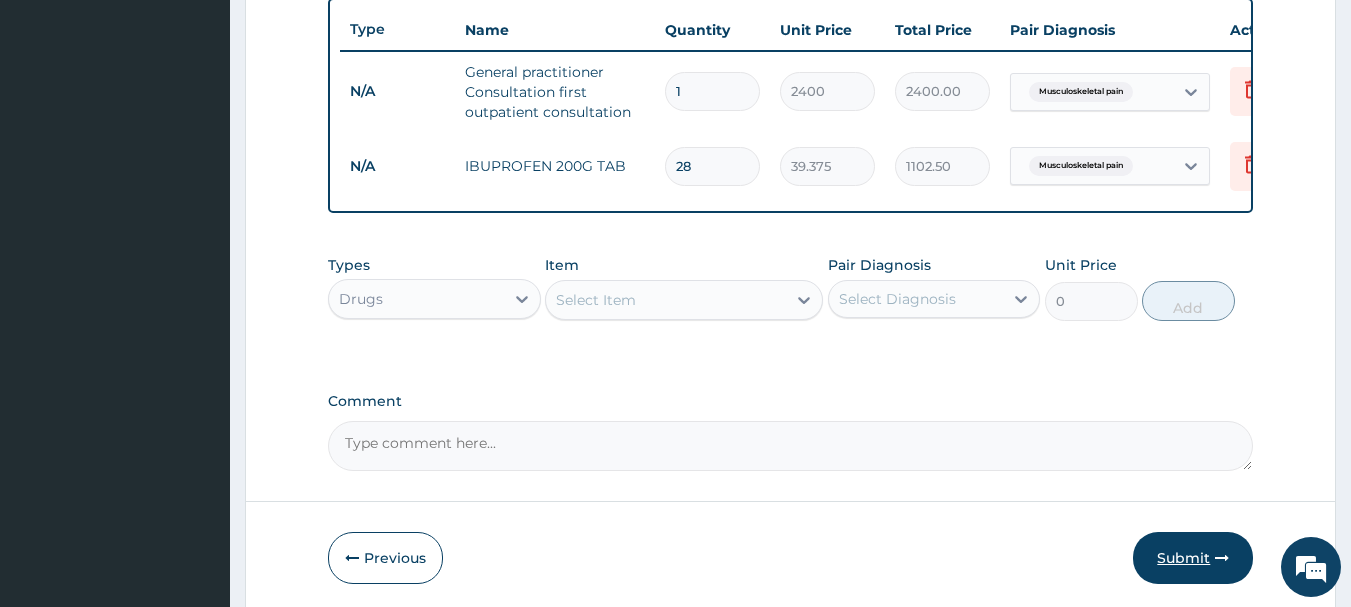type on "28" 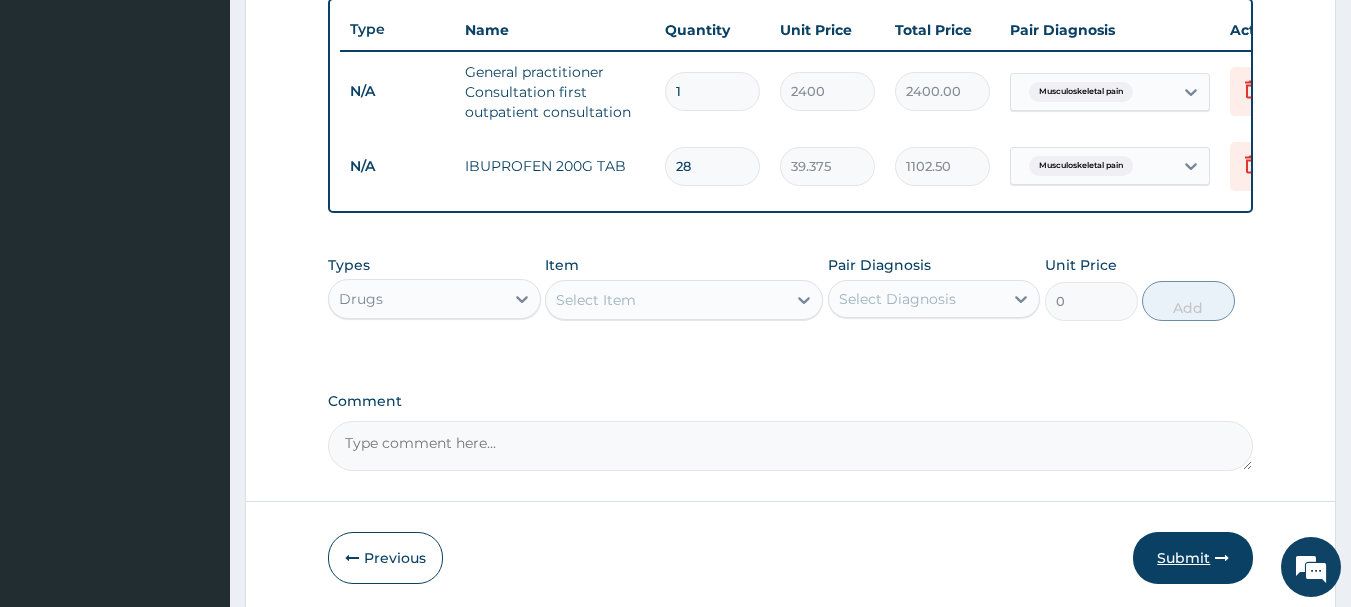 click on "Submit" at bounding box center (1193, 558) 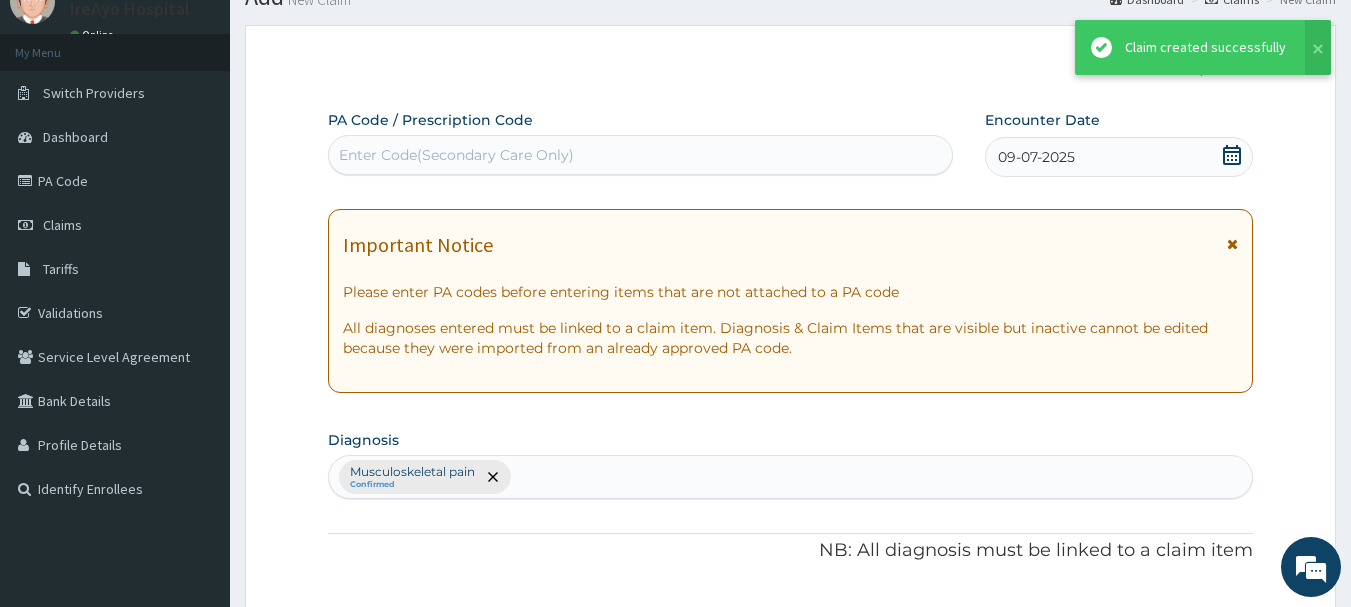 scroll, scrollTop: 746, scrollLeft: 0, axis: vertical 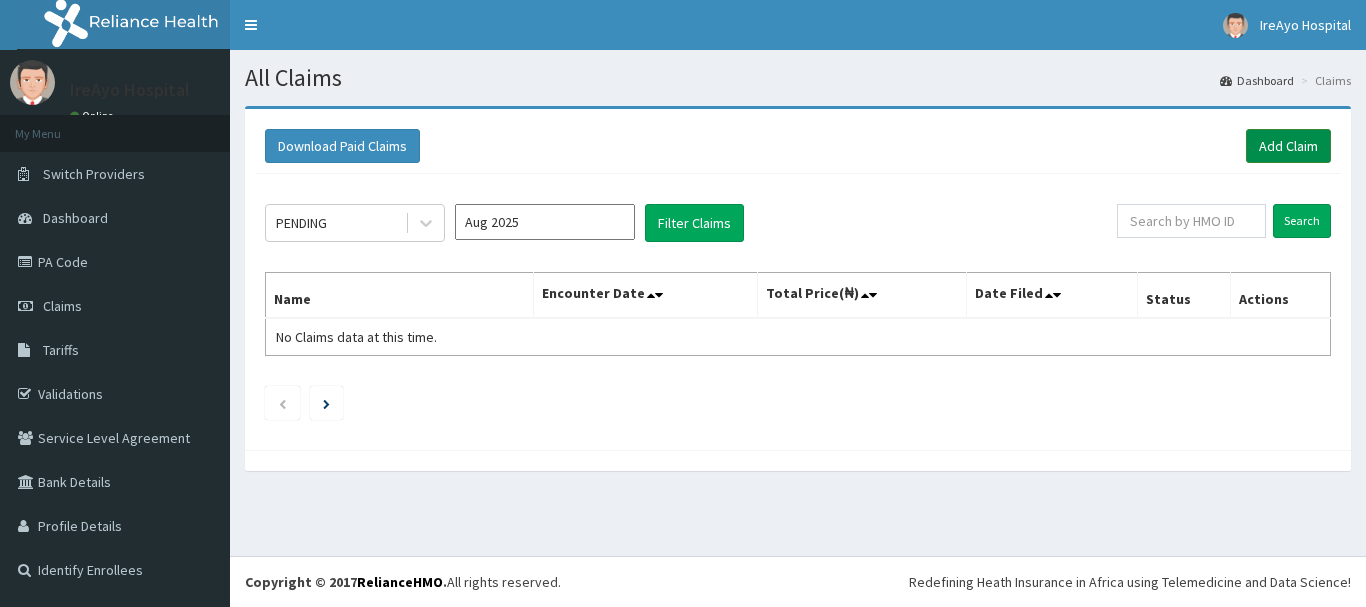 click on "Add Claim" at bounding box center [1288, 146] 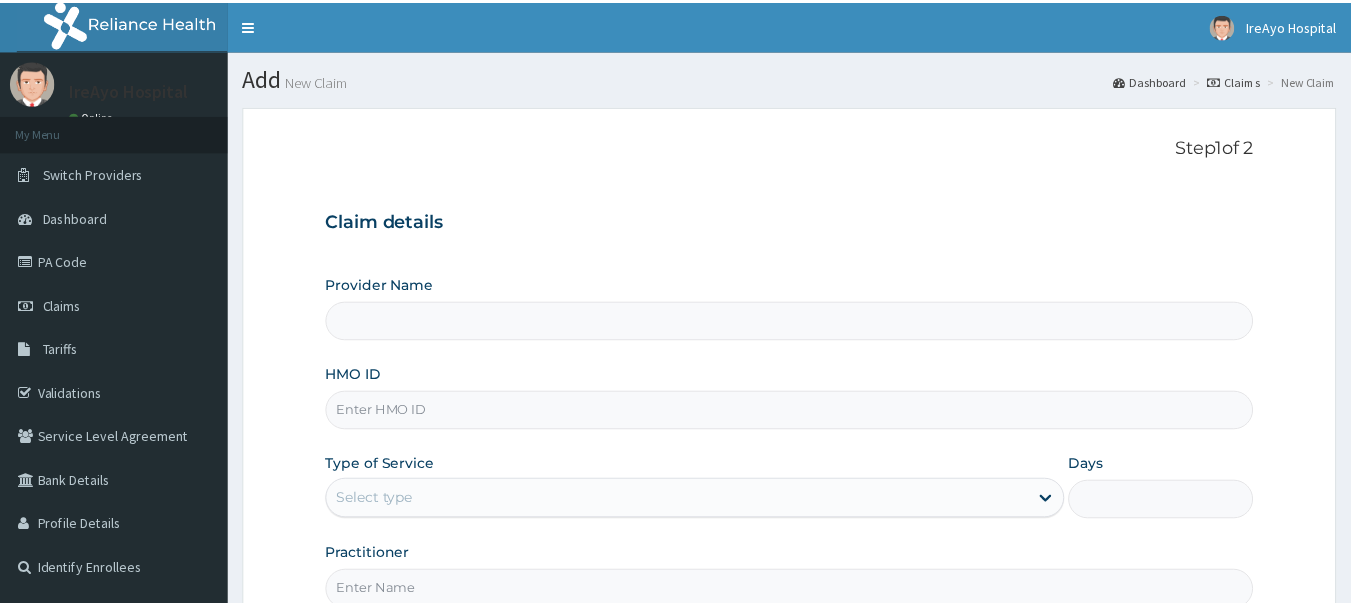 scroll, scrollTop: 0, scrollLeft: 0, axis: both 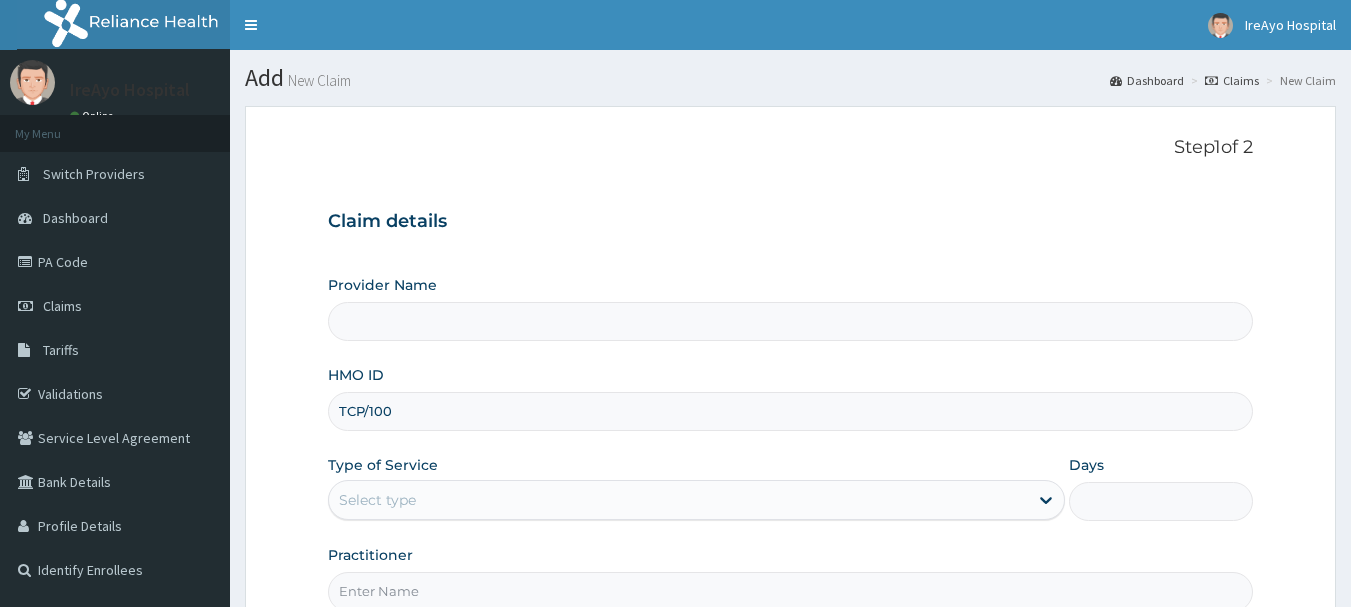 type on "TCP/1000" 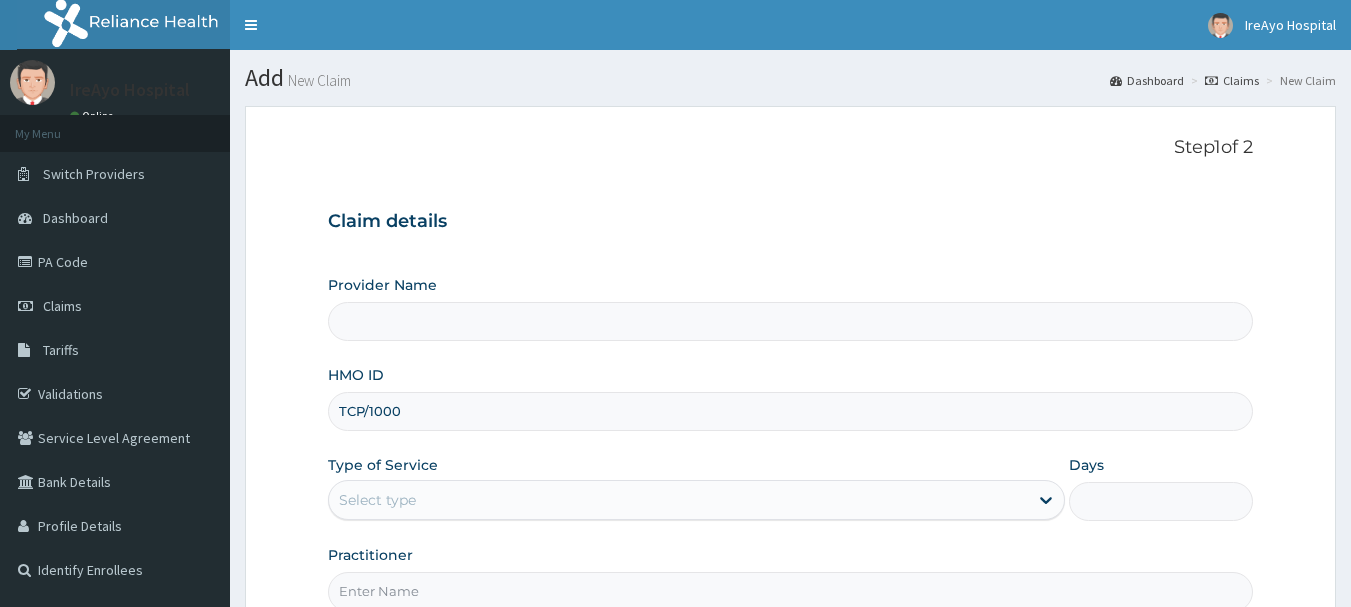 type on "Ire Ayo Hospital" 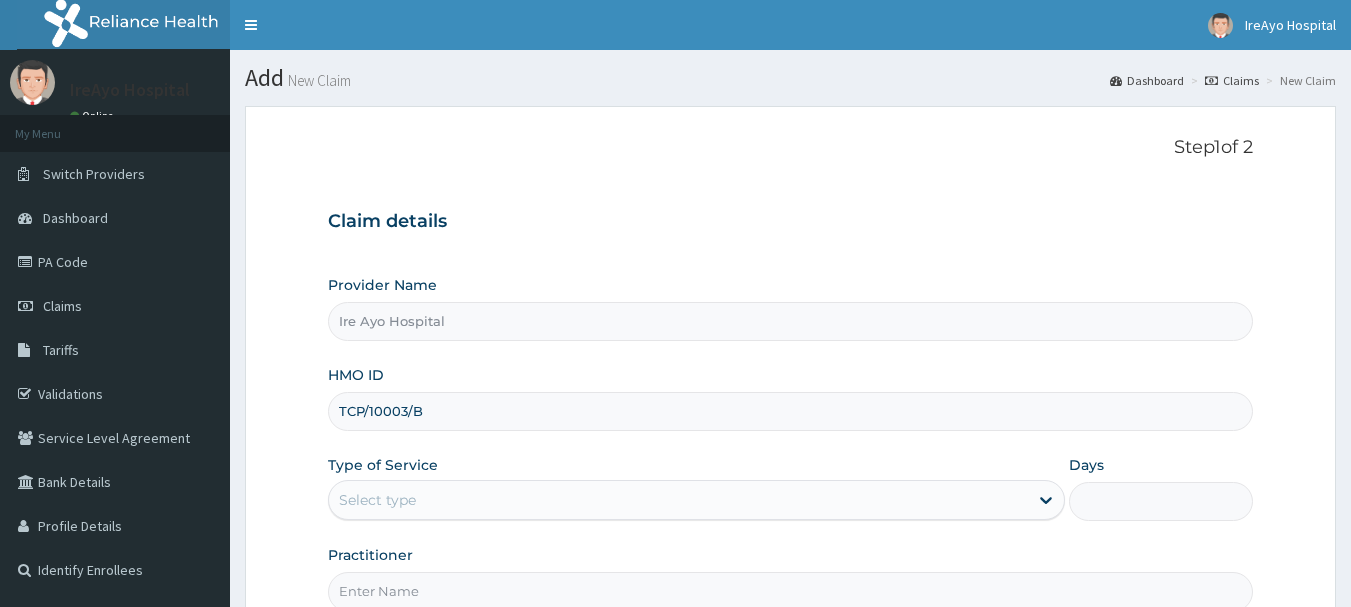 type on "TCP/10003/B" 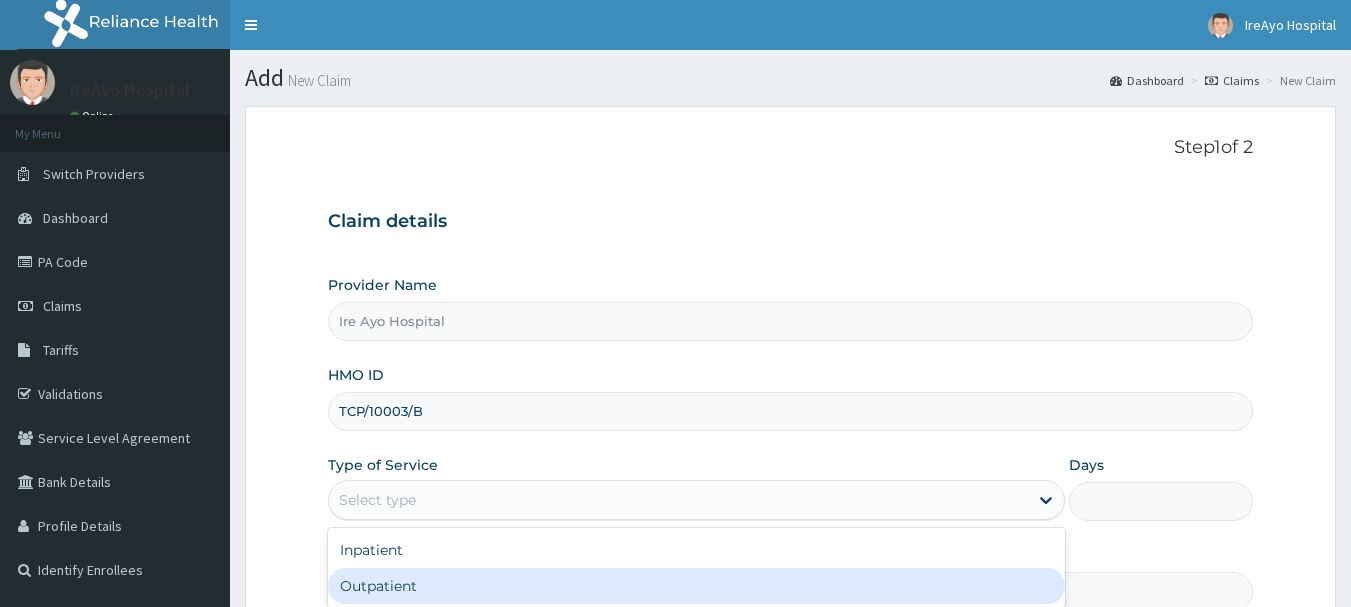 click on "Outpatient" at bounding box center [696, 586] 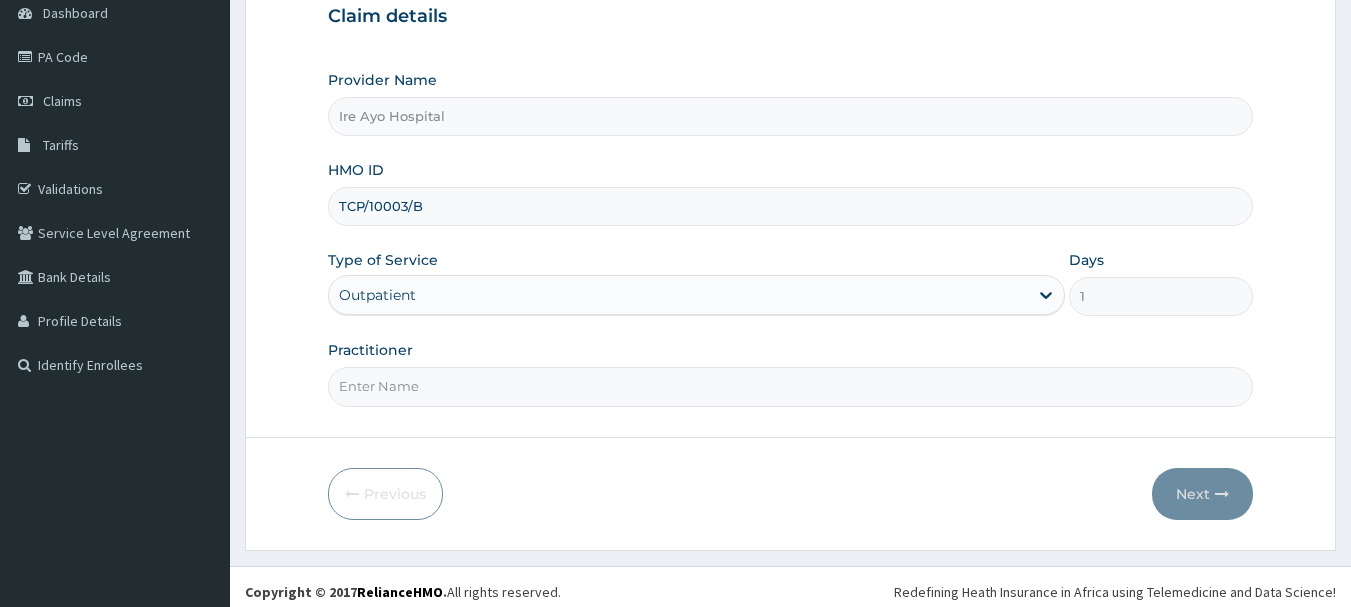 scroll, scrollTop: 215, scrollLeft: 0, axis: vertical 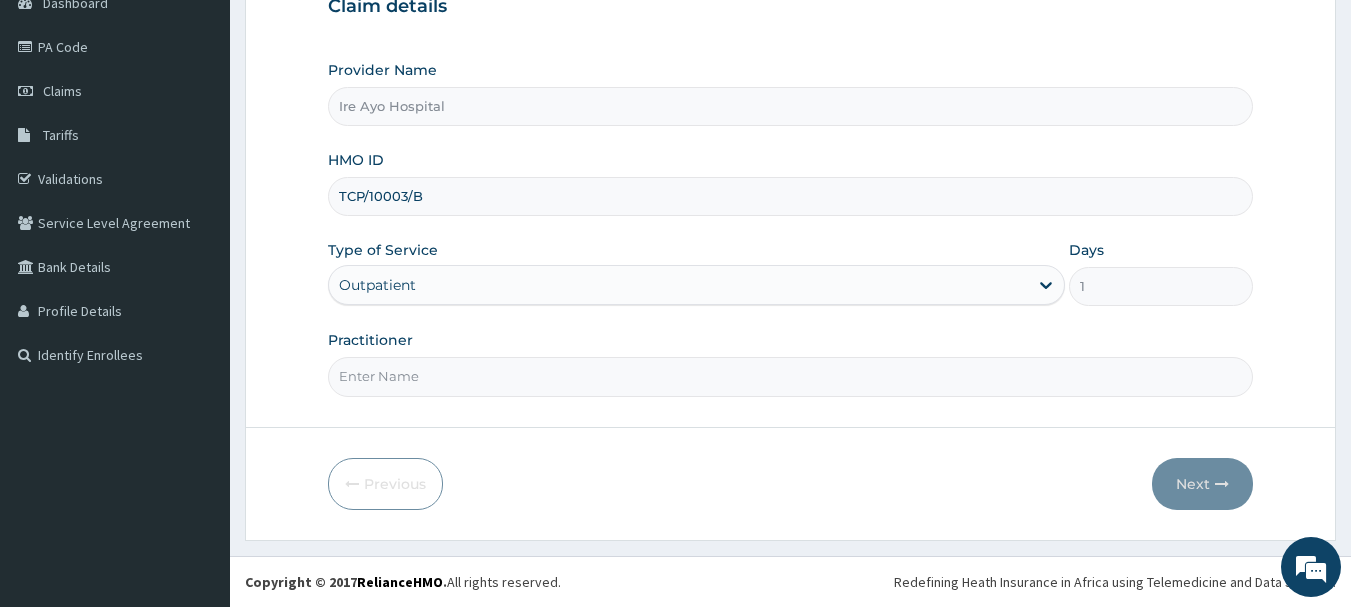 click on "Step  1  of 2 Claim details Provider Name Ire Ayo Hospital HMO ID TCP/10003/B Type of Service option Outpatient, selected.   Select is focused ,type to refine list, press Down to open the menu,  Outpatient Days 1 Practitioner     Previous   Next" at bounding box center [790, 215] 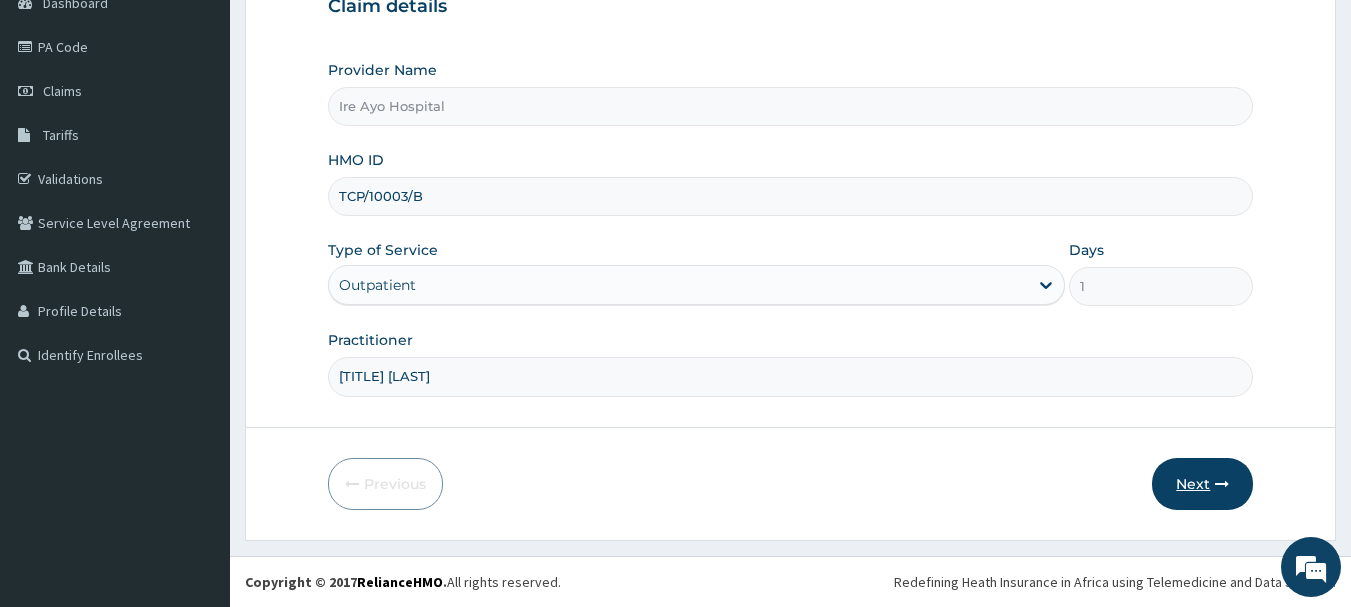 click on "Next" at bounding box center (1202, 484) 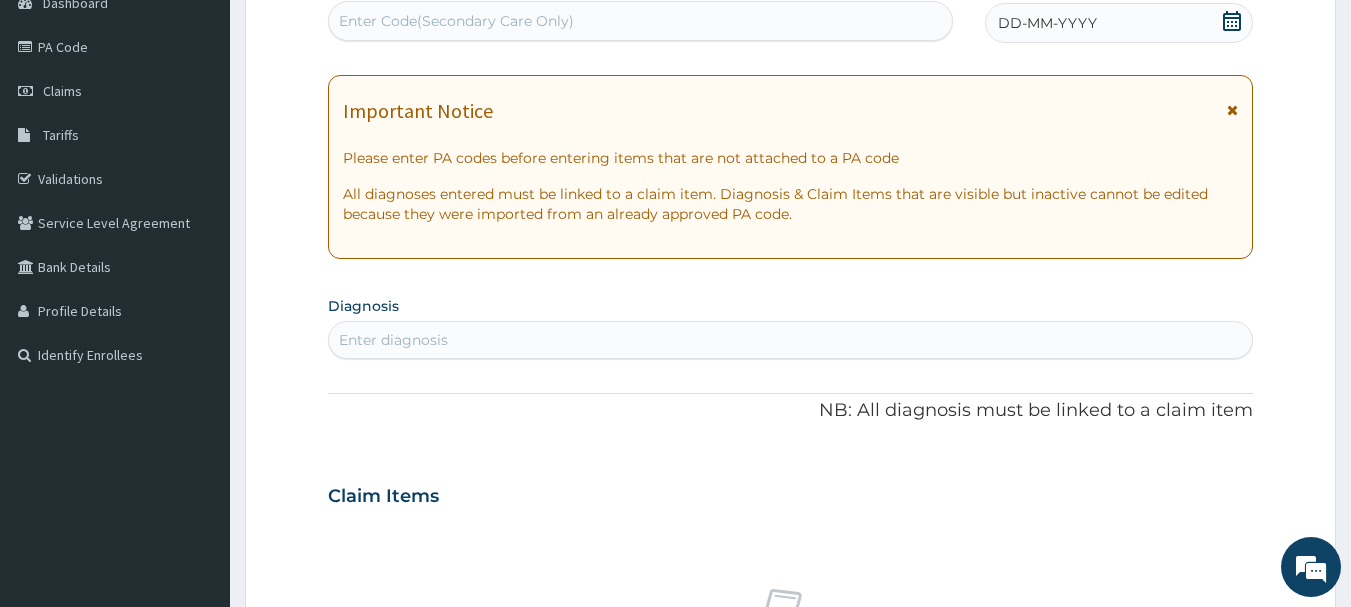 click 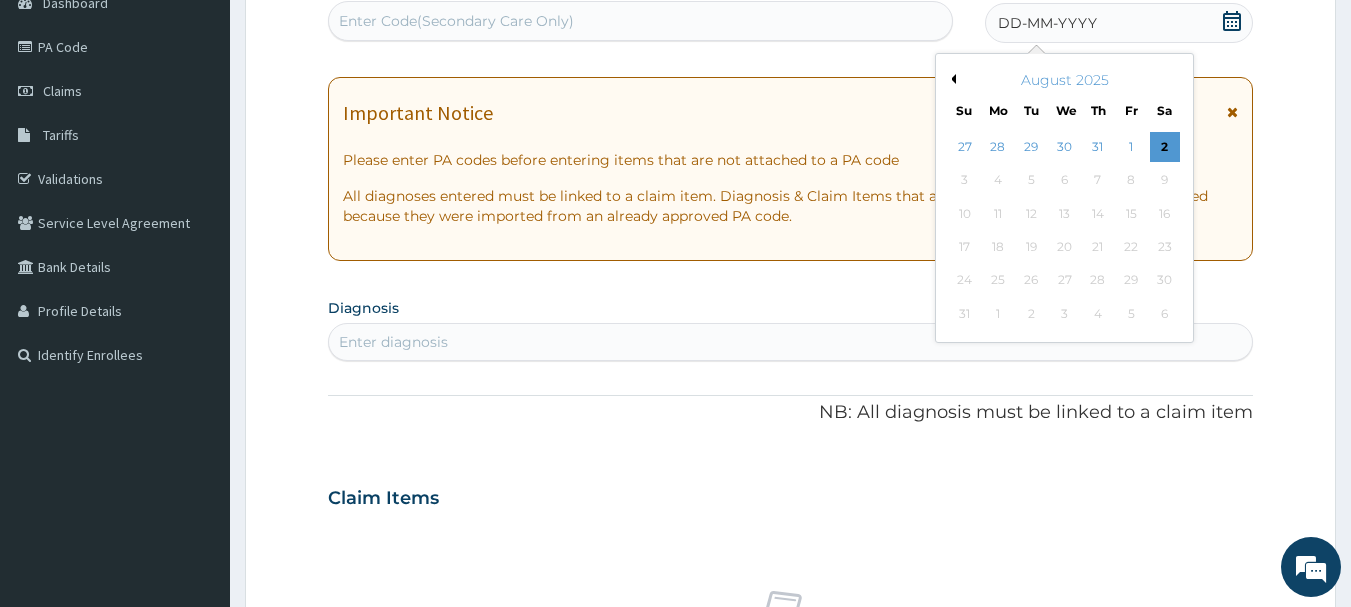 click on "Previous Month" at bounding box center (951, 79) 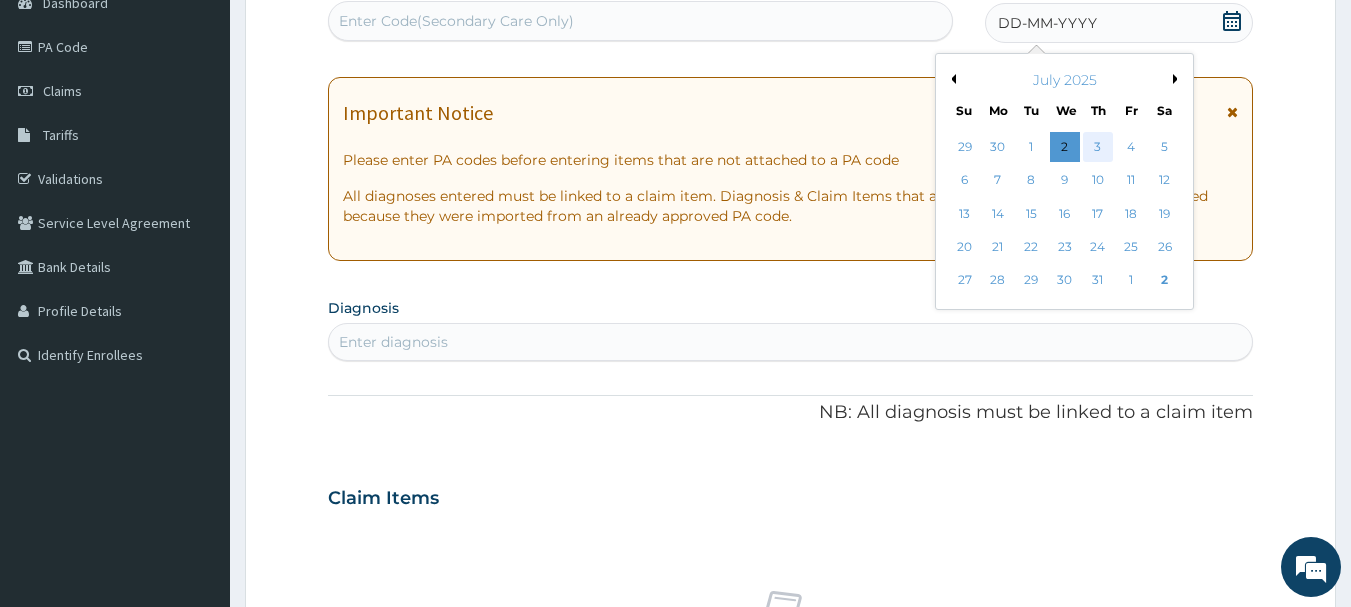 click on "3" at bounding box center (1098, 147) 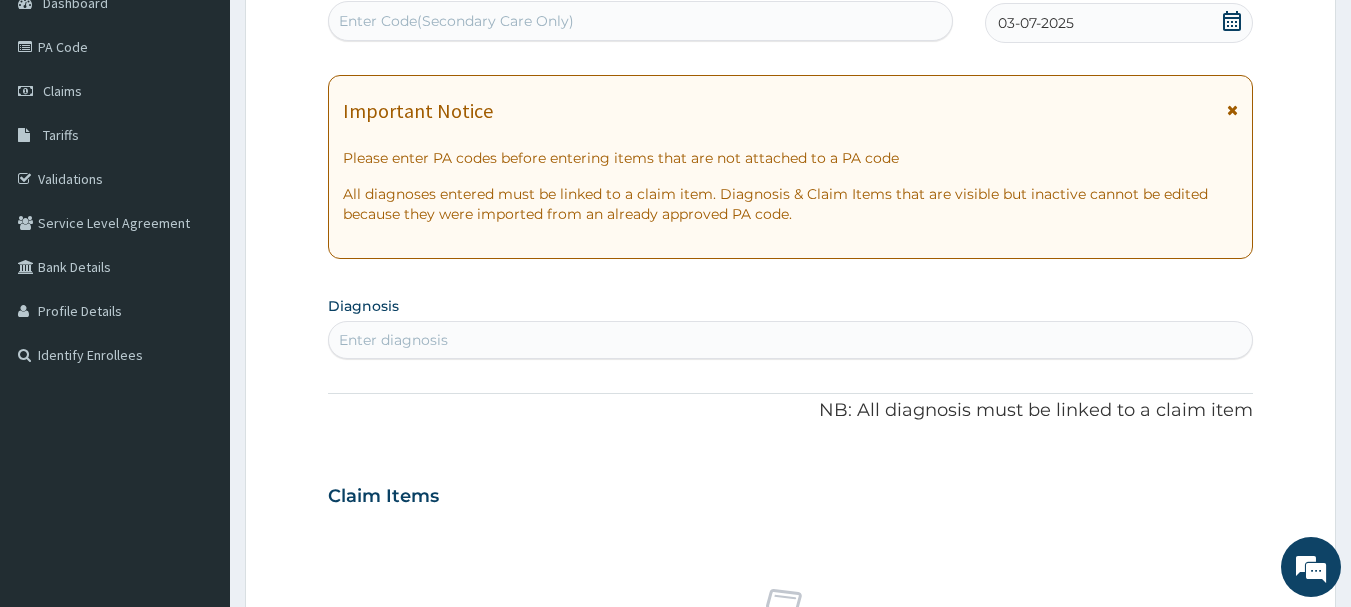 click on "Enter Code(Secondary Care Only)" at bounding box center [641, 21] 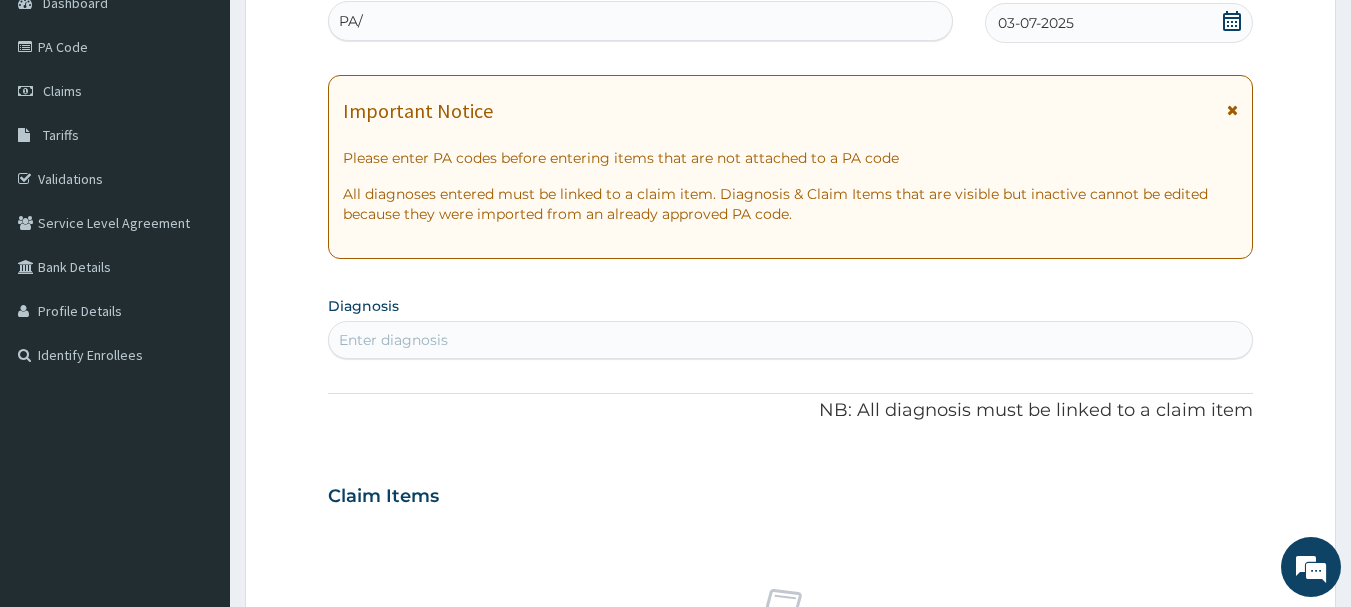 scroll, scrollTop: 0, scrollLeft: 0, axis: both 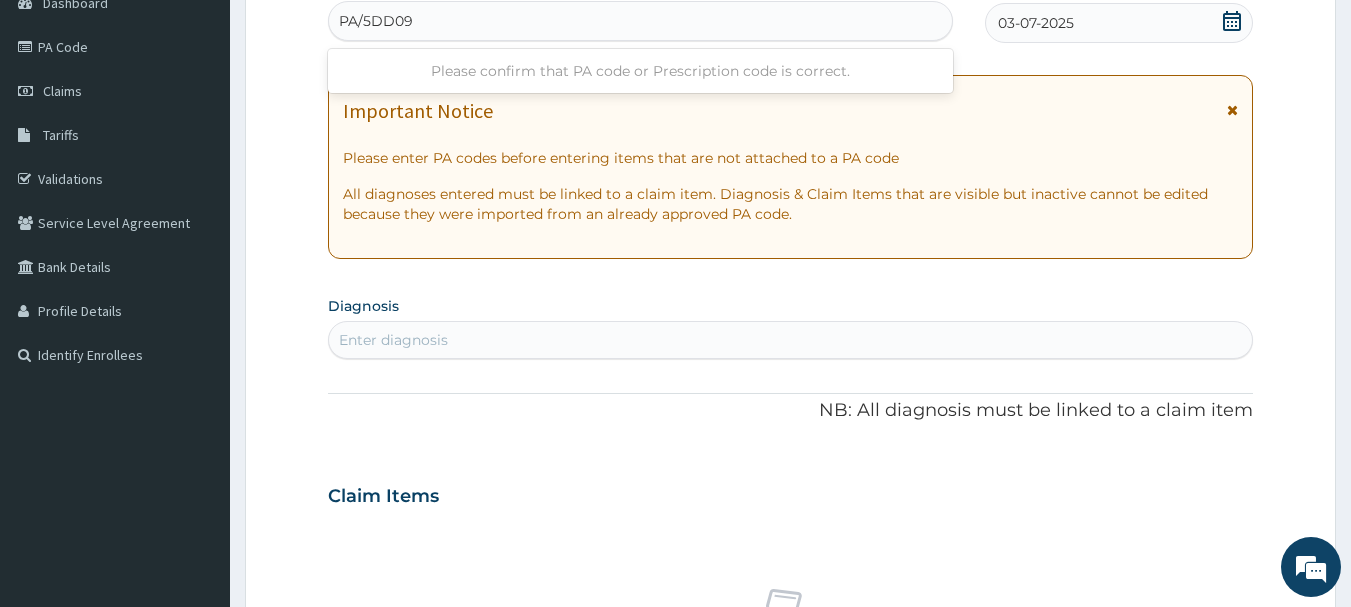 type on "PA/5DD091" 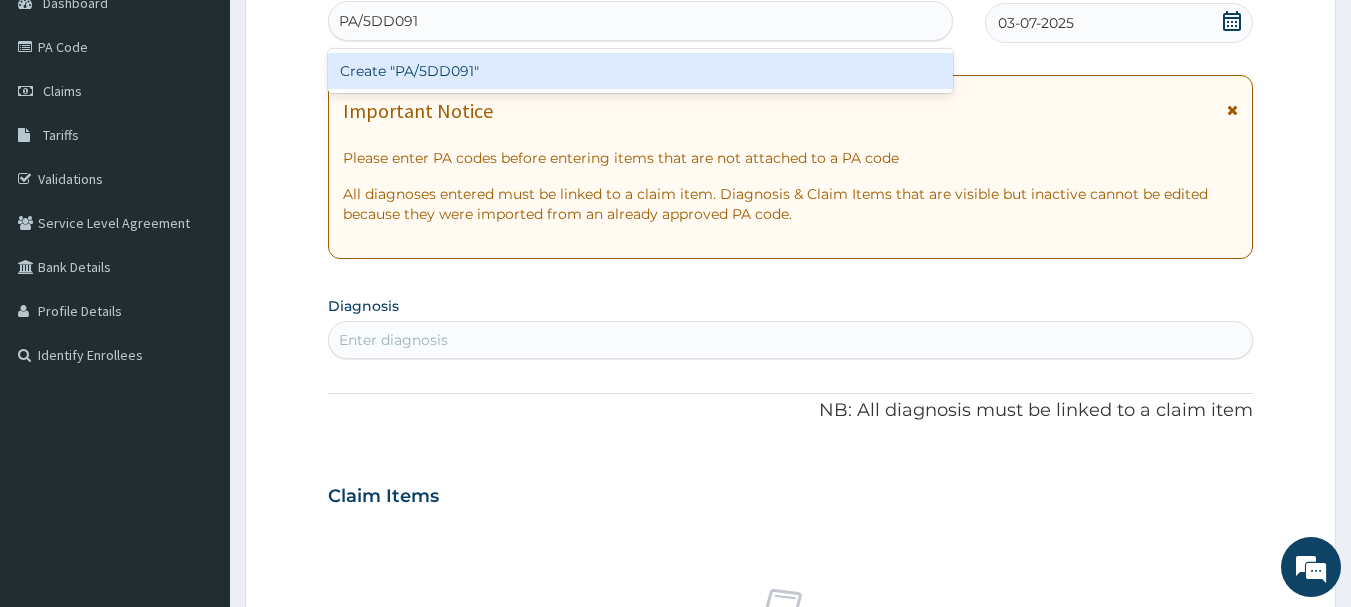 click on "Create "PA/5DD091"" at bounding box center [641, 71] 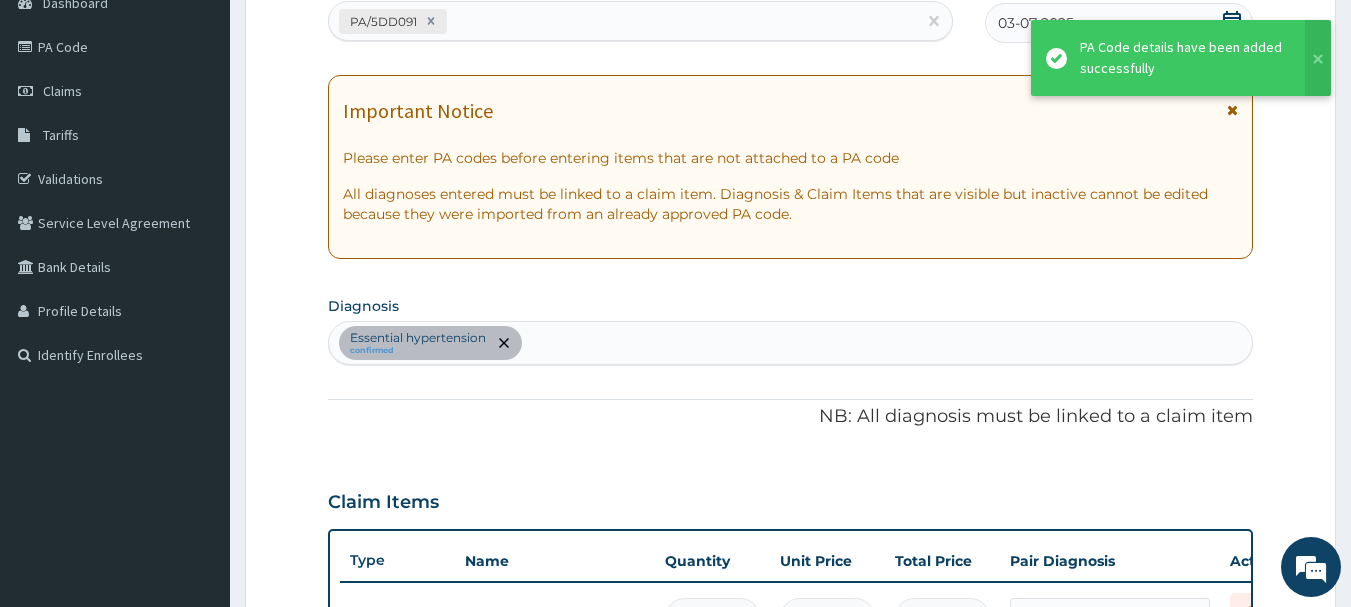 scroll, scrollTop: 245, scrollLeft: 0, axis: vertical 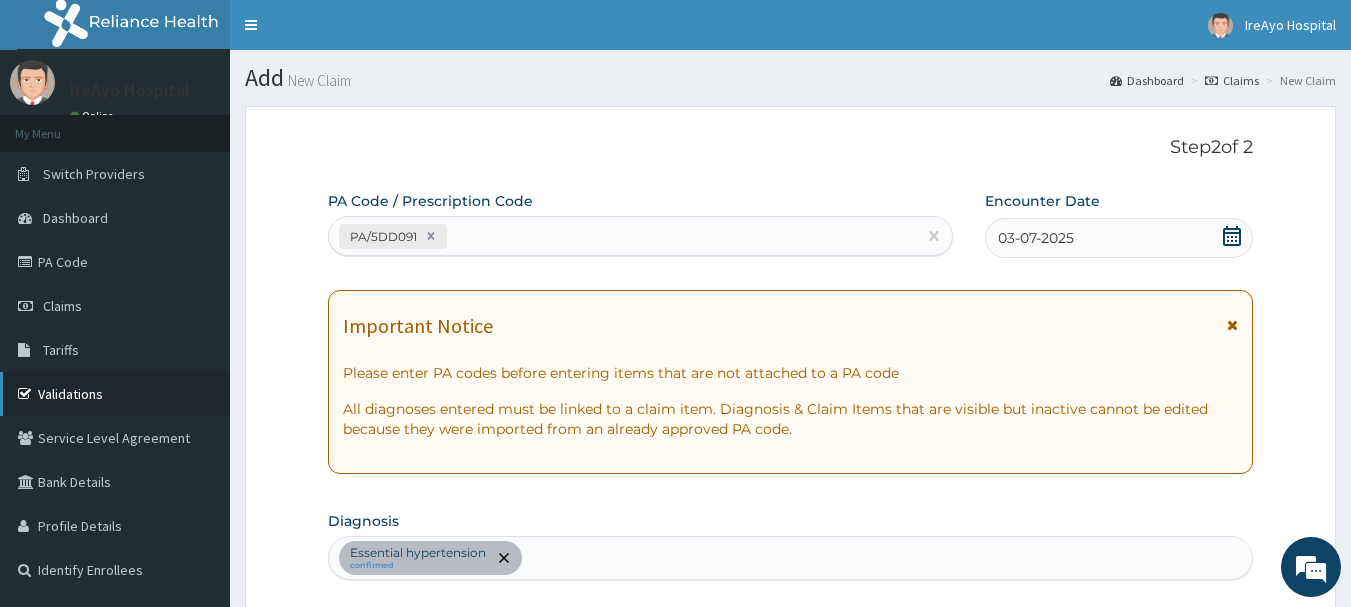 click on "Validations" at bounding box center (115, 394) 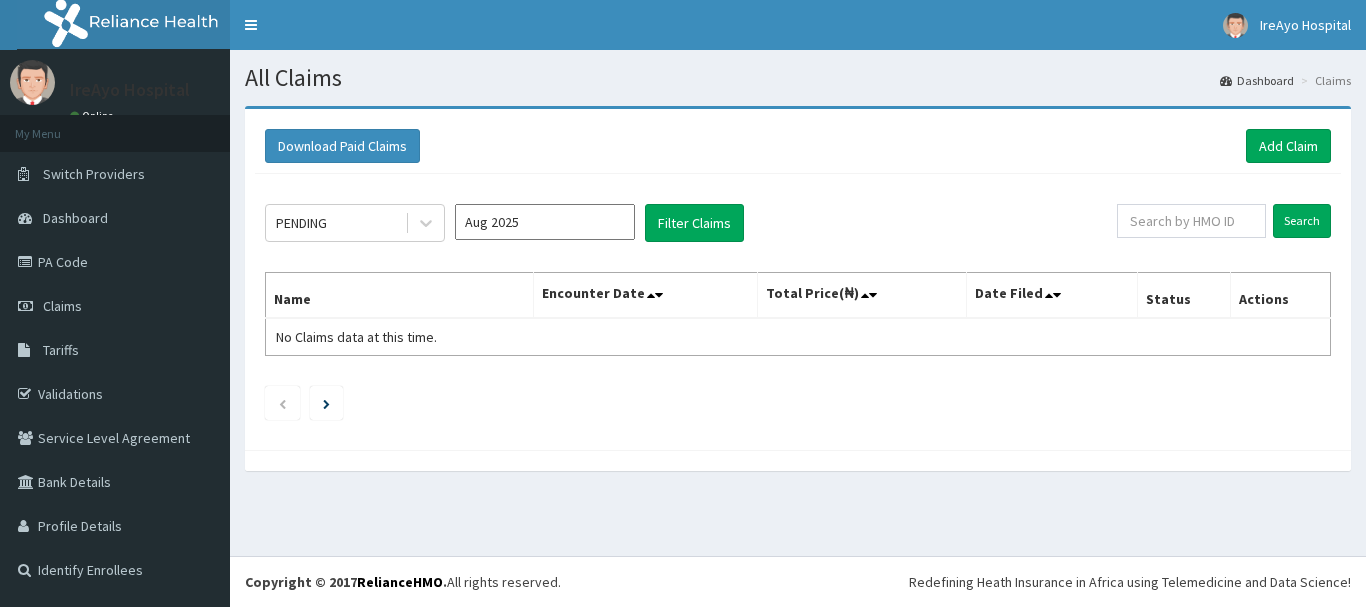 scroll, scrollTop: 0, scrollLeft: 0, axis: both 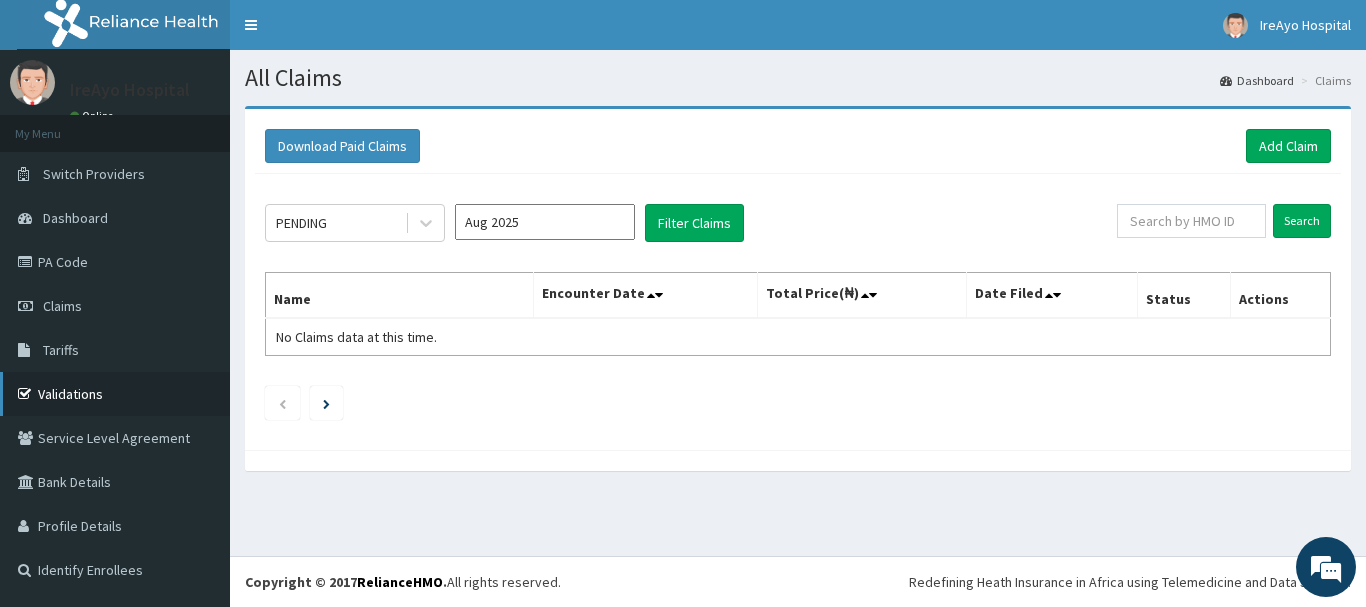 click on "Validations" at bounding box center [115, 394] 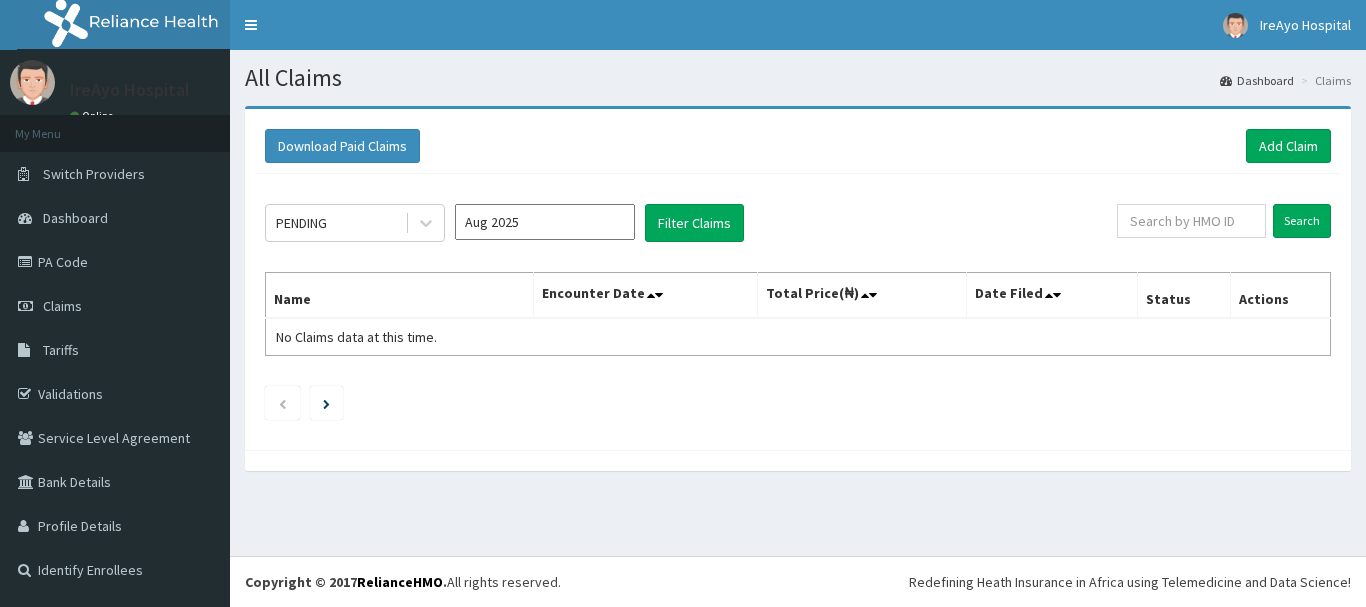 scroll, scrollTop: 0, scrollLeft: 0, axis: both 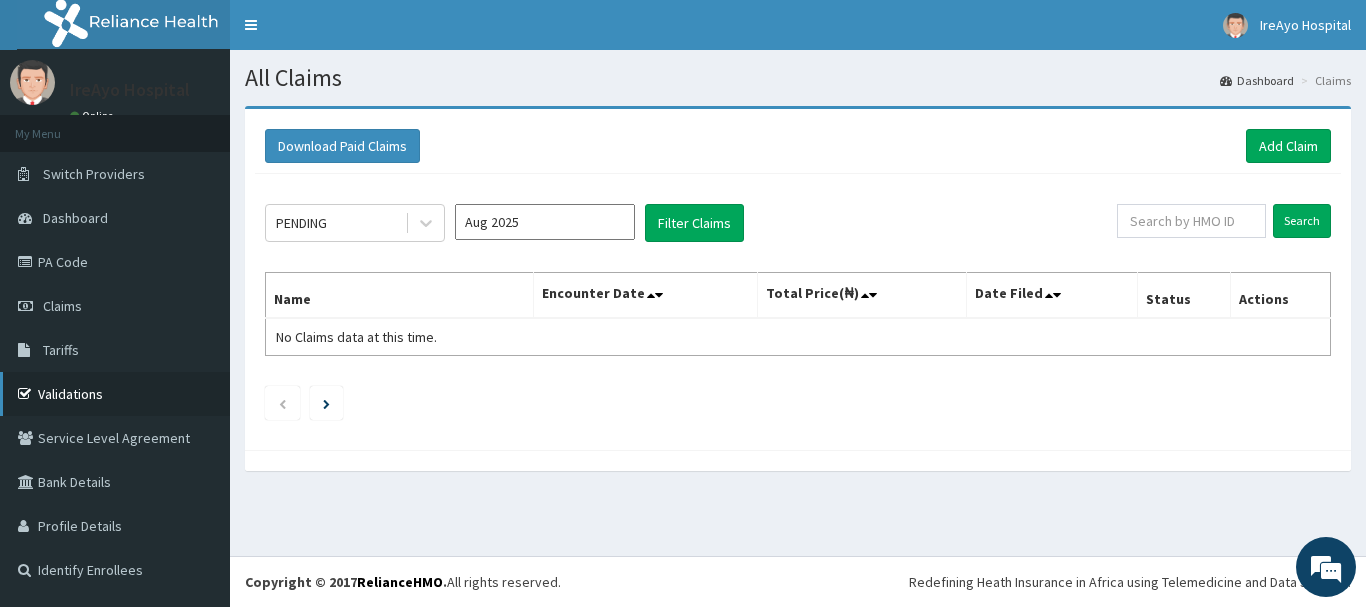 click on "Validations" at bounding box center [115, 394] 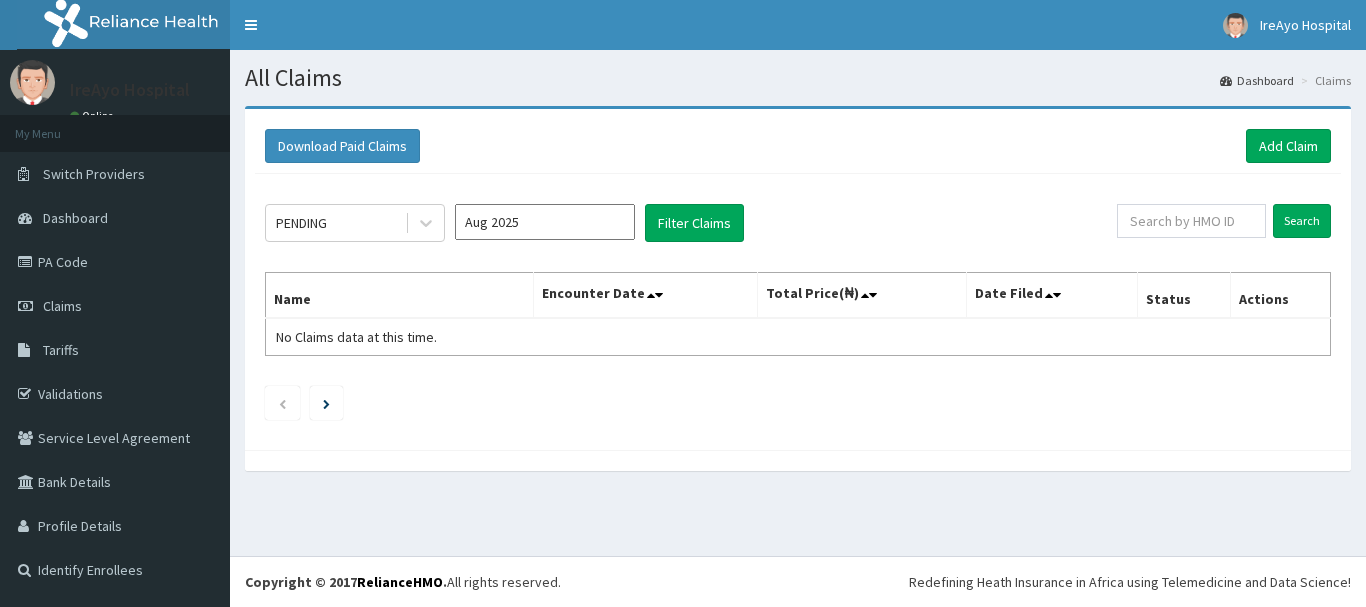 scroll, scrollTop: 0, scrollLeft: 0, axis: both 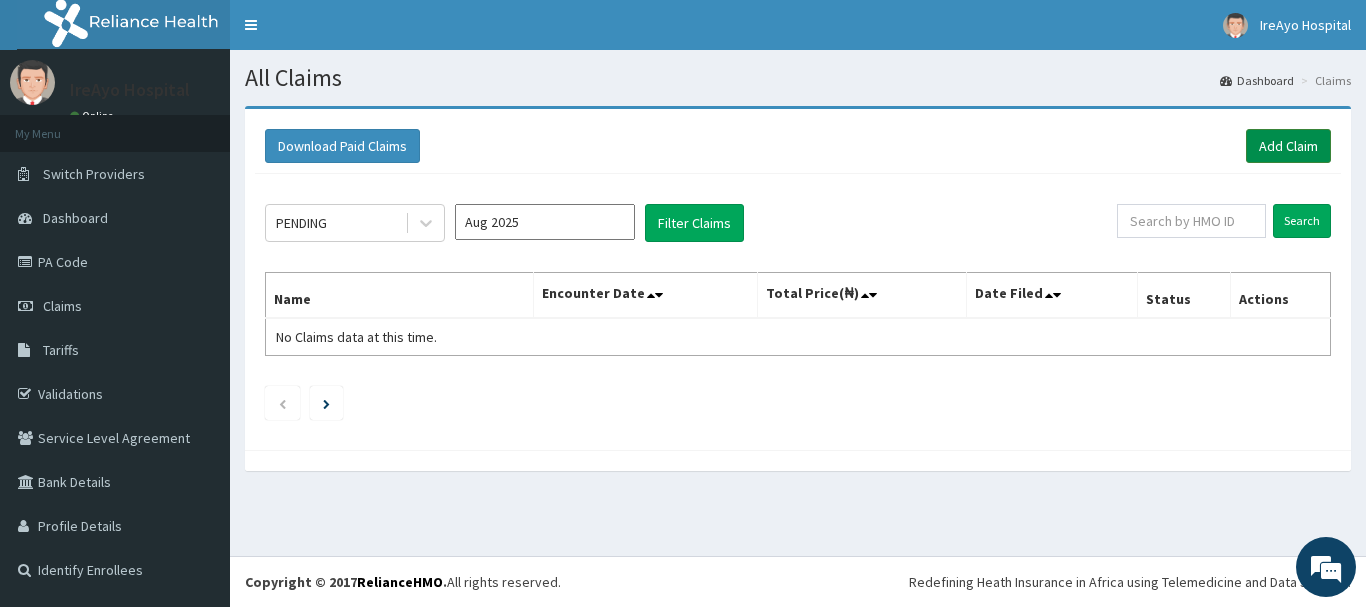 click on "Add Claim" at bounding box center (1288, 146) 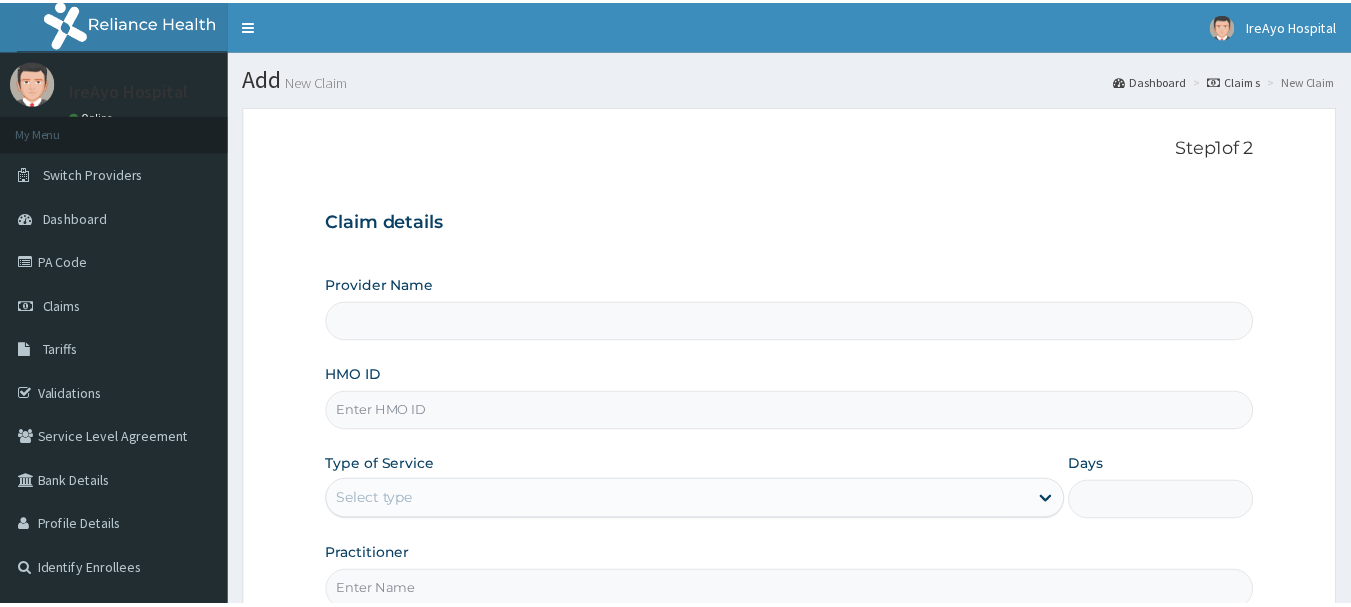 scroll, scrollTop: 0, scrollLeft: 0, axis: both 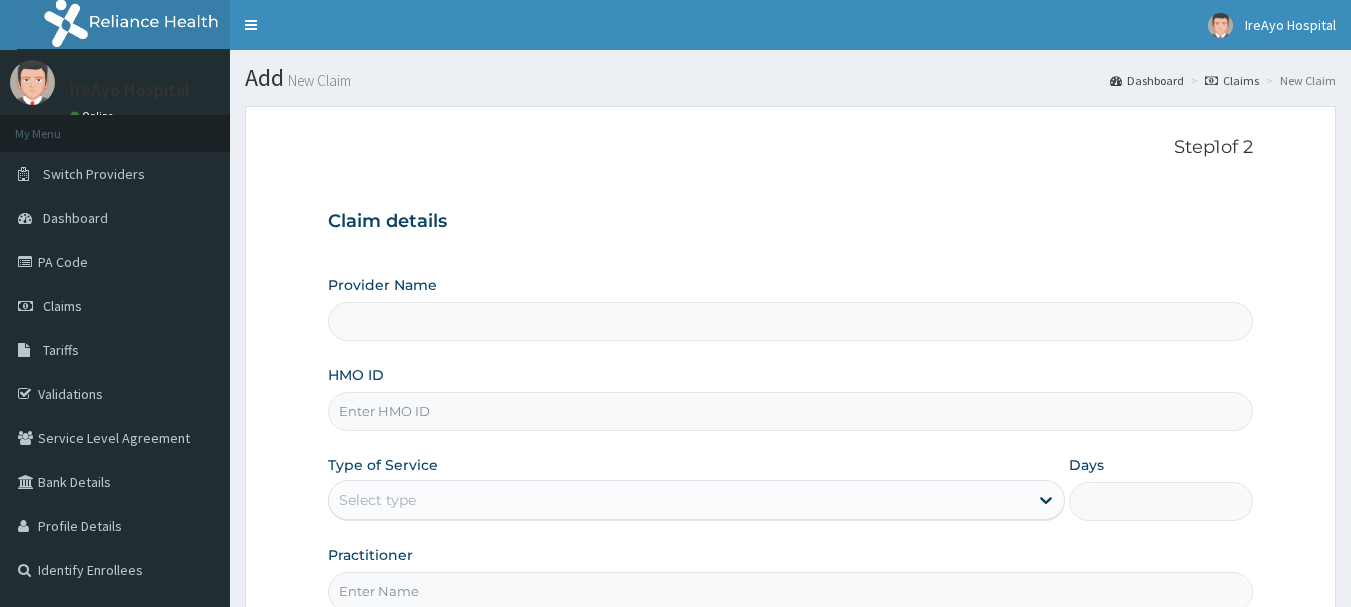 type on "Ire Ayo Hospital" 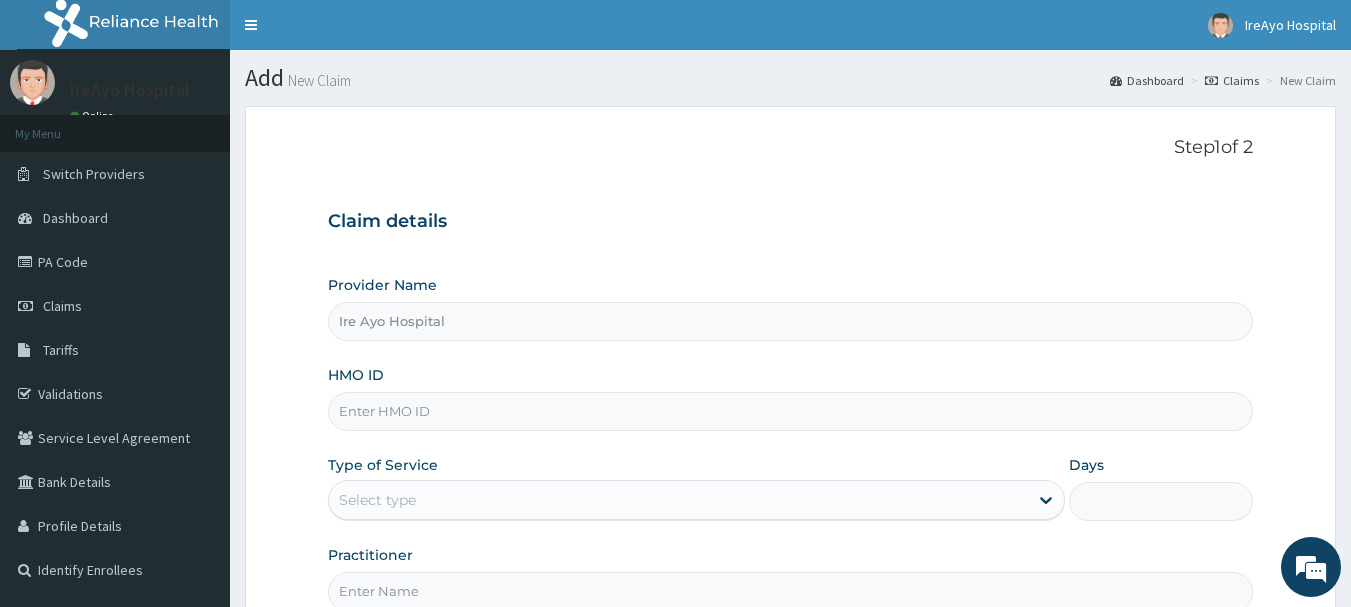 scroll, scrollTop: 0, scrollLeft: 0, axis: both 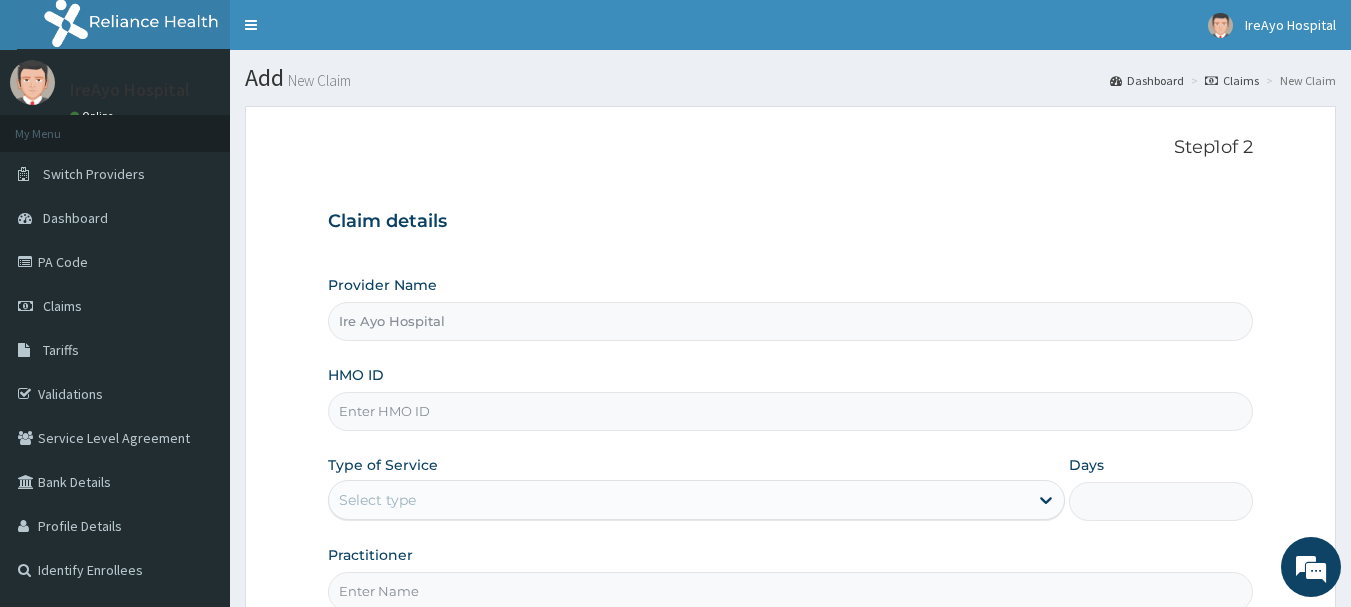 click on "HMO ID" at bounding box center (791, 411) 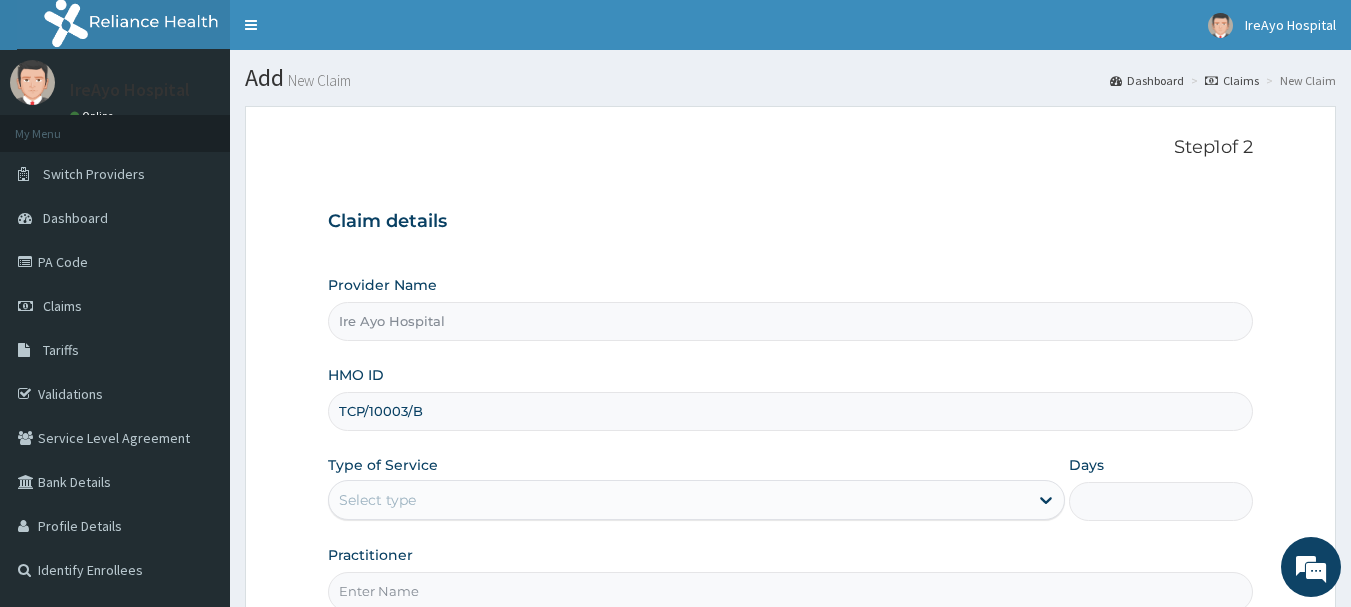 type on "TCP/10003/B" 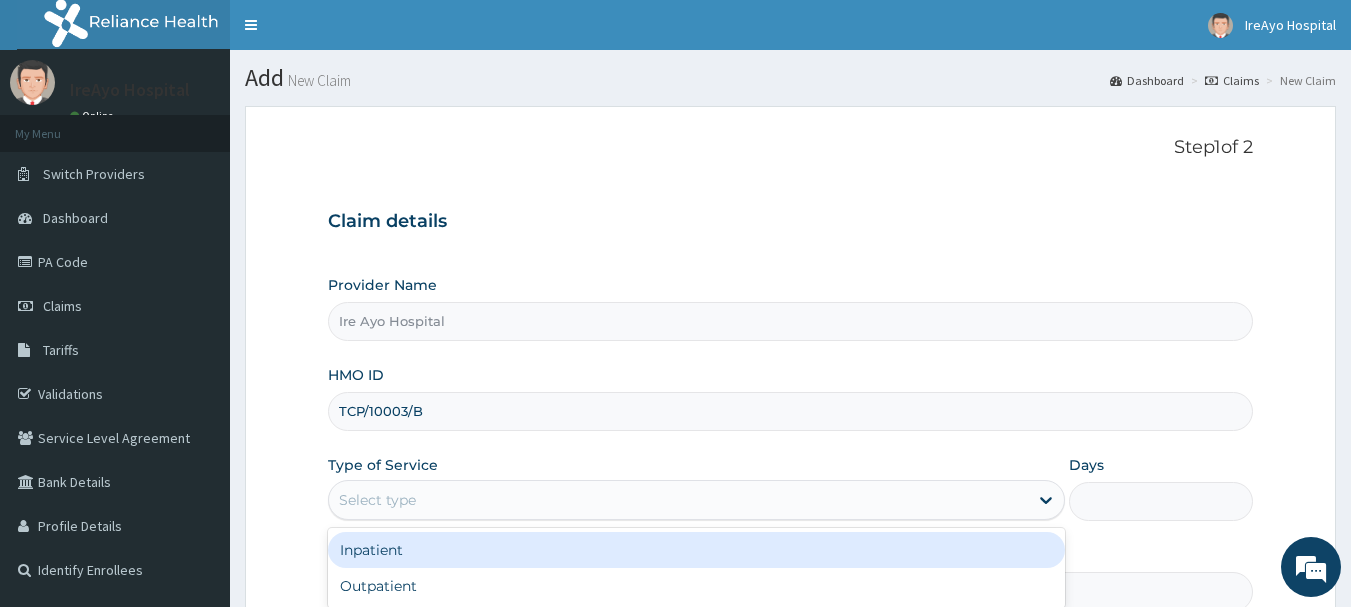 click on "Select type" at bounding box center [678, 500] 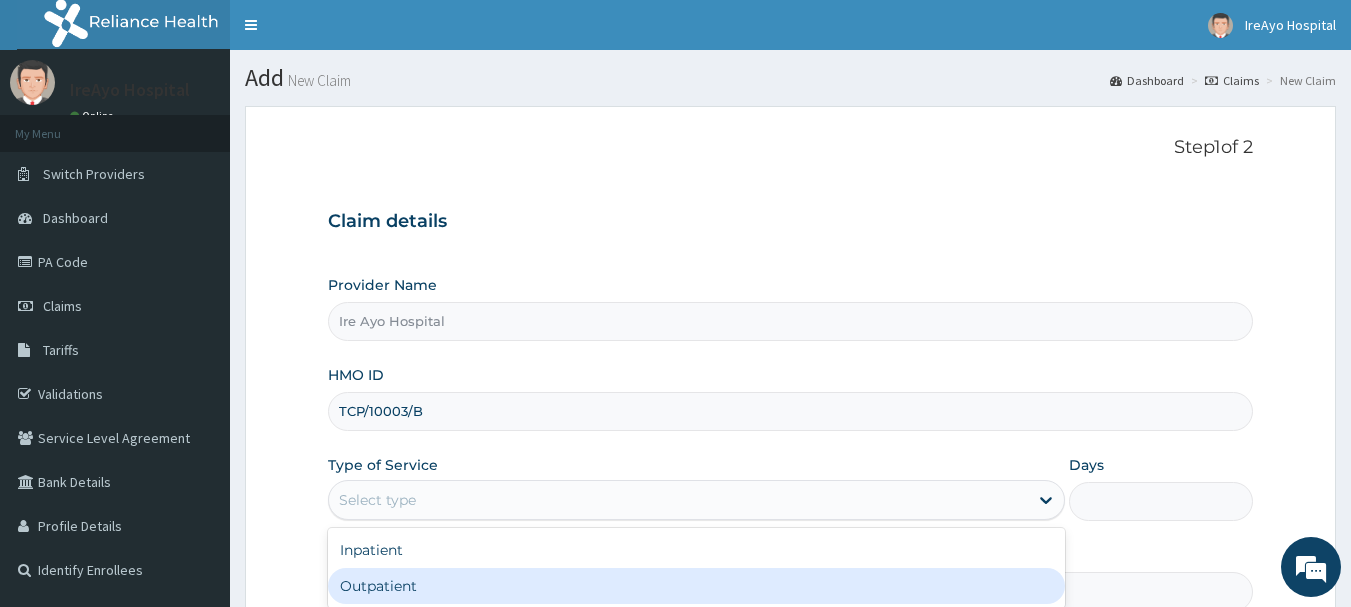 click on "Outpatient" at bounding box center (696, 586) 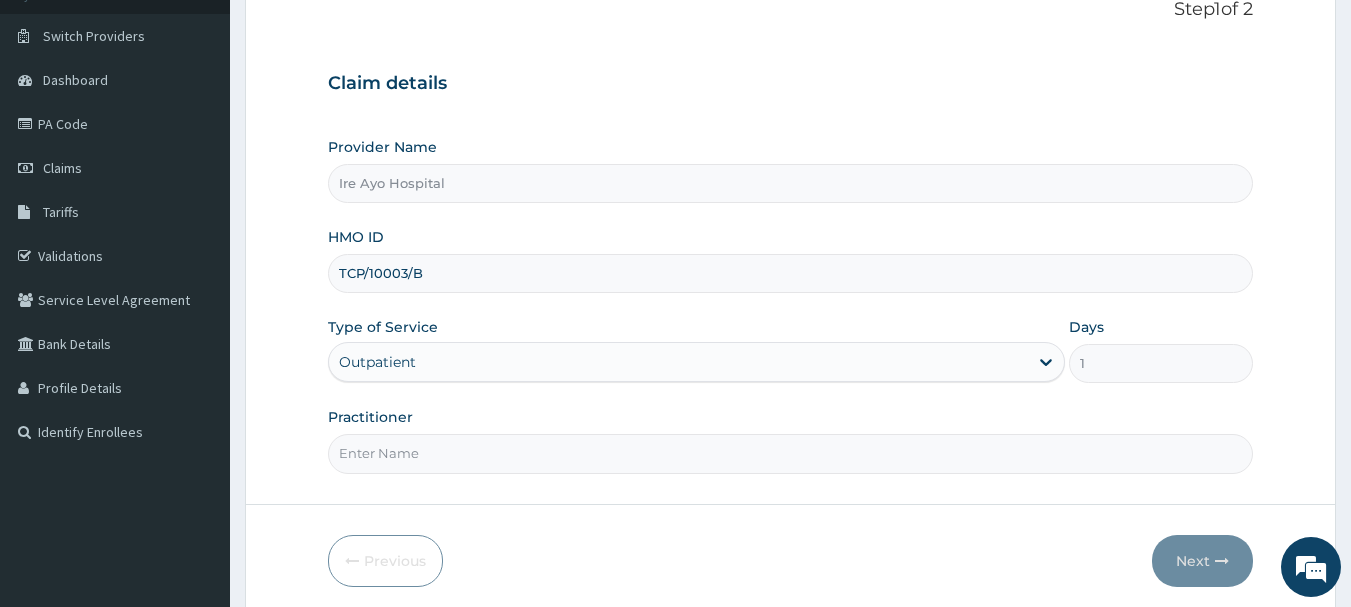 scroll, scrollTop: 215, scrollLeft: 0, axis: vertical 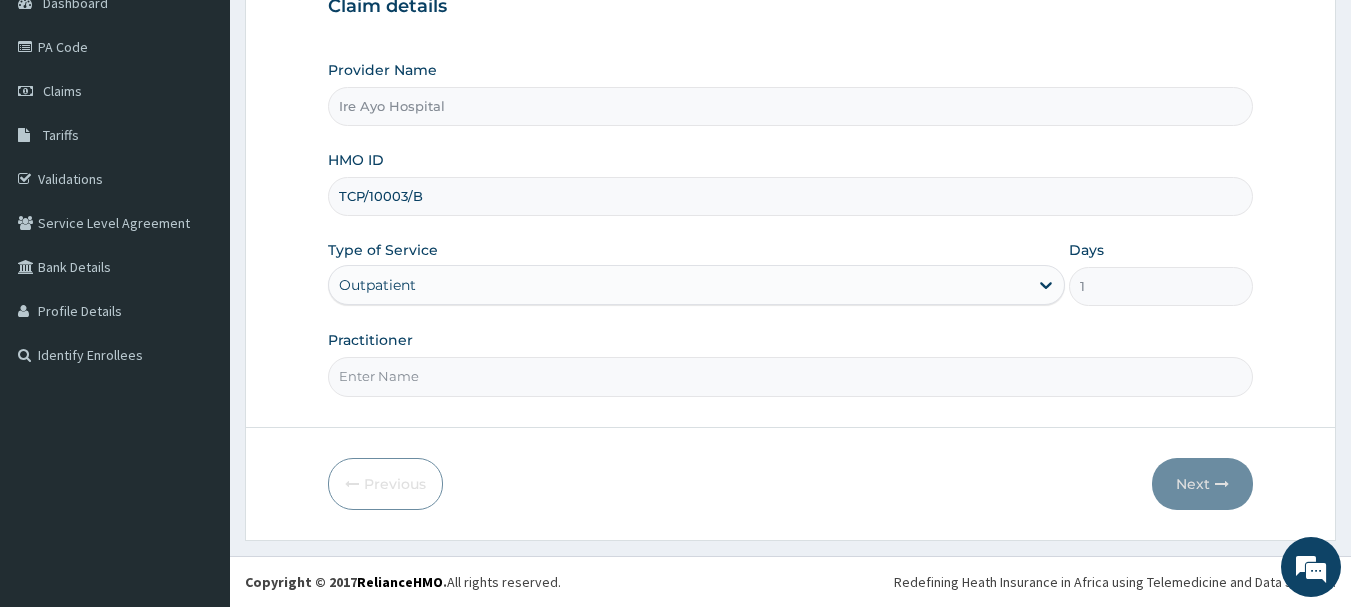 click on "Practitioner" at bounding box center (791, 376) 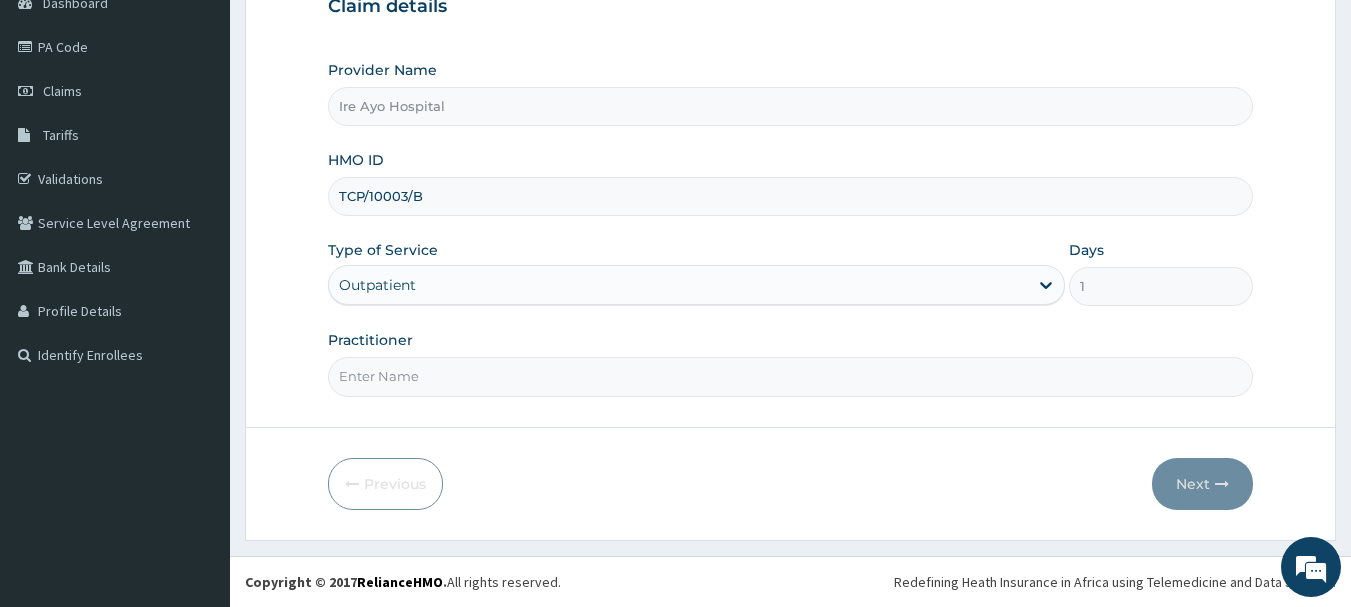 type on "dr [NAME]" 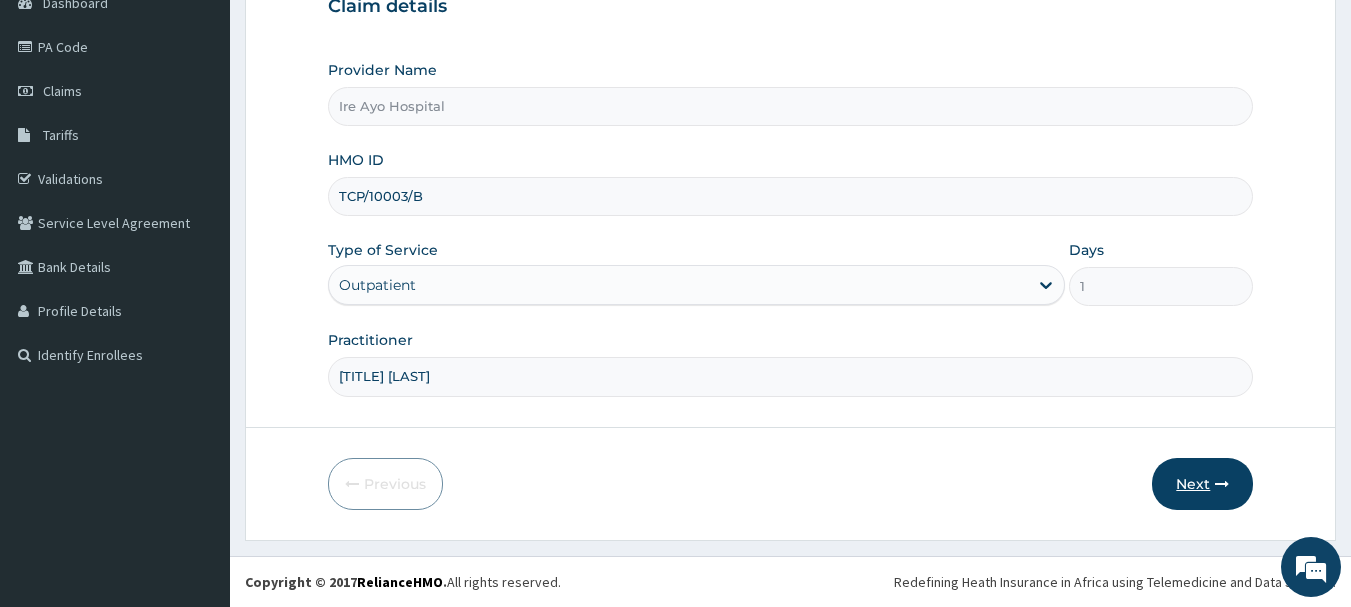 click on "Next" at bounding box center (1202, 484) 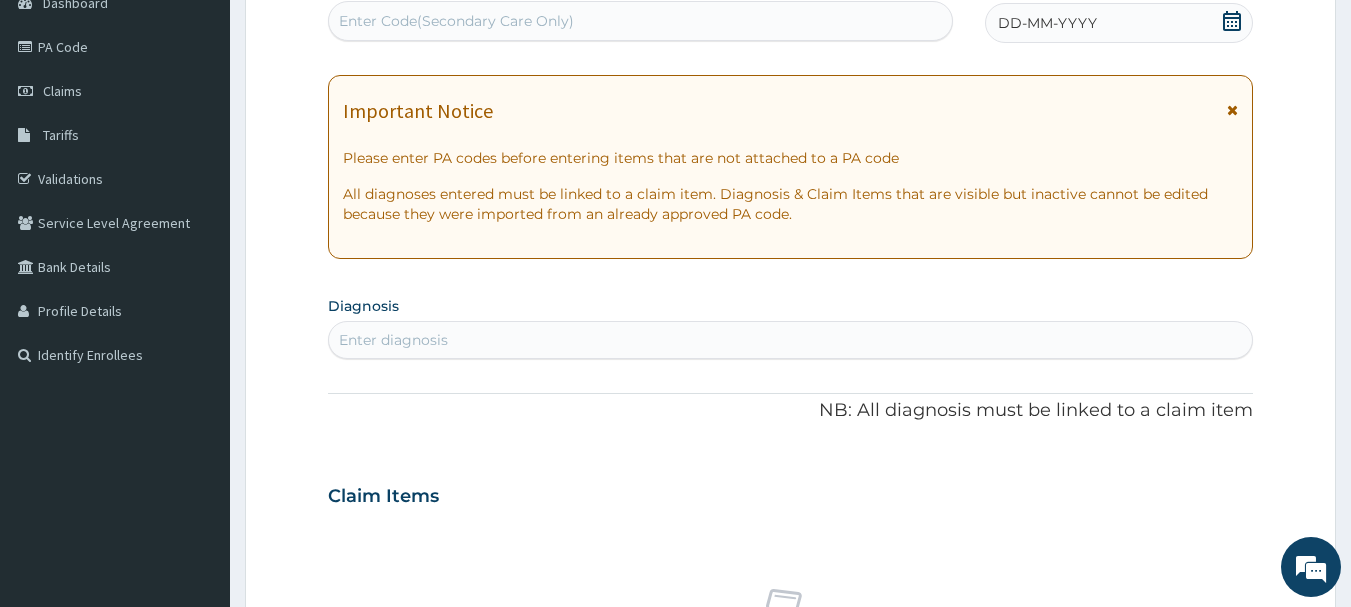 click 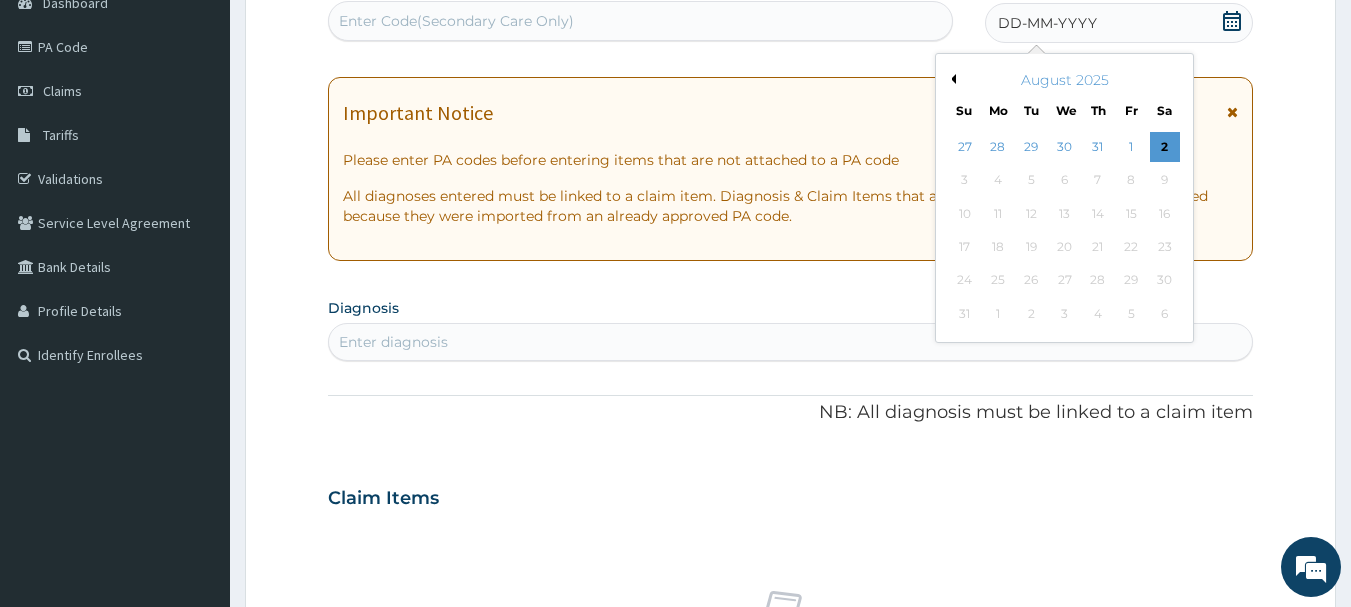 click on "Previous Month" at bounding box center [951, 79] 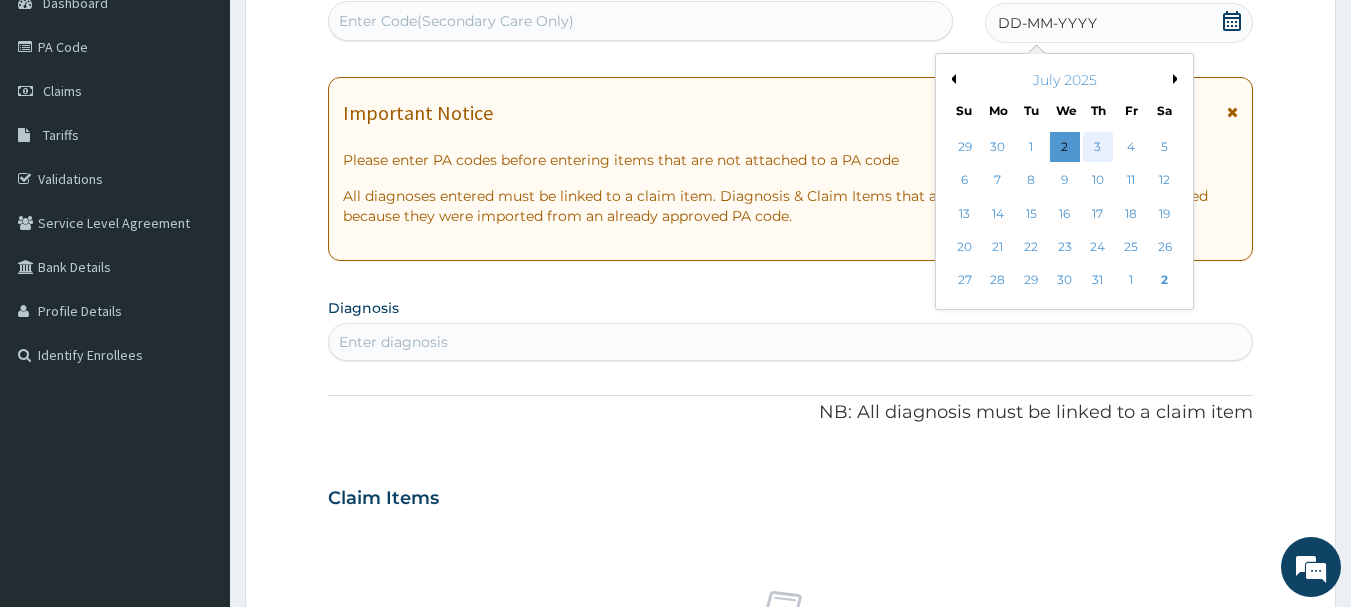 click on "3" at bounding box center [1098, 147] 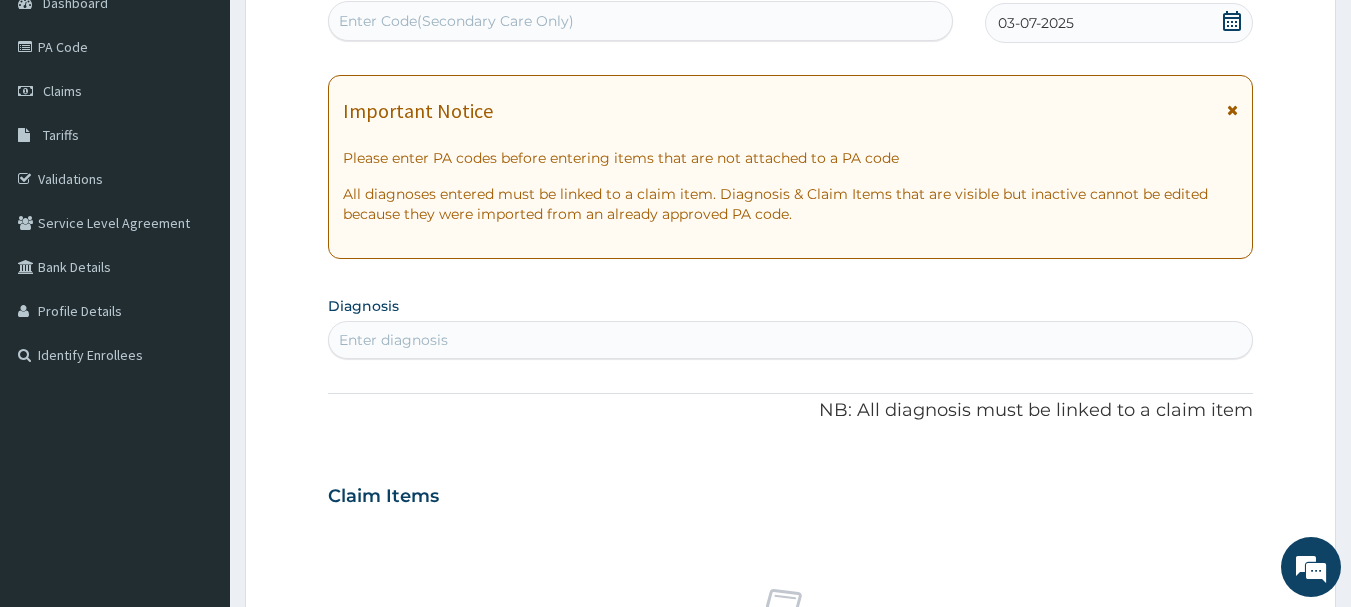 click on "Enter Code(Secondary Care Only)" at bounding box center (641, 21) 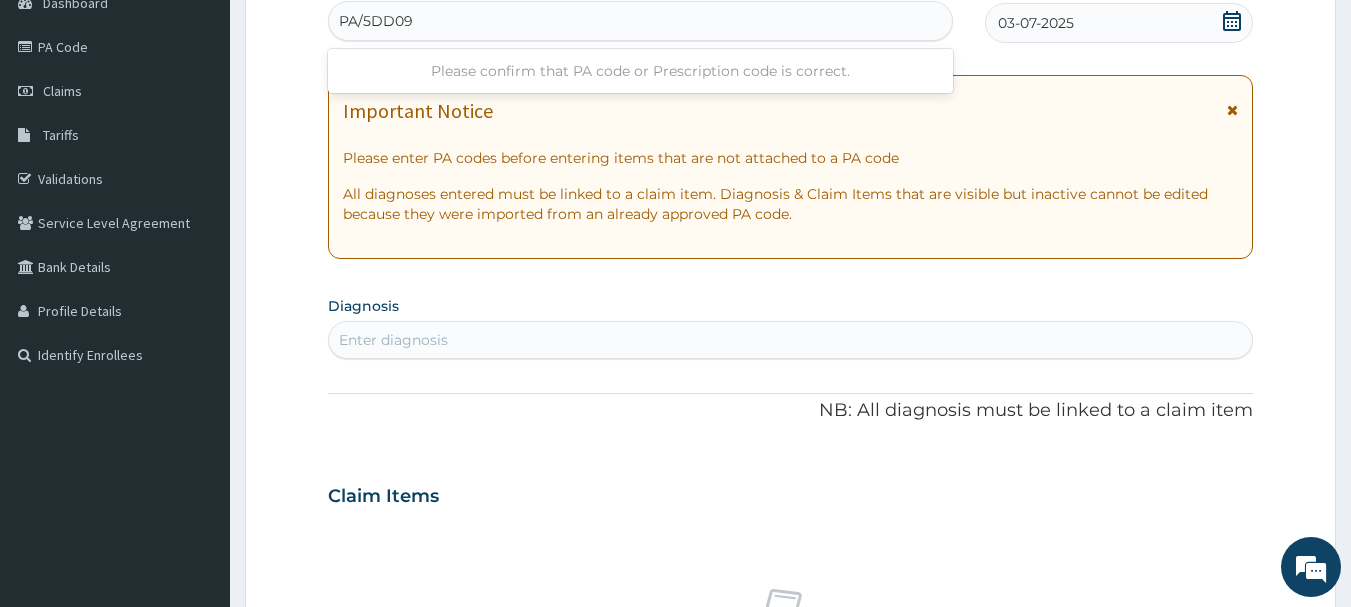 type on "PA/5DD091" 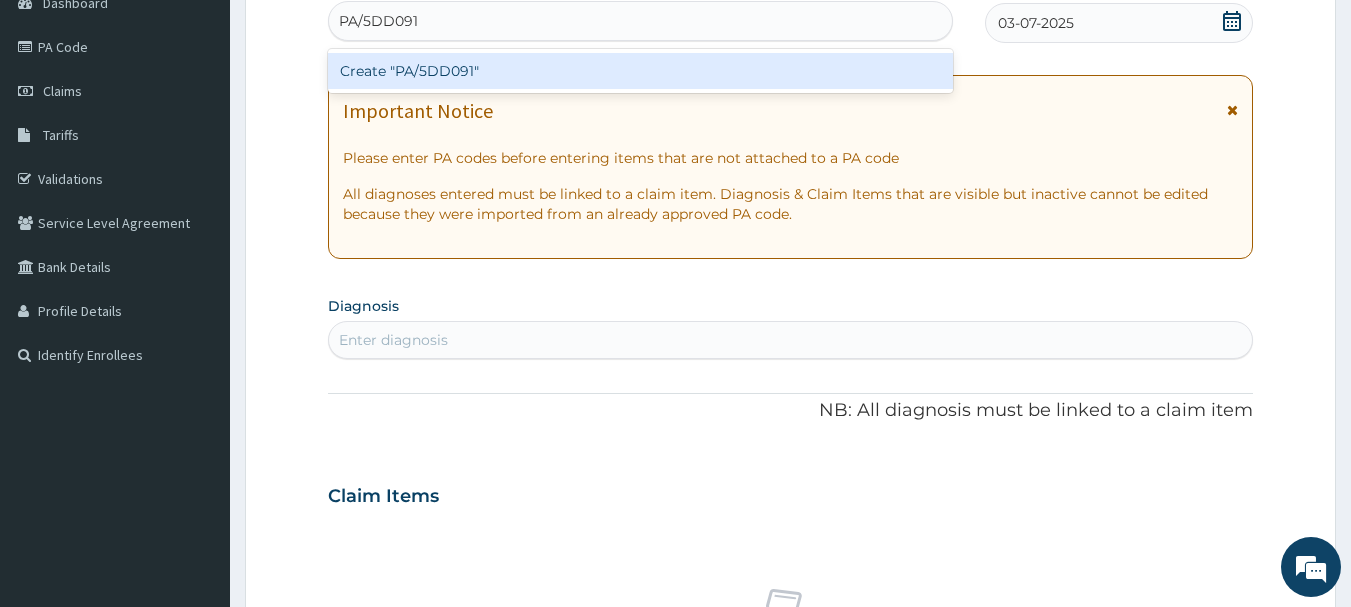 type 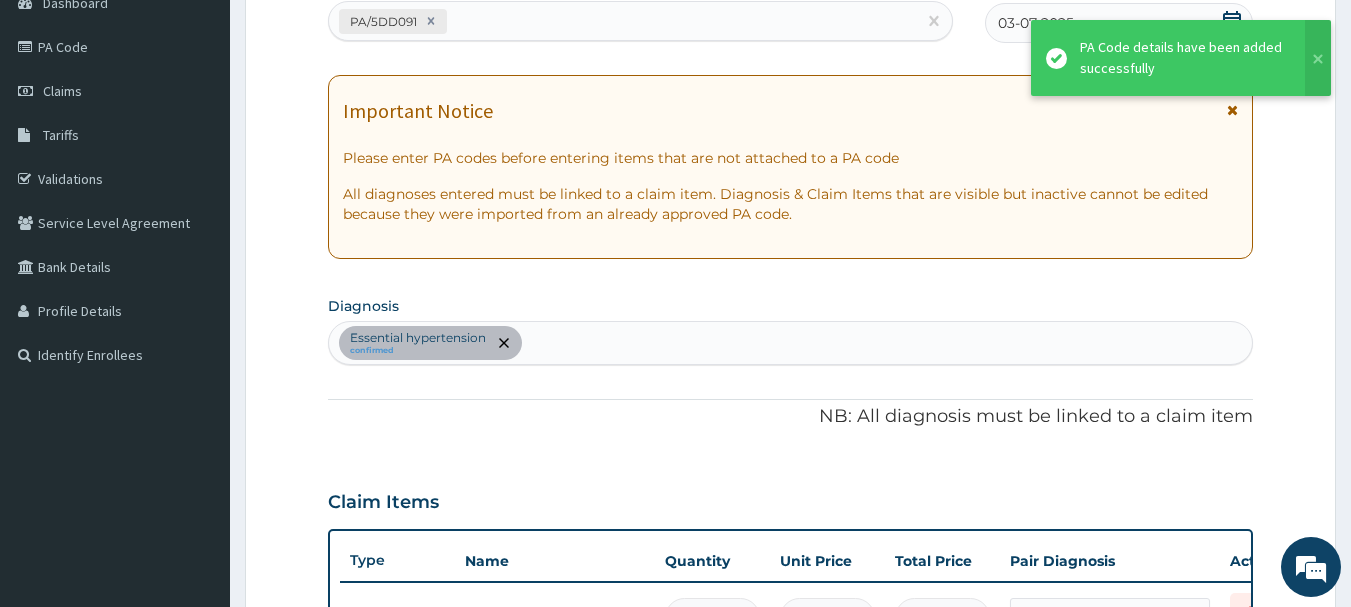 scroll, scrollTop: 245, scrollLeft: 0, axis: vertical 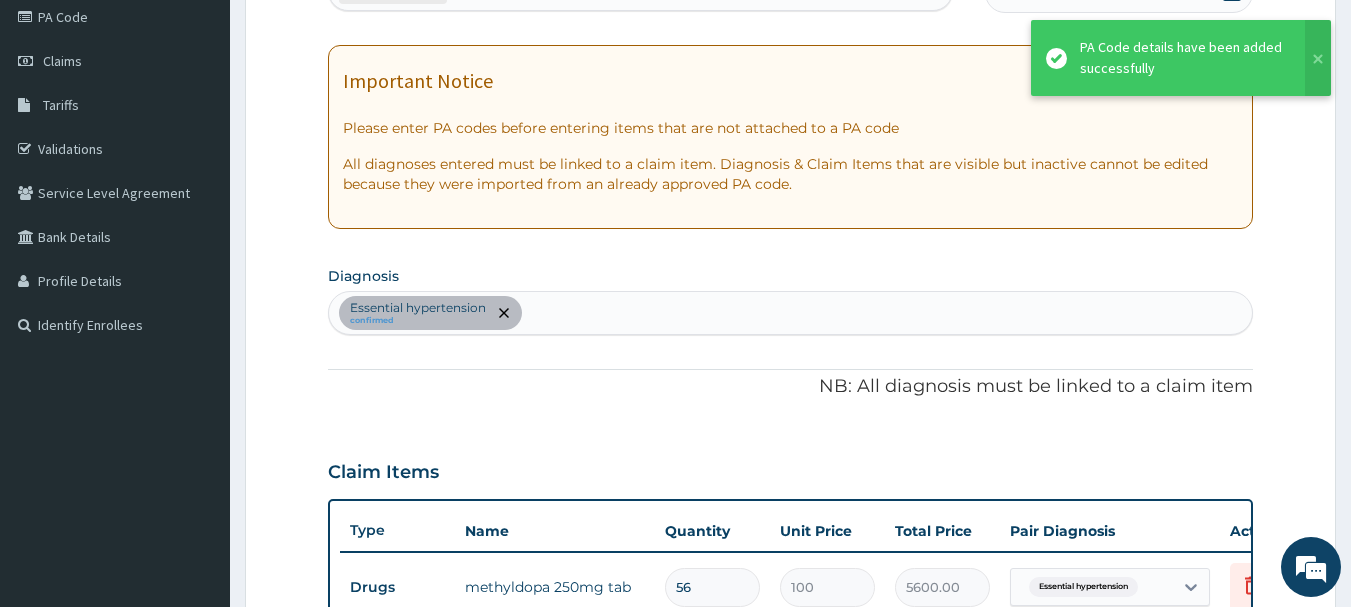 click on "Essential hypertension confirmed" at bounding box center [791, 313] 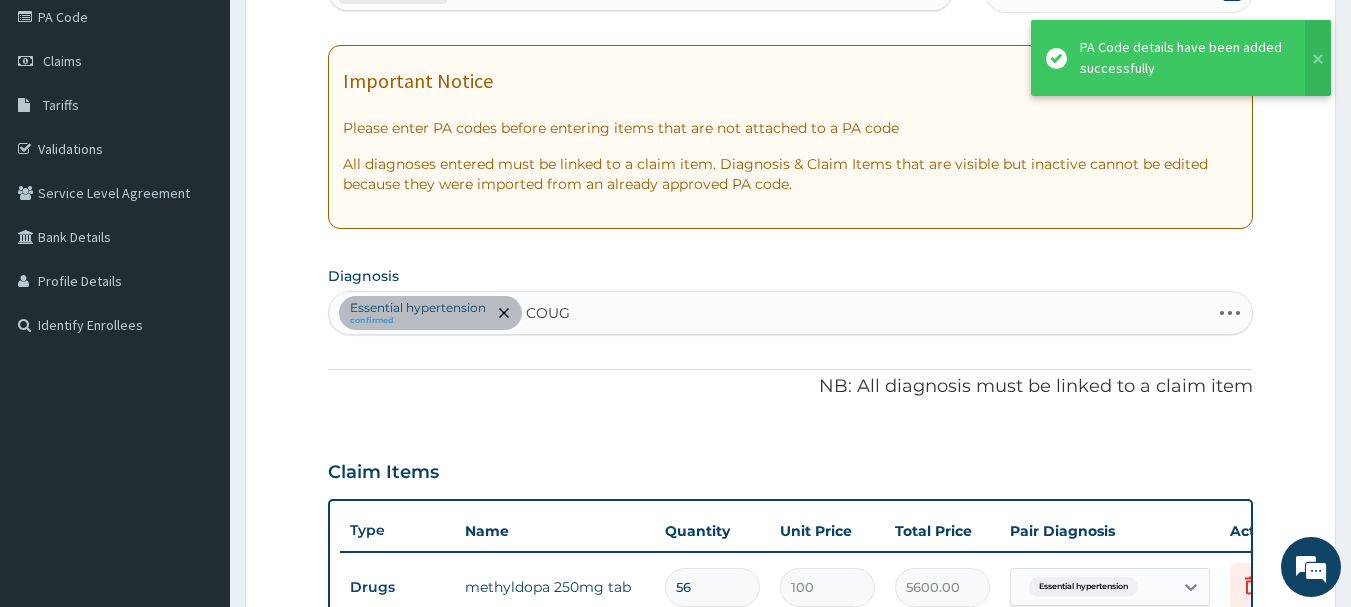 type on "COUGH" 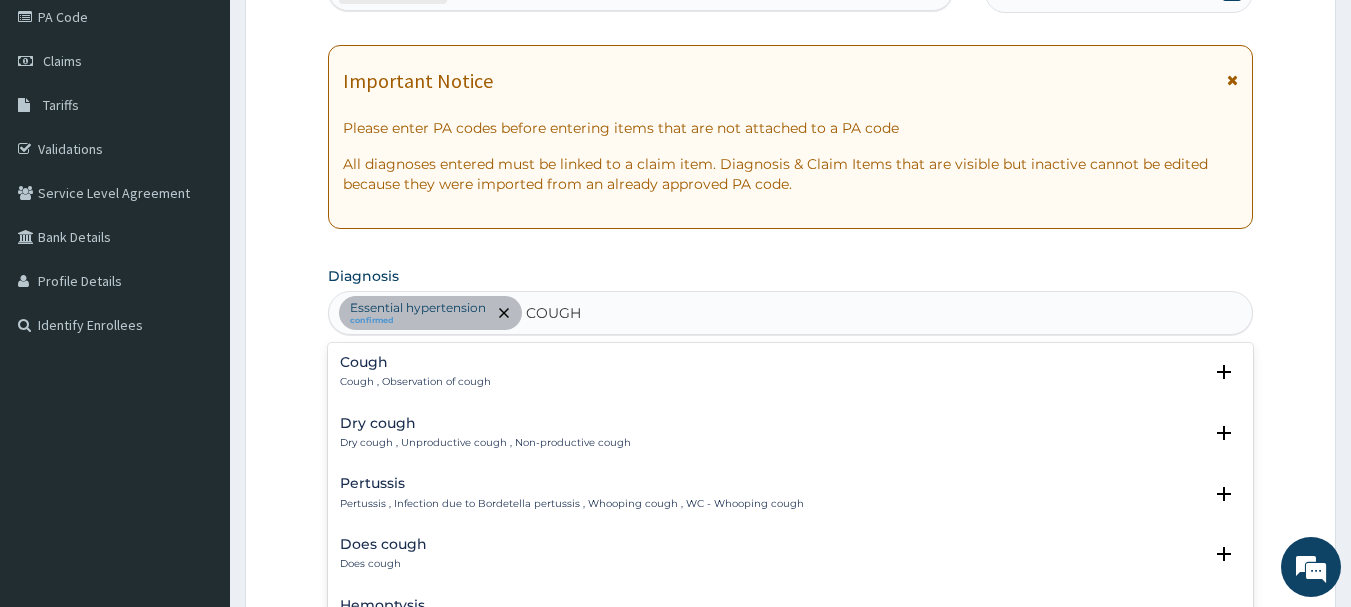 click on "Cough , Observation of cough" at bounding box center [415, 382] 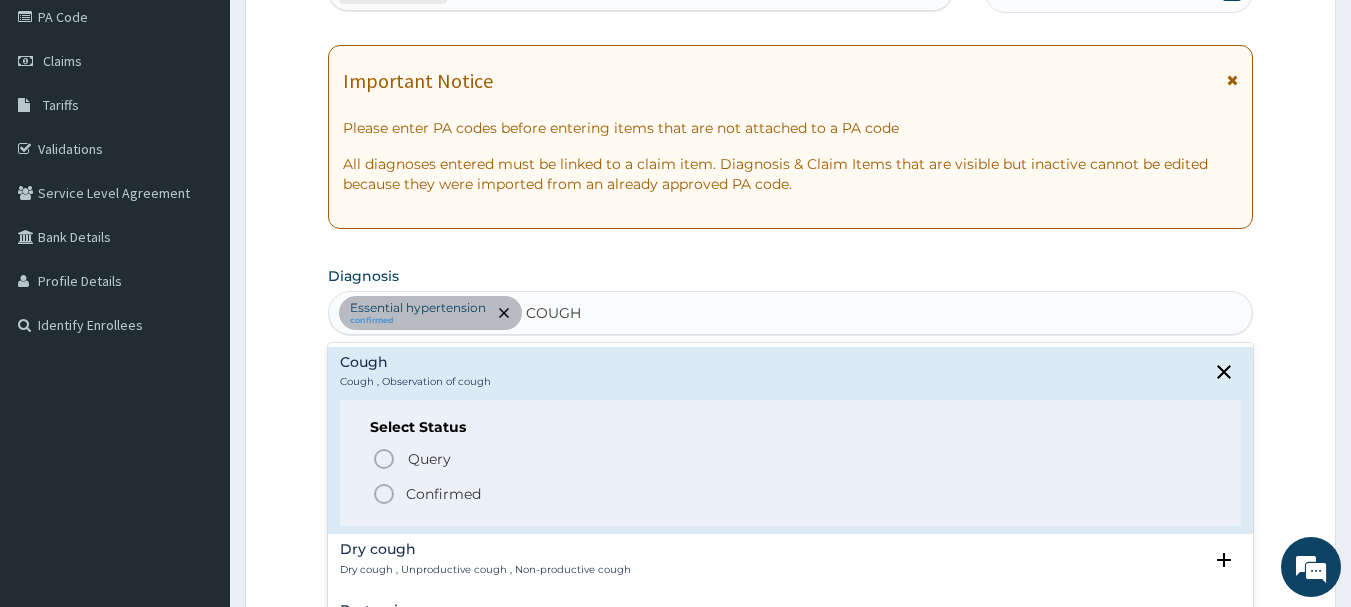 click on "Confirmed" at bounding box center [792, 494] 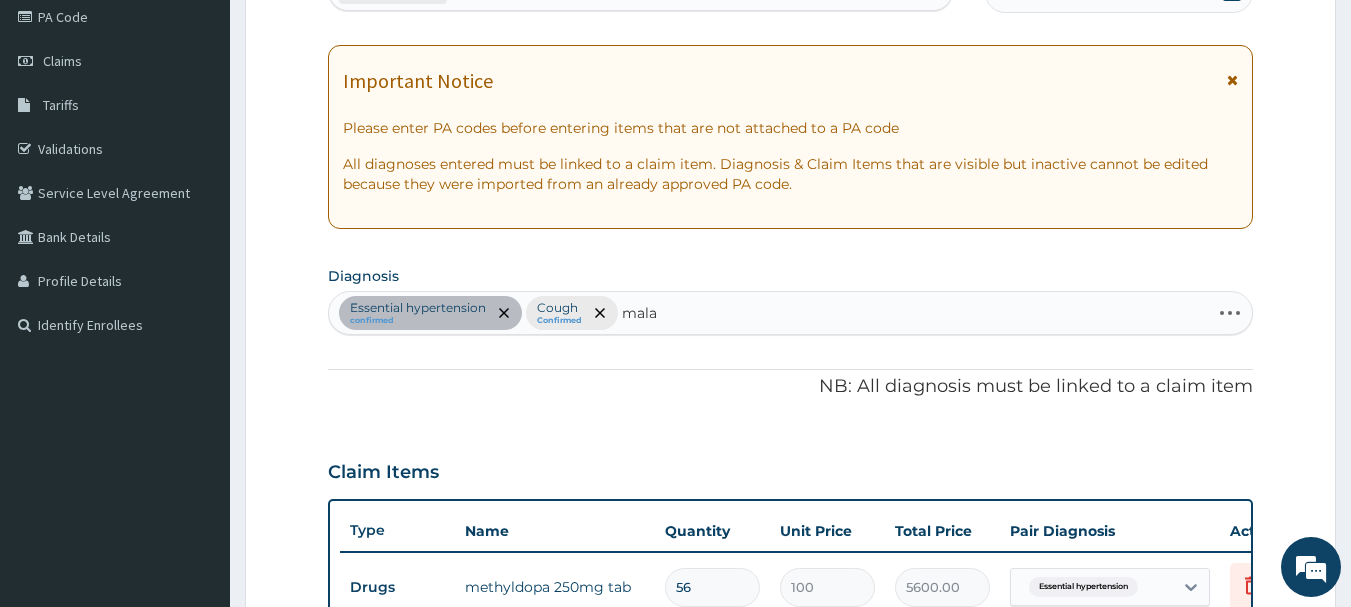 type on "malar" 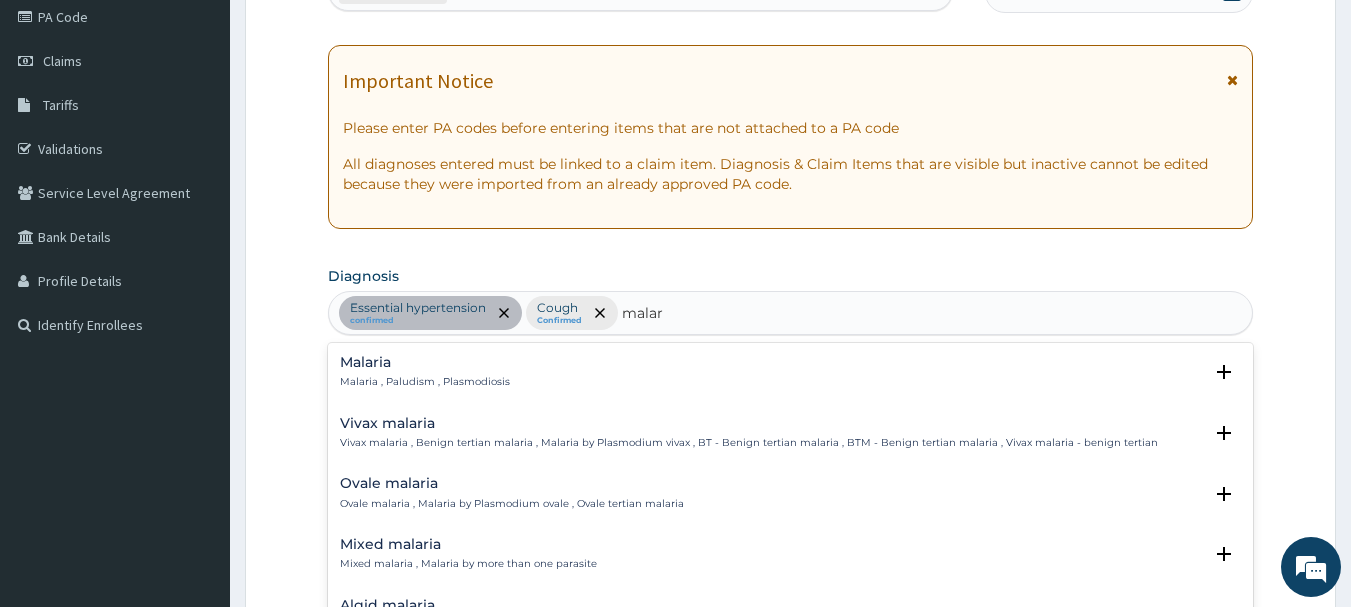 click on "Malaria , Paludism , Plasmodiosis" at bounding box center (425, 382) 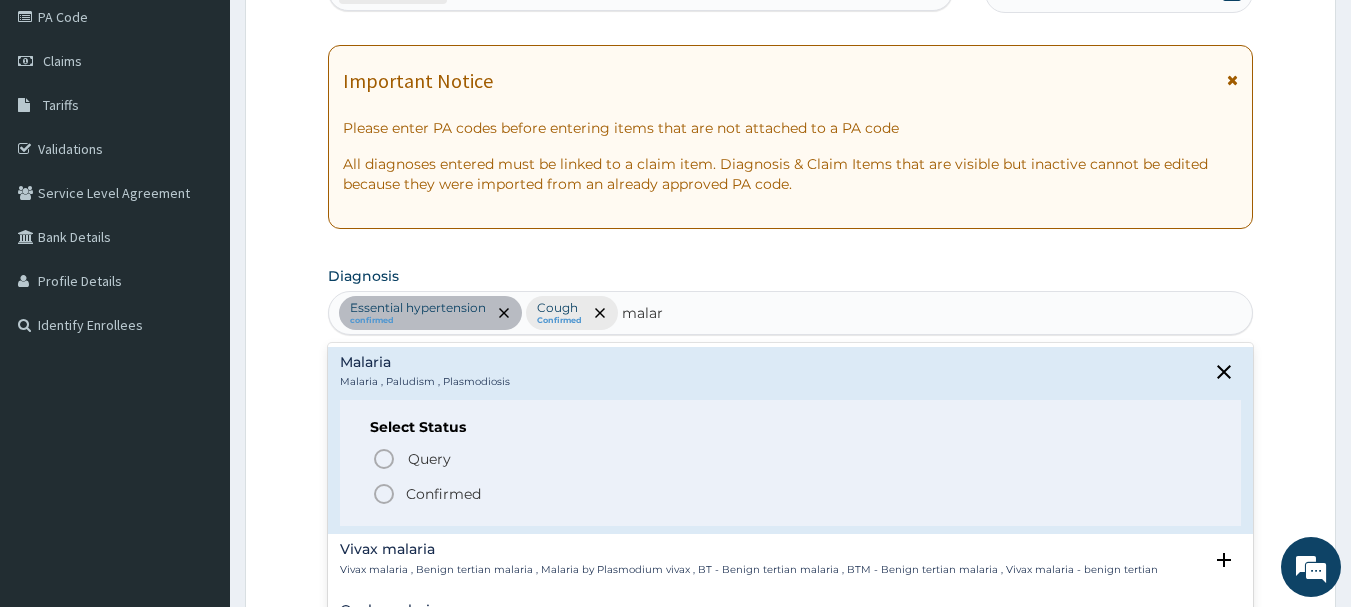 click 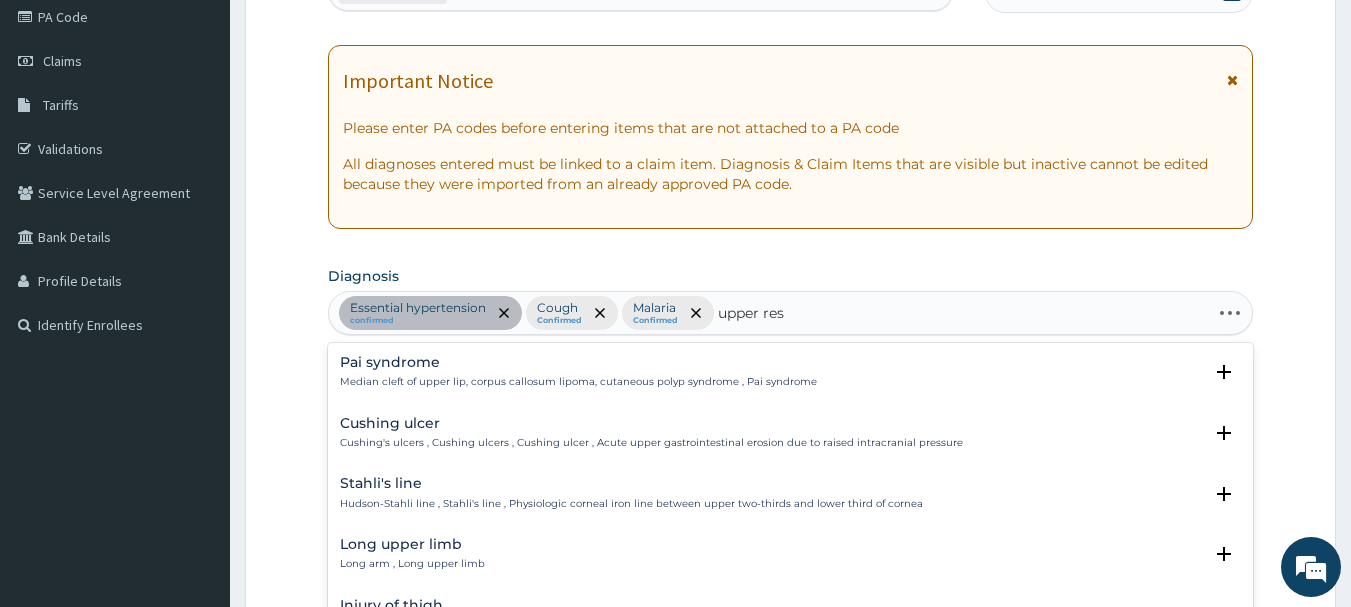 type on "upper resp" 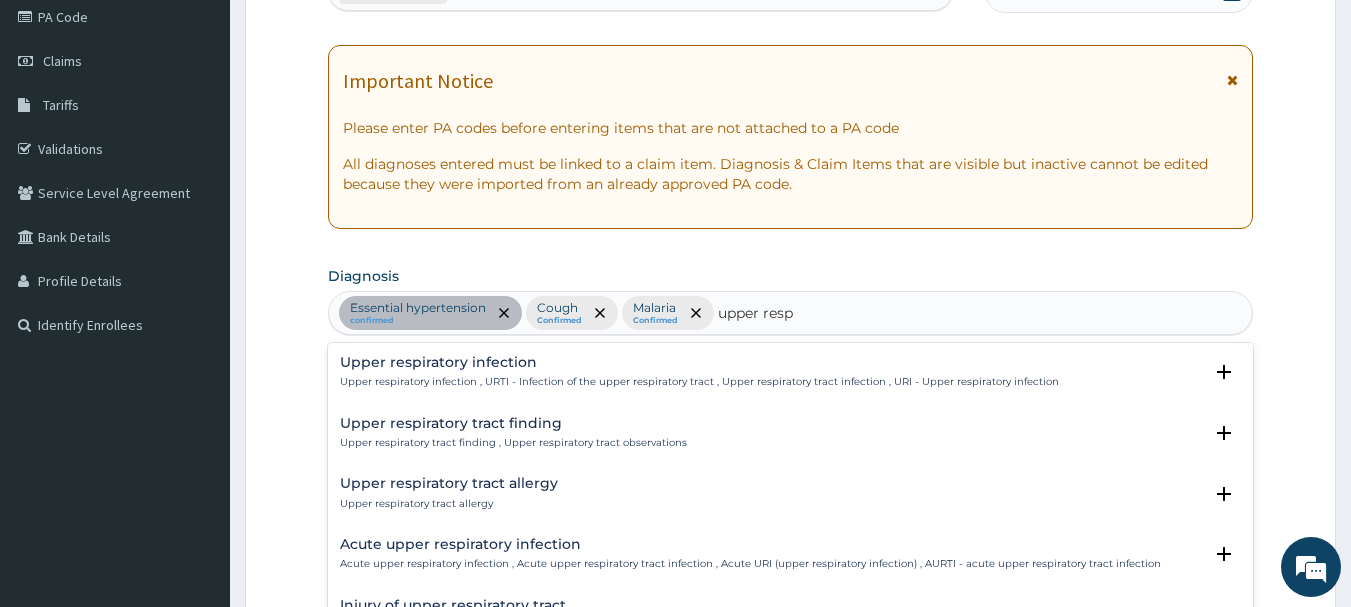 click on "Upper respiratory infection , URTI - Infection of the upper respiratory tract , Upper respiratory tract infection , URI - Upper respiratory infection" at bounding box center [699, 382] 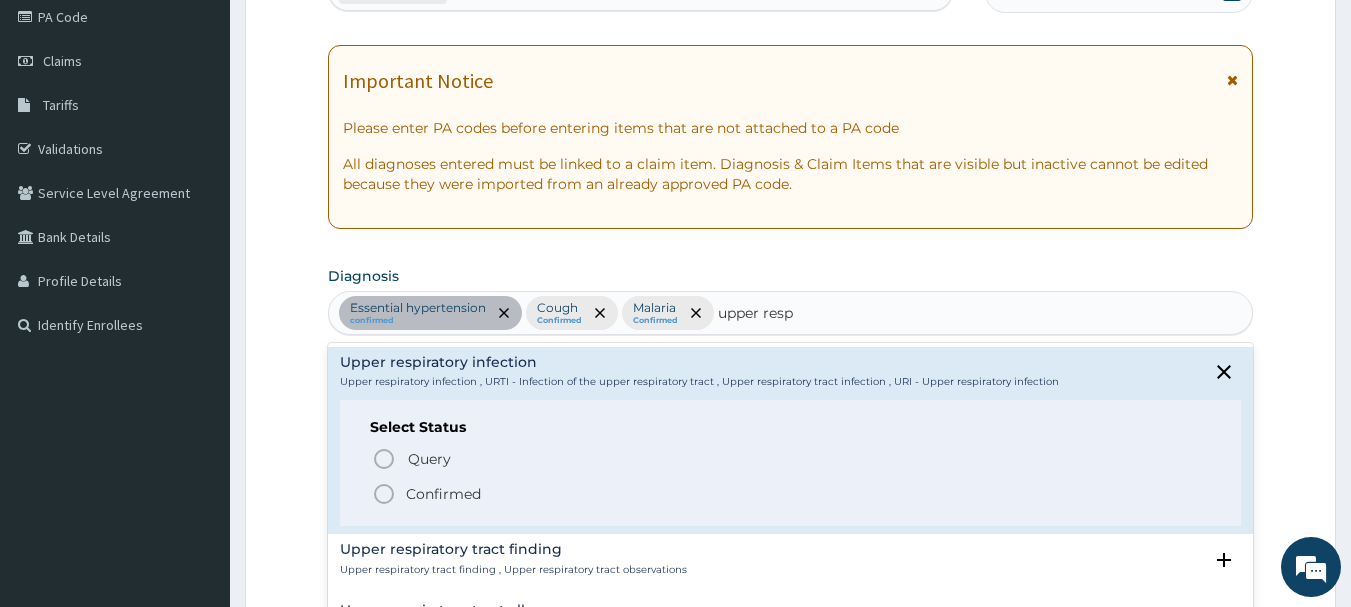 click 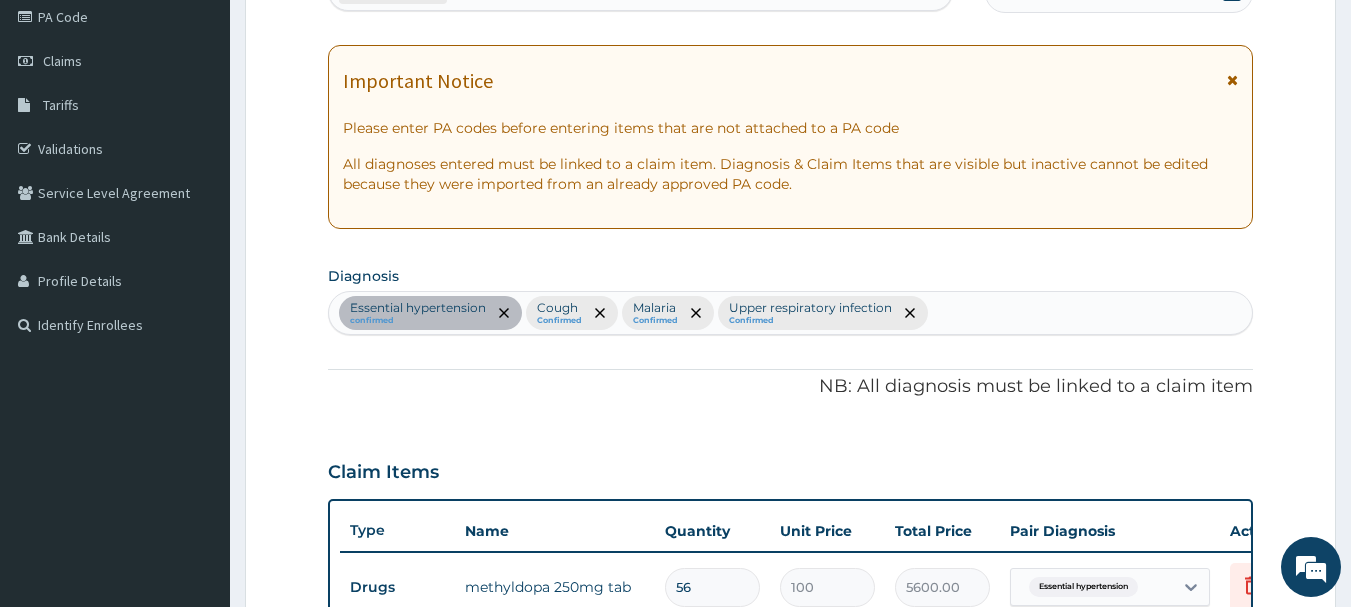 scroll, scrollTop: 755, scrollLeft: 0, axis: vertical 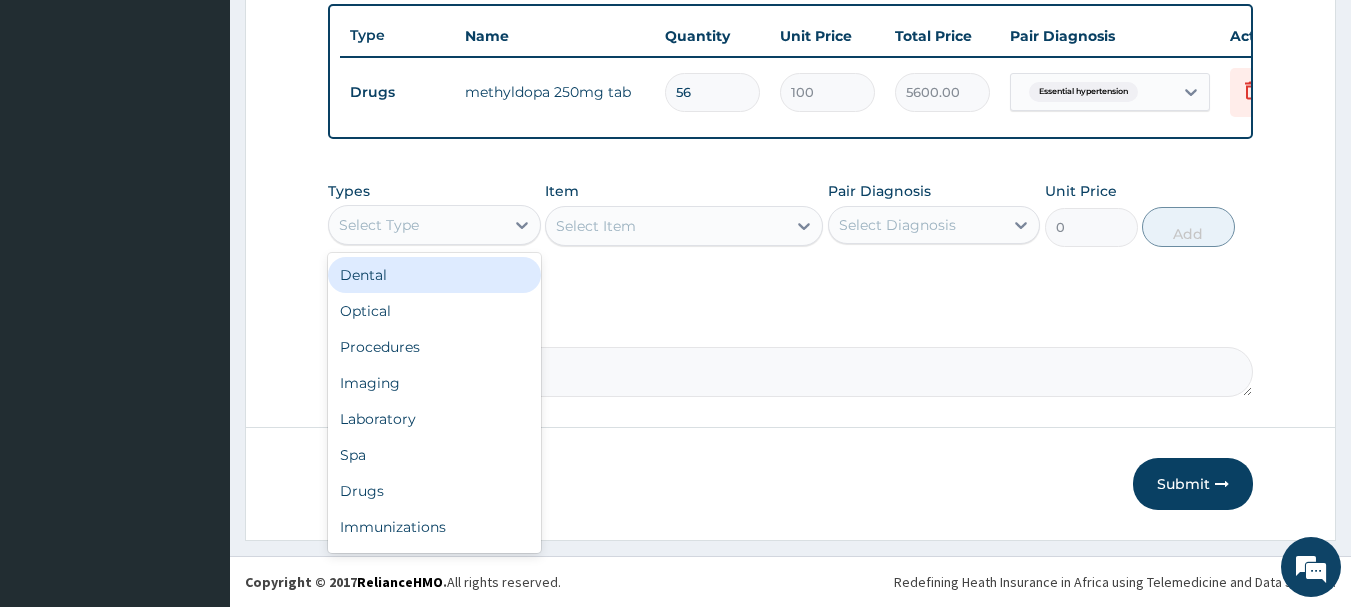 click on "Select Type" at bounding box center [416, 225] 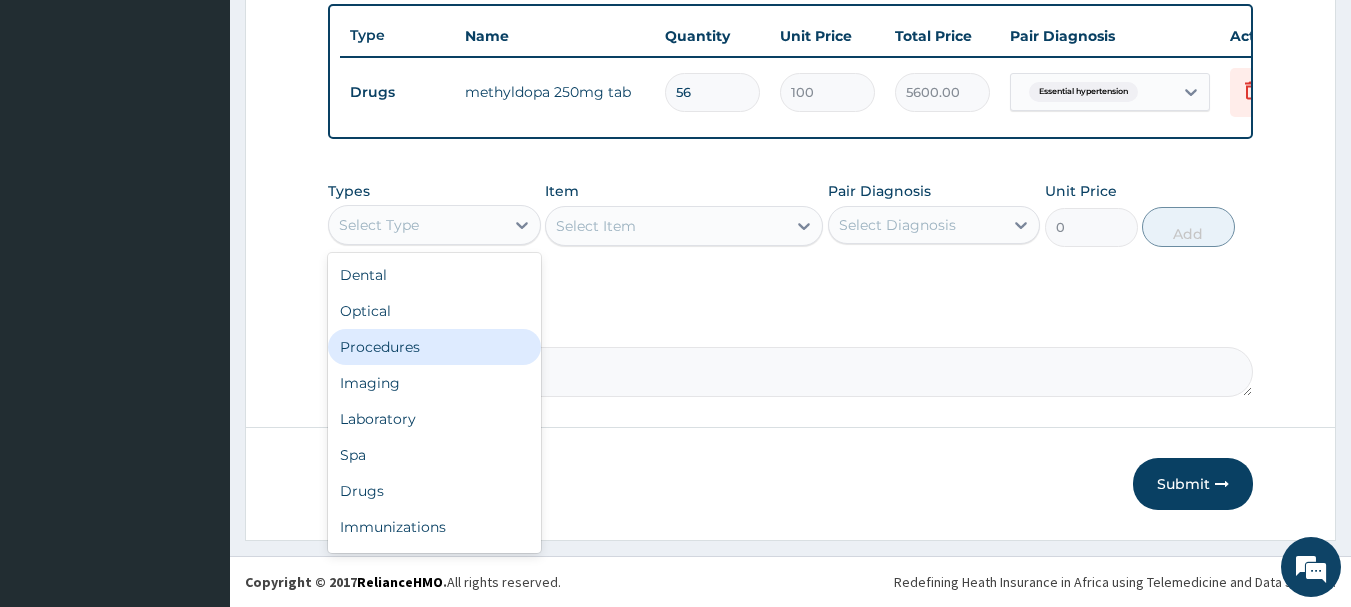 click on "Procedures" at bounding box center [434, 347] 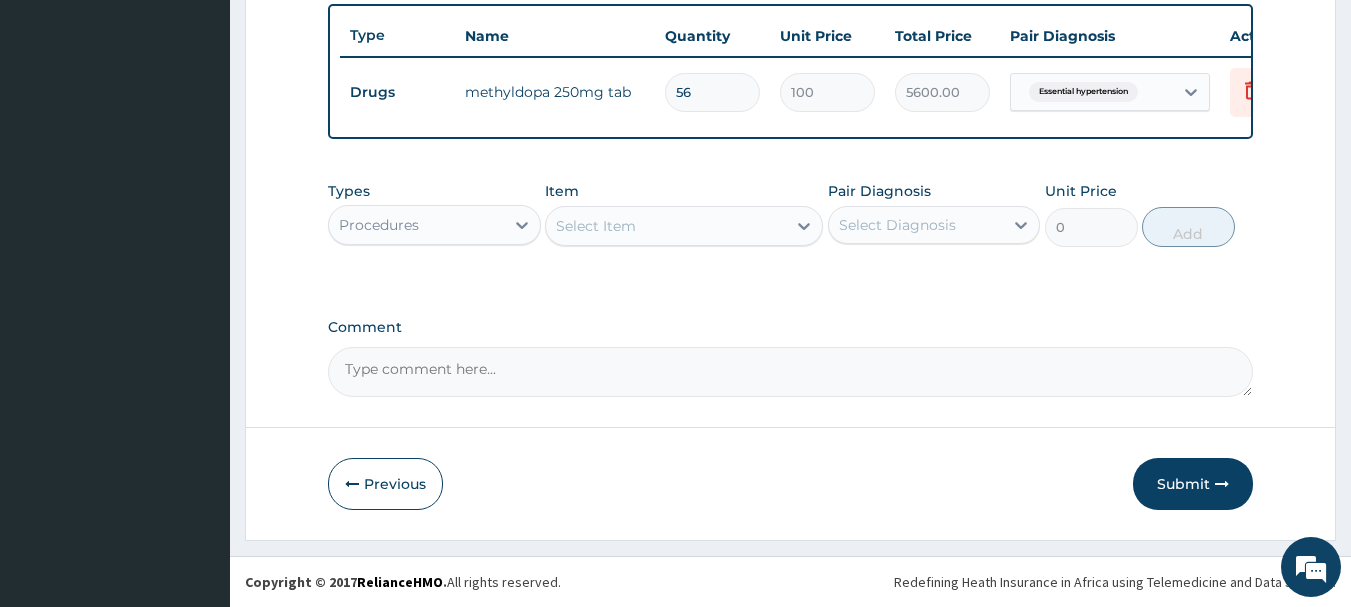 click on "Select Item" at bounding box center (666, 226) 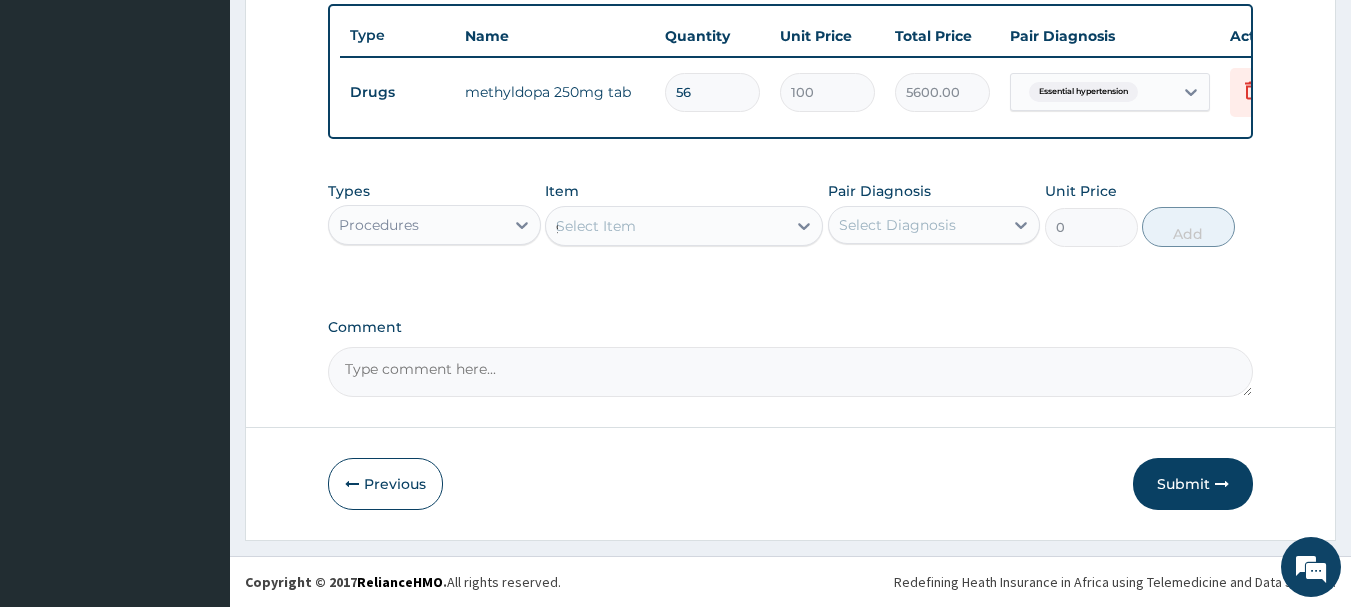 type on "general p" 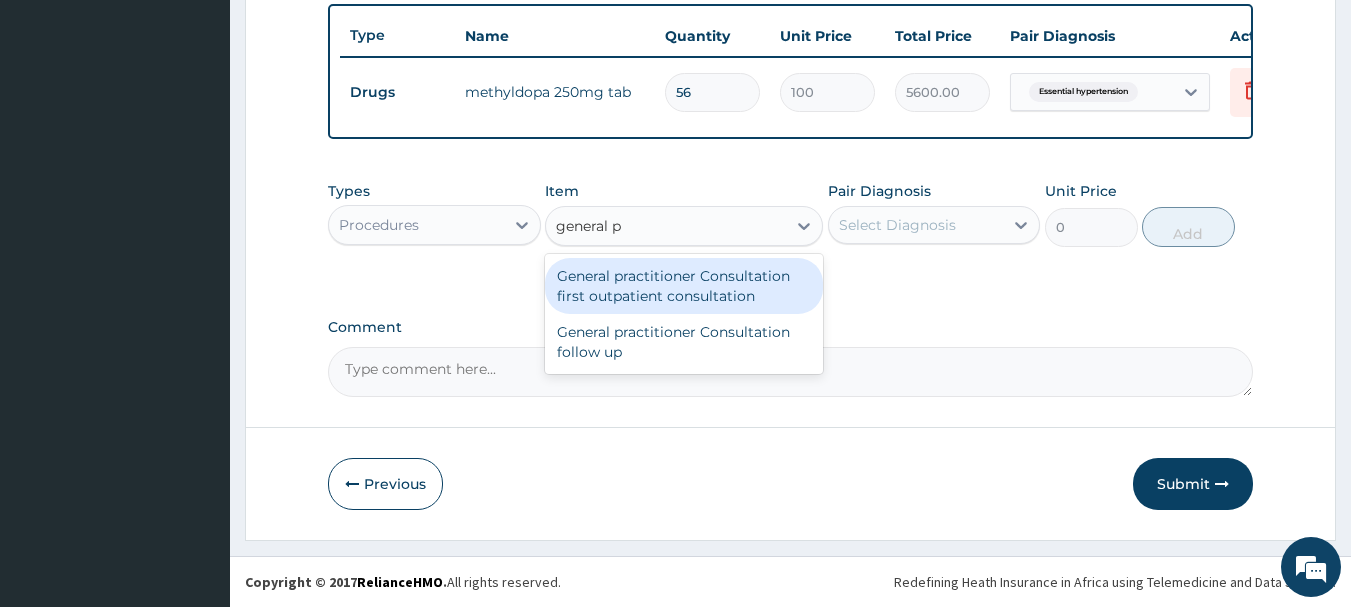 click on "General practitioner Consultation first outpatient consultation" at bounding box center [684, 286] 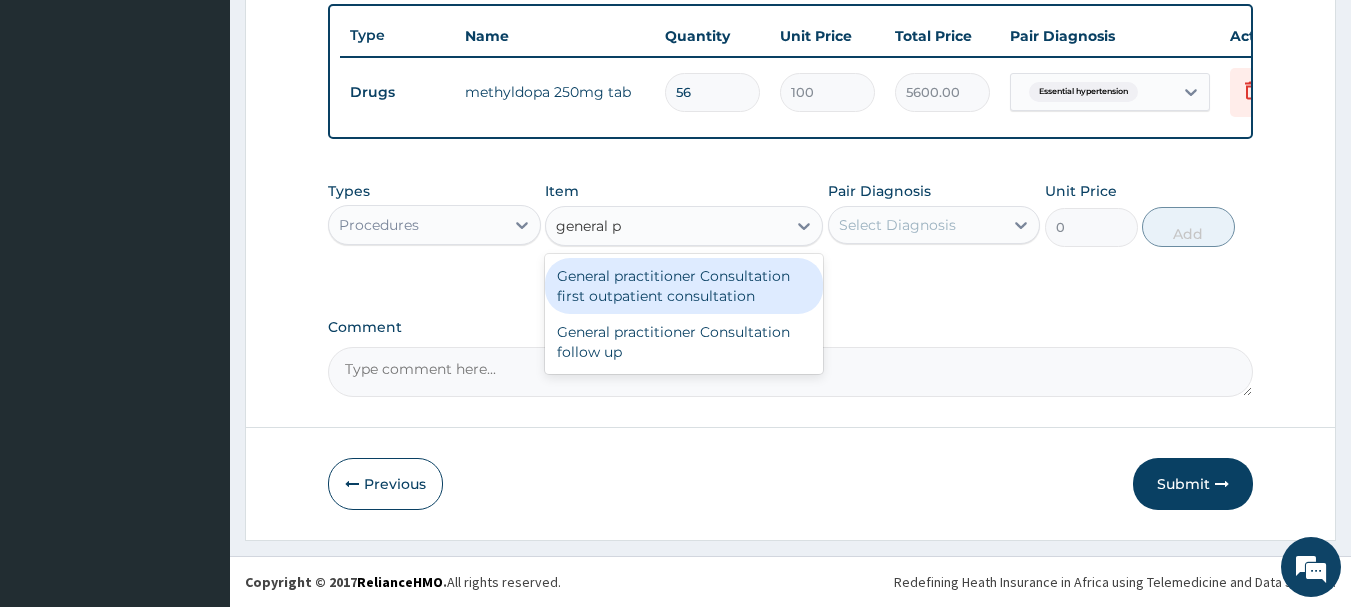 type 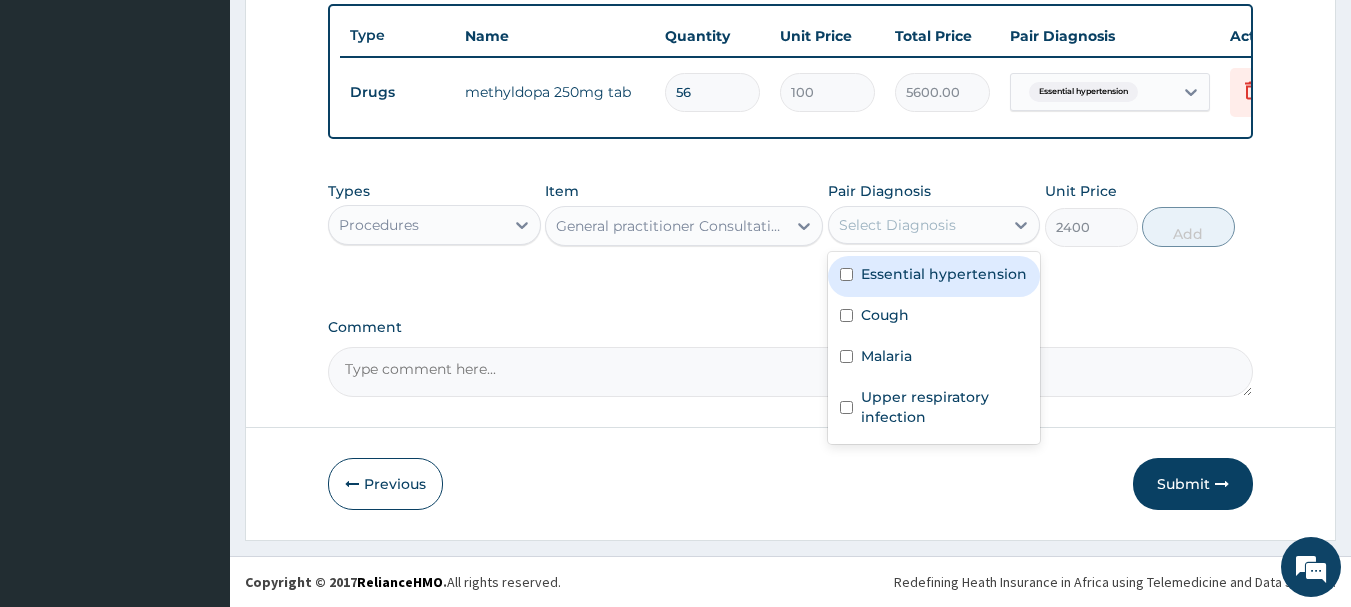 click on "Select Diagnosis" at bounding box center (897, 225) 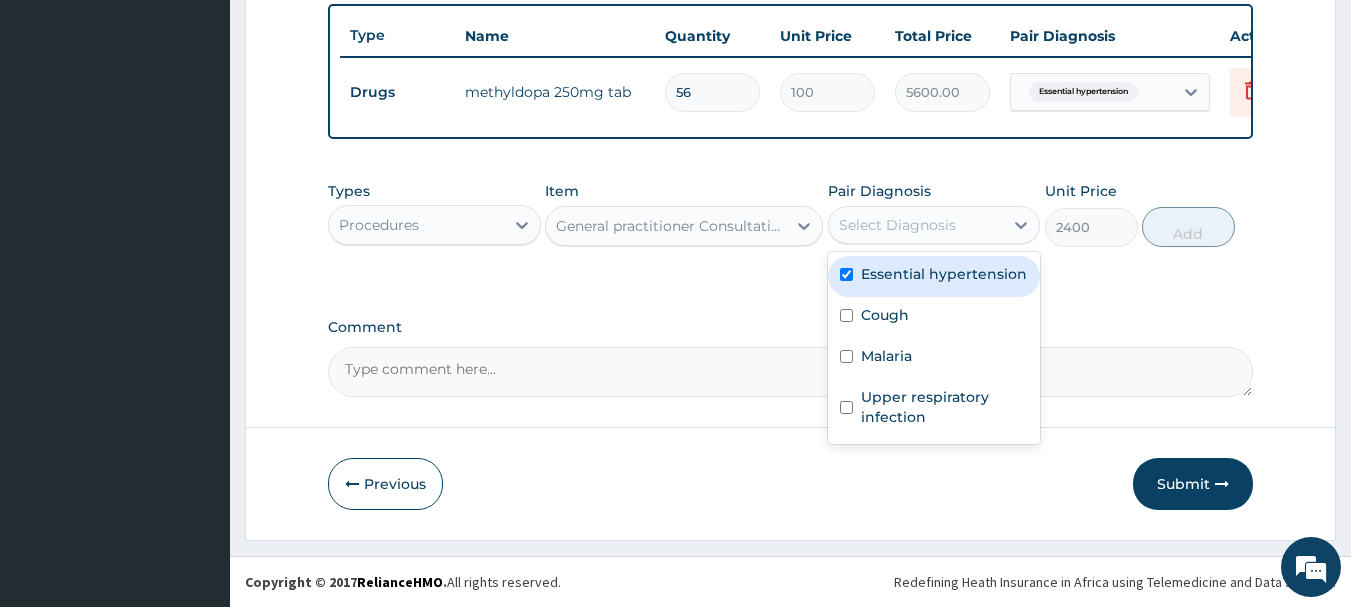 checkbox on "true" 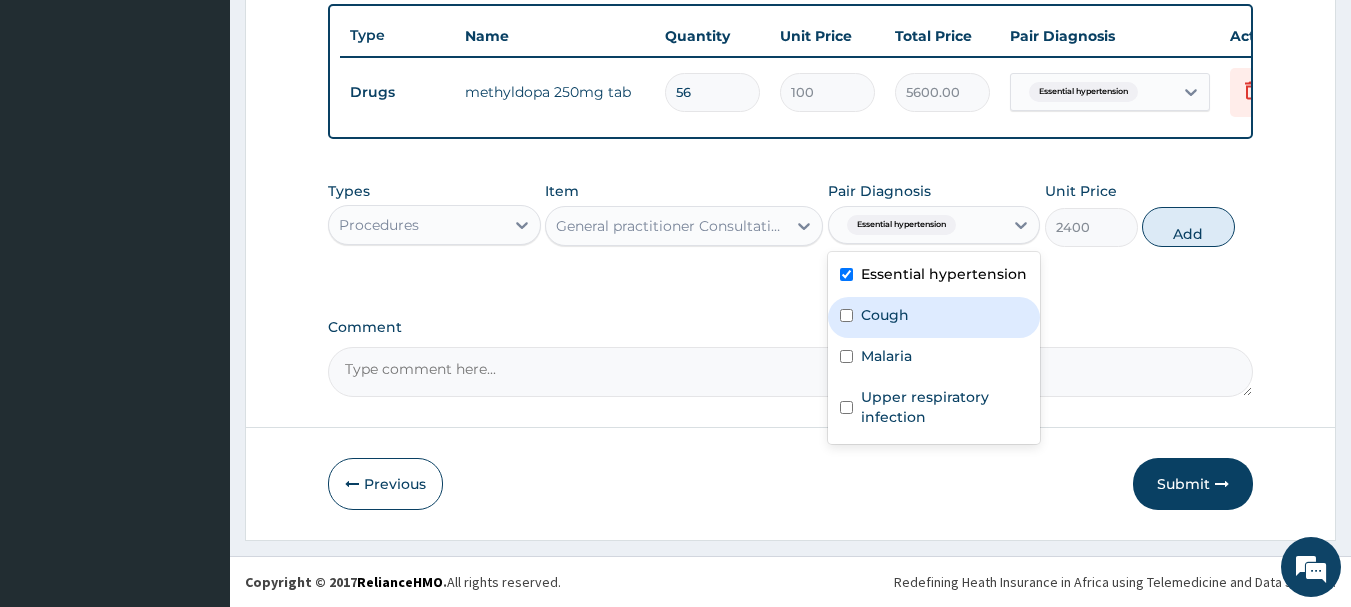 click on "Cough" at bounding box center (934, 317) 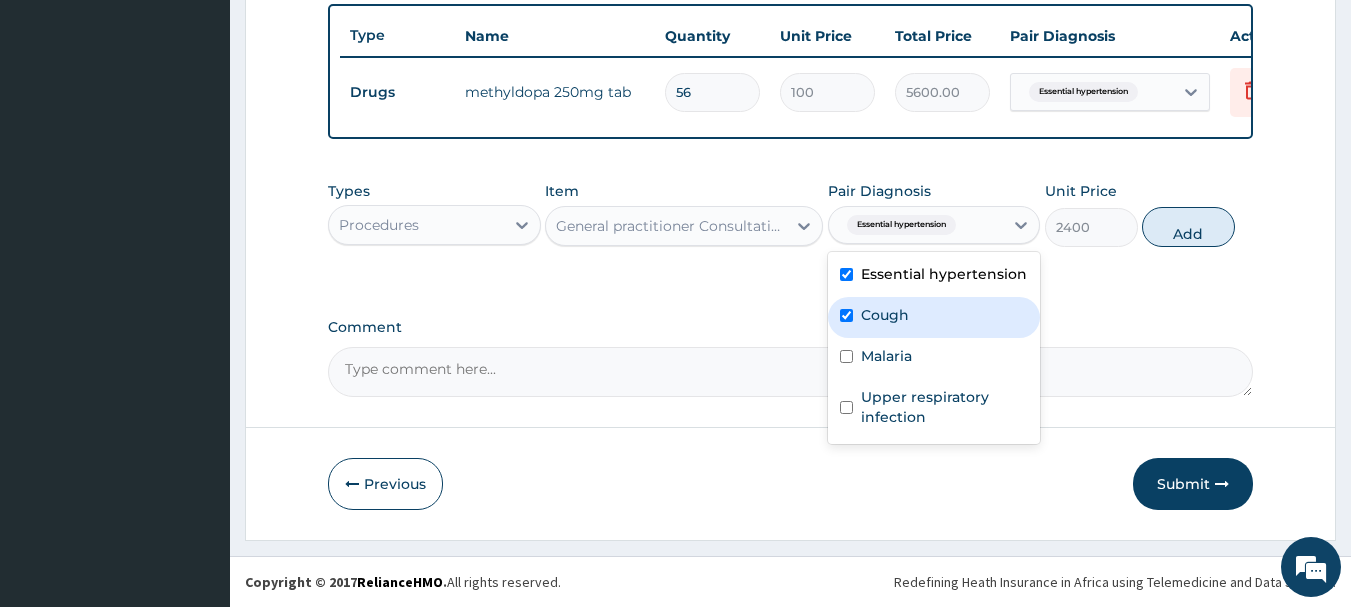 checkbox on "true" 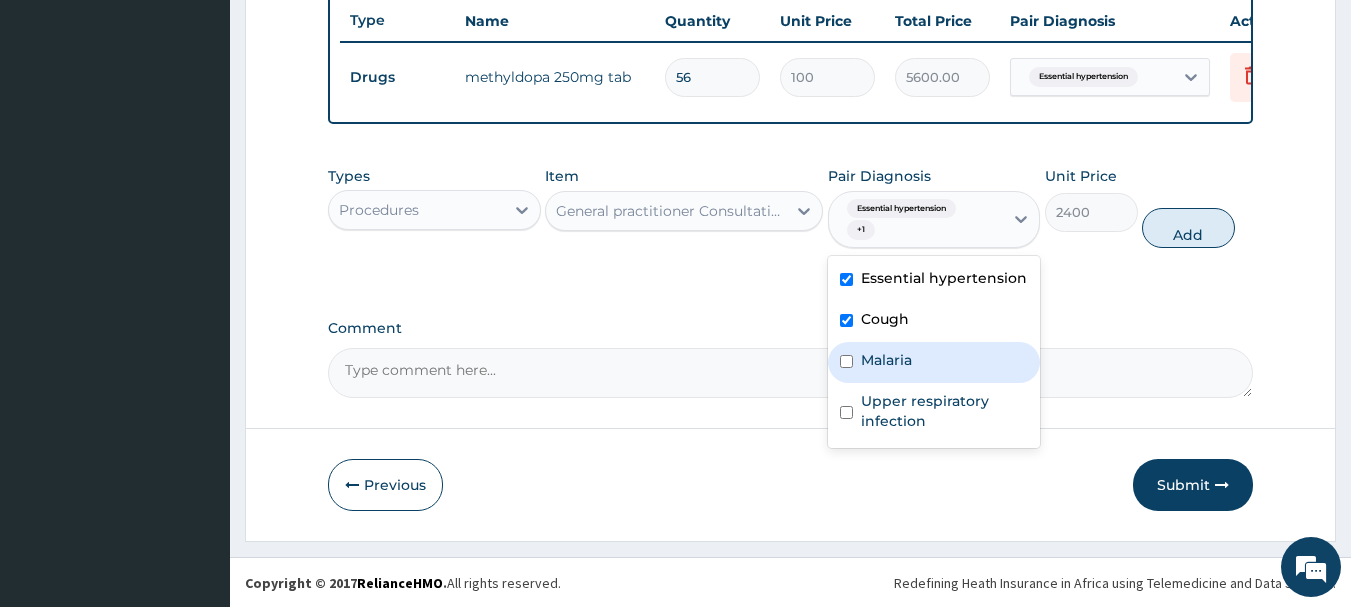 click on "Malaria" at bounding box center [934, 362] 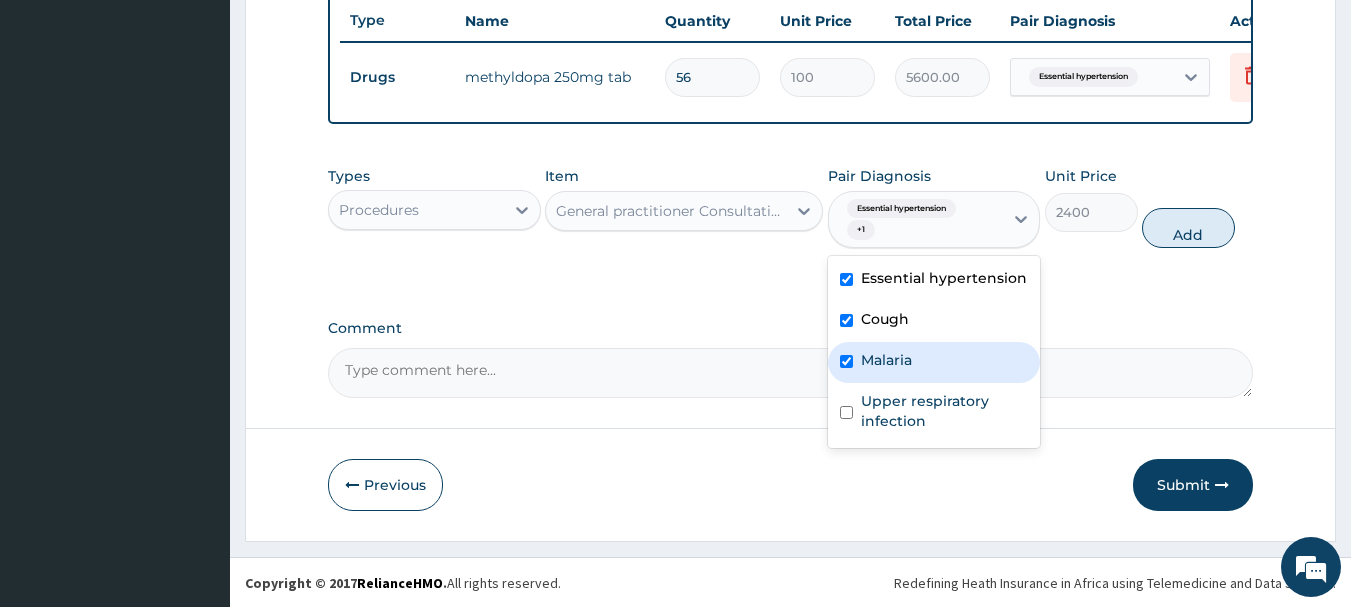 checkbox on "true" 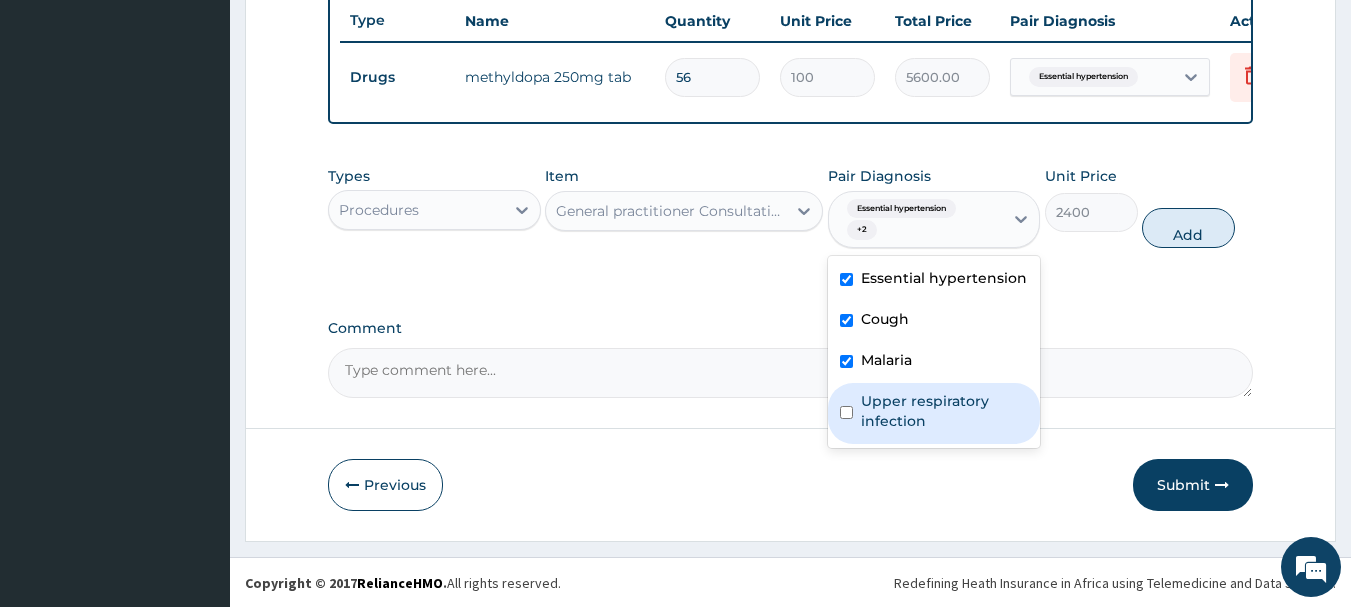 click on "Upper respiratory infection" at bounding box center (945, 411) 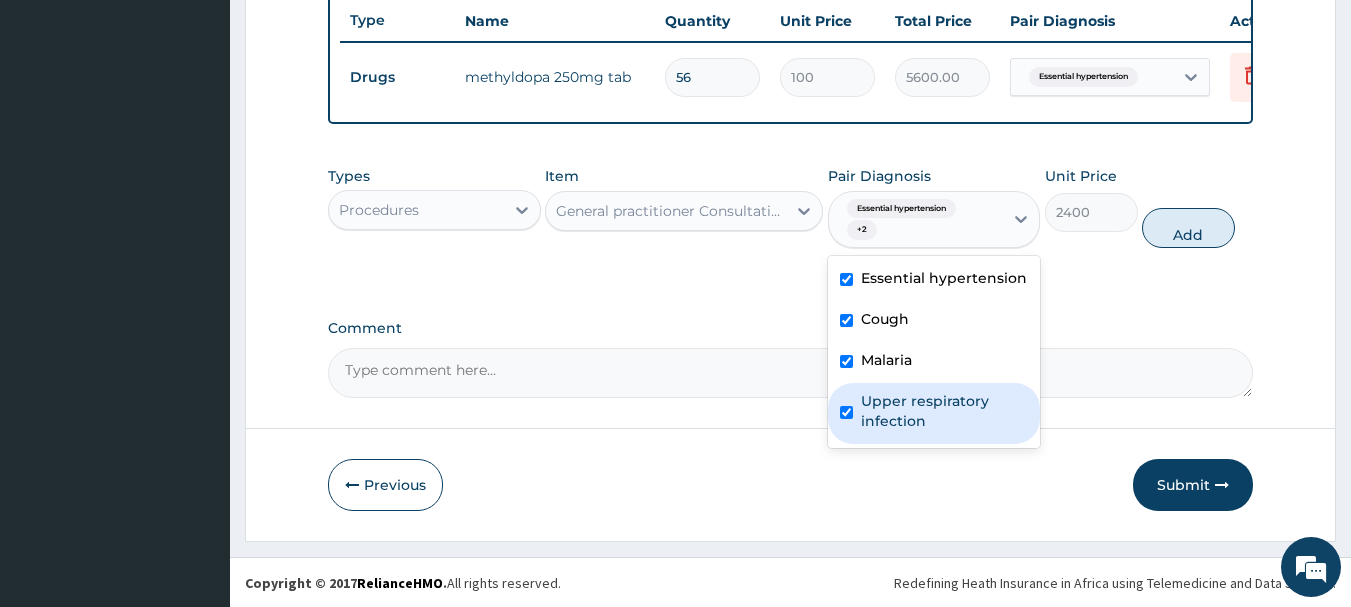 checkbox on "true" 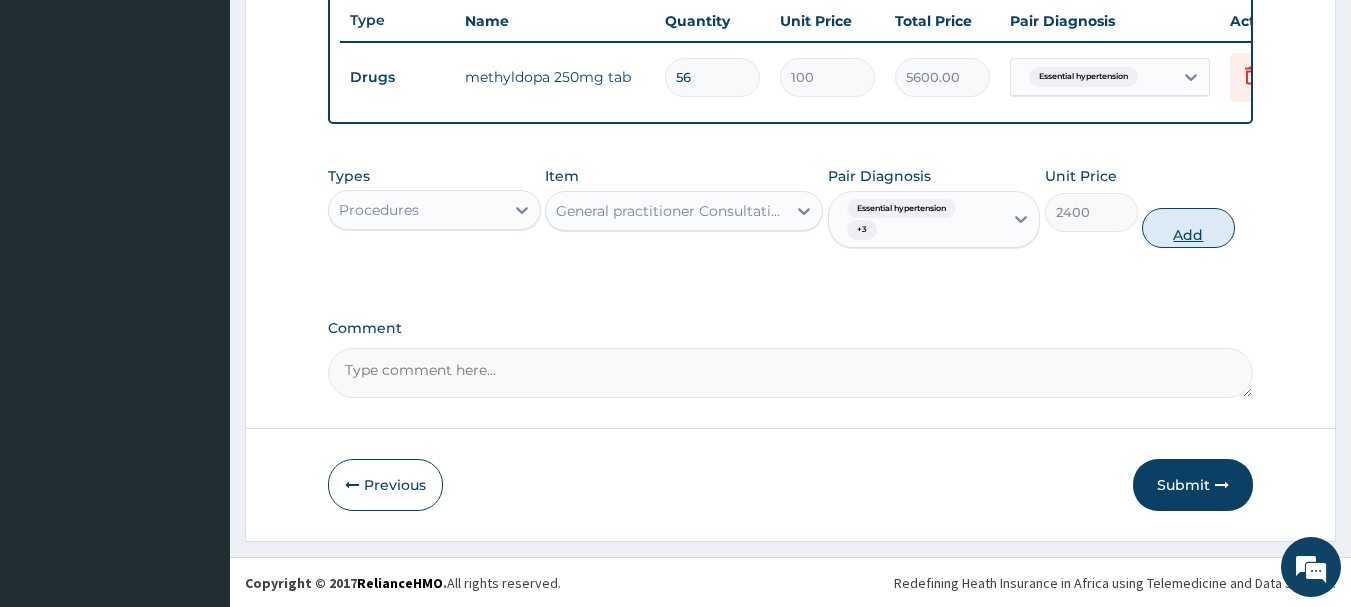 click on "Add" at bounding box center (1188, 228) 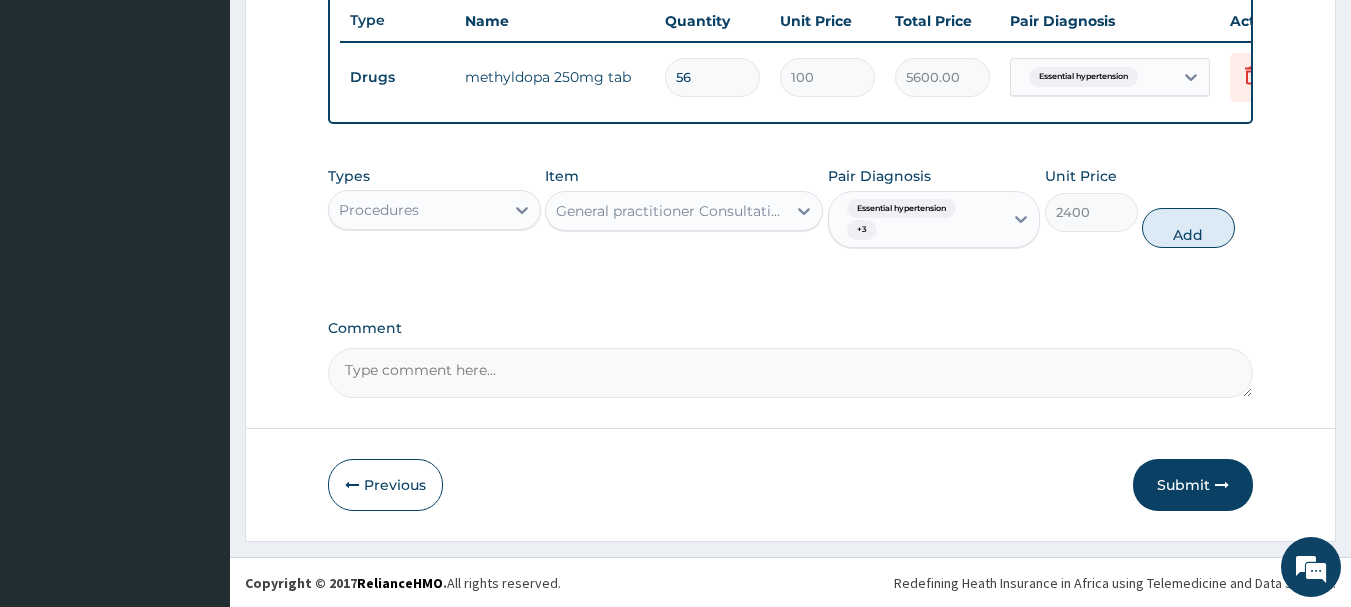 type on "0" 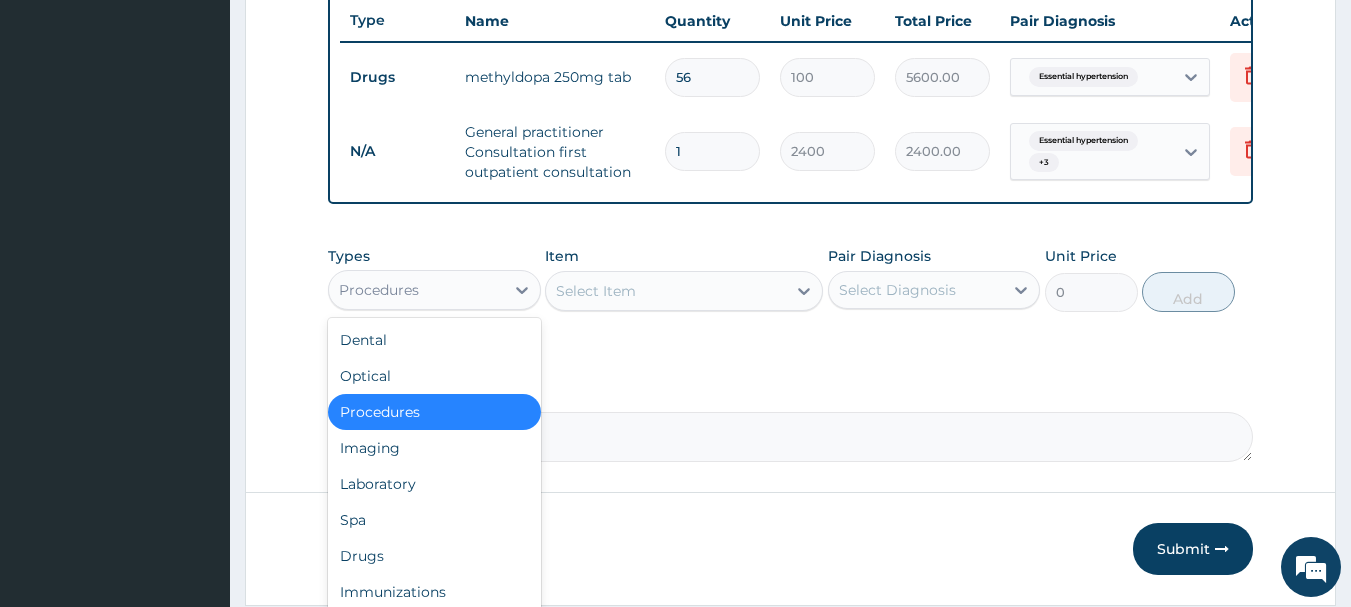 click on "Procedures" at bounding box center [416, 290] 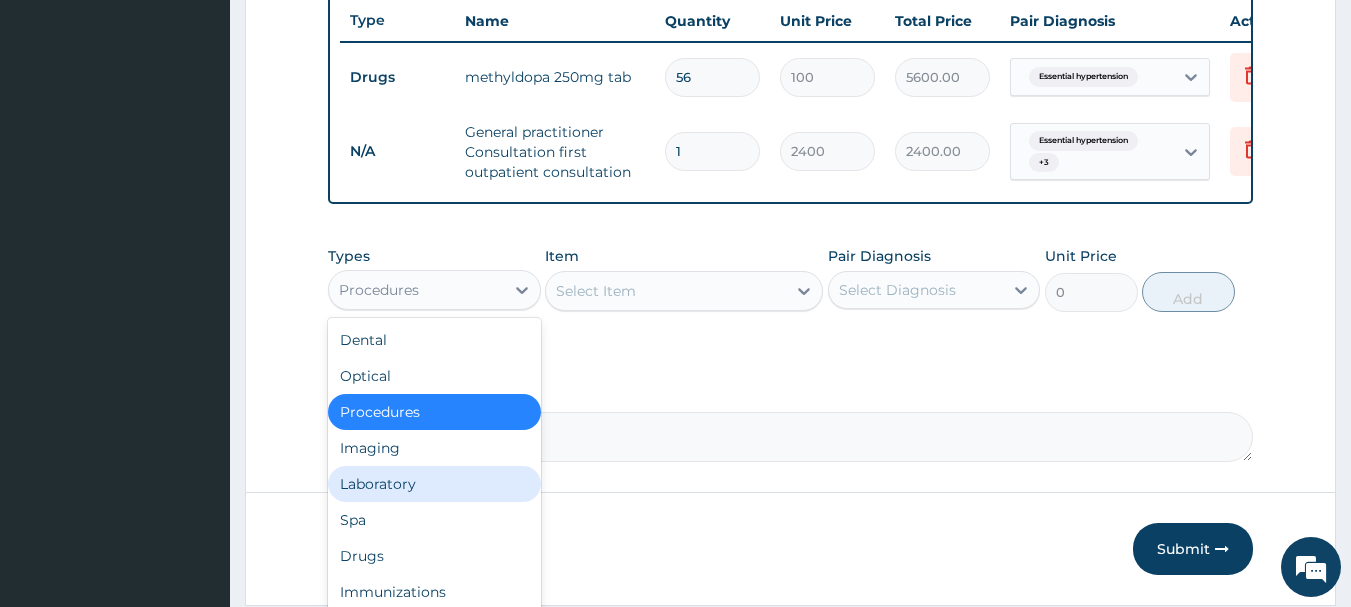 click on "Laboratory" at bounding box center [434, 484] 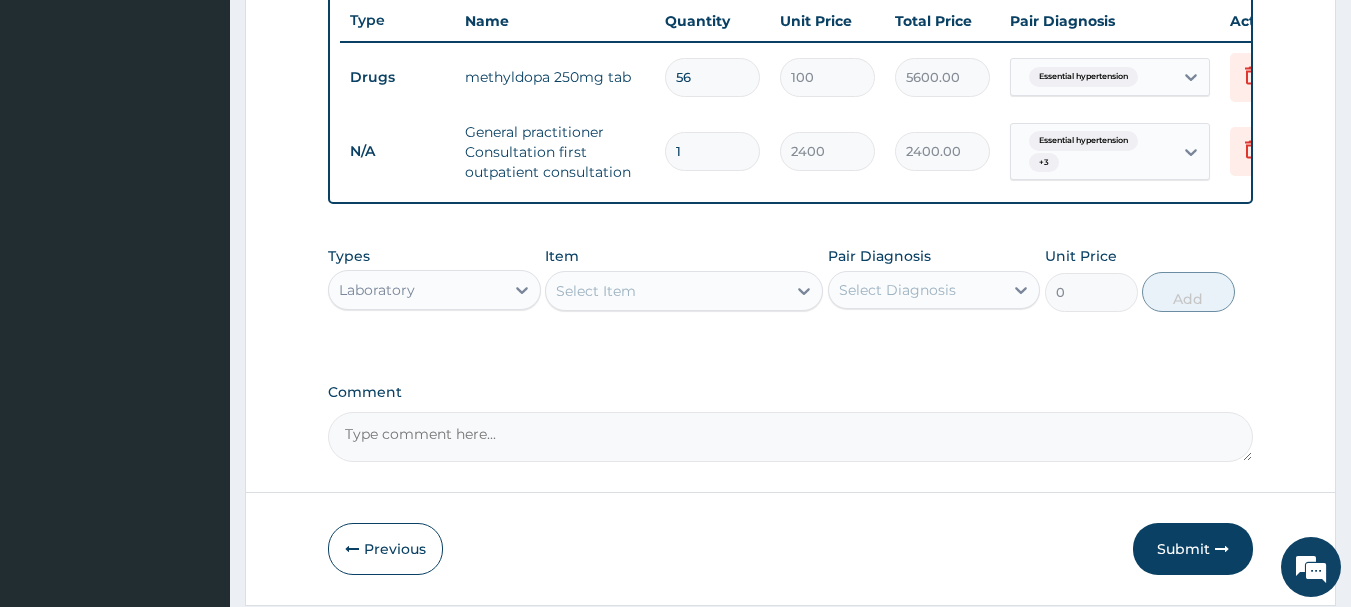 click on "Select Item" at bounding box center [596, 291] 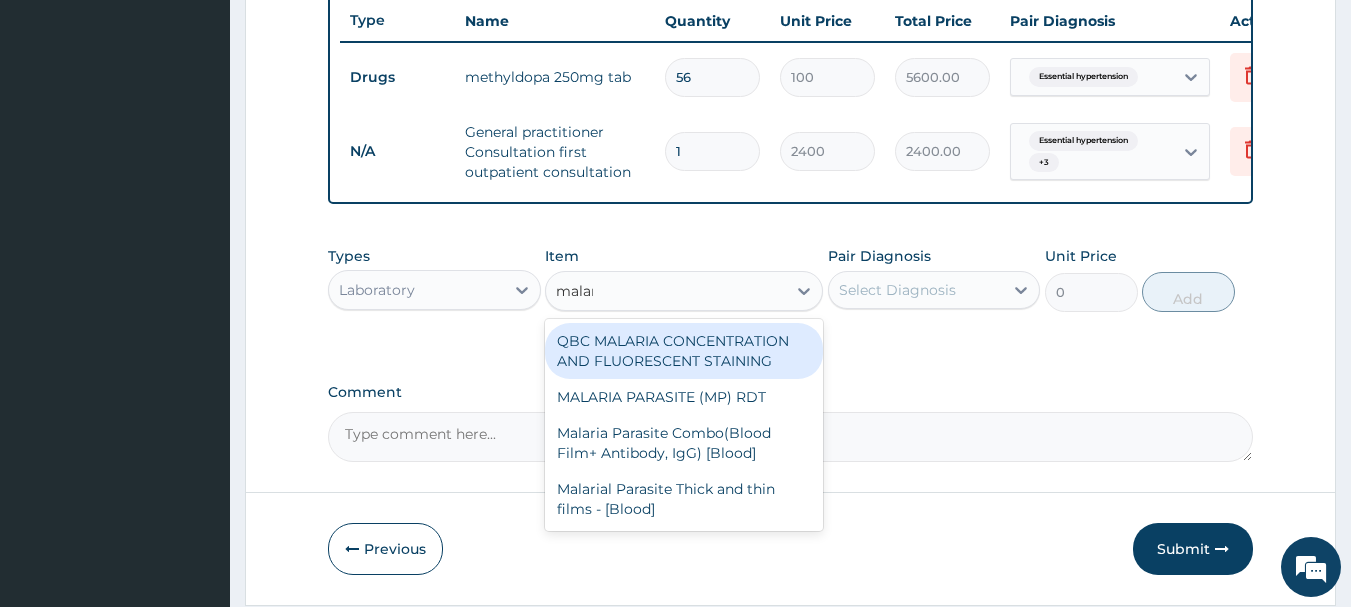 type on "malari" 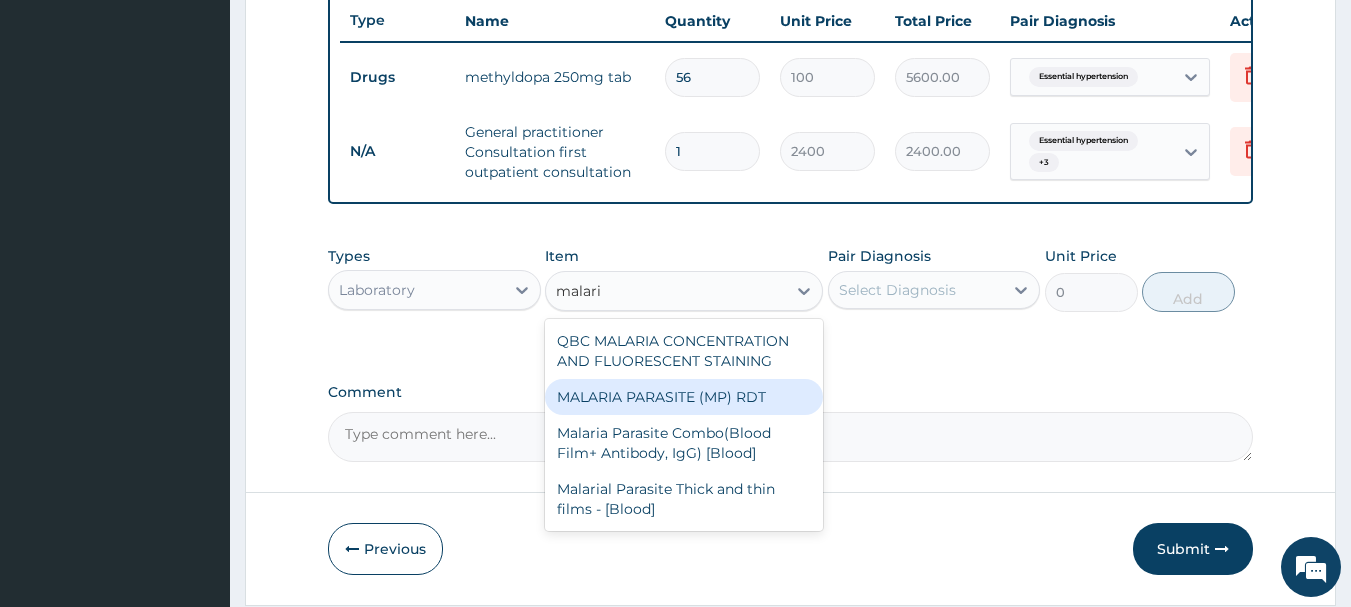 click on "MALARIA PARASITE (MP) RDT" at bounding box center [684, 397] 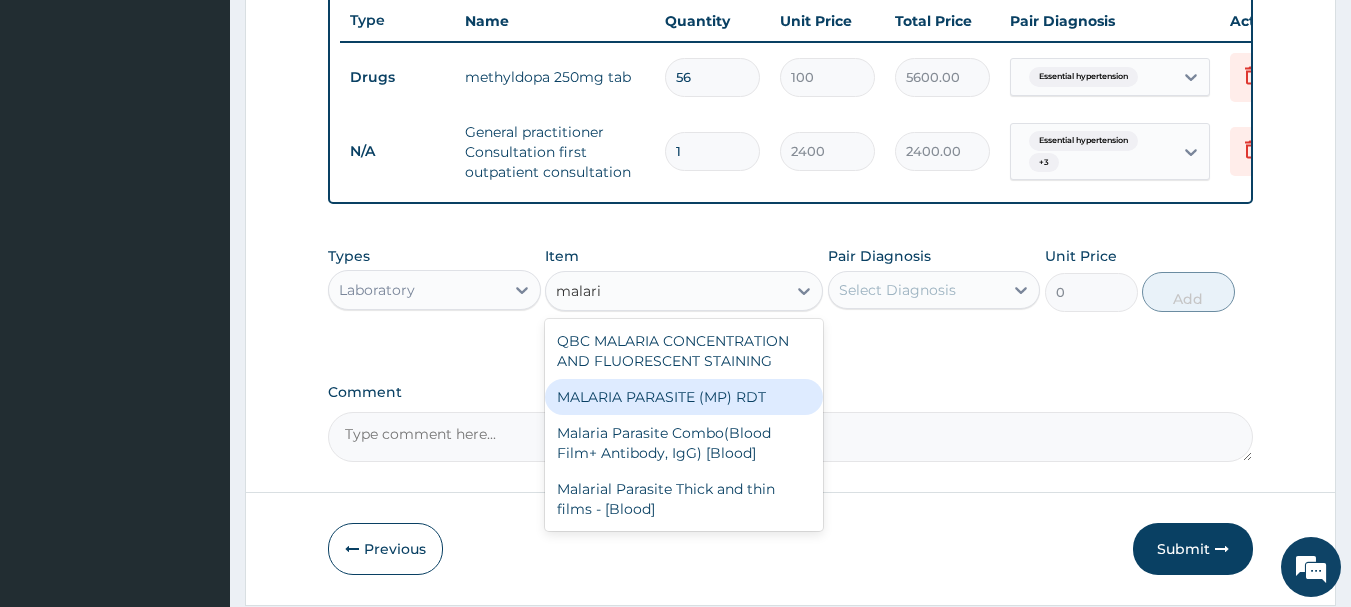 type 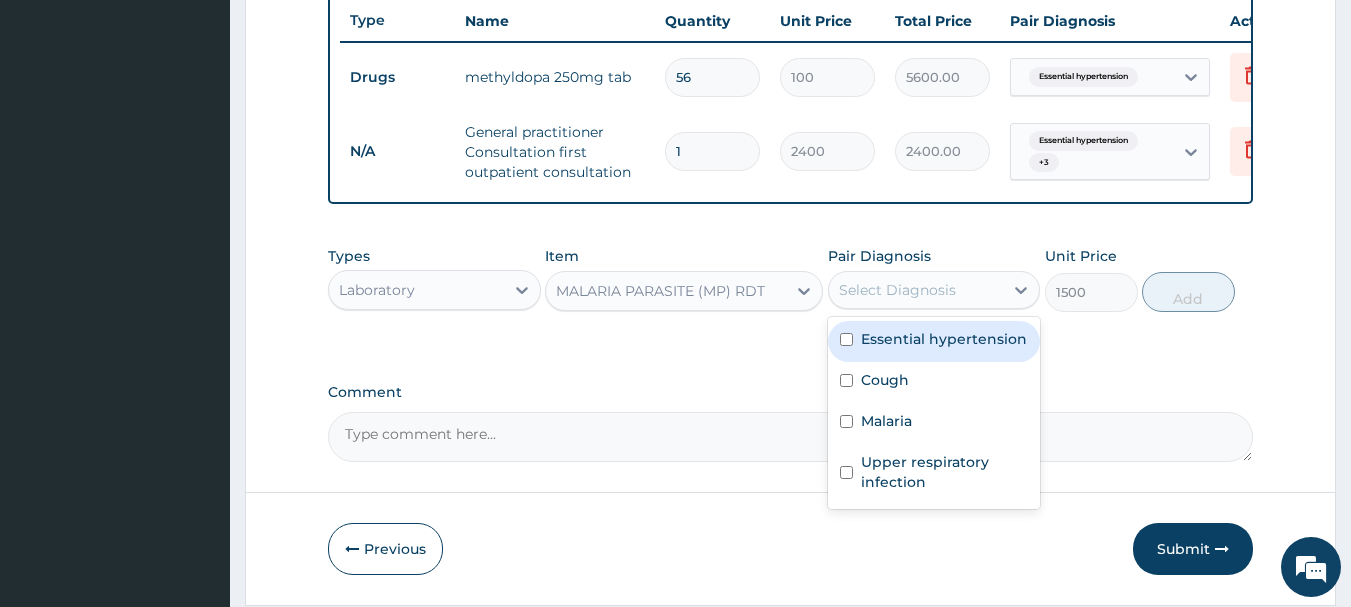 click on "Select Diagnosis" at bounding box center [897, 290] 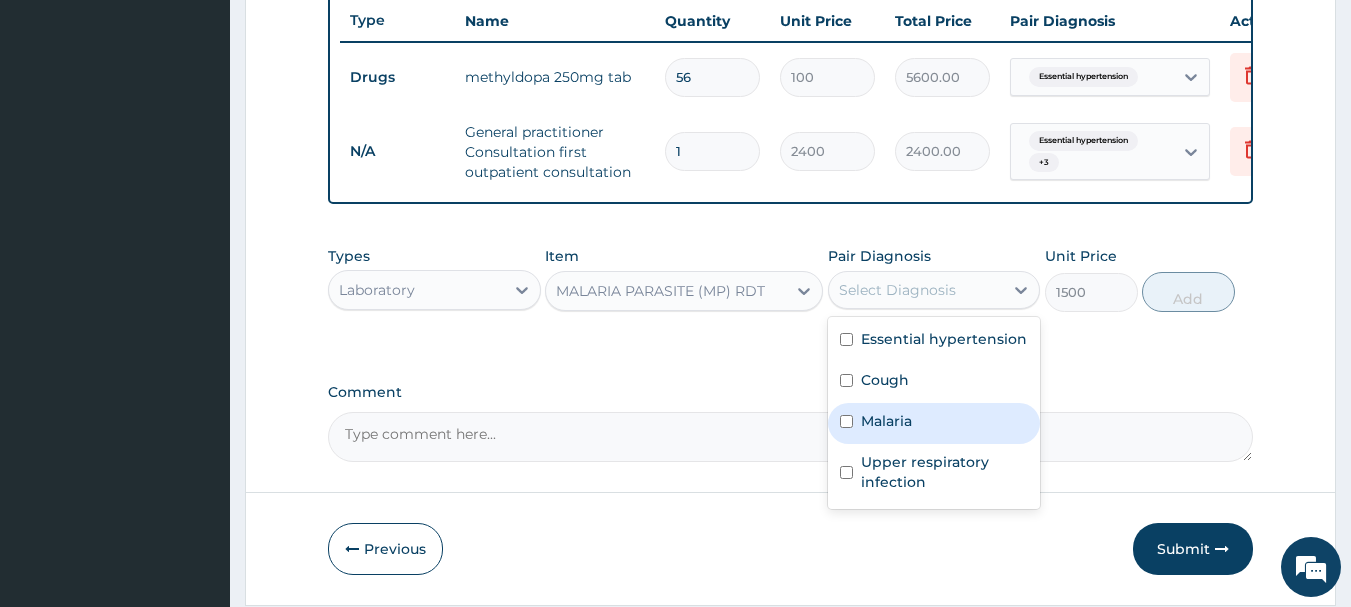 click on "Malaria" at bounding box center [886, 421] 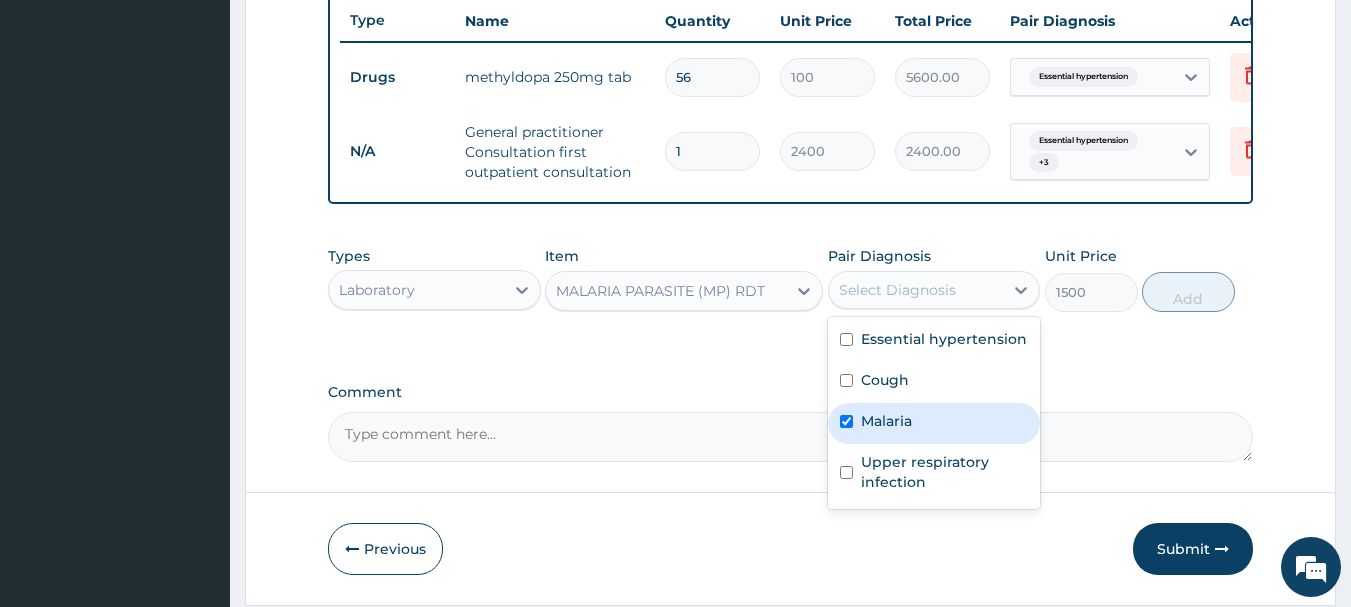 checkbox on "true" 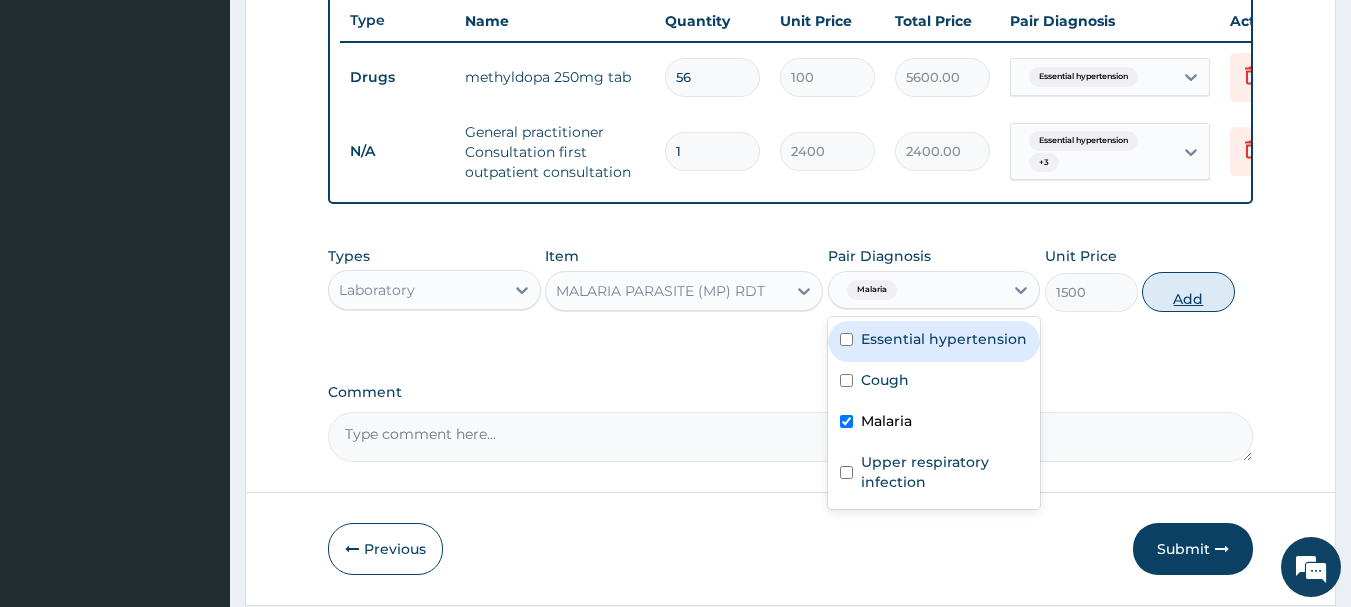 click on "Add" at bounding box center [1188, 292] 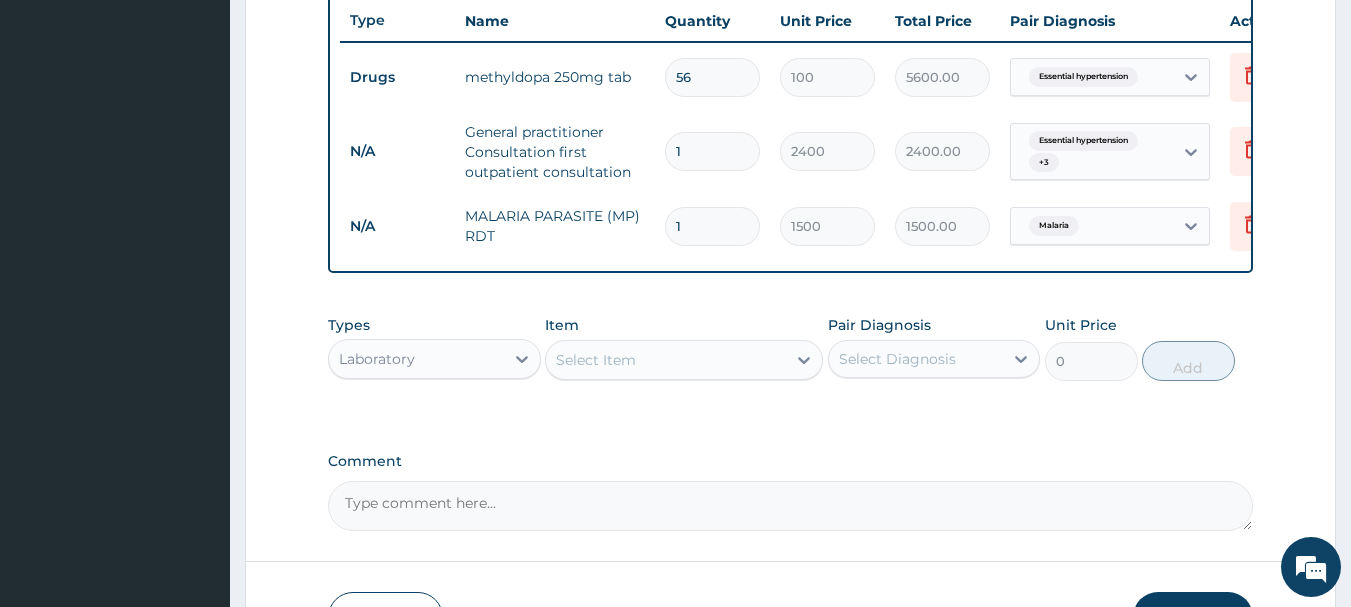 click on "Laboratory" at bounding box center [416, 359] 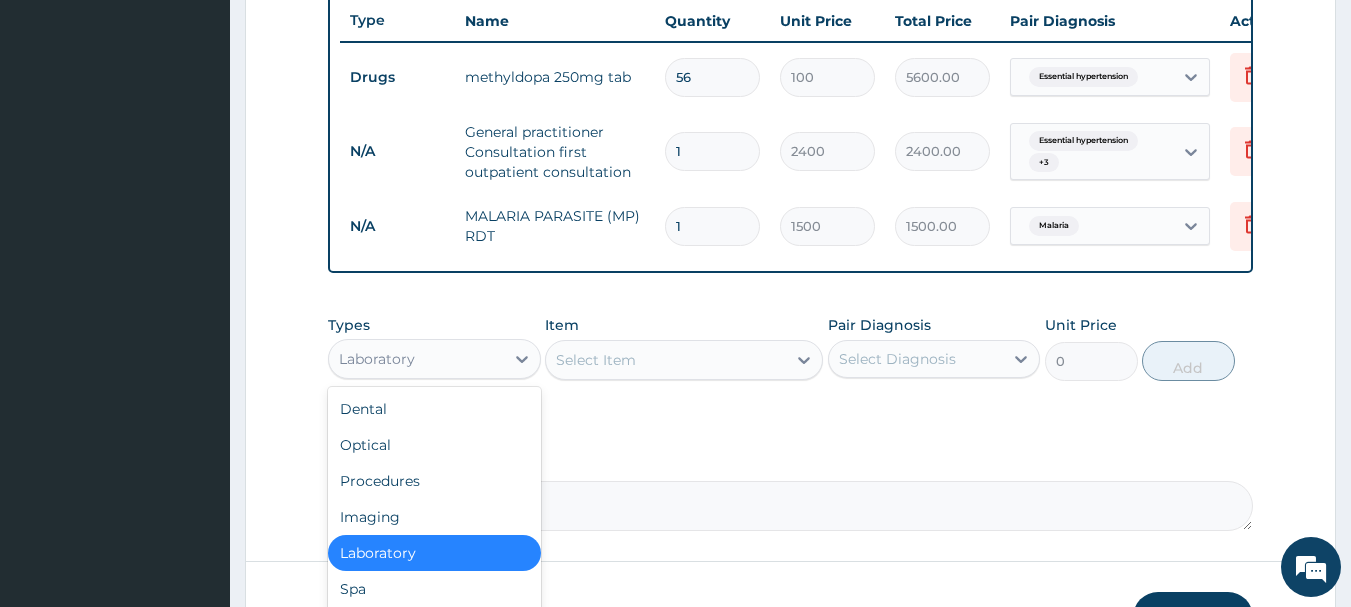 scroll, scrollTop: 904, scrollLeft: 0, axis: vertical 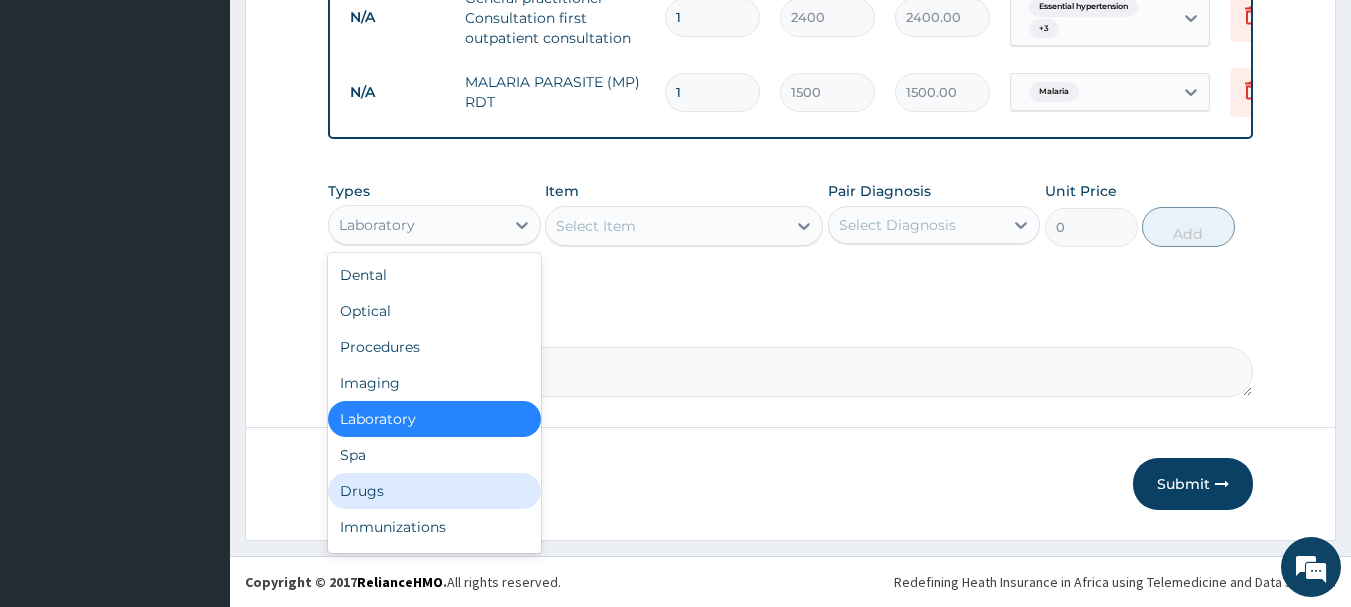 click on "Drugs" at bounding box center [434, 491] 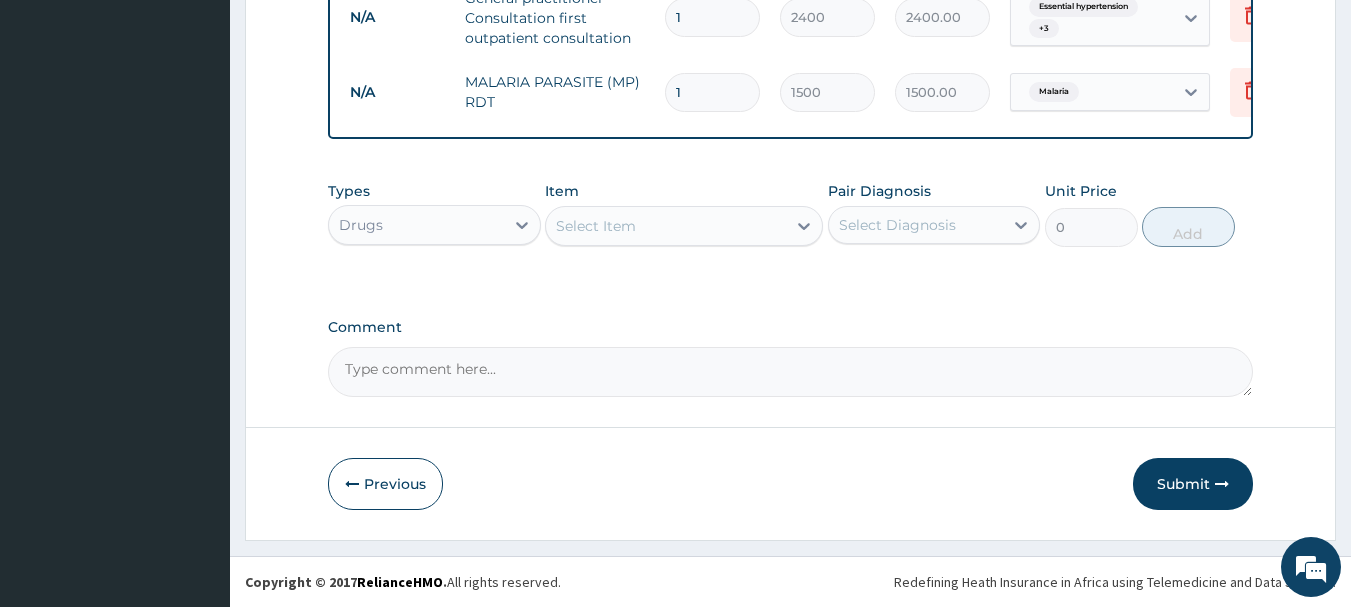 click on "Select Item" at bounding box center (666, 226) 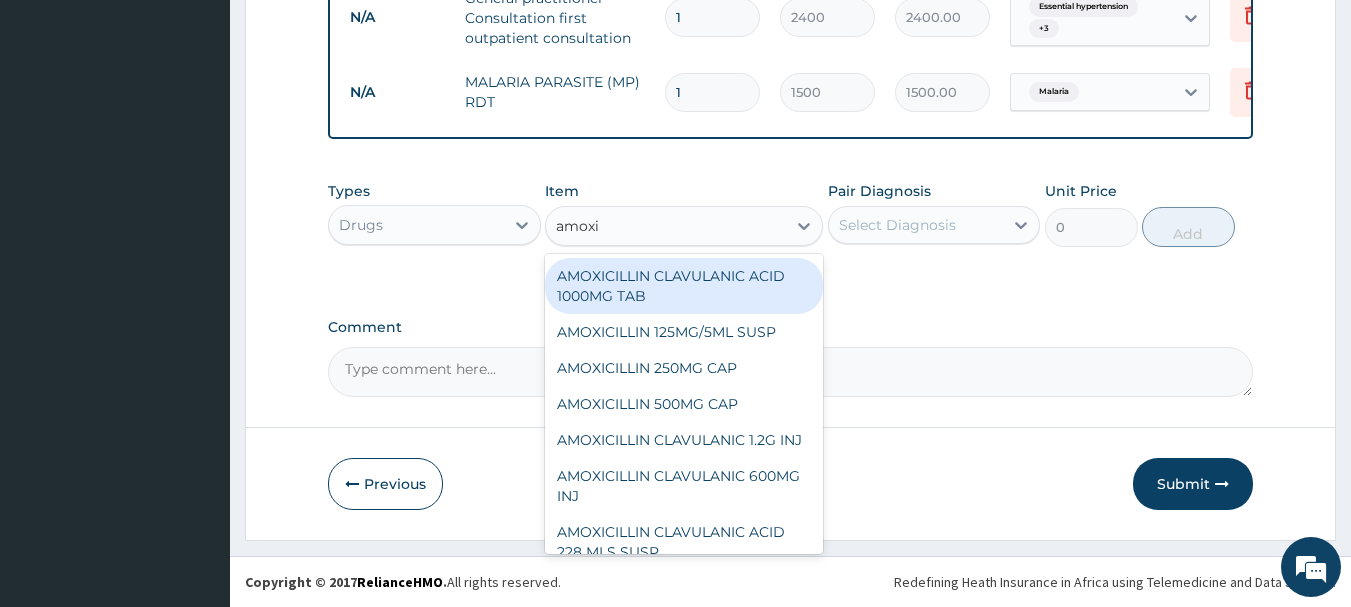 type on "amoxic" 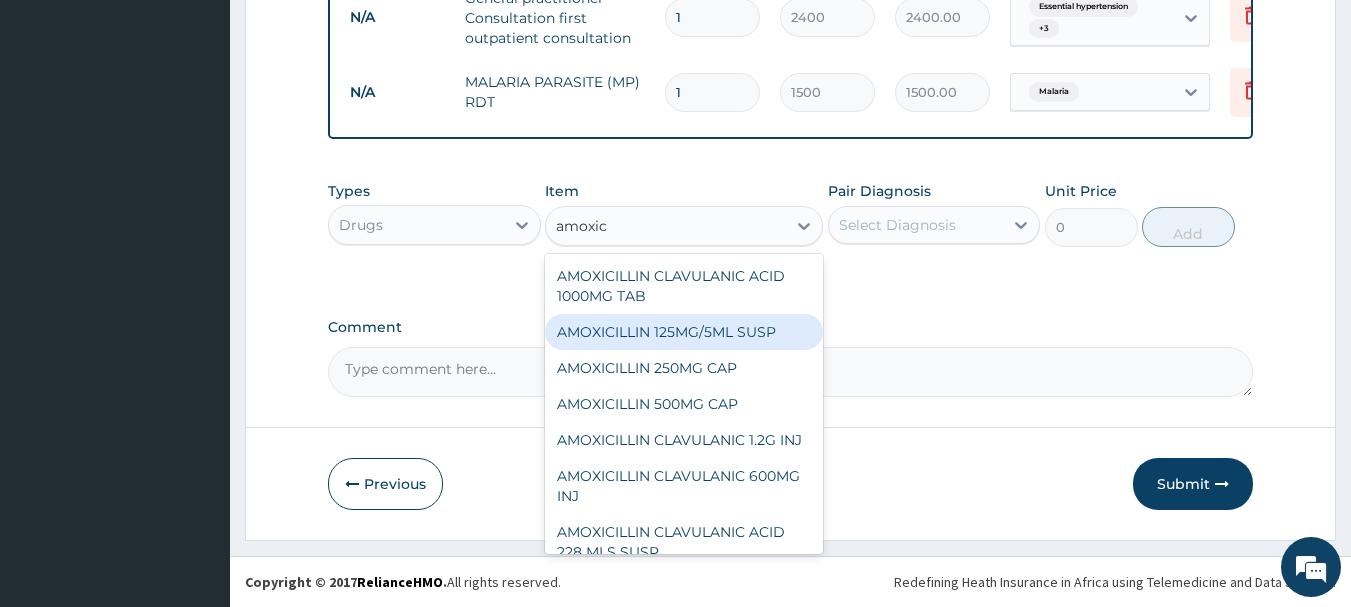 scroll, scrollTop: 262, scrollLeft: 0, axis: vertical 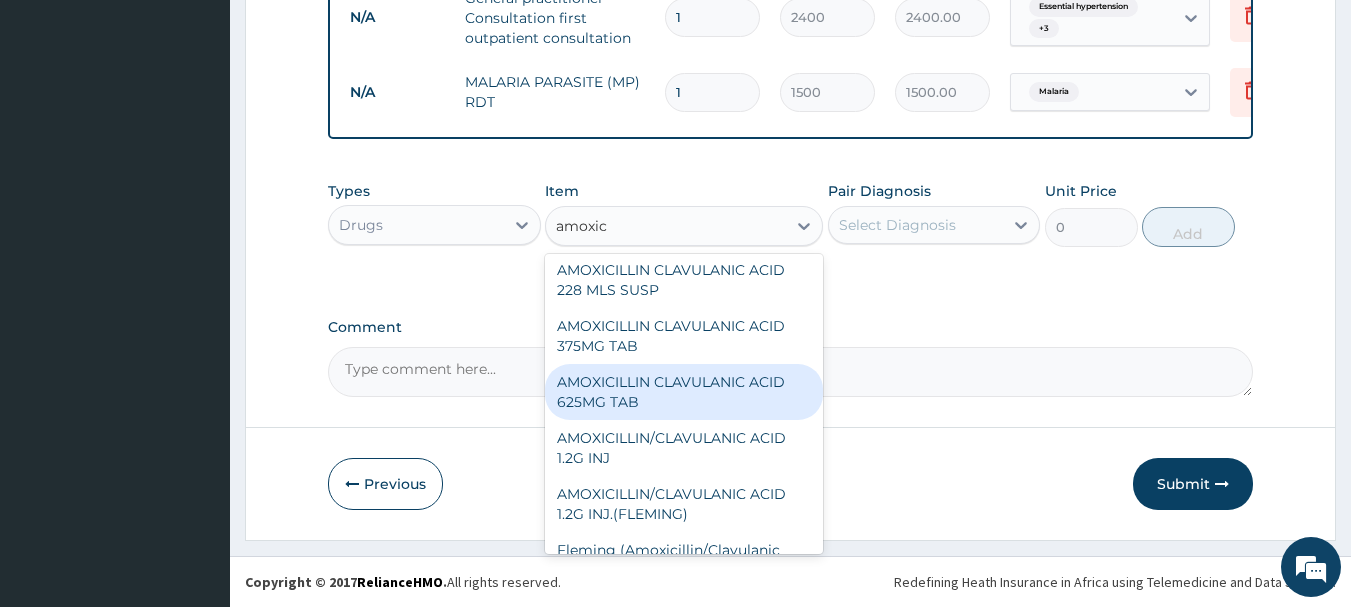 click on "AMOXICILLIN CLAVULANIC ACID 625MG TAB" at bounding box center [684, 392] 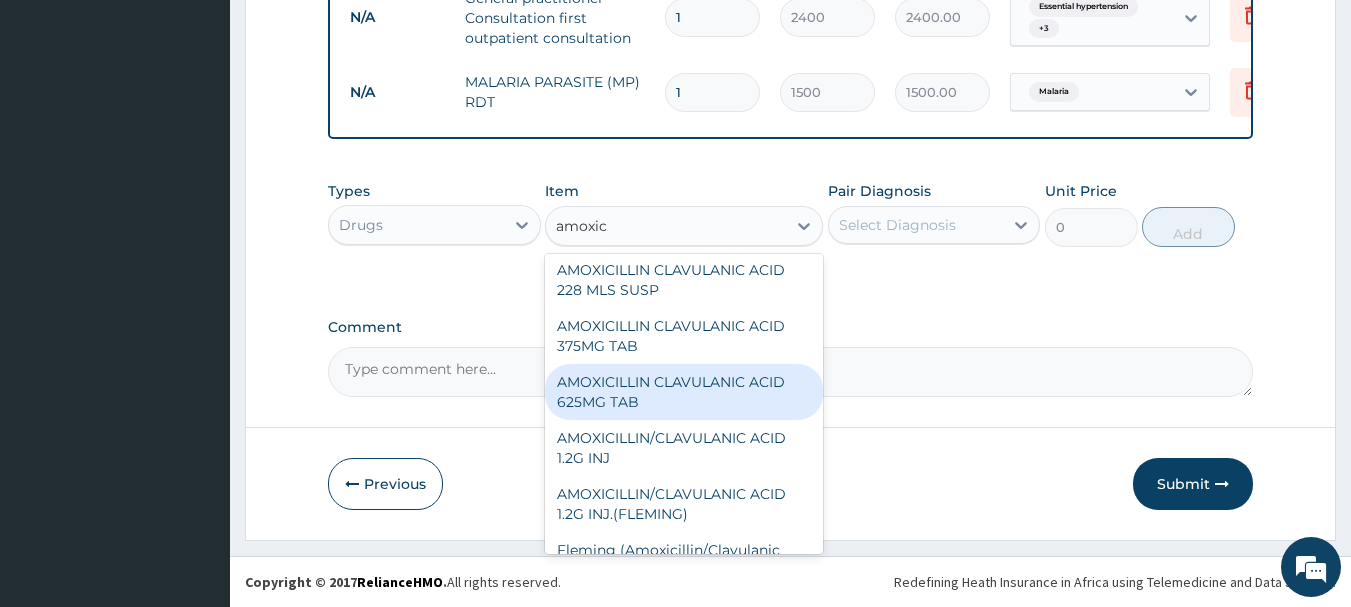 type 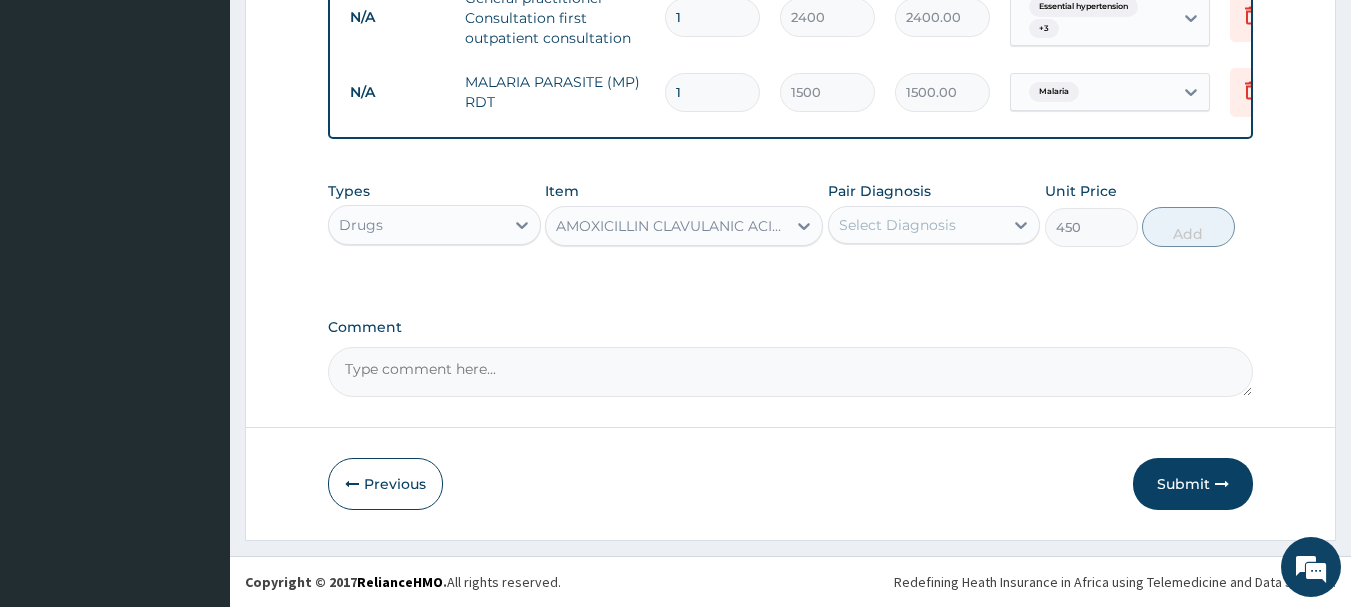 click on "Select Diagnosis" at bounding box center [897, 225] 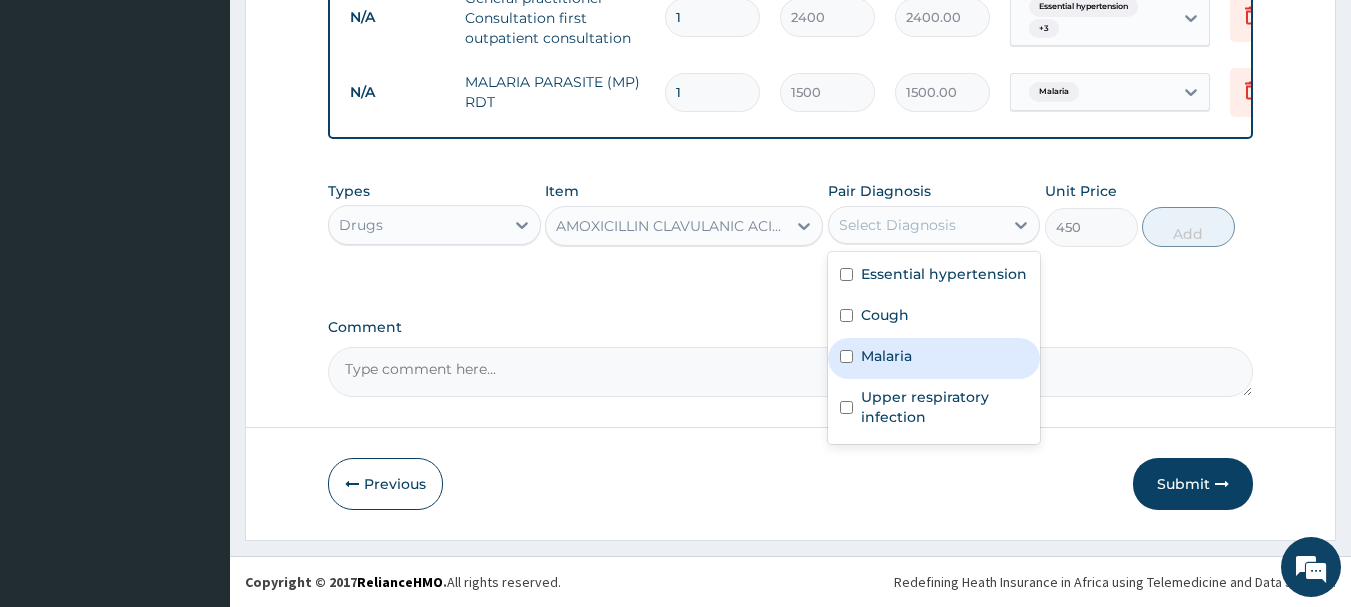 click on "Malaria" at bounding box center (886, 356) 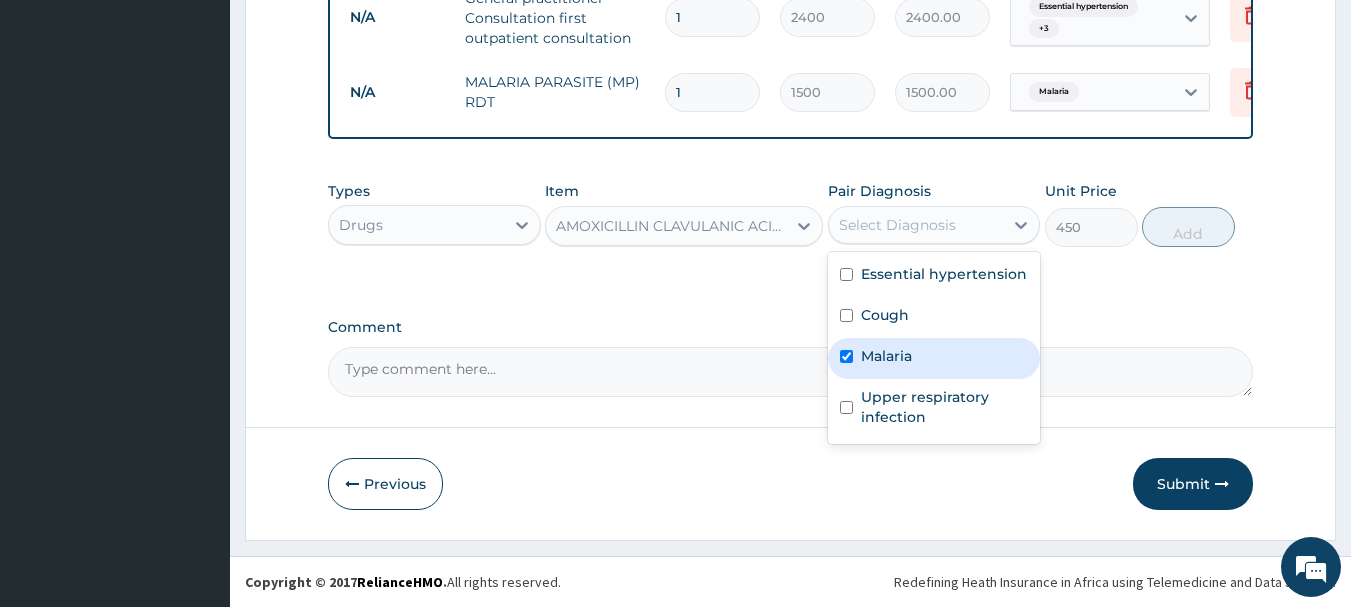 checkbox on "true" 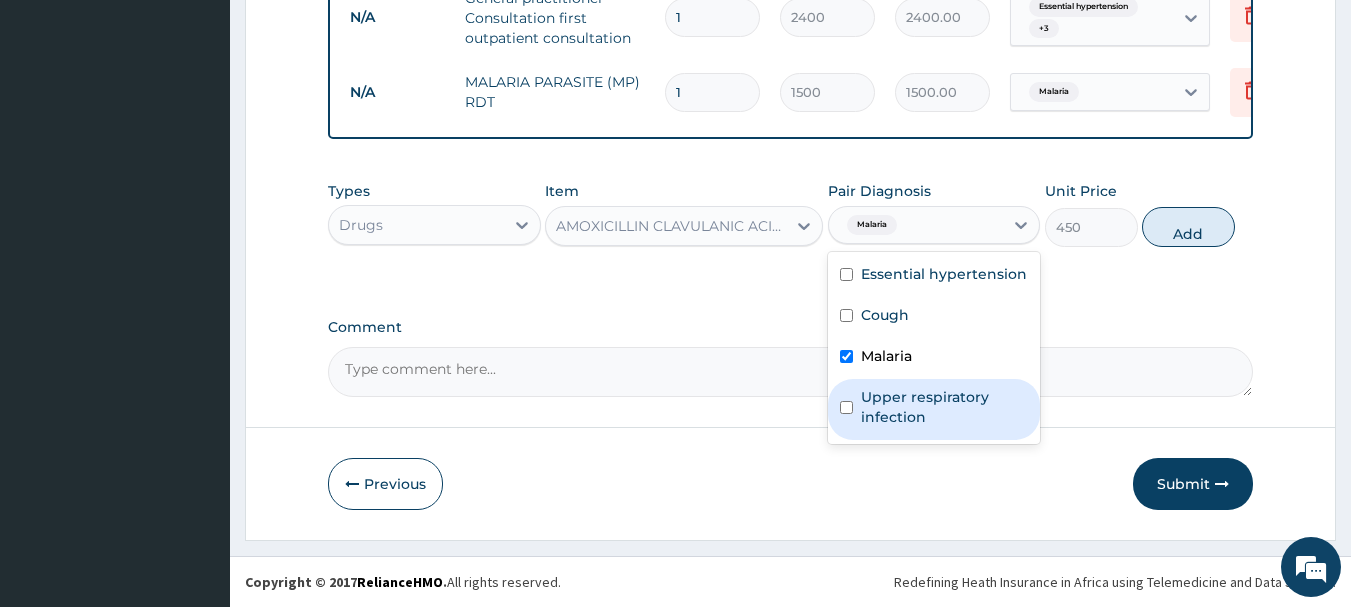 click on "Upper respiratory infection" at bounding box center (945, 407) 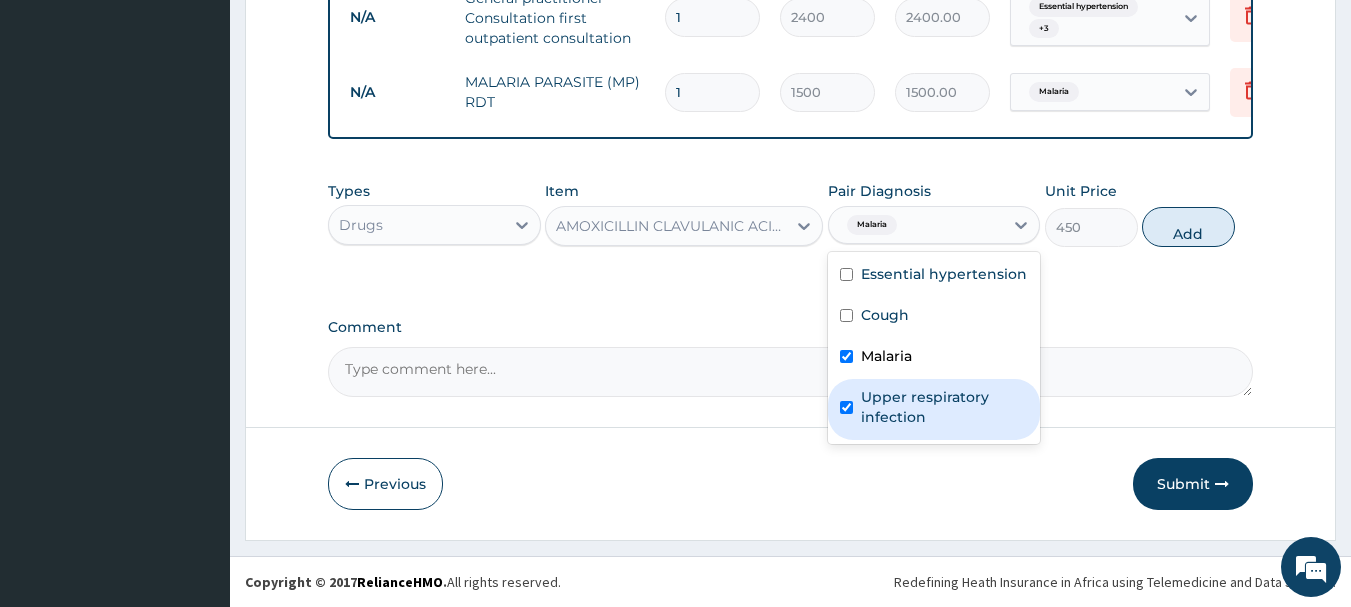 checkbox on "true" 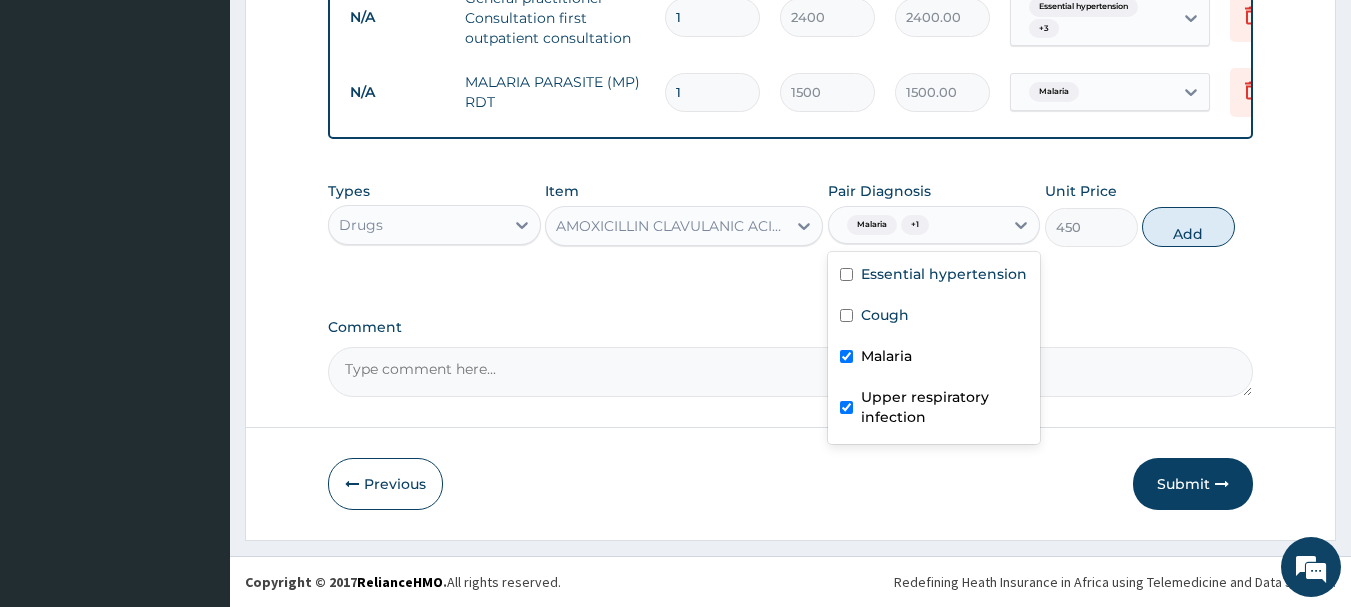 click on "Malaria" at bounding box center [886, 356] 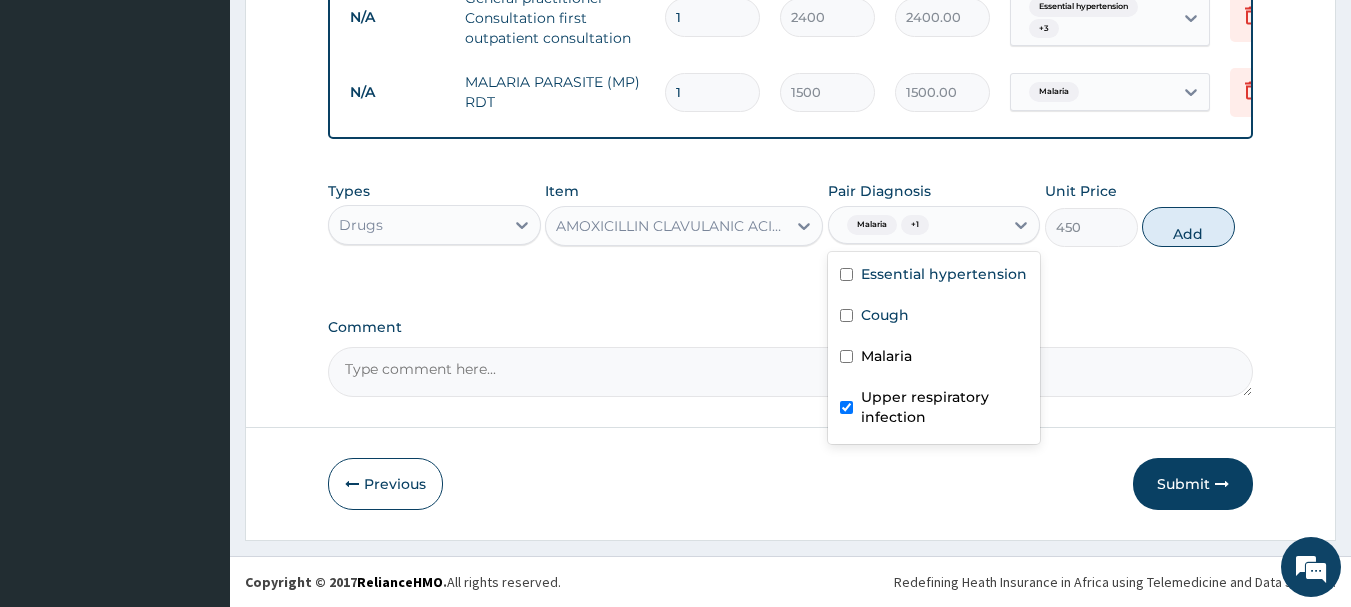 checkbox on "false" 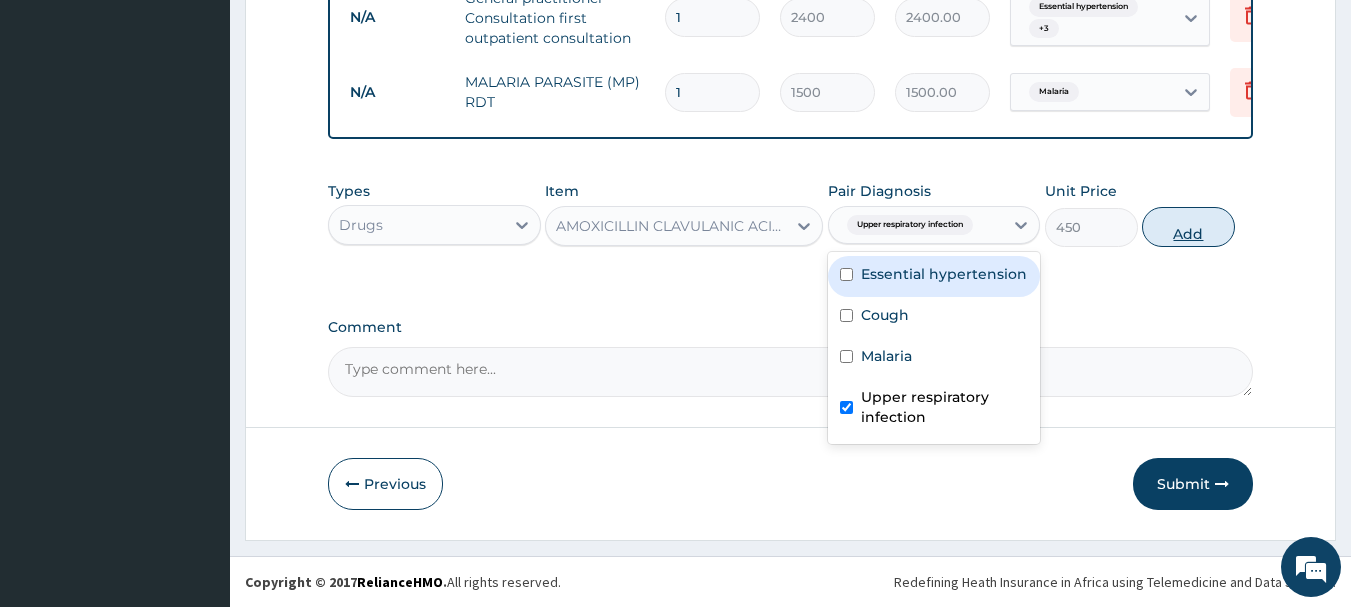 click on "Add" at bounding box center [1188, 227] 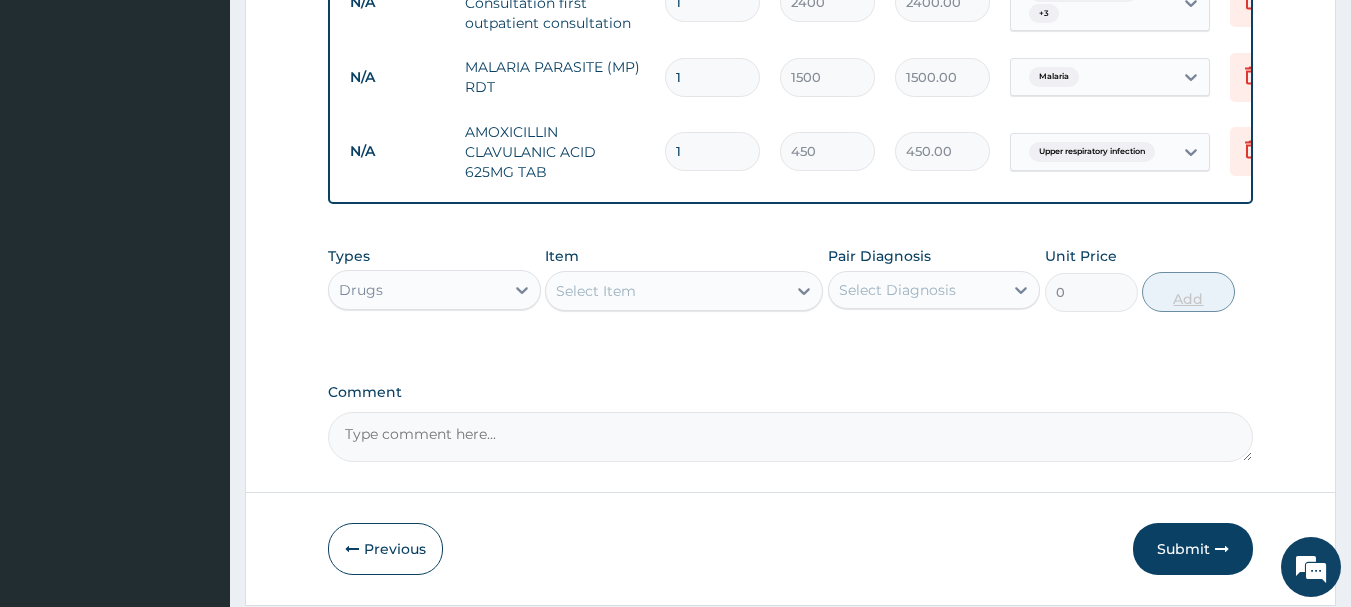 type on "14" 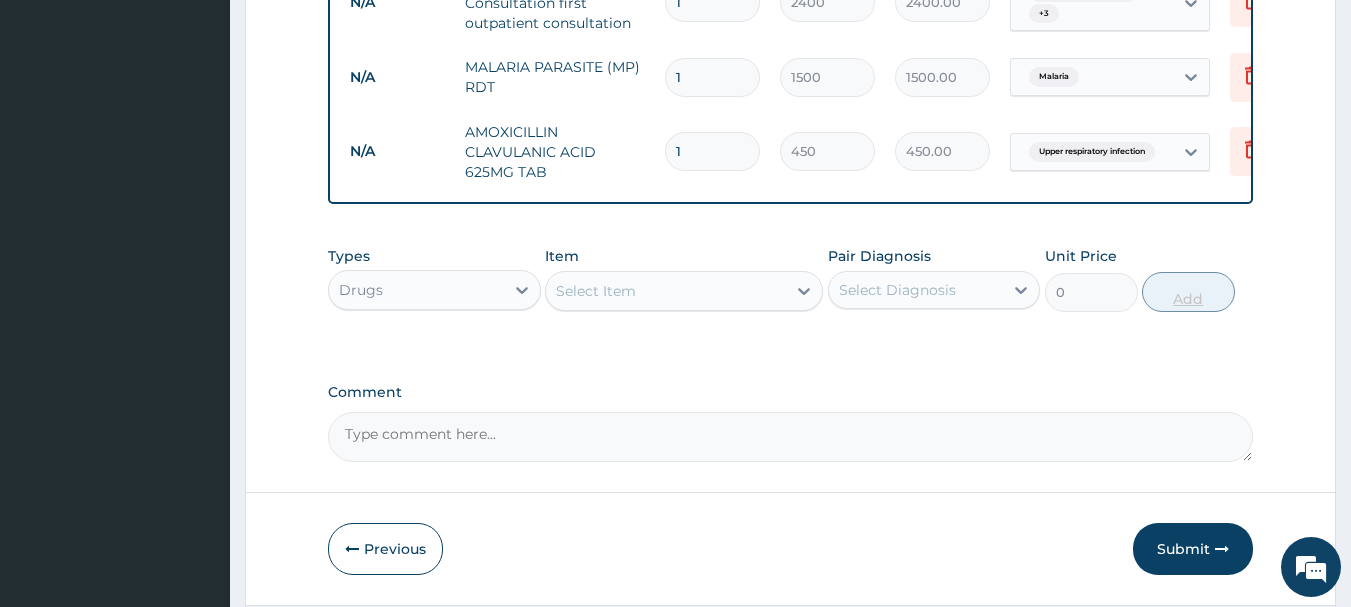 type on "6300.00" 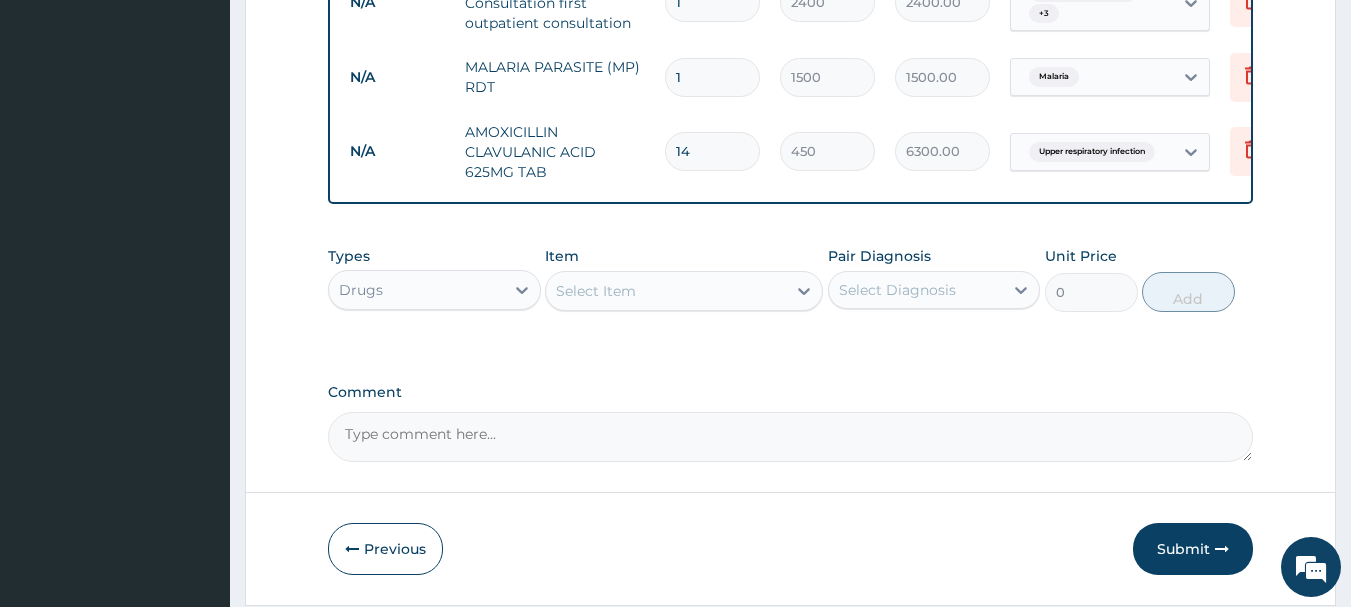 type on "14" 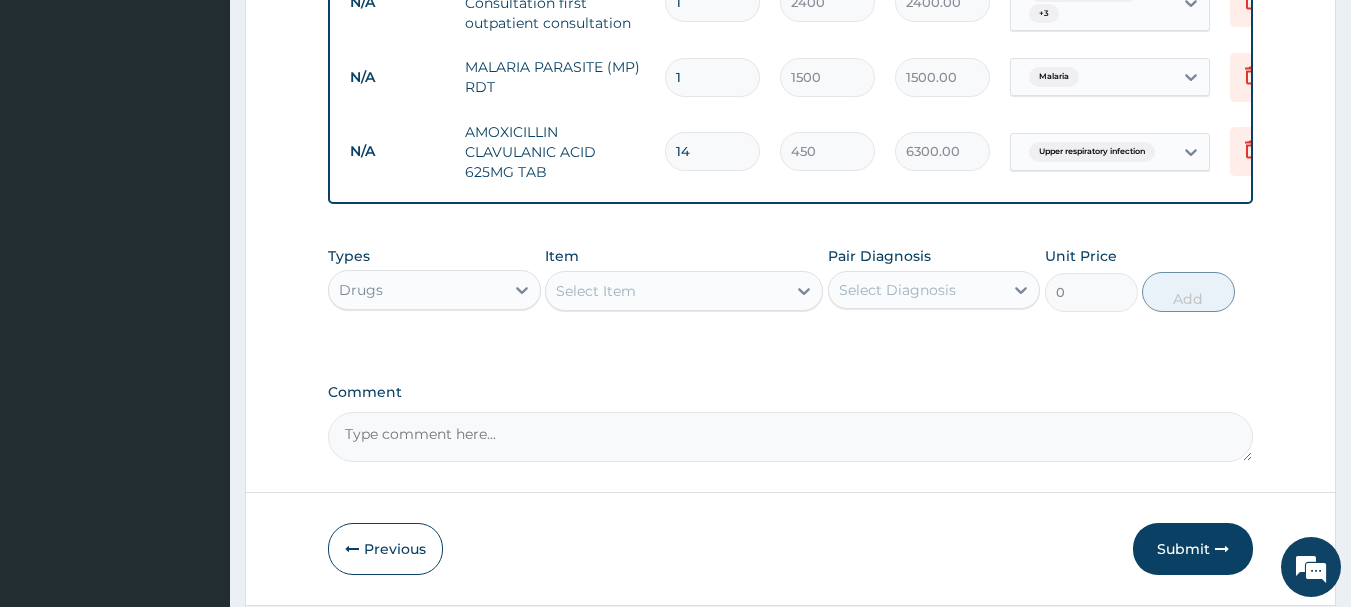 click on "Select Item" at bounding box center (666, 291) 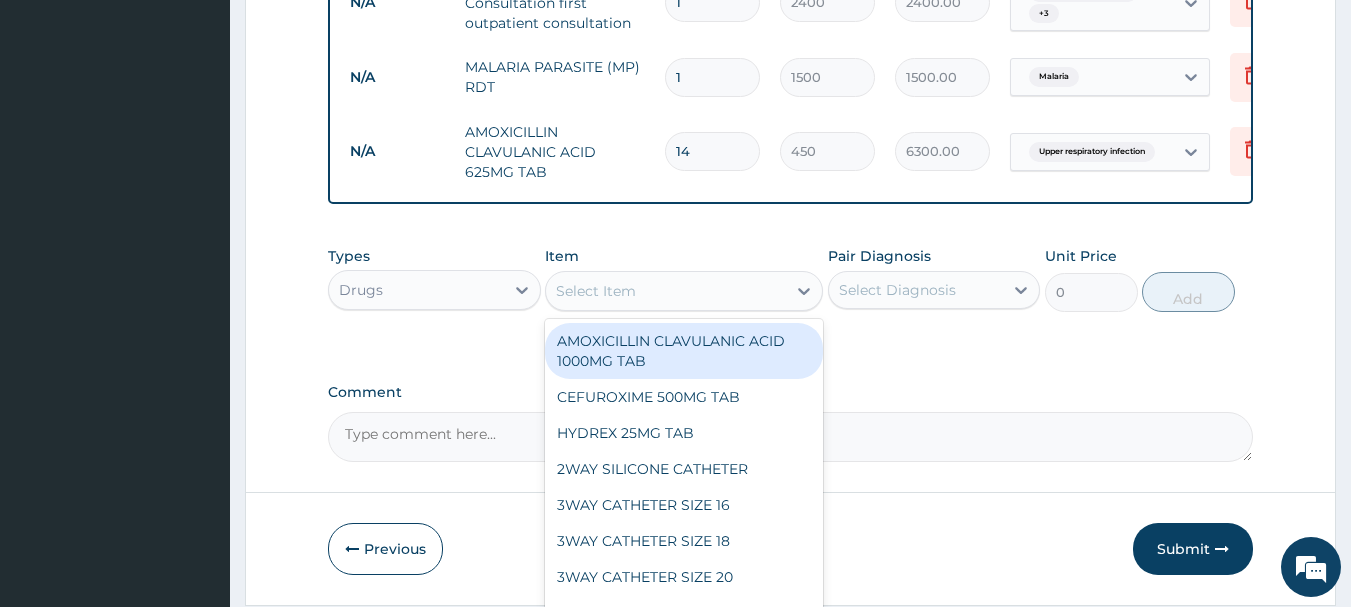 type on "p" 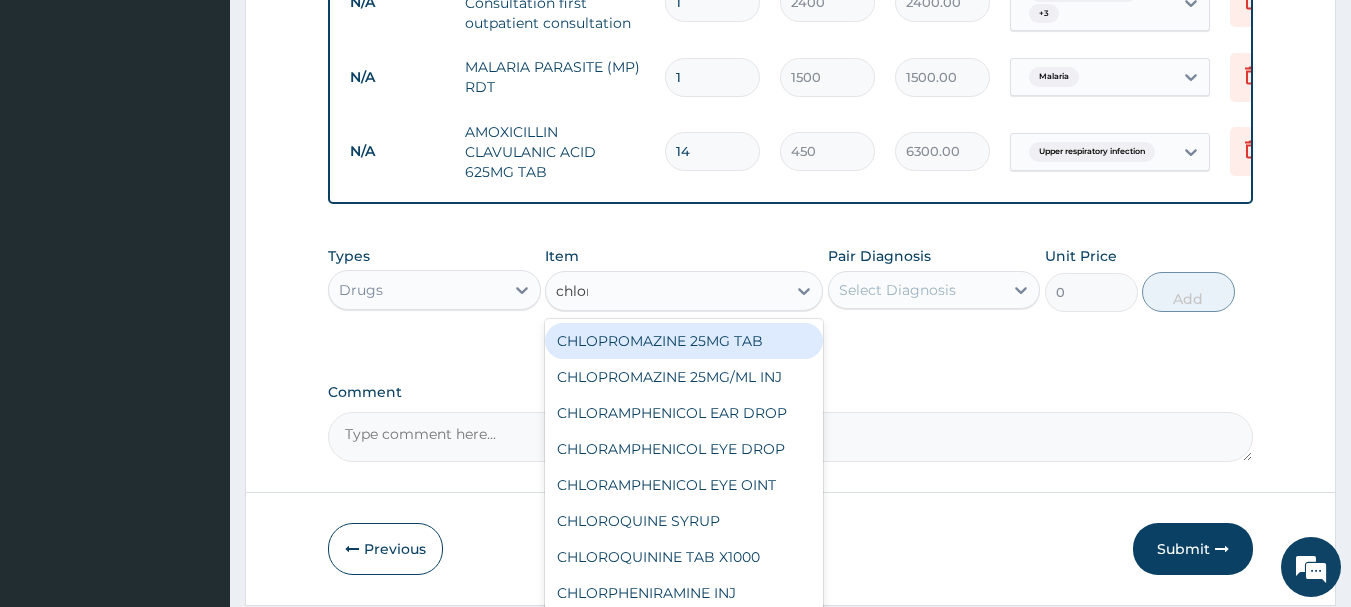 type on "chlorp" 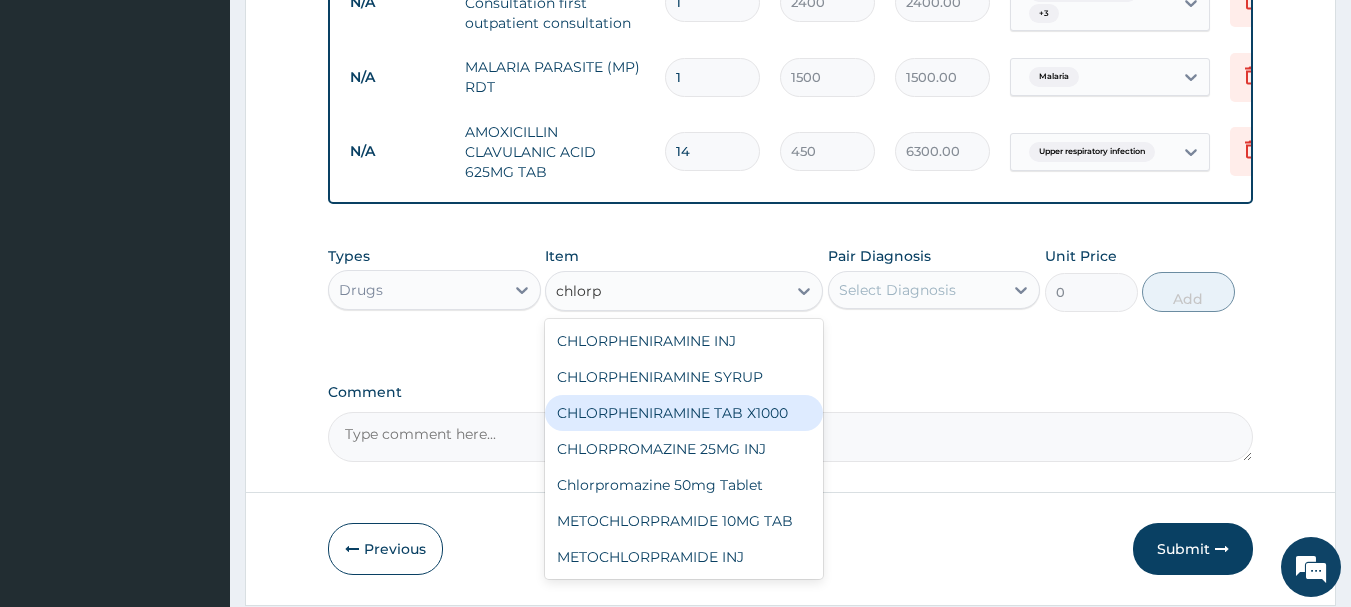 click on "CHLORPHENIRAMINE TAB X1000" at bounding box center [684, 413] 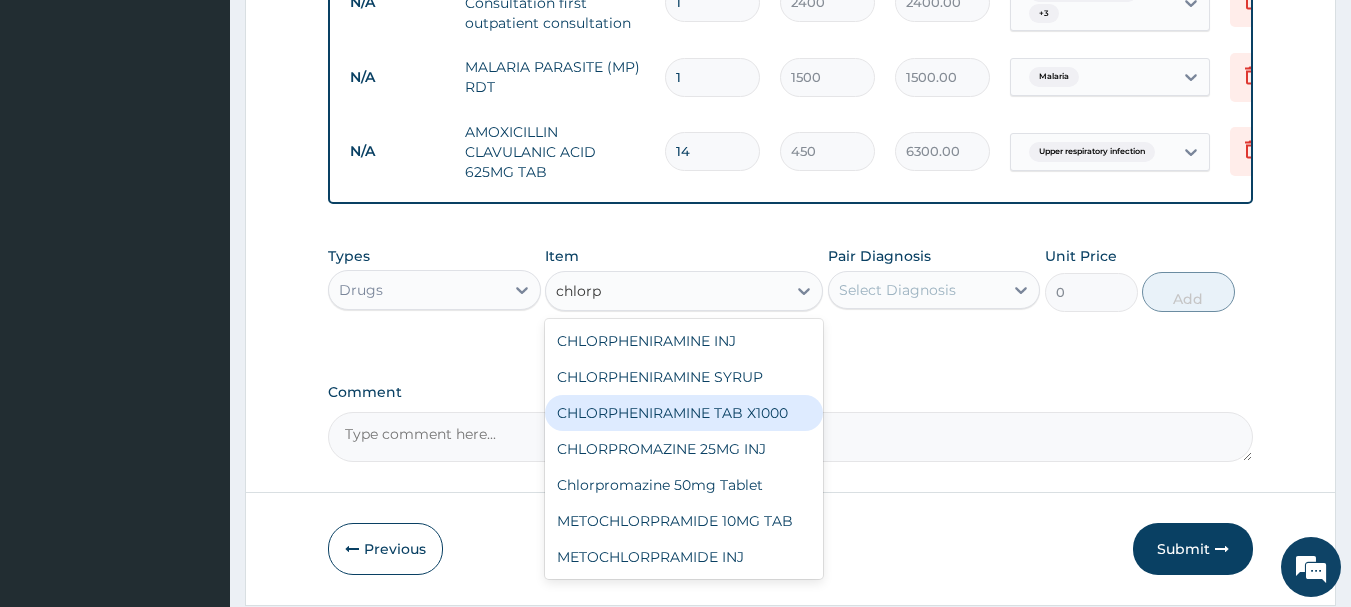 type 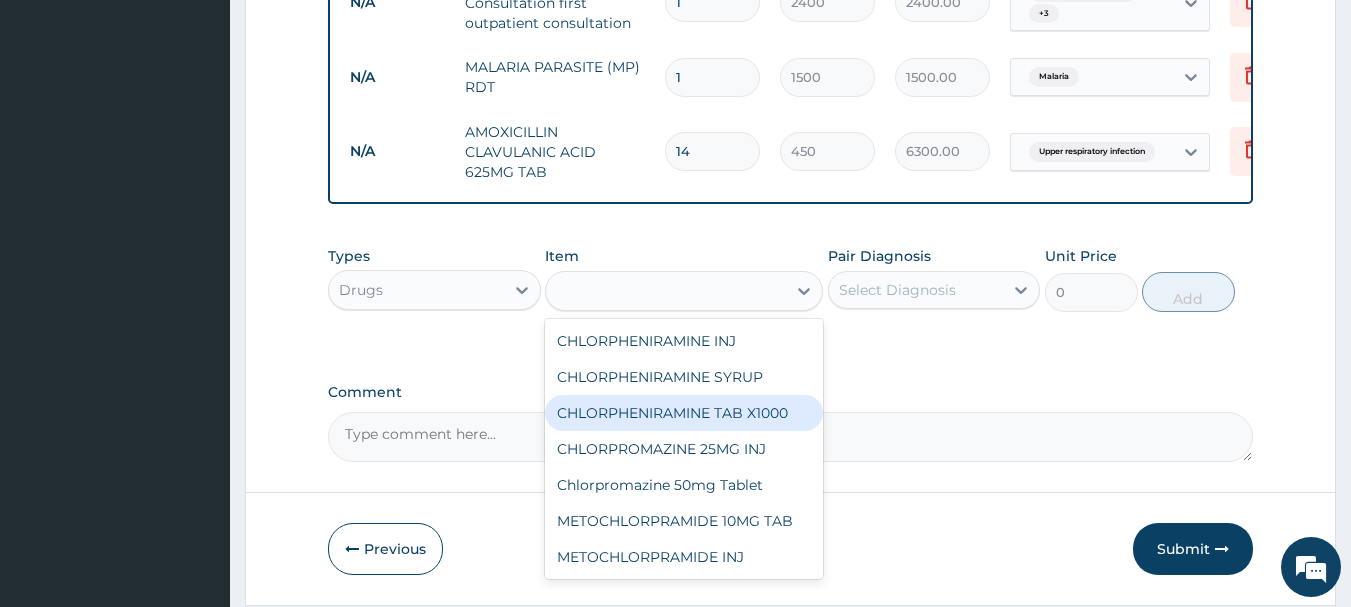 type on "39.375" 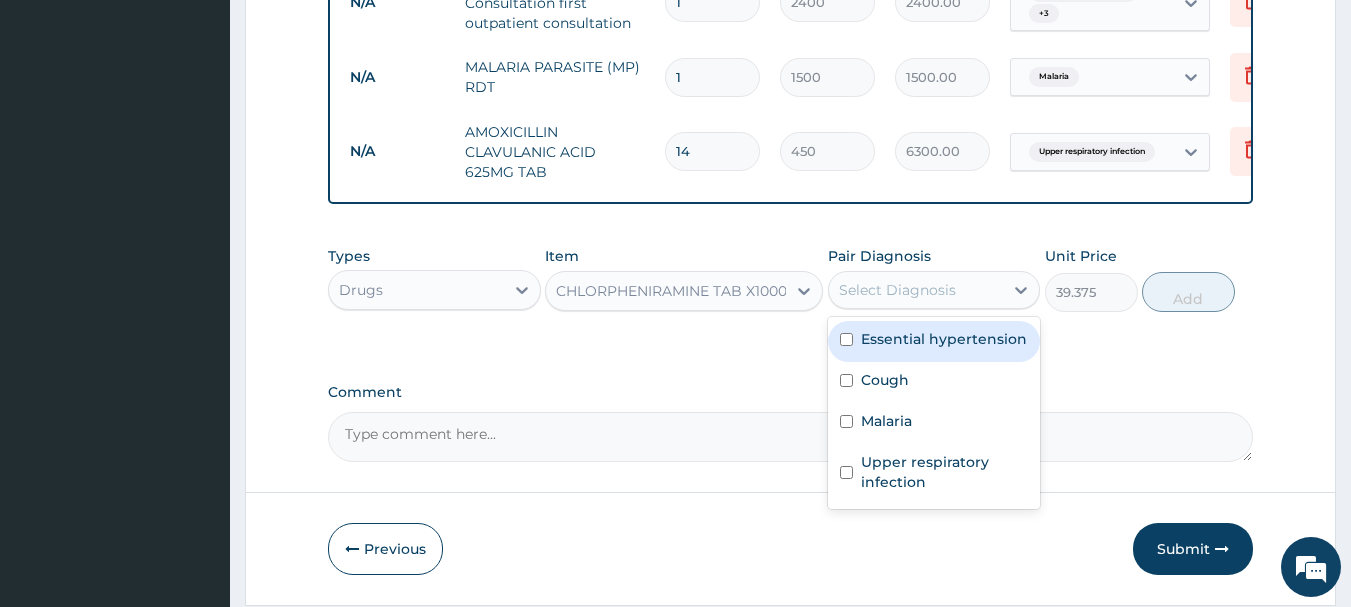 click on "Select Diagnosis" at bounding box center [916, 290] 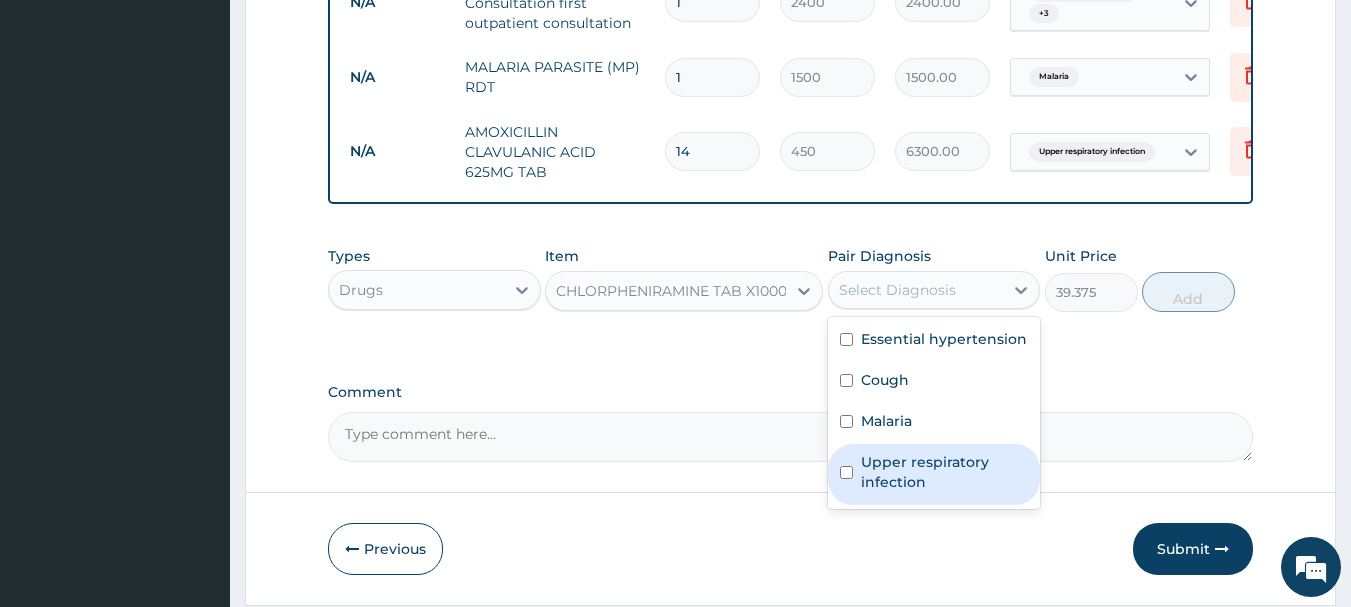 click on "Upper respiratory infection" at bounding box center (945, 472) 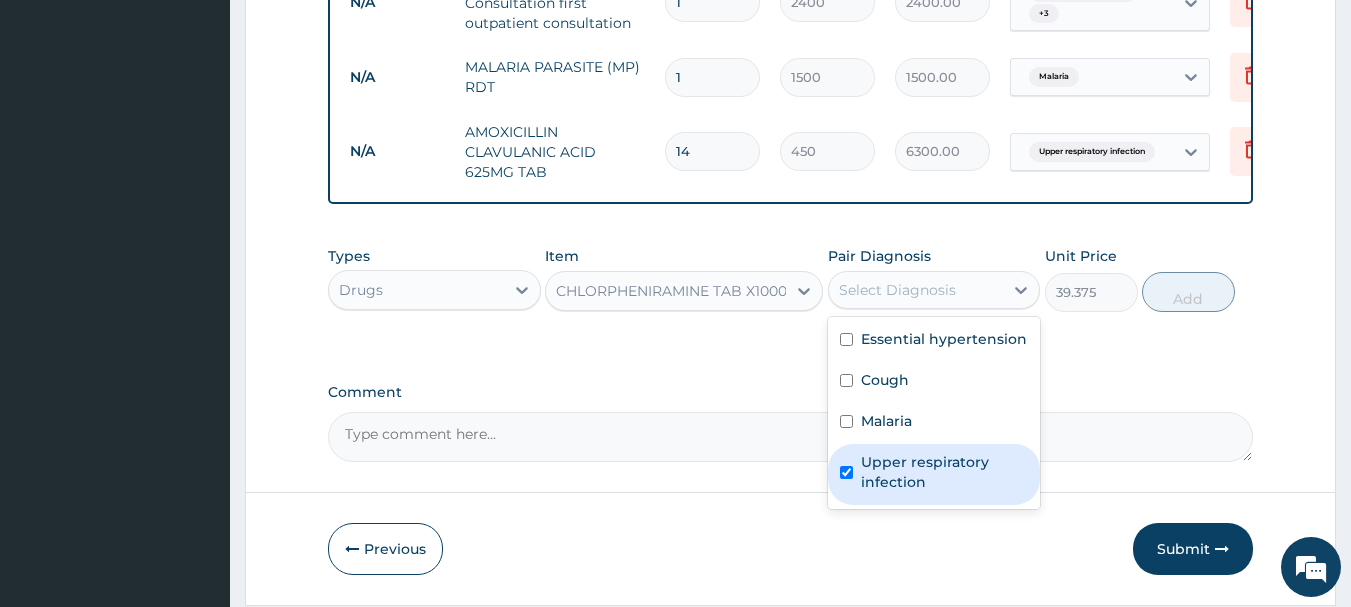checkbox on "true" 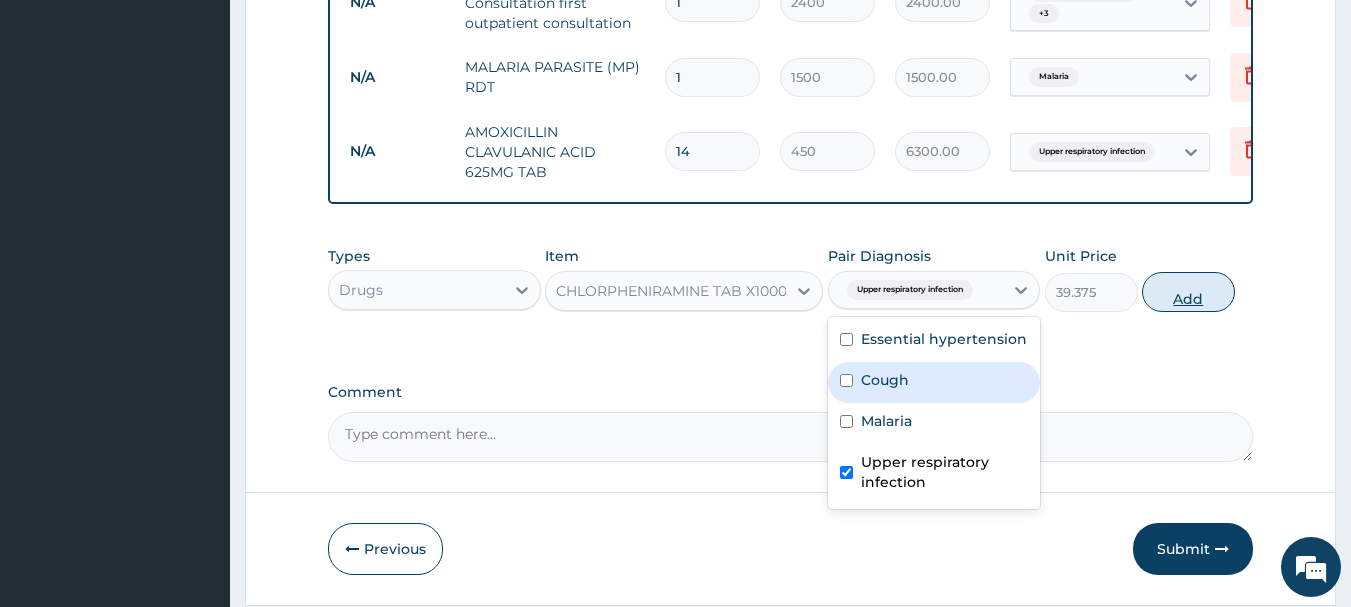 click on "Add" at bounding box center [1188, 292] 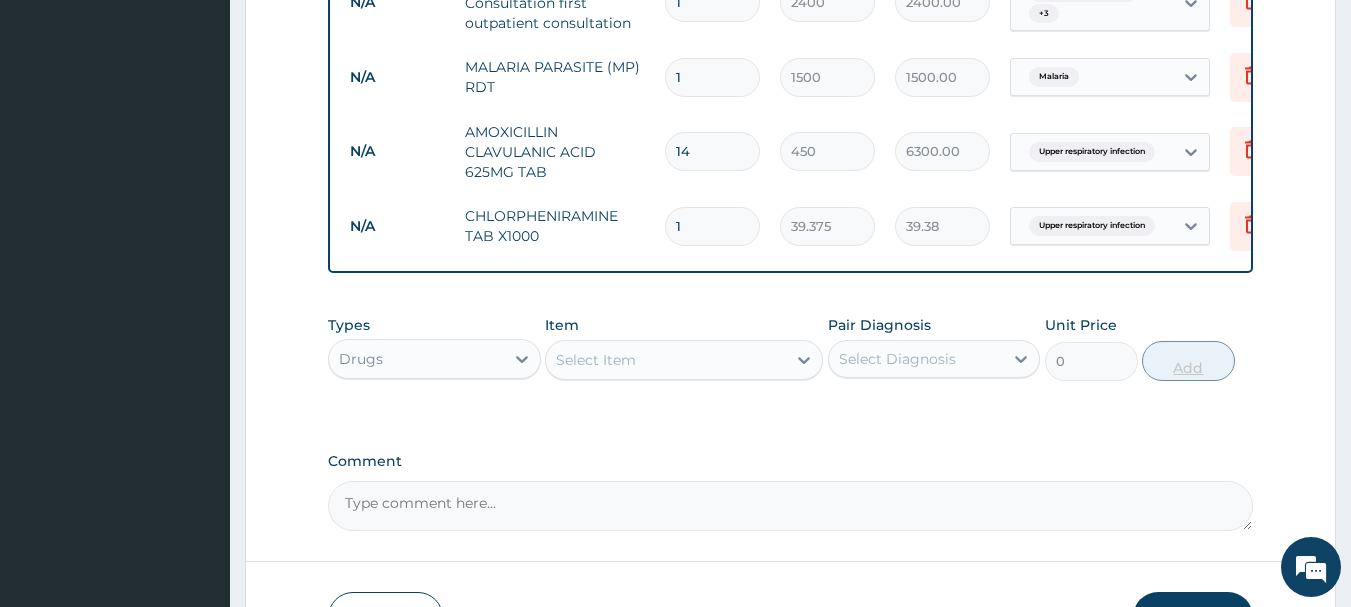 type 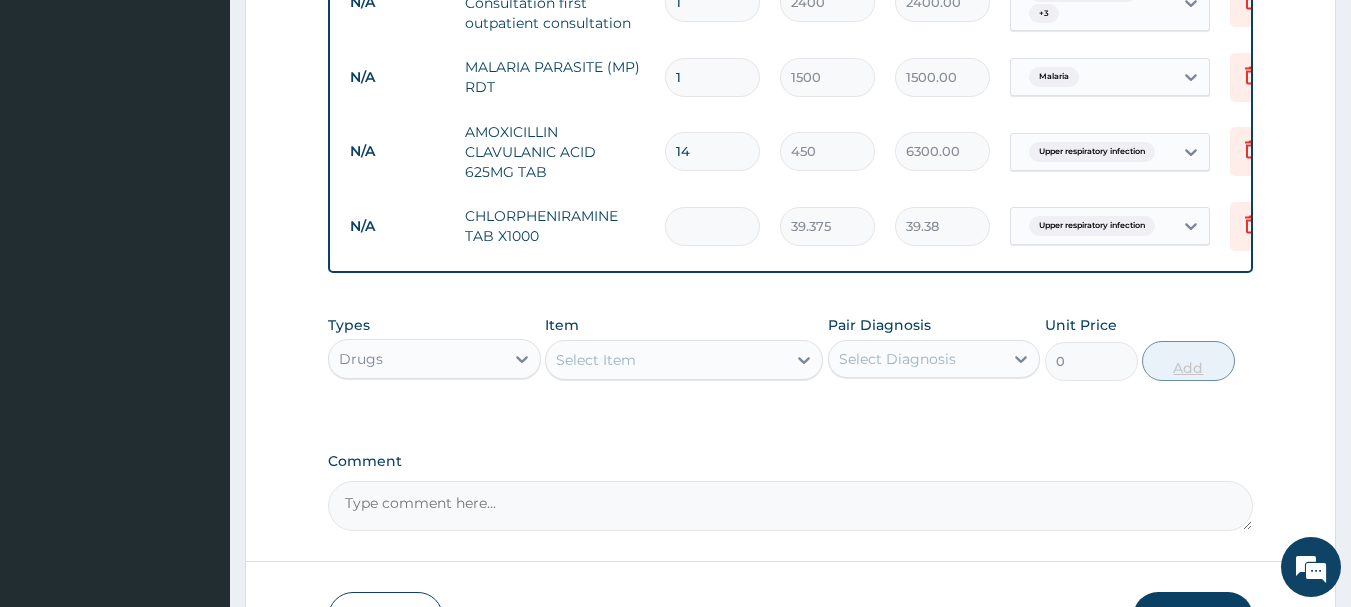 type on "0.00" 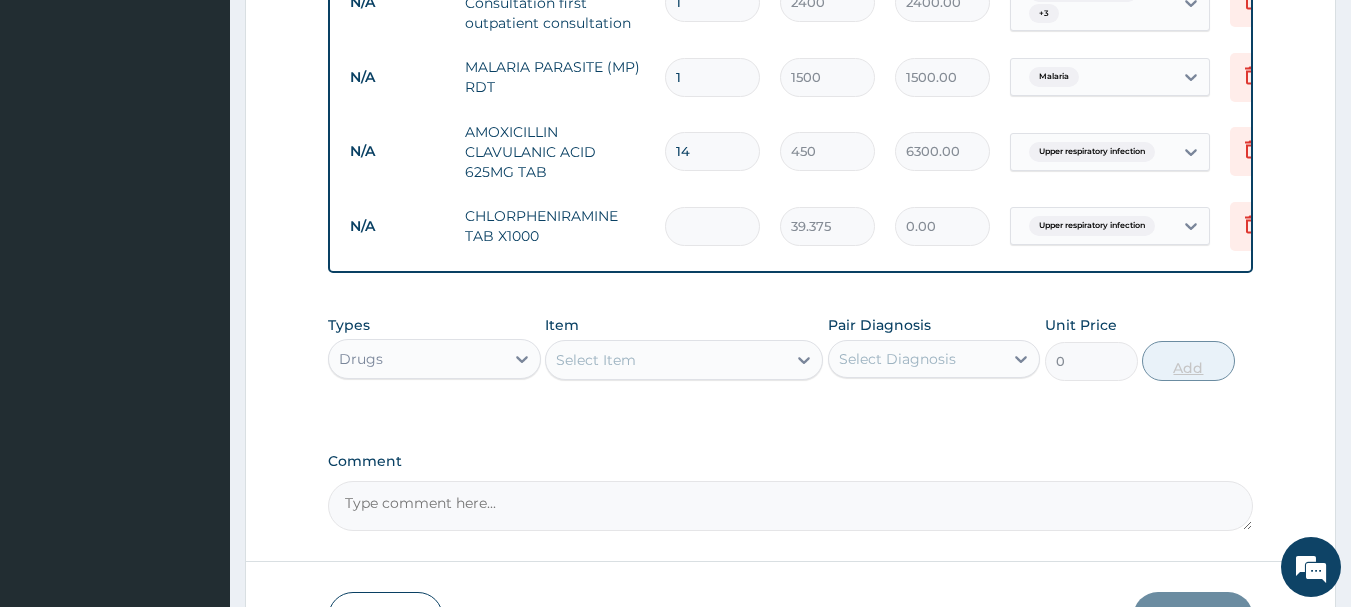 type on "5" 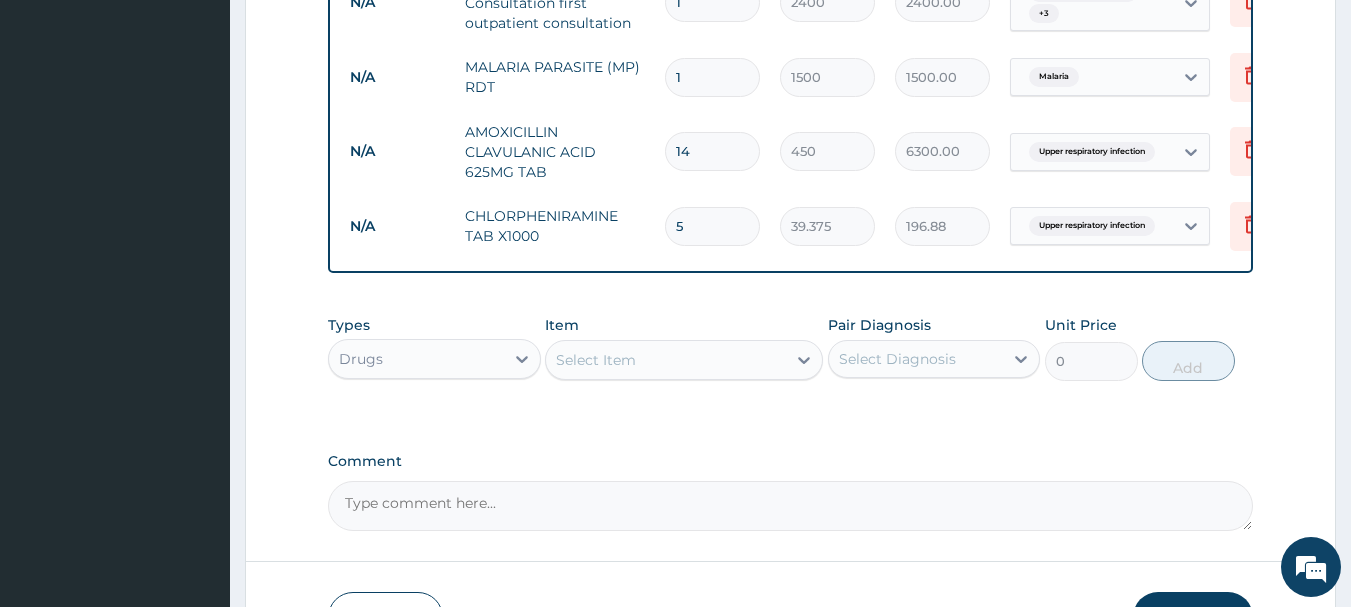 type on "5" 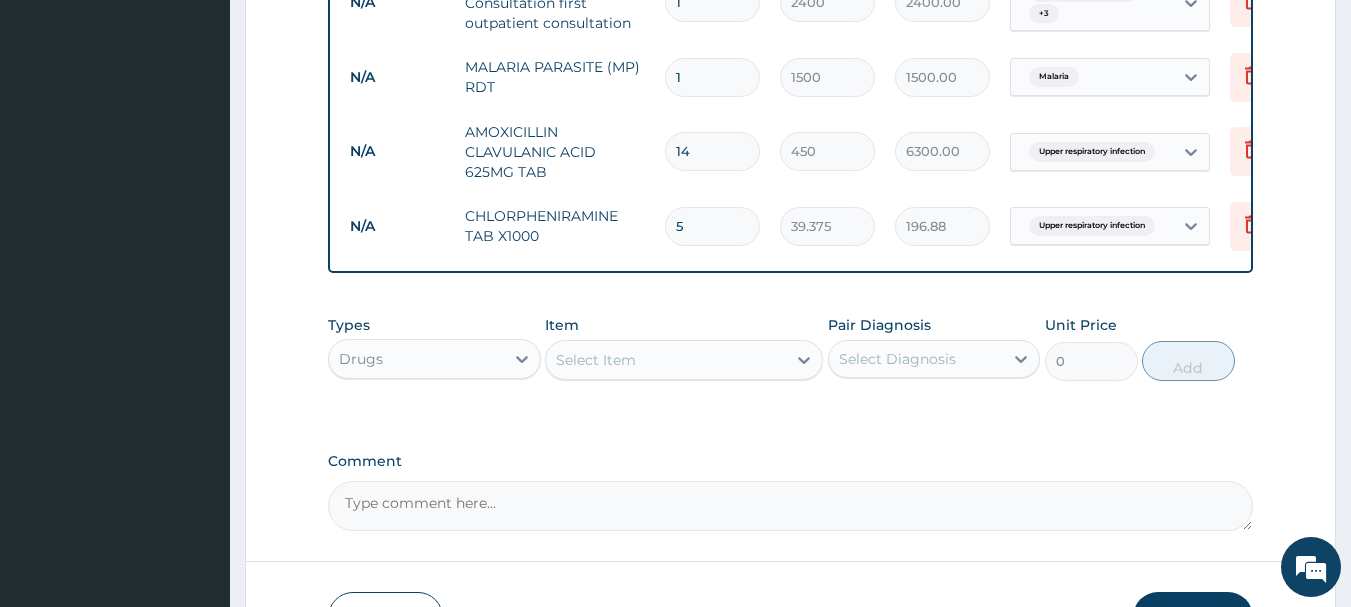 click on "Select Item" at bounding box center [666, 360] 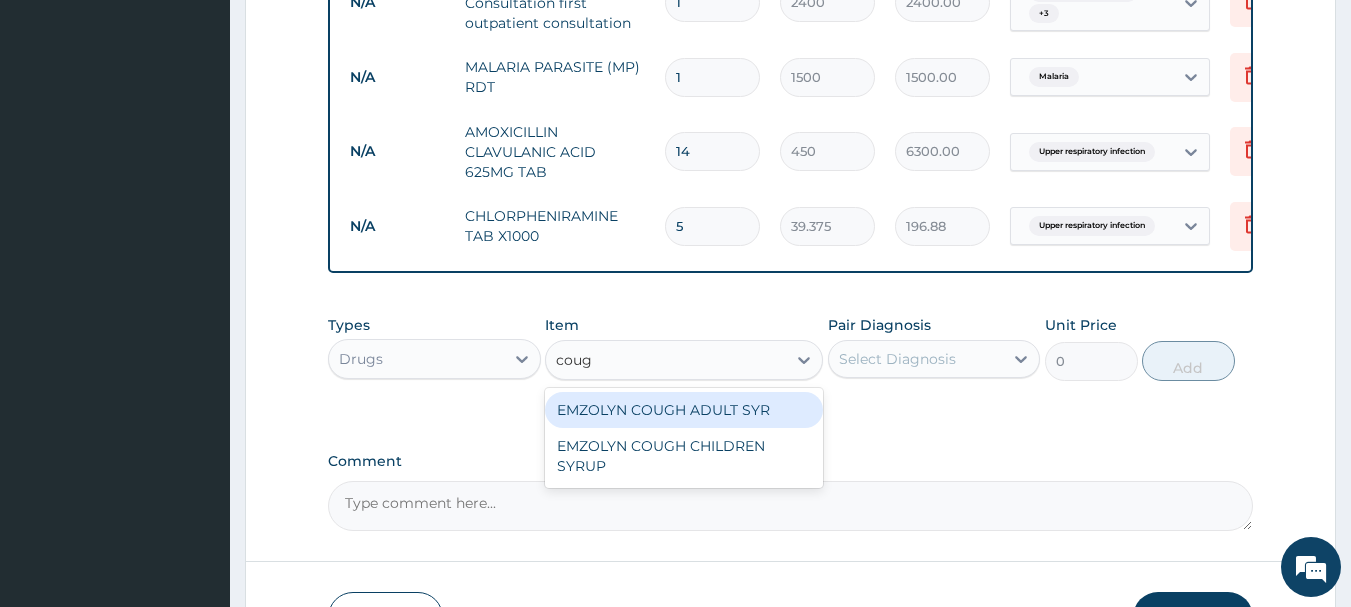 type on "cough" 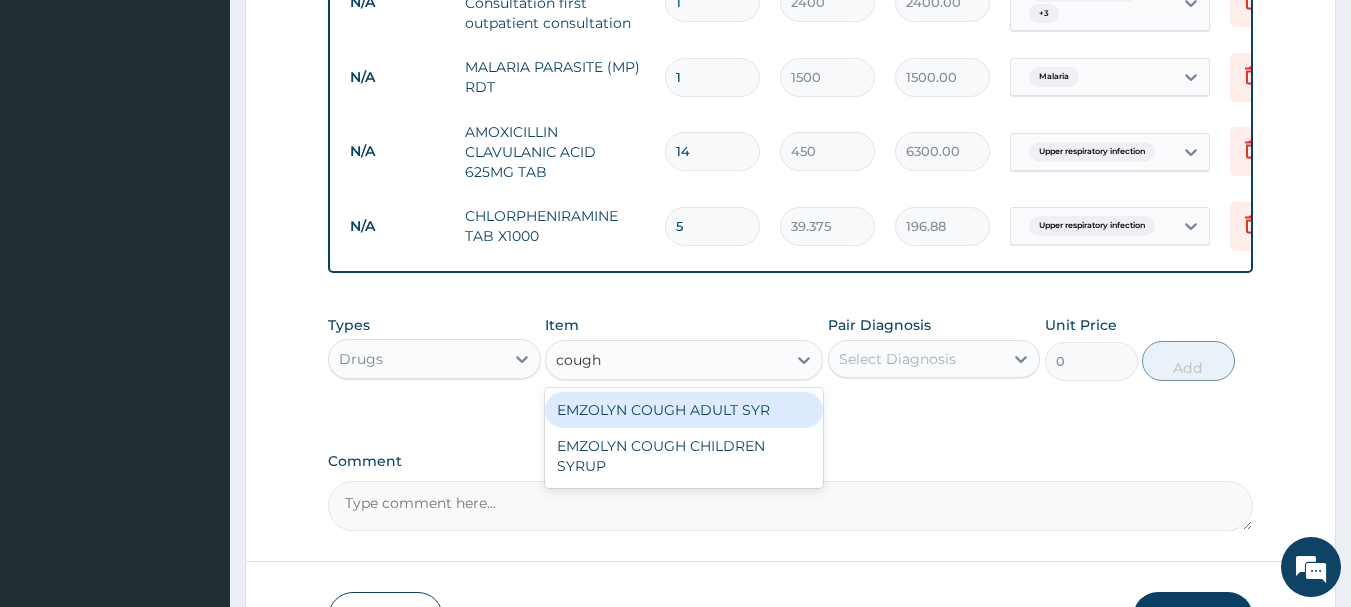 click on "EMZOLYN COUGH ADULT SYR" at bounding box center [684, 410] 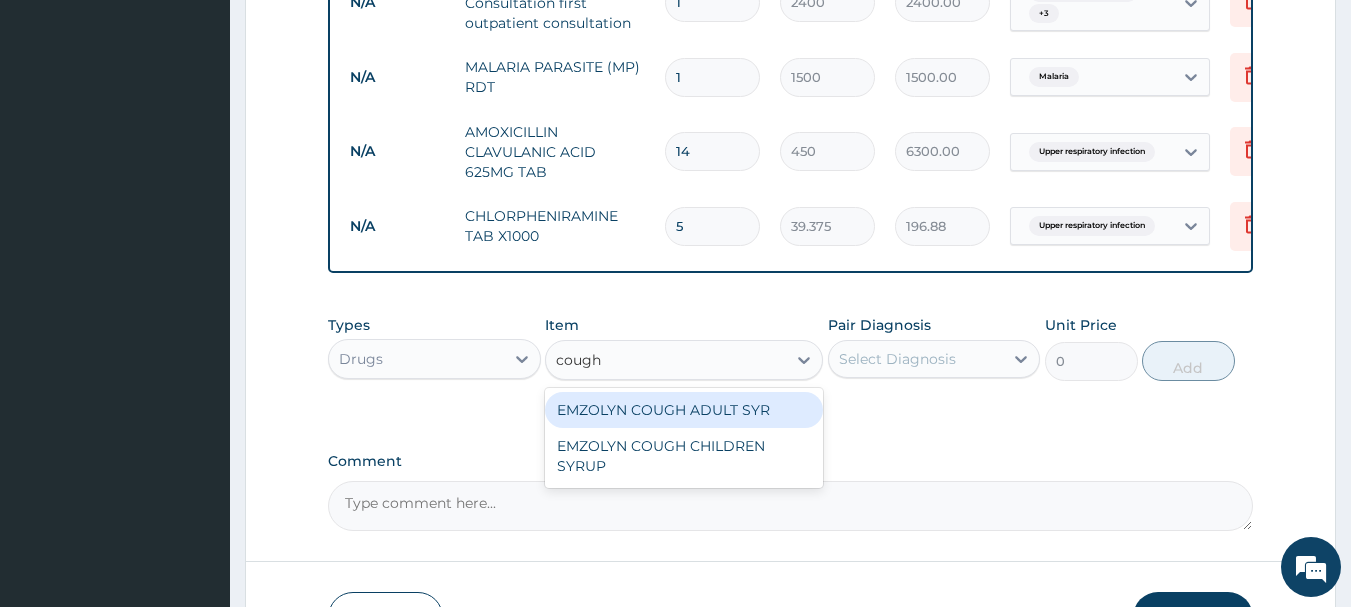 type 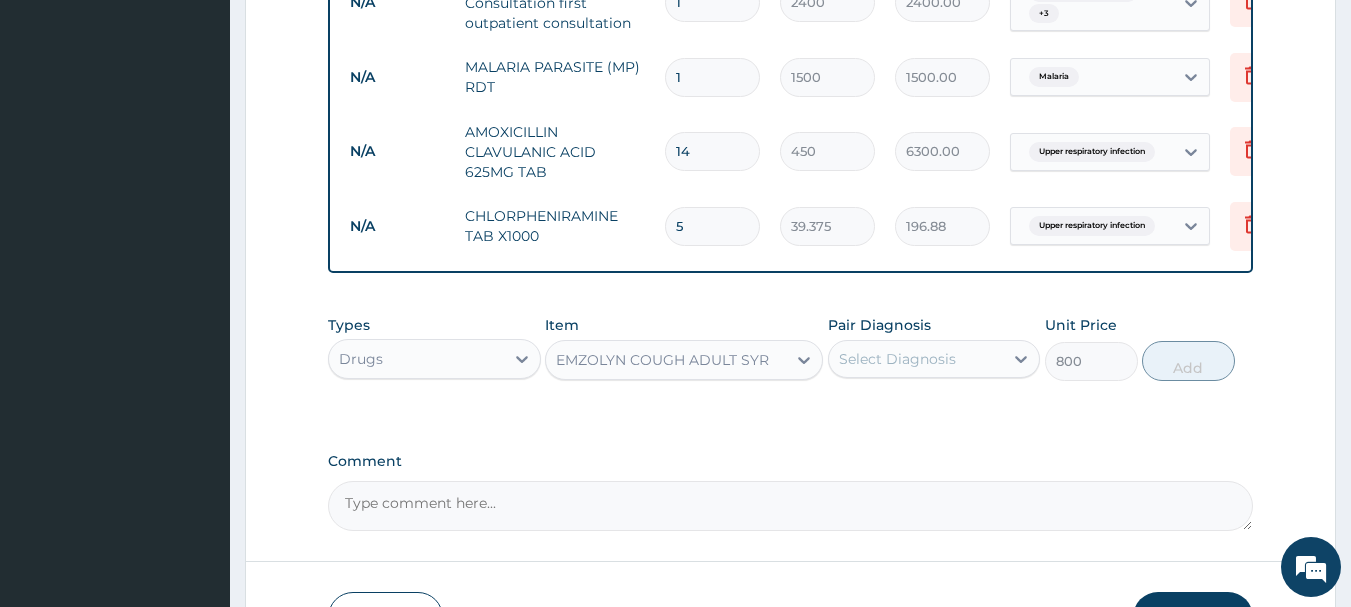 click on "Select Diagnosis" at bounding box center (934, 359) 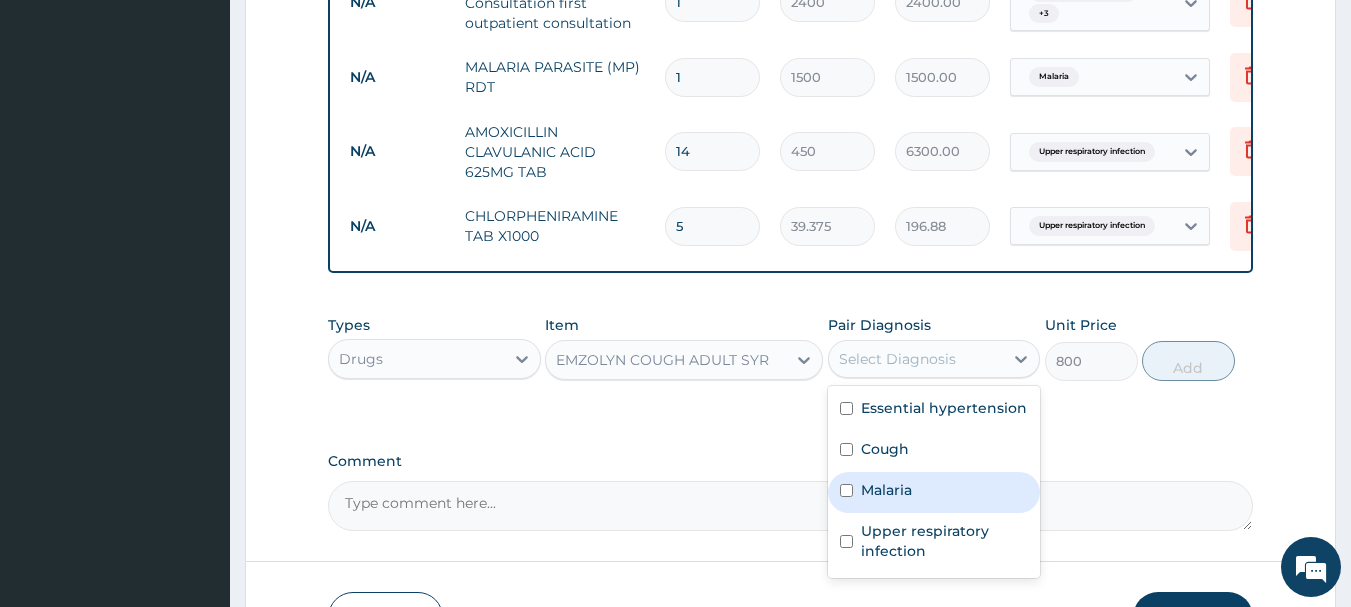 click on "Malaria" at bounding box center (934, 492) 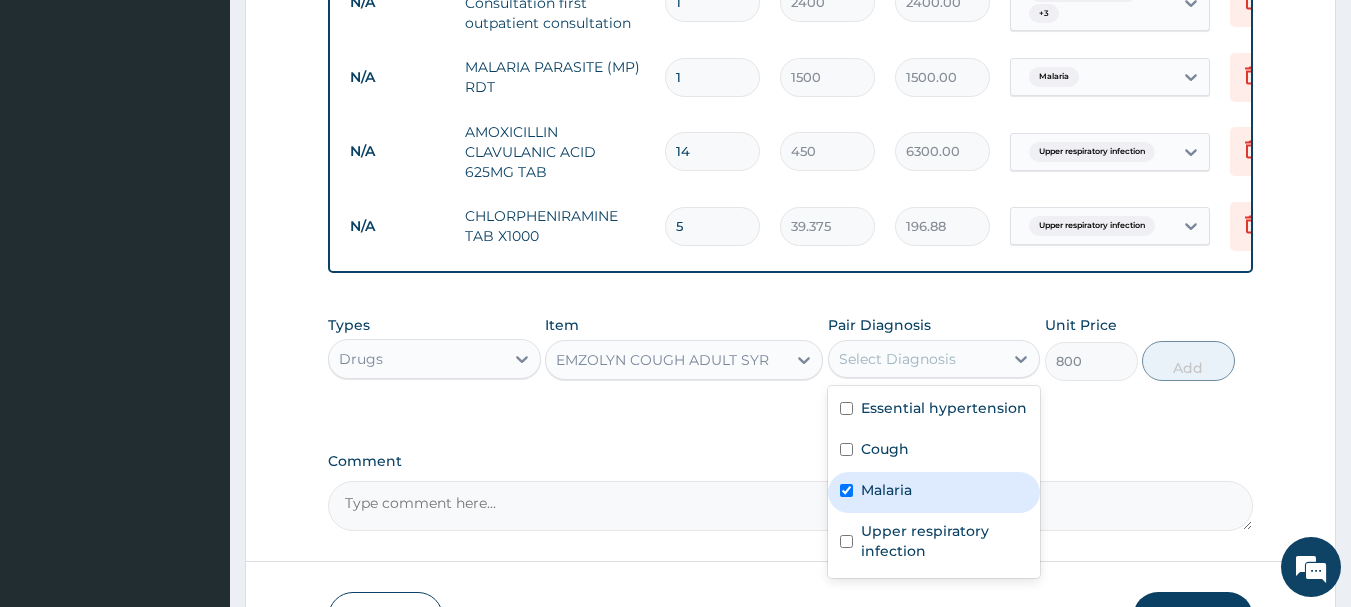 checkbox on "true" 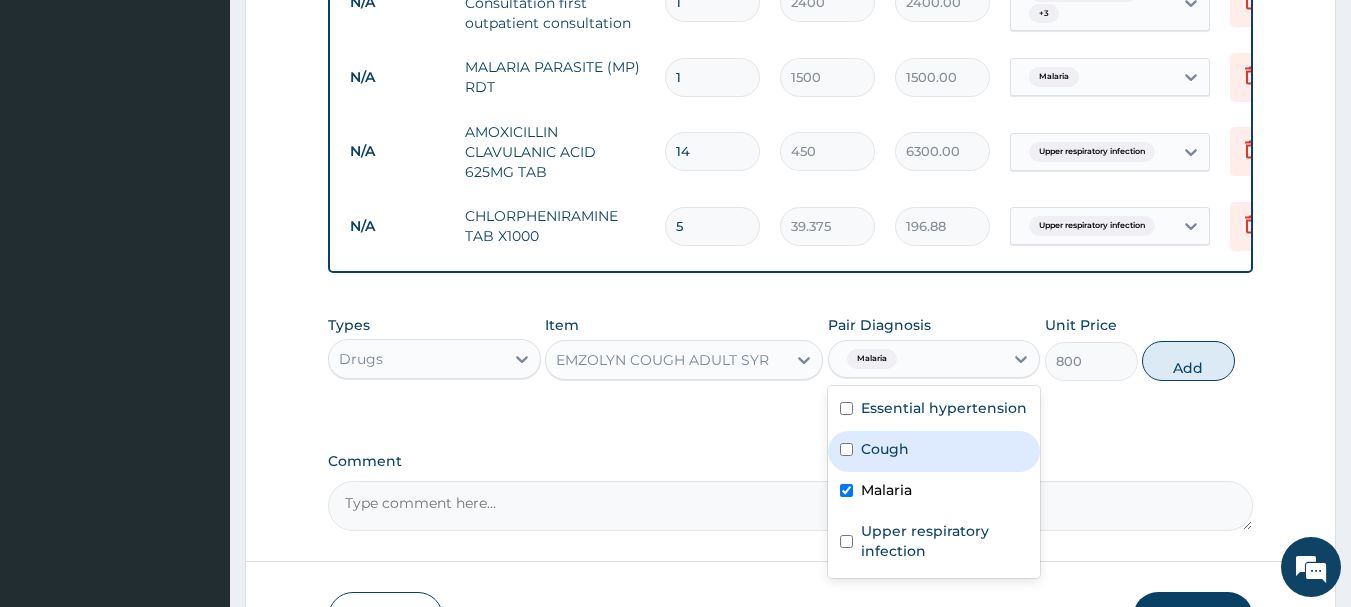 click on "Cough" at bounding box center (934, 451) 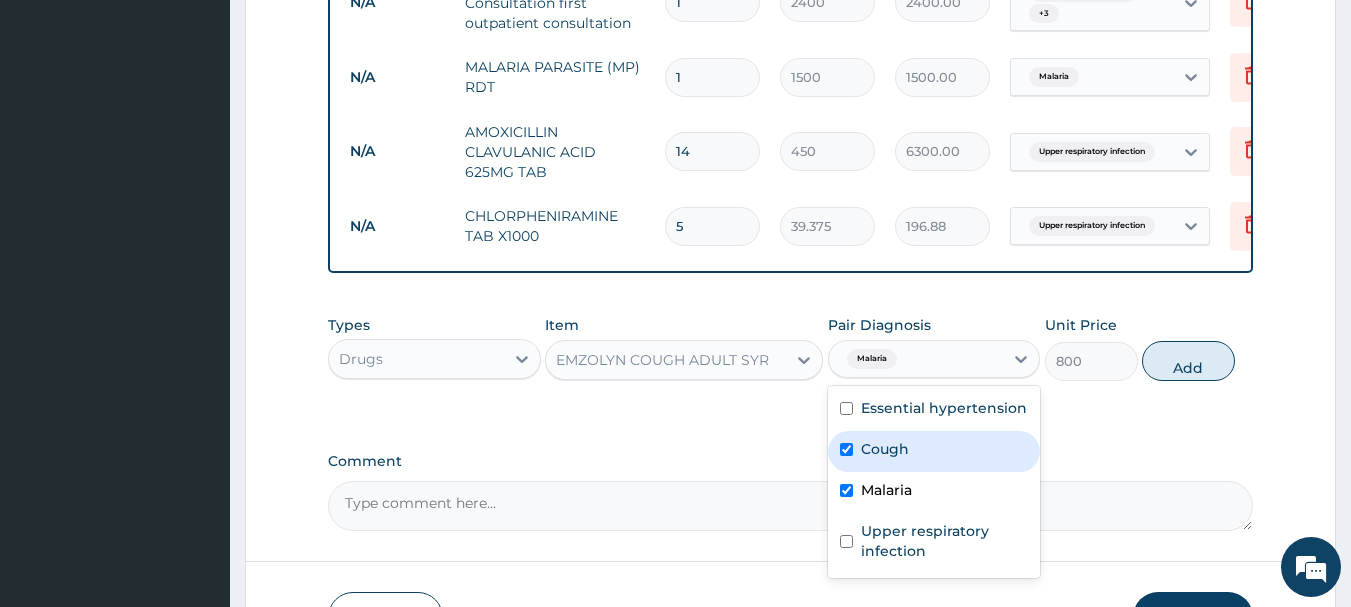 checkbox on "true" 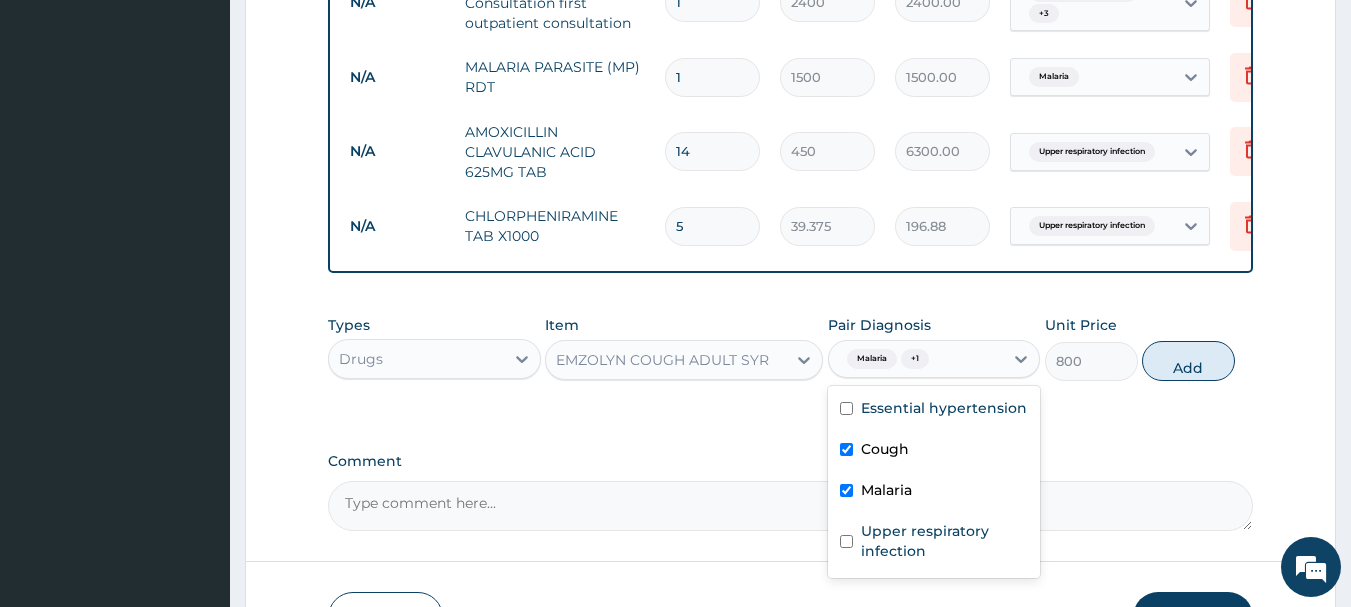 click on "Malaria" at bounding box center [934, 492] 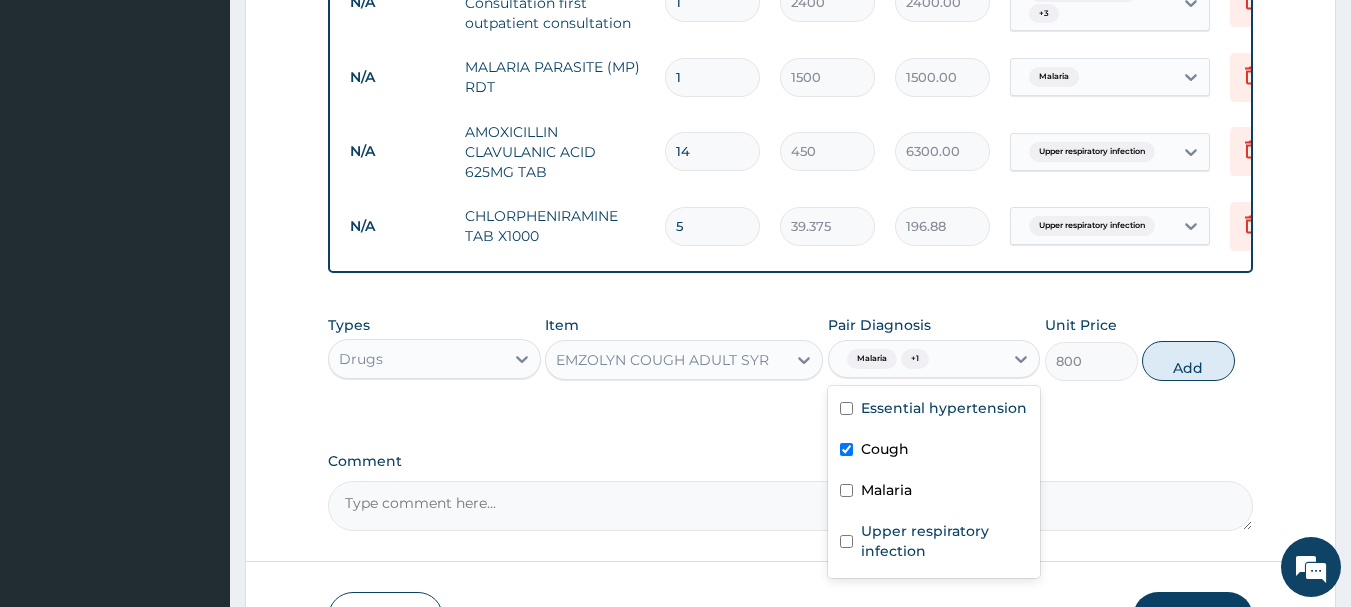 checkbox on "false" 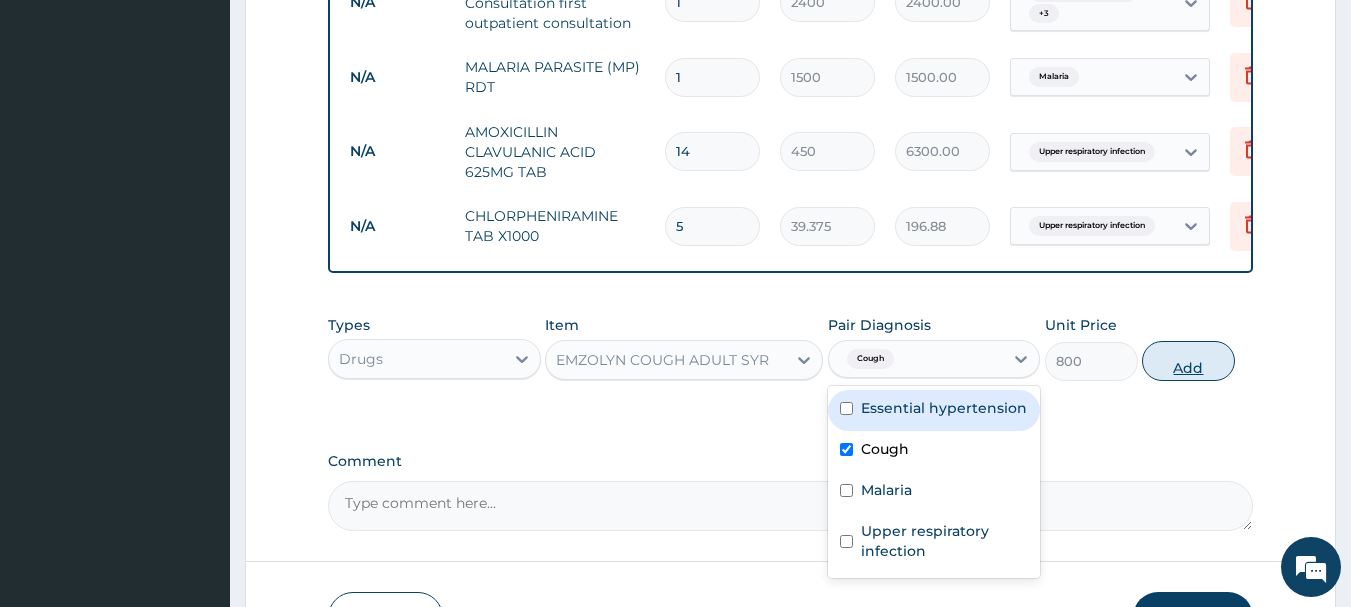 click on "Add" at bounding box center (1188, 361) 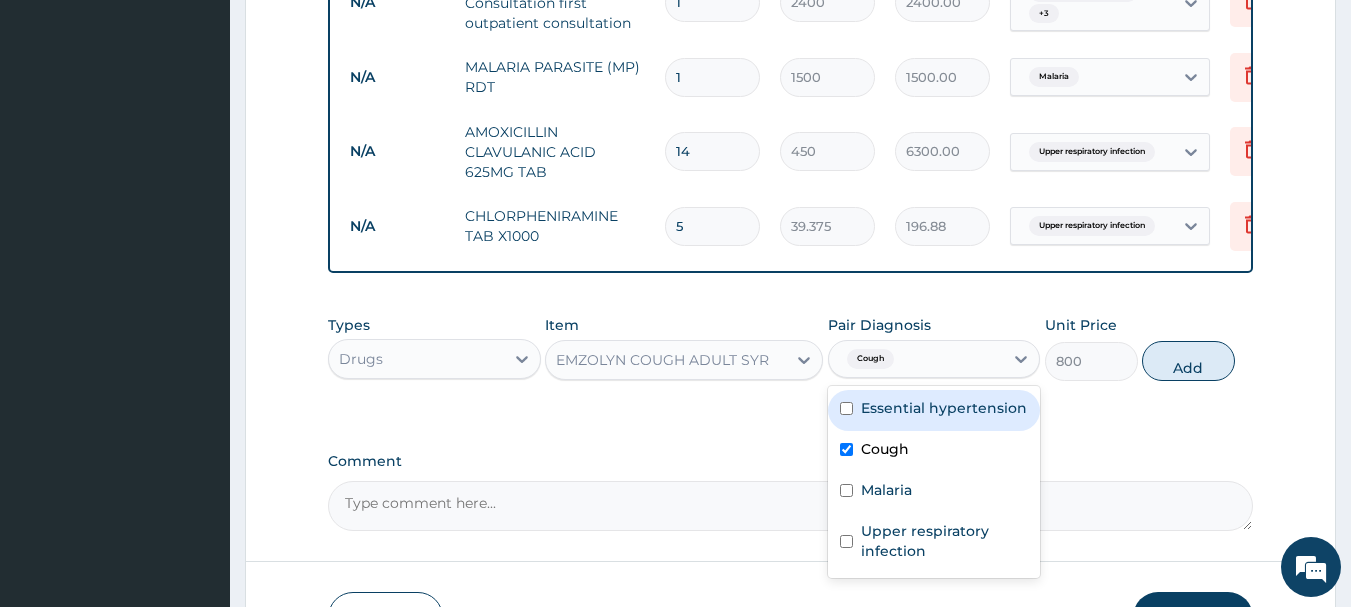 type on "0" 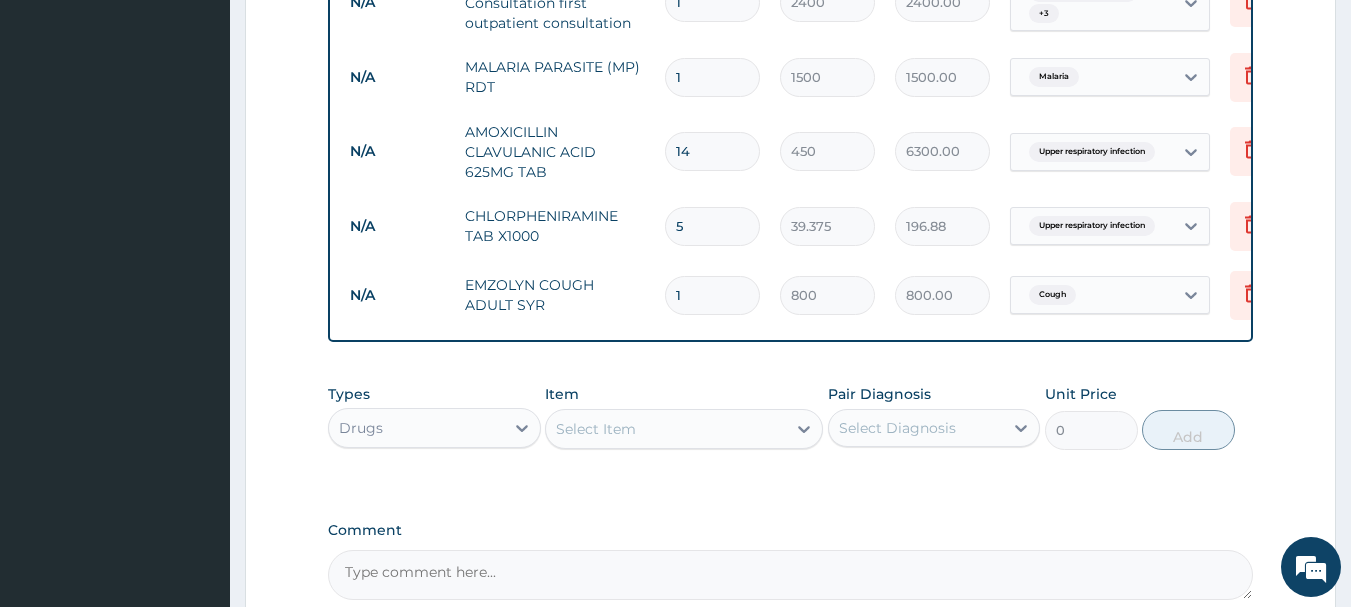 click on "Select Item" at bounding box center [596, 429] 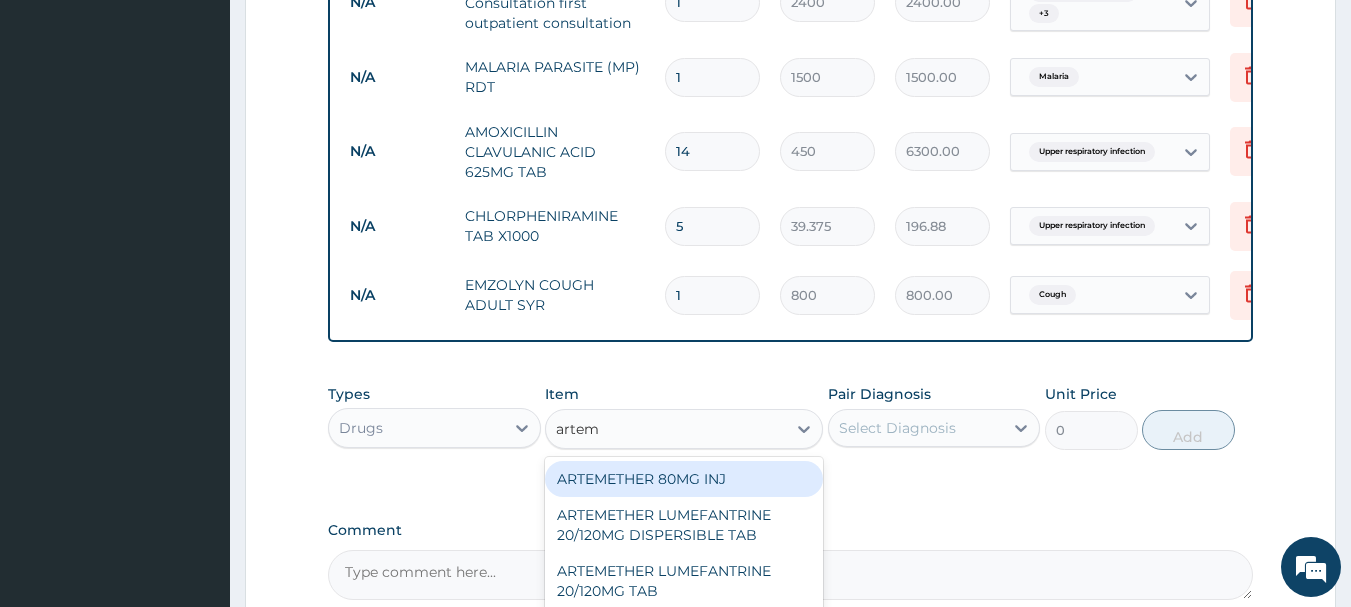type on "arteme" 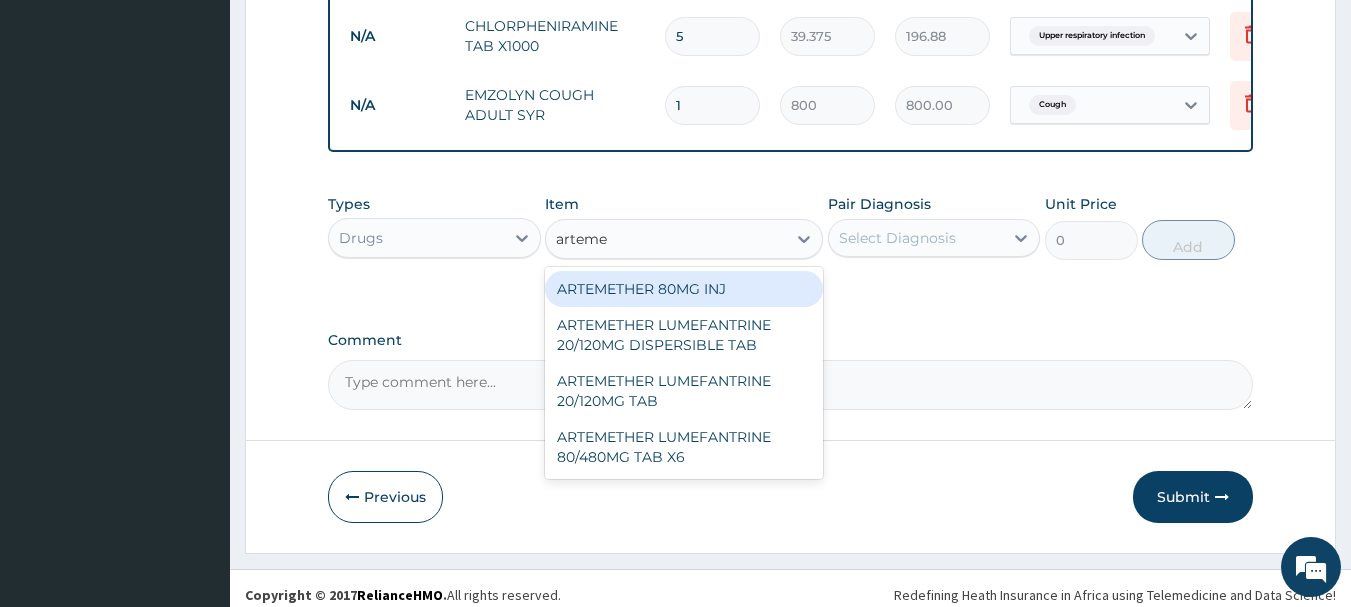 scroll, scrollTop: 1122, scrollLeft: 0, axis: vertical 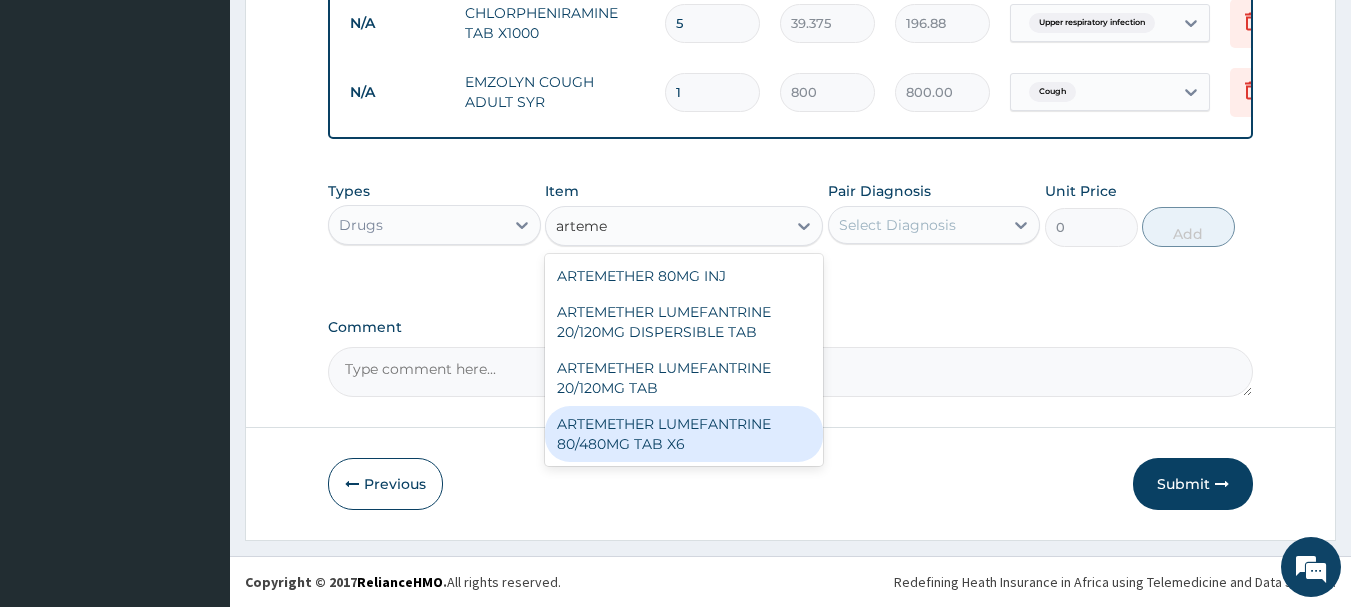 click on "ARTEMETHER LUMEFANTRINE 80/480MG TAB X6" at bounding box center (684, 434) 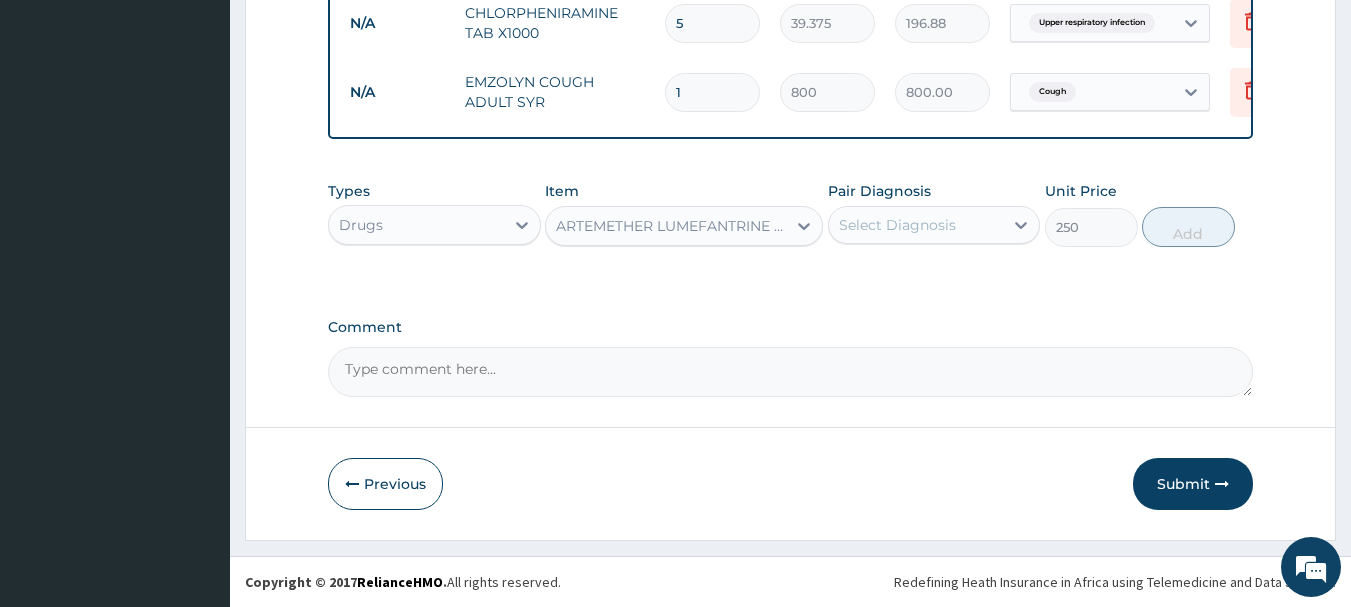 click on "Select Diagnosis" at bounding box center [897, 225] 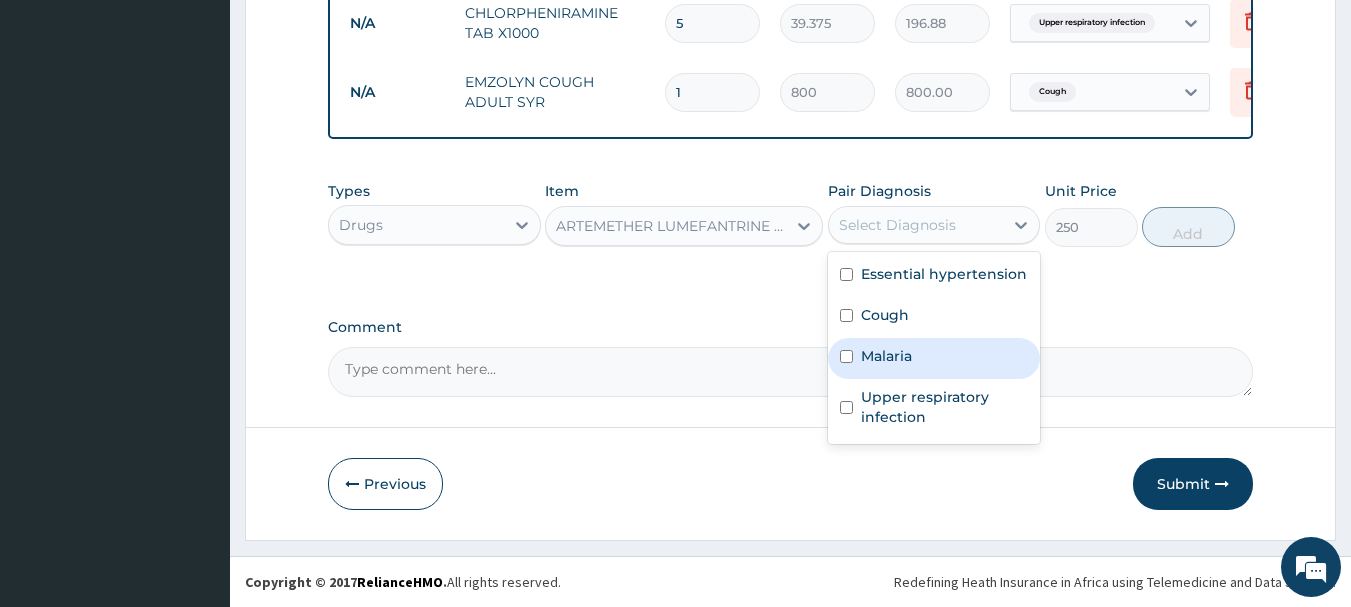 click on "Malaria" at bounding box center [886, 356] 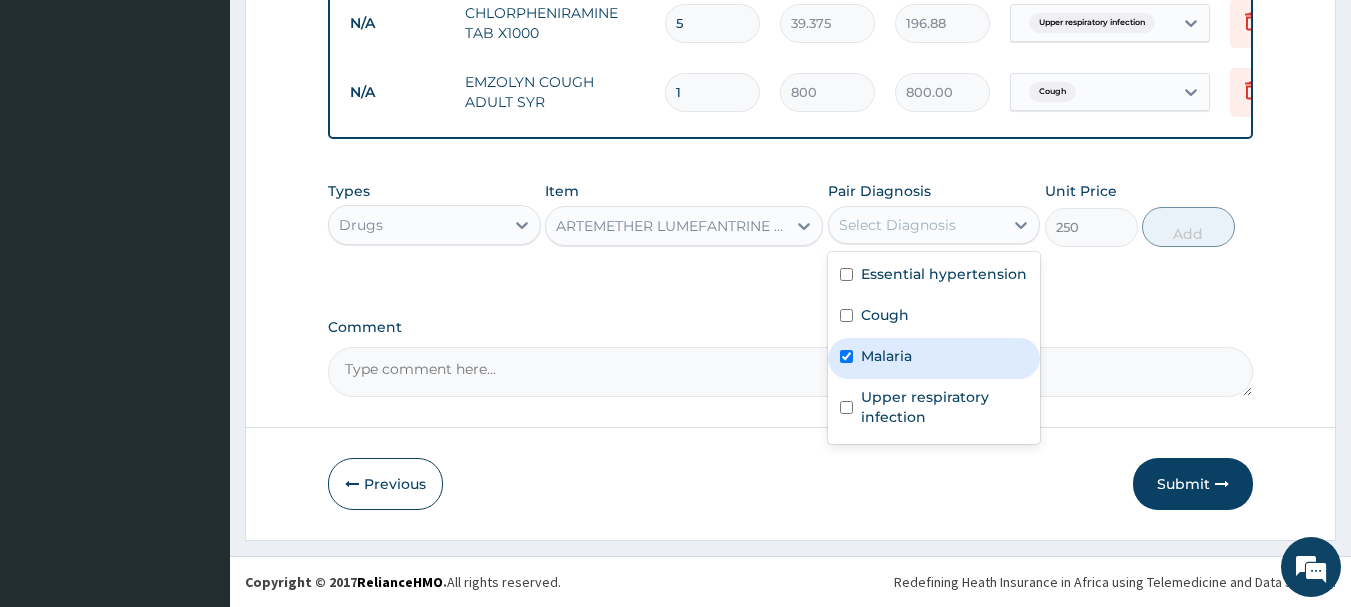 checkbox on "true" 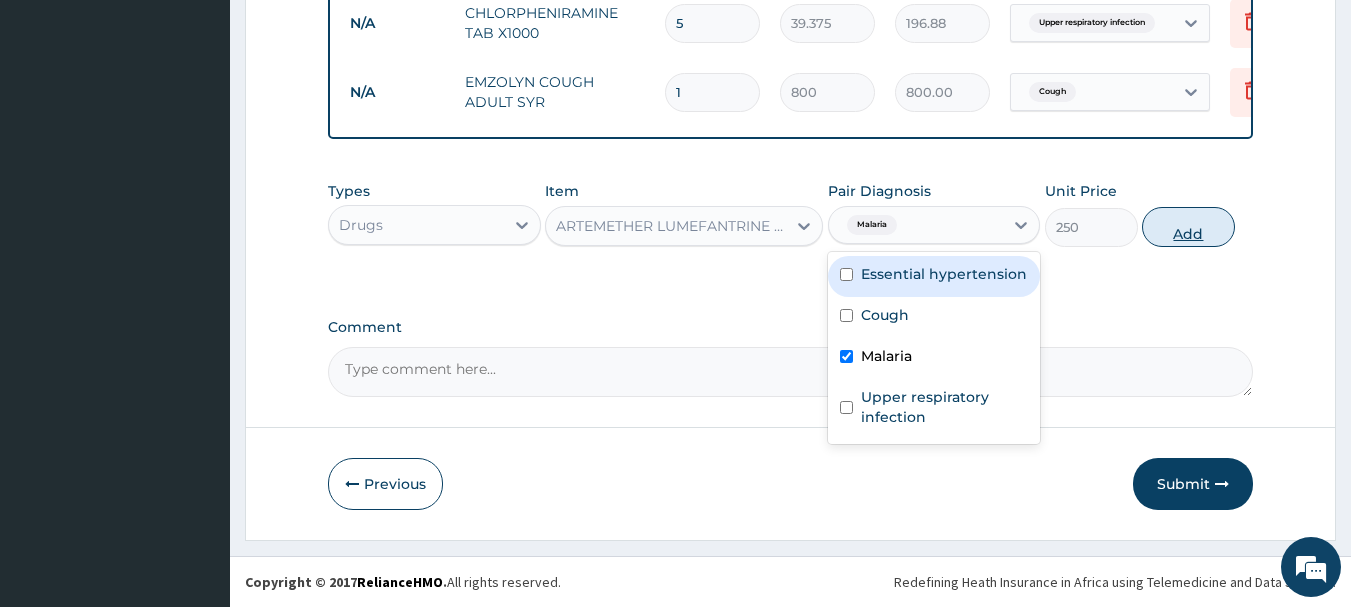 click on "Add" at bounding box center [1188, 227] 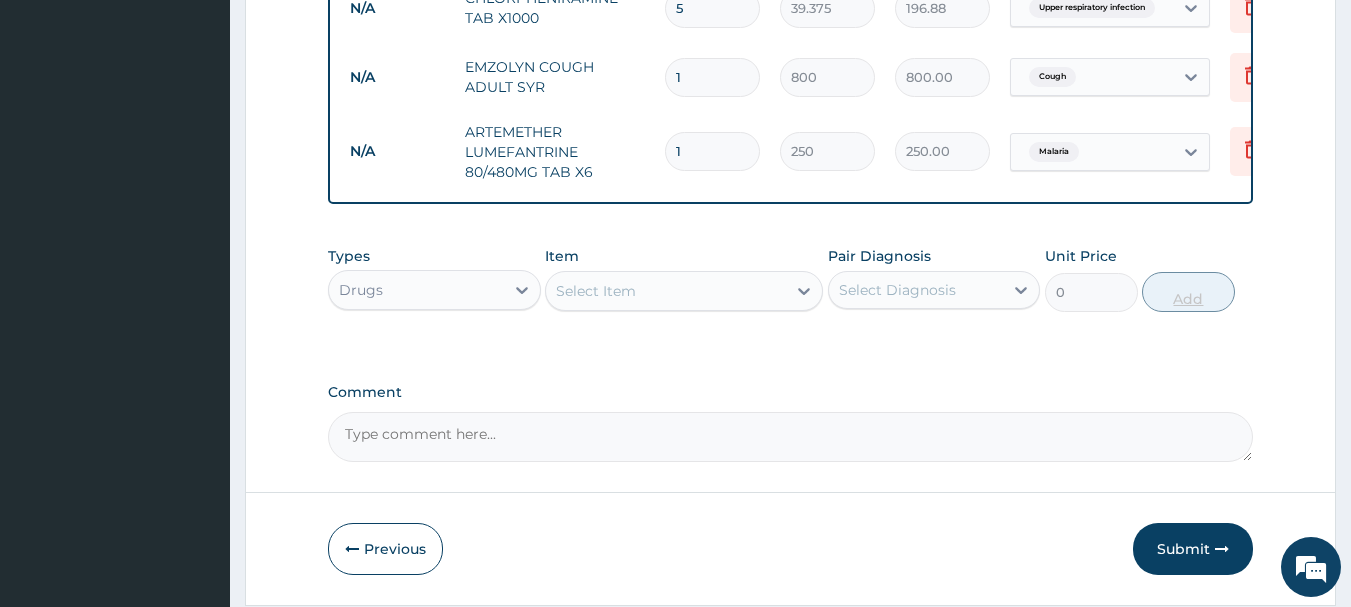 type 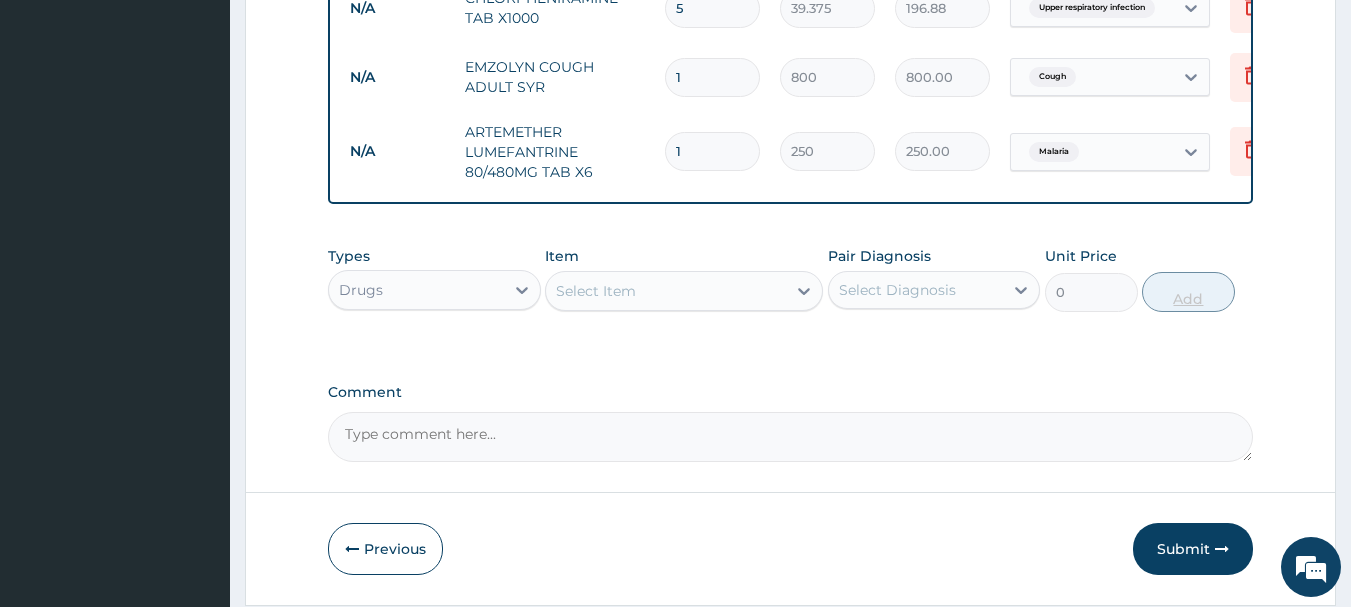 type on "0.00" 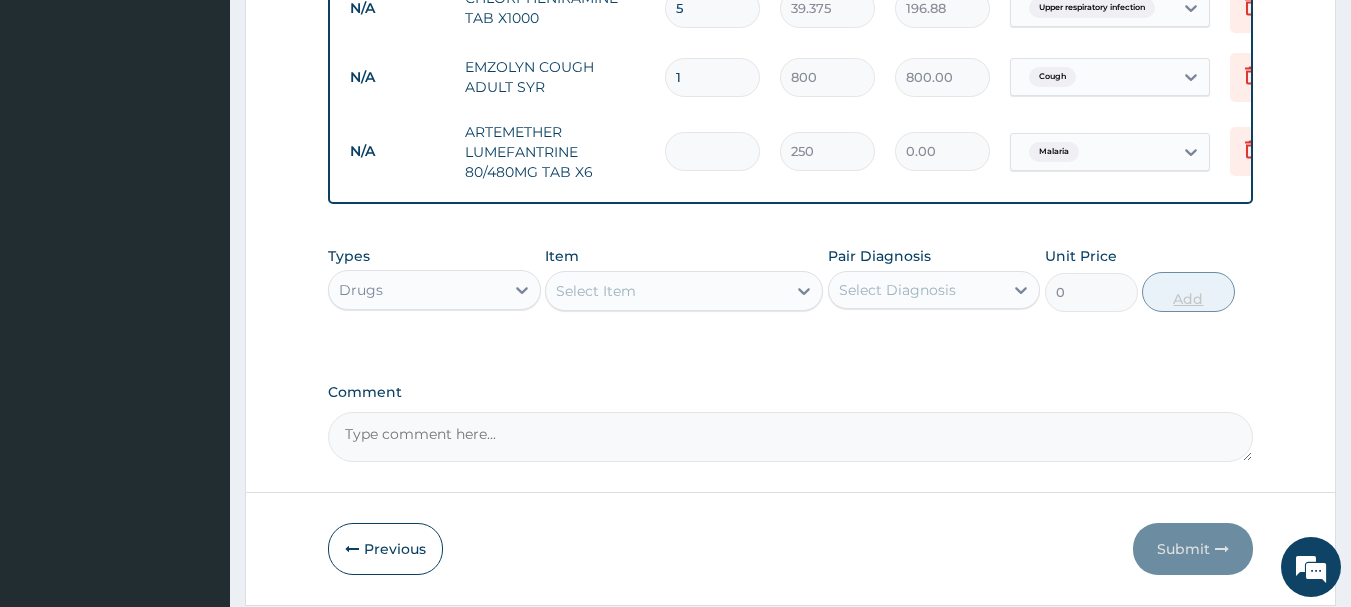 type on "6" 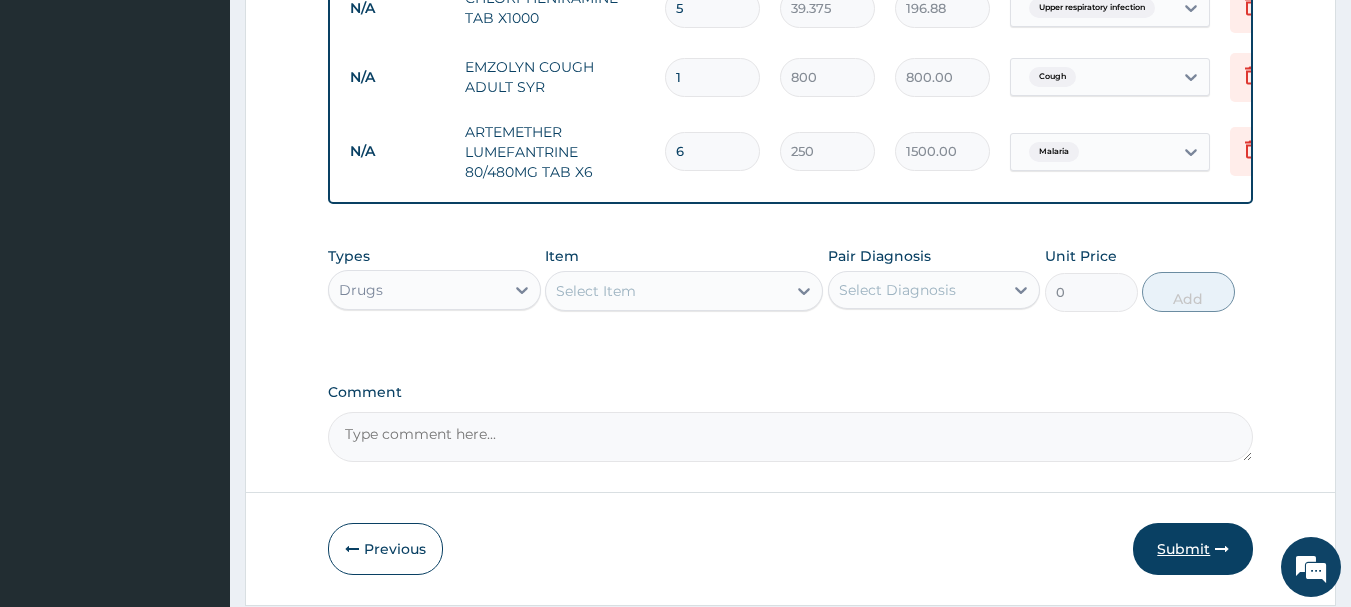 type on "6" 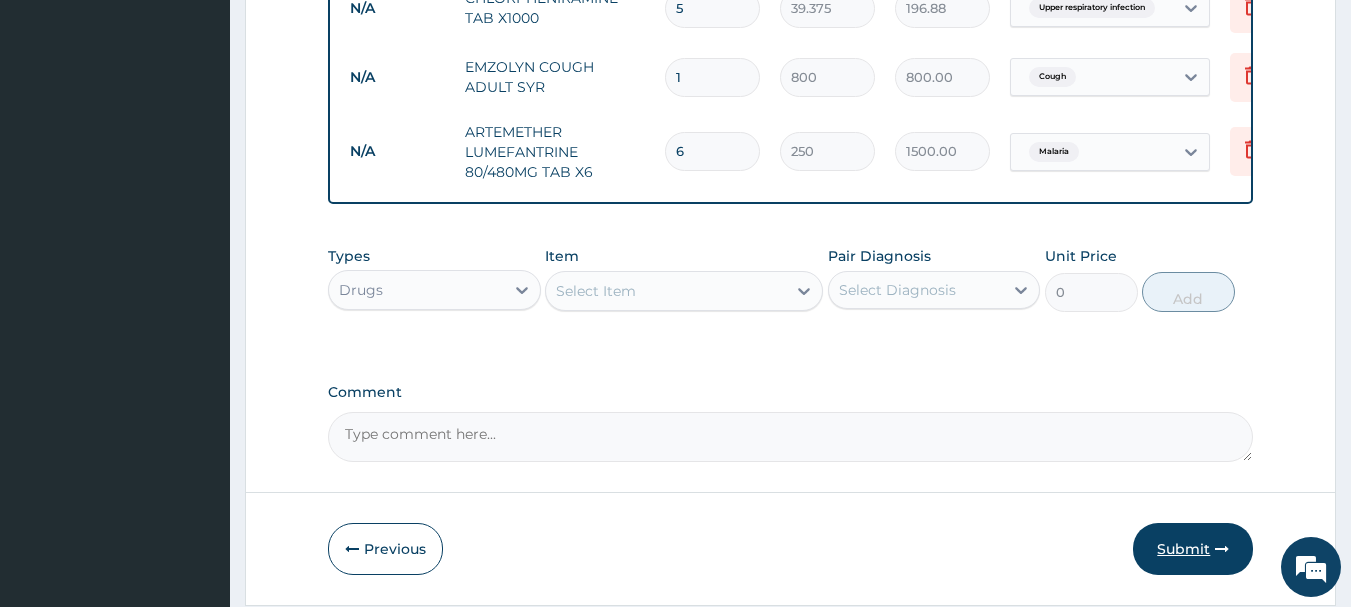 click on "Submit" at bounding box center (1193, 549) 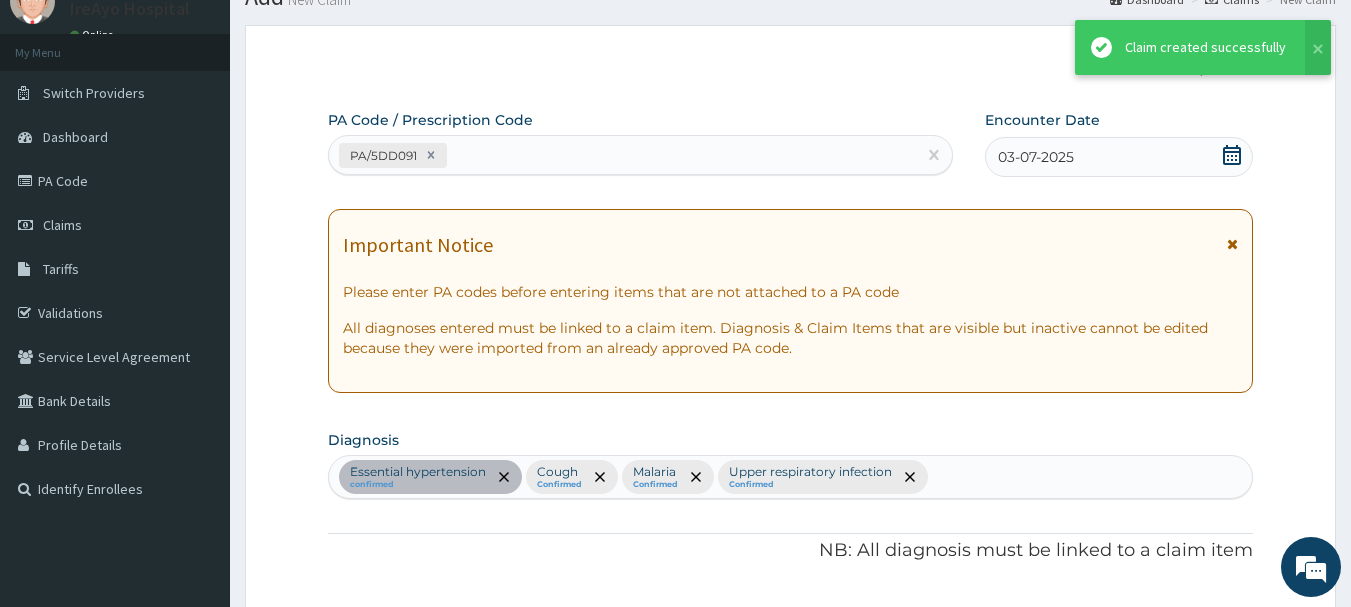 scroll, scrollTop: 1122, scrollLeft: 0, axis: vertical 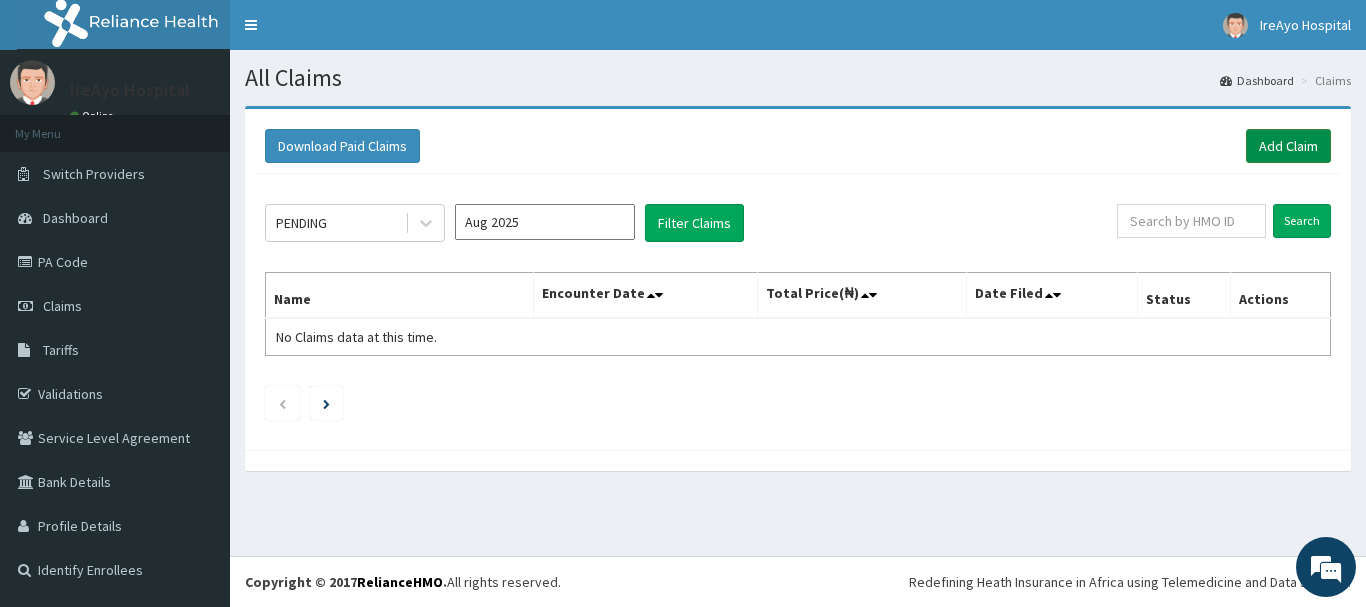 click on "Add Claim" at bounding box center (1288, 146) 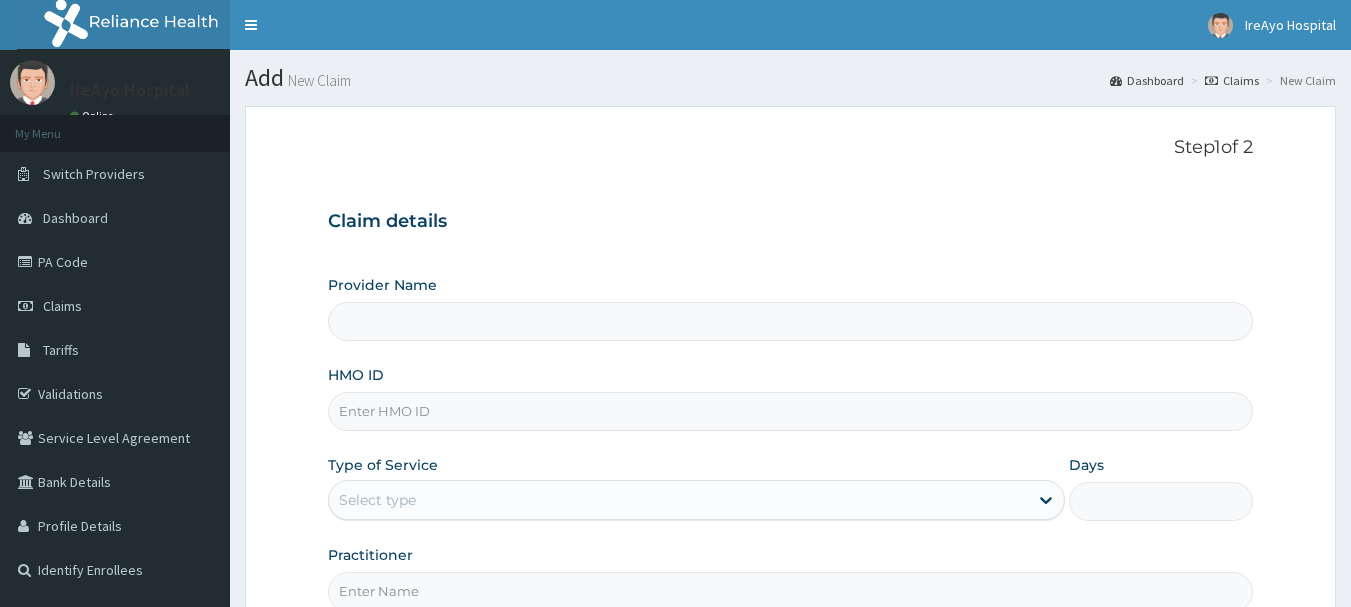 scroll, scrollTop: 0, scrollLeft: 0, axis: both 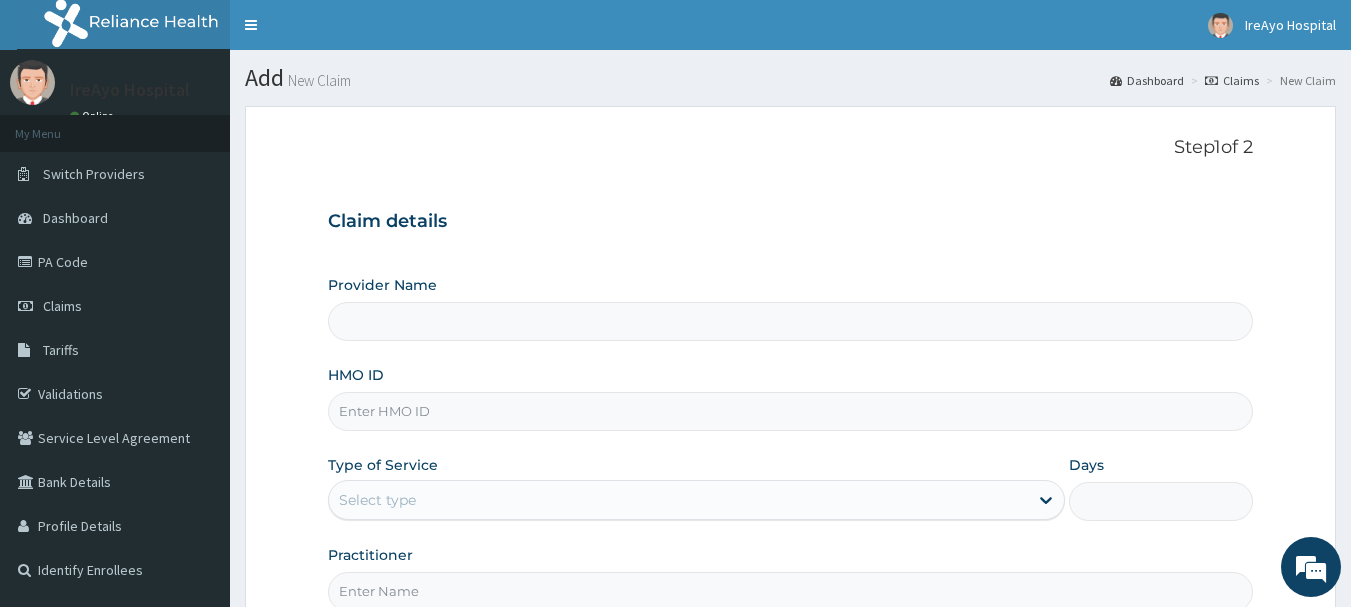 type on "Ire Ayo Hospital" 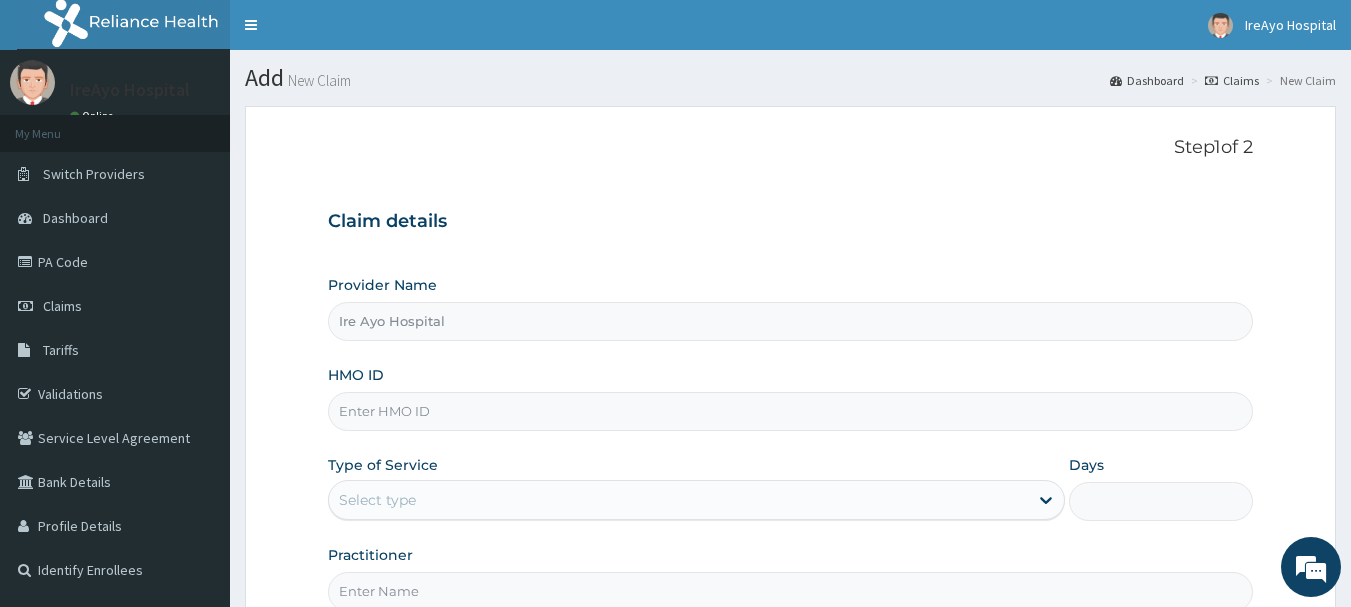 scroll, scrollTop: 0, scrollLeft: 0, axis: both 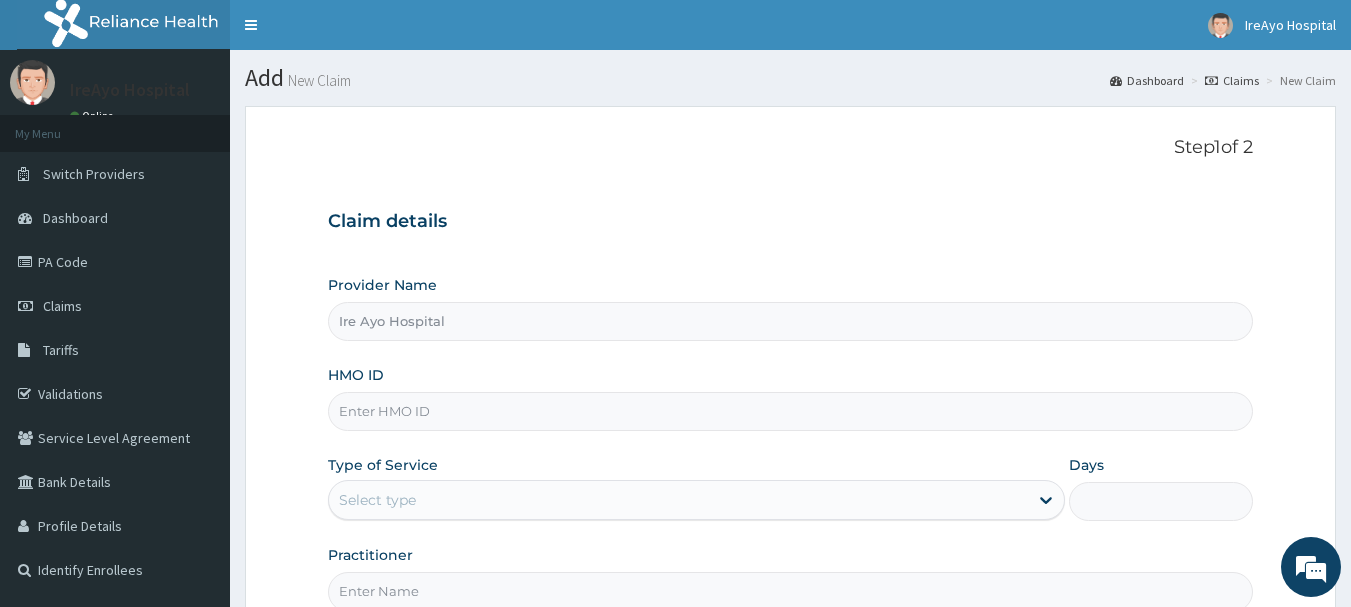 click on "HMO ID" at bounding box center (791, 411) 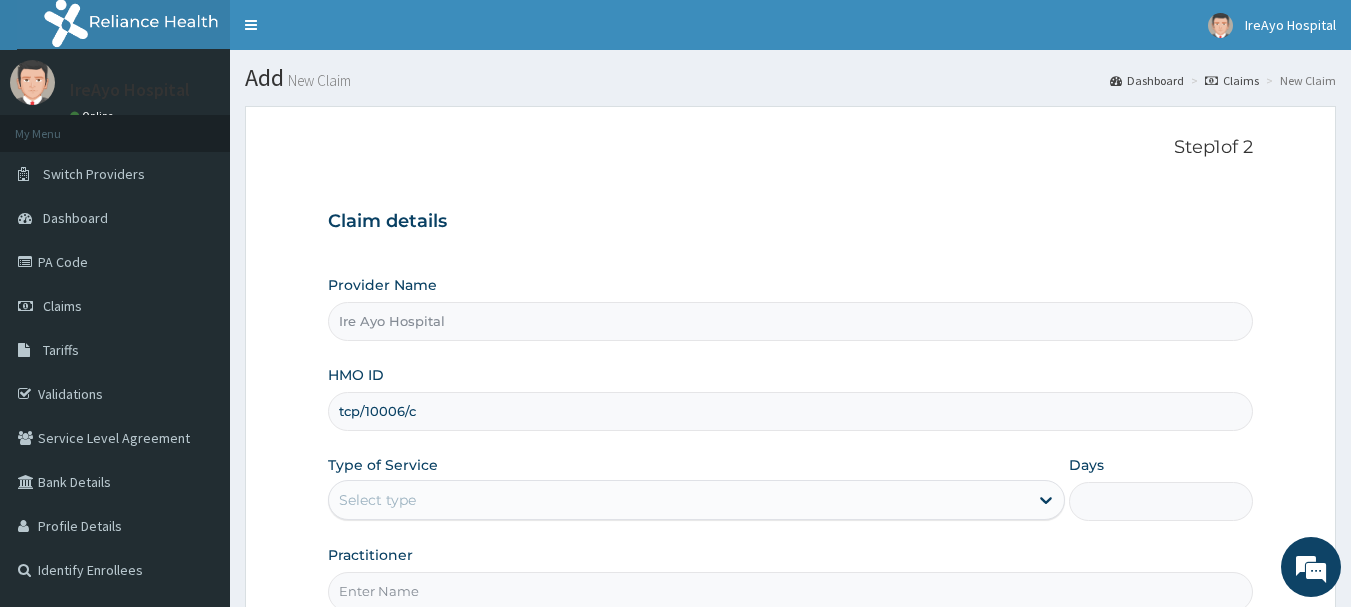 type on "tcp/10006/c" 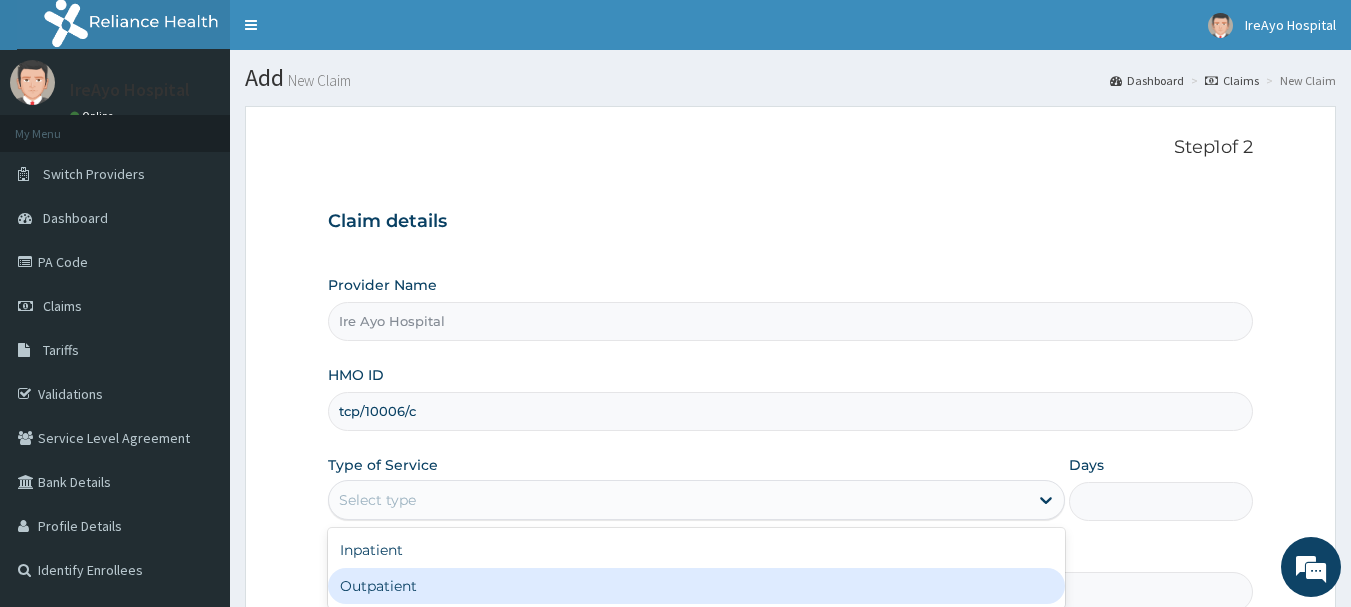 click on "Outpatient" at bounding box center (696, 586) 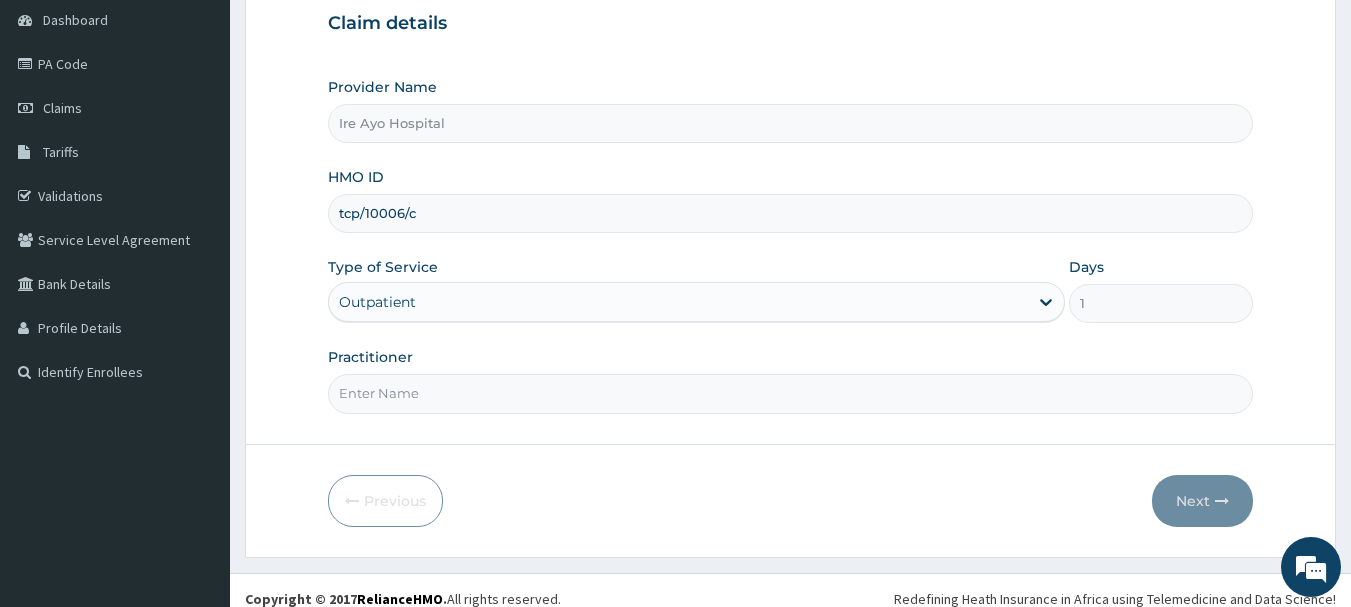 scroll, scrollTop: 215, scrollLeft: 0, axis: vertical 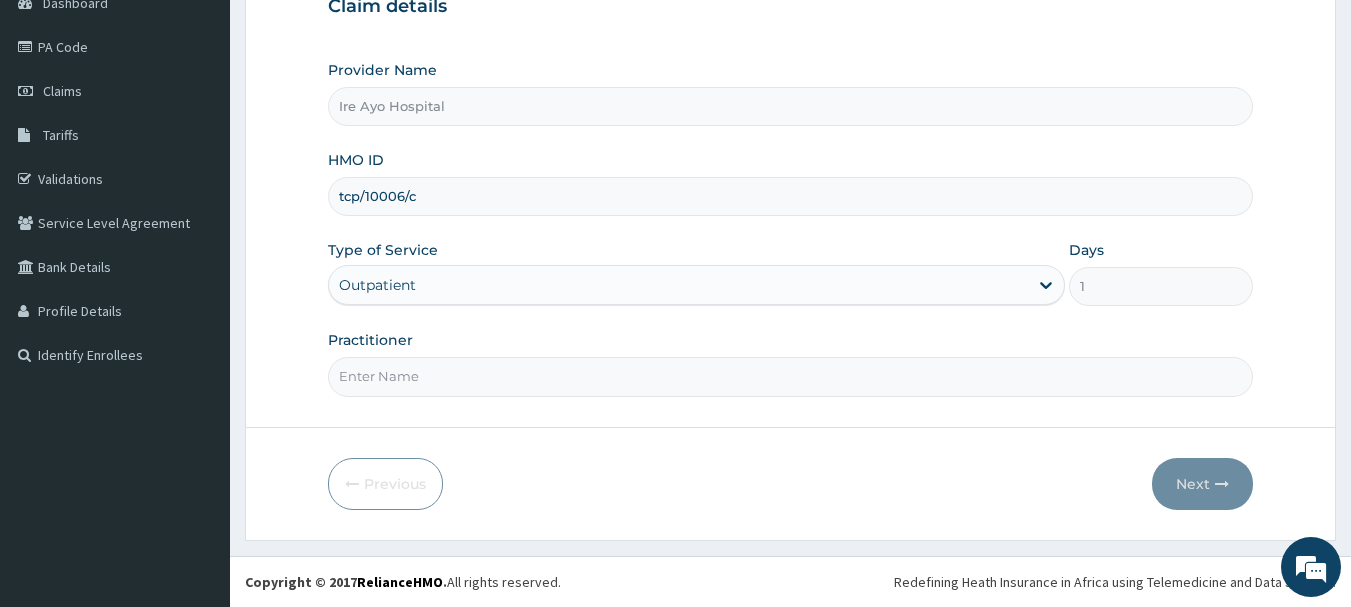 click on "Practitioner" at bounding box center (791, 376) 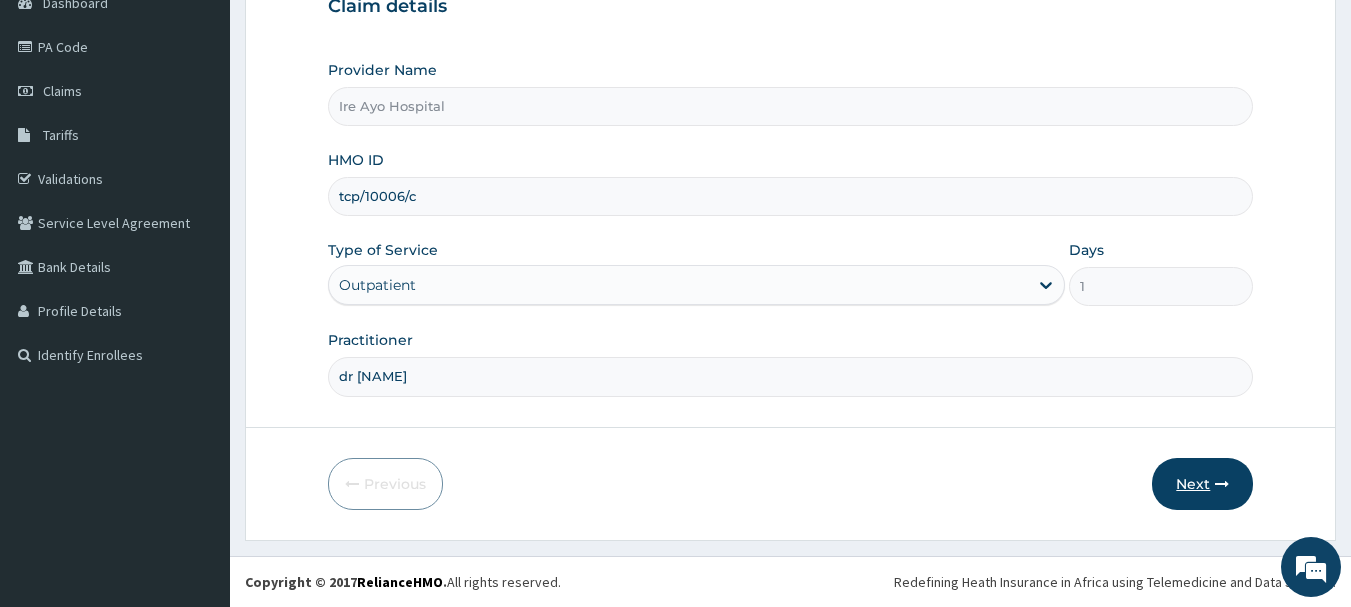 click on "Next" at bounding box center [1202, 484] 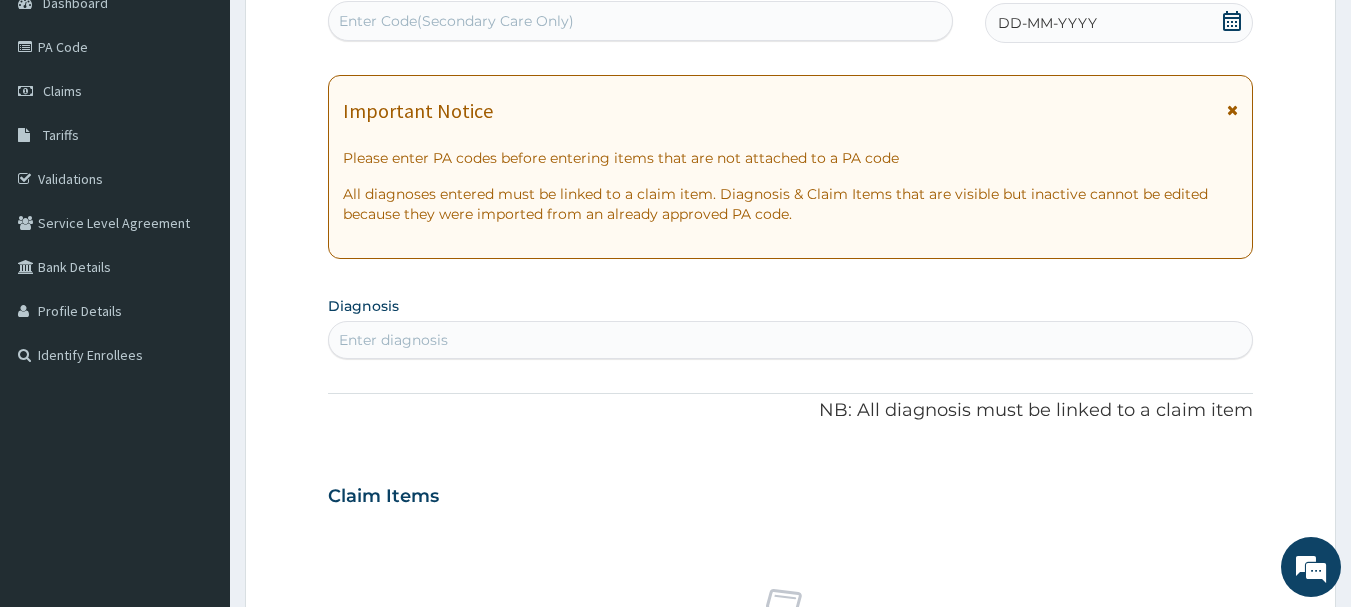 click 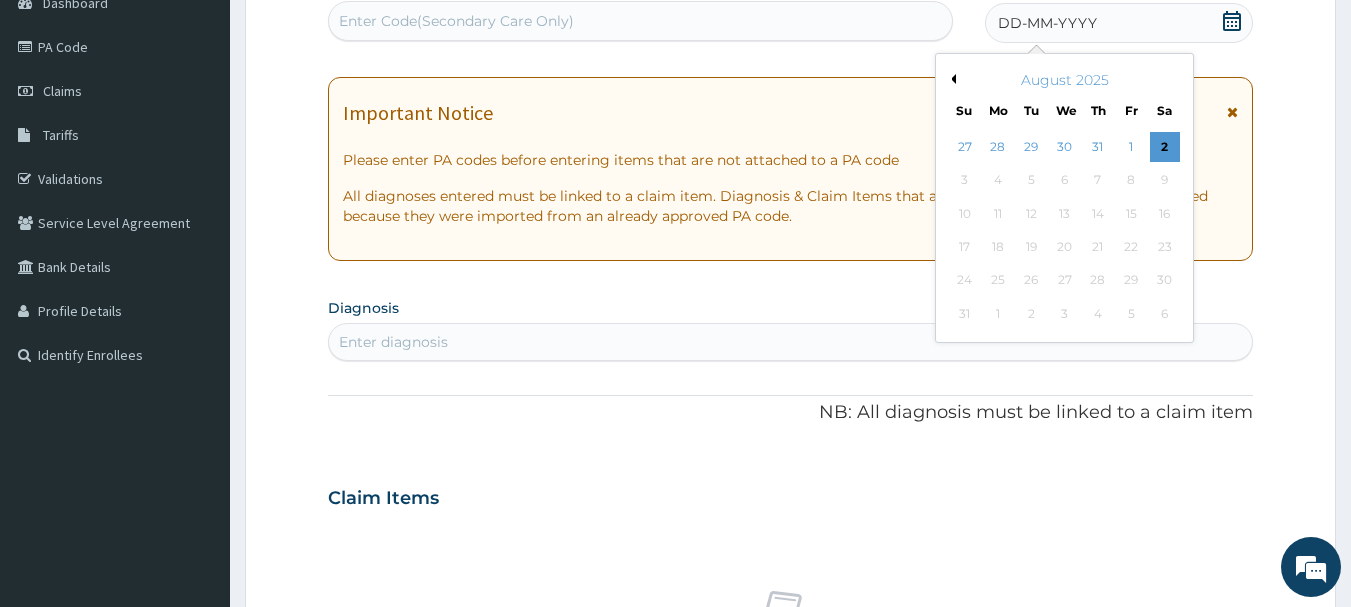 click on "Previous Month" at bounding box center [951, 79] 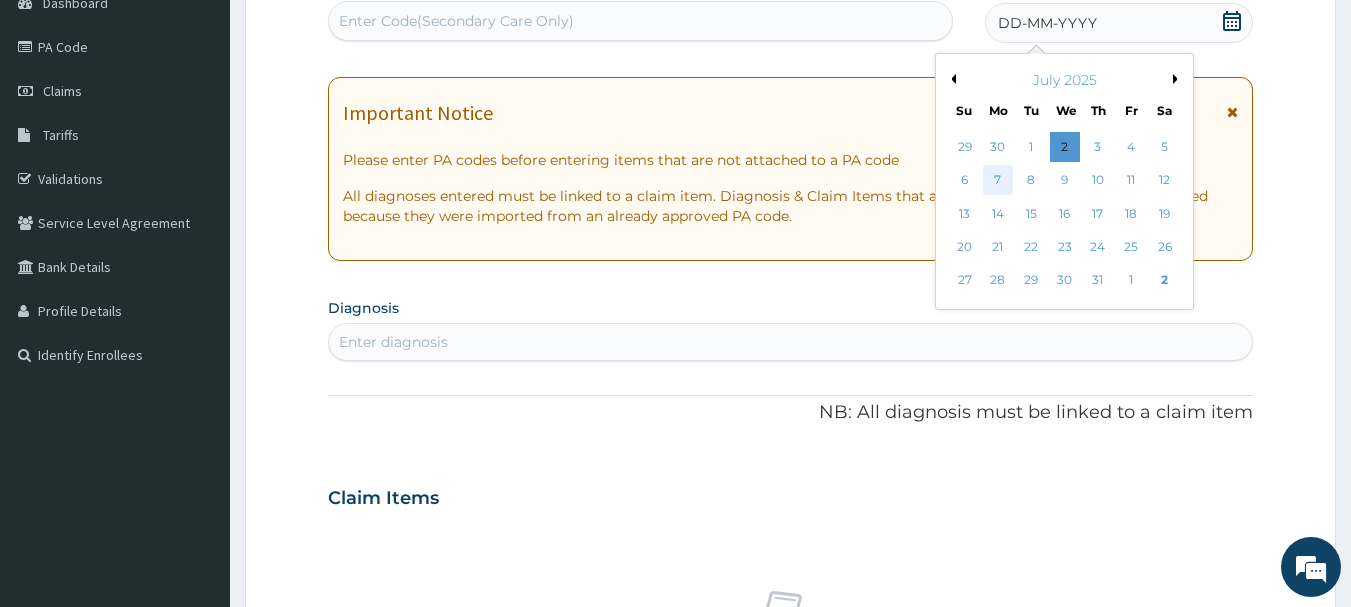 click on "7" at bounding box center (998, 181) 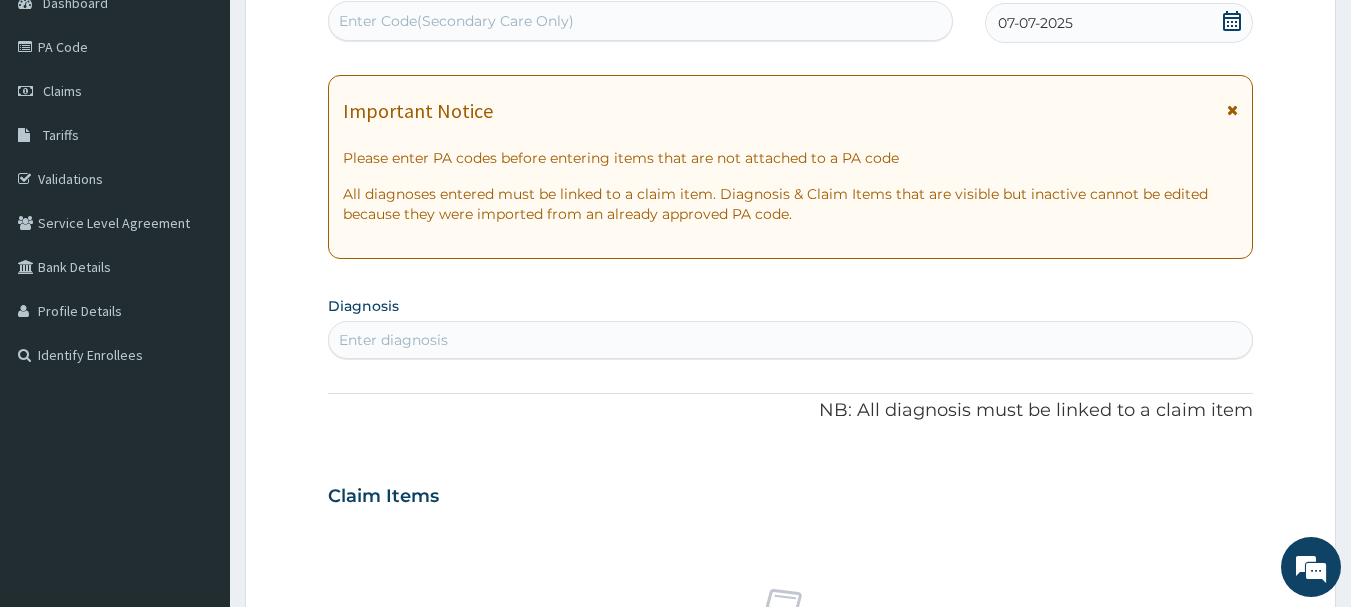 click on "Enter diagnosis" at bounding box center (791, 340) 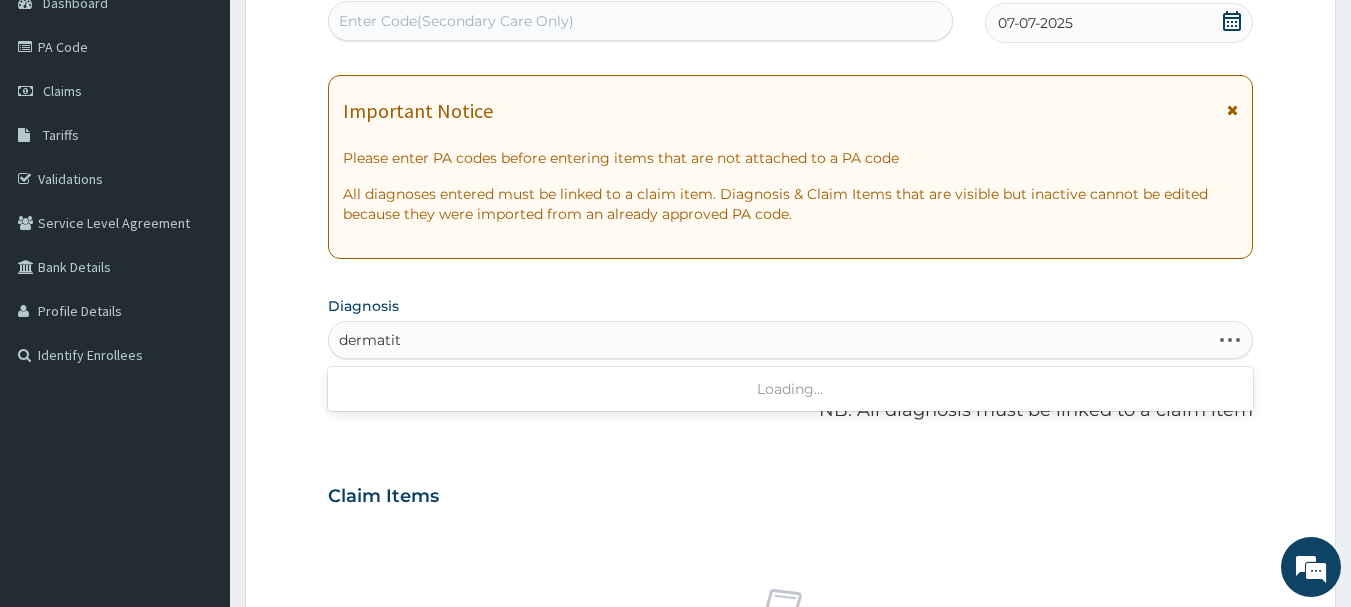 type on "dermatiti" 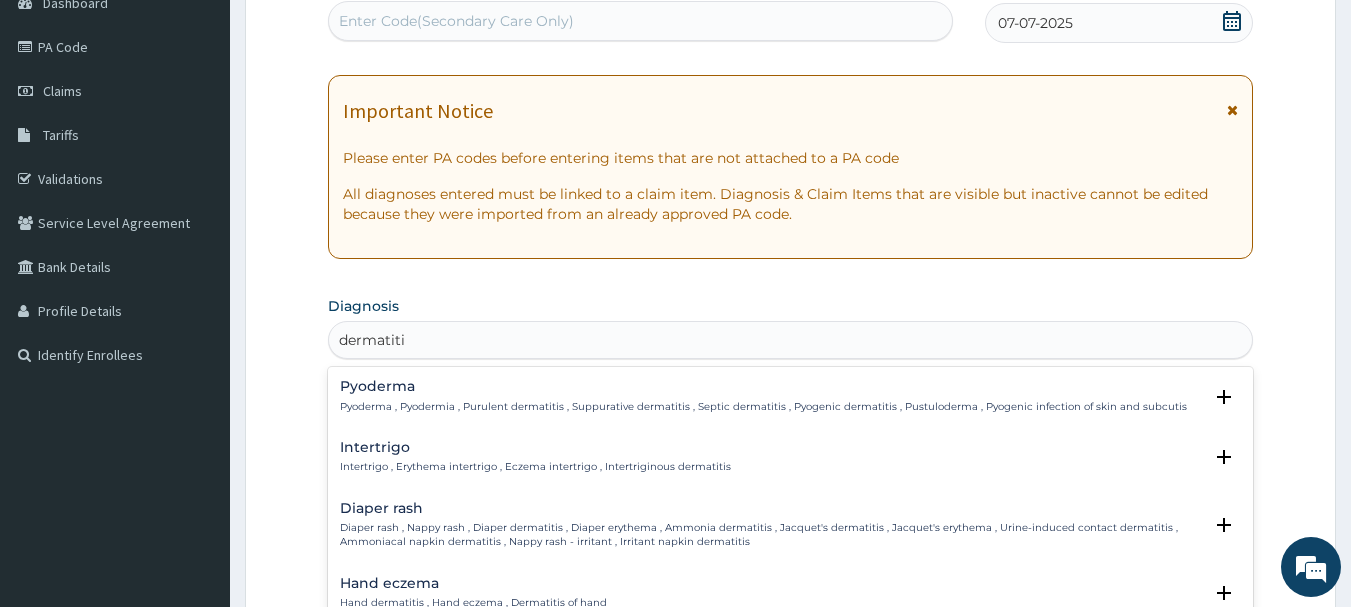 scroll, scrollTop: 262, scrollLeft: 0, axis: vertical 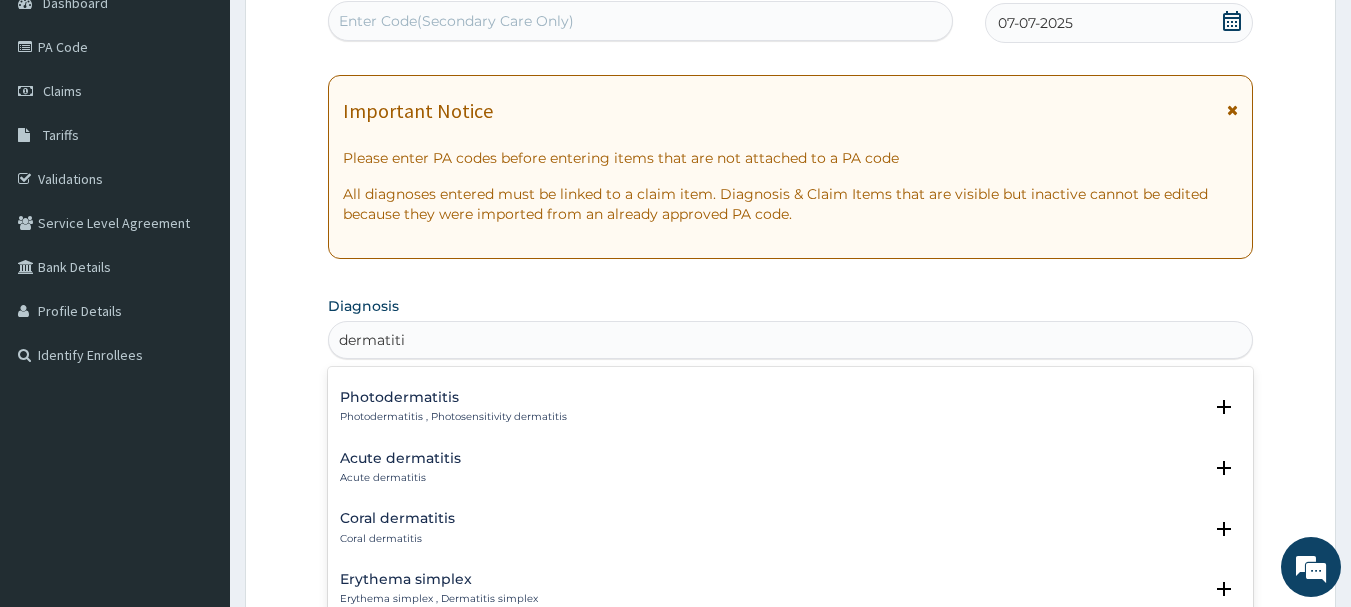 click on "Acute dermatitis" at bounding box center [400, 478] 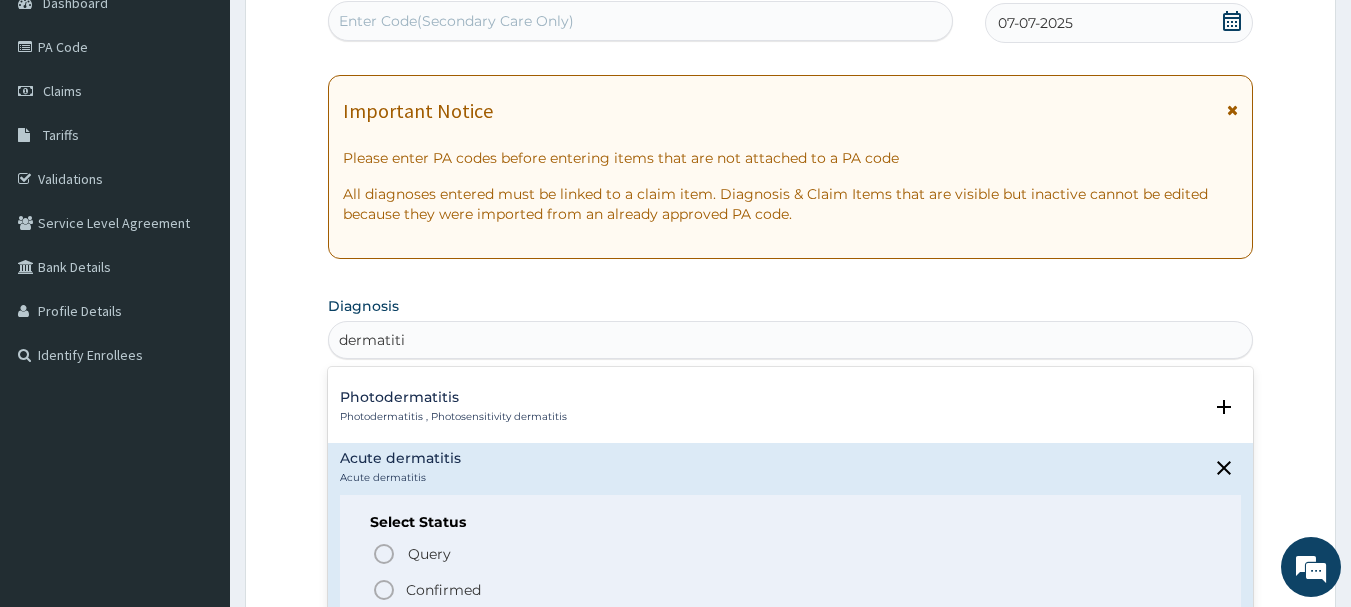 click 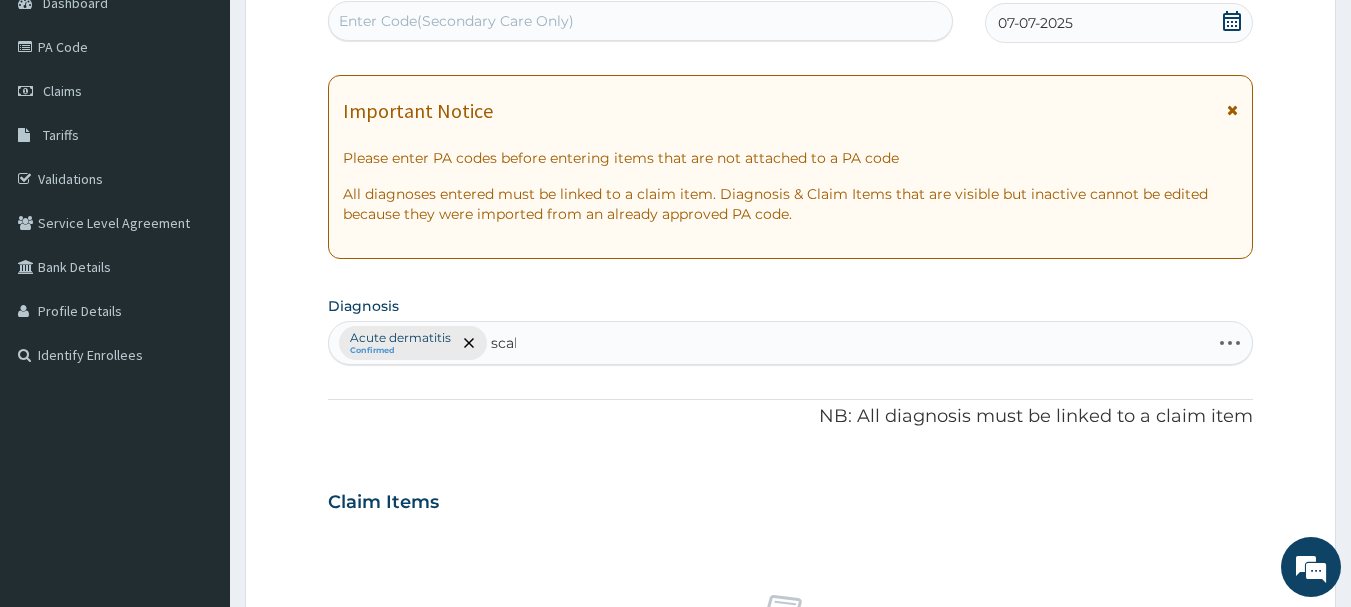 type on "scabi" 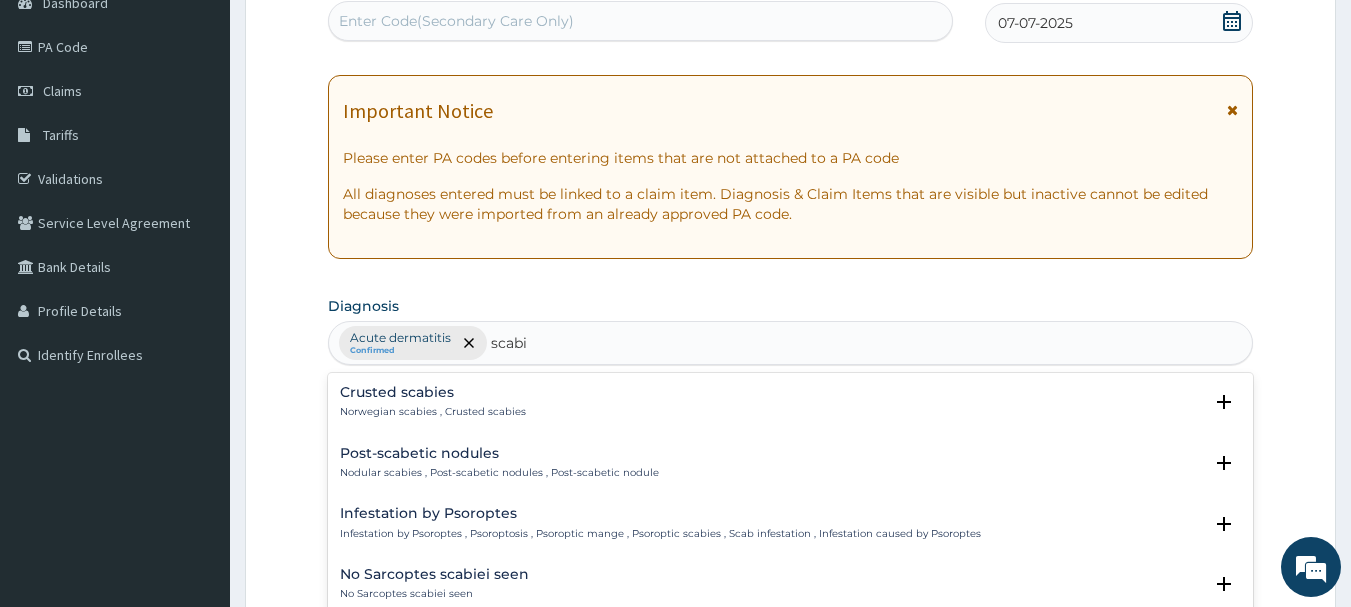 click on "Crusted scabies" at bounding box center (433, 392) 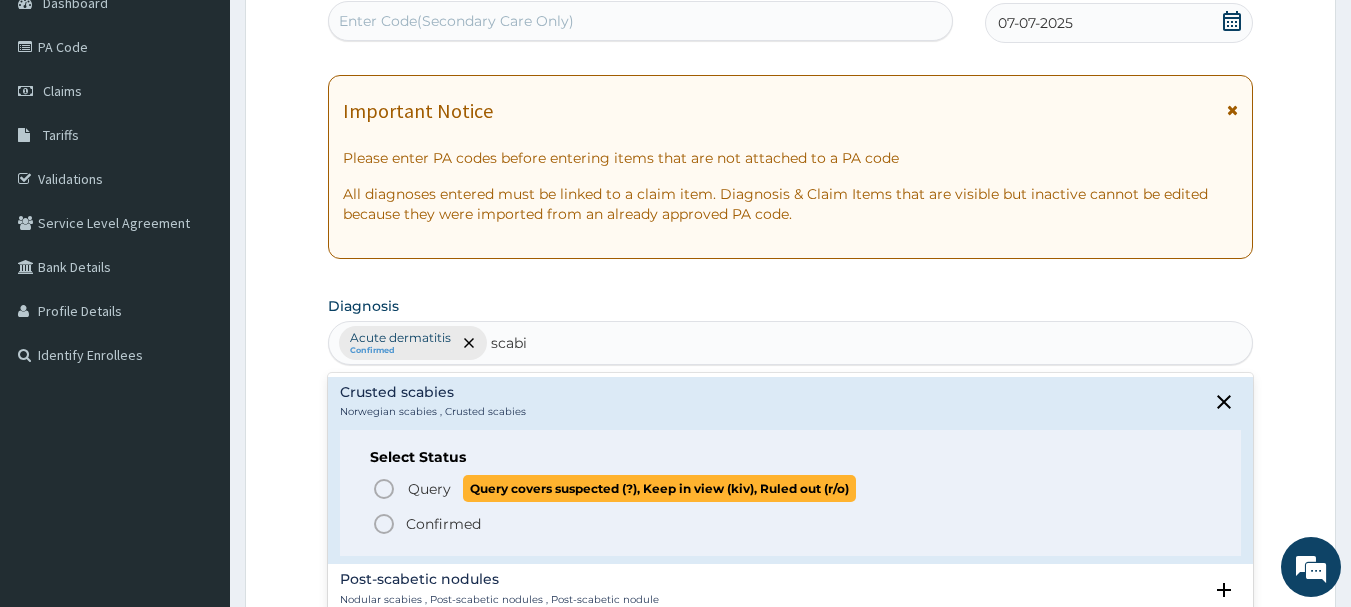click 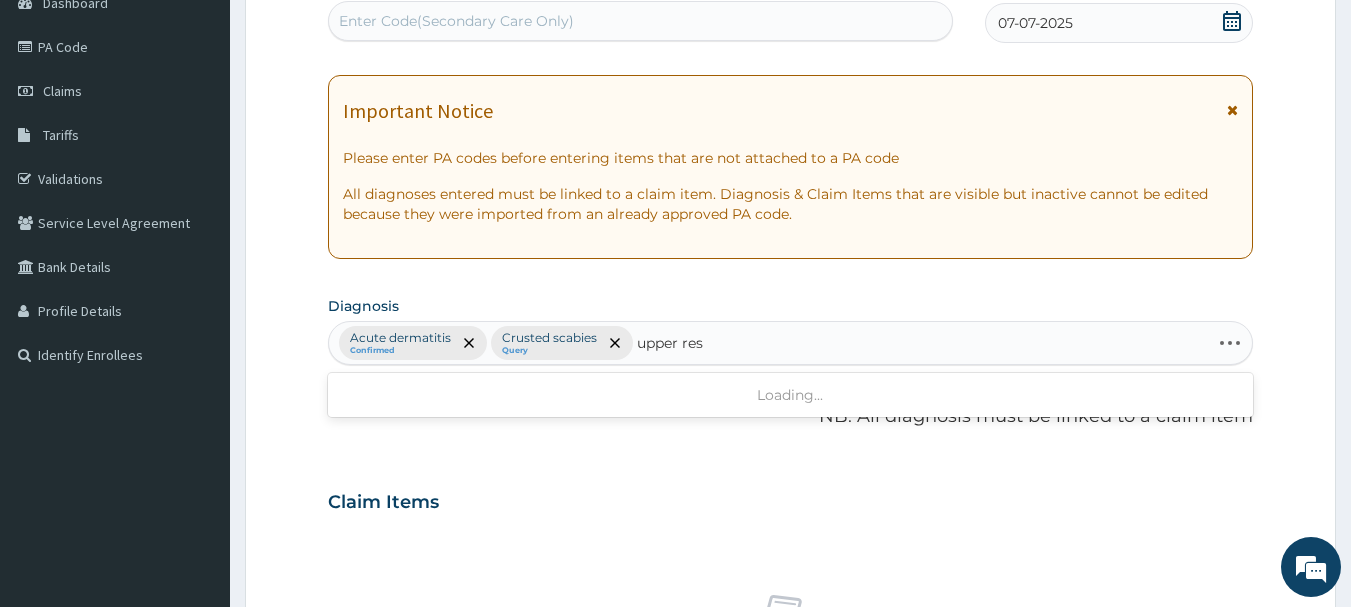 type on "upper resp" 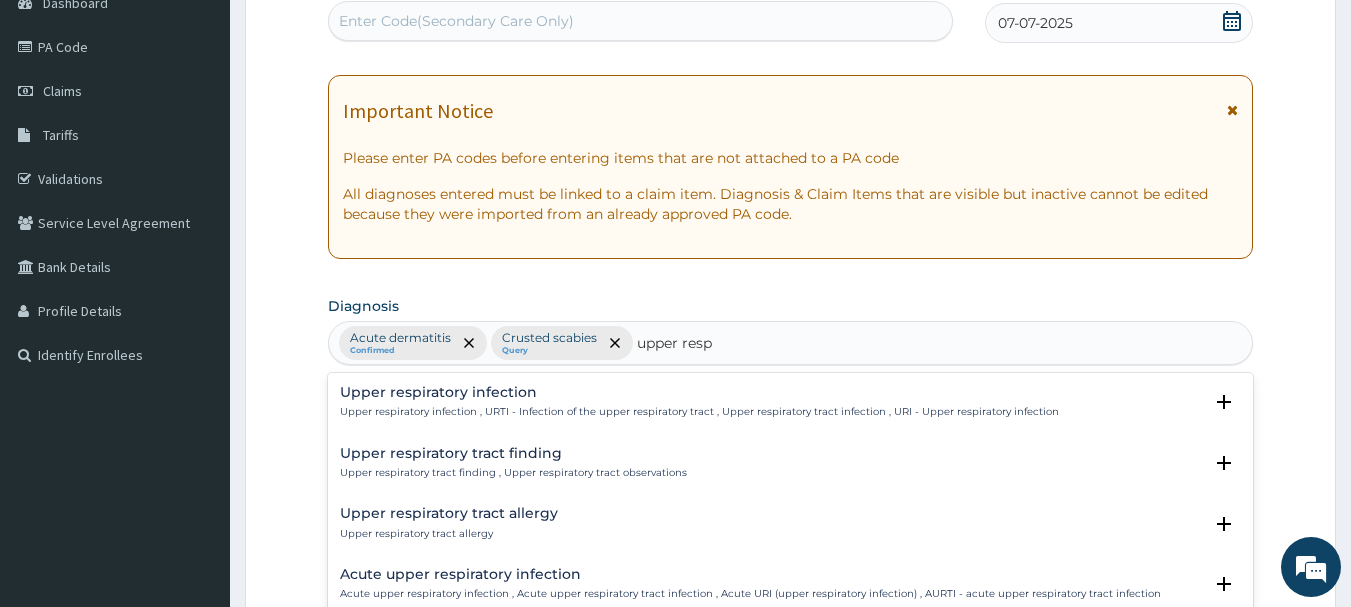 click on "Upper respiratory infection , URTI - Infection of the upper respiratory tract , Upper respiratory tract infection , URI - Upper respiratory infection" at bounding box center [699, 412] 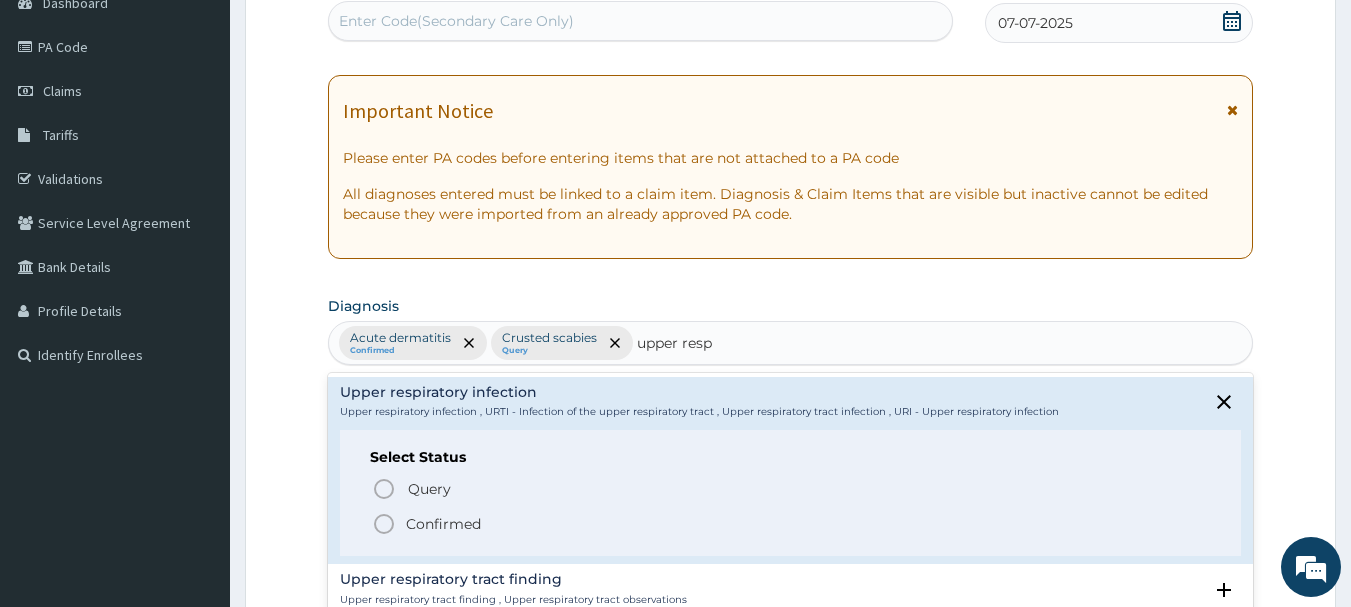 click 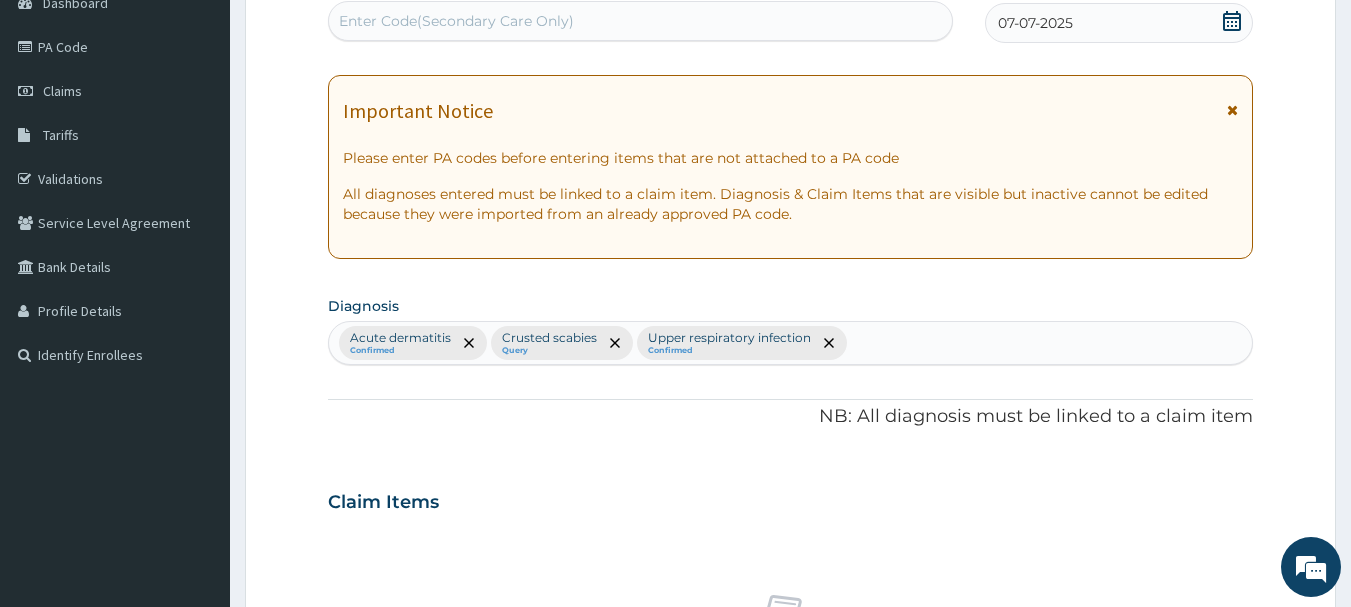 click on "Step  2  of 2 PA Code / Prescription Code Enter Code(Secondary Care Only) Encounter Date 07-07-2025 Important Notice Please enter PA codes before entering items that are not attached to a PA code   All diagnoses entered must be linked to a claim item. Diagnosis & Claim Items that are visible but inactive cannot be edited because they were imported from an already approved PA code. Diagnosis Acute dermatitis Confirmed Crusted scabies Query Upper respiratory infection Confirmed NB: All diagnosis must be linked to a claim item Claim Items No claim item Types Select Type Item Select Item Pair Diagnosis Select Diagnosis Unit Price 0 Add Comment     Previous   Submit" at bounding box center [790, 525] 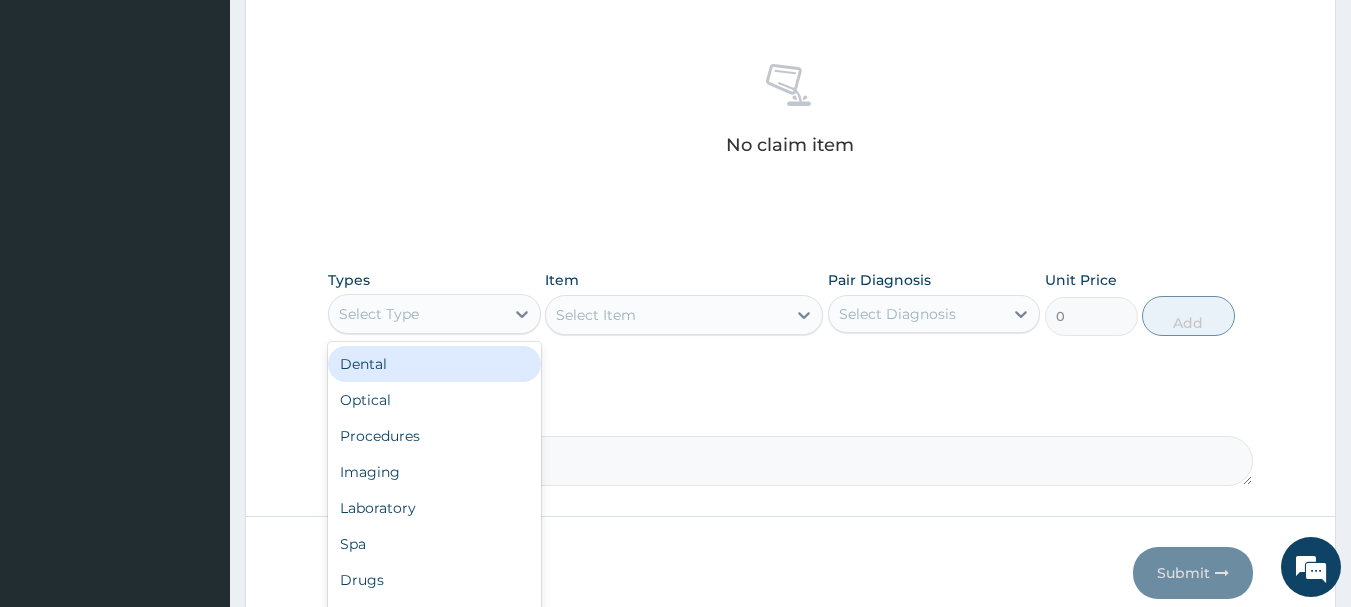 click on "Select Type" at bounding box center [416, 314] 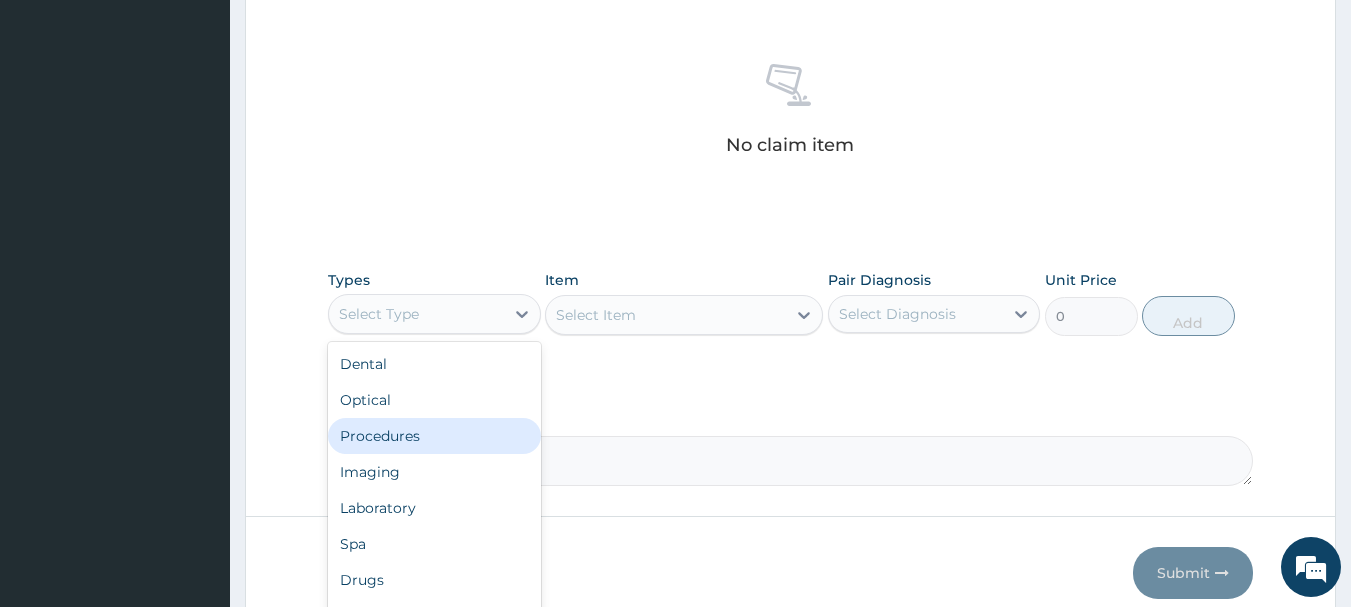 click on "Procedures" at bounding box center (434, 436) 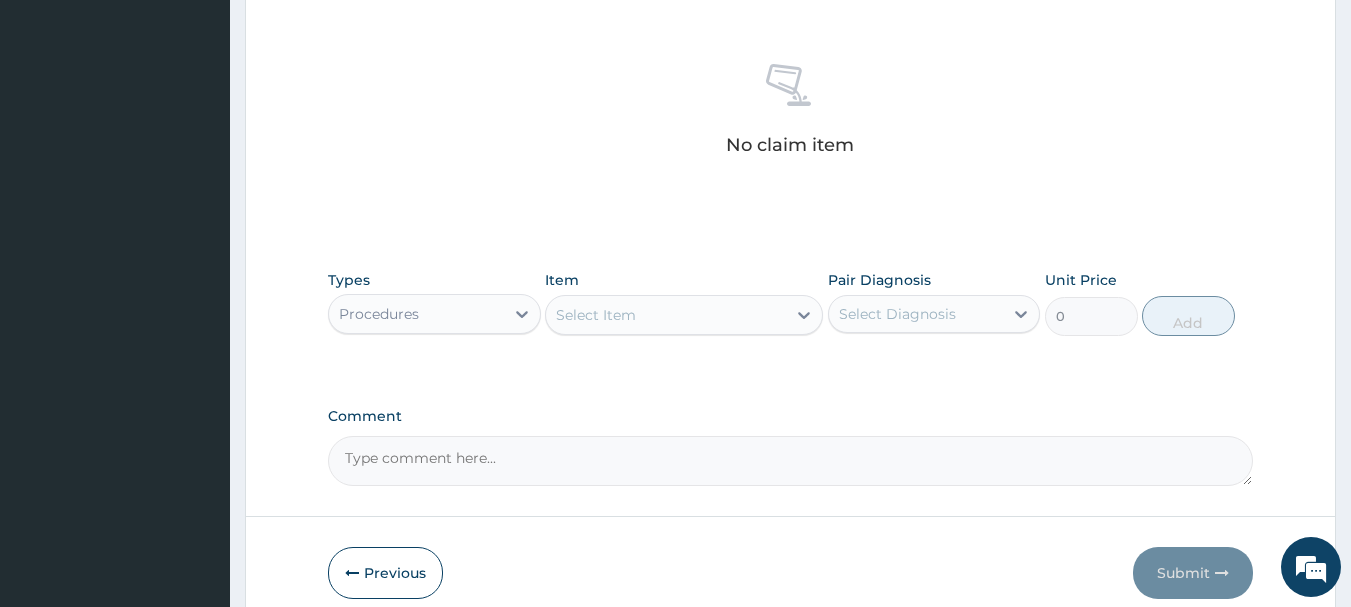 click on "Select Item" at bounding box center (596, 315) 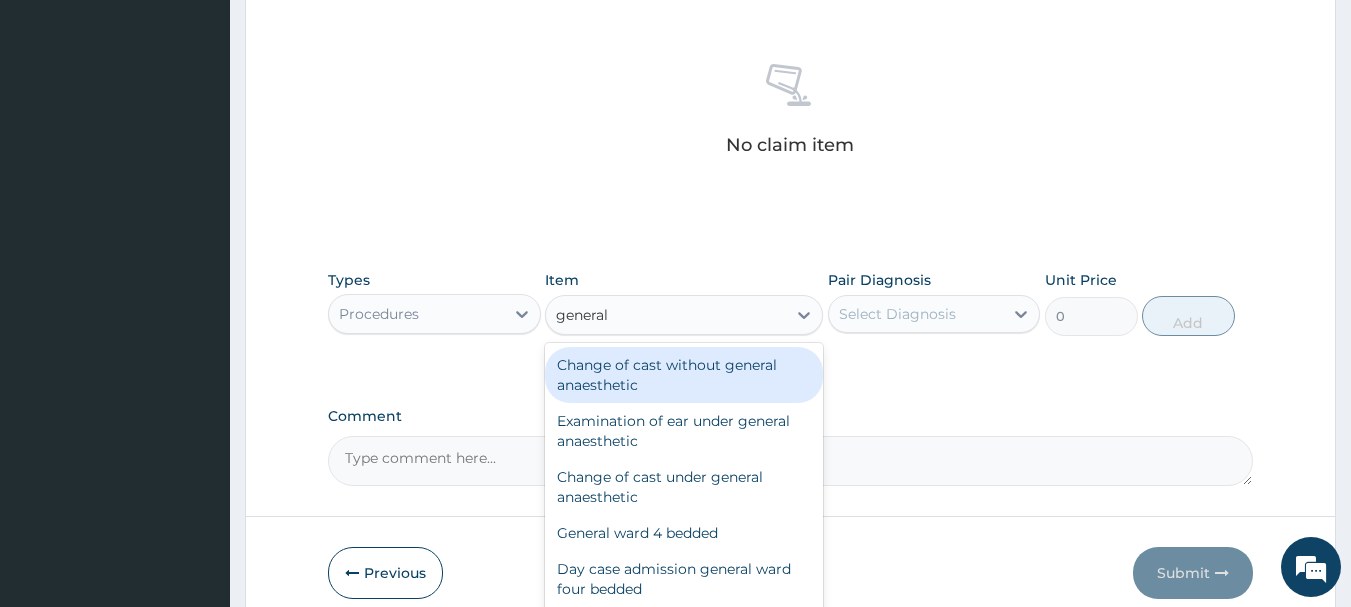 type on "general p" 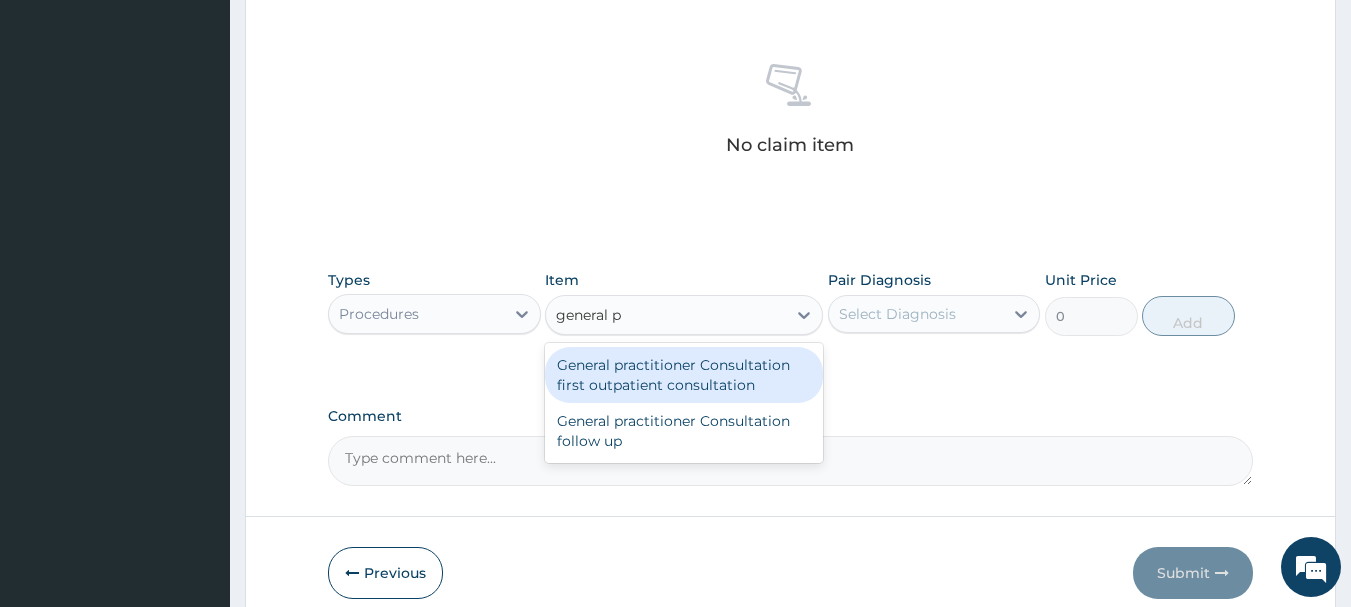 click on "General practitioner Consultation first outpatient consultation" at bounding box center [684, 375] 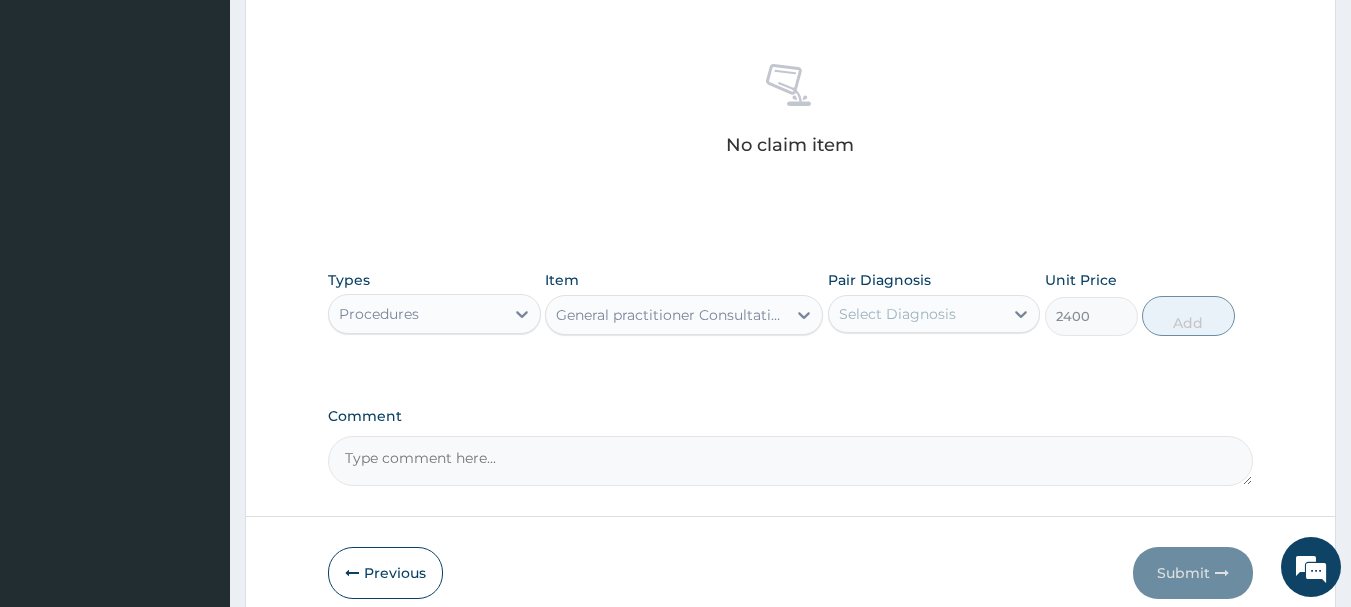click on "Select Diagnosis" at bounding box center (916, 314) 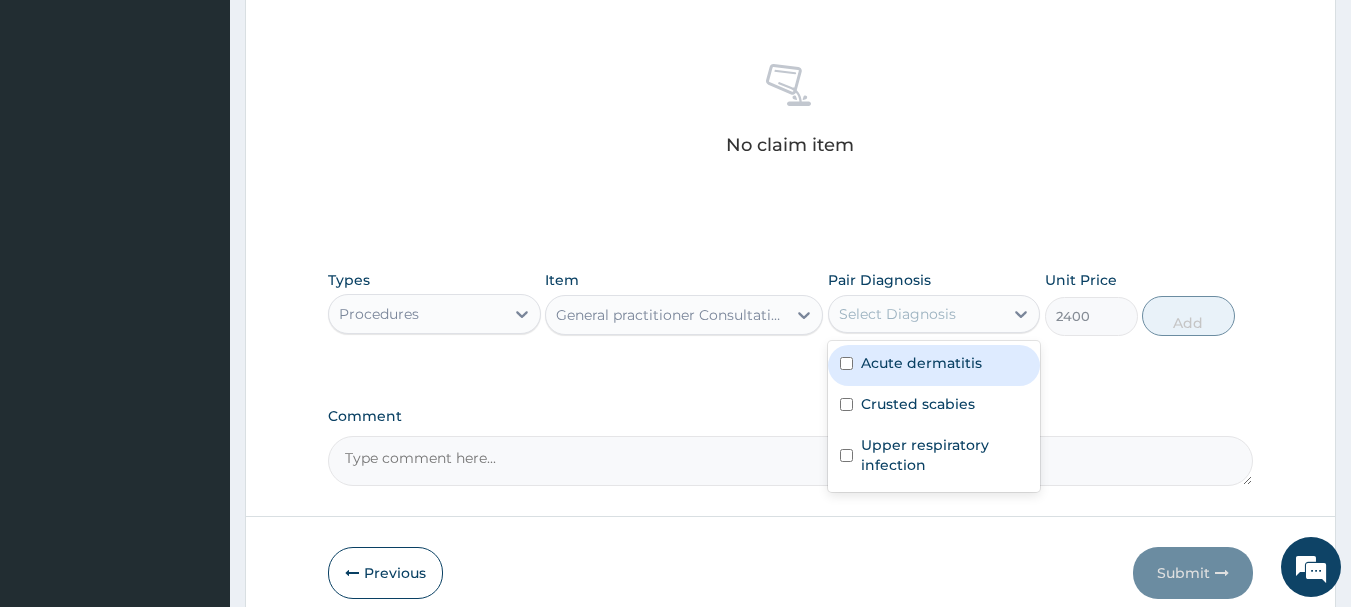 click on "Acute dermatitis" at bounding box center (934, 365) 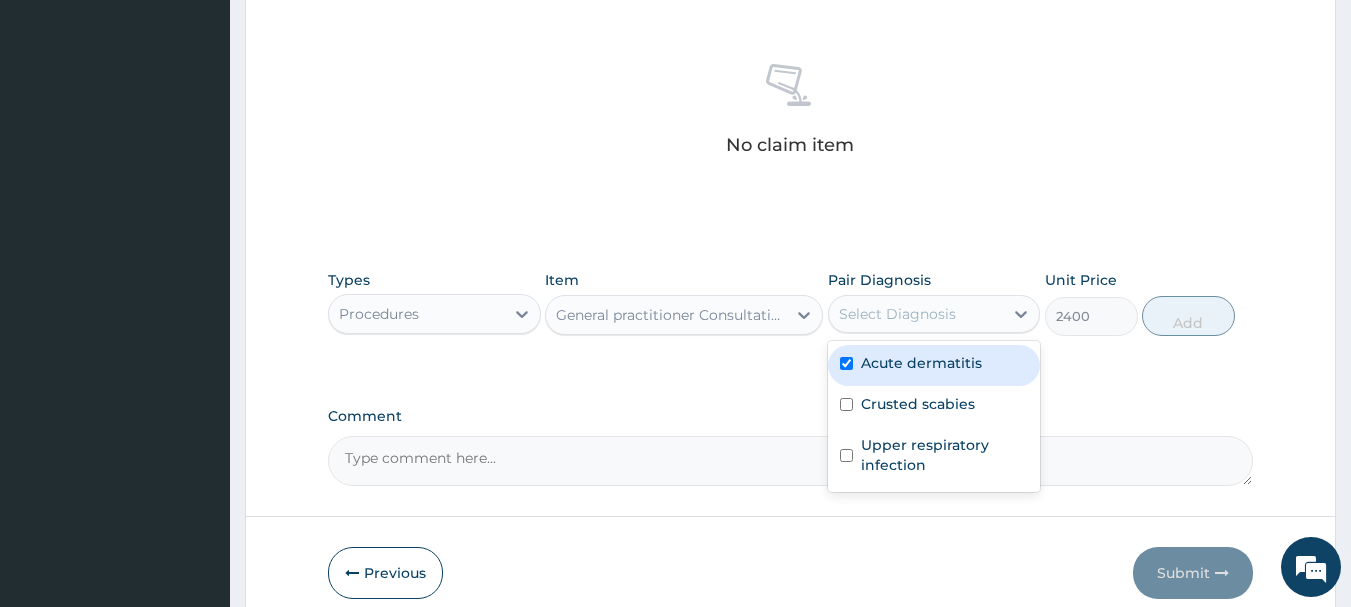 checkbox on "true" 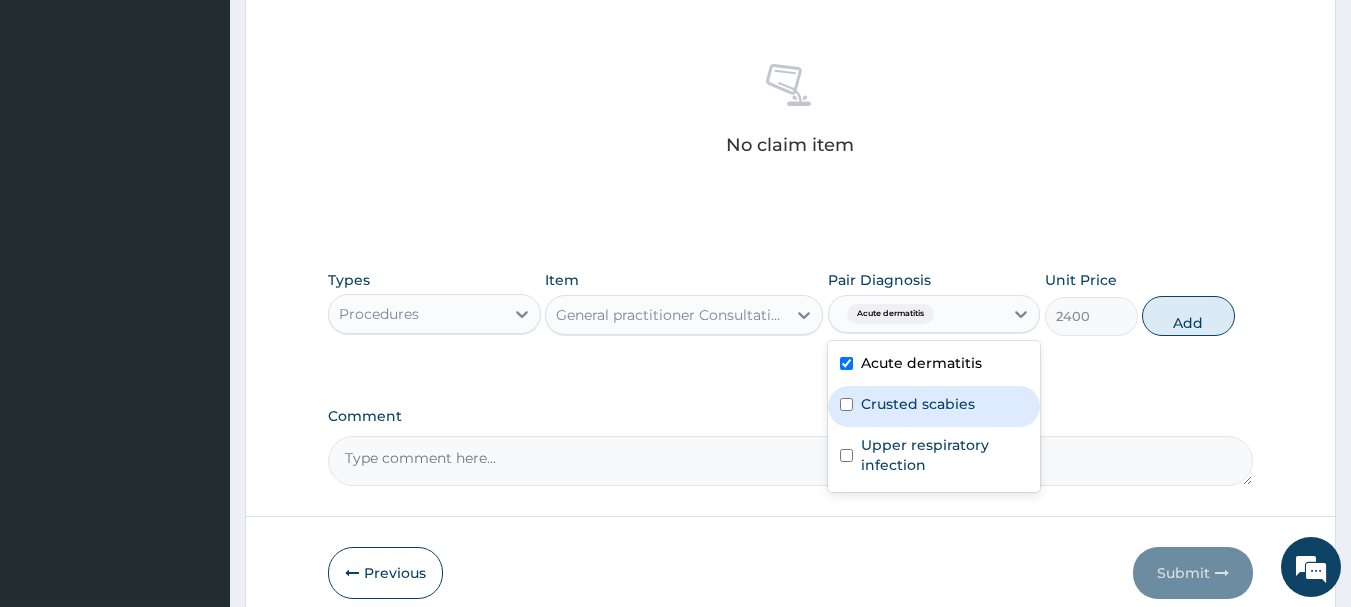 click on "Crusted scabies" at bounding box center [918, 404] 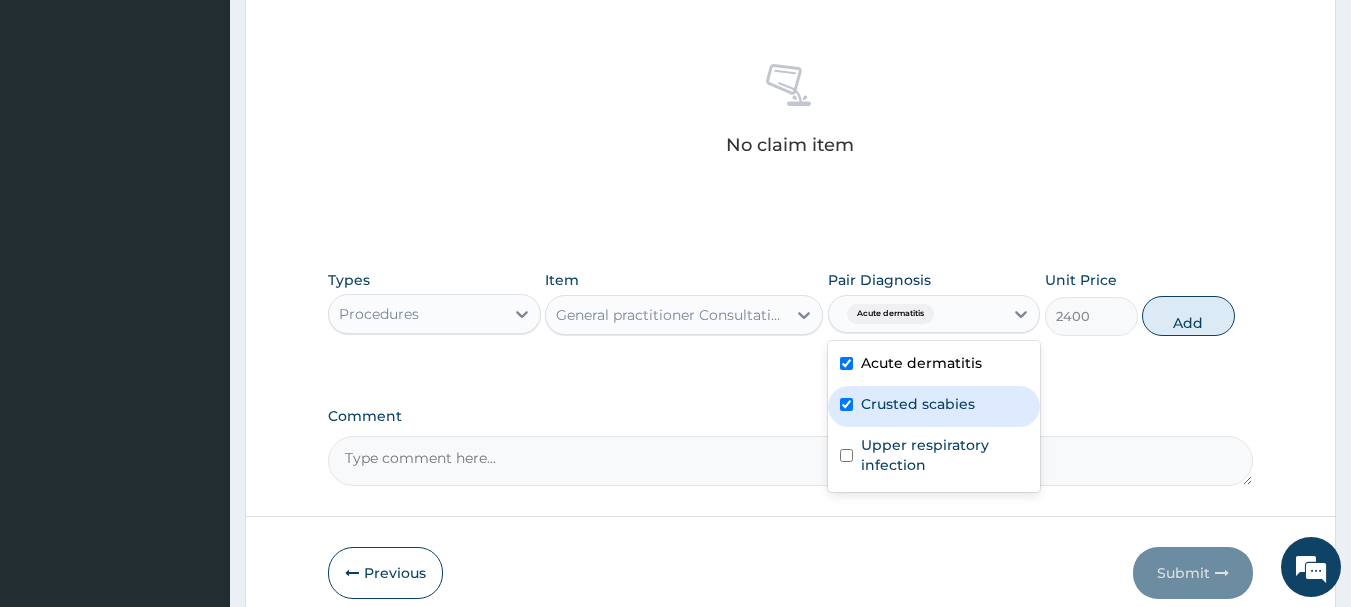 checkbox on "true" 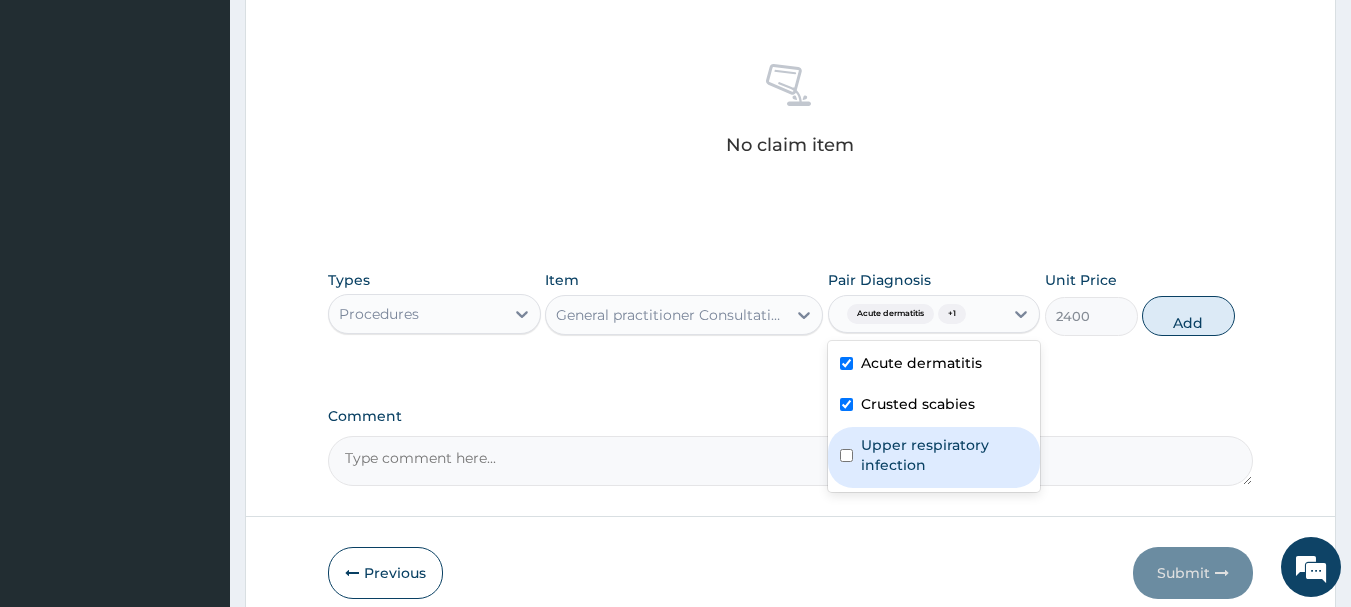 click on "Upper respiratory infection" at bounding box center [945, 455] 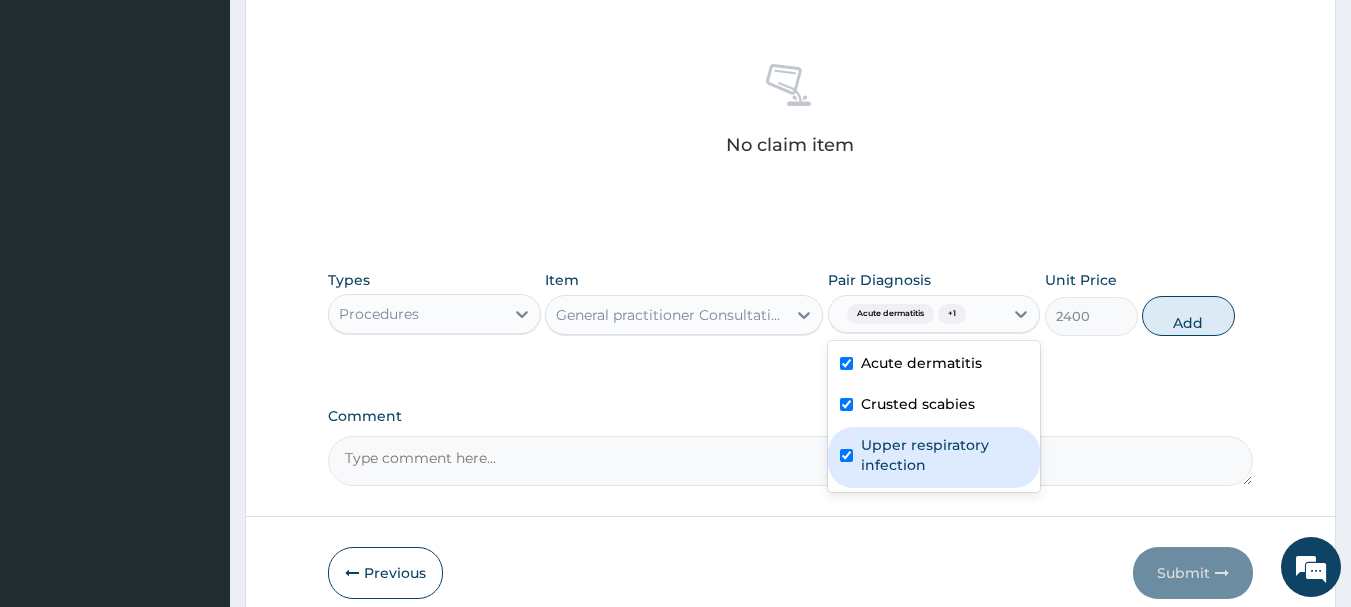 checkbox on "true" 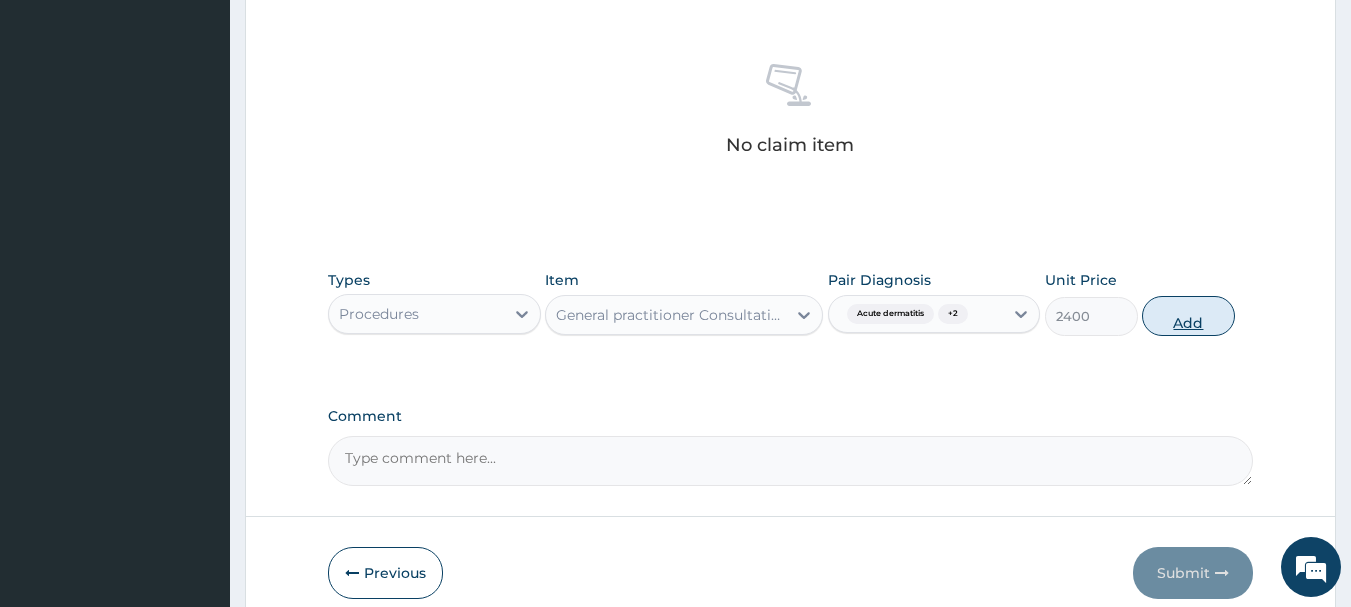 click on "Add" at bounding box center [1188, 316] 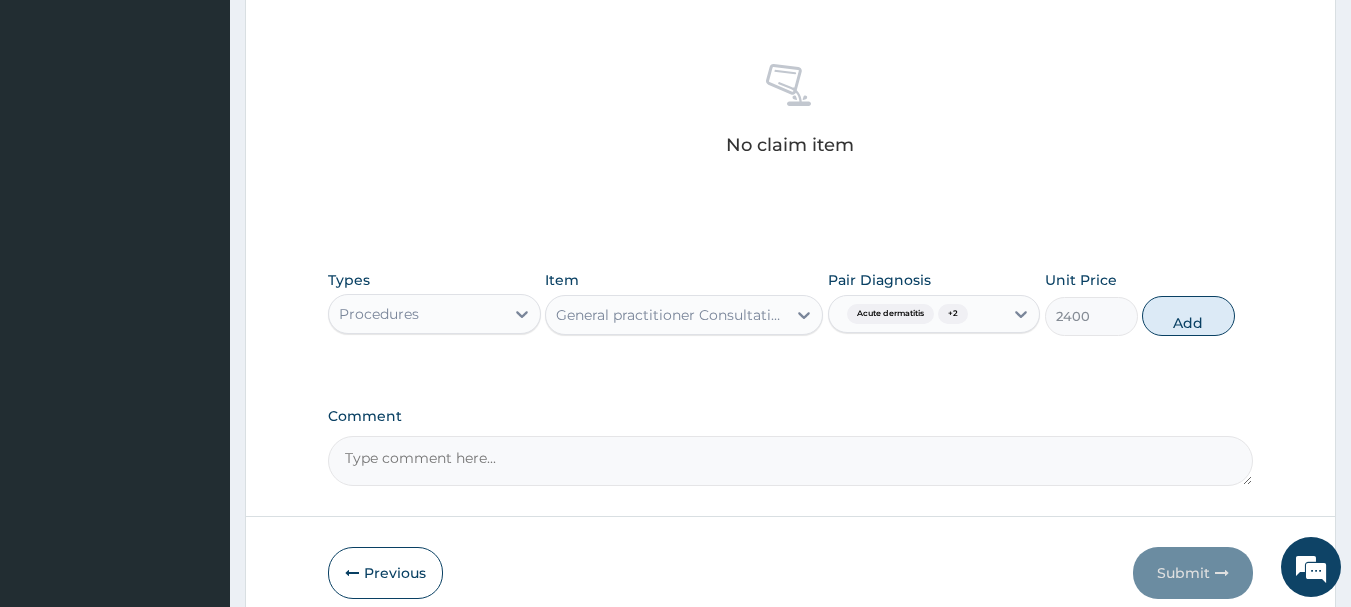 type on "0" 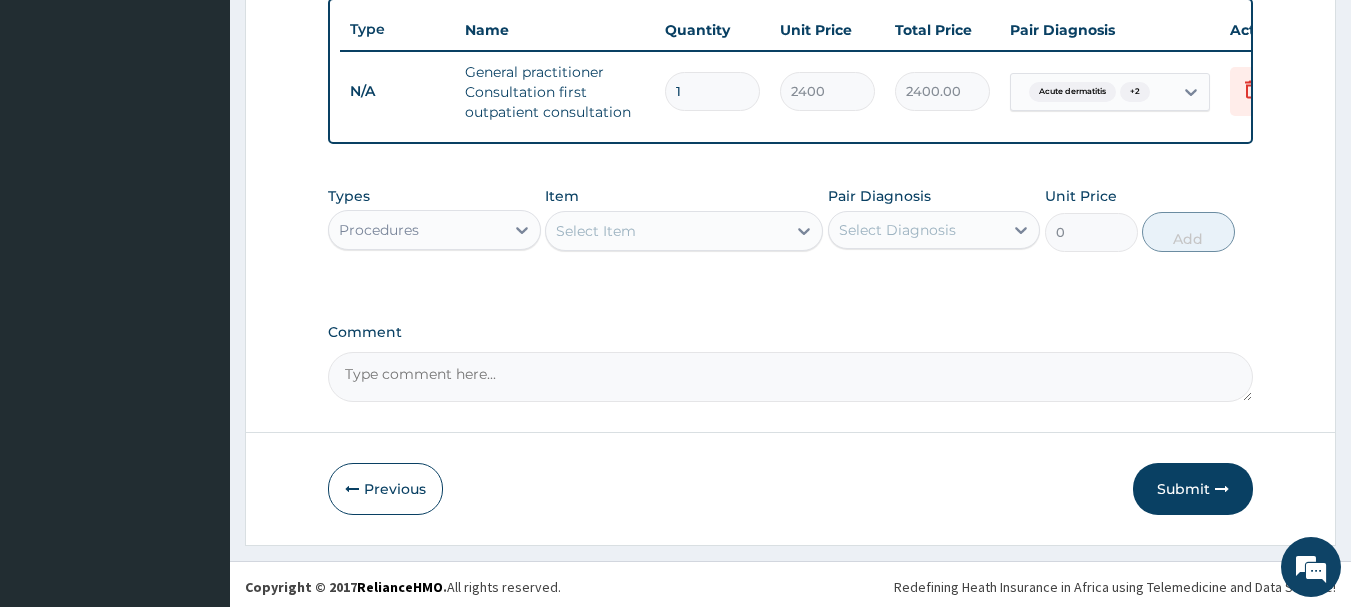 click on "Procedures" at bounding box center [416, 230] 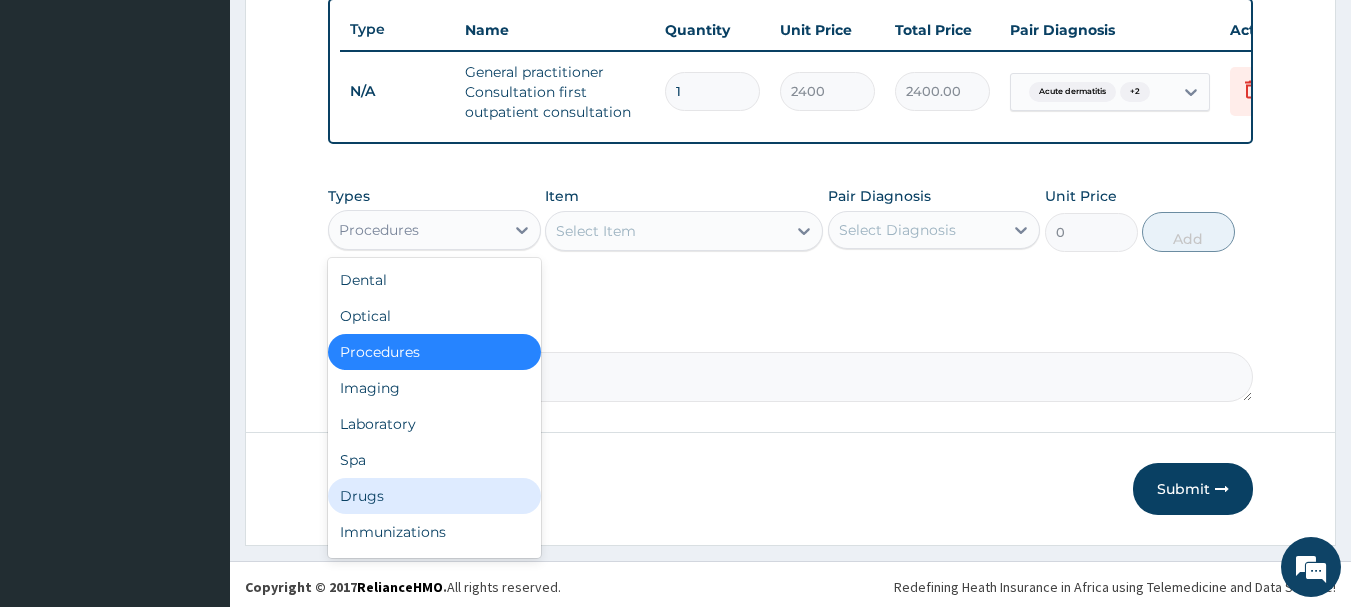 click on "Drugs" at bounding box center [434, 496] 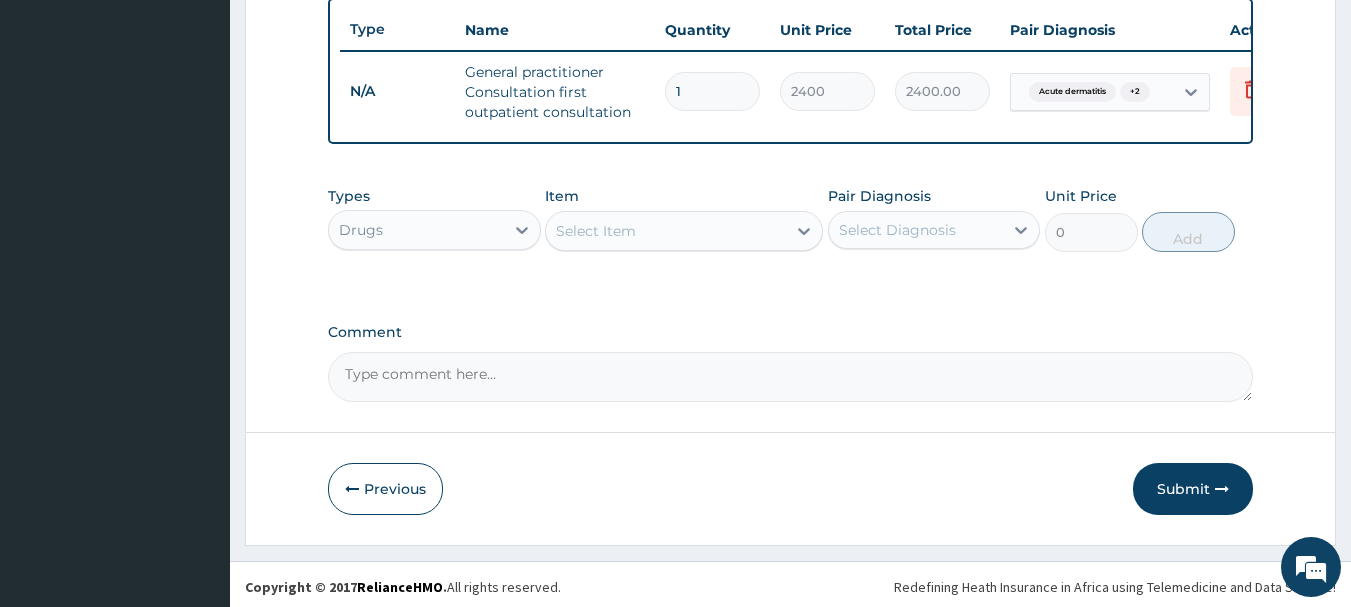 click on "Select Item" at bounding box center (666, 231) 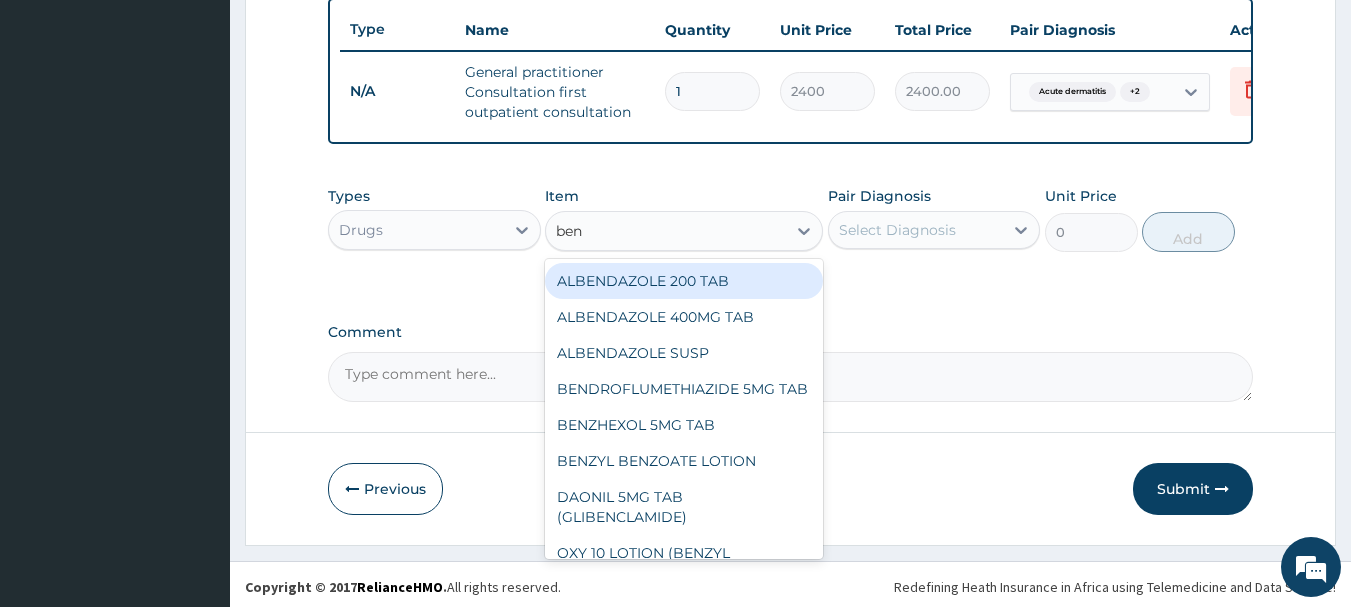 type on "benz" 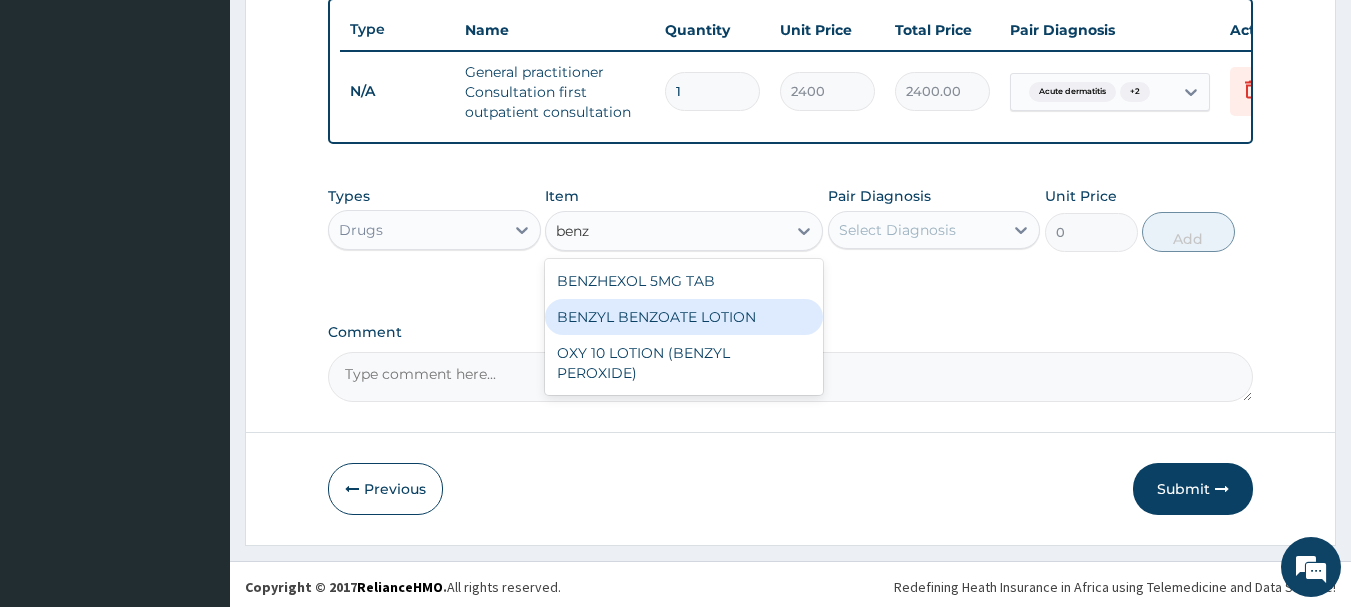 click on "BENZYL BENZOATE LOTION" at bounding box center (684, 317) 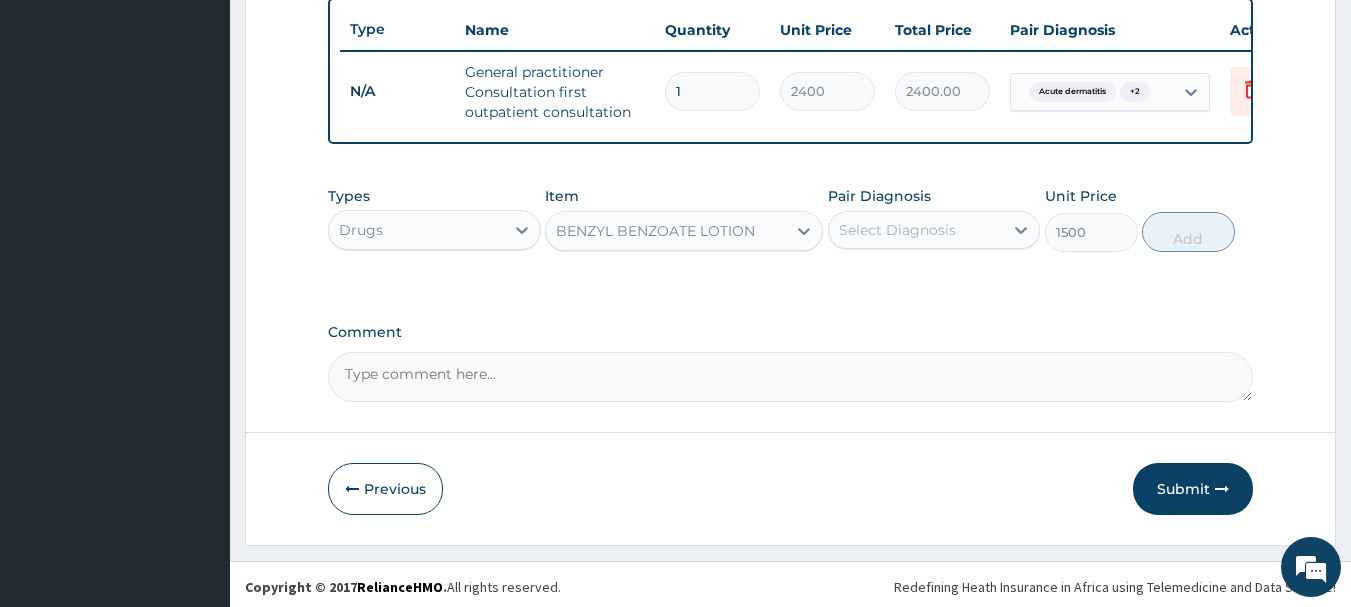 click on "Select Diagnosis" at bounding box center [897, 230] 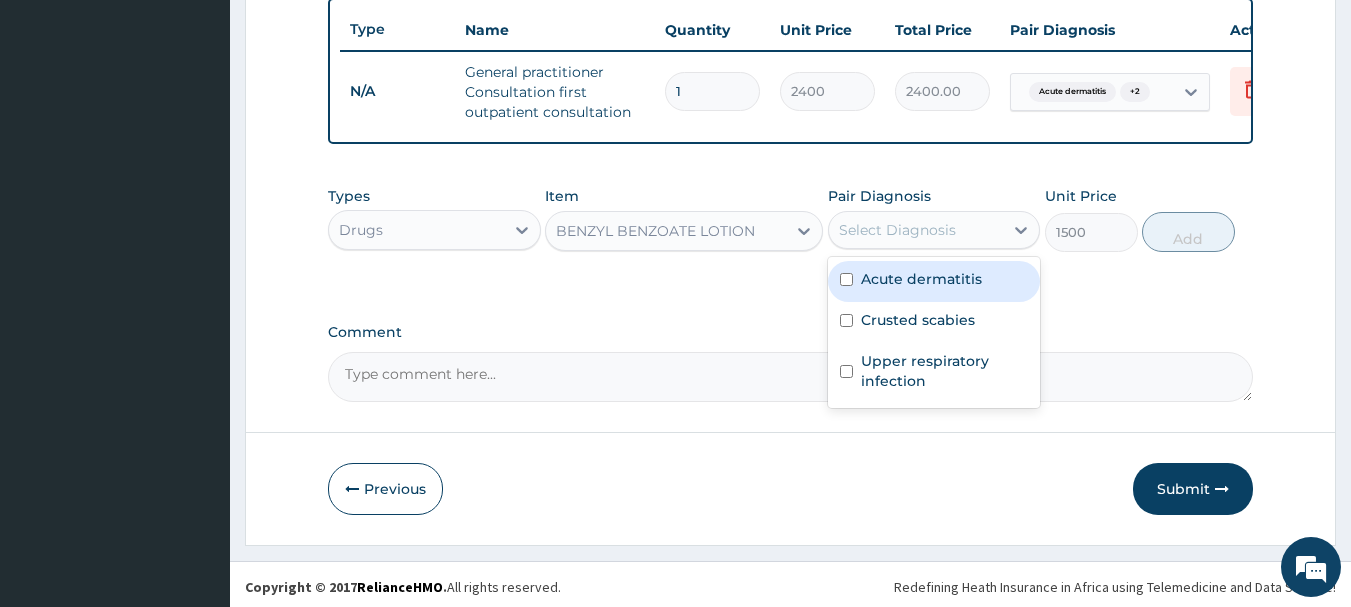 click on "Acute dermatitis" at bounding box center (921, 279) 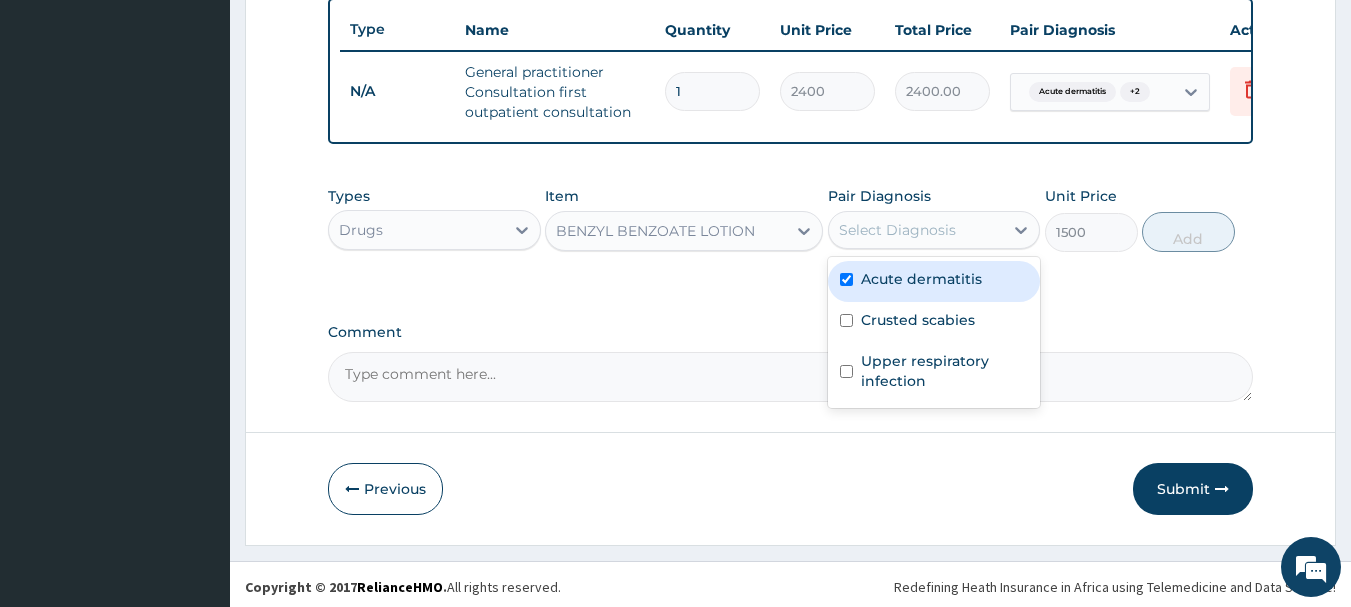 checkbox on "true" 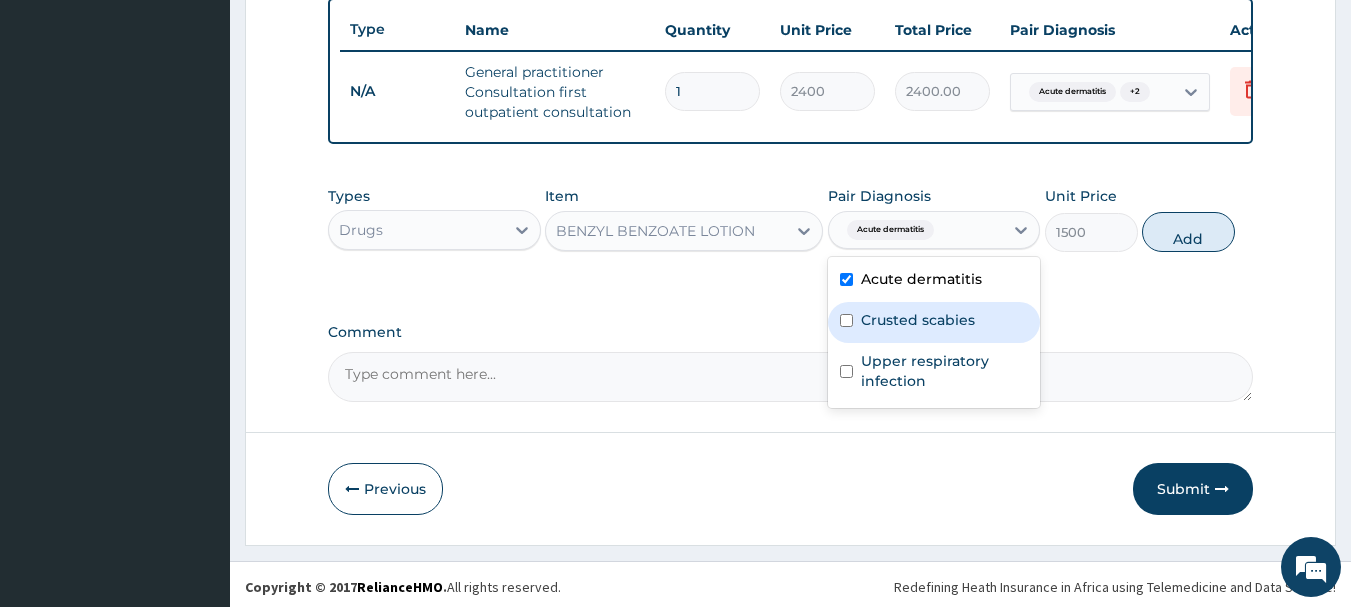 click on "Crusted scabies" at bounding box center (918, 320) 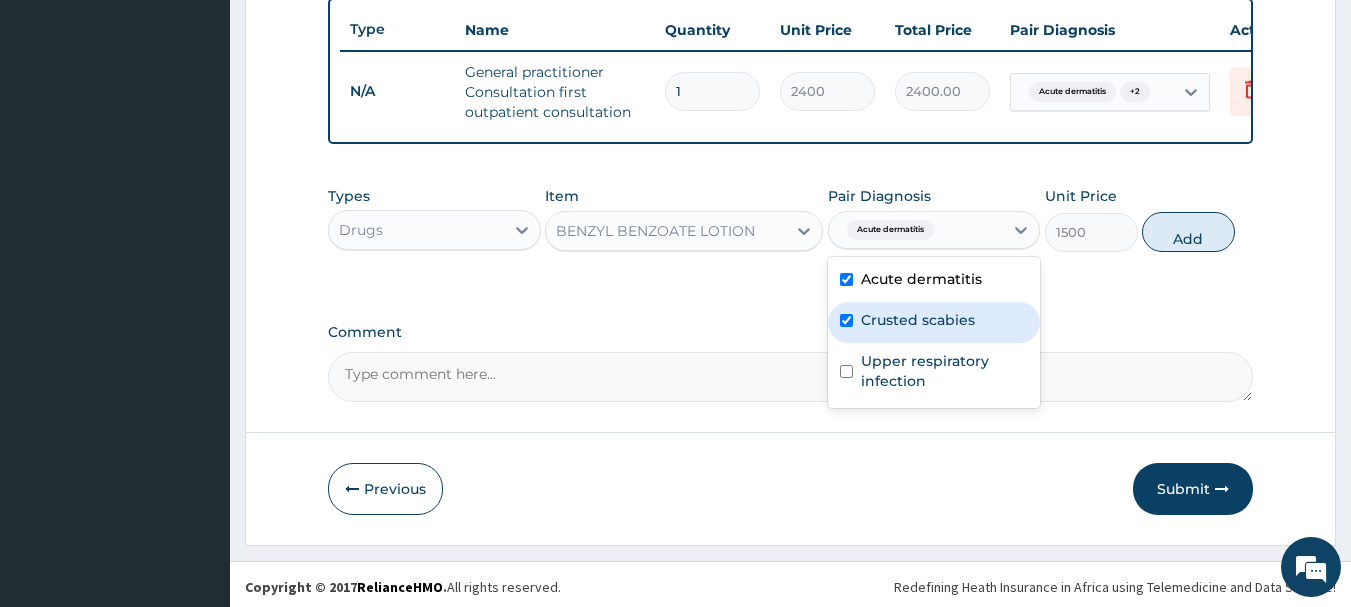 checkbox on "true" 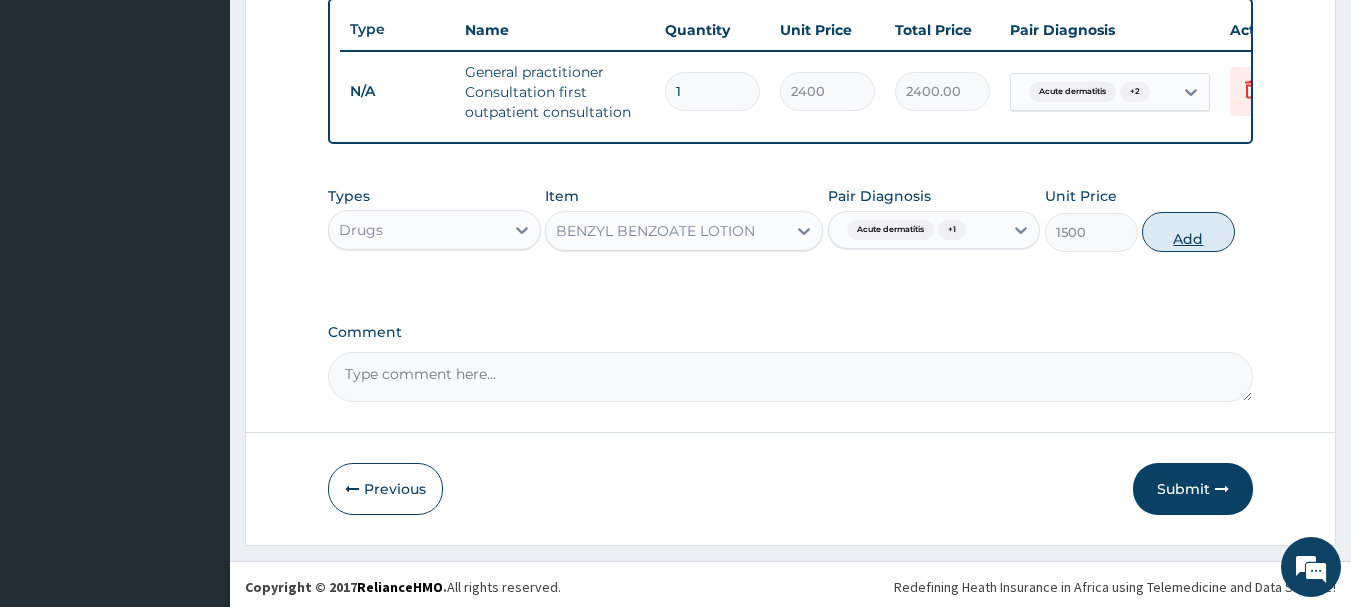 click on "Add" at bounding box center [1188, 232] 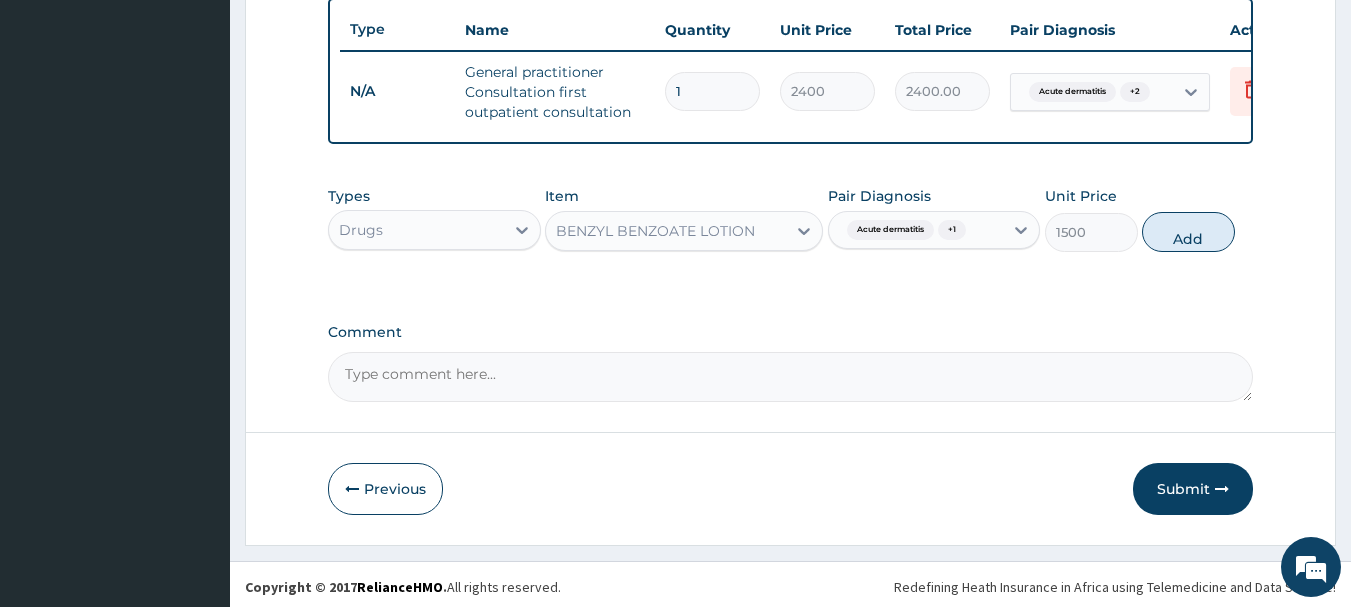 type on "0" 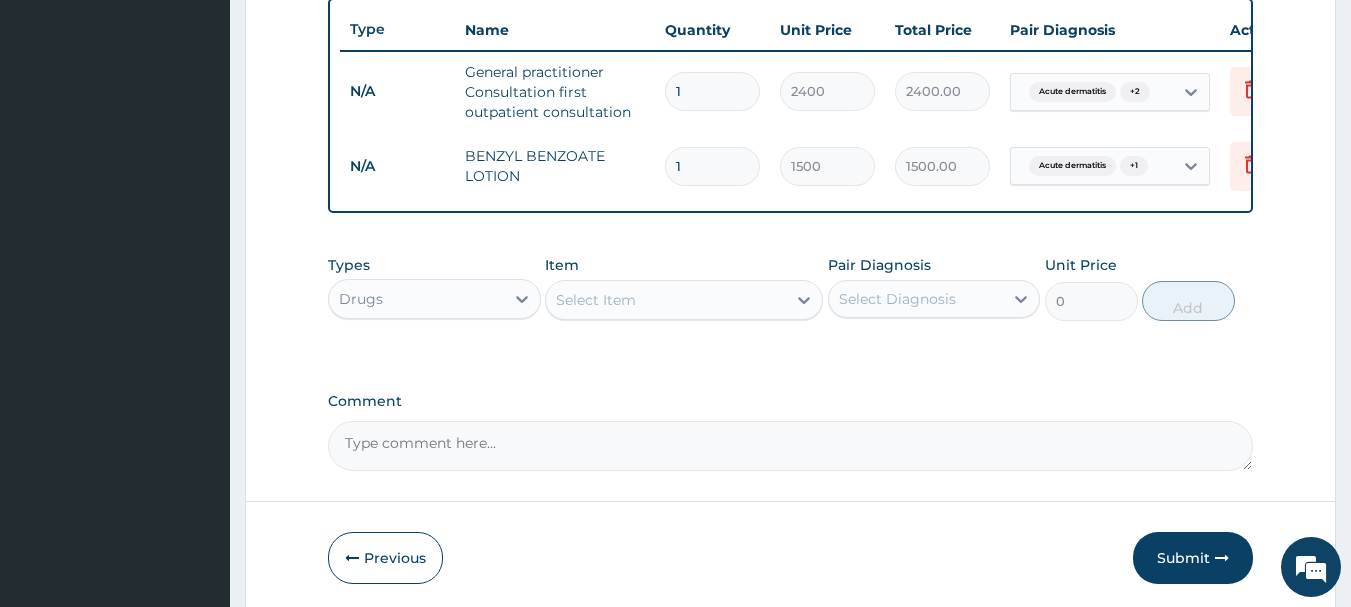 click on "Select Item" at bounding box center [666, 300] 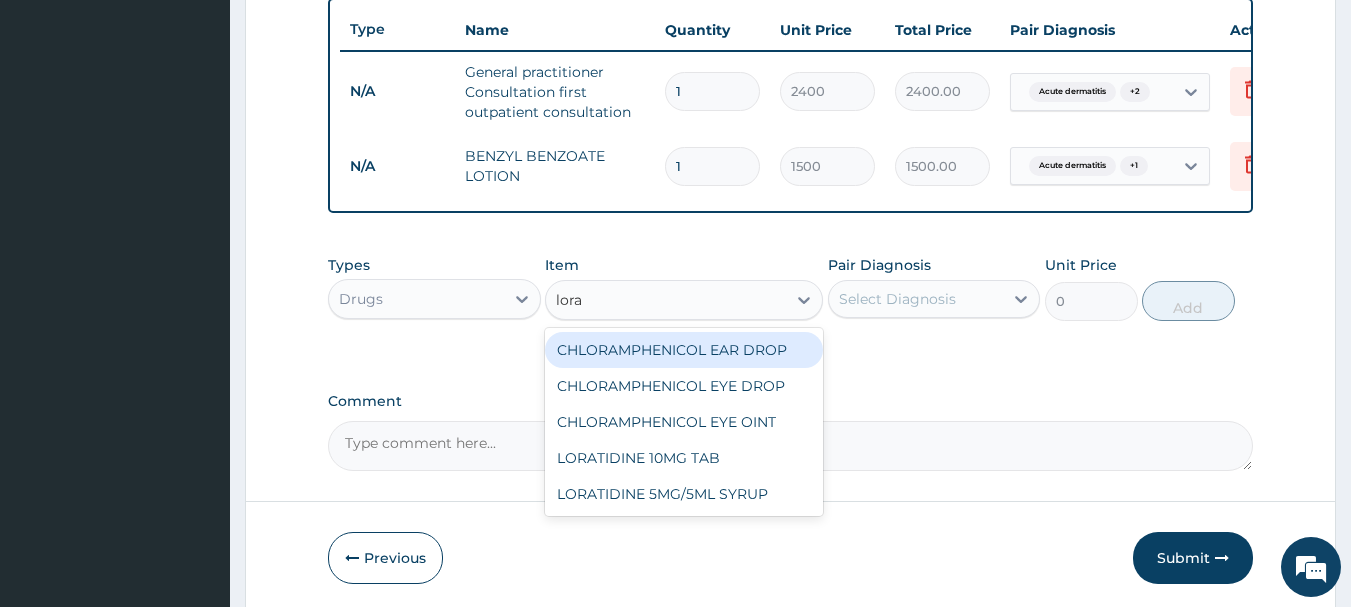 type on "lorat" 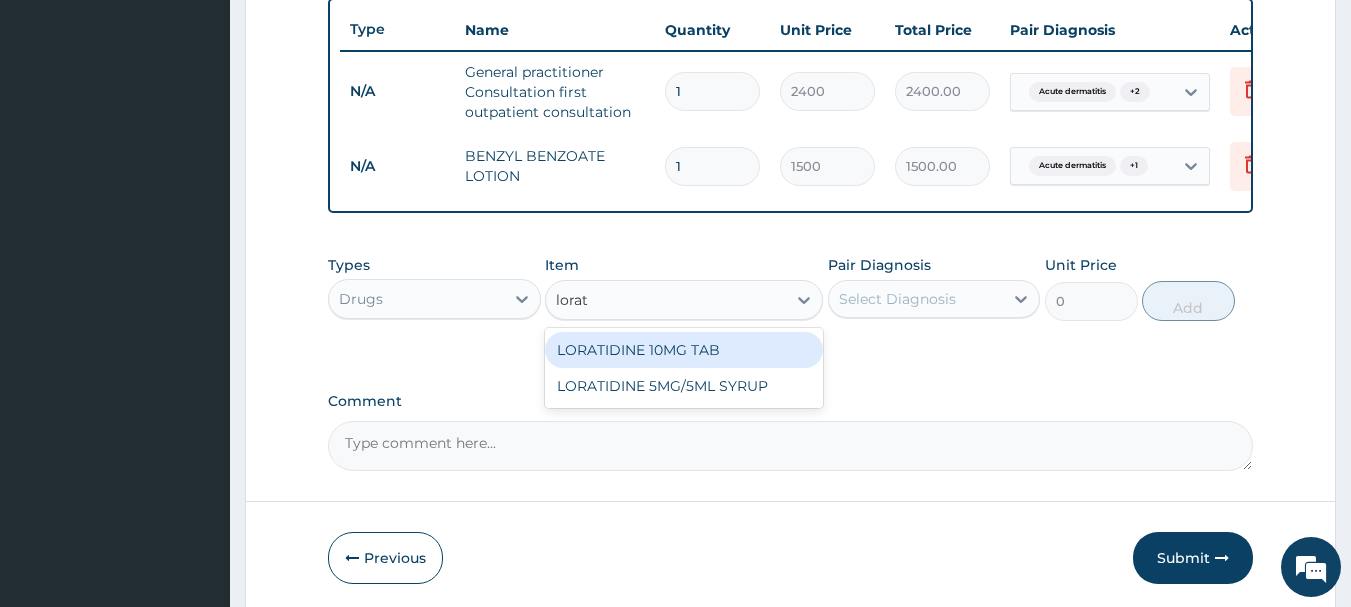 click on "LORATIDINE 10MG TAB" at bounding box center [684, 350] 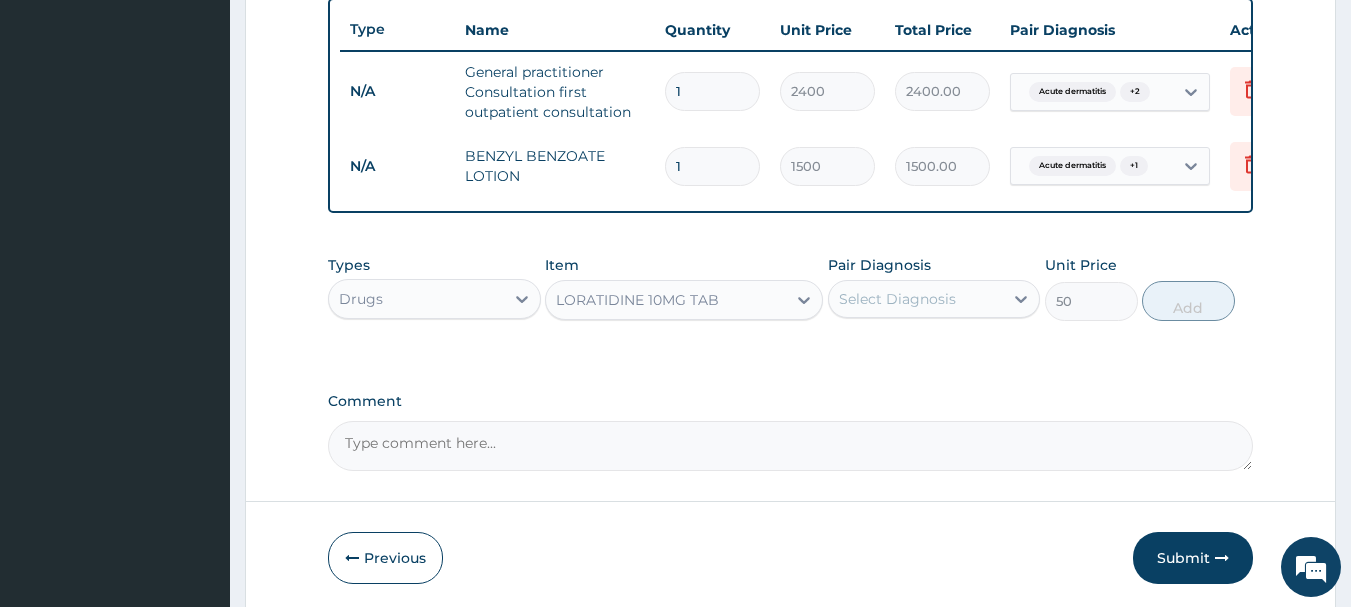 click on "Pair Diagnosis Select Diagnosis" at bounding box center (934, 288) 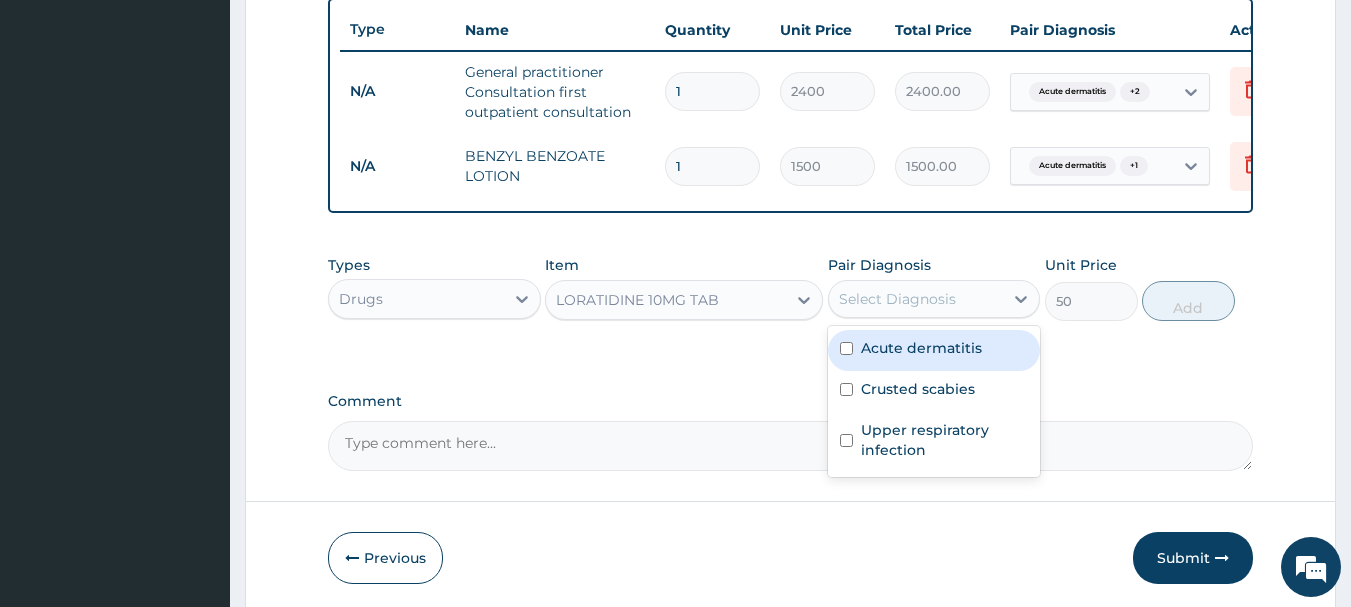 click on "Select Diagnosis" at bounding box center (916, 299) 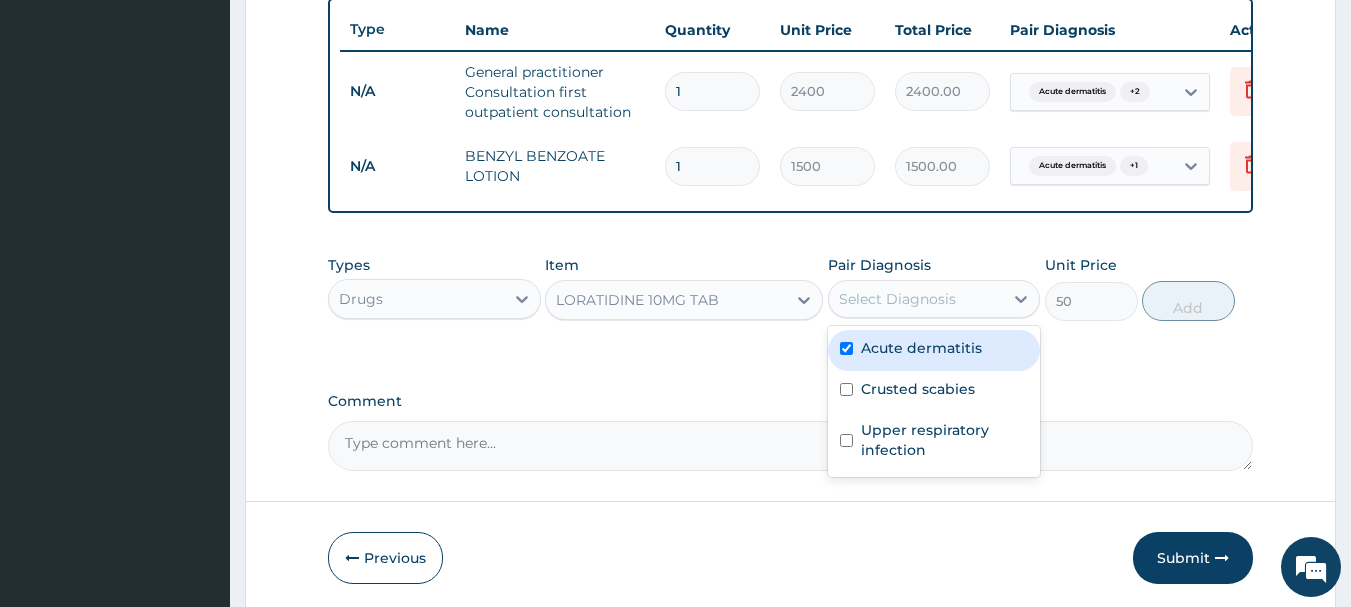 checkbox on "true" 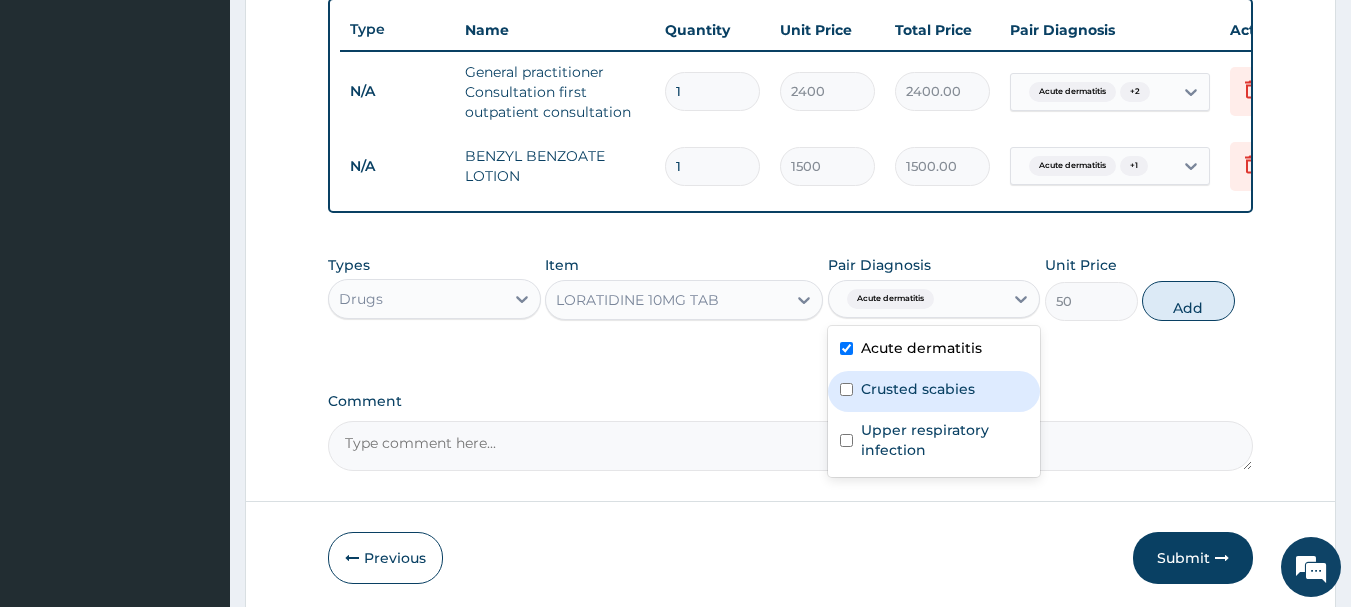 click on "Crusted scabies" at bounding box center [918, 389] 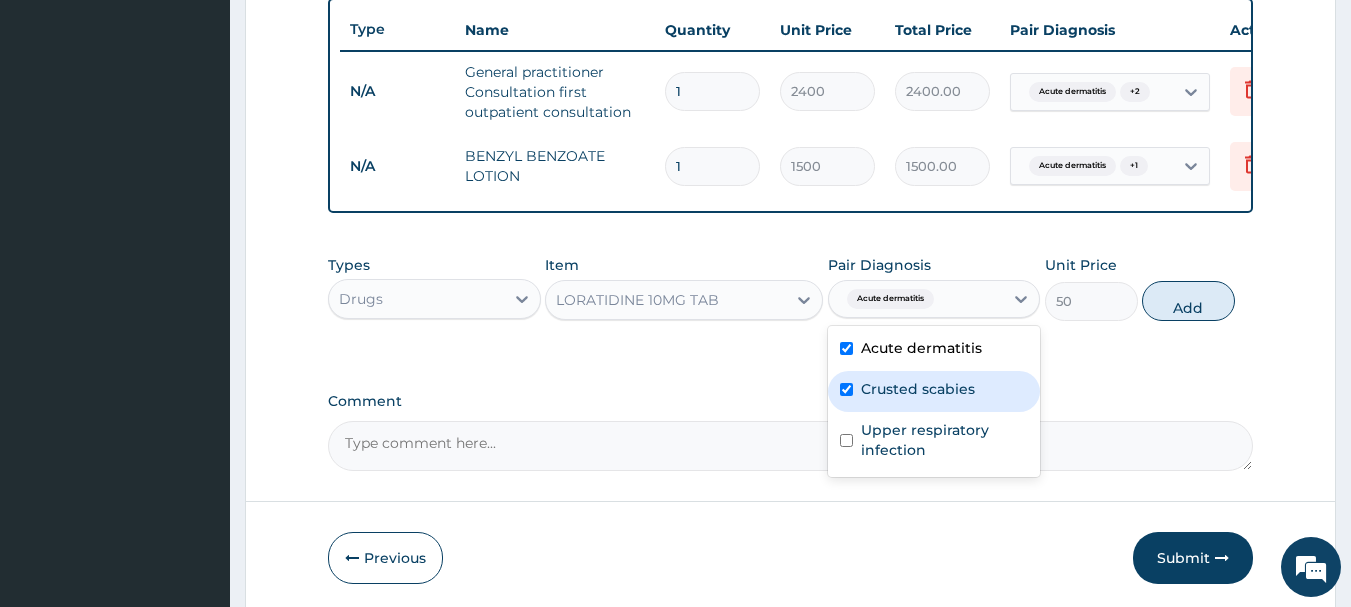 checkbox on "true" 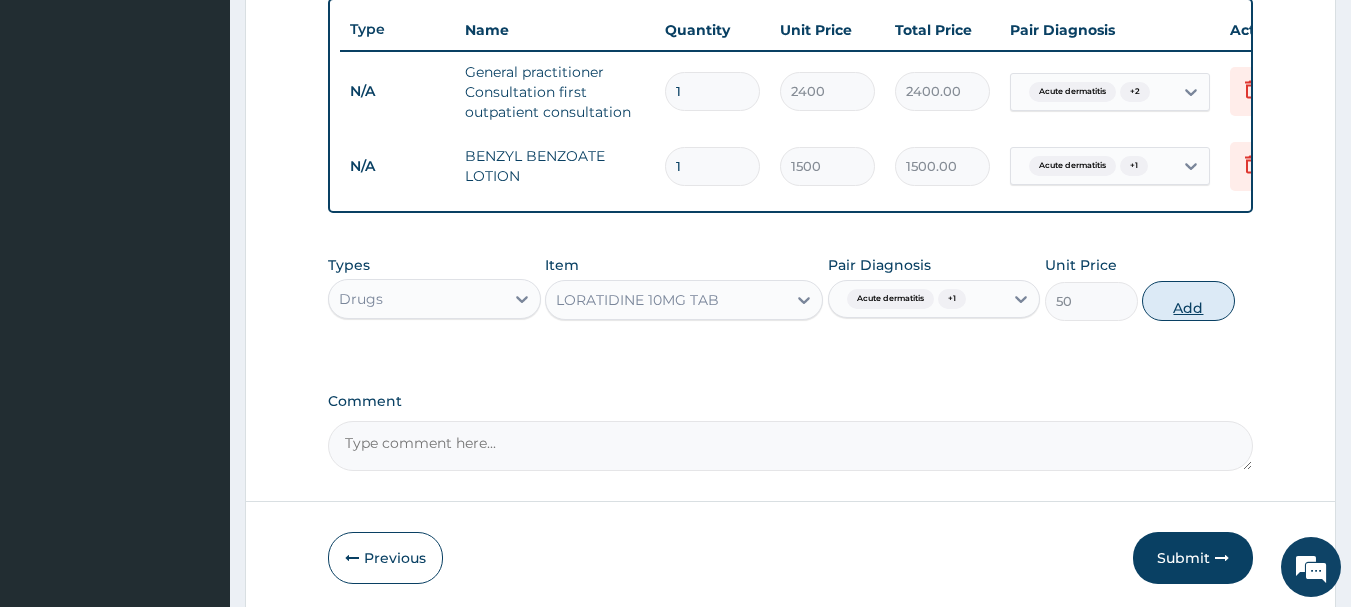 click on "Add" at bounding box center (1188, 301) 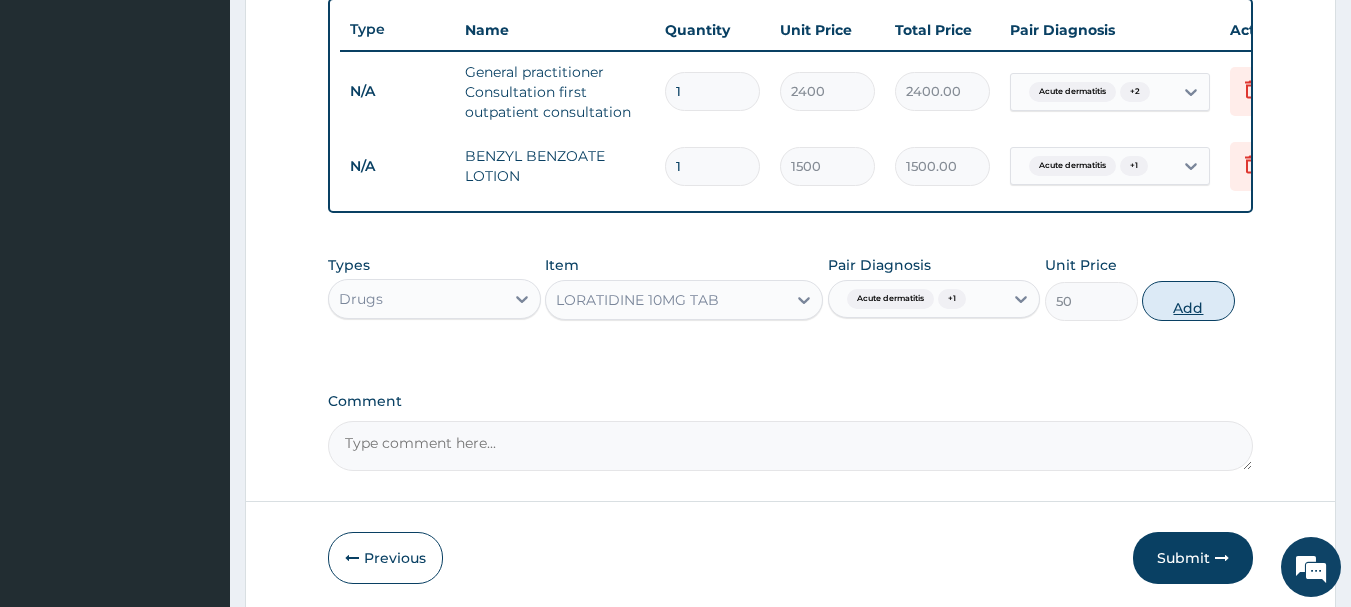 type on "0" 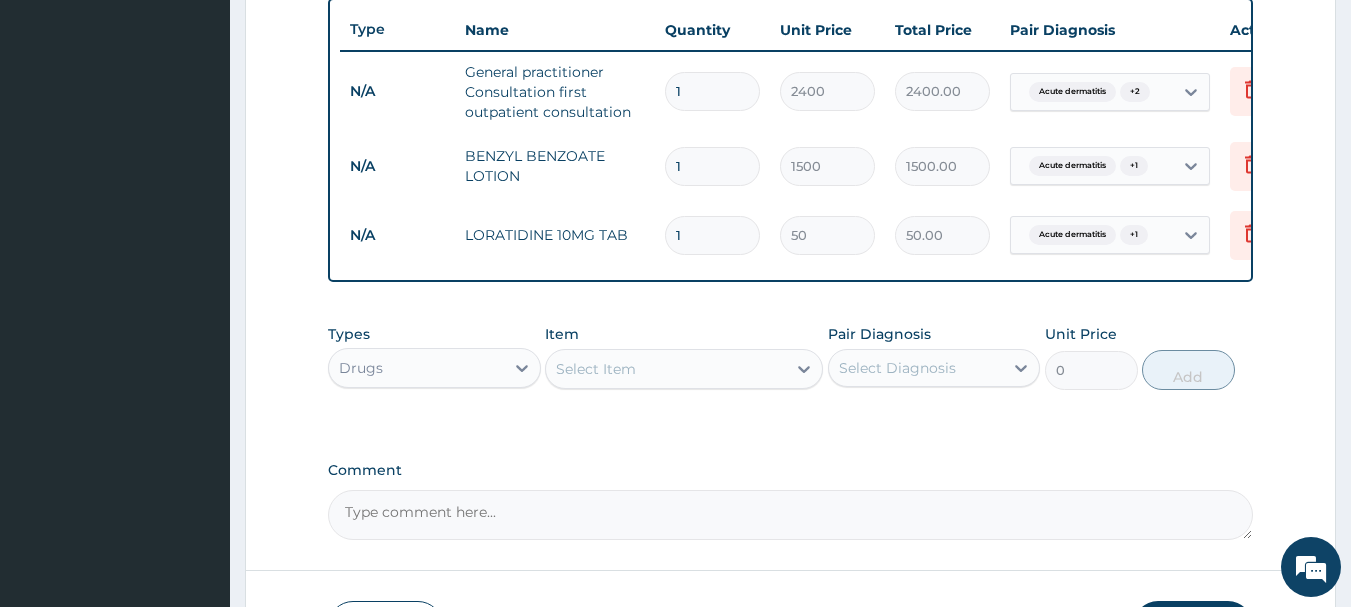 click on "Select Item" at bounding box center (666, 369) 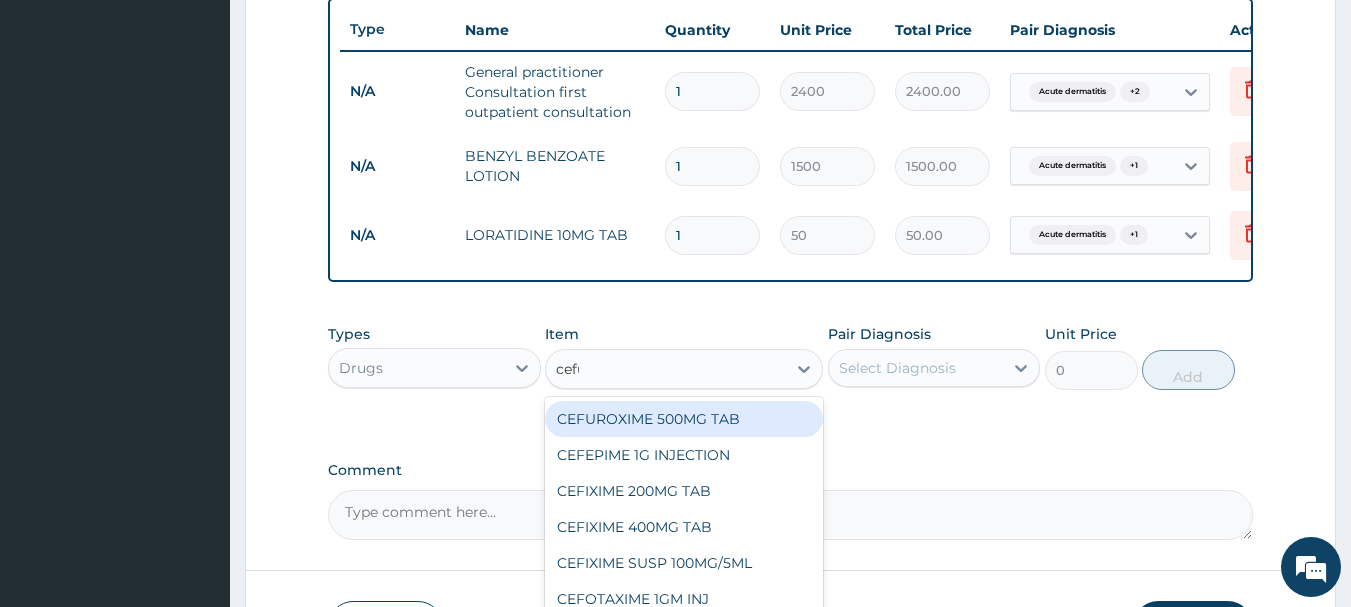 type on "cefur" 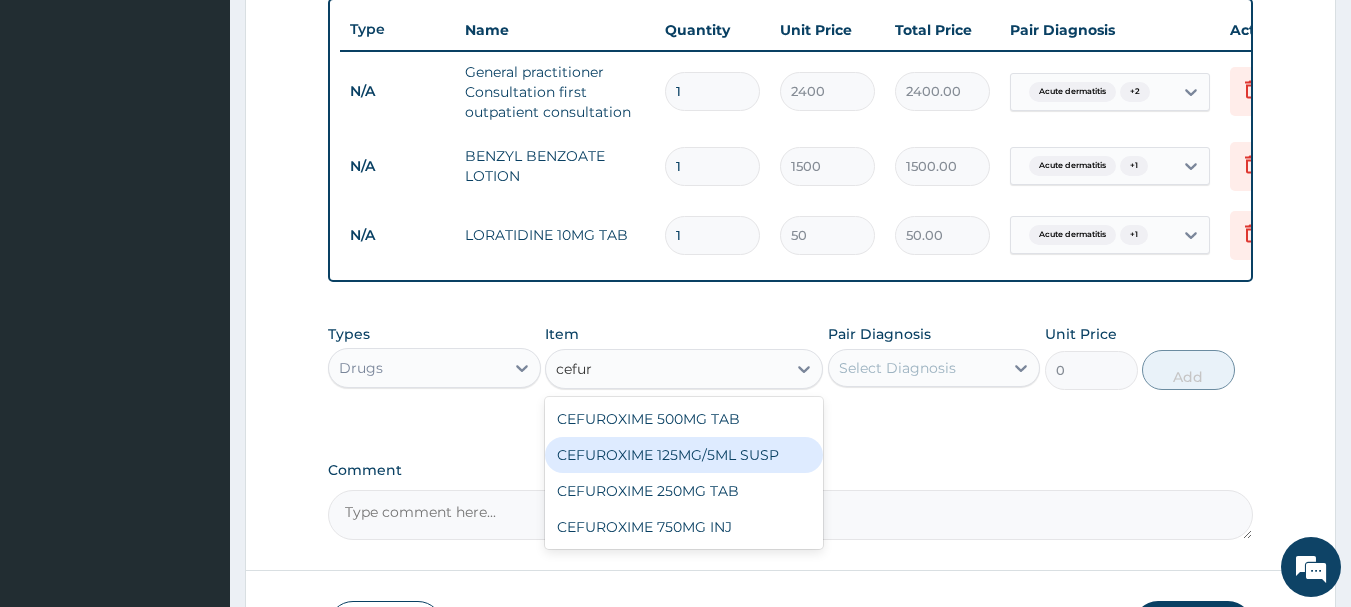 click on "CEFUROXIME 125MG/5ML SUSP" at bounding box center [684, 455] 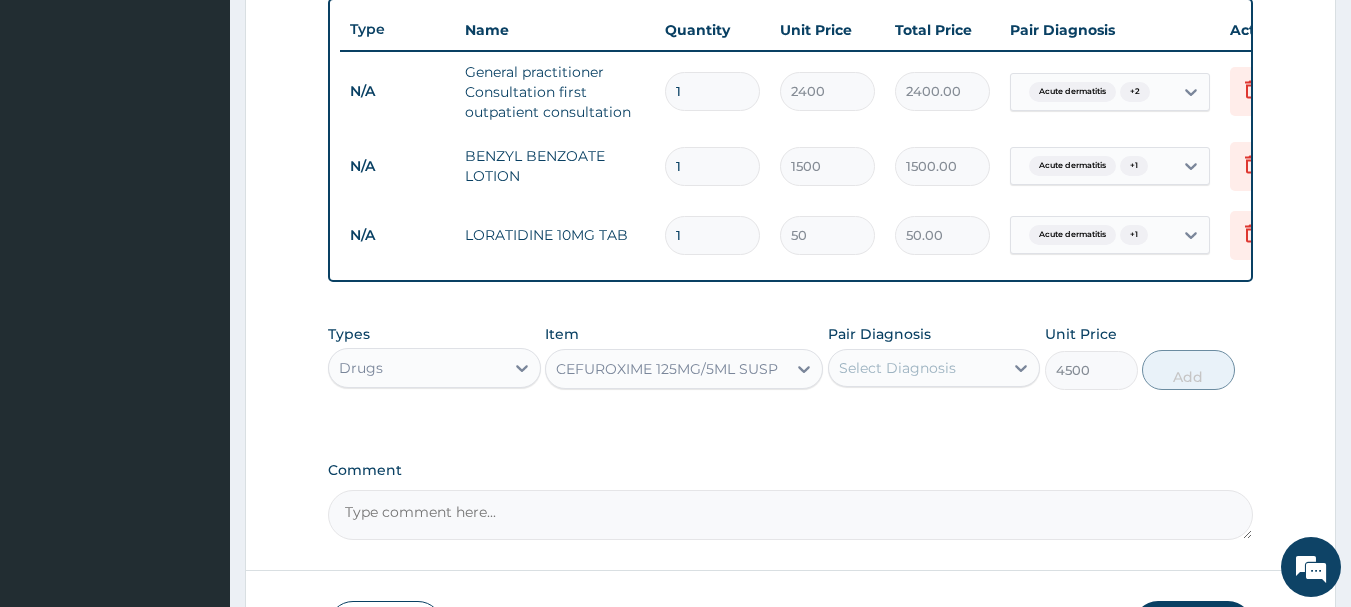 click on "Select Diagnosis" at bounding box center [897, 368] 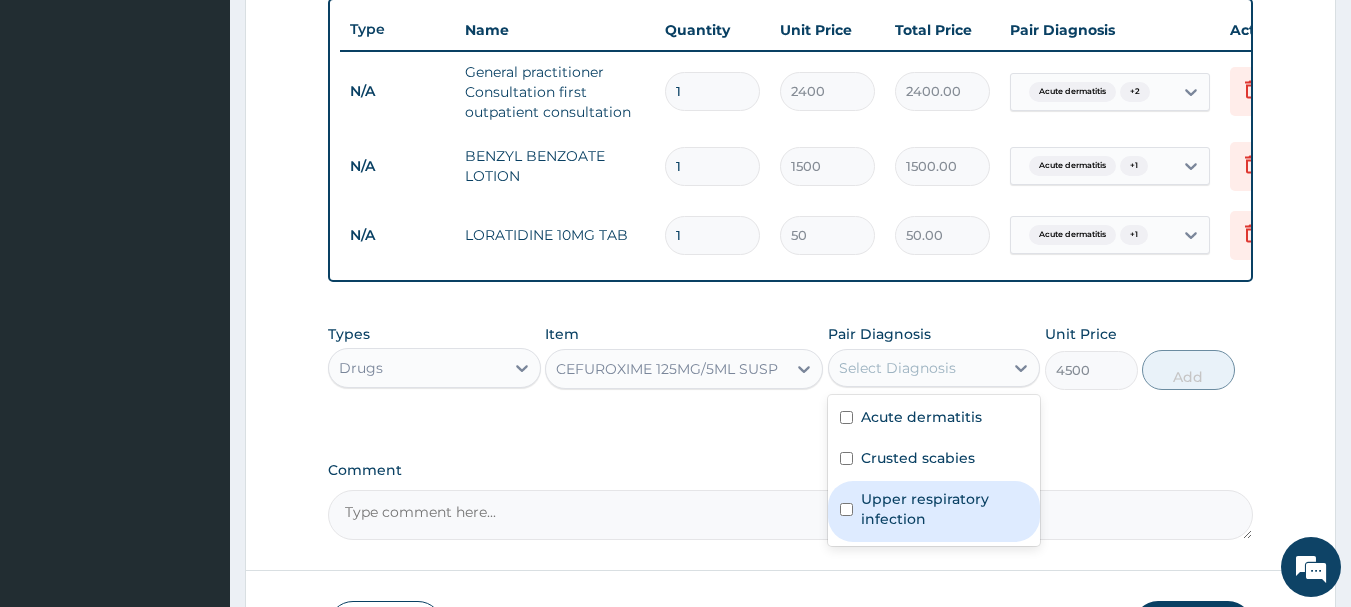 click on "Upper respiratory infection" at bounding box center [945, 509] 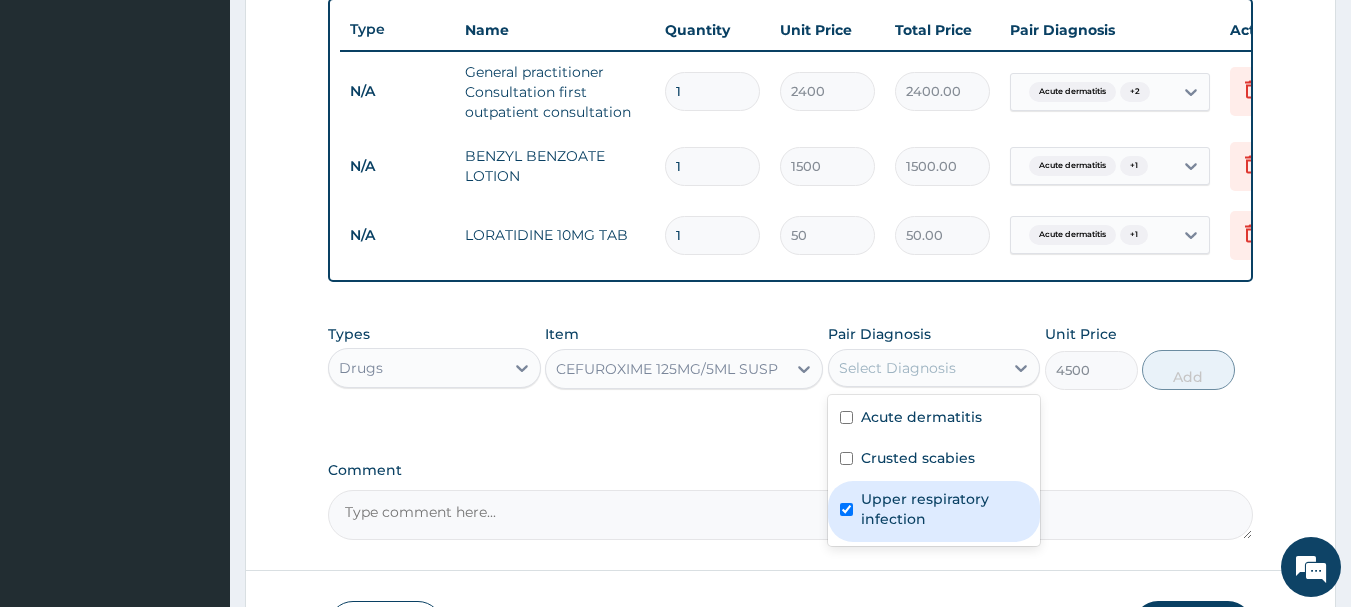 checkbox on "true" 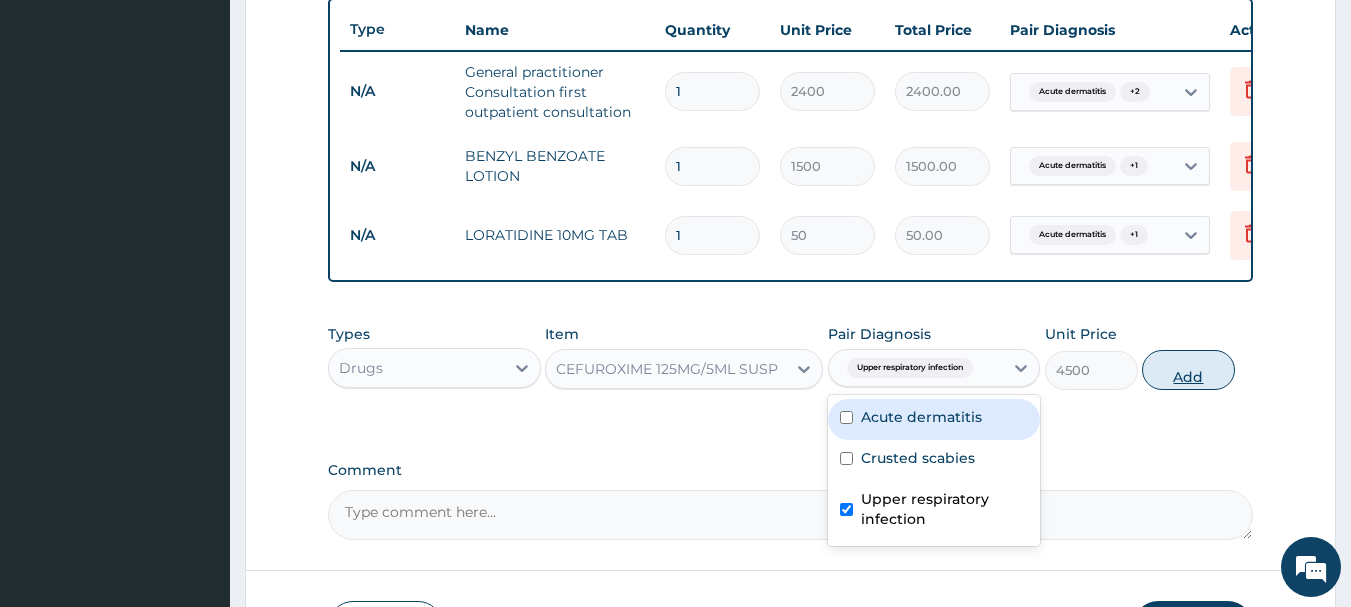 click on "Add" at bounding box center (1188, 370) 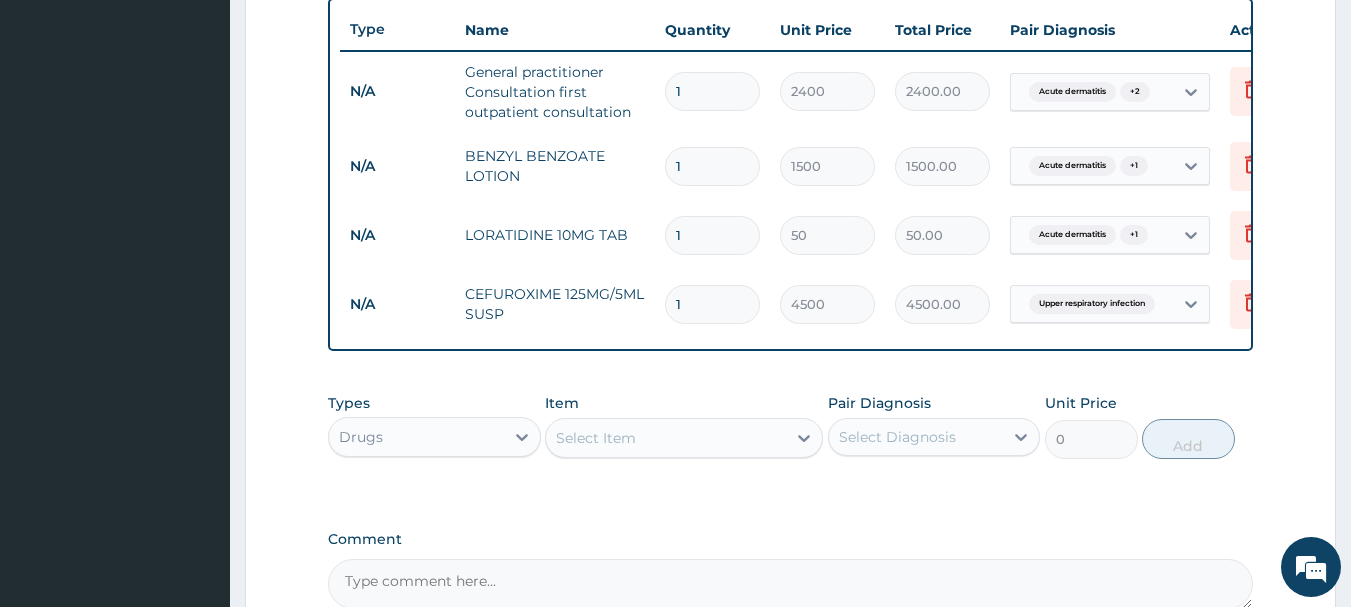 click on "Select Item" at bounding box center (666, 438) 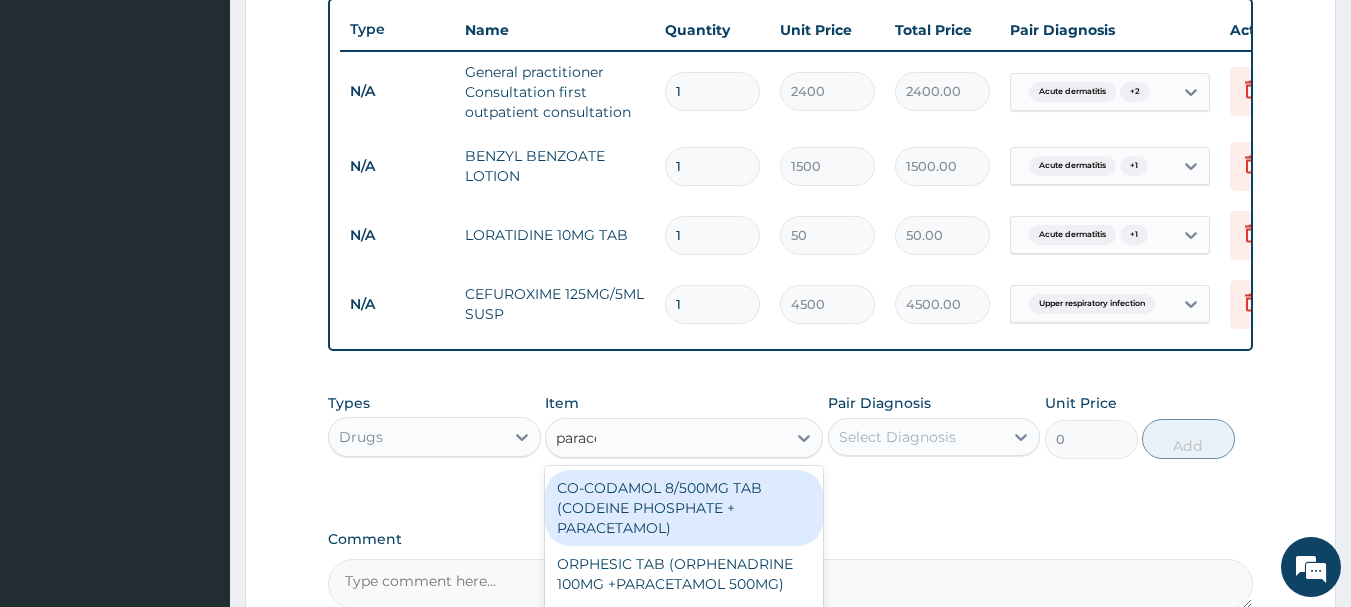 type on "paracet" 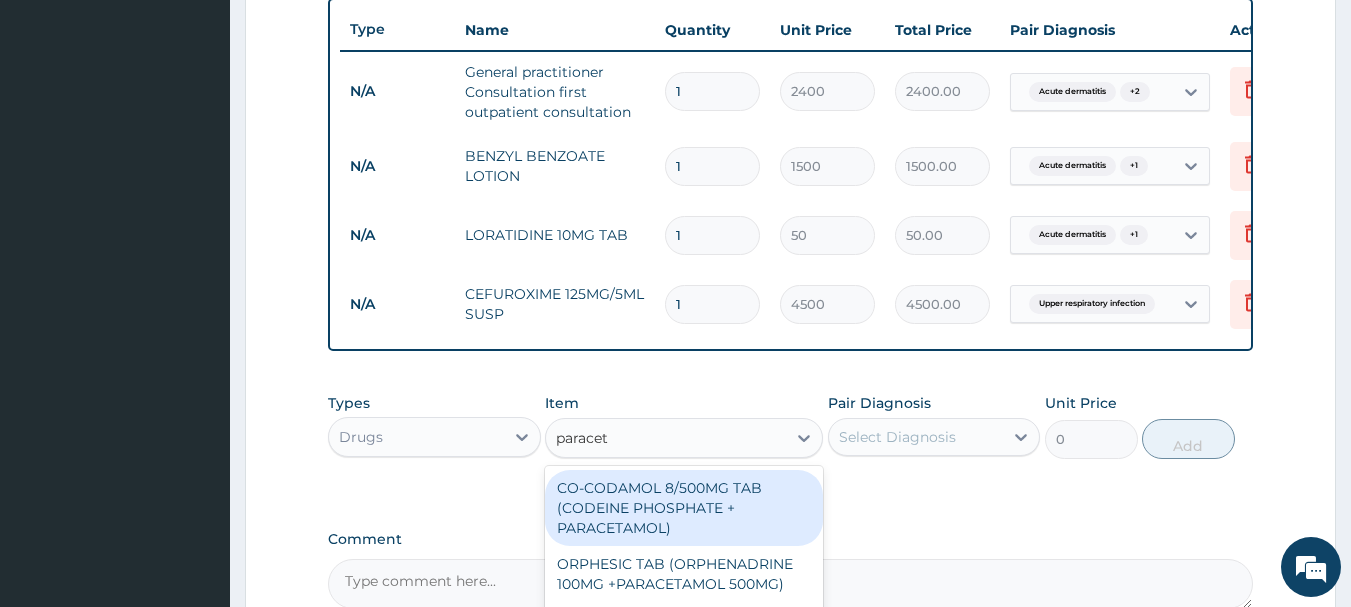 scroll, scrollTop: 973, scrollLeft: 0, axis: vertical 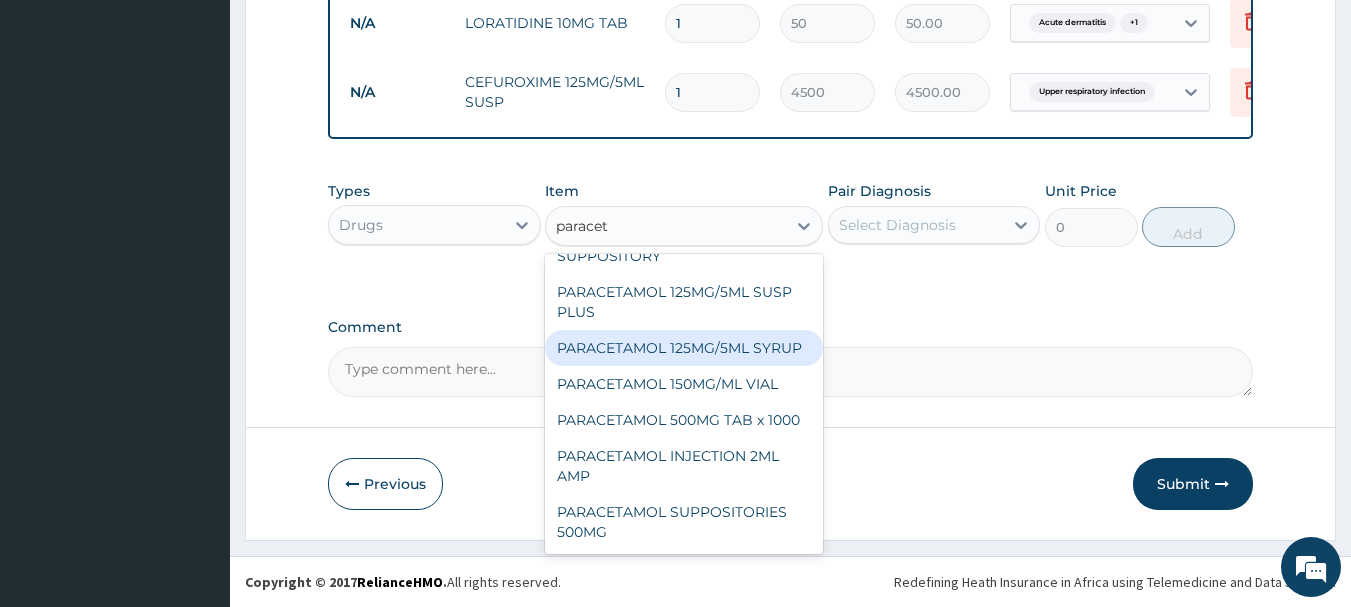 click on "PARACETAMOL 125MG/5ML SYRUP" at bounding box center (684, 348) 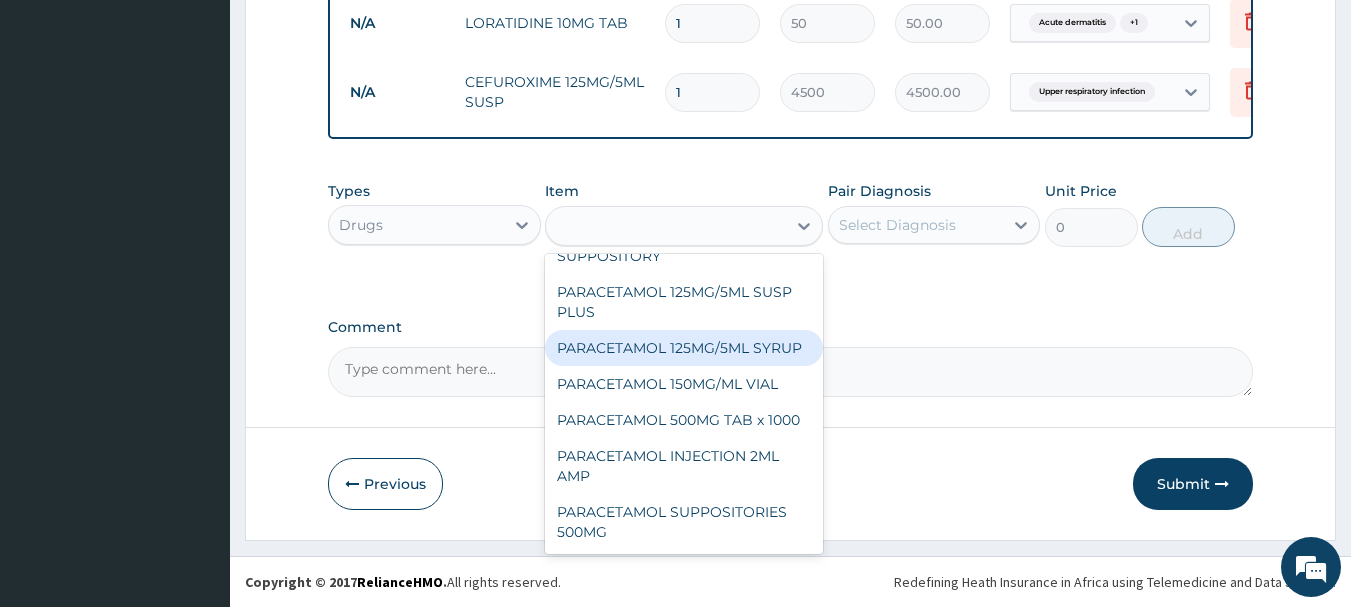 type on "700" 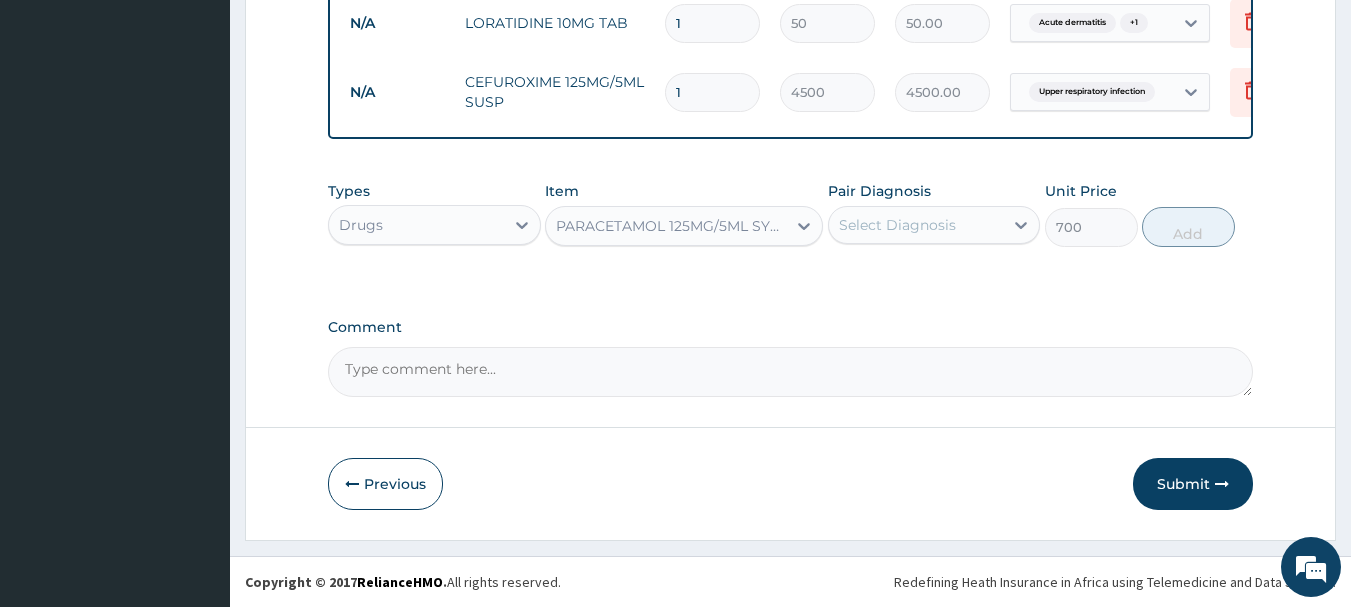 click on "Select Diagnosis" at bounding box center [897, 225] 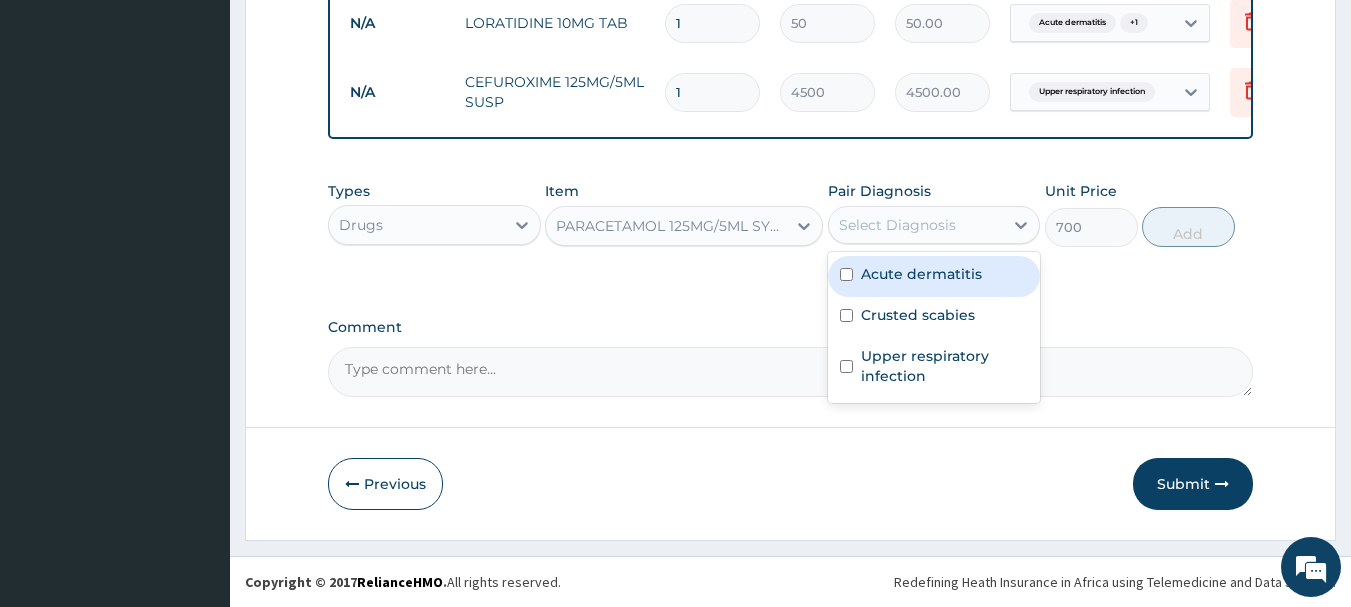 click on "Acute dermatitis" at bounding box center [921, 274] 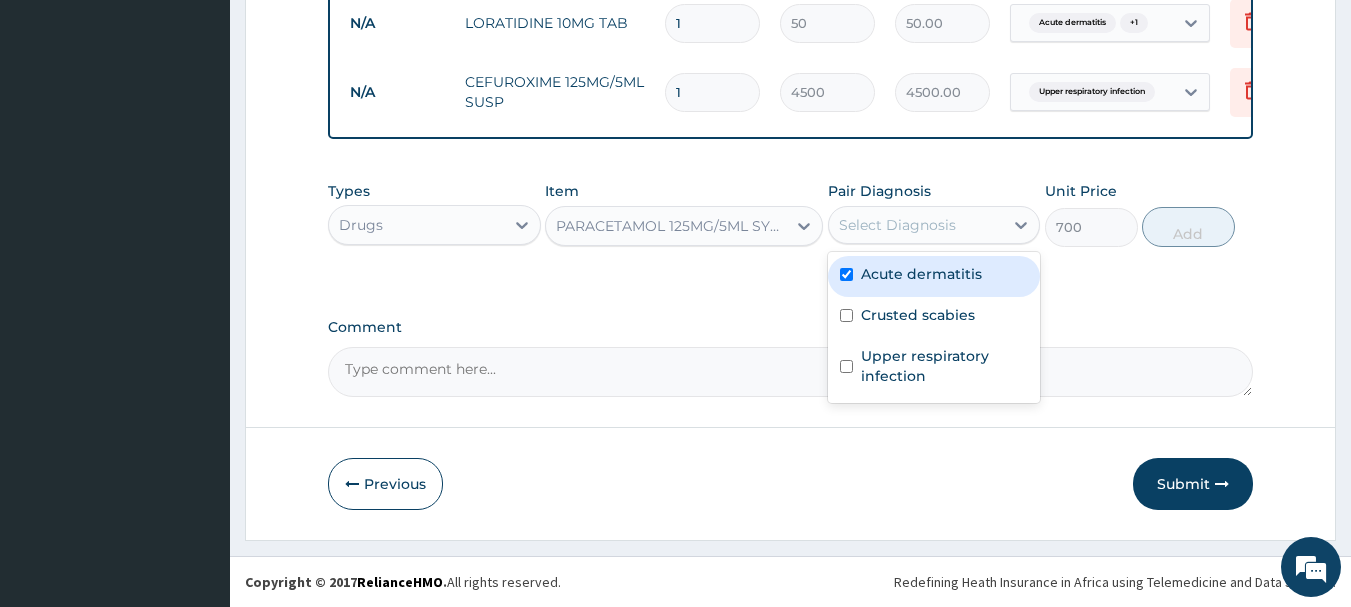checkbox on "true" 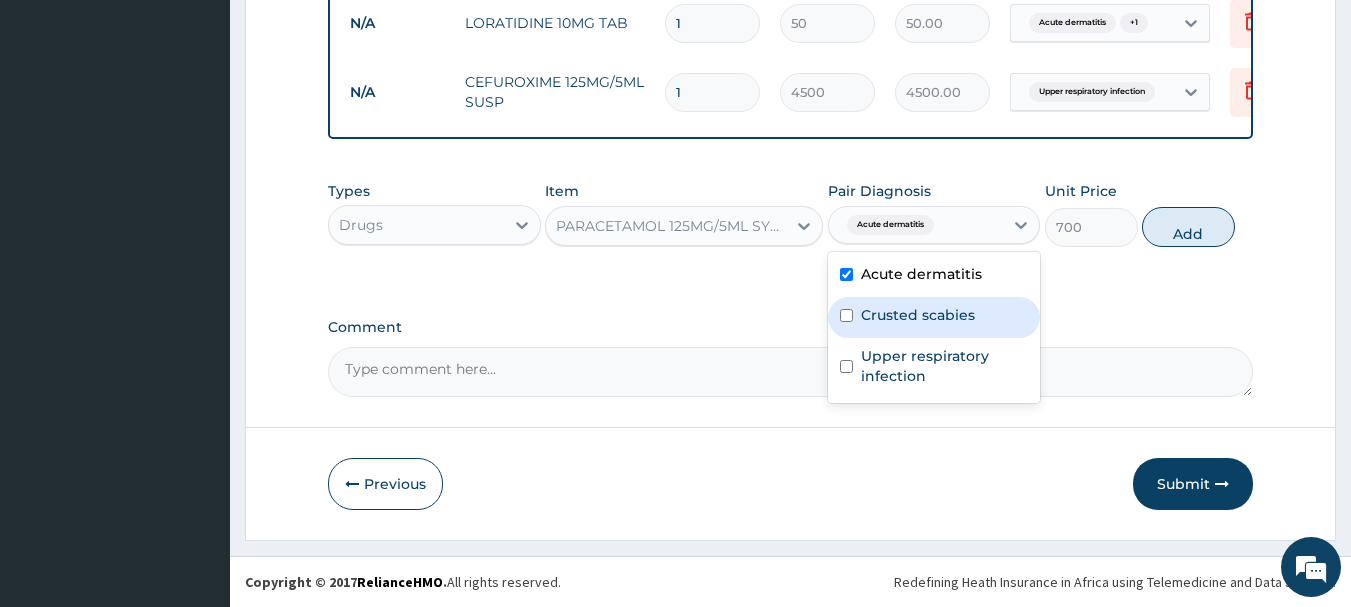 click on "Crusted scabies" at bounding box center (918, 315) 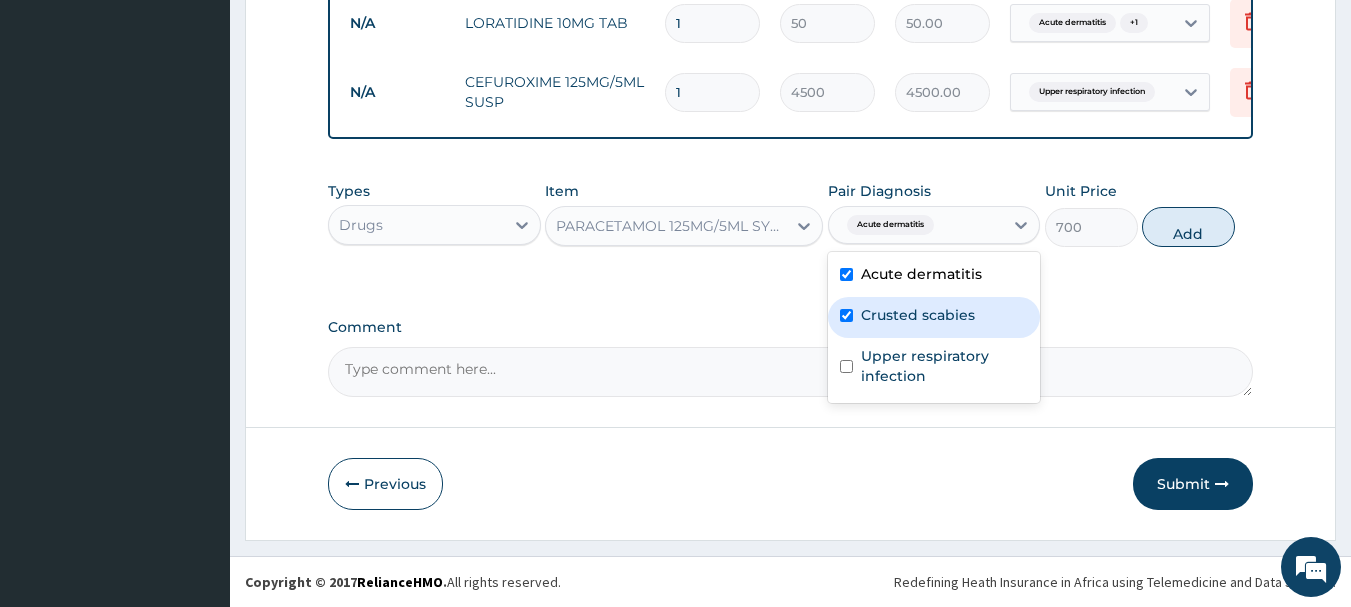 checkbox on "true" 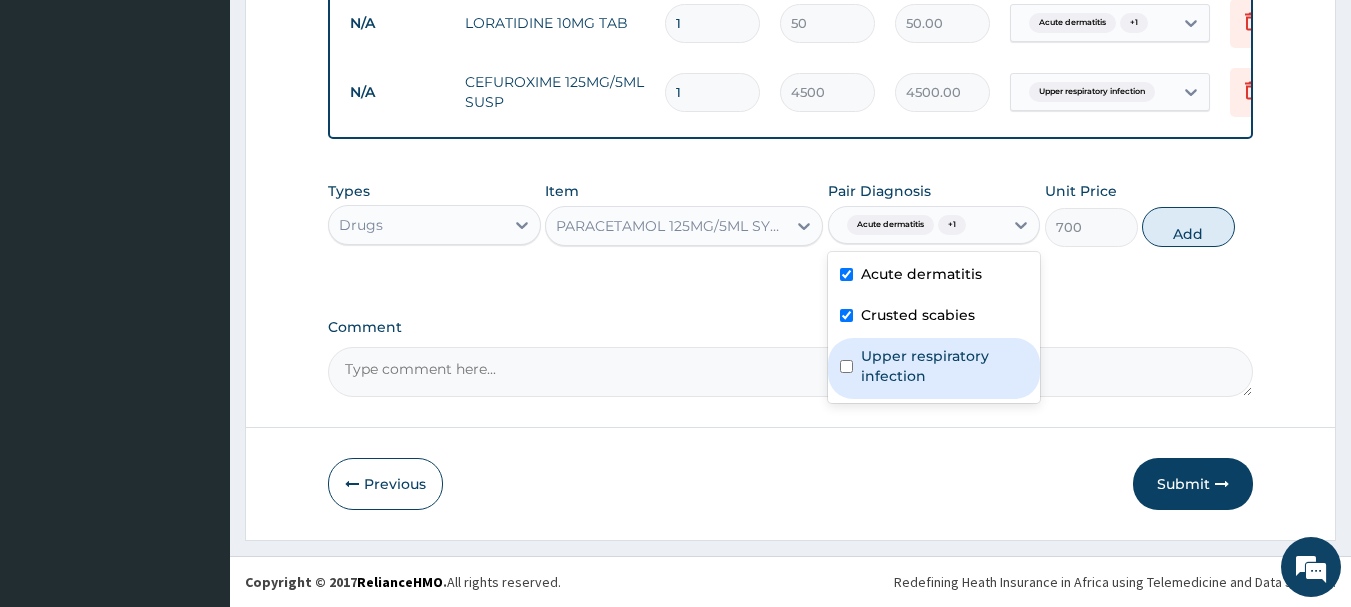 click on "Upper respiratory infection" at bounding box center (945, 366) 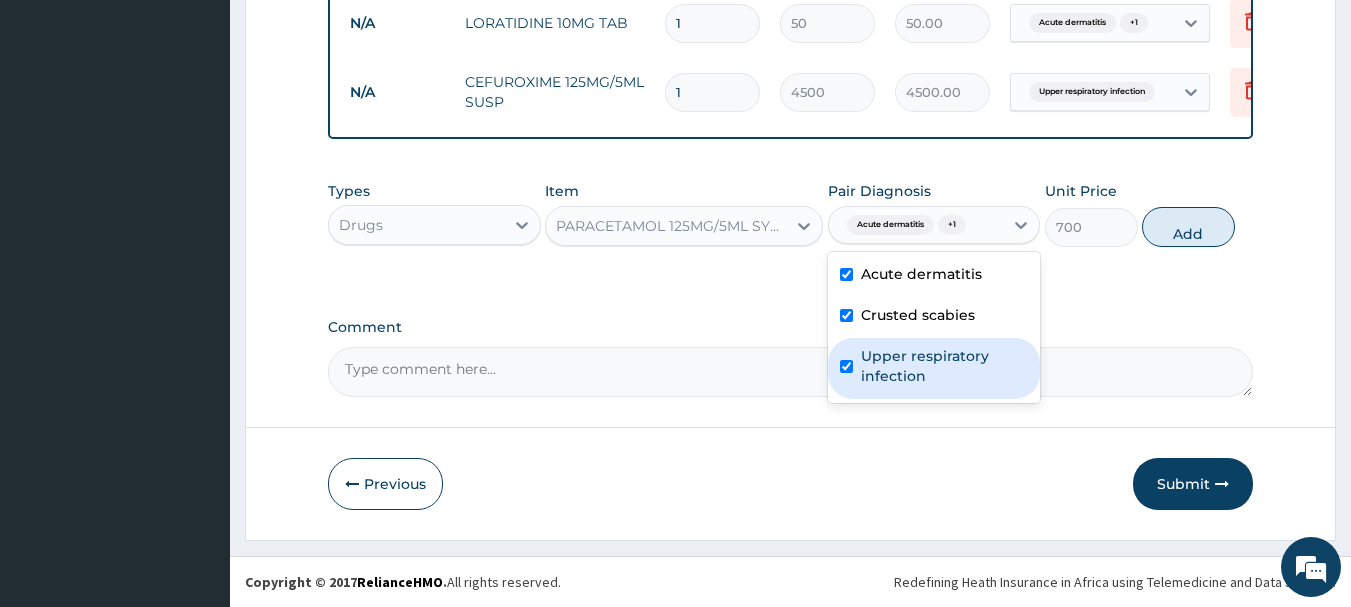 checkbox on "true" 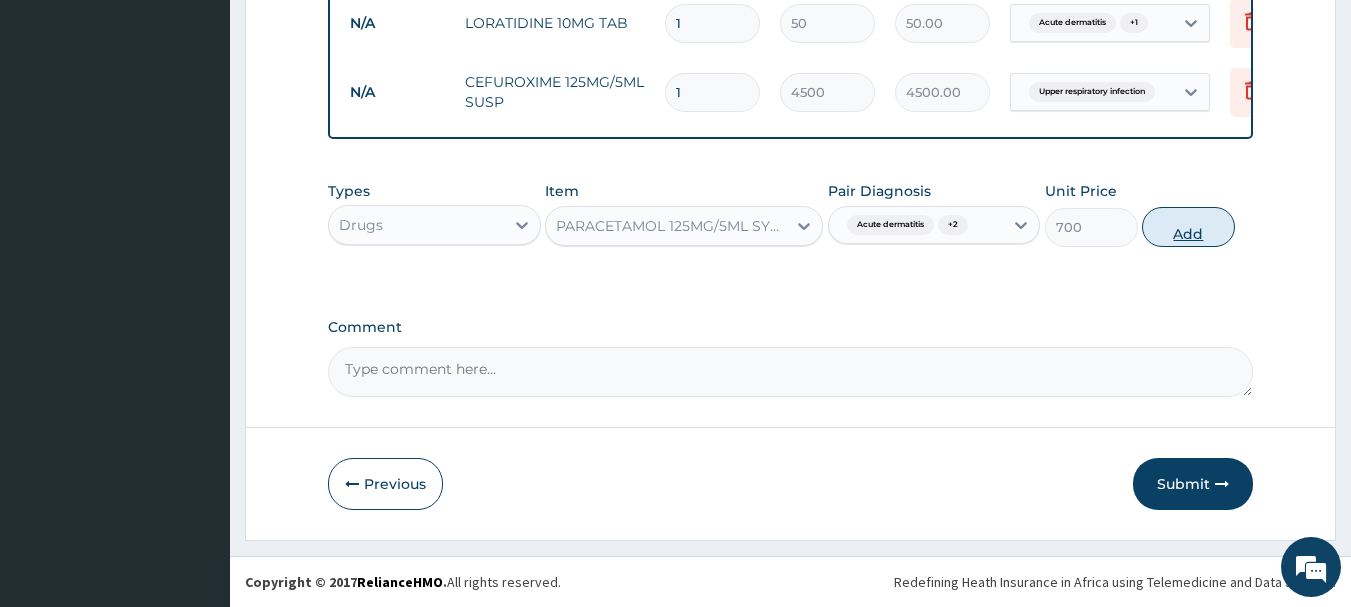 click on "Add" at bounding box center [1188, 227] 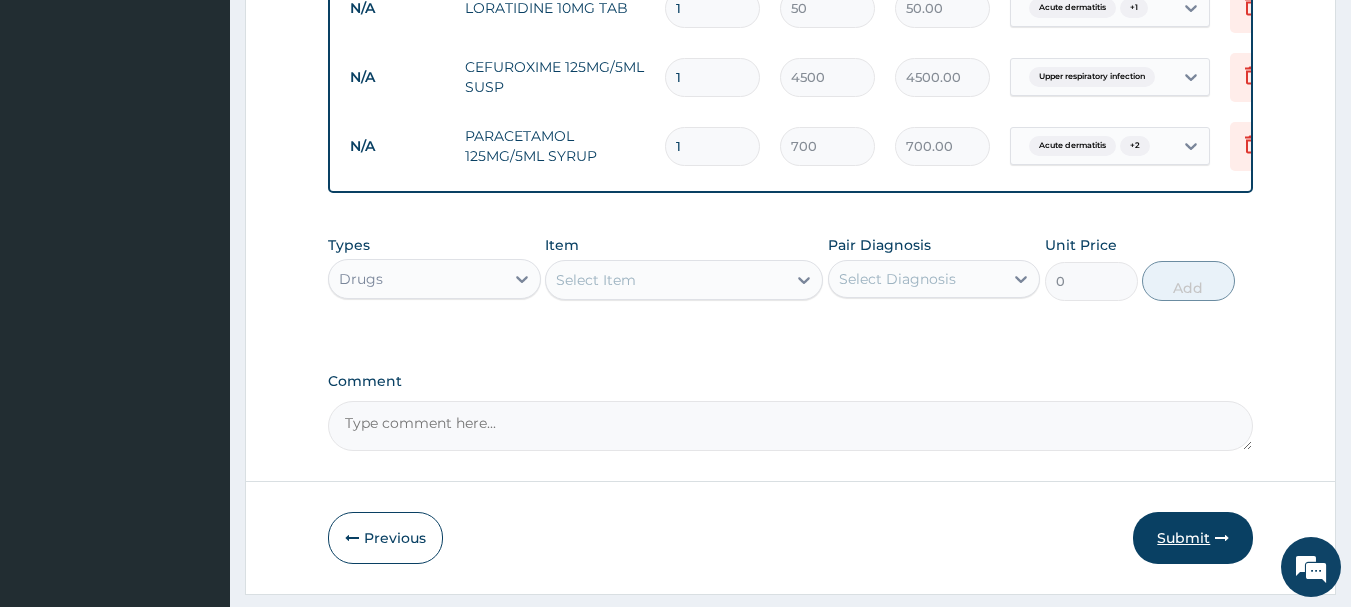 click on "Submit" at bounding box center (1193, 538) 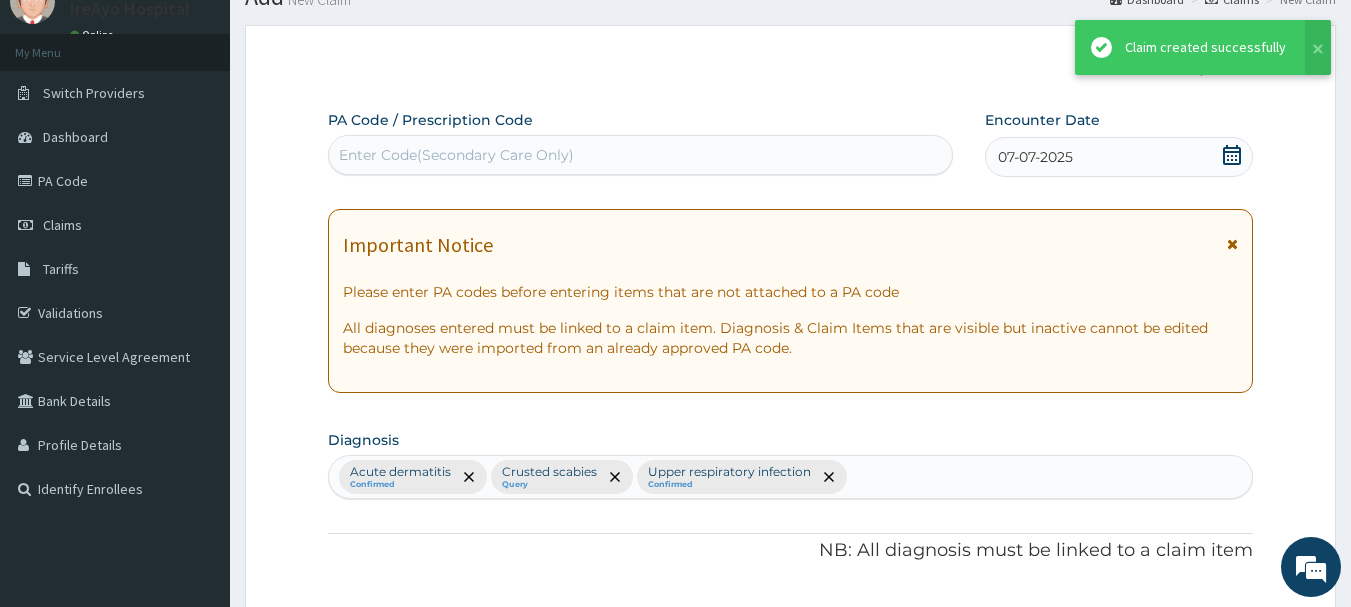 scroll, scrollTop: 973, scrollLeft: 0, axis: vertical 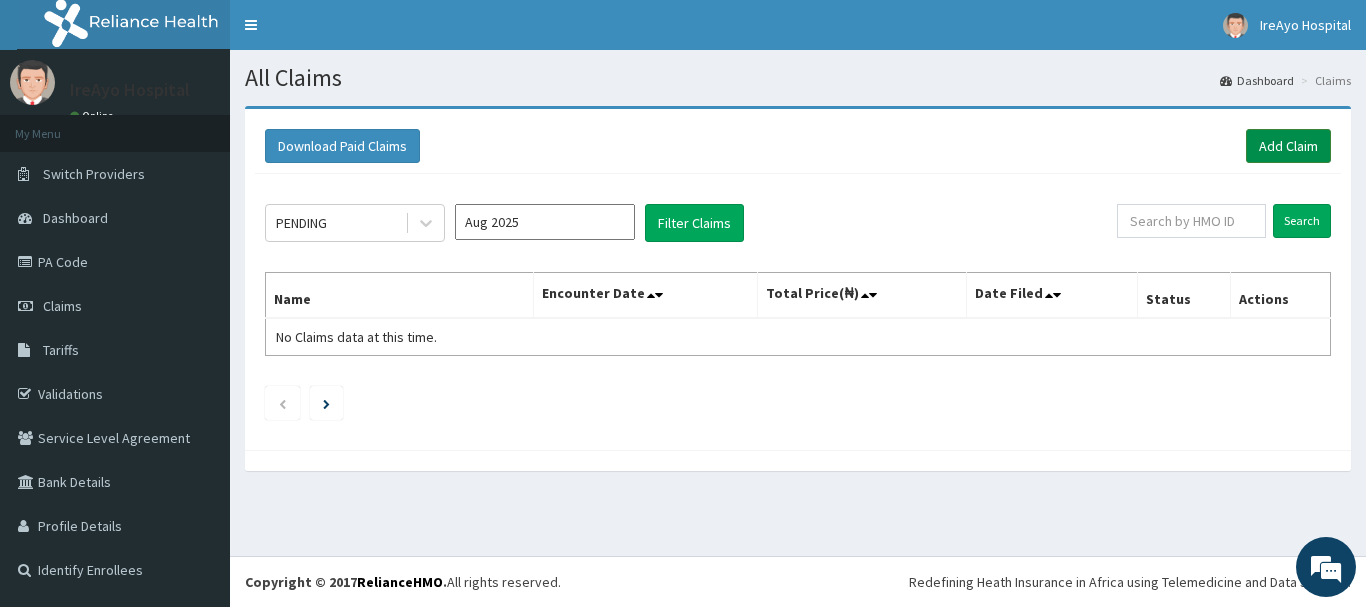 click on "Add Claim" at bounding box center [1288, 146] 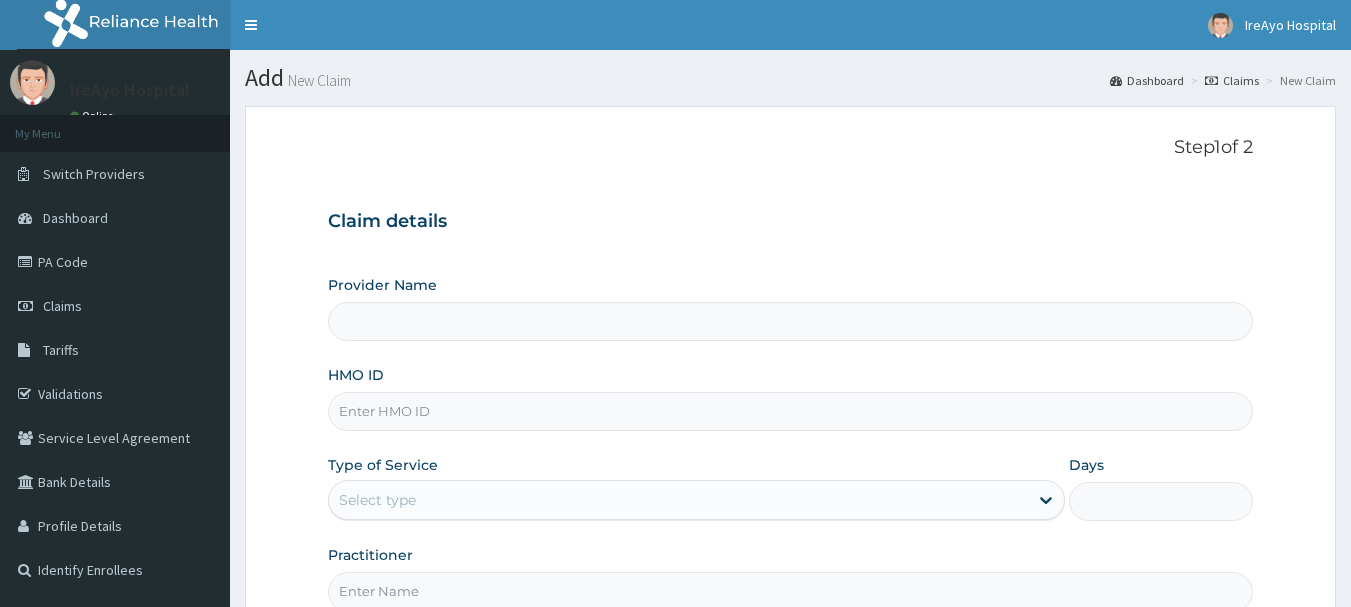 click on "HMO ID" at bounding box center [791, 411] 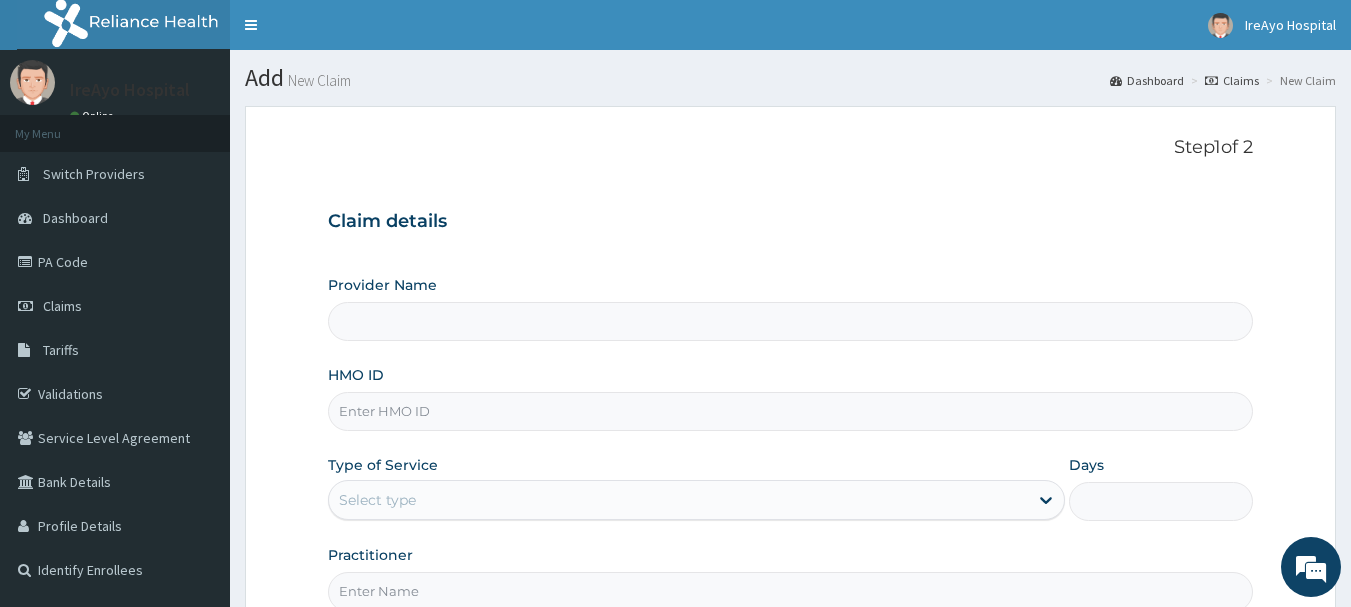type on "Ire Ayo Hospital" 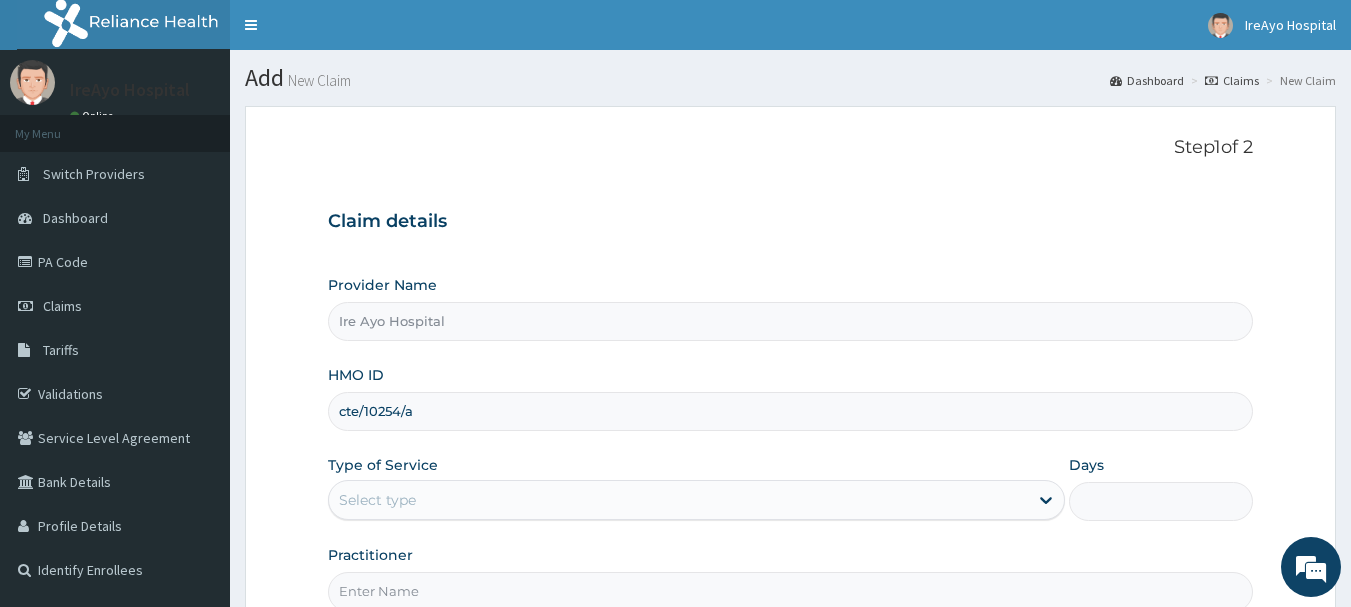 type on "cte/10254/a" 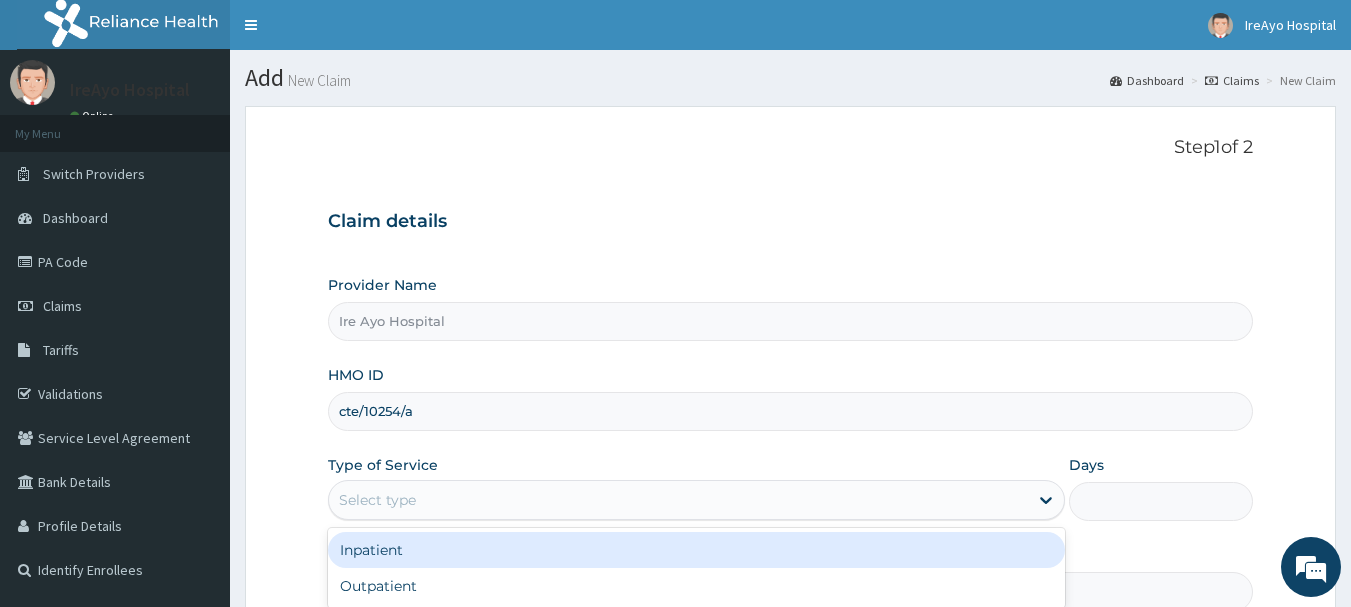 click on "Select type" at bounding box center (678, 500) 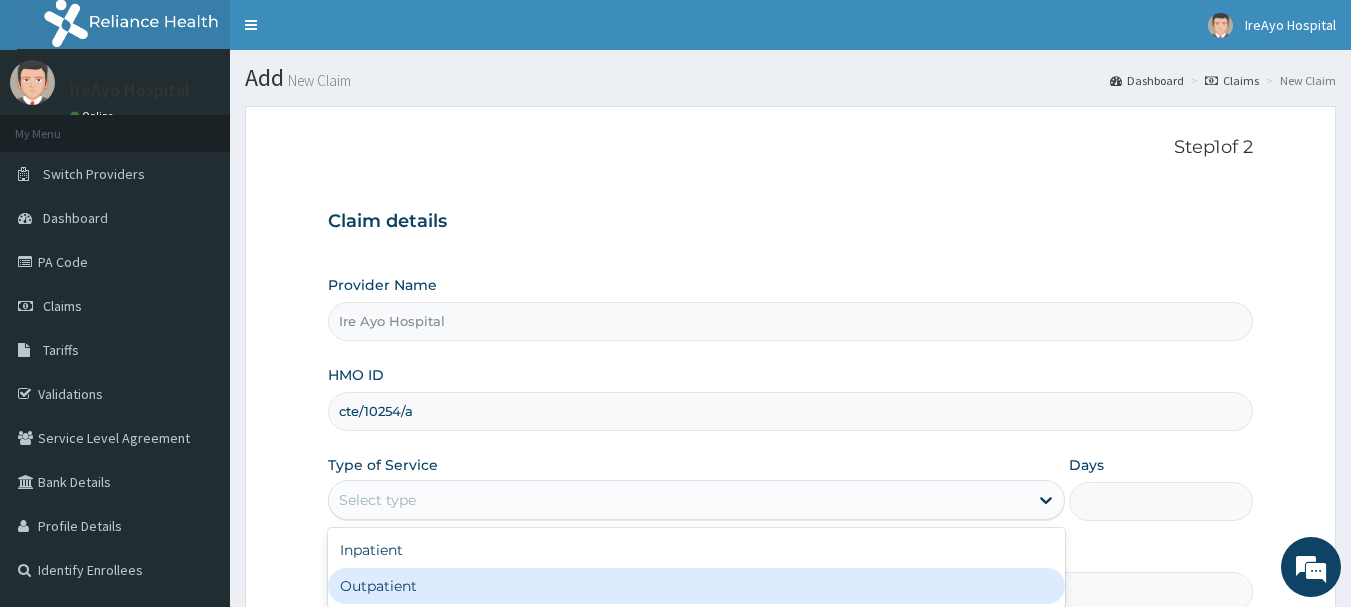 click on "Outpatient" at bounding box center (696, 586) 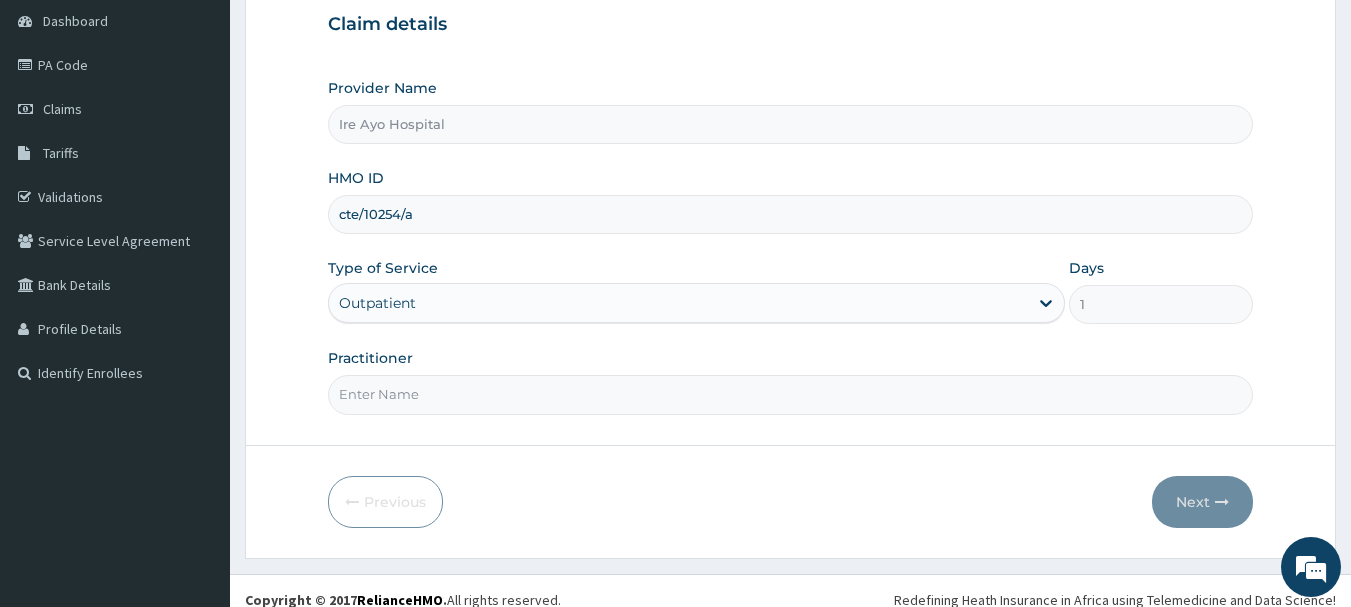 scroll, scrollTop: 215, scrollLeft: 0, axis: vertical 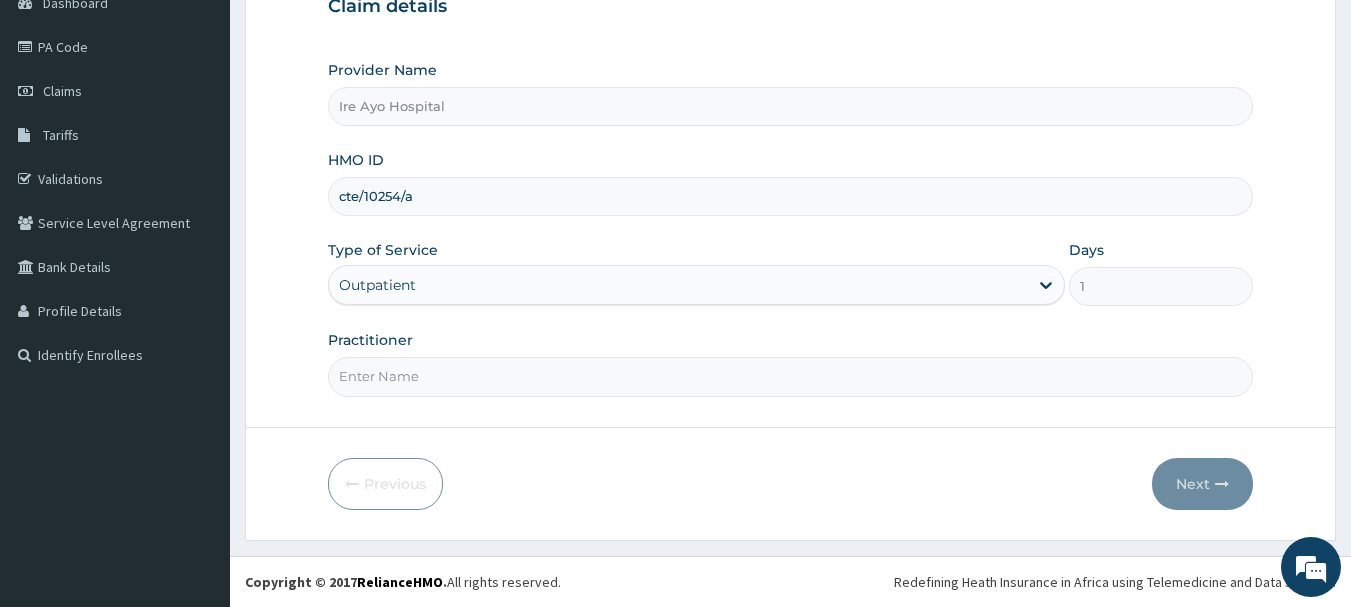click on "Practitioner" at bounding box center [791, 376] 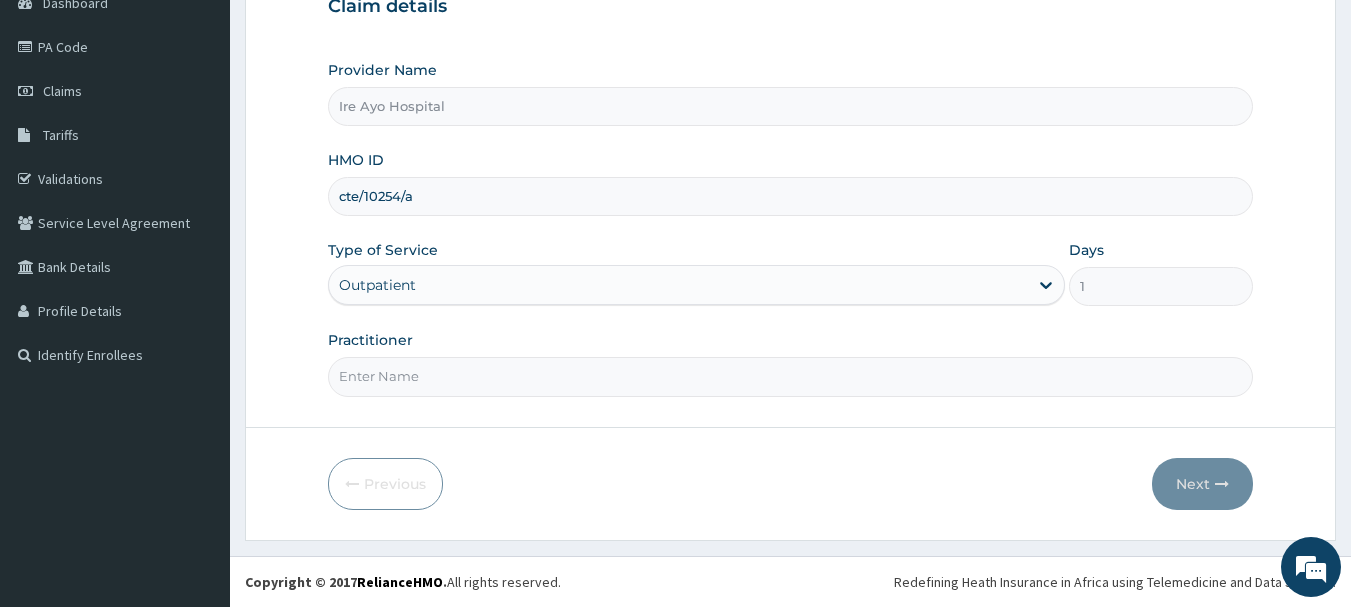 type on "dr [LAST]" 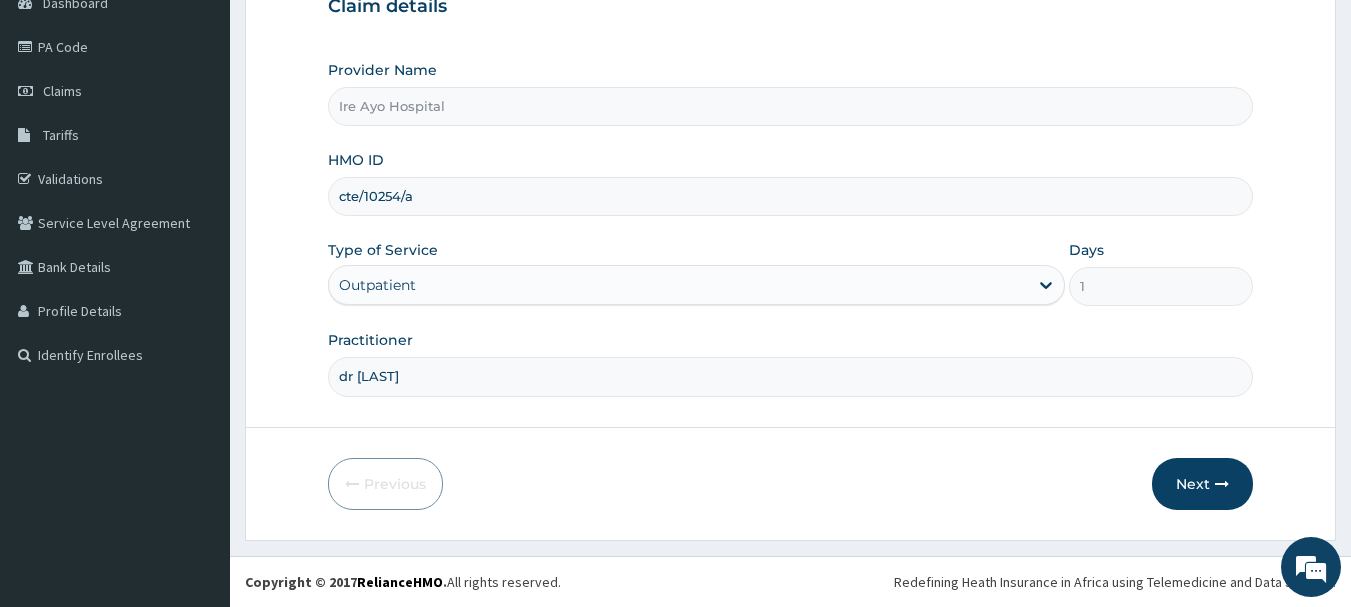 scroll, scrollTop: 0, scrollLeft: 0, axis: both 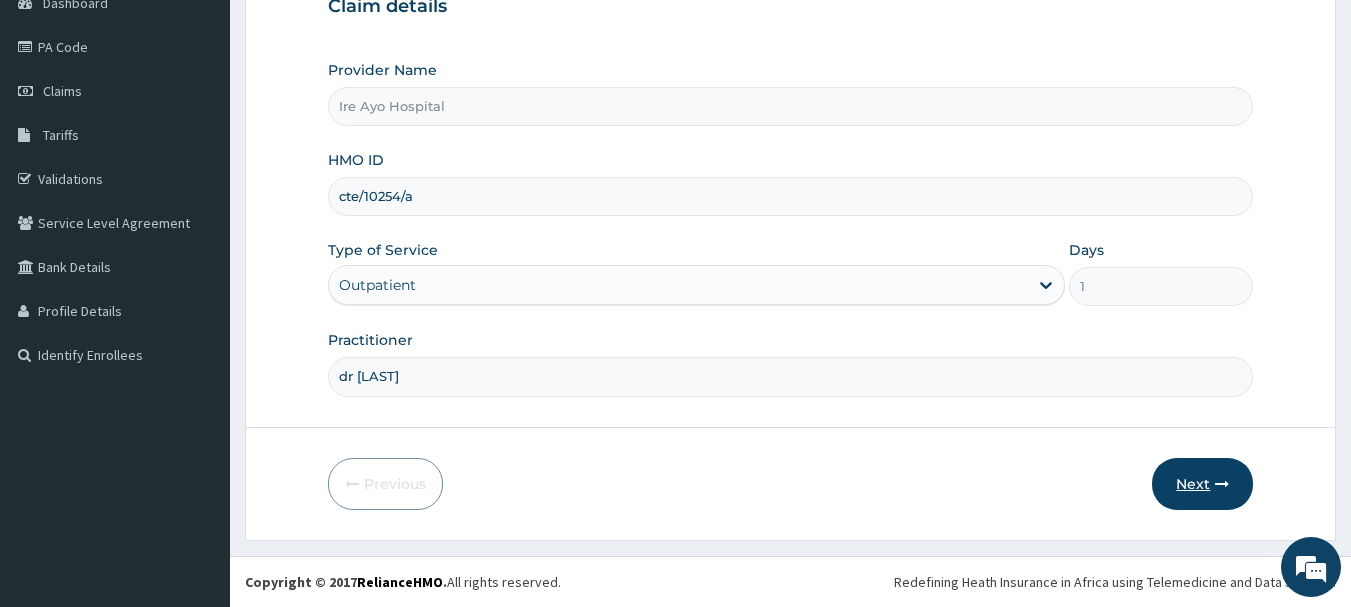 click on "Next" at bounding box center [1202, 484] 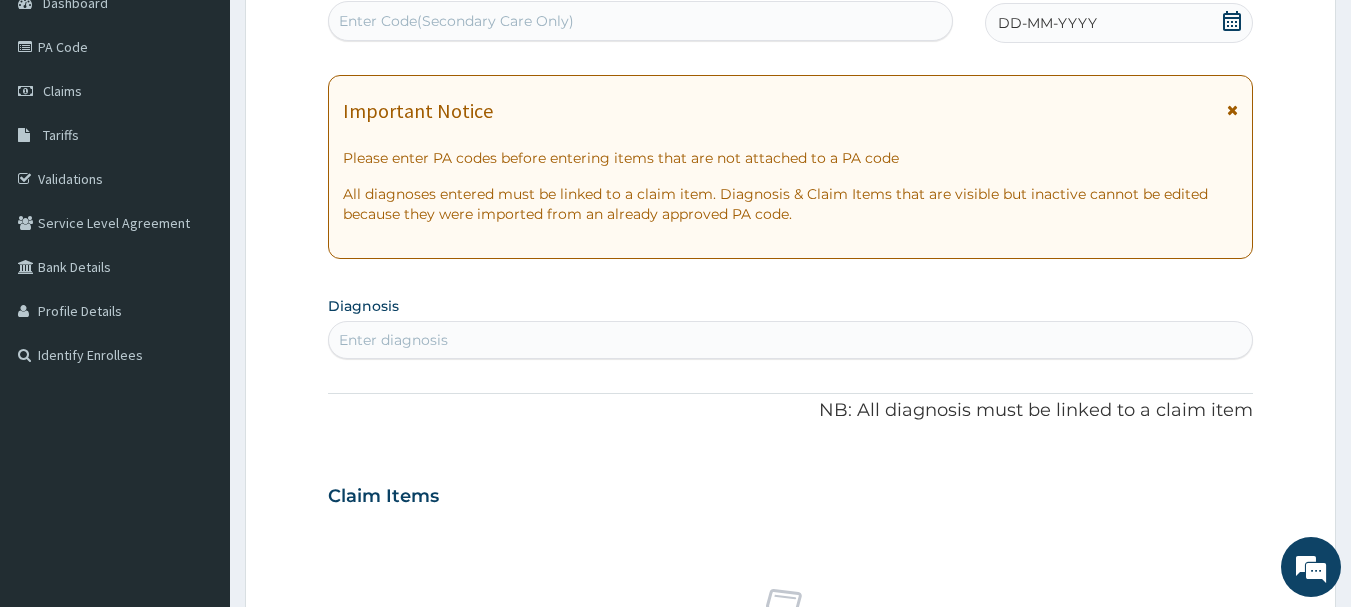 click 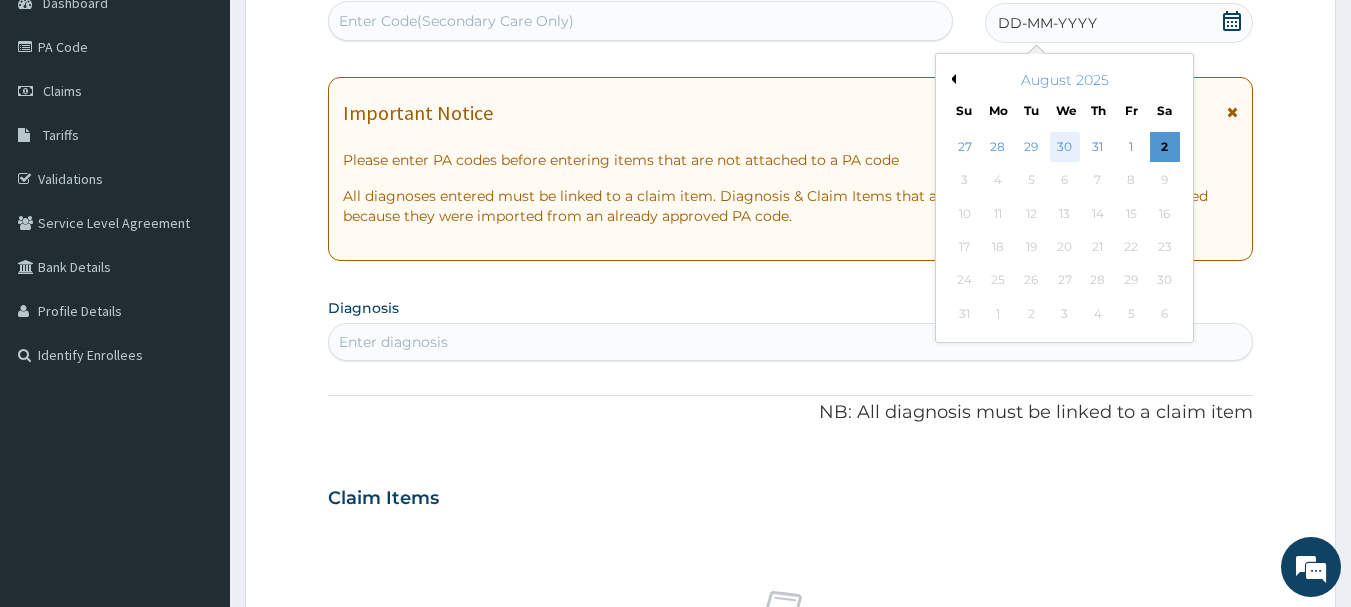 click on "30" at bounding box center (1065, 147) 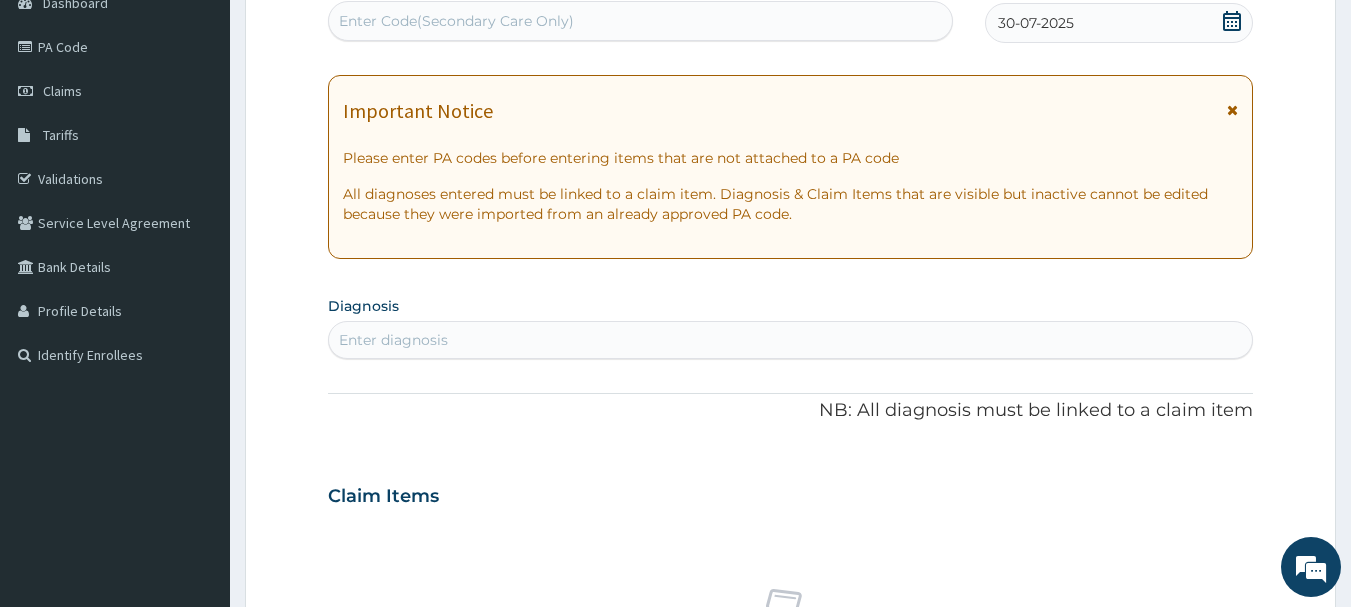 click on "Enter diagnosis" at bounding box center (791, 340) 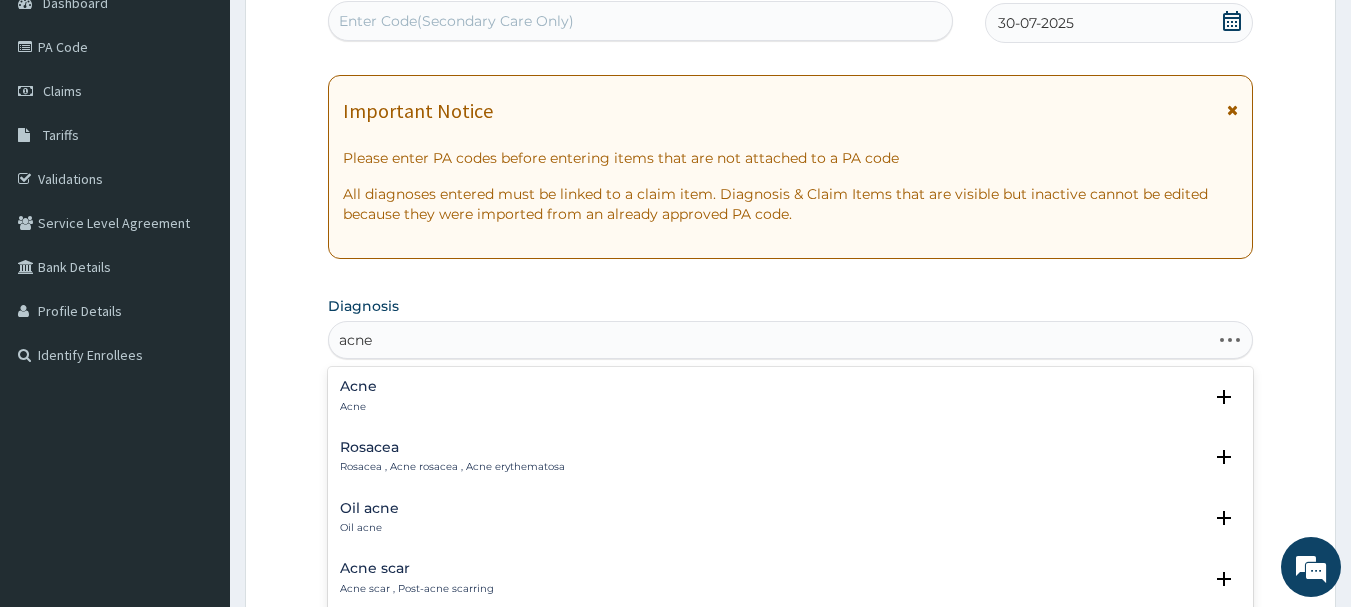 type on "acne v" 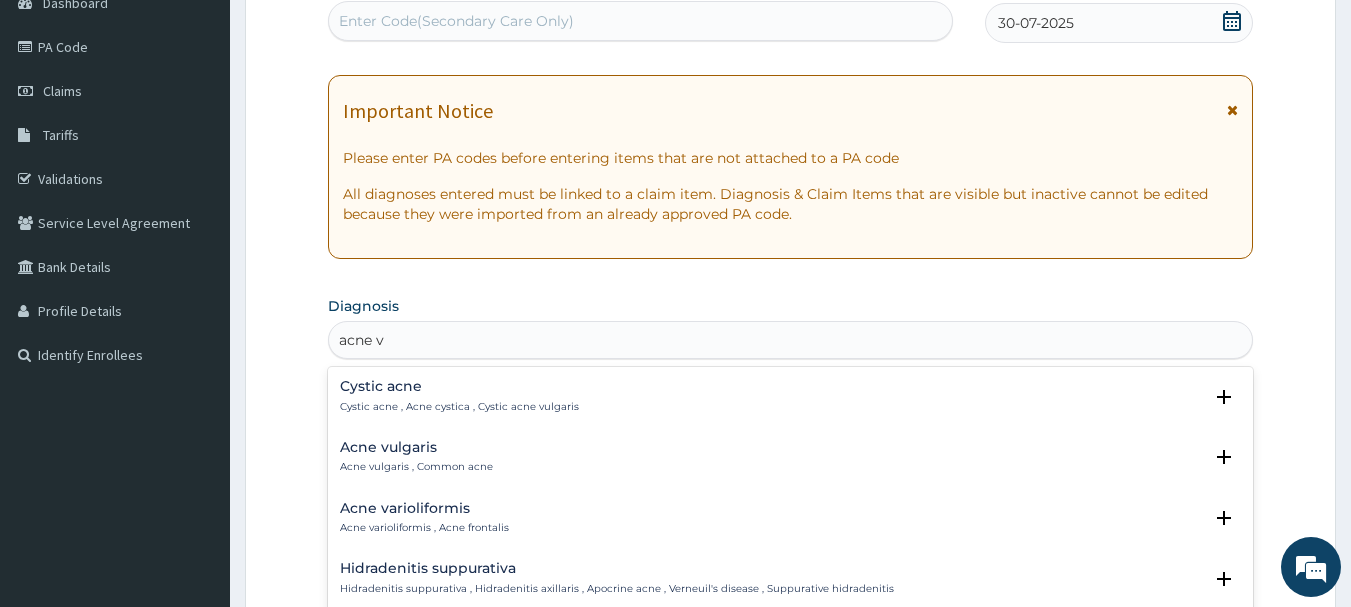 click on "Acne vulgaris" at bounding box center [416, 447] 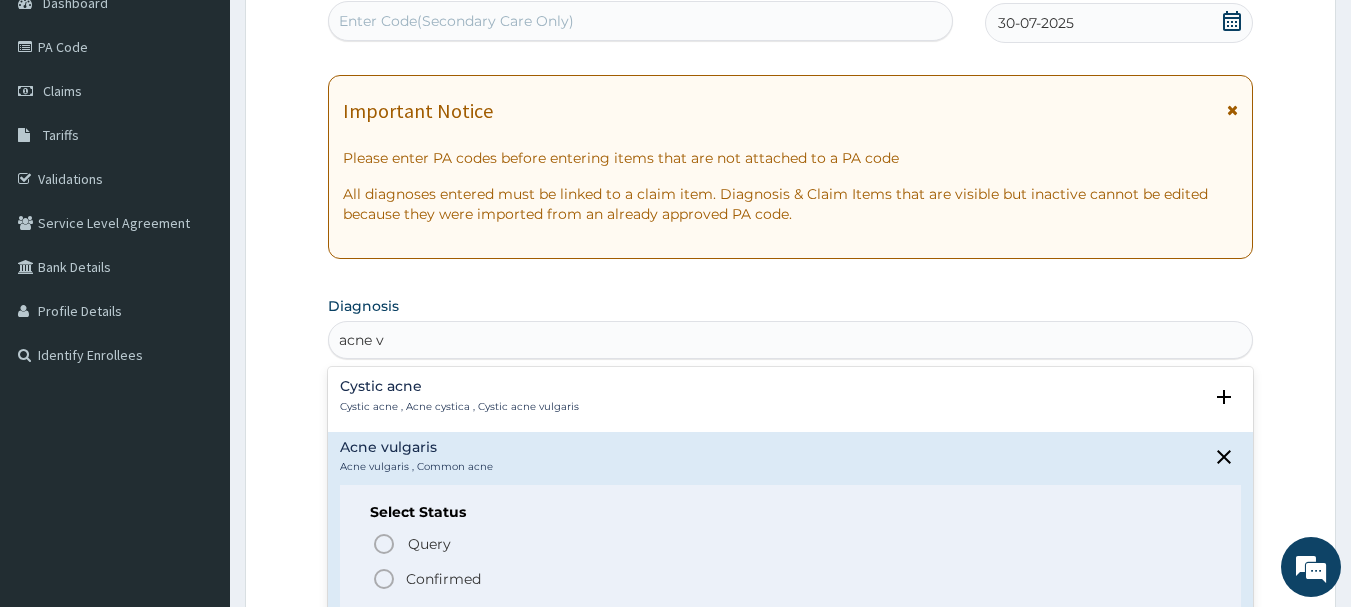 click 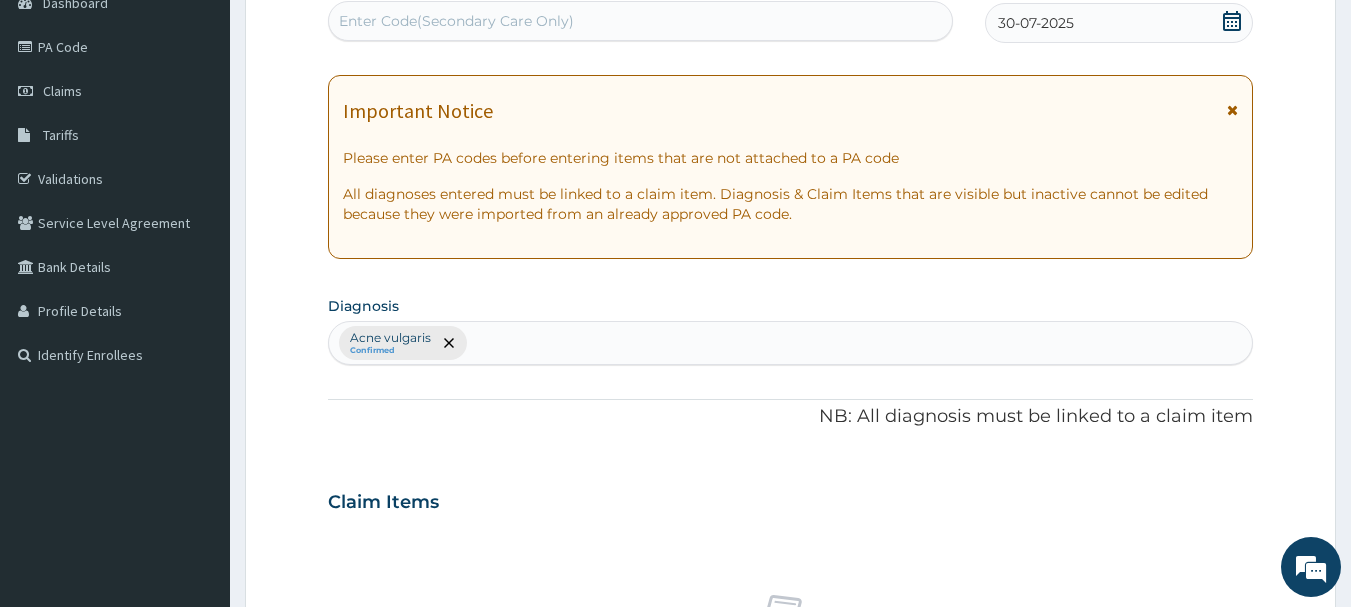 scroll, scrollTop: 746, scrollLeft: 0, axis: vertical 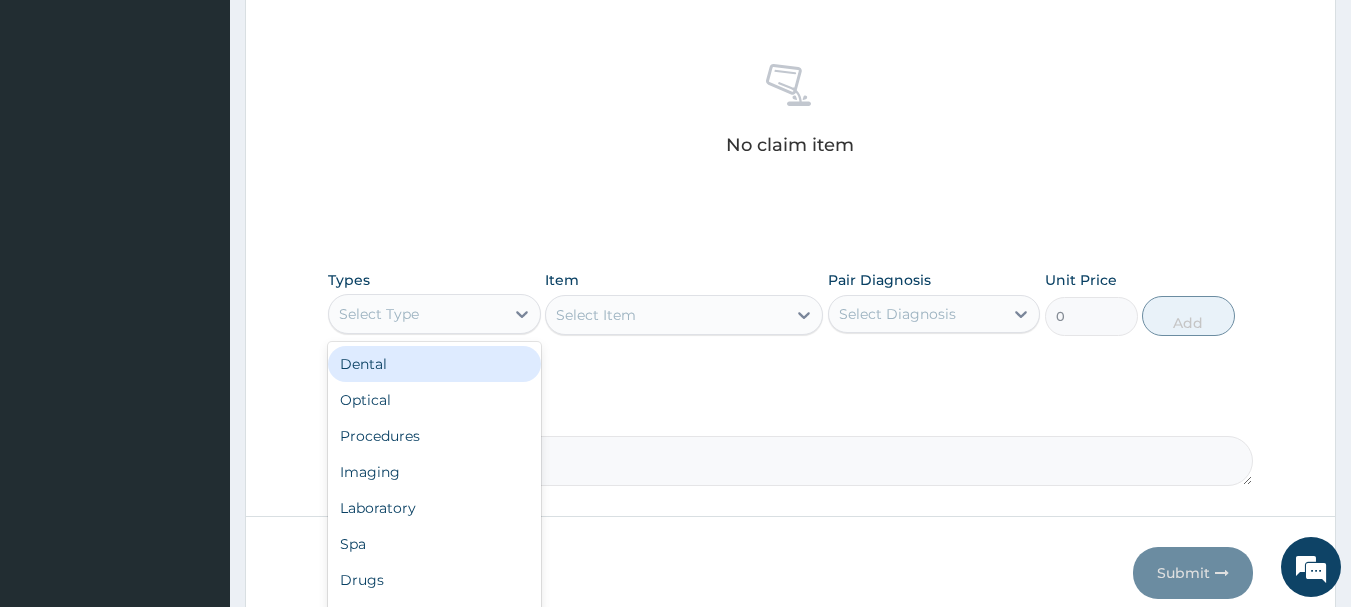 click on "Select Type" at bounding box center [434, 314] 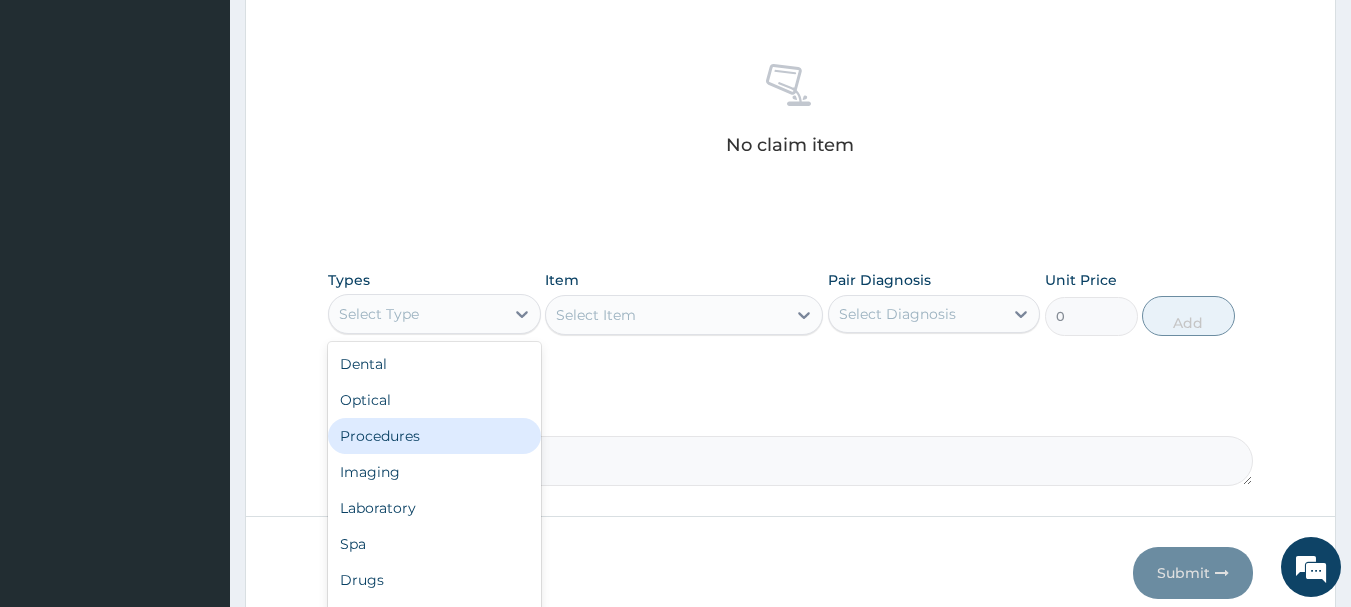 click on "Procedures" at bounding box center (434, 436) 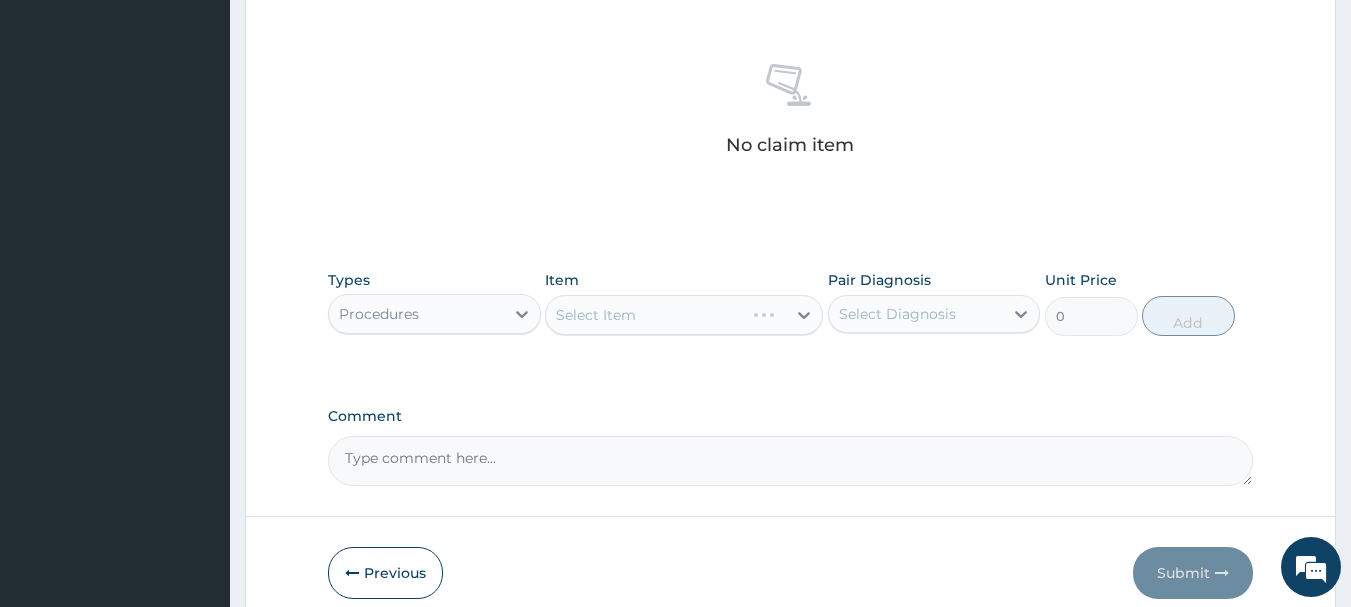 click on "Select Item" at bounding box center [684, 315] 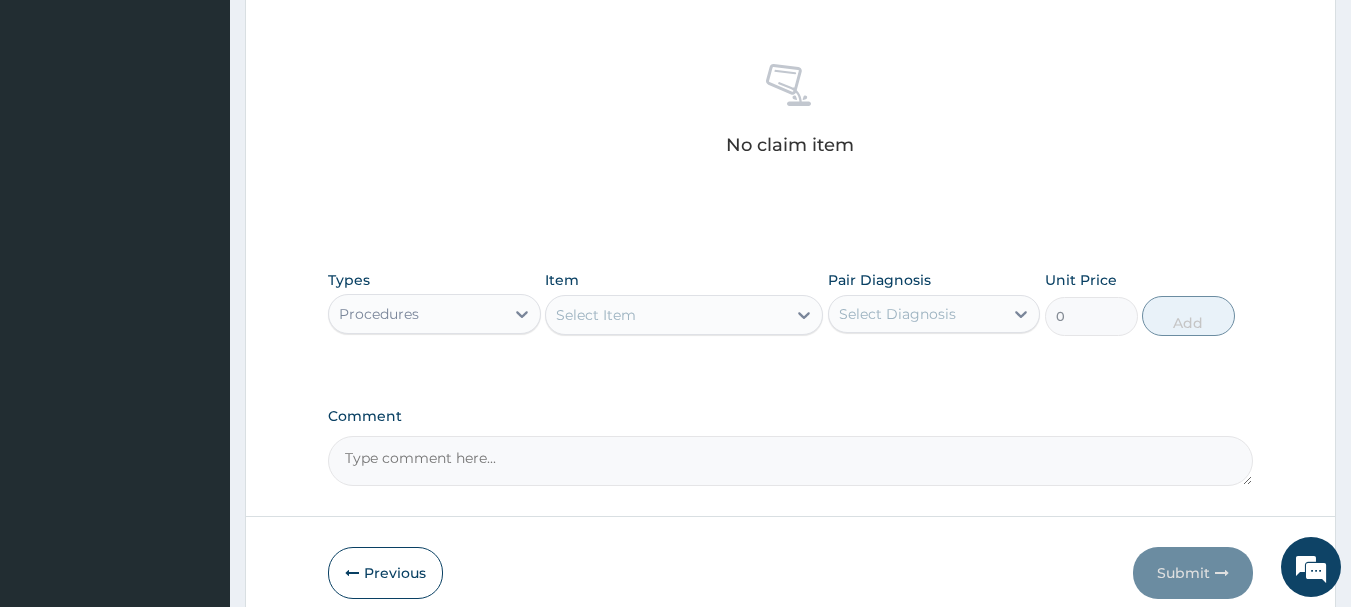 click on "Select Item" at bounding box center [666, 315] 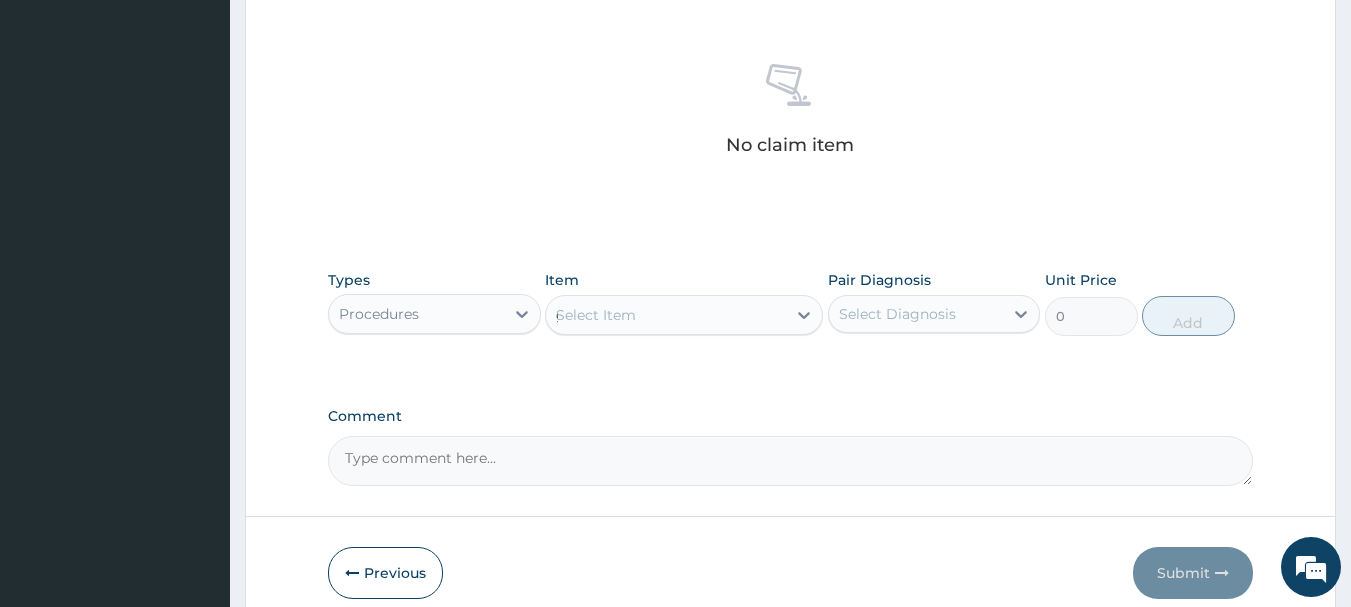 type on "general p" 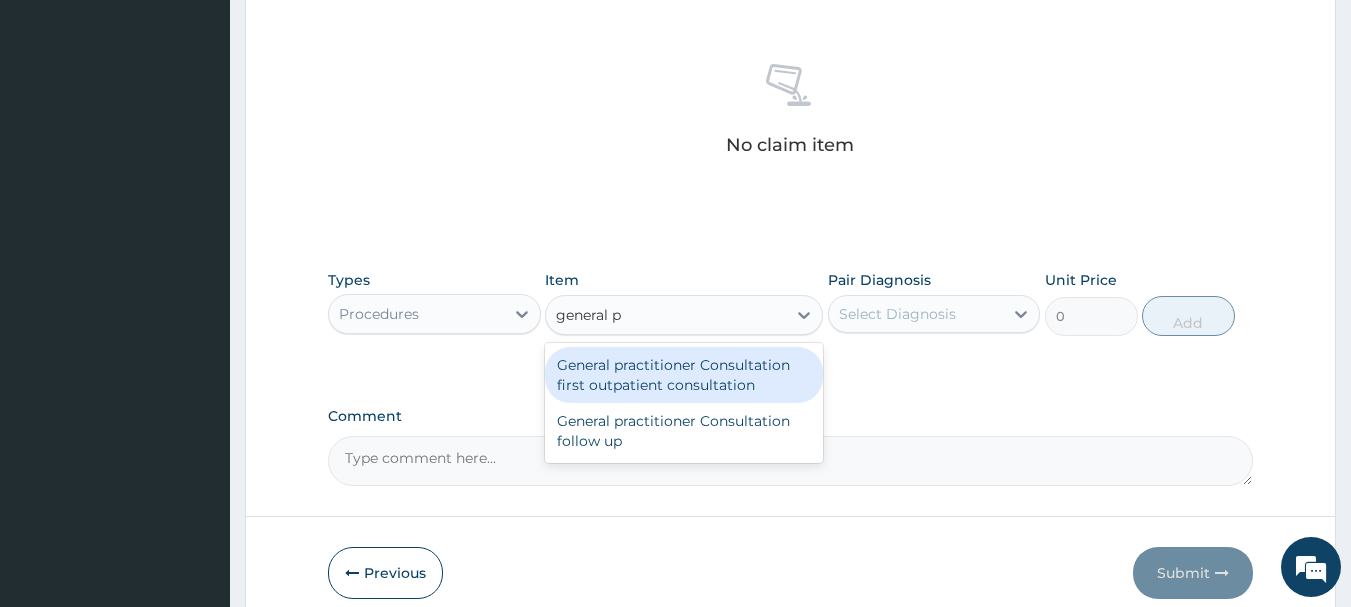 click on "General practitioner Consultation first outpatient consultation" at bounding box center [684, 375] 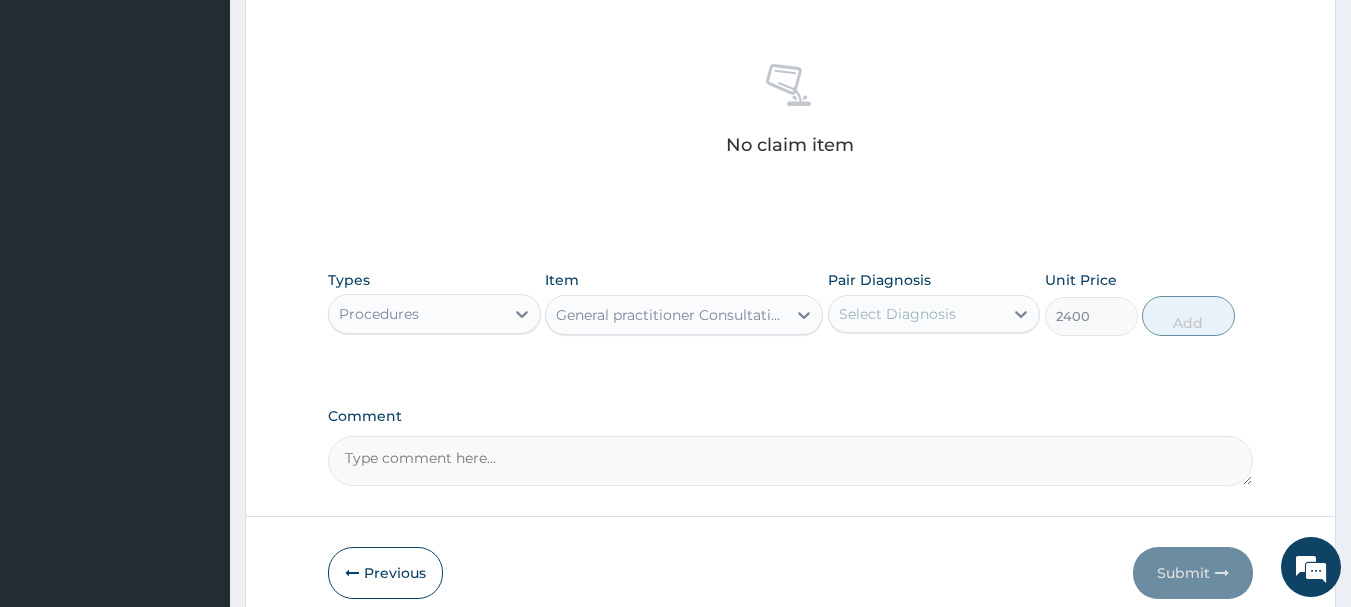 click on "Select Diagnosis" at bounding box center [897, 314] 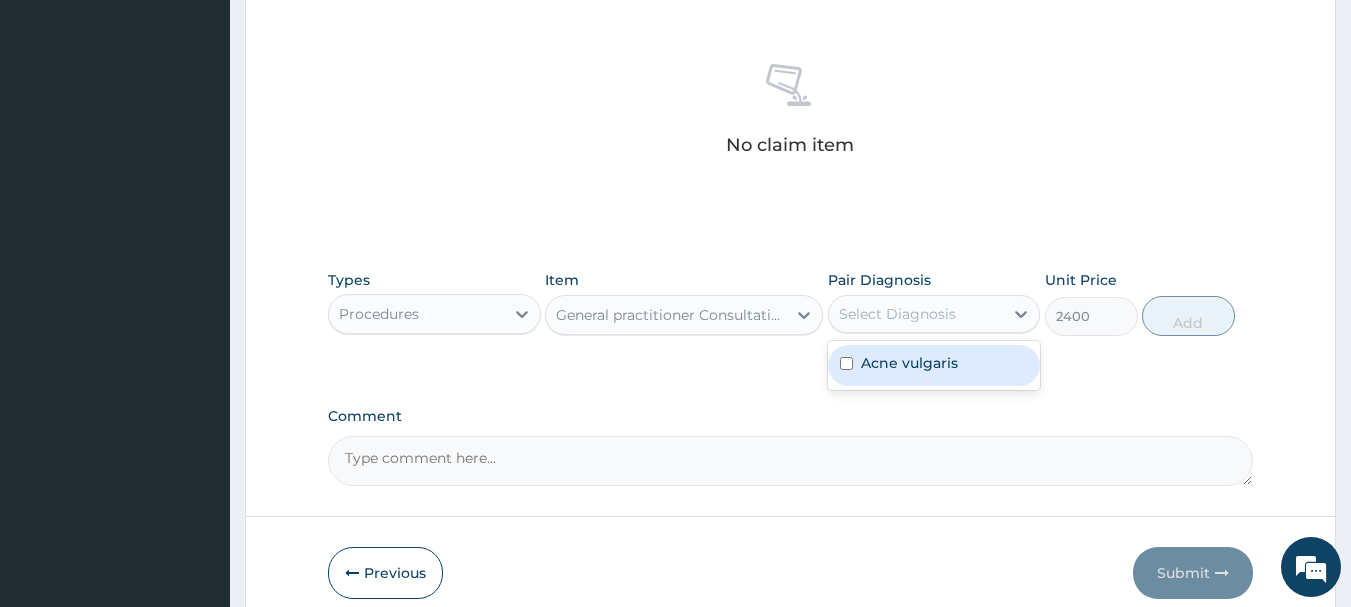 click on "Acne vulgaris" at bounding box center (934, 365) 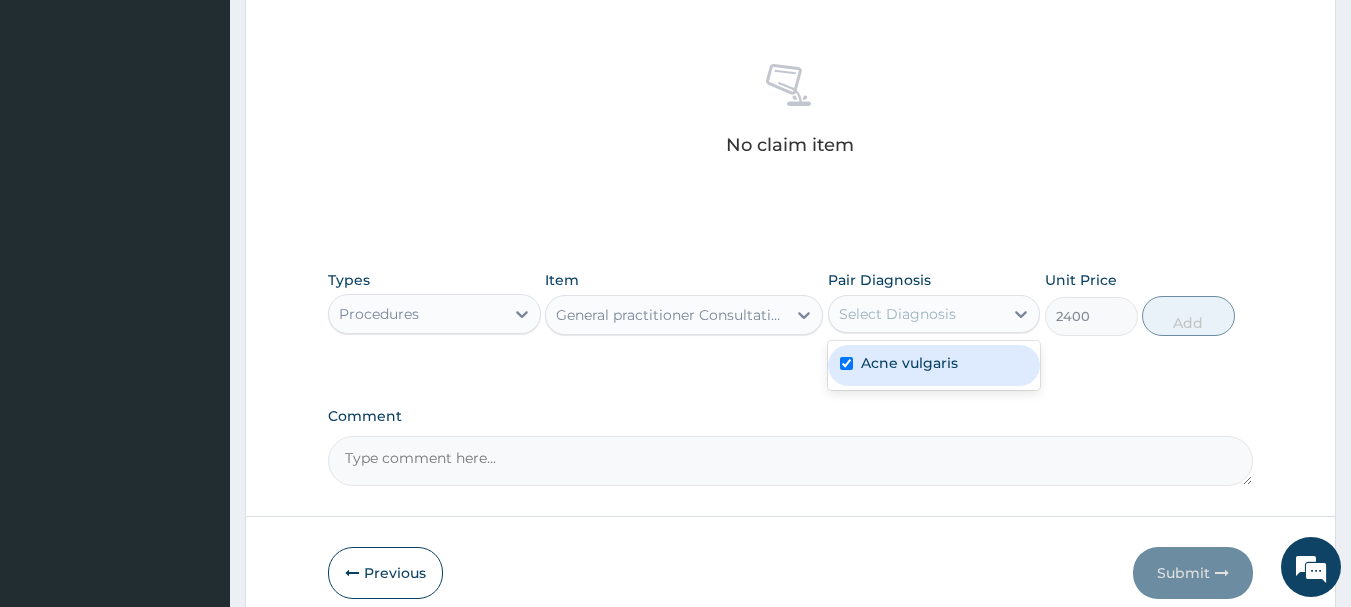 checkbox on "true" 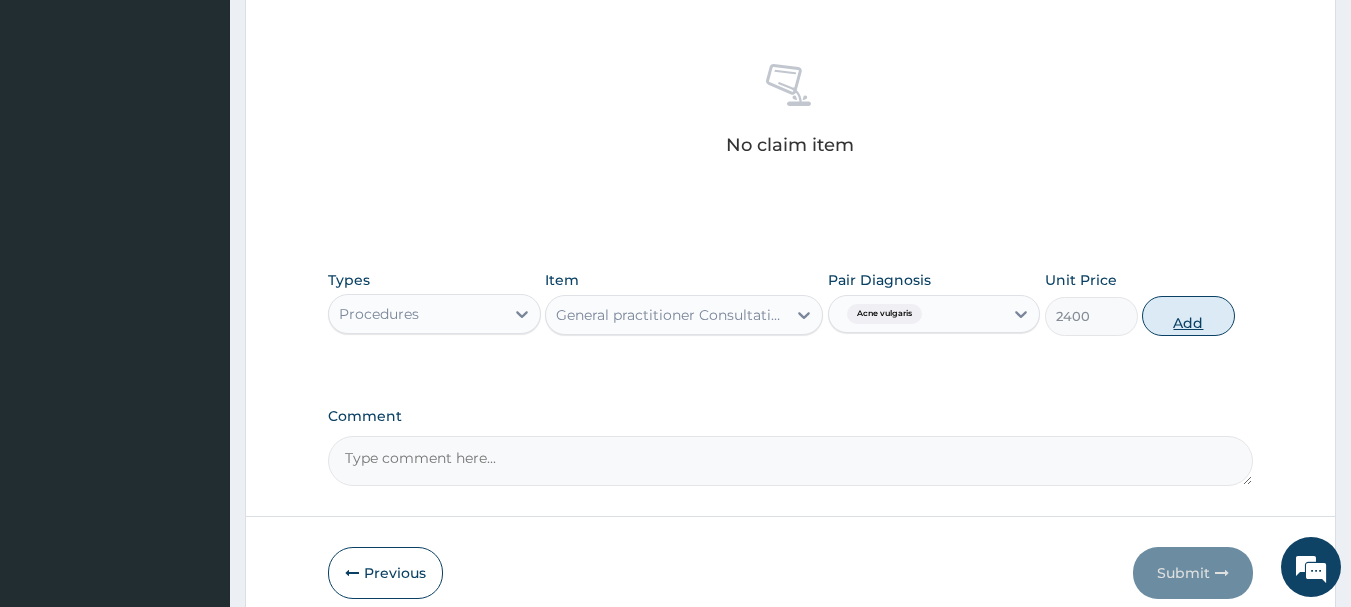 click on "Add" at bounding box center [1188, 316] 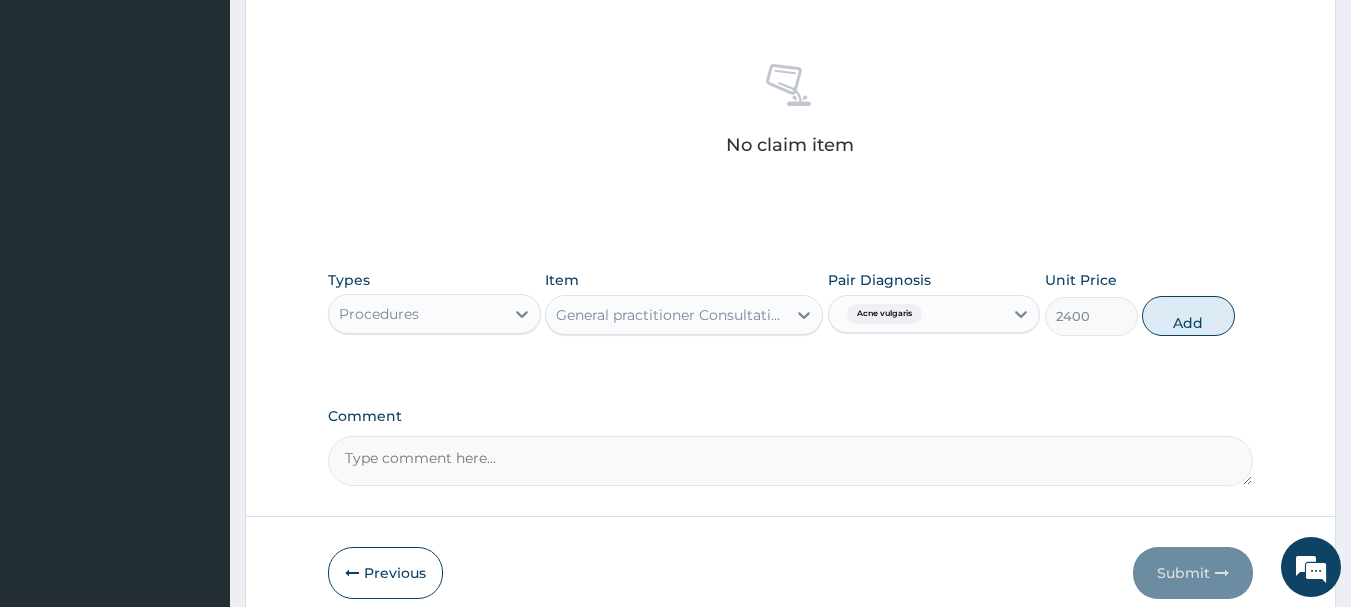 type on "0" 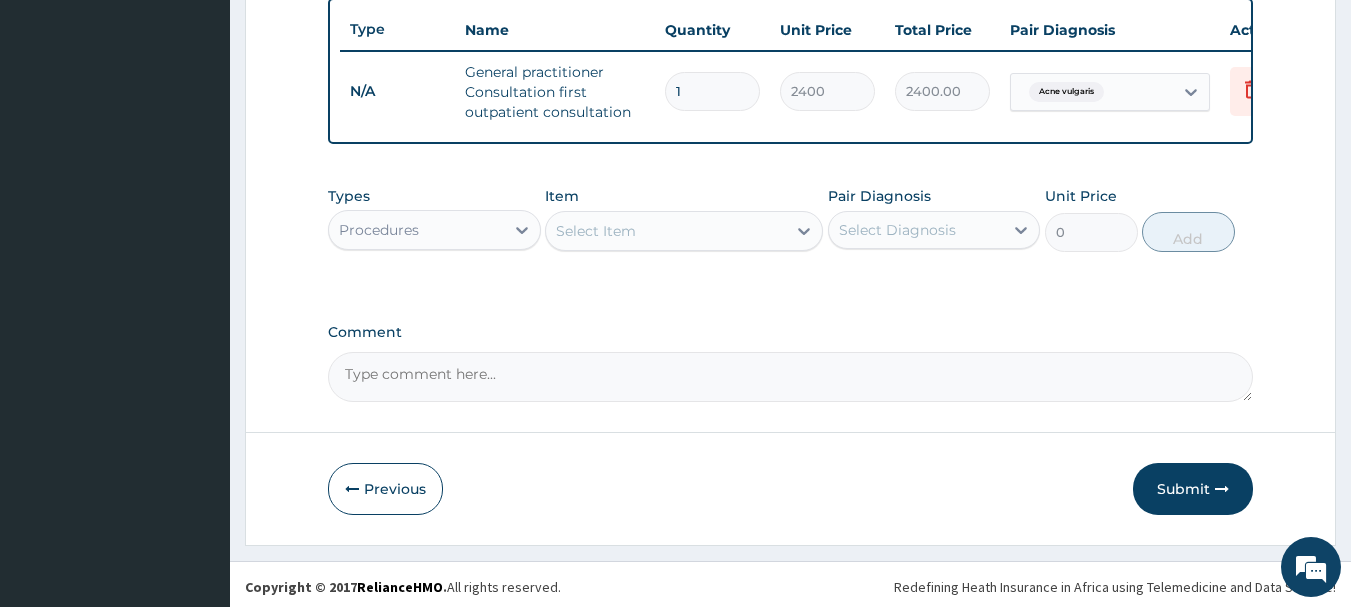 click on "Procedures" at bounding box center [379, 230] 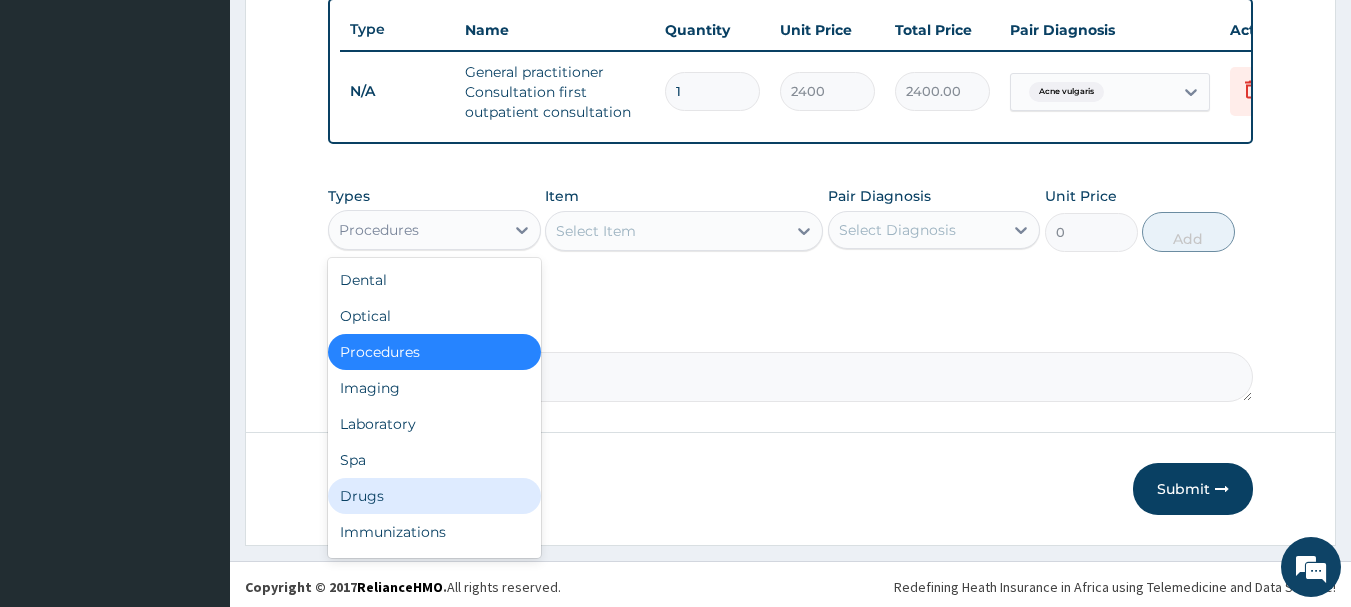 click on "Drugs" at bounding box center (434, 496) 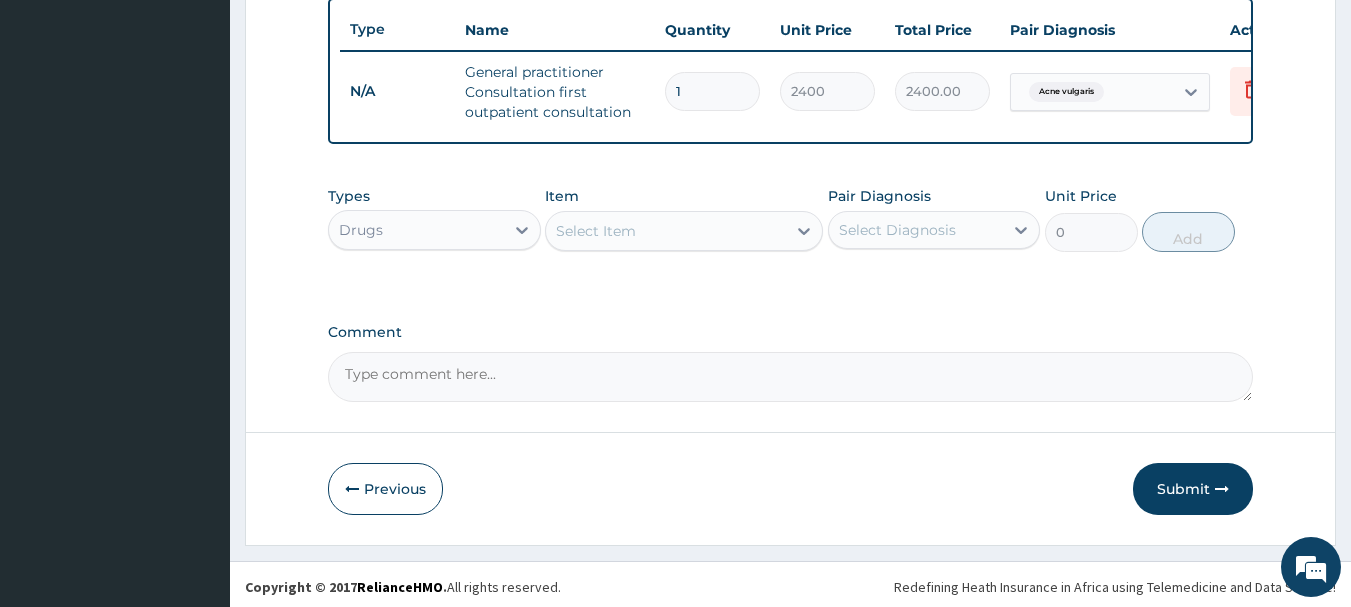 click on "Select Item" at bounding box center (666, 231) 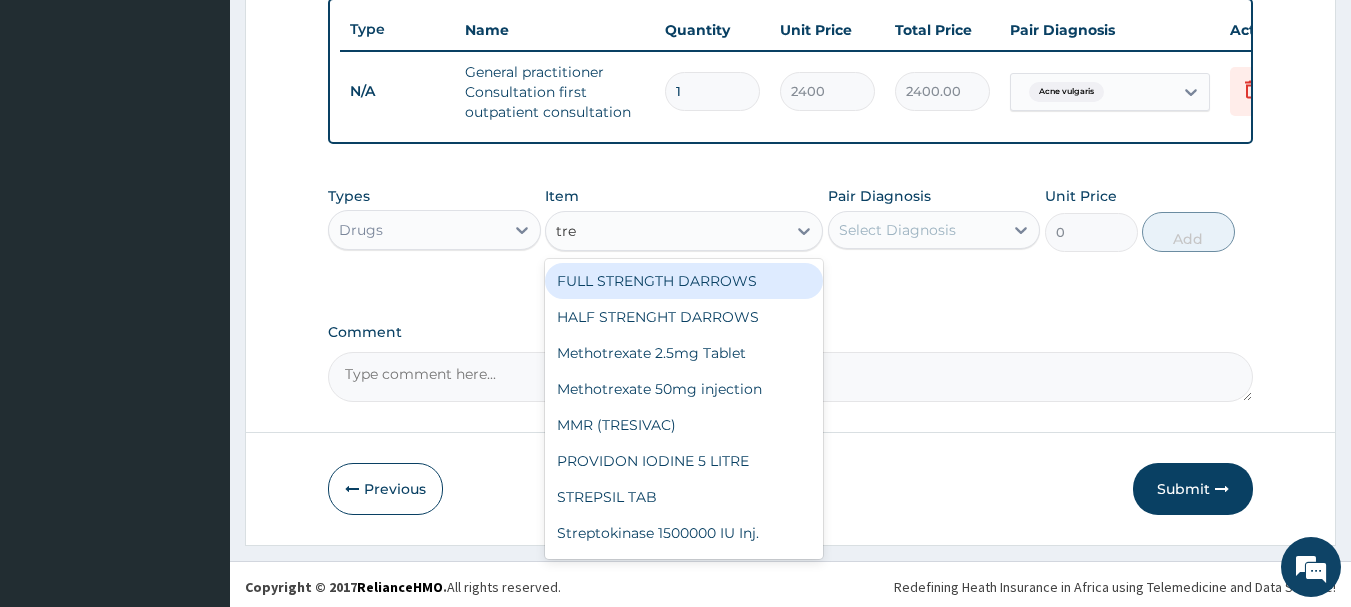type on "tre" 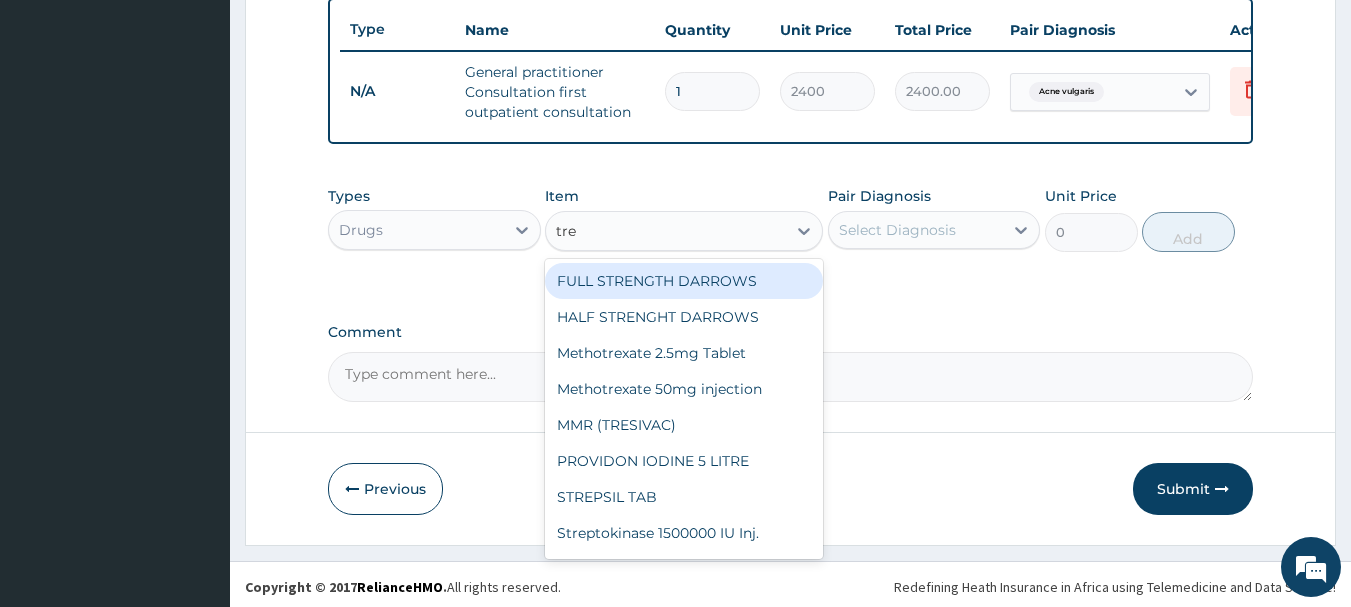 type 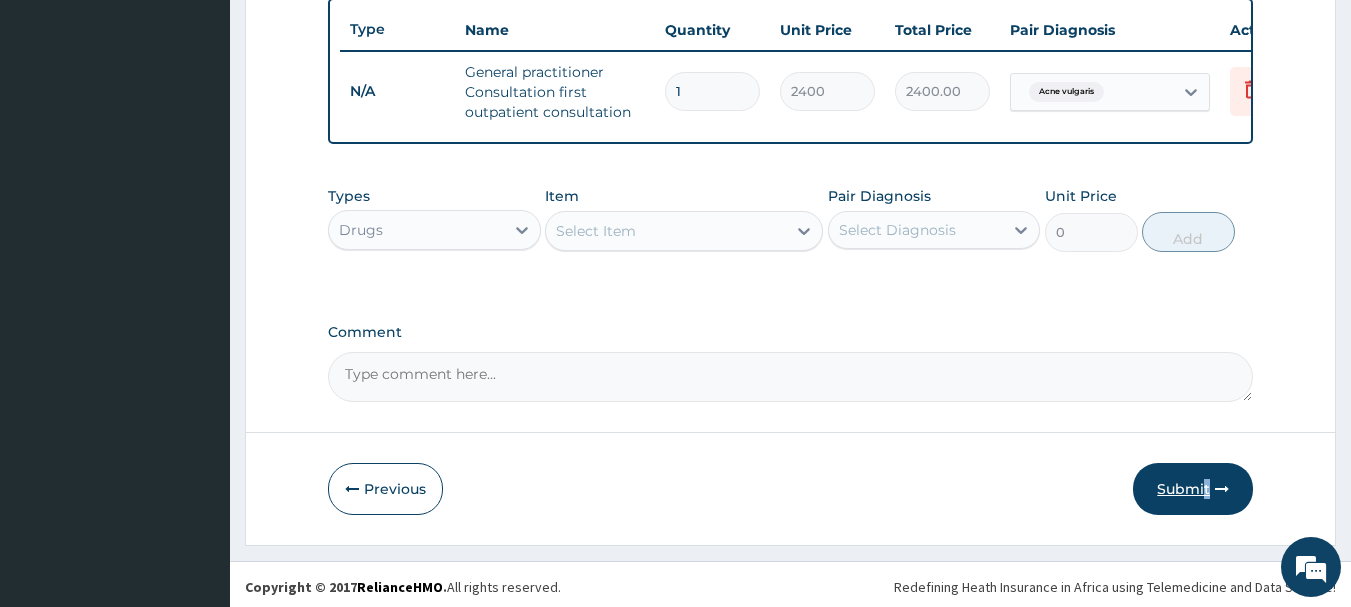 drag, startPoint x: 1214, startPoint y: 533, endPoint x: 1203, endPoint y: 522, distance: 15.556349 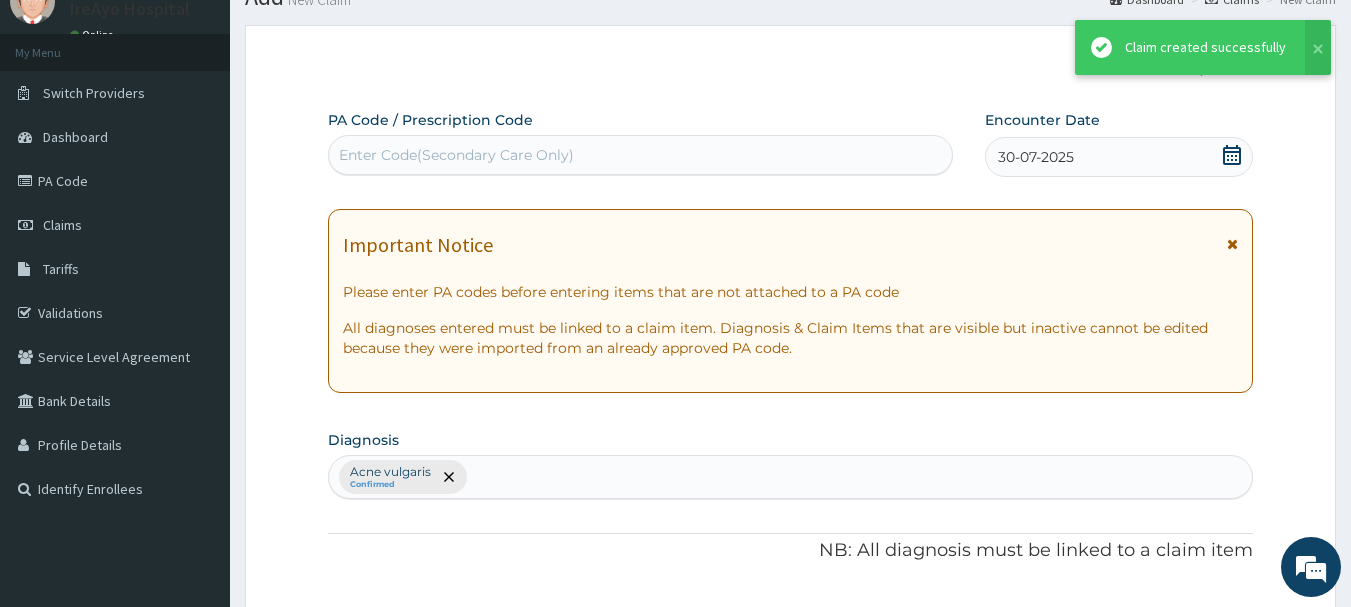scroll, scrollTop: 746, scrollLeft: 0, axis: vertical 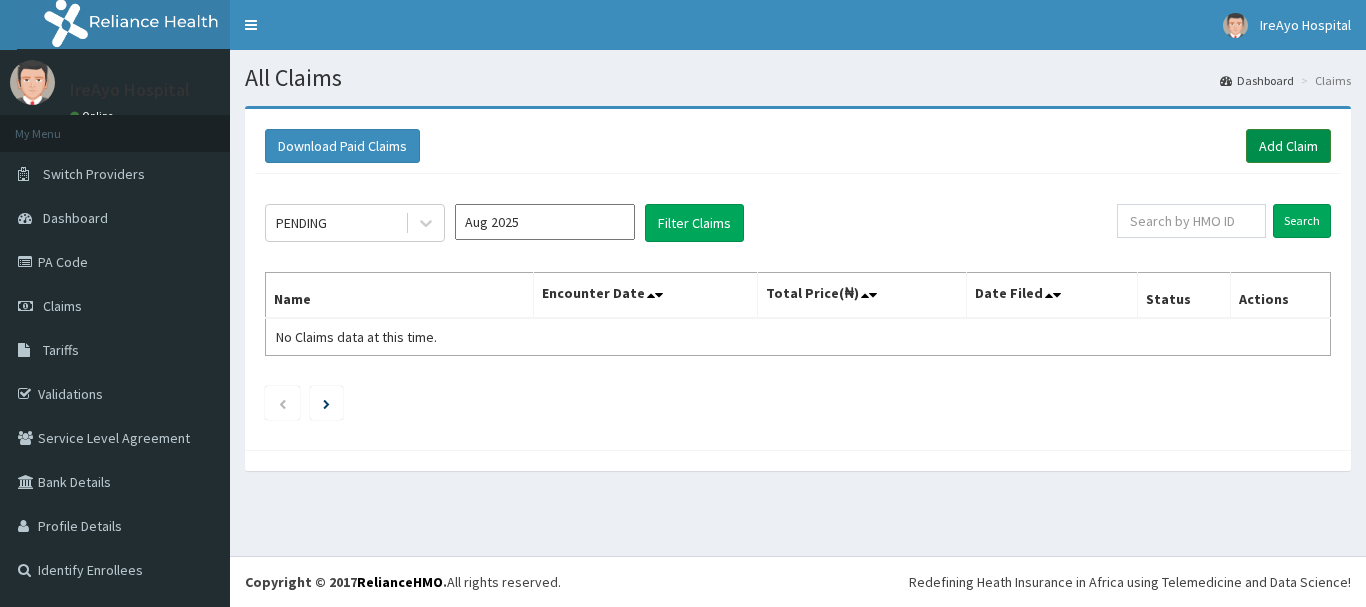 click on "Add Claim" at bounding box center (1288, 146) 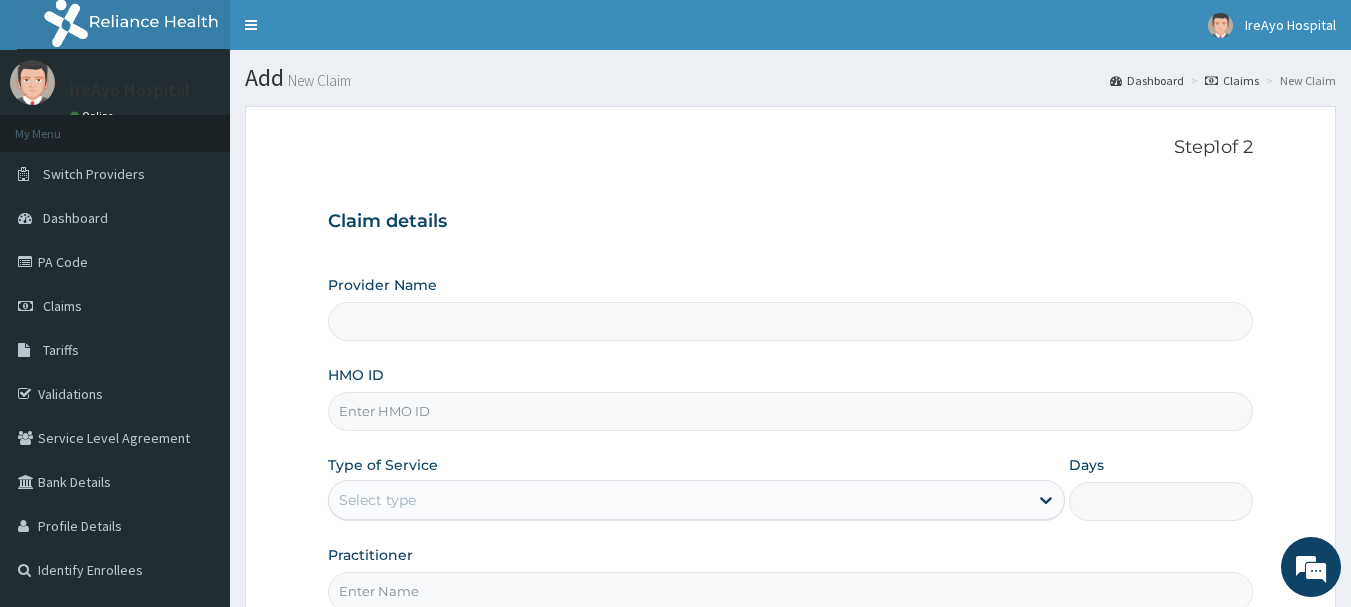 scroll, scrollTop: 0, scrollLeft: 0, axis: both 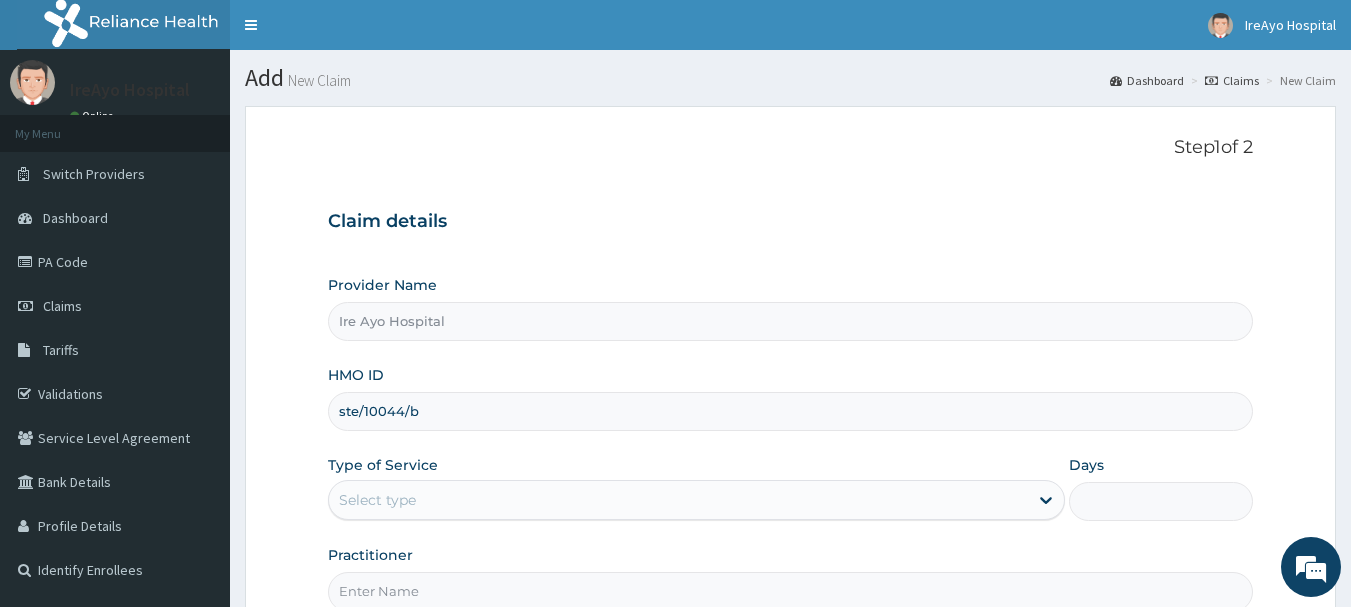 type on "ste/10044/b" 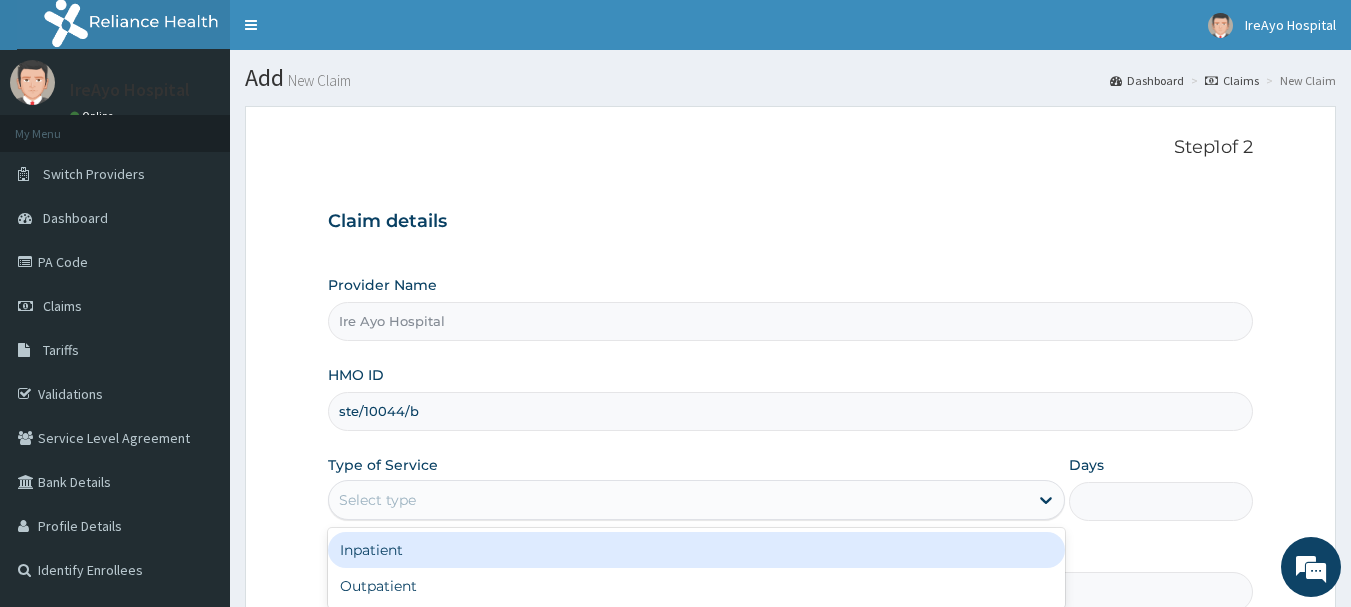 click on "Select type" at bounding box center (678, 500) 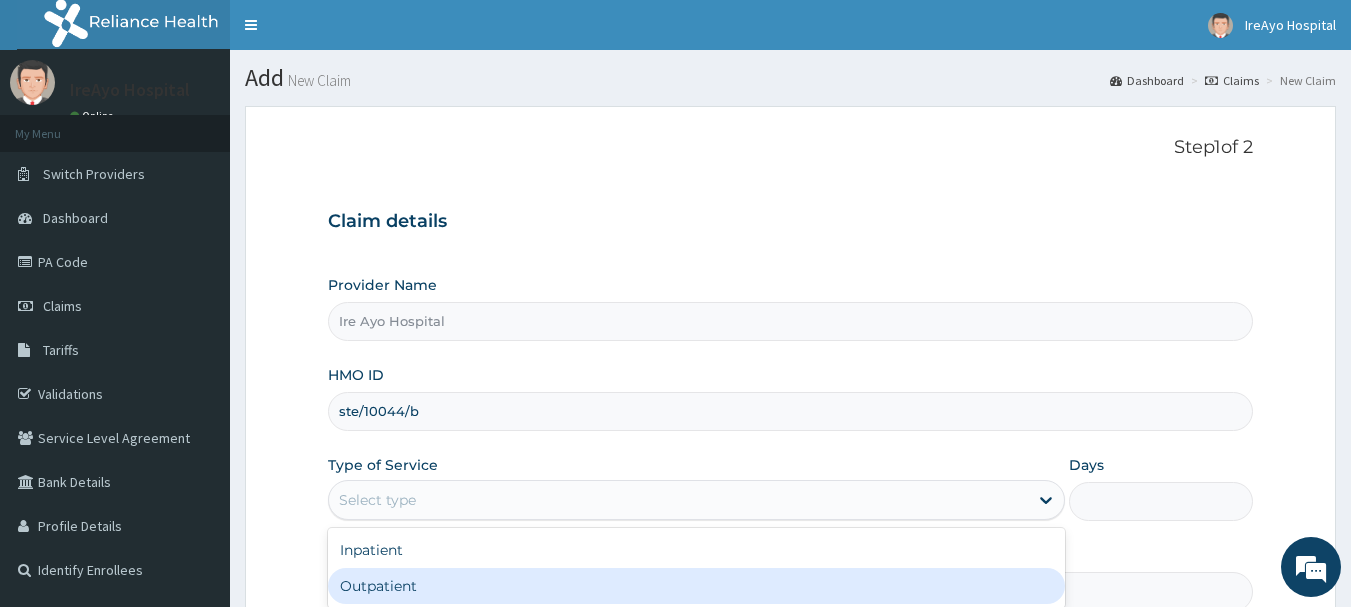 click on "Outpatient" at bounding box center [696, 586] 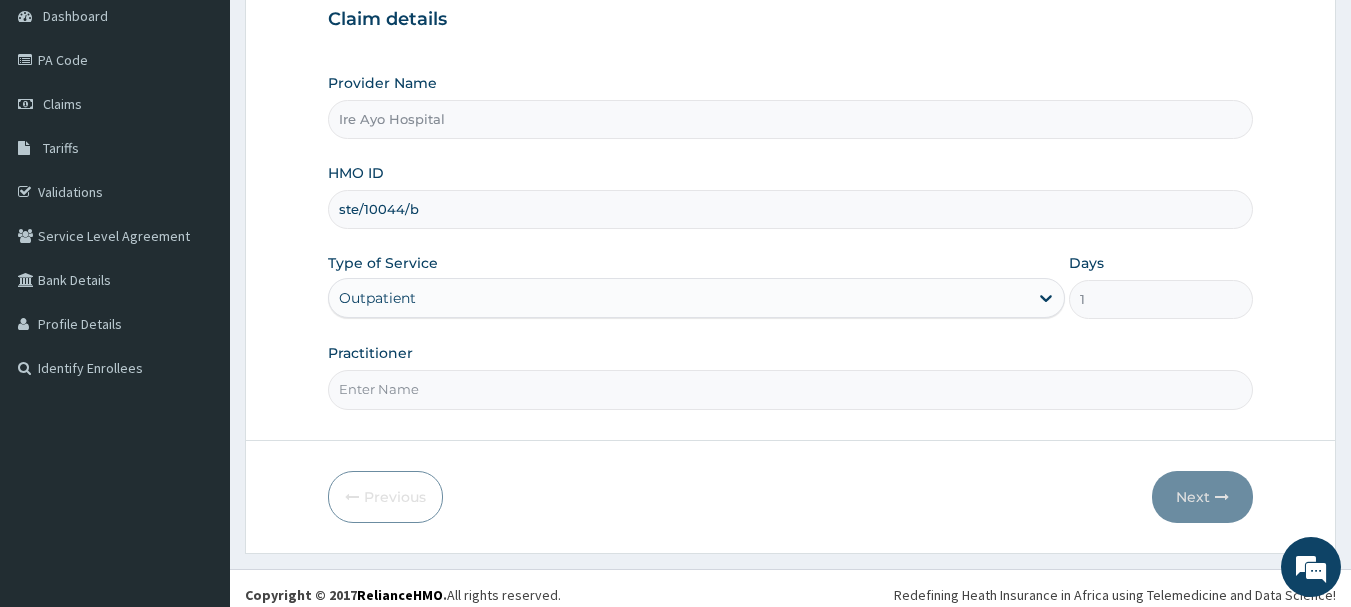 scroll, scrollTop: 215, scrollLeft: 0, axis: vertical 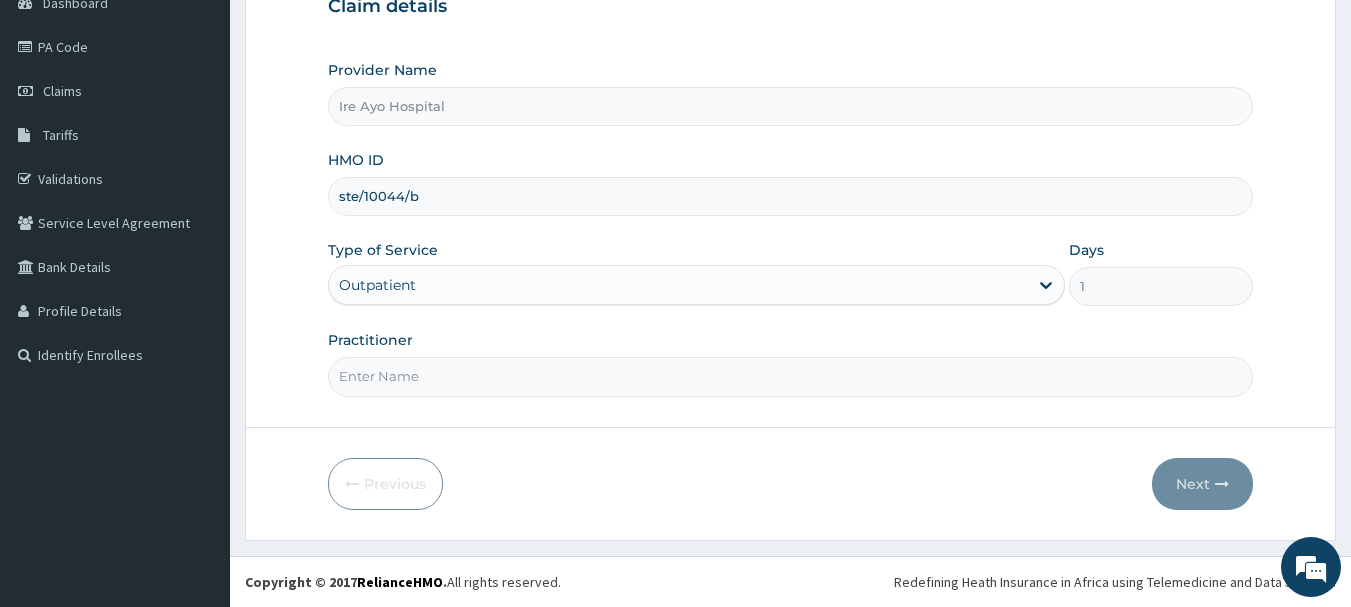 click on "Practitioner" at bounding box center (791, 376) 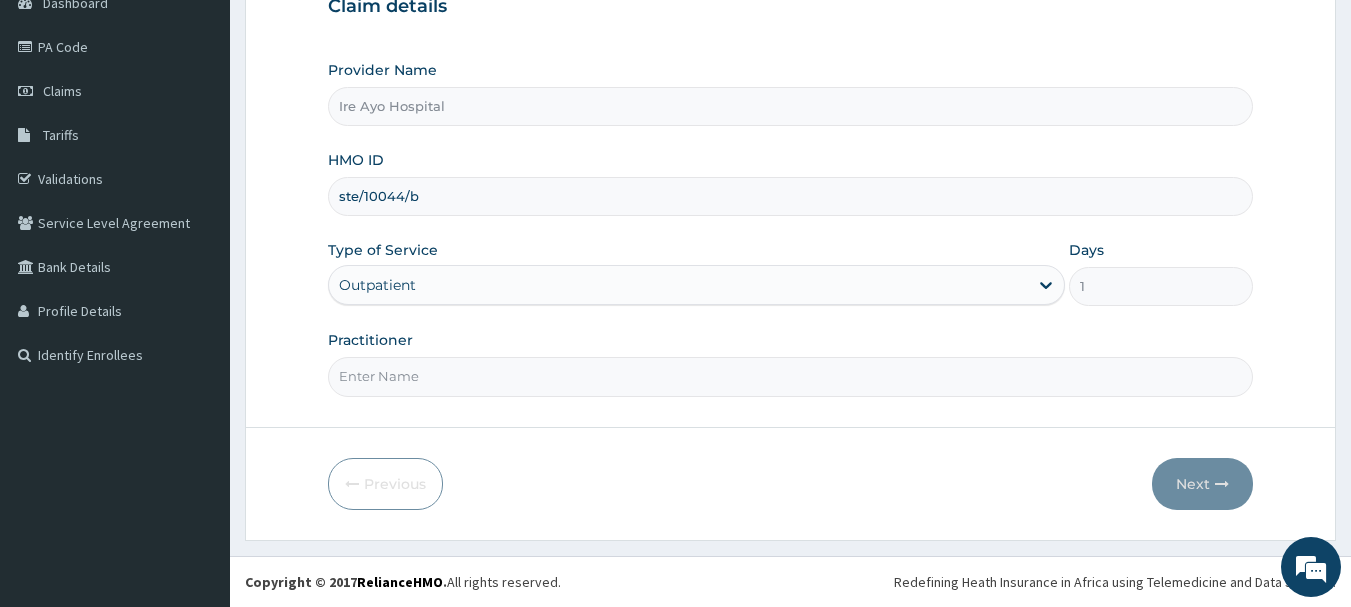 type on "[TITLE] [LAST]" 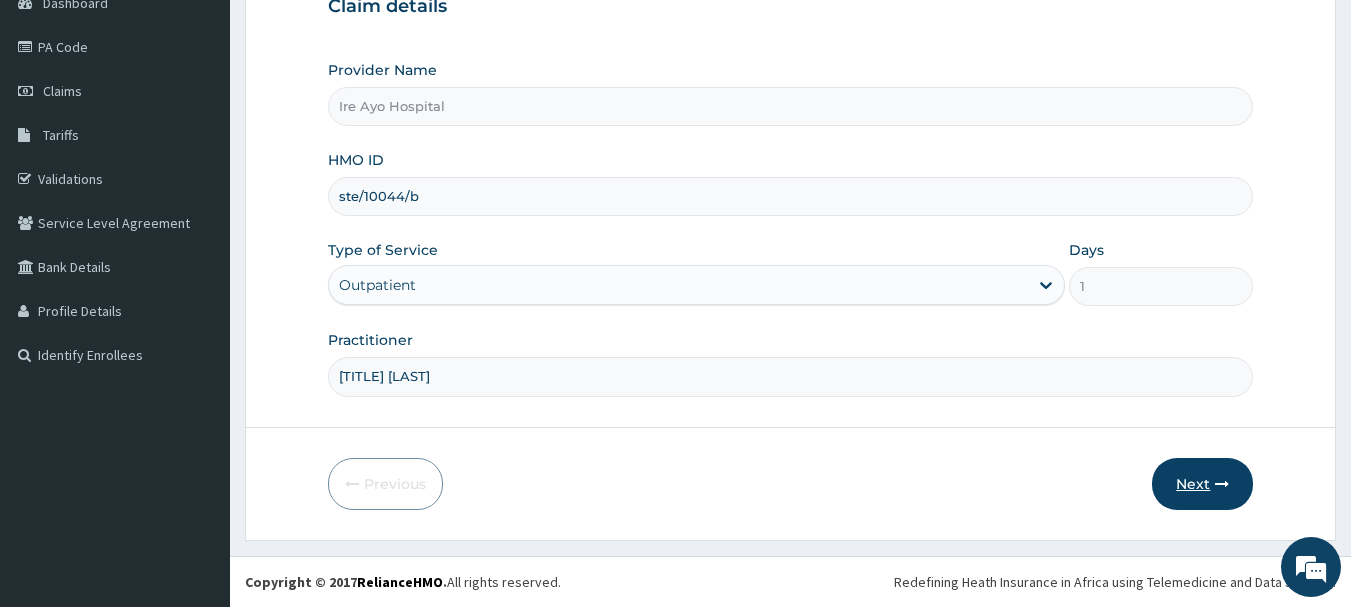 click on "Next" at bounding box center [1202, 484] 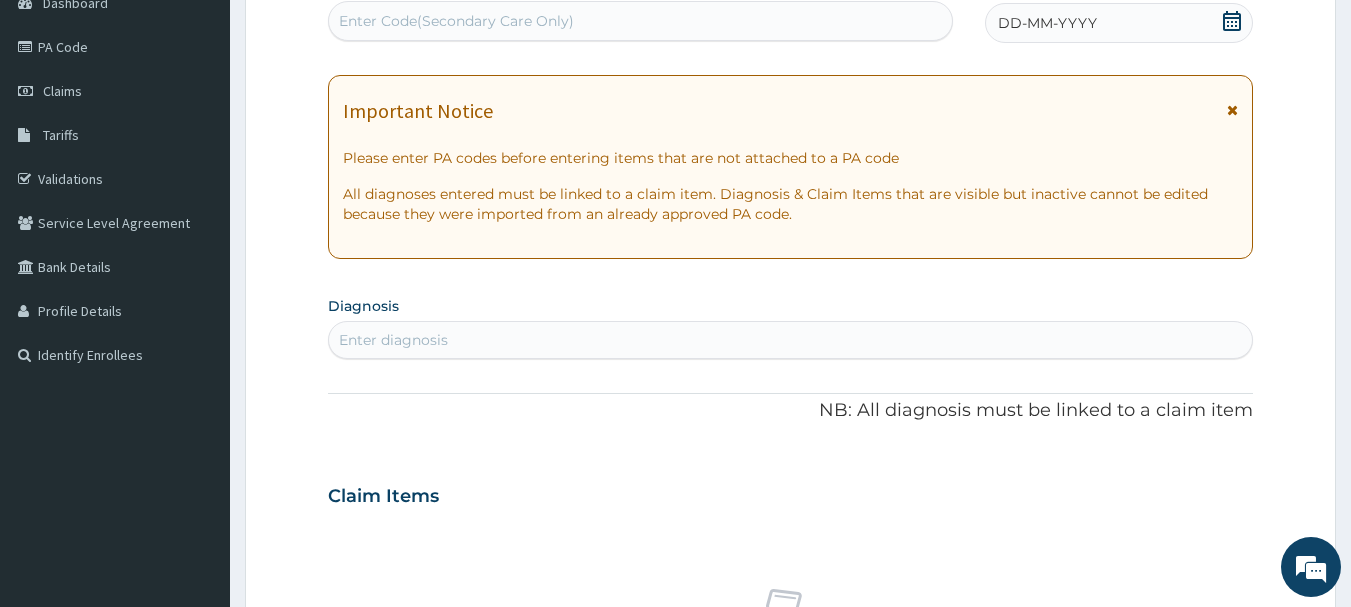 click 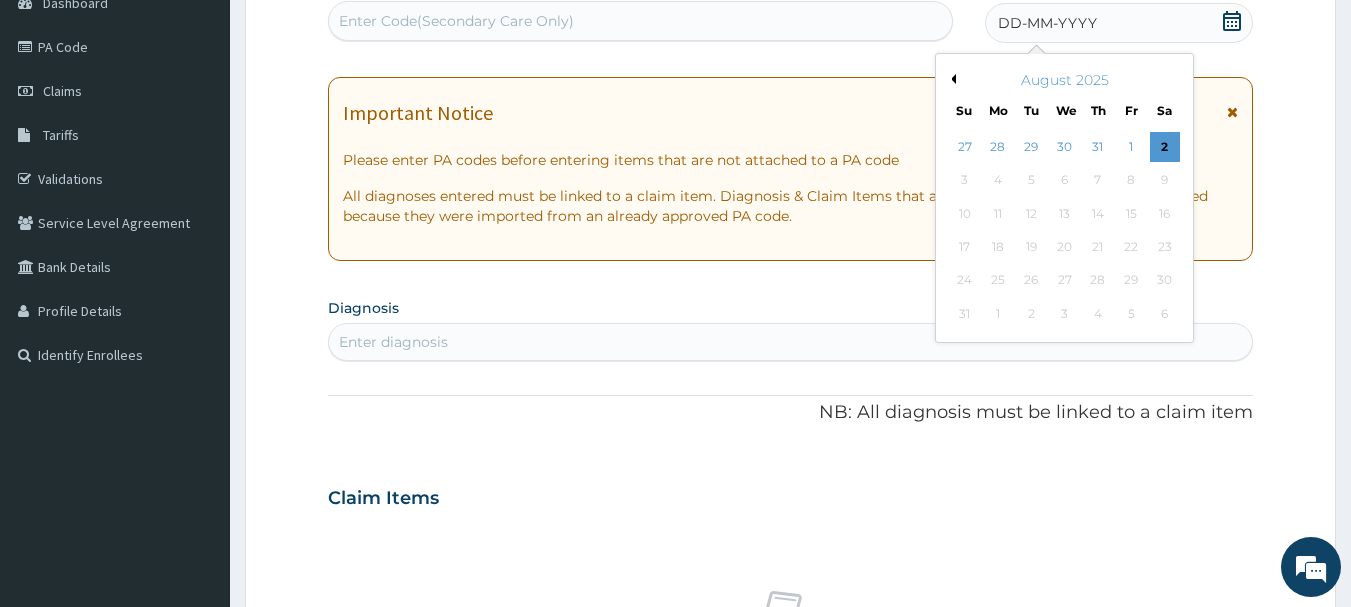 click on "Previous Month" at bounding box center [951, 79] 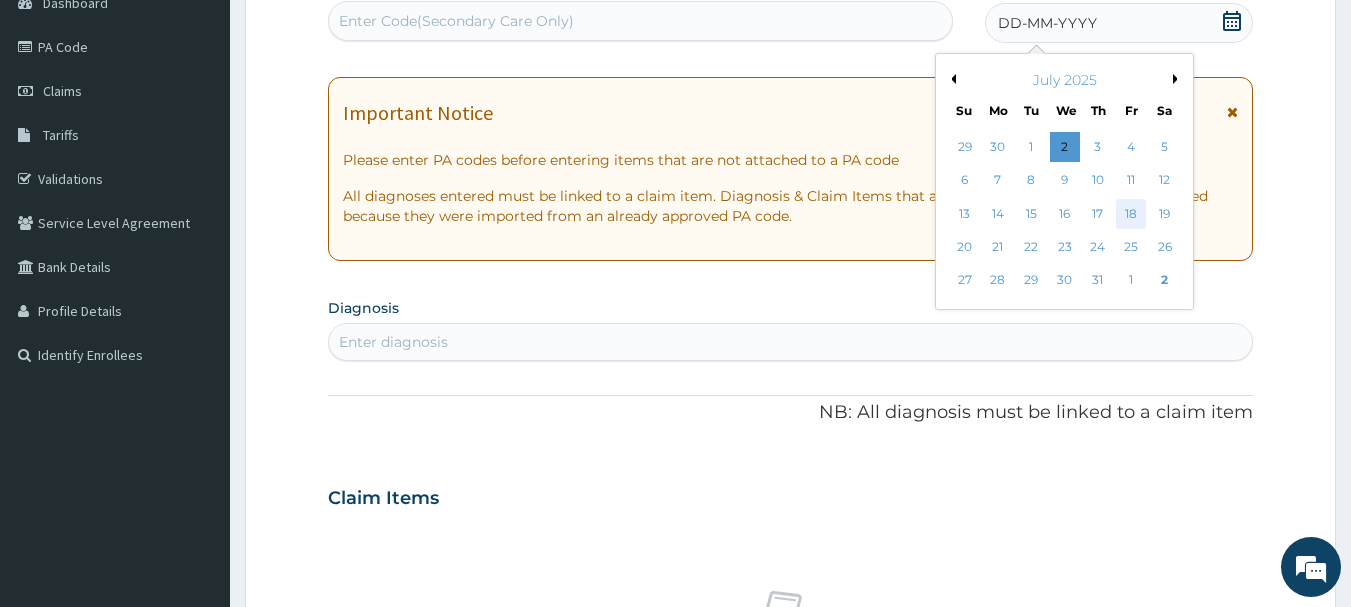click on "18" at bounding box center [1131, 214] 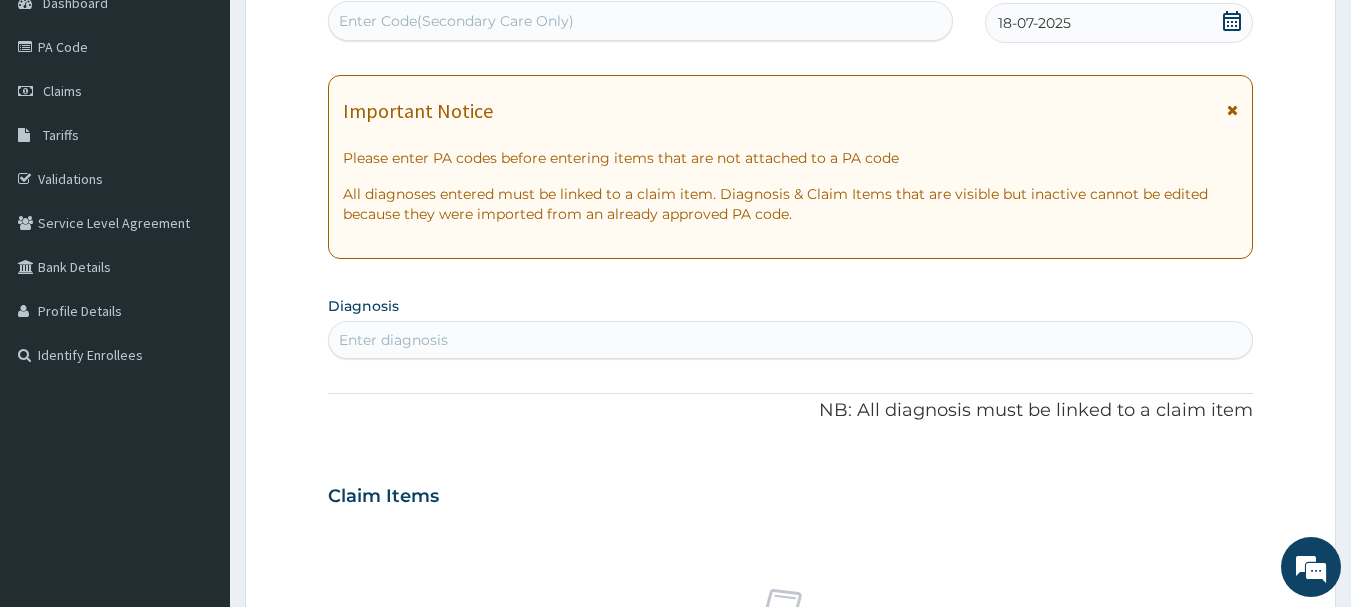 click on "Enter diagnosis" at bounding box center (791, 340) 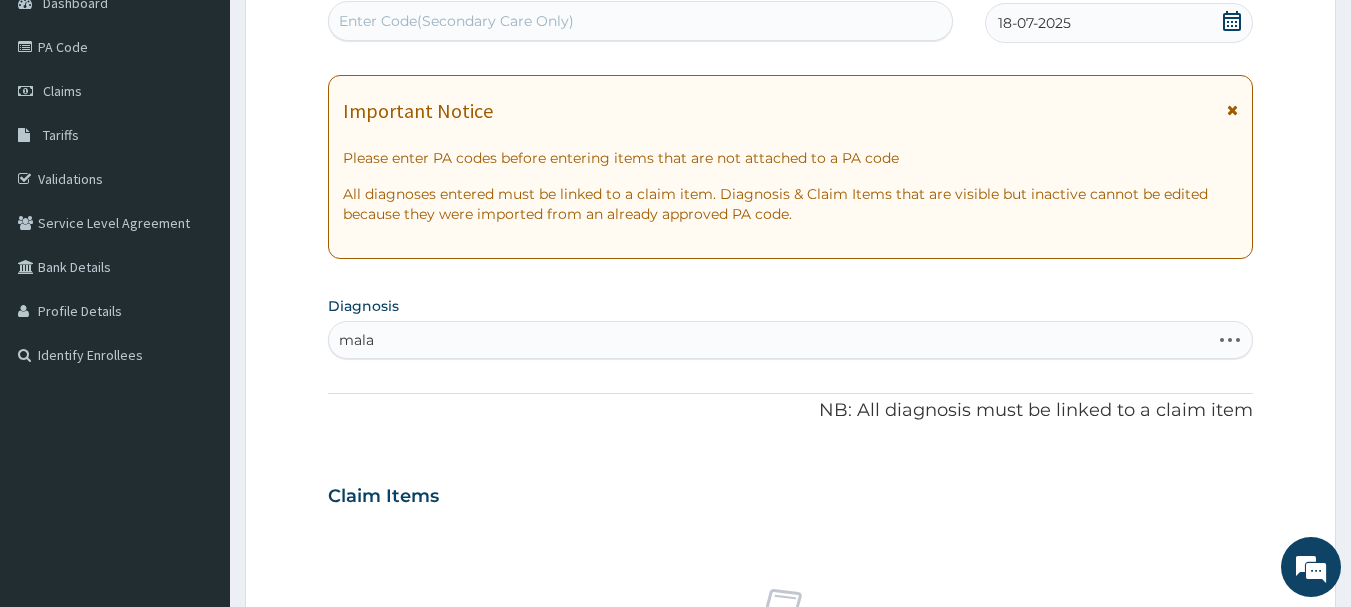 type on "malar" 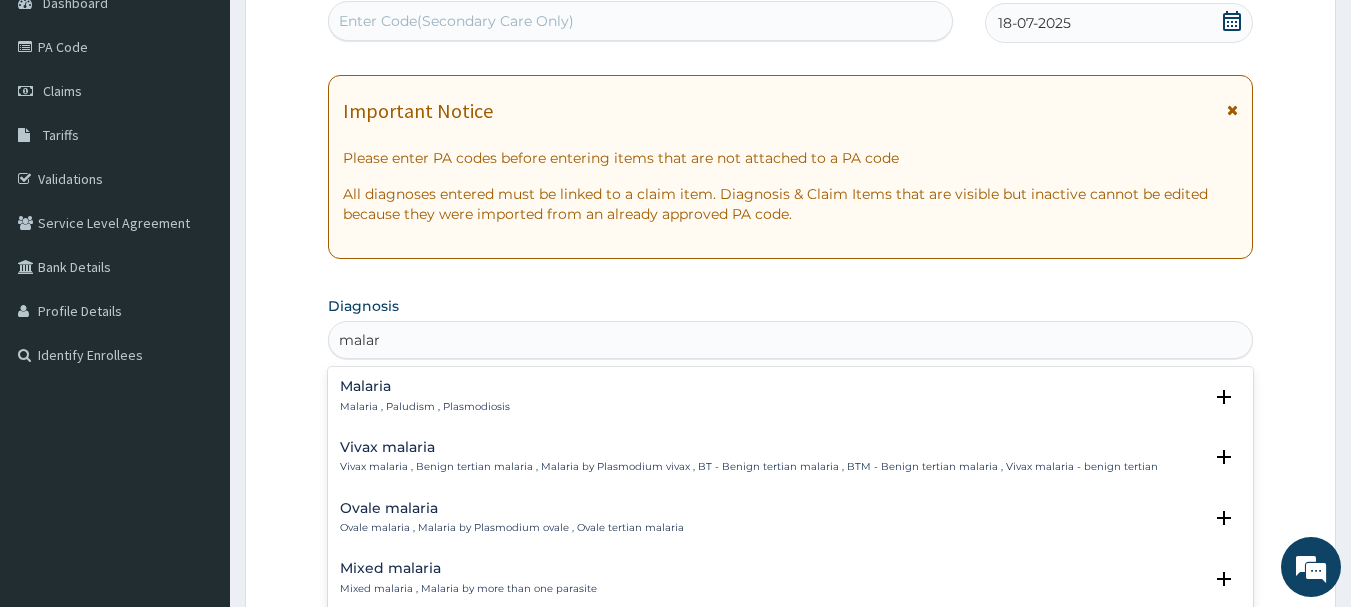 click on "Malaria Malaria , Paludism , Plasmodiosis" at bounding box center [425, 396] 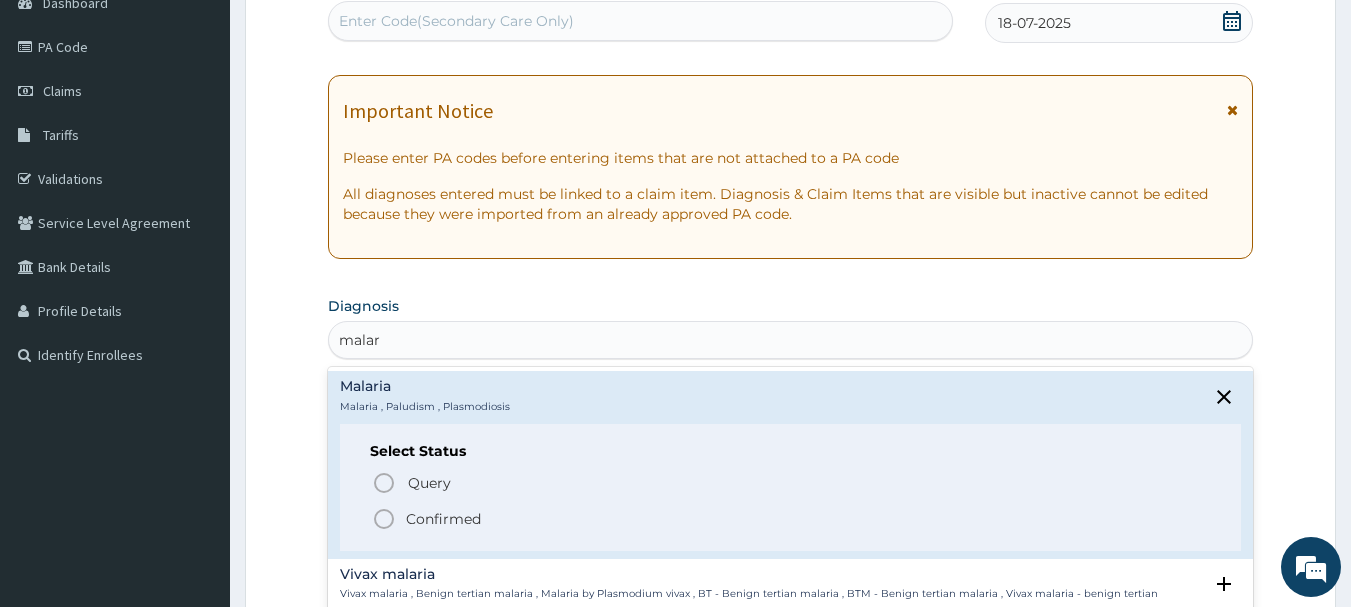 click 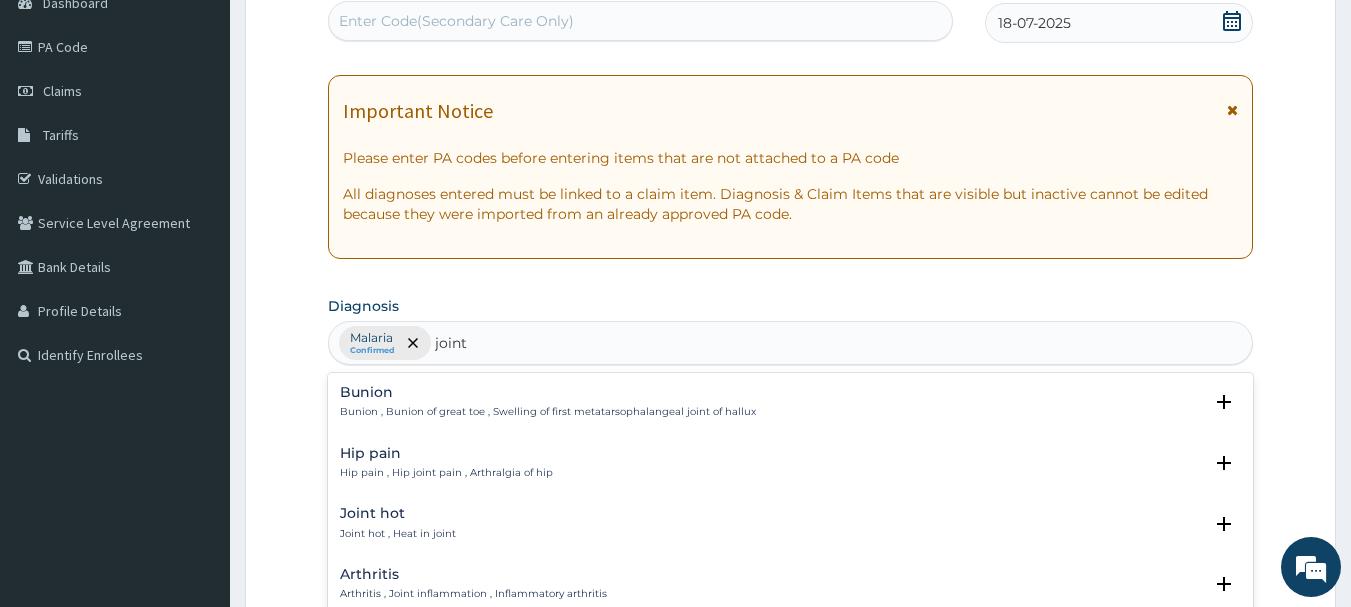 type on "joint p" 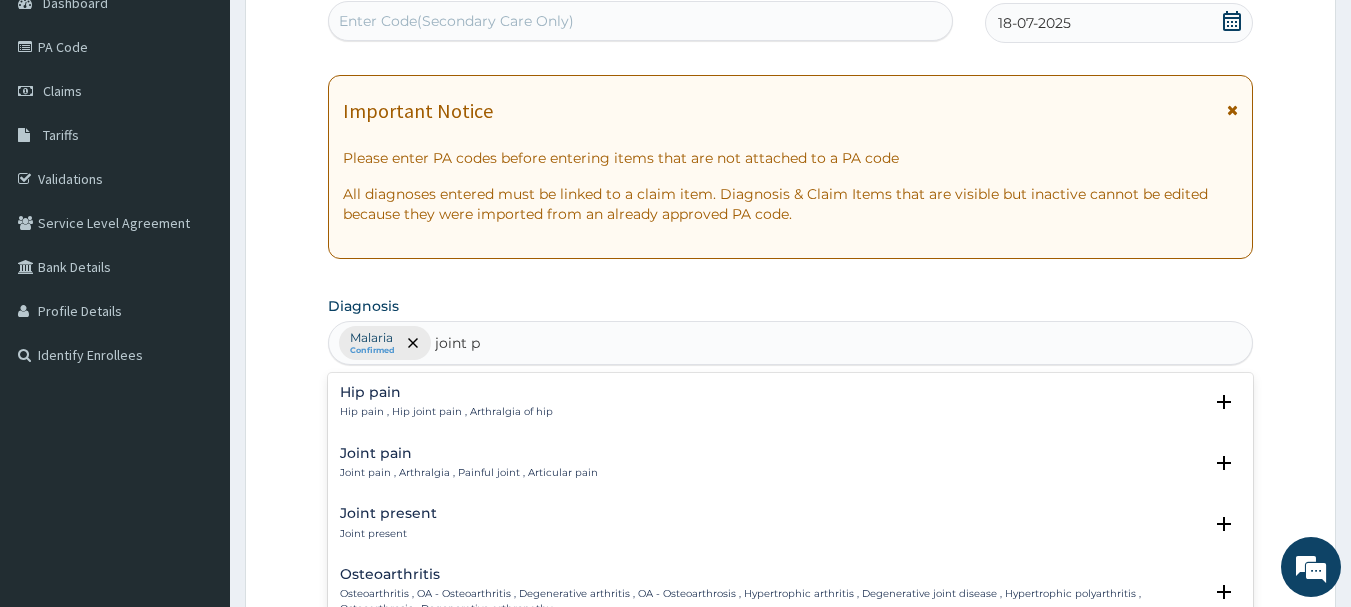 click on "Joint pain" at bounding box center [469, 453] 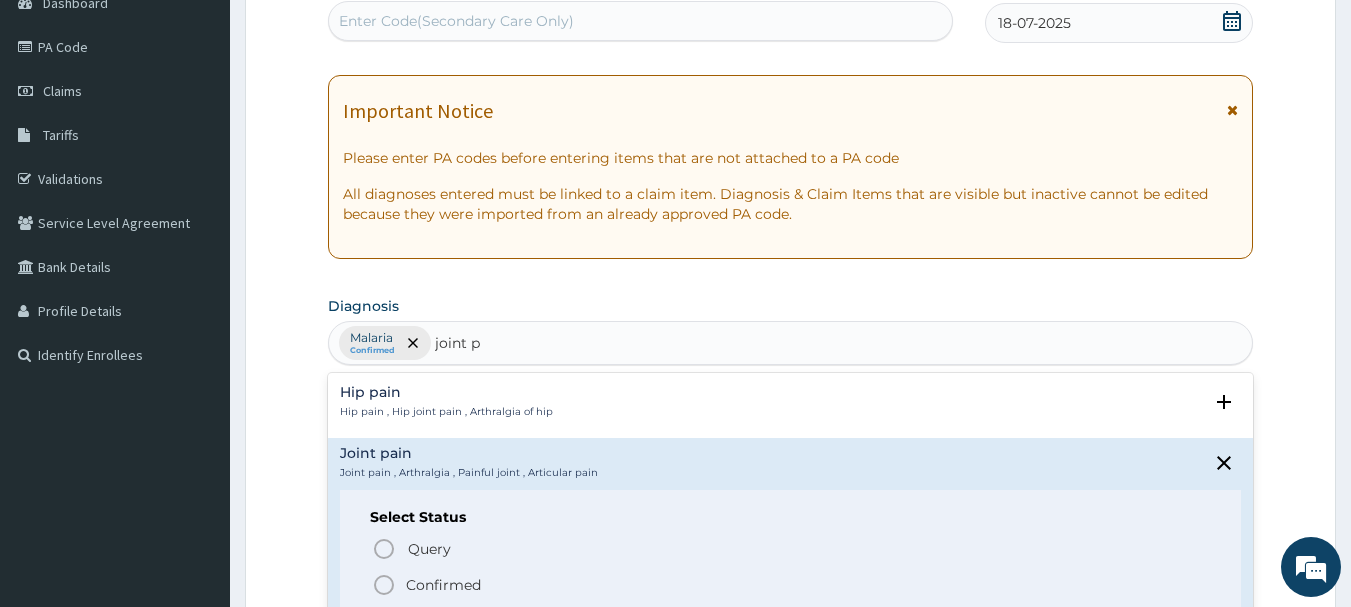 click 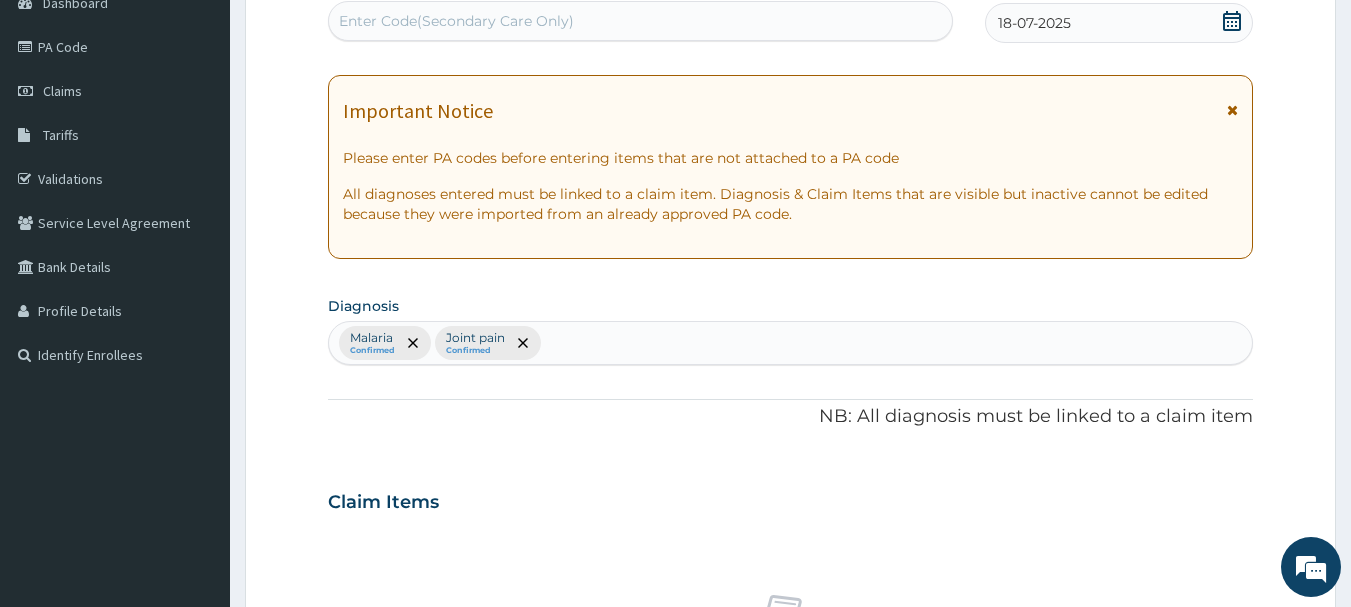 scroll, scrollTop: 746, scrollLeft: 0, axis: vertical 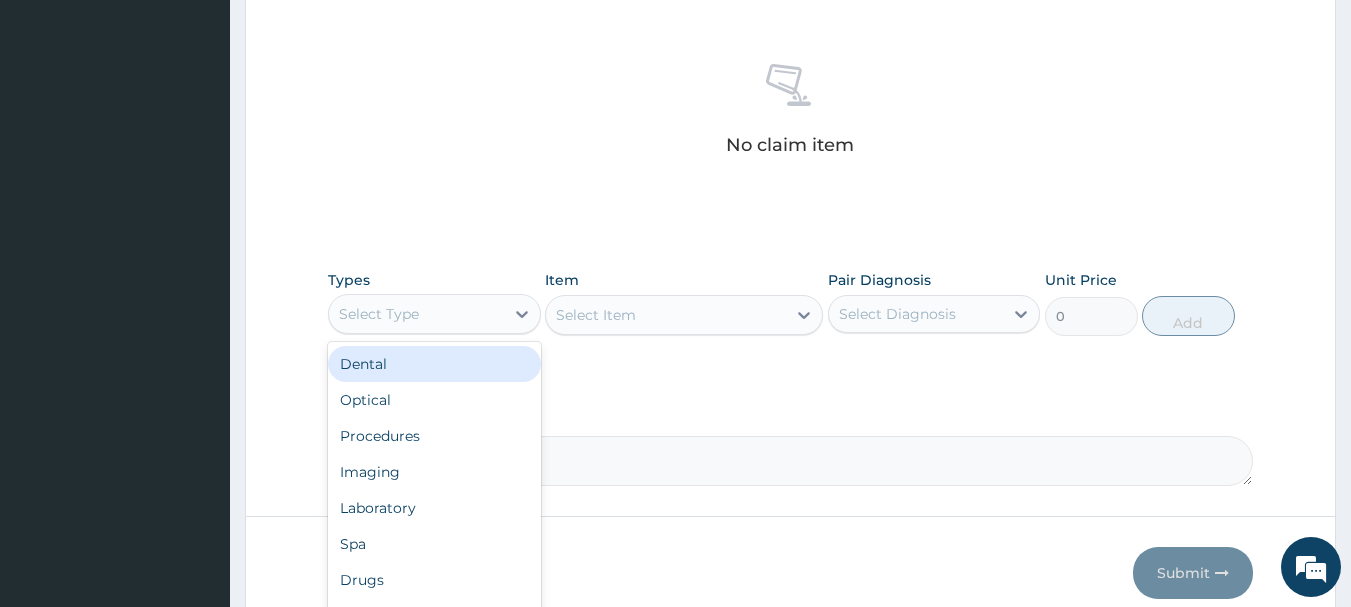 click on "Select Type" at bounding box center (416, 314) 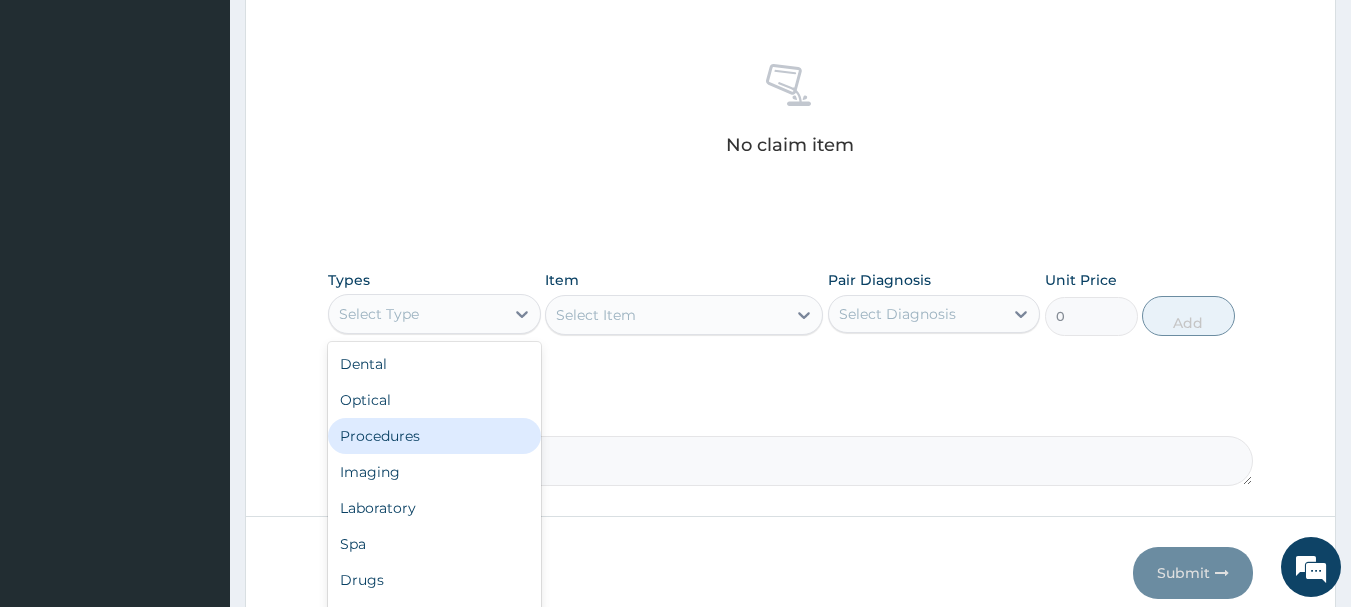 click on "Procedures" at bounding box center (434, 436) 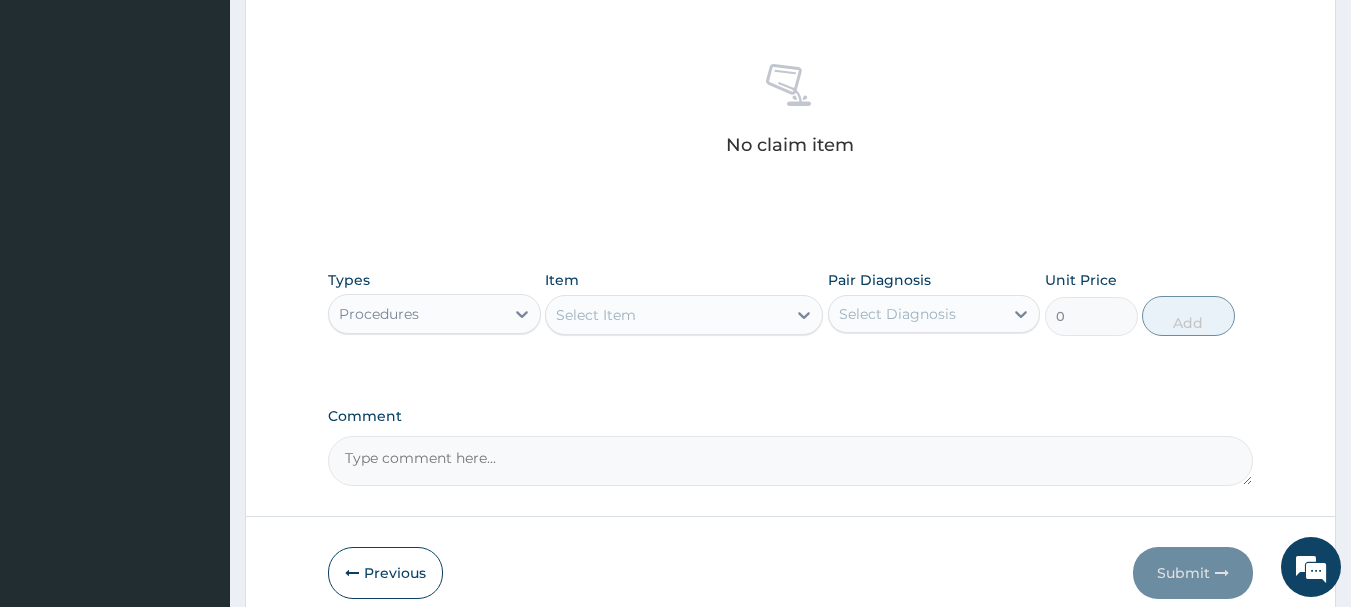 click on "Select Item" at bounding box center [666, 315] 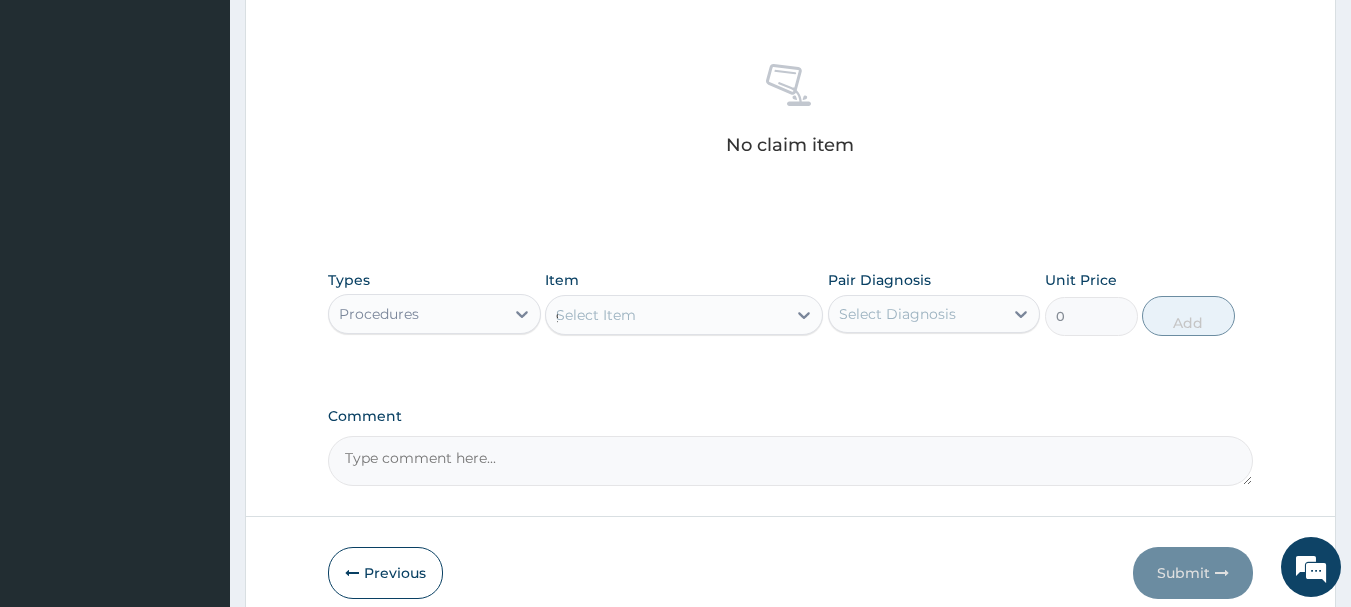 type on "general p" 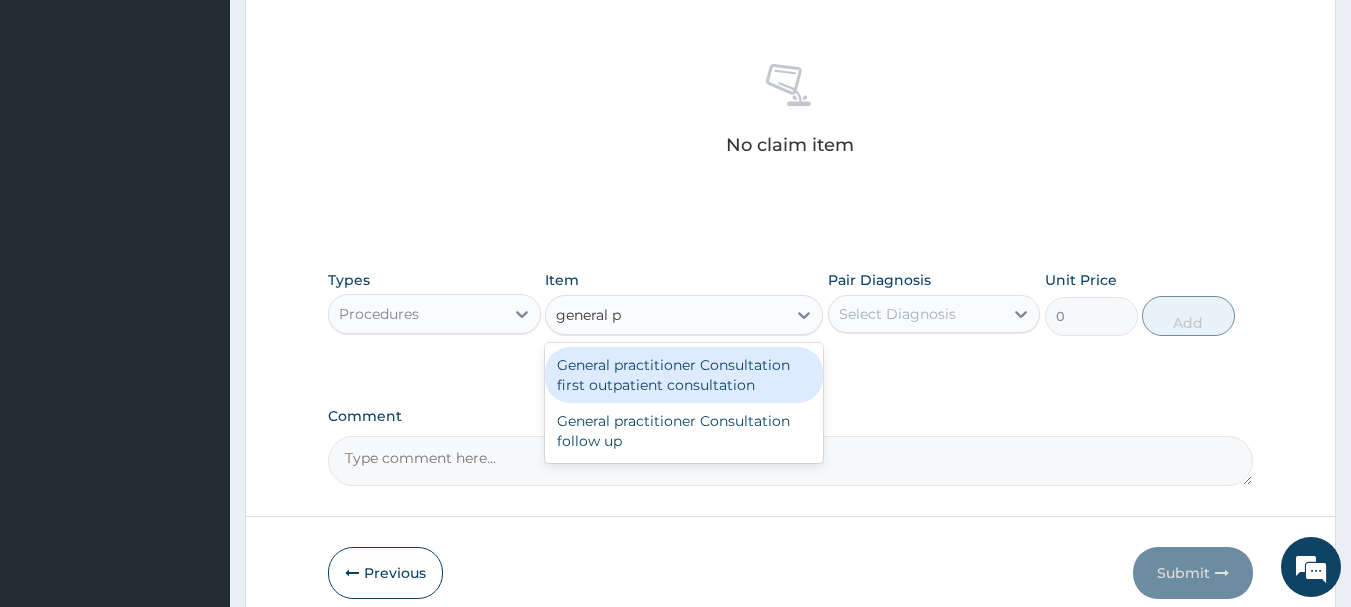 click on "General practitioner Consultation first outpatient consultation" at bounding box center (684, 375) 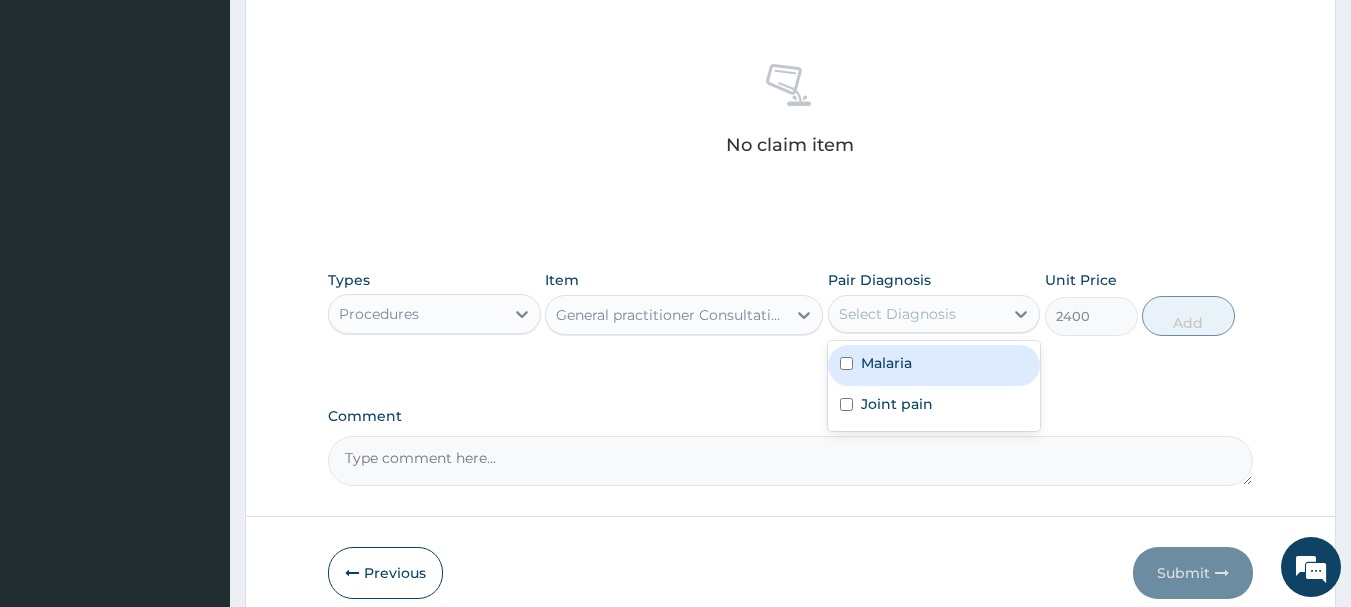 click on "Select Diagnosis" at bounding box center [934, 314] 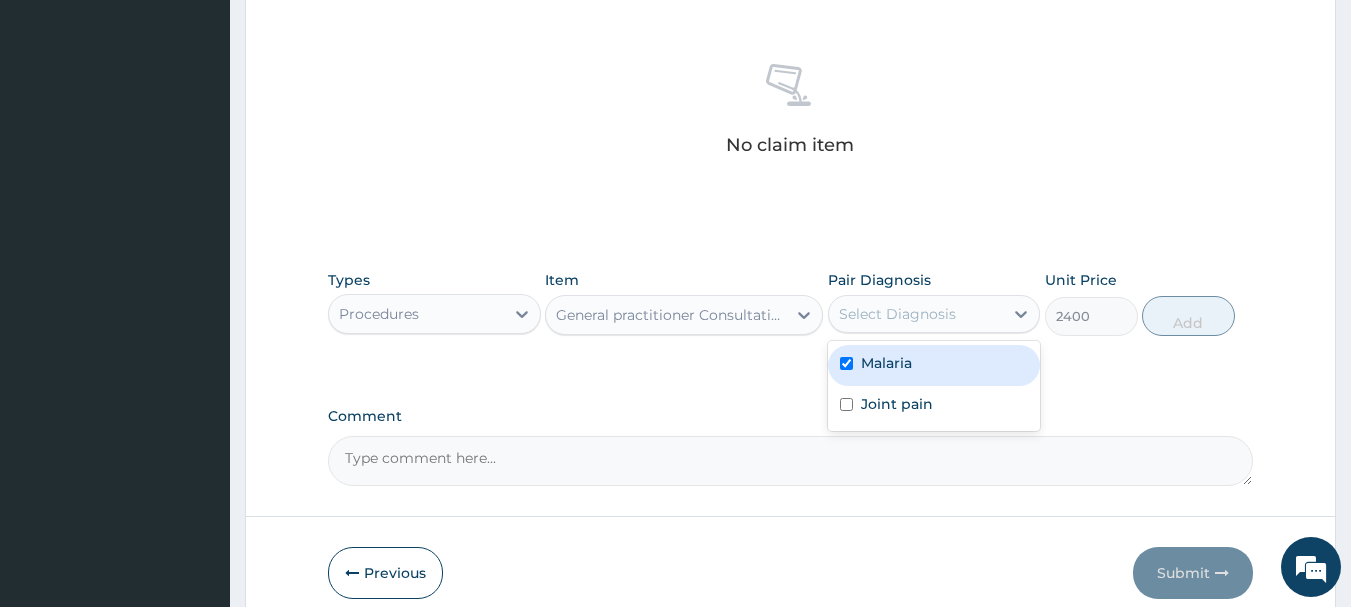 checkbox on "true" 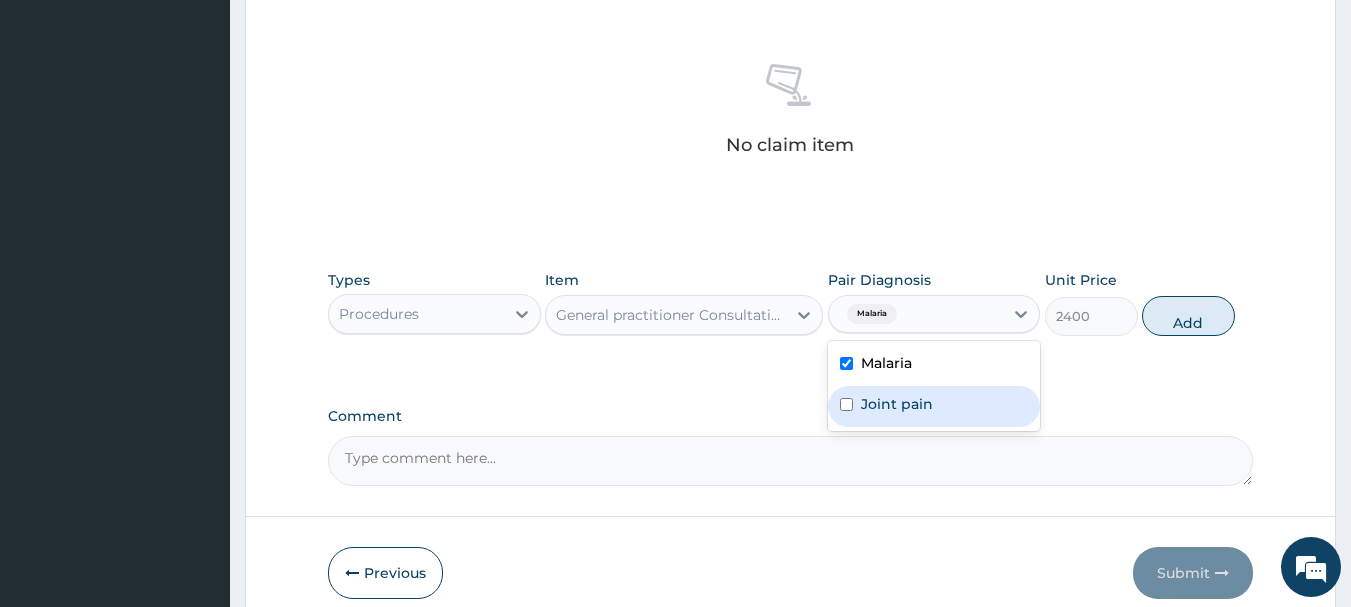click on "Joint pain" at bounding box center (934, 406) 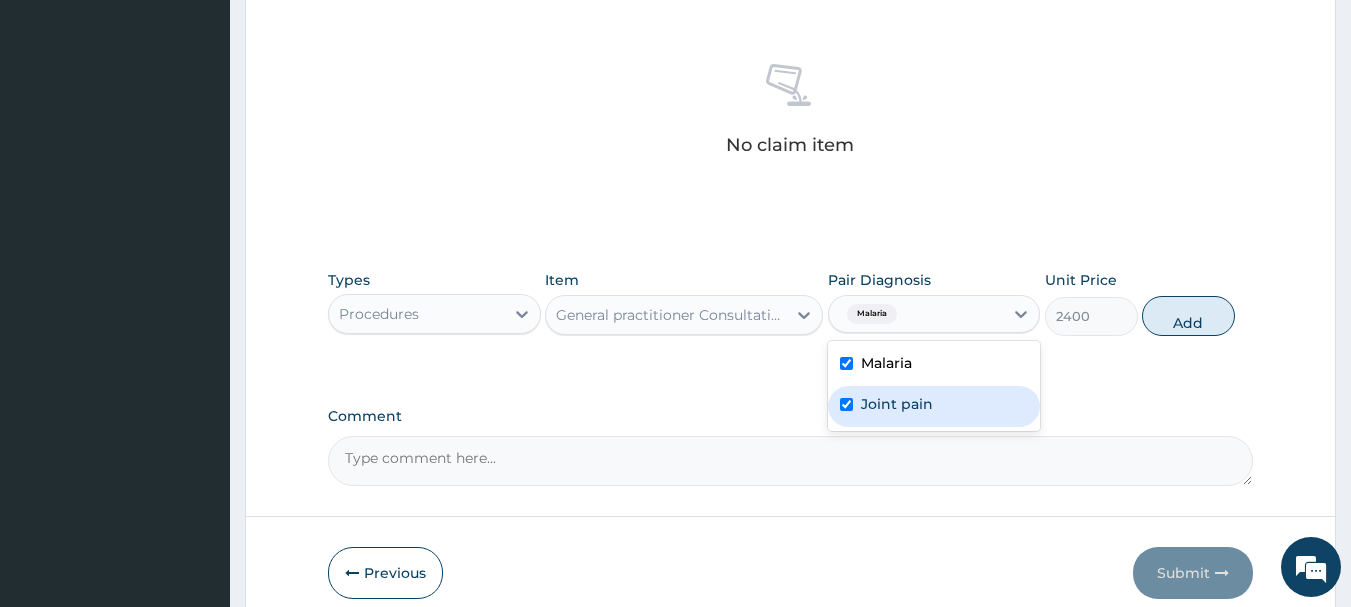 checkbox on "true" 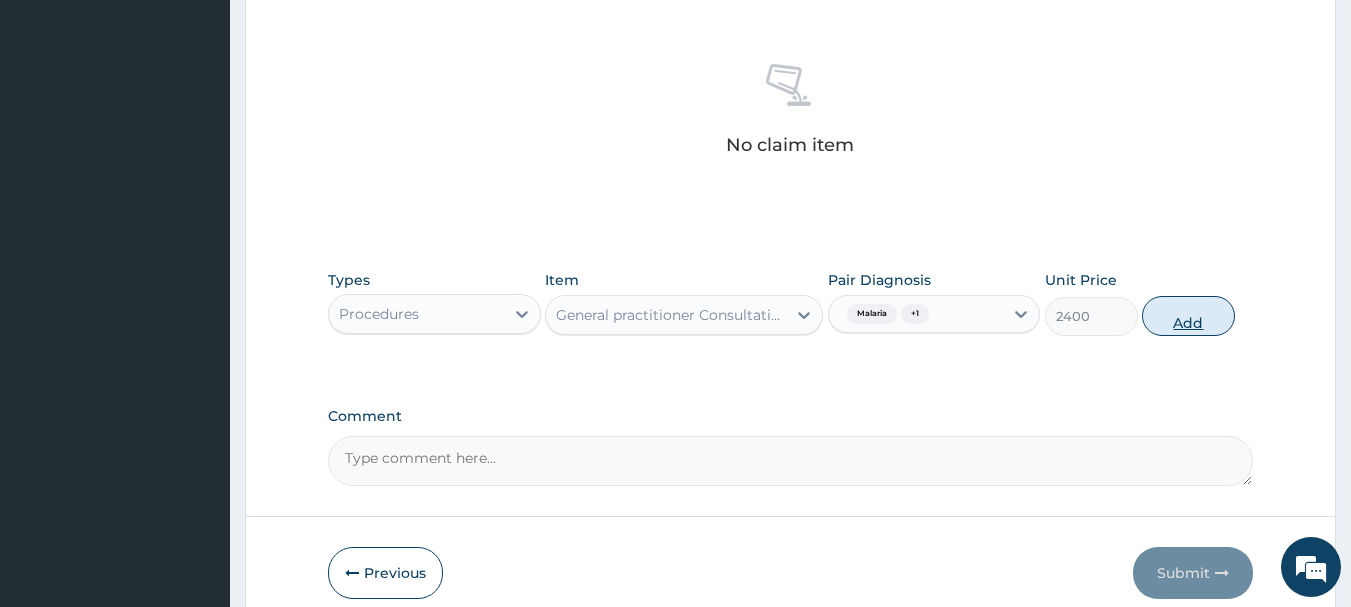 click on "Add" at bounding box center (1188, 316) 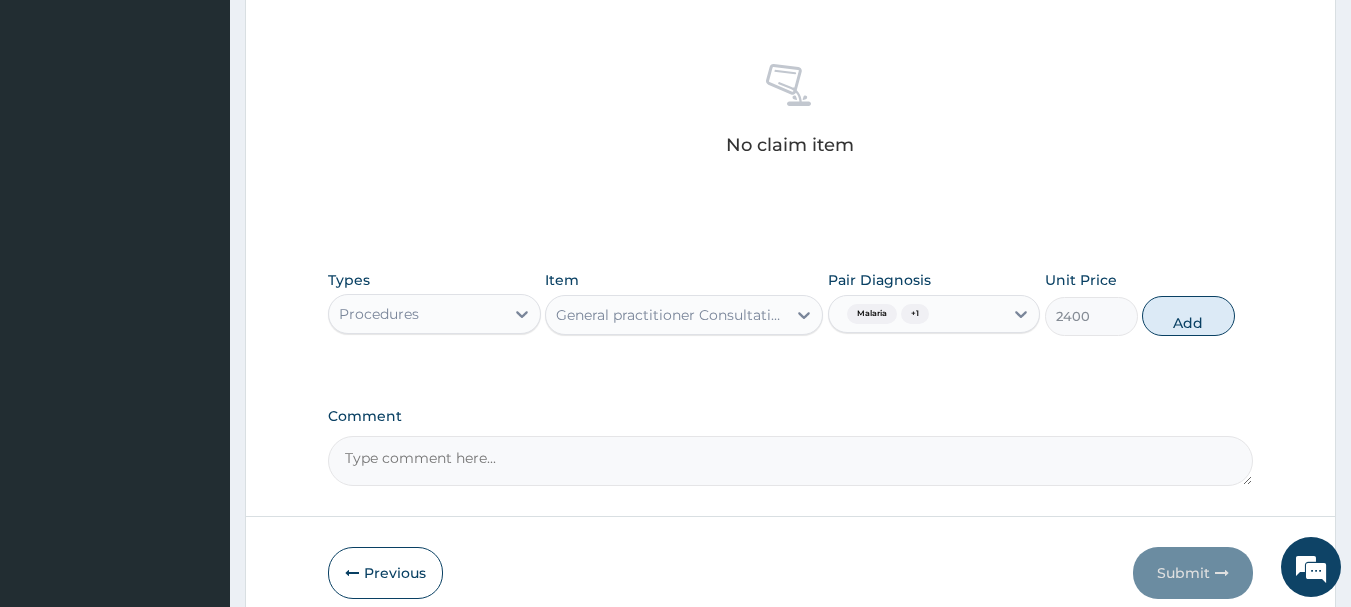 type on "0" 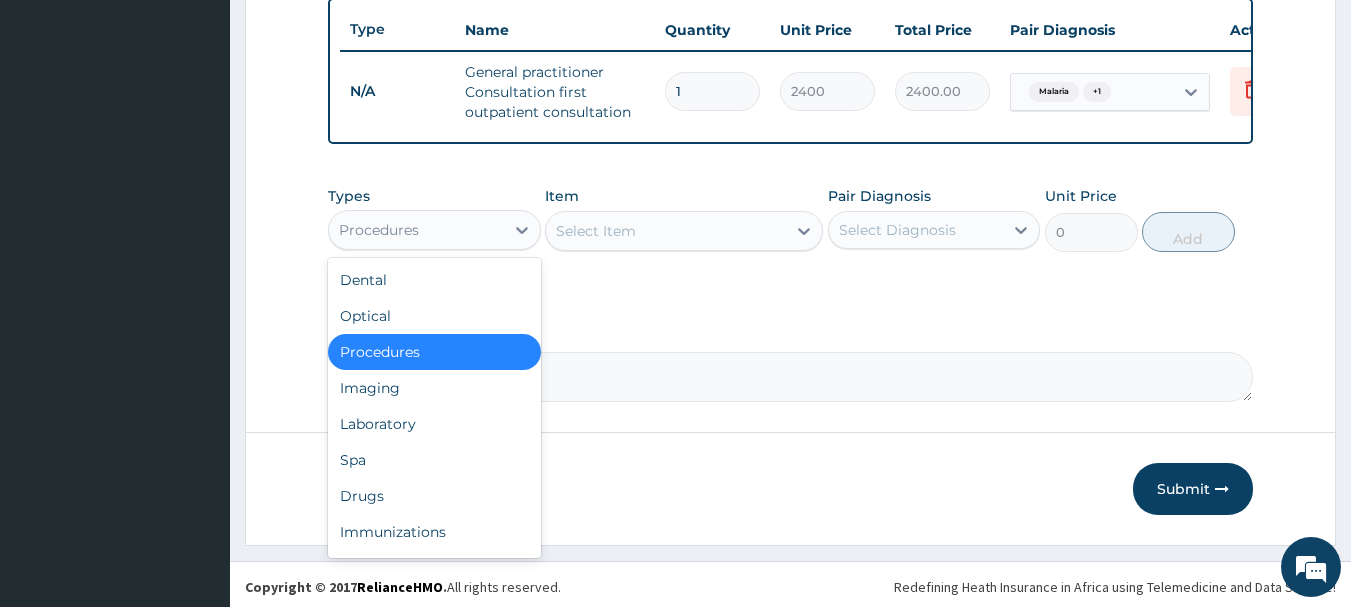 click on "Procedures" at bounding box center [379, 230] 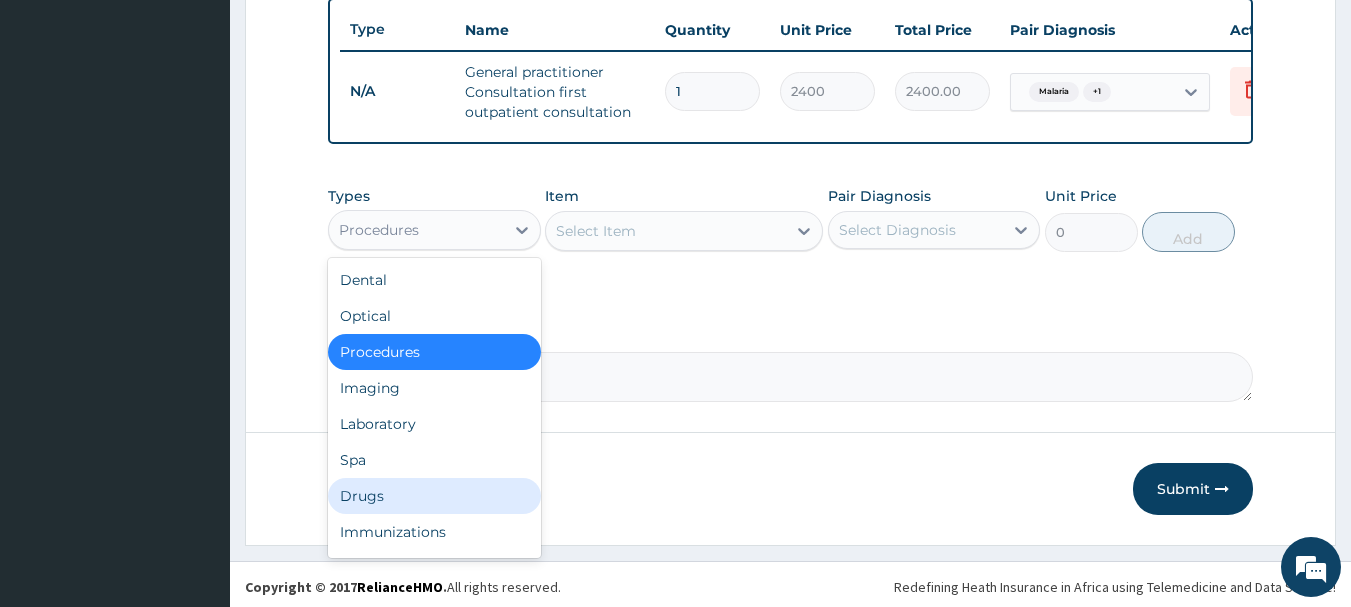click on "Drugs" at bounding box center (434, 496) 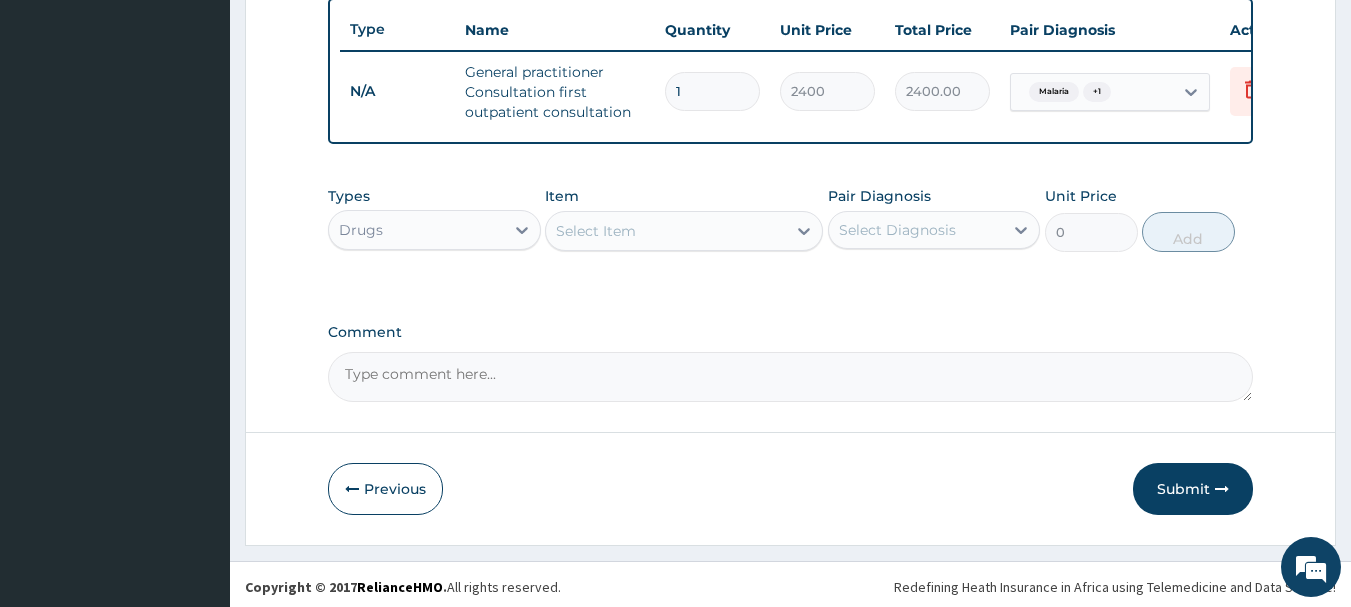 click on "Select Item" at bounding box center (666, 231) 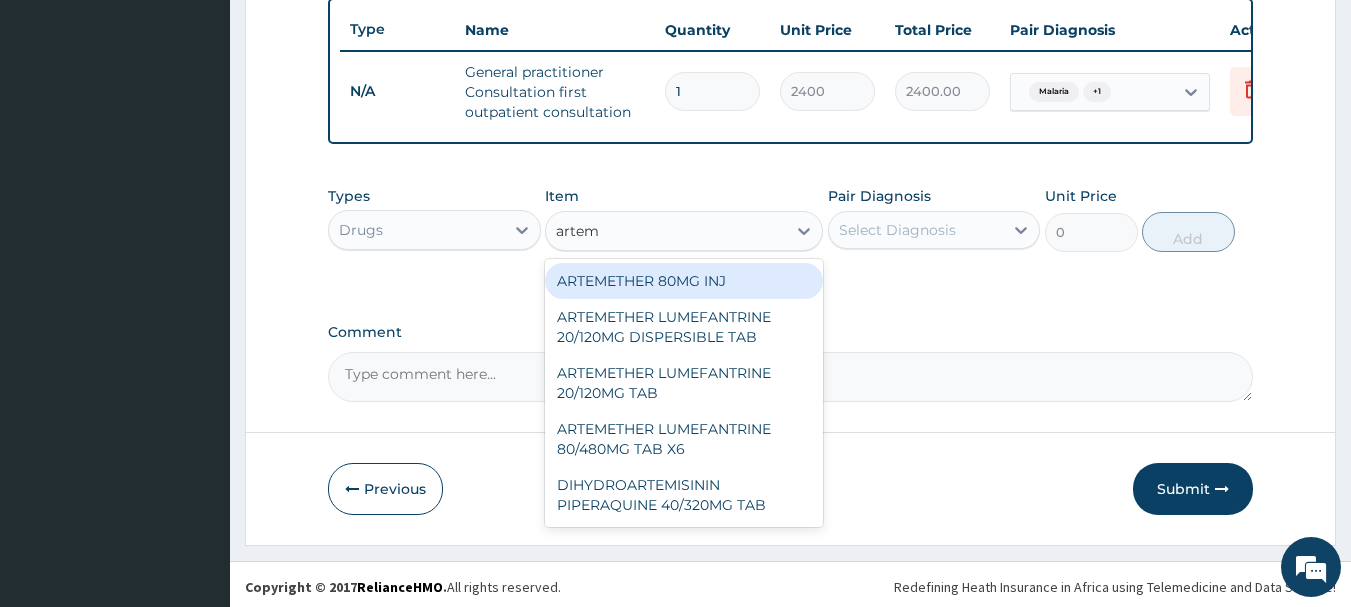 type on "arteme" 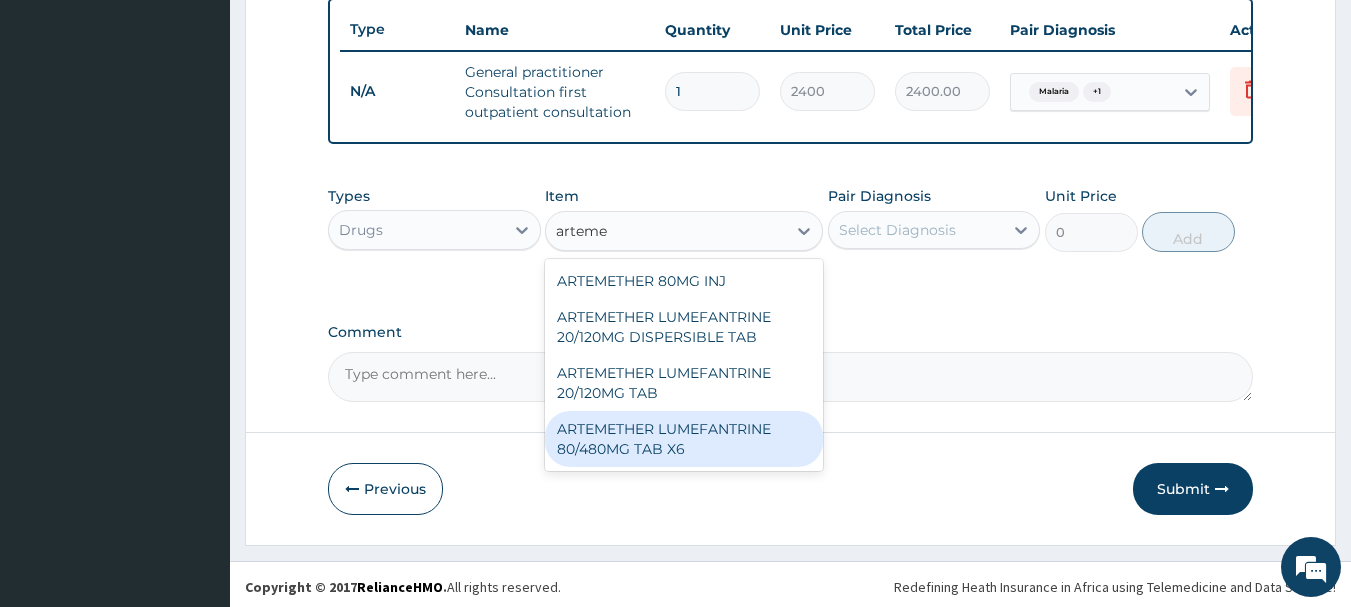 click on "ARTEMETHER LUMEFANTRINE 80/480MG TAB X6" at bounding box center [684, 439] 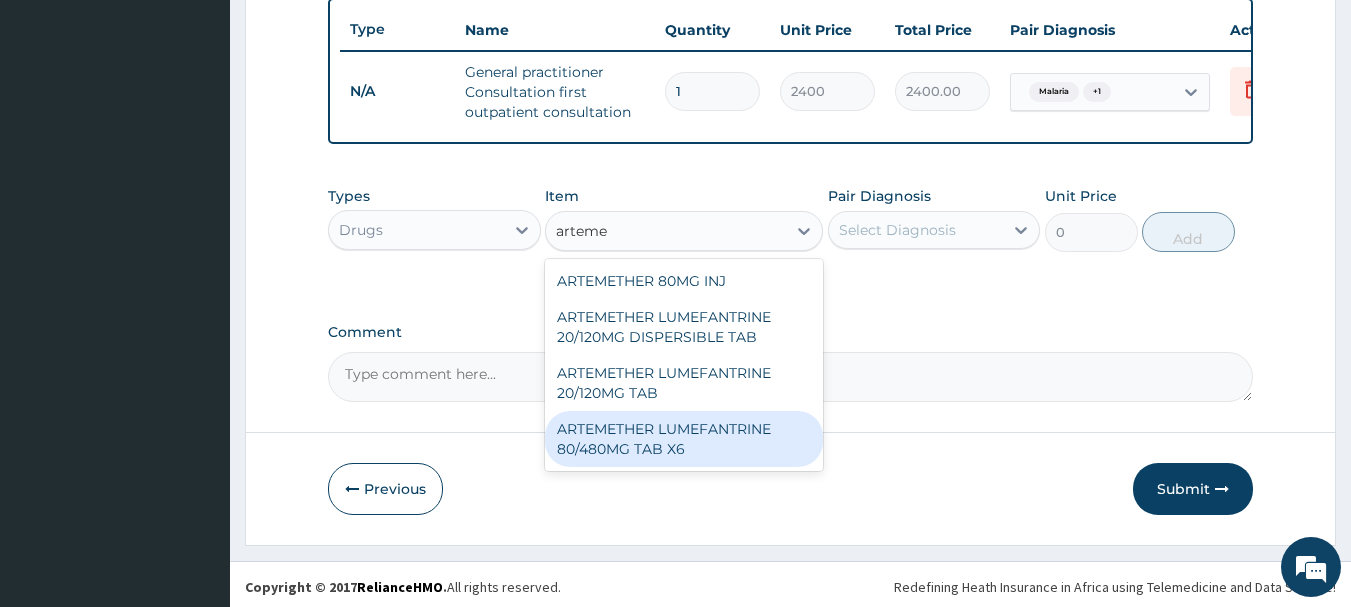 type 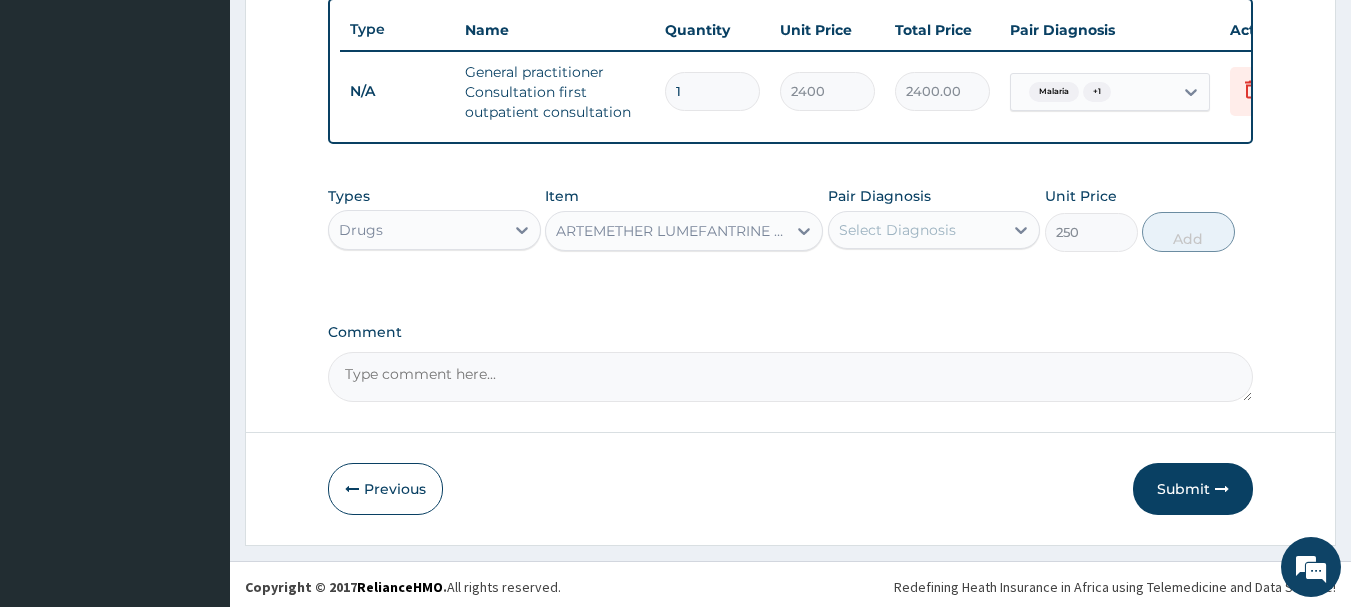 click on "Select Diagnosis" at bounding box center (897, 230) 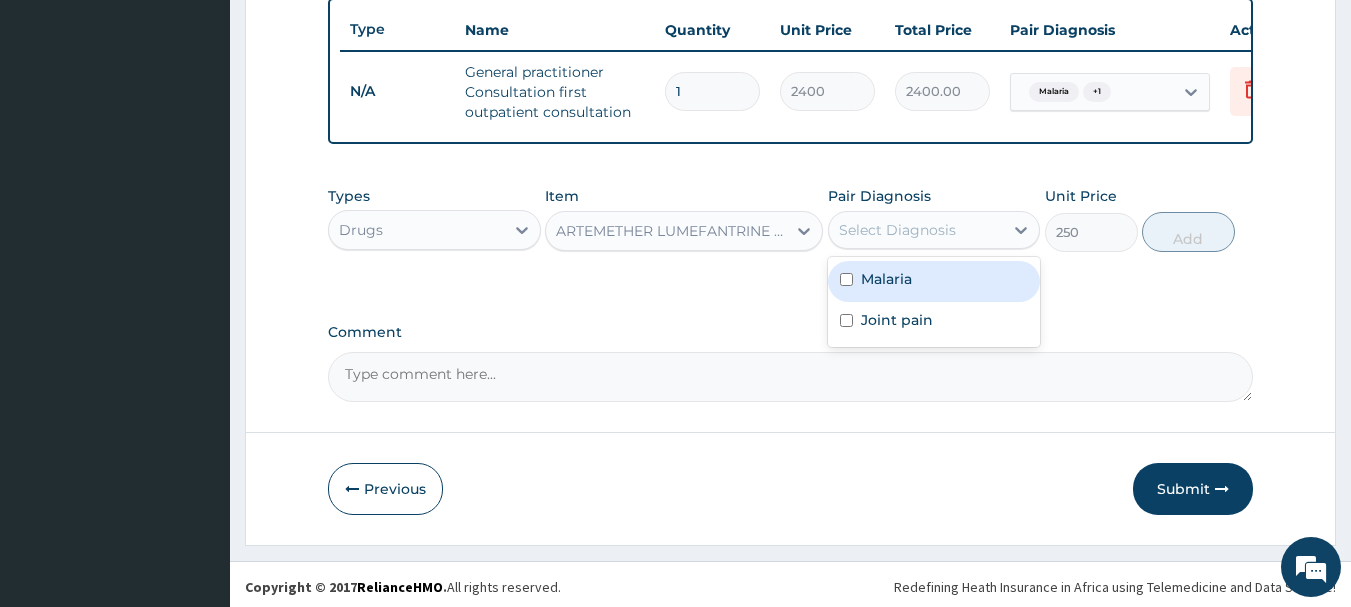 click on "Malaria" at bounding box center [934, 281] 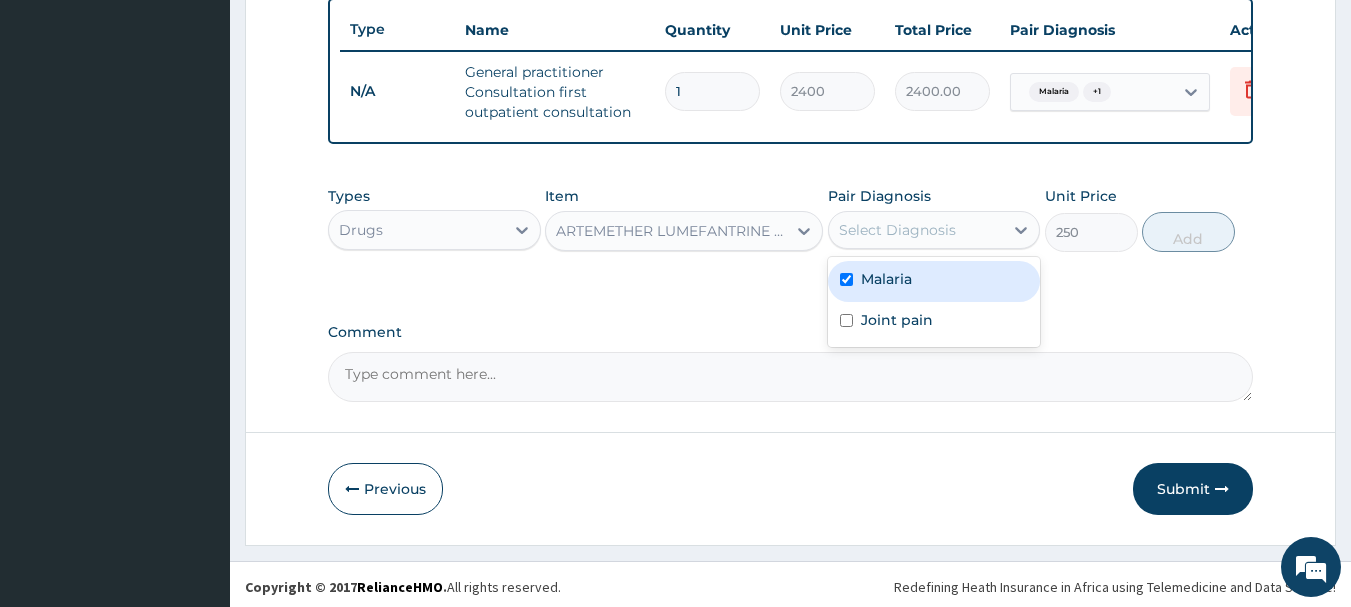 checkbox on "true" 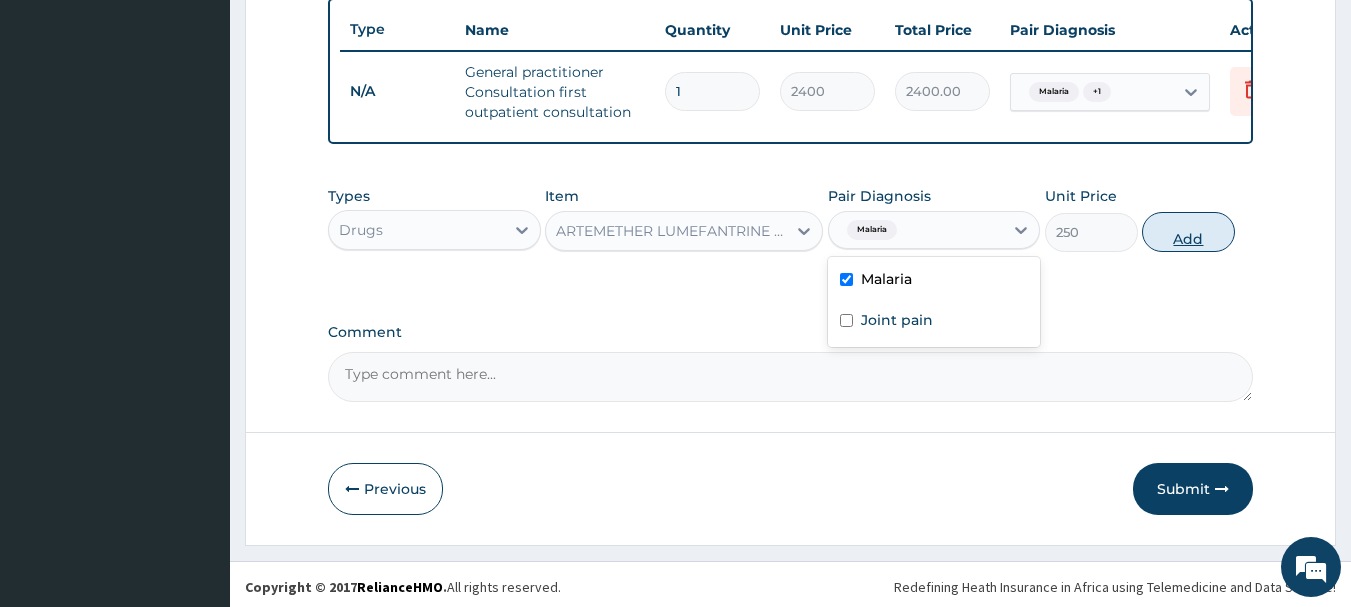 click on "Add" at bounding box center (1188, 232) 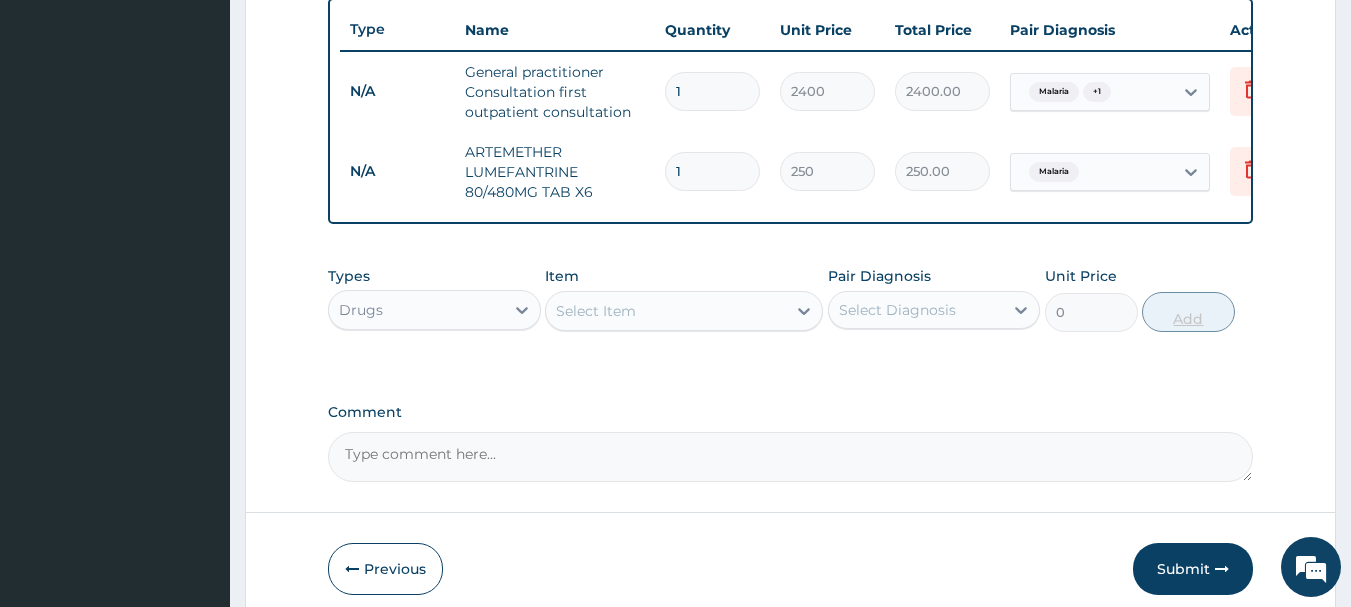 type 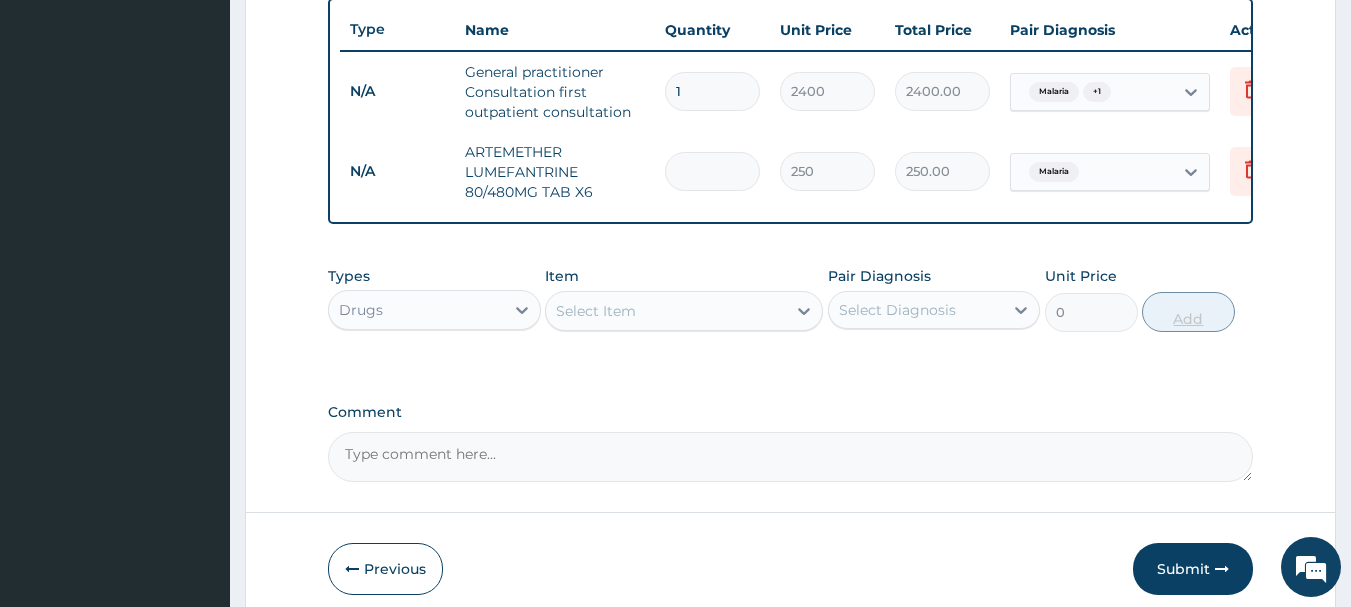 type on "0.00" 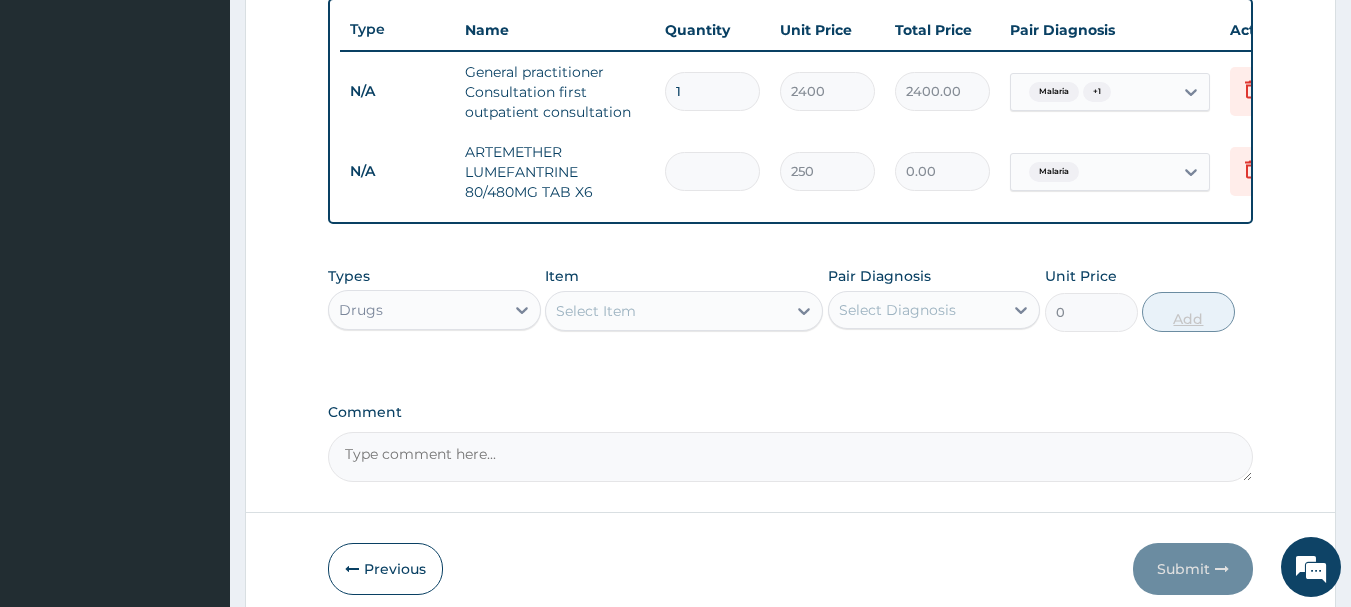 type on "6" 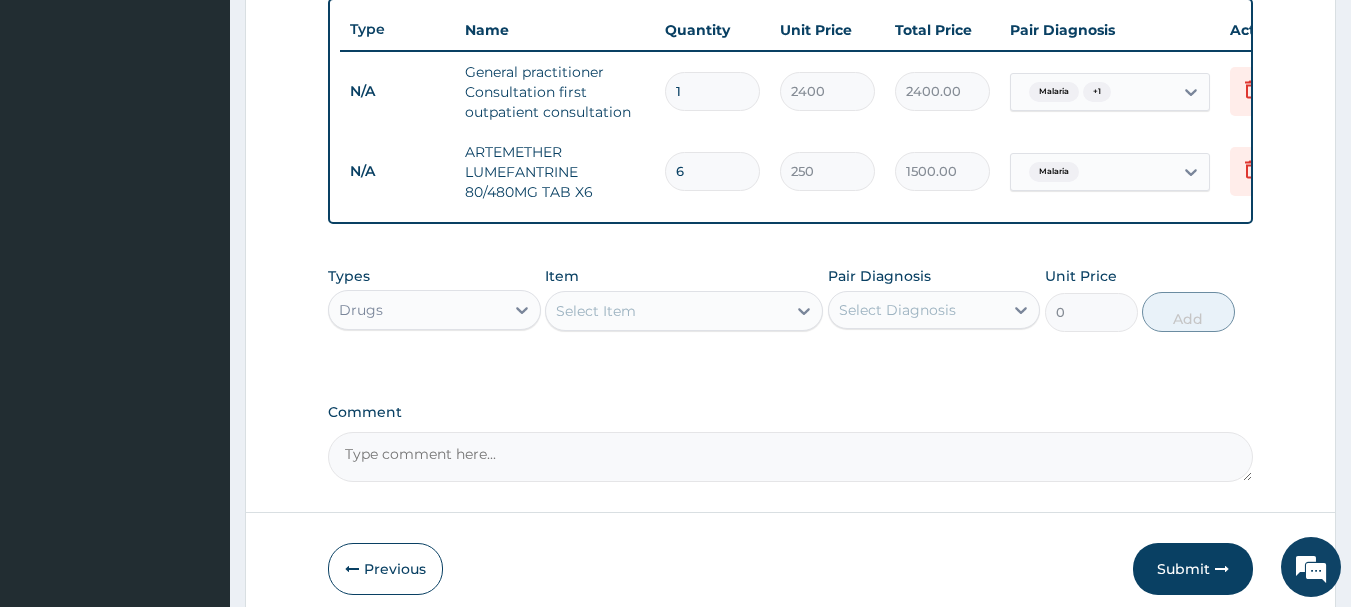 type on "6" 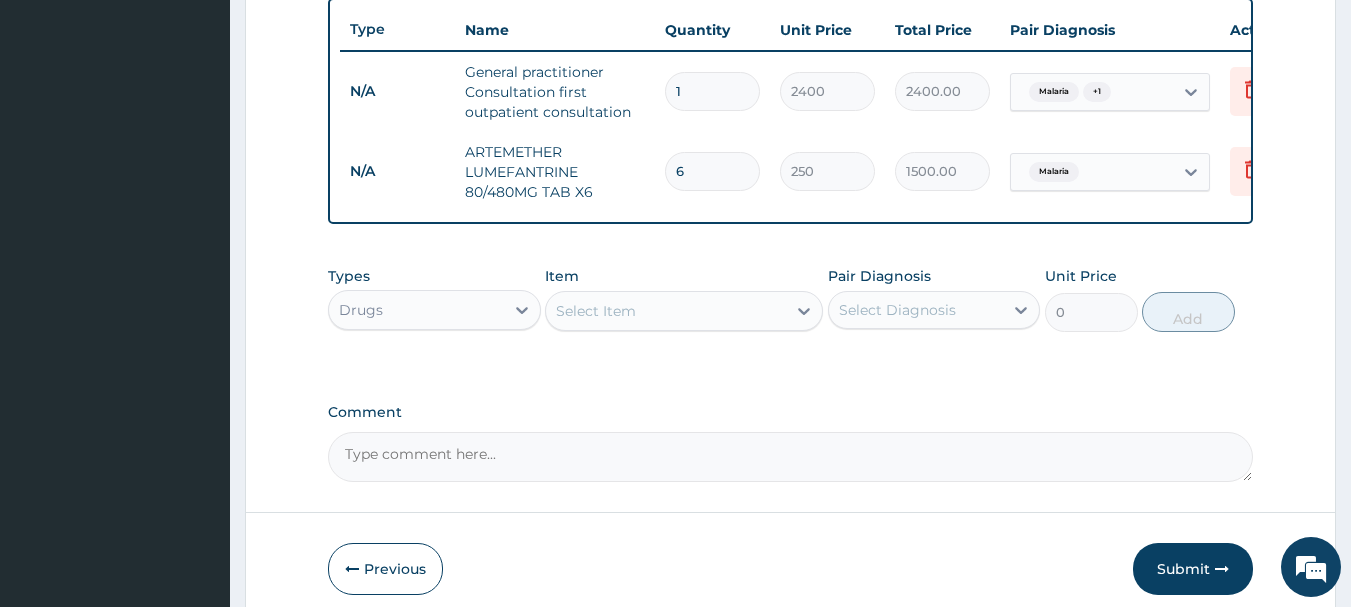 click on "Select Item" at bounding box center (666, 311) 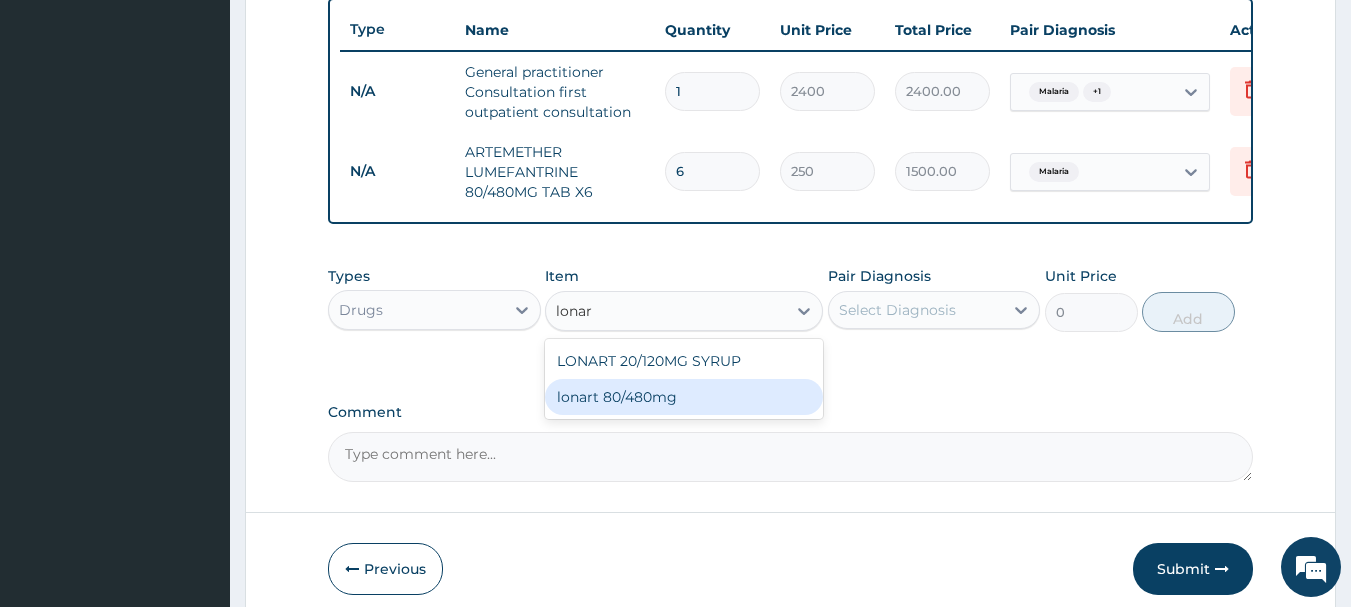 click on "lonart 80/480mg" at bounding box center [684, 397] 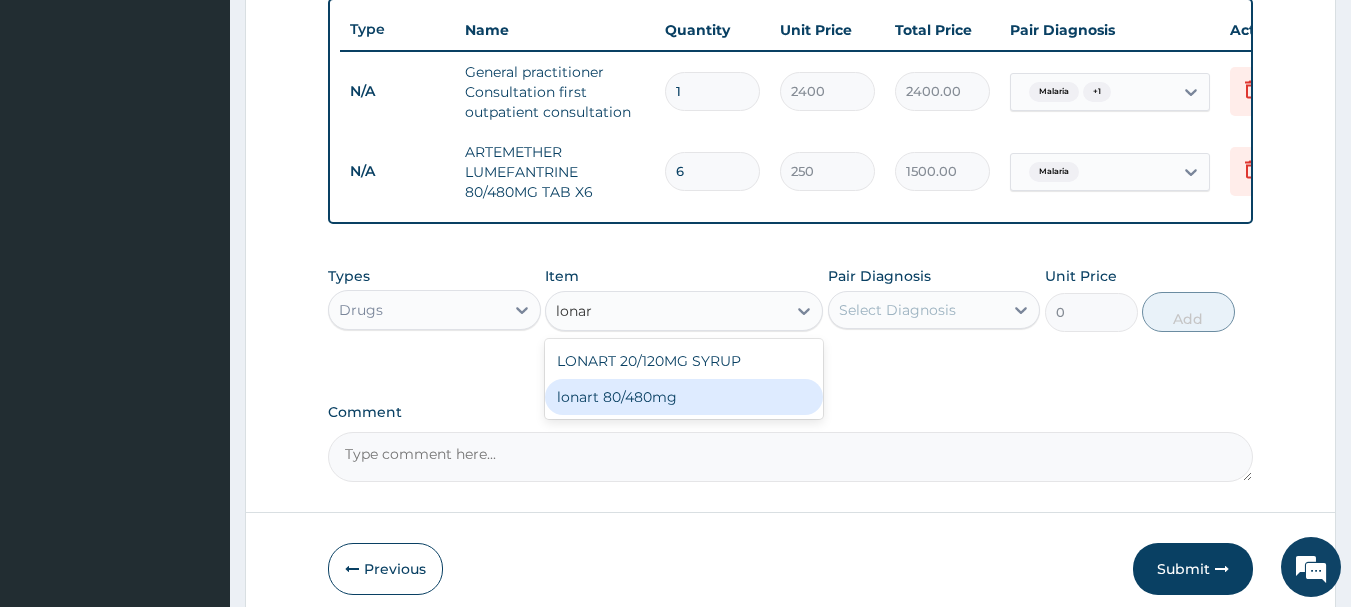 type 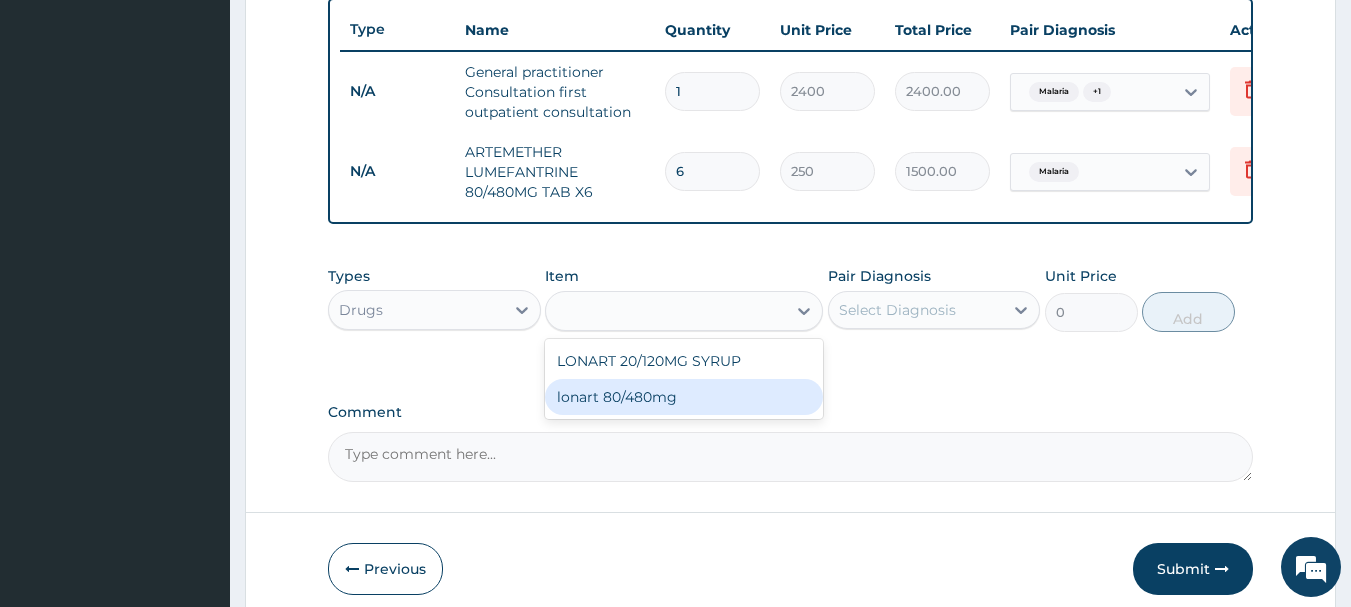 type on "500" 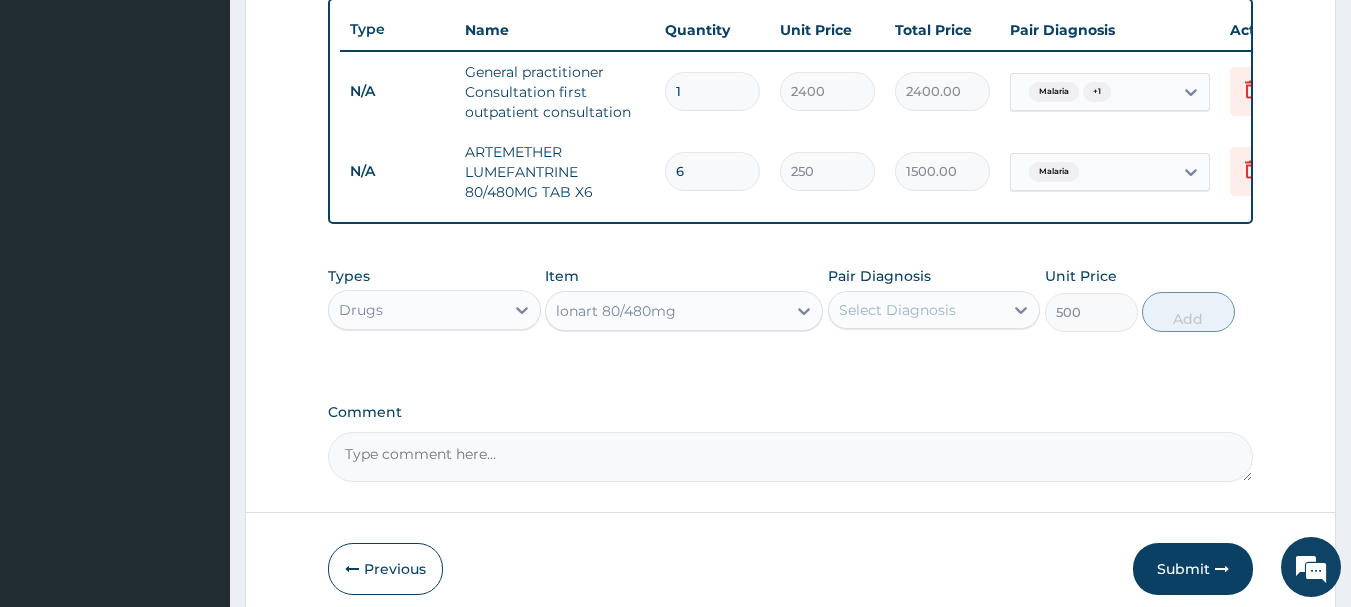 click on "lonart 80/480mg" at bounding box center (616, 311) 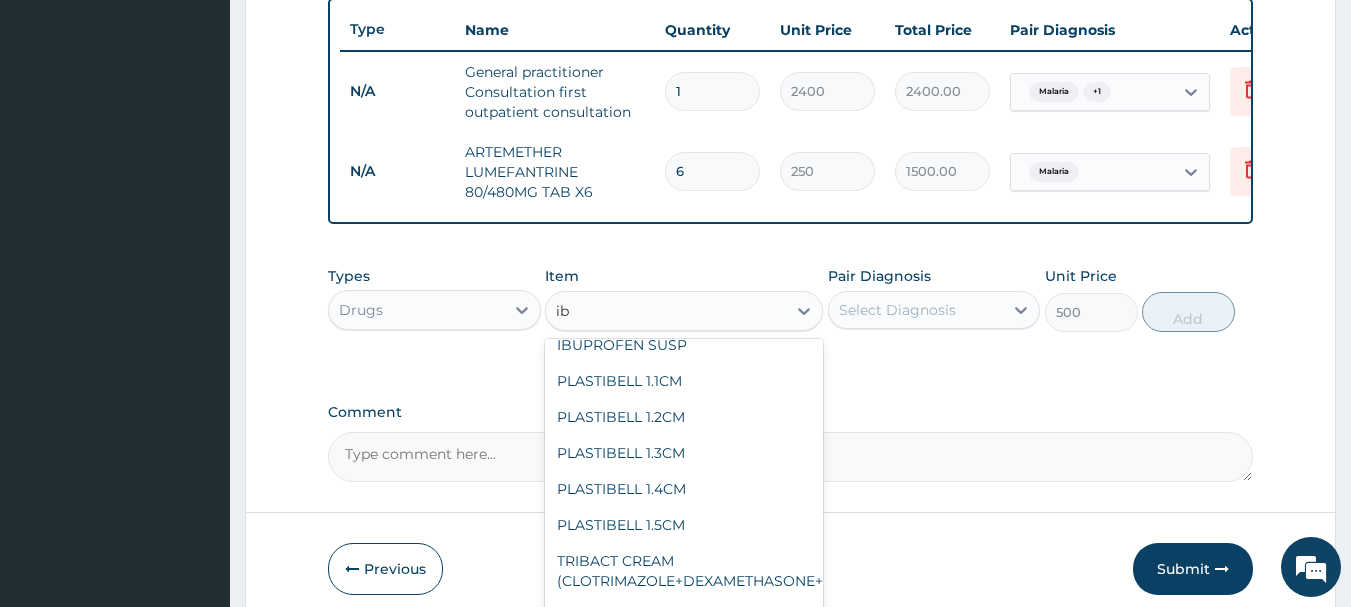 scroll, scrollTop: 451, scrollLeft: 0, axis: vertical 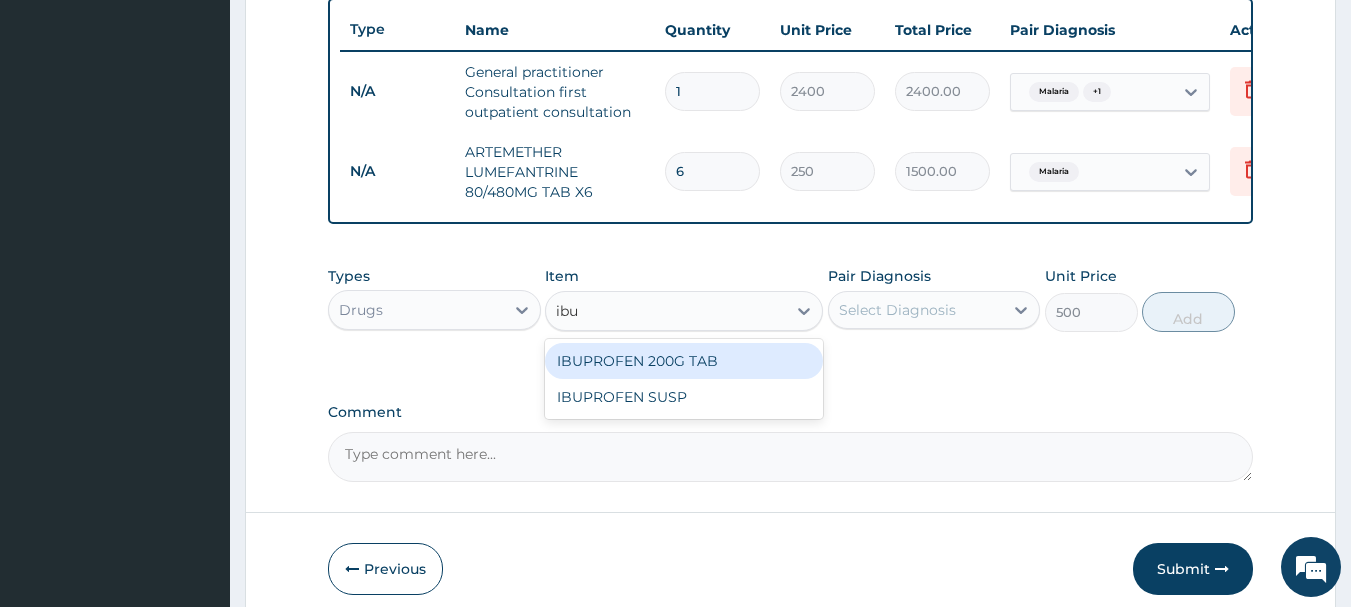 type on "ibup" 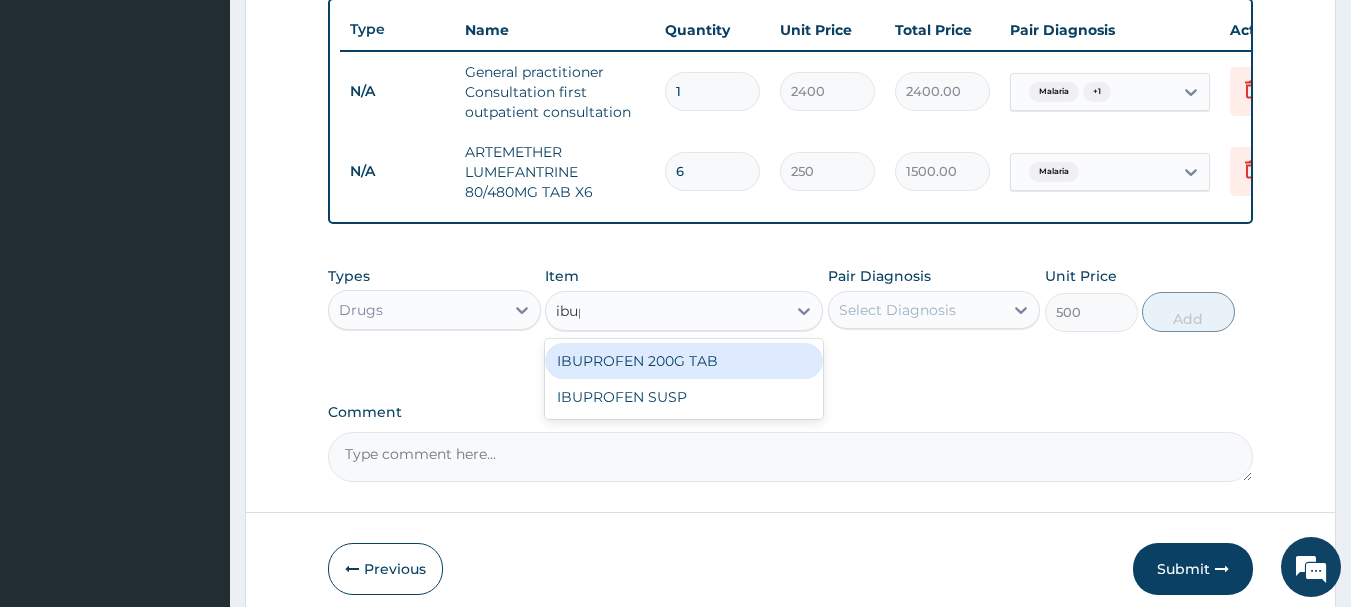 scroll, scrollTop: 0, scrollLeft: 0, axis: both 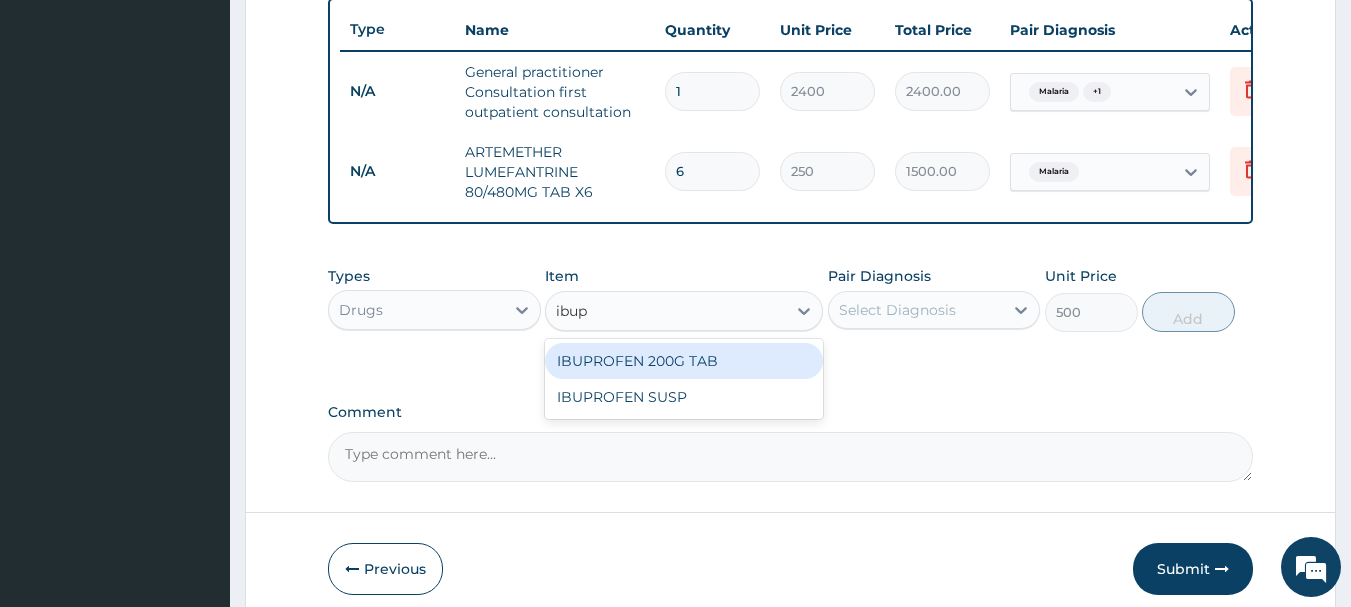 click on "IBUPROFEN 200G TAB" at bounding box center (684, 361) 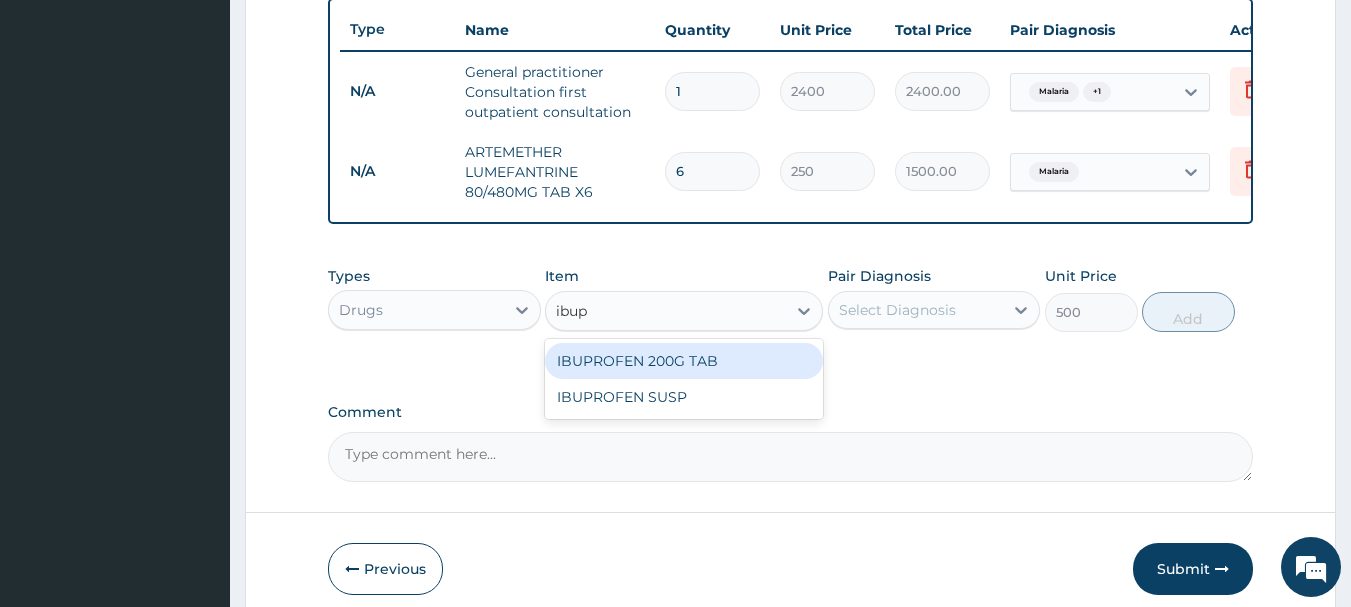 type 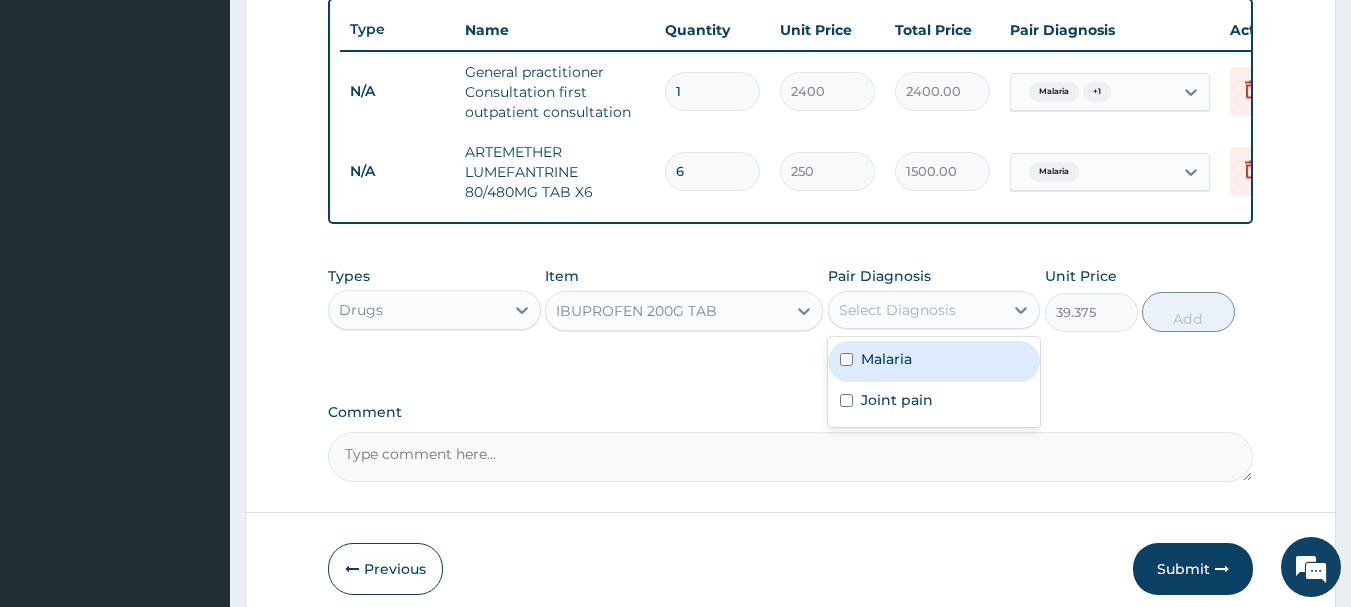 click on "Select Diagnosis" at bounding box center (916, 310) 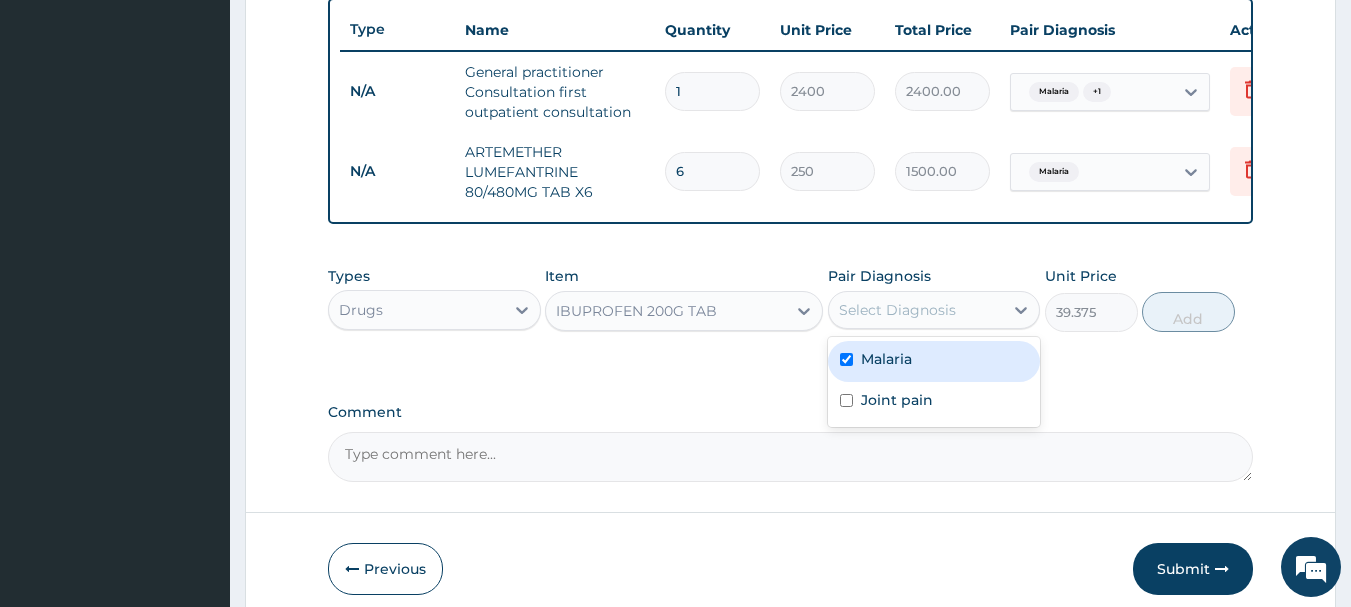 checkbox on "true" 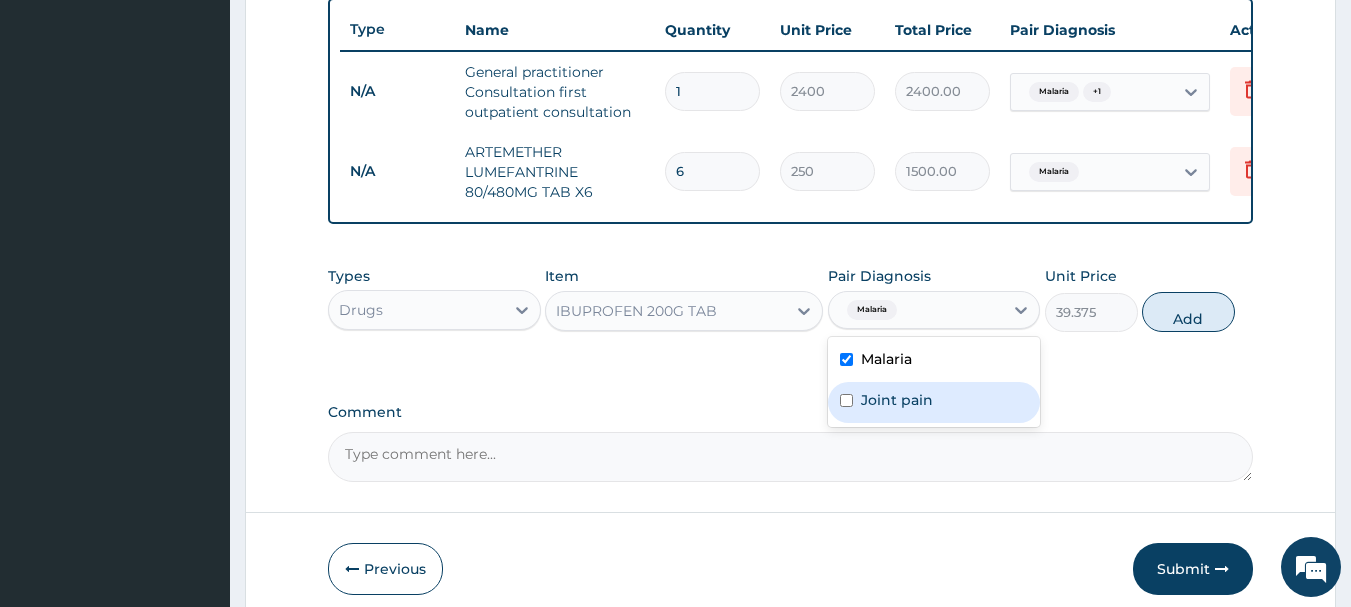 click on "Joint pain" at bounding box center [897, 400] 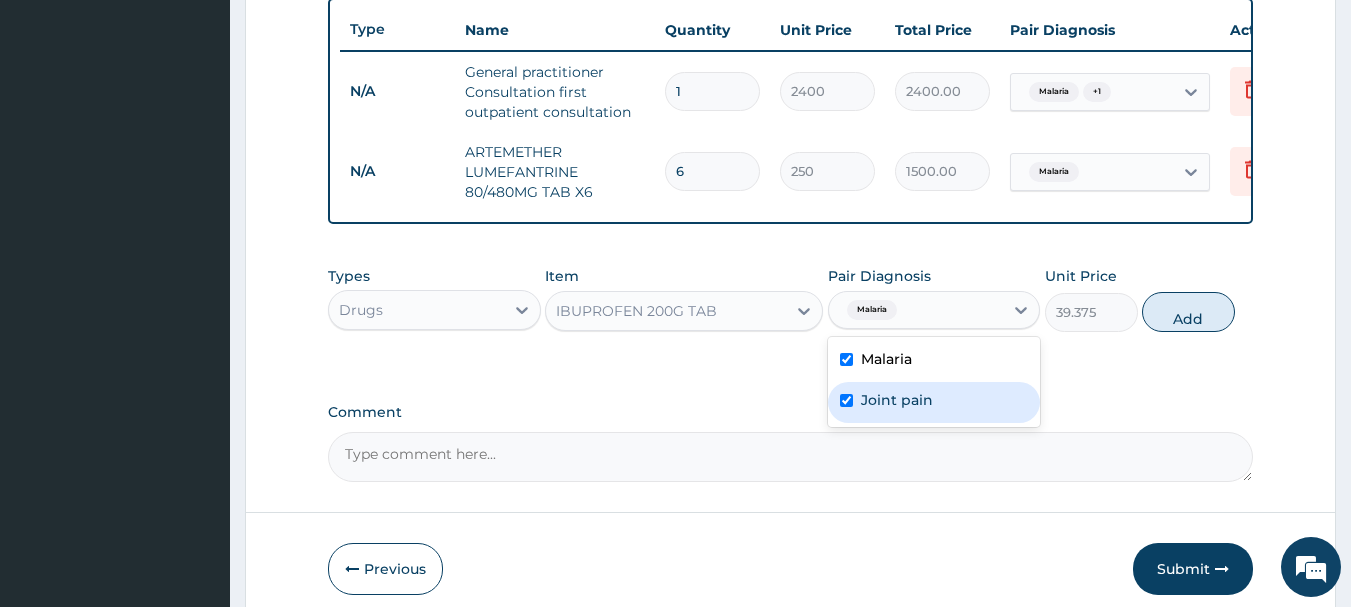 checkbox on "true" 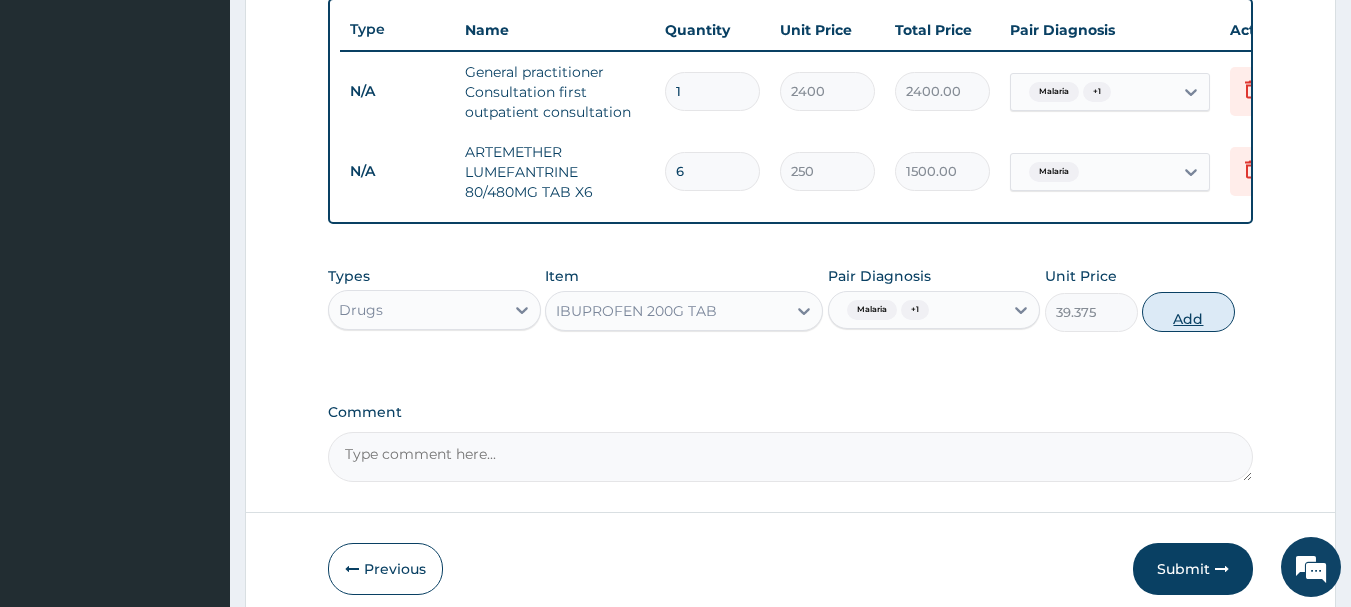 click on "Add" at bounding box center (1188, 312) 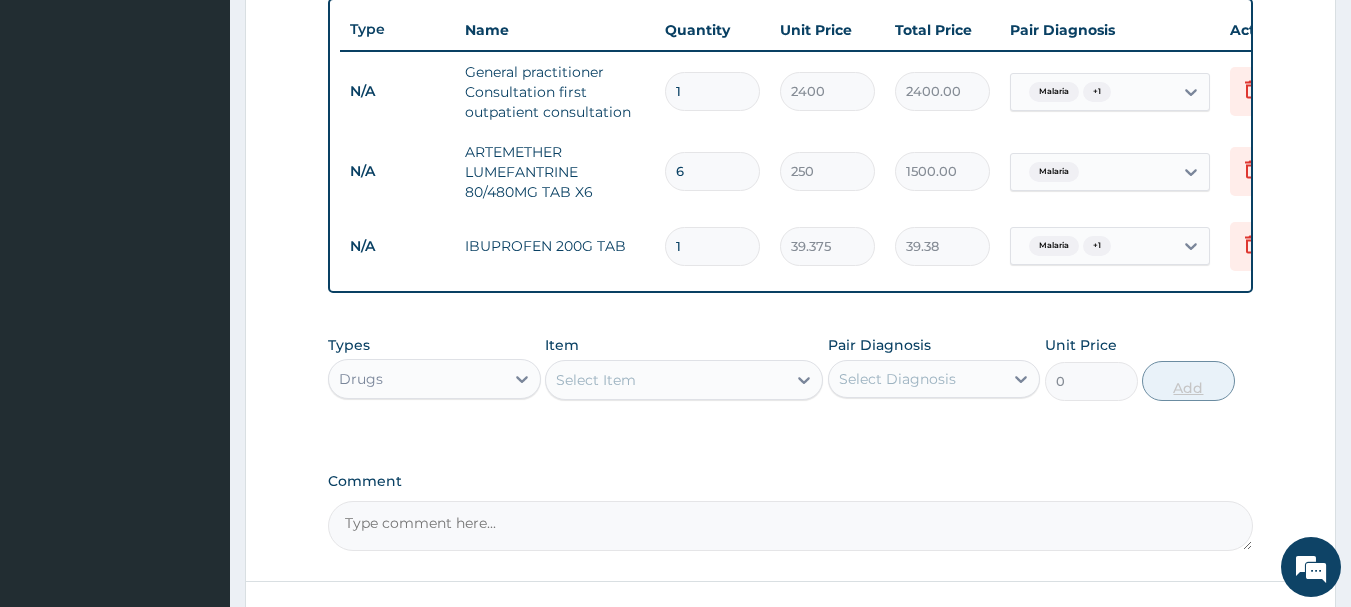 type on "15" 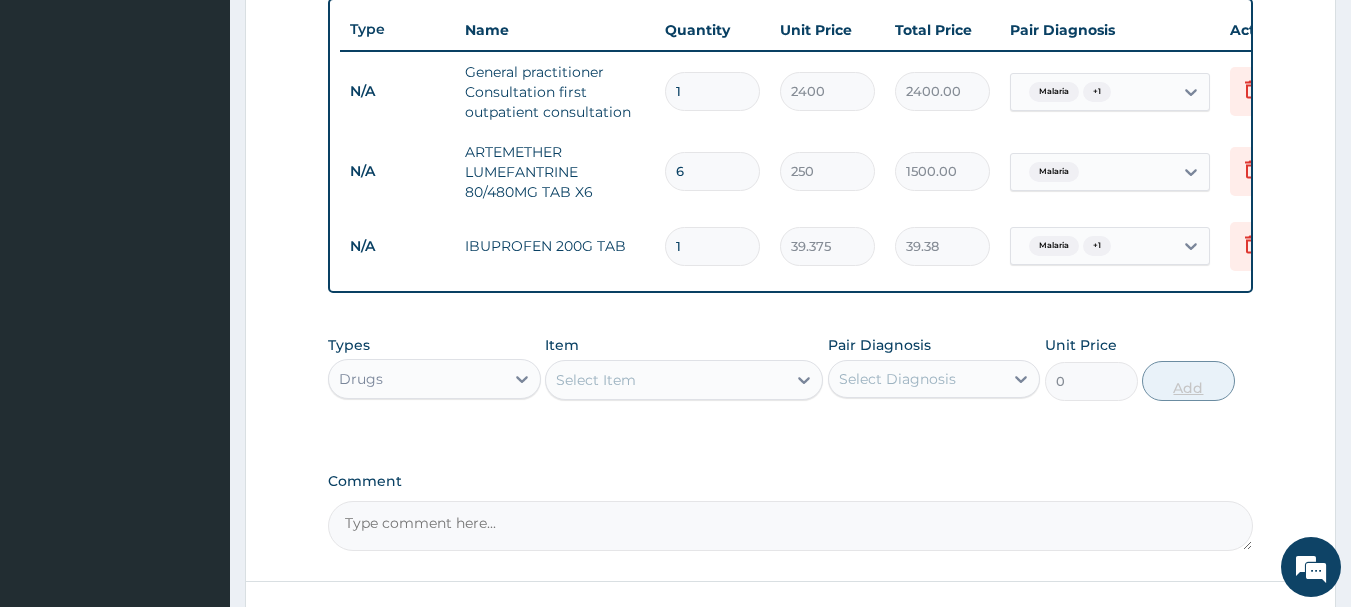 type on "590.63" 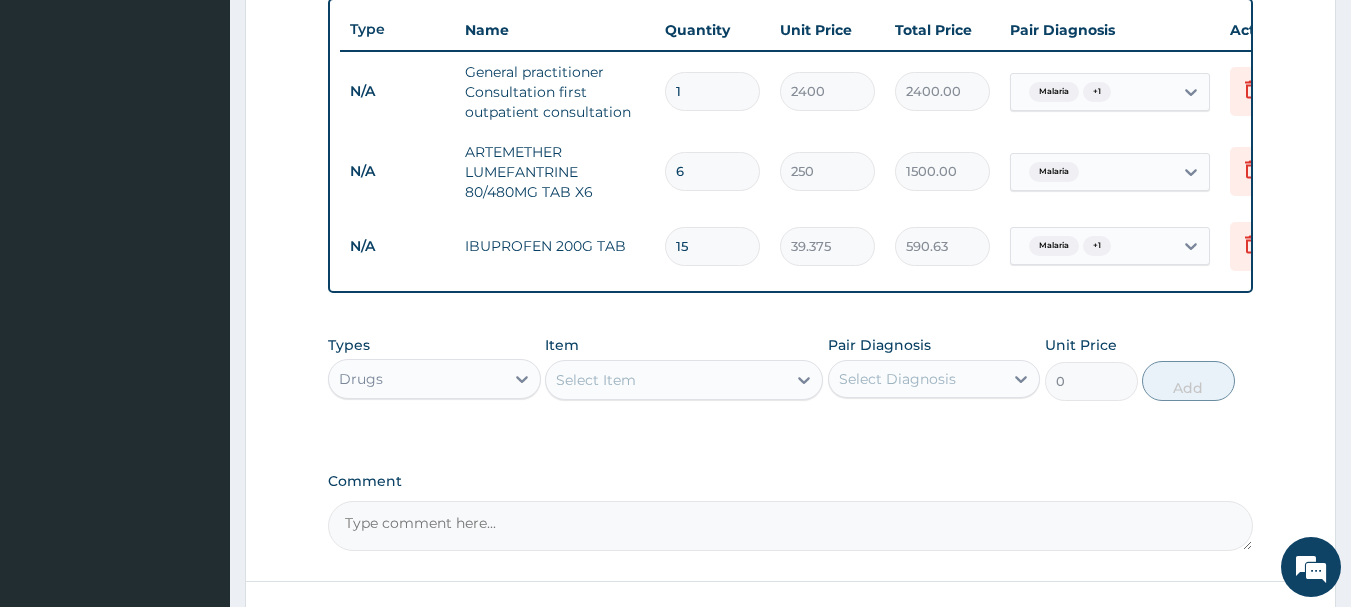 scroll, scrollTop: 915, scrollLeft: 0, axis: vertical 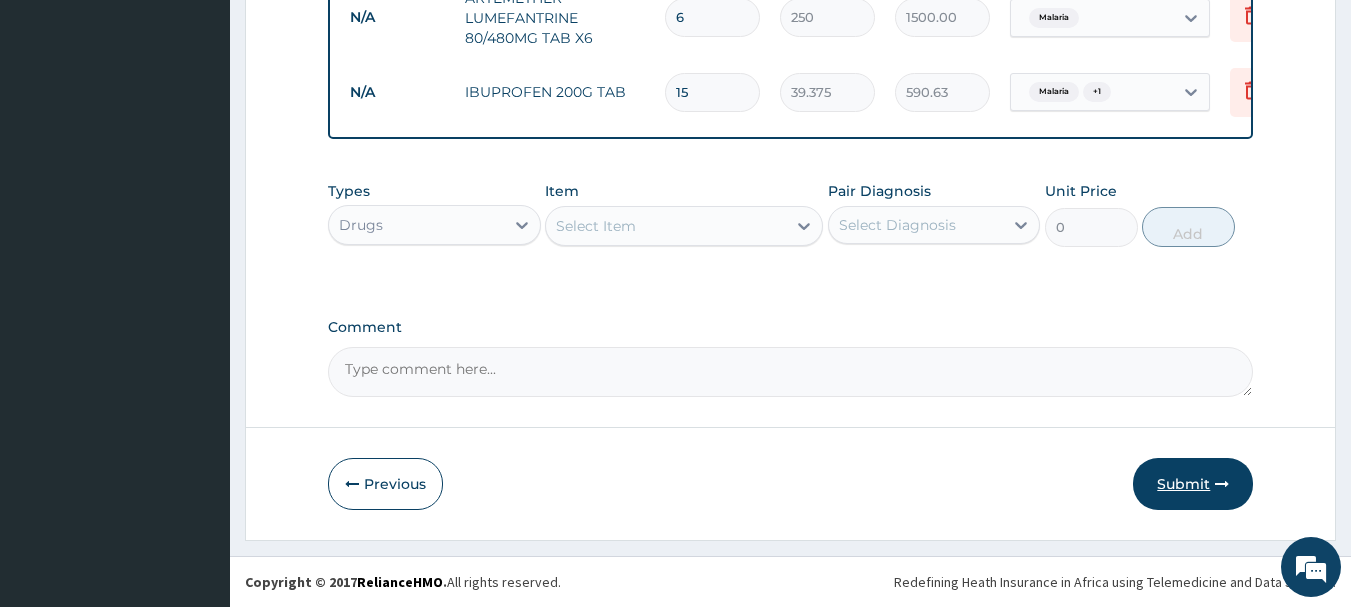 type on "15" 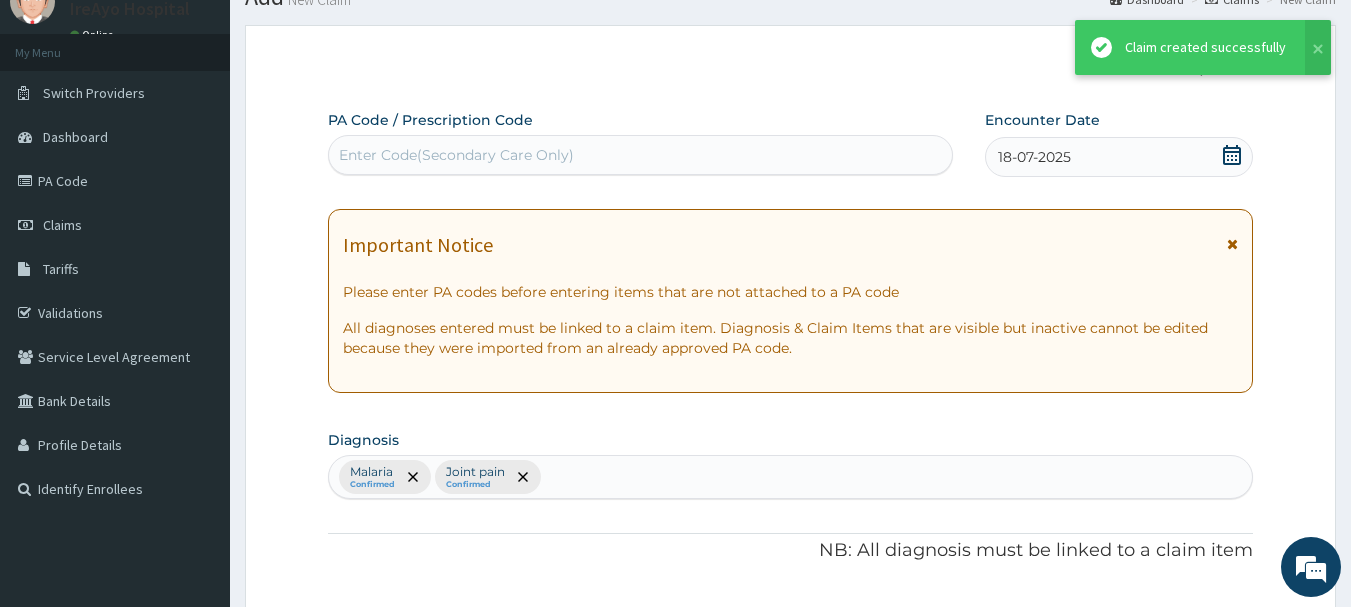 scroll, scrollTop: 915, scrollLeft: 0, axis: vertical 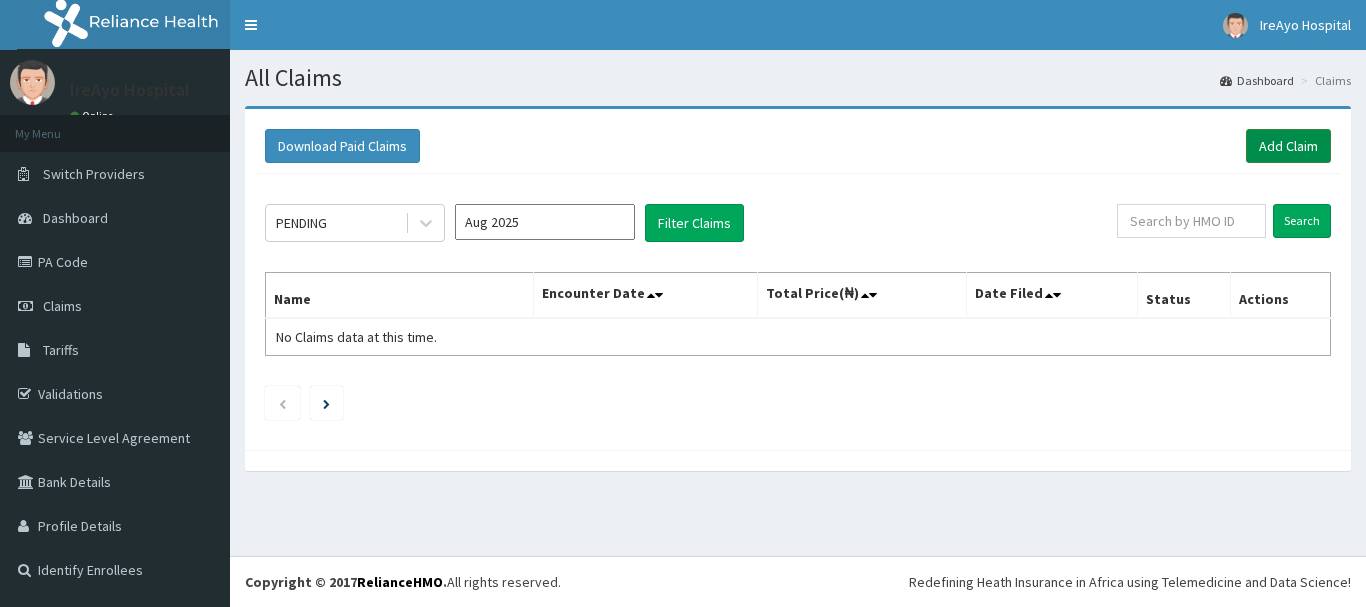 click on "Add Claim" at bounding box center [1288, 146] 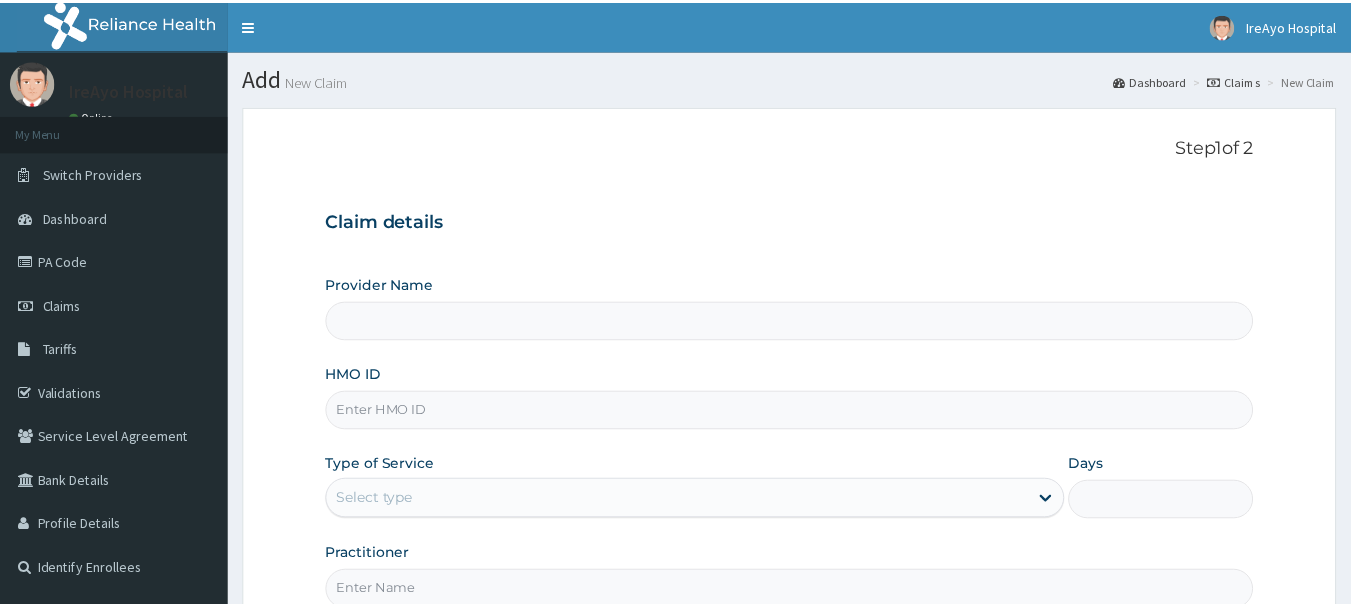 scroll, scrollTop: 0, scrollLeft: 0, axis: both 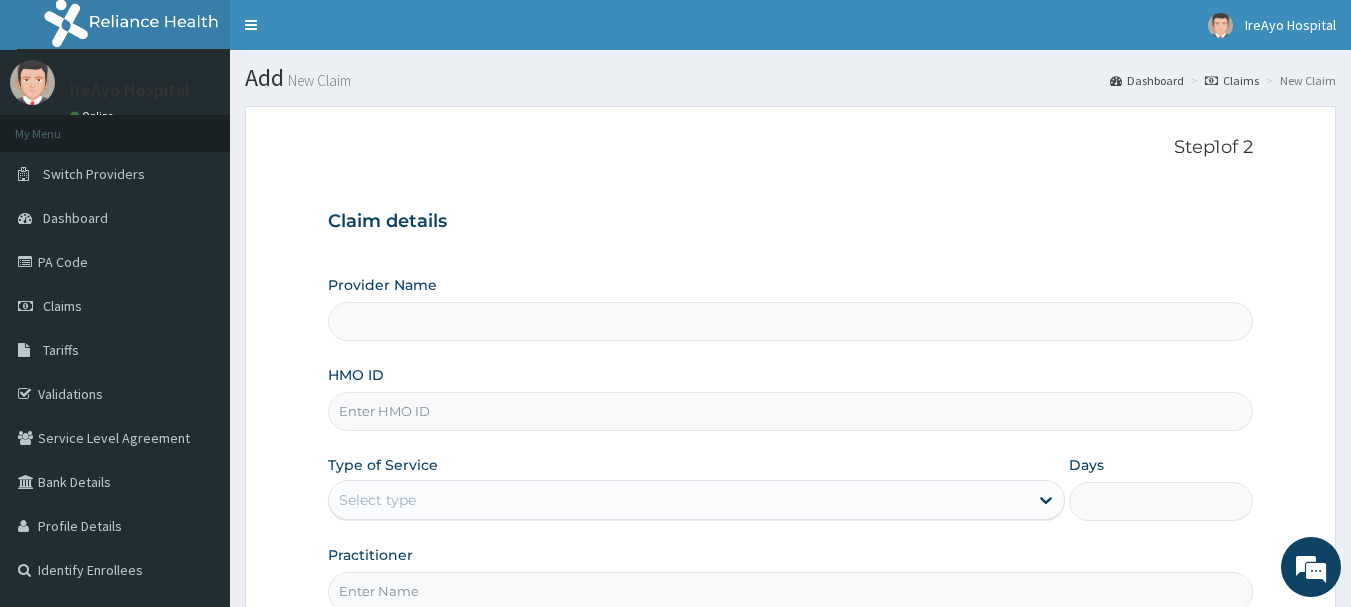 type on "Ire Ayo Hospital" 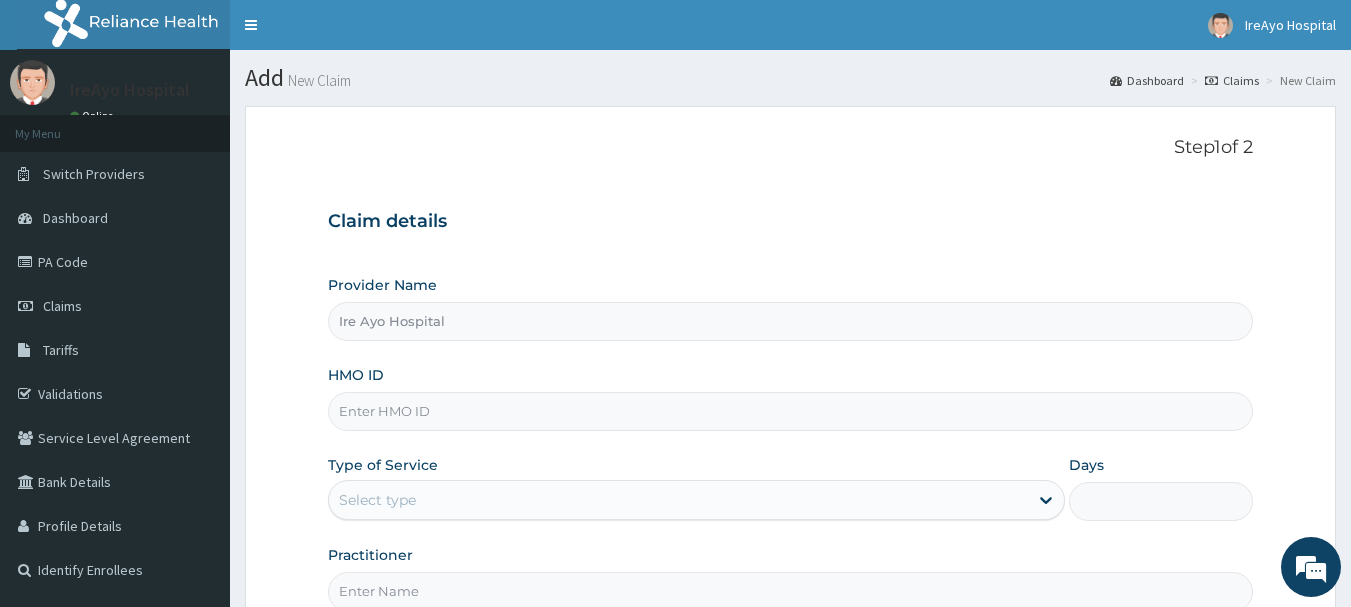 scroll, scrollTop: 0, scrollLeft: 0, axis: both 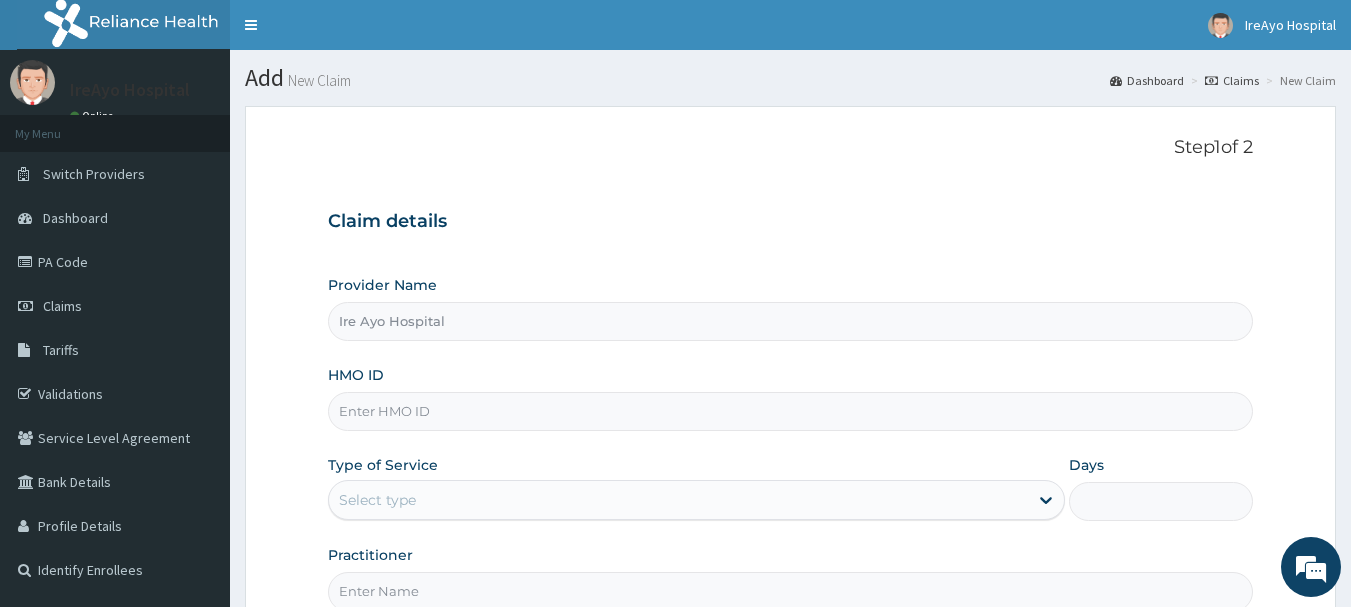 click on "HMO ID" at bounding box center [791, 411] 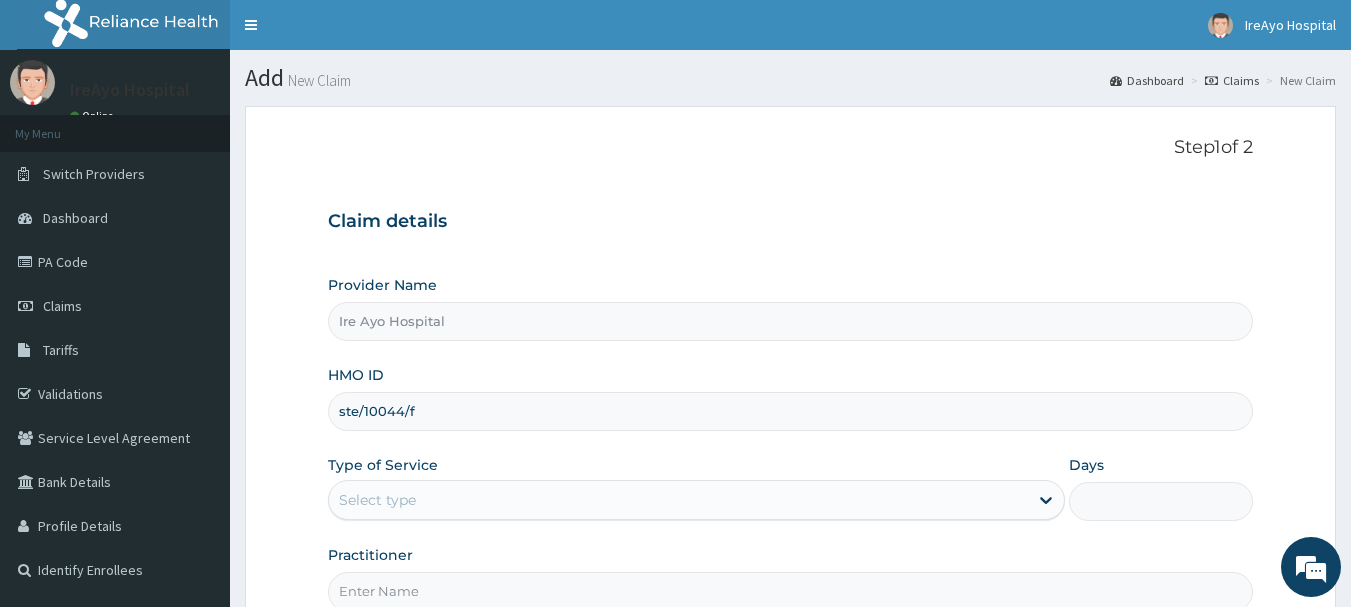 type on "ste/10044/f" 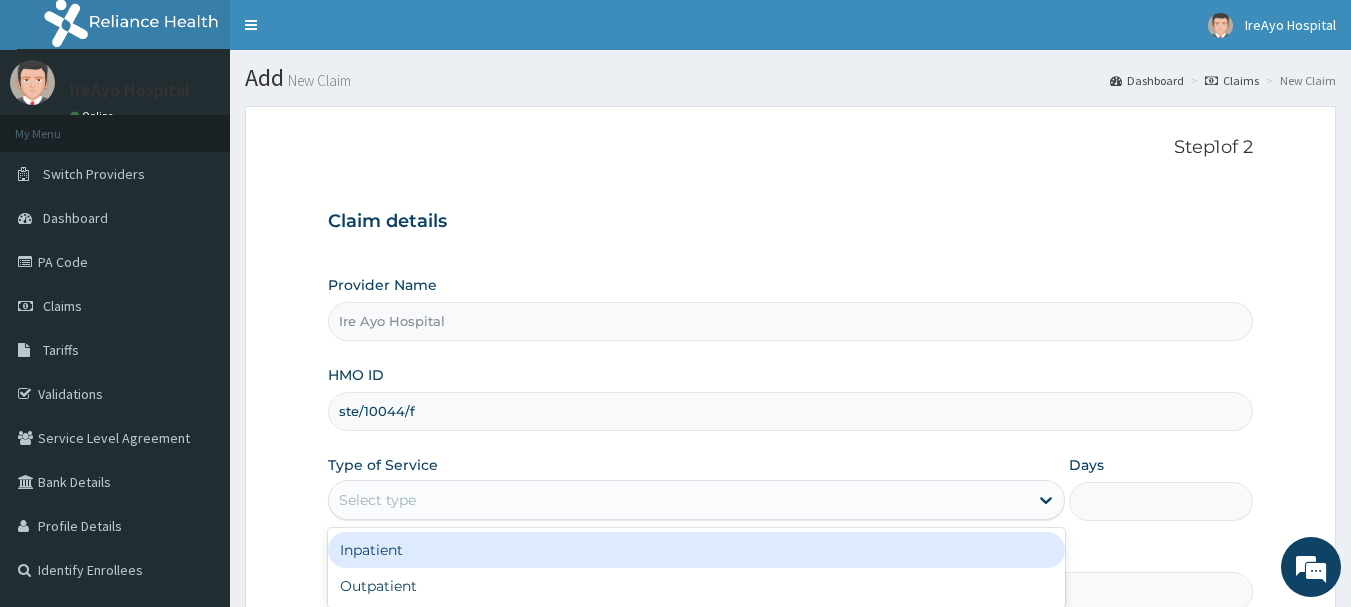 click on "Select type" at bounding box center [678, 500] 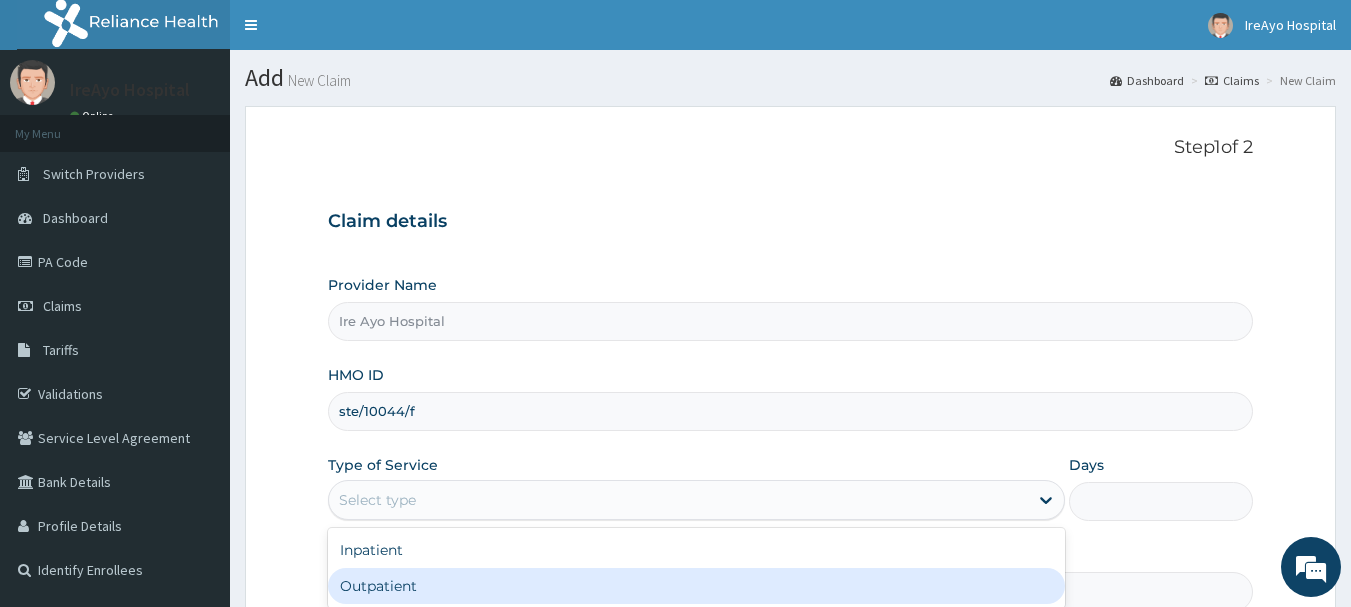 click on "Outpatient" at bounding box center (696, 586) 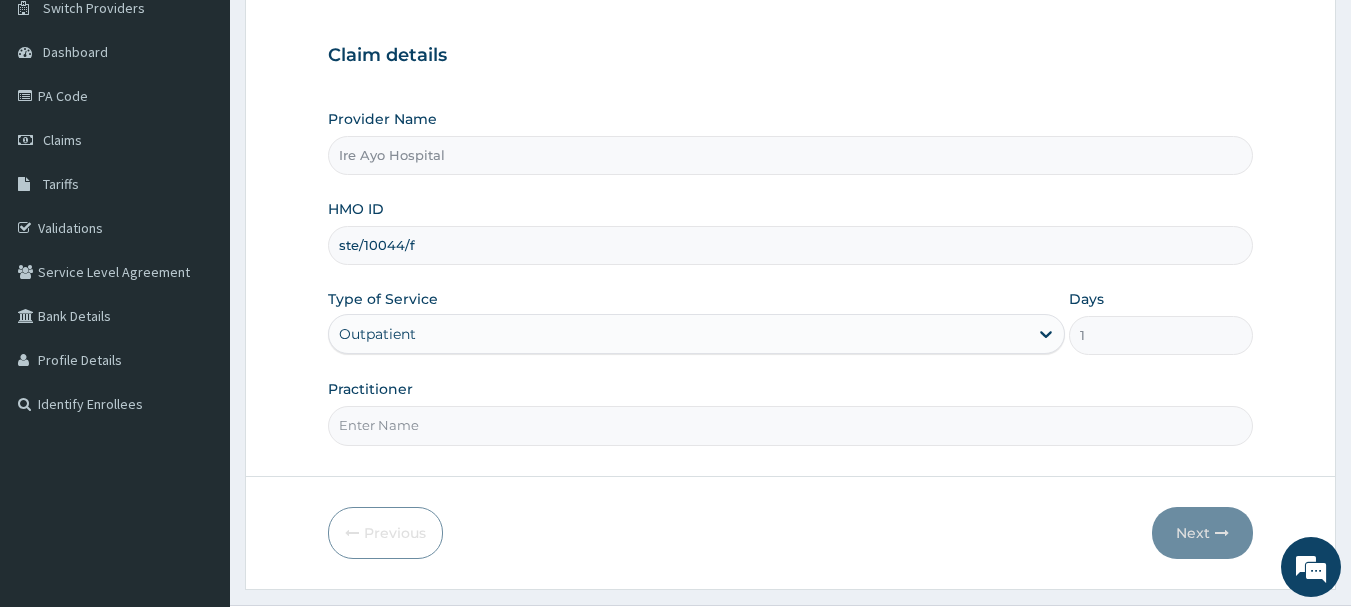 scroll, scrollTop: 215, scrollLeft: 0, axis: vertical 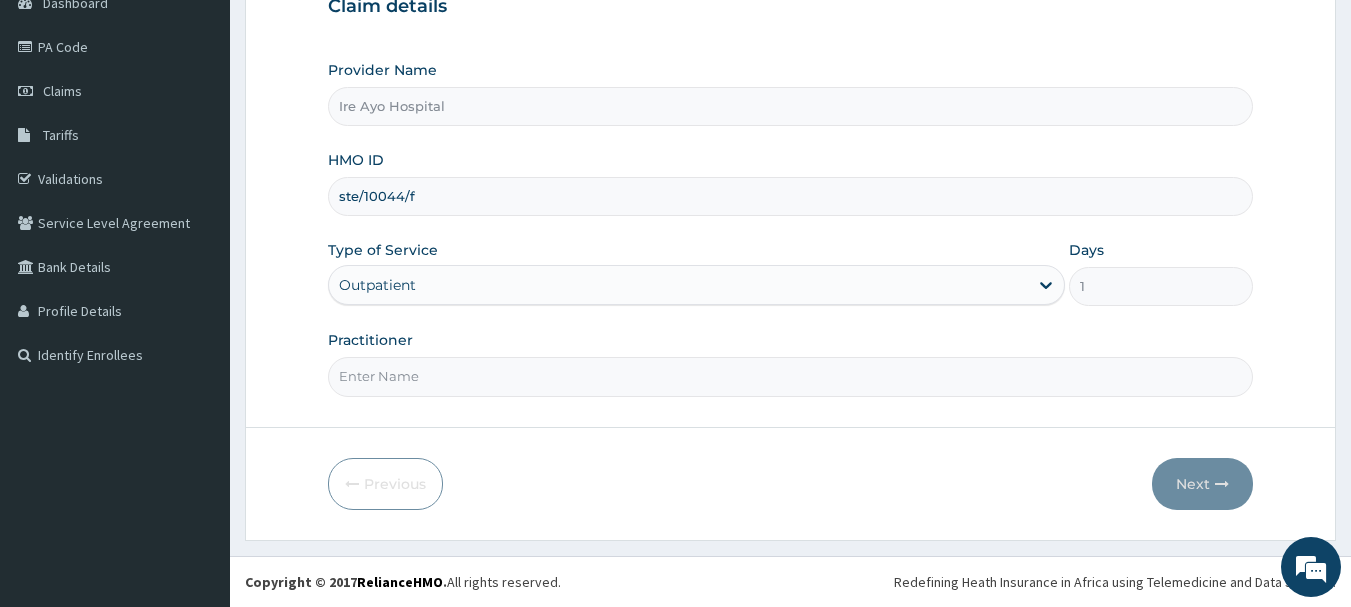 click on "Practitioner" at bounding box center (791, 376) 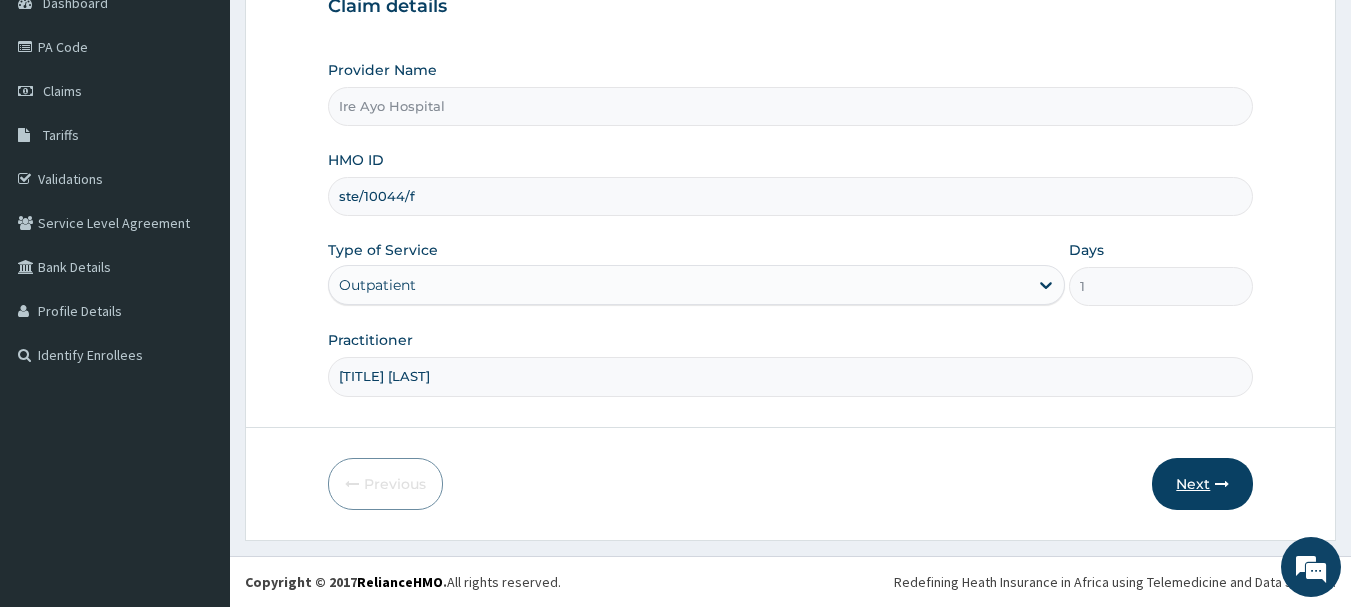 click on "Next" at bounding box center [1202, 484] 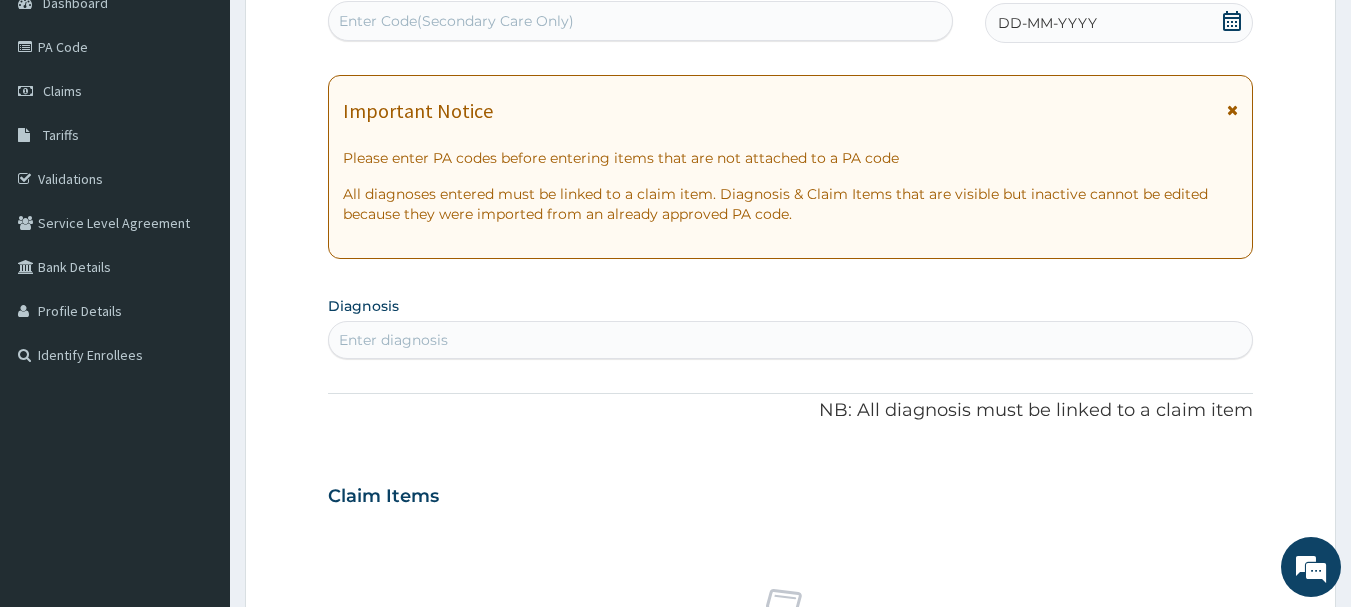 click 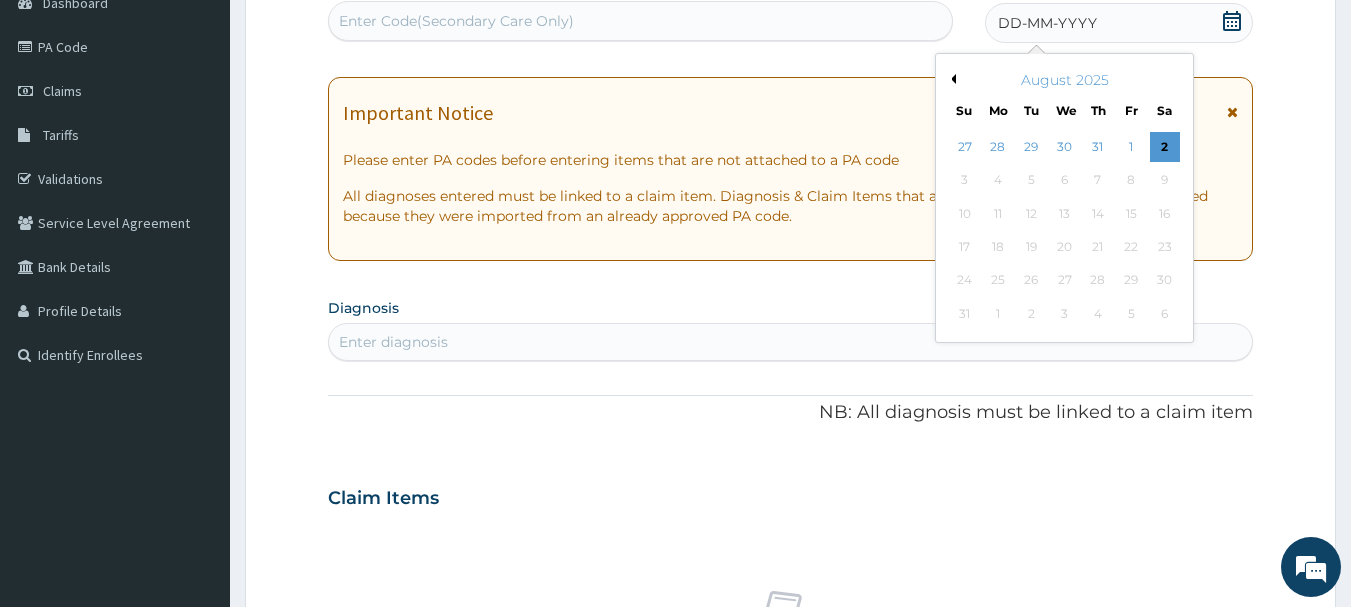 click on "Previous Month" at bounding box center [951, 79] 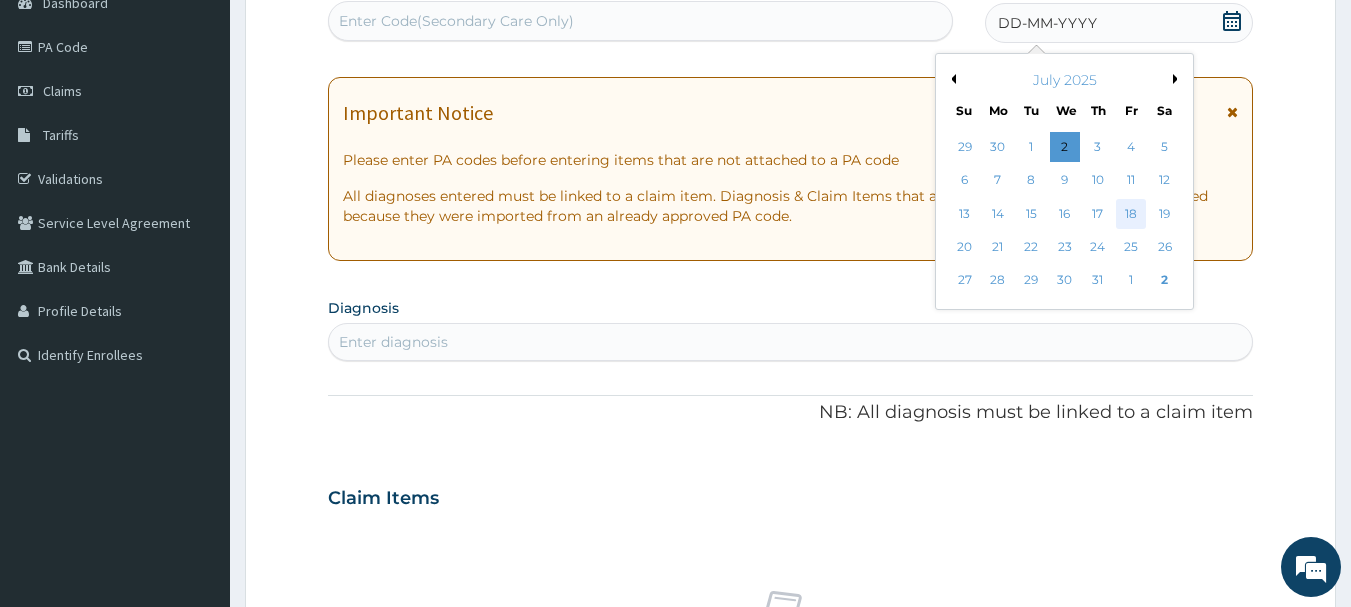 click on "18" at bounding box center (1131, 214) 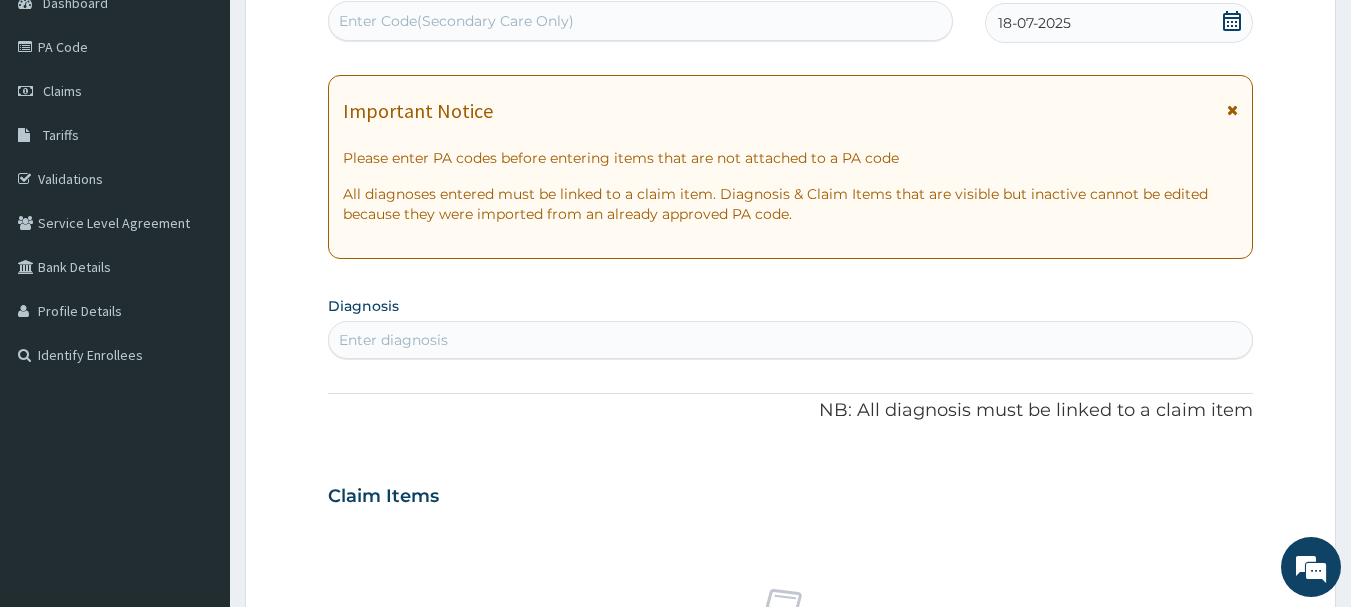 click on "Enter diagnosis" at bounding box center (791, 340) 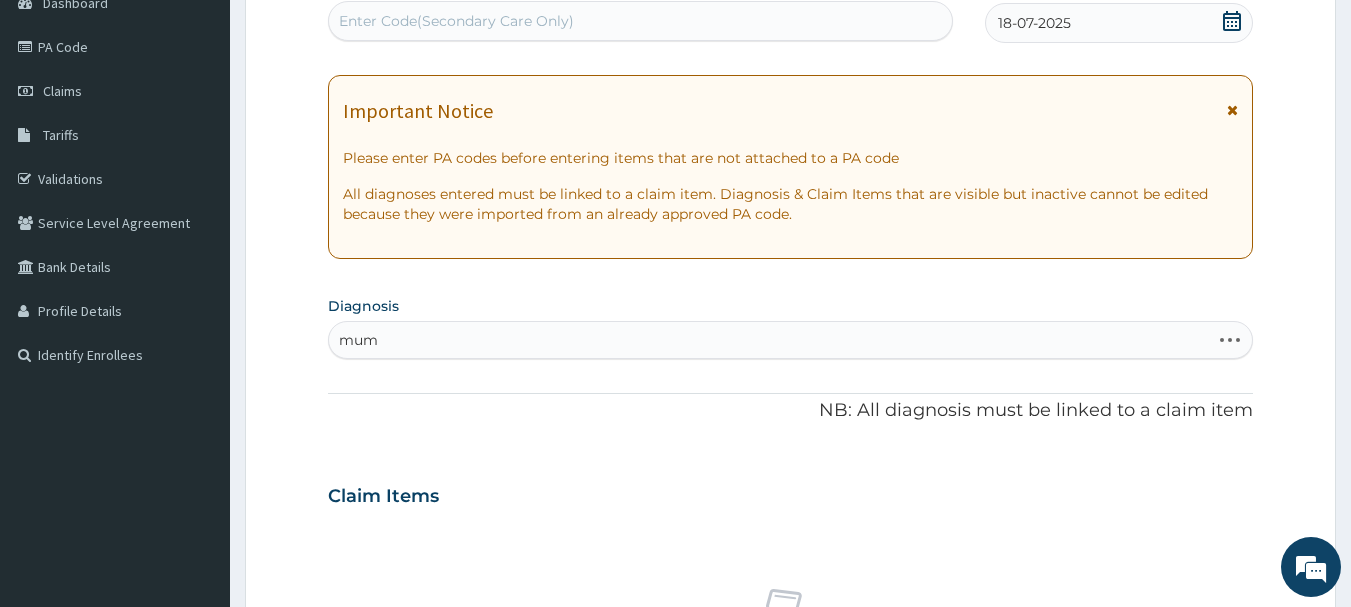 type on "mump" 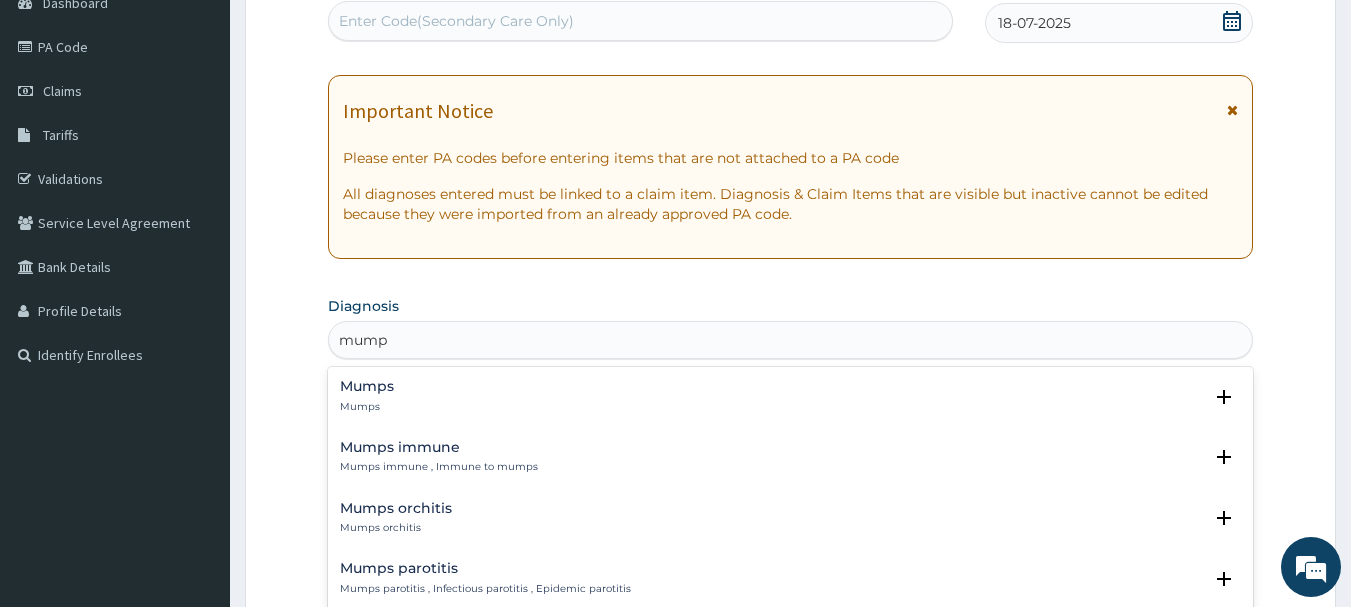 click on "Mumps Mumps Select Status Query Query covers suspected (?), Keep in view (kiv), Ruled out (r/o) Confirmed" at bounding box center [791, 401] 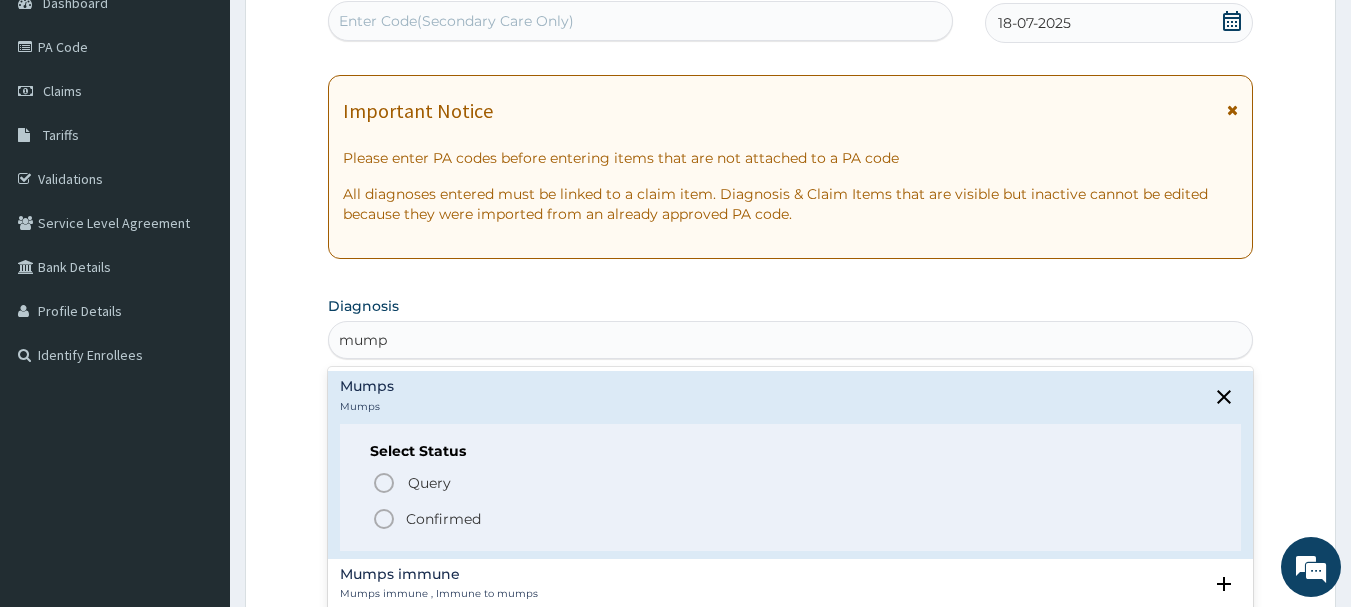 click 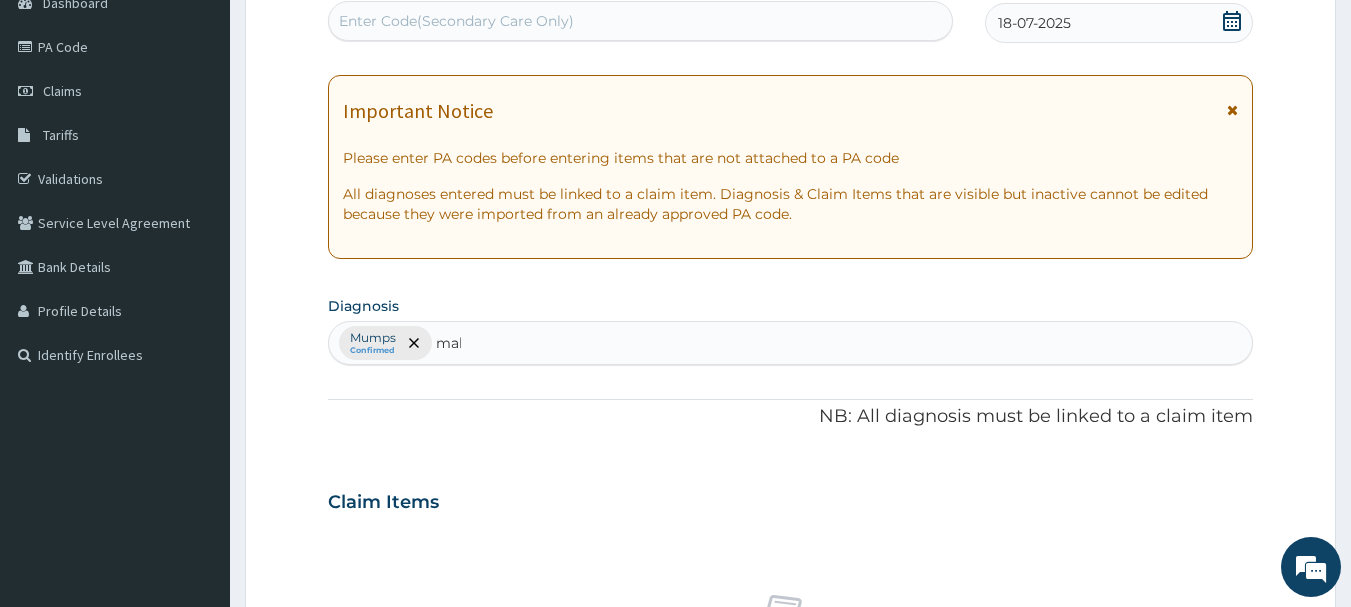 type on "mala" 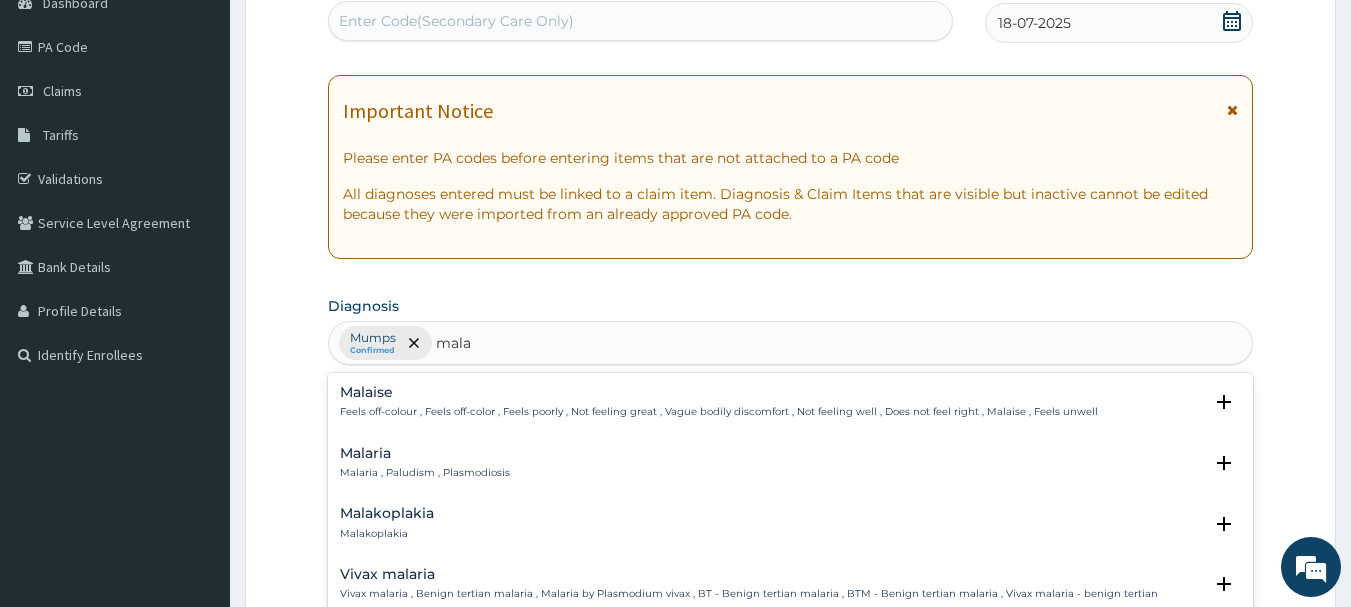 click on "Malaria , Paludism , Plasmodiosis" at bounding box center [425, 473] 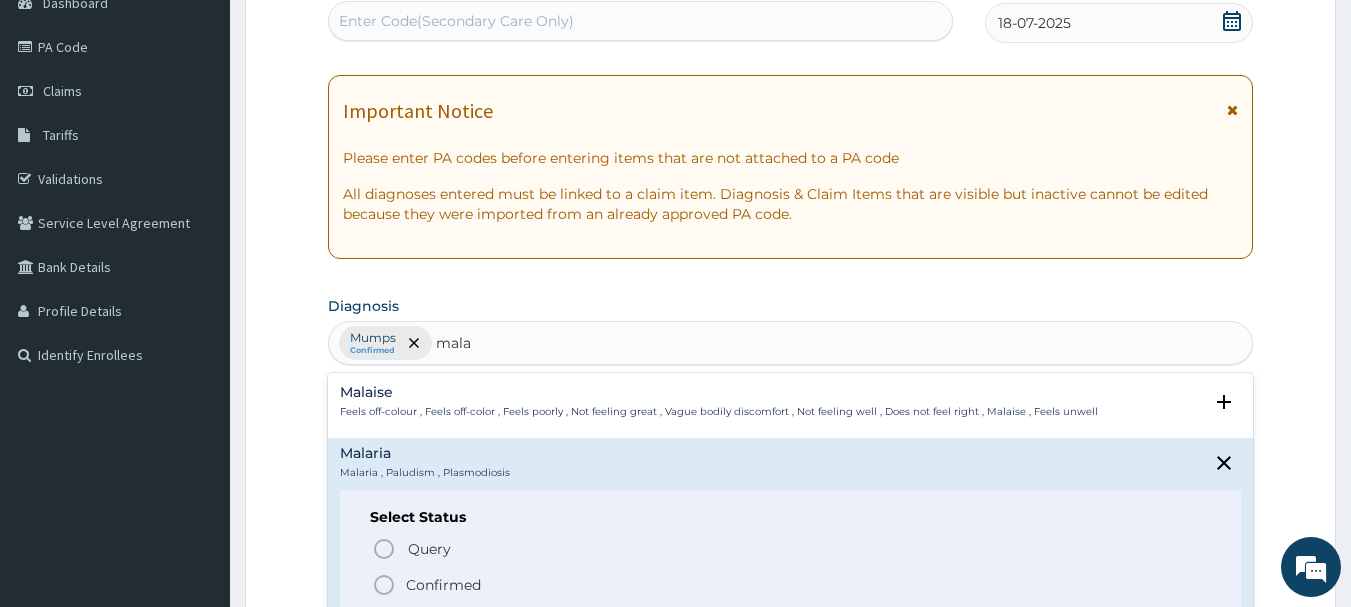click 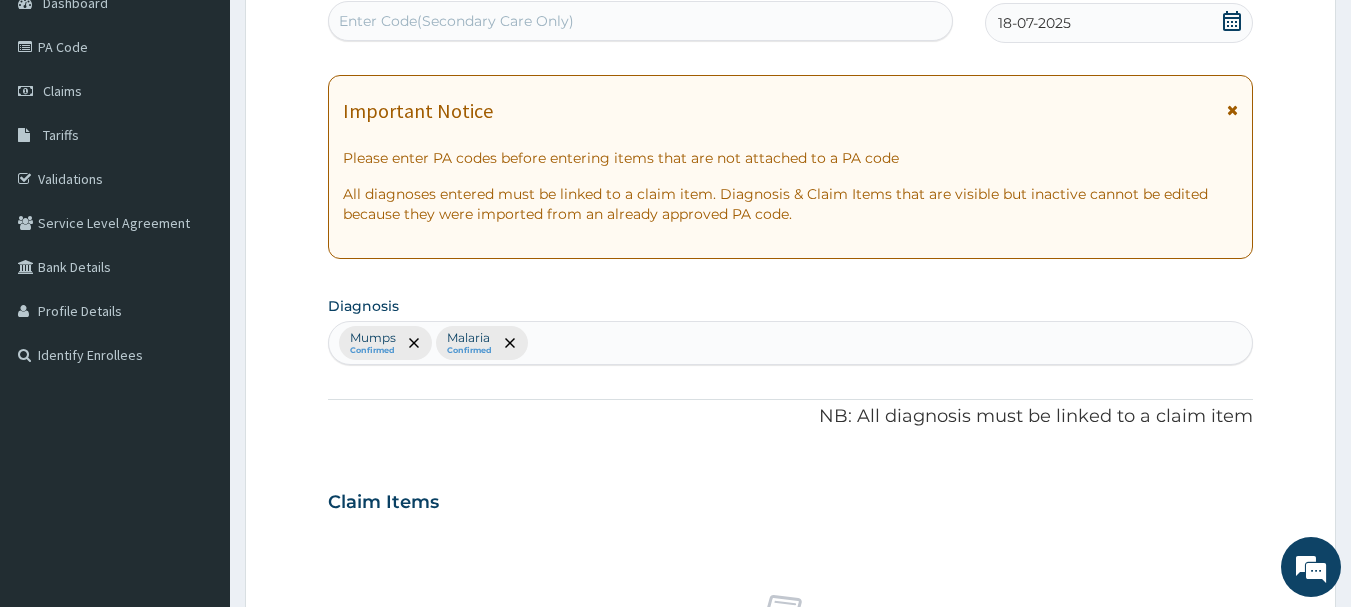 scroll, scrollTop: 746, scrollLeft: 0, axis: vertical 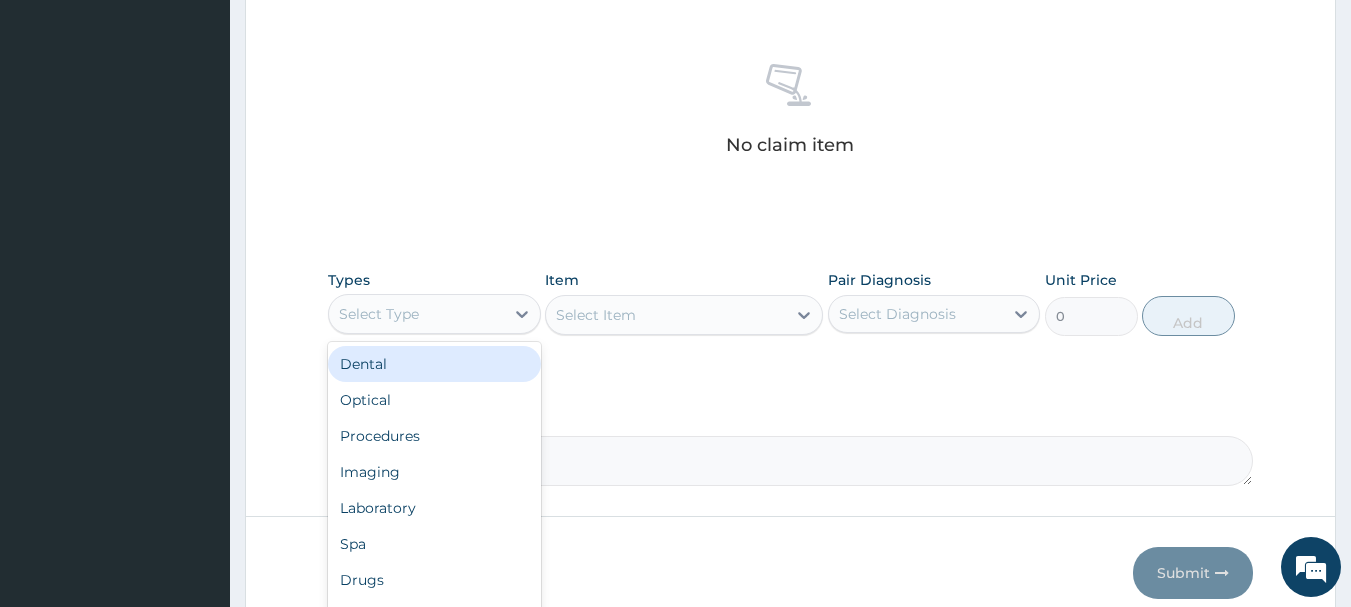 click on "Select Type" at bounding box center (416, 314) 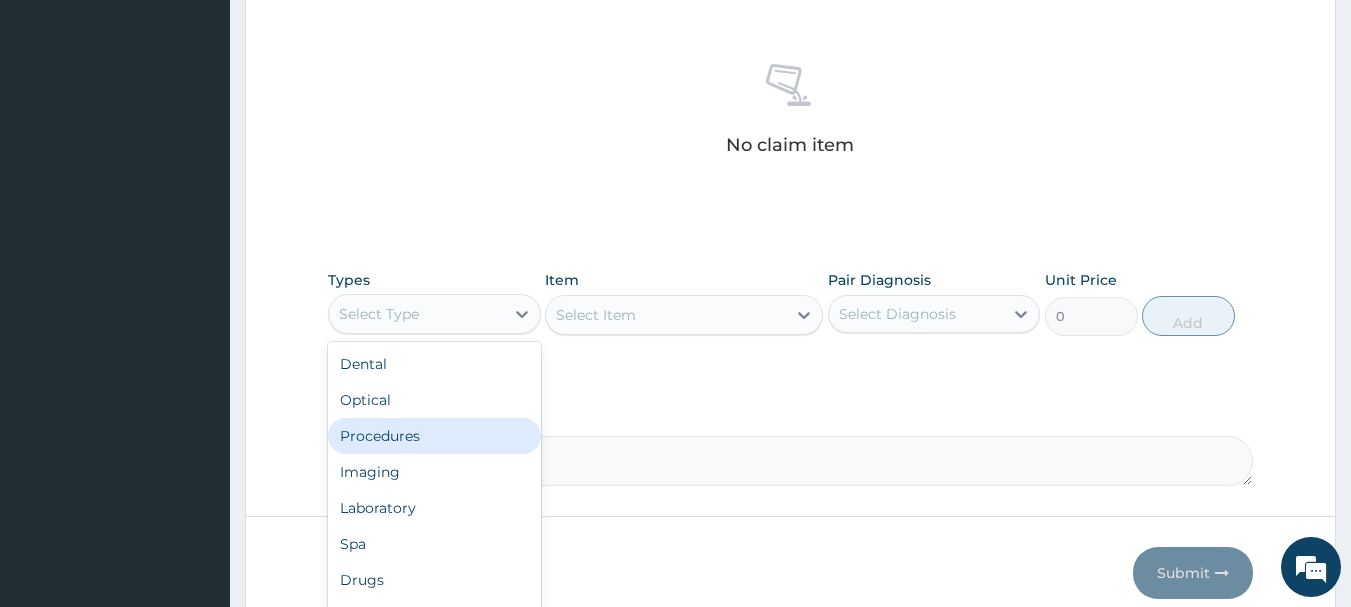 click on "Procedures" at bounding box center (434, 436) 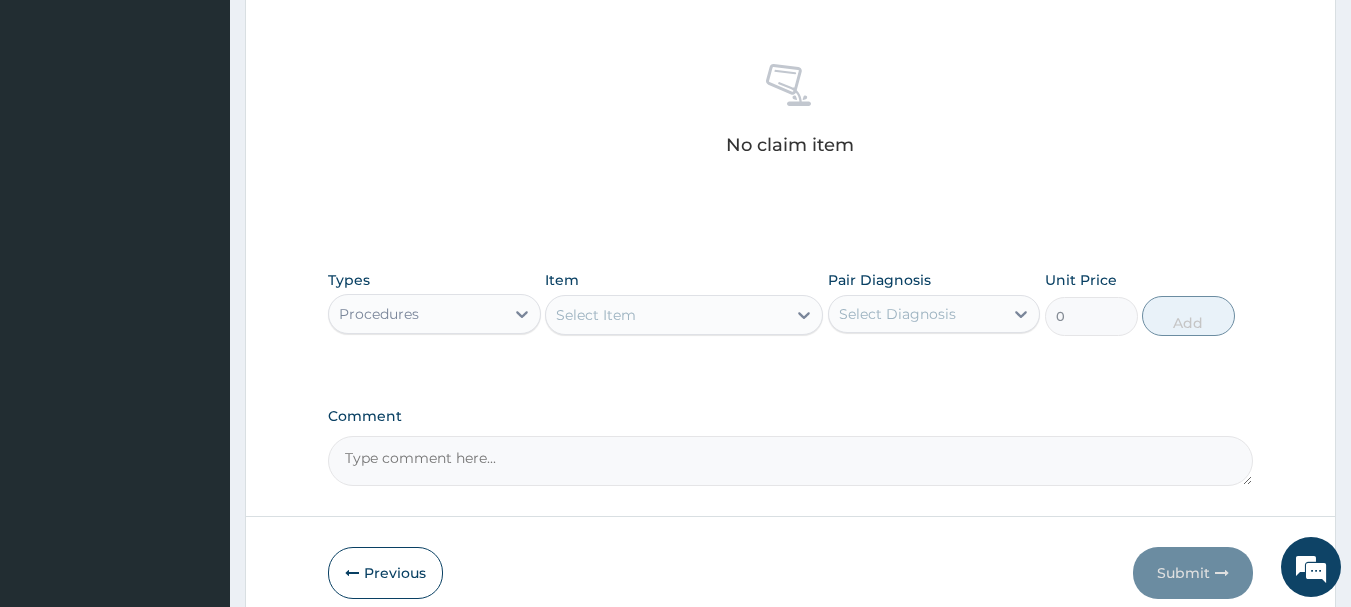 click on "Select Item" at bounding box center (596, 315) 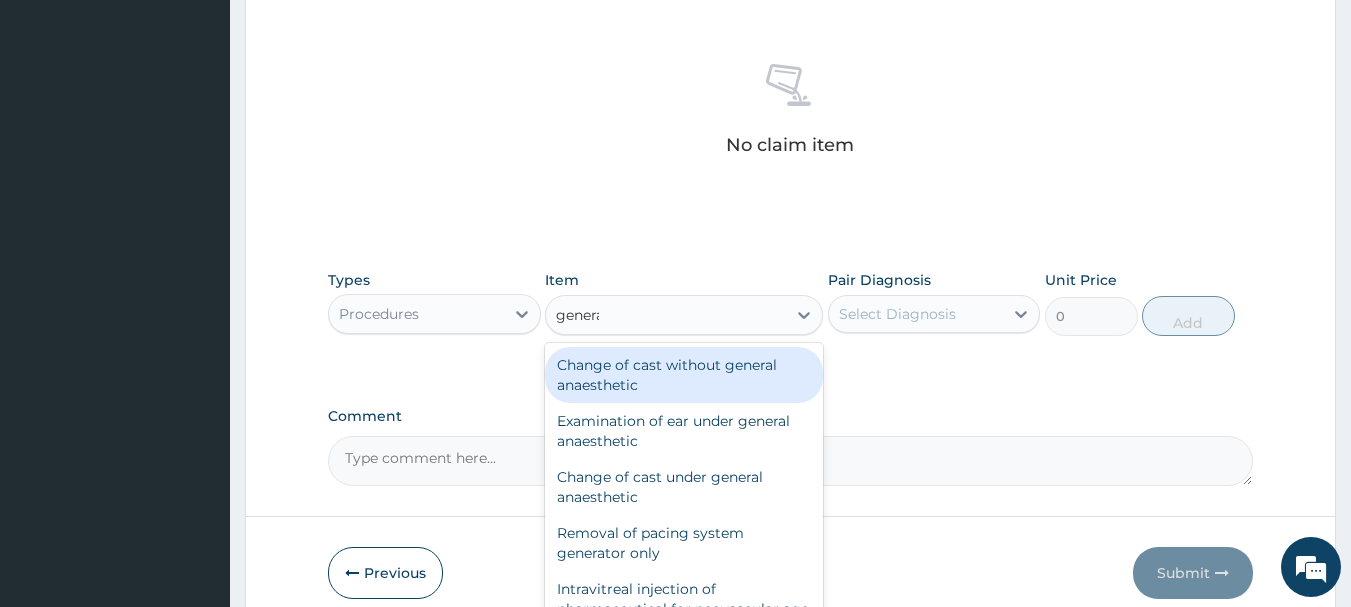 type on "general p" 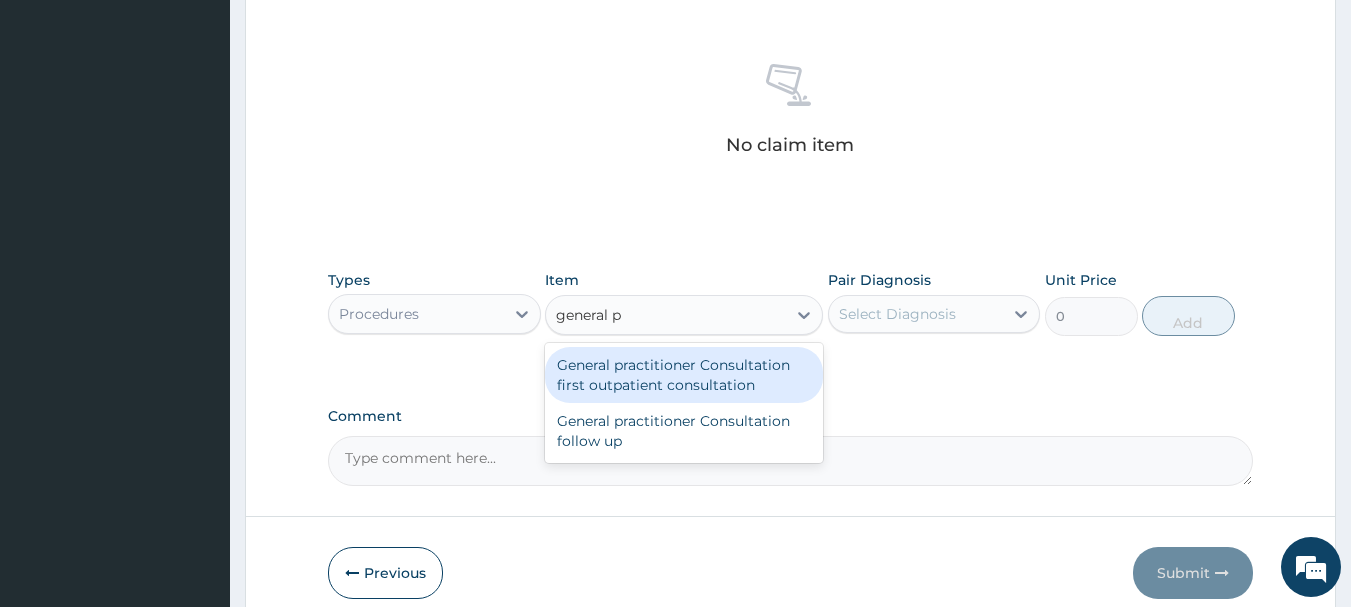 click on "General practitioner Consultation first outpatient consultation" at bounding box center (684, 375) 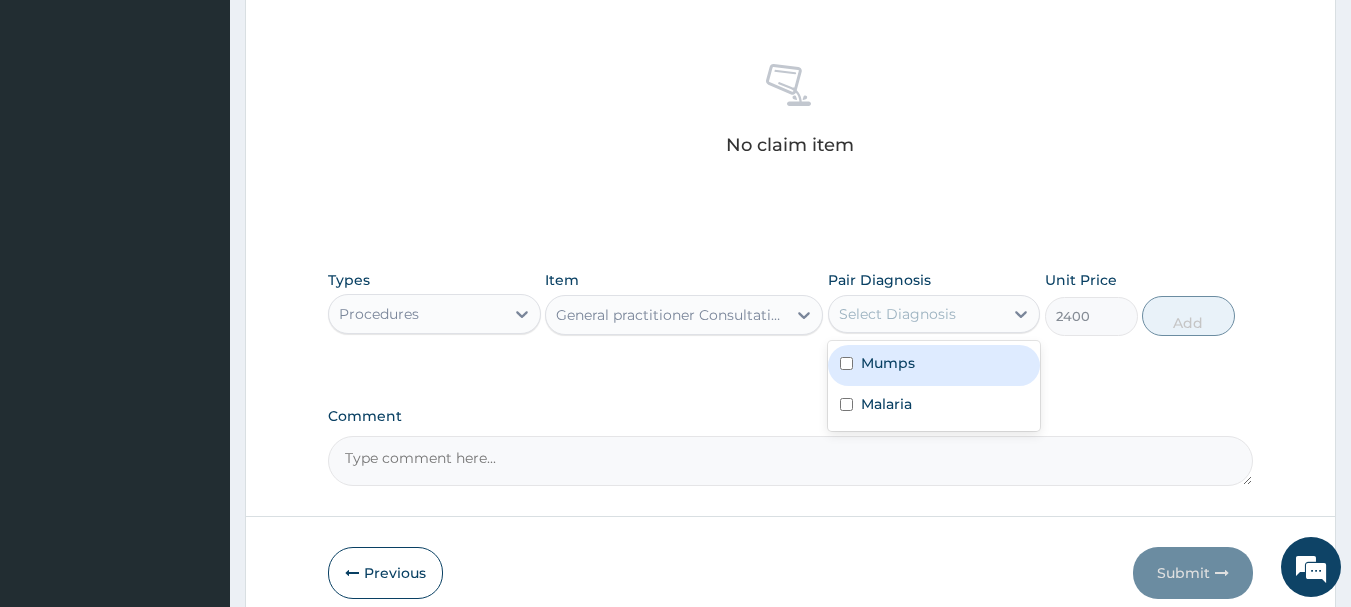 click on "Select Diagnosis" at bounding box center [916, 314] 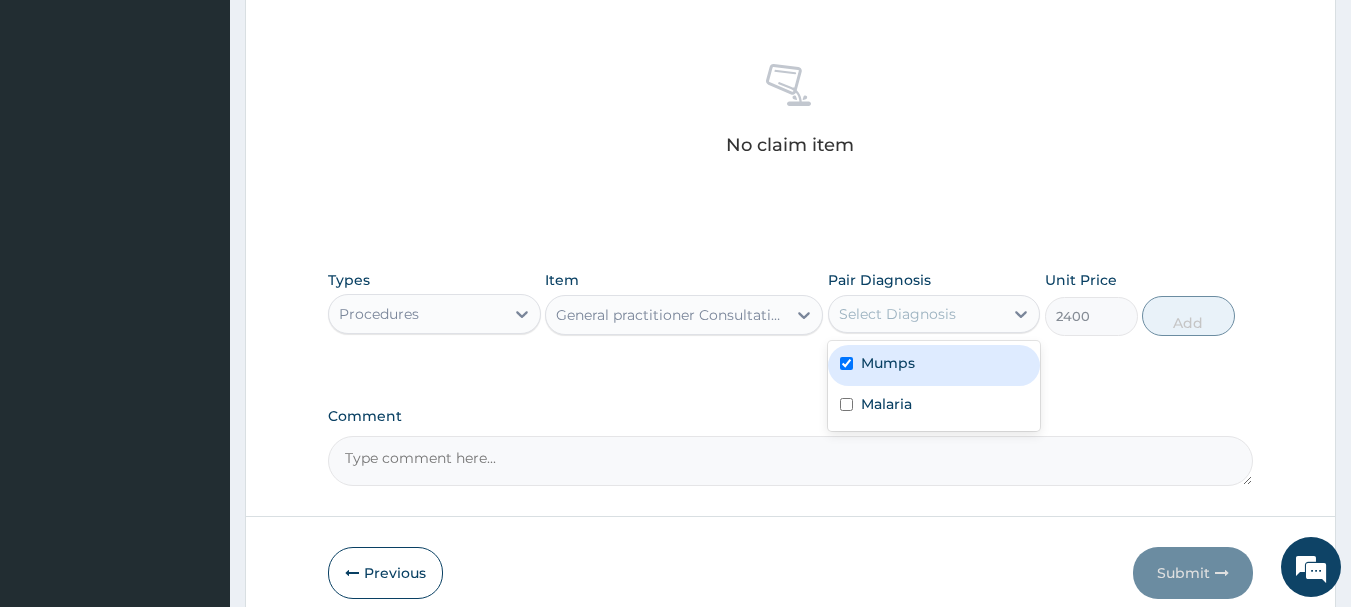 checkbox on "true" 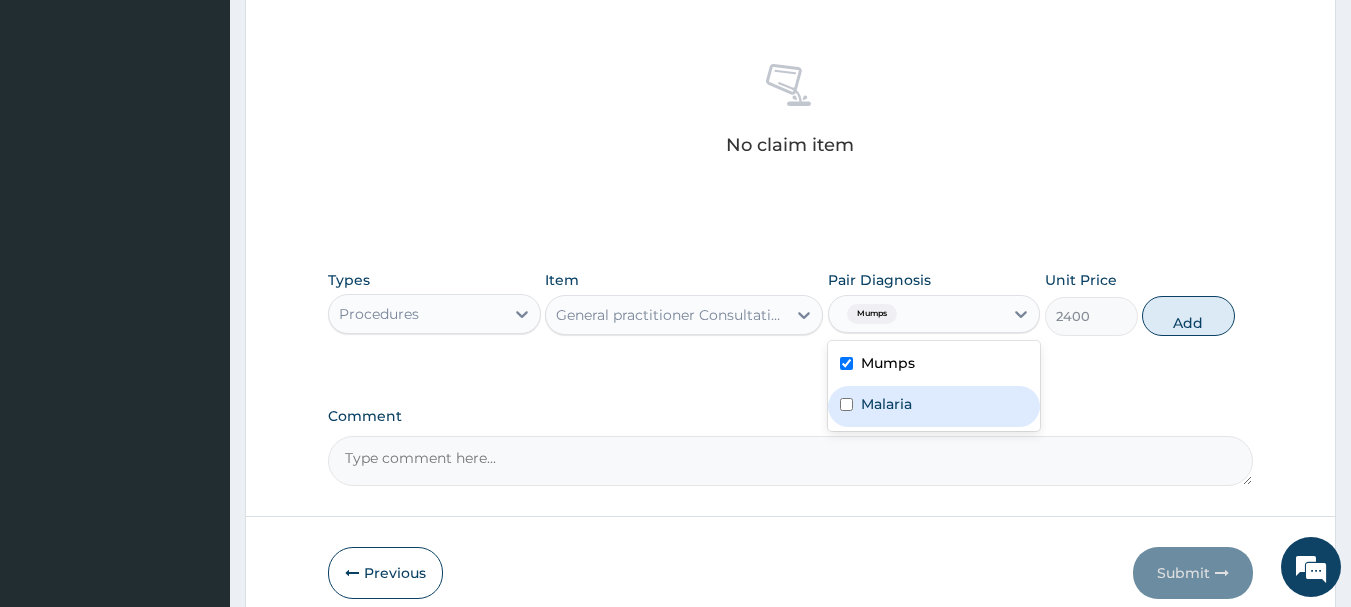 click on "Malaria" at bounding box center [934, 406] 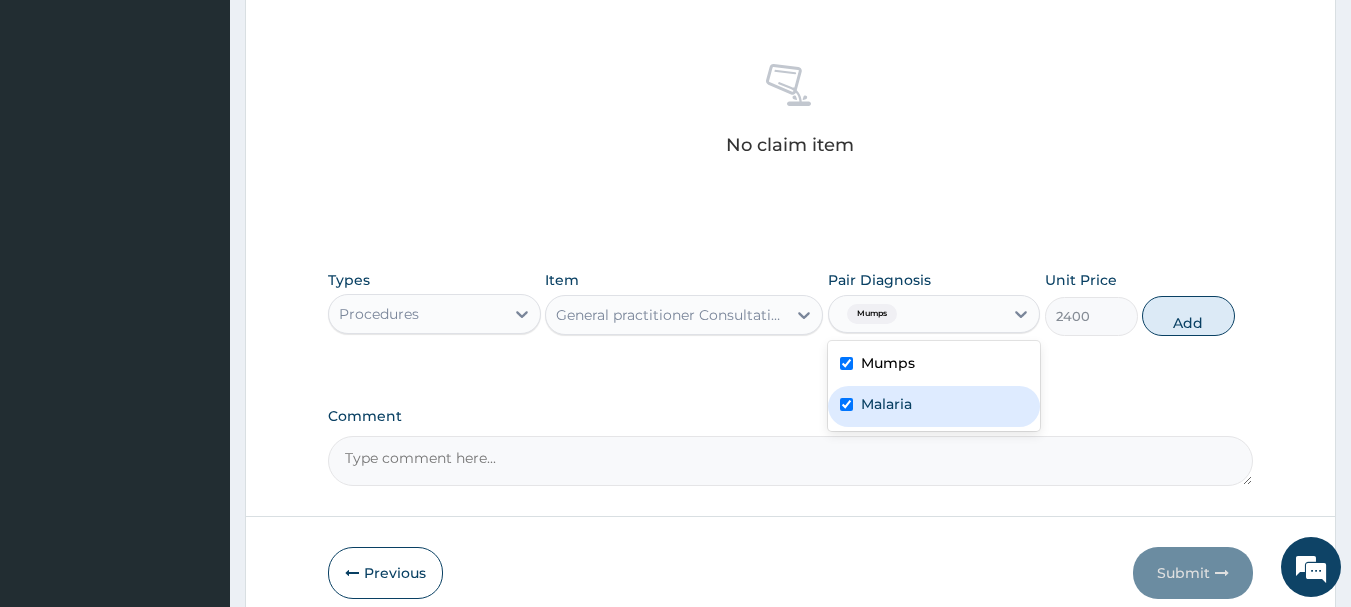 checkbox on "true" 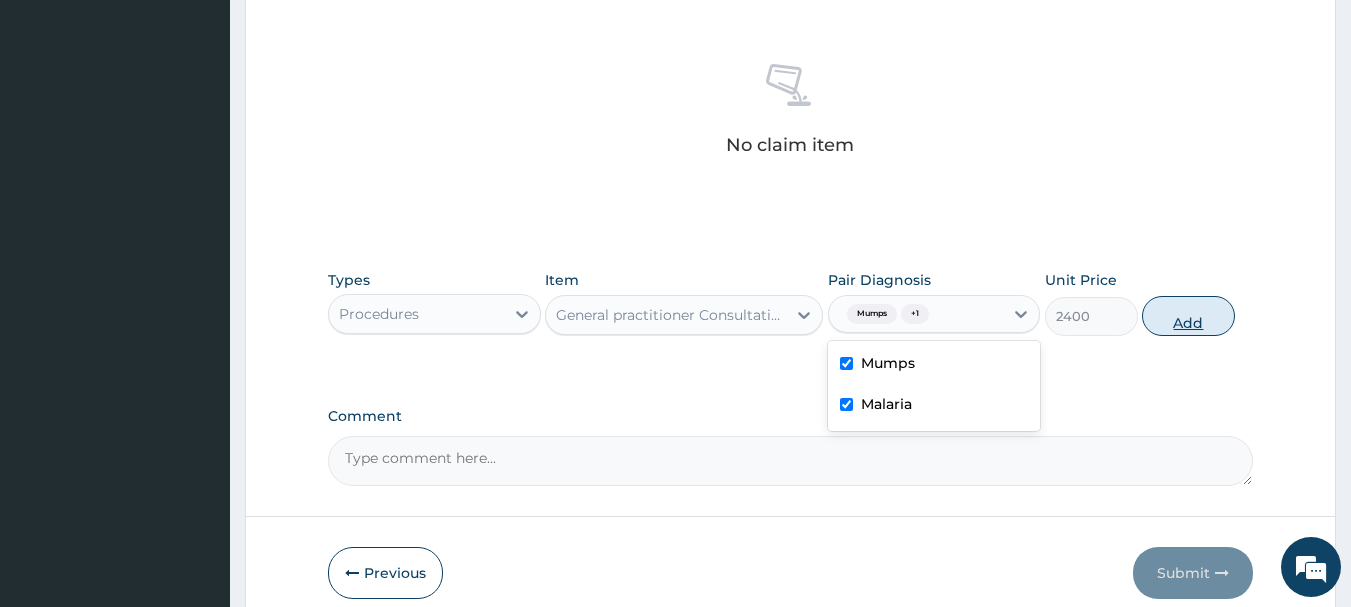 click on "Add" at bounding box center (1188, 316) 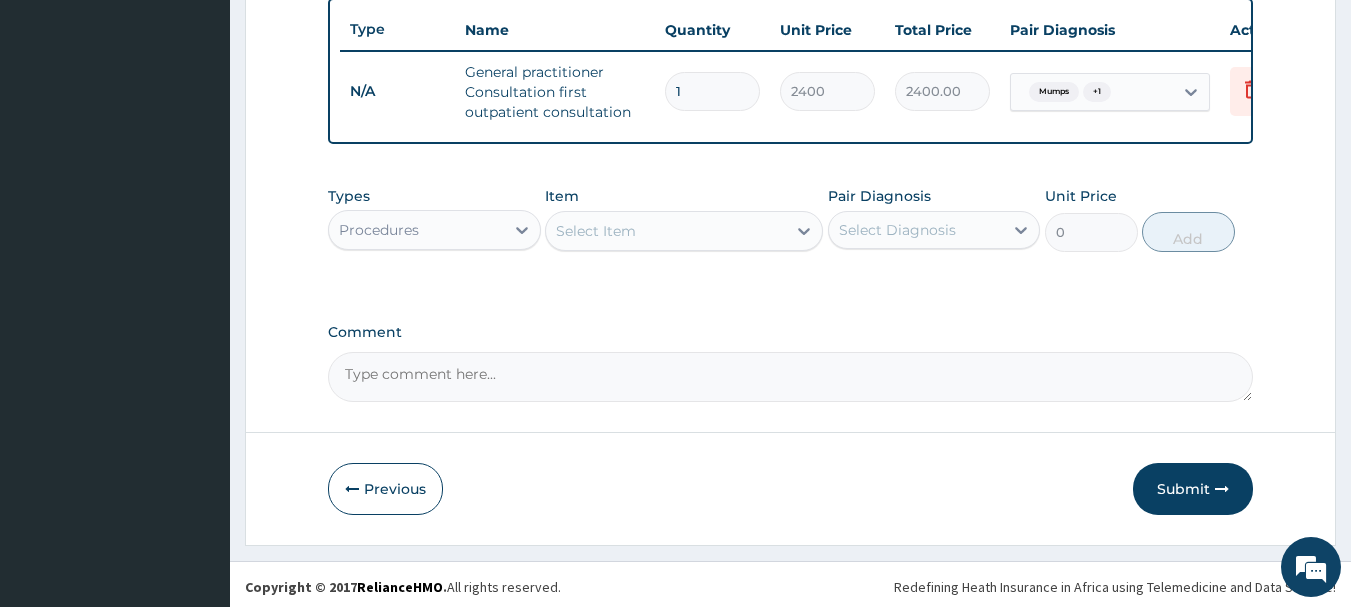 click on "Procedures" at bounding box center (416, 230) 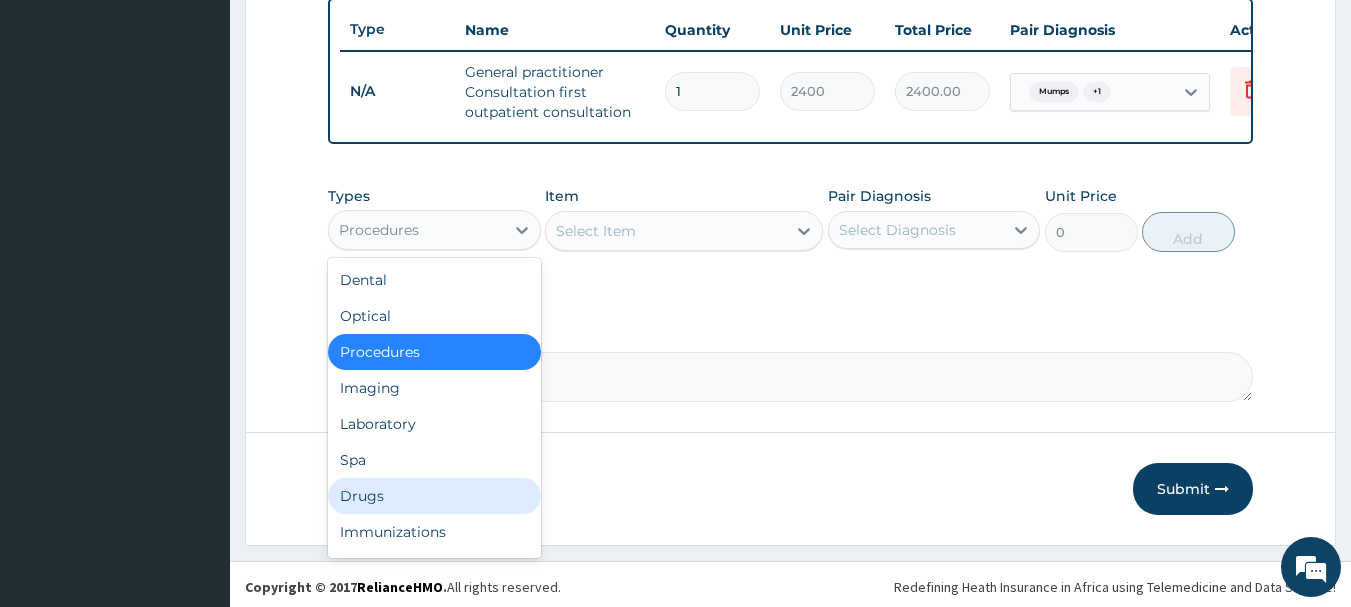 click on "Drugs" at bounding box center (434, 496) 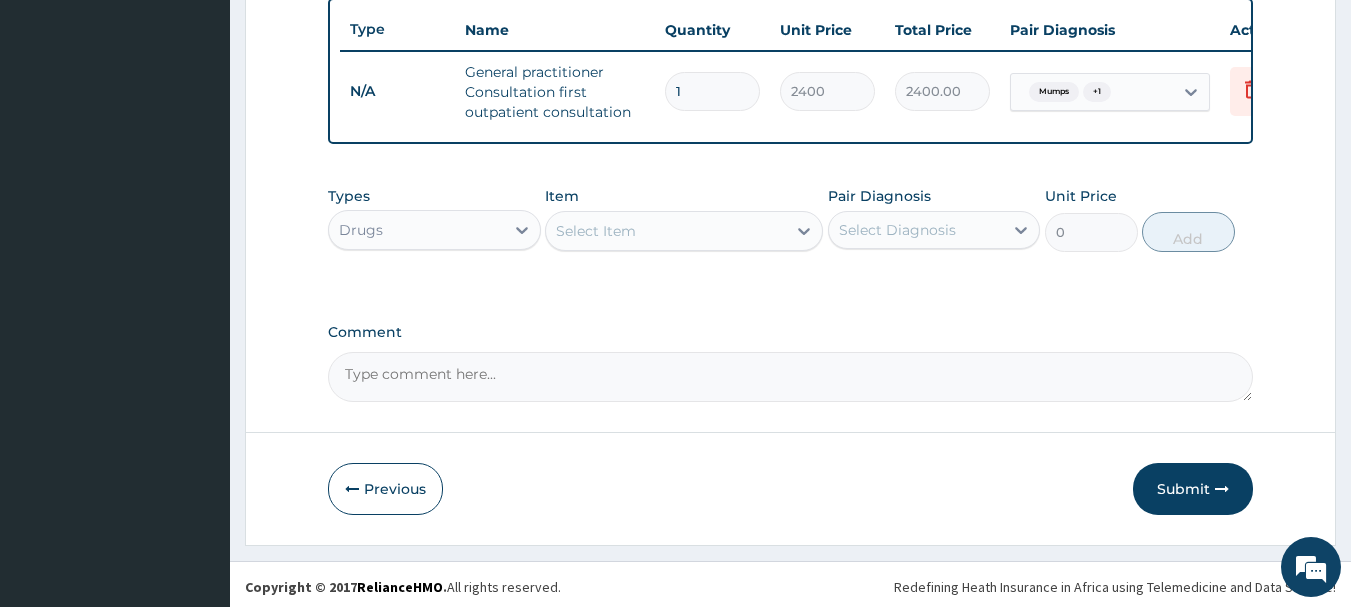 click on "Select Item" at bounding box center [666, 231] 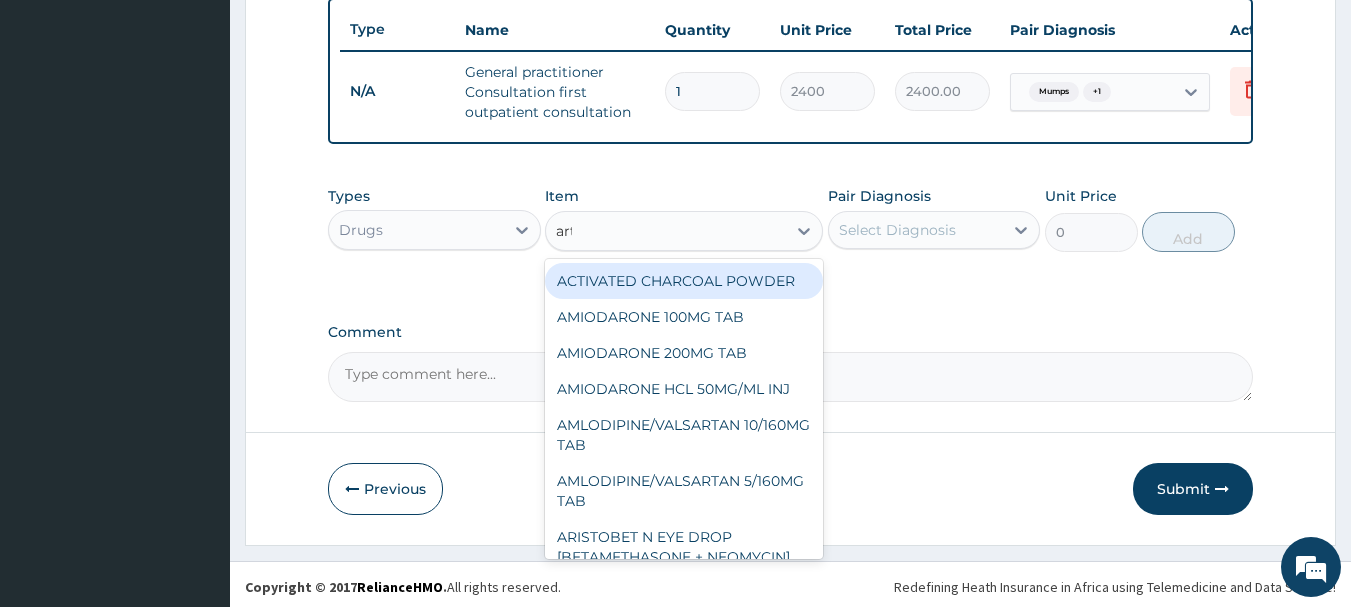 type on "artem" 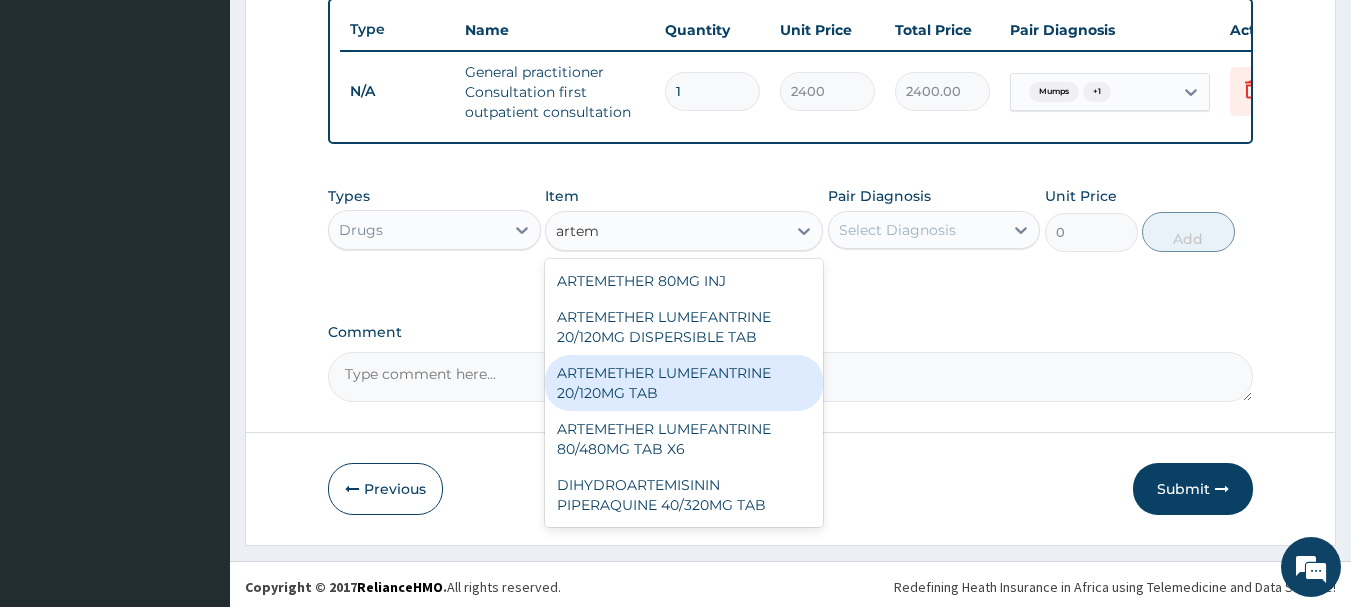 click on "ARTEMETHER LUMEFANTRINE 20/120MG TAB" at bounding box center (684, 383) 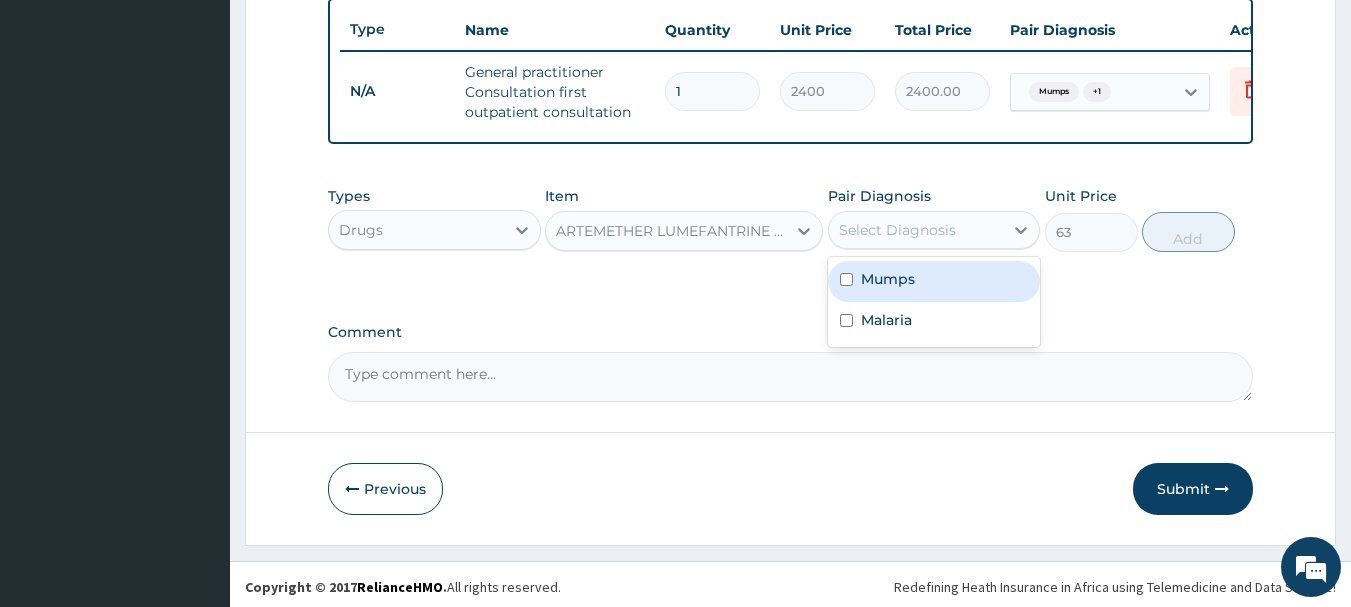 click on "Select Diagnosis" at bounding box center [916, 230] 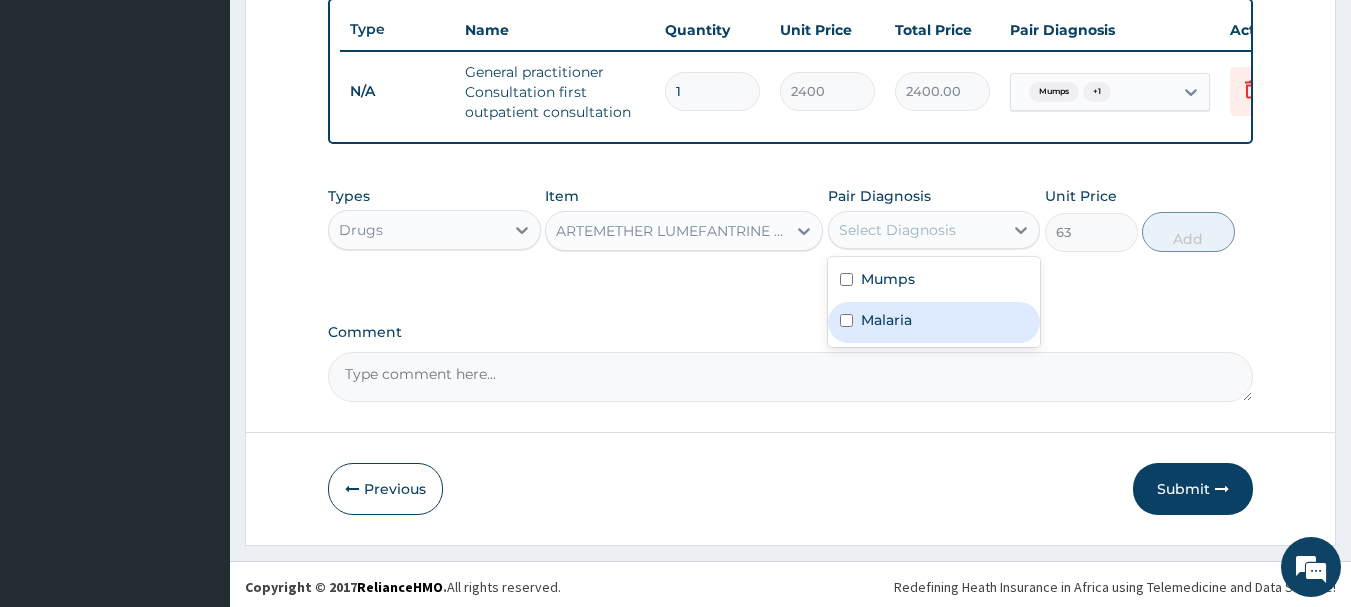 click on "Malaria" at bounding box center [934, 322] 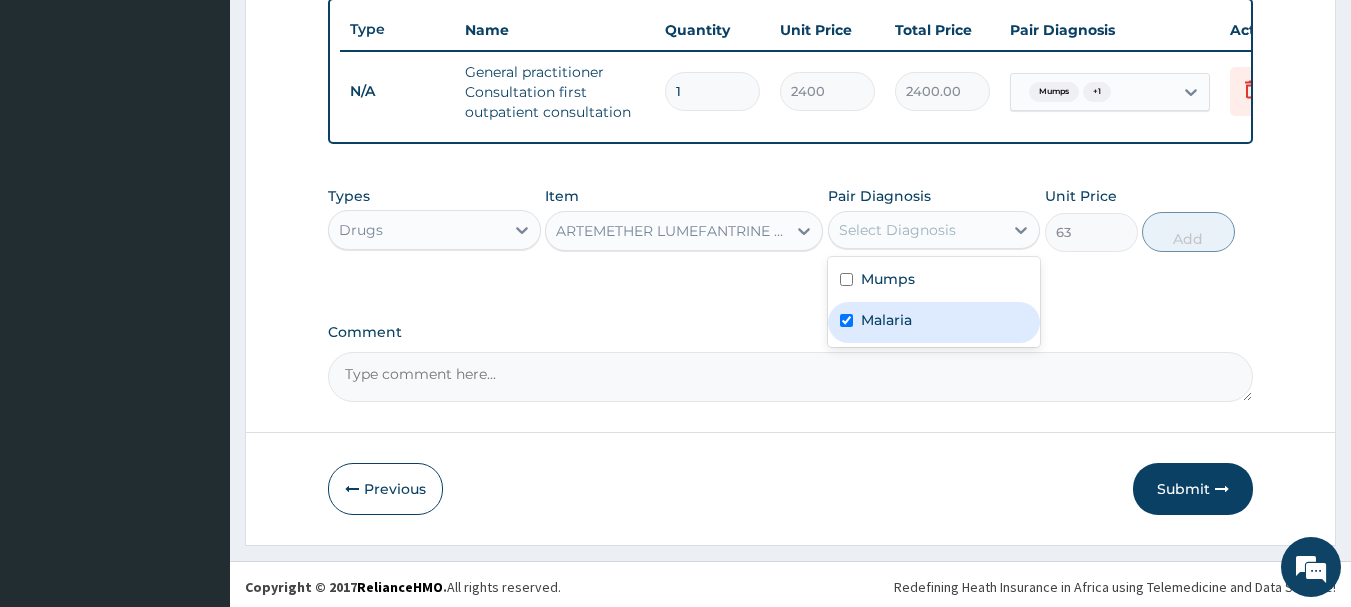 checkbox on "true" 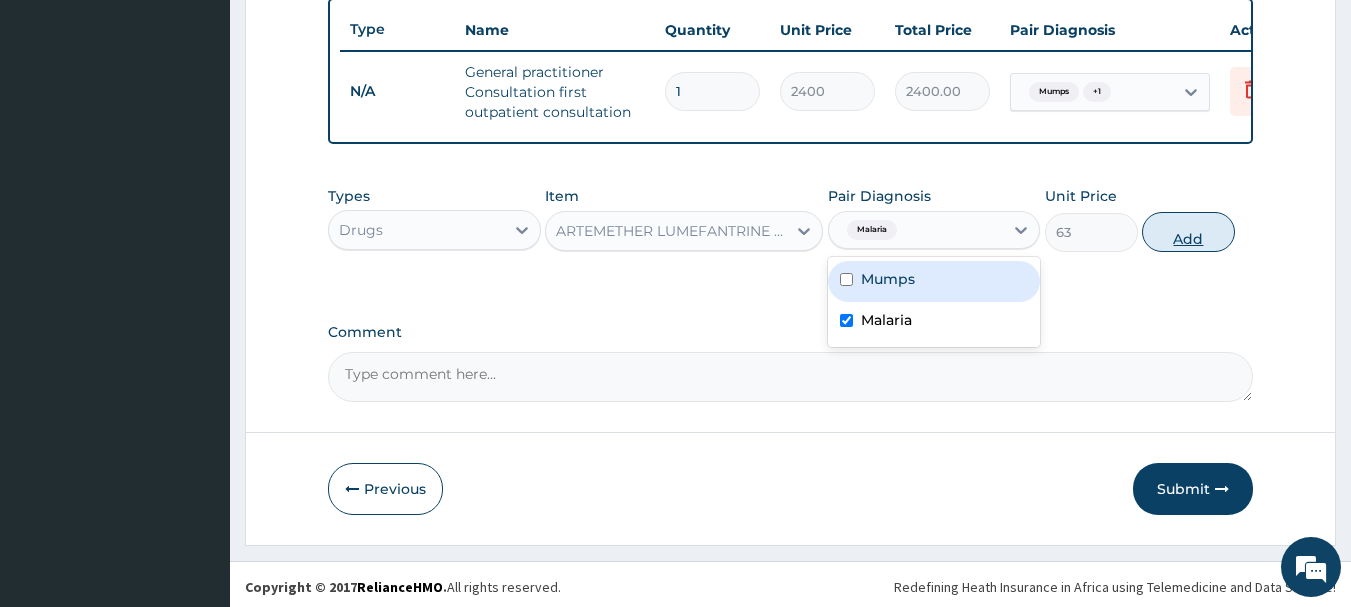 click on "Add" at bounding box center (1188, 232) 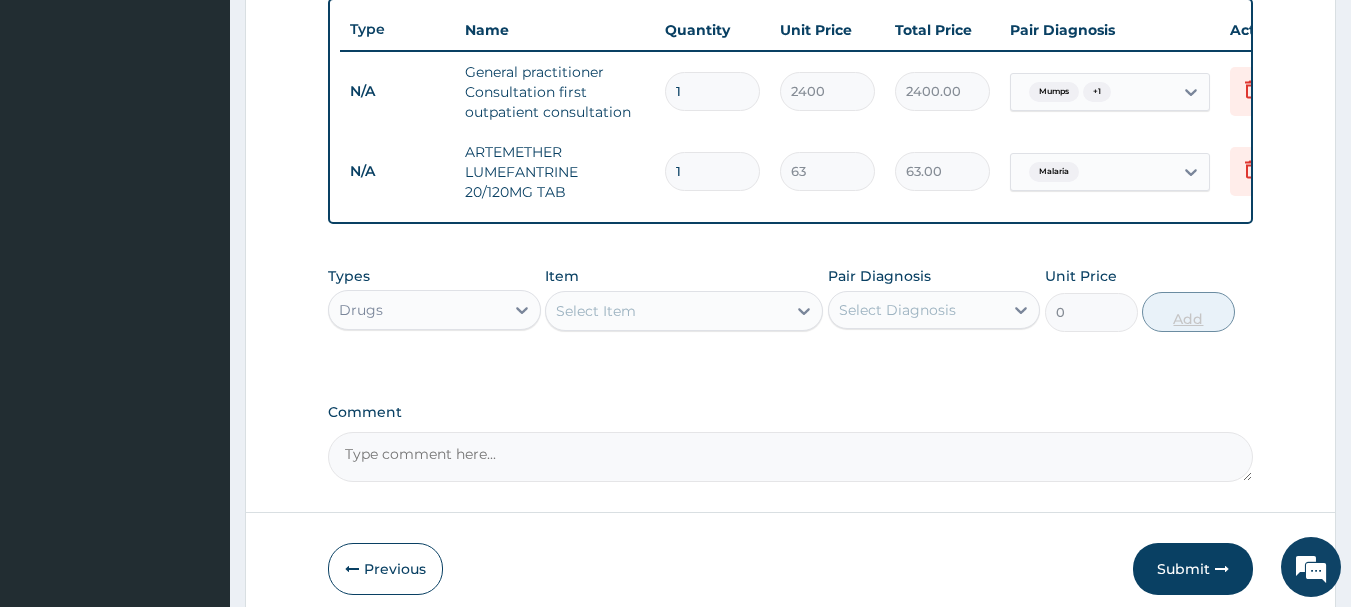 type on "12" 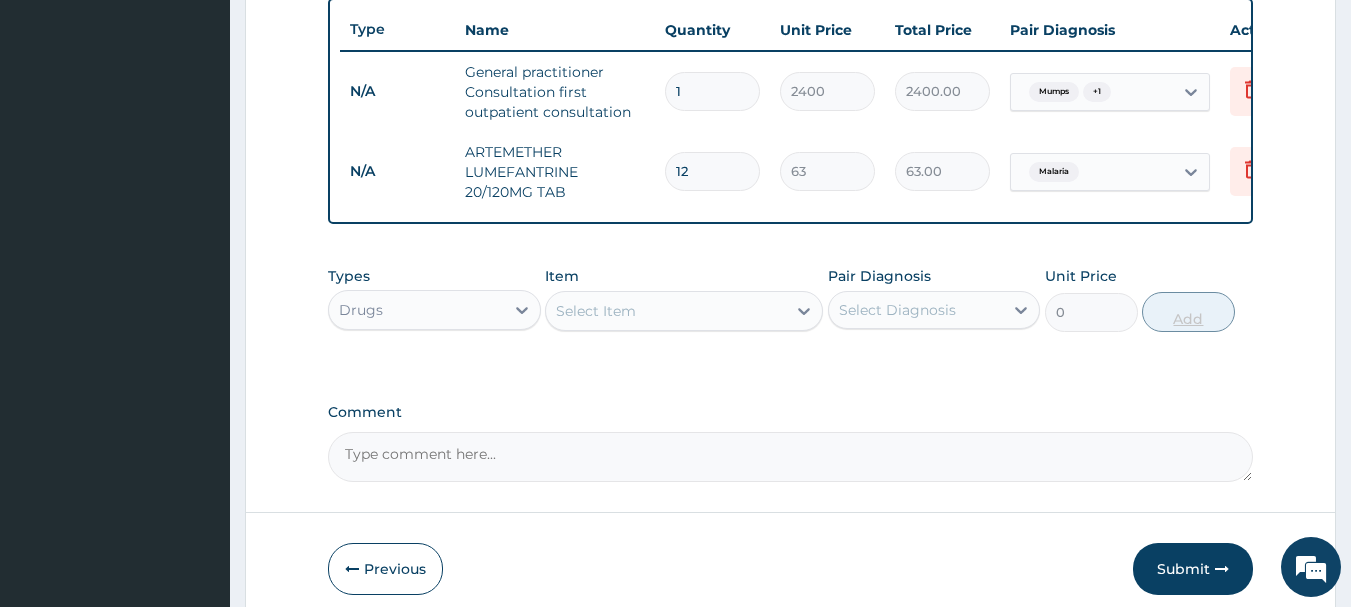 type on "756.00" 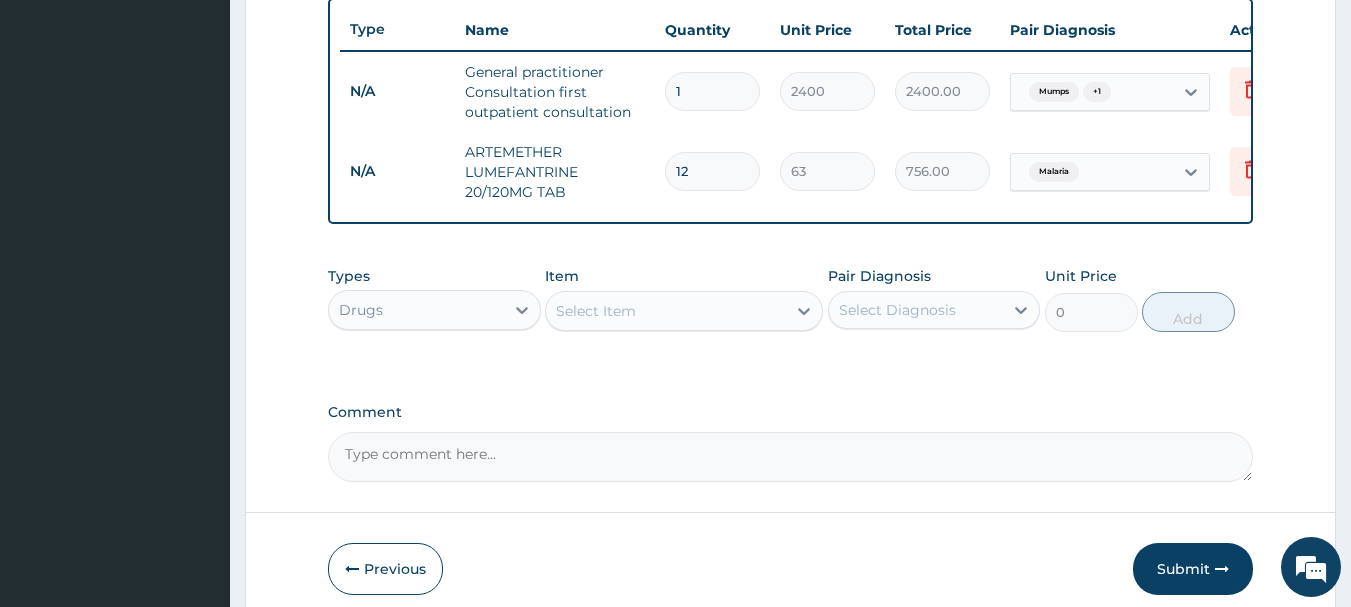 type on "12" 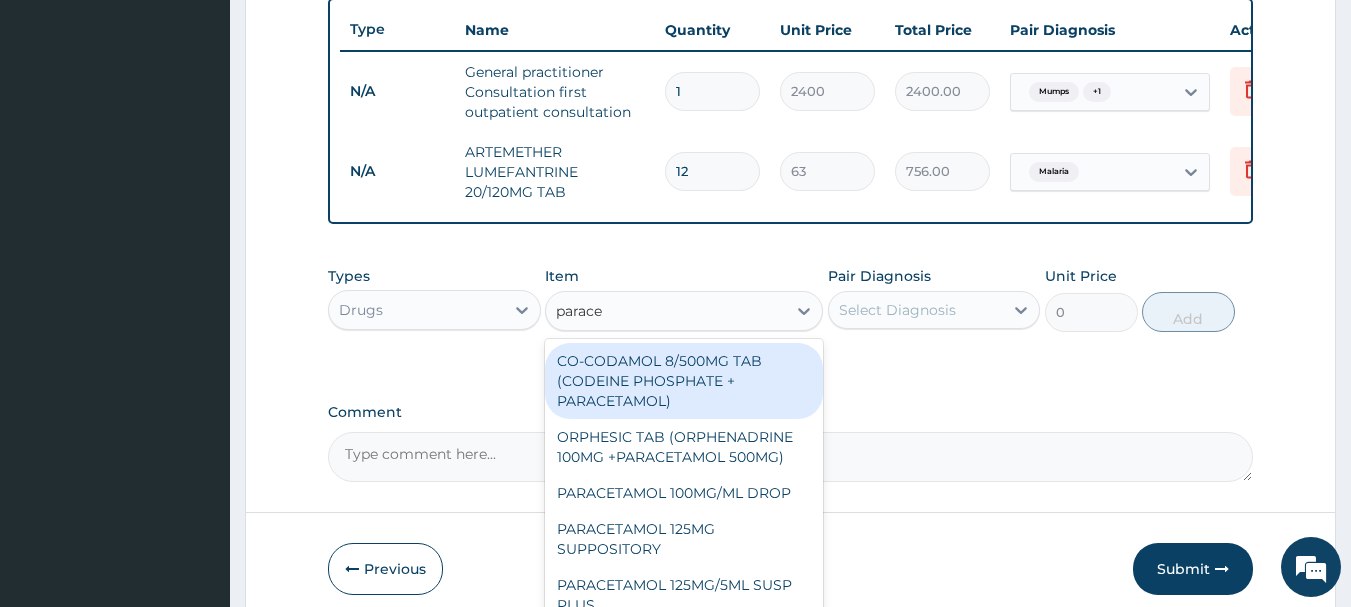 type on "paracet" 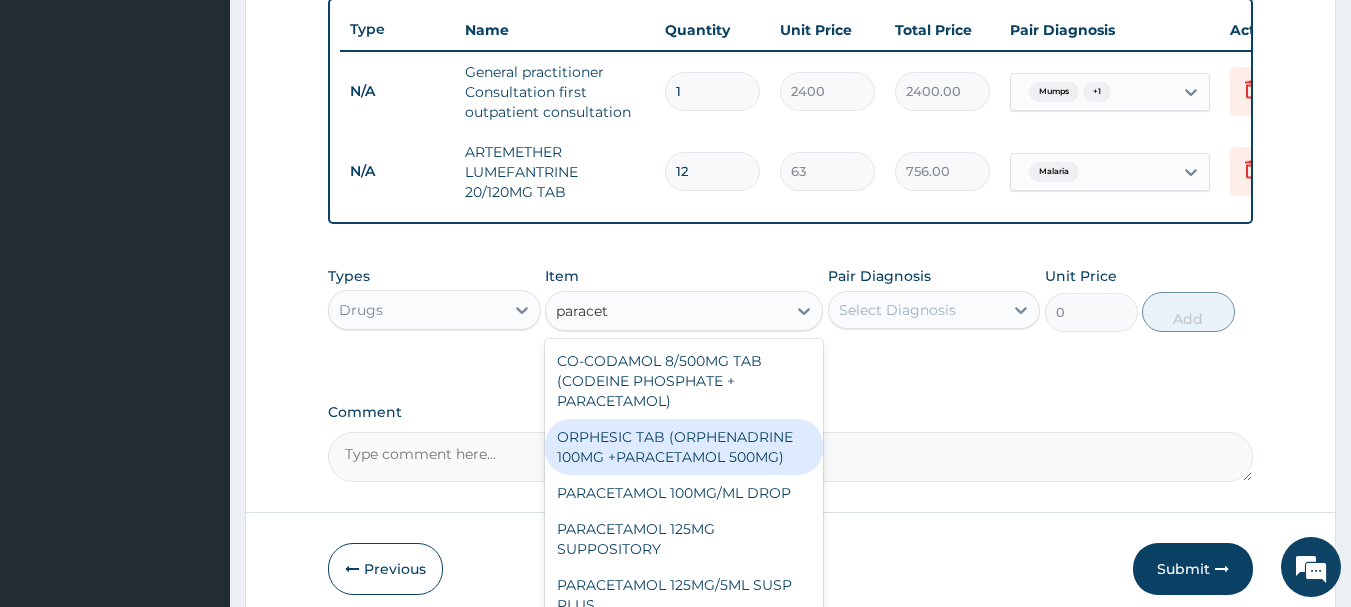 scroll, scrollTop: 248, scrollLeft: 0, axis: vertical 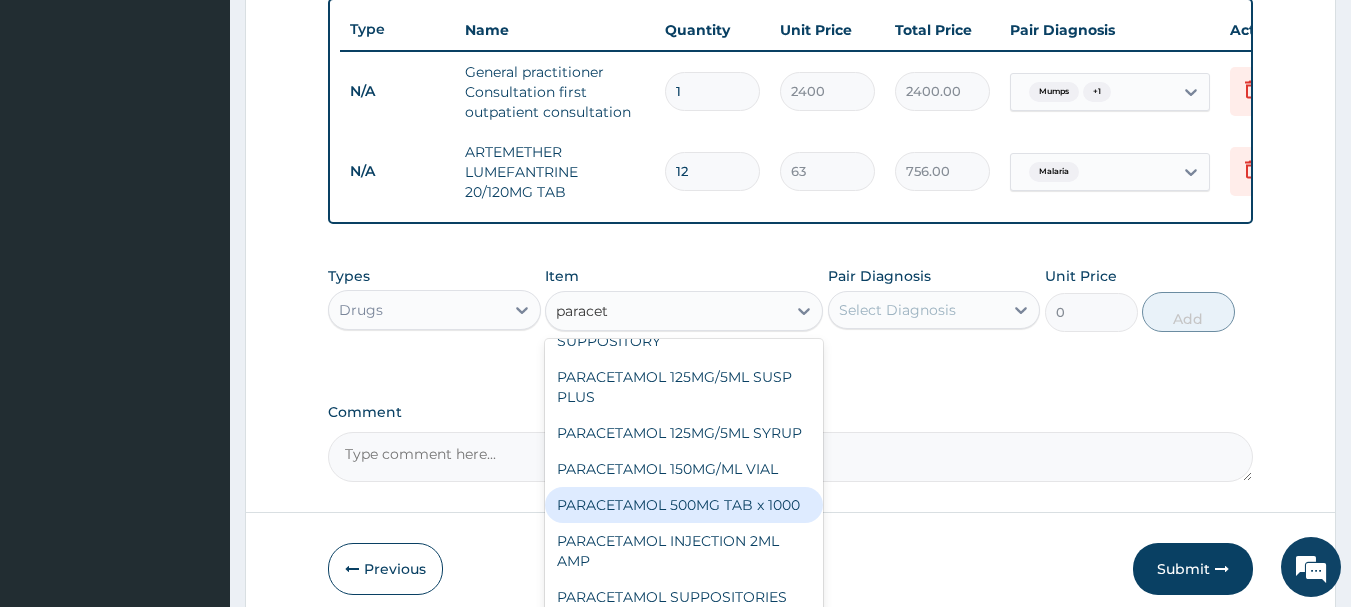 click on "PARACETAMOL 500MG TAB x 1000" at bounding box center [684, 505] 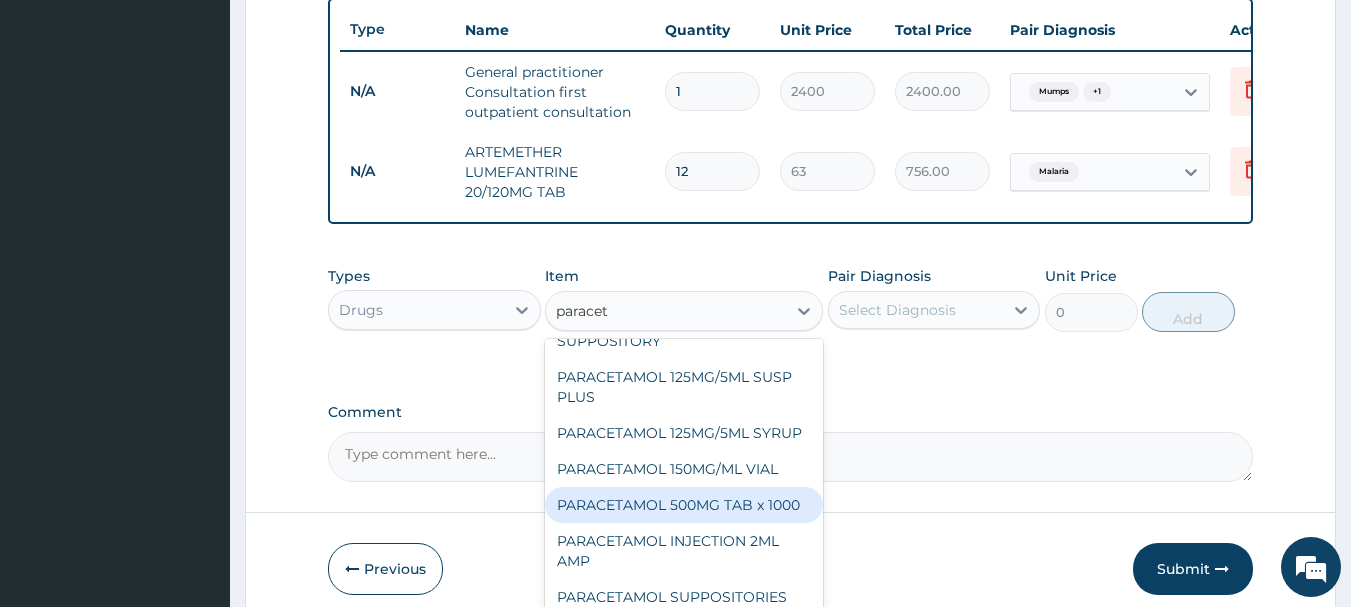 type 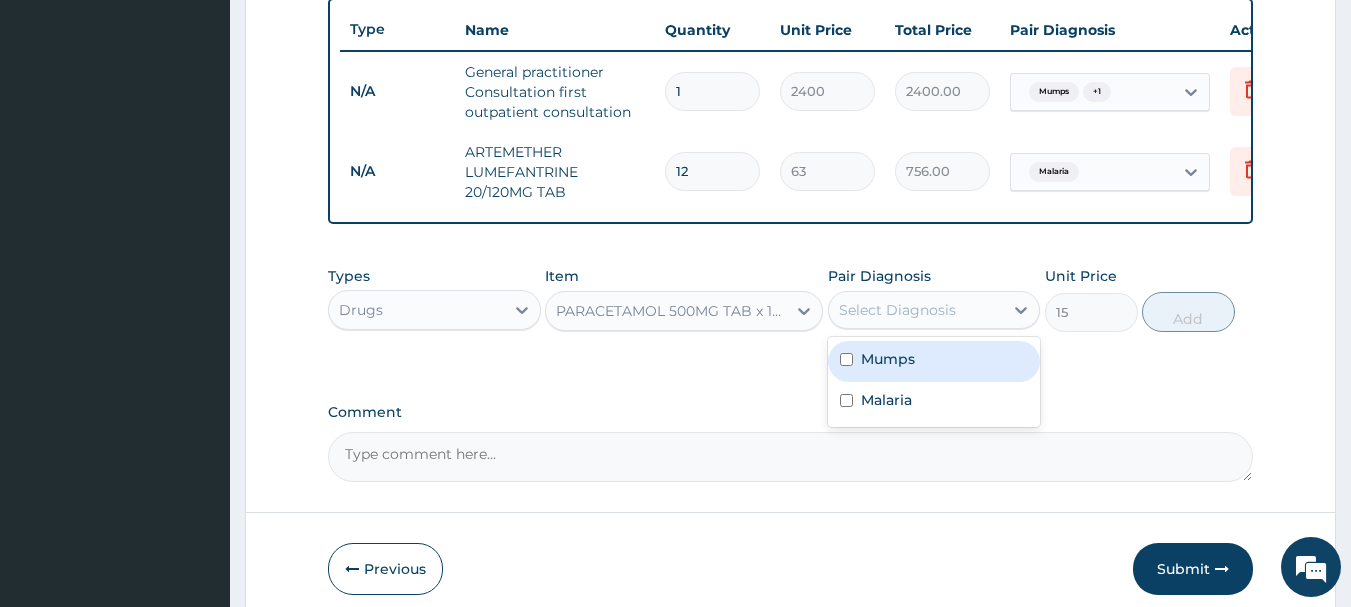click on "Select Diagnosis" at bounding box center (897, 310) 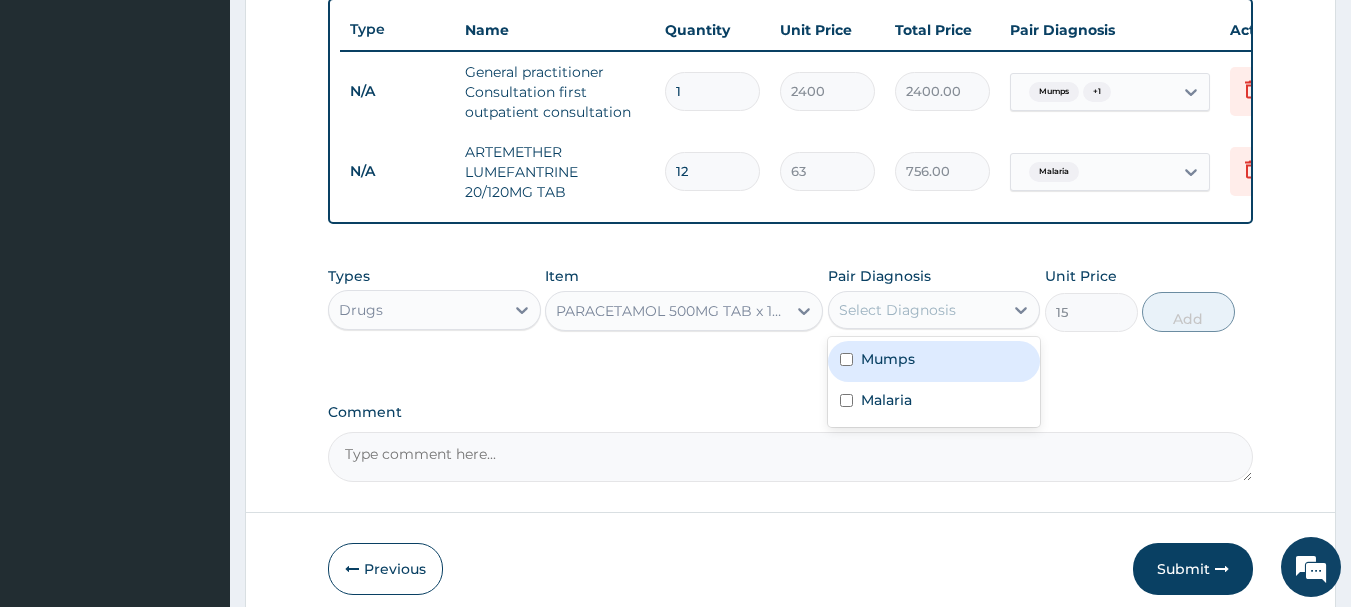click on "Mumps" at bounding box center (934, 361) 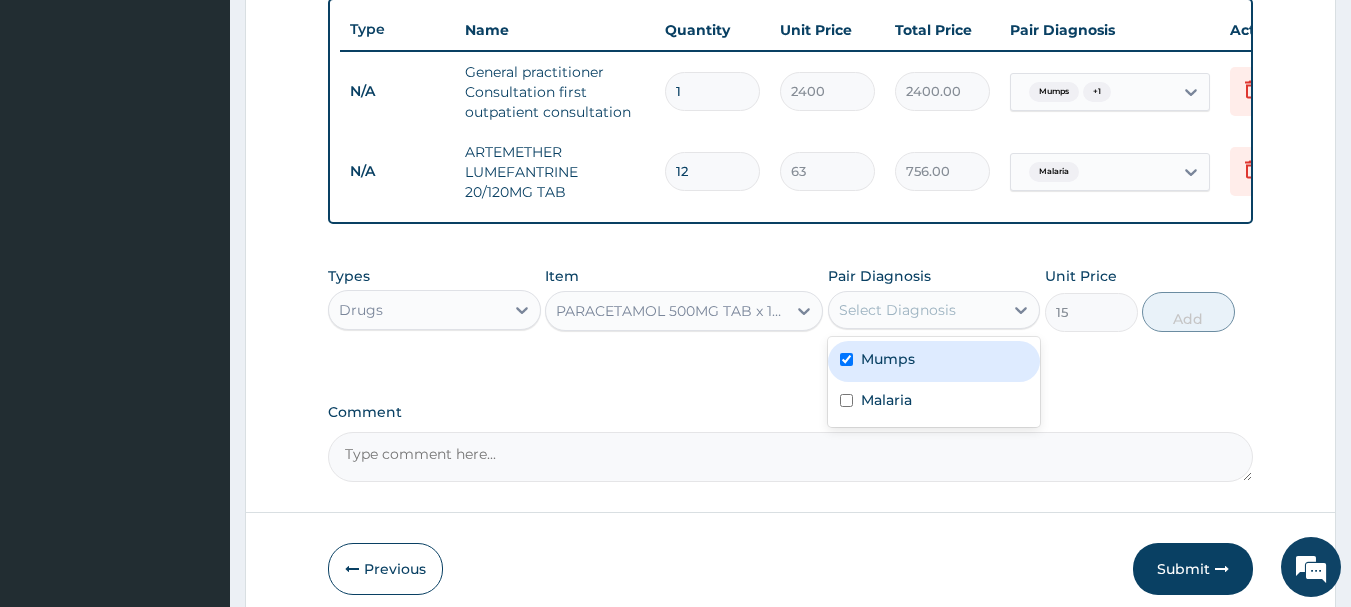 click on "Mumps" at bounding box center (934, 361) 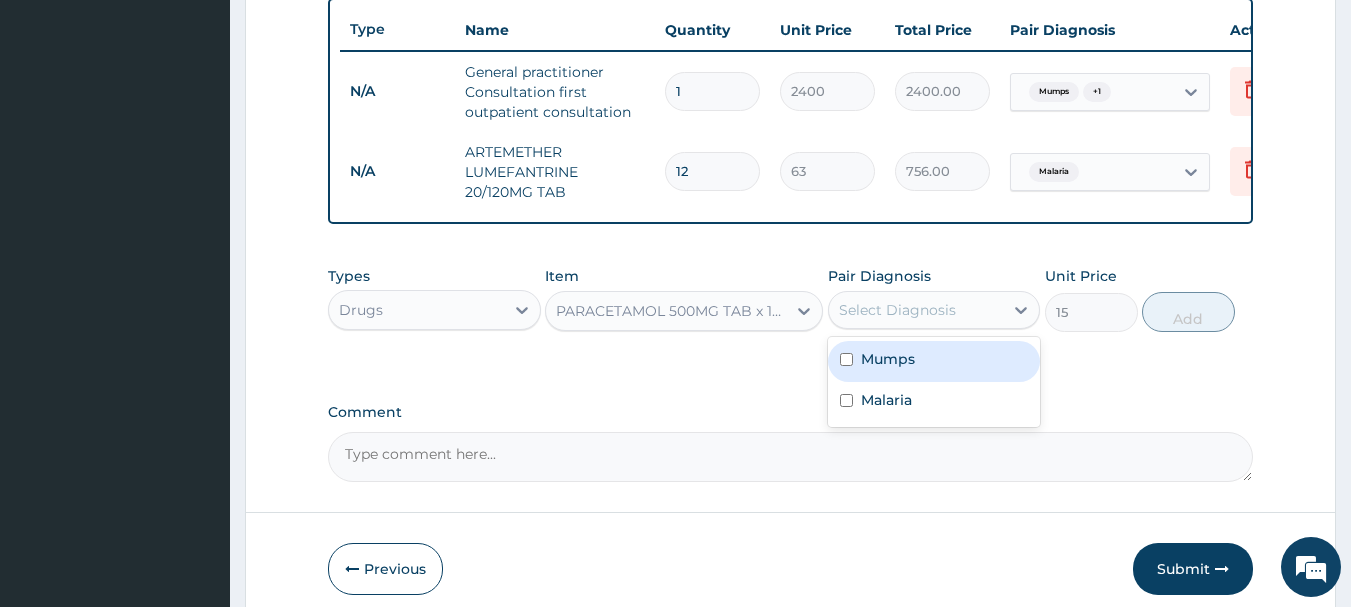 checkbox on "false" 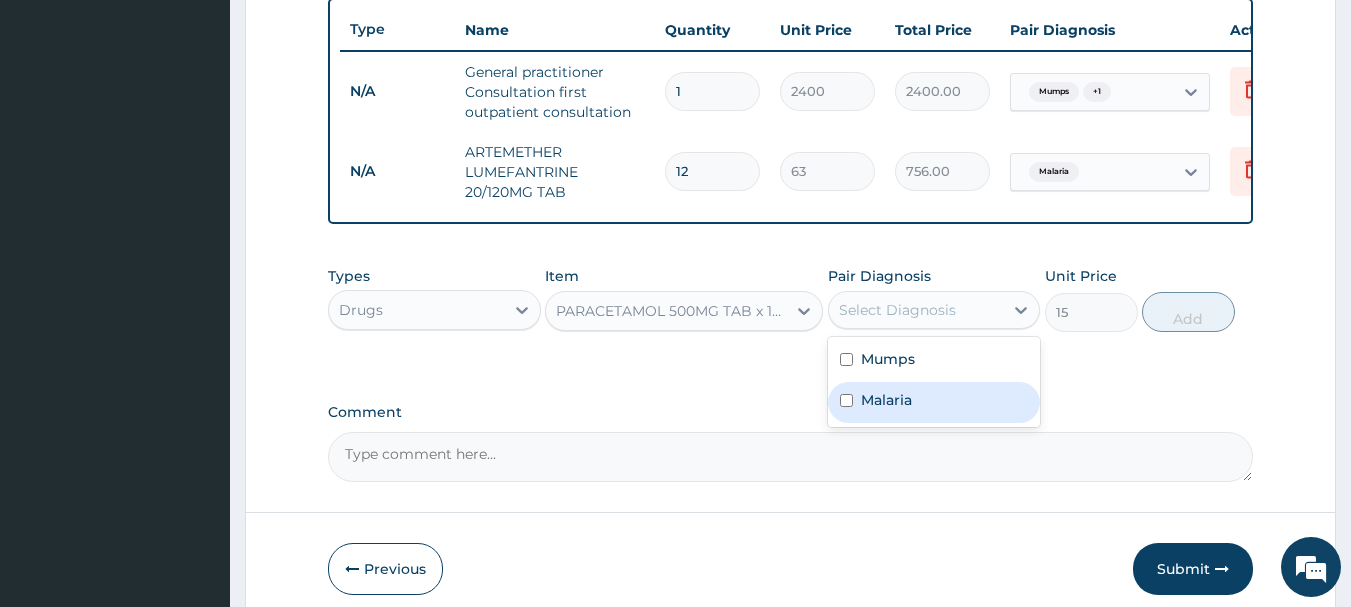 click on "Malaria" at bounding box center [934, 402] 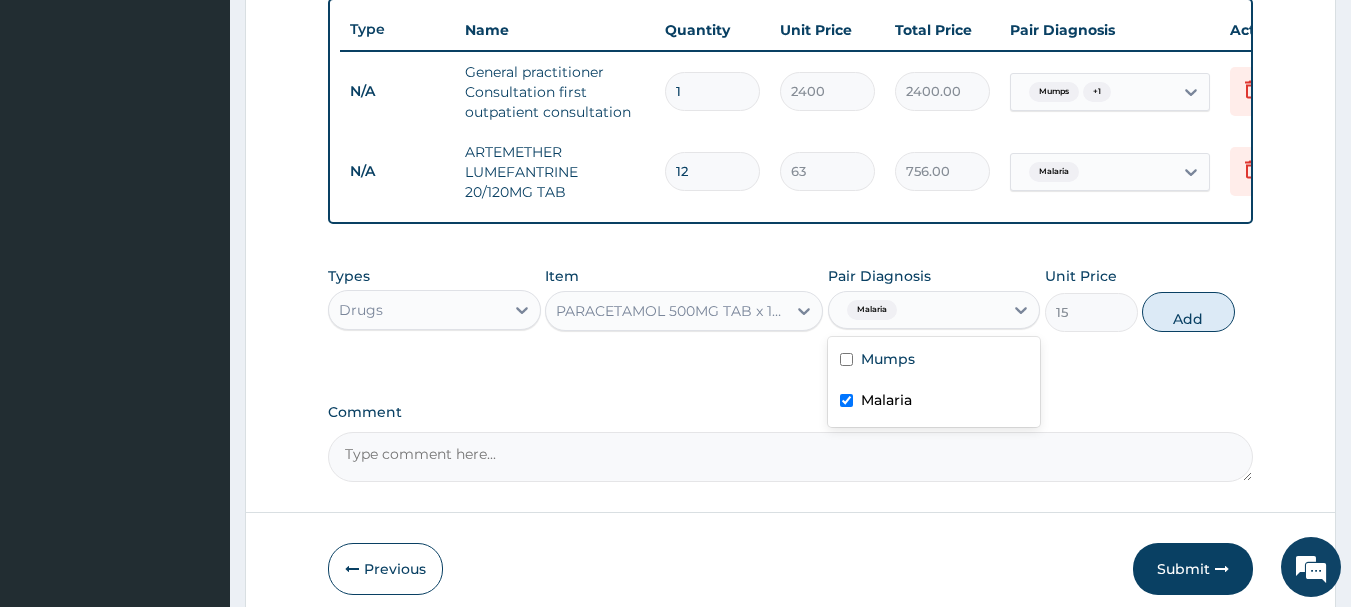 click on "Malaria" at bounding box center (934, 402) 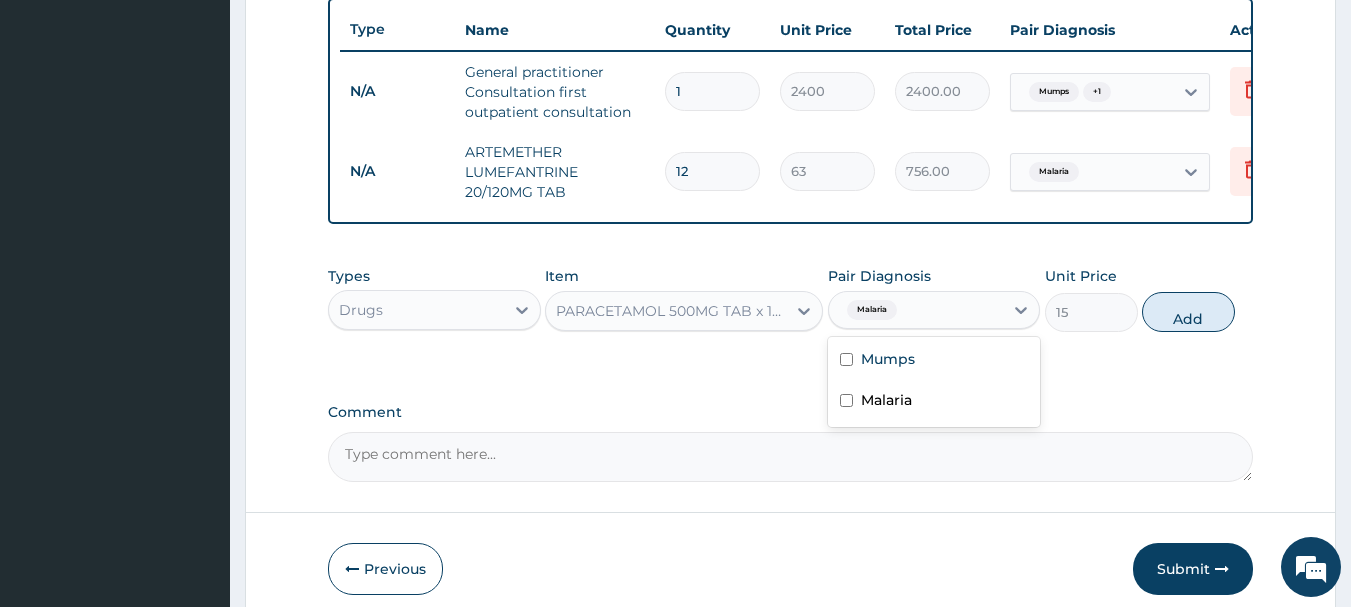 checkbox on "false" 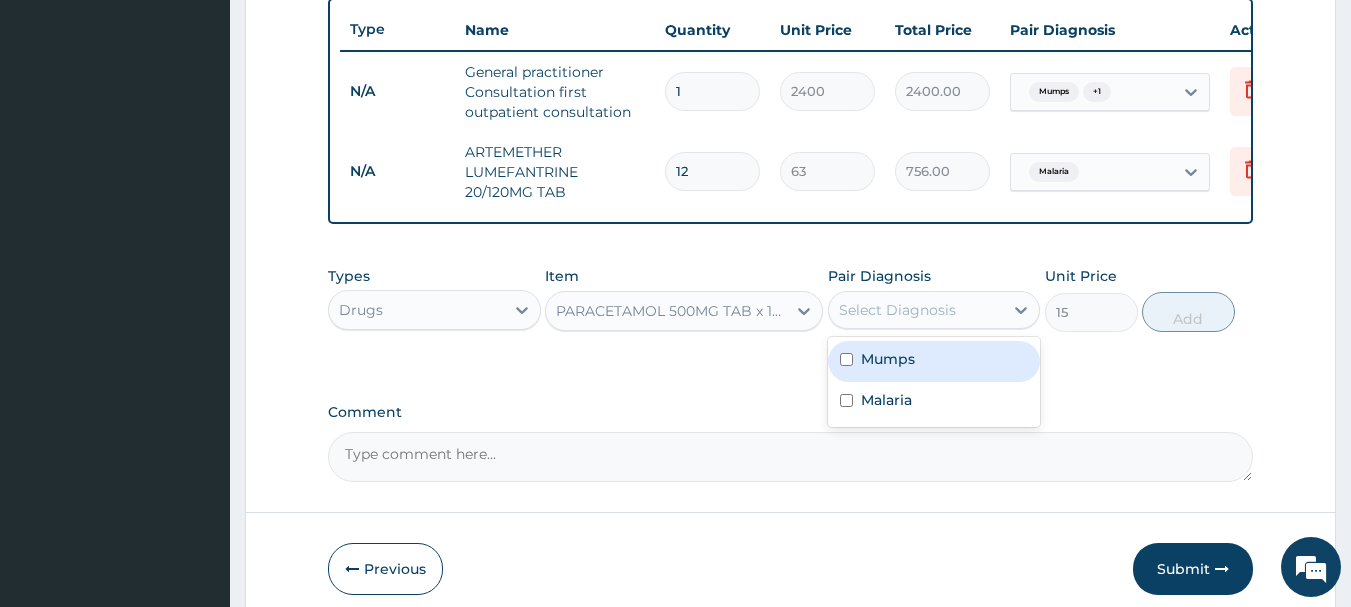click on "Mumps" at bounding box center (934, 361) 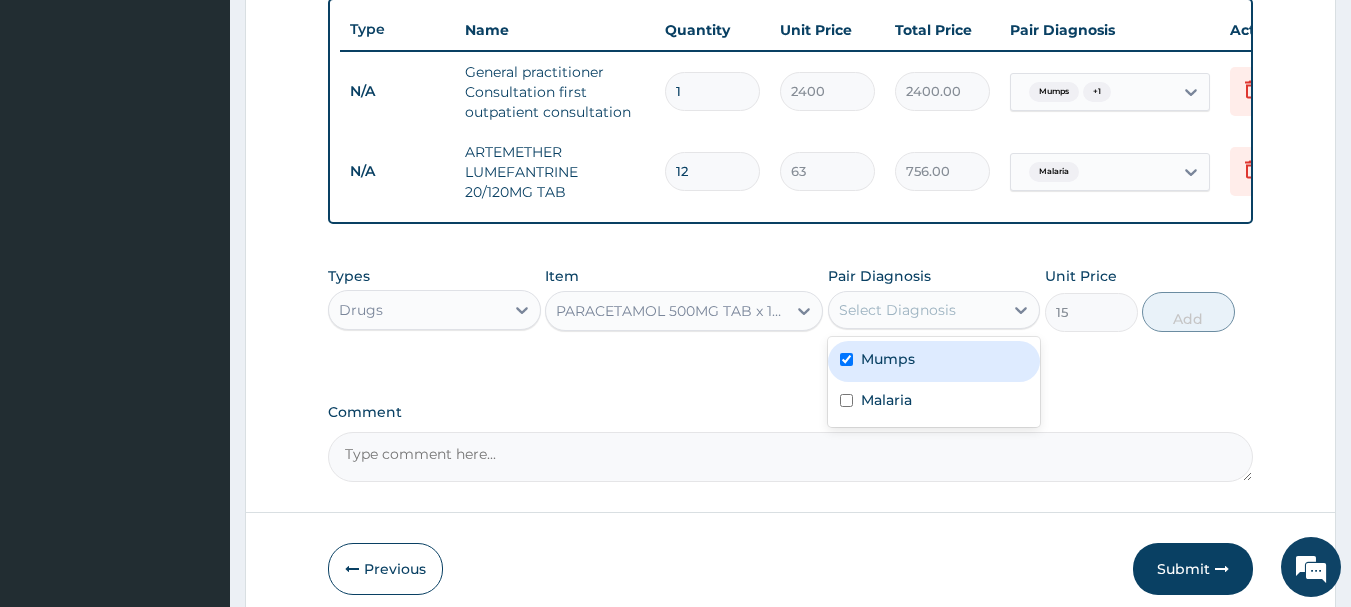 checkbox on "true" 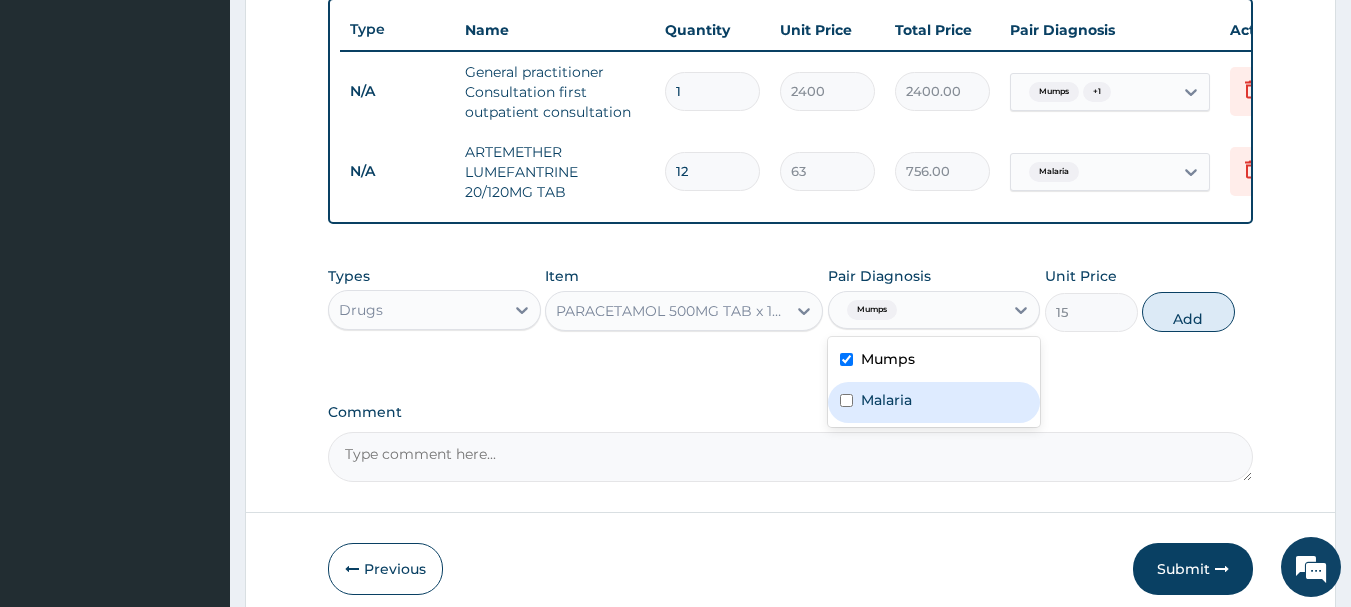click on "Malaria" at bounding box center [934, 402] 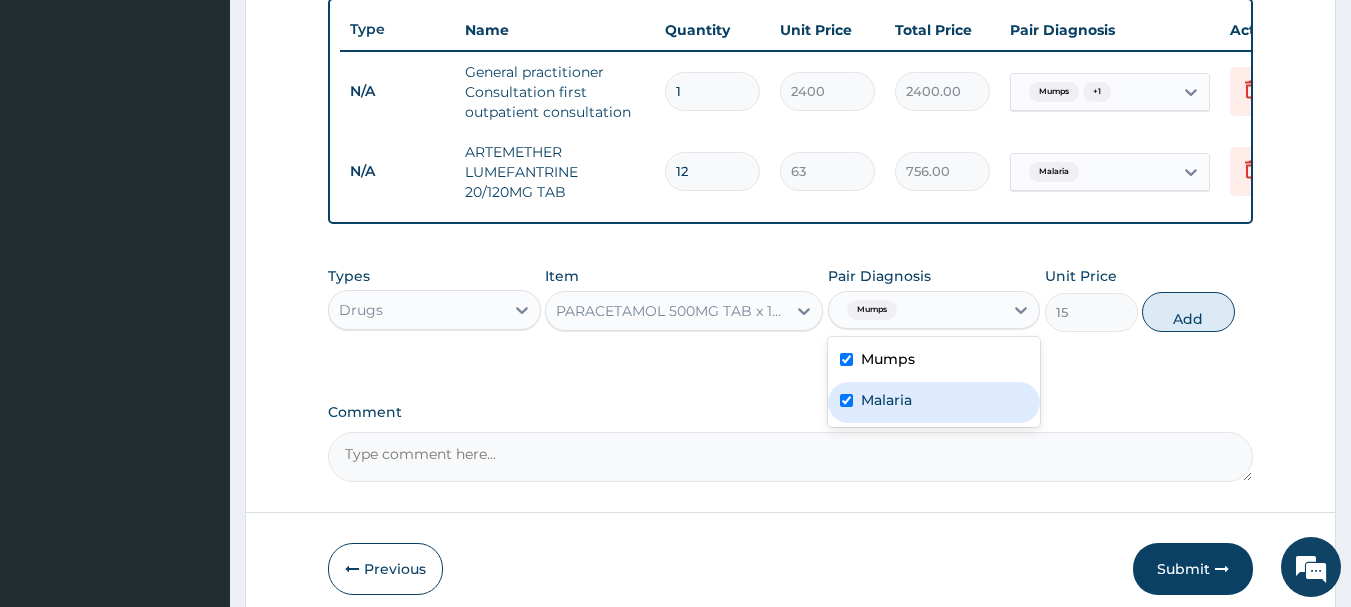 checkbox on "true" 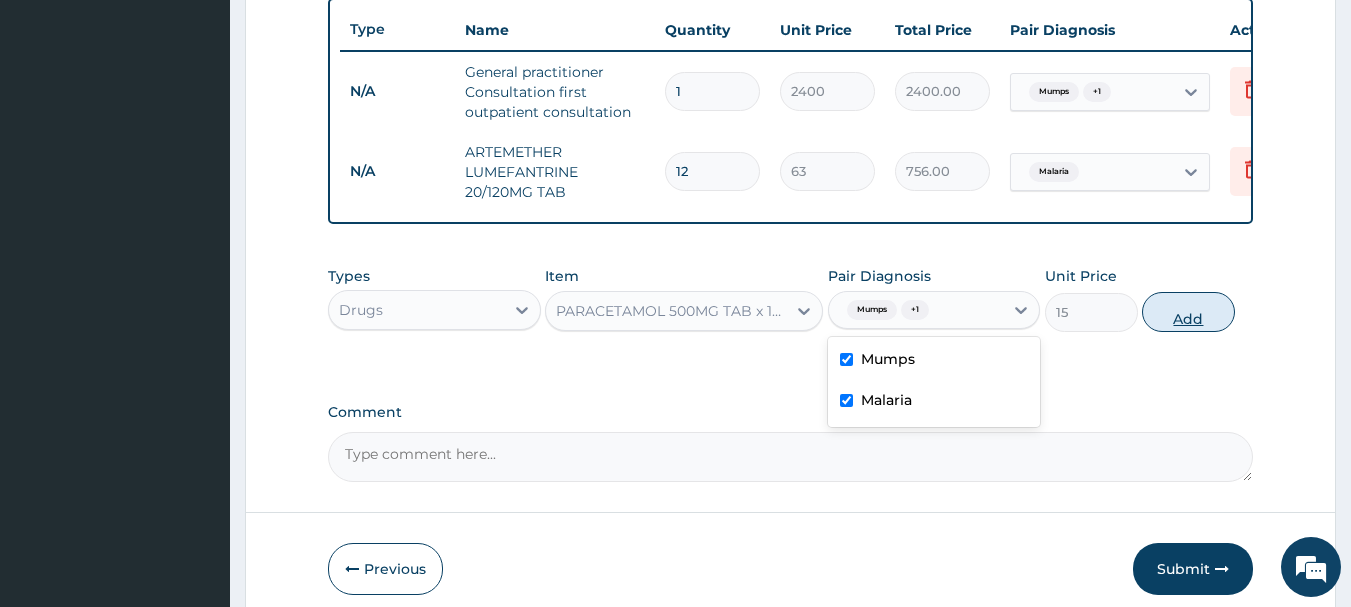 click on "Add" at bounding box center (1188, 312) 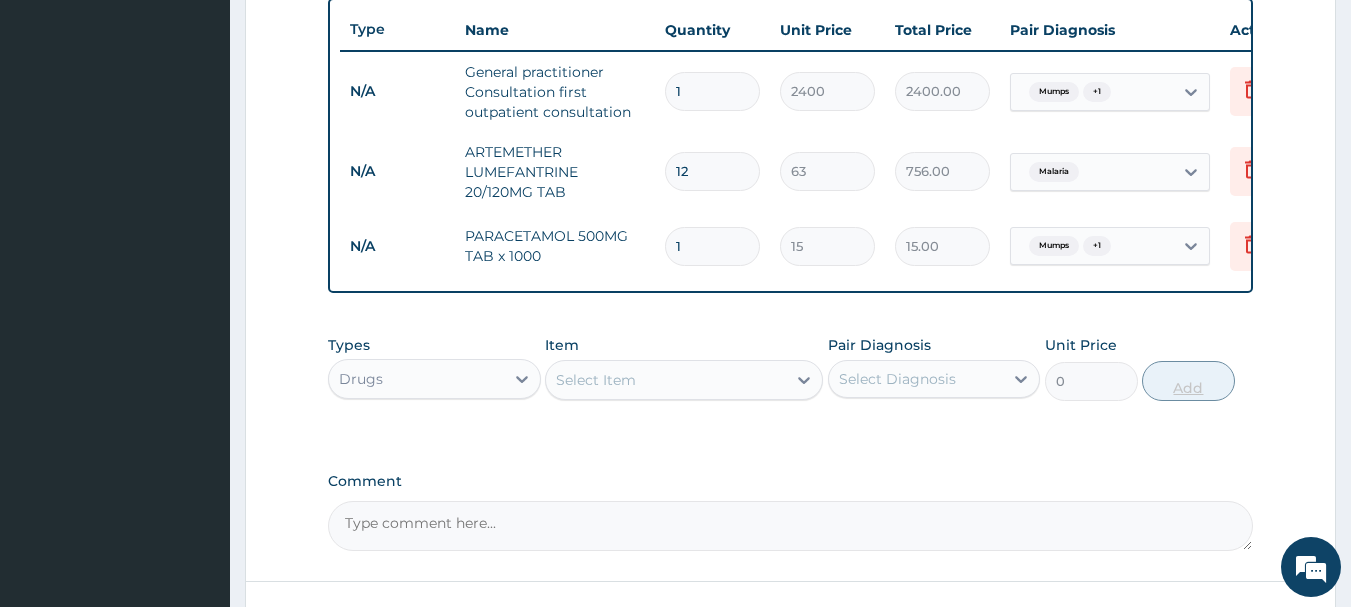 type on "15" 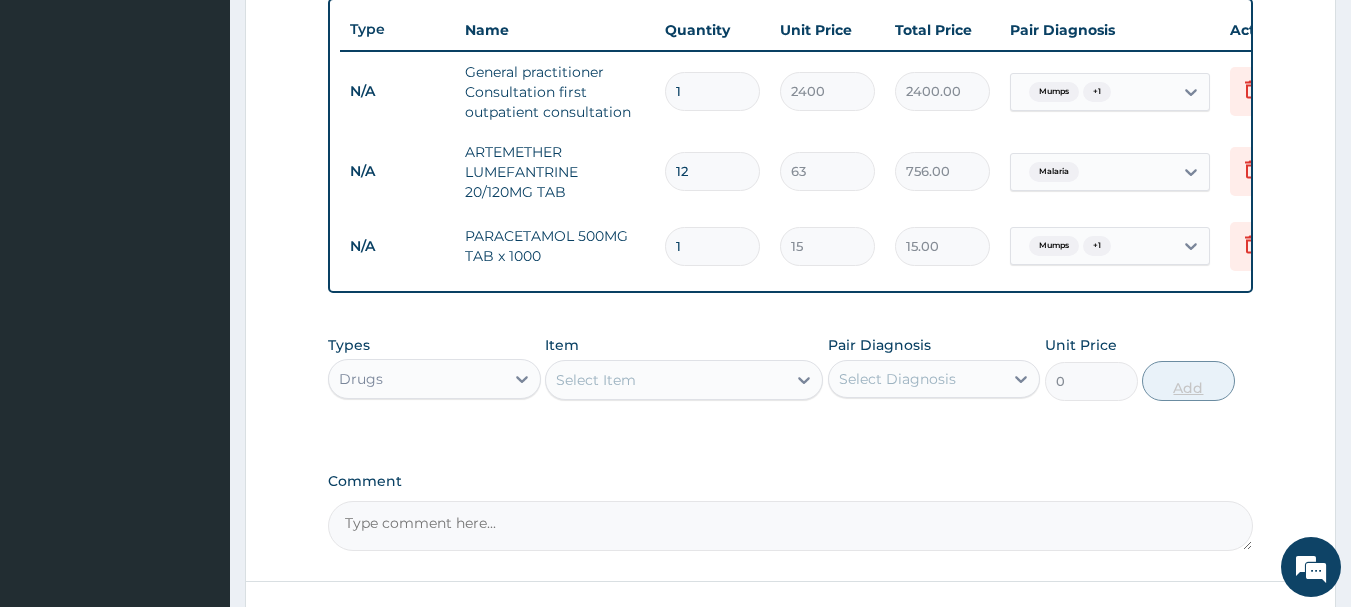 type on "225.00" 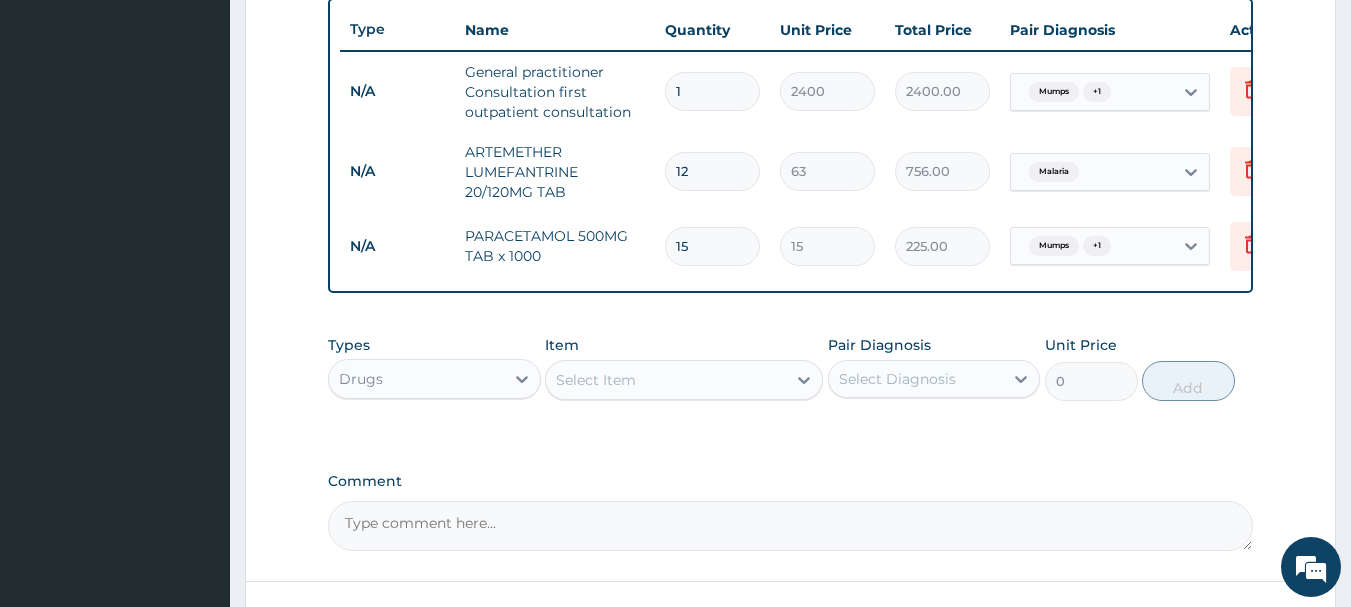 type on "15" 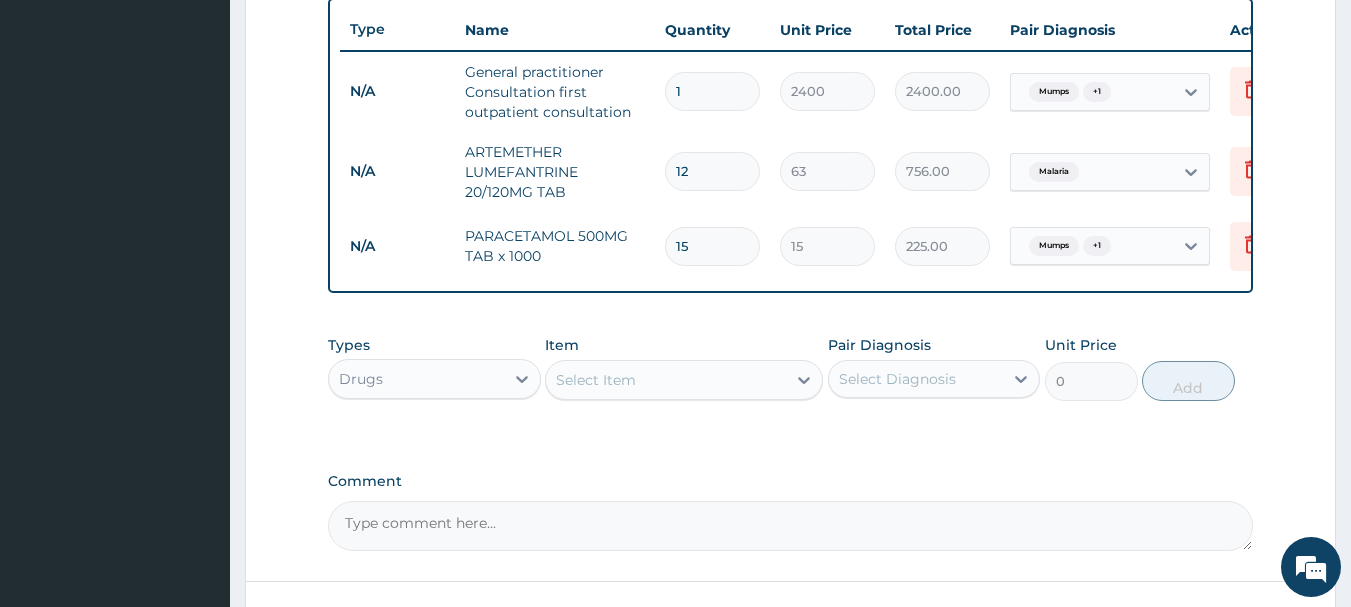 click on "Select Item" at bounding box center [666, 380] 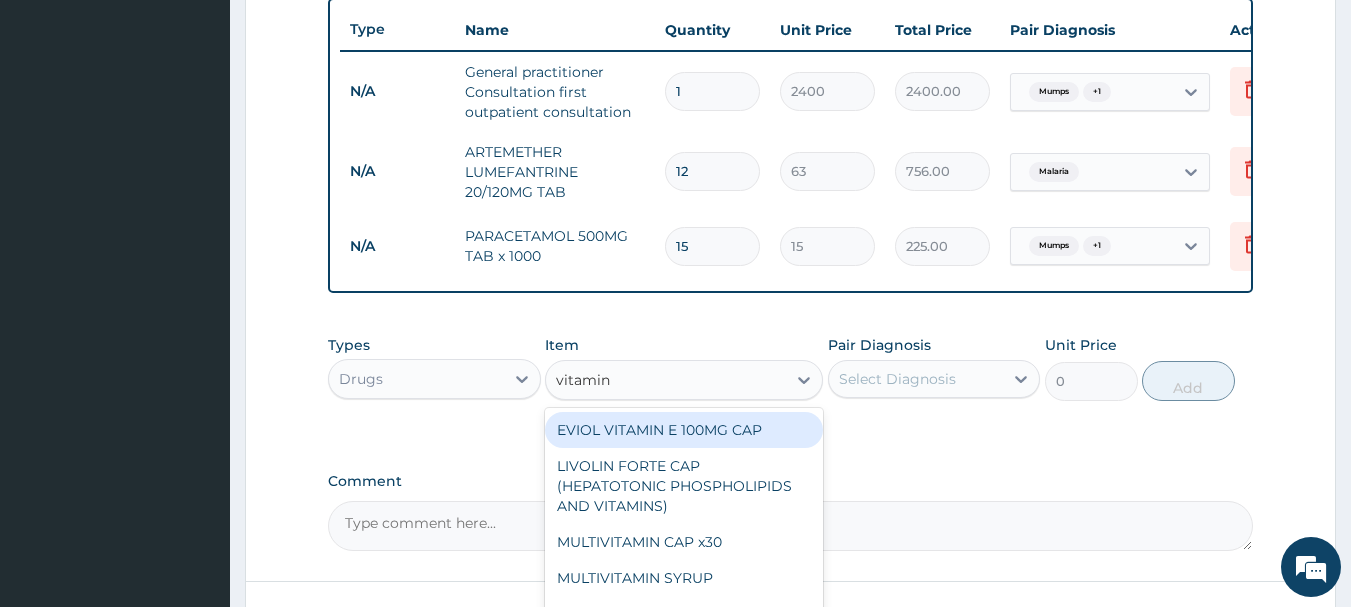 type on "vitamin c" 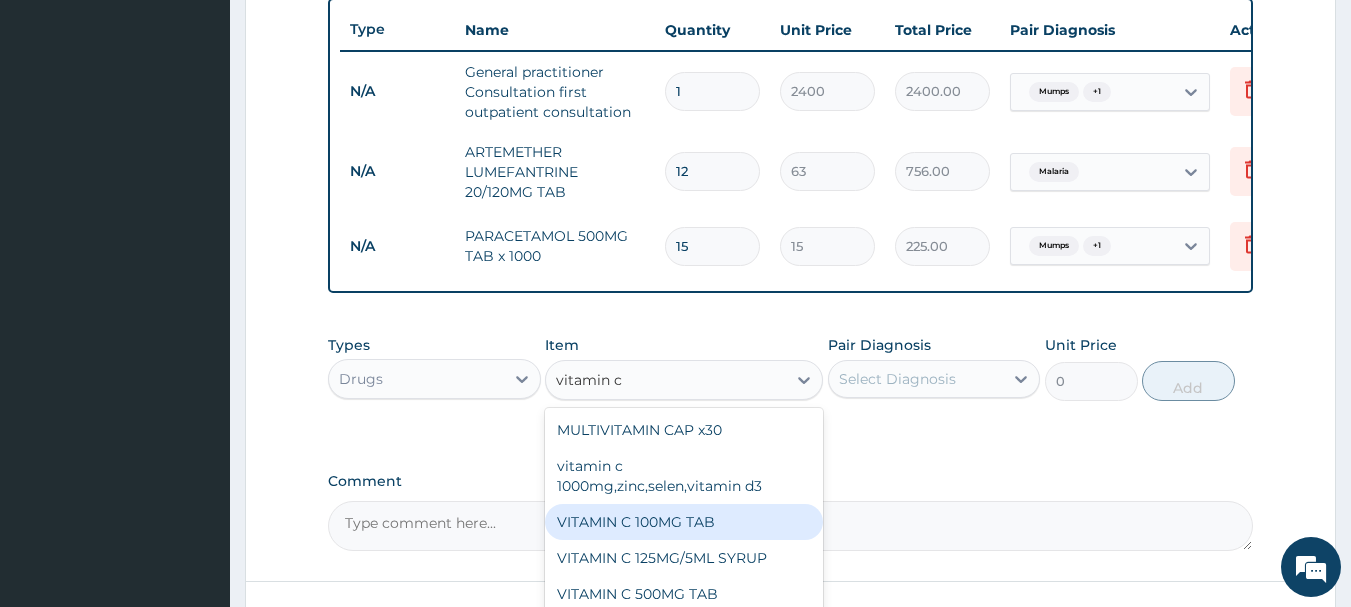 click on "VITAMIN C 100MG TAB" at bounding box center (684, 522) 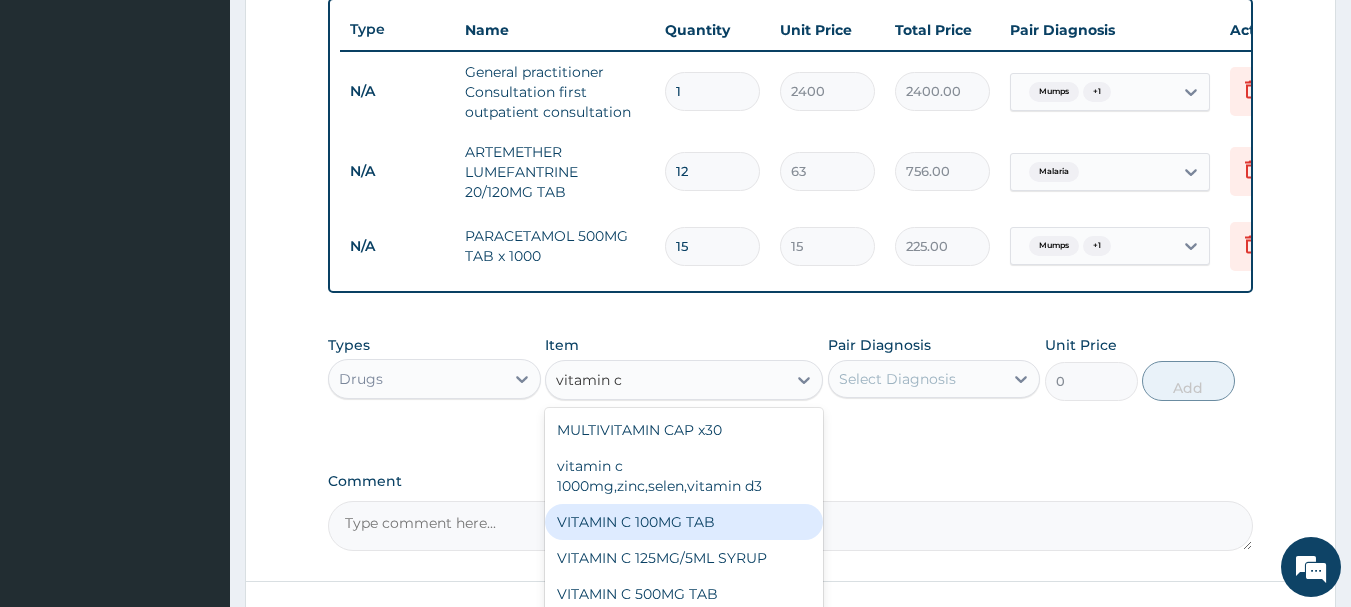 type 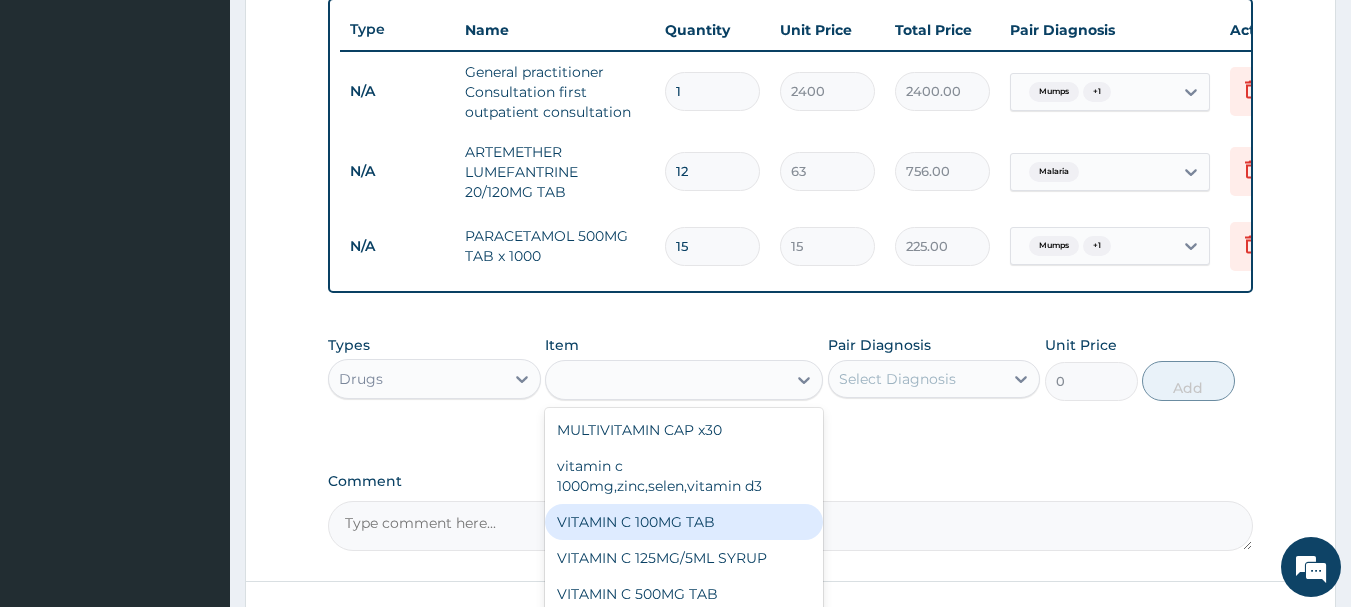 type on "23.625" 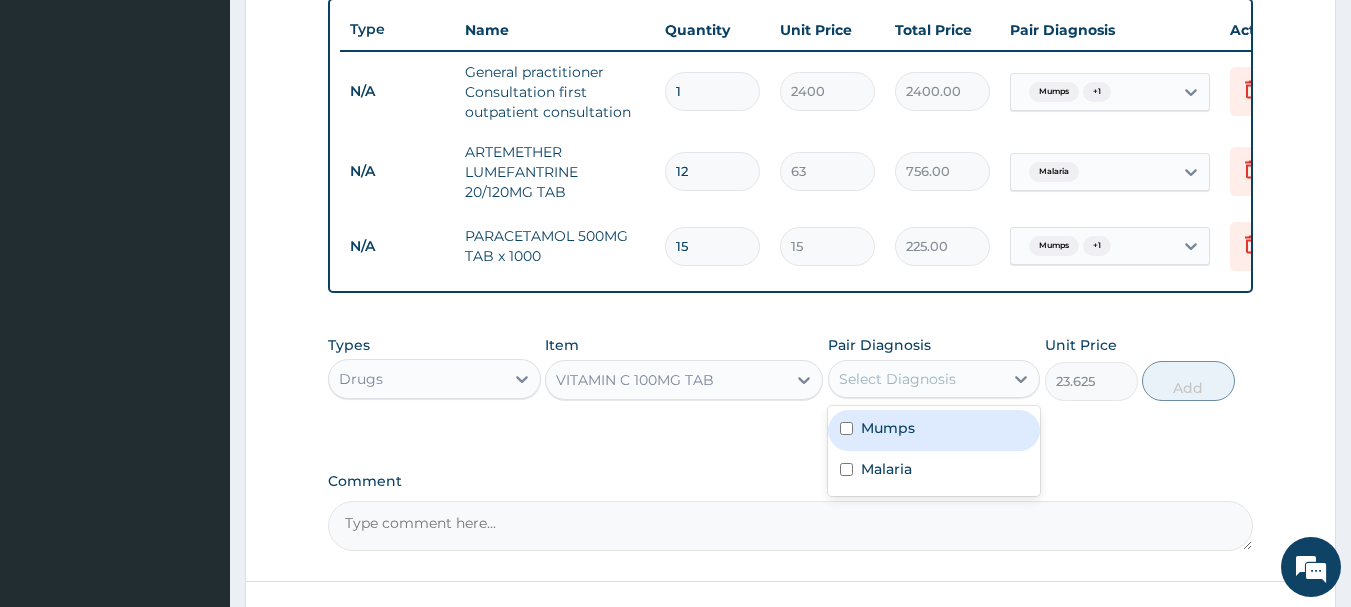 click on "Select Diagnosis" at bounding box center (897, 379) 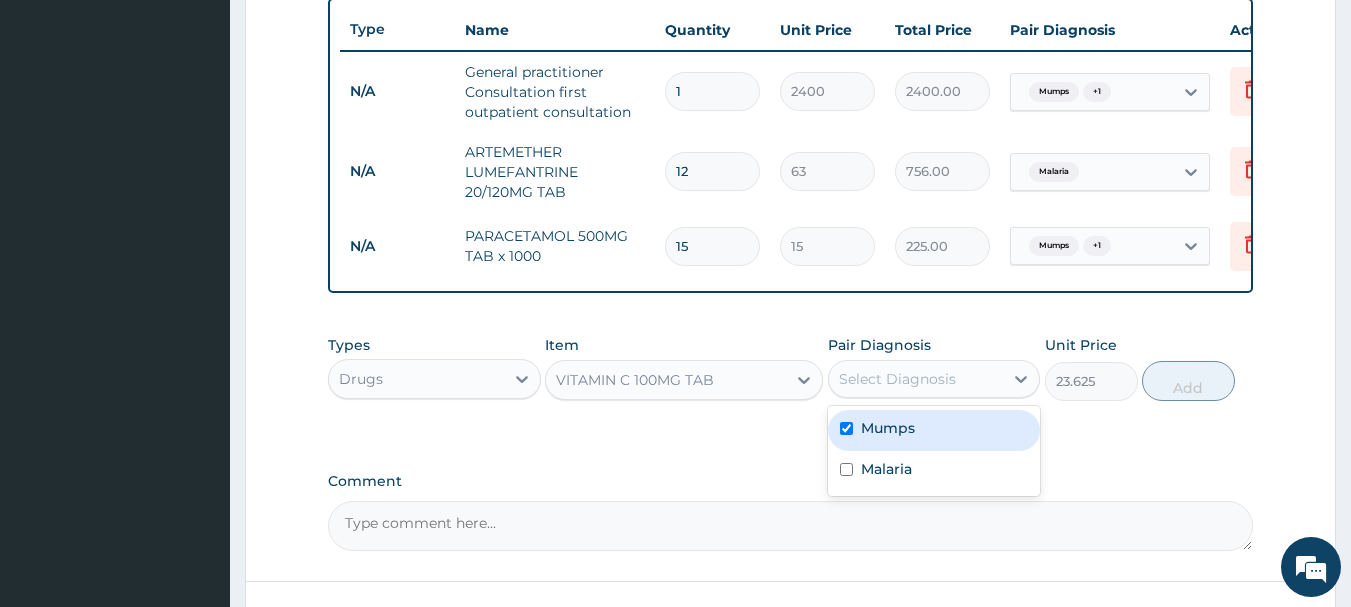 checkbox on "true" 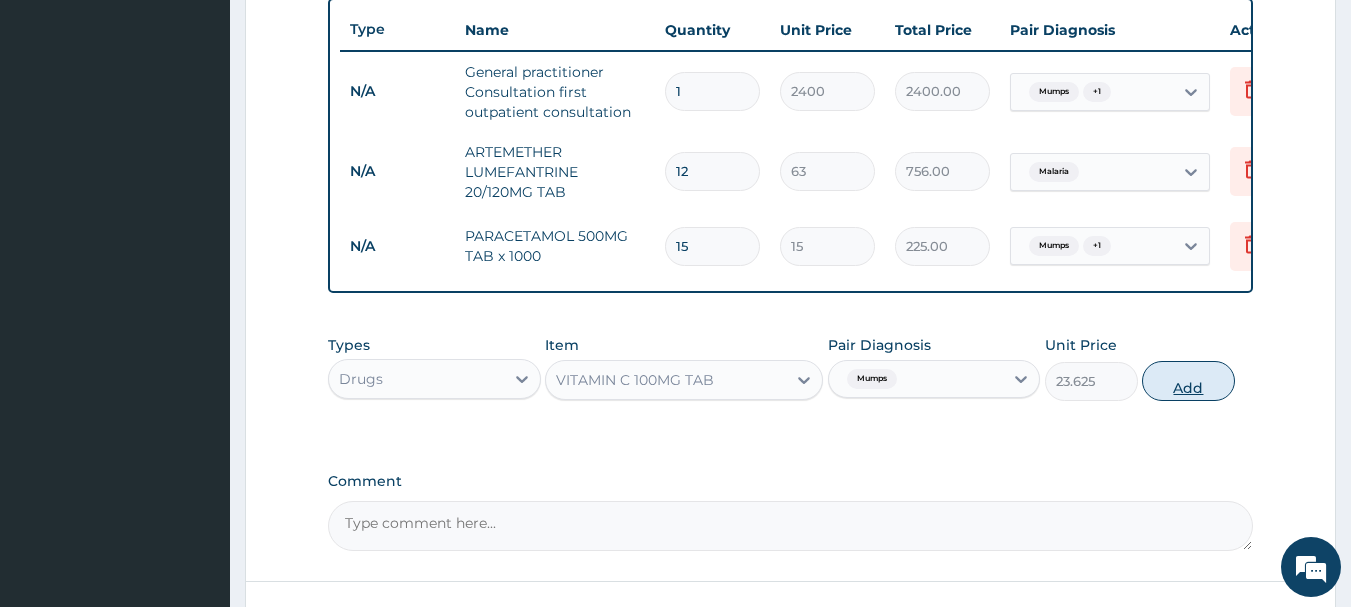 click on "Add" at bounding box center [1188, 381] 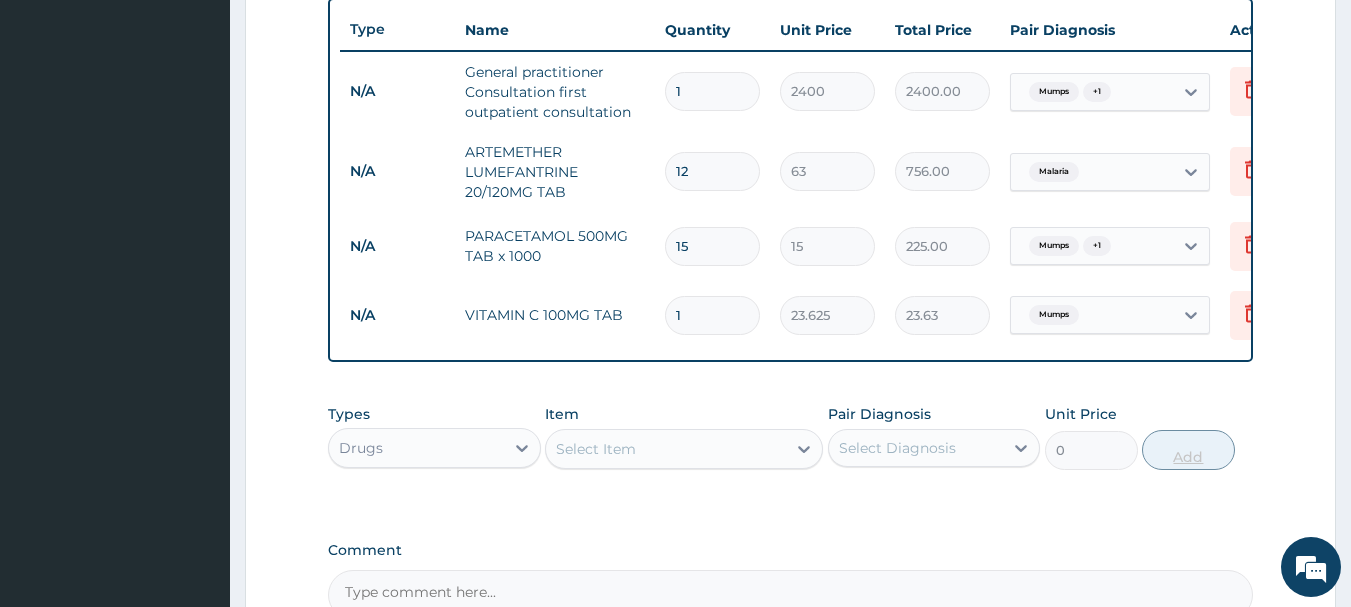 type on "21" 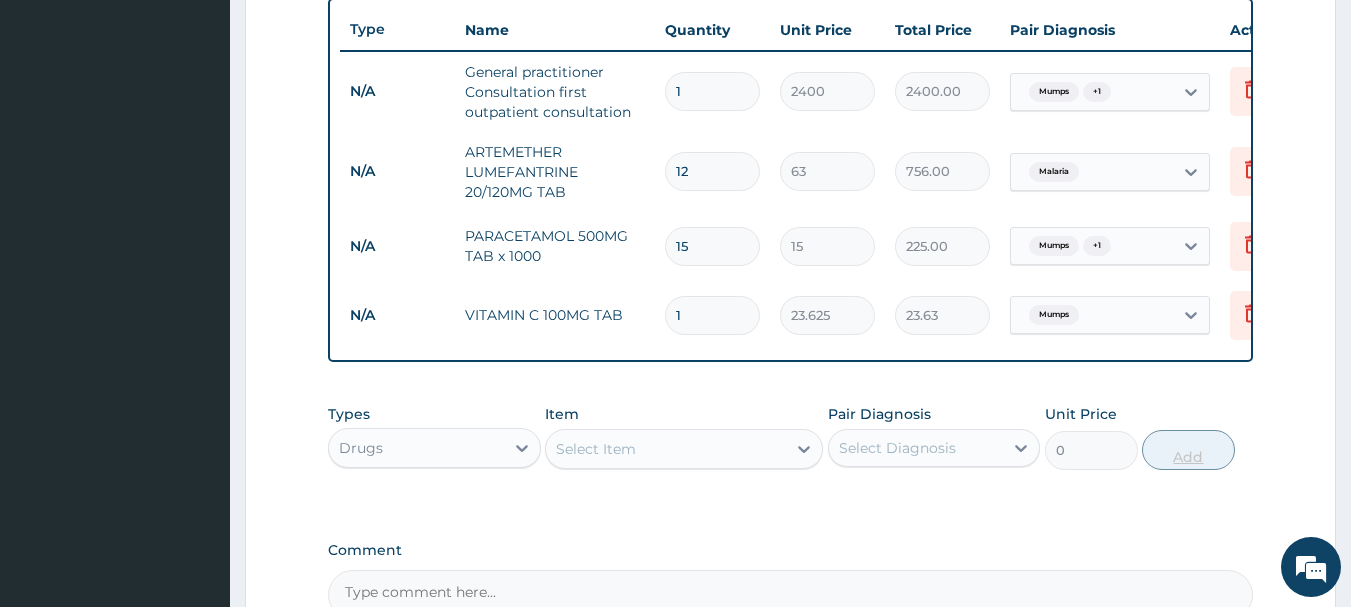 type on "496.13" 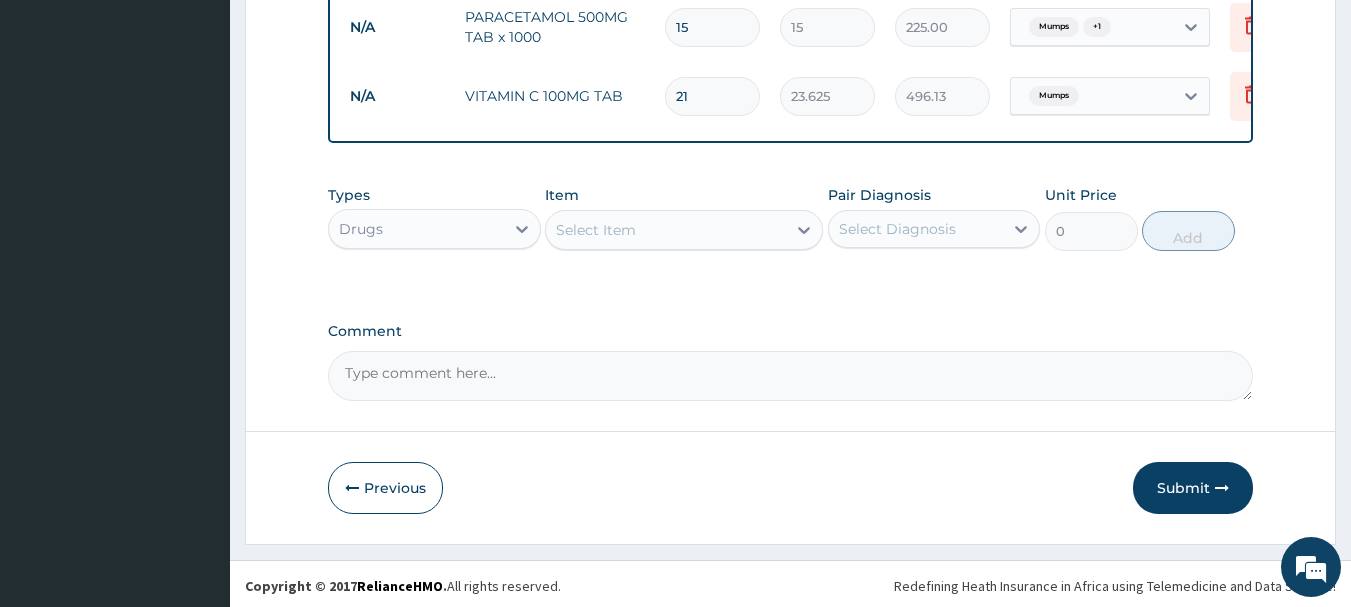 scroll, scrollTop: 984, scrollLeft: 0, axis: vertical 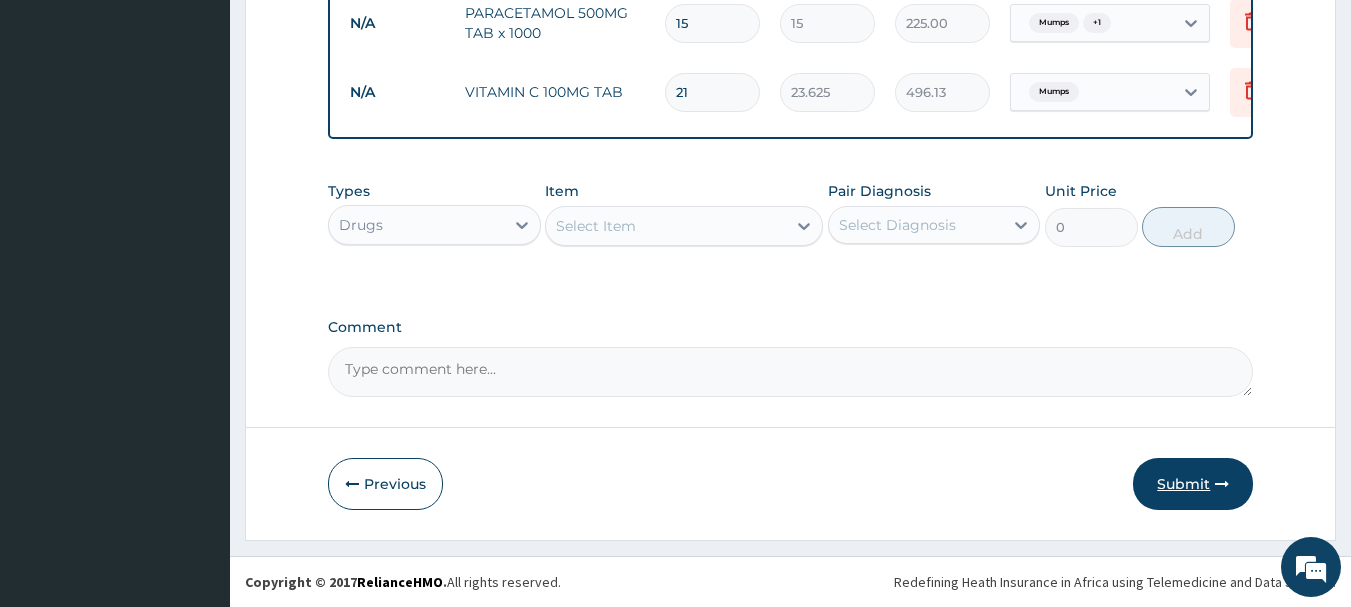 type on "21" 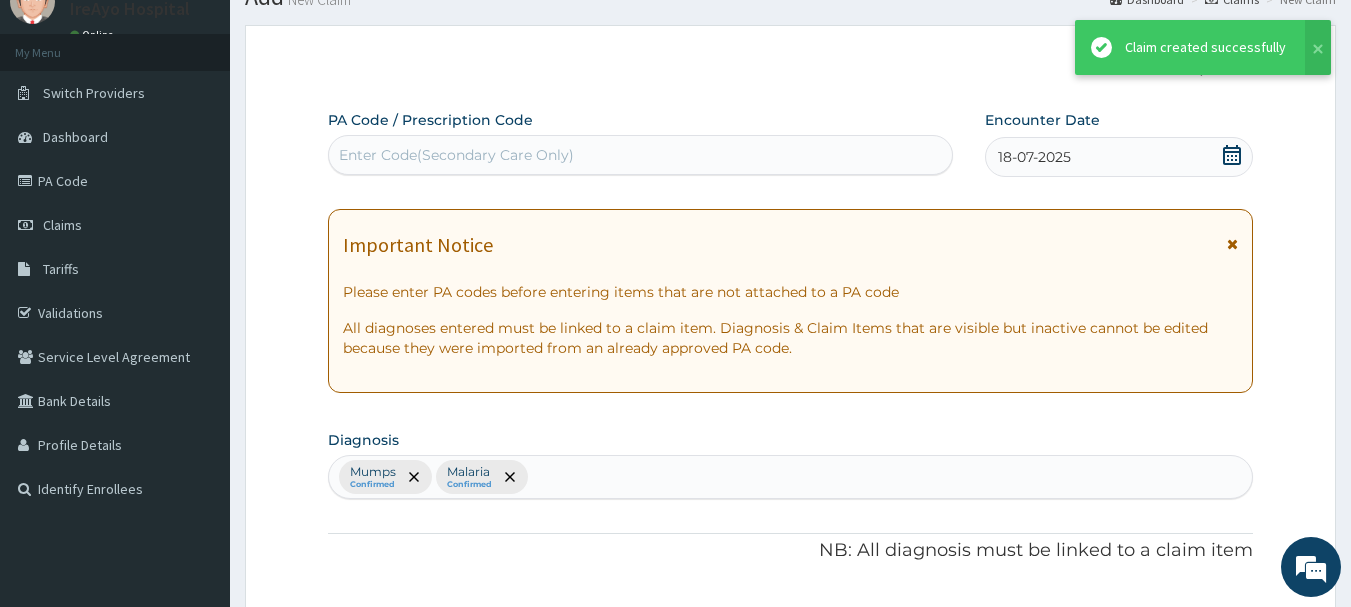 scroll, scrollTop: 984, scrollLeft: 0, axis: vertical 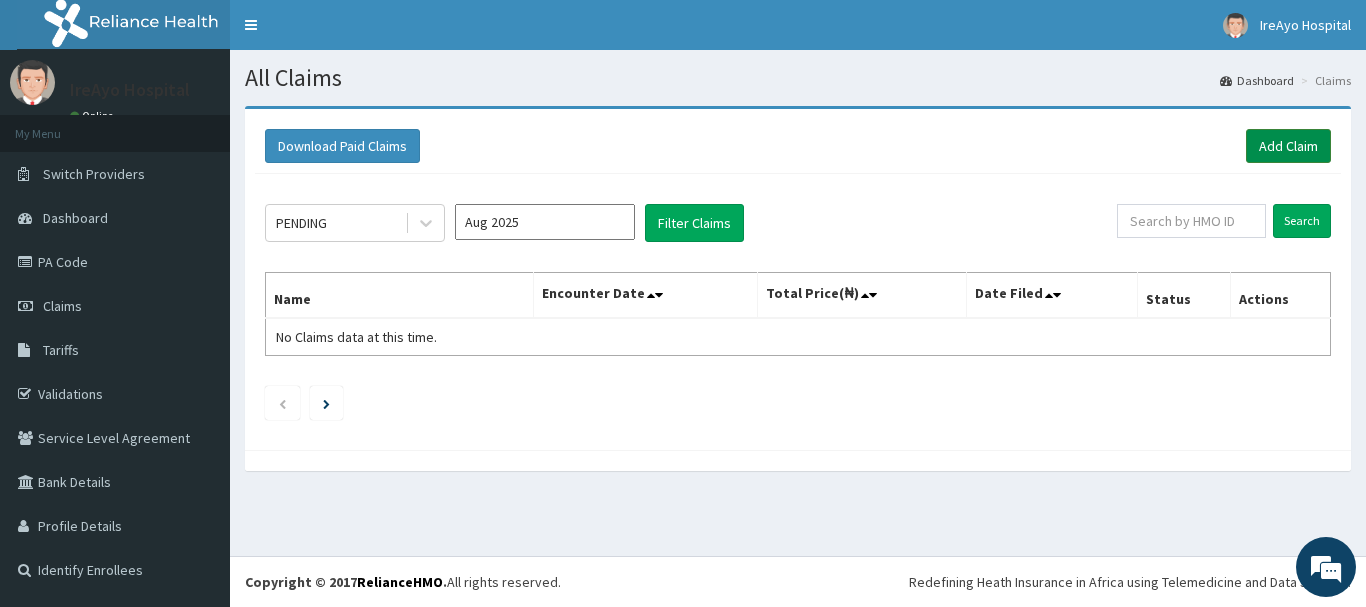 click on "Add Claim" at bounding box center (1288, 146) 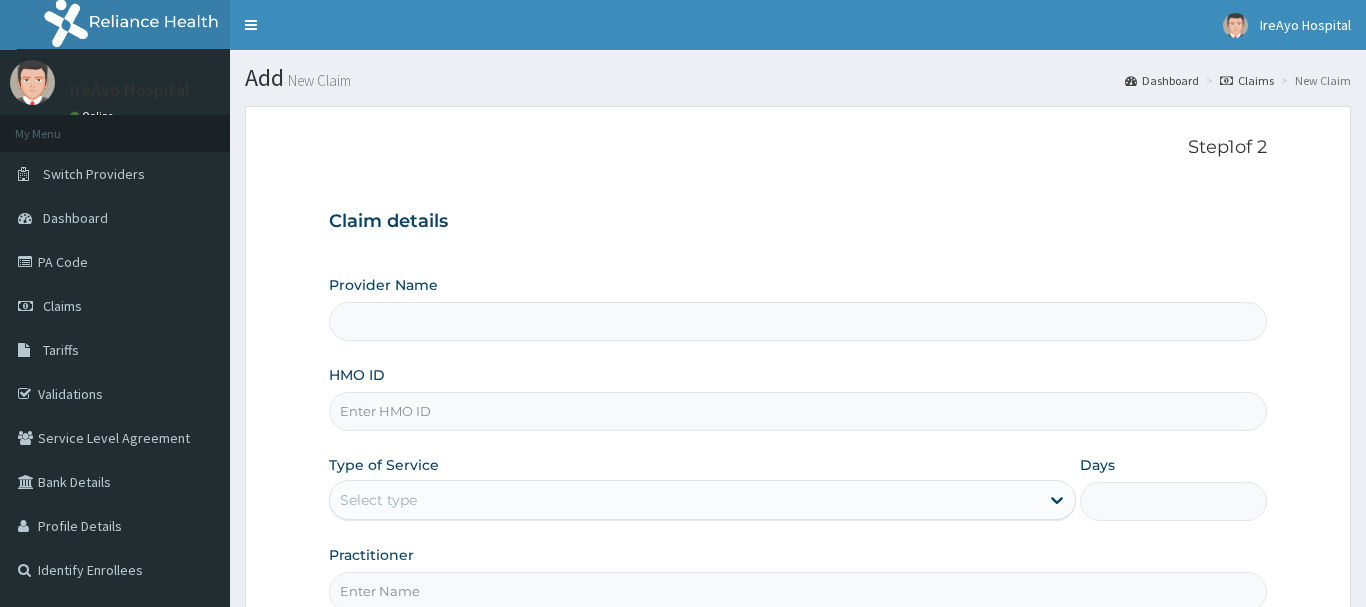 click on "Provider Name HMO ID Type of Service Select type Days Practitioner" at bounding box center [798, 443] 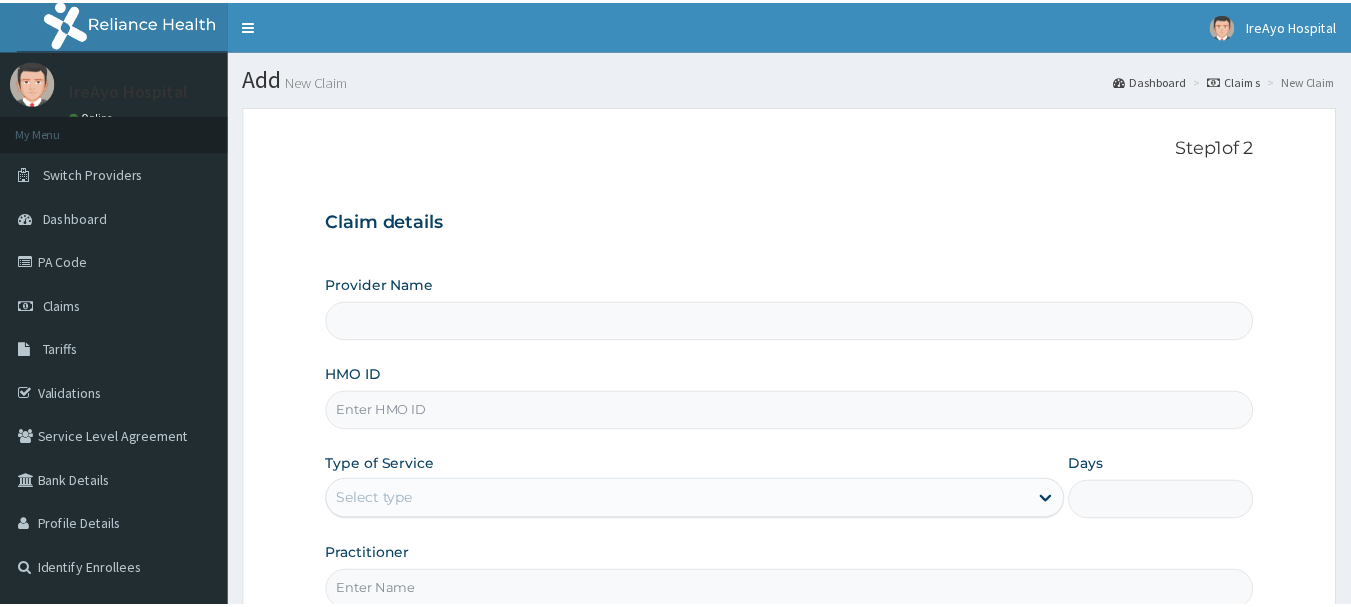 scroll, scrollTop: 0, scrollLeft: 0, axis: both 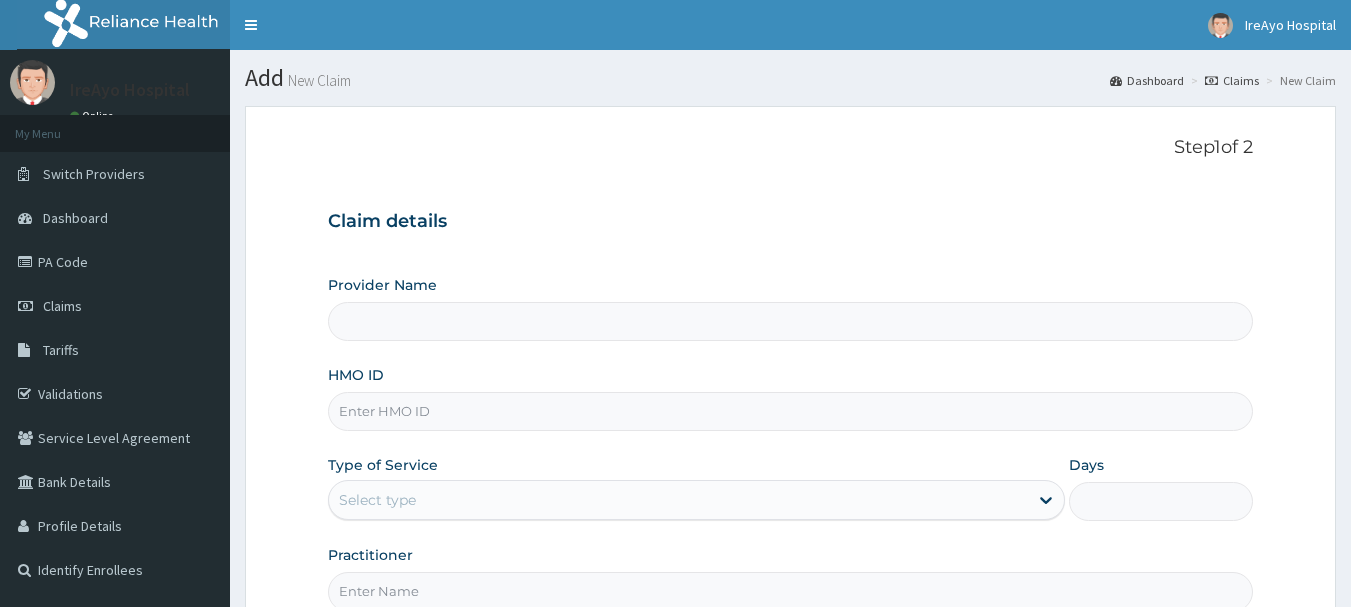 type on "Ire Ayo Hospital" 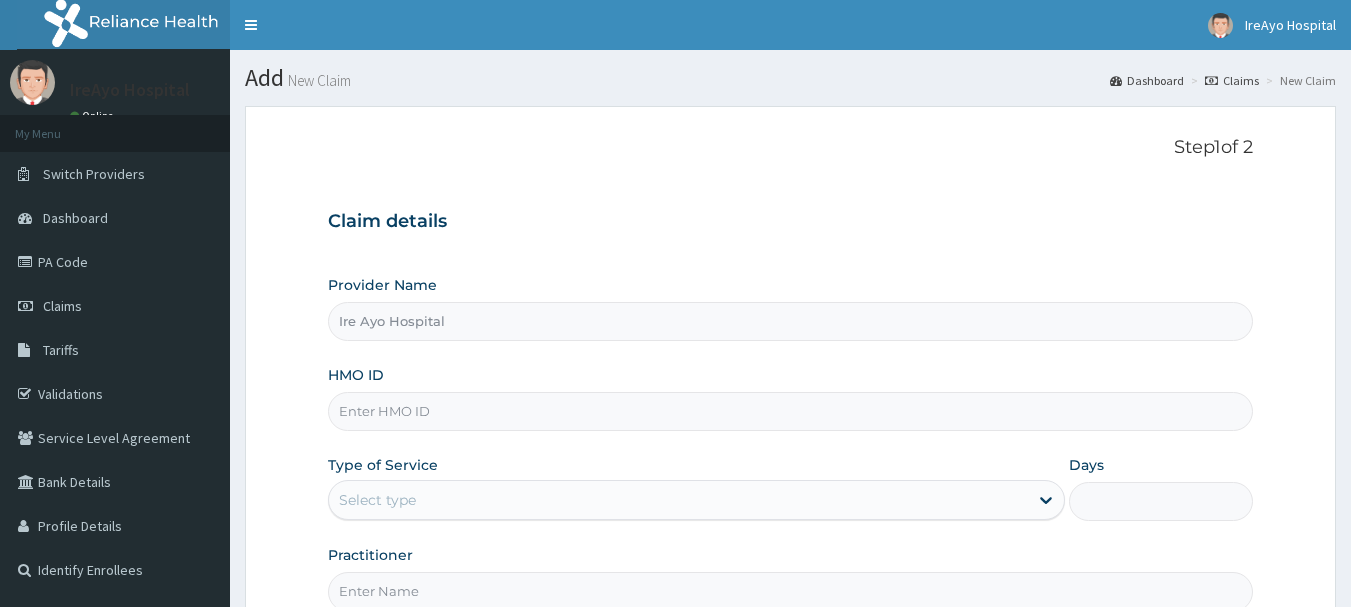 scroll, scrollTop: 0, scrollLeft: 0, axis: both 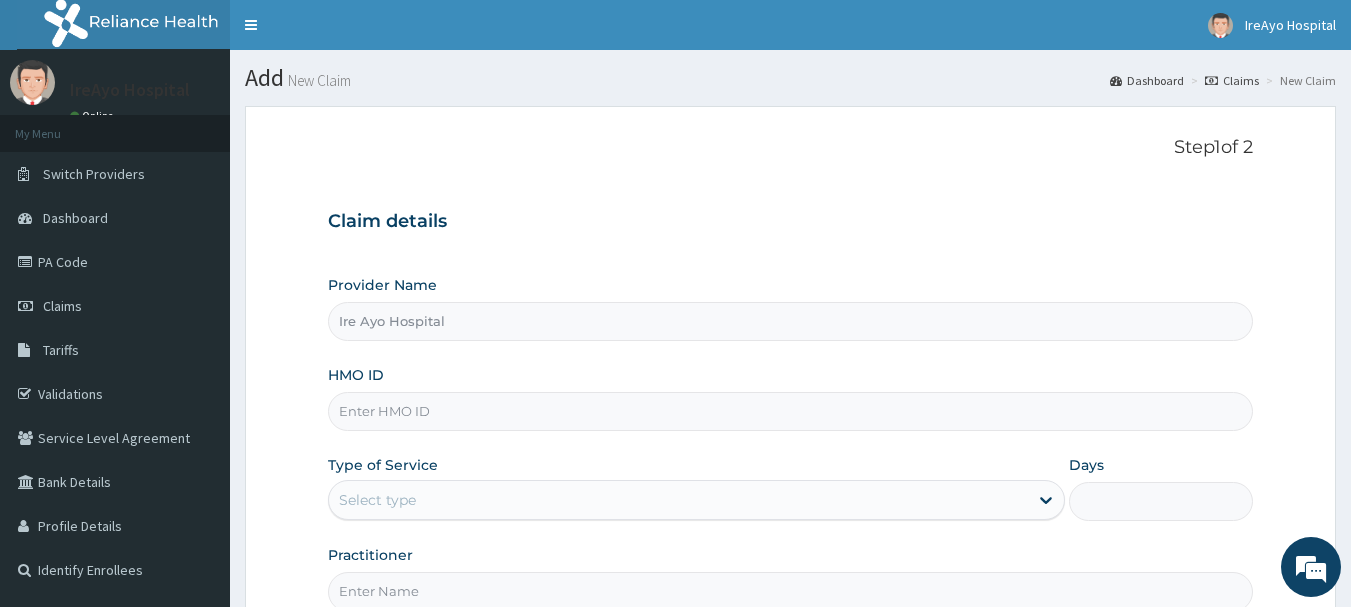 click on "HMO ID" at bounding box center [791, 411] 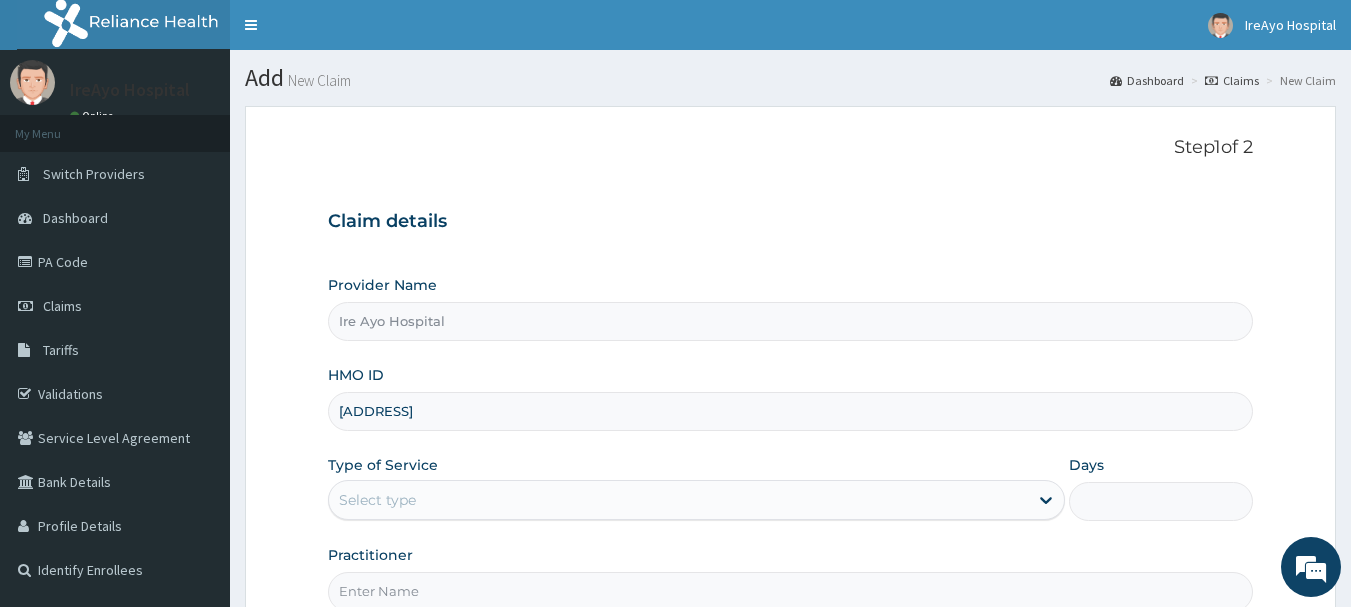 type on "[ADDRESS]" 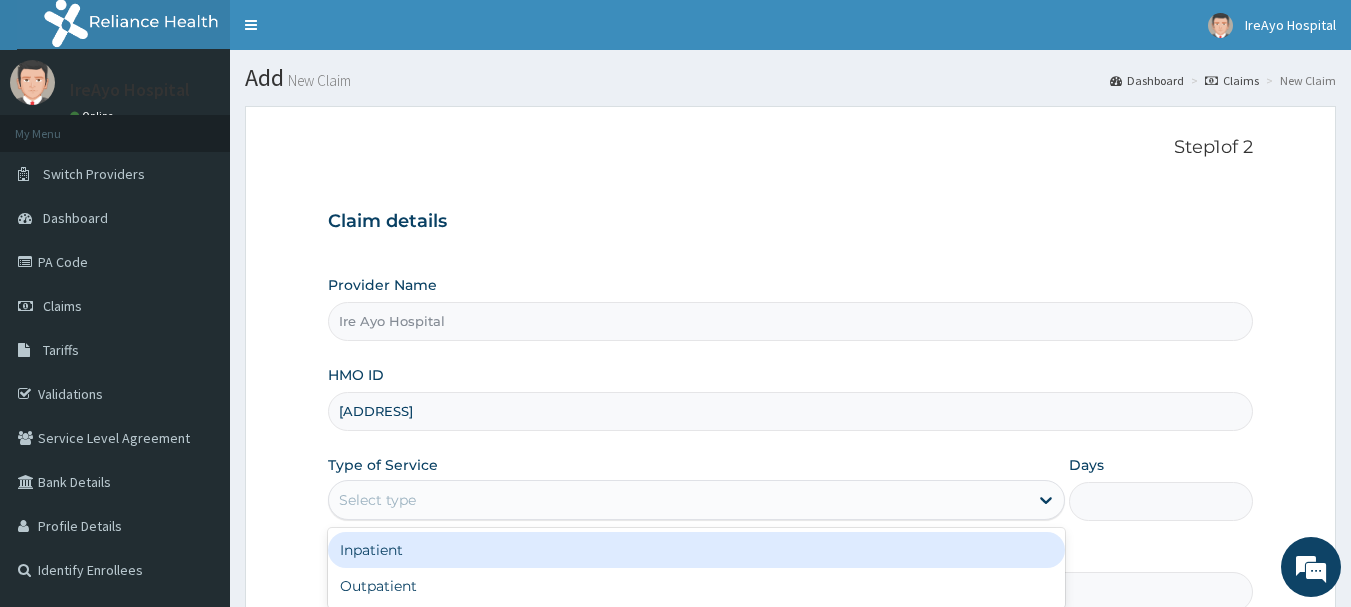 click on "Select type" at bounding box center [678, 500] 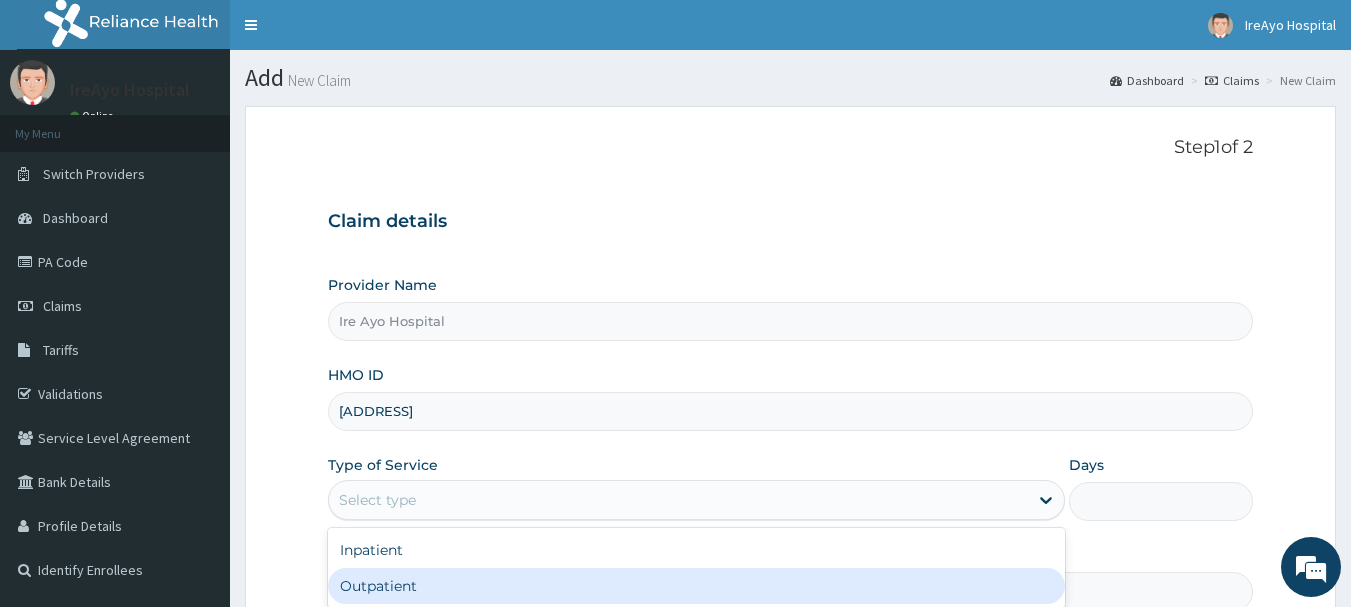 click on "Outpatient" at bounding box center [696, 586] 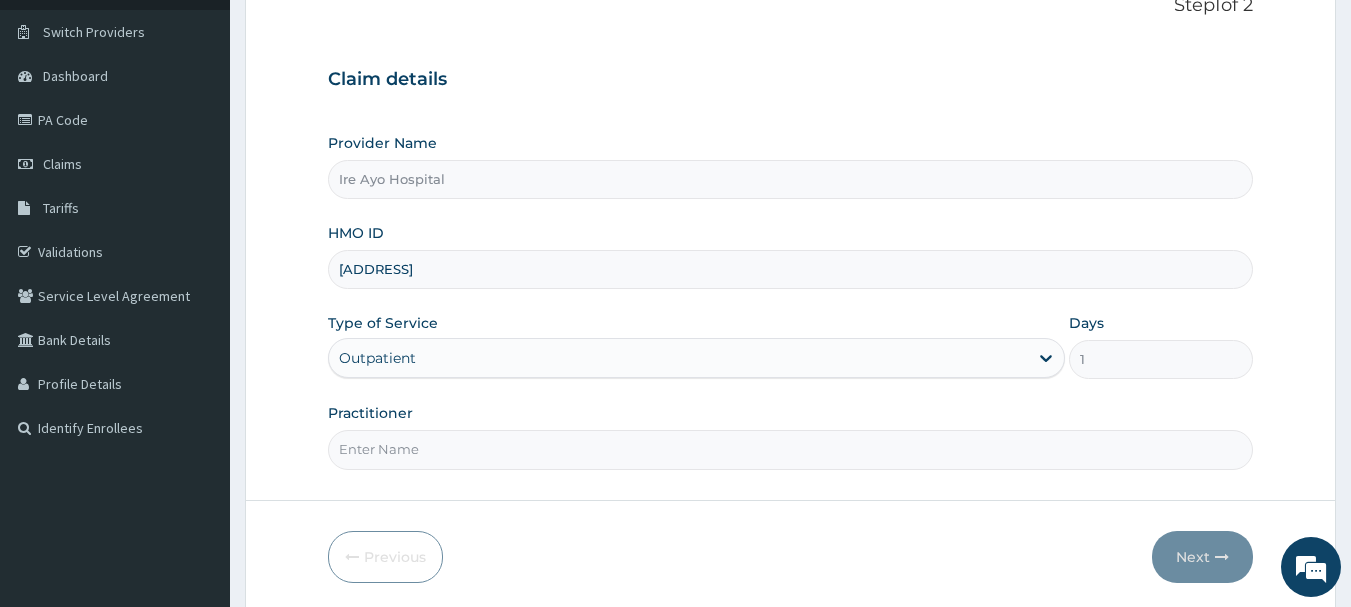 scroll, scrollTop: 215, scrollLeft: 0, axis: vertical 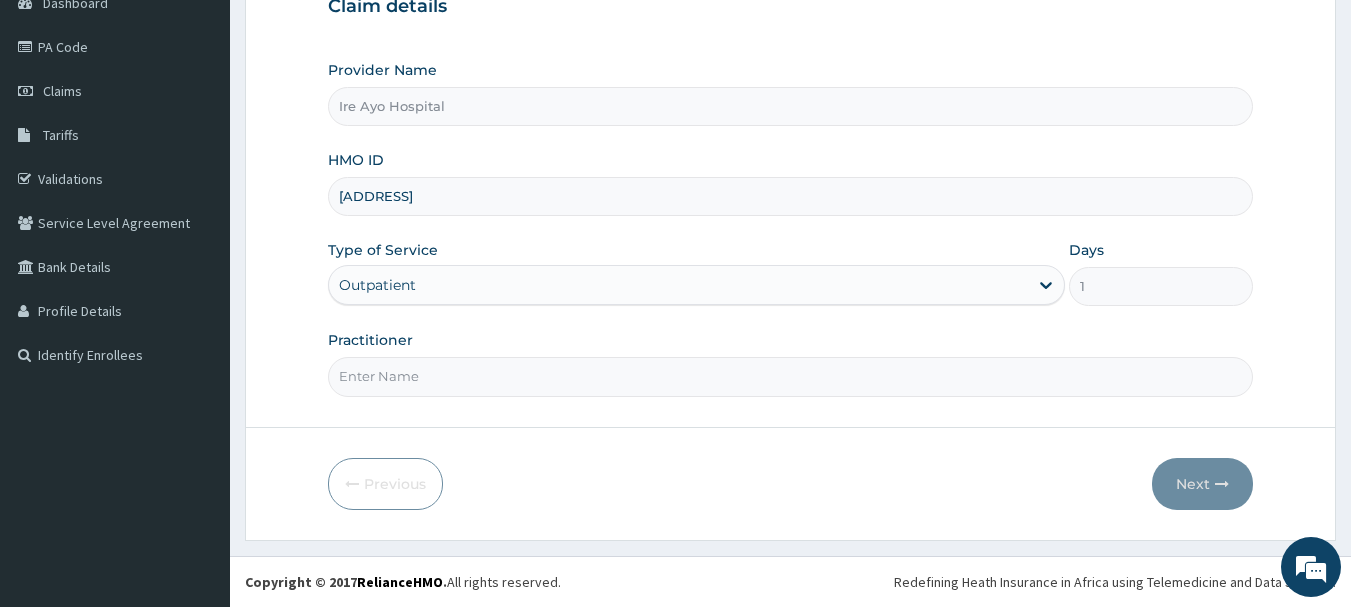 click on "Practitioner" at bounding box center [791, 363] 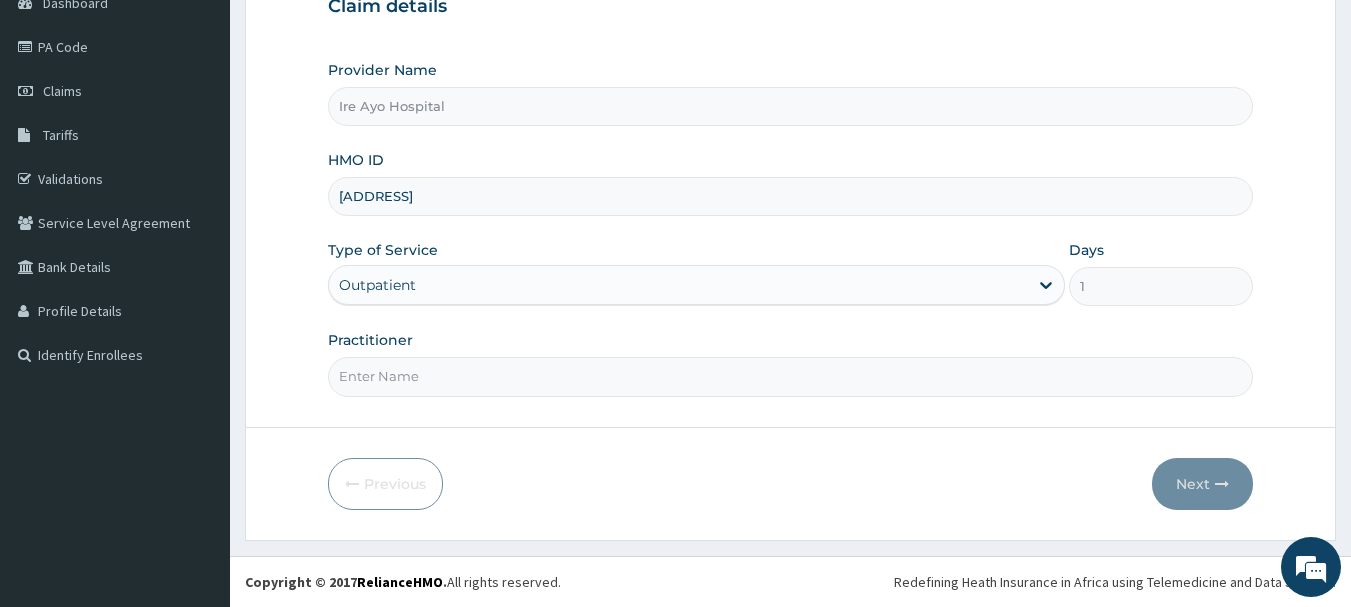 type on "dr raji" 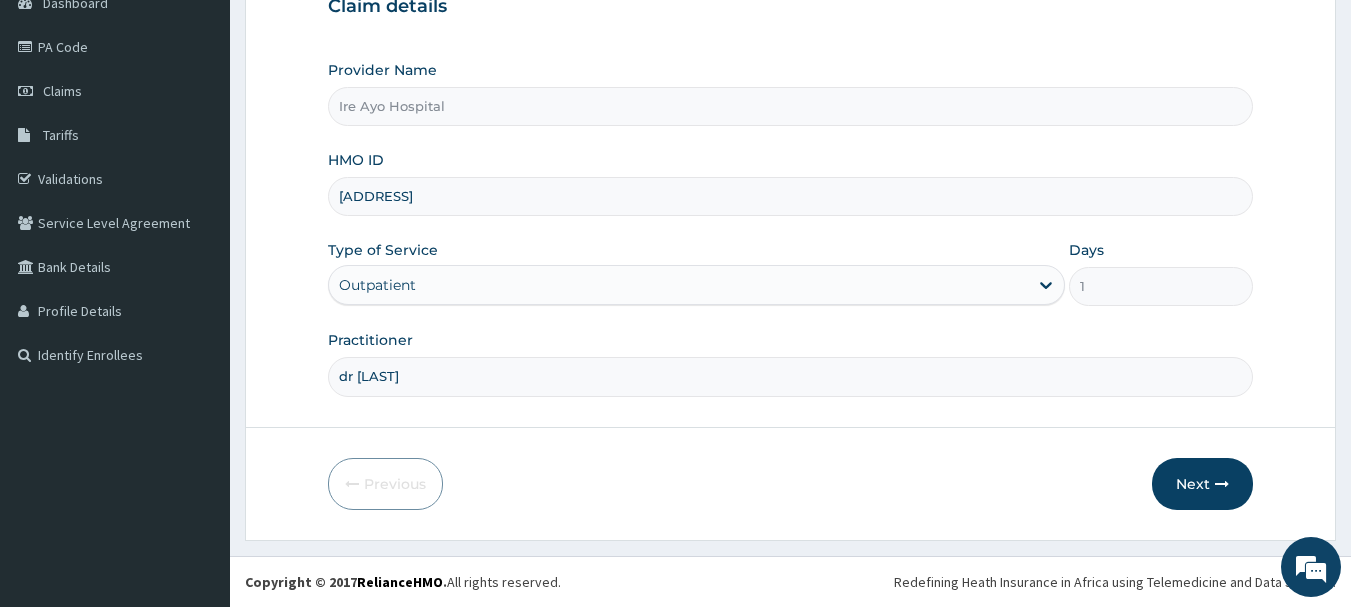 scroll, scrollTop: 0, scrollLeft: 0, axis: both 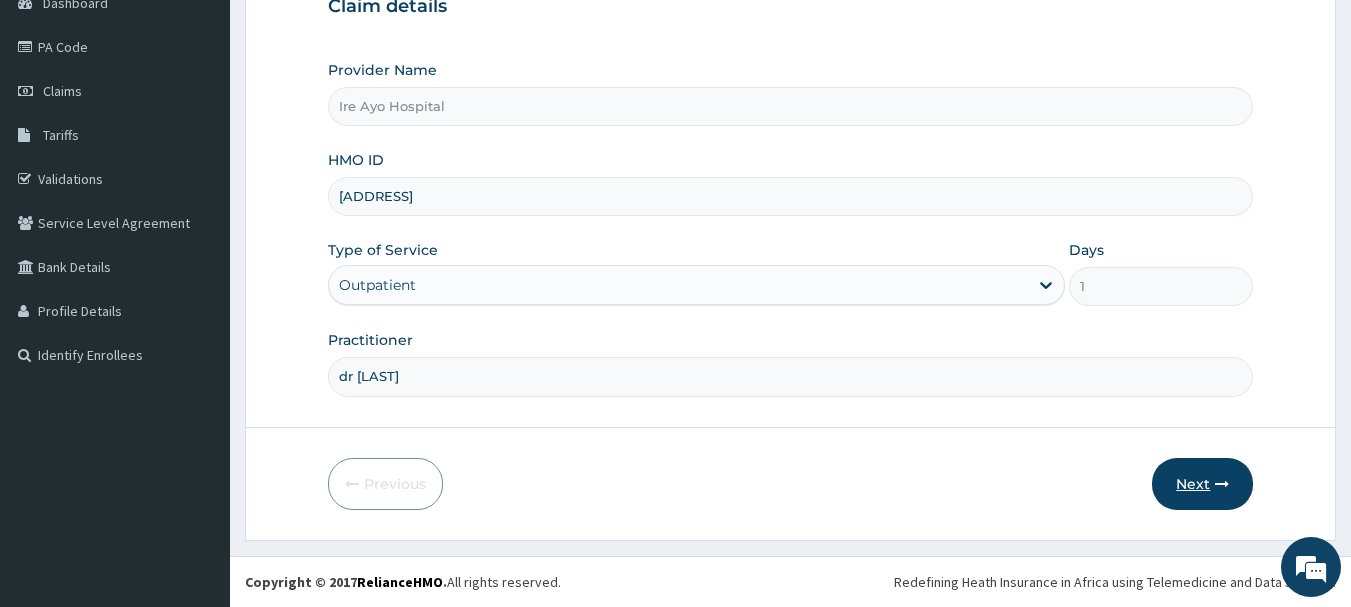 click on "Next" at bounding box center [1202, 484] 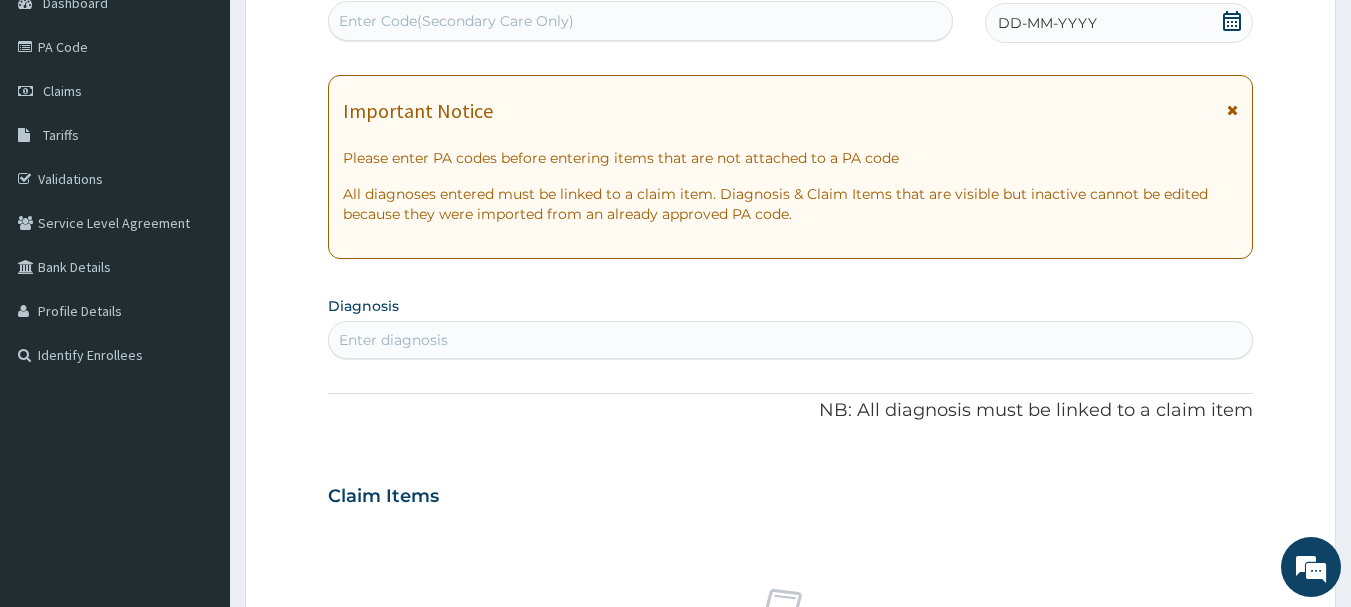 click 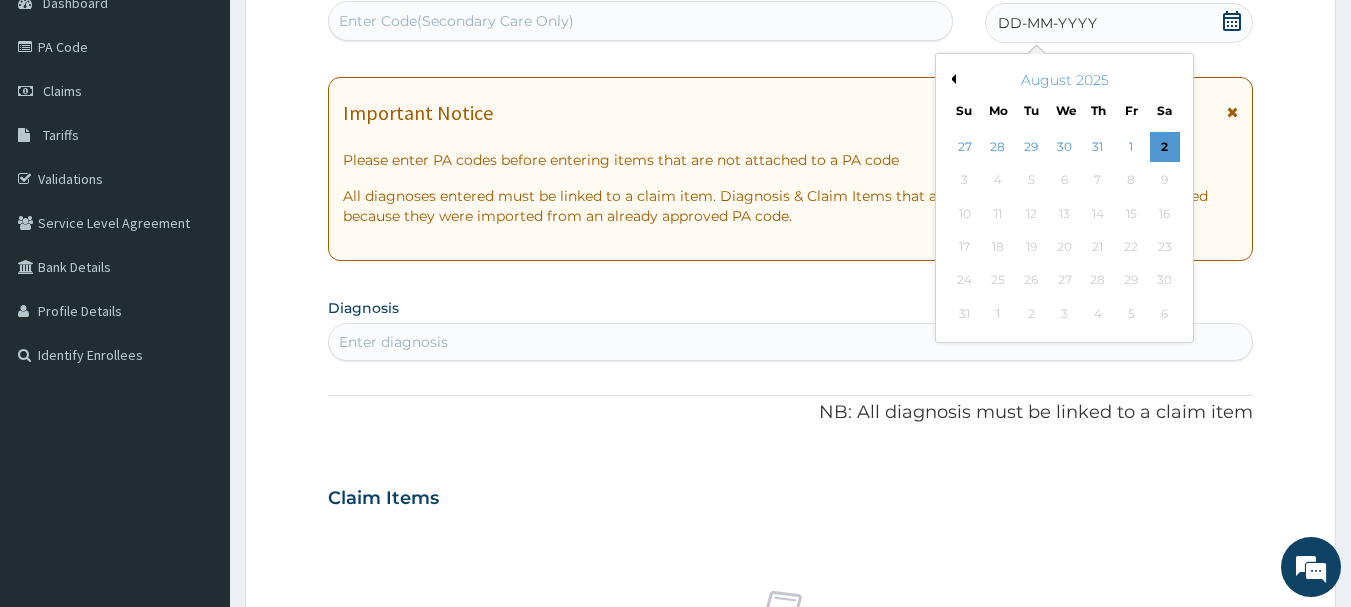 click on "Previous Month" at bounding box center (951, 79) 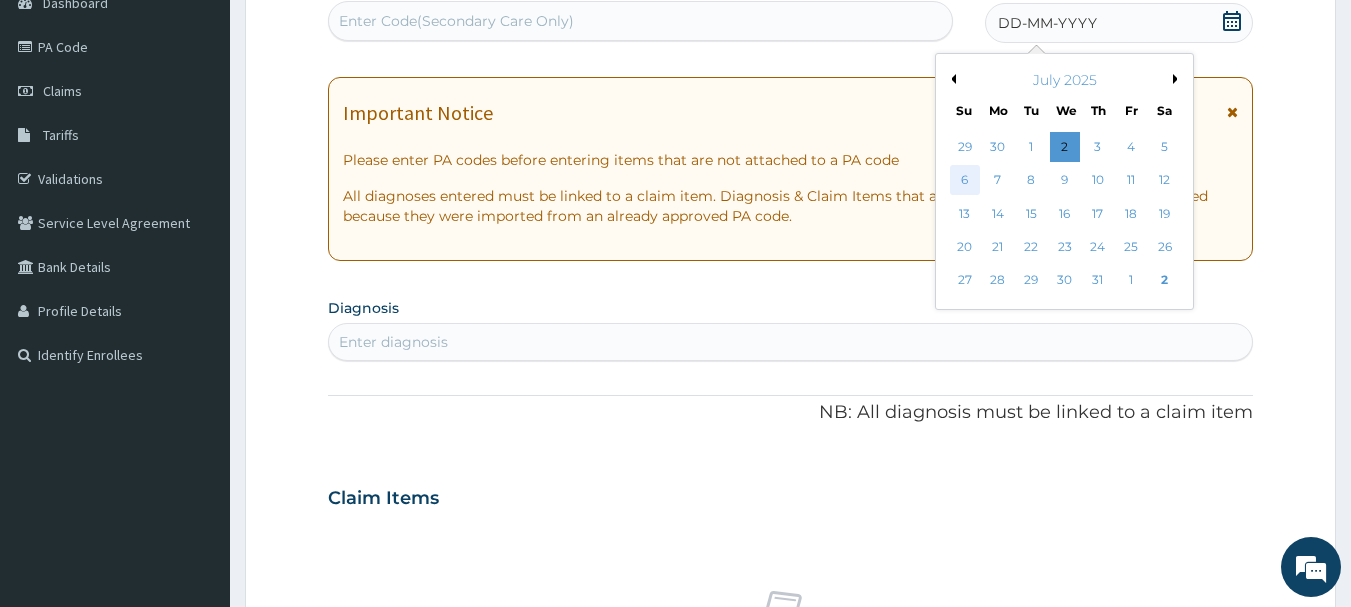 click on "6" at bounding box center [965, 181] 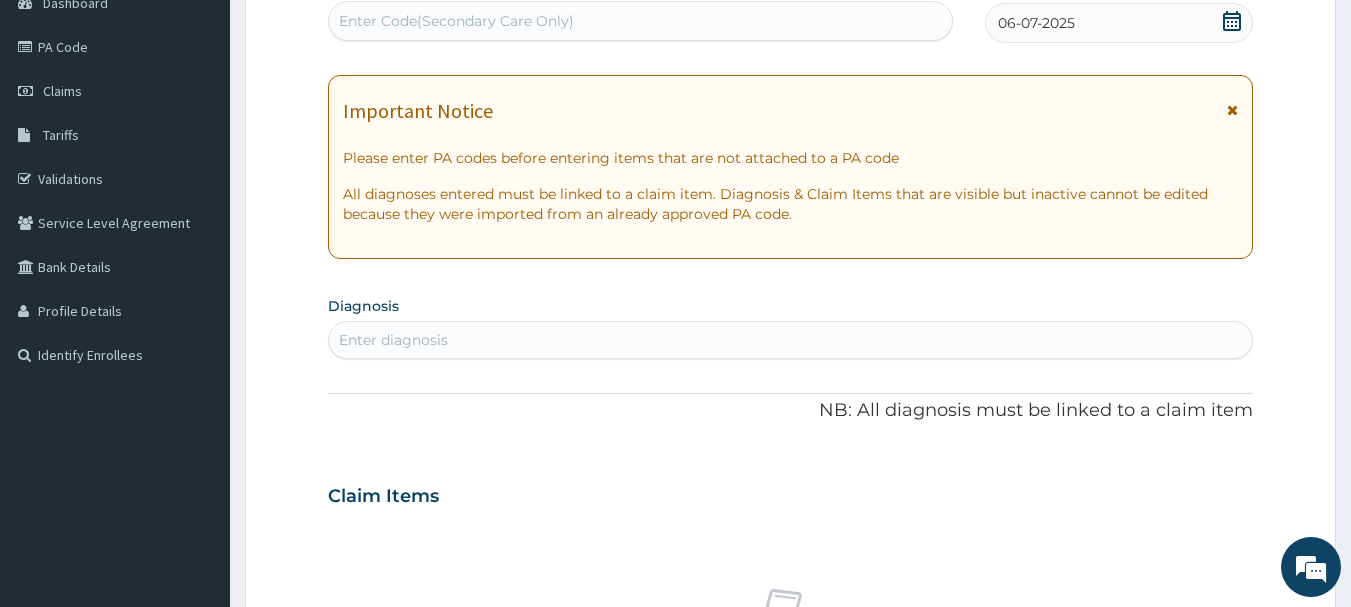 click on "Enter diagnosis" at bounding box center (791, 340) 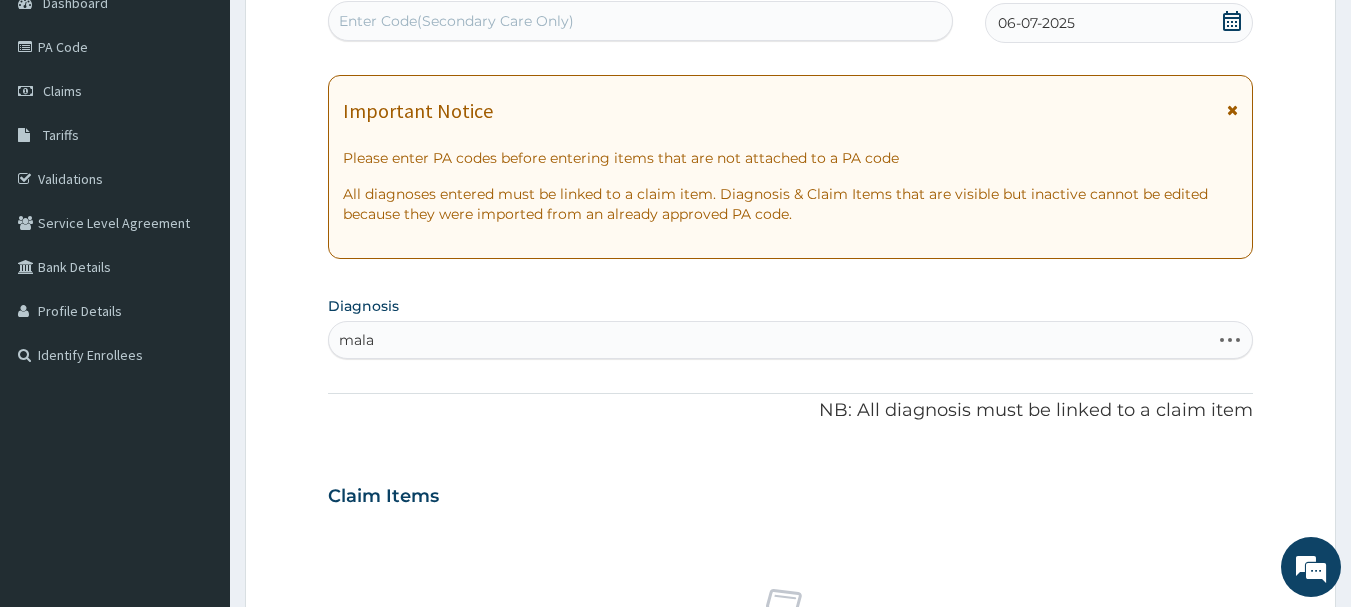 type on "malar" 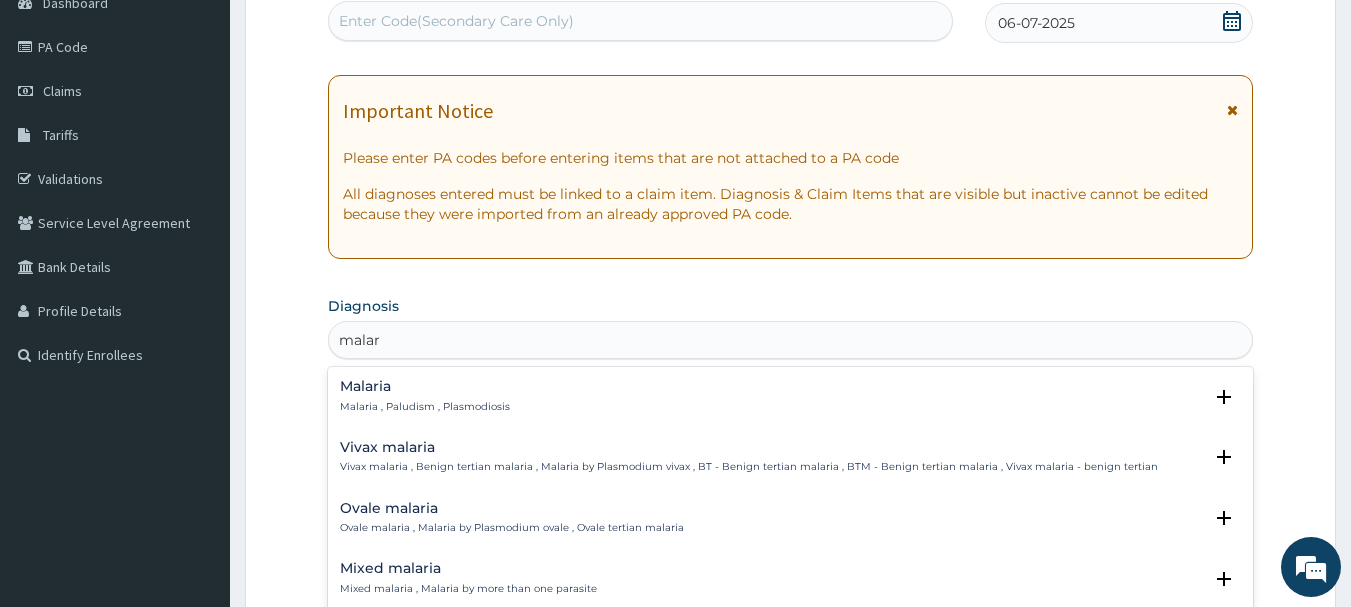 click on "Malaria Malaria , Paludism , Plasmodiosis" at bounding box center (425, 396) 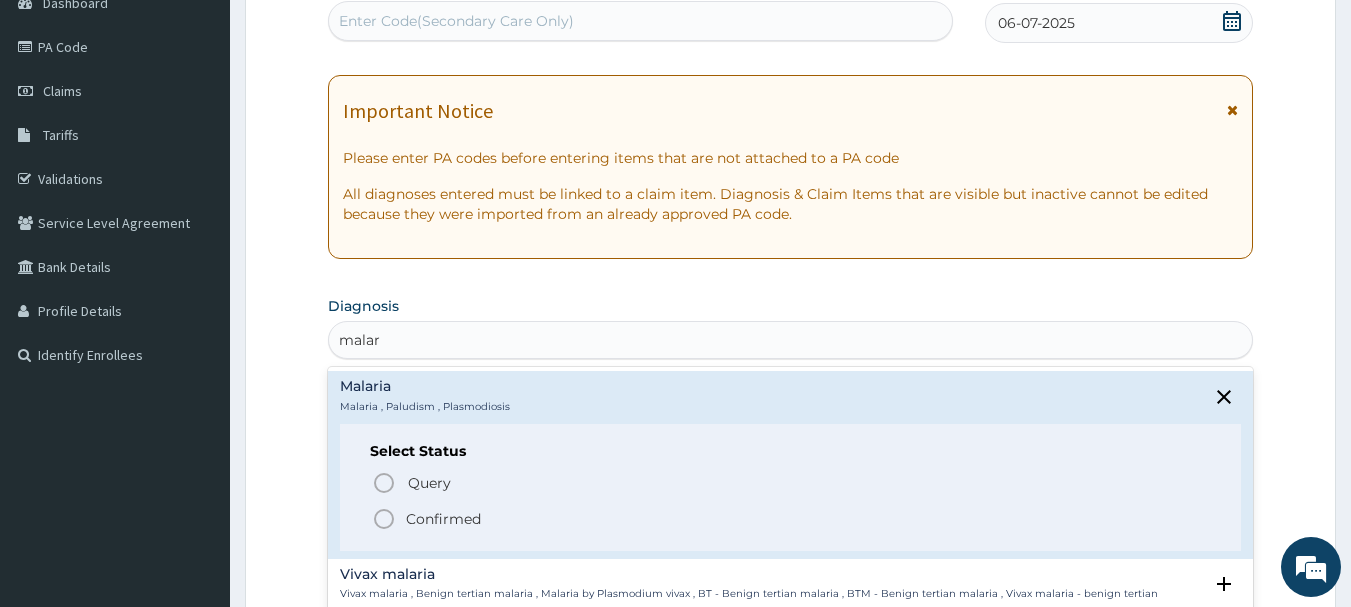 click 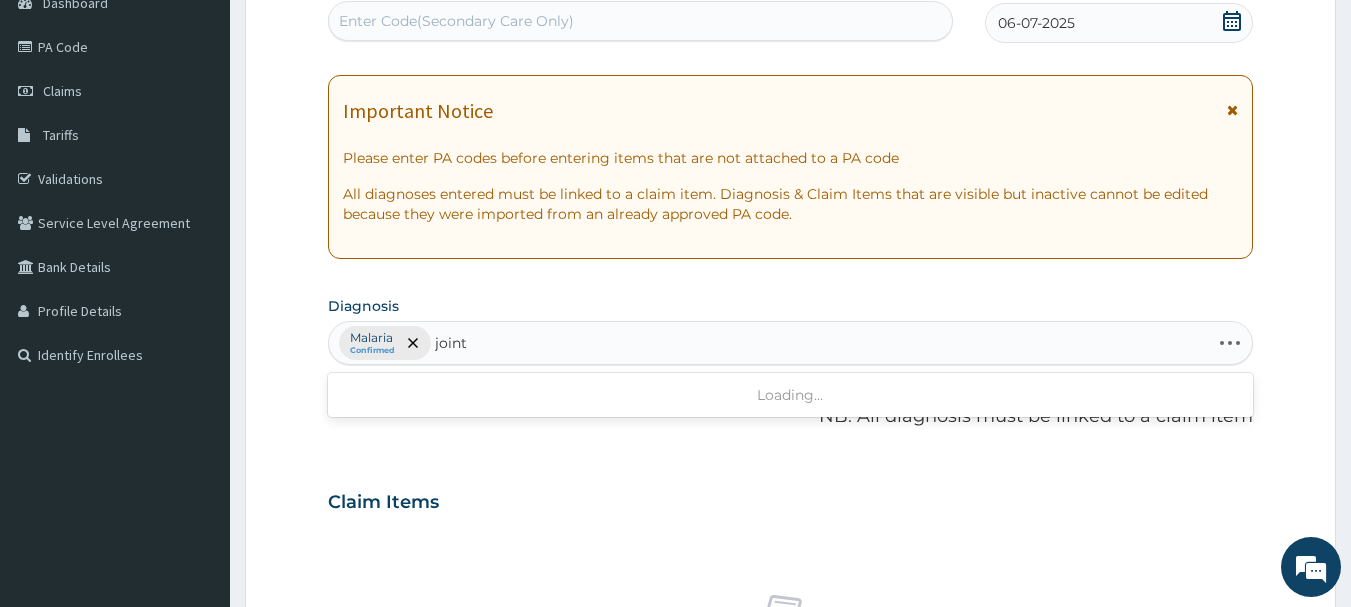 type on "joint p" 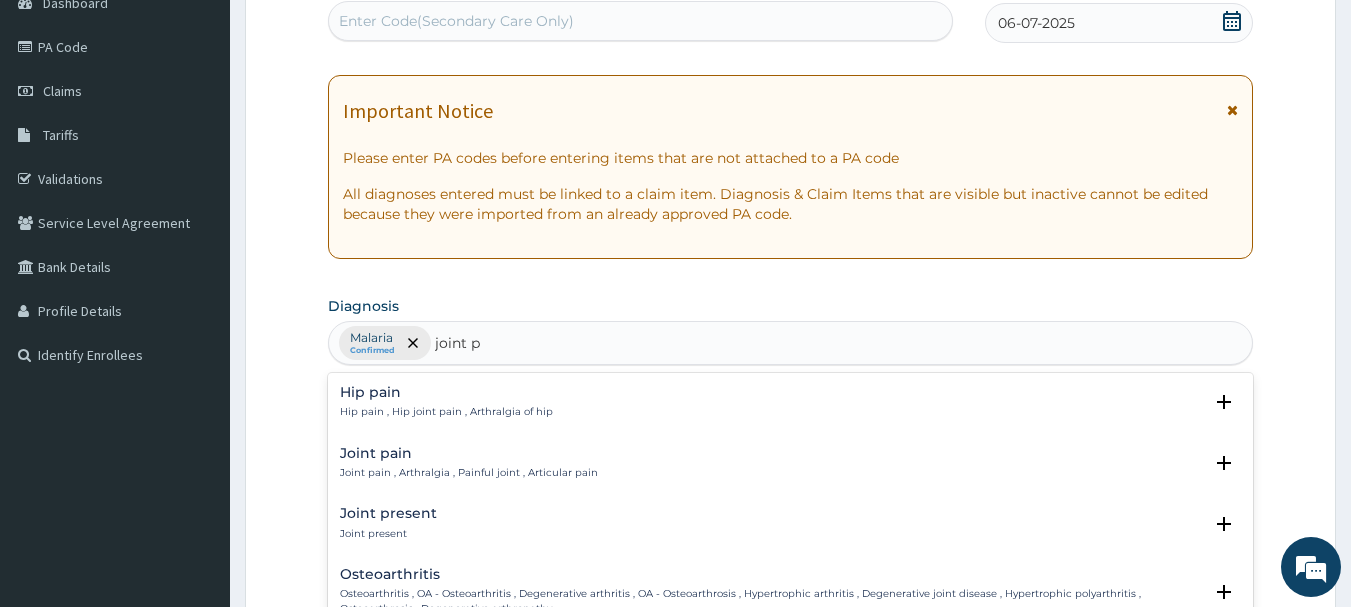 click on "Joint pain" at bounding box center [469, 453] 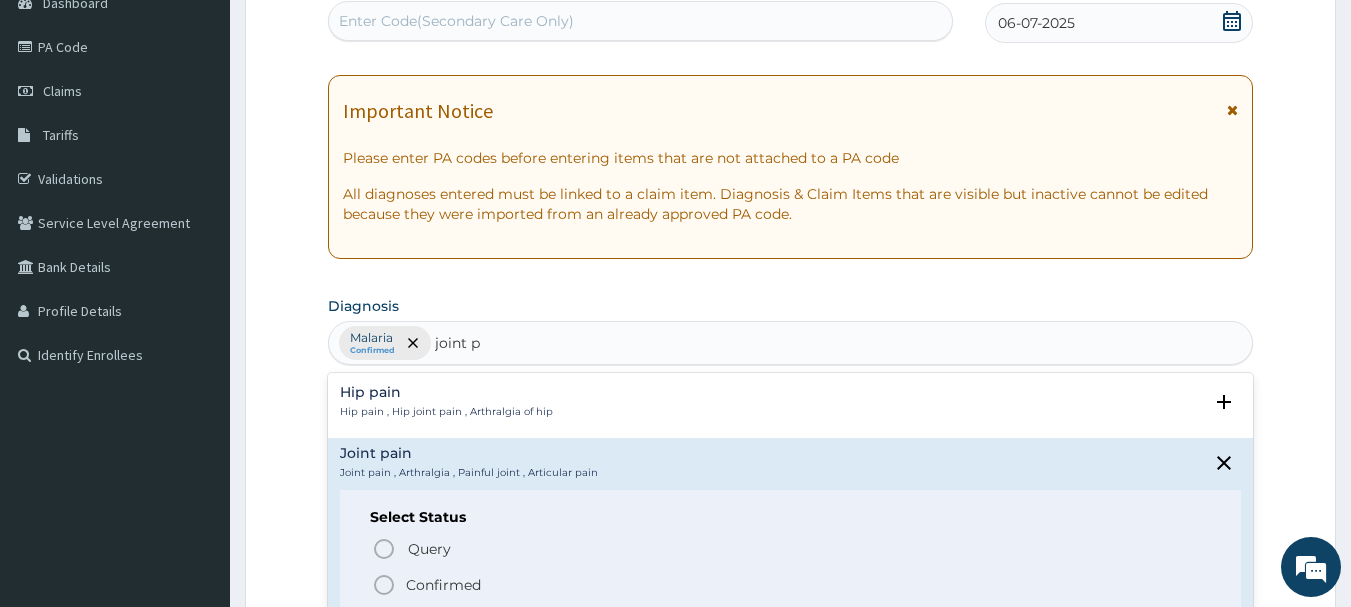 click 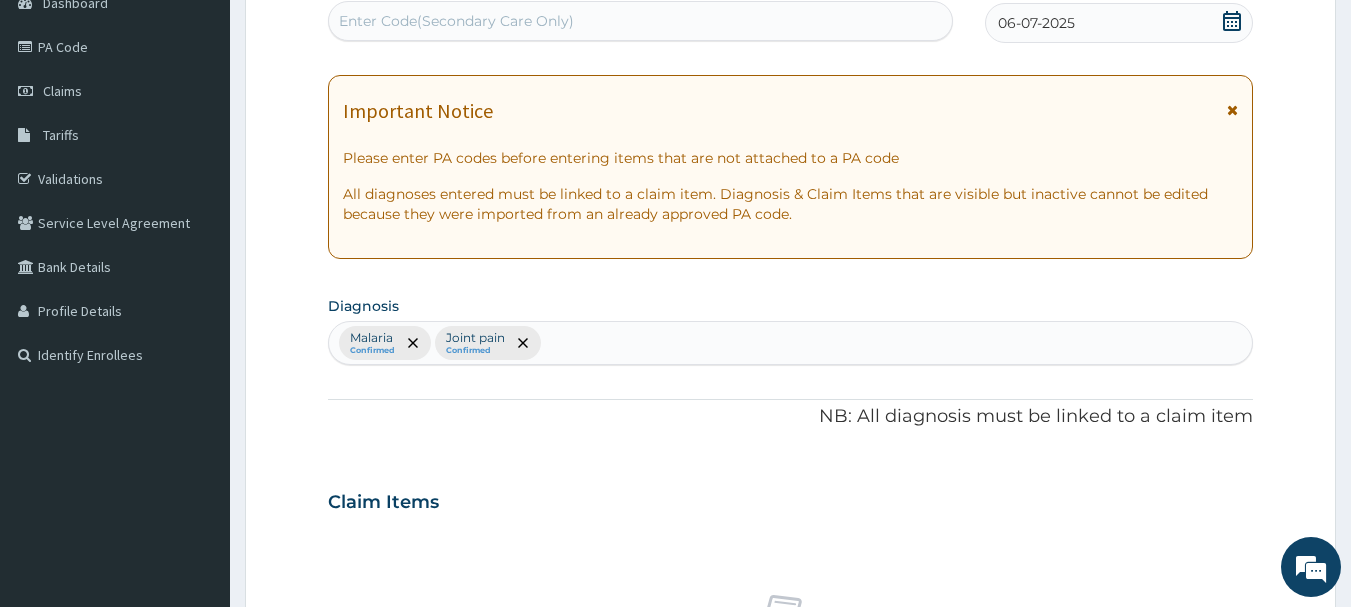 scroll, scrollTop: 746, scrollLeft: 0, axis: vertical 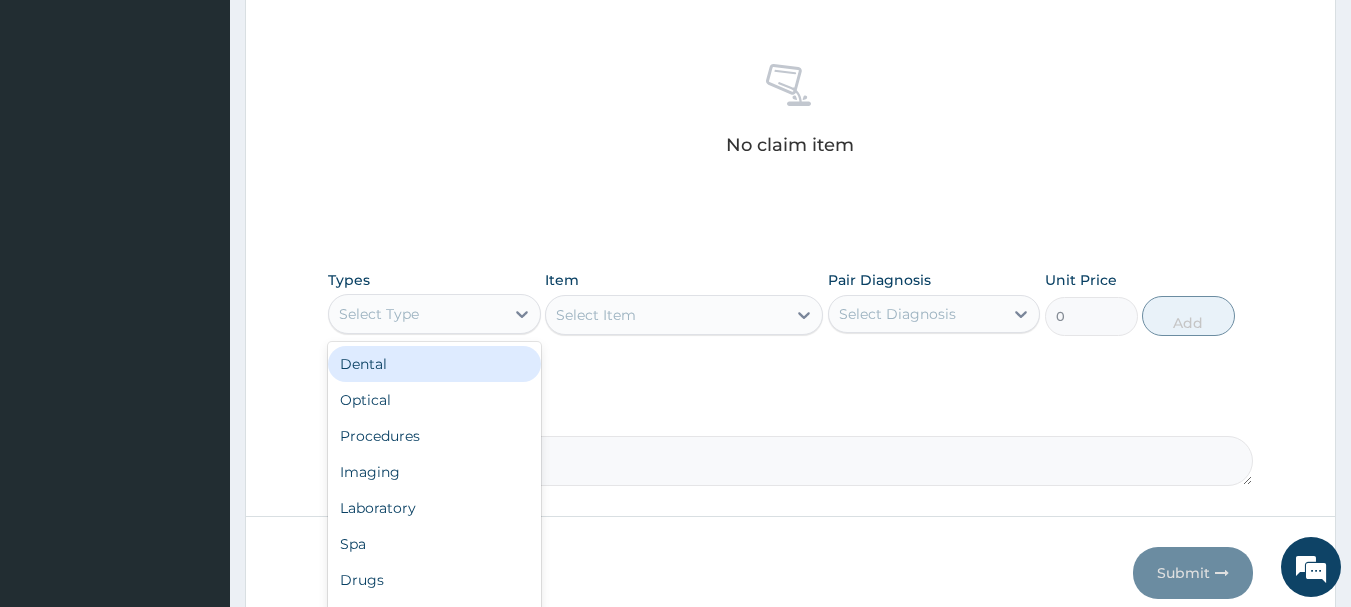 click on "Select Type" at bounding box center [416, 314] 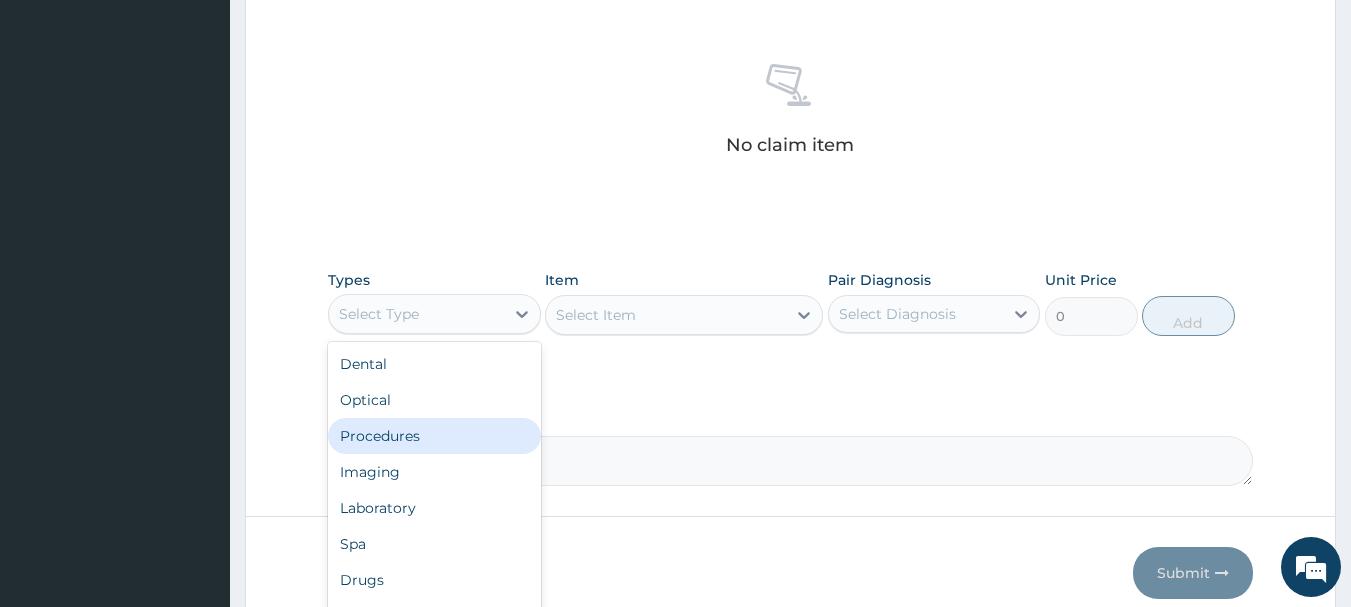 click on "Procedures" at bounding box center [434, 436] 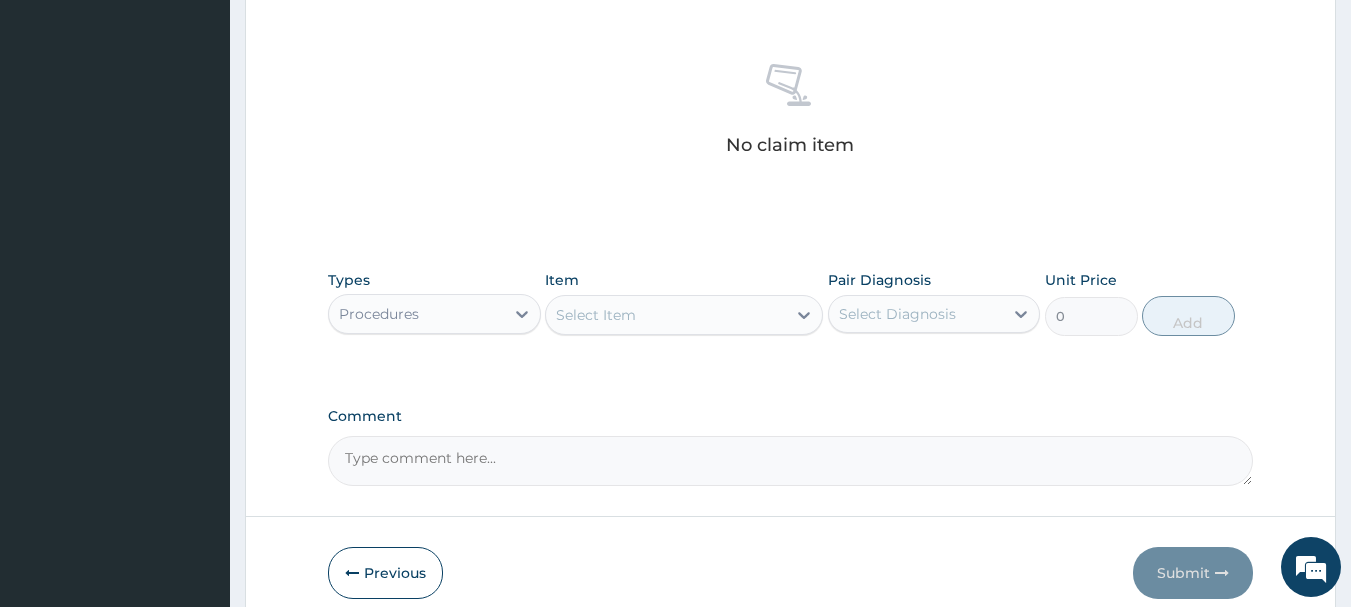 click on "Select Item" at bounding box center (596, 315) 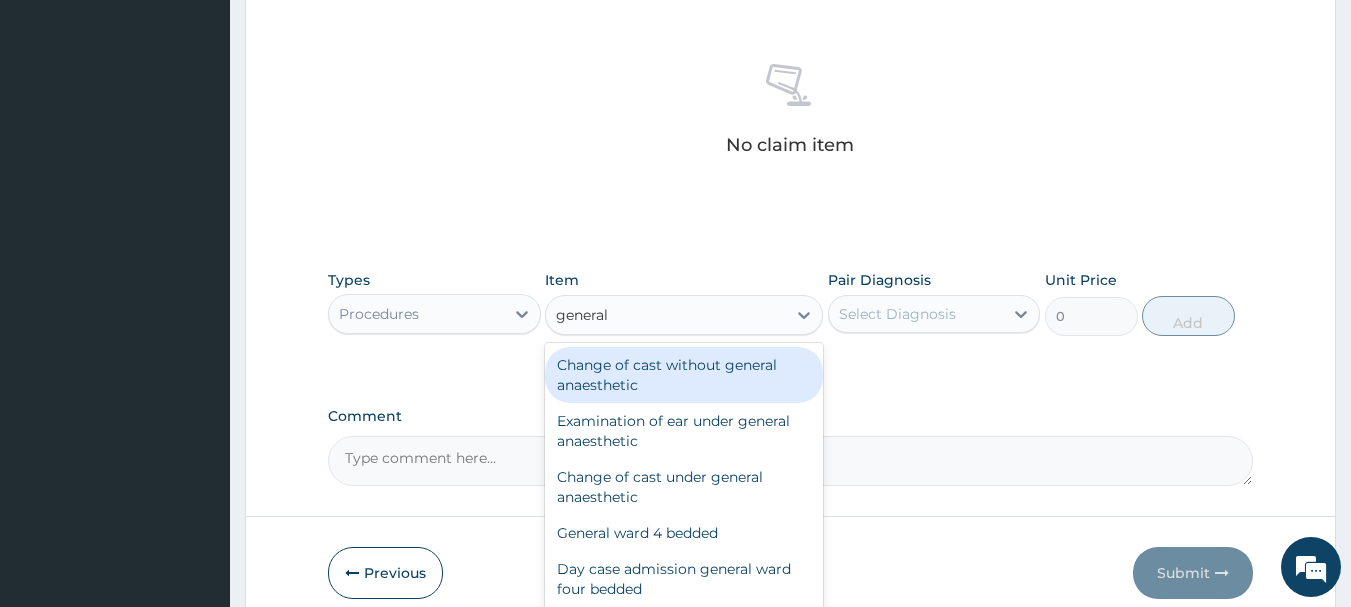 type on "general p" 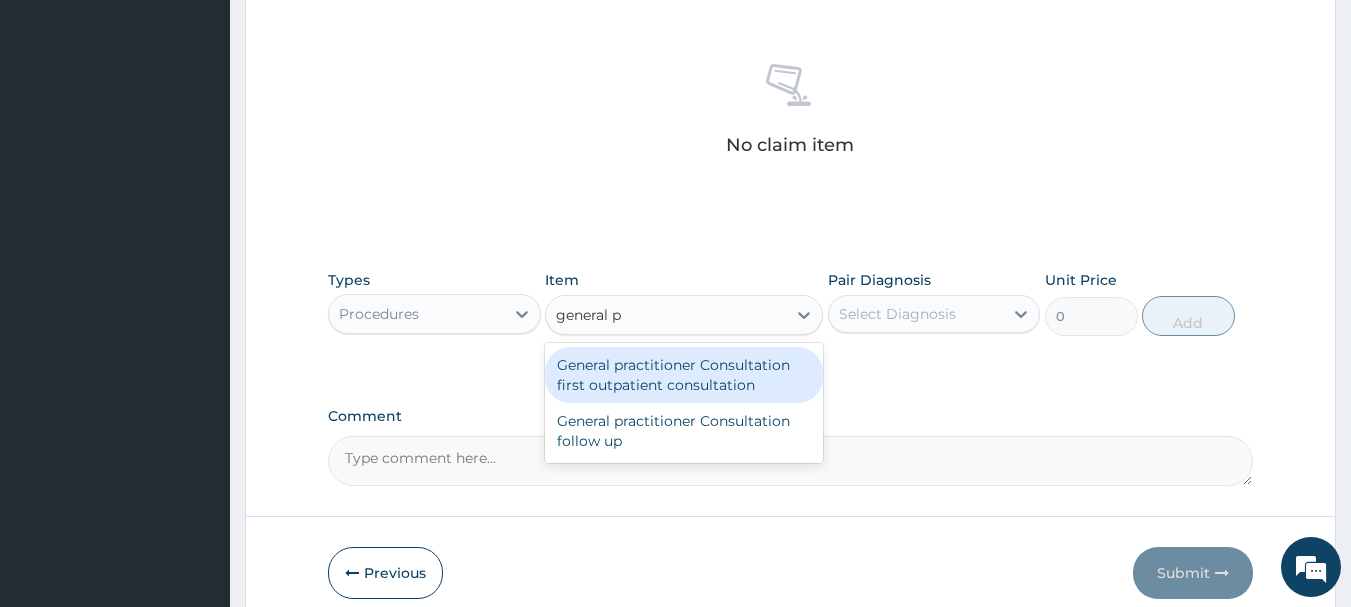 click on "General practitioner Consultation first outpatient consultation" at bounding box center [684, 375] 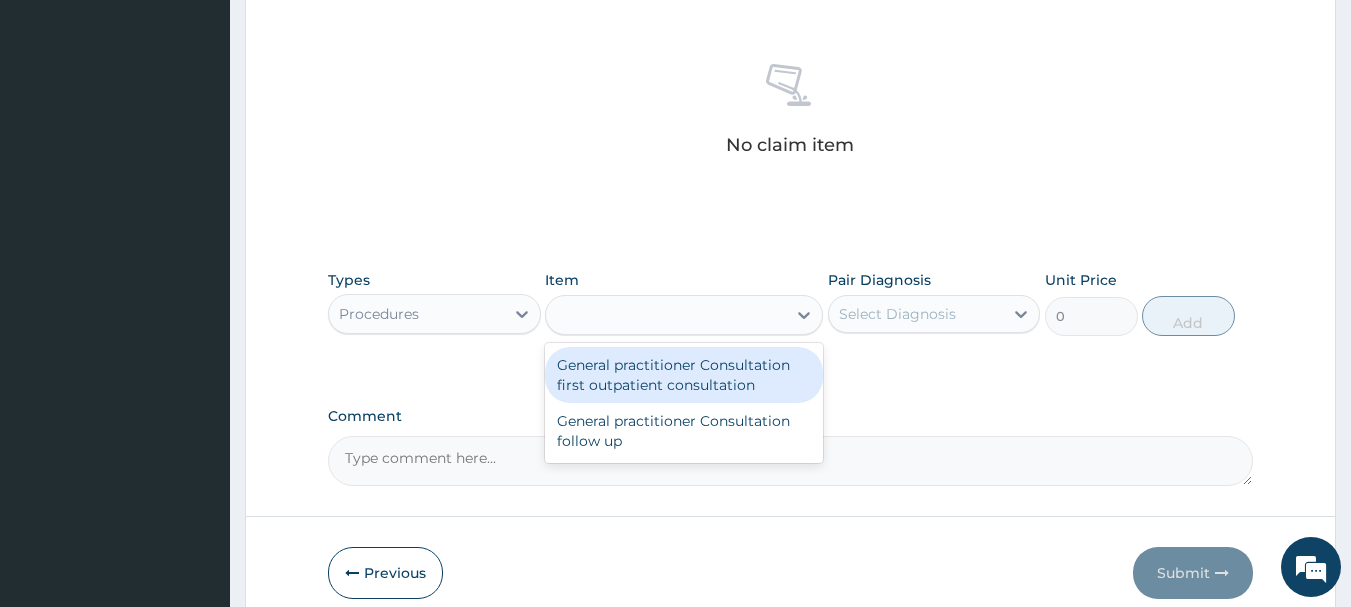 type on "2400" 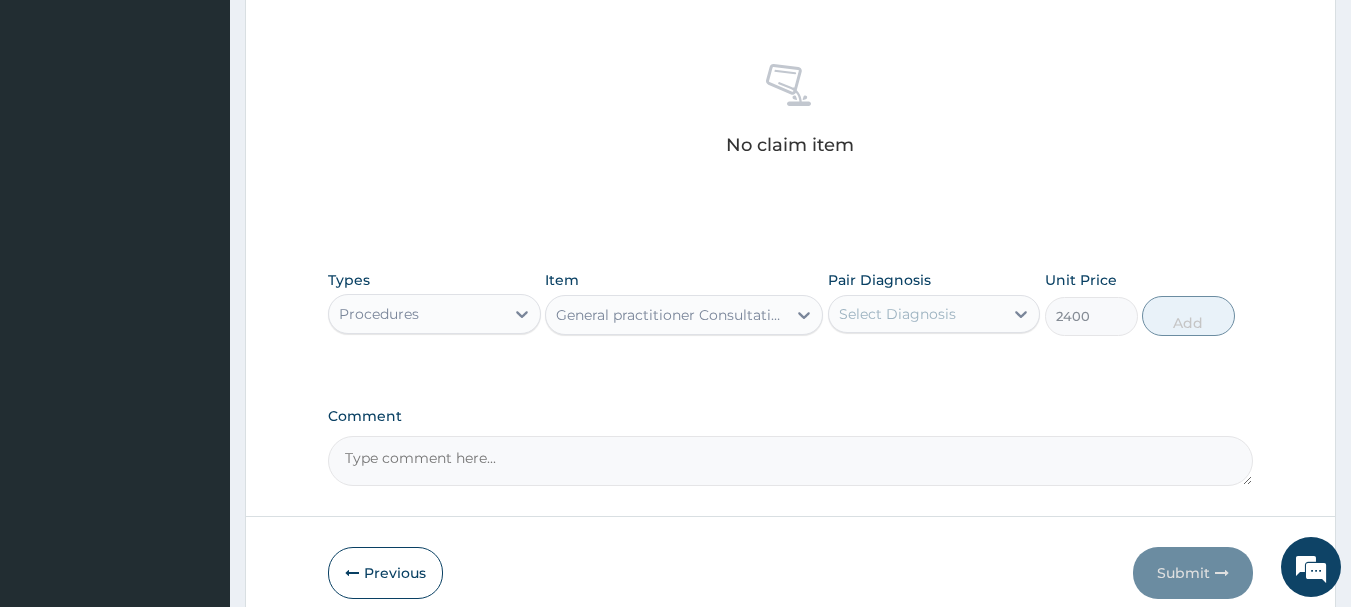click on "Select Diagnosis" at bounding box center [897, 314] 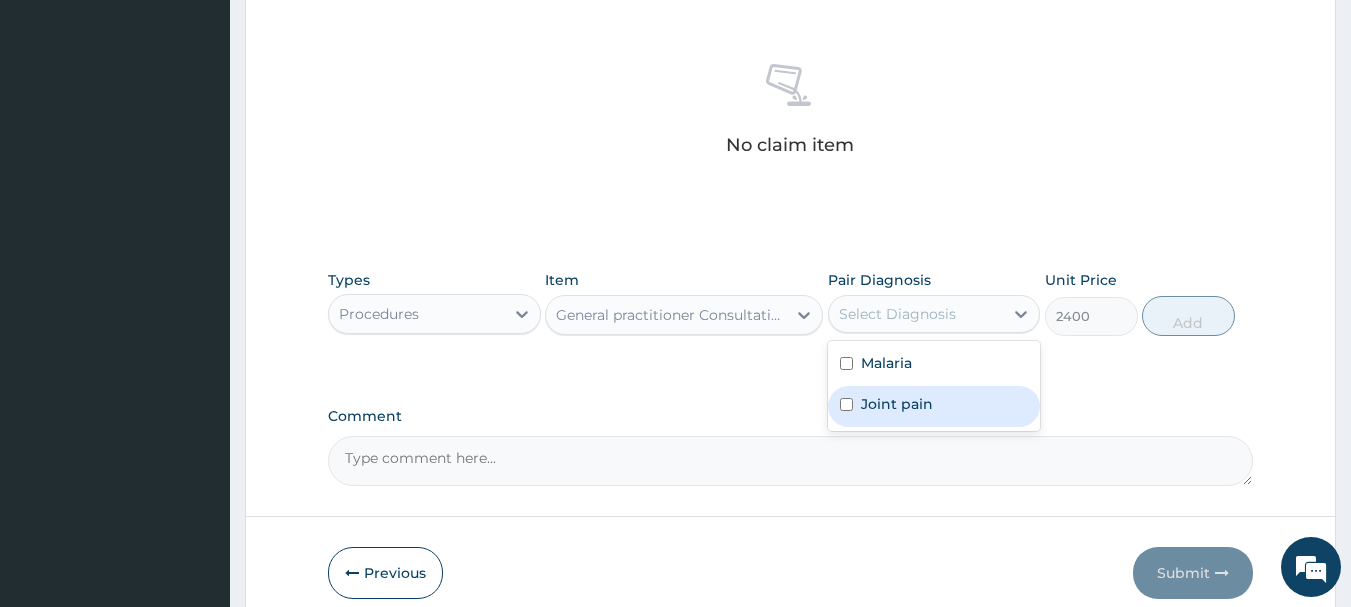click on "Joint pain" at bounding box center (934, 406) 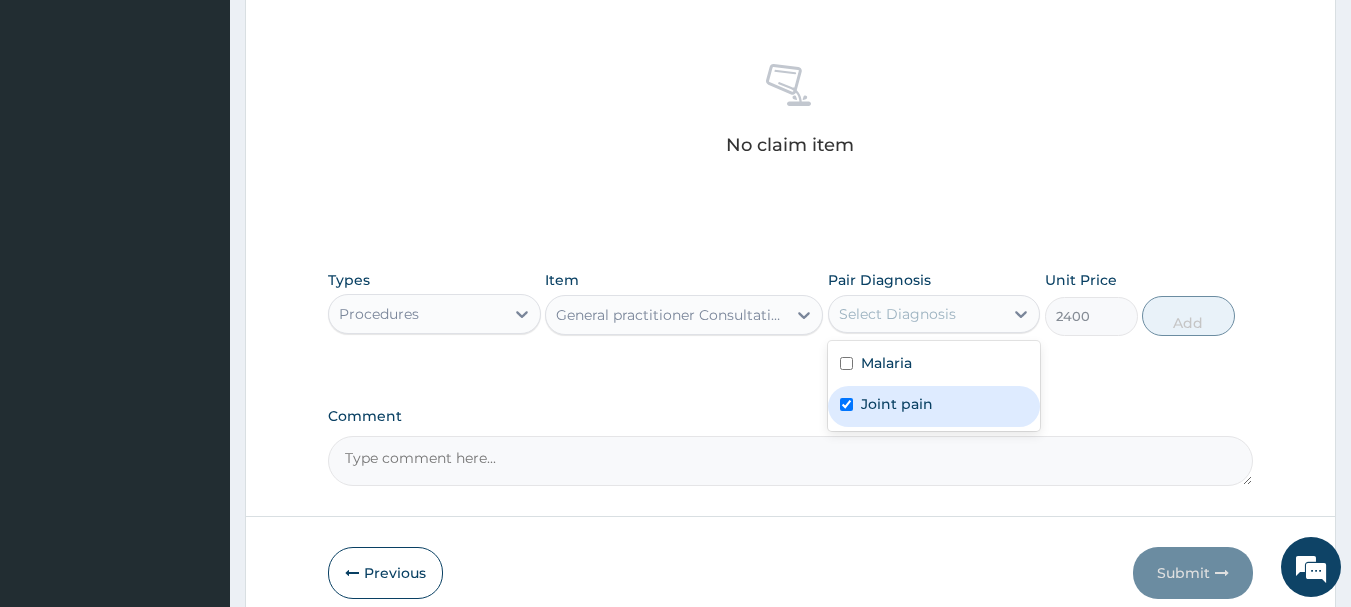 checkbox on "true" 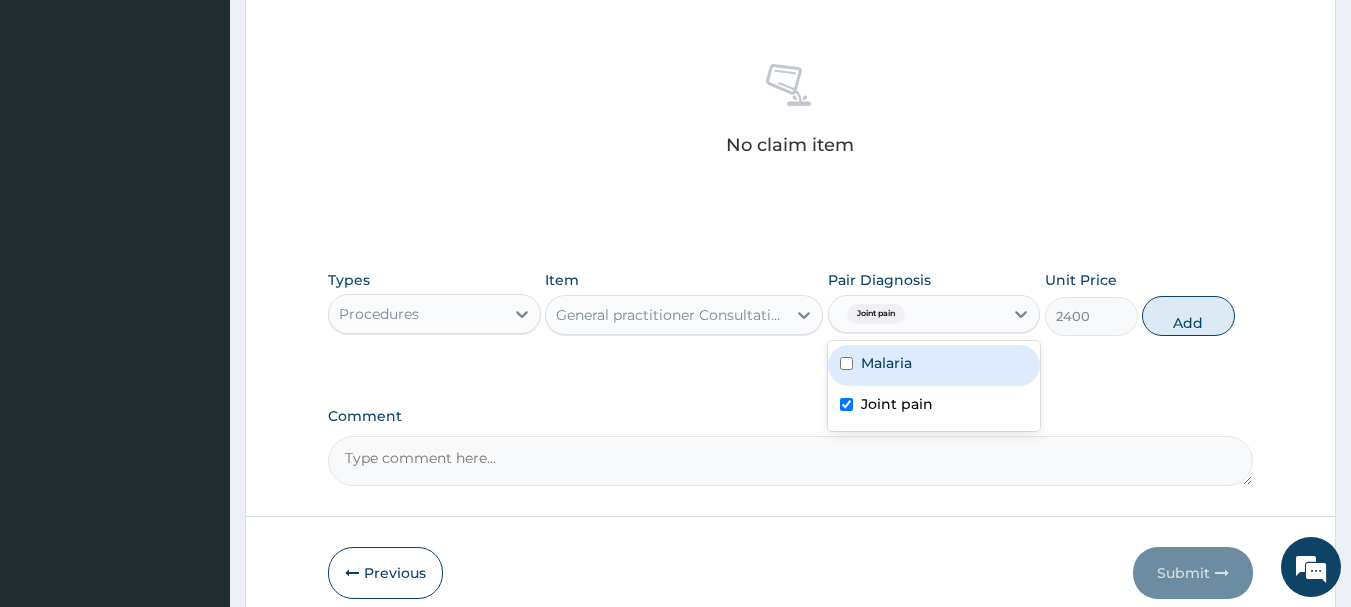 click on "Malaria" at bounding box center (886, 363) 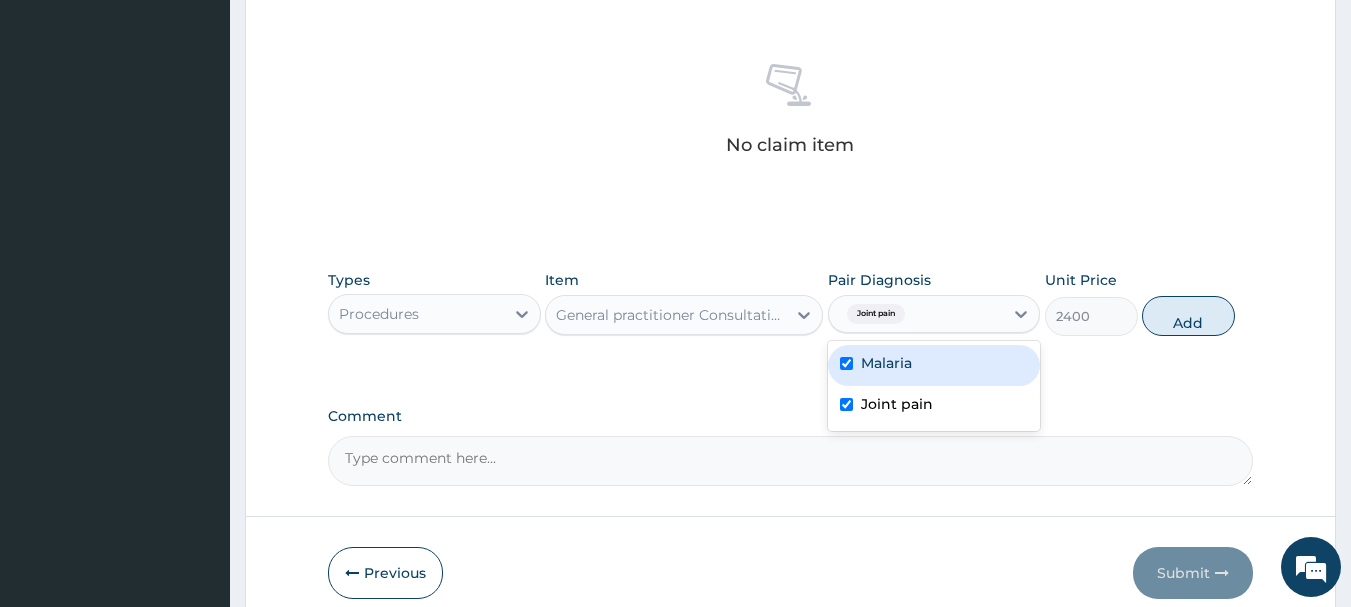 checkbox on "true" 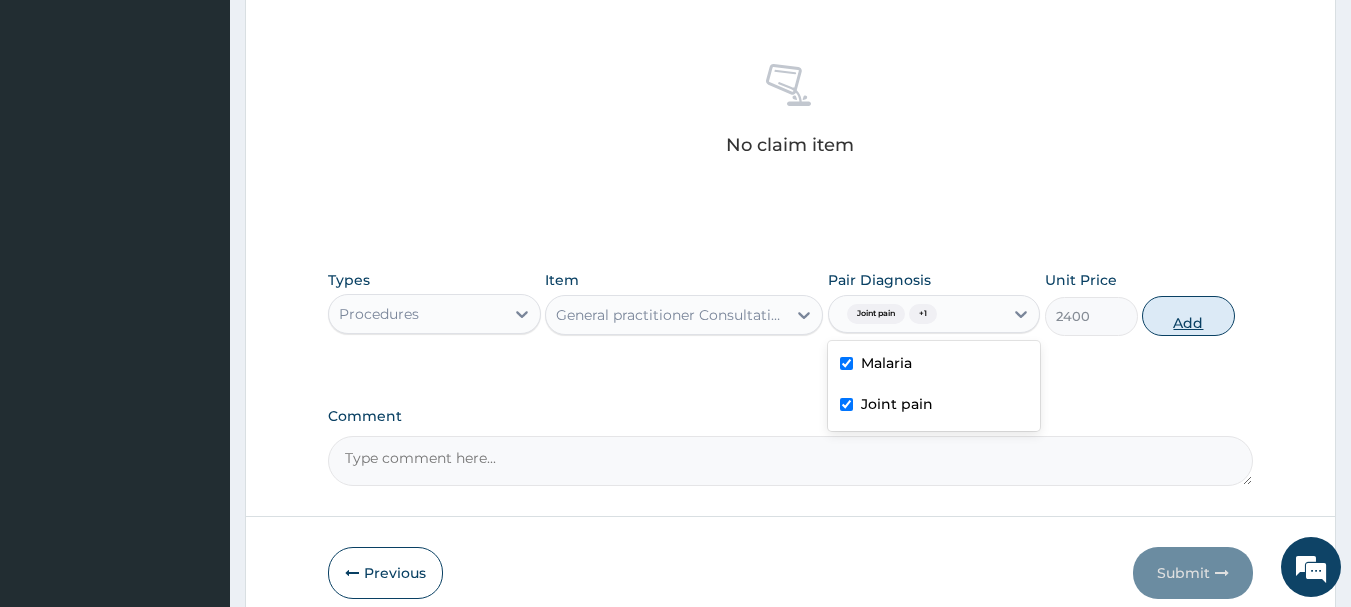 click on "Add" at bounding box center [1188, 316] 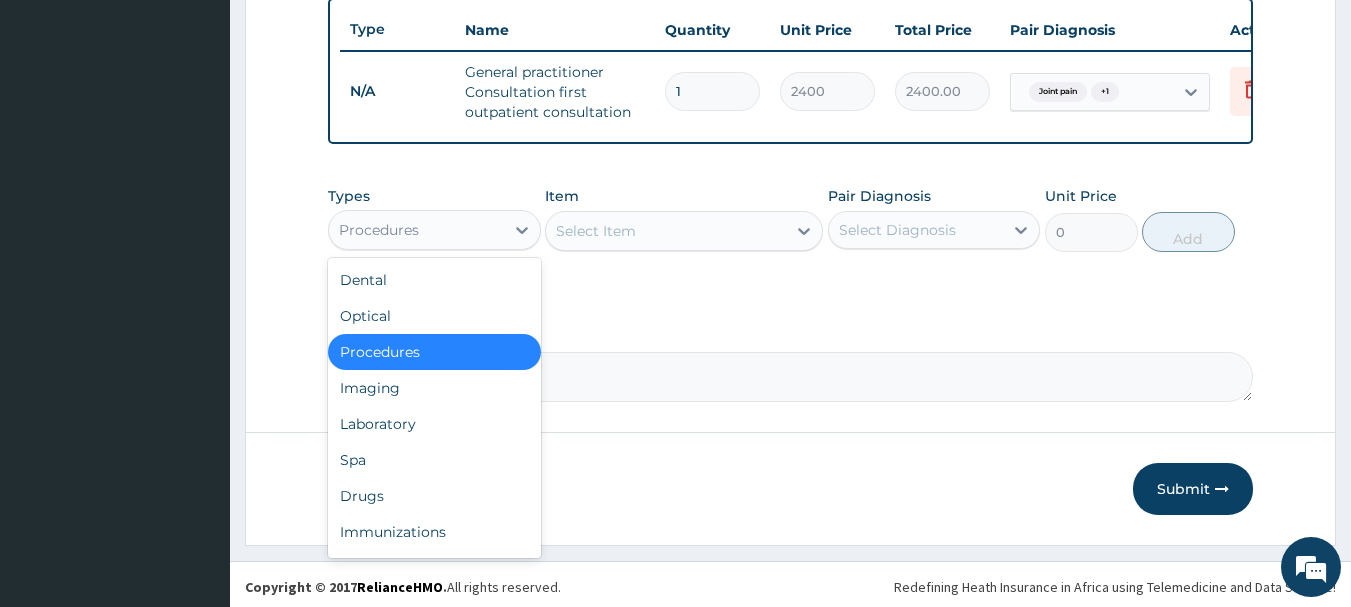click on "Procedures" at bounding box center [416, 230] 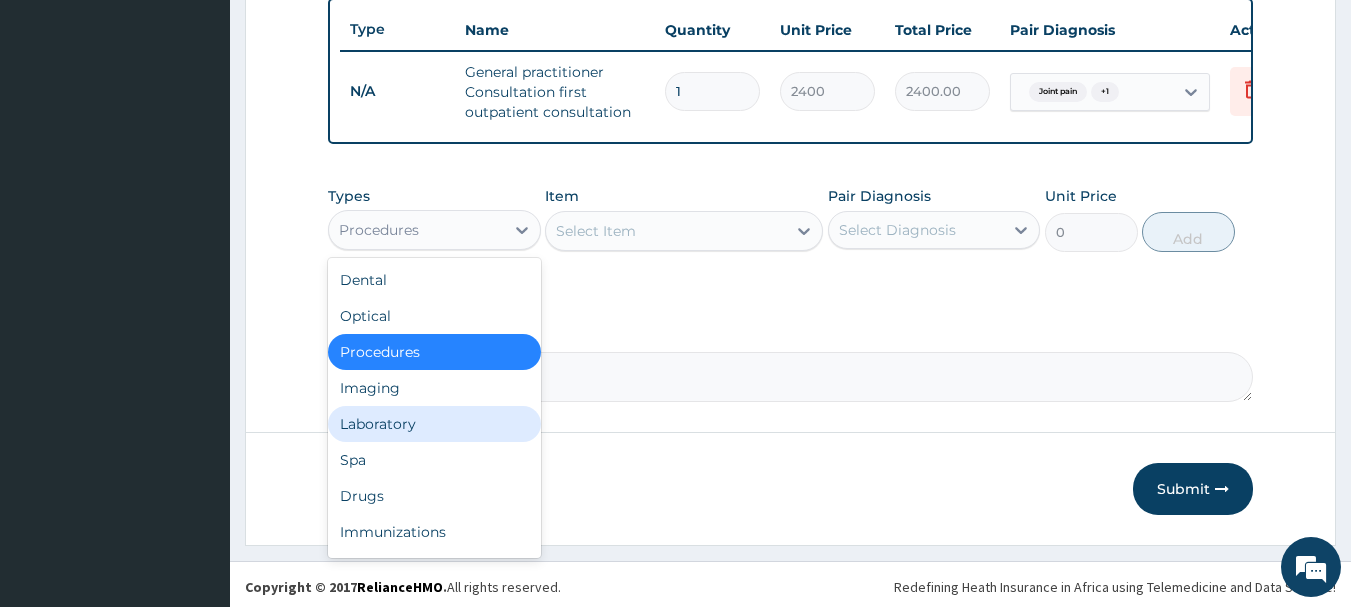 click on "Laboratory" at bounding box center (434, 424) 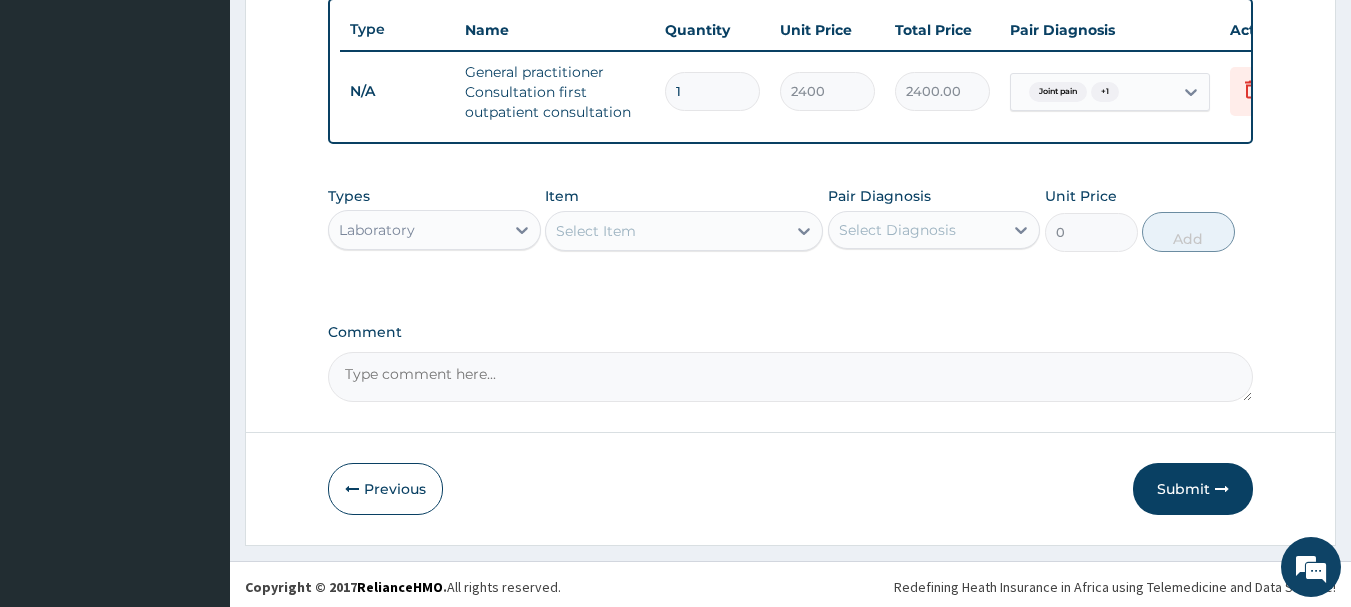 click on "Select Item" at bounding box center (666, 231) 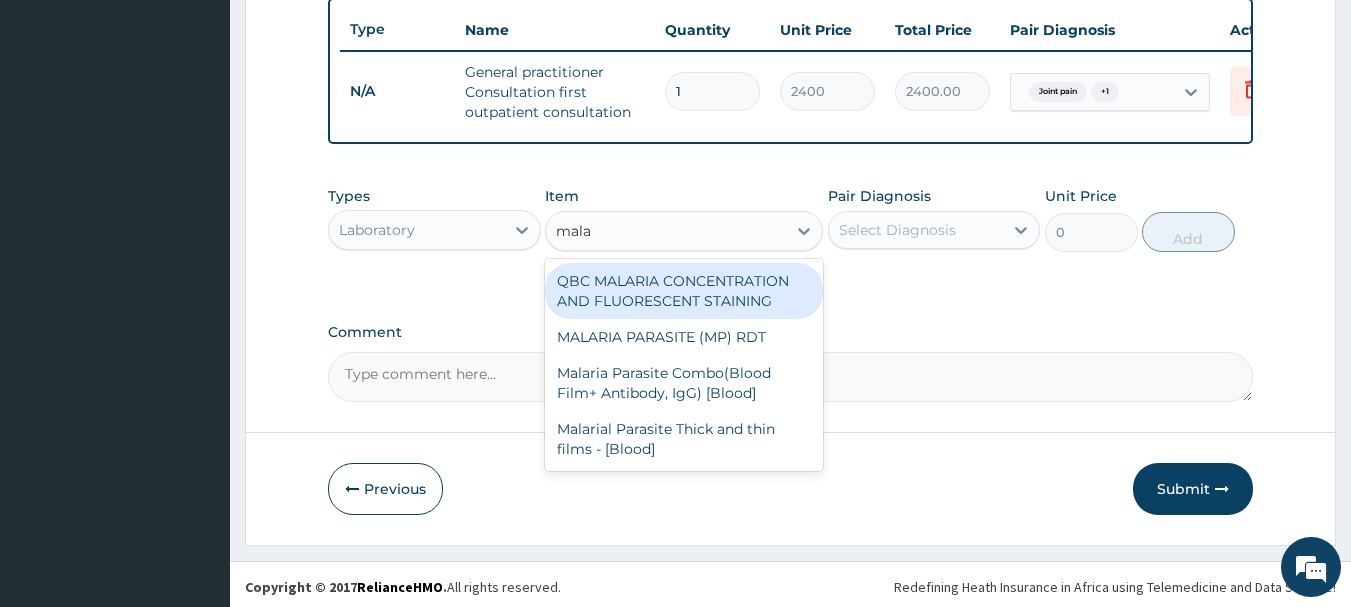 type on "malar" 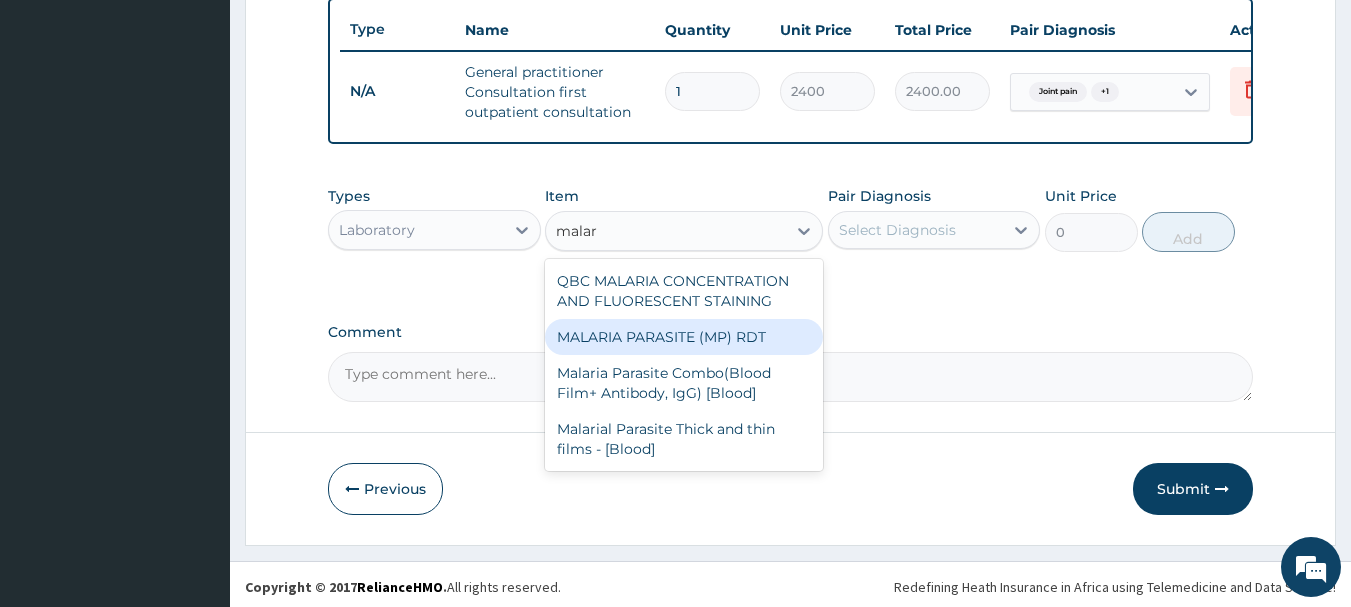 click on "MALARIA PARASITE (MP) RDT" at bounding box center (684, 337) 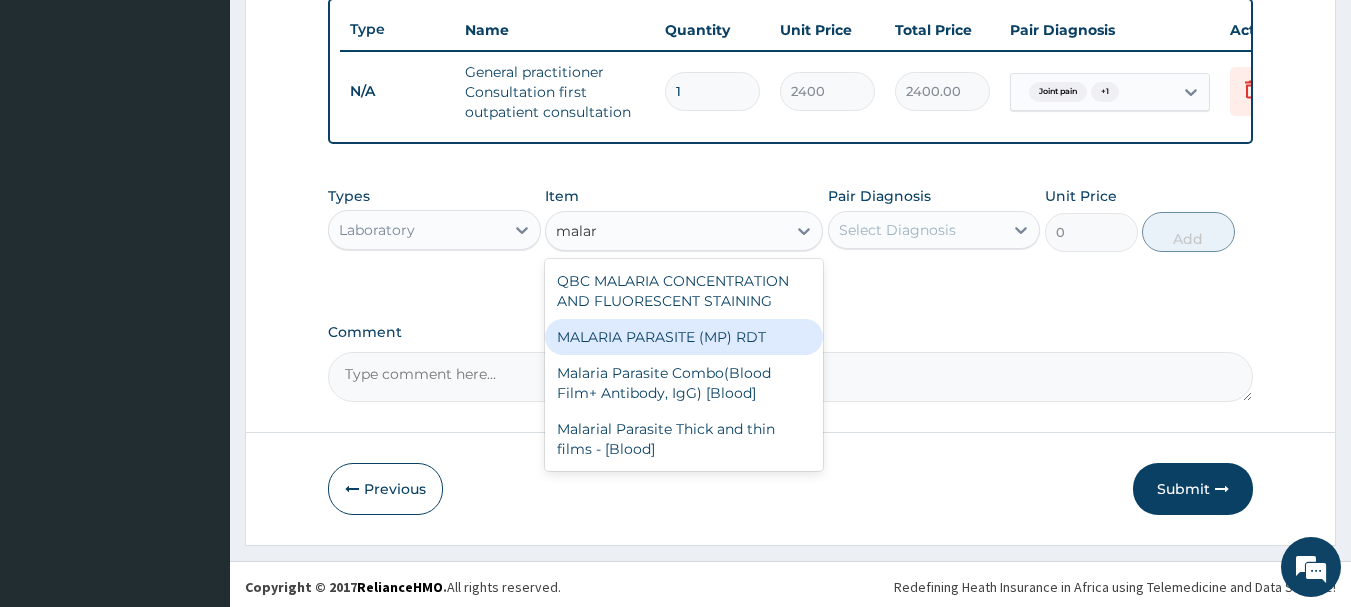 type 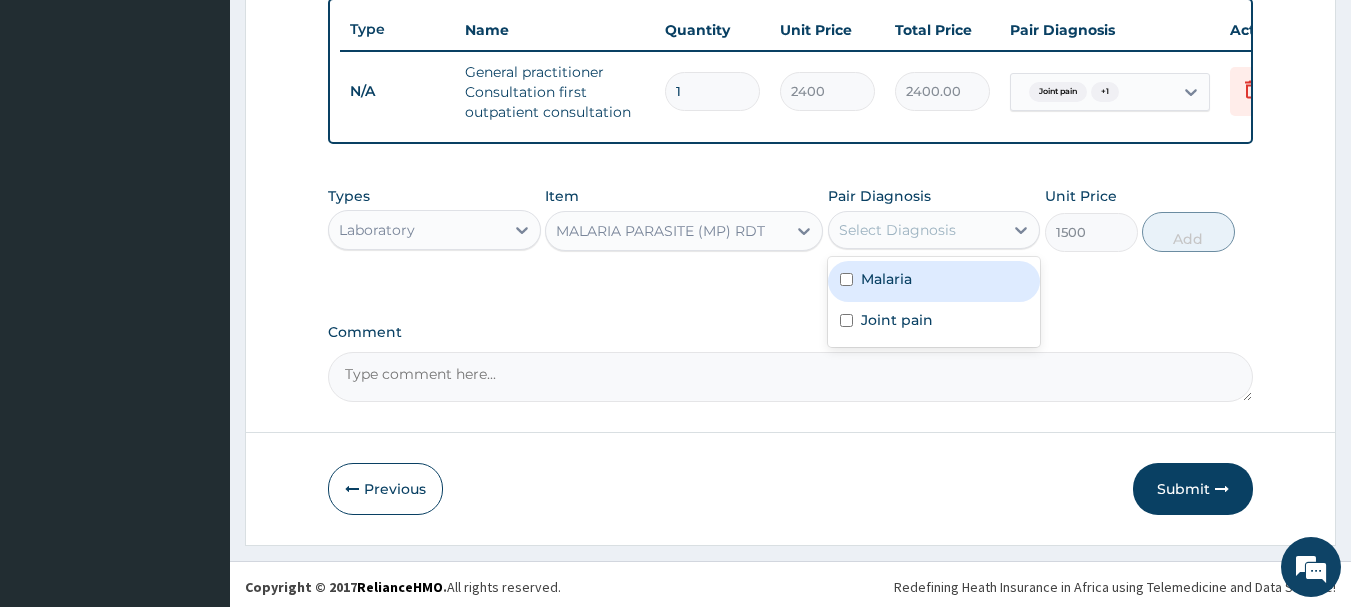 click on "Select Diagnosis" at bounding box center [897, 230] 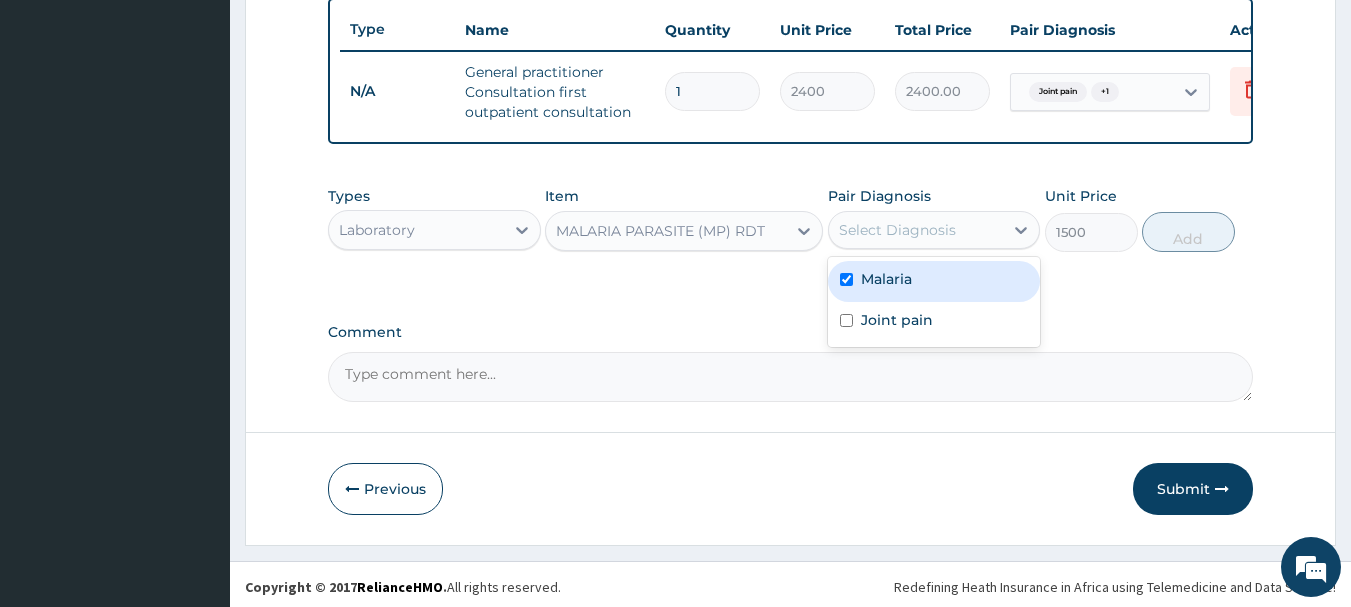 checkbox on "true" 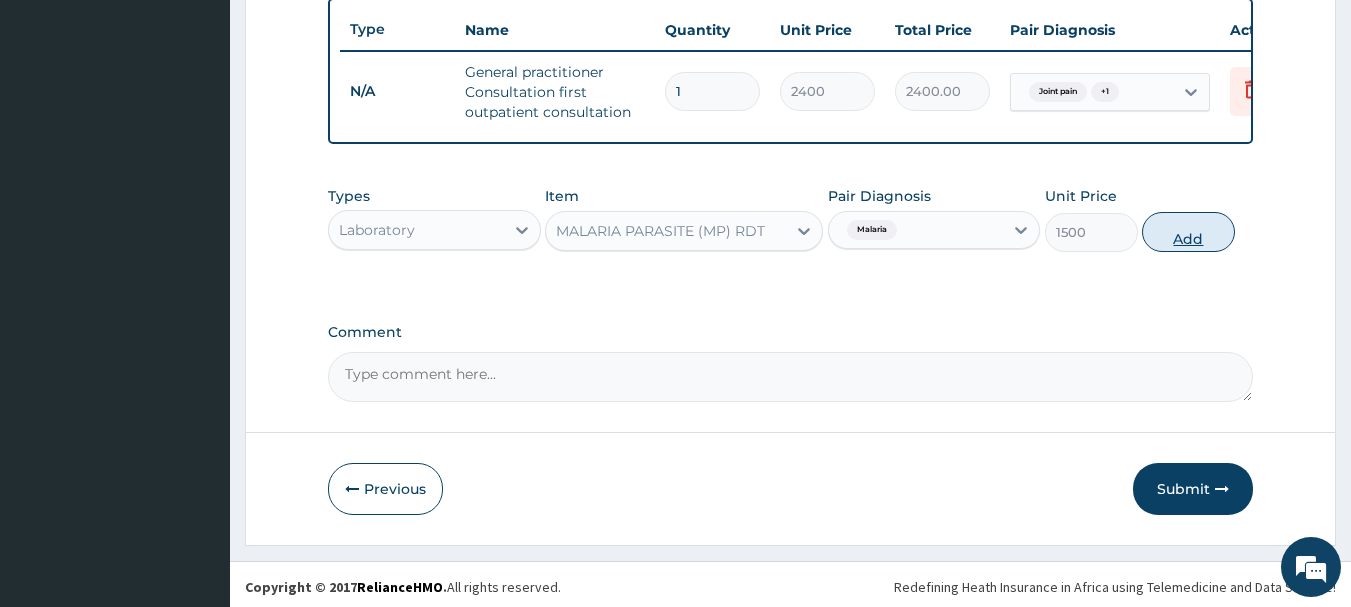 click on "Add" at bounding box center (1188, 232) 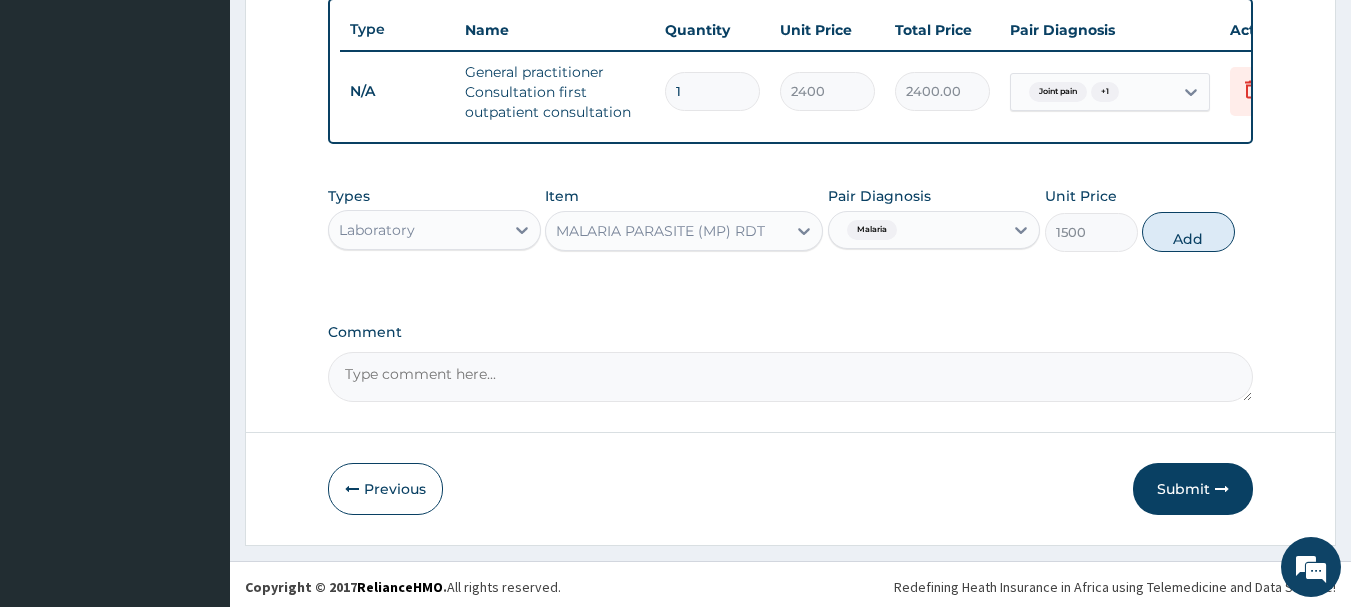 type on "0" 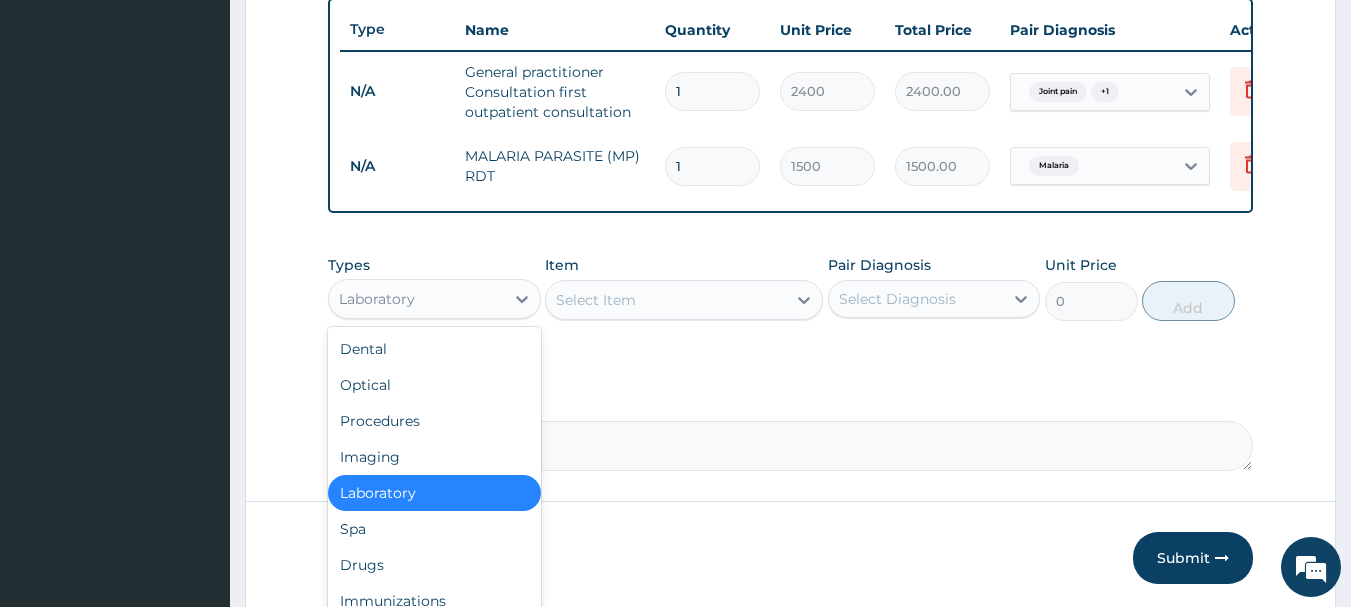 click on "Laboratory" at bounding box center (416, 299) 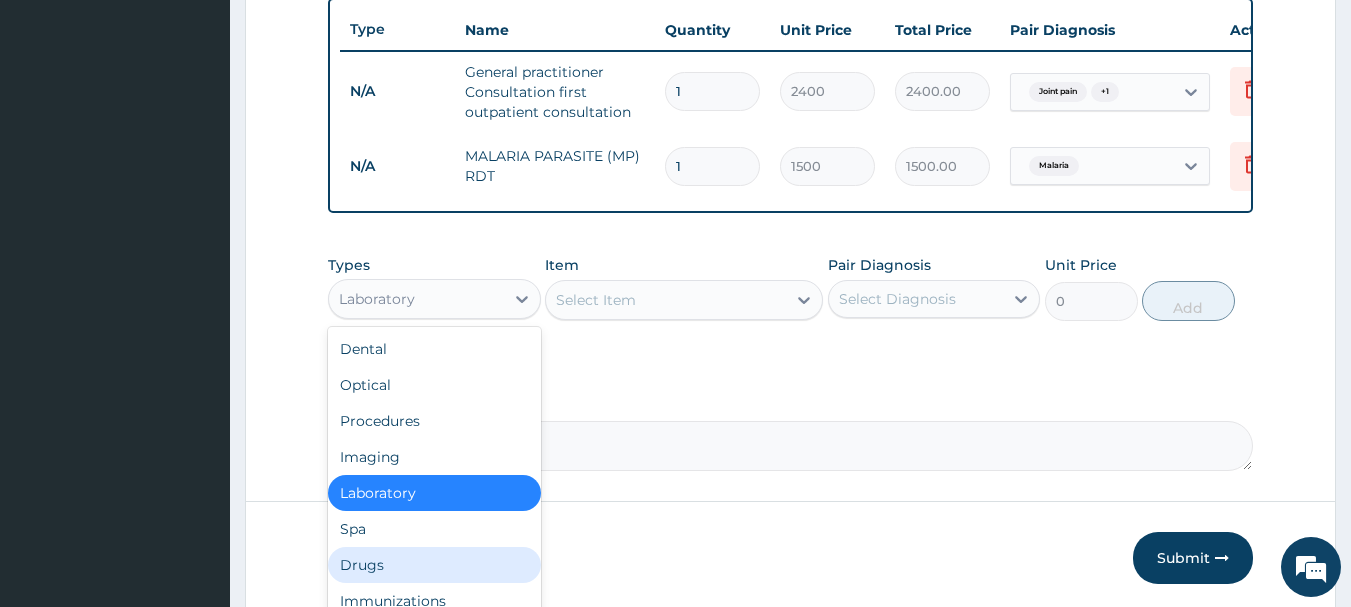 click on "Drugs" at bounding box center (434, 565) 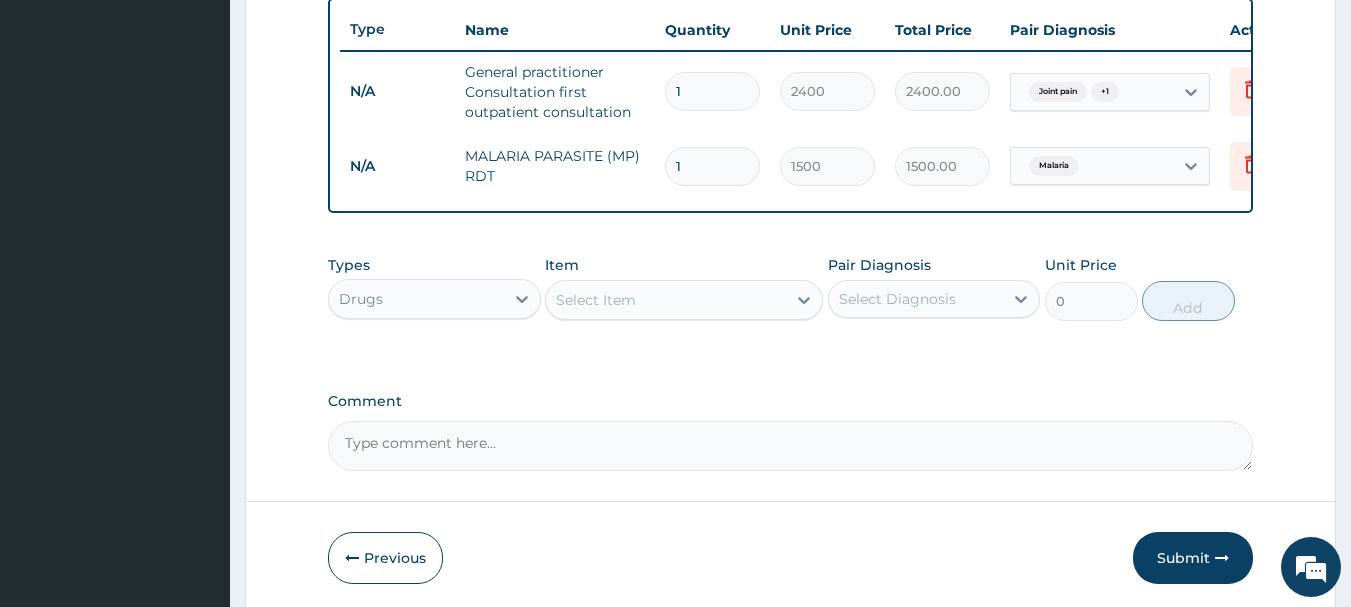 click on "Select Item" at bounding box center [596, 300] 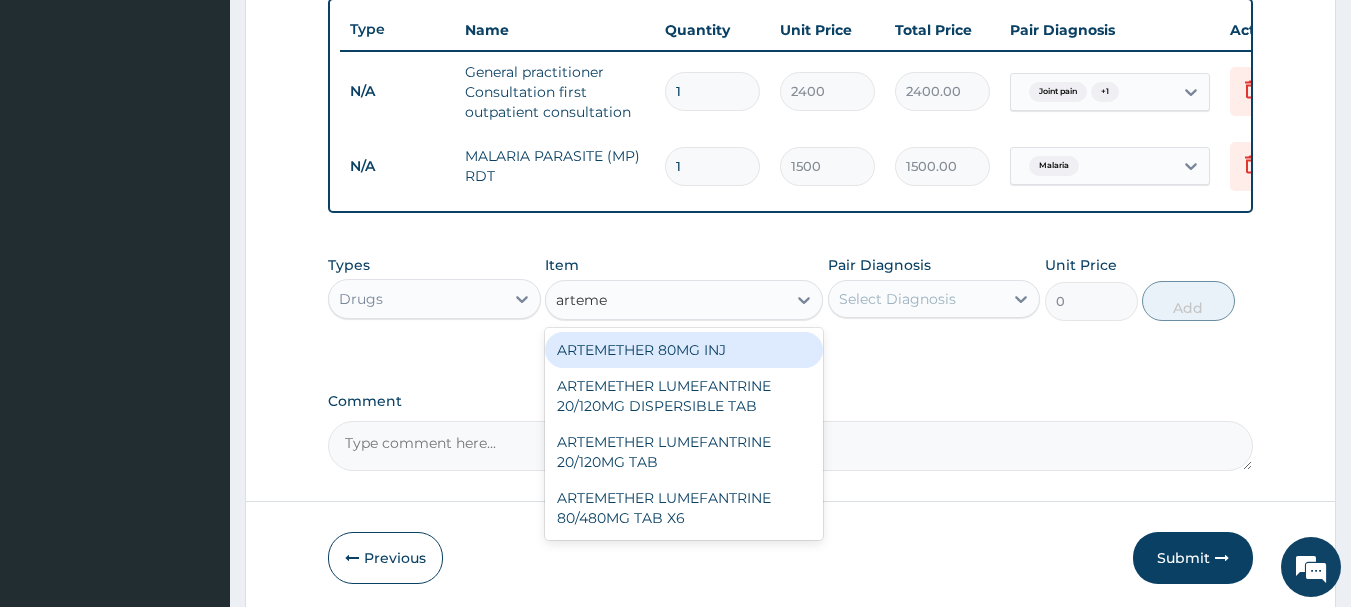 scroll, scrollTop: 835, scrollLeft: 0, axis: vertical 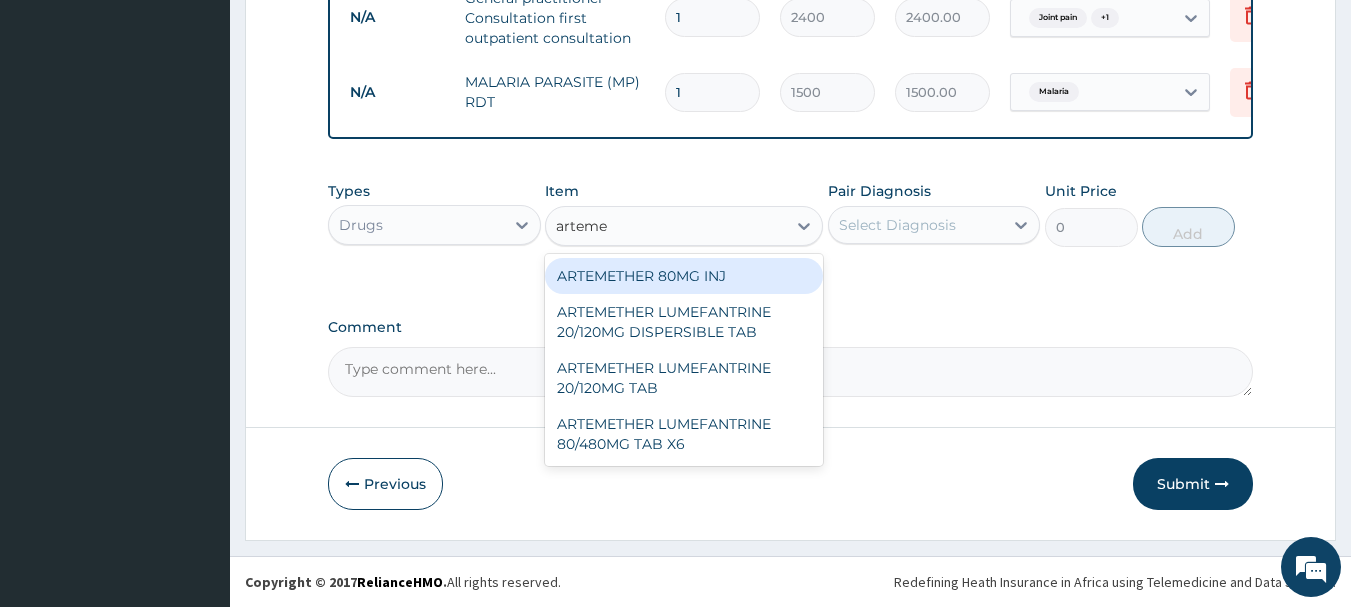 click on "ARTEMETHER 80MG INJ" at bounding box center [684, 276] 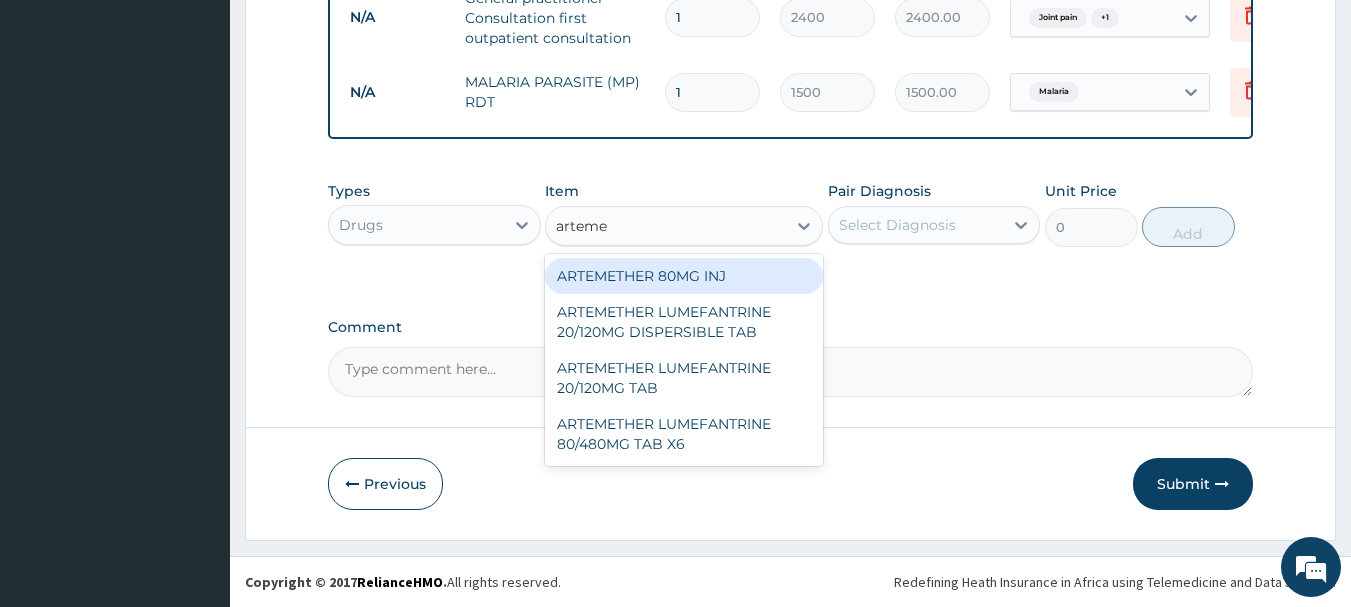 type 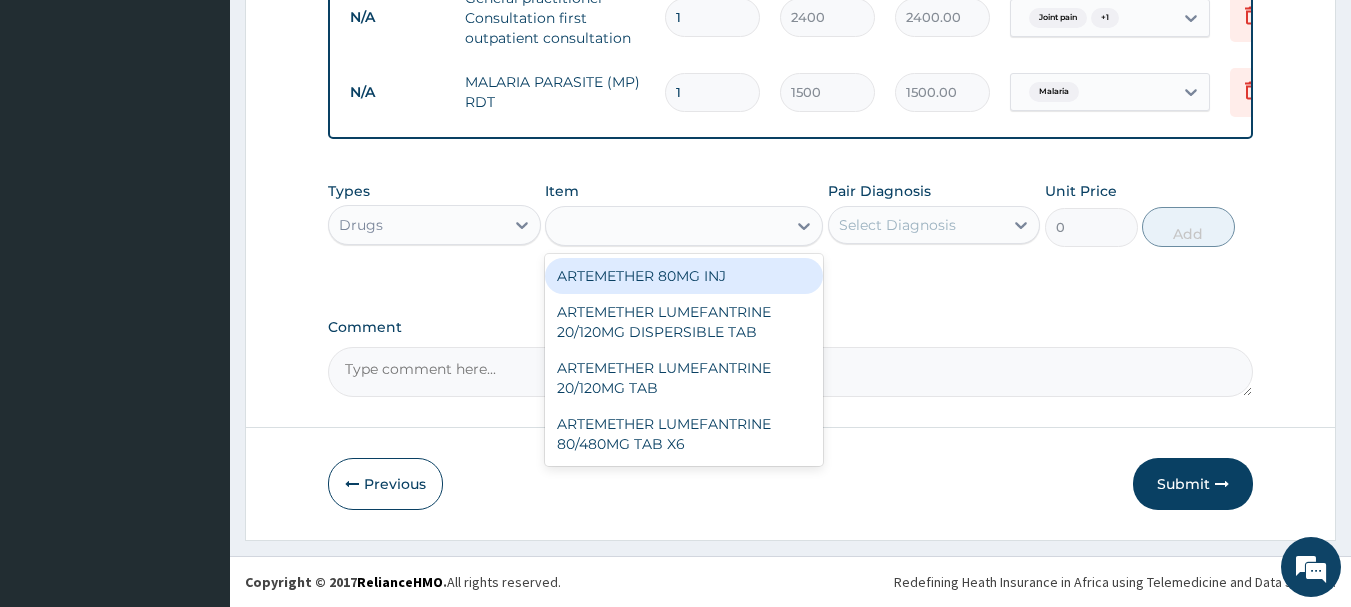 type on "1050" 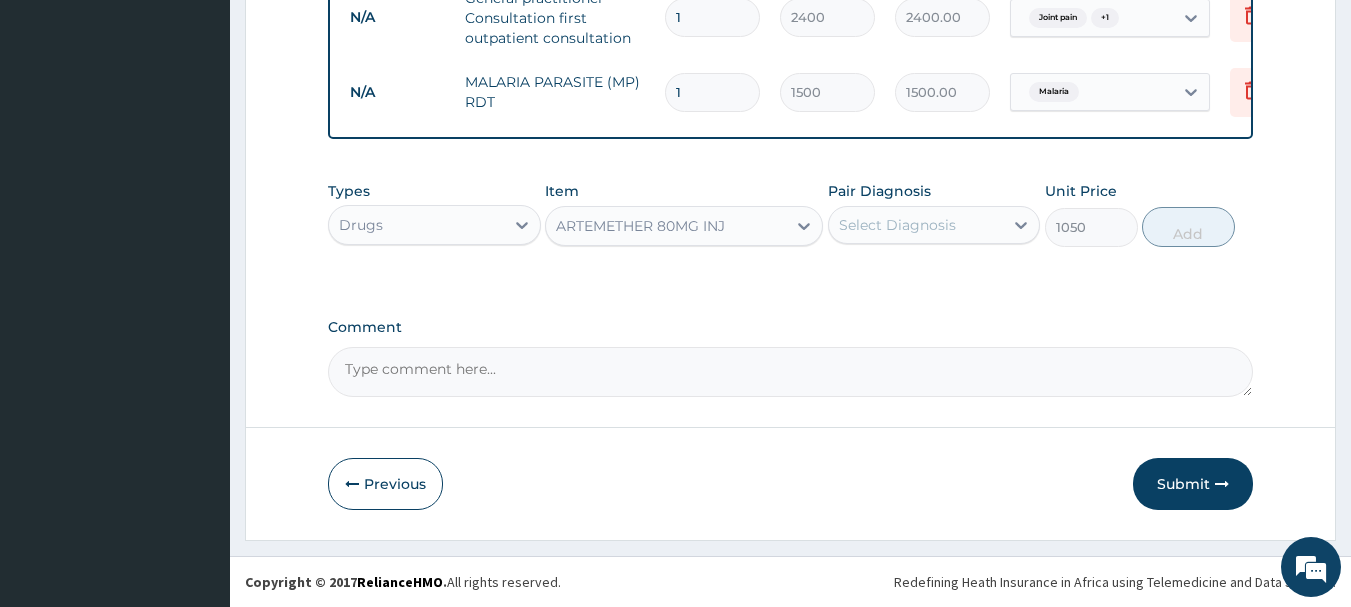 click on "Select Diagnosis" at bounding box center (916, 225) 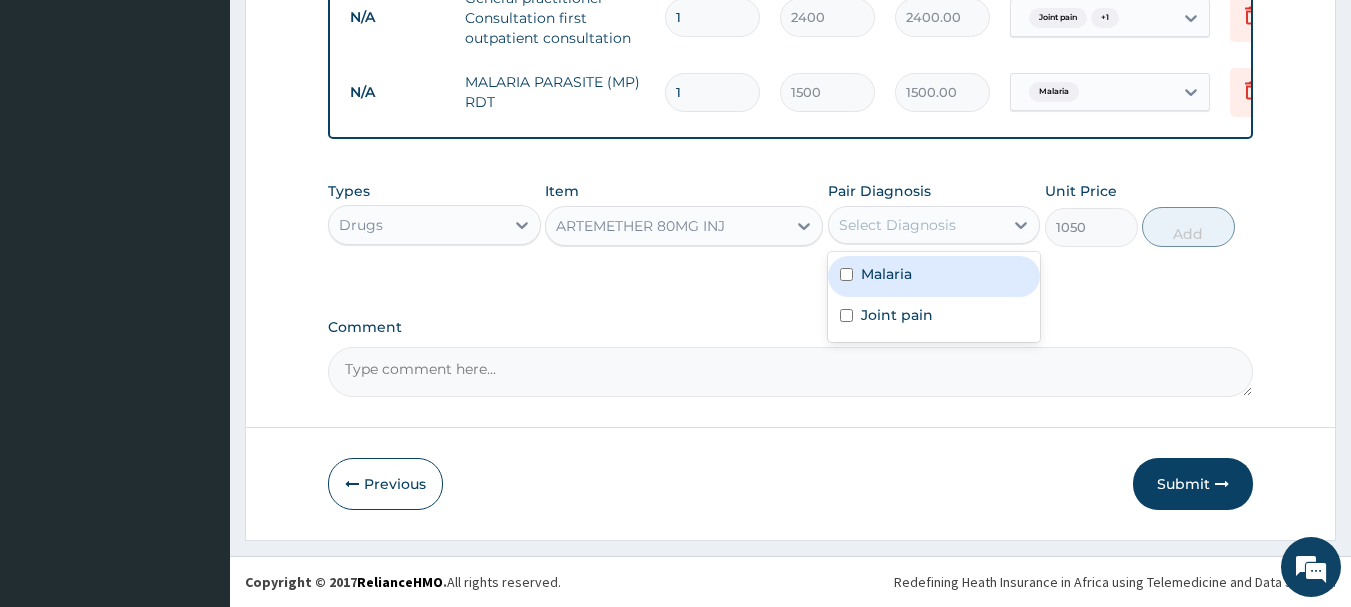 click on "Malaria" at bounding box center (934, 276) 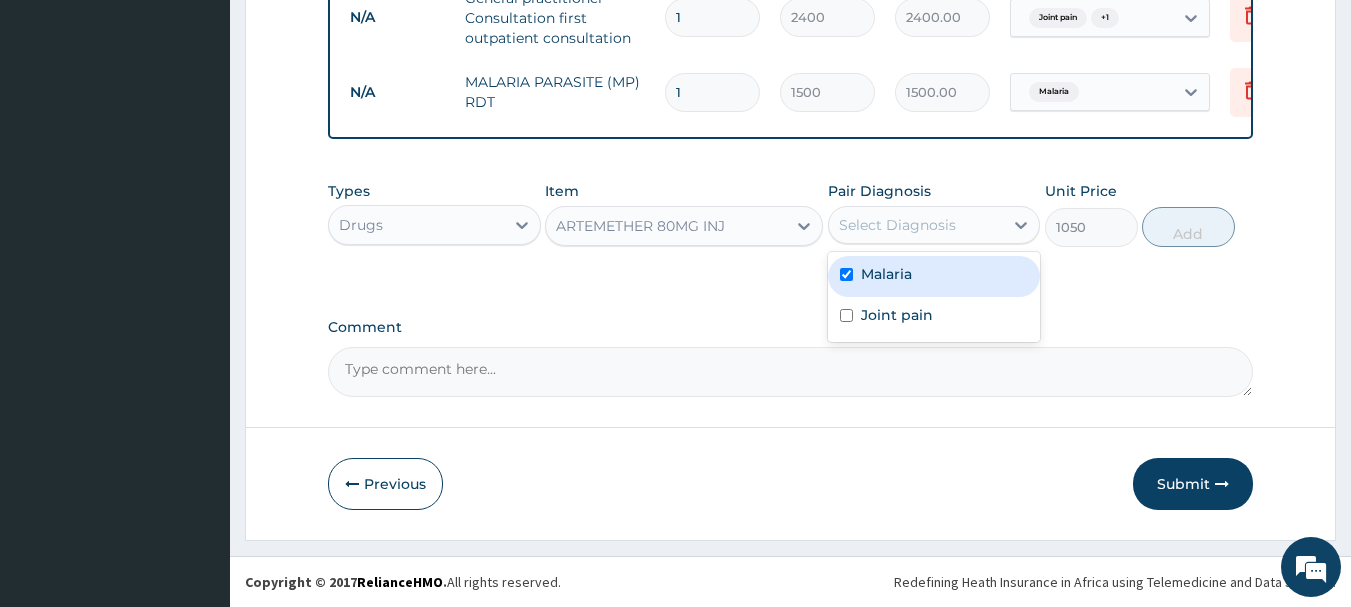 checkbox on "true" 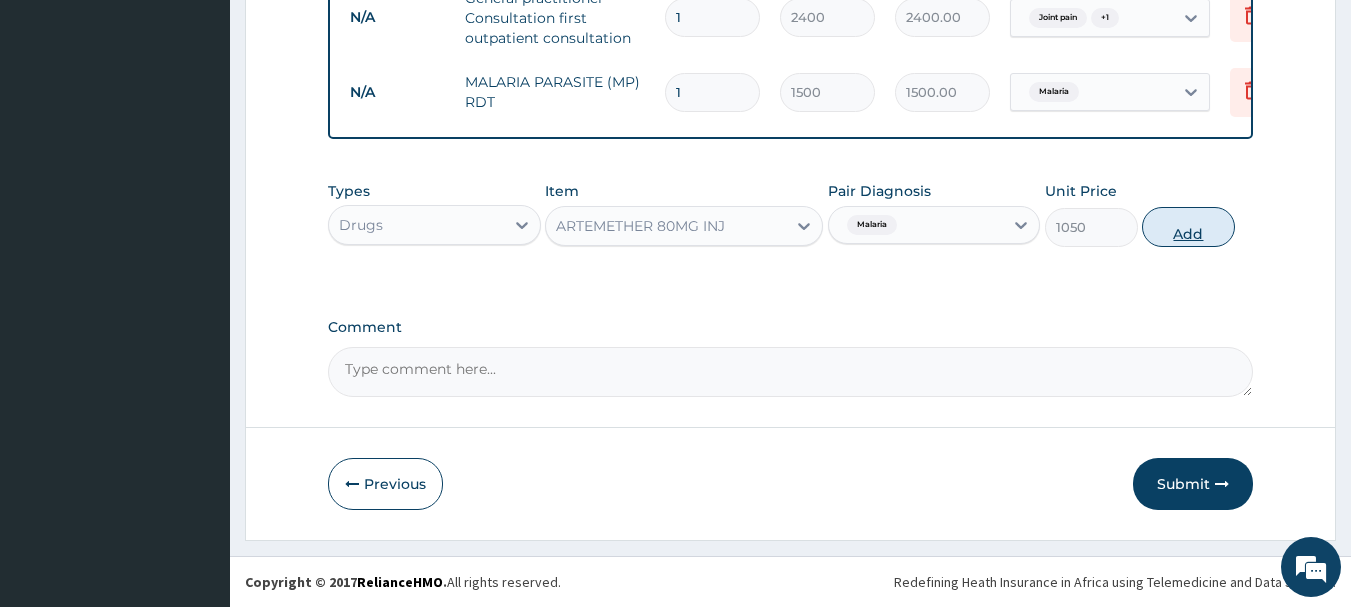 click on "Add" at bounding box center [1188, 227] 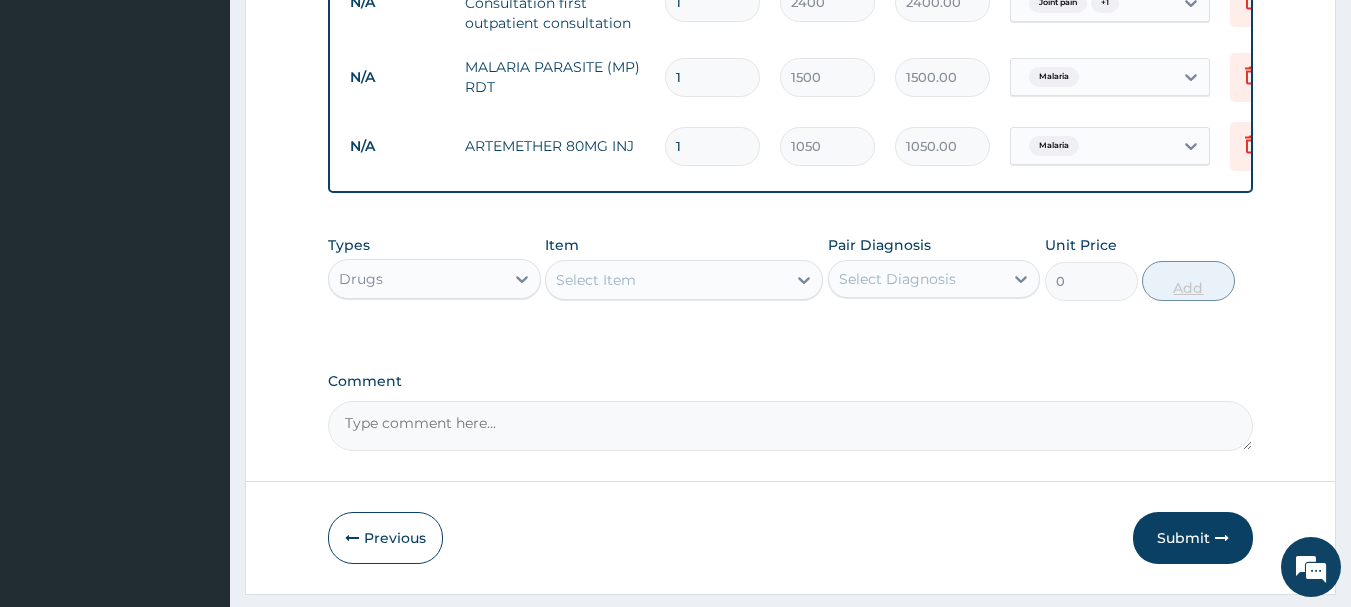 type 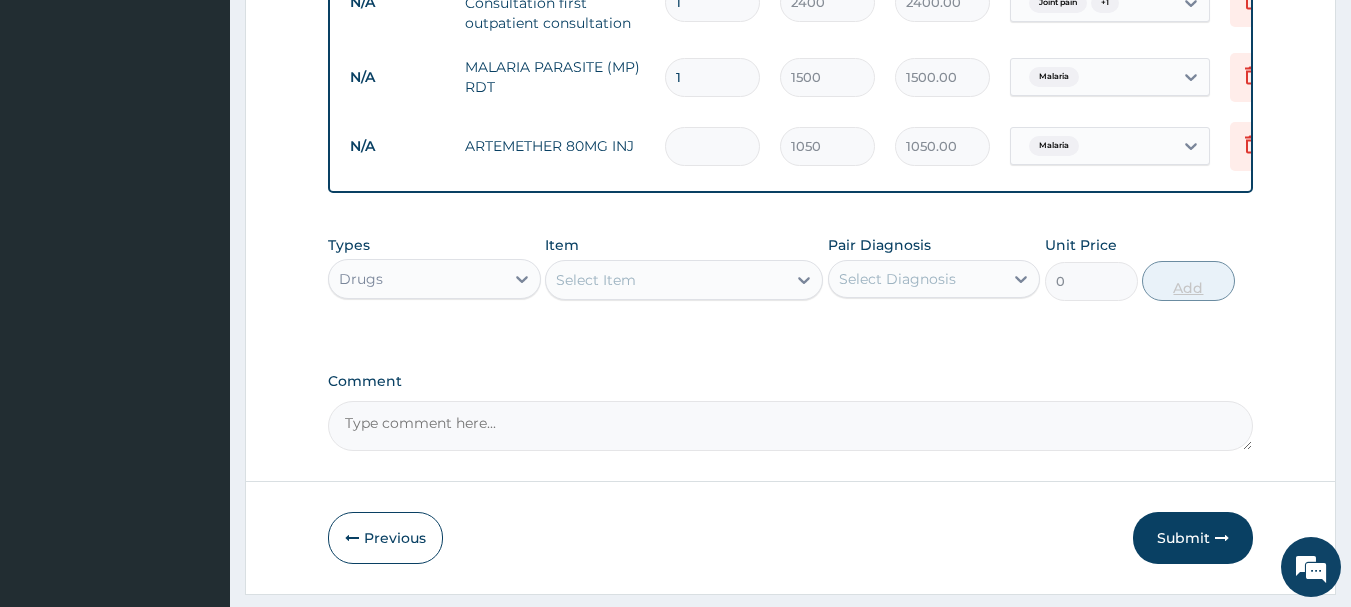 type on "0.00" 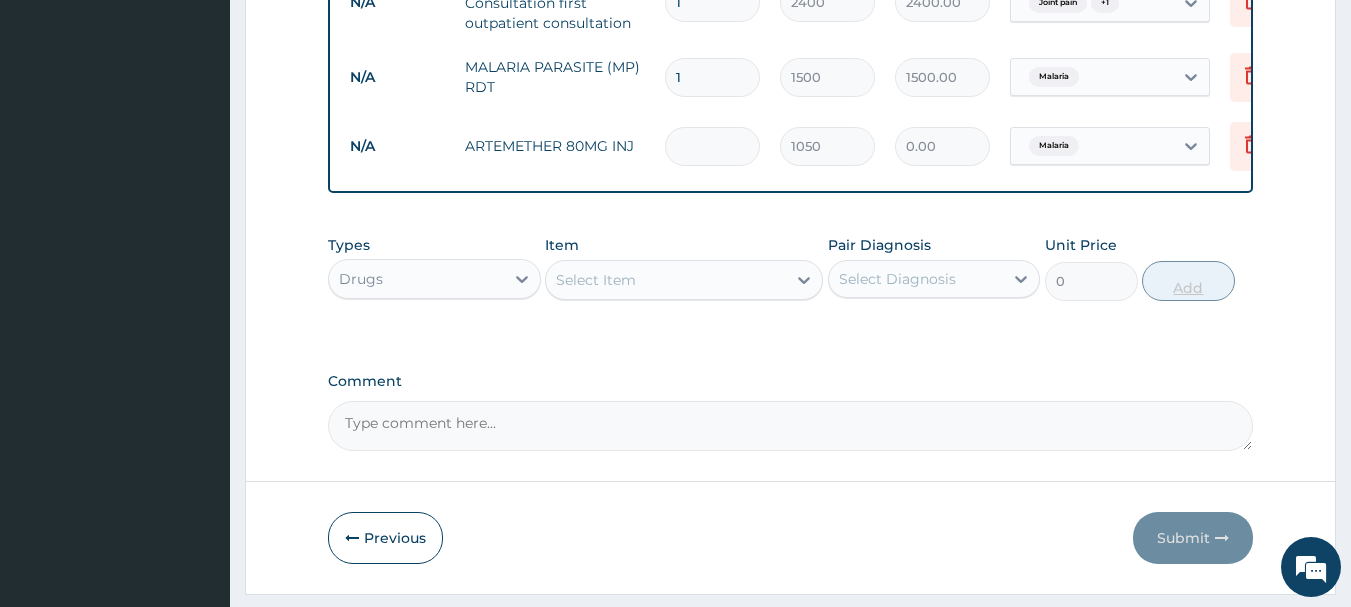 type on "6" 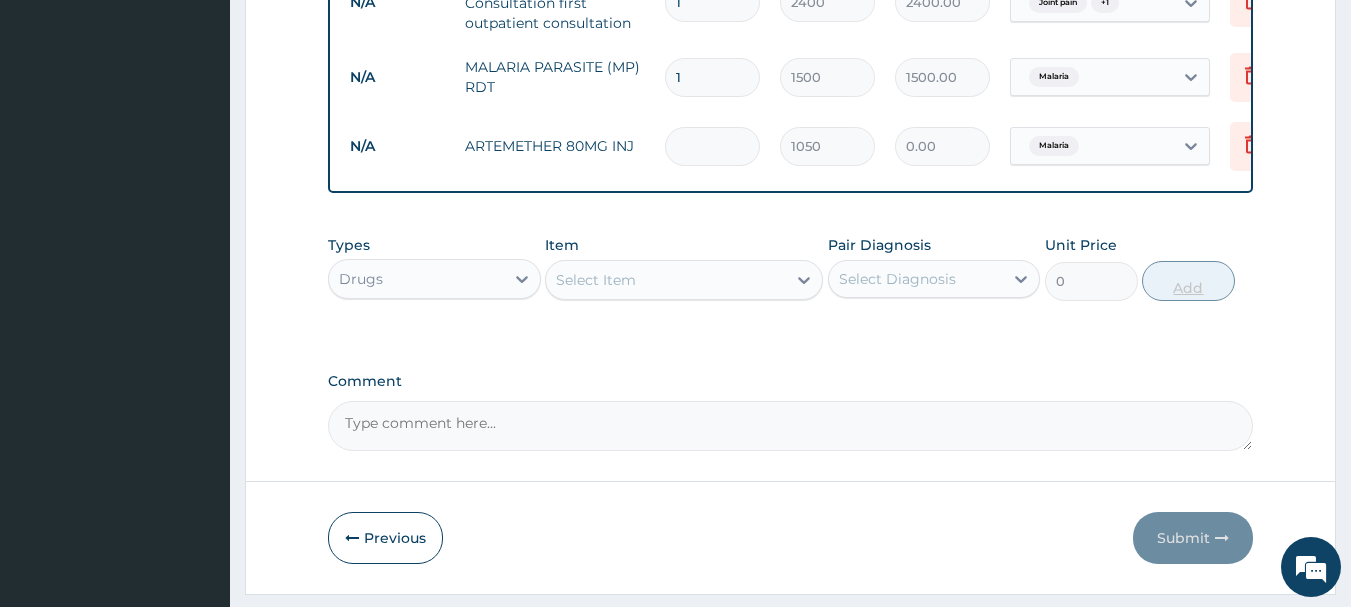 type on "6300.00" 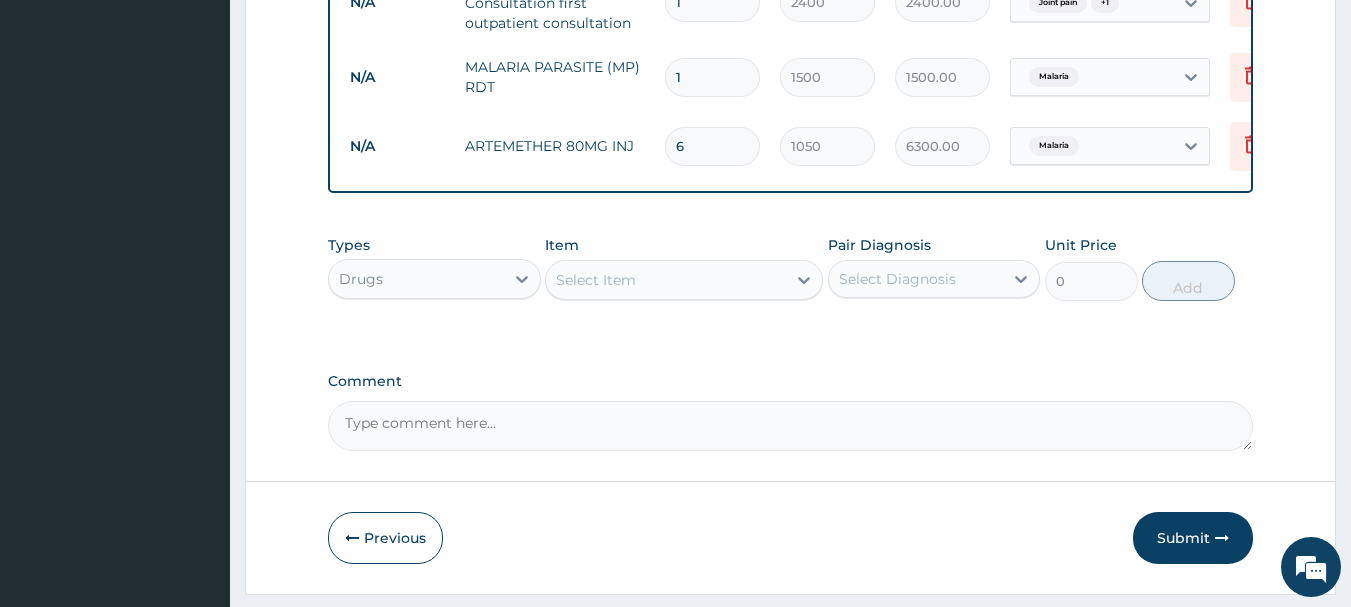type on "6" 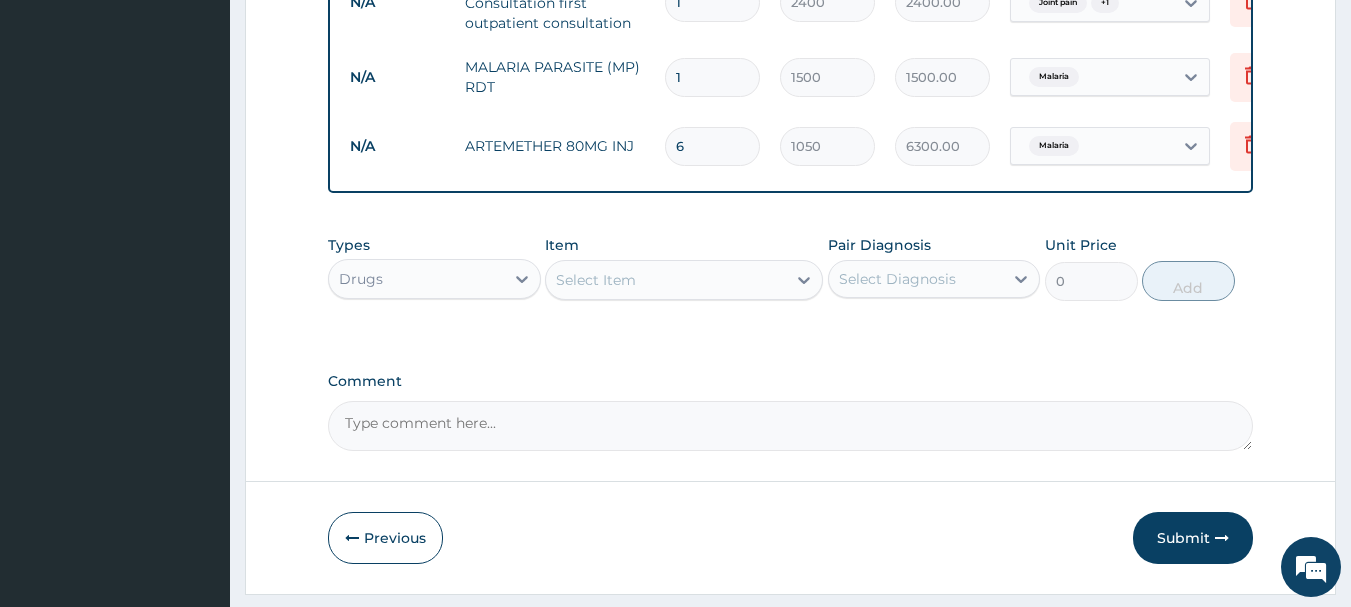 click on "Select Item" at bounding box center [666, 280] 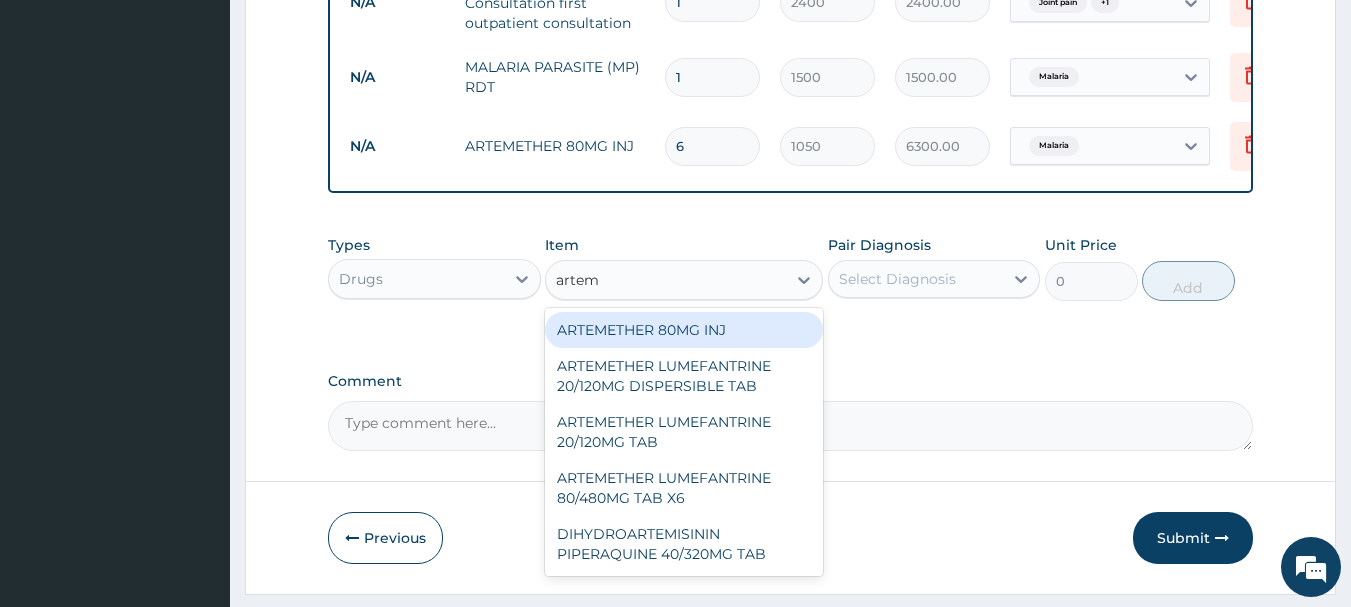 type on "arteme" 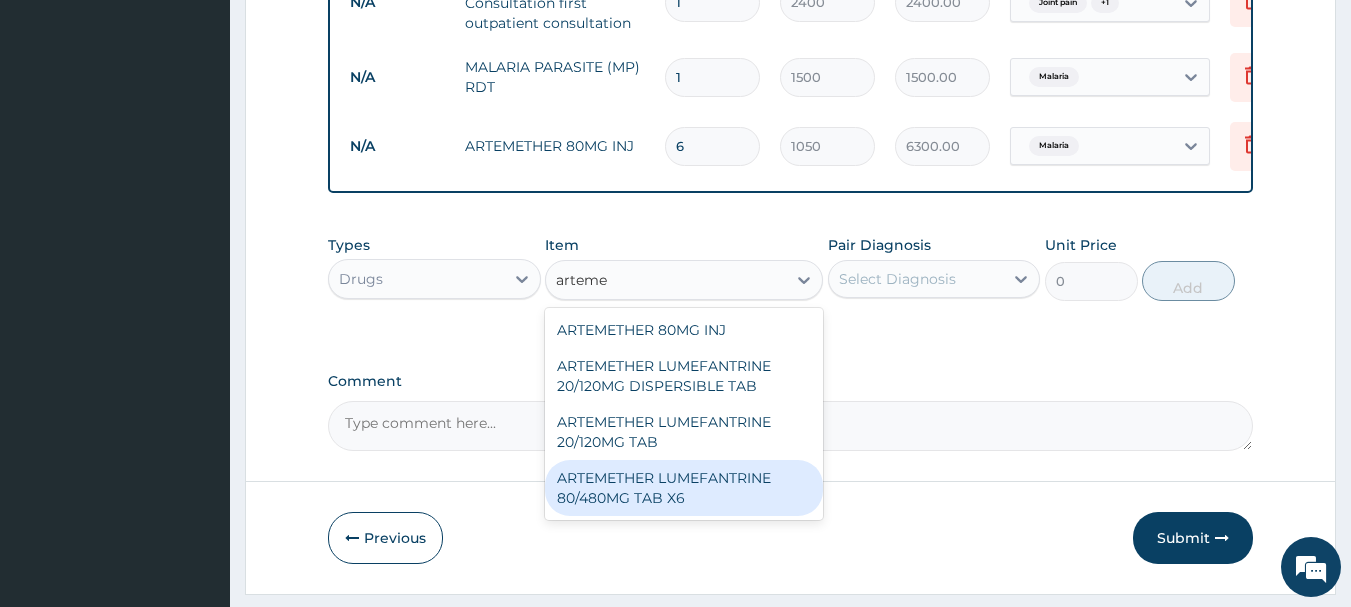 click on "ARTEMETHER LUMEFANTRINE 80/480MG TAB X6" at bounding box center (684, 488) 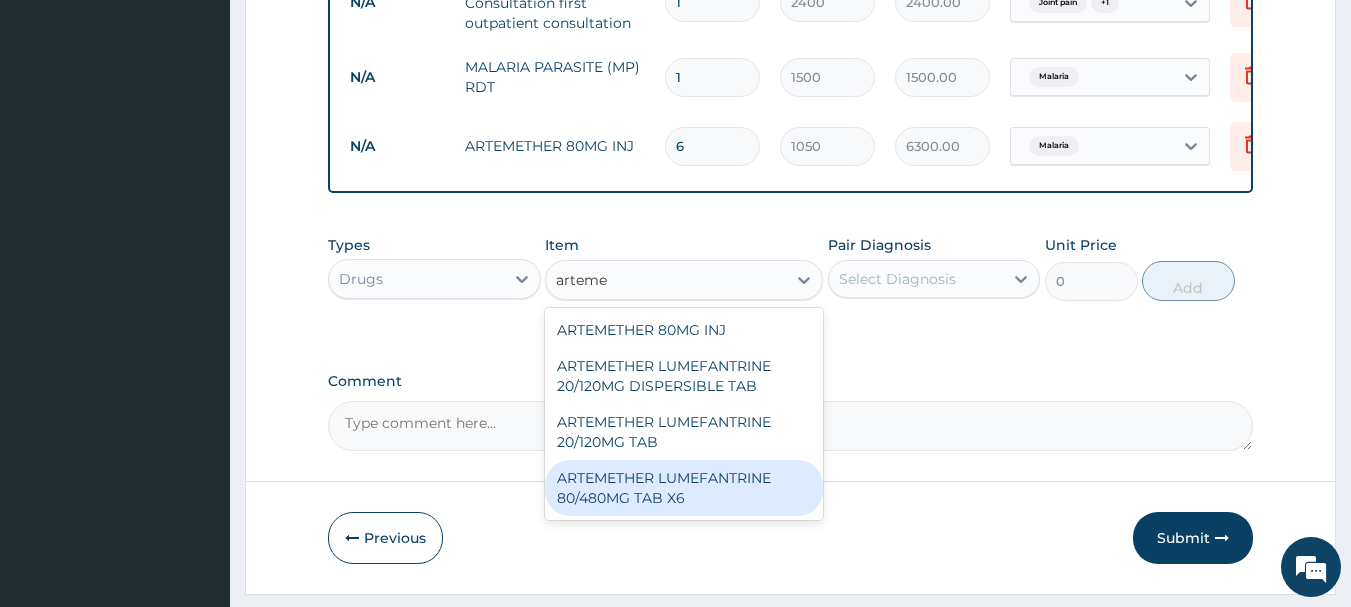 type 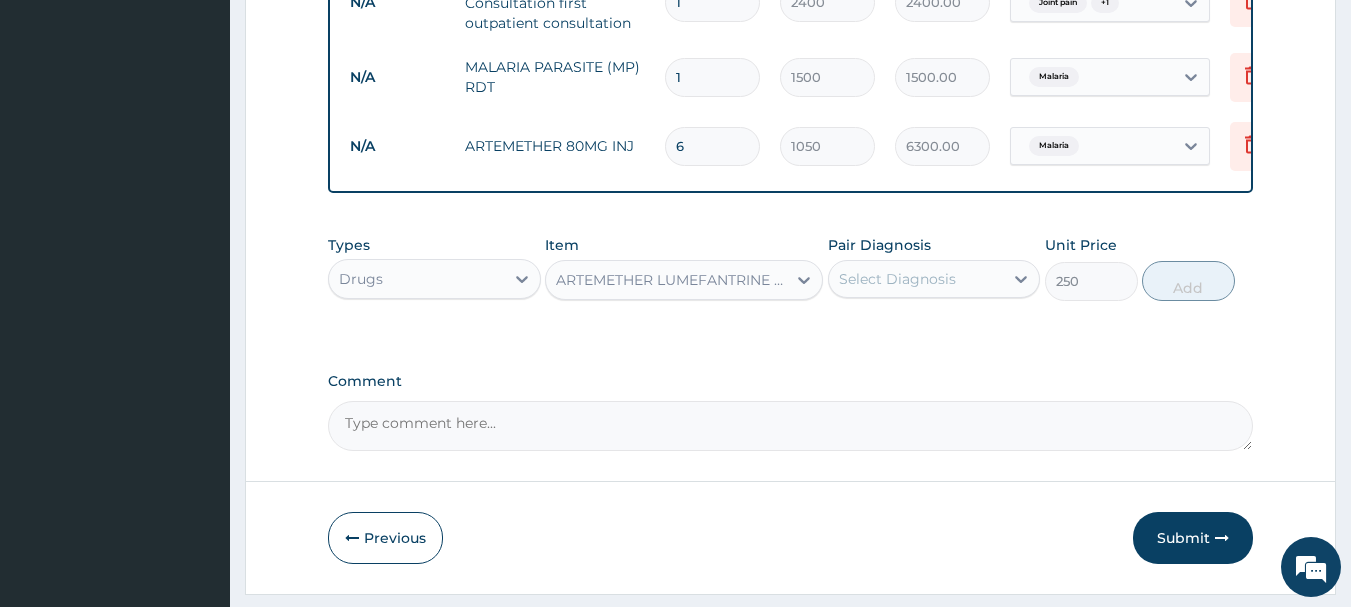 click on "Select Diagnosis" at bounding box center [897, 279] 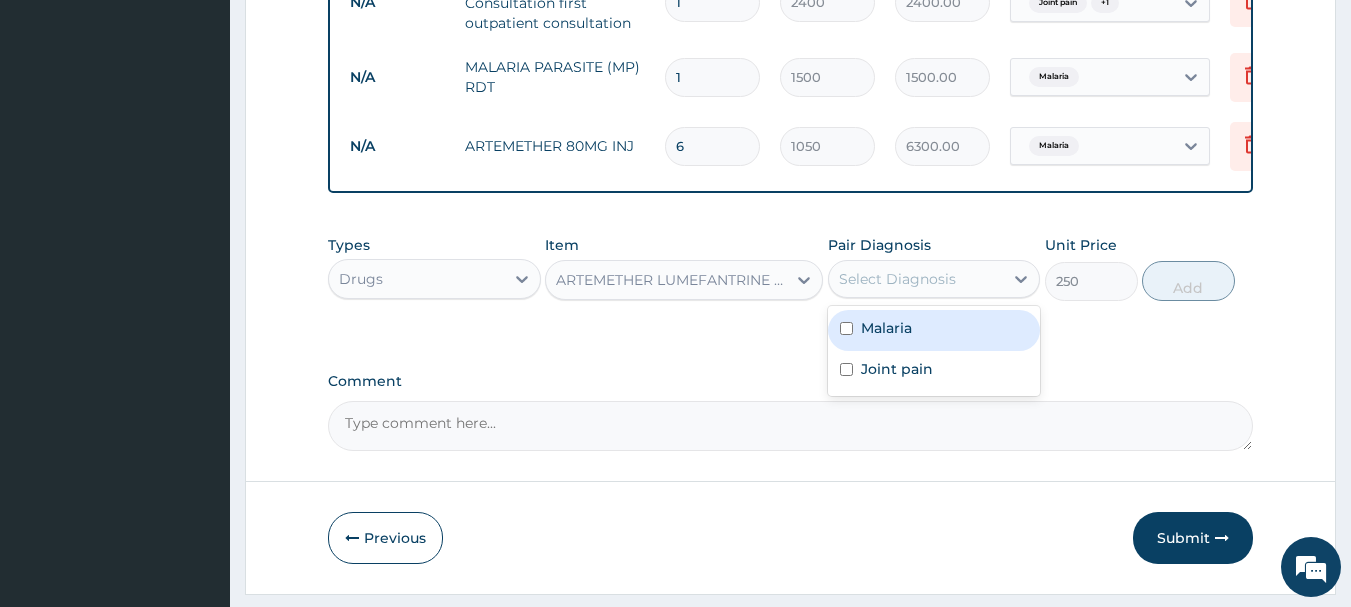 click on "Malaria" at bounding box center (934, 330) 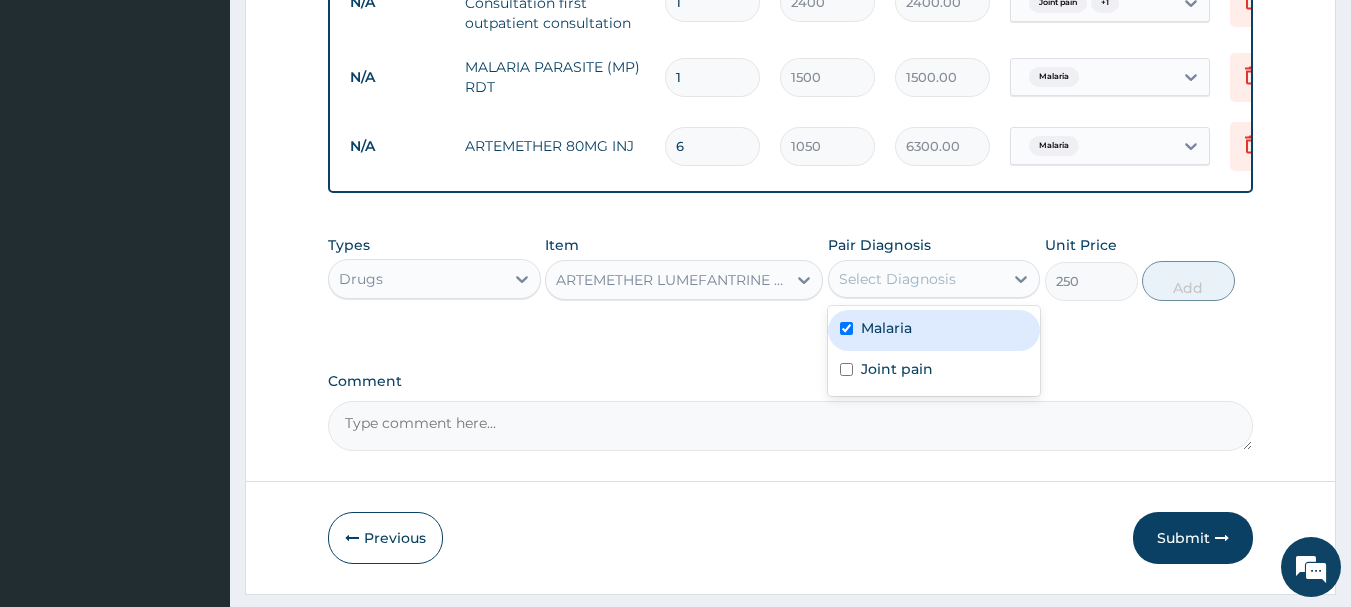 checkbox on "true" 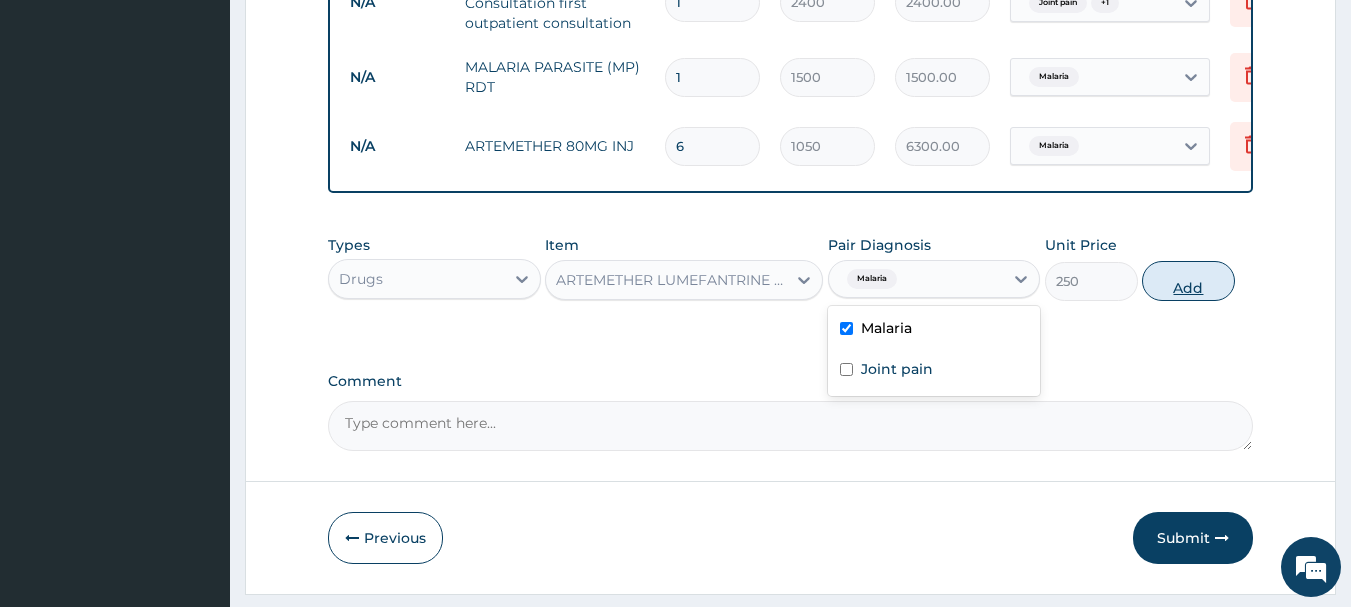 click on "Add" at bounding box center (1188, 281) 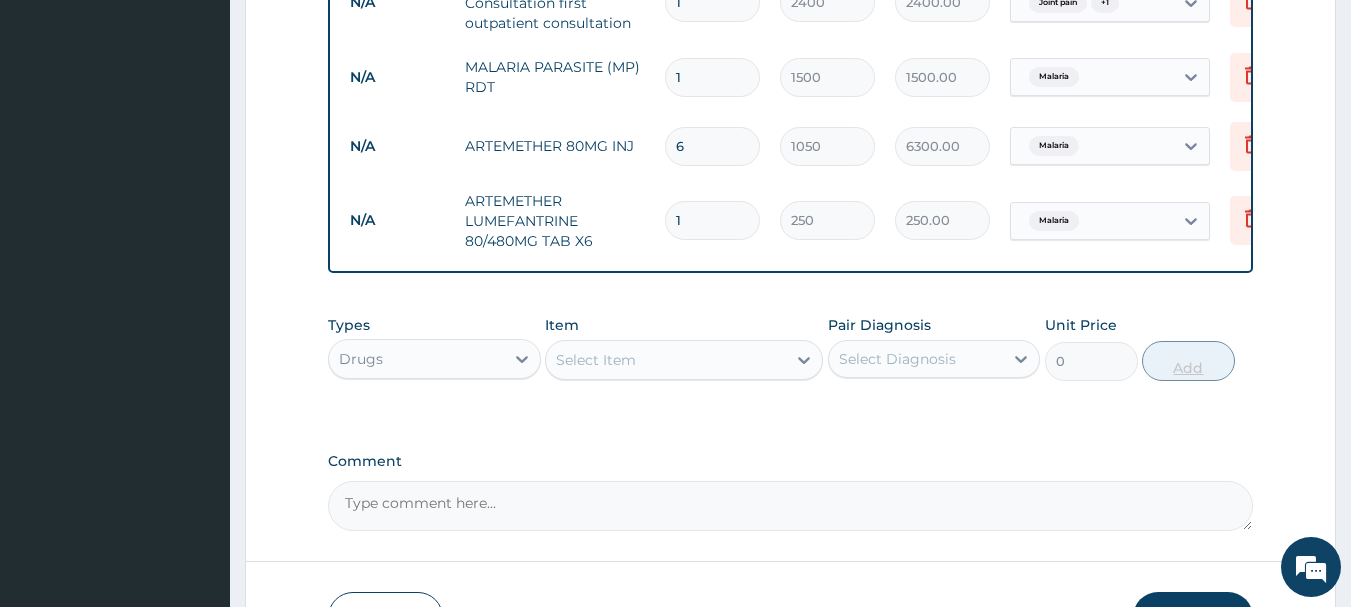 type 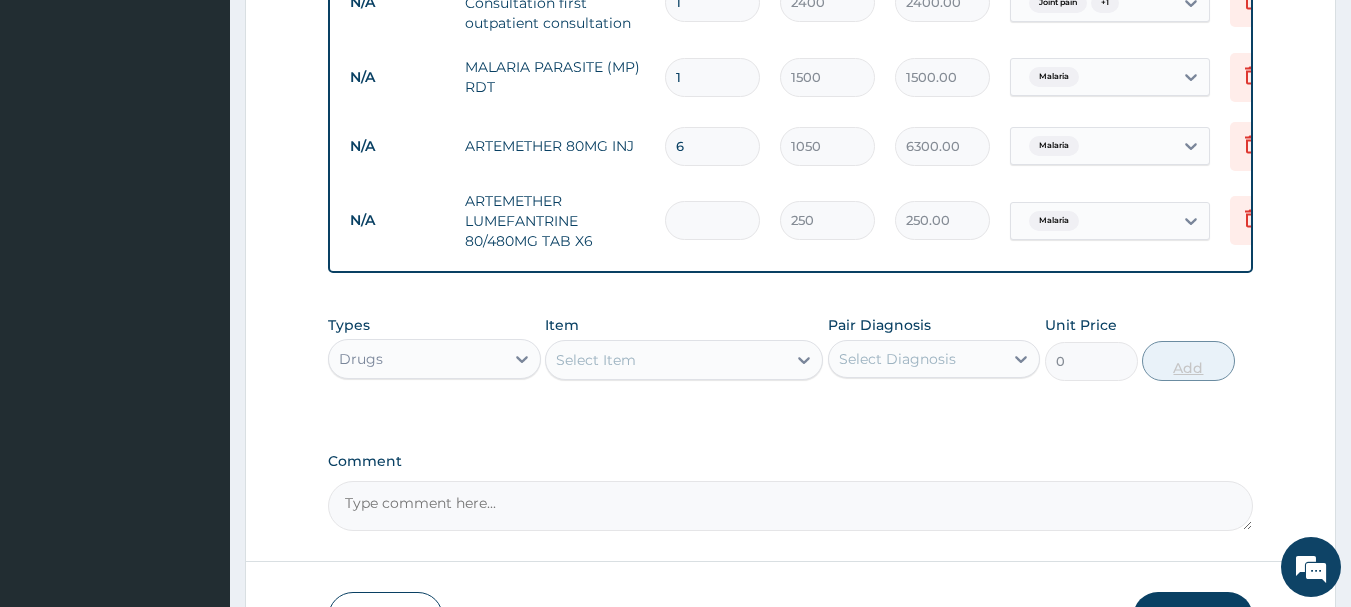 type on "0.00" 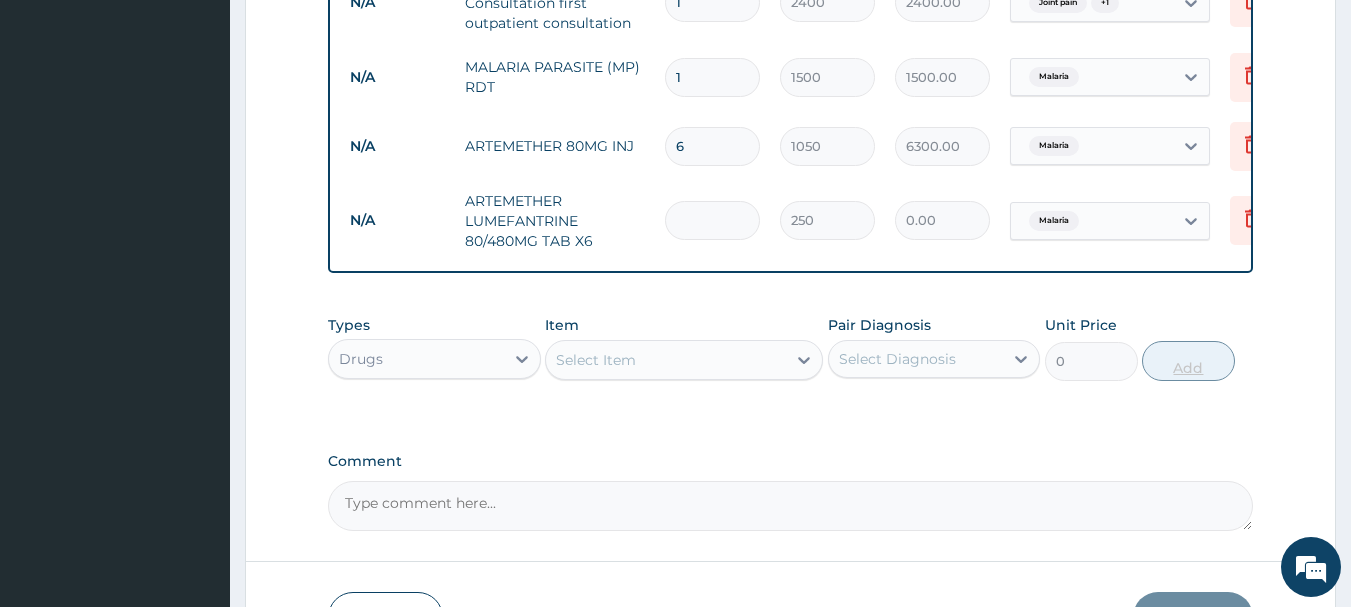 type on "6" 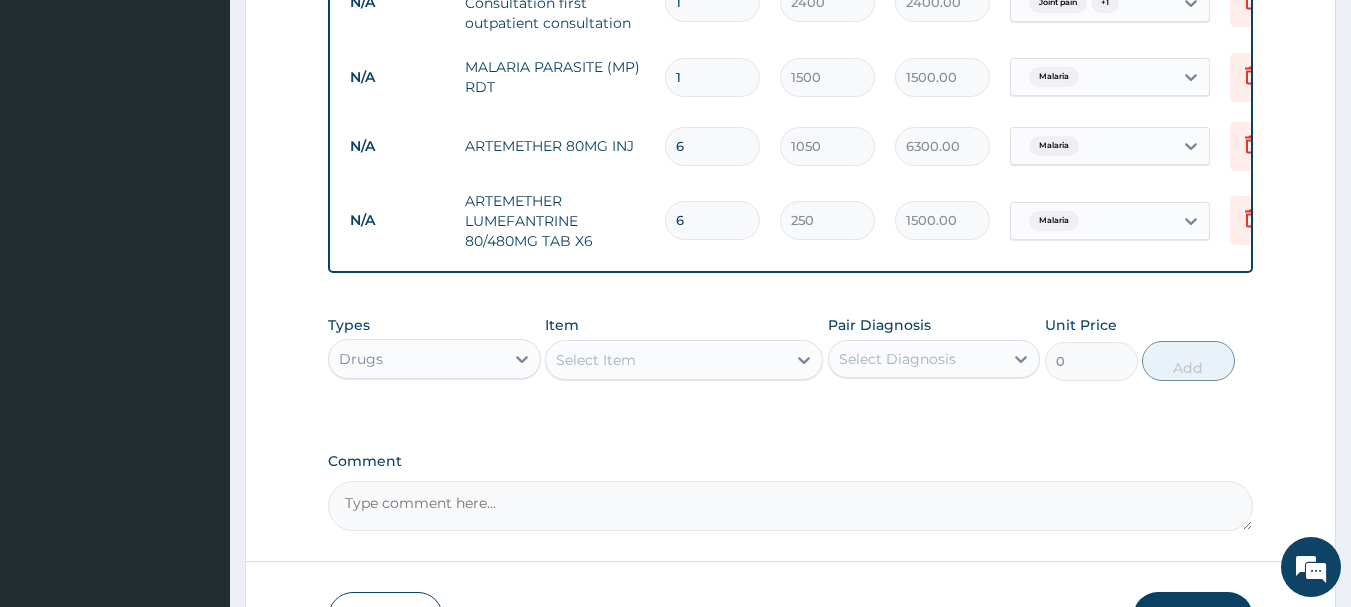 type on "6" 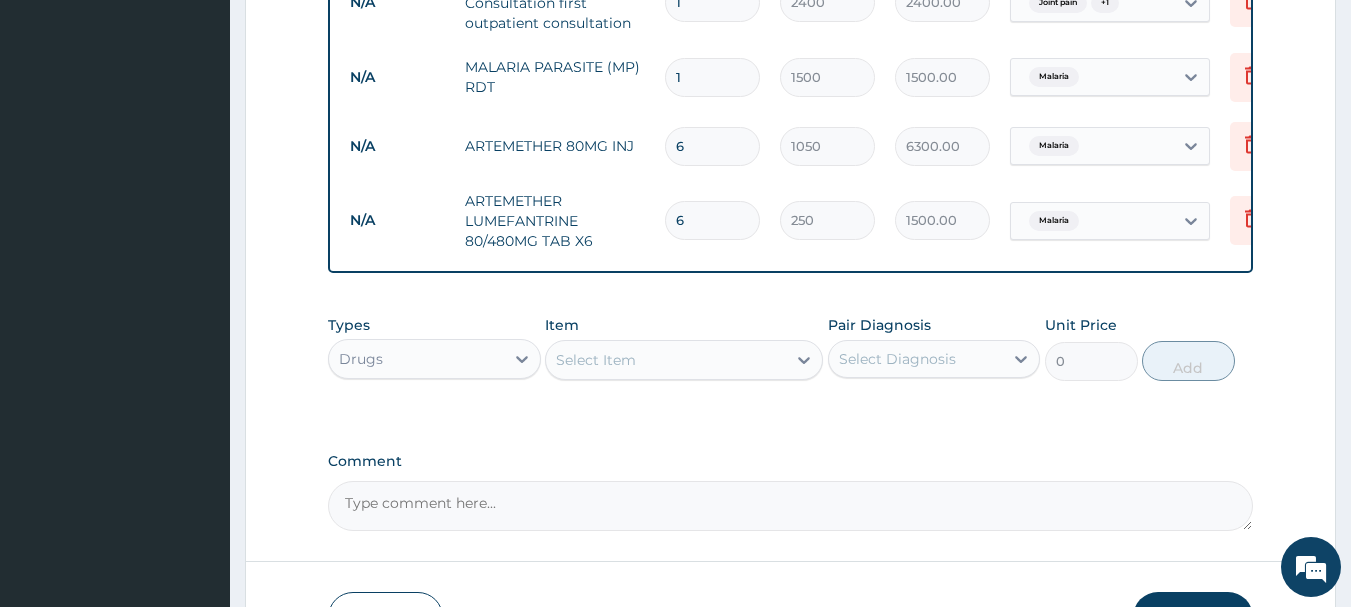 click on "Select Item" at bounding box center [666, 360] 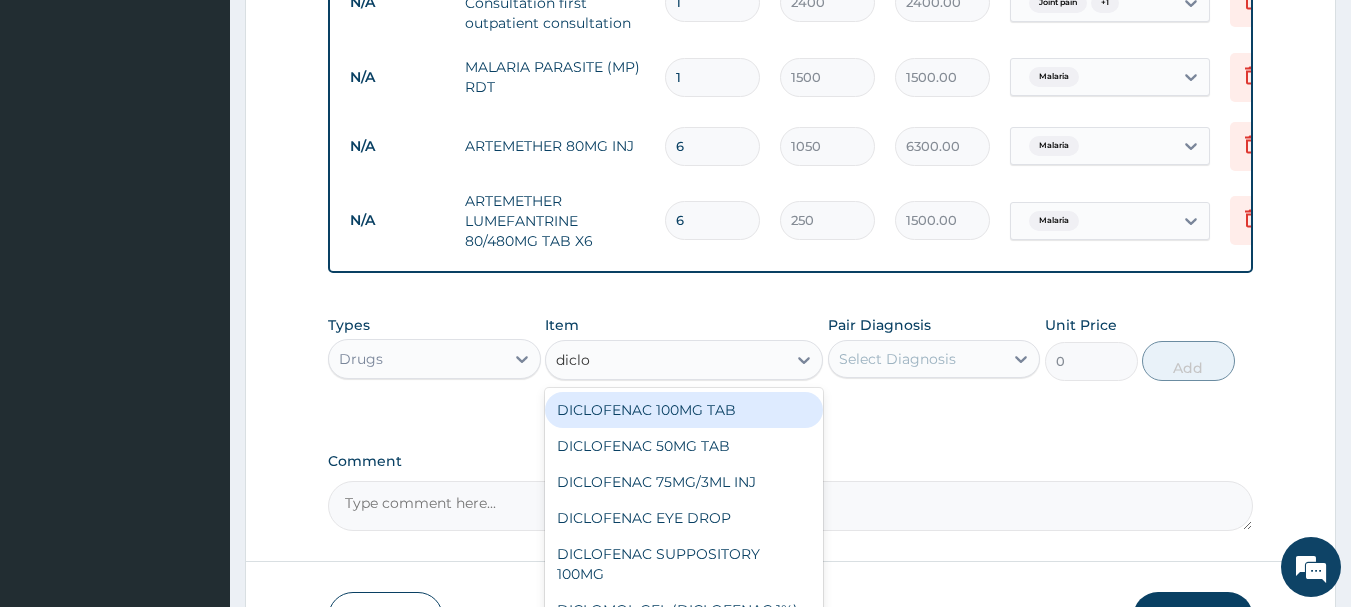 type on "diclof" 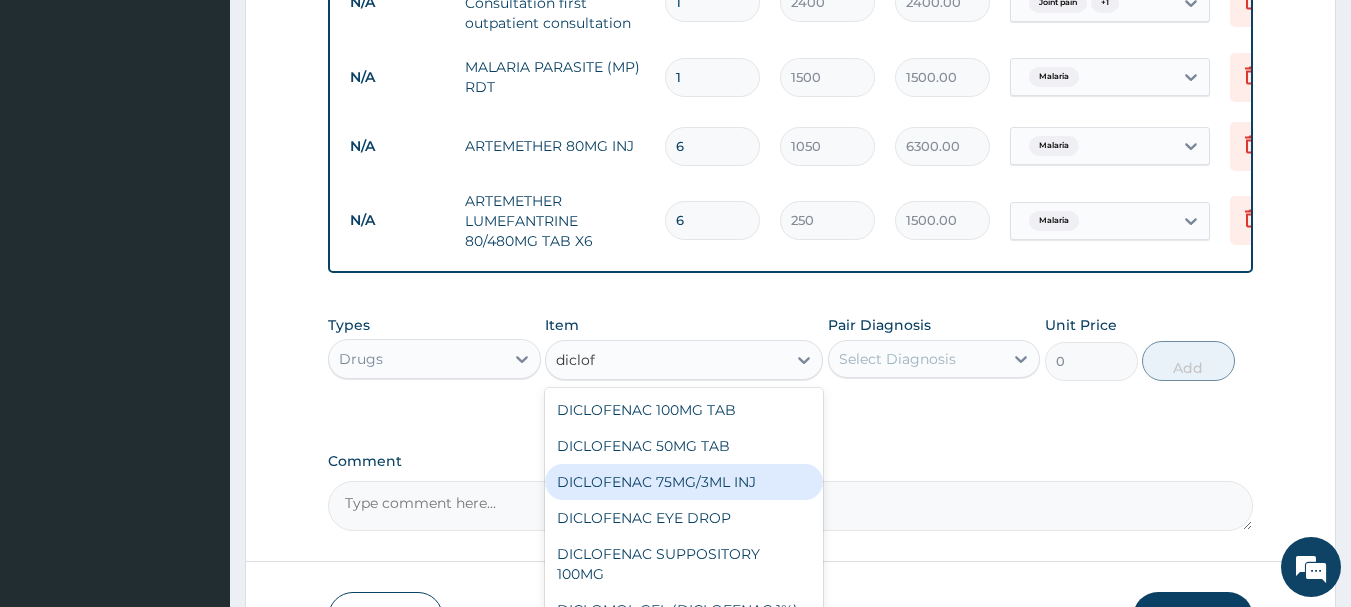 click on "DICLOFENAC 75MG/3ML INJ" at bounding box center (684, 482) 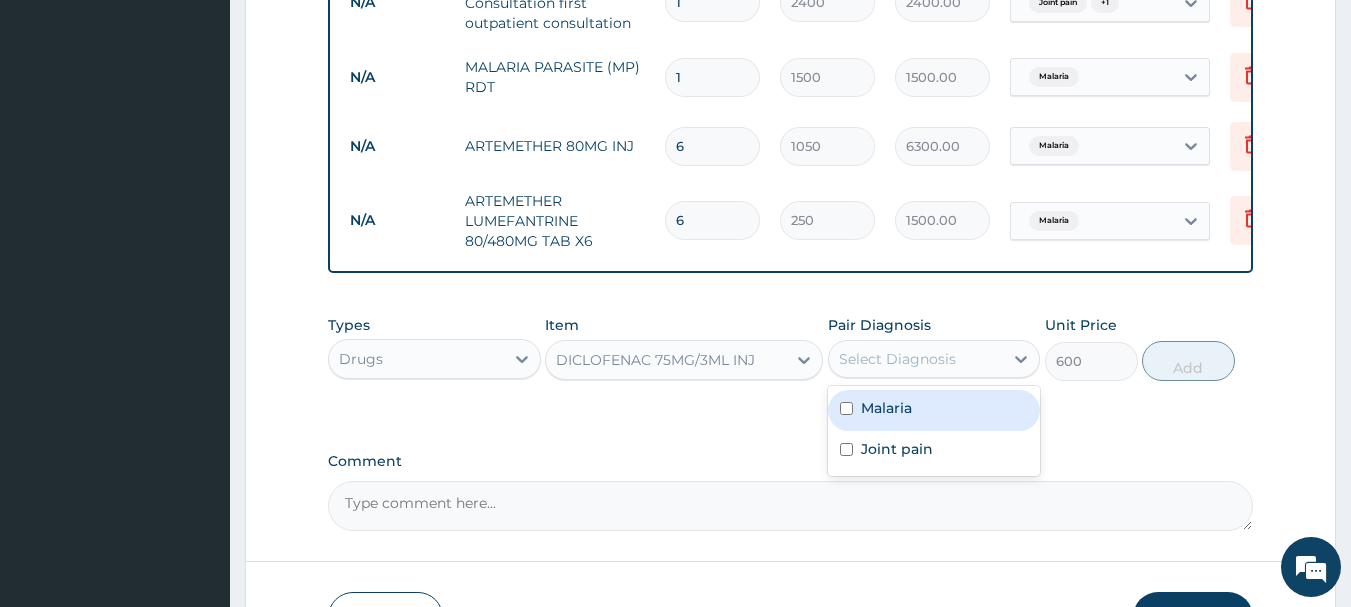 click on "Select Diagnosis" at bounding box center (897, 359) 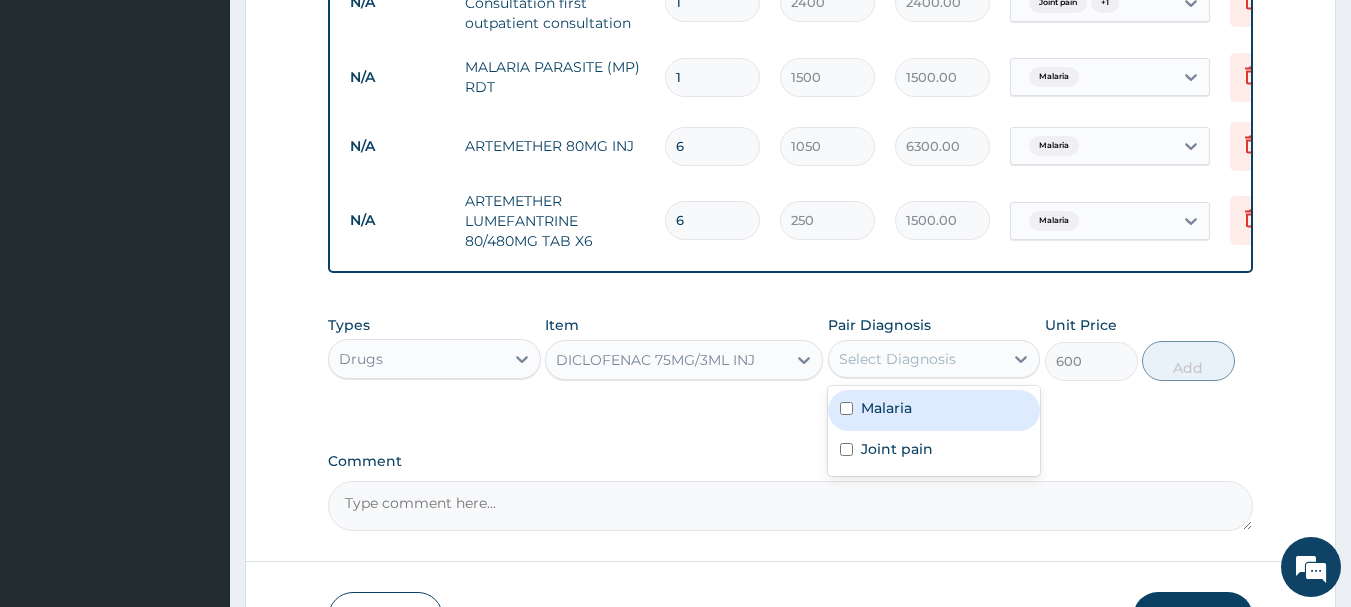 click on "Malaria" at bounding box center [886, 408] 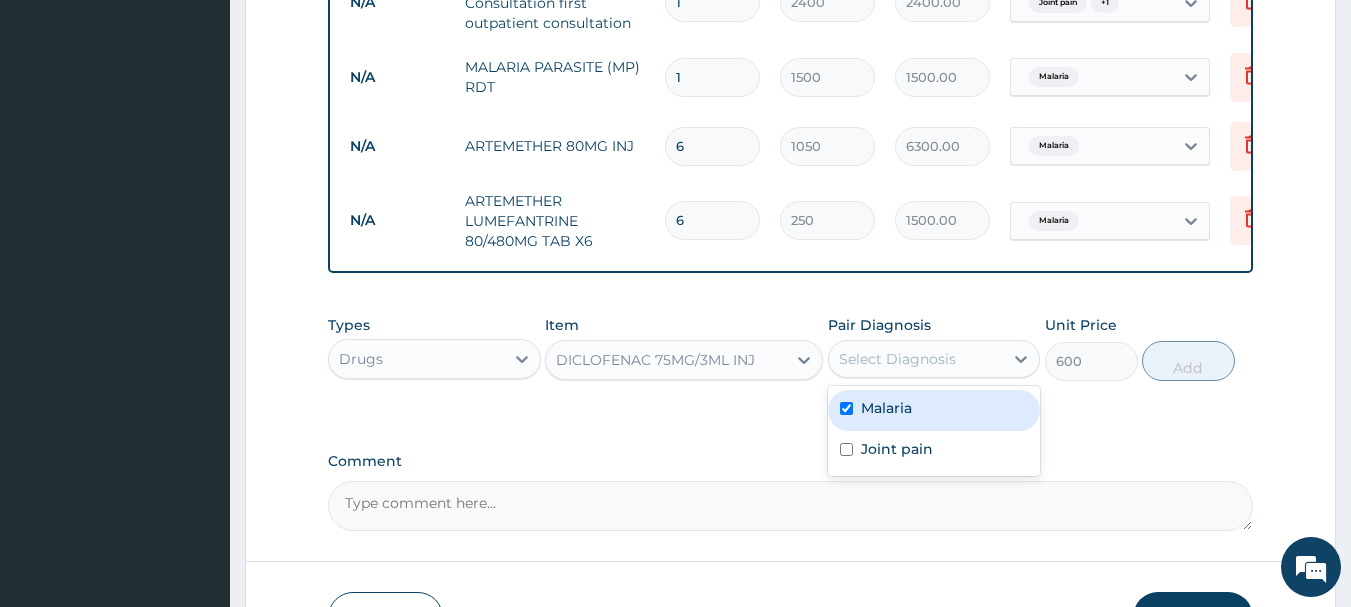 checkbox on "true" 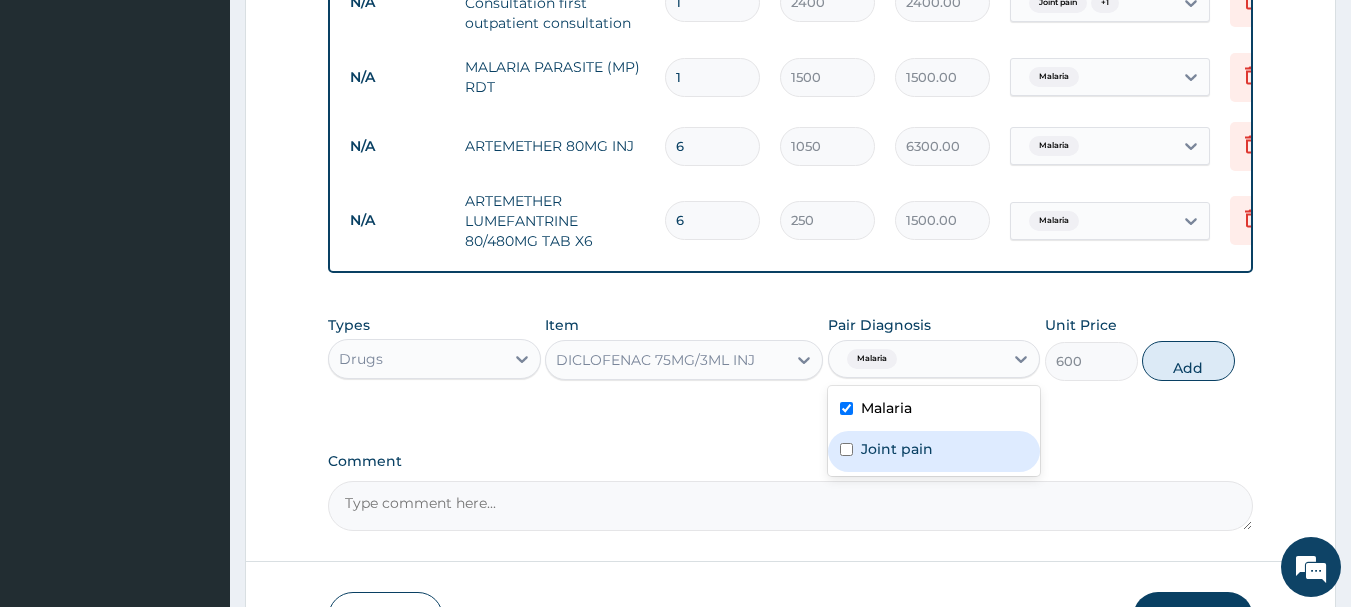 click on "Joint pain" at bounding box center [897, 449] 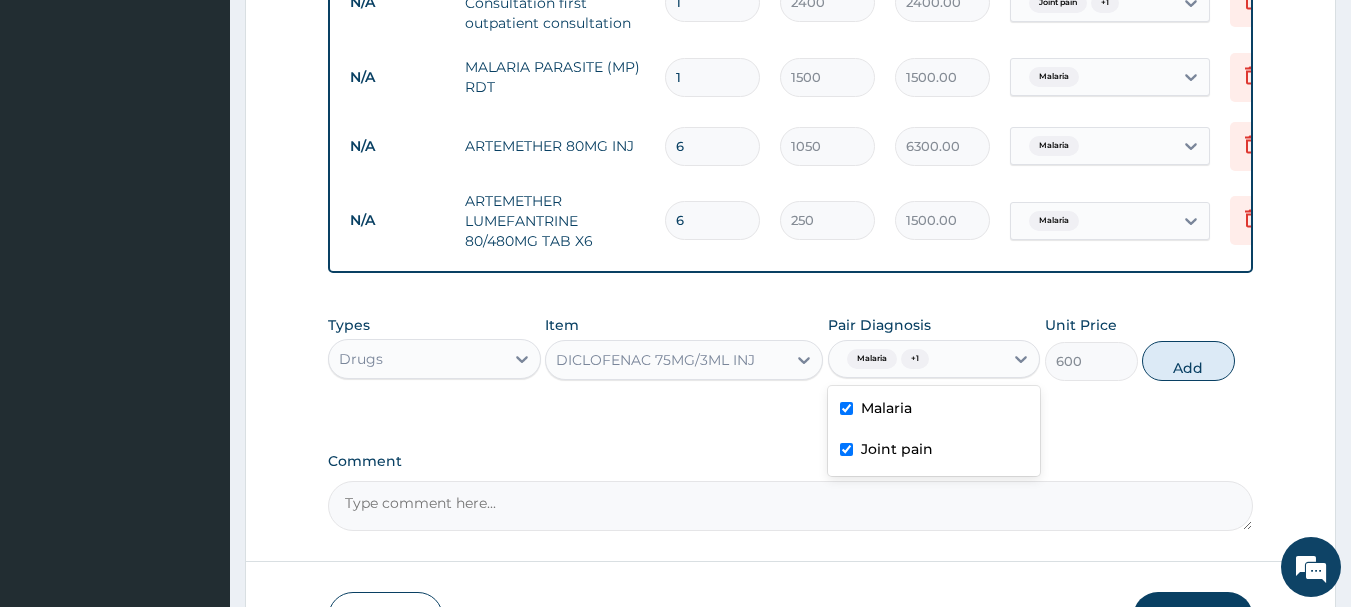click on "Joint pain" at bounding box center [897, 449] 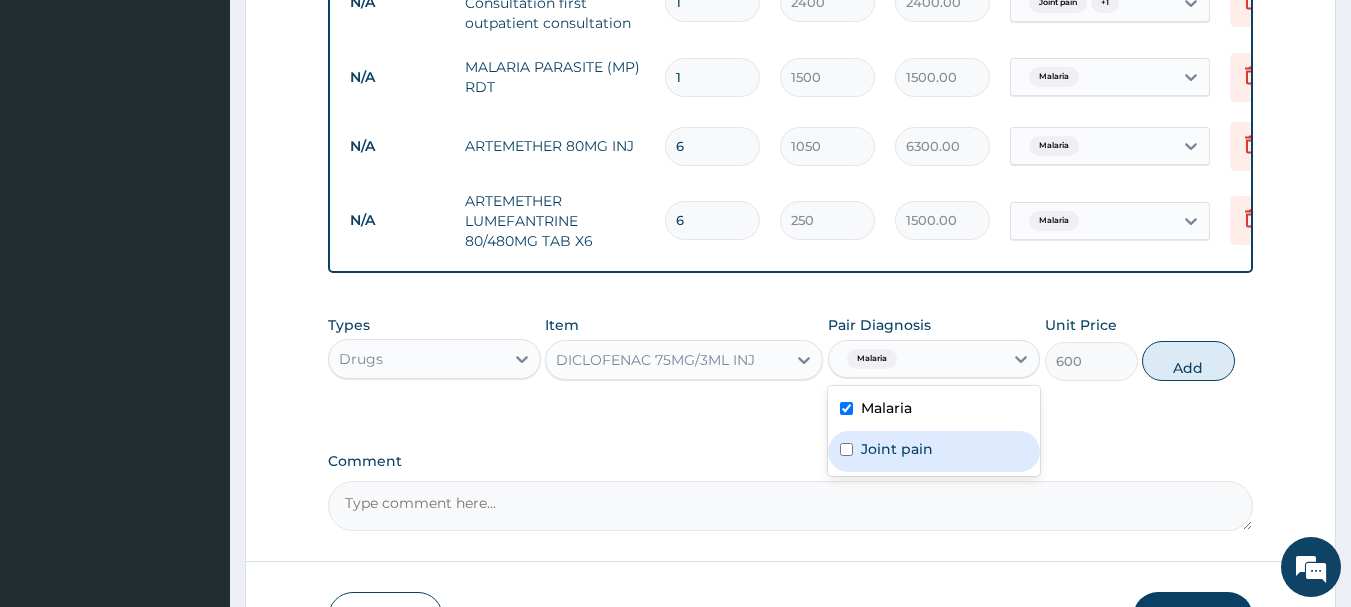 click on "Joint pain" at bounding box center (897, 449) 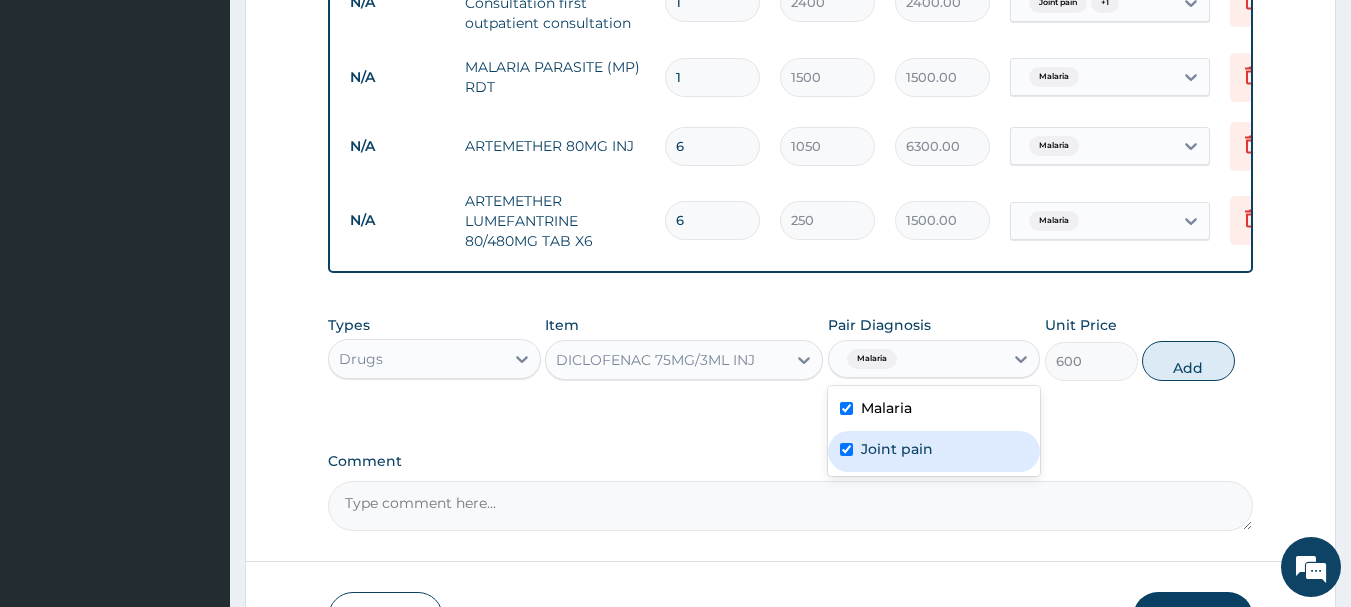 checkbox on "true" 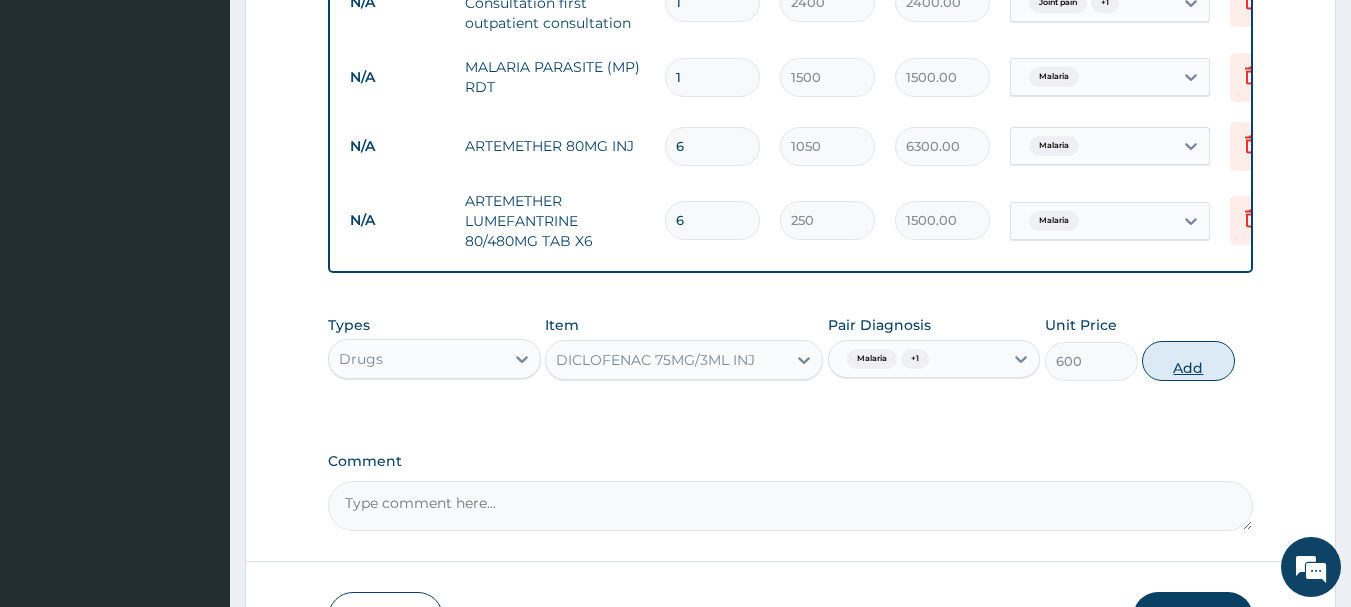 click on "Add" at bounding box center [1188, 361] 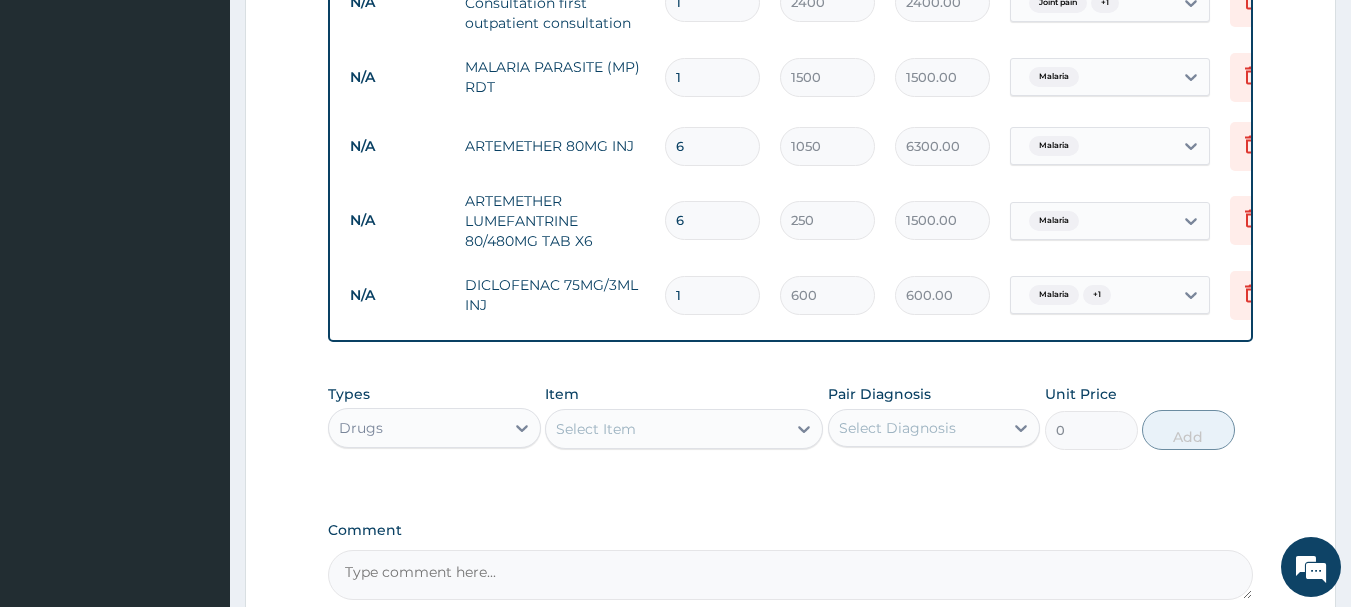click on "Select Item" at bounding box center [666, 429] 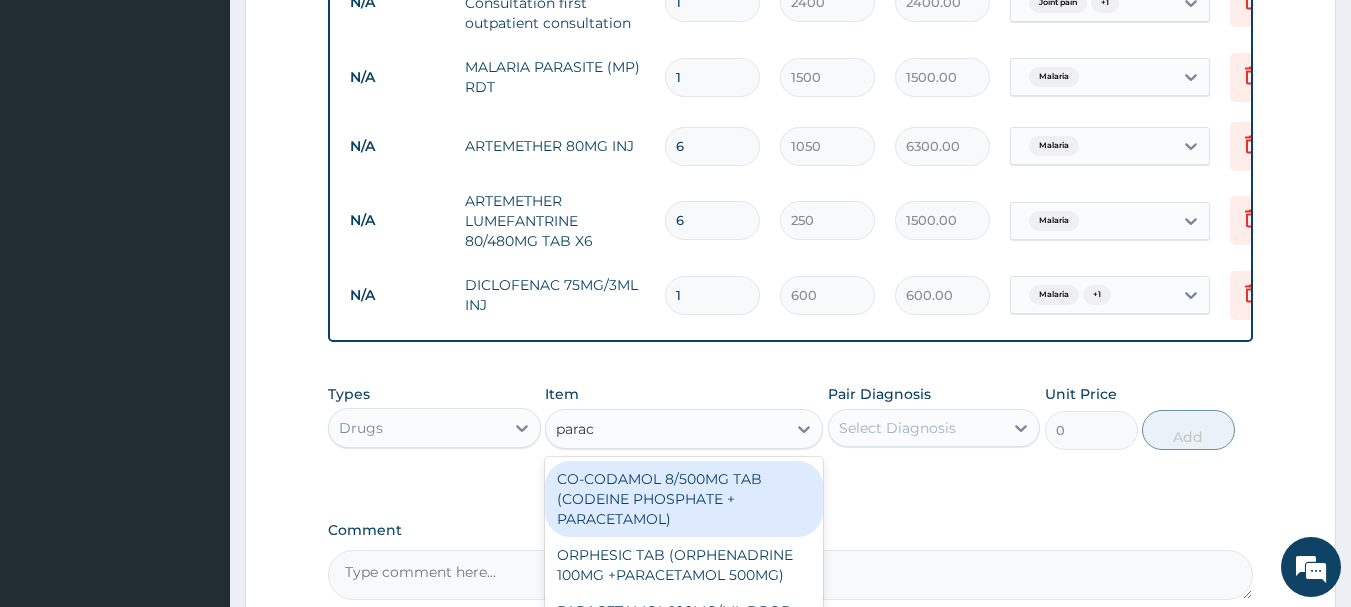 type on "parace" 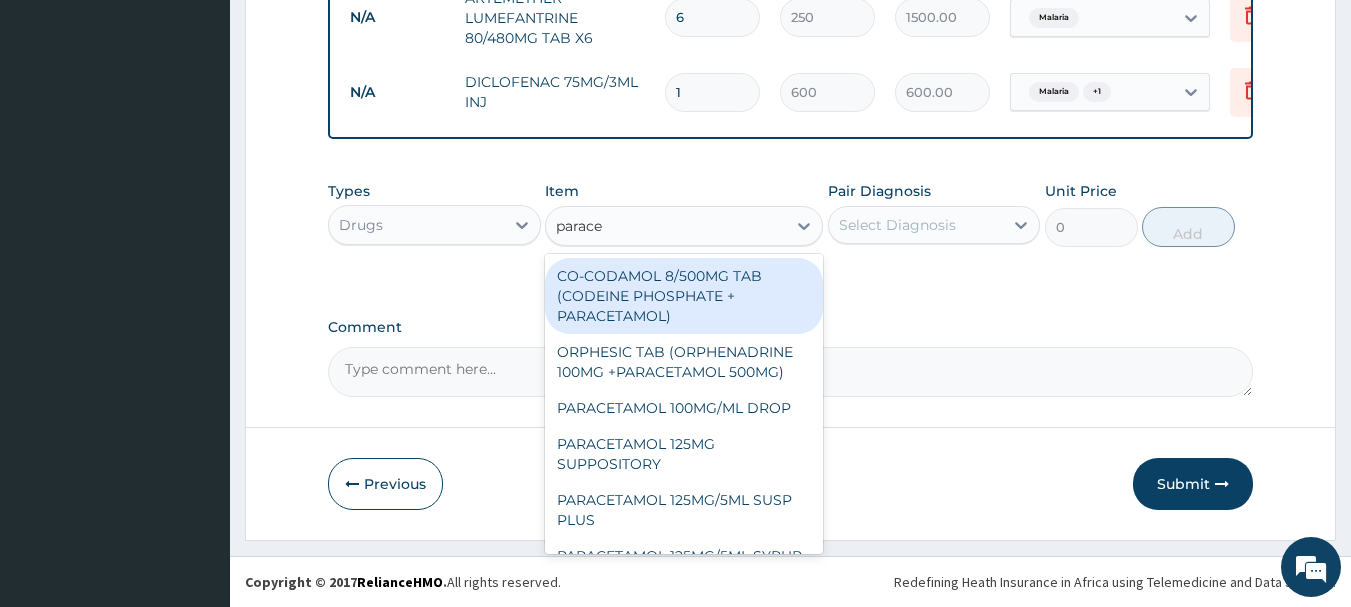 scroll, scrollTop: 1053, scrollLeft: 0, axis: vertical 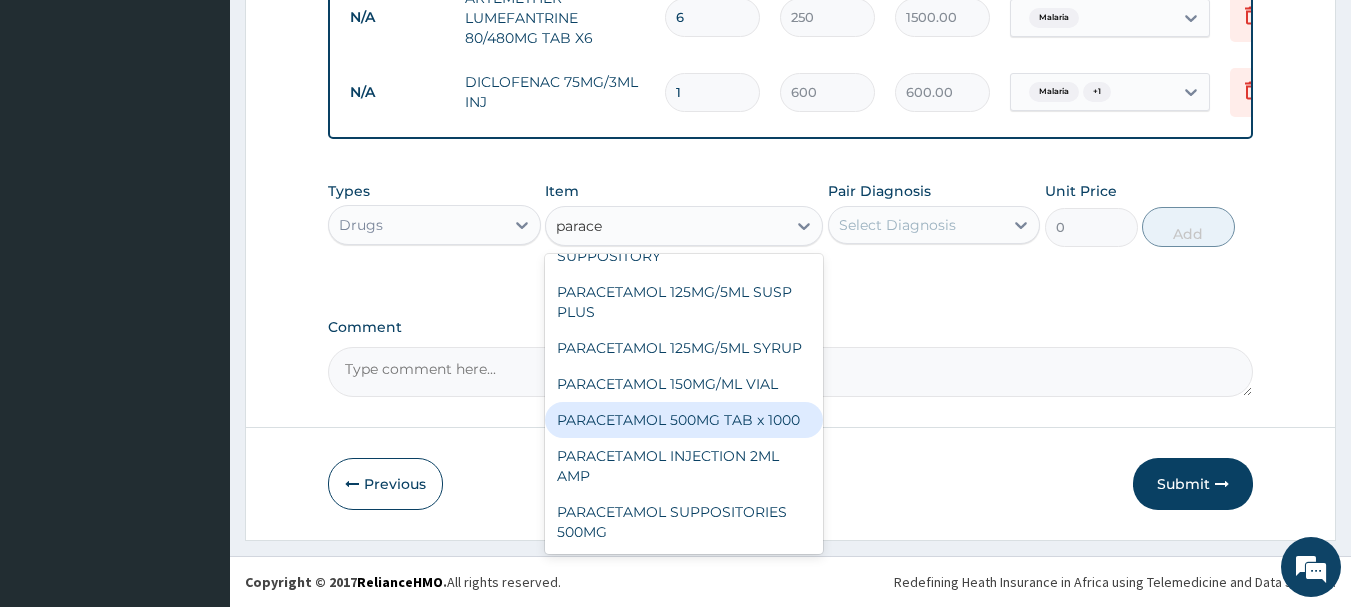 click on "PARACETAMOL 500MG TAB x 1000" at bounding box center [684, 420] 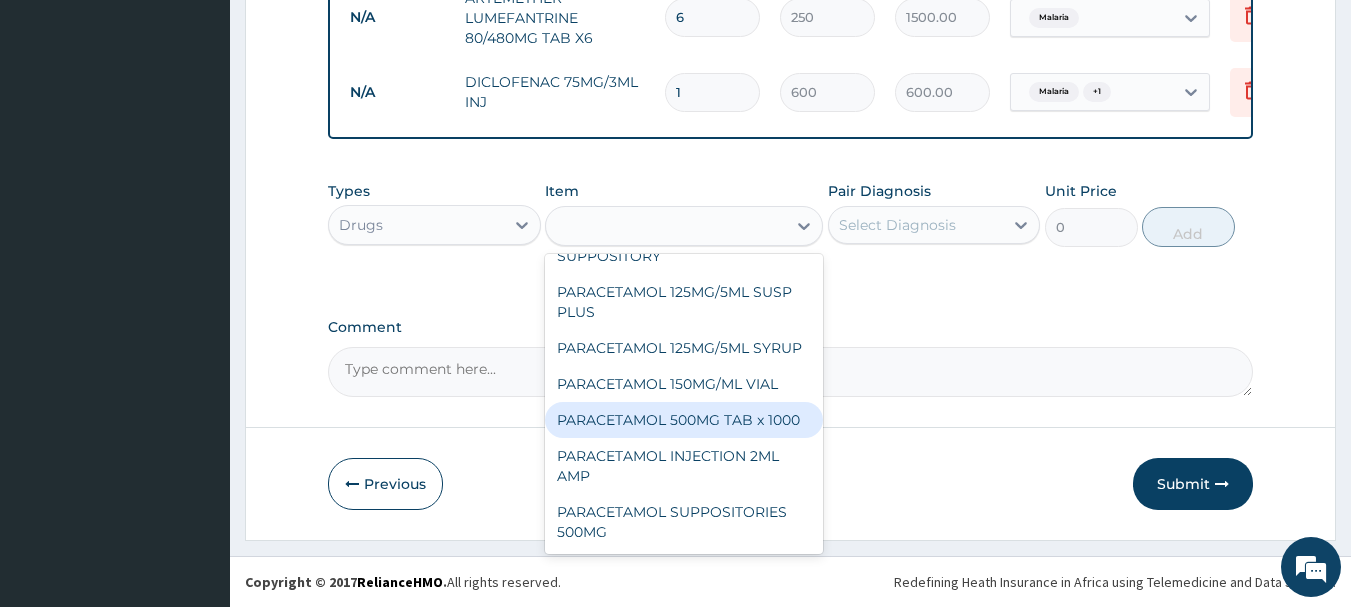 type on "15" 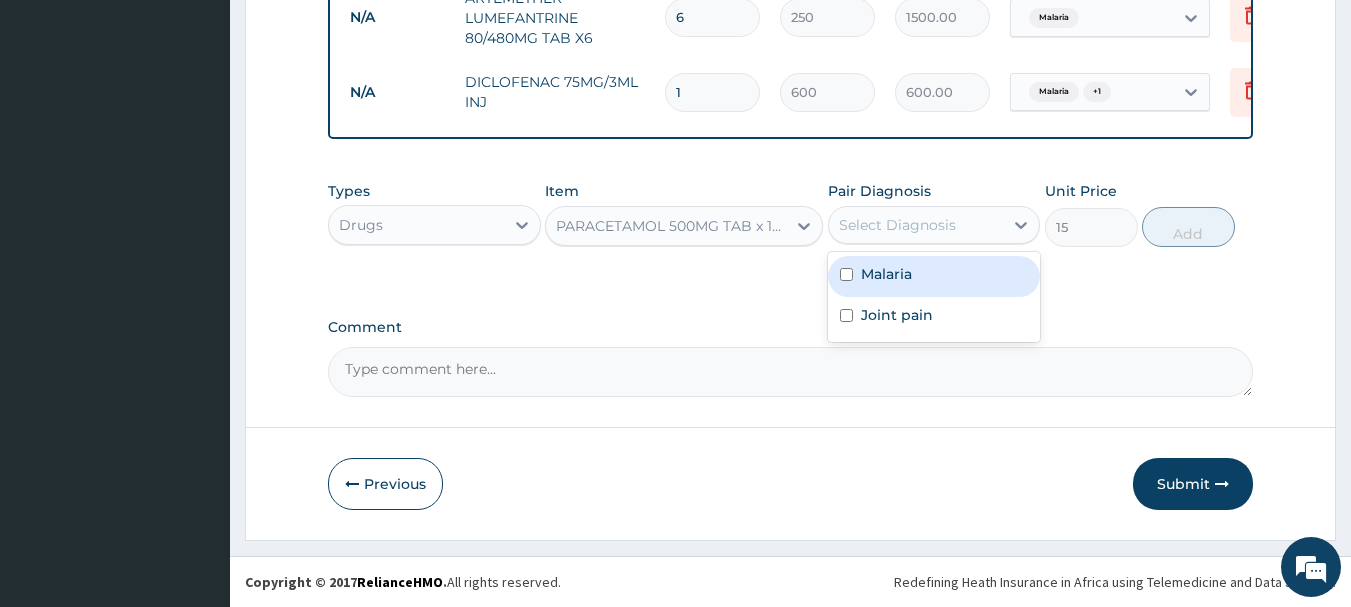 click on "Select Diagnosis" at bounding box center [897, 225] 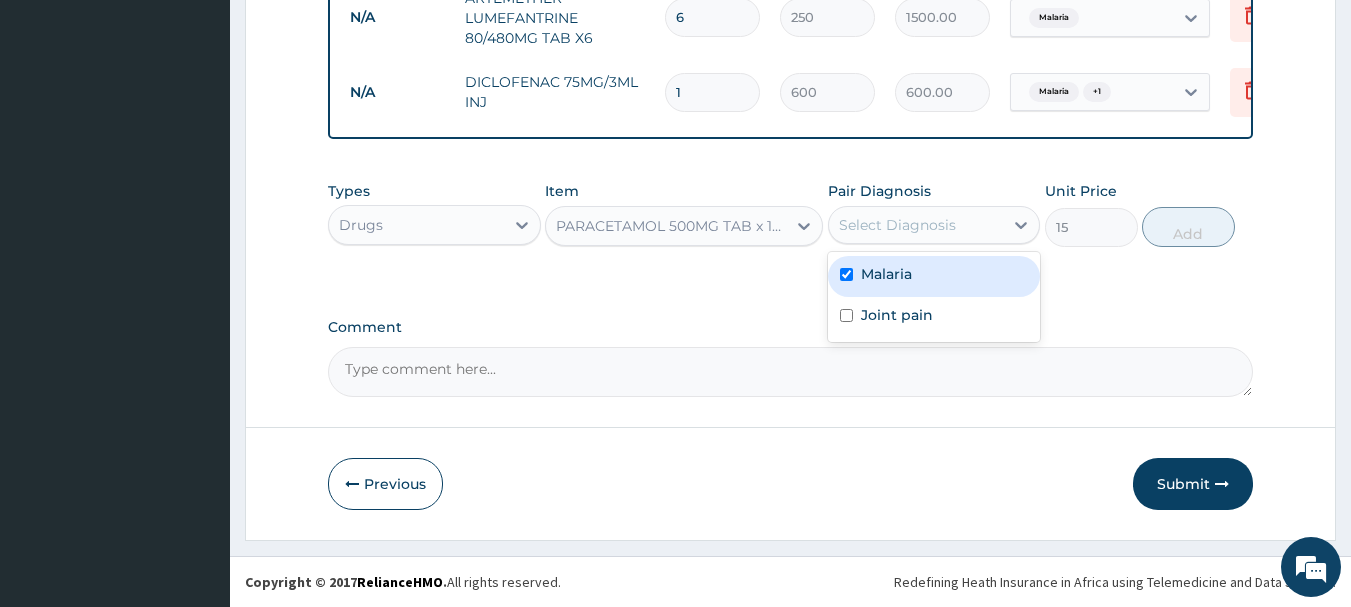 checkbox on "true" 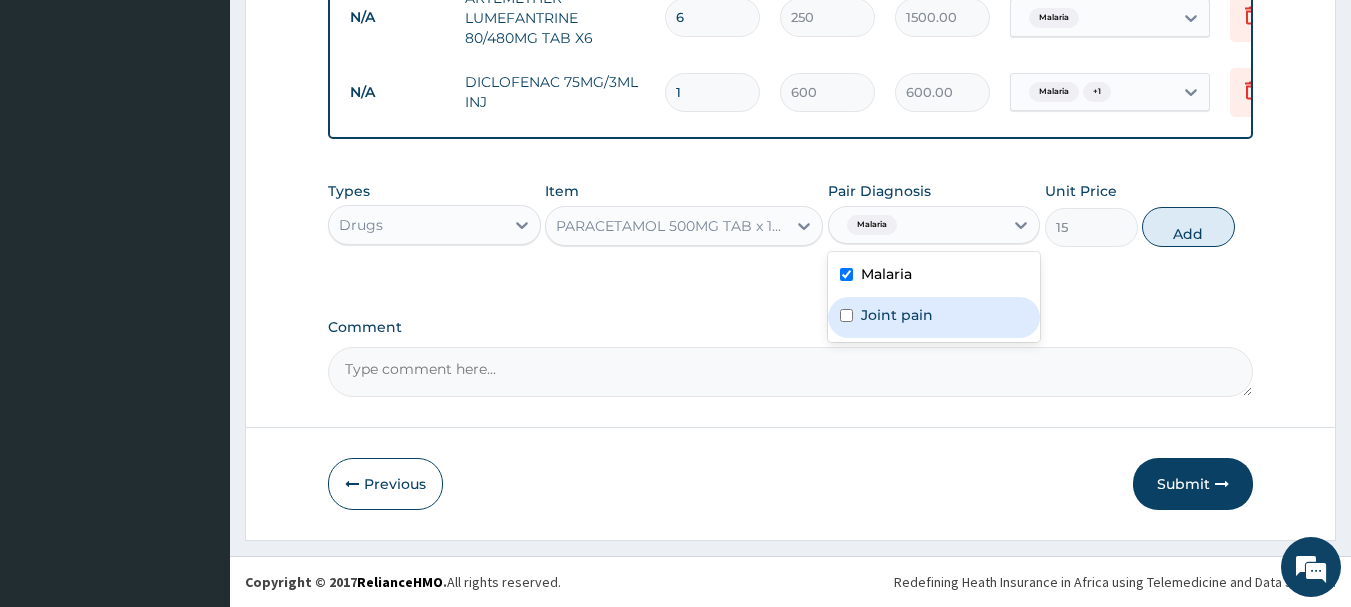 click on "Joint pain" at bounding box center [897, 315] 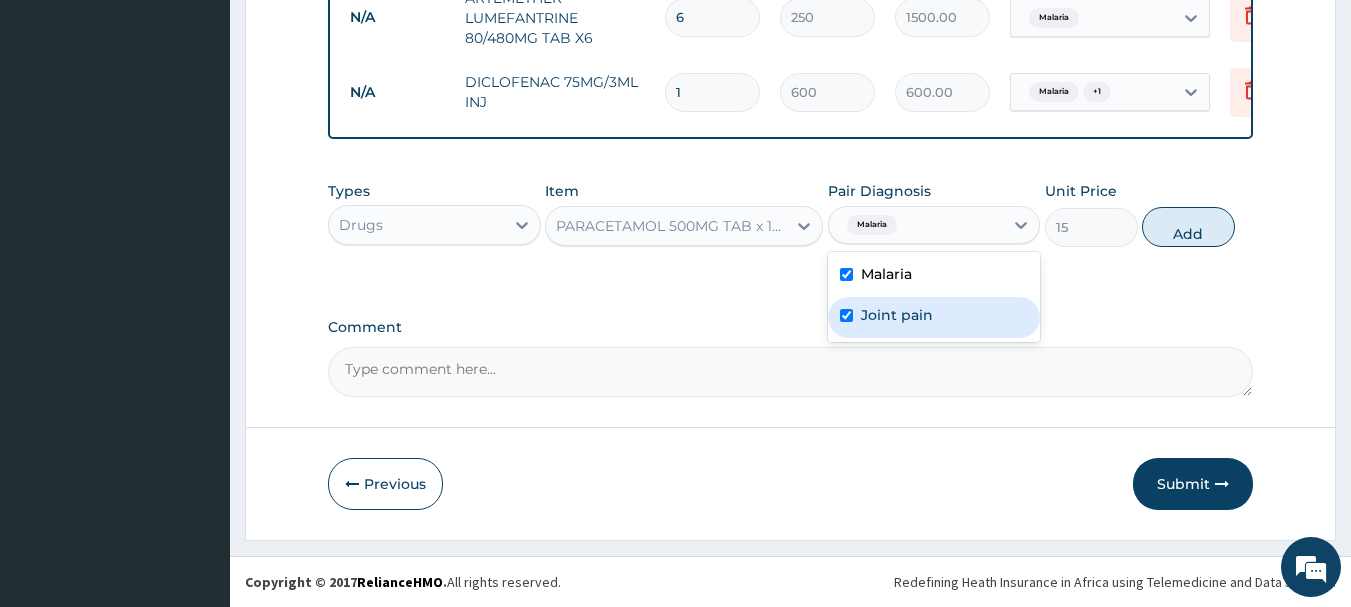 checkbox on "true" 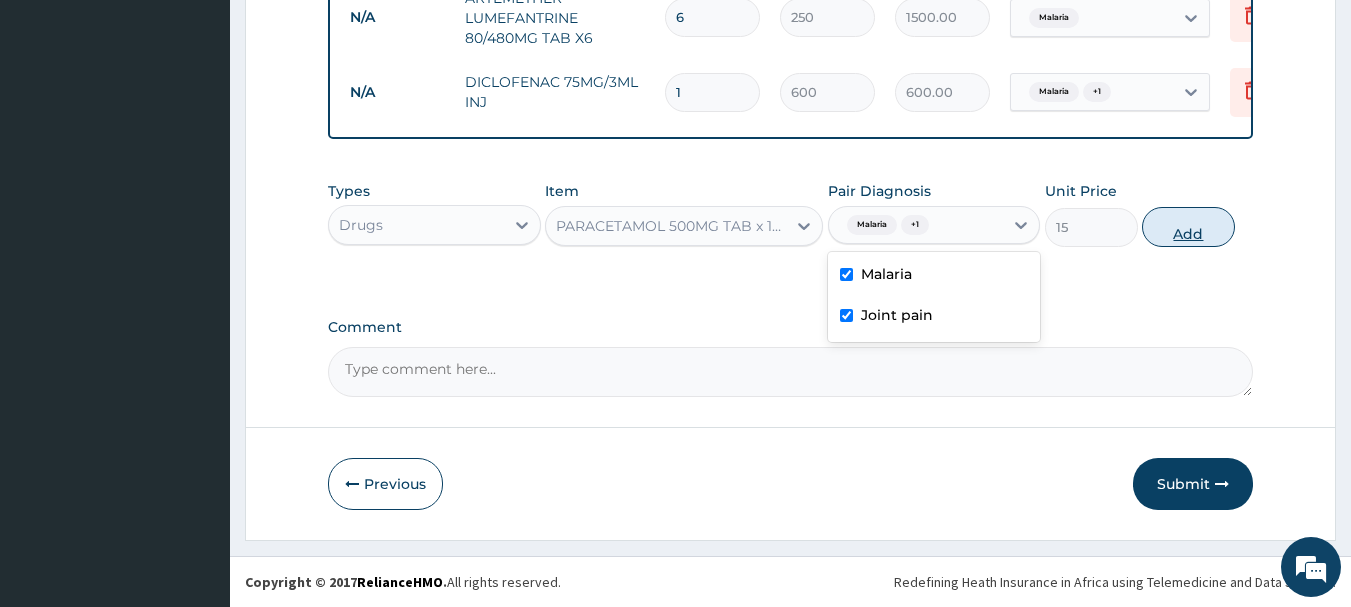 click on "Add" at bounding box center [1188, 227] 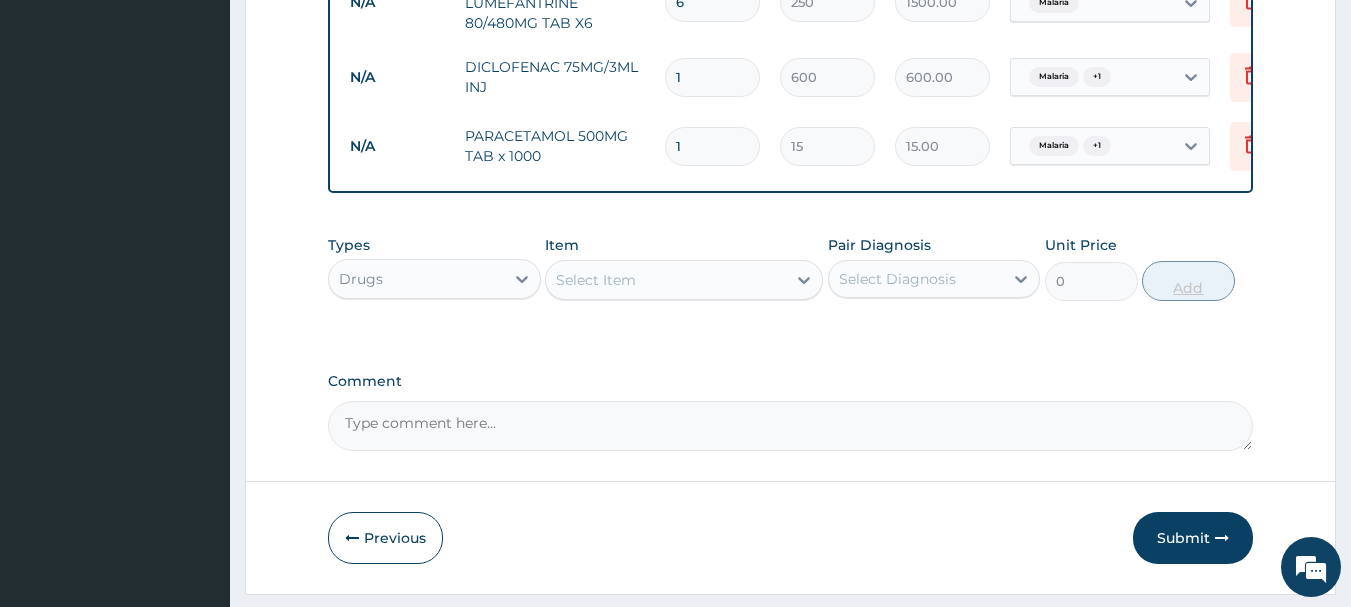 type 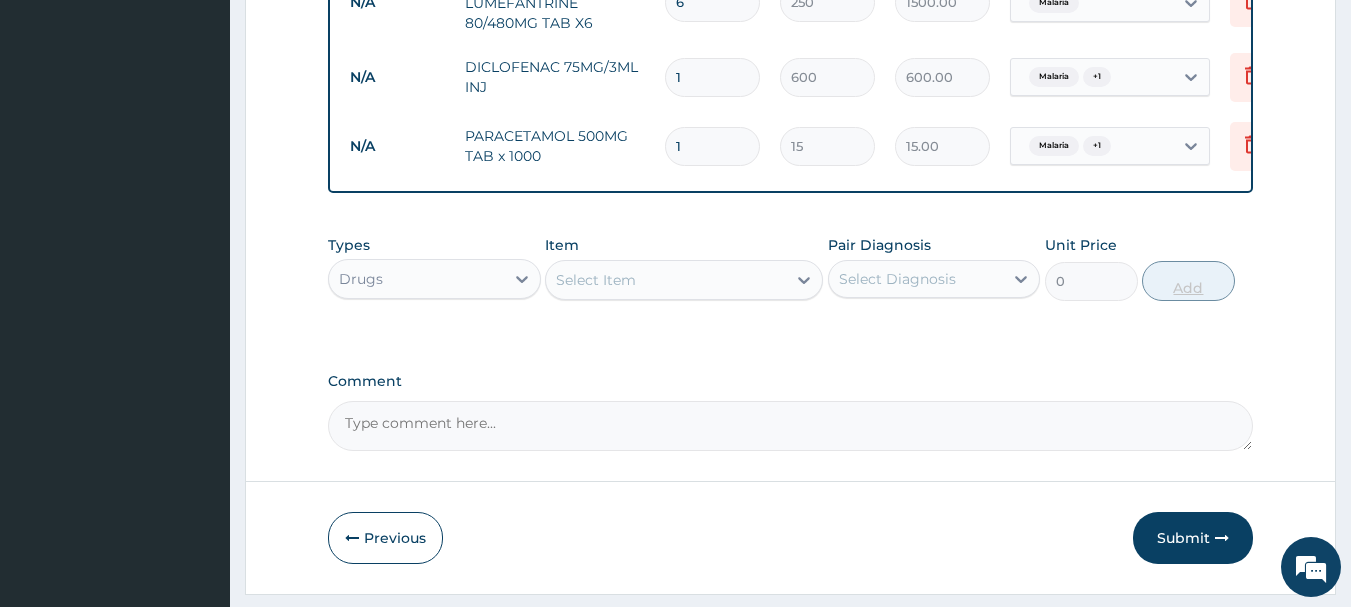 type on "0.00" 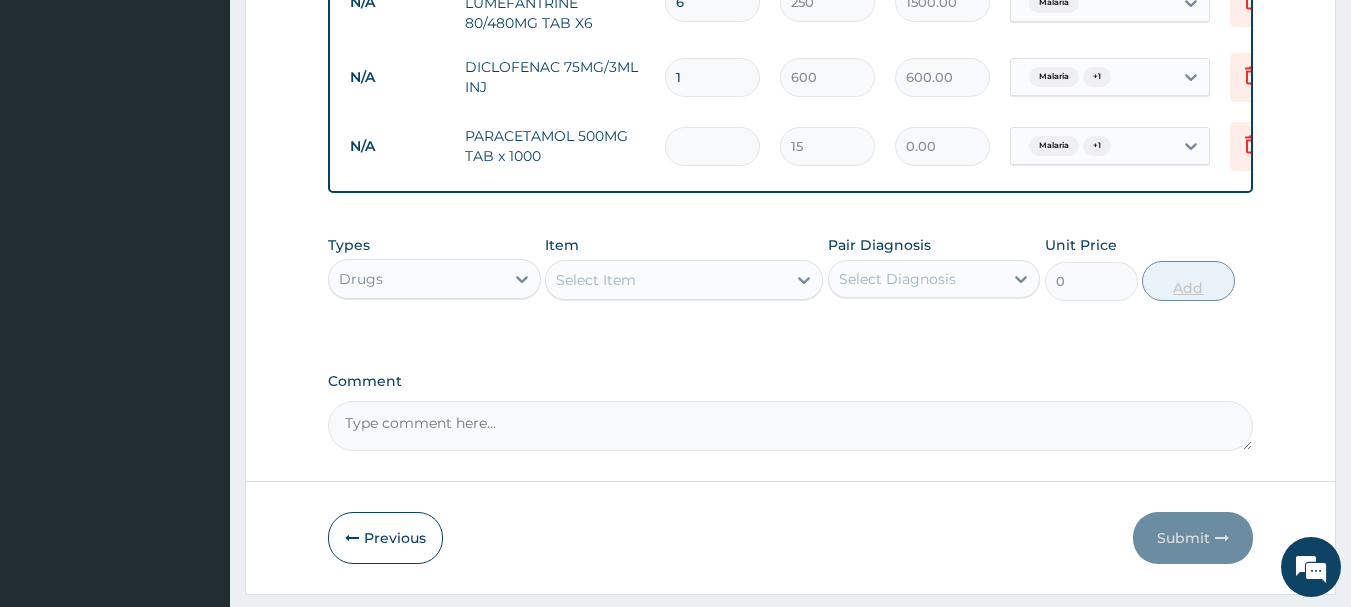 type on "3" 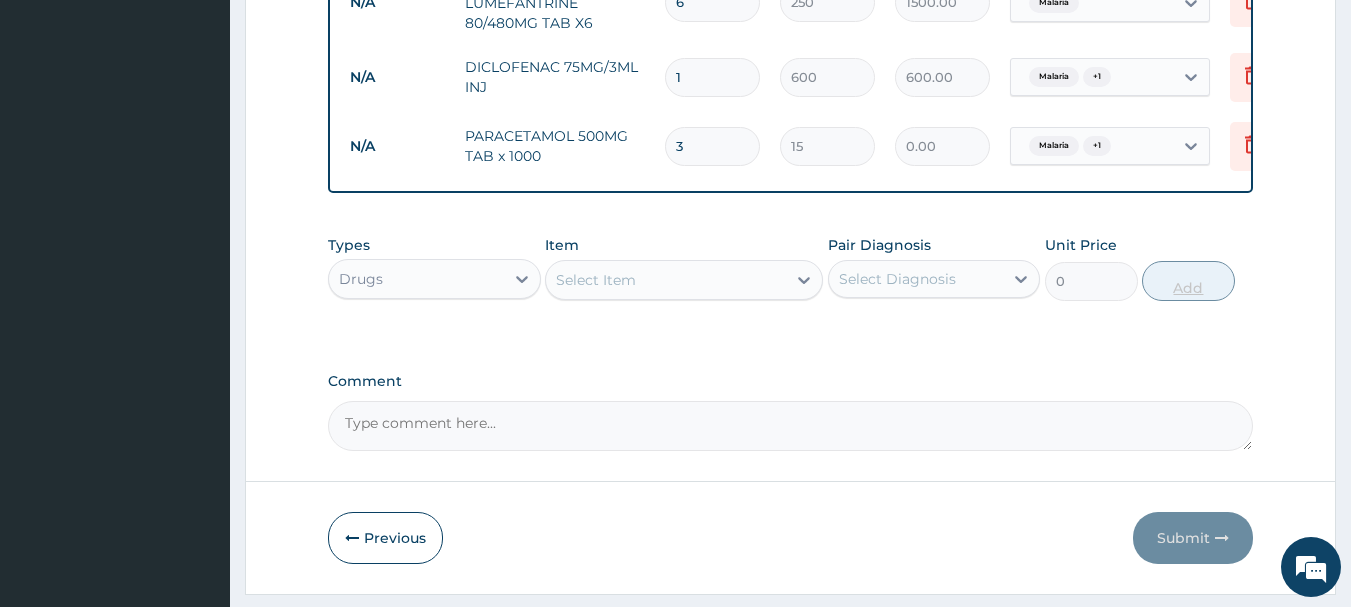 type on "45.00" 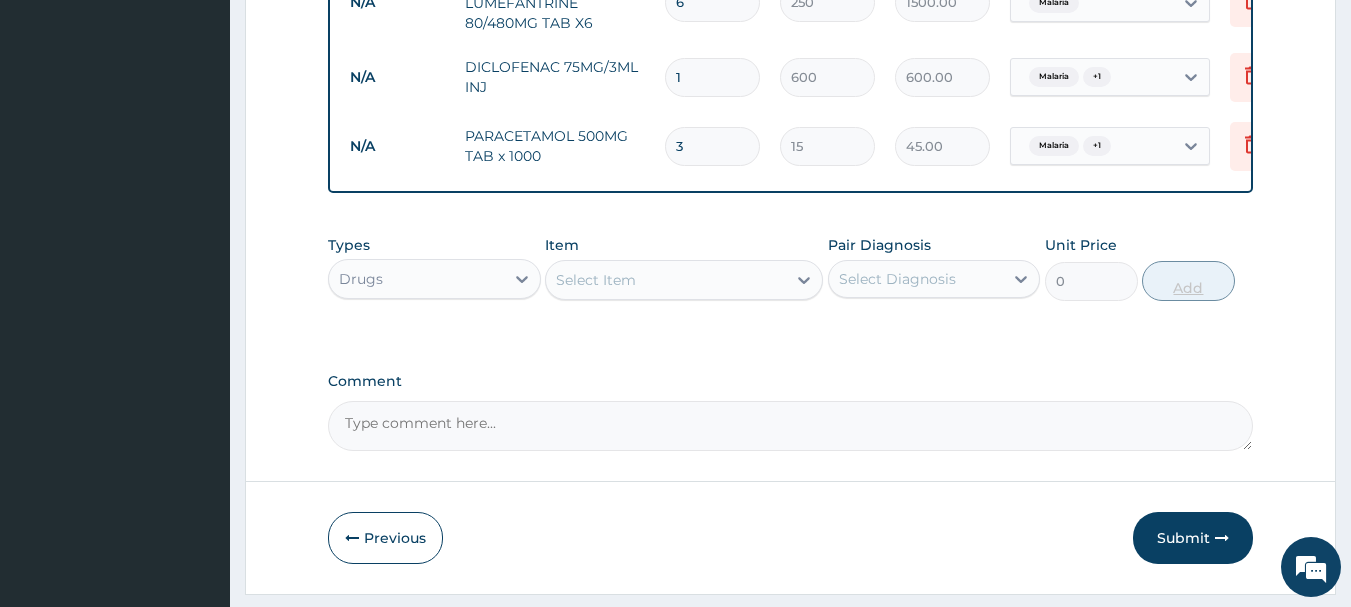 type on "30" 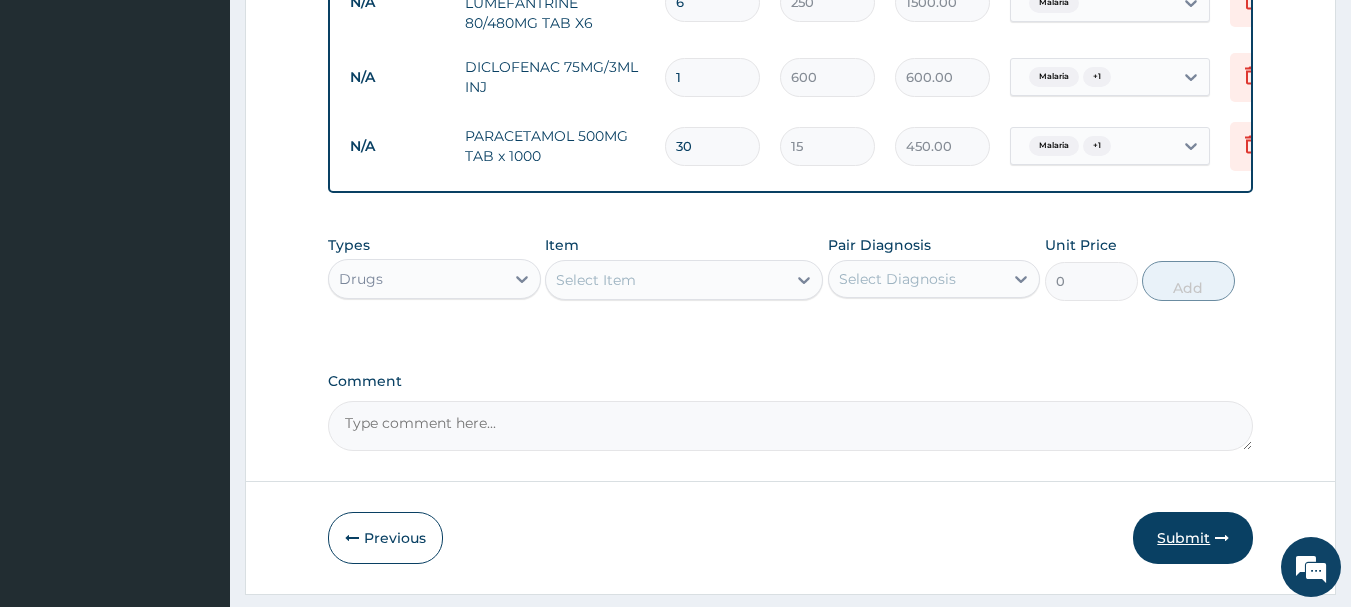 type on "30" 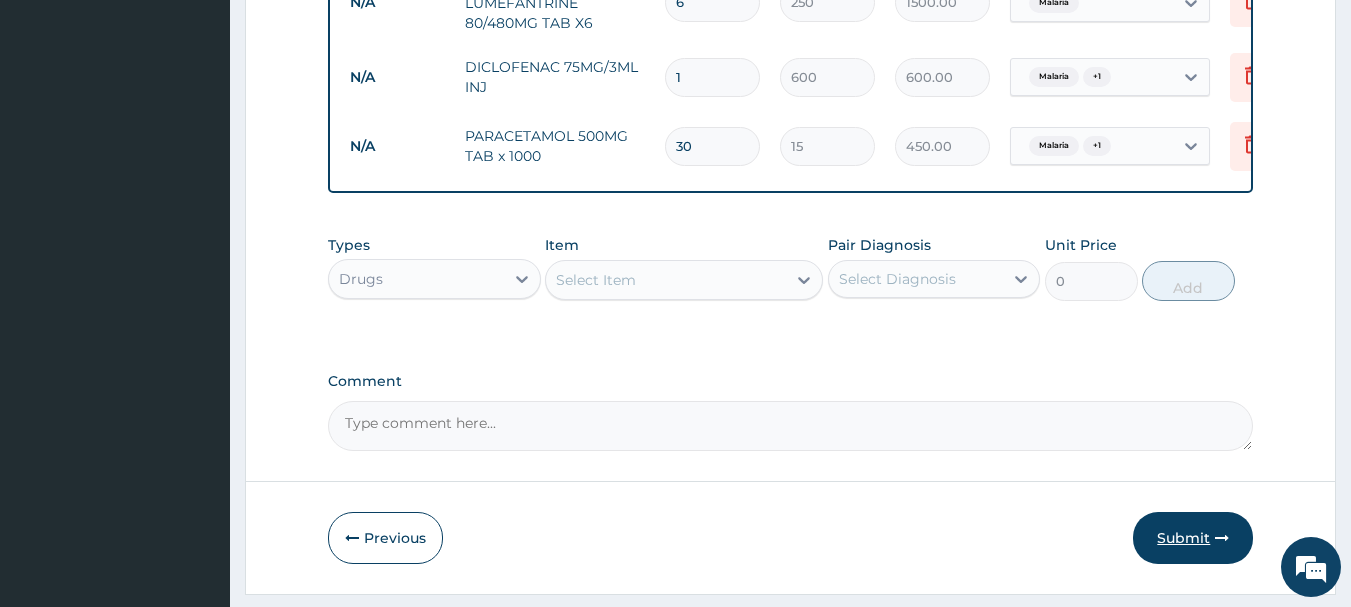 click on "Submit" at bounding box center [1193, 538] 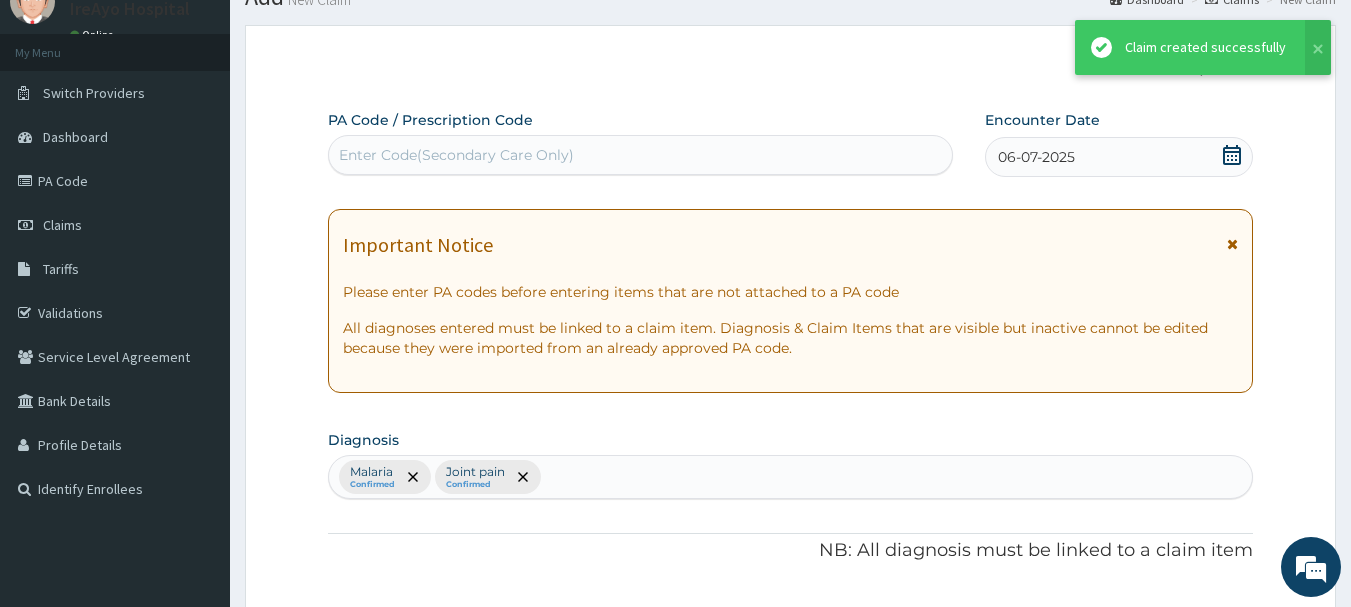 scroll, scrollTop: 1053, scrollLeft: 0, axis: vertical 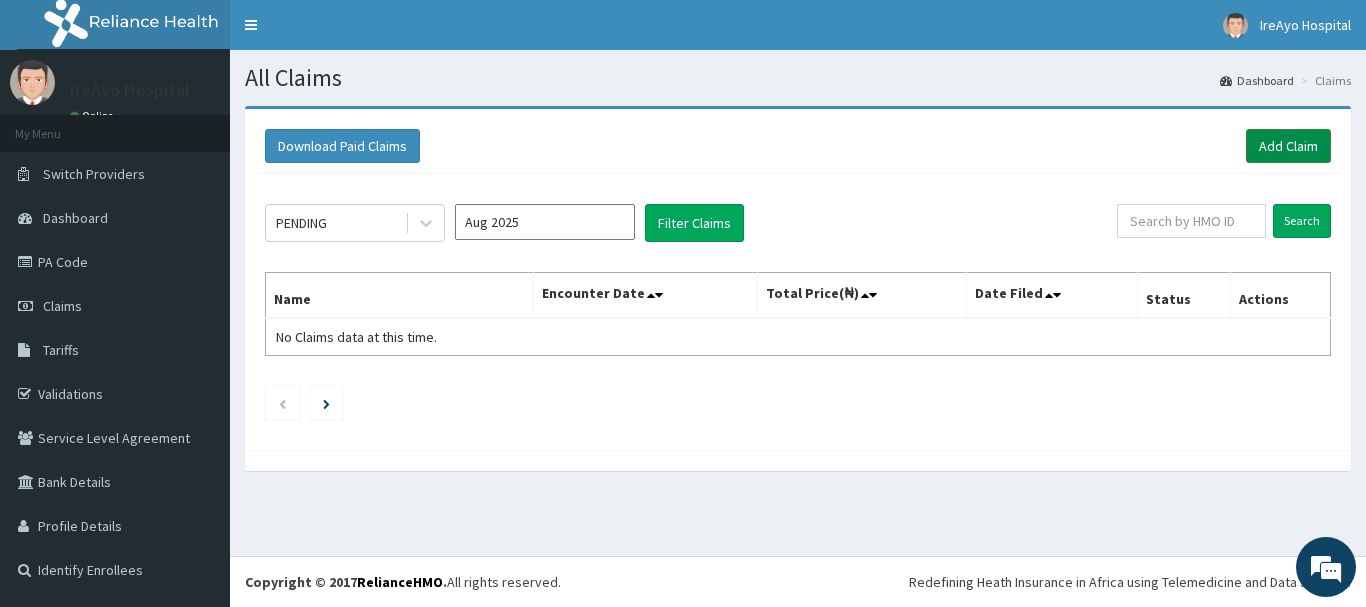 click on "Add Claim" at bounding box center [1288, 146] 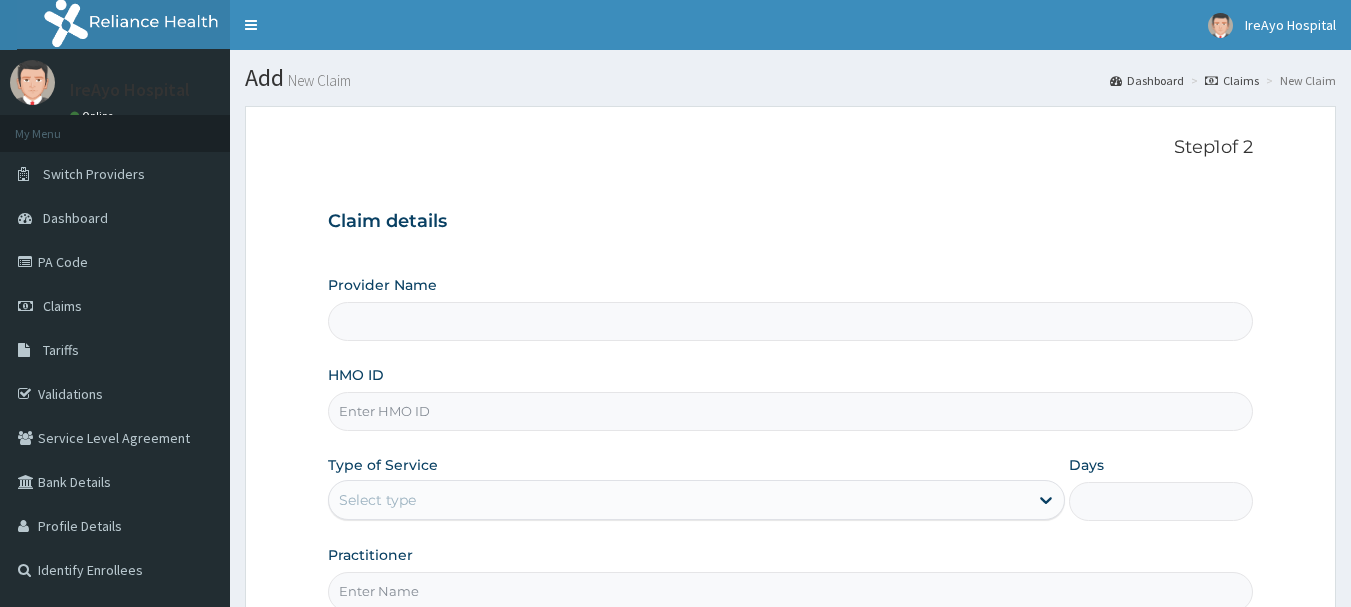 scroll, scrollTop: 0, scrollLeft: 0, axis: both 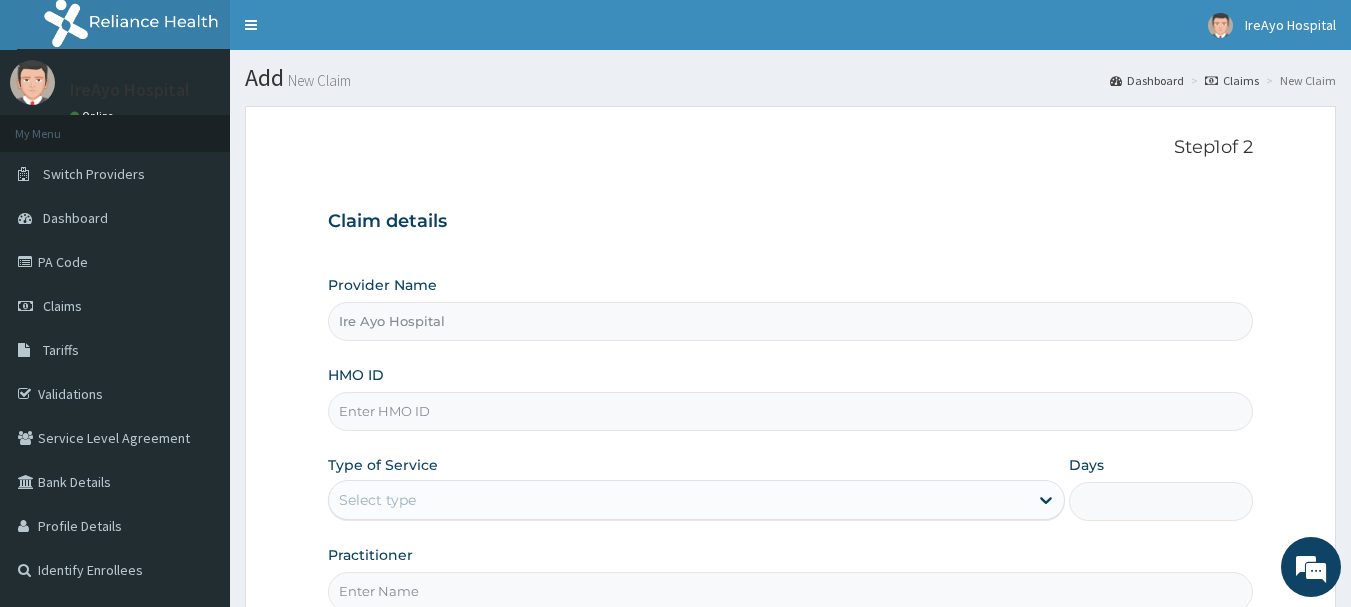 click on "HMO ID" at bounding box center (791, 411) 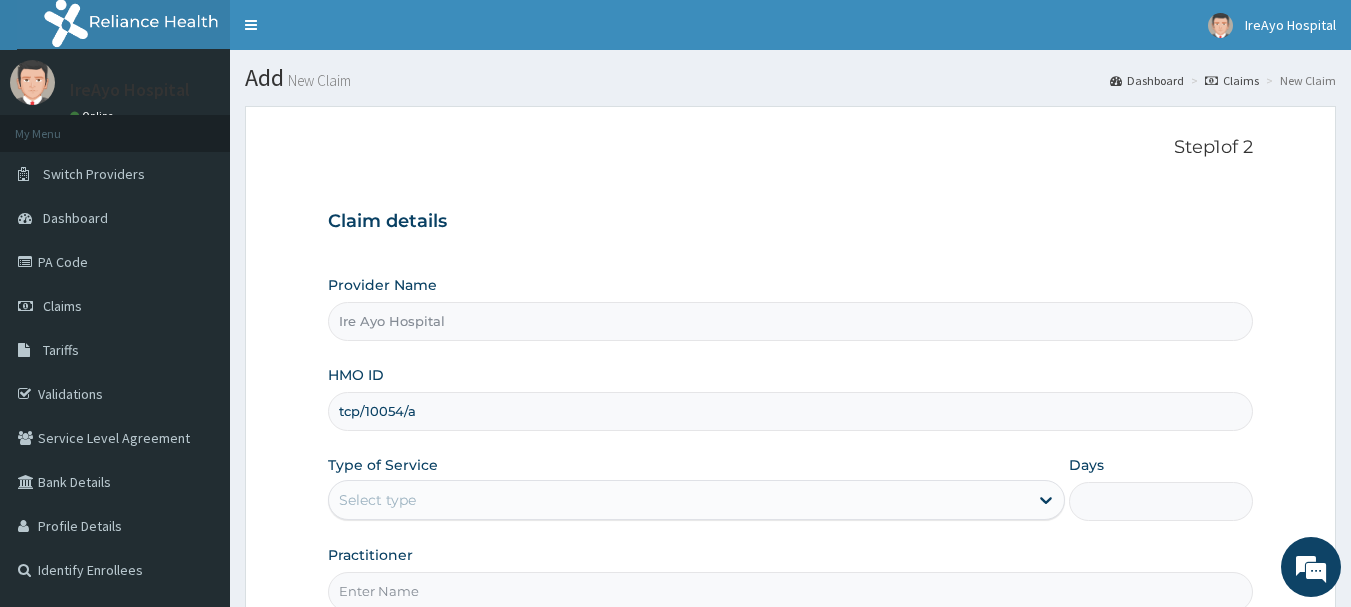 type on "tcp/10054/a" 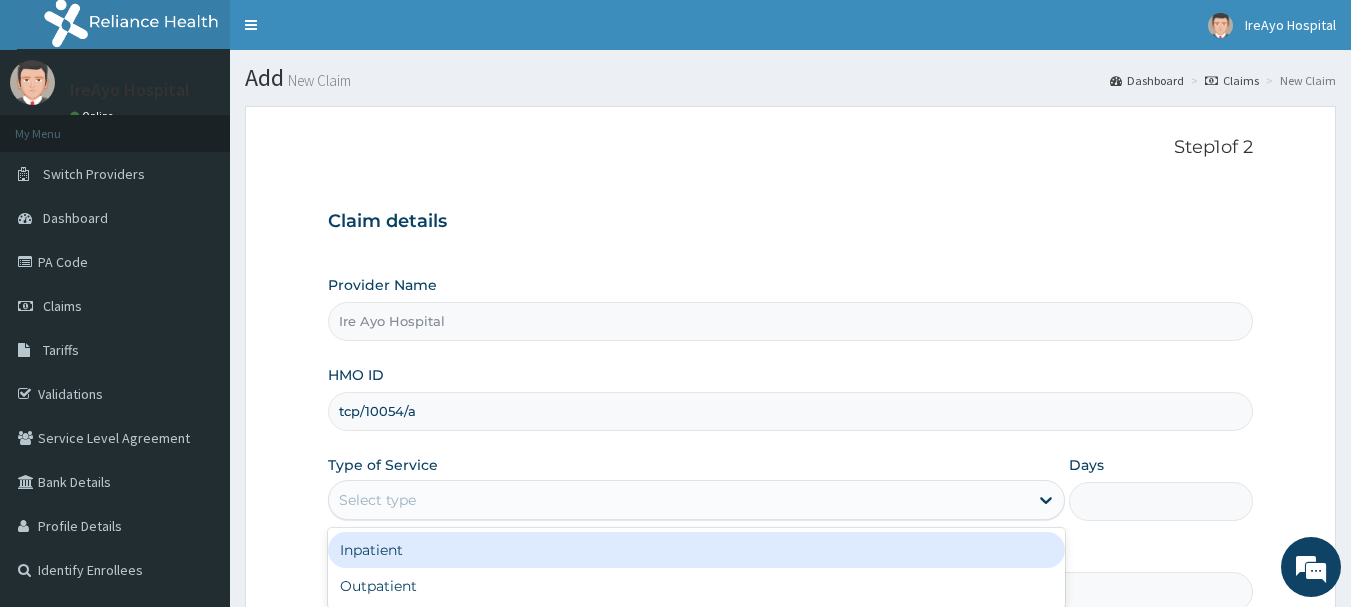 click on "Select type" at bounding box center (678, 500) 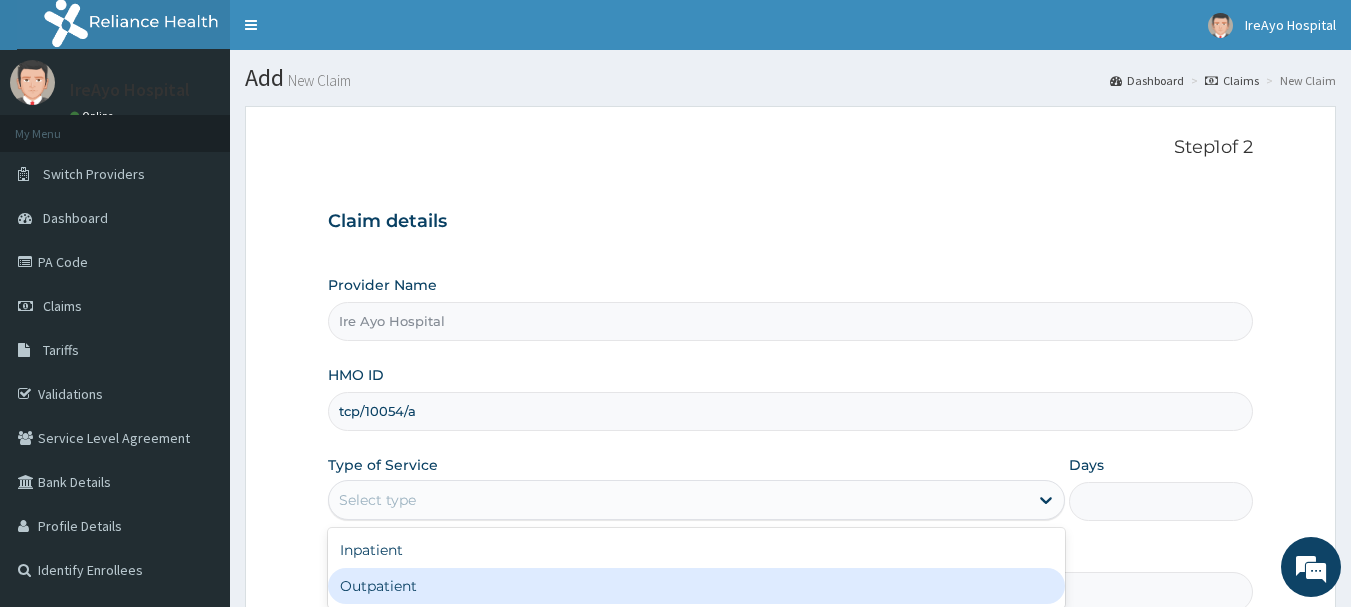 click on "Outpatient" at bounding box center (696, 586) 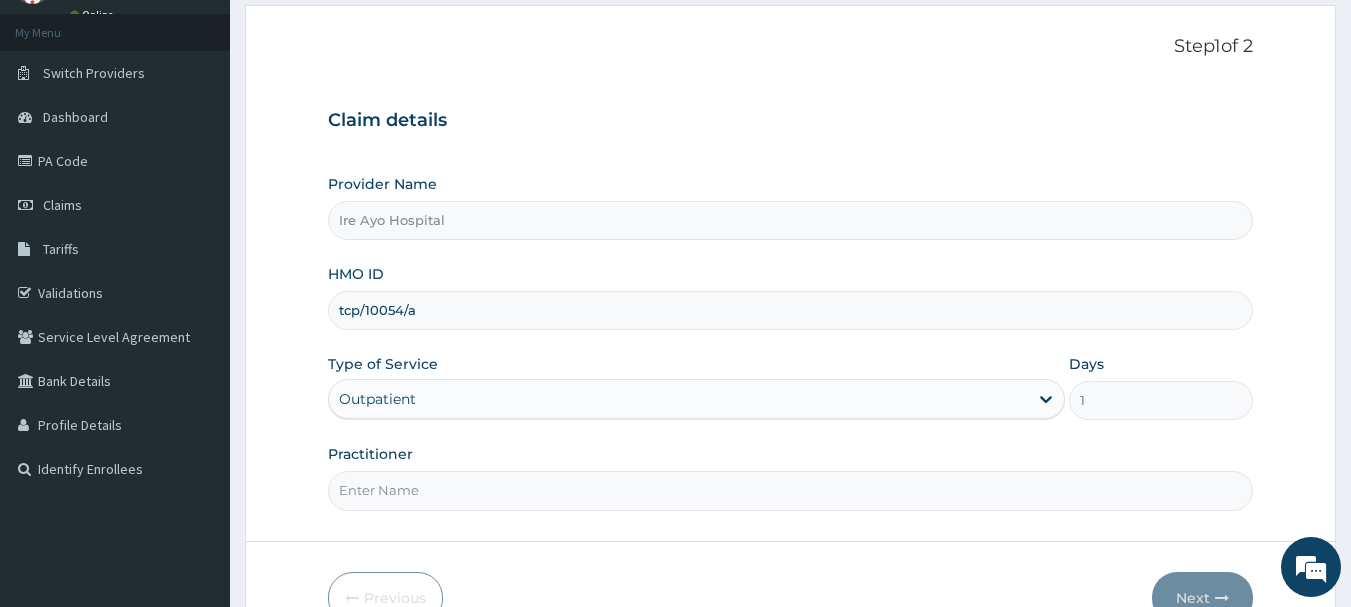 scroll, scrollTop: 215, scrollLeft: 0, axis: vertical 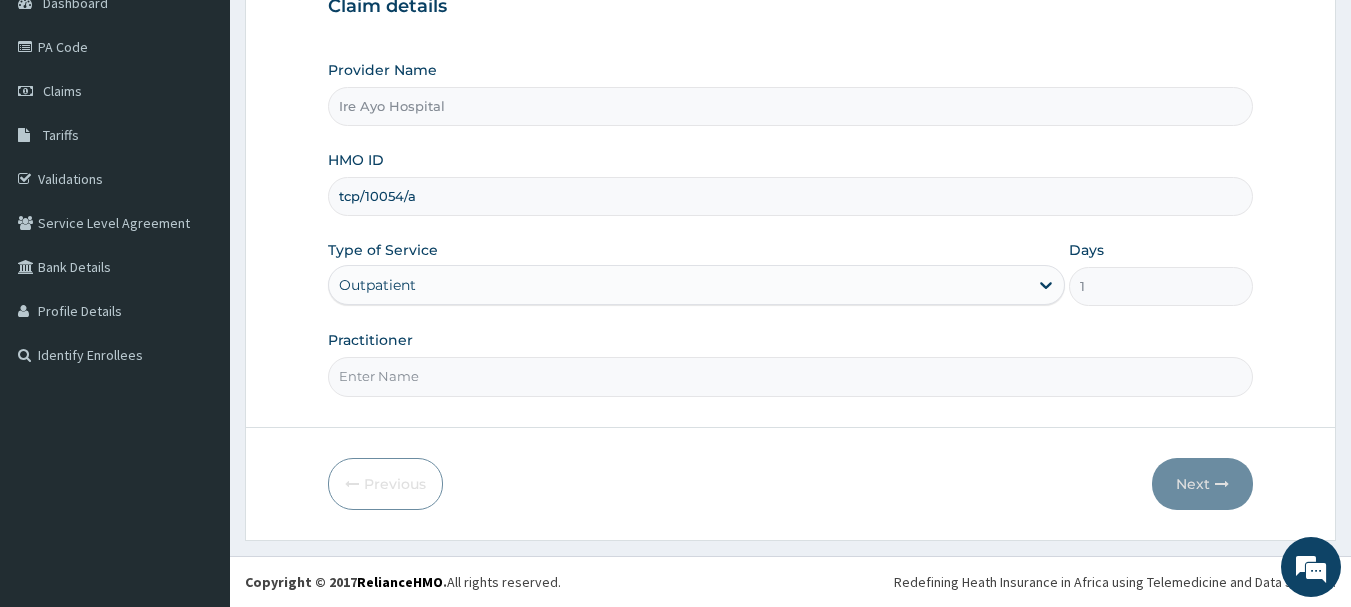 click on "Practitioner" at bounding box center (791, 376) 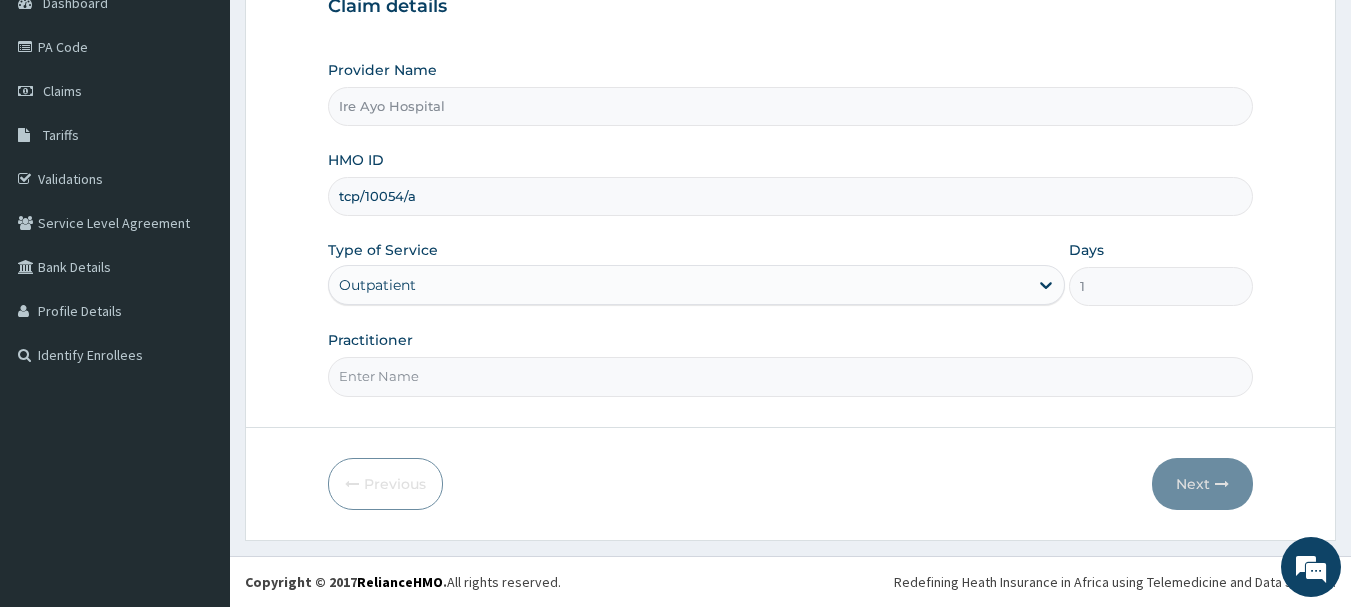 type on "dr [LAST]" 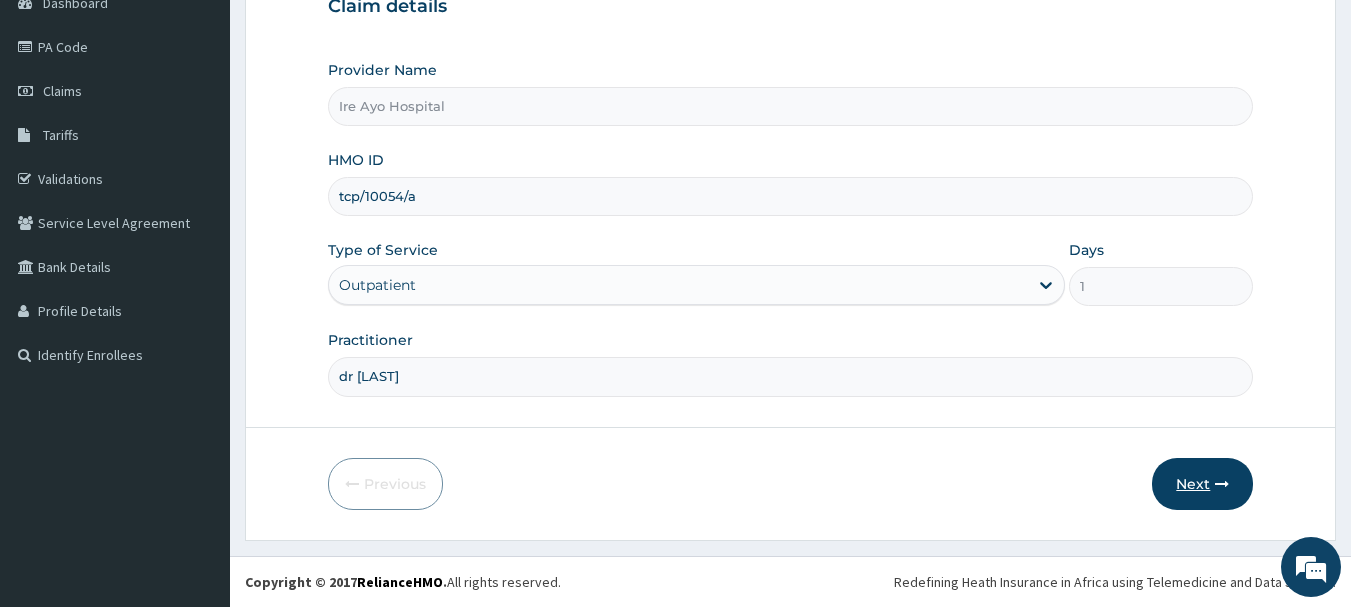 click on "Next" at bounding box center [1202, 484] 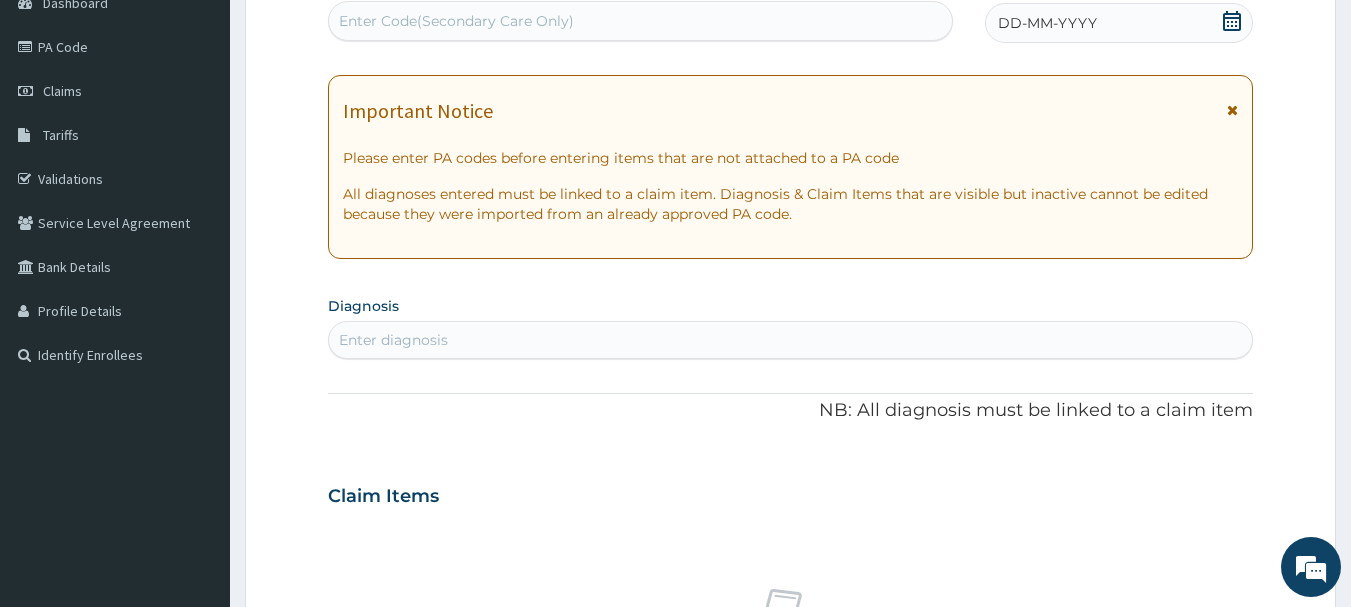 click 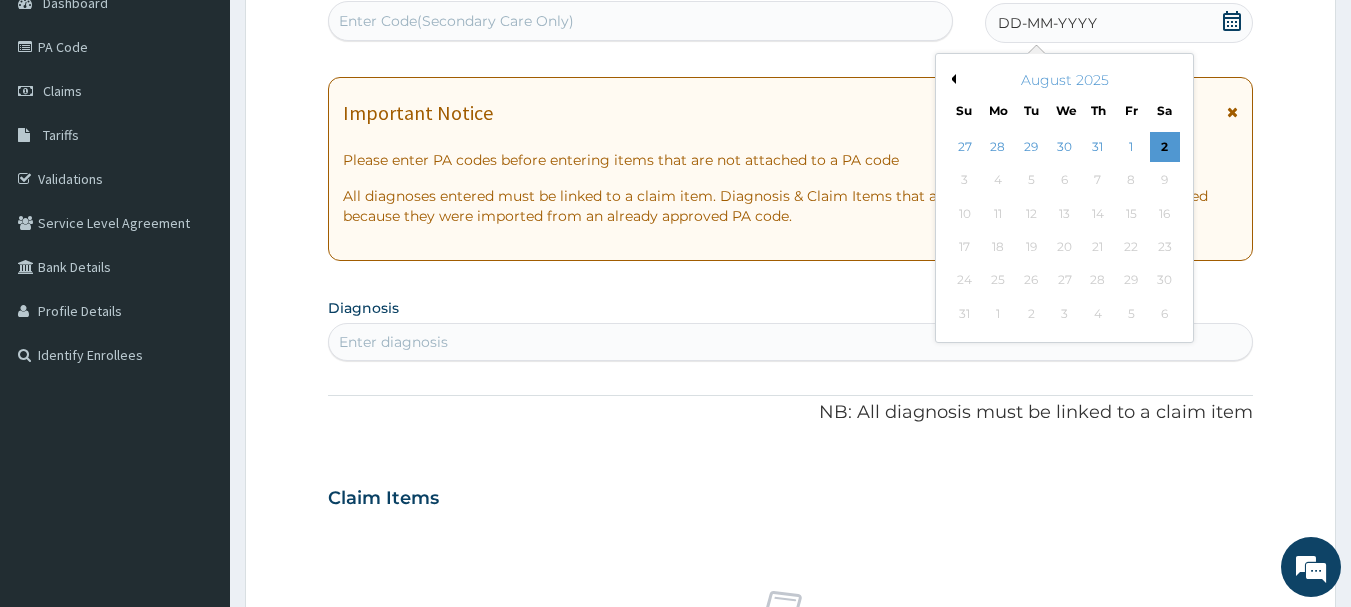 click on "Previous Month" at bounding box center [951, 79] 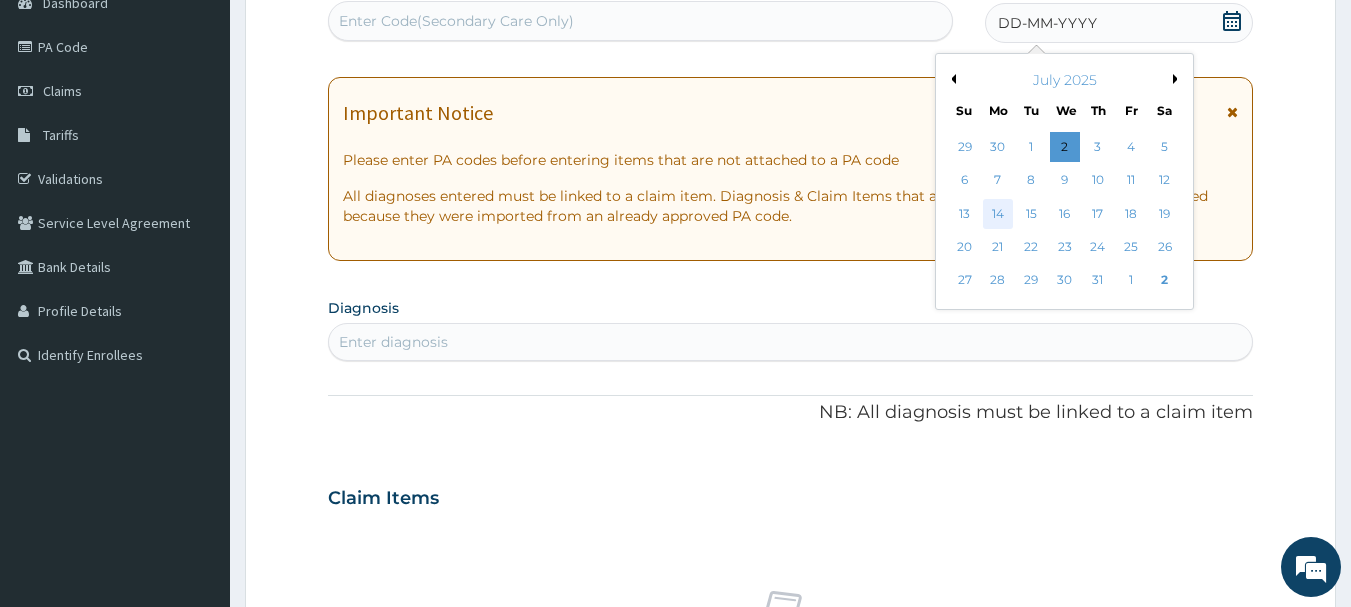 click on "14" at bounding box center [998, 214] 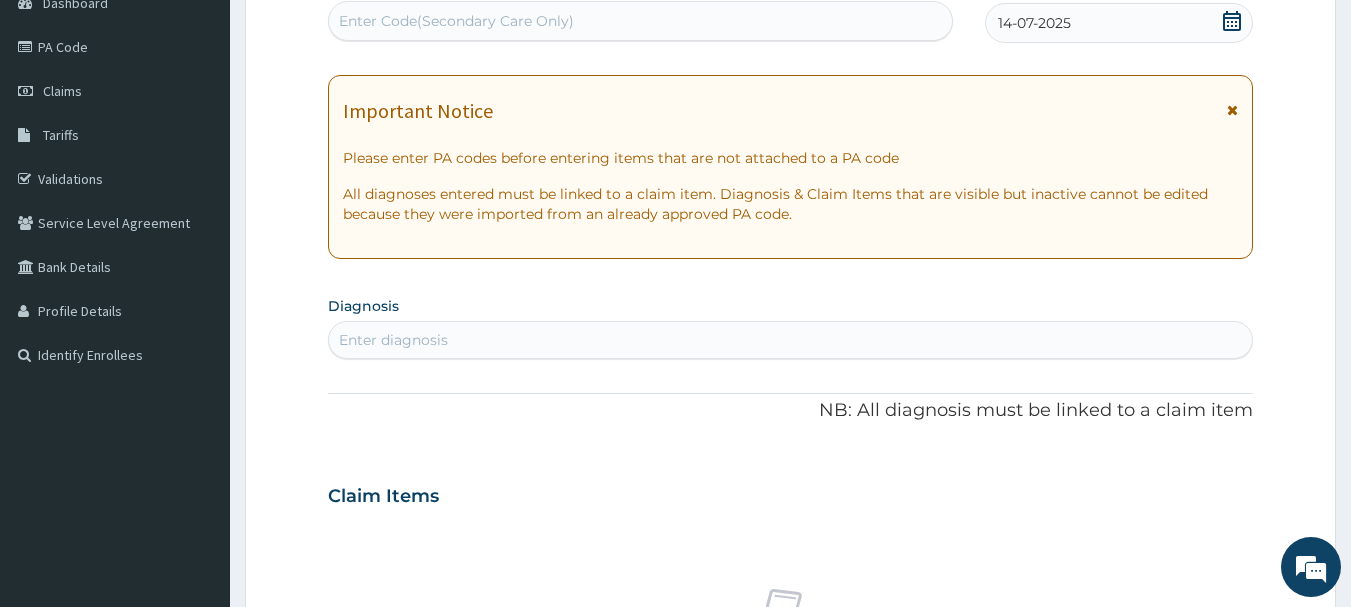 click on "Enter diagnosis" at bounding box center (791, 340) 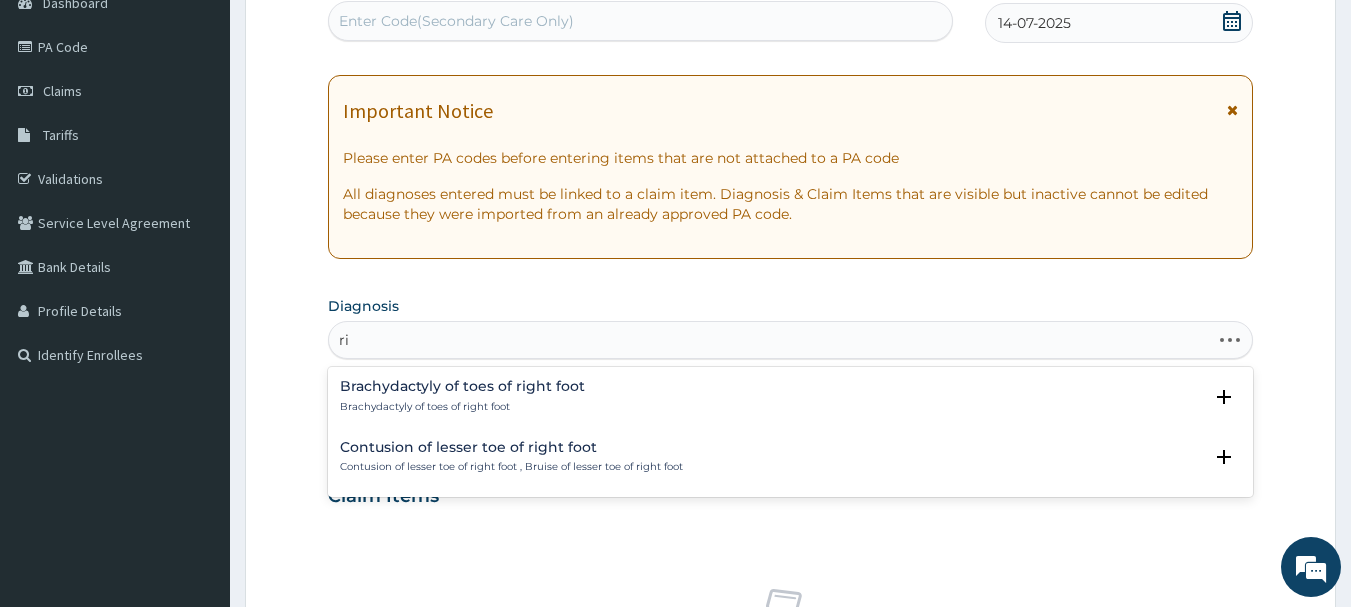 type on "r" 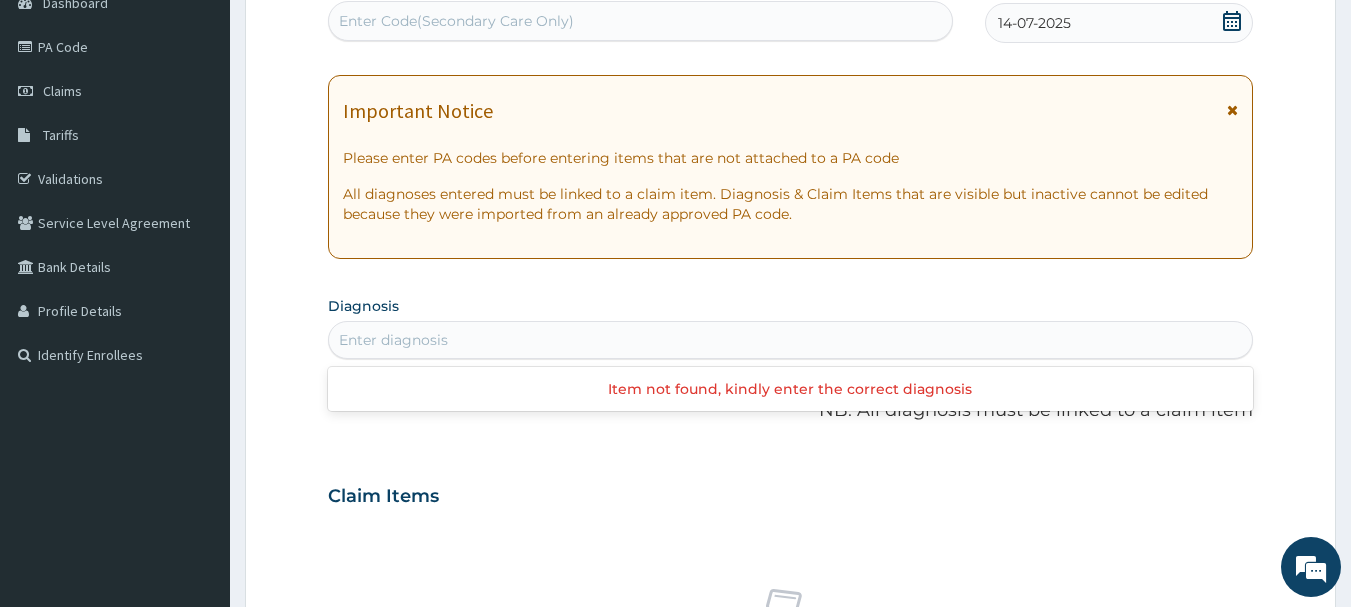 type on "f" 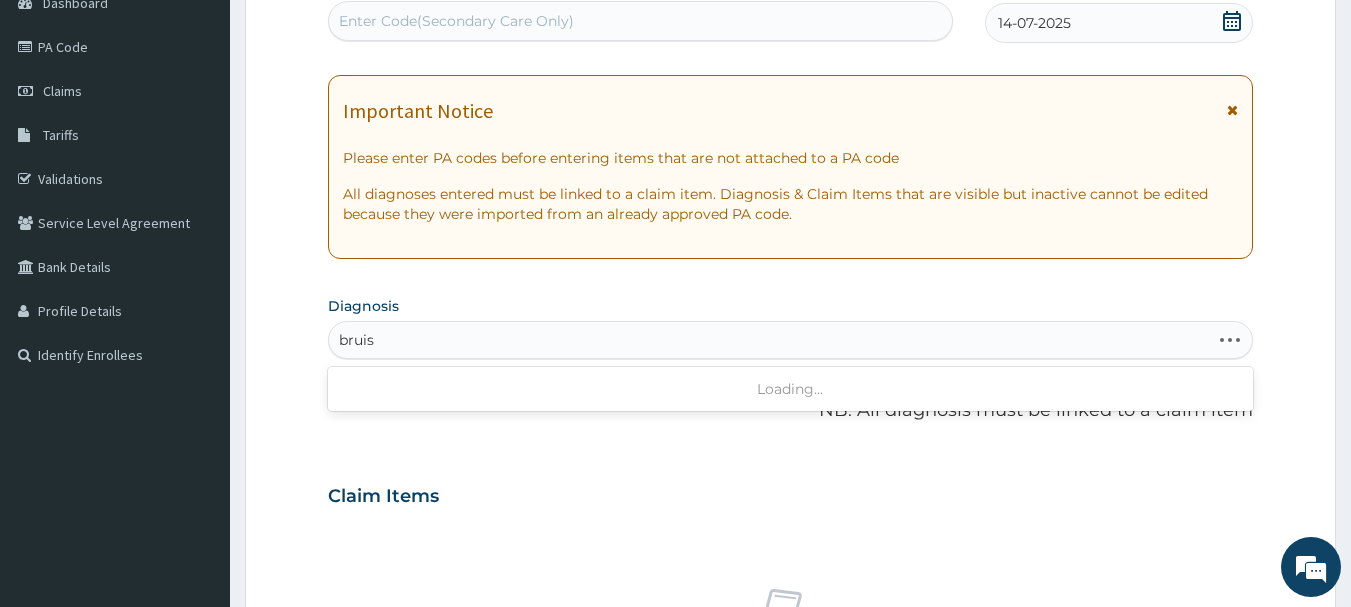 type on "bruise" 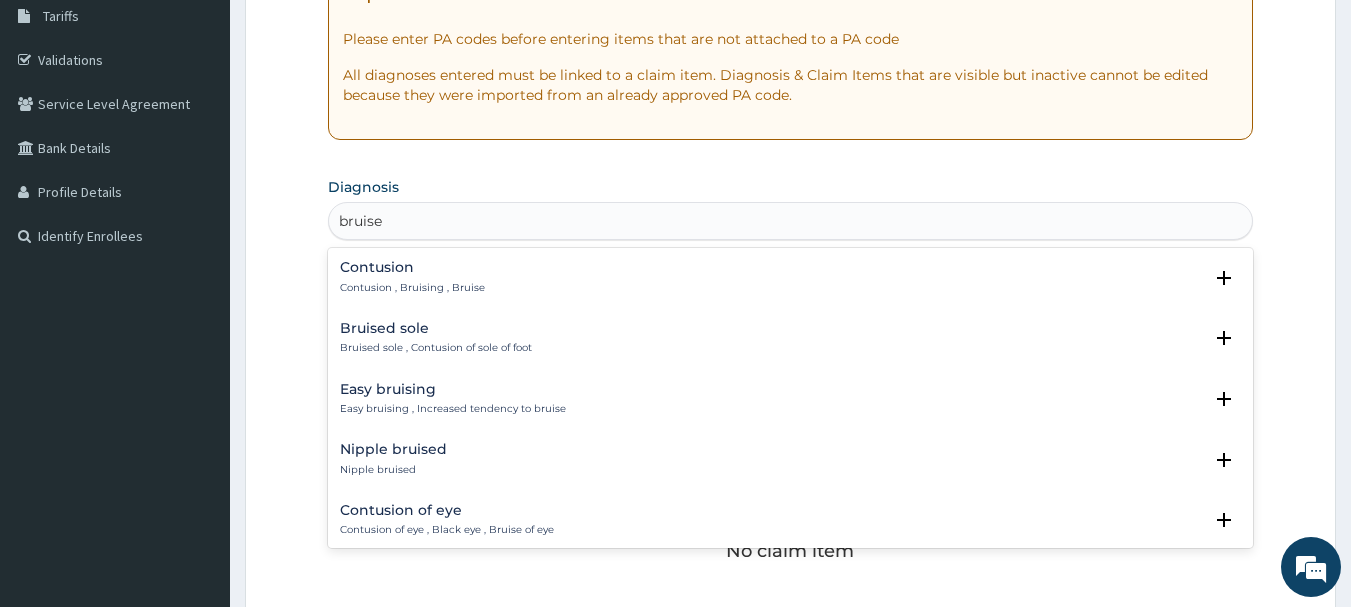 scroll, scrollTop: 335, scrollLeft: 0, axis: vertical 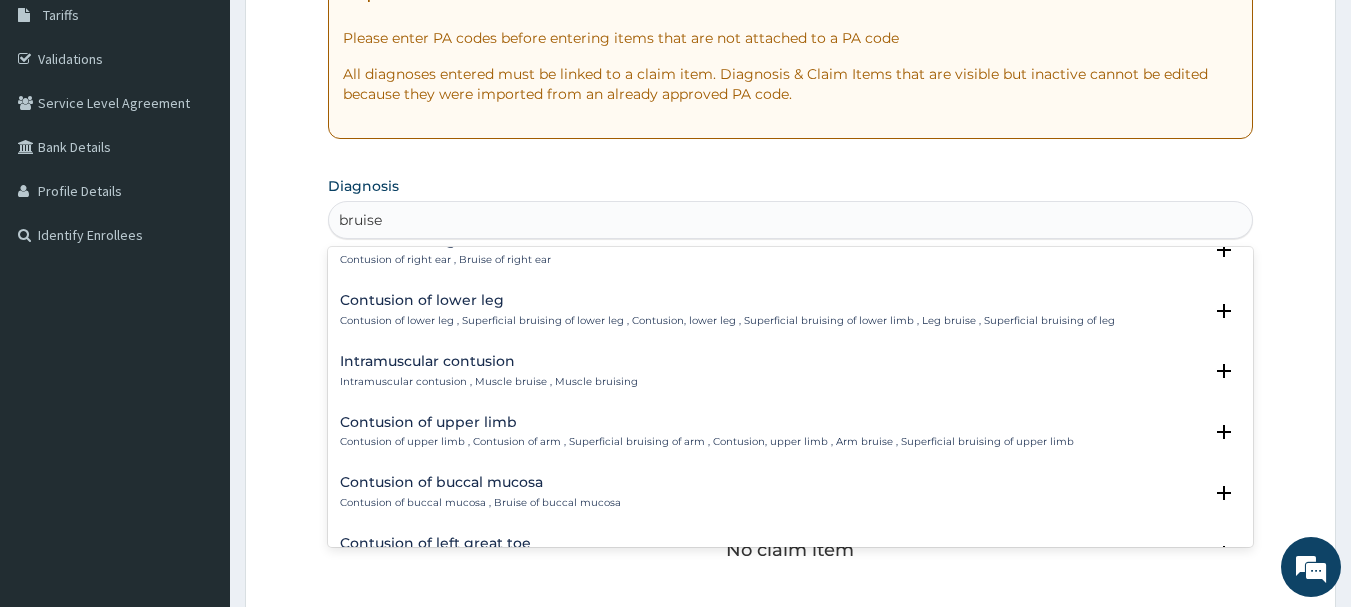 click on "Contusion of lower leg , Superficial bruising of lower leg , Contusion, lower leg , Superficial bruising of lower limb , Leg bruise , Superficial bruising of leg" at bounding box center [727, 321] 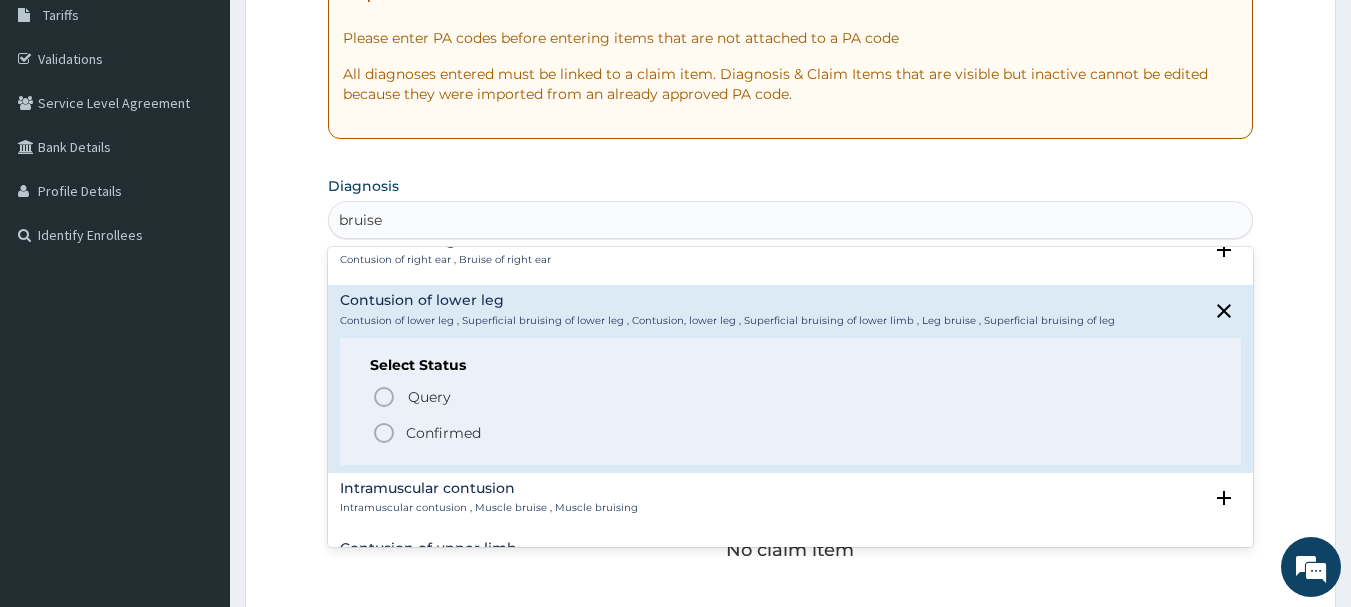 click 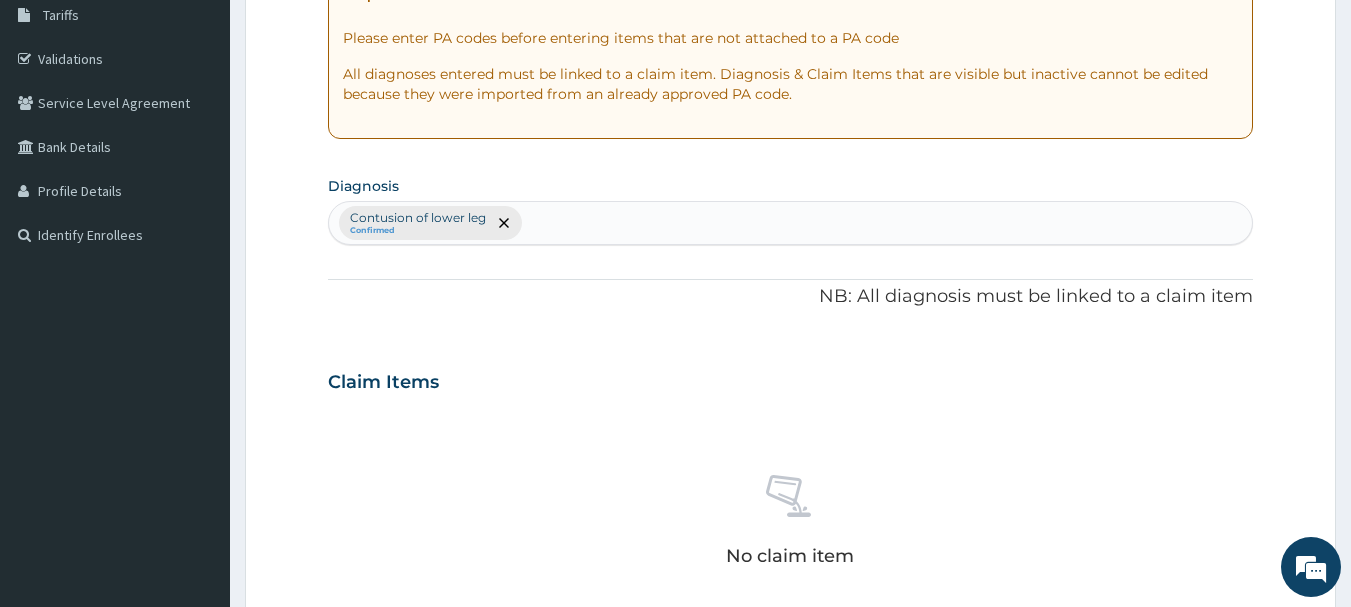 scroll, scrollTop: 835, scrollLeft: 0, axis: vertical 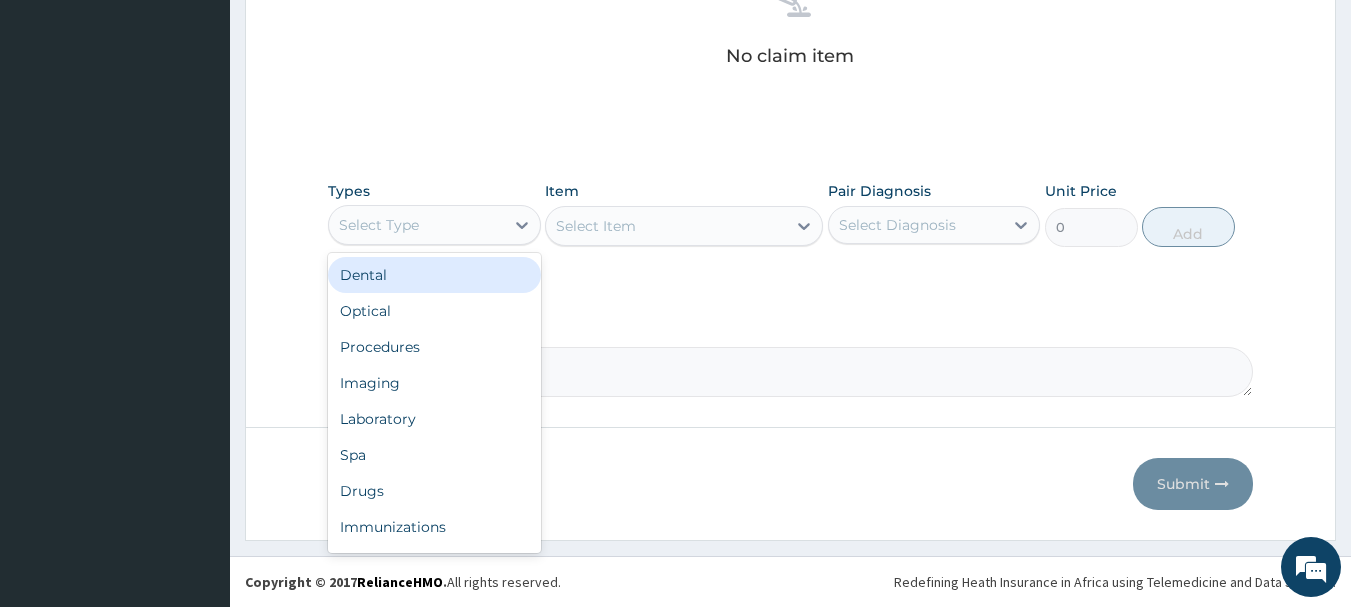click on "Select Type" at bounding box center [416, 225] 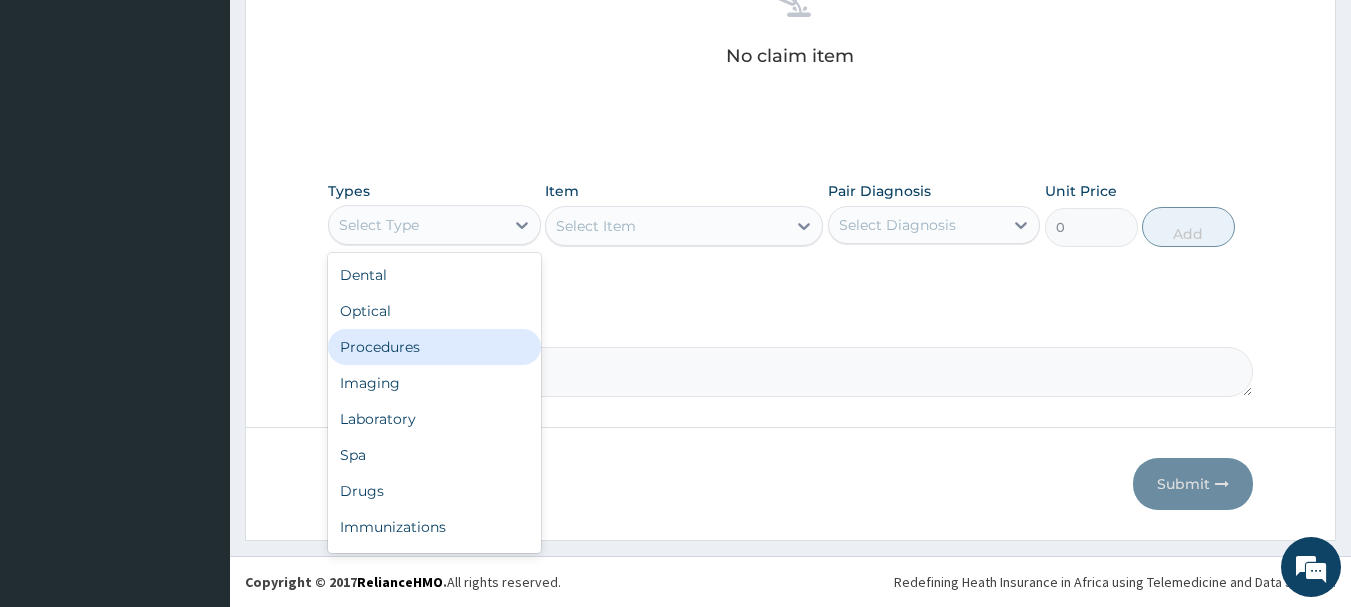 click on "Procedures" at bounding box center [434, 347] 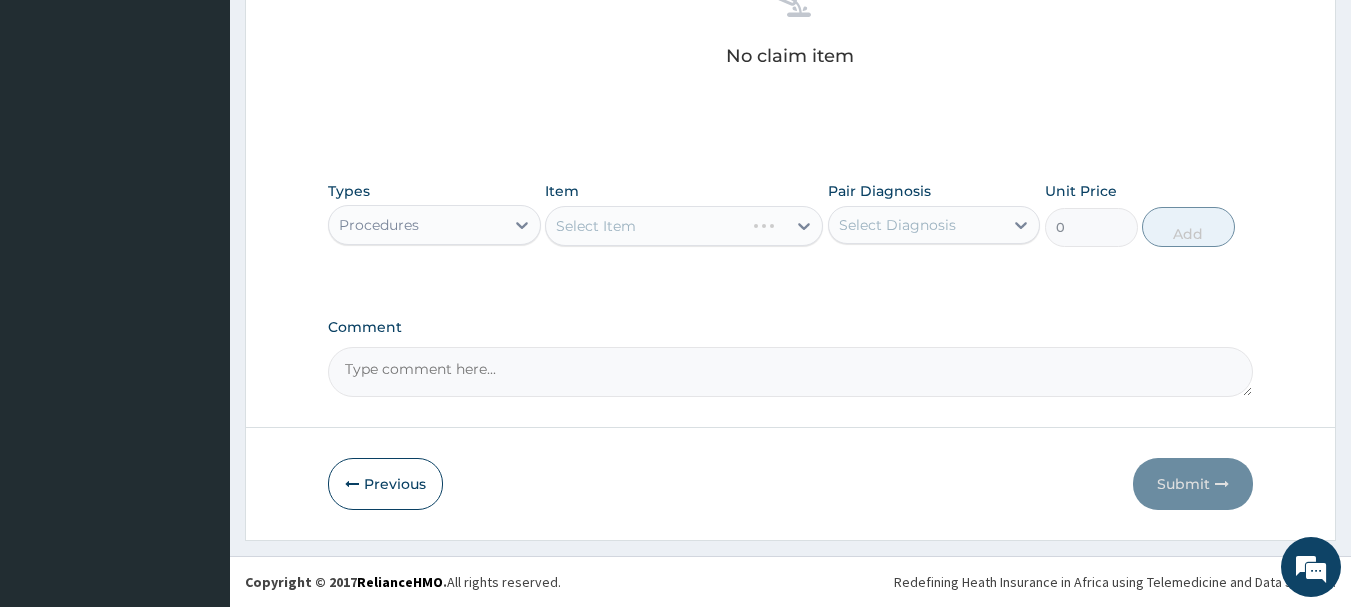 click on "Select Item" at bounding box center [684, 226] 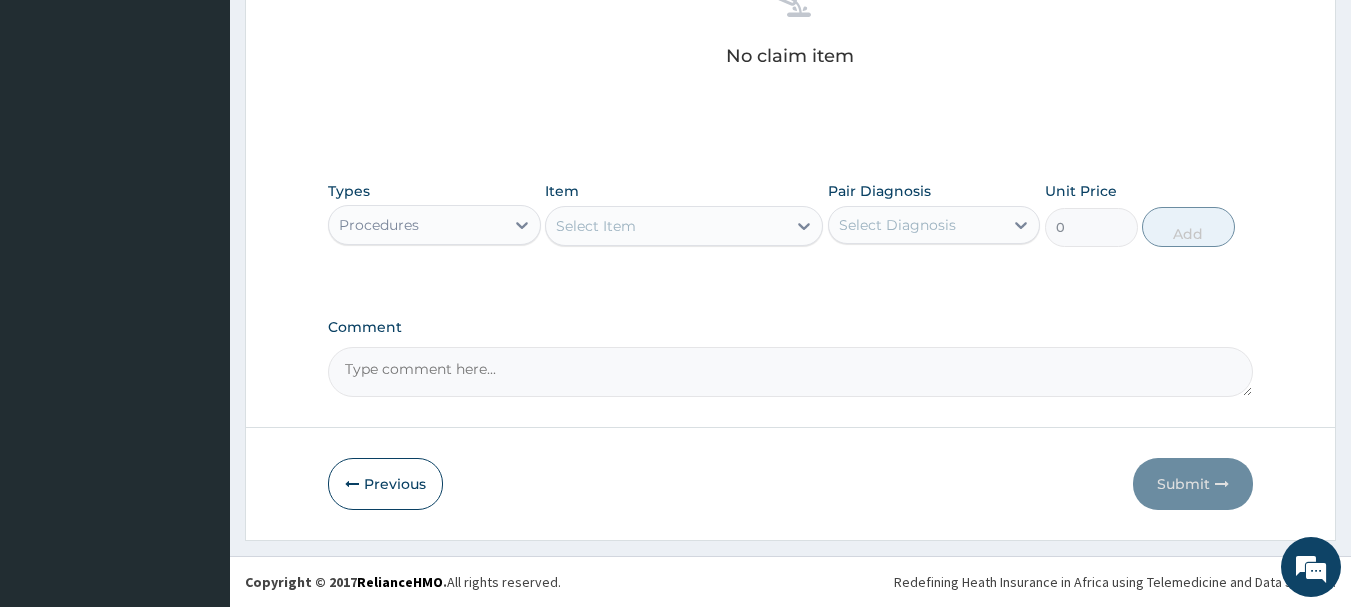 click on "Select Item" at bounding box center [666, 226] 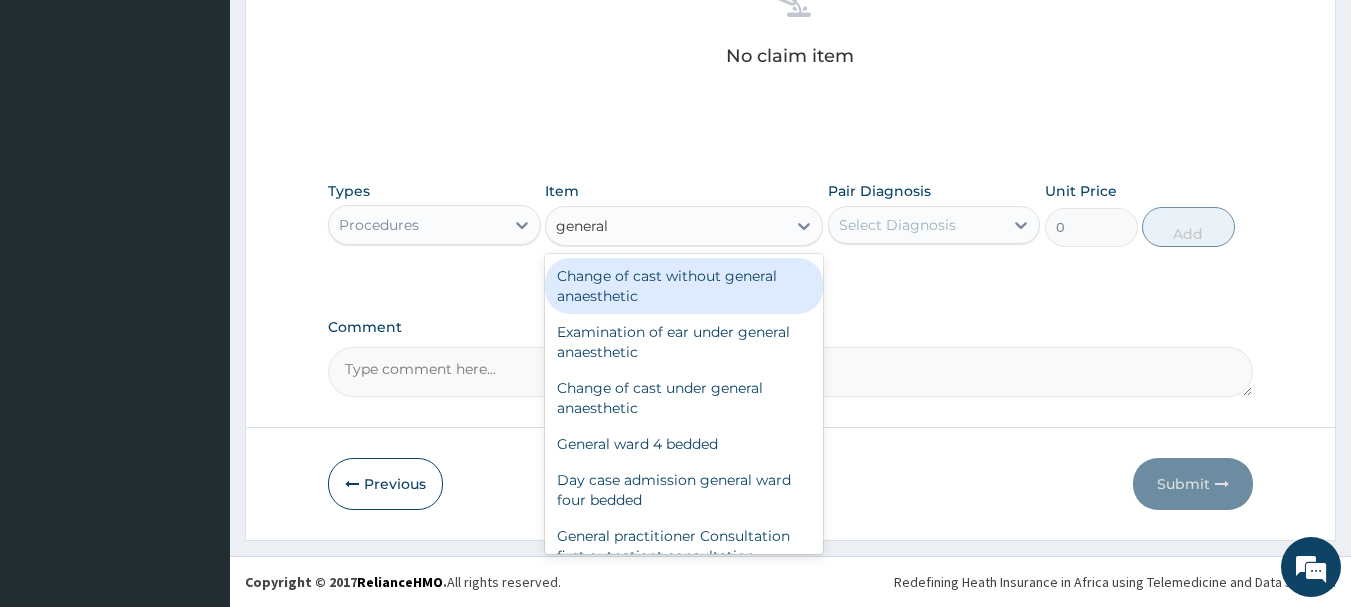 type on "general p" 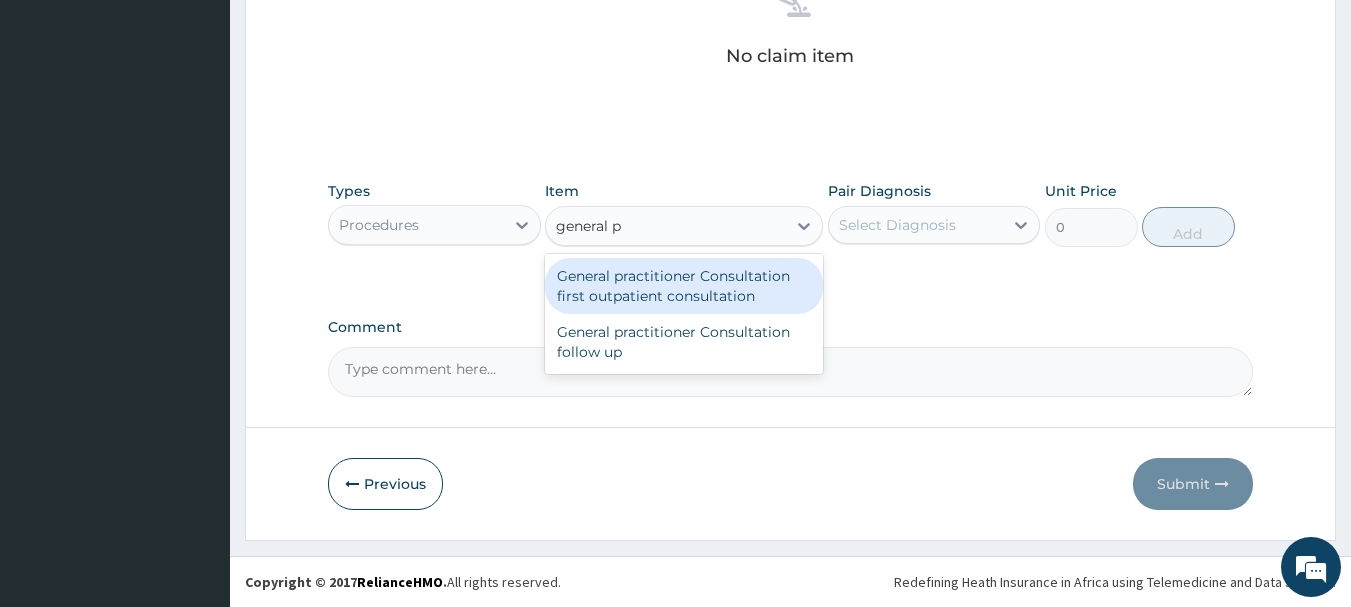 click on "General practitioner Consultation first outpatient consultation" at bounding box center (684, 286) 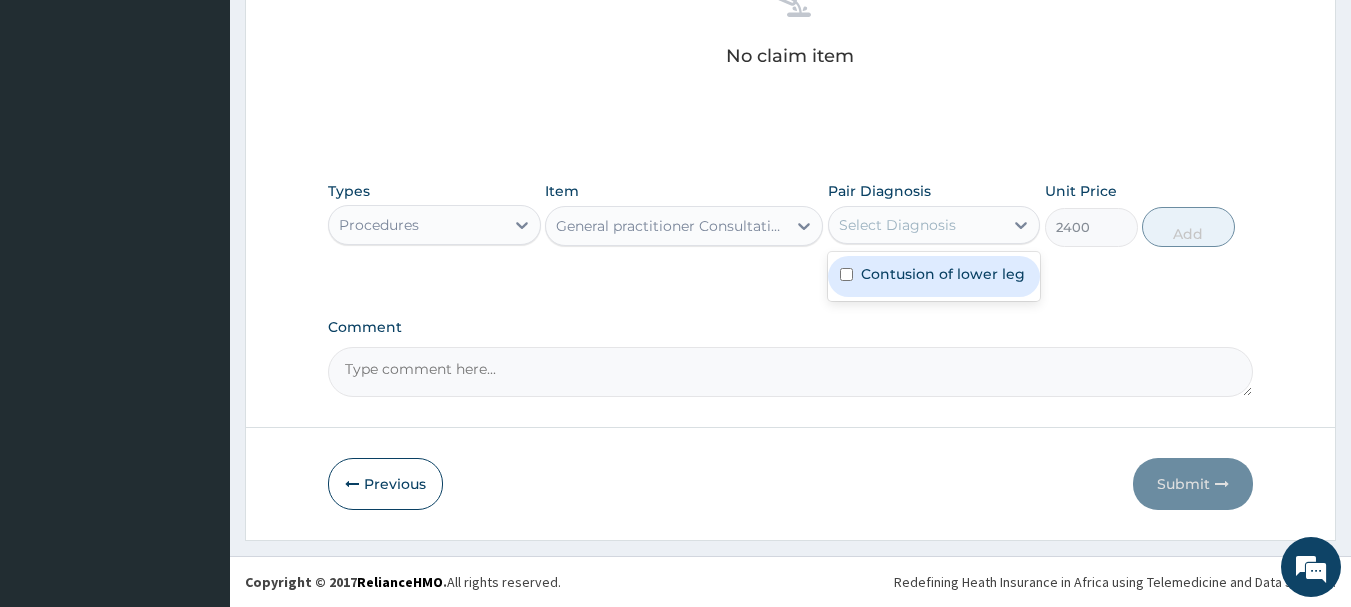 click on "Select Diagnosis" at bounding box center [916, 225] 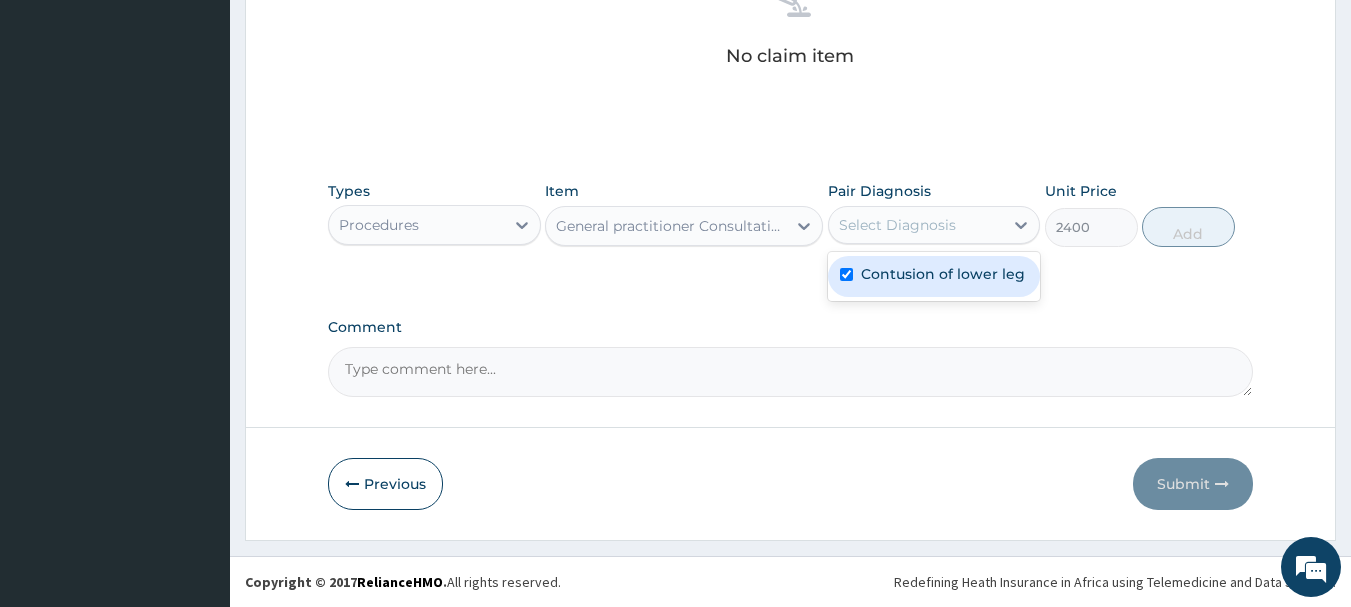 checkbox on "true" 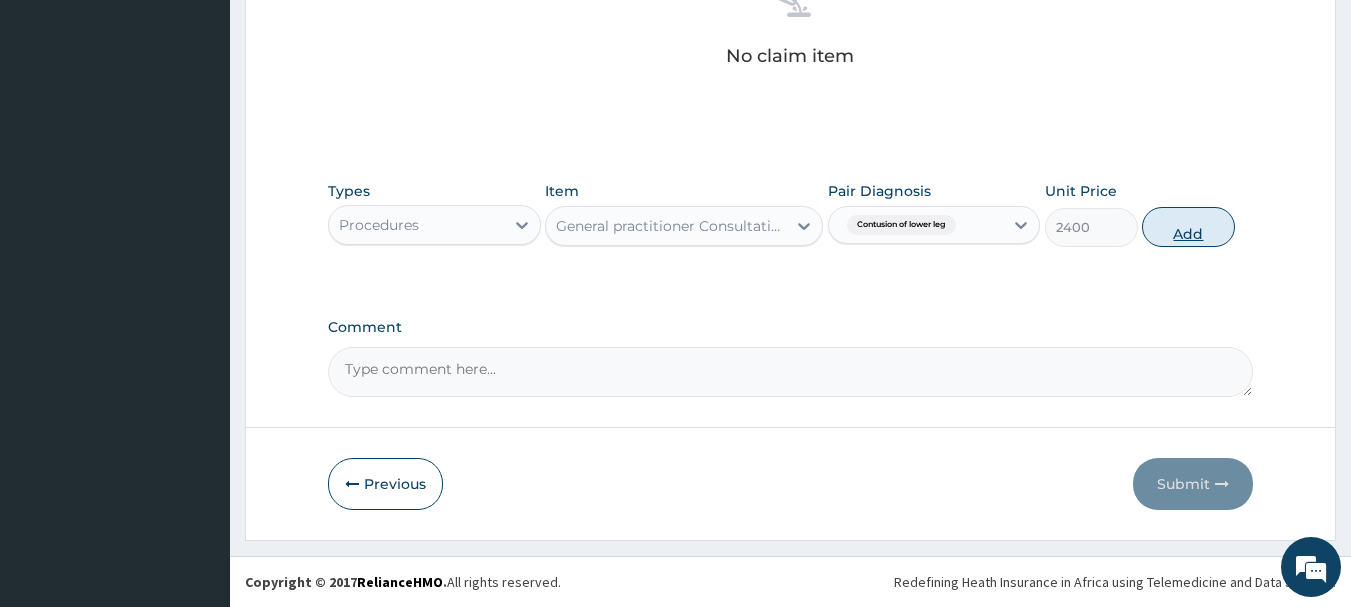 click on "Add" at bounding box center (1188, 227) 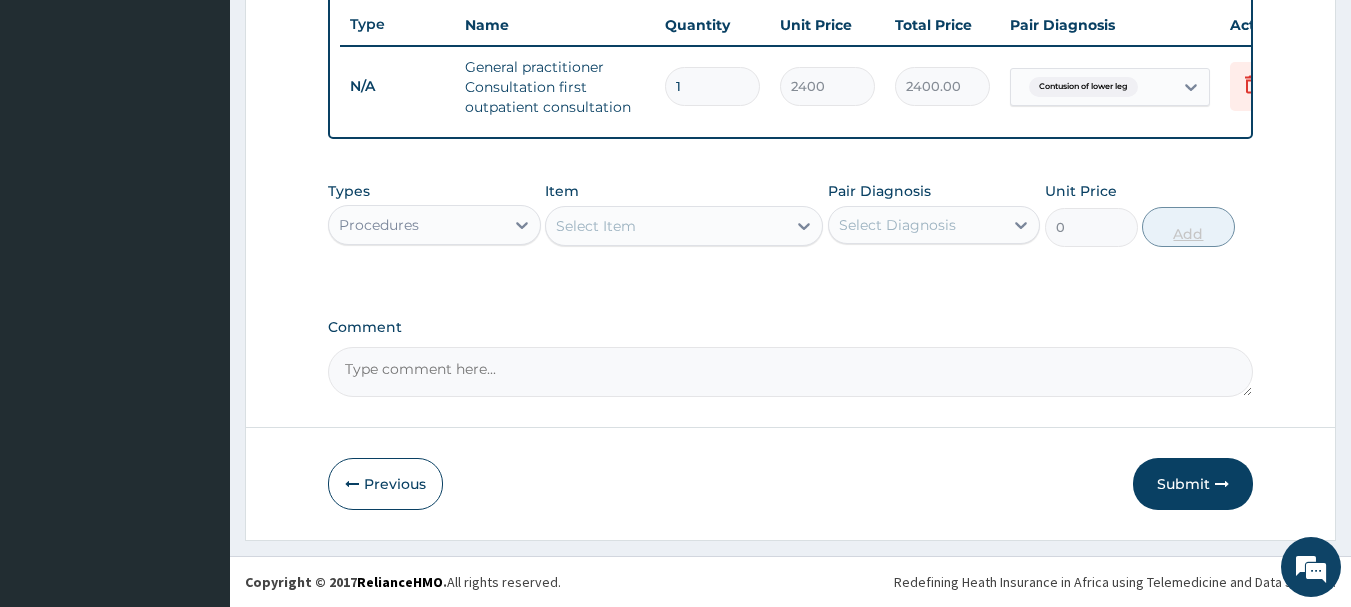 scroll, scrollTop: 766, scrollLeft: 0, axis: vertical 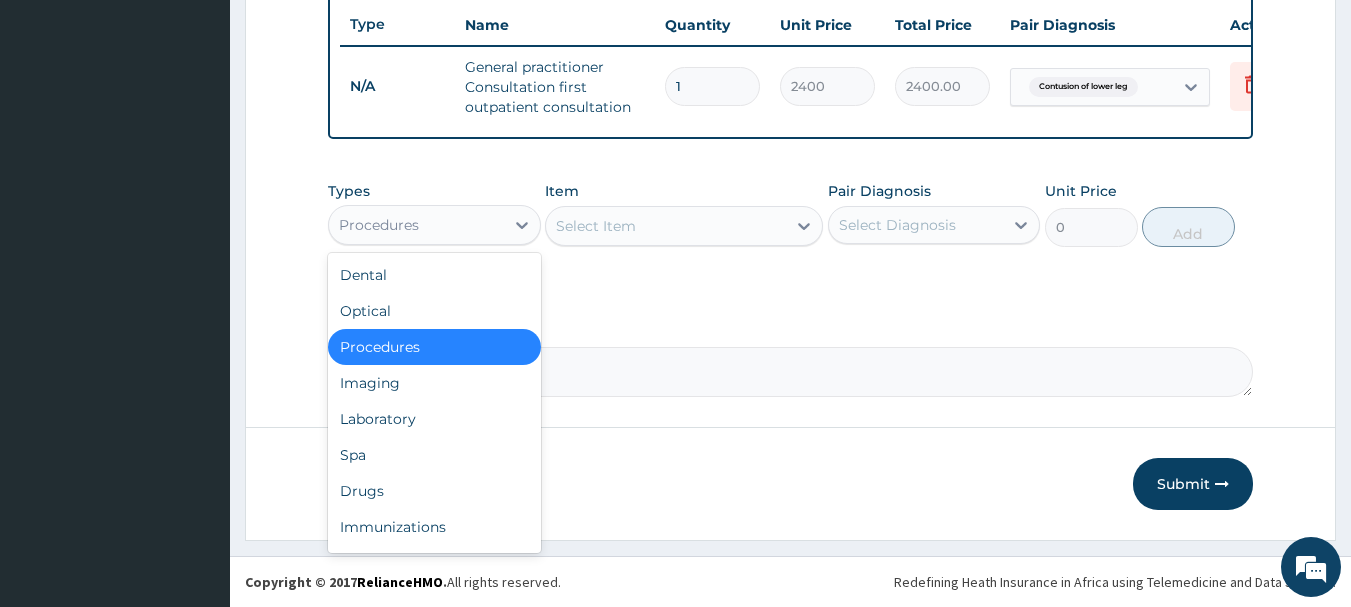 click on "Procedures" at bounding box center (416, 225) 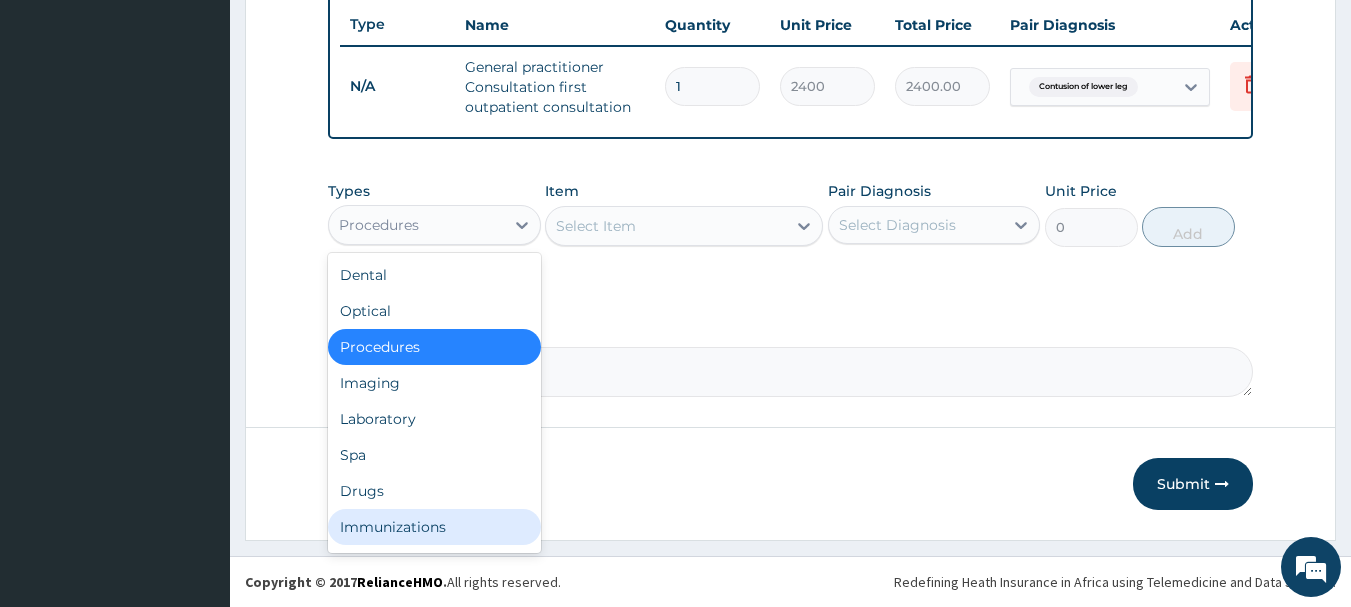 click on "Immunizations" at bounding box center [434, 527] 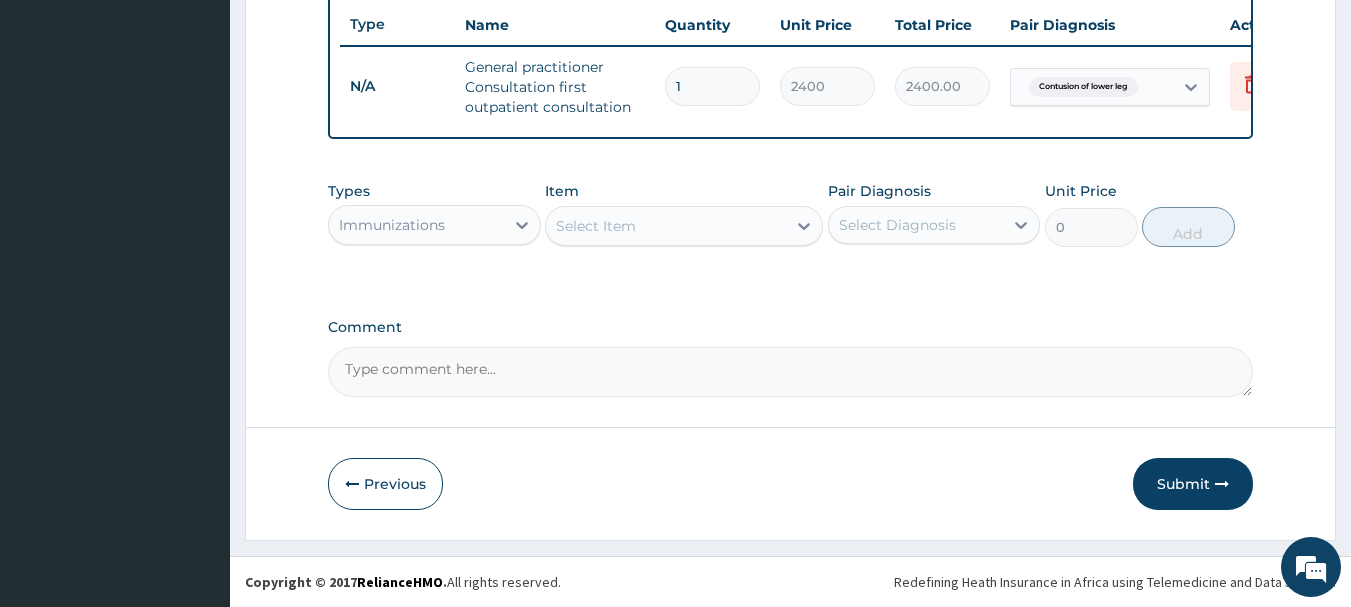 click on "Select Item" at bounding box center [666, 226] 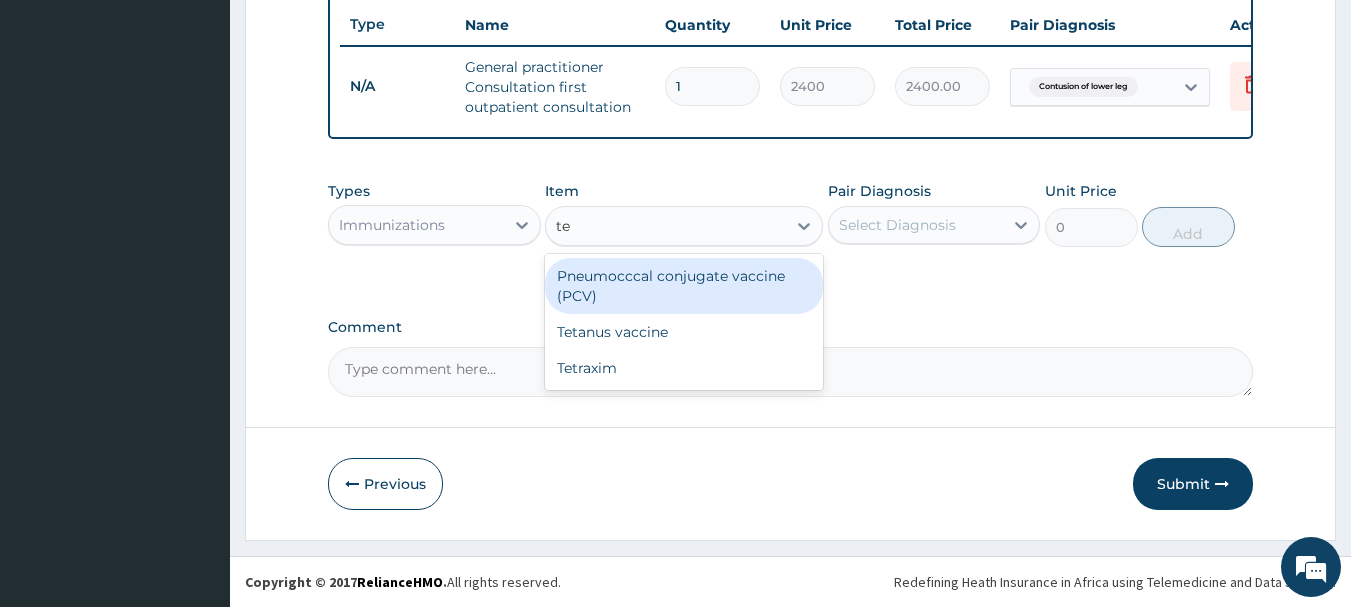 type on "tet" 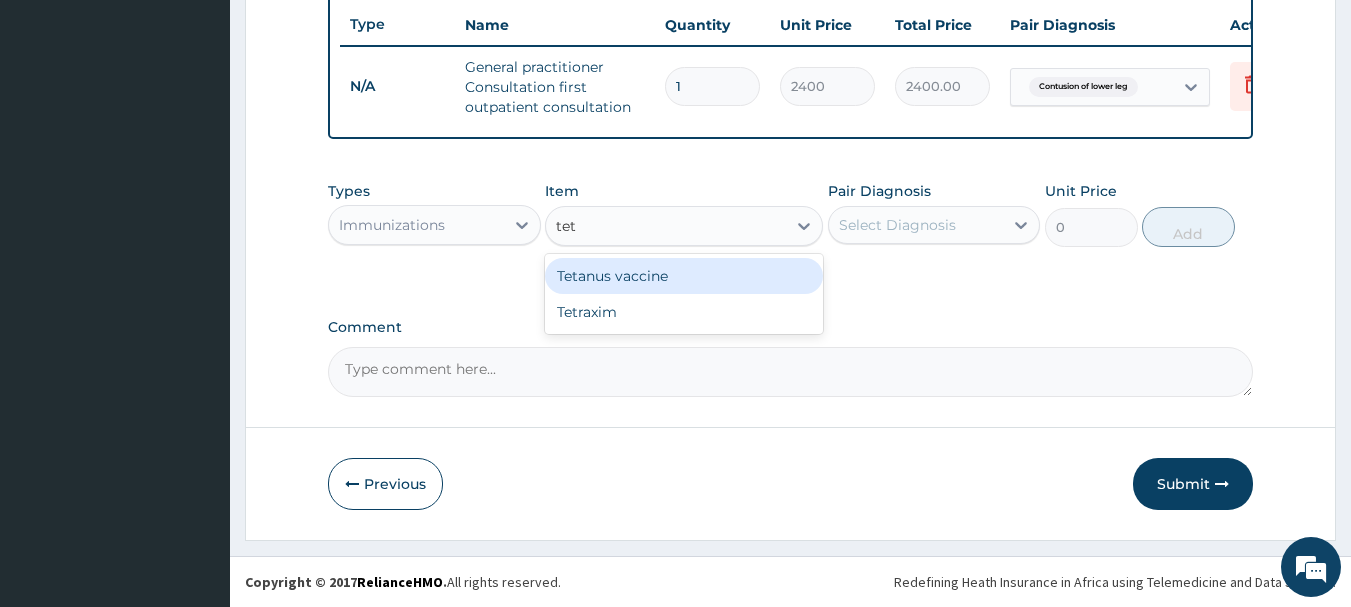 click on "Tetanus vaccine" at bounding box center [684, 276] 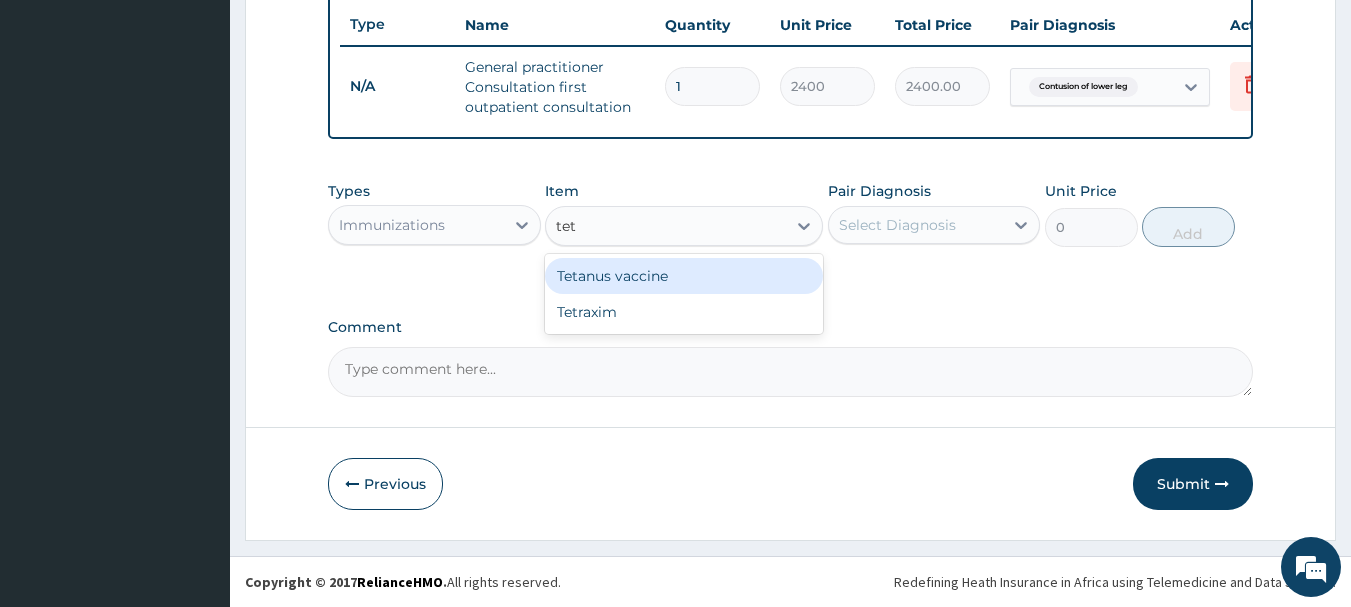 type 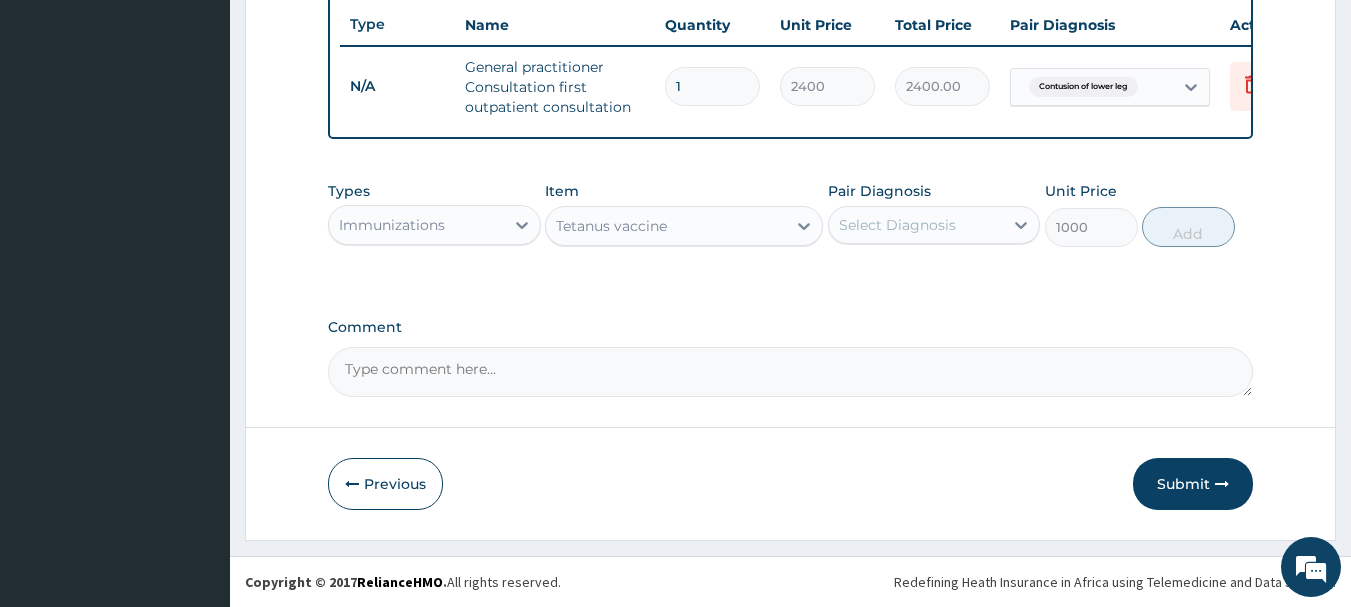 click on "Select Diagnosis" at bounding box center [916, 225] 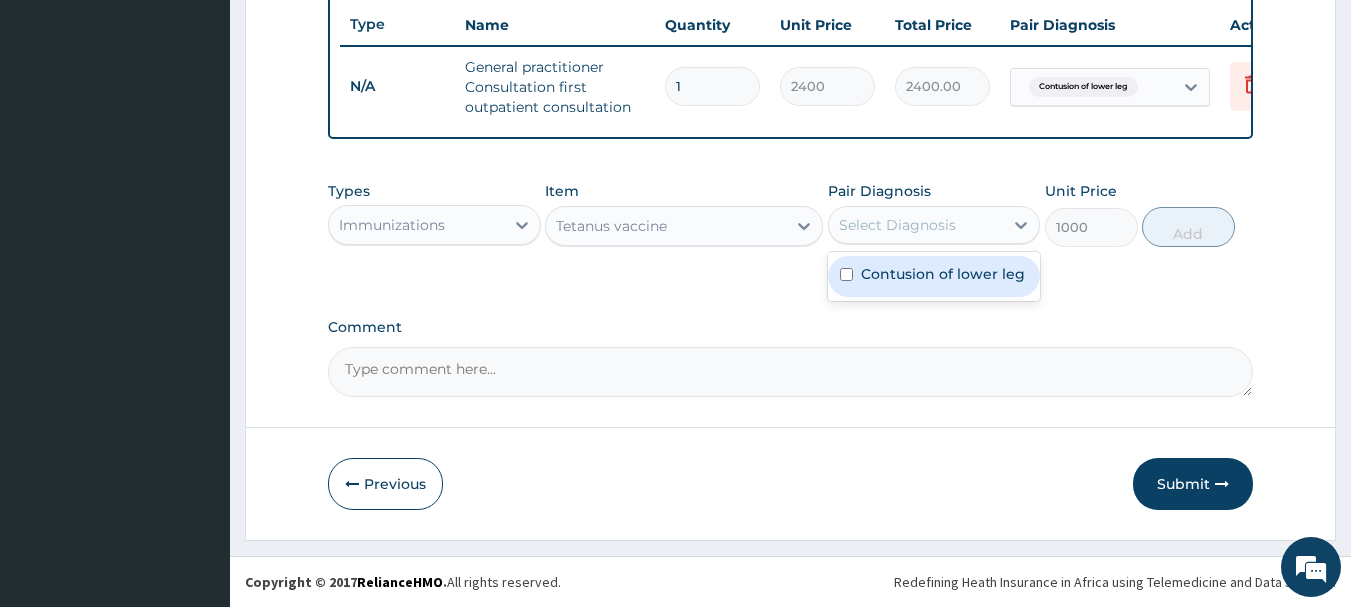 click on "Contusion of lower leg" at bounding box center (943, 274) 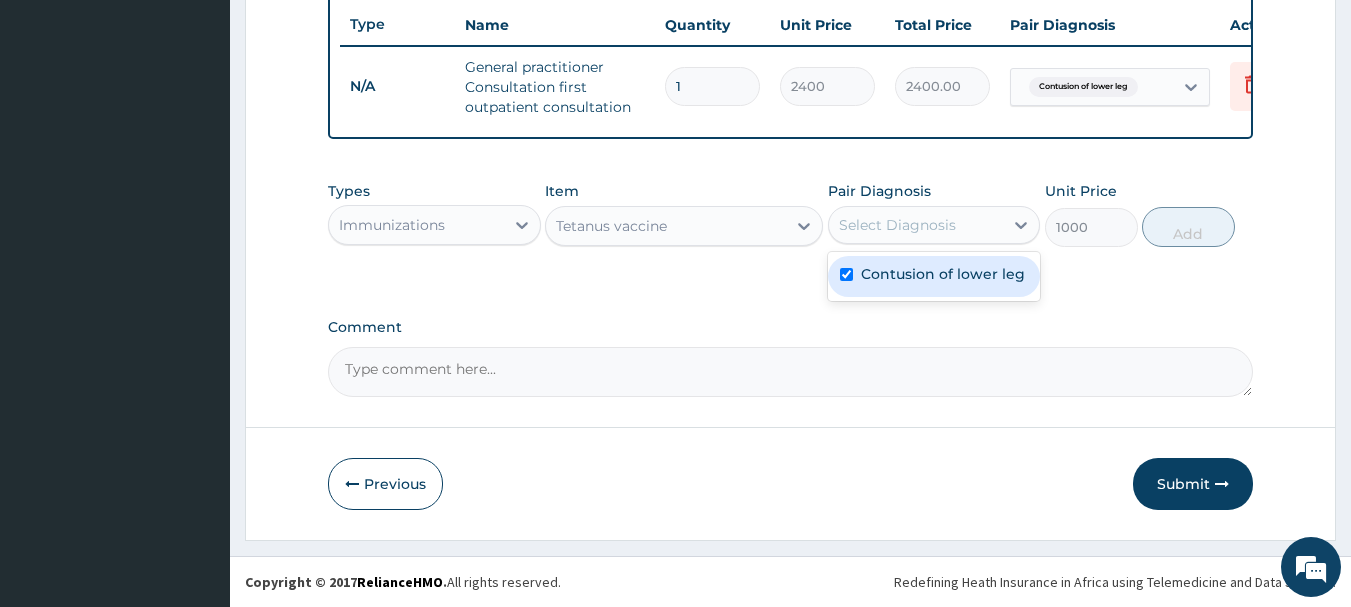 checkbox on "true" 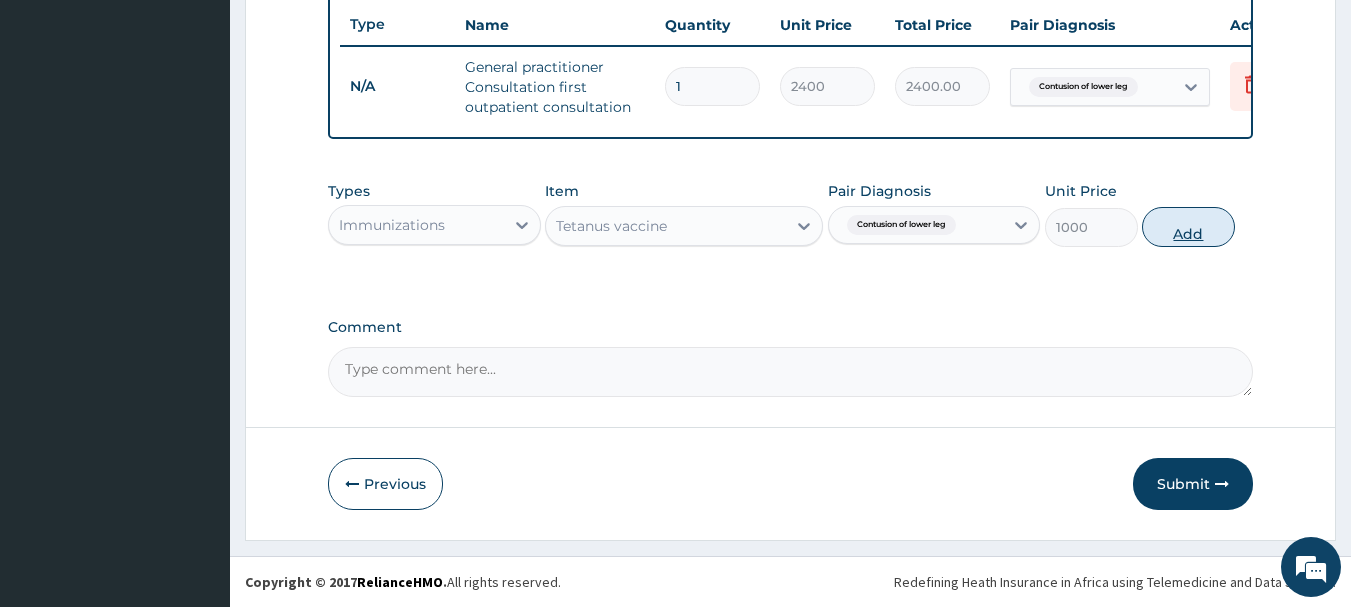 click on "Add" at bounding box center [1188, 227] 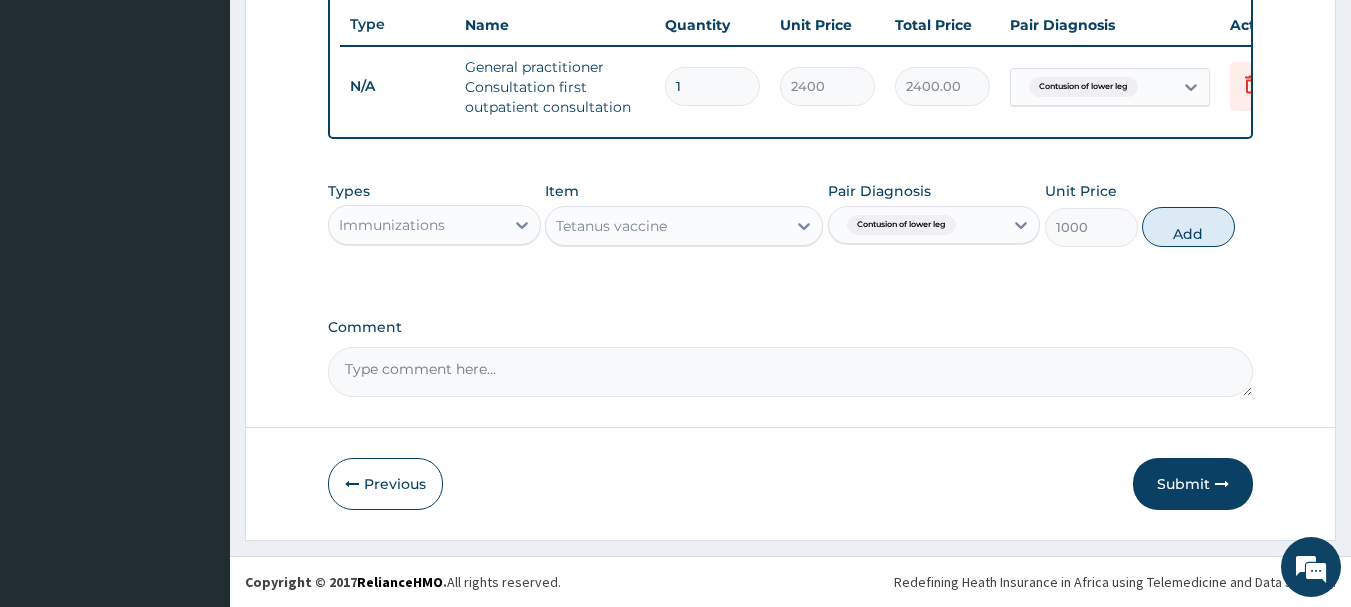 type on "0" 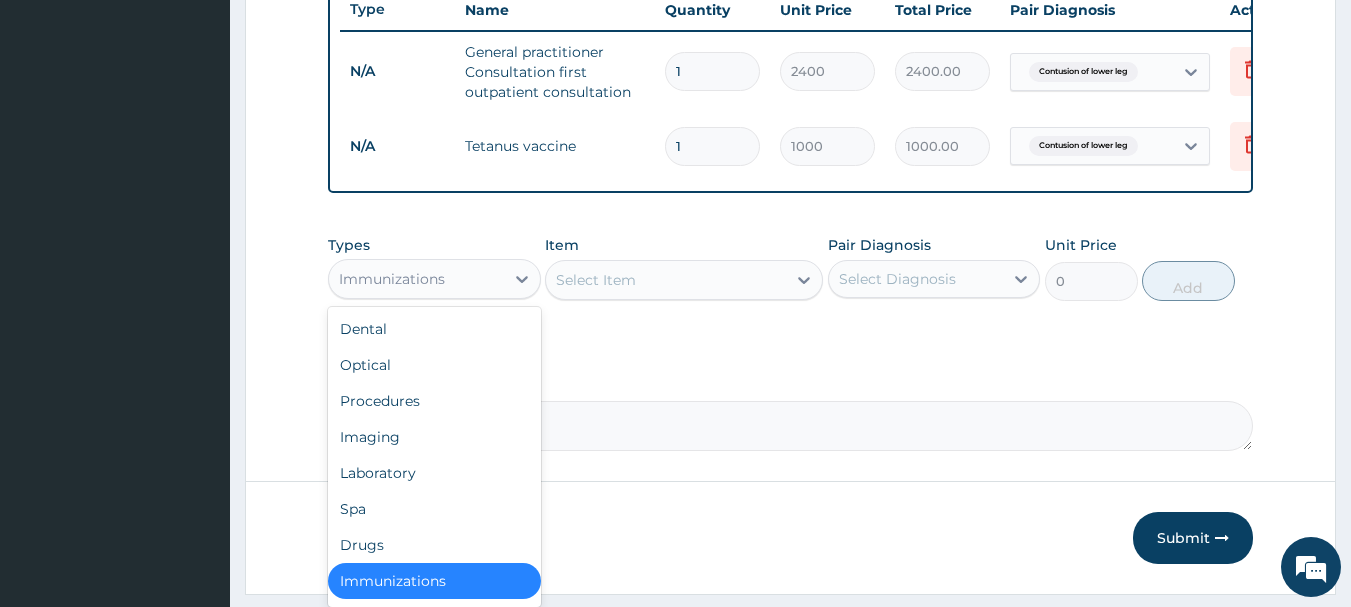 click on "Immunizations" at bounding box center (434, 279) 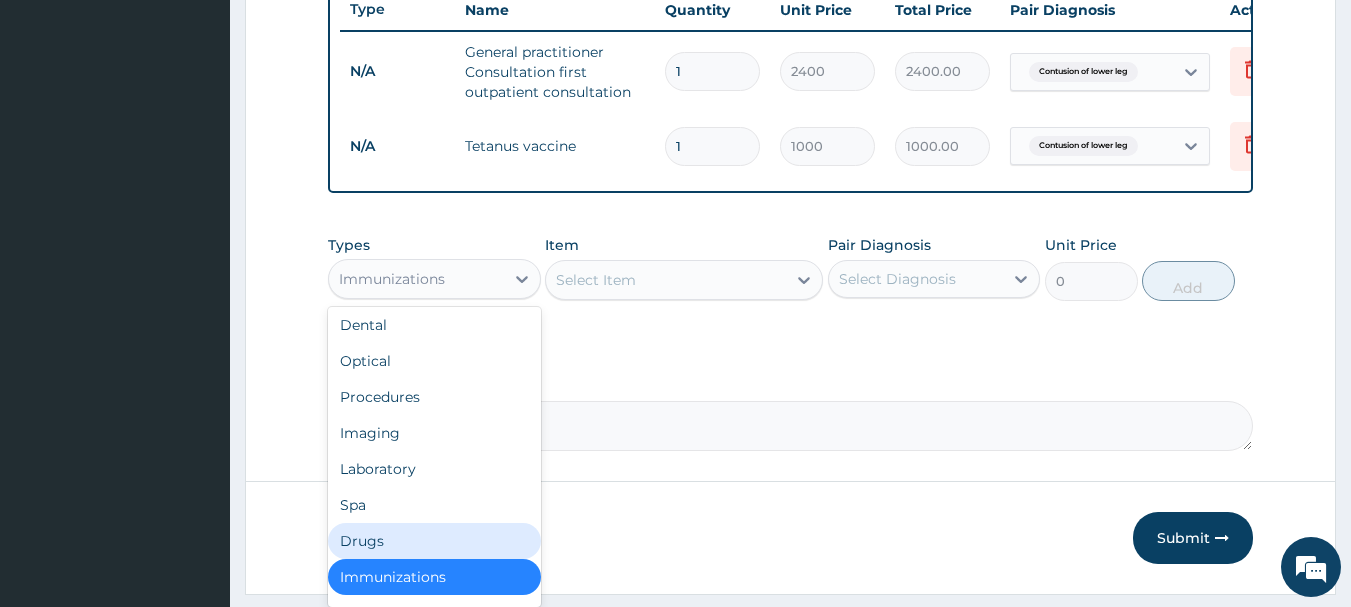 click on "Drugs" at bounding box center [434, 541] 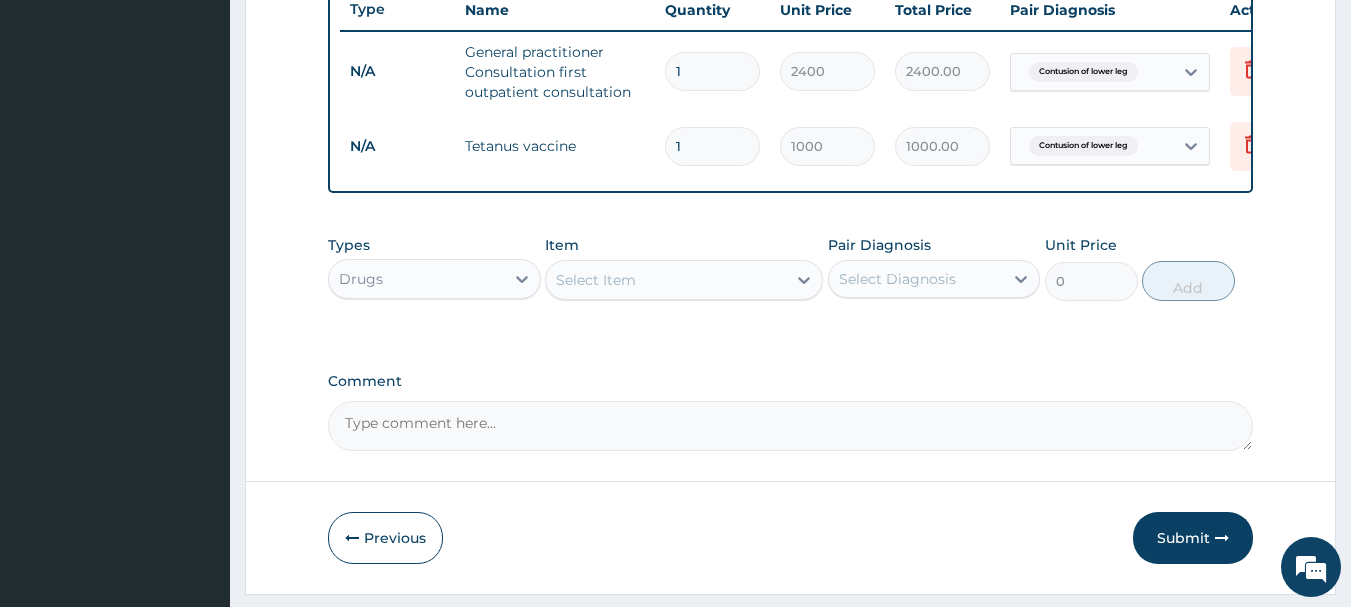 click on "Select Item" at bounding box center (666, 280) 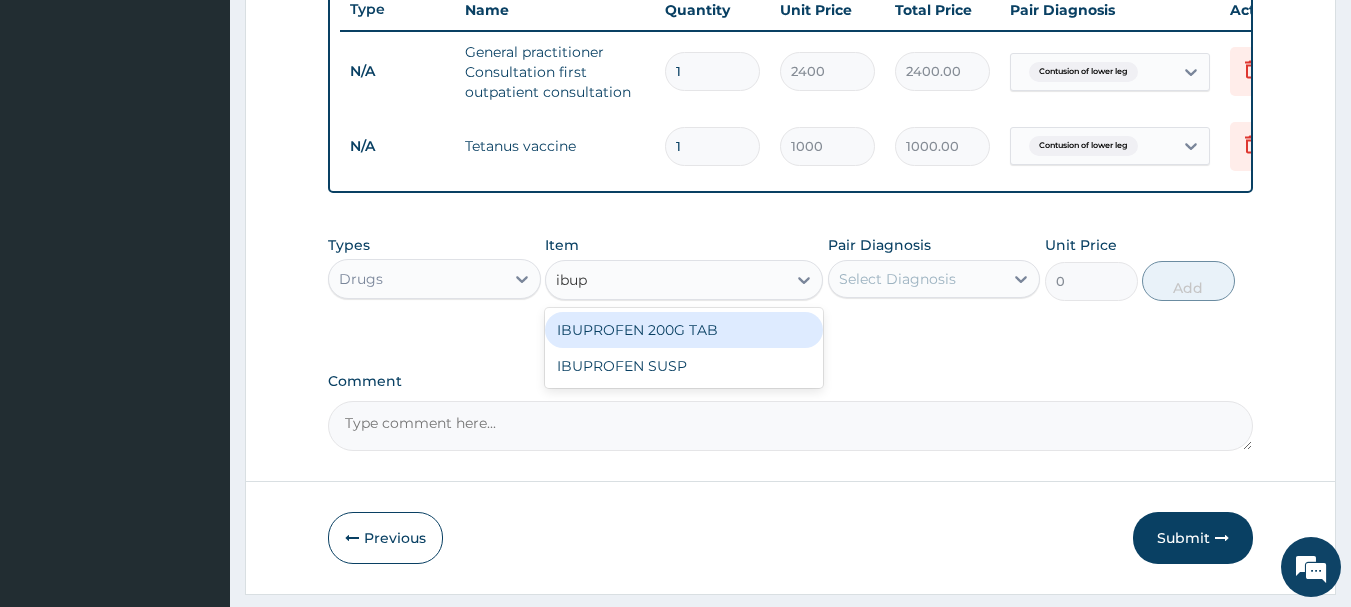 type on "ibup" 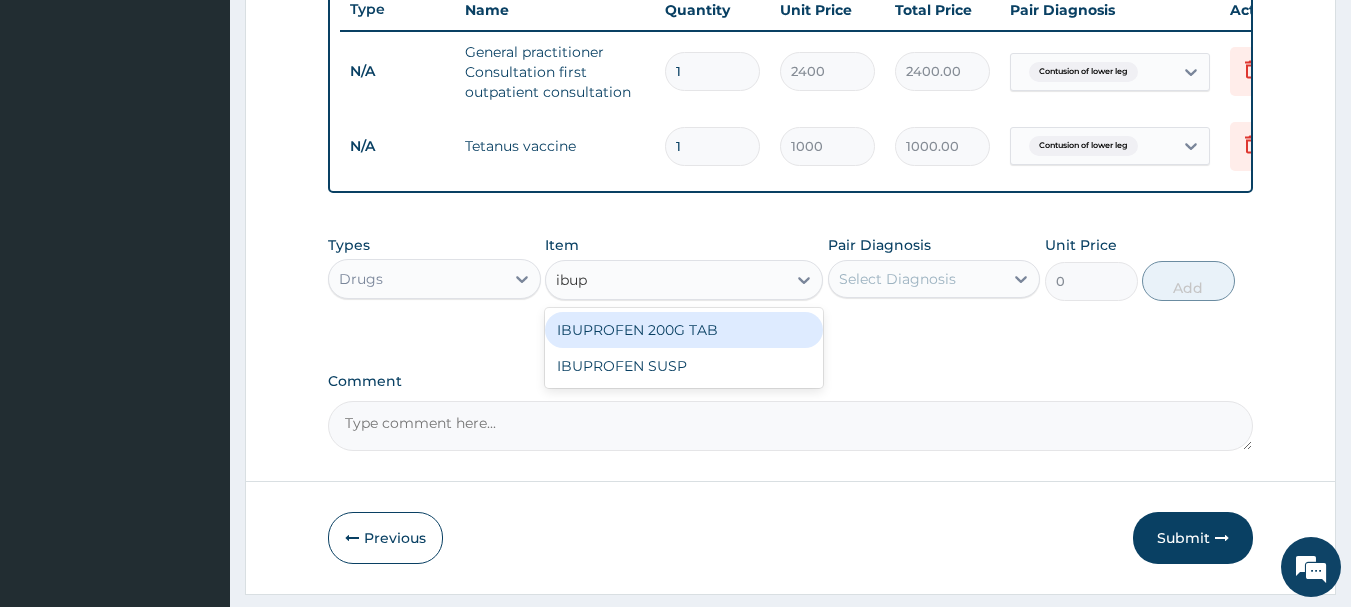 type 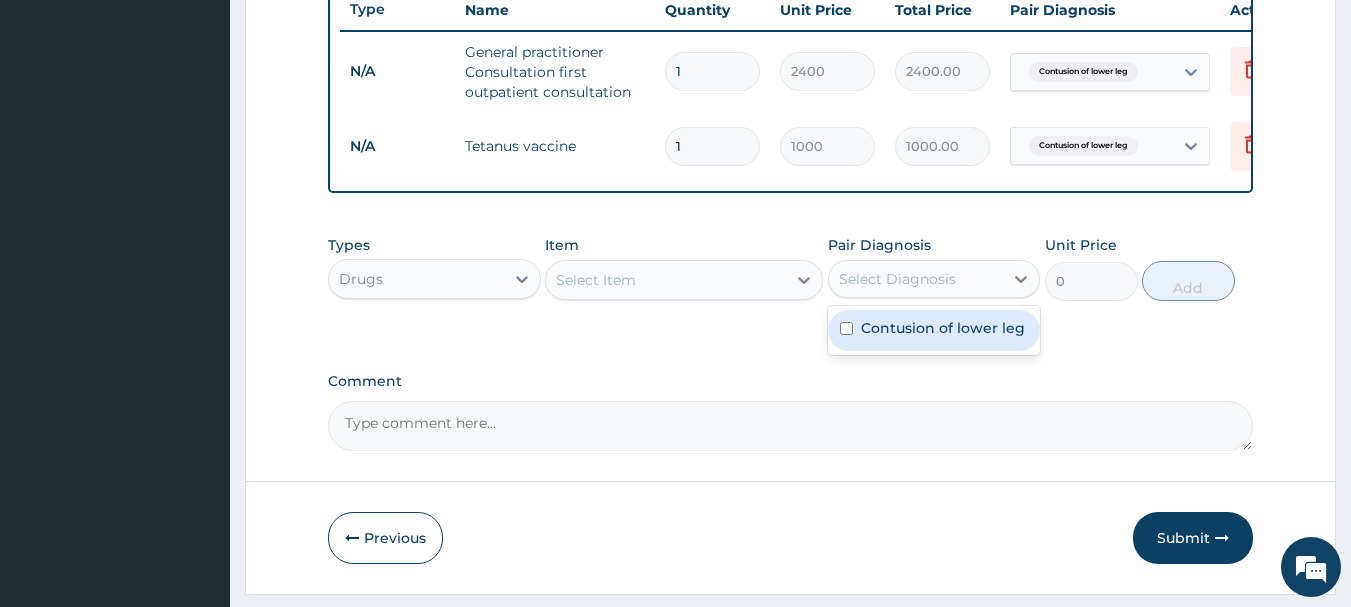 click on "Select Diagnosis" at bounding box center (897, 279) 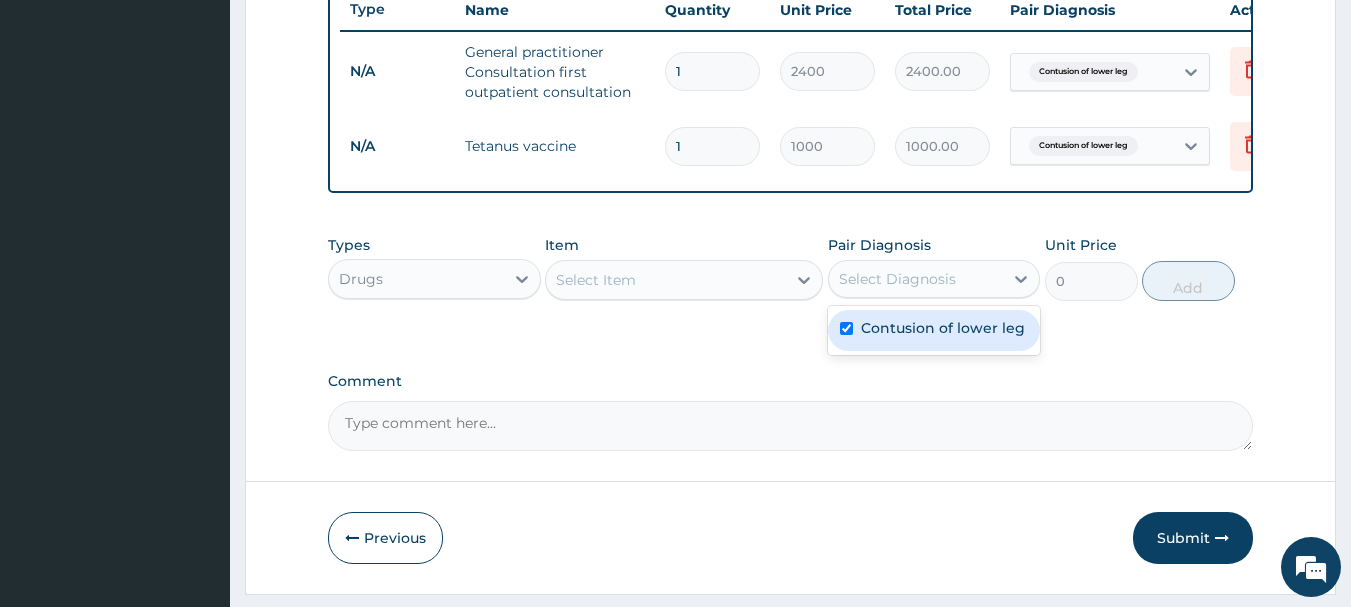 checkbox on "true" 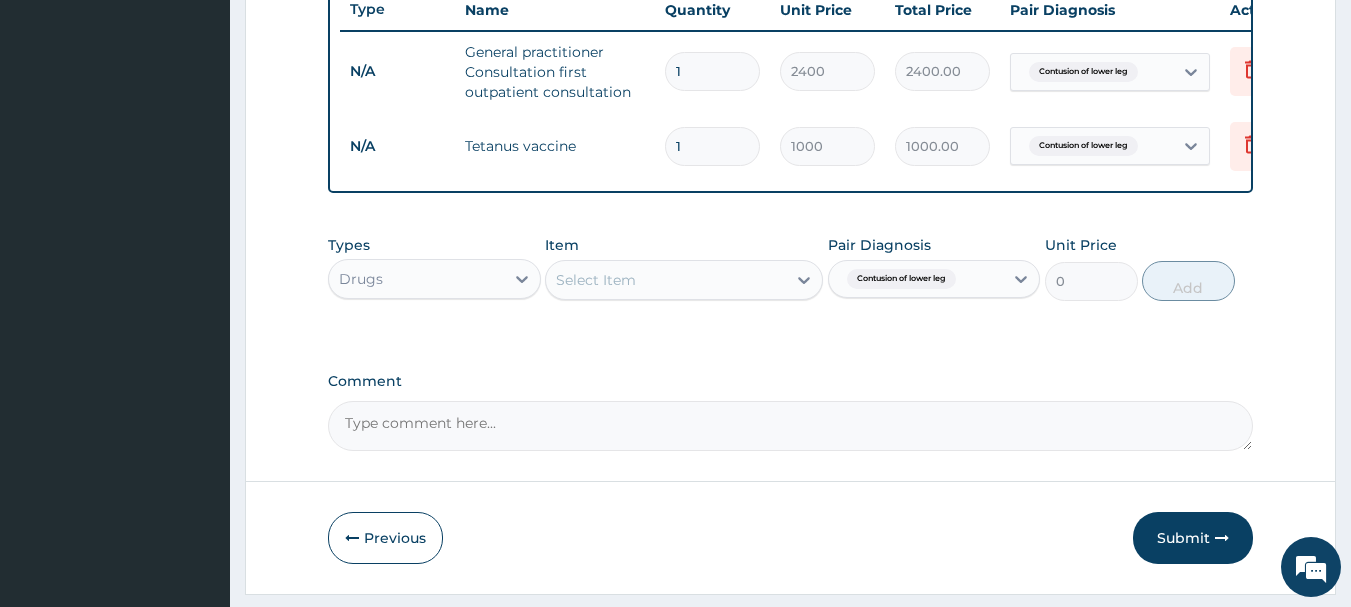 click on "Select Item" at bounding box center (666, 280) 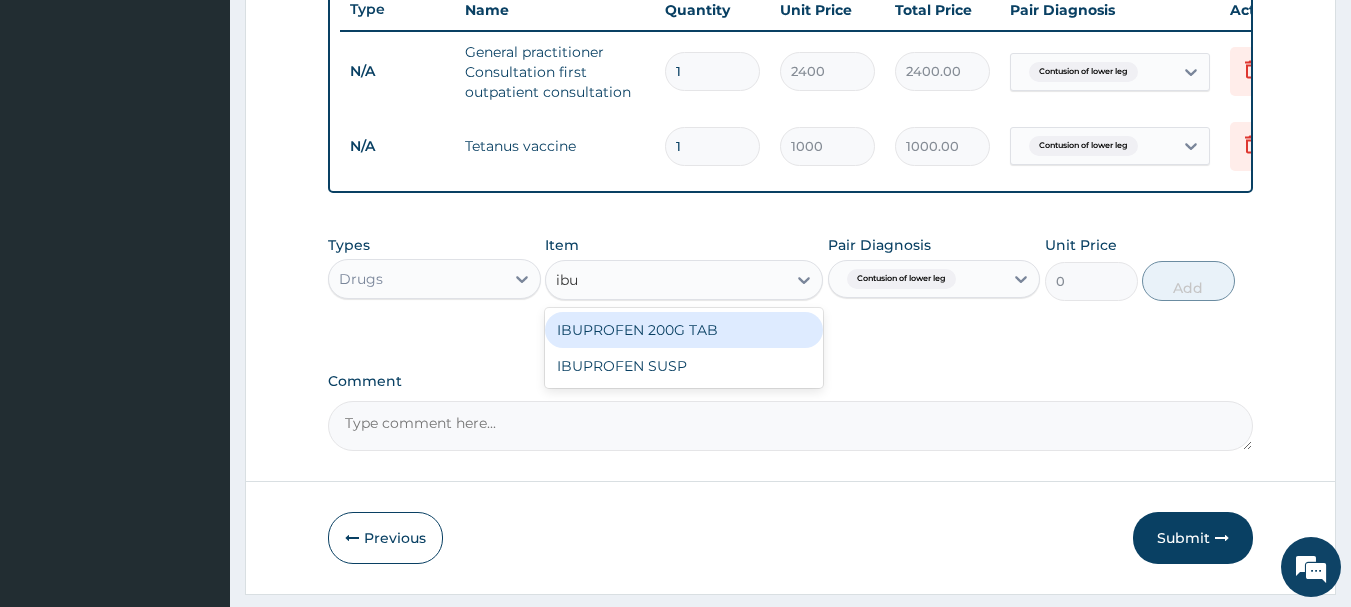 type on "ibup" 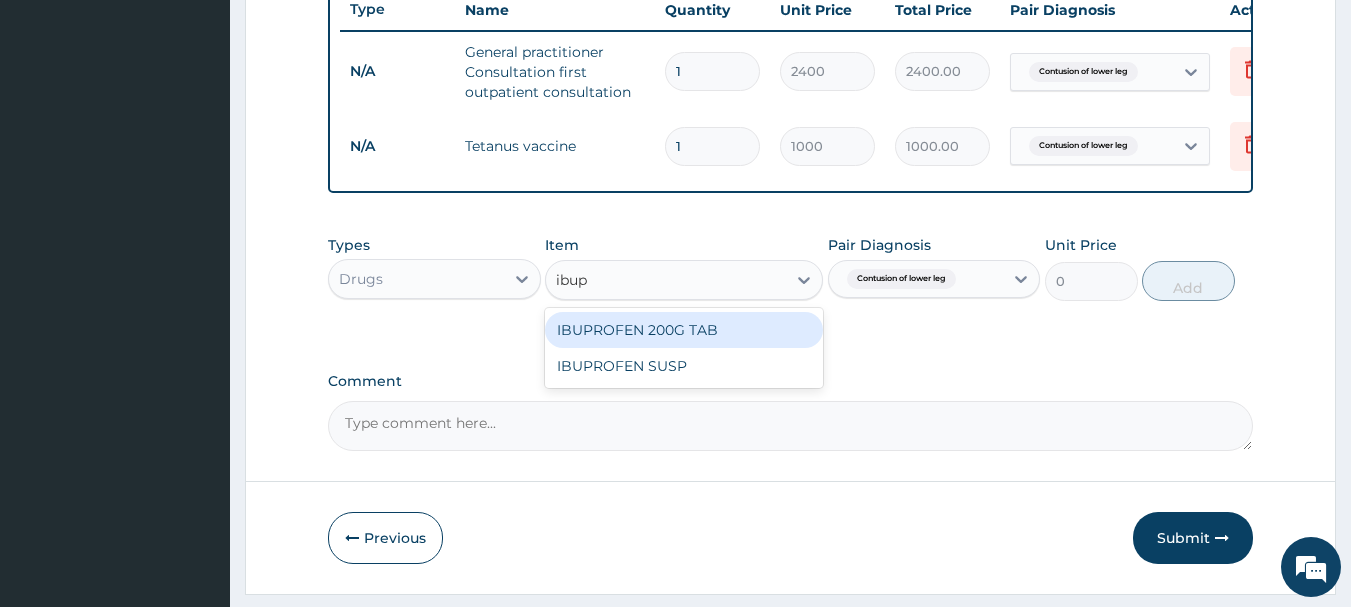 click on "IBUPROFEN 200G TAB" at bounding box center [684, 330] 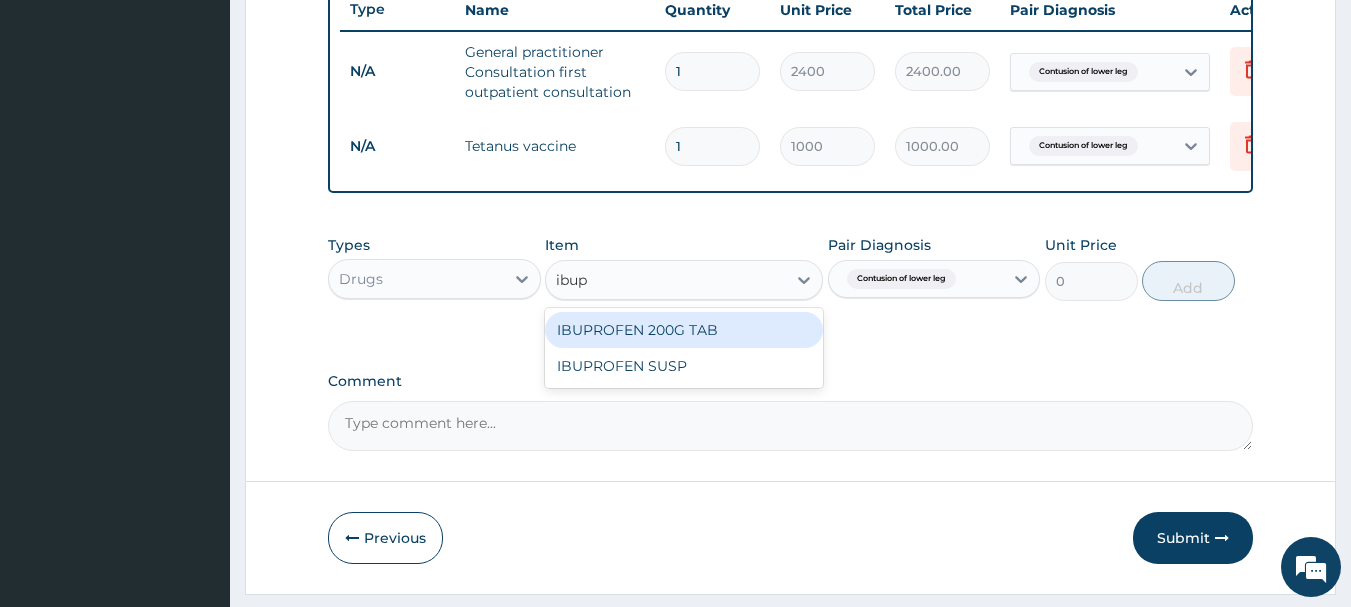 type 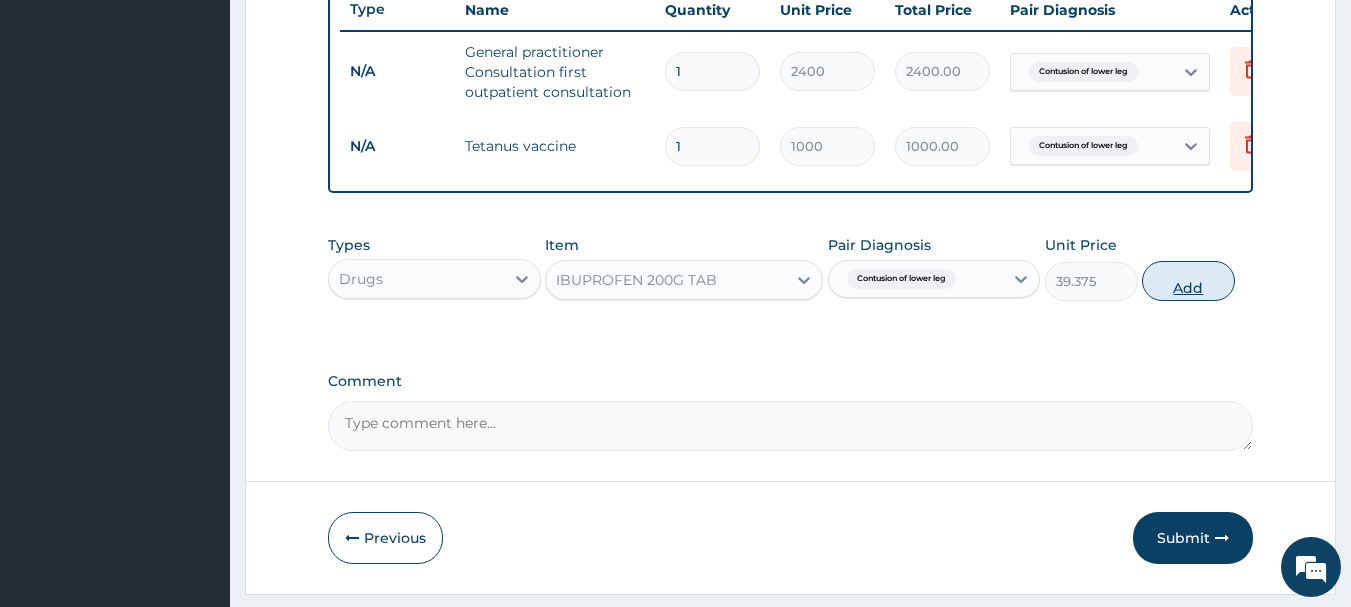 click on "Add" at bounding box center [1188, 281] 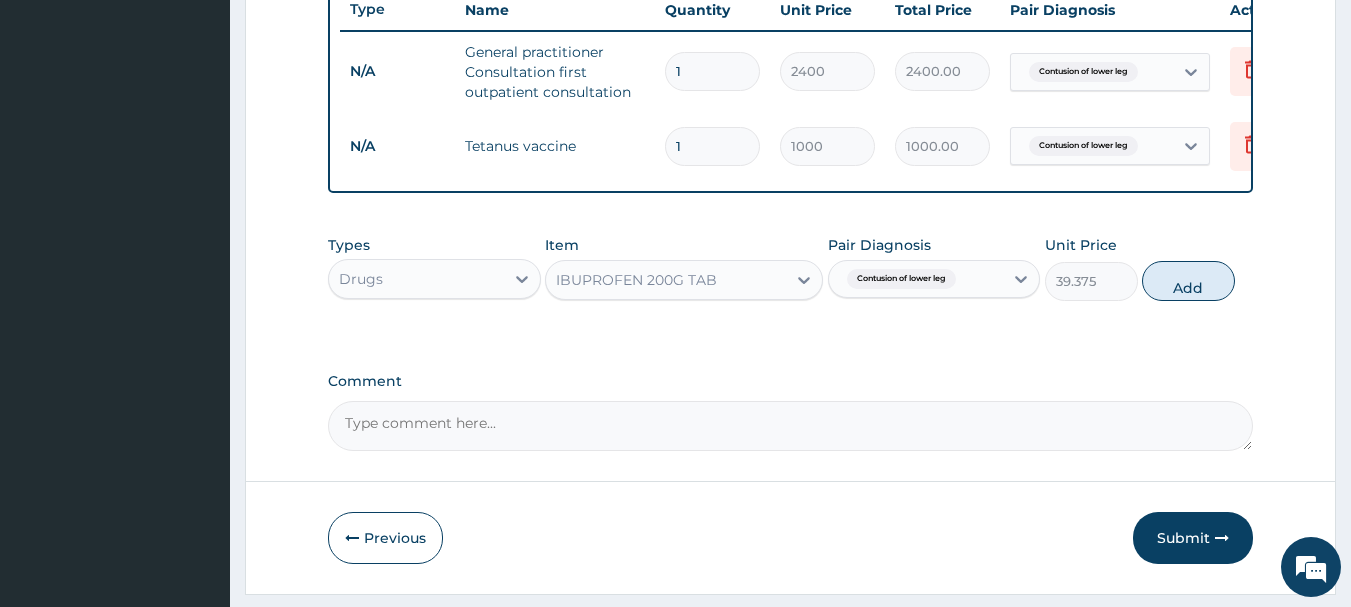 type on "0" 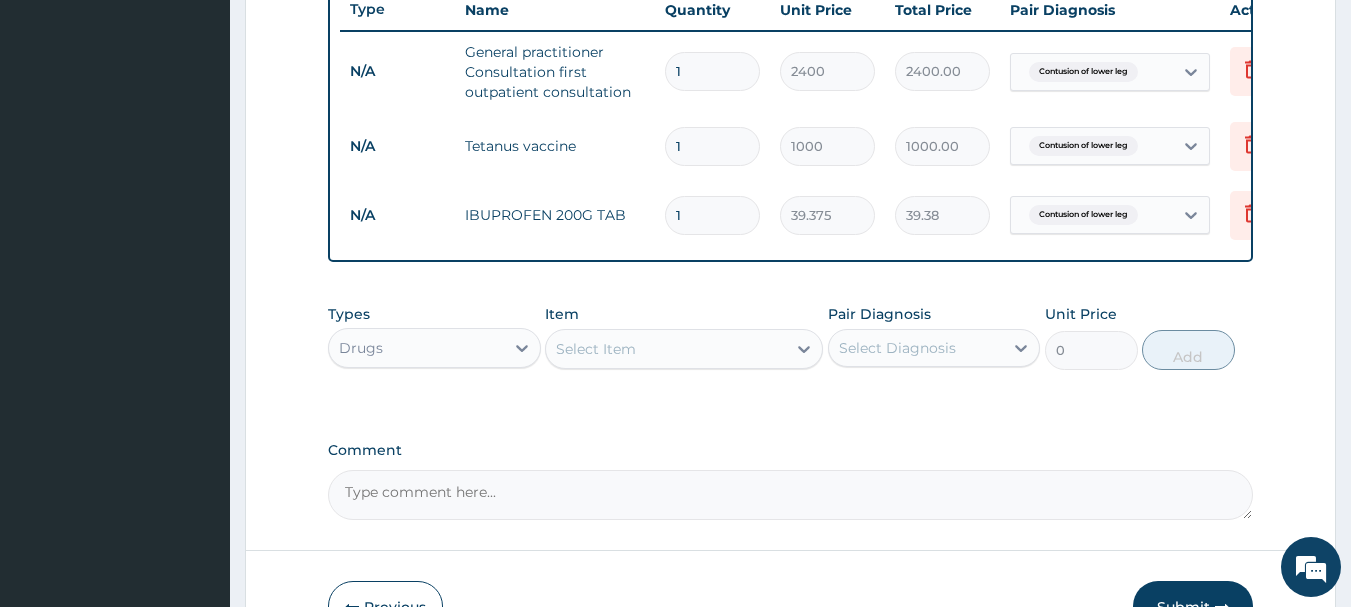 type 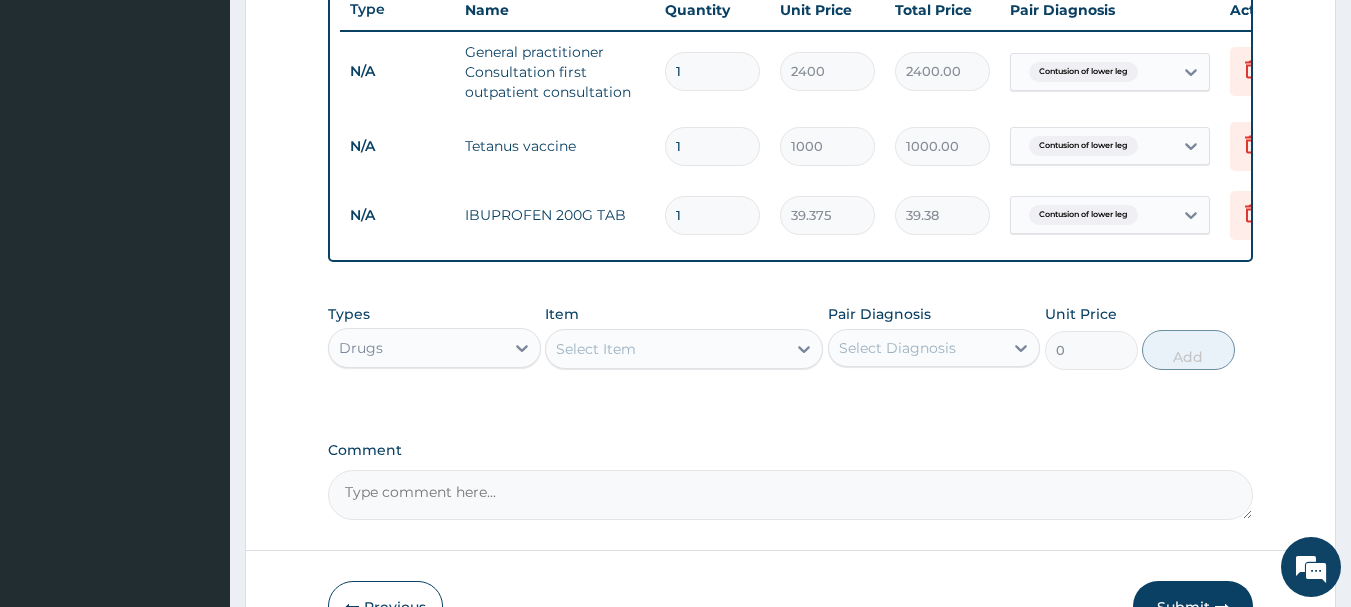 type on "0.00" 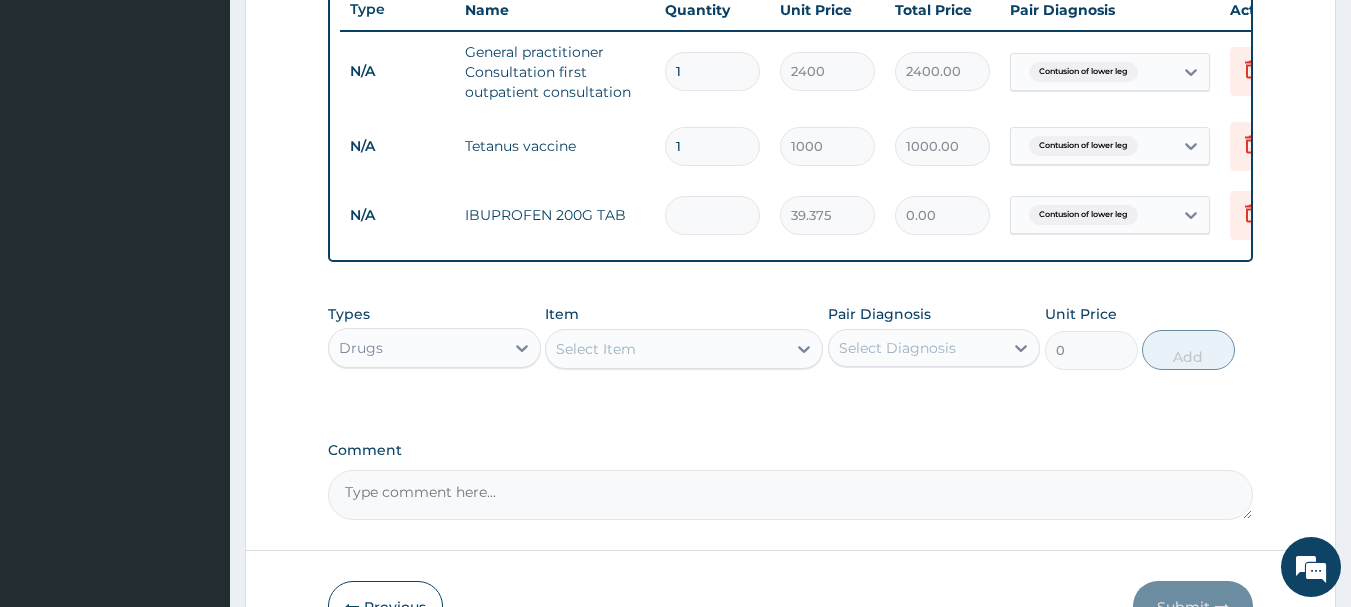 type on "2" 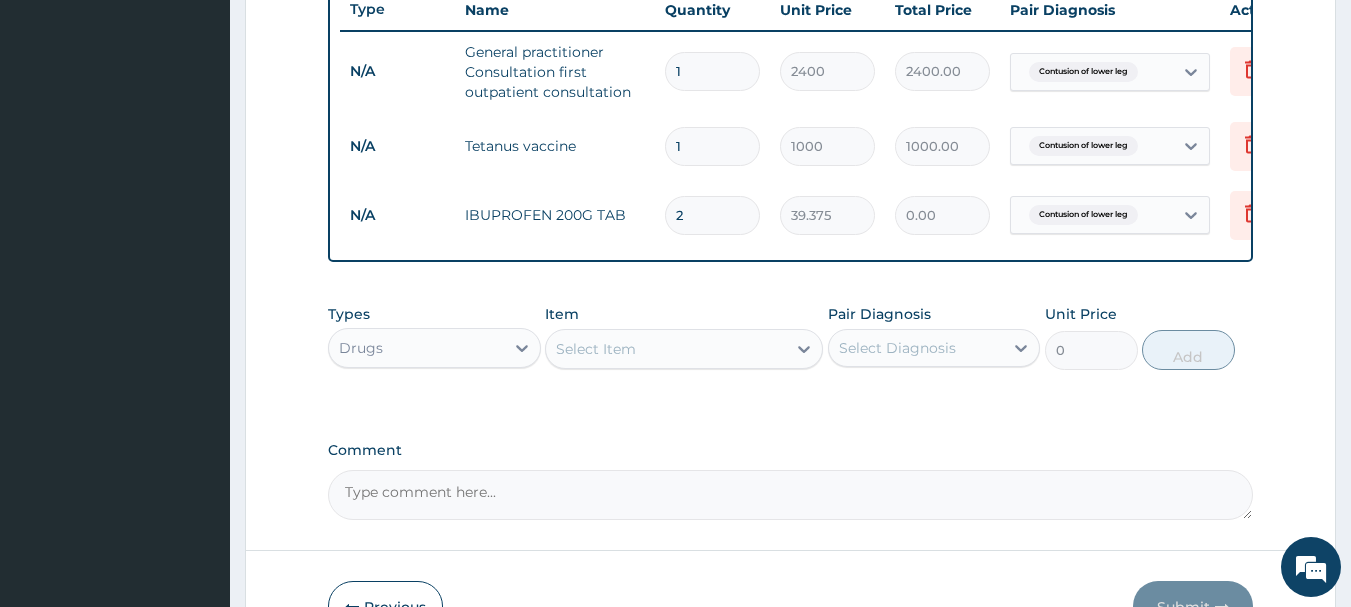 type on "78.75" 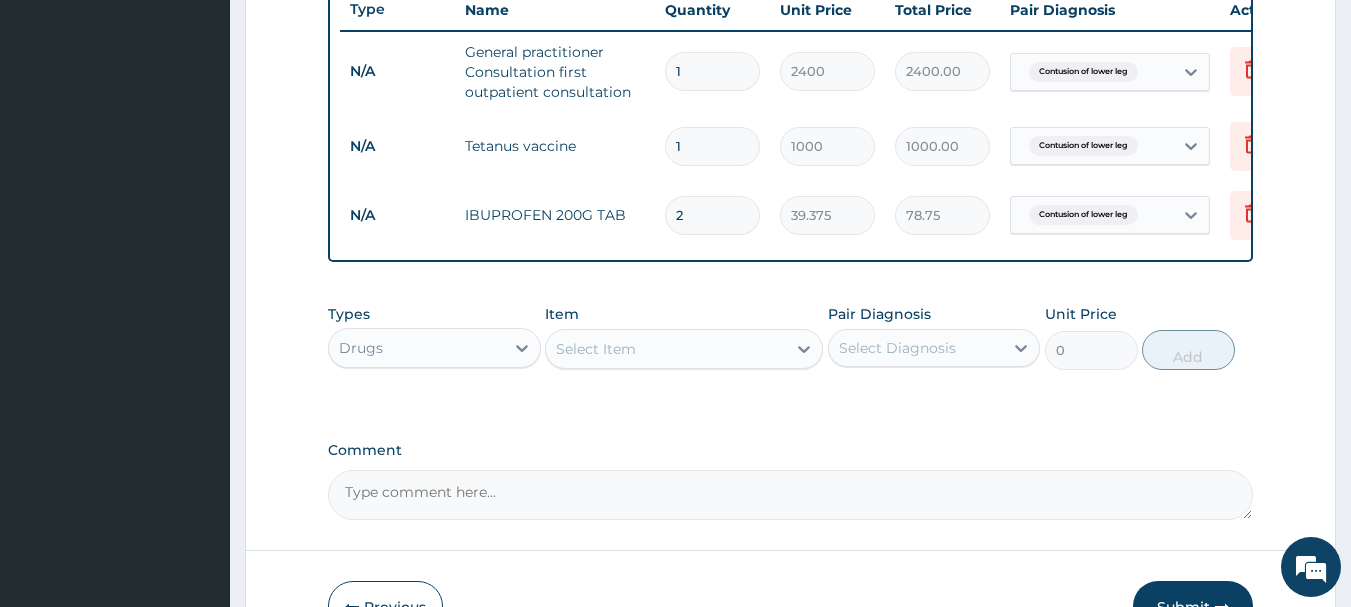 type on "20" 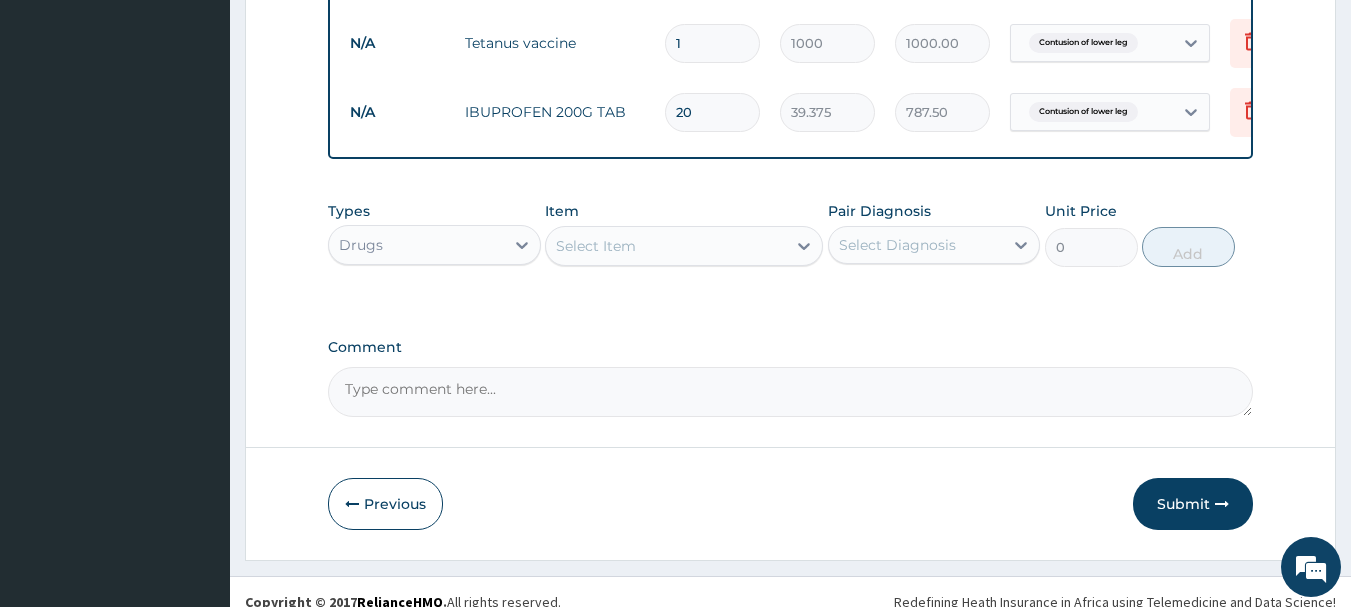 scroll, scrollTop: 904, scrollLeft: 0, axis: vertical 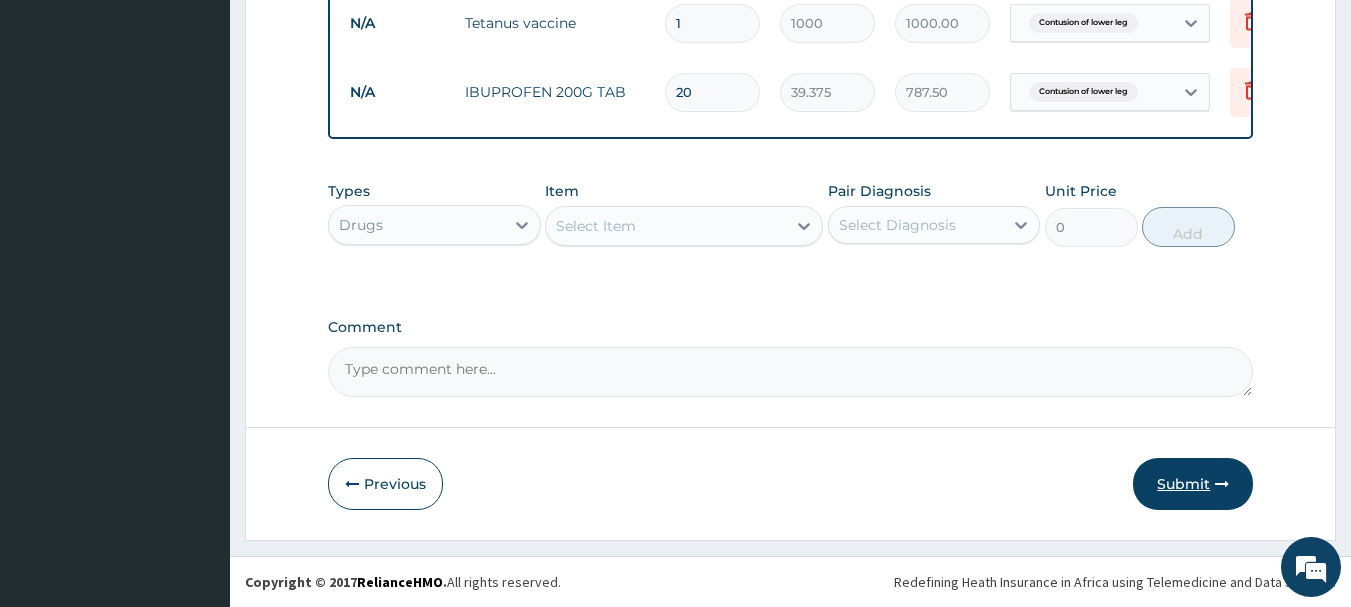 type on "20" 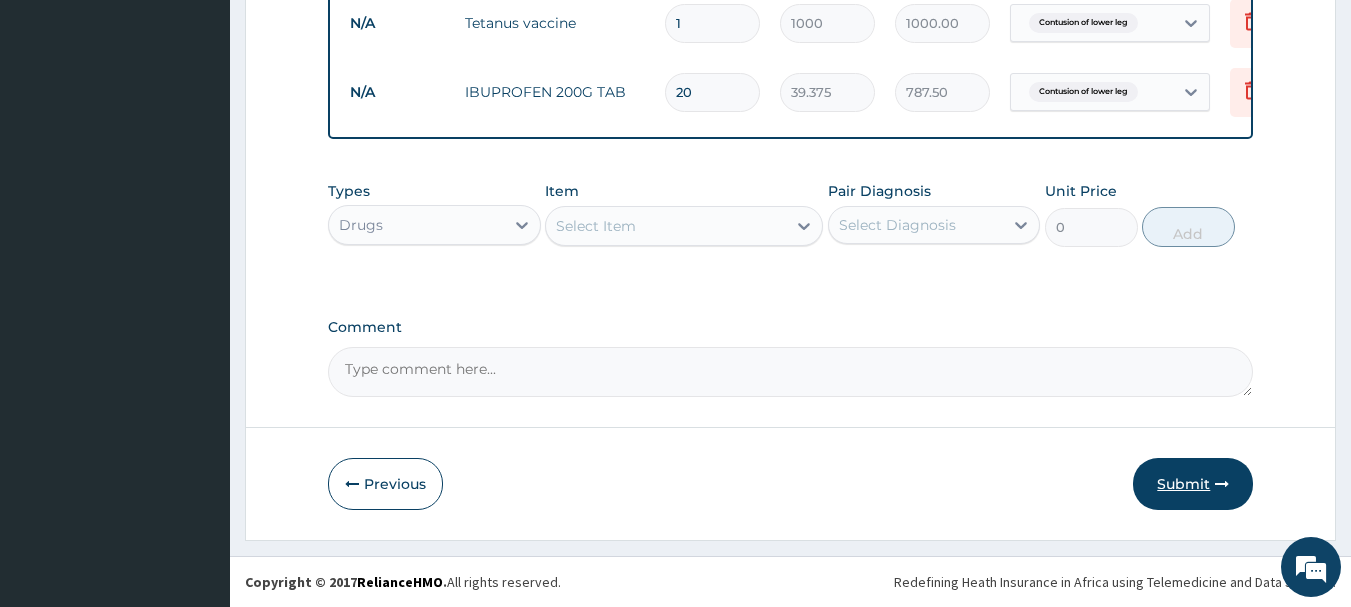 click on "Submit" at bounding box center [1193, 484] 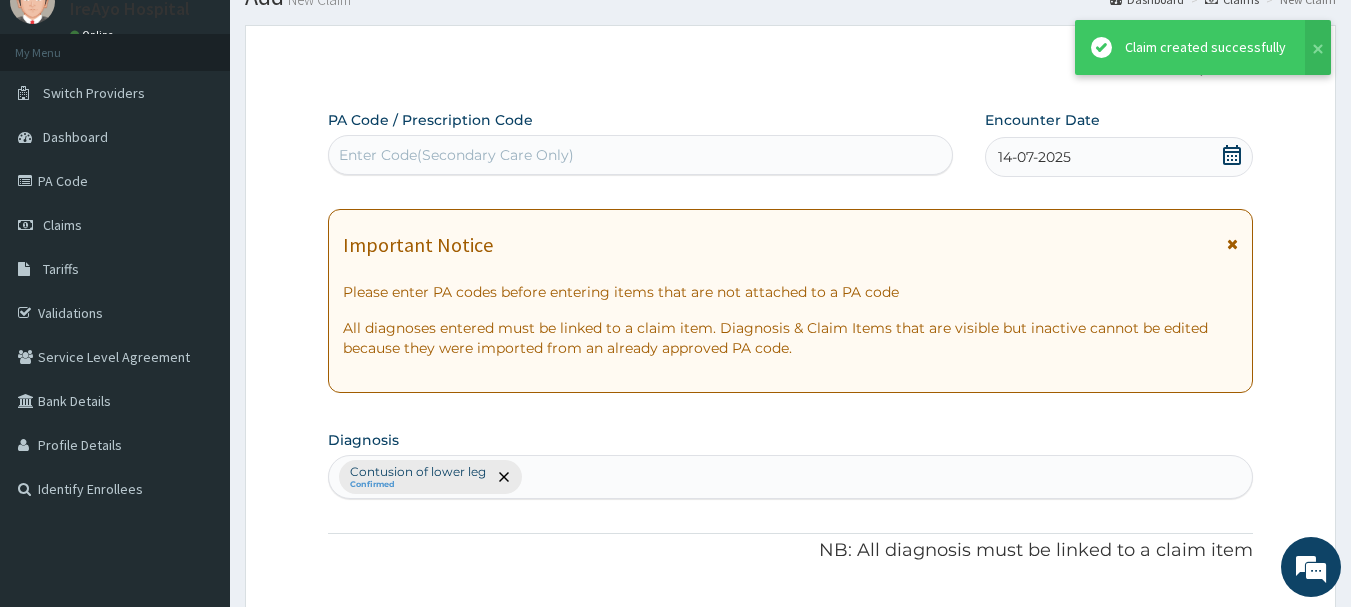 scroll, scrollTop: 904, scrollLeft: 0, axis: vertical 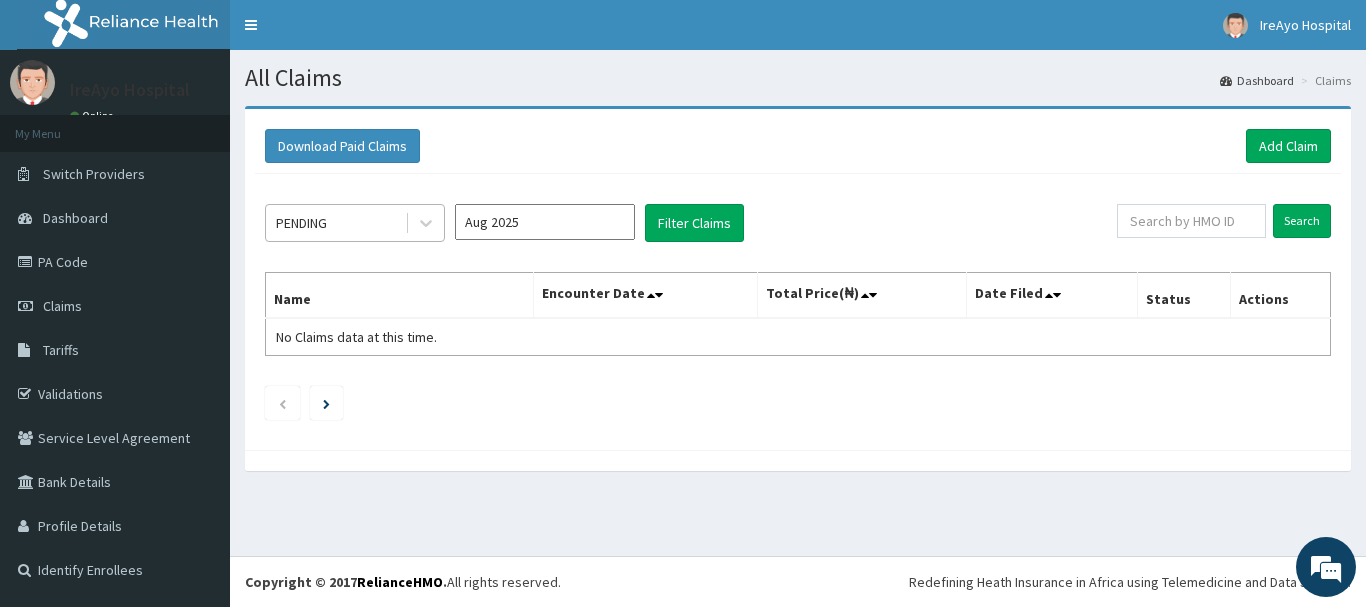 click on "PENDING" at bounding box center (335, 223) 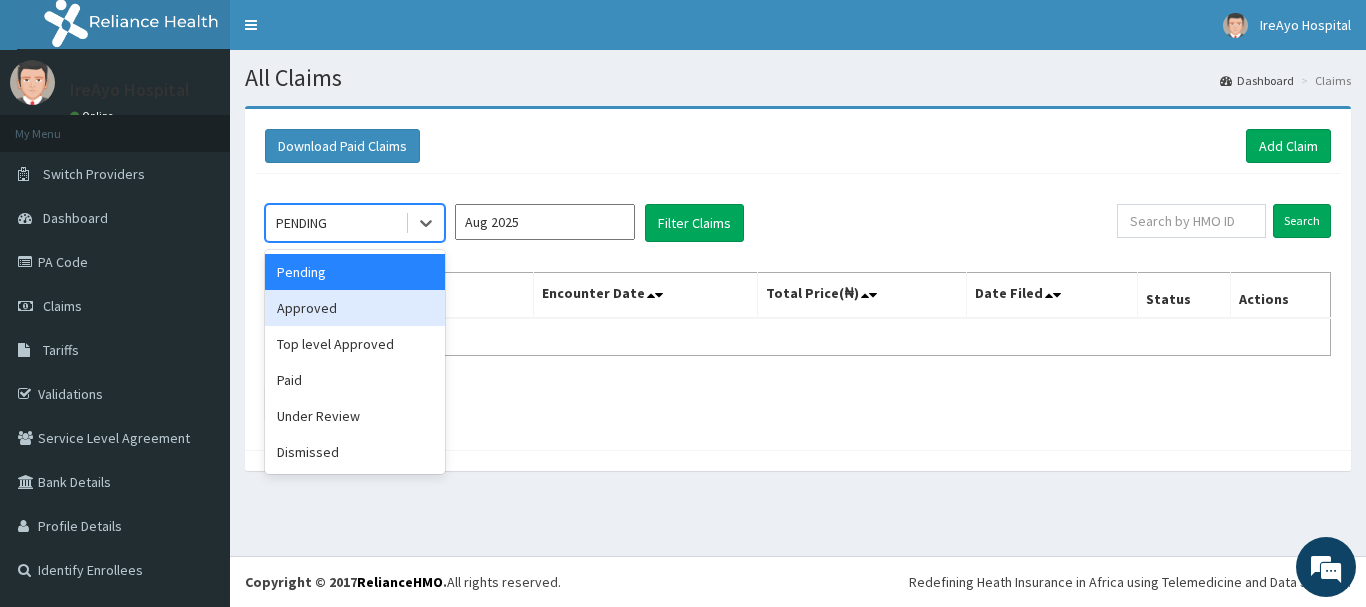 click on "Approved" at bounding box center [355, 308] 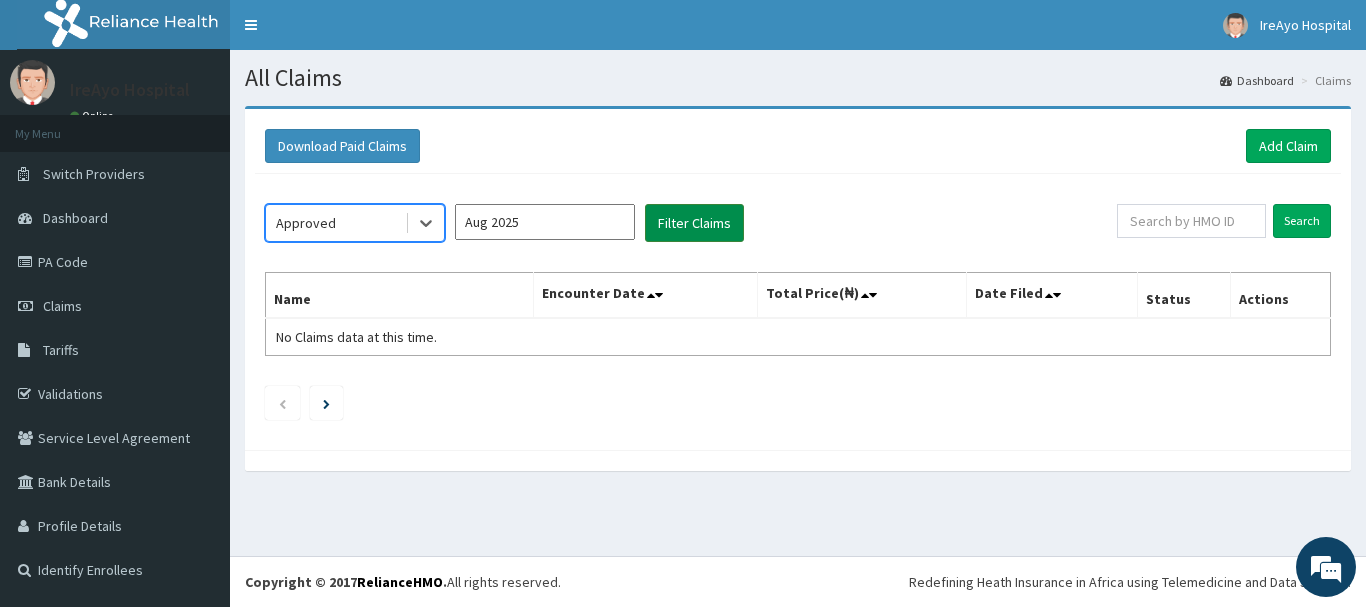 click on "Filter Claims" at bounding box center [694, 223] 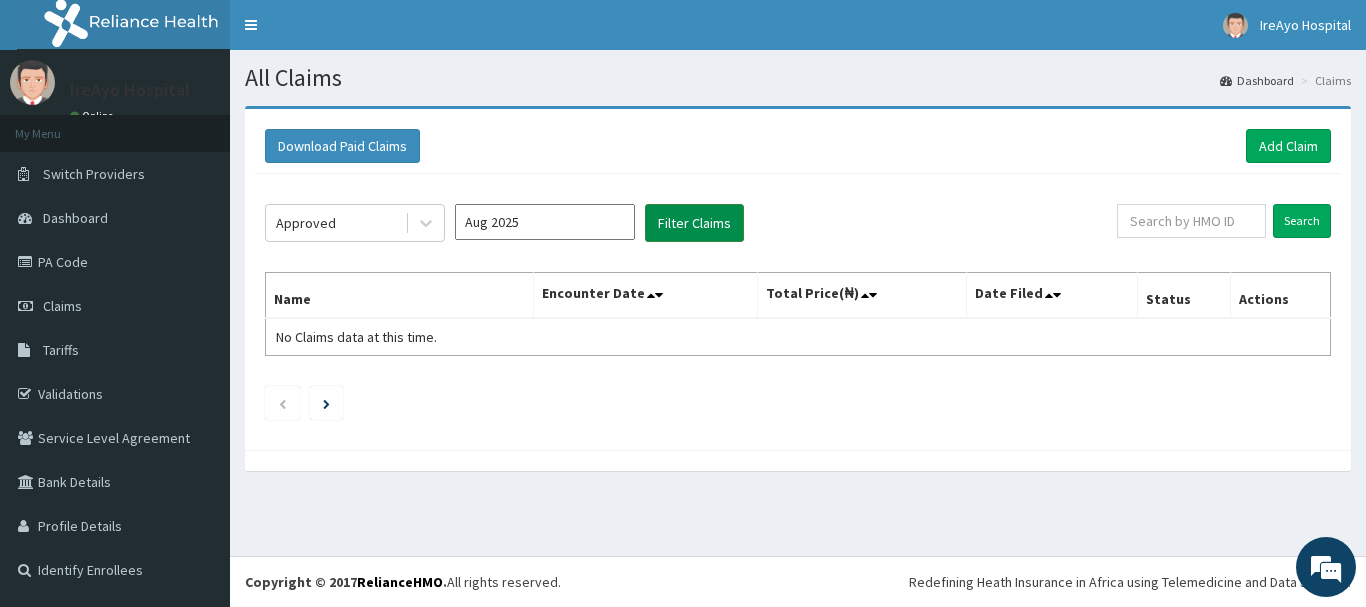 click on "Filter Claims" at bounding box center (694, 223) 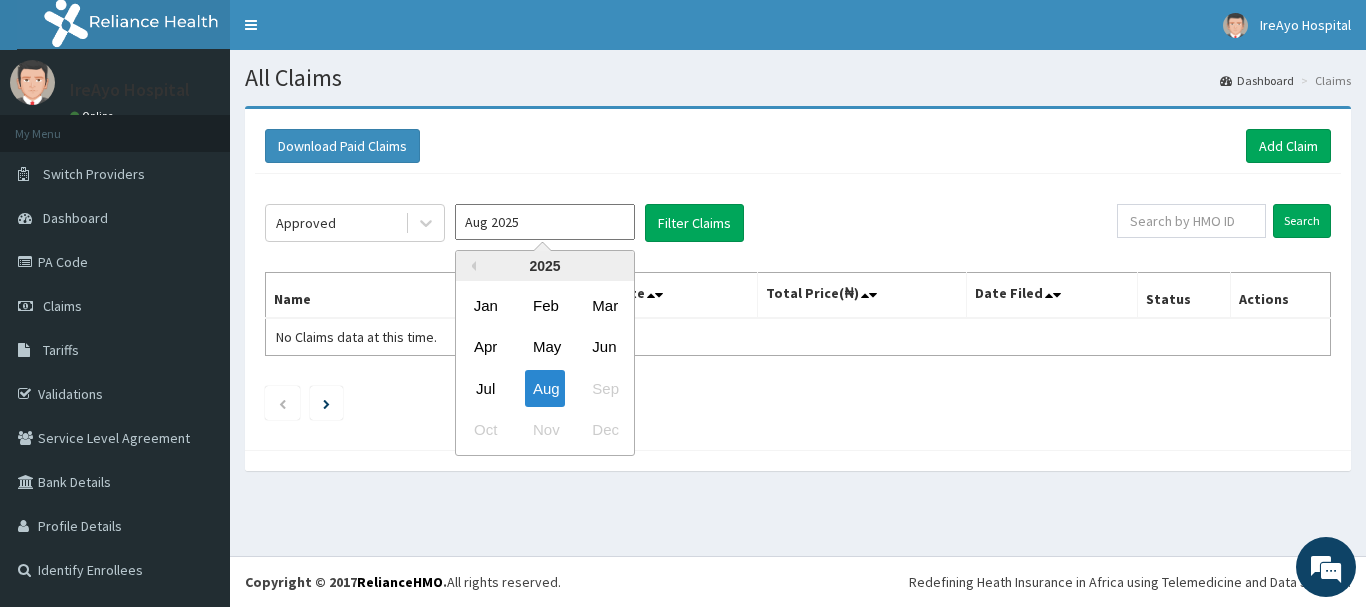 click on "Aug 2025" at bounding box center (545, 222) 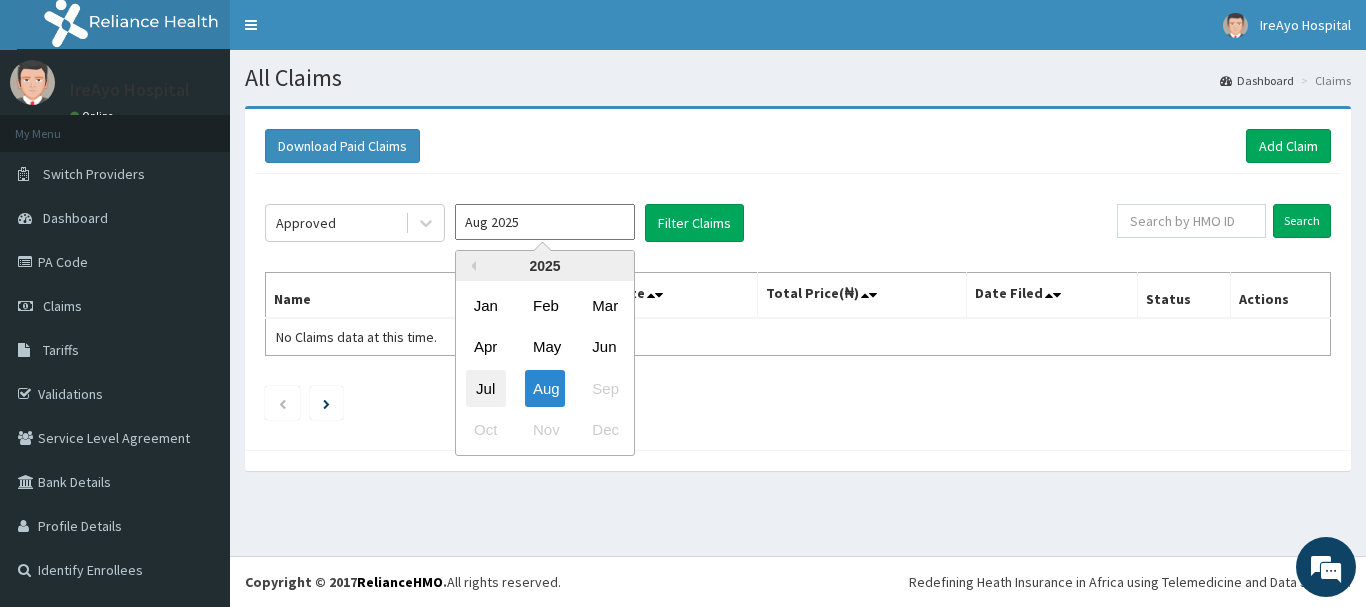 click on "Jul" at bounding box center [486, 388] 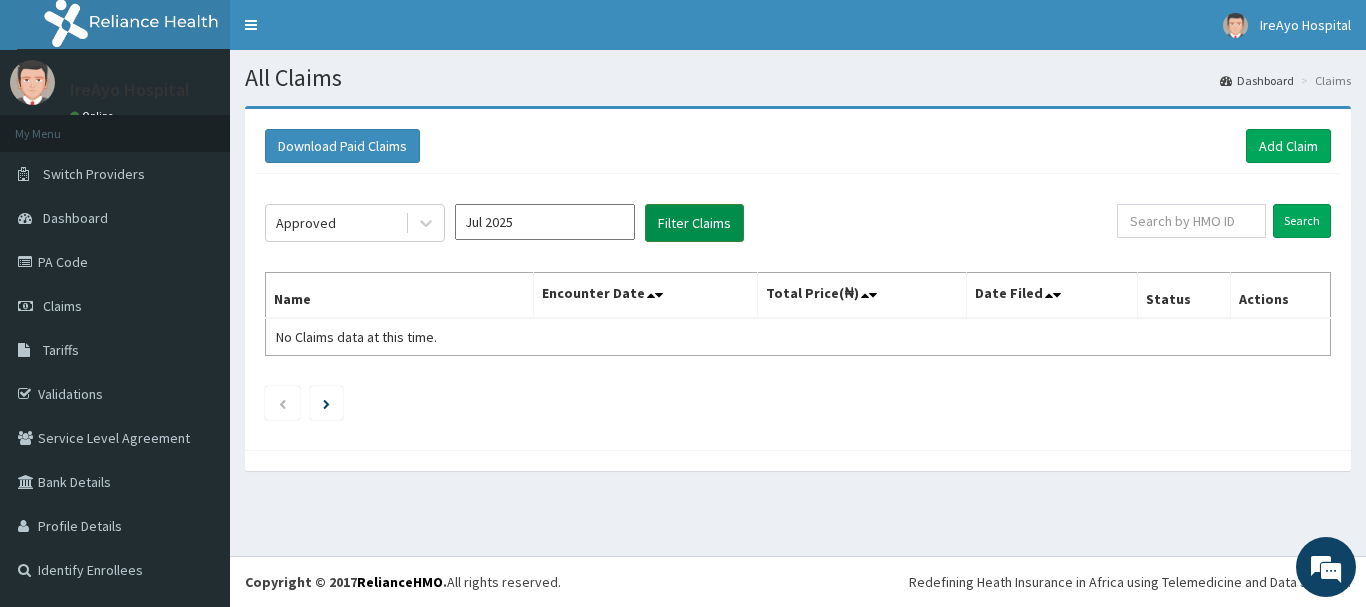 click on "Filter Claims" at bounding box center (694, 223) 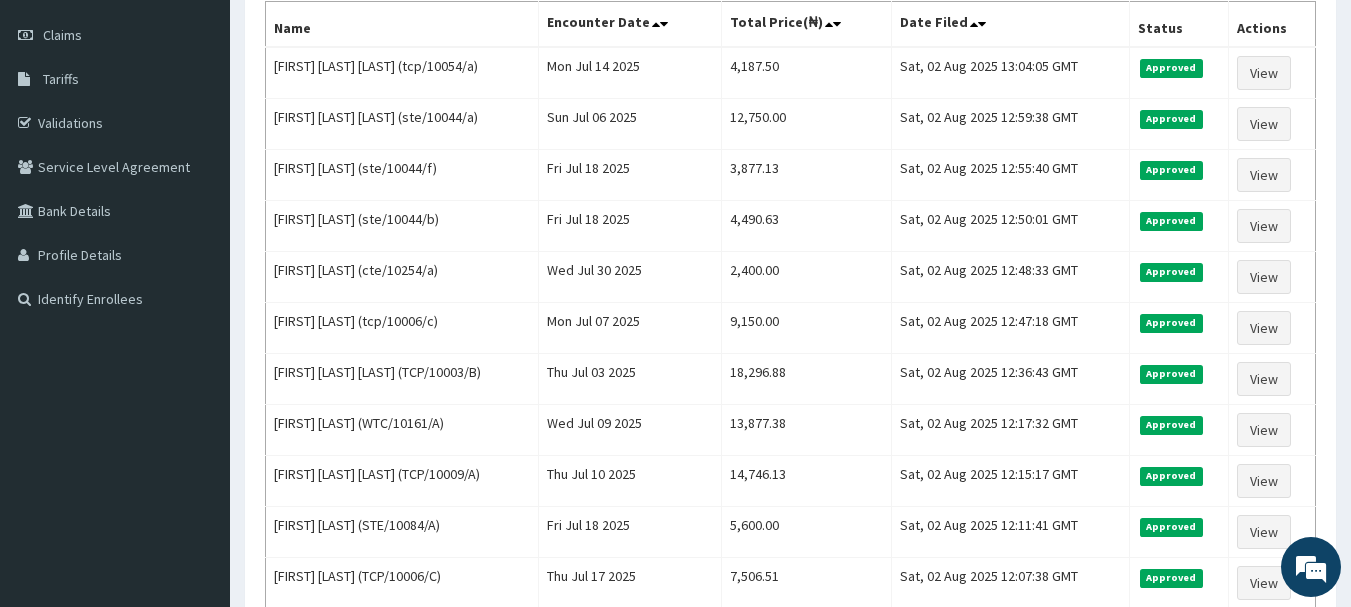 scroll, scrollTop: 280, scrollLeft: 0, axis: vertical 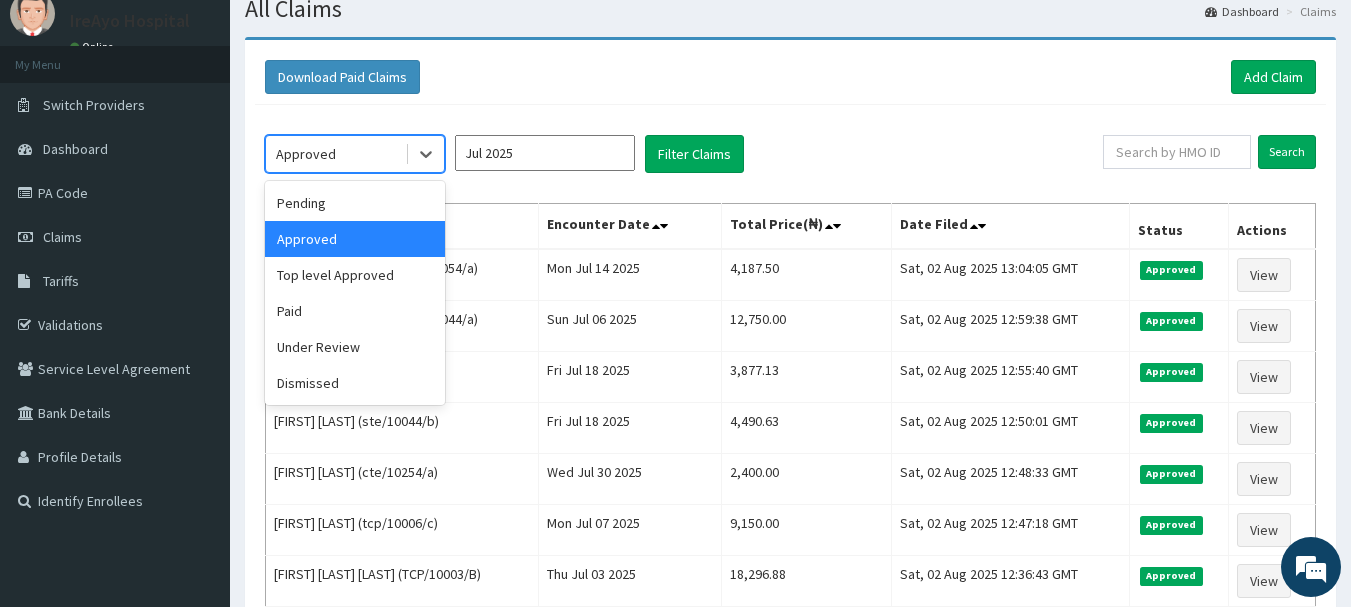 click on "Approved" at bounding box center (335, 154) 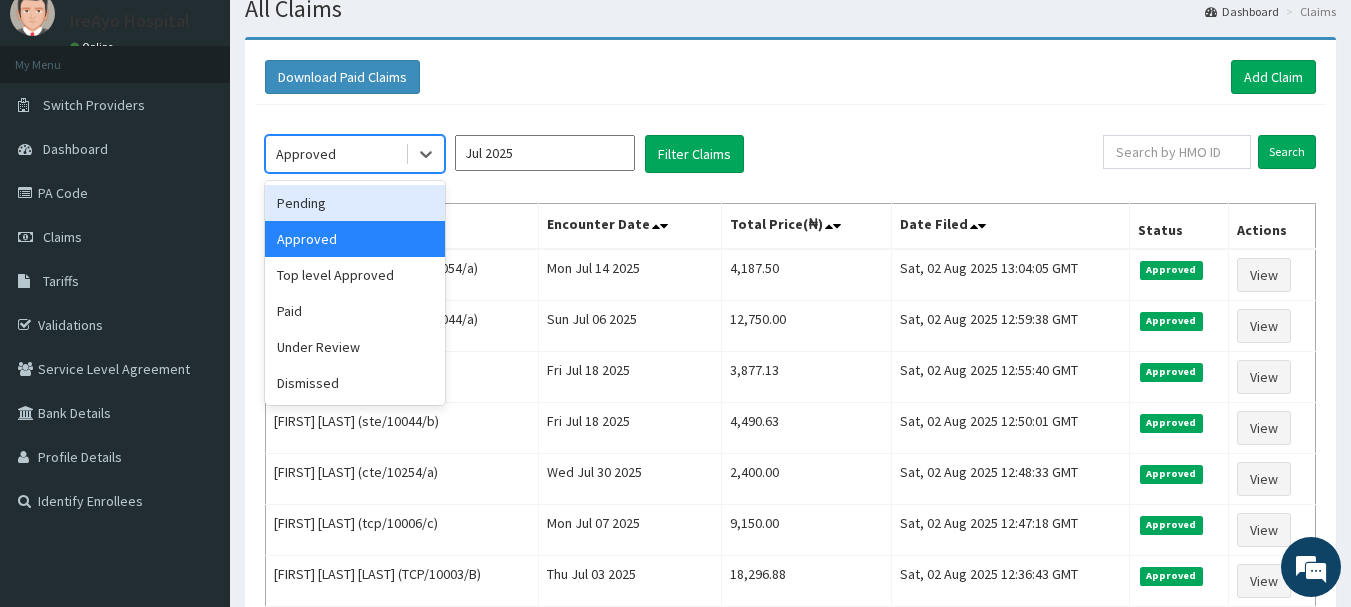 click on "Pending" at bounding box center (355, 203) 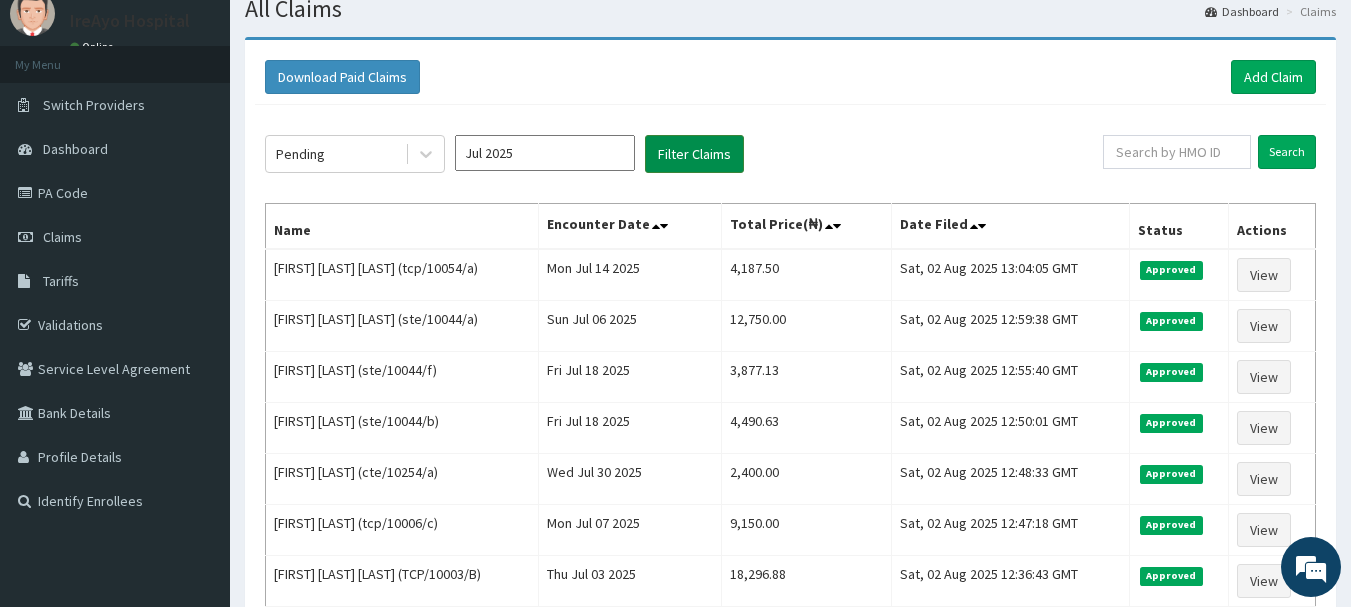 click on "Filter Claims" at bounding box center [694, 154] 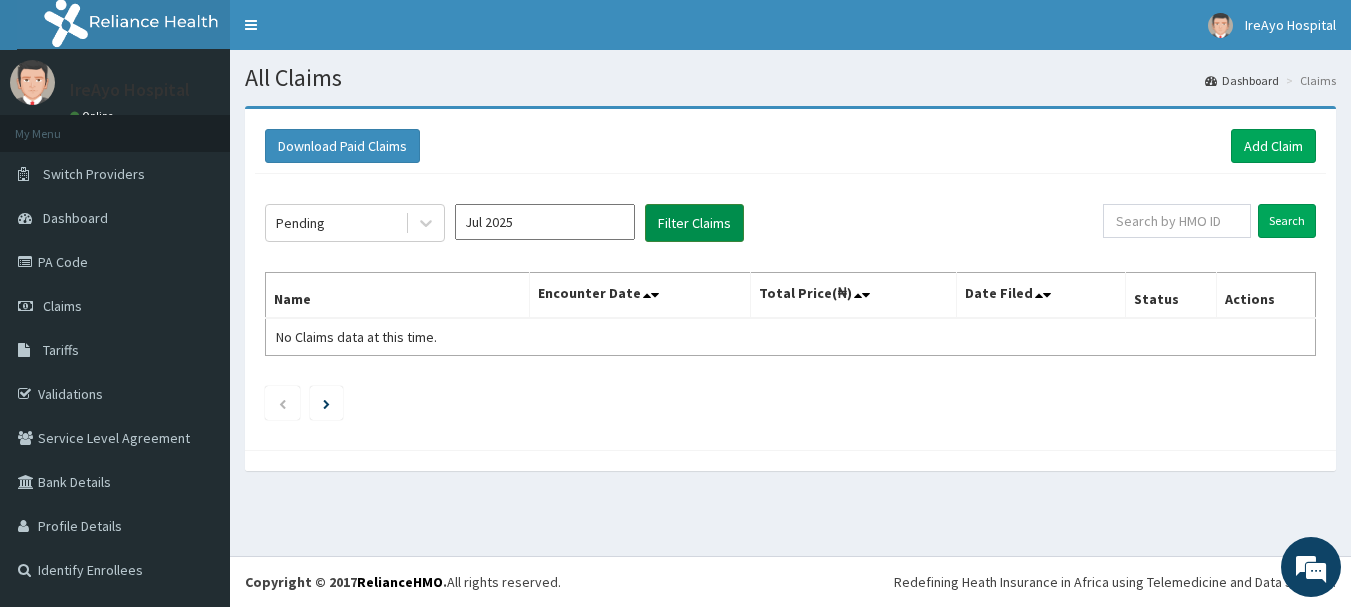 scroll, scrollTop: 0, scrollLeft: 0, axis: both 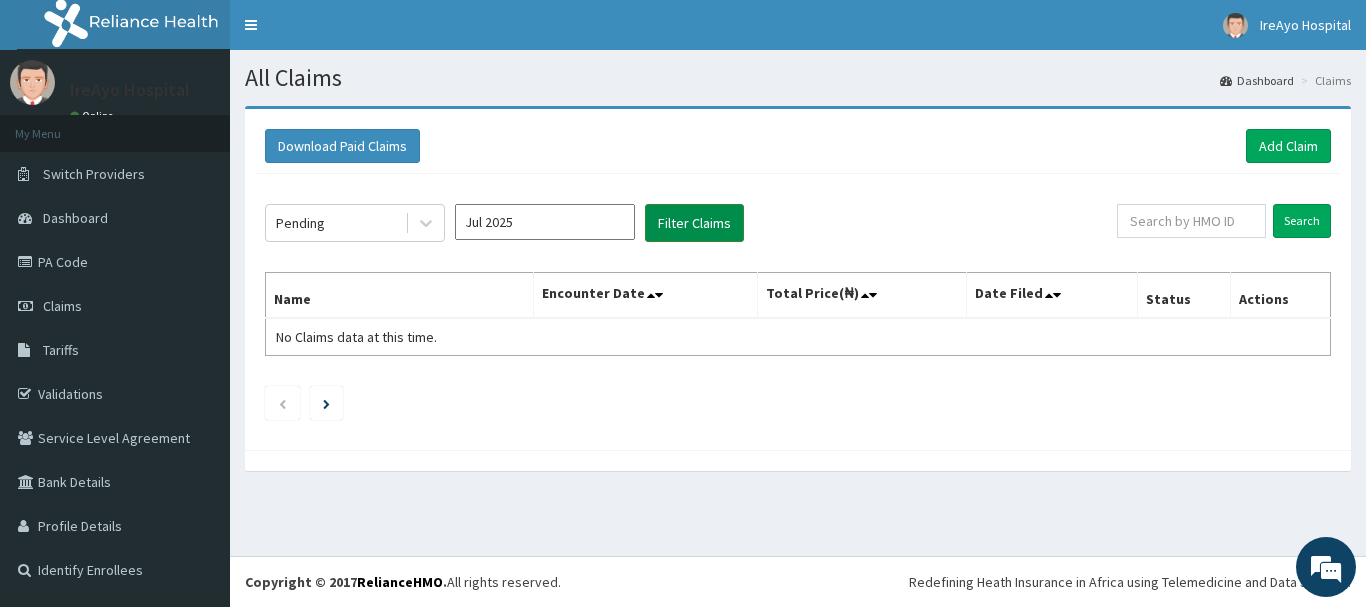 click on "Filter Claims" at bounding box center (694, 223) 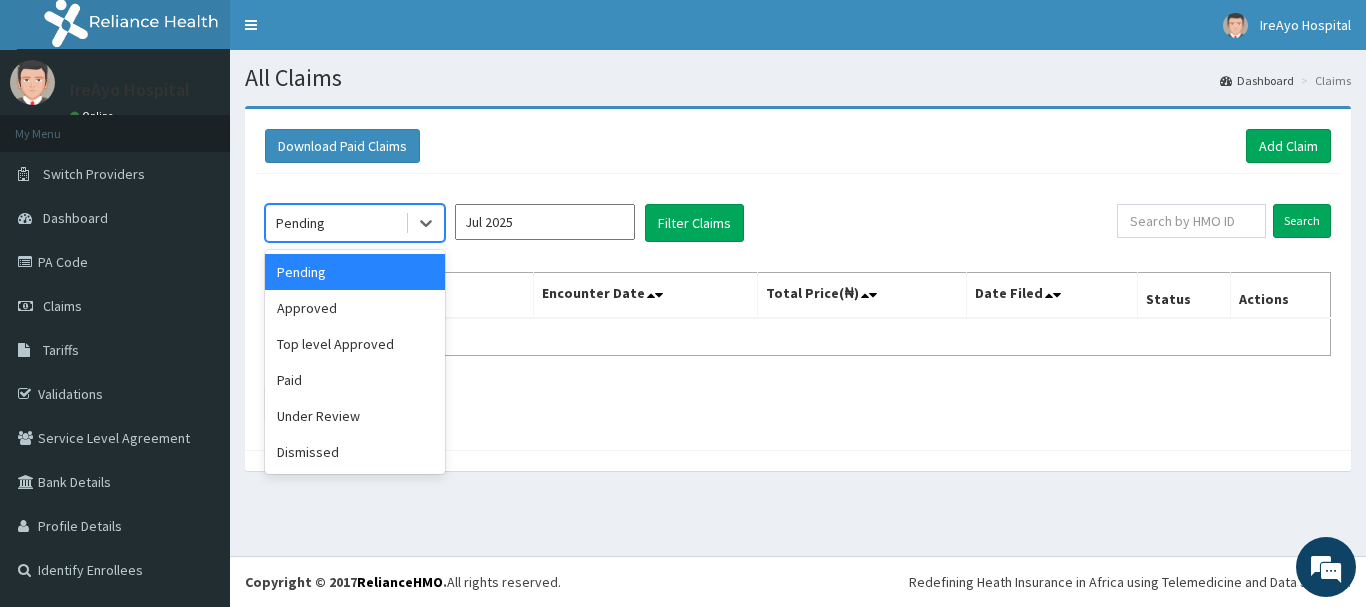 click on "Pending" at bounding box center [335, 223] 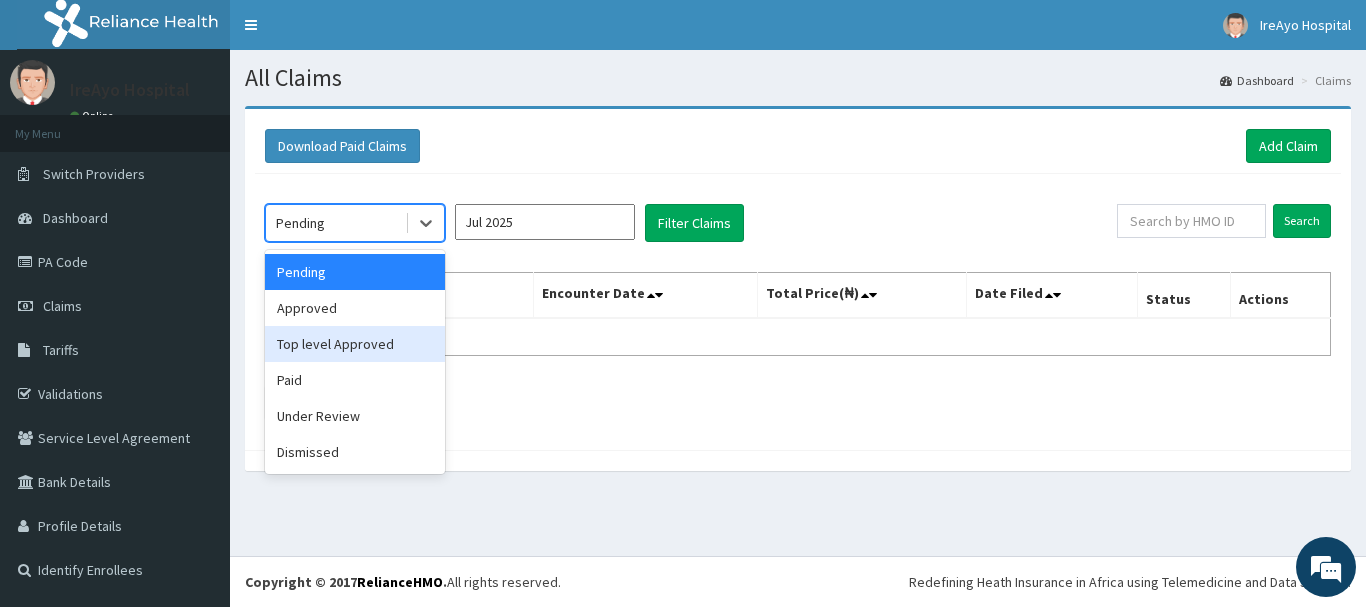 click on "Top level Approved" at bounding box center (355, 344) 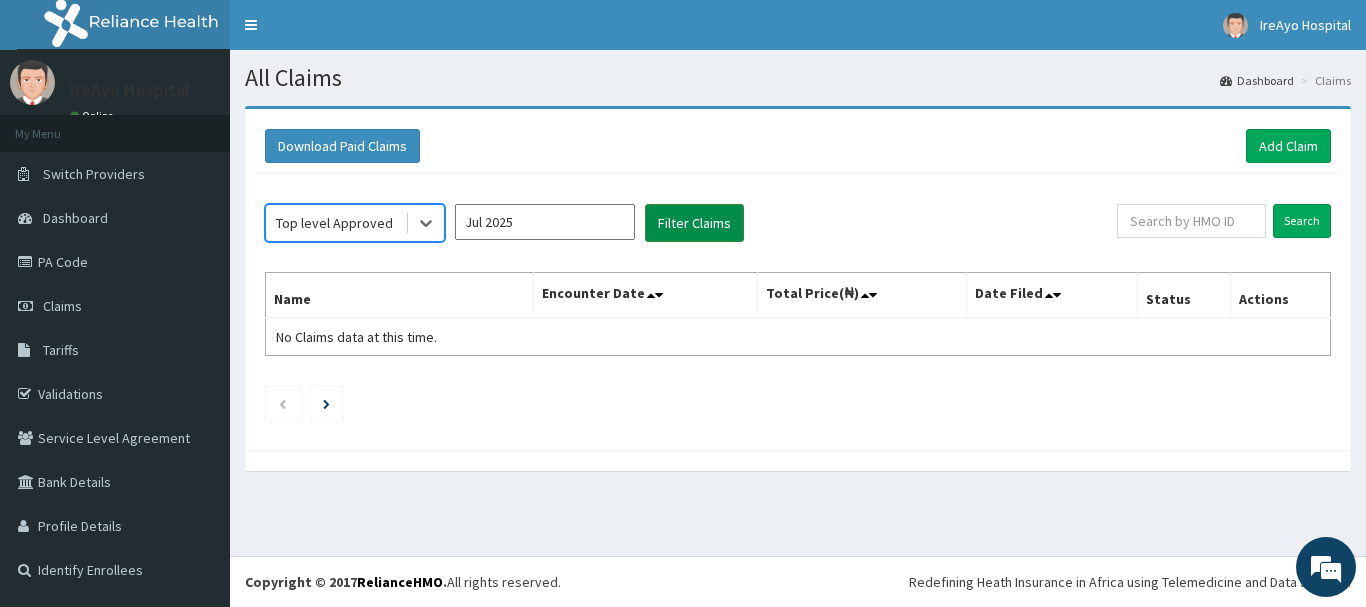click on "Filter Claims" at bounding box center [694, 223] 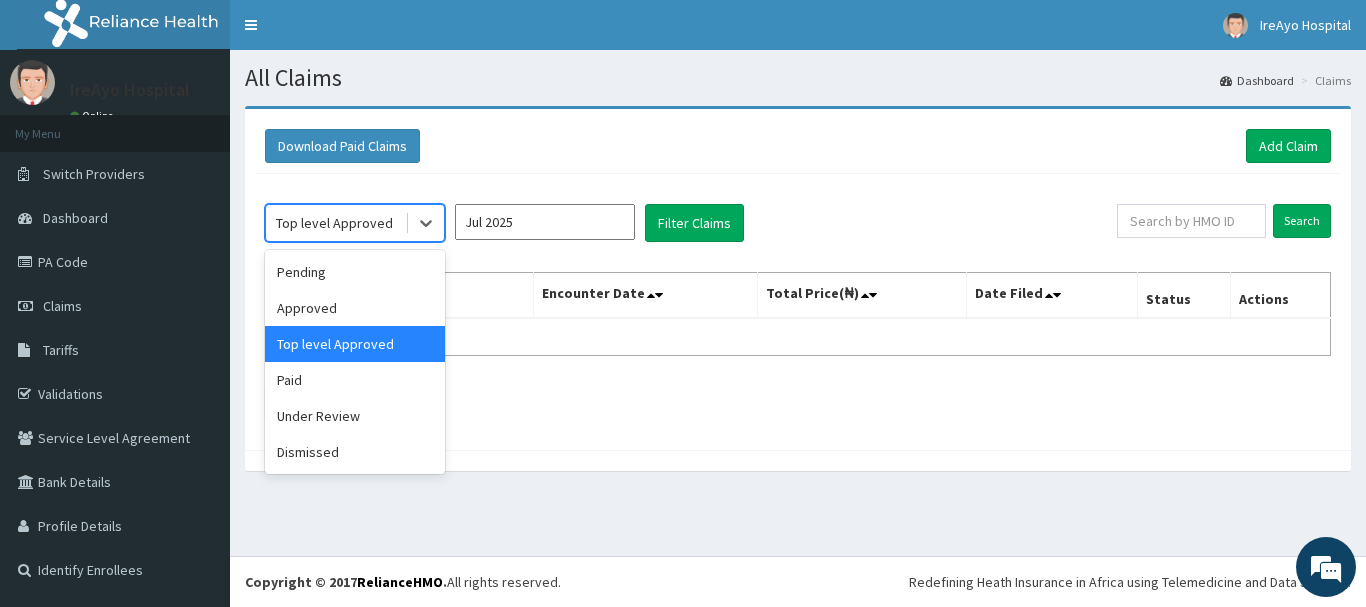 click on "Top level Approved" at bounding box center (334, 223) 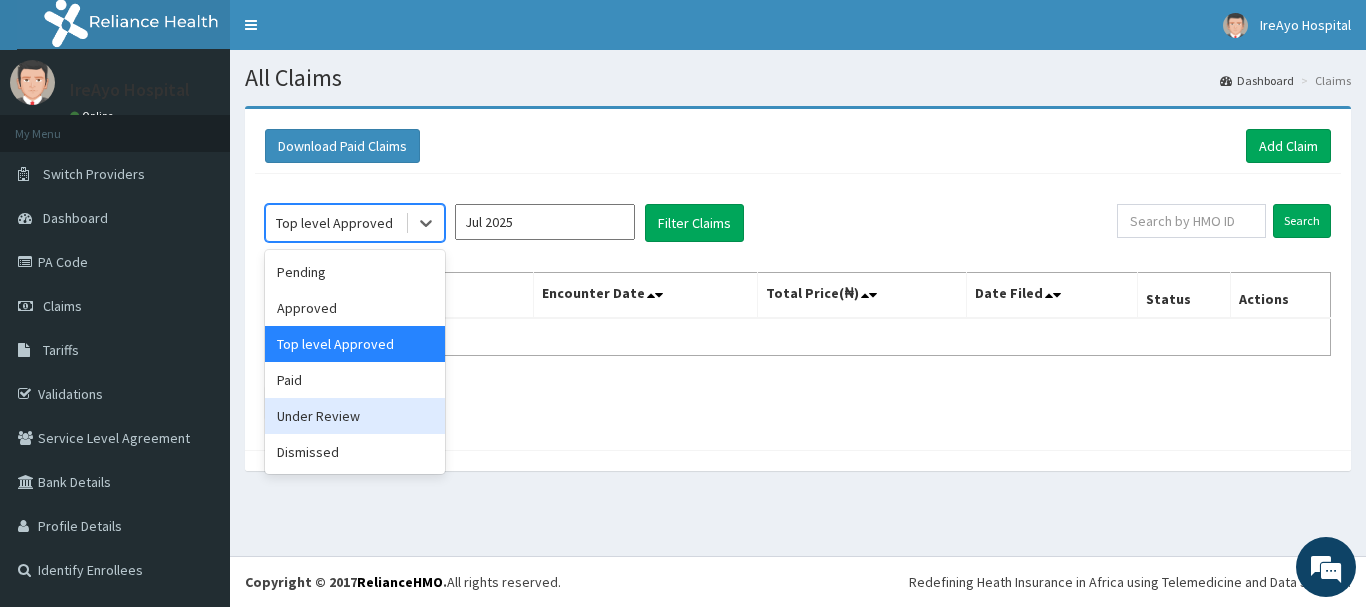 click on "Under Review" at bounding box center [355, 416] 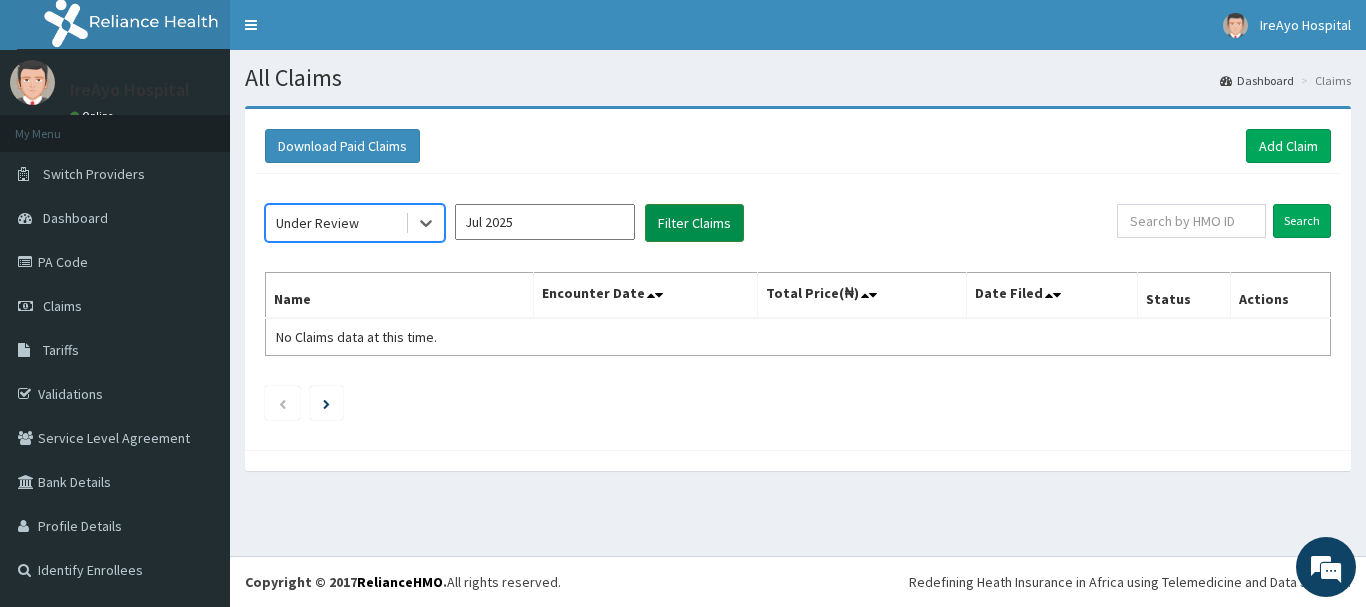 click on "Filter Claims" at bounding box center (694, 223) 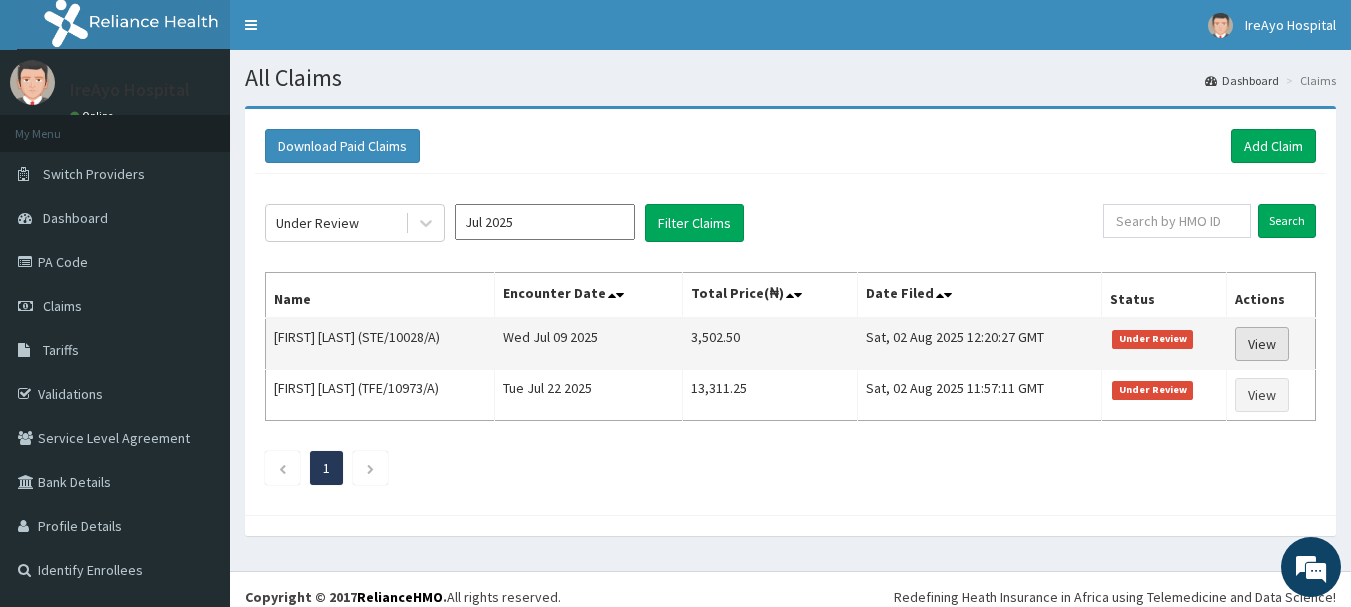 click on "View" at bounding box center (1262, 344) 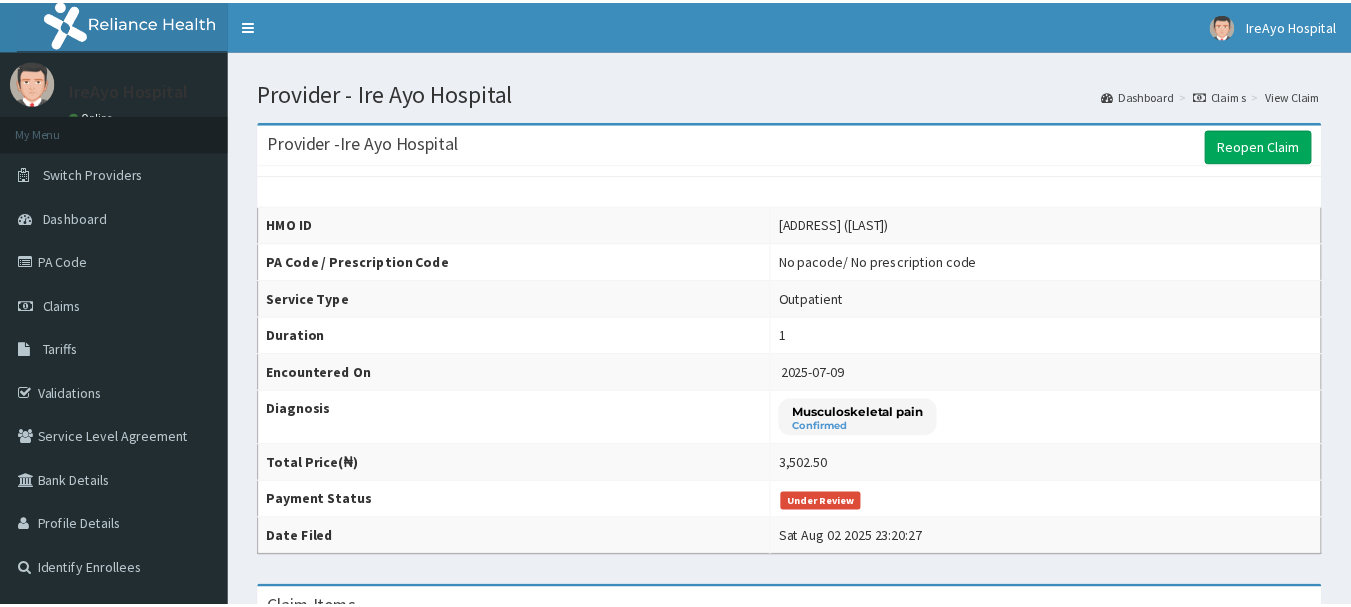 scroll, scrollTop: 531, scrollLeft: 0, axis: vertical 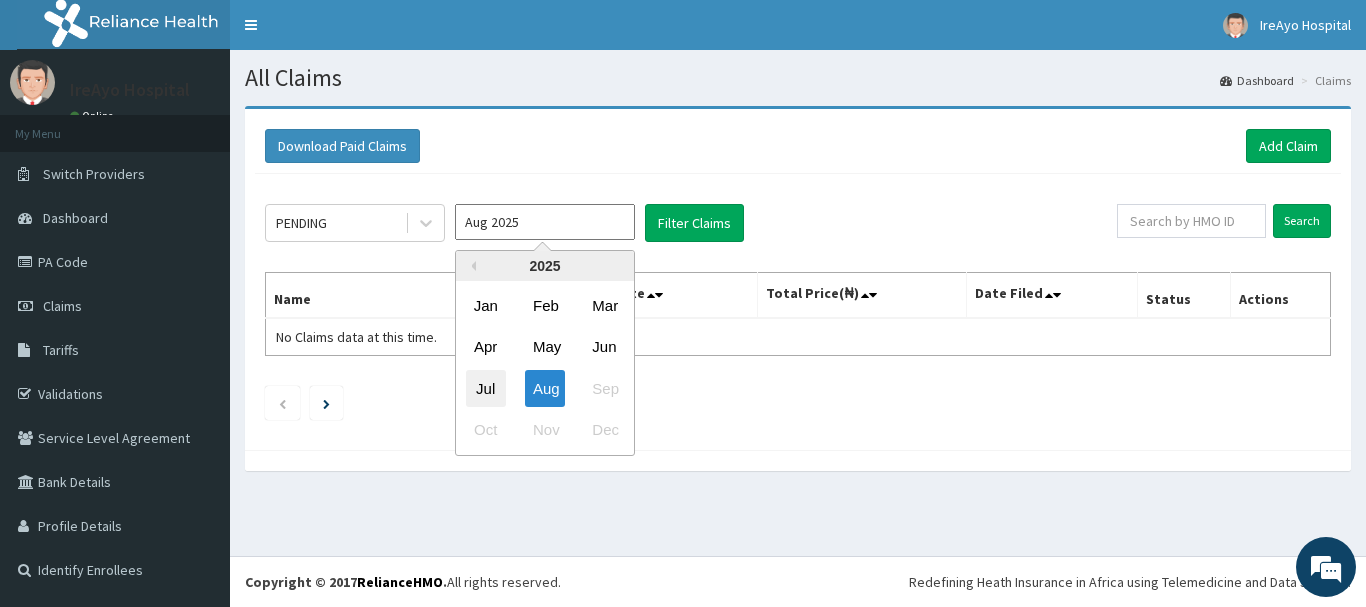 click on "Jul" at bounding box center [486, 388] 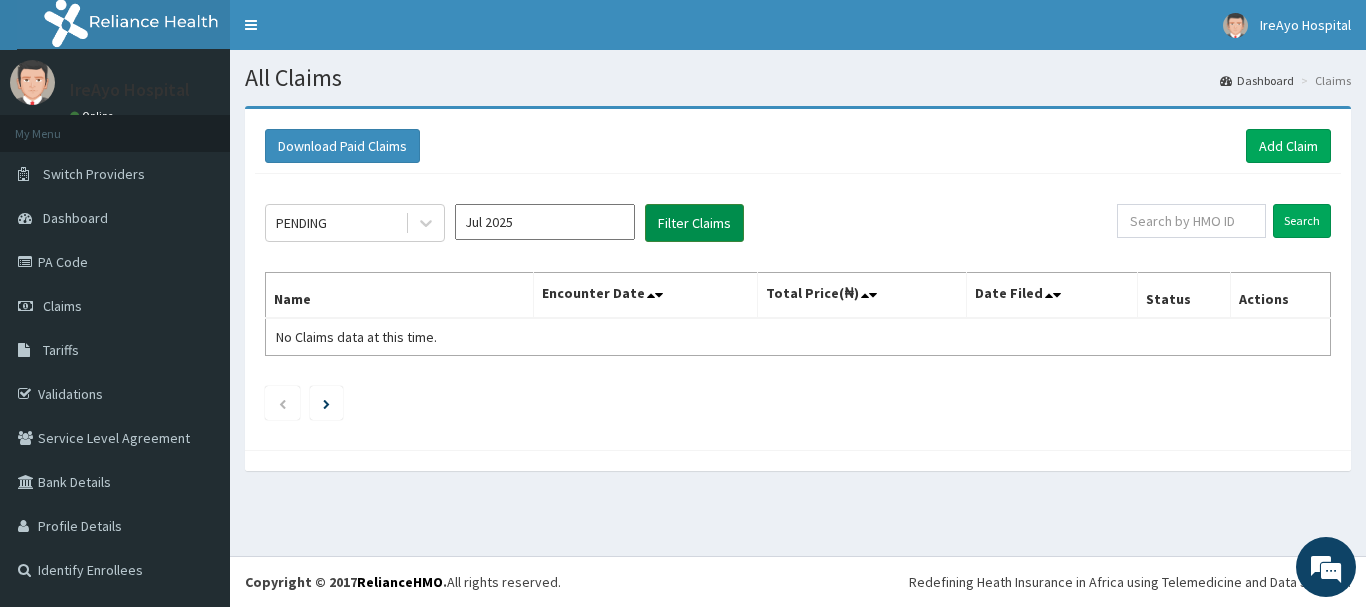 click on "Filter Claims" at bounding box center [694, 223] 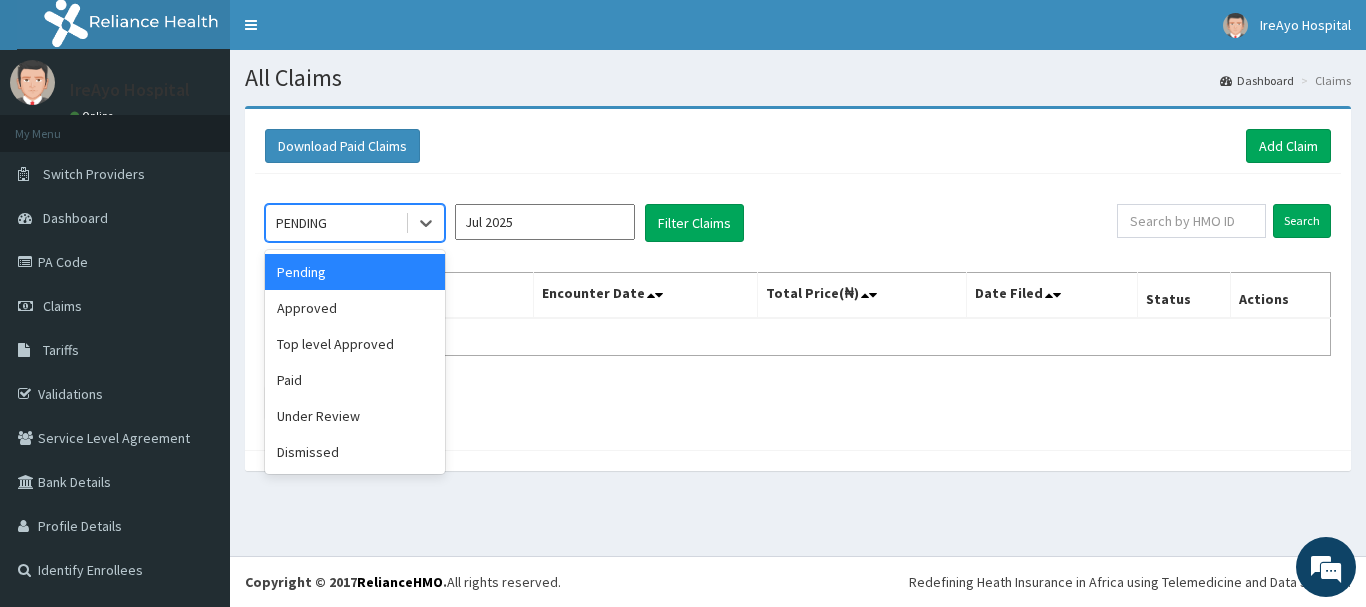 click at bounding box center (424, 223) 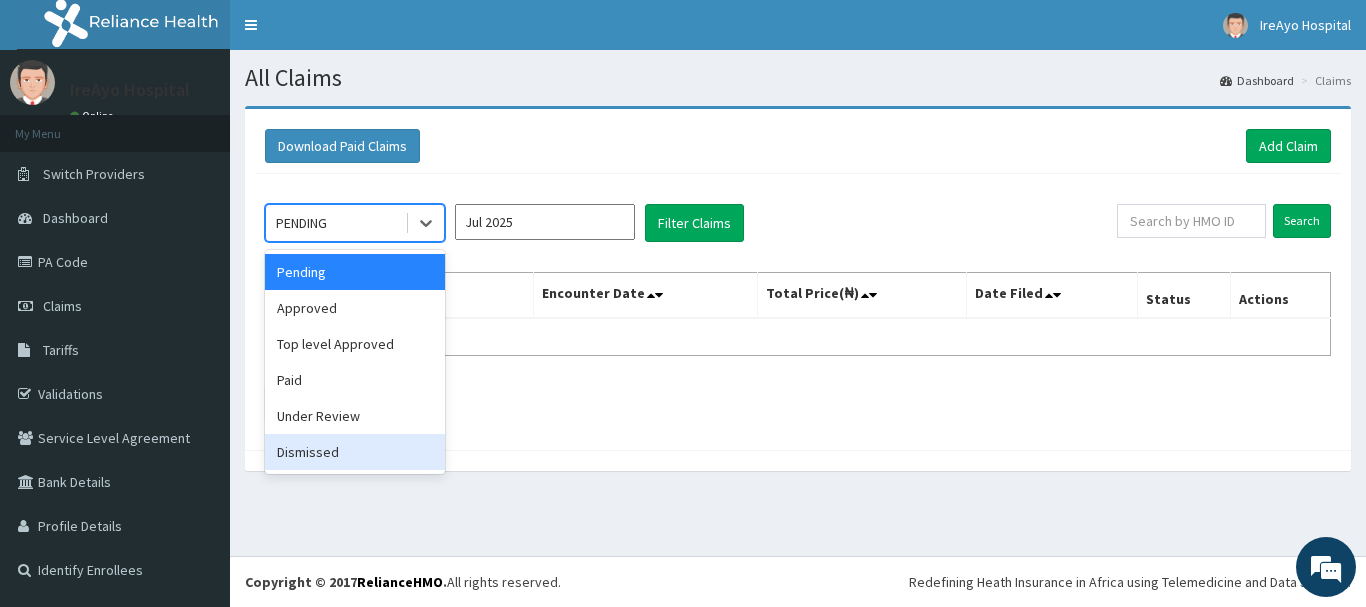 click on "Dismissed" at bounding box center [355, 452] 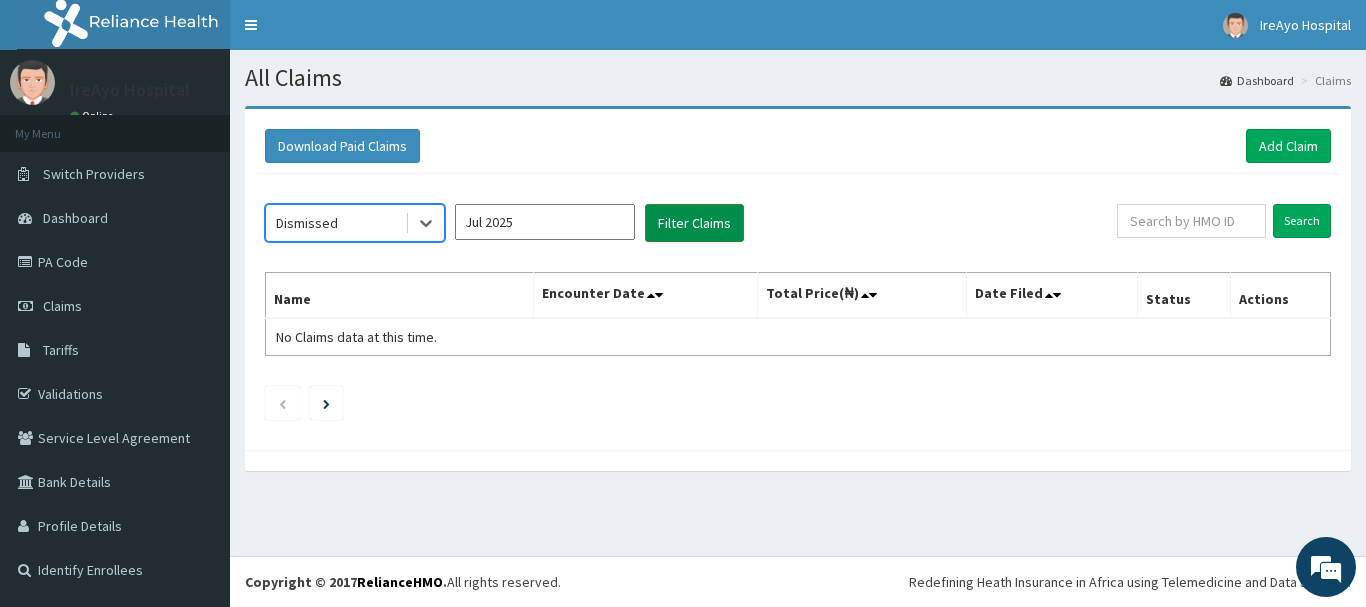 click on "Filter Claims" at bounding box center (694, 223) 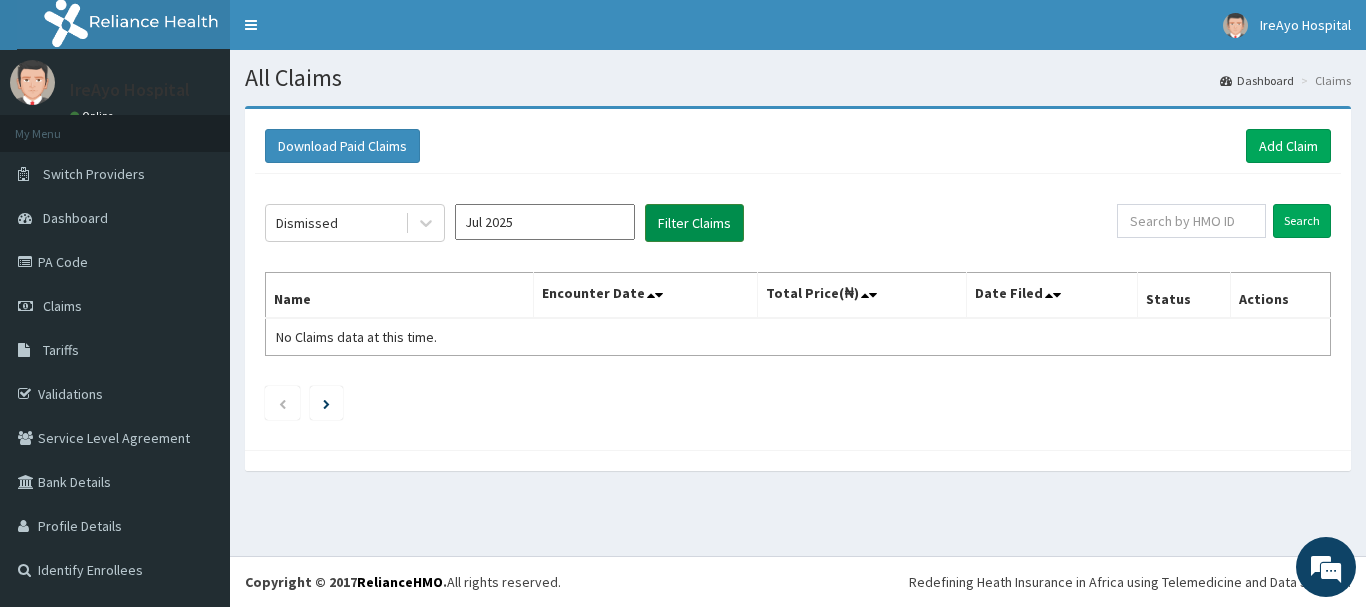 click on "Filter Claims" at bounding box center [694, 223] 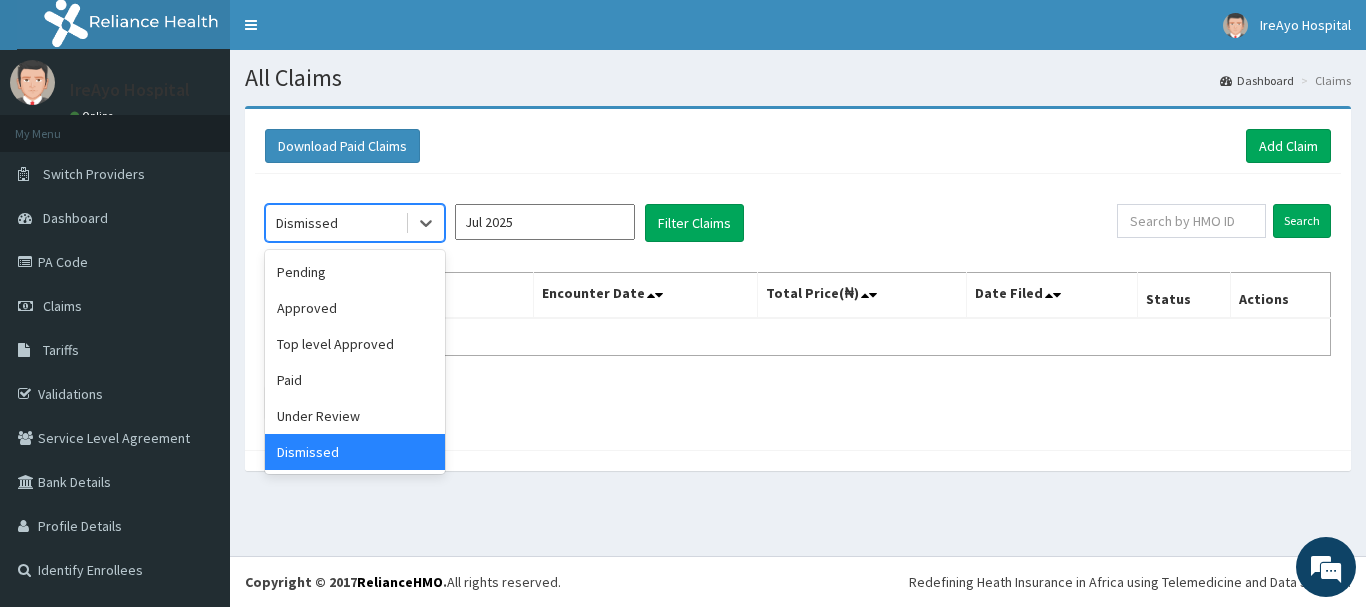 click at bounding box center [424, 223] 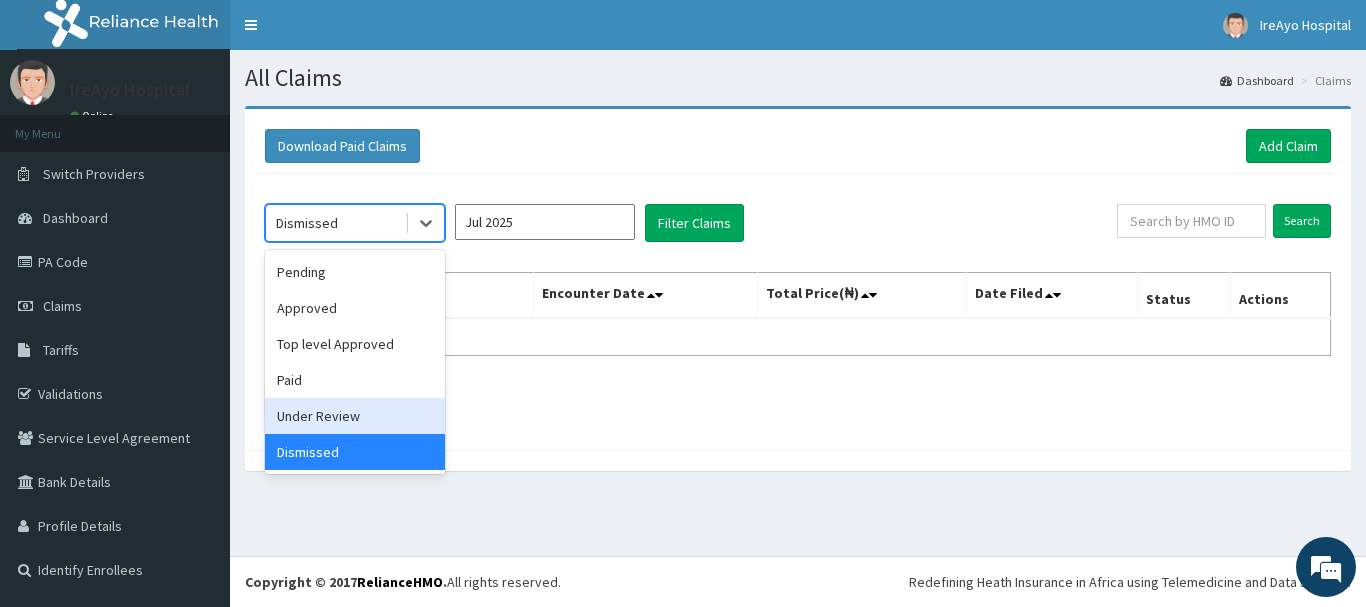 click on "Under Review" at bounding box center [355, 416] 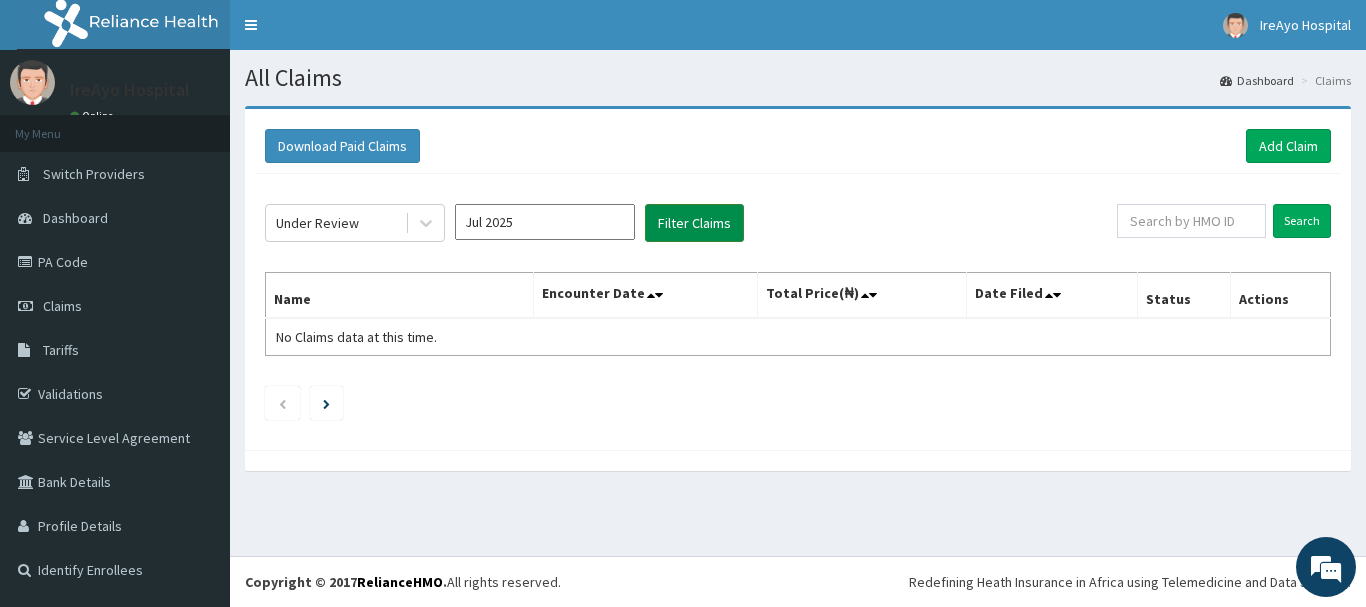 click on "Filter Claims" at bounding box center (694, 223) 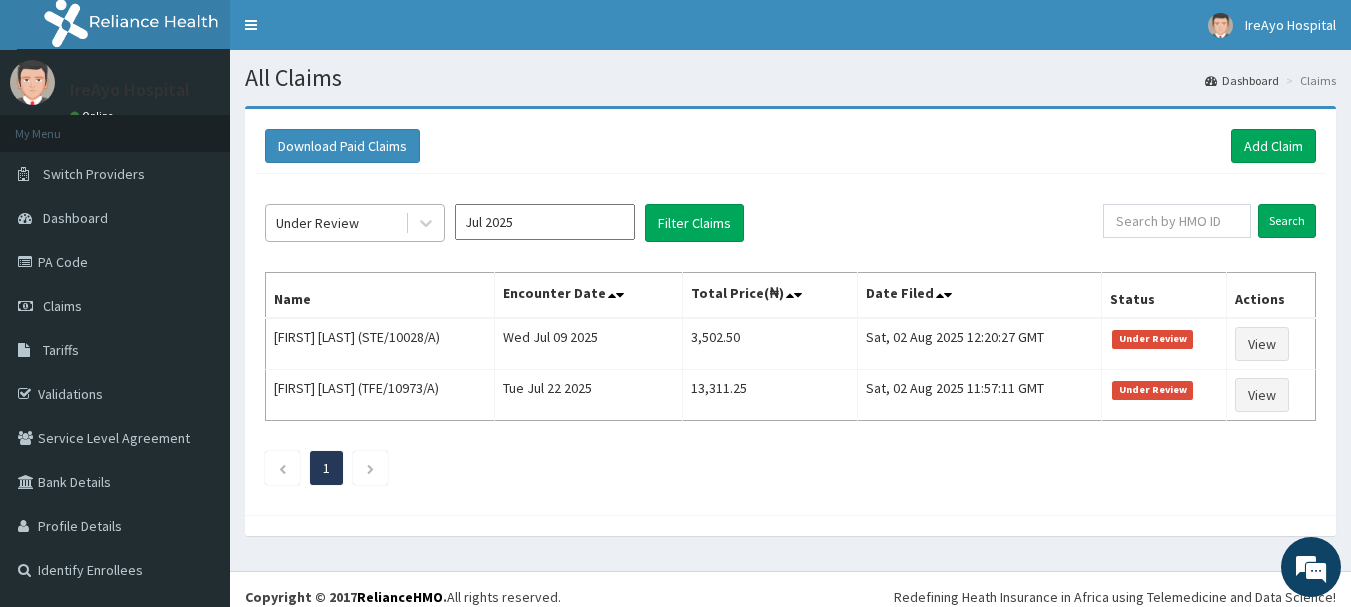 click on "Under Review" at bounding box center [335, 223] 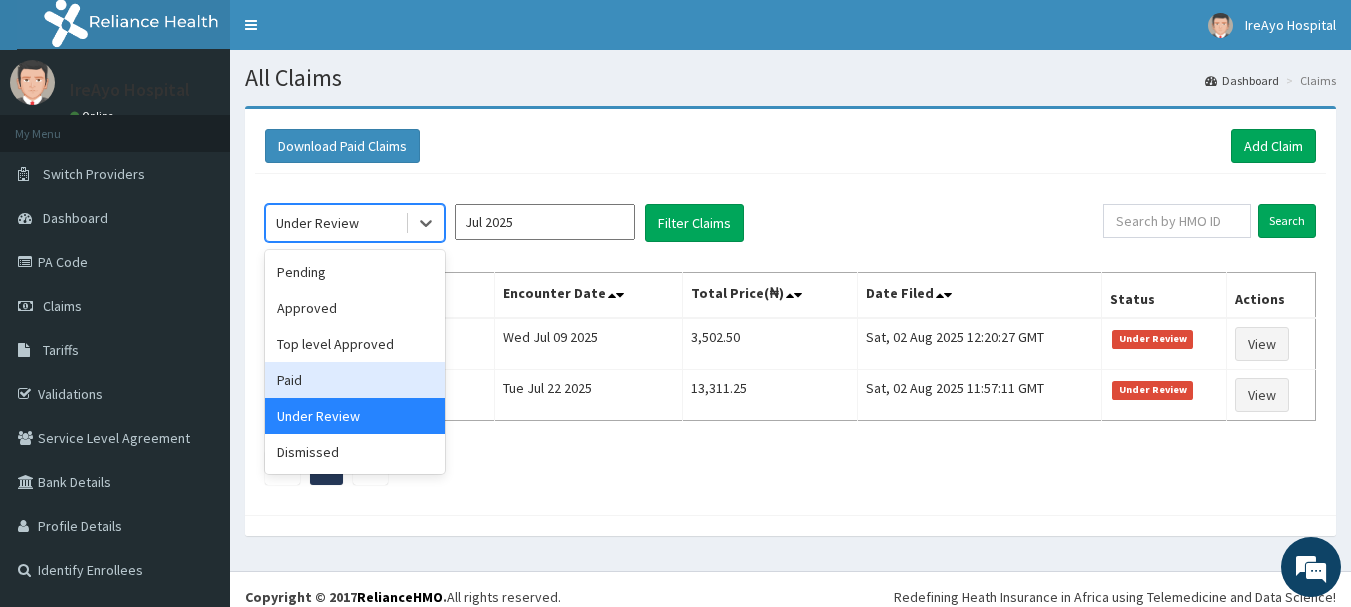 click on "Paid" at bounding box center [355, 380] 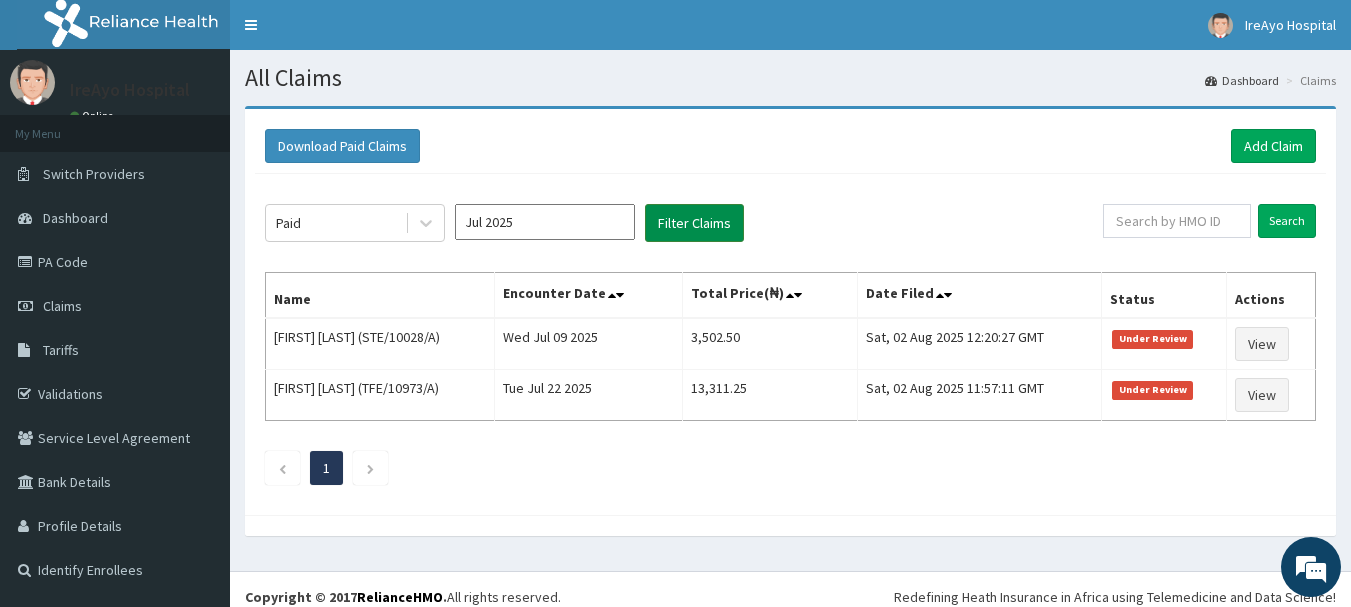 click on "Filter Claims" at bounding box center (694, 223) 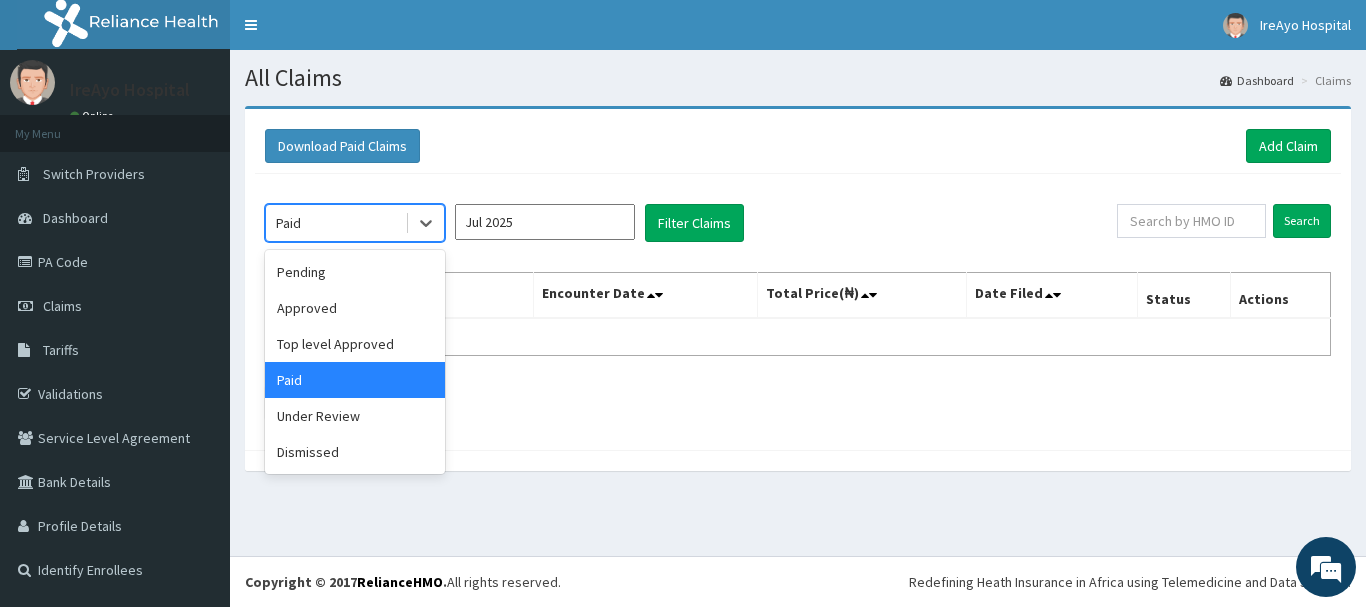 click on "Paid" at bounding box center (335, 223) 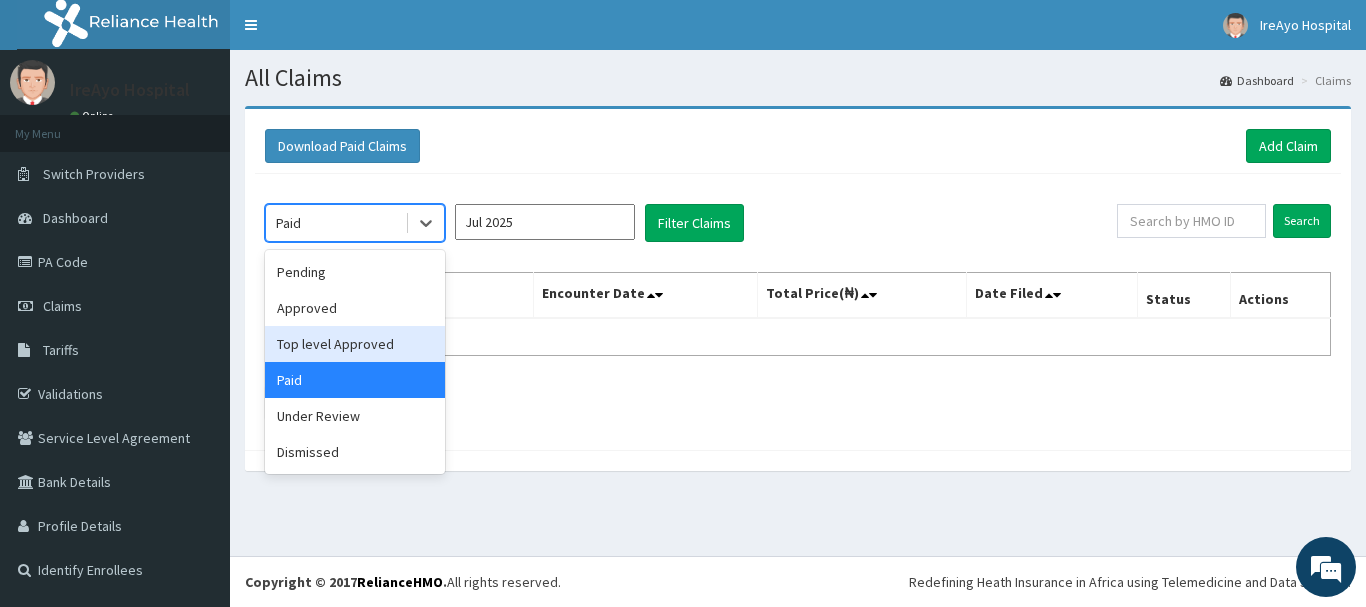 click on "Top level Approved" at bounding box center (355, 344) 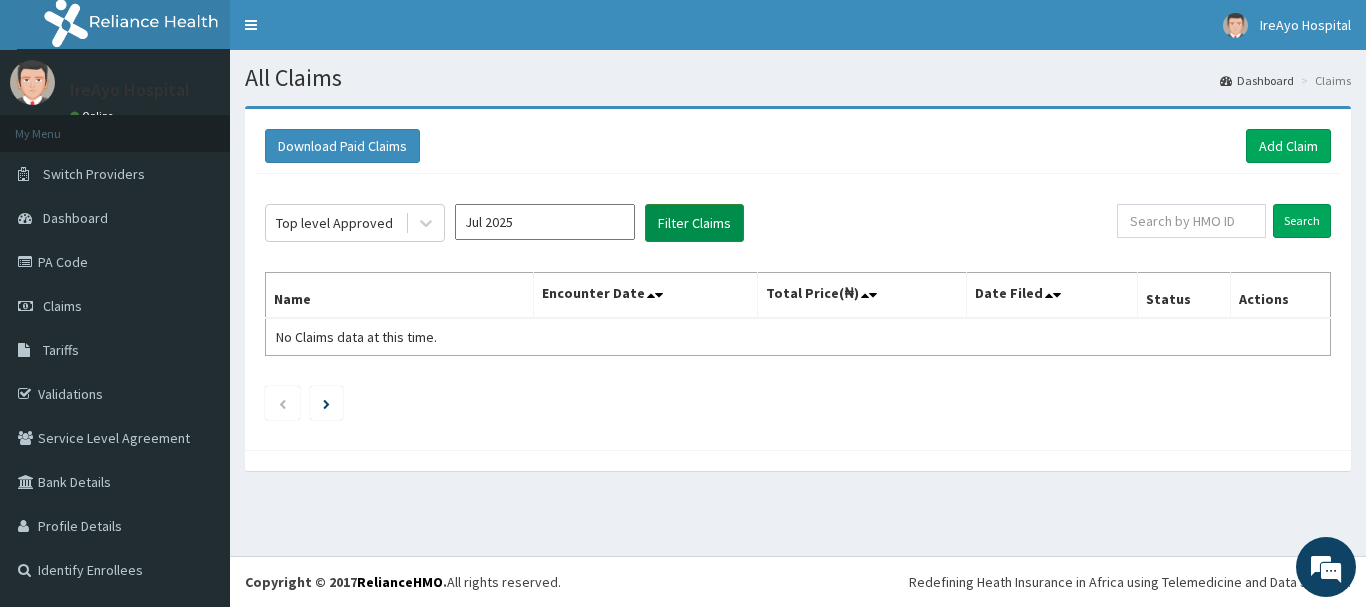 click on "Filter Claims" at bounding box center [694, 223] 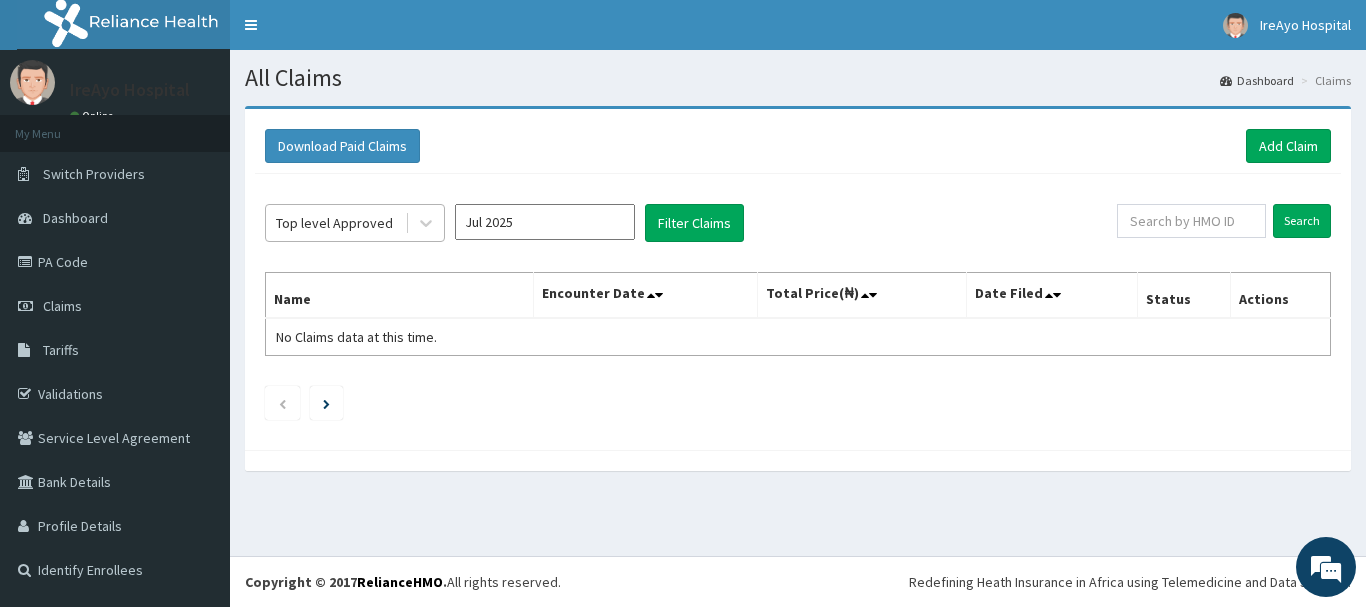 click on "Top level Approved" at bounding box center (334, 223) 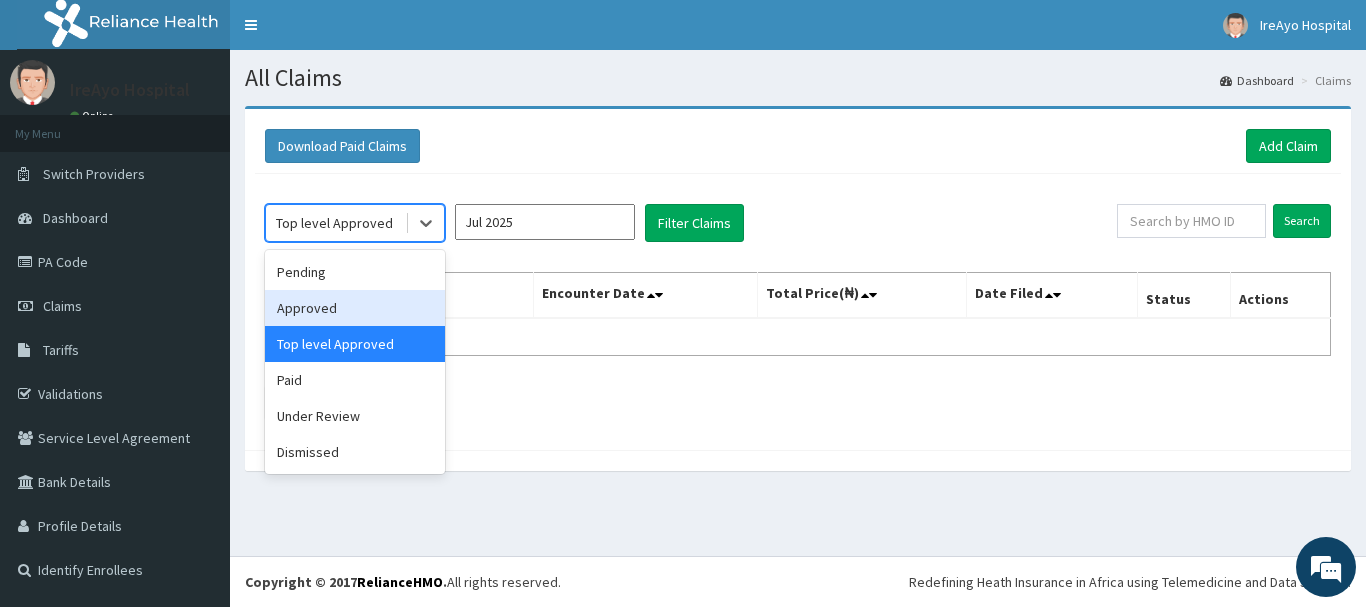 click on "Approved" at bounding box center [355, 308] 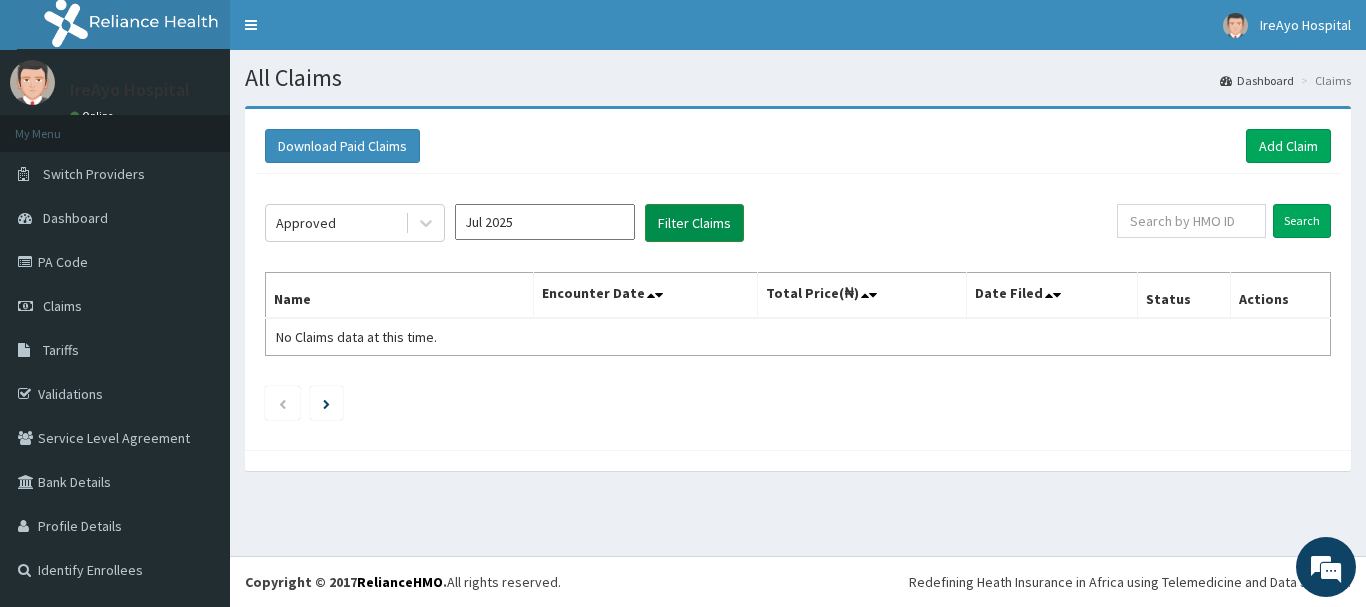 click on "Filter Claims" at bounding box center (694, 223) 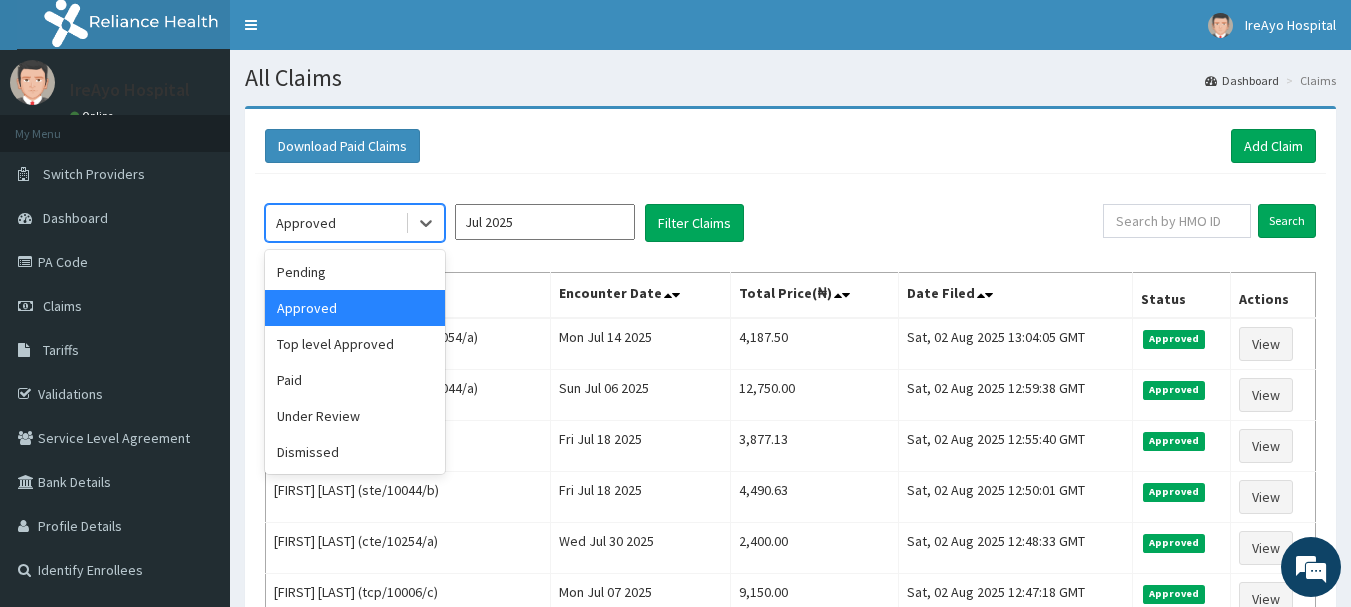 click on "Approved" at bounding box center [335, 223] 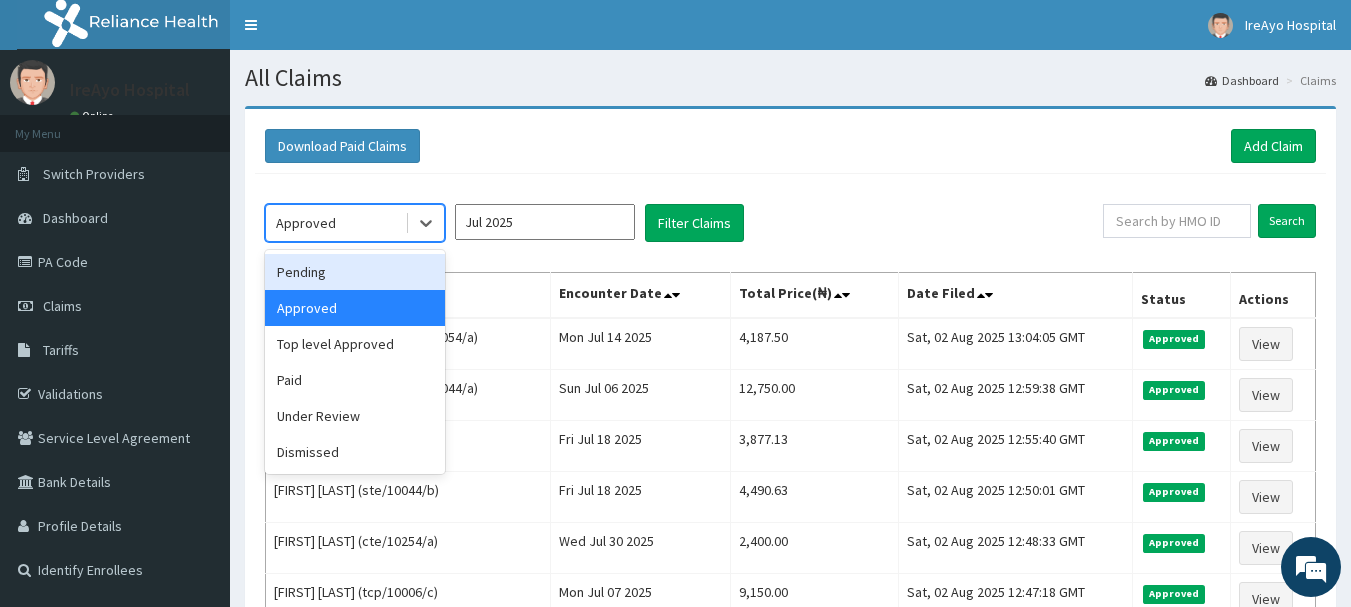 click on "Pending" at bounding box center (355, 272) 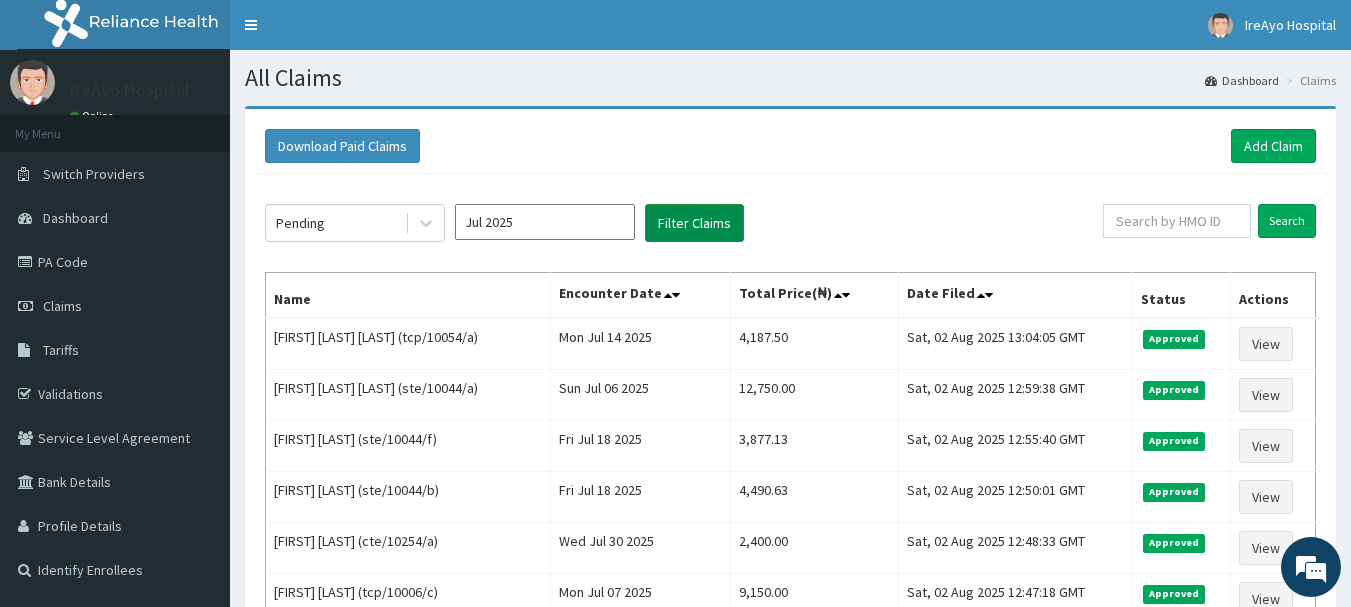 click on "Filter Claims" at bounding box center (694, 223) 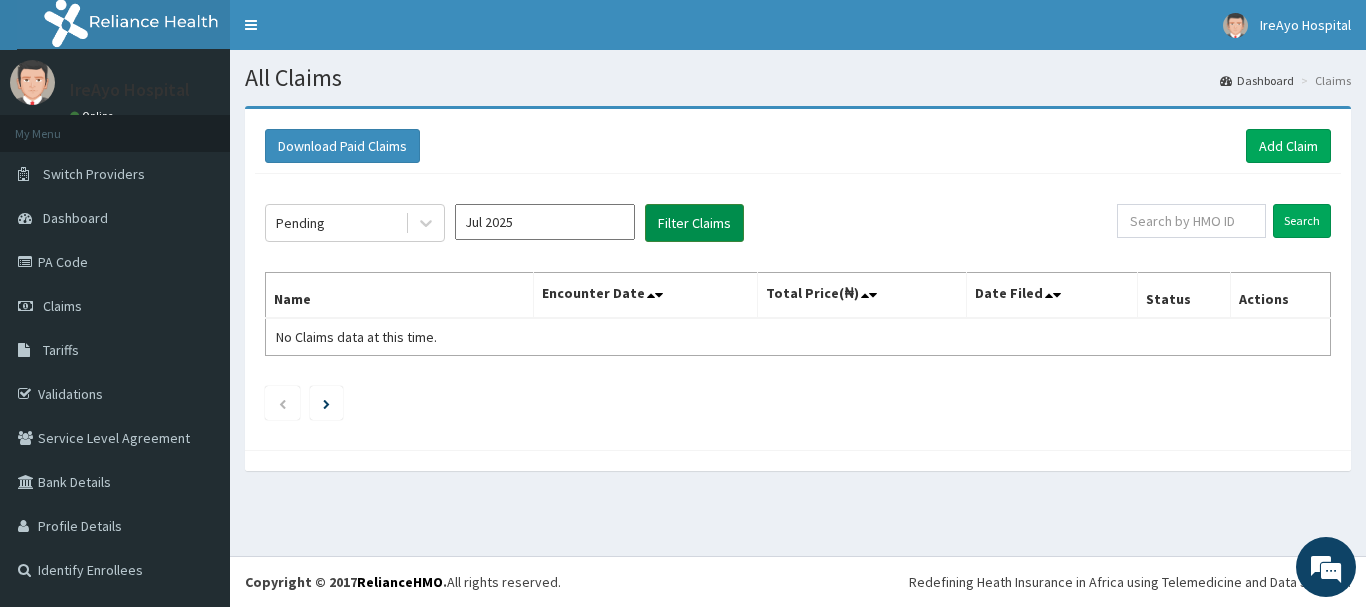 click on "Filter Claims" at bounding box center (694, 223) 